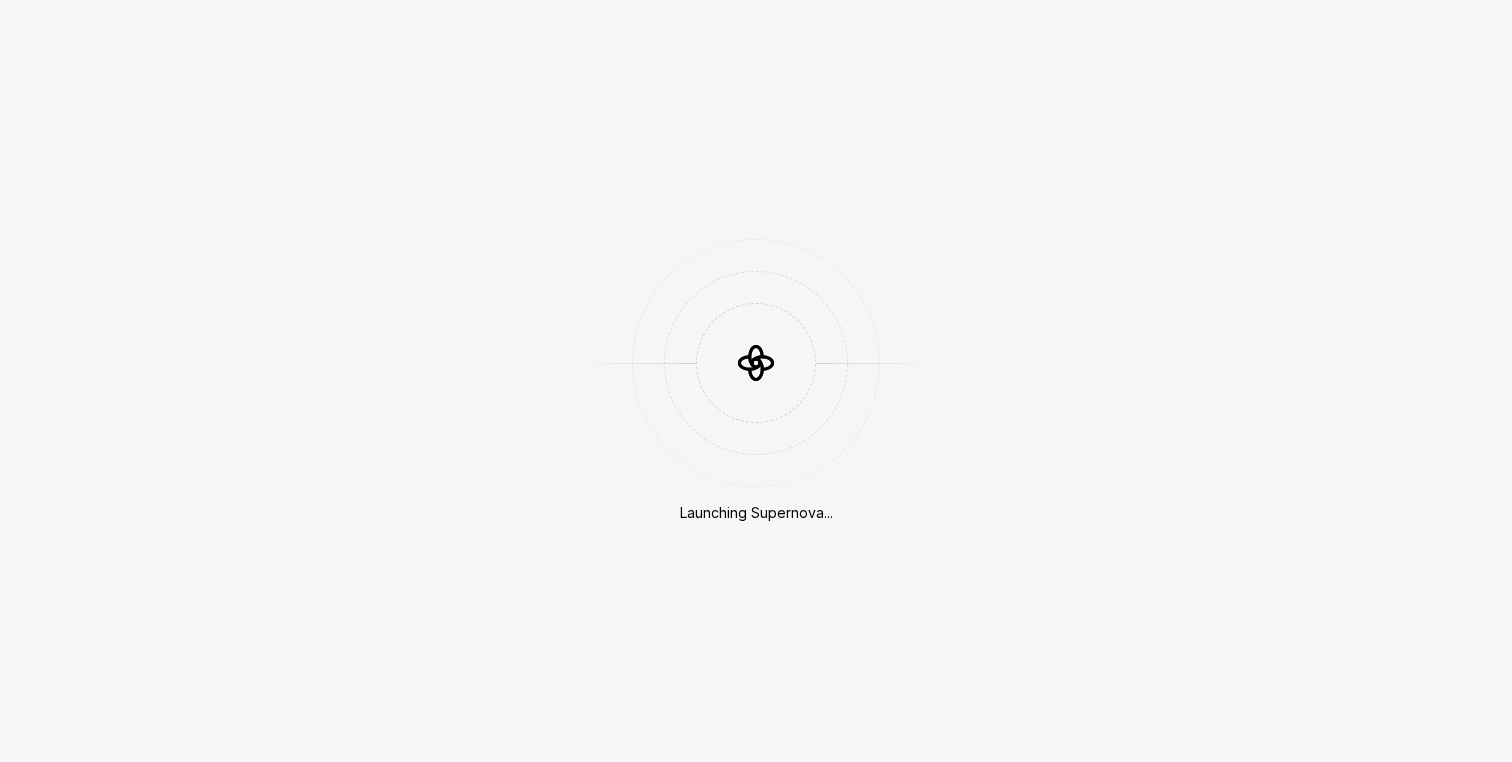 scroll, scrollTop: 0, scrollLeft: 0, axis: both 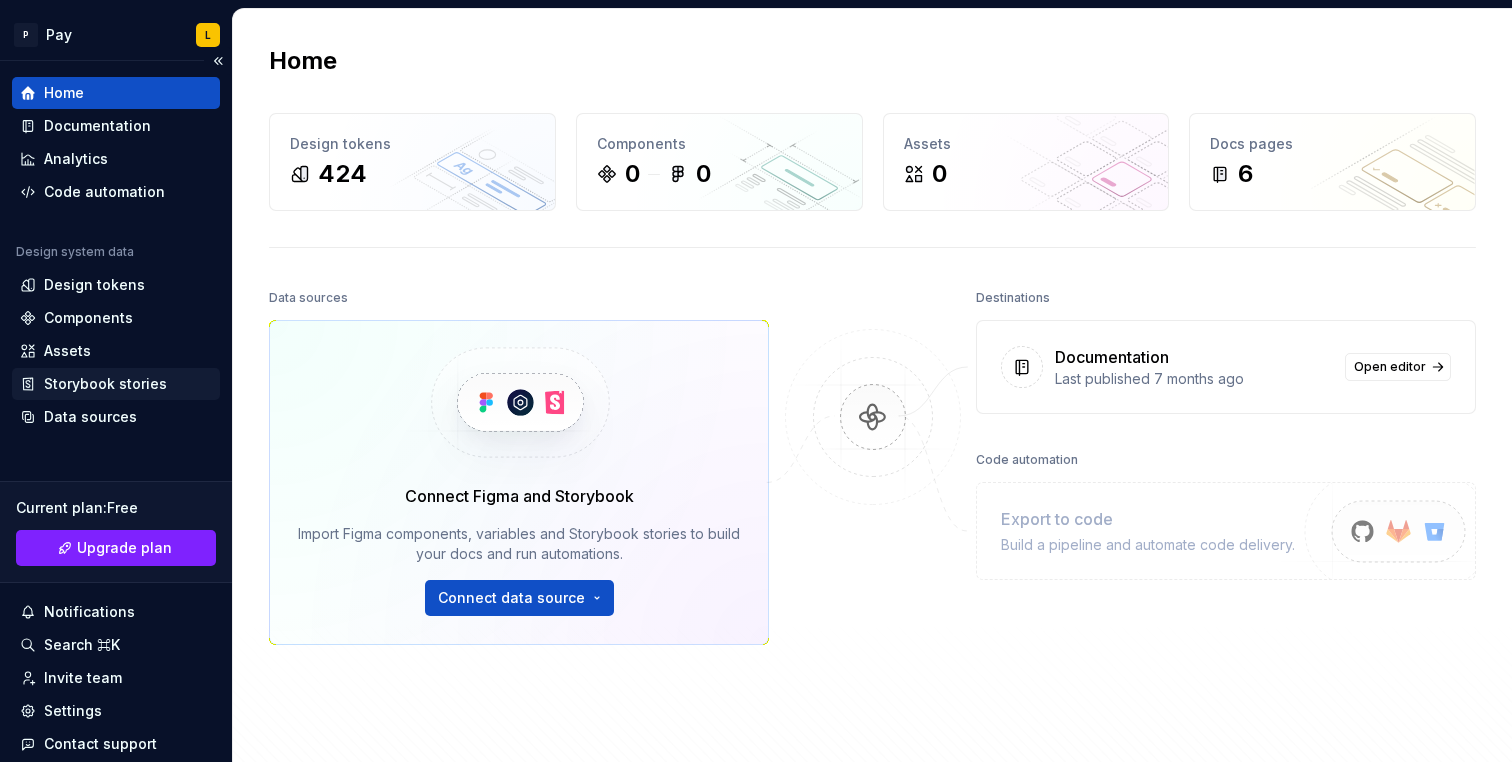 click on "Storybook stories" at bounding box center (116, 384) 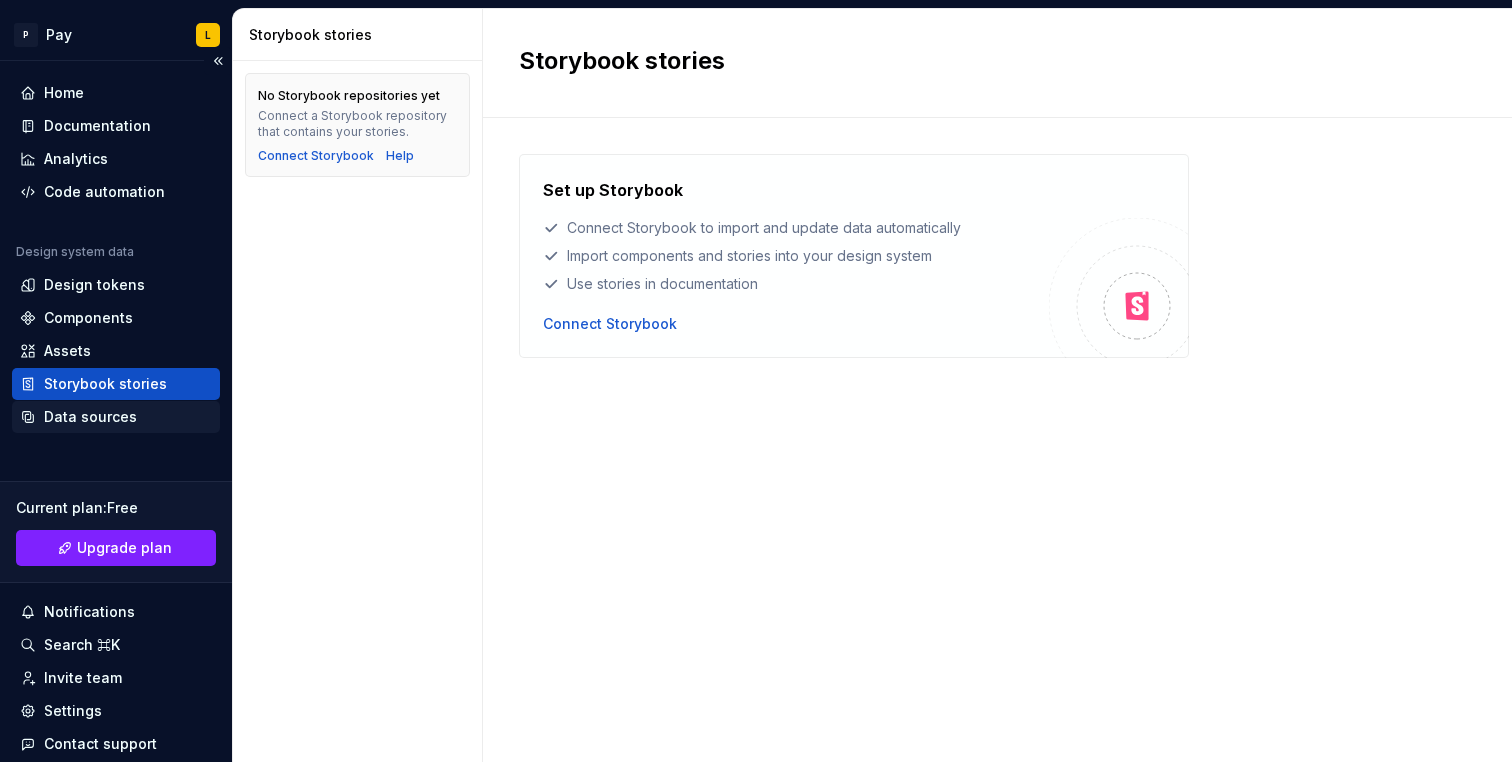 click on "Data sources" at bounding box center (90, 417) 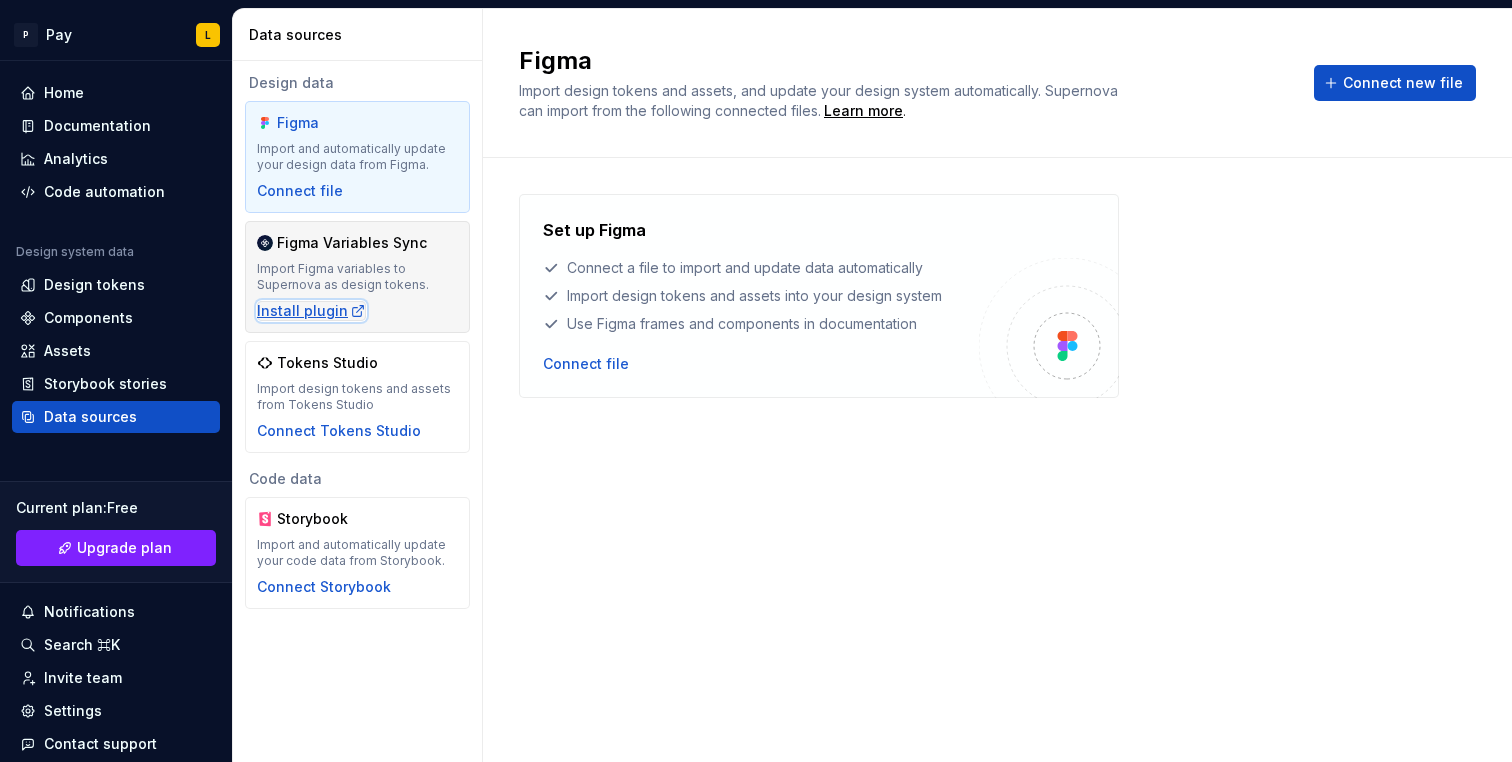 click on "Install plugin" at bounding box center [311, 311] 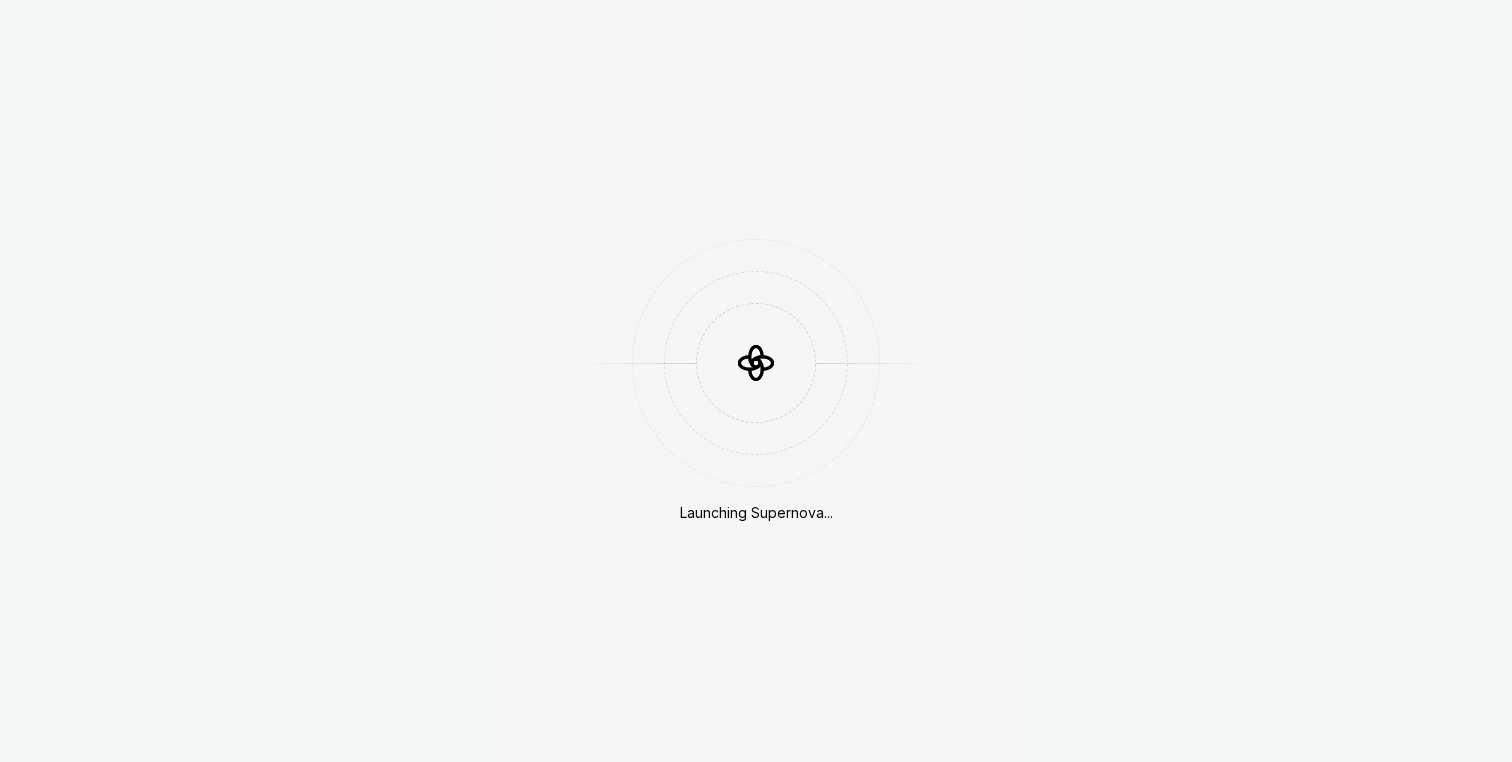 scroll, scrollTop: 0, scrollLeft: 0, axis: both 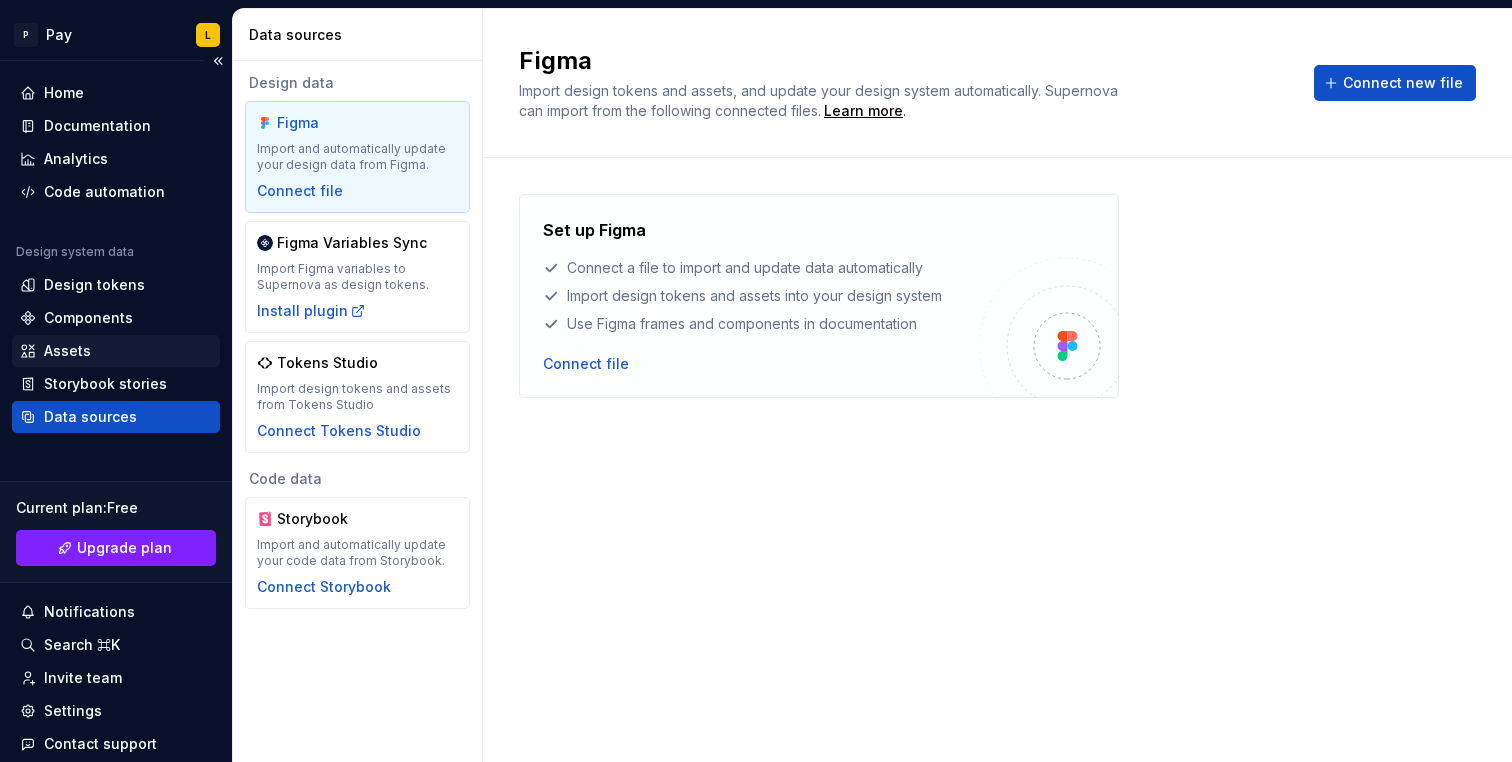 click on "Assets" at bounding box center (67, 351) 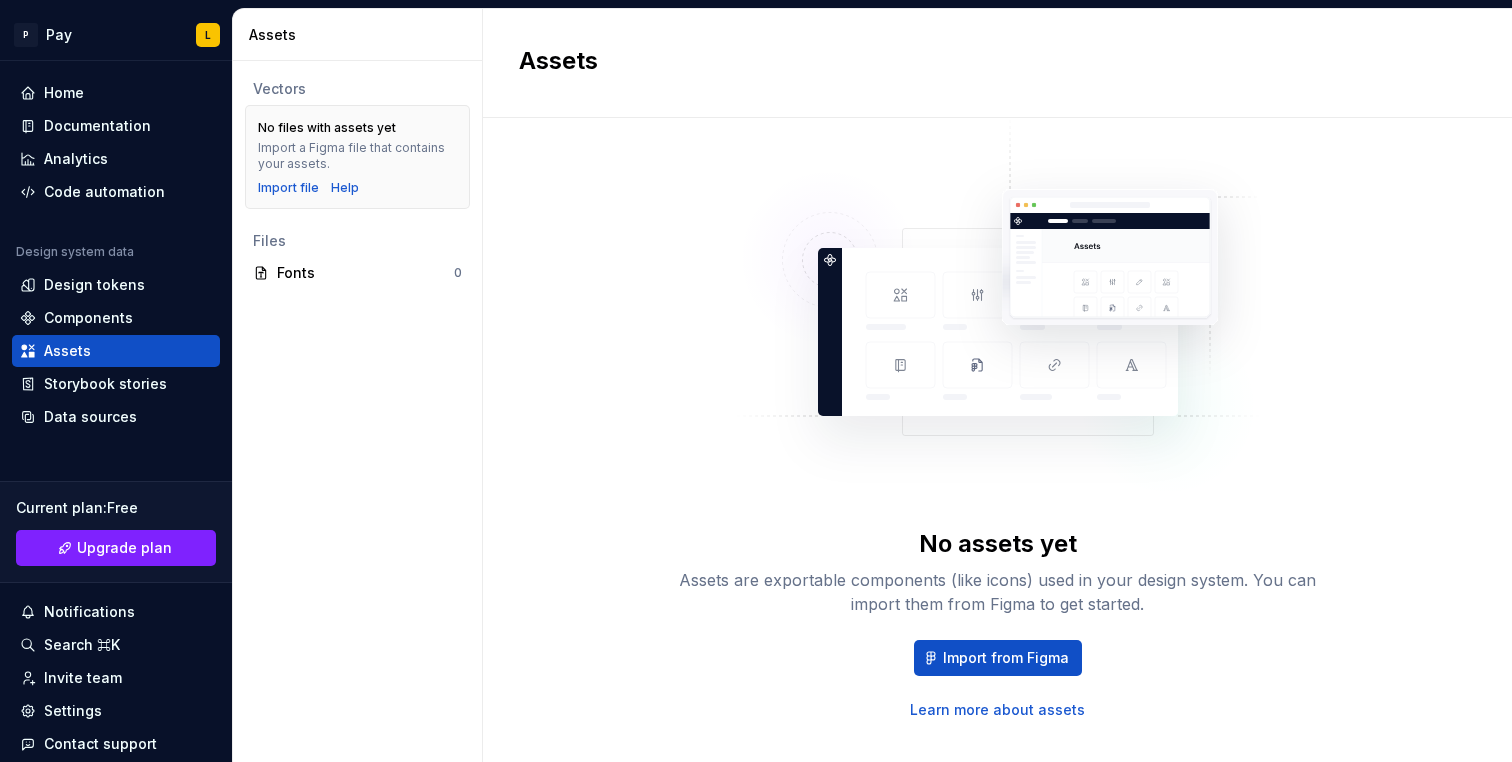 scroll, scrollTop: 0, scrollLeft: 0, axis: both 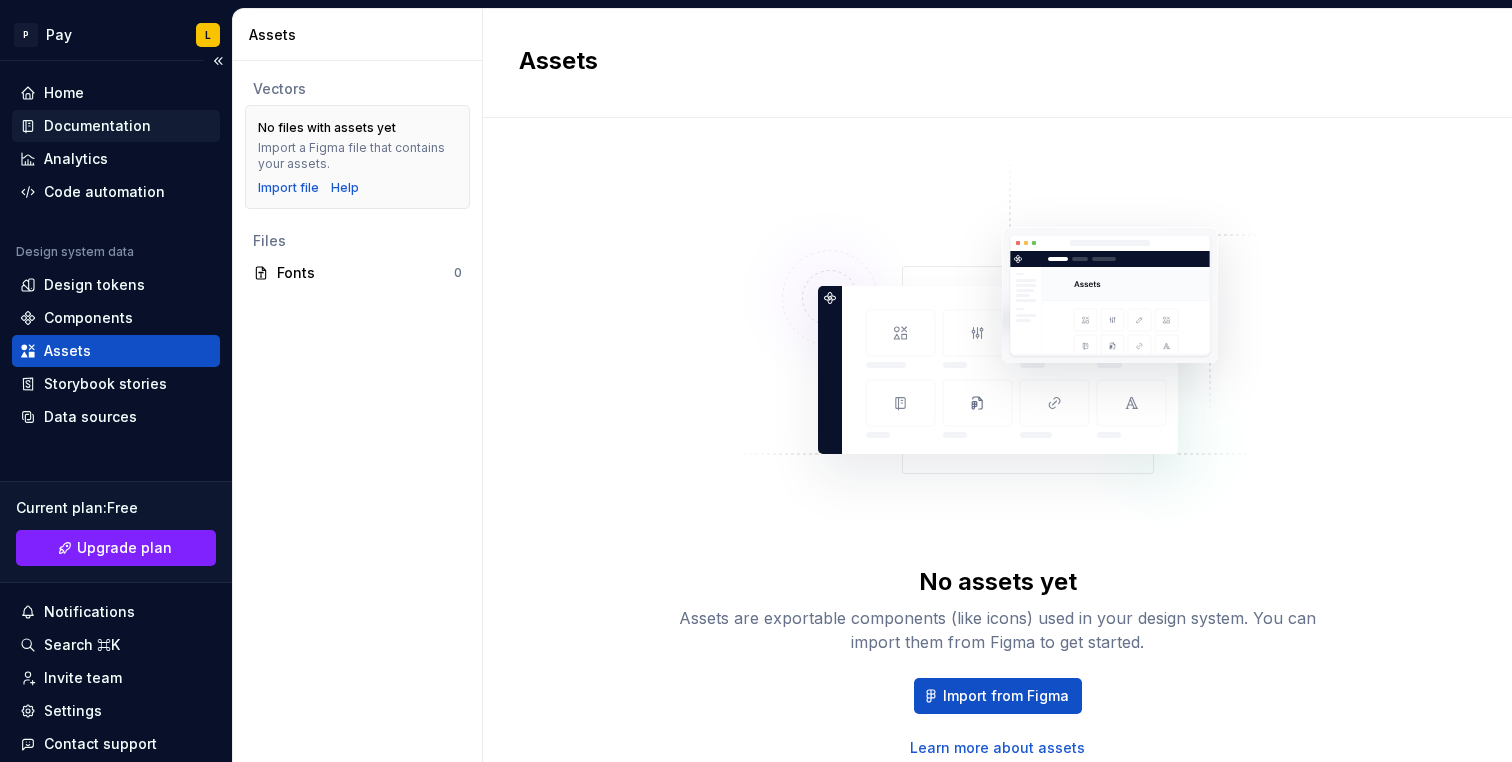 click on "Documentation" at bounding box center (97, 126) 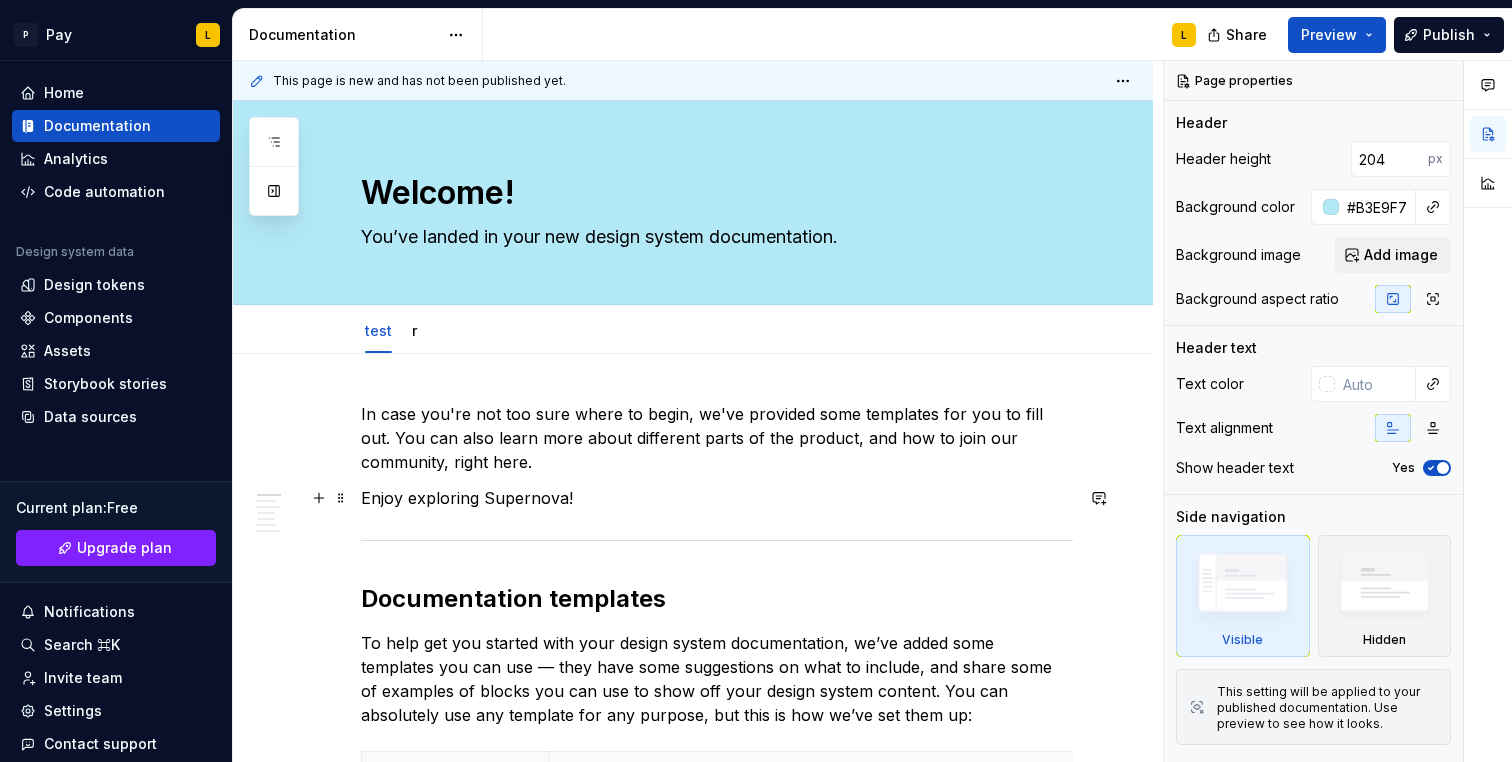 scroll, scrollTop: 1, scrollLeft: 0, axis: vertical 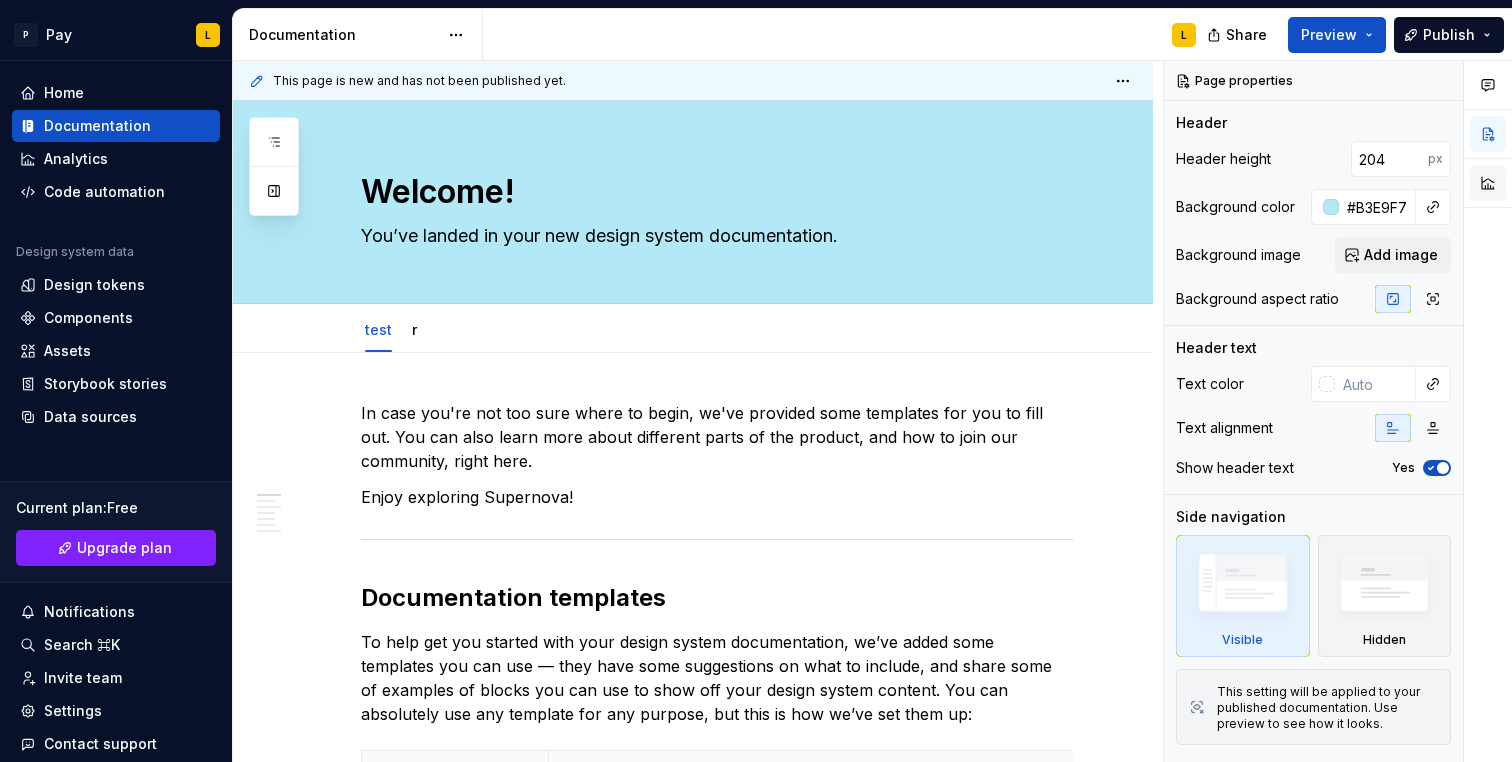 click at bounding box center (1488, 183) 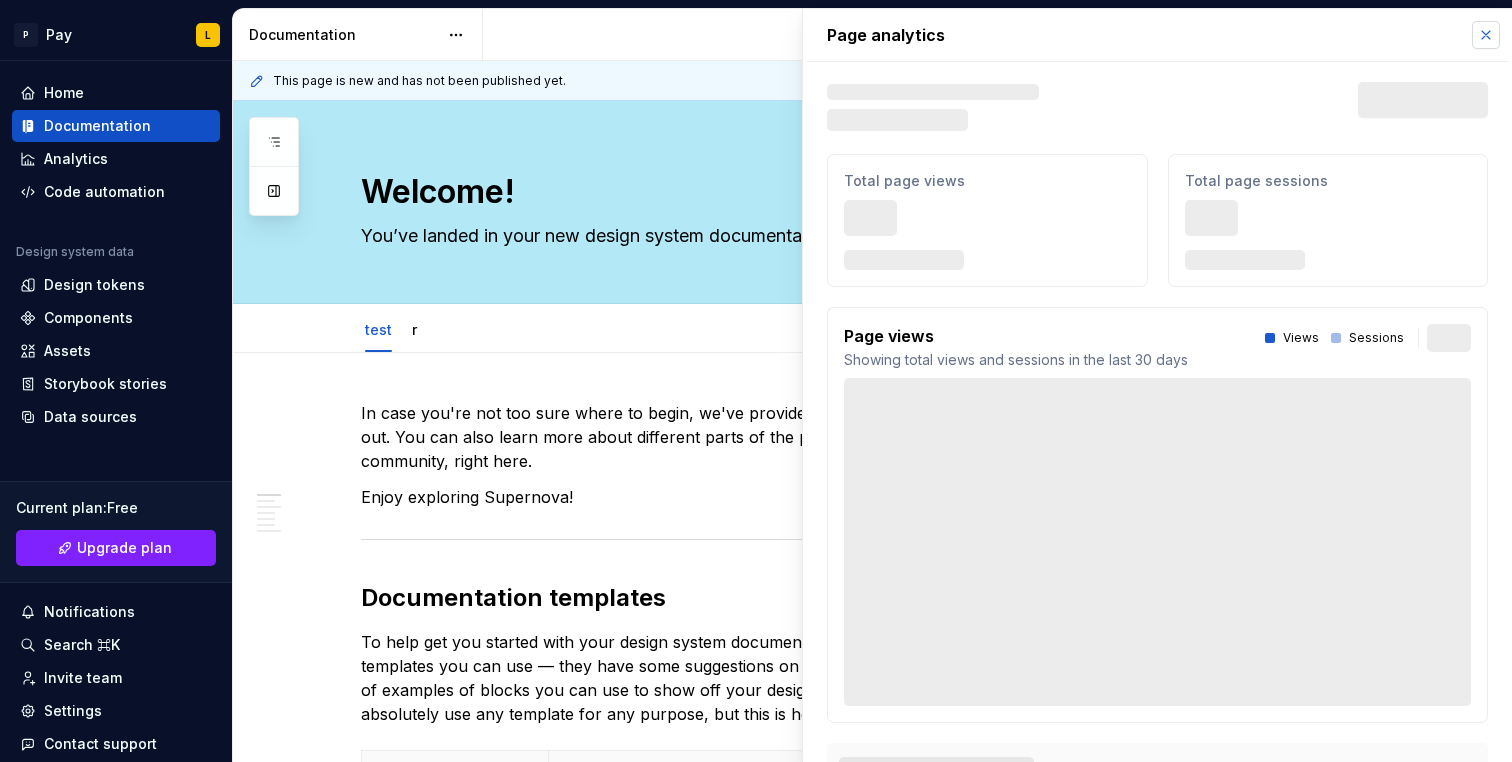 click at bounding box center [1486, 35] 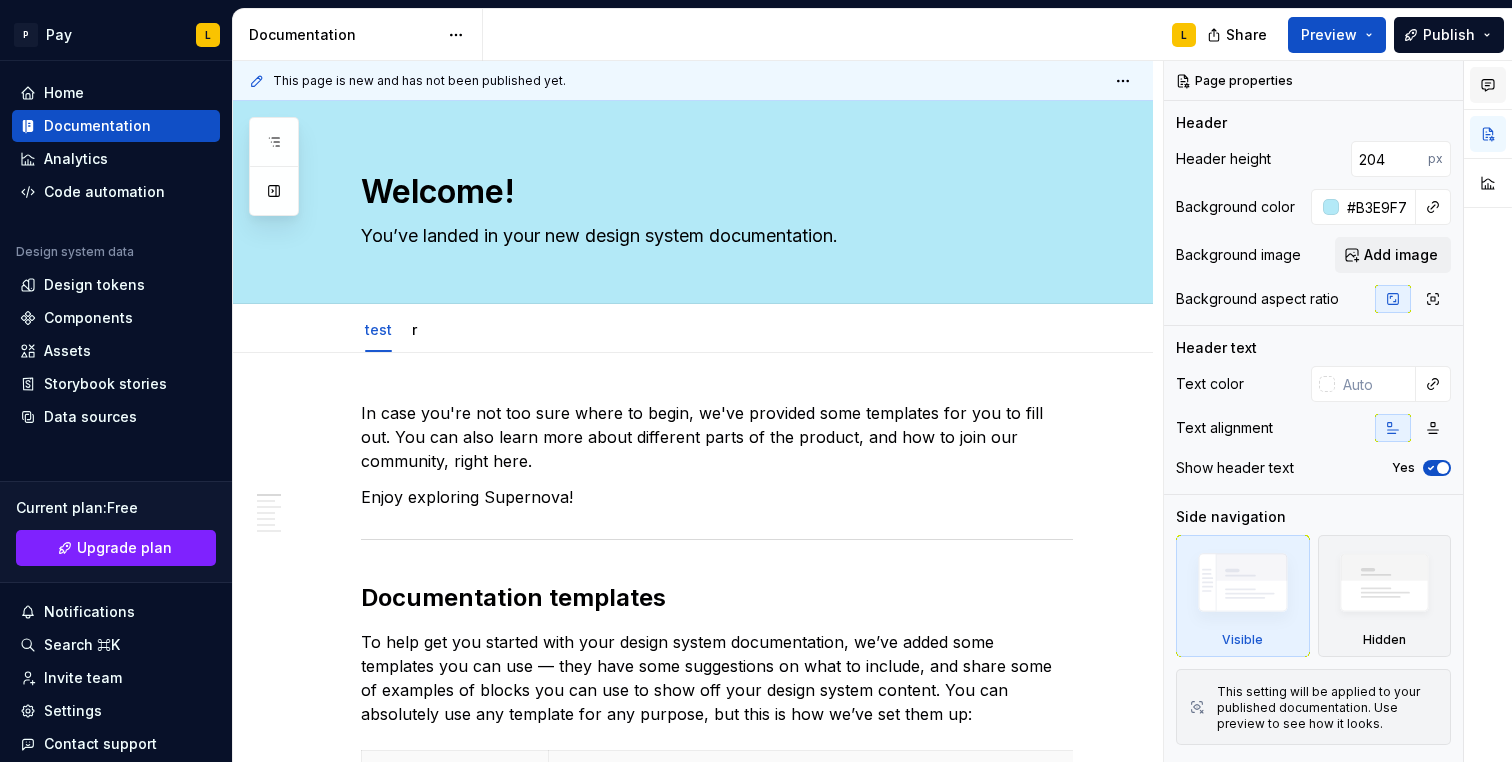 click 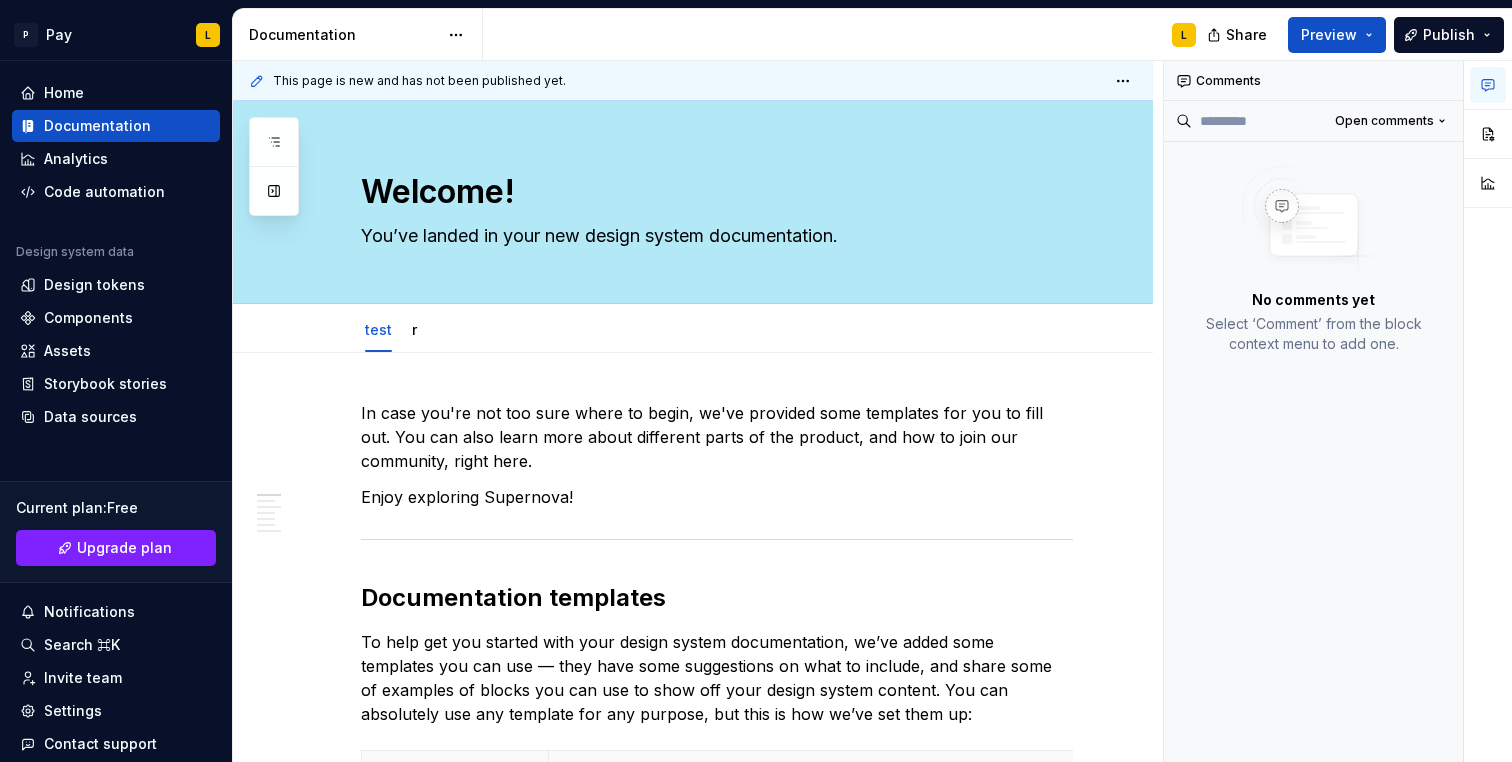 click on "P Pay  L Home Documentation Analytics Code automation Design system data Design tokens Components Assets Storybook stories Data sources Current plan :  Free Upgrade plan Notifications Search ⌘K Invite team Settings Contact support Help Documentation L Share Preview Publish Pages Add
Accessibility guide for tree Page tree.
Navigate the tree with the arrow keys. Common tree hotkeys apply. Further keybindings are available:
enter to execute primary action on focused item
f2 to start renaming the focused item
escape to abort renaming an item
control+d to start dragging selected items
Welcome! test L r Foundations Design tokens Typography Components Component overview Component detail Changes Welcome!  /  test Welcome!  /  r Foundations  /  Design tokens Foundations  /  Typography Components  /  Component overview Components  /  Component detail Upgrade to Enterprise to turn on approval workflow Learn more Contact us Welcome! r ." at bounding box center [756, 381] 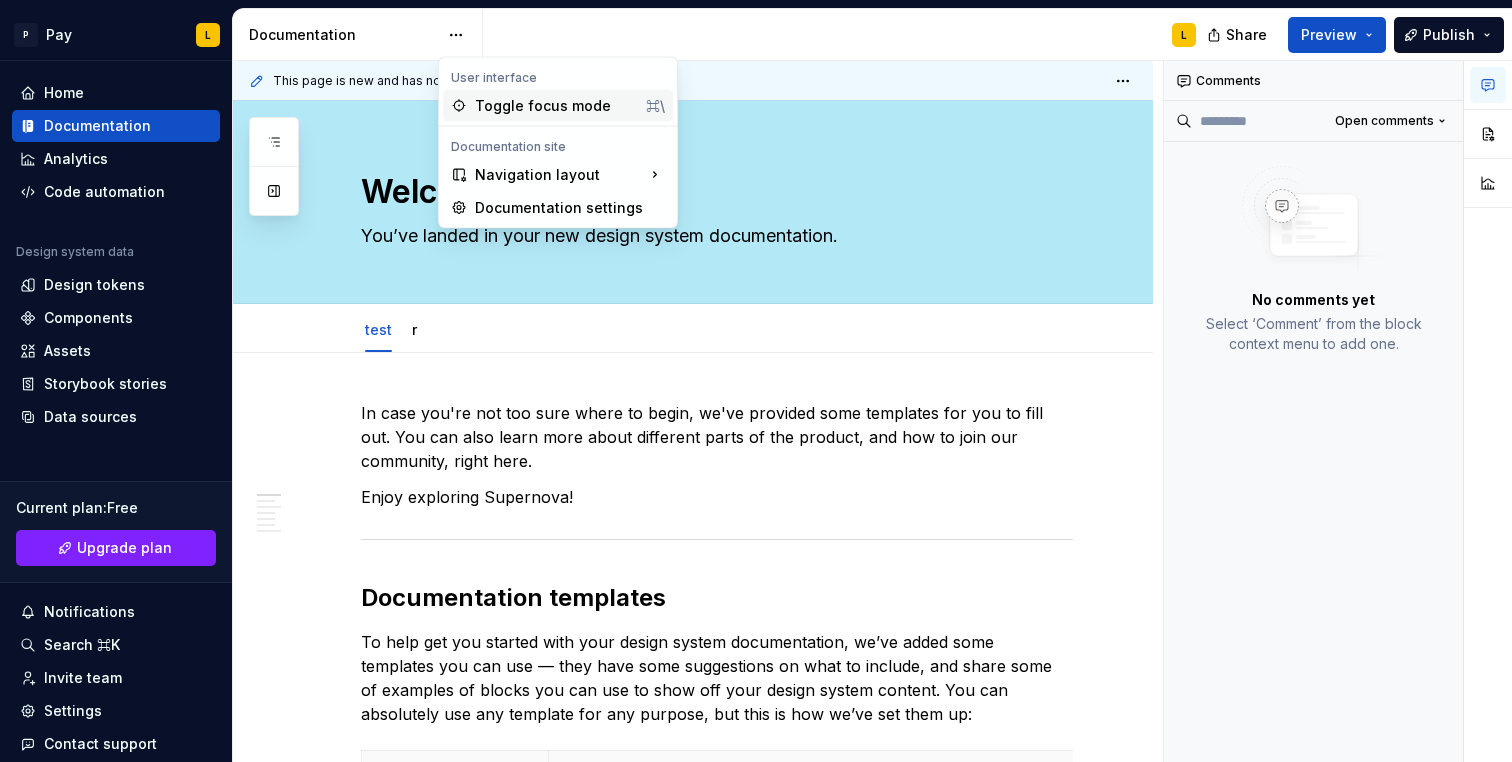click on "Toggle focus mode" at bounding box center (556, 106) 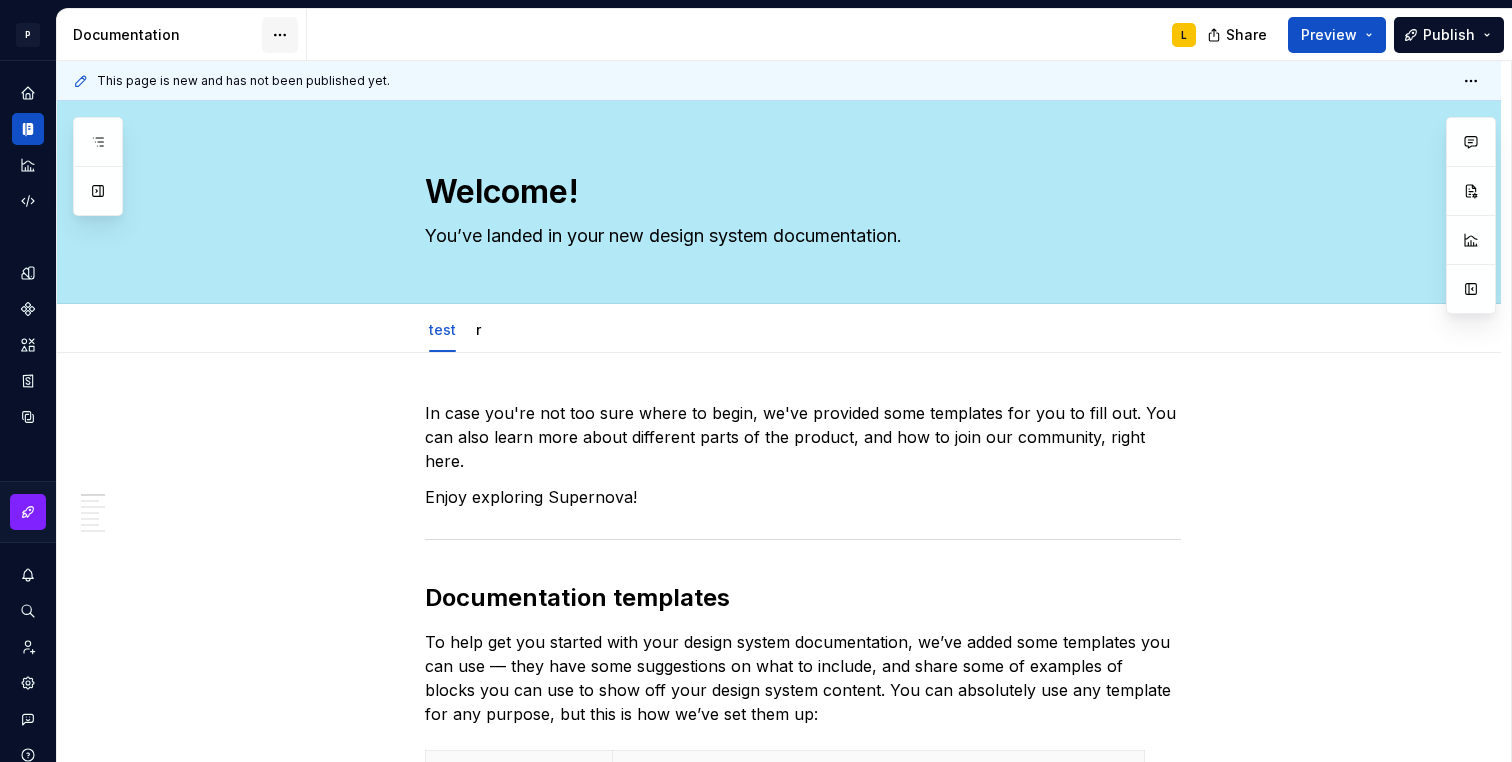 click on "P Pay  L Design system data Documentation L Share Preview Publish Pages Add
Accessibility guide for tree Page tree.
Navigate the tree with the arrow keys. Common tree hotkeys apply. Further keybindings are available:
enter to execute primary action on focused item
f2 to start renaming the focused item
escape to abort renaming an item
control+d to start dragging selected items
Welcome! test L r Foundations Design tokens Typography Components Component overview Component detail Changes Welcome!  /  test Welcome!  /  r Foundations  /  Design tokens Foundations  /  Typography Components  /  Component overview Components  /  Component detail Upgrade to Enterprise to turn on approval workflow View edited pages by status when selecting which pages to publish. Learn more Contact us This page is new and has not been published yet. Welcome! You’ve landed in your new design system documentation. Edit header test r Design system data ." at bounding box center [756, 381] 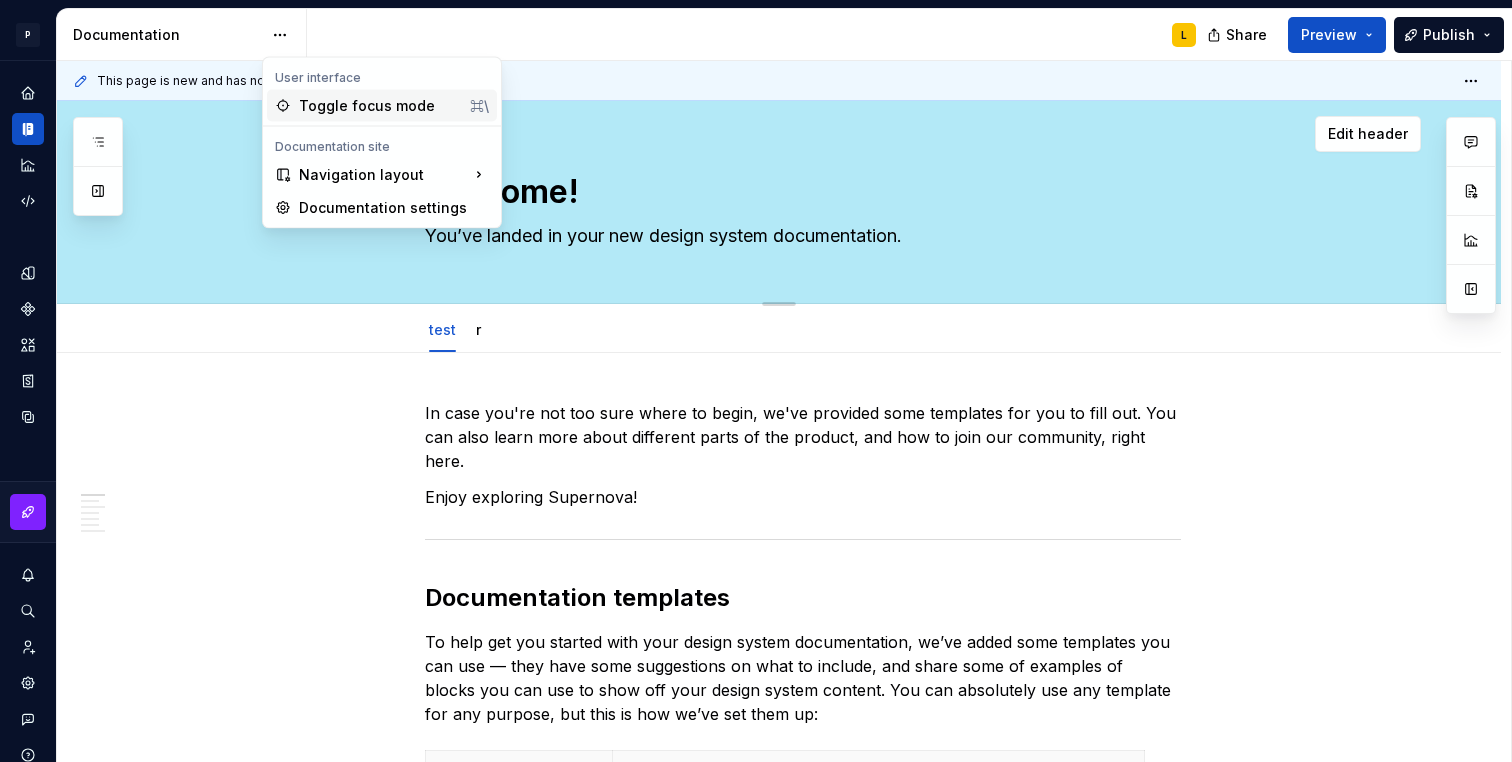 click on "Toggle focus mode" at bounding box center [380, 106] 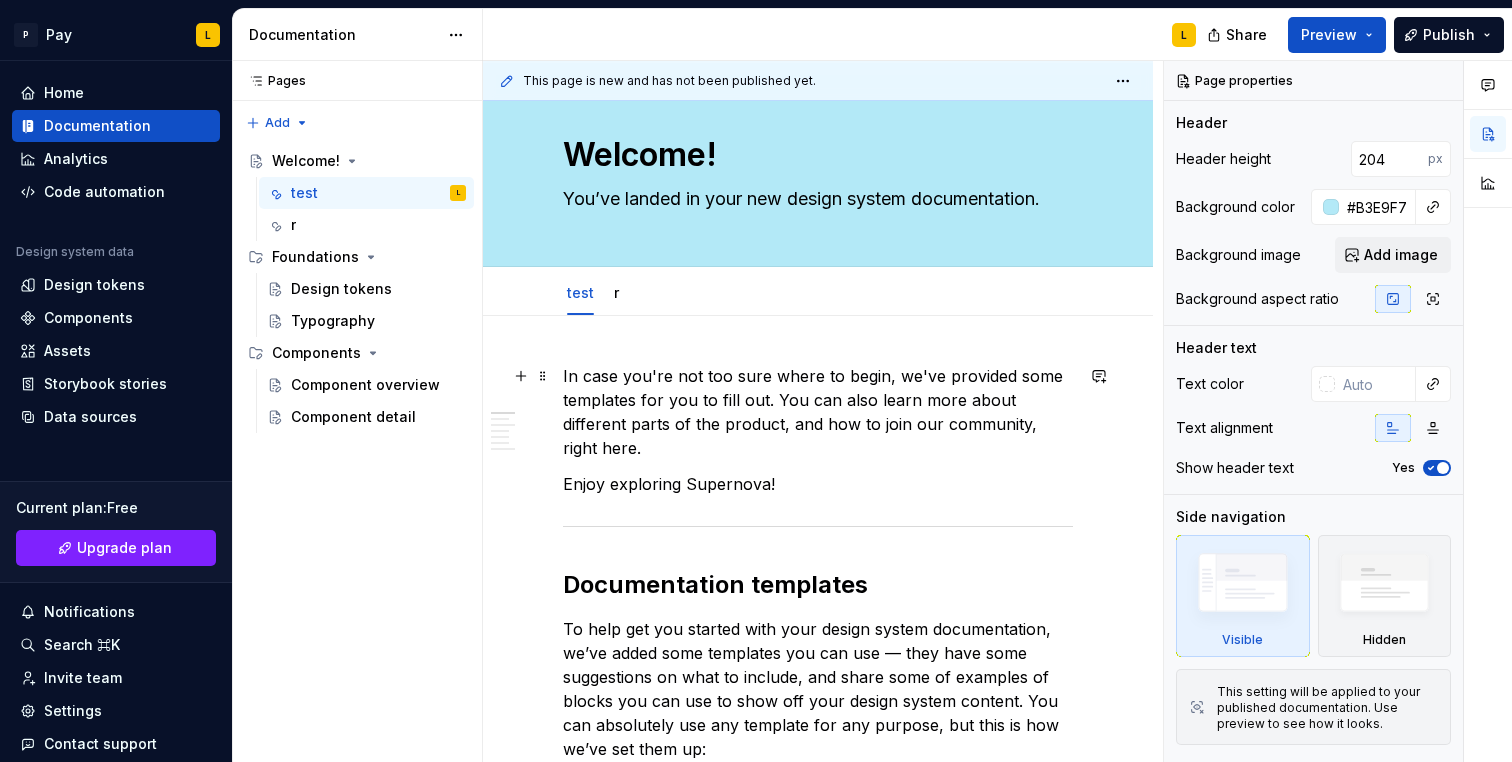 scroll, scrollTop: 0, scrollLeft: 0, axis: both 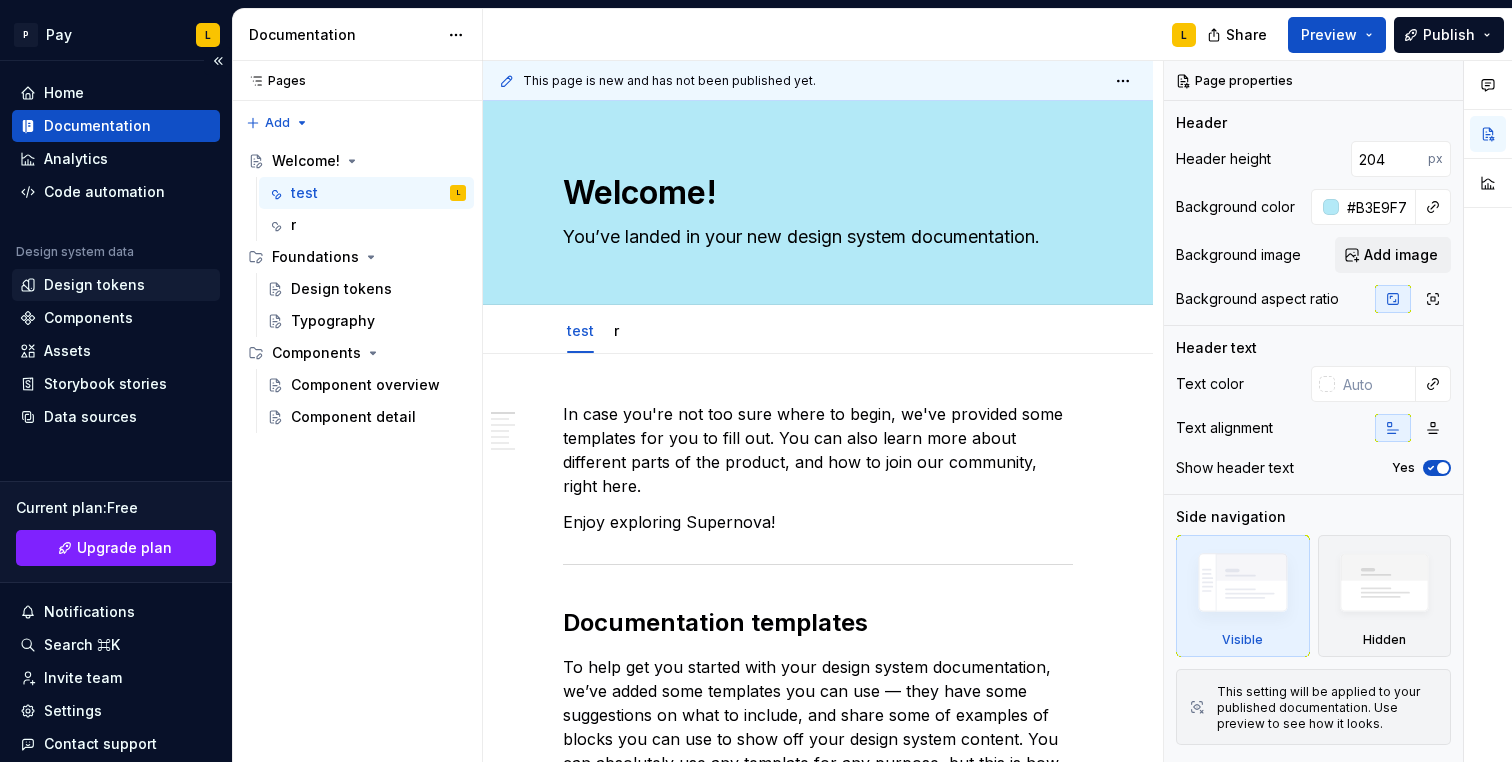 click on "Design tokens" at bounding box center [94, 285] 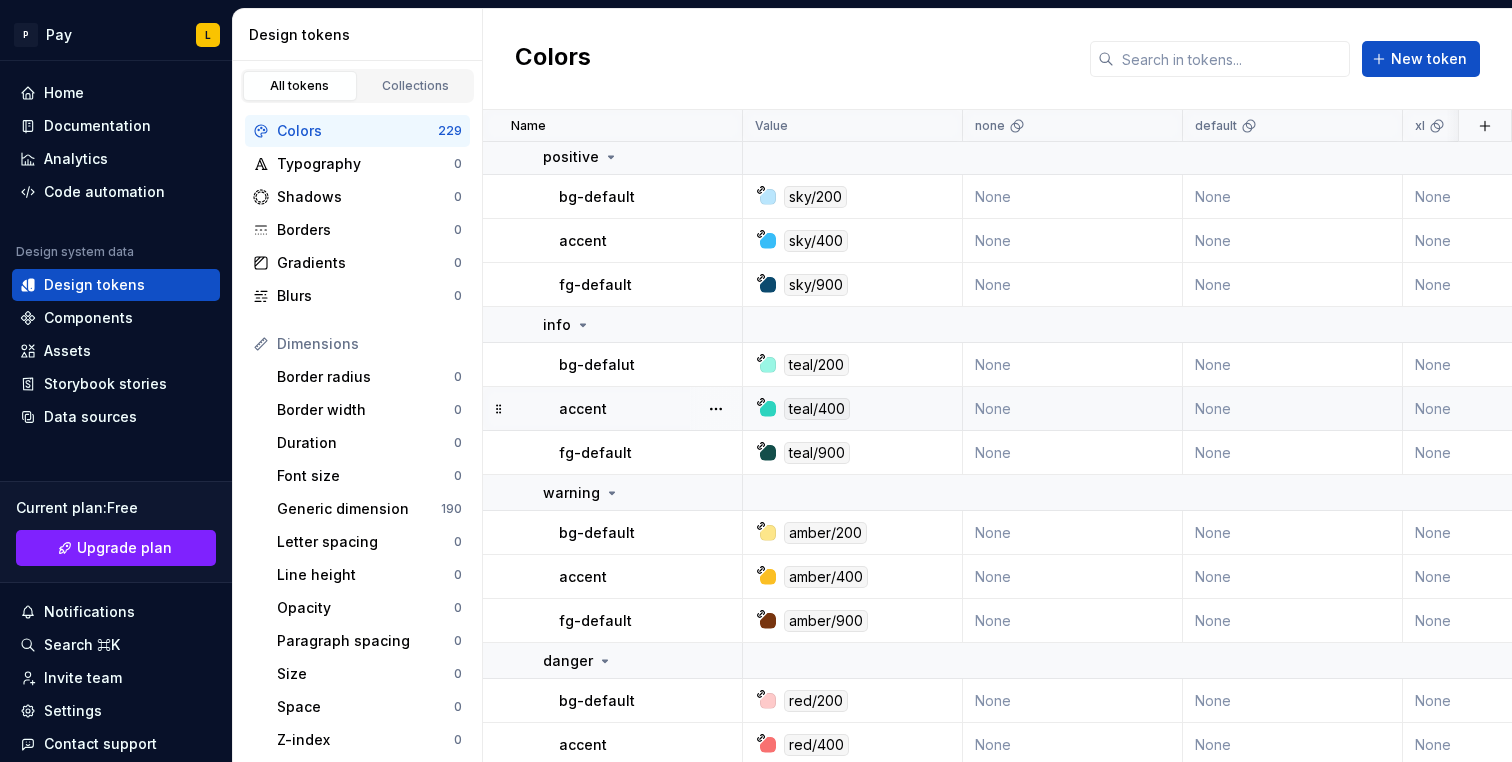 scroll, scrollTop: 3122, scrollLeft: 0, axis: vertical 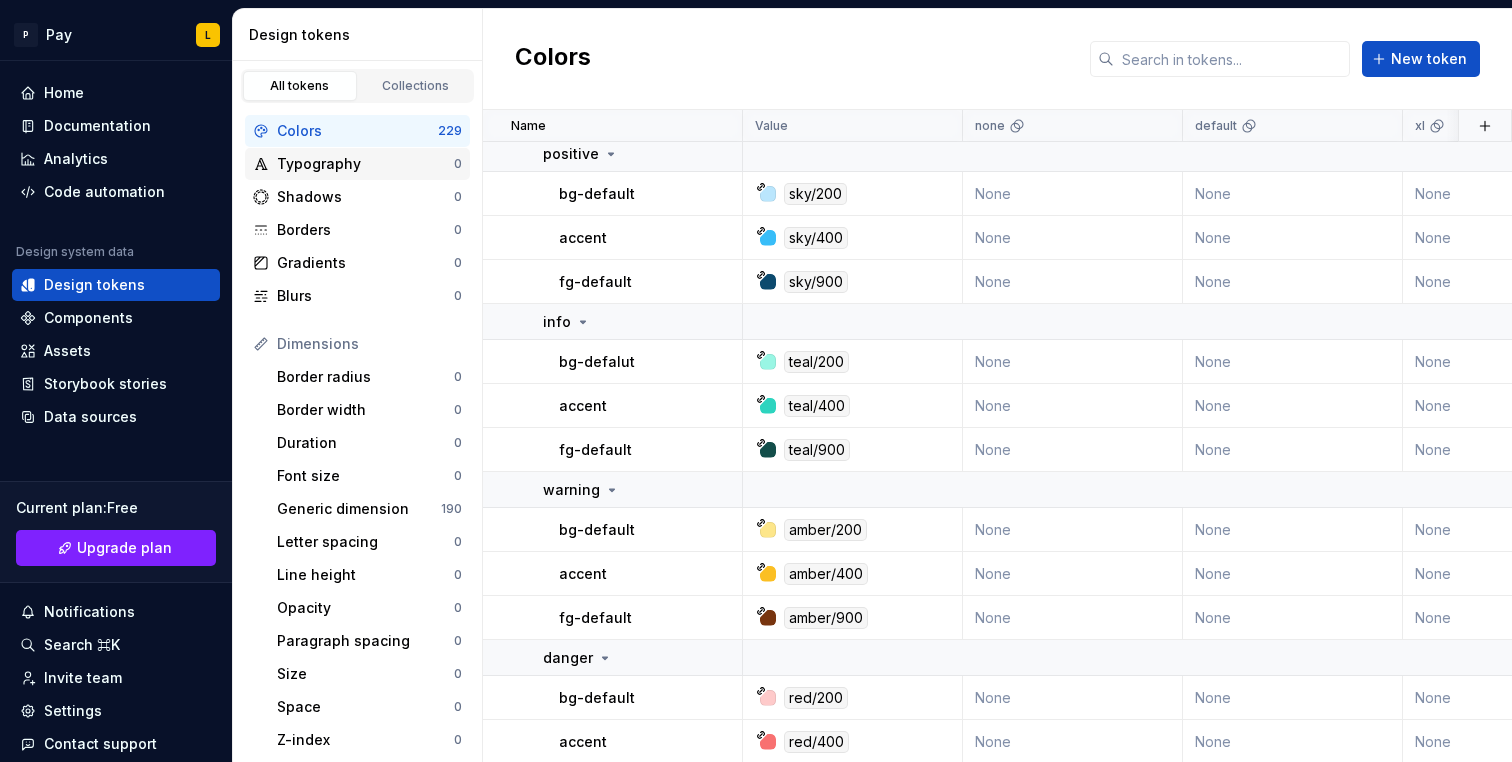 click on "Typography" at bounding box center (365, 164) 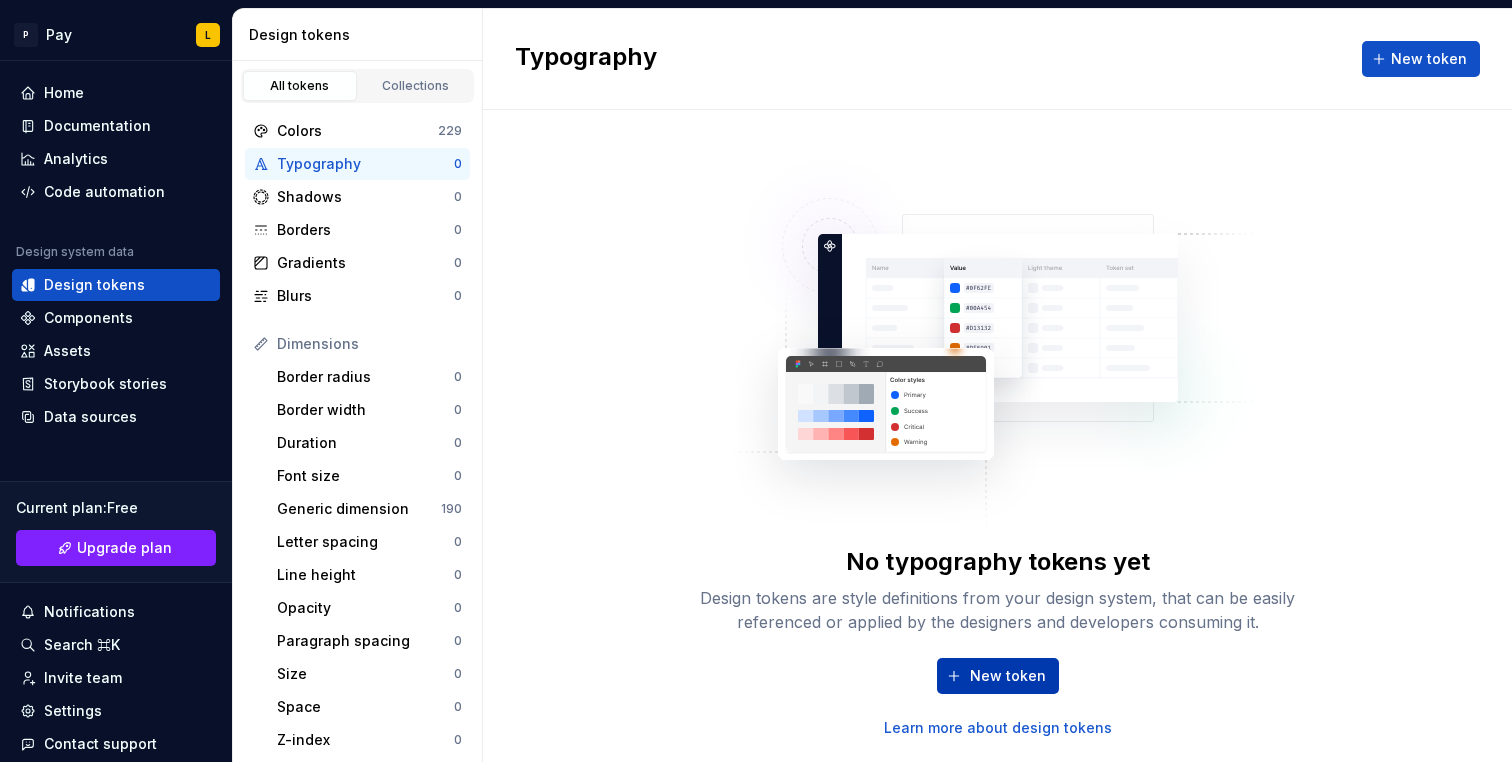 click on "New token" at bounding box center [1008, 676] 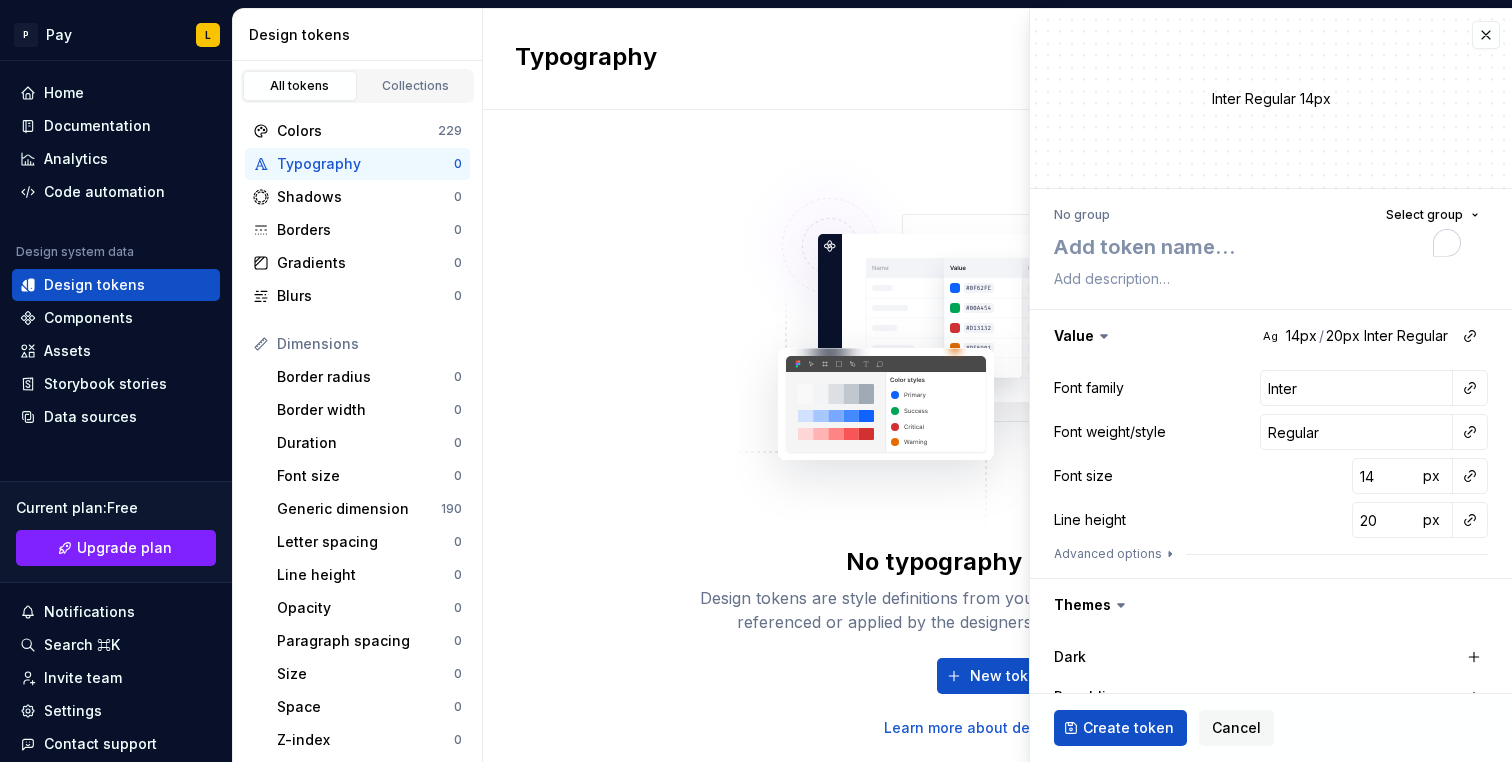 type on "*" 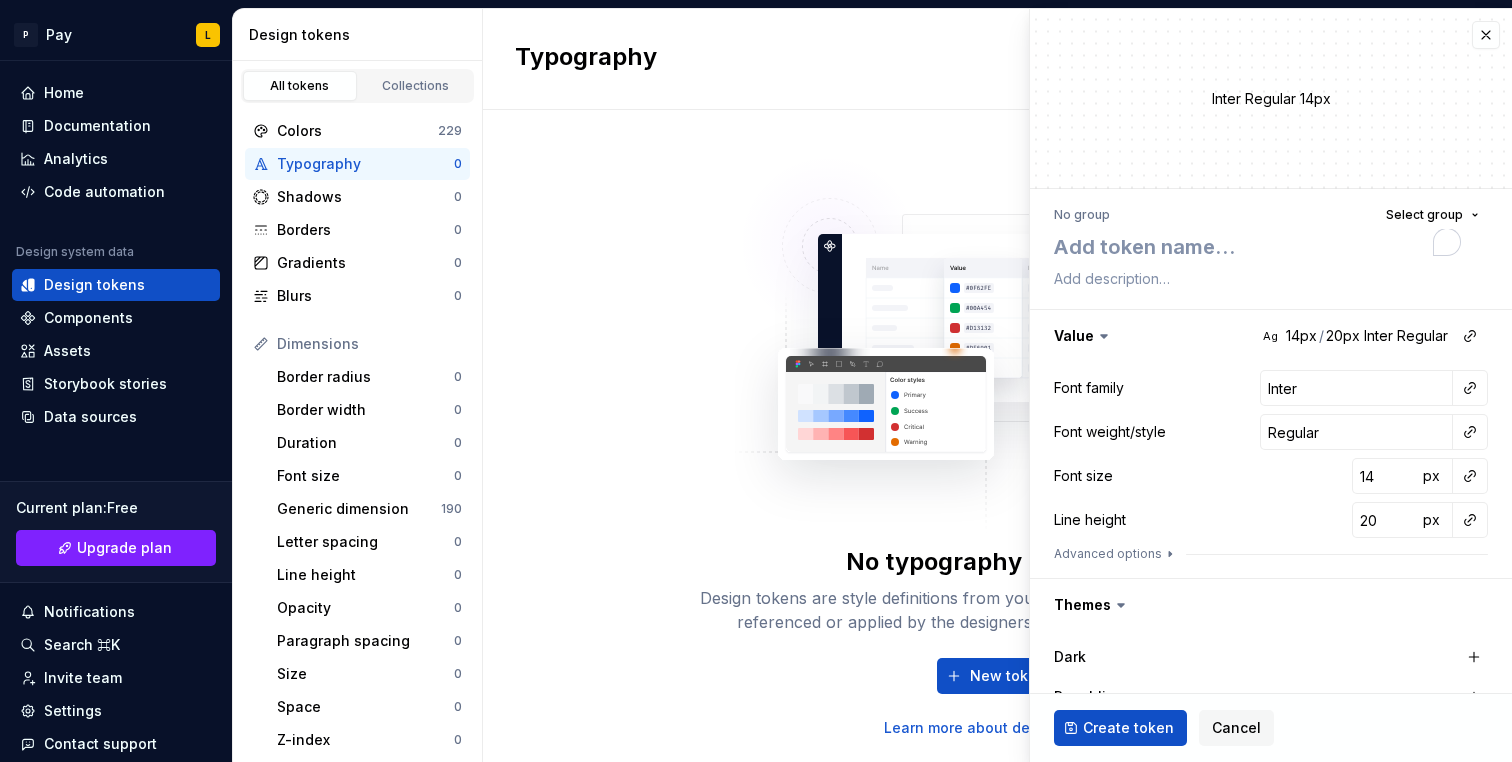 click on "Collections" at bounding box center [416, 86] 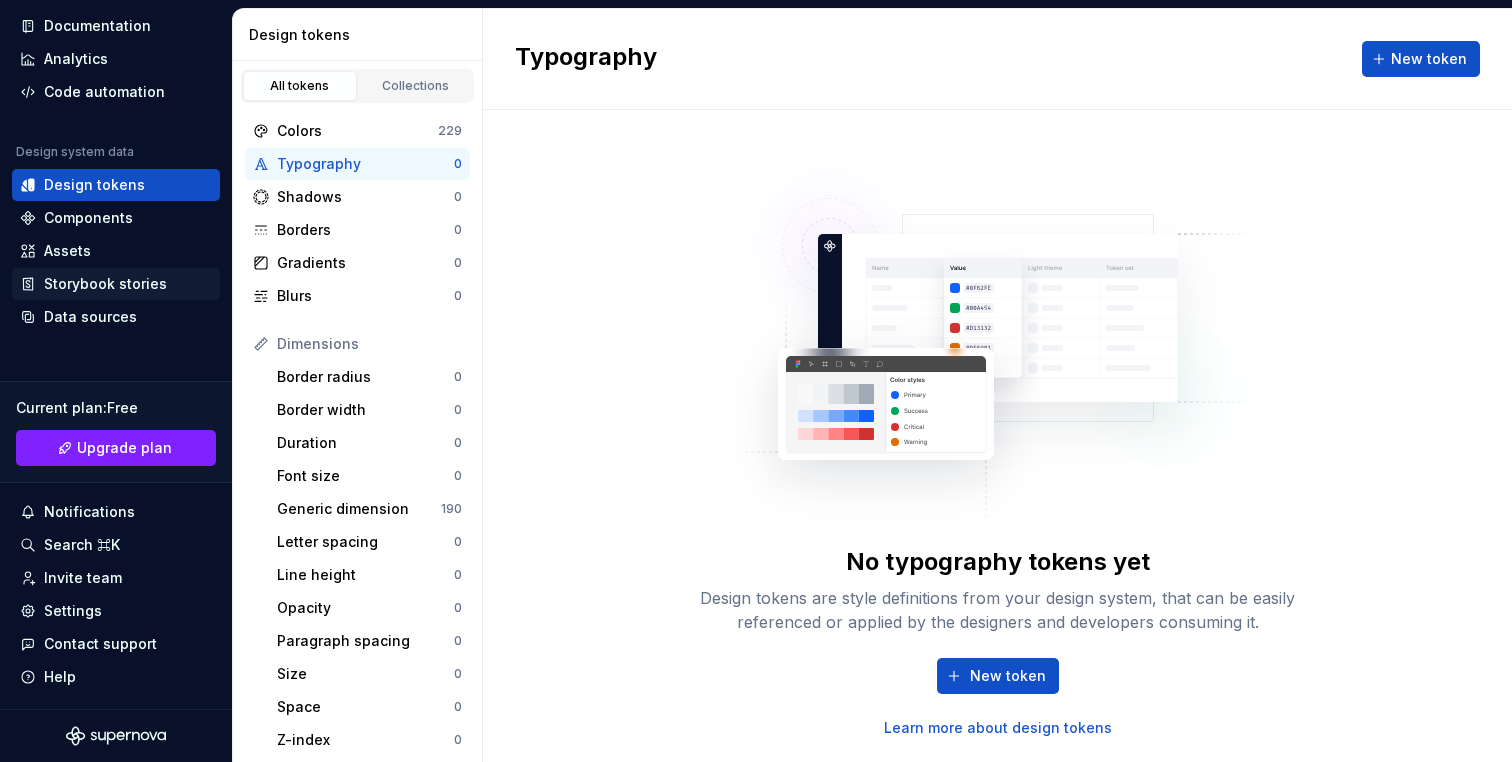 scroll, scrollTop: 0, scrollLeft: 0, axis: both 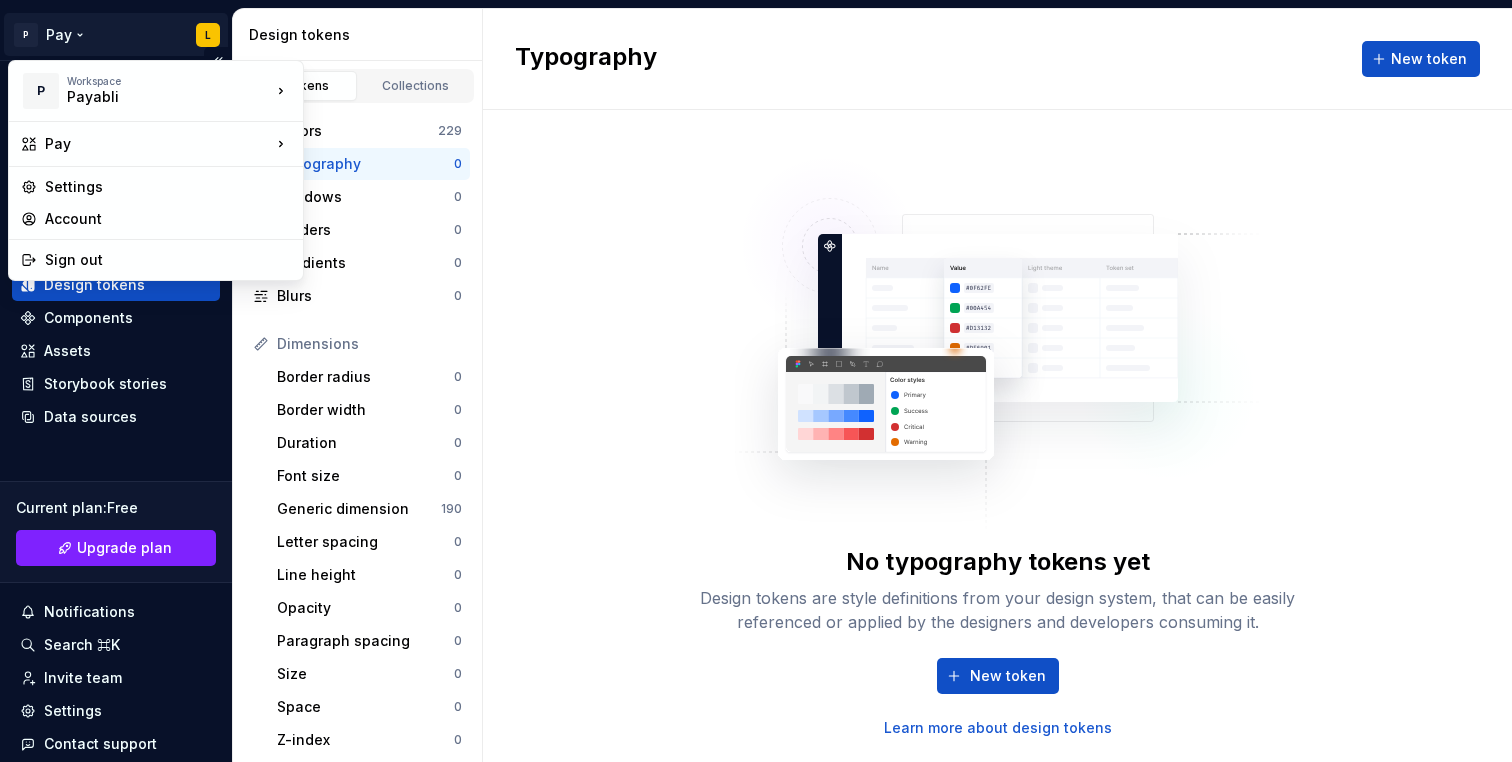 click on "P Pay  L Home Documentation Analytics Code automation Design system data Design tokens Components Assets Storybook stories Data sources Current plan :  Free Upgrade plan Notifications Search ⌘K Invite team Settings Contact support Help Design tokens All tokens Collections Colors 229 Typography 0 Shadows 0 Borders 0 Gradients 0 Blurs 0 Dimensions Border radius 0 Border width 0 Duration 0 Font size 0 Generic dimension 190 Letter spacing 0 Line height 0 Opacity 0 Paragraph spacing 0 Size 0 Space 0 Z-index 0 Options Text decoration 0 Text case 0 Visibility 0 Strings Font family 0 Font weight/style 0 Generic string 5 Product copy 0 Typography New token No typography tokens yet Design tokens are style definitions from your design system, that can be easily referenced or applied by the designers and developers consuming it. New token Learn more about design tokens   * P Workspace Payabli Pay  Settings Account Sign out" at bounding box center [756, 381] 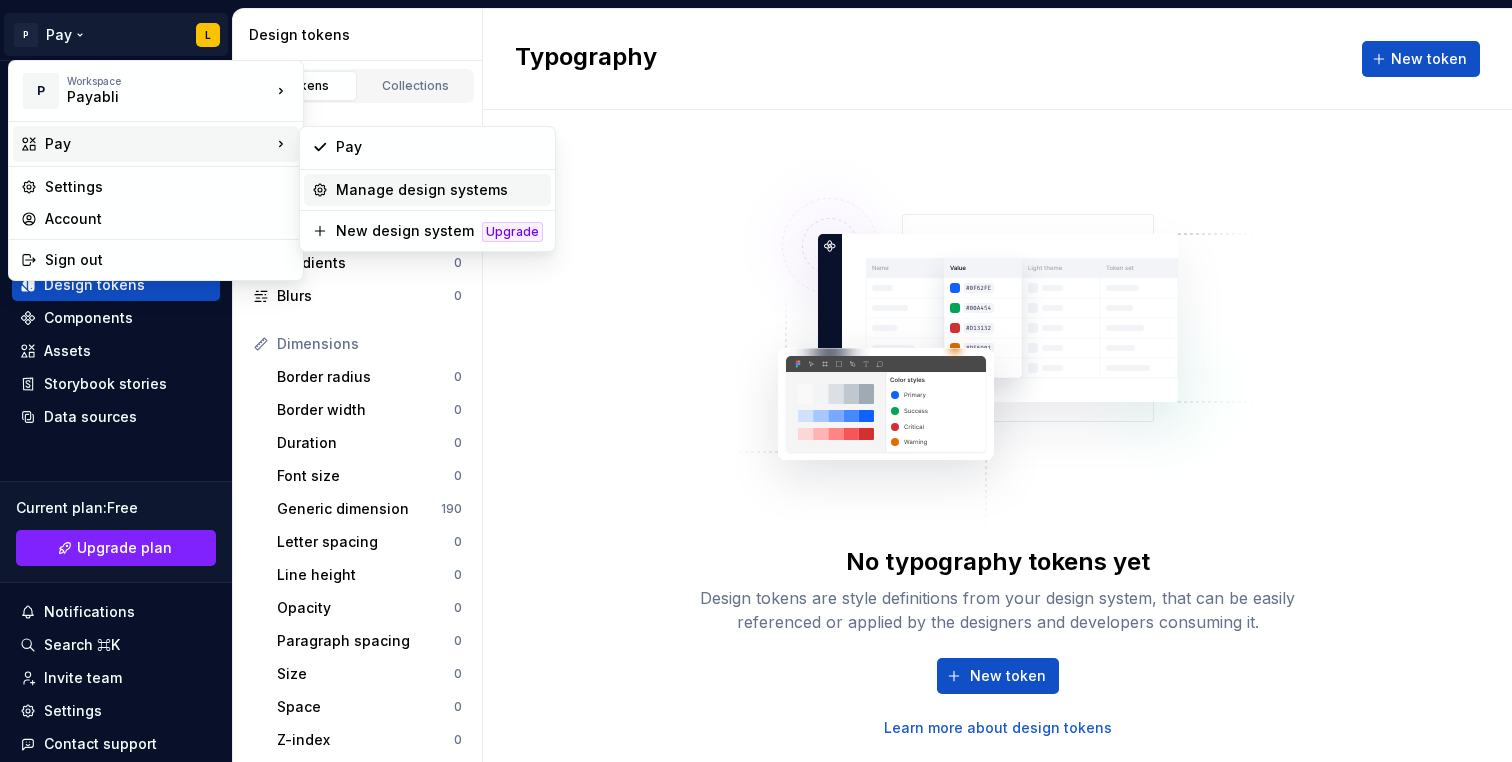 click on "Manage design systems" at bounding box center (439, 190) 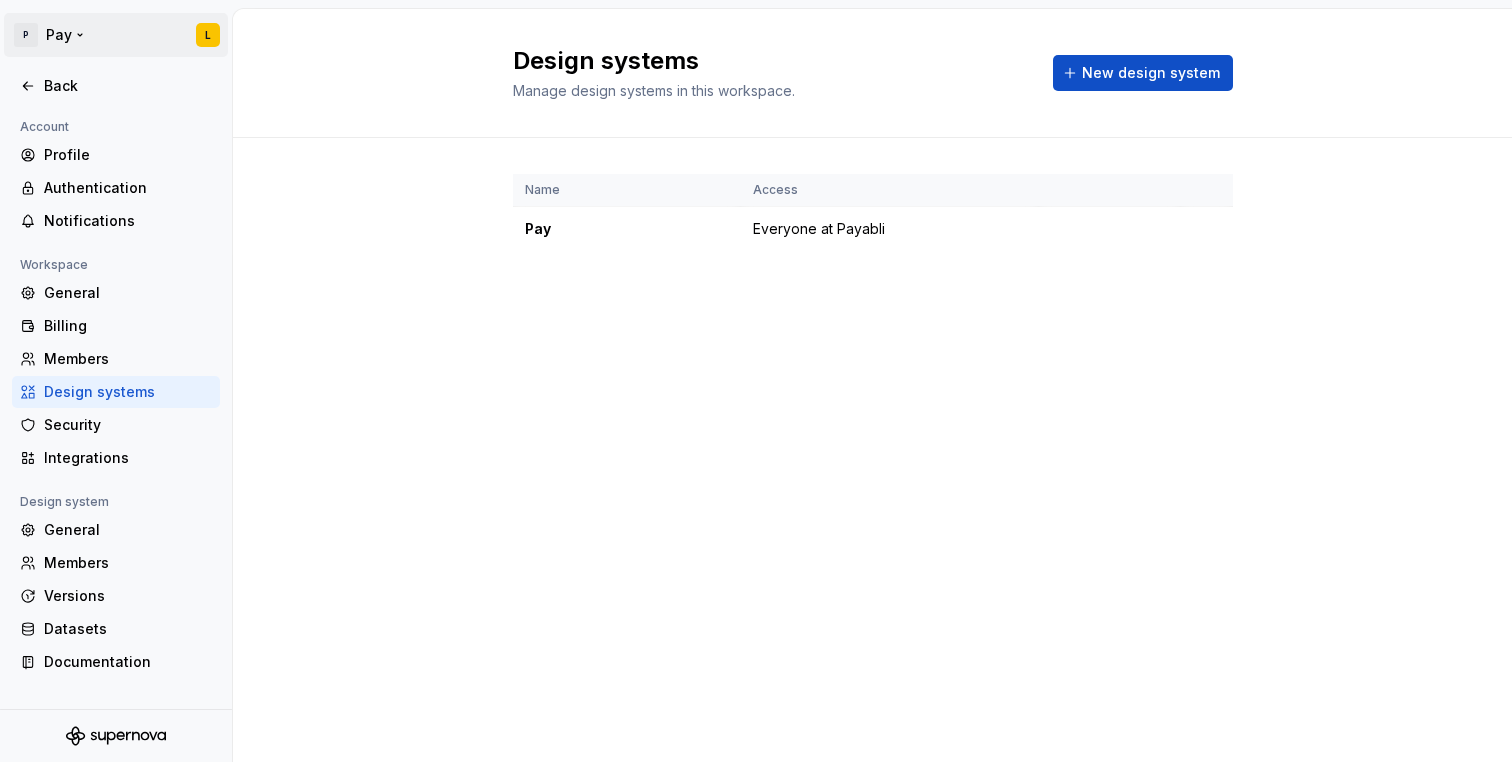 click on "P Pay  L Back Account Profile Authentication Notifications Workspace General Billing Members Design systems Security Integrations Design system General Members Versions Datasets Documentation Design systems Manage design systems in this workspace. New design system Name Access Pay  Everyone at Payabli   *" at bounding box center [756, 381] 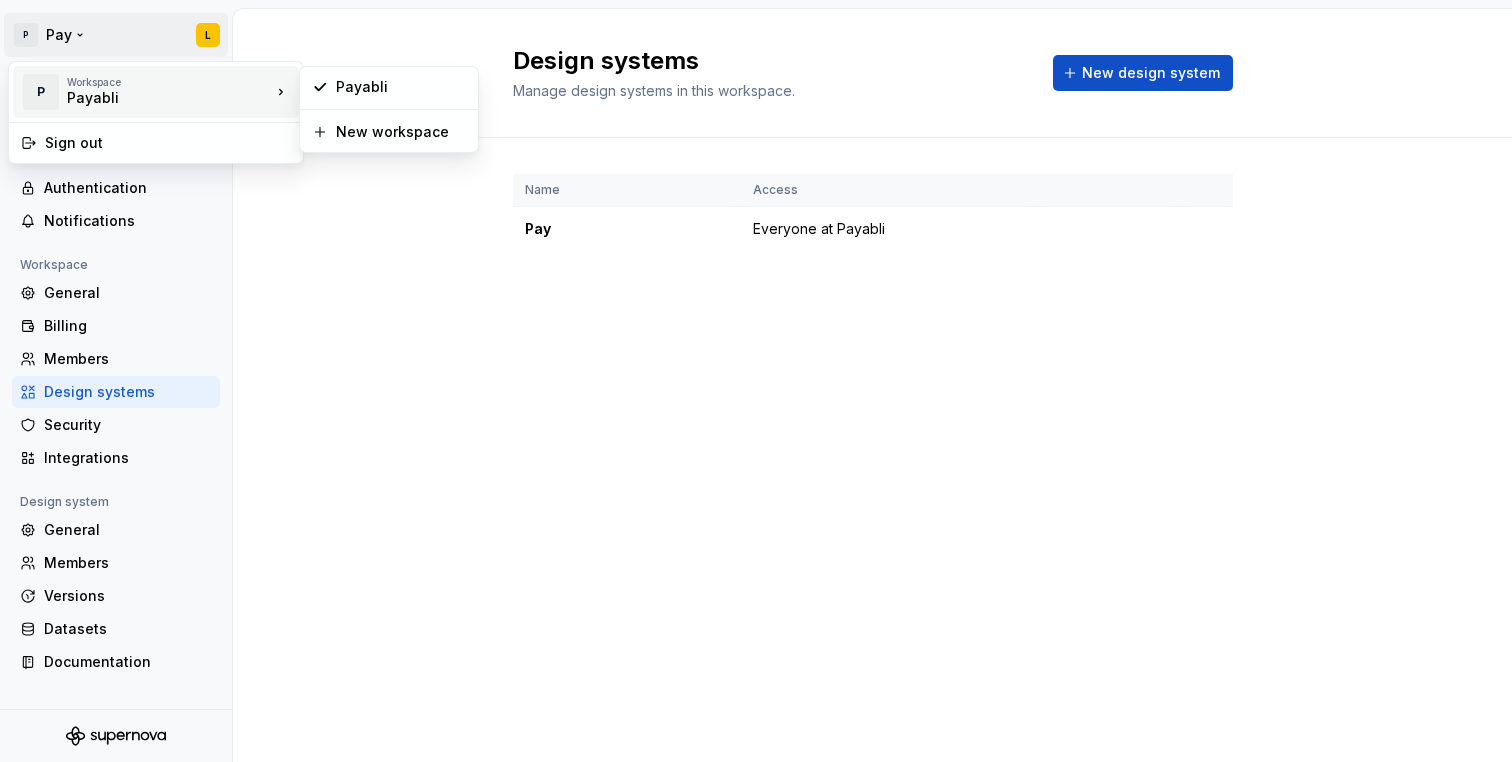 click on "P Pay  L Back Account Profile Authentication Notifications Workspace General Billing Members Design systems Security Integrations Design system General Members Versions Datasets Documentation Design systems Manage design systems in this workspace. New design system Name Access Pay  Everyone at Payabli   * P Workspace Payabli Sign out Payabli New workspace" at bounding box center (756, 381) 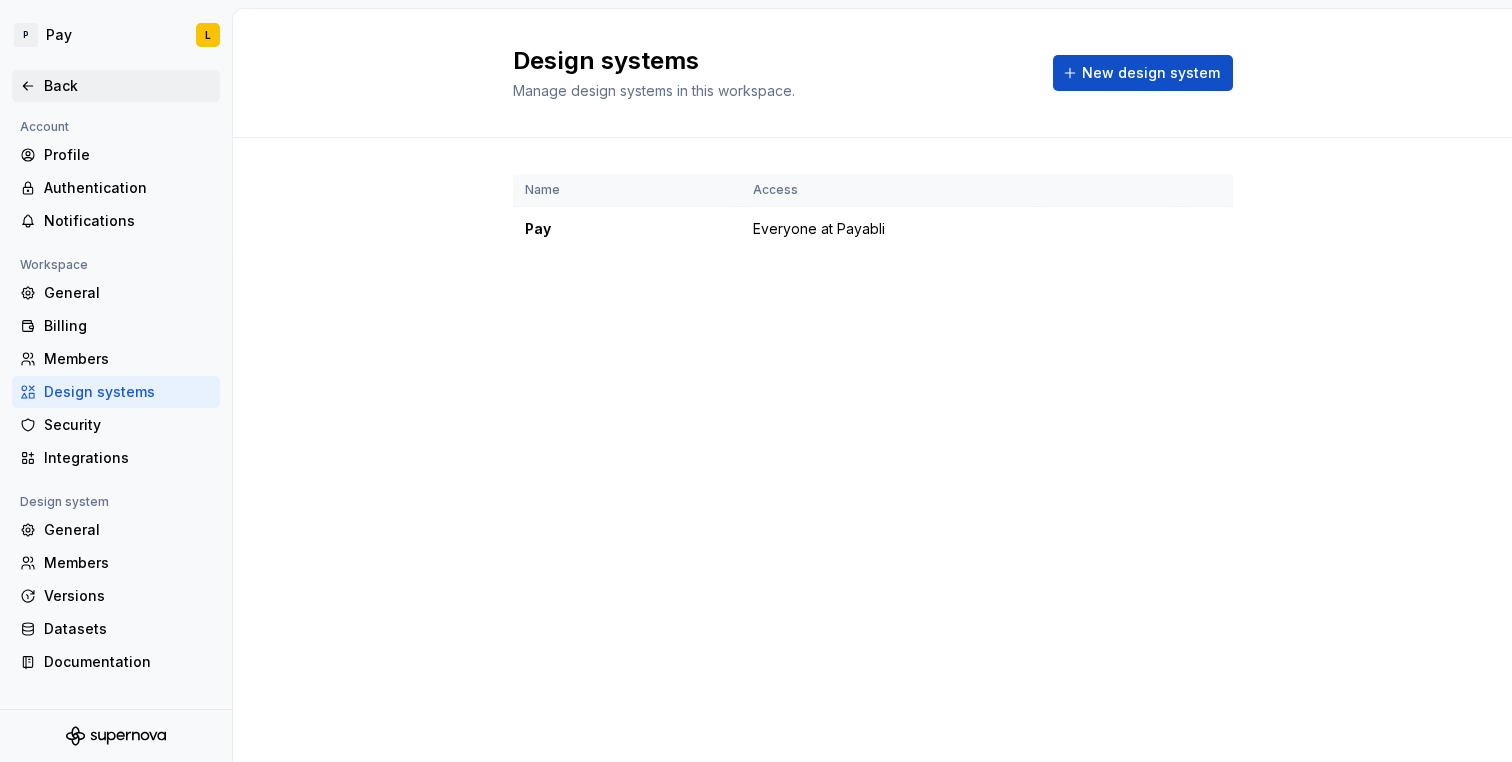 click on "Back" at bounding box center (116, 86) 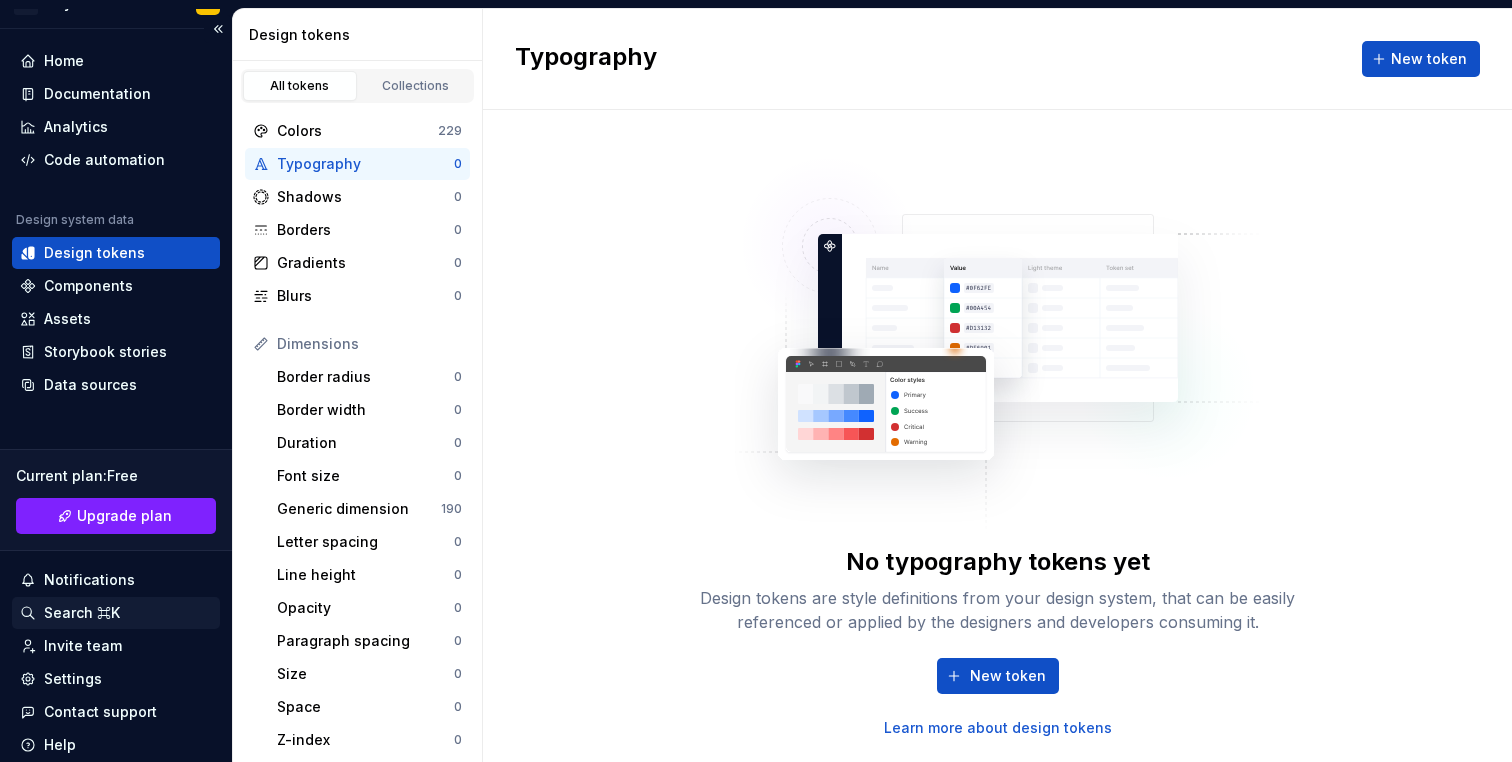 scroll, scrollTop: 100, scrollLeft: 0, axis: vertical 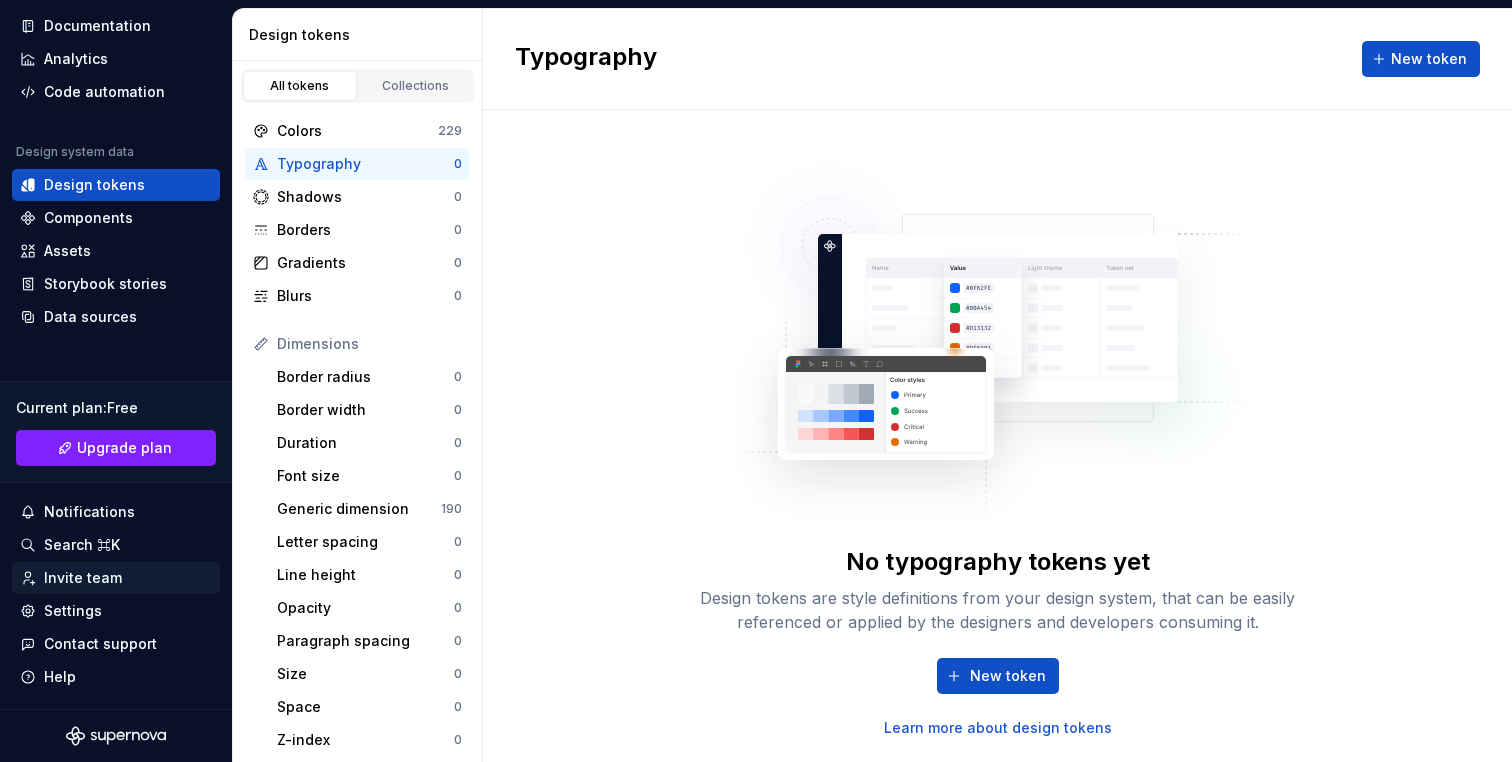 click on "Invite team" at bounding box center [83, 578] 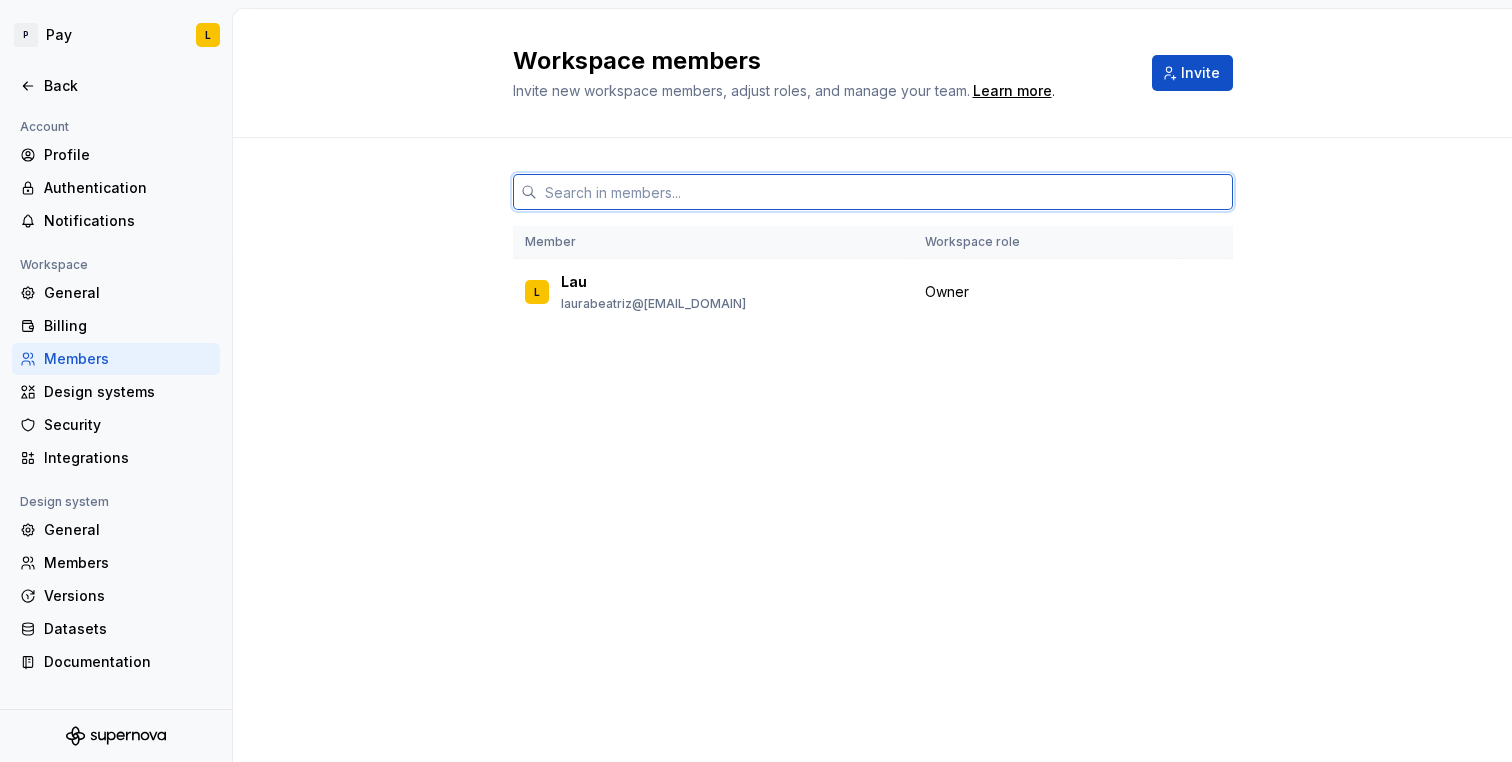 click at bounding box center [885, 192] 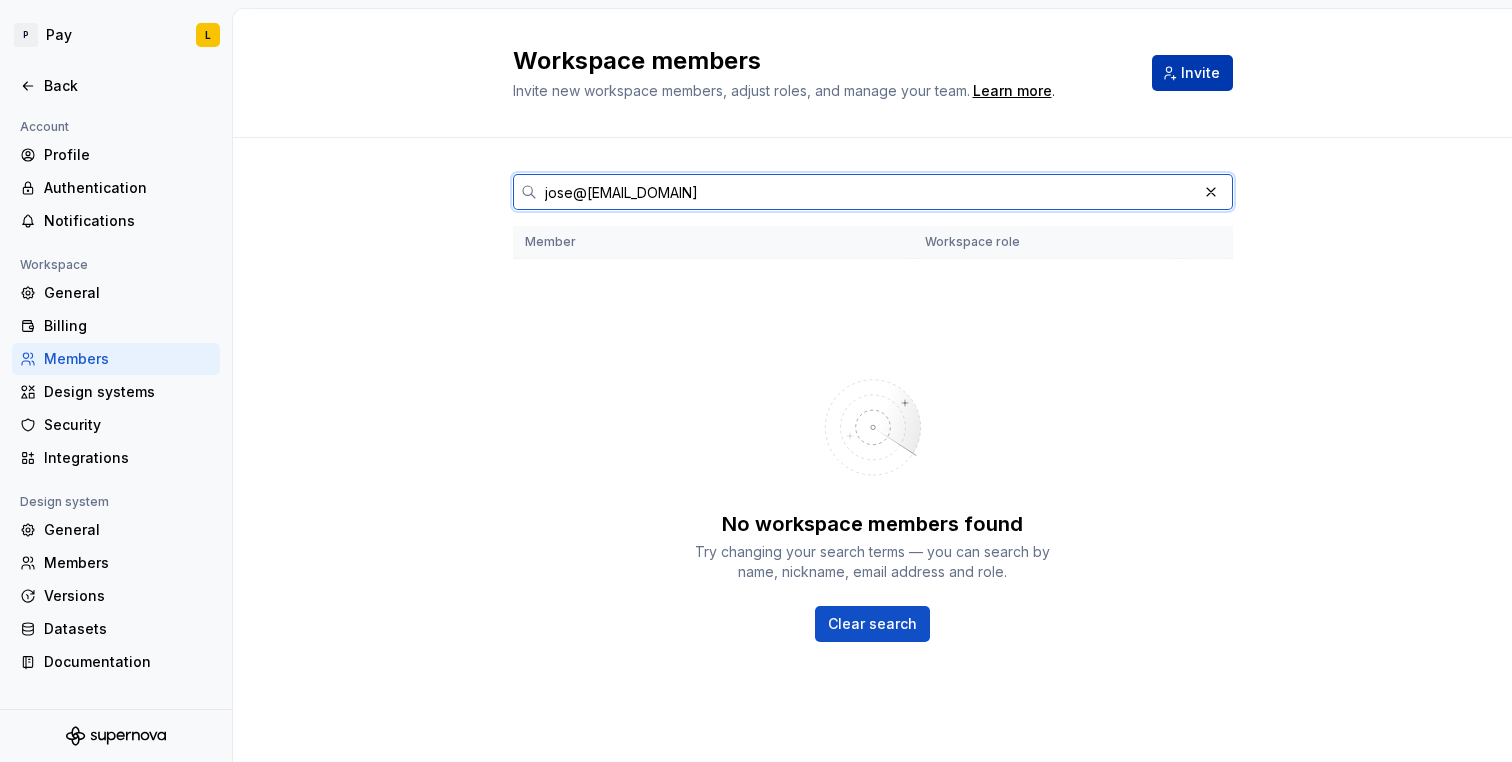 type on "jose@payabli.com" 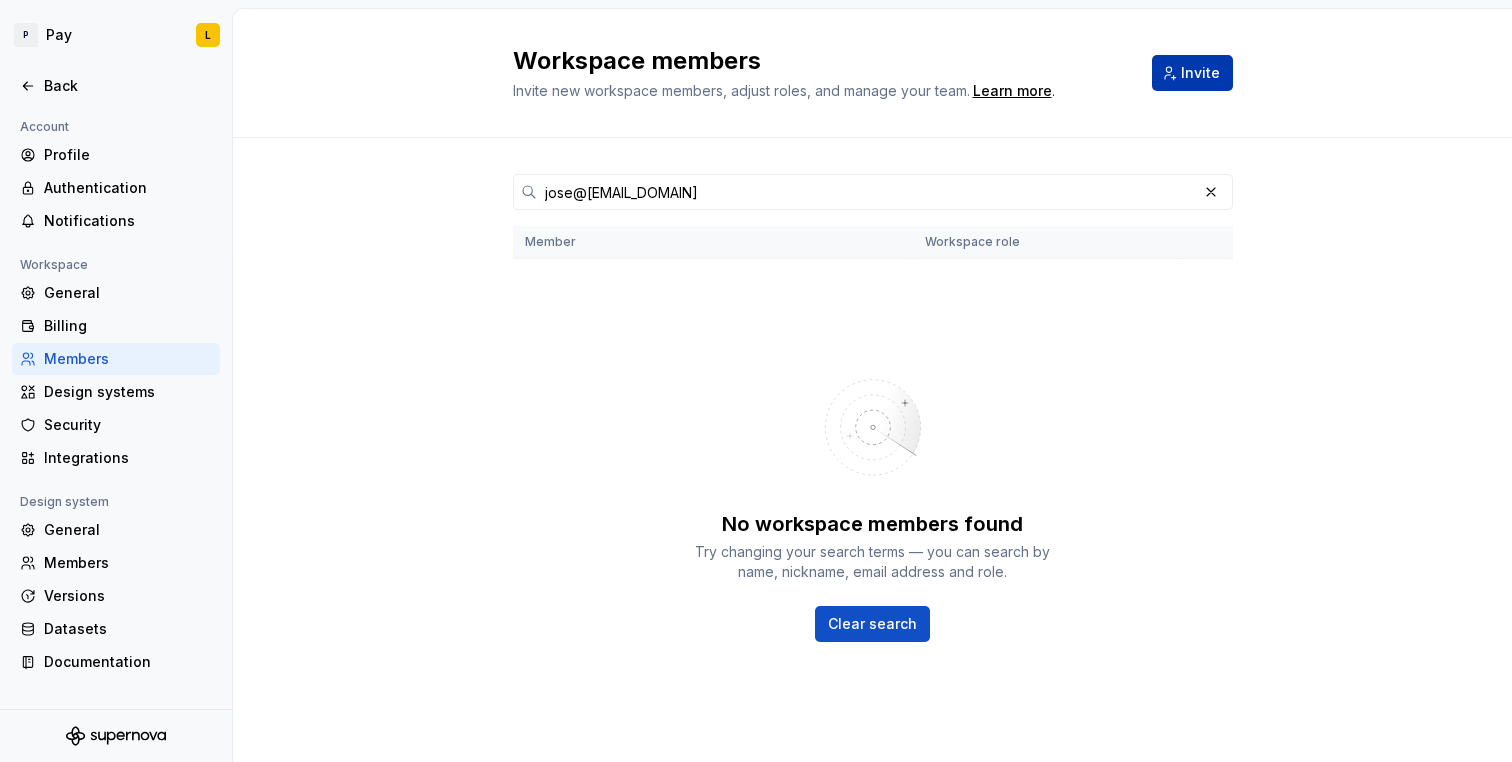 click on "Invite" at bounding box center (1200, 73) 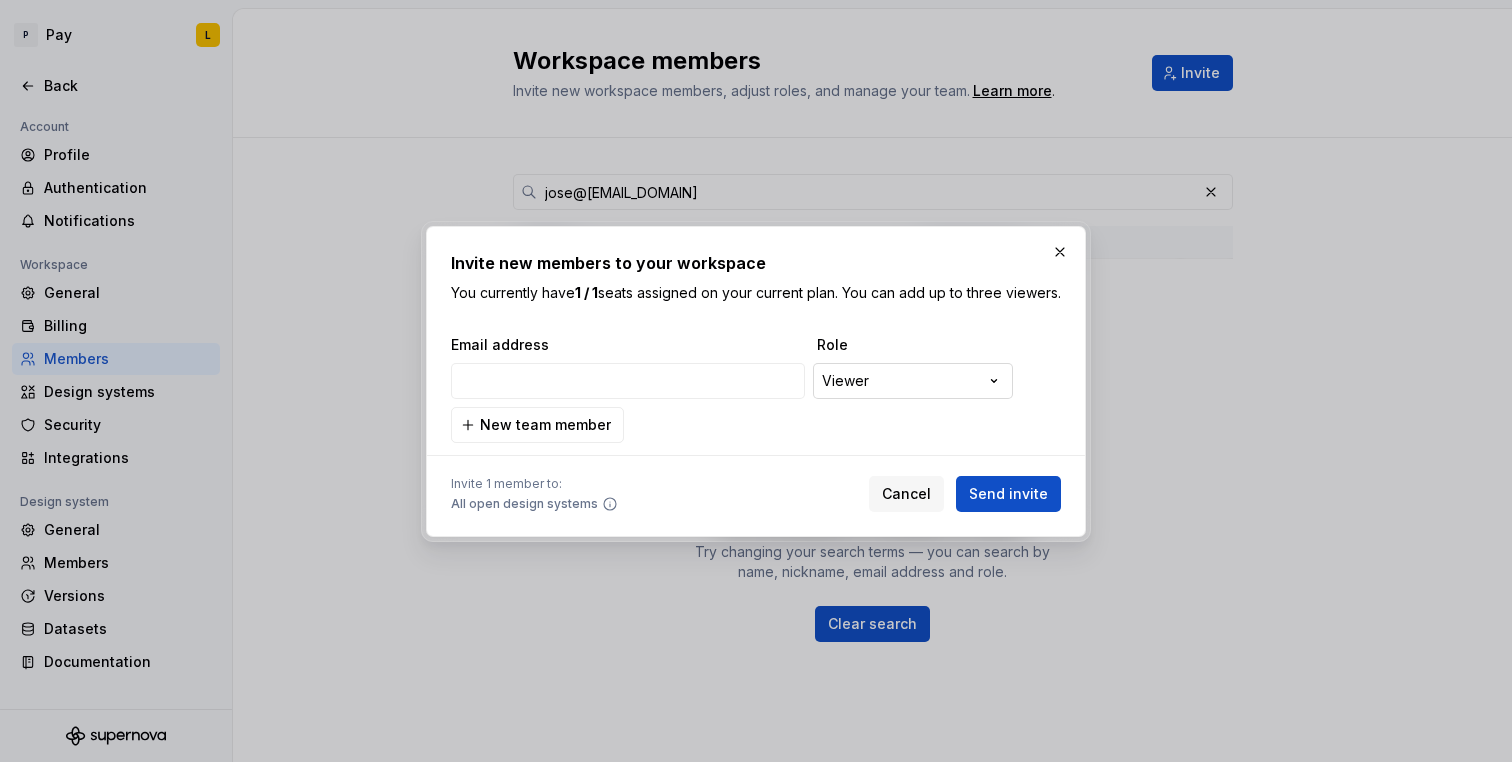 click on "**********" at bounding box center [756, 381] 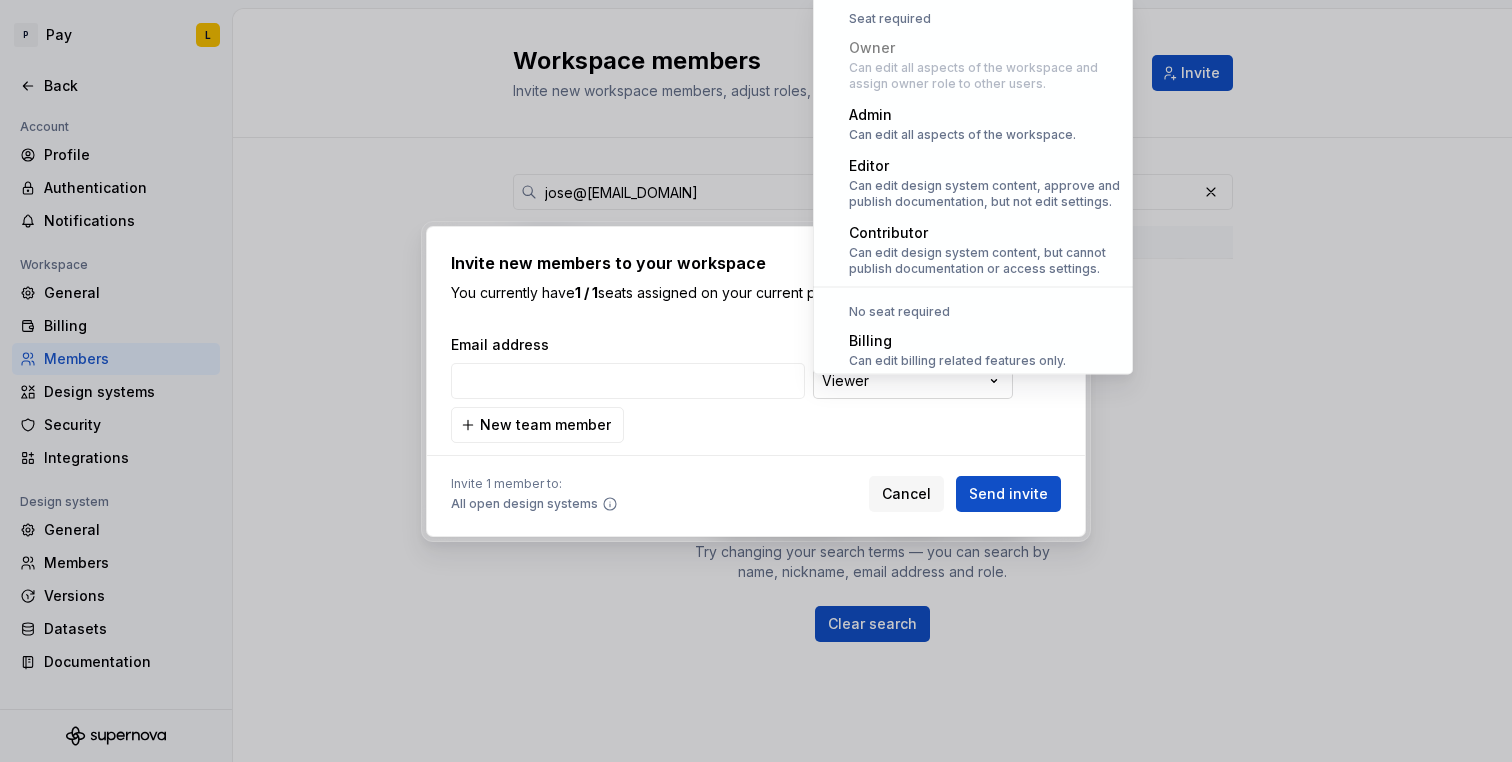 scroll, scrollTop: 55, scrollLeft: 0, axis: vertical 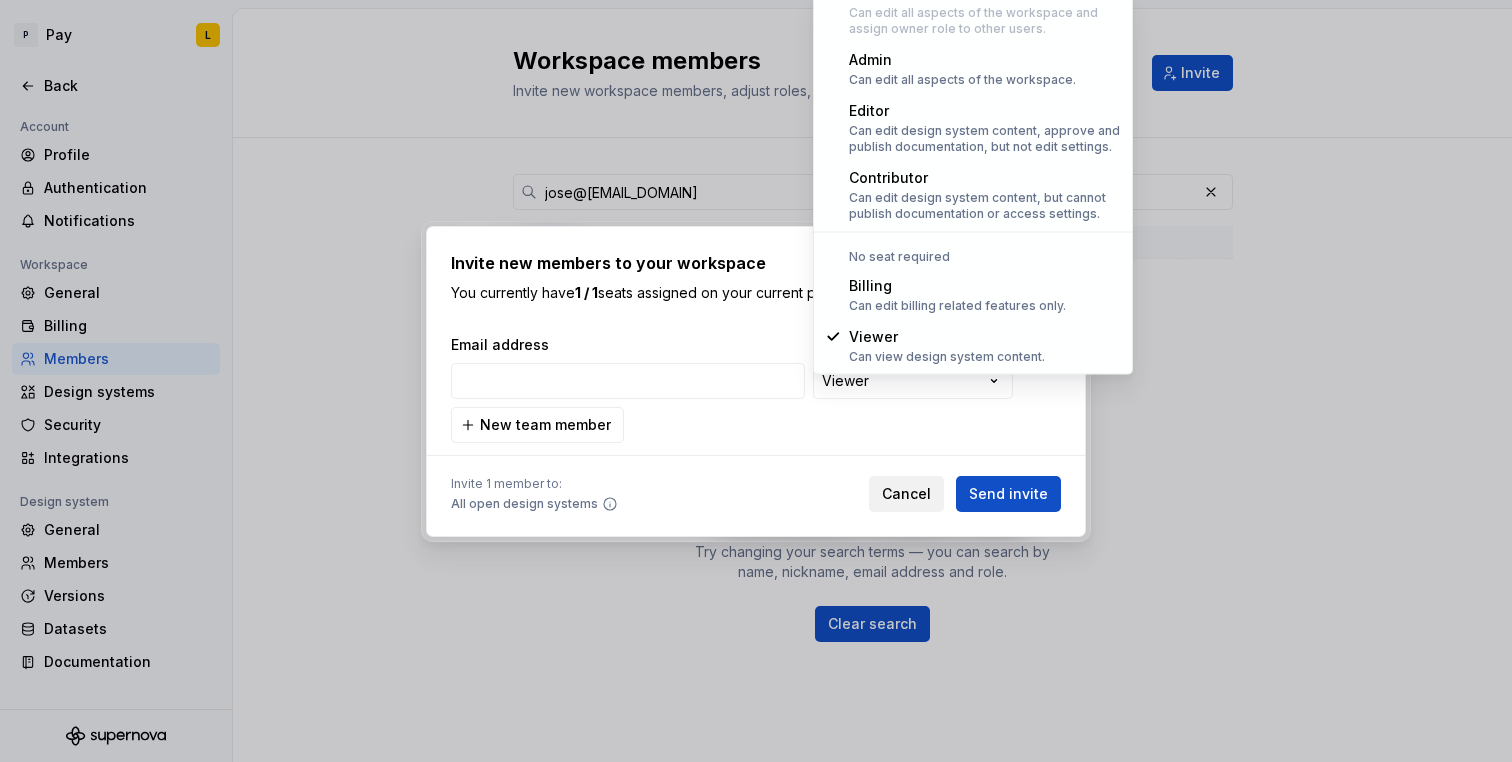 click on "**********" at bounding box center (756, 381) 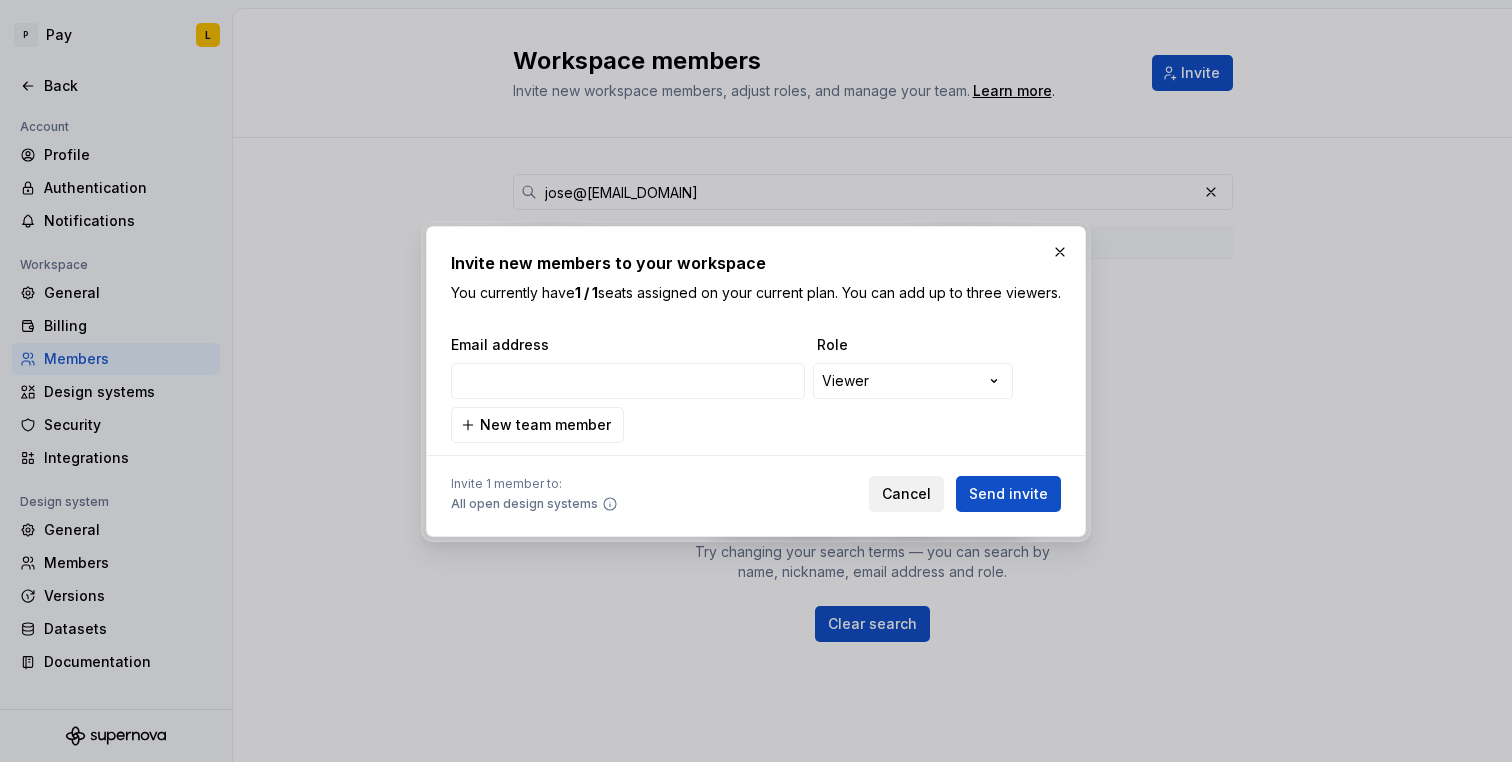 click on "Cancel" at bounding box center (906, 494) 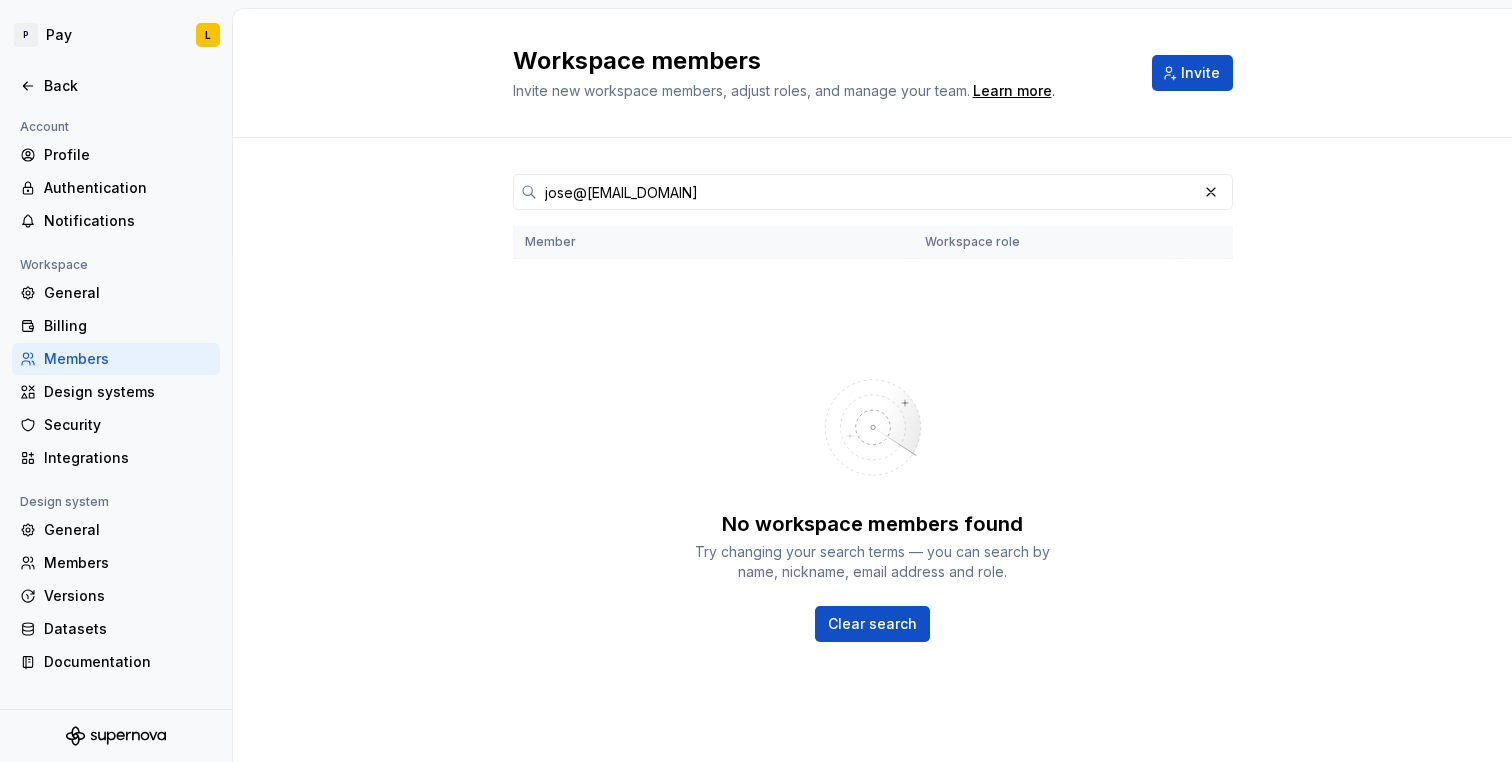 click on "No workspace members found Try changing your search terms — you can search by name,
nickname, email address and role. Clear search" at bounding box center (873, 499) 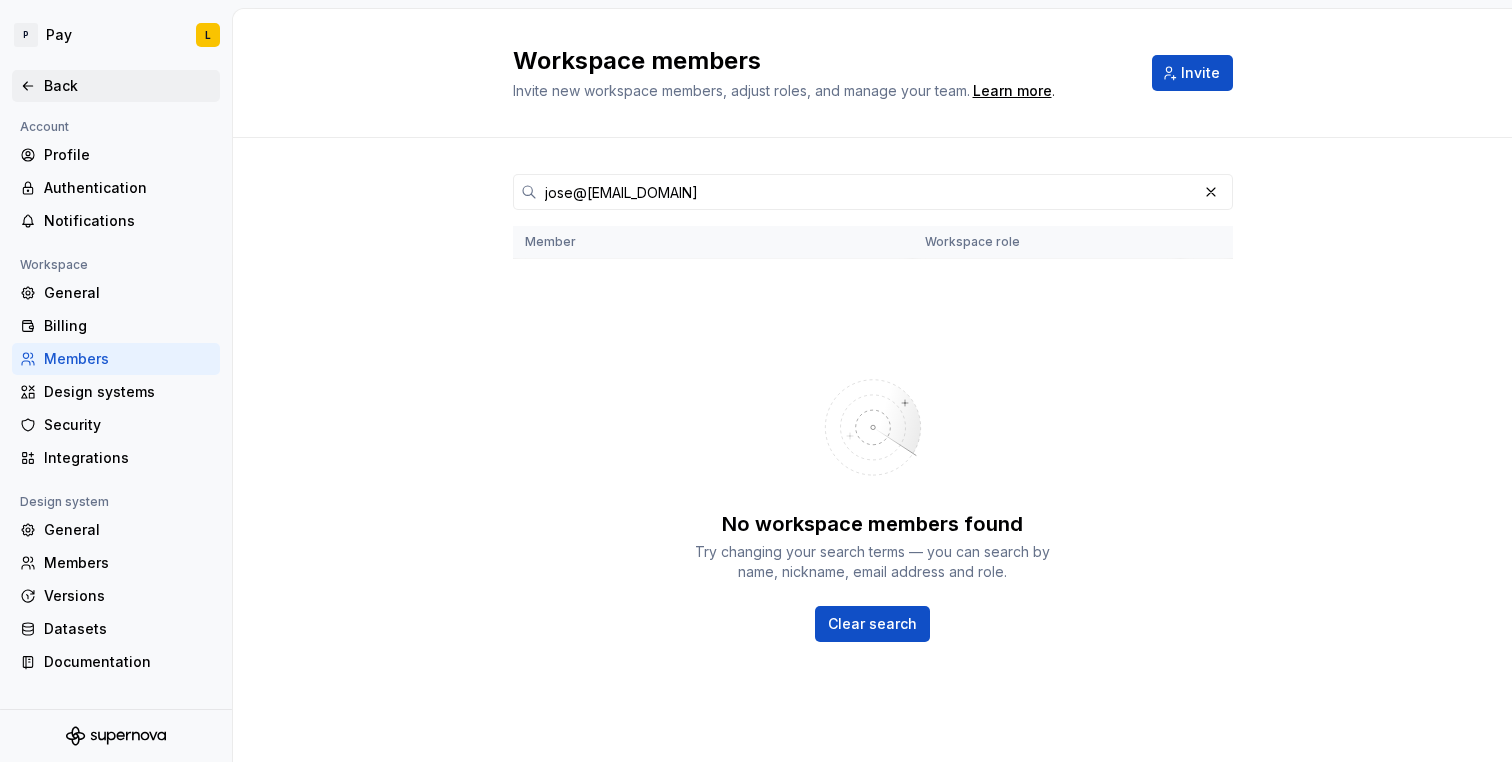 click on "Back" at bounding box center (128, 86) 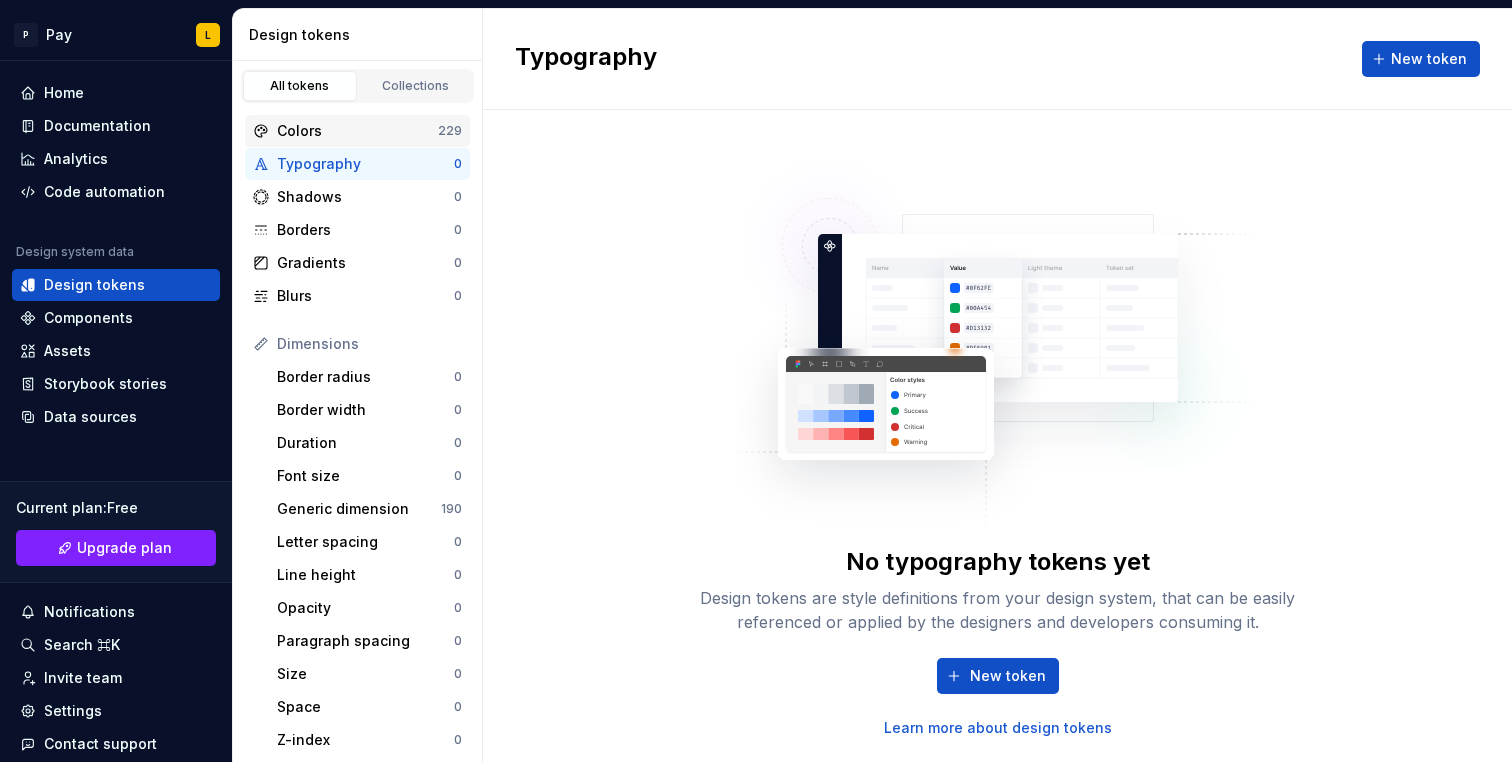 click on "Colors" at bounding box center [357, 131] 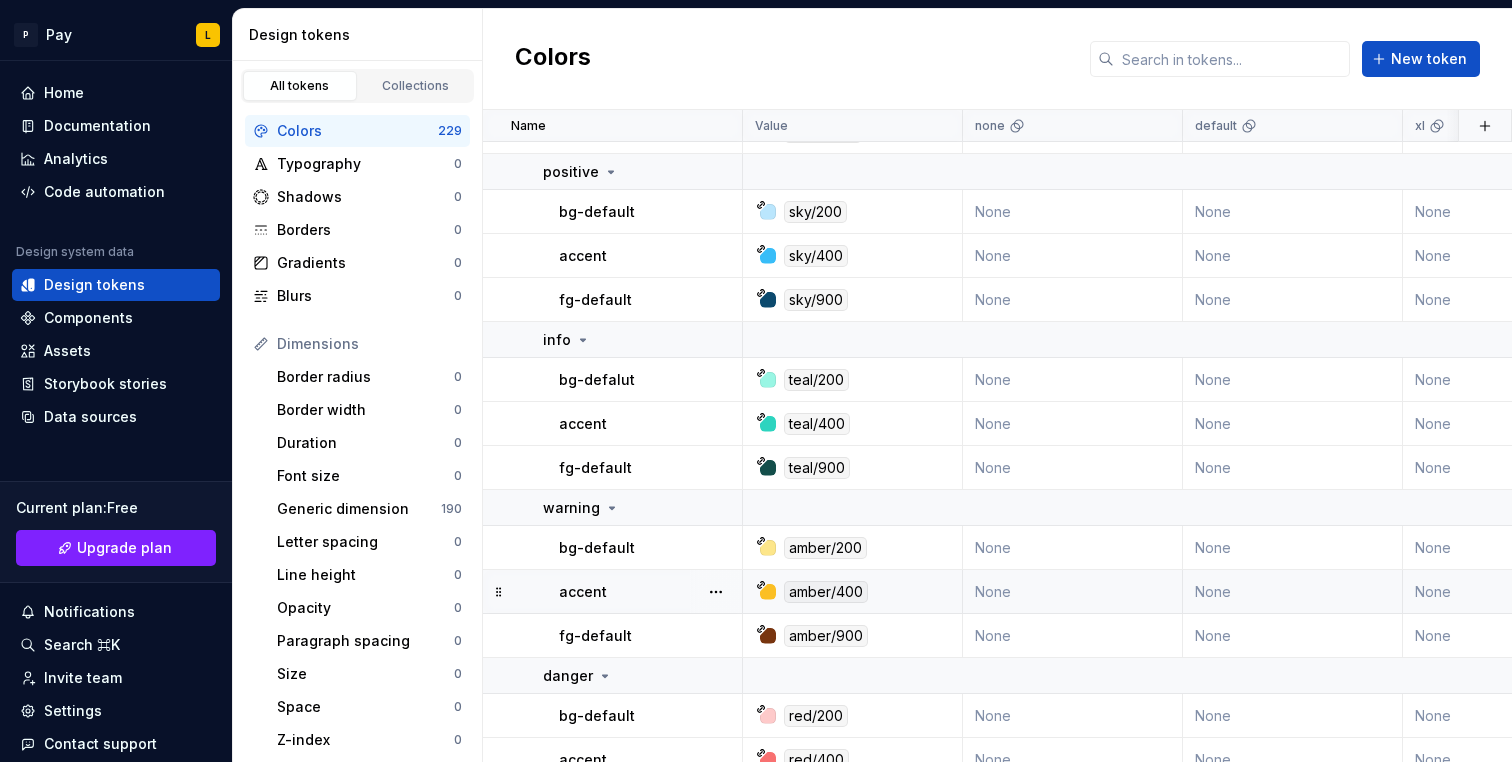 scroll, scrollTop: 3117, scrollLeft: 0, axis: vertical 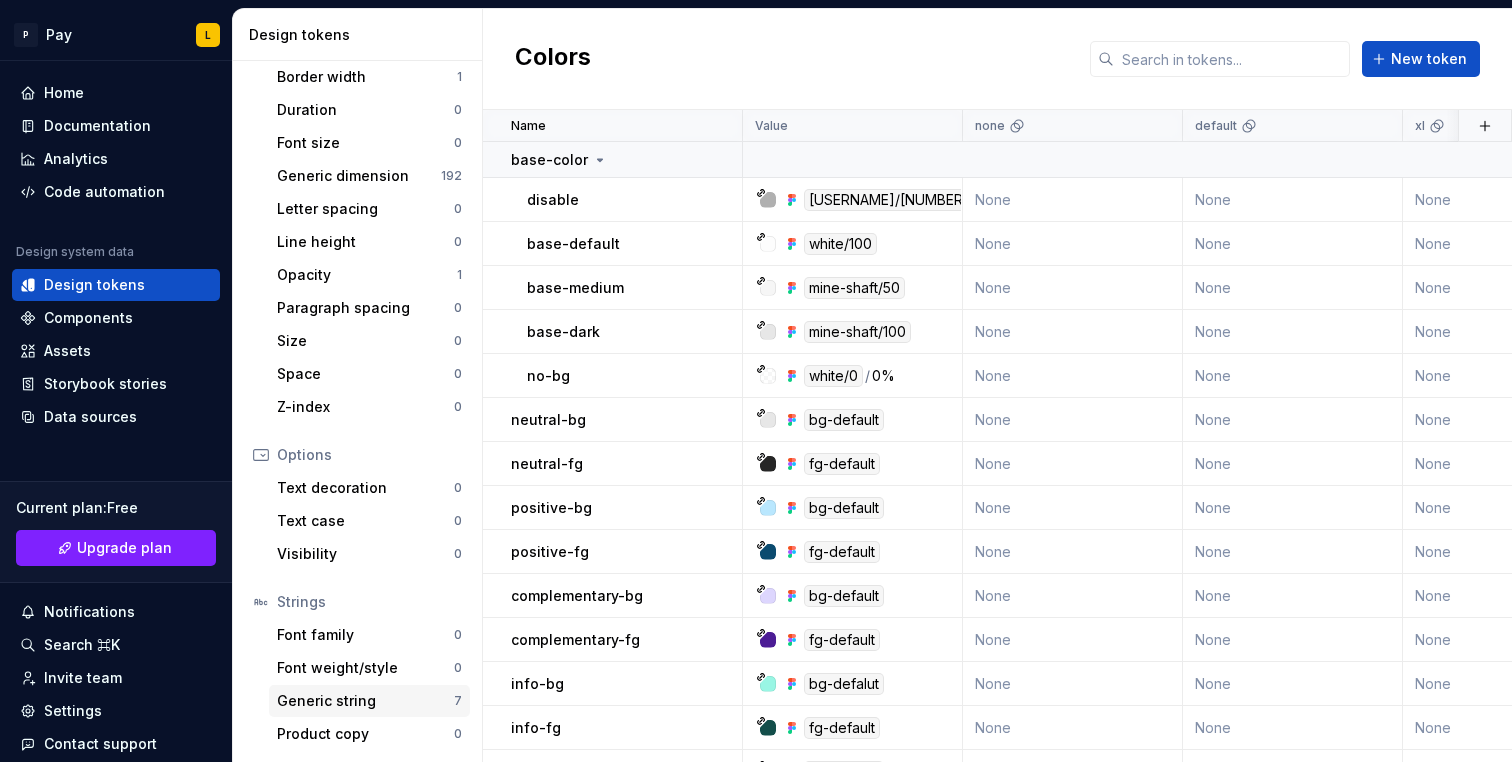 click on "Generic string" at bounding box center (365, 701) 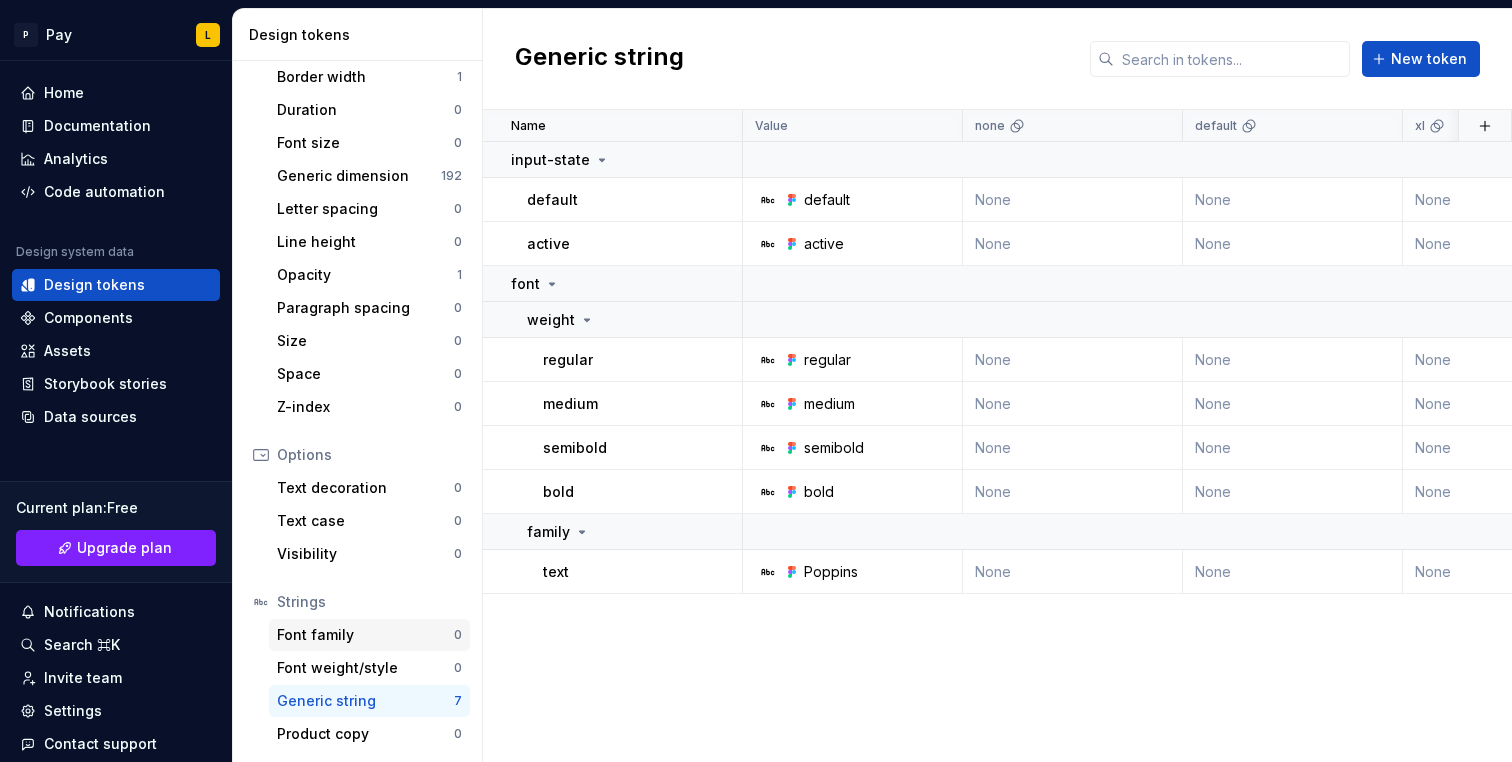click on "Font family" at bounding box center [365, 635] 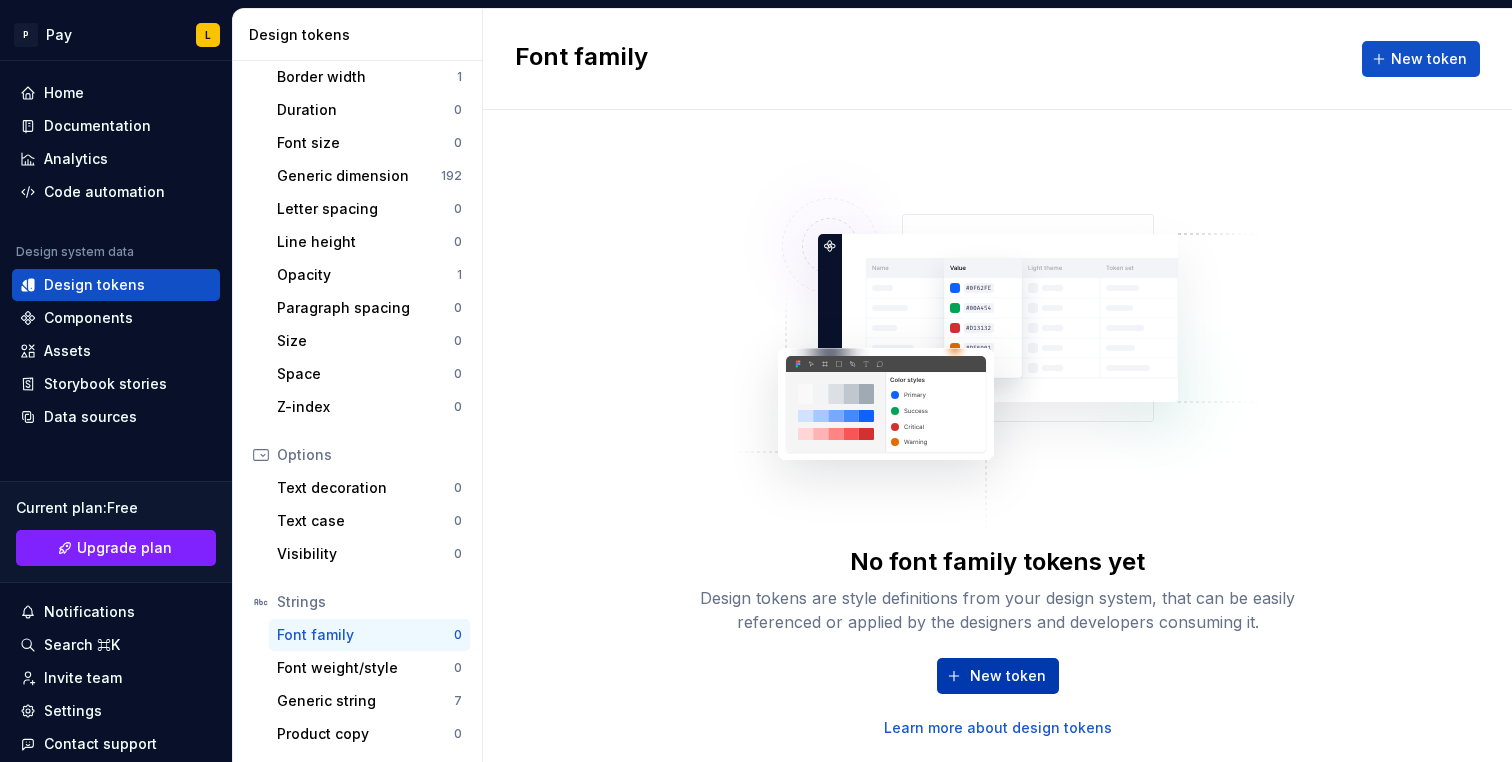 click on "New token" at bounding box center (1008, 676) 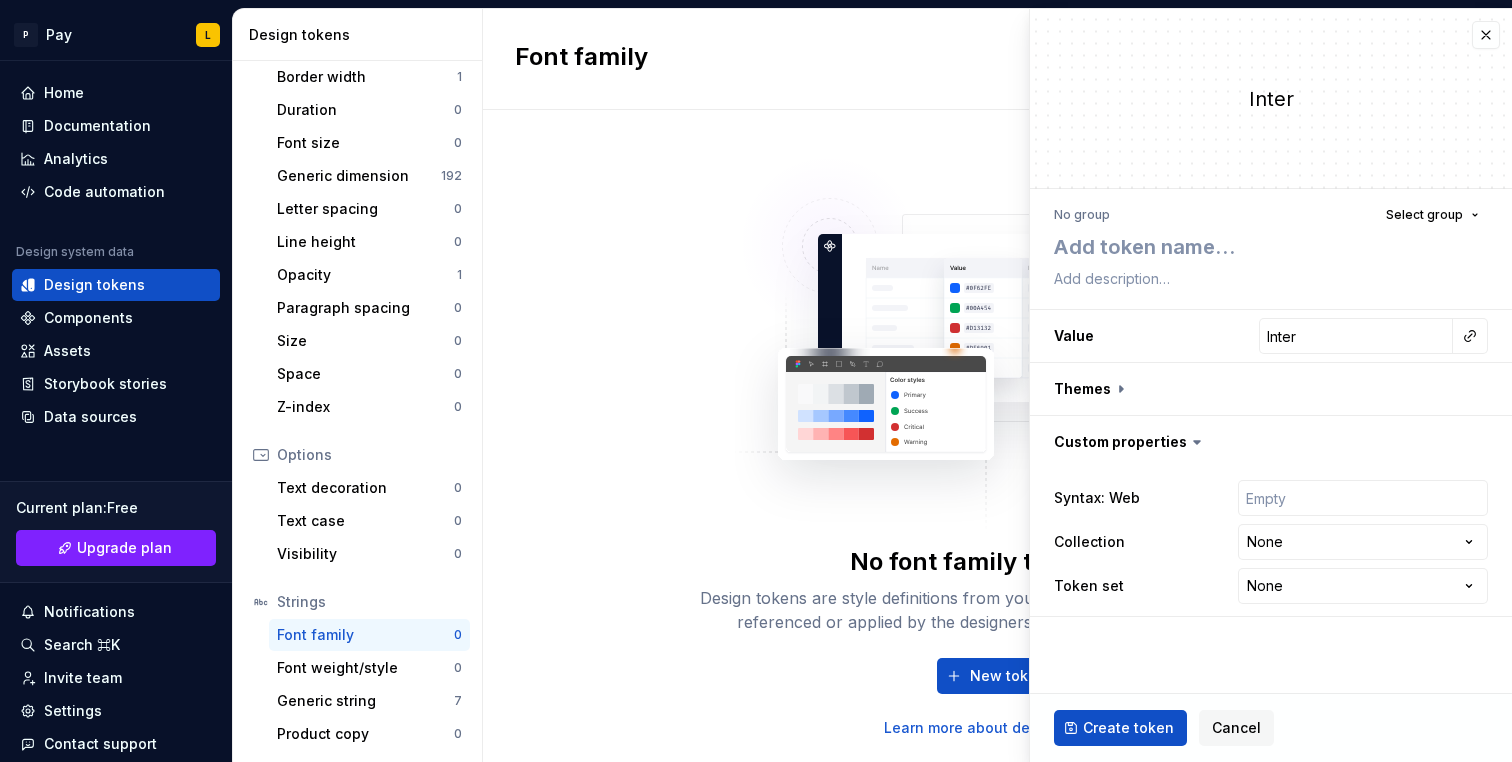 click on "Select group" at bounding box center [1424, 215] 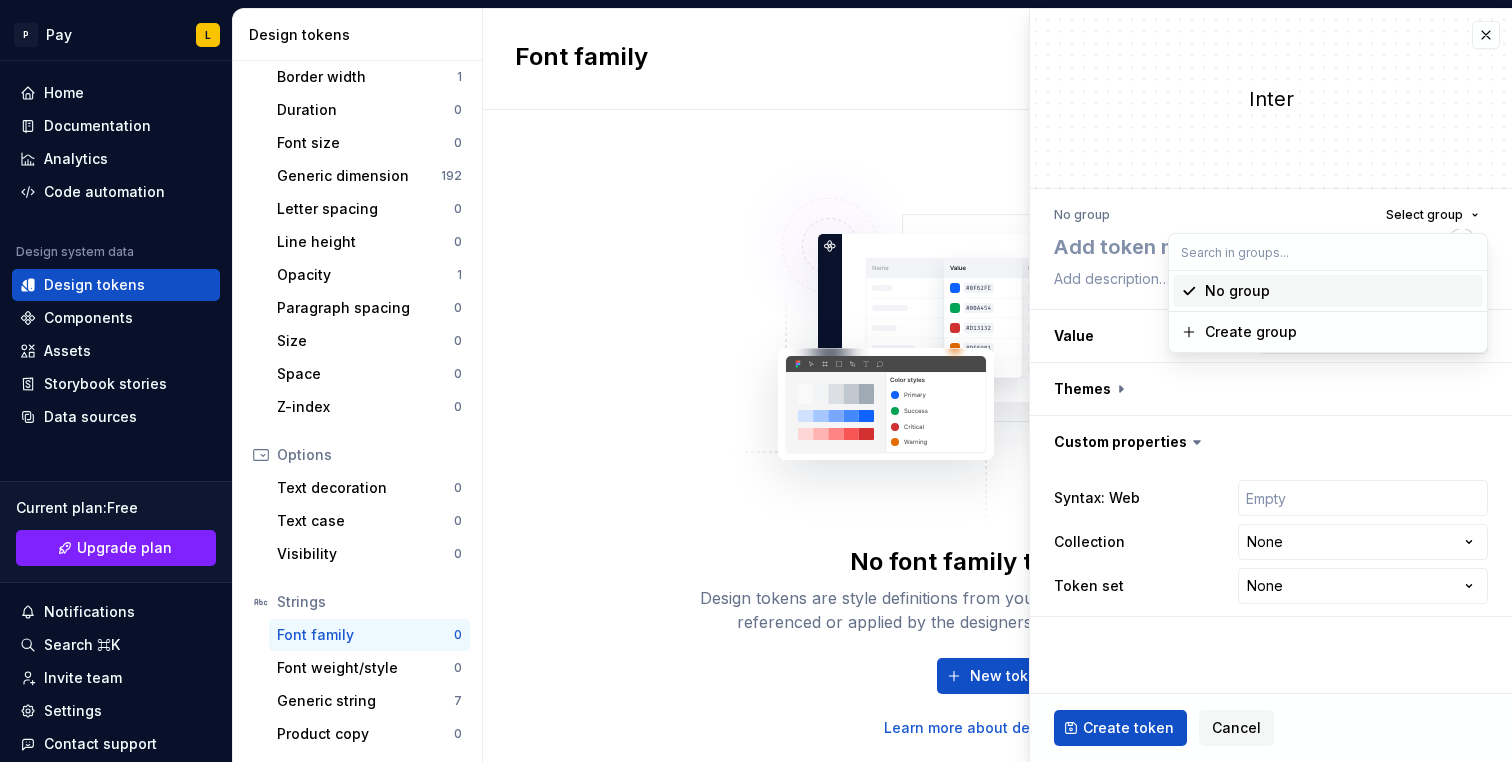 click on "No group Select group" at bounding box center (1271, 215) 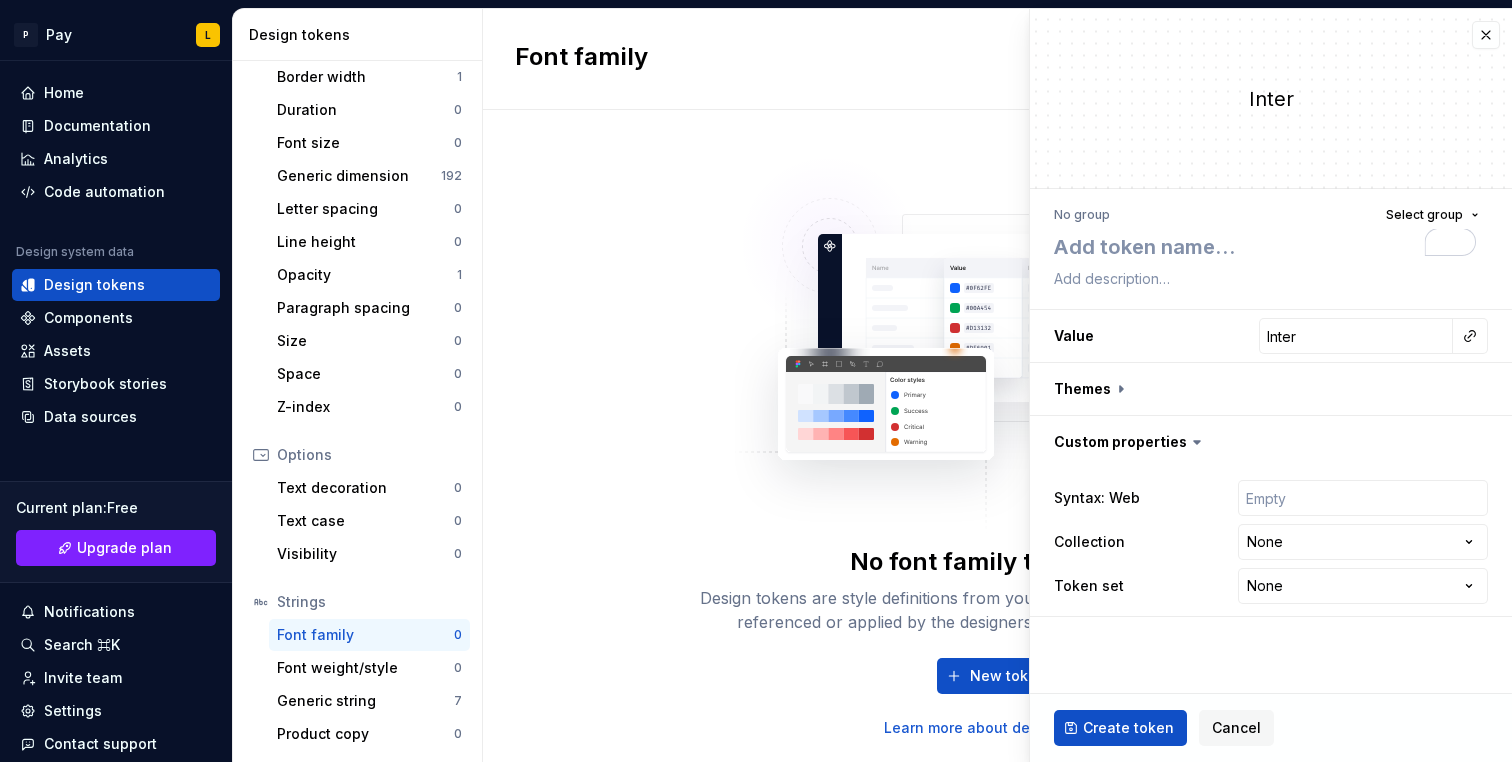 click on "No font family tokens yet Design tokens are style definitions from your design system, that can be easily referenced or applied by the designers and developers consuming it. New token Learn more about design tokens" at bounding box center (997, 436) 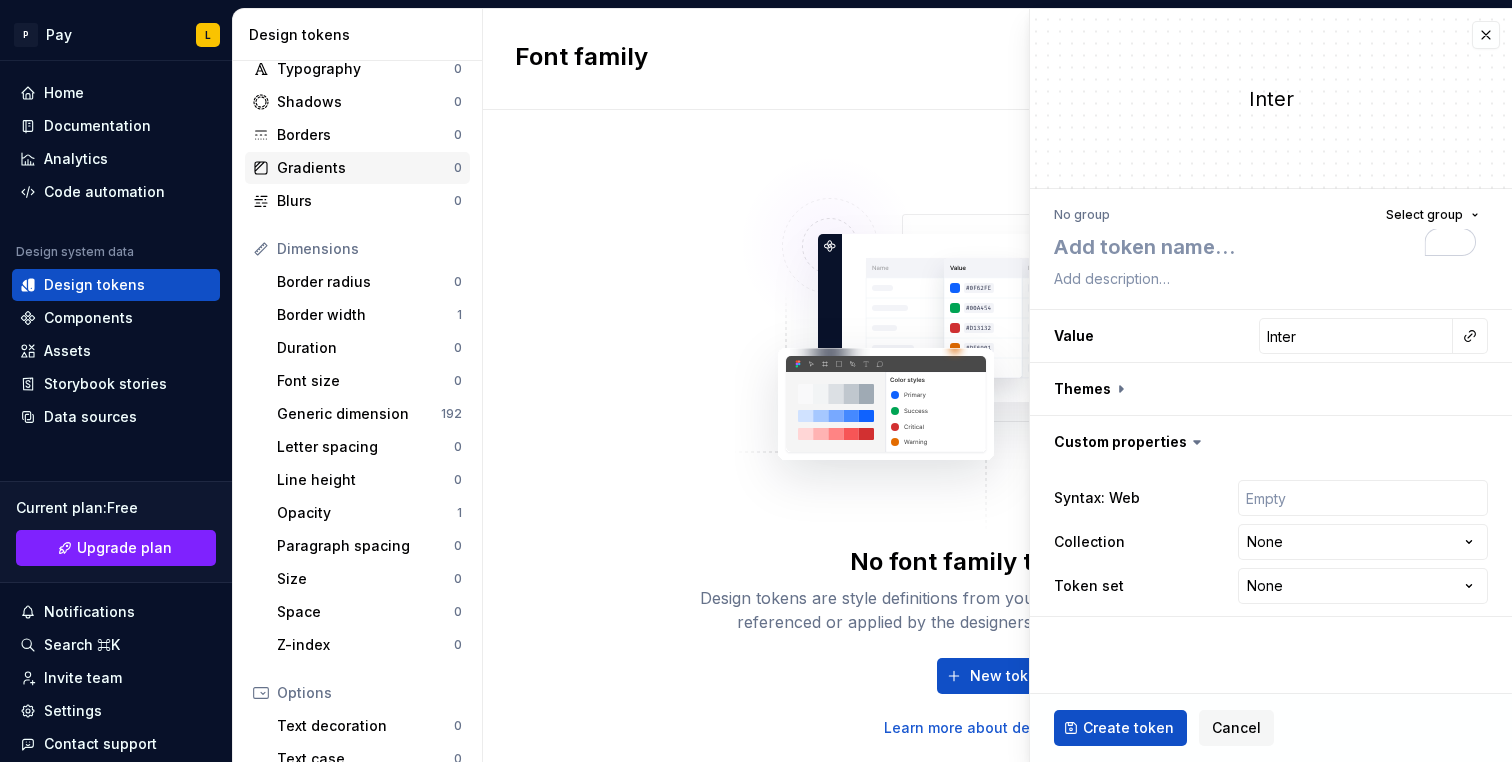 scroll, scrollTop: 0, scrollLeft: 0, axis: both 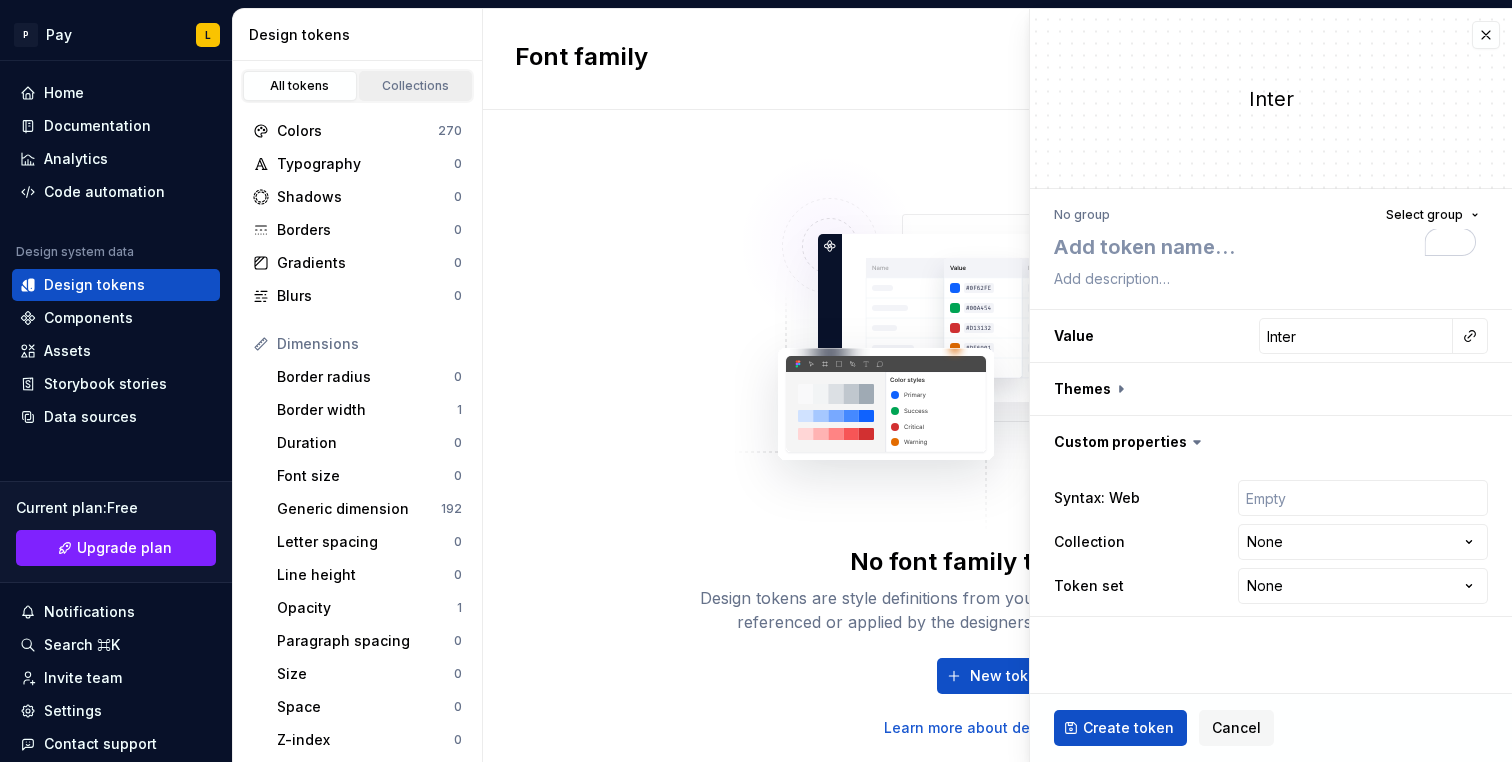 click on "Collections" at bounding box center (416, 86) 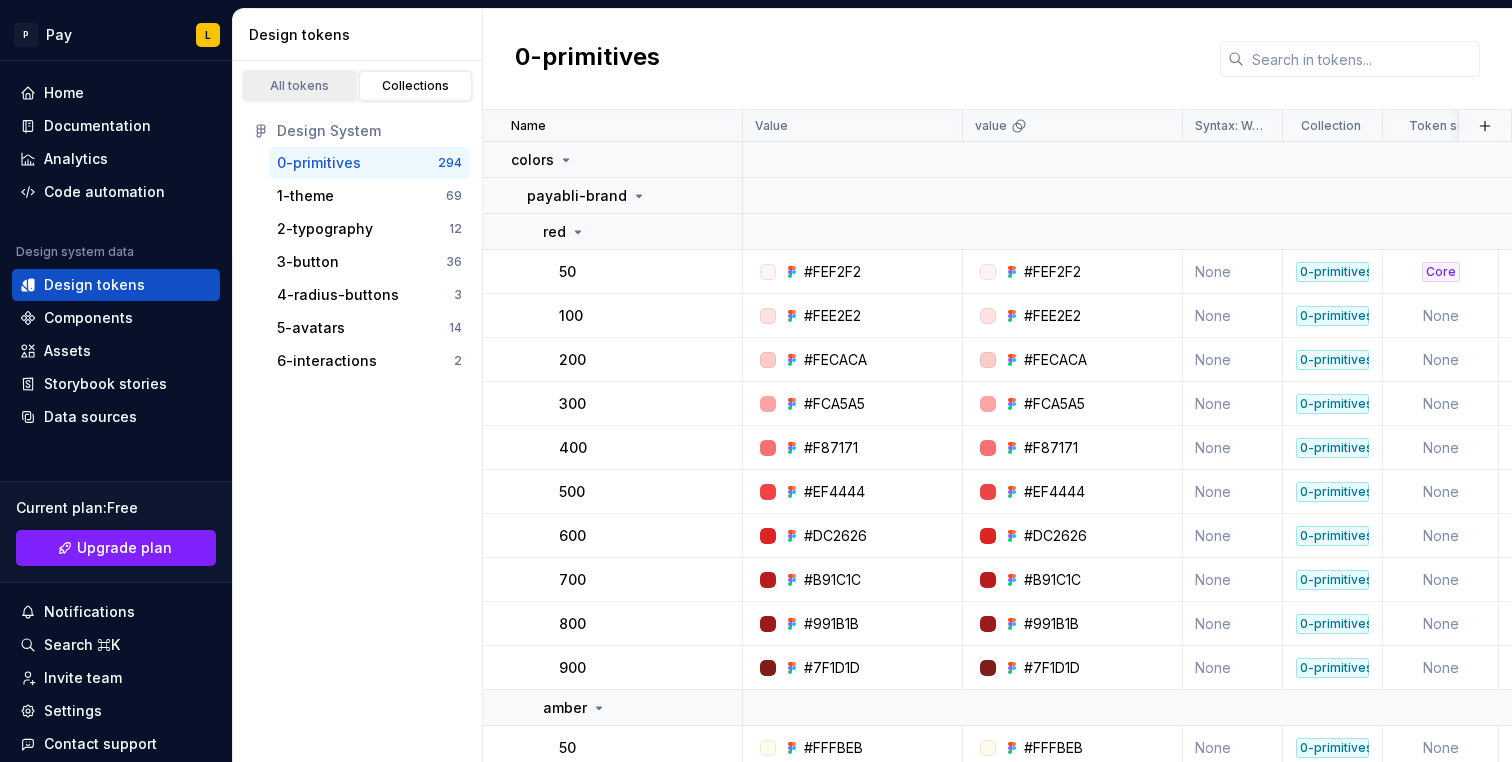click on "All tokens" at bounding box center [300, 86] 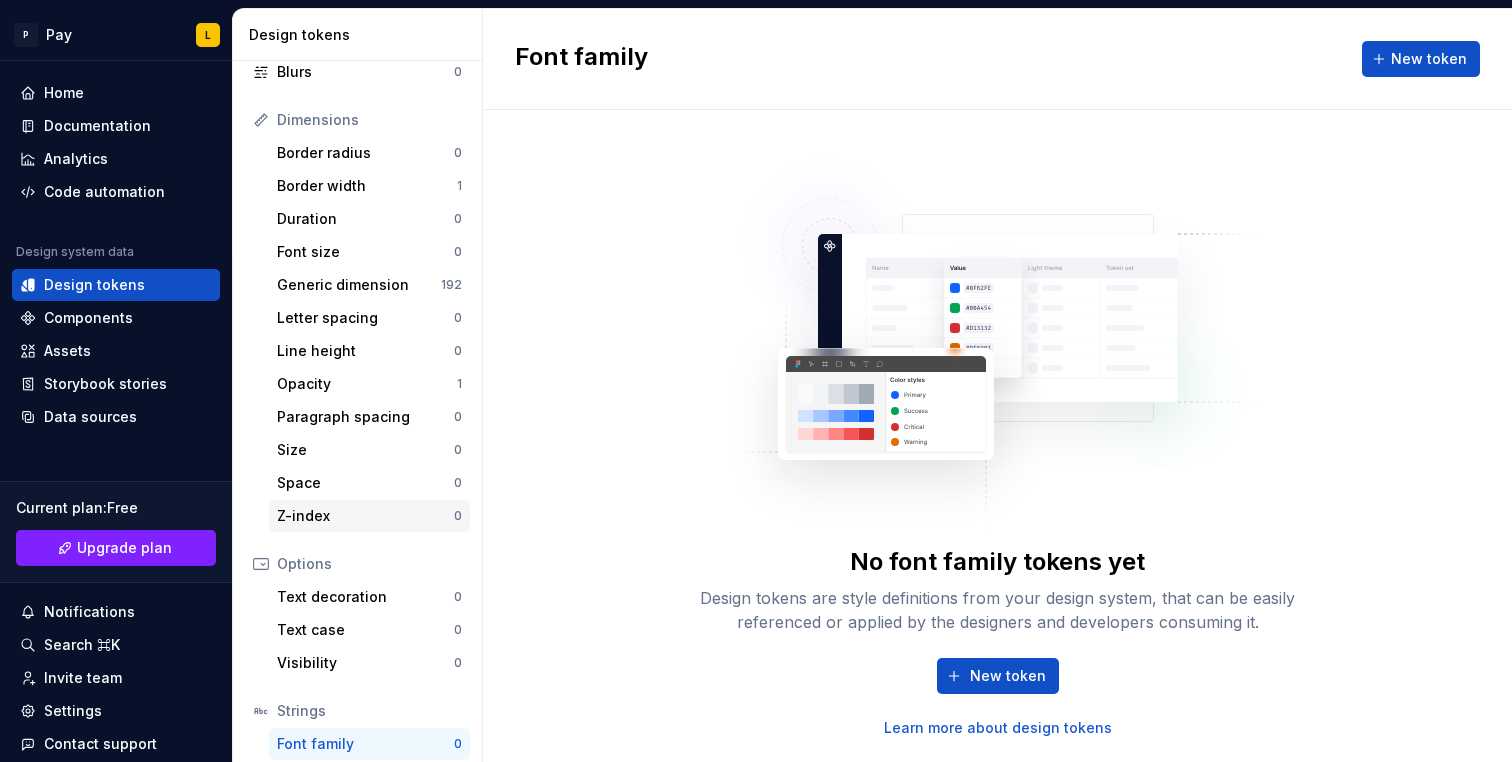 scroll, scrollTop: 201, scrollLeft: 0, axis: vertical 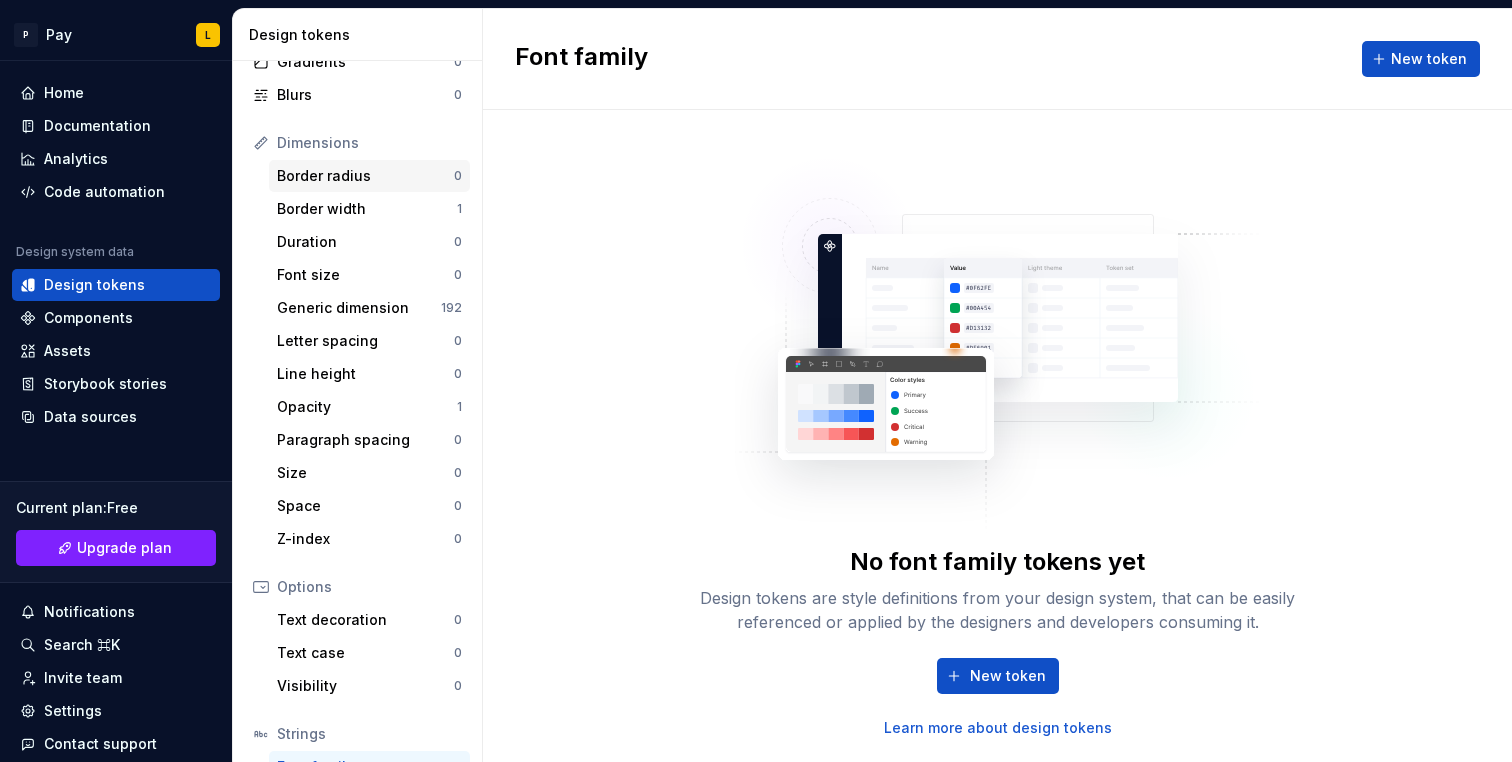 click on "Border radius" at bounding box center [365, 176] 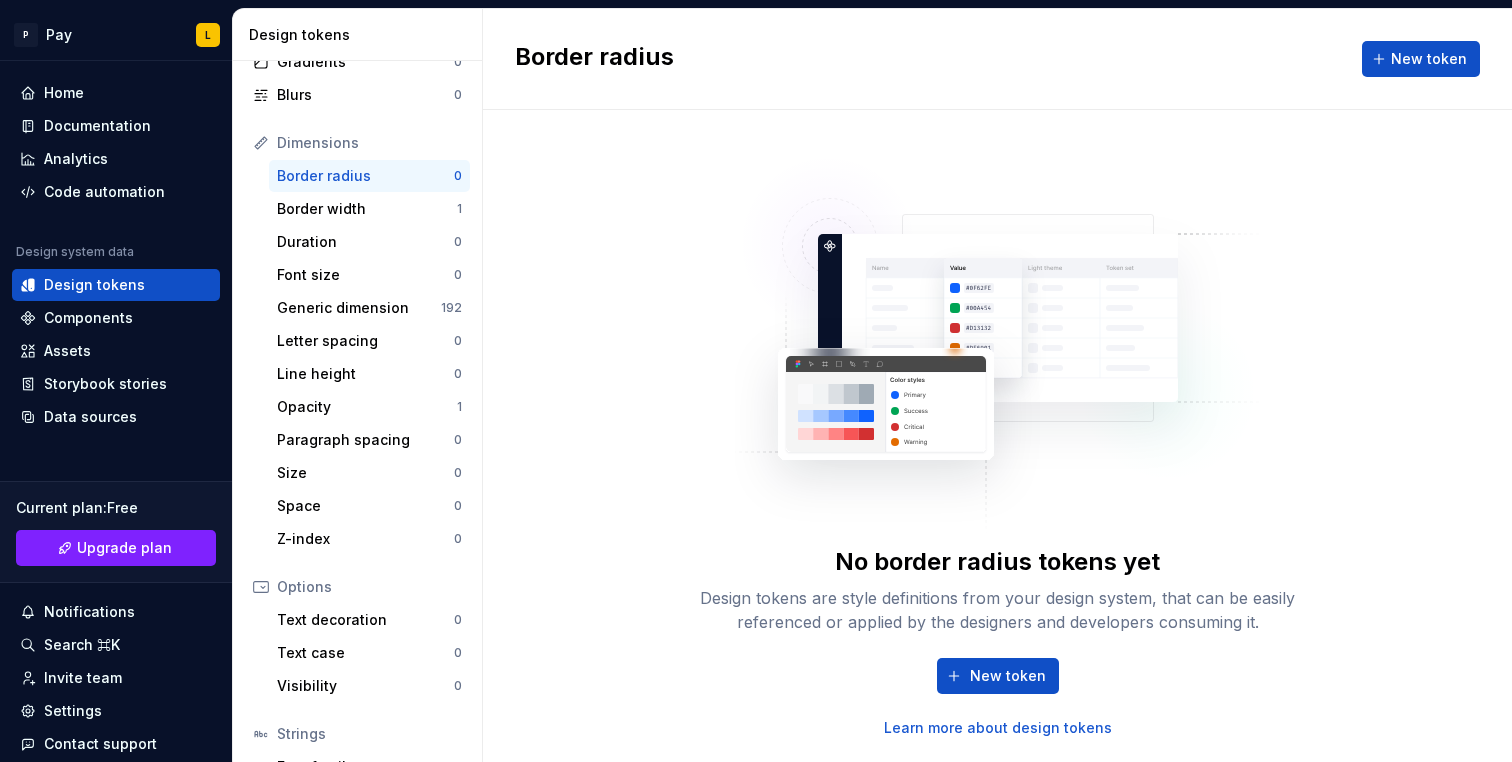 scroll, scrollTop: 0, scrollLeft: 0, axis: both 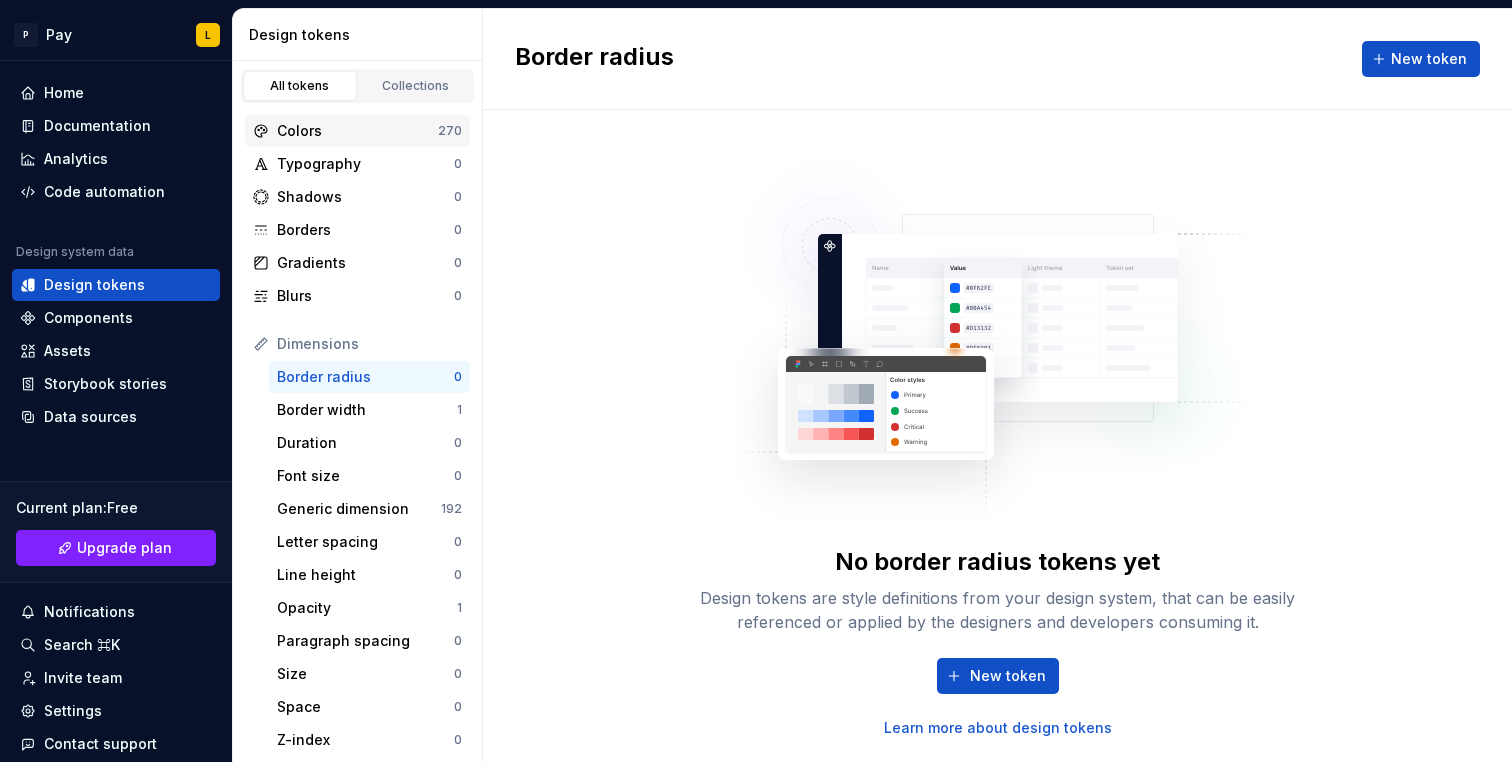click on "Colors" at bounding box center [357, 131] 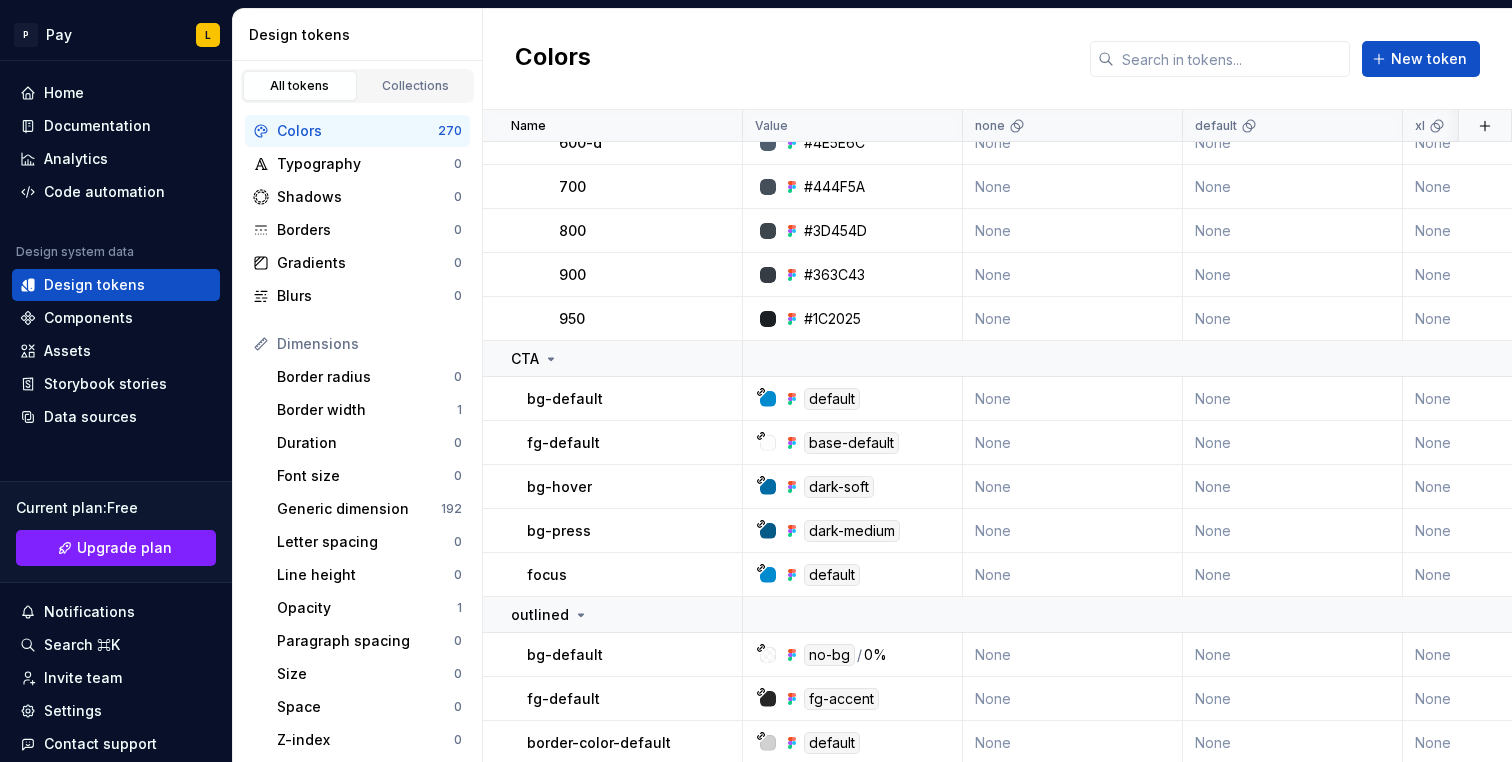 scroll, scrollTop: 10975, scrollLeft: 0, axis: vertical 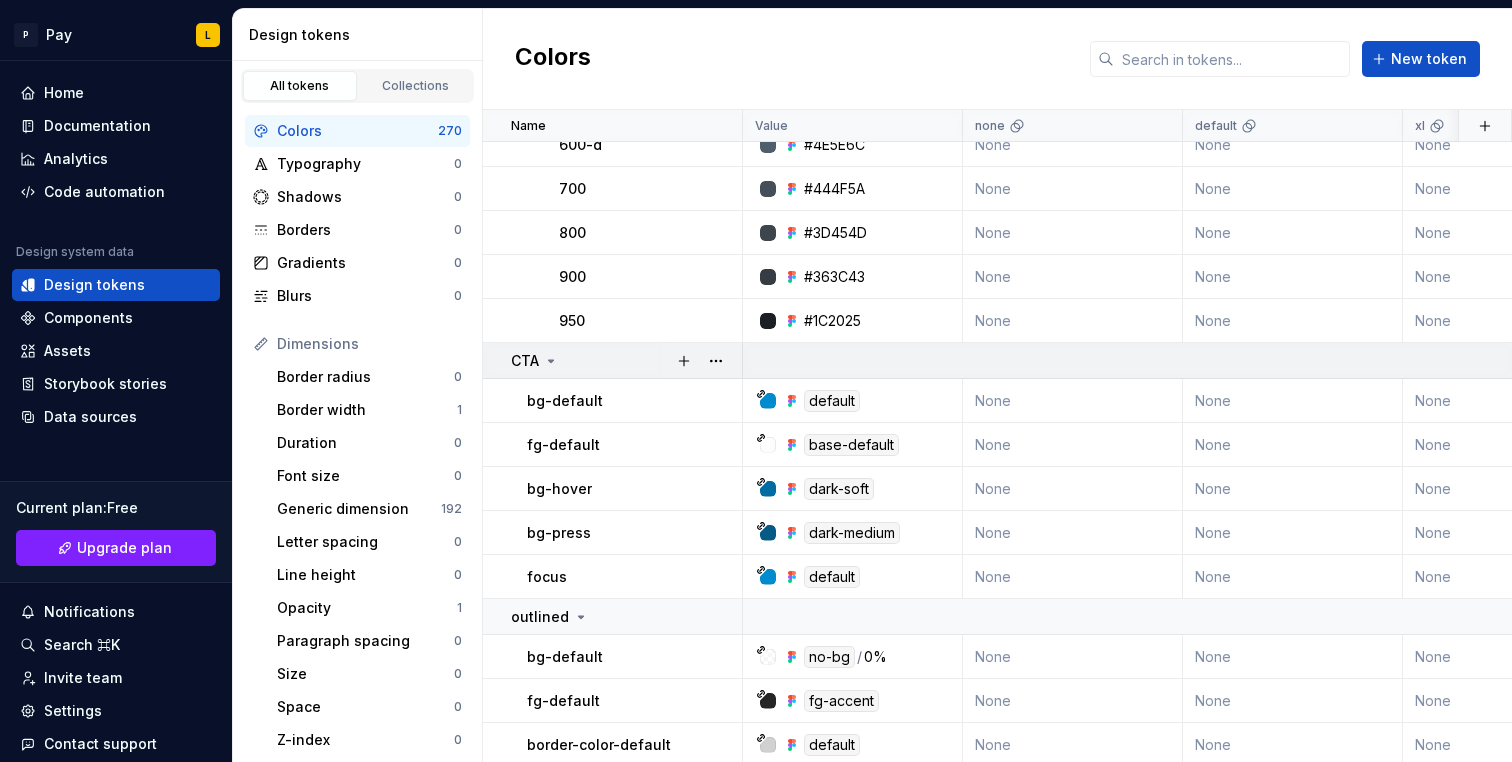 click 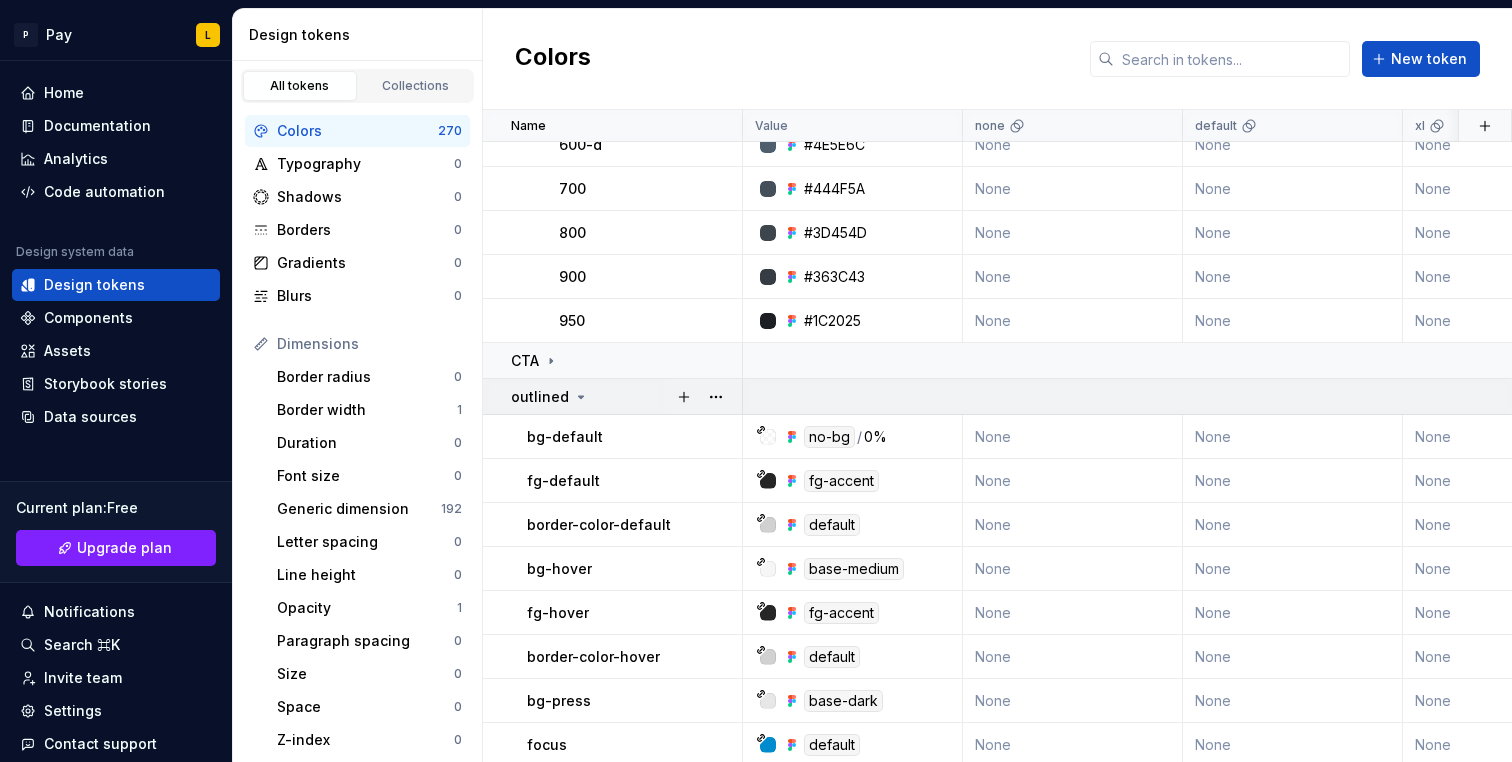 click 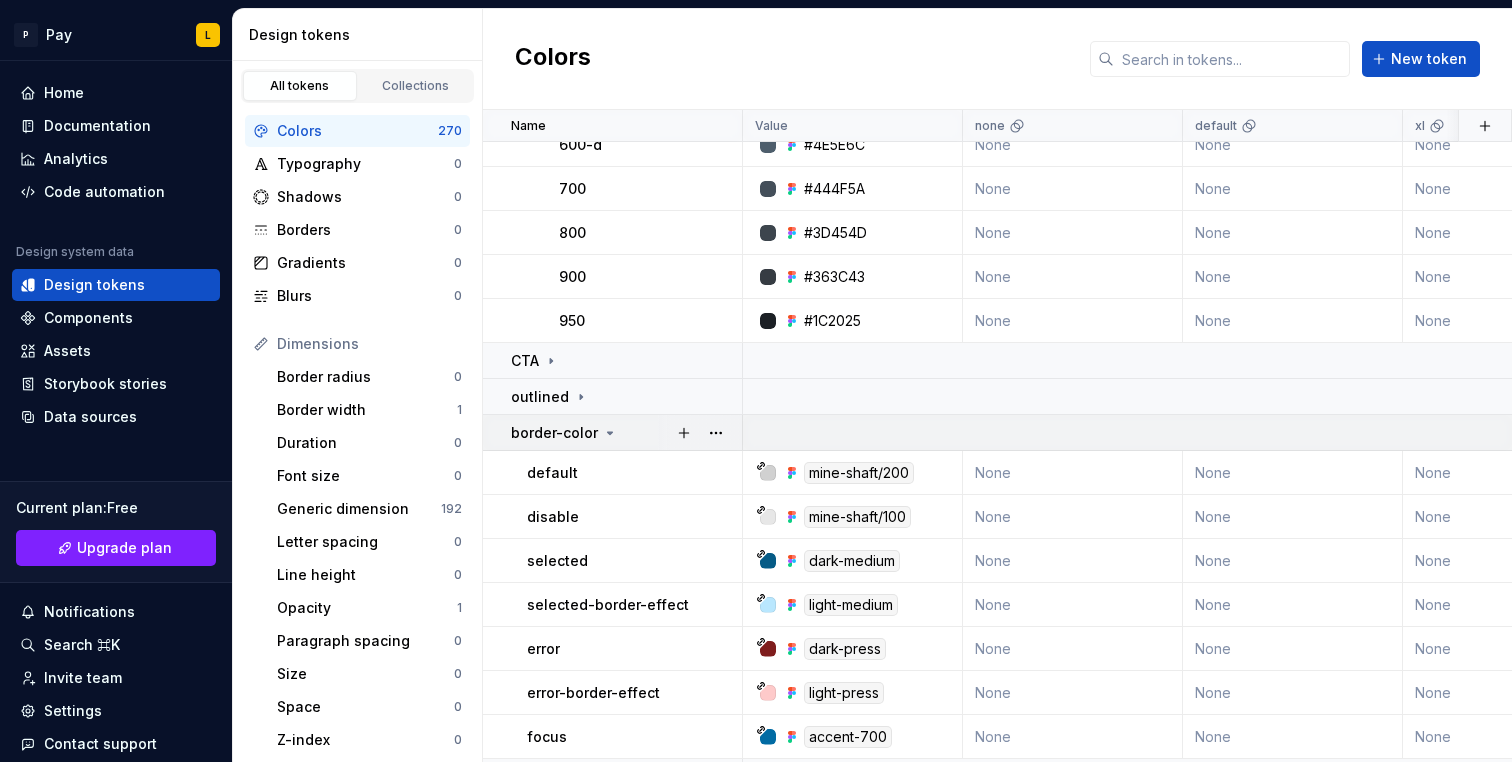 click on "border-color" at bounding box center [554, 433] 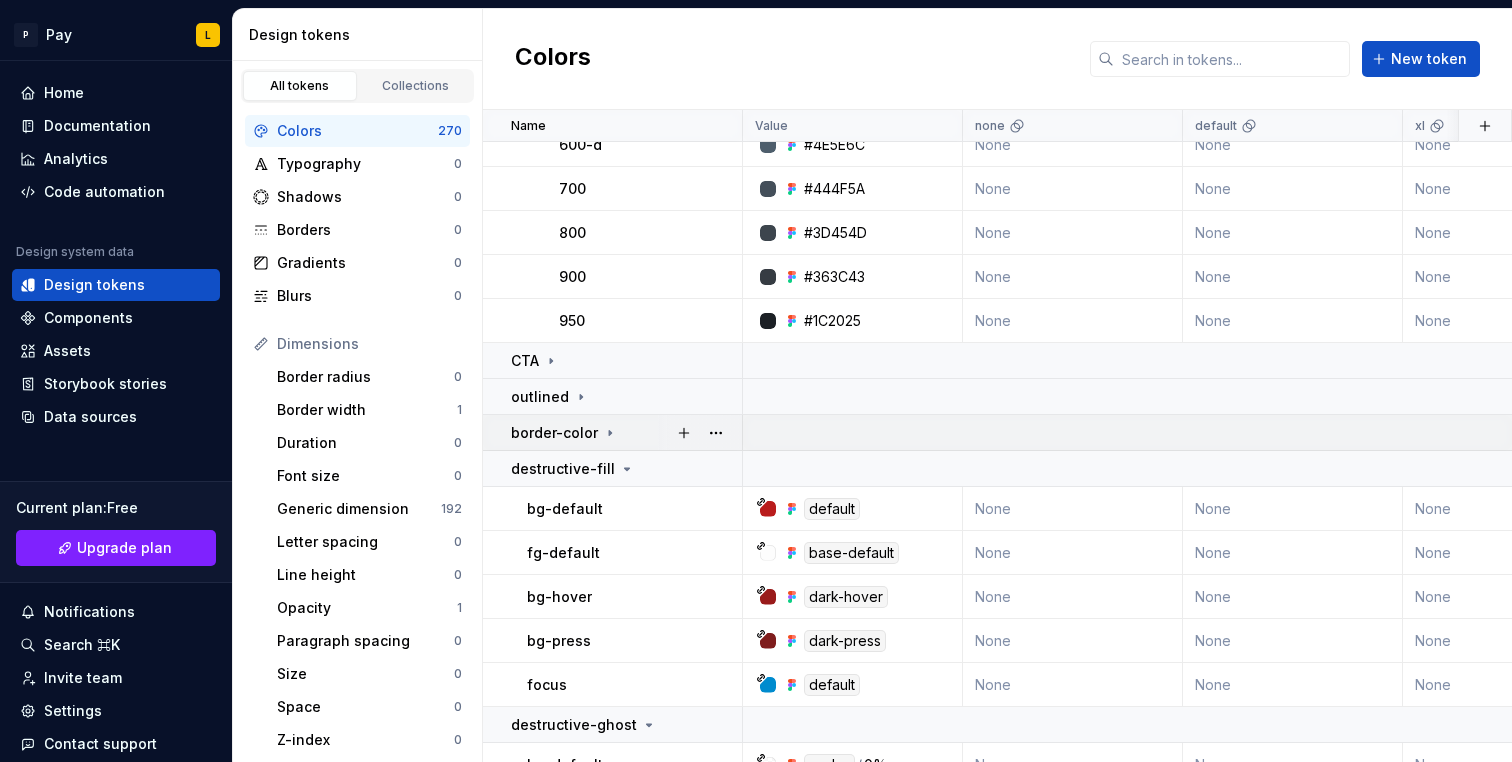 click on "border-color" at bounding box center [554, 433] 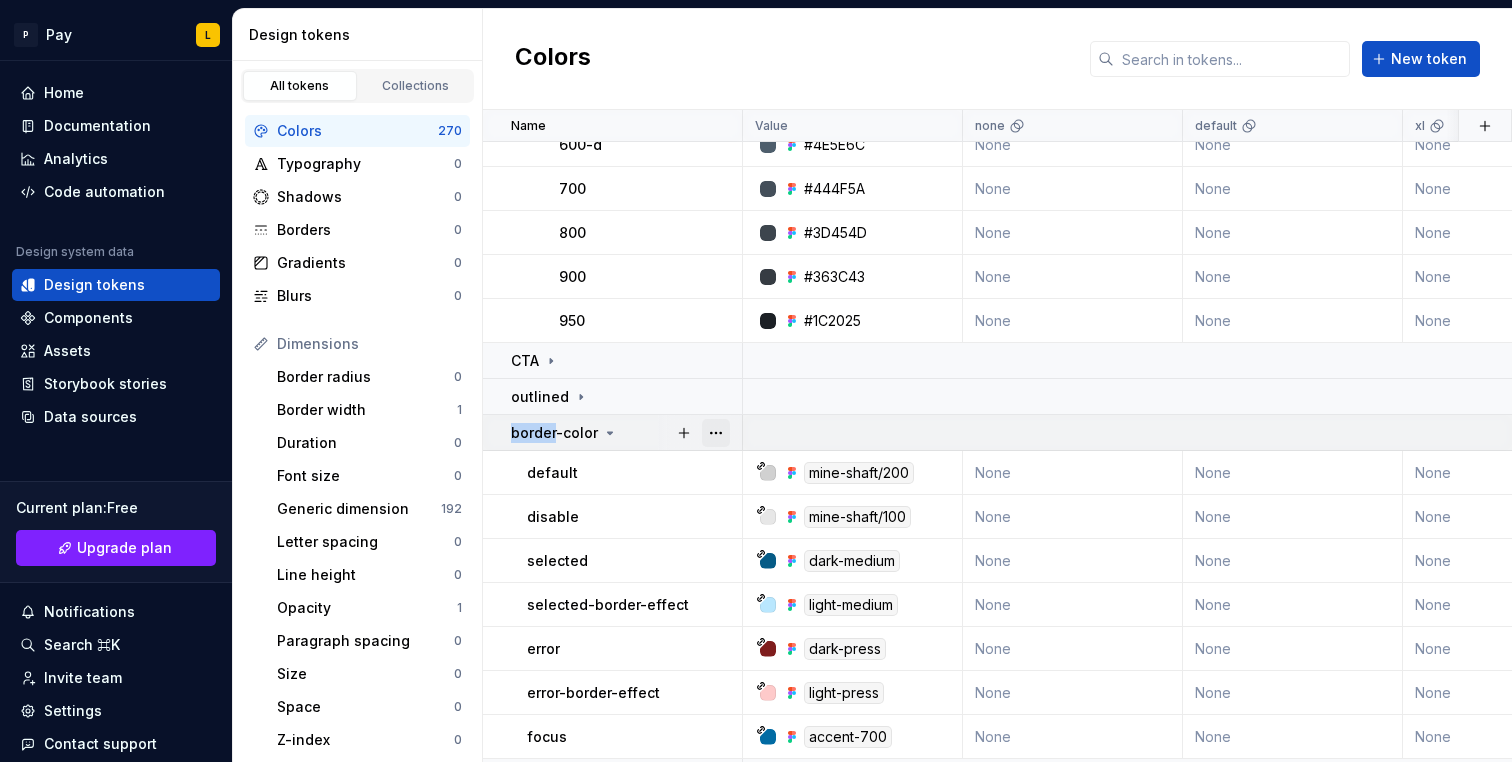click at bounding box center [716, 433] 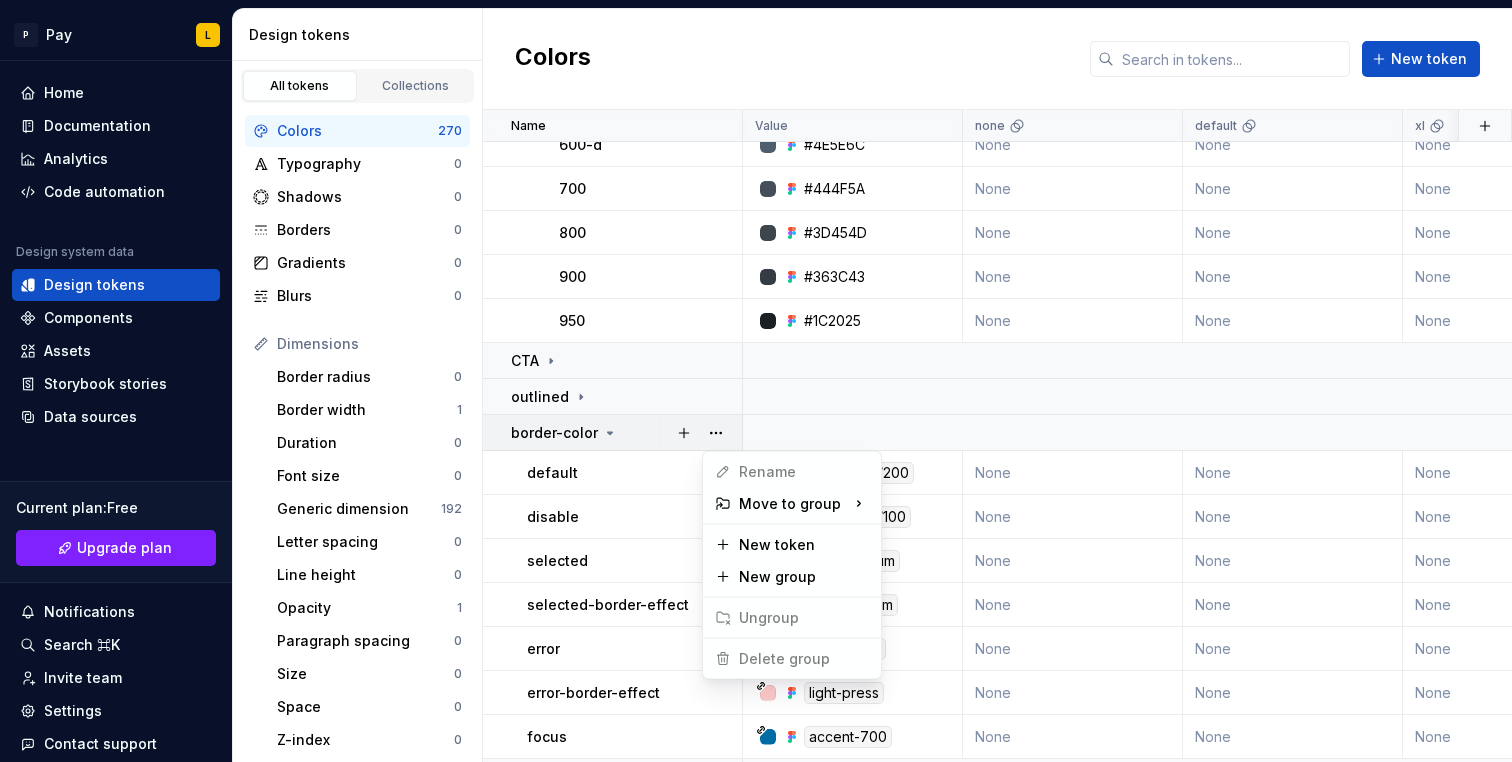 click on "P Pay  L Home Documentation Analytics Code automation Design system data Design tokens Components Assets Storybook stories Data sources Current plan :  Free Upgrade plan Notifications Search ⌘K Invite team Settings Contact support Help Design tokens All tokens Collections Colors 270 Typography 0 Shadows 0 Borders 0 Gradients 0 Blurs 0 Dimensions Border radius 0 Border width 1 Duration 0 Font size 0 Generic dimension 192 Letter spacing 0 Line height 0 Opacity 1 Paragraph spacing 0 Size 0 Space 0 Z-index 0 Options Text decoration 0 Text case 0 Visibility 0 Strings Font family 0 Font weight/style 0 Generic string 7 Product copy 0 Colors New token Name Value none default xl full Payabli HNB value Syntax: Web Collection Dark Token set Description Last updated 800 #245823 None None None None None None #245823 None 0-primitives None None 2 minutes ago 900 #1E491E None None None None None None #1E491E None 0-primitives None None 2 minutes ago 950 #0C270C None None None None None None #0C270C None 0-primitives None" at bounding box center [756, 381] 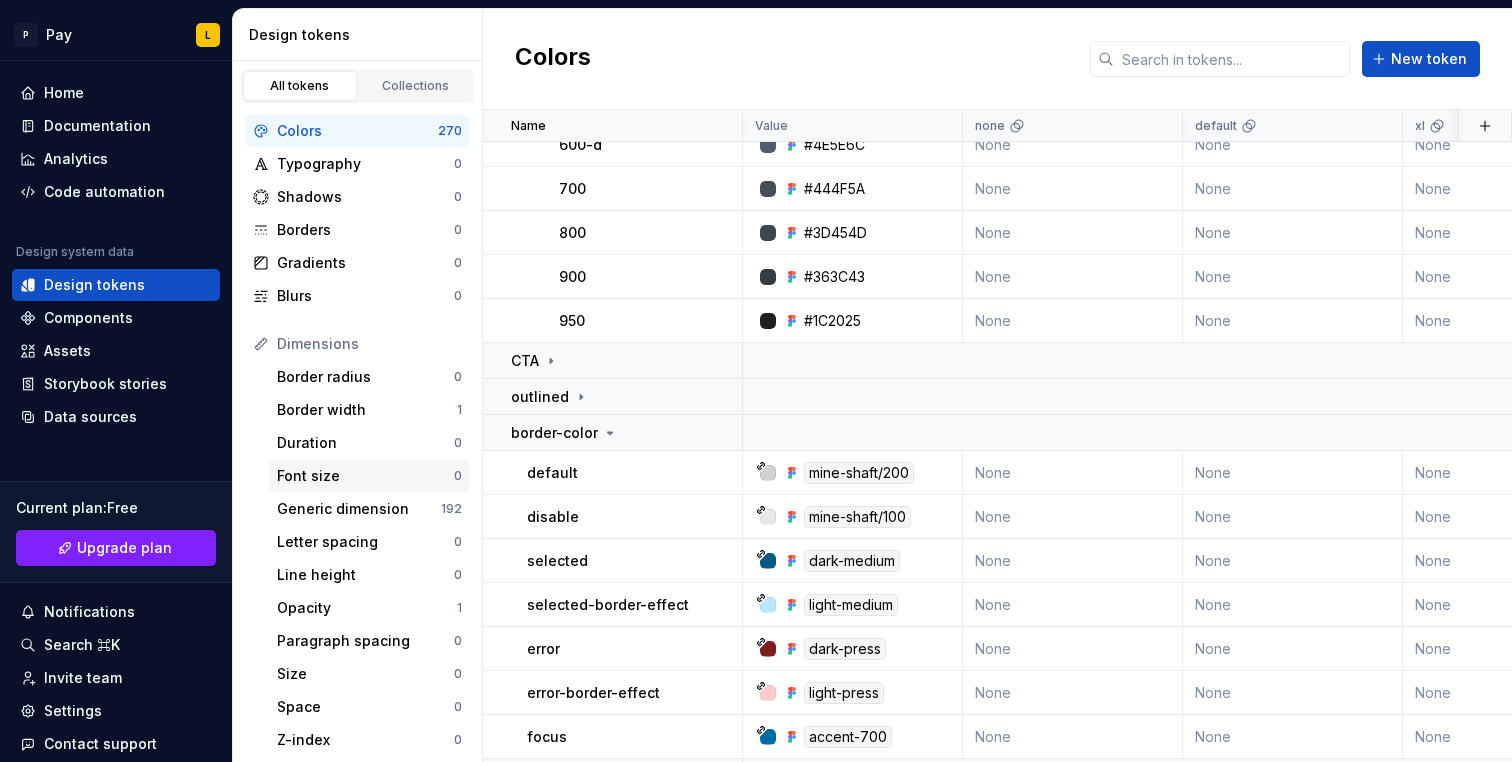 click on "Font size" at bounding box center (365, 476) 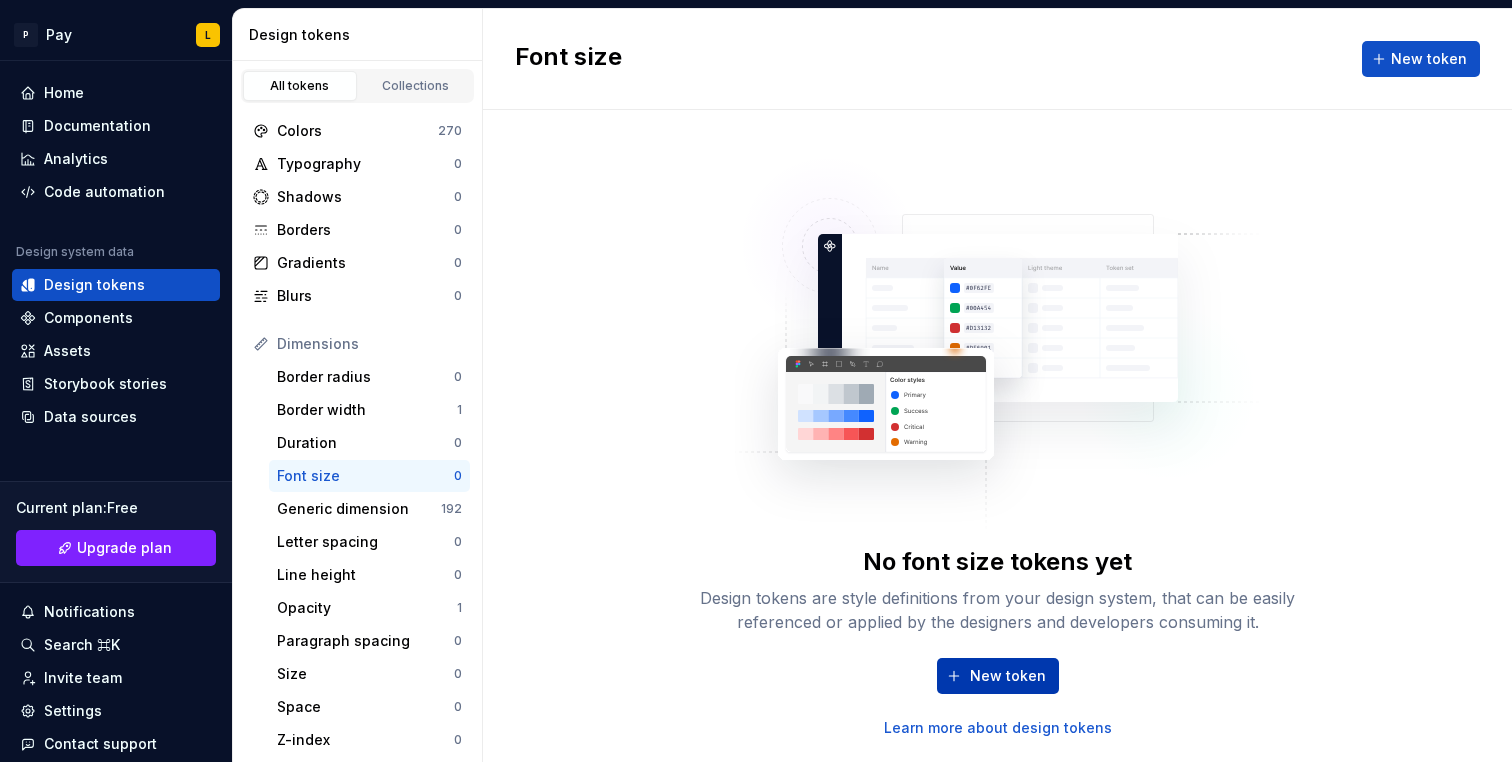 click on "New token" at bounding box center (998, 676) 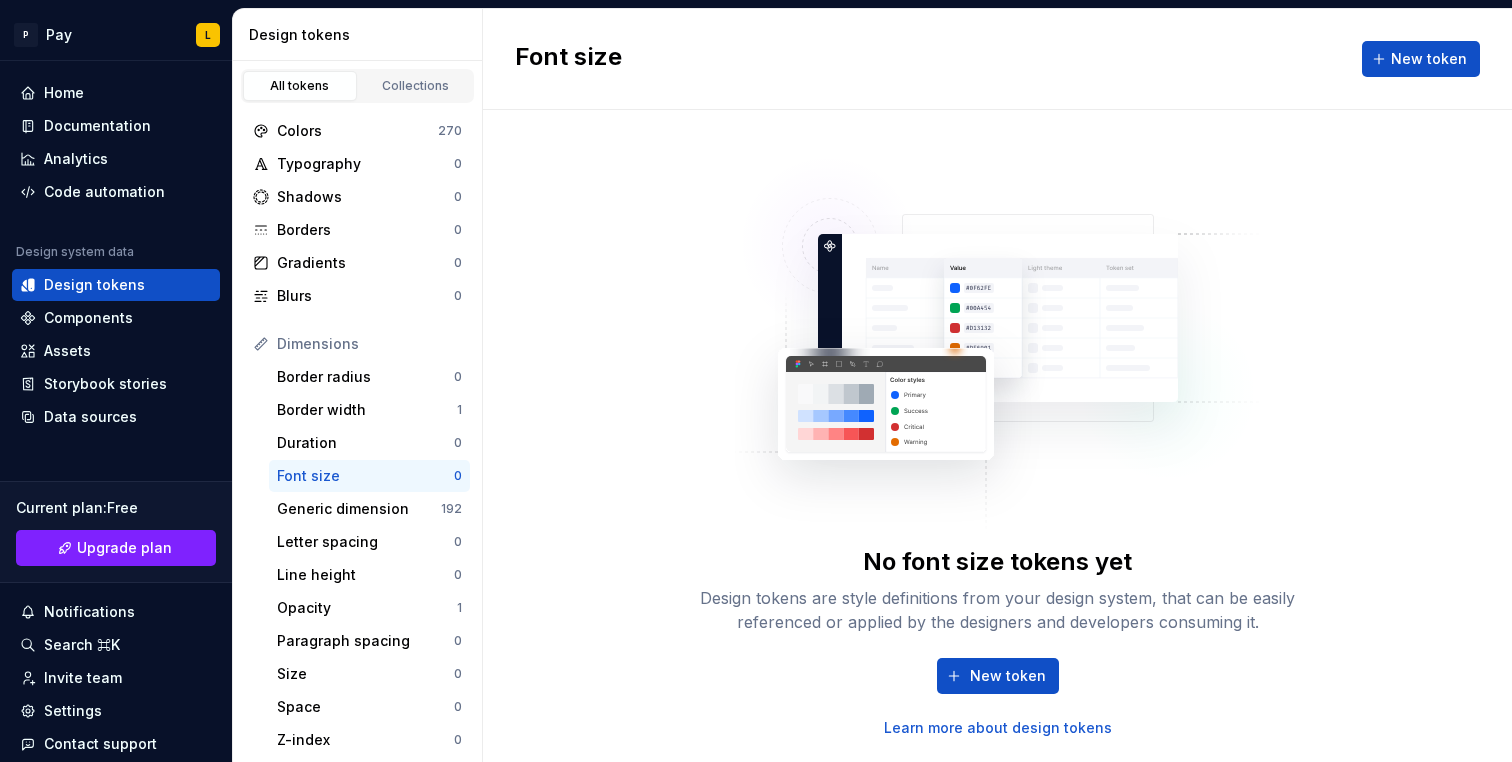click on "New token" at bounding box center (1008, 676) 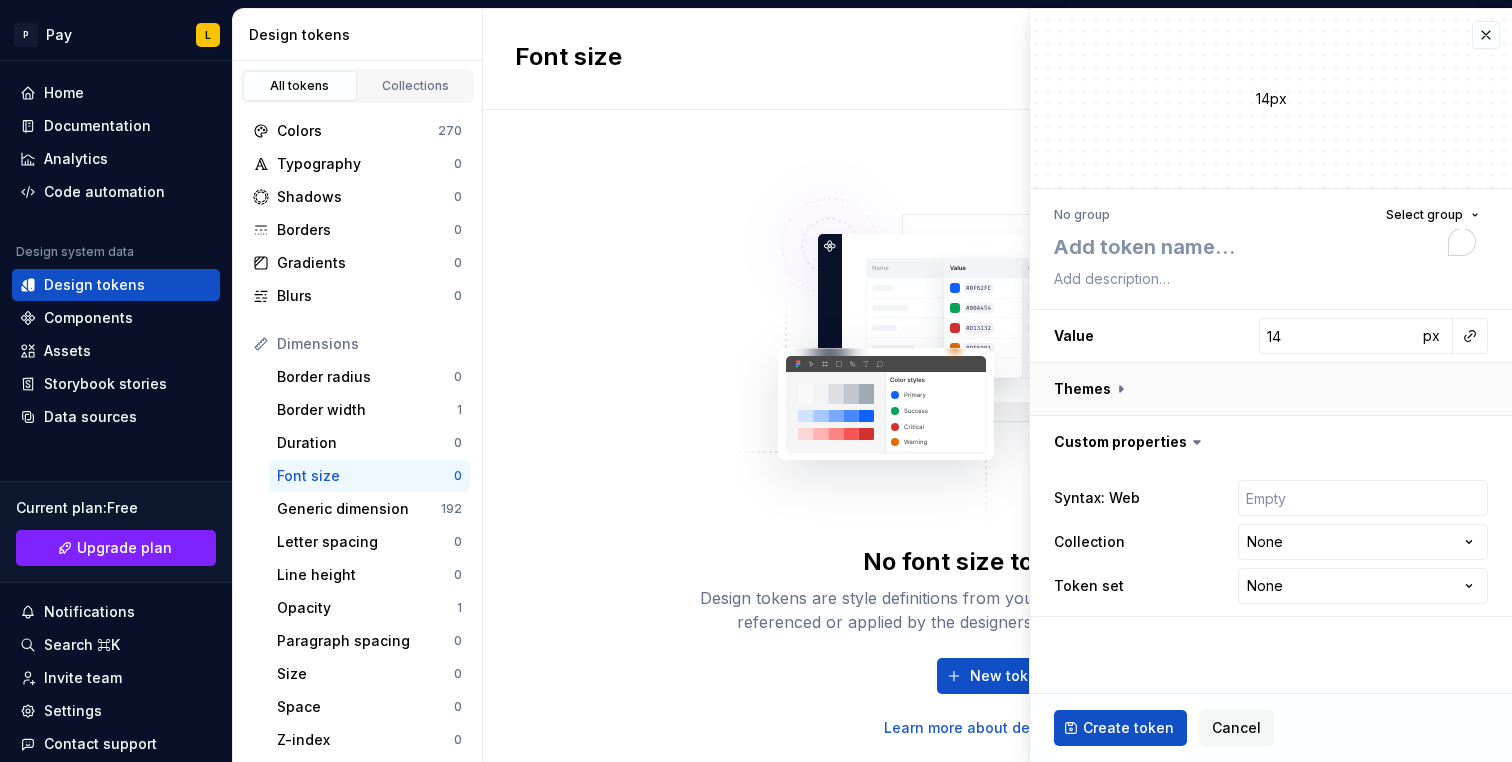 type on "*" 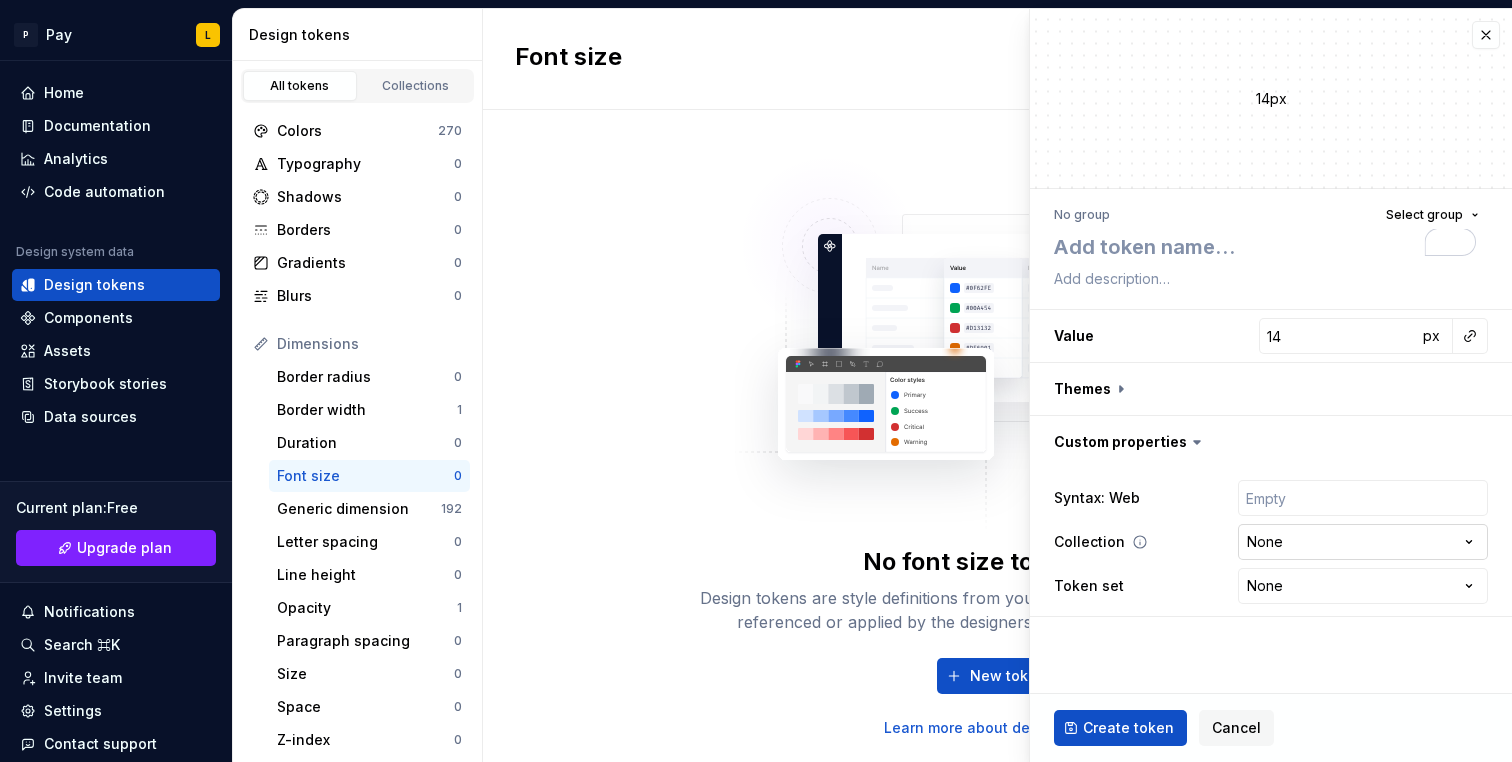 click on "**********" at bounding box center (756, 381) 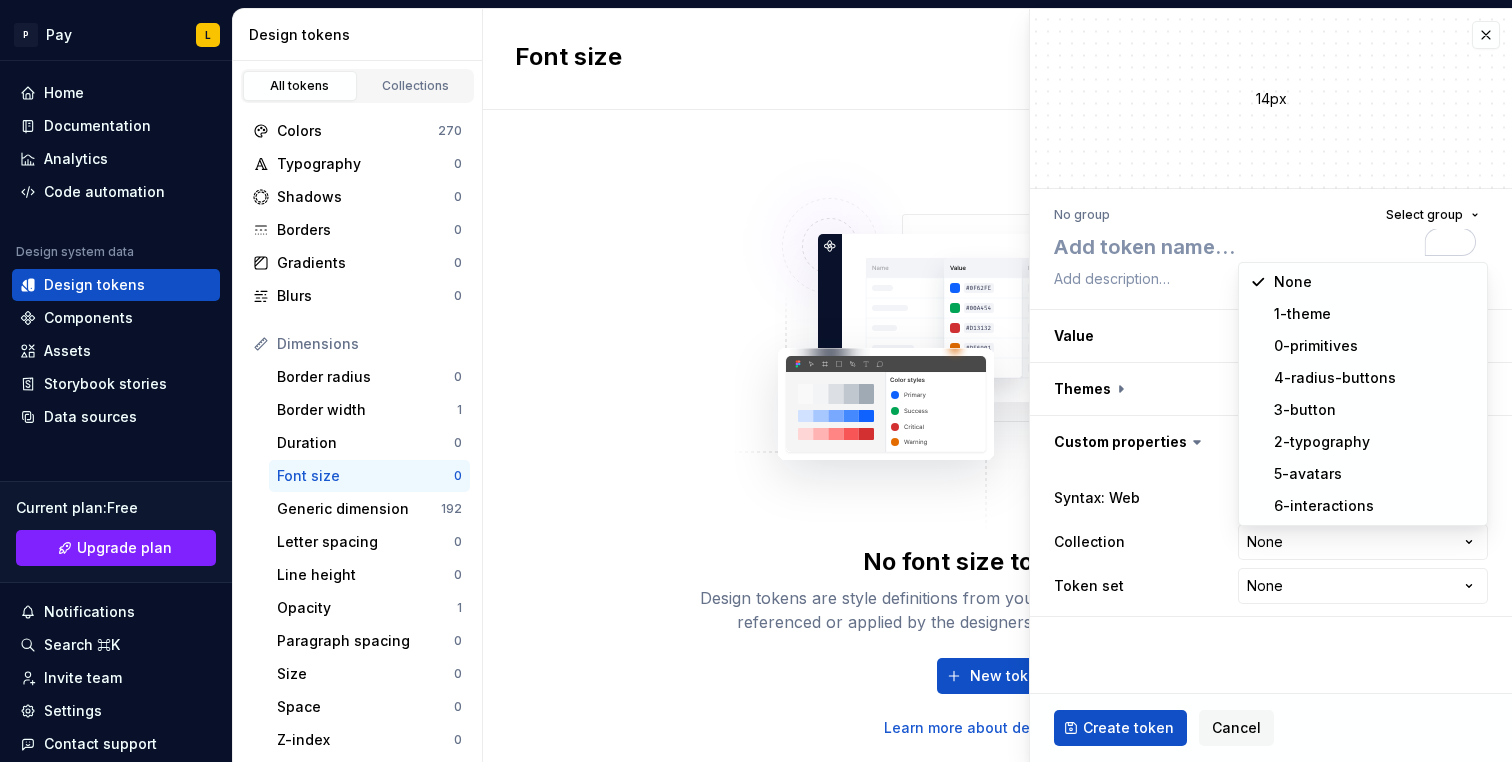 select on "**********" 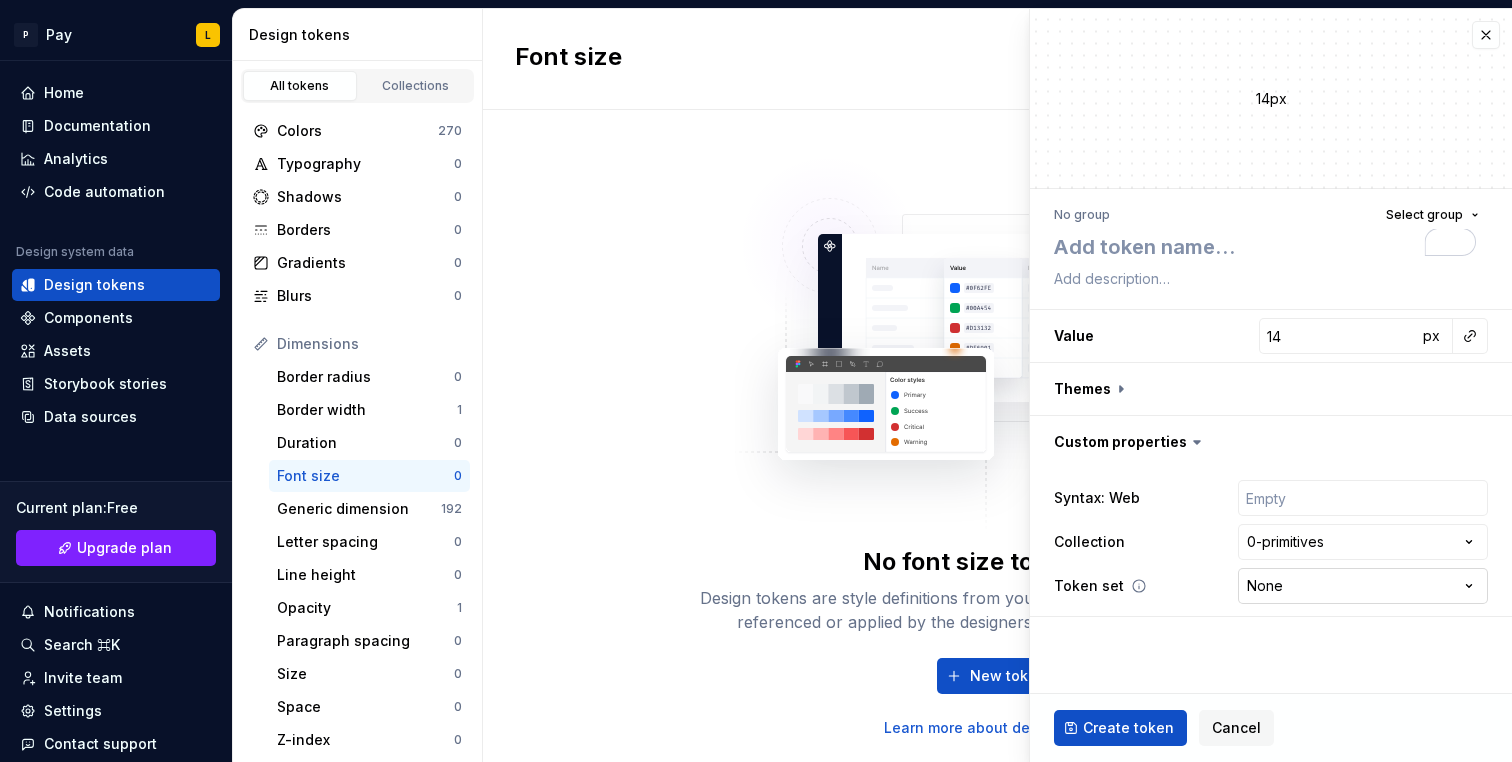 click on "**********" at bounding box center (756, 381) 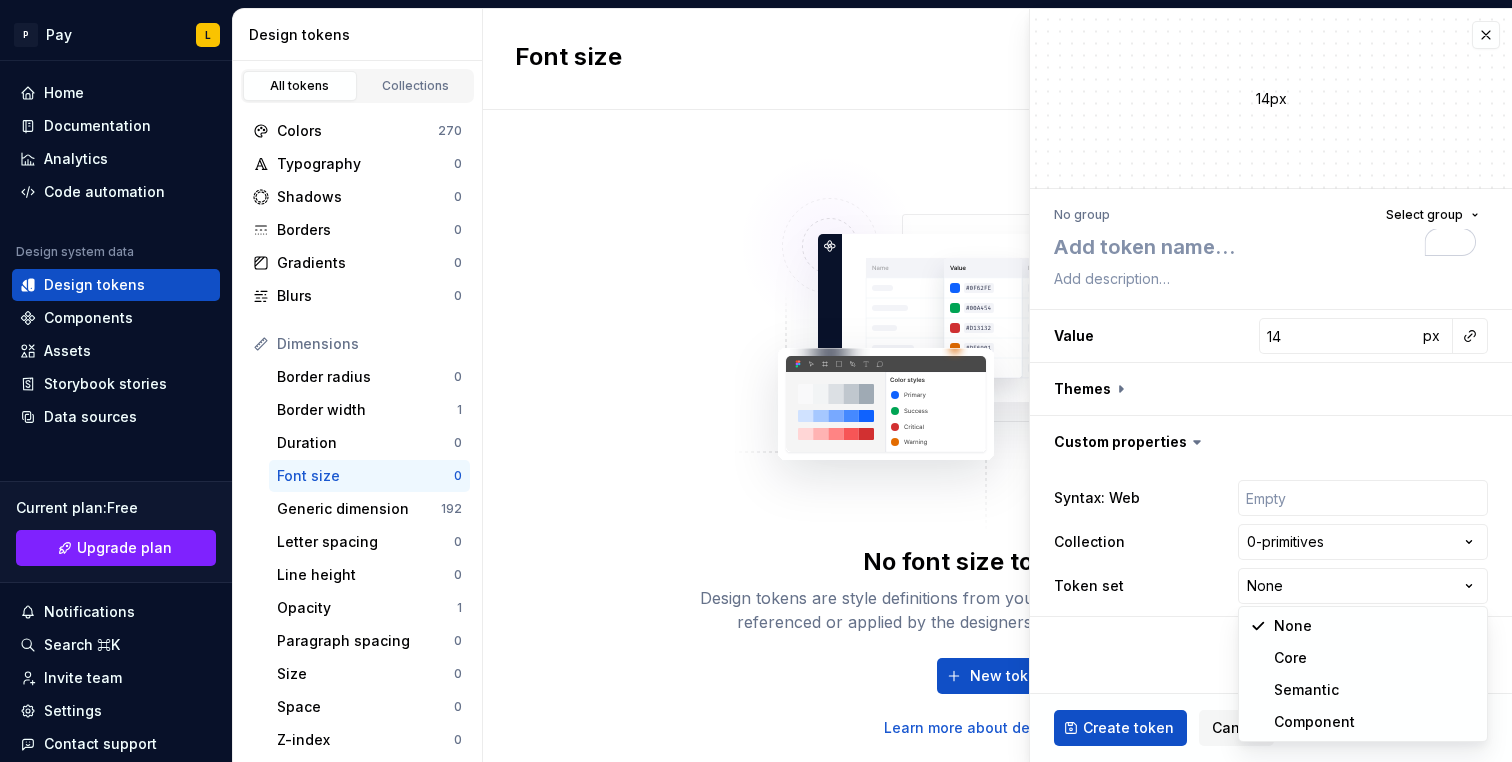 select on "**********" 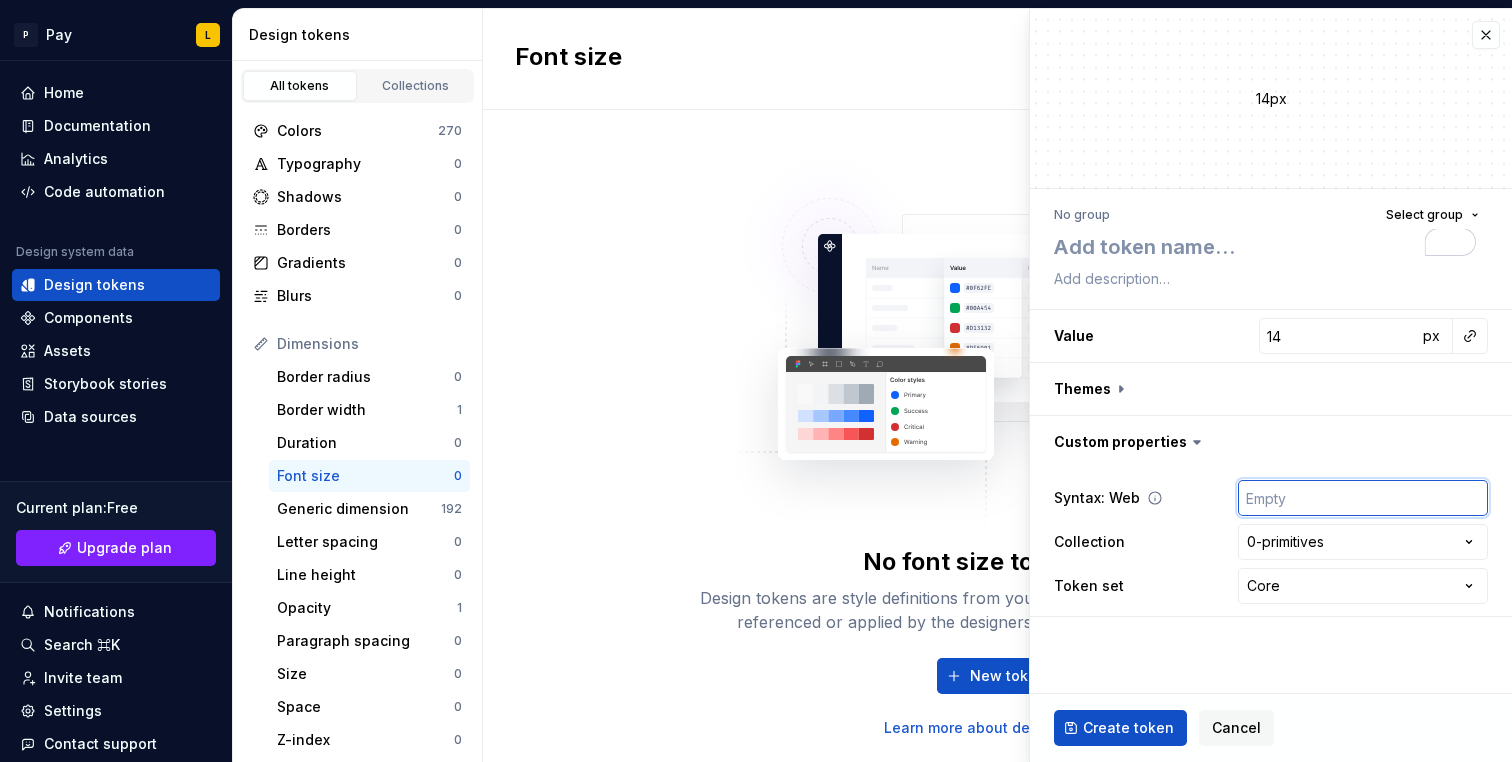 click at bounding box center (1363, 498) 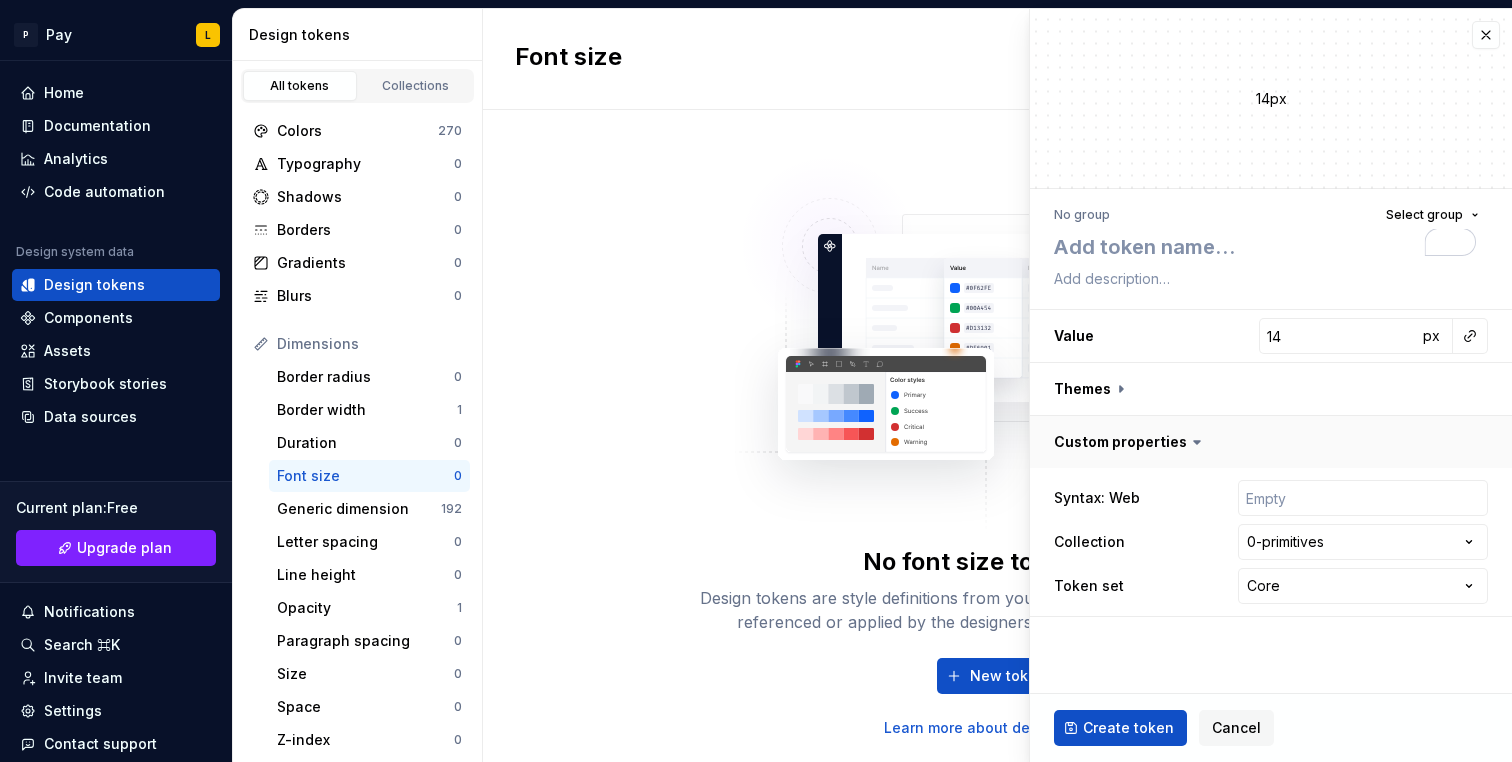click at bounding box center [1271, 442] 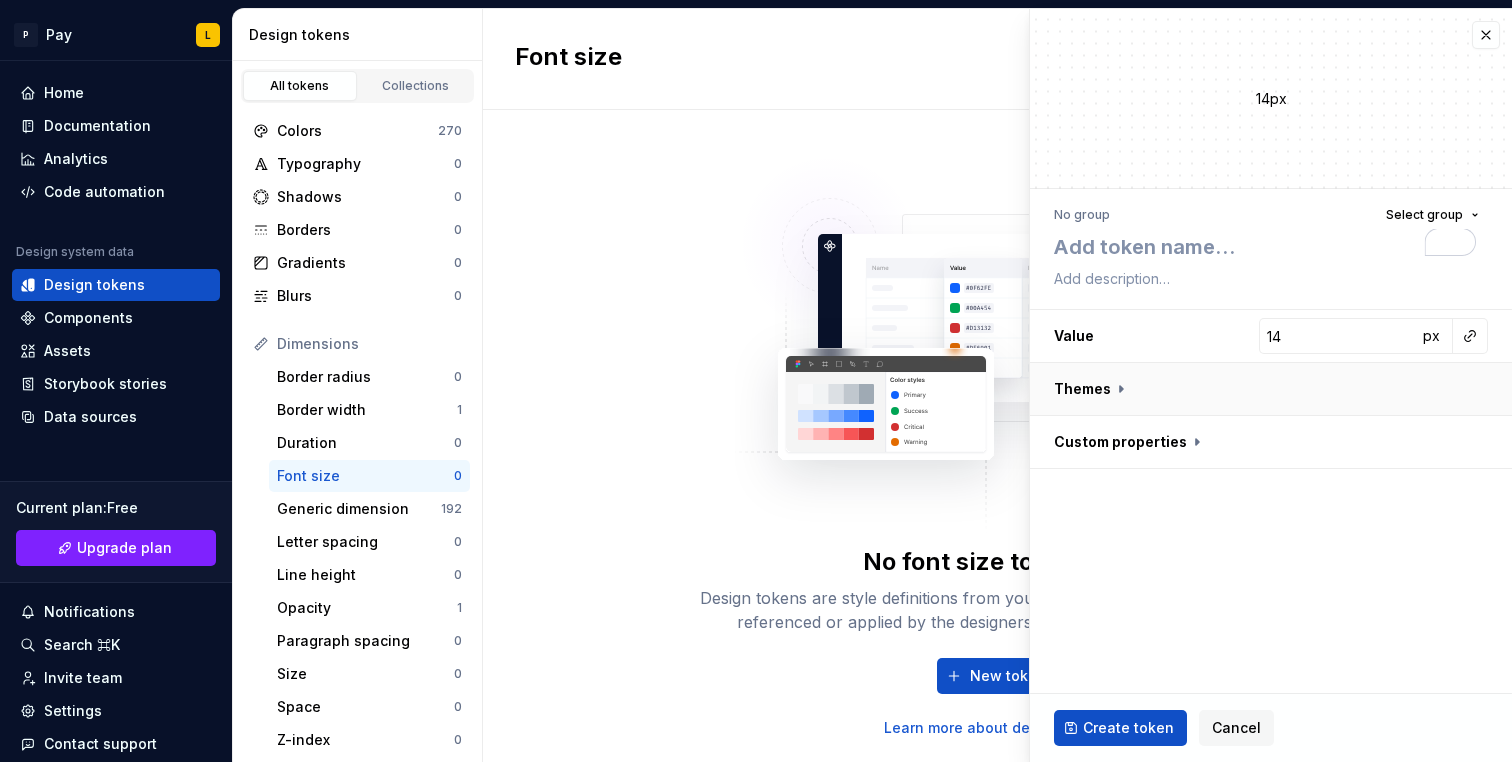 click at bounding box center [1271, 389] 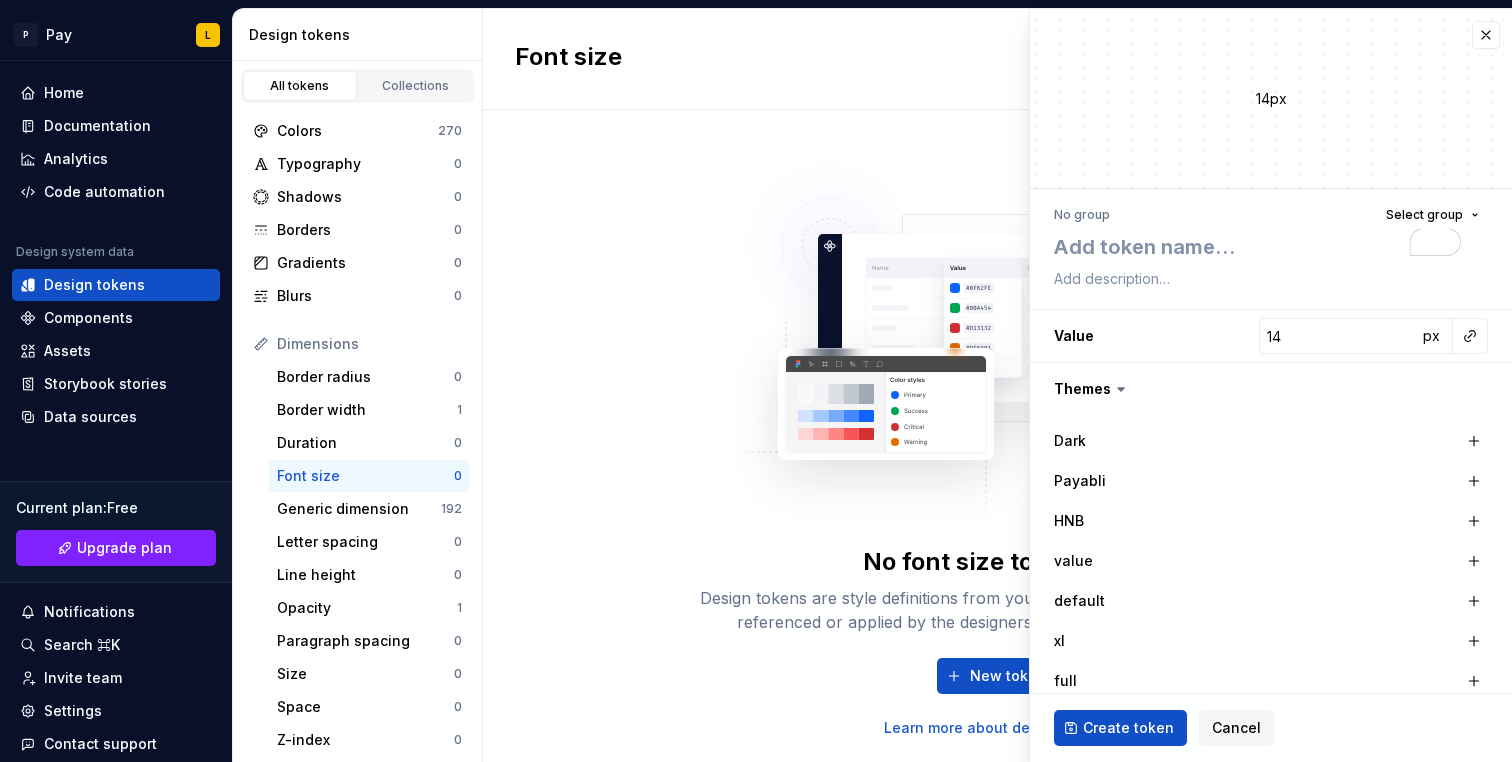 scroll, scrollTop: 120, scrollLeft: 0, axis: vertical 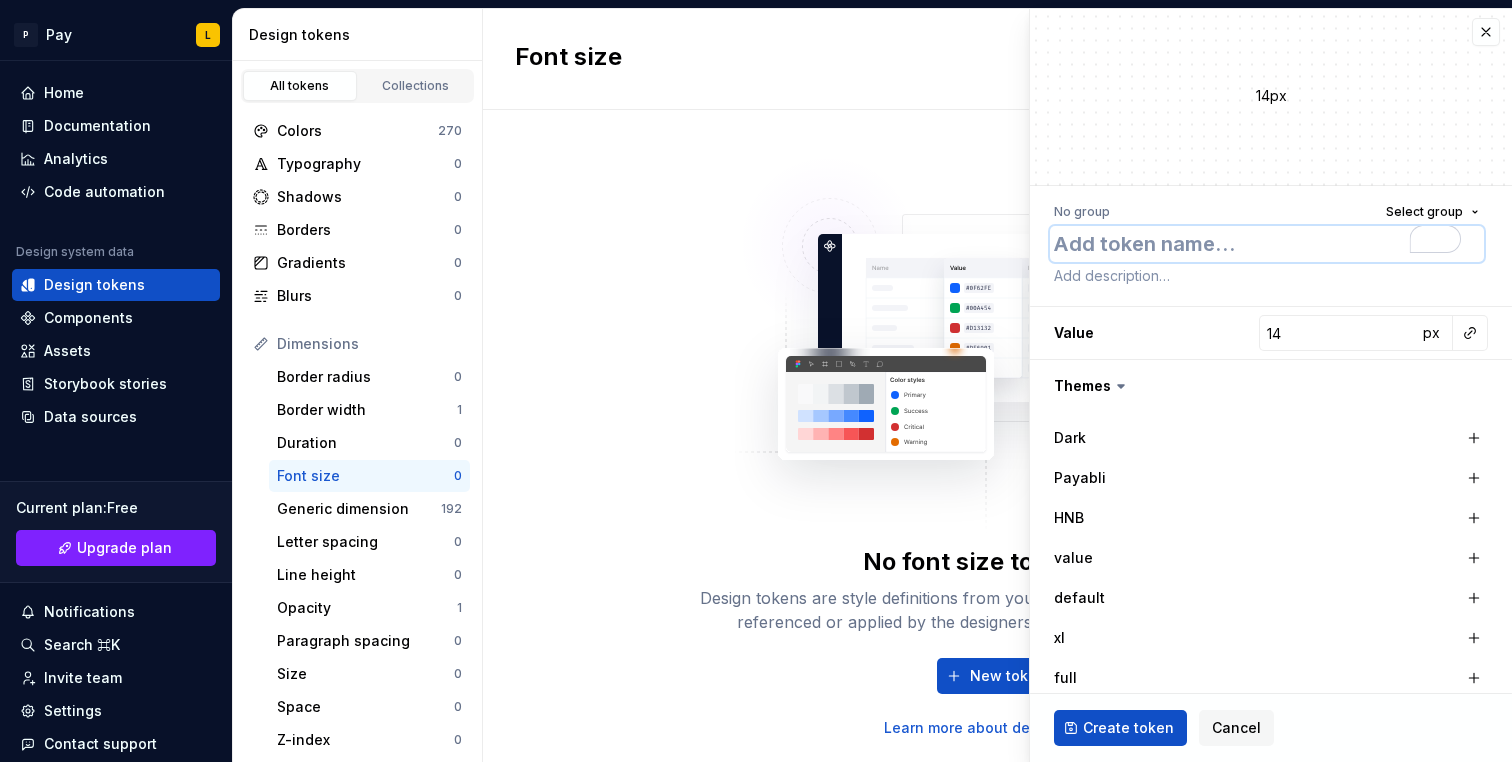 click at bounding box center (1267, 244) 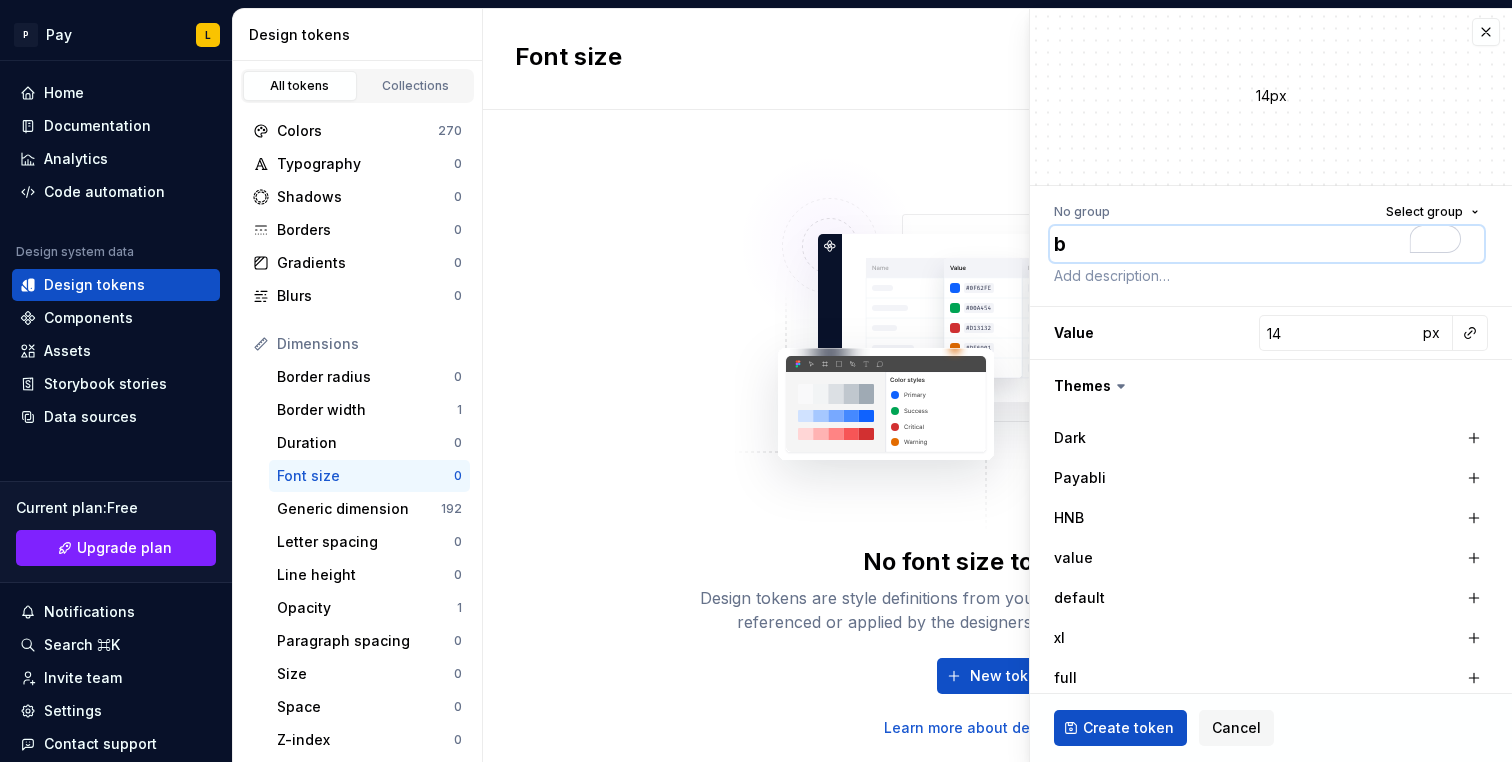 type on "*" 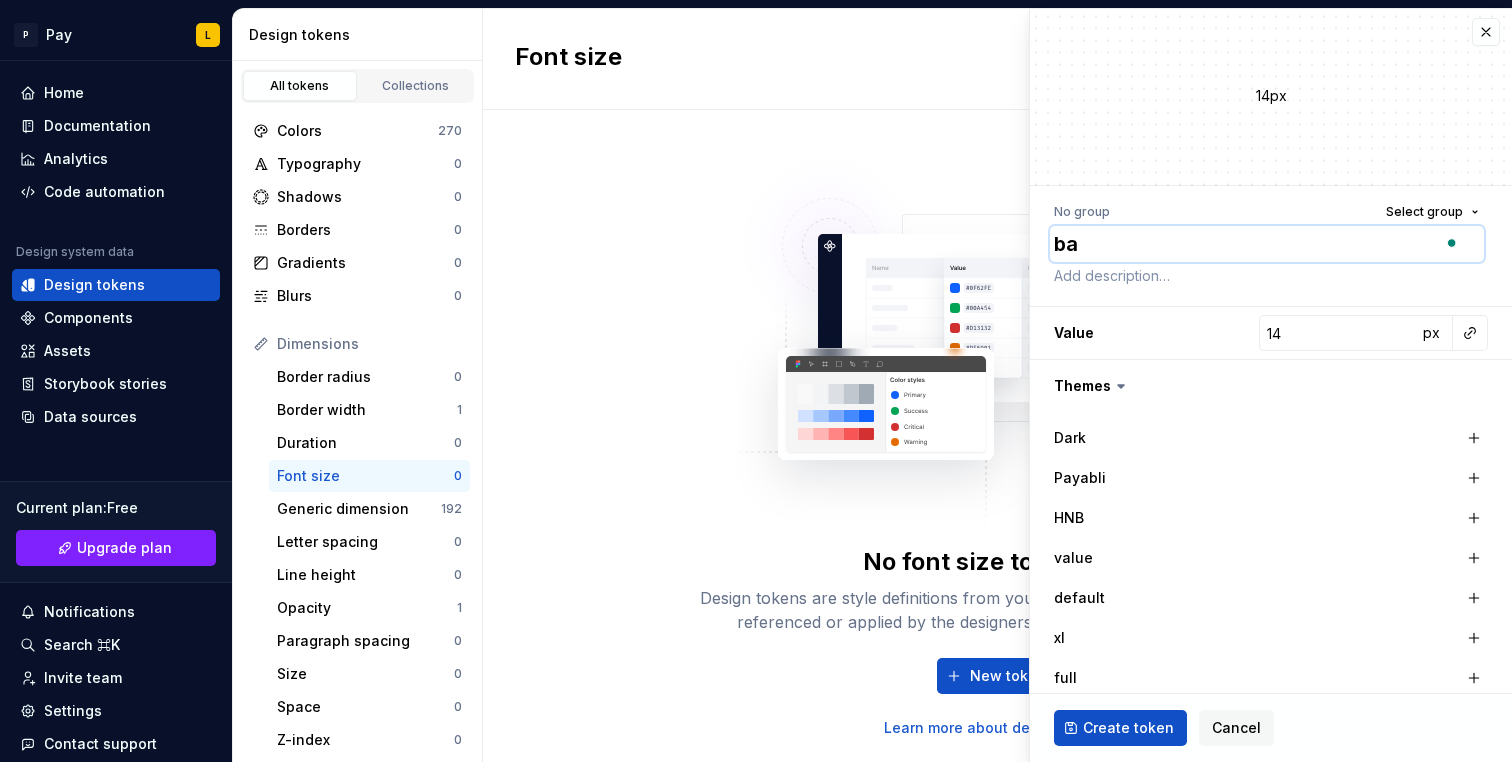 type on "*" 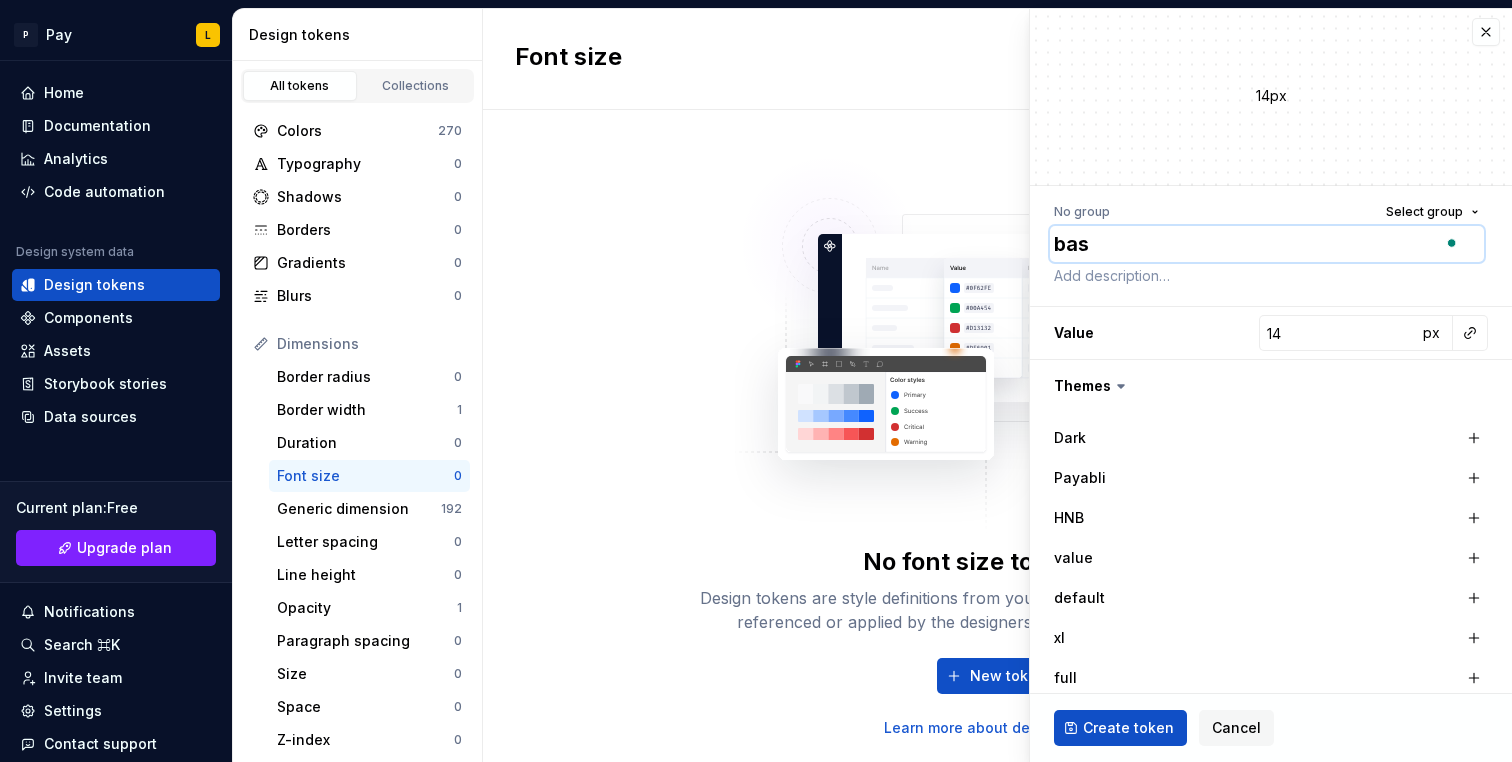 type on "*" 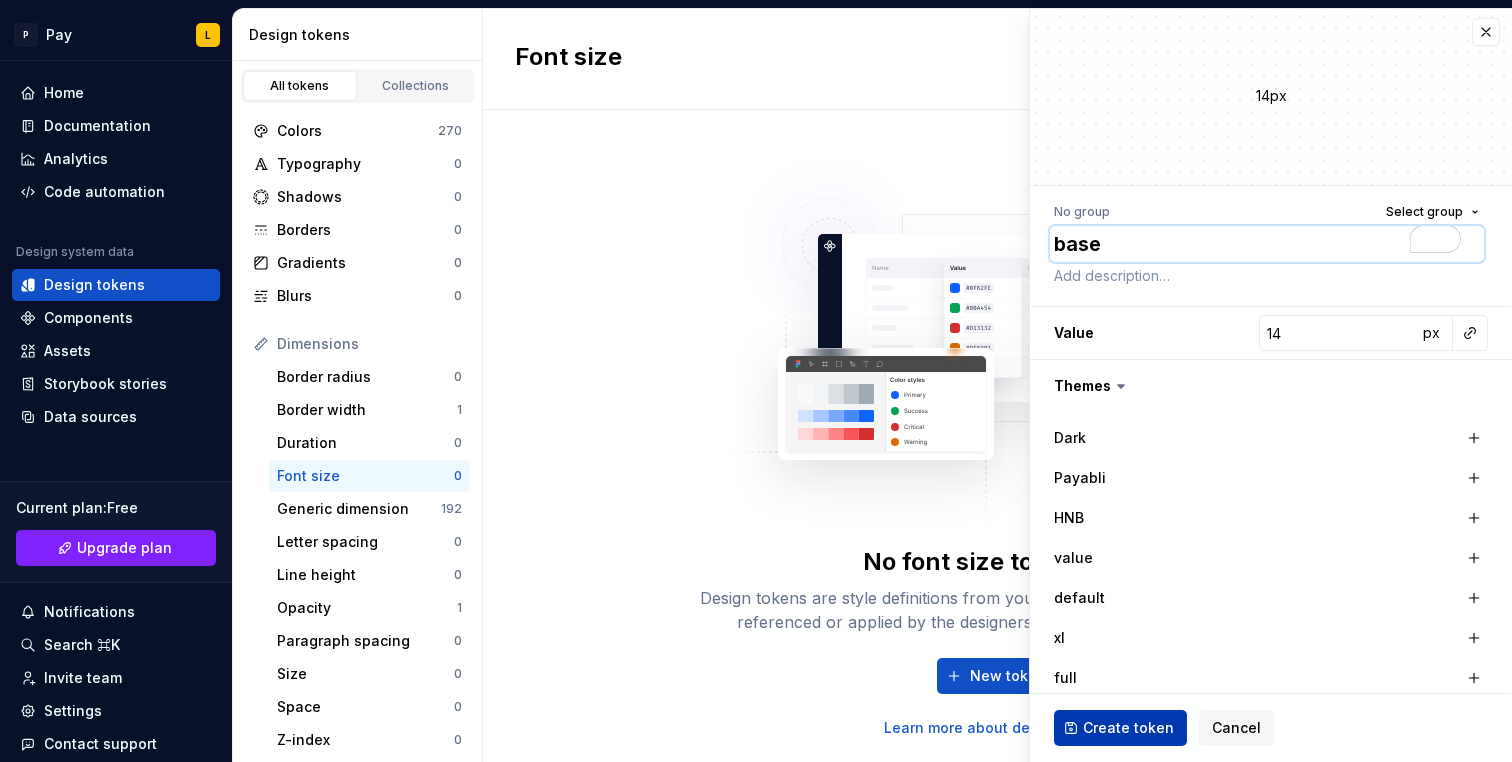 type on "base" 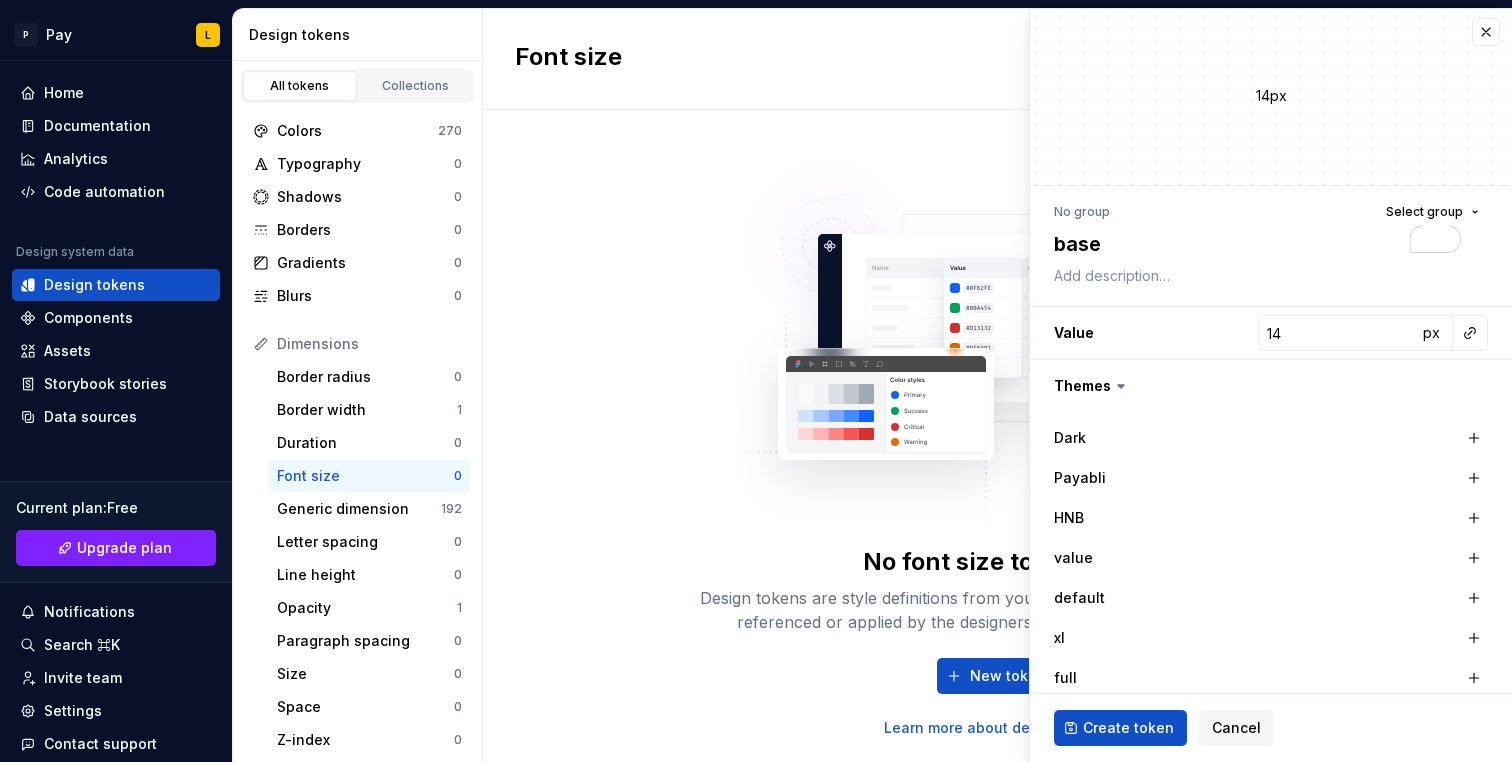 click on "Create token" at bounding box center [1128, 728] 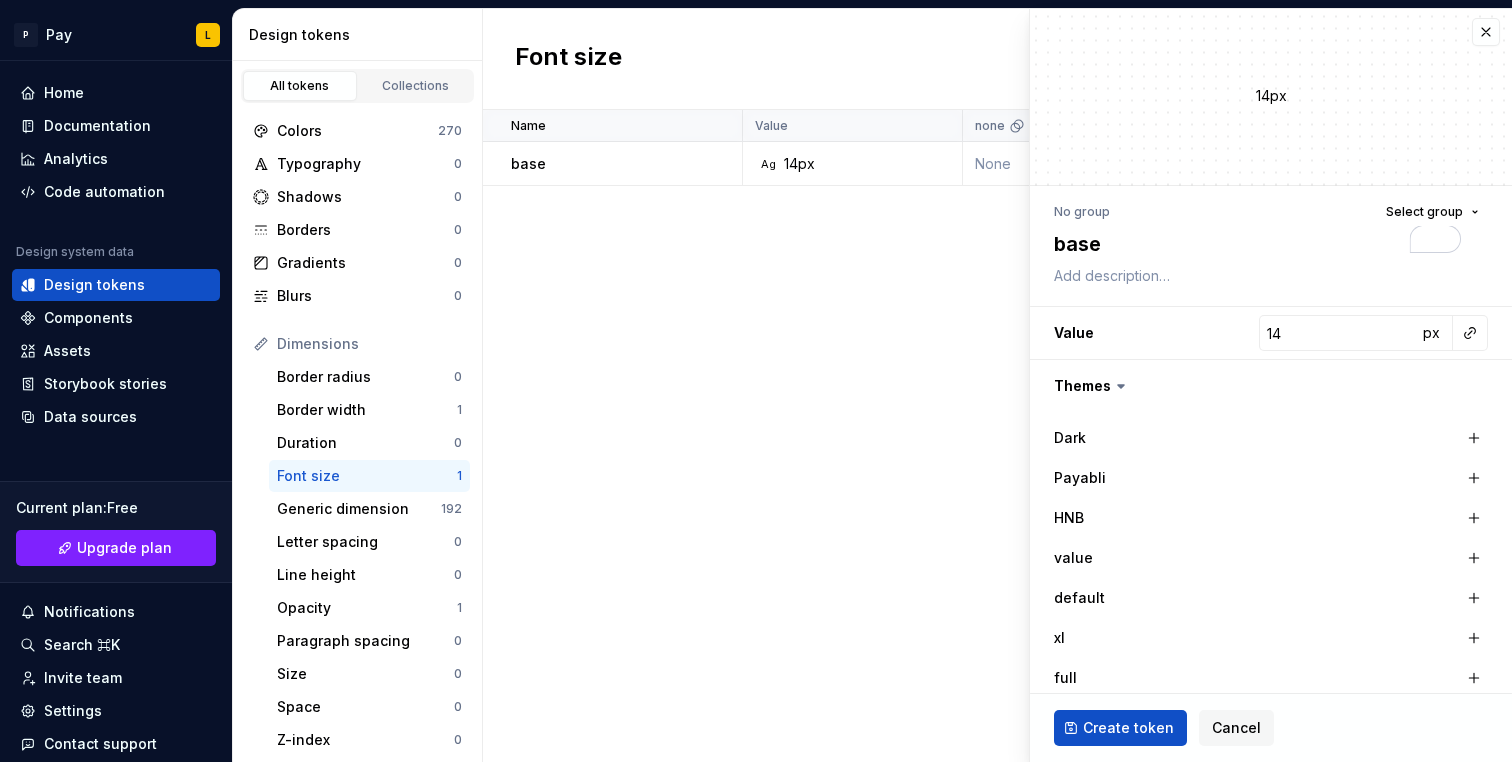type on "*" 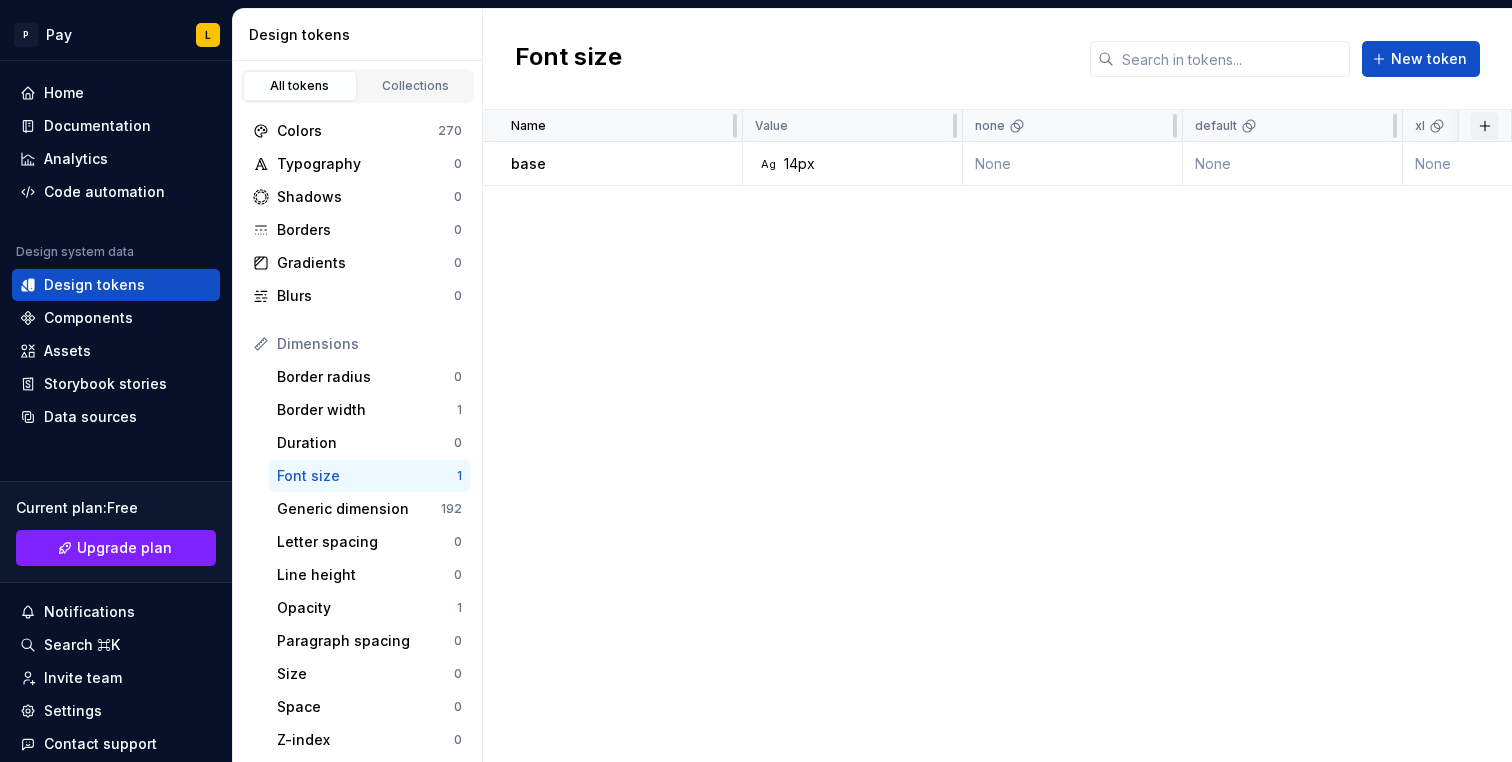 click at bounding box center [1485, 126] 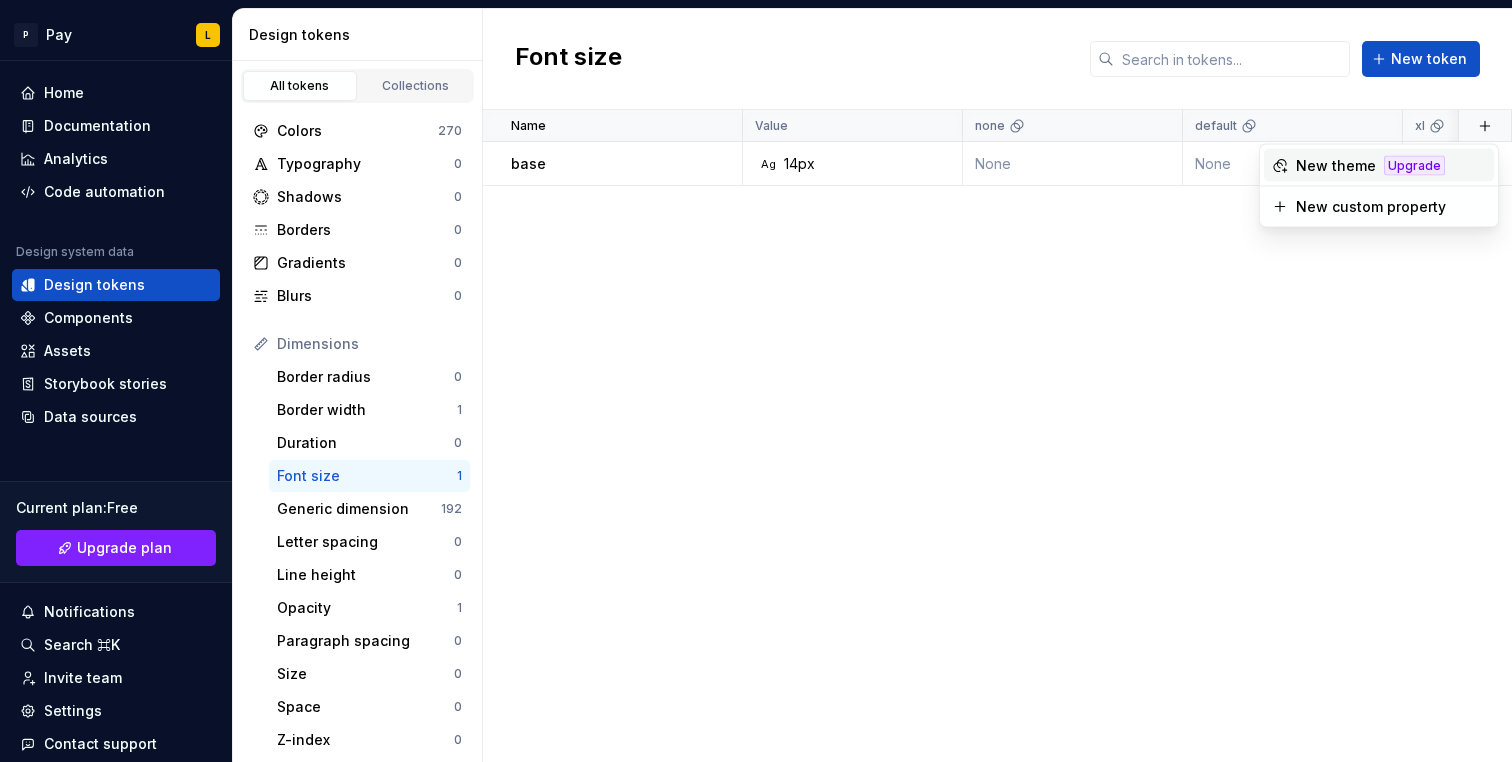 click on "Name Value none default xl full Payabli HNB value Syntax: Web Collection Dark Token set Description Last updated base Ag 14px None None None None None None None None 0-primitives None Core less than a minute ago" at bounding box center (997, 436) 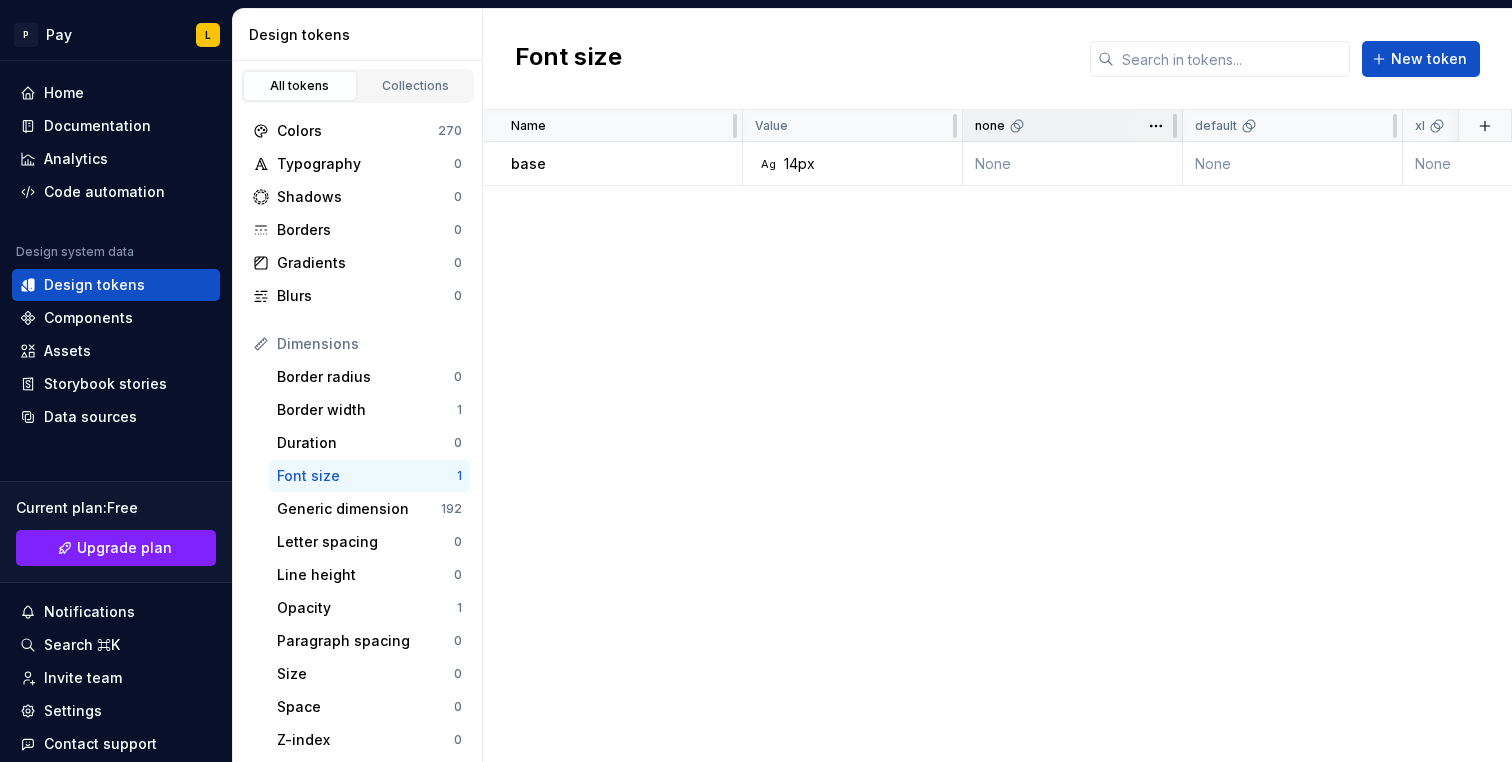 click on "none" at bounding box center (990, 126) 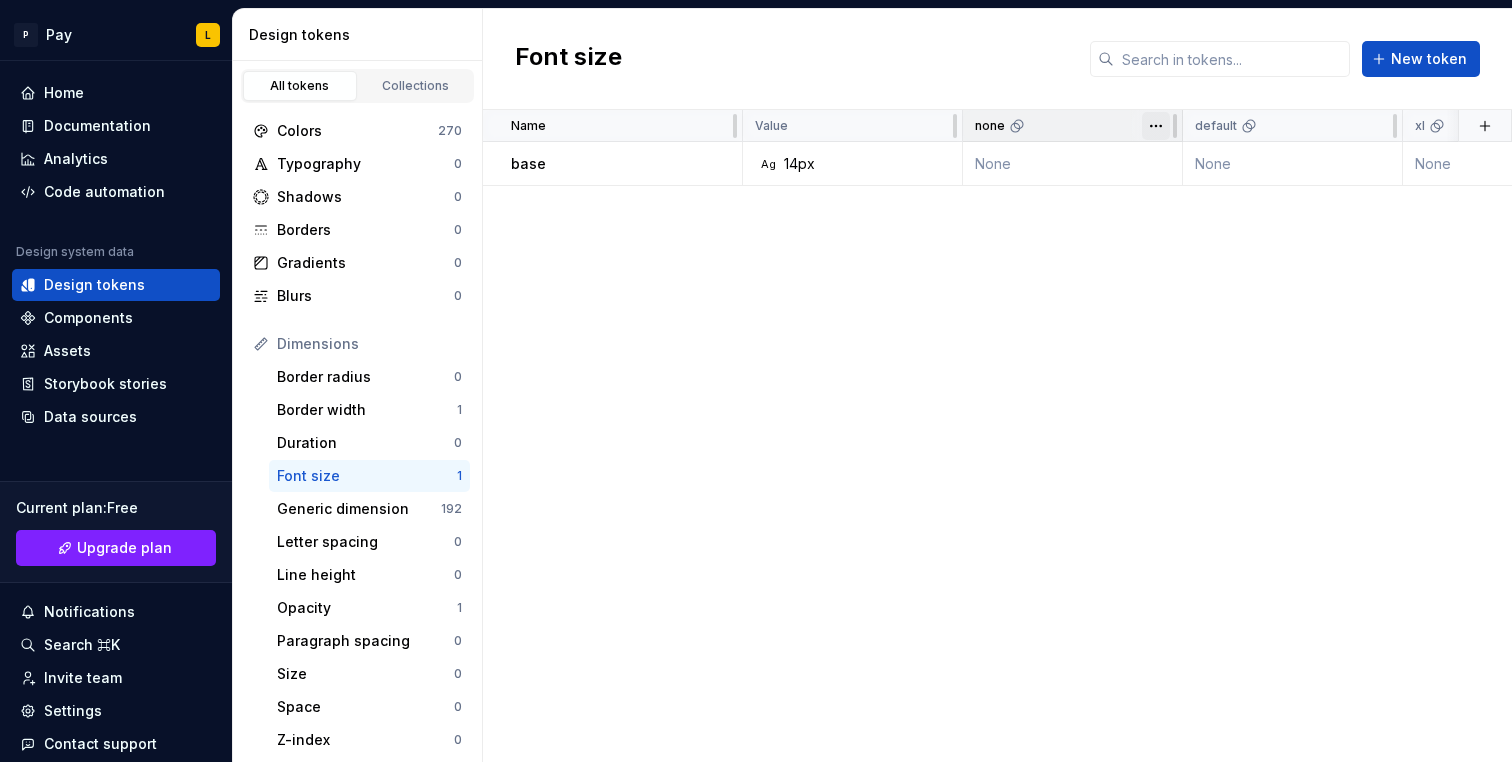 click on "P Pay  L Home Documentation Analytics Code automation Design system data Design tokens Components Assets Storybook stories Data sources Current plan :  Free Upgrade plan Notifications Search ⌘K Invite team Settings Contact support Help Design tokens All tokens Collections Colors 270 Typography 0 Shadows 0 Borders 0 Gradients 0 Blurs 0 Dimensions Border radius 0 Border width 1 Duration 0 Font size 1 Generic dimension 192 Letter spacing 0 Line height 0 Opacity 1 Paragraph spacing 0 Size 0 Space 0 Z-index 0 Options Text decoration 0 Text case 0 Visibility 0 Strings Font family 0 Font weight/style 0 Generic string 7 Product copy 0 Font size New token Name Value none default xl full Payabli HNB value Syntax: Web Collection Dark Token set Description Last updated base Ag 14px None None None None None None None None 0-primitives None Core less than a minute ago   *" at bounding box center (756, 381) 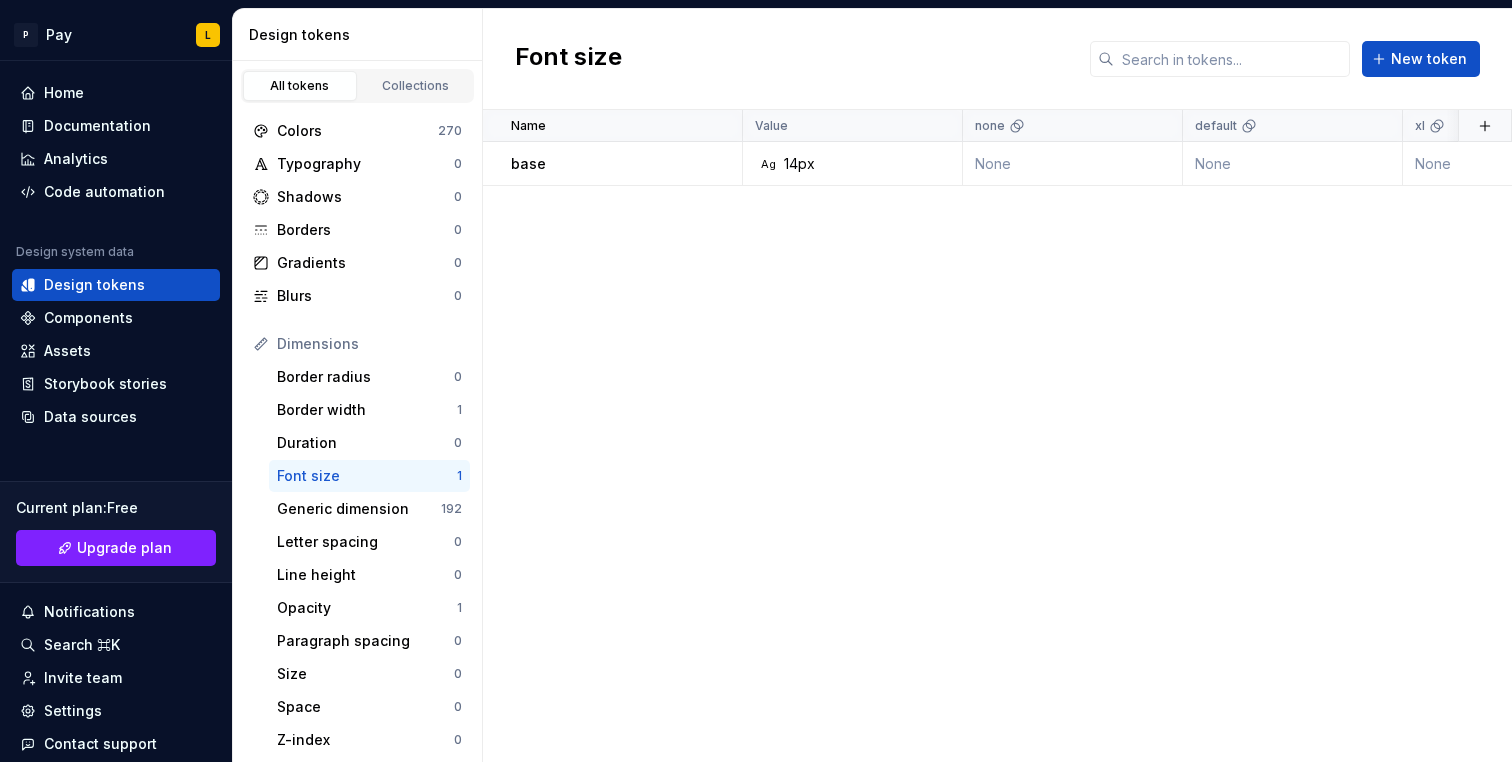 click on "P Pay  L Home Documentation Analytics Code automation Design system data Design tokens Components Assets Storybook stories Data sources Current plan :  Free Upgrade plan Notifications Search ⌘K Invite team Settings Contact support Help Design tokens All tokens Collections Colors 270 Typography 0 Shadows 0 Borders 0 Gradients 0 Blurs 0 Dimensions Border radius 0 Border width 1 Duration 0 Font size 1 Generic dimension 192 Letter spacing 0 Line height 0 Opacity 1 Paragraph spacing 0 Size 0 Space 0 Z-index 0 Options Text decoration 0 Text case 0 Visibility 0 Strings Font family 0 Font weight/style 0 Generic string 7 Product copy 0 Font size New token Name Value none default xl full Payabli HNB value Syntax: Web Collection Dark Token set Description Last updated base Ag 14px None None None None None None None None 0-primitives None Core less than a minute ago   *" at bounding box center (756, 381) 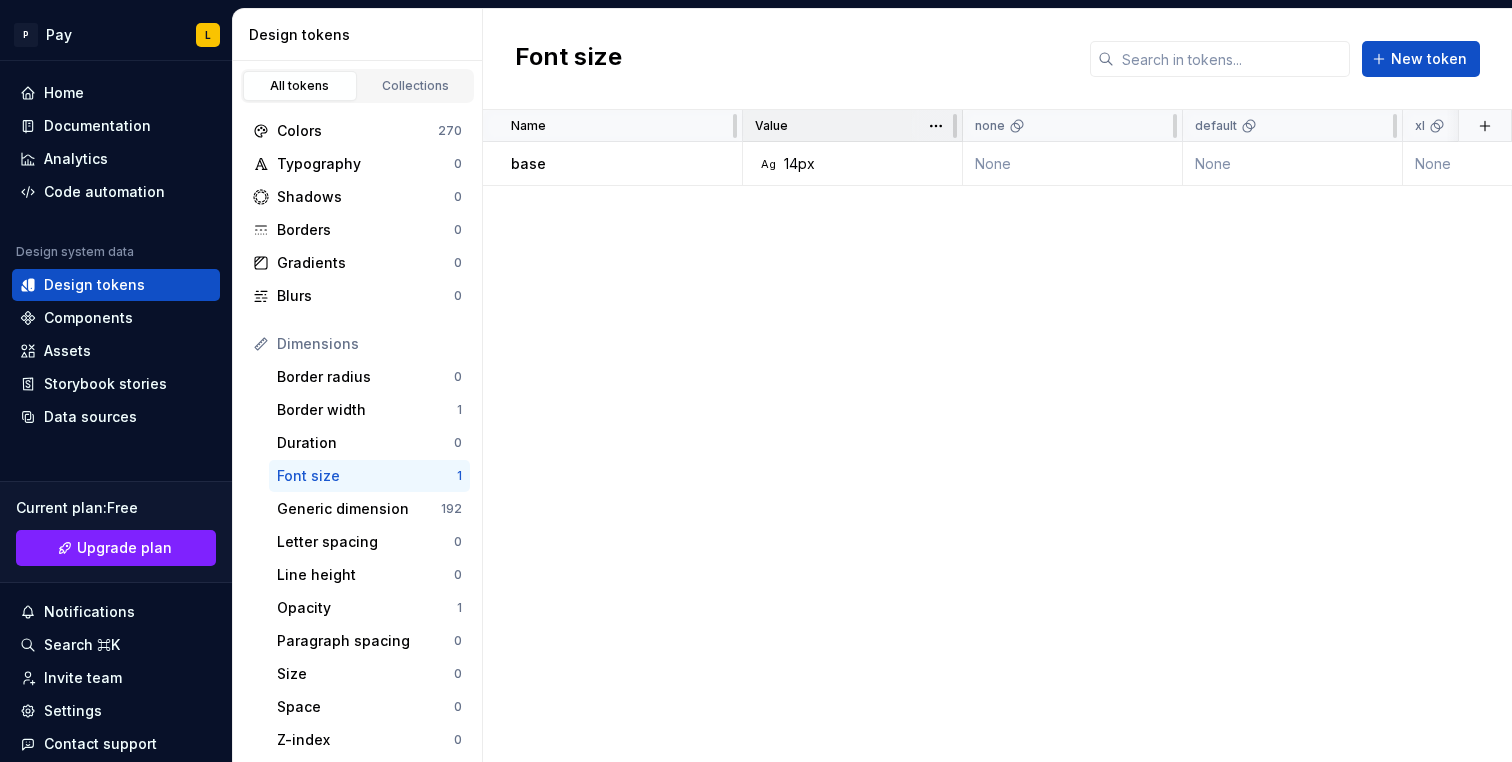 click on "Value" at bounding box center [853, 126] 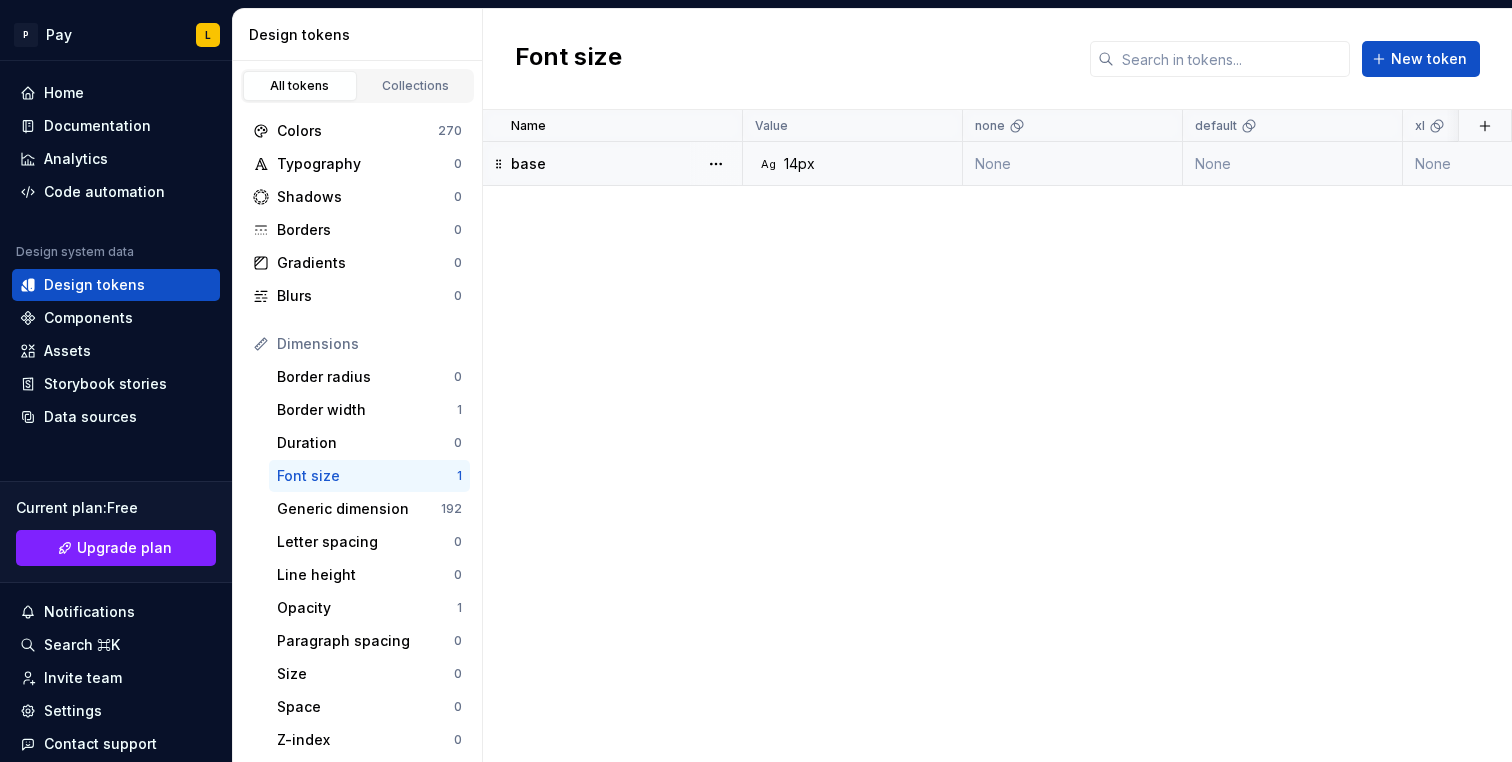 click on "Ag" at bounding box center [768, 164] 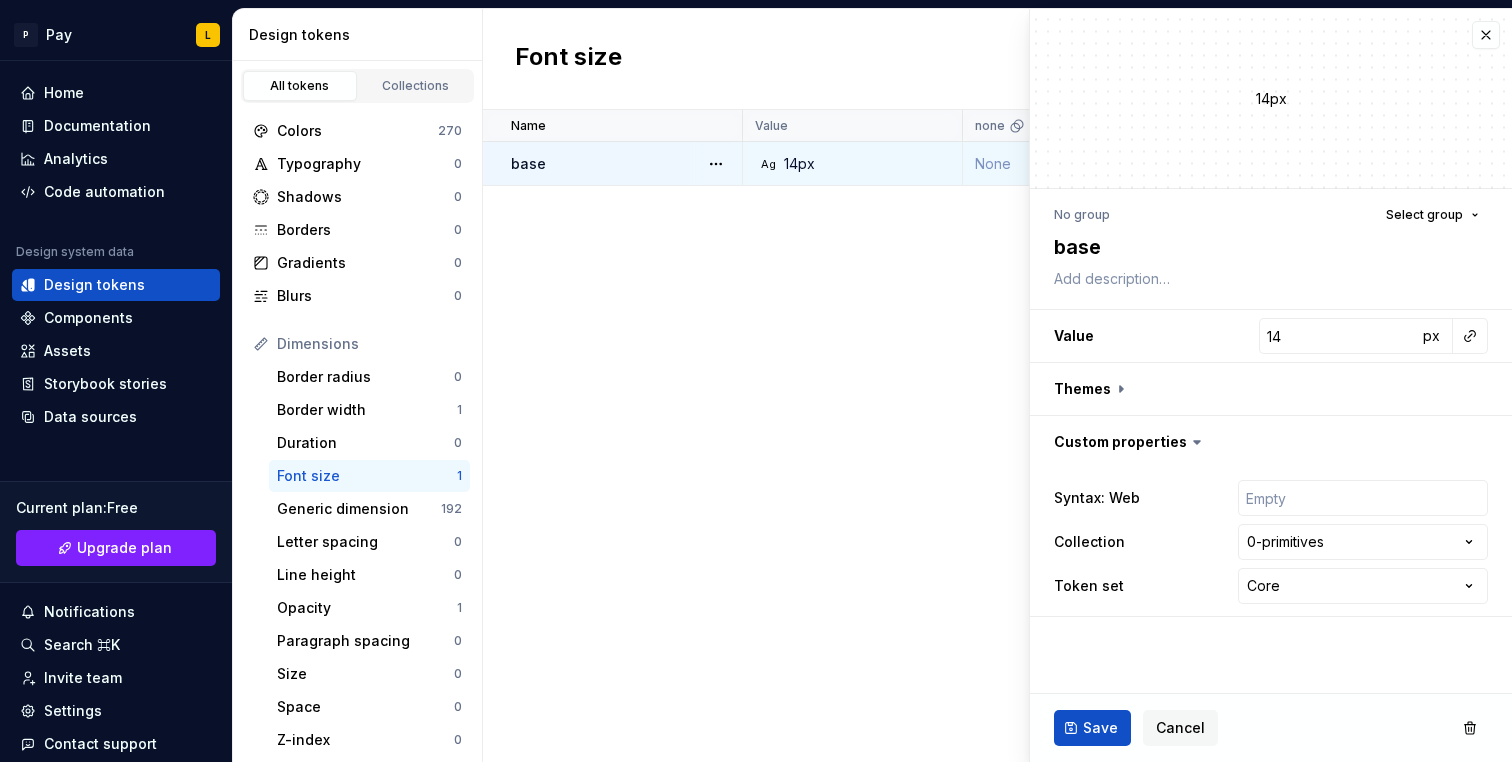 click on "No group" at bounding box center [1082, 215] 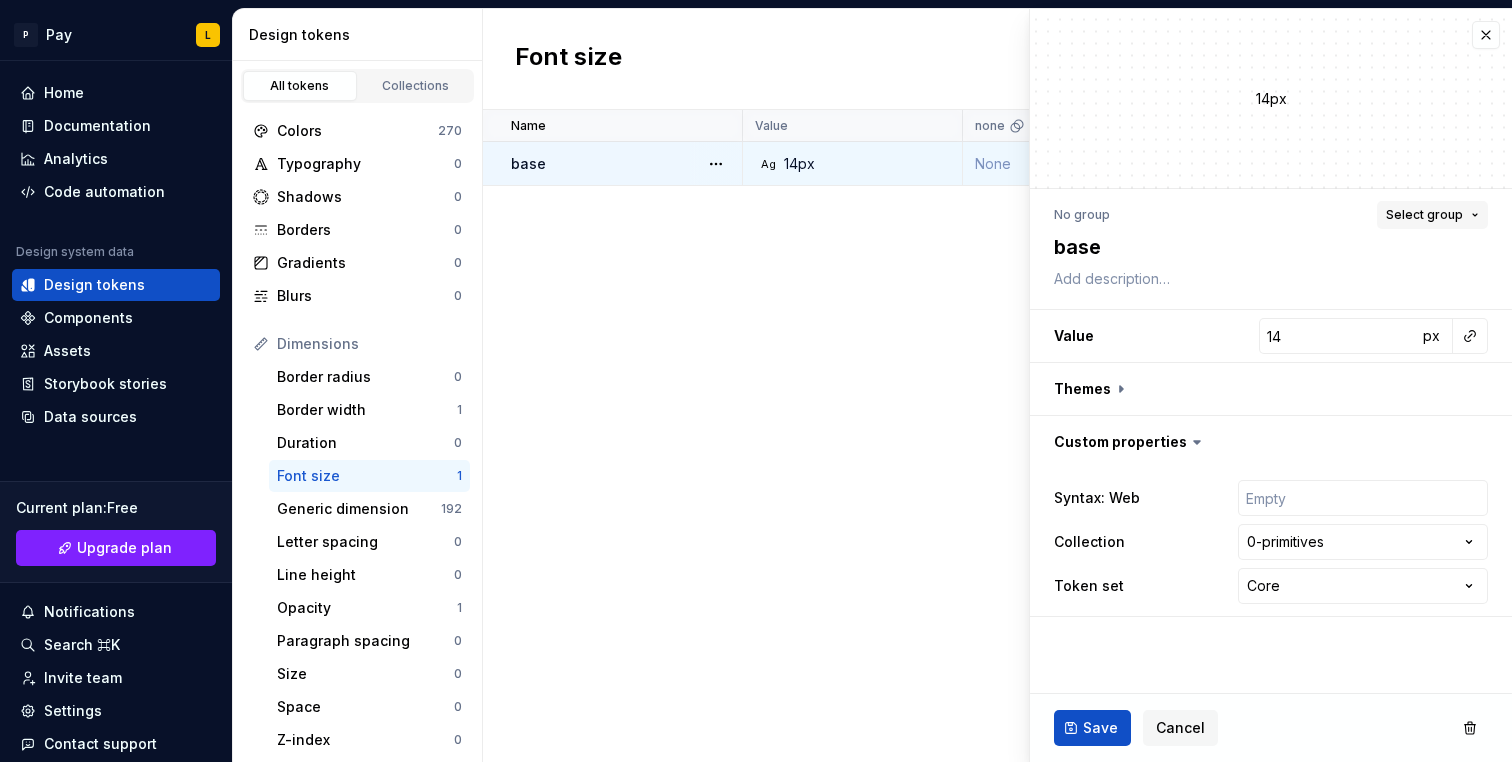 click on "Select group" at bounding box center [1424, 215] 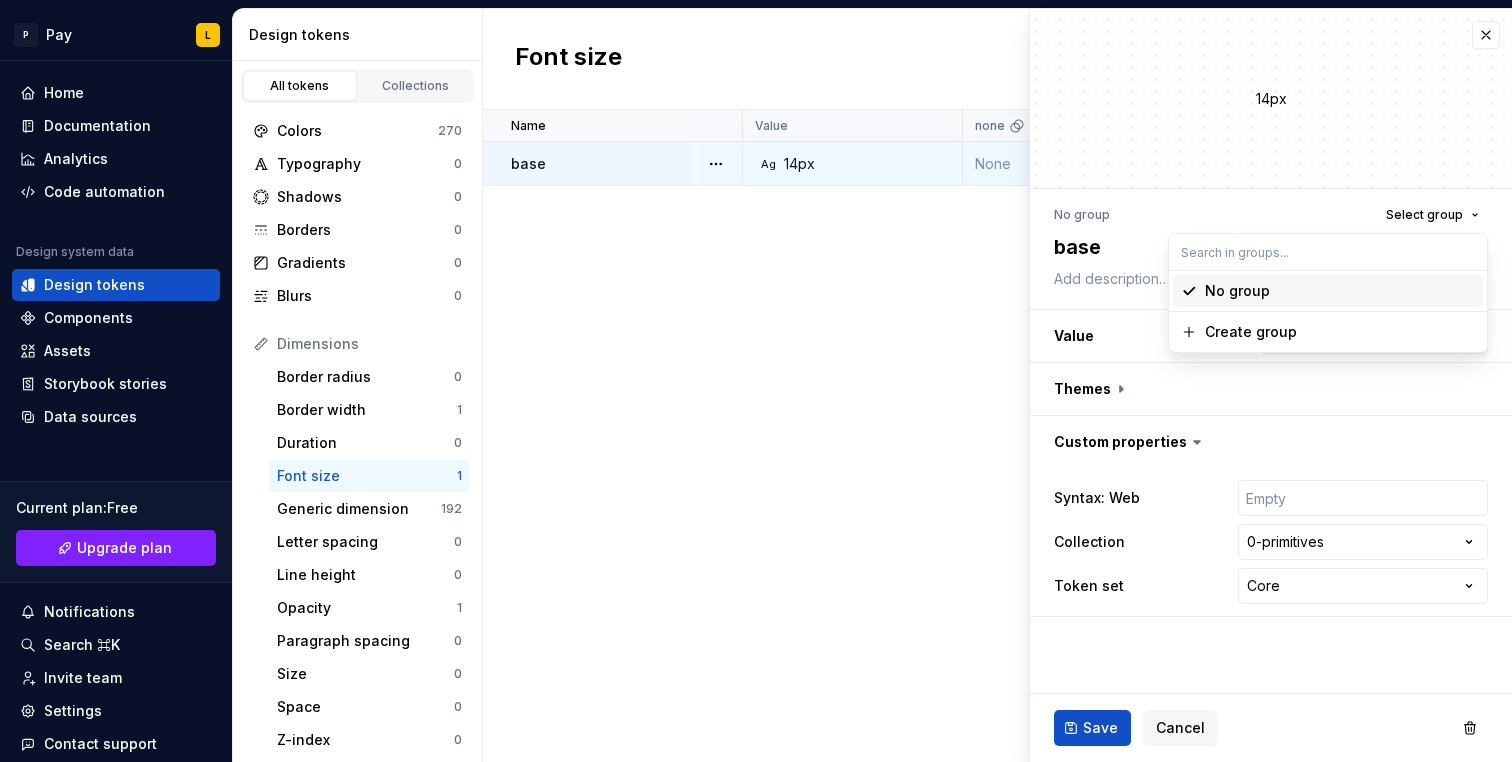 click on "No group Select group" at bounding box center [1271, 215] 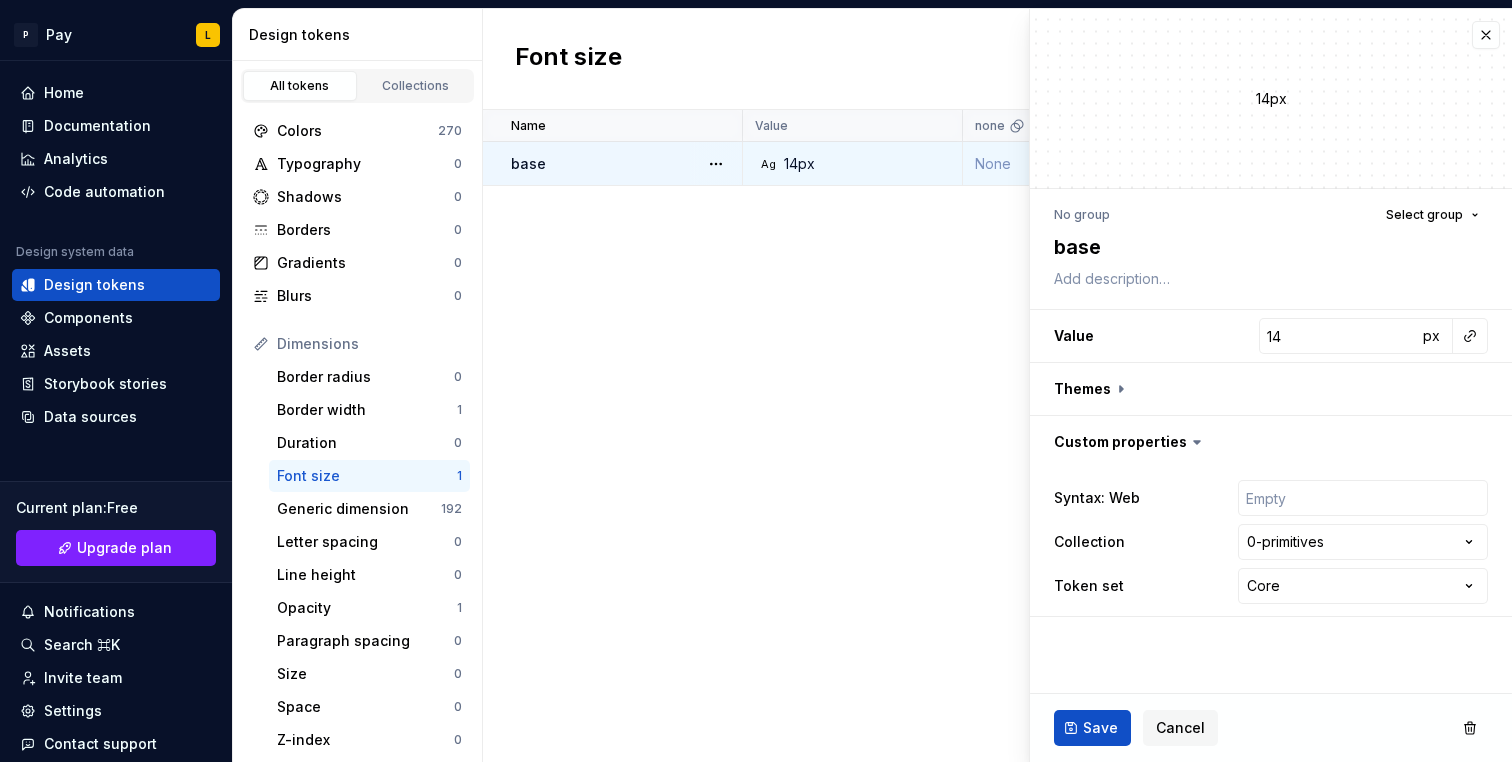 click on "Name Value none default xl full Payabli HNB value Syntax: Web Collection Dark Token set Description Last updated base Ag 14px None None None None None None None None 0-primitives None Core less than a minute ago" at bounding box center (997, 436) 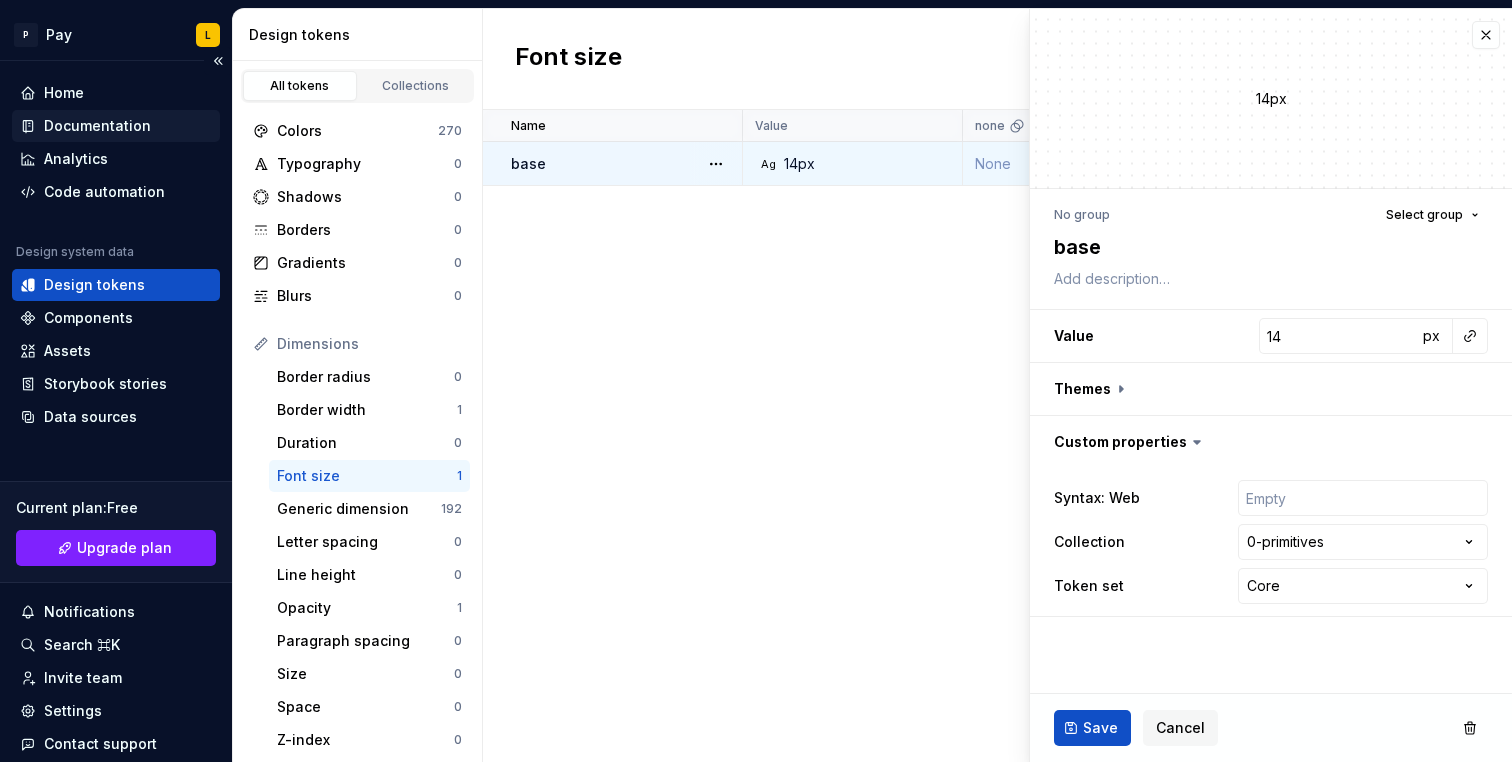 click on "Documentation" at bounding box center [97, 126] 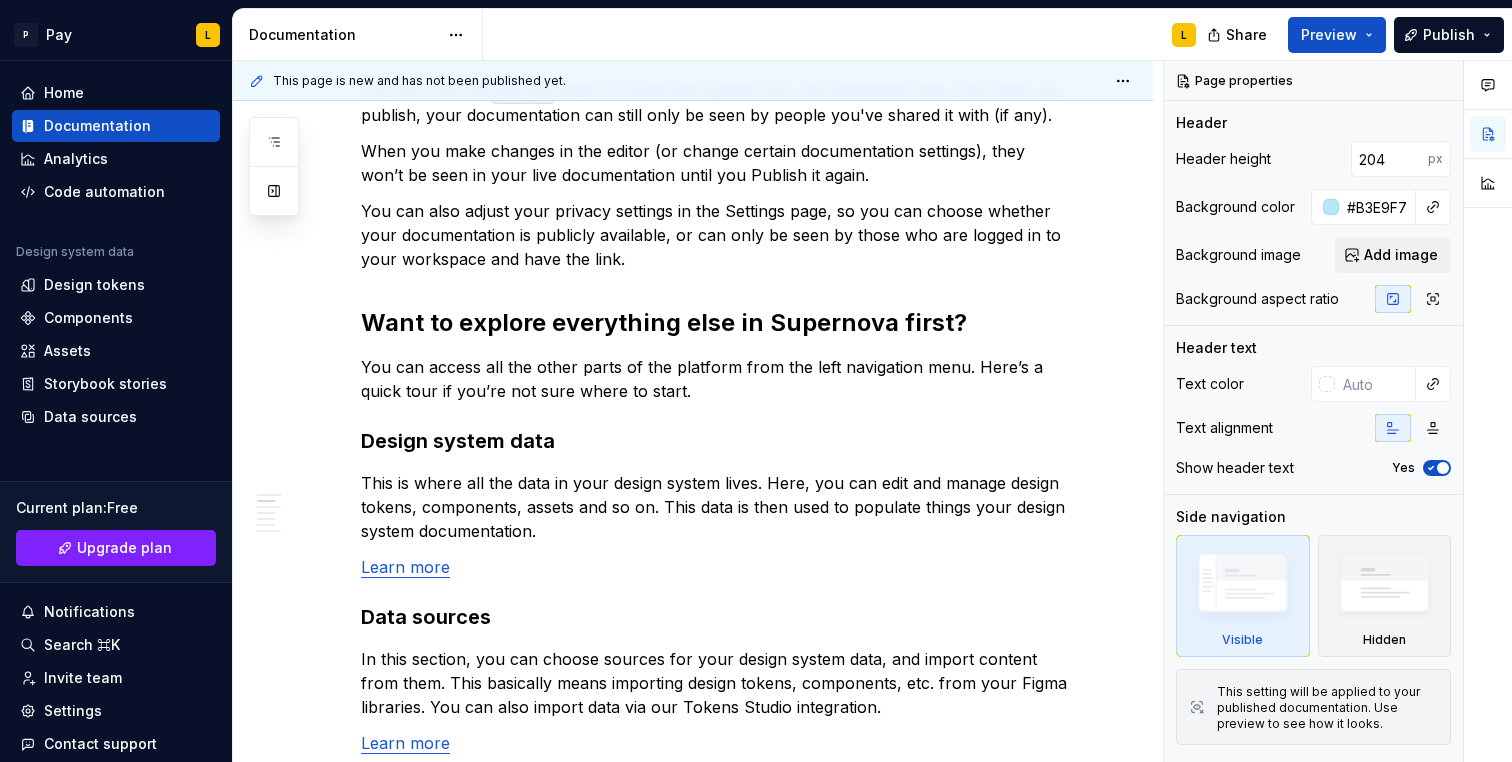 scroll, scrollTop: 0, scrollLeft: 0, axis: both 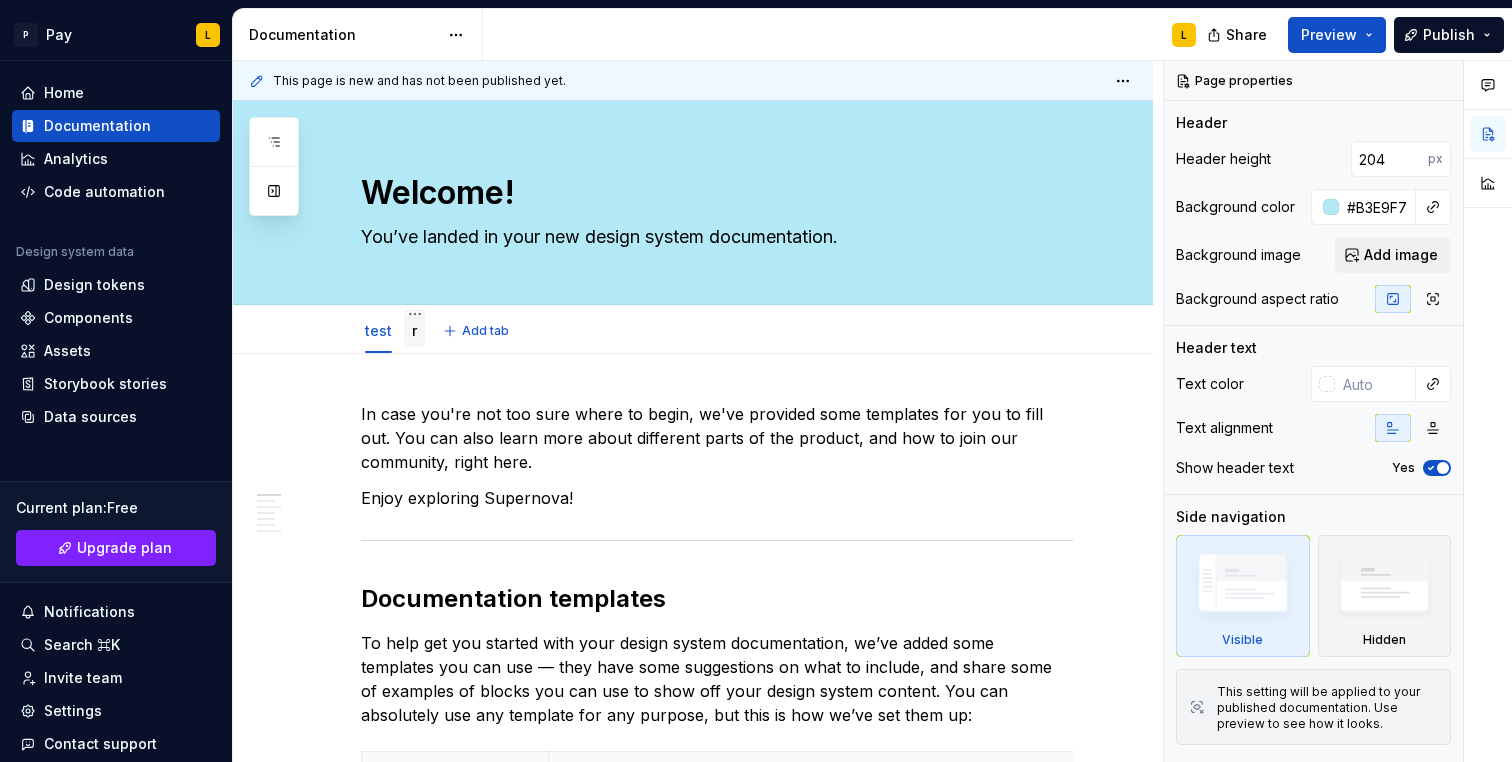 click on "r" at bounding box center [414, 330] 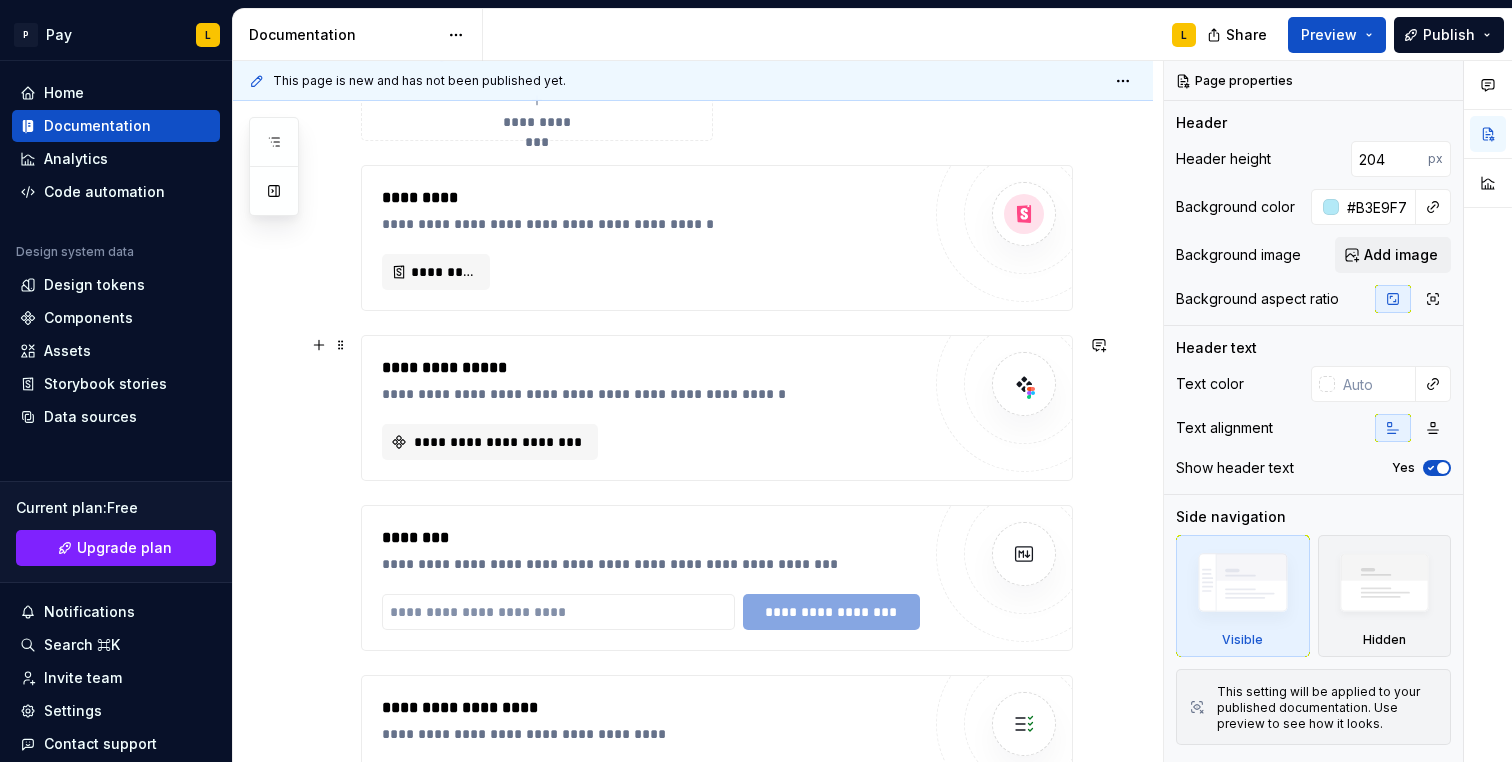 scroll, scrollTop: 1098, scrollLeft: 0, axis: vertical 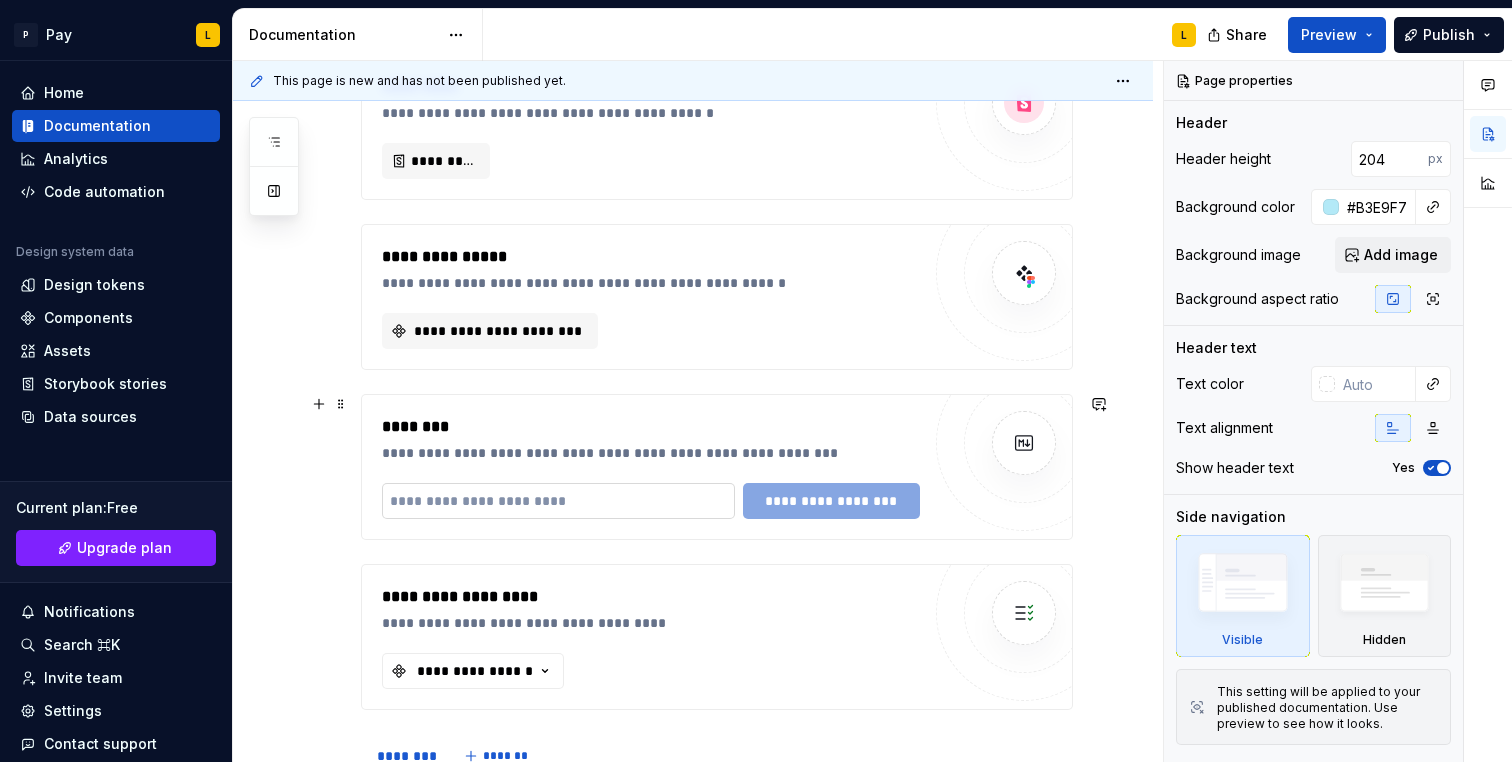 click at bounding box center (558, 501) 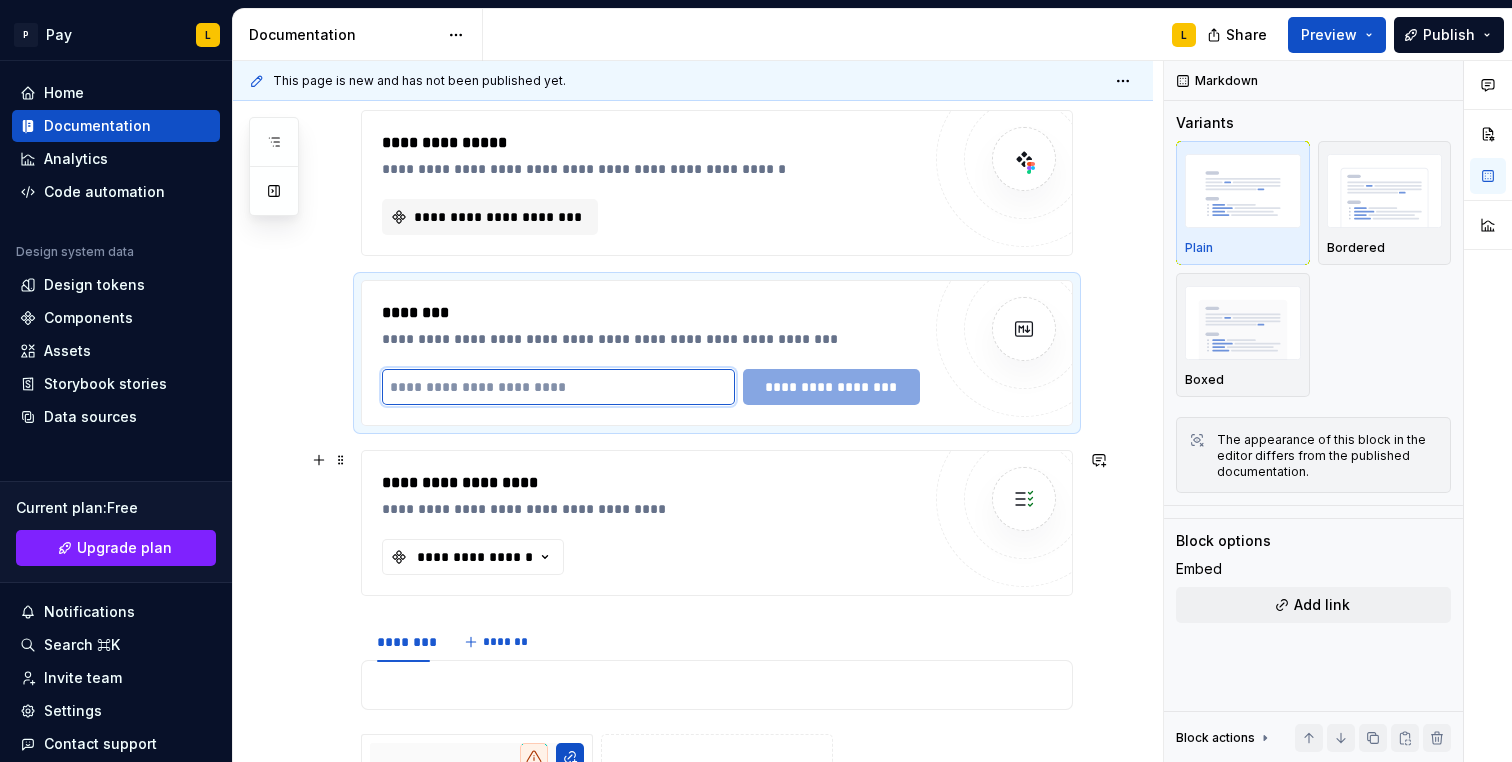 scroll, scrollTop: 1267, scrollLeft: 0, axis: vertical 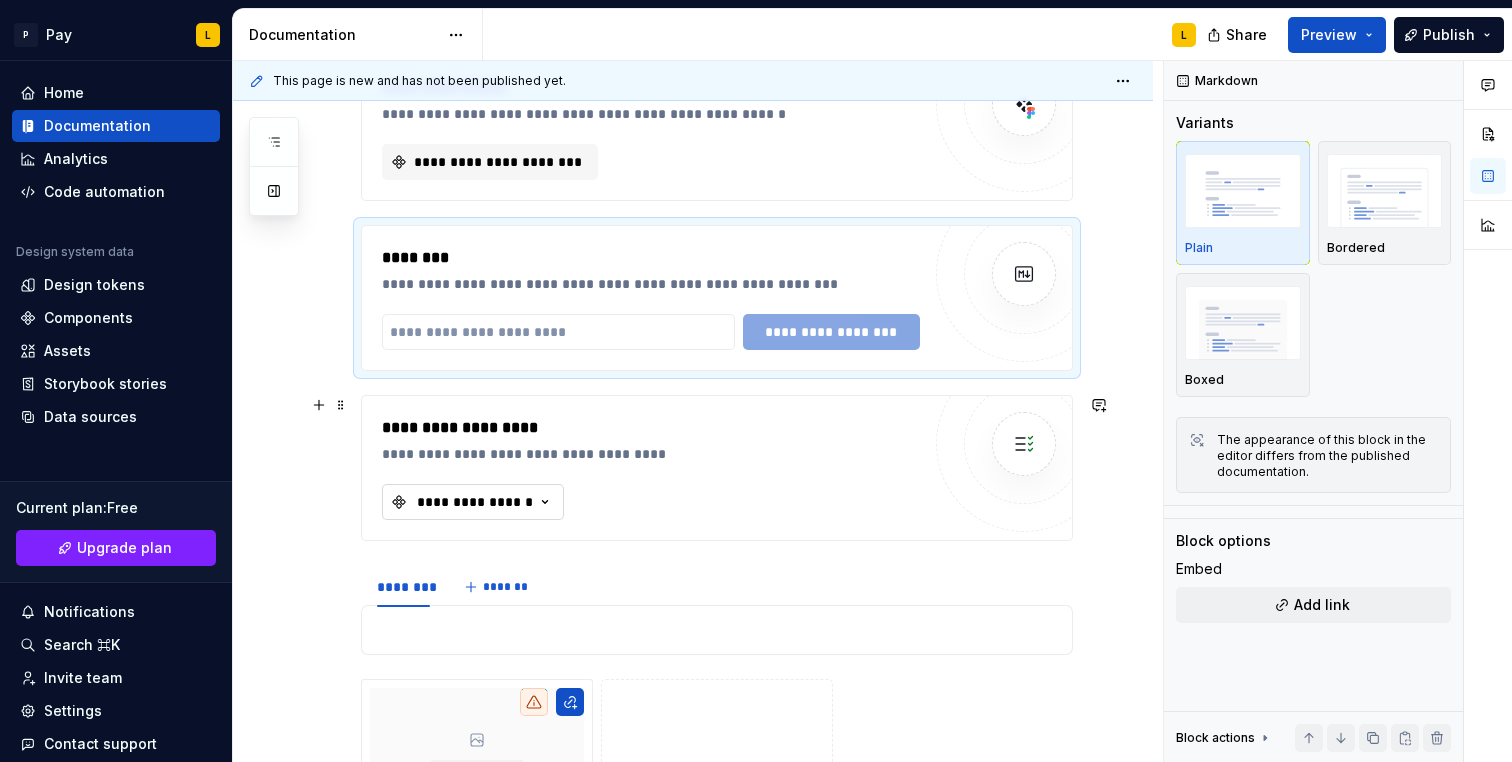 click on "**********" at bounding box center (475, 502) 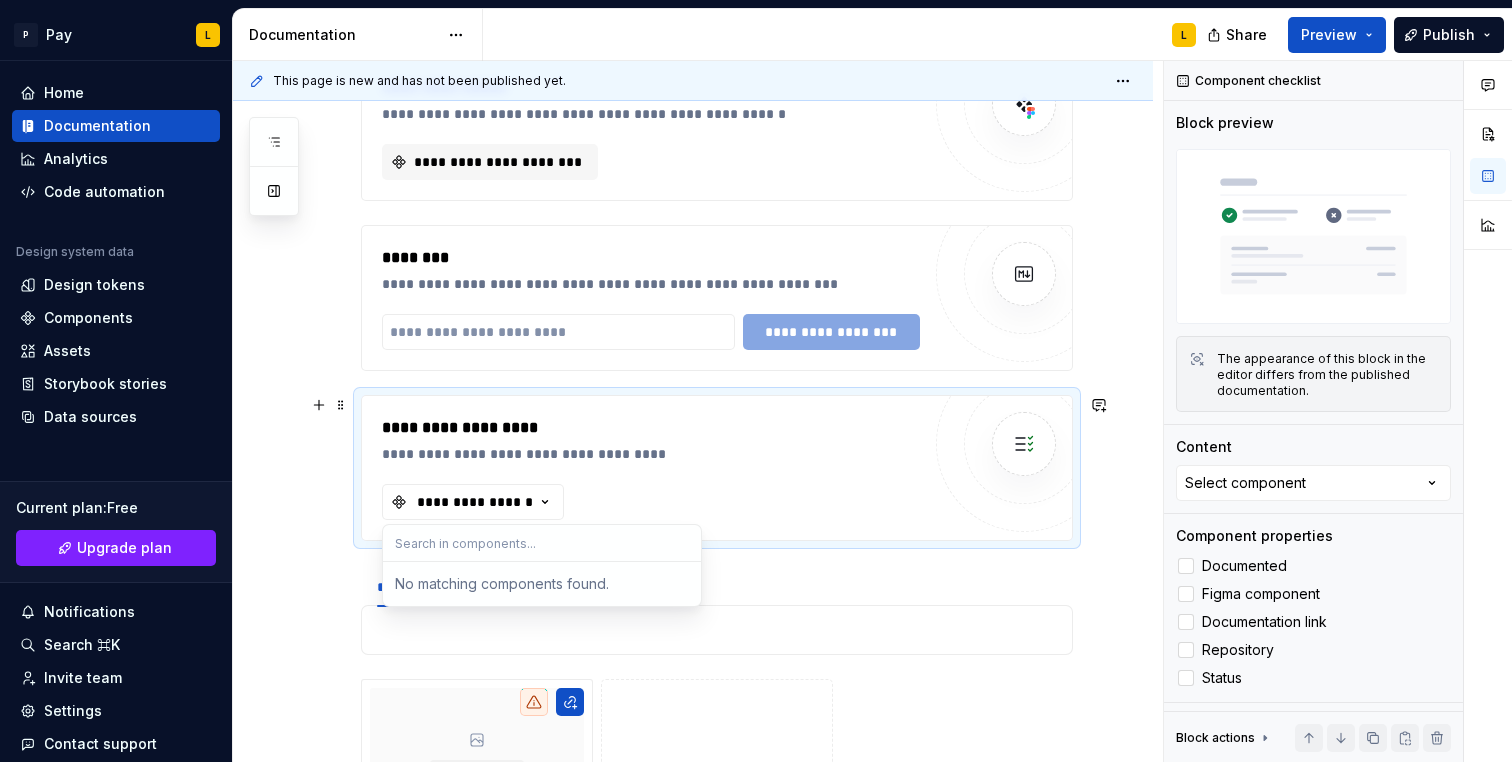 click on "**********" at bounding box center [651, 468] 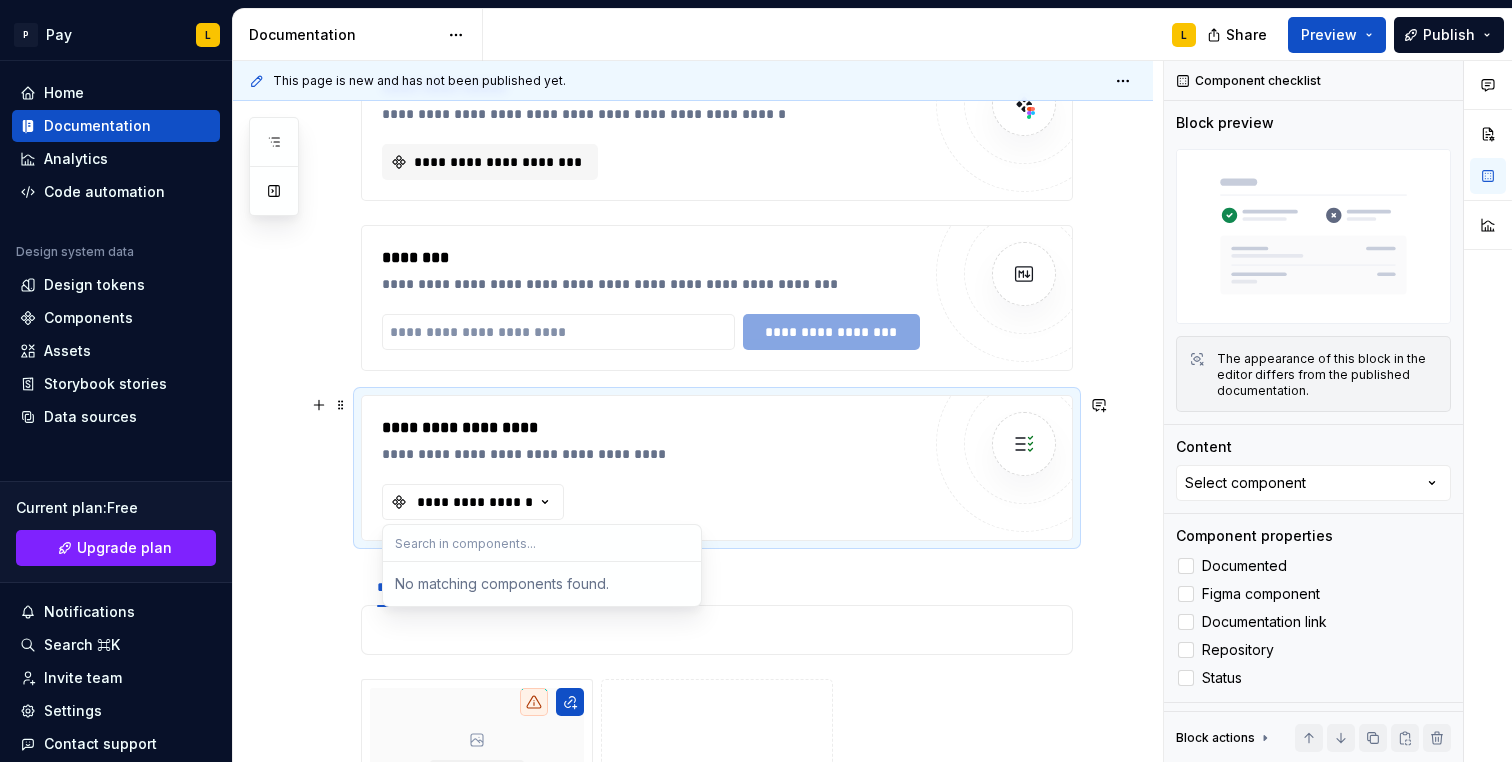 click on "******** *******" at bounding box center (717, 587) 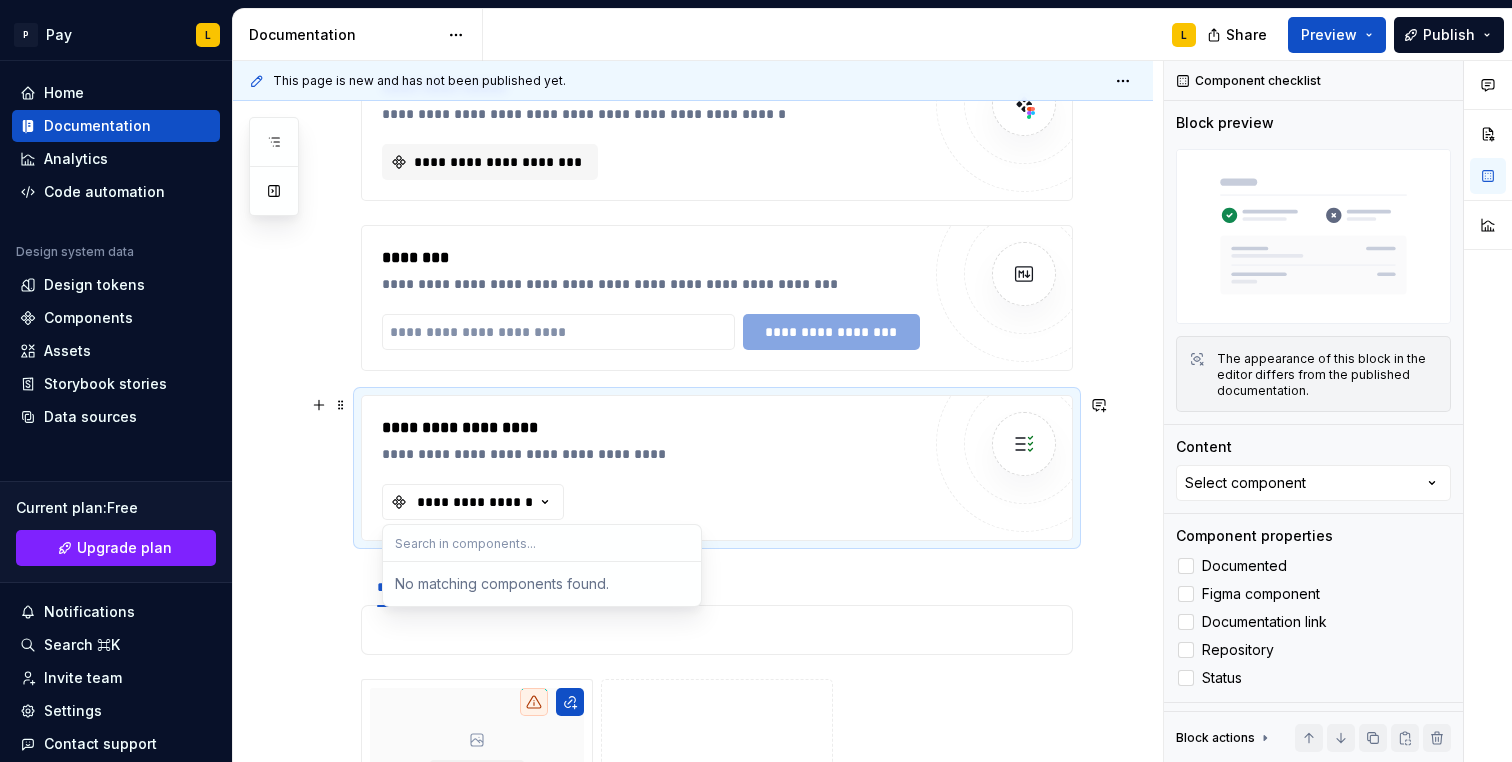 click on "**********" at bounding box center (693, 300) 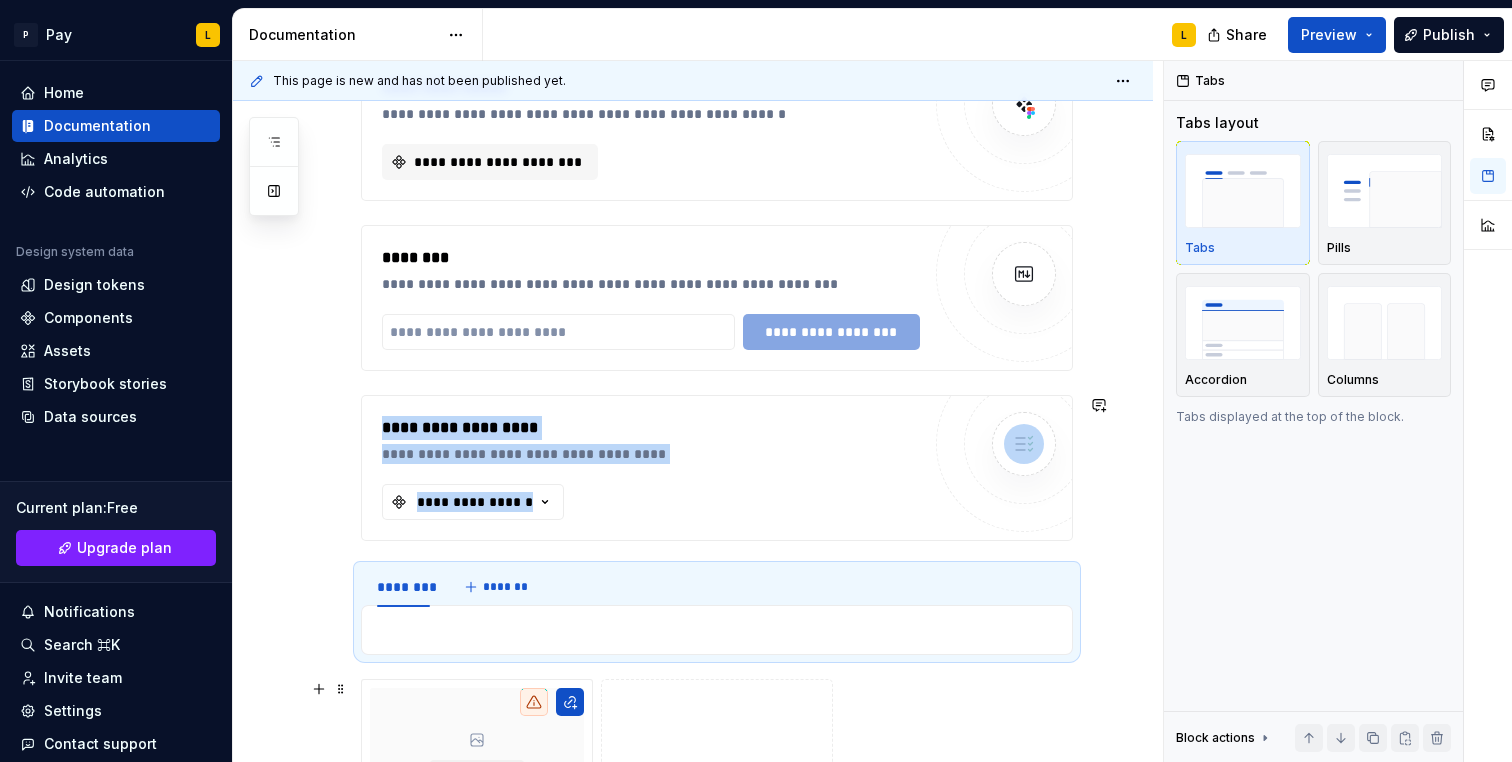 scroll, scrollTop: 1522, scrollLeft: 0, axis: vertical 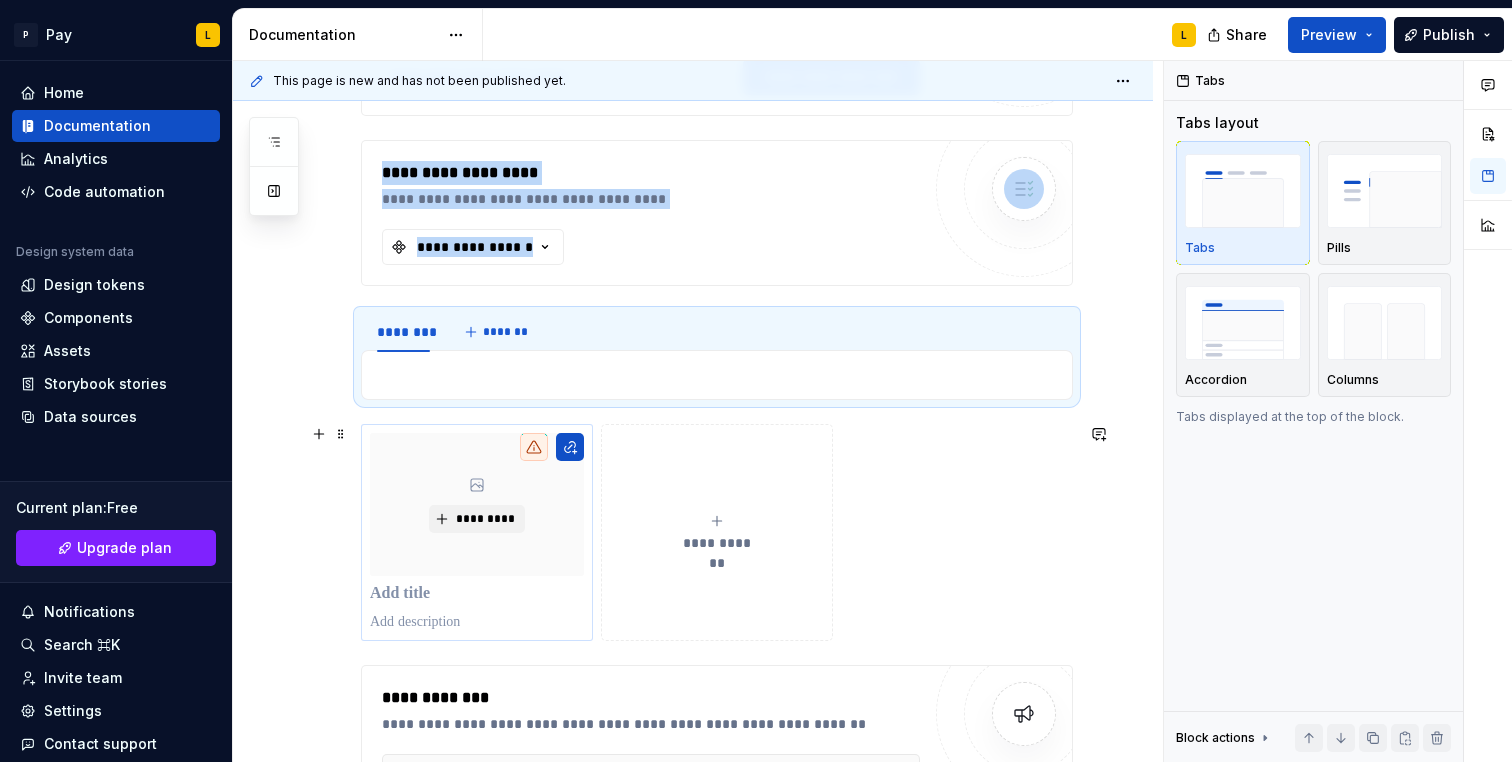 click on "**********" at bounding box center (693, 45) 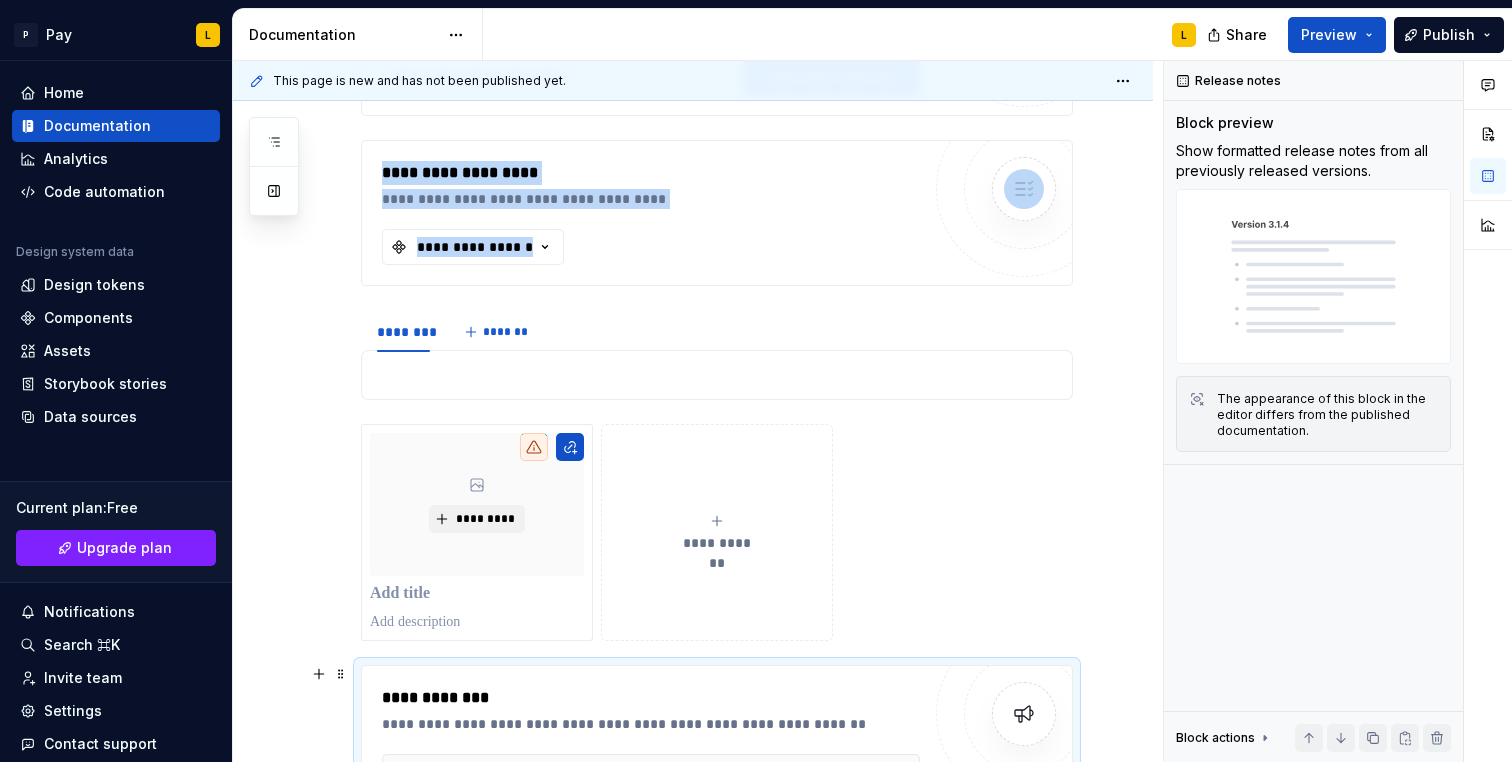scroll, scrollTop: 2016, scrollLeft: 0, axis: vertical 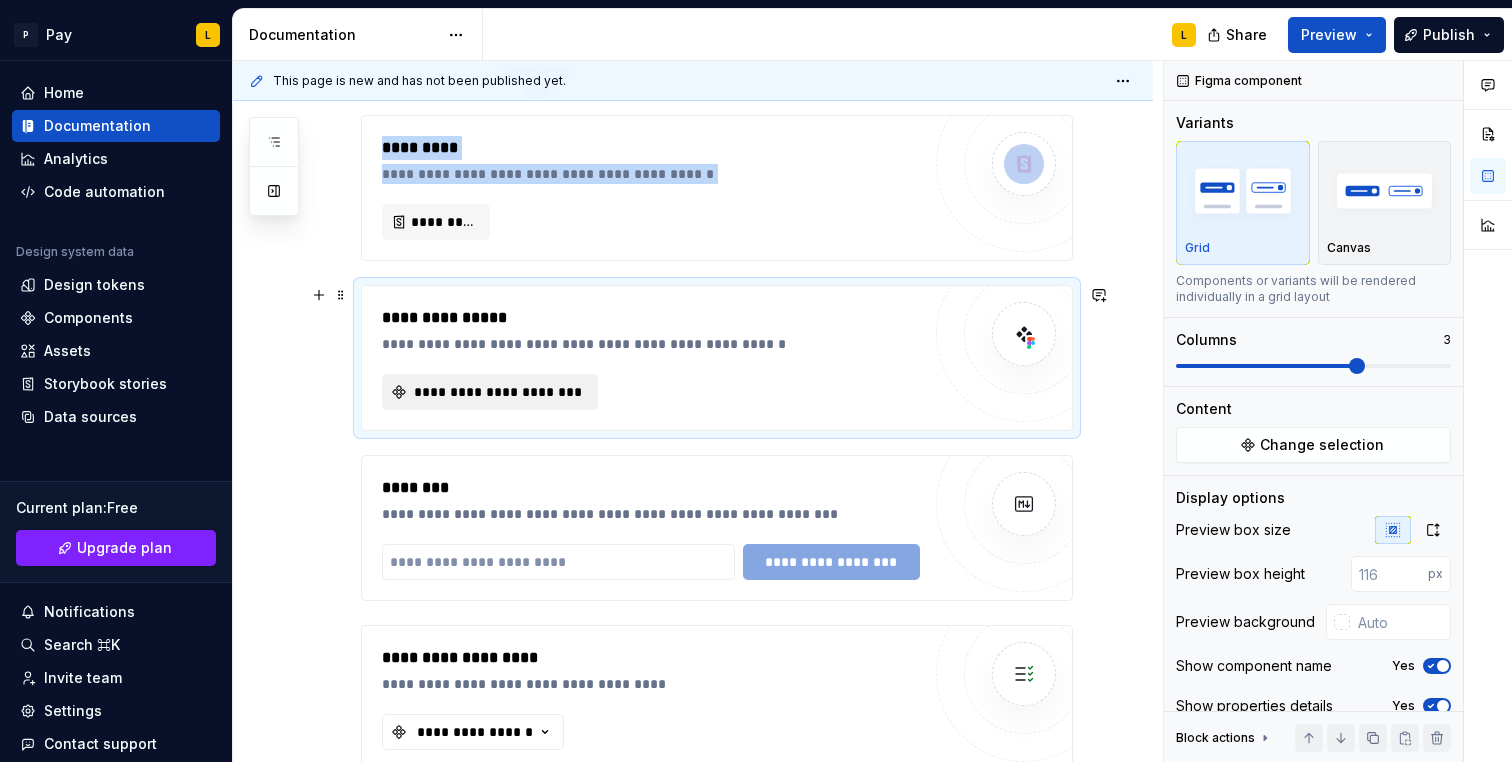 click on "**********" at bounding box center [498, 392] 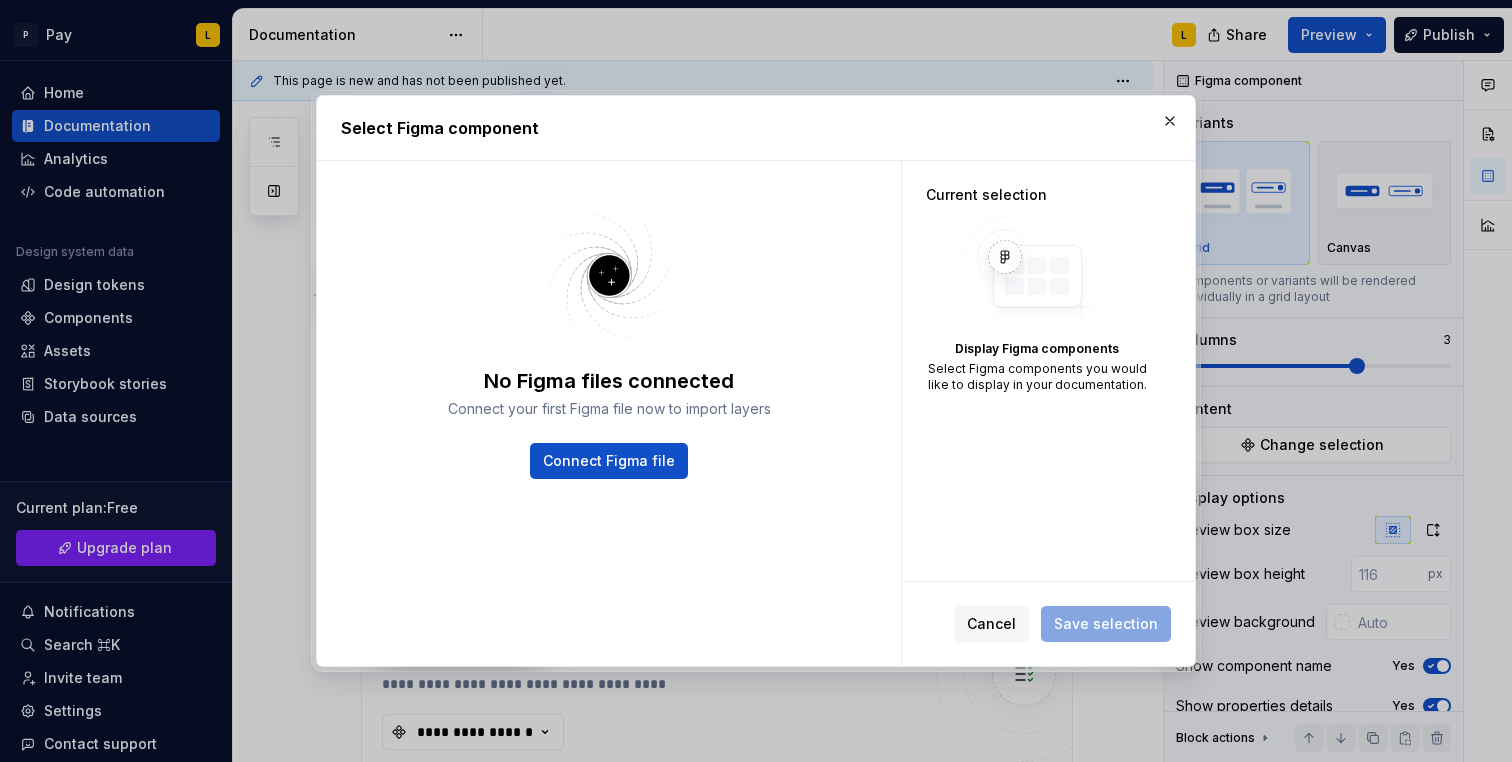 type on "*" 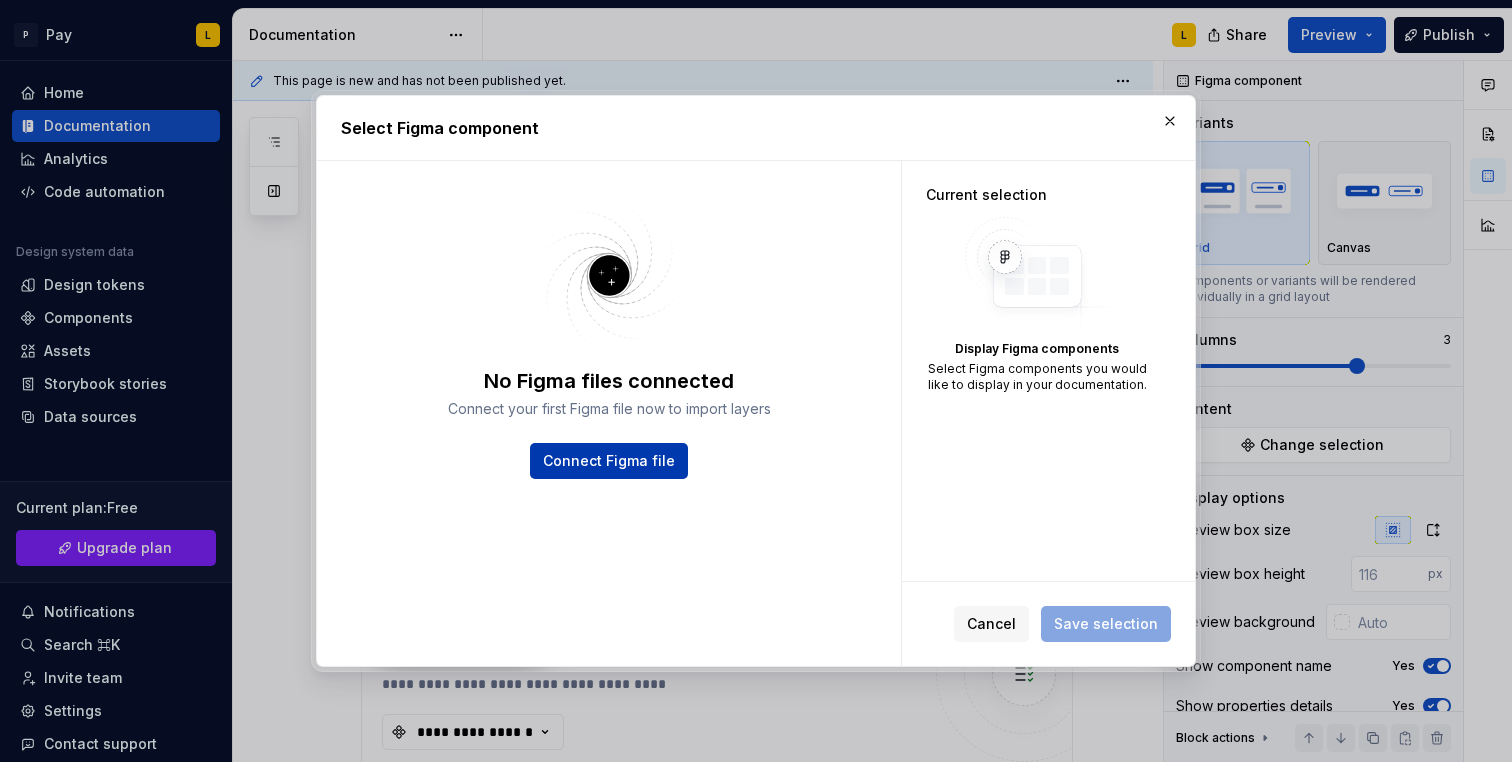 click on "Connect Figma file" at bounding box center [609, 461] 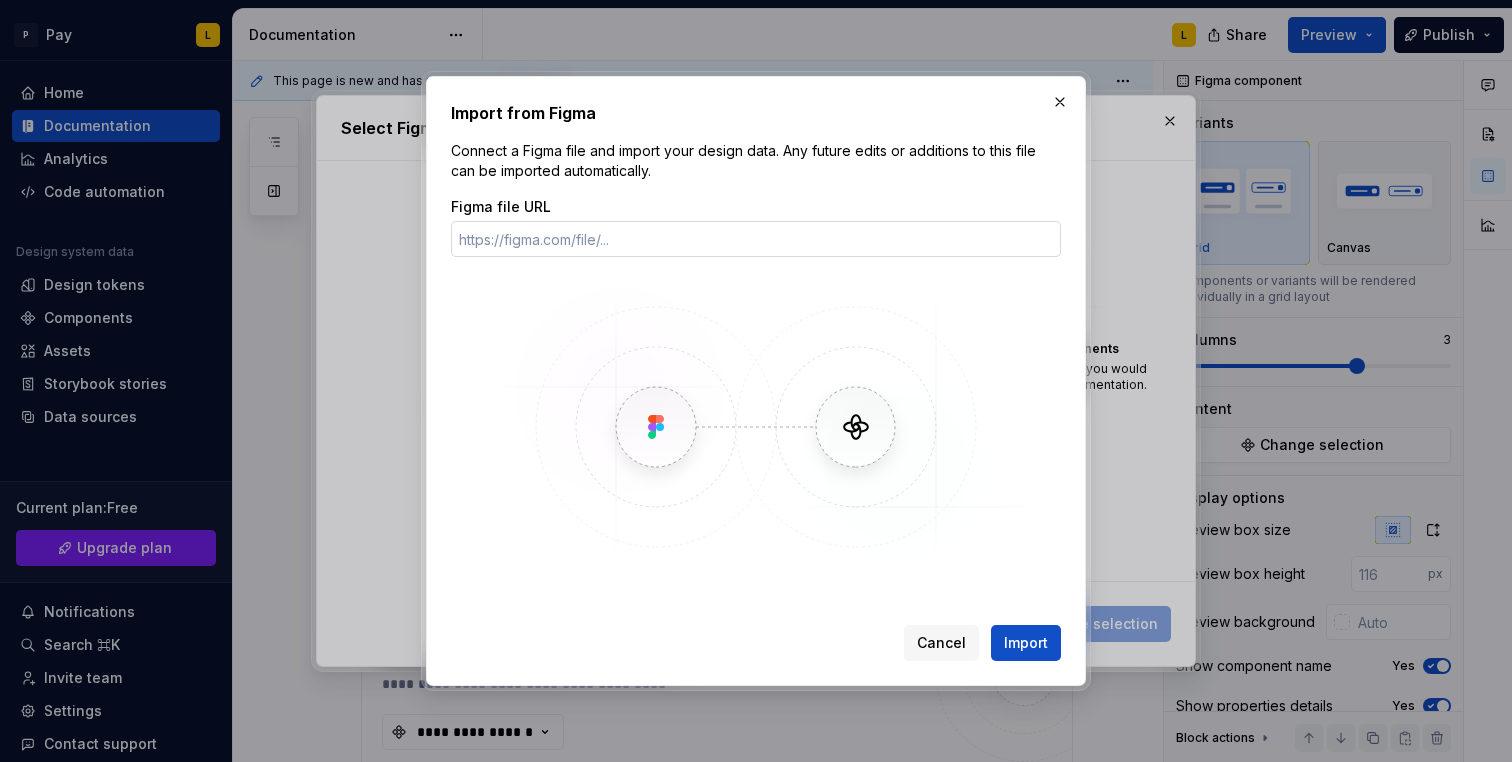 click on "Figma file URL" at bounding box center (756, 239) 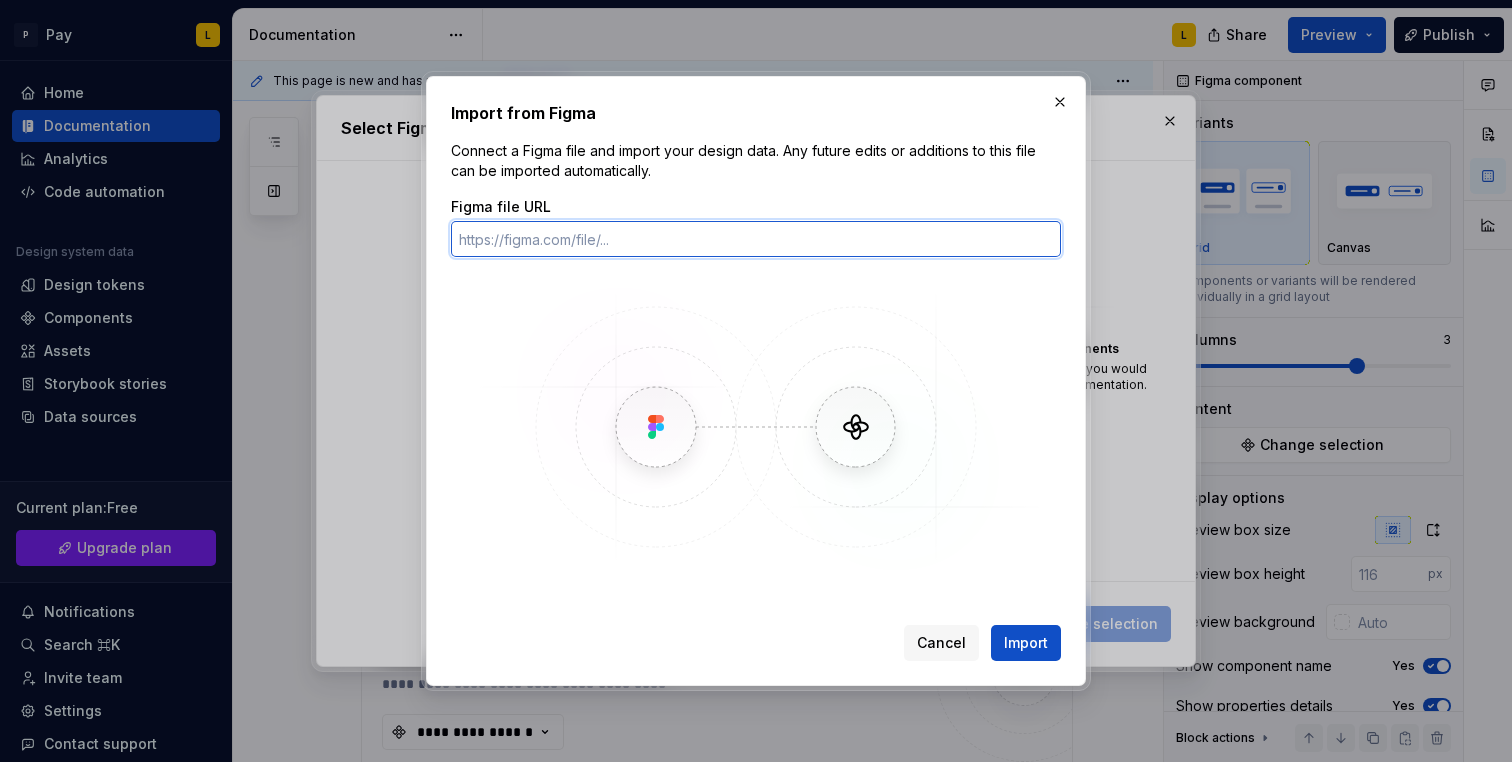paste on "https://www.figma.com/design/WBZcBUyHa6WDJnTPkDnyEi/Design-System?node-id=155-89&p=f&t=Q8v5RHF15HooL5PF-0" 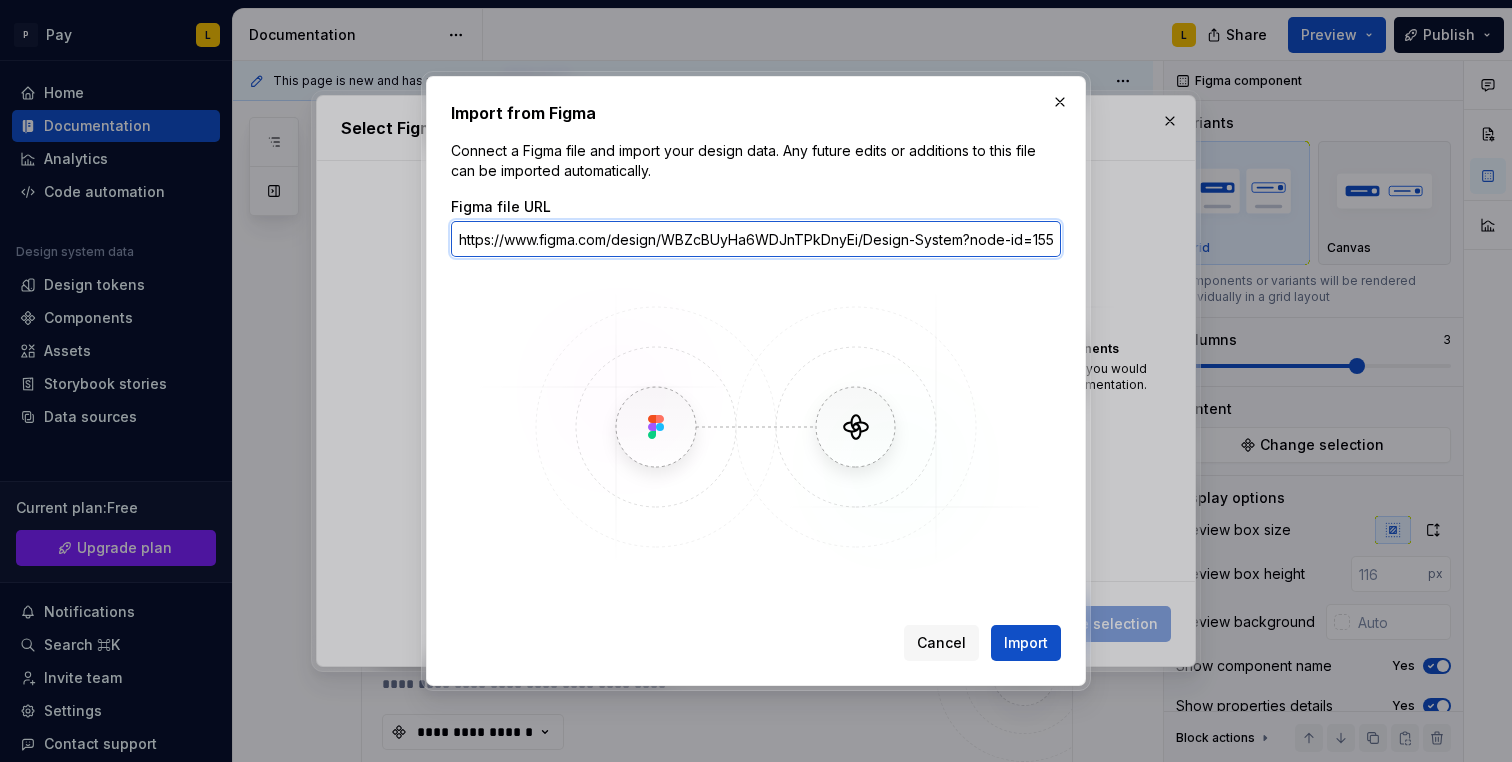 scroll, scrollTop: 0, scrollLeft: 241, axis: horizontal 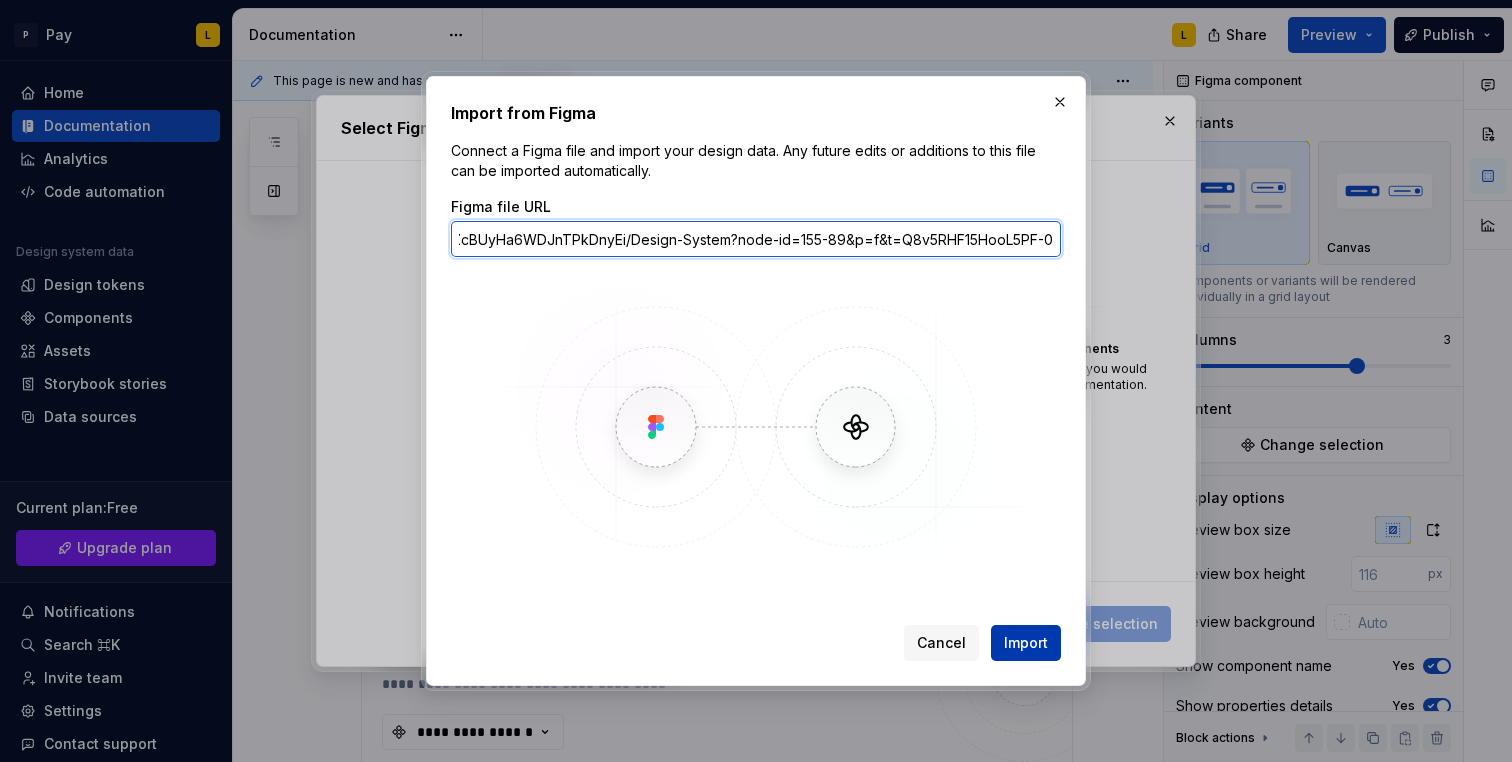 type on "https://www.figma.com/design/WBZcBUyHa6WDJnTPkDnyEi/Design-System?node-id=155-89&p=f&t=Q8v5RHF15HooL5PF-0" 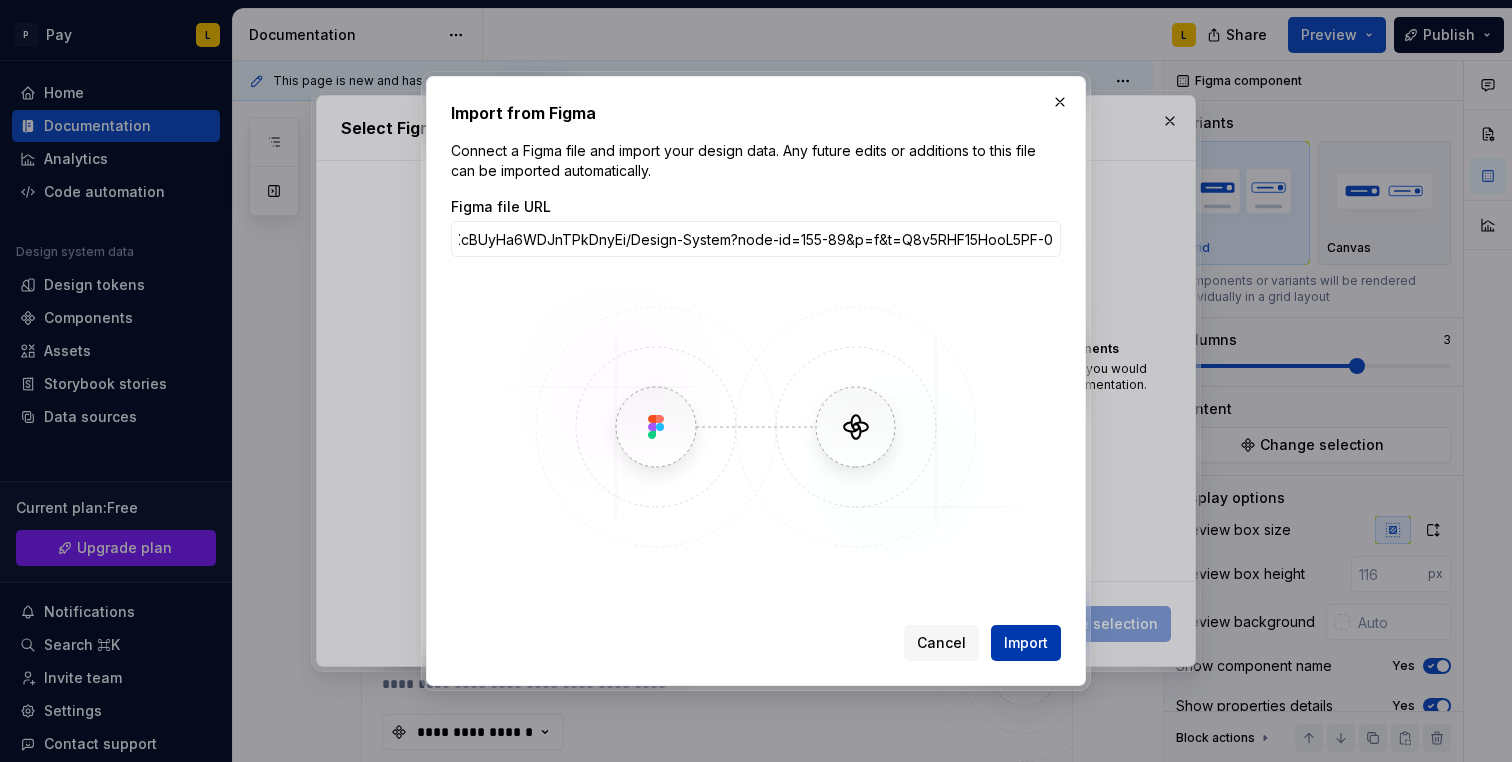 click on "Import" at bounding box center [1026, 643] 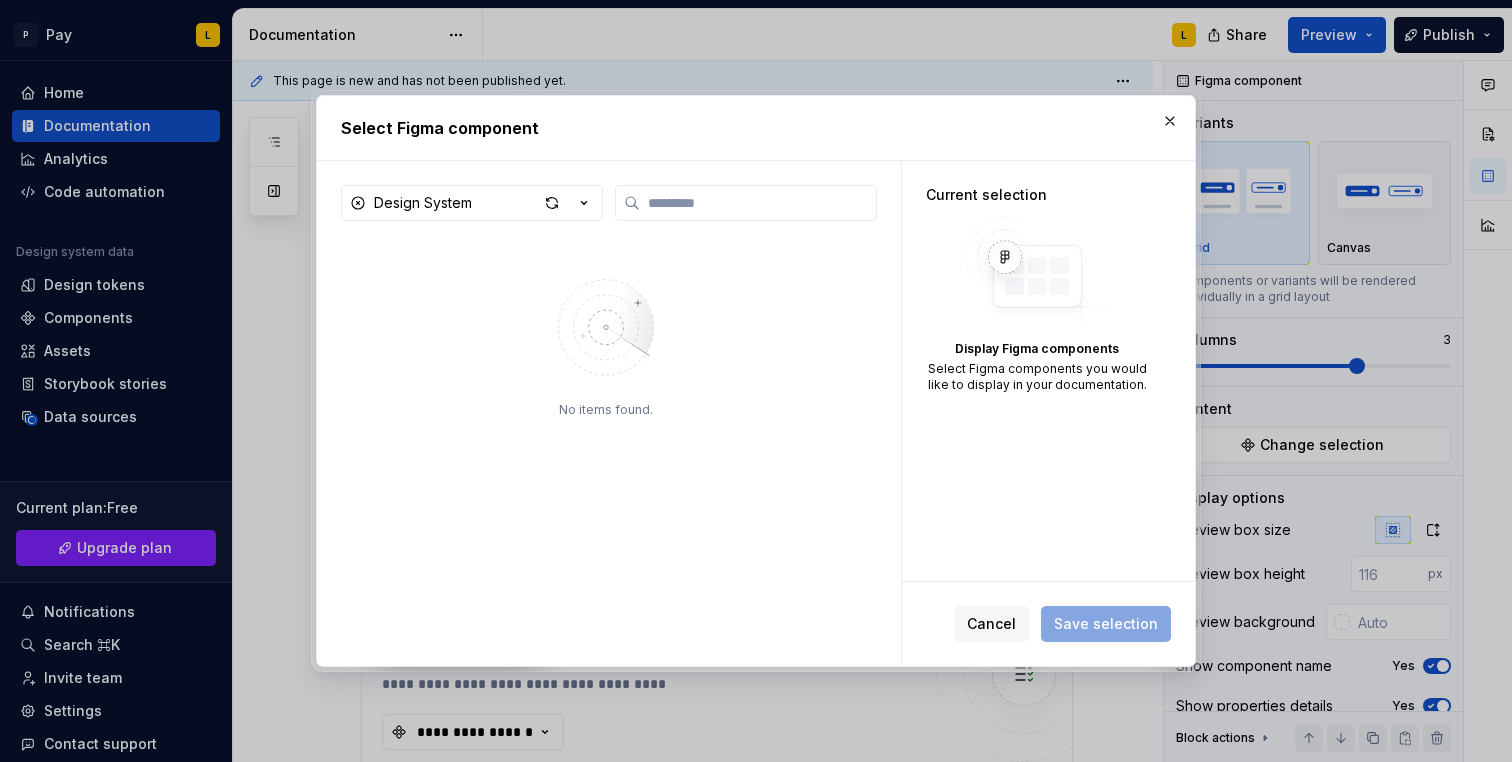 type on "*" 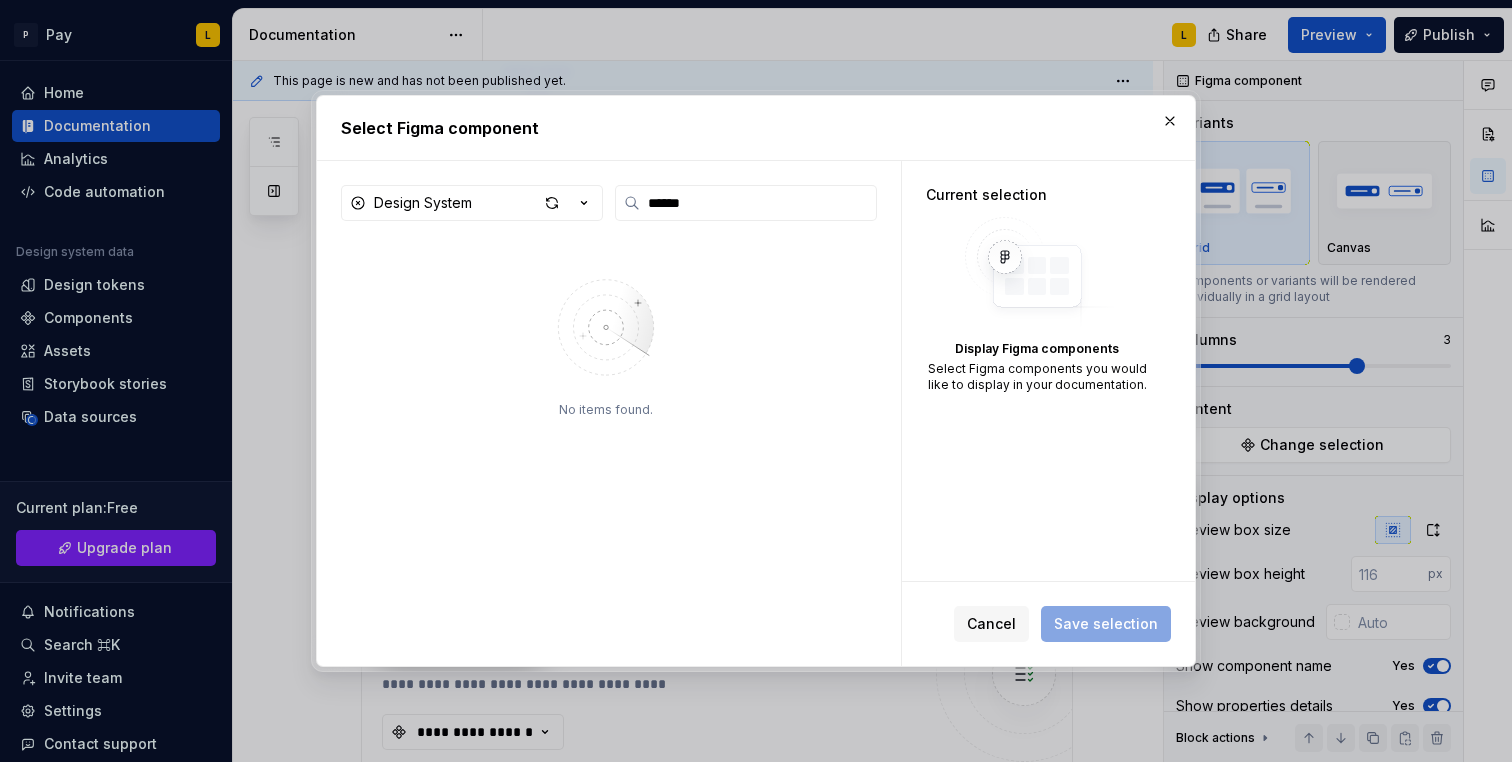 type on "******" 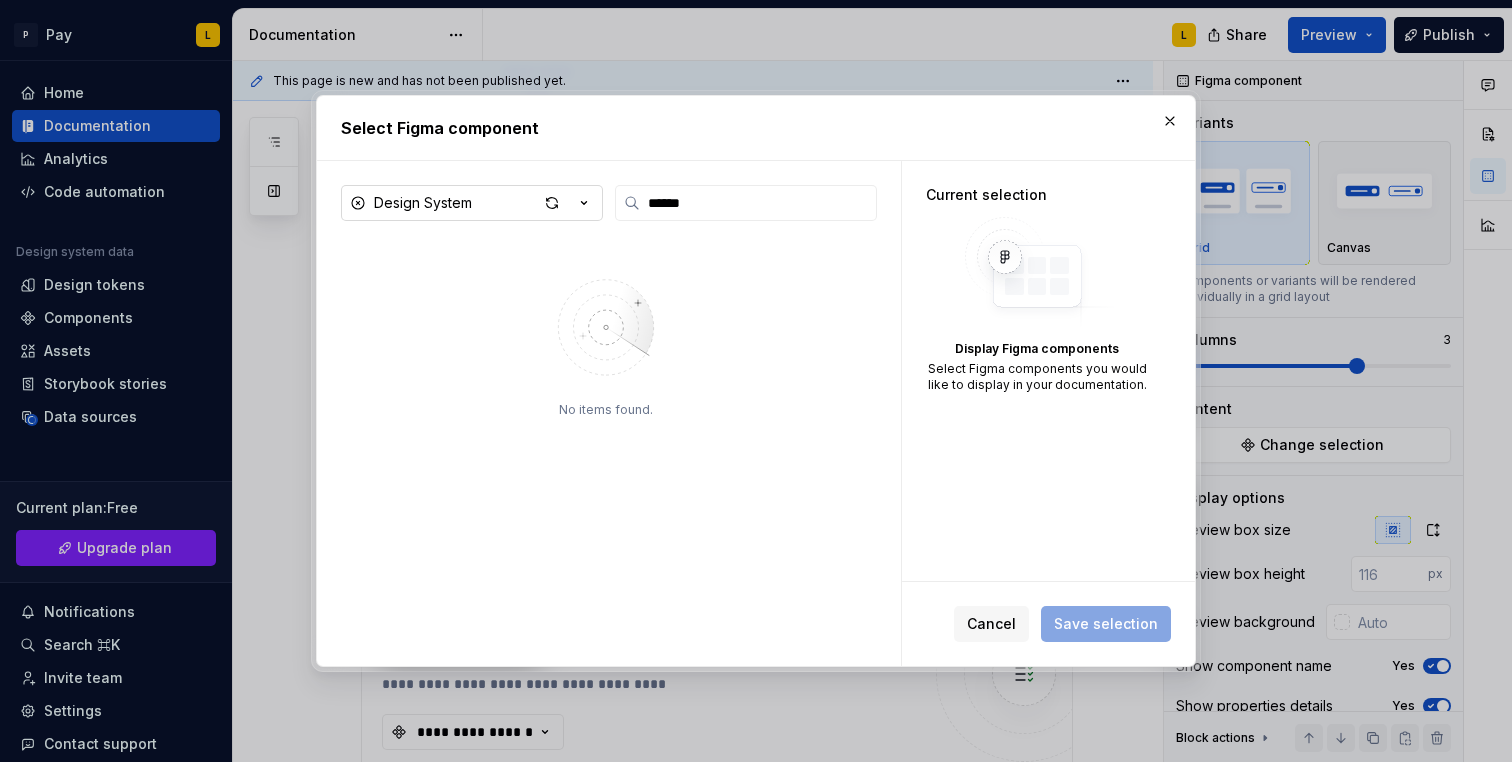 click on "Design System" at bounding box center [472, 203] 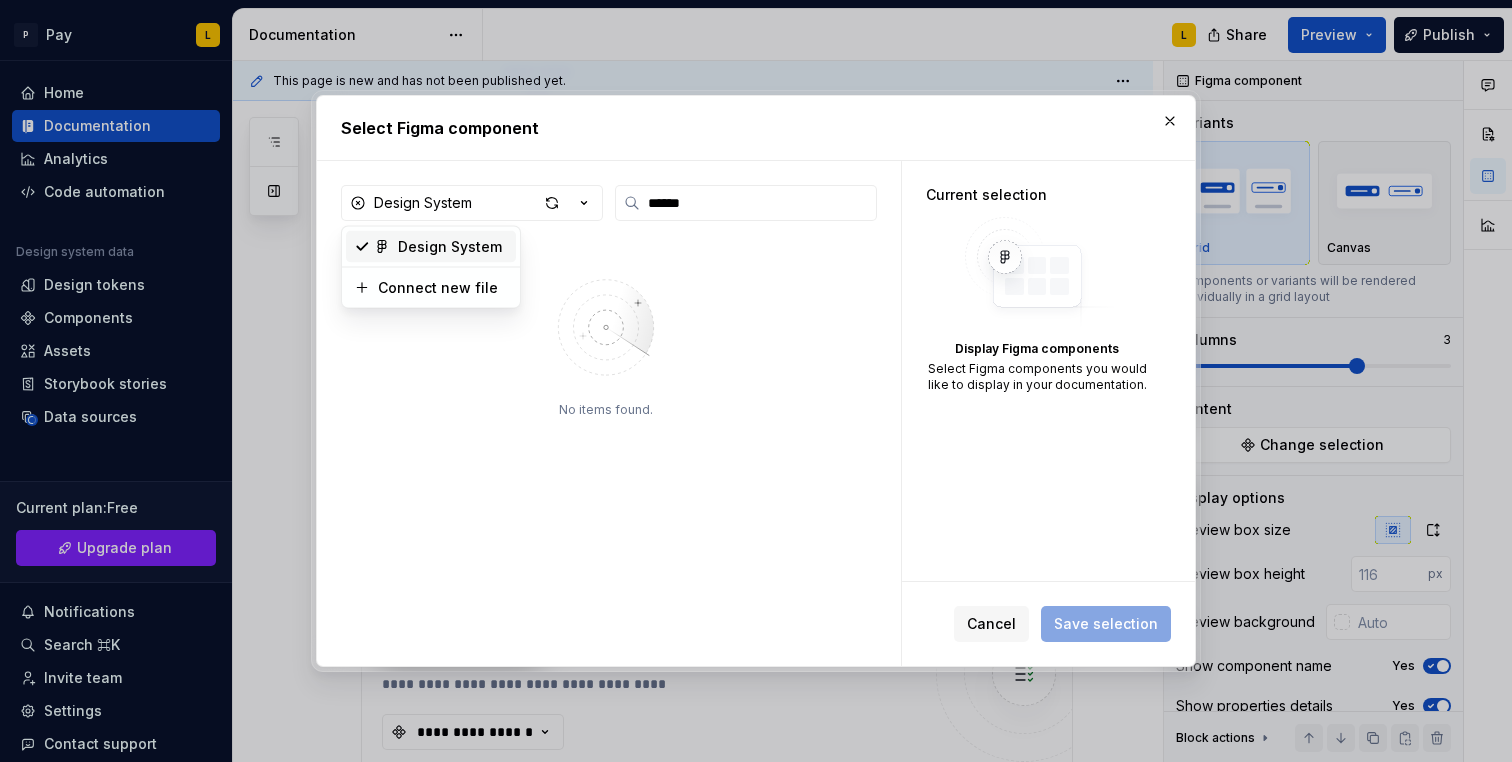 click on "Select Figma component Design System ****** No items found. Current selection Display Figma components Select Figma components you would like to display in your documentation. Cancel Save selection" at bounding box center [756, 381] 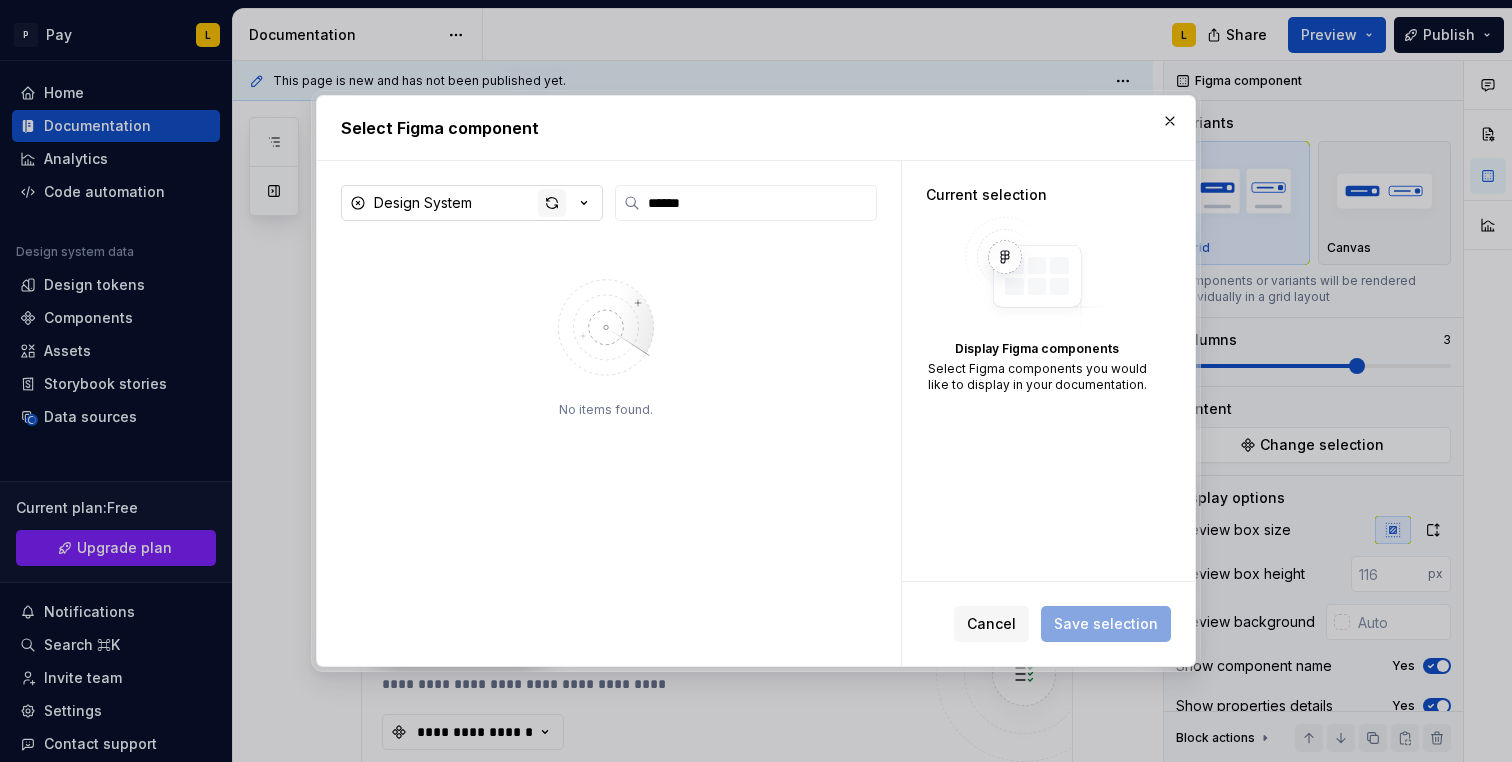 click at bounding box center (552, 203) 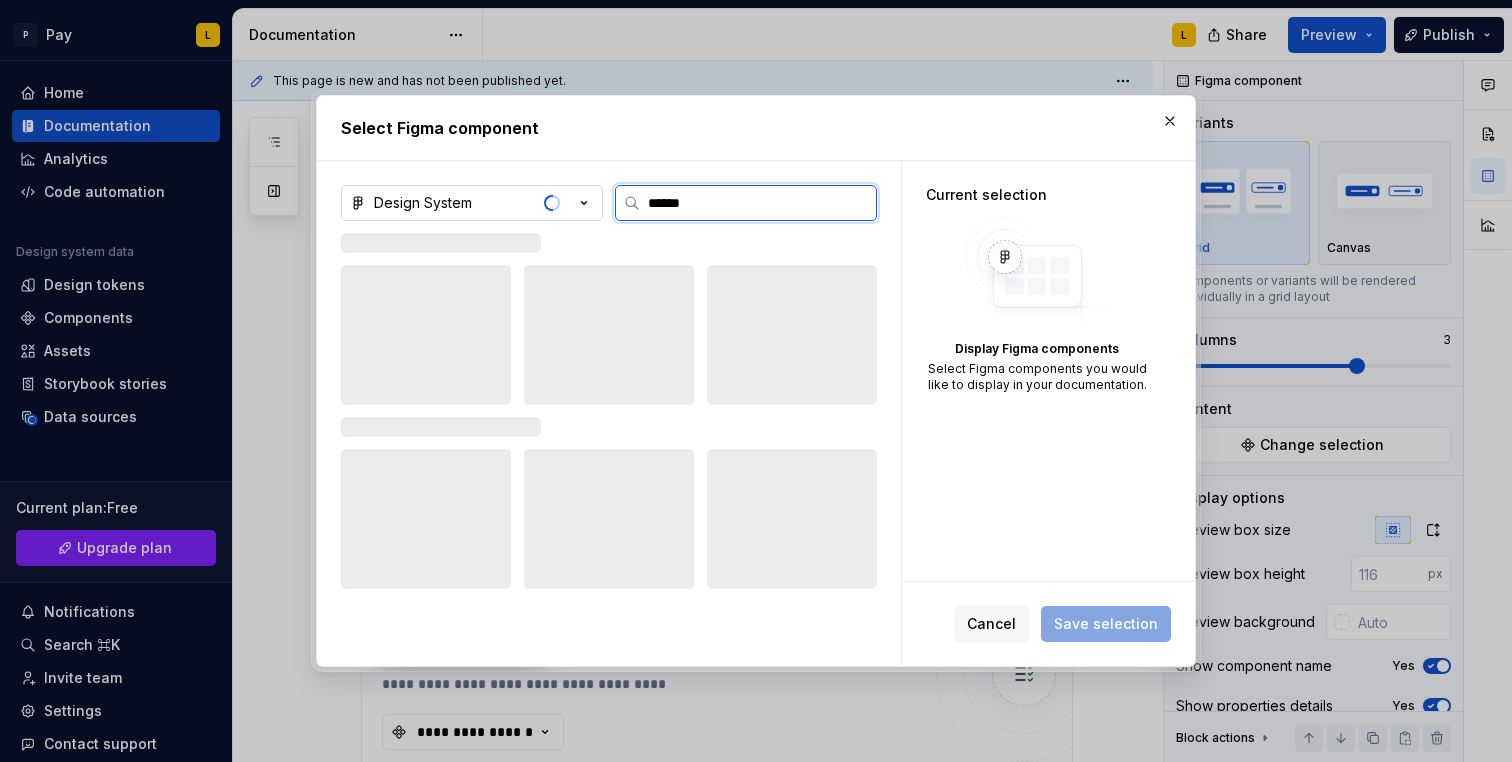 click on "******" at bounding box center (758, 203) 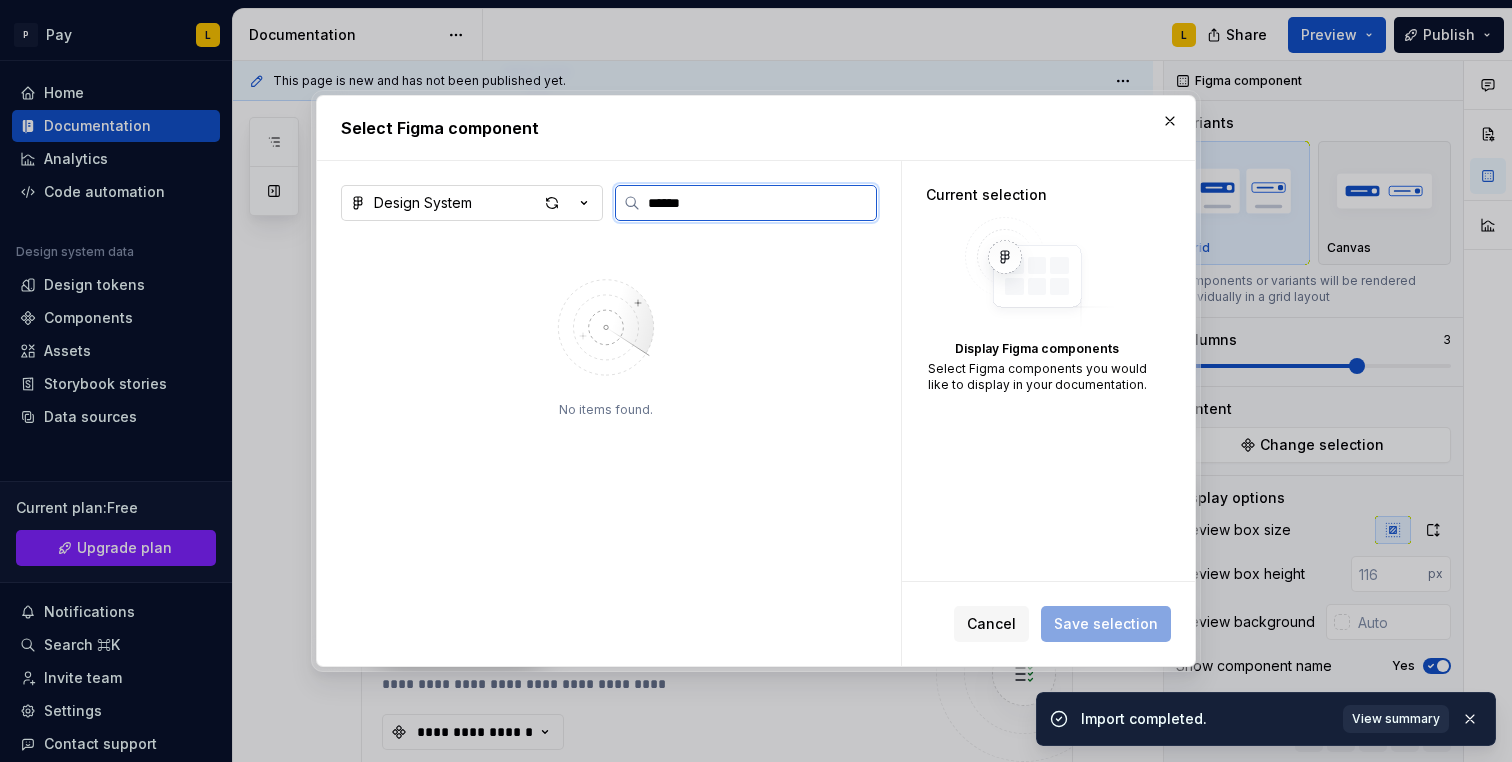 click on "View summary" at bounding box center (1396, 719) 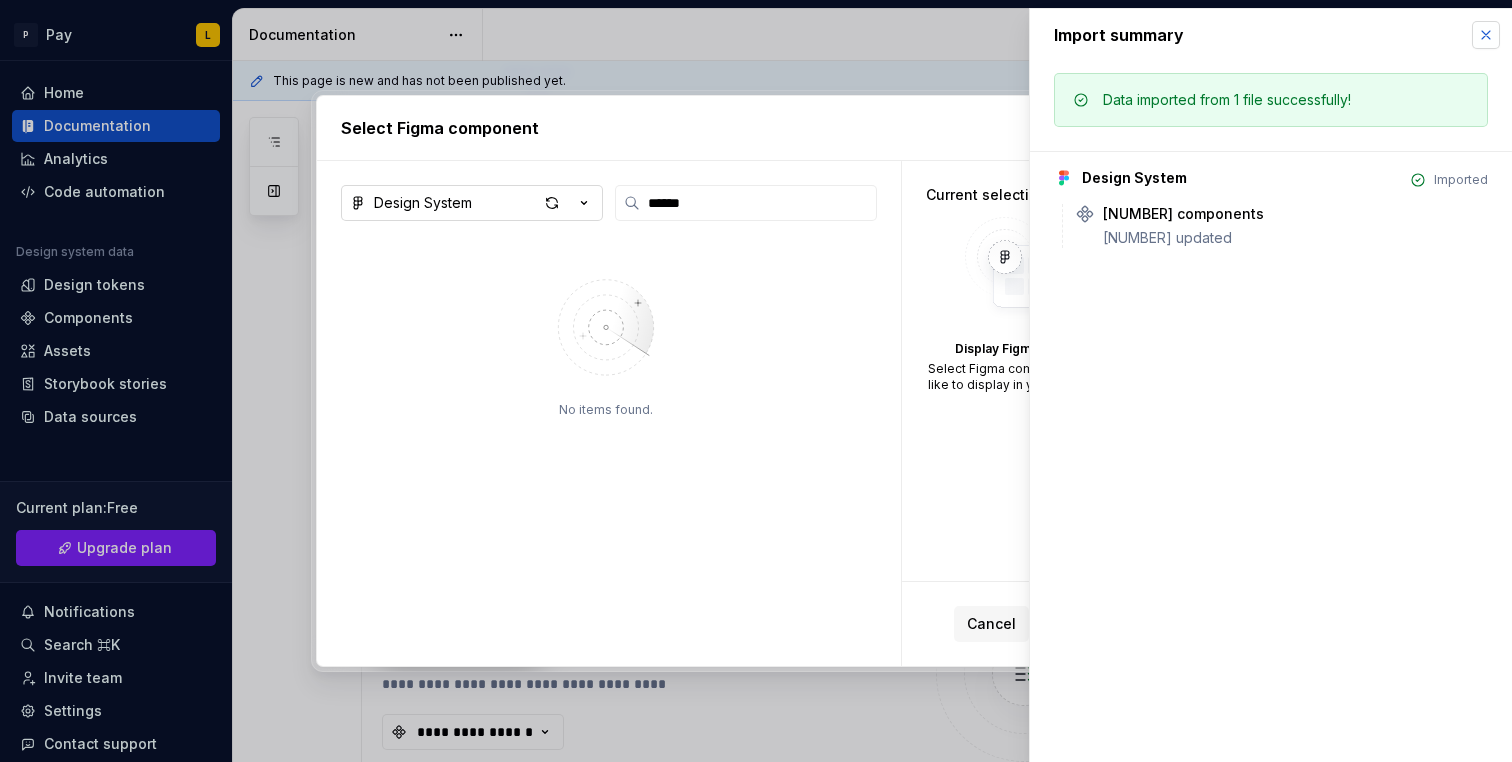 click at bounding box center [1486, 35] 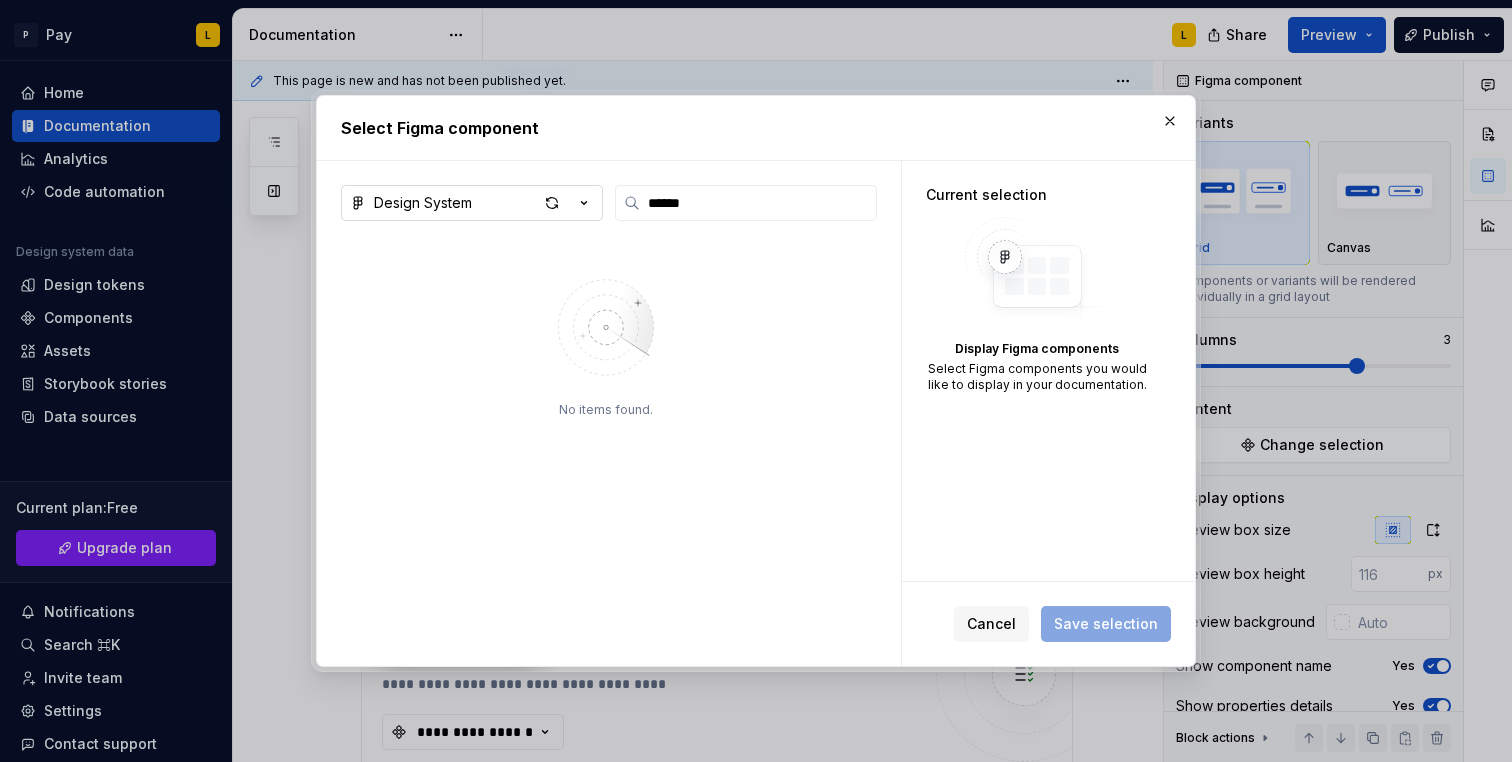 drag, startPoint x: 1163, startPoint y: 122, endPoint x: 1142, endPoint y: 133, distance: 23.70654 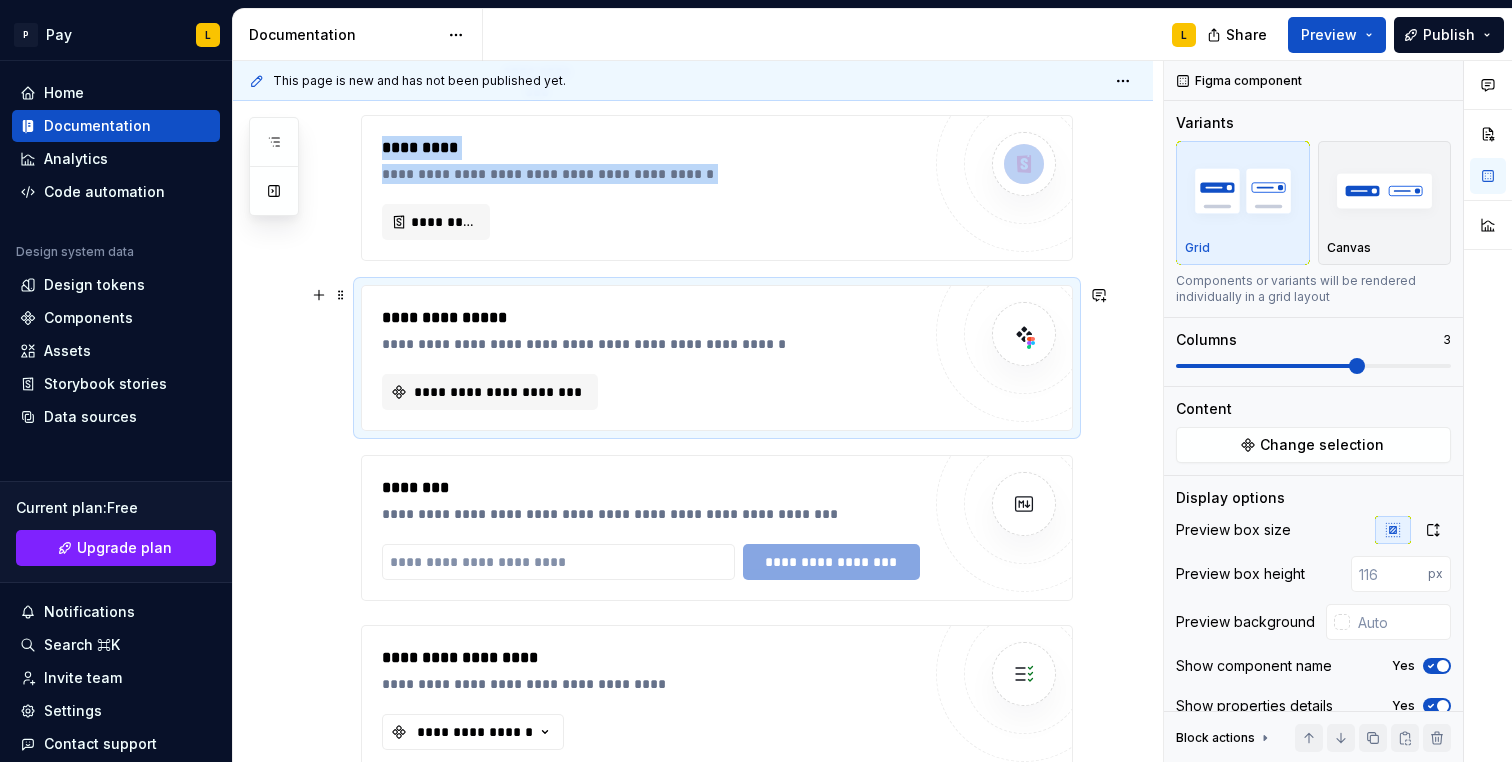 click at bounding box center [1024, 334] 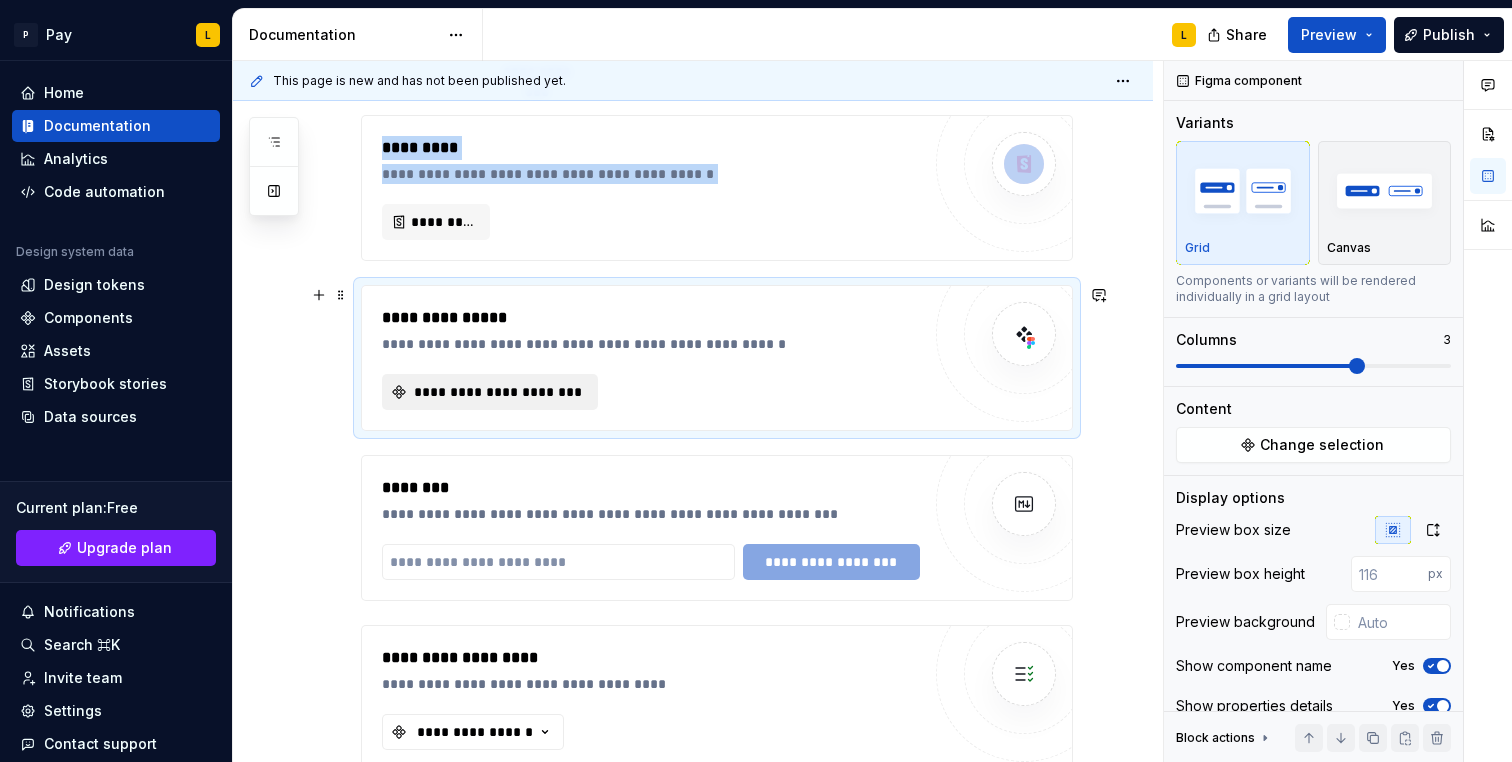 click on "**********" at bounding box center (498, 392) 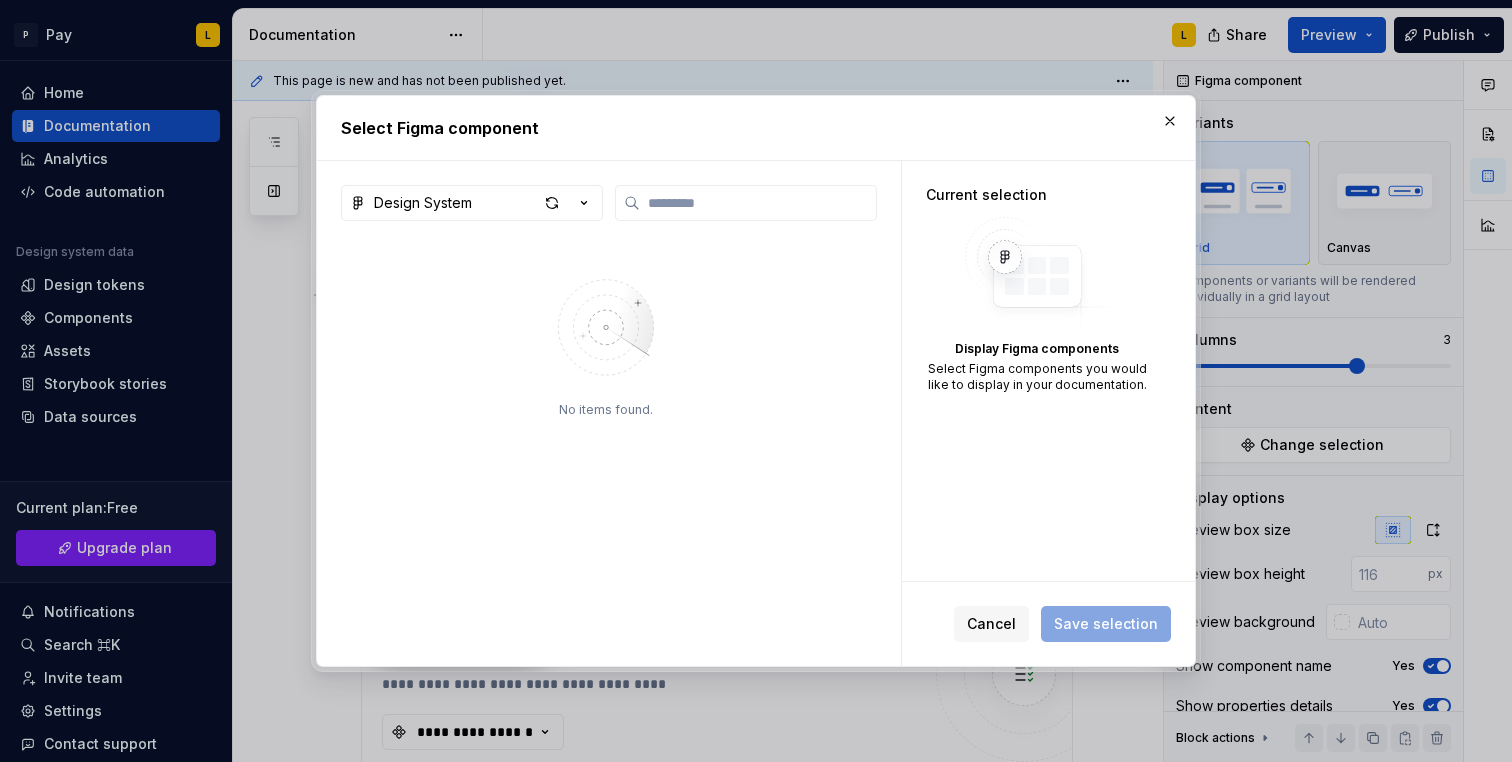 type on "*" 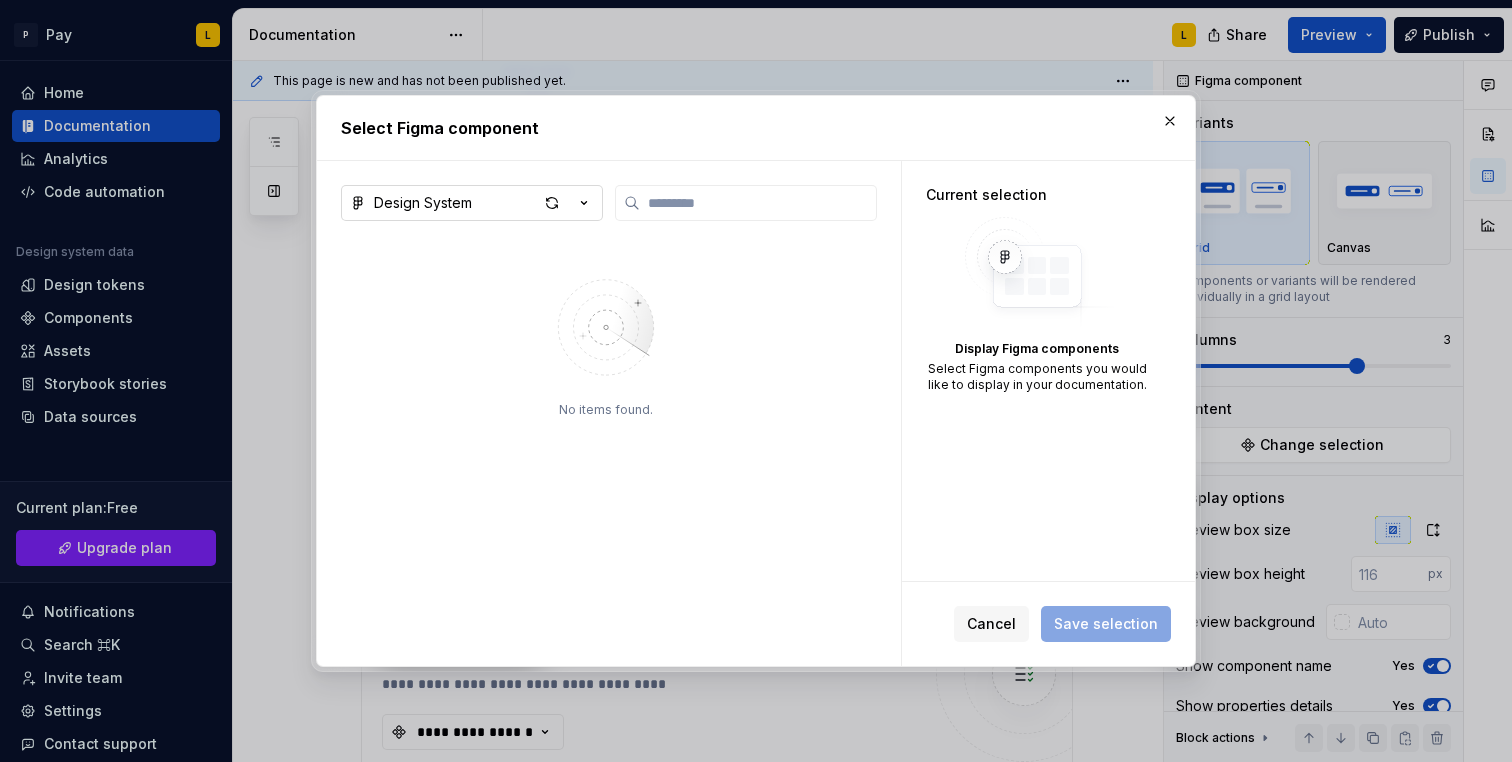 click 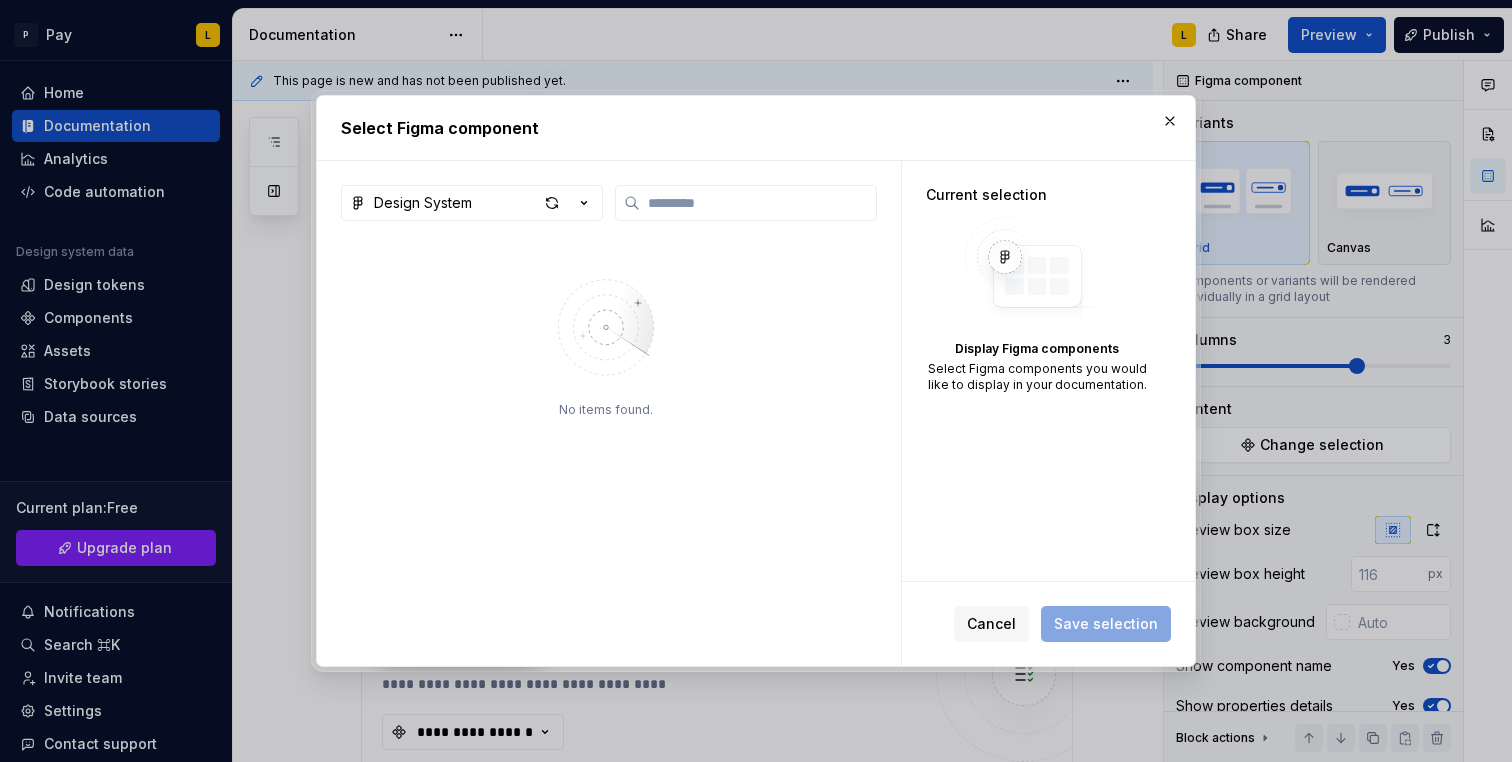click on "Select Figma component Design System No items found. Current selection Display Figma components Select Figma components you would like to display in your documentation. Cancel Save selection" at bounding box center (756, 381) 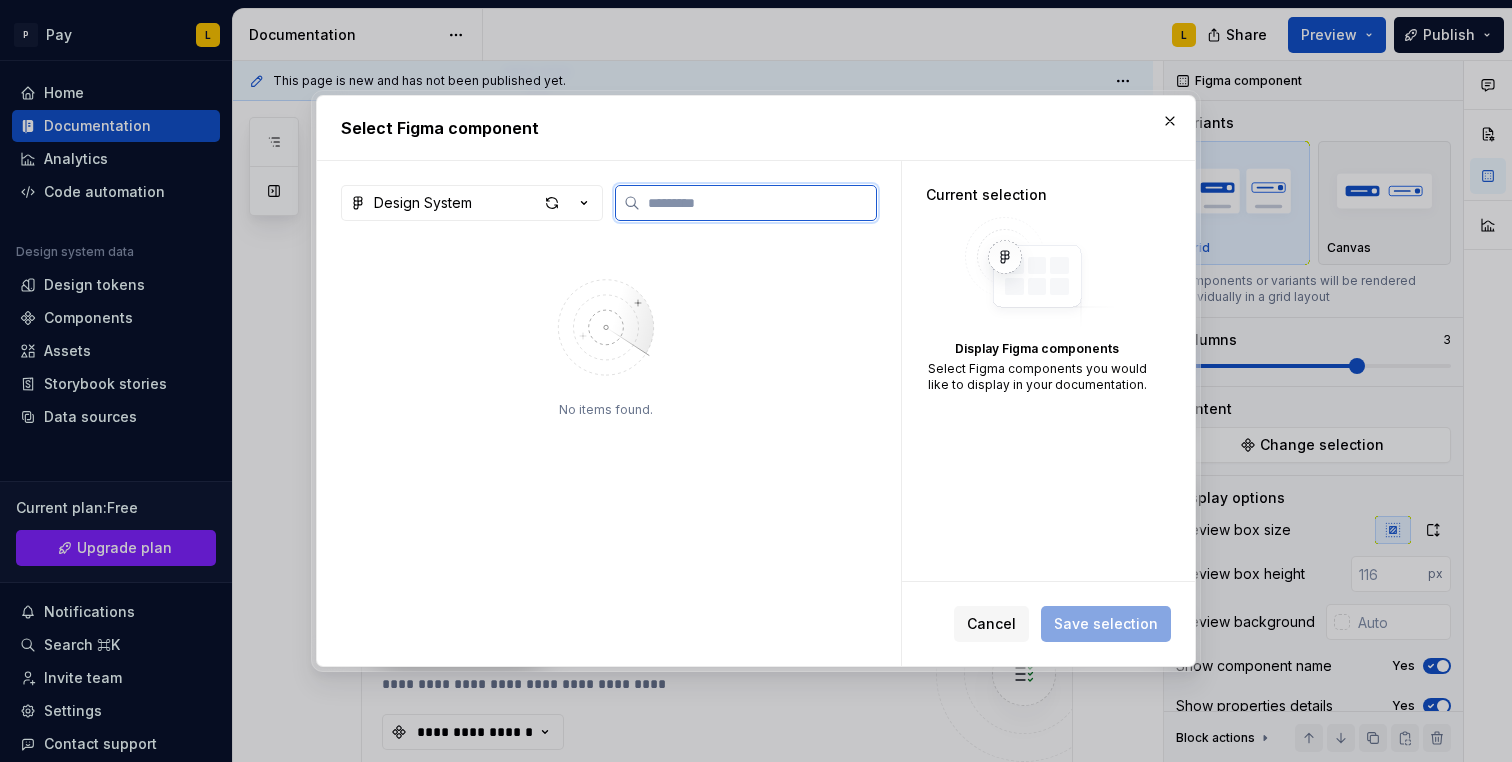 click at bounding box center [758, 203] 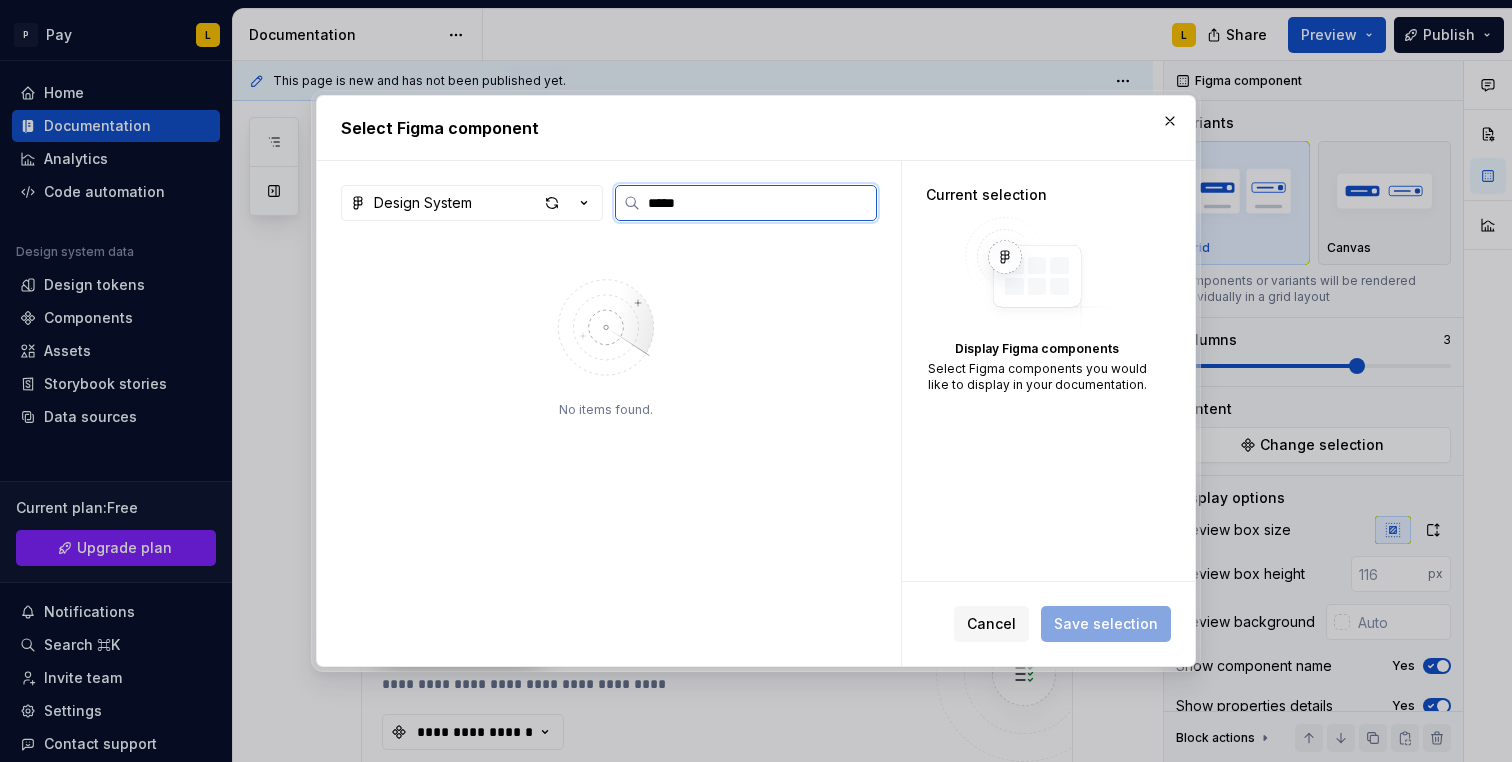 type on "*****" 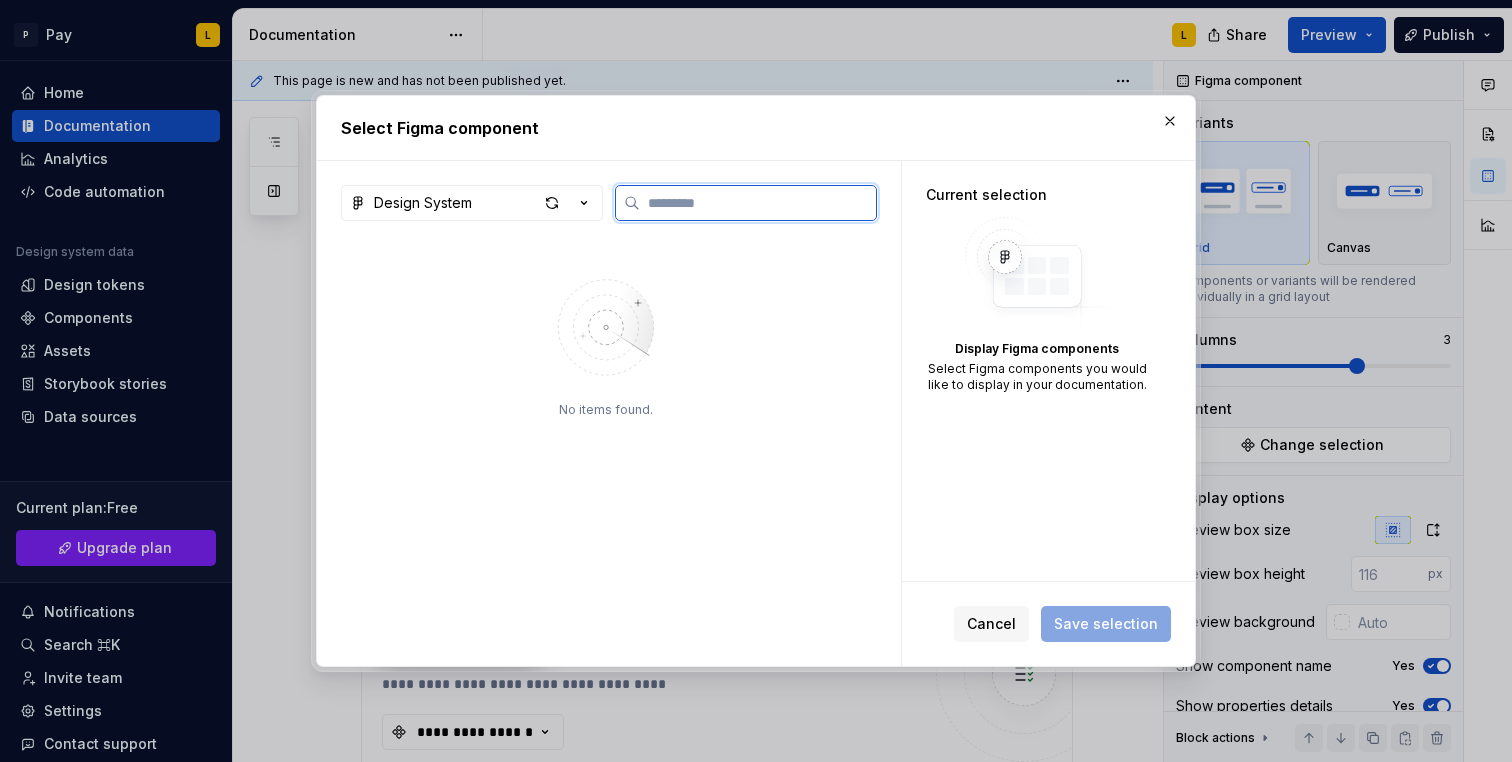 paste on "**********" 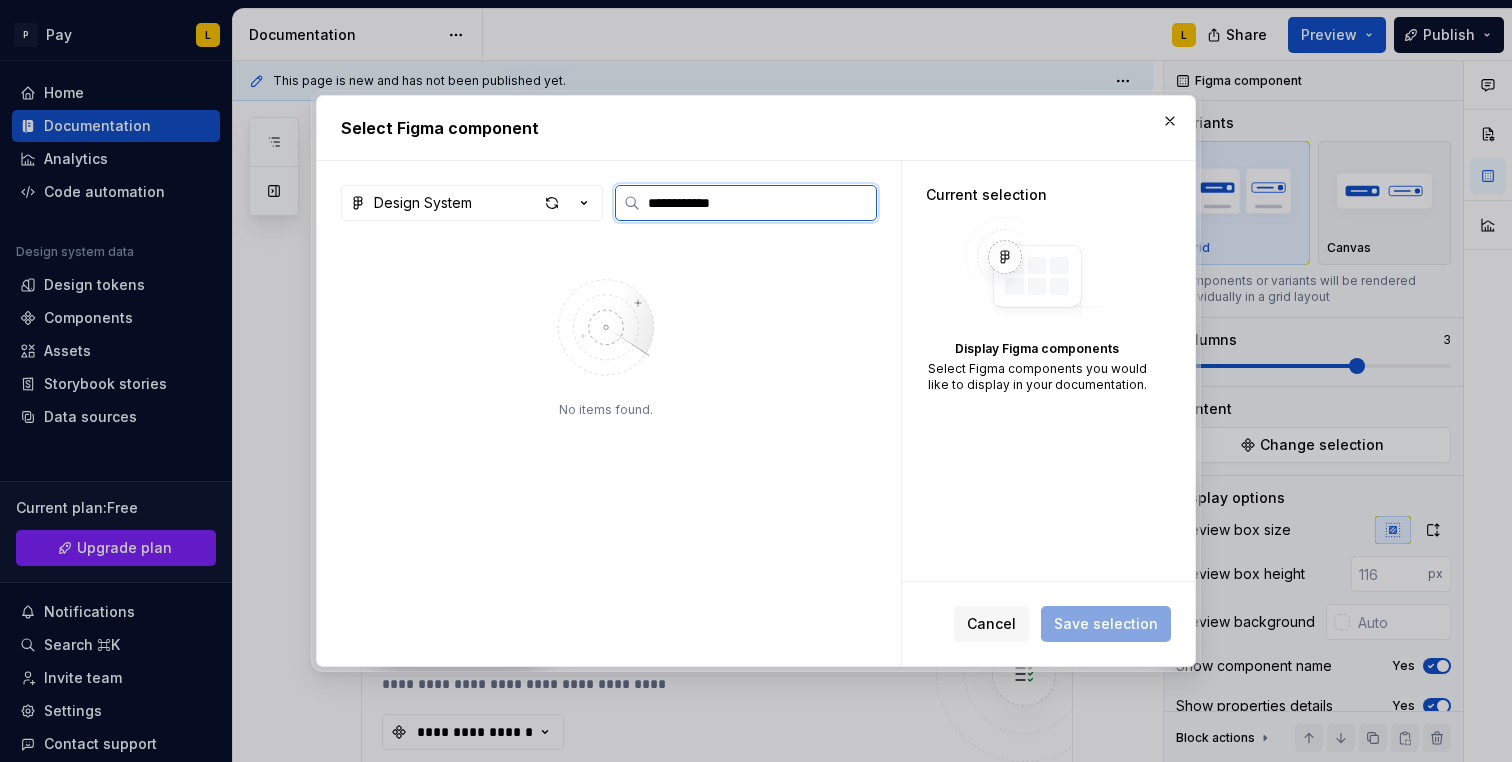 type on "**********" 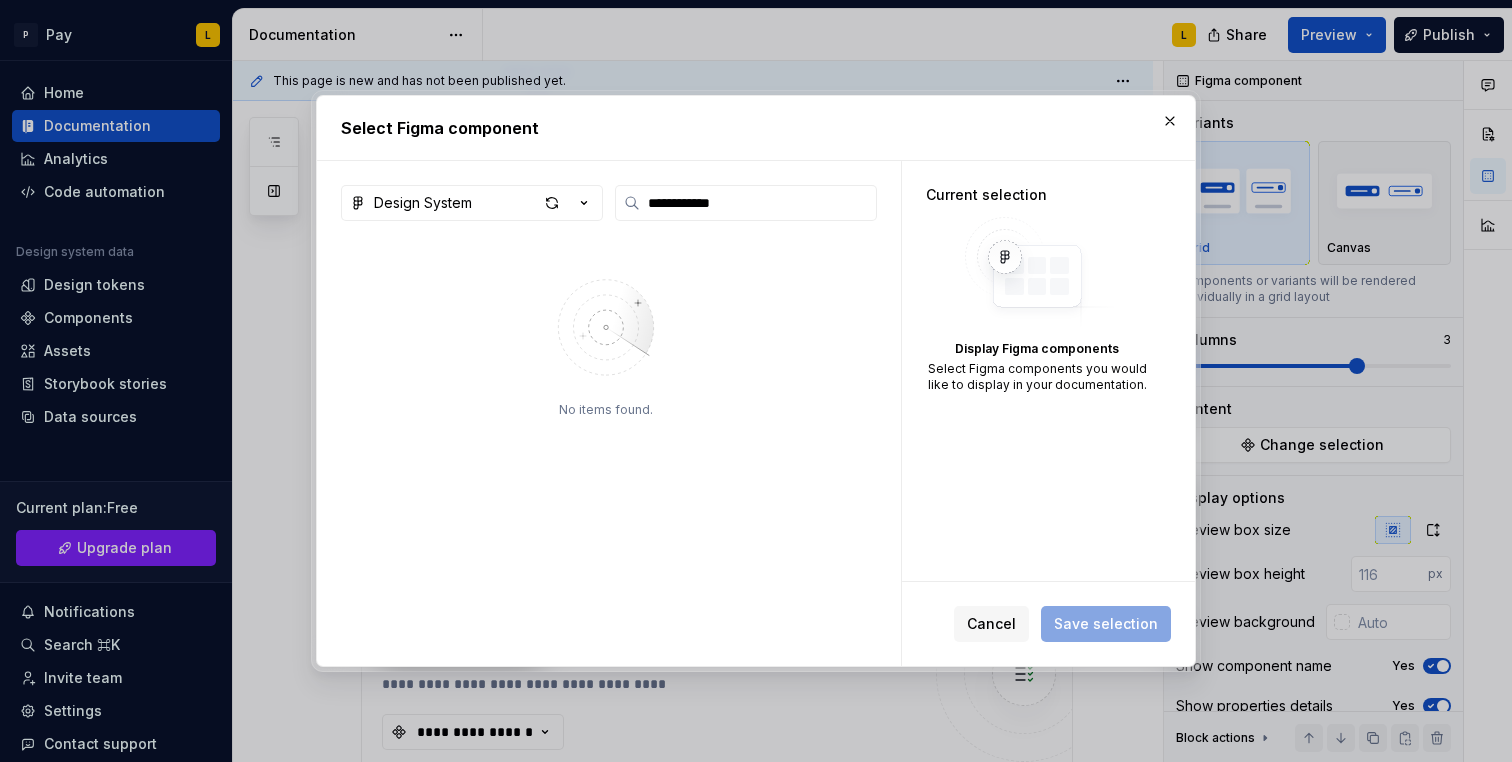 click at bounding box center [606, 327] 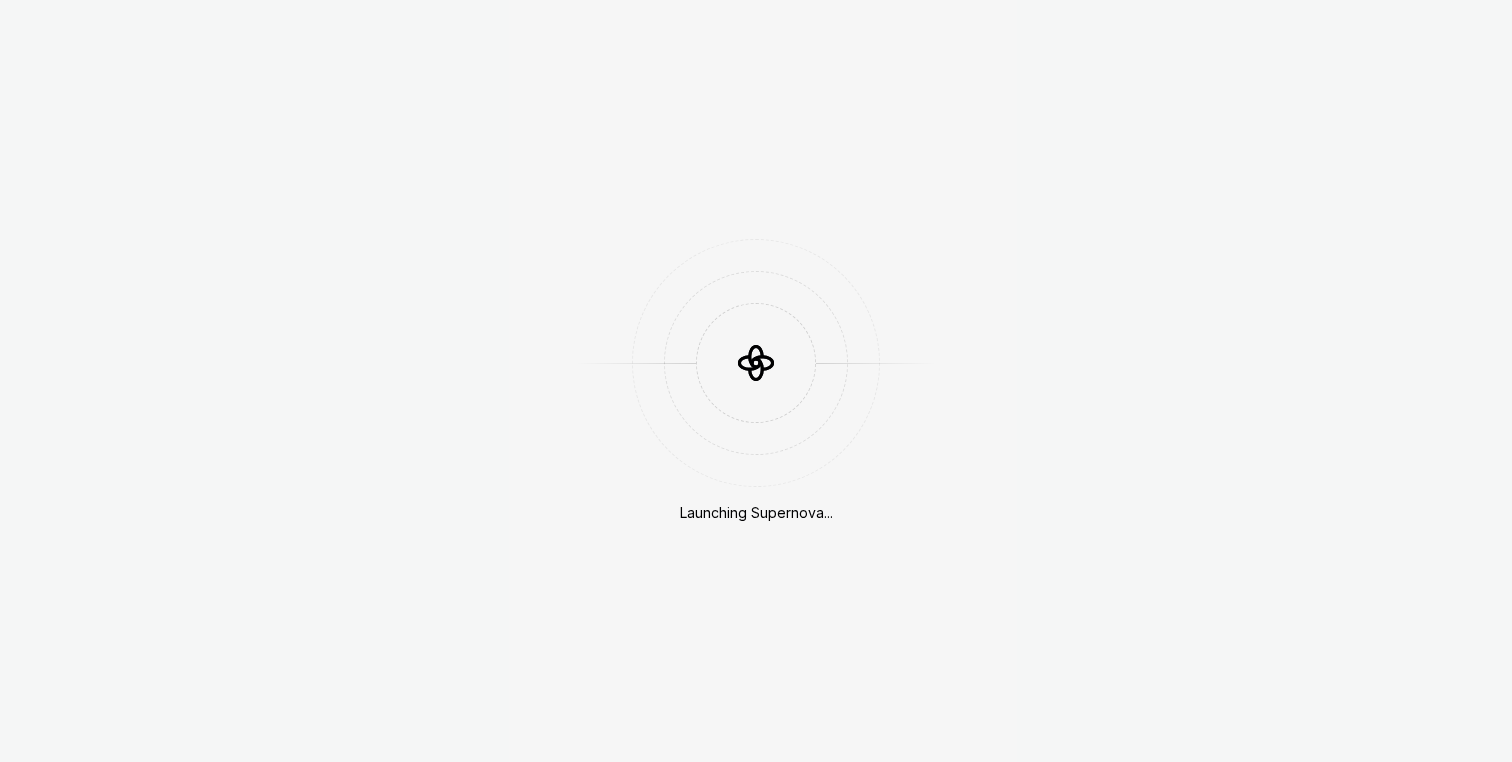 scroll, scrollTop: 0, scrollLeft: 0, axis: both 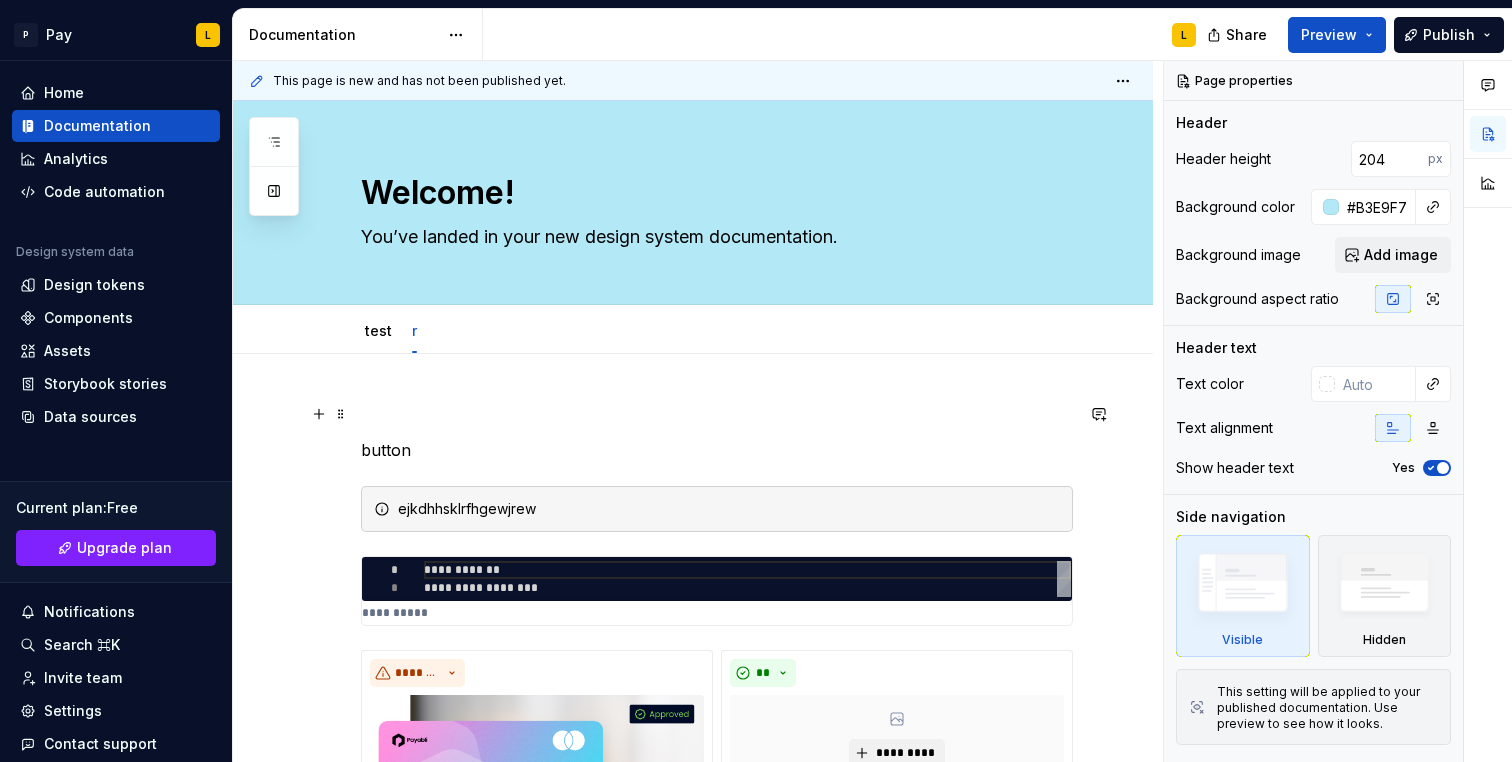 click on "**********" at bounding box center [693, 1567] 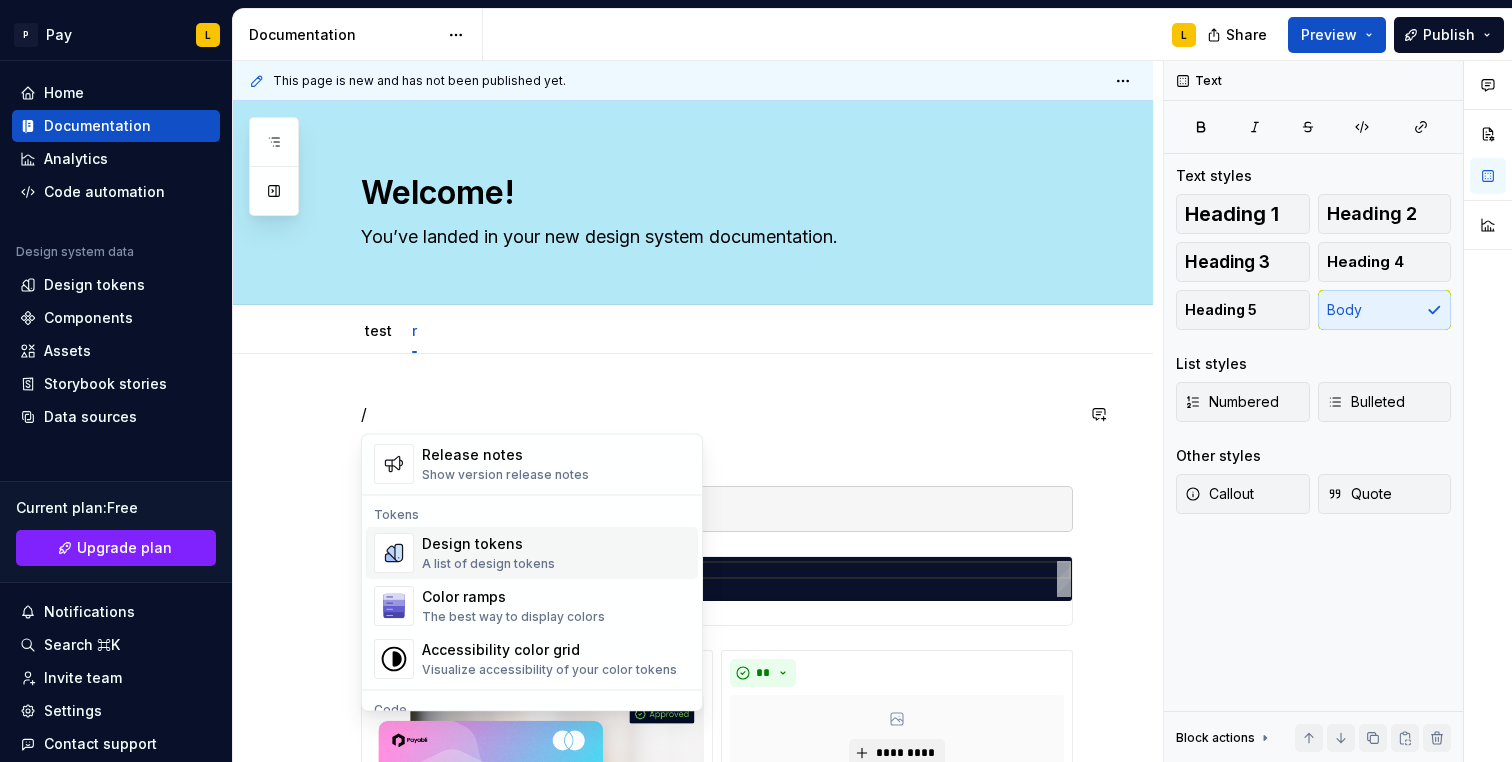 scroll, scrollTop: 1396, scrollLeft: 0, axis: vertical 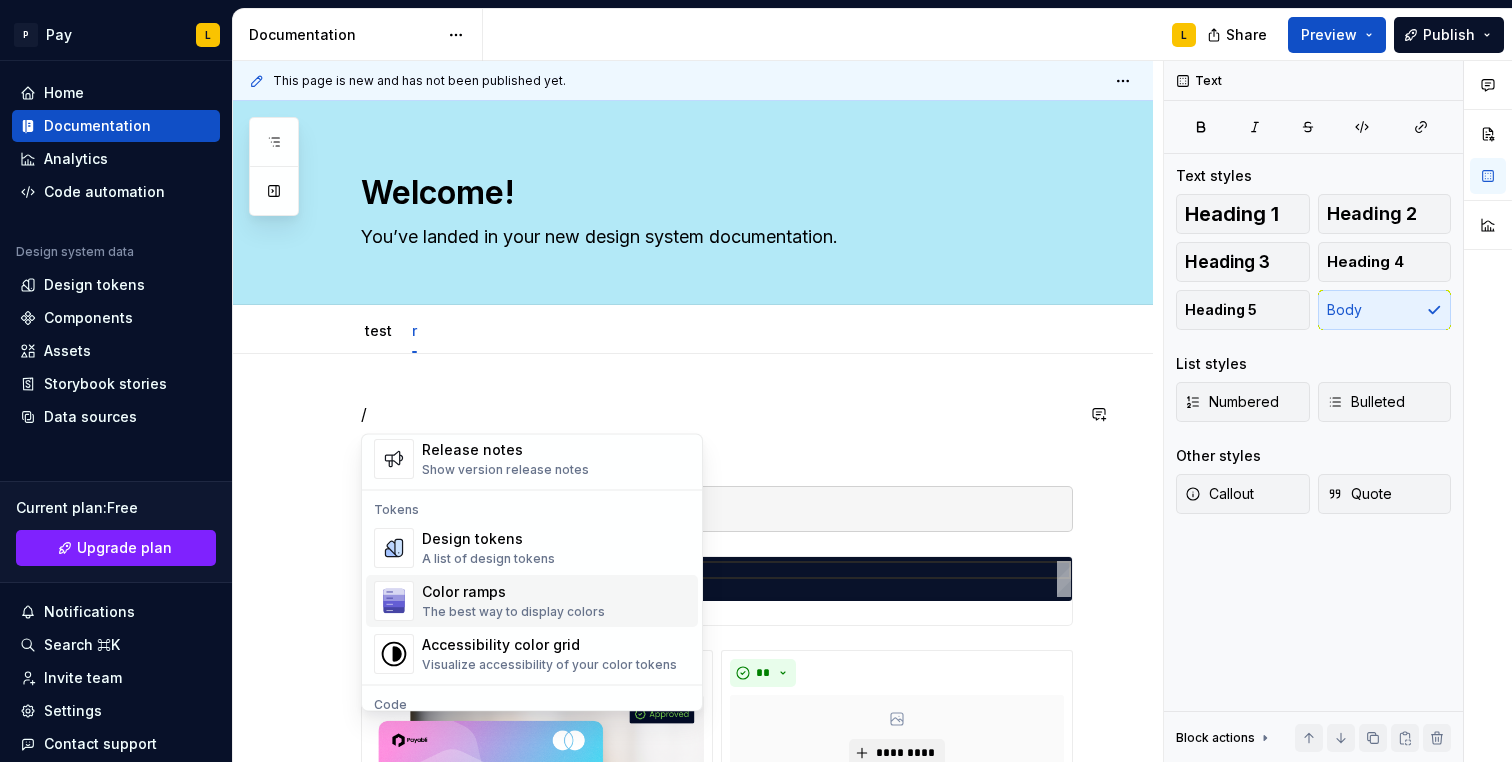 click on "Color ramps" at bounding box center (513, 593) 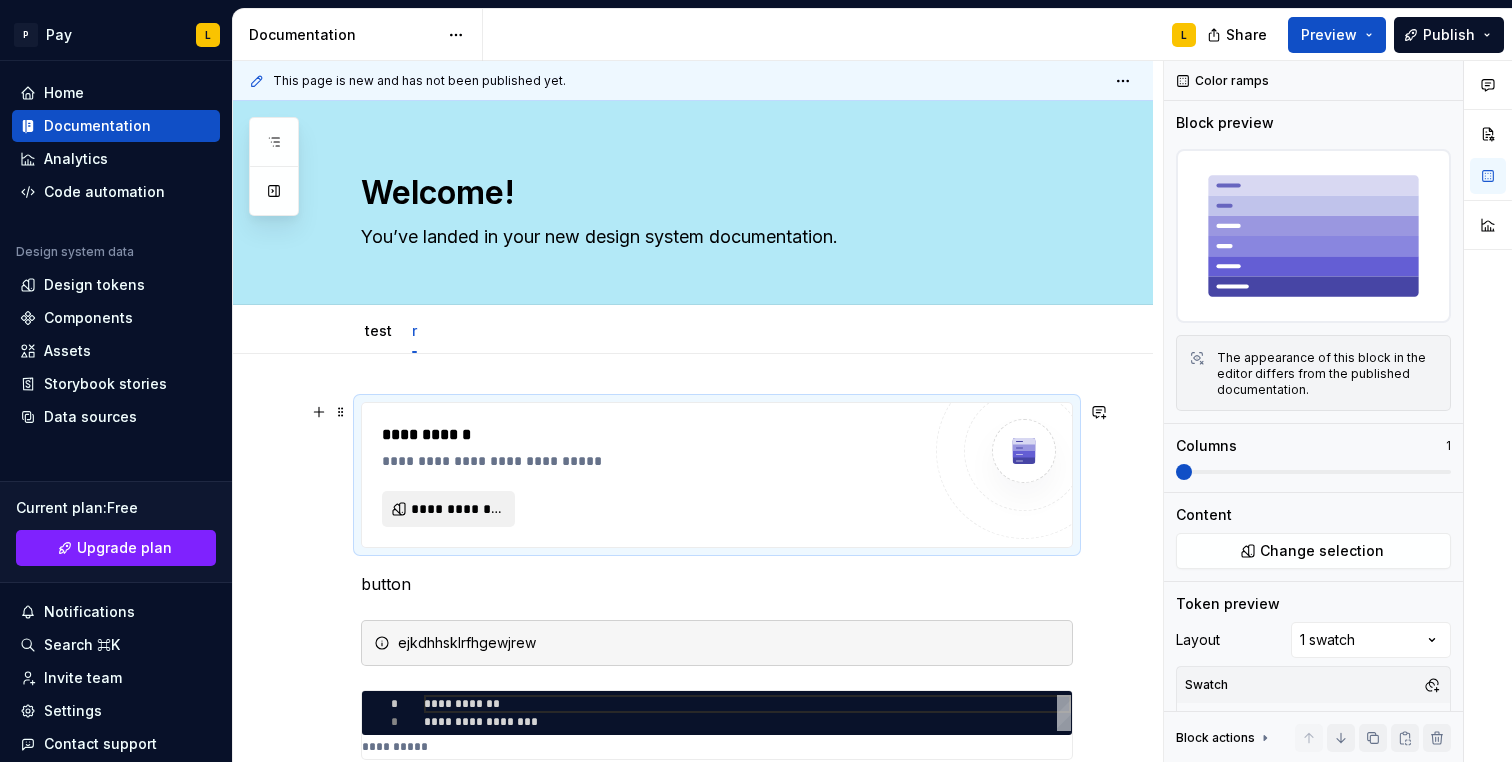click on "**********" at bounding box center [456, 509] 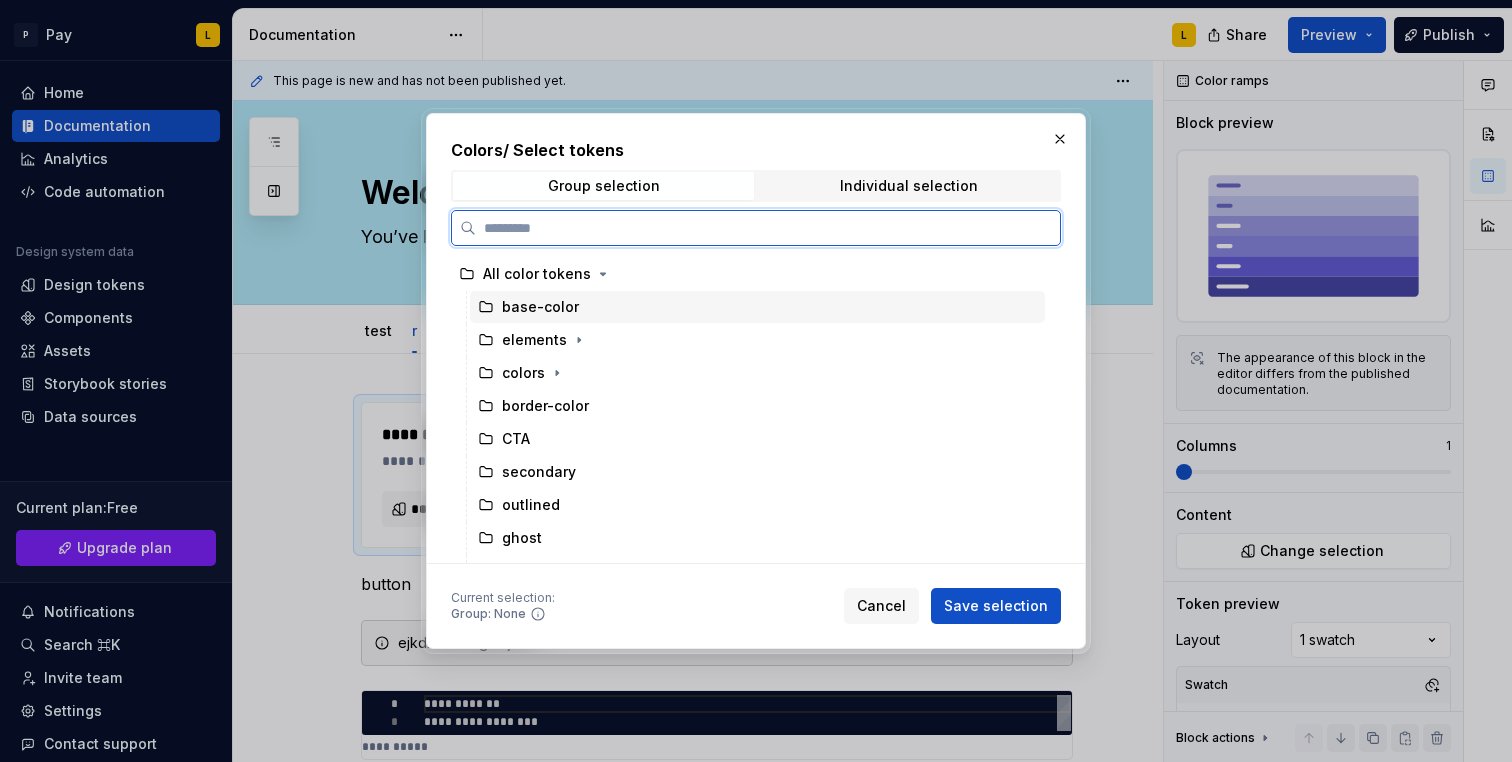 click on "base-color" at bounding box center (540, 307) 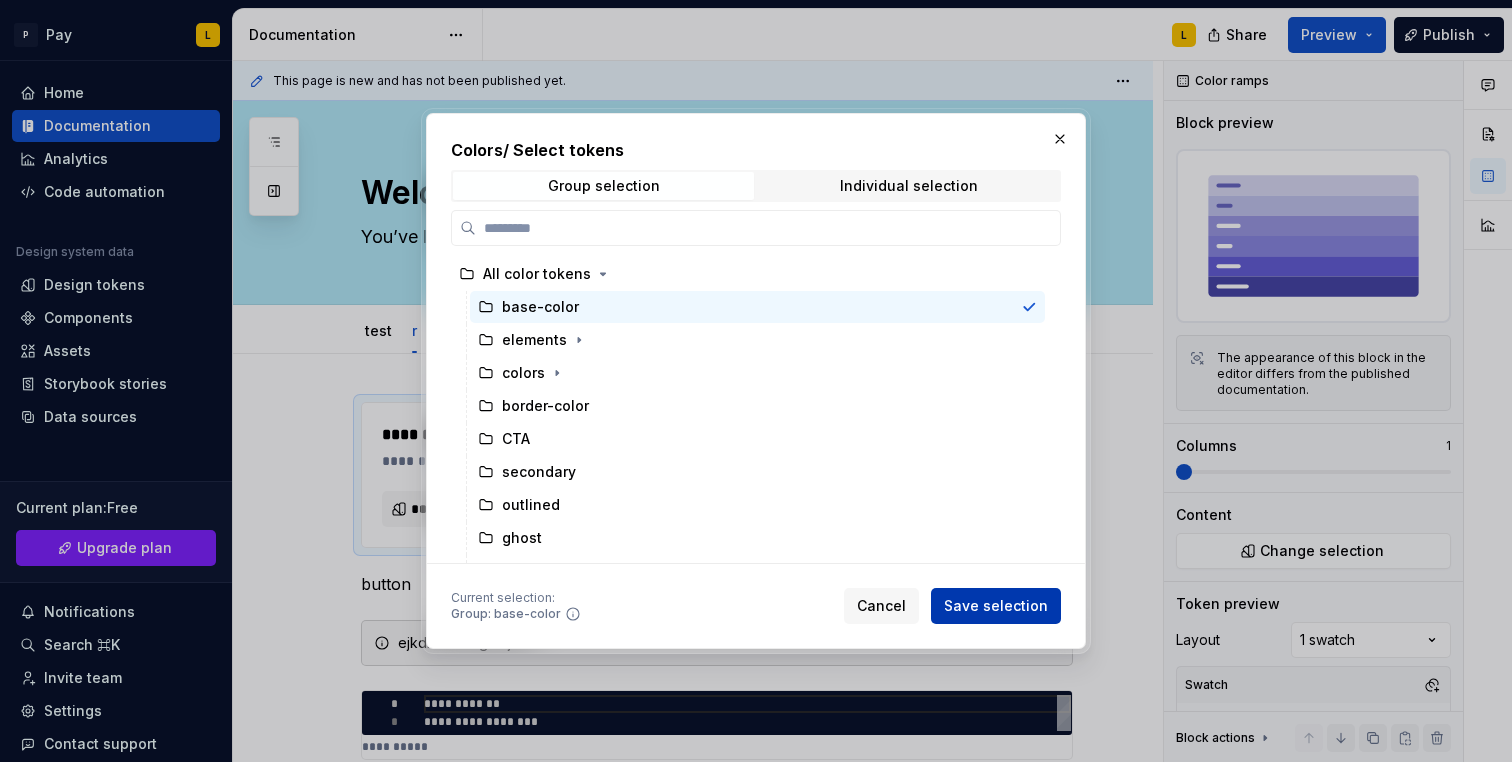 click on "Save selection" at bounding box center (996, 606) 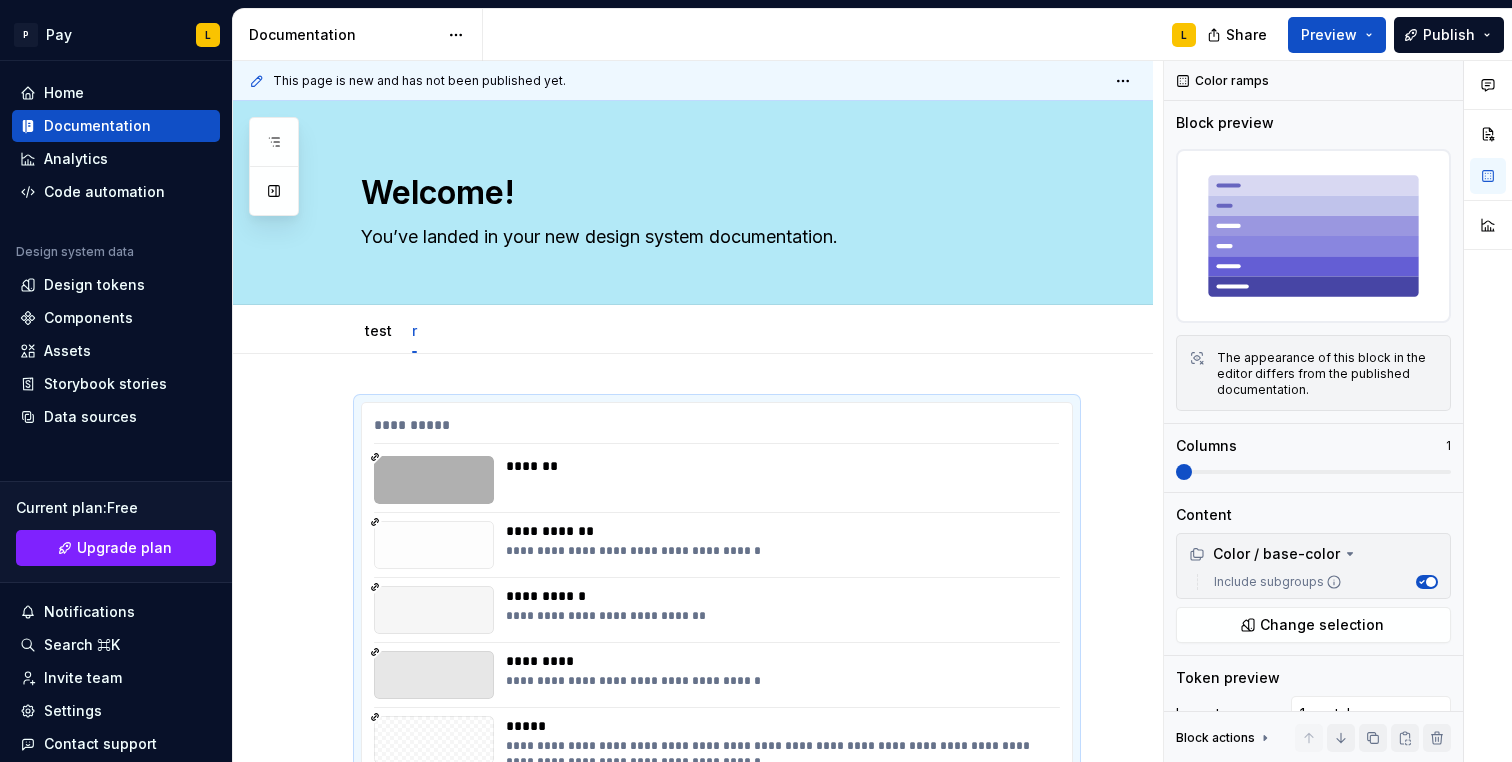 scroll, scrollTop: 20, scrollLeft: 0, axis: vertical 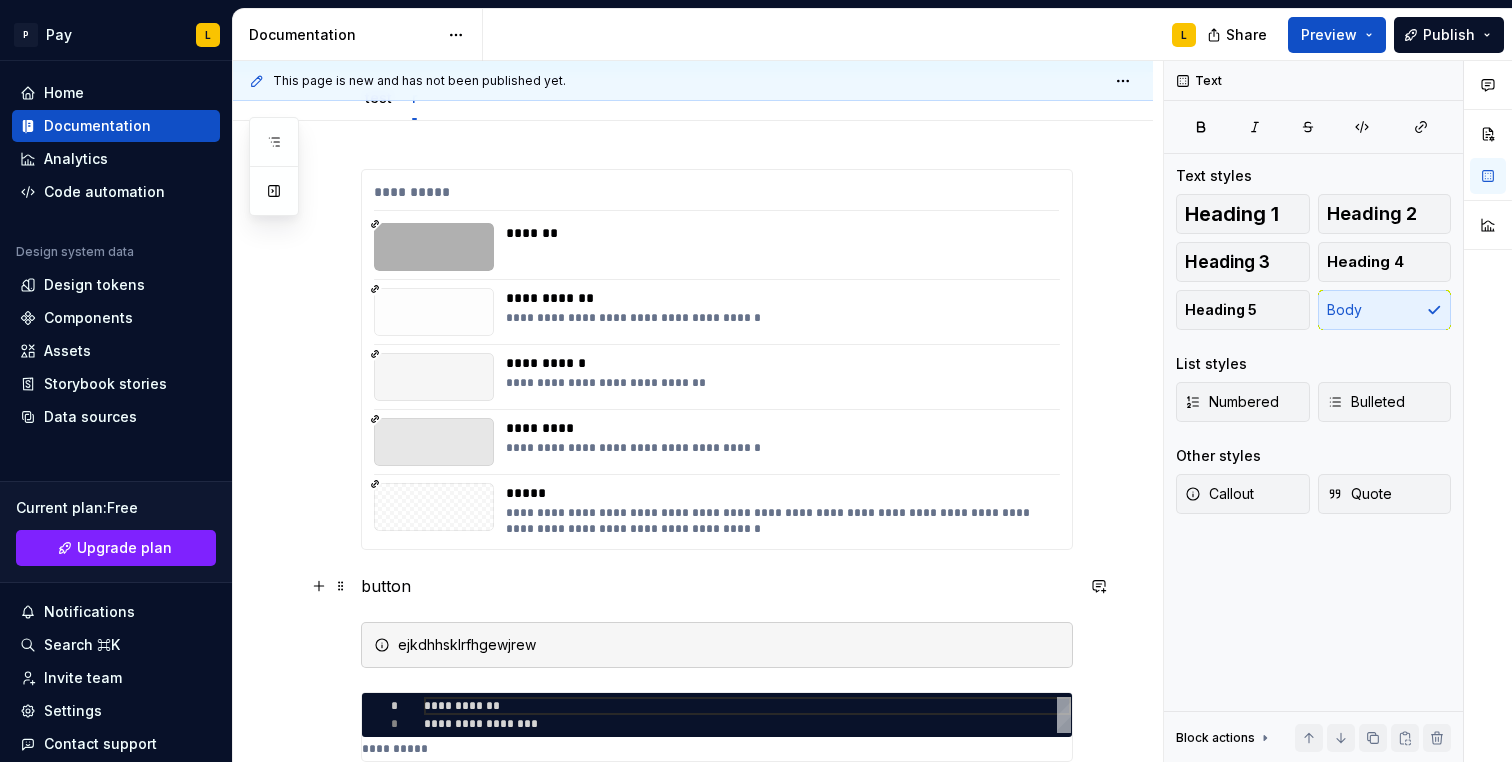 click on "button" at bounding box center [717, 586] 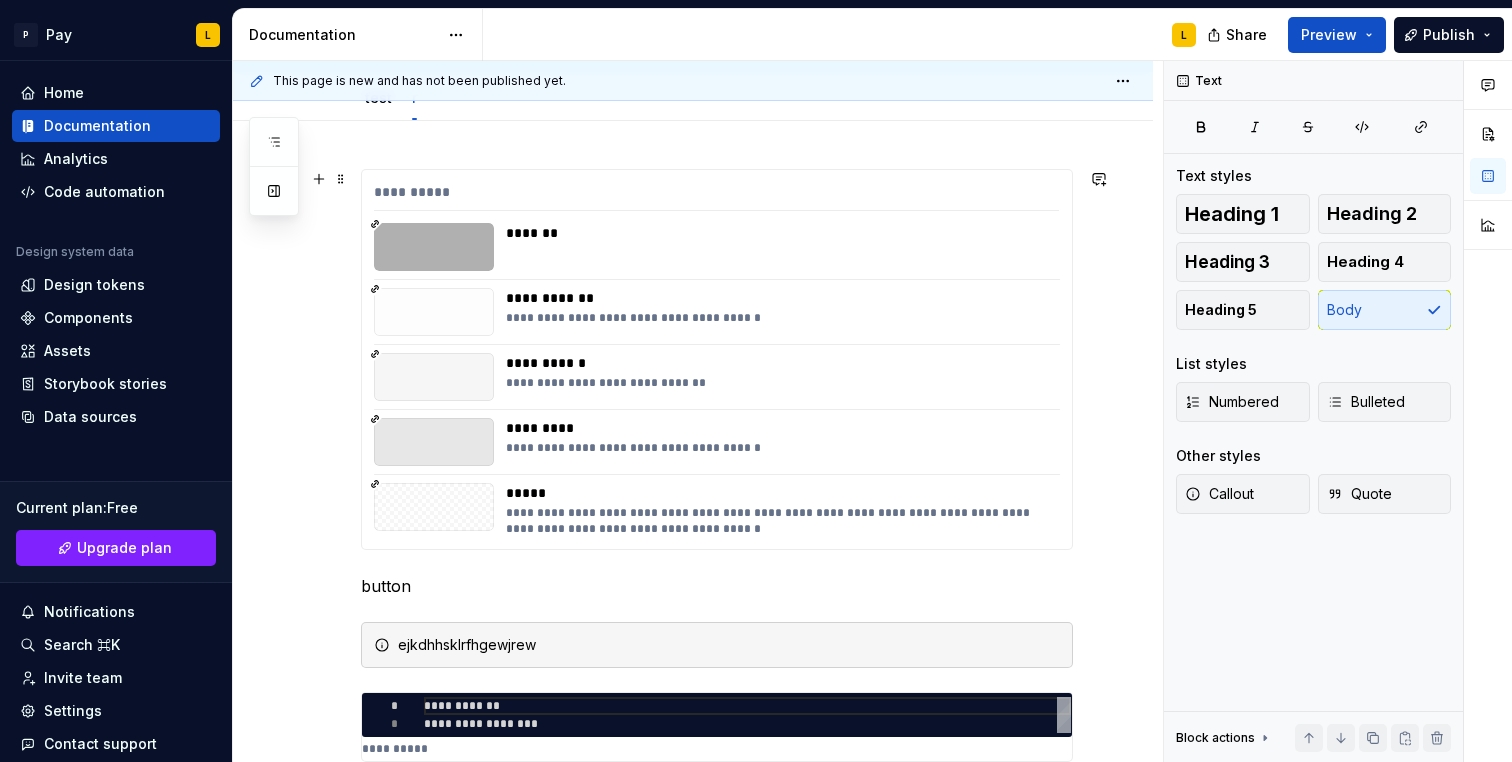 click at bounding box center [434, 442] 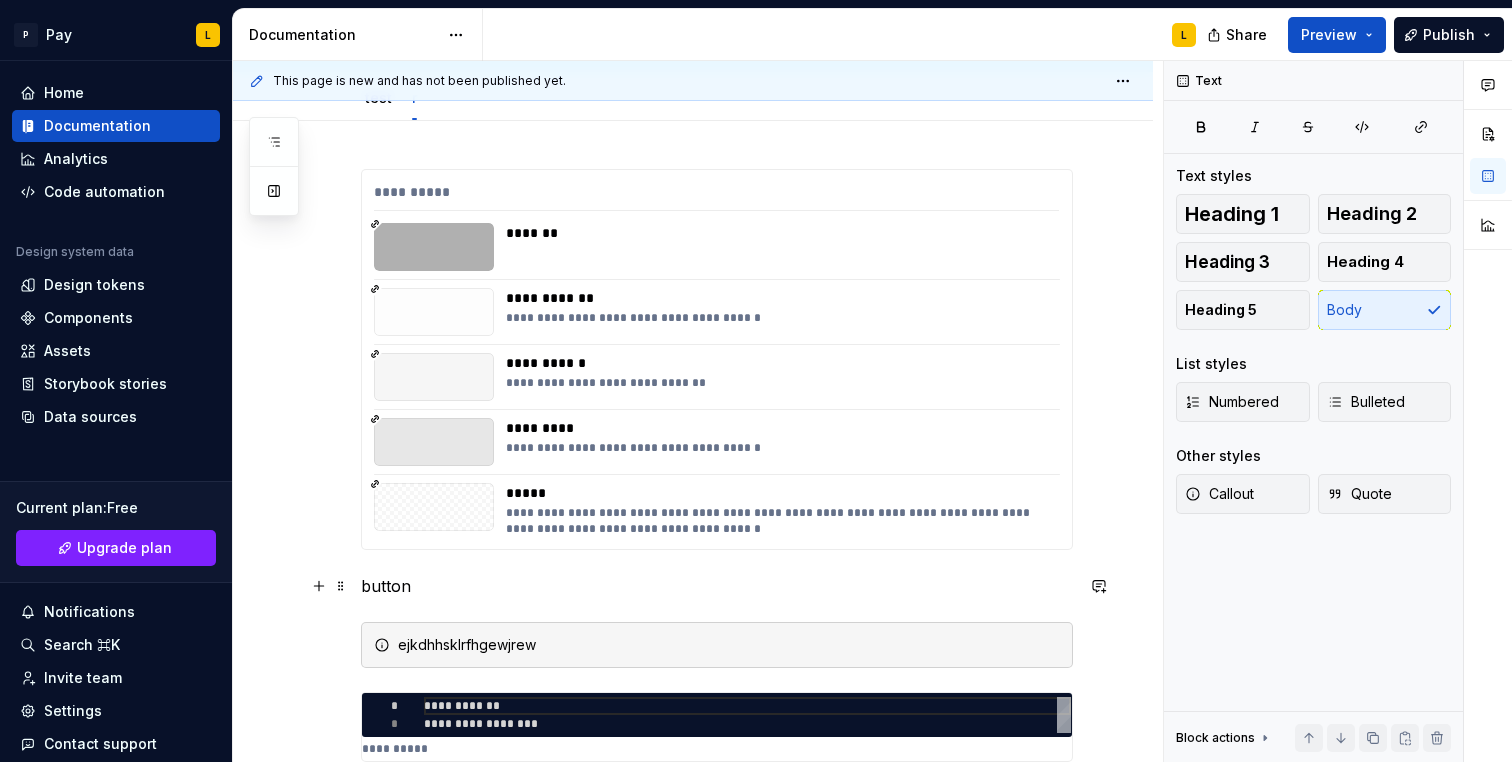 click on "button" at bounding box center [717, 586] 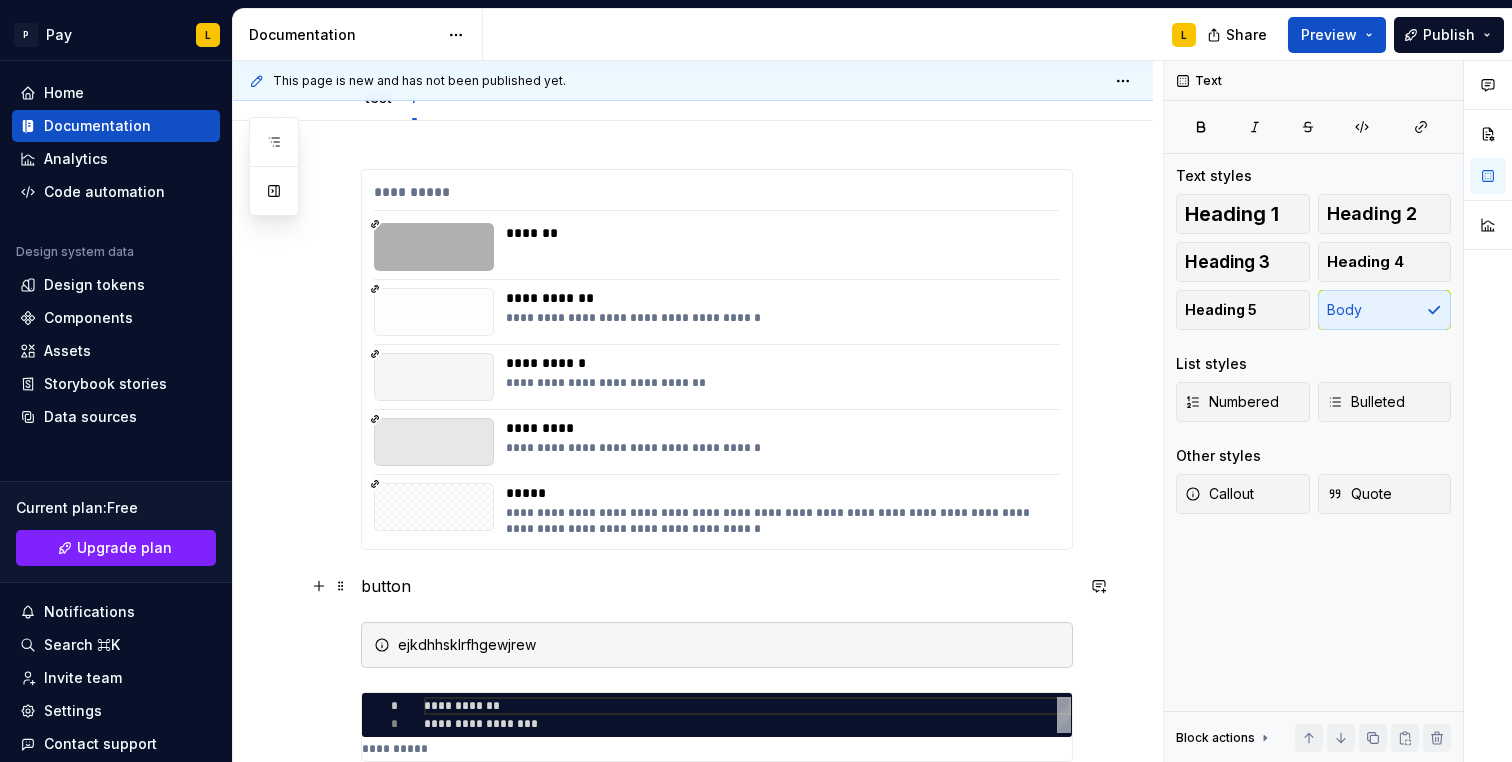 type on "*" 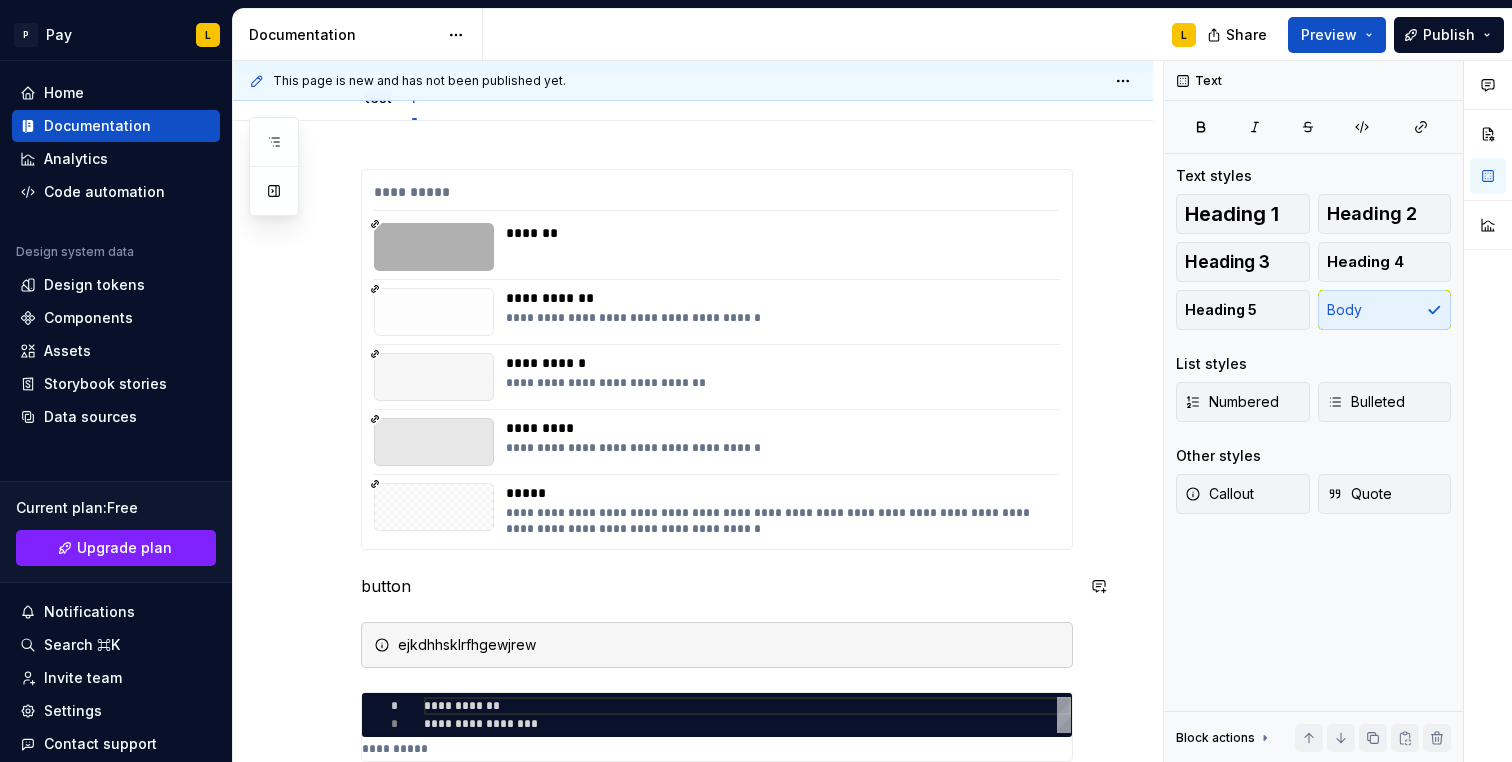 type 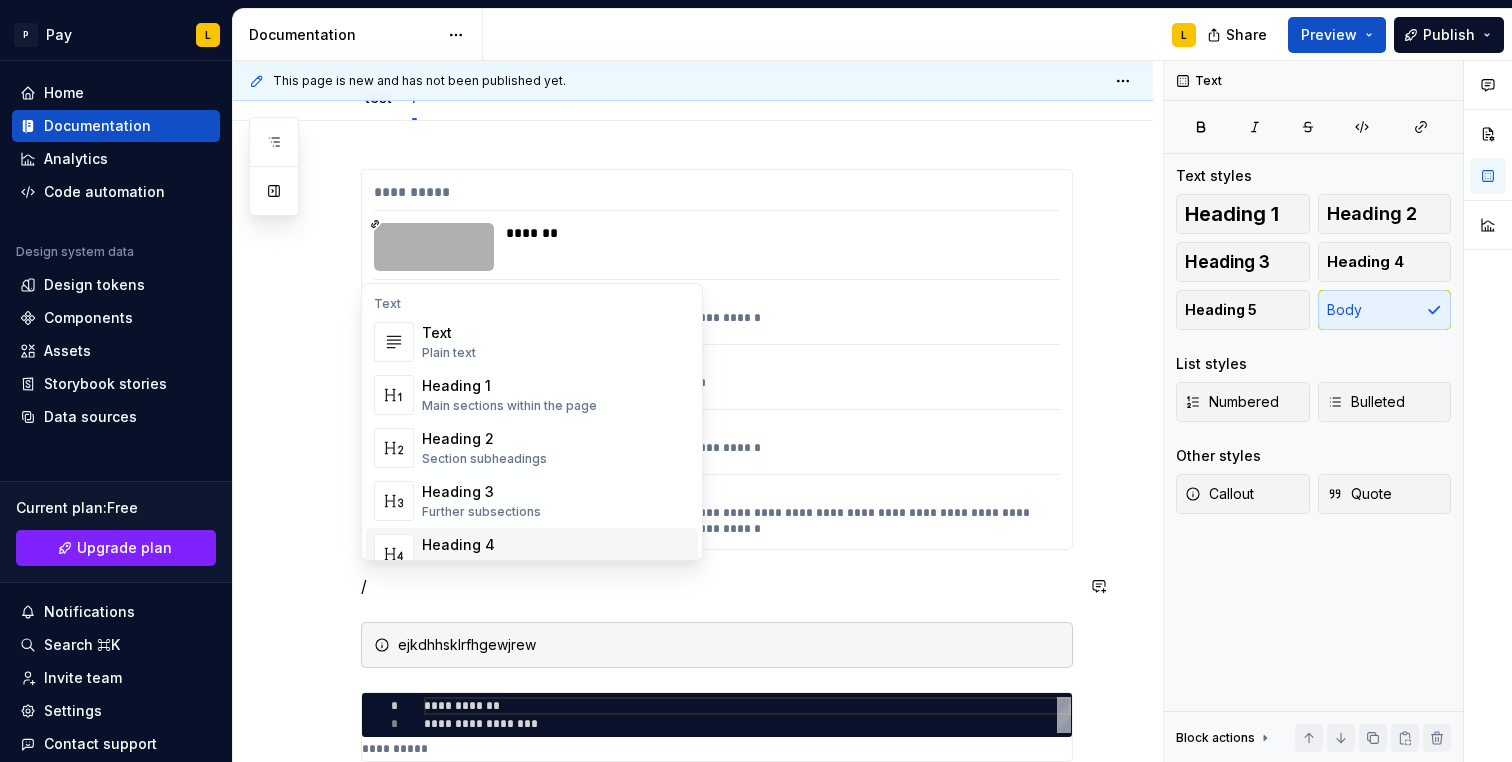 scroll, scrollTop: 240, scrollLeft: 0, axis: vertical 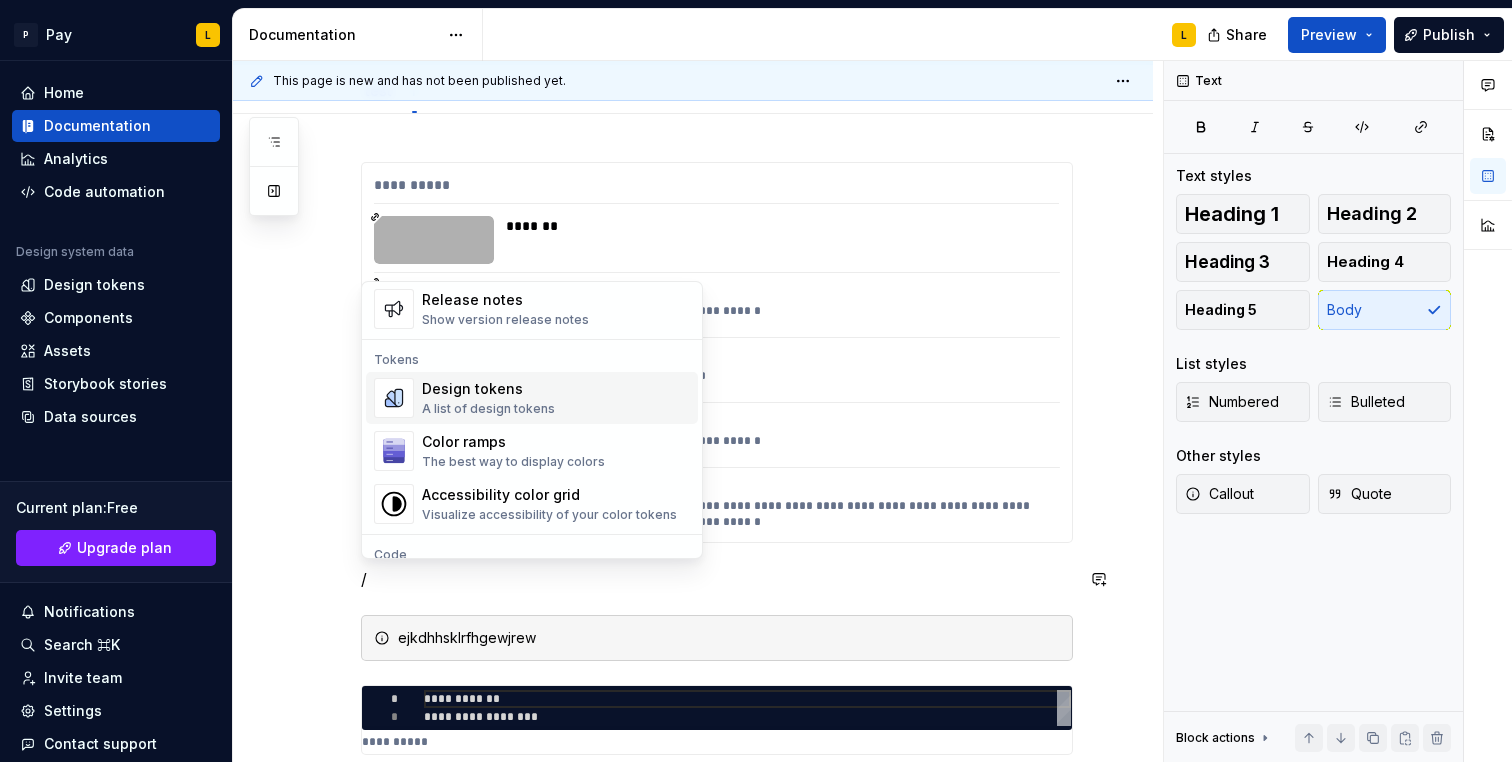 click on "A list of design tokens" at bounding box center (488, 409) 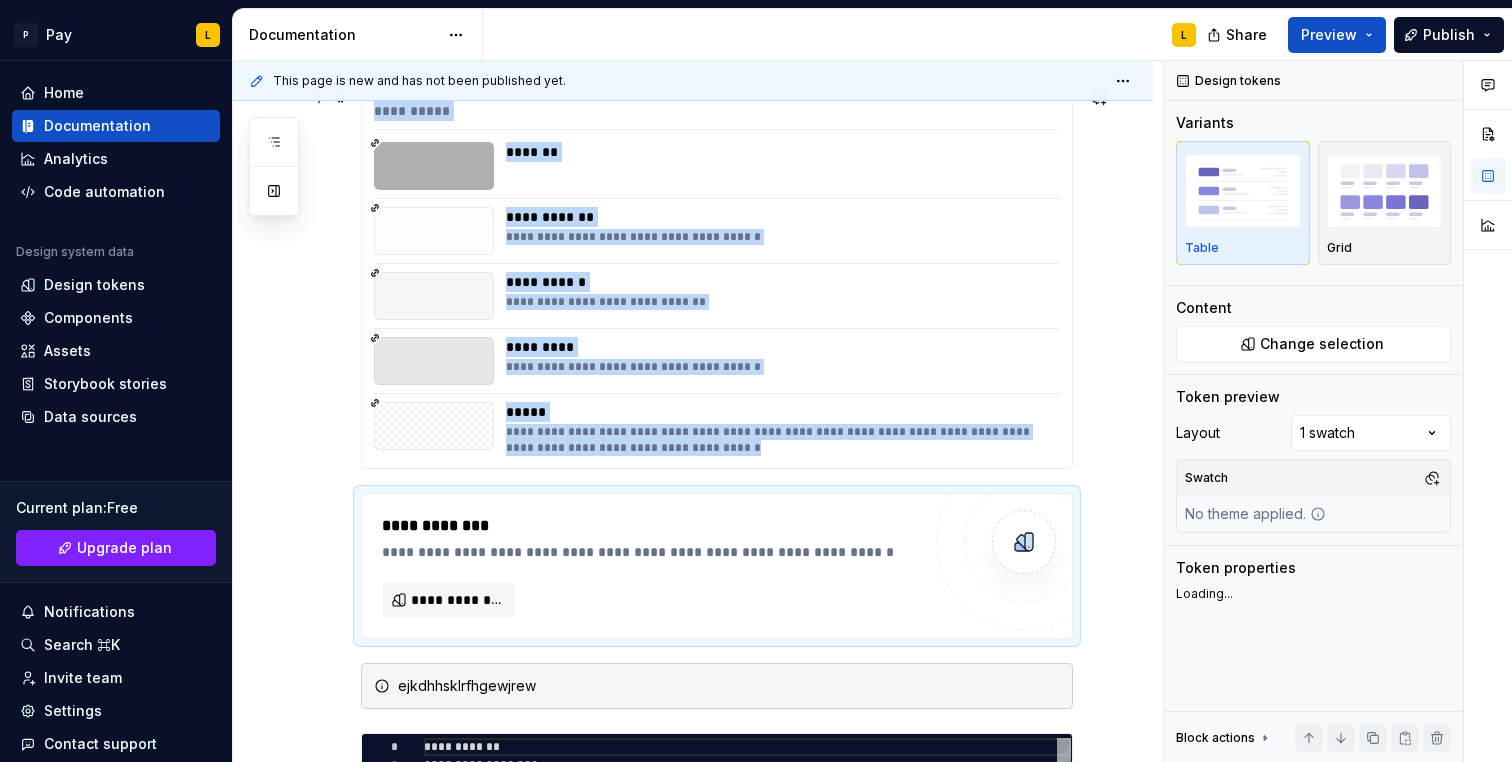 type on "*" 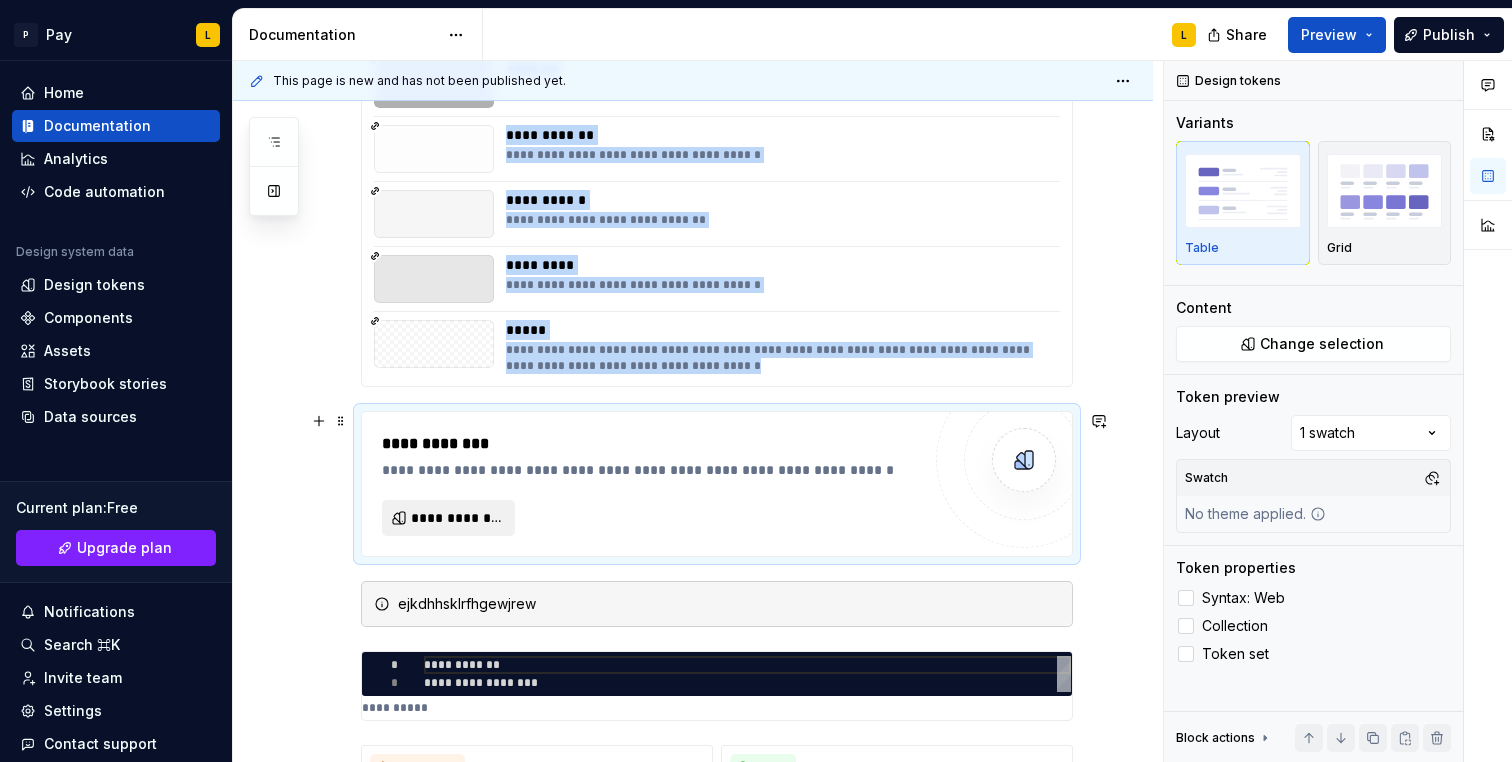 click on "**********" at bounding box center (456, 518) 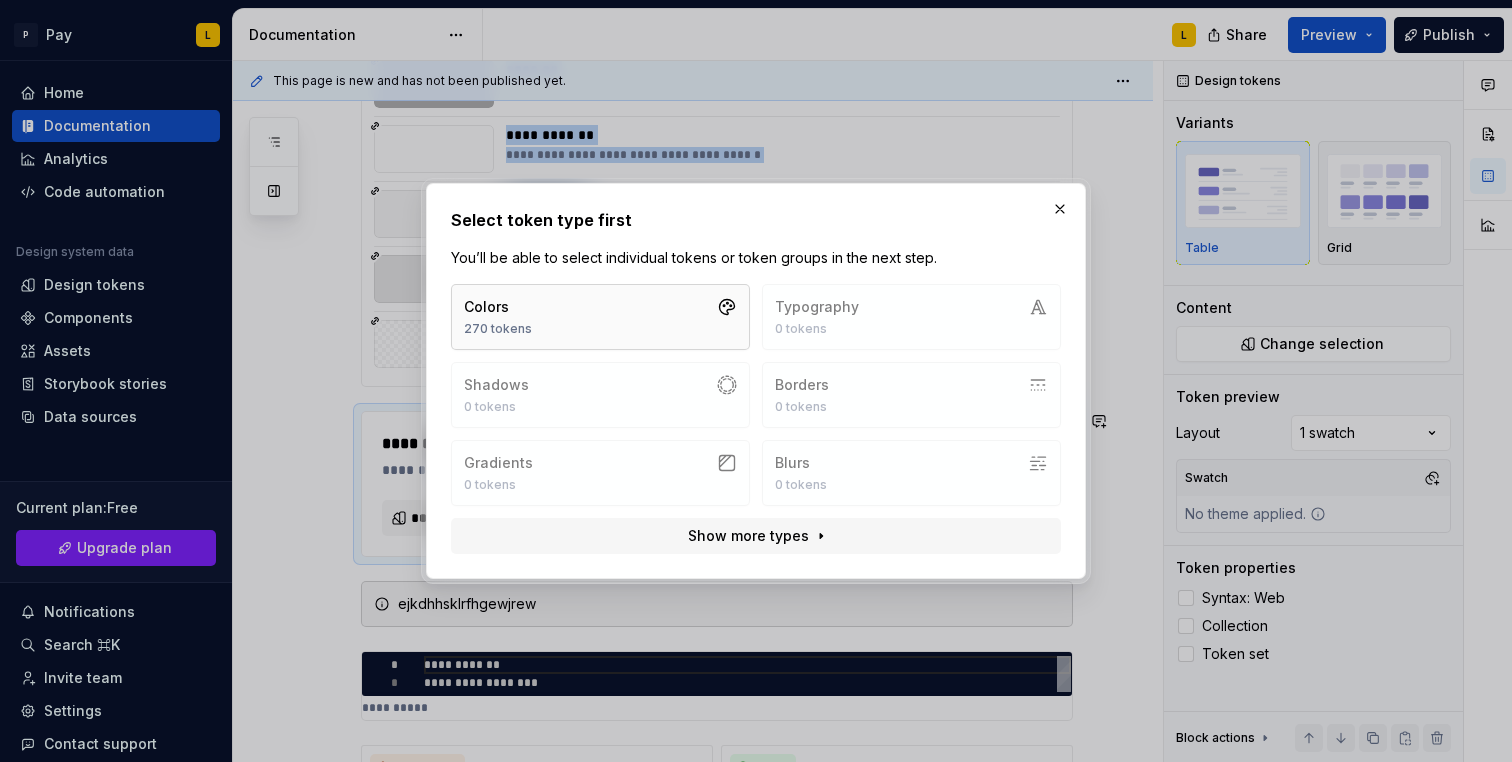 click on "Colors 270 tokens" at bounding box center (600, 317) 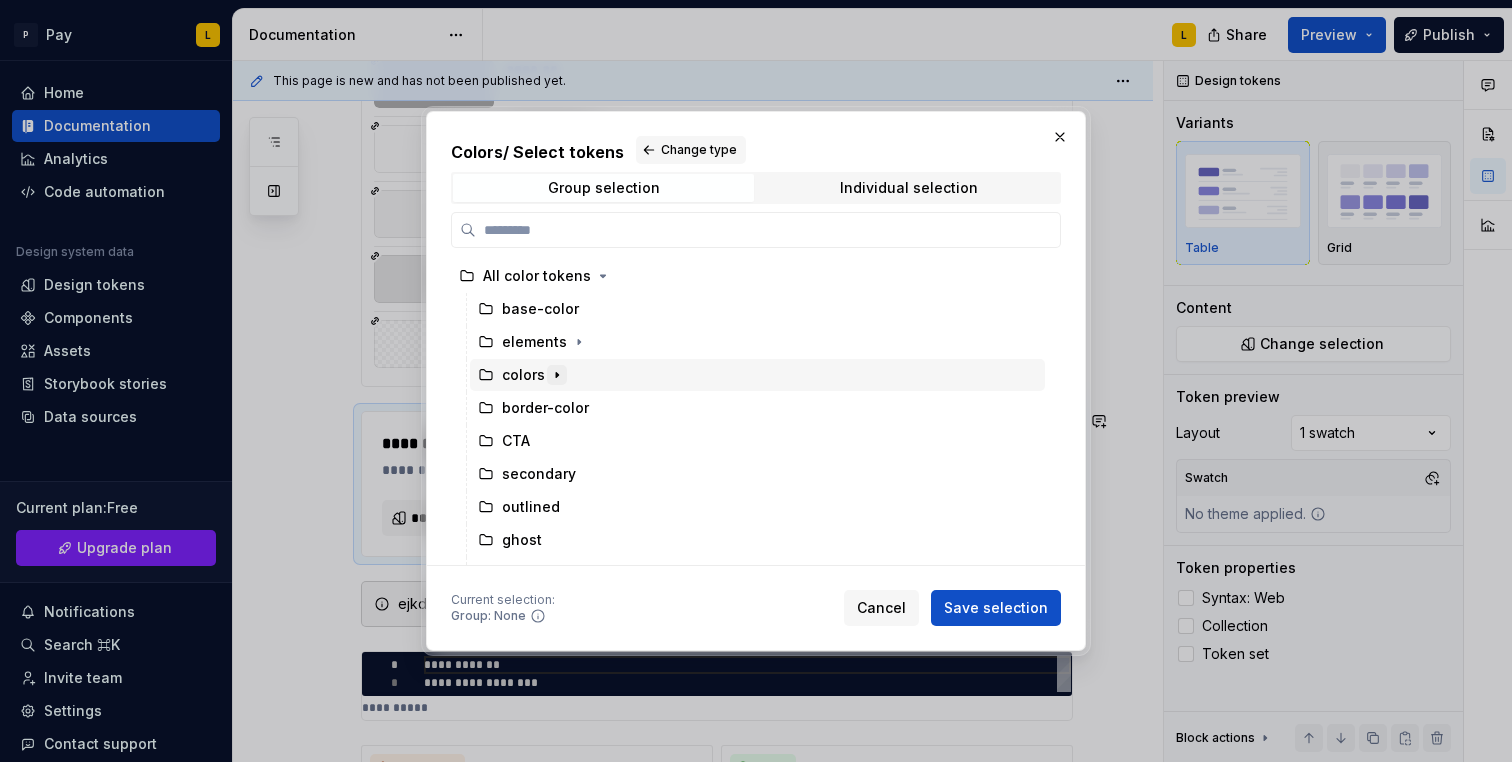 click 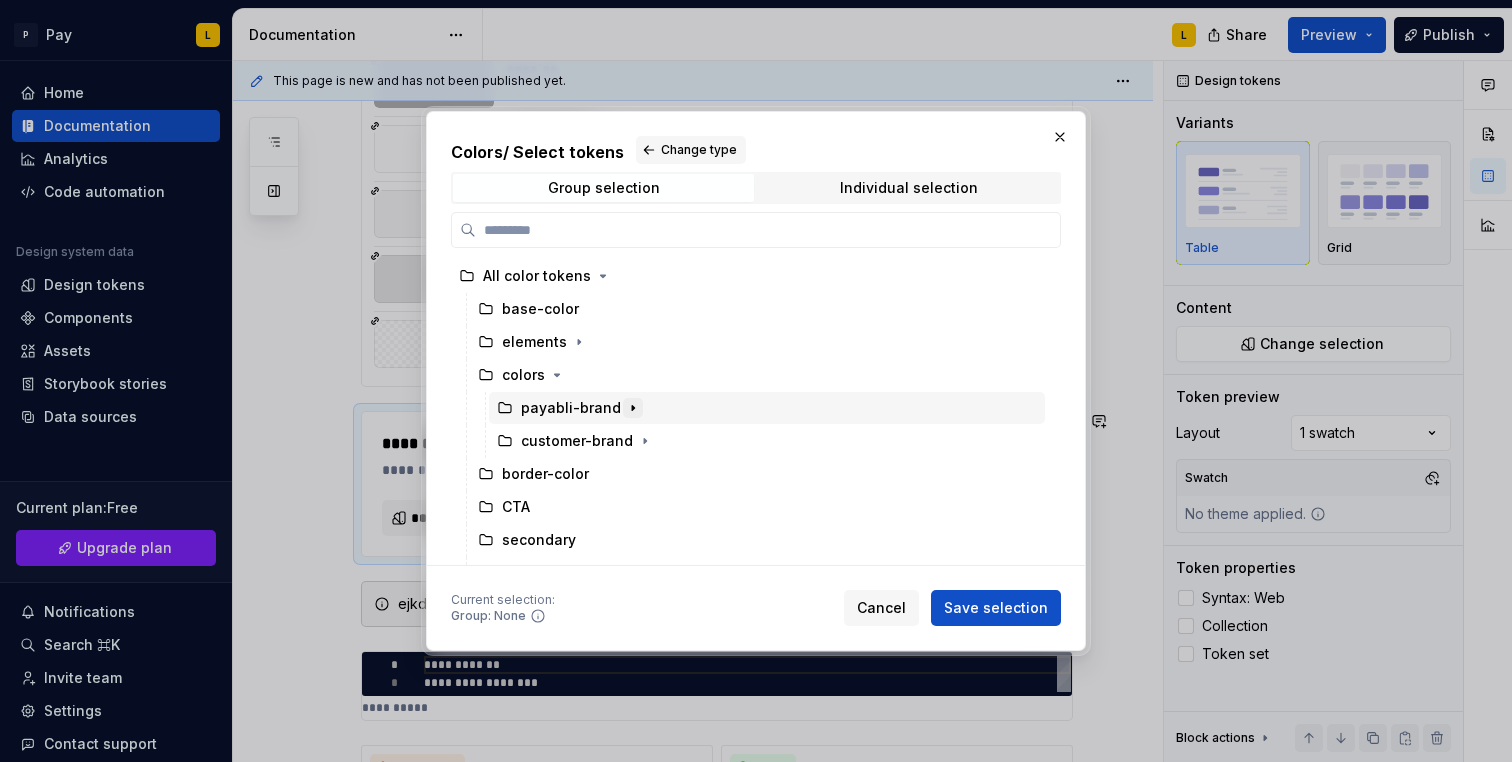 click 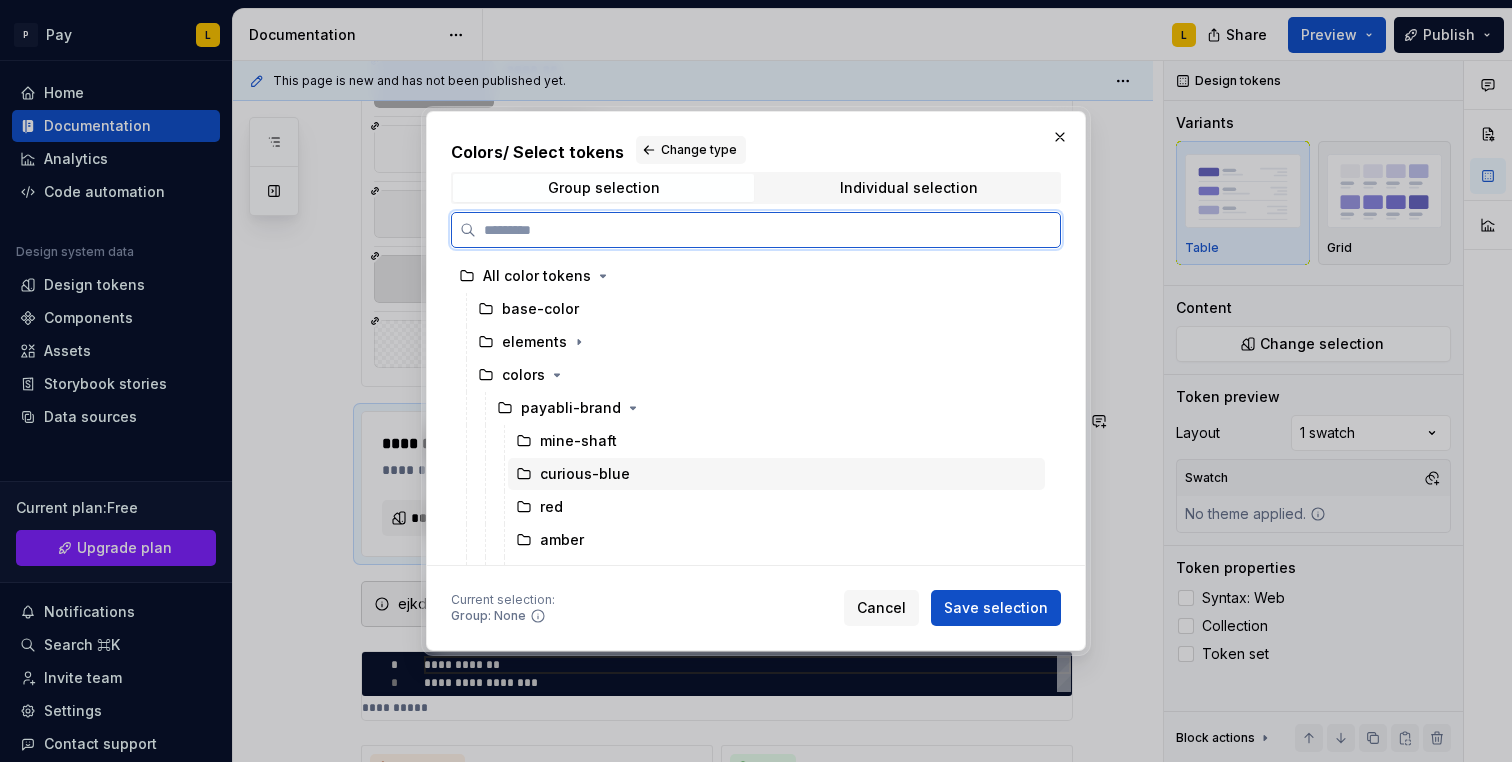 click on "curious-blue" at bounding box center (585, 474) 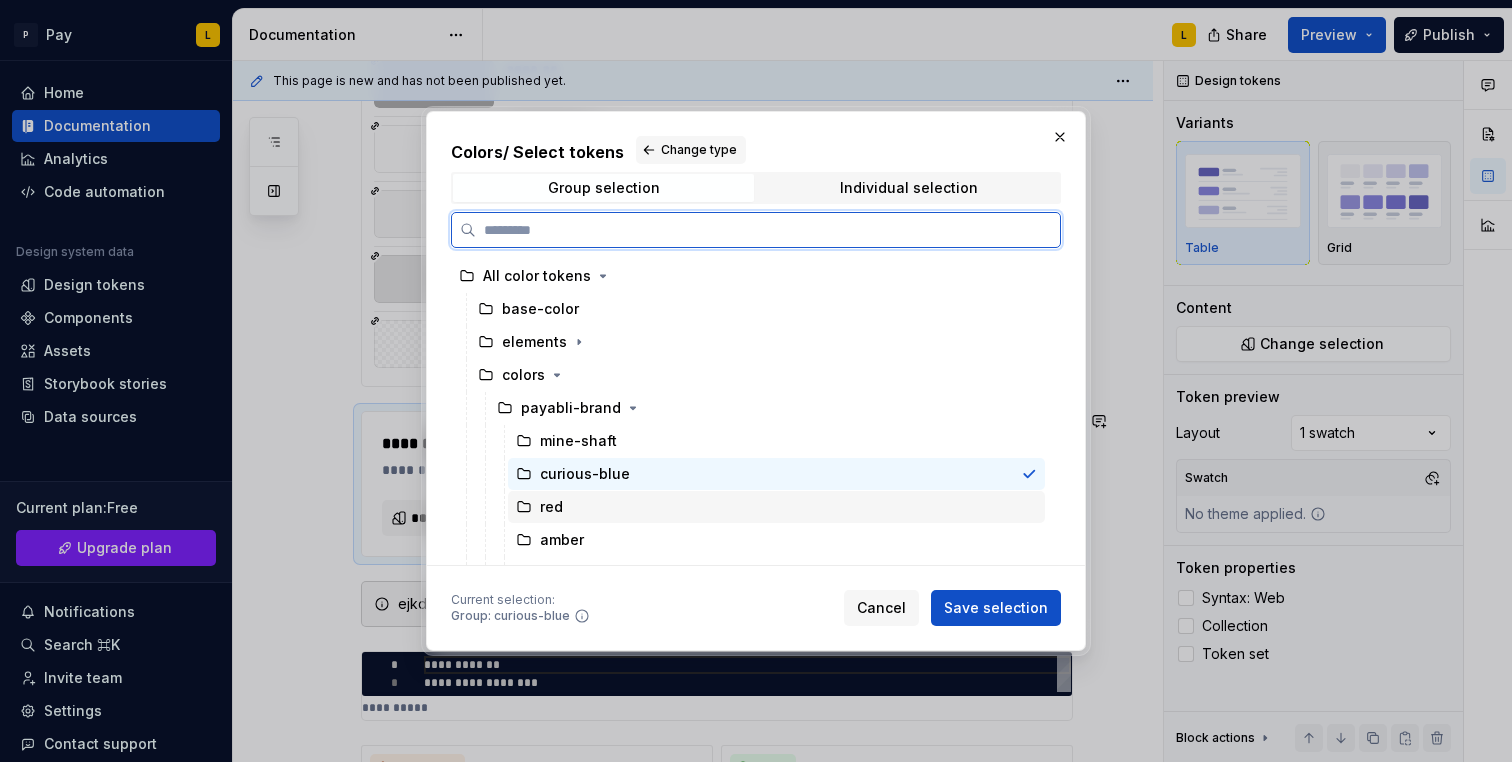 click on "red" at bounding box center [776, 507] 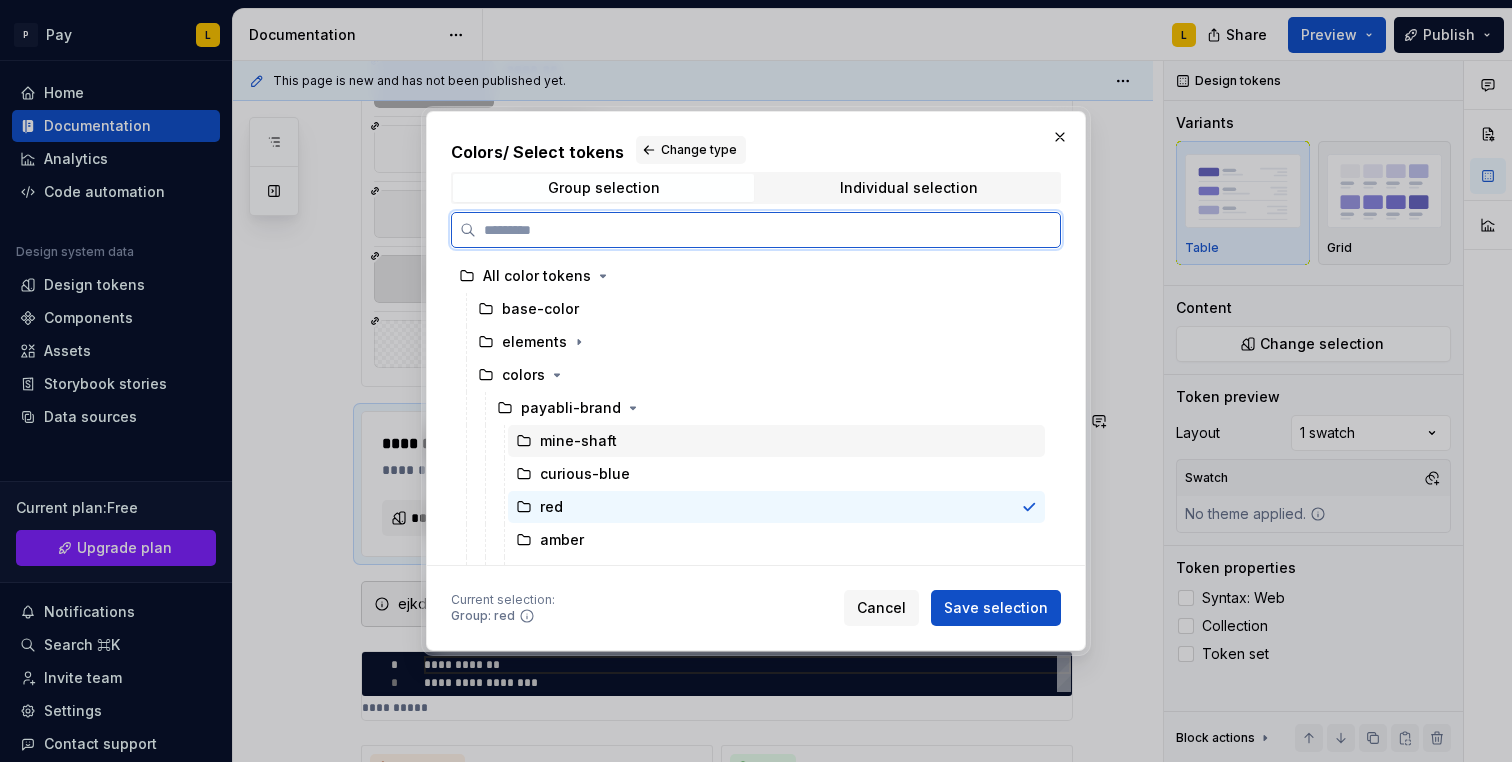 click on "mine-shaft" at bounding box center [776, 441] 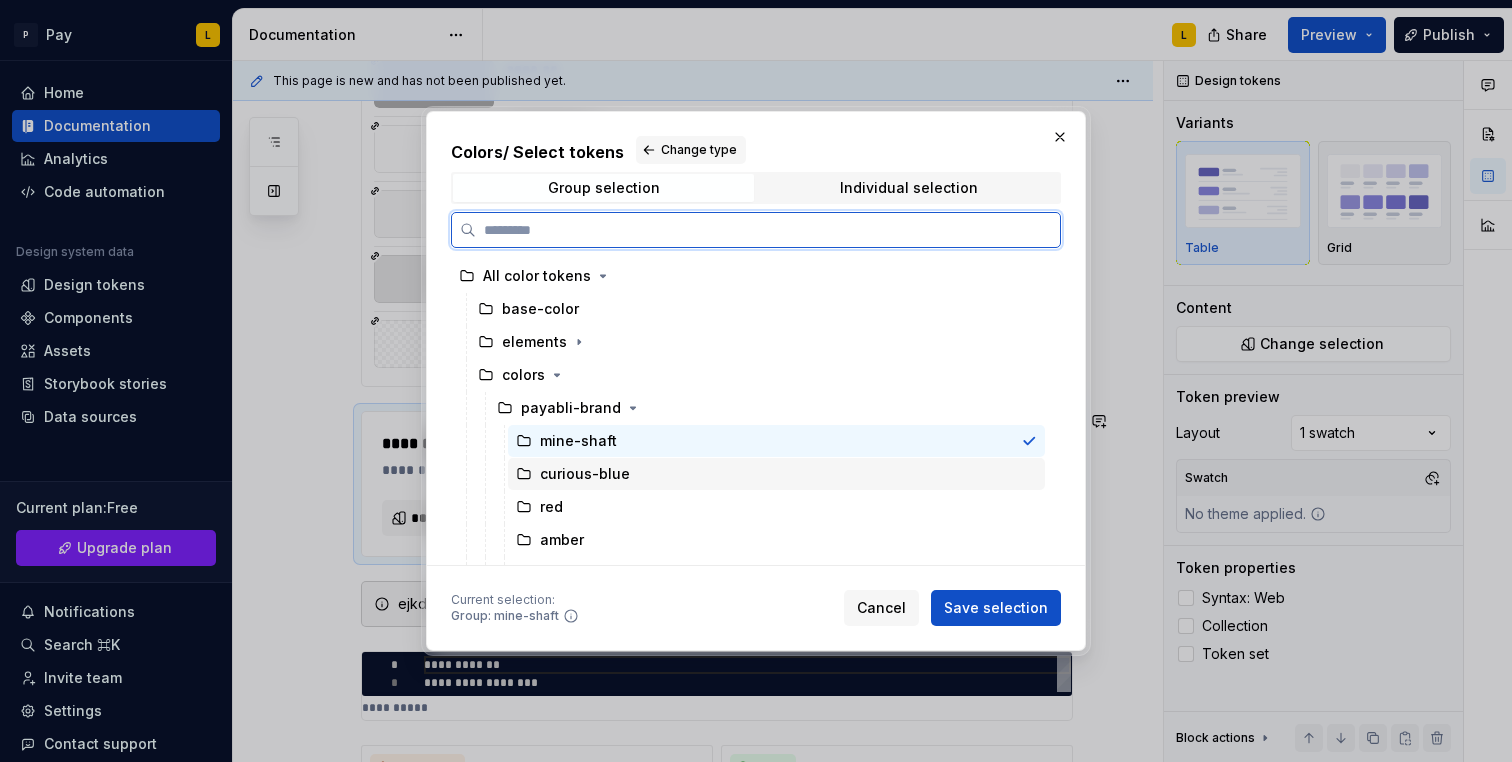 click at bounding box center (1029, 474) 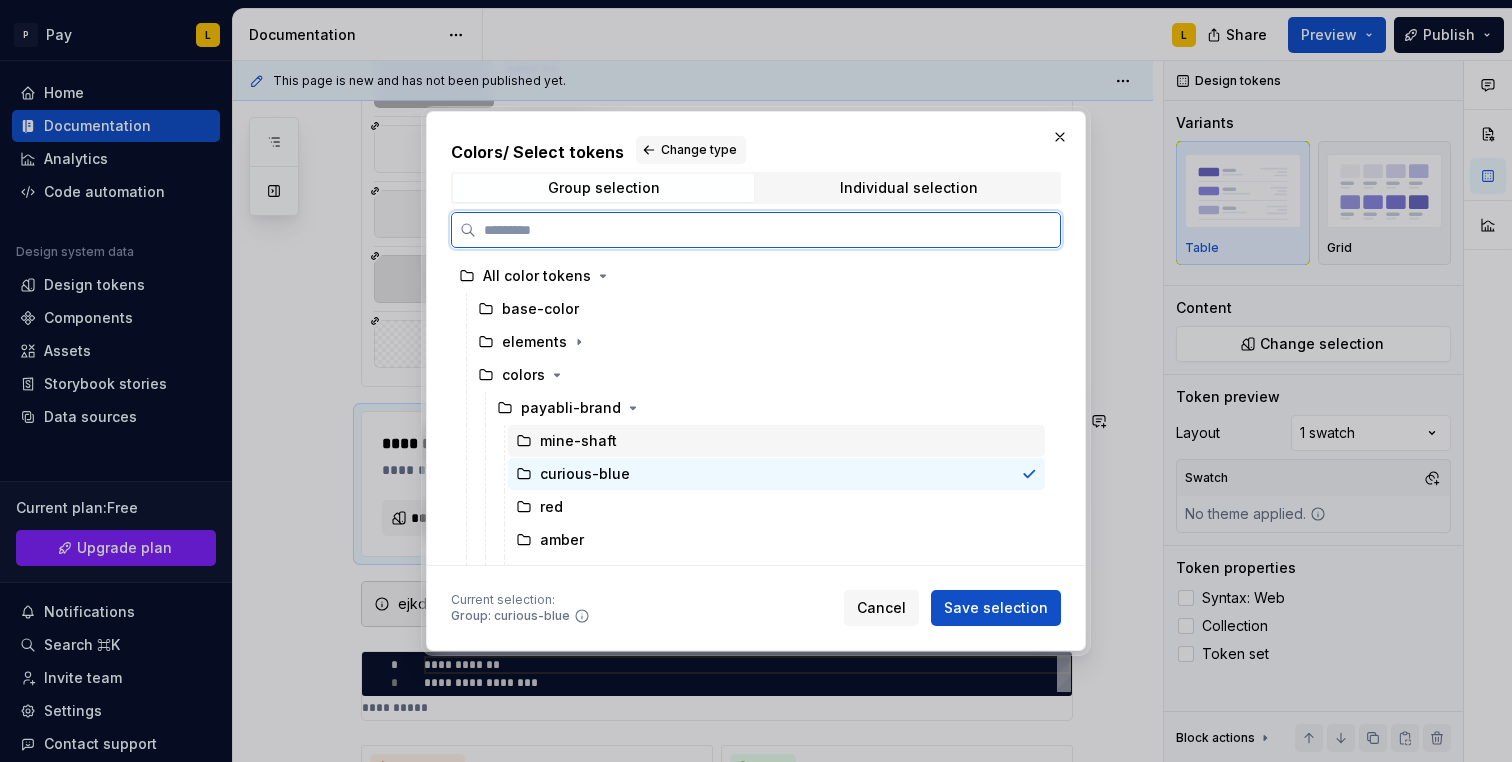 click at bounding box center (1029, 441) 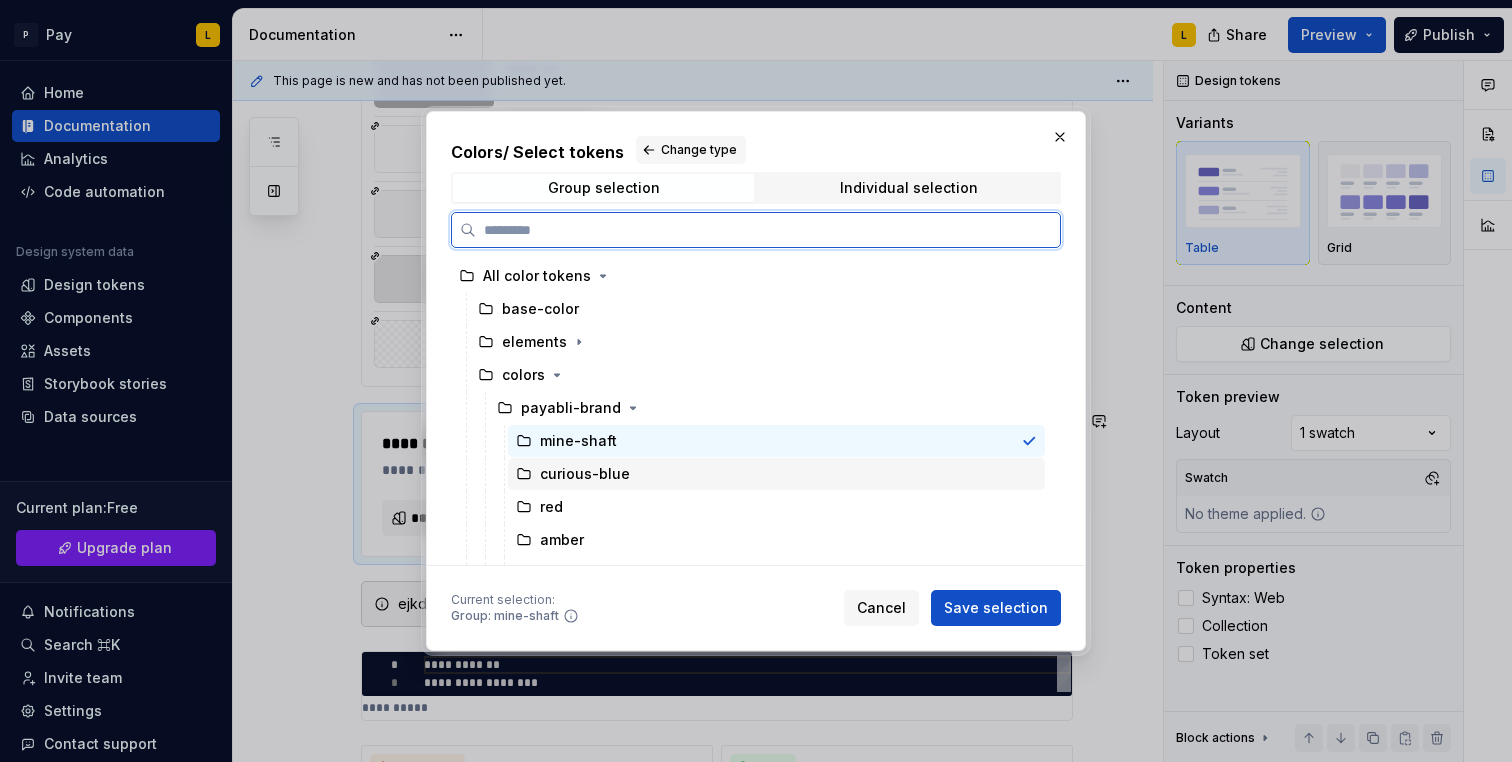 click on "curious-blue" at bounding box center (776, 474) 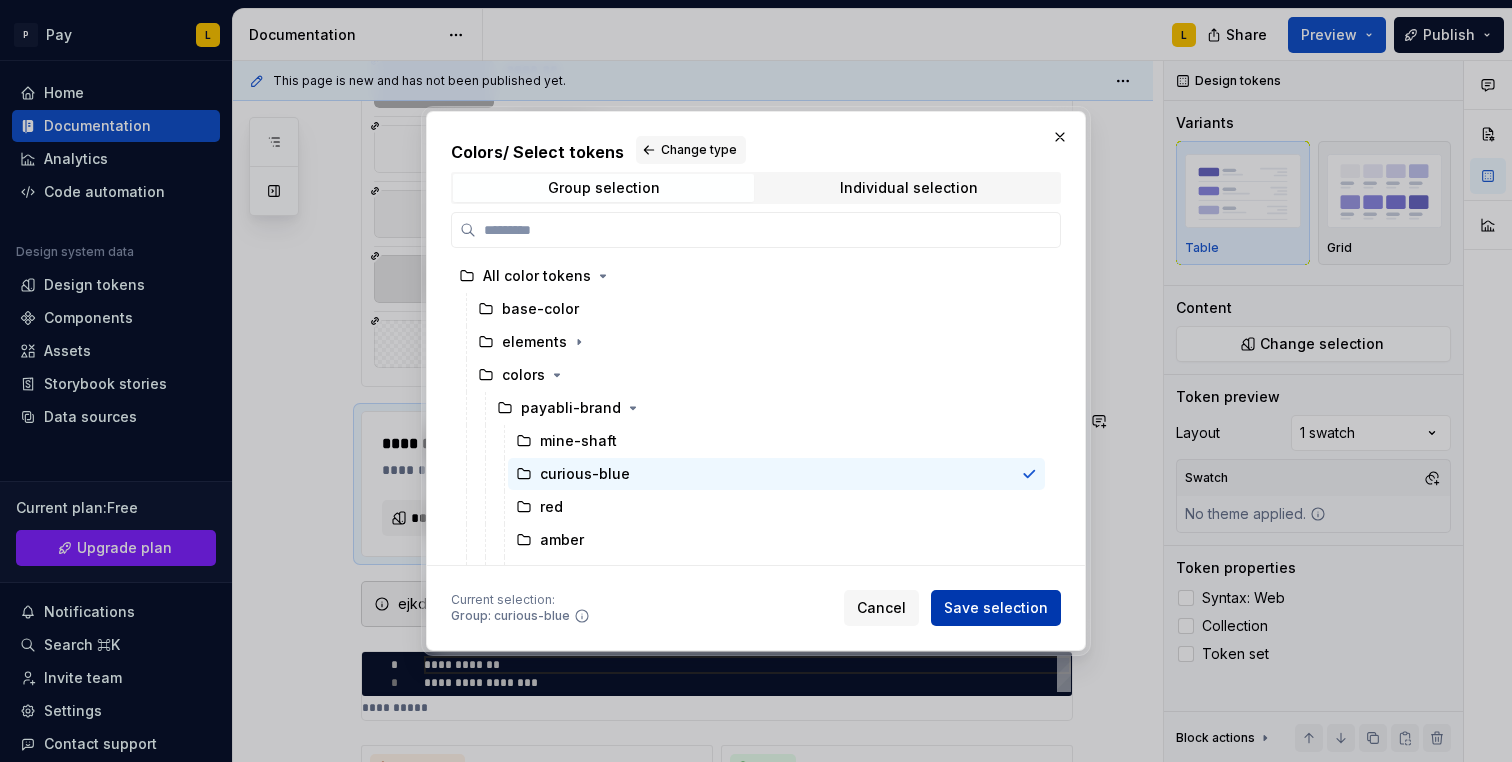 click on "Save selection" at bounding box center [996, 608] 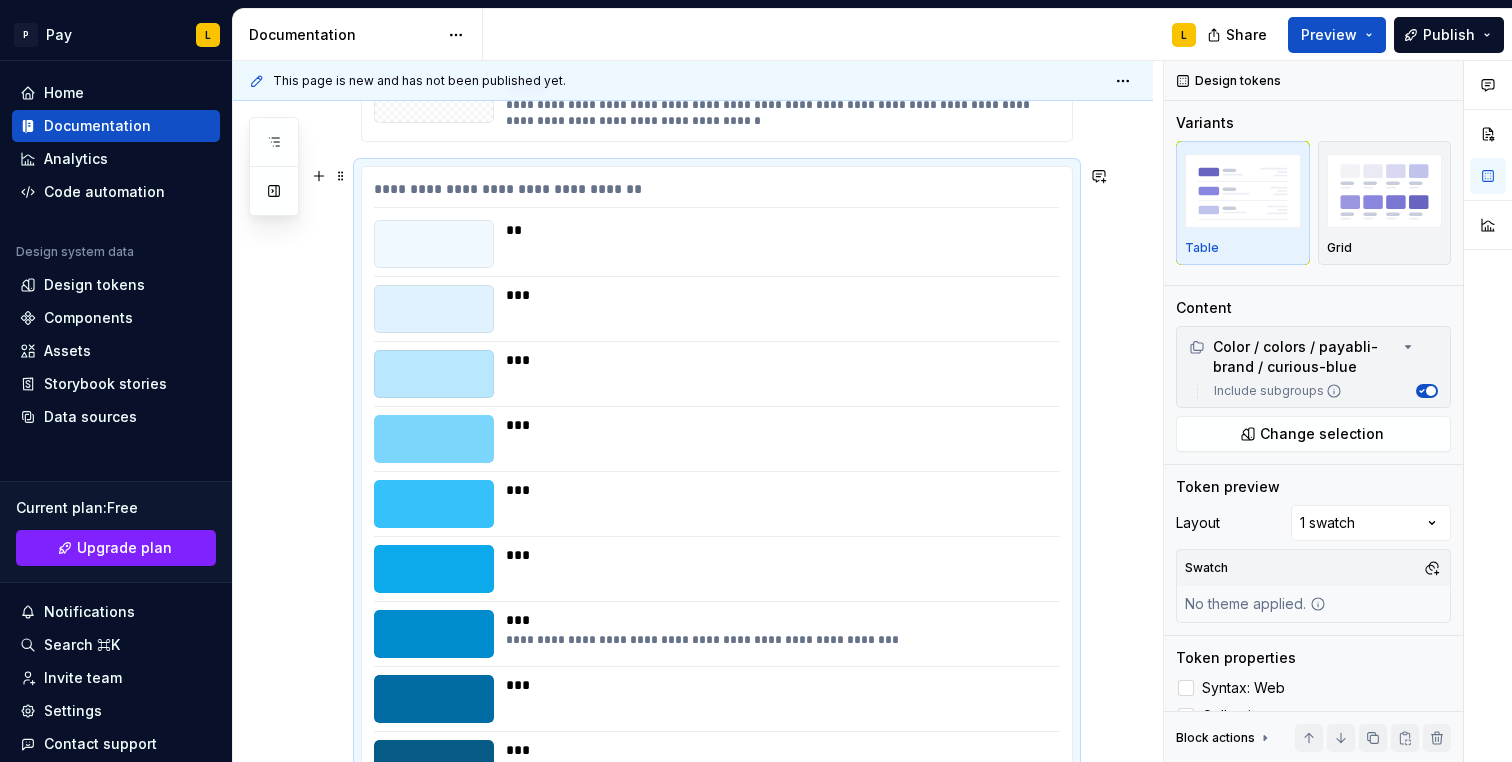 click on "**********" at bounding box center (717, 548) 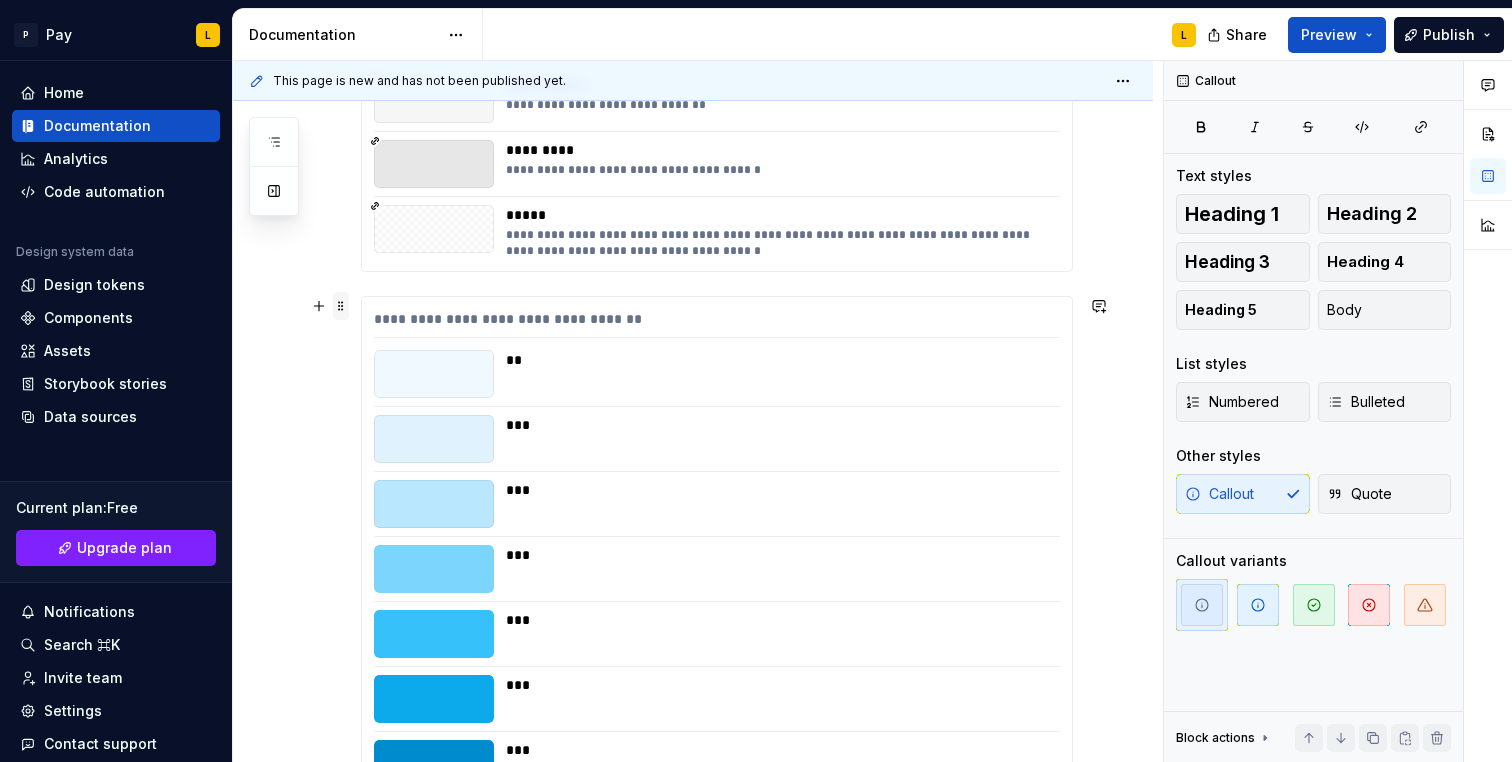 click at bounding box center [341, 306] 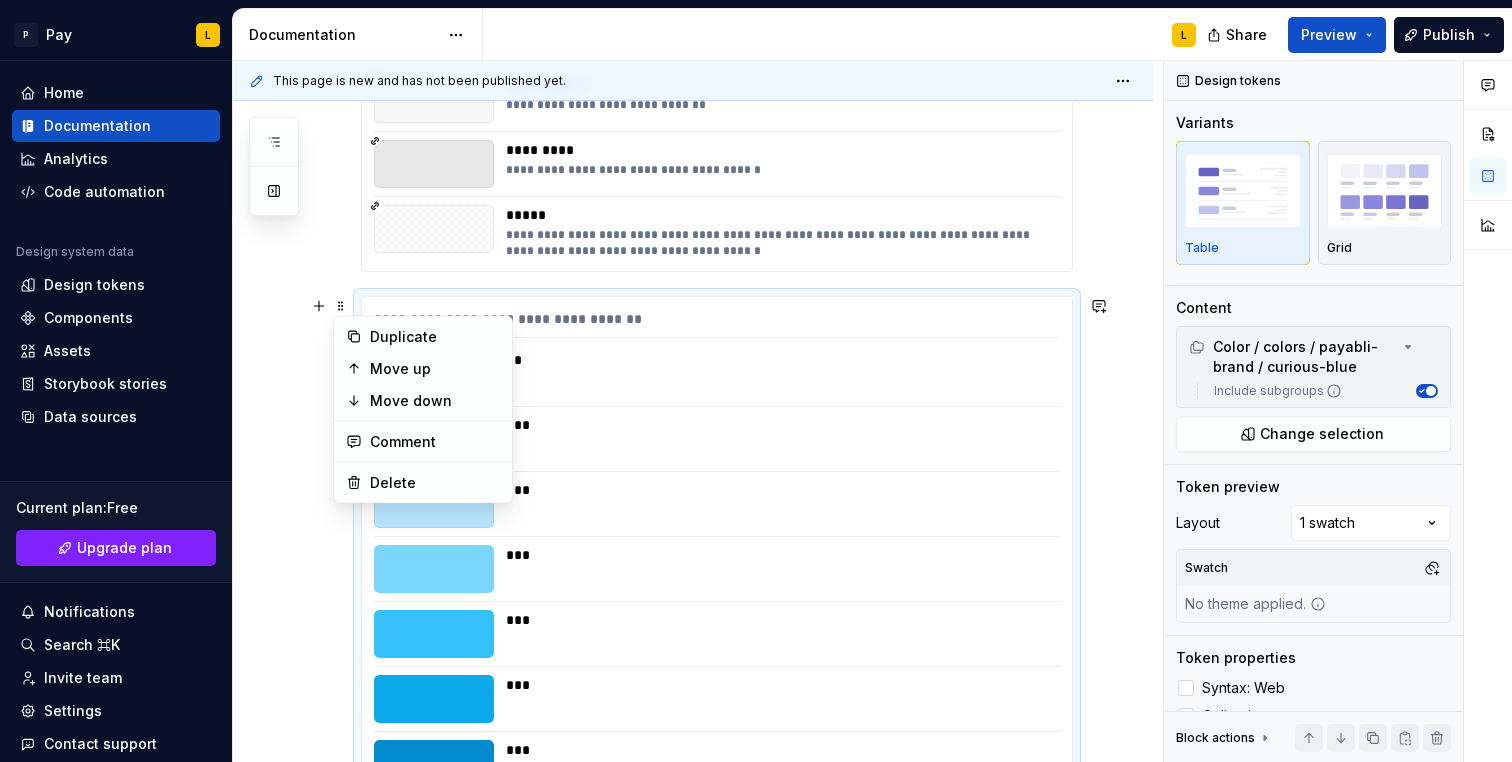 click on "**********" at bounding box center (693, 1611) 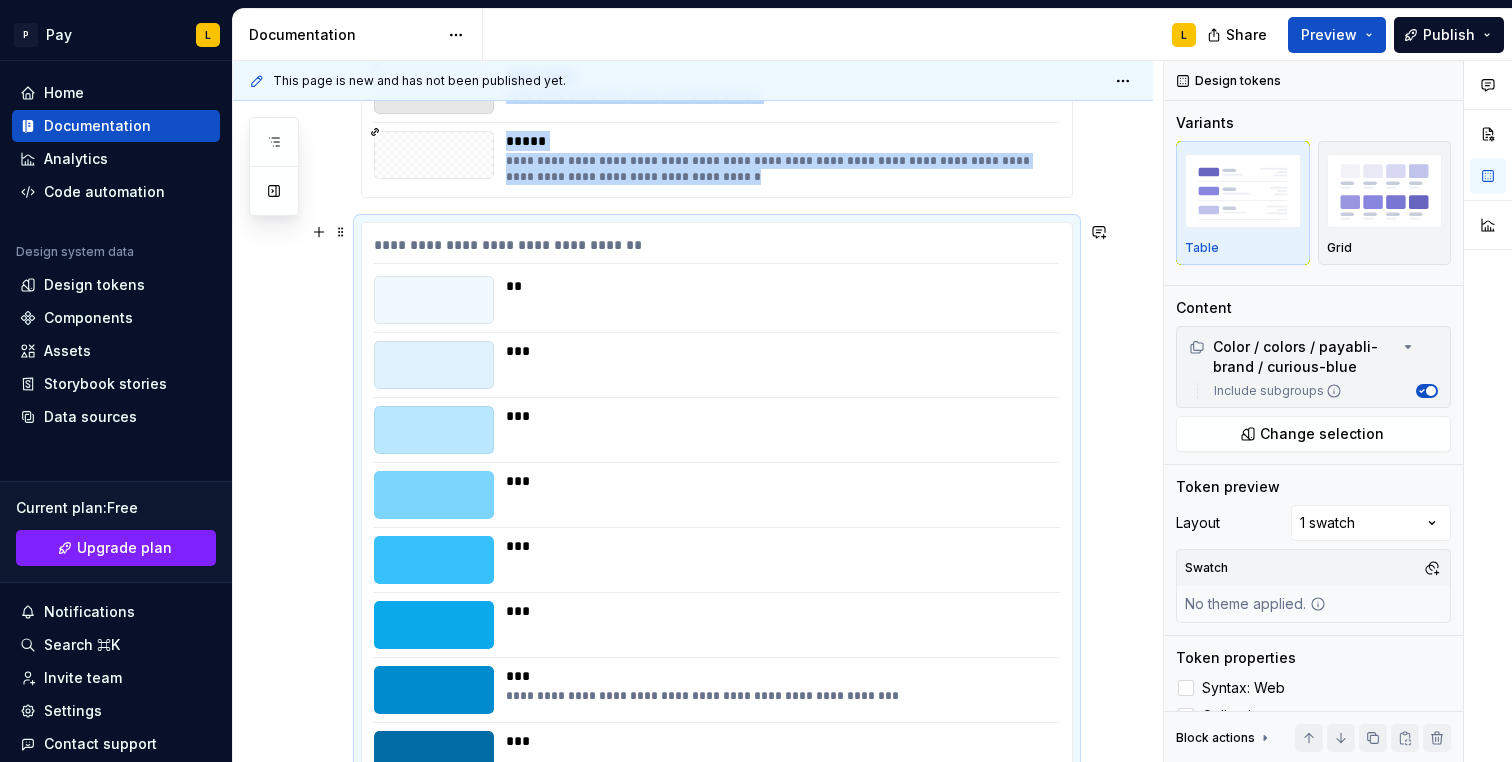 click on "**" at bounding box center (776, 286) 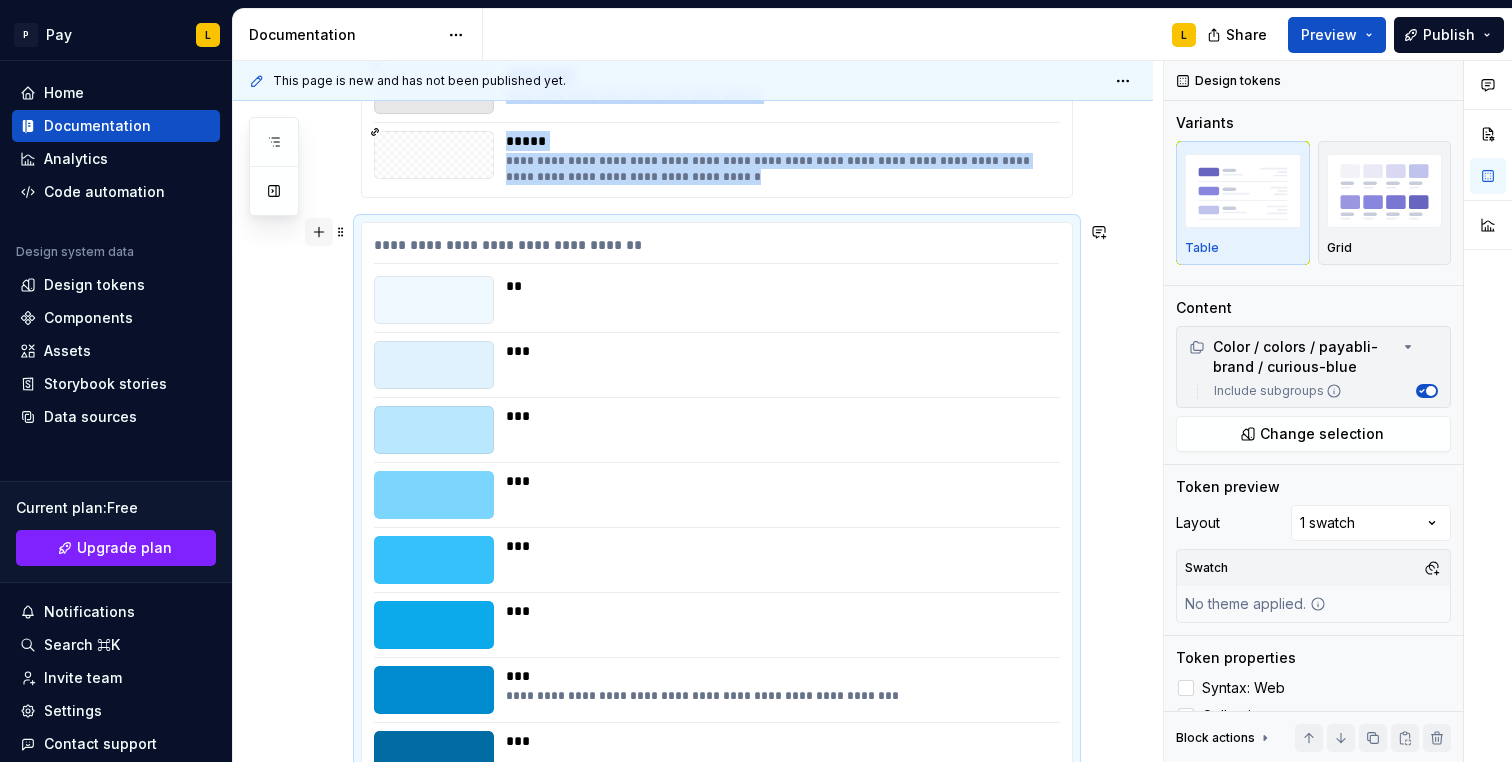 click at bounding box center (319, 232) 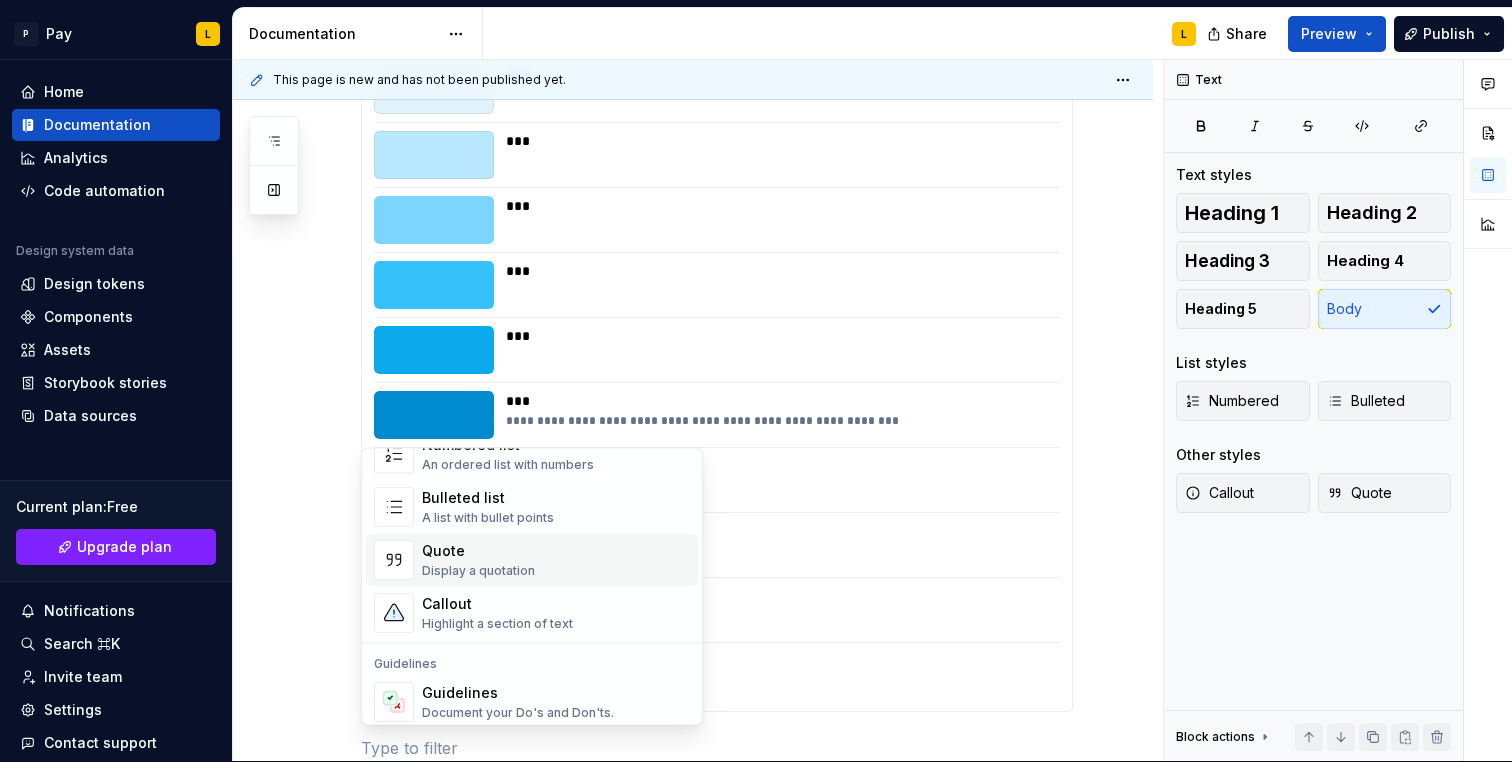 click on "Quote Display a quotation" at bounding box center [556, 560] 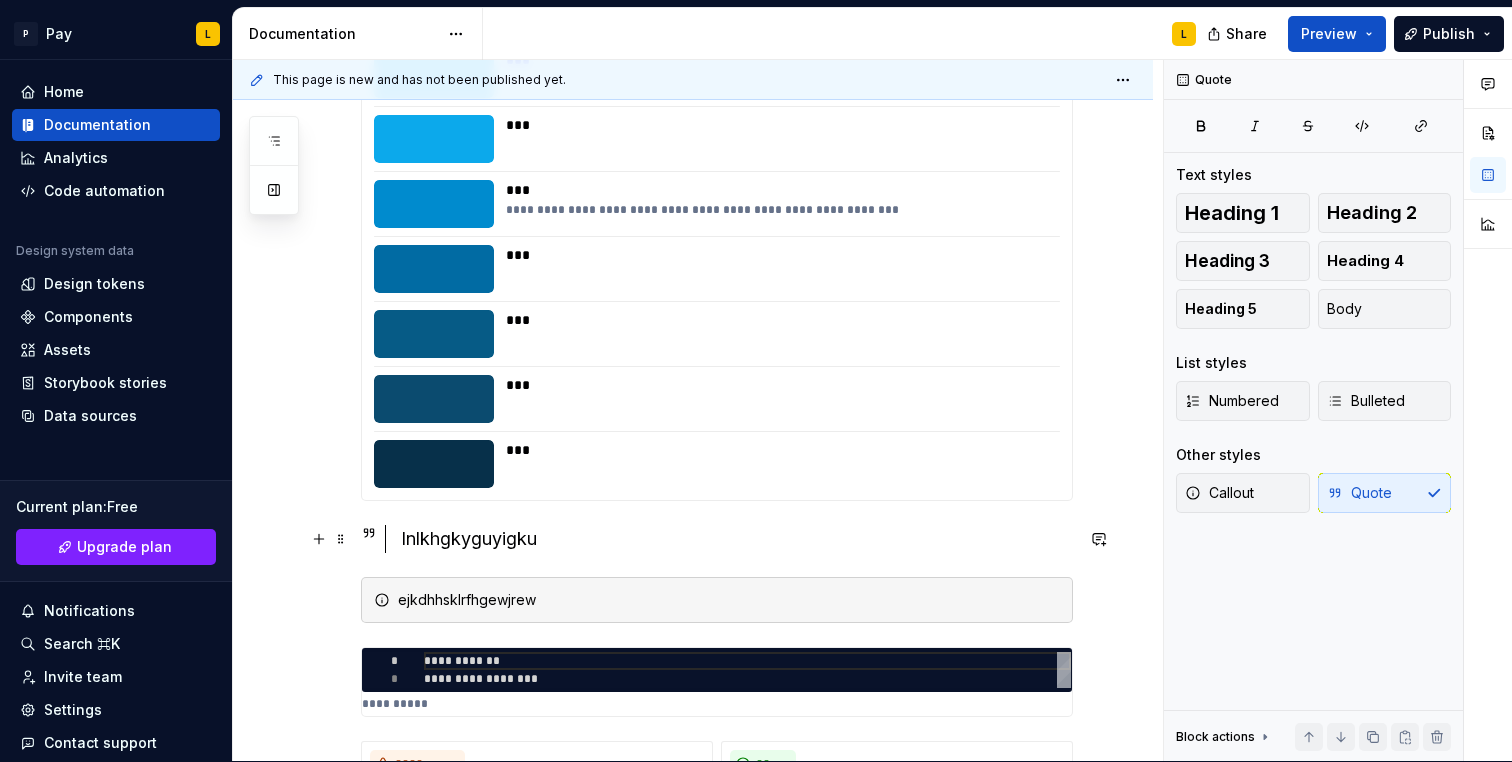 click at bounding box center (319, 539) 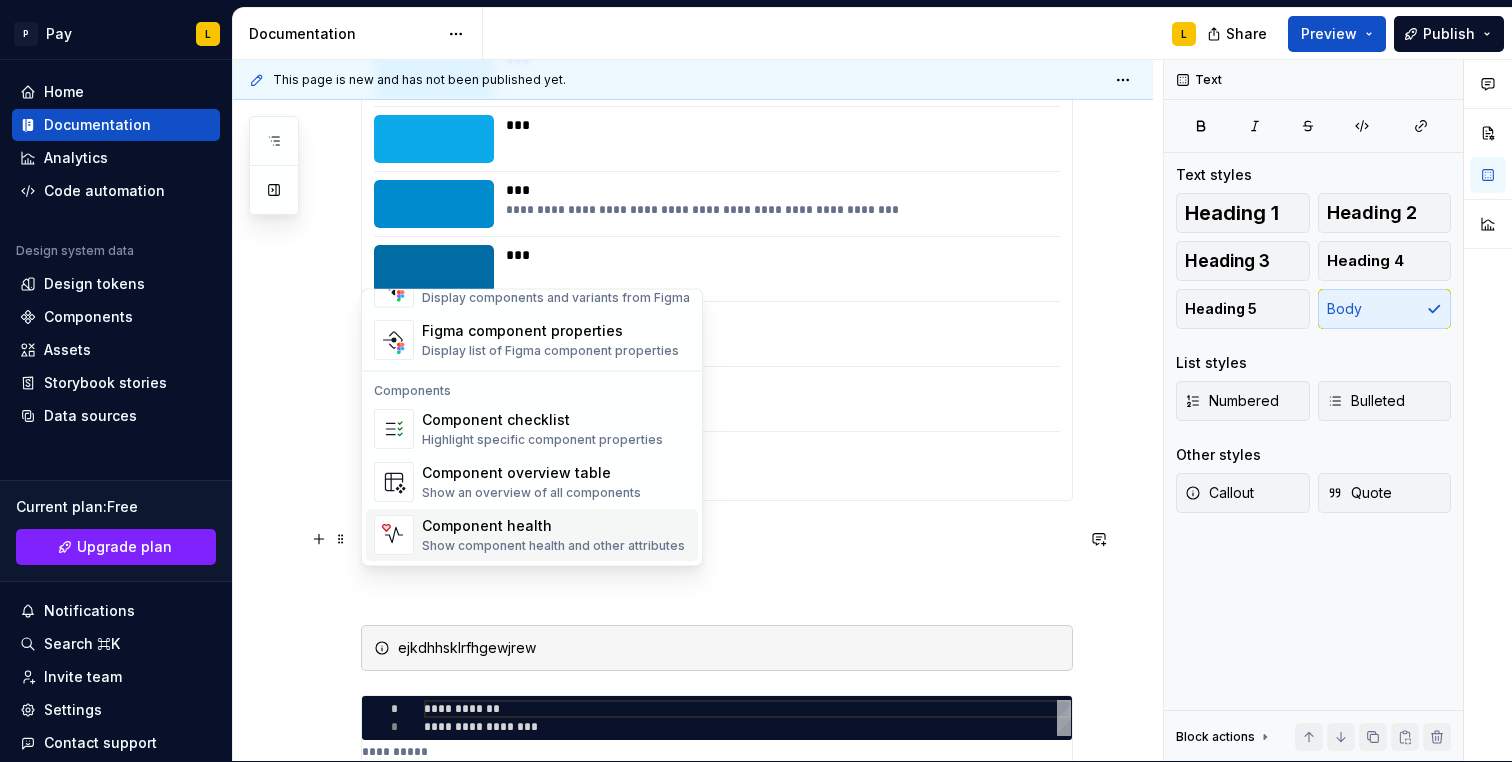 click on "Component health" at bounding box center (553, 527) 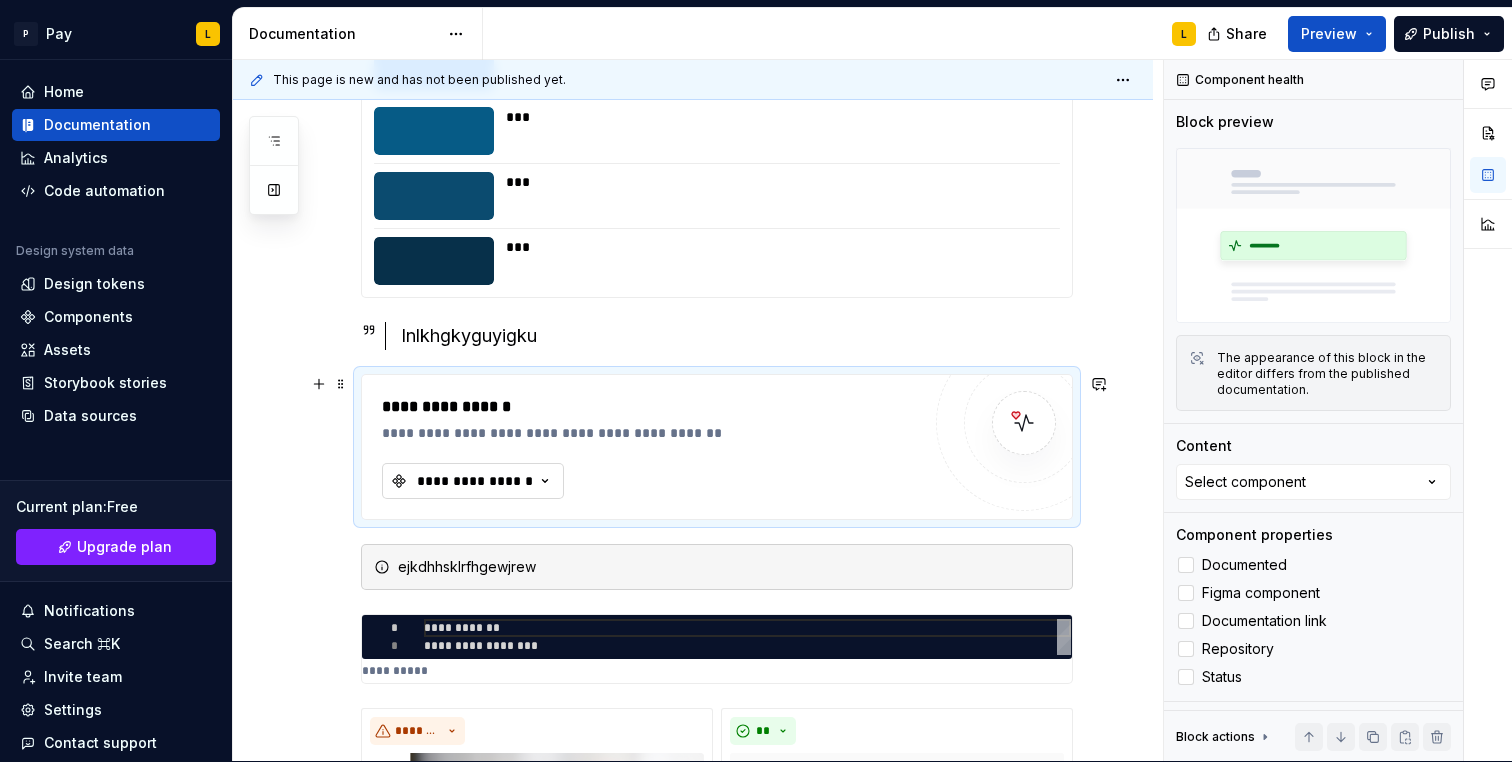 click 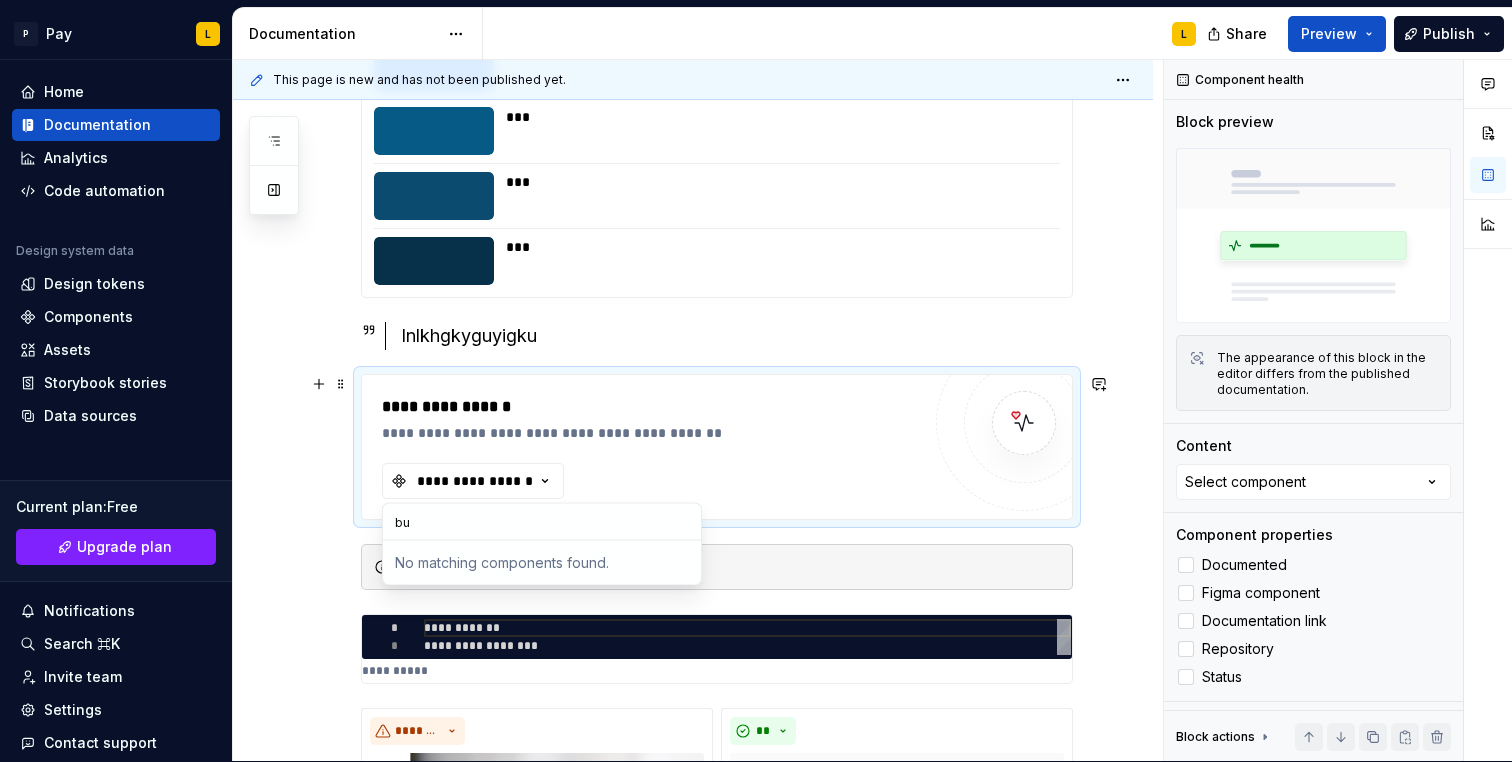 type on "b" 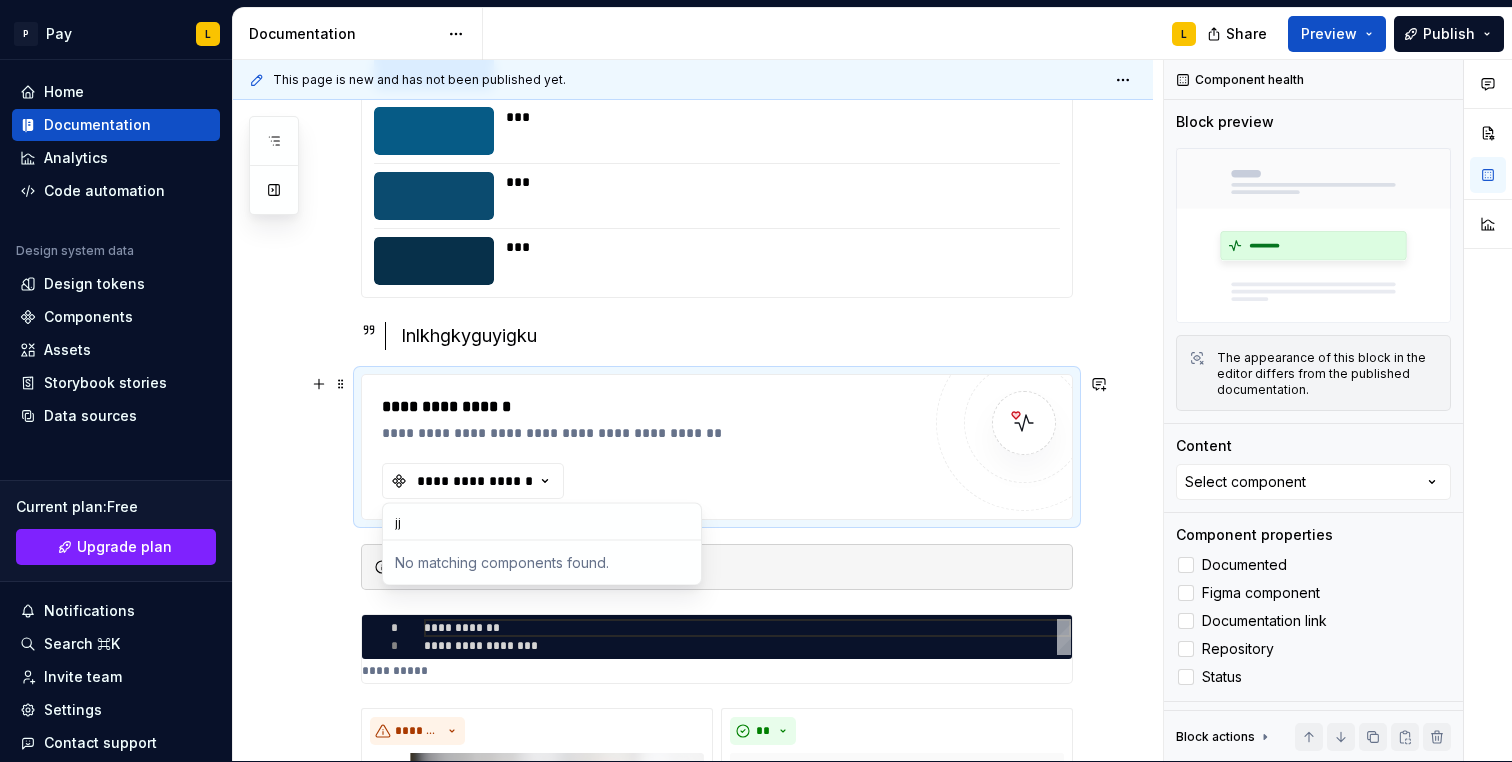 type on "j" 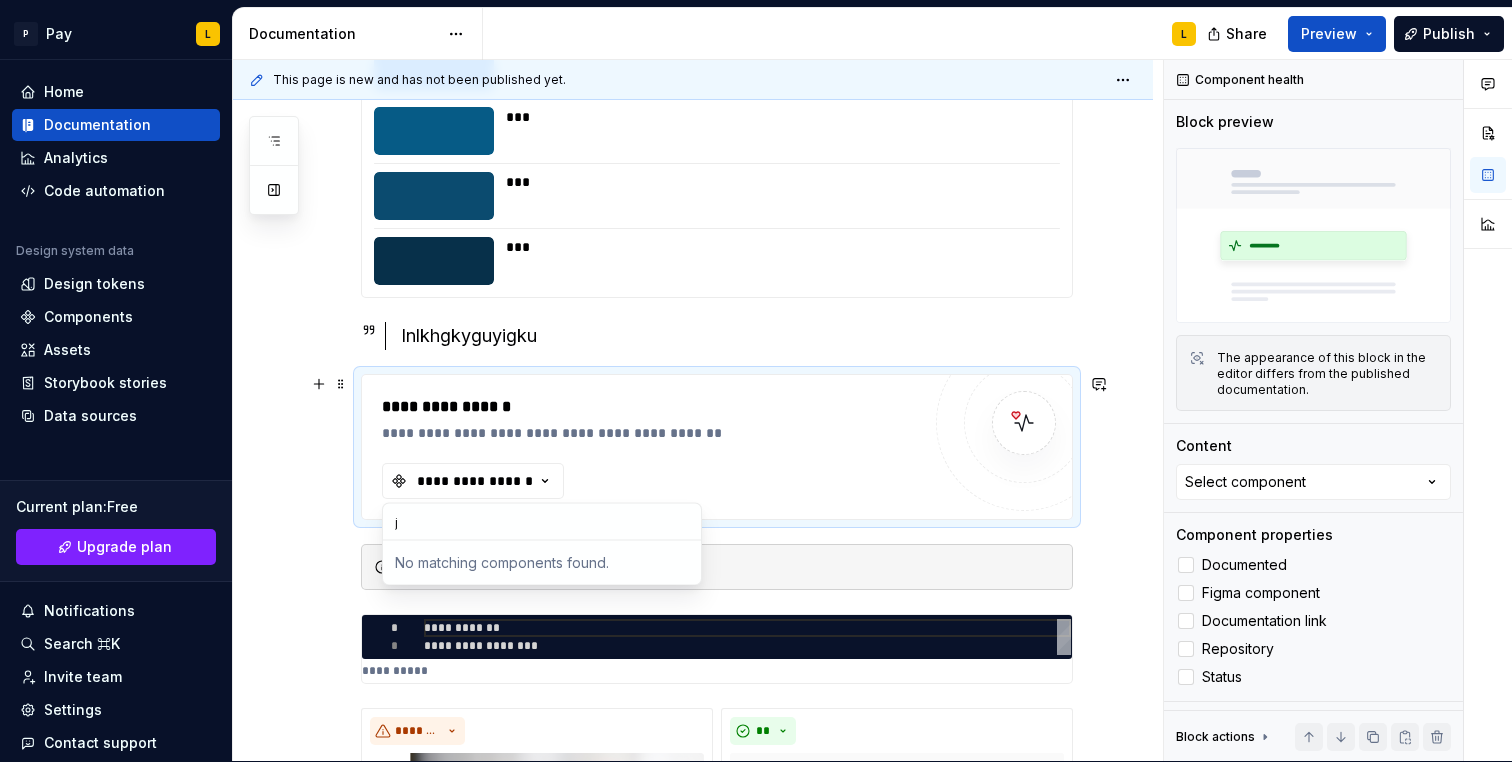 type 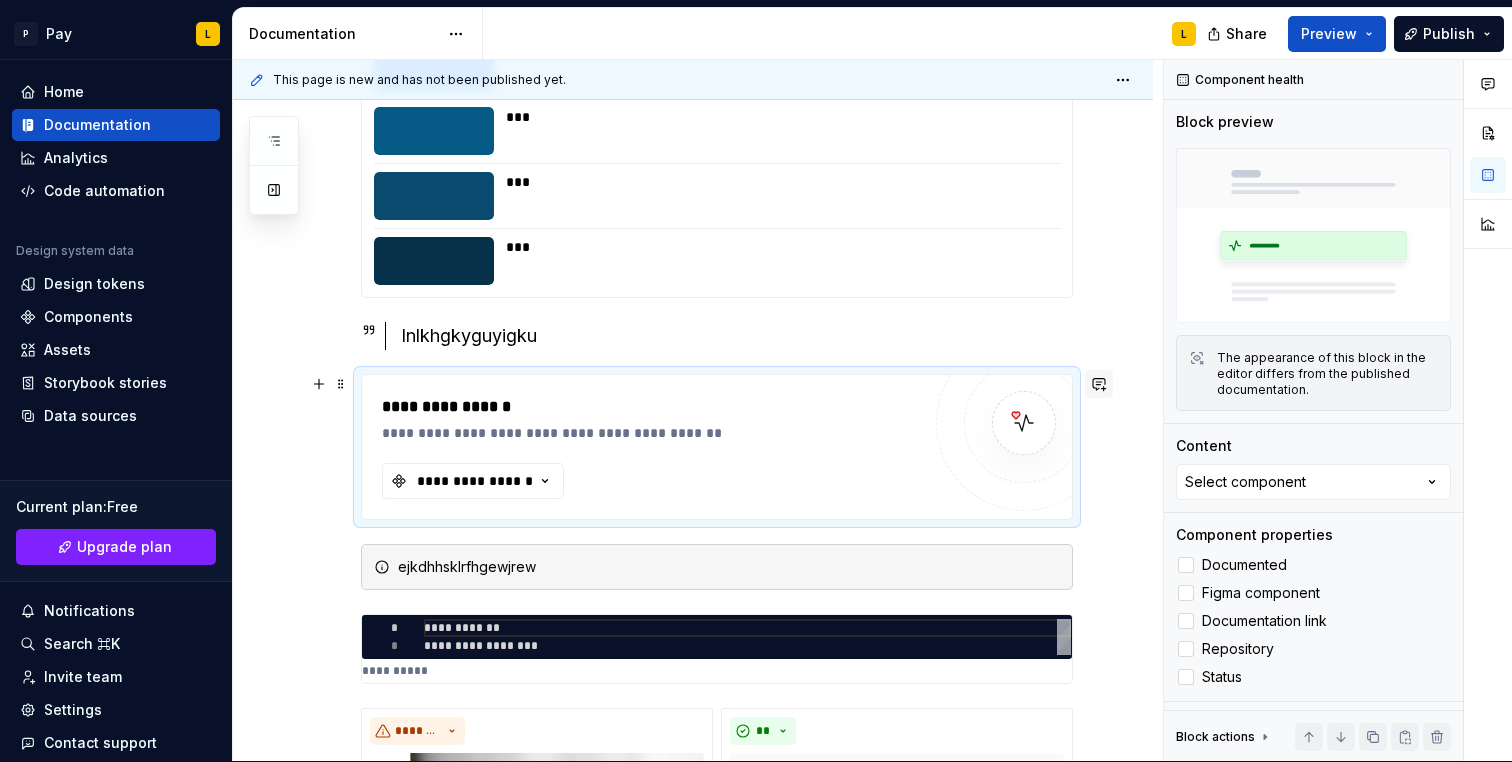 click at bounding box center (1099, 384) 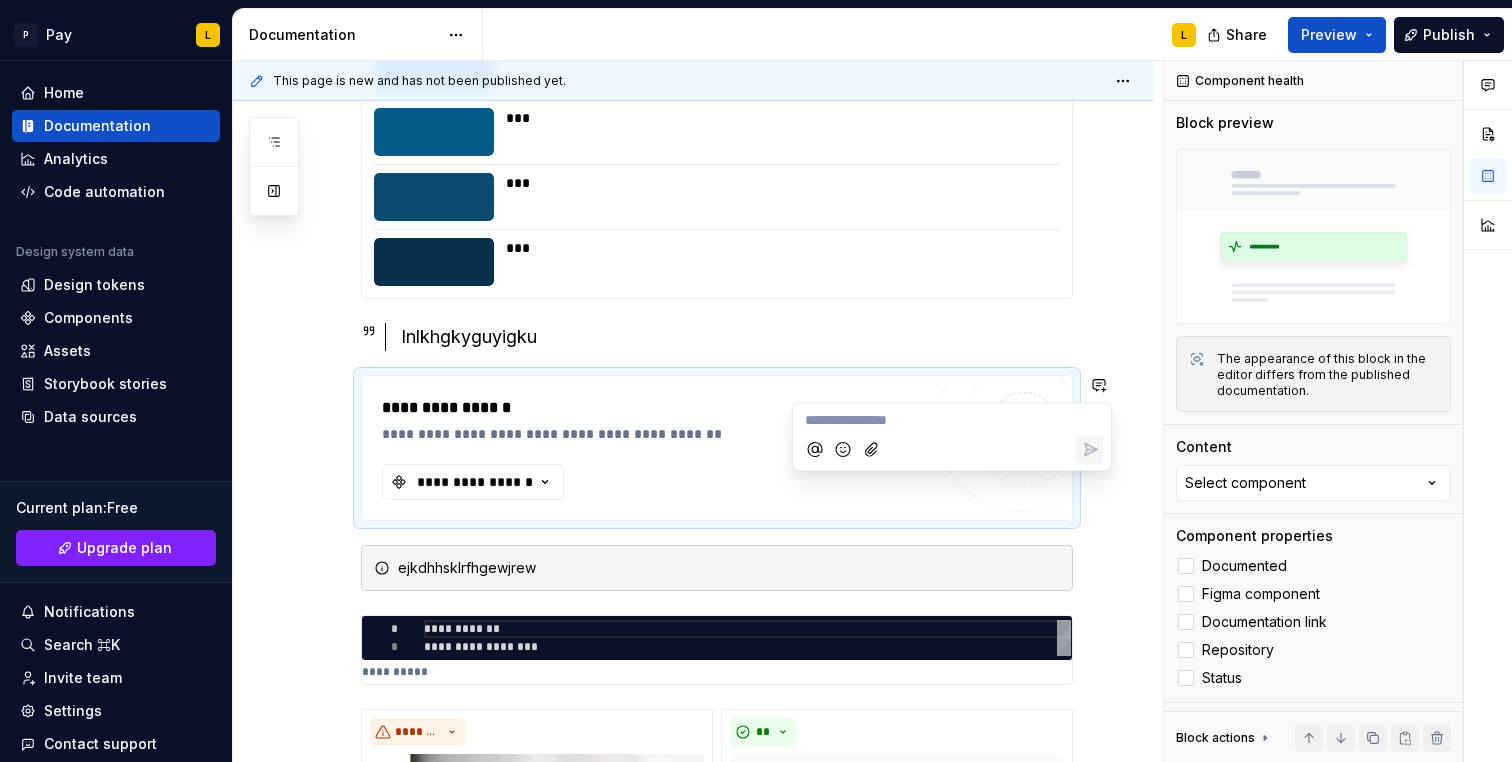 click on "**********" at bounding box center (693, 960) 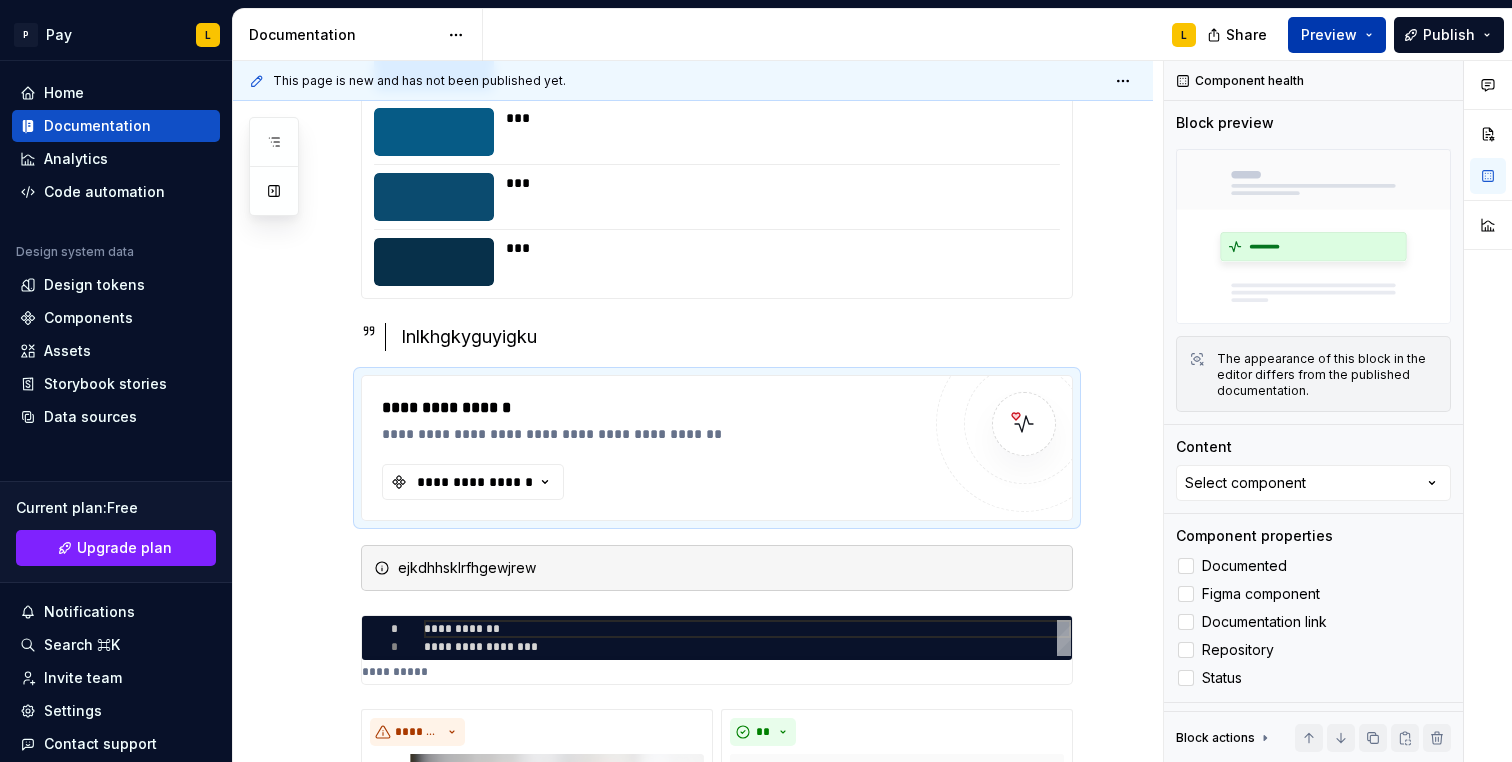 click on "Preview" at bounding box center [1337, 35] 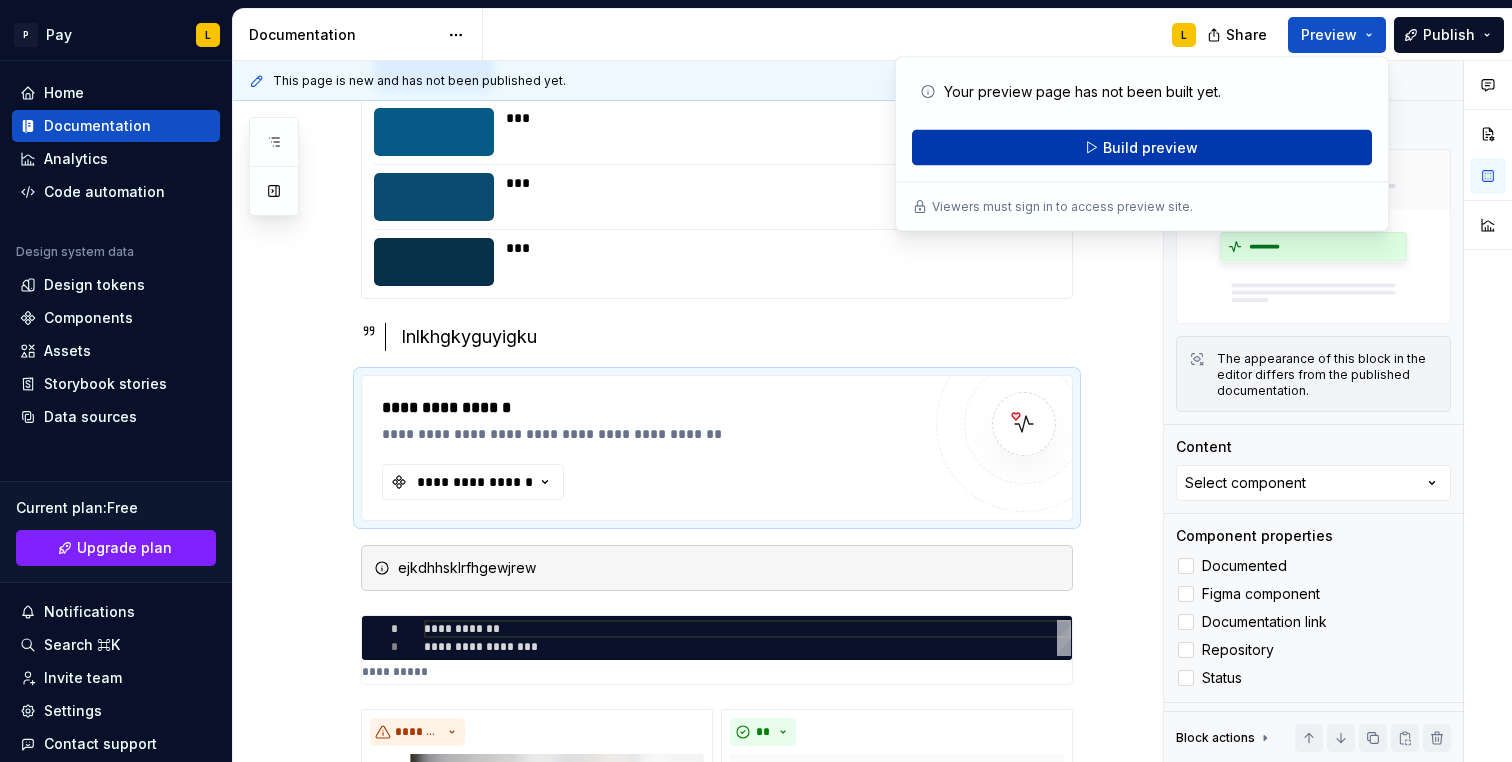 click on "Build preview" at bounding box center (1150, 148) 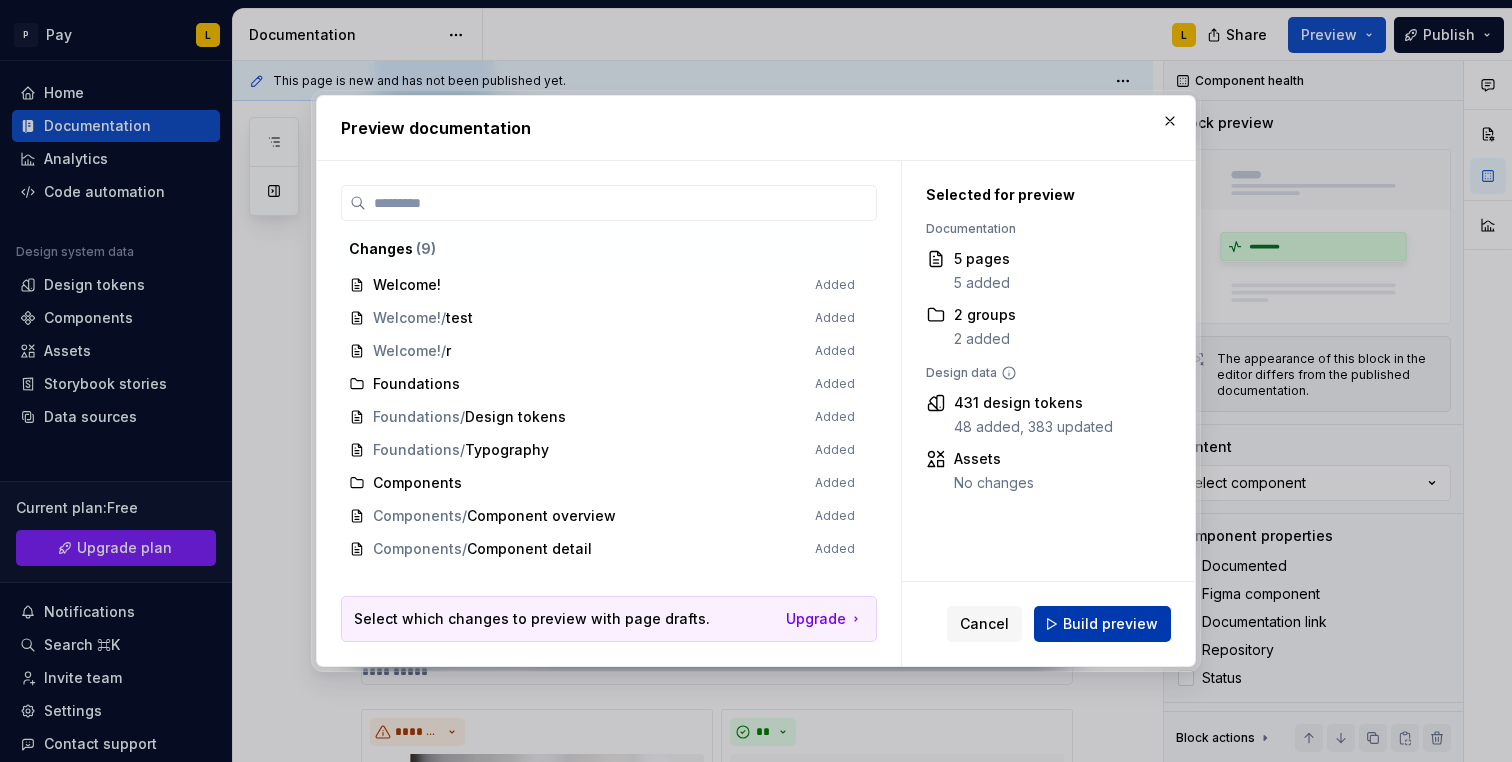 click on "Build preview" at bounding box center (1110, 624) 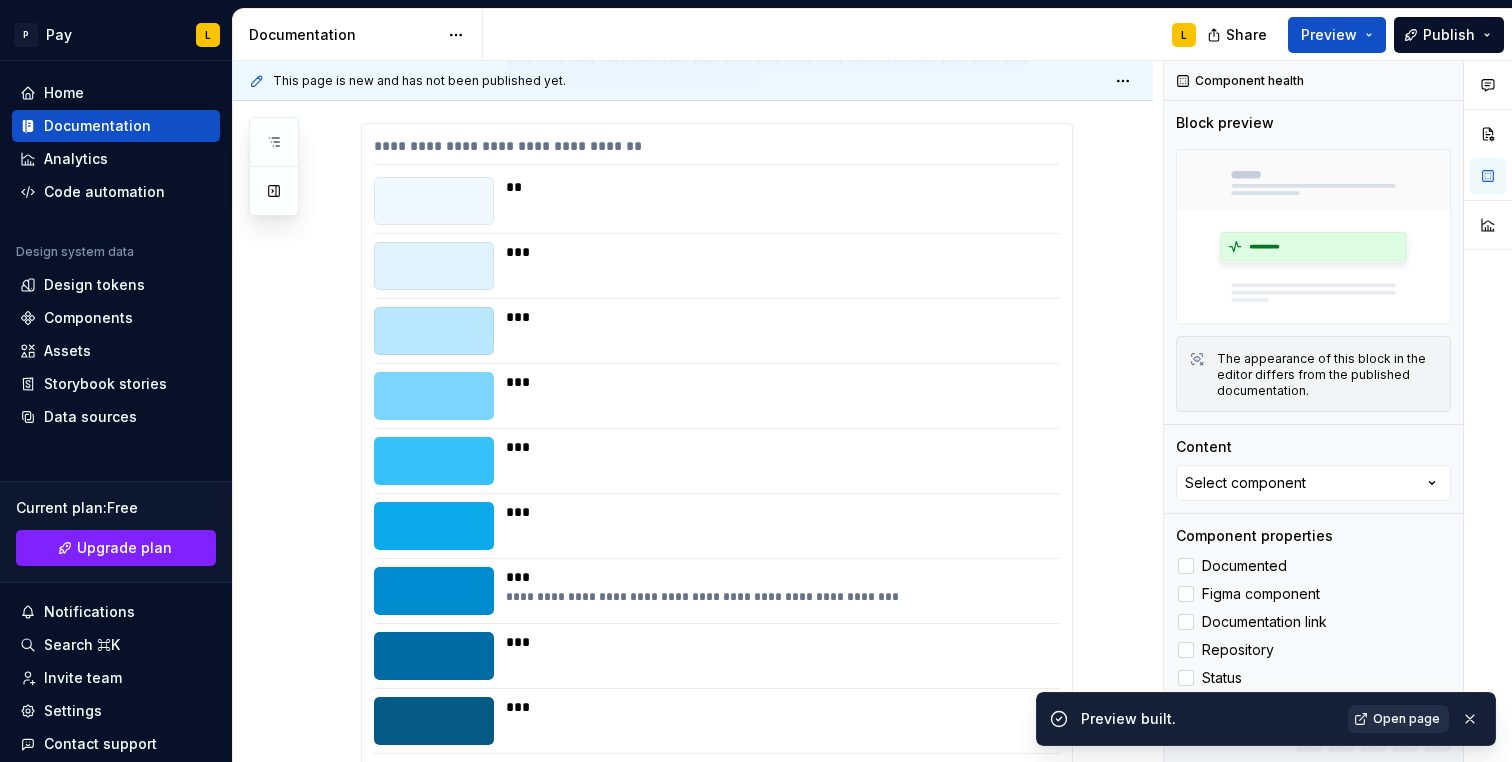 click on "Open page" at bounding box center [1398, 719] 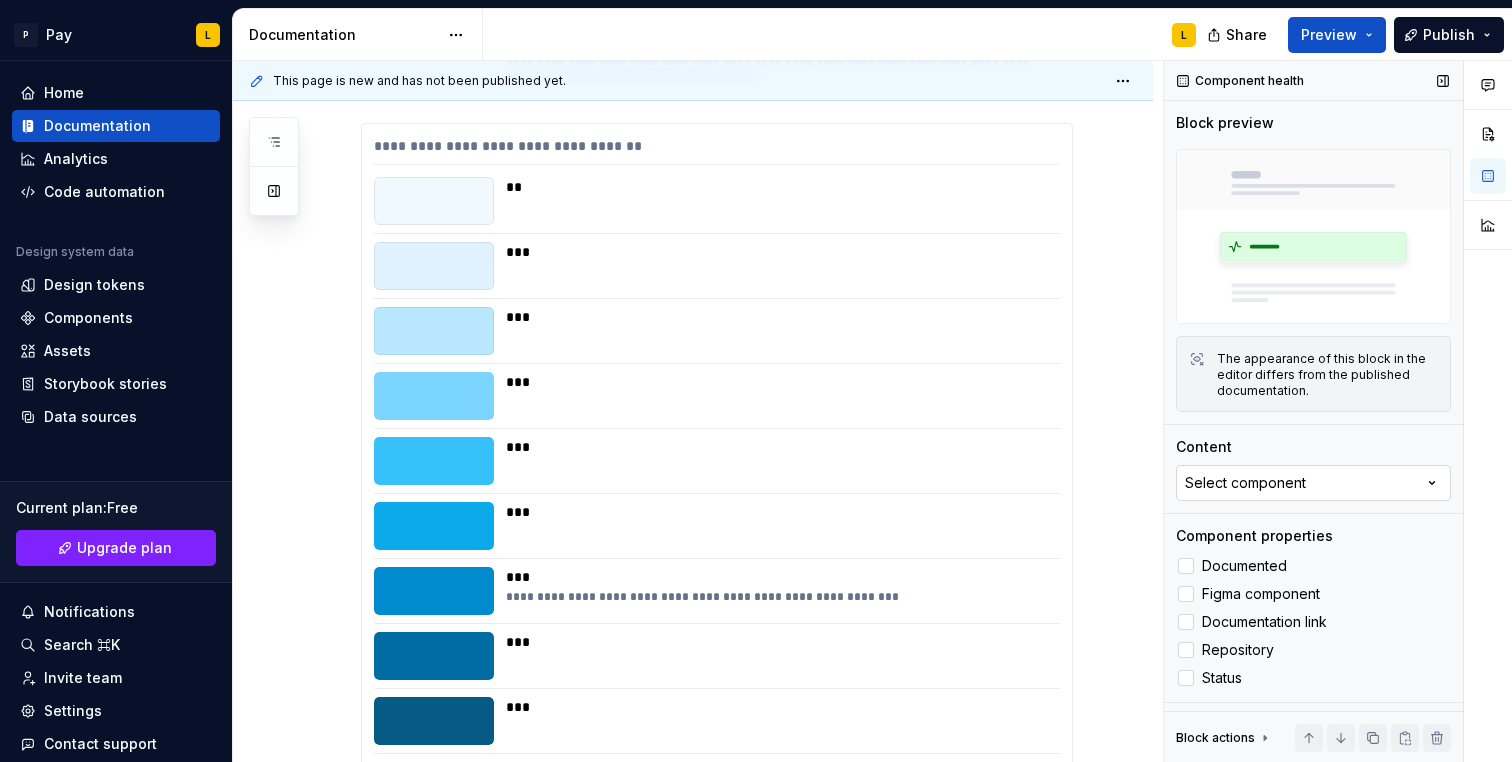 click on "Select component" at bounding box center (1245, 483) 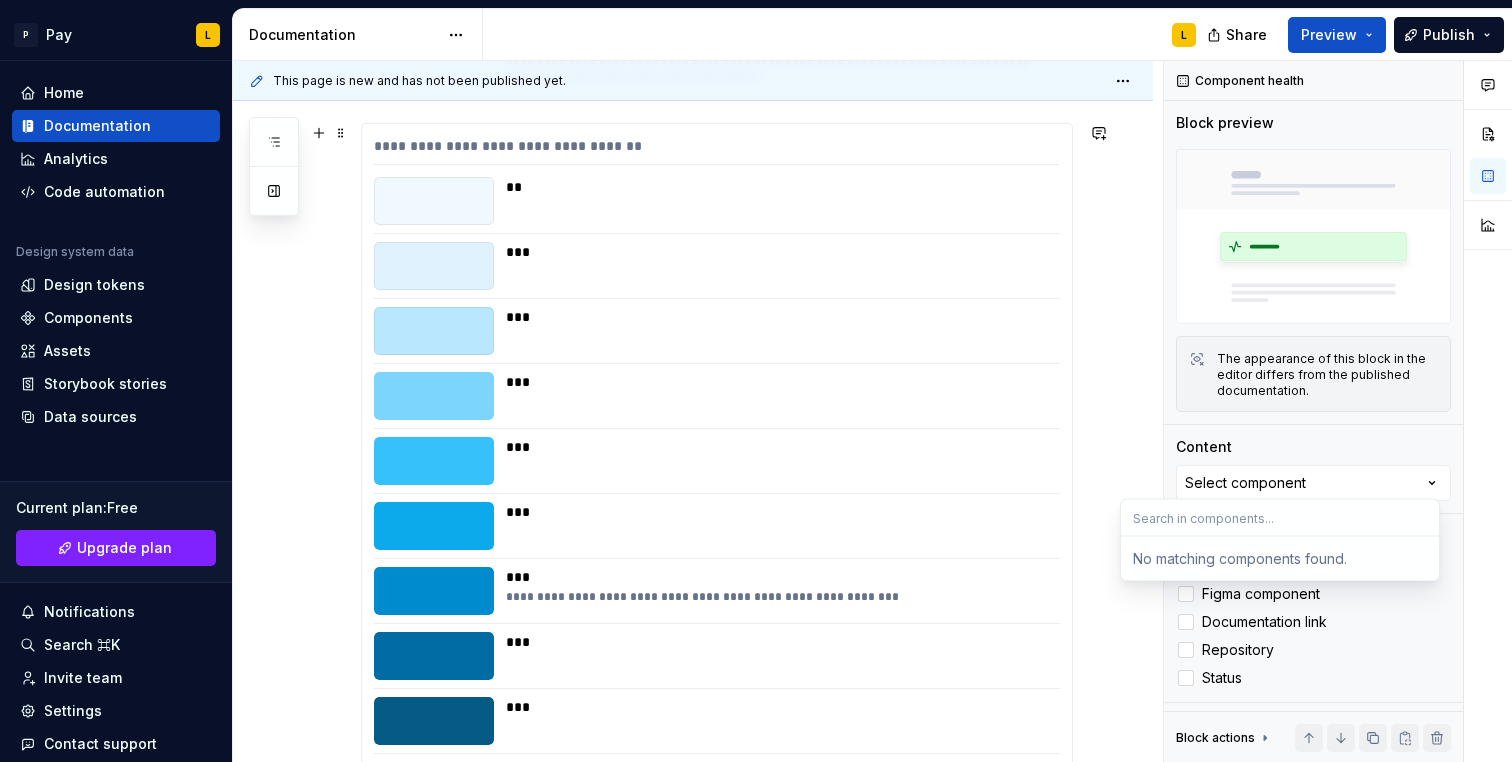click on "**********" at bounding box center [693, 1549] 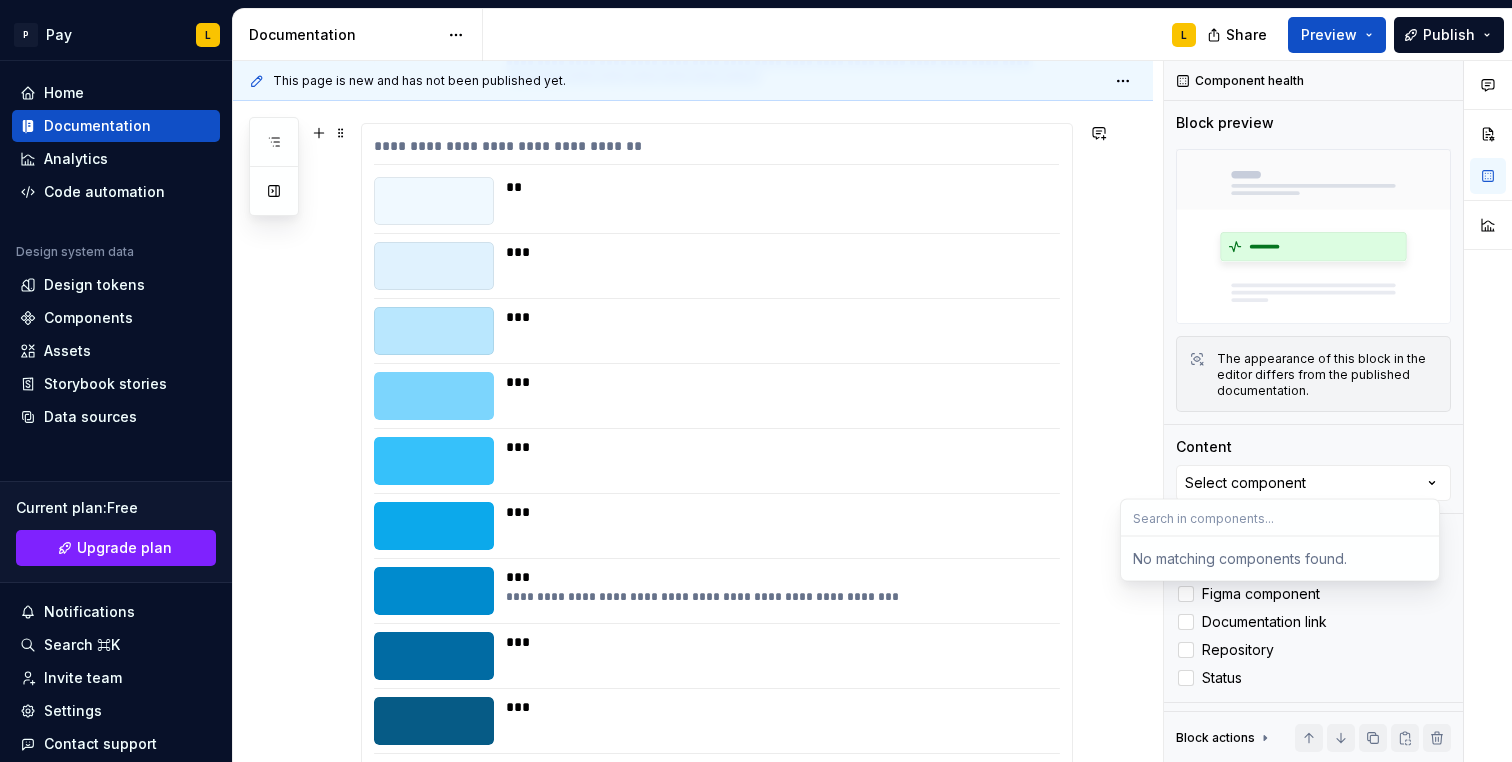 scroll, scrollTop: 746, scrollLeft: 0, axis: vertical 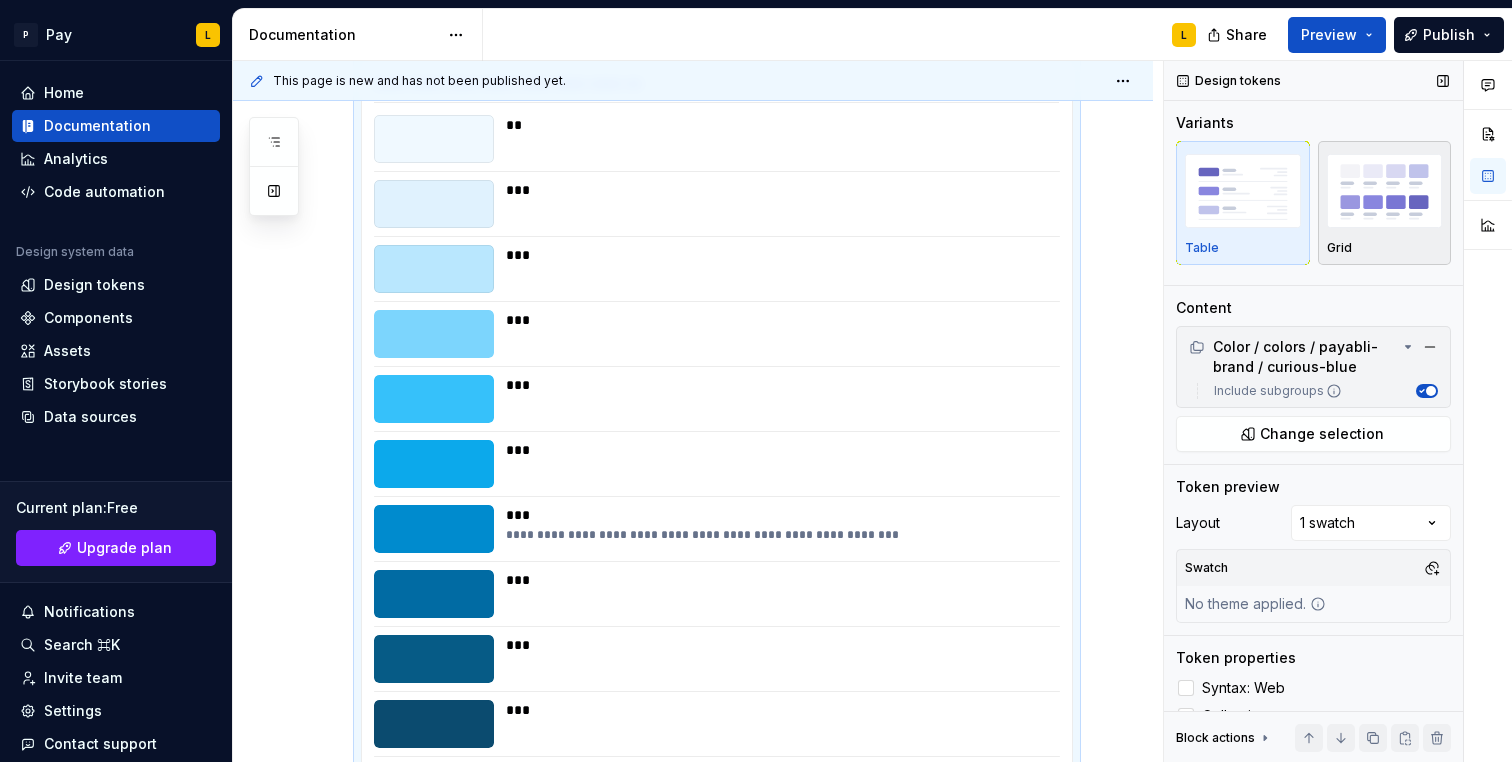 click at bounding box center [1385, 190] 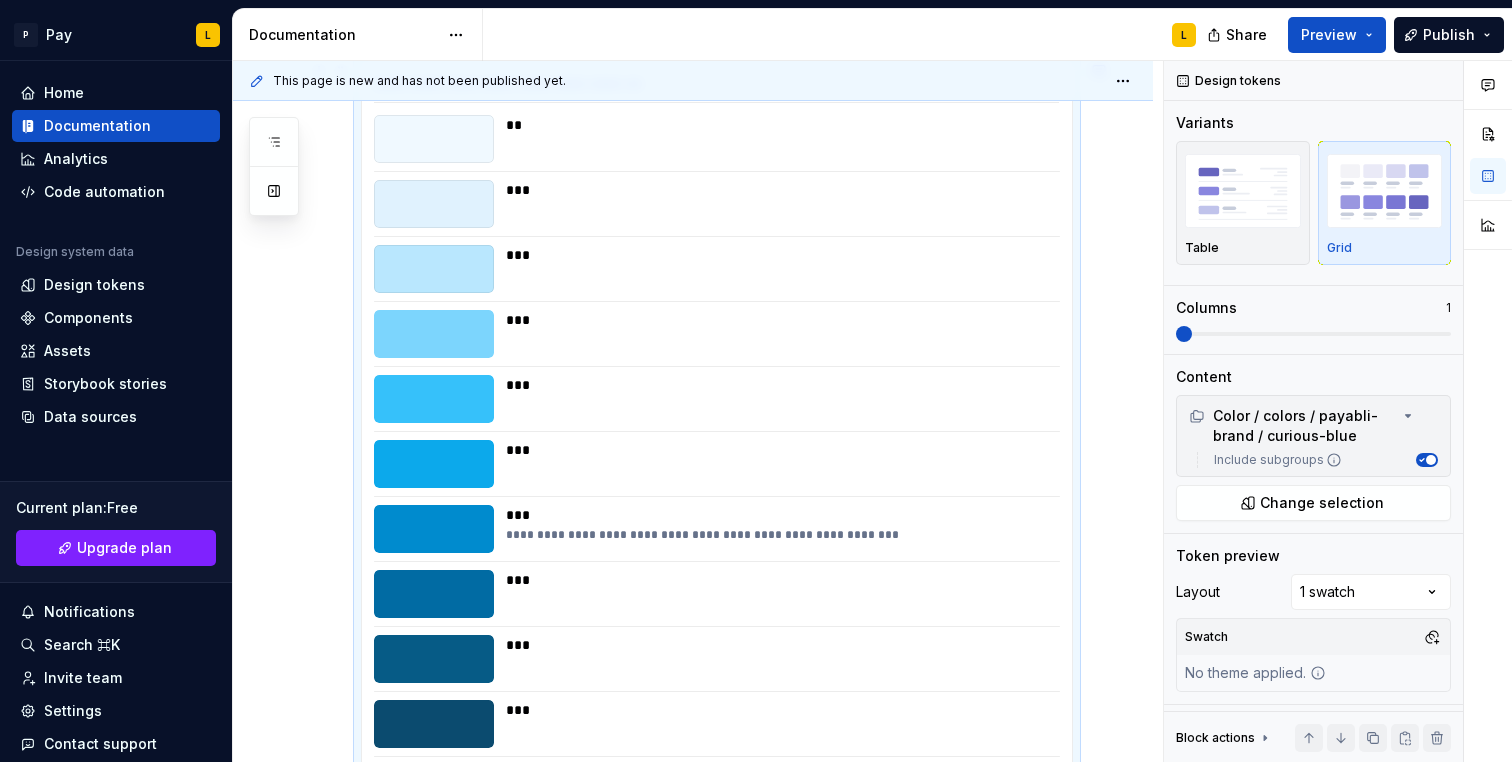 click on "***" at bounding box center [777, 204] 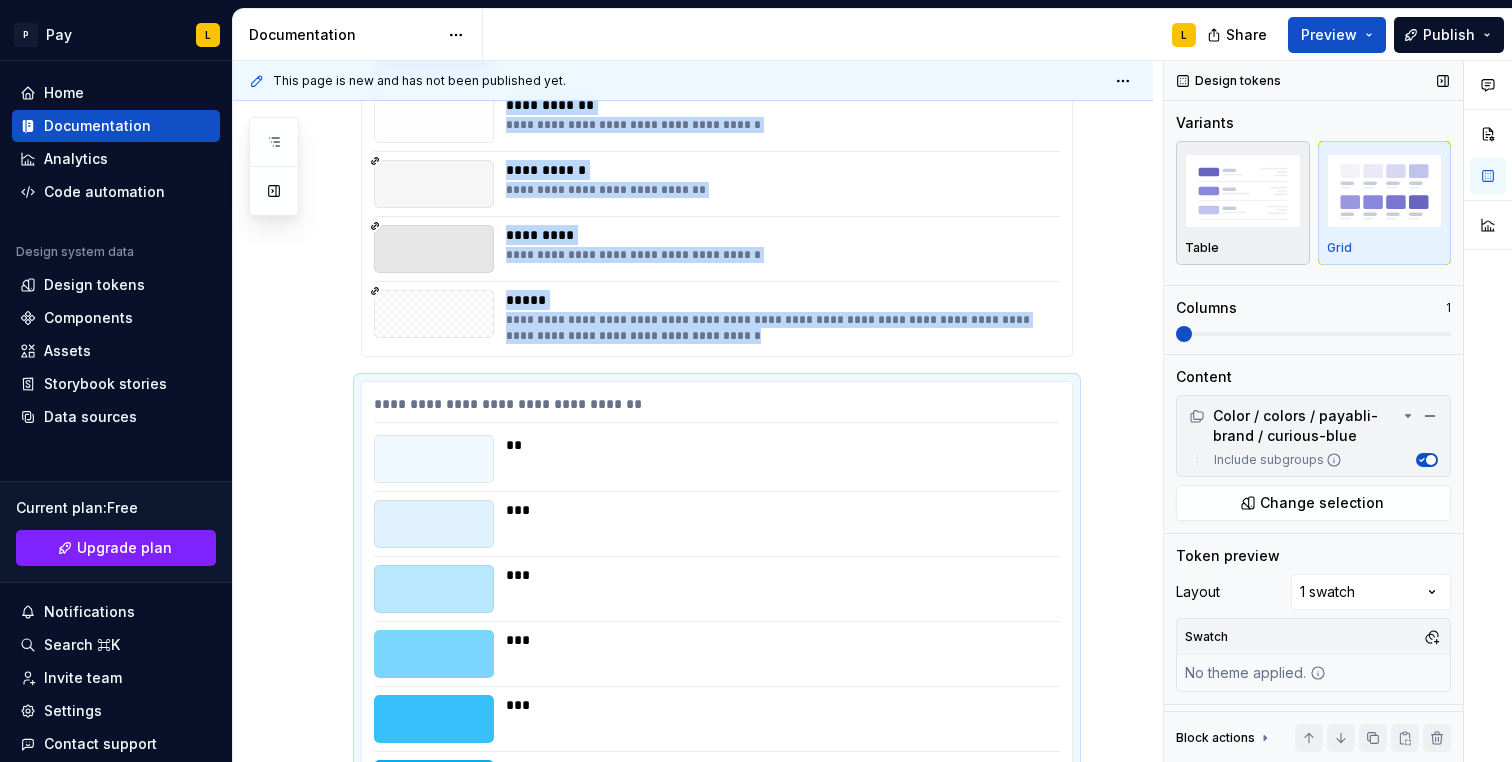 click at bounding box center [1243, 190] 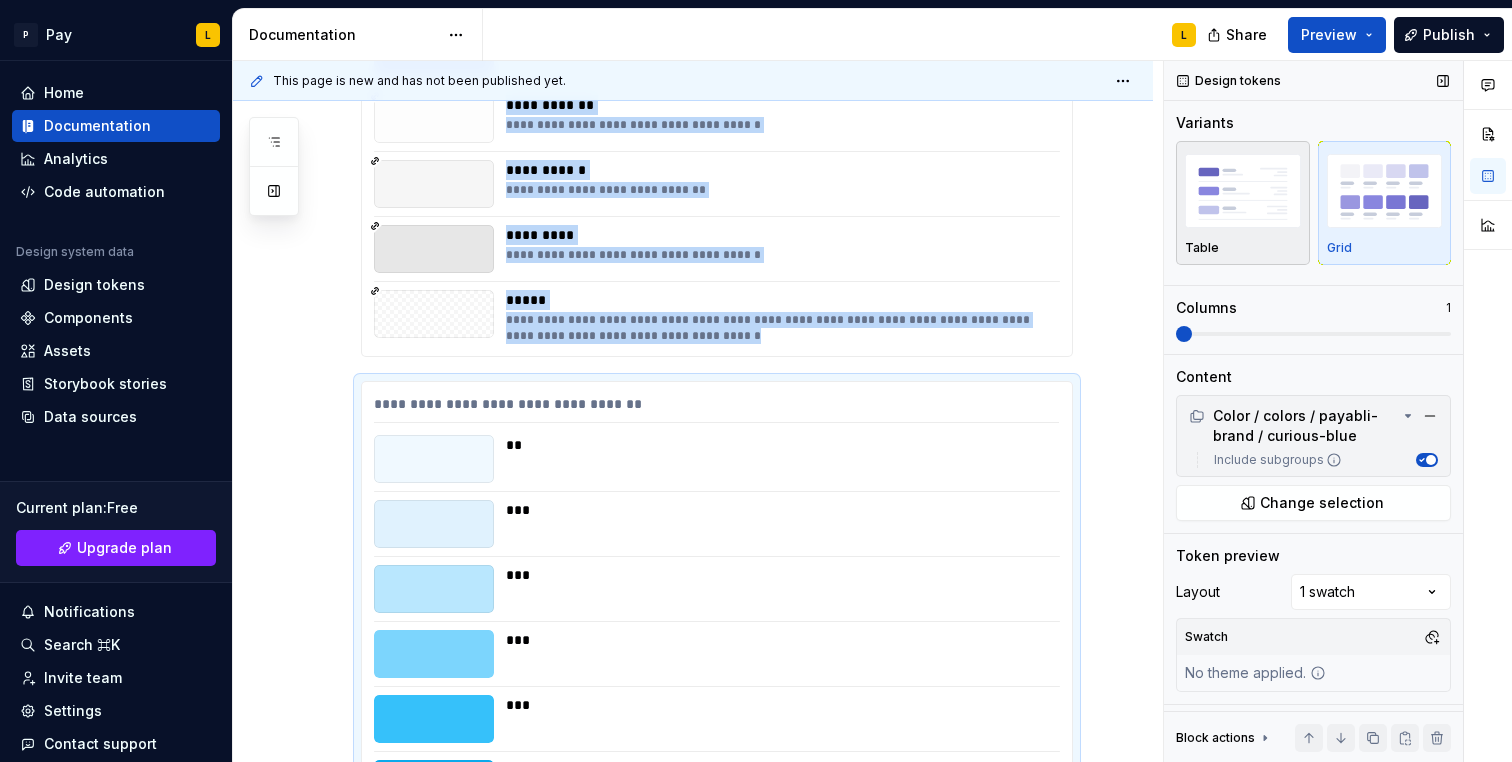 scroll, scrollTop: 746, scrollLeft: 0, axis: vertical 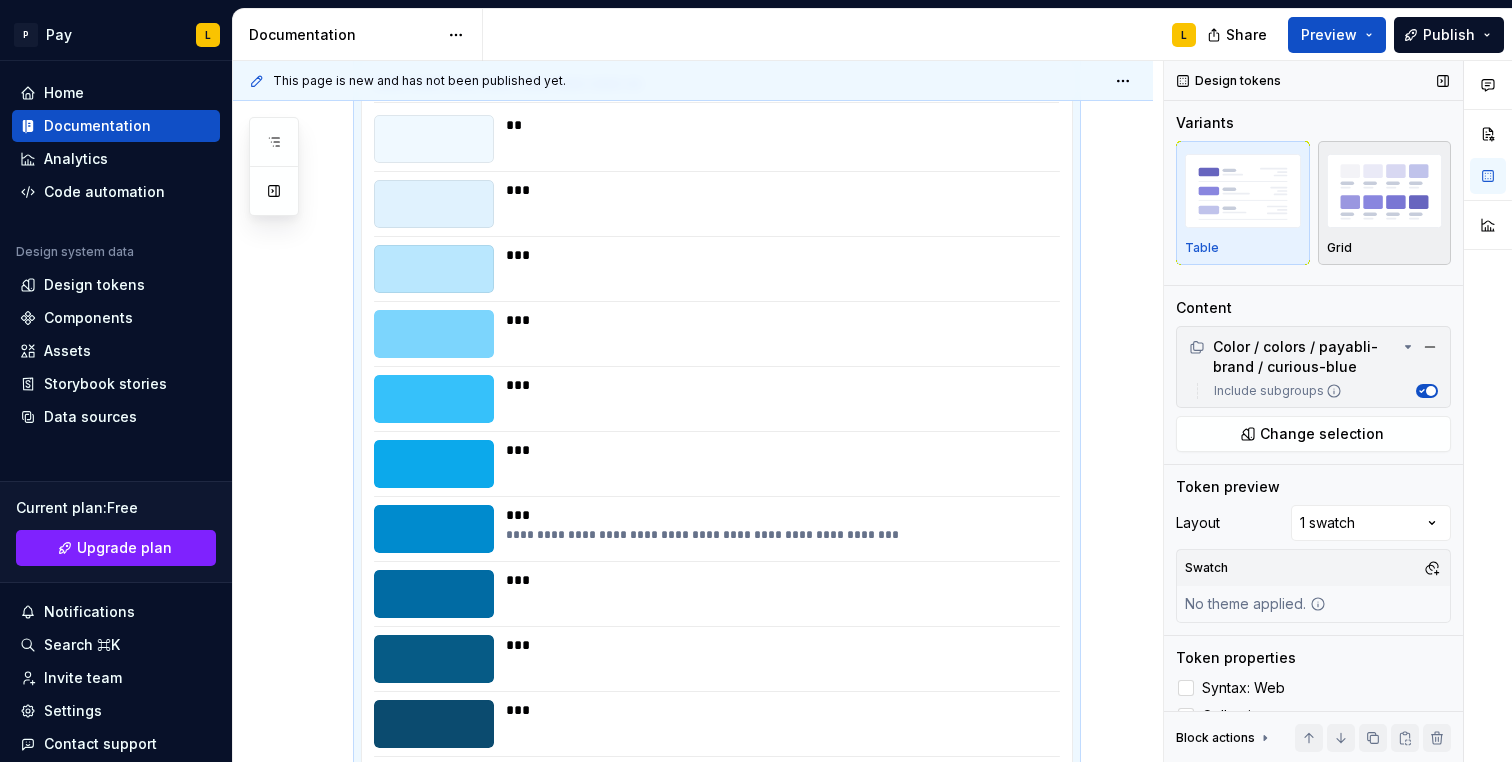 click at bounding box center [1385, 190] 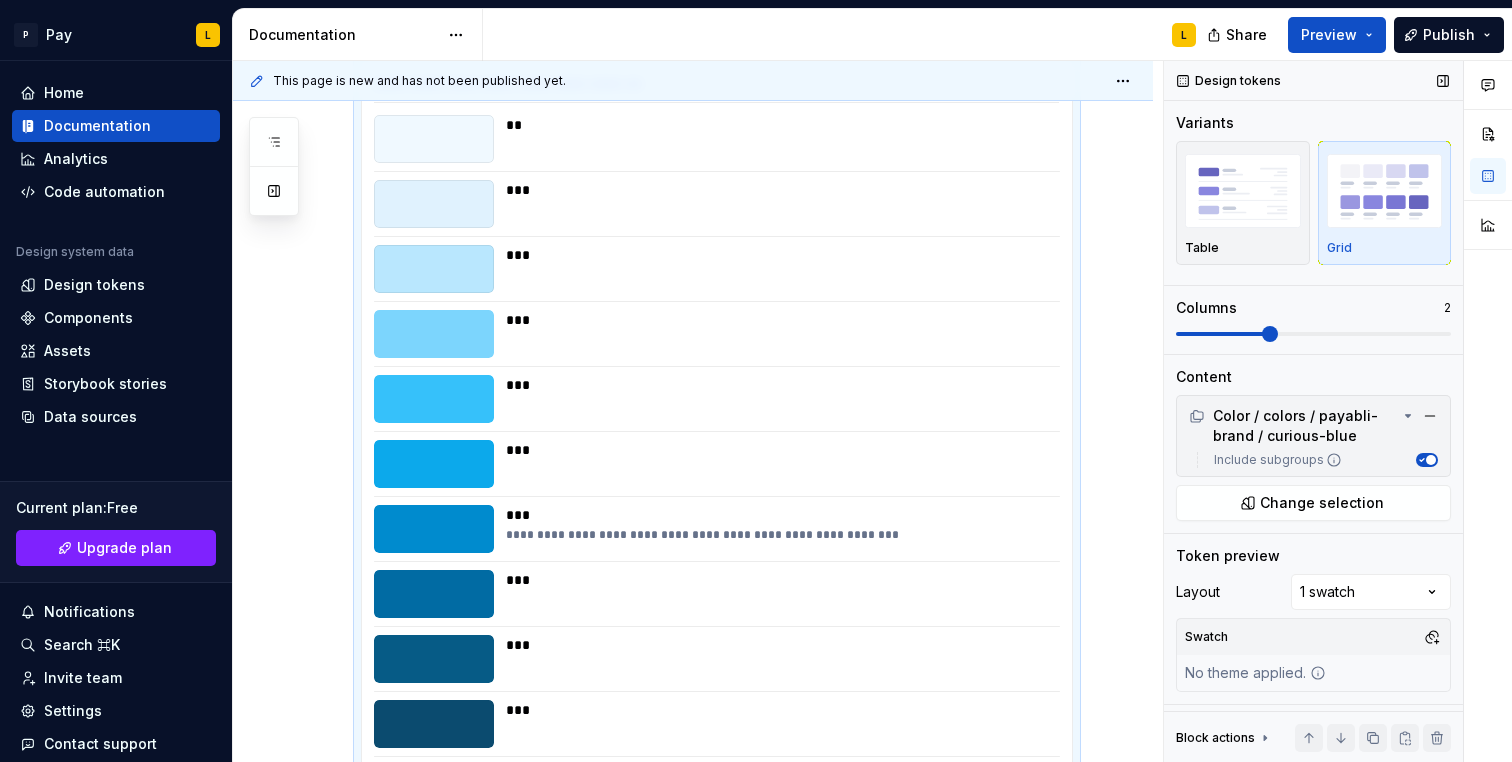 click at bounding box center (1270, 334) 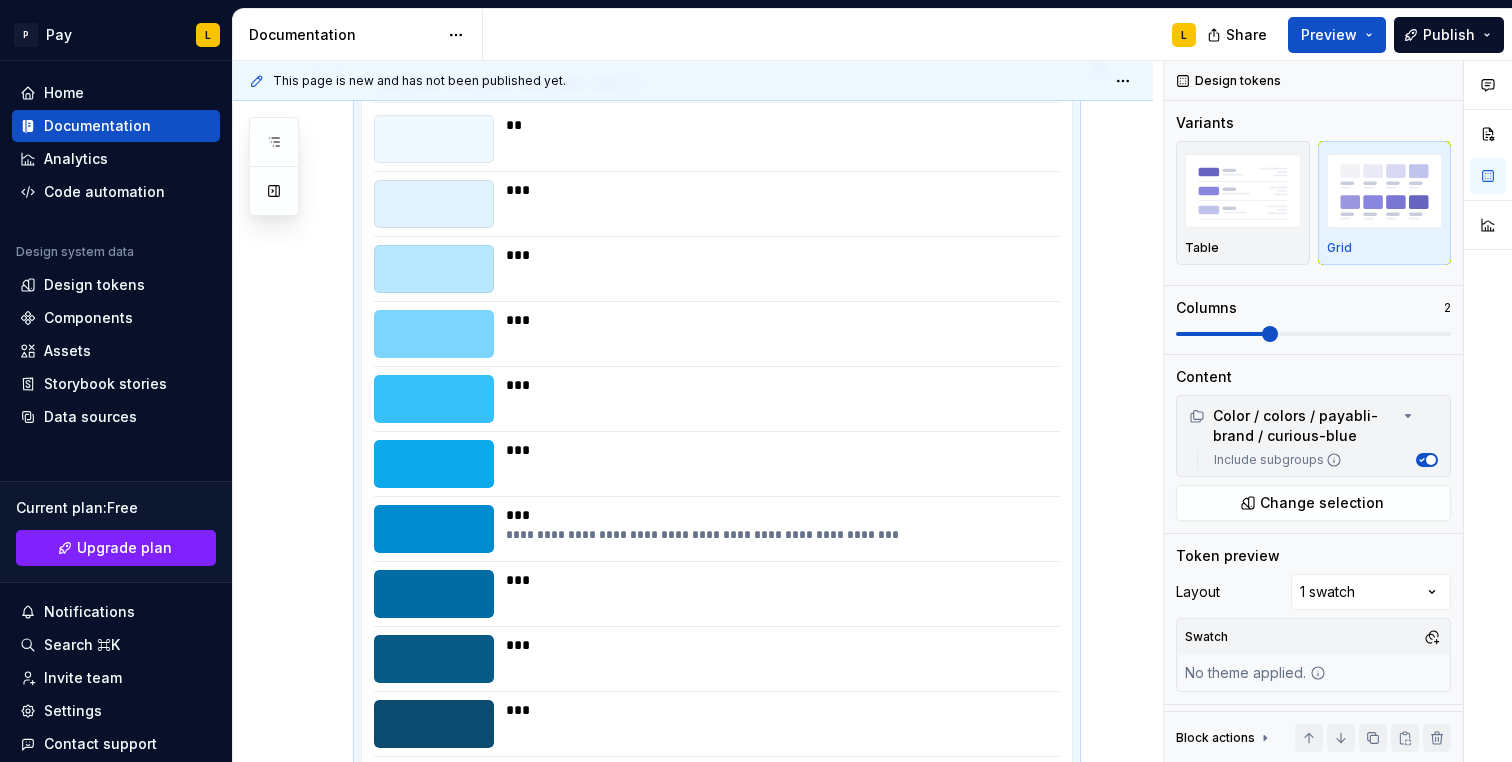 scroll, scrollTop: 573, scrollLeft: 0, axis: vertical 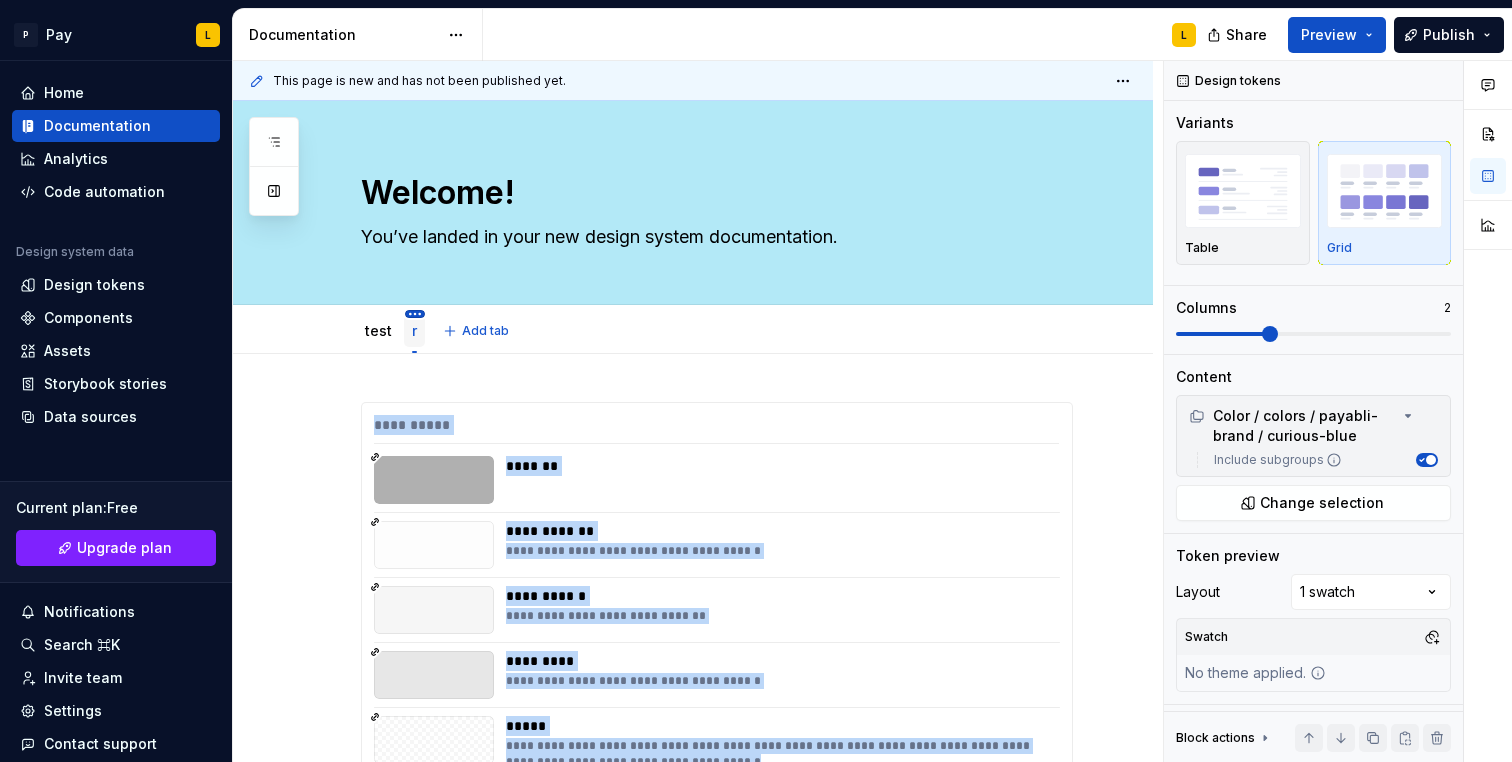 click on "P Pay  L Home Documentation Analytics Code automation Design system data Design tokens Components Assets Storybook stories Data sources Current plan :  Free Upgrade plan Notifications Search ⌘K Invite team Settings Contact support Help Documentation L Share Preview Publish Pages Add
Accessibility guide for tree Page tree.
Navigate the tree with the arrow keys. Common tree hotkeys apply. Further keybindings are available:
enter to execute primary action on focused item
f2 to start renaming the focused item
escape to abort renaming an item
control+d to start dragging selected items
Welcome! test r L Foundations Design tokens Typography Components Component overview Component detail Changes Welcome!  /  test Welcome!  /  r Foundations  /  Design tokens Foundations  /  Typography Components  /  Component overview Components  /  Component detail Upgrade to Enterprise to turn on approval workflow Learn more Contact us Welcome! r *" at bounding box center (756, 381) 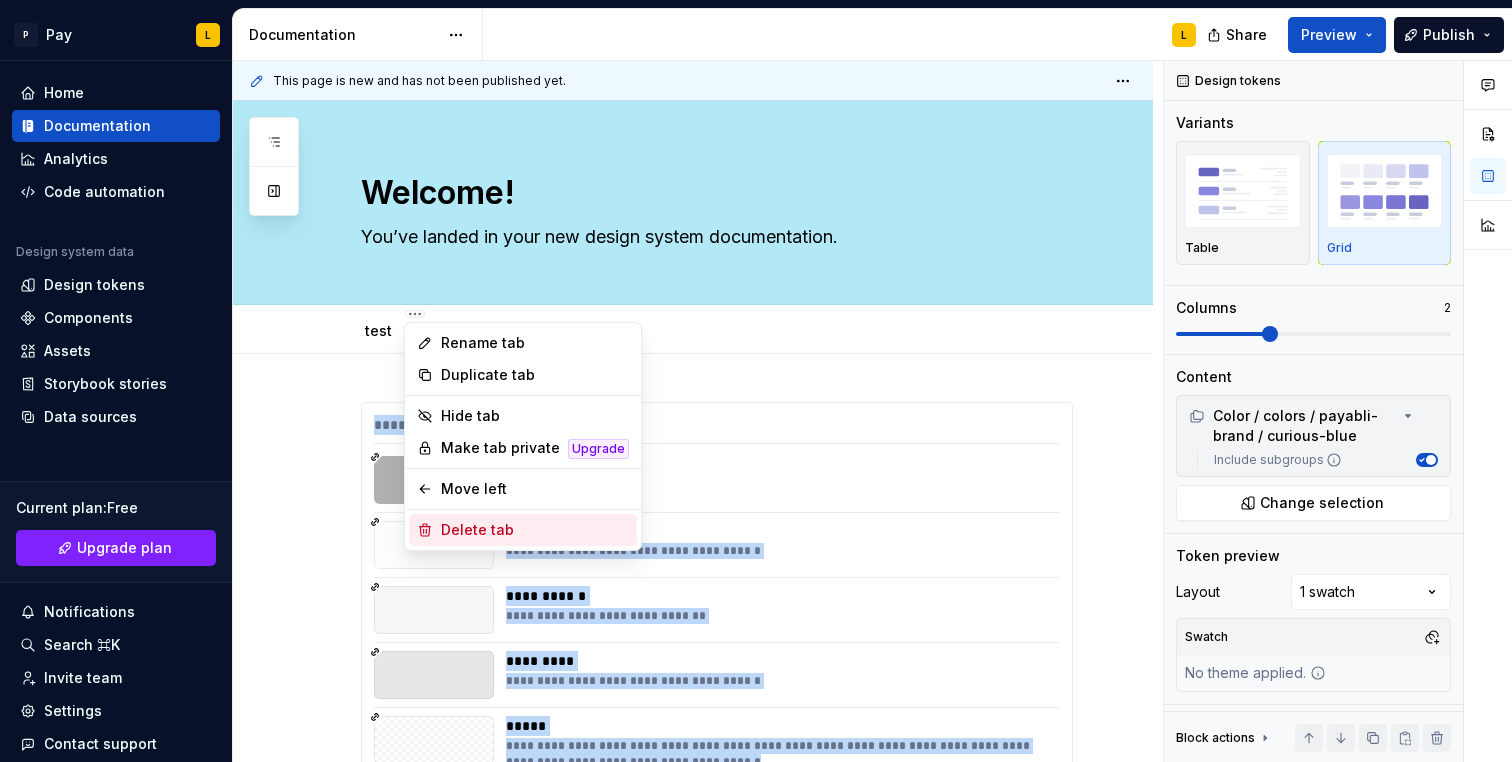 click on "Delete tab" at bounding box center [535, 530] 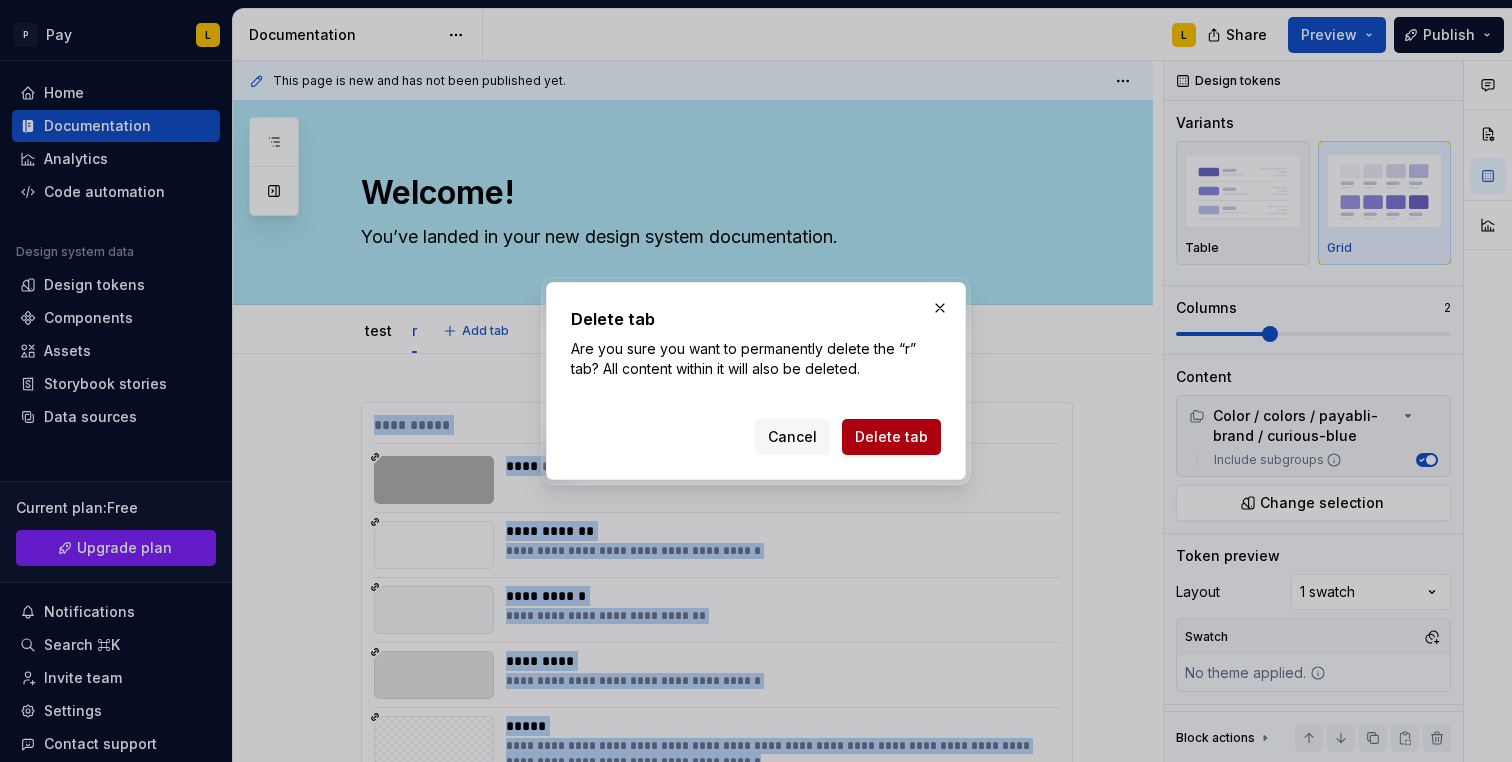 click on "Delete tab" at bounding box center [891, 437] 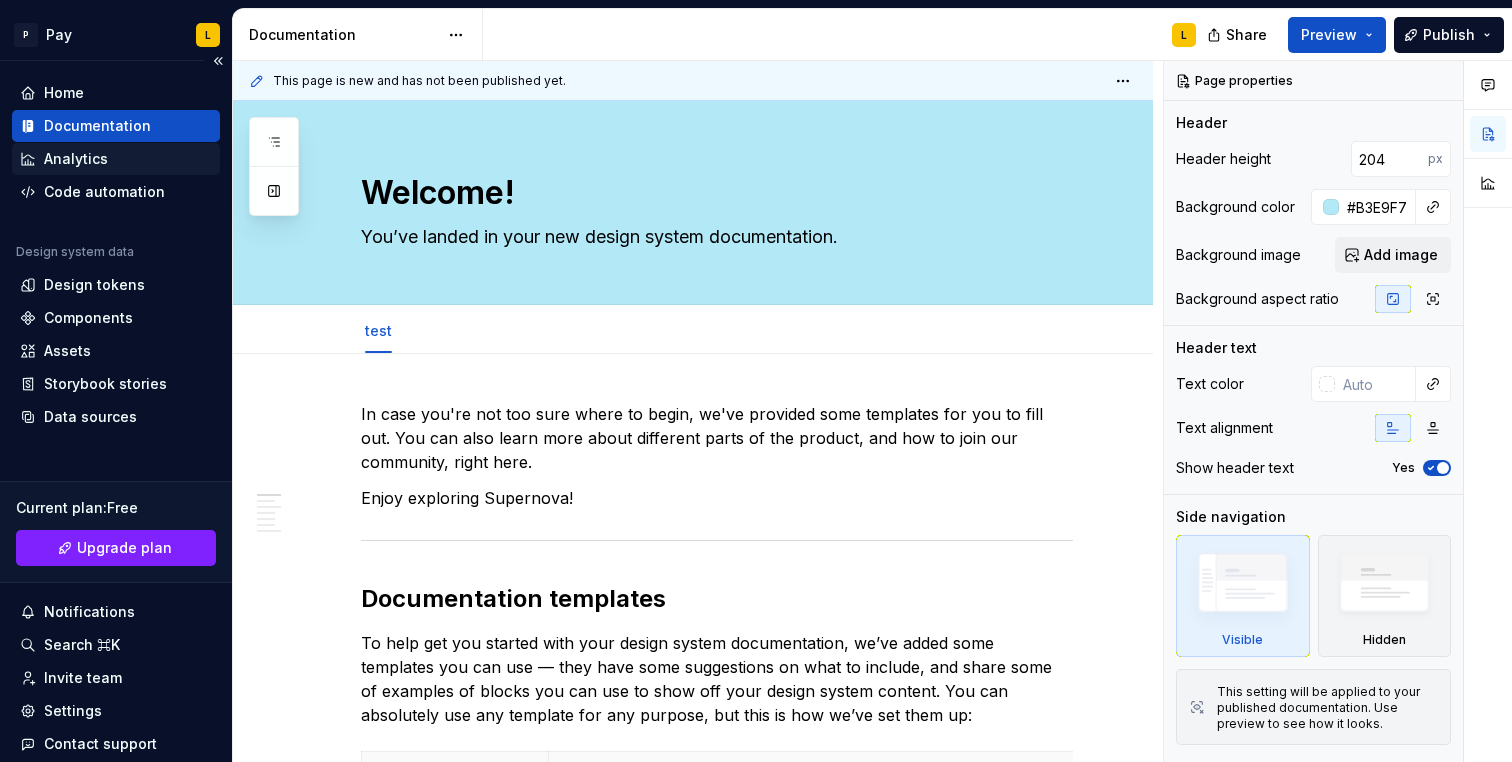 click on "Analytics" at bounding box center [76, 159] 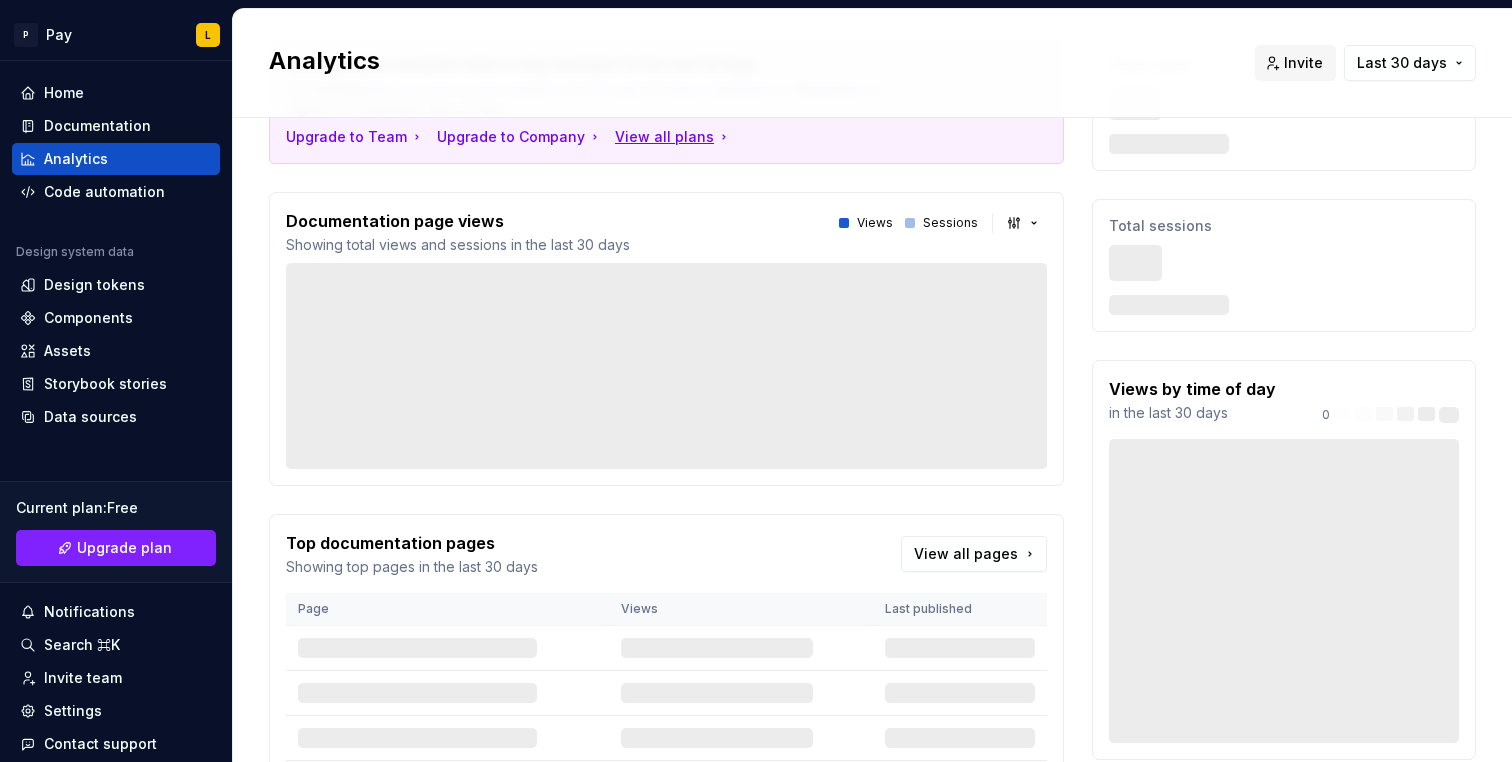 scroll, scrollTop: 0, scrollLeft: 0, axis: both 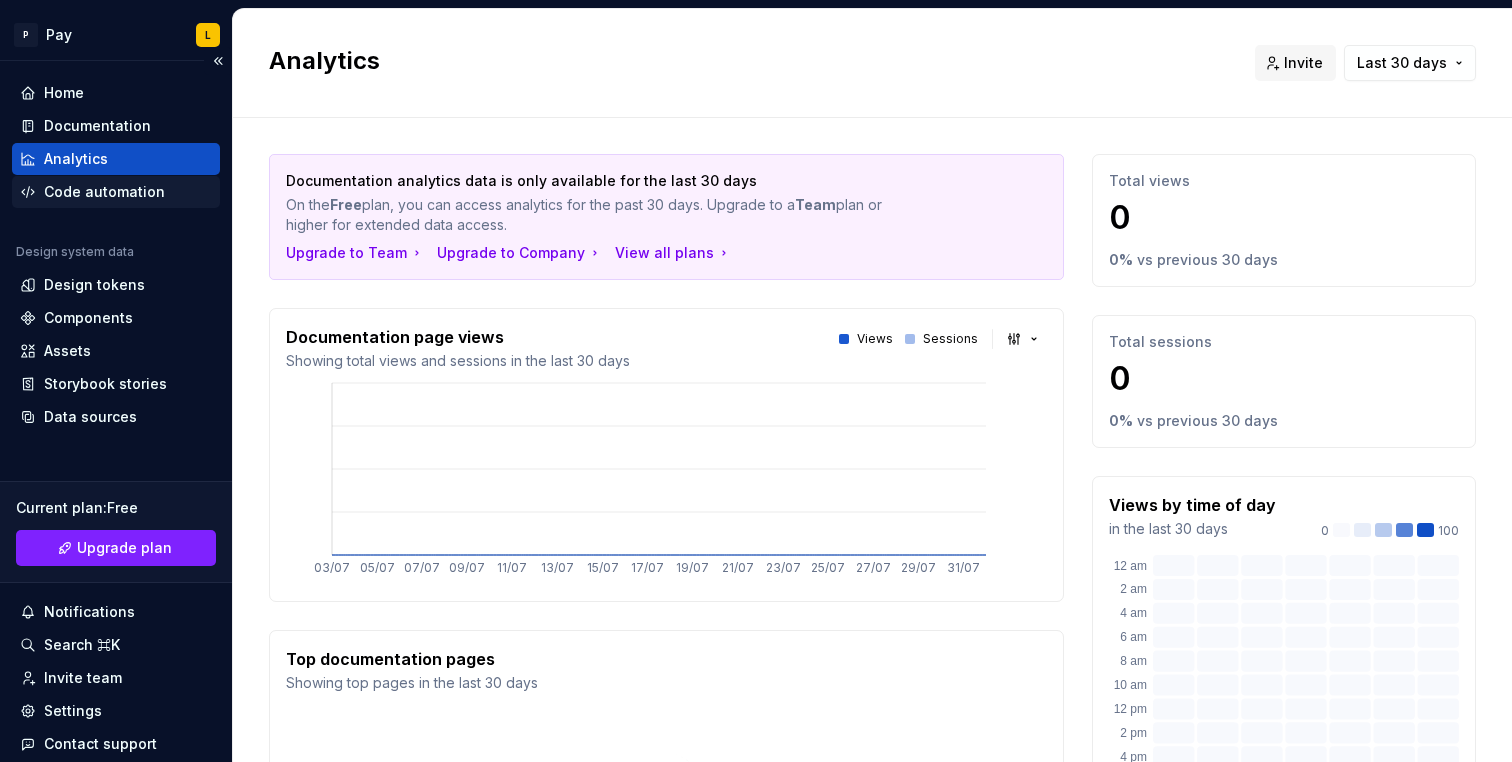 click on "Code automation" at bounding box center [104, 192] 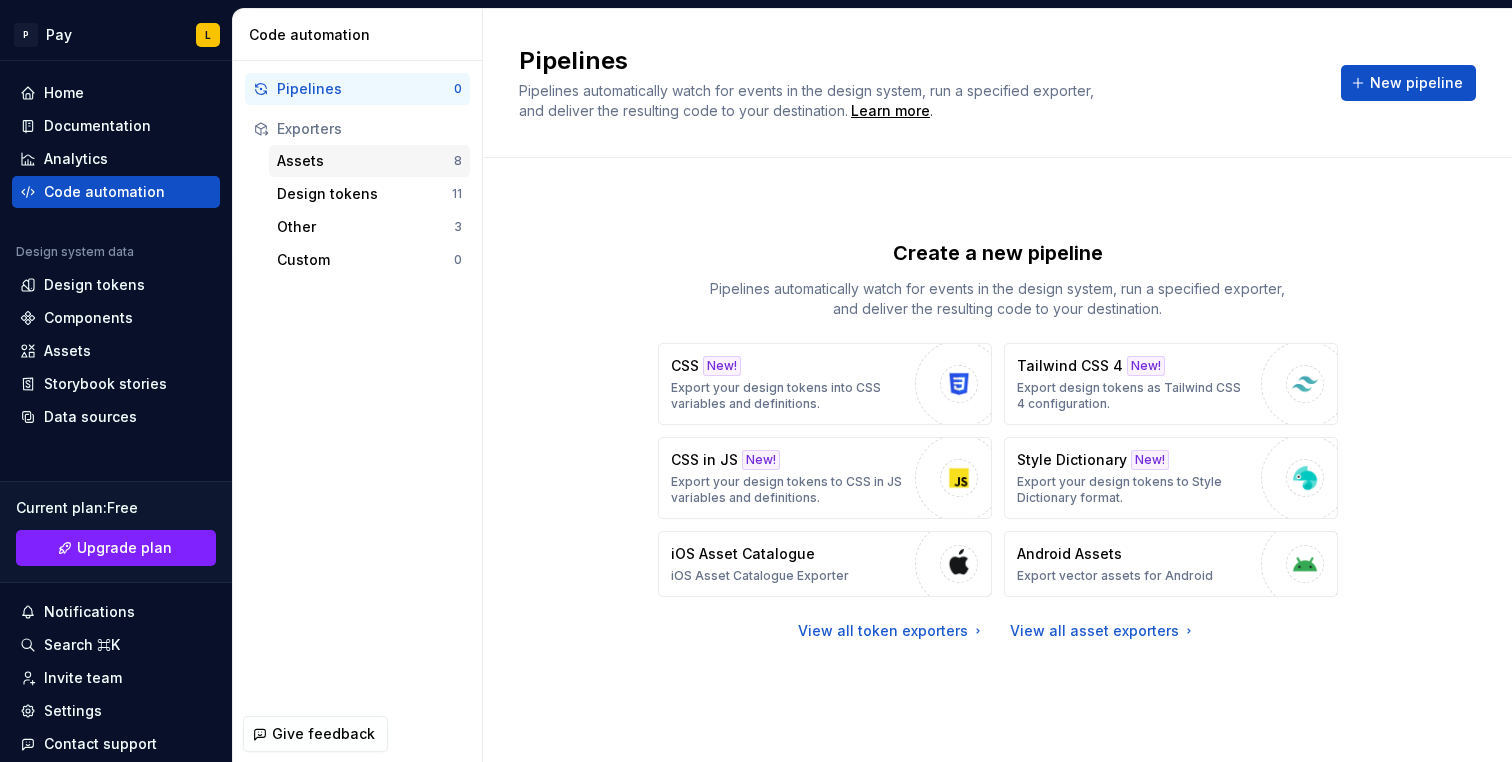 click on "Assets" at bounding box center (365, 161) 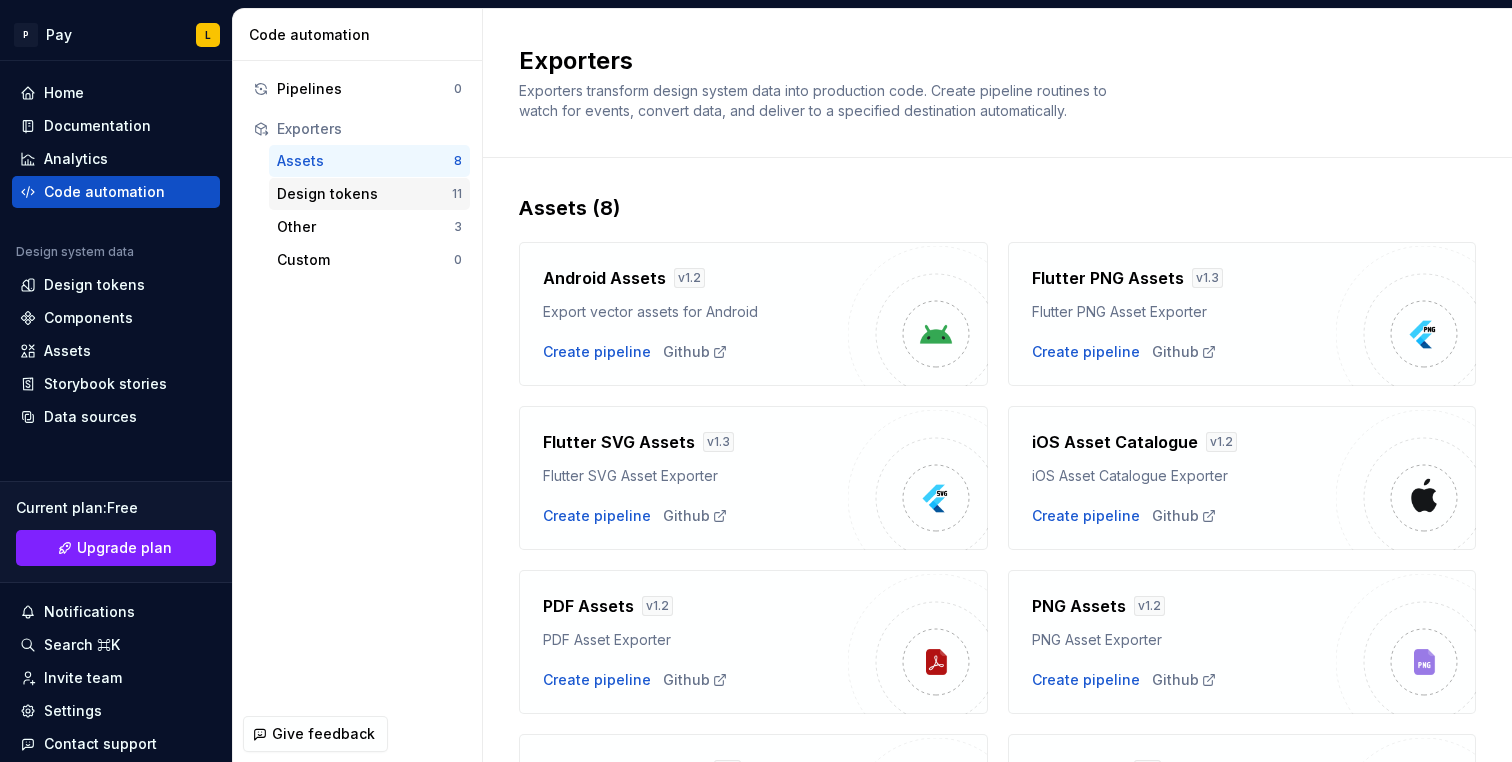 click on "Design tokens" at bounding box center (364, 194) 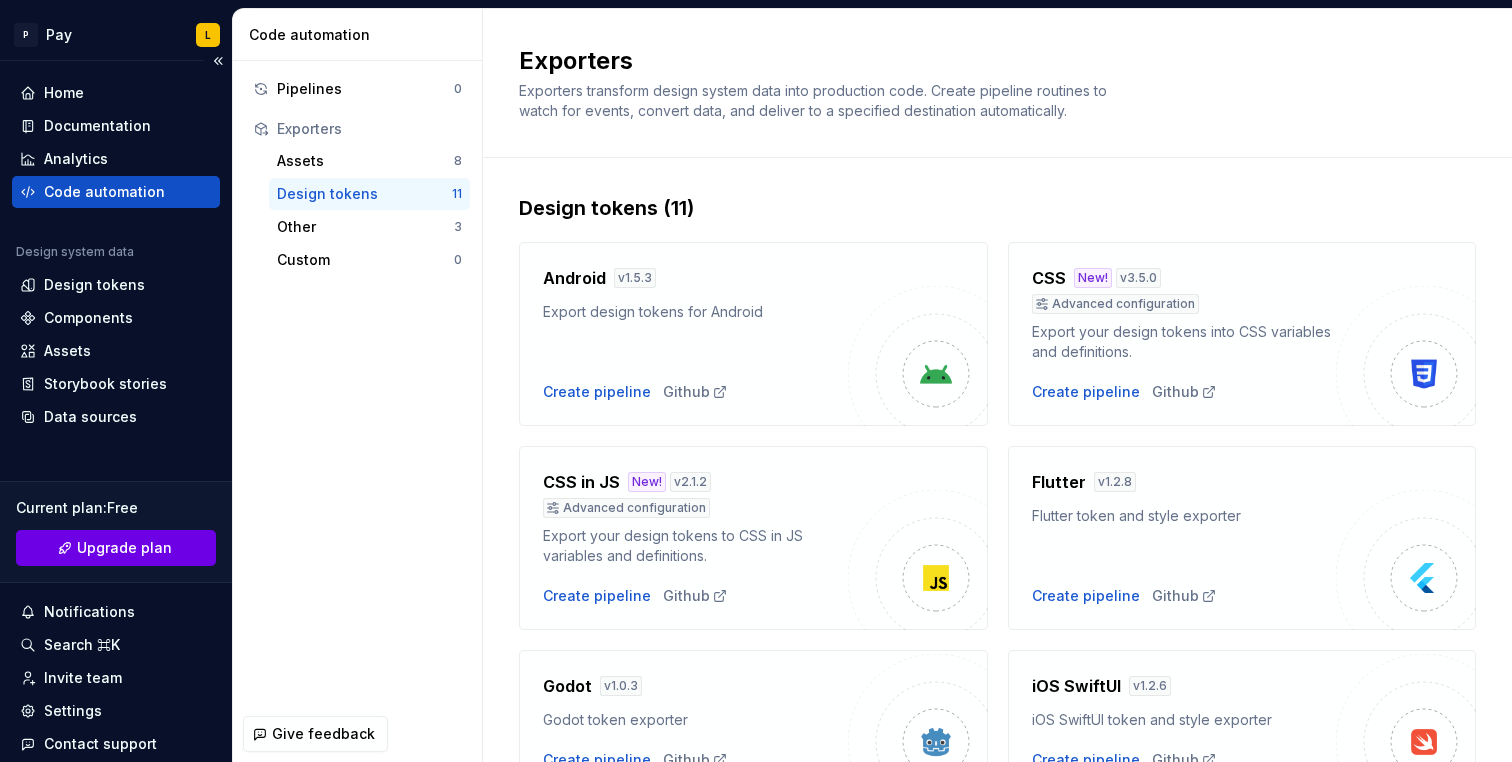 click on "Upgrade plan" at bounding box center [124, 548] 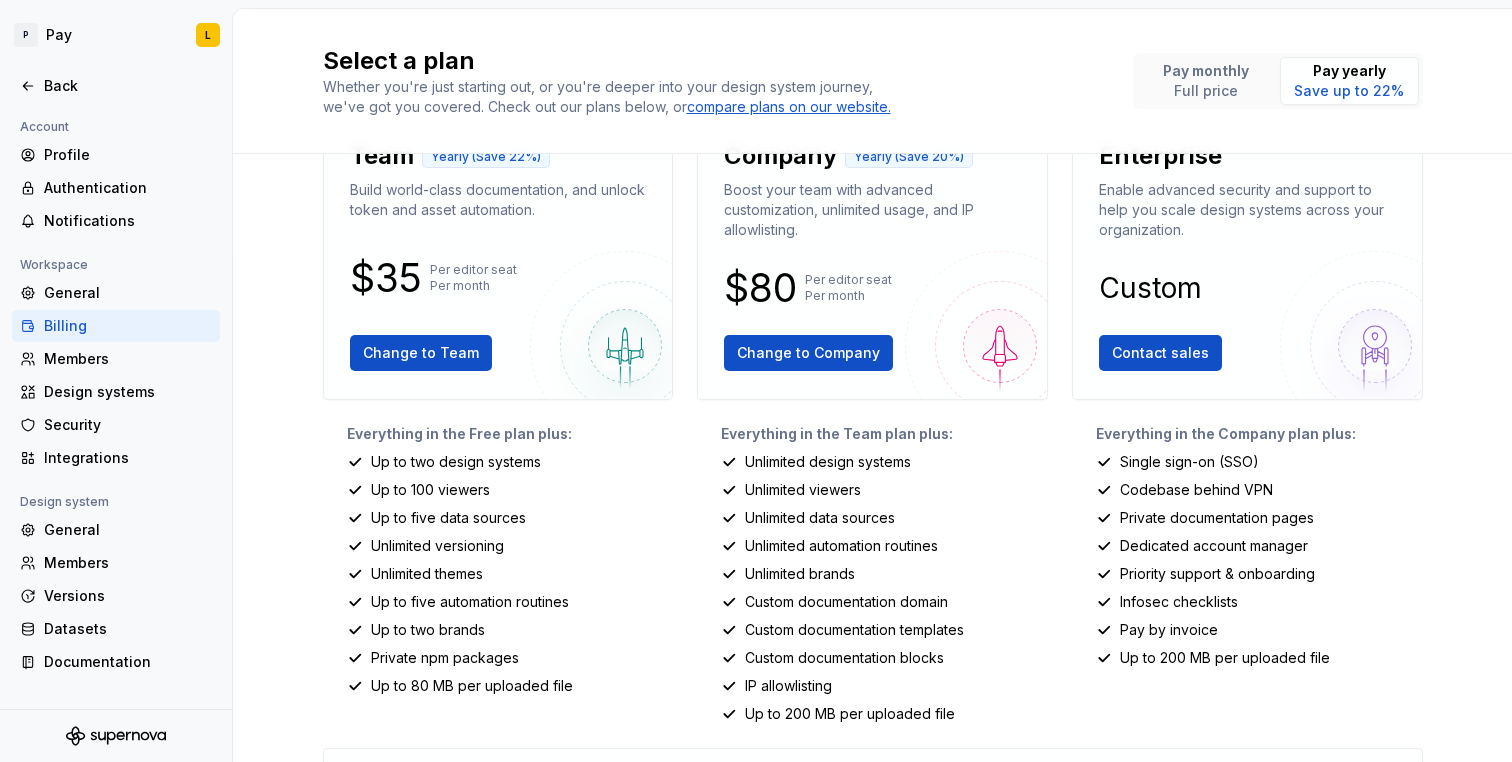 scroll, scrollTop: 0, scrollLeft: 0, axis: both 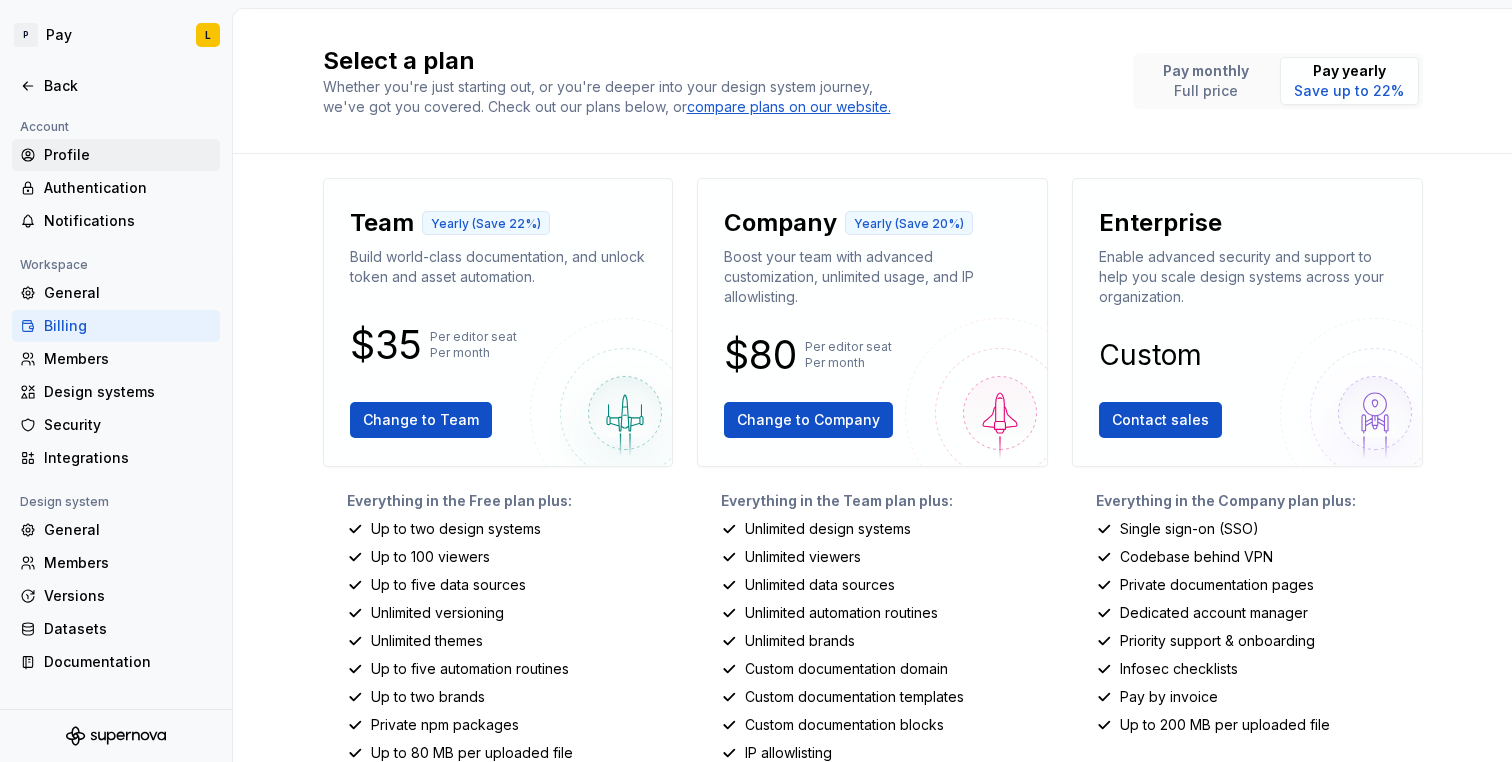 click on "Profile" at bounding box center (128, 155) 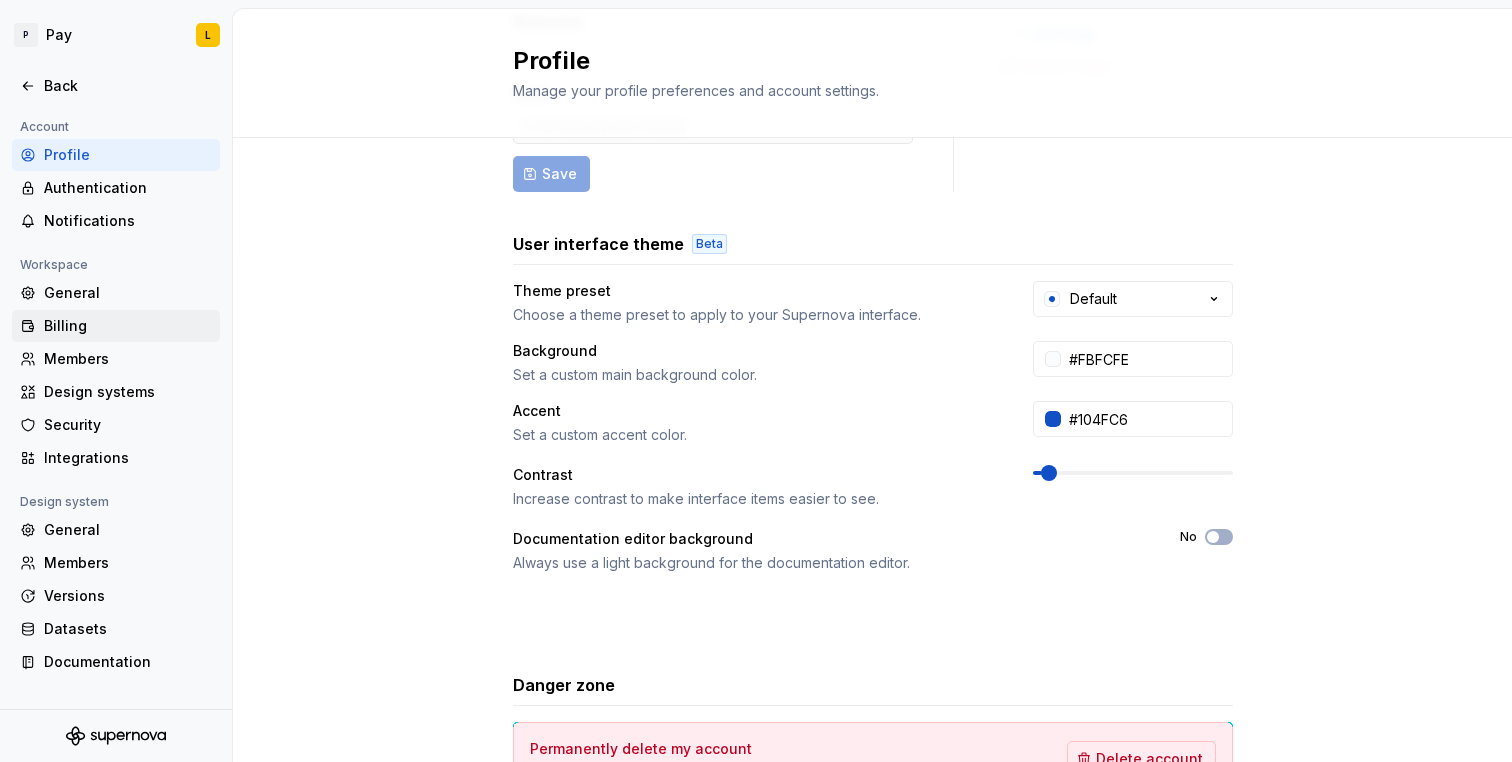 scroll, scrollTop: 207, scrollLeft: 0, axis: vertical 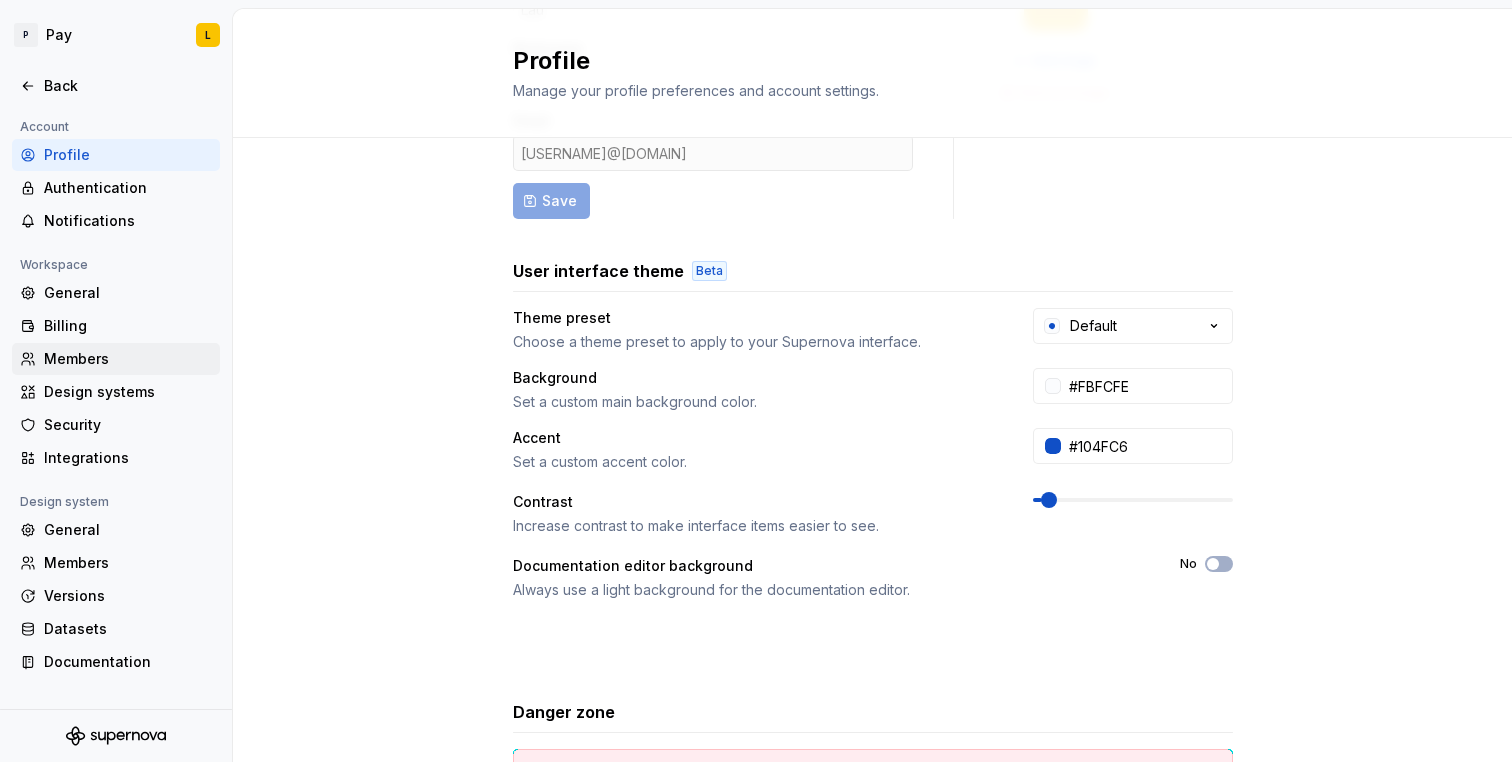 click on "Members" at bounding box center [128, 359] 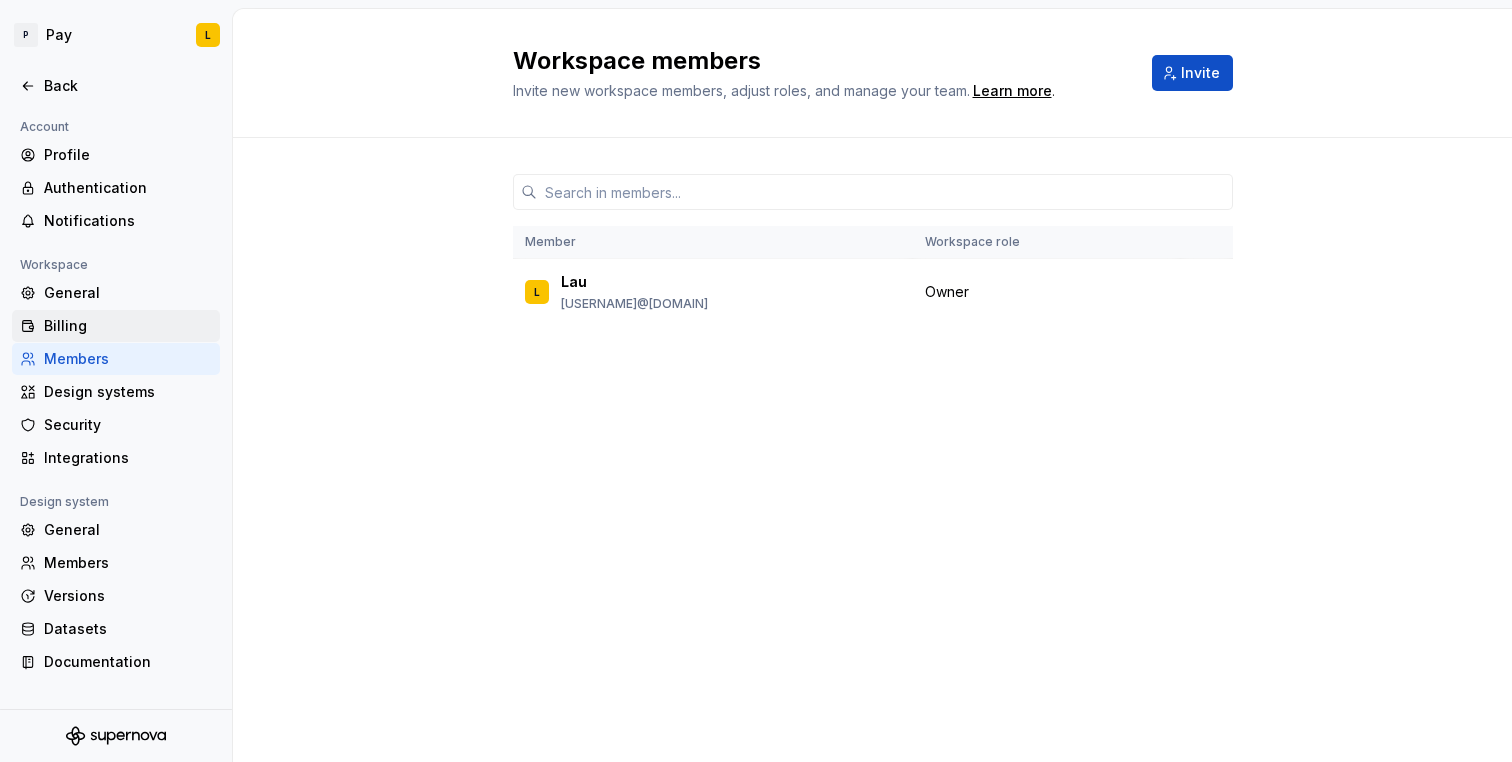 click on "Billing" at bounding box center (128, 326) 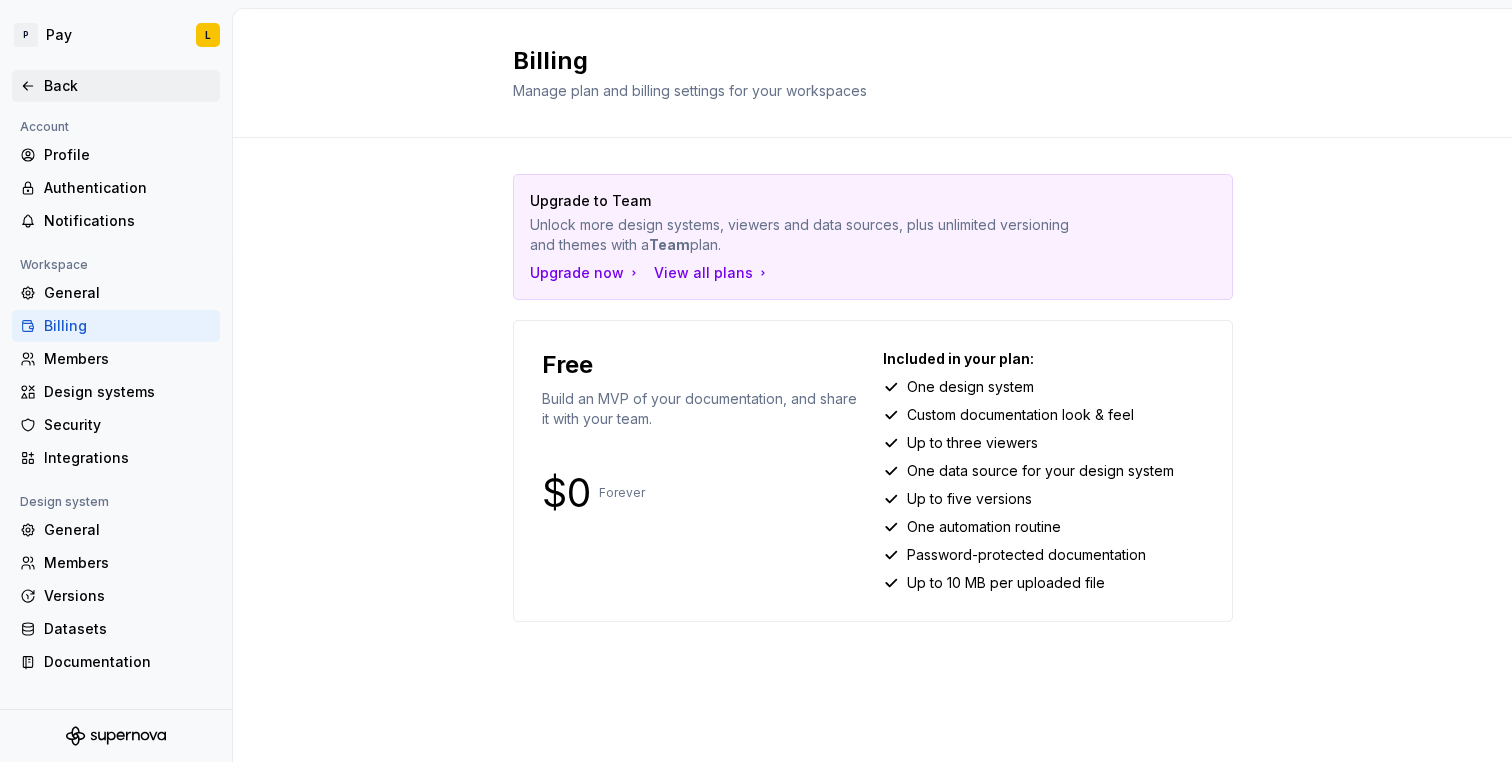 click on "Back" at bounding box center (128, 86) 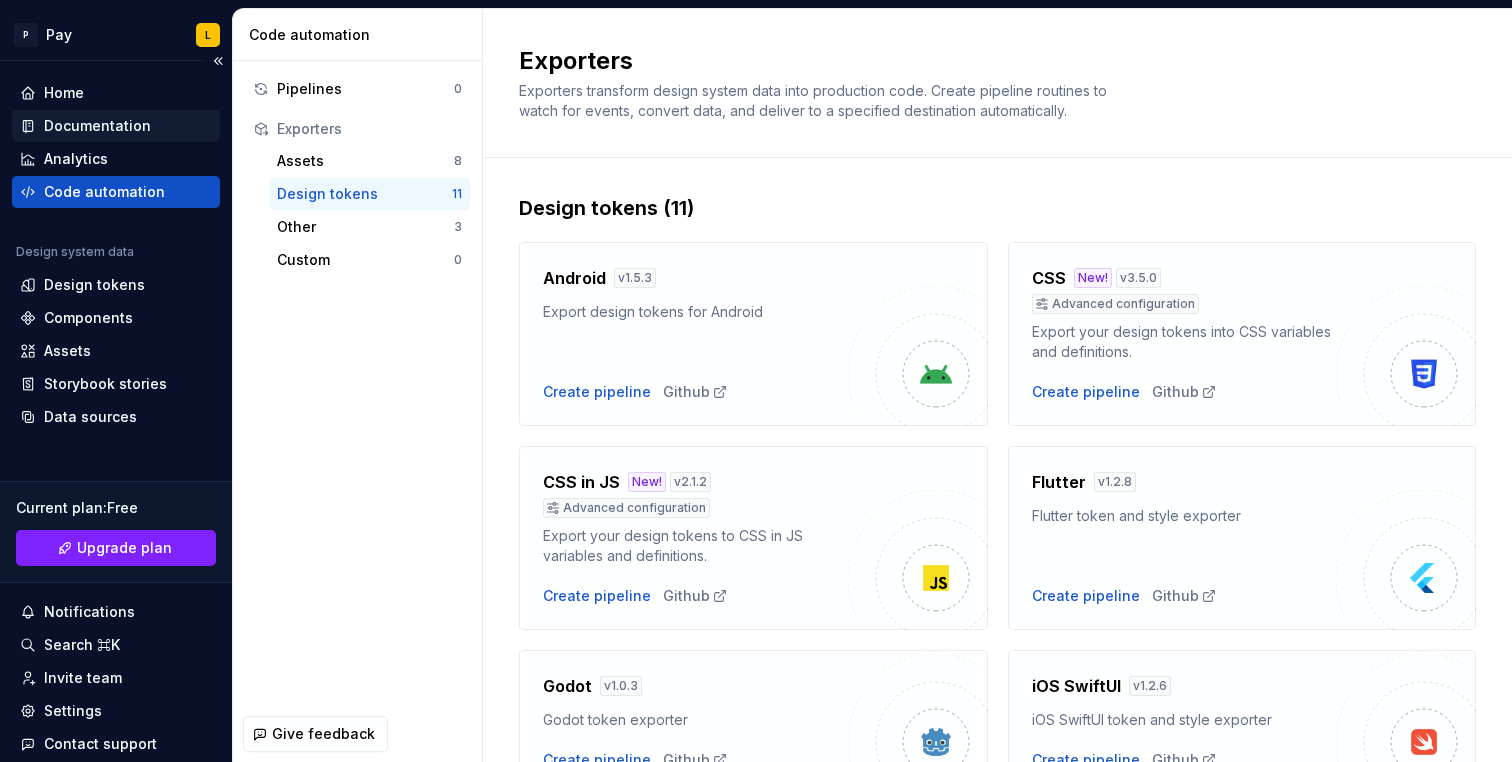click on "Documentation" at bounding box center [116, 126] 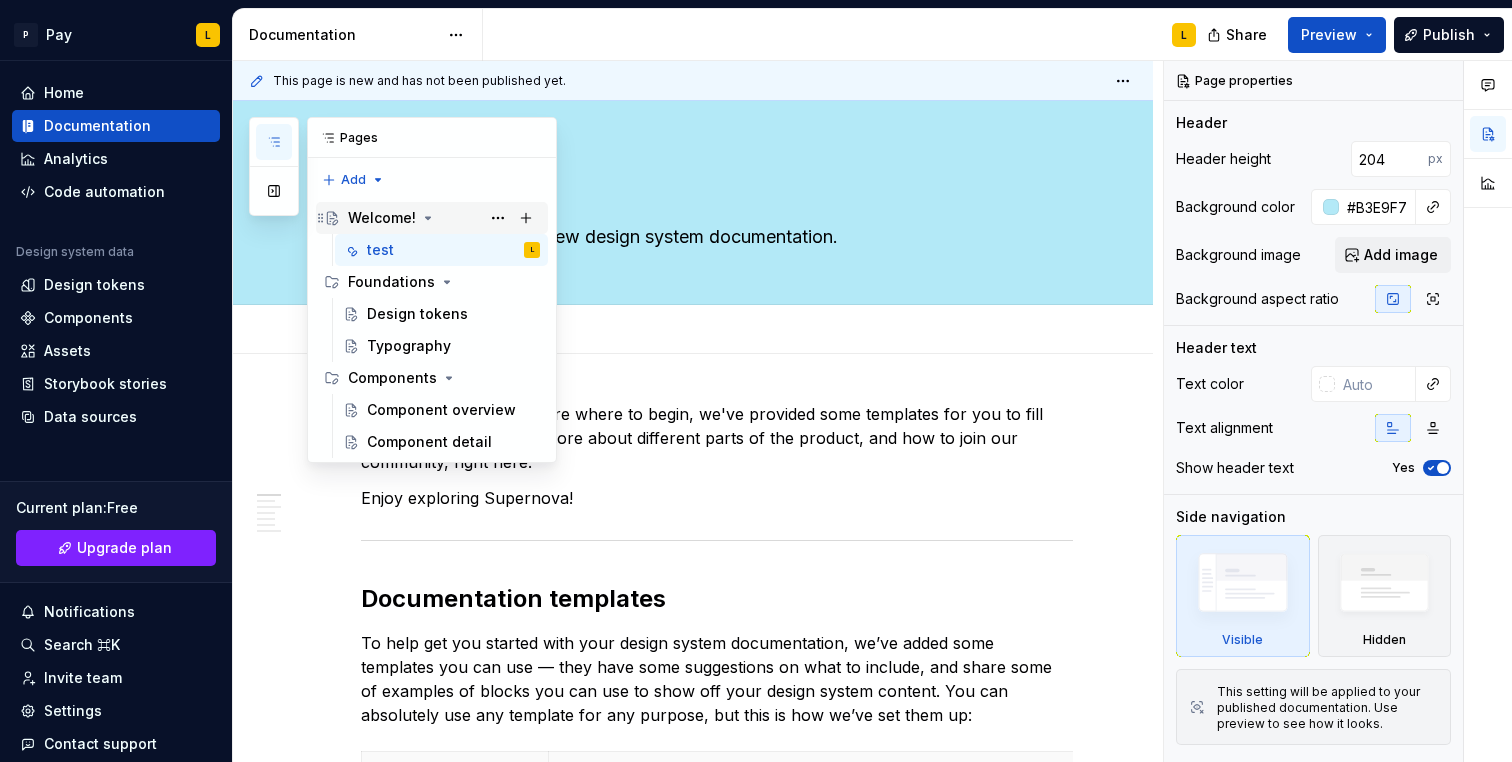 click on "Welcome!" at bounding box center [382, 218] 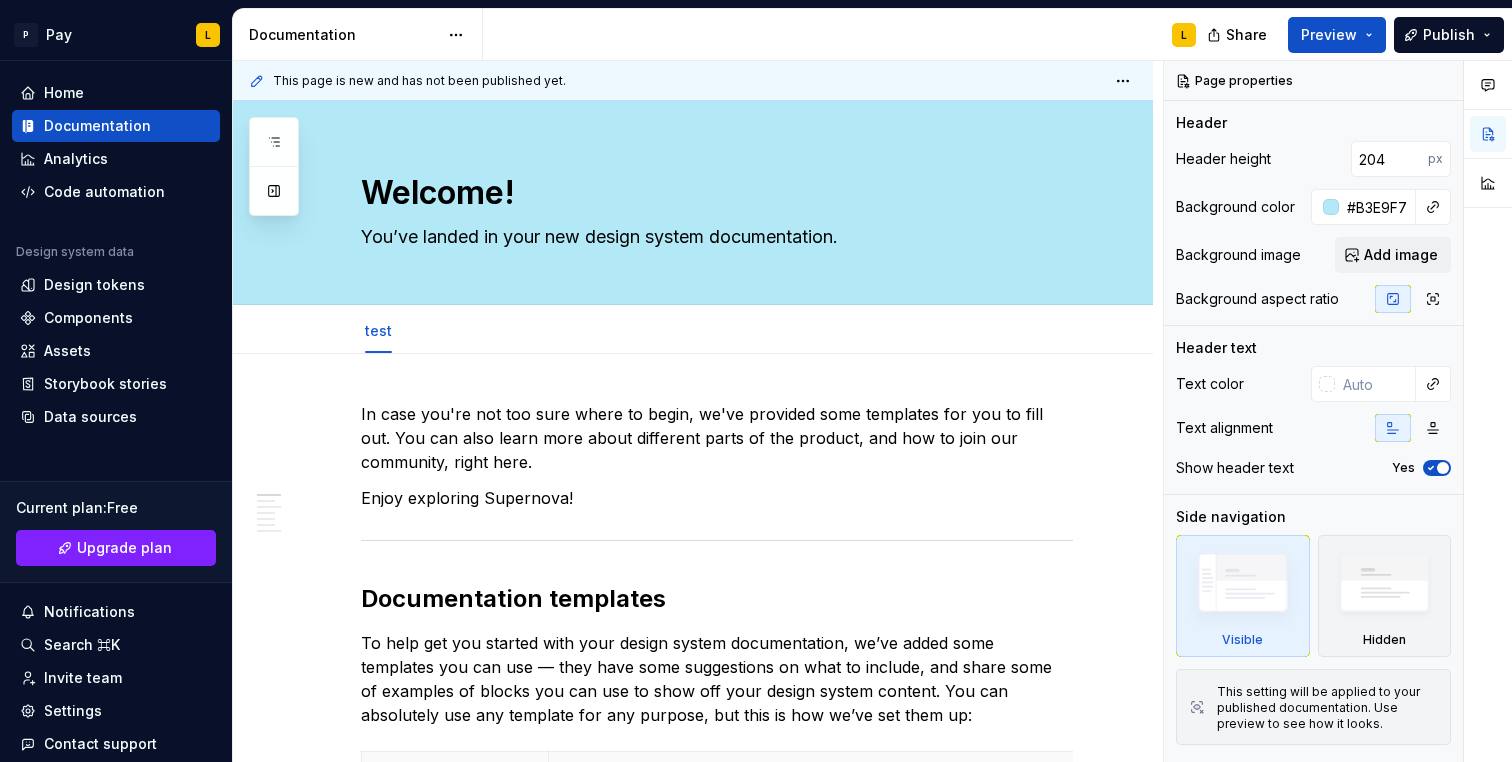 click on "In case you're not too sure where to begin, we've provided some templates for you to fill out. You can also learn more about different parts of the product, and how to join our community, right here. Enjoy exploring Supernova!  Documentation templates To help get you started with your design system documentation, we’ve added some templates you can use — they have some suggestions on what to include, and share some of examples of blocks you can use to show off your design system content. You can absolutely use any template for any purpose, but this is how we’ve set them up: Template Use Design tokens Documenting specific design attributes — colors, shadows, radii, and so on. Typography Documenting the type stack you’re using. Component overview Displaying an overview of all the components in your design system, with links to either Figma, or pages in your documentation, or both. Component detail Documenting a component (or set of components) — buttons, input fields, modals, popovers, and so on. ." at bounding box center (693, 1436) 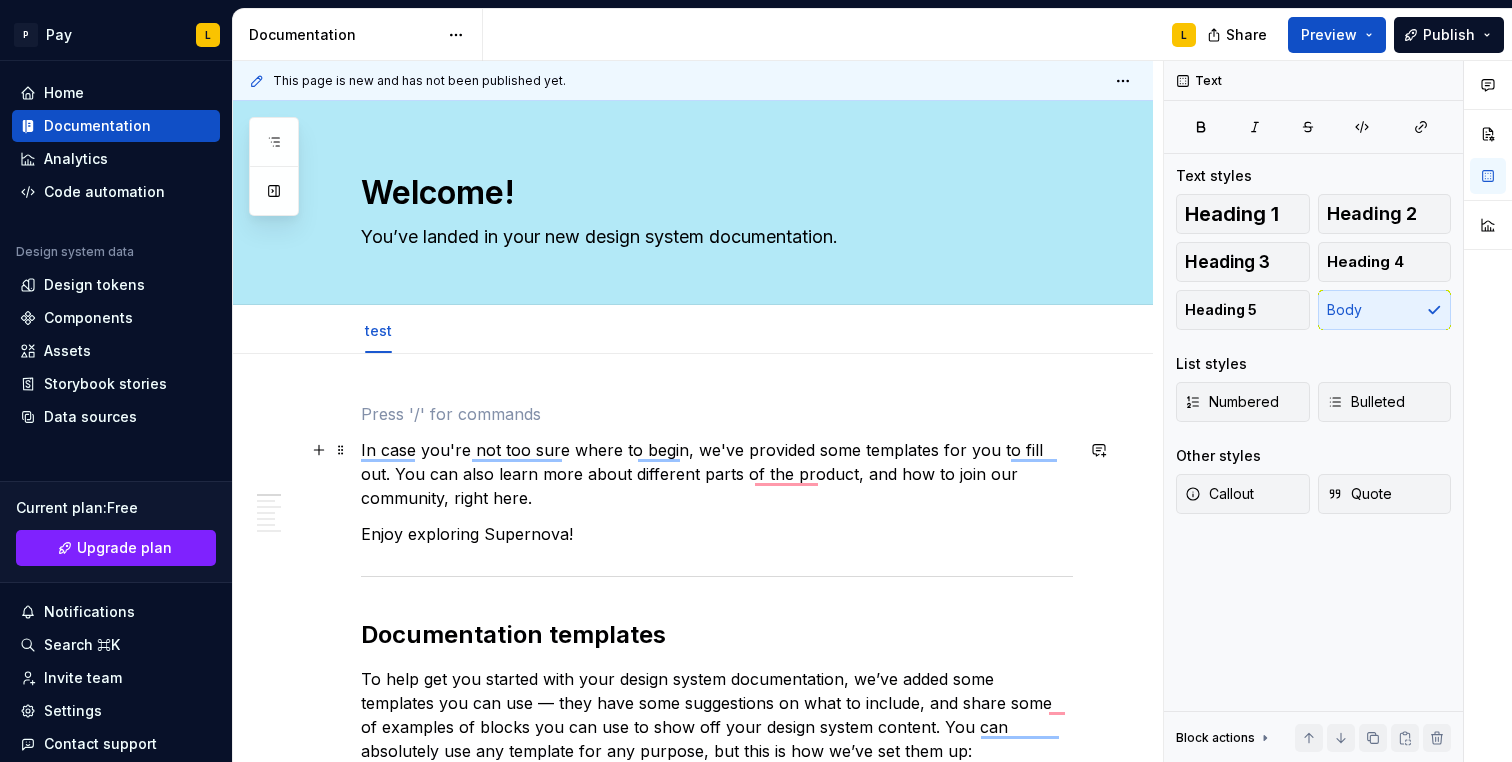 scroll, scrollTop: 352, scrollLeft: 0, axis: vertical 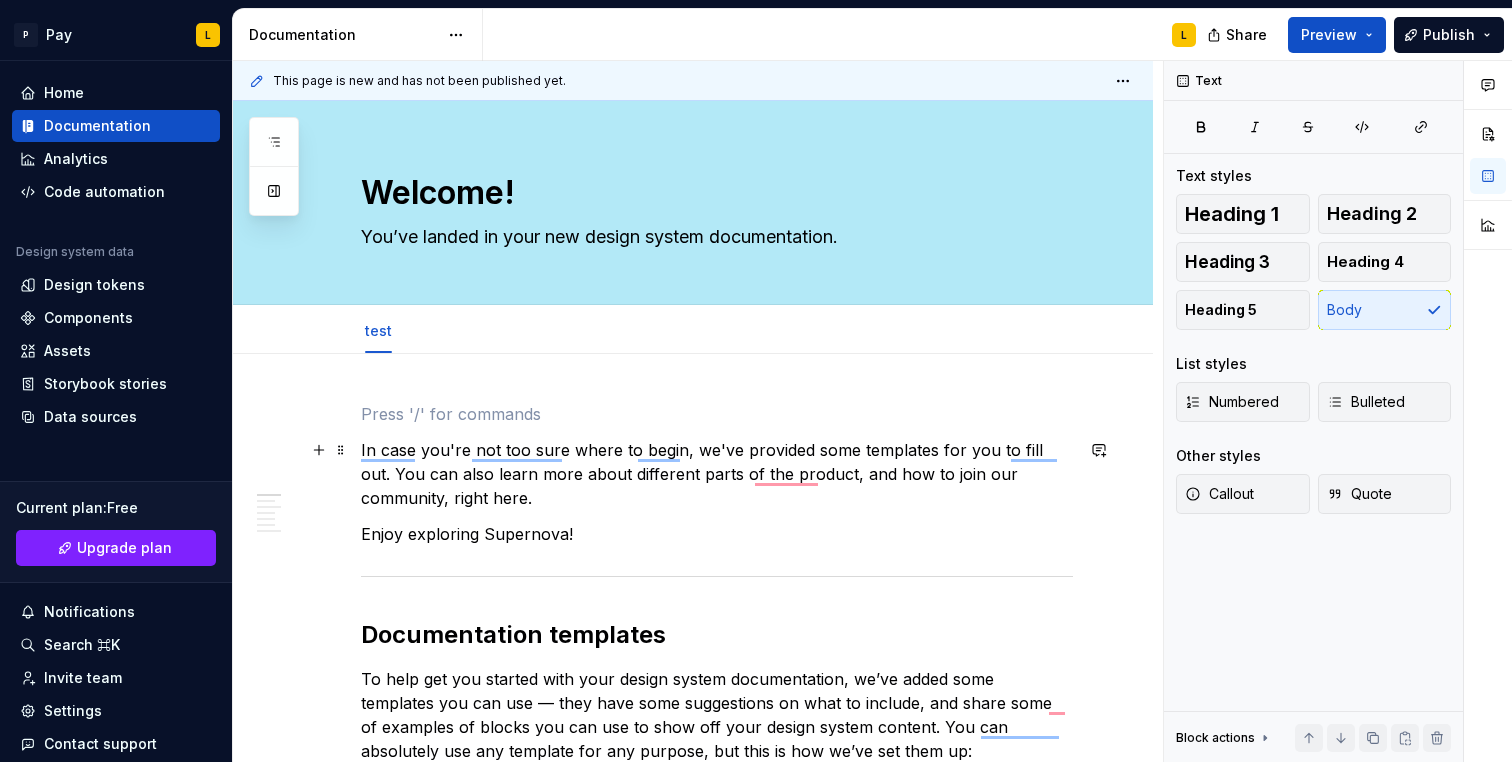click on "In case you're not too sure where to begin, we've provided some templates for you to fill out. You can also learn more about different parts of the product, and how to join our community, right here." at bounding box center (717, 474) 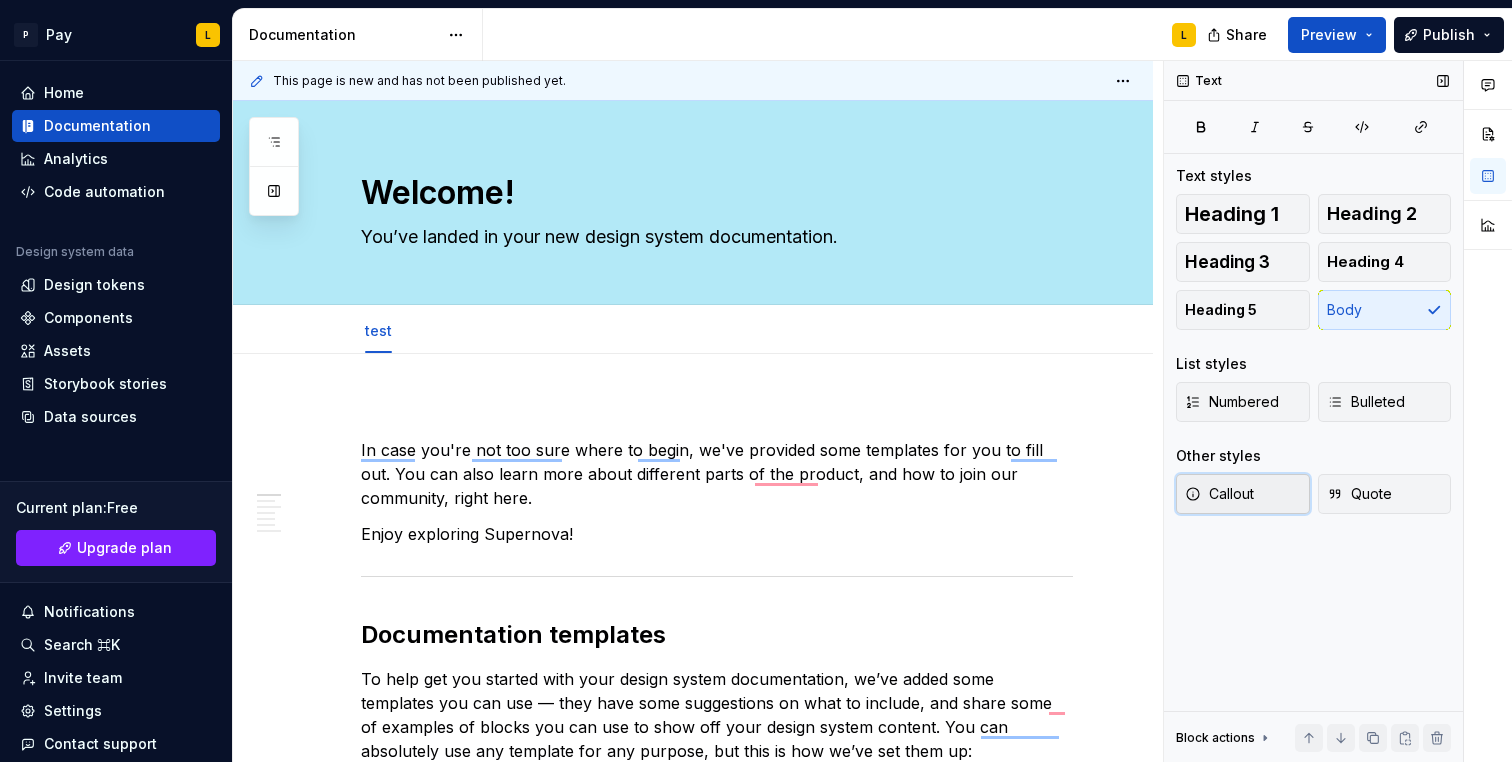 click on "Callout" at bounding box center [1219, 494] 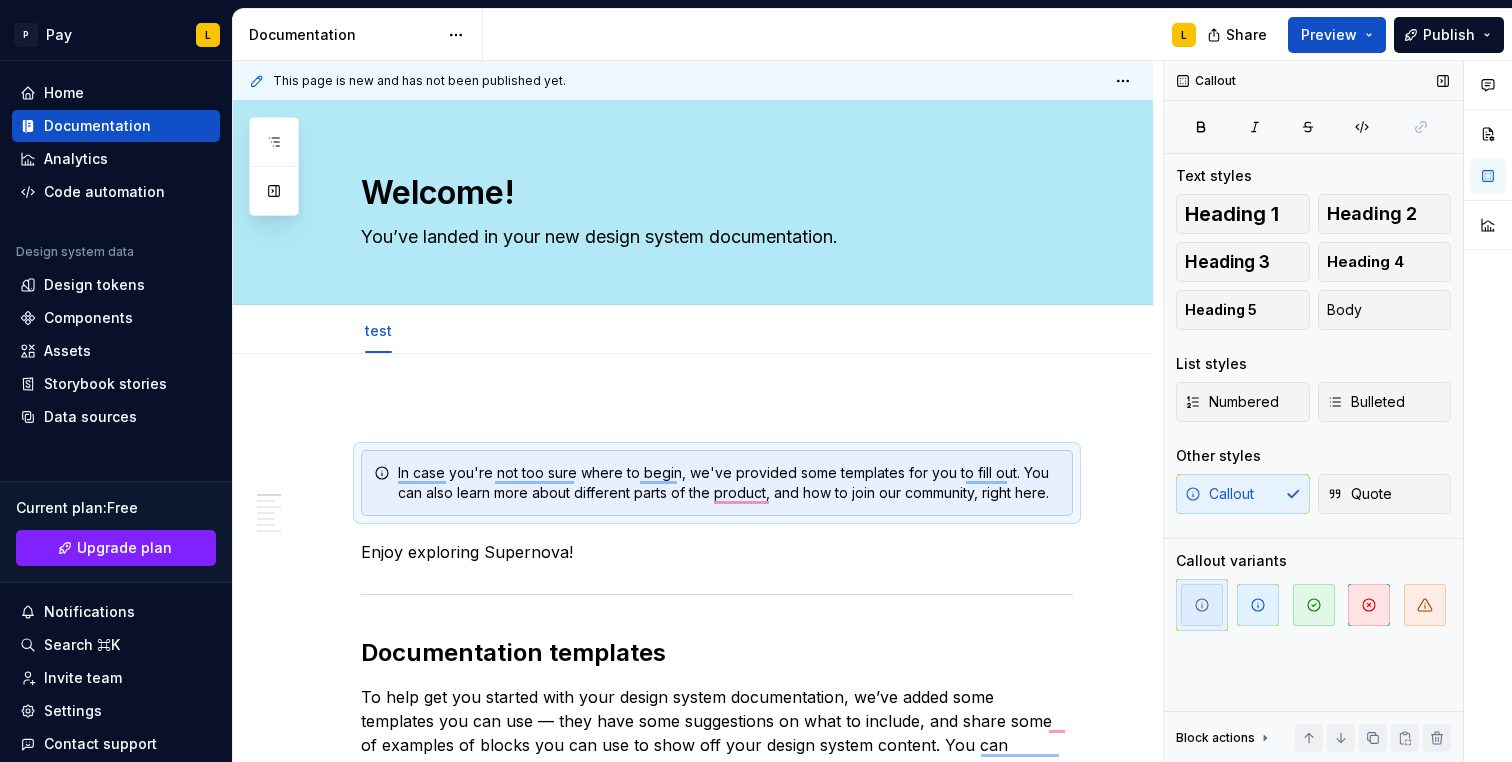 click on "Callout Quote" at bounding box center (1313, 494) 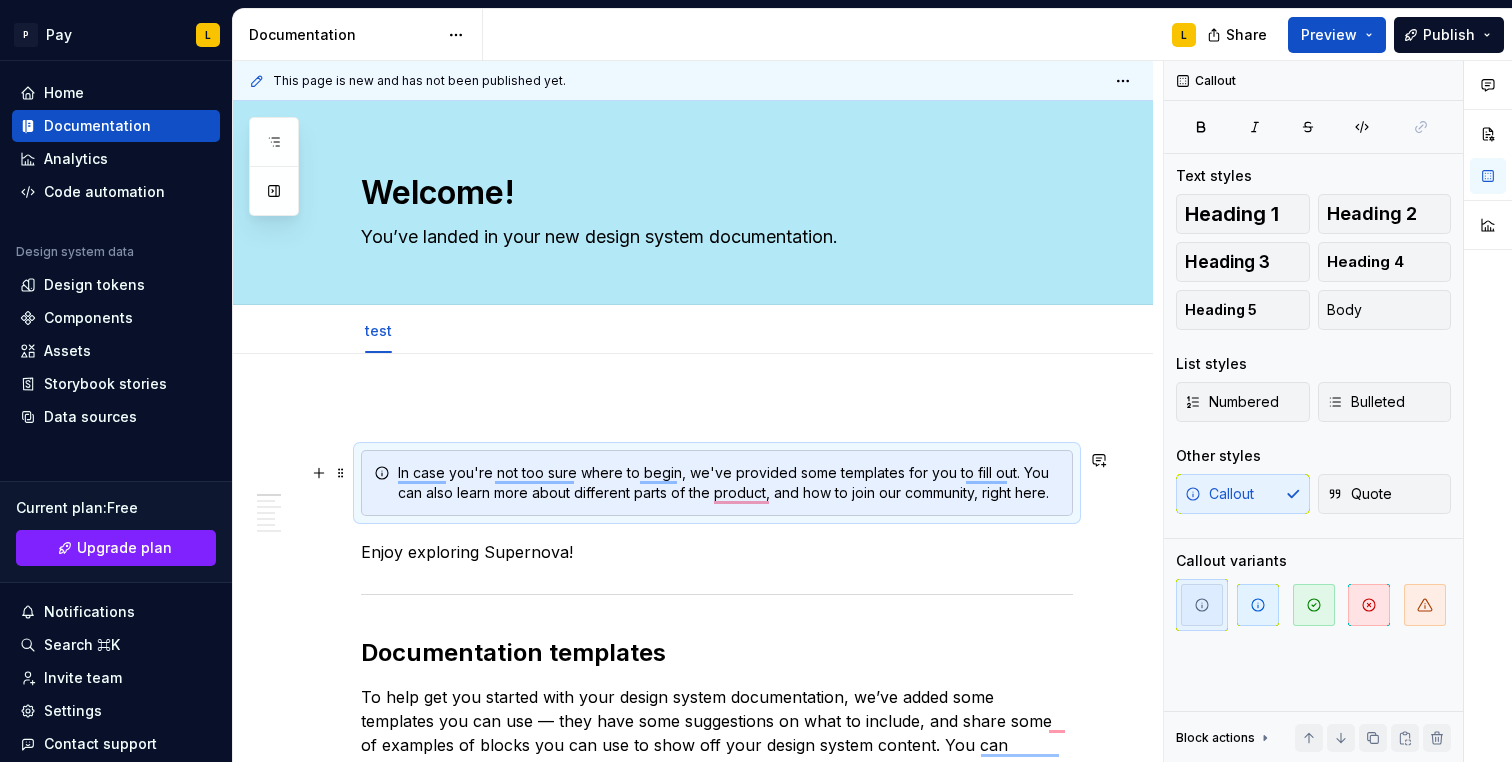 click on "In case you're not too sure where to begin, we've provided some templates for you to fill out. You can also learn more about different parts of the product, and how to join our community, right here." at bounding box center [729, 483] 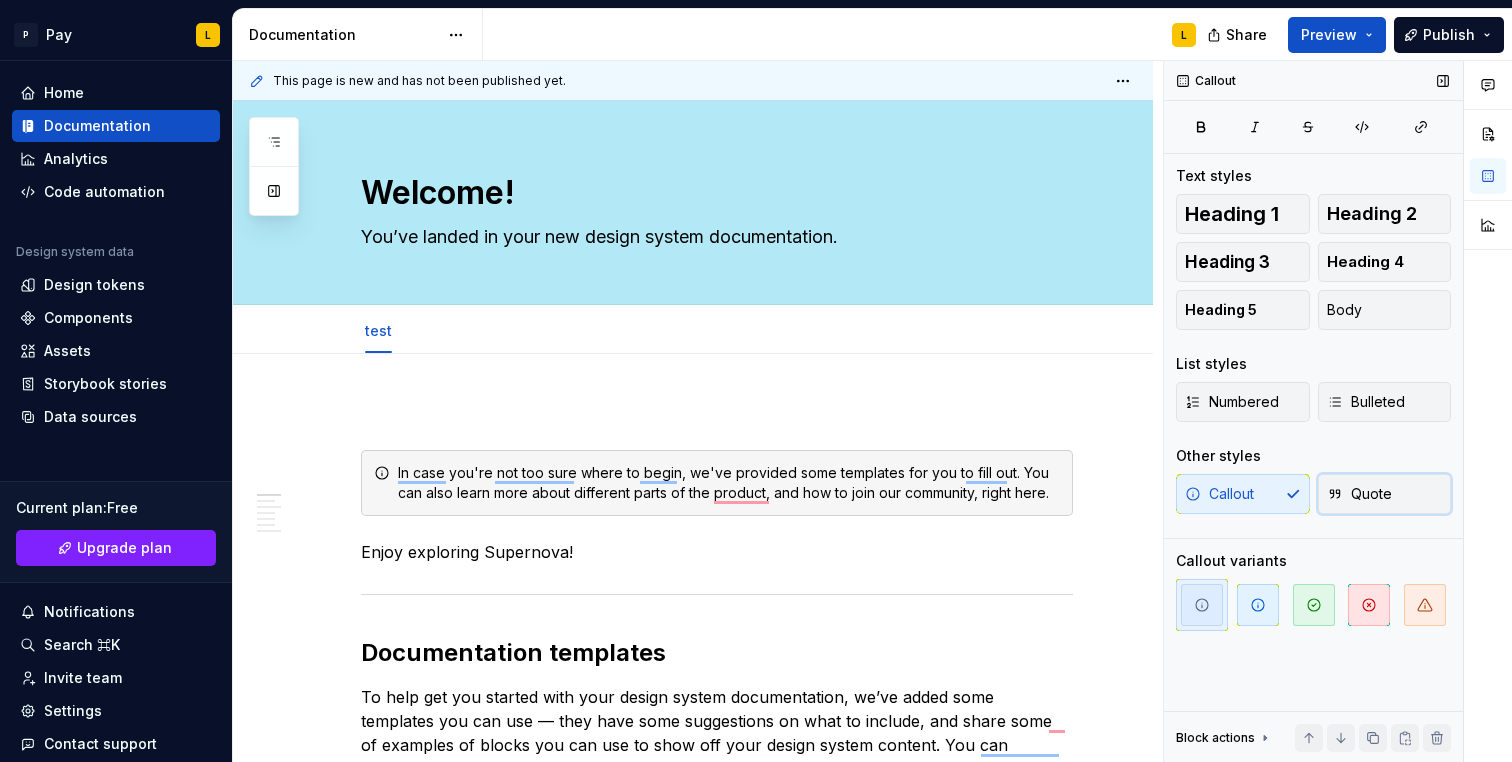 click on "Quote" at bounding box center (1359, 494) 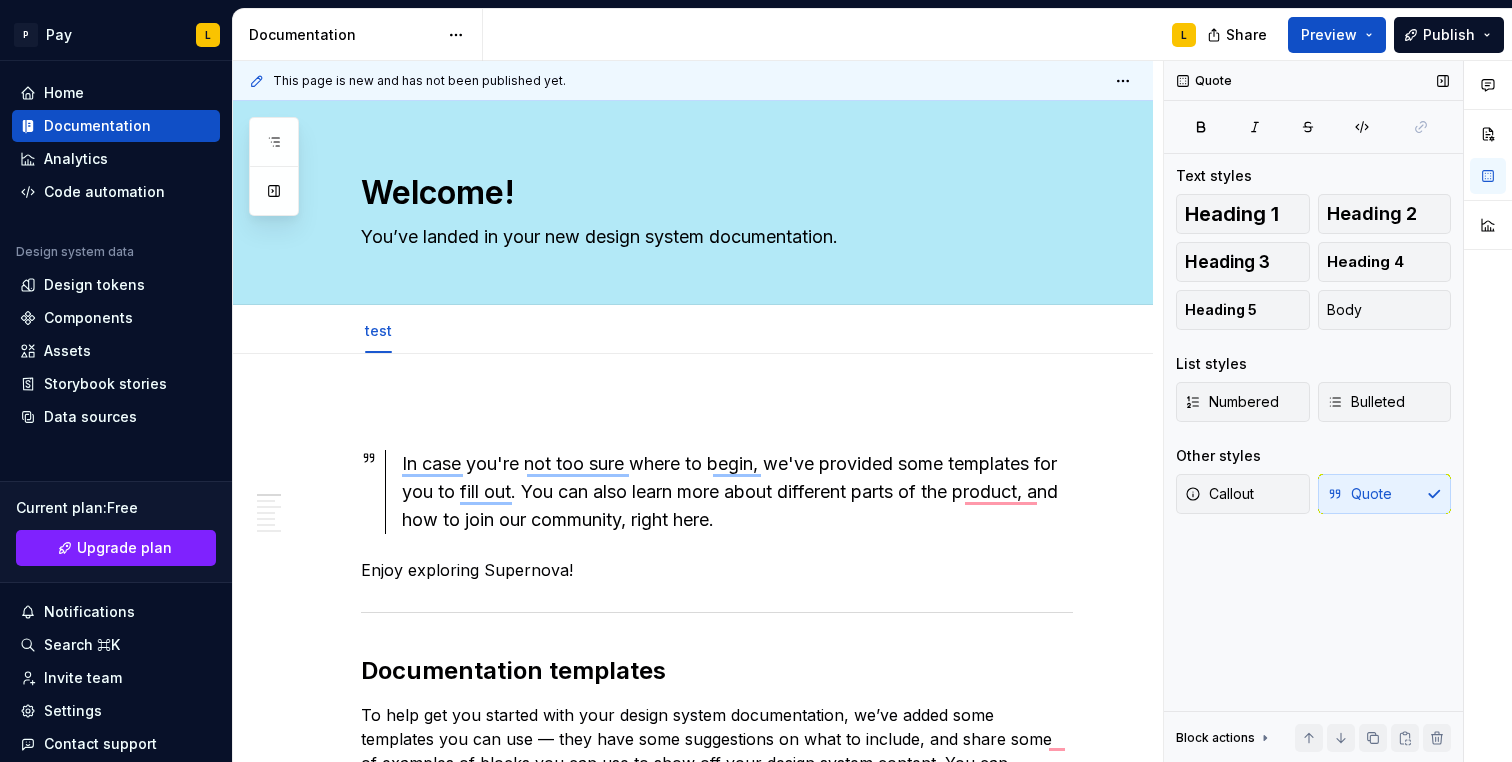 click on "Callout Quote" at bounding box center [1313, 494] 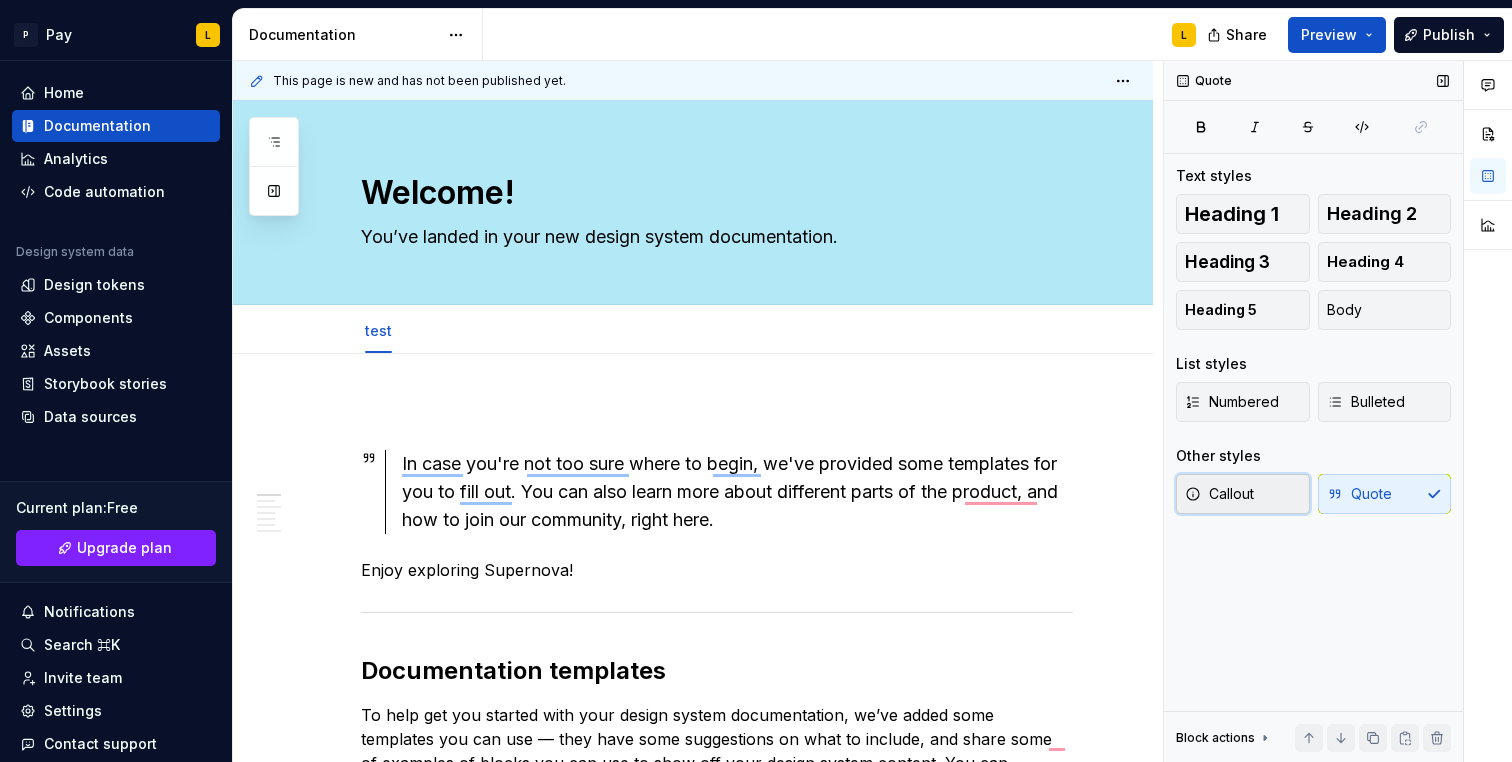 click on "Callout" at bounding box center (1219, 494) 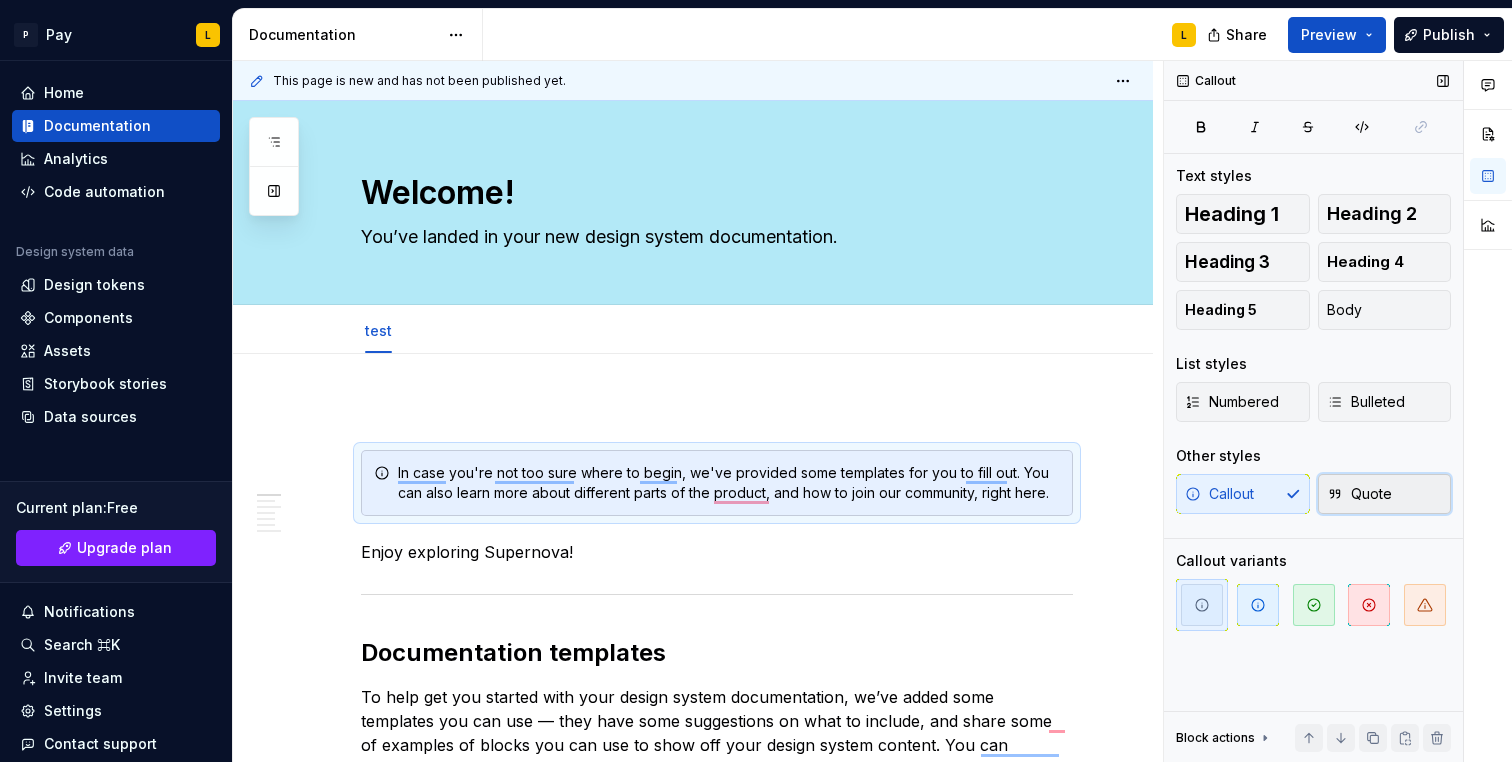 click on "Quote" at bounding box center (1385, 494) 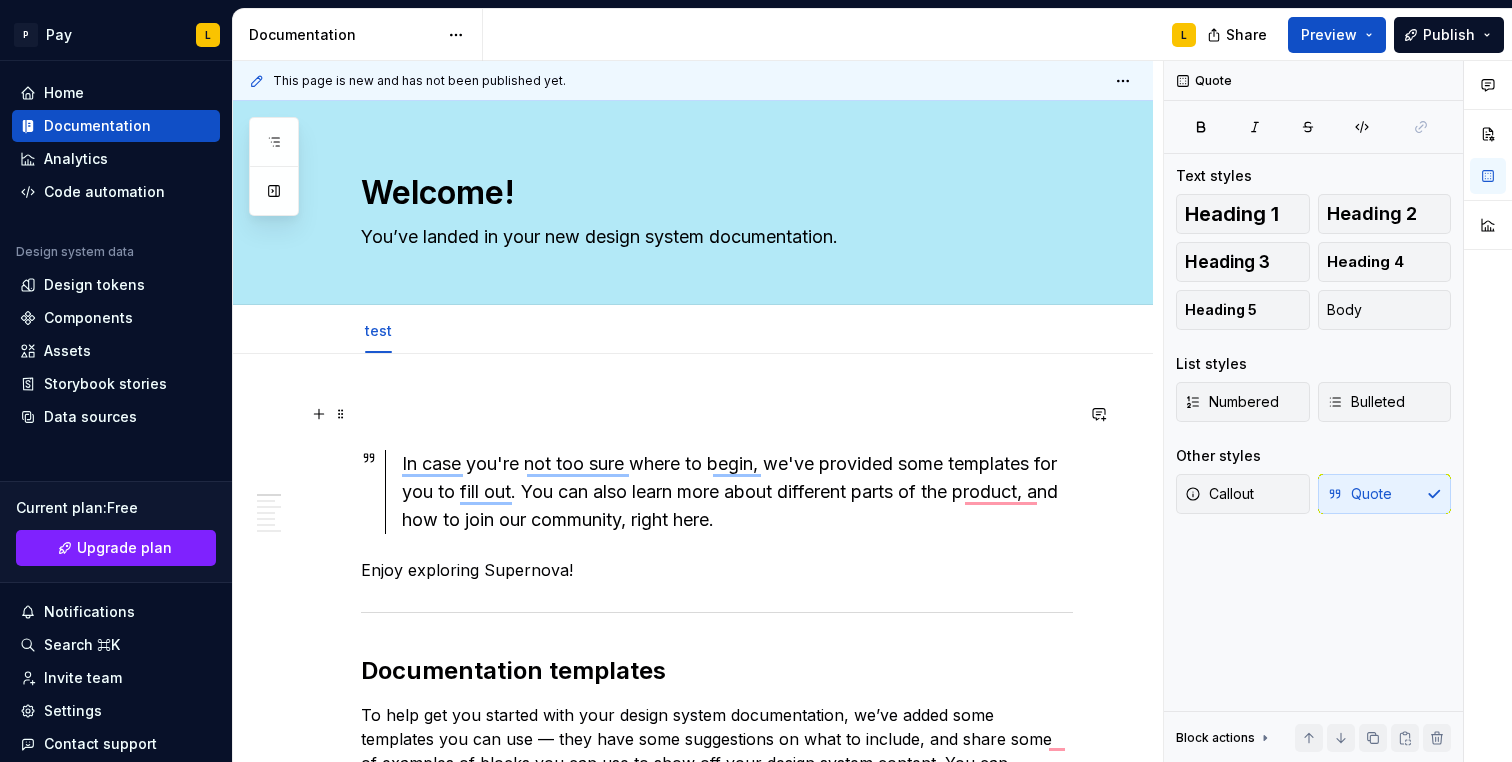 click at bounding box center [717, 414] 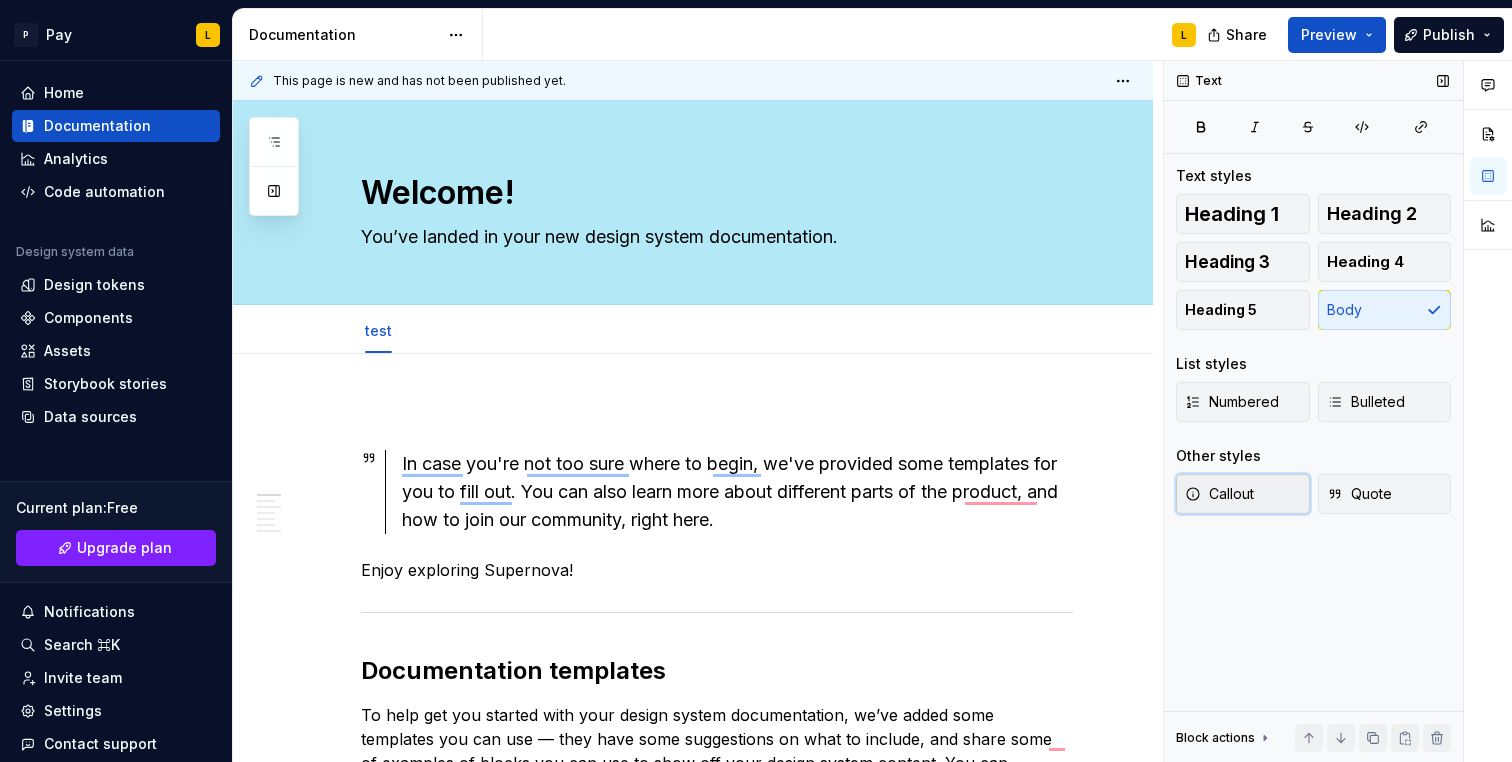 click on "Callout" at bounding box center (1219, 494) 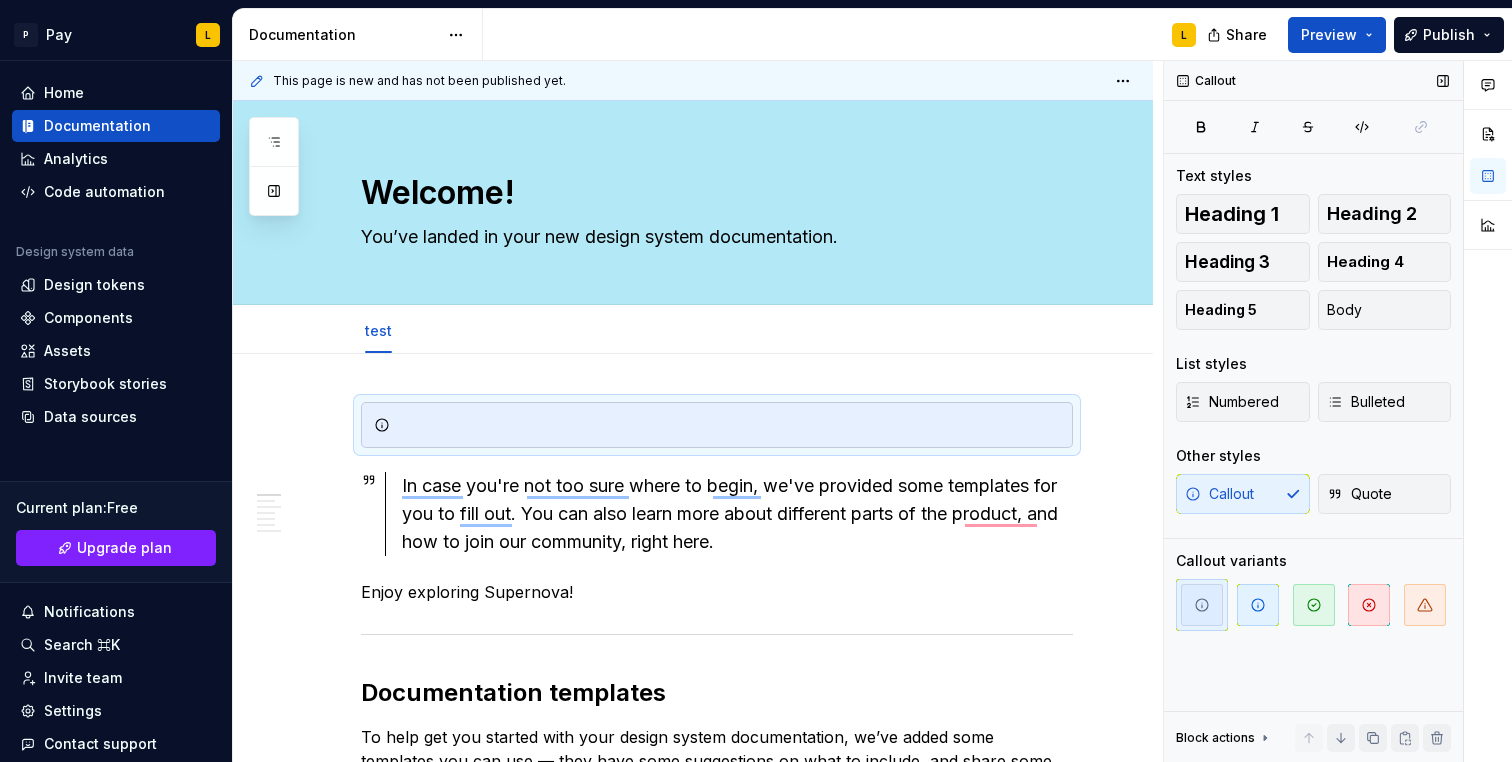 click on "Callout Quote" at bounding box center (1313, 494) 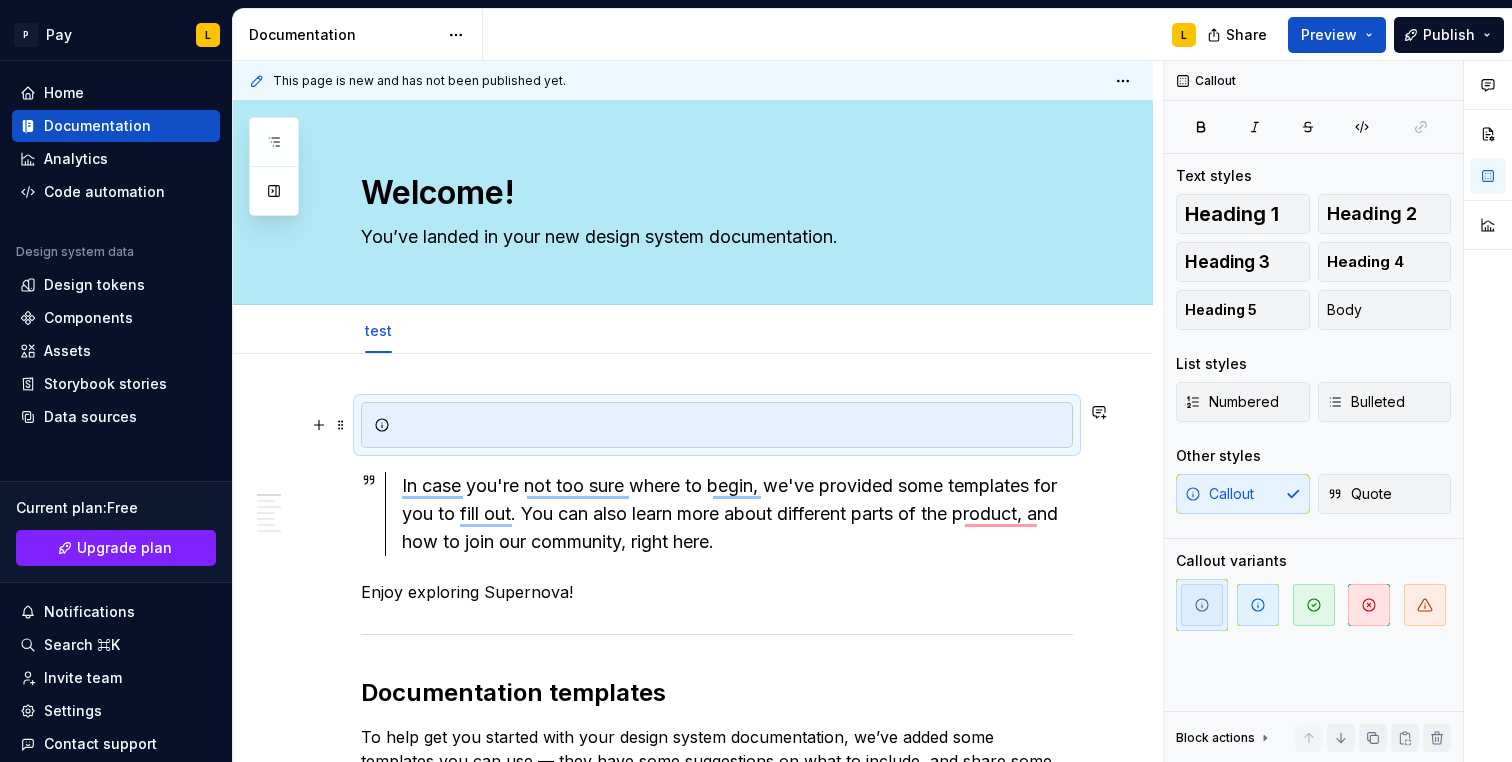 click on "In case you're not too sure where to begin, we've provided some templates for you to fill out. You can also learn more about different parts of the product, and how to join our community, right here. Enjoy exploring Supernova!  Documentation templates To help get you started with your design system documentation, we’ve added some templates you can use — they have some suggestions on what to include, and share some of examples of blocks you can use to show off your design system content. You can absolutely use any template for any purpose, but this is how we’ve set them up: Template Use Design tokens Documenting specific design attributes — colors, shadows, radii, and so on. Typography Documenting the type stack you’re using. Component overview Displaying an overview of all the components in your design system, with links to either Figma, or pages in your documentation, or both. Component detail Documenting a component (or set of components) — buttons, input fields, modals, popovers, and so on. ." at bounding box center (693, 1483) 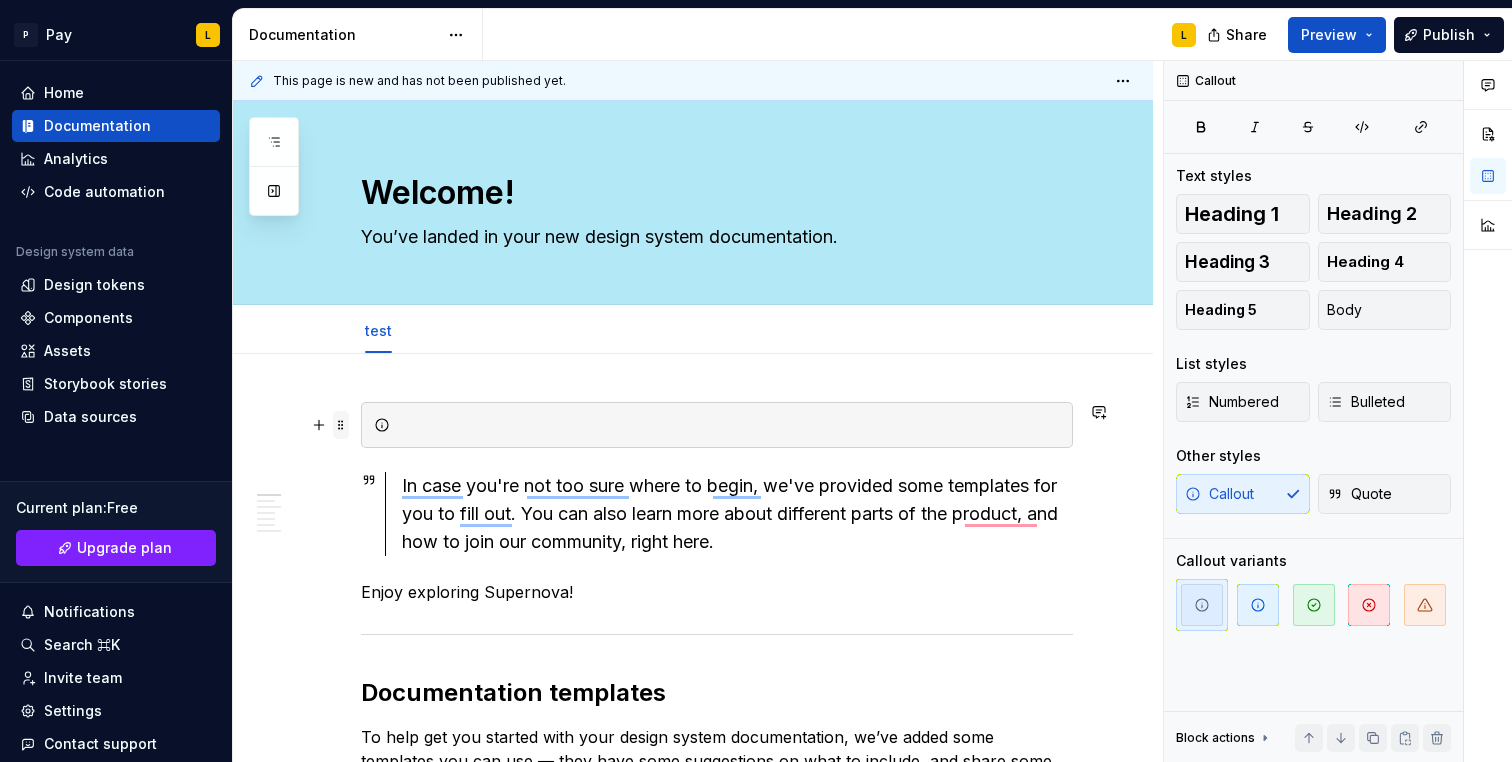 click at bounding box center (341, 425) 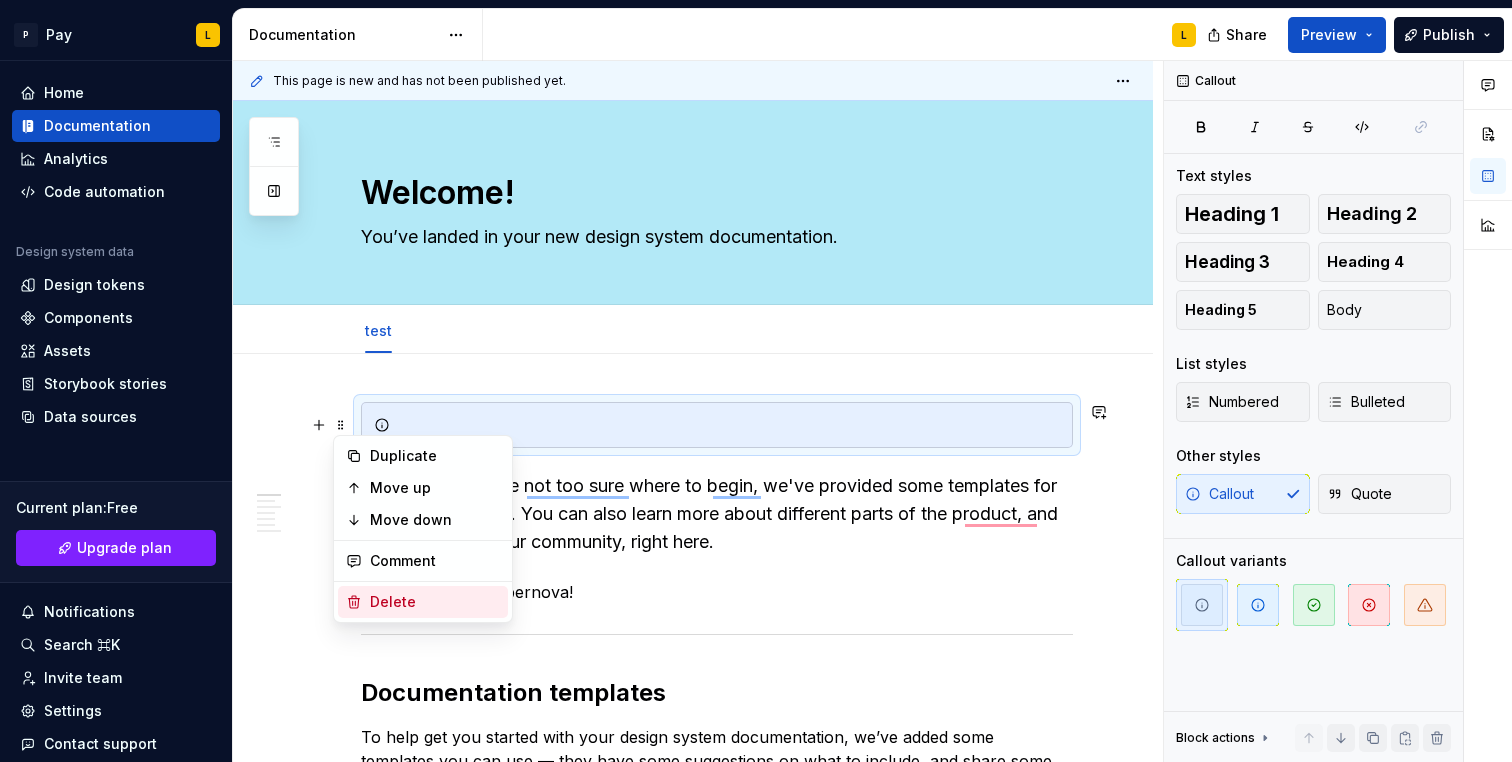 click on "Delete" at bounding box center (435, 602) 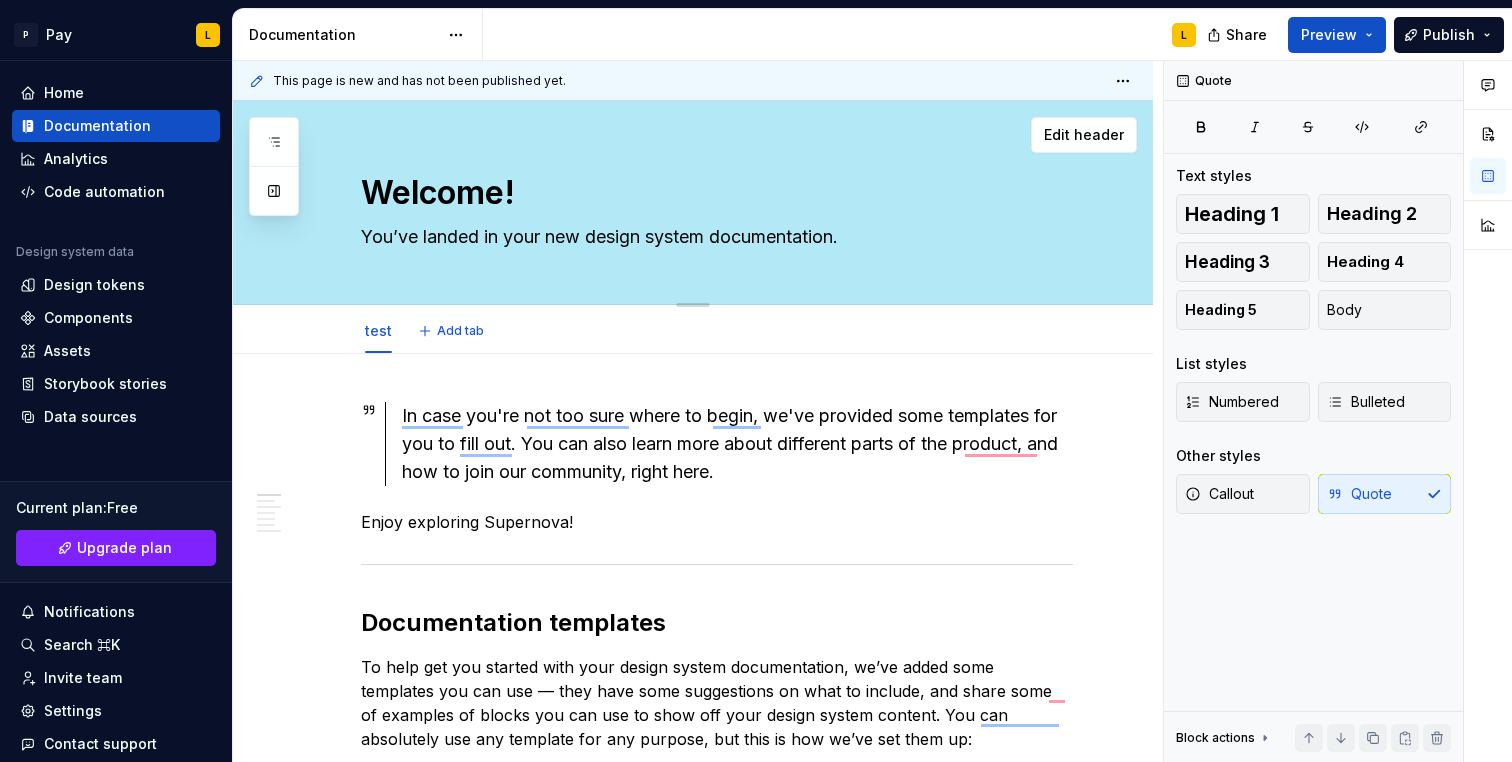 click on "You’ve landed in your new design system documentation." at bounding box center [713, 237] 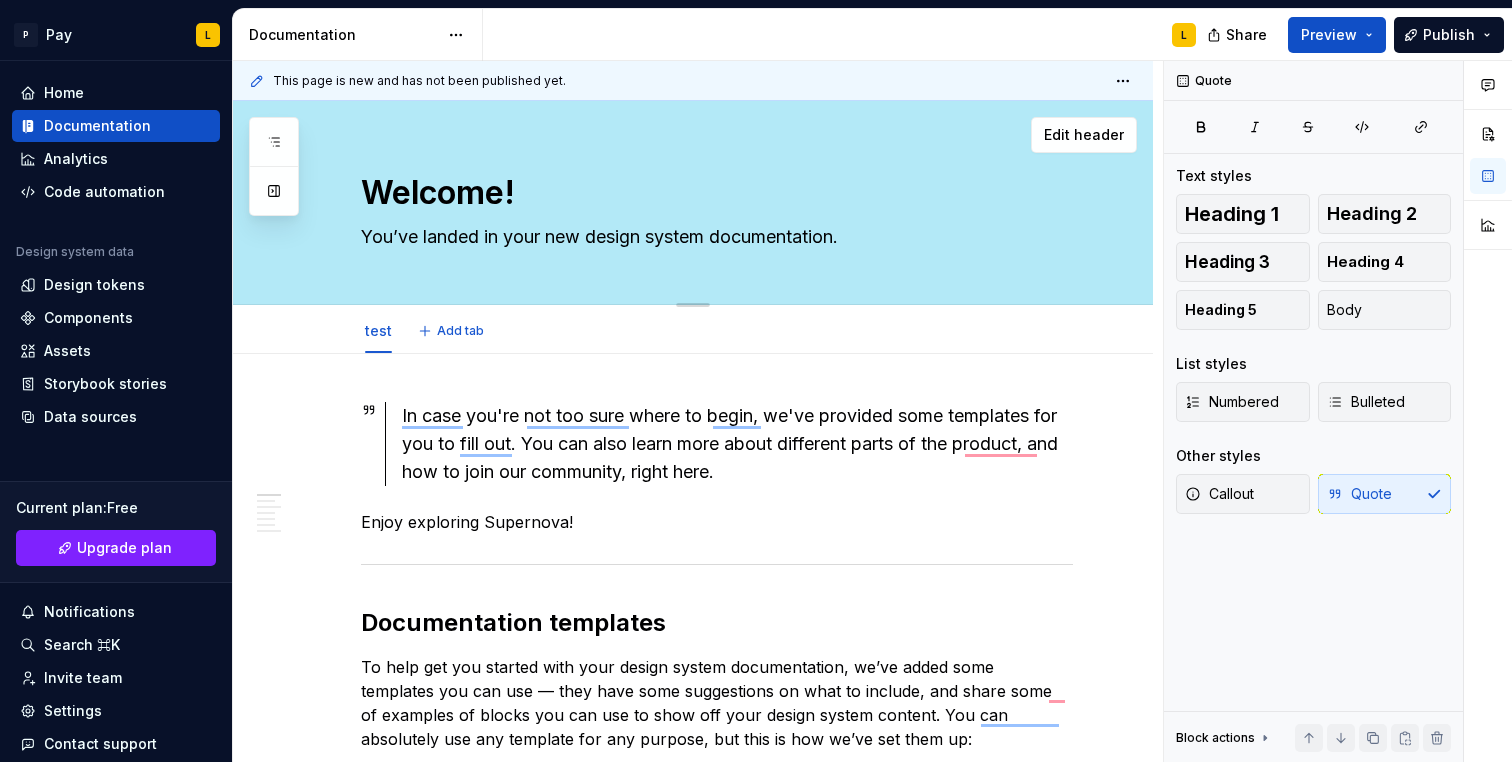 click on "P Pay  L Home Documentation Analytics Code automation Design system data Design tokens Components Assets Storybook stories Data sources Current plan :  Free Upgrade plan Notifications Search ⌘K Invite team Settings Contact support Help Documentation L Share Preview Publish Pages Add
Accessibility guide for tree Page tree.
Navigate the tree with the arrow keys. Common tree hotkeys apply. Further keybindings are available:
enter to execute primary action on focused item
f2 to start renaming the focused item
escape to abort renaming an item
control+d to start dragging selected items
Welcome! test L Foundations Design tokens Typography Components Component overview Component detail Changes Welcome!  /  test Foundations  /  Design tokens Foundations  /  Typography Components  /  Component overview Components  /  Component detail Upgrade to Enterprise to turn on approval workflow Learn more Contact us Welcome! Edit header test Use ." at bounding box center (756, 381) 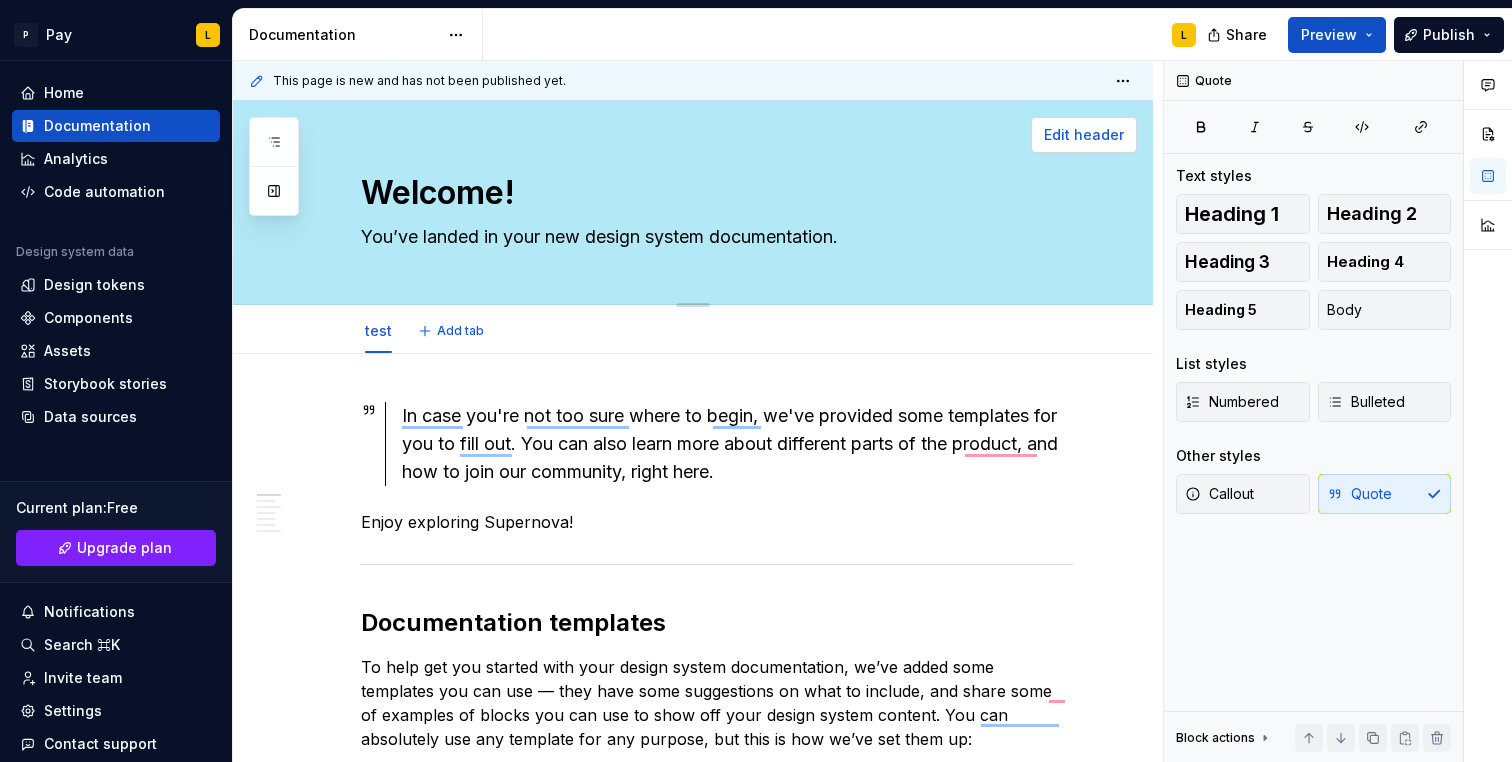click on "Edit header" at bounding box center [1084, 135] 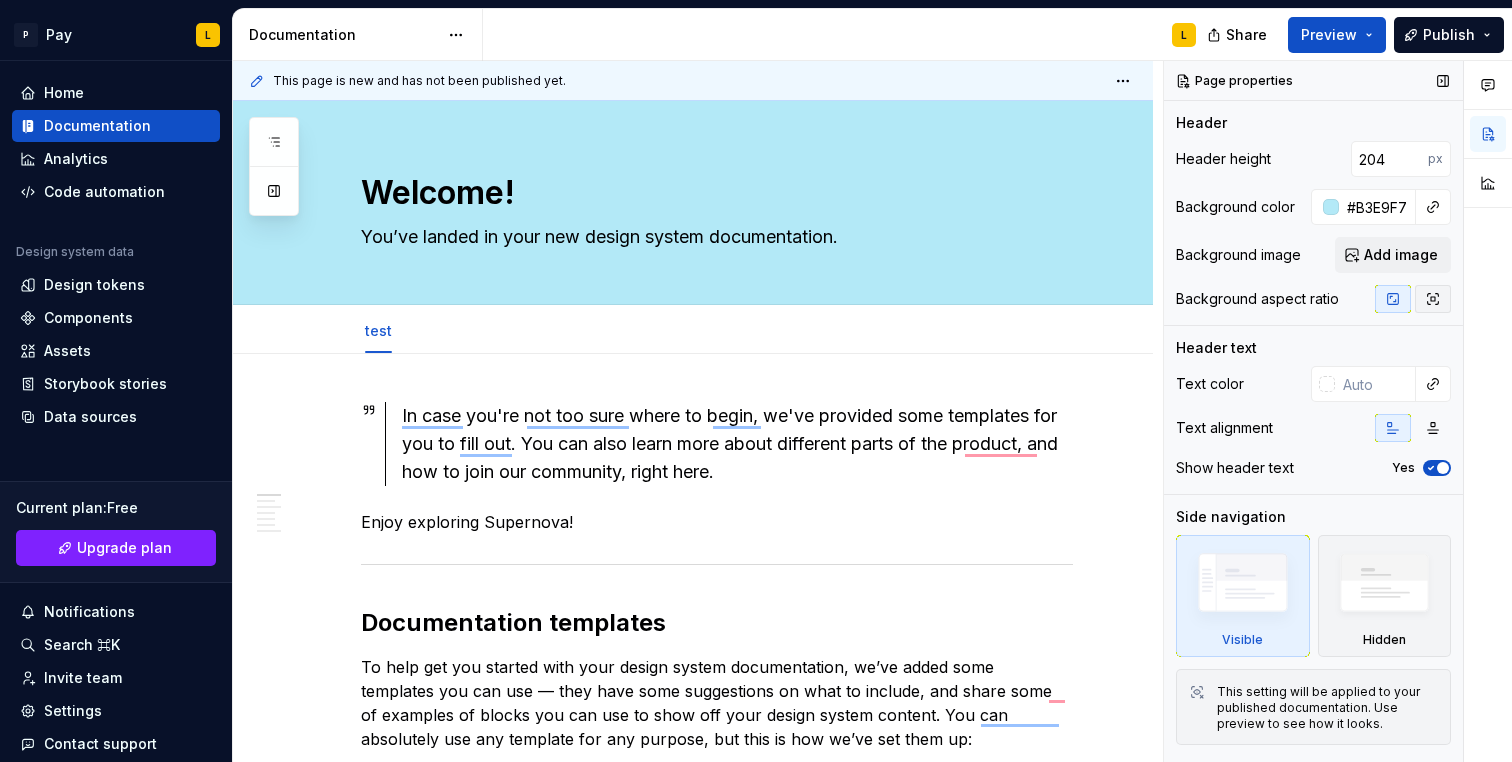 click 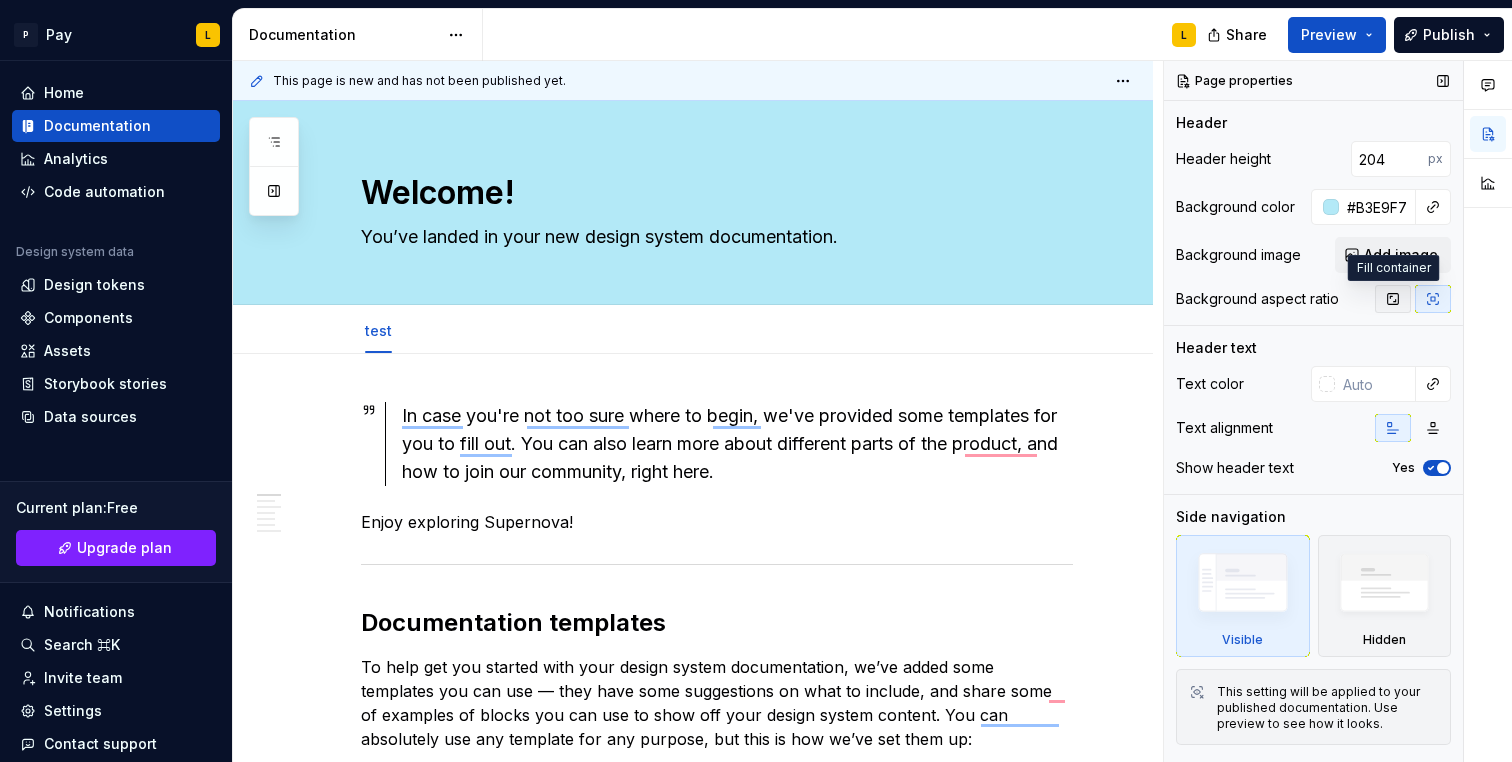 click 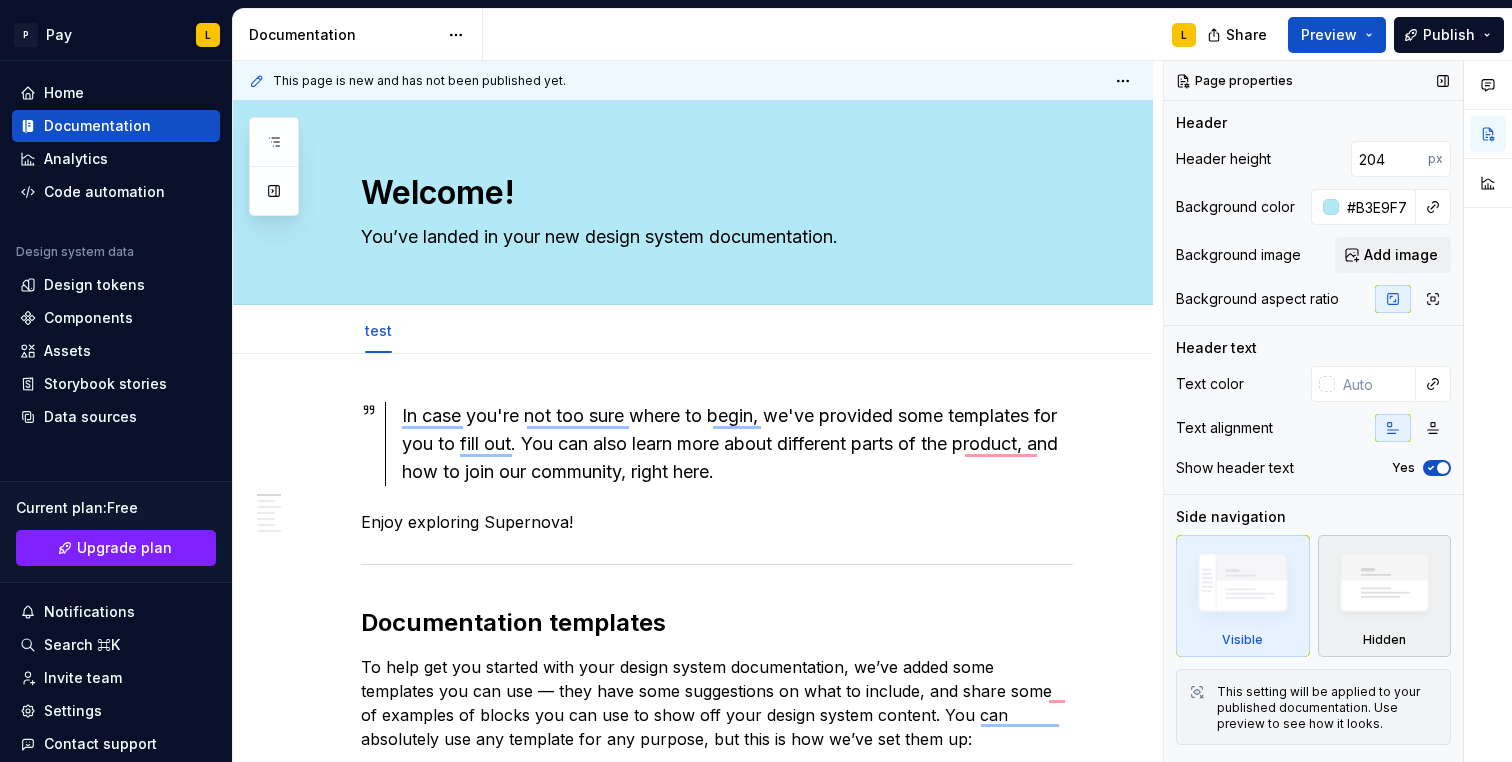 click at bounding box center [1385, 588] 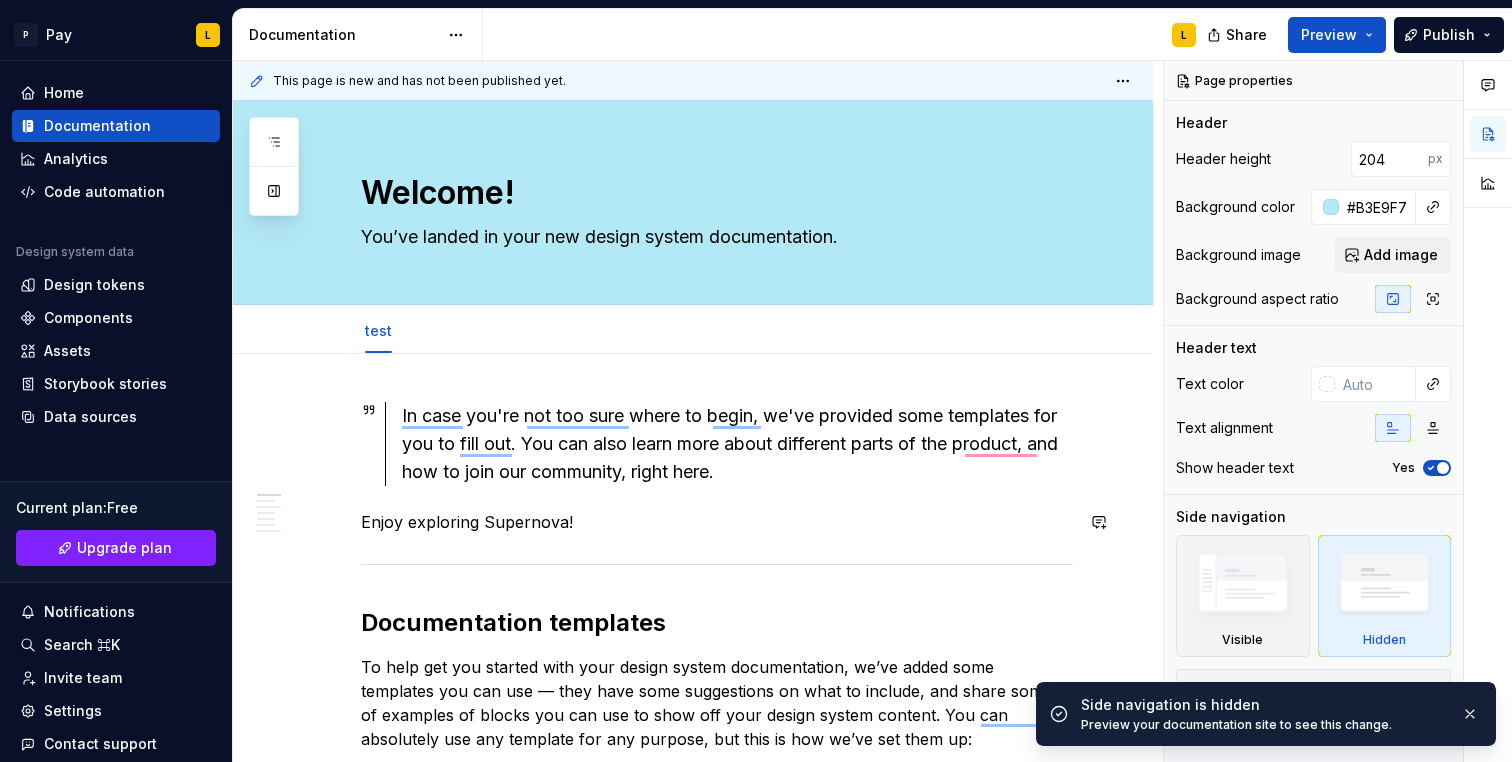 scroll, scrollTop: 41, scrollLeft: 0, axis: vertical 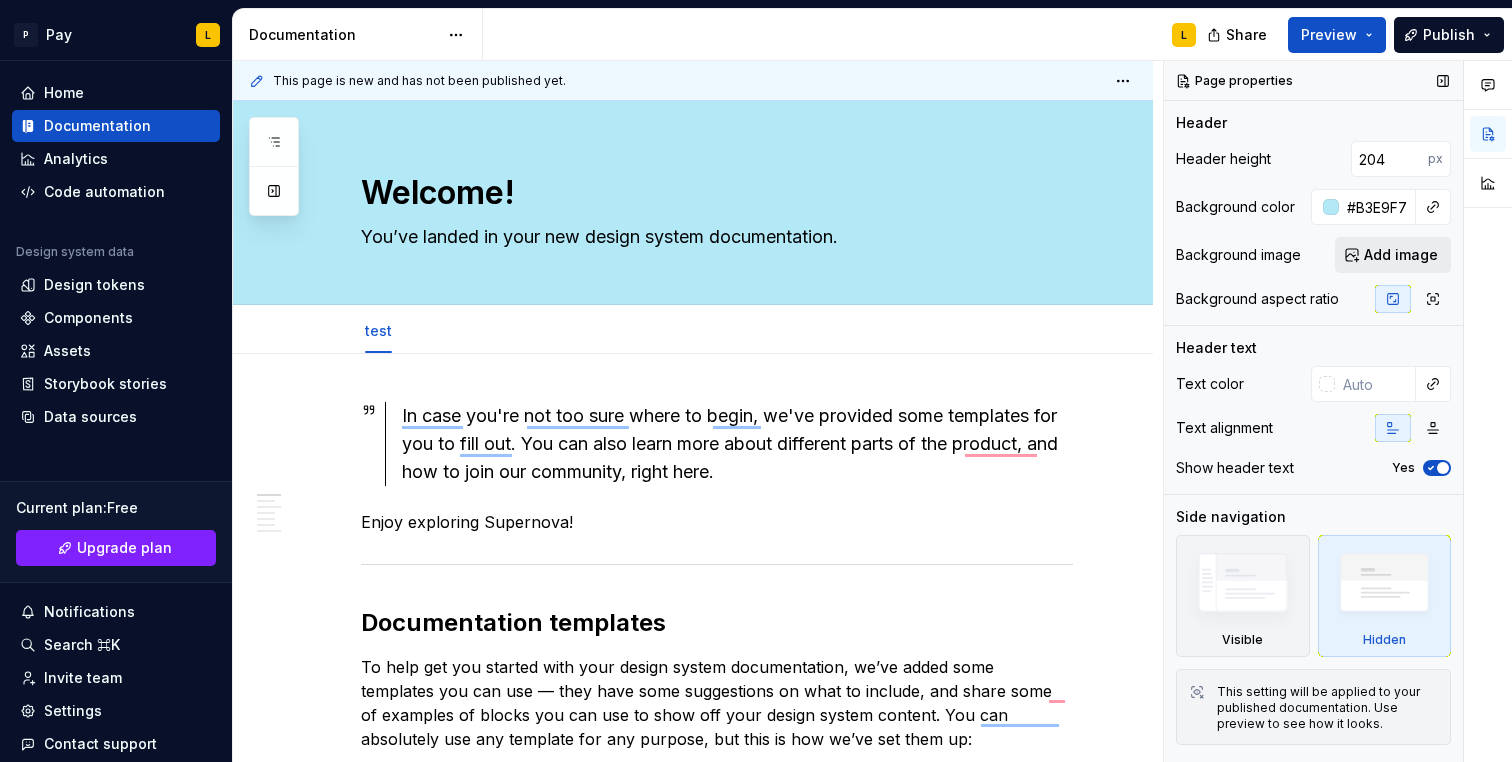 click on "Add image" at bounding box center [1401, 255] 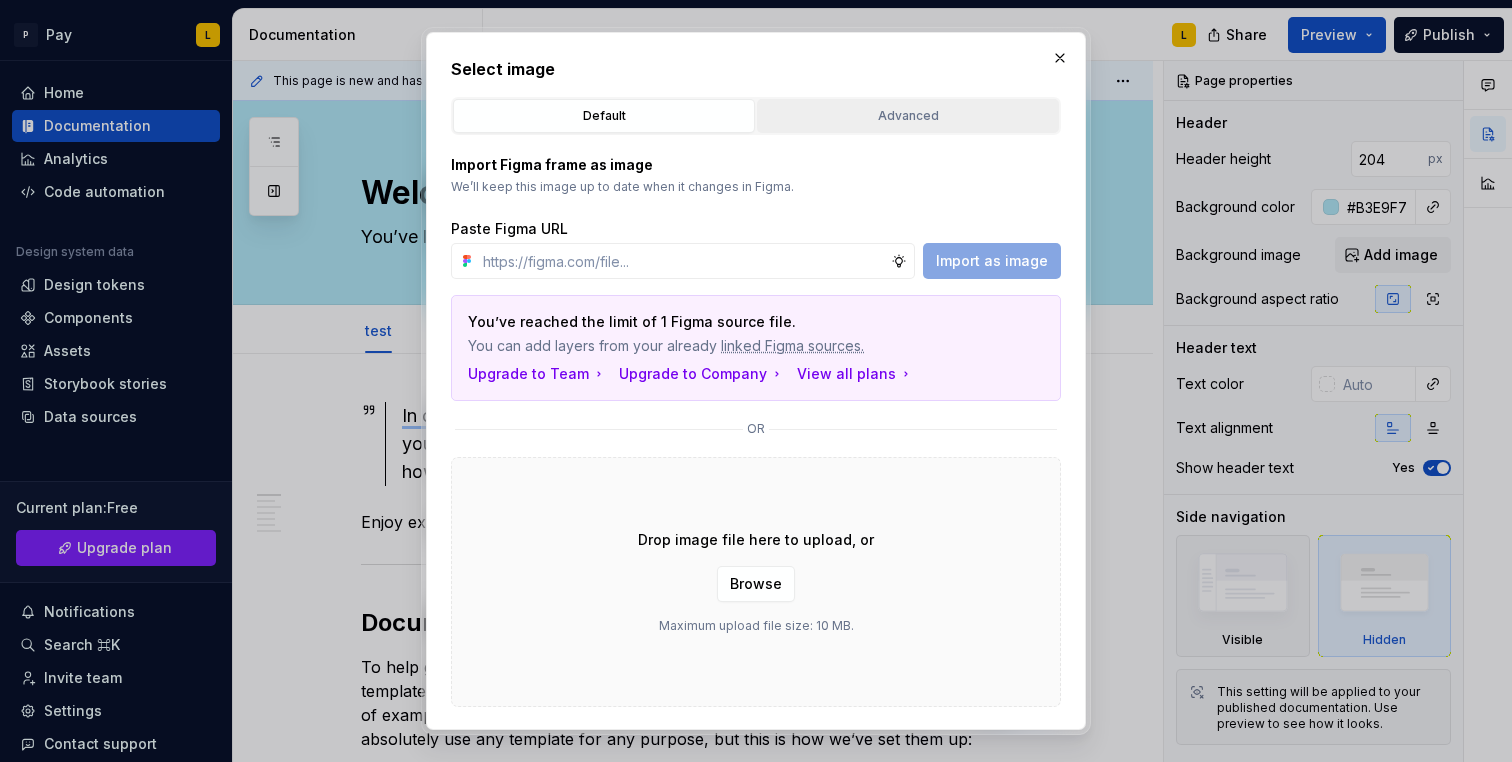 click on "Advanced" at bounding box center (908, 116) 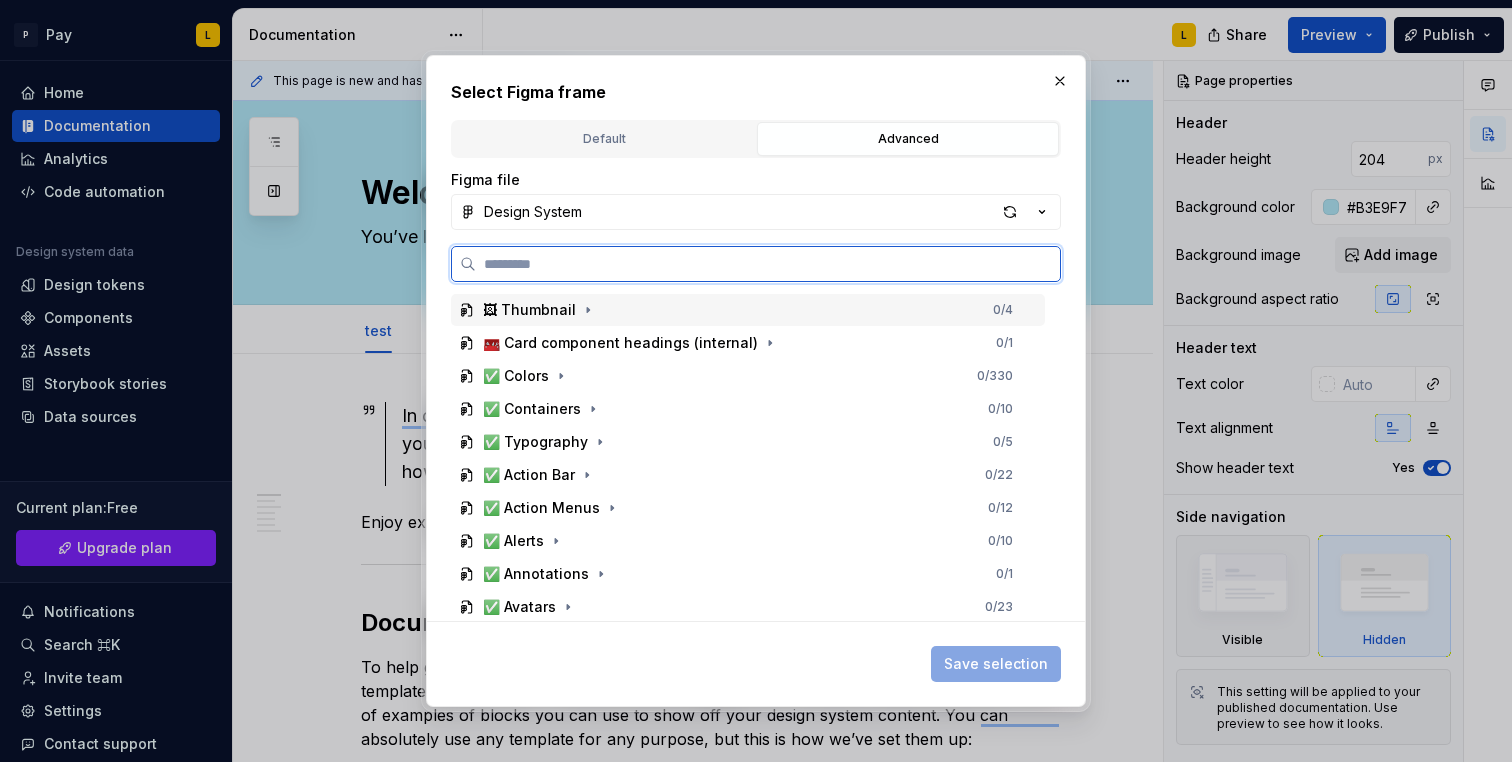 click on "🖼 Thumbnail" at bounding box center [529, 310] 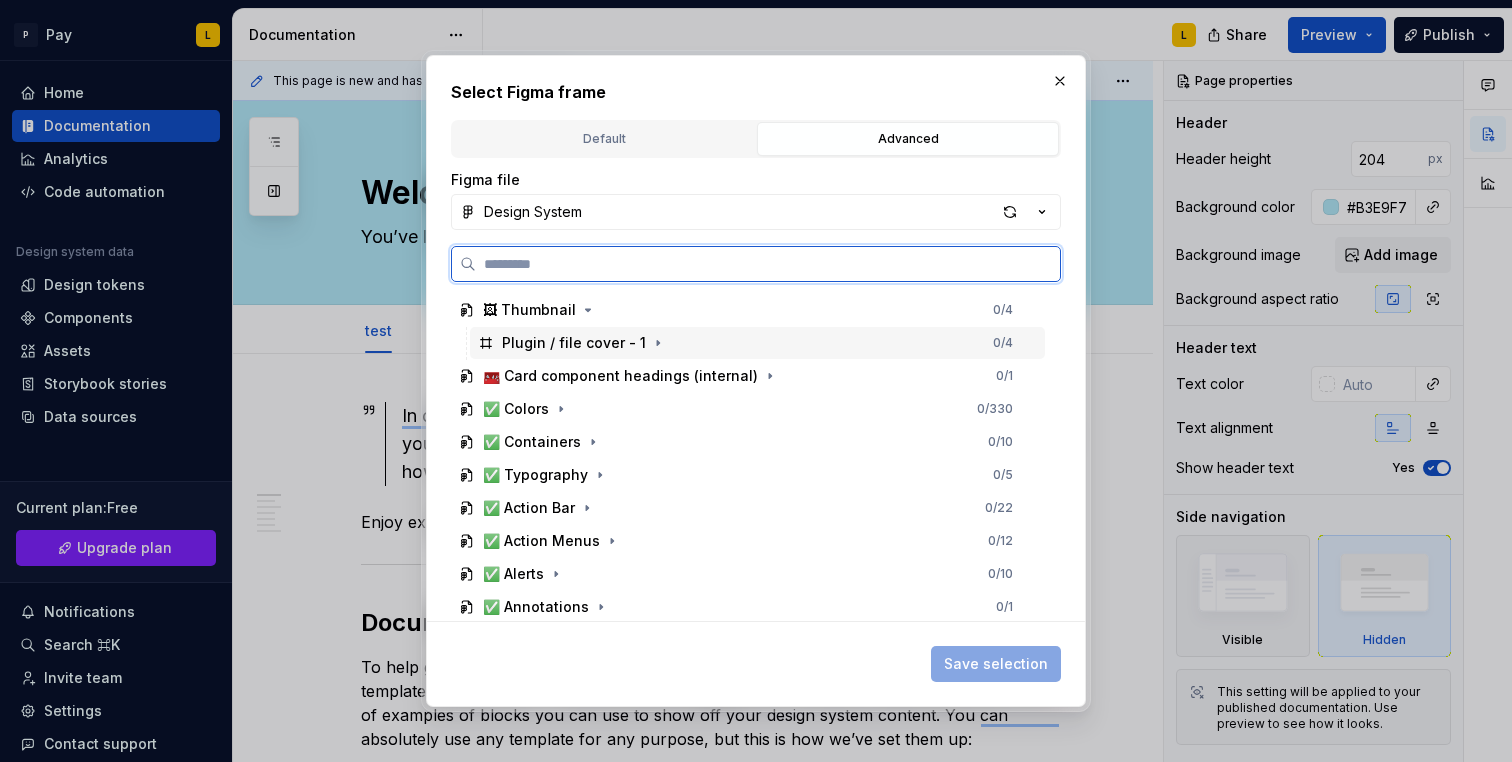 click on "Plugin / file cover - 1" at bounding box center (574, 343) 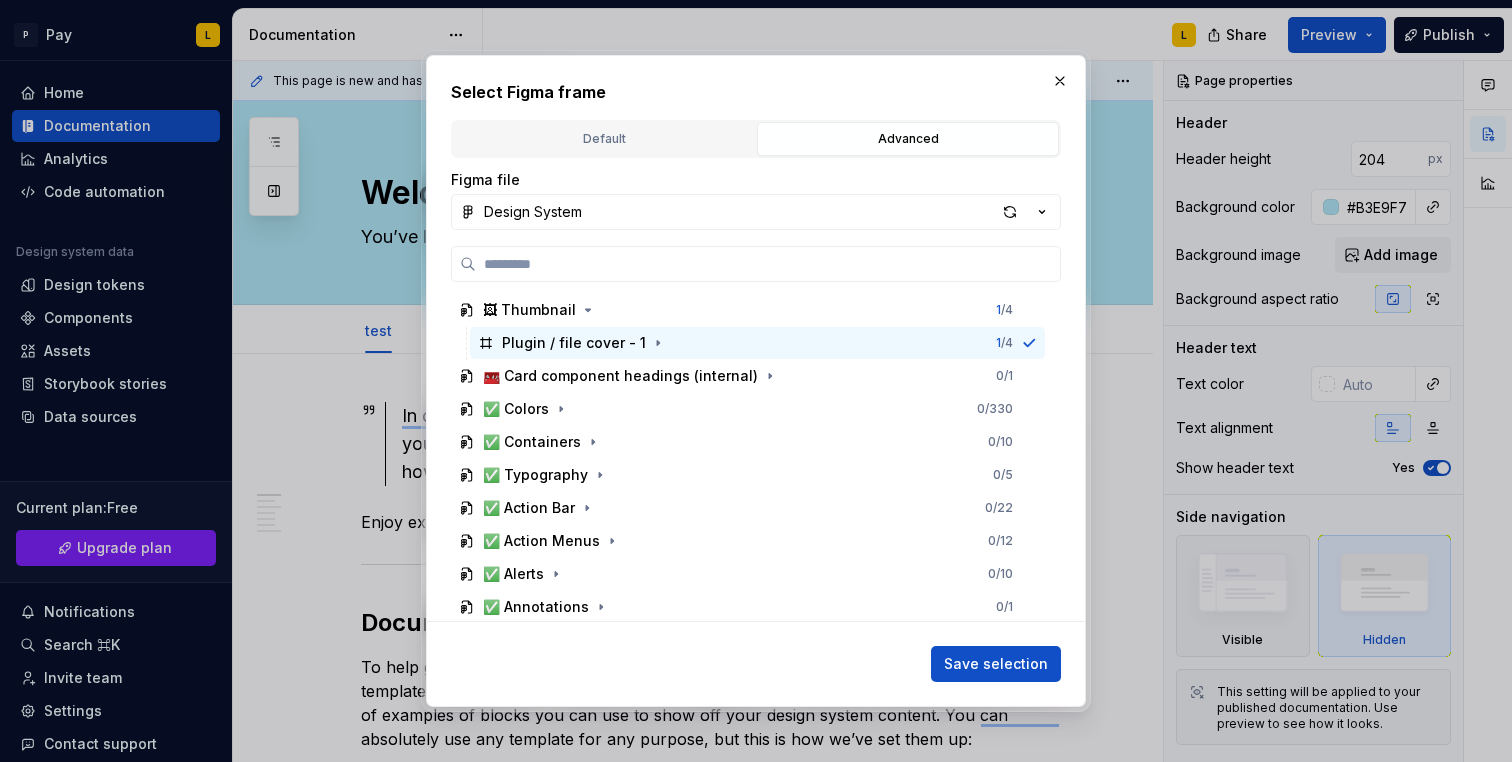 click on "Save selection" at bounding box center [996, 664] 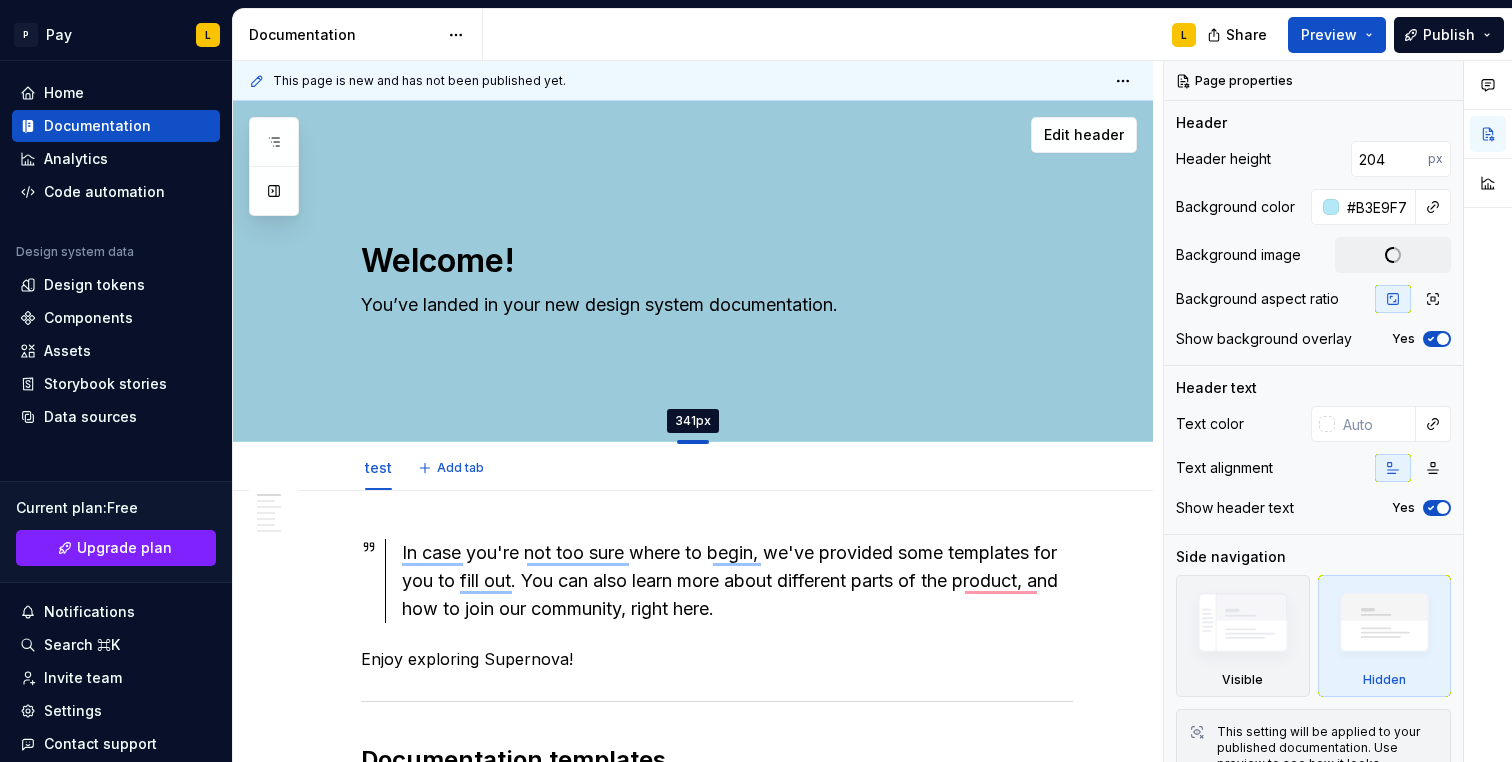 drag, startPoint x: 700, startPoint y: 304, endPoint x: 700, endPoint y: 442, distance: 138 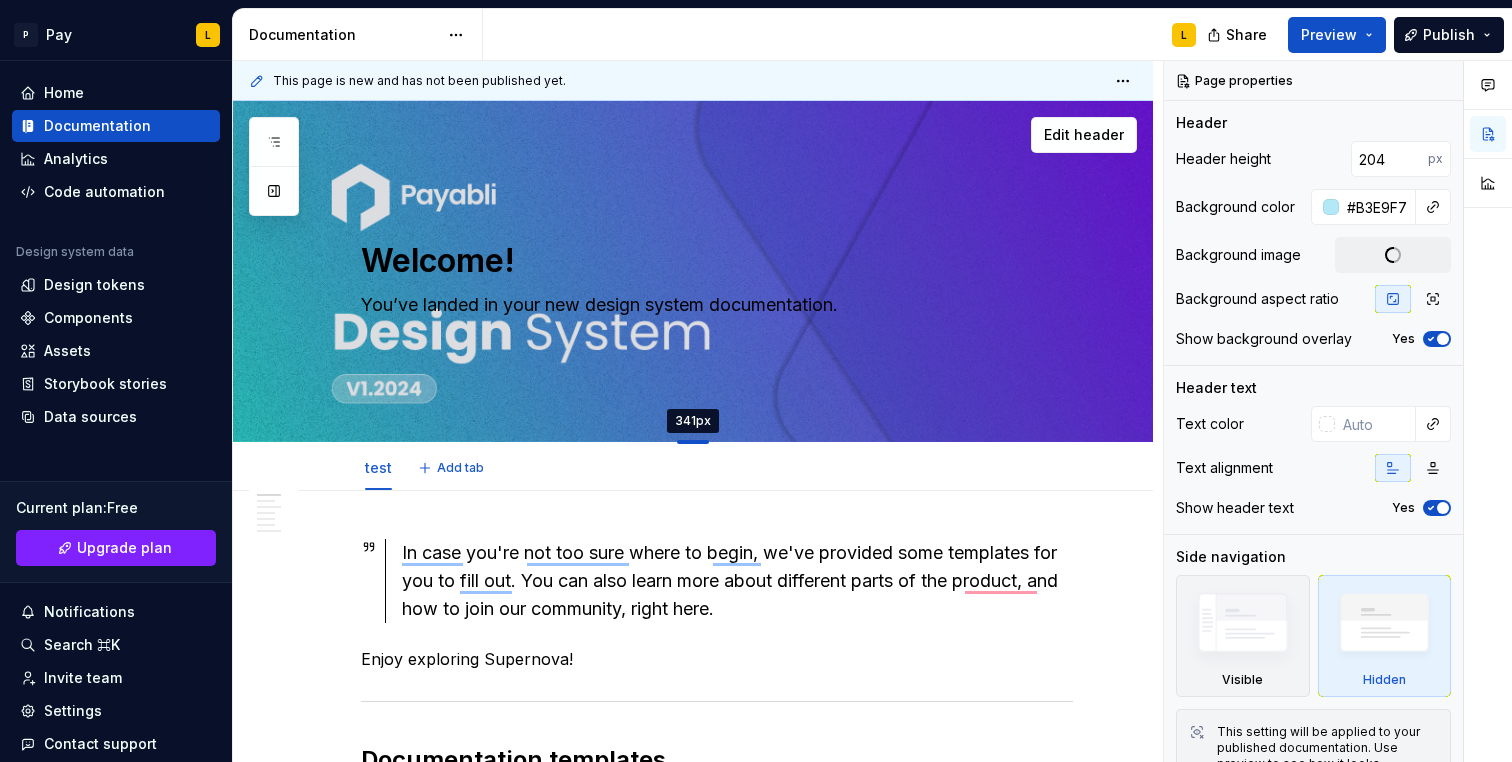 click at bounding box center [693, 442] 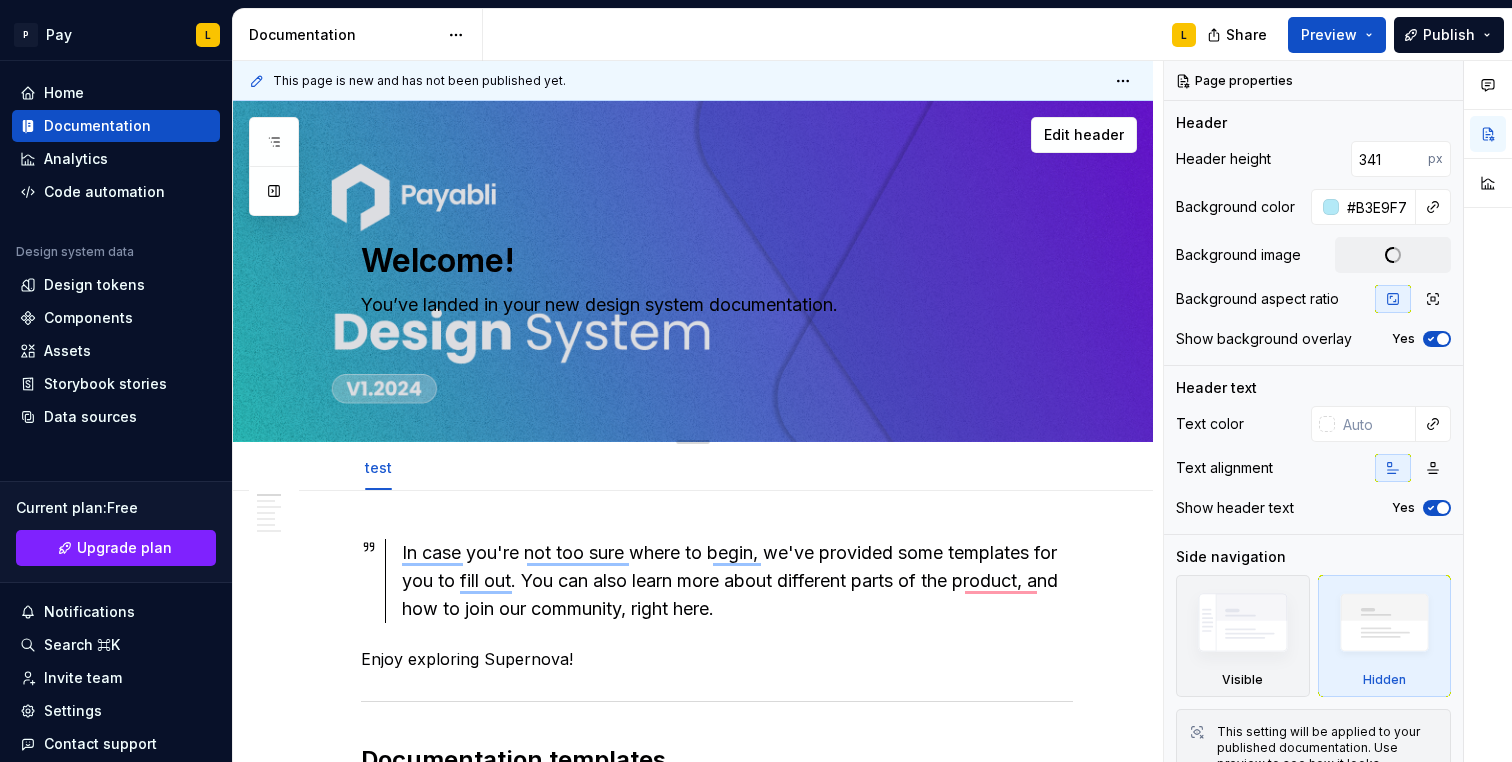 scroll, scrollTop: 400, scrollLeft: 0, axis: vertical 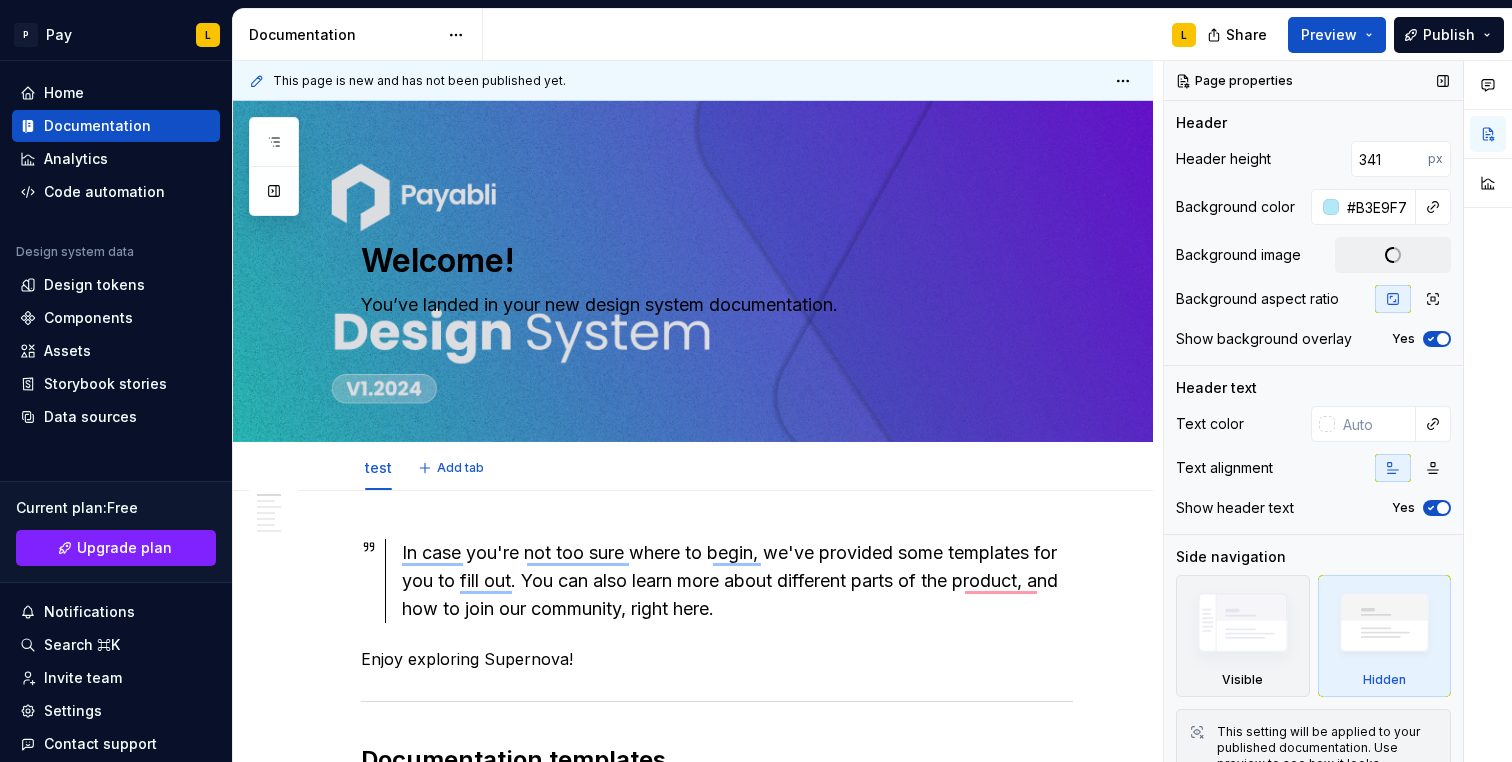 type on "*" 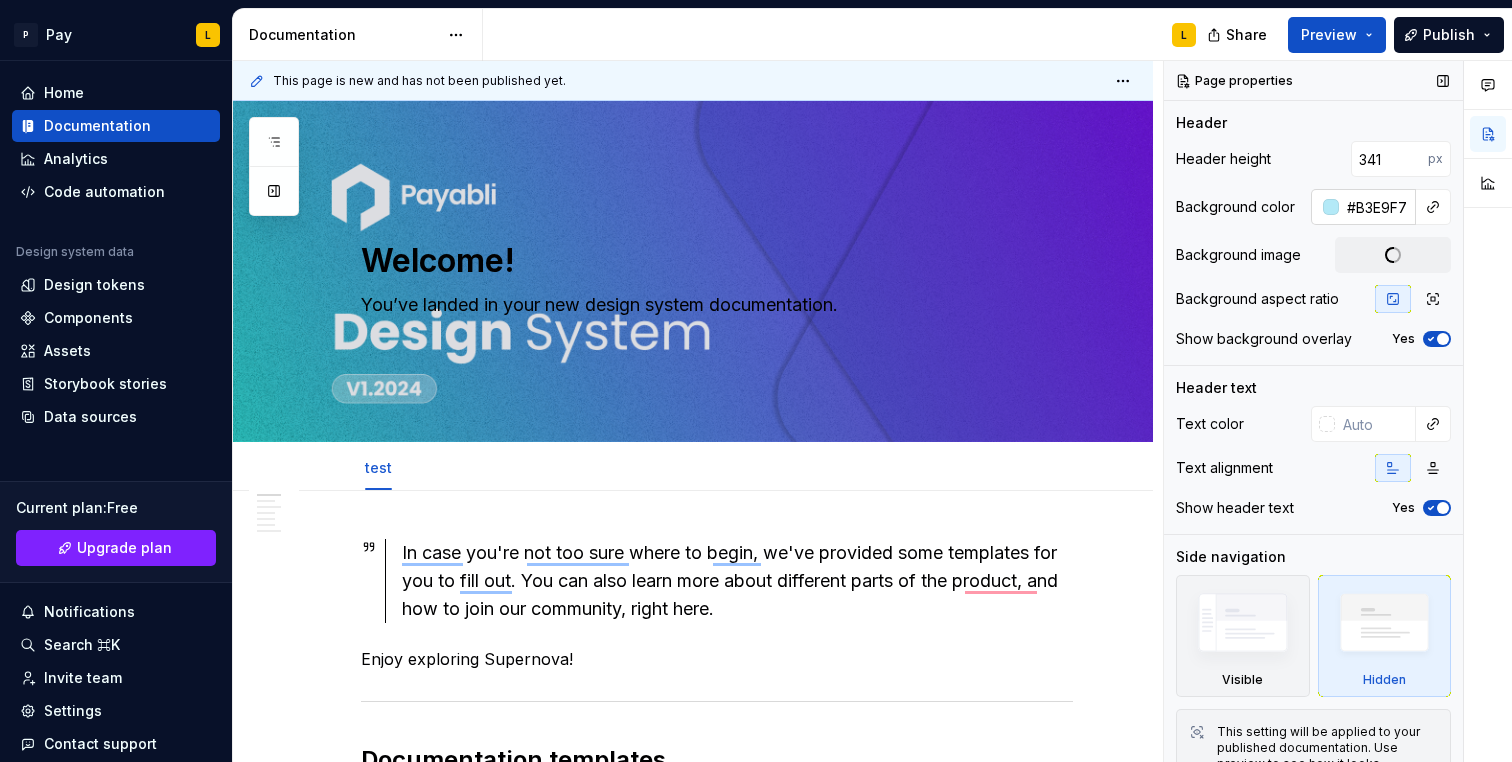 click at bounding box center (1331, 207) 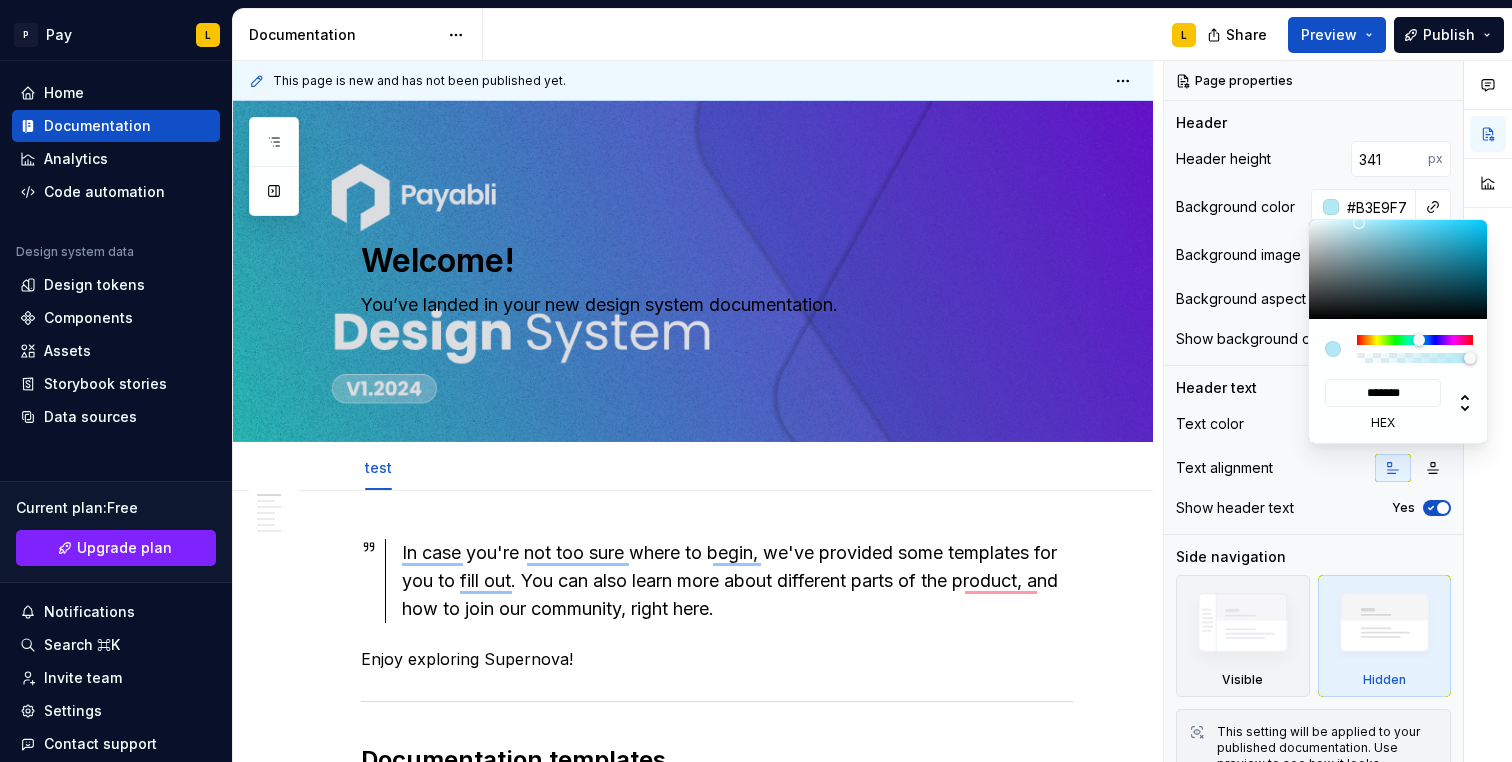 type on "#3C8395" 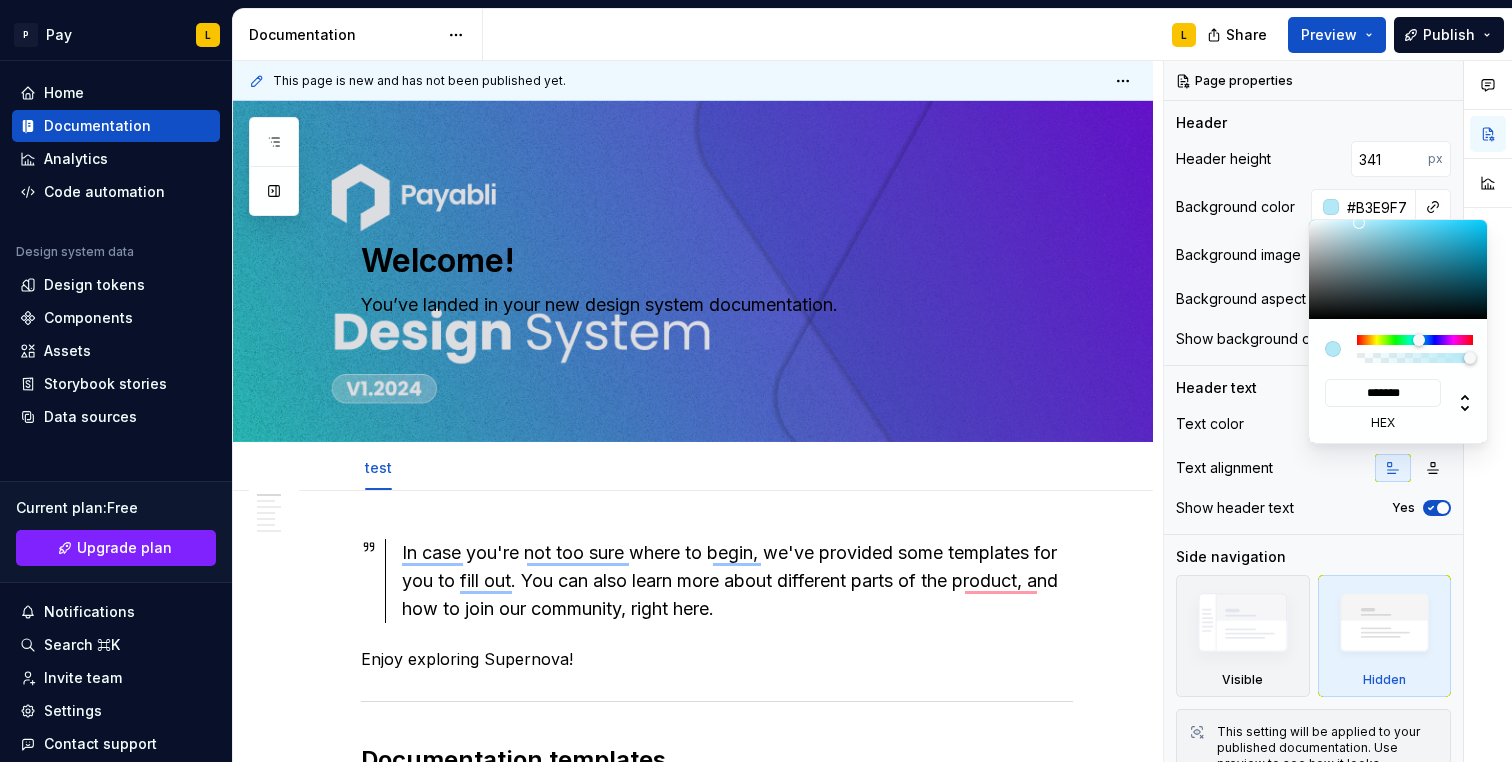 type on "*******" 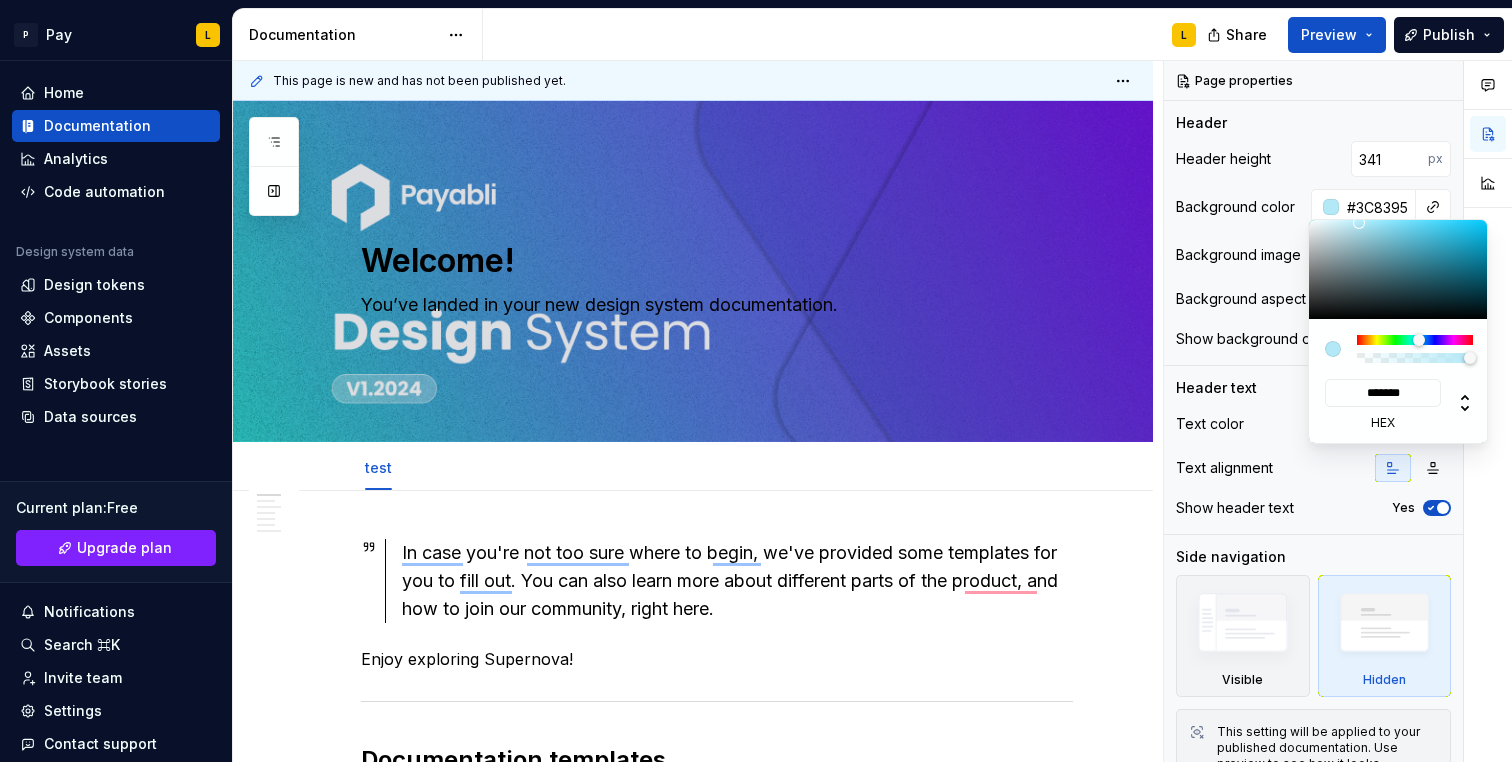 click at bounding box center (1399, 269) 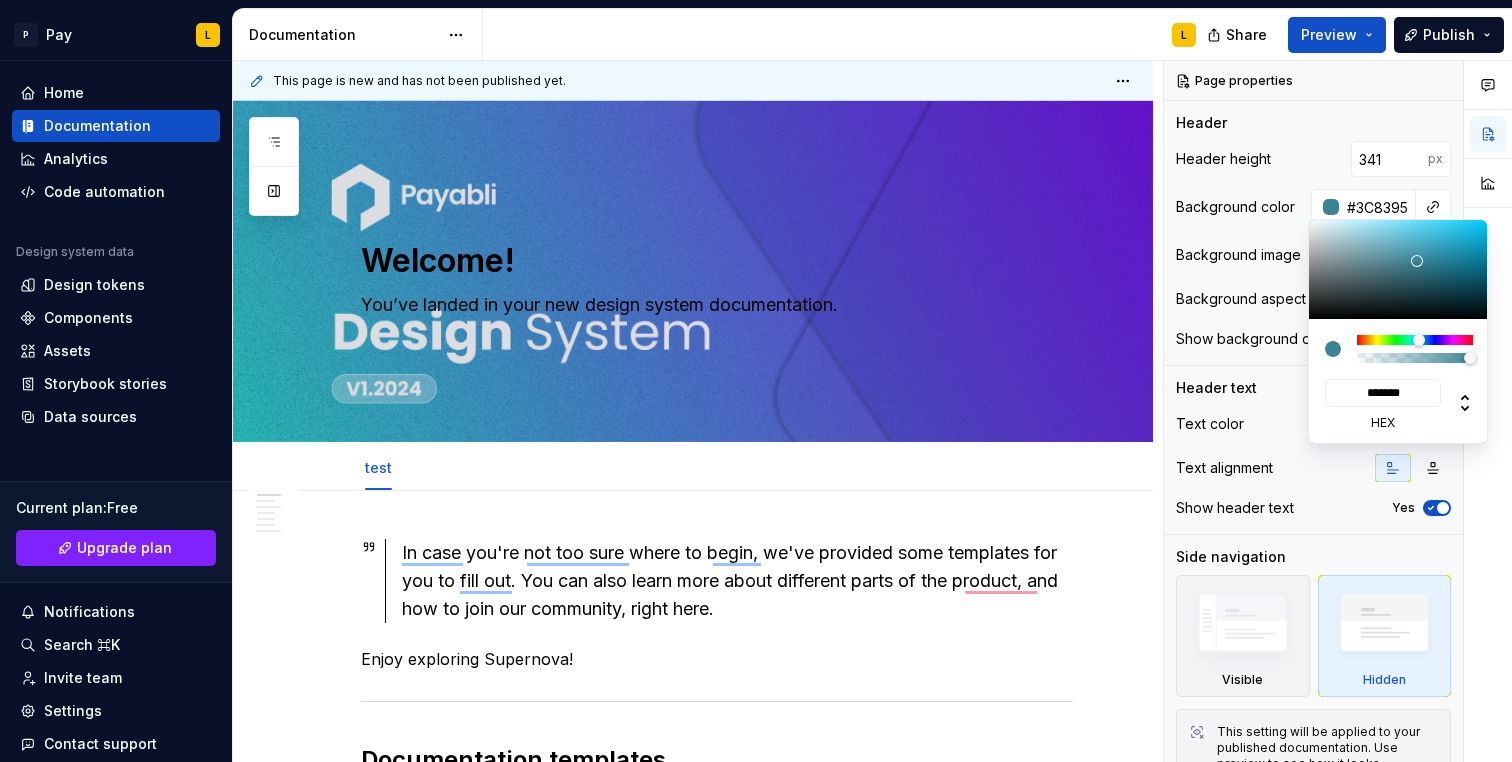 type on "#1D92AF" 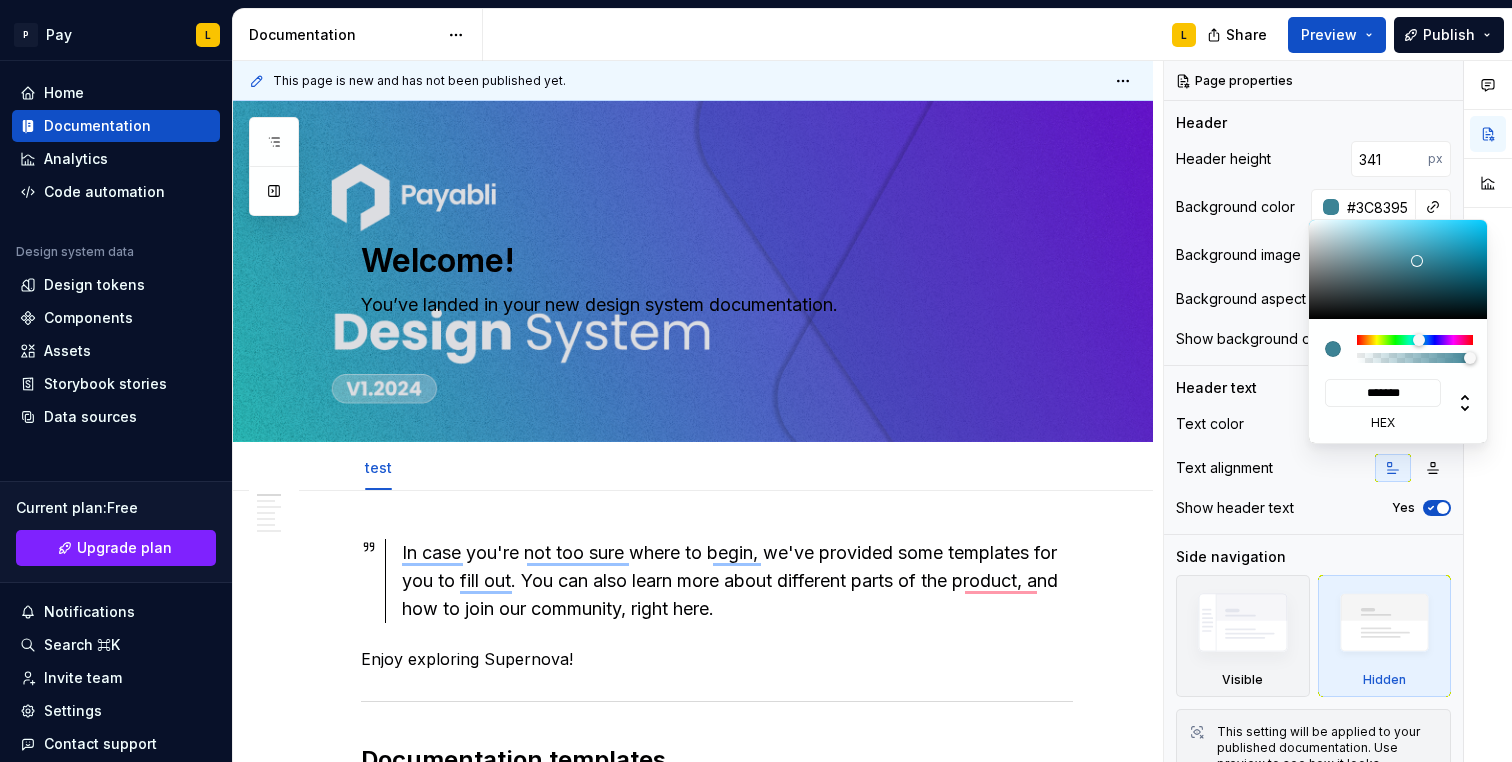 type on "*******" 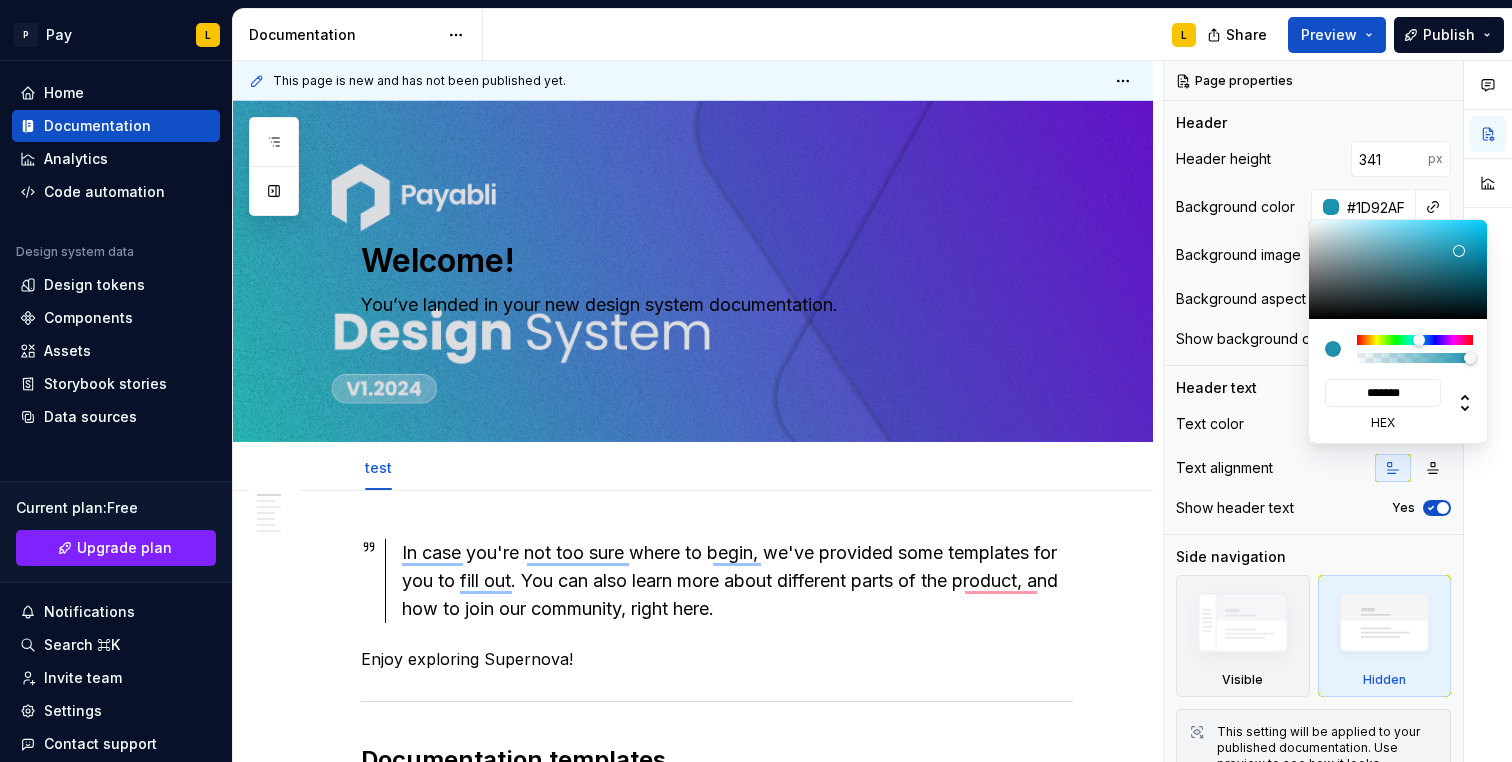 click at bounding box center (1399, 269) 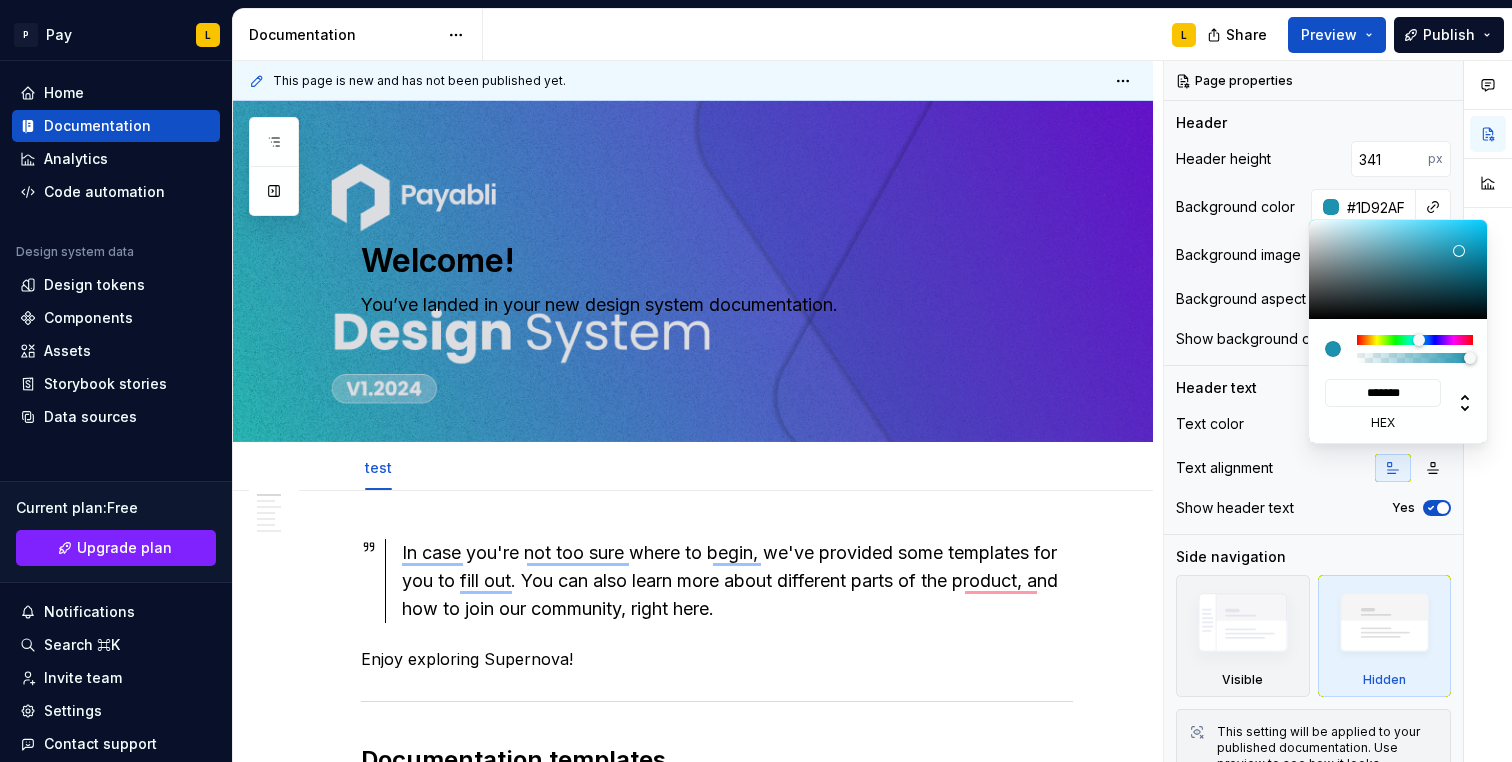 type on "*" 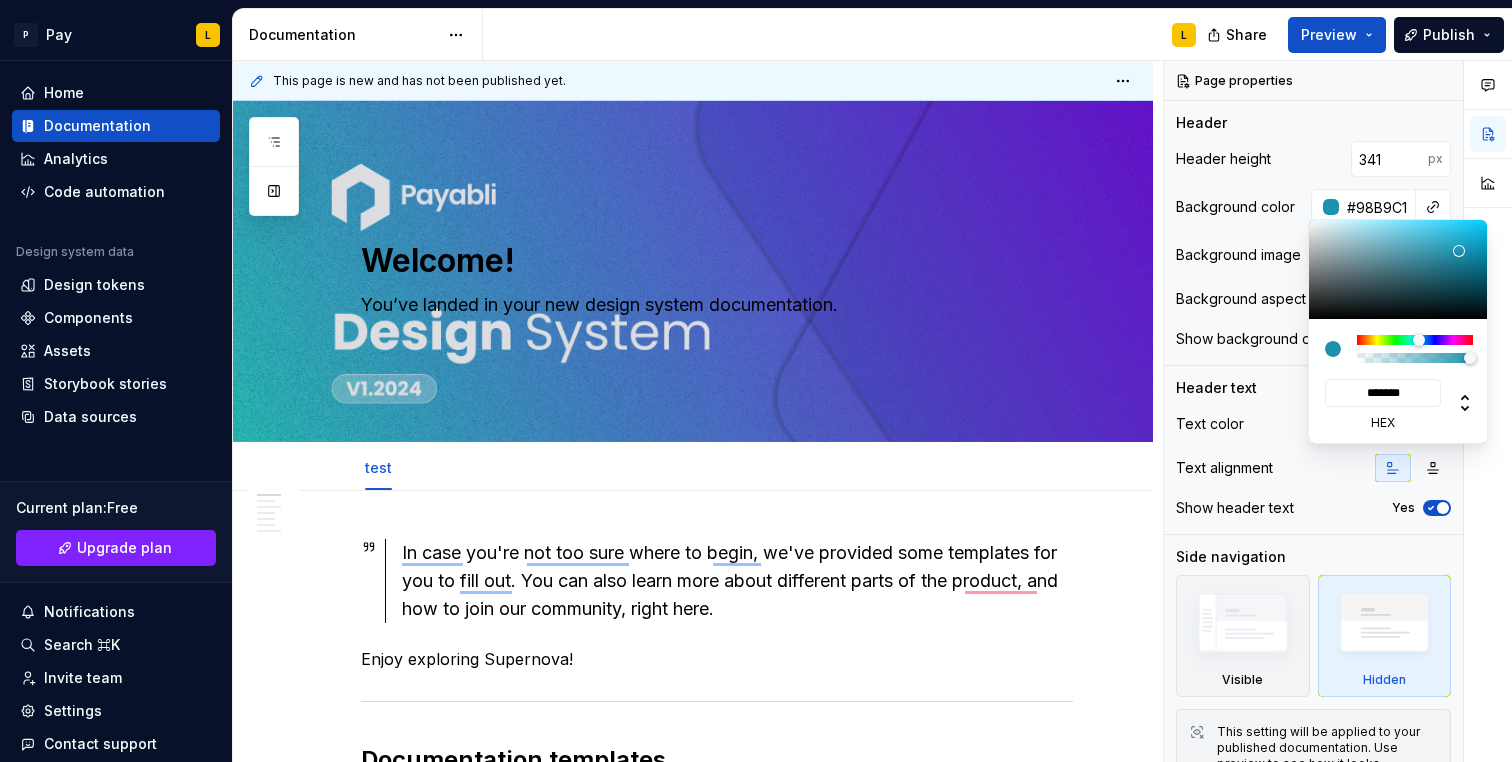 type on "#A7C0C6" 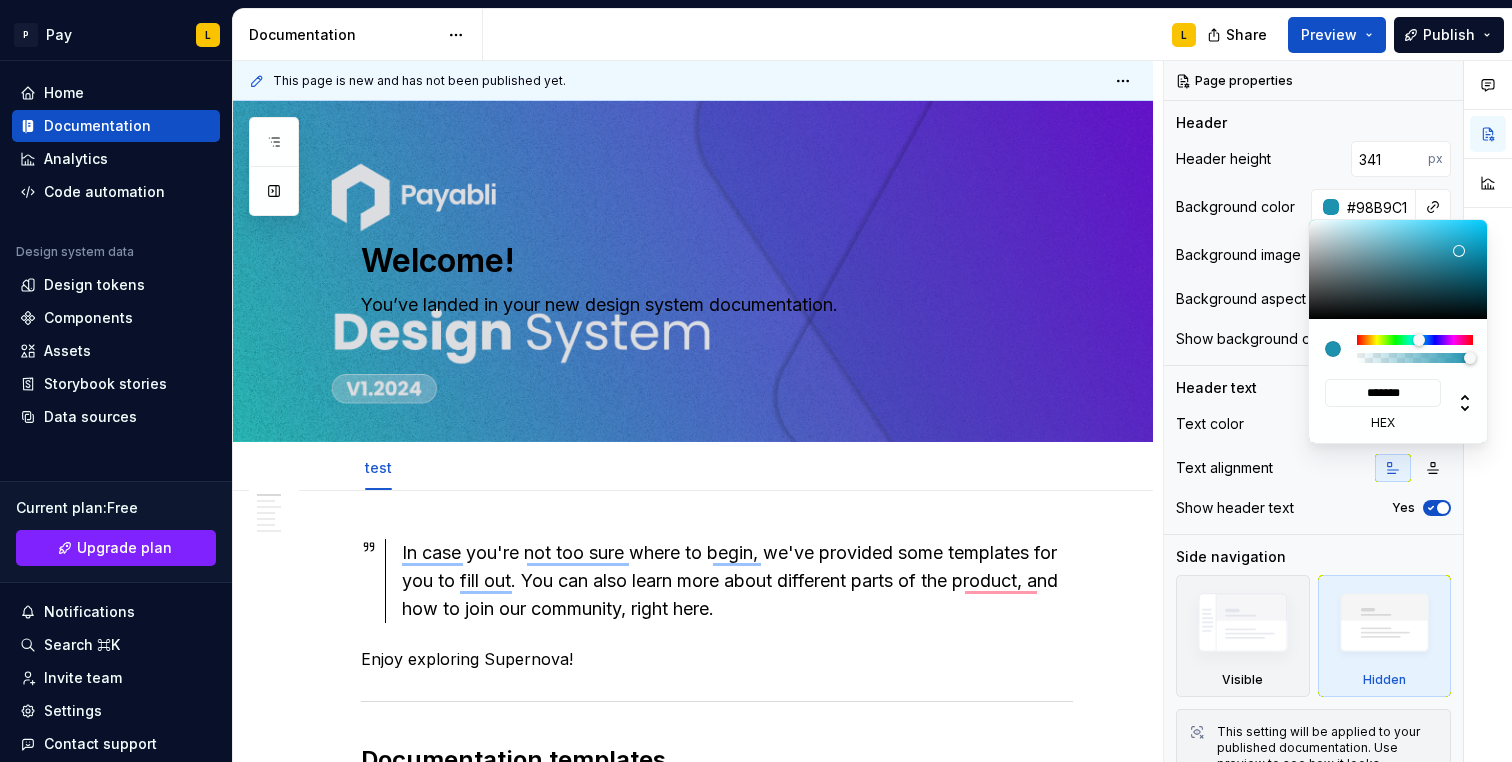 type on "*******" 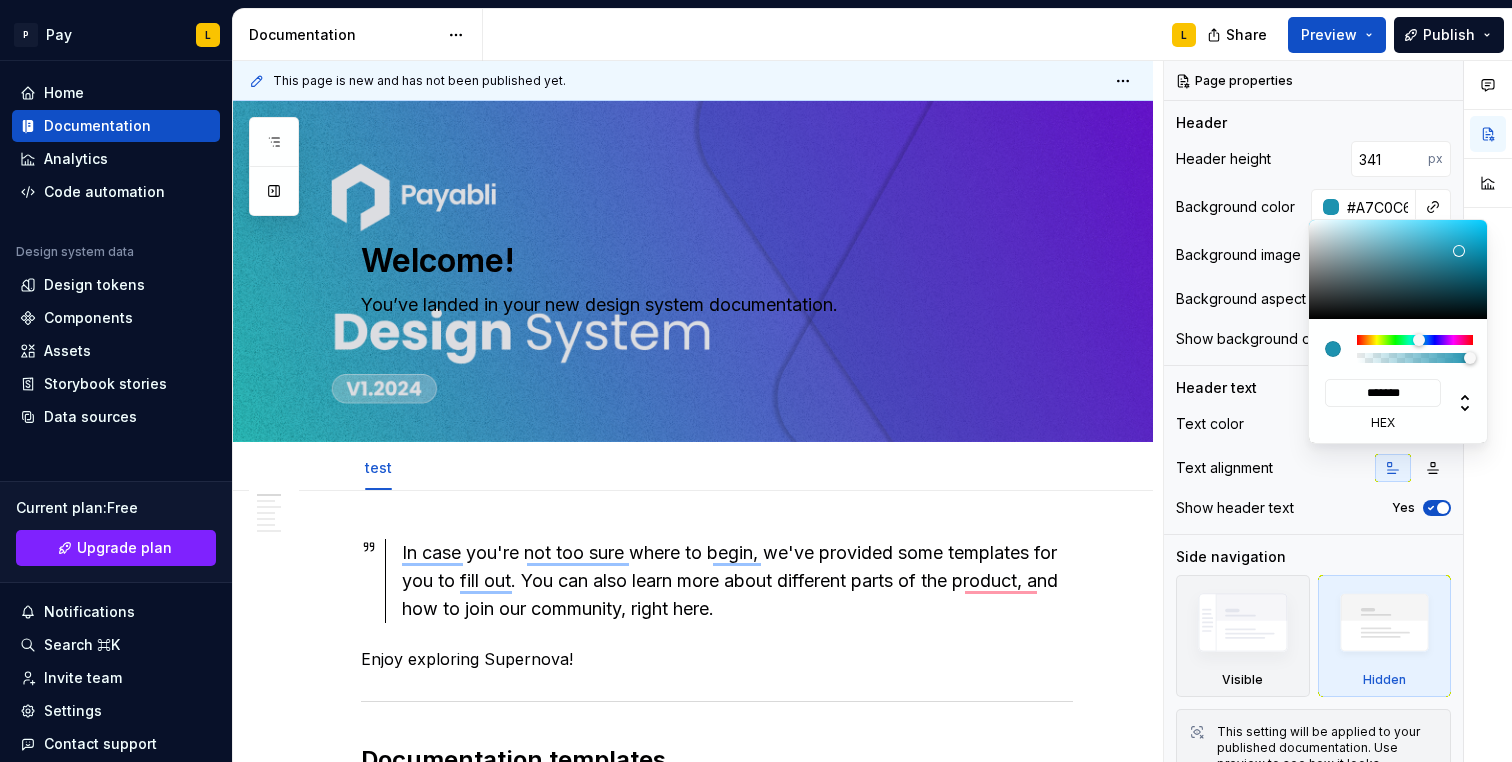 type on "#ABC1C6" 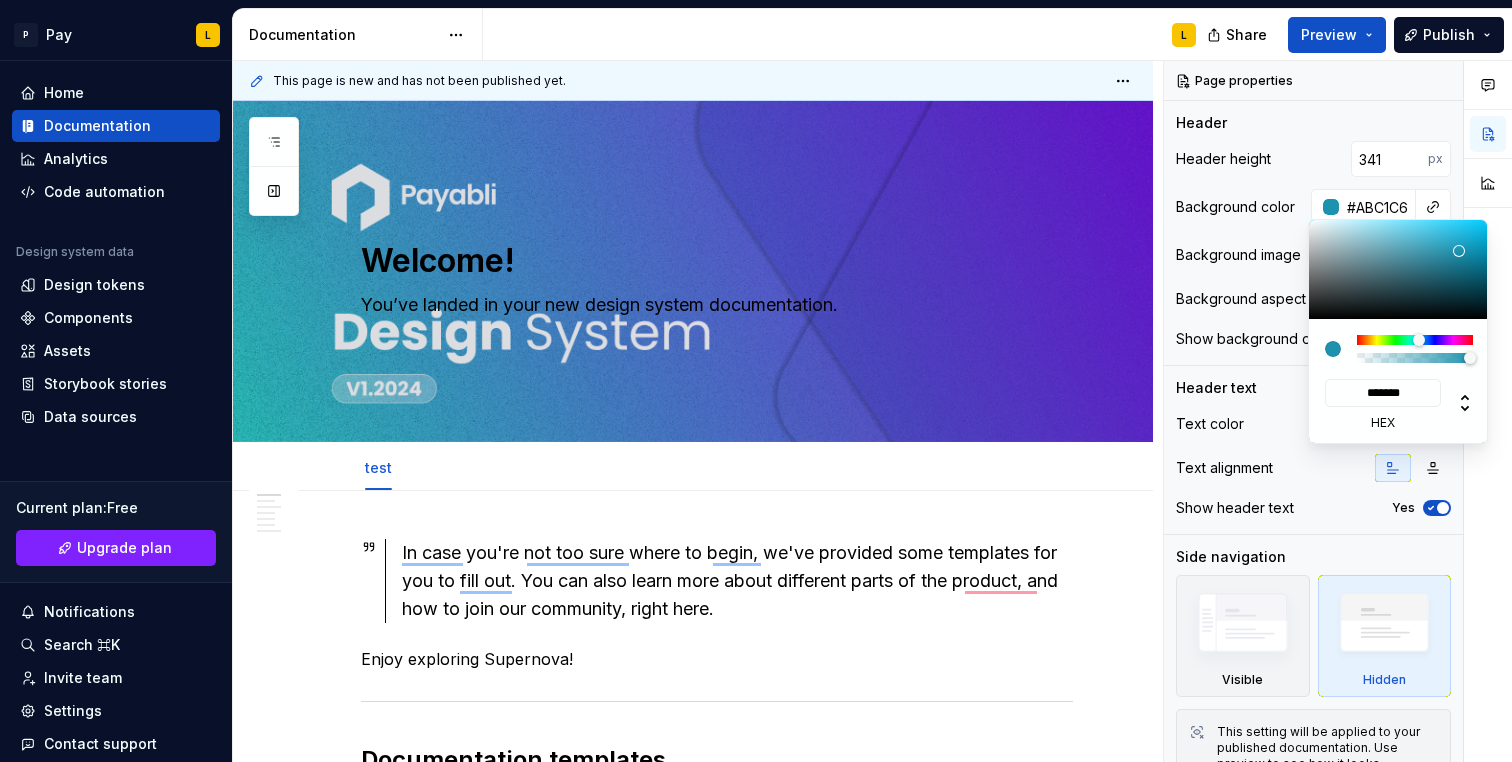 type on "#BAC0C1" 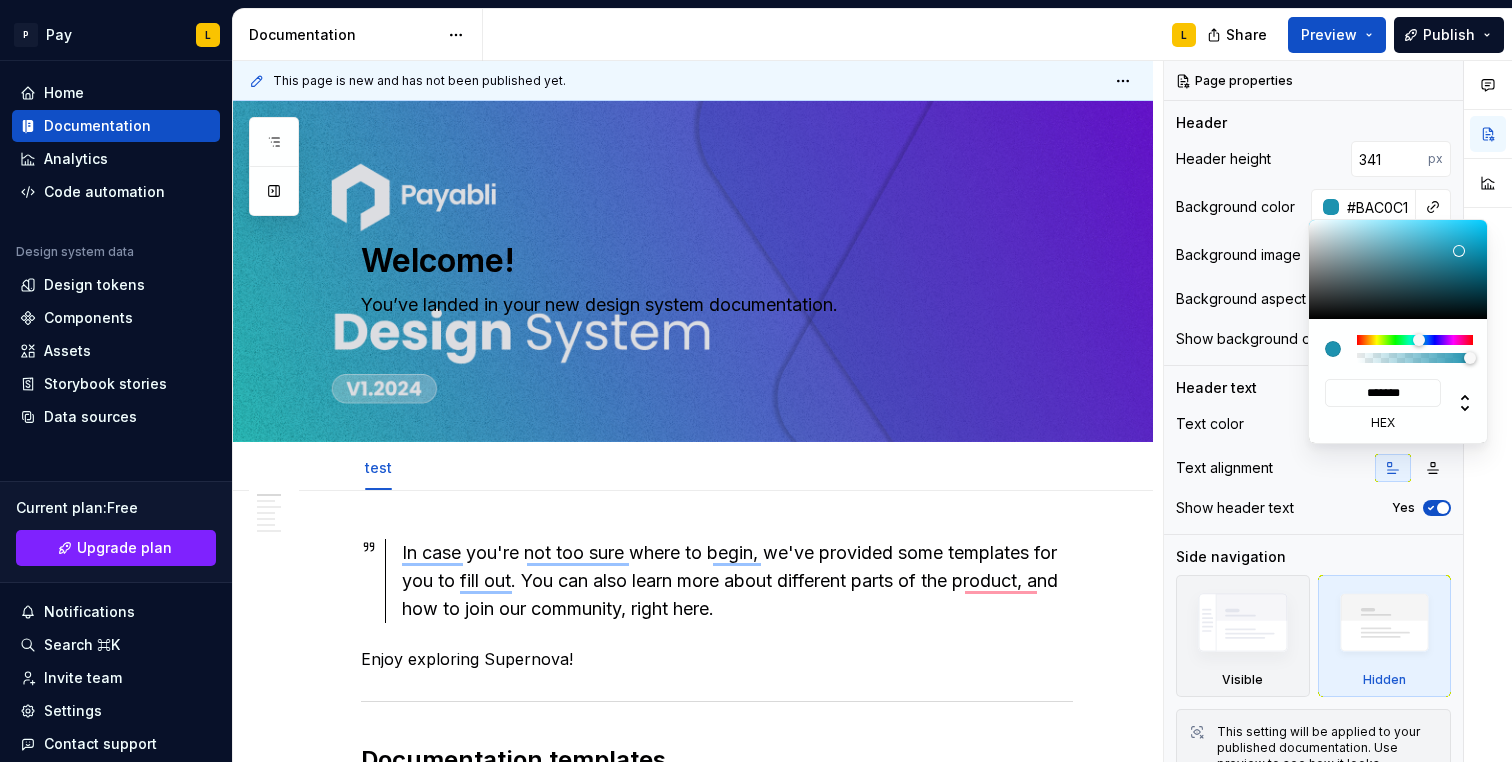 type on "#B9B9B9" 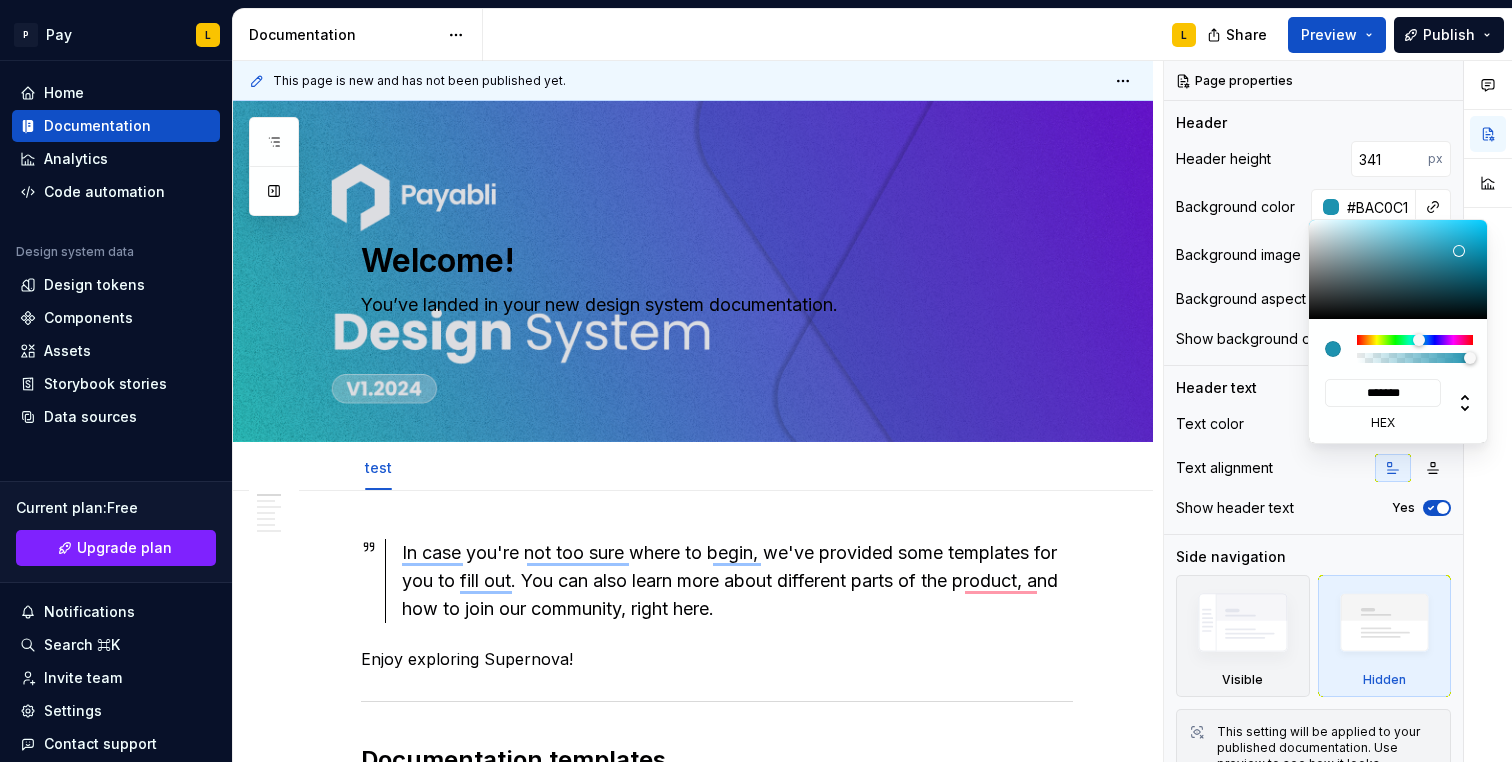 type on "*******" 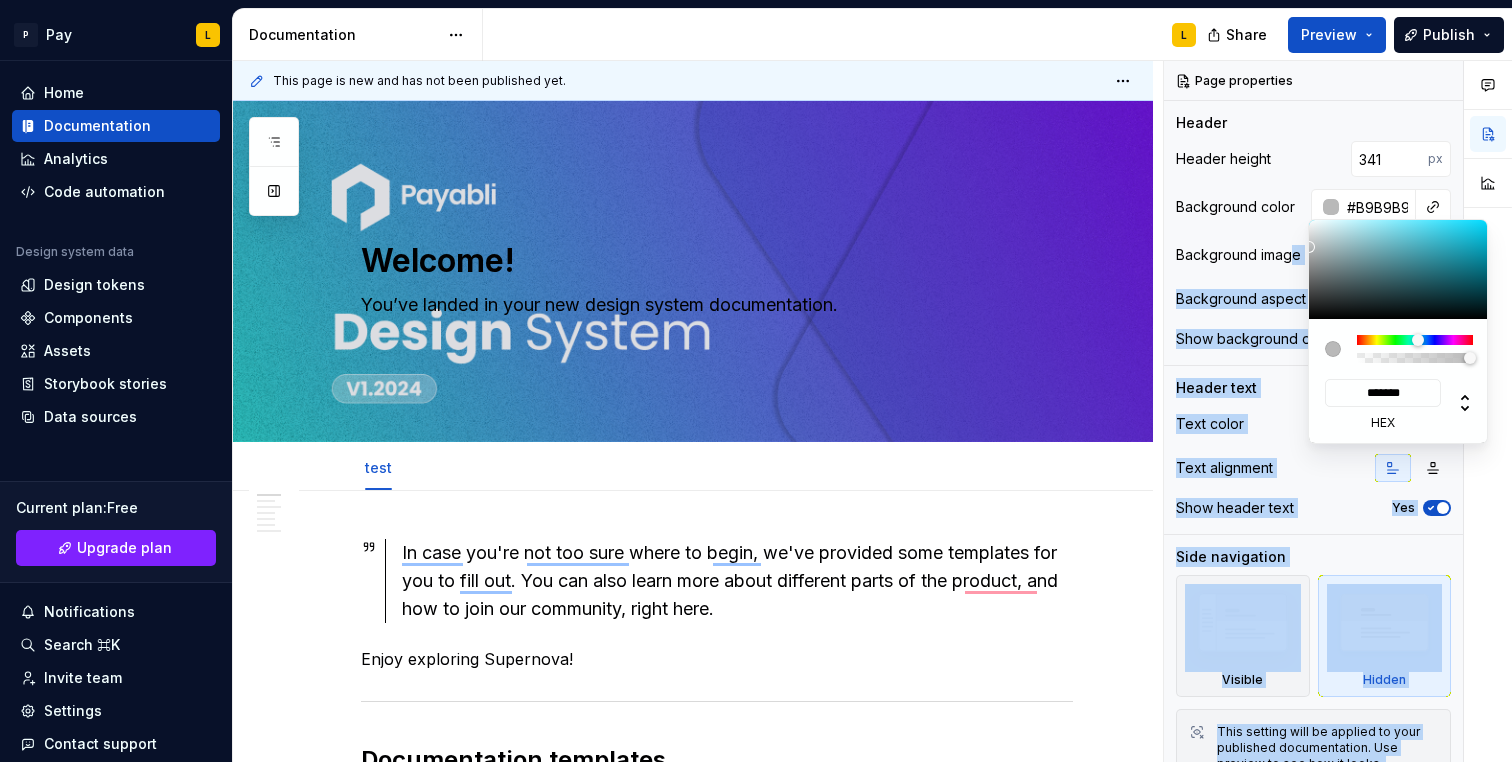 type on "#B4B4B4" 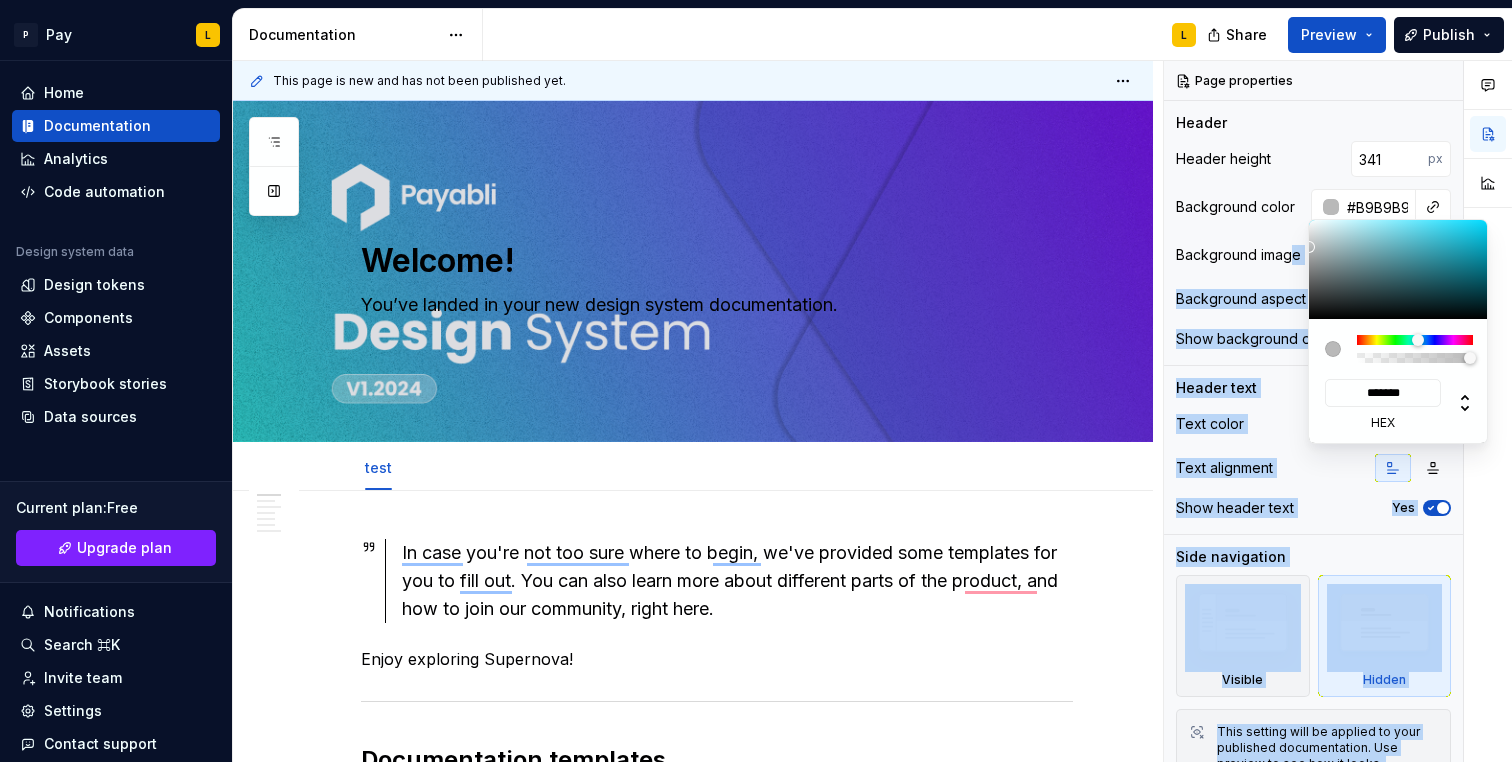 type on "*******" 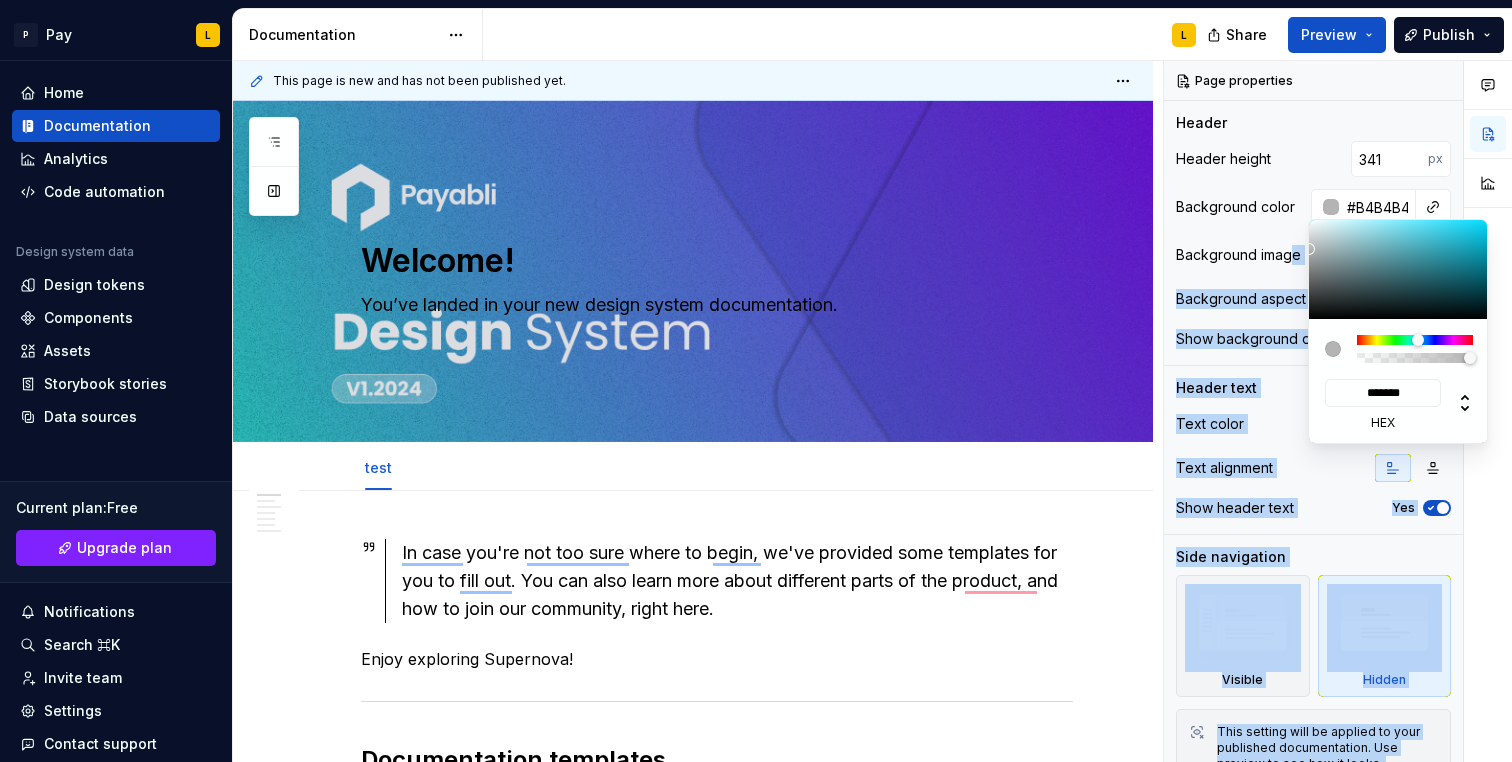 drag, startPoint x: 1347, startPoint y: 244, endPoint x: 1289, endPoint y: 249, distance: 58.21512 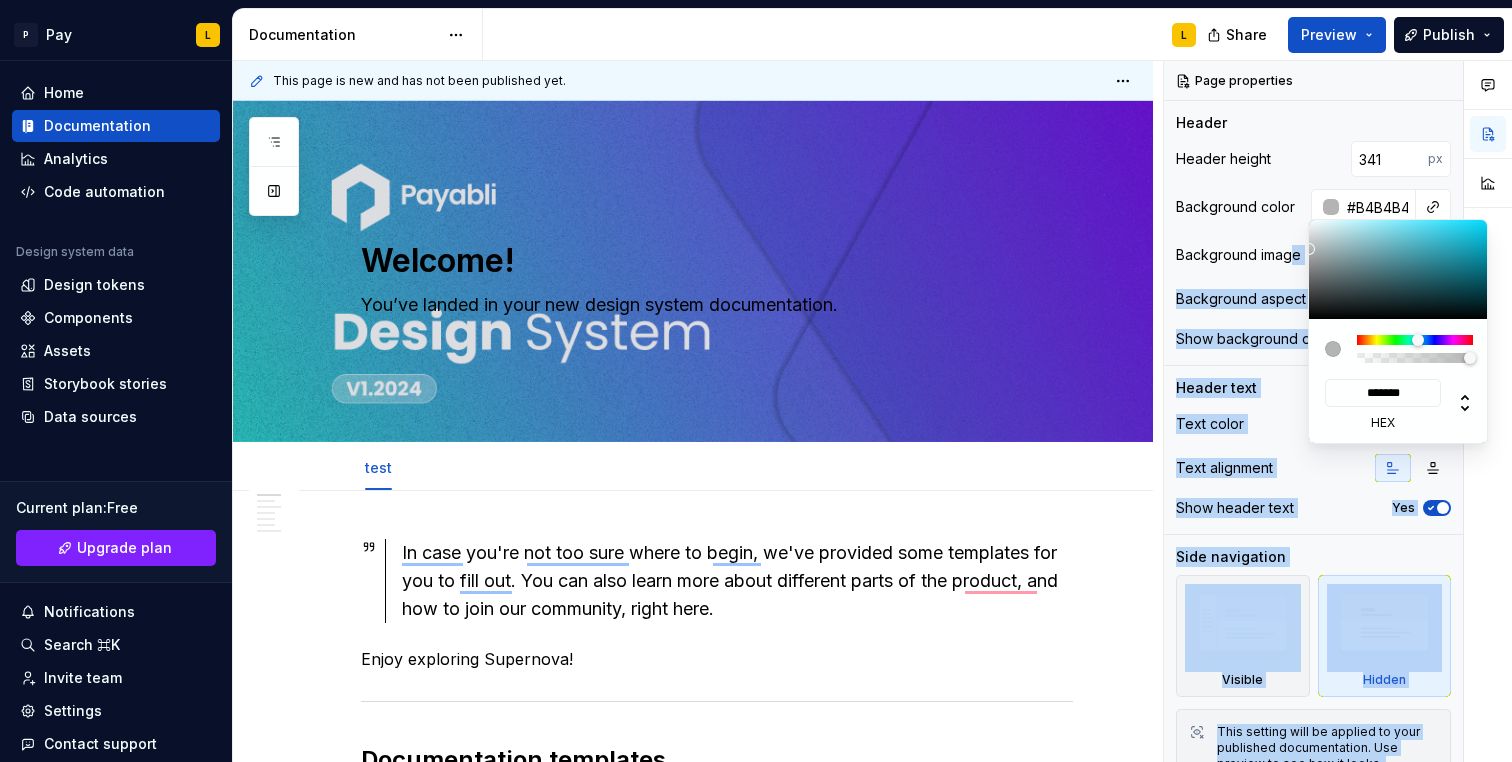 click on "P Pay  L Home Documentation Analytics Code automation Design system data Design tokens Components Assets Storybook stories Data sources Current plan :  Free Upgrade plan Notifications Search ⌘K Invite team Settings Contact support Help Documentation L Share Preview Publish Pages Add
Accessibility guide for tree Page tree.
Navigate the tree with the arrow keys. Common tree hotkeys apply. Further keybindings are available:
enter to execute primary action on focused item
f2 to start renaming the focused item
escape to abort renaming an item
control+d to start dragging selected items
Welcome! test L Foundations Design tokens Typography Components Component overview Component detail Changes Welcome!  /  test Foundations  /  Design tokens Foundations  /  Typography Components  /  Component overview Components  /  Component detail Upgrade to Enterprise to turn on approval workflow Learn more Contact us Welcome! Edit header test Use ." at bounding box center (756, 381) 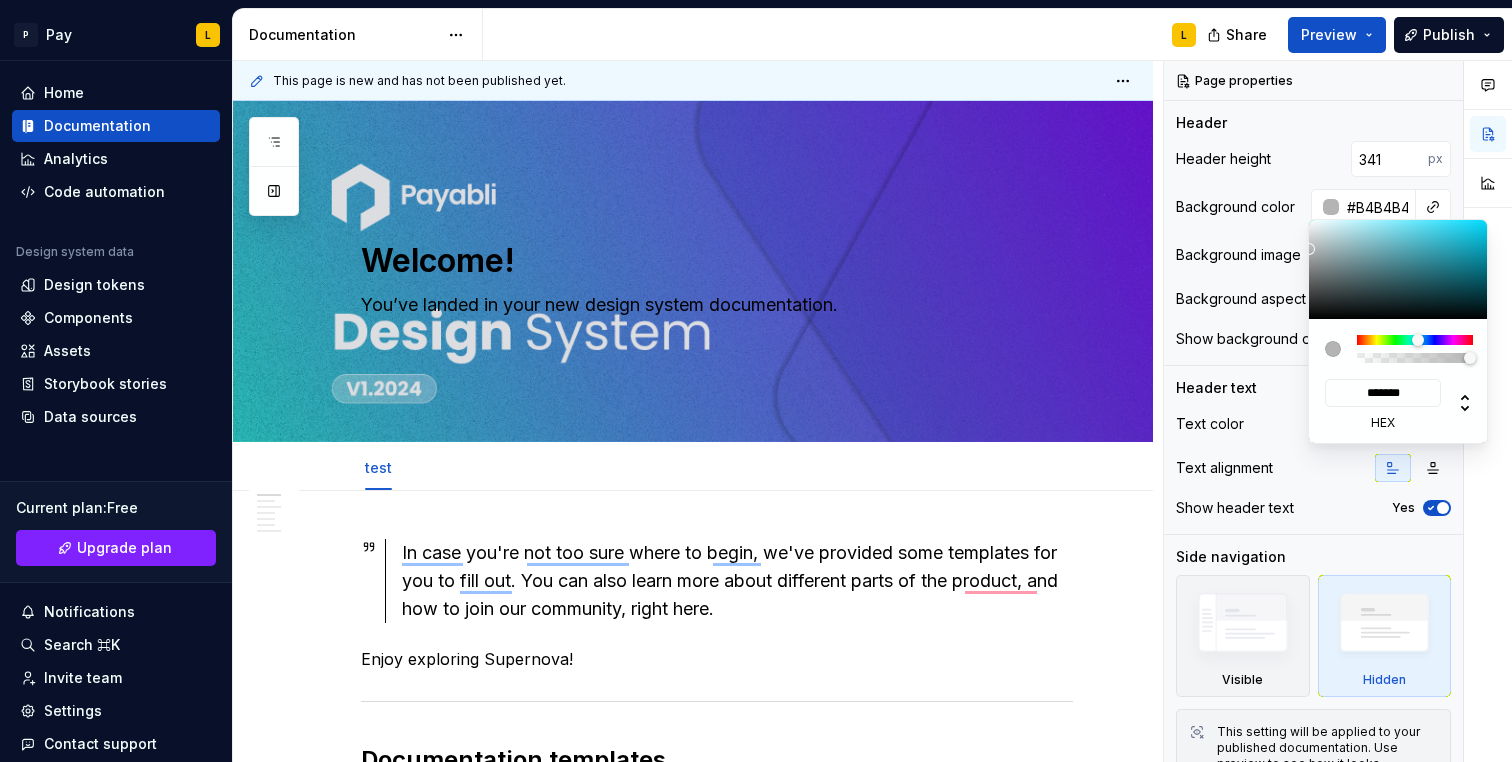 click on "Comments Open comments No comments yet Select ‘Comment’ from the block context menu to add one. Page properties Header Header height 341 px Background color #B4B4B4 Background image Add image Background aspect ratio Show background overlay Yes Header text Text color Text alignment Show header text Yes Side navigation Visible Hidden This setting will be applied to your published documentation. Use preview to see how it looks." at bounding box center (1338, 412) 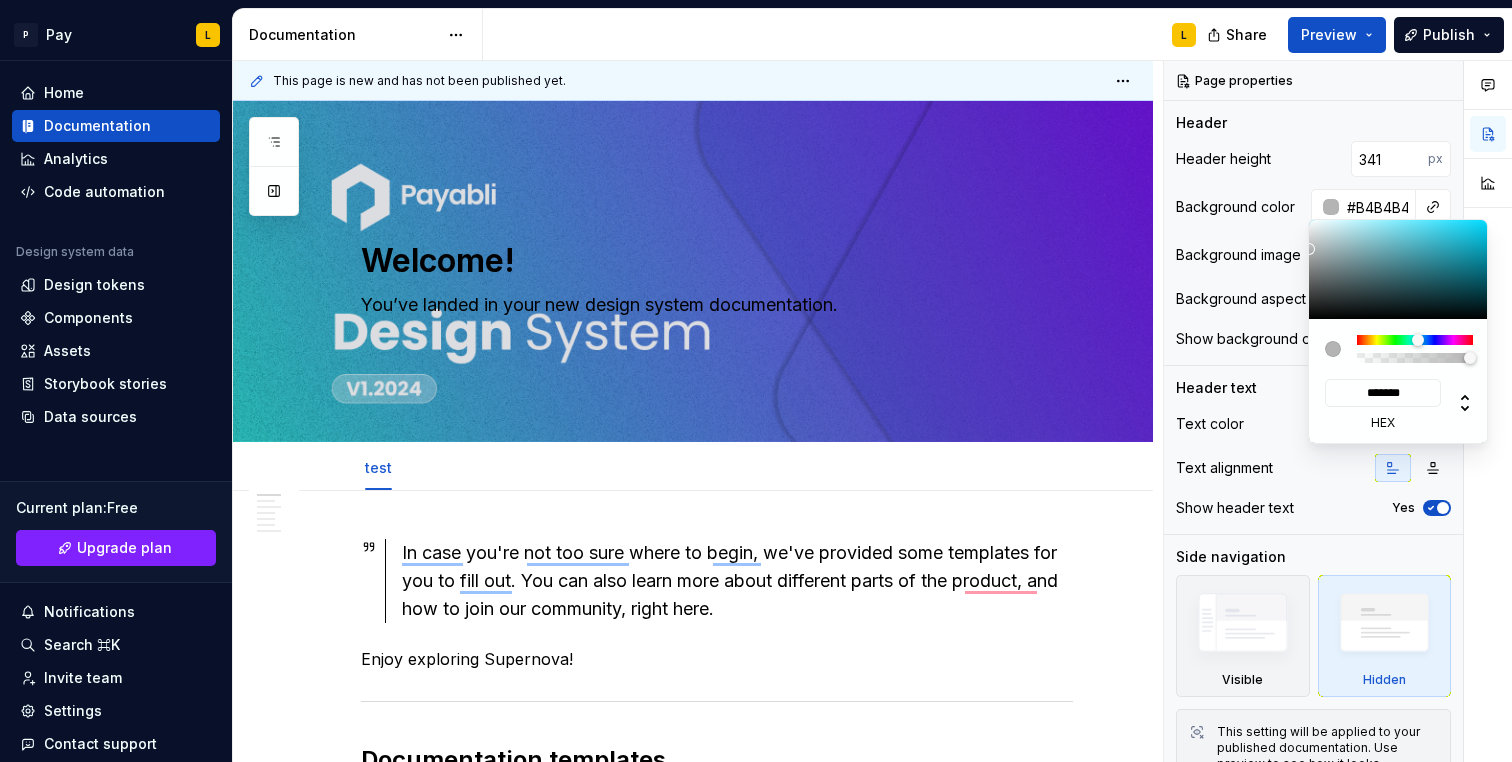 click on "Comments Open comments No comments yet Select ‘Comment’ from the block context menu to add one. Page properties Header Header height 341 px Background color #B4B4B4 Background image Add image Background aspect ratio Show background overlay Yes Header text Text color Text alignment Show header text Yes Side navigation Visible Hidden This setting will be applied to your published documentation. Use preview to see how it looks." at bounding box center (1338, 412) 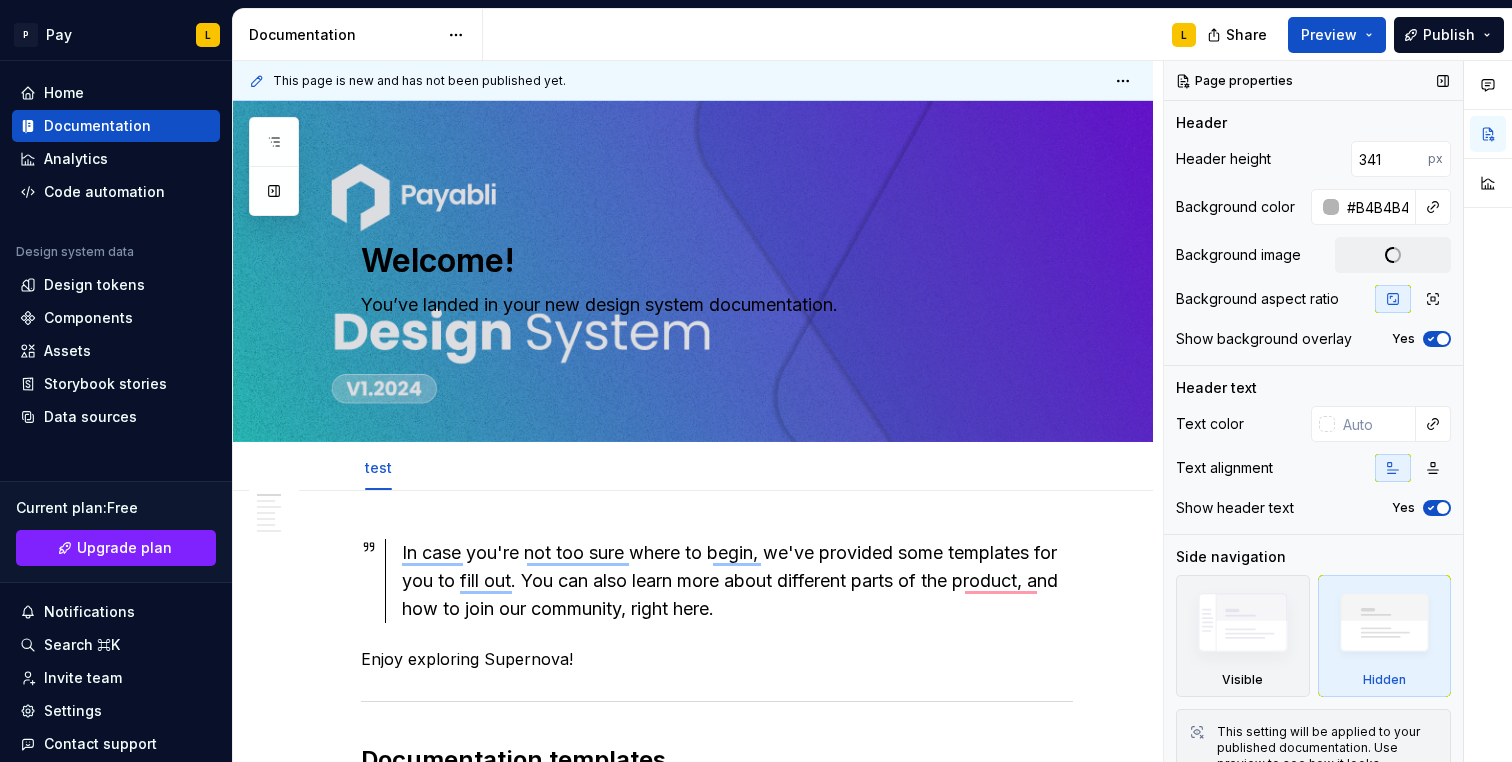 click at bounding box center (1443, 339) 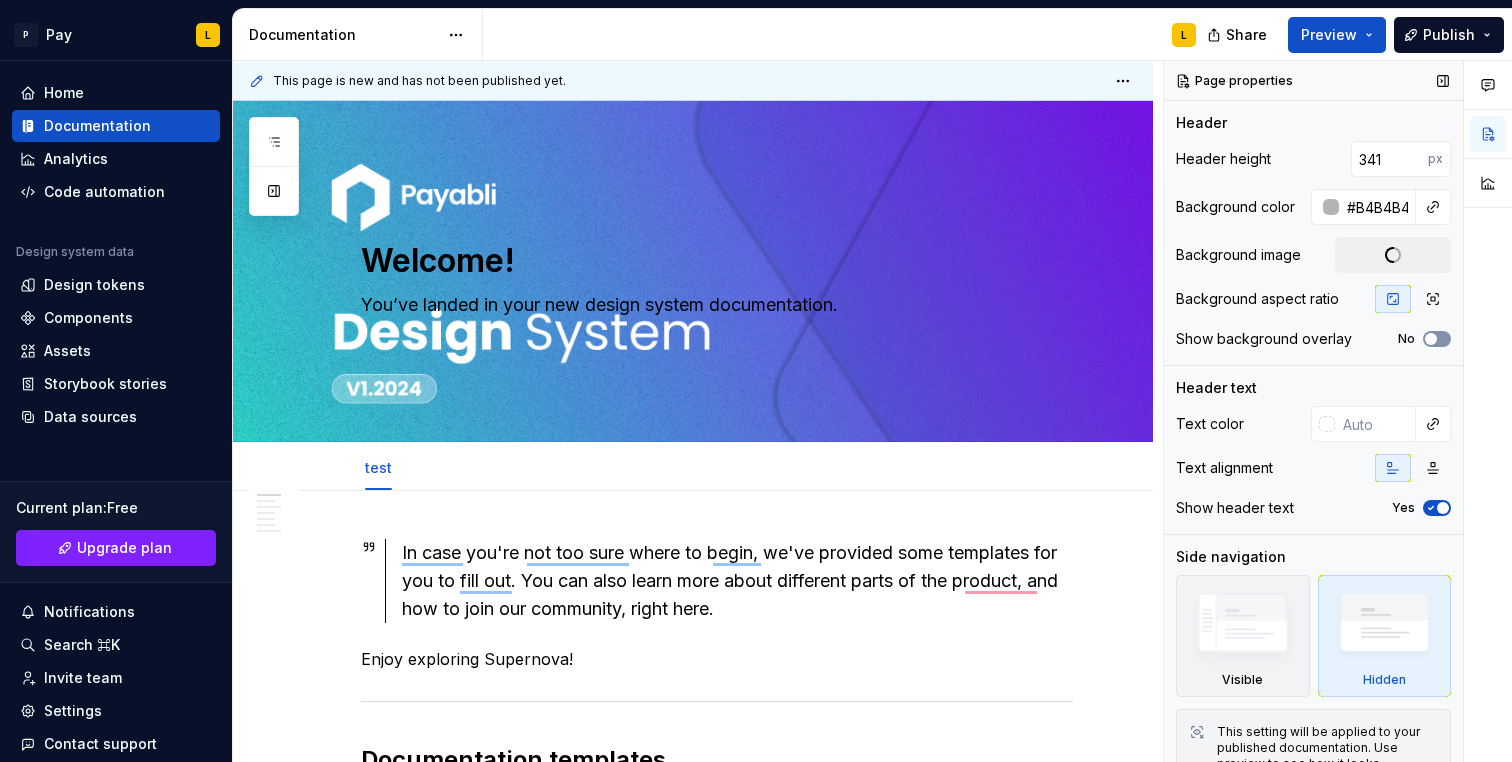click at bounding box center [1431, 339] 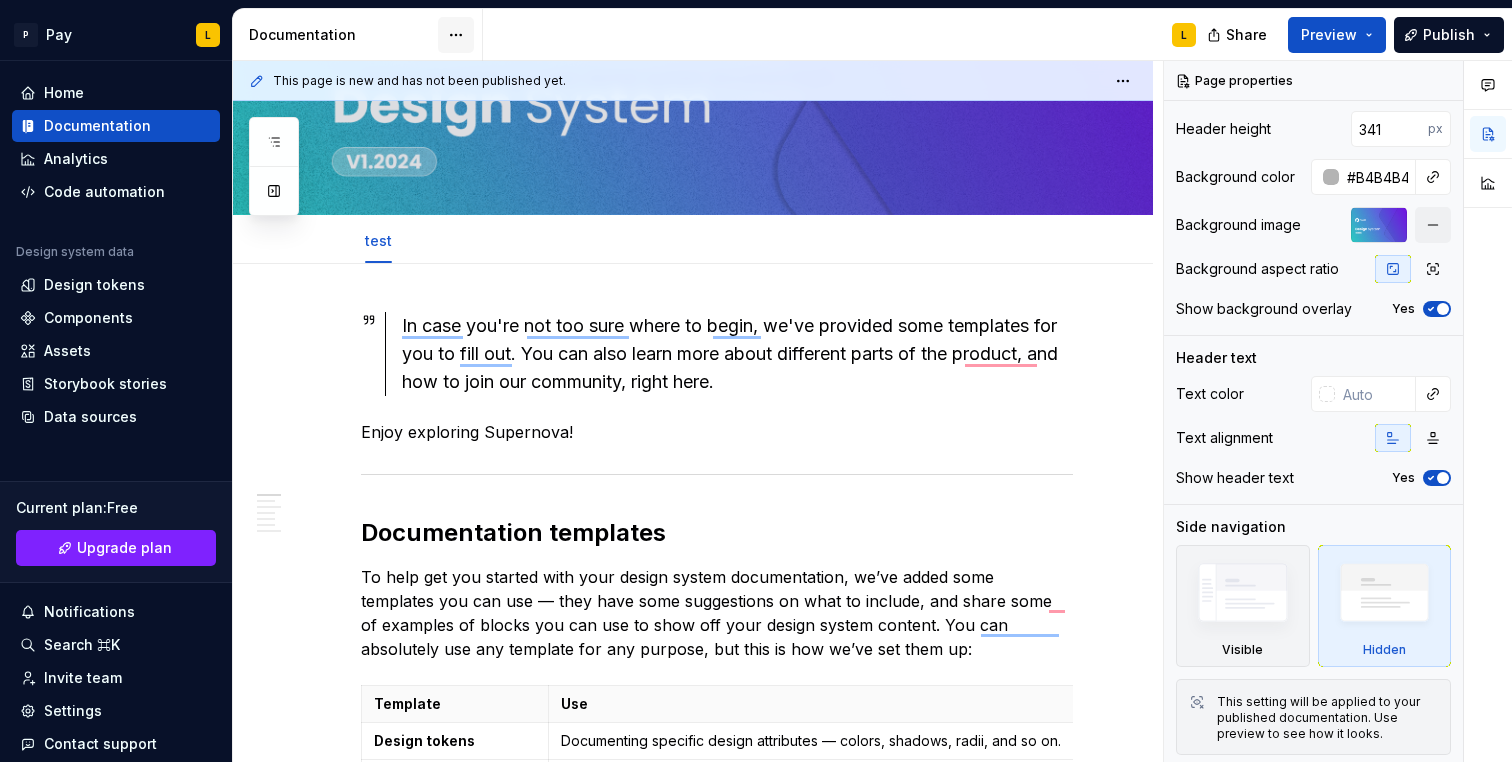 click on "P Pay  L Home Documentation Analytics Code automation Design system data Design tokens Components Assets Storybook stories Data sources Current plan :  Free Upgrade plan Notifications Search ⌘K Invite team Settings Contact support Help Documentation L Share Preview Publish Pages Add
Accessibility guide for tree Page tree.
Navigate the tree with the arrow keys. Common tree hotkeys apply. Further keybindings are available:
enter to execute primary action on focused item
f2 to start renaming the focused item
escape to abort renaming an item
control+d to start dragging selected items
Welcome! test L Foundations Design tokens Typography Components Component overview Component detail Changes Welcome!  /  test Foundations  /  Design tokens Foundations  /  Typography Components  /  Component overview Components  /  Component detail Upgrade to Enterprise to turn on approval workflow Learn more Contact us Welcome! Edit header test Use ." at bounding box center [756, 381] 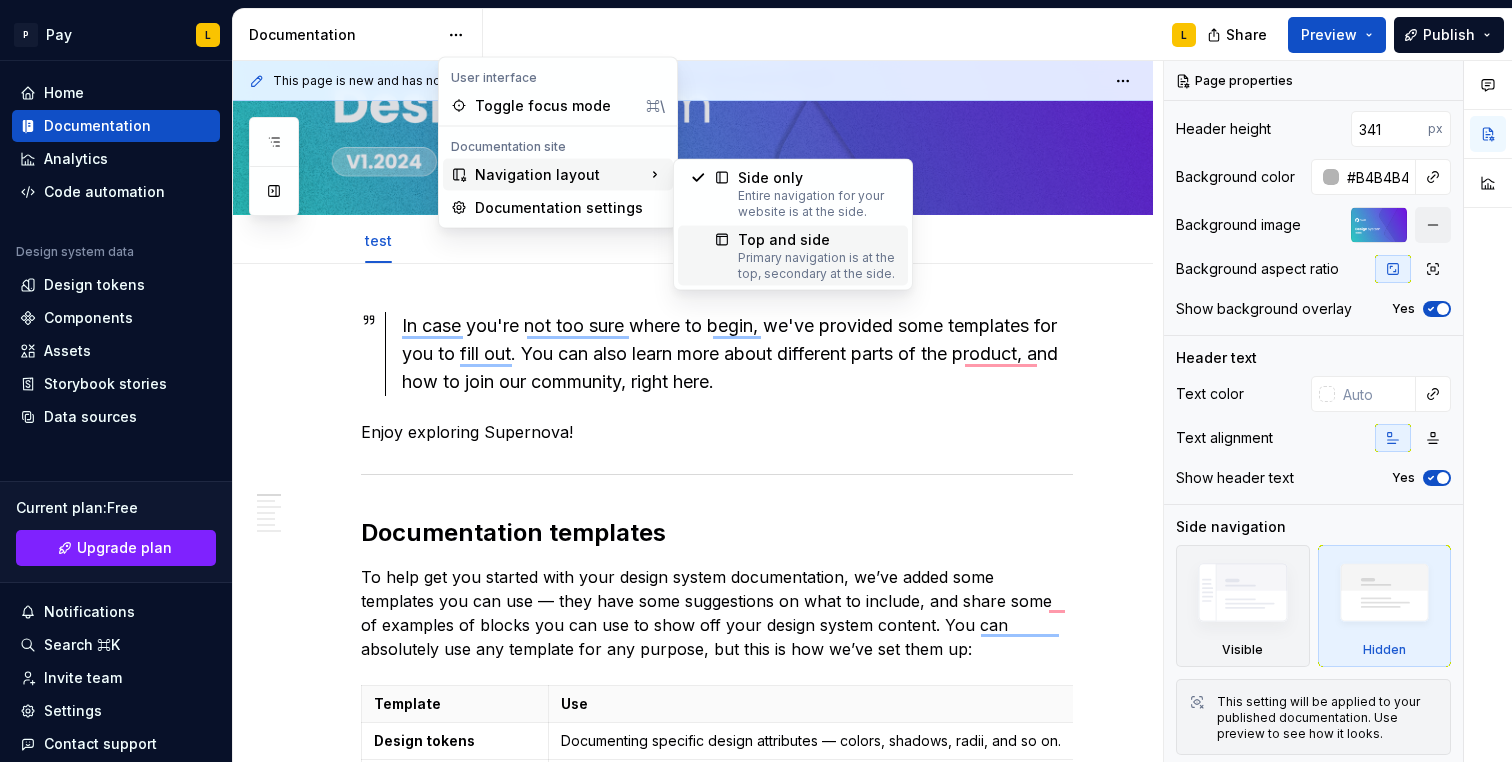 click on "Top and side" at bounding box center [817, 240] 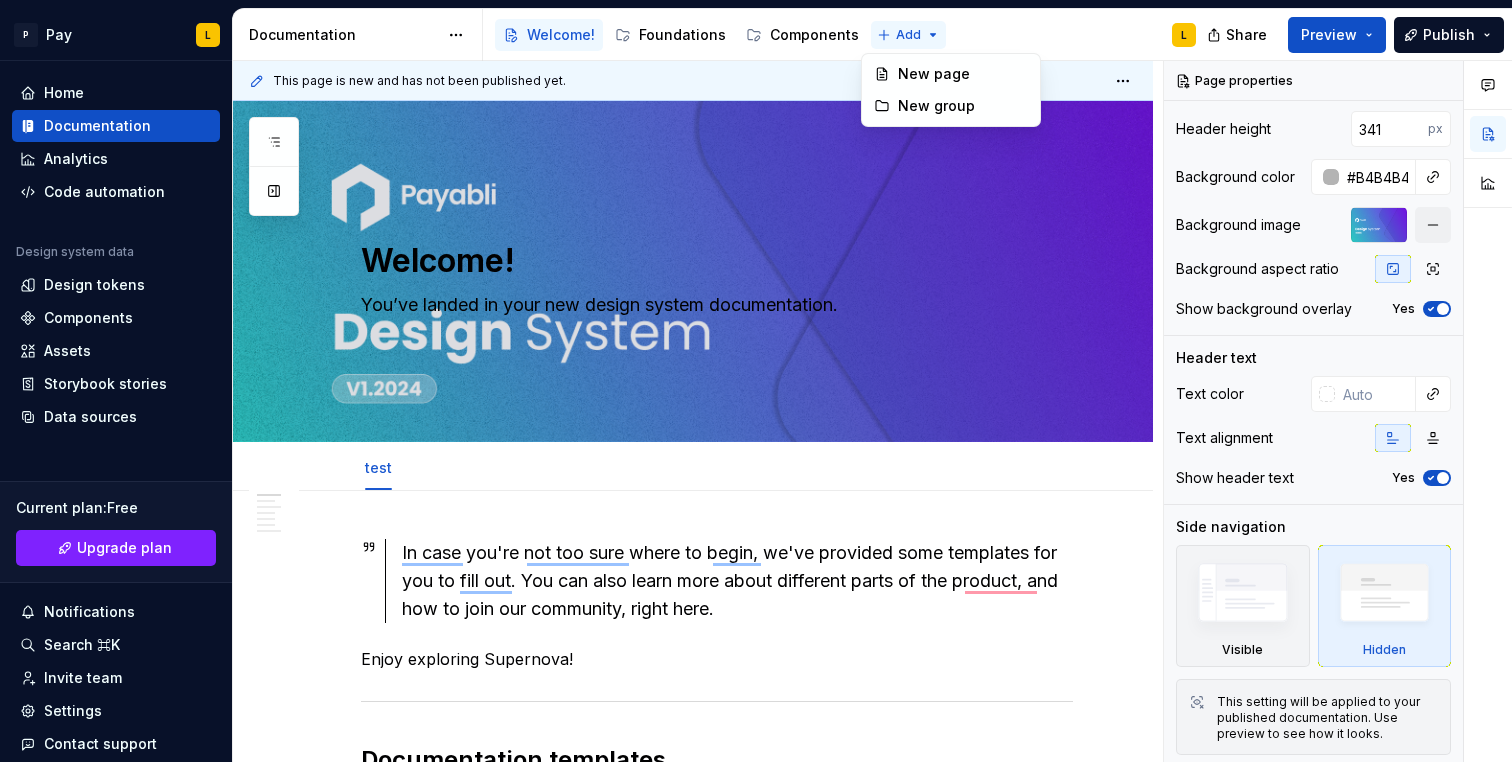 click on "P Pay  L Home Documentation Analytics Code automation Design system data Design tokens Components Assets Storybook stories Data sources Current plan :  Free Upgrade plan Notifications Search ⌘K Invite team Settings Contact support Help Documentation
Accessibility guide for tree Page tree.
Navigate the tree with the arrow keys. Common tree hotkeys apply. Further keybindings are available:
enter to execute primary action on focused item
f2 to start renaming the focused item
escape to abort renaming an item
control+d to start dragging selected items
Welcome! Foundations Components Add L Share Preview Publish Pages Add
Accessibility guide for tree Page tree.
Navigate the tree with the arrow keys. Common tree hotkeys apply. Further keybindings are available:
enter to execute primary action on focused item
f2 to start renaming the focused item
escape to abort renaming an item" at bounding box center [756, 381] 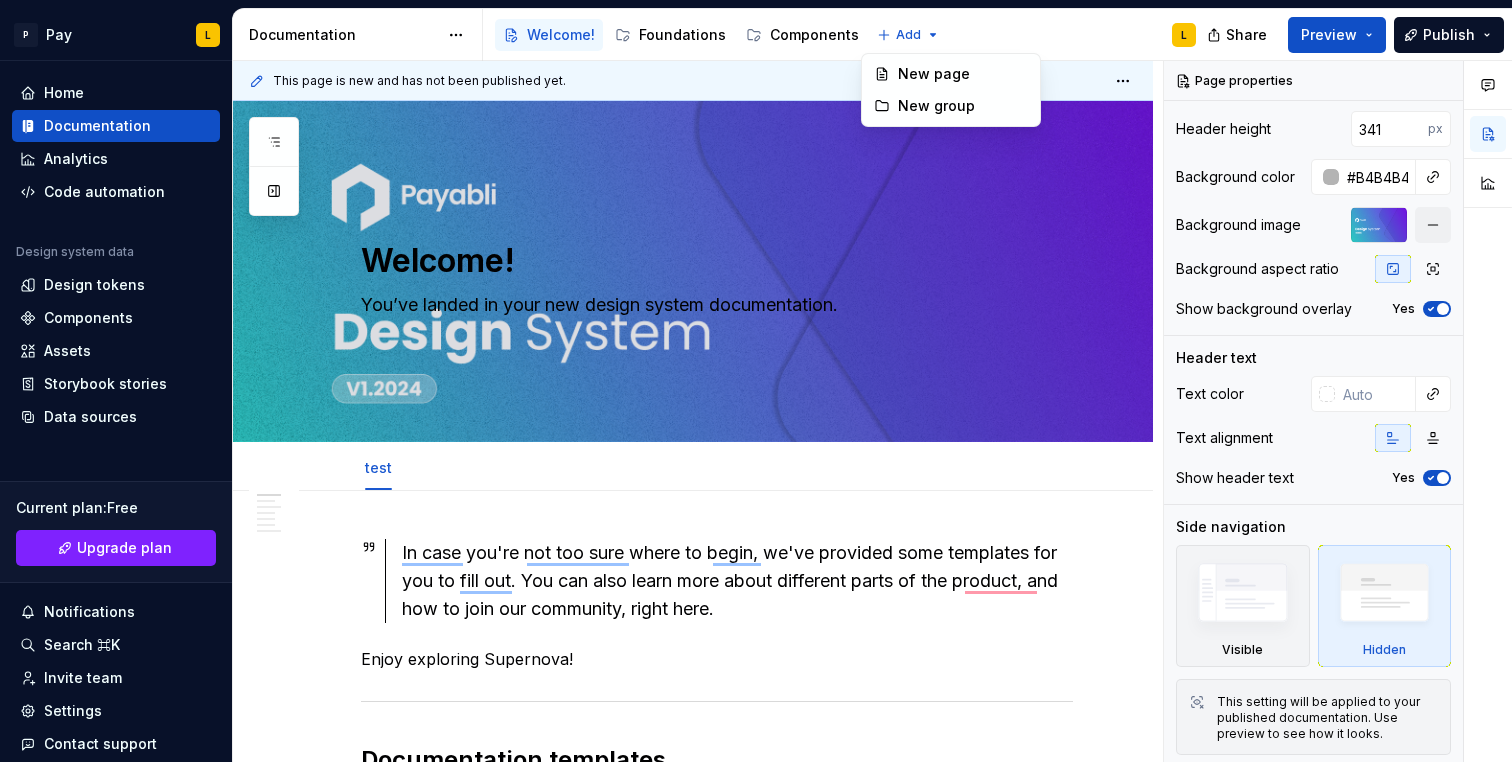 click on "P Pay  L Home Documentation Analytics Code automation Design system data Design tokens Components Assets Storybook stories Data sources Current plan :  Free Upgrade plan Notifications Search ⌘K Invite team Settings Contact support Help Documentation
Accessibility guide for tree Page tree.
Navigate the tree with the arrow keys. Common tree hotkeys apply. Further keybindings are available:
enter to execute primary action on focused item
f2 to start renaming the focused item
escape to abort renaming an item
control+d to start dragging selected items
Welcome! Foundations Components Add L Share Preview Publish Pages Add
Accessibility guide for tree Page tree.
Navigate the tree with the arrow keys. Common tree hotkeys apply. Further keybindings are available:
enter to execute primary action on focused item
f2 to start renaming the focused item
escape to abort renaming an item" at bounding box center (756, 381) 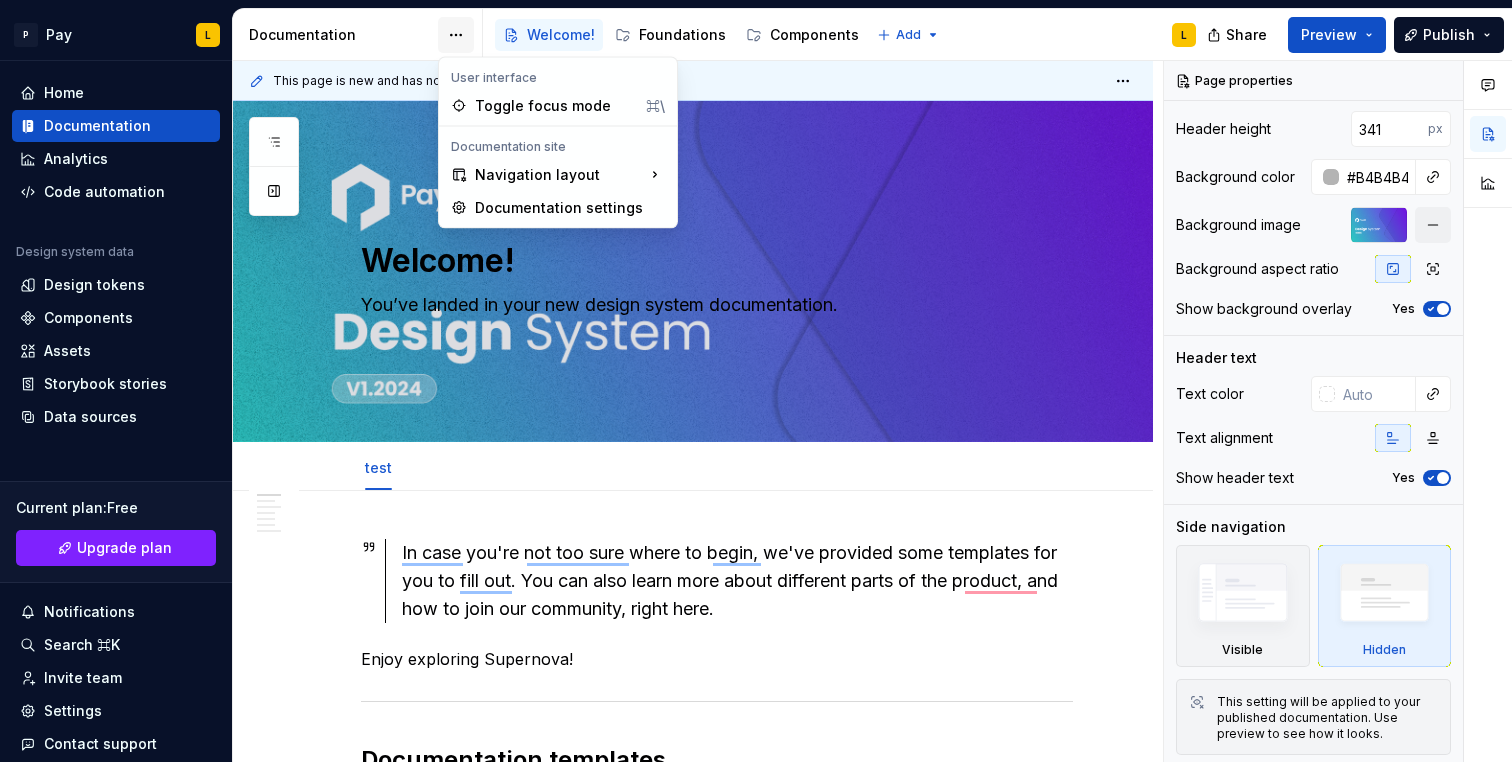 click on "P Pay  L Home Documentation Analytics Code automation Design system data Design tokens Components Assets Storybook stories Data sources Current plan :  Free Upgrade plan Notifications Search ⌘K Invite team Settings Contact support Help Documentation
Accessibility guide for tree Page tree.
Navigate the tree with the arrow keys. Common tree hotkeys apply. Further keybindings are available:
enter to execute primary action on focused item
f2 to start renaming the focused item
escape to abort renaming an item
control+d to start dragging selected items
Welcome! Foundations Components Add L Share Preview Publish Pages Add
Accessibility guide for tree Page tree.
Navigate the tree with the arrow keys. Common tree hotkeys apply. Further keybindings are available:
enter to execute primary action on focused item
f2 to start renaming the focused item
escape to abort renaming an item" at bounding box center (756, 381) 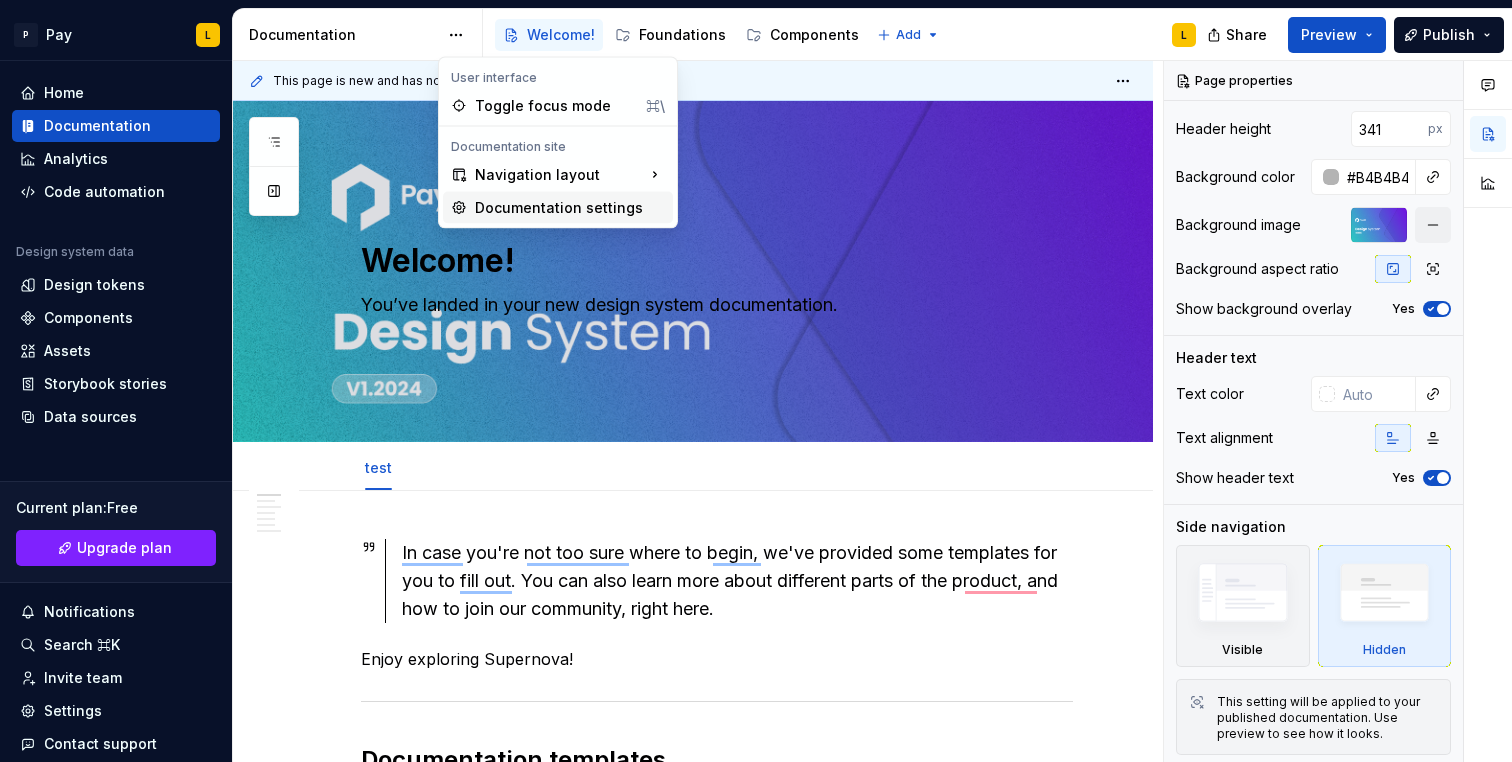 click on "Documentation settings" at bounding box center (570, 208) 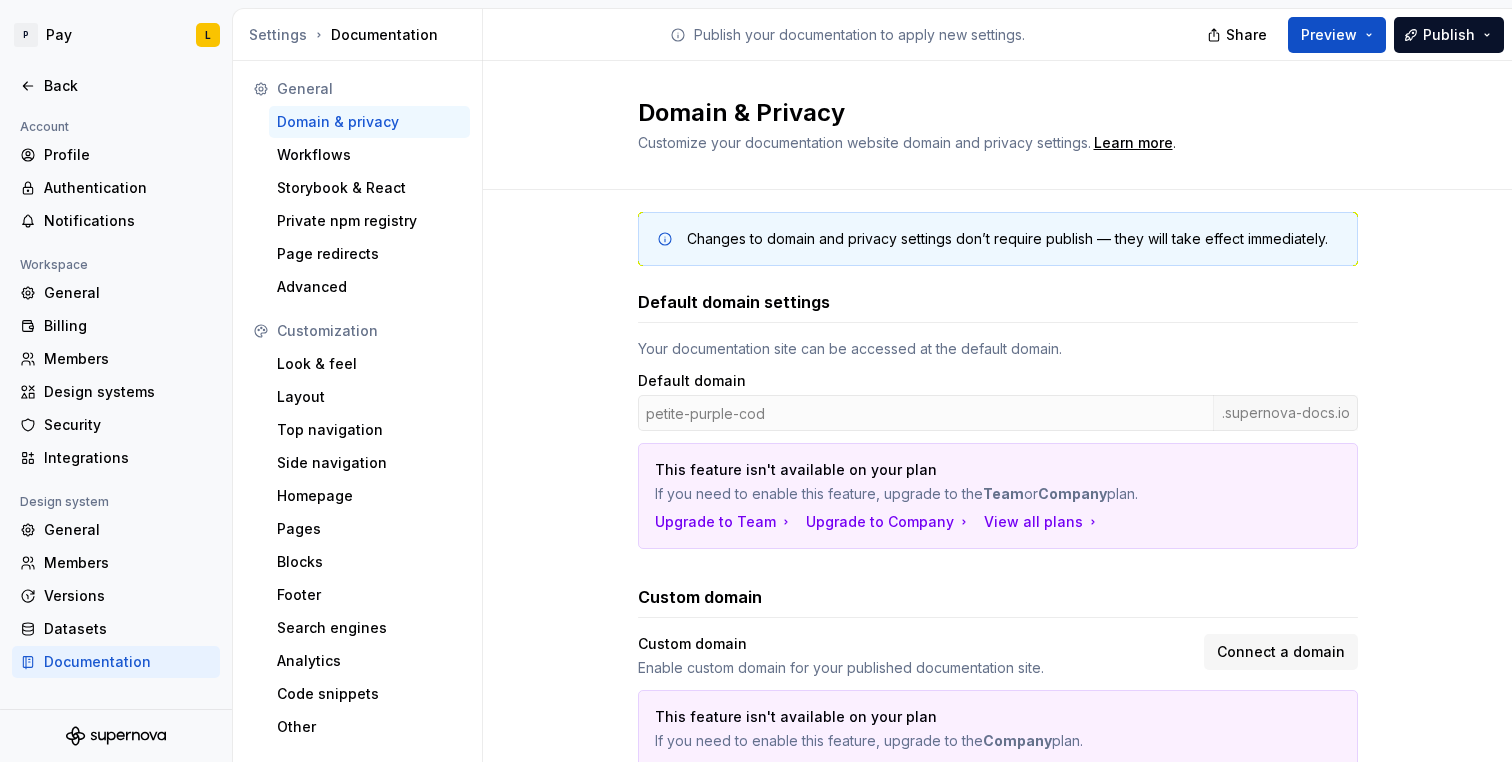 click on "petite-purple-cod .supernova-docs.io" at bounding box center (998, 413) 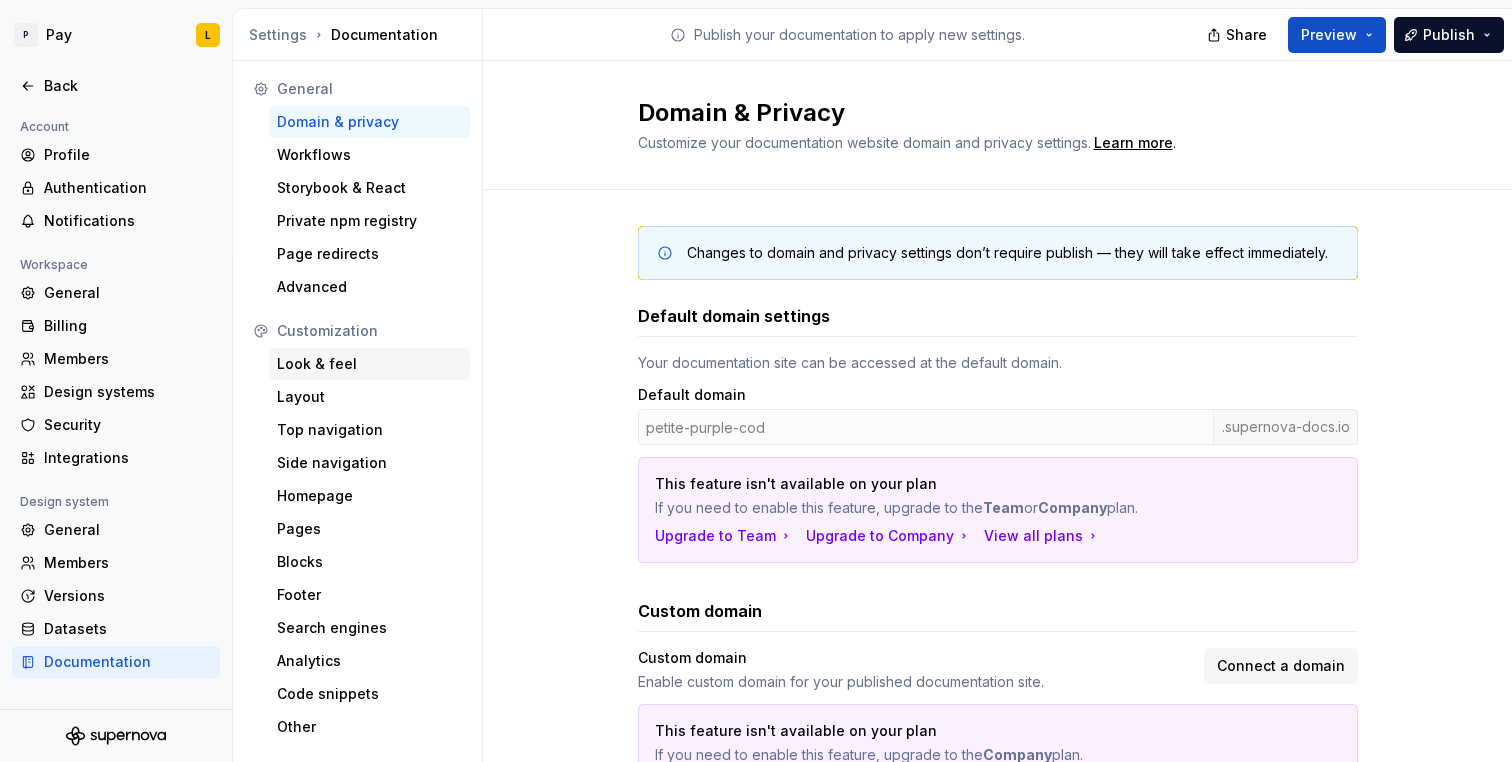 click on "Look & feel" at bounding box center [369, 364] 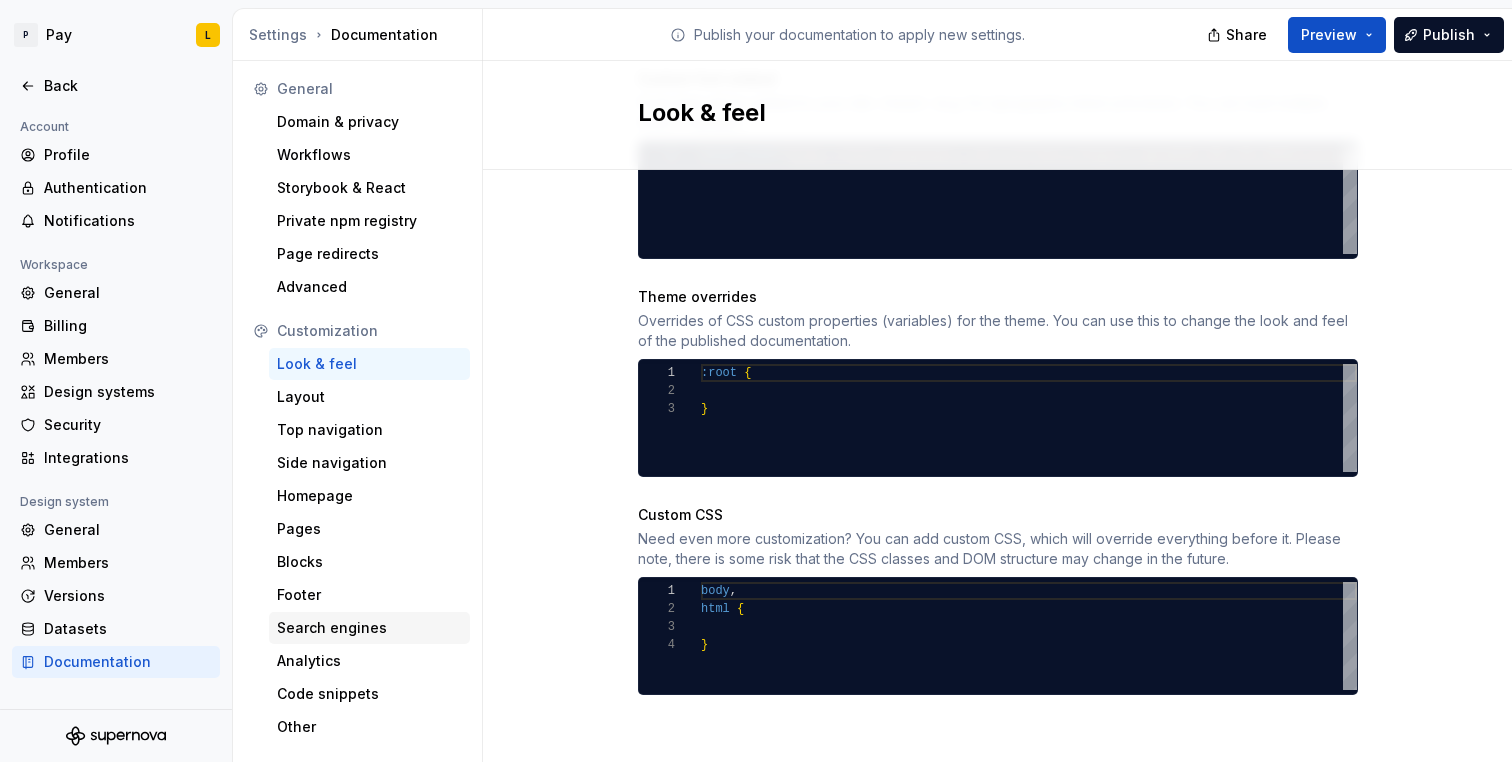 click on "Search engines" at bounding box center [369, 628] 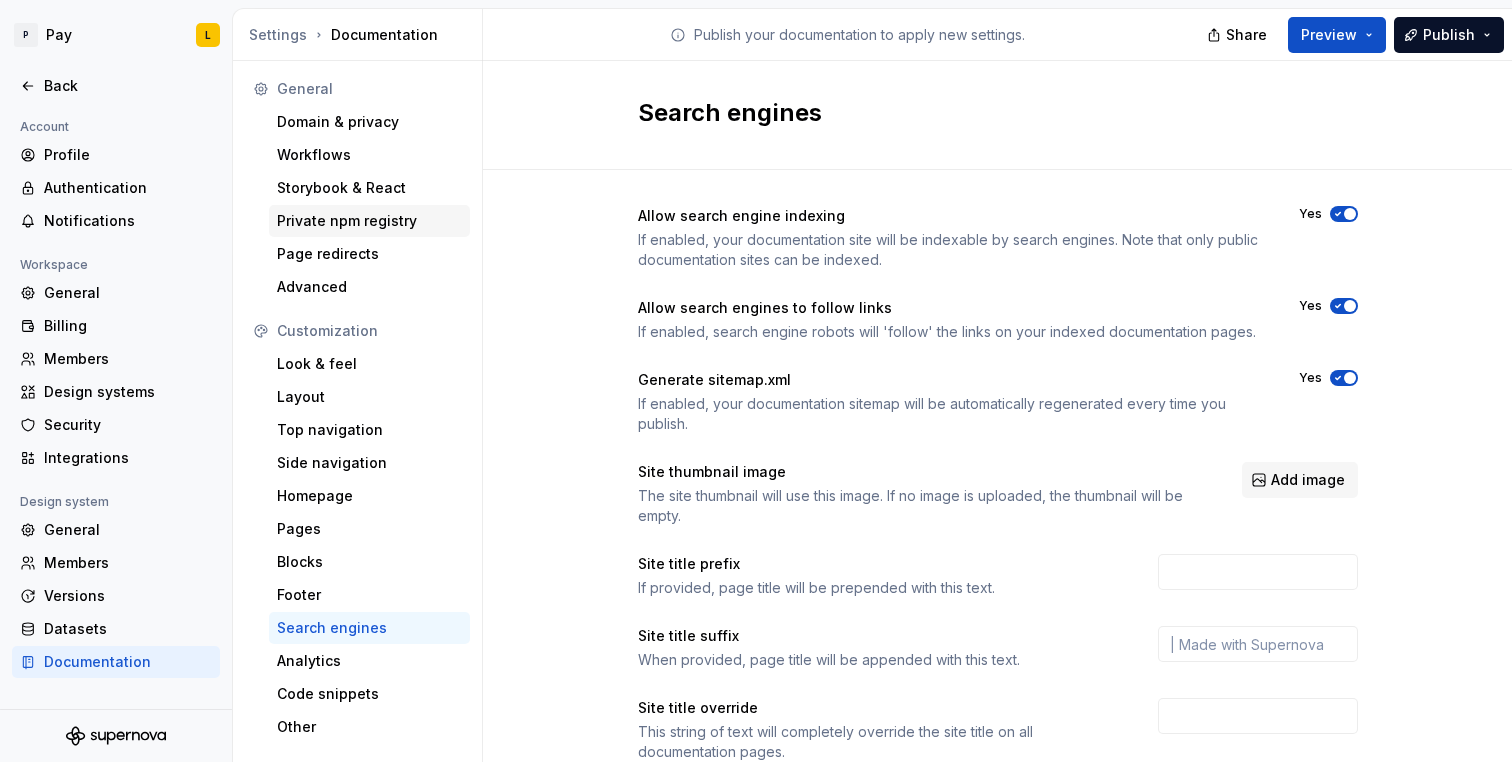 click on "Private npm registry" at bounding box center [369, 221] 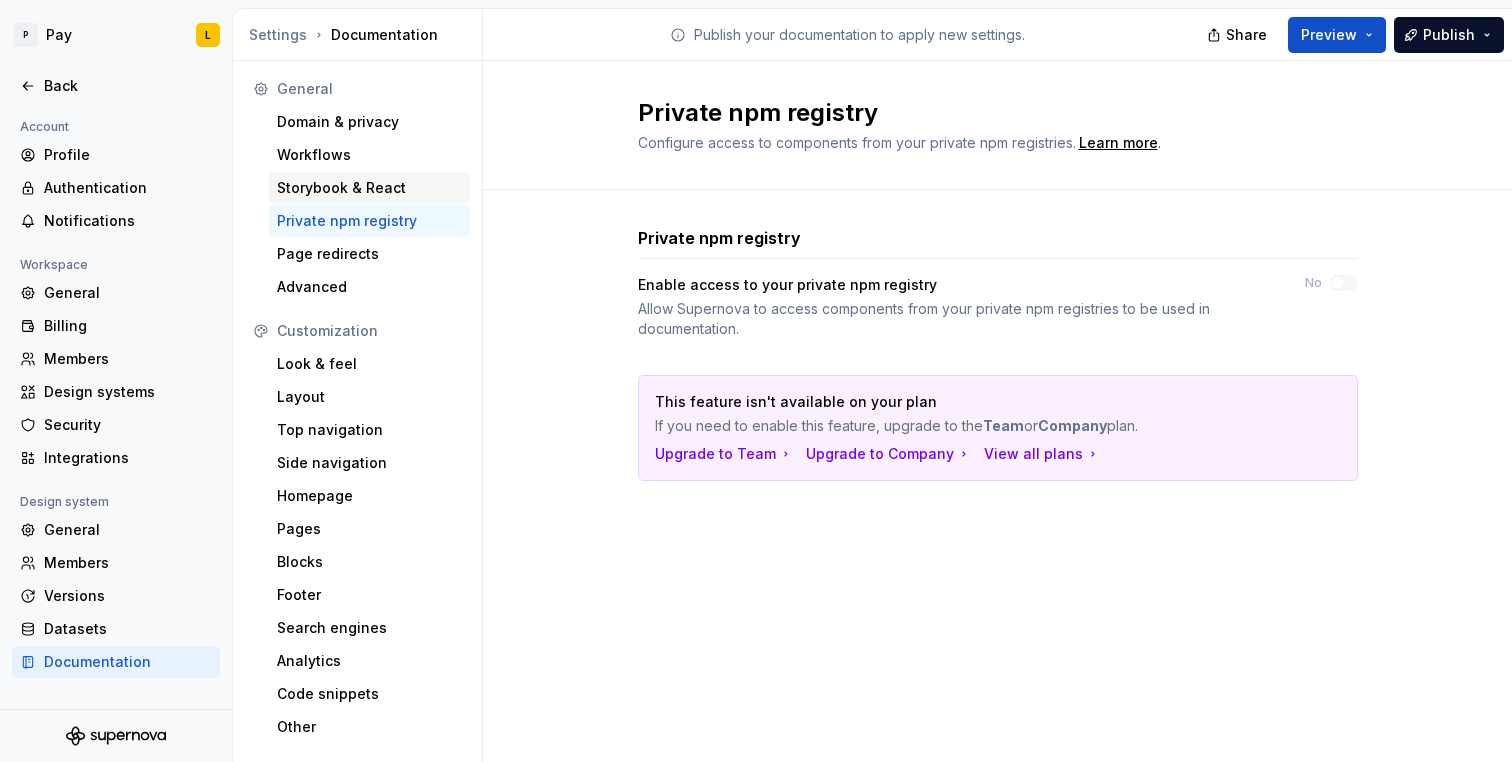 click on "Storybook & React" at bounding box center (369, 188) 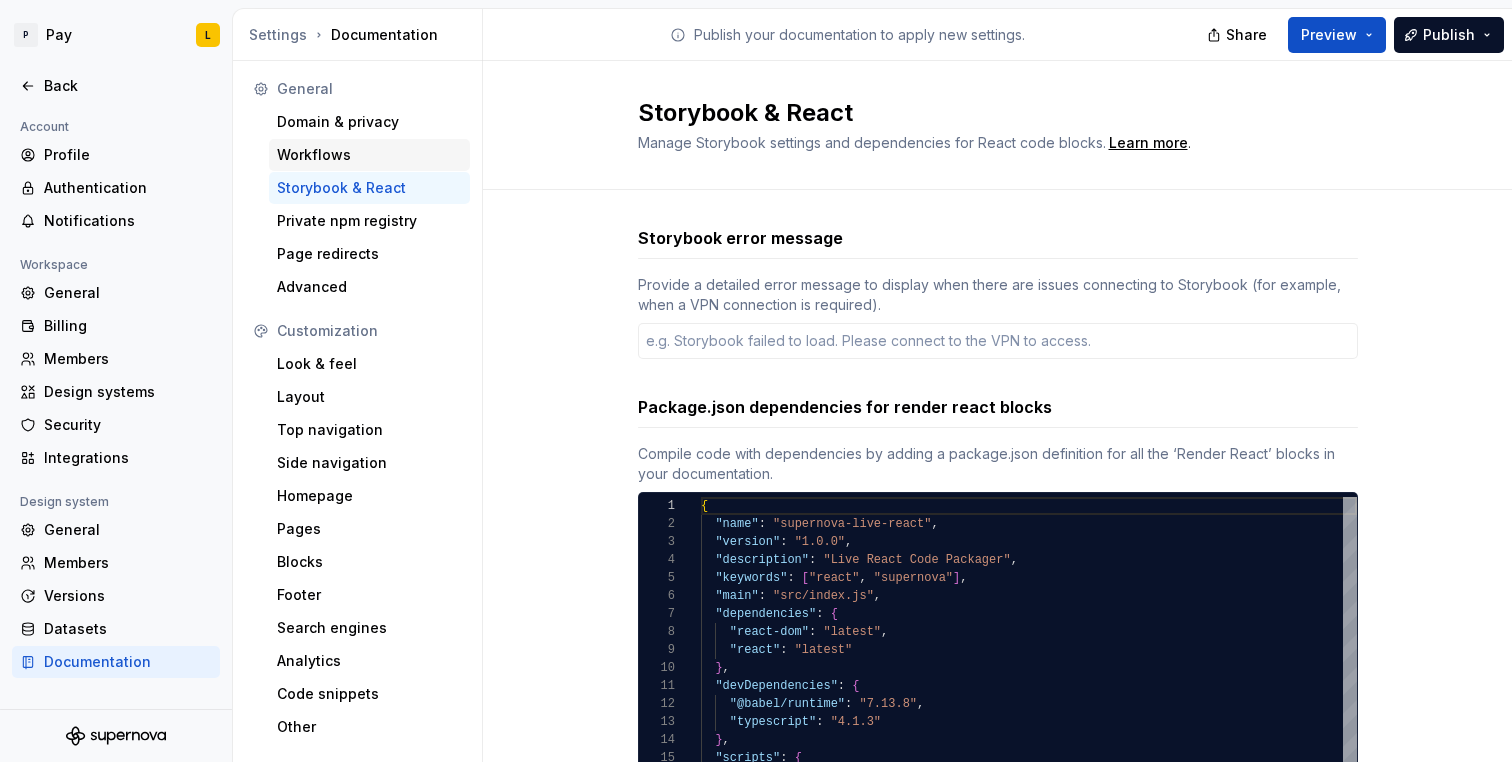click on "Workflows" at bounding box center (369, 155) 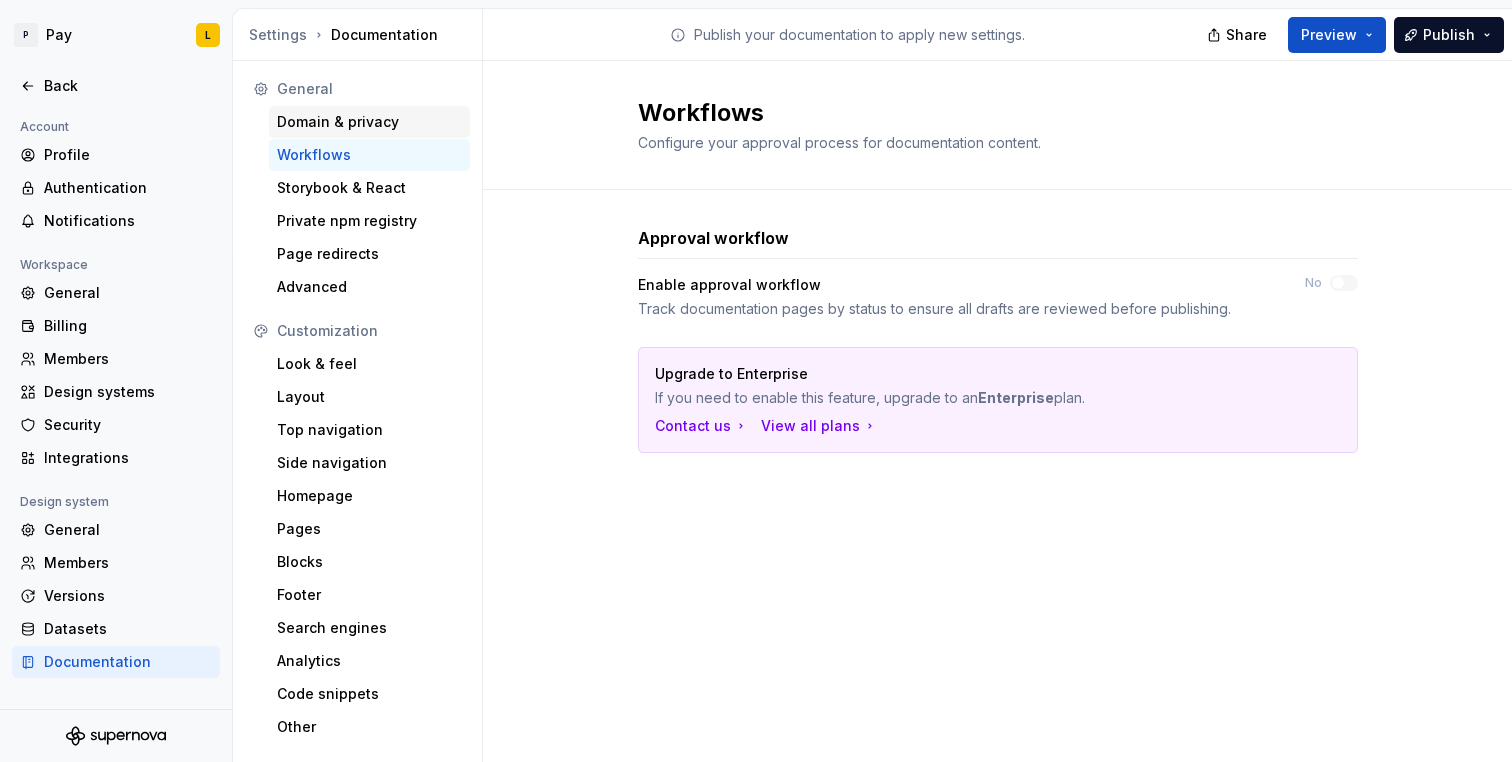 click on "Domain & privacy" at bounding box center [369, 122] 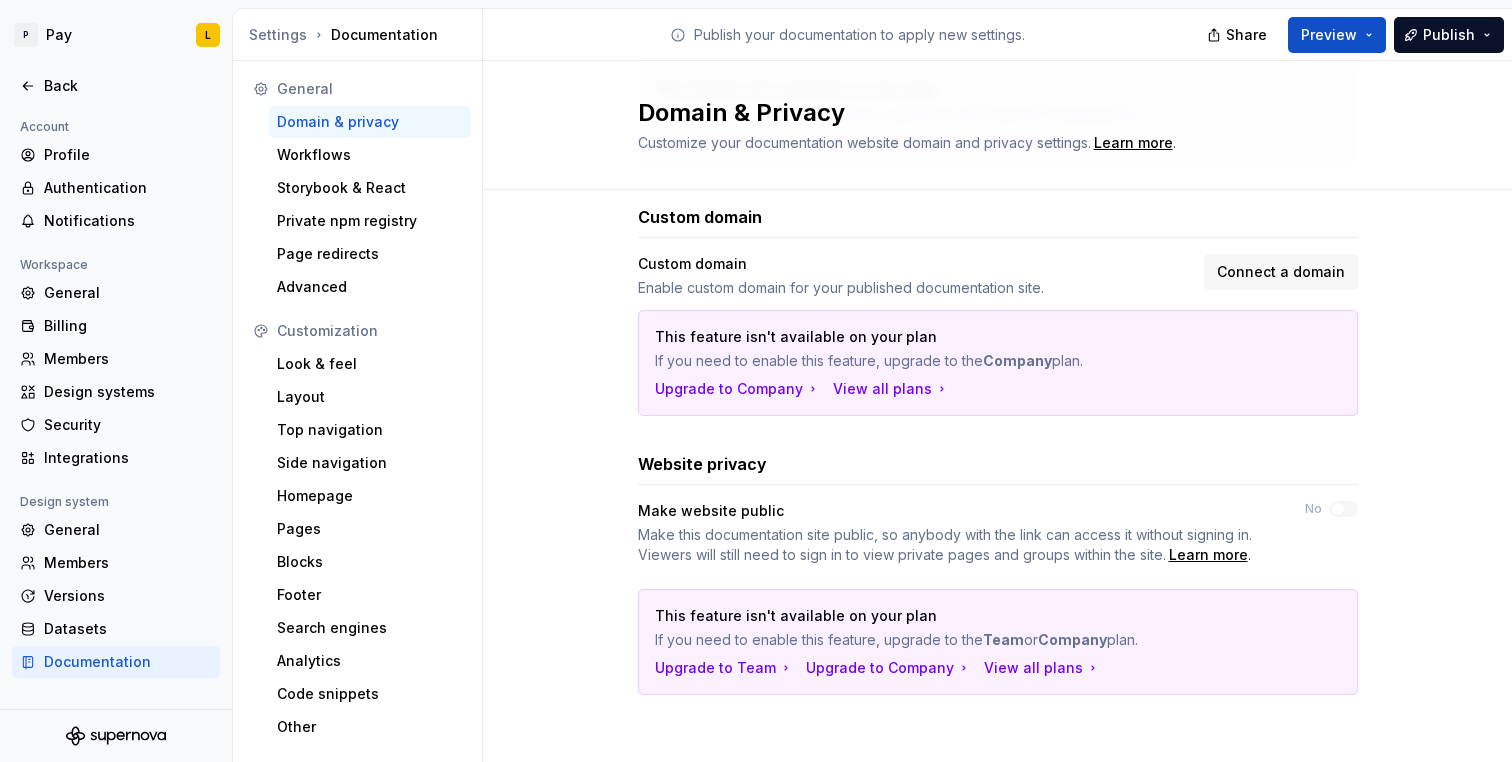 scroll, scrollTop: 0, scrollLeft: 0, axis: both 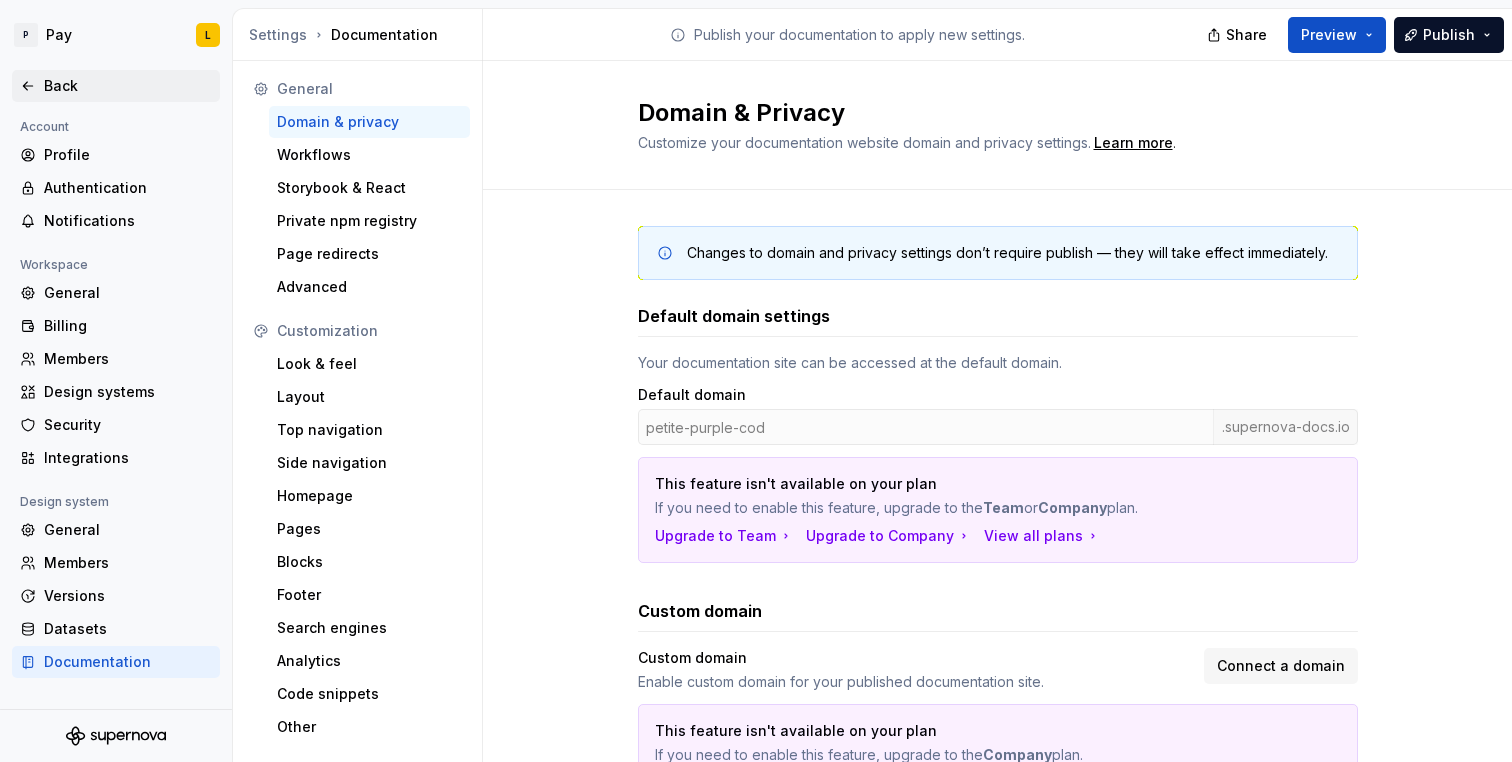 click on "Back" at bounding box center [128, 86] 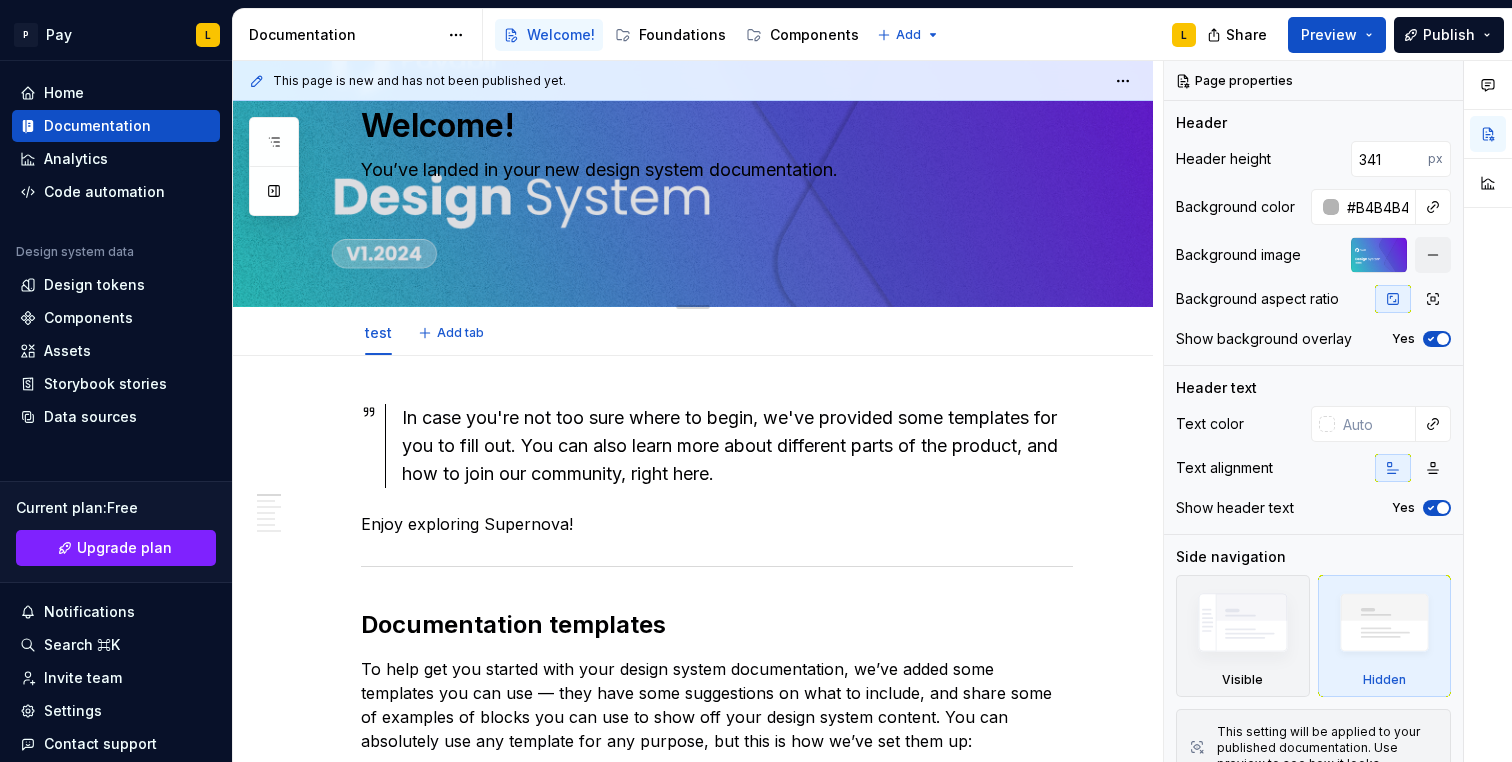scroll, scrollTop: 0, scrollLeft: 0, axis: both 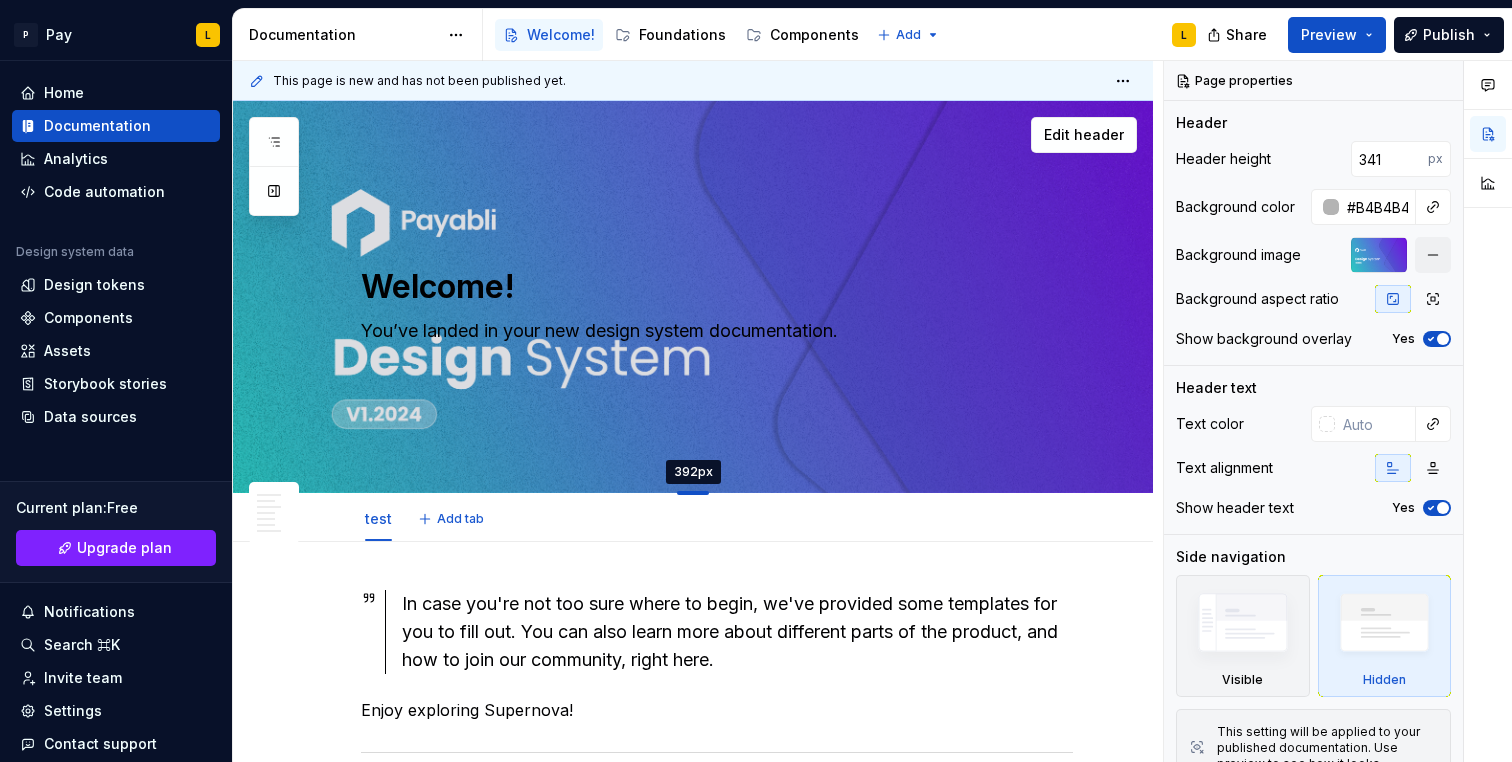 drag, startPoint x: 693, startPoint y: 440, endPoint x: 719, endPoint y: 493, distance: 59.03389 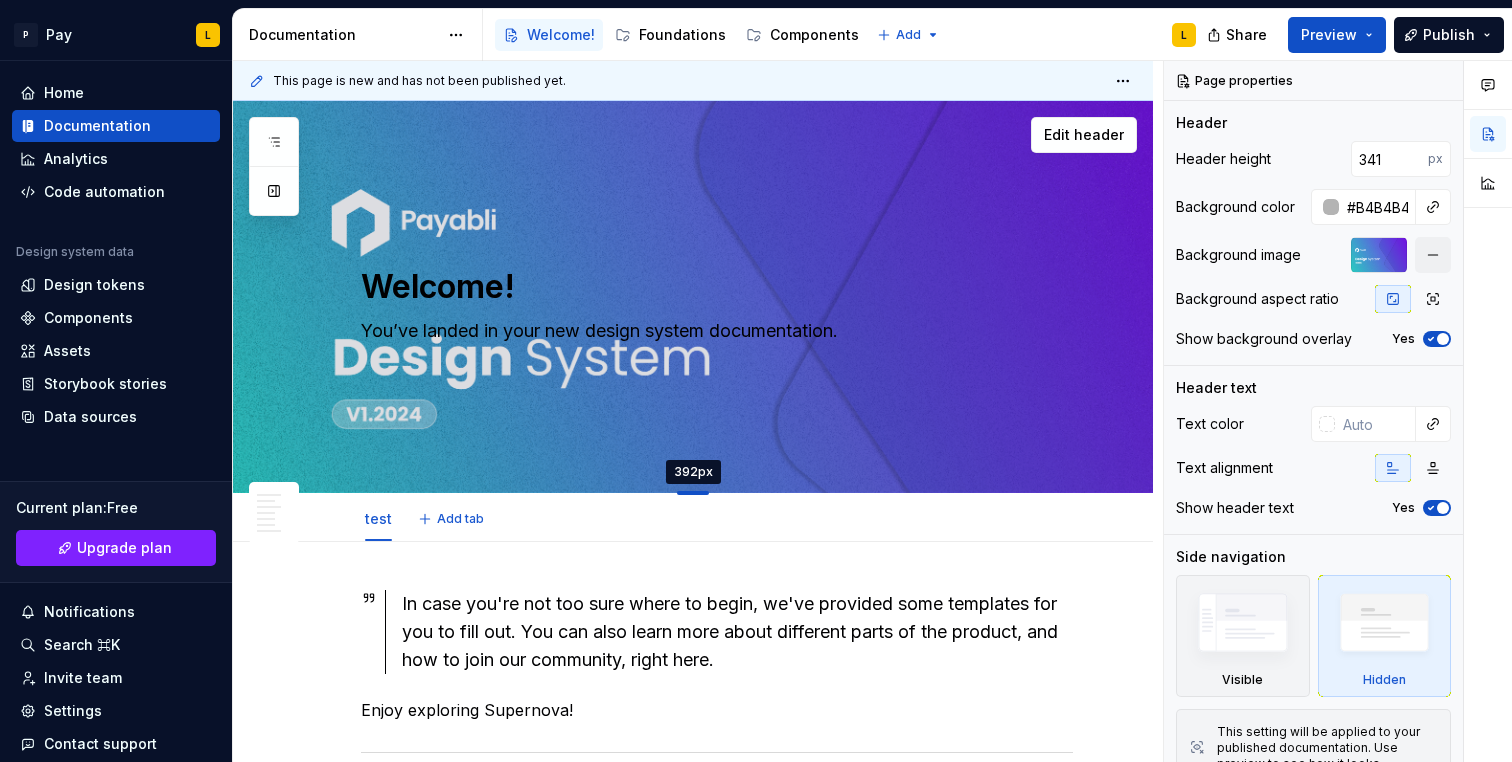 type on "*" 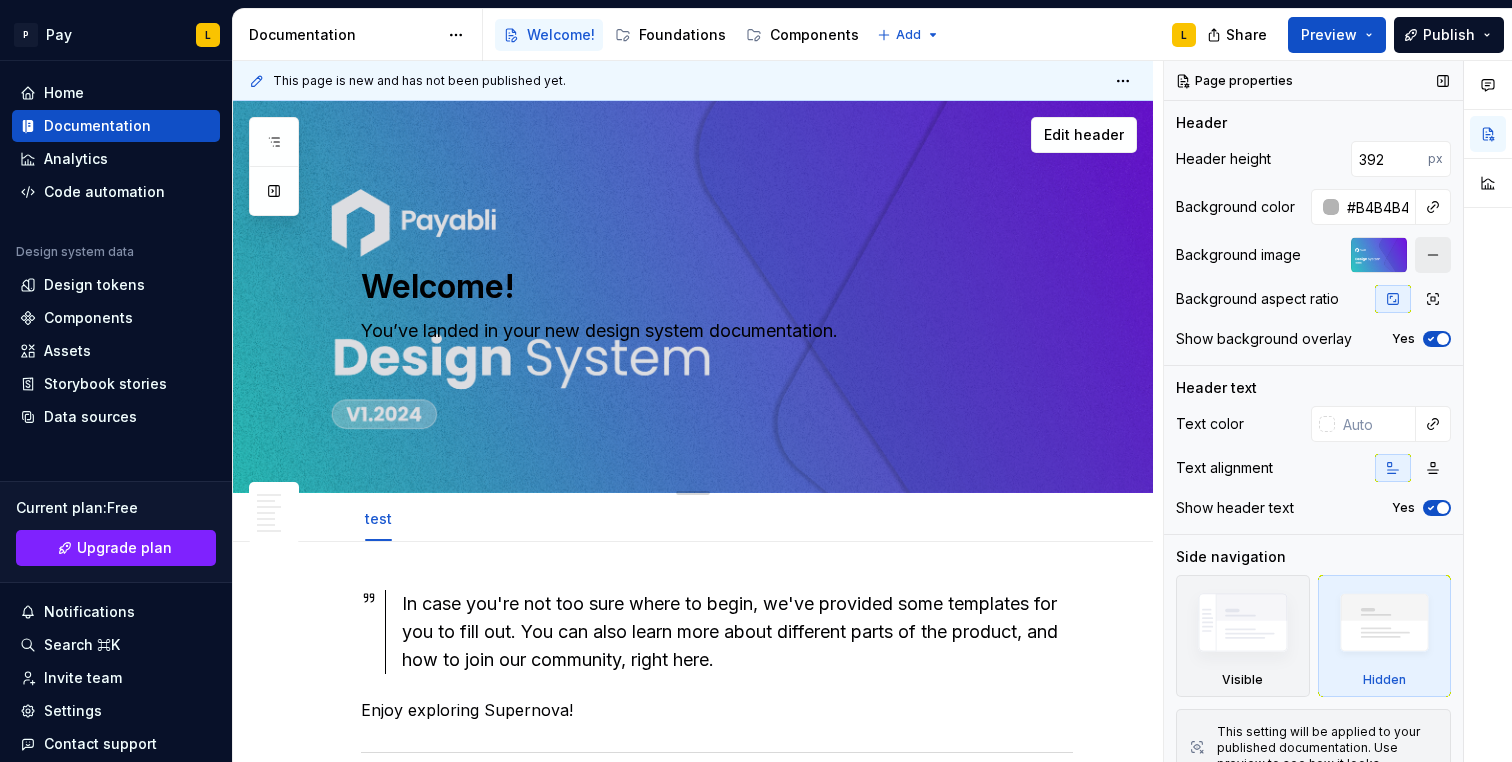 click at bounding box center [1433, 255] 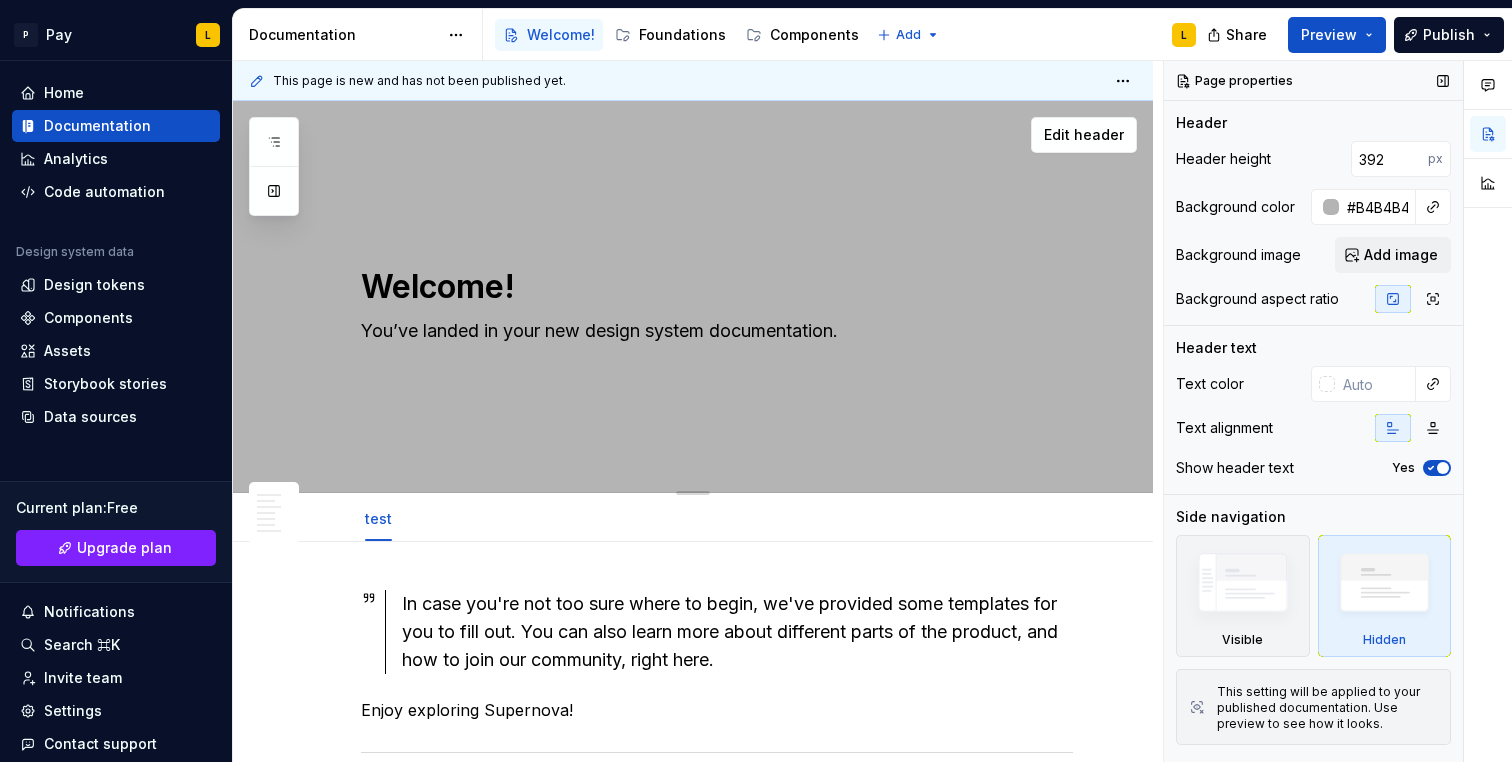 click on "In case you're not too sure where to begin, we've provided some templates for you to fill out. You can also learn more about different parts of the product, and how to join our community, right here. Enjoy exploring Supernova!  Documentation templates To help get you started with your design system documentation, we’ve added some templates you can use — they have some suggestions on what to include, and share some of examples of blocks you can use to show off your design system content. You can absolutely use any template for any purpose, but this is how we’ve set them up: Template Use Design tokens Documenting specific design attributes — colors, shadows, radii, and so on. Typography Documenting the type stack you’re using. Component overview Displaying an overview of all the components in your design system, with links to either Figma, or pages in your documentation, or both. Component detail Documenting a component (or set of components) — buttons, input fields, modals, popovers, and so on. ." at bounding box center (693, 1636) 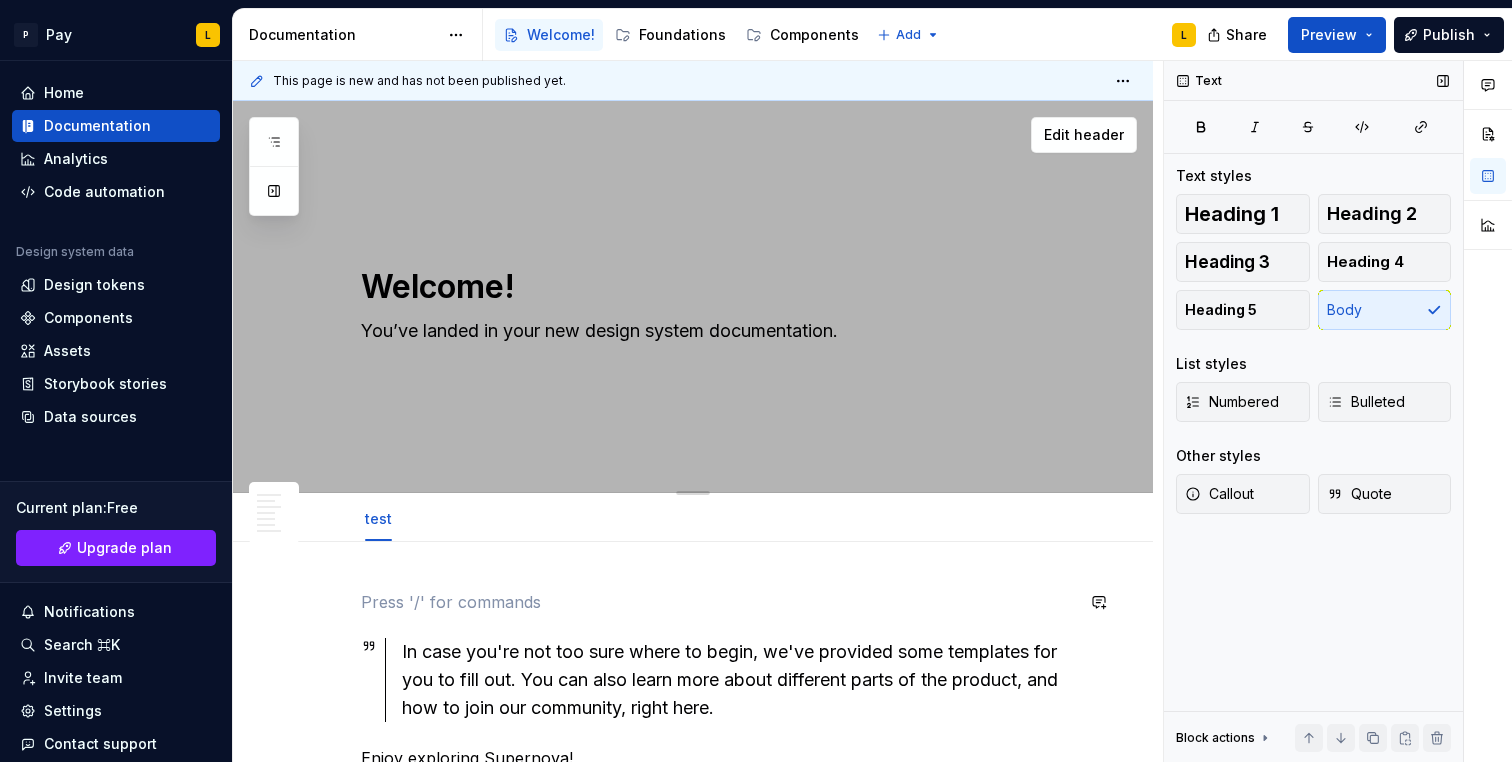 scroll, scrollTop: 219, scrollLeft: 0, axis: vertical 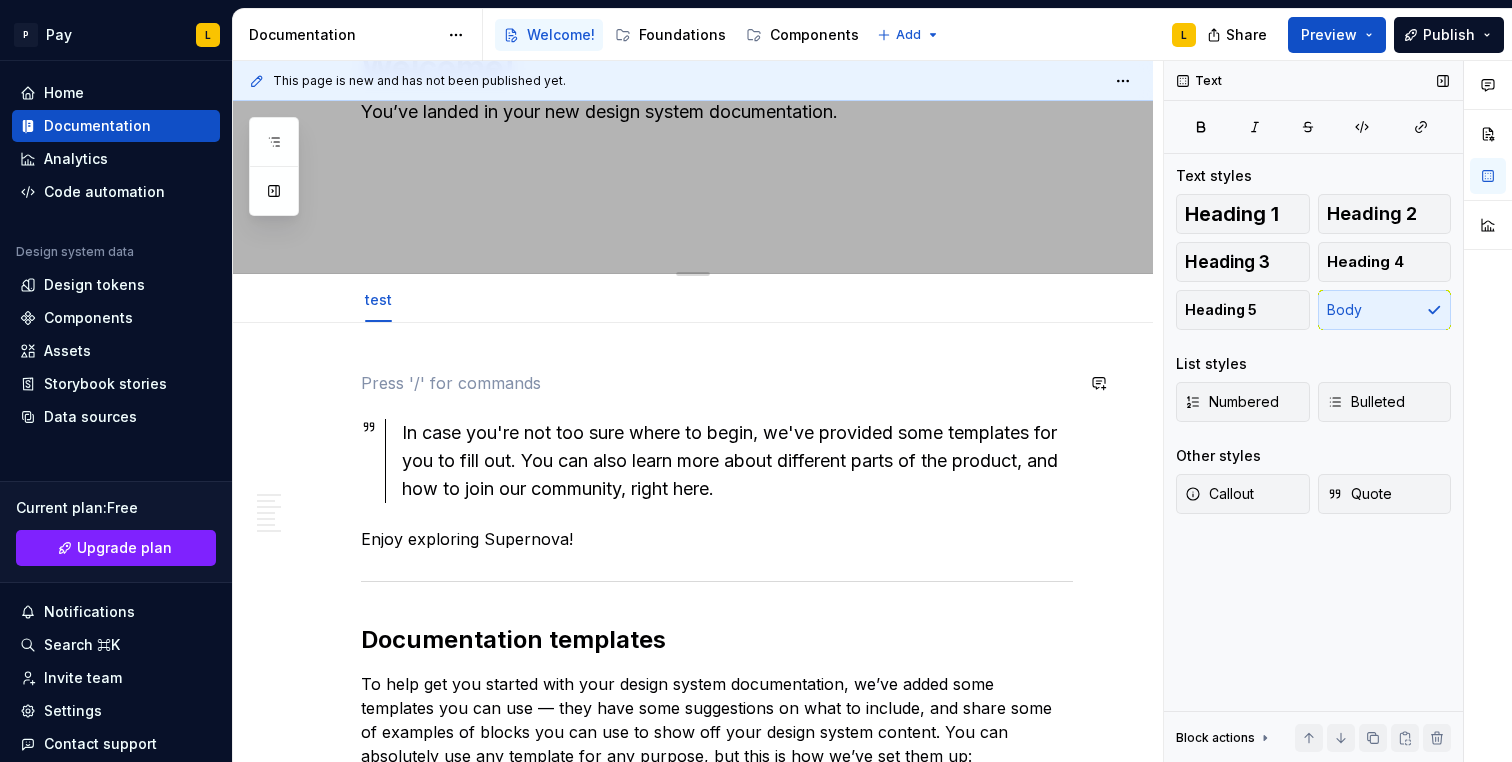 click on "In case you're not too sure where to begin, we've provided some templates for you to fill out. You can also learn more about different parts of the product, and how to join our community, right here. Enjoy exploring Supernova!  Documentation templates To help get you started with your design system documentation, we’ve added some templates you can use — they have some suggestions on what to include, and share some of examples of blocks you can use to show off your design system content. You can absolutely use any template for any purpose, but this is how we’ve set them up: Template Use Design tokens Documenting specific design attributes — colors, shadows, radii, and so on. Typography Documenting the type stack you’re using. Component overview Displaying an overview of all the components in your design system, with links to either Figma, or pages in your documentation, or both. Component detail Documenting a component (or set of components) — buttons, input fields, modals, popovers, and so on. ." at bounding box center [717, 1339] 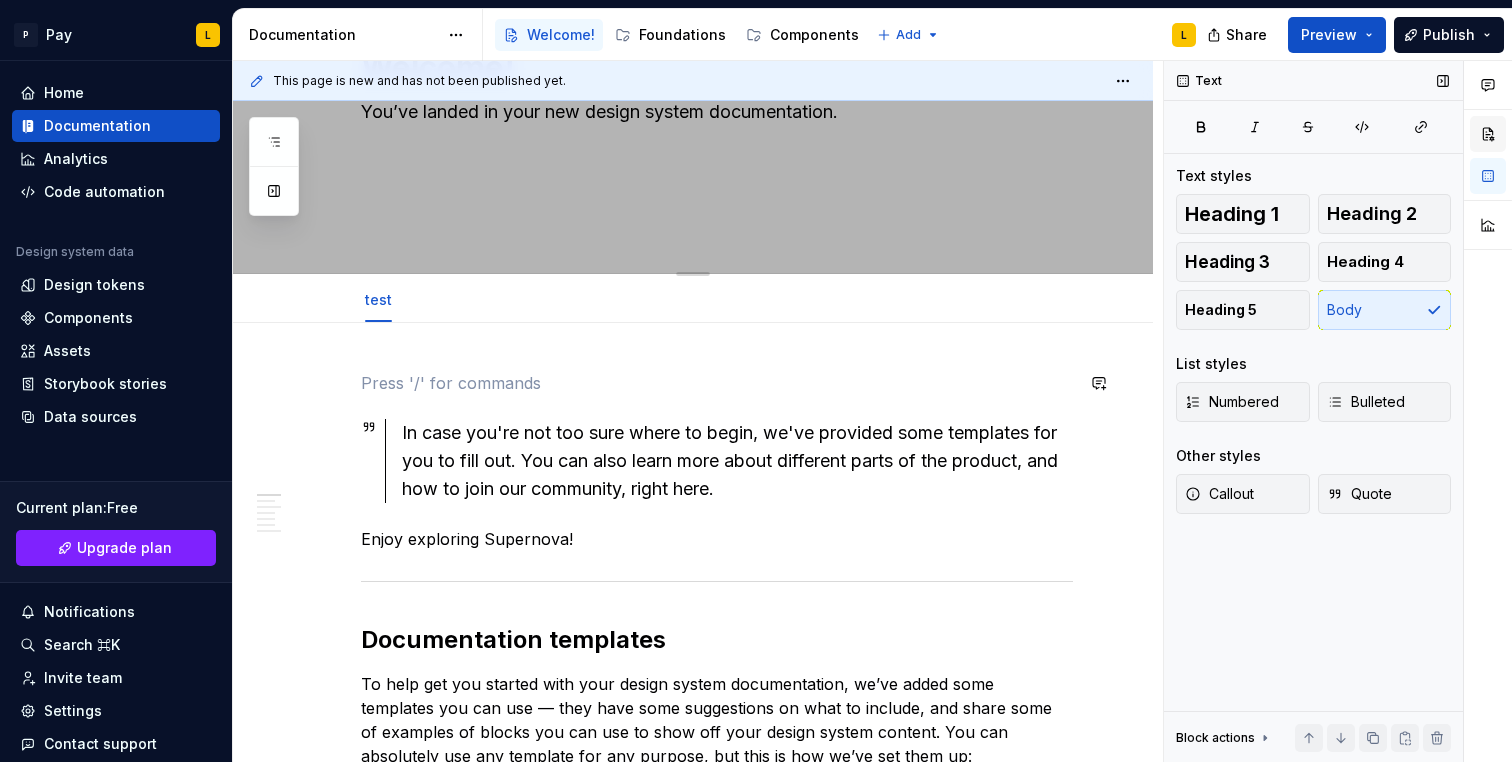 click at bounding box center [1488, 134] 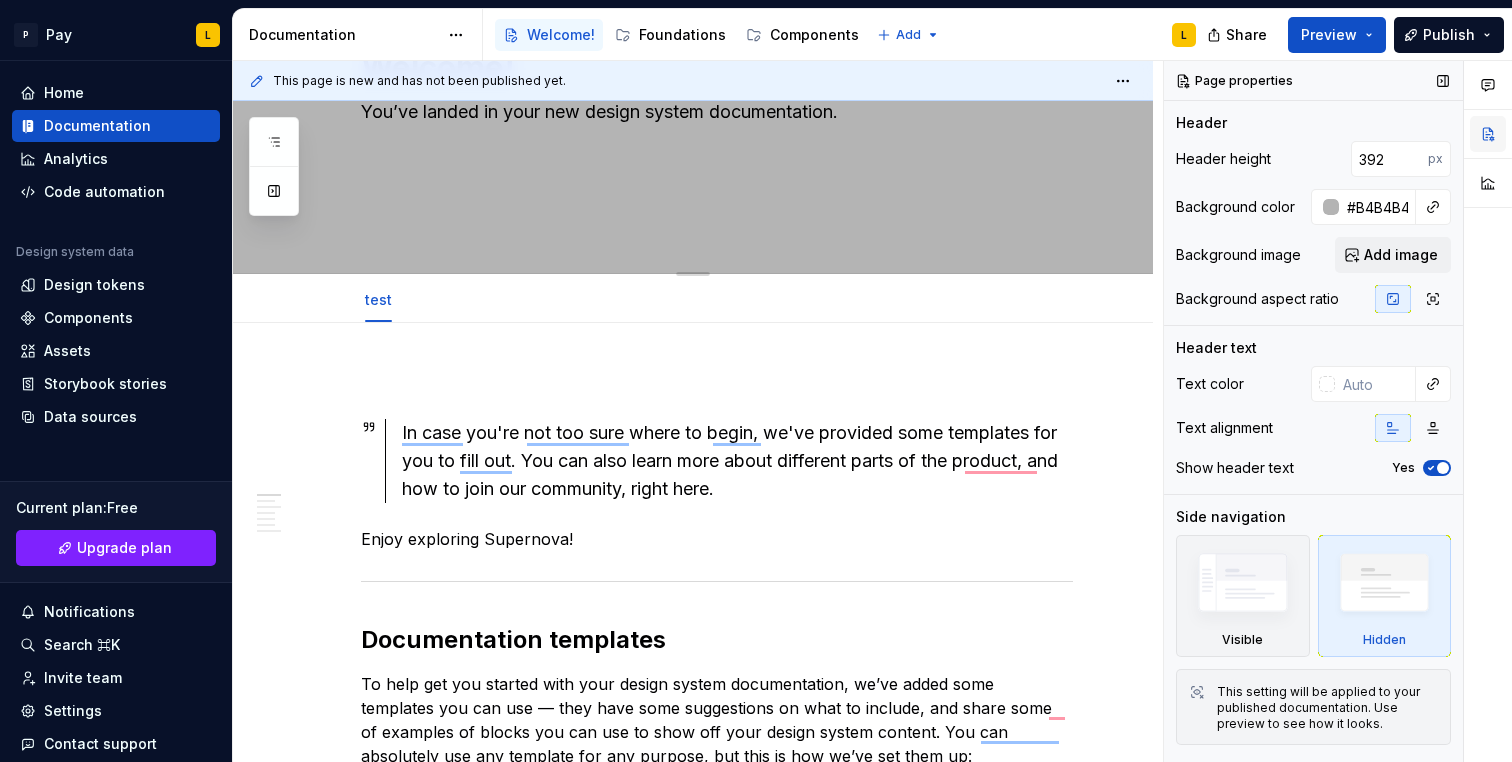 scroll, scrollTop: 415, scrollLeft: 0, axis: vertical 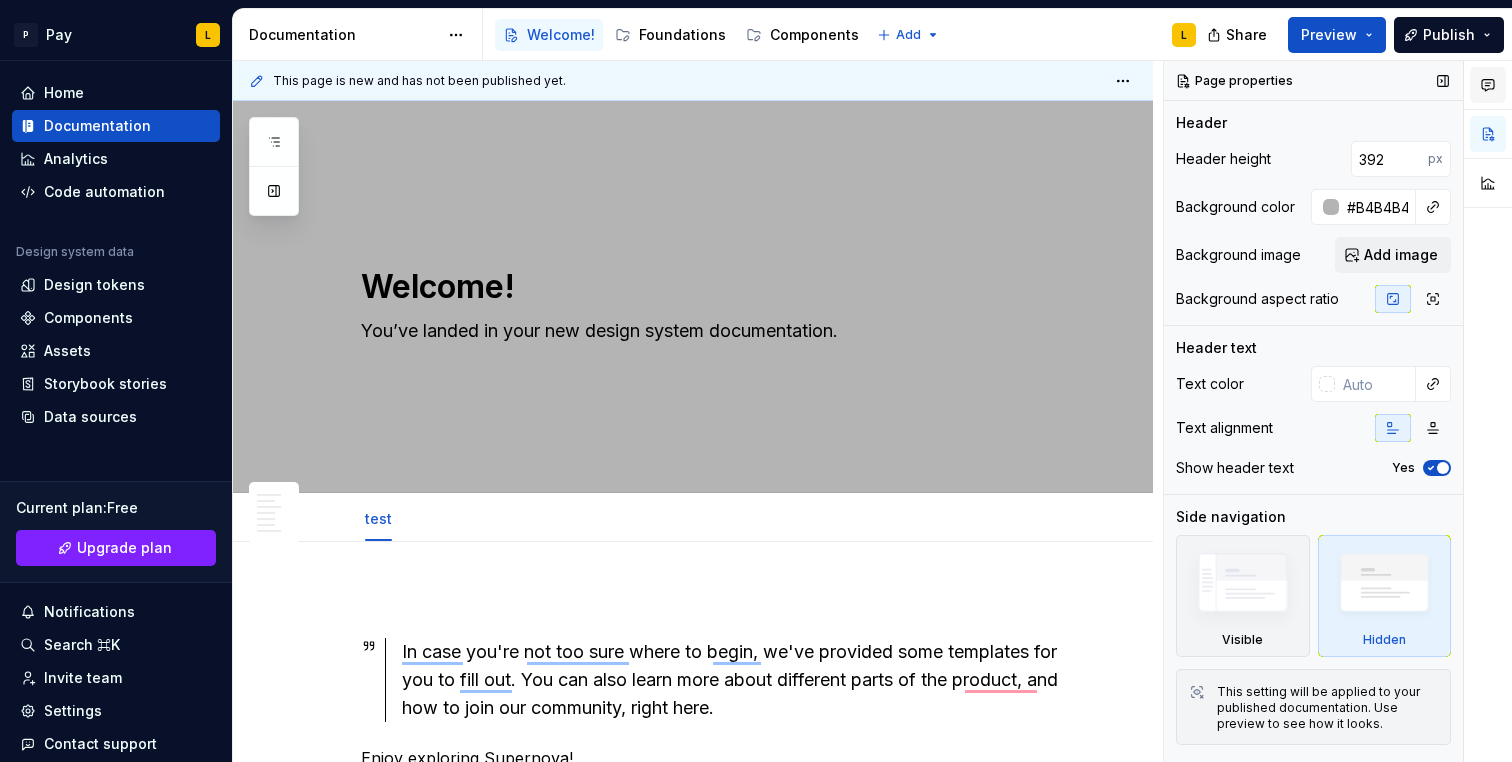 click 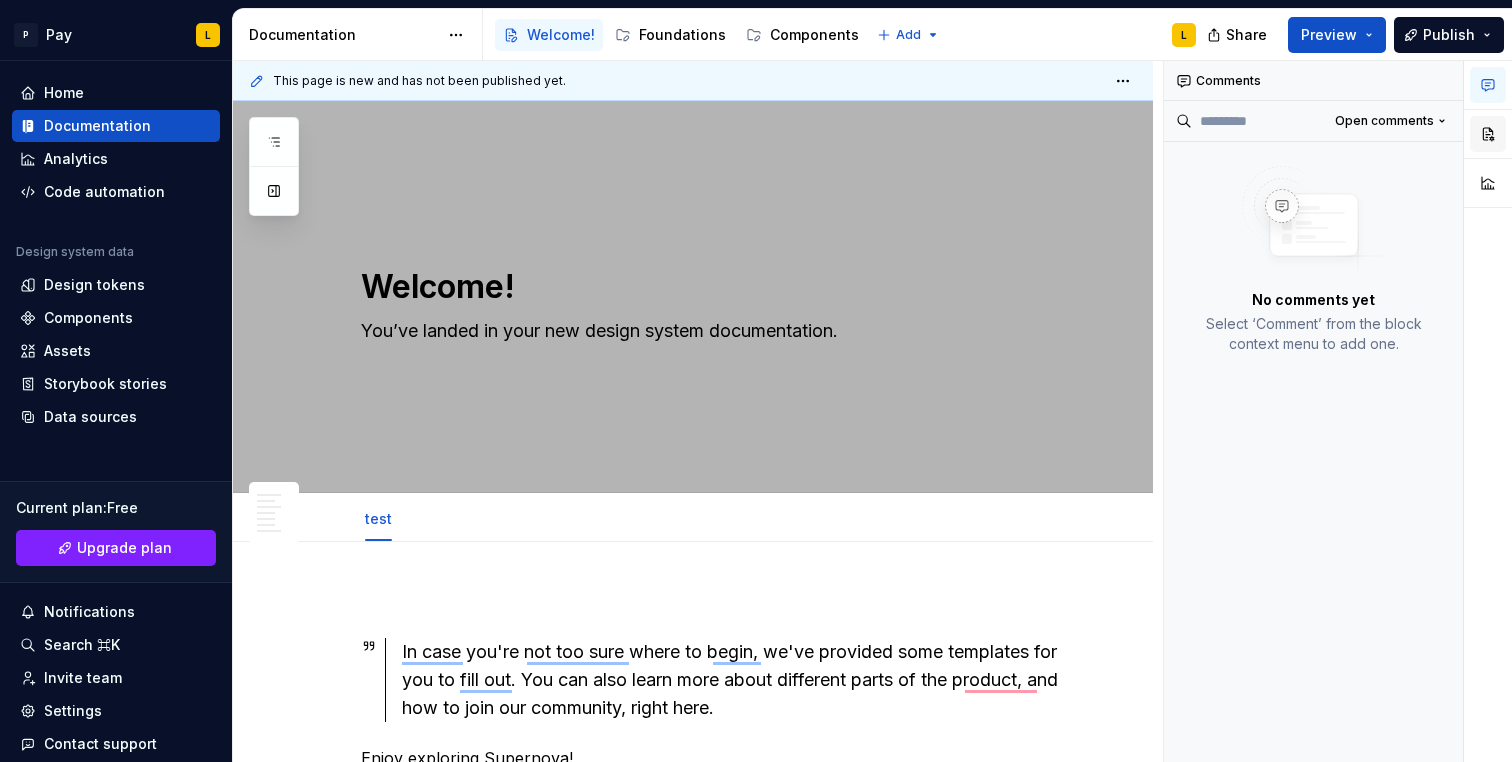 click at bounding box center (1488, 134) 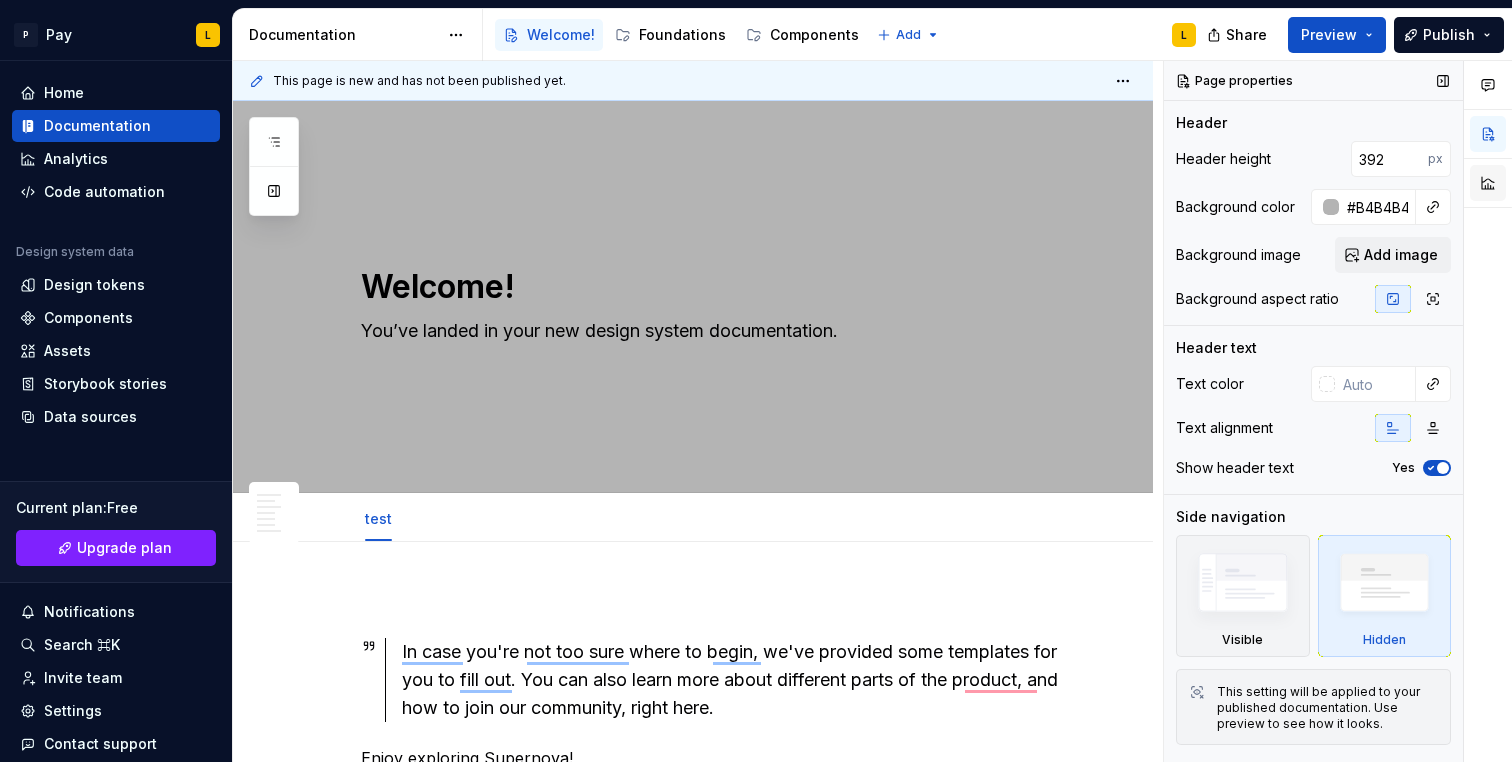 click at bounding box center (1488, 183) 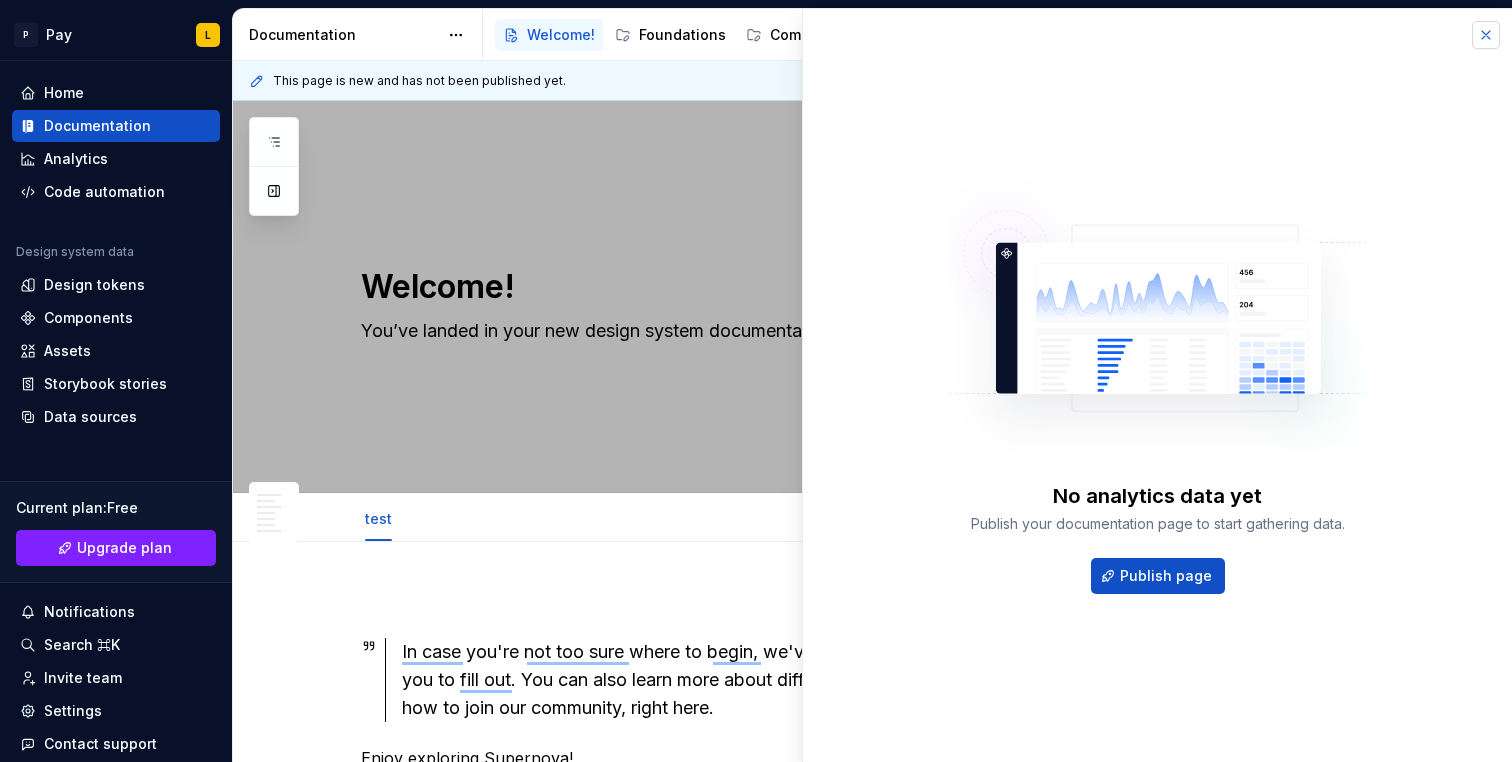 click at bounding box center (1486, 35) 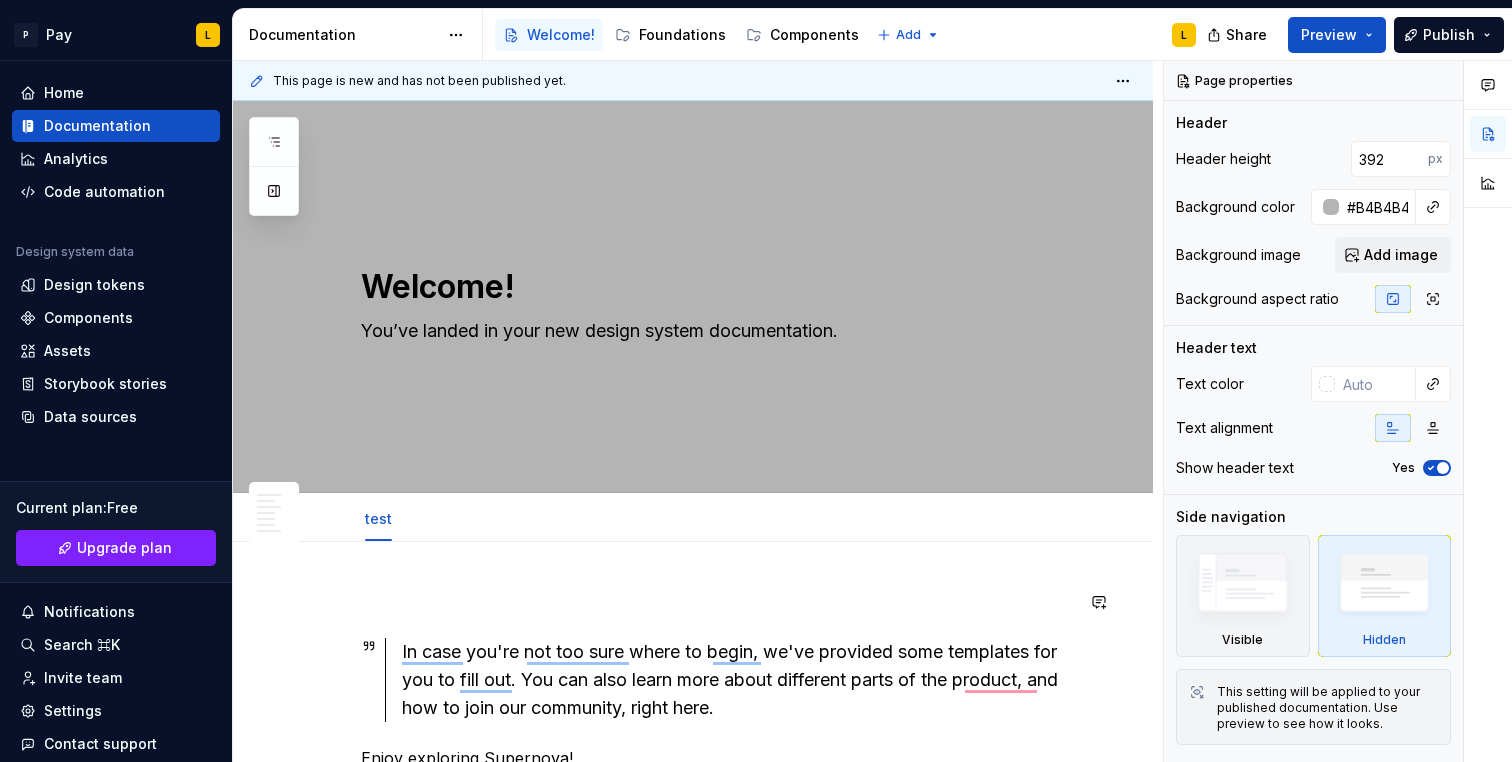 click on "In case you're not too sure where to begin, we've provided some templates for you to fill out. You can also learn more about different parts of the product, and how to join our community, right here." at bounding box center (737, 680) 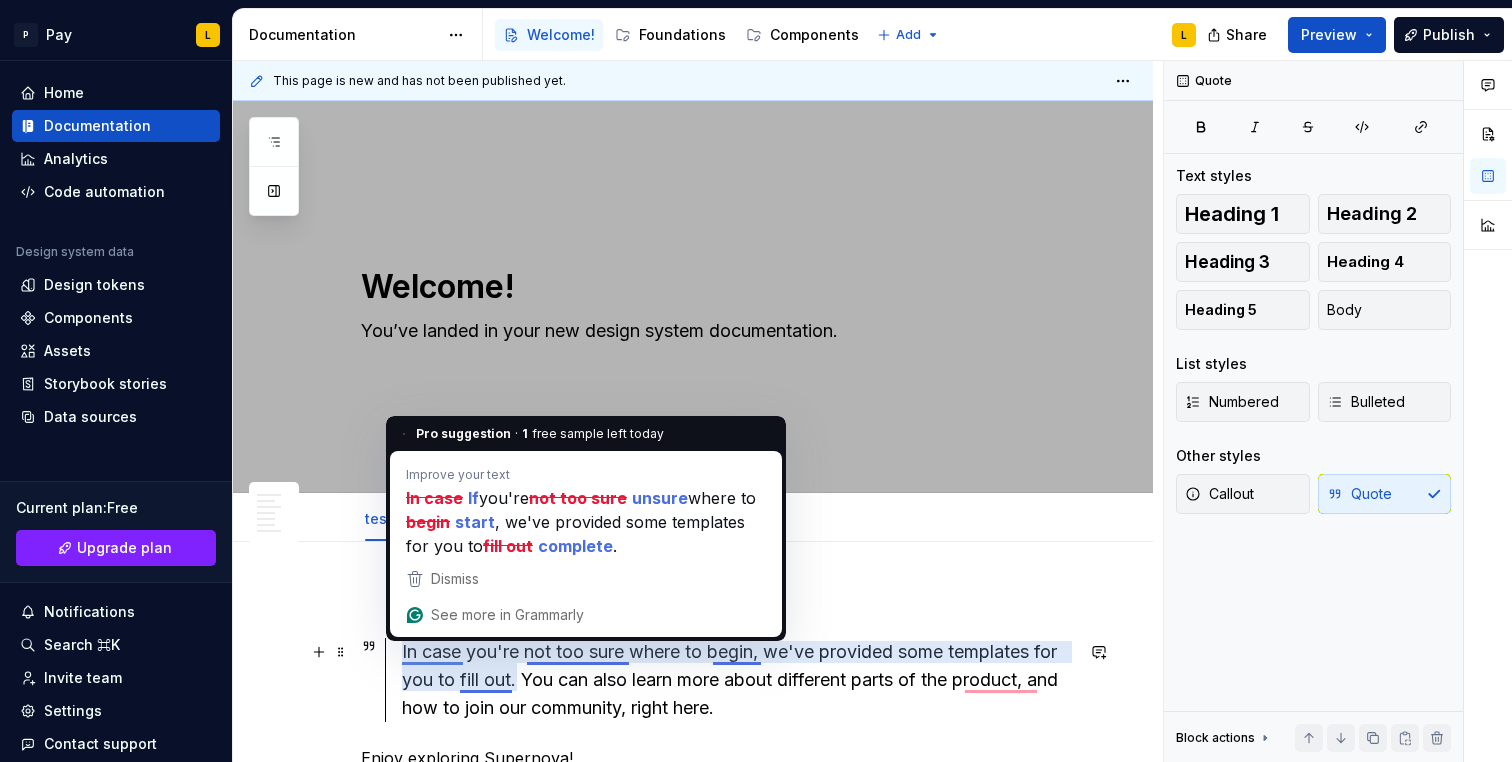 scroll, scrollTop: 255, scrollLeft: 0, axis: vertical 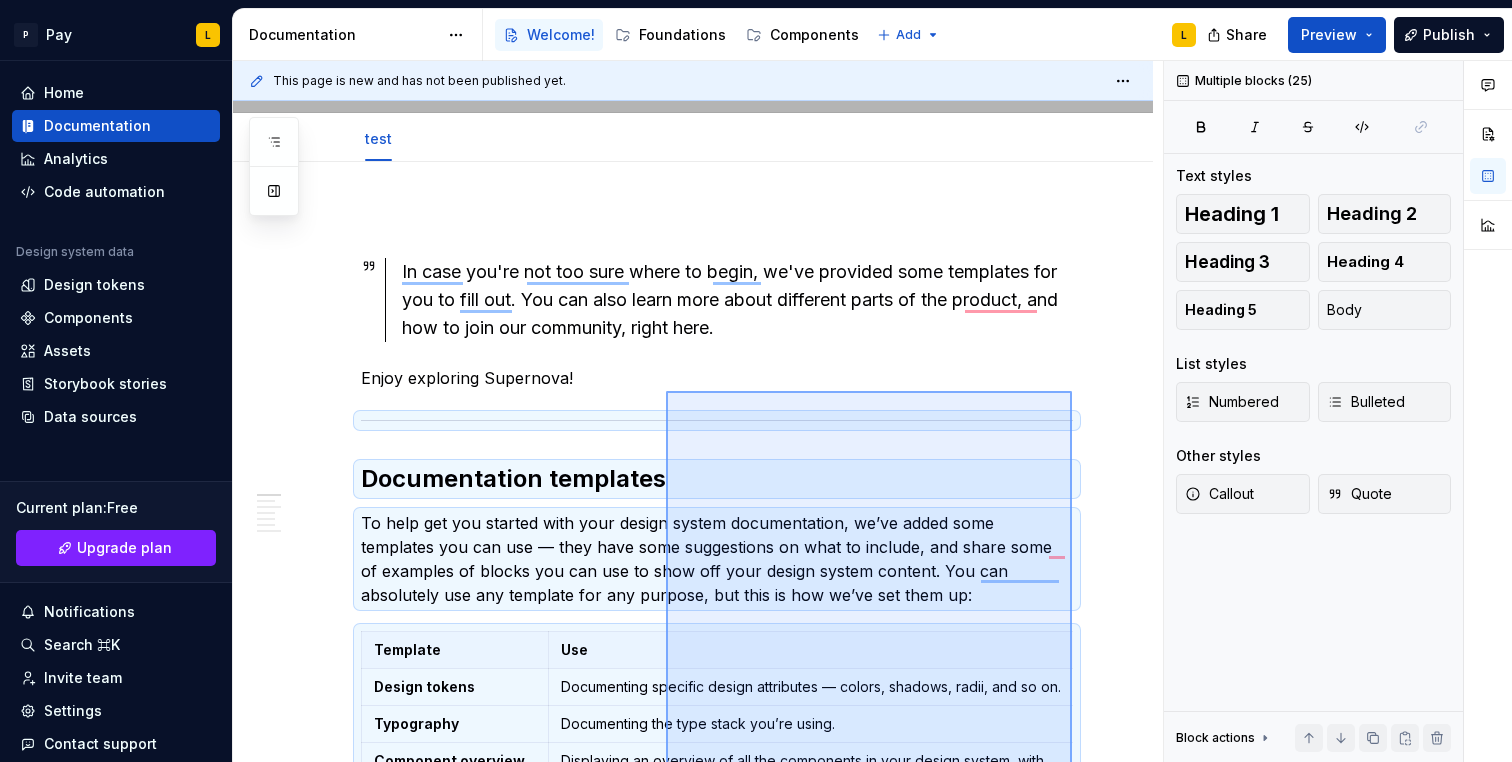 drag, startPoint x: 1072, startPoint y: 431, endPoint x: 666, endPoint y: 391, distance: 407.9657 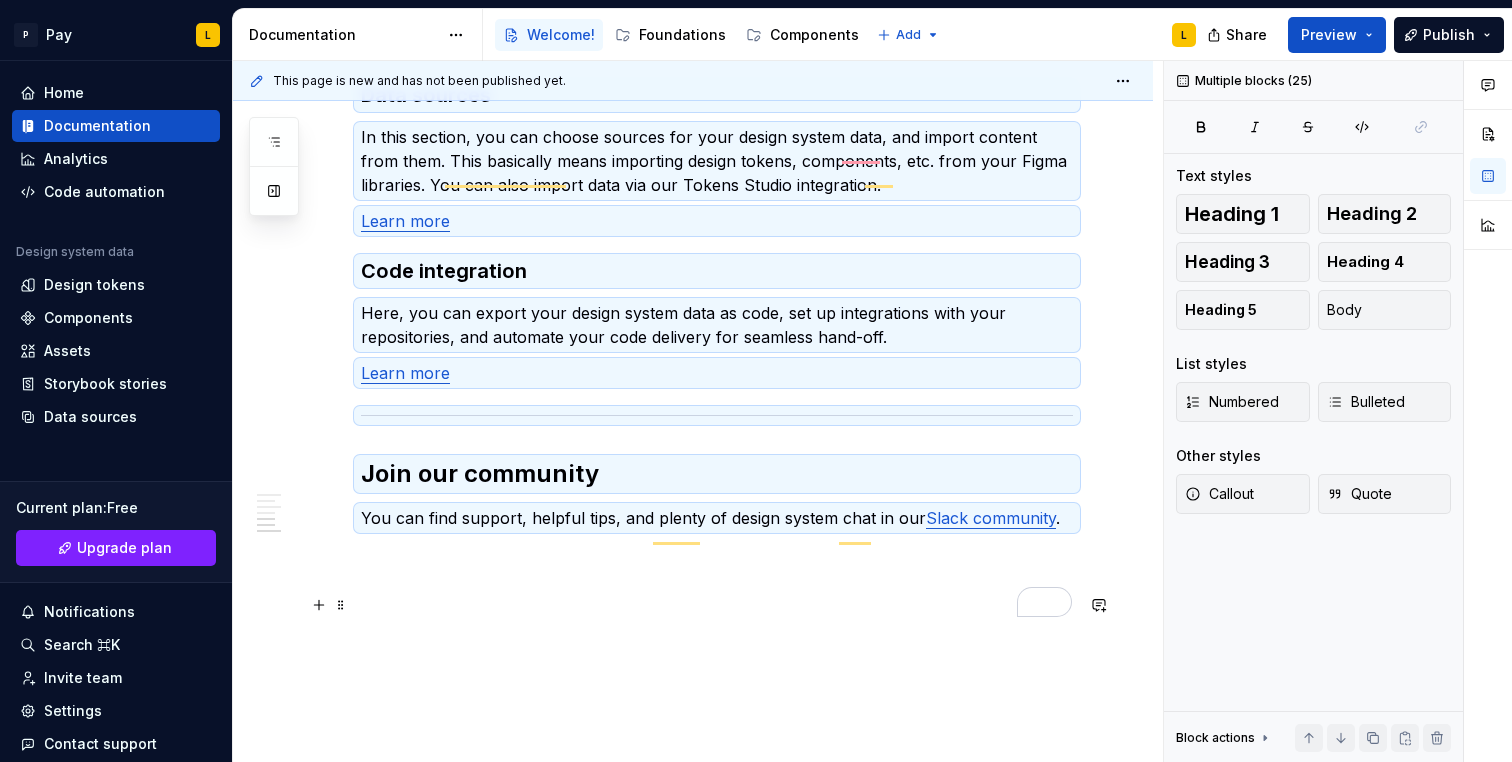 click at bounding box center [717, 590] 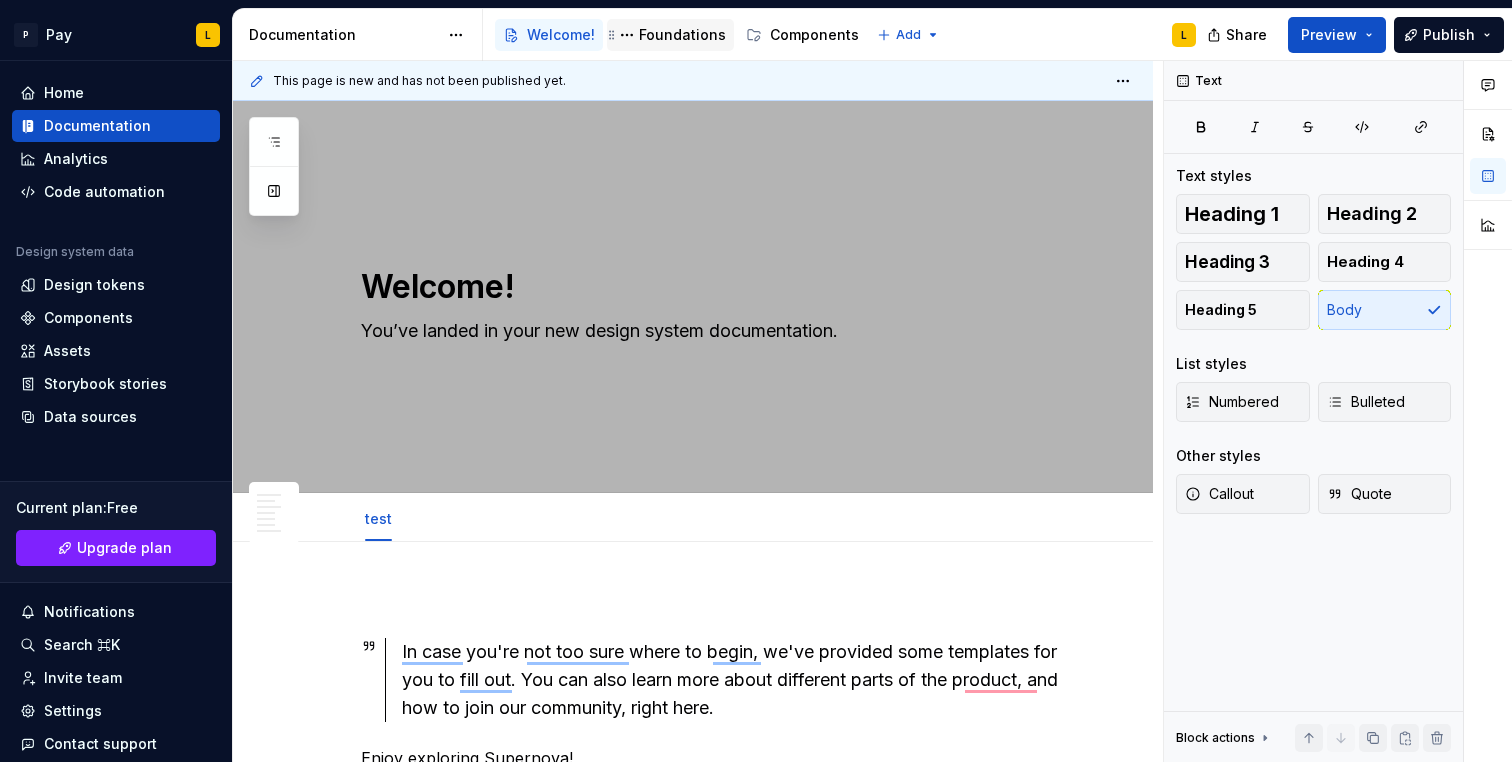click on "Foundations" at bounding box center (682, 35) 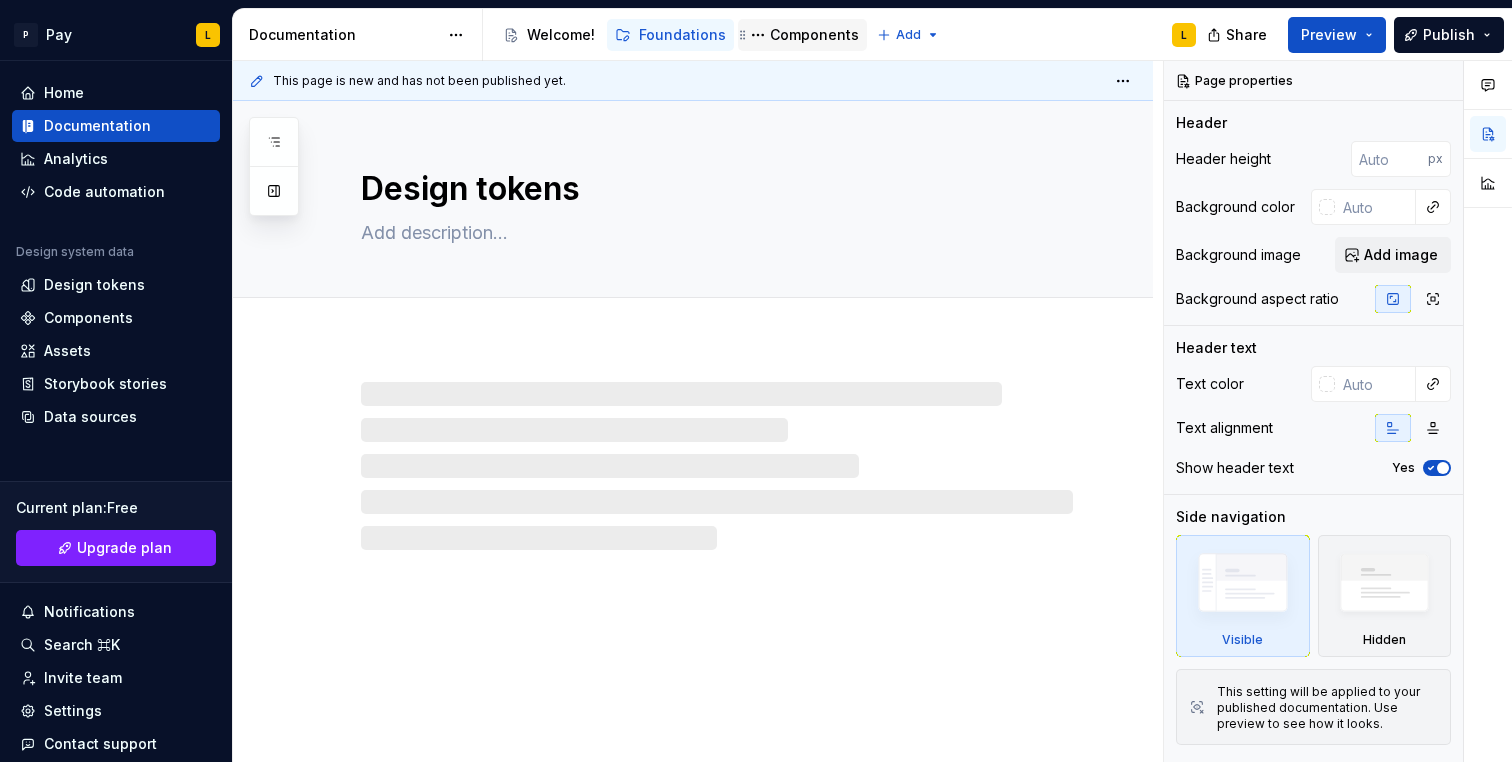 click on "Components" at bounding box center [814, 35] 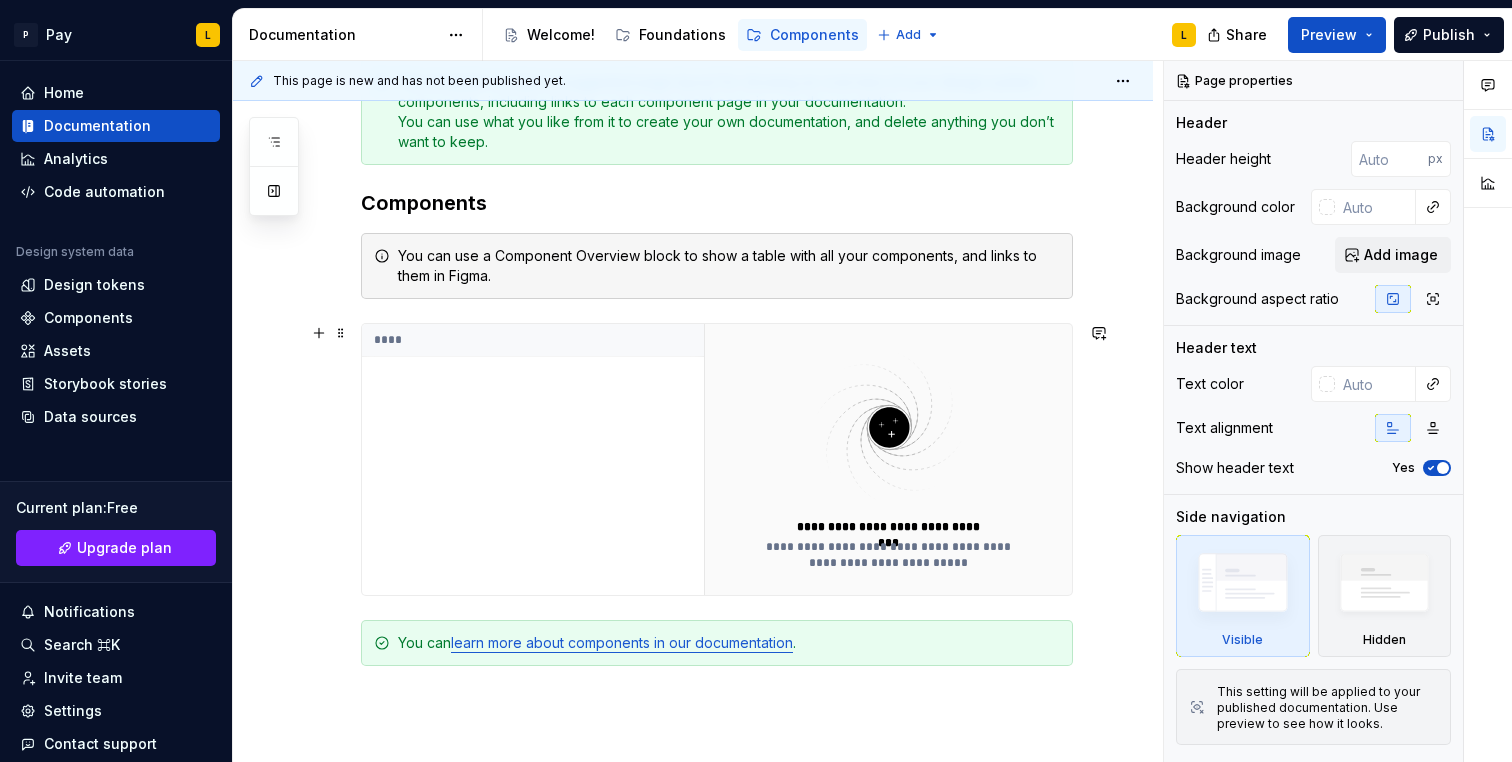 click on "****" at bounding box center [533, 459] 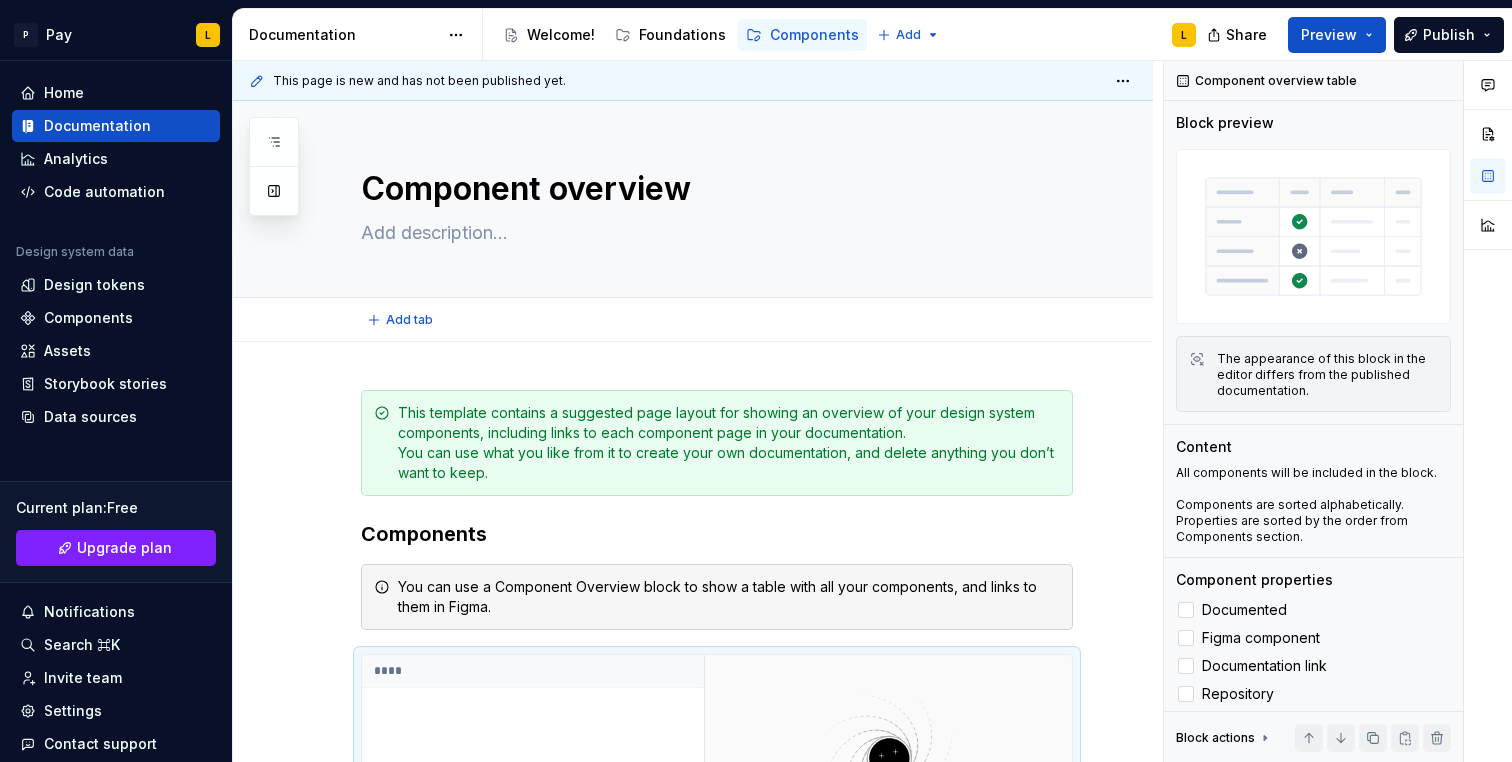 click on "**********" at bounding box center [693, 838] 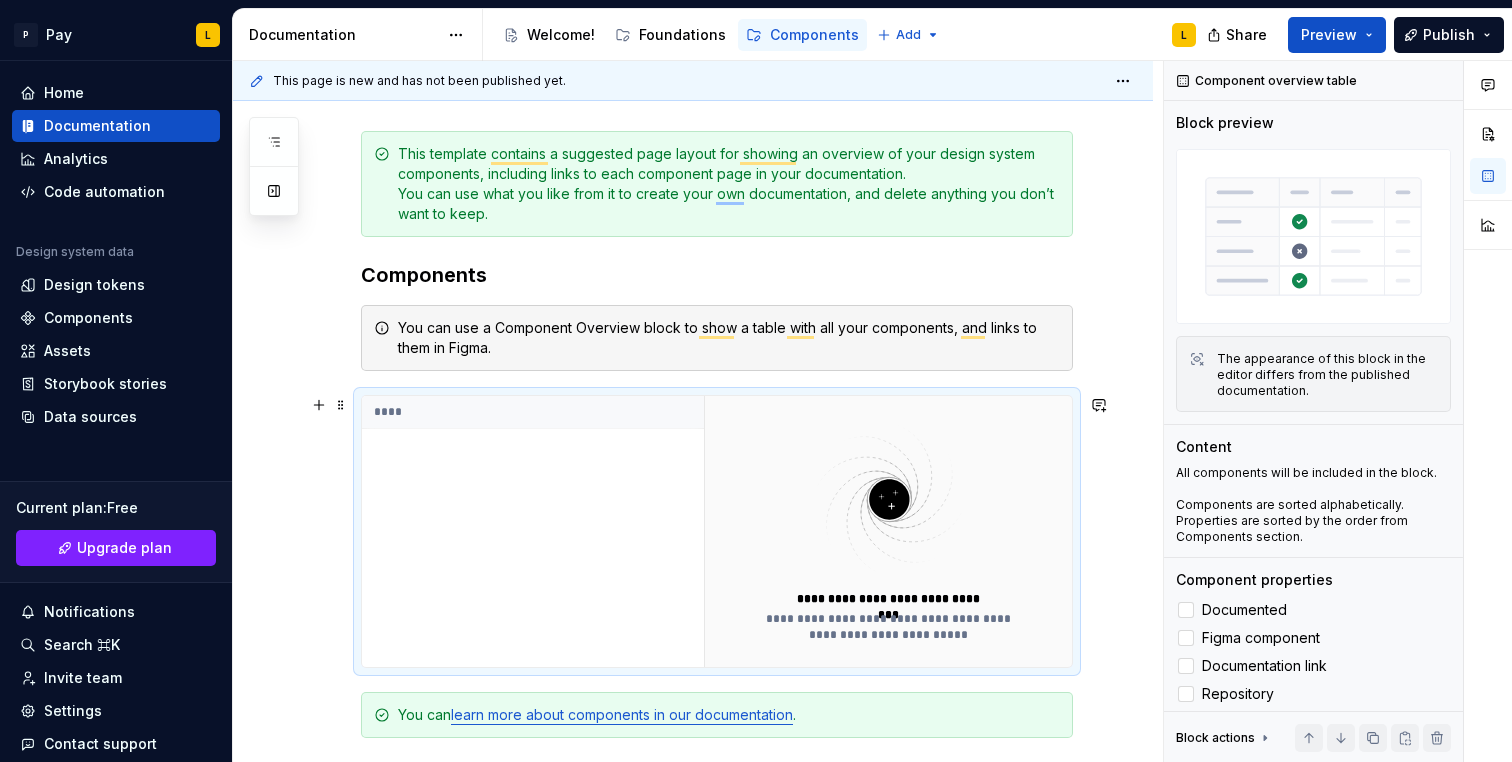 click on "****" at bounding box center [533, 531] 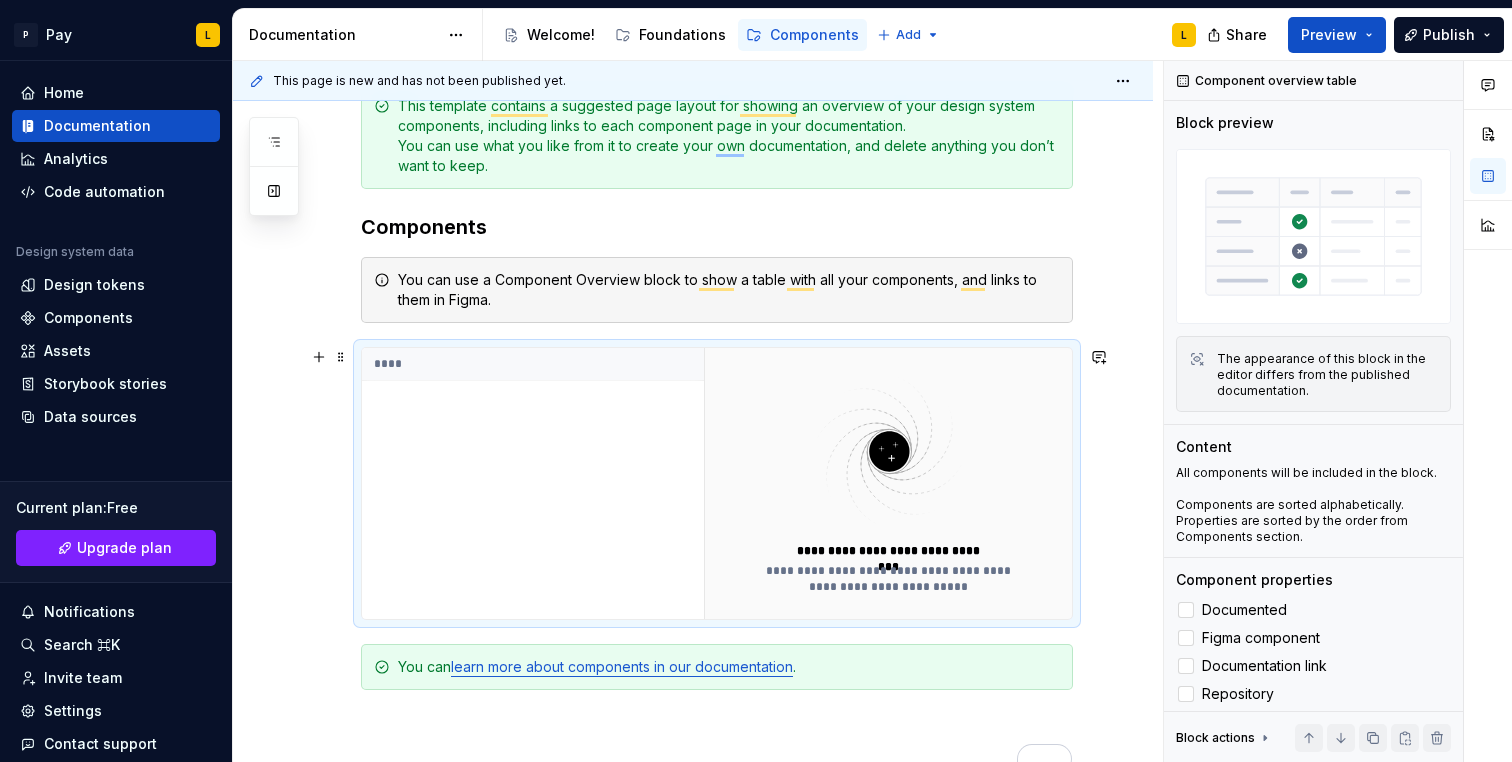 click on "****" at bounding box center [533, 483] 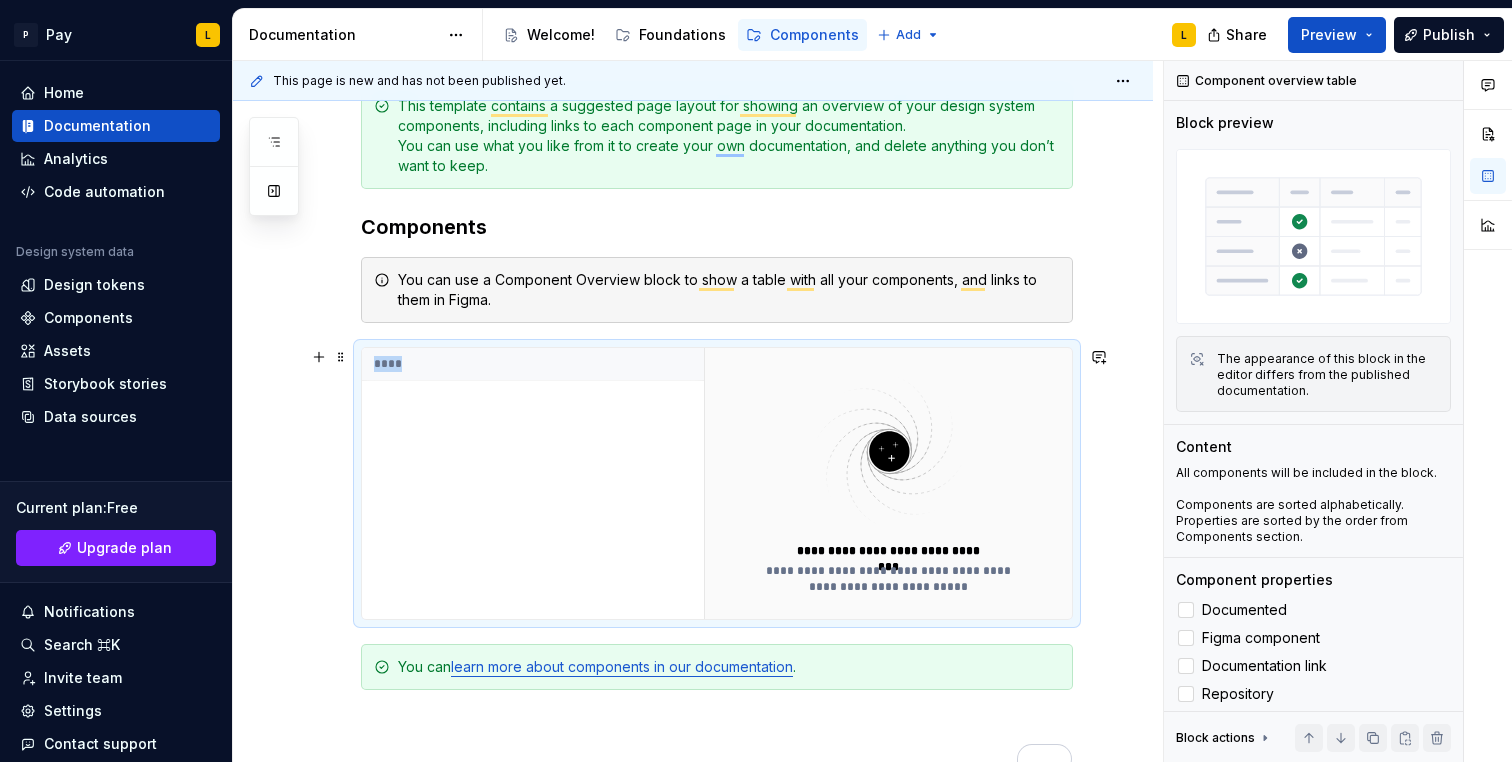 click on "****" at bounding box center (533, 483) 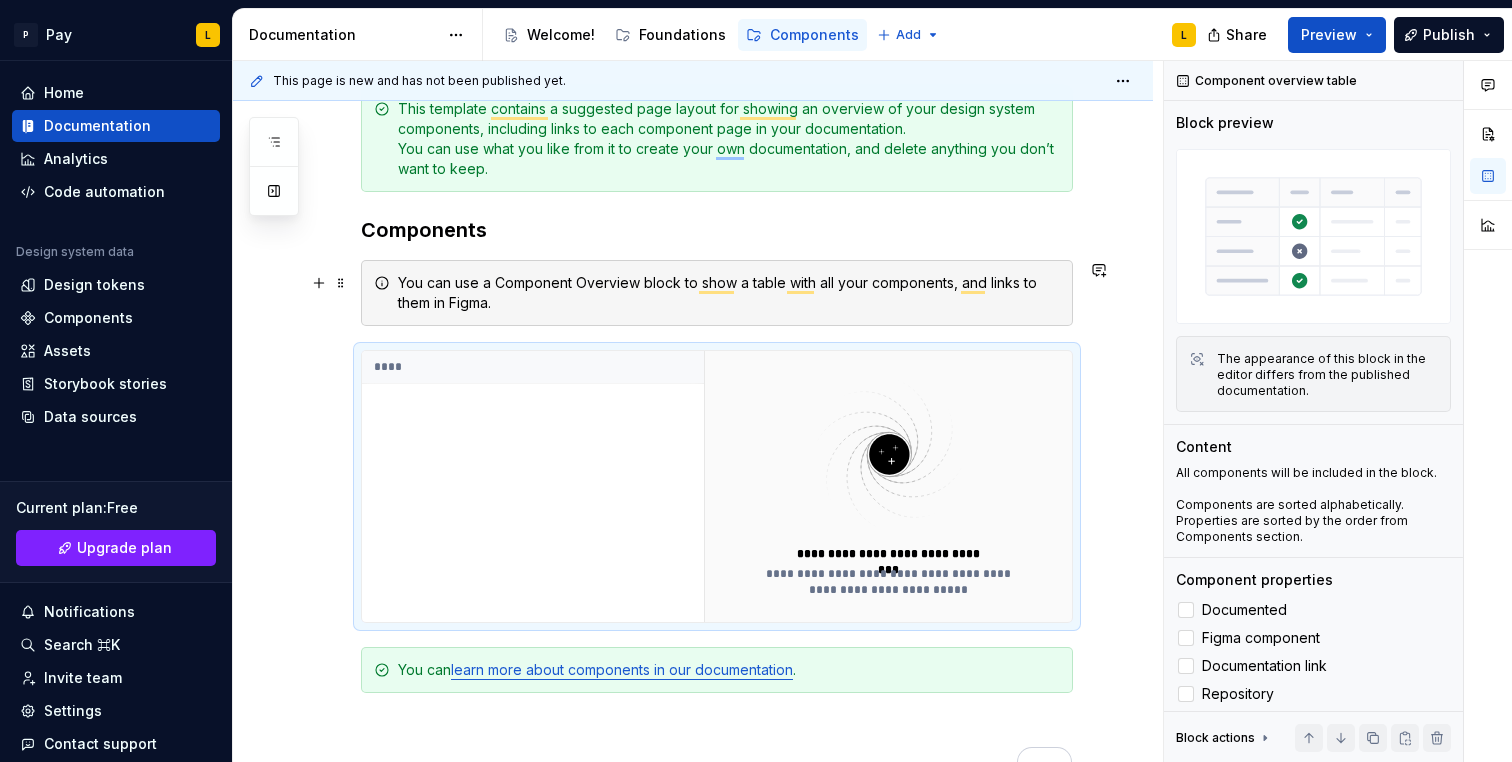 click on "You can use a Component Overview block to show a table with all your components, and links to them in Figma." at bounding box center [729, 293] 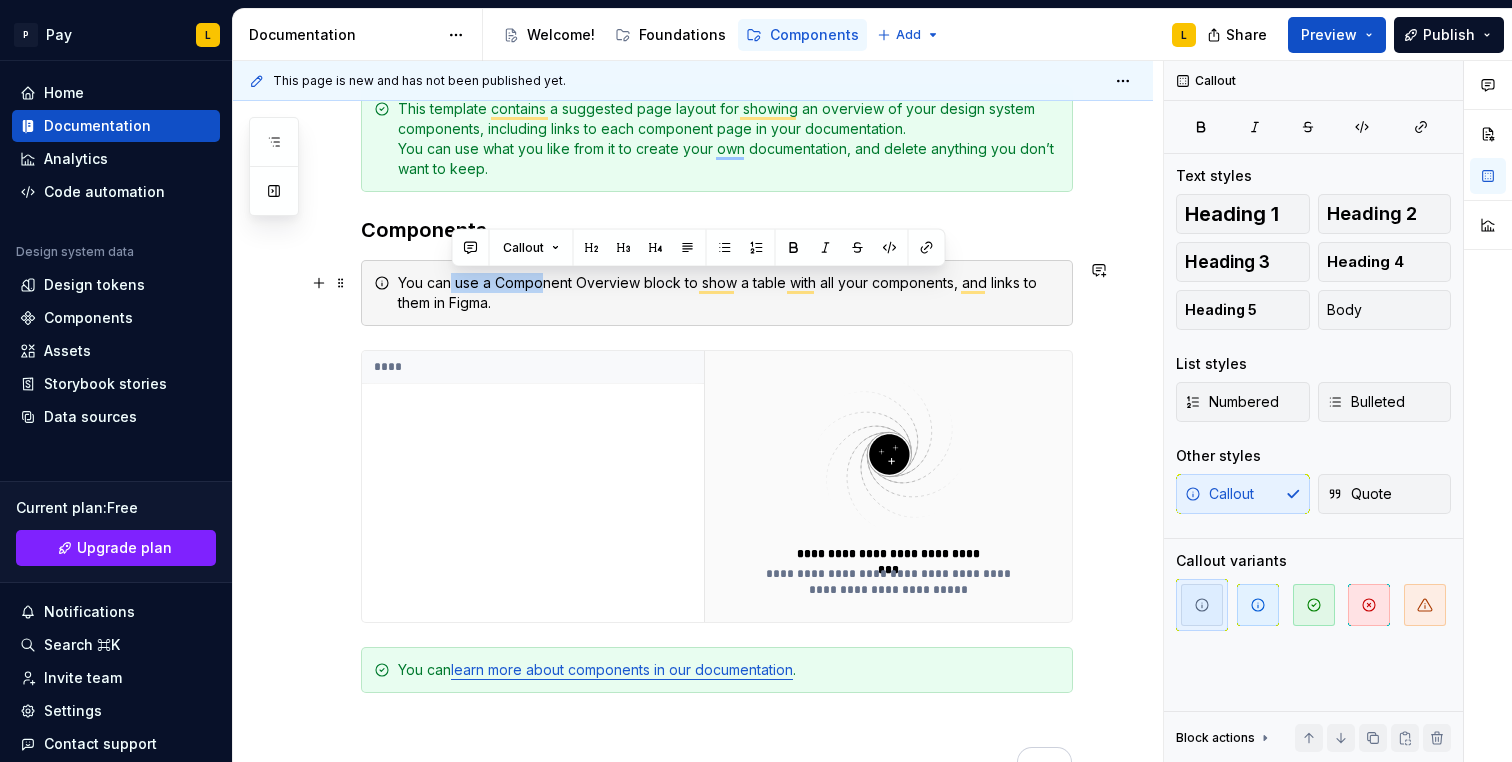 drag, startPoint x: 542, startPoint y: 292, endPoint x: 447, endPoint y: 289, distance: 95.047356 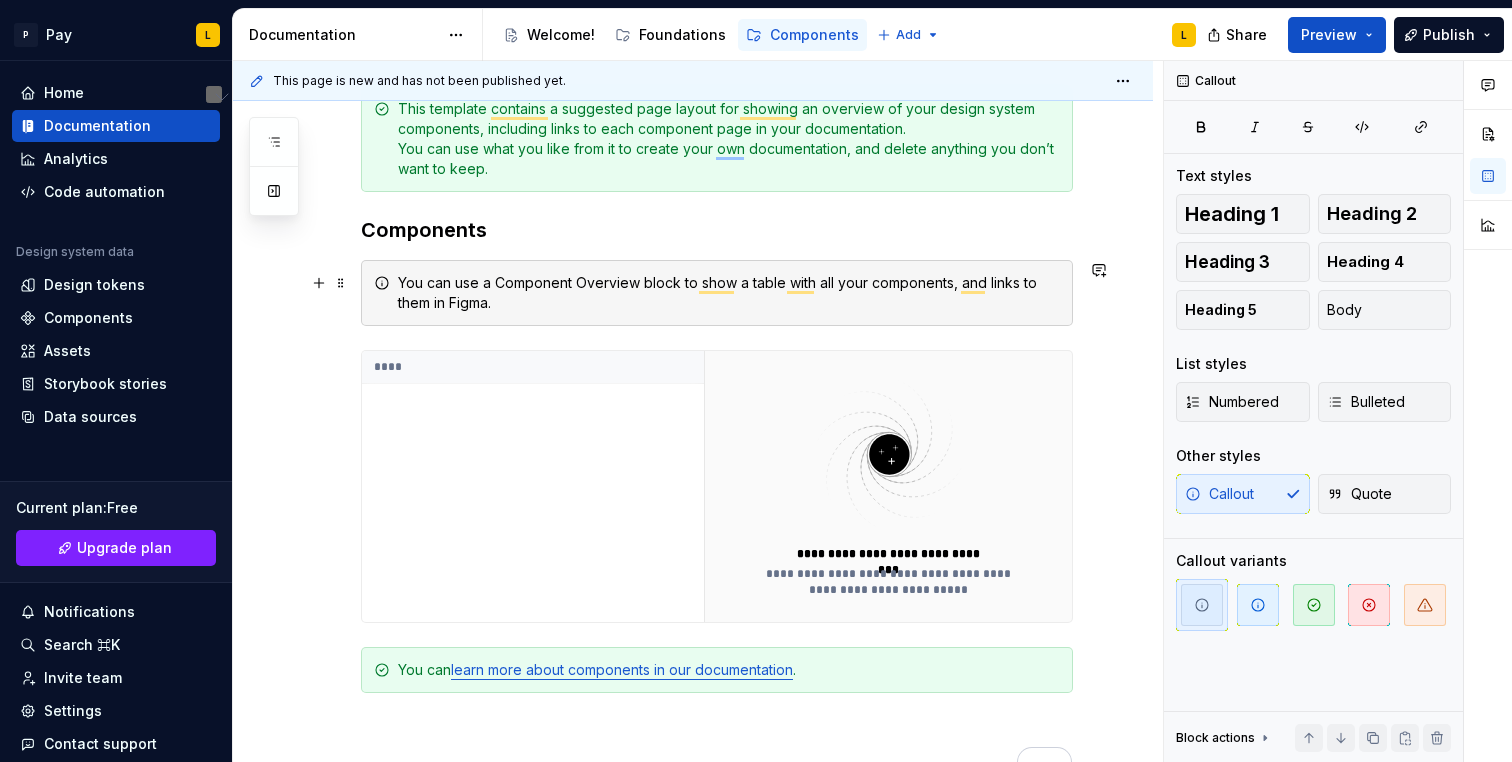 click on "You can use a Component Overview block to show a table with all your components, and links to them in Figma." at bounding box center (729, 293) 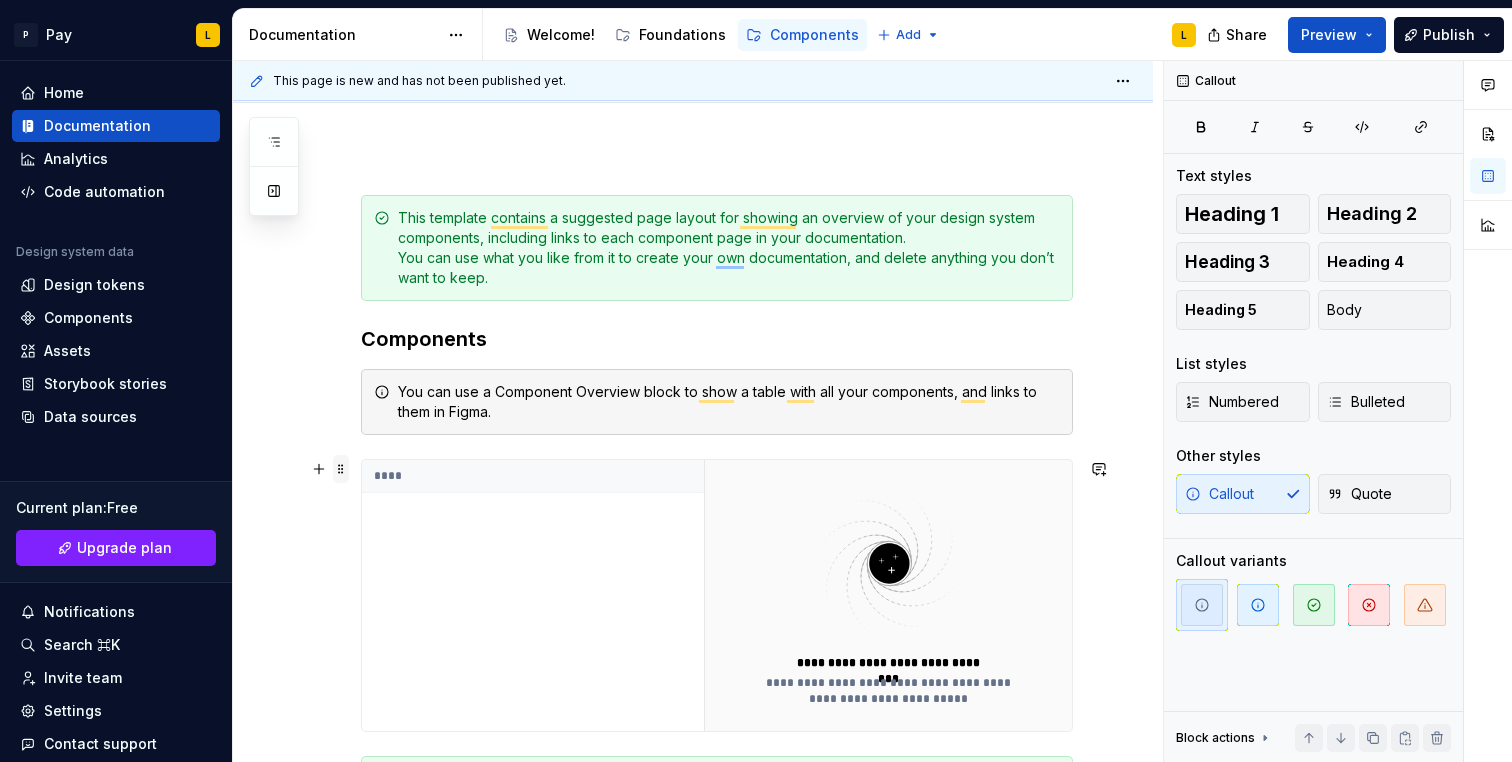 click at bounding box center [341, 469] 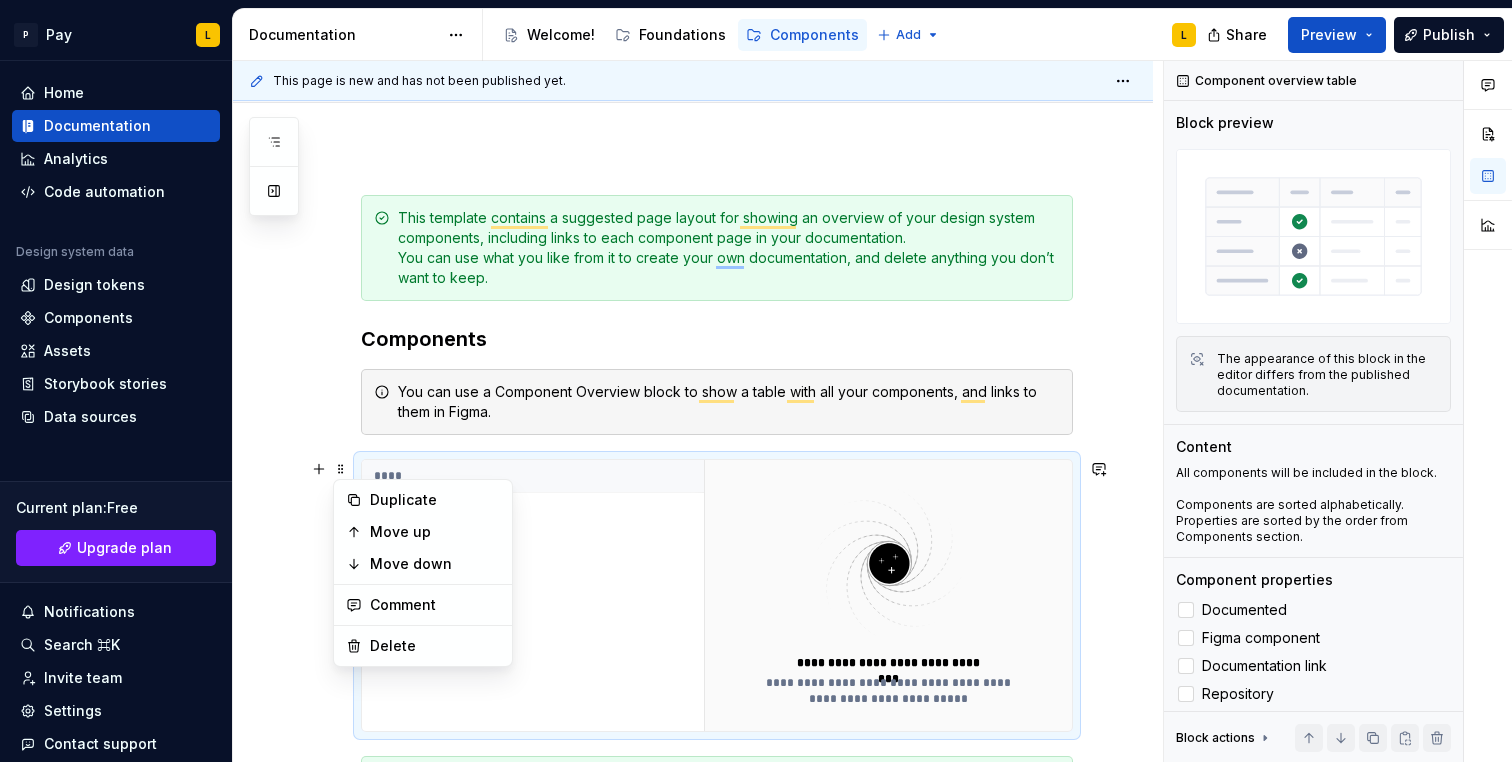 click on "****" at bounding box center (533, 595) 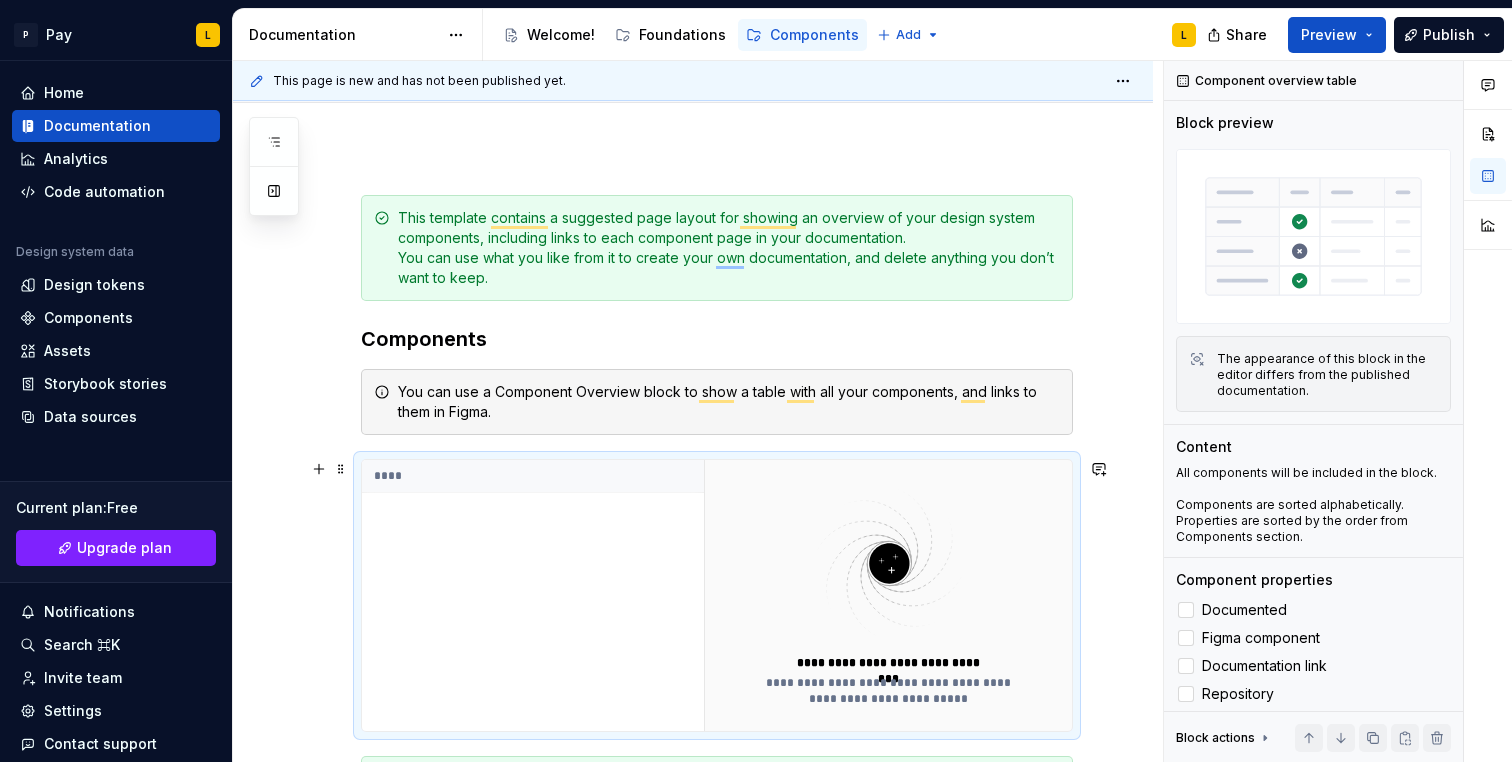 click on "****" at bounding box center (533, 476) 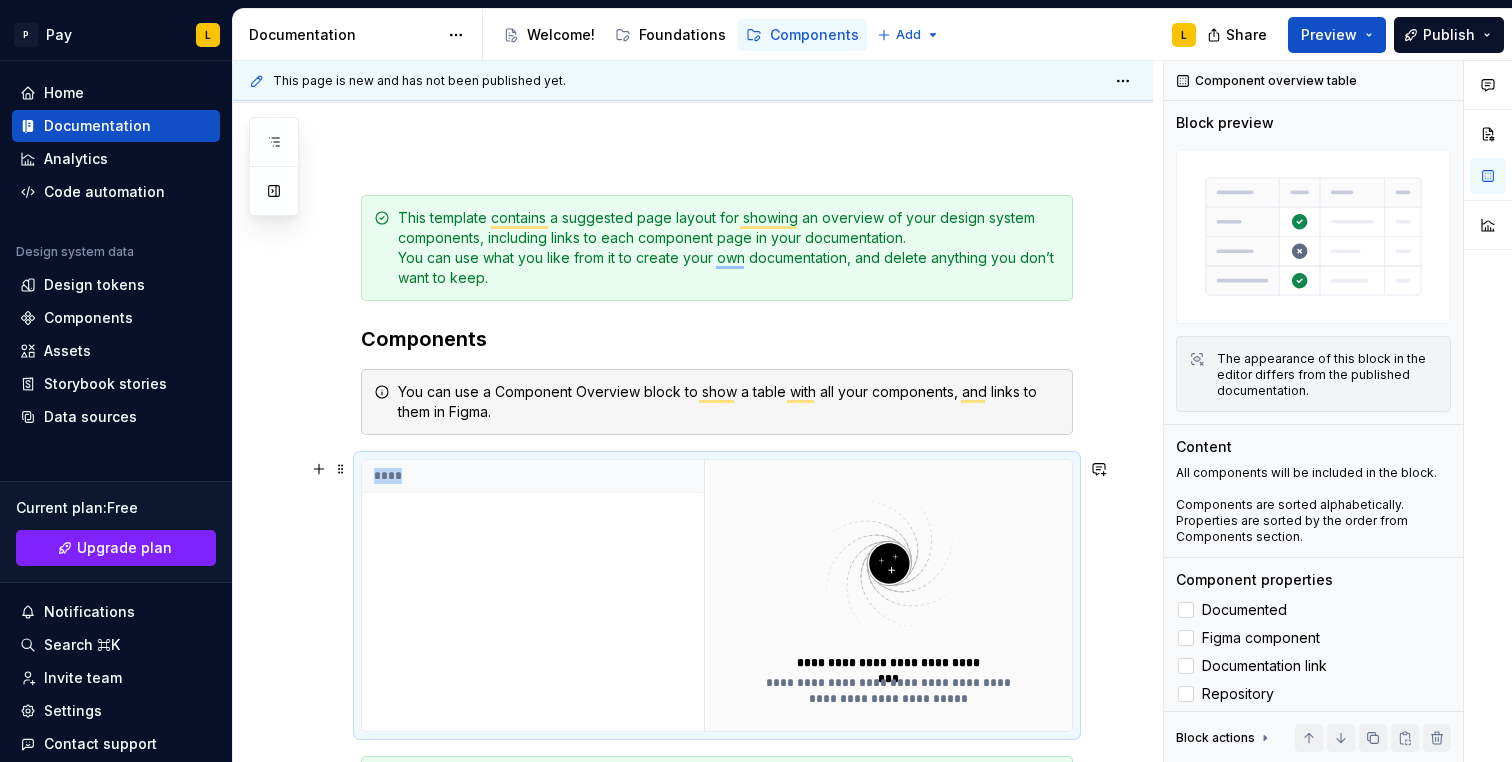click on "****" at bounding box center (533, 476) 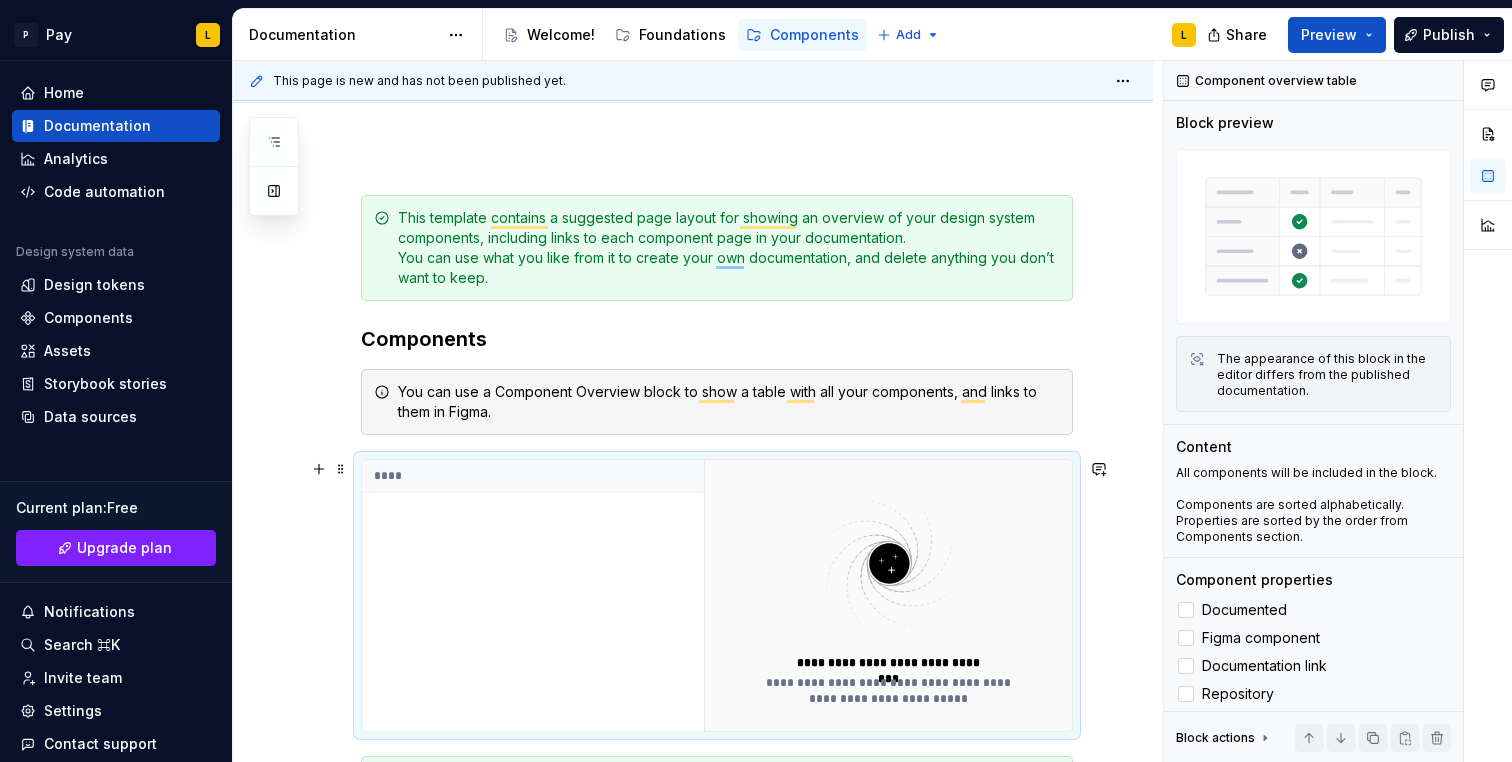 click on "****" at bounding box center [533, 595] 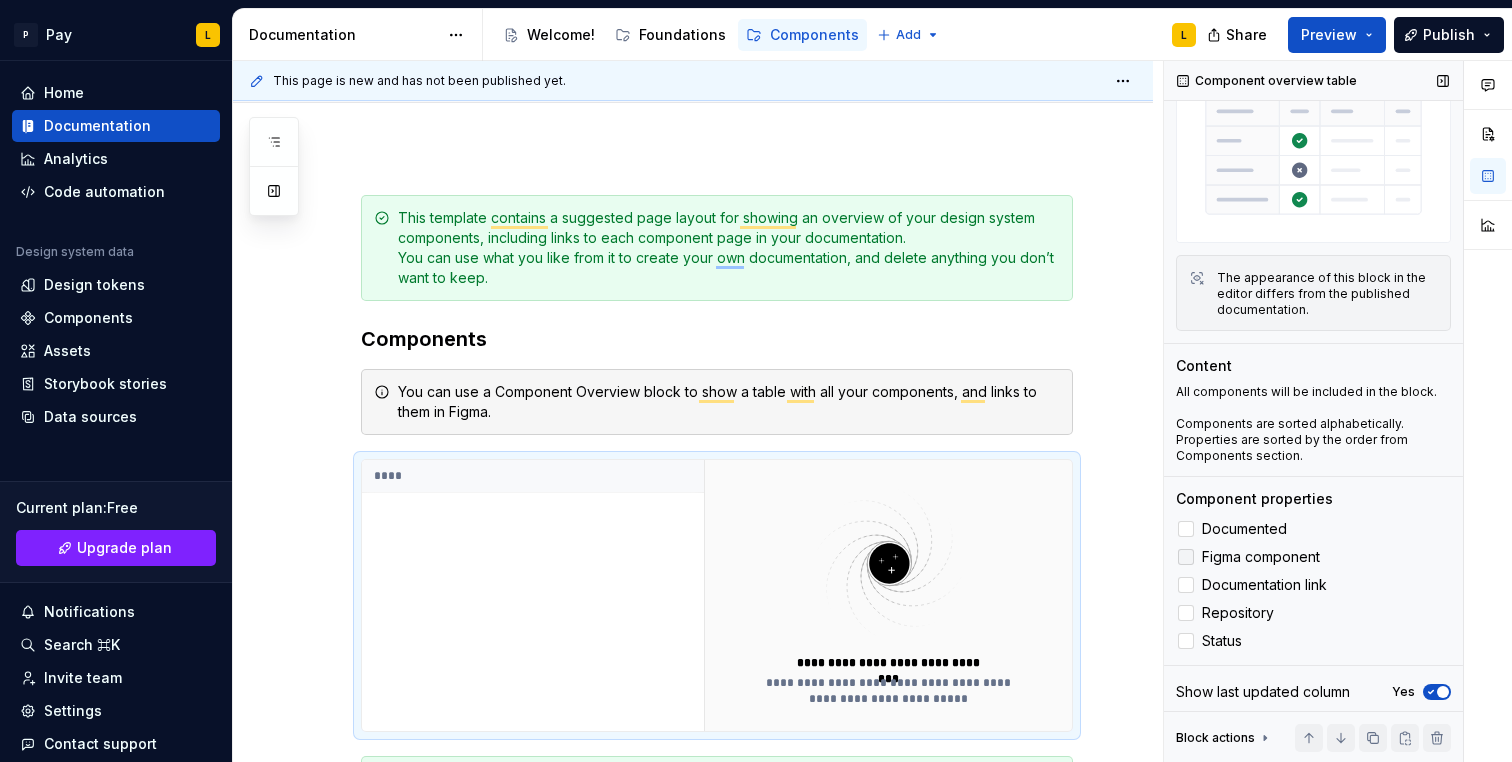 click on "Figma component" at bounding box center [1313, 557] 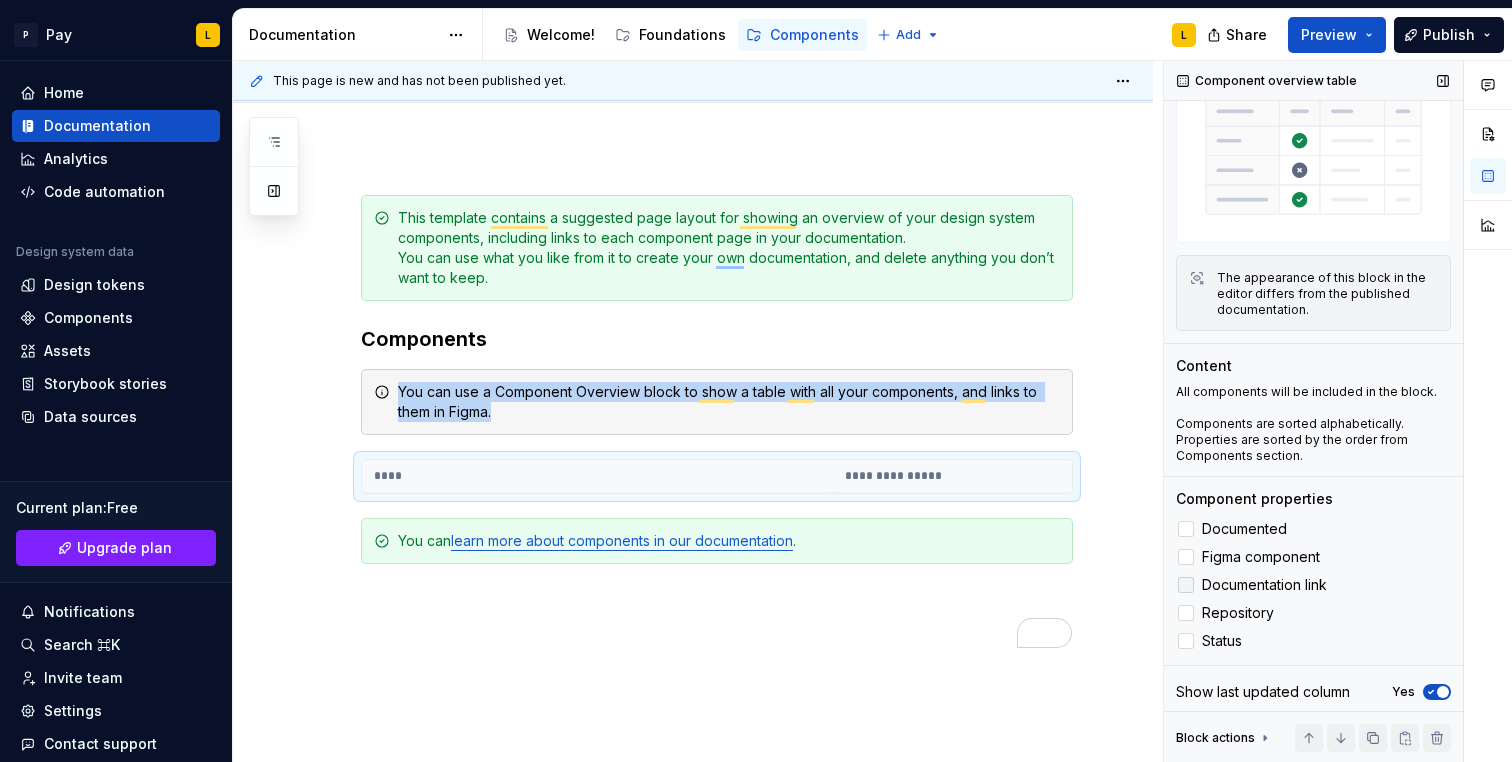 click at bounding box center (1186, 585) 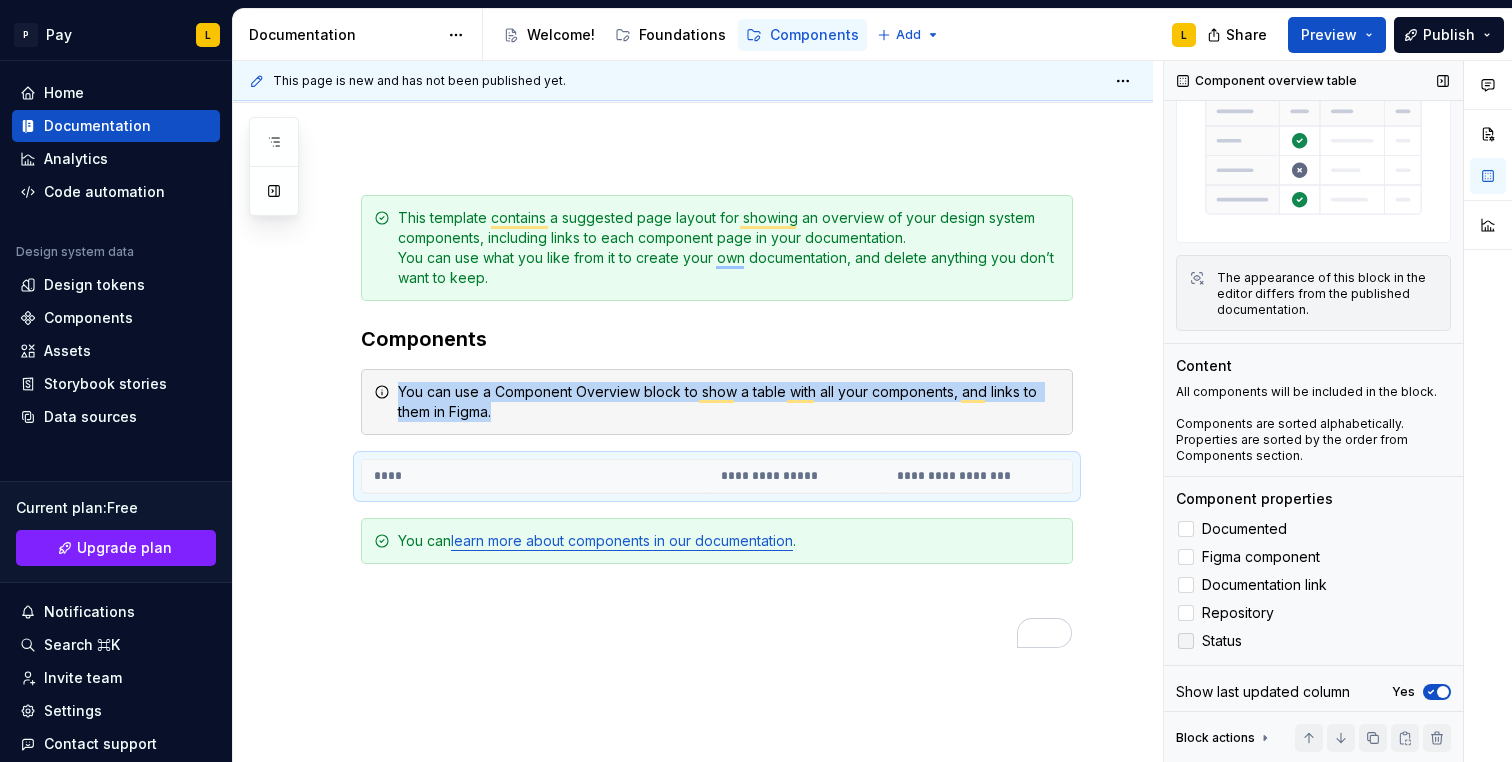 click at bounding box center (1186, 641) 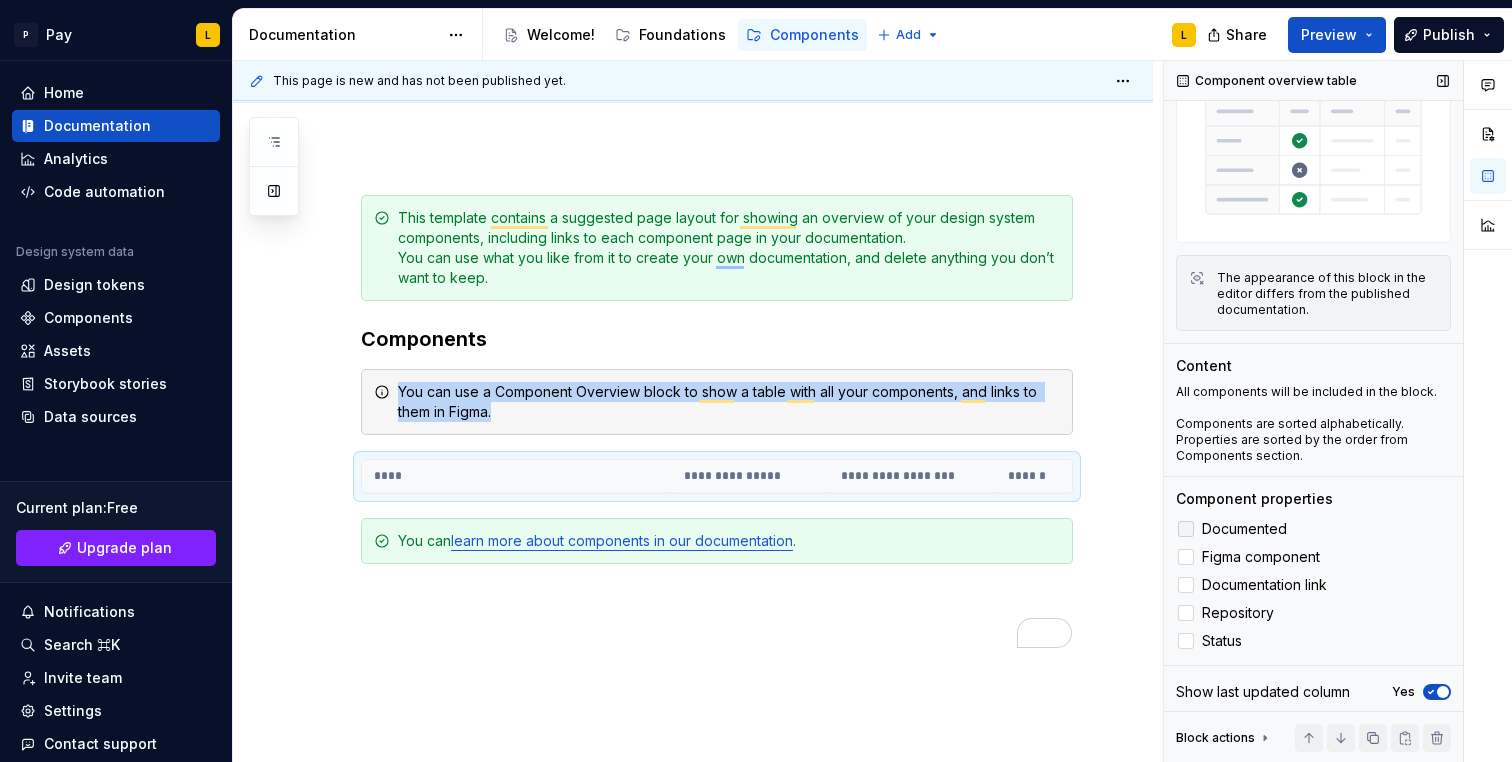 click at bounding box center [1186, 529] 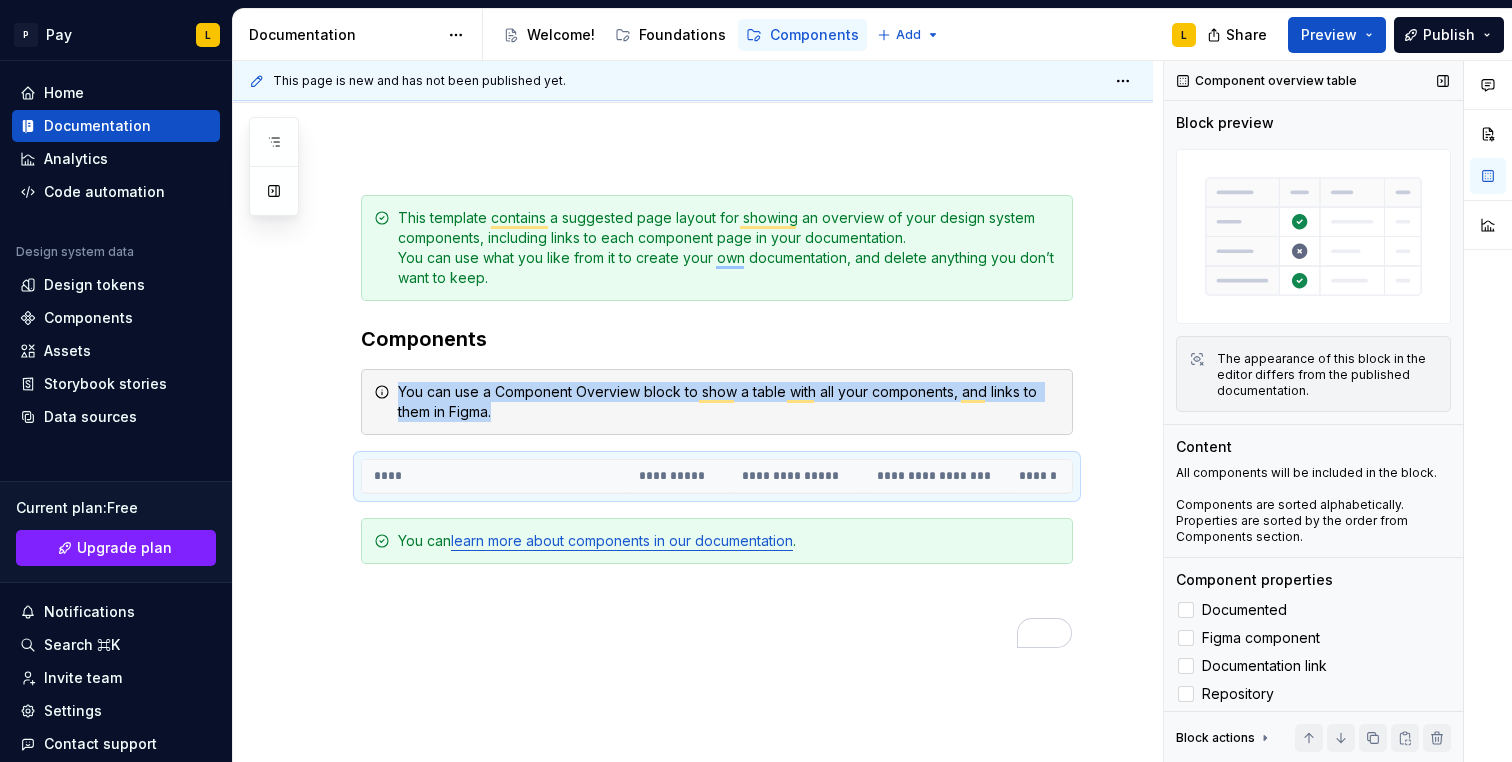 click at bounding box center (1313, 236) 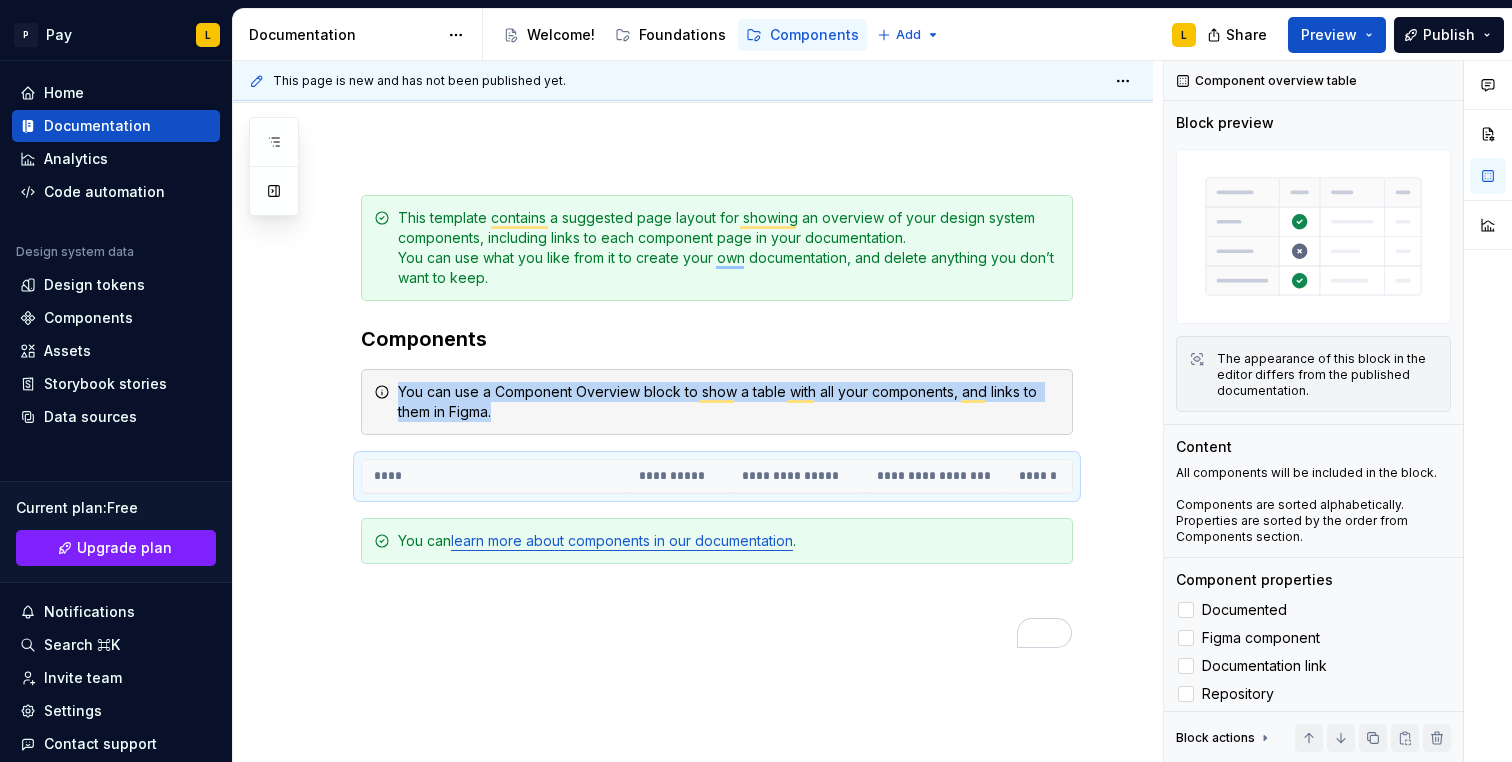 drag, startPoint x: 1315, startPoint y: 218, endPoint x: 771, endPoint y: 336, distance: 556.6507 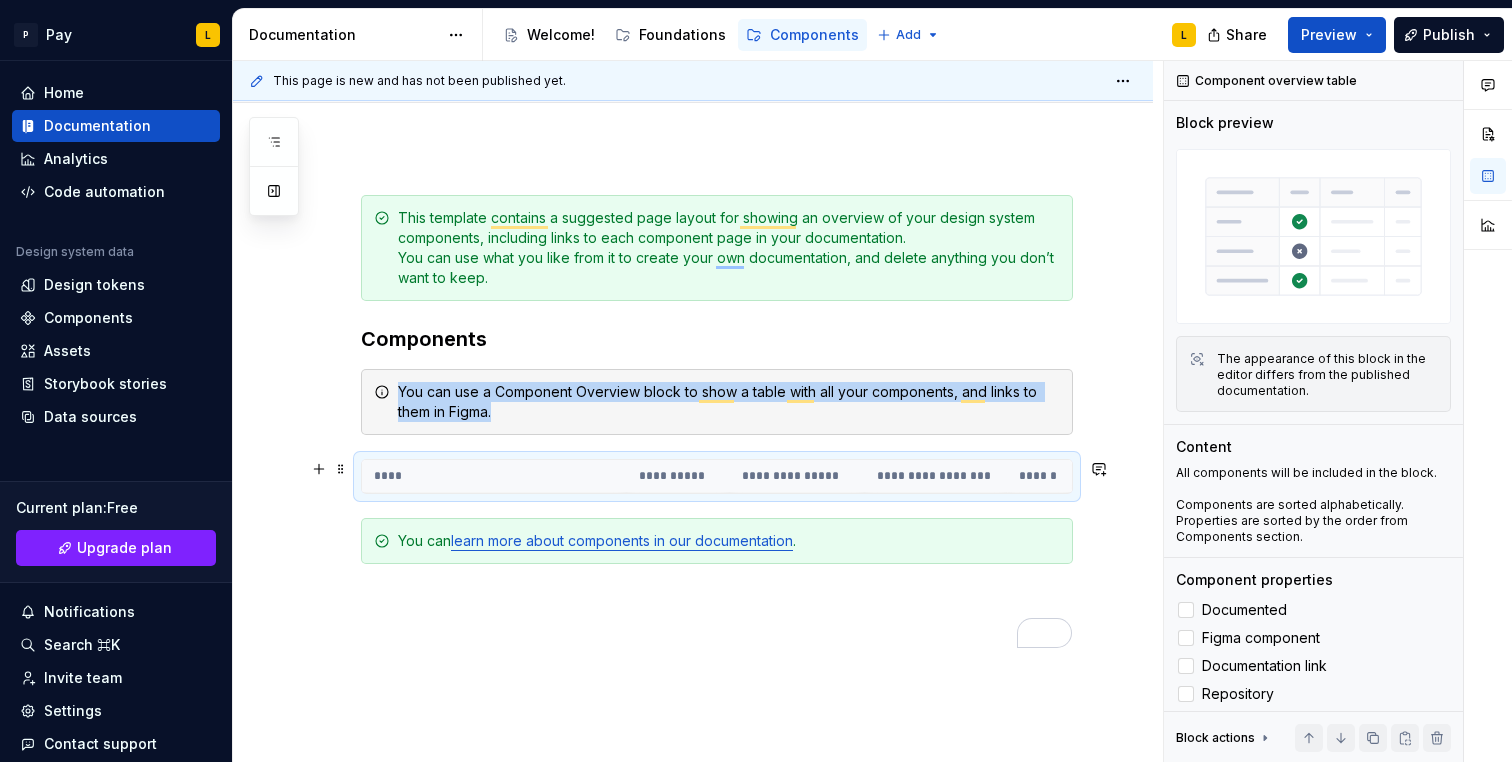 click on "****" at bounding box center (494, 476) 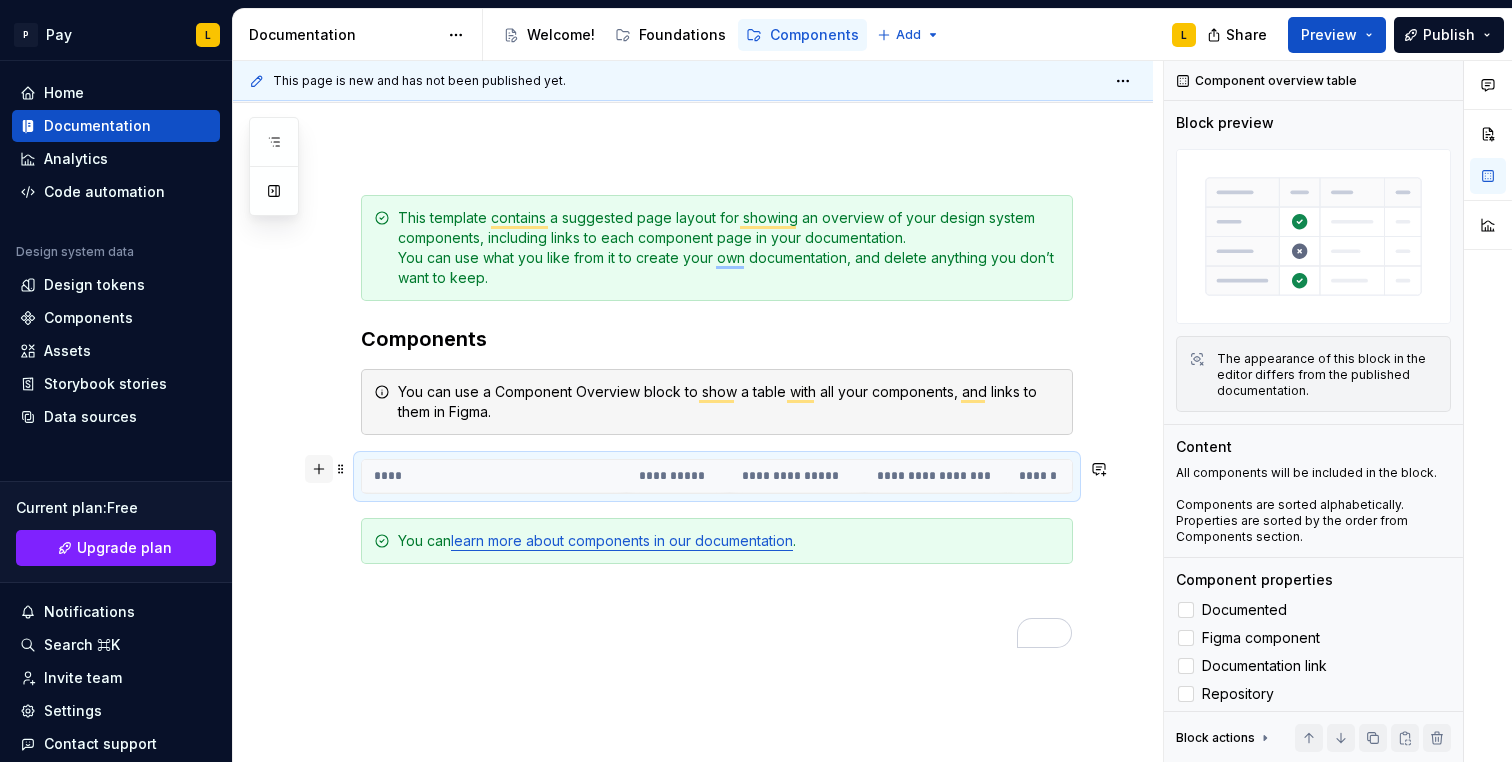 click at bounding box center (319, 469) 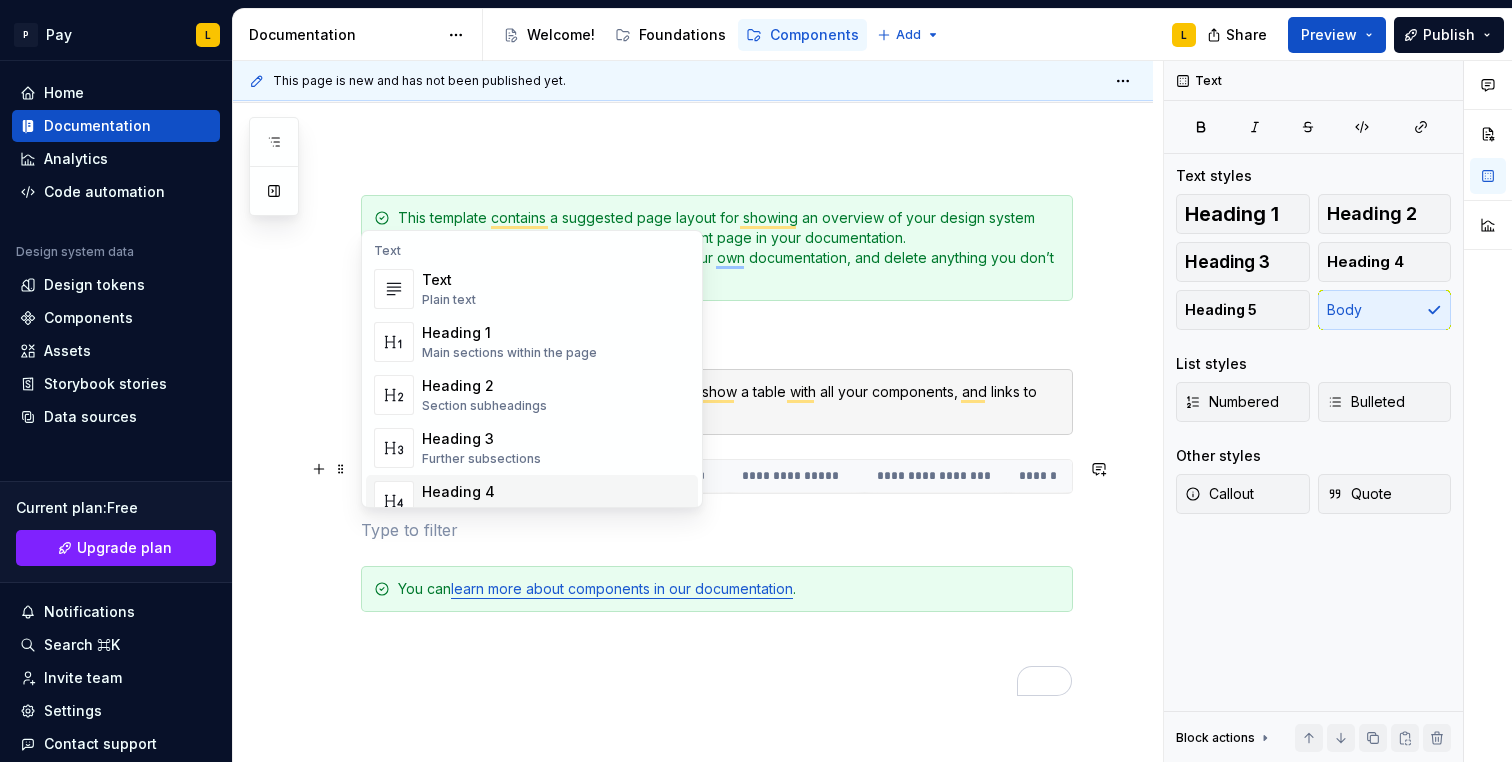 click at bounding box center (717, 530) 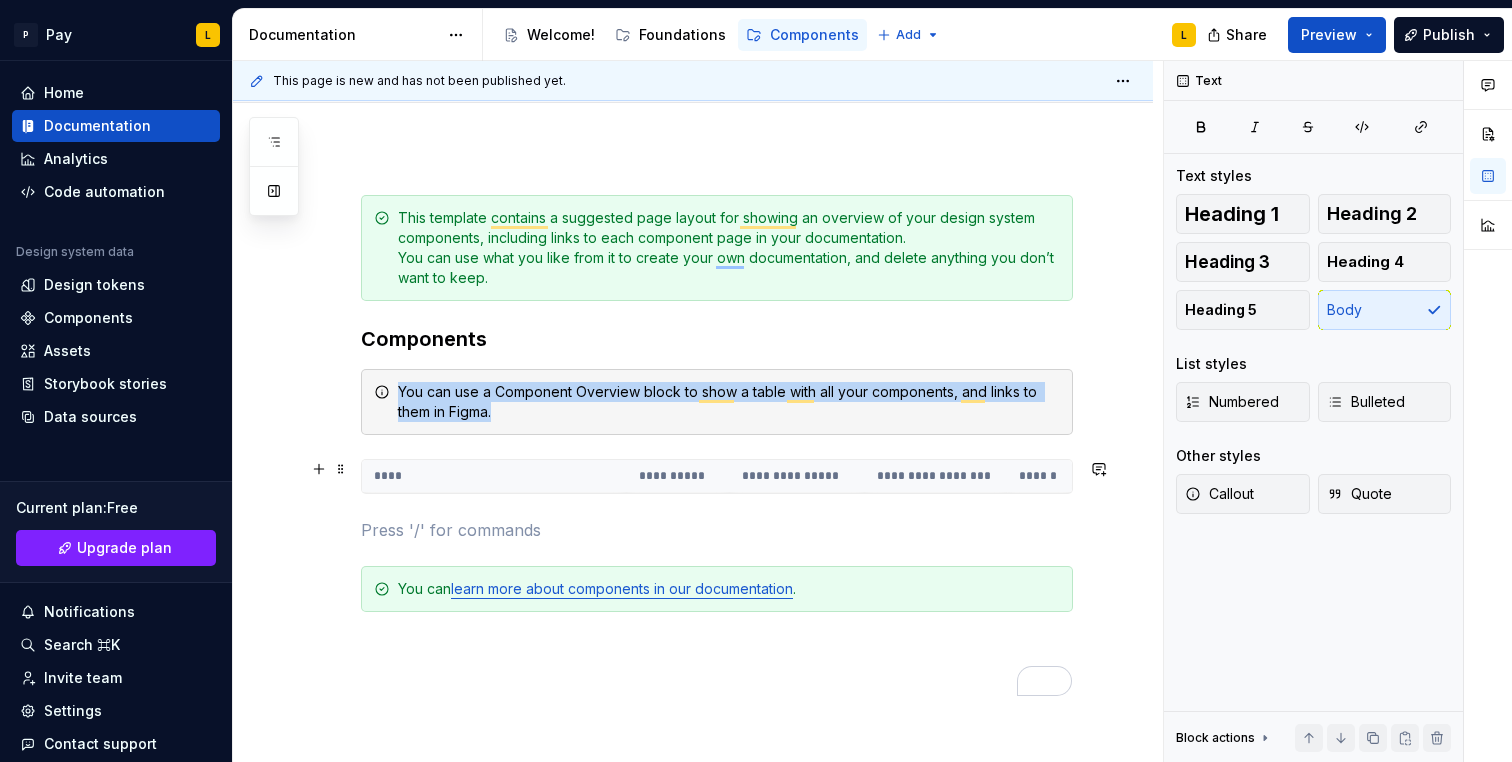 click on "******" at bounding box center [1039, 476] 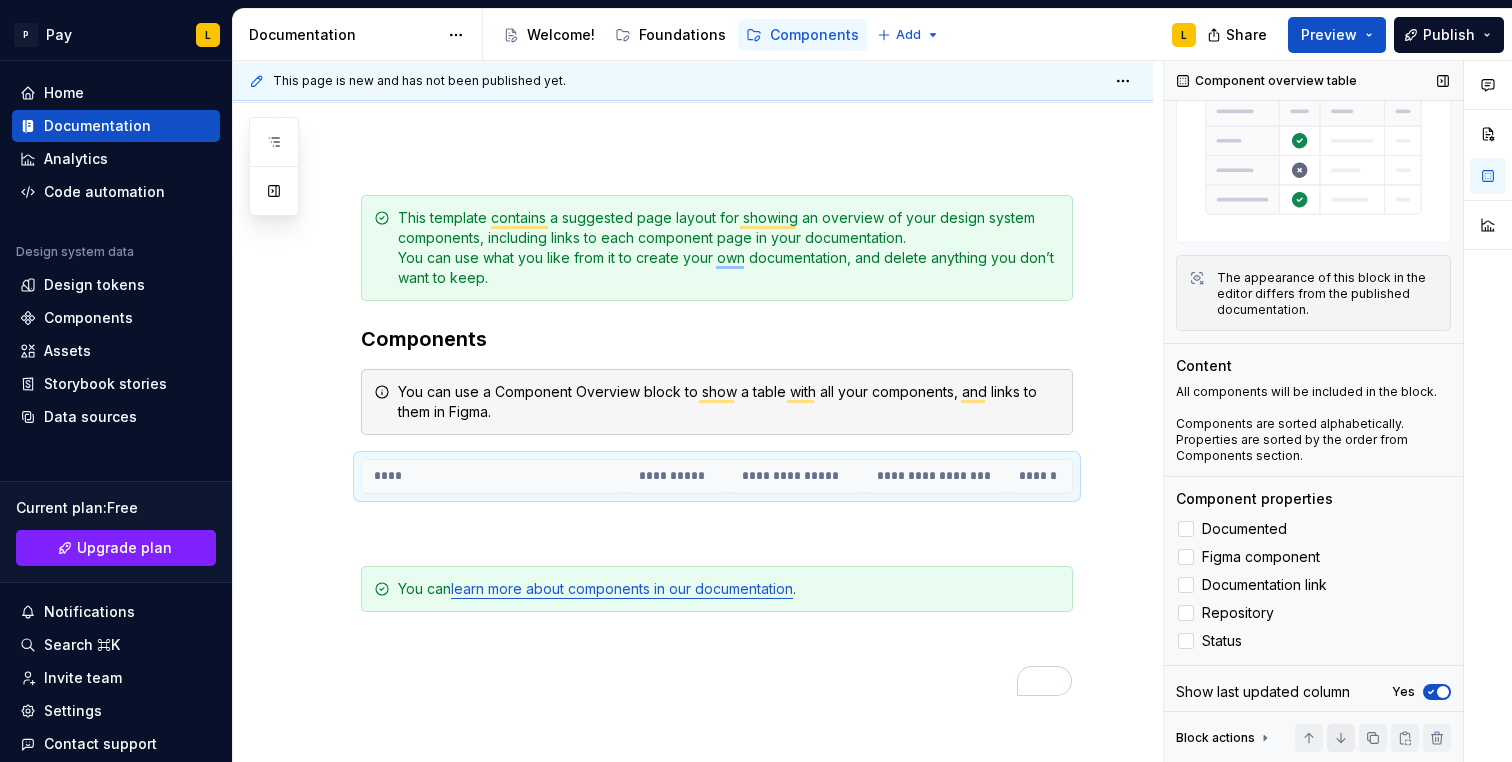 click at bounding box center (1341, 738) 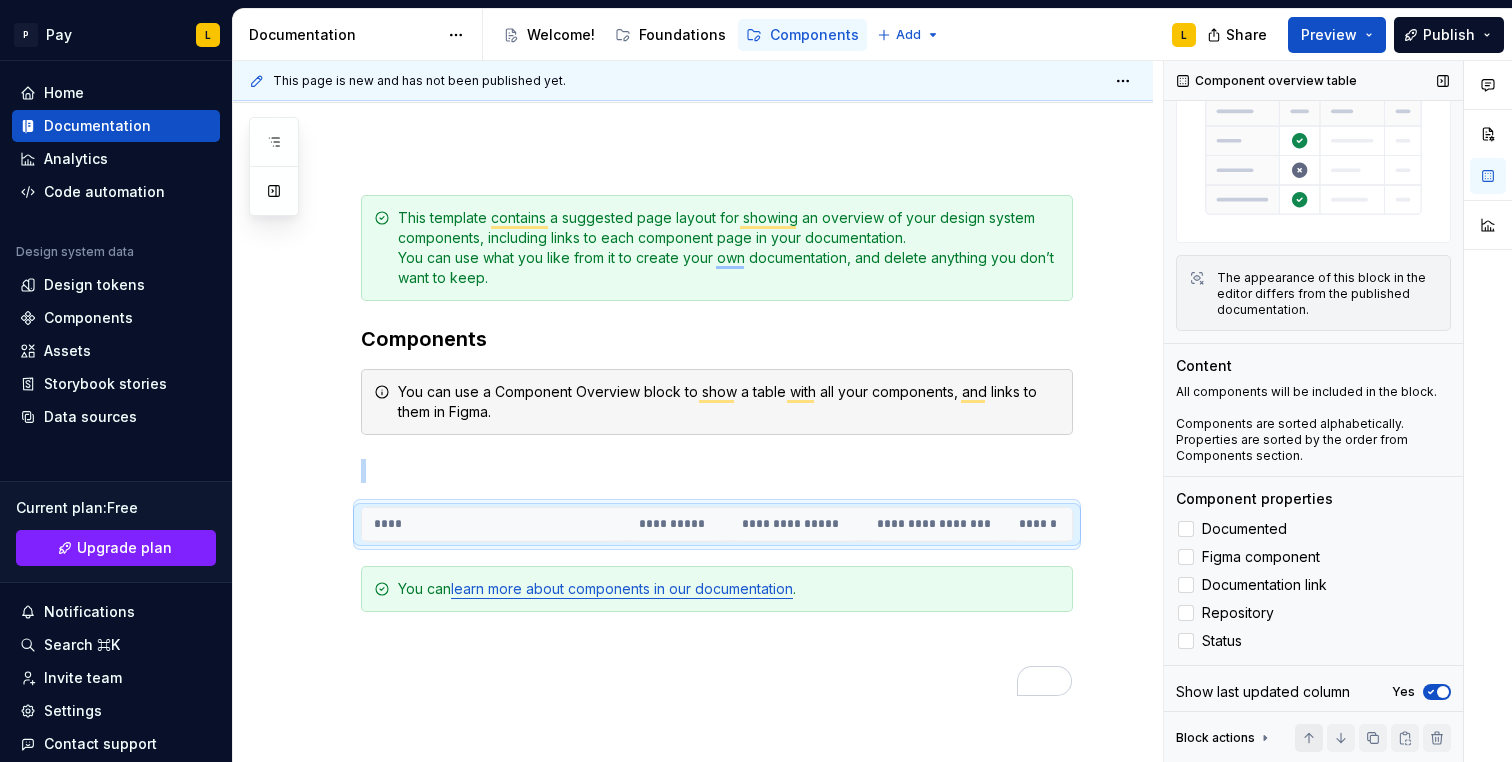 click at bounding box center [1309, 738] 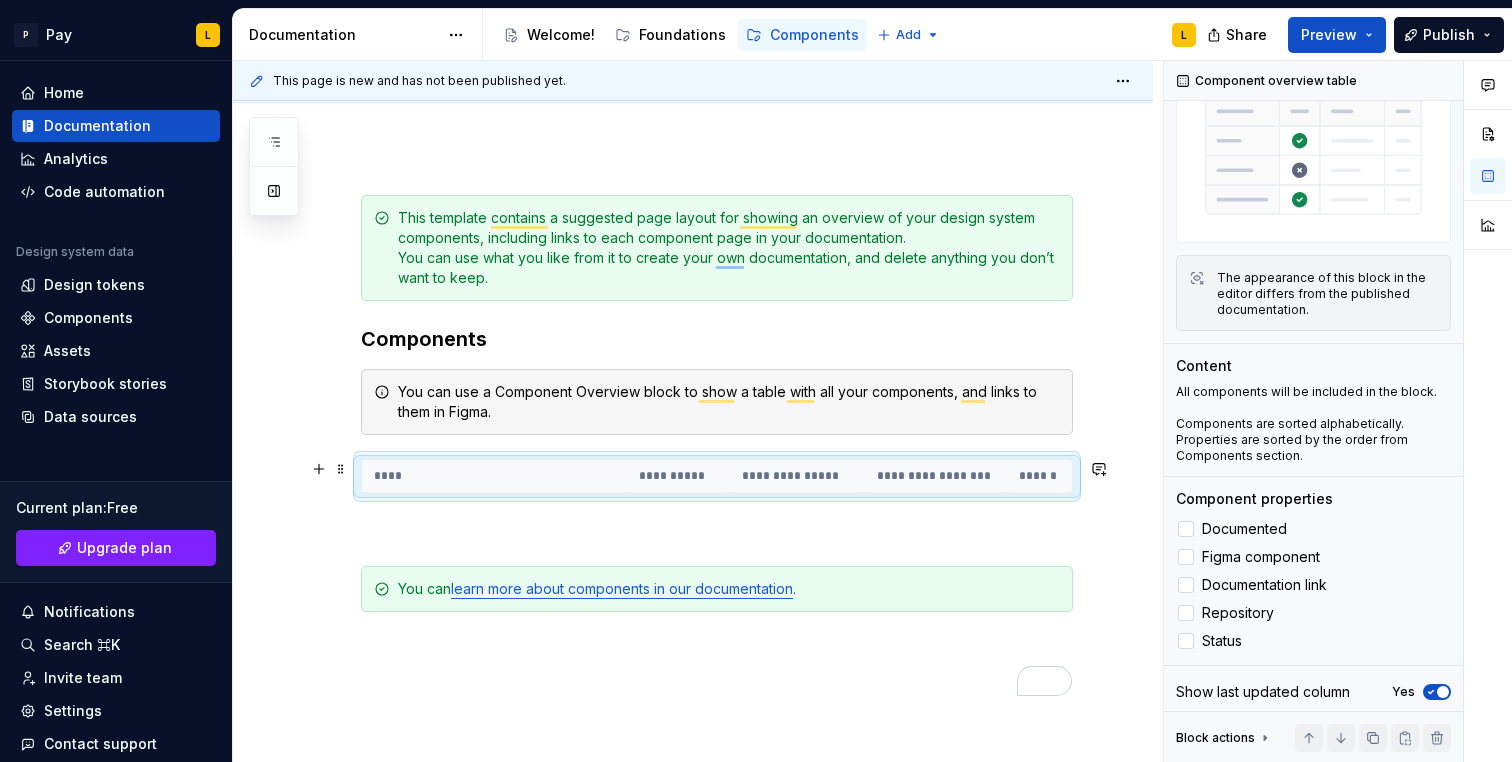 click on "**********" at bounding box center [797, 476] 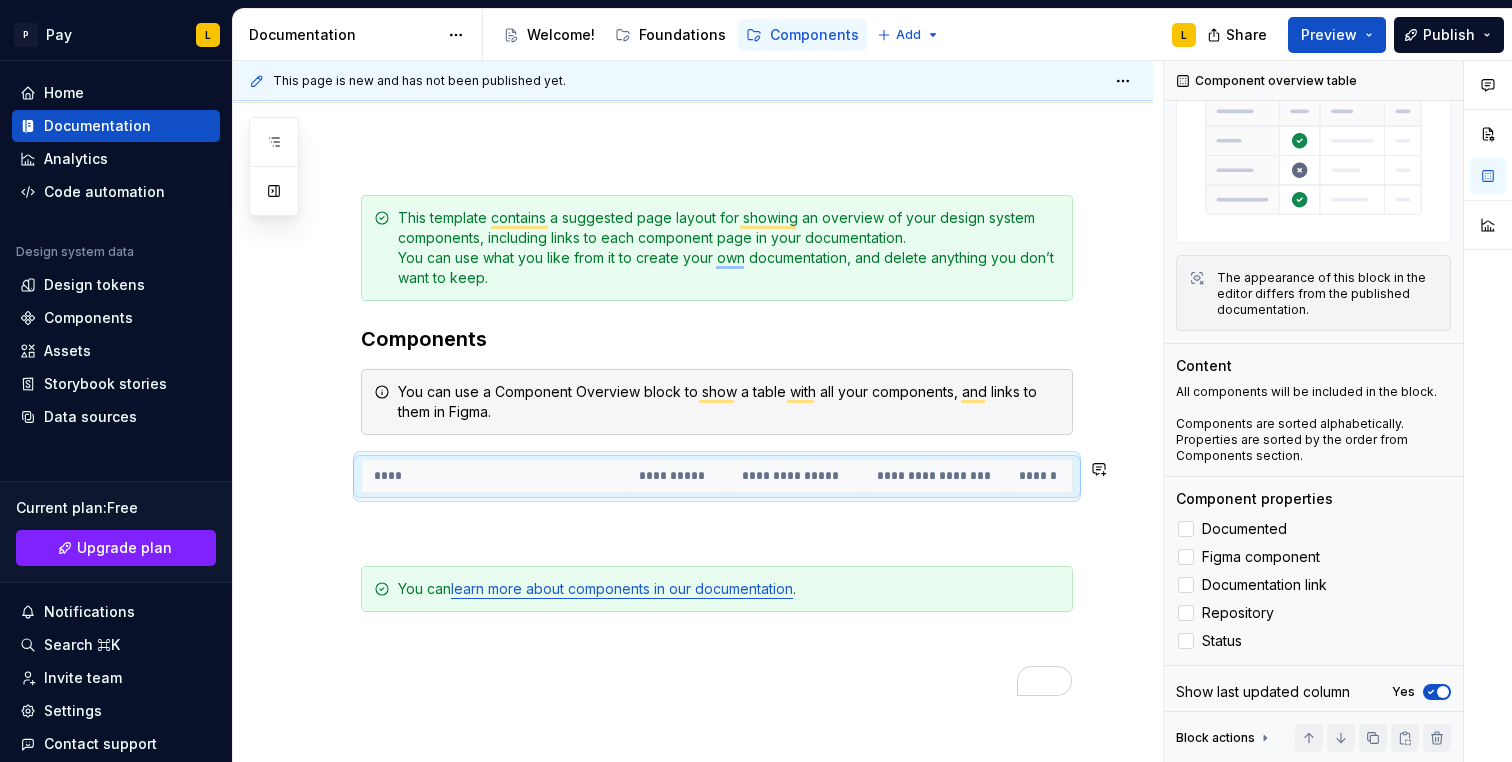 drag, startPoint x: 1056, startPoint y: 504, endPoint x: 1055, endPoint y: 526, distance: 22.022715 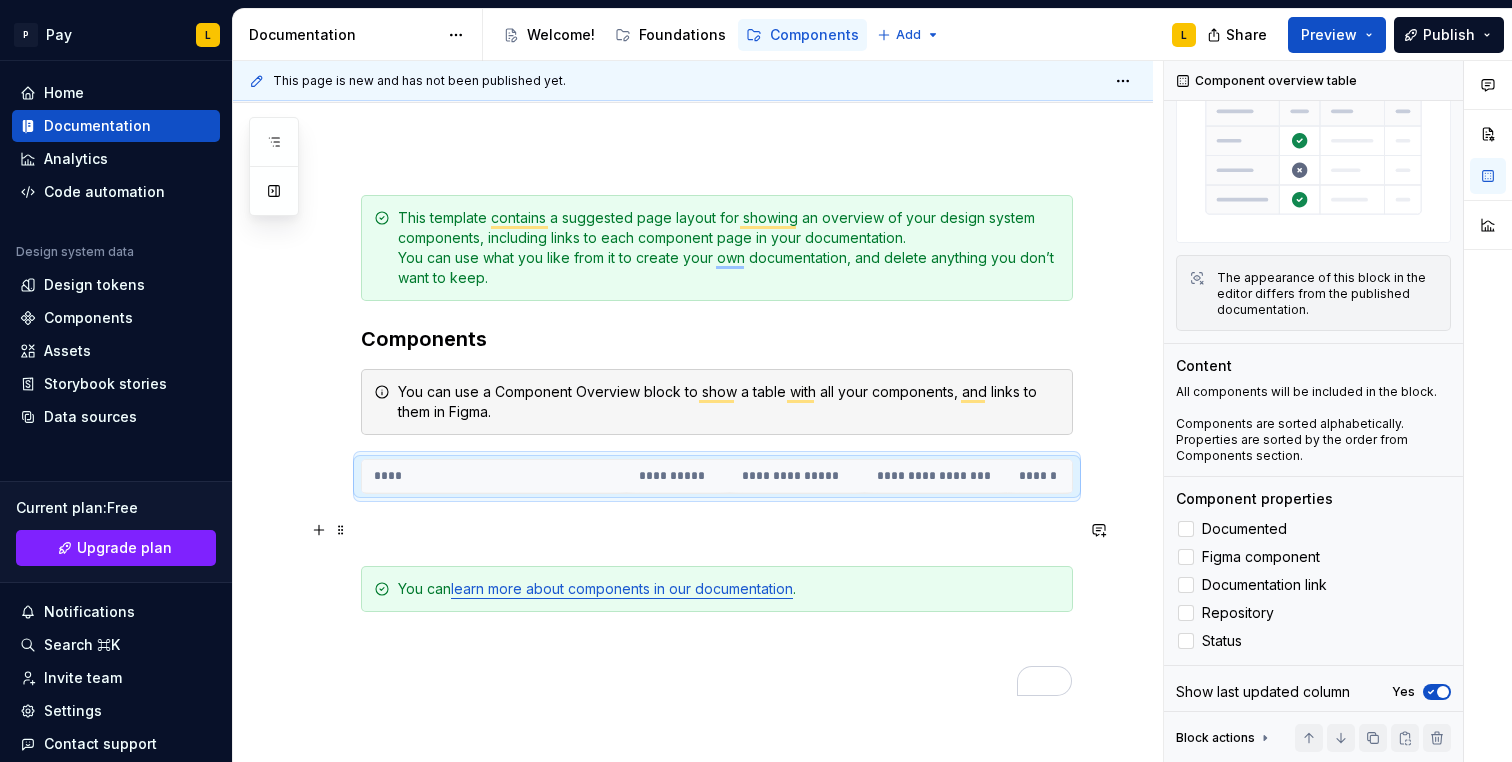 click on "**********" at bounding box center [717, 476] 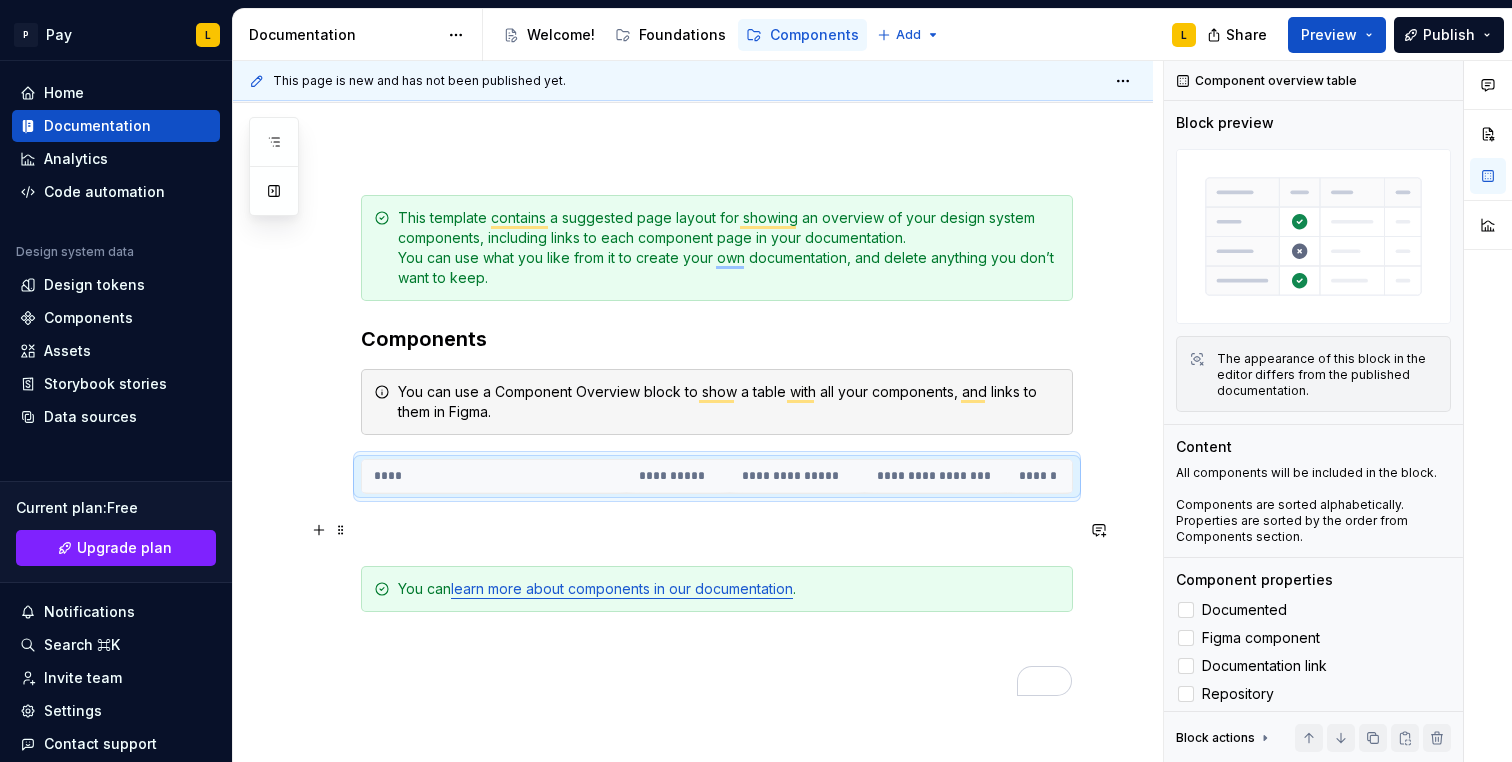 click at bounding box center [717, 530] 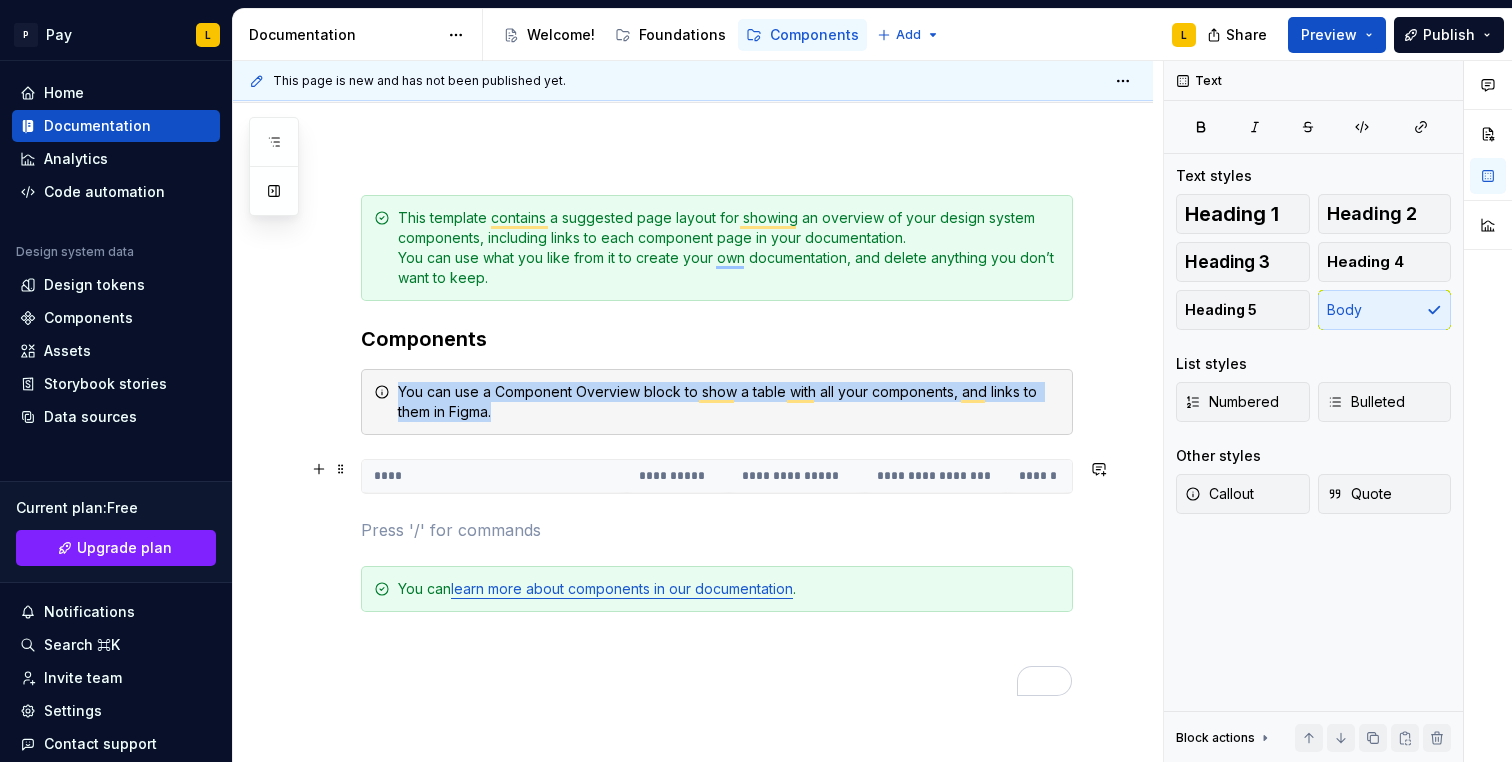 click on "****" at bounding box center (494, 476) 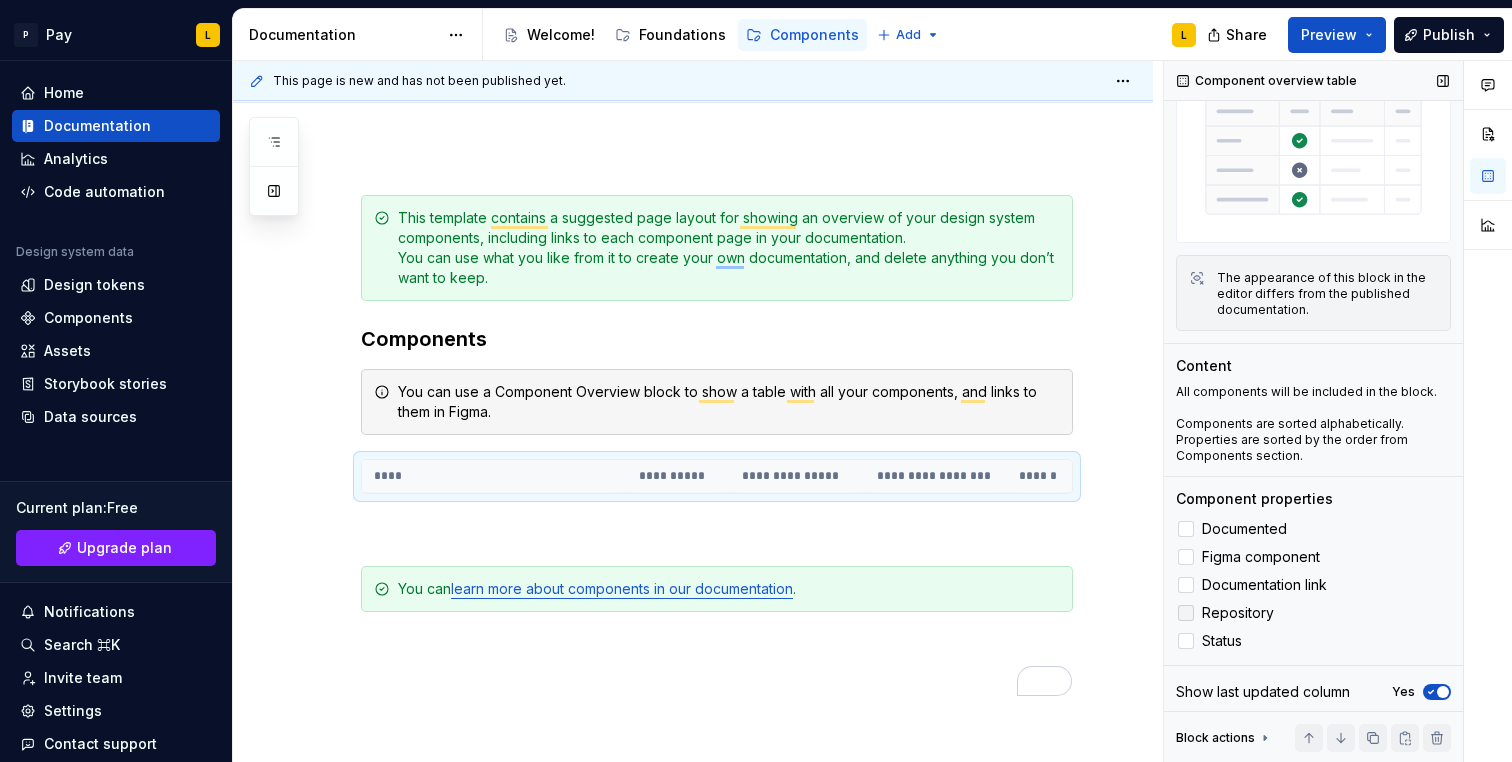 click at bounding box center [1186, 613] 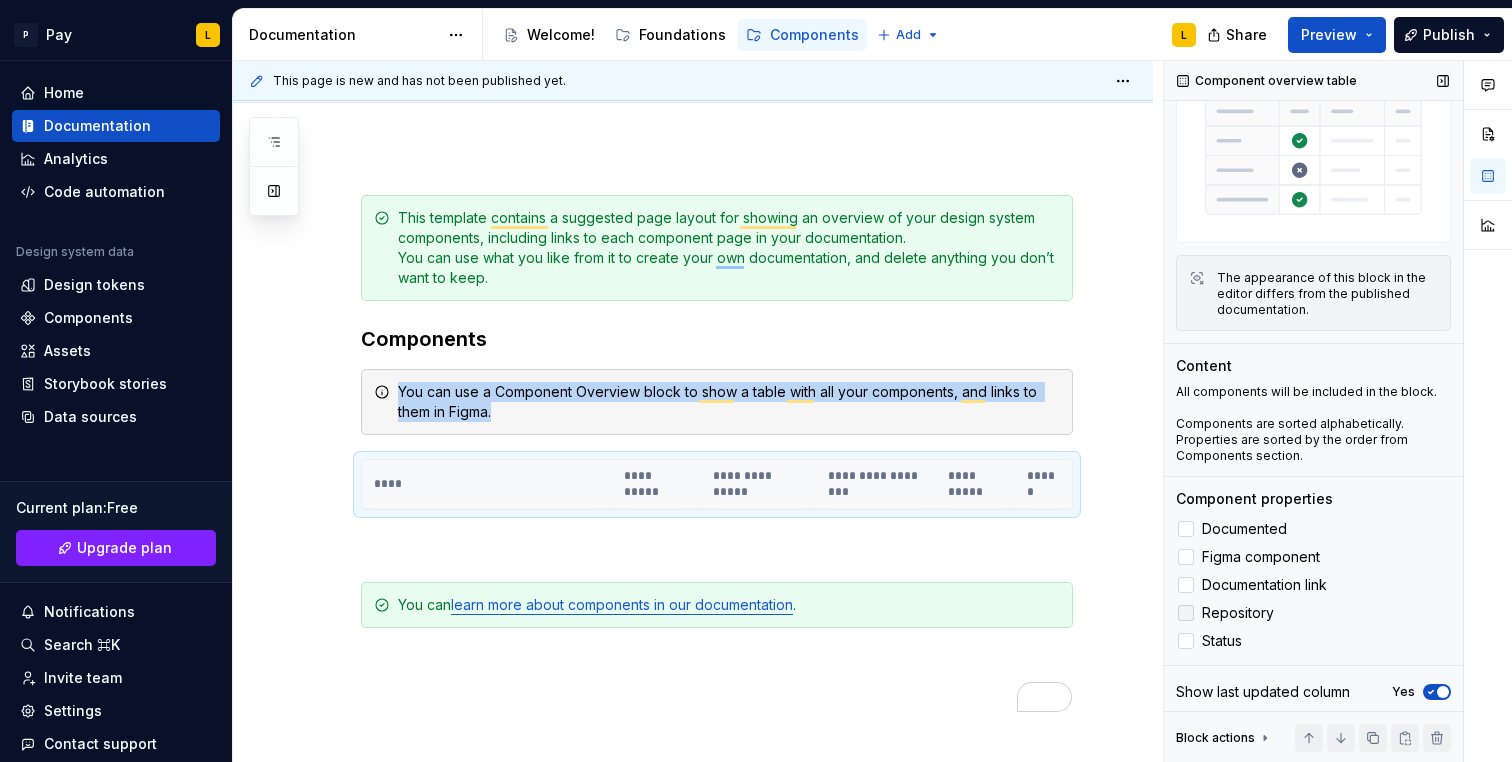 click 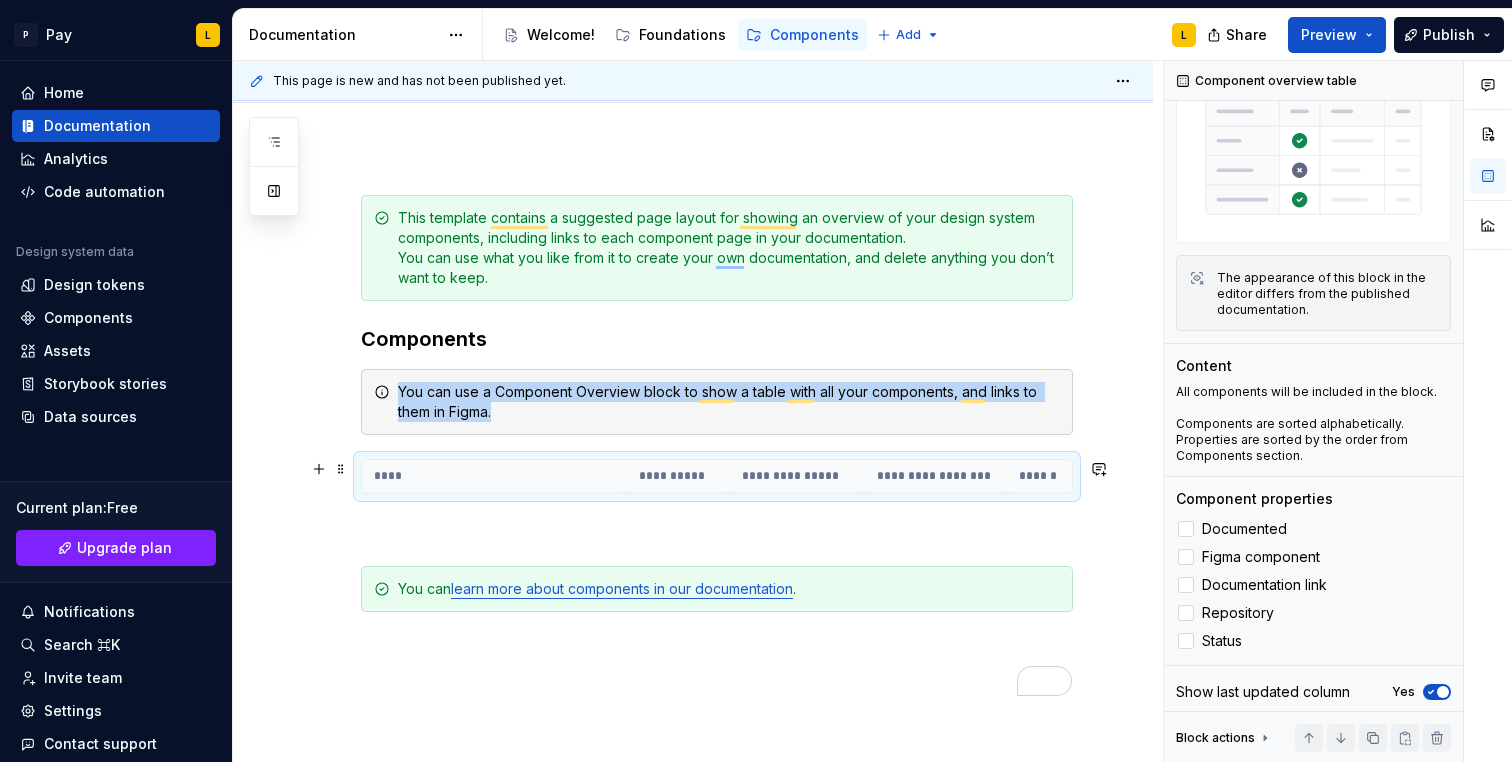 click on "**********" at bounding box center [936, 476] 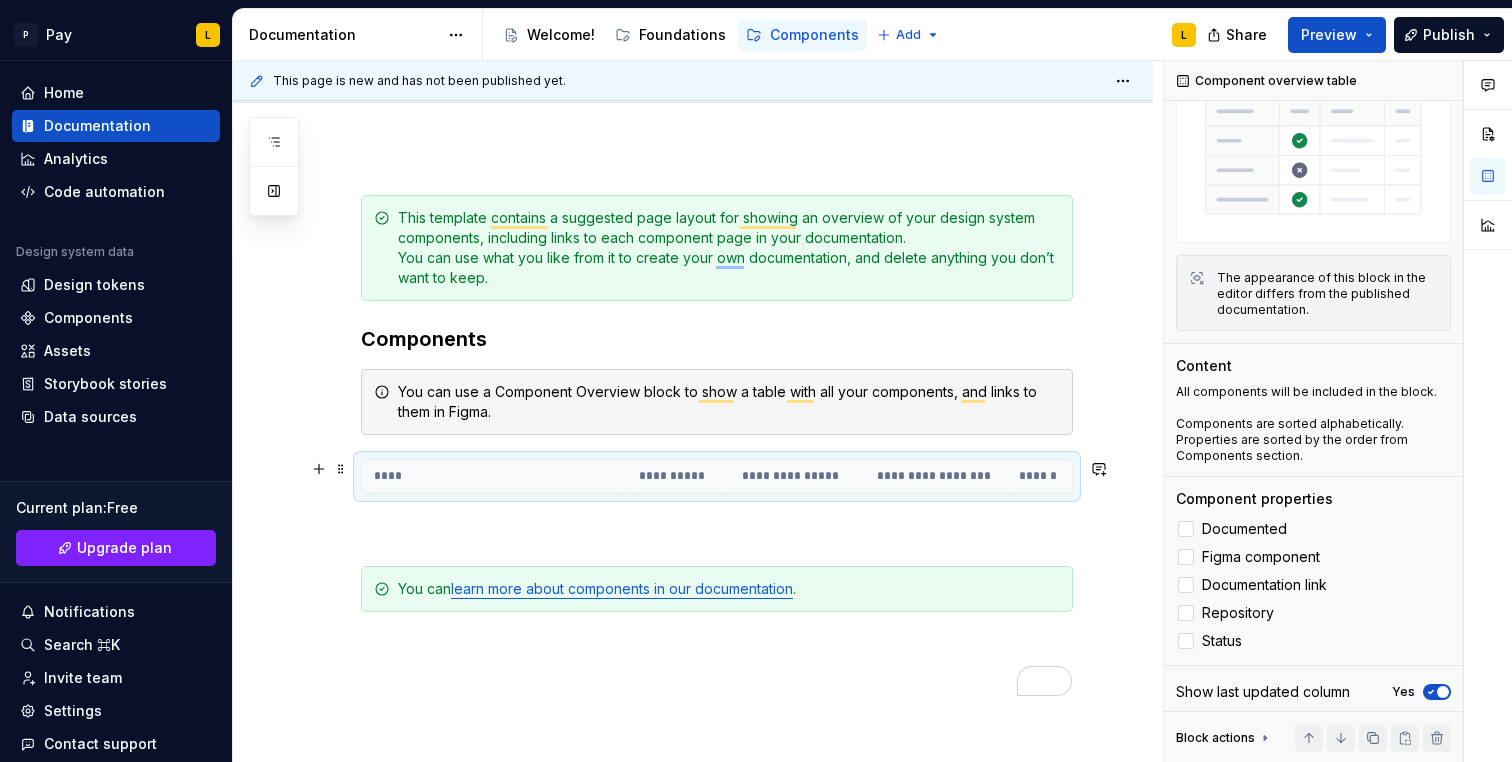 click on "****" at bounding box center (494, 476) 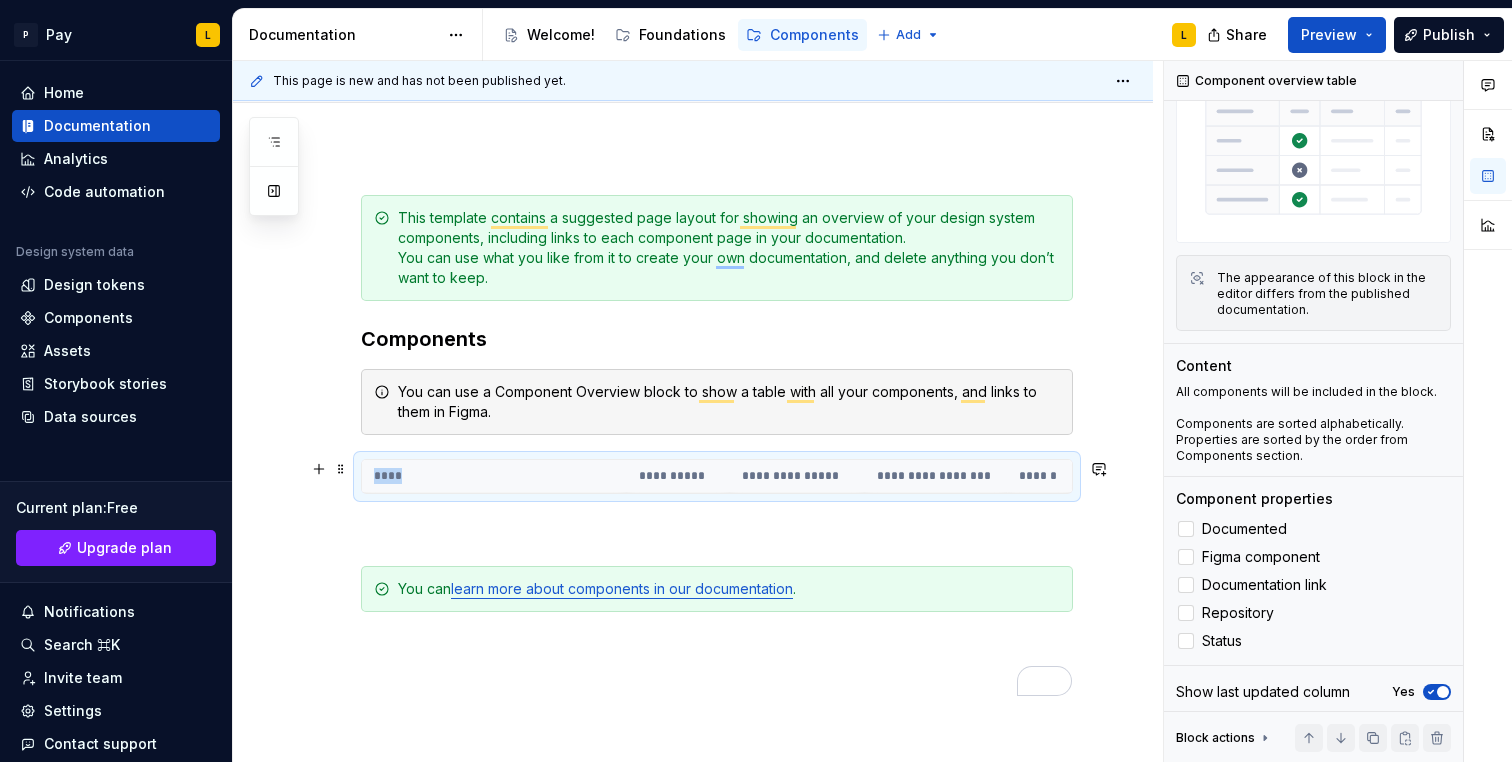 click on "****" at bounding box center (494, 476) 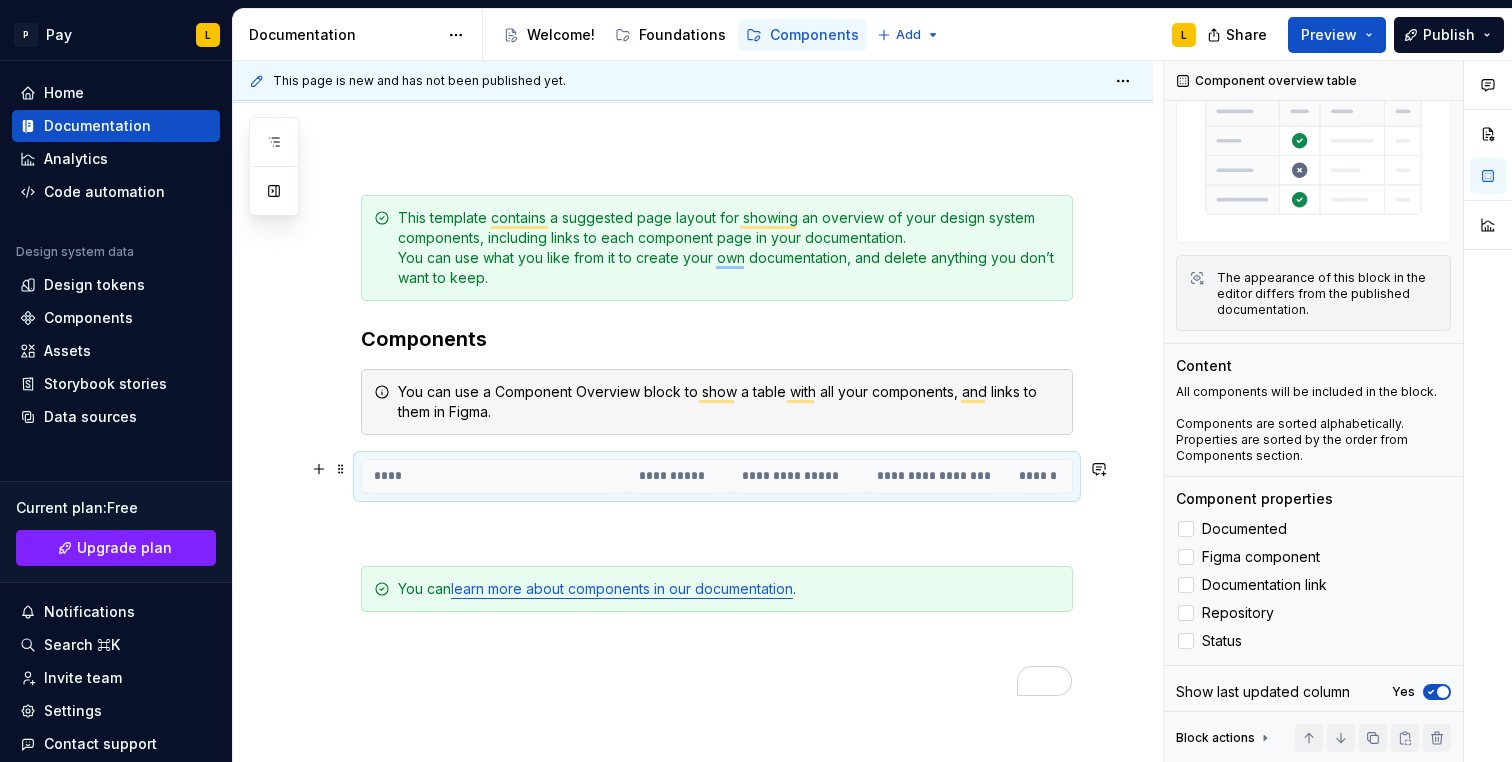 click on "****" at bounding box center [494, 476] 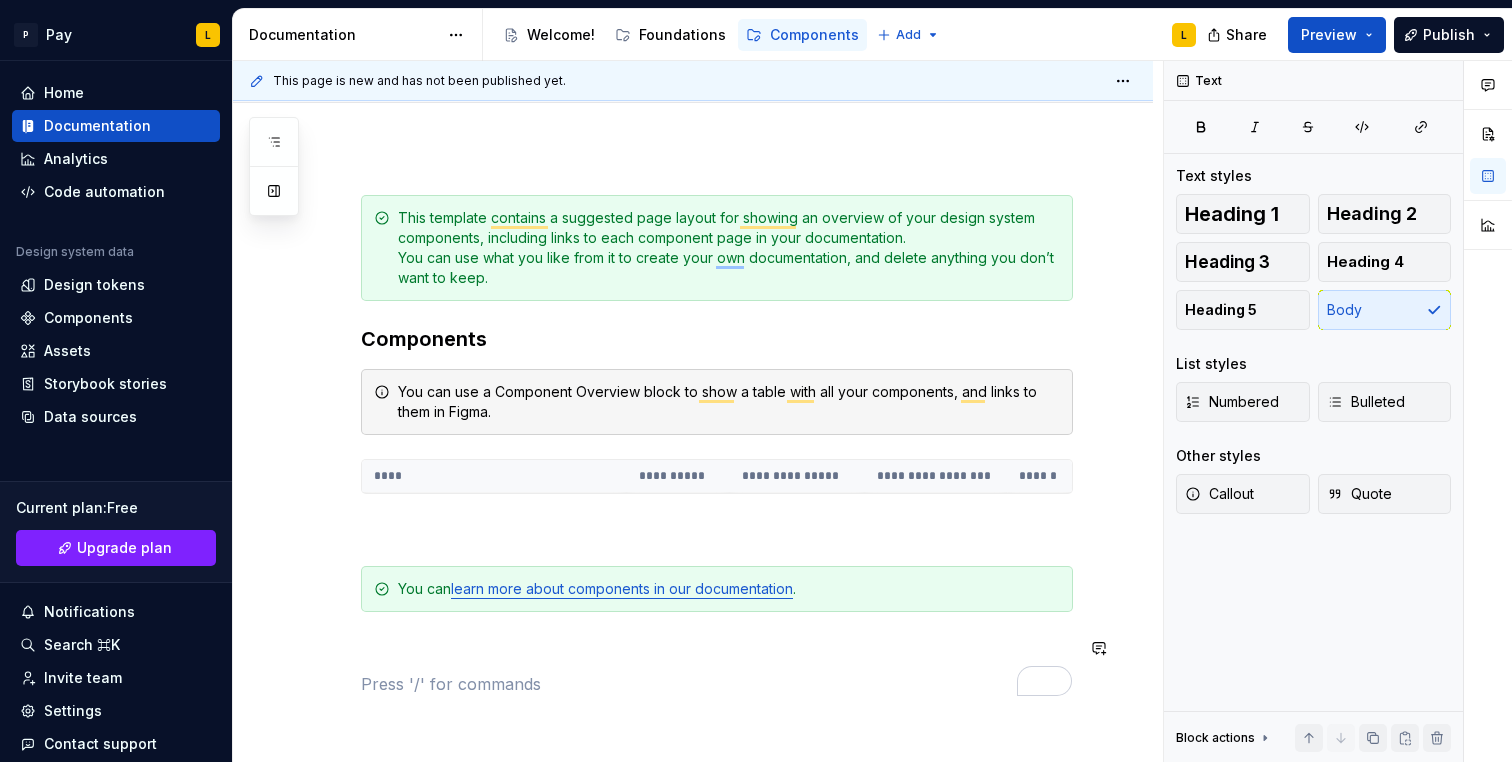 click on "**********" at bounding box center (717, 445) 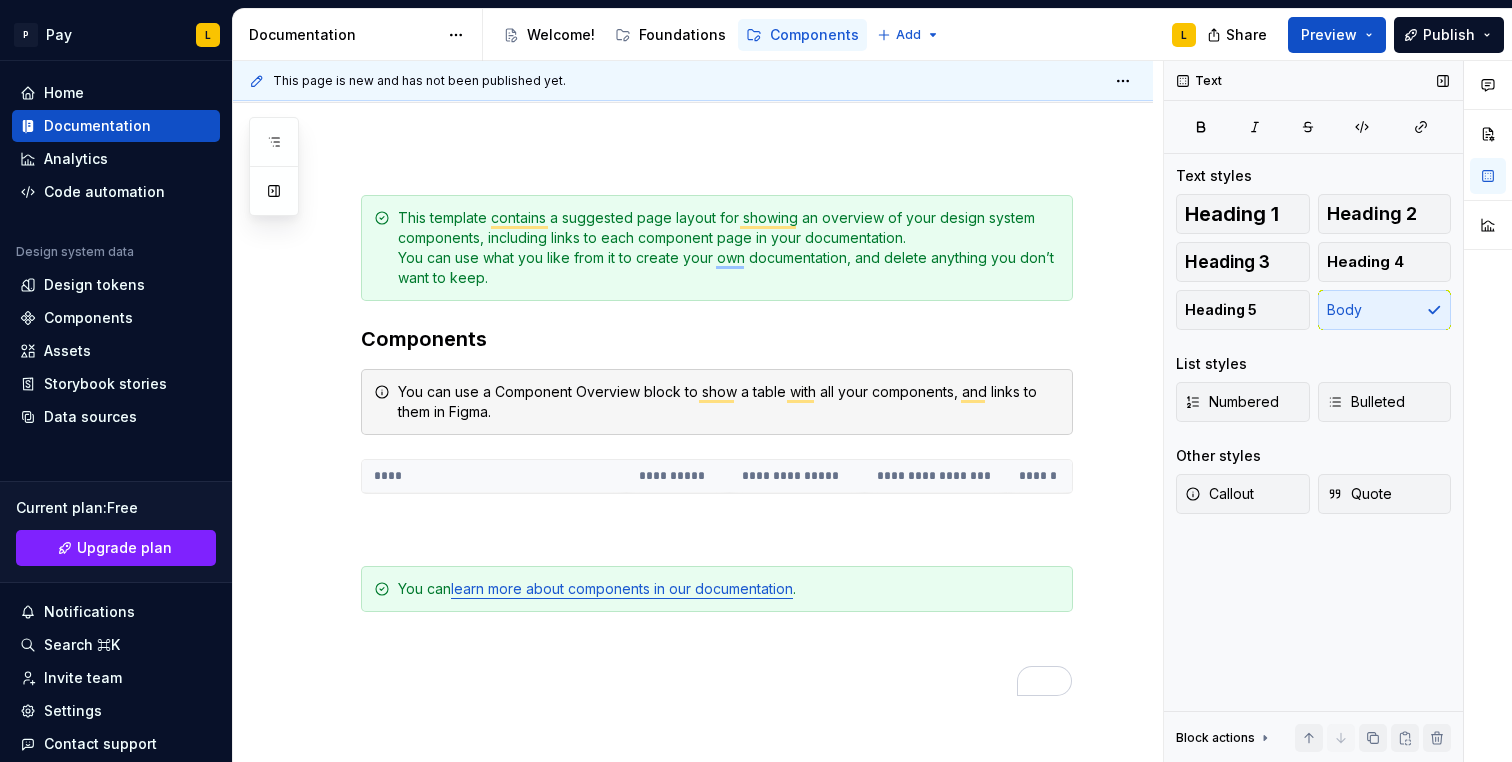 click 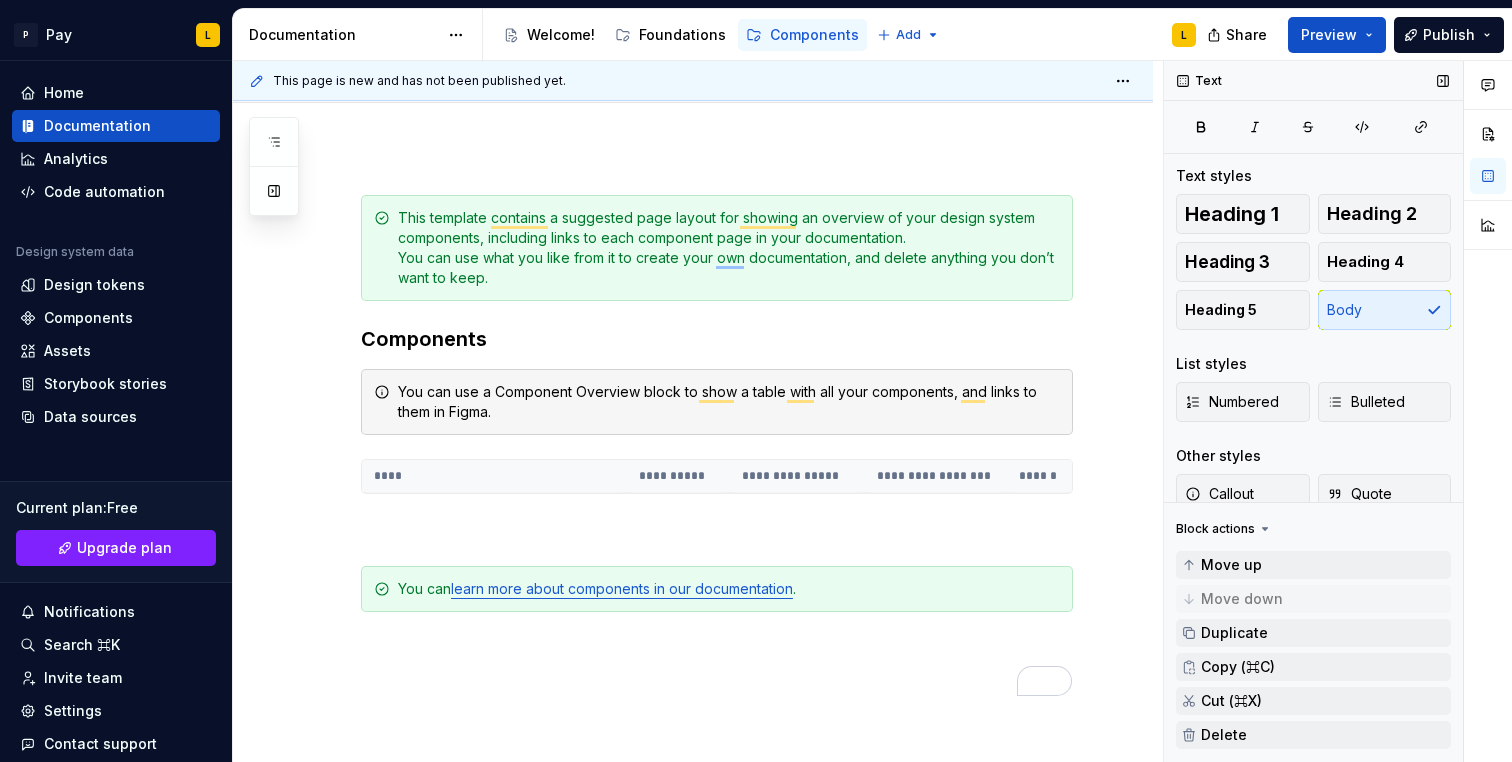 click on "Other styles" at bounding box center [1313, 456] 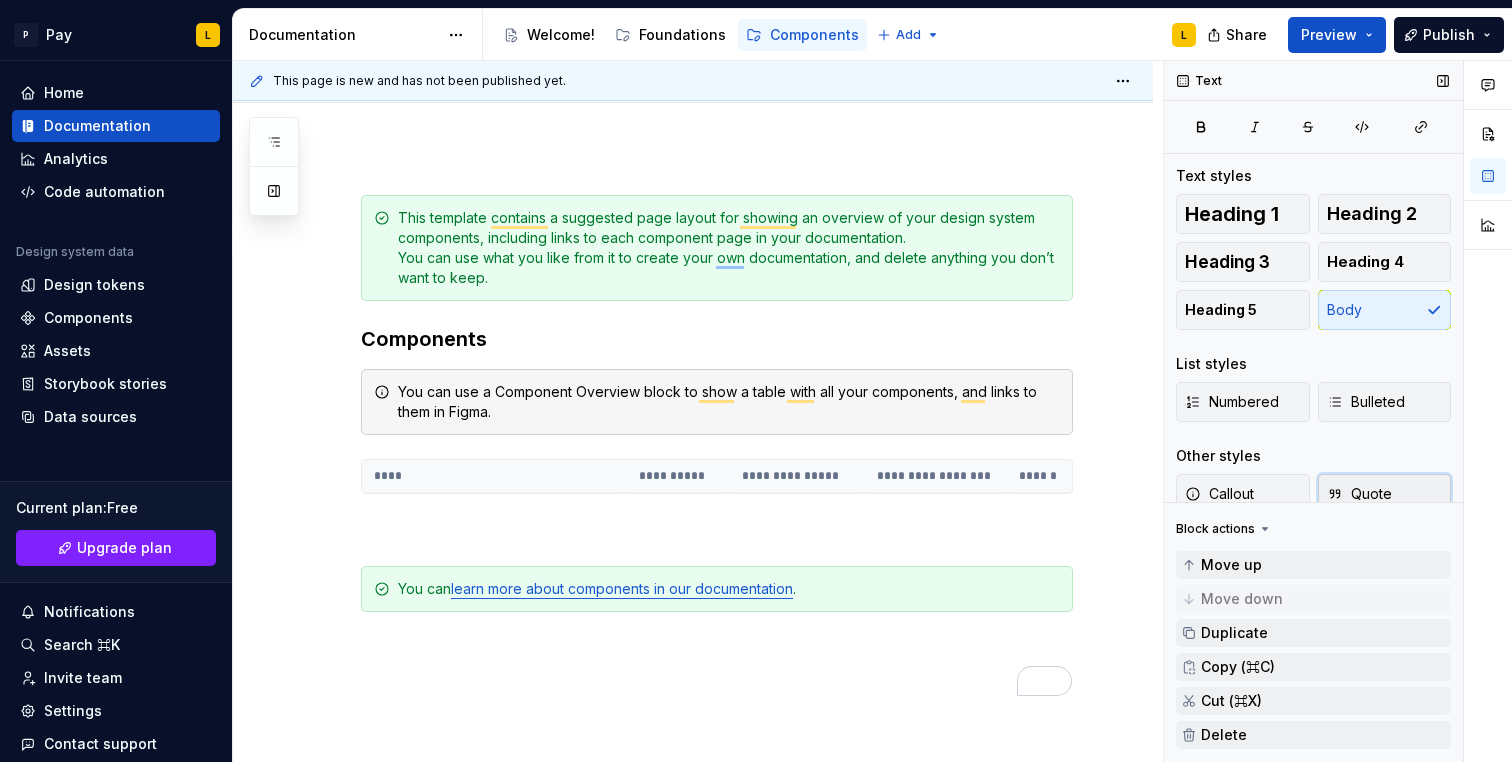click on "Quote" at bounding box center [1359, 494] 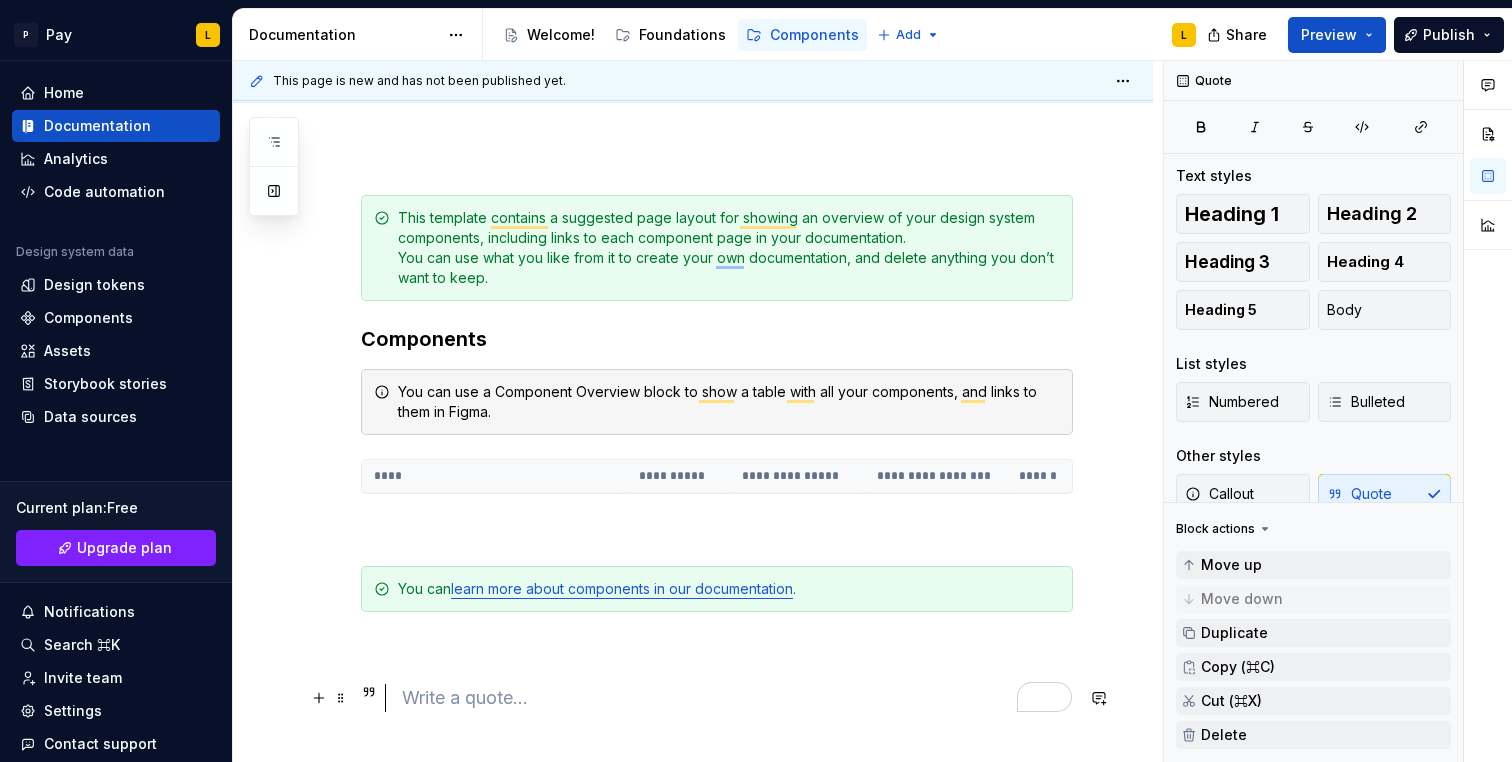 click at bounding box center [737, 698] 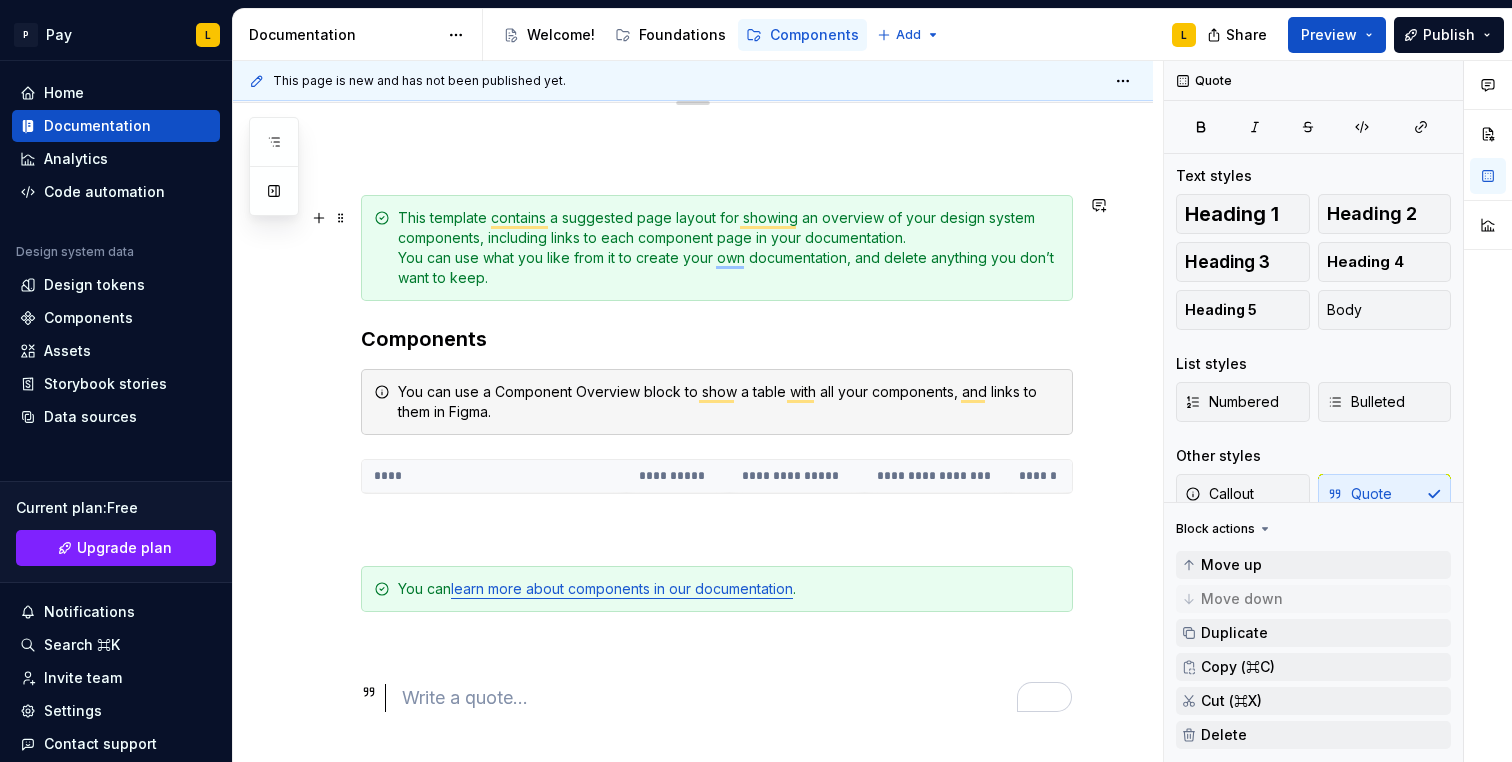 scroll, scrollTop: 0, scrollLeft: 0, axis: both 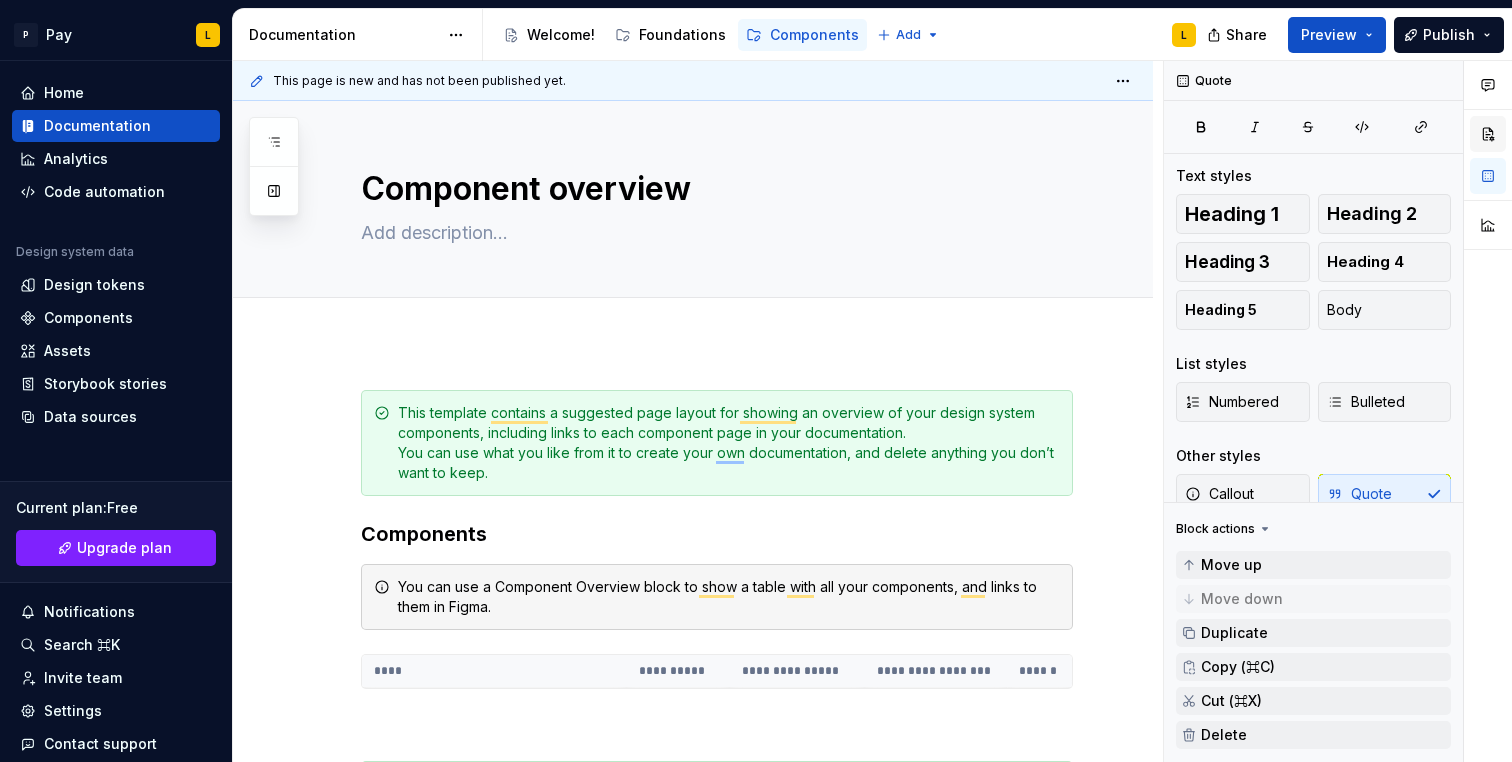 click at bounding box center [1488, 134] 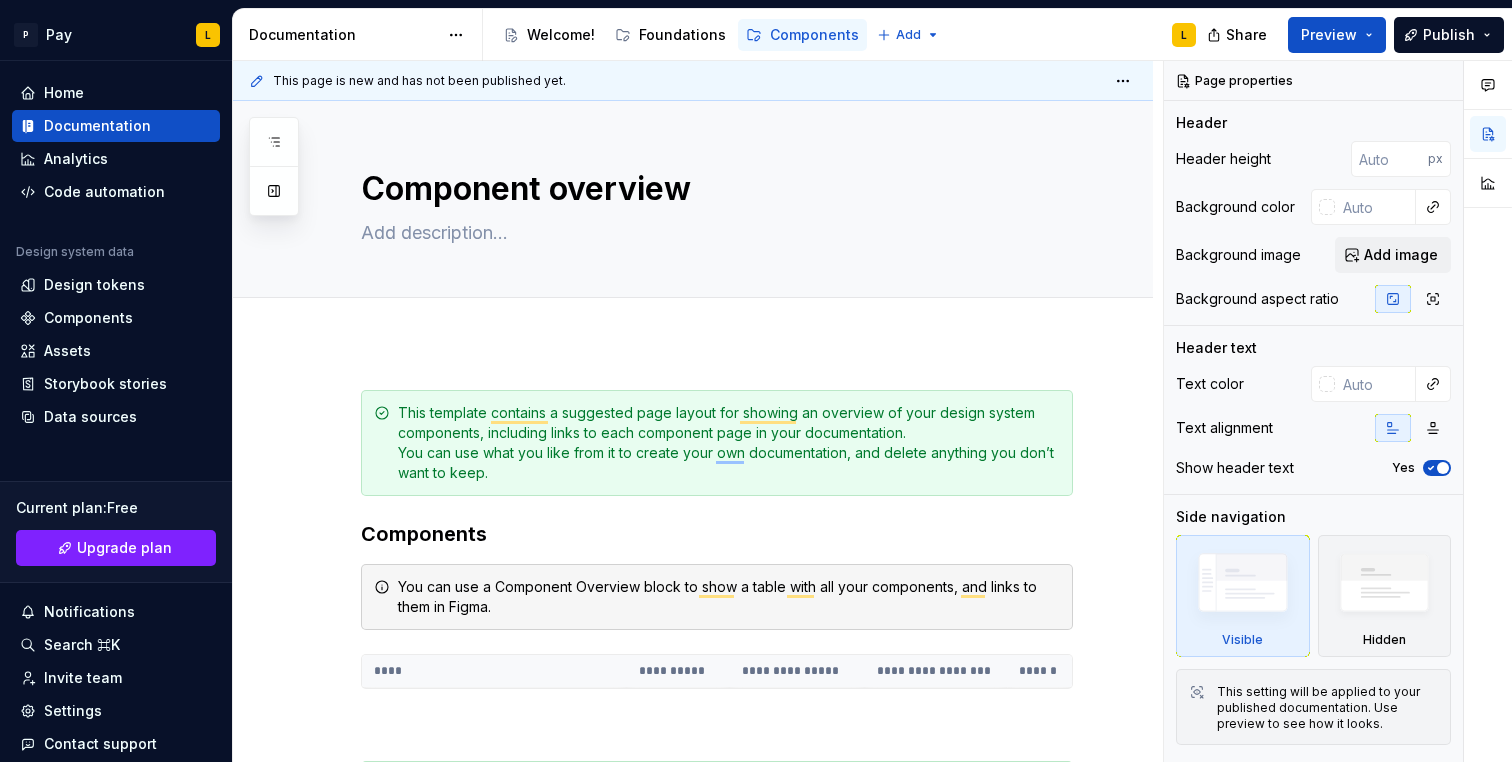 click on "**********" at bounding box center [693, 751] 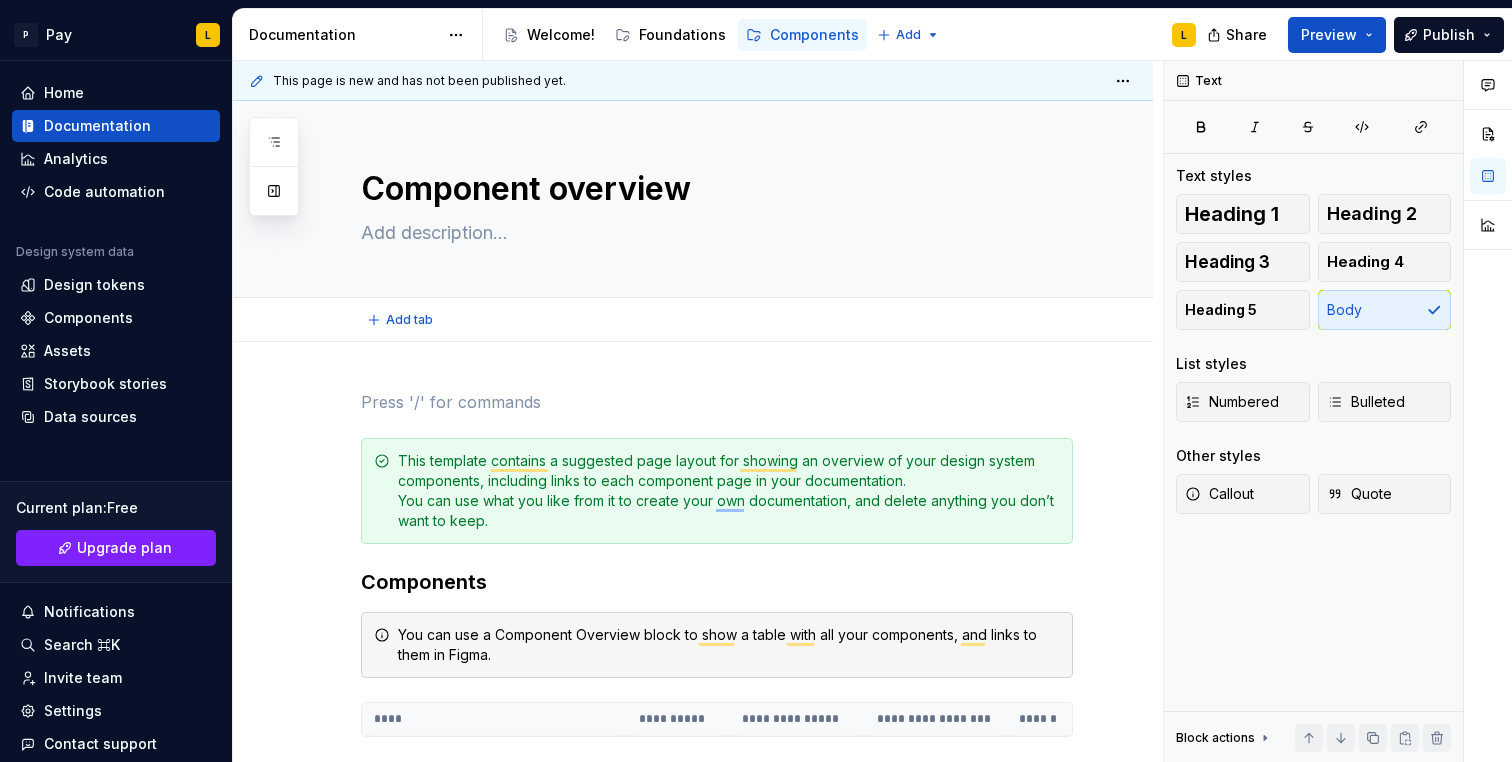 click on "Add tab" at bounding box center (717, 320) 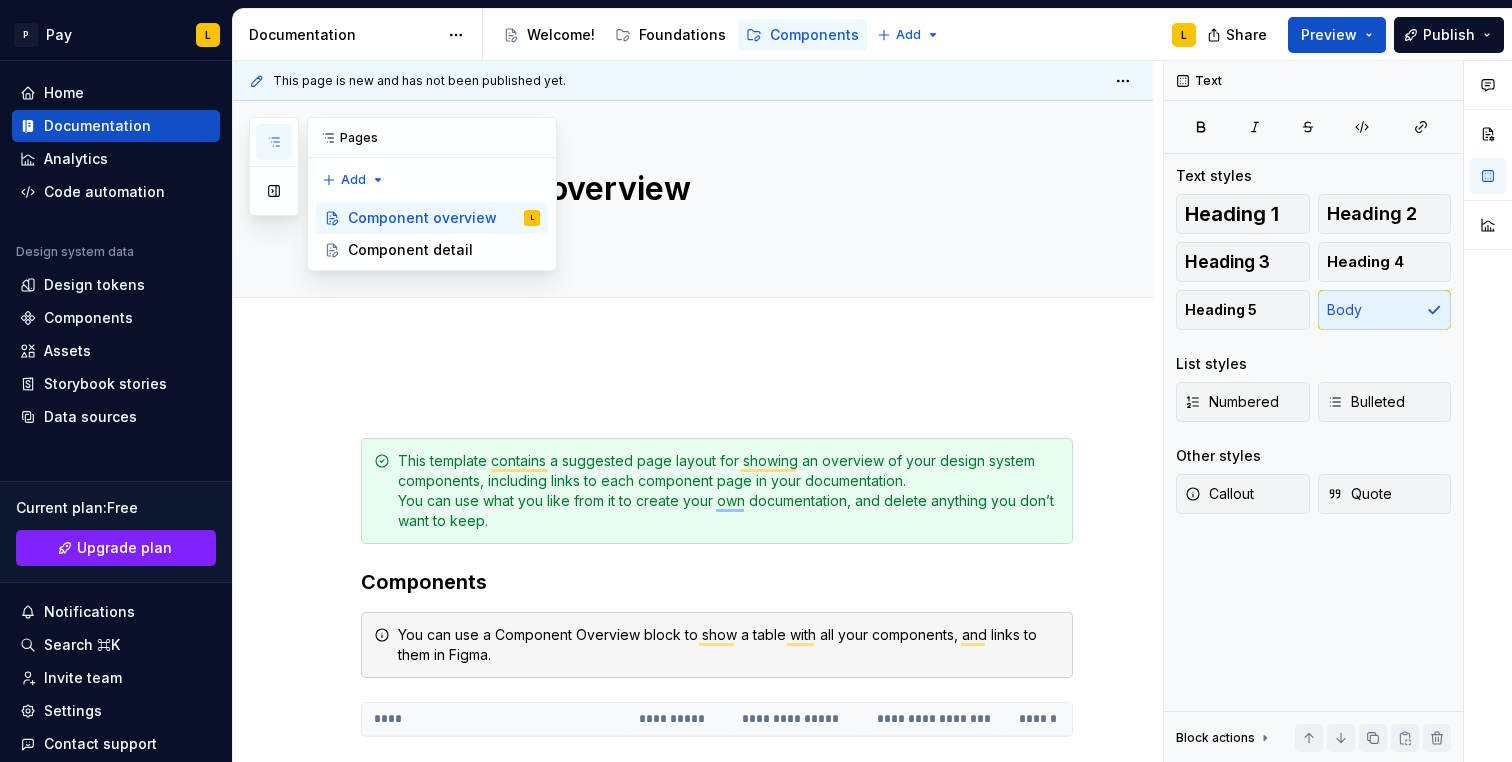 click at bounding box center [274, 142] 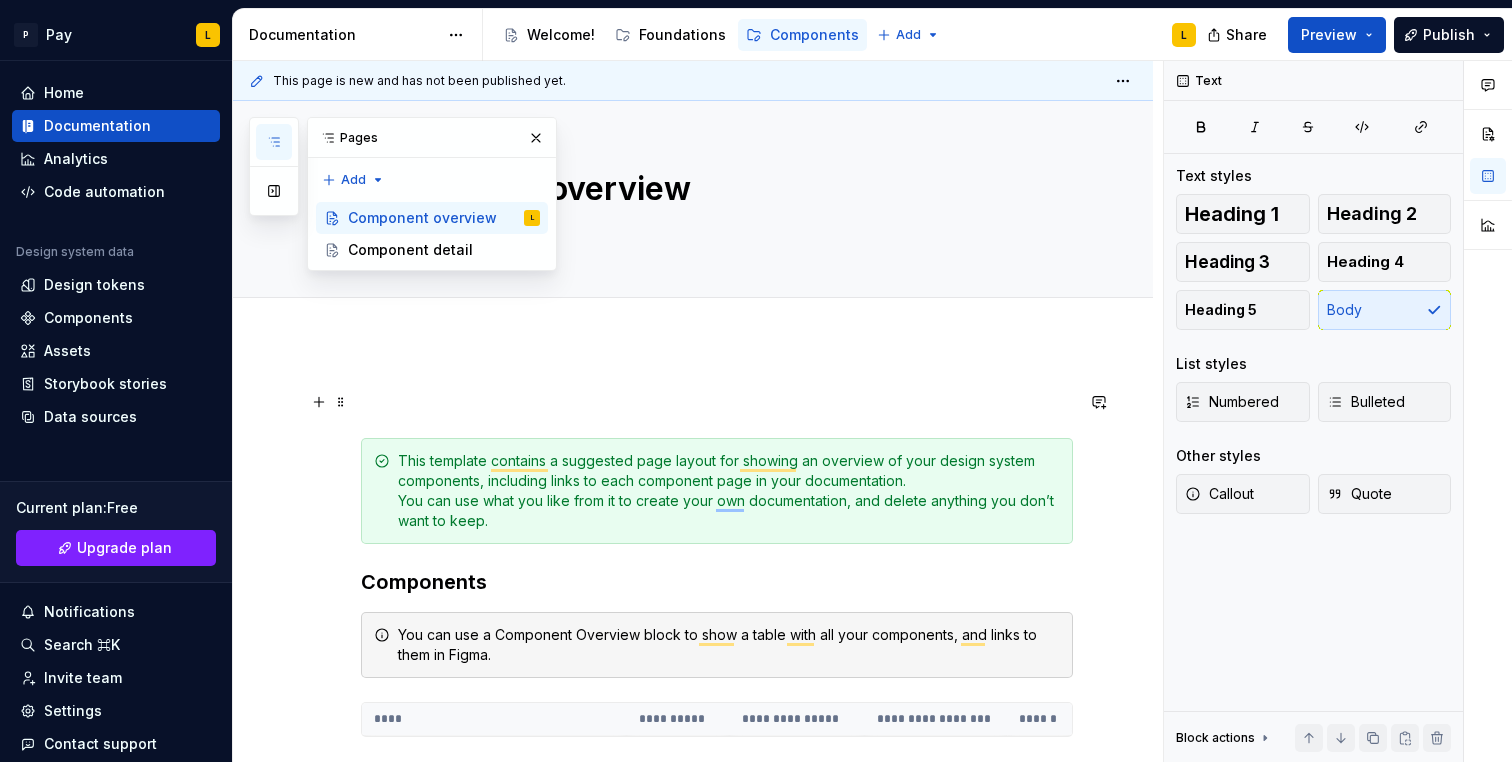 click at bounding box center [717, 402] 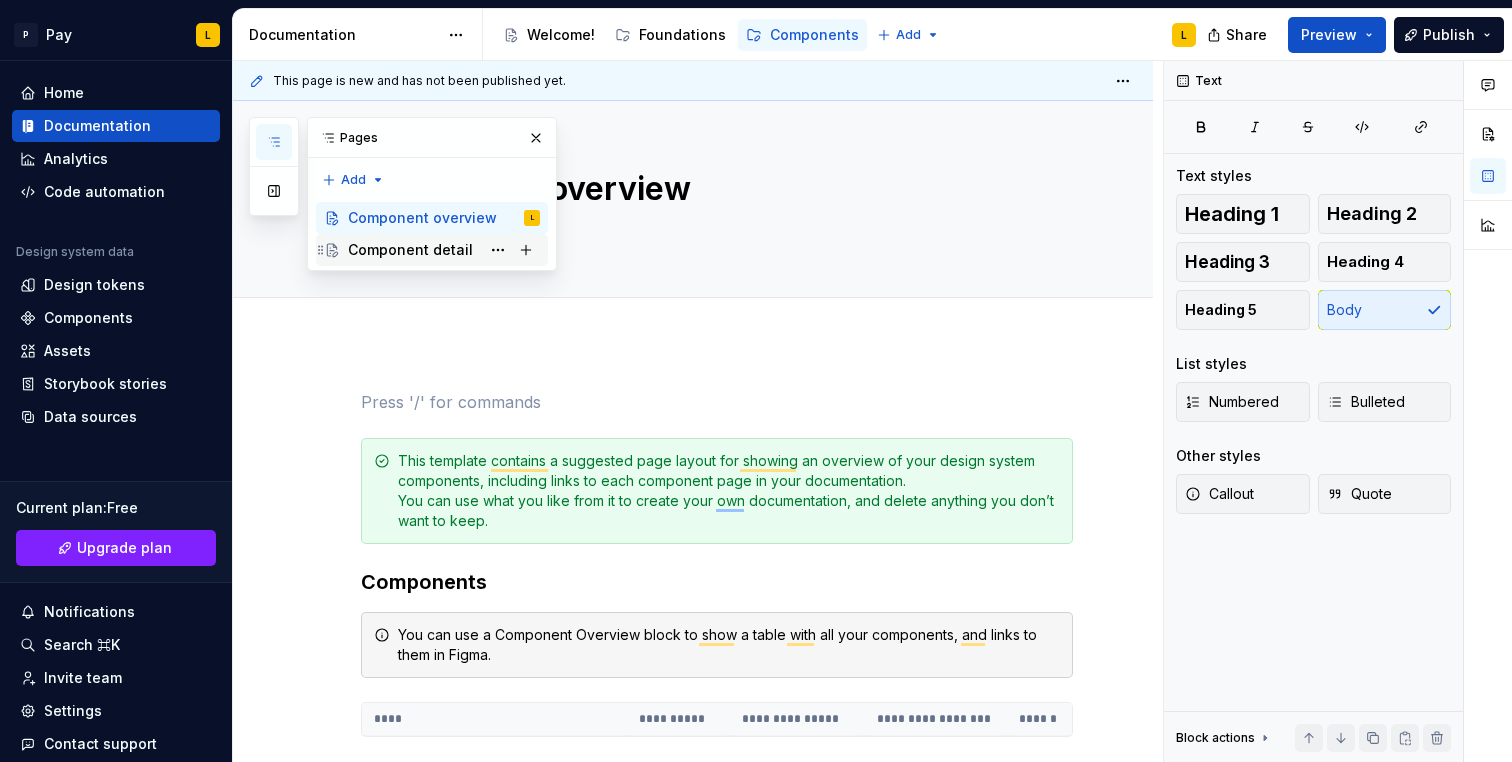 click on "Component detail" at bounding box center [410, 250] 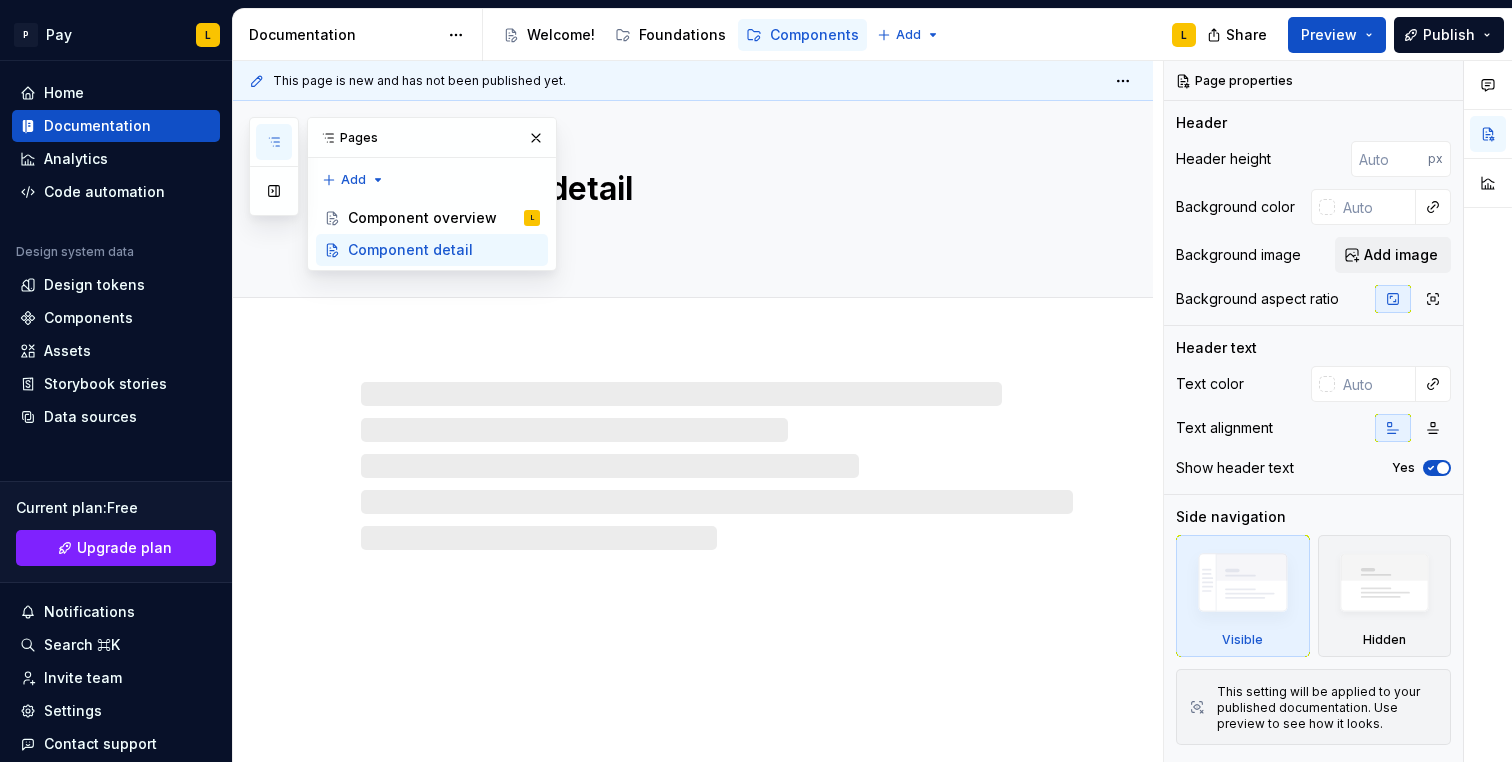 click at bounding box center [693, 446] 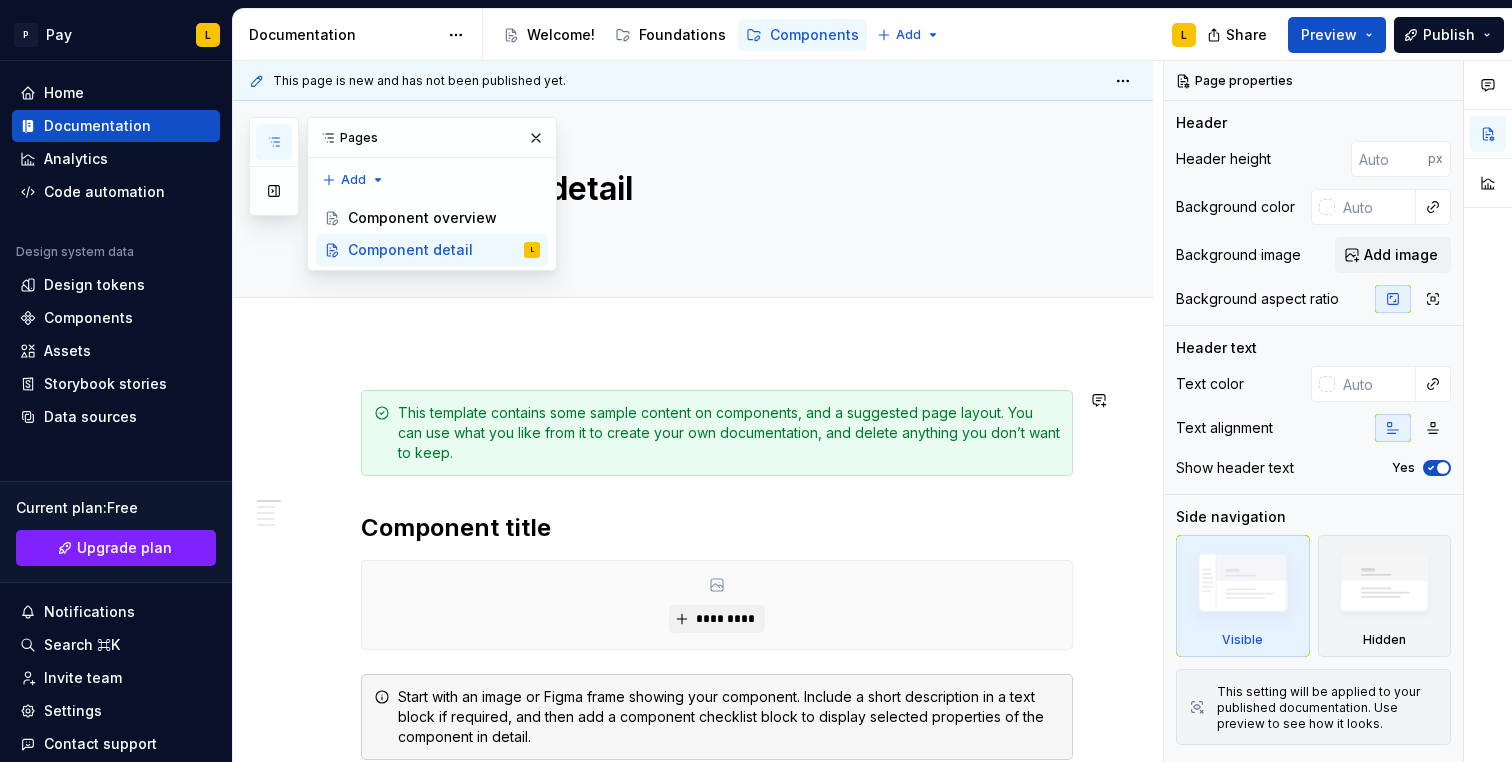 click on "**********" at bounding box center (693, 1311) 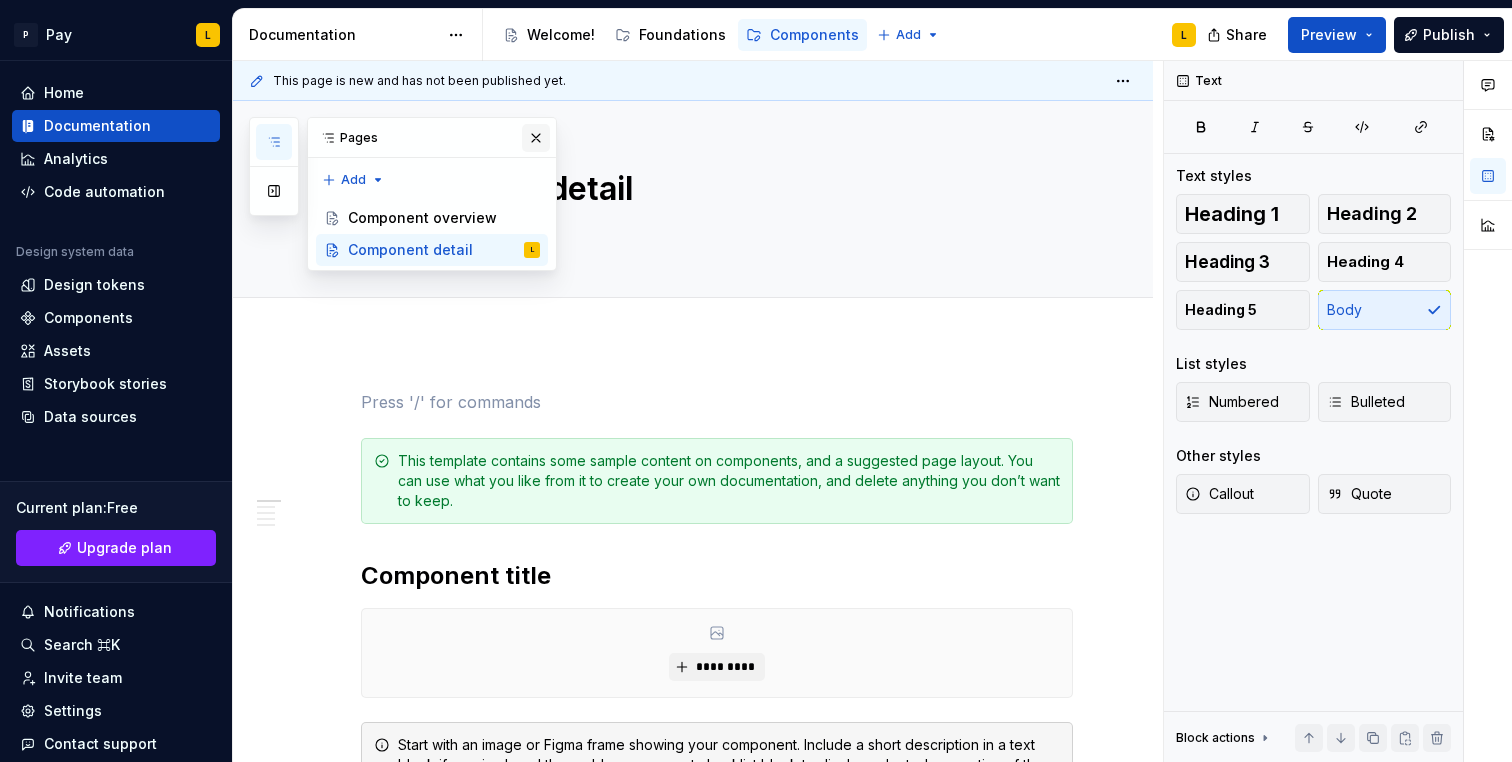 scroll, scrollTop: 499, scrollLeft: 0, axis: vertical 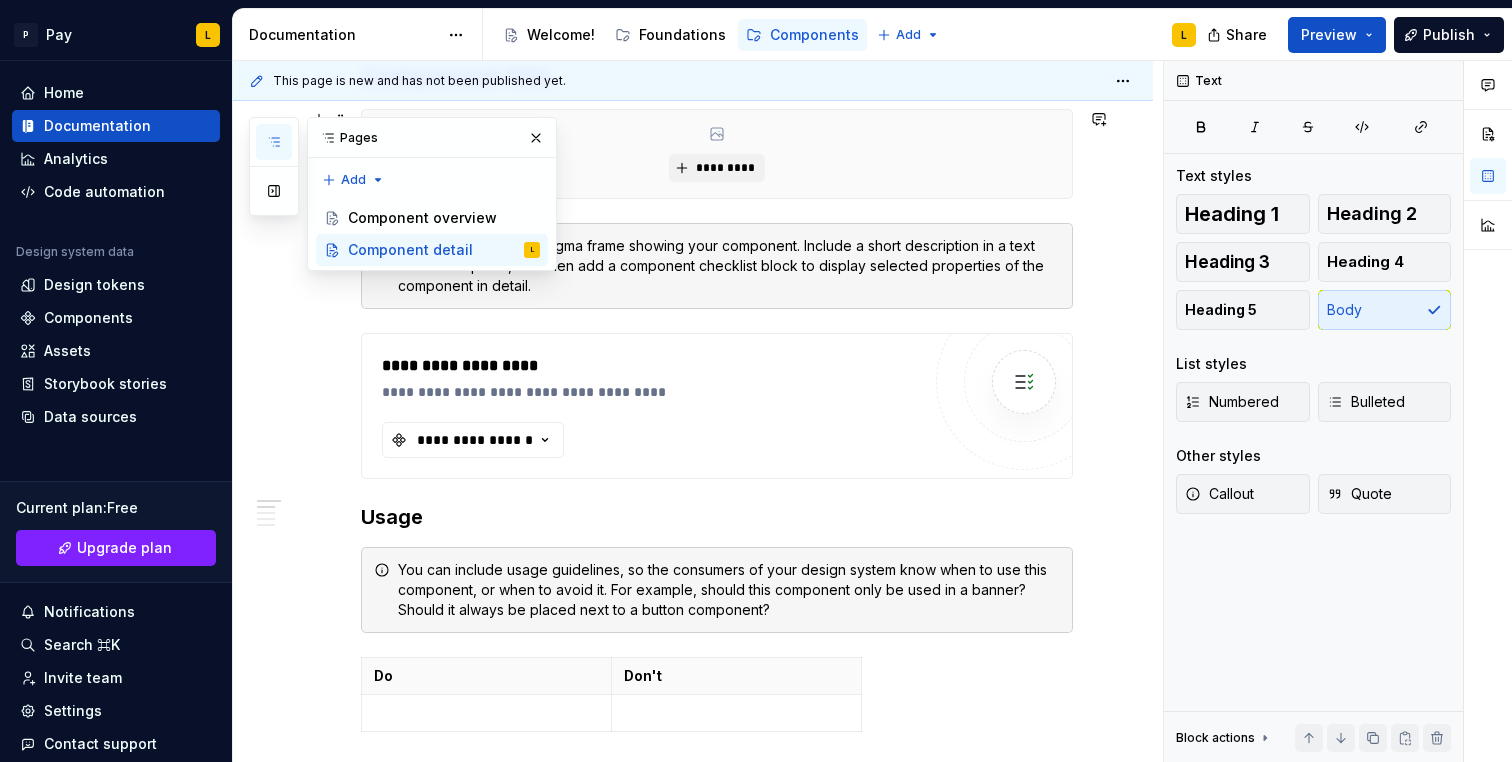 click at bounding box center (536, 138) 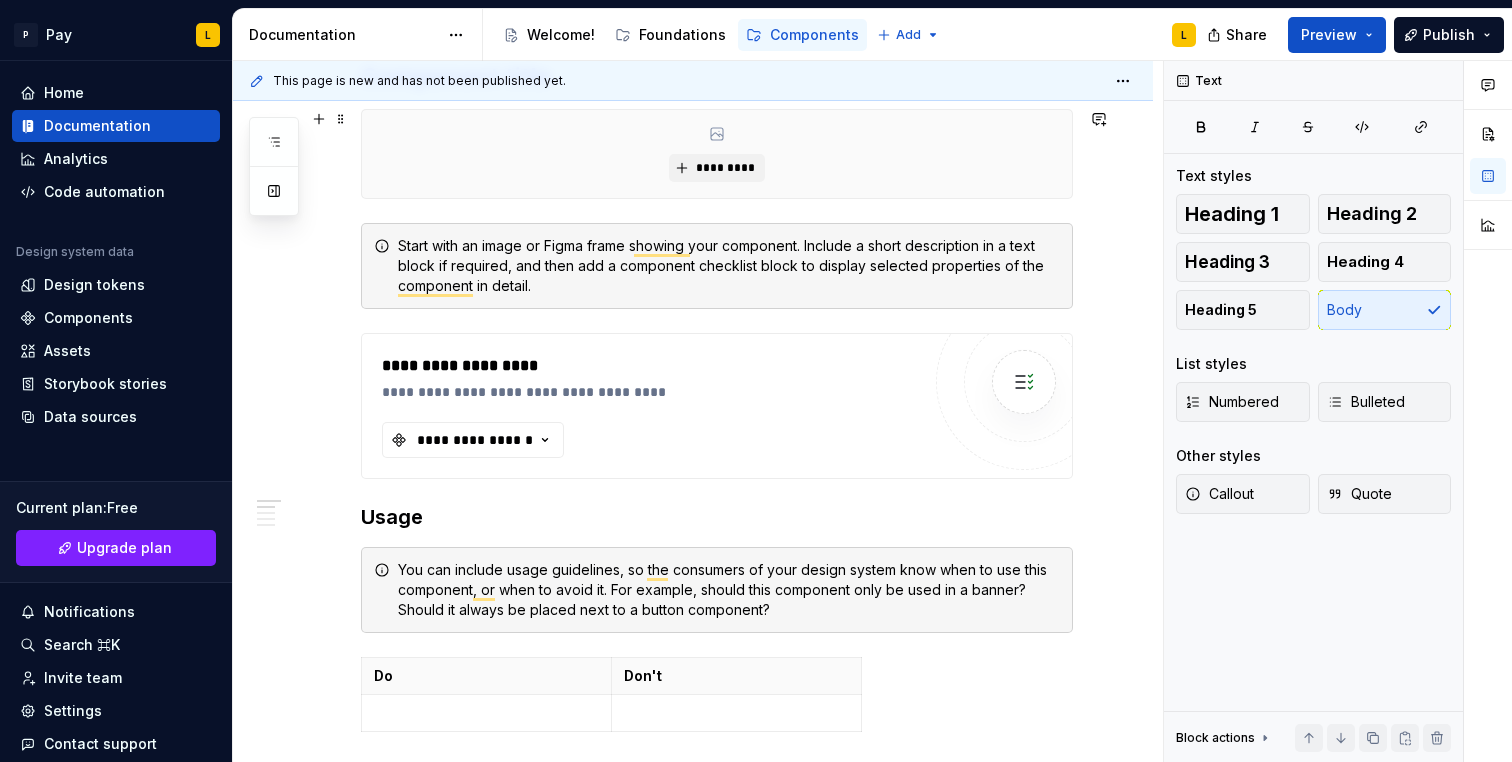 scroll, scrollTop: 499, scrollLeft: 0, axis: vertical 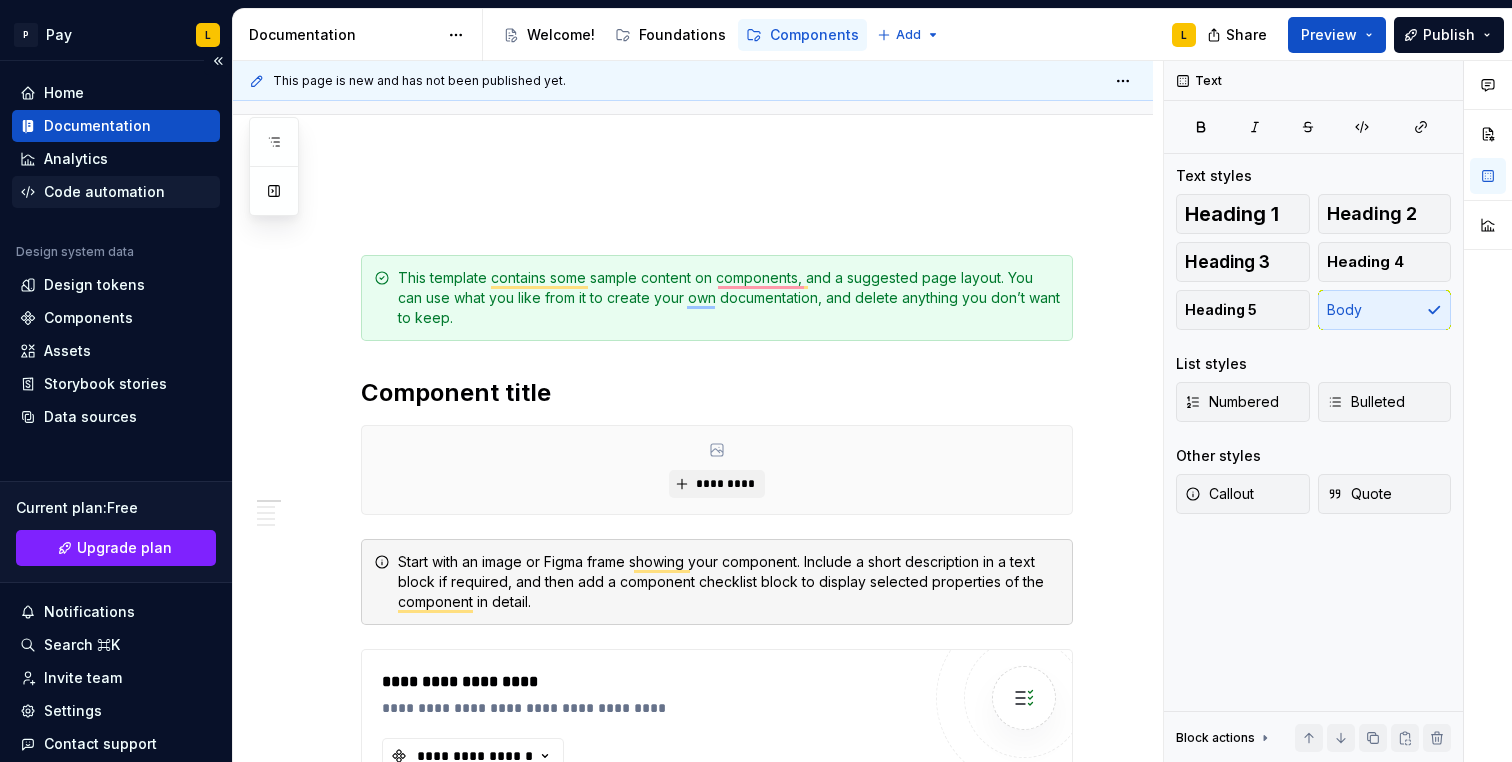click on "Code automation" at bounding box center [116, 192] 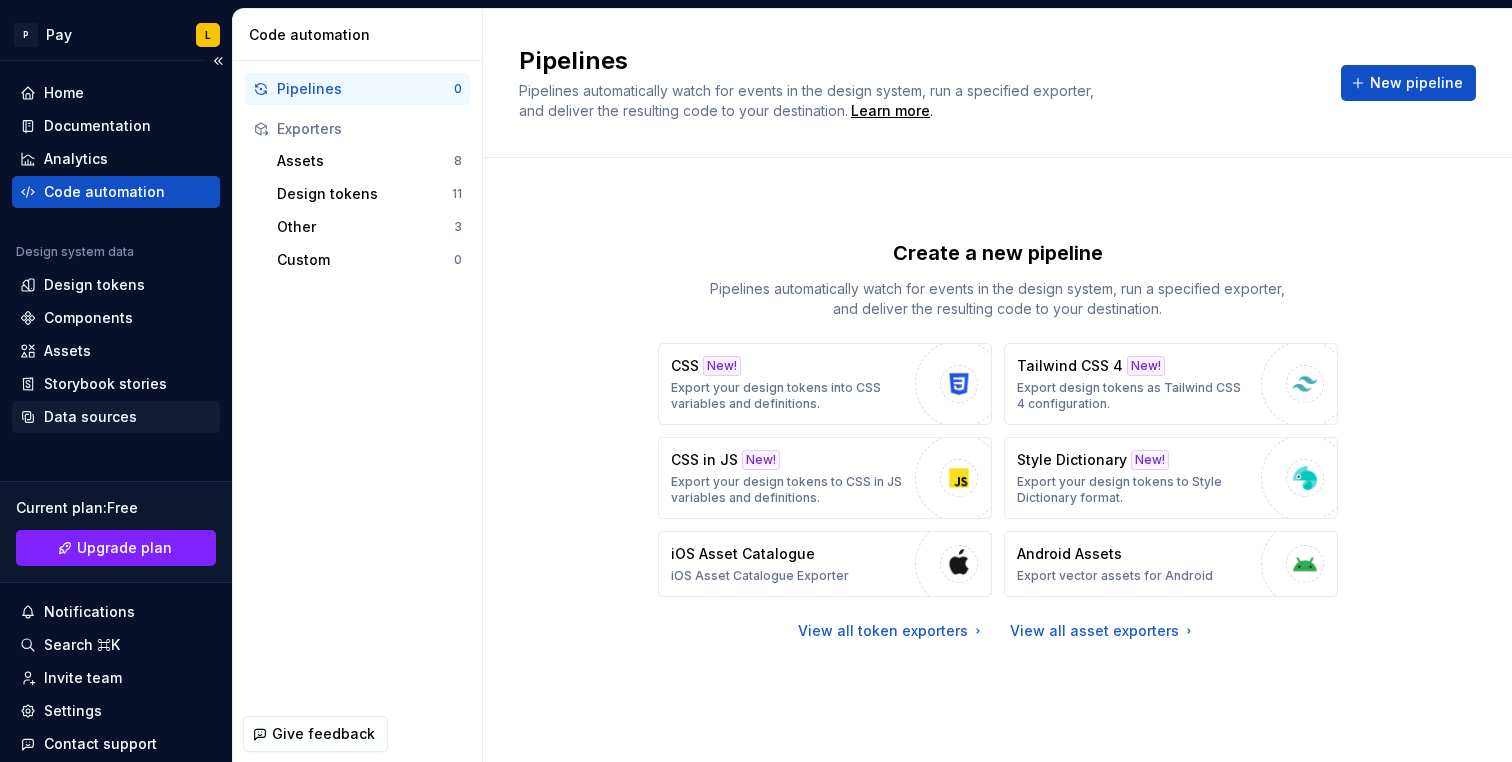 click on "Data sources" at bounding box center (90, 417) 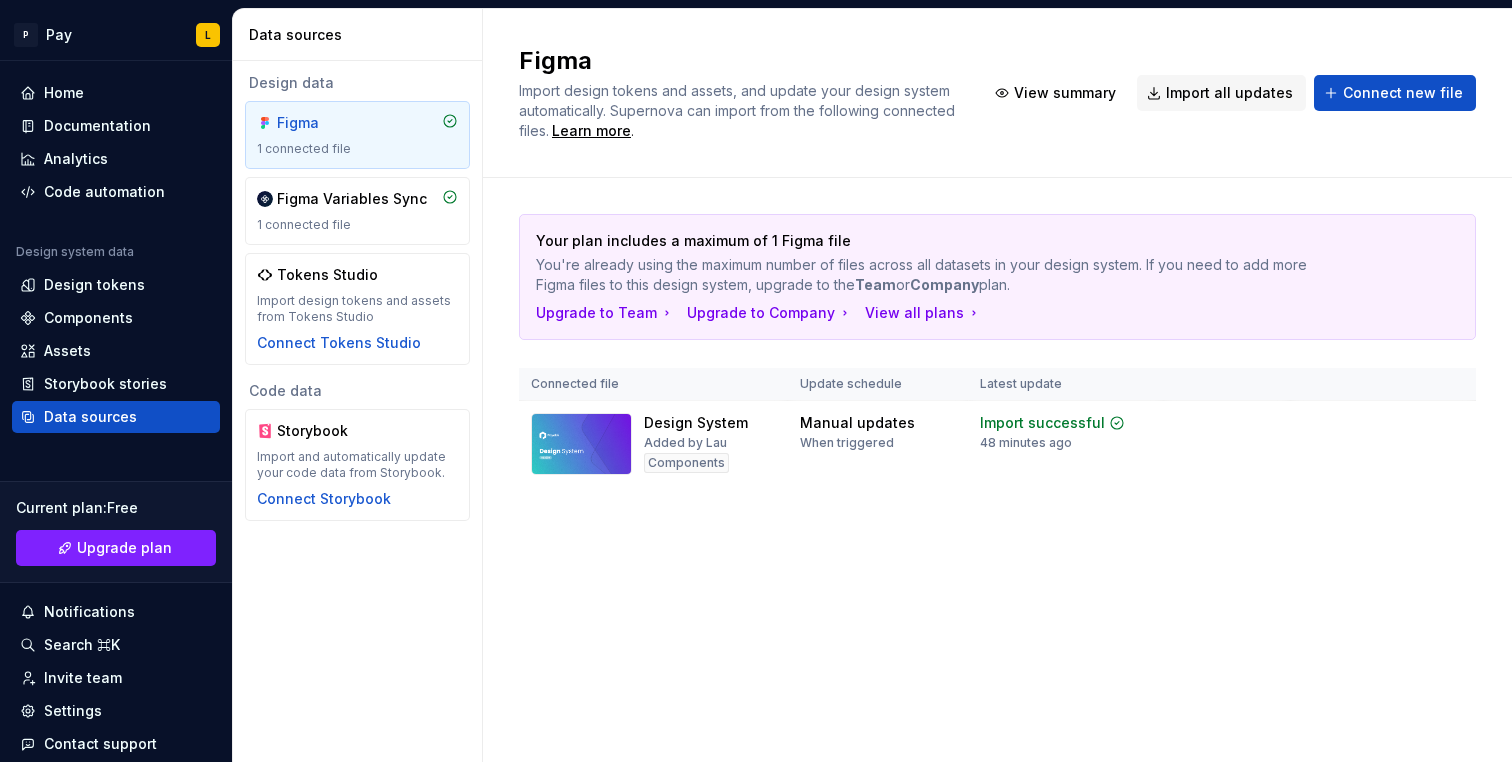 click on "P Pay  L Home Documentation Analytics Code automation Design system data Design tokens Components Assets Storybook stories Data sources Current plan :  Free Upgrade plan Notifications Search ⌘K Invite team Settings Contact support Help Data sources Design data Figma 1 connected file Figma Variables Sync 1 connected file Tokens Studio Import design tokens and assets from Tokens Studio Connect Tokens Studio Code data Storybook Import and automatically update your code data from Storybook. Connect Storybook Figma Import design tokens and assets, and update your design system automatically. Supernova can import from the following connected files.   Learn more . View summary Import all updates Connect new file Your plan includes a maximum of 1 Figma file You're already using the maximum number of files across all datasets in your design system. If you need to add more Figma files to this design system, upgrade to the  Team  or  Company  plan. Upgrade to Team Upgrade to Company View all plans Connected file   *" at bounding box center (756, 381) 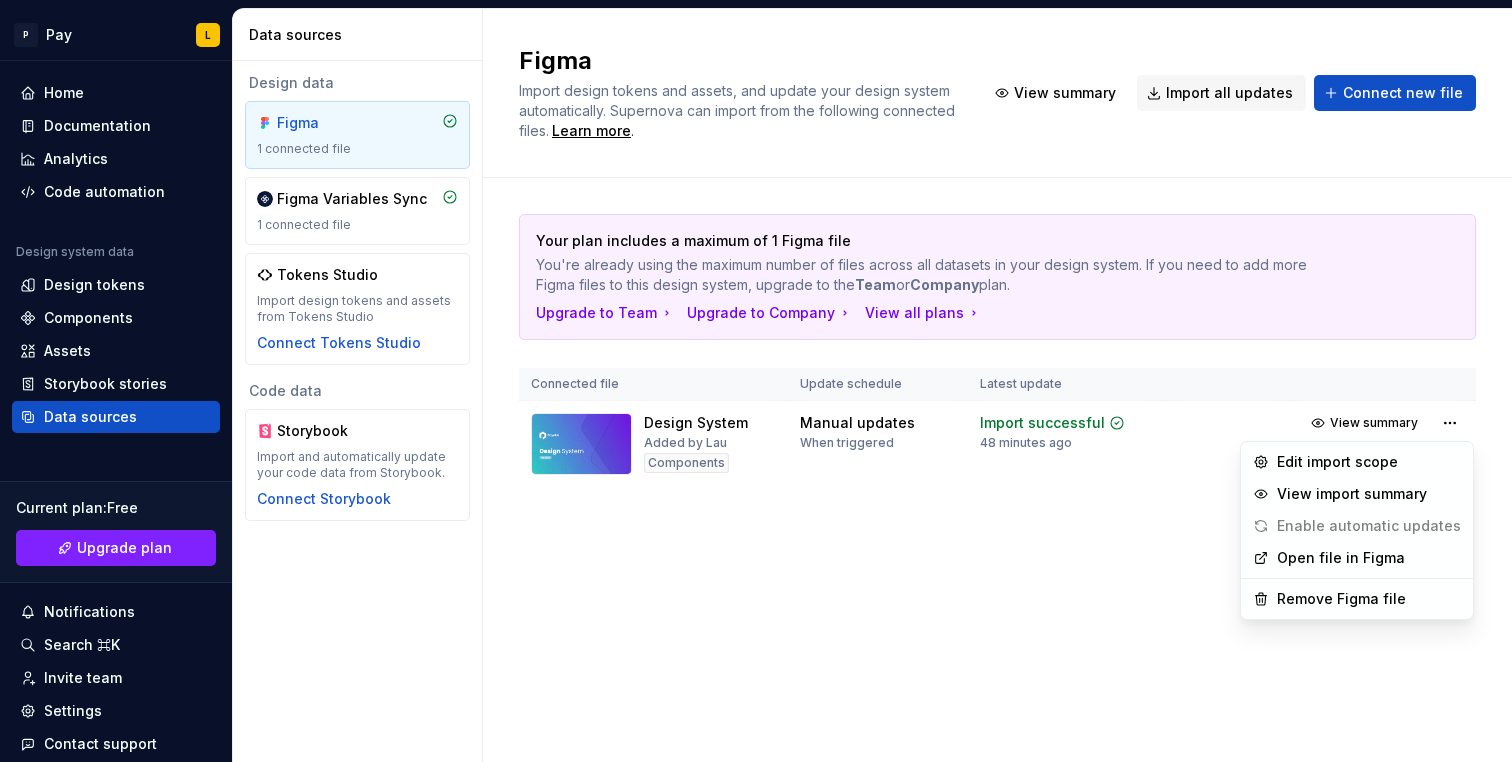 click on "Enable automatic updates" at bounding box center [1357, 526] 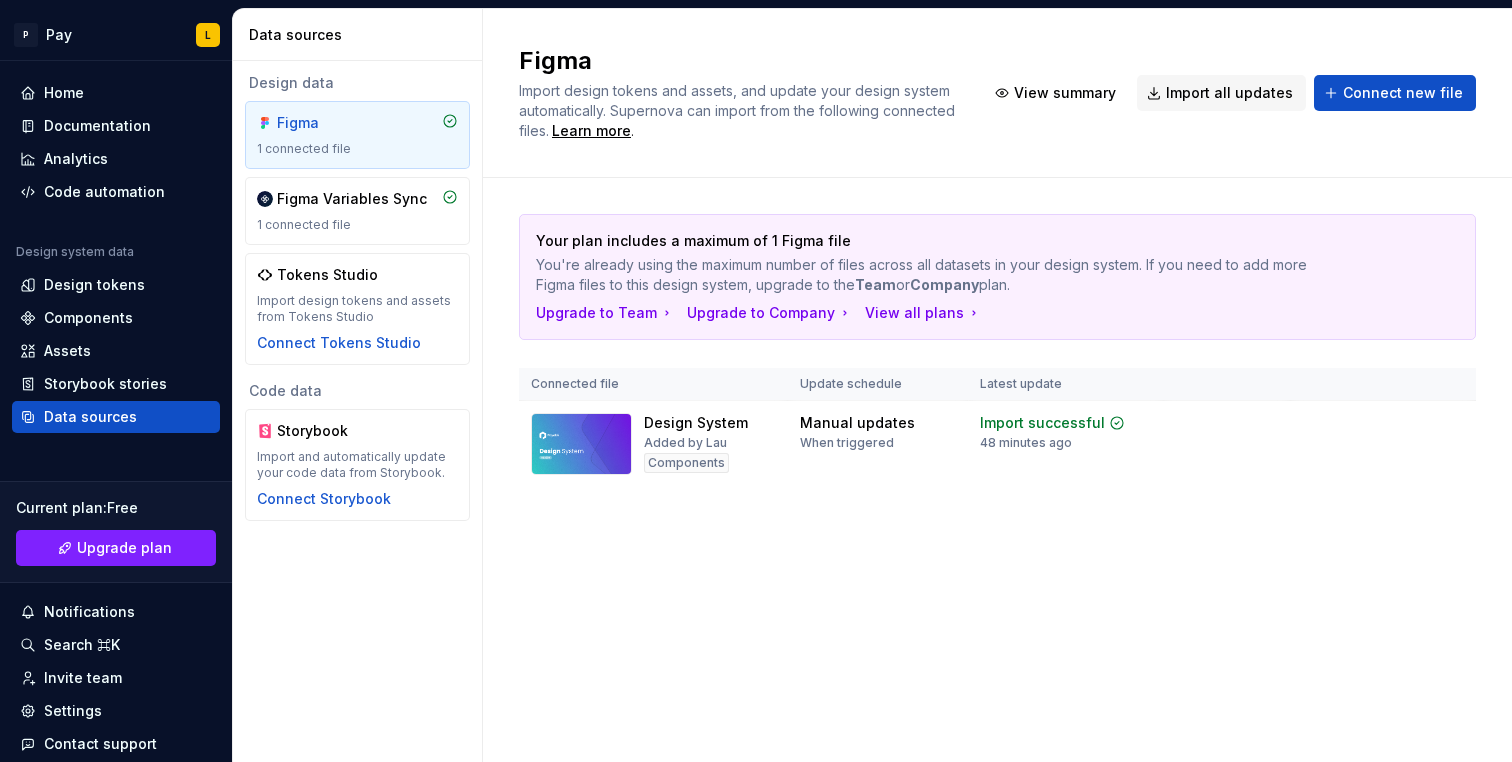 click on "P Pay  L Home Documentation Analytics Code automation Design system data Design tokens Components Assets Storybook stories Data sources Current plan :  Free Upgrade plan Notifications Search ⌘K Invite team Settings Contact support Help Data sources Design data Figma 1 connected file Figma Variables Sync 1 connected file Tokens Studio Import design tokens and assets from Tokens Studio Connect Tokens Studio Code data Storybook Import and automatically update your code data from Storybook. Connect Storybook Figma Import design tokens and assets, and update your design system automatically. Supernova can import from the following connected files.   Learn more . View summary Import all updates Connect new file Your plan includes a maximum of 1 Figma file You're already using the maximum number of files across all datasets in your design system. If you need to add more Figma files to this design system, upgrade to the  Team  or  Company  plan. Upgrade to Team Upgrade to Company View all plans Connected file   *" at bounding box center [756, 381] 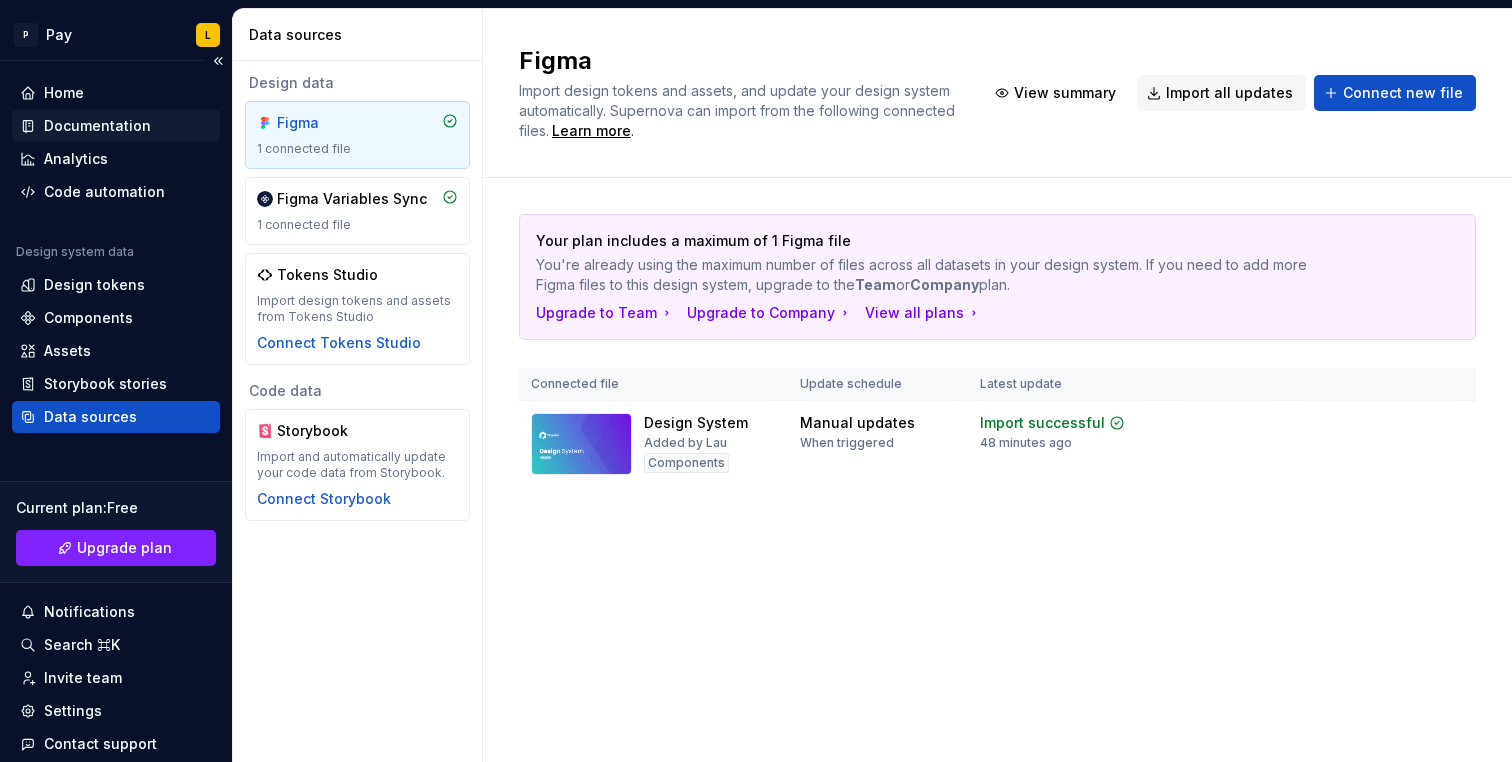 click on "Documentation" at bounding box center [97, 126] 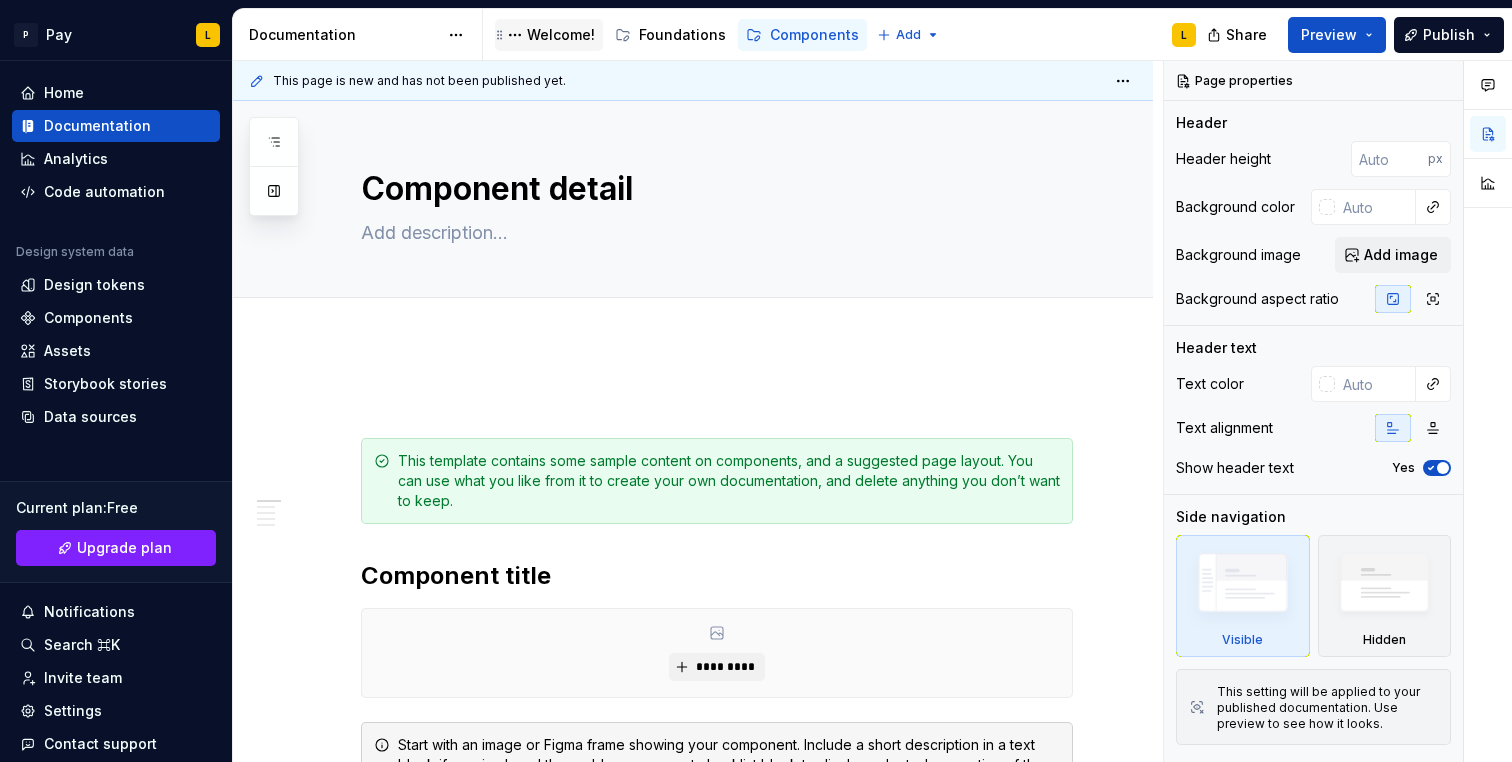 click on "Welcome!" at bounding box center [561, 35] 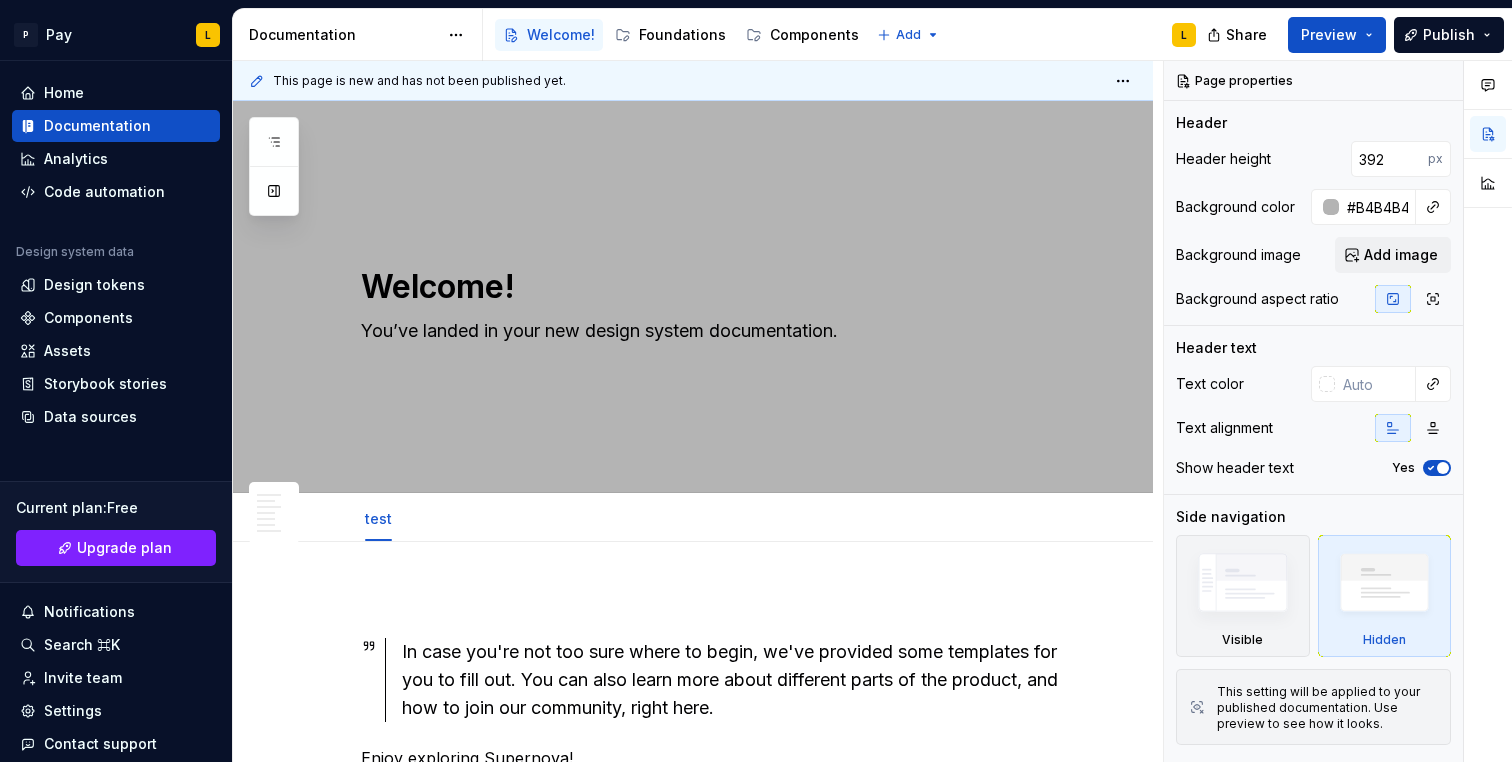 type on "*" 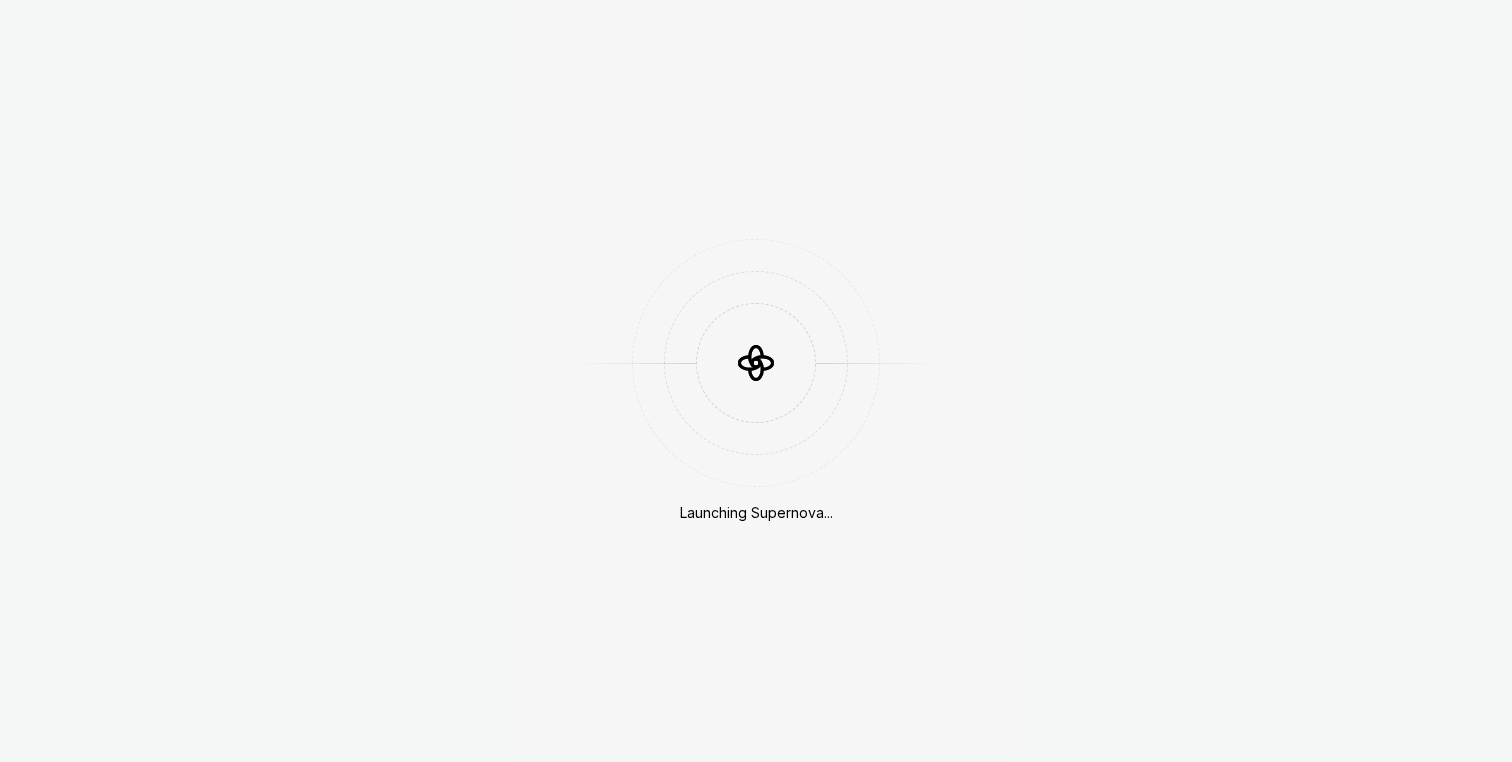 scroll, scrollTop: 0, scrollLeft: 0, axis: both 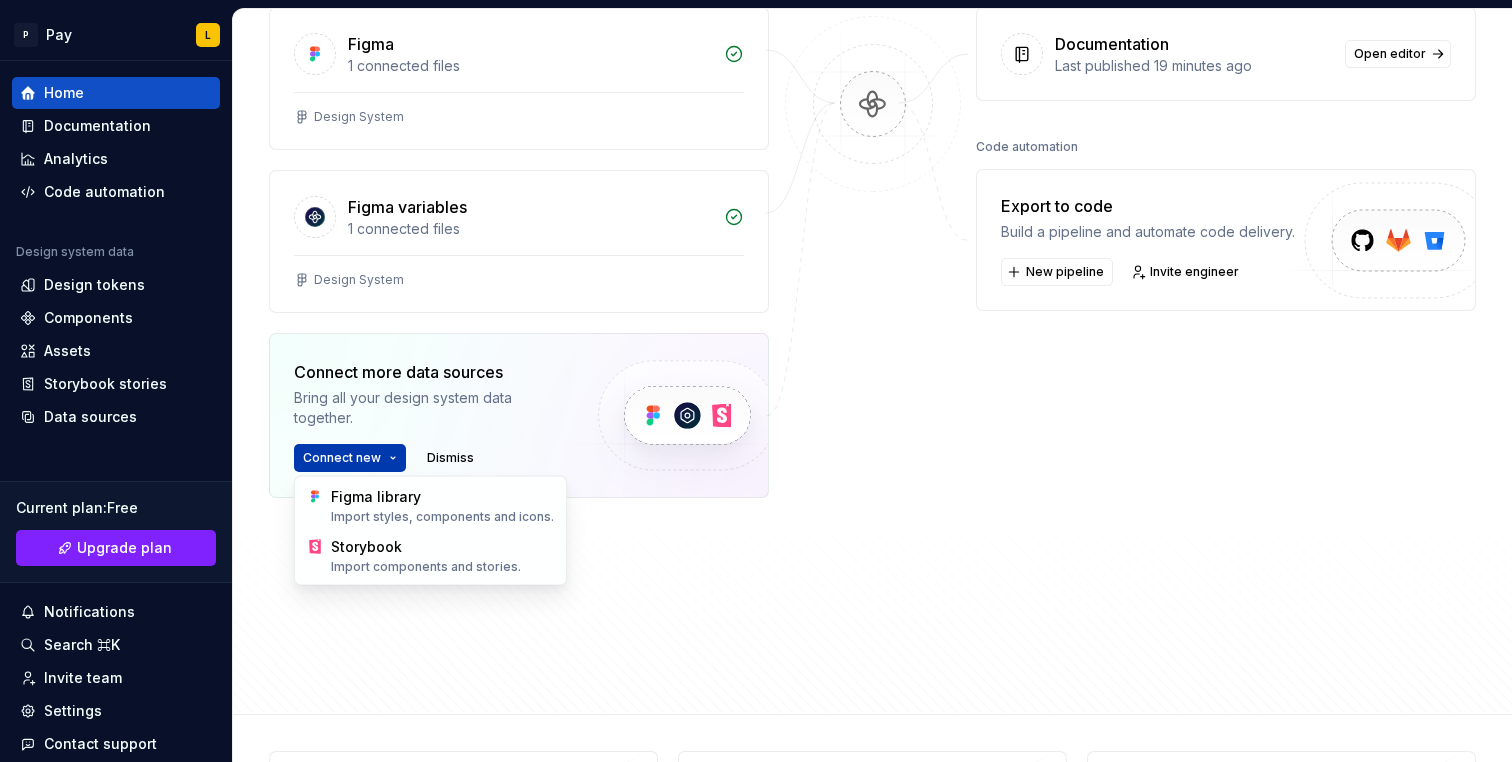 click on "P Pay L Home Documentation Analytics Code automation Design system data Design tokens Components Assets Storybook stories Data sources Current plan : Free Upgrade plan Notifications Search ⌘K Invite team Settings Contact support Help Home Design tokens 472 Components 0 527 Assets 0 Docs pages 5 Data sources Figma 1 connected files Design System Figma variables 1 connected files Design System Connect more data sources Bring all your design system data together. Connect new Dismiss Destinations Documentation Last published 19 minutes ago Open editor Code automation Export to code Build a pipeline and automate code delivery. New pipeline Invite engineer Product documentation Learn how to build, manage and maintain design systems in smarter ways. Developer documentation Start delivering your design choices to your codebases right away. Join our Slack community Connect and learn with other design system practitioners. Figma library Import styles, components and icons. Storybook Import components and stories." at bounding box center [756, 381] 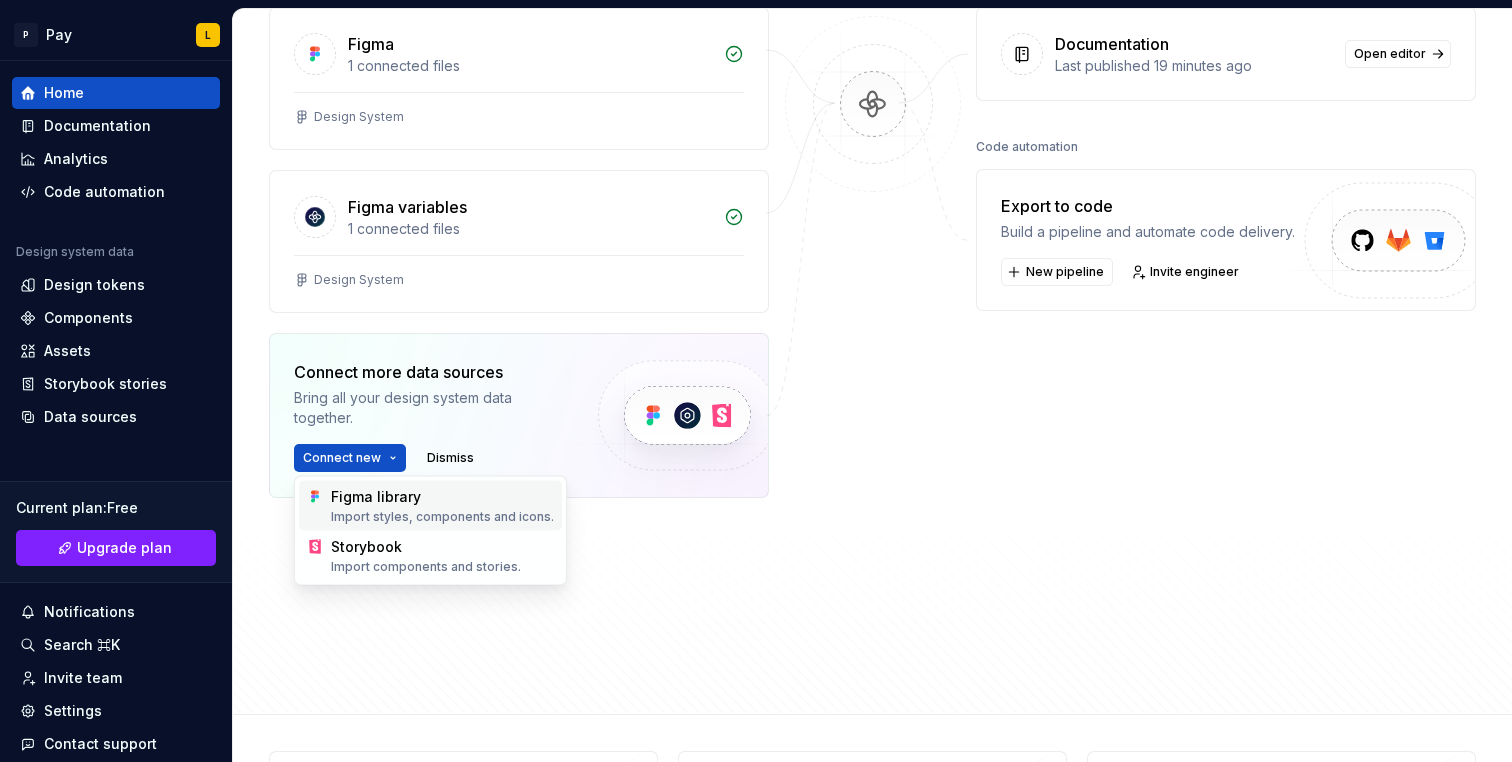 click on "Figma library Import styles, components and icons." at bounding box center (442, 506) 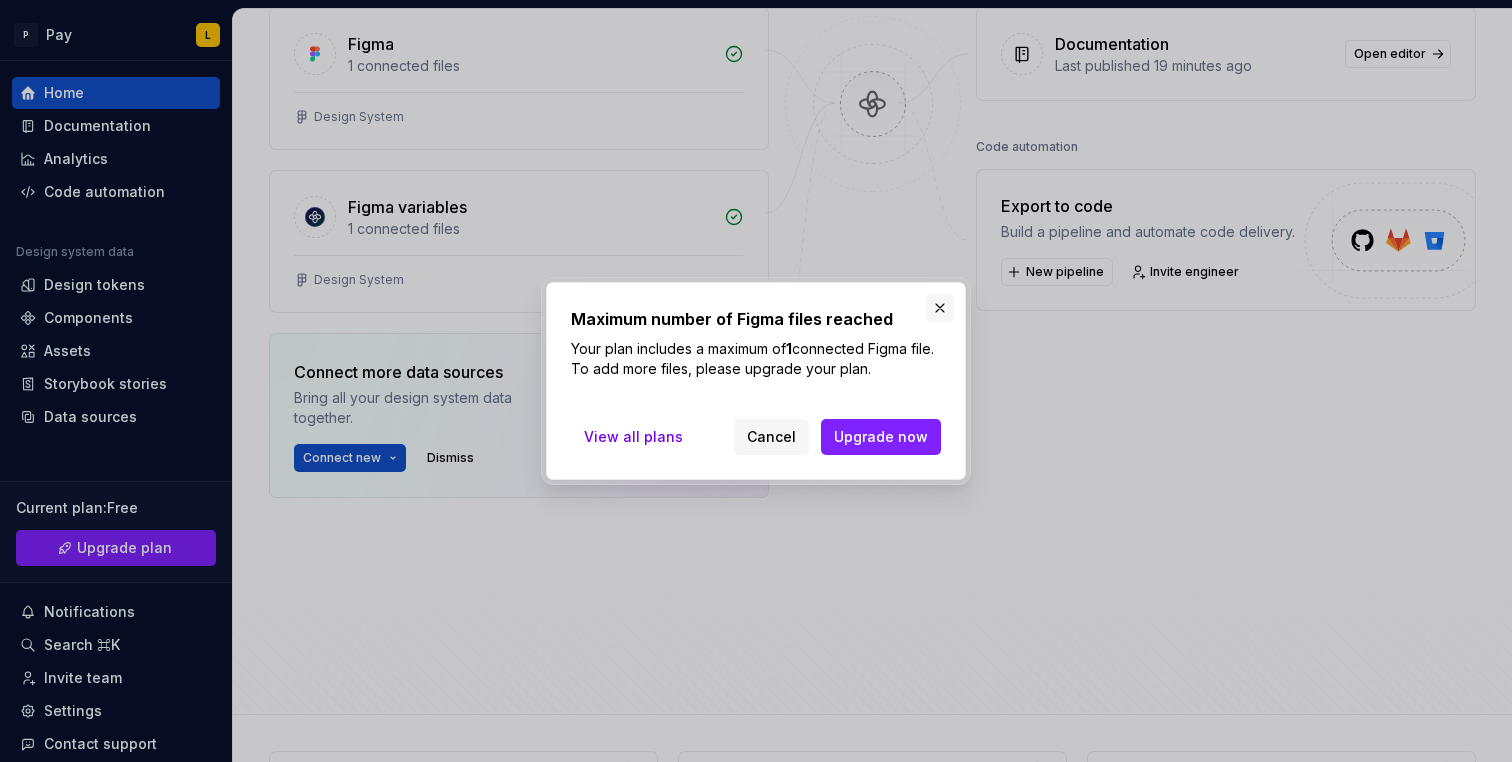 click at bounding box center [940, 308] 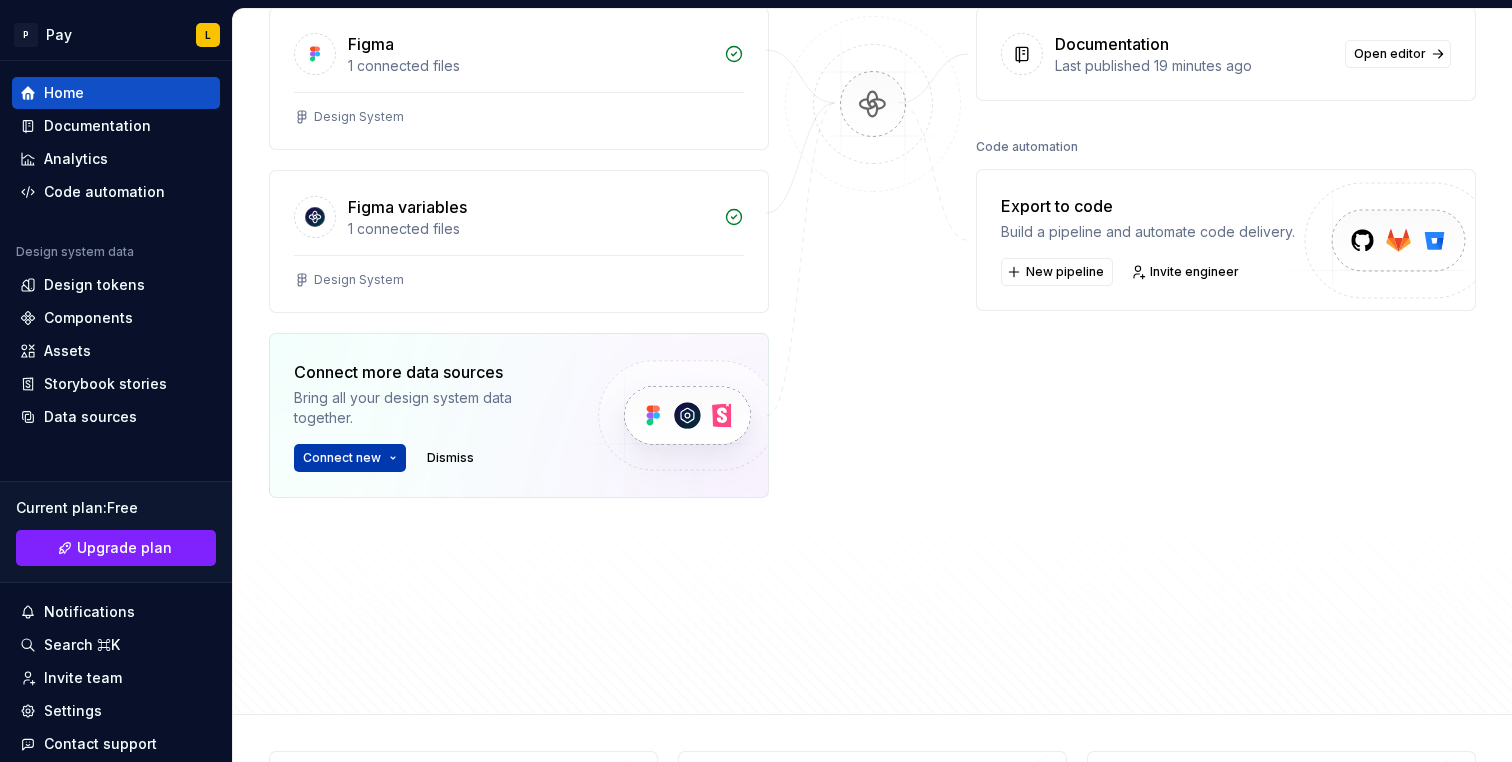 click on "P Pay L Home Documentation Analytics Code automation Design system data Design tokens Components Assets Storybook stories Data sources Current plan : Free Upgrade plan Notifications Search ⌘K Invite team Settings Contact support Help Home Design tokens 472 Components 0 527 Assets 0 Docs pages 5 Data sources Figma 1 connected files Design System Figma variables 1 connected files Design System Connect more data sources Bring all your design system data together. Connect new Dismiss Destinations Documentation Last published 19 minutes ago Open editor Code automation Export to code Build a pipeline and automate code delivery. New pipeline Invite engineer Product documentation Learn how to build, manage and maintain design systems in smarter ways. Developer documentation Start delivering your design choices to your codebases right away. Join our Slack community Connect and learn with other design system practitioners. Figma library Import styles, components and icons. Storybook Import components and stories." at bounding box center (756, 381) 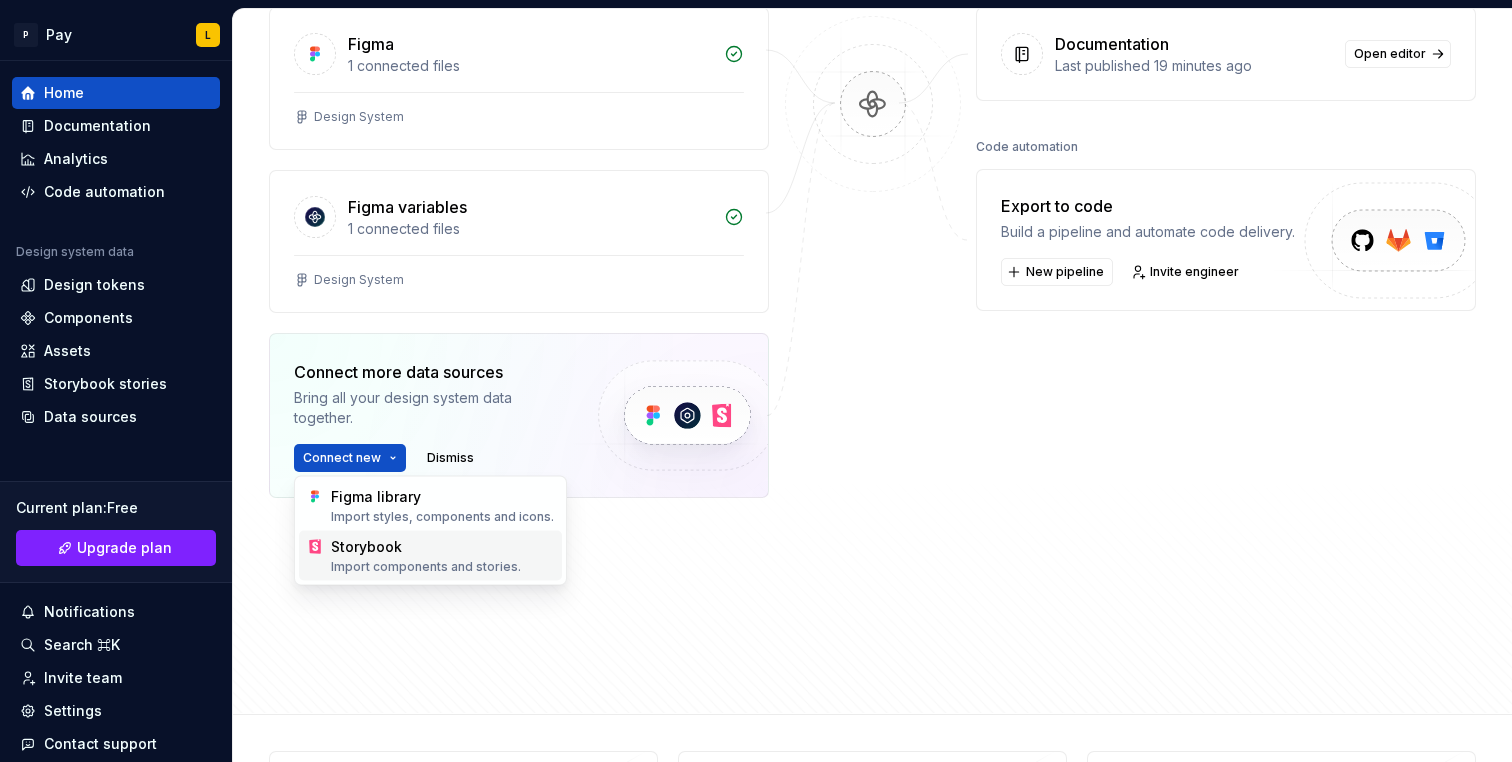 click on "Import components and stories." at bounding box center (442, 567) 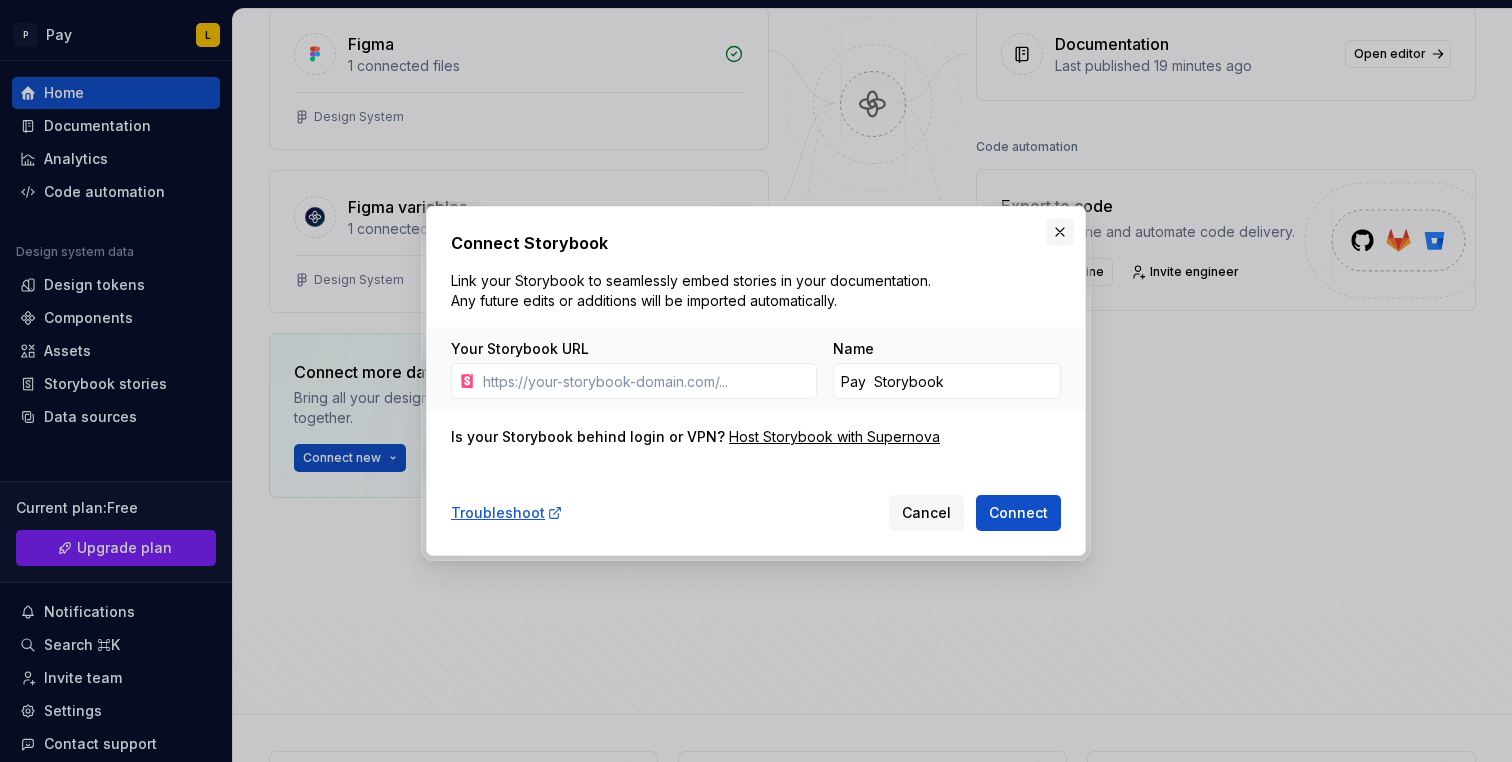 click at bounding box center (1060, 232) 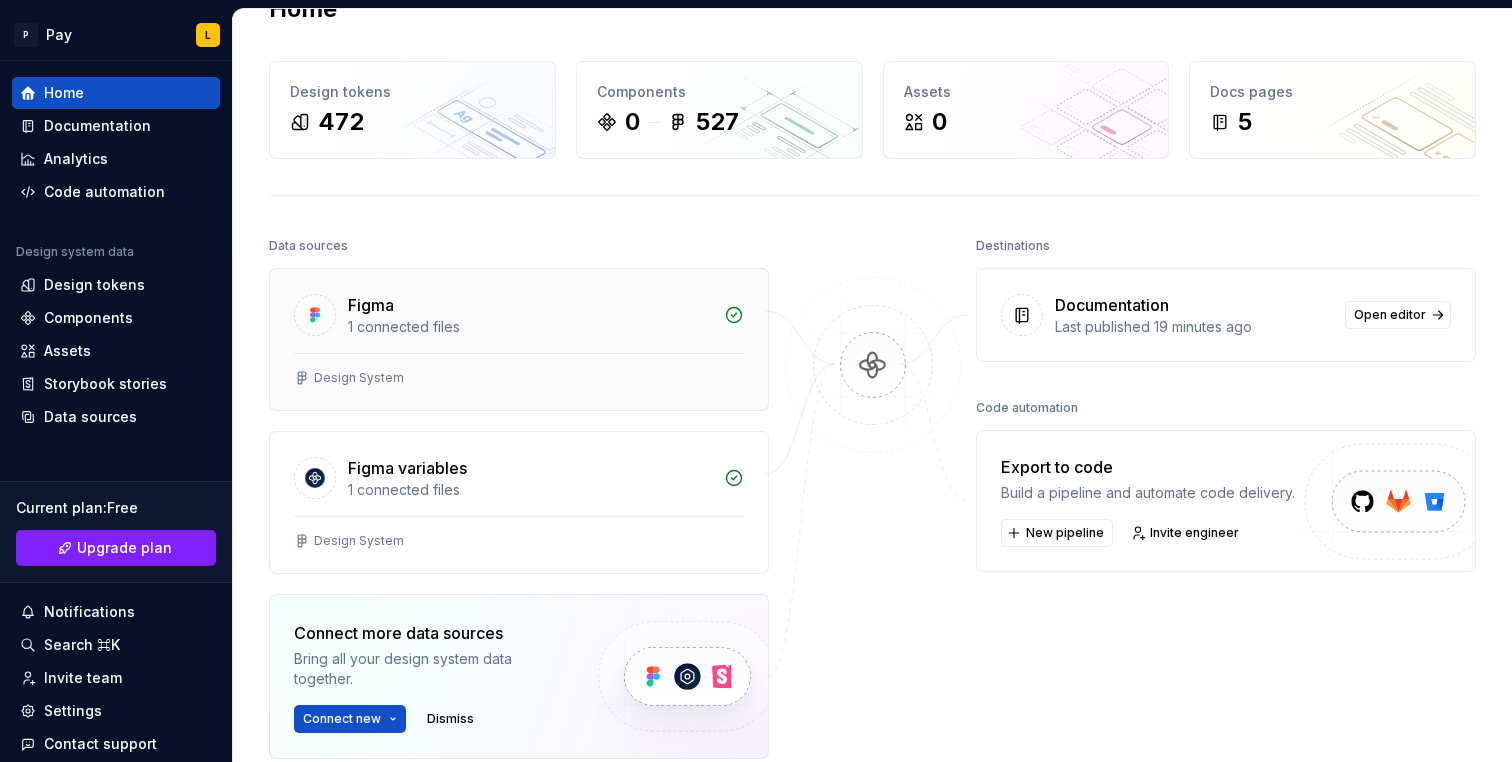 scroll, scrollTop: 0, scrollLeft: 0, axis: both 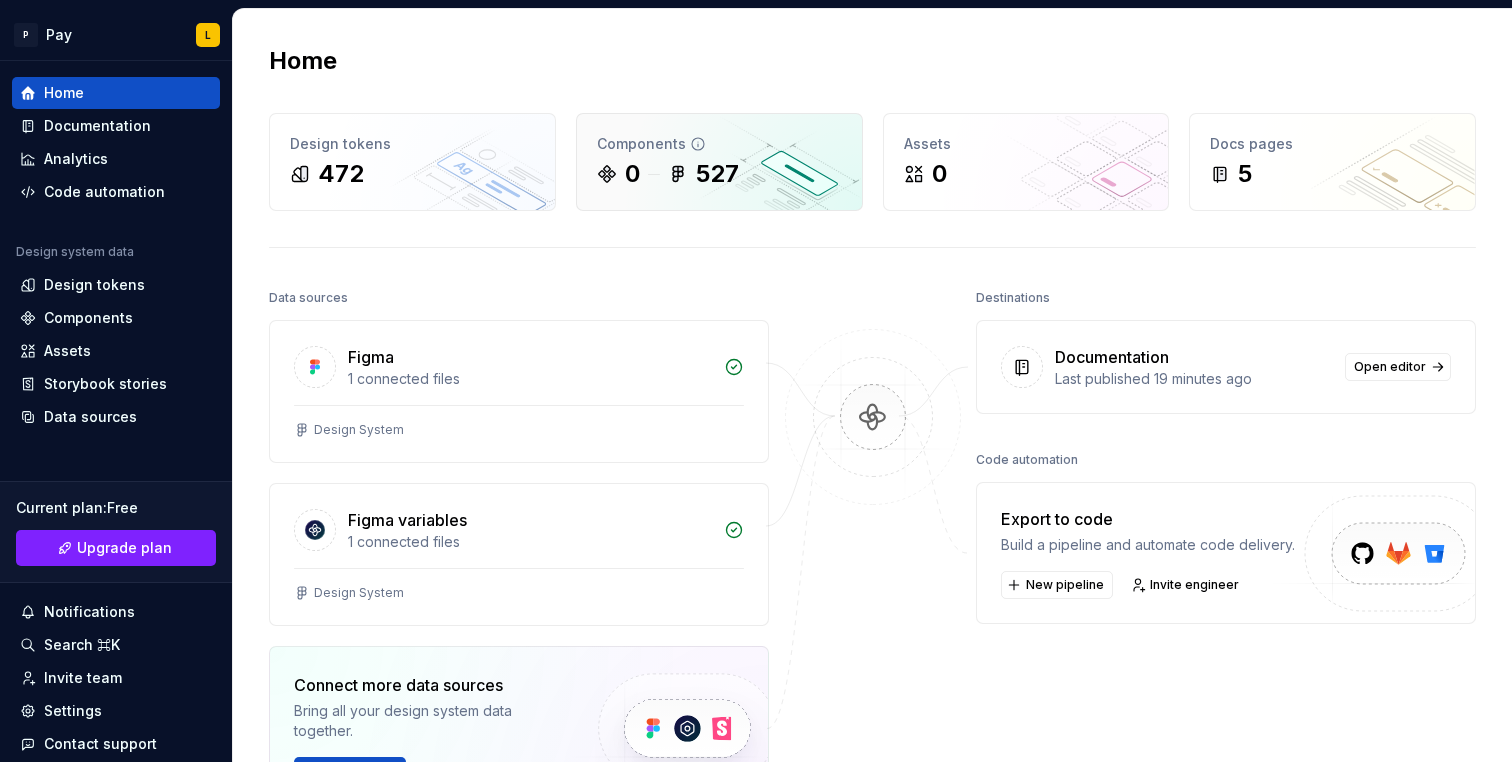 click on "0 527" at bounding box center (719, 174) 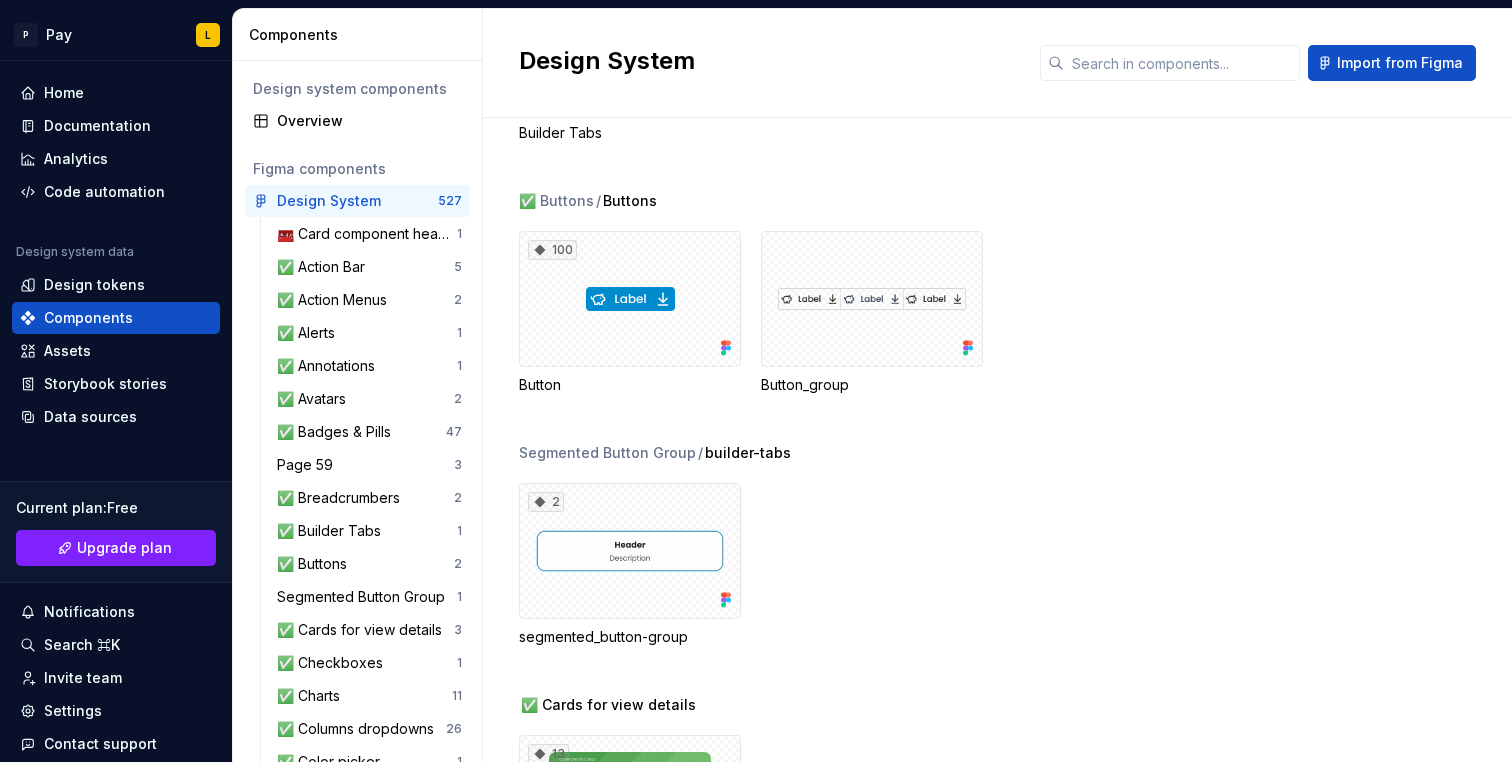 scroll, scrollTop: 6840, scrollLeft: 0, axis: vertical 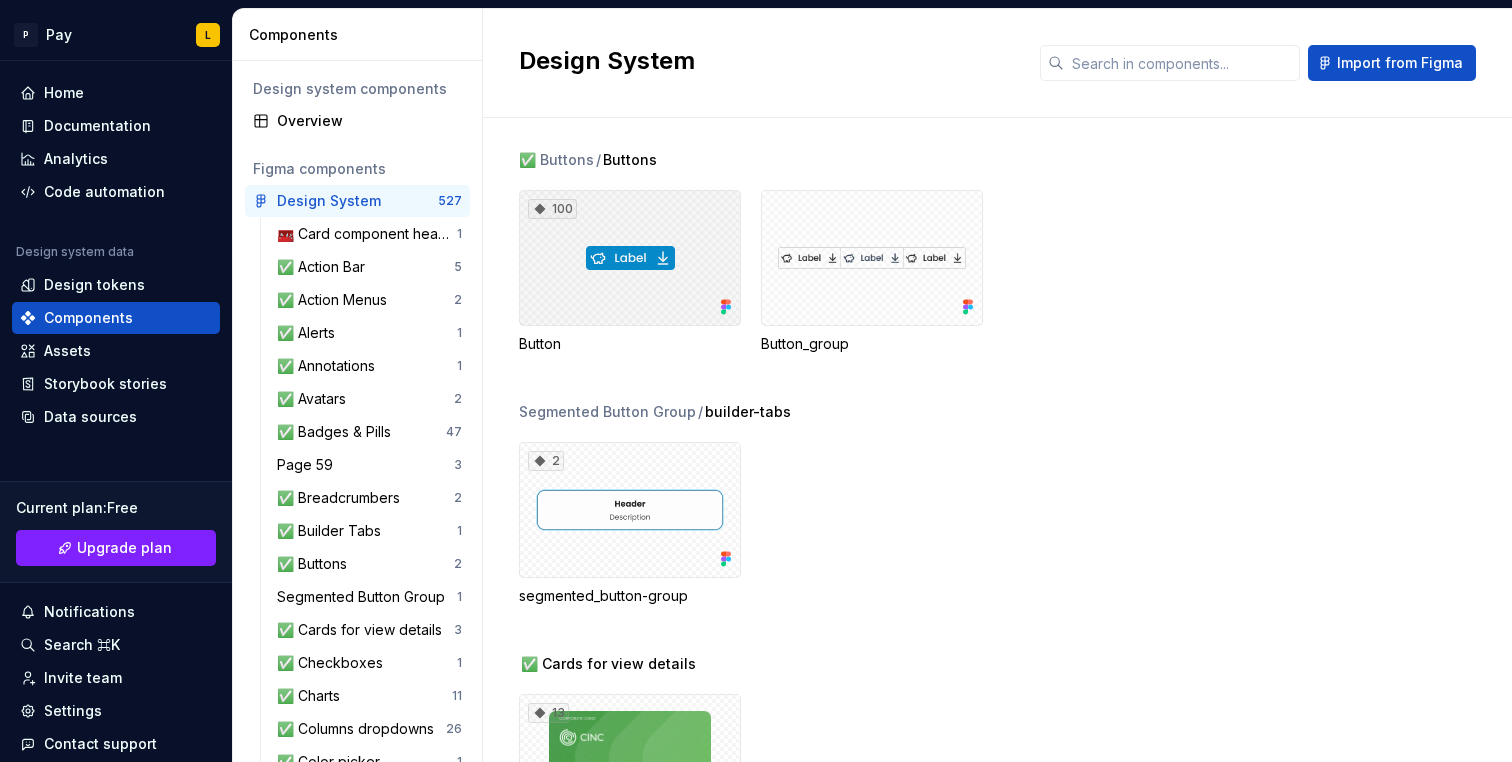 click on "100" at bounding box center (630, 258) 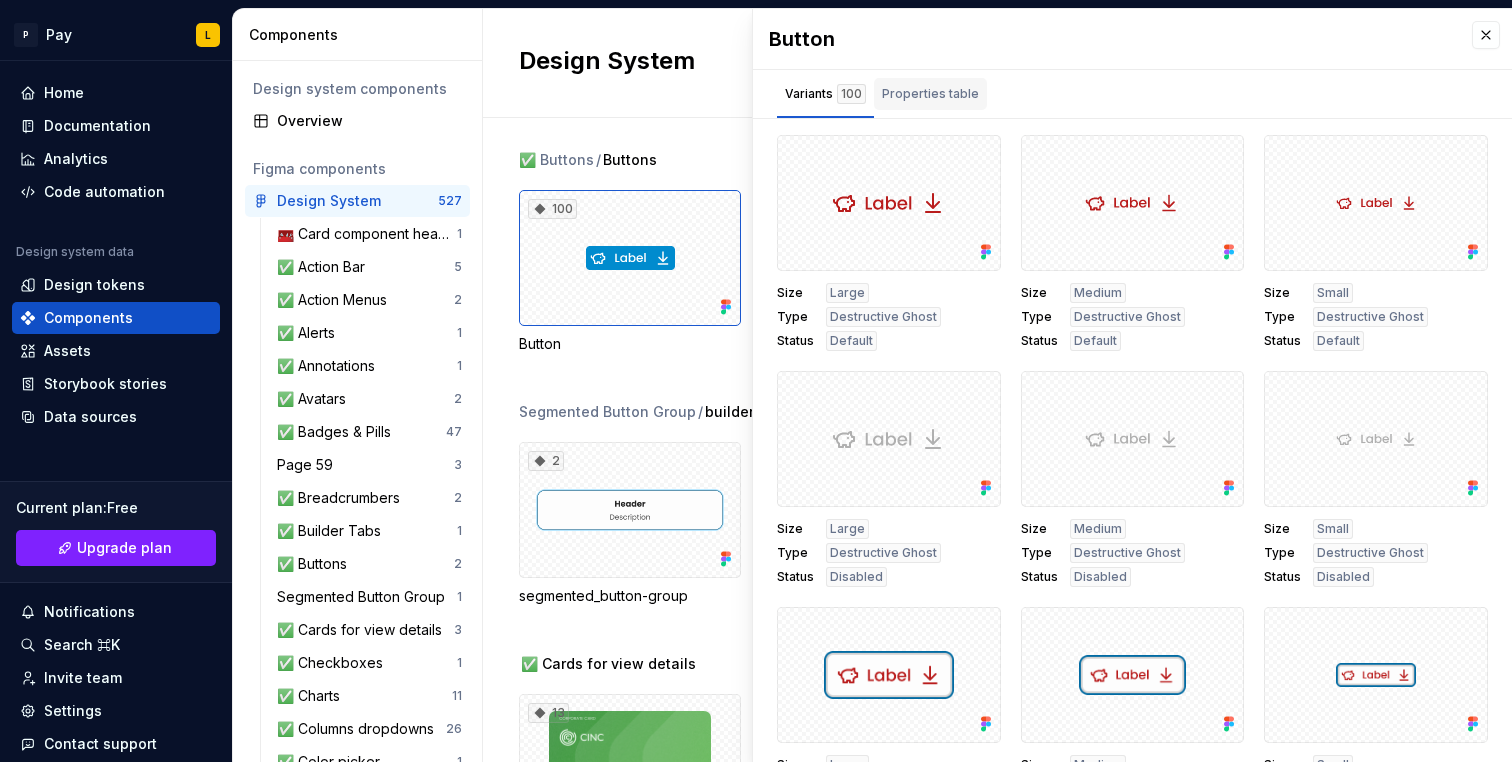 click on "Properties table" at bounding box center (930, 94) 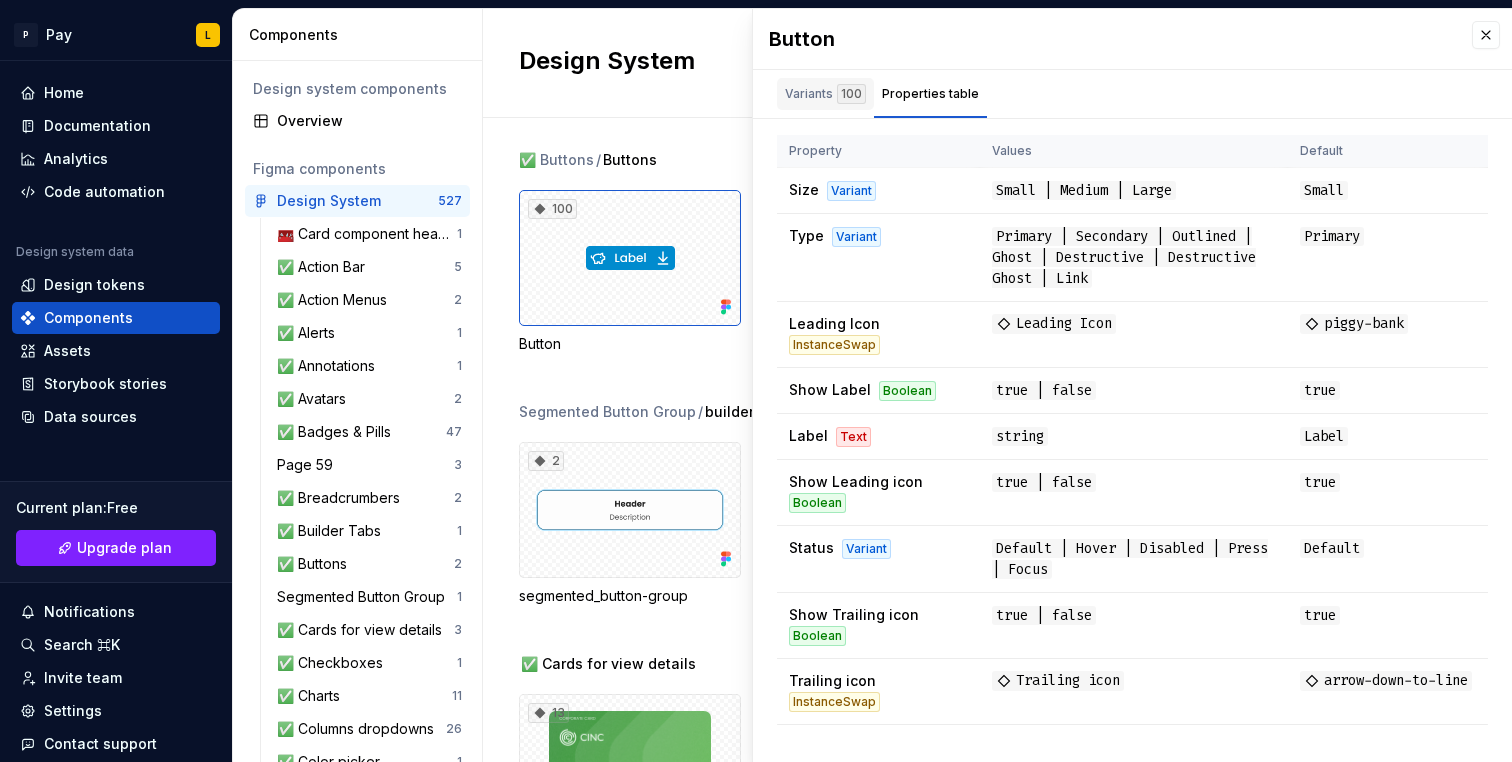 click on "Variants 100" at bounding box center (825, 94) 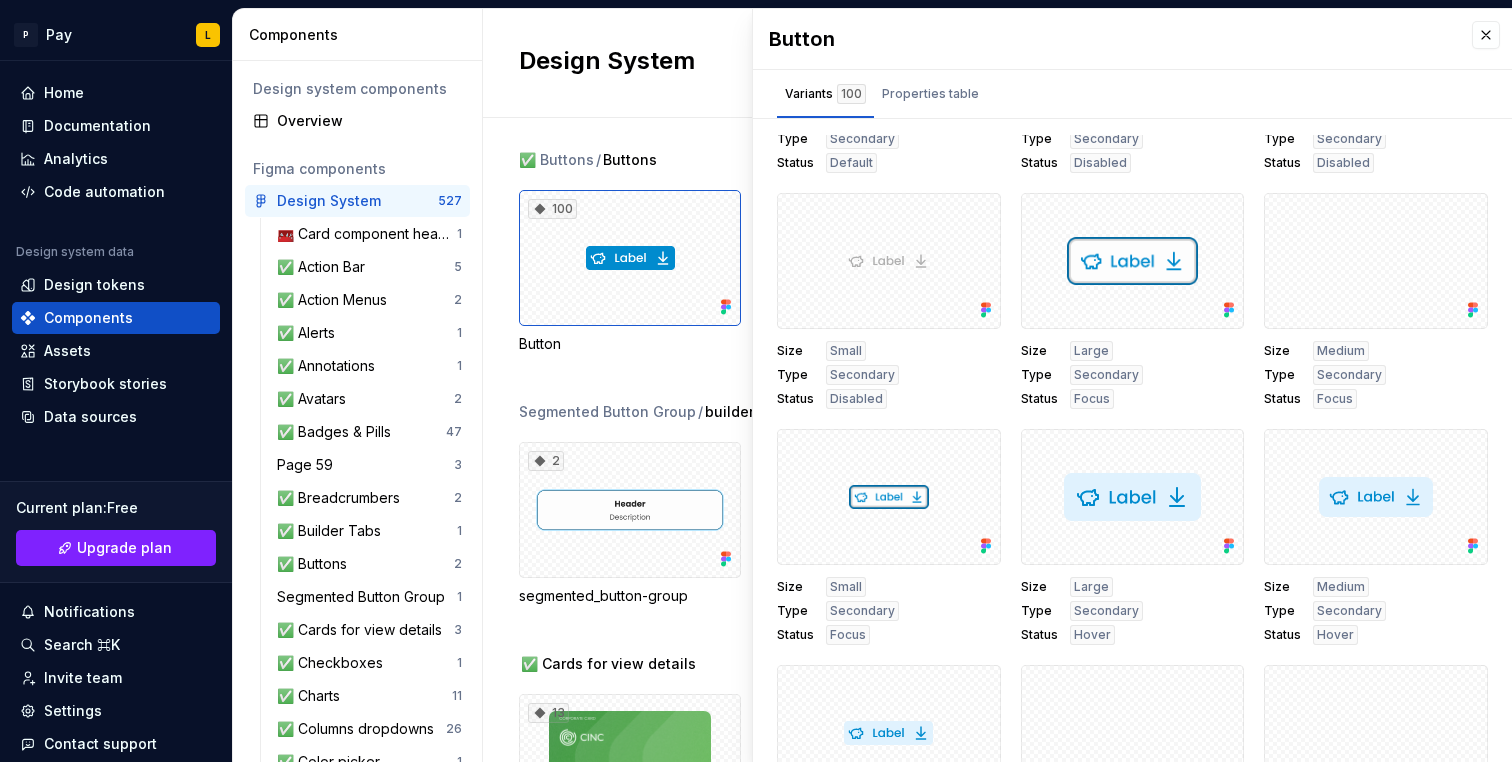scroll, scrollTop: 7384, scrollLeft: 0, axis: vertical 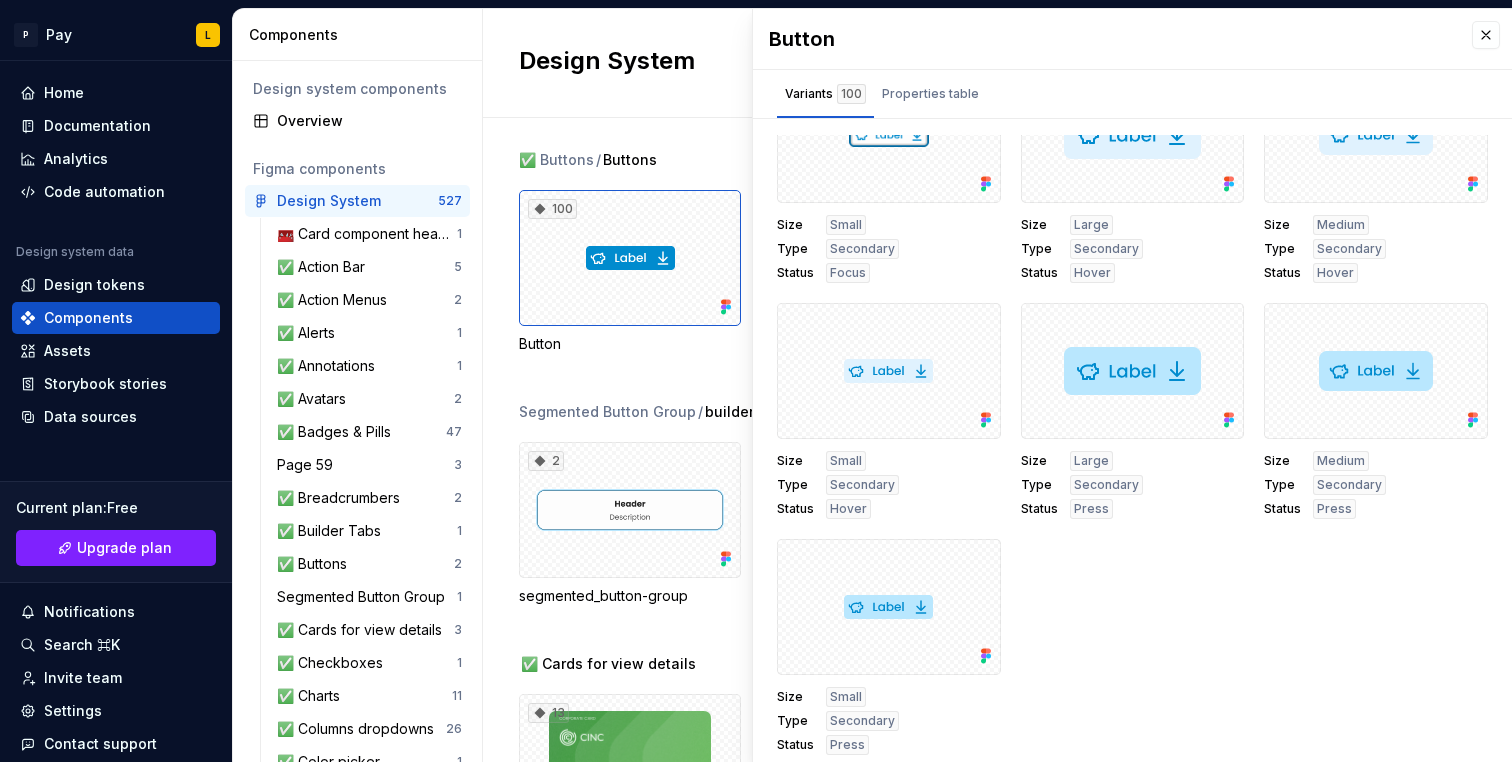 click on "✅ Buttons  /  Buttons 100 Button Button_group" at bounding box center [1015, 276] 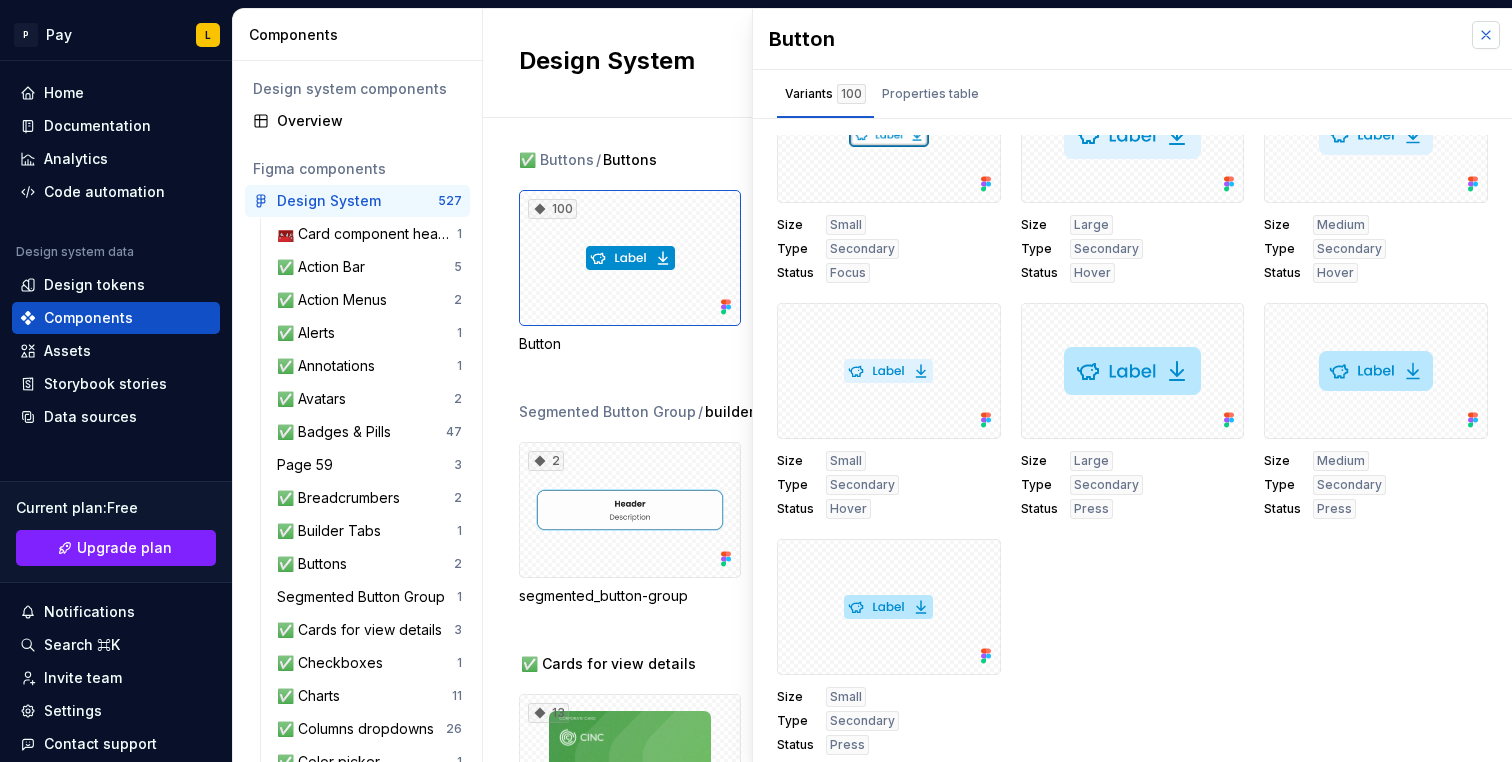 click at bounding box center (1486, 35) 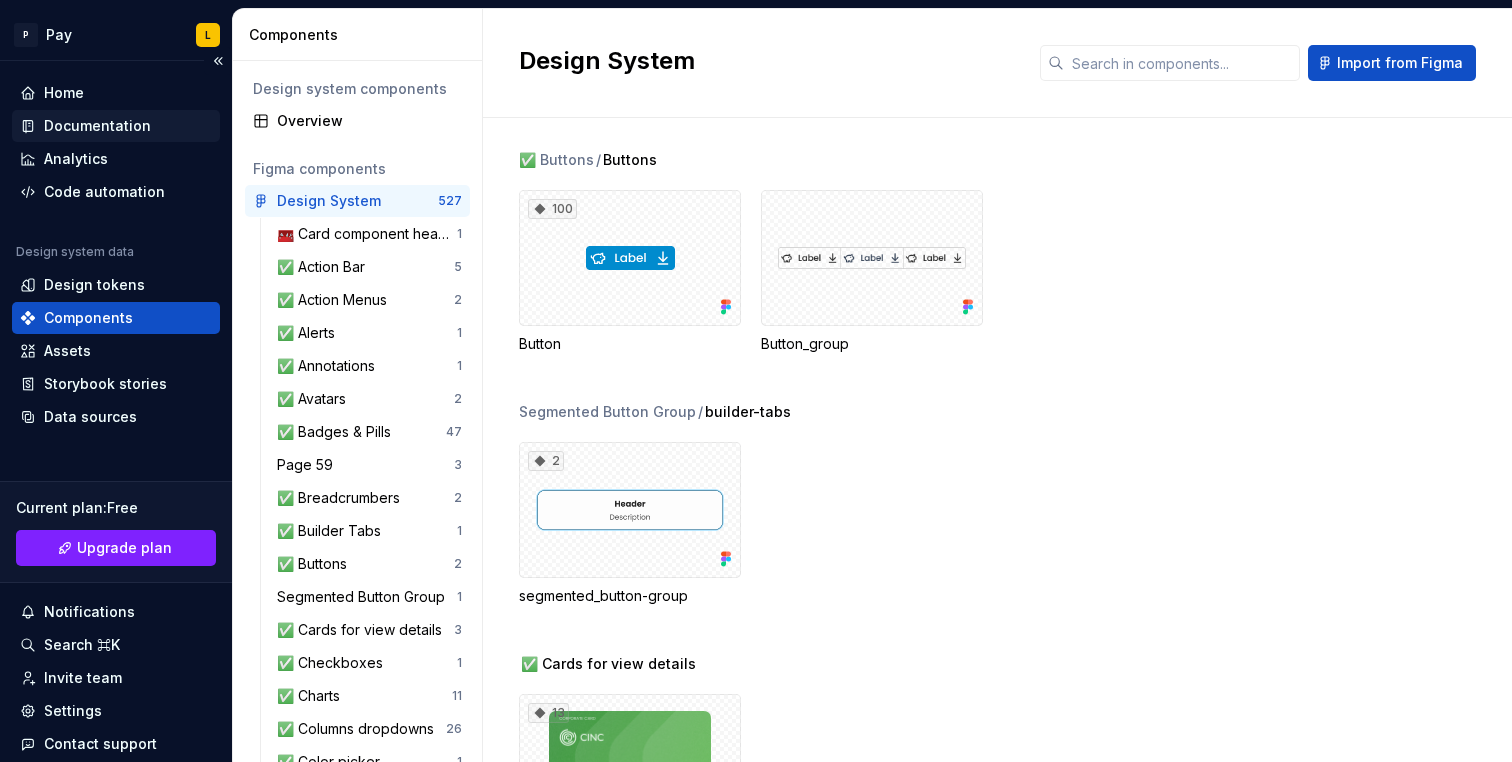 click on "Documentation" at bounding box center [97, 126] 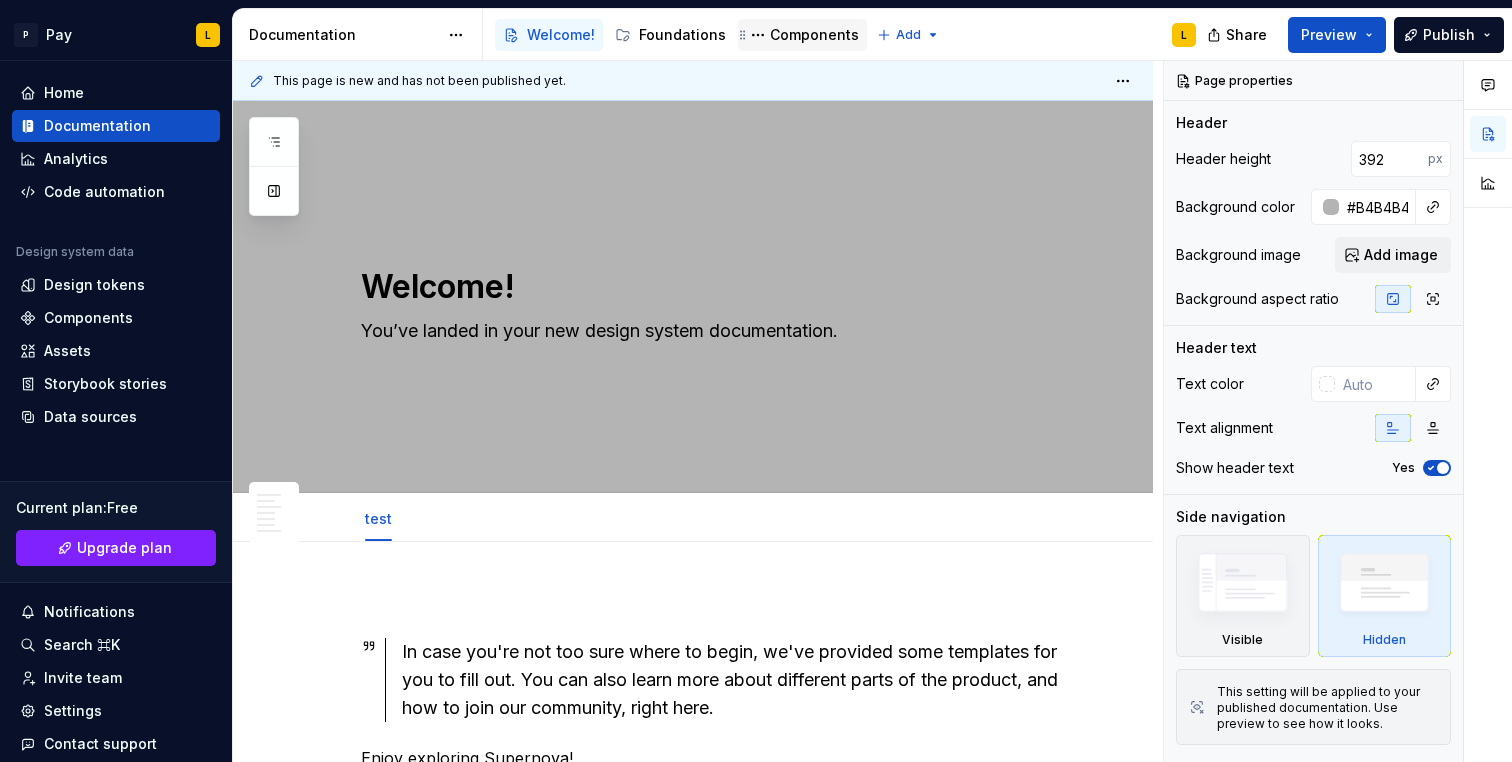click on "Components" at bounding box center (814, 35) 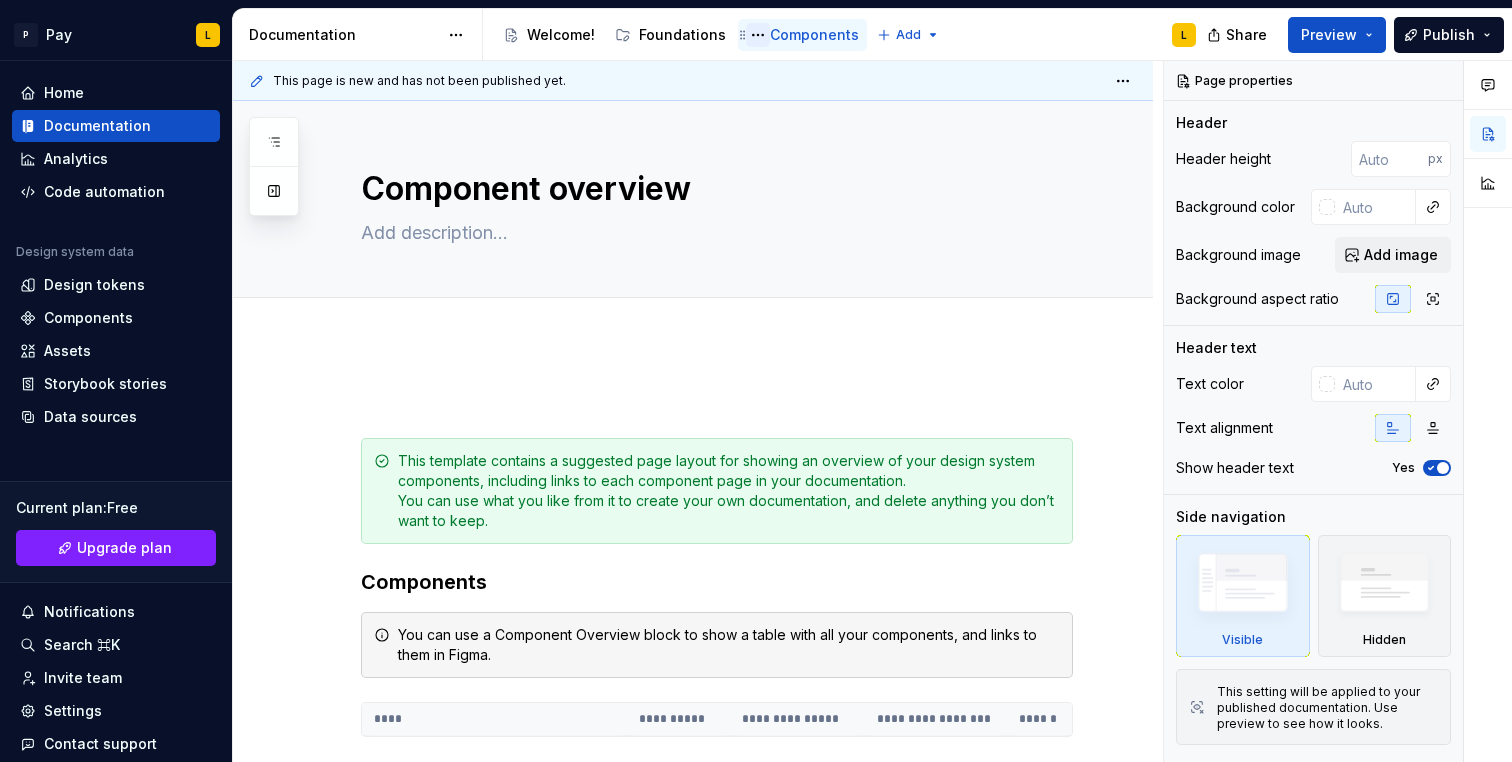 click at bounding box center [758, 35] 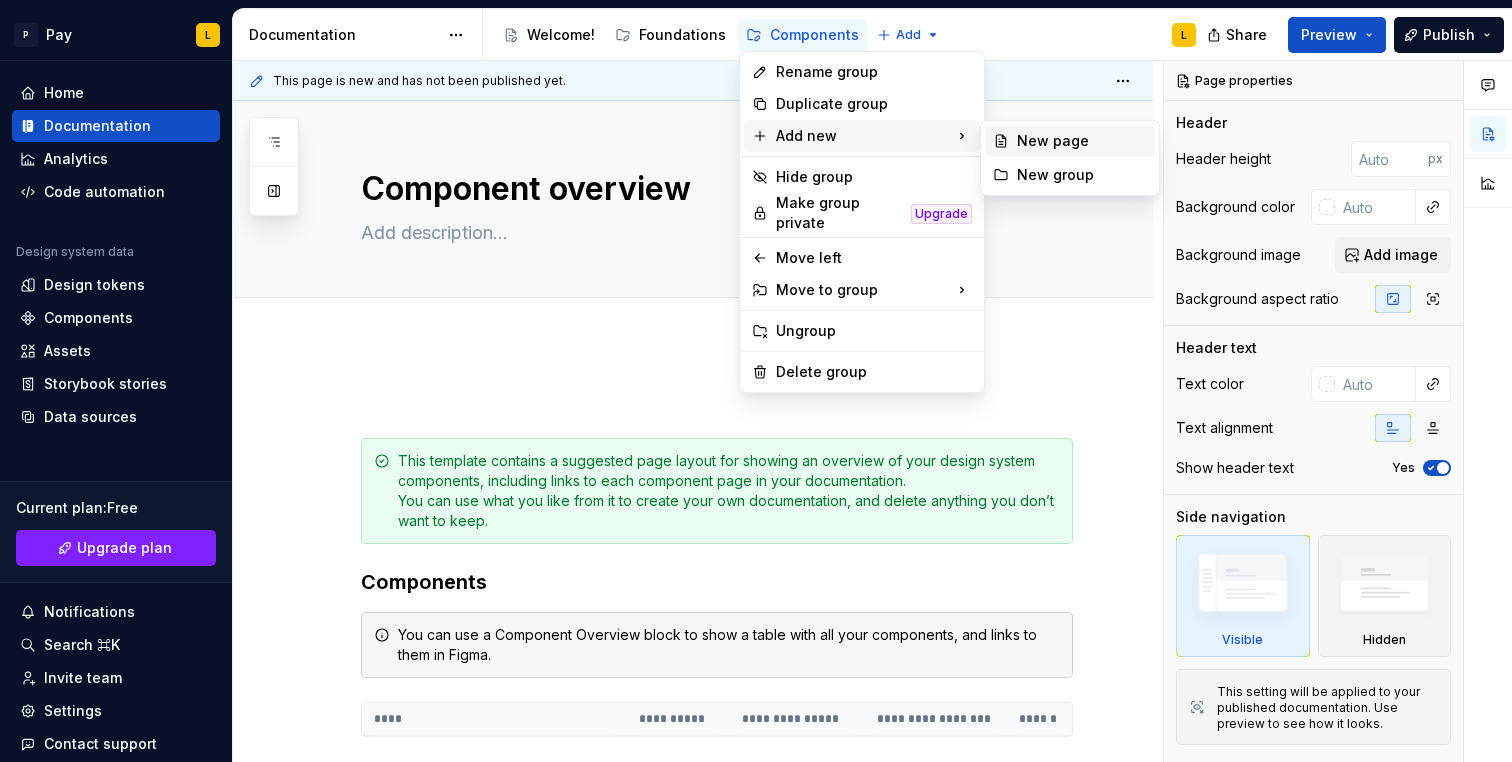 click on "New page" at bounding box center [1082, 141] 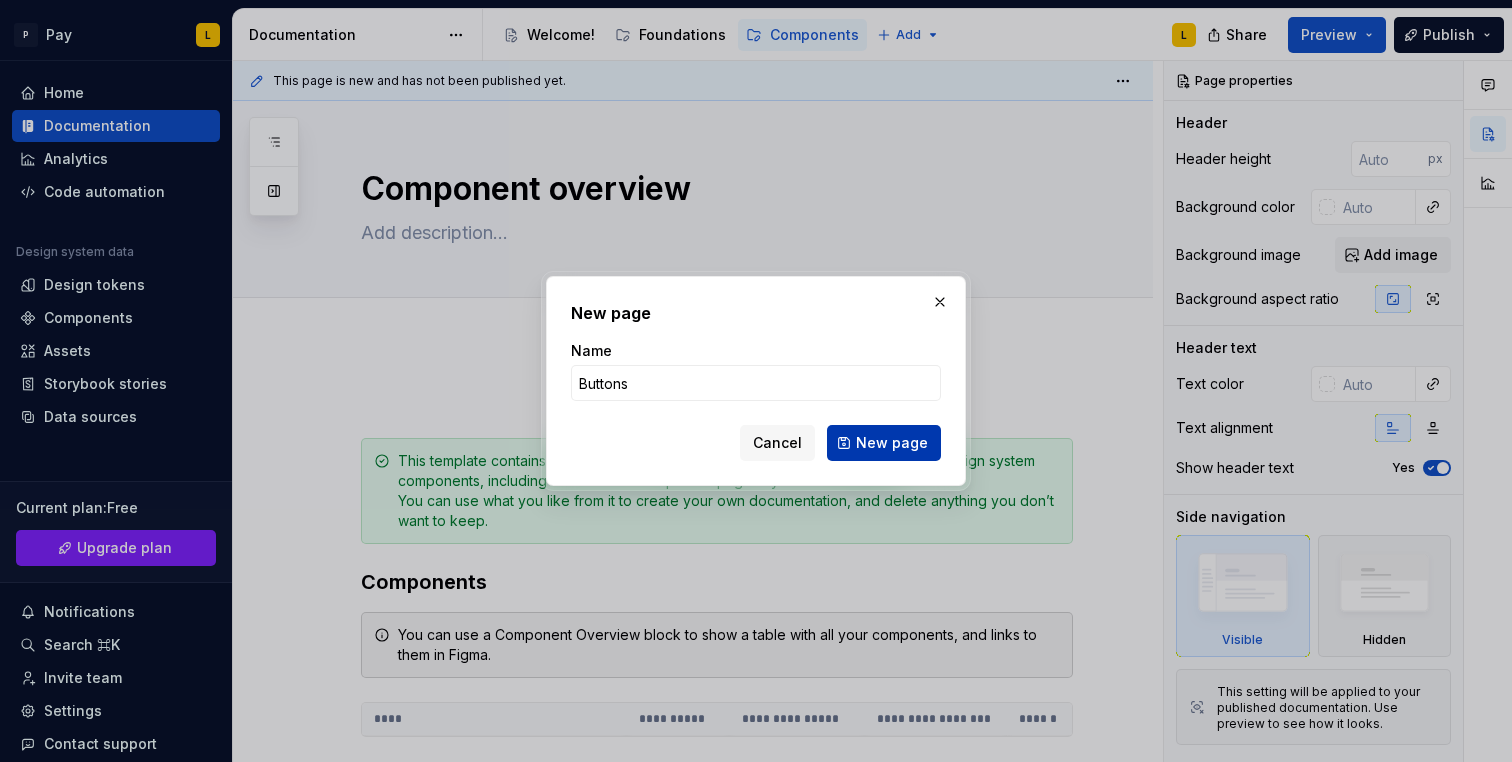 type on "Buttons" 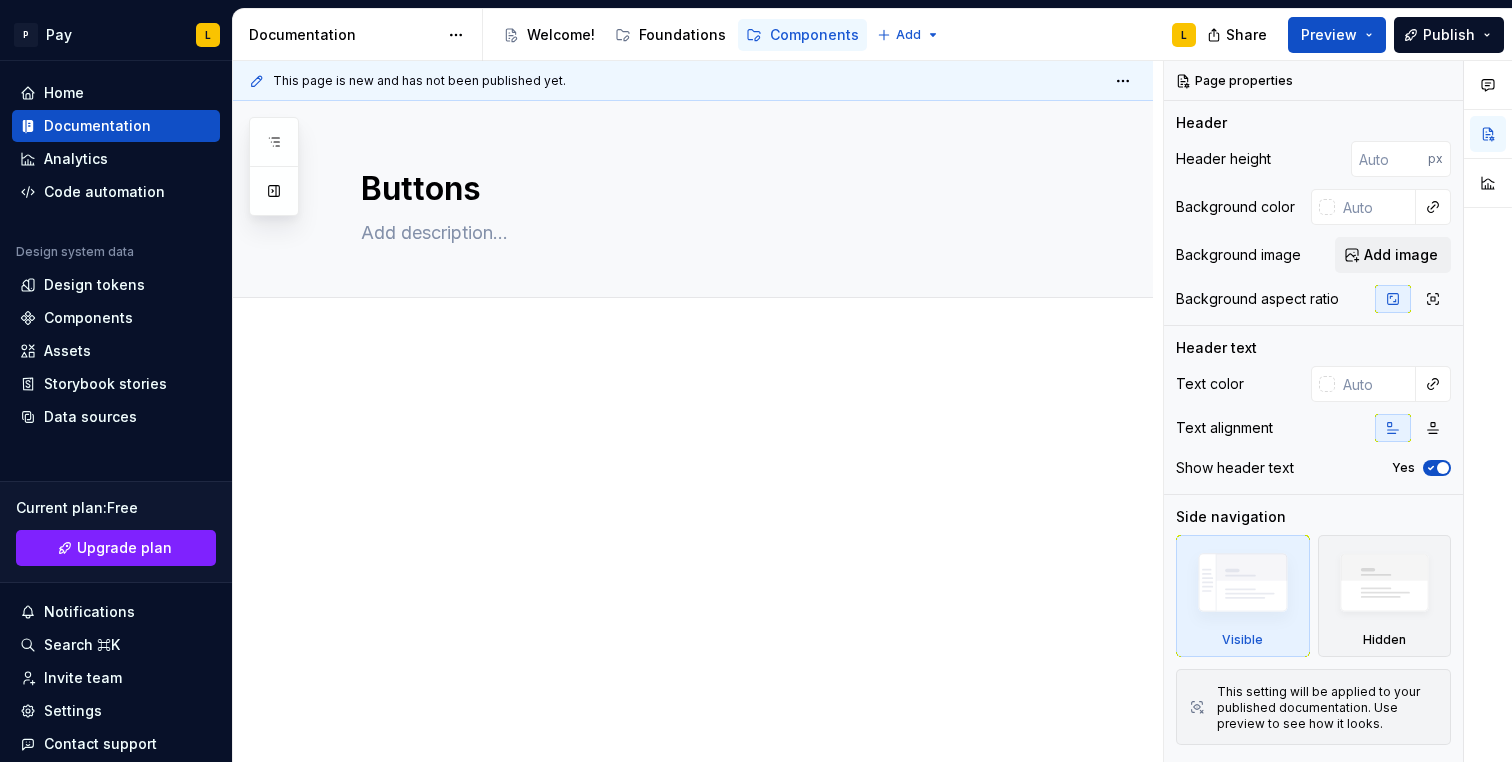 click at bounding box center [693, 530] 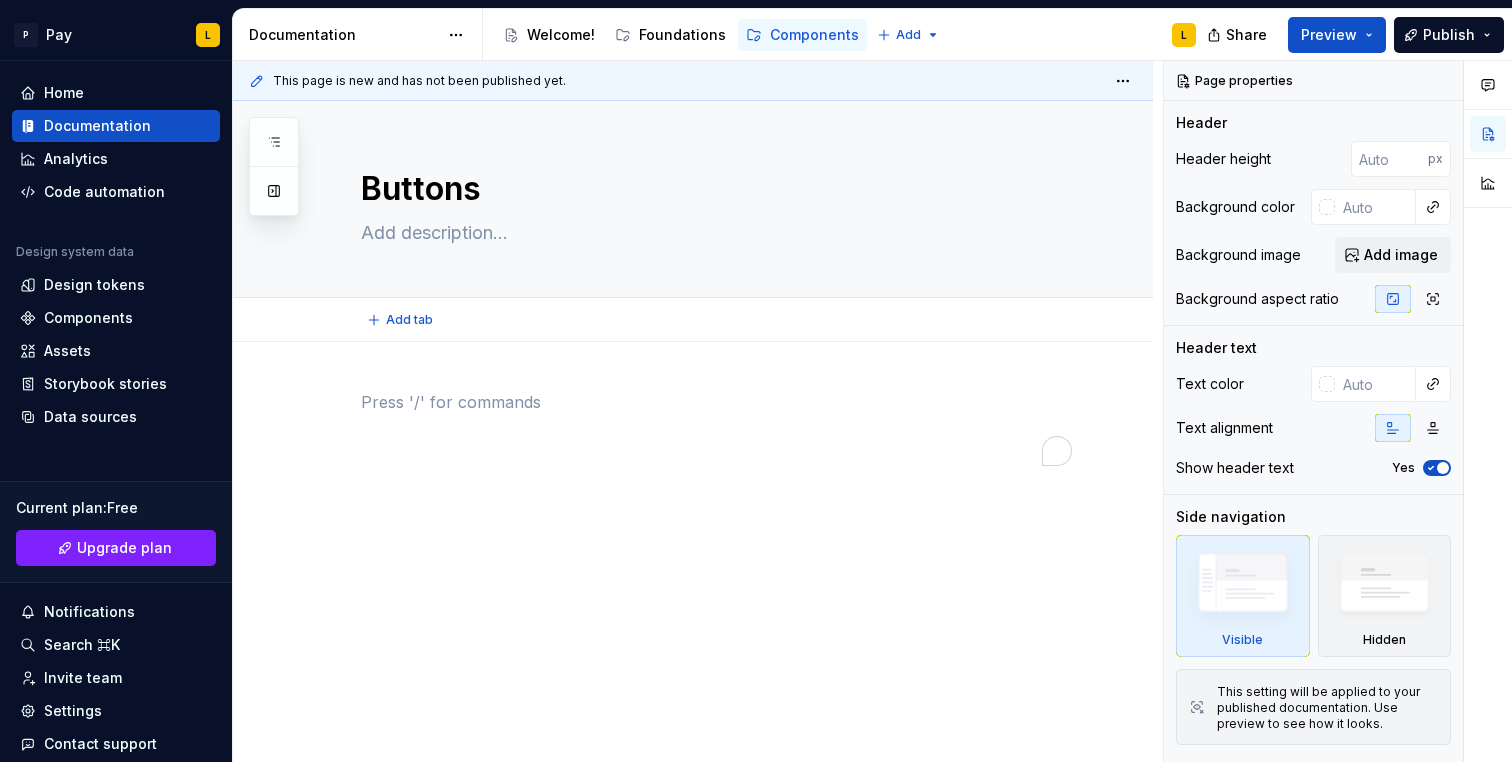 click on "P Pay  L Home Documentation Analytics Code automation Design system data Design tokens Components Assets Storybook stories Data sources Current plan :  Free Upgrade plan Notifications Search ⌘K Invite team Settings Contact support Help Documentation
Accessibility guide for tree Page tree.
Navigate the tree with the arrow keys. Common tree hotkeys apply. Further keybindings are available:
enter to execute primary action on focused item
f2 to start renaming the focused item
escape to abort renaming an item
control+d to start dragging selected items
Welcome! Foundations Components Add L Share Preview Publish Pages Add
Accessibility guide for tree Page tree.
Navigate the tree with the arrow keys. Common tree hotkeys apply. Further keybindings are available:
enter to execute primary action on focused item
f2 to start renaming the focused item
escape to abort renaming an item" at bounding box center (756, 381) 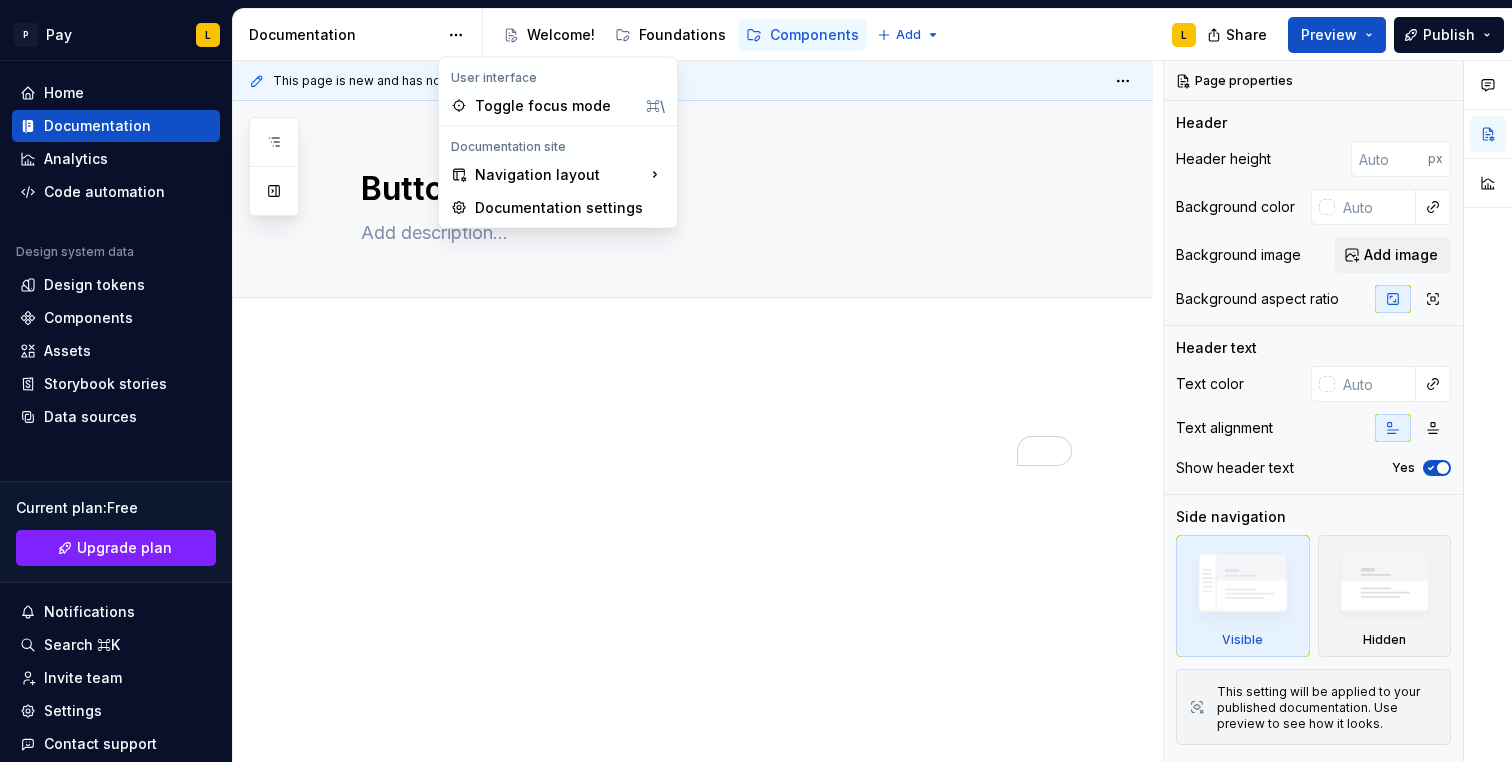 click on "P Pay  L Home Documentation Analytics Code automation Design system data Design tokens Components Assets Storybook stories Data sources Current plan :  Free Upgrade plan Notifications Search ⌘K Invite team Settings Contact support Help Documentation
Accessibility guide for tree Page tree.
Navigate the tree with the arrow keys. Common tree hotkeys apply. Further keybindings are available:
enter to execute primary action on focused item
f2 to start renaming the focused item
escape to abort renaming an item
control+d to start dragging selected items
Welcome! Foundations Components Add L Share Preview Publish Pages Add
Accessibility guide for tree Page tree.
Navigate the tree with the arrow keys. Common tree hotkeys apply. Further keybindings are available:
enter to execute primary action on focused item
f2 to start renaming the focused item
escape to abort renaming an item" at bounding box center [756, 381] 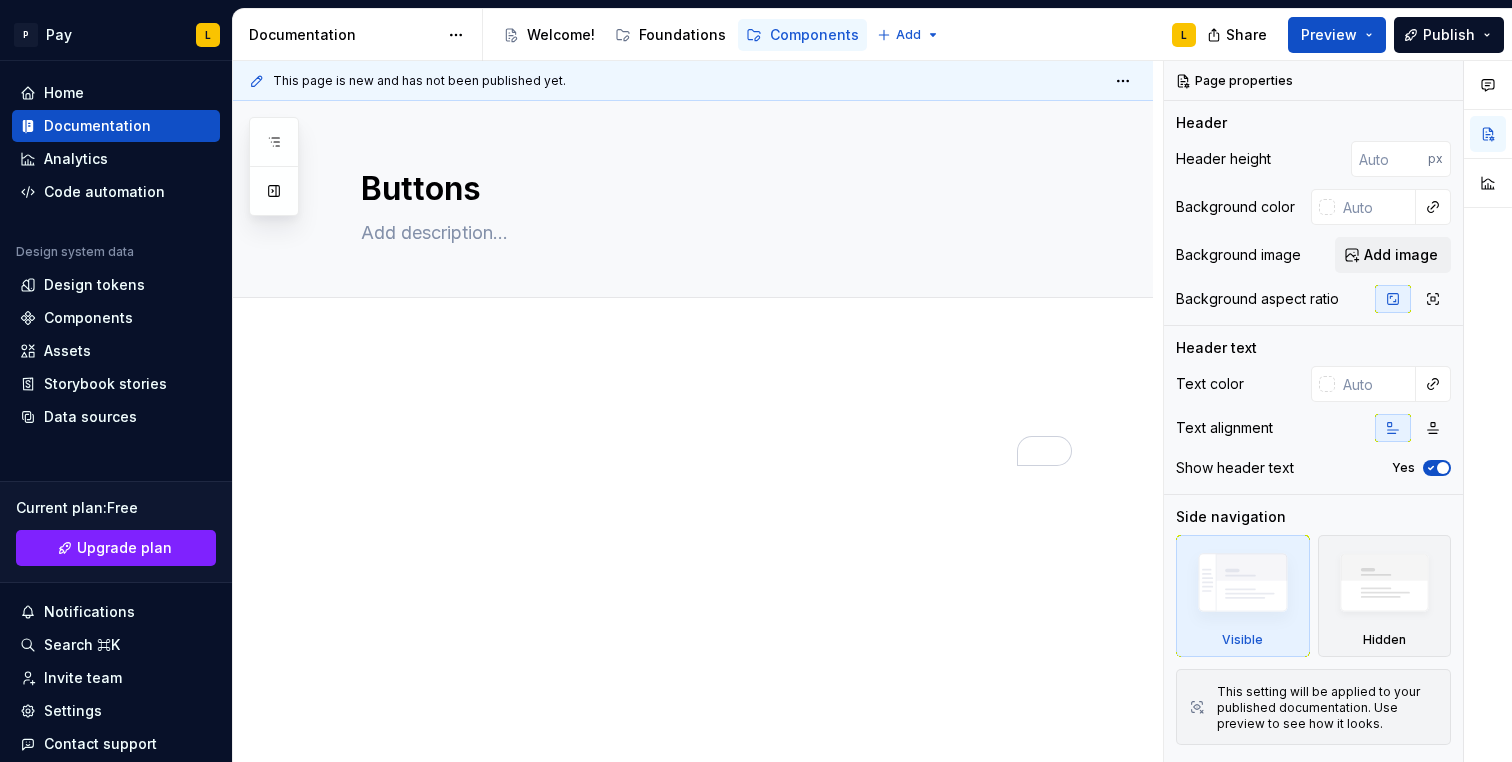 type on "*" 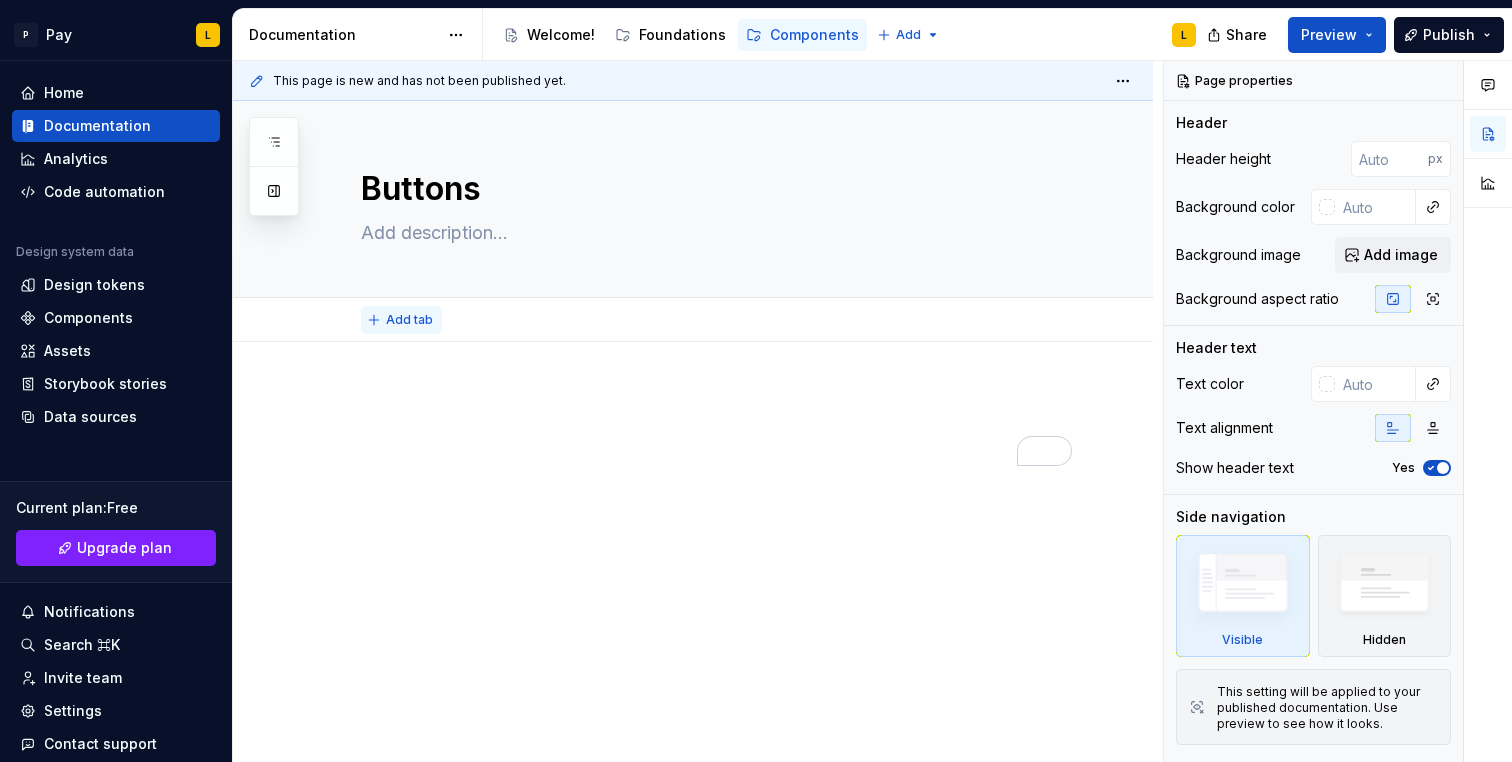 click on "Add tab" at bounding box center (409, 320) 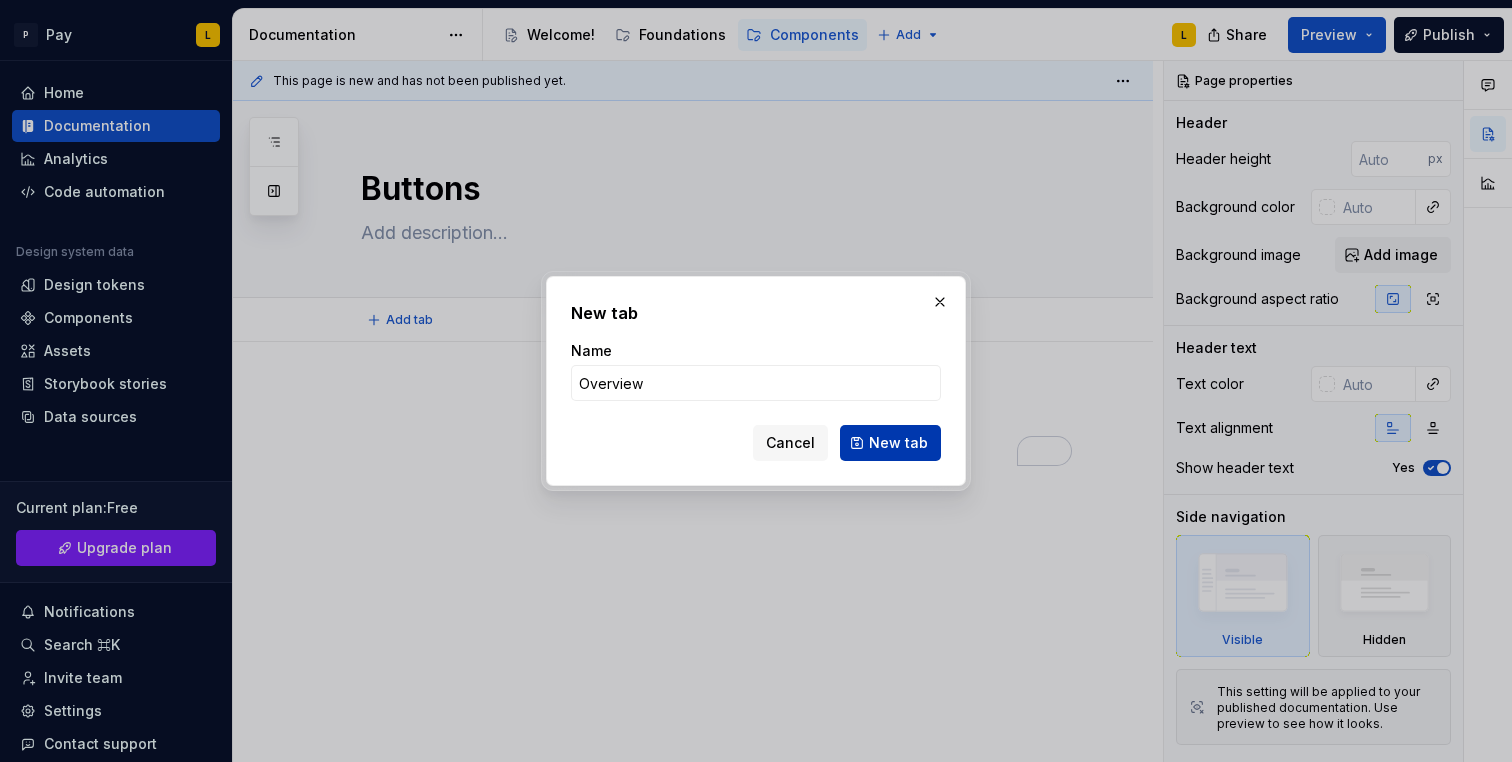 type on "Overview" 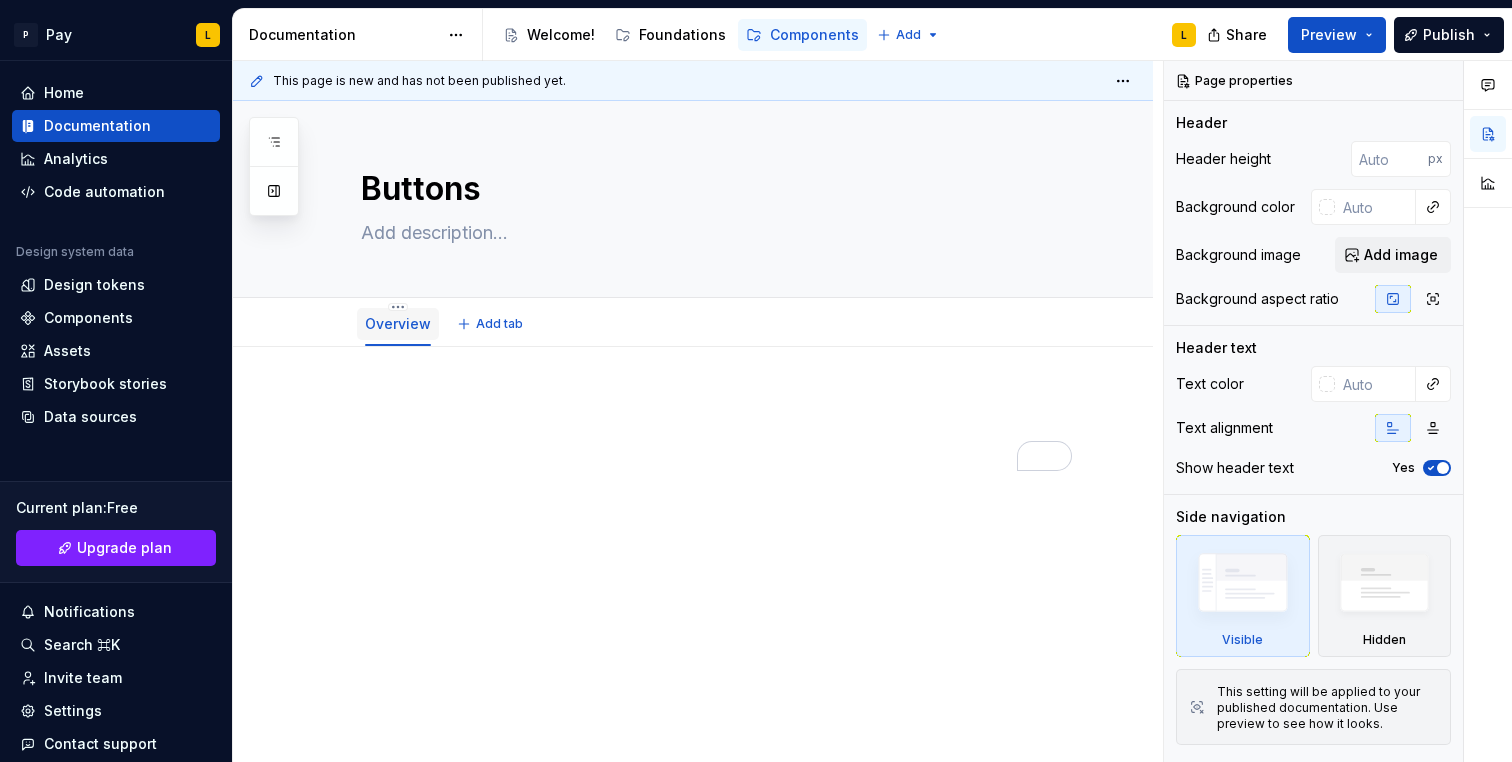 click on "Overview" at bounding box center (398, 323) 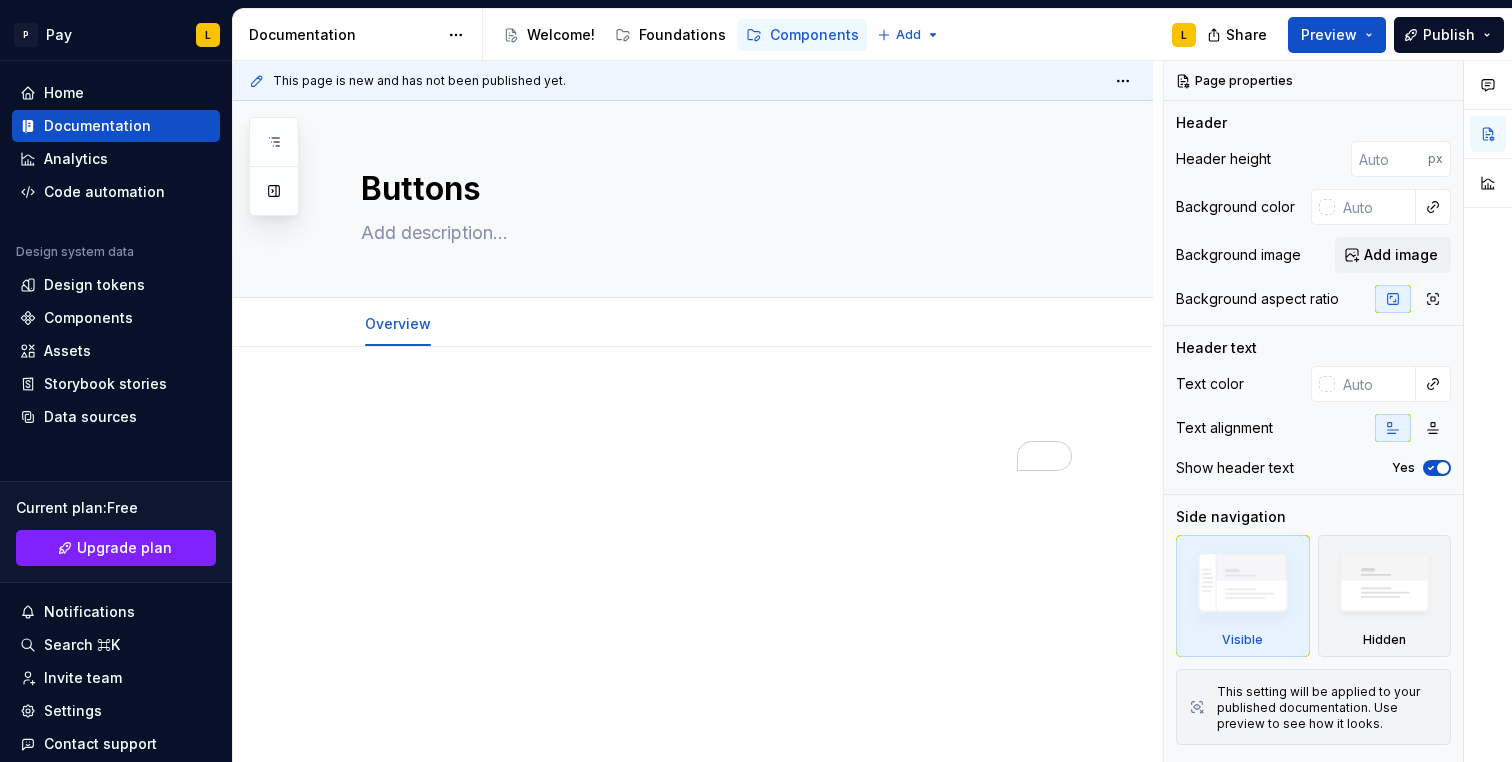 click at bounding box center (693, 535) 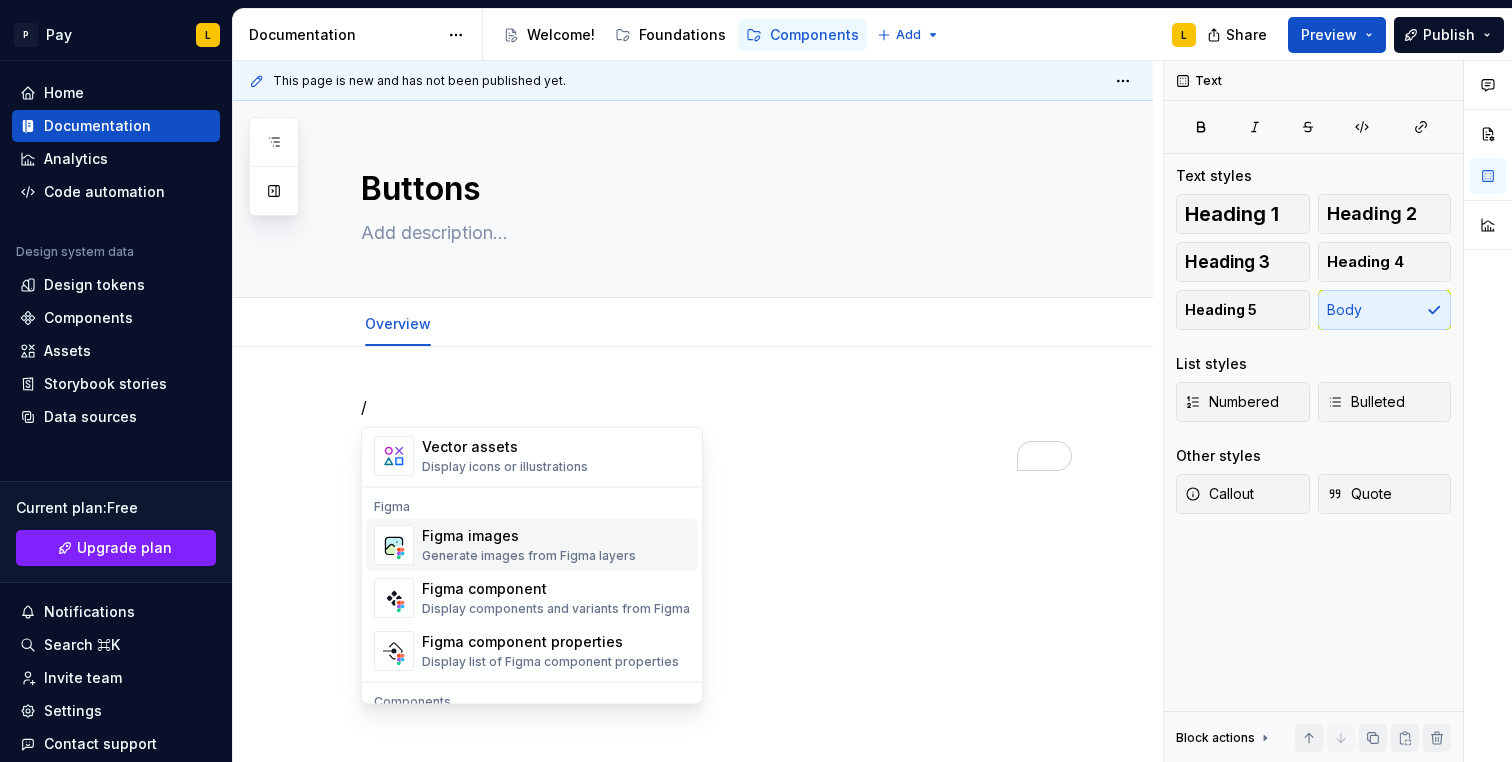 scroll, scrollTop: 1829, scrollLeft: 0, axis: vertical 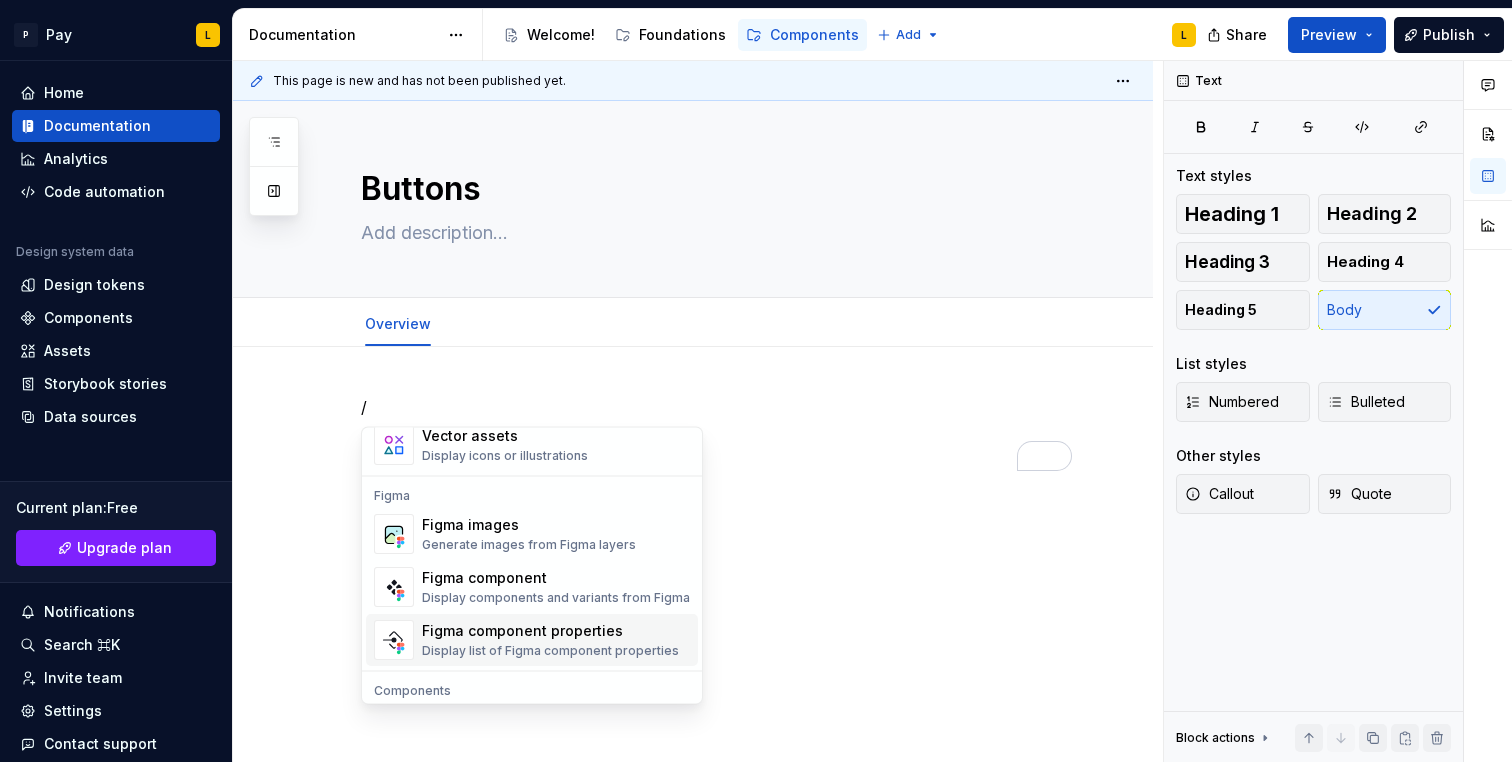 click on "Figma component properties Display list of Figma component properties" at bounding box center [550, 641] 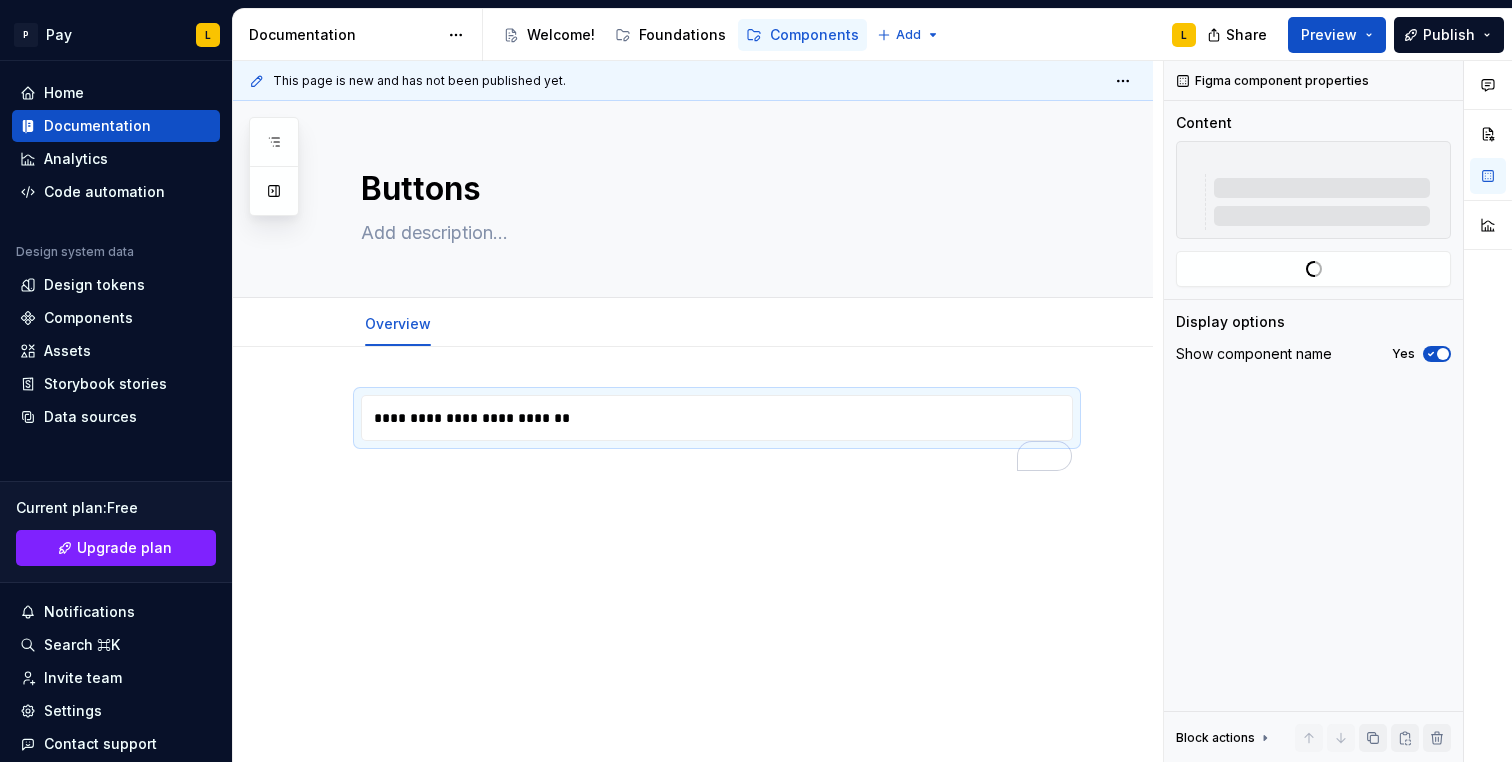 type on "*" 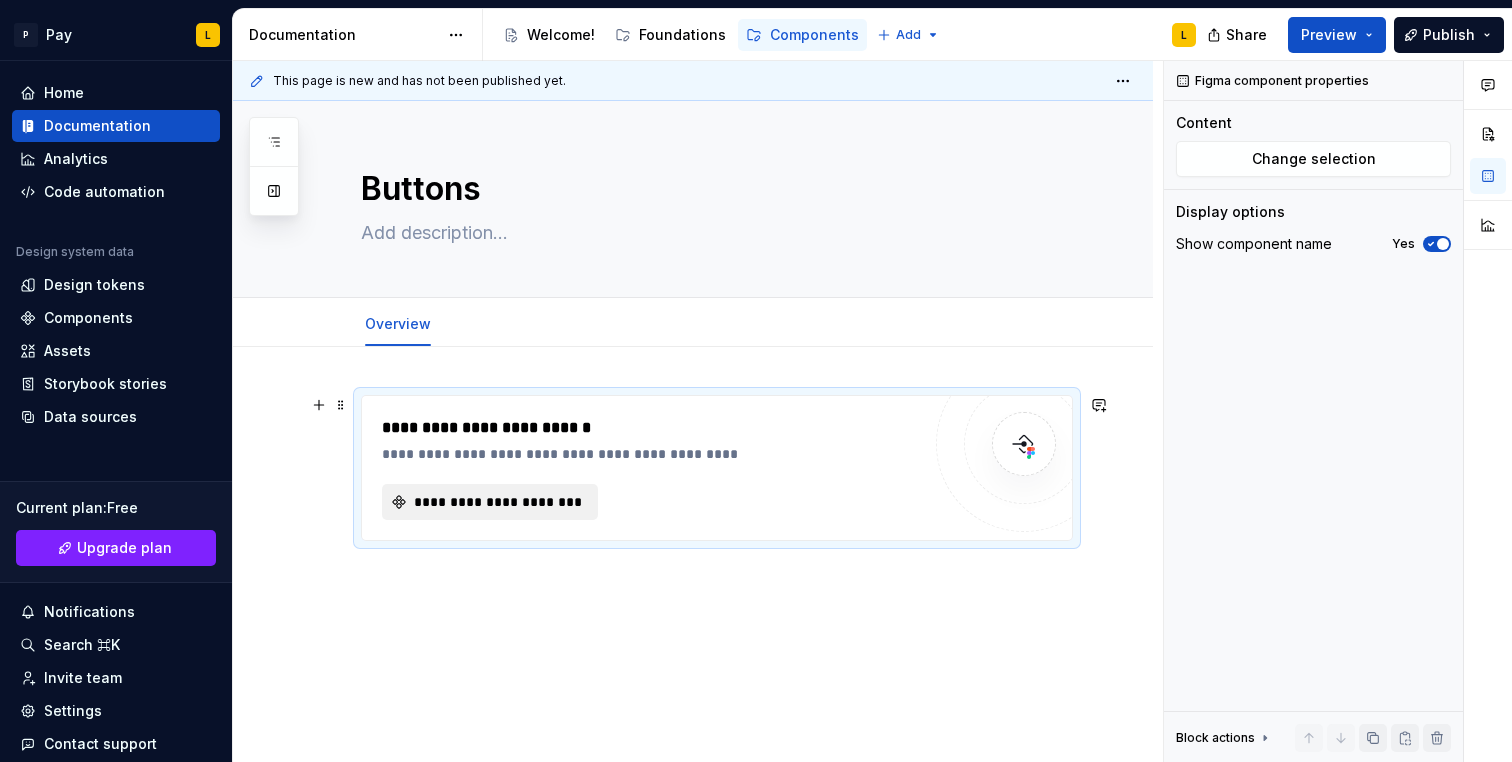 click on "**********" at bounding box center [498, 502] 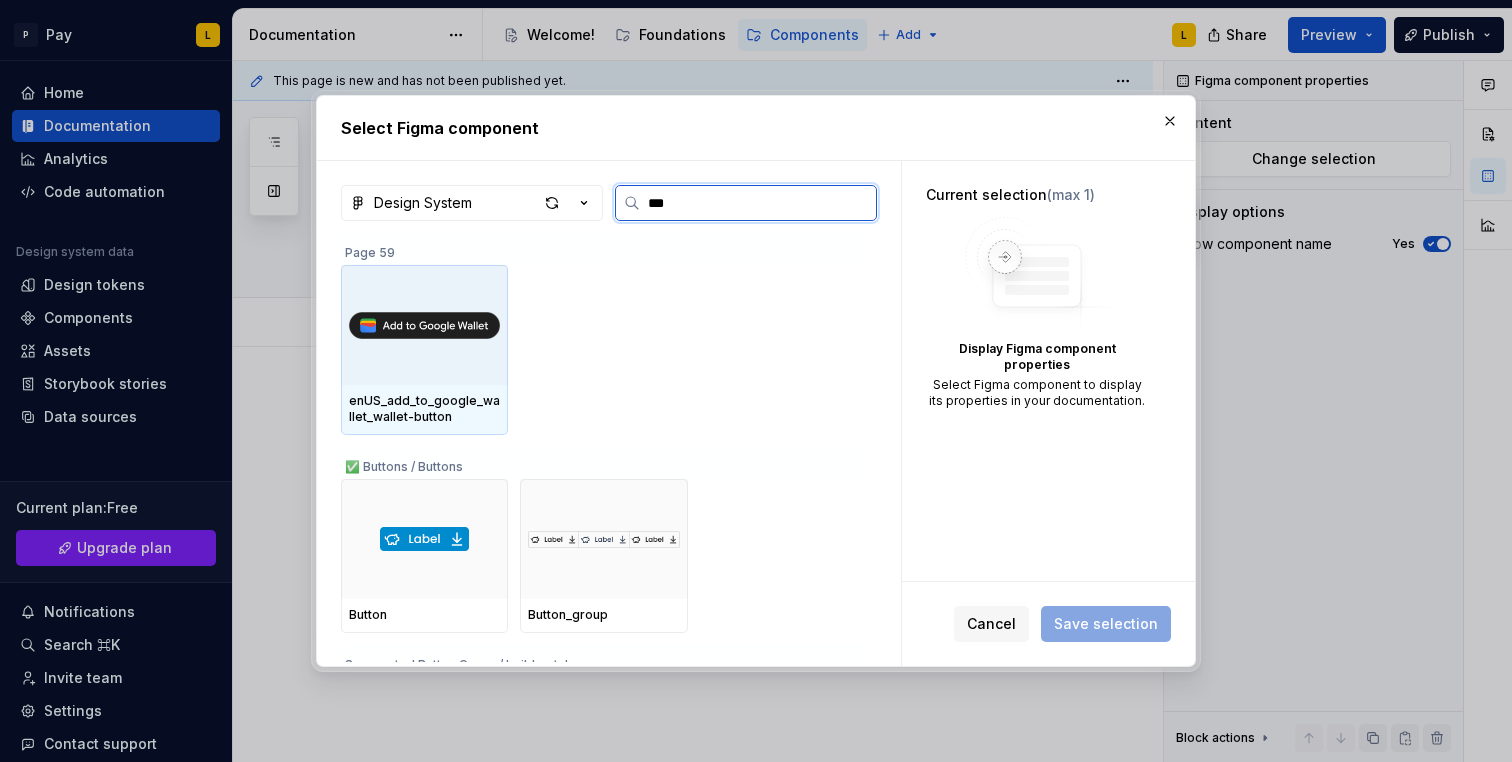 type on "****" 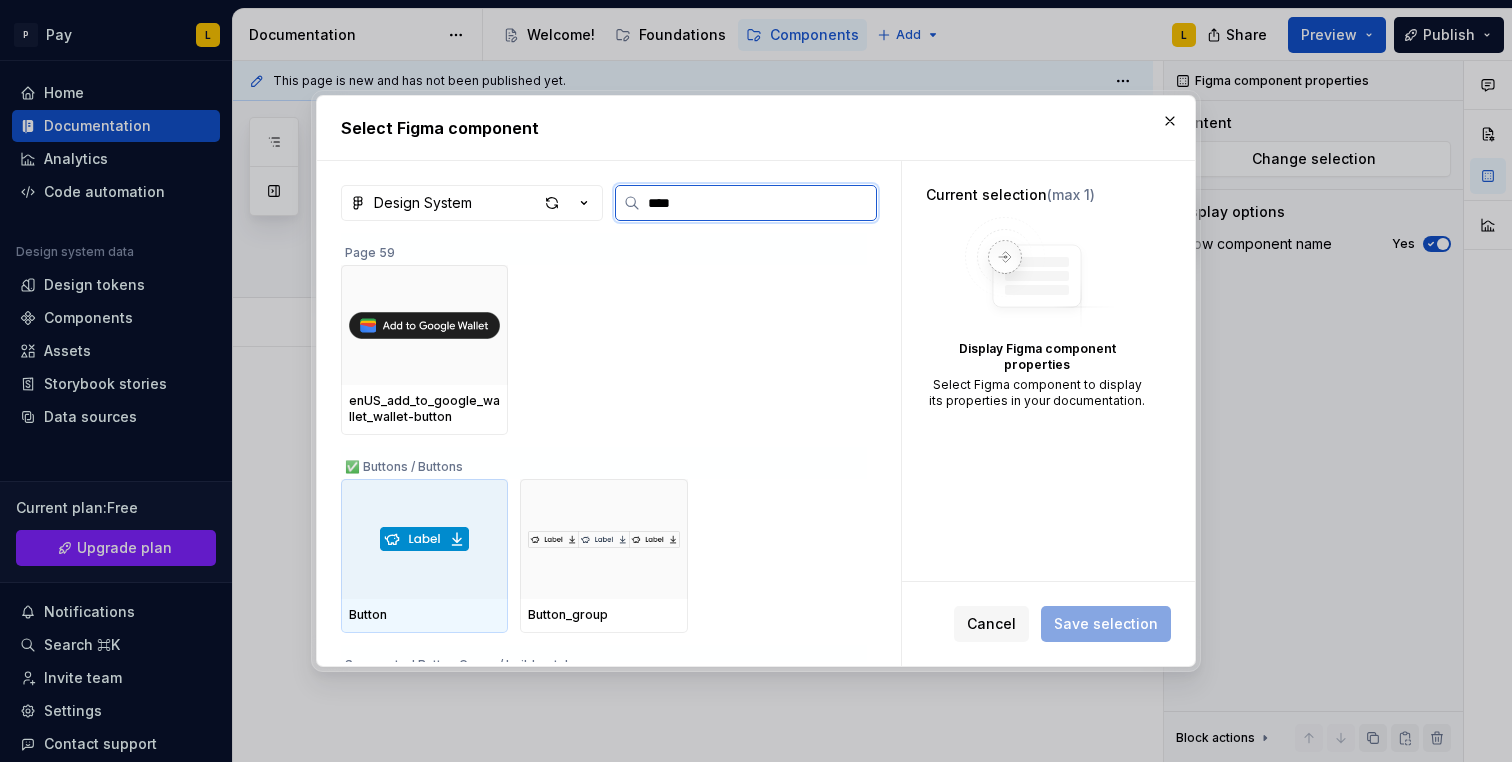 click at bounding box center [424, 539] 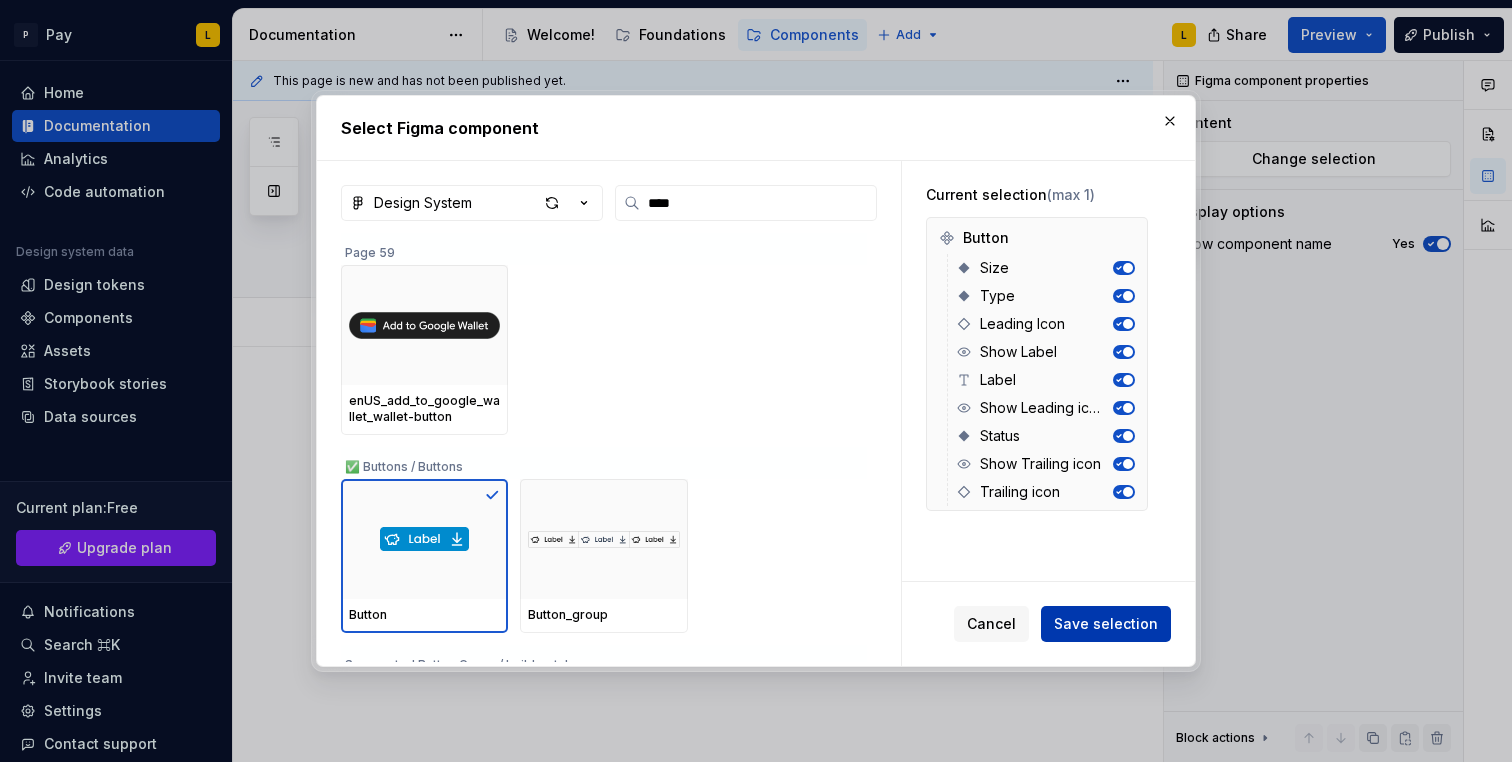 click on "Save selection" at bounding box center (1106, 624) 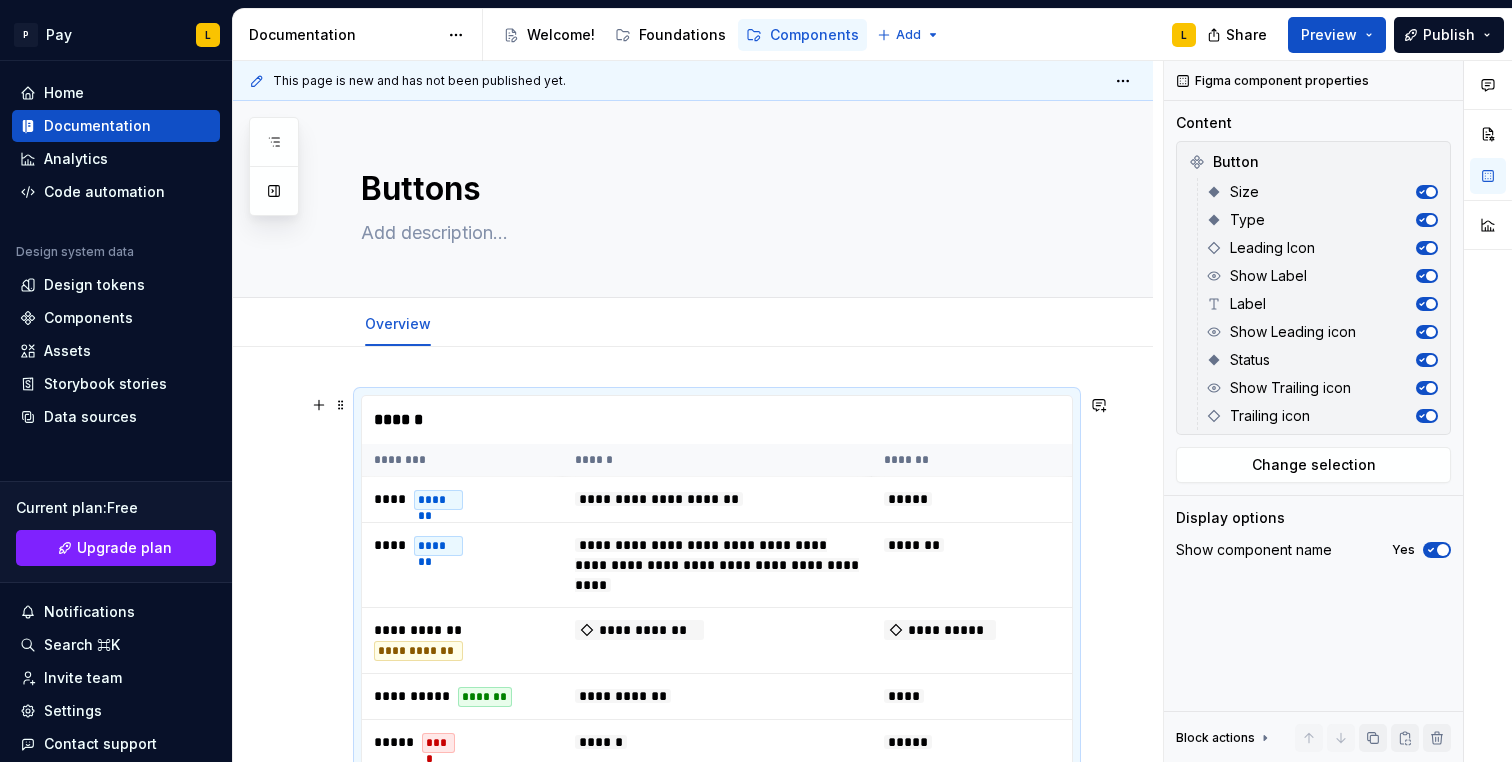 scroll, scrollTop: 139, scrollLeft: 0, axis: vertical 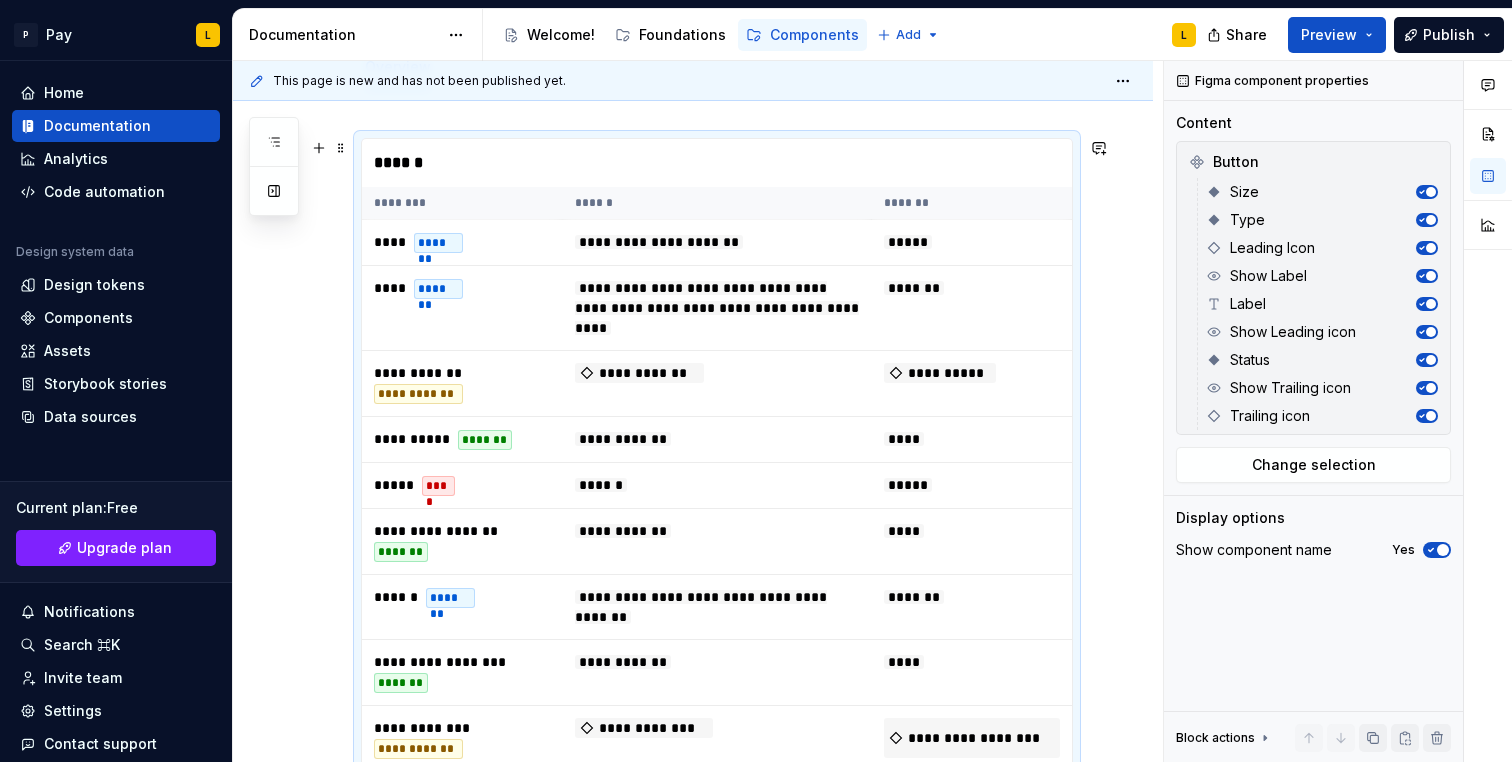 click on "**********" at bounding box center (693, 557) 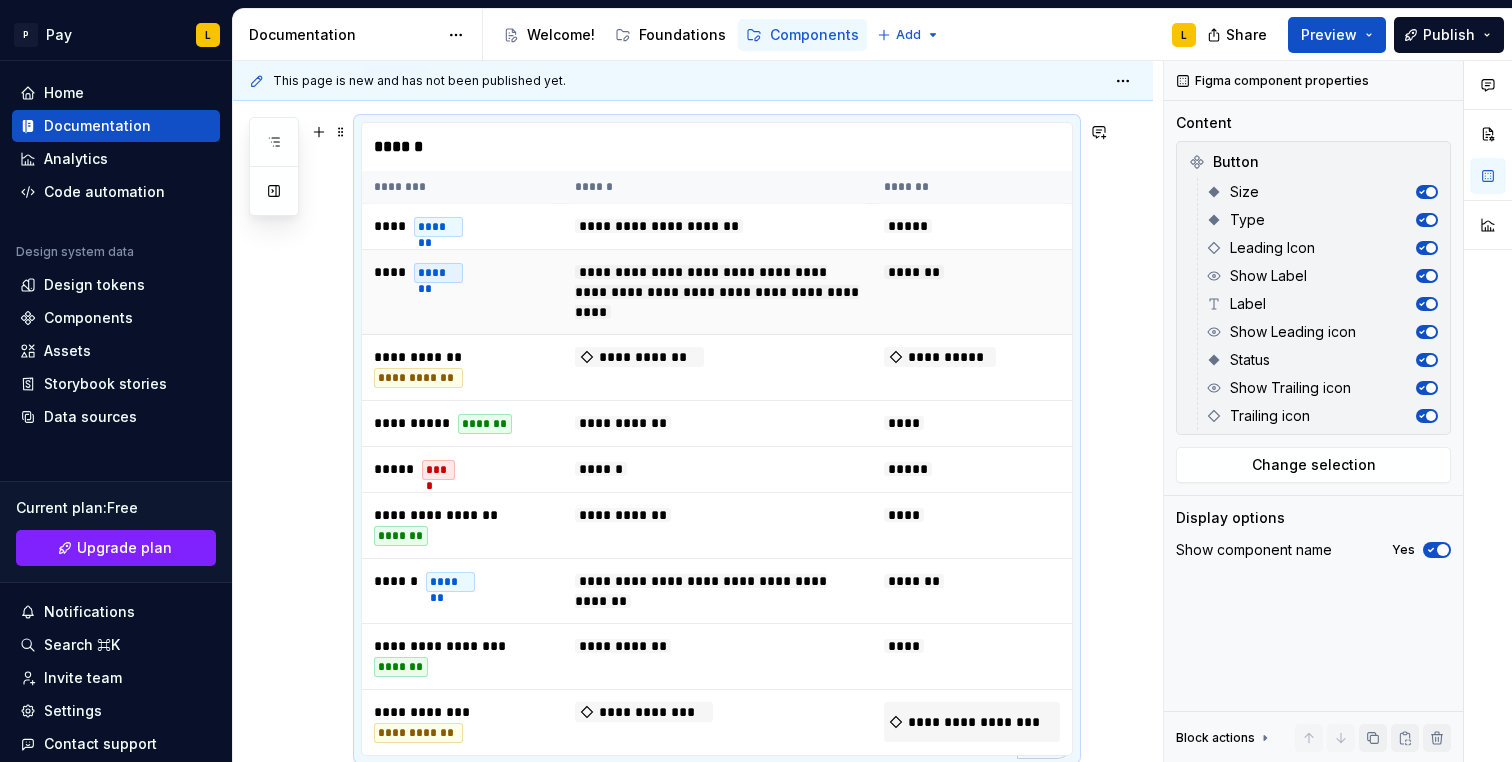 click on "**********" at bounding box center [717, 292] 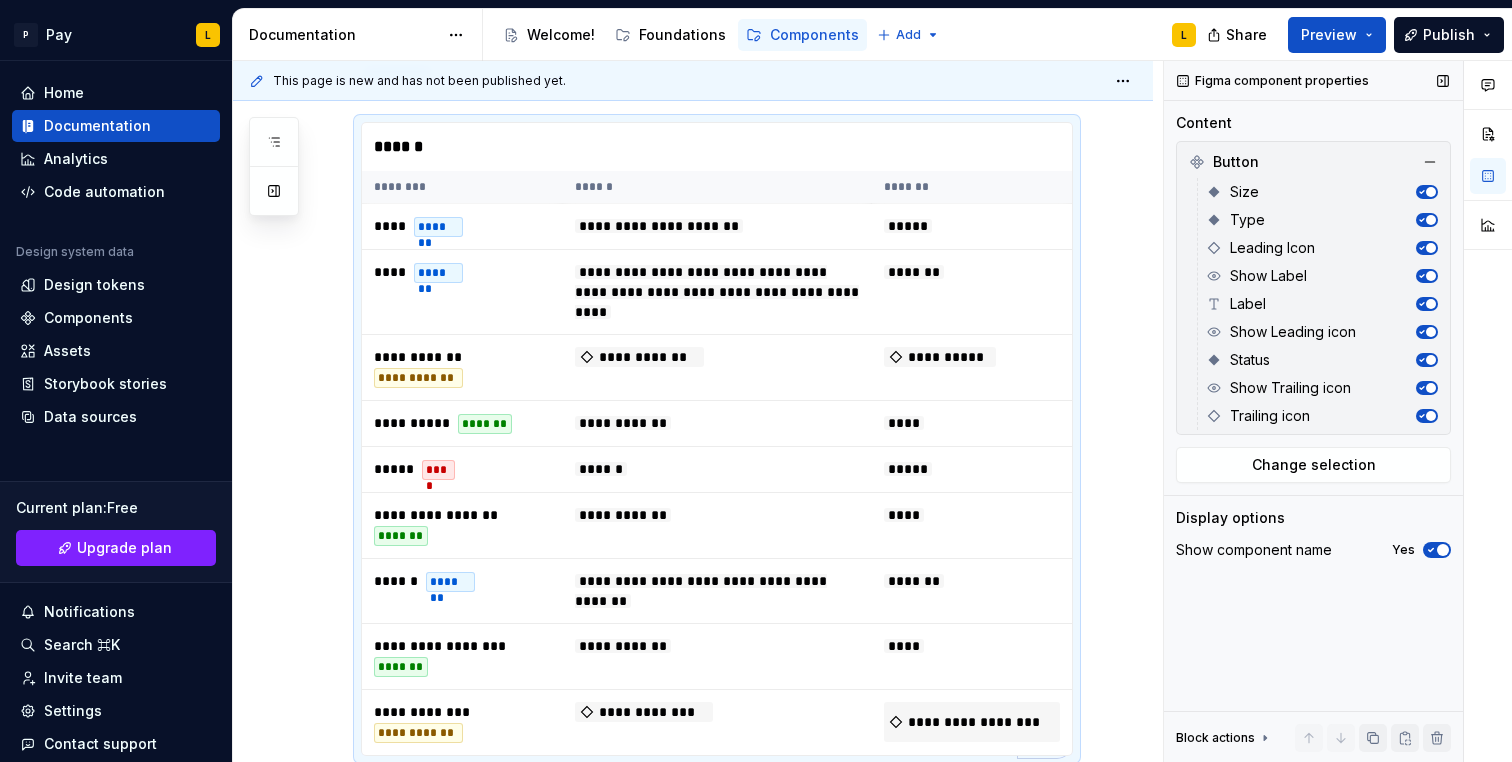 click at bounding box center [1431, 388] 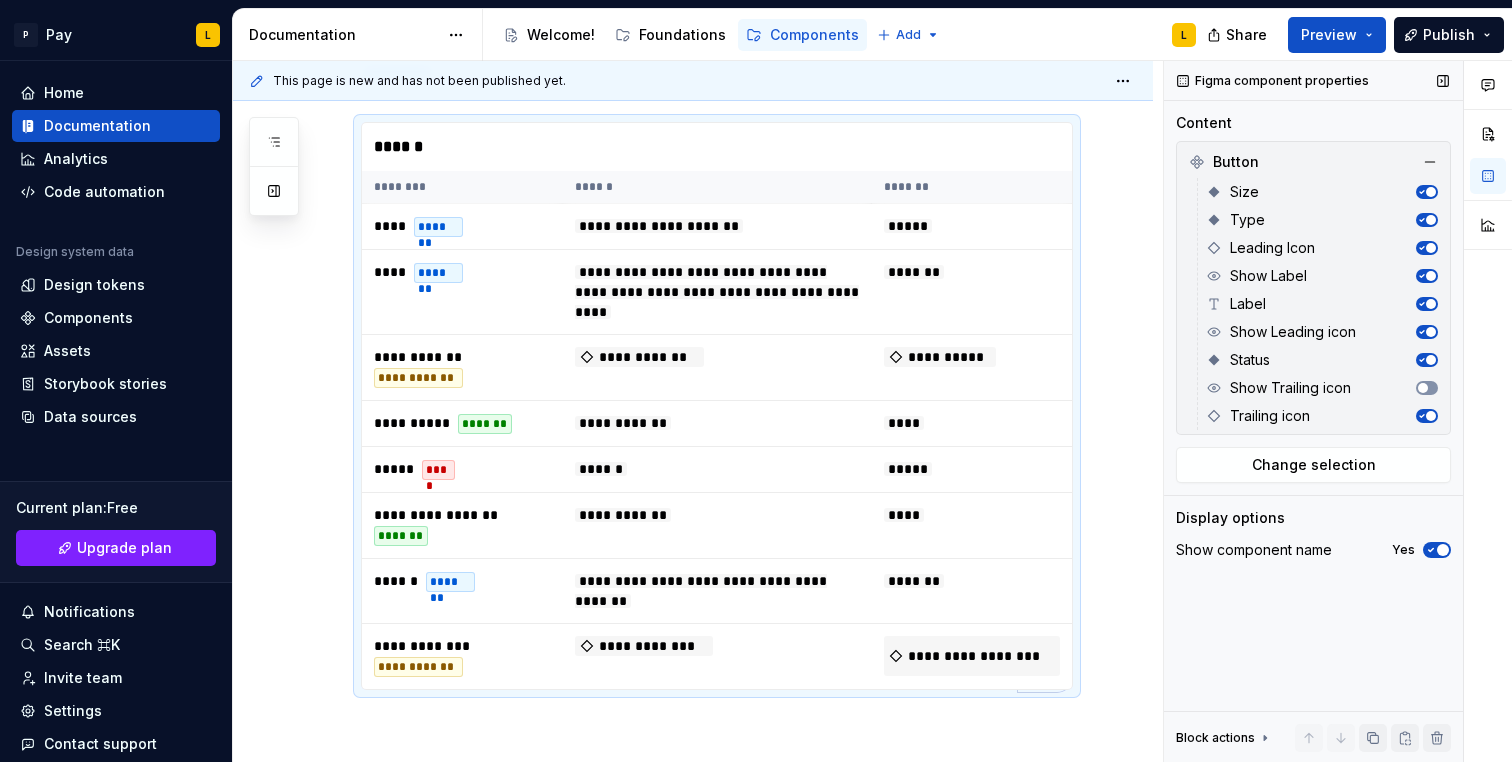 click at bounding box center [1427, 388] 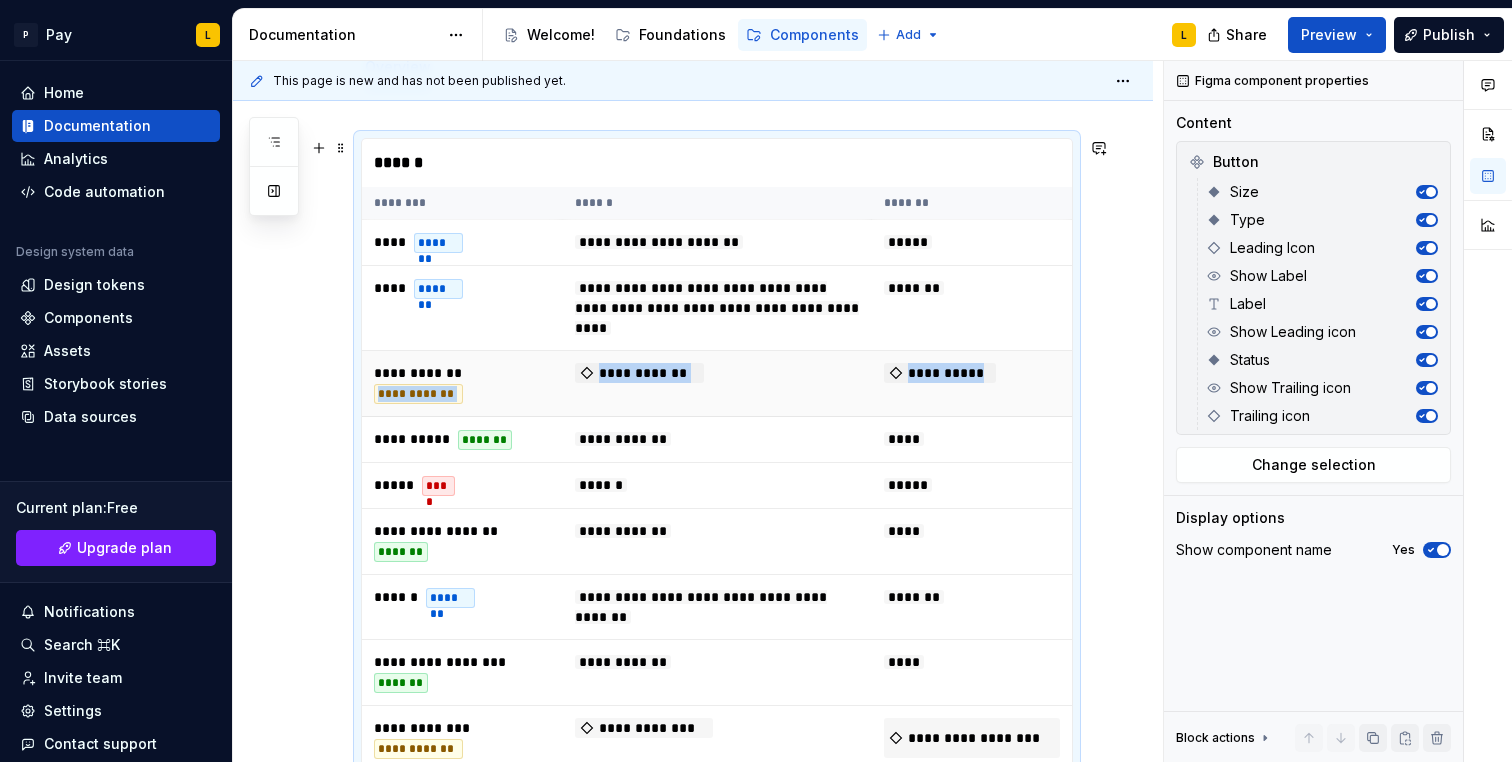 drag, startPoint x: 996, startPoint y: 373, endPoint x: 489, endPoint y: 382, distance: 507.07986 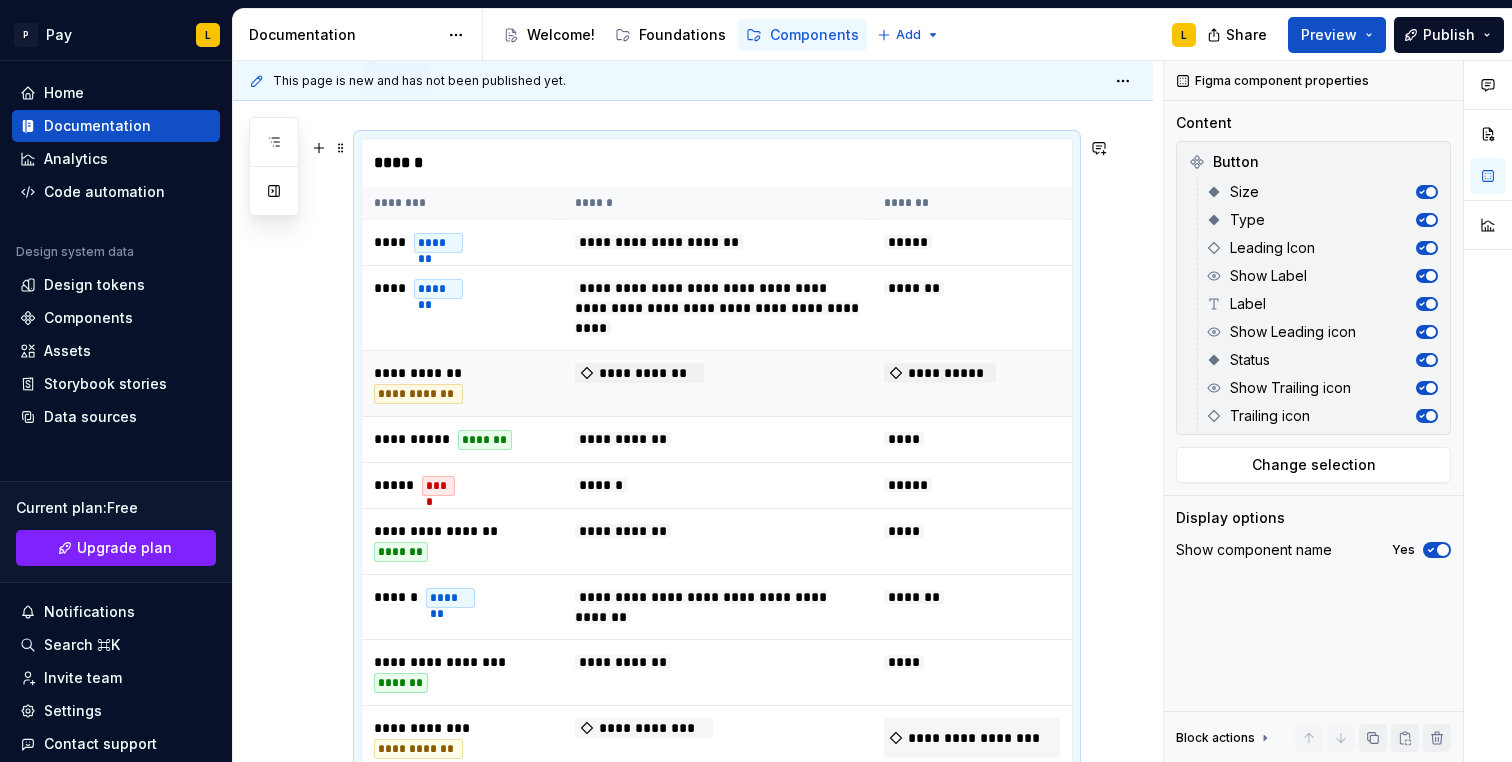 click on "**********" at bounding box center [972, 384] 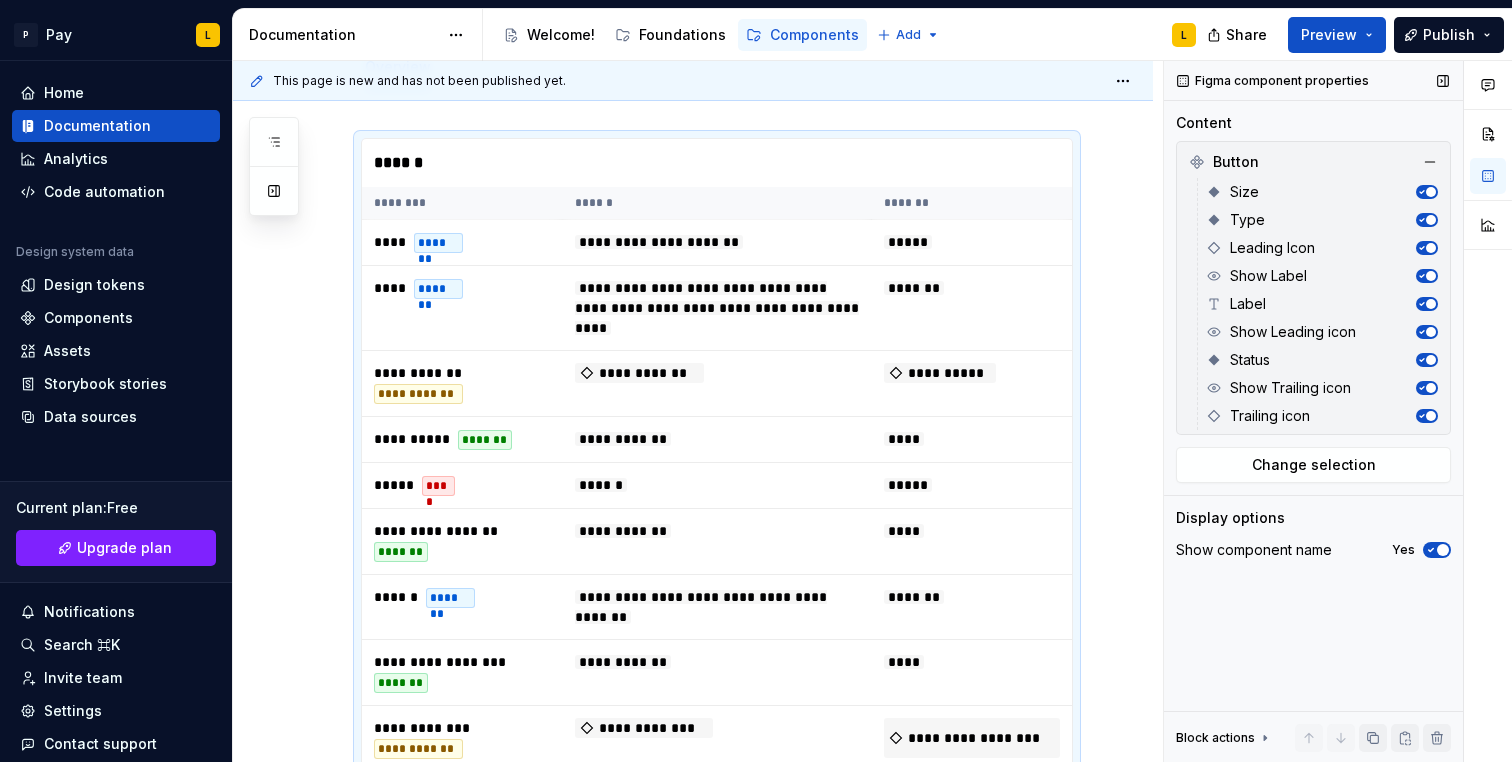 click 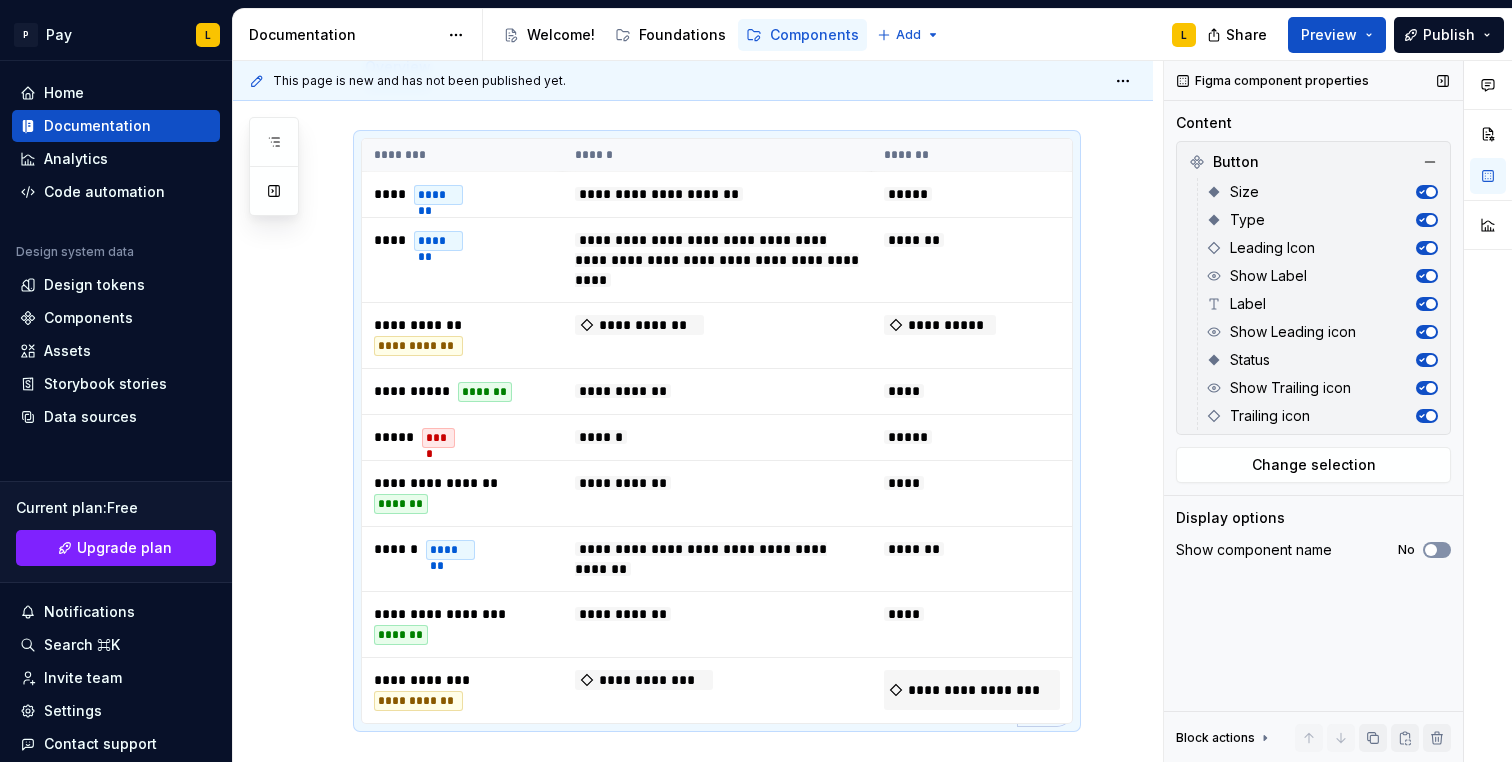 click at bounding box center (1431, 550) 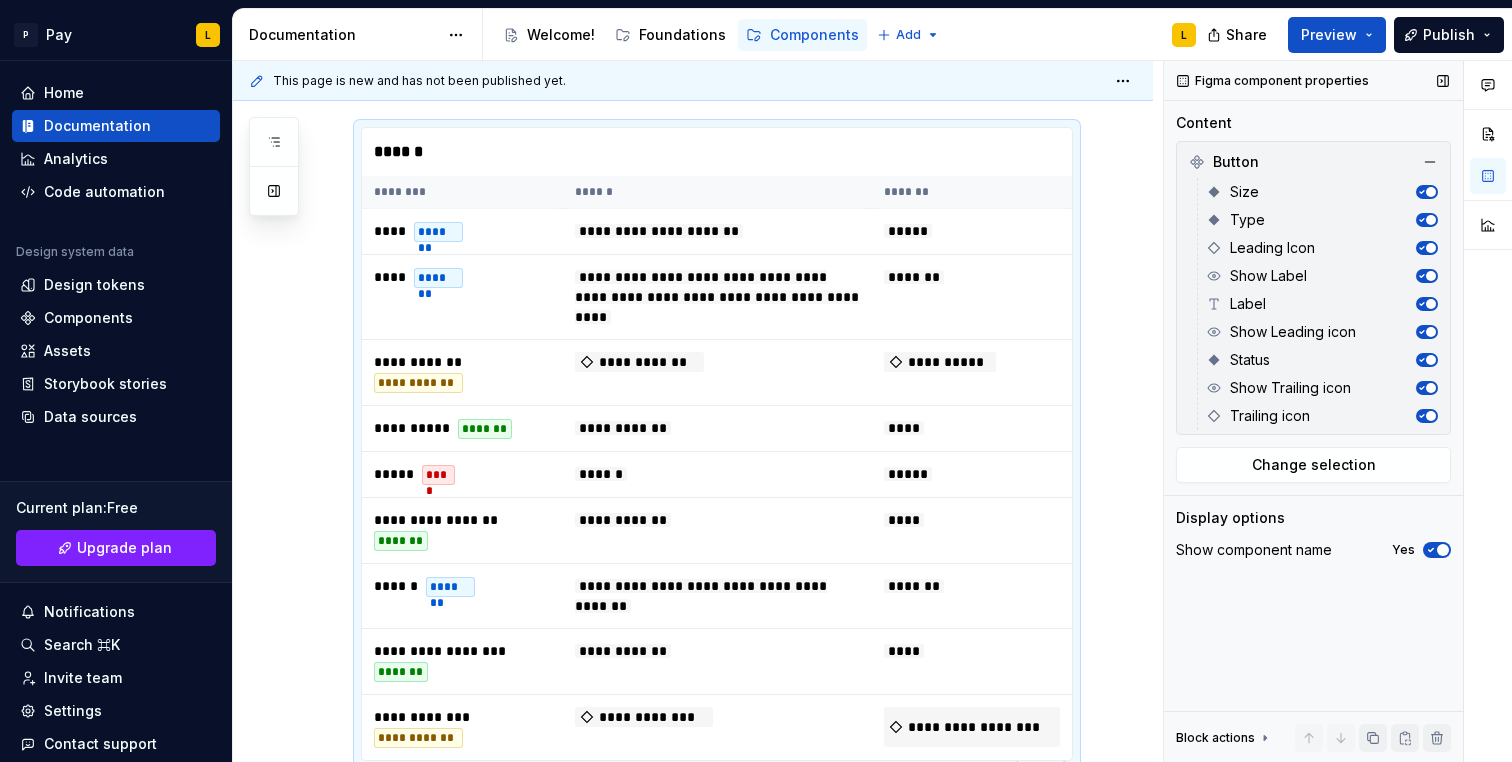 click 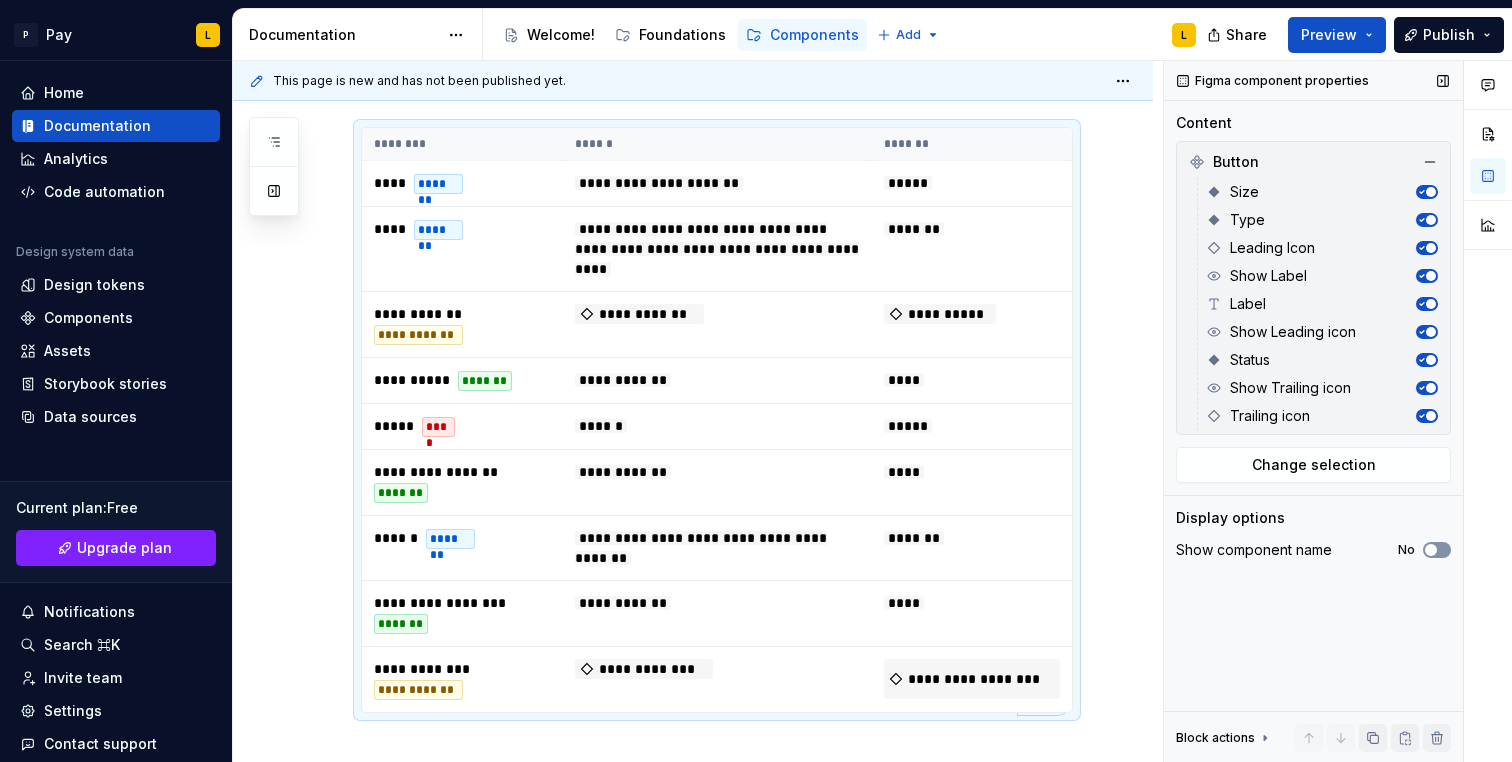 click at bounding box center (1431, 550) 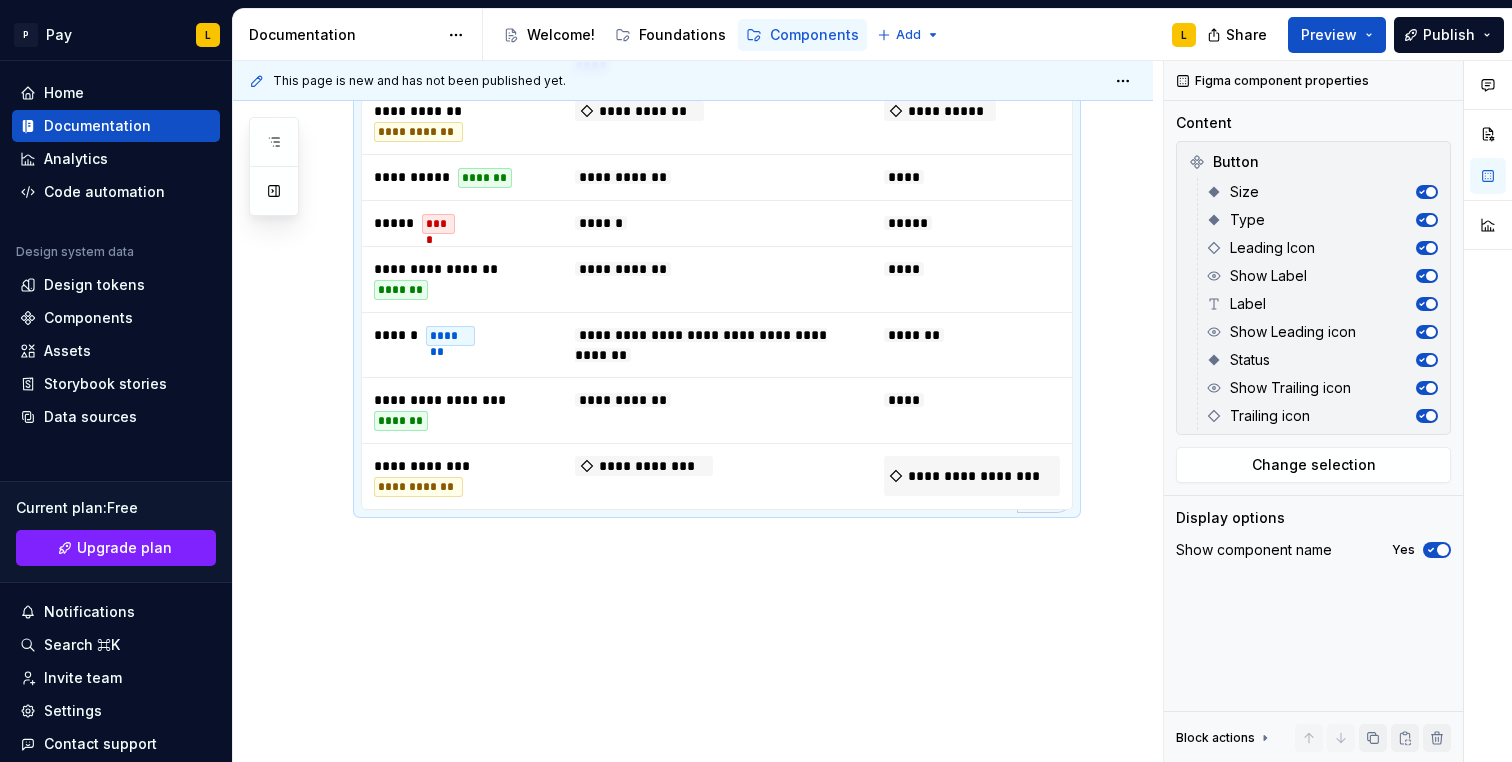 click on "**********" at bounding box center (693, 295) 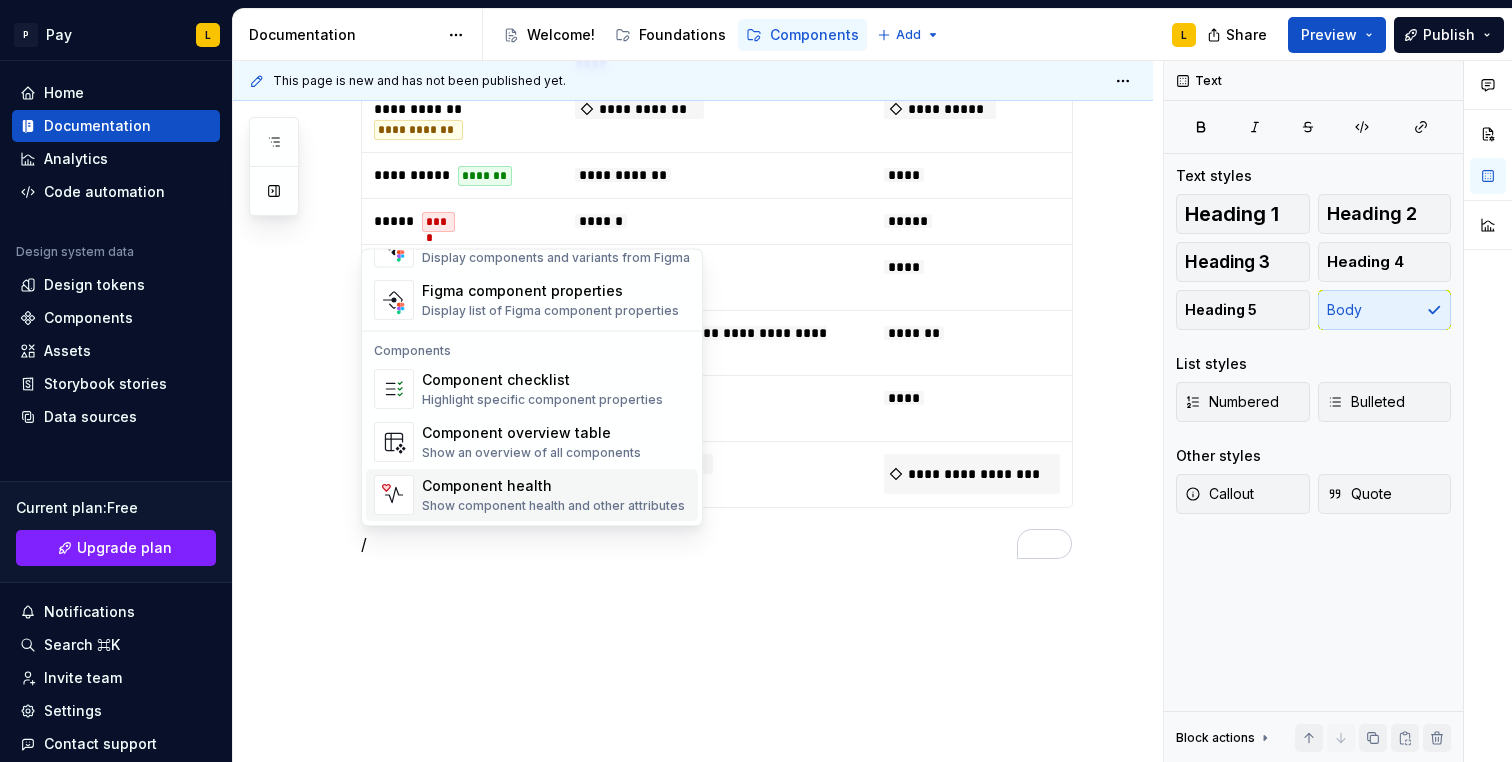 click on "Component health" at bounding box center (553, 487) 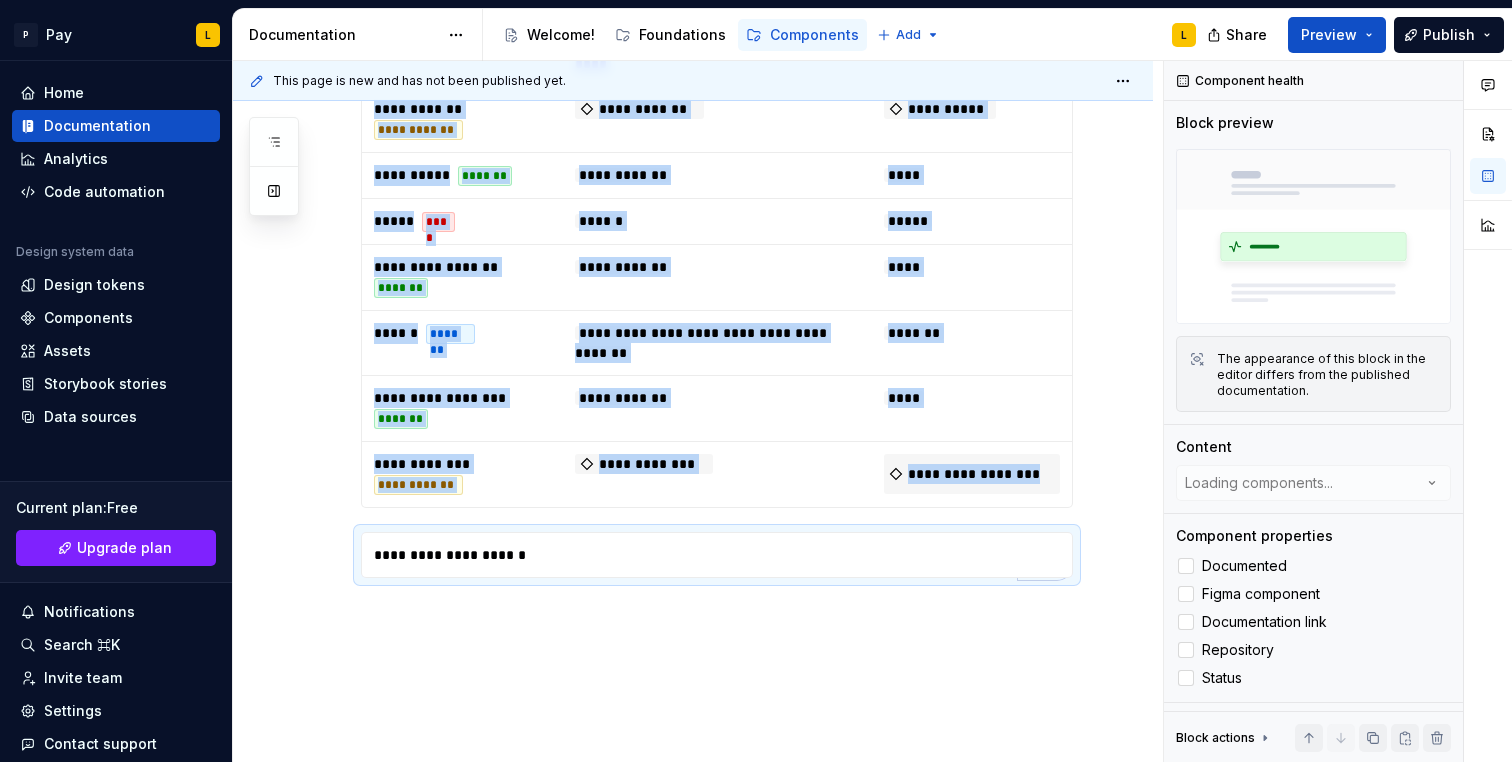 type on "*" 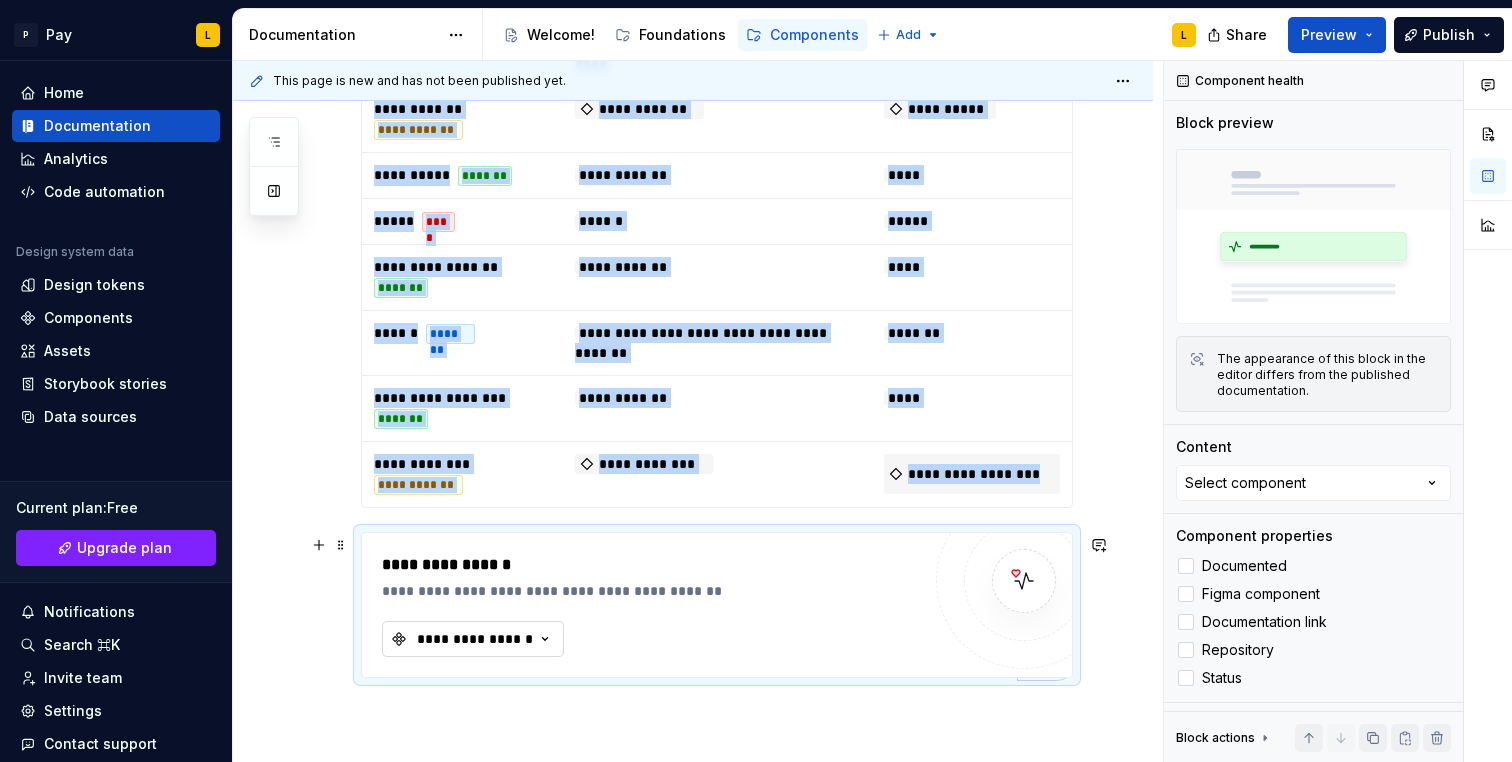 click on "**********" at bounding box center [475, 639] 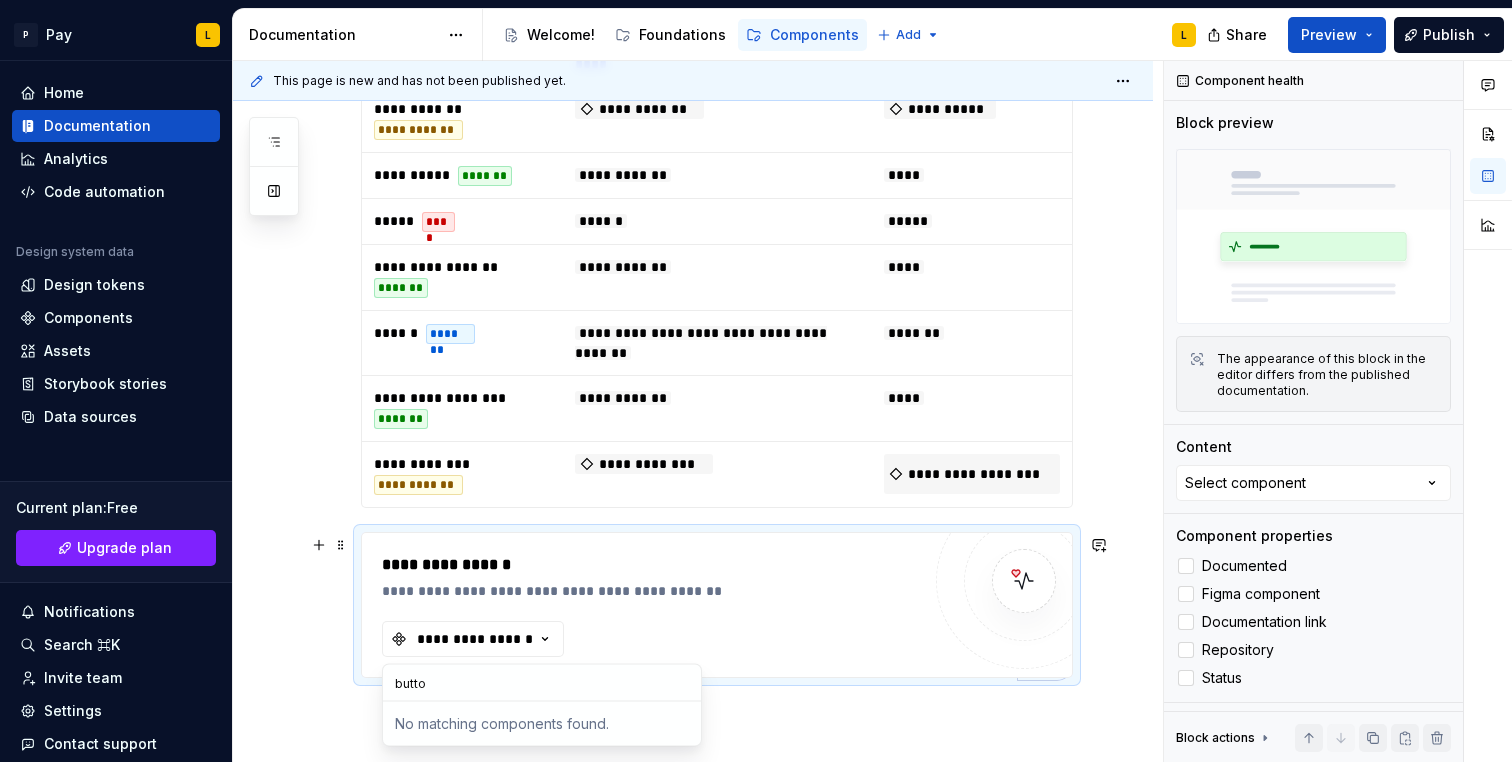 type on "button" 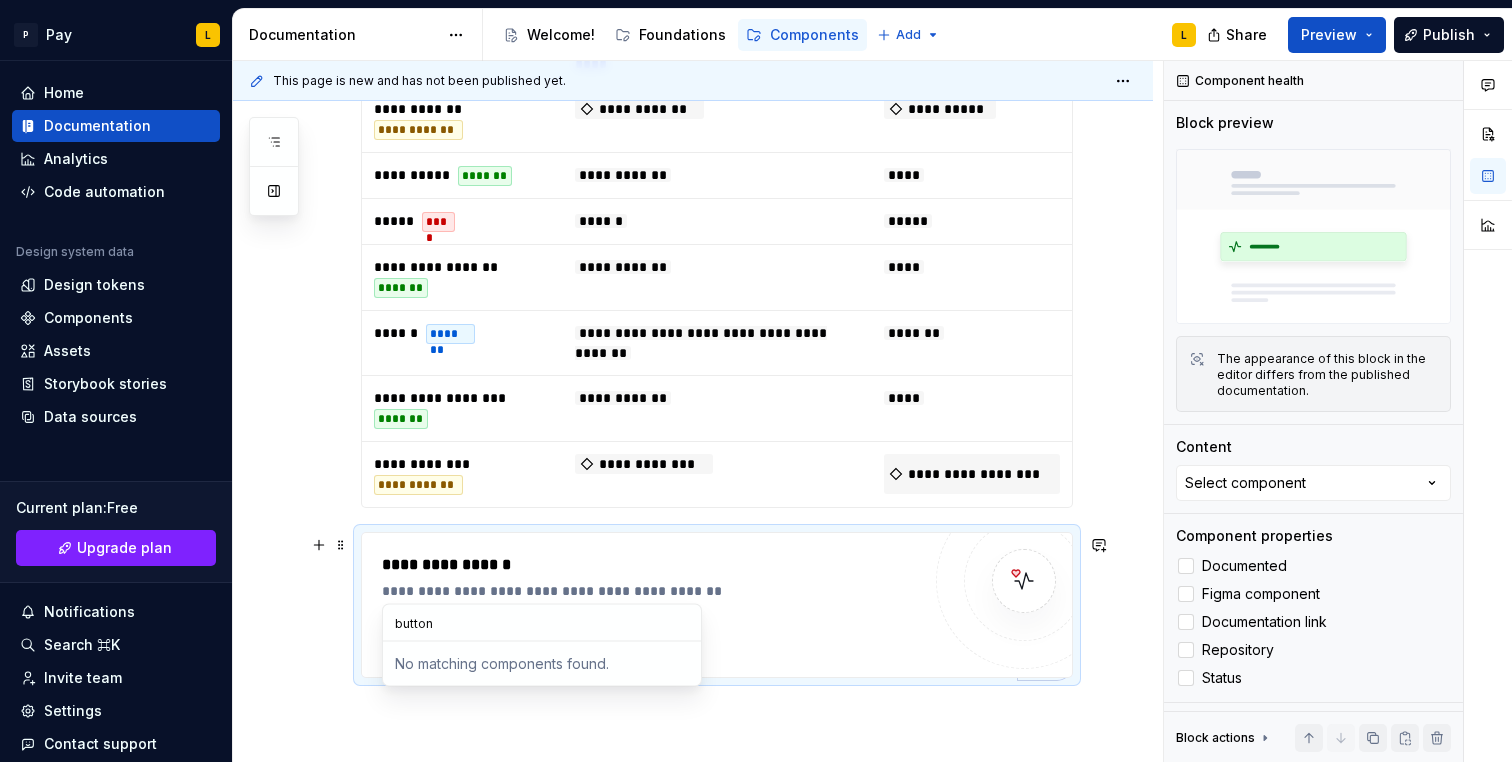 scroll, scrollTop: 602, scrollLeft: 0, axis: vertical 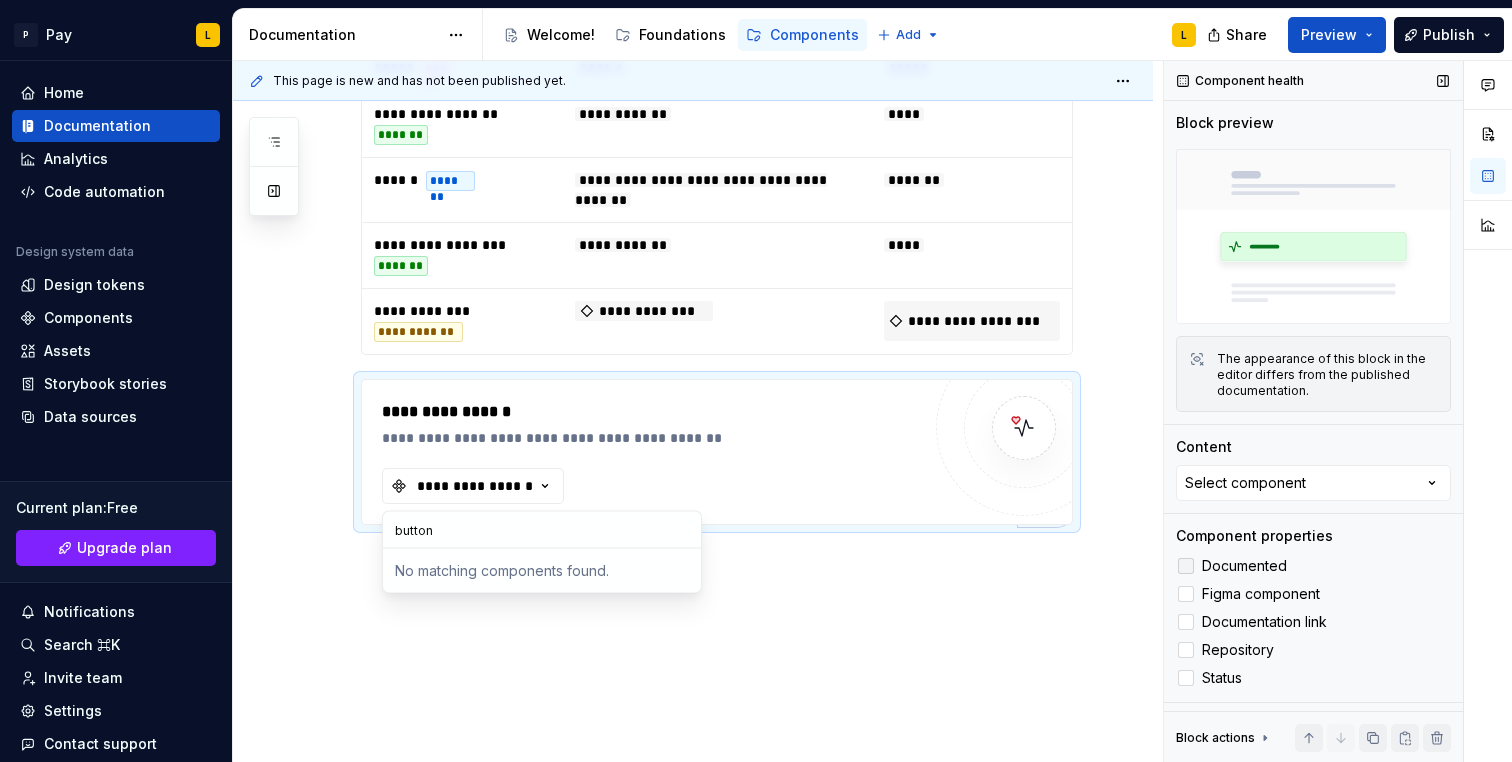 click at bounding box center (1186, 566) 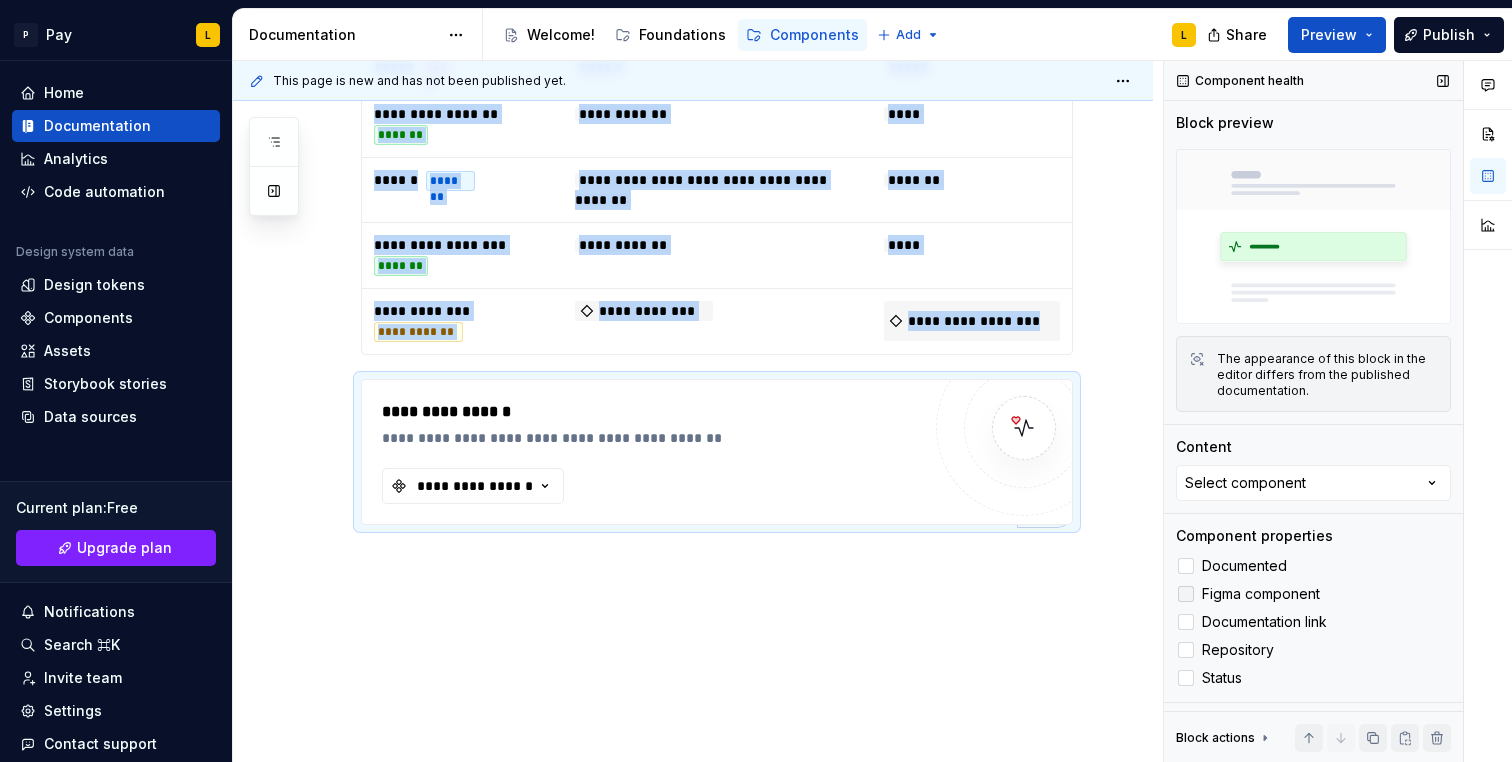 click at bounding box center (1186, 594) 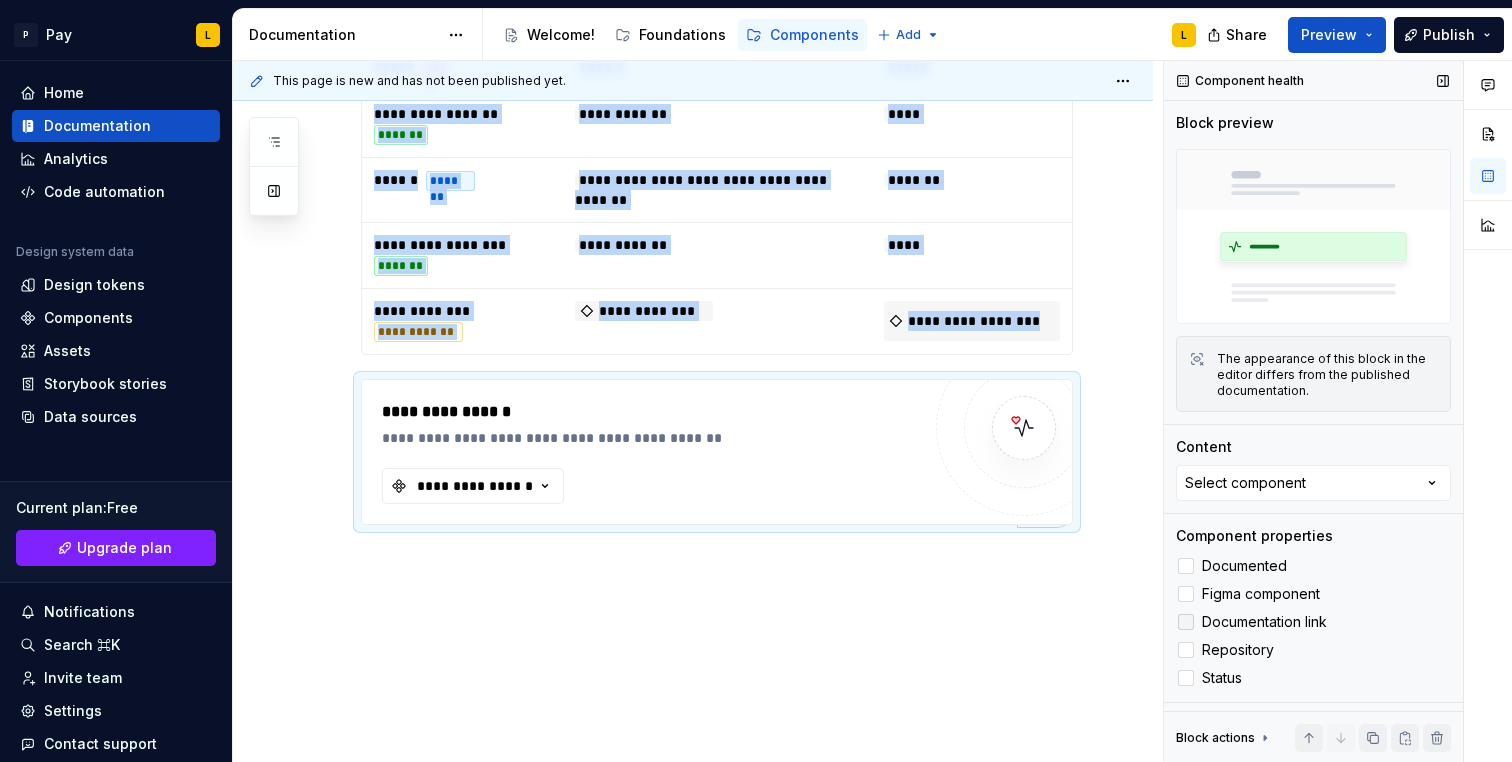 click at bounding box center [1186, 622] 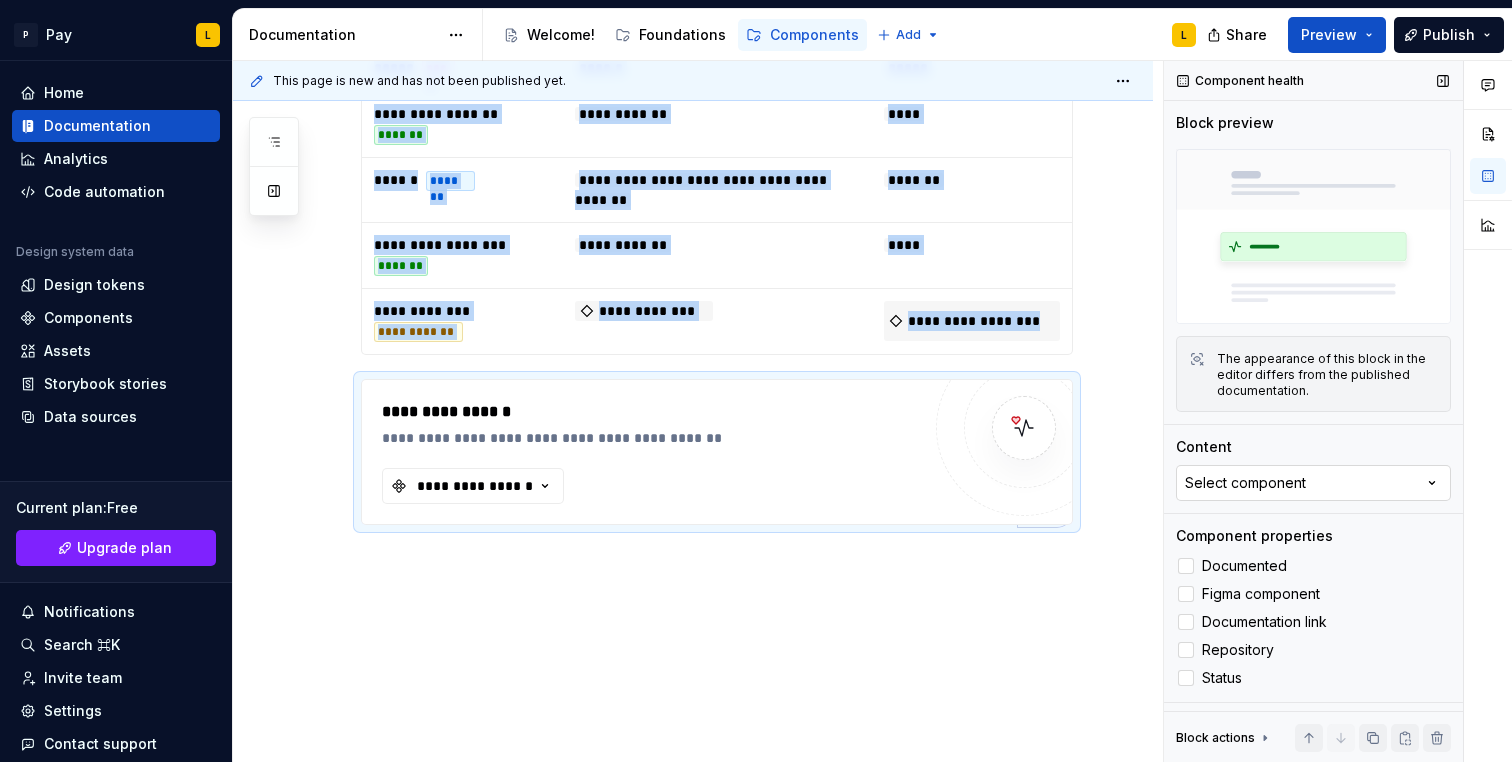 click on "Select component" at bounding box center [1245, 483] 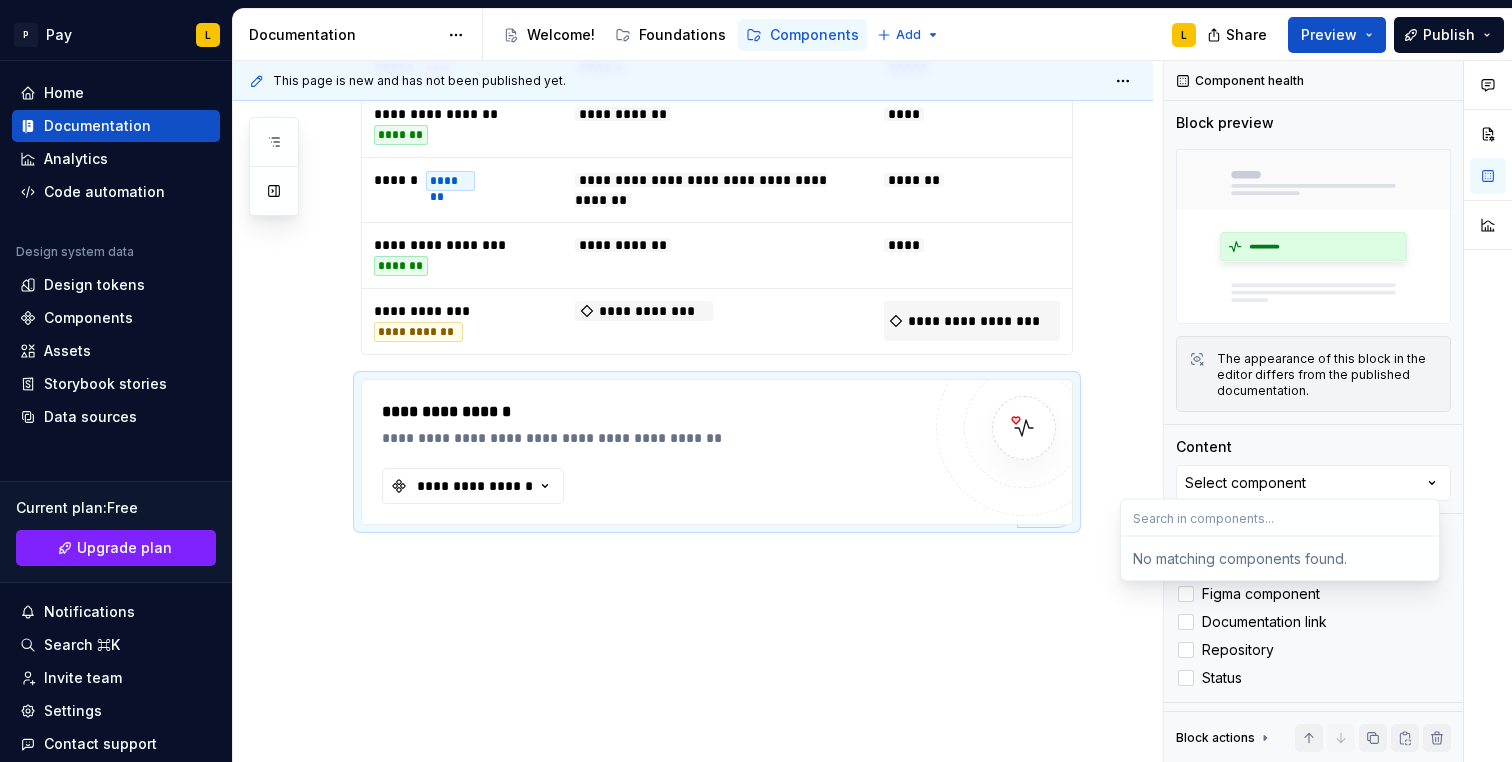click at bounding box center [1280, 518] 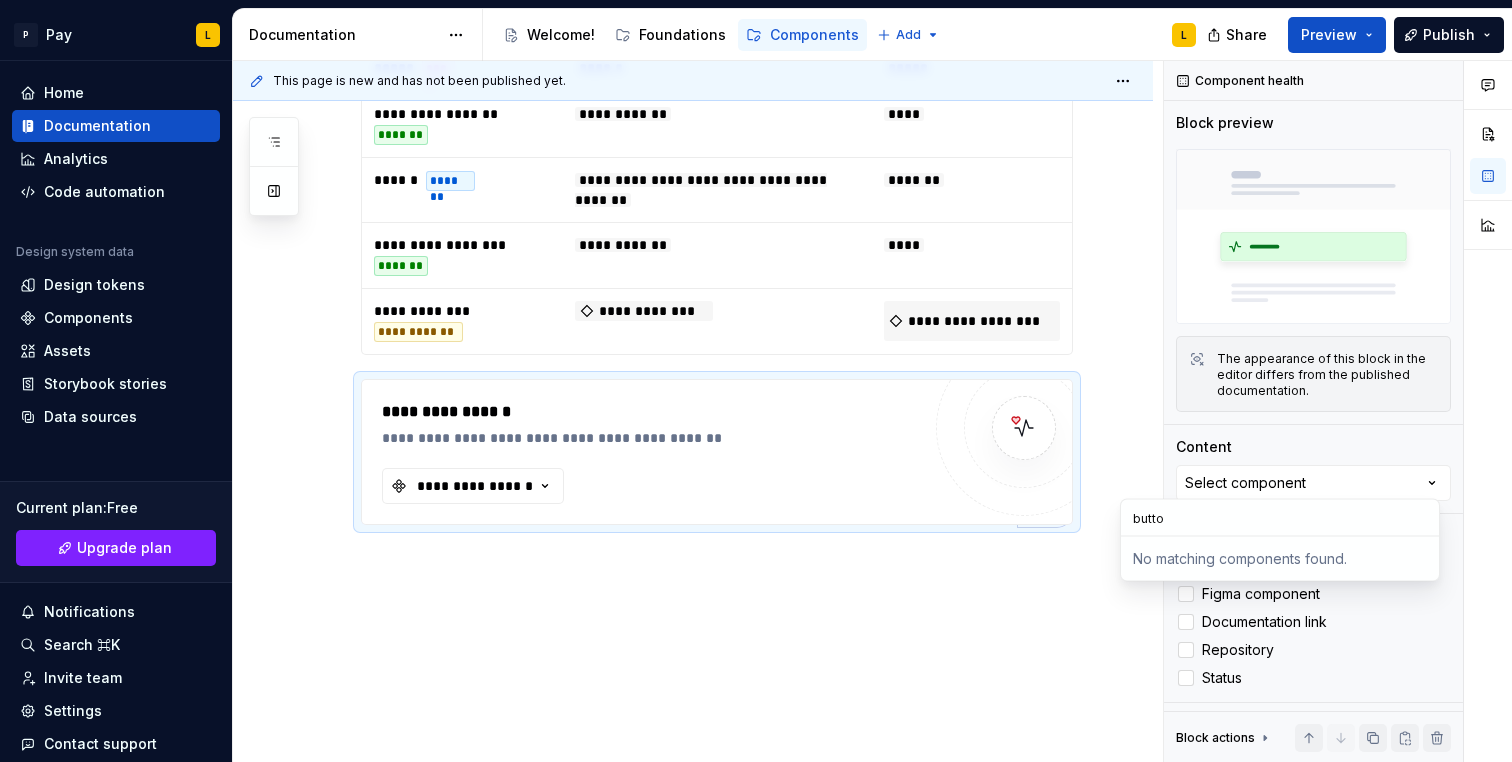 type on "button" 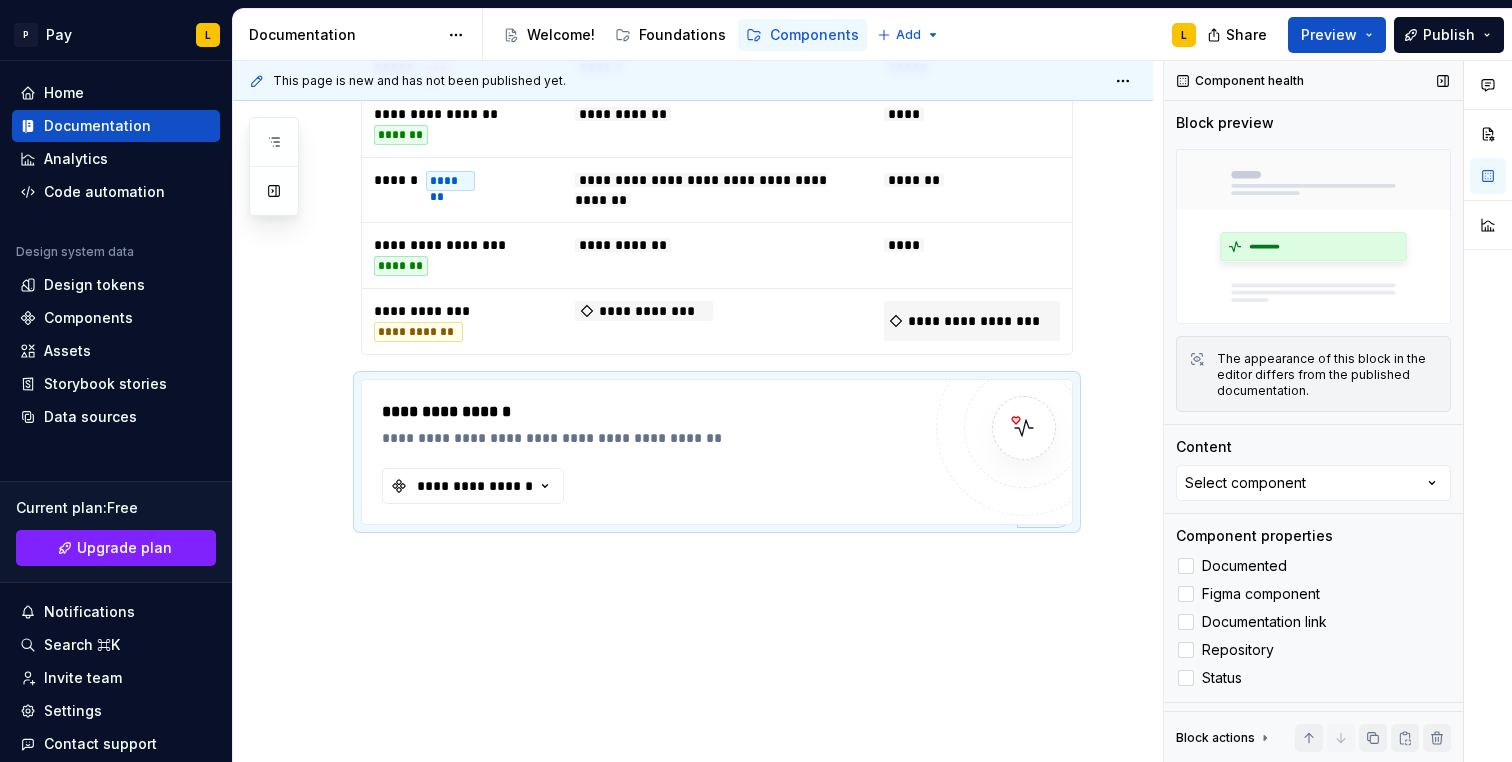click on "Block preview The appearance of this block in the editor differs from the published documentation." at bounding box center [1313, 268] 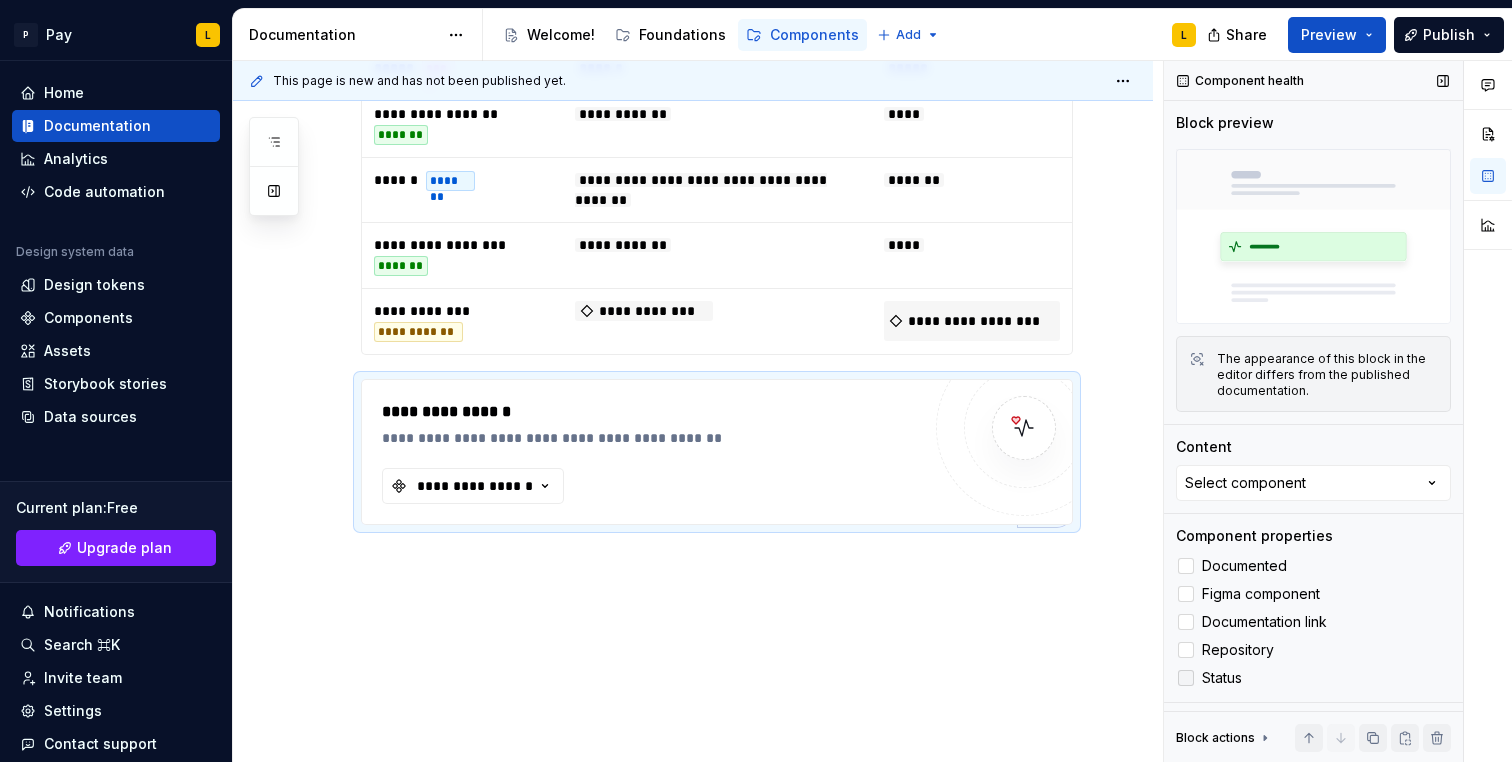 click at bounding box center (1186, 678) 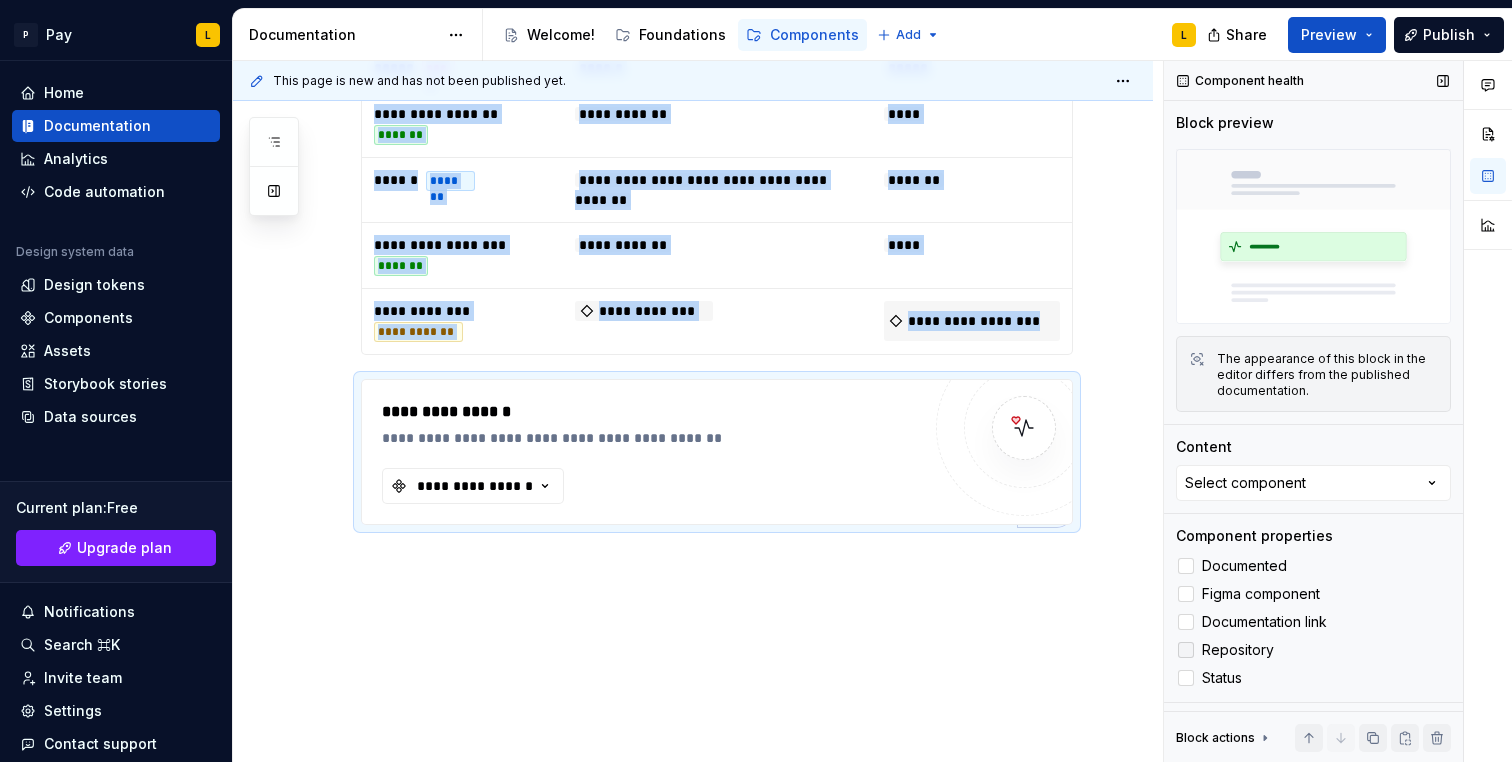 click at bounding box center [1186, 650] 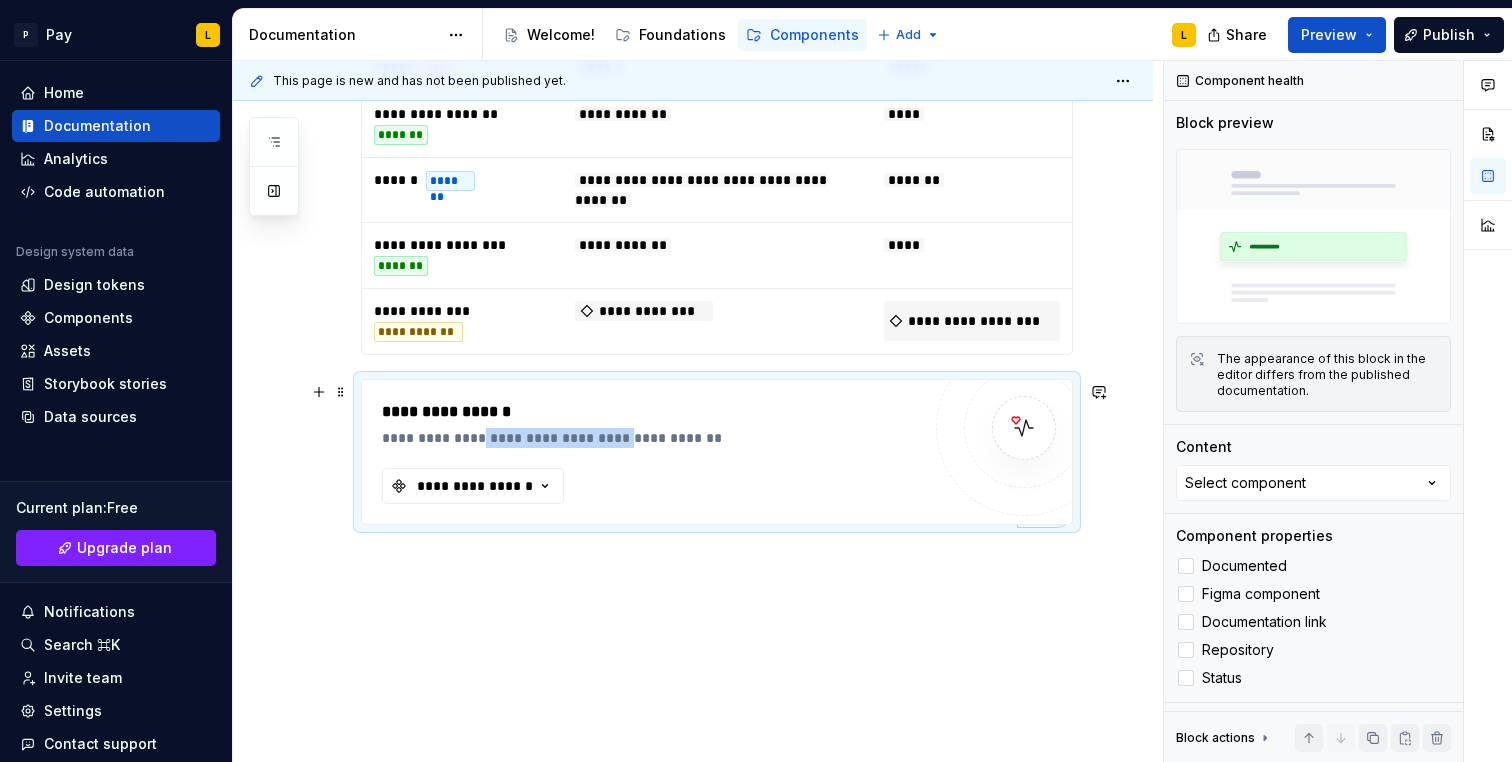 drag, startPoint x: 497, startPoint y: 442, endPoint x: 637, endPoint y: 442, distance: 140 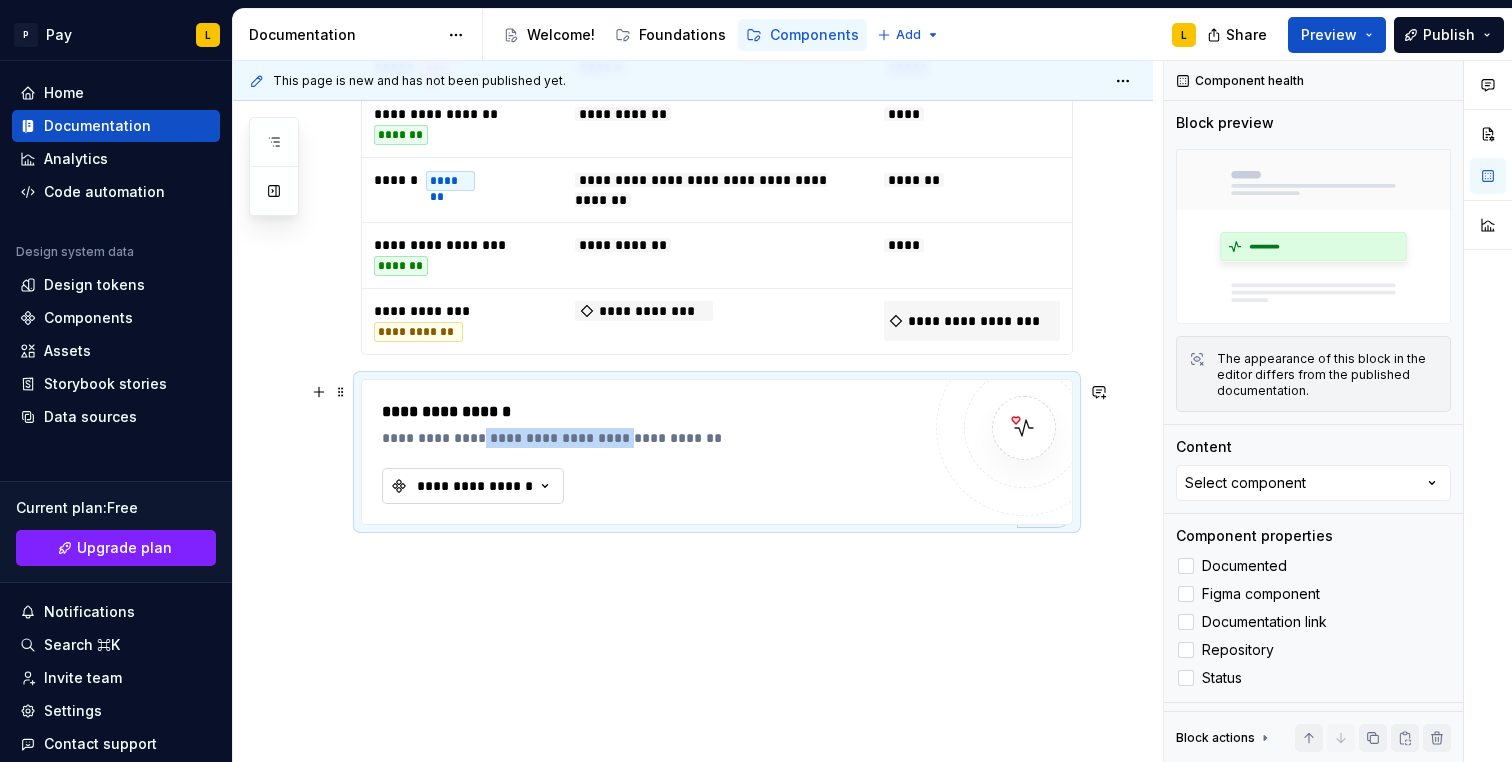 click on "**********" at bounding box center (475, 486) 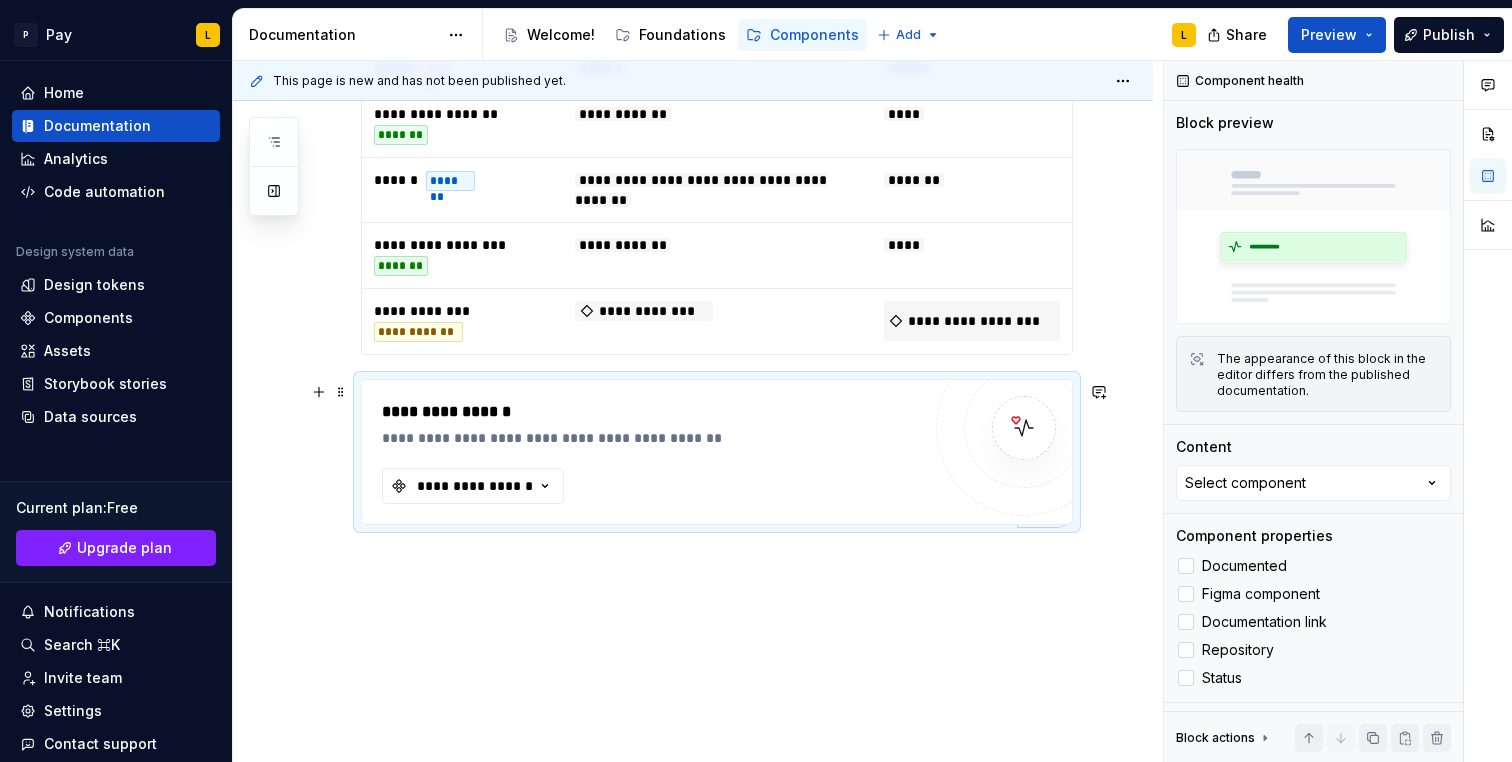 click on "**********" at bounding box center [650, 412] 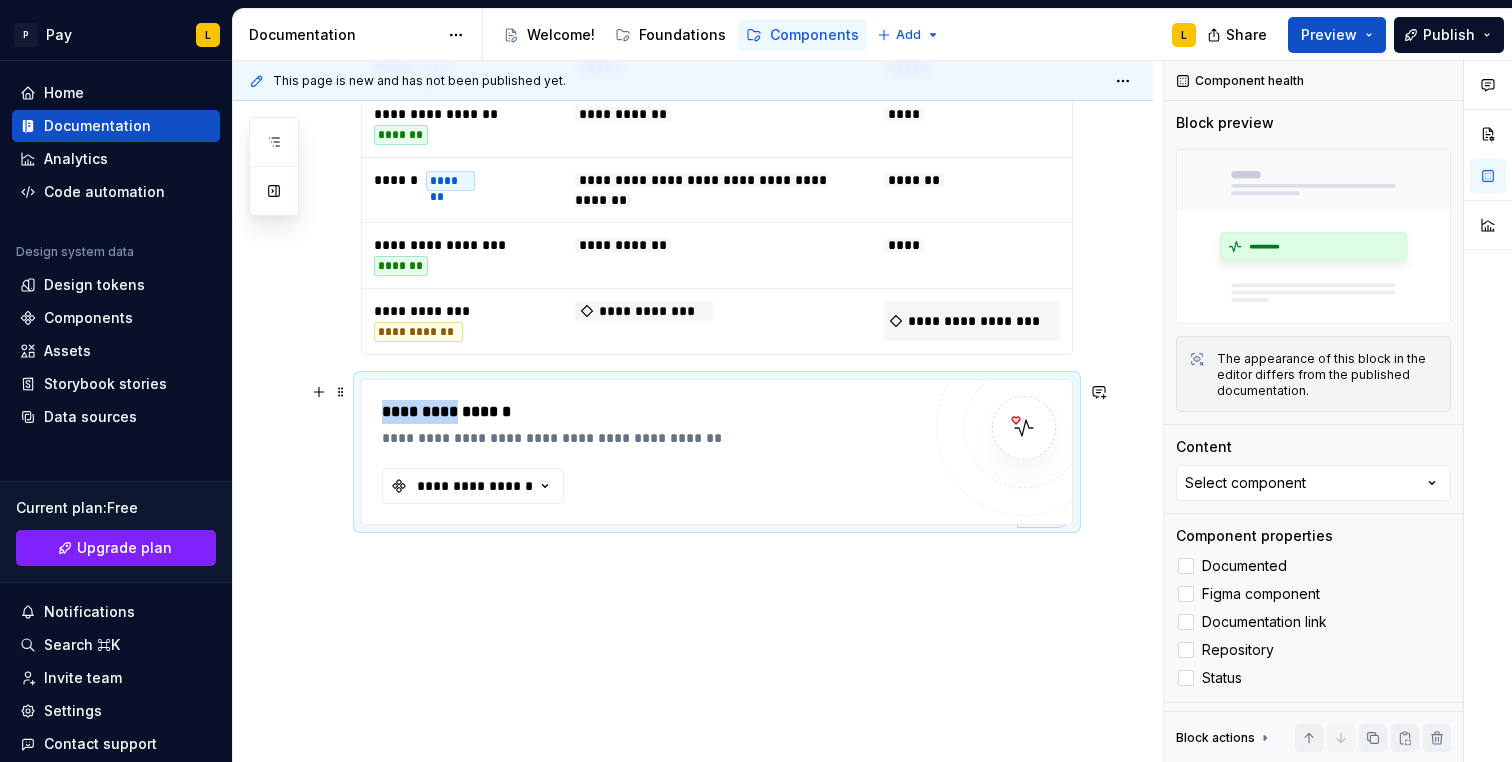 click on "**********" at bounding box center [650, 412] 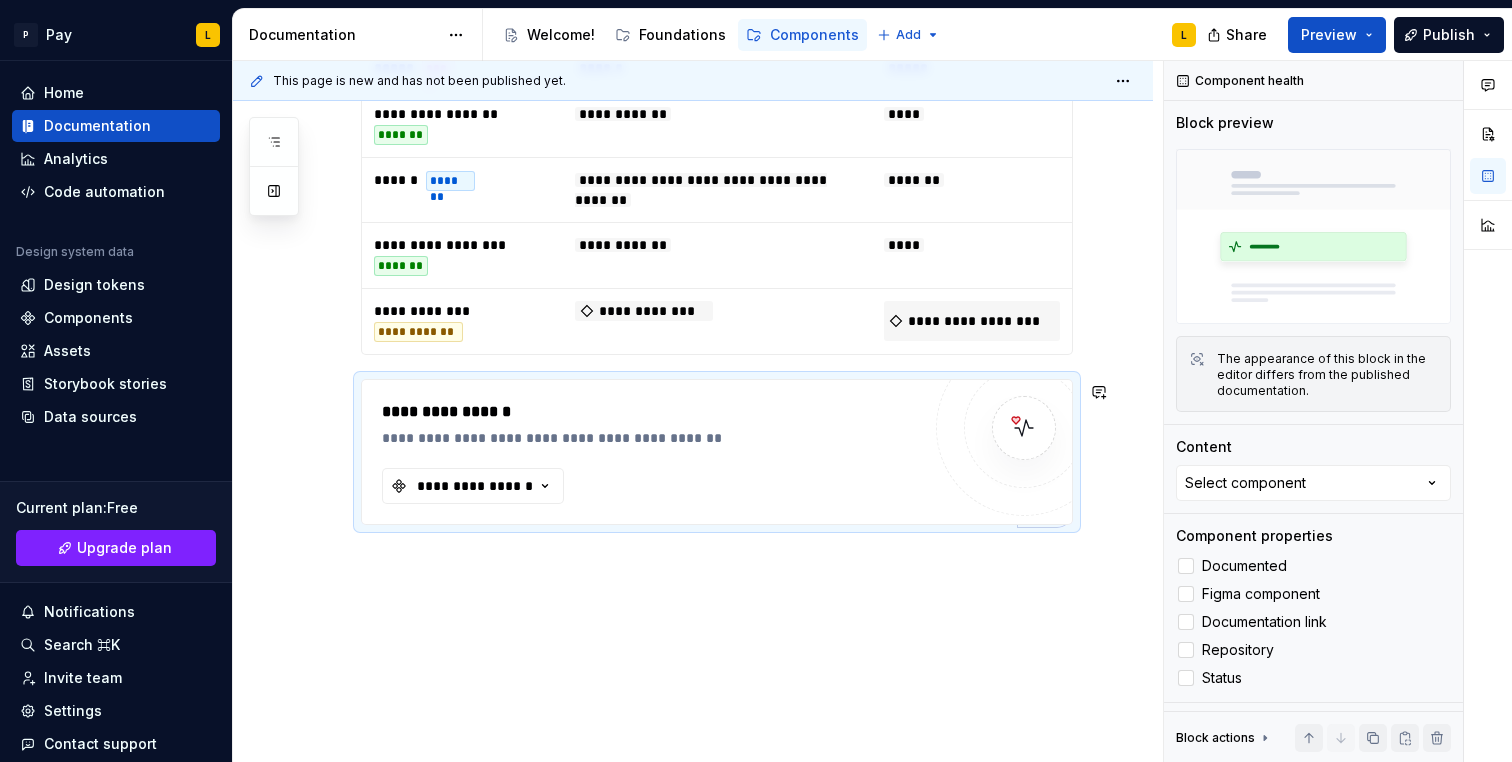 click on "**********" at bounding box center [693, 225] 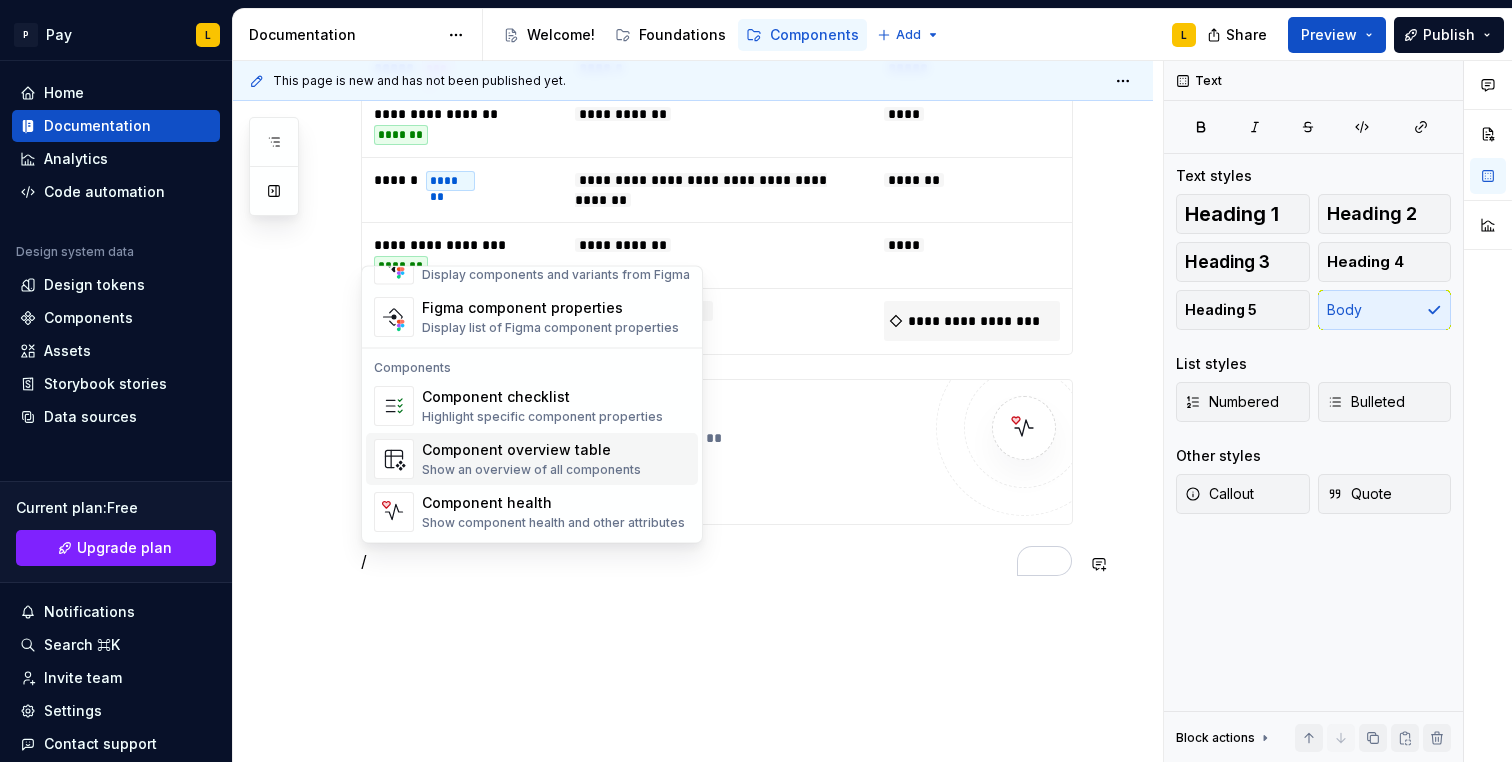 click on "Show an overview of all components" at bounding box center [531, 471] 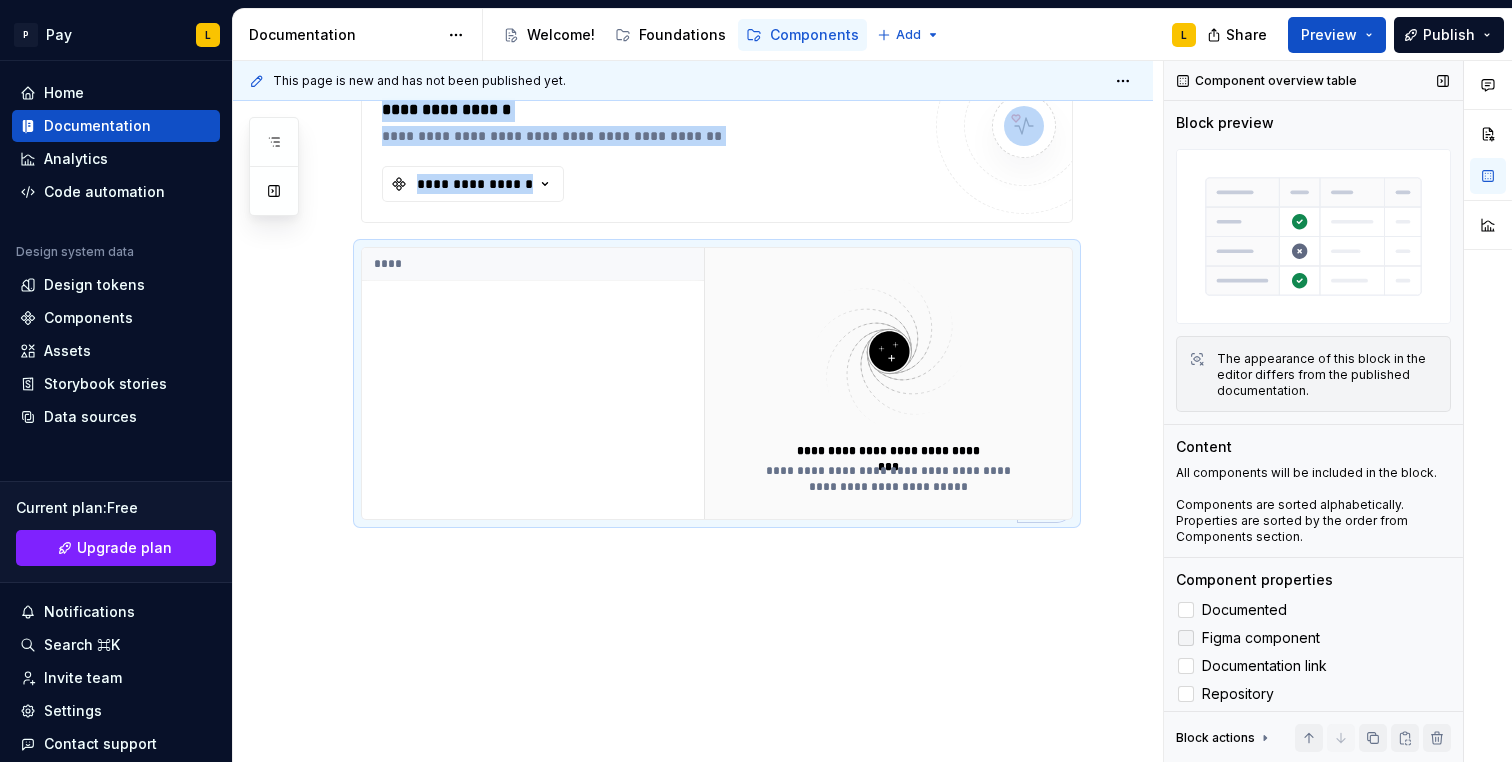 click at bounding box center [1186, 638] 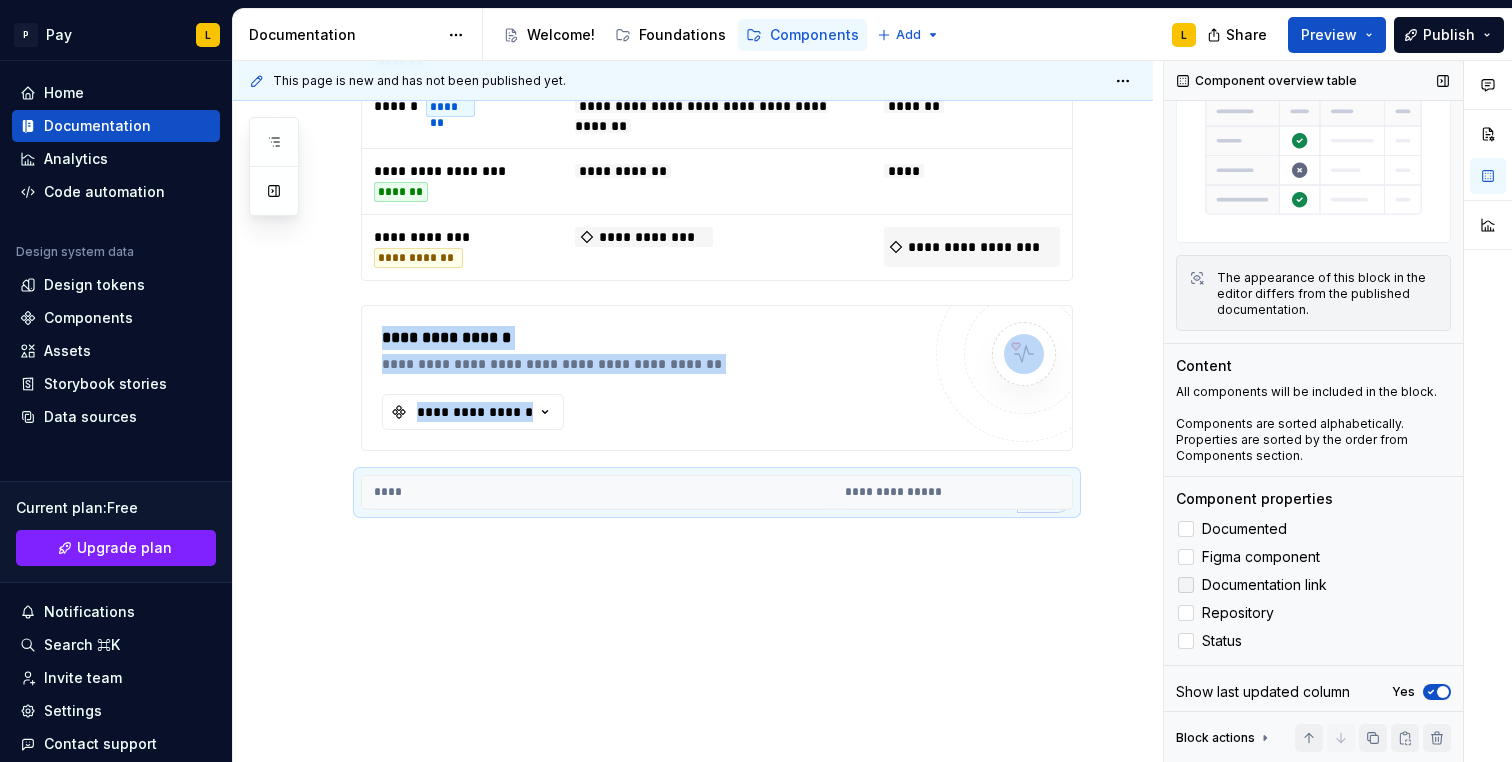 click at bounding box center [1186, 585] 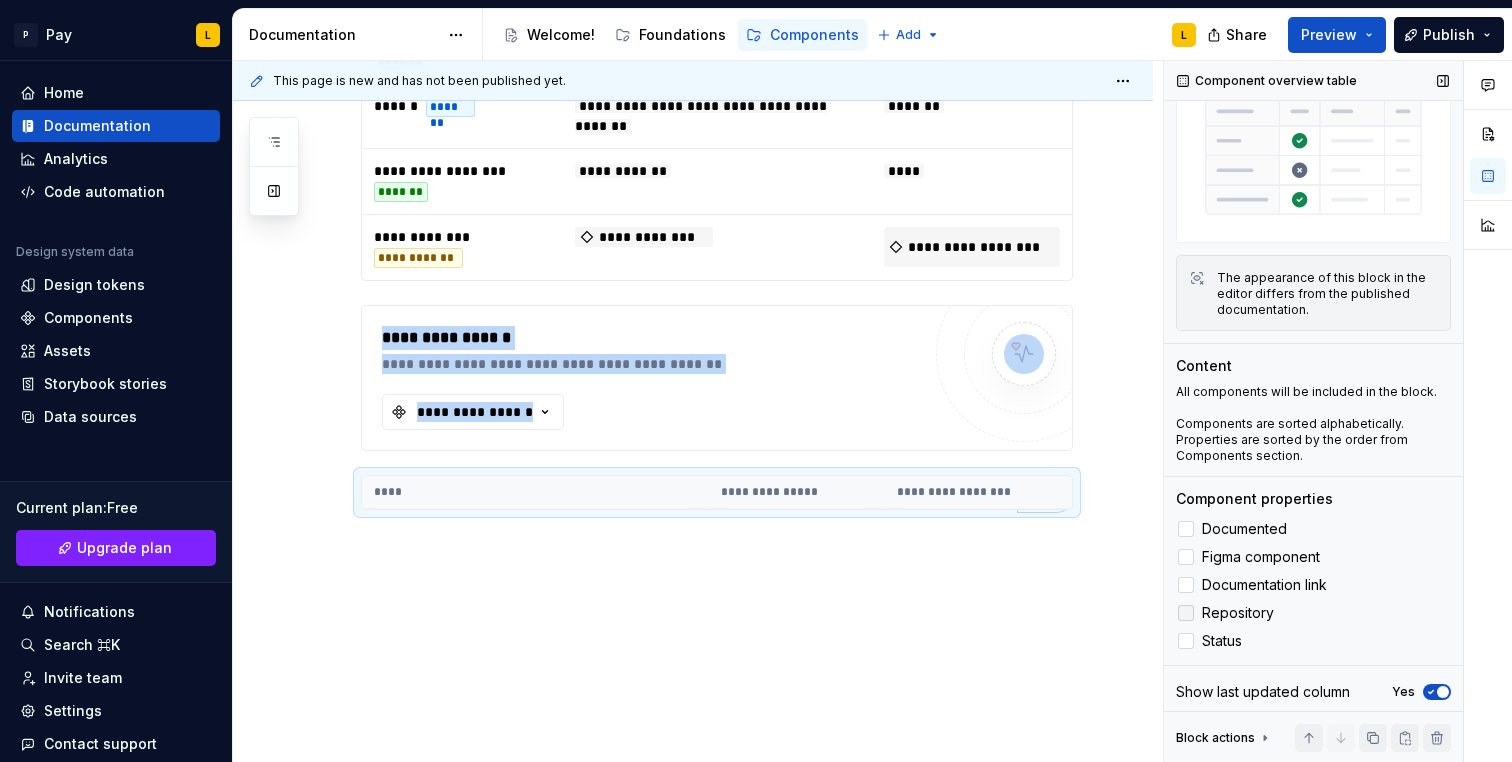 click at bounding box center (1186, 613) 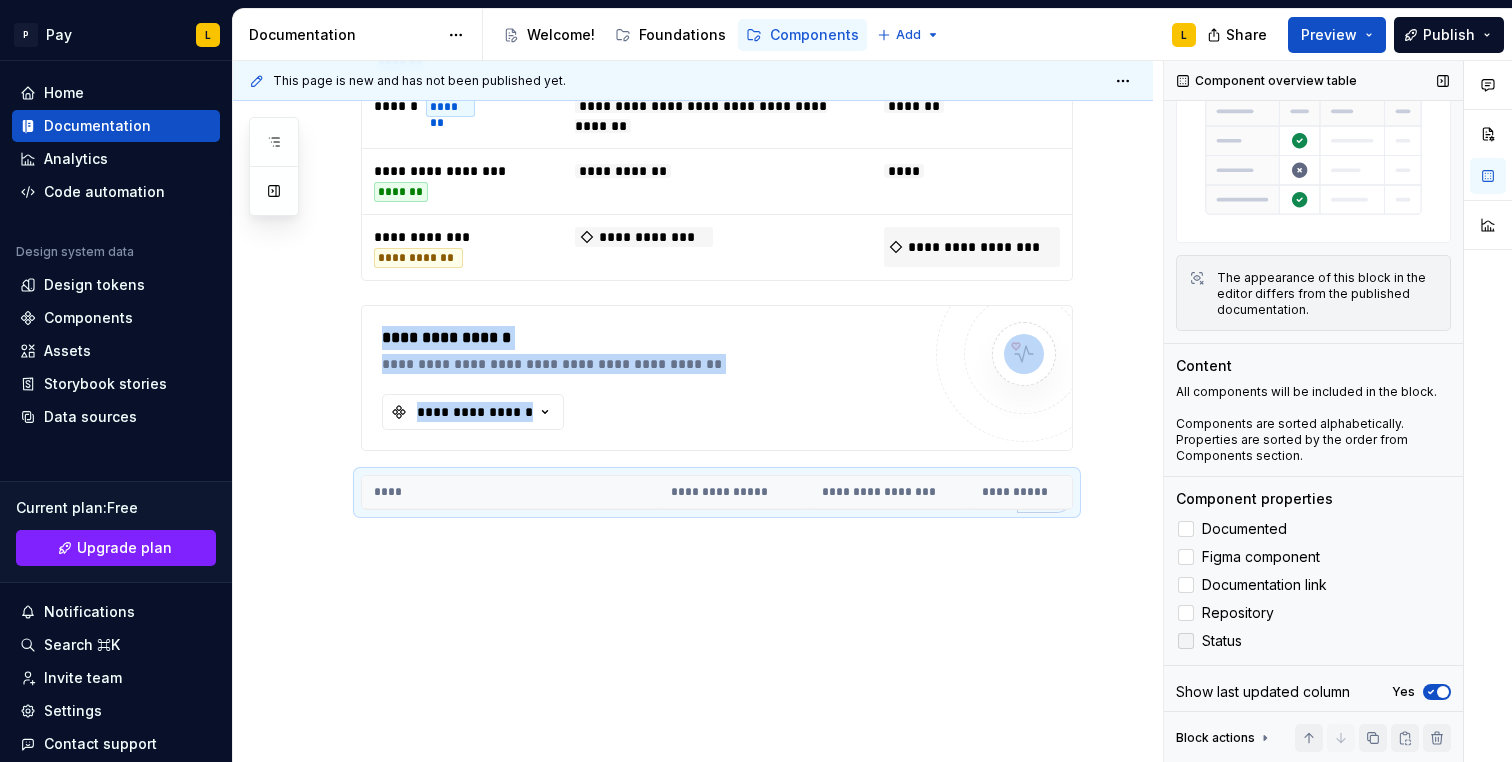 click at bounding box center (1186, 641) 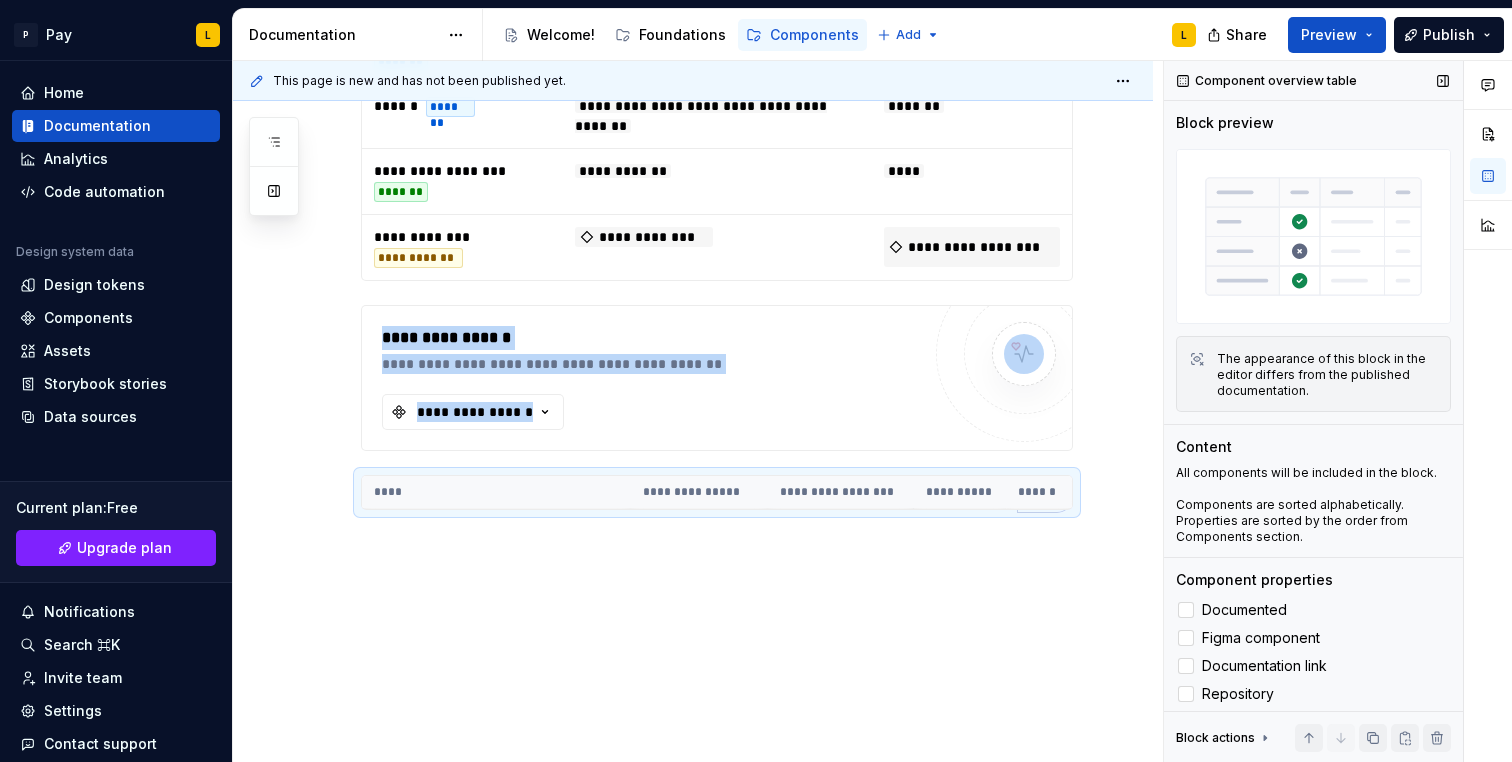 scroll, scrollTop: 26, scrollLeft: 0, axis: vertical 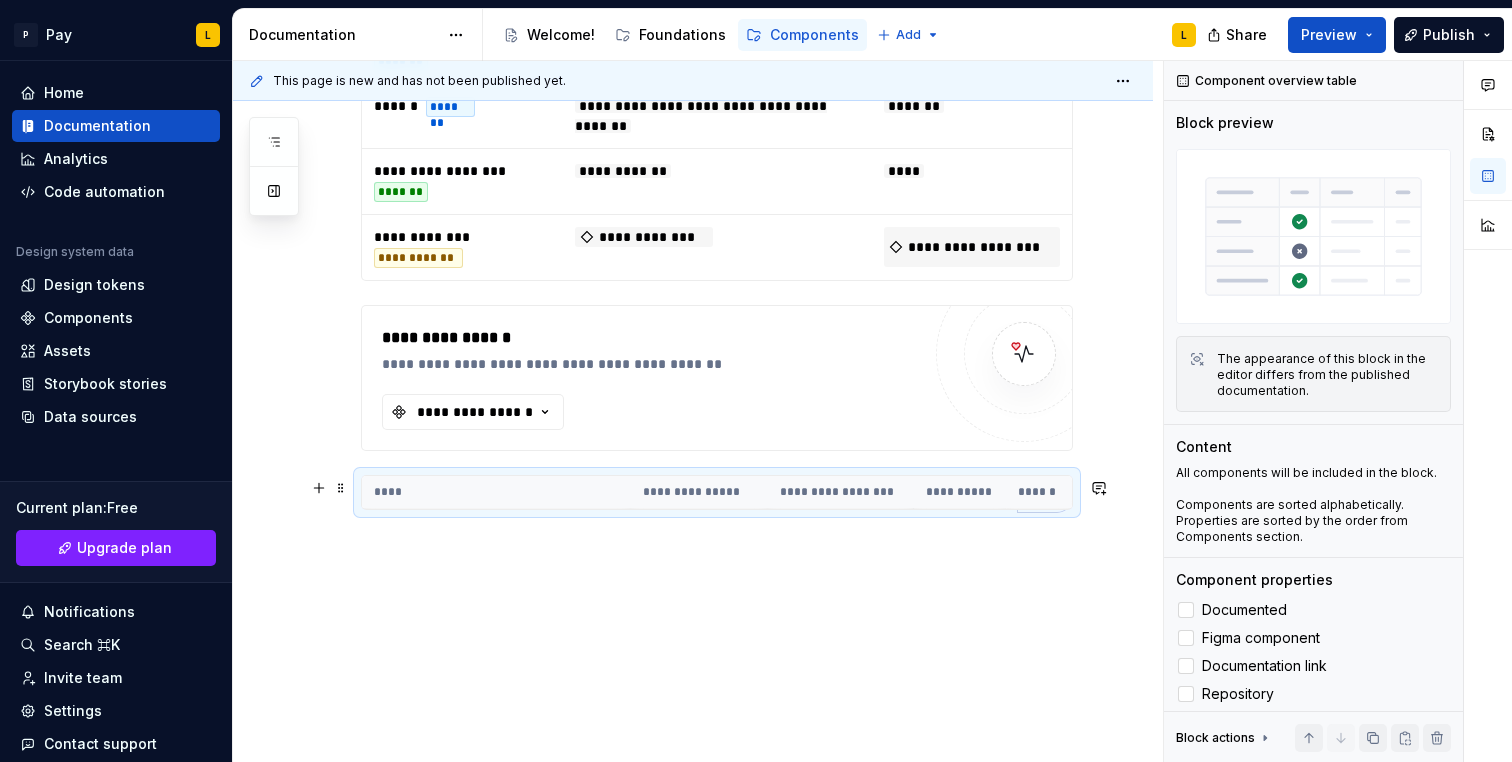 drag, startPoint x: 630, startPoint y: 474, endPoint x: 539, endPoint y: 500, distance: 94.641426 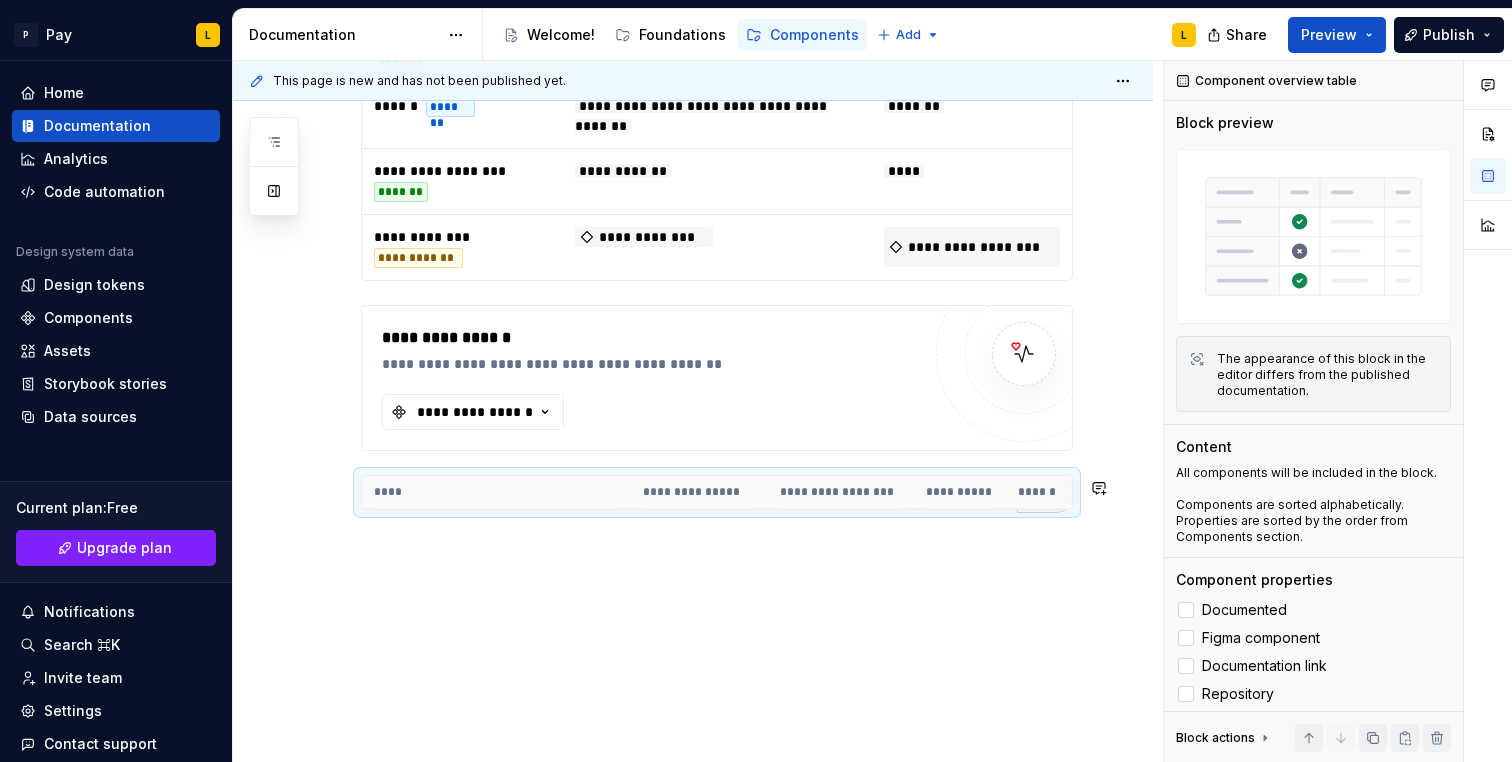 drag, startPoint x: 401, startPoint y: 550, endPoint x: 405, endPoint y: 523, distance: 27.294687 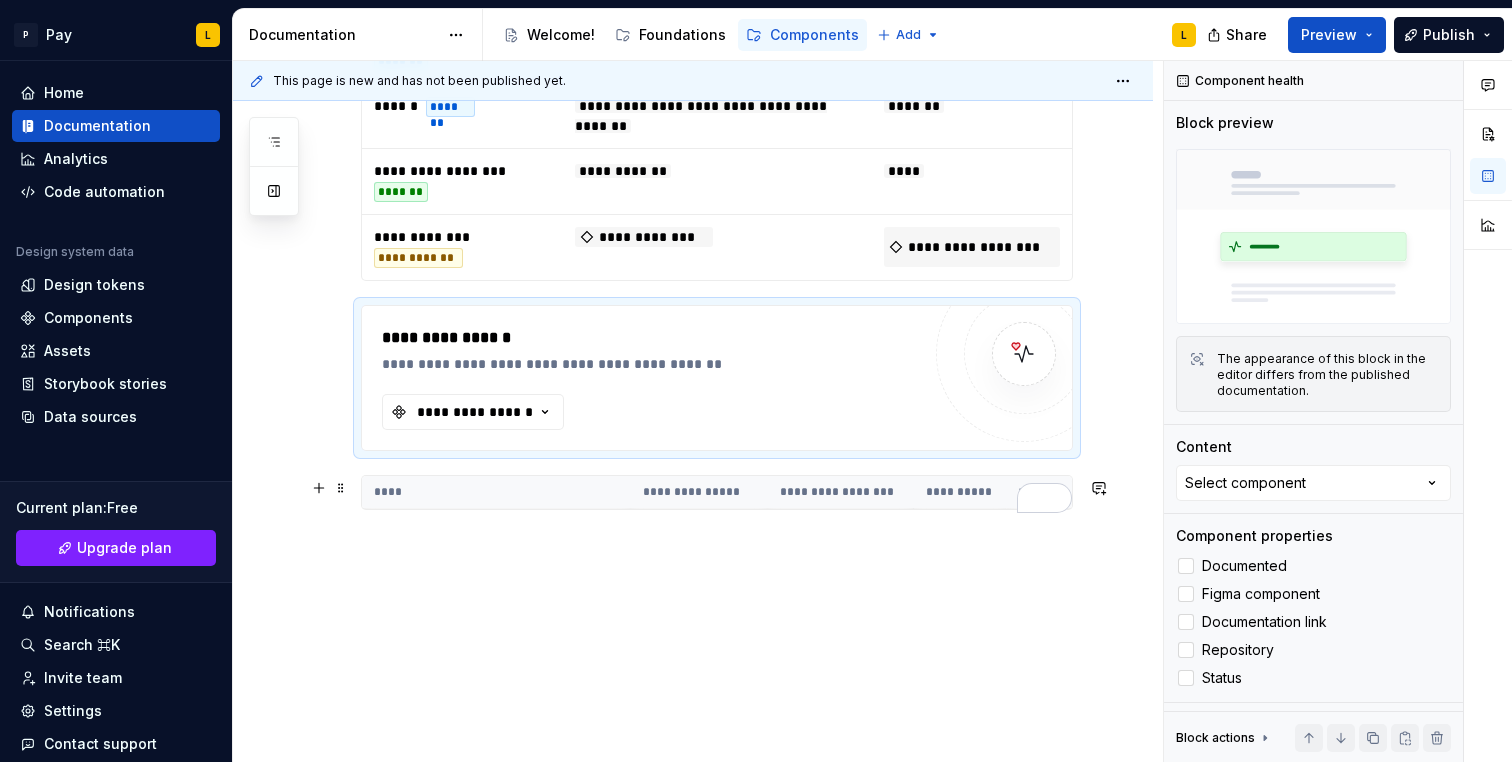 click on "****" at bounding box center [496, 492] 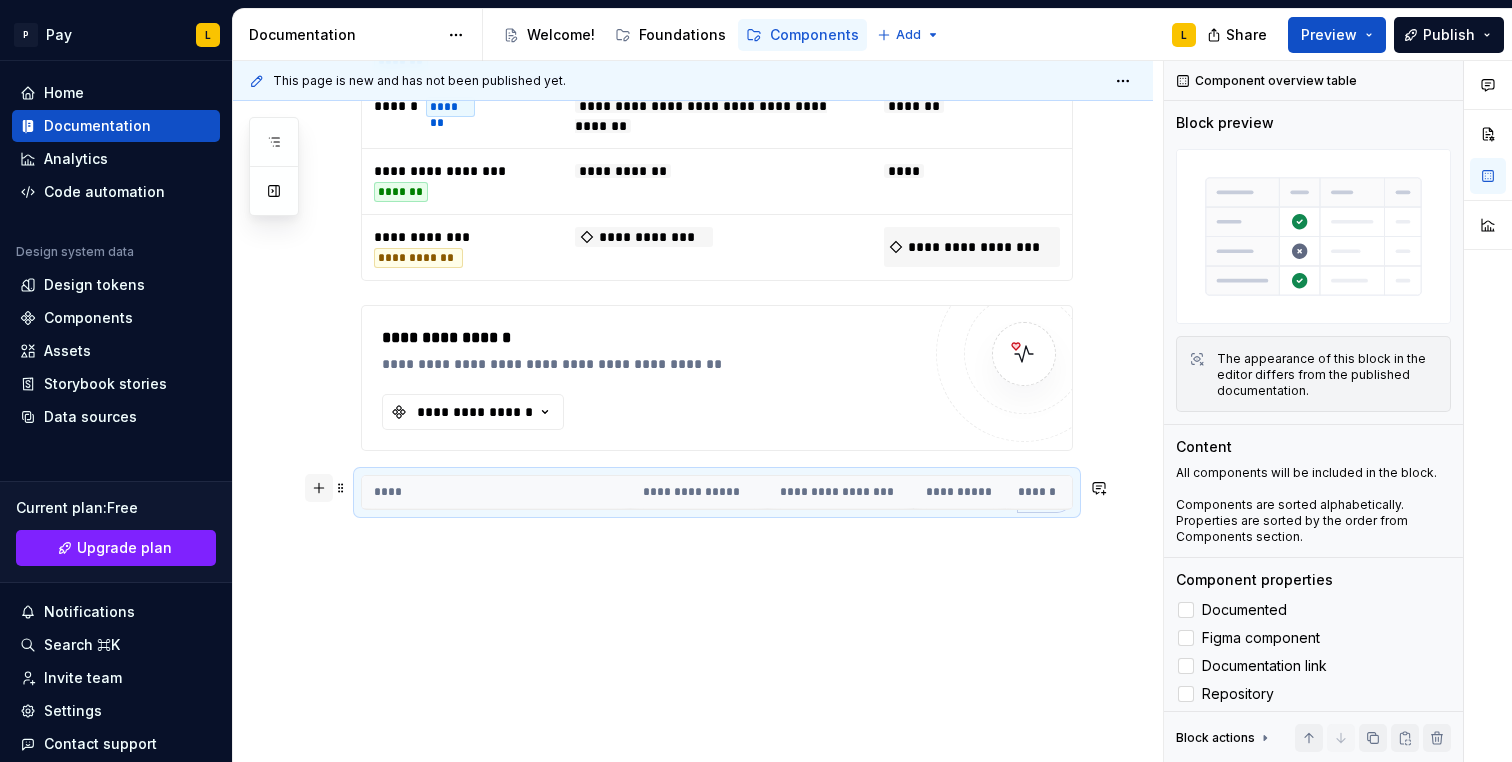click at bounding box center [319, 488] 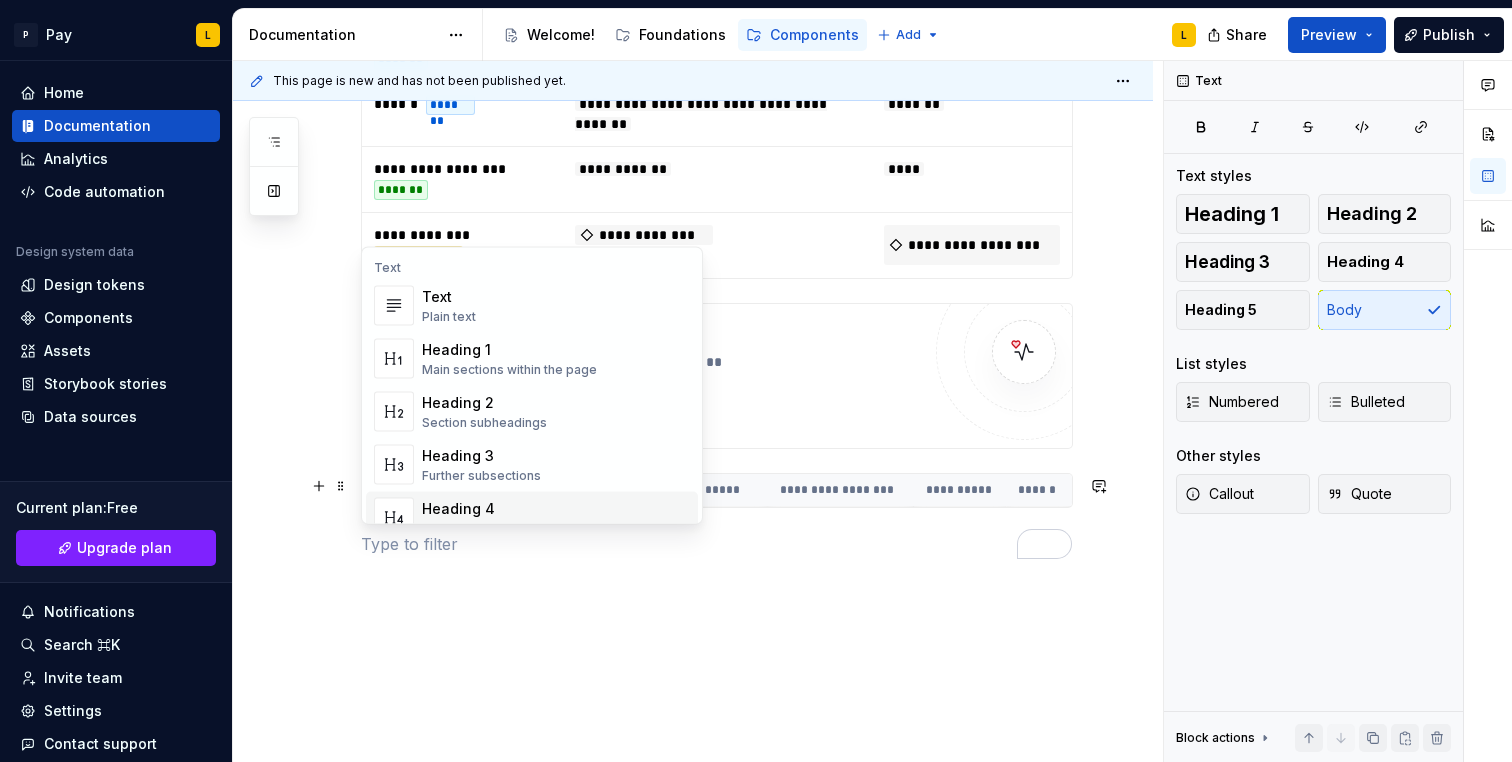 click on "**********" at bounding box center [693, 203] 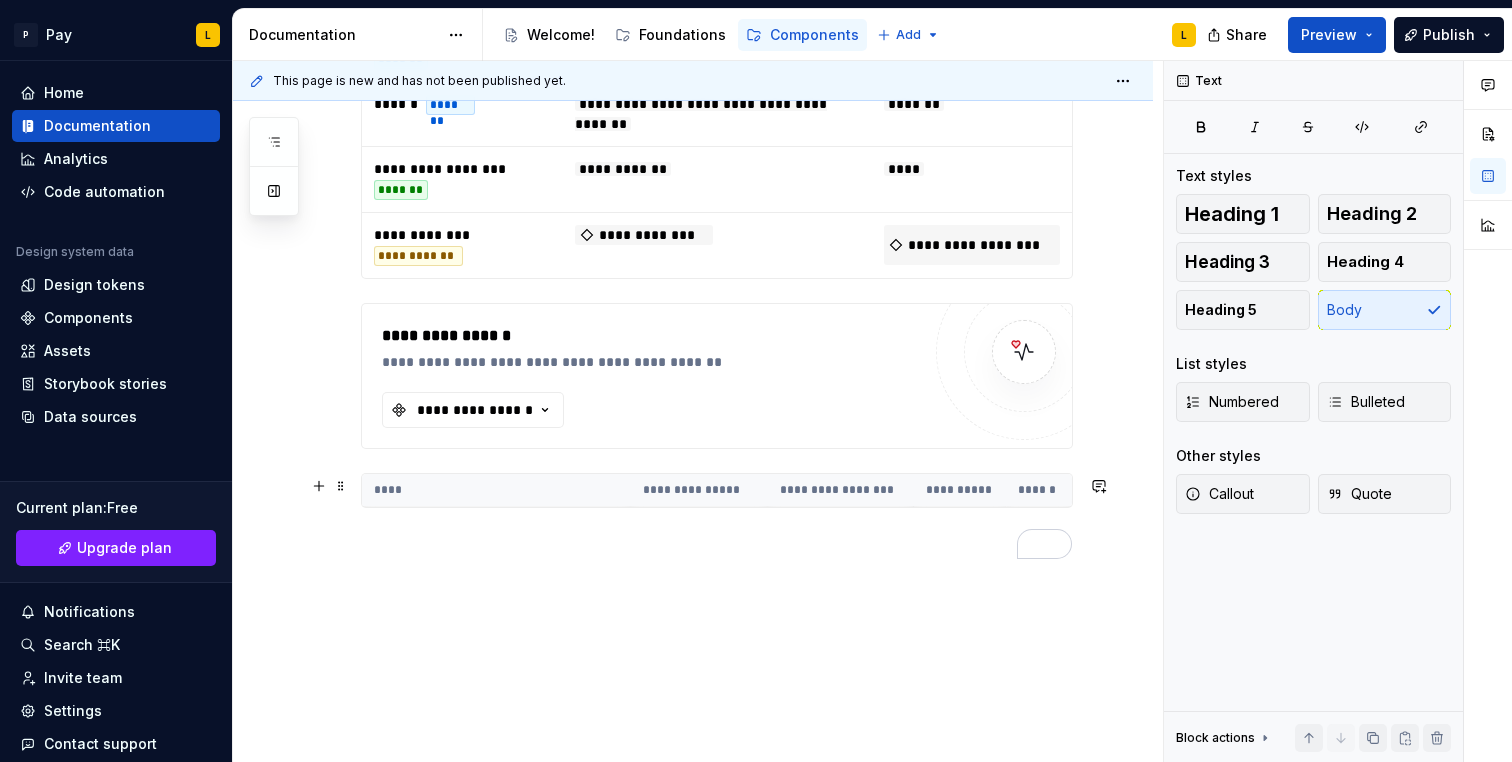 click on "****" at bounding box center [496, 490] 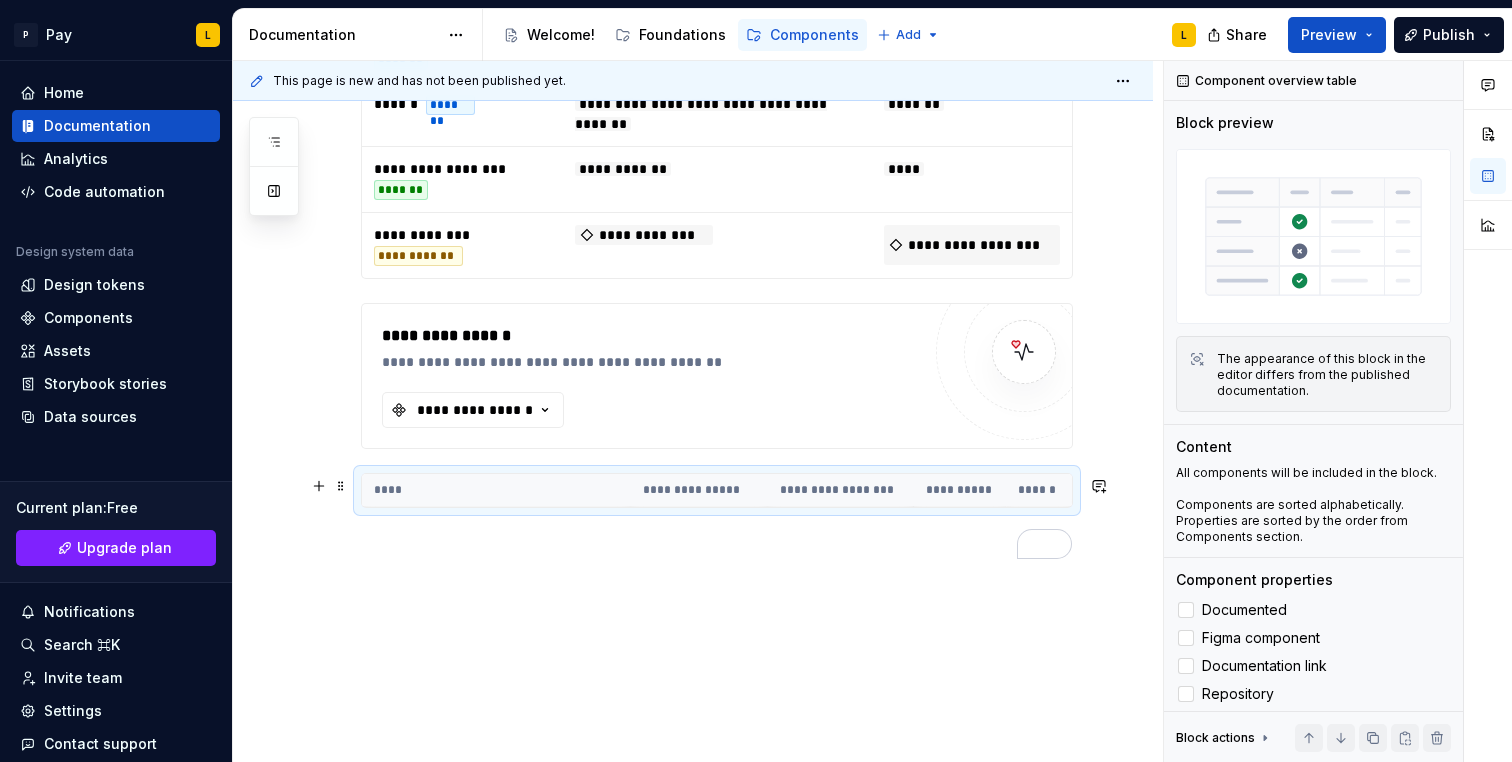 click on "****" at bounding box center [496, 490] 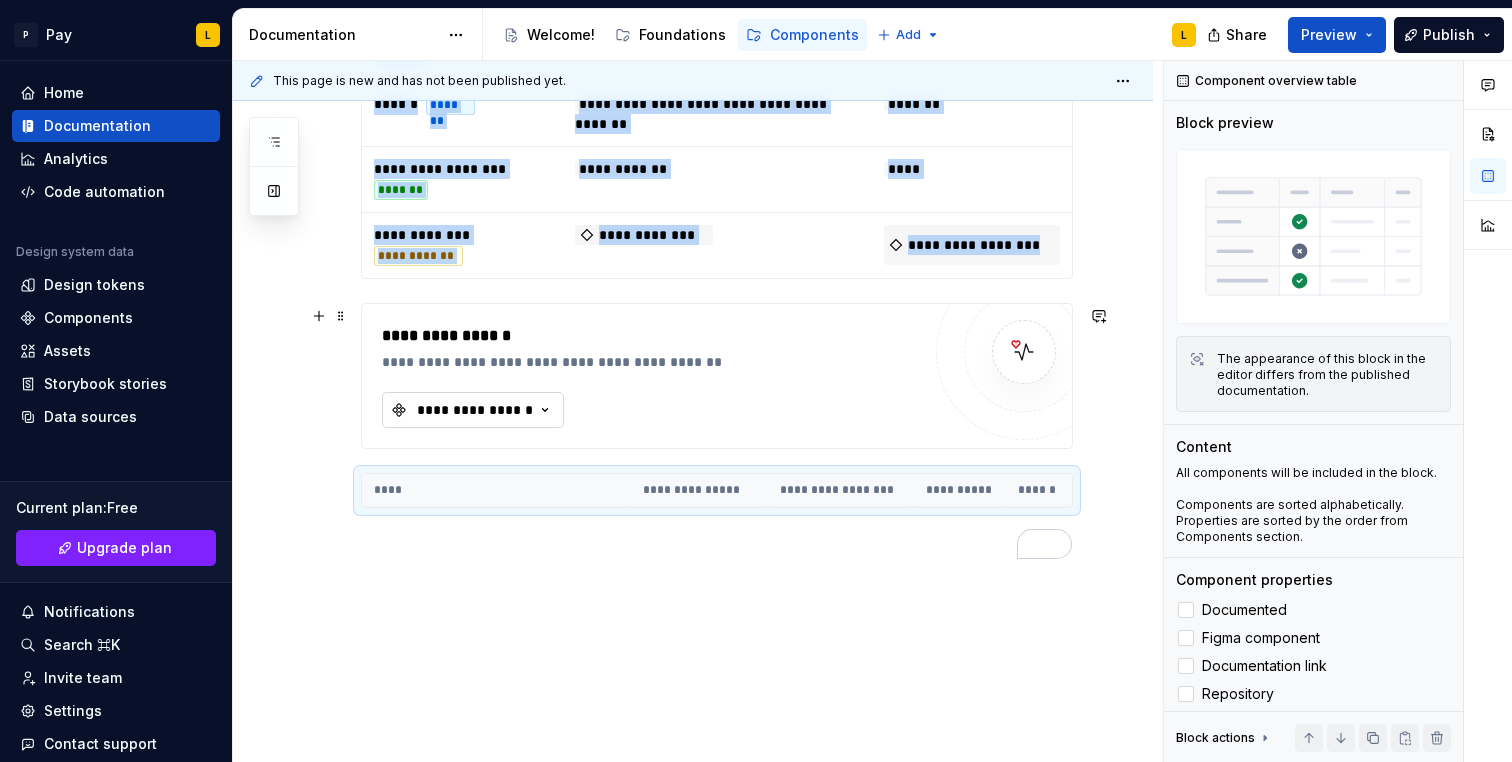 click on "**********" at bounding box center [475, 410] 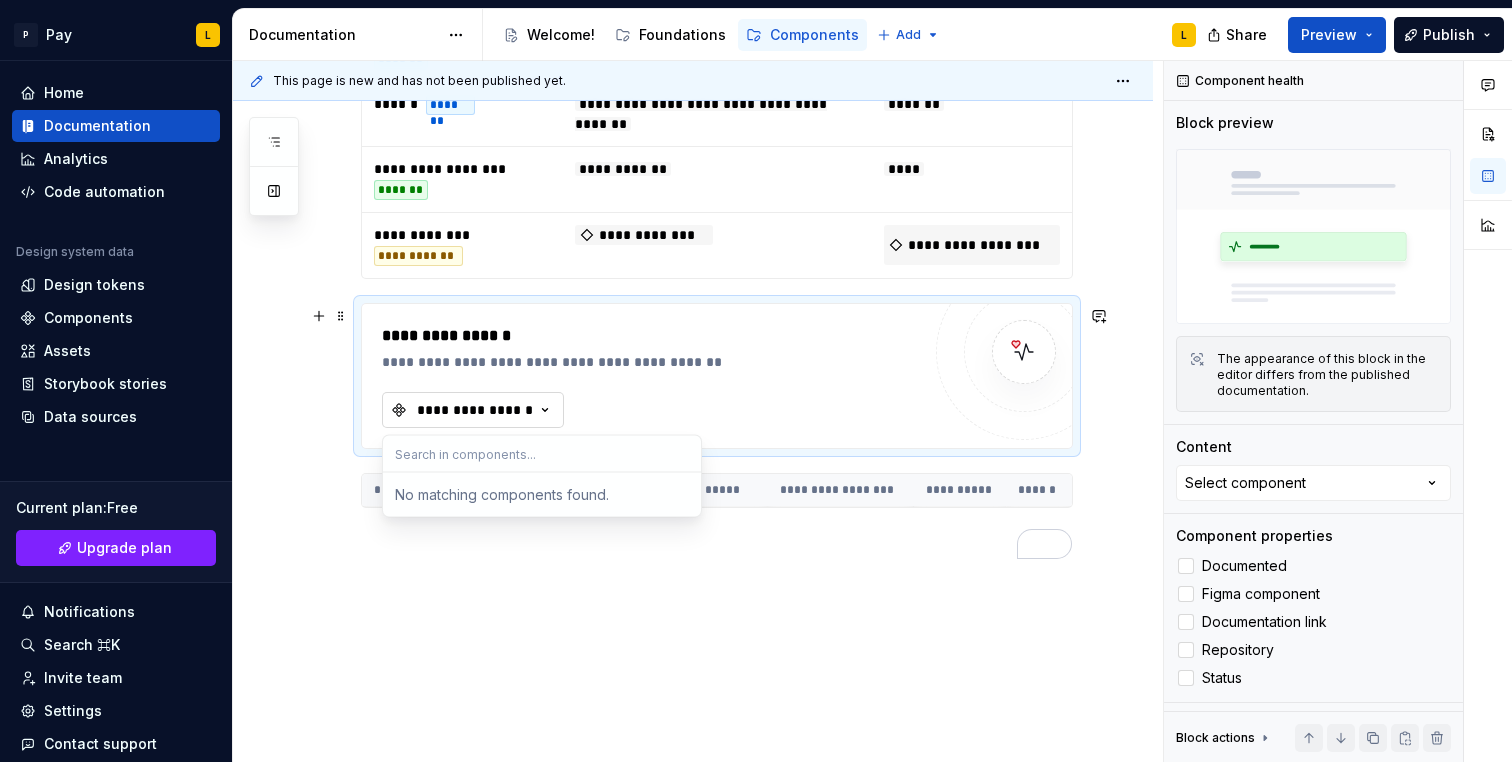 type on "*" 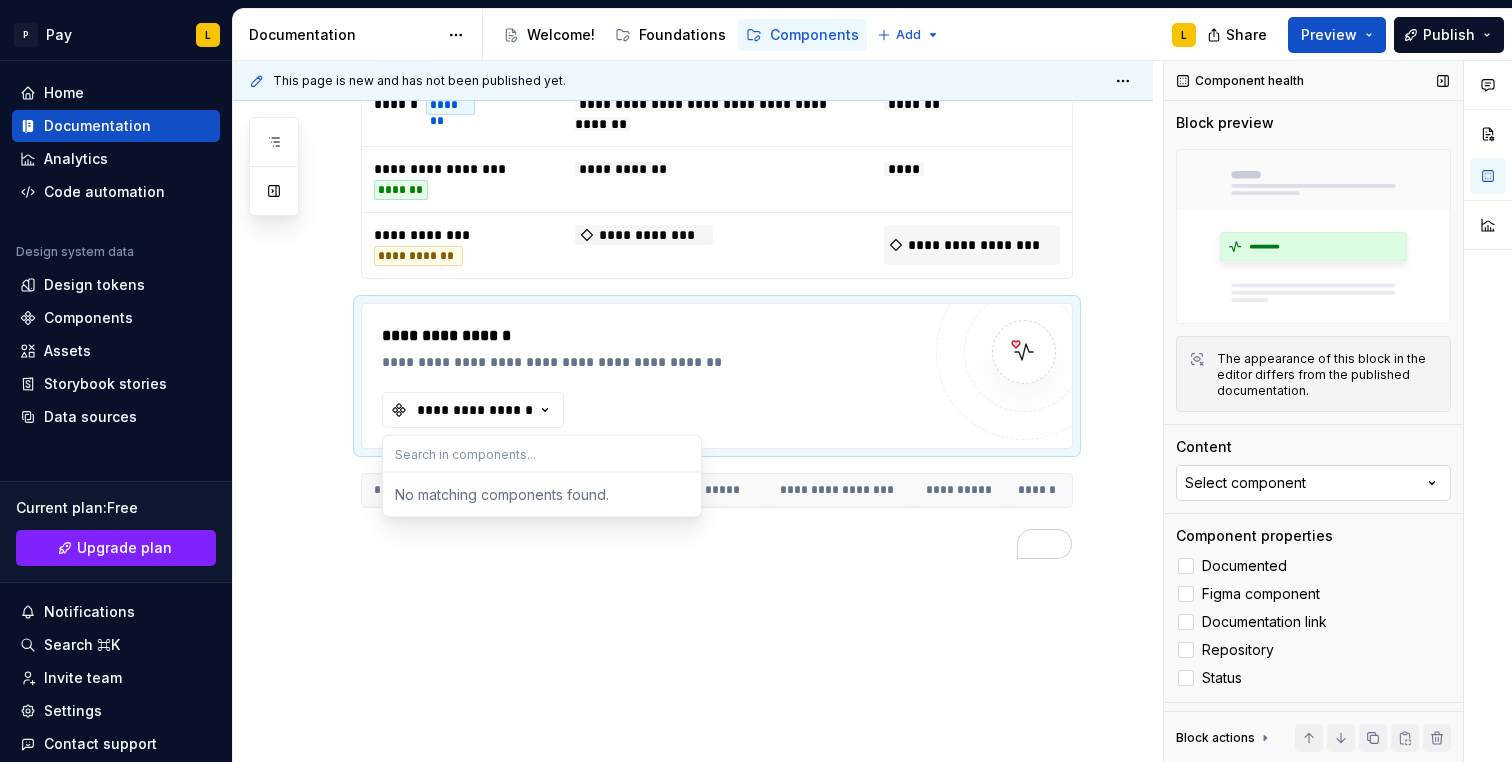 click on "Select component" at bounding box center [1313, 483] 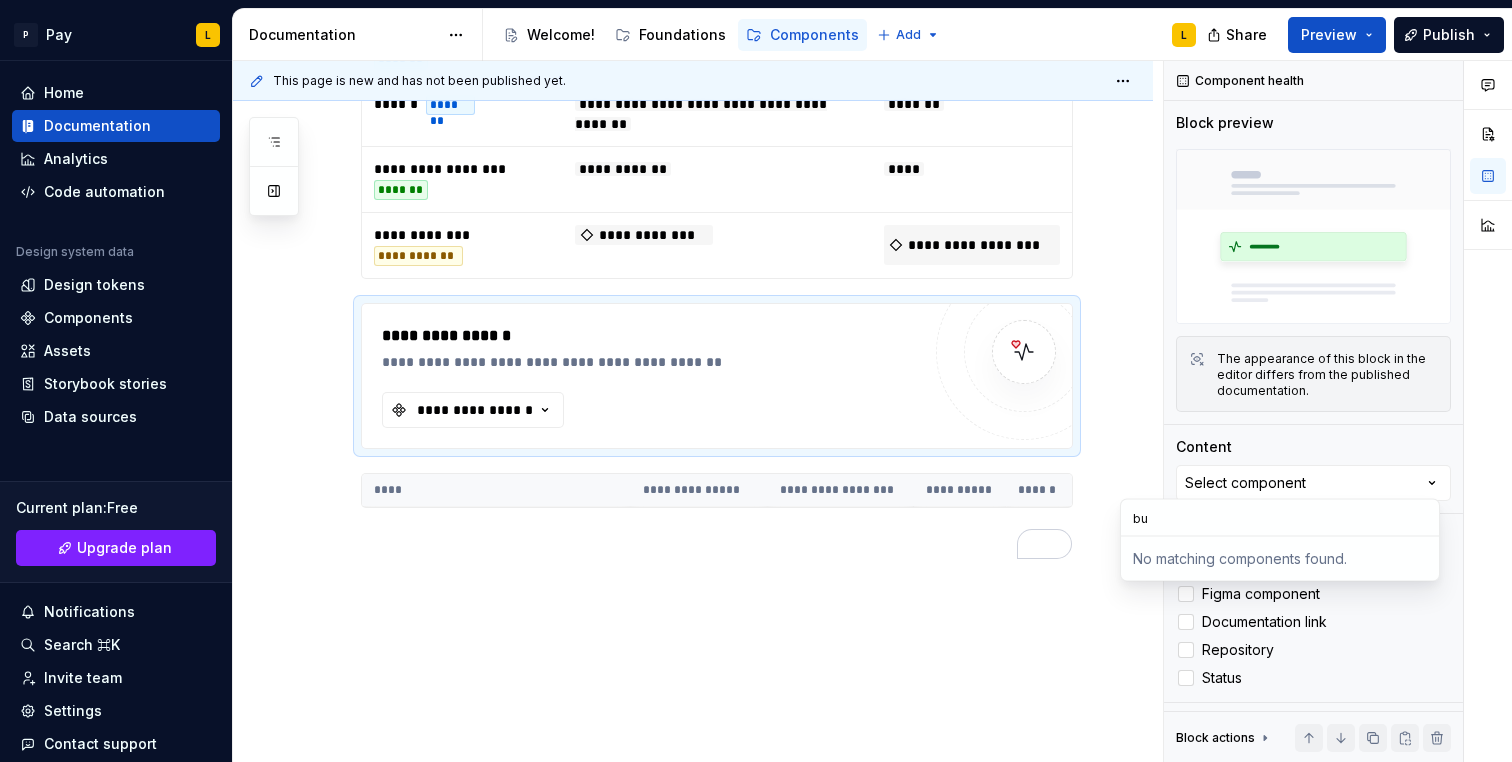 type on "b" 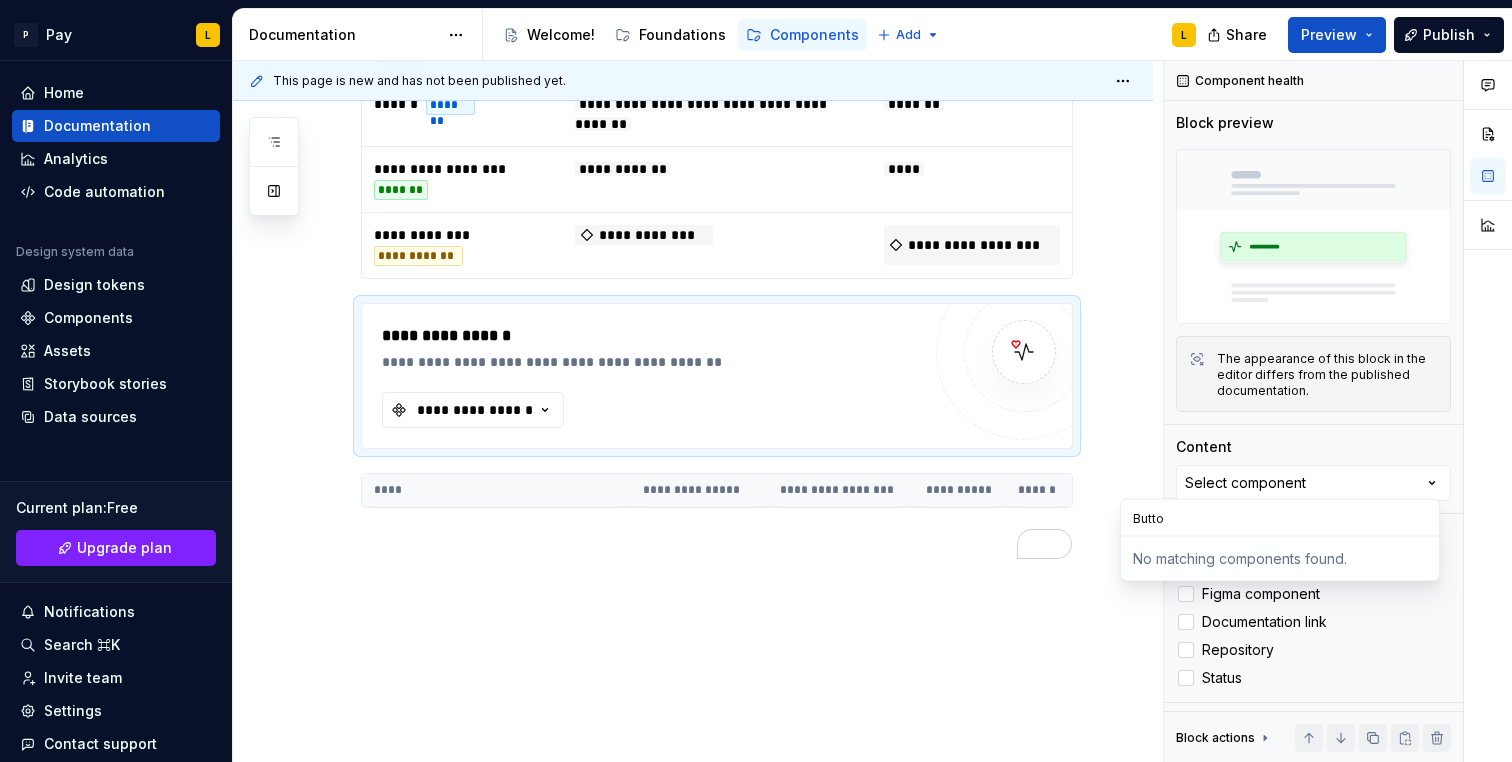 type on "Button" 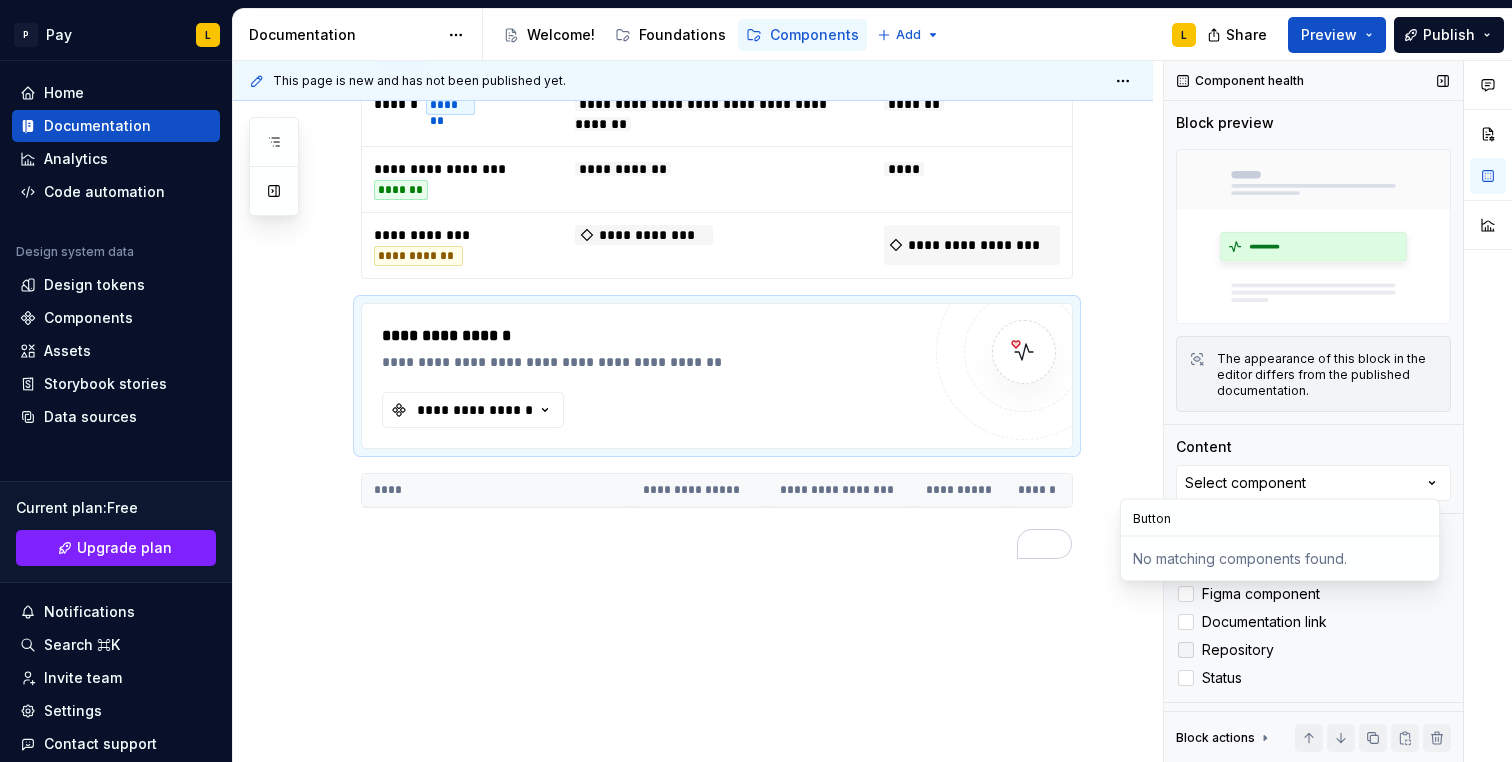 click on "Repository" at bounding box center [1313, 650] 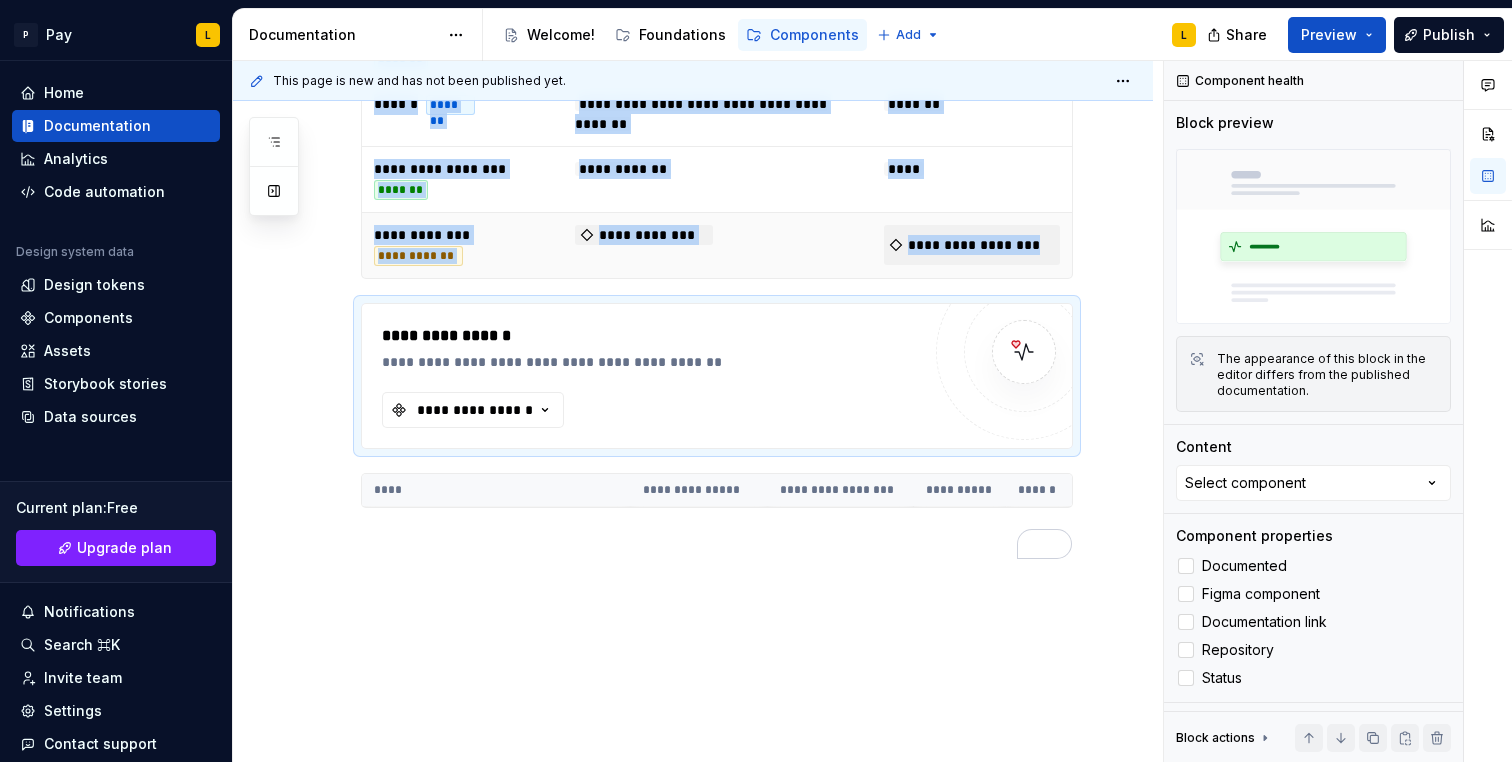 scroll, scrollTop: 421, scrollLeft: 0, axis: vertical 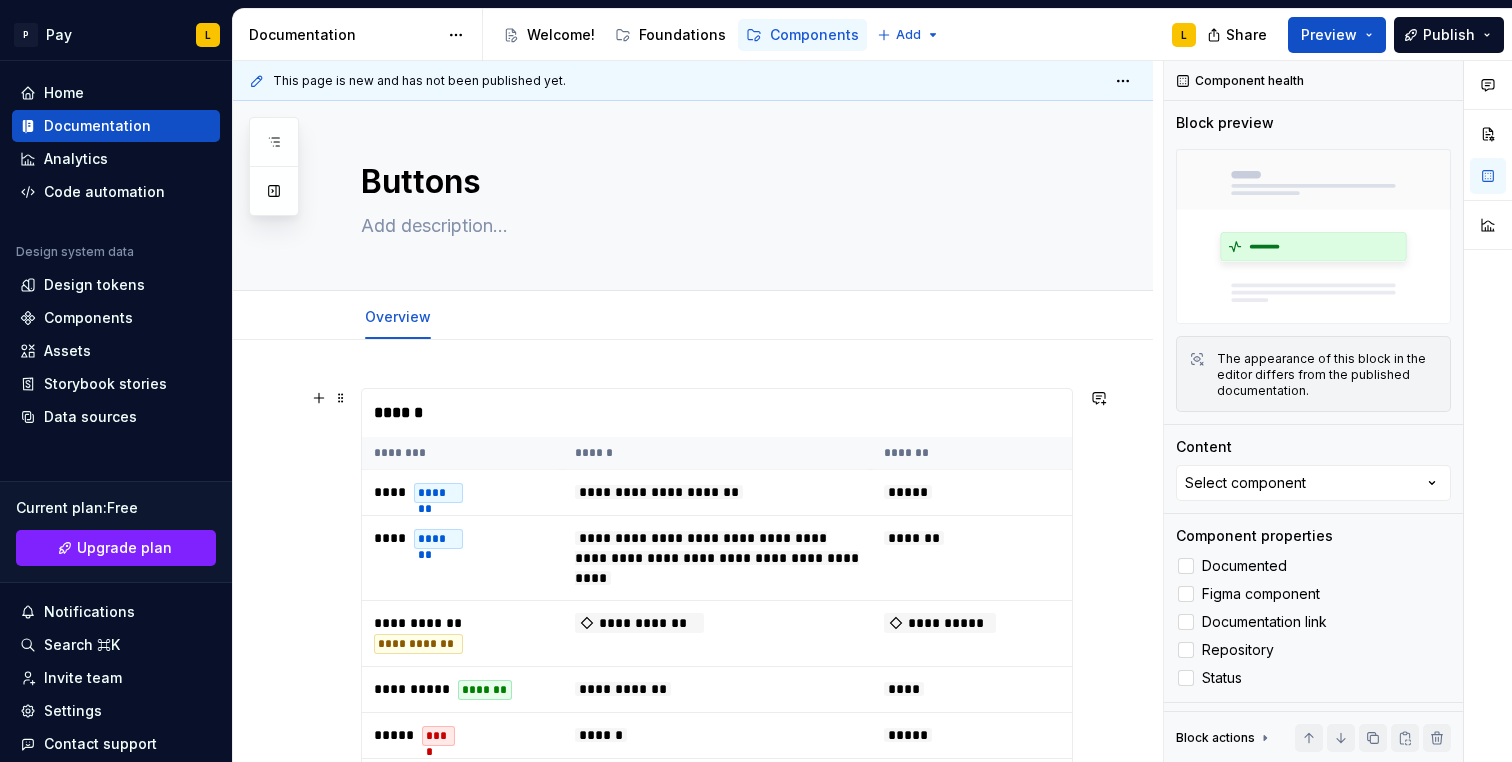 click on "******" at bounding box center (716, 413) 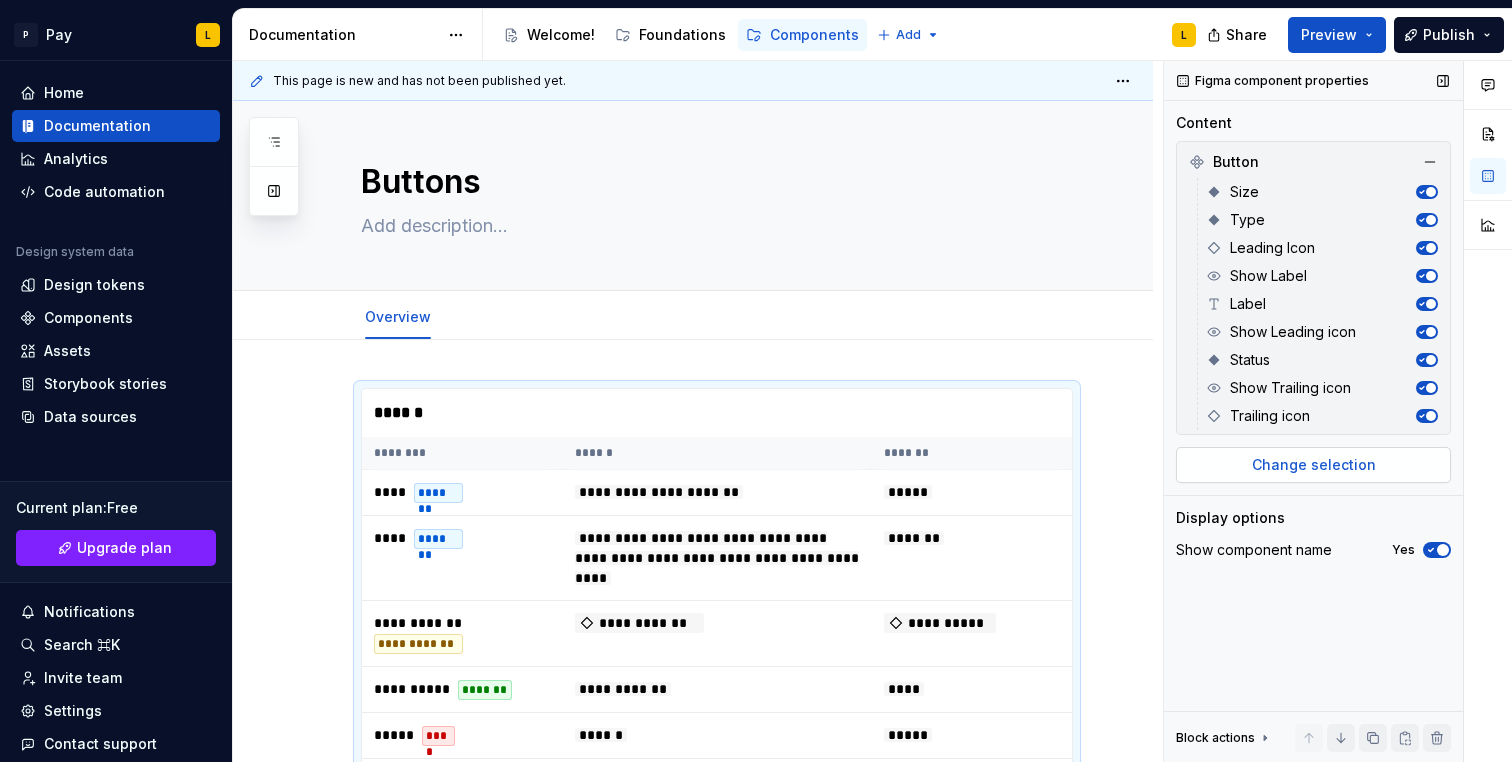 click on "Change selection" at bounding box center [1314, 465] 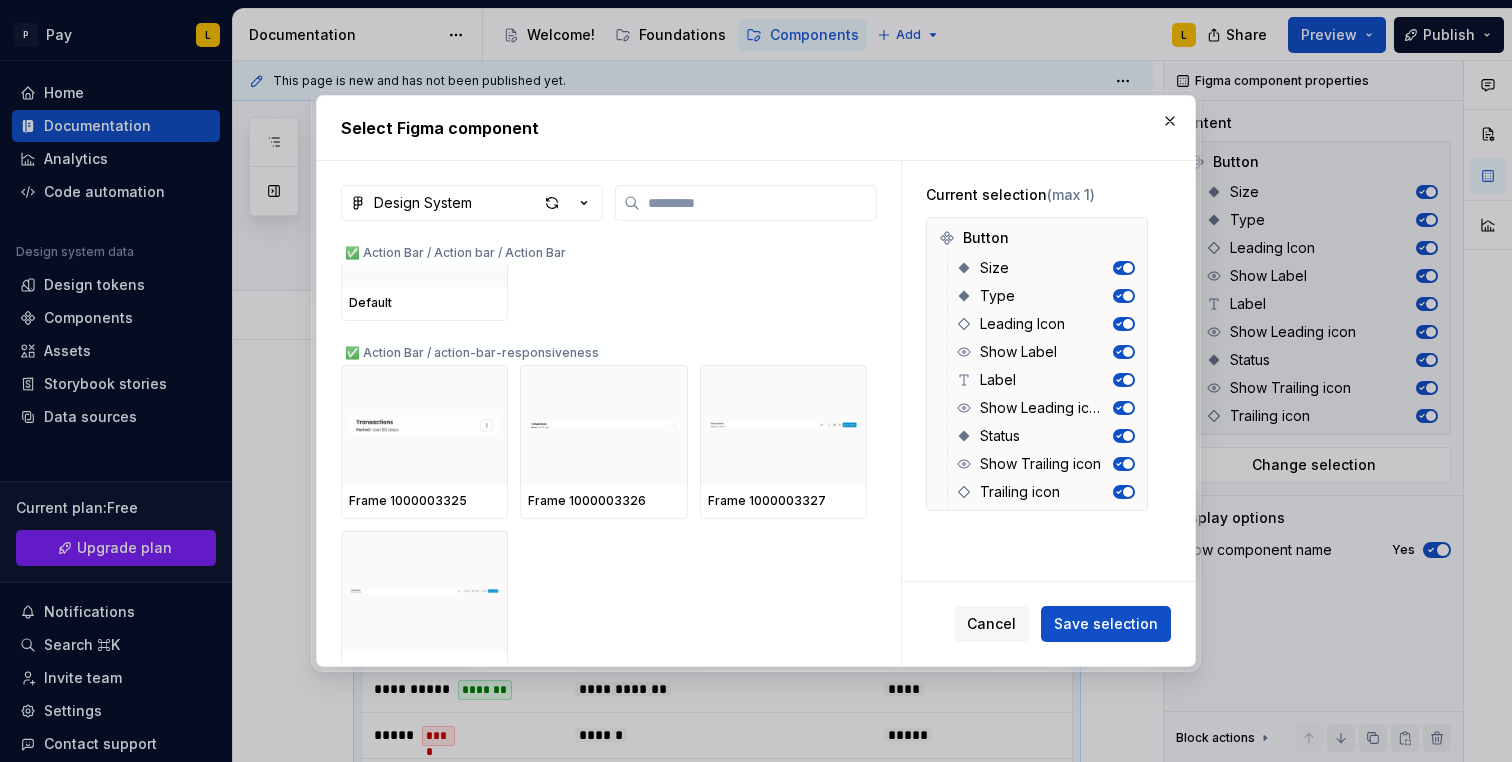 scroll, scrollTop: 314, scrollLeft: 0, axis: vertical 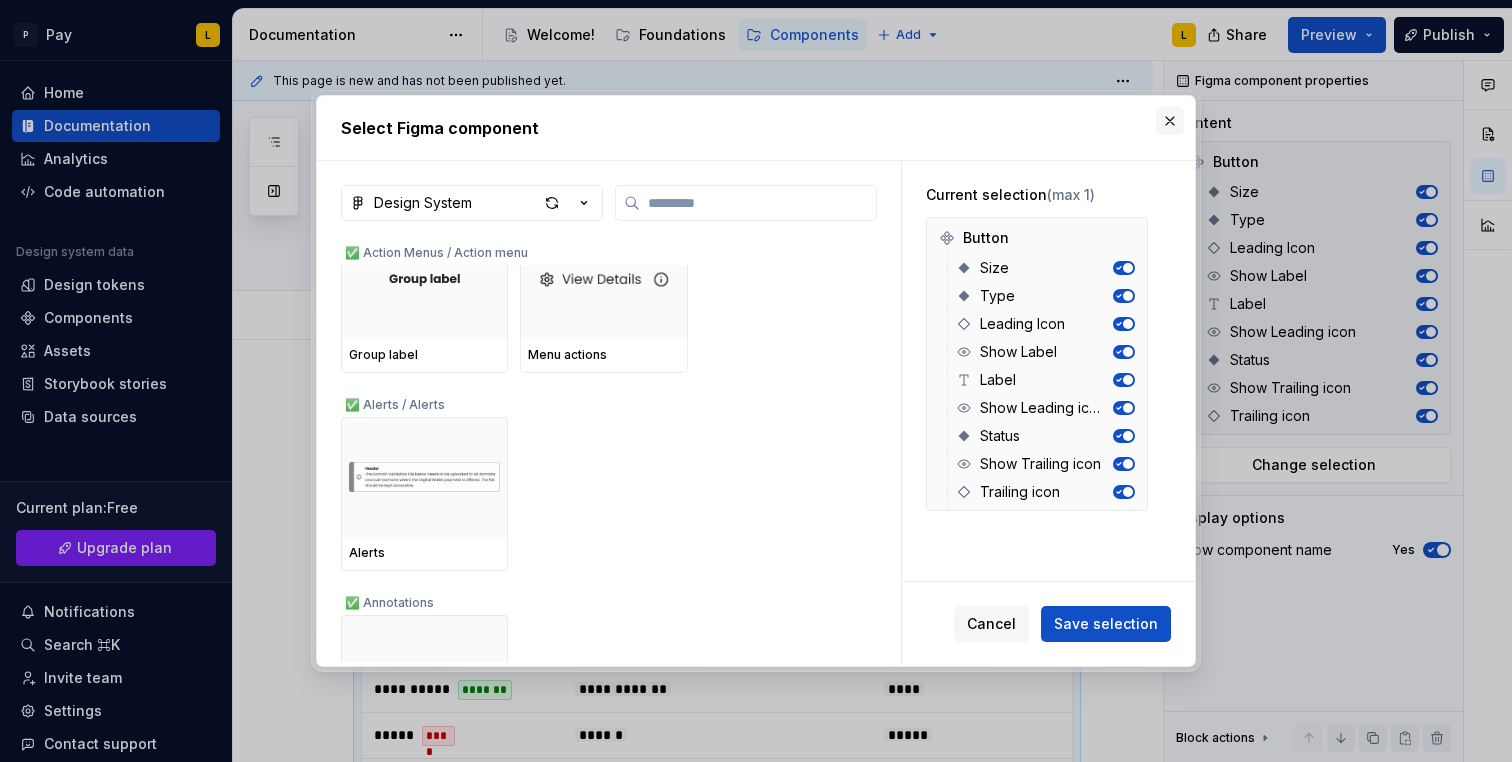 click at bounding box center [1170, 121] 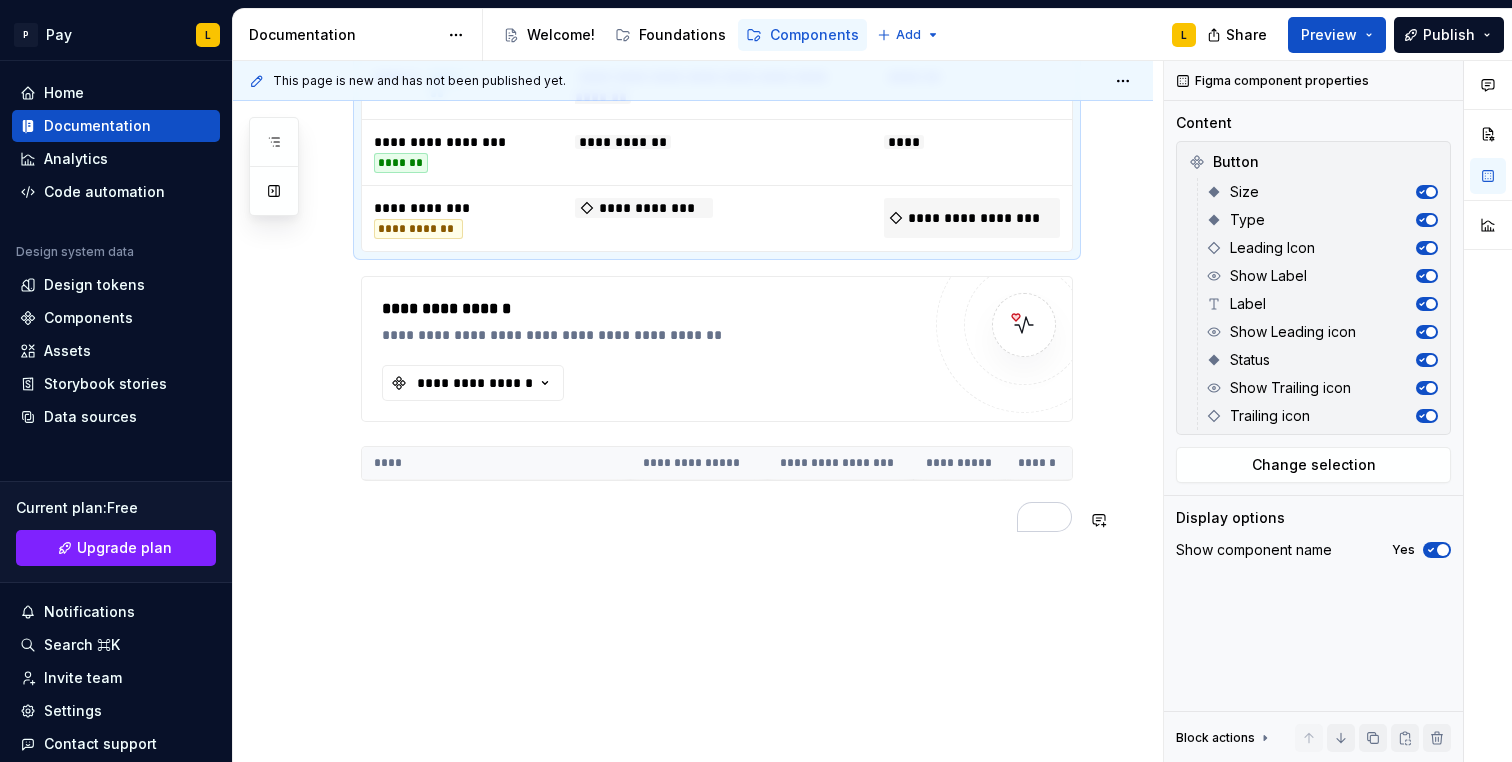 click on "**********" at bounding box center (698, 412) 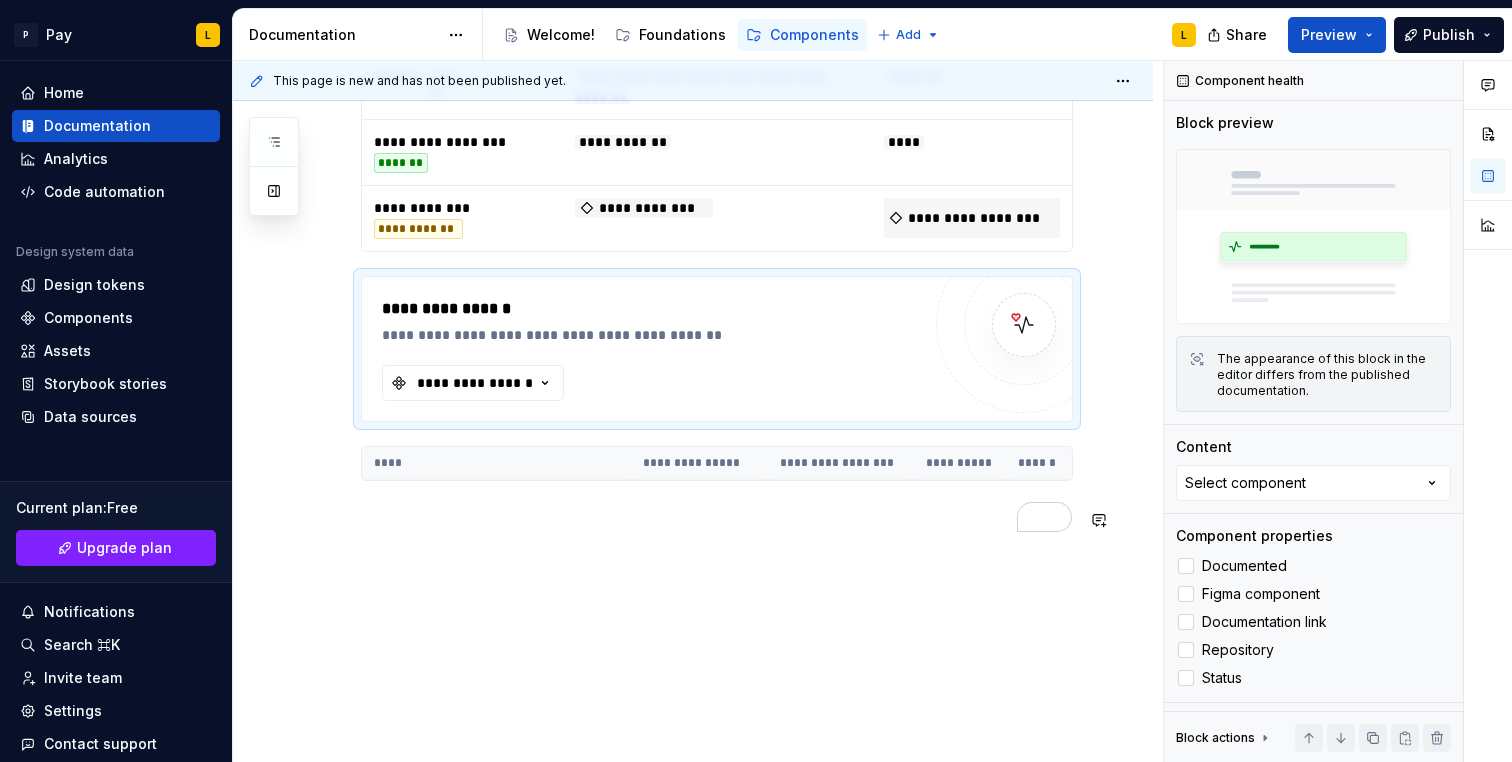click at bounding box center [717, 517] 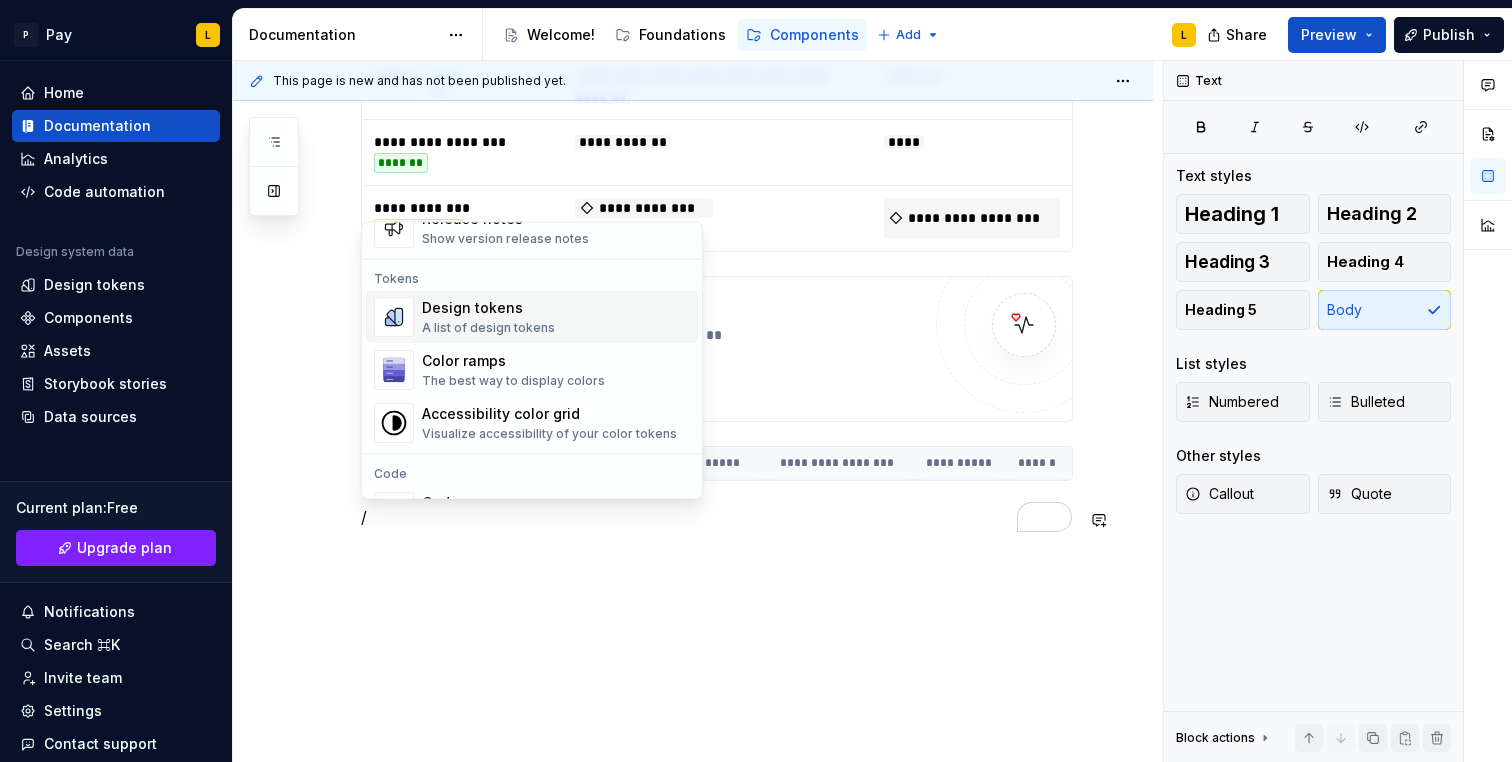 click on "Design tokens A list of design tokens" at bounding box center (556, 318) 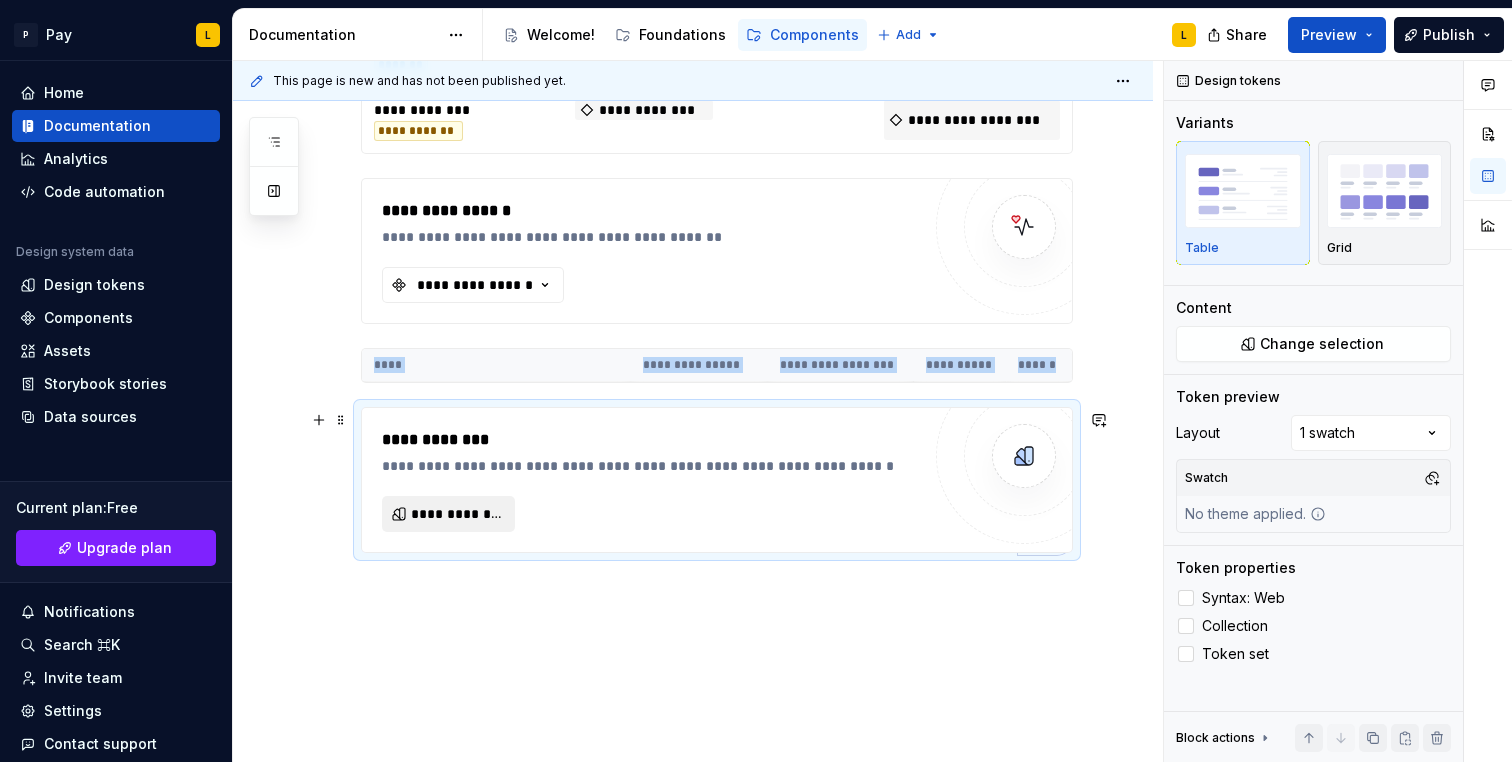 click on "**********" at bounding box center [456, 514] 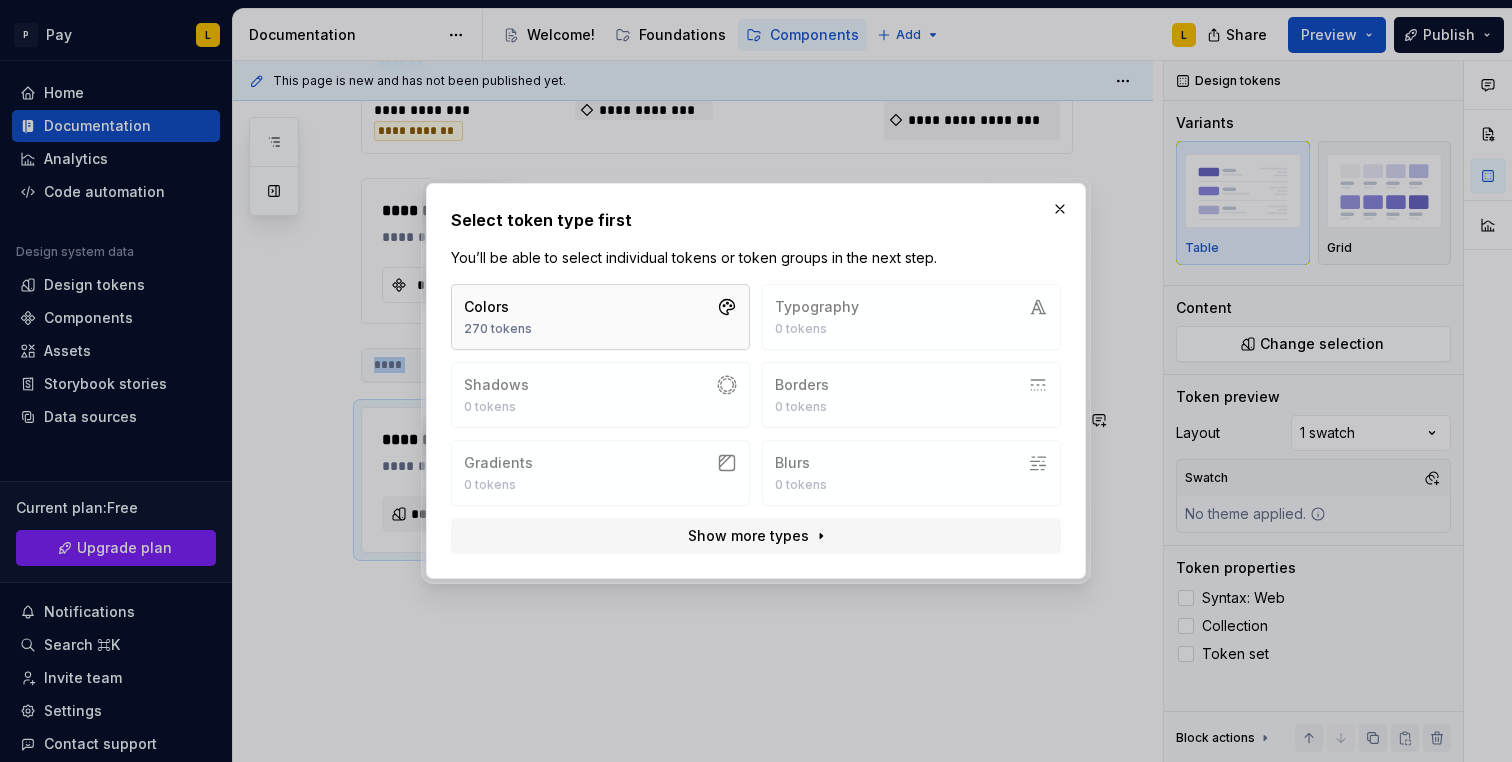 click on "Colors 270 tokens" at bounding box center [600, 317] 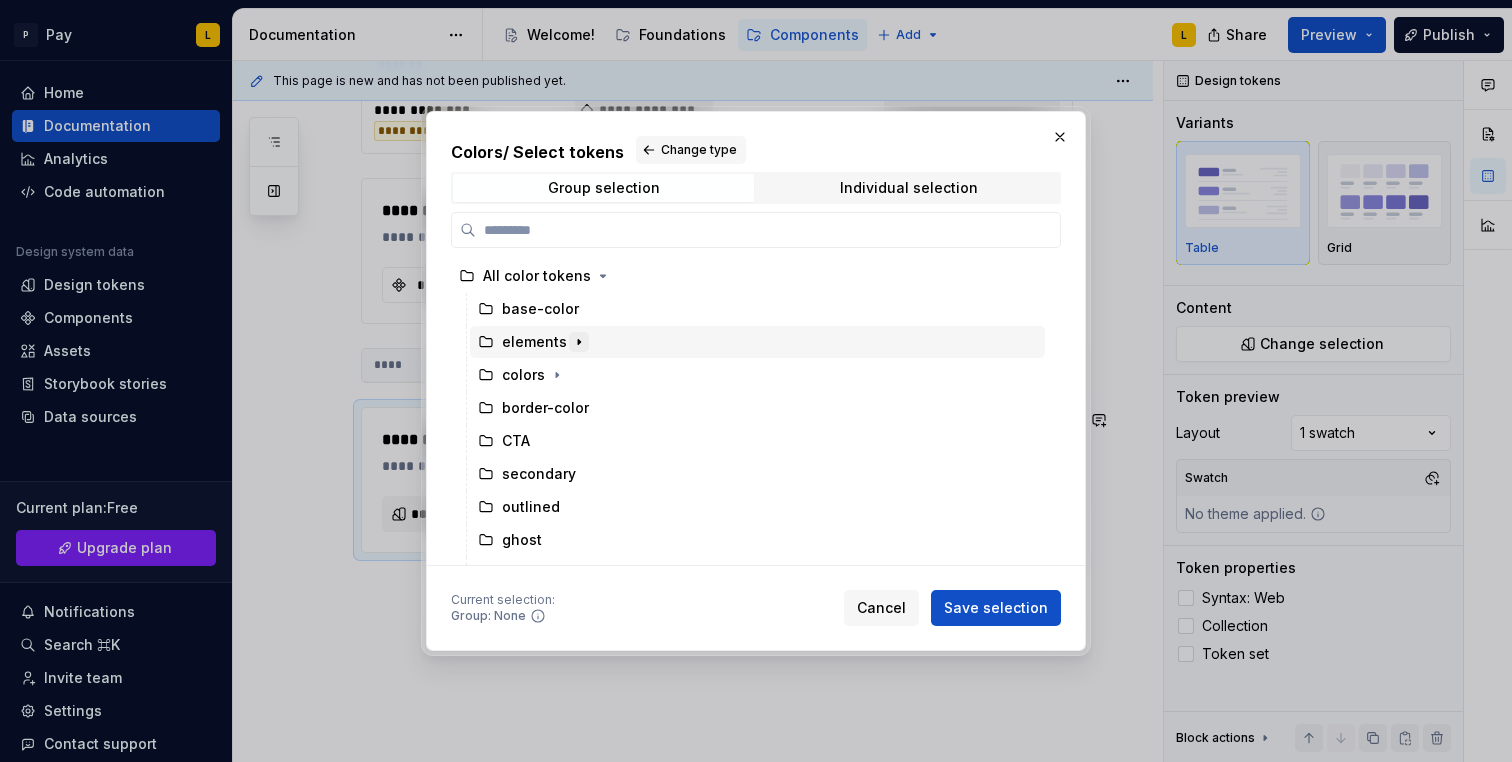 click 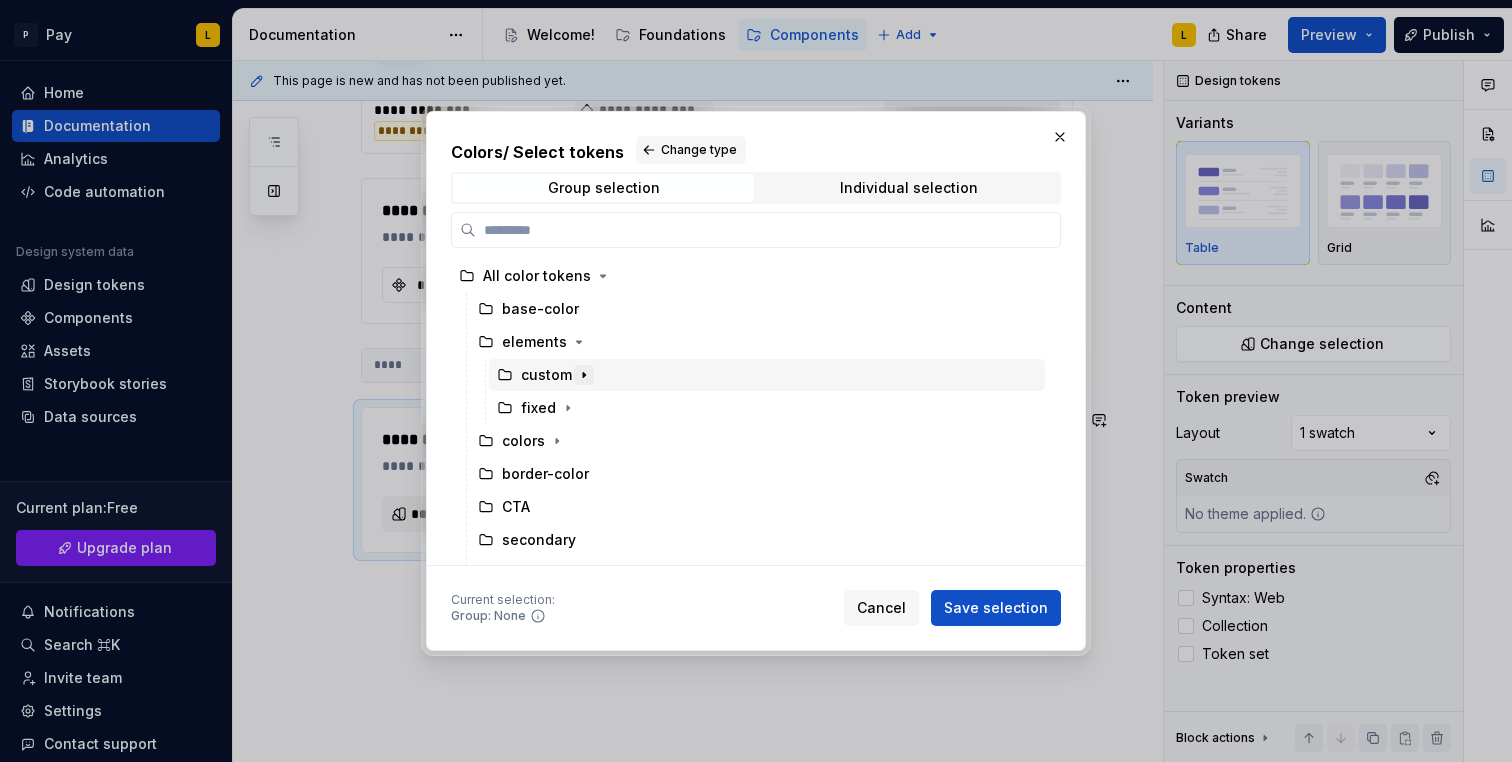 click 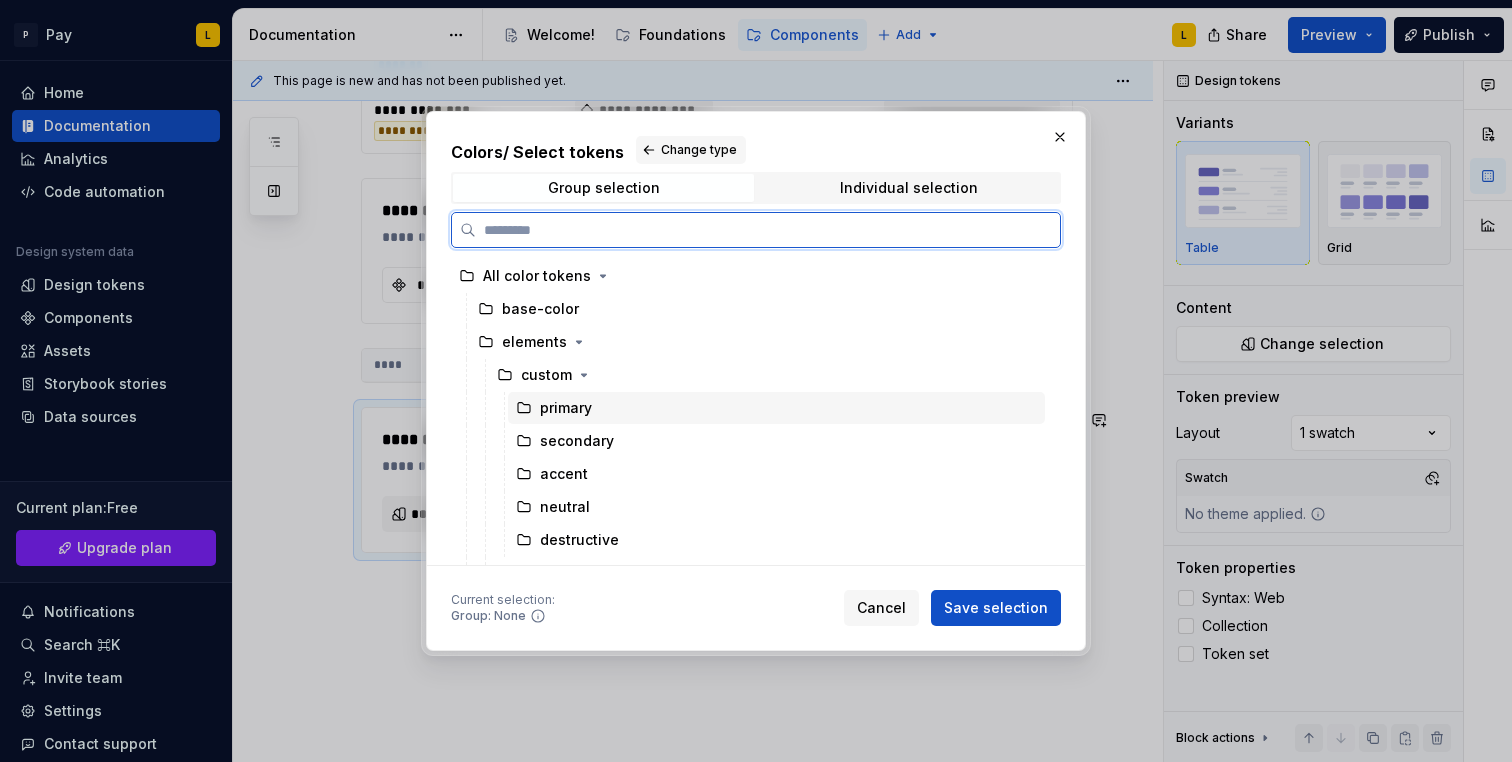 click on "primary" at bounding box center (566, 408) 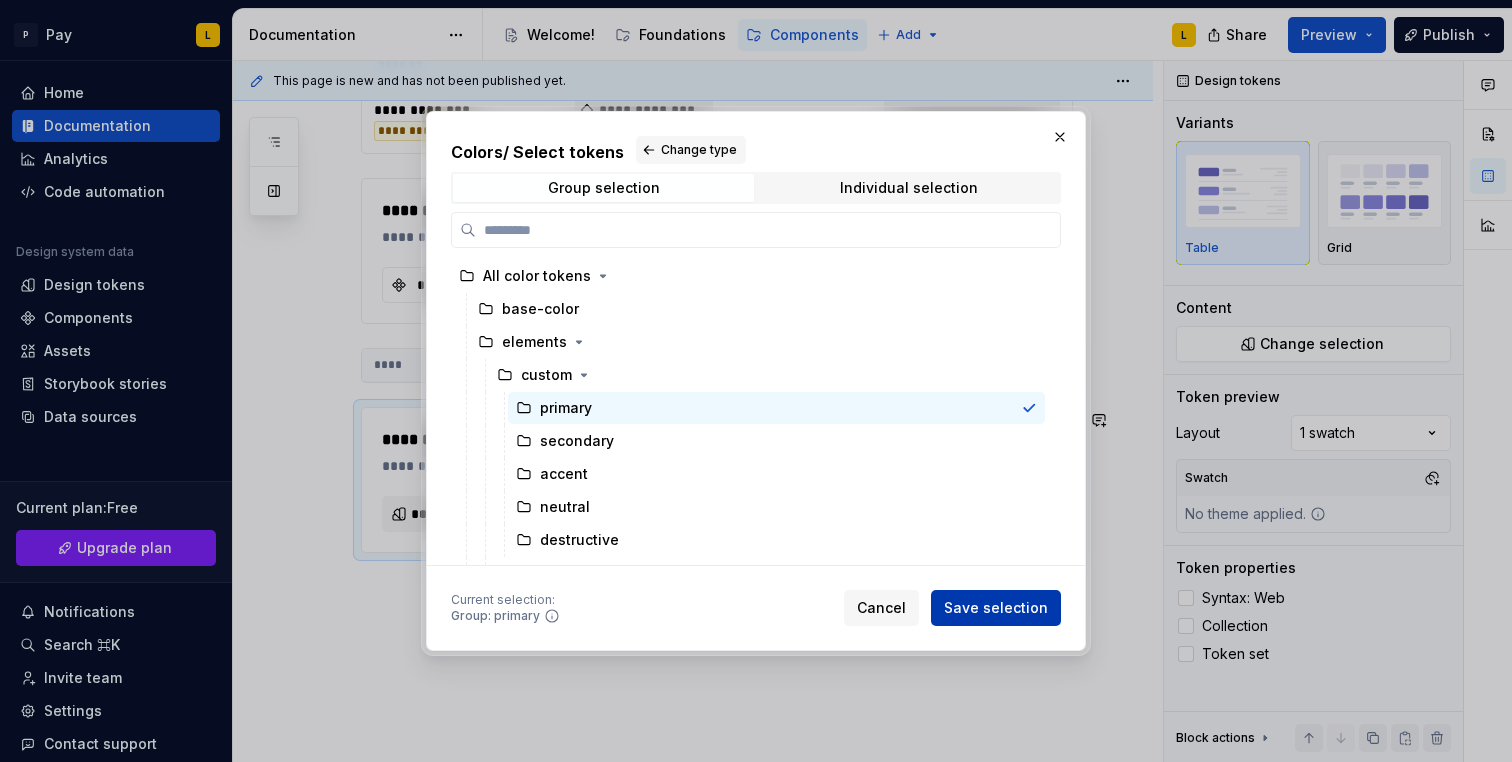 click on "Save selection" at bounding box center [996, 608] 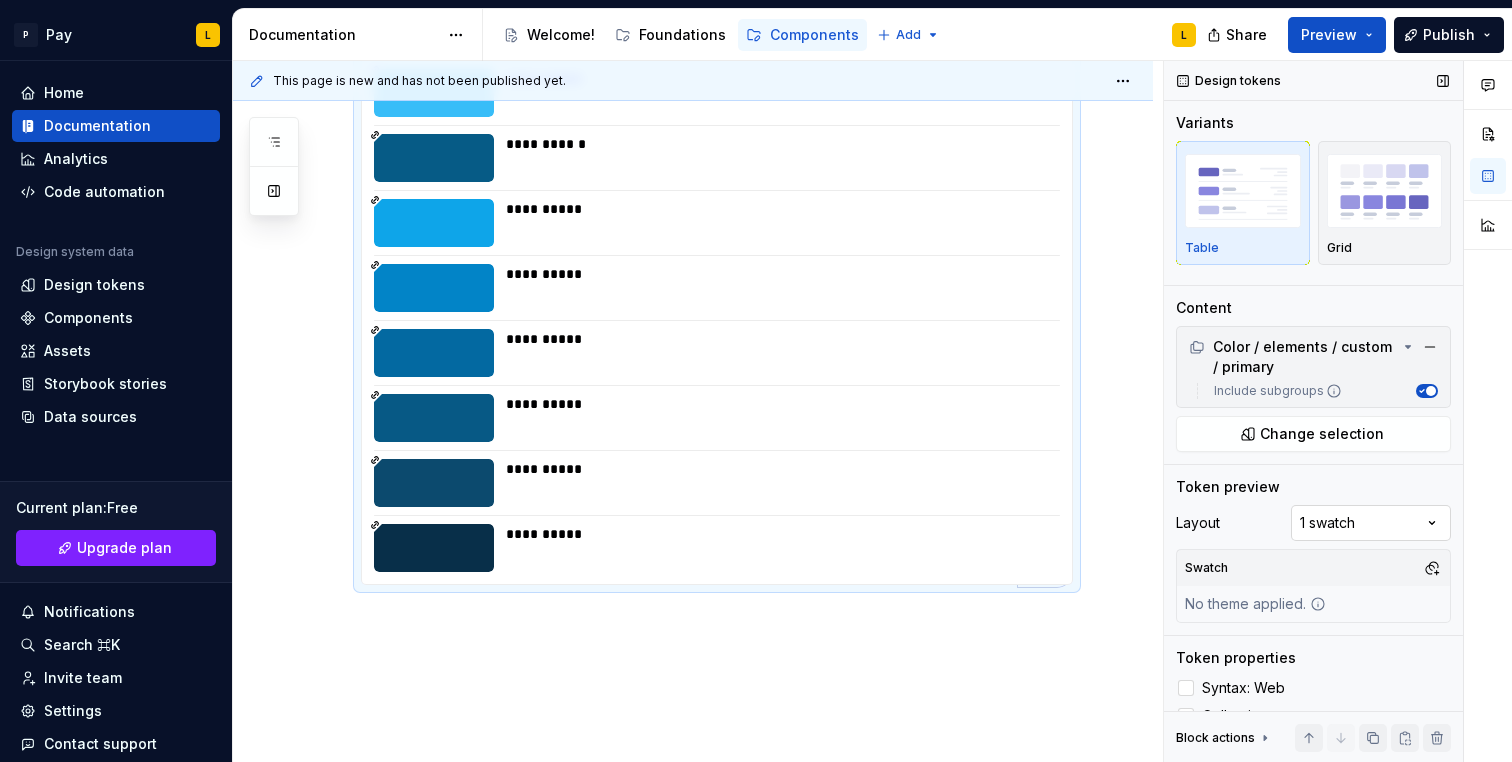 click on "Comments Open comments No comments yet Select ‘Comment’ from the block context menu to add one. Design tokens Variants Table Grid Content Color / elements / custom / primary Include subgroups Change selection Token preview Layout 1 swatch Swatch No theme applied. Token properties Syntax: Web Collection Token set Block actions Move up Move down Duplicate Copy (⌘C) Cut (⌘X) Delete" at bounding box center (1338, 412) 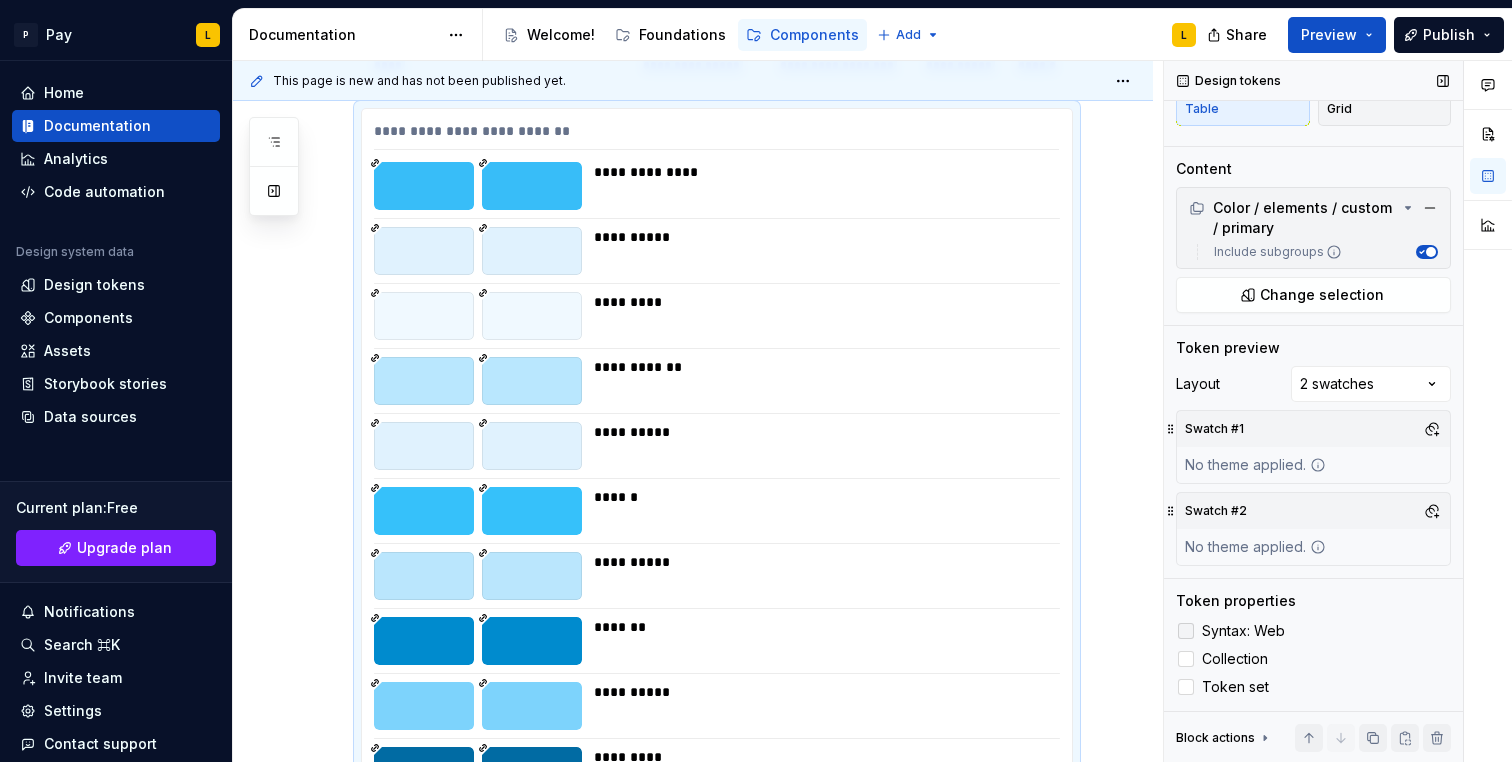 click at bounding box center (1186, 631) 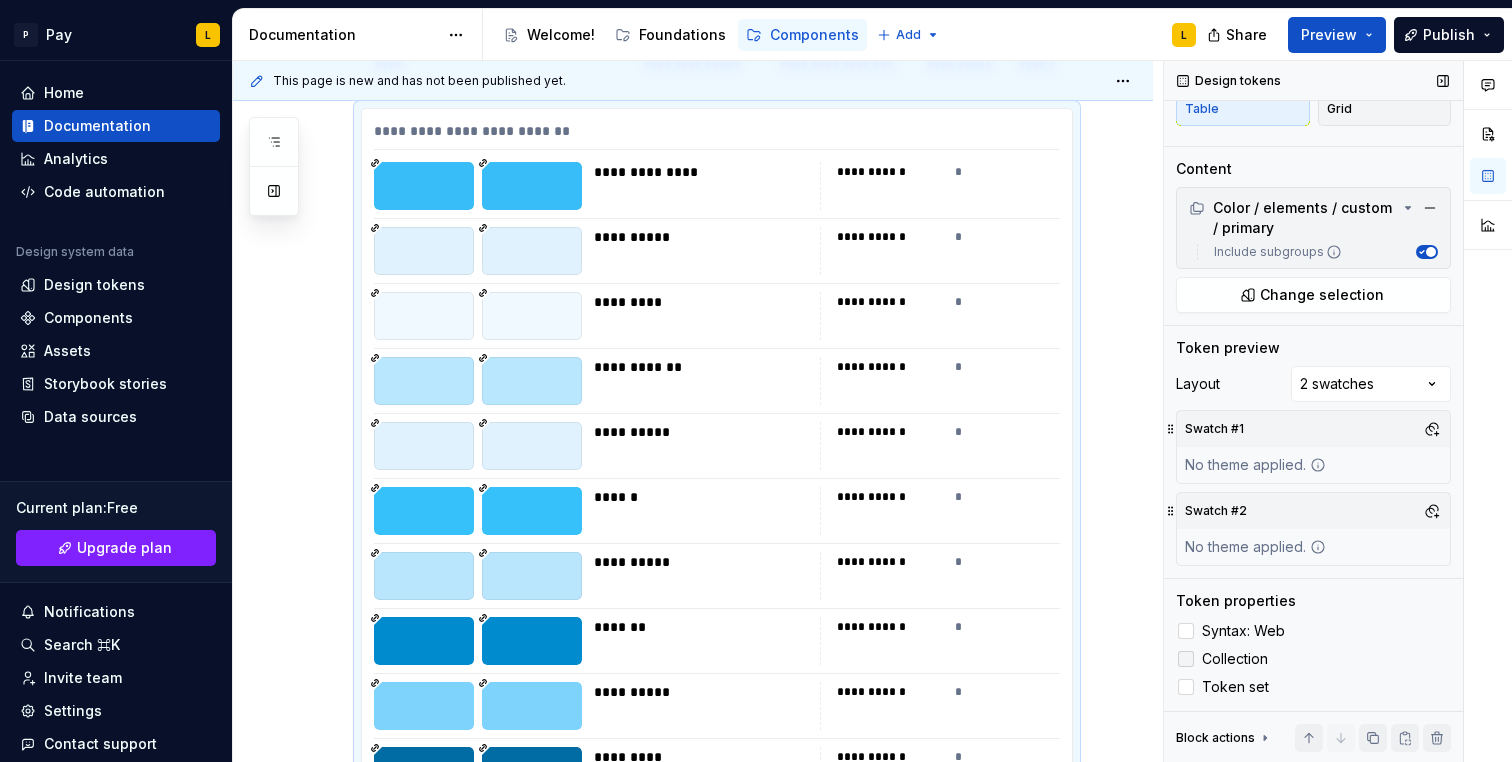 click at bounding box center (1186, 659) 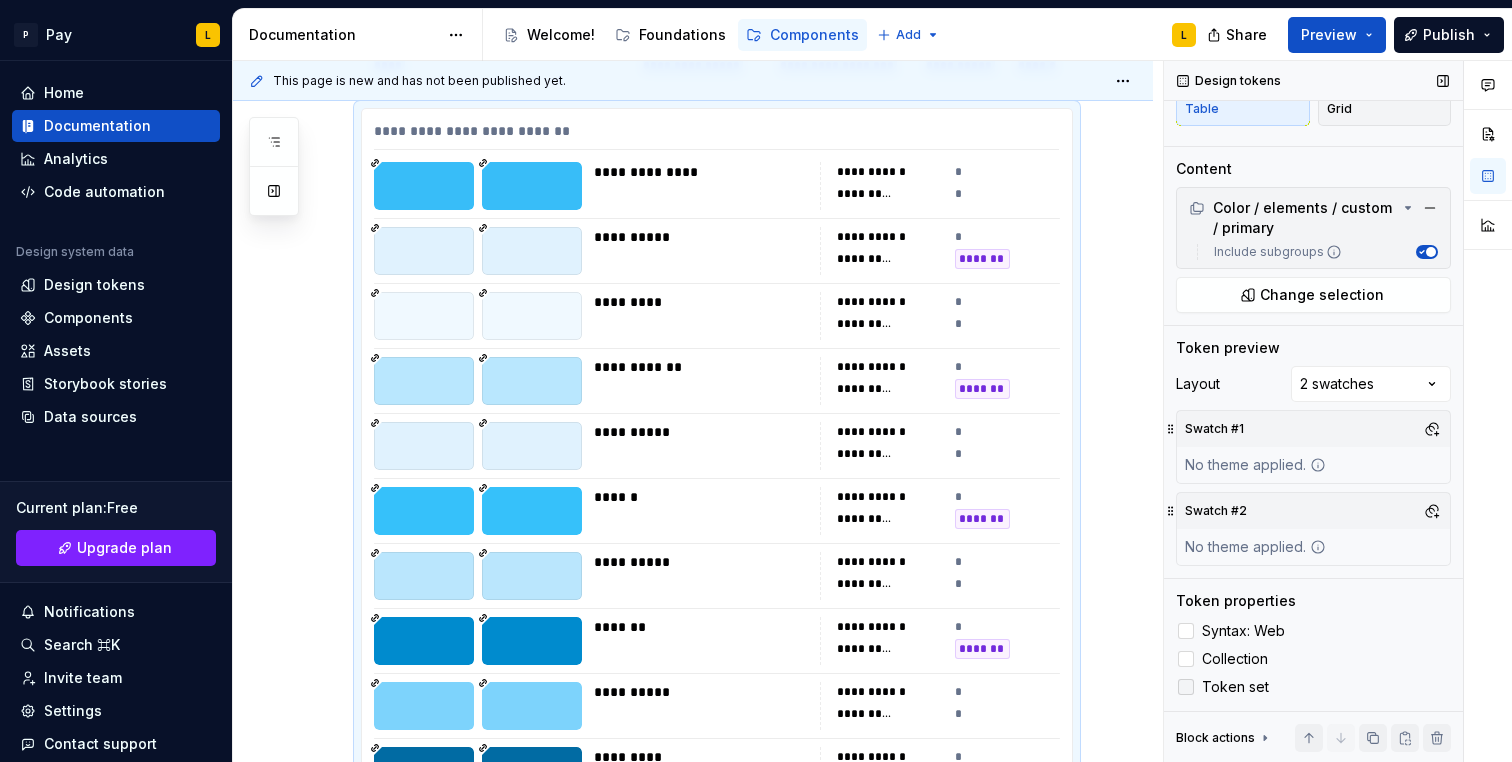 click at bounding box center [1186, 687] 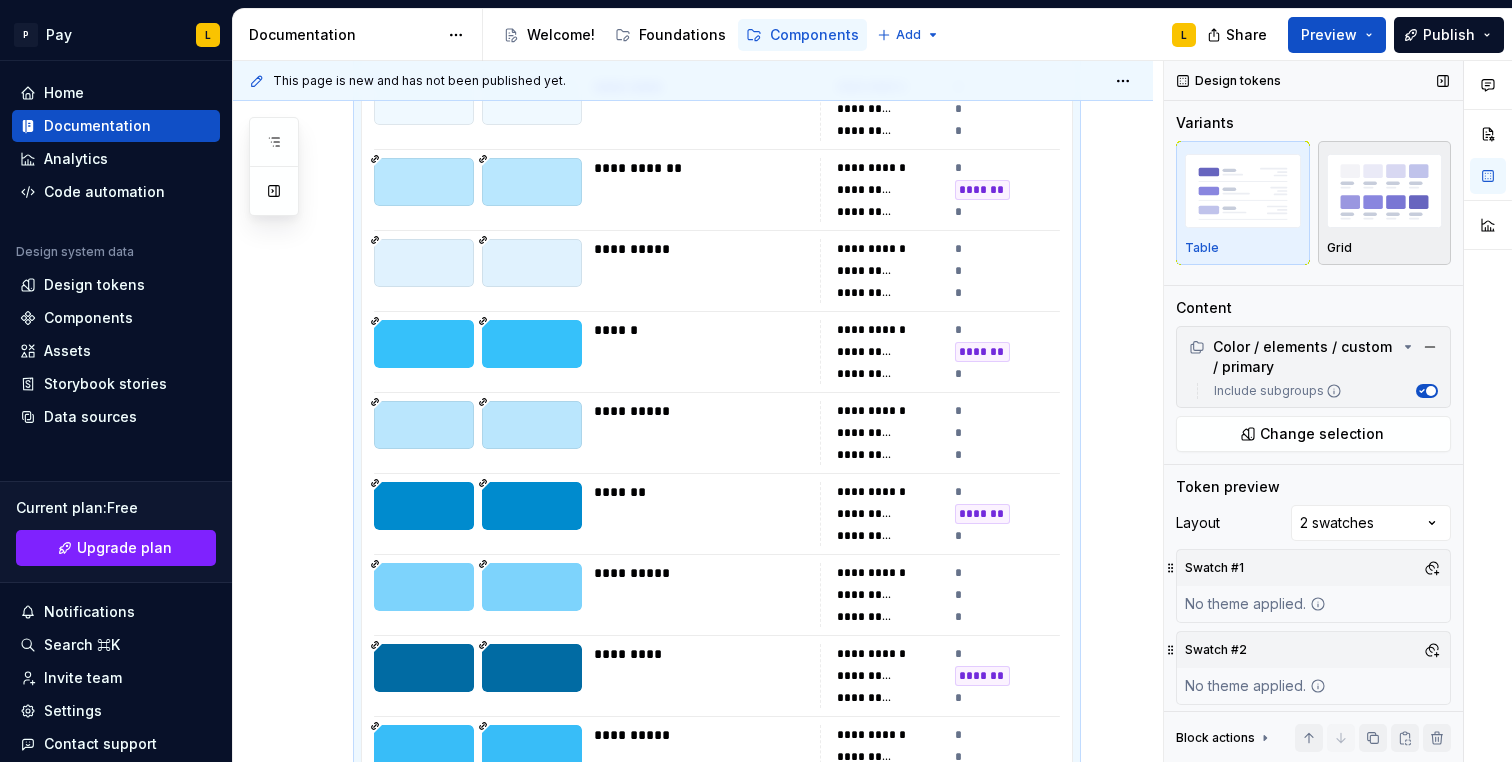 click at bounding box center [1385, 190] 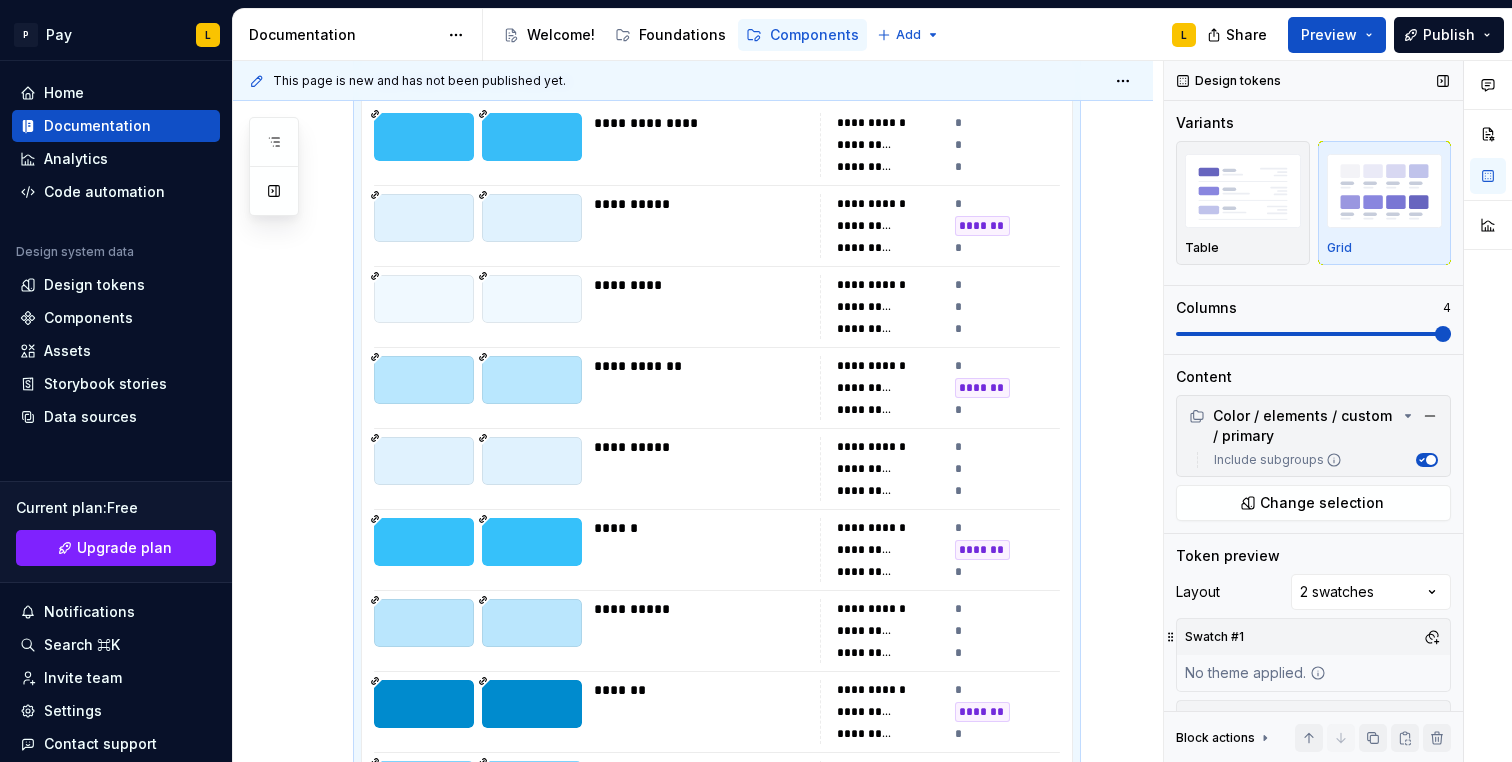 click at bounding box center [1443, 334] 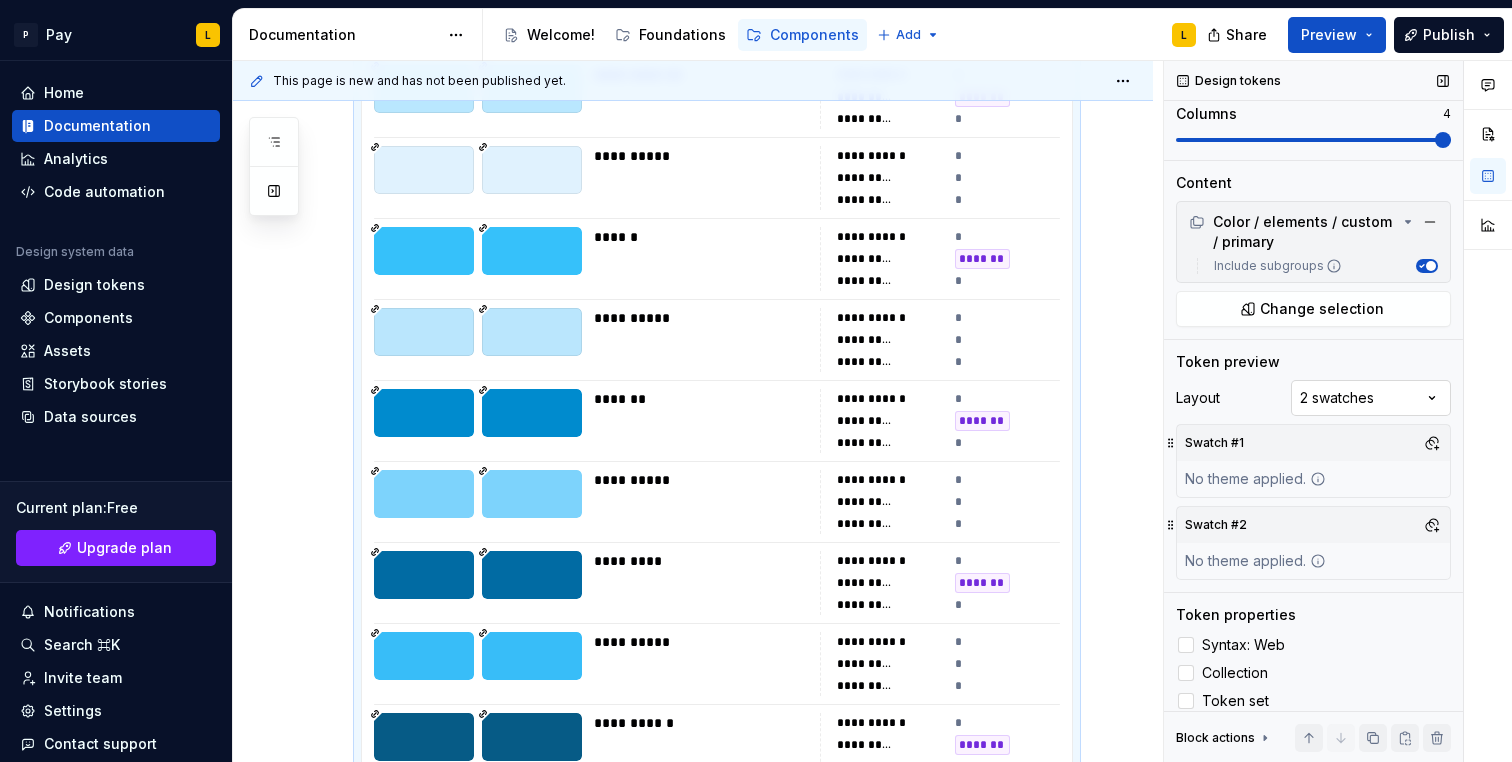 click on "Comments Open comments No comments yet Select ‘Comment’ from the block context menu to add one. Design tokens Variants Table Grid Columns 4 Content Color / elements / custom / primary Include subgroups Change selection Token preview Layout 2 swatches Swatch #1 No theme applied. Swatch #2 No theme applied. Token properties Syntax: Web Collection Token set Block actions Move up Move down Duplicate Copy (⌘C) Cut (⌘X) Delete" at bounding box center [1338, 412] 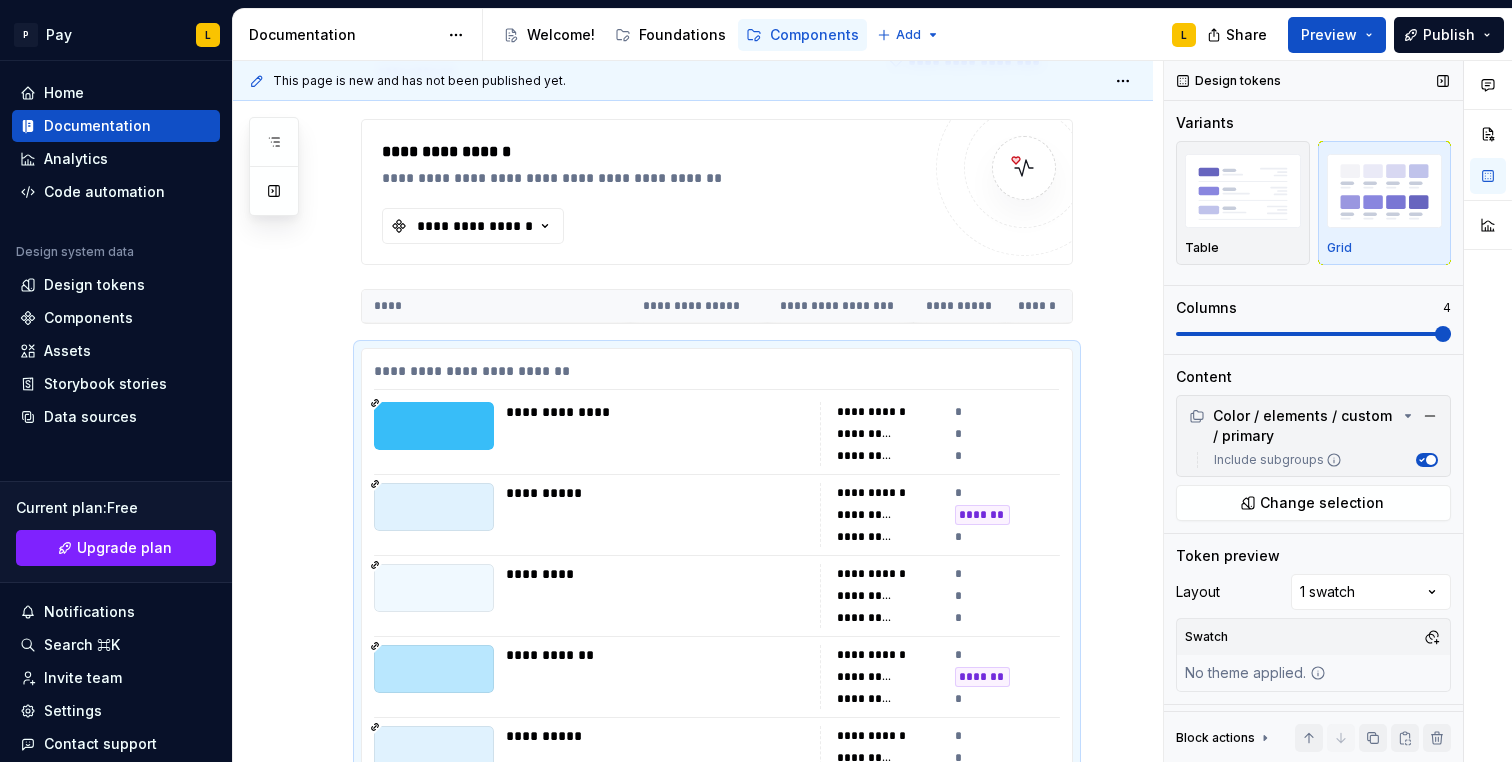 click on "Include subgroups" at bounding box center (1317, 460) 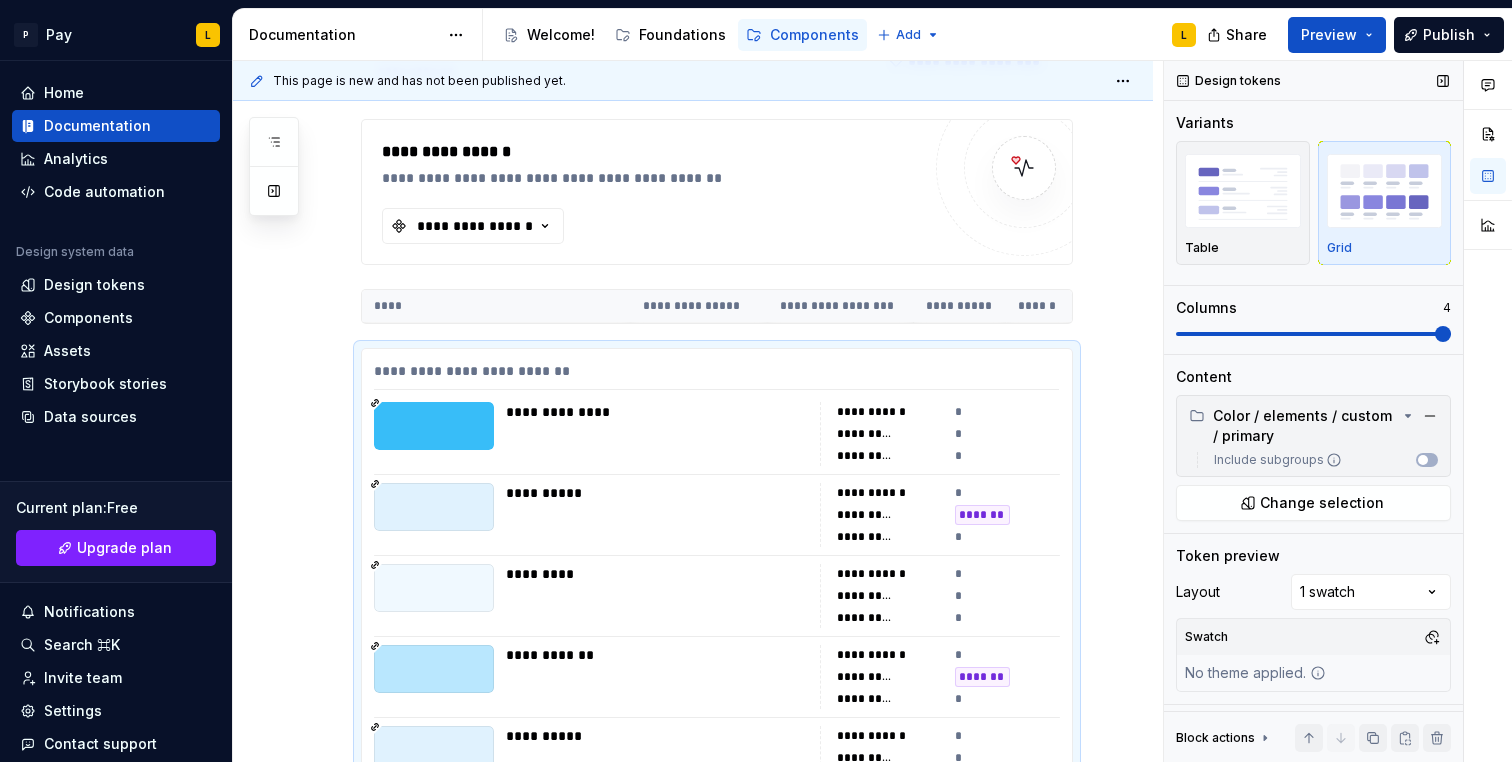 click 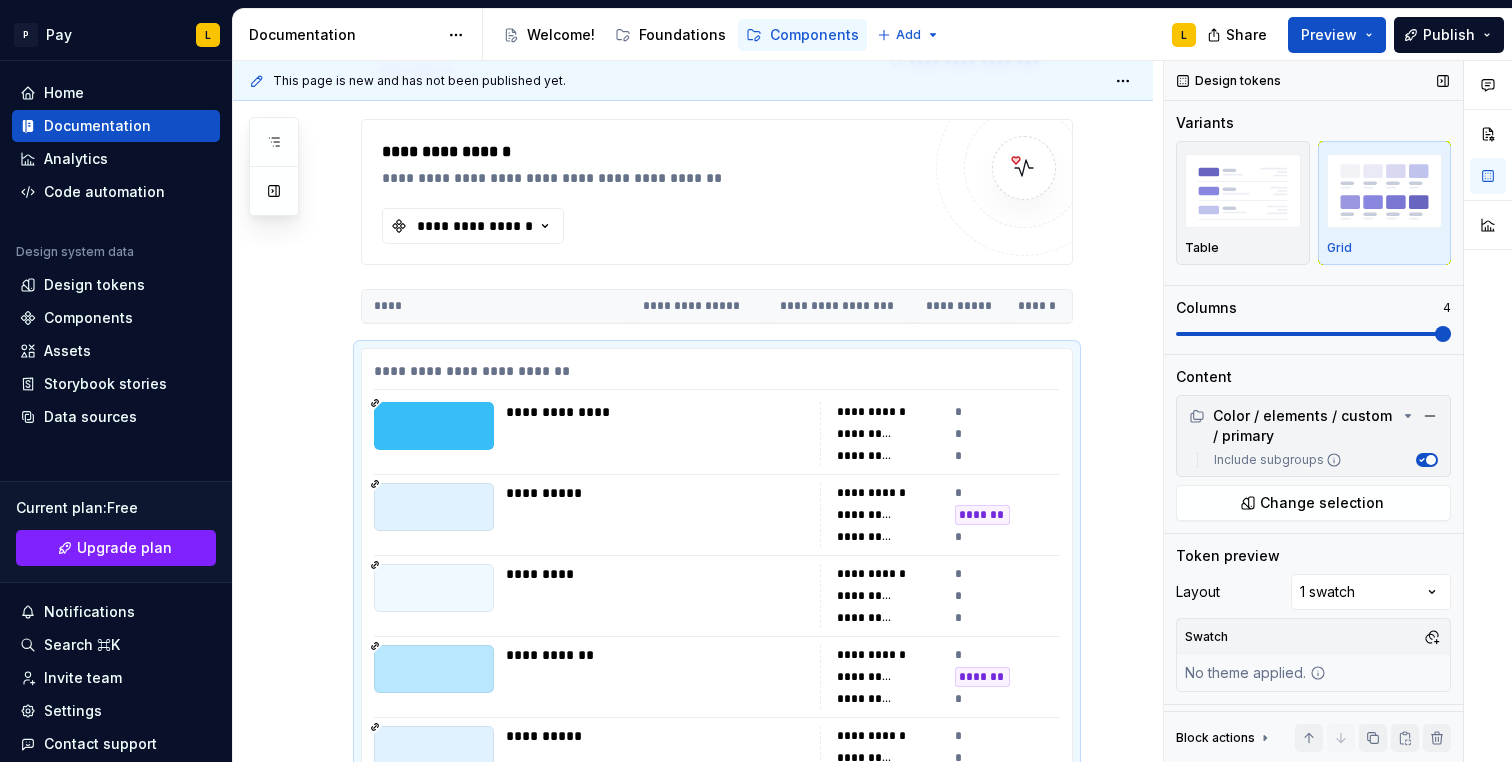 click 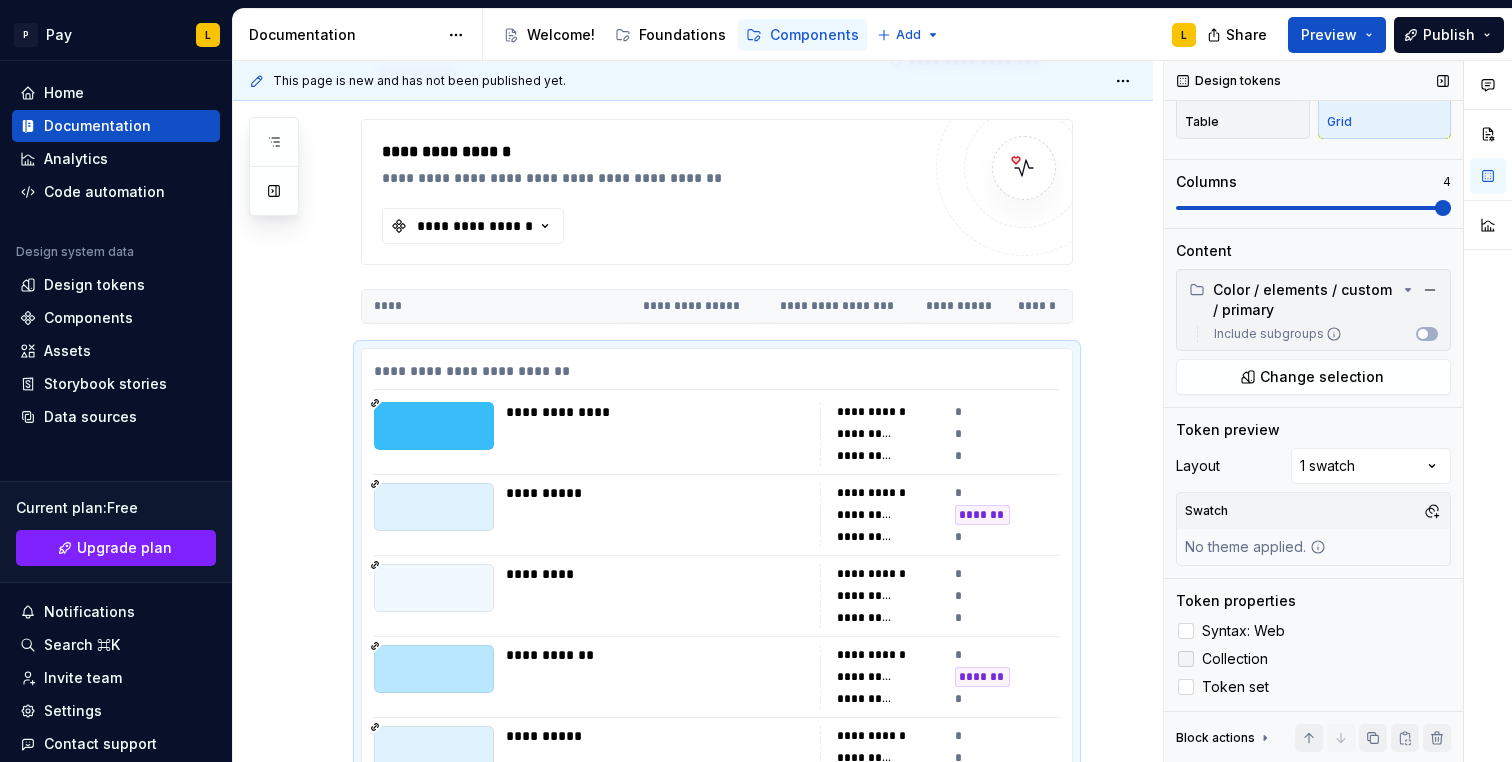 click 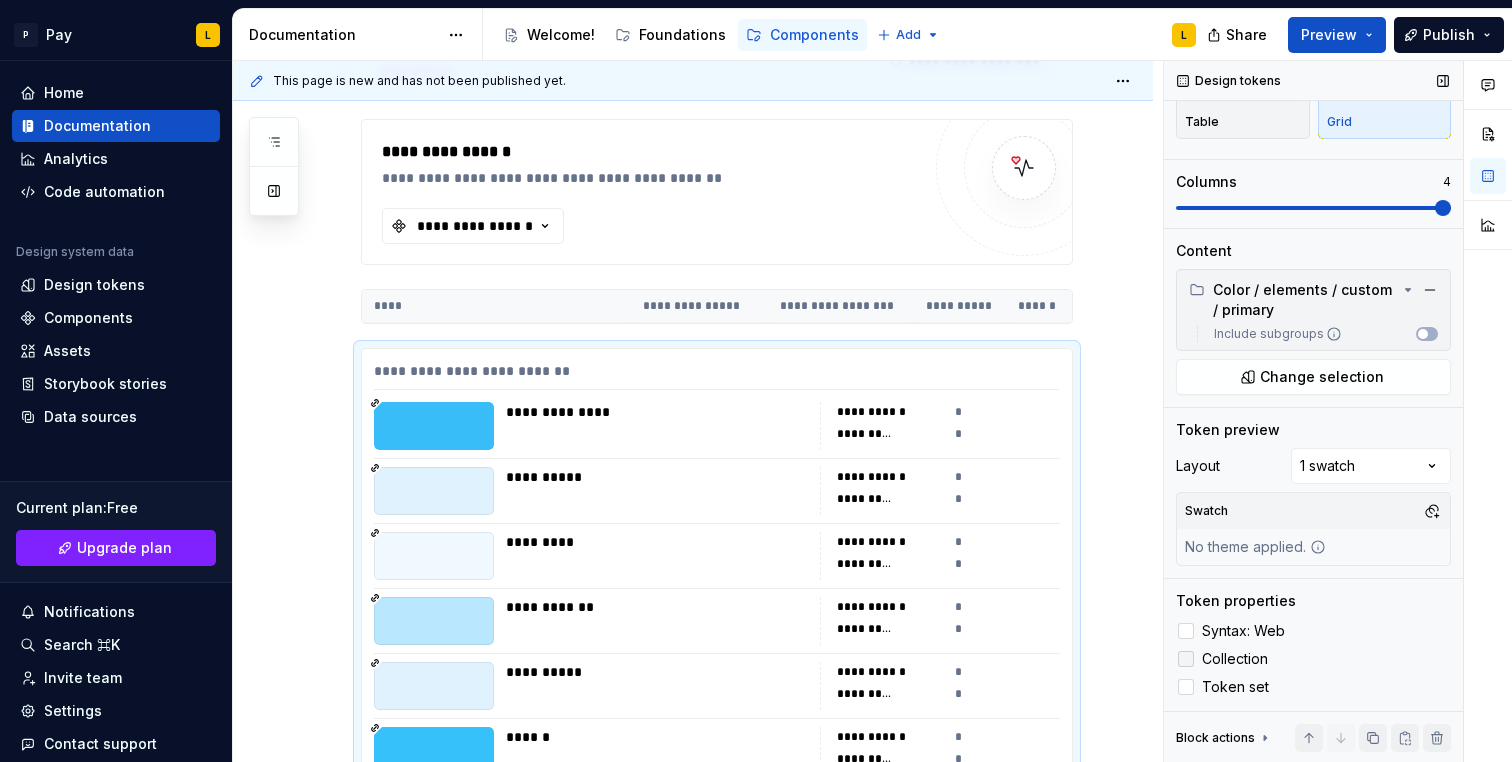 click at bounding box center [1186, 659] 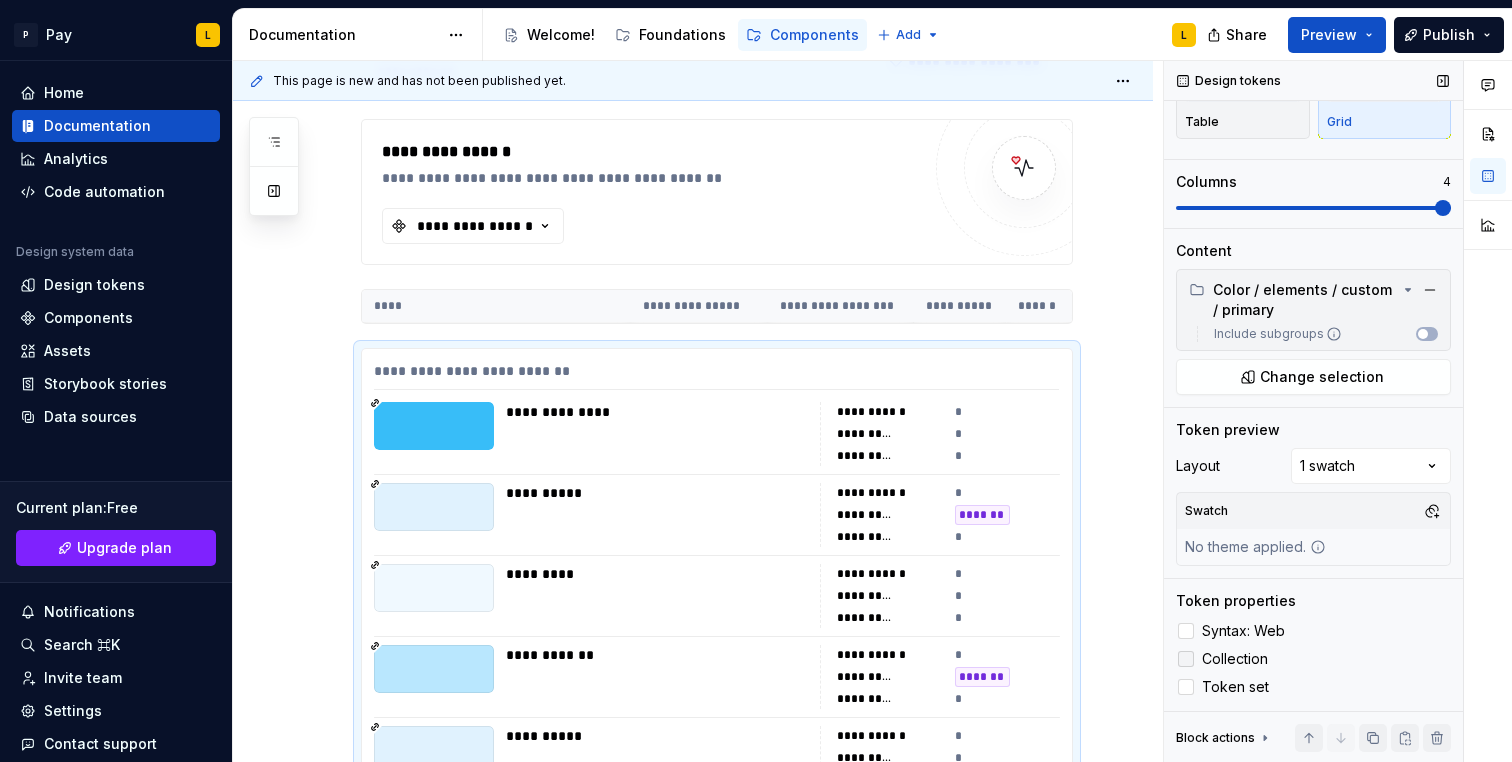 click 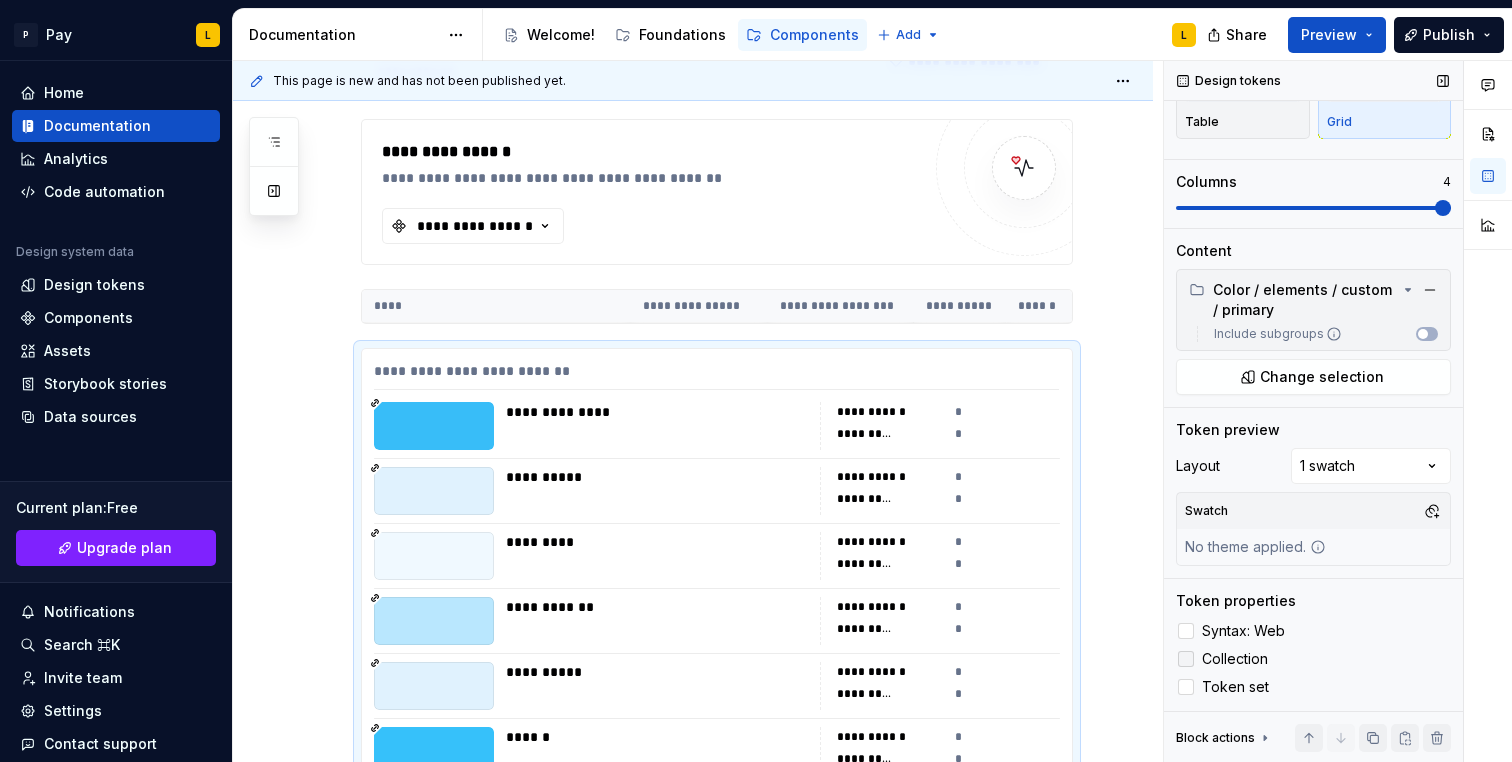 click at bounding box center [1186, 659] 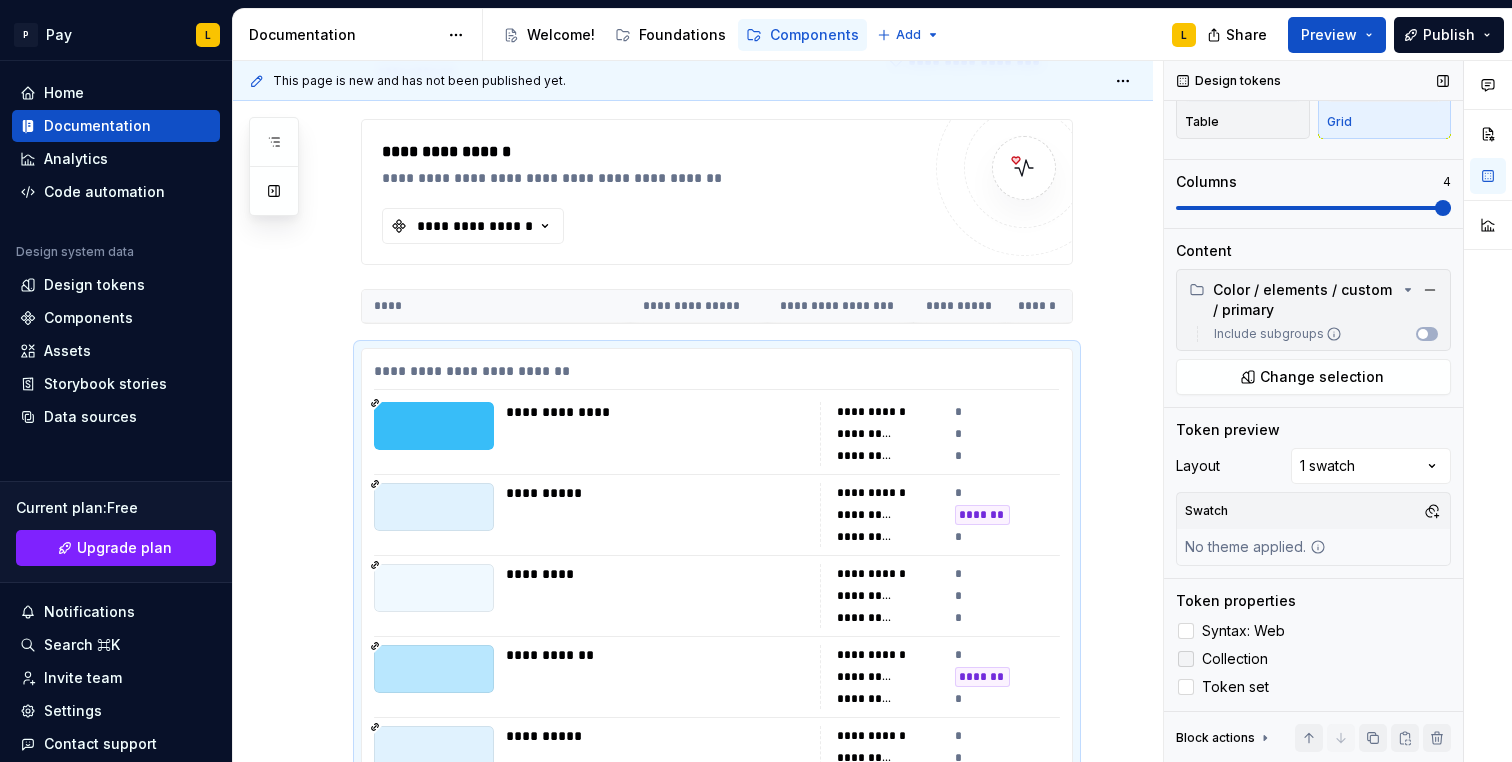 click 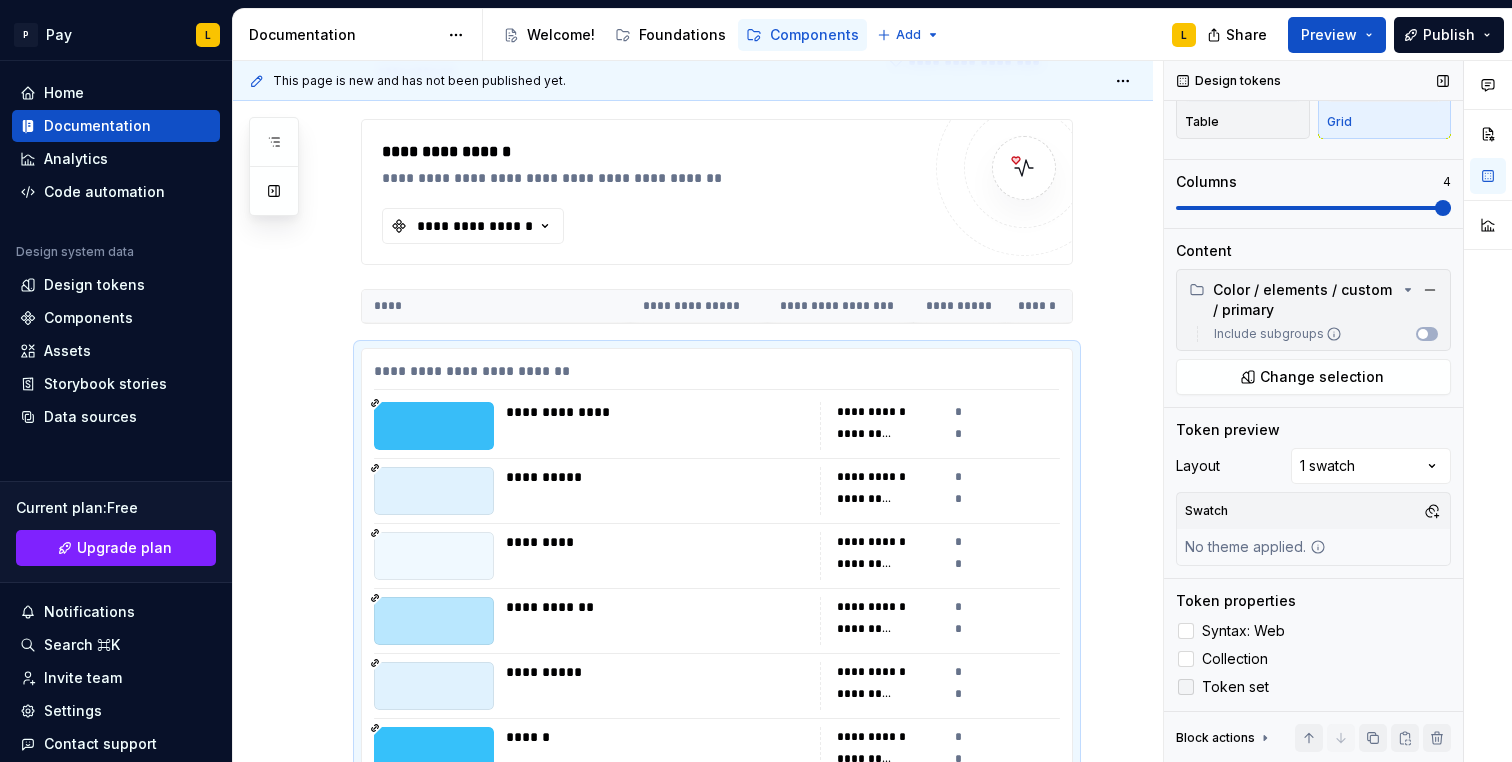click 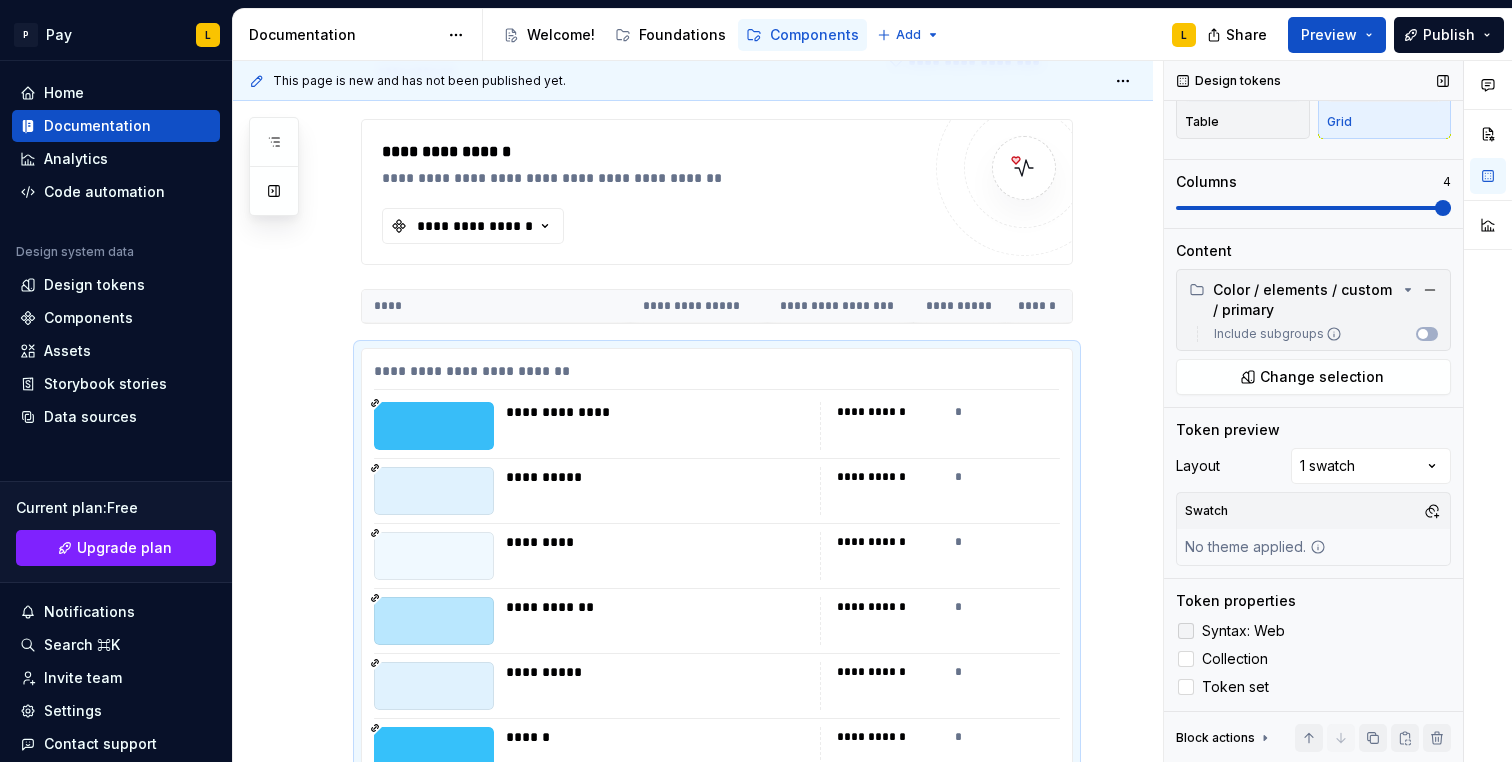 click 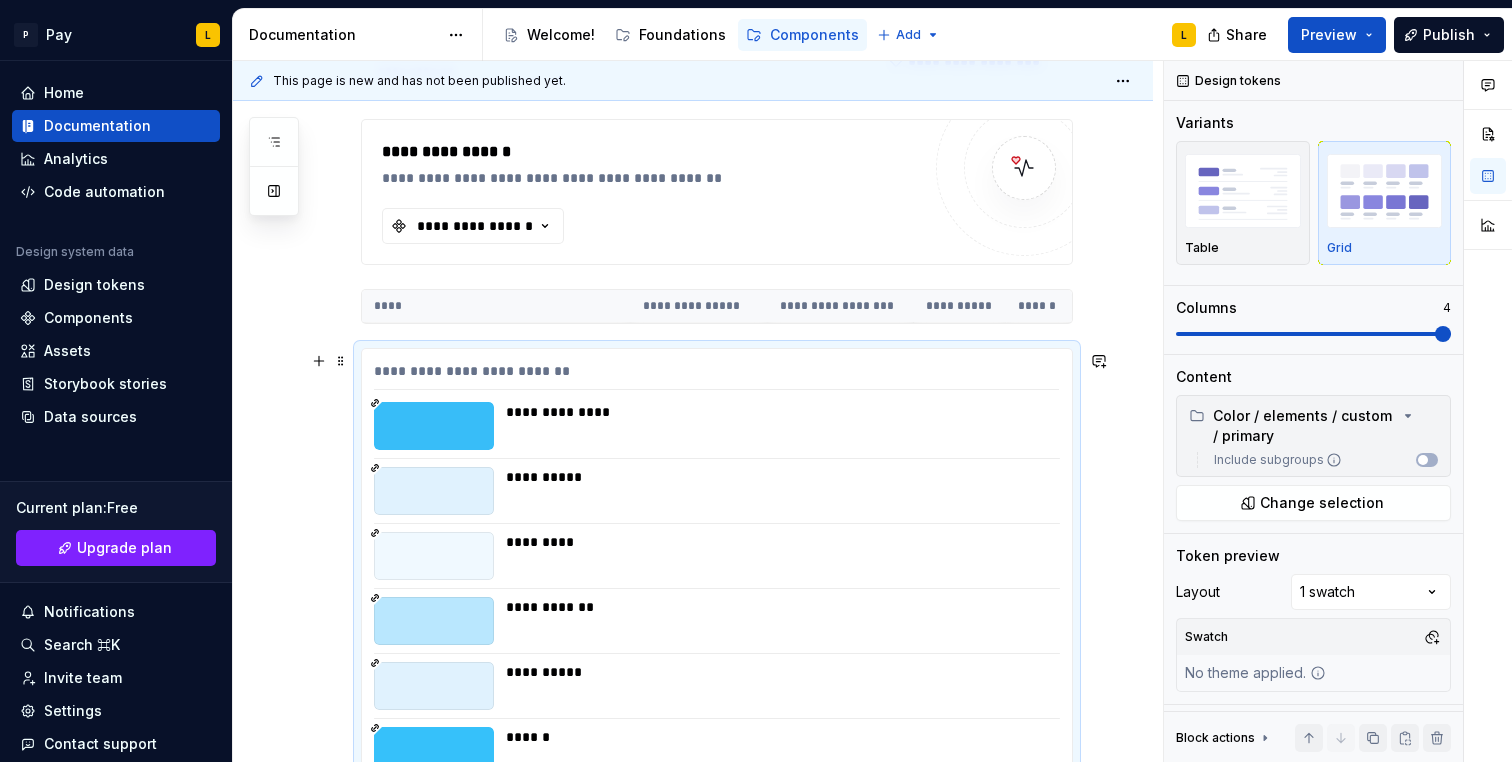 click on "**********" at bounding box center (693, 617) 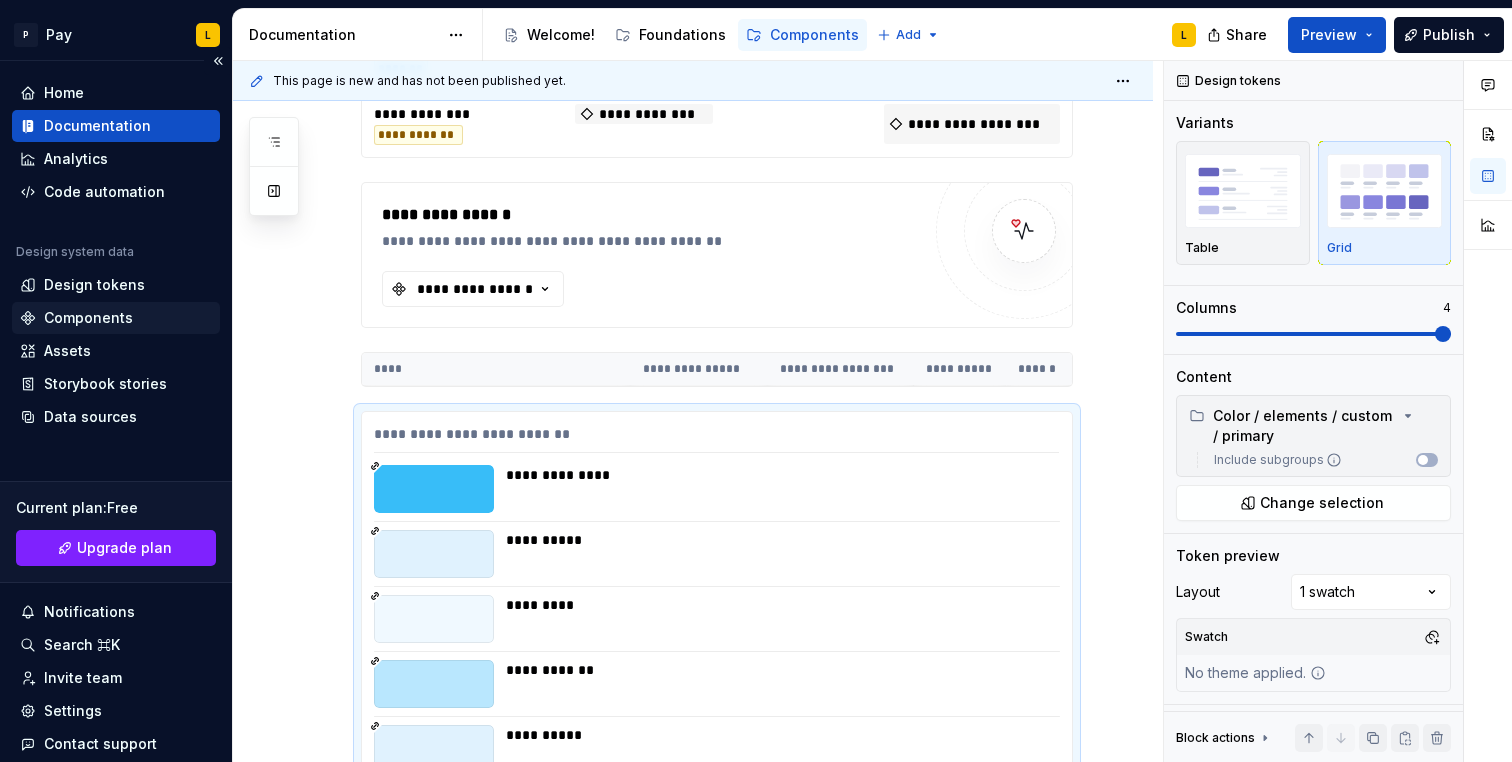 click on "Components" at bounding box center [116, 318] 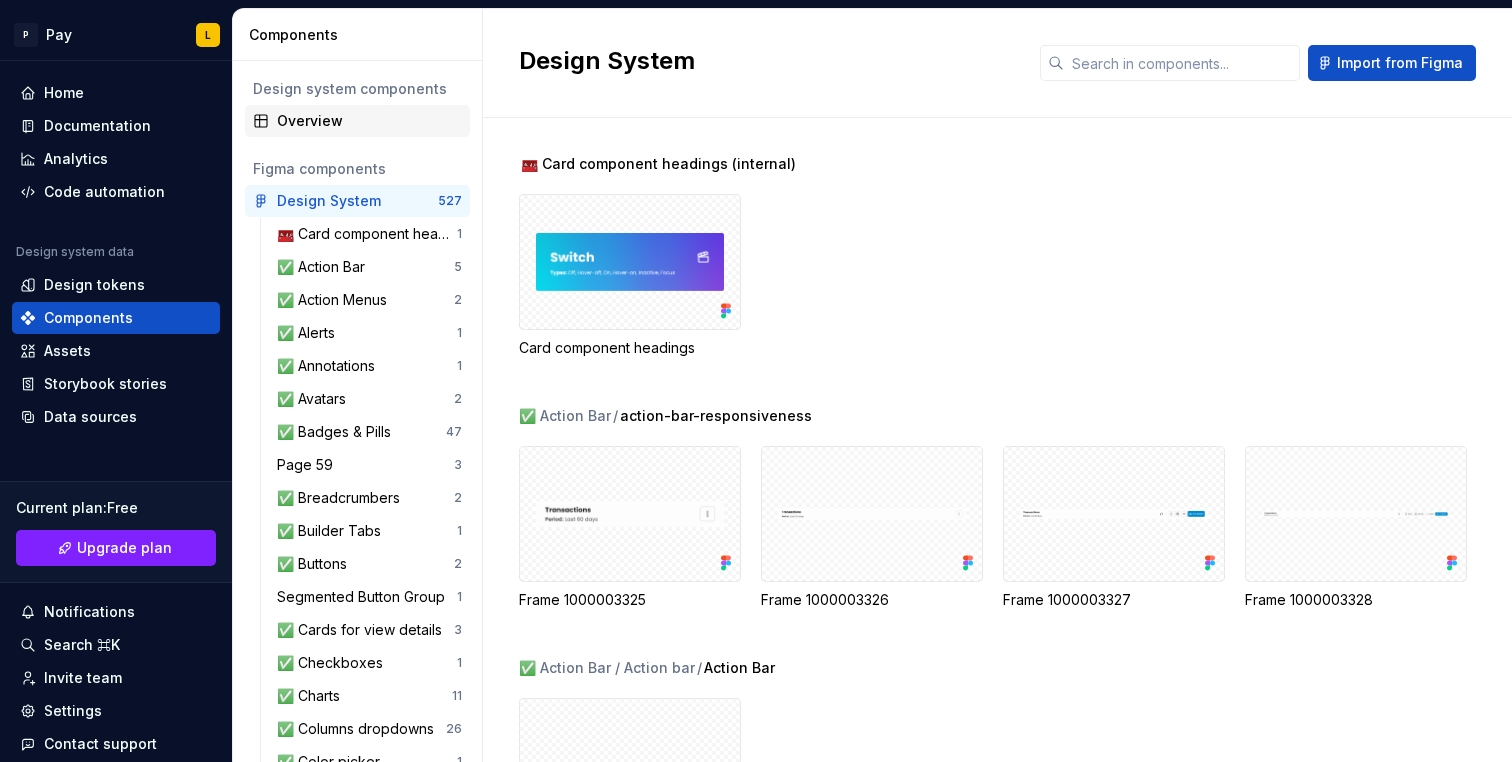 click on "Overview" at bounding box center [369, 121] 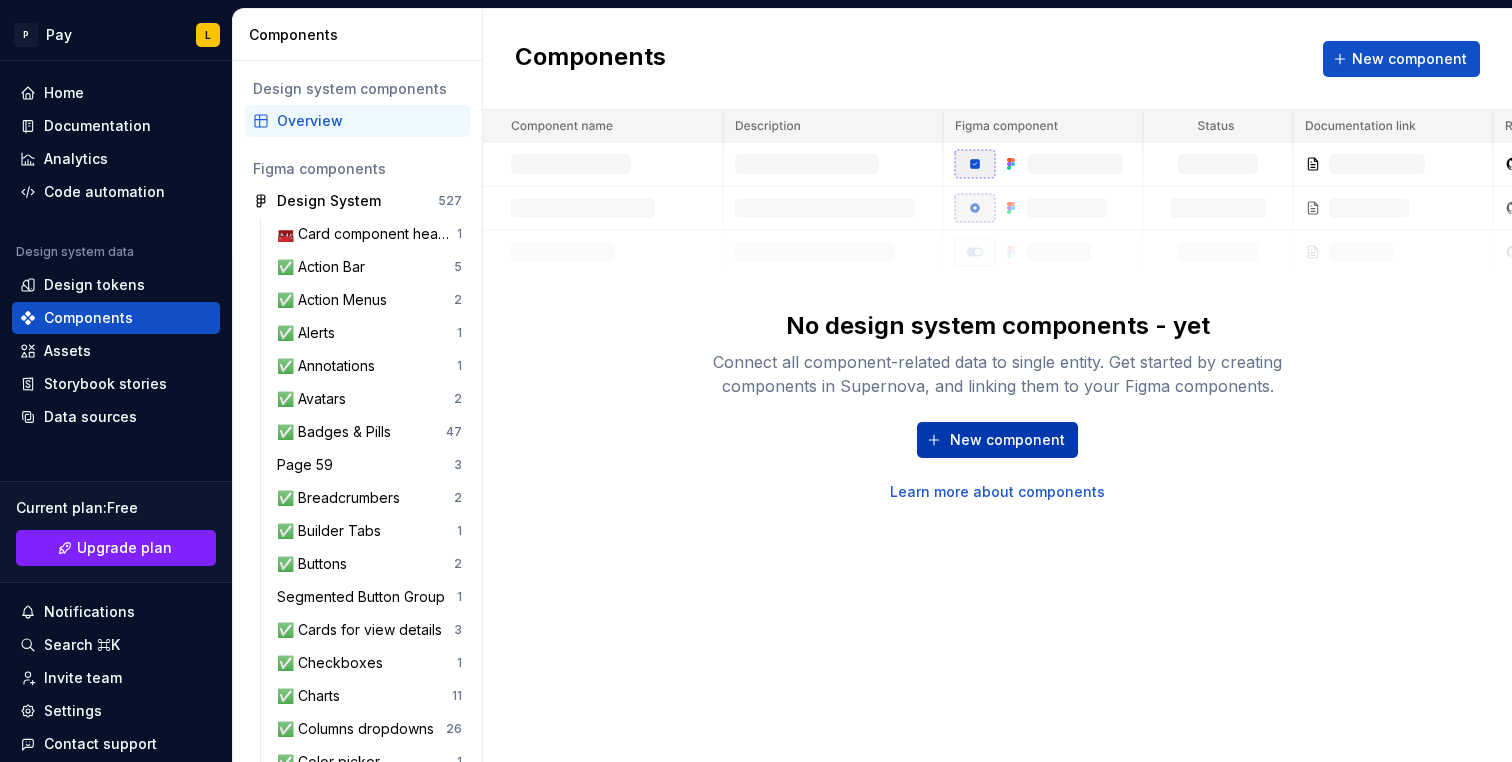 click on "New component" at bounding box center [1007, 440] 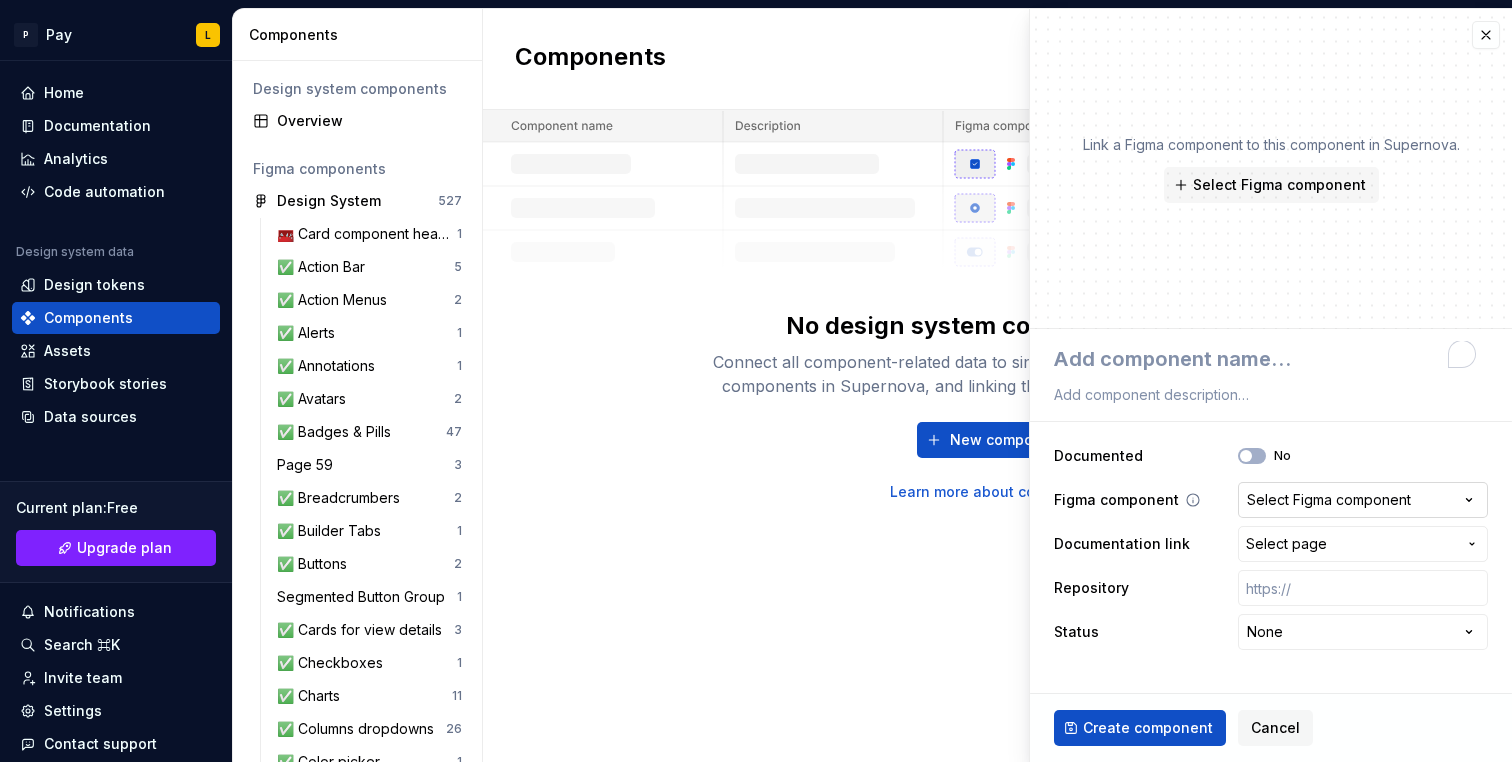 click on "Select Figma component" at bounding box center [1329, 500] 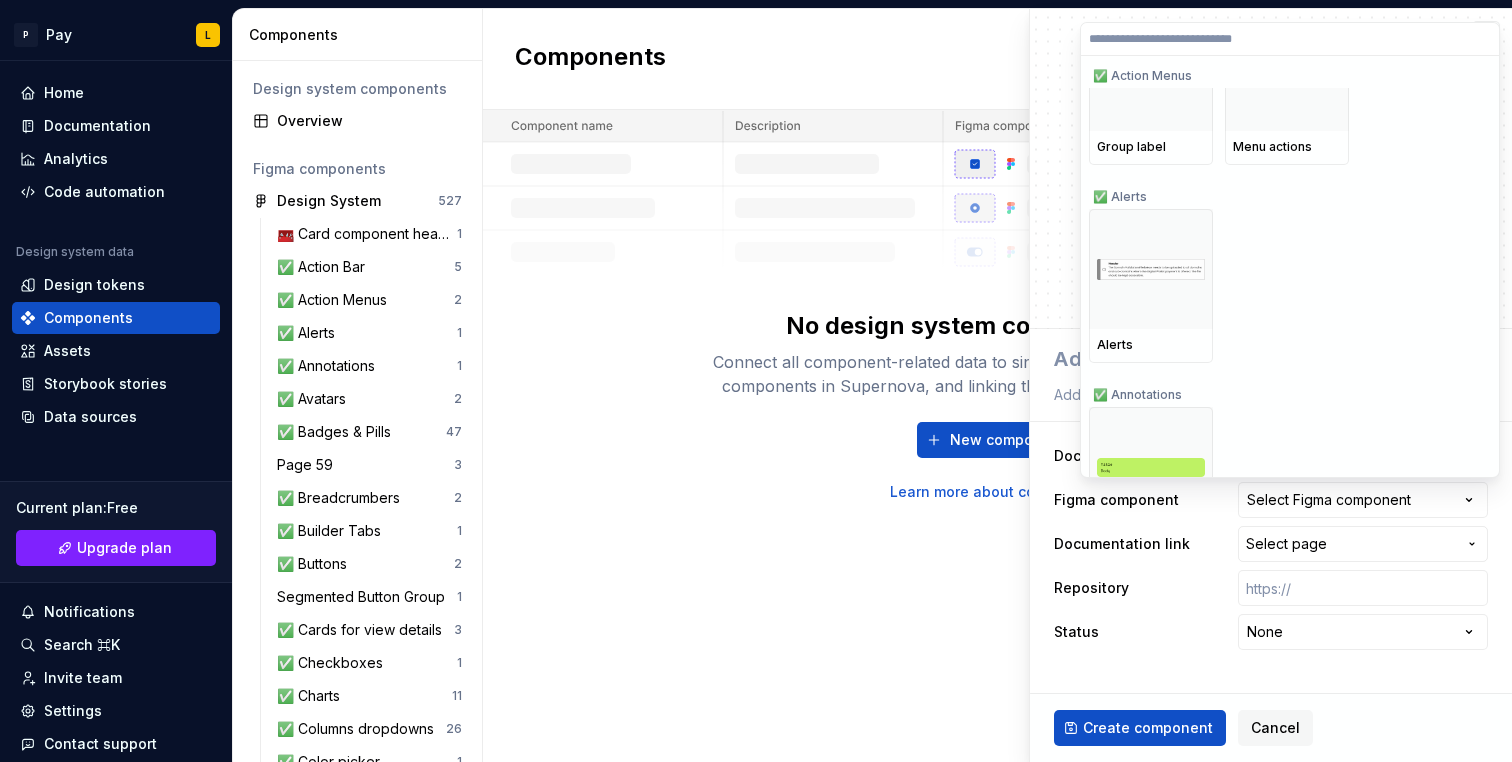 type on "*" 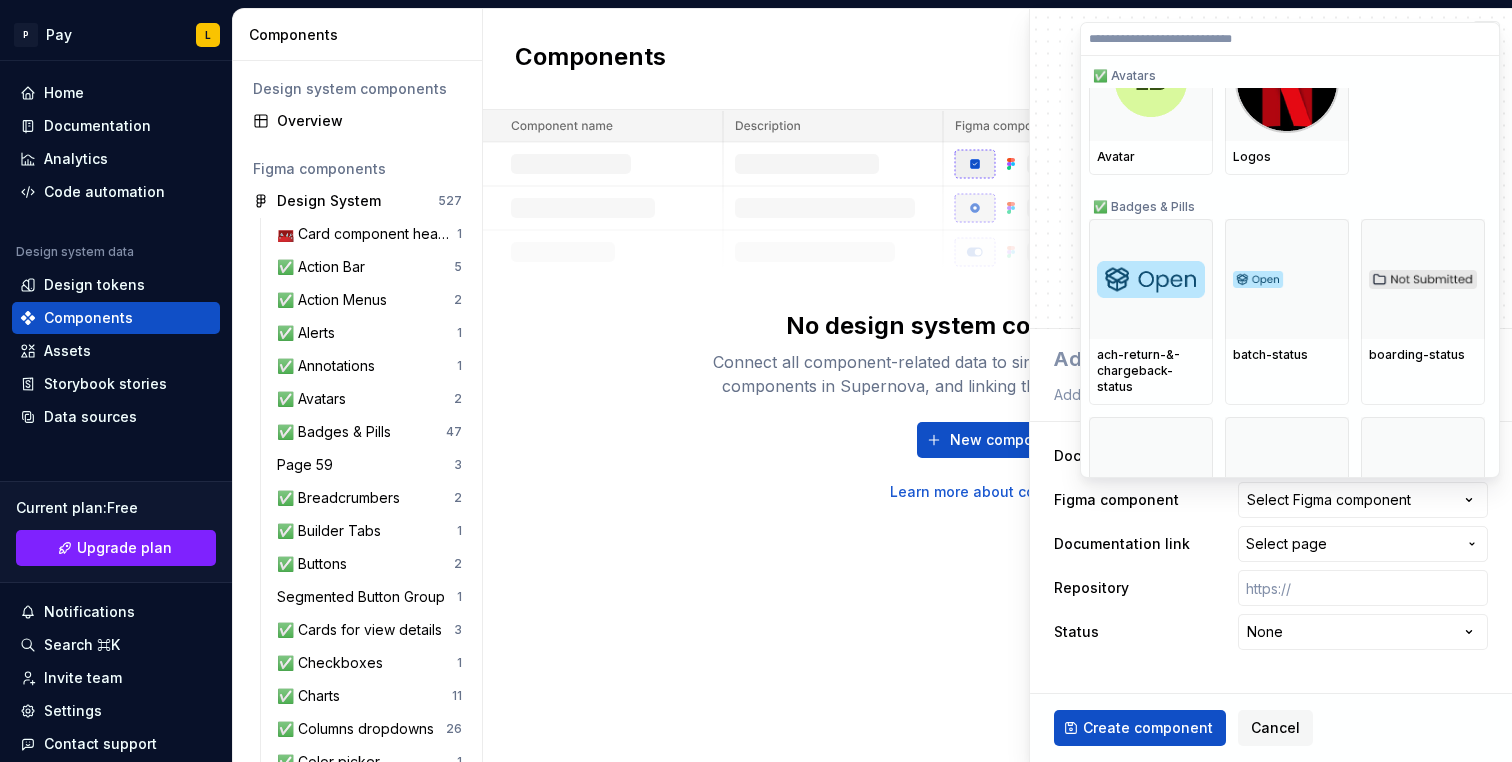 scroll, scrollTop: 1201, scrollLeft: 0, axis: vertical 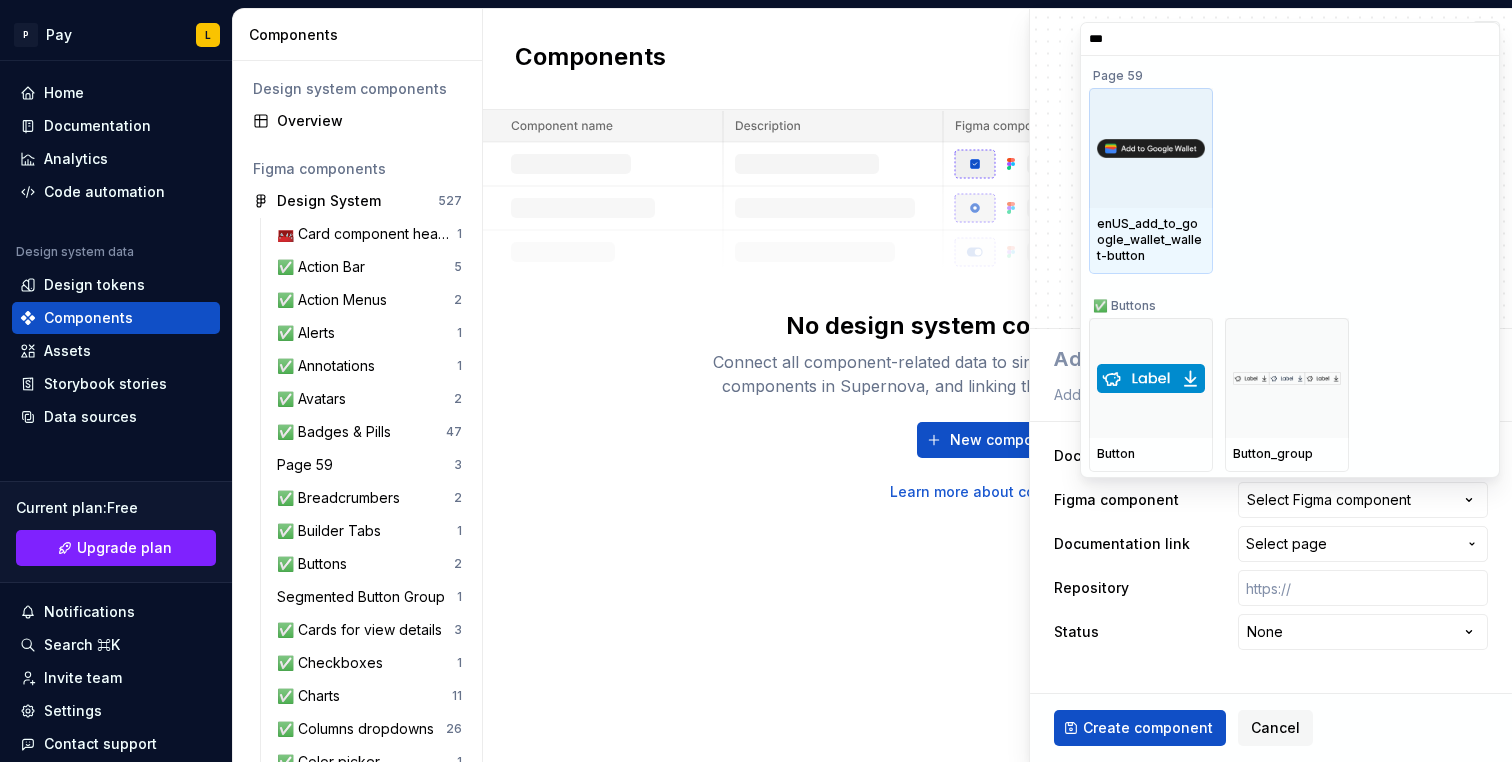 type on "****" 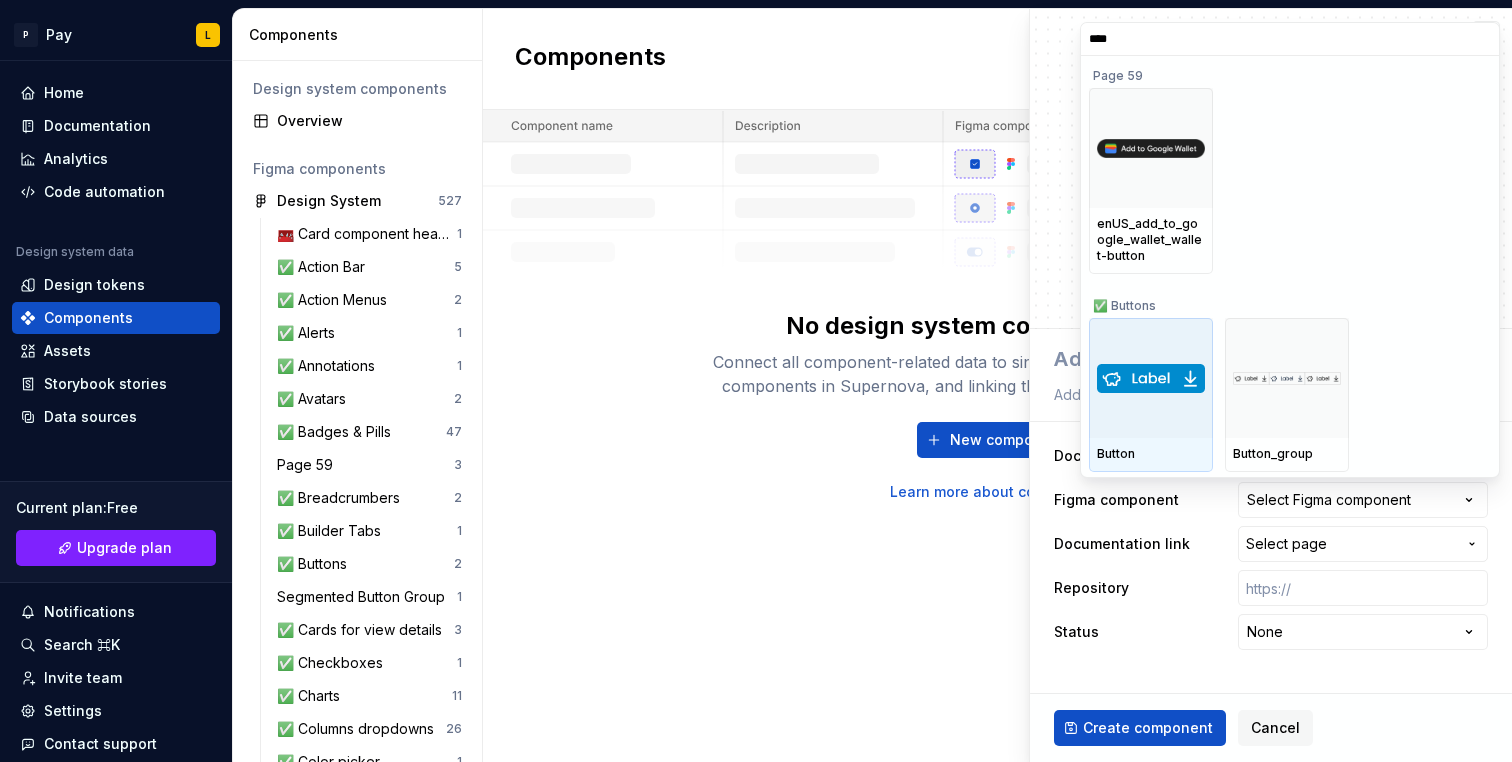 click at bounding box center [1151, 378] 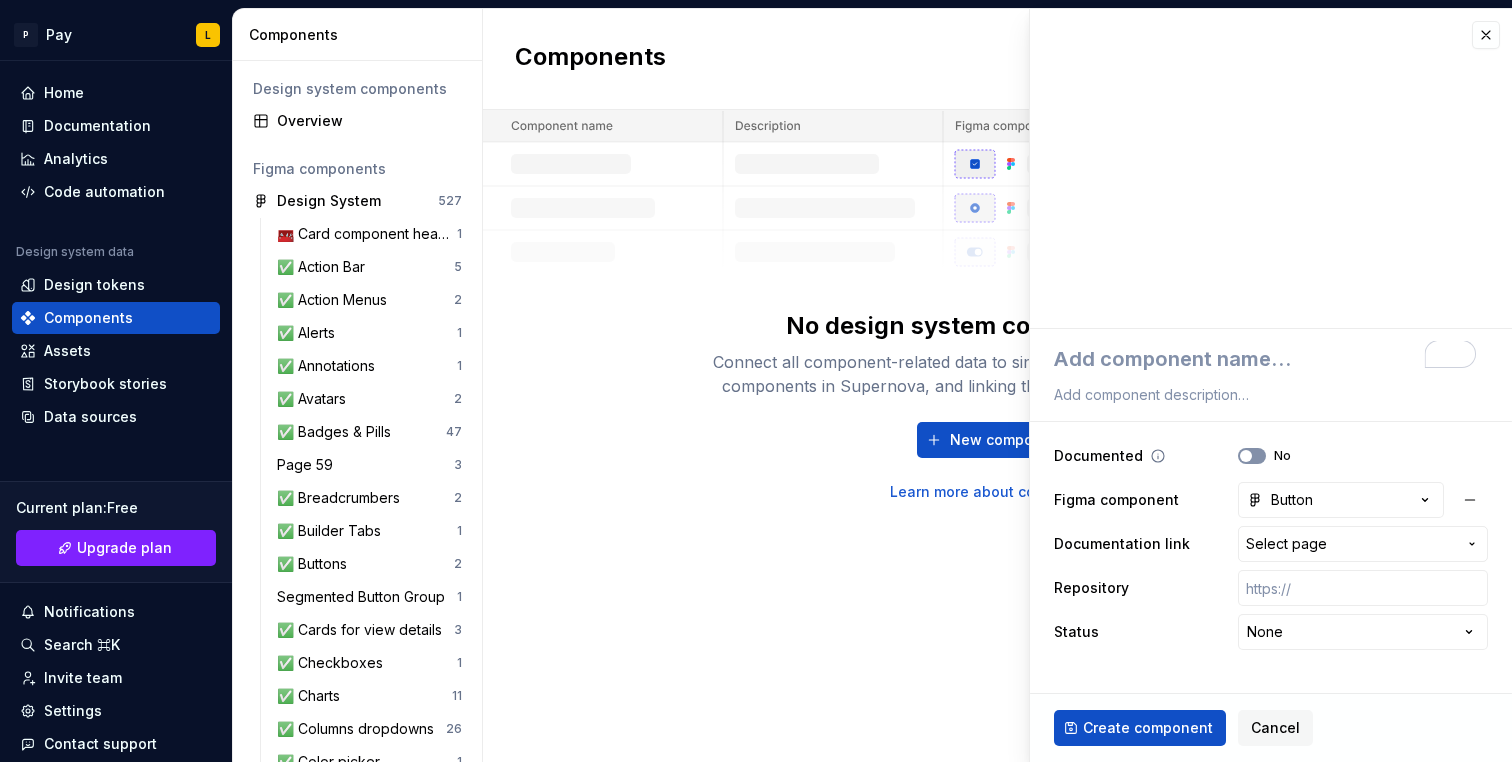 click on "No" at bounding box center (1252, 456) 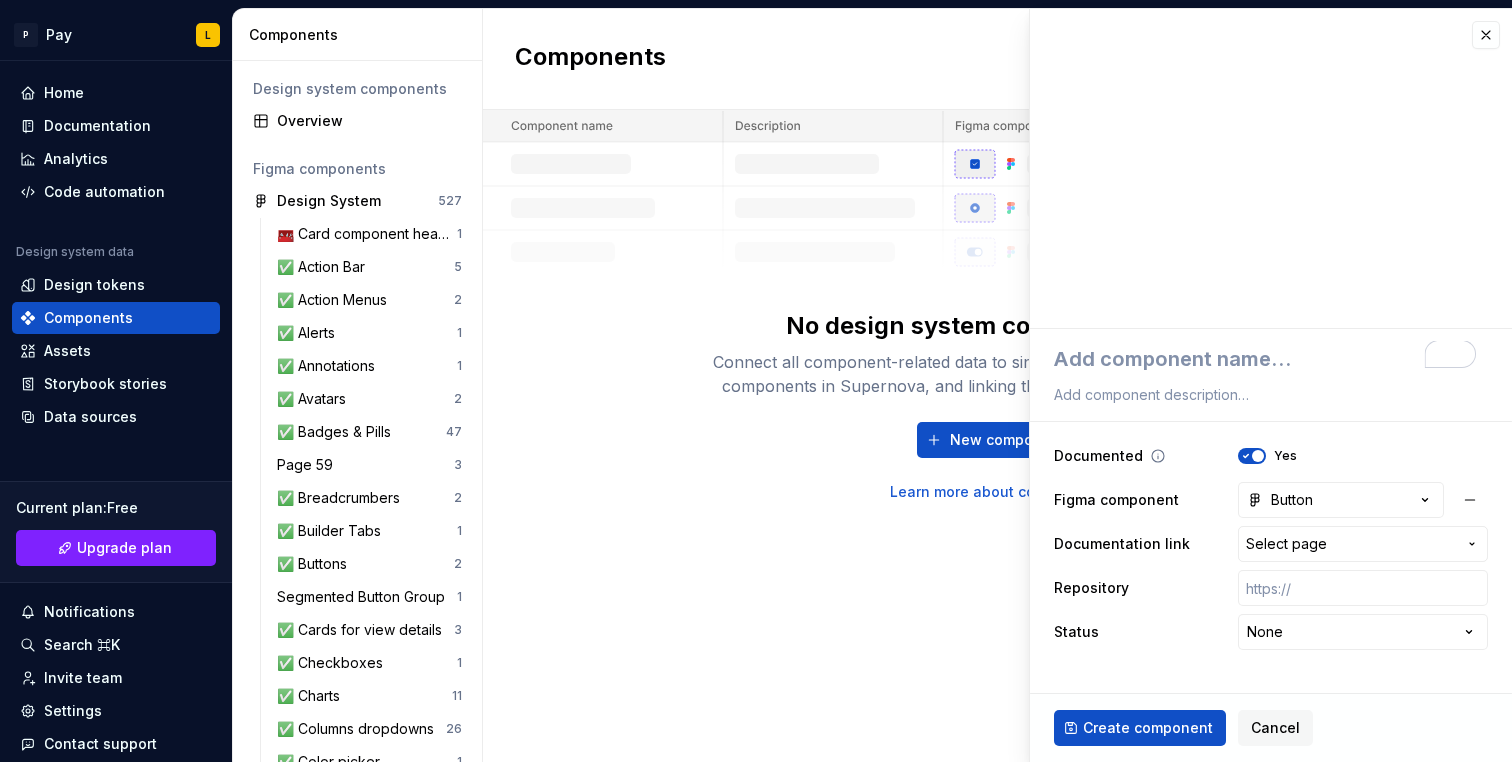 click at bounding box center (1258, 456) 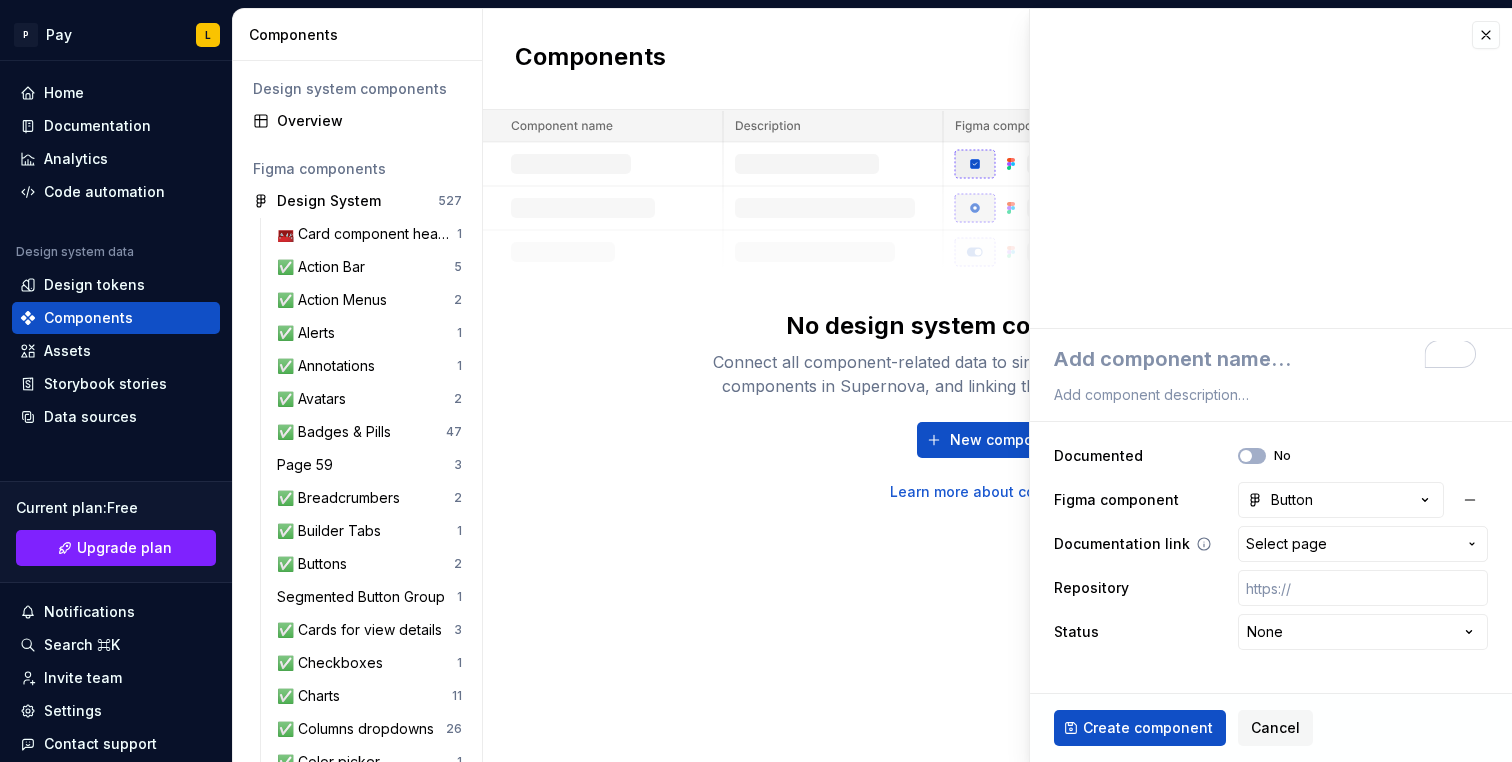 click on "Select page" at bounding box center (1286, 544) 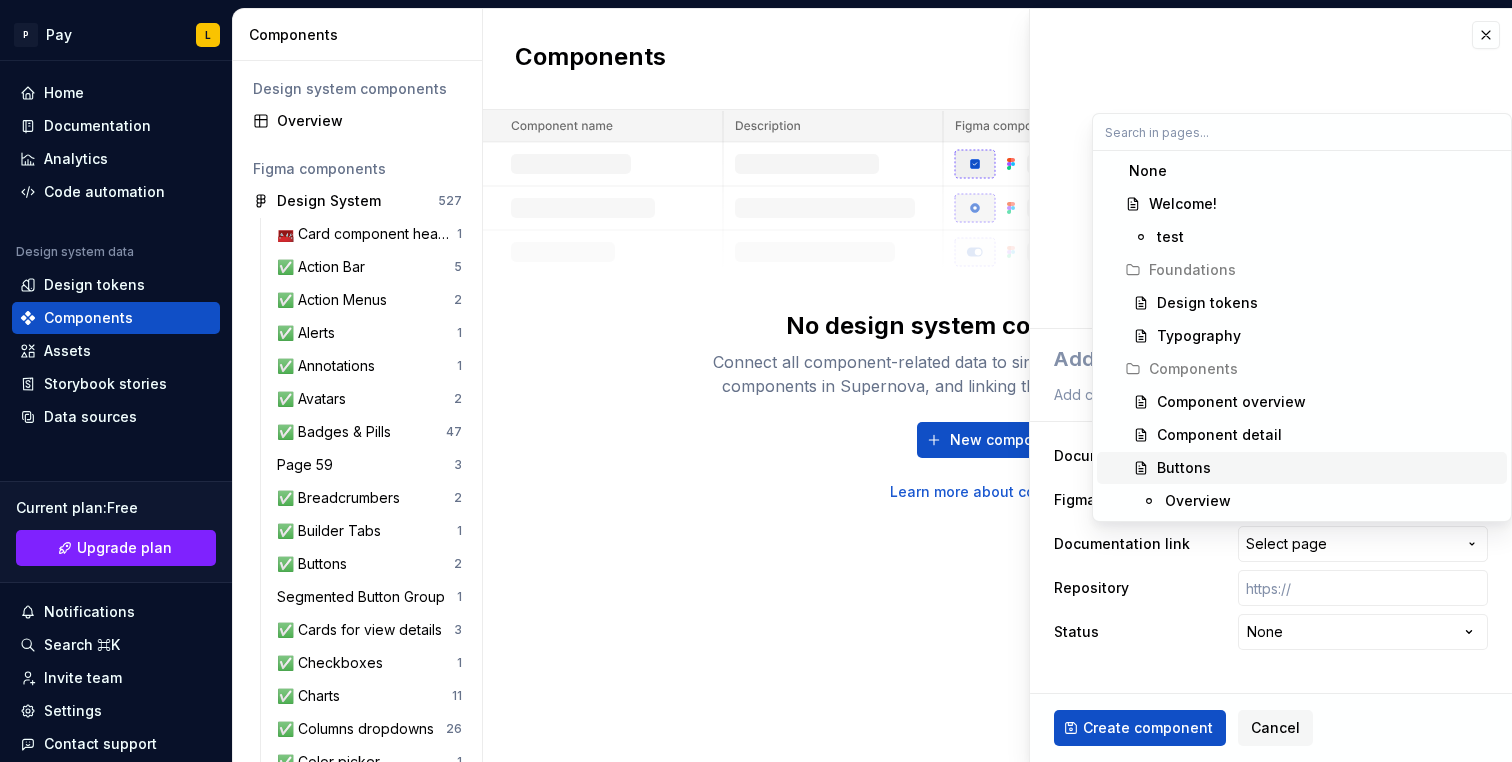 click on "Buttons" at bounding box center (1328, 468) 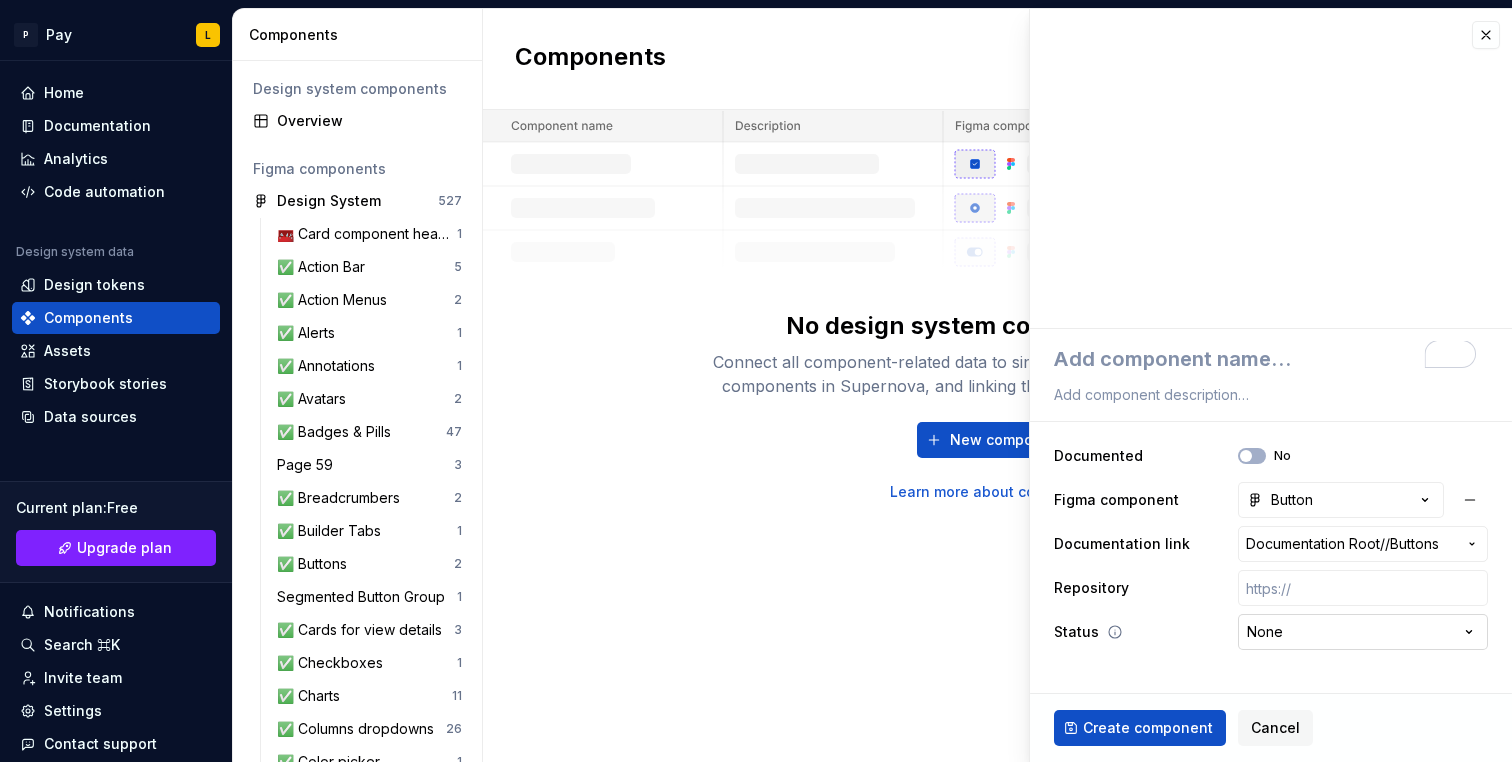 click on "P Pay  L Home Documentation Analytics Code automation Design system data Design tokens Components Assets Storybook stories Data sources Current plan :  Free Upgrade plan Notifications Search ⌘K Invite team Settings Contact support Help Components Design system components Overview Figma components Design System 527 🧰 Card component headings (internal) 1 ✅ Action Bar 5 ✅ Action Menus 2 ✅ Alerts 1 ✅ Annotations 1 ✅ Avatars 2 ✅ Badges & Pills 47 Page 59 3 ✅ Breadcrumbers 2 ✅ Builder Tabs 1 ✅ Buttons 2 Segmented Button Group 1 ✅ Cards for view details 3 ✅ Checkboxes 1 ✅ Charts 11 ✅ Columns dropdowns 26 ✅ Color picker 1 ✅ Command-menu 38 ✅ Customer 1 ✅ Data-table-cards 3 ✅ Date picker (Calendar) 6 ✅ Dialogs 1 ✅ Dividers 1 ✅ Dropdowns 2 Empty report 1 ✅ Events 5 ✅ Express Checkout Component 1 ✅ Flags 1 ✅ File Upload 2 Filter Chips 2 ✅ Footer-table-bar 1 ✅ Header Section Name 1 ✅ Icons 251 ✅ Inputs 5 ✅ Nav Tabs 8 ✅ Payment Methods 3 16 ✅ Pagination" at bounding box center [756, 381] 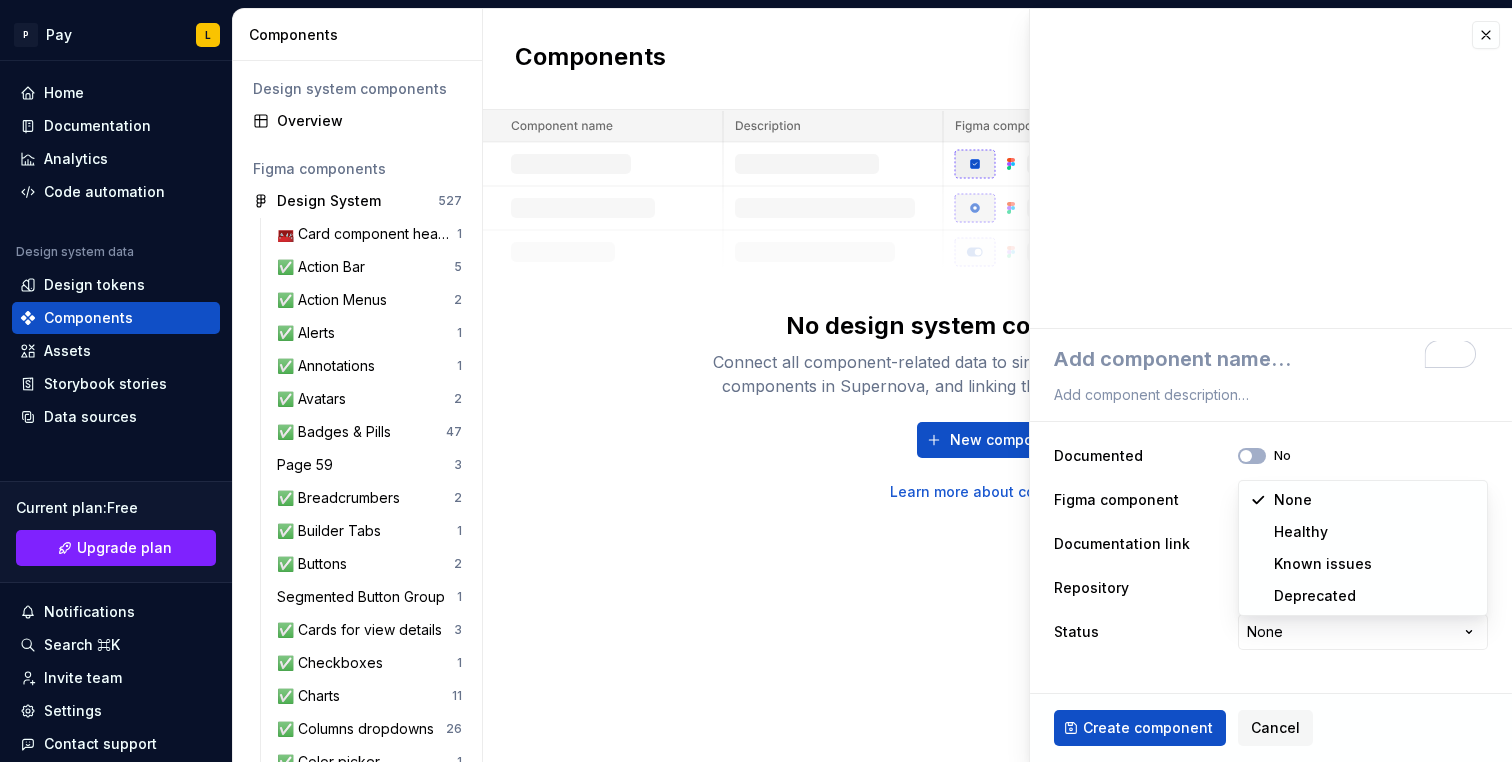 type on "*" 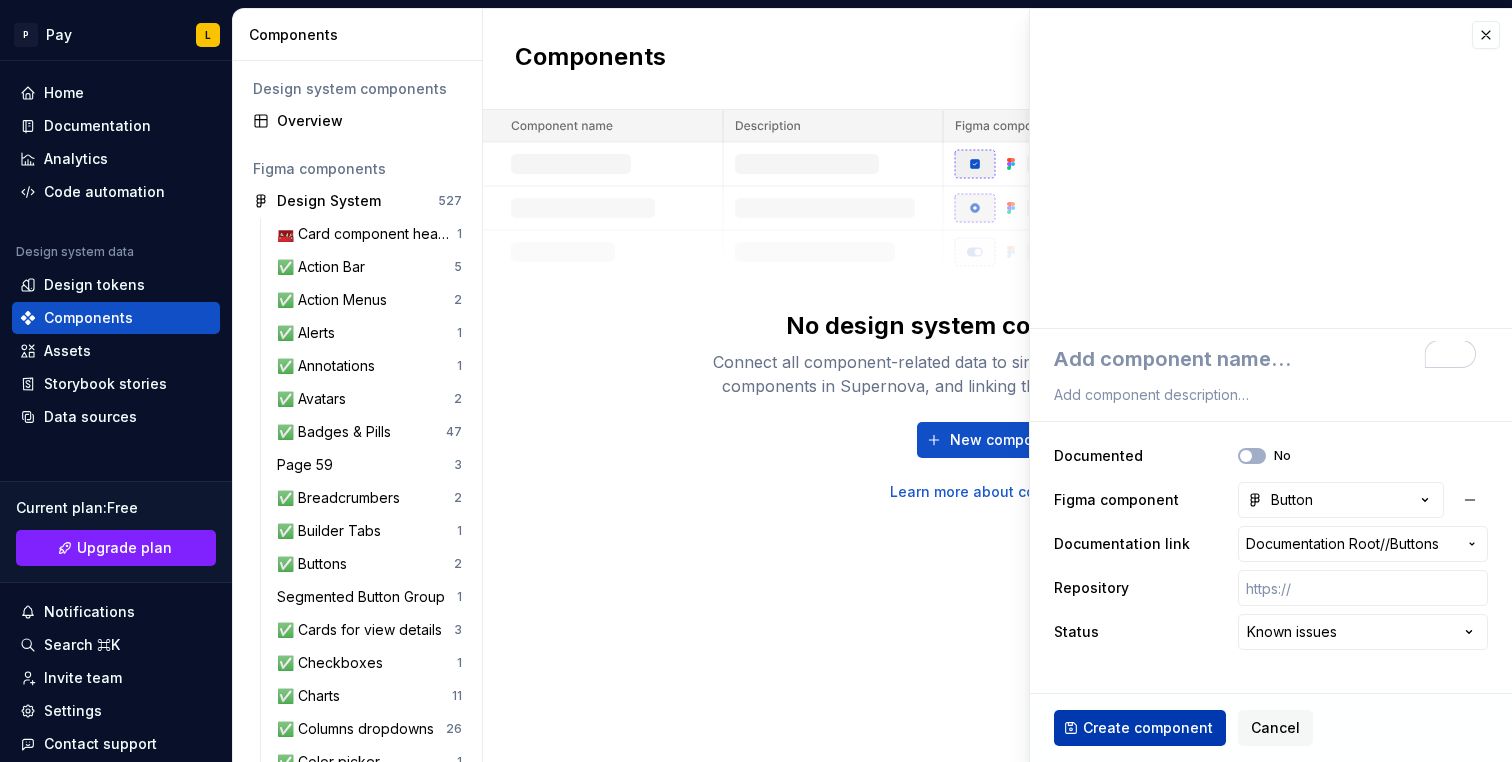 click on "Create component" at bounding box center (1148, 728) 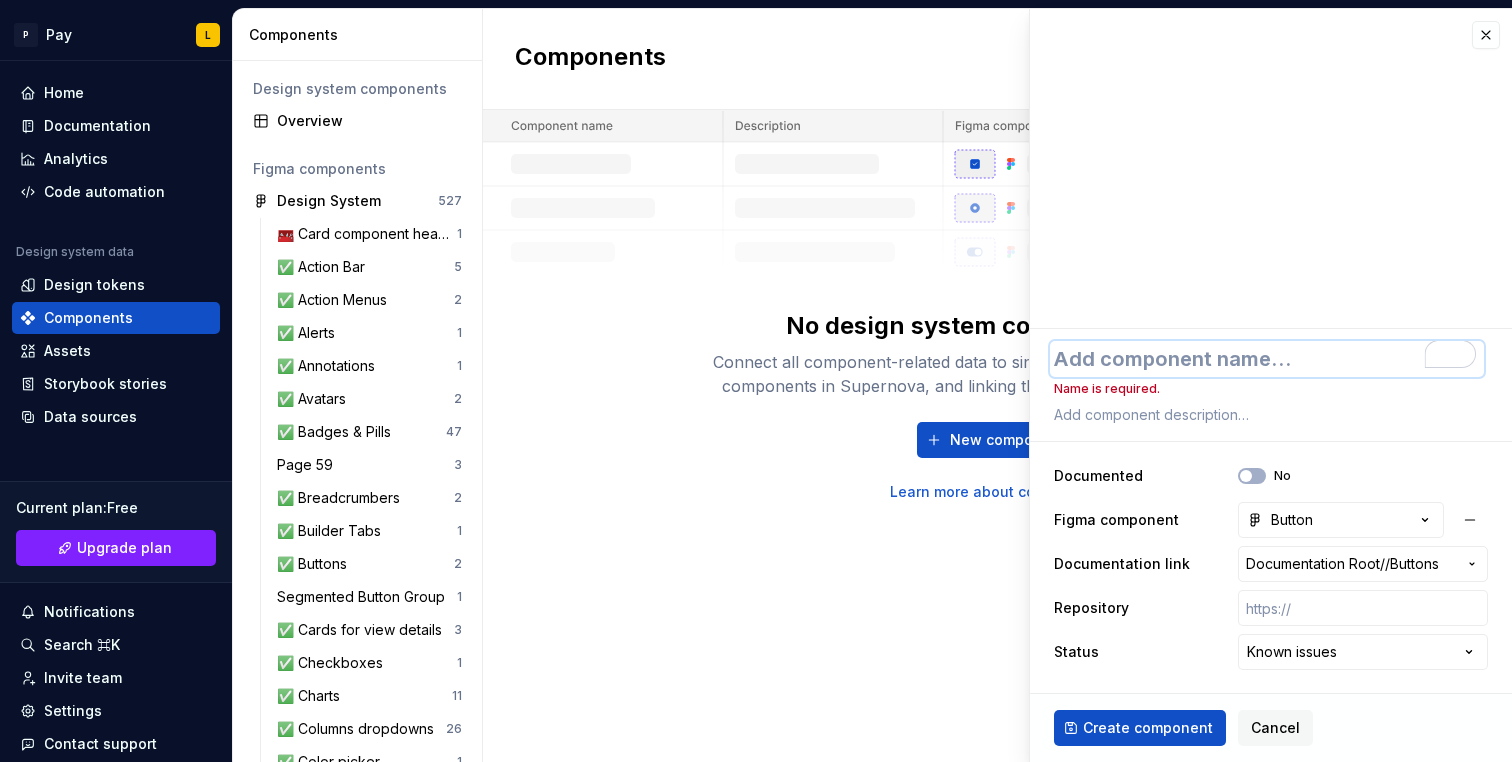 type on "*" 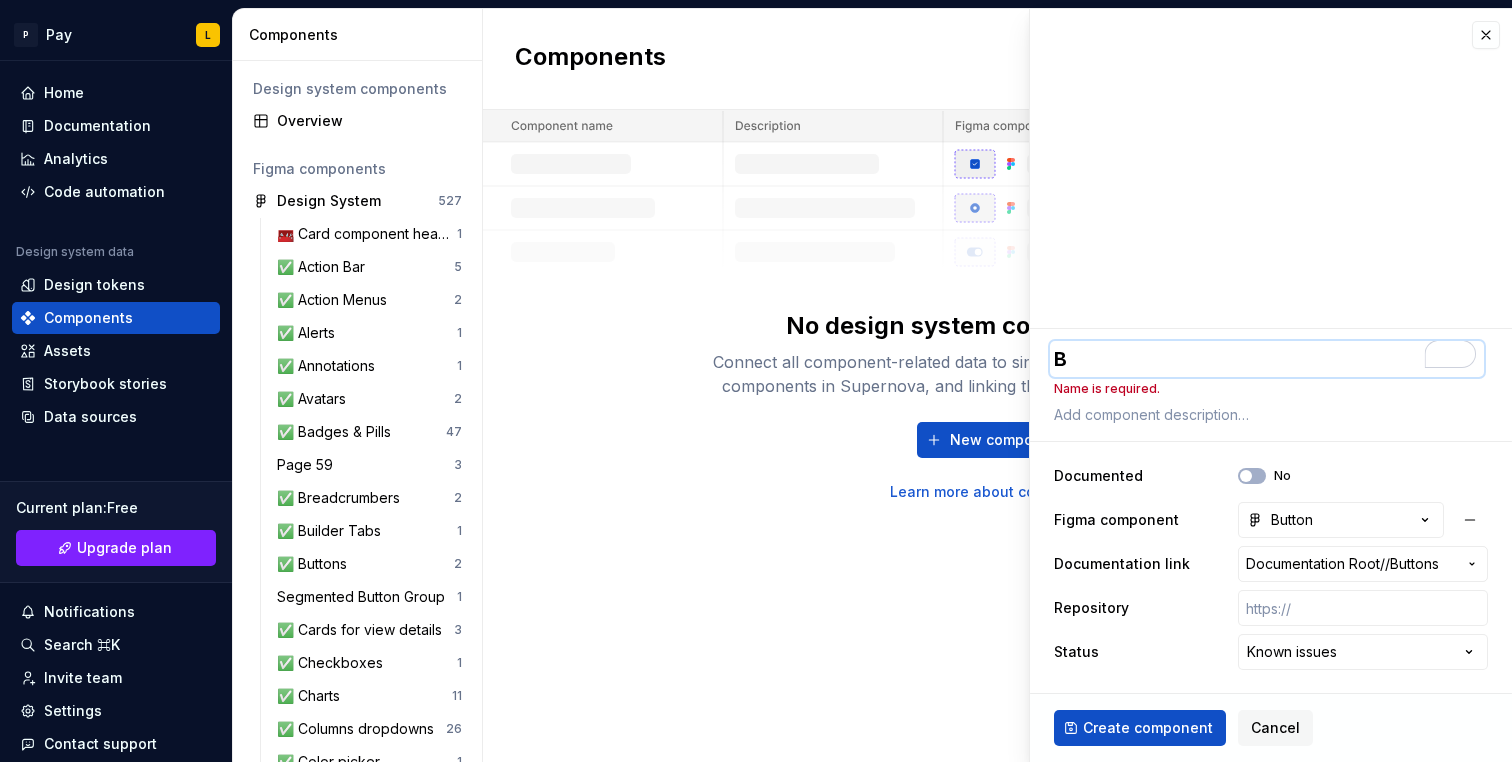 type on "*" 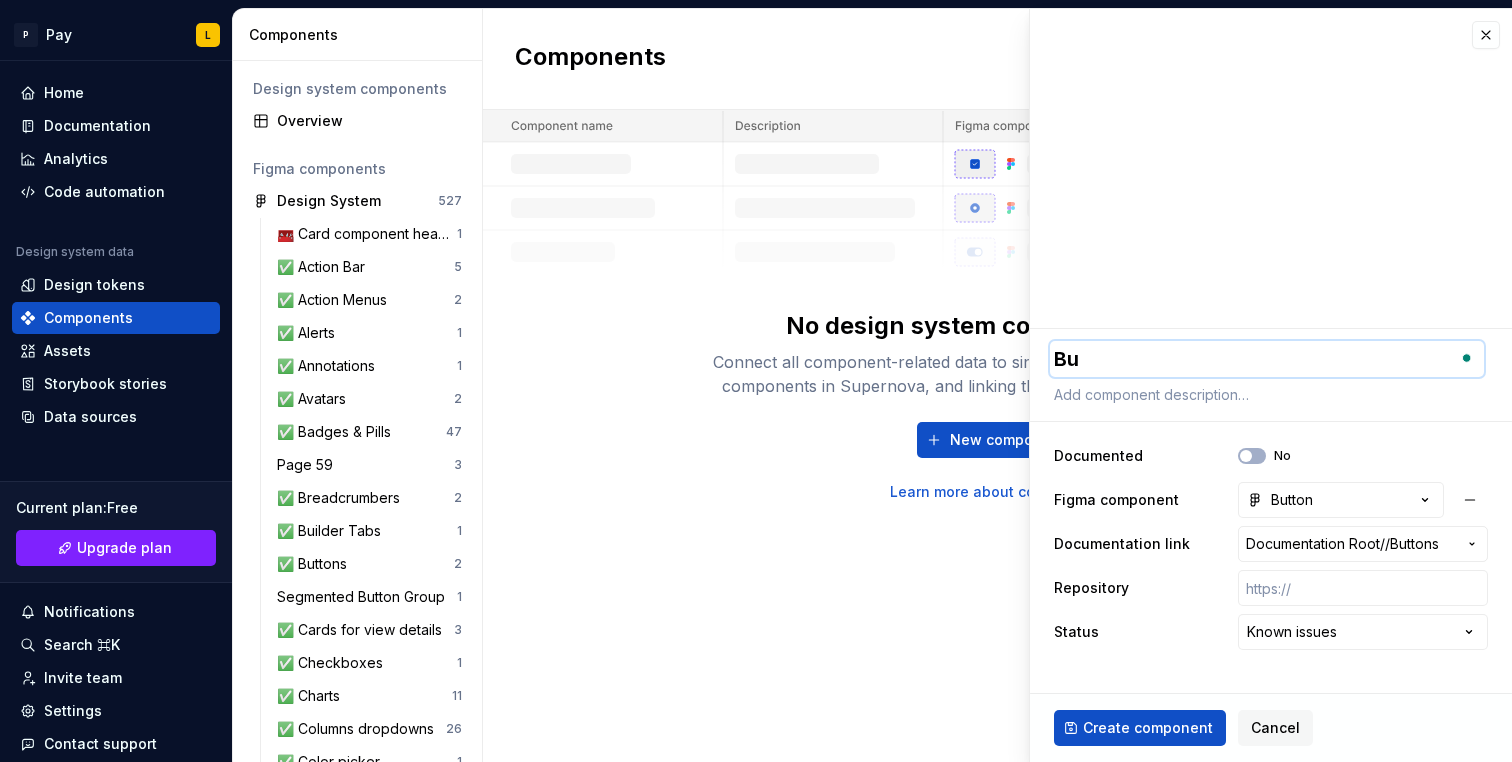 type on "*" 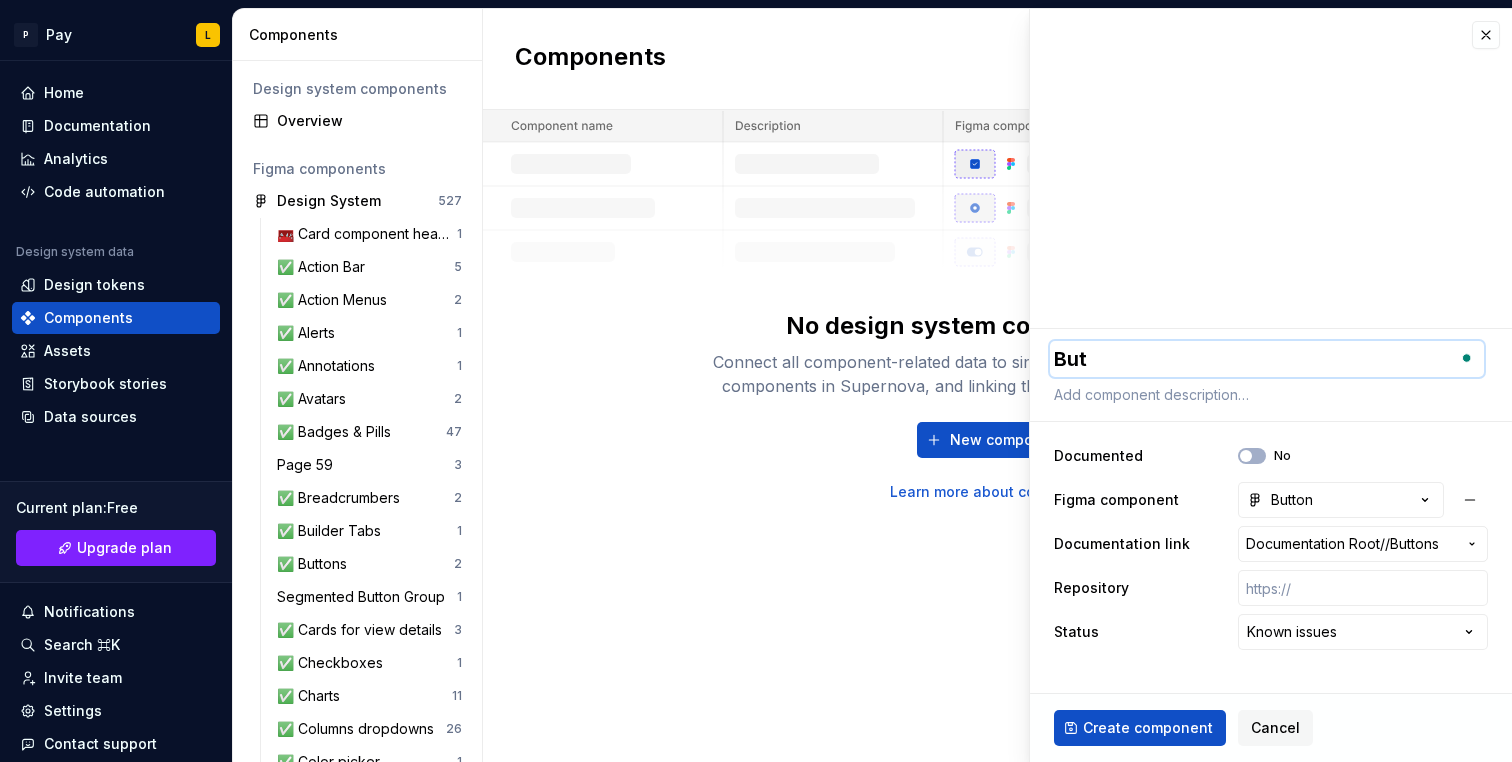type on "*" 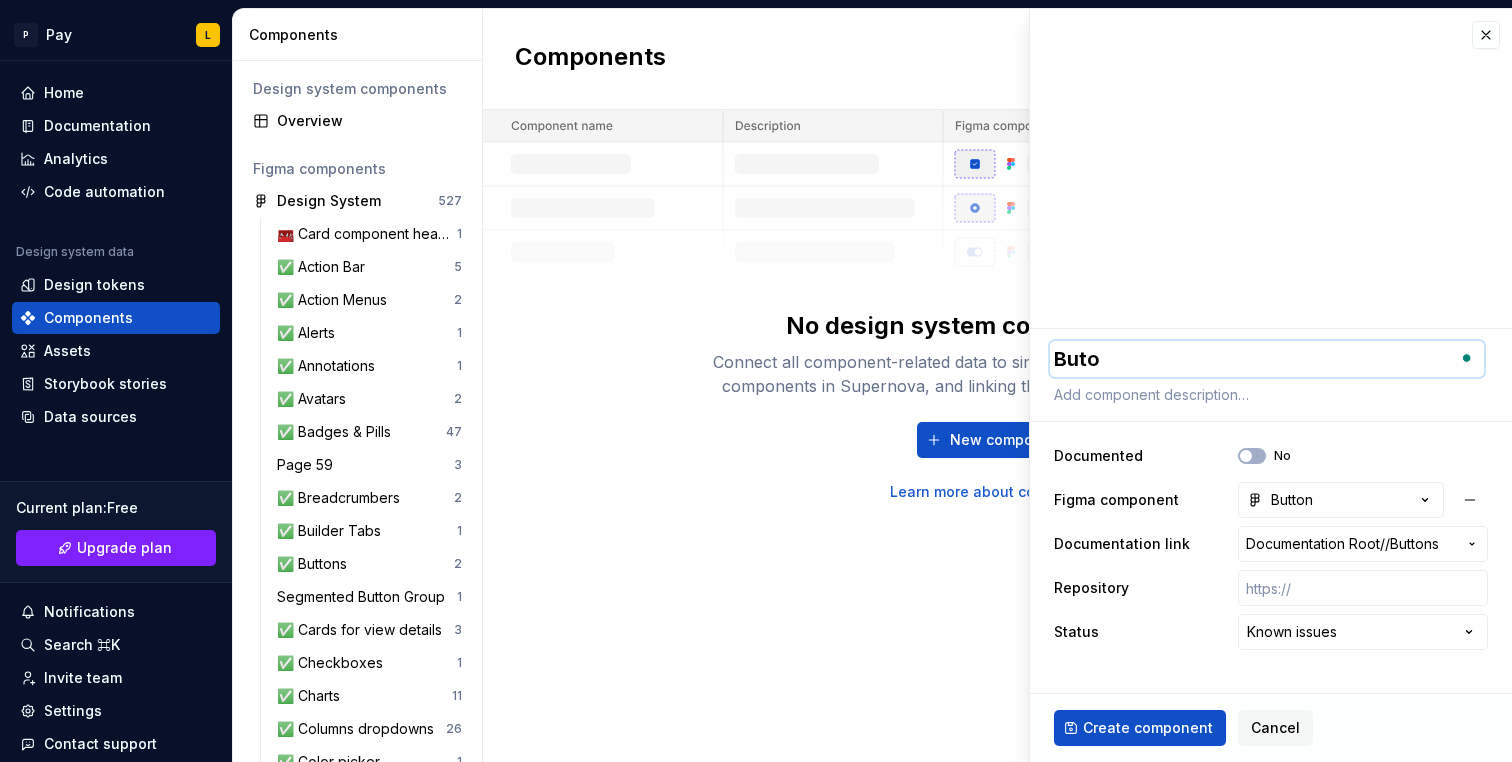 type on "*" 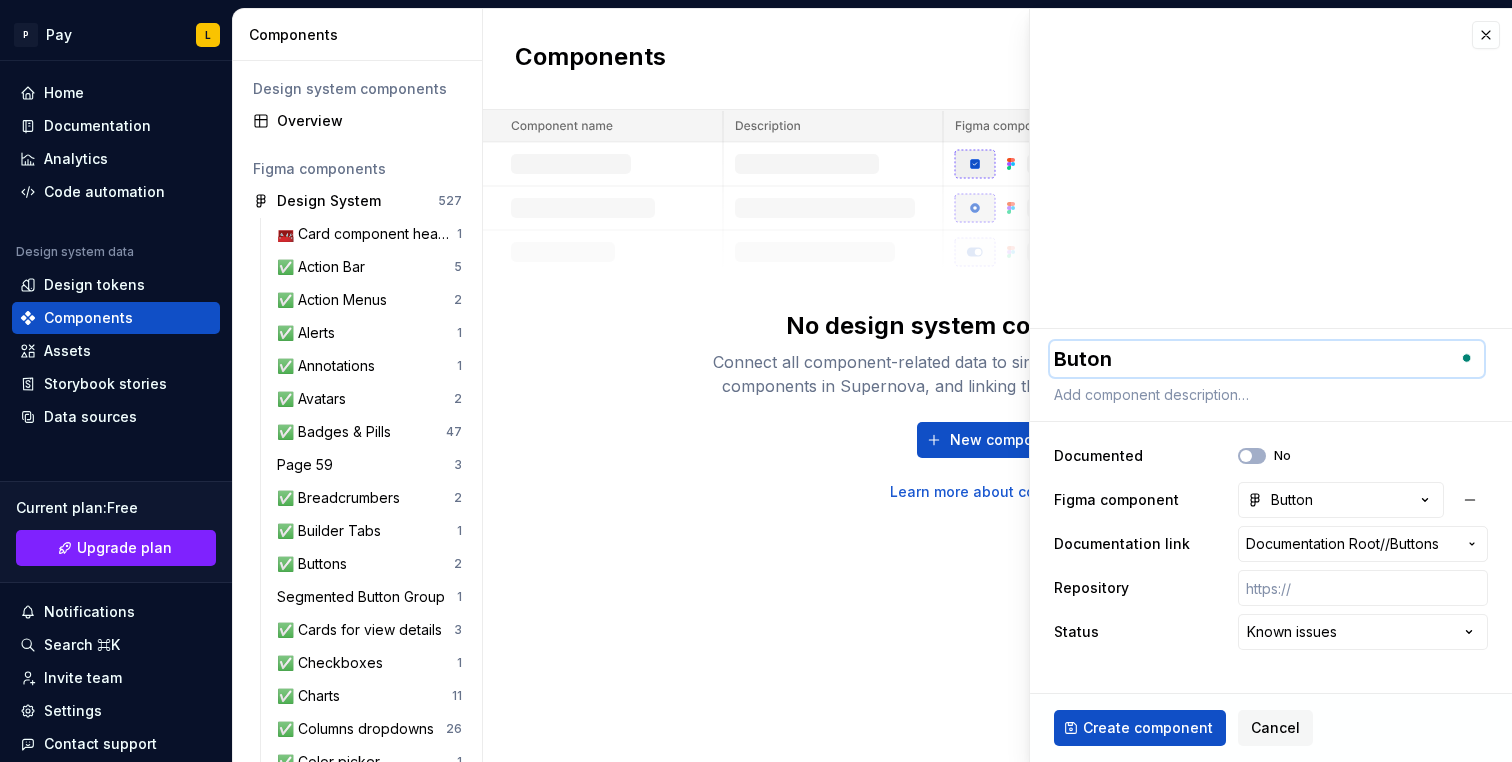 type on "*" 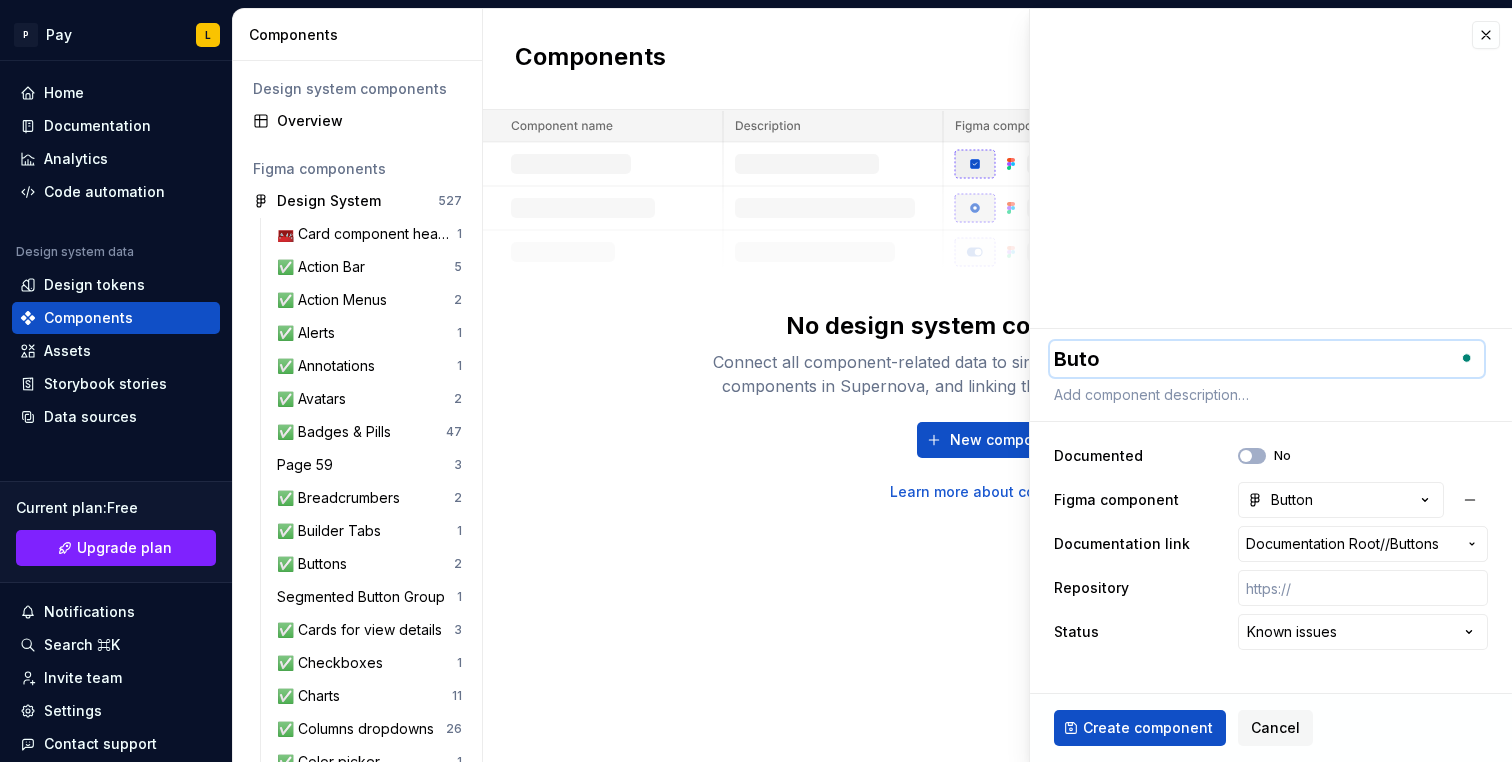 type on "*" 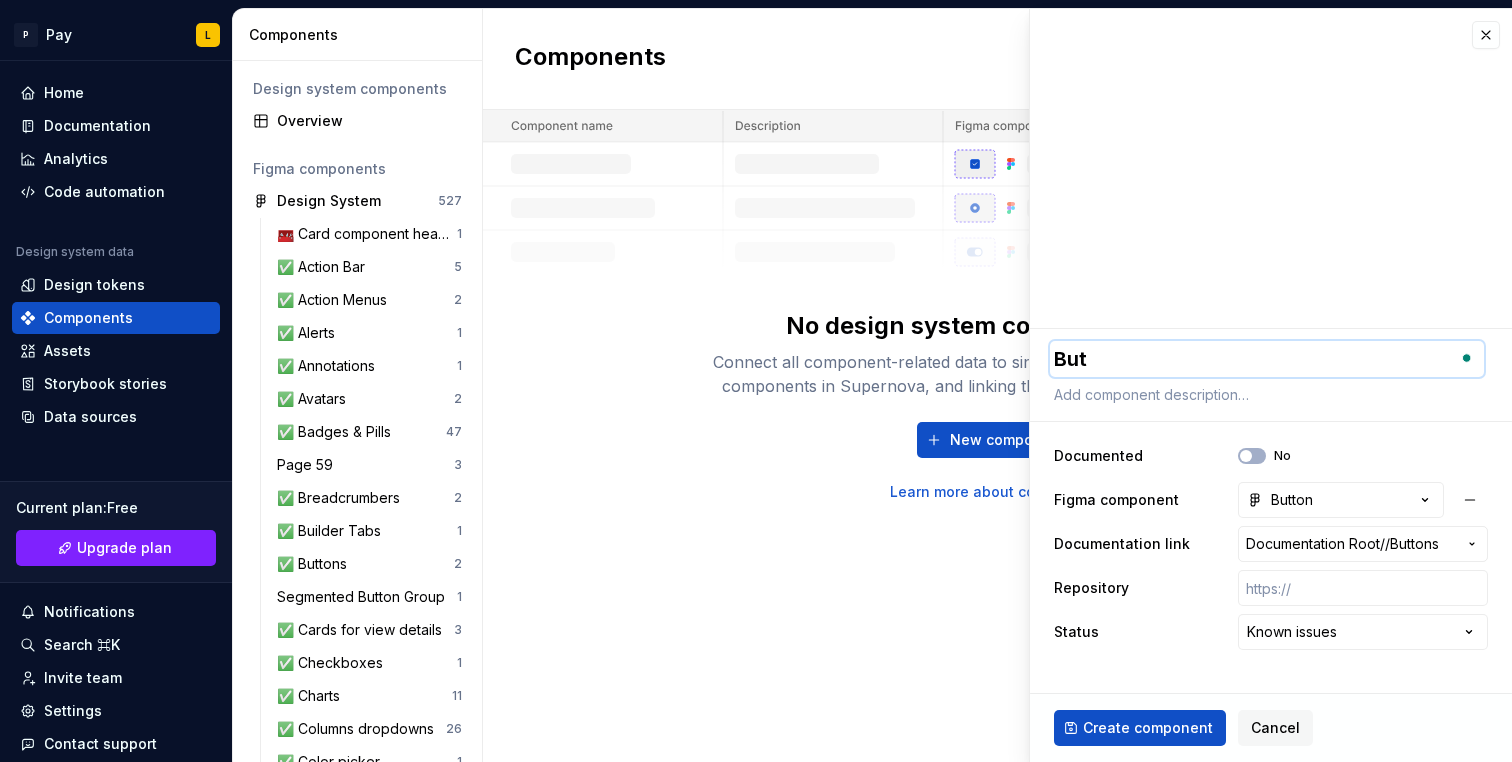type on "*" 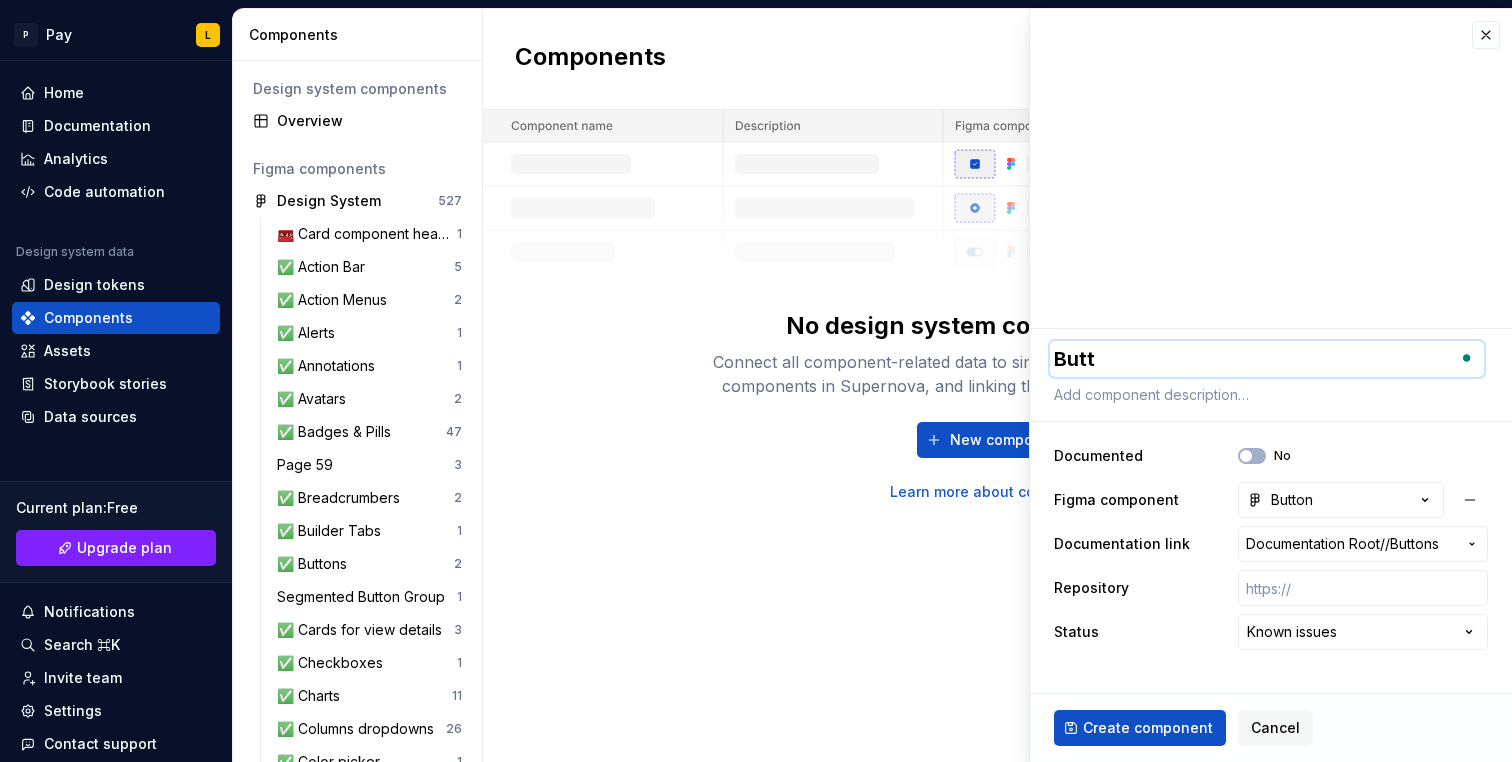 type on "*" 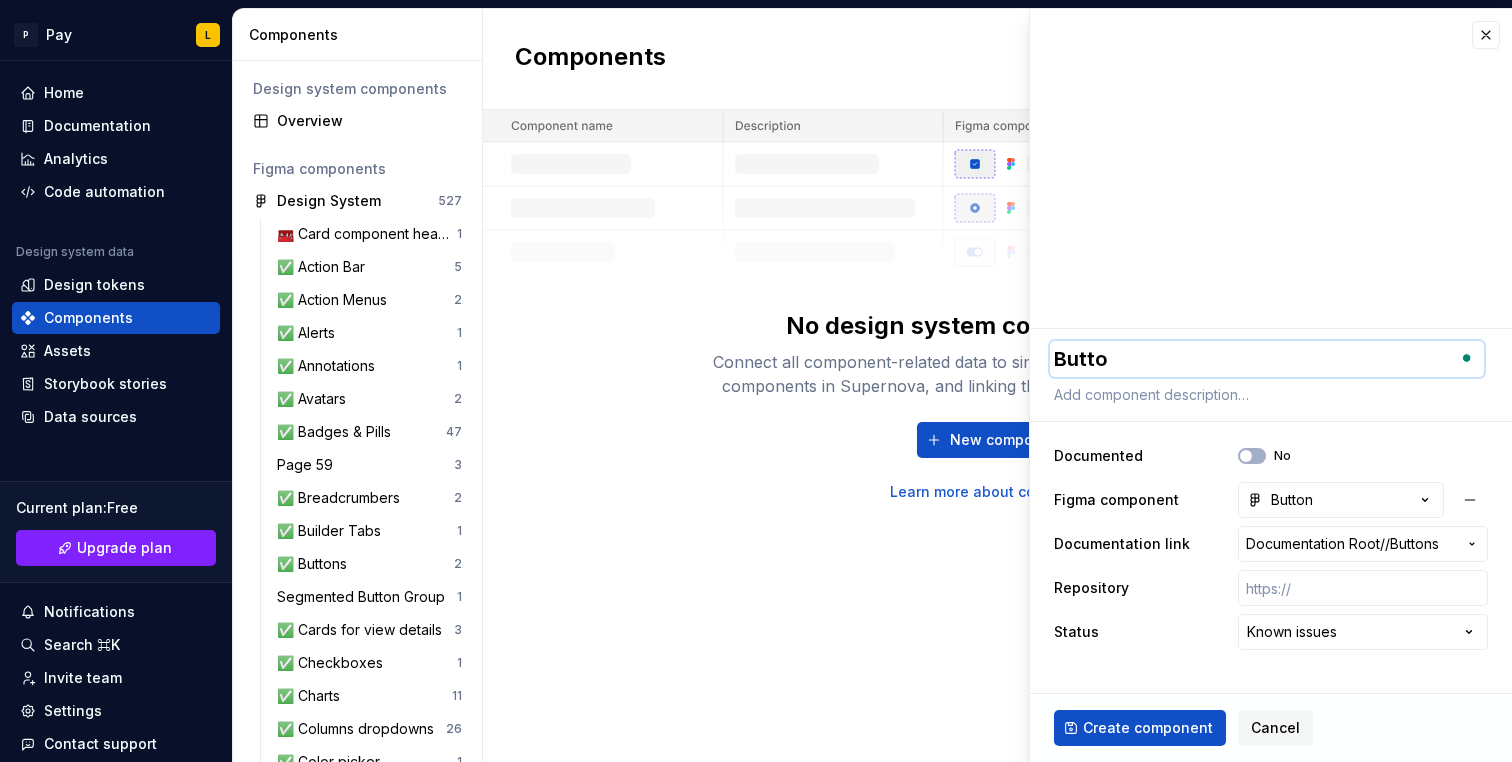 type on "*" 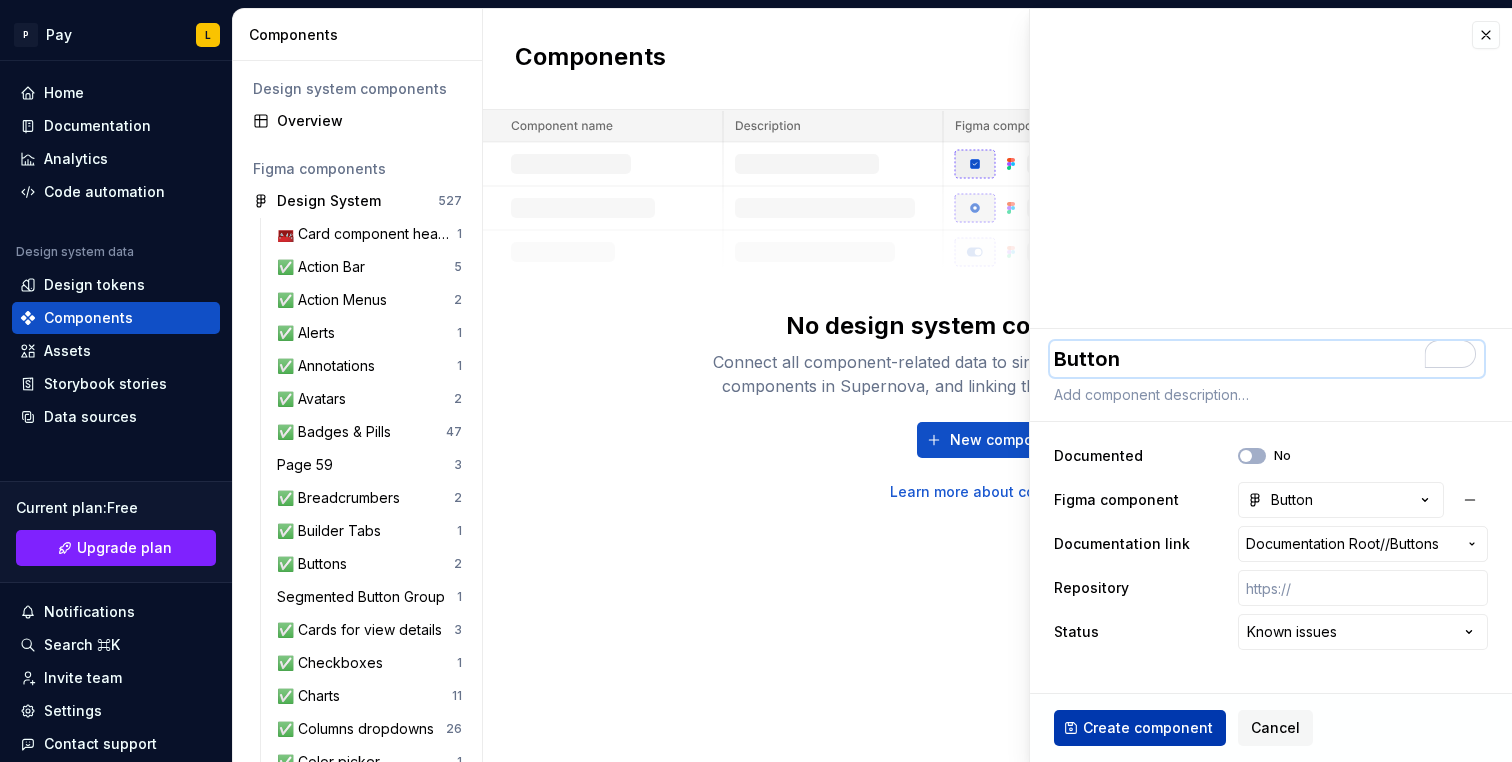type on "Button" 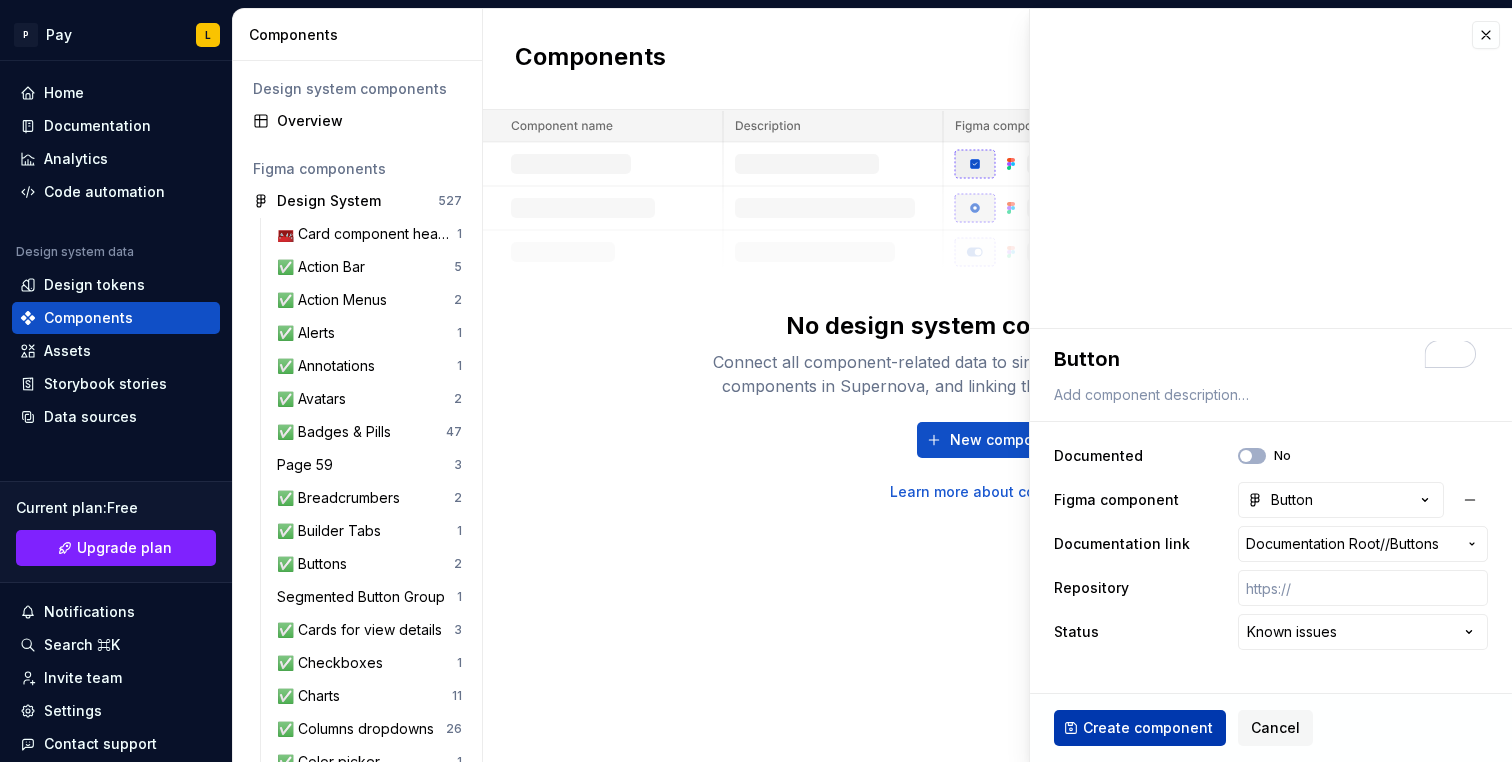 click on "Create component" at bounding box center [1148, 728] 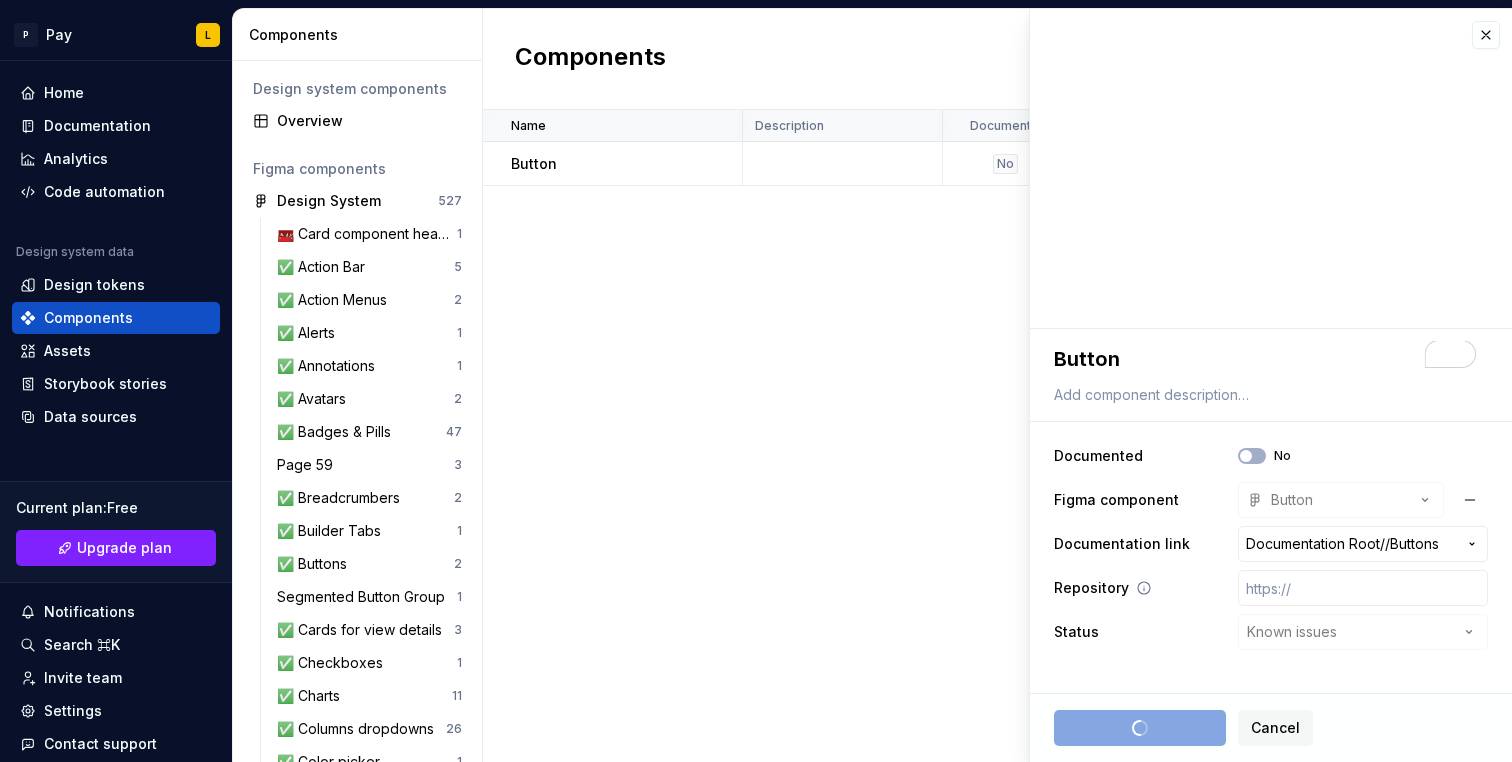 type on "*" 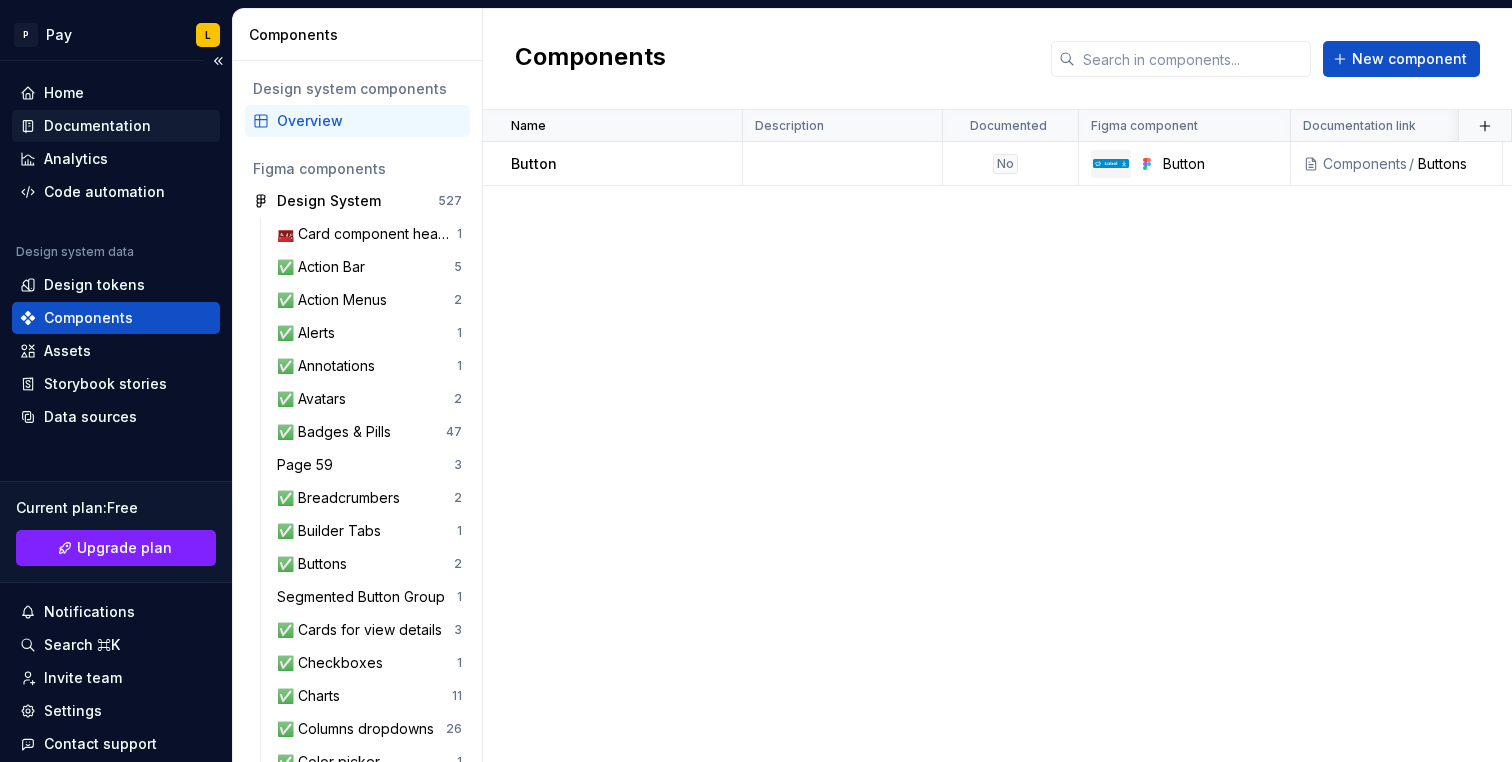 click on "Documentation" at bounding box center [97, 126] 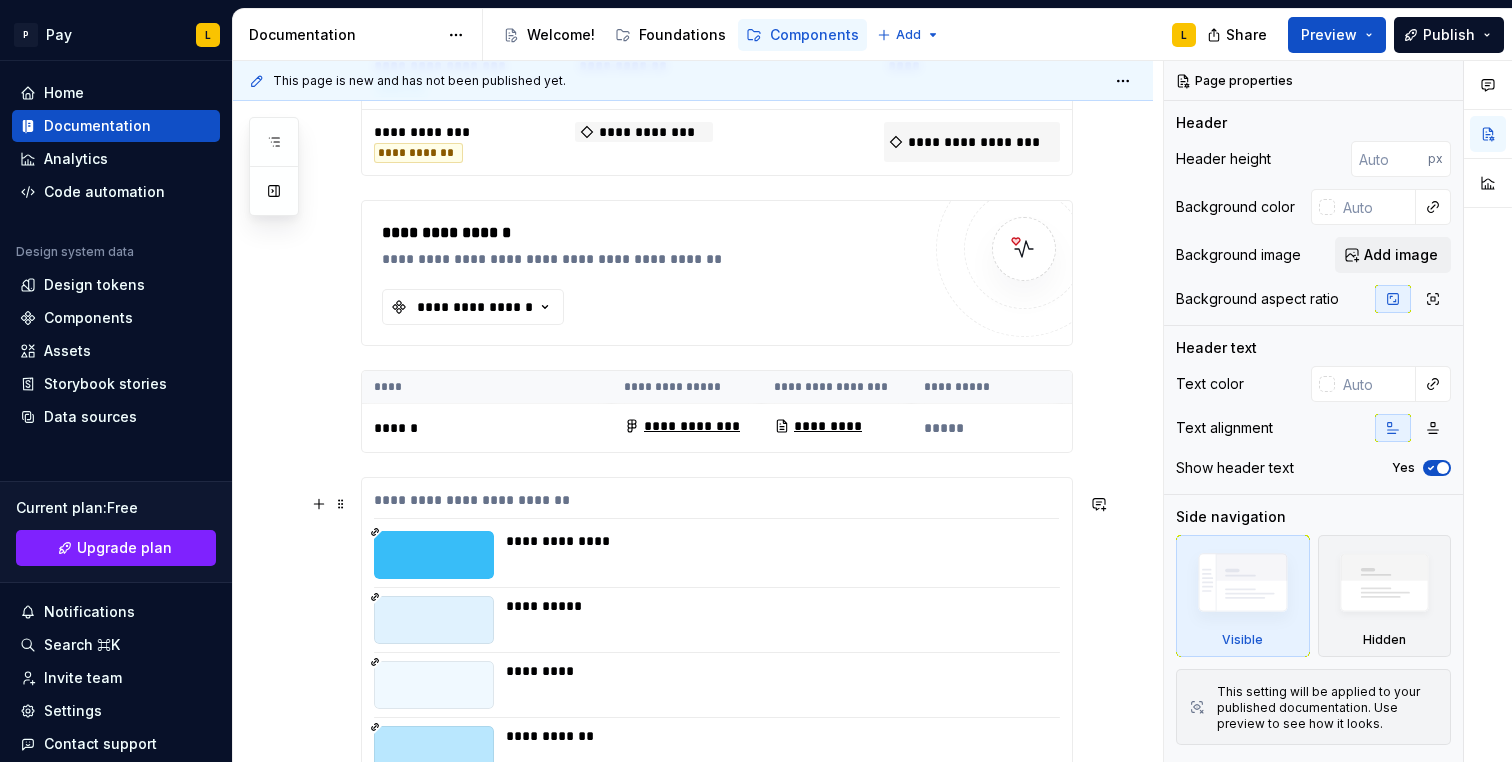scroll, scrollTop: 843, scrollLeft: 0, axis: vertical 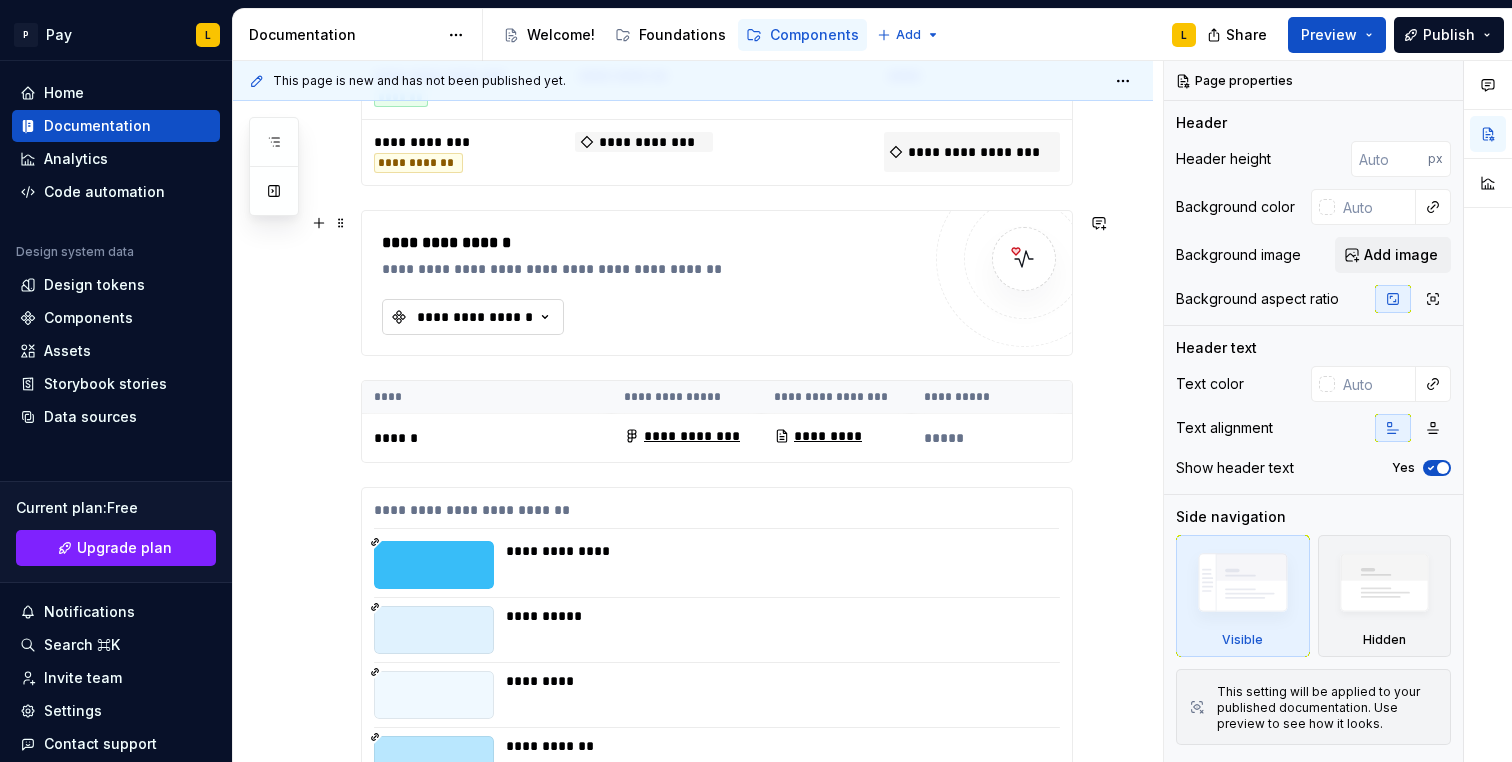 click on "**********" at bounding box center (473, 317) 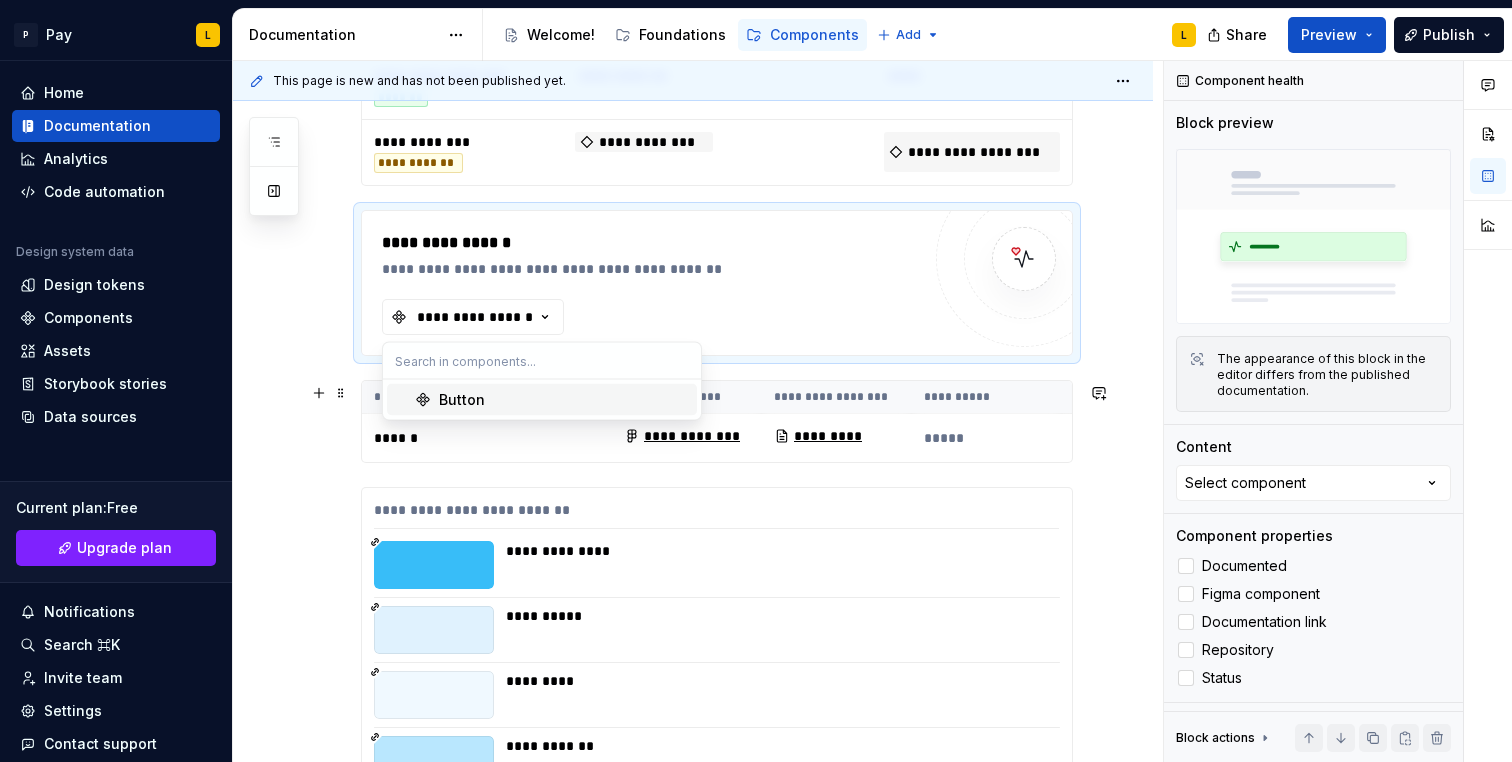 click on "Button" at bounding box center [462, 400] 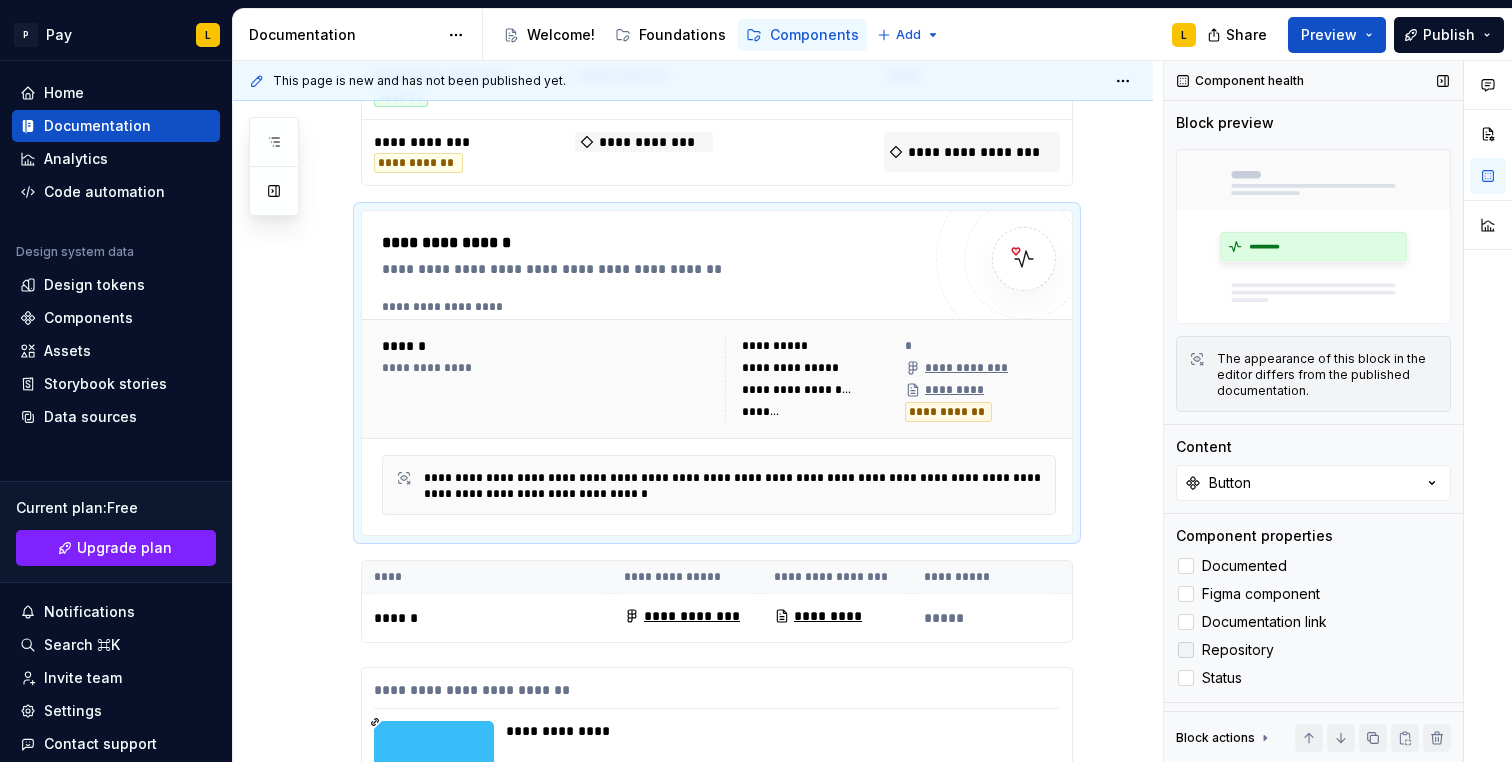 click at bounding box center [1186, 650] 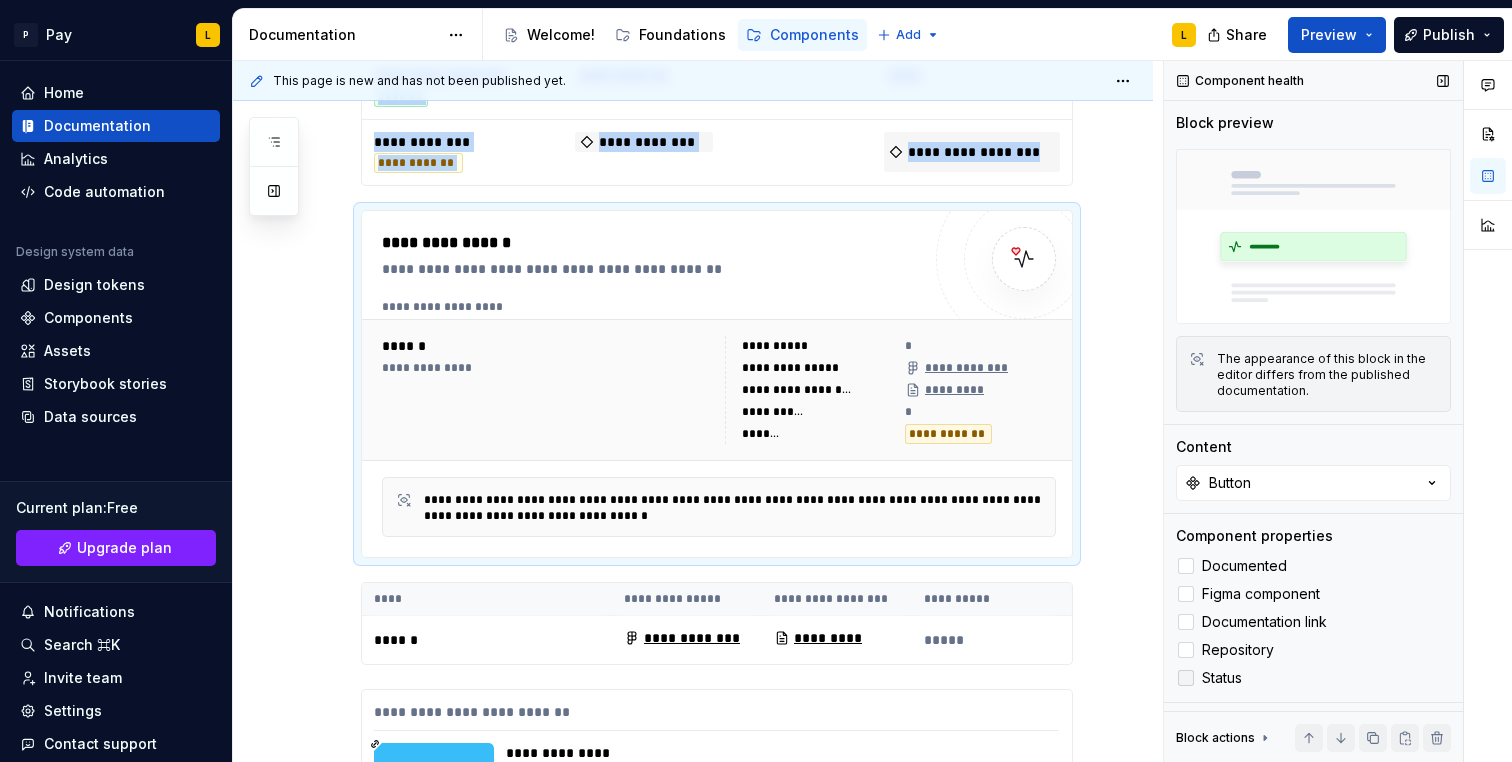 scroll, scrollTop: 843, scrollLeft: 0, axis: vertical 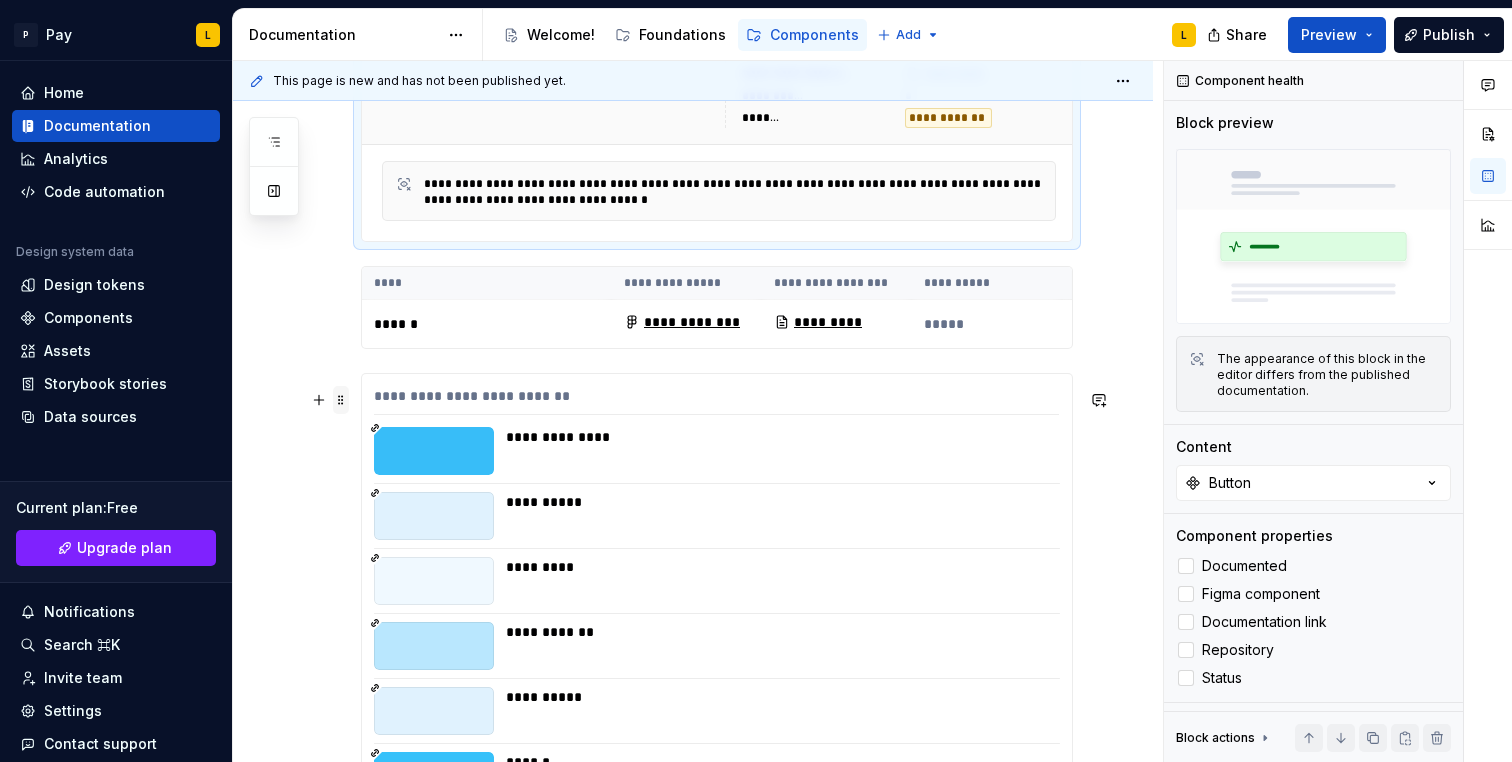 click at bounding box center [341, 400] 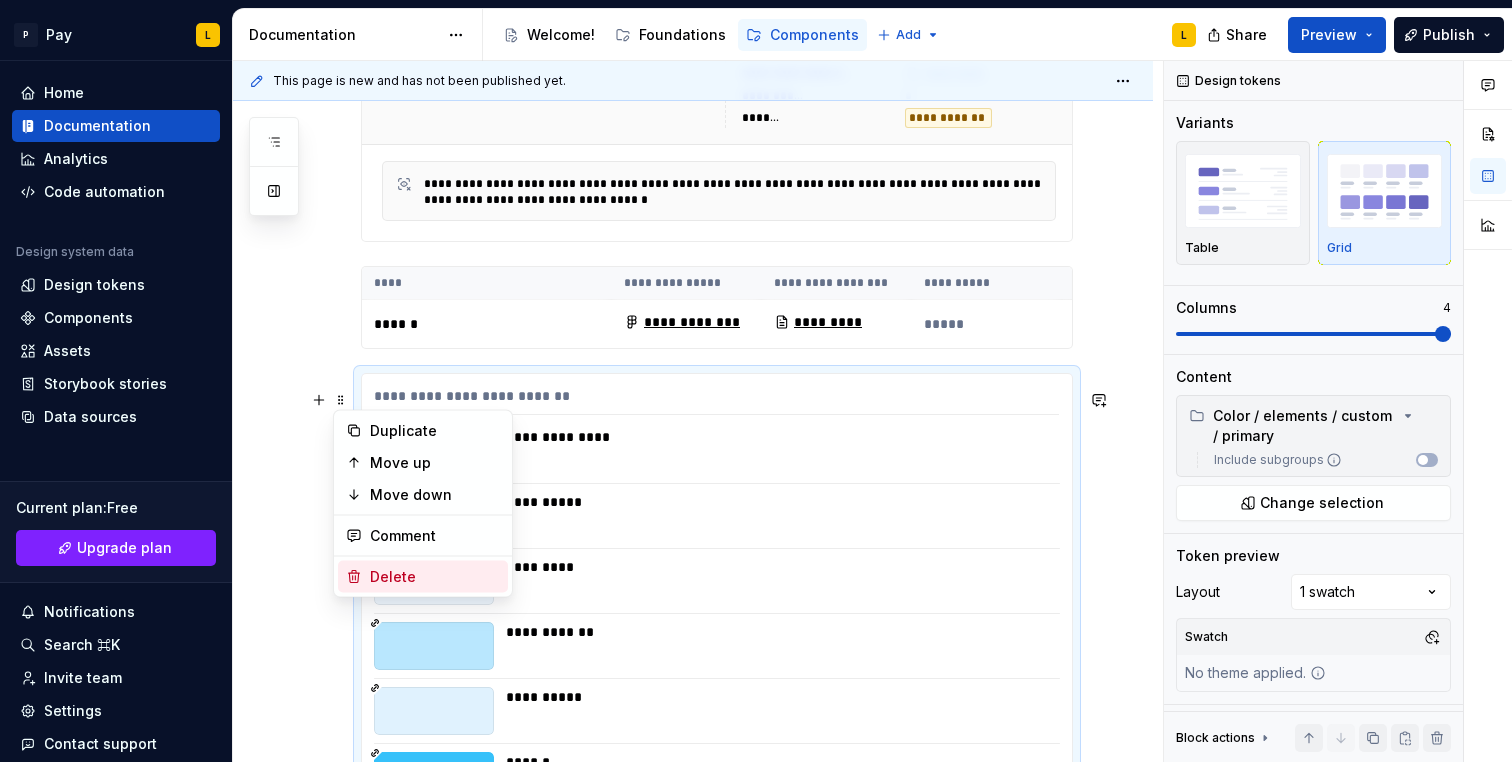 click on "Delete" at bounding box center [435, 577] 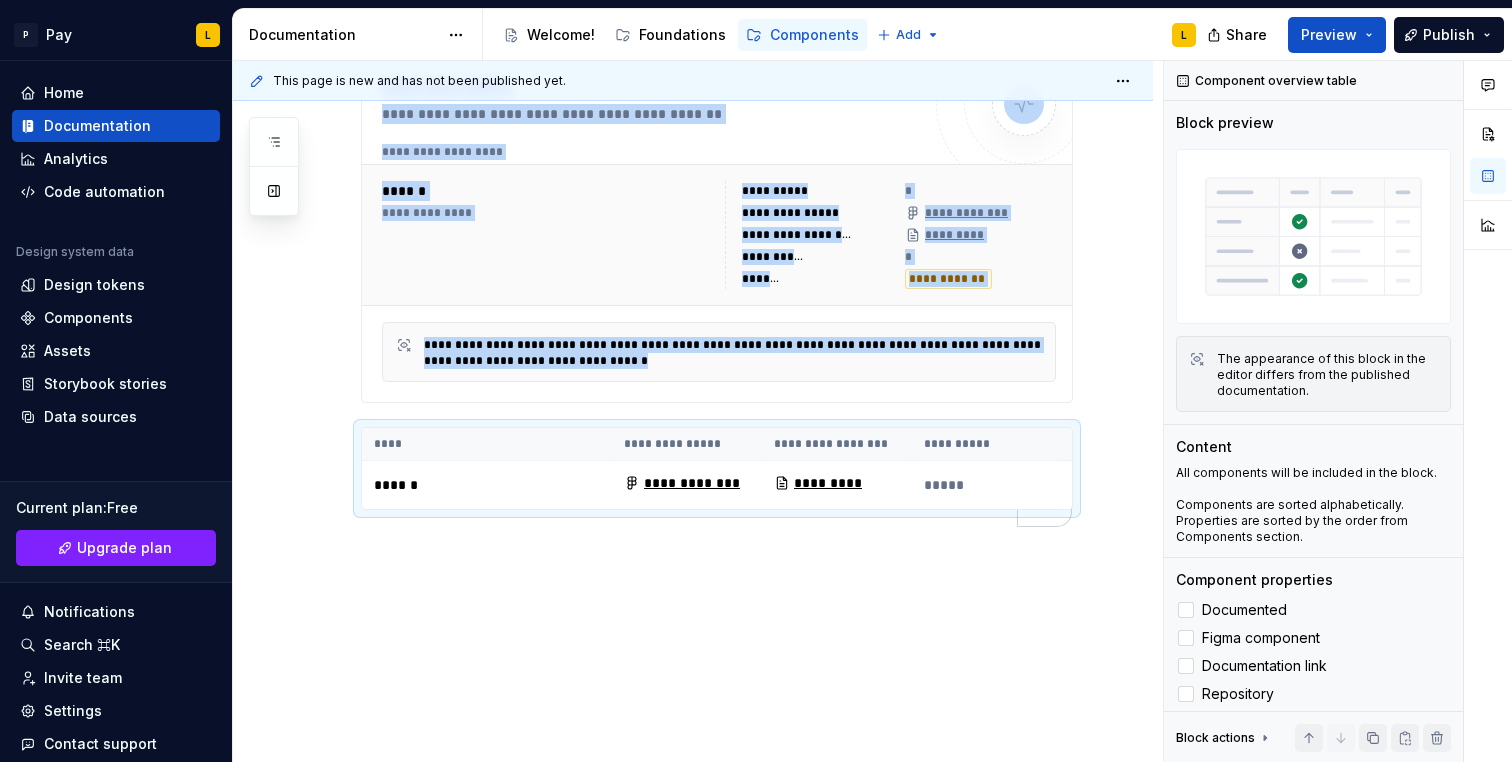 scroll, scrollTop: 1014, scrollLeft: 0, axis: vertical 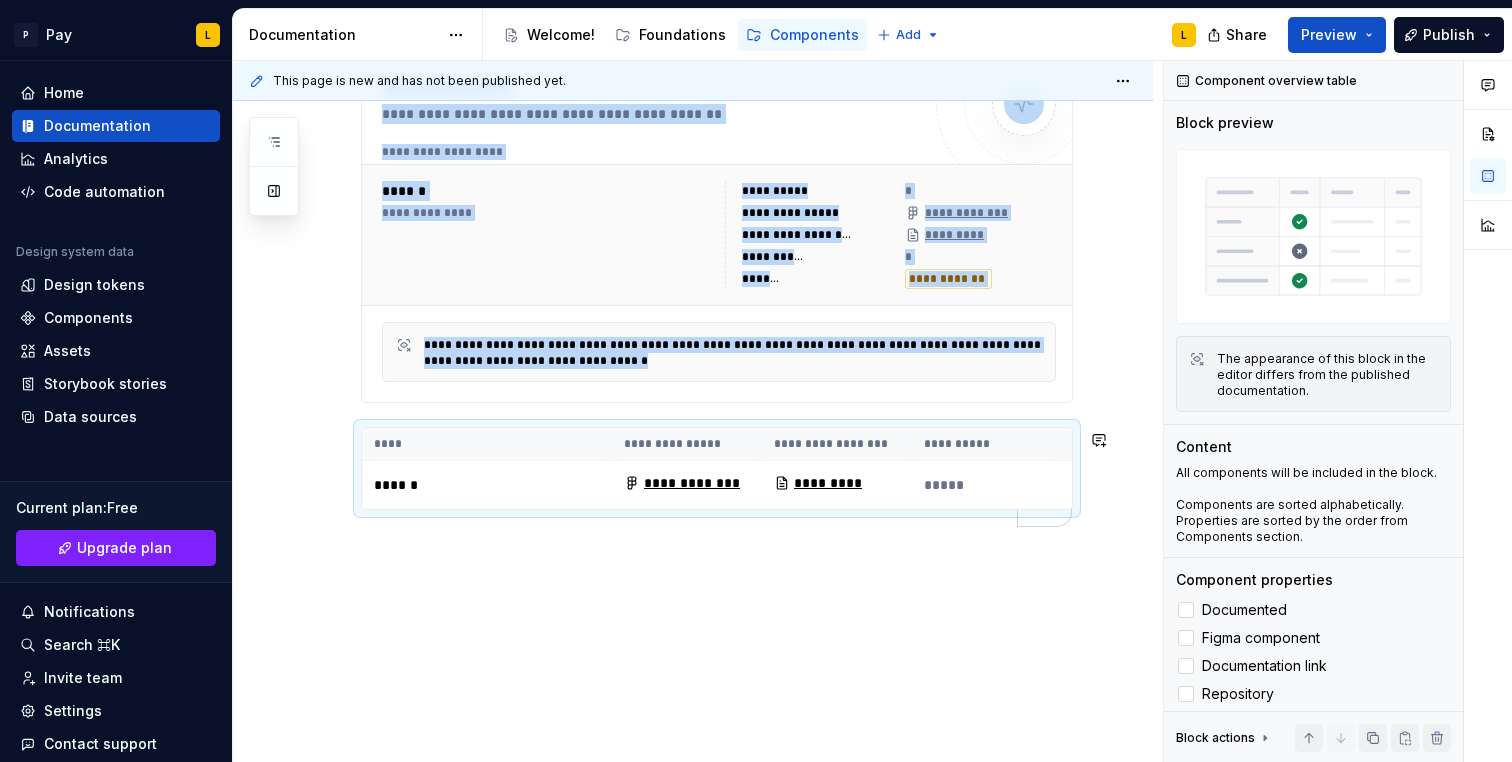click on "**********" at bounding box center (698, 412) 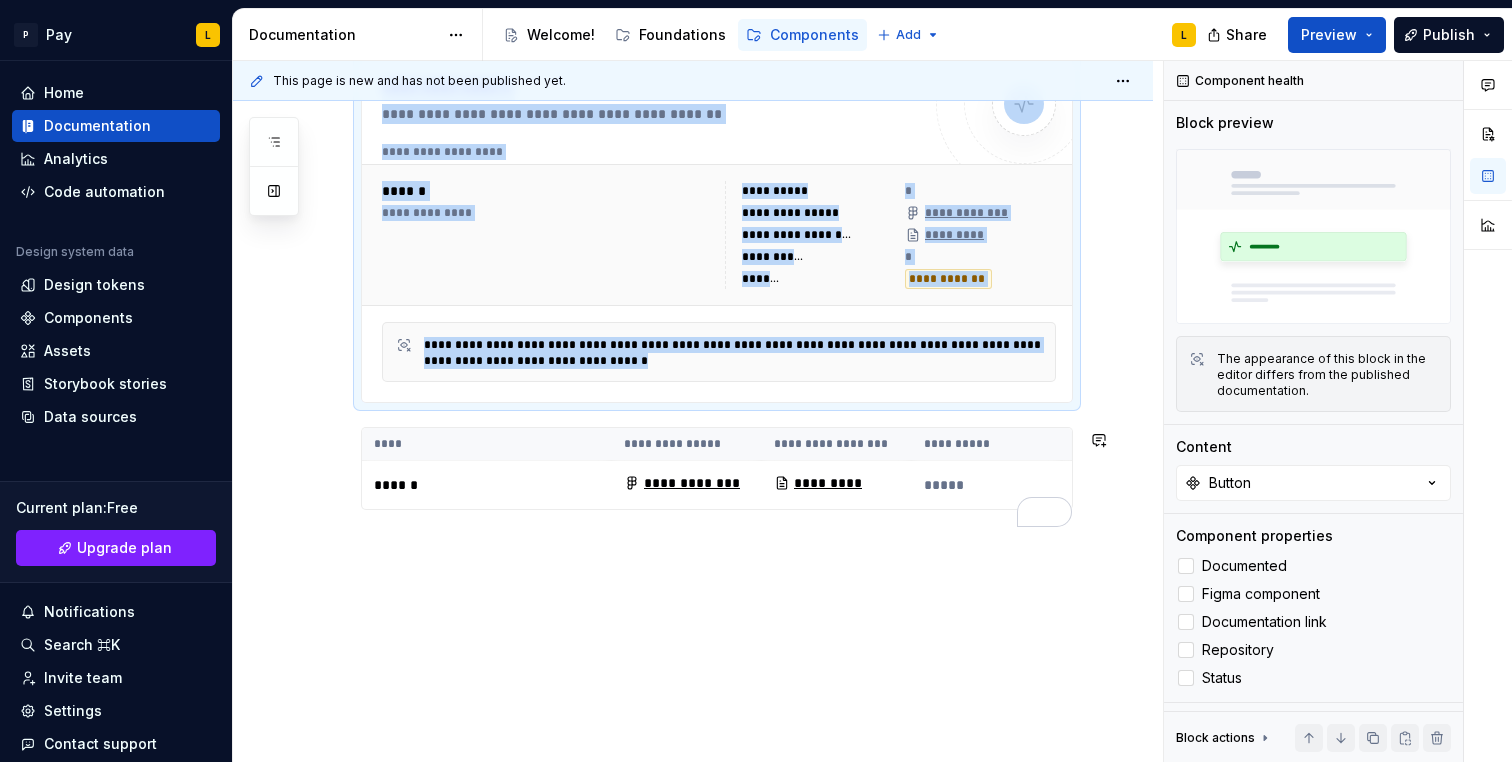 scroll, scrollTop: 825, scrollLeft: 0, axis: vertical 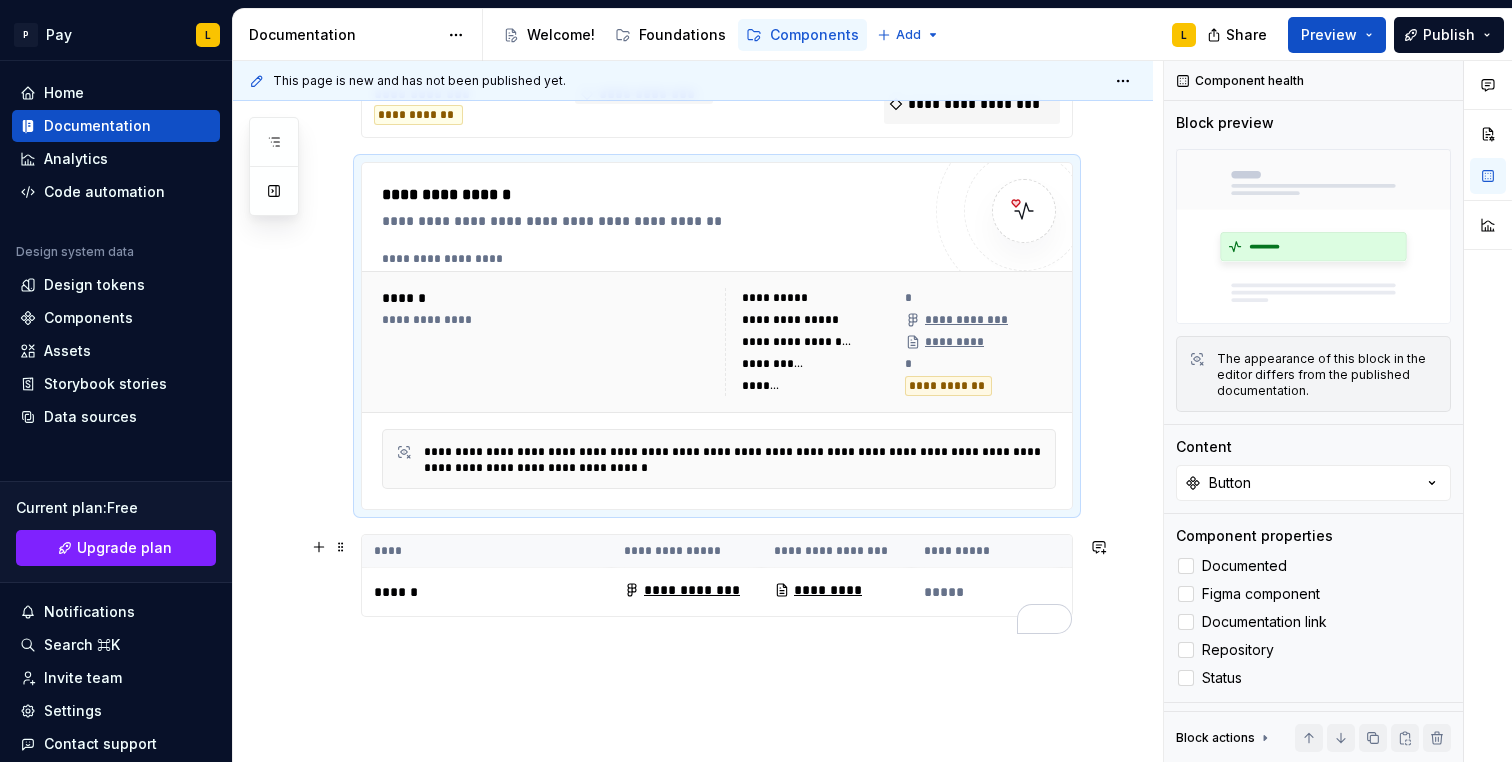 click on "******" at bounding box center [487, 592] 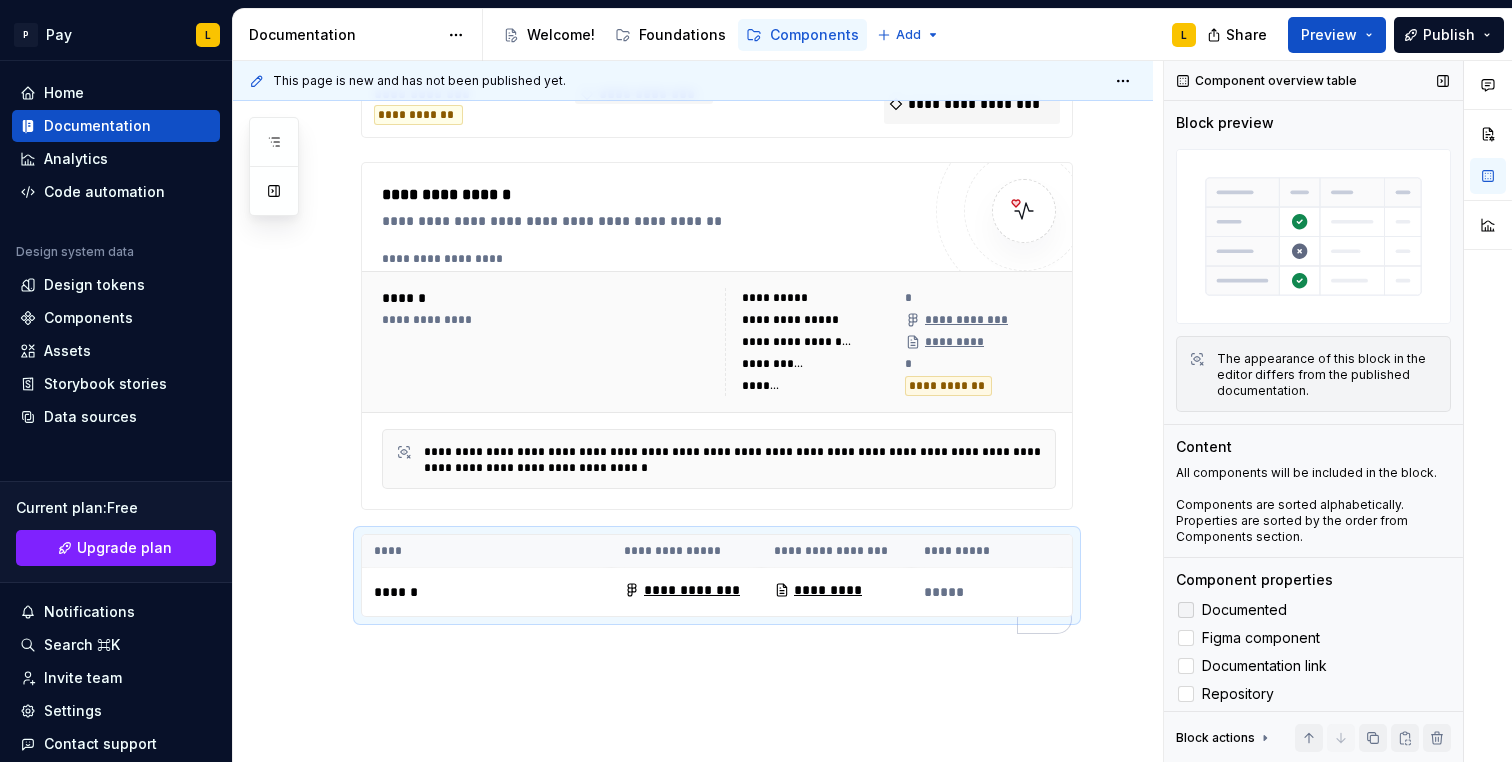 click at bounding box center (1186, 610) 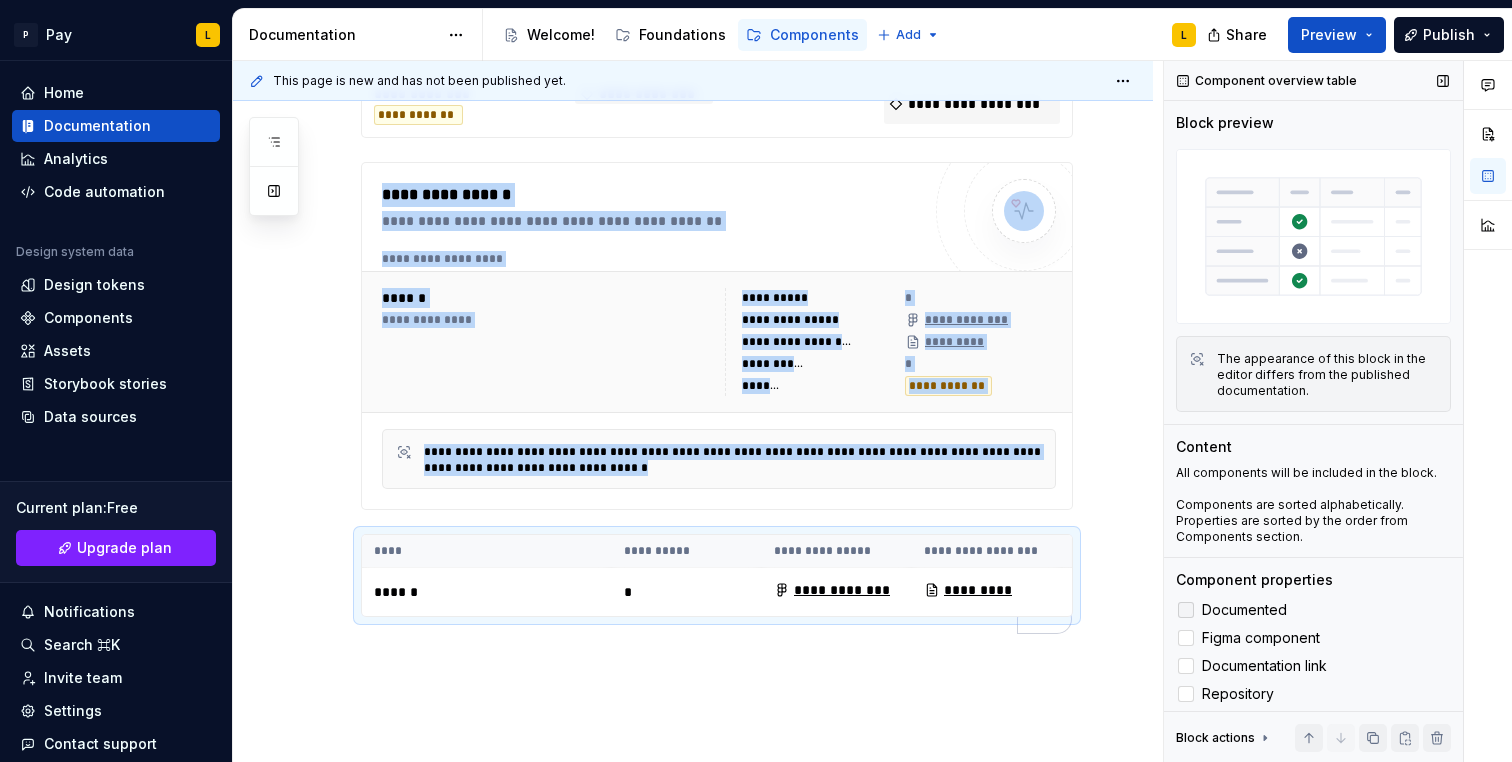 click 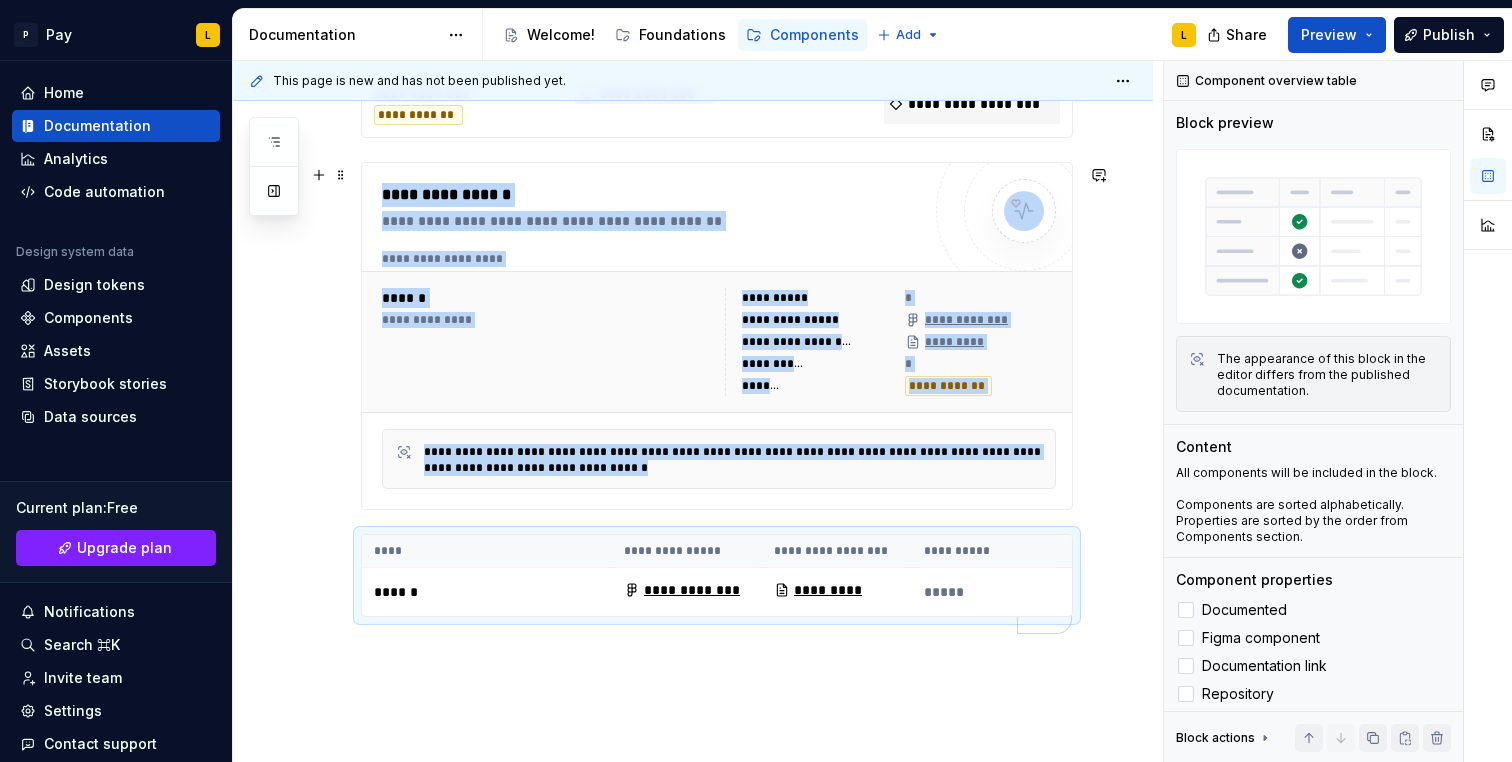 scroll, scrollTop: 798, scrollLeft: 0, axis: vertical 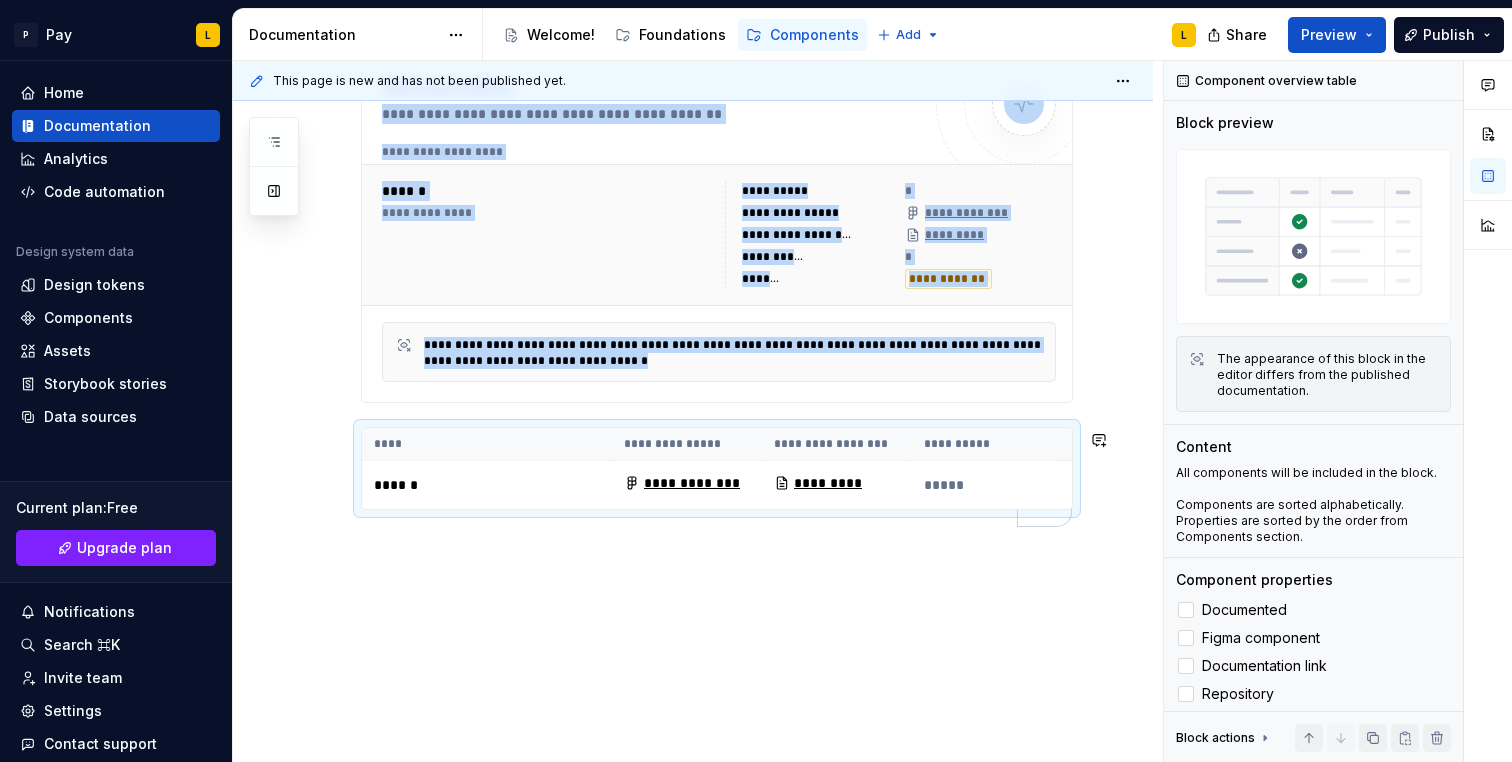 click on "**********" at bounding box center [698, 412] 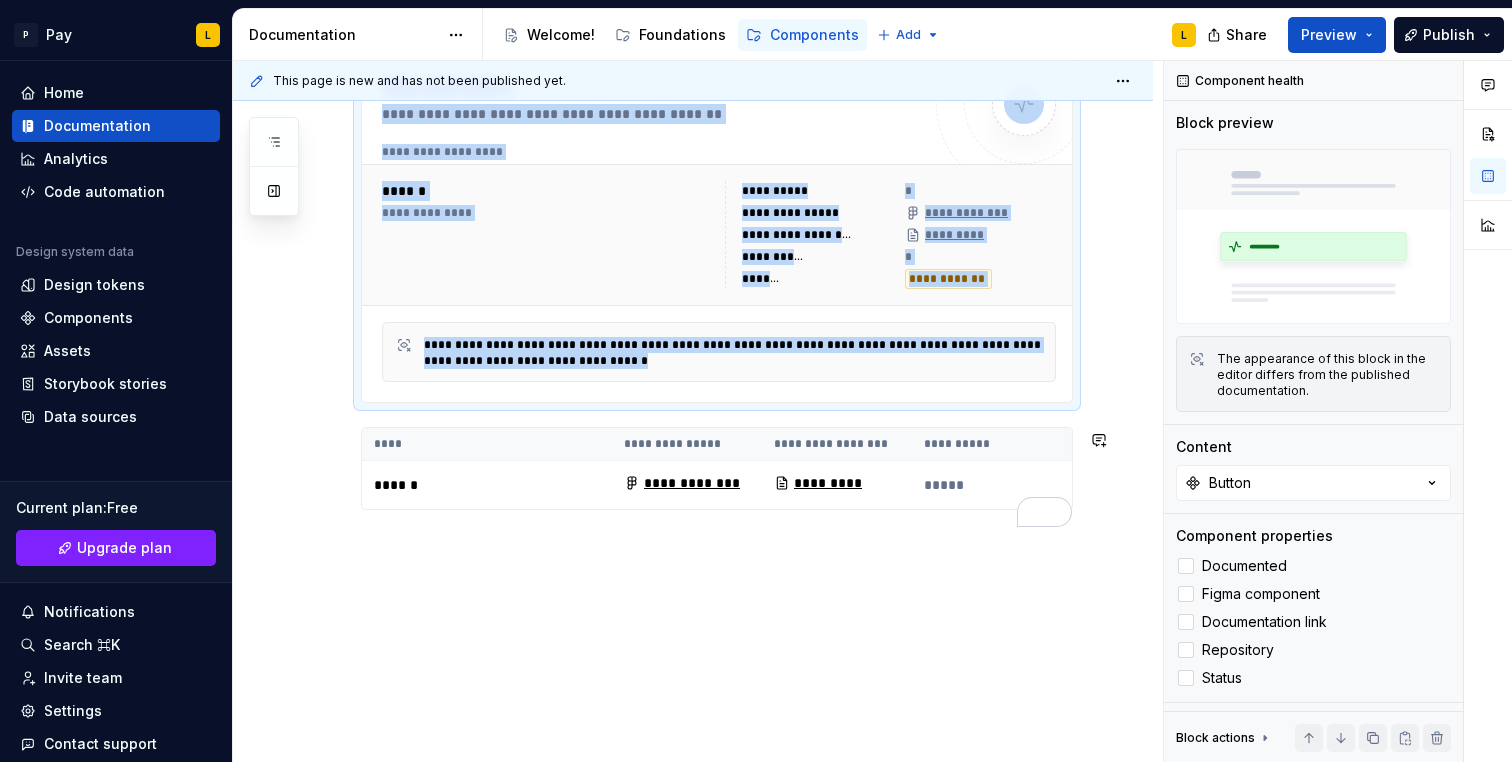 click on "**********" at bounding box center [693, 56] 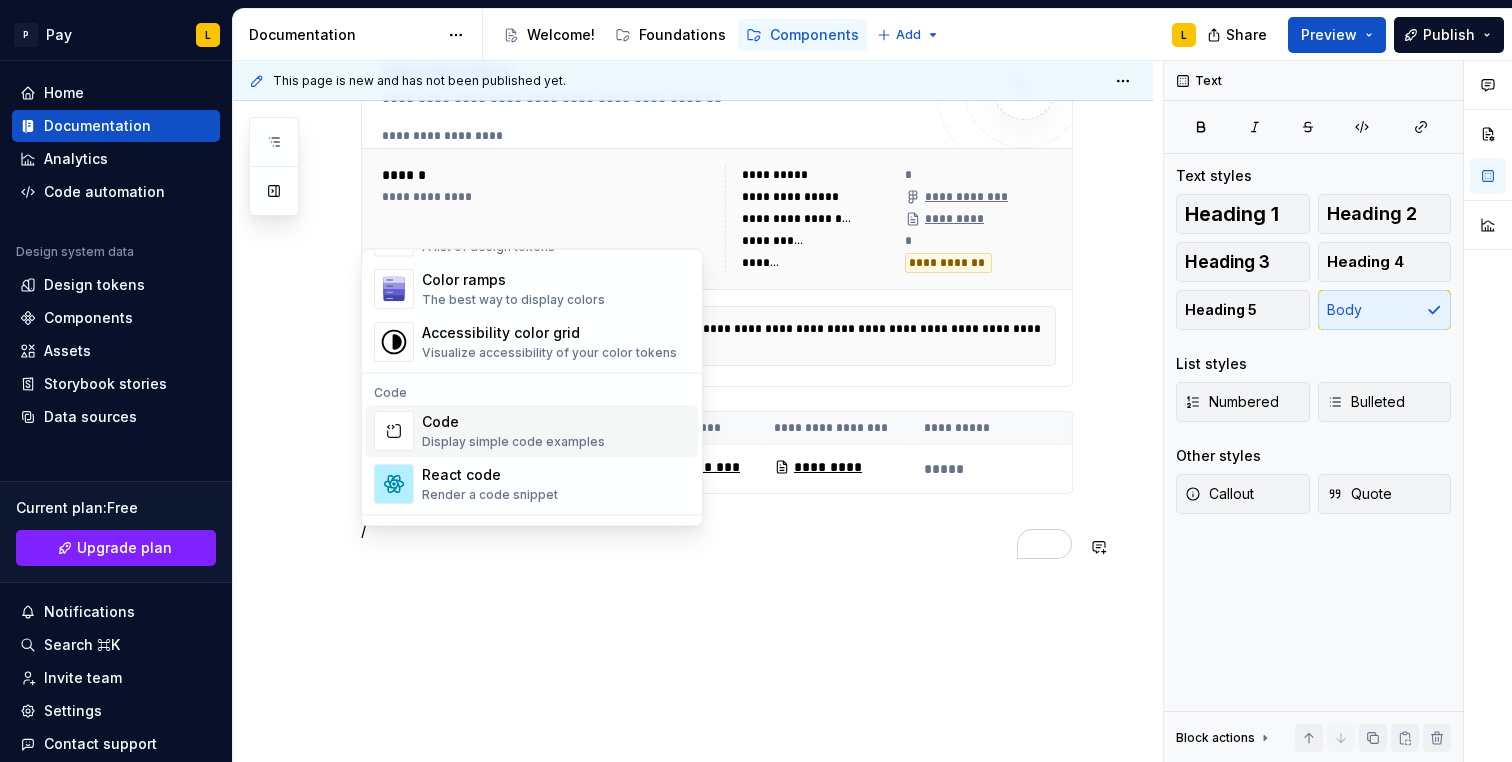 click on "Display simple code examples" at bounding box center (513, 443) 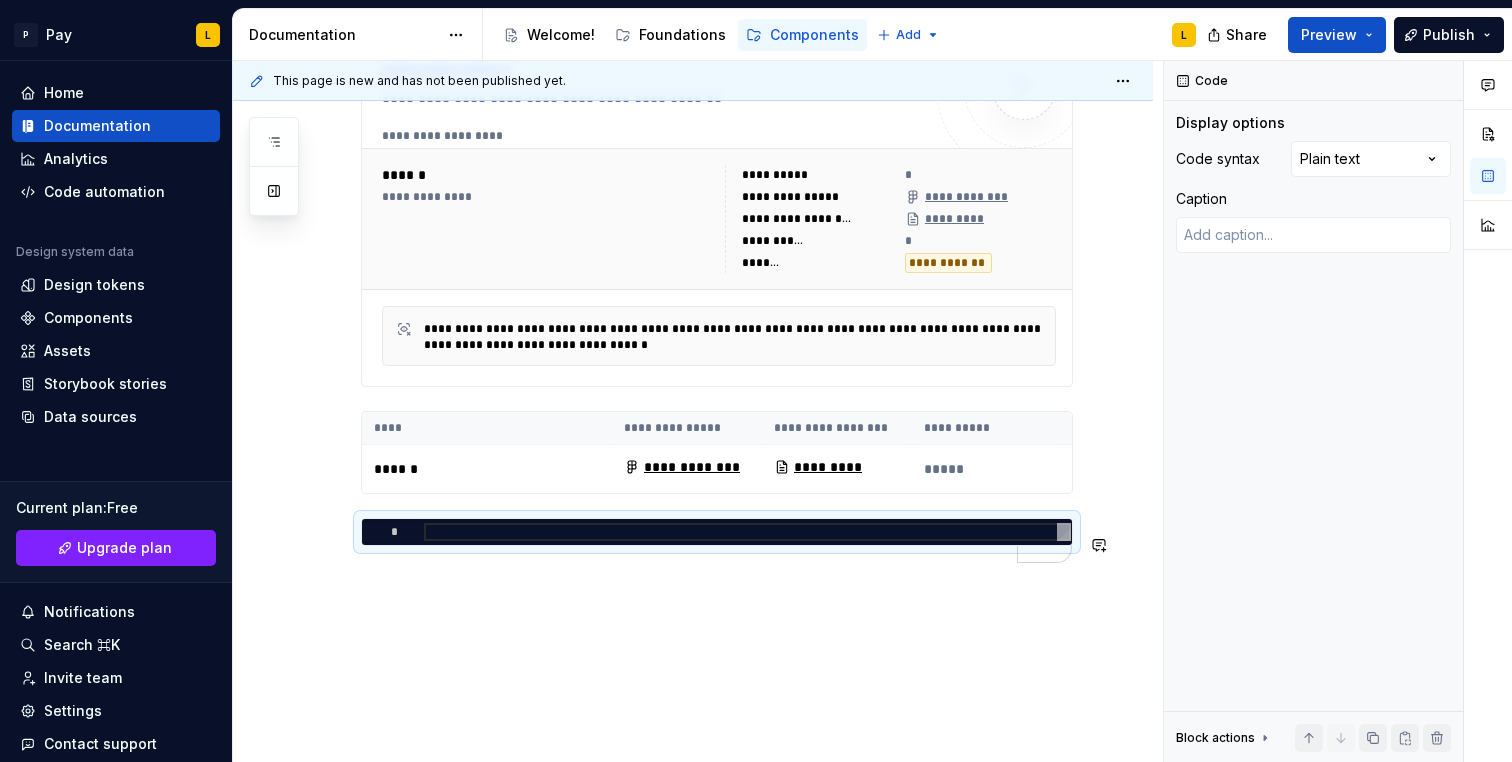click on "**********" at bounding box center [693, 66] 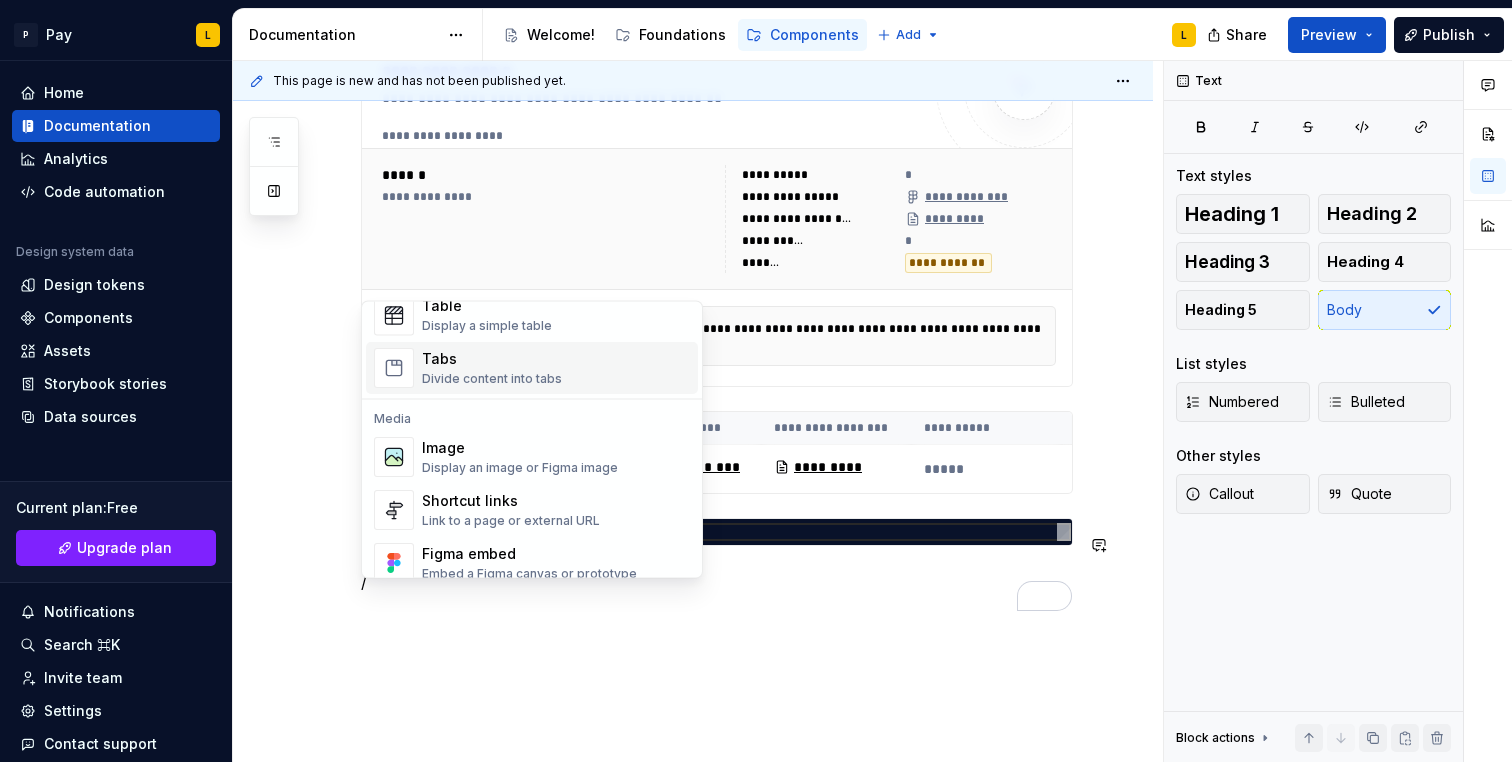 click on "Tabs Divide content into tabs" at bounding box center (492, 369) 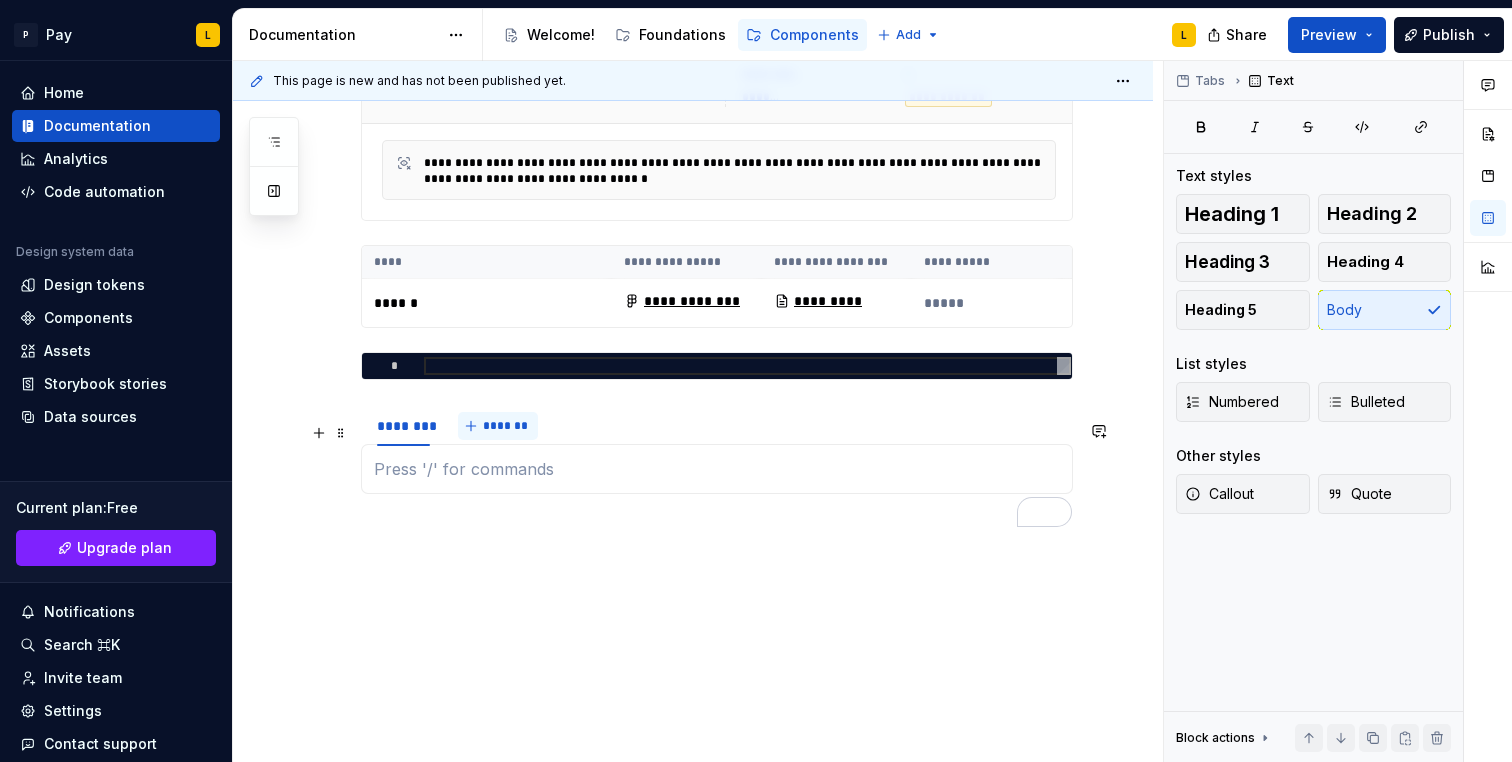 click on "*******" at bounding box center [497, 426] 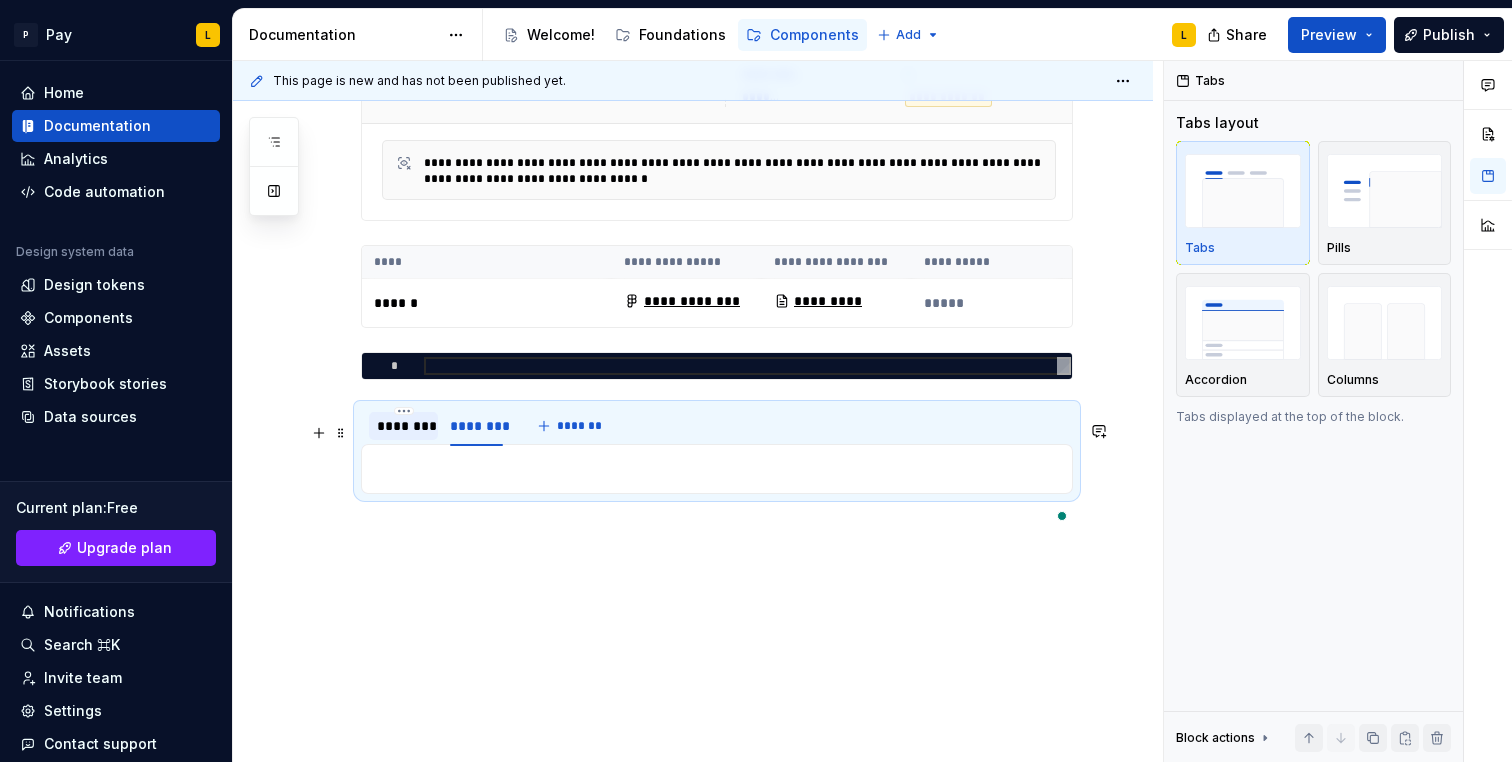 click on "********" at bounding box center (403, 426) 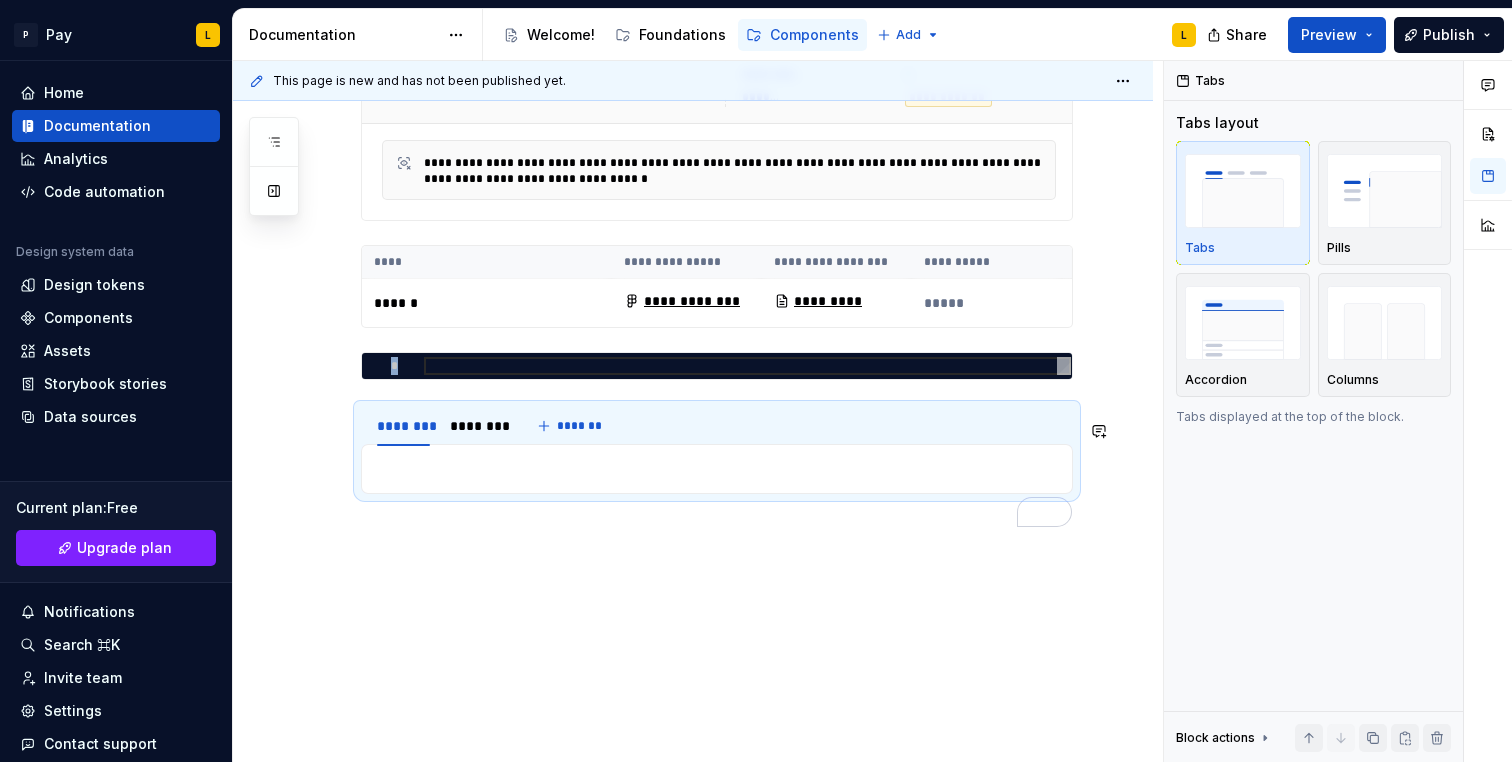 click on "**********" at bounding box center [698, 412] 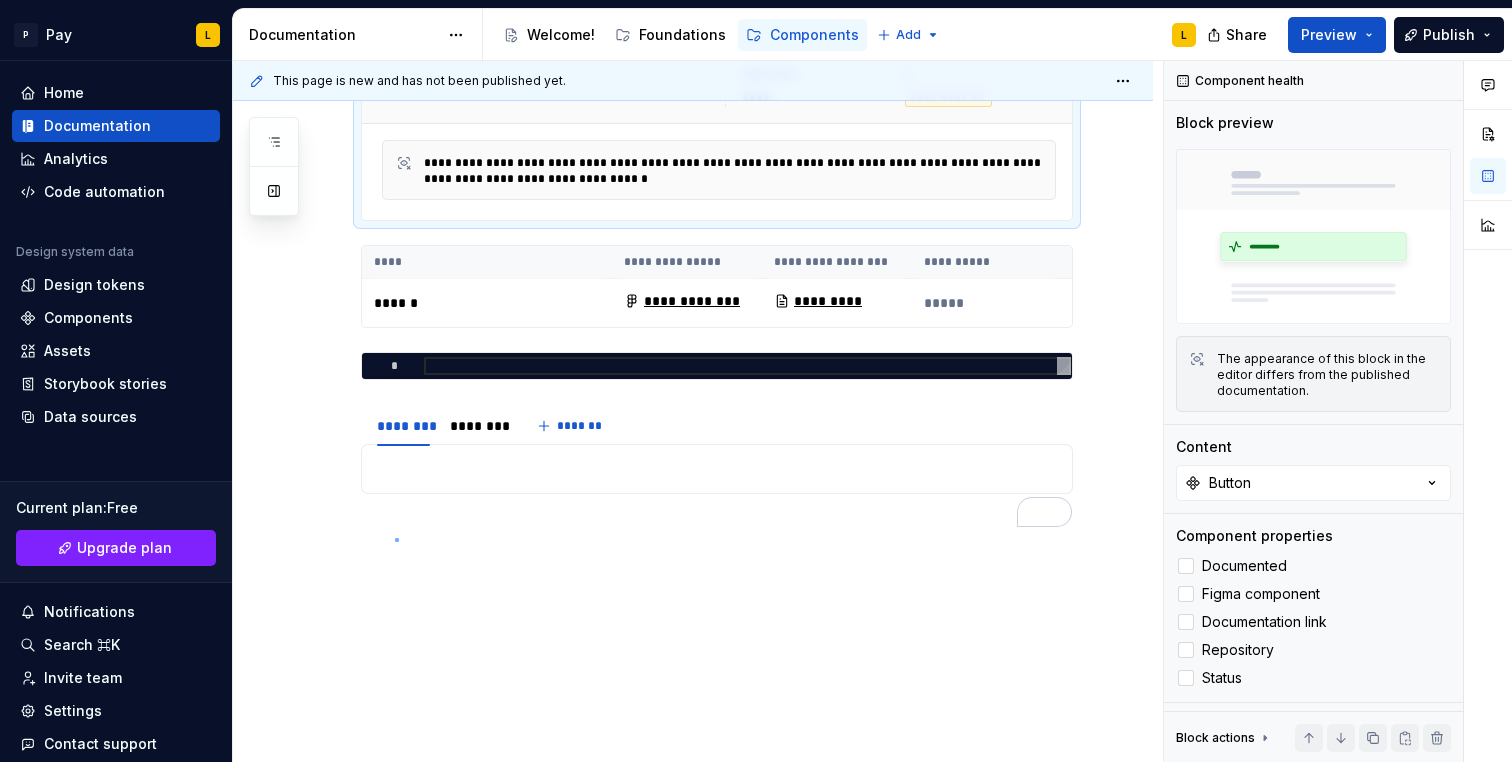 click on "**********" at bounding box center (698, 412) 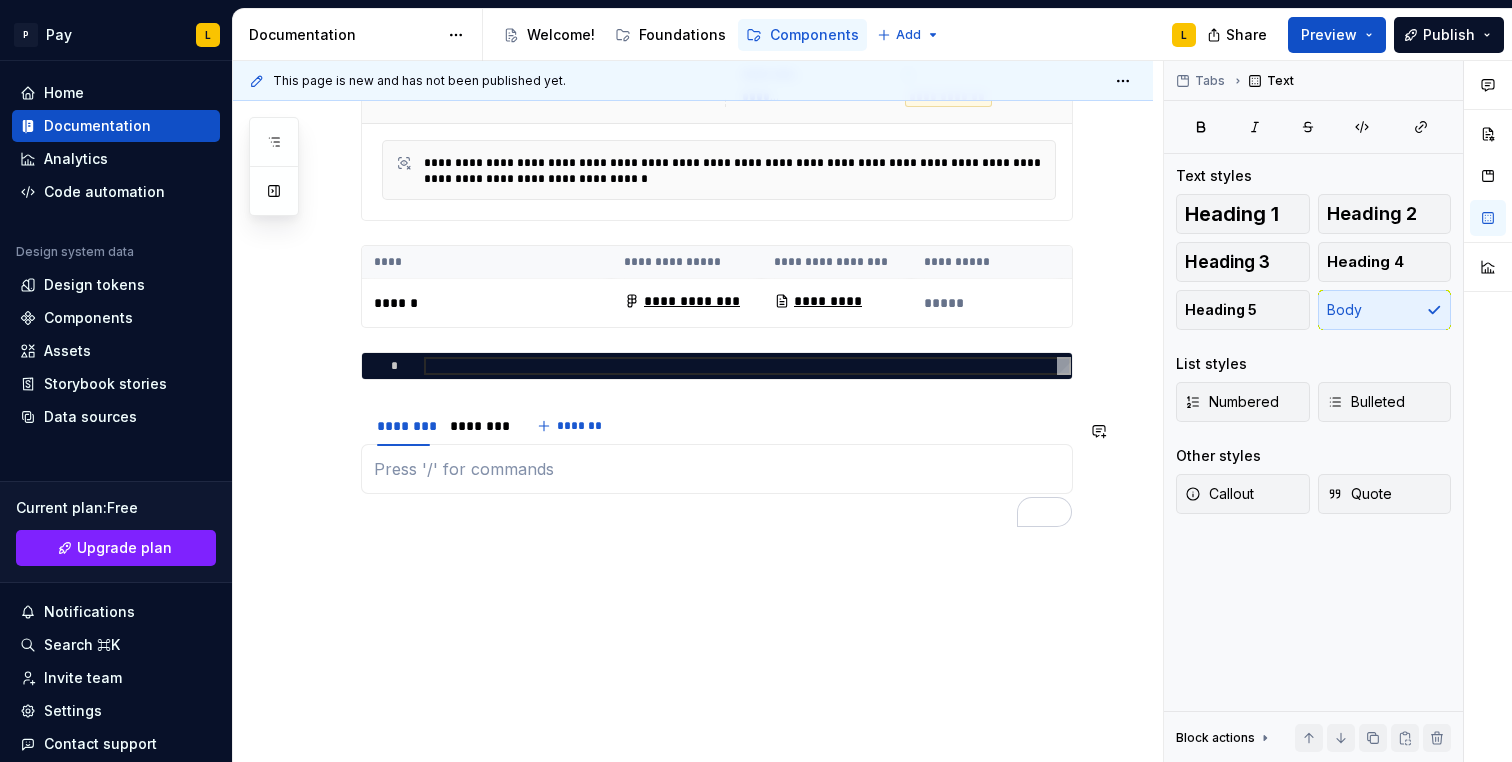 click on "**********" at bounding box center (717, -126) 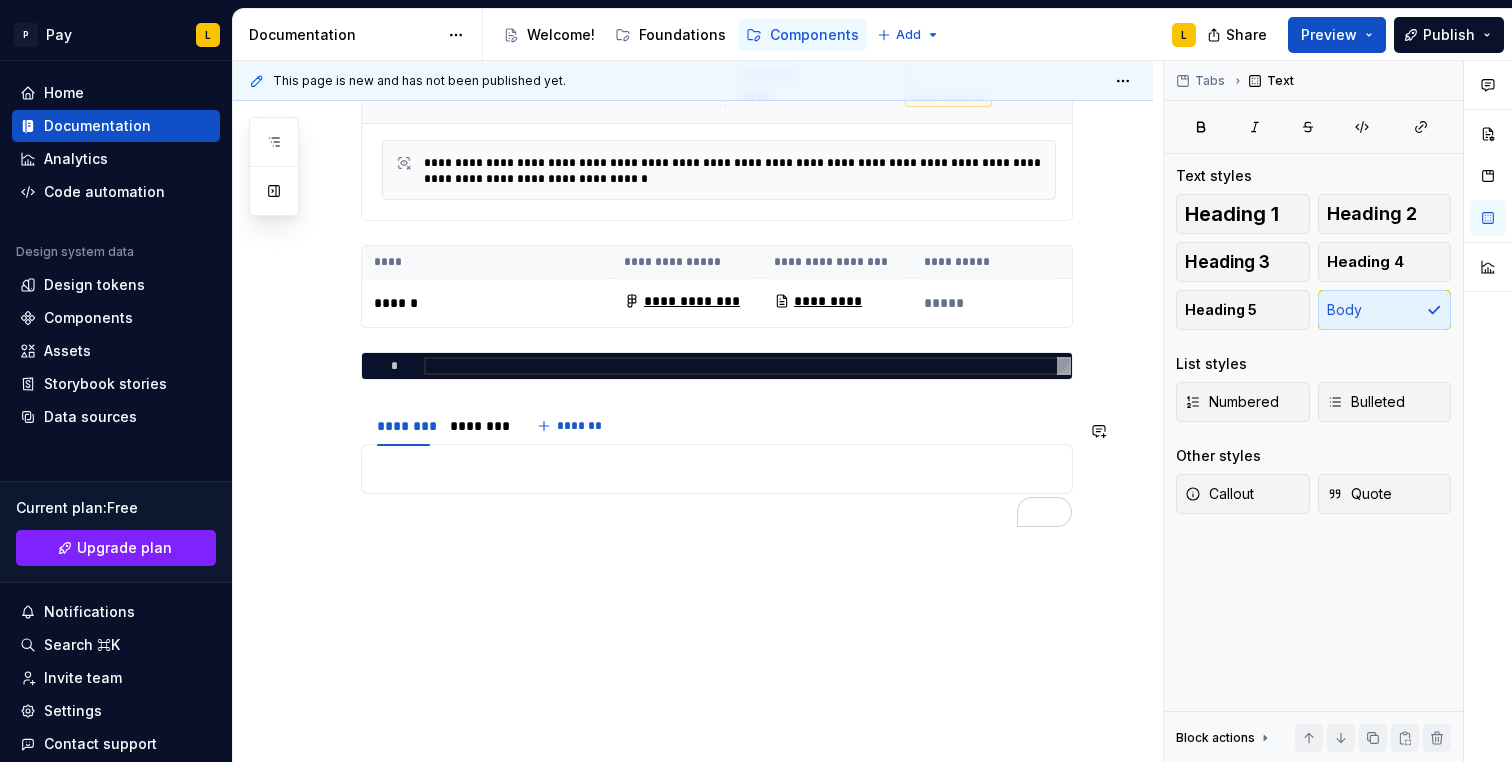 click on "**********" at bounding box center [698, 412] 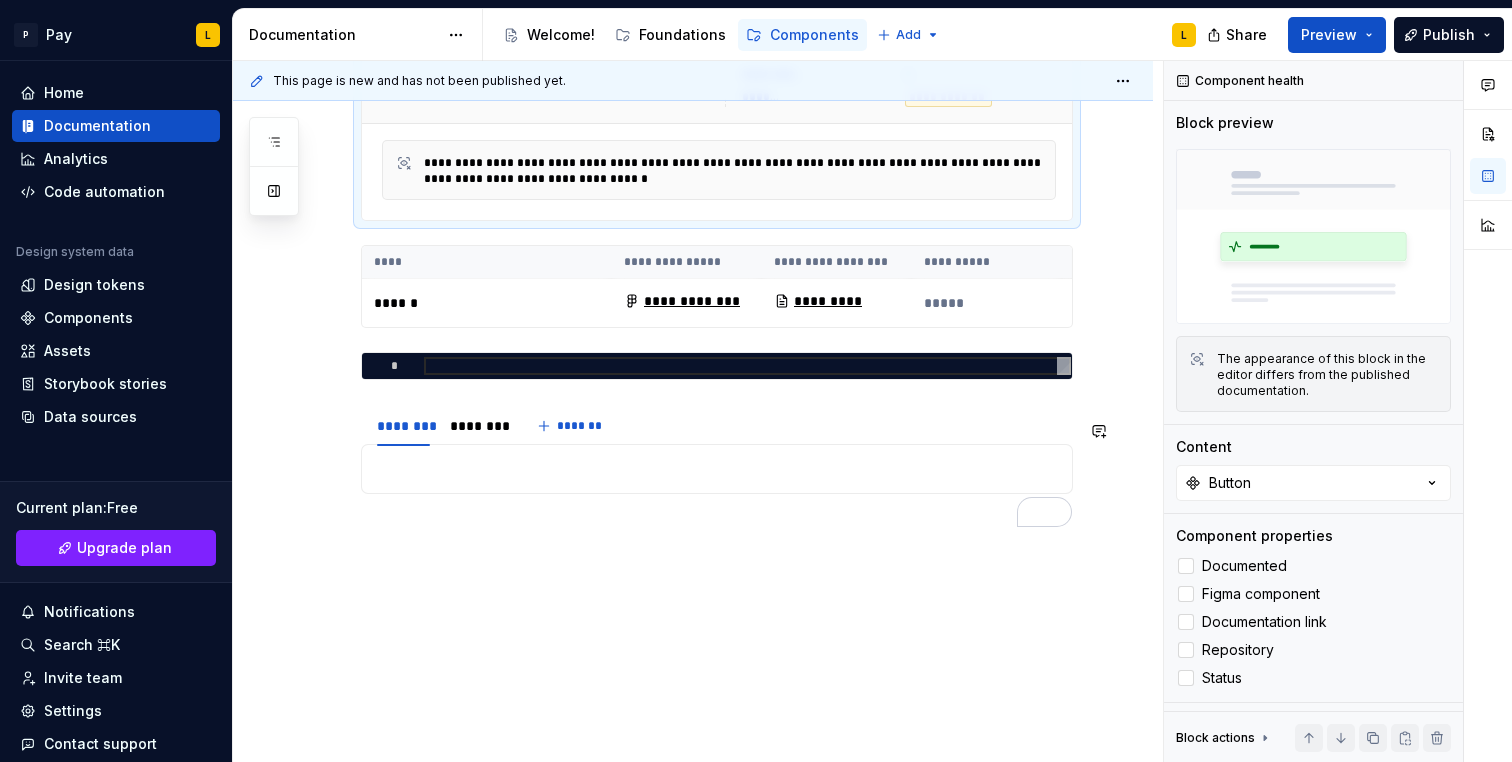 drag, startPoint x: 407, startPoint y: 531, endPoint x: 419, endPoint y: 535, distance: 12.649111 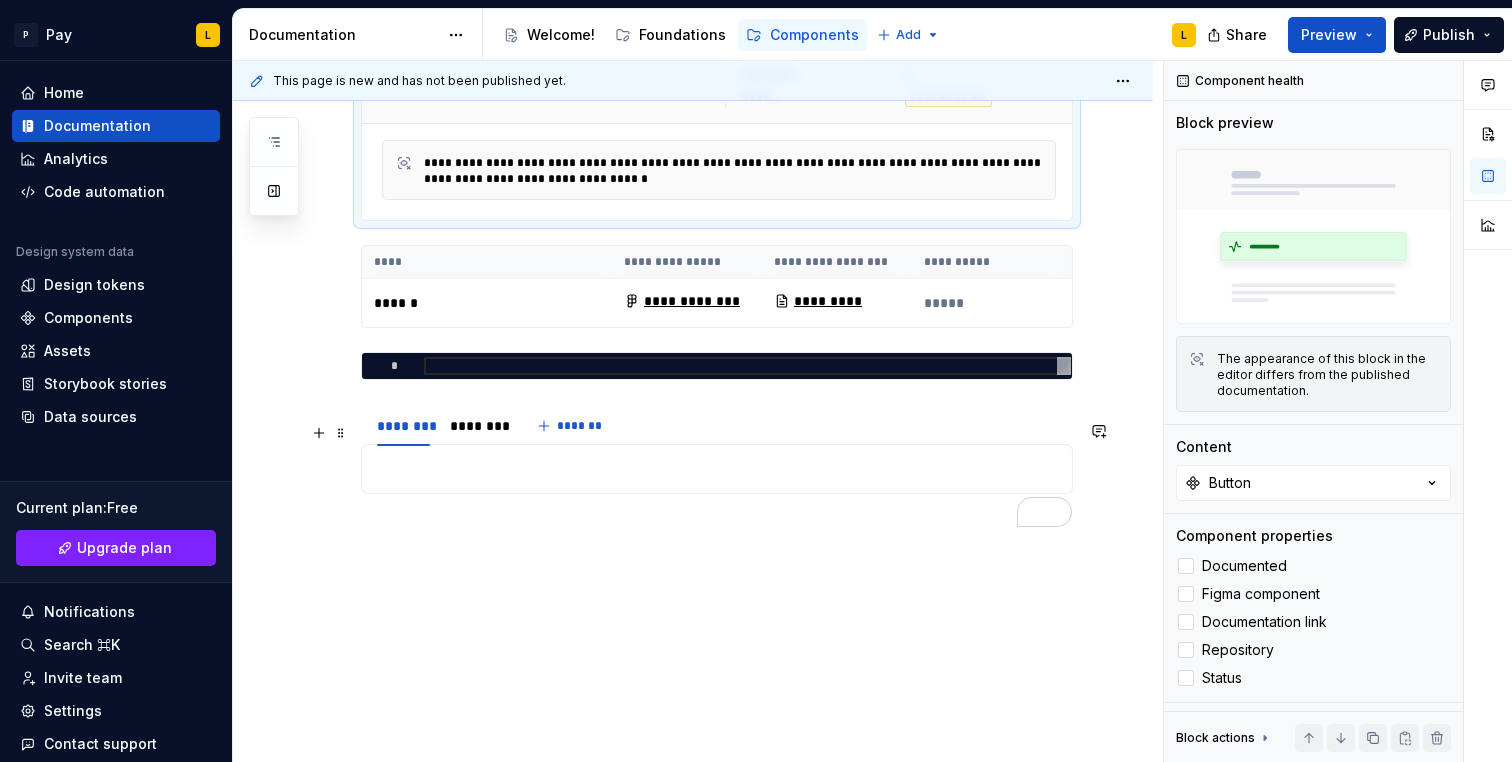 click on "******** ******** *******" at bounding box center (717, 426) 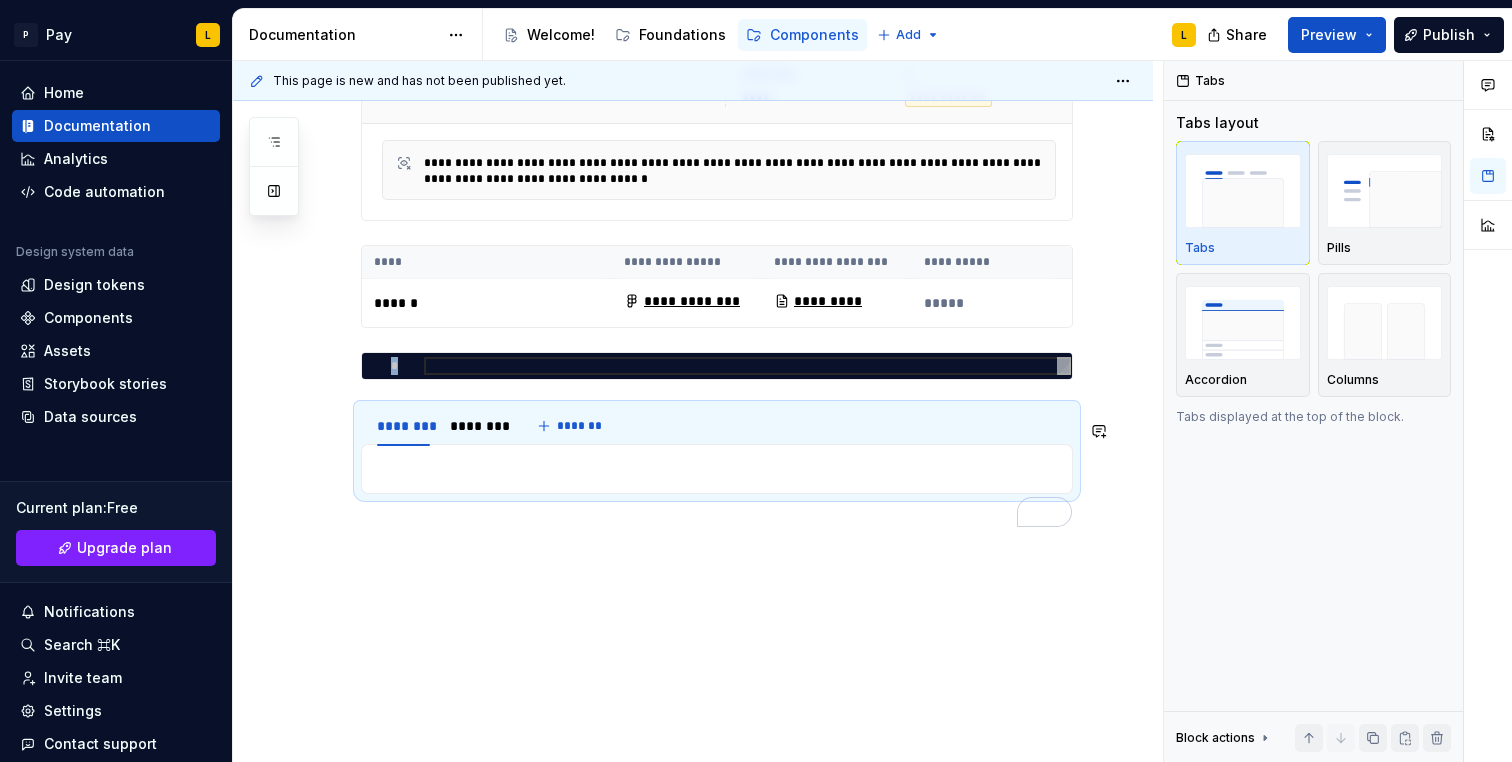 click on "**********" at bounding box center (693, -35) 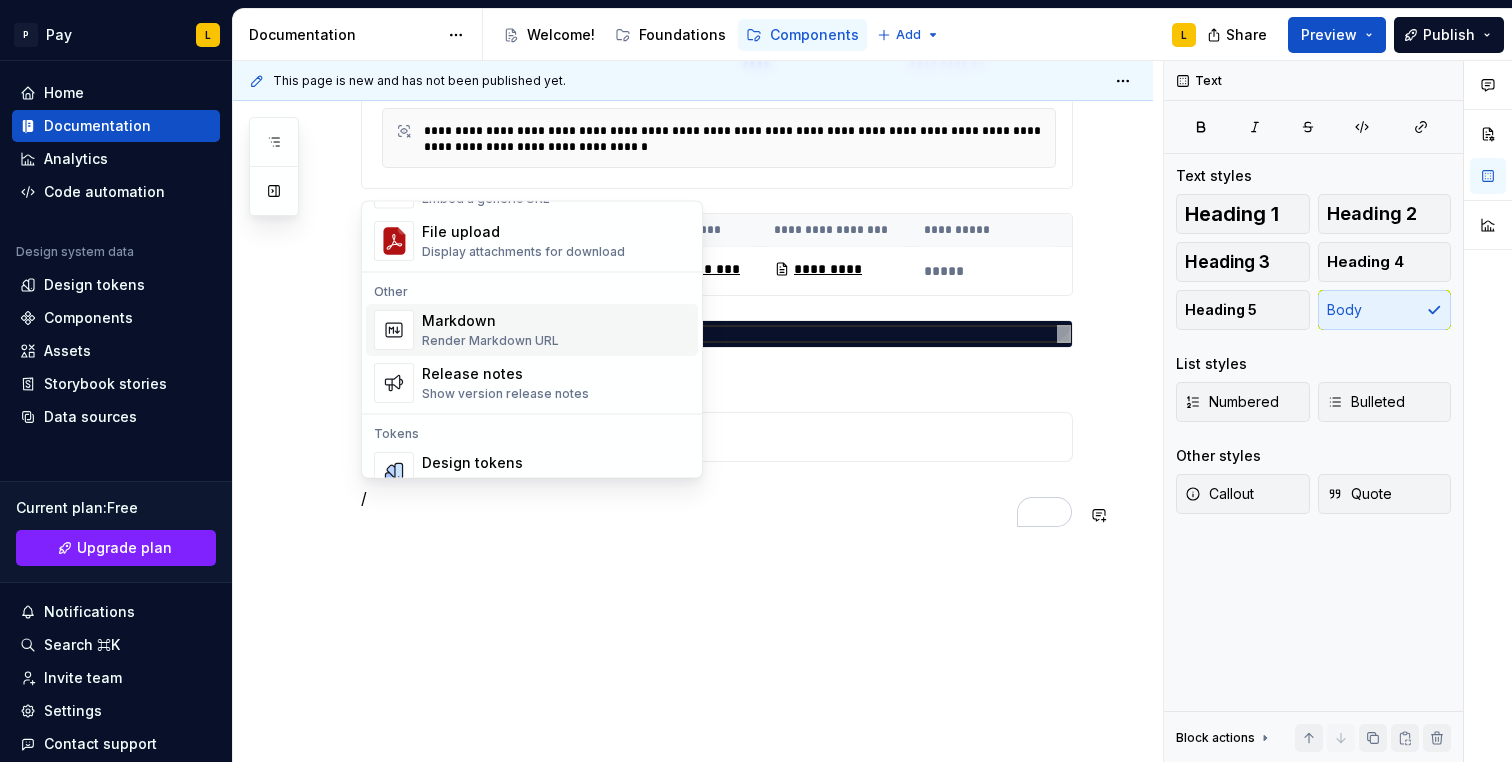 click on "Markdown Render Markdown URL" at bounding box center (556, 331) 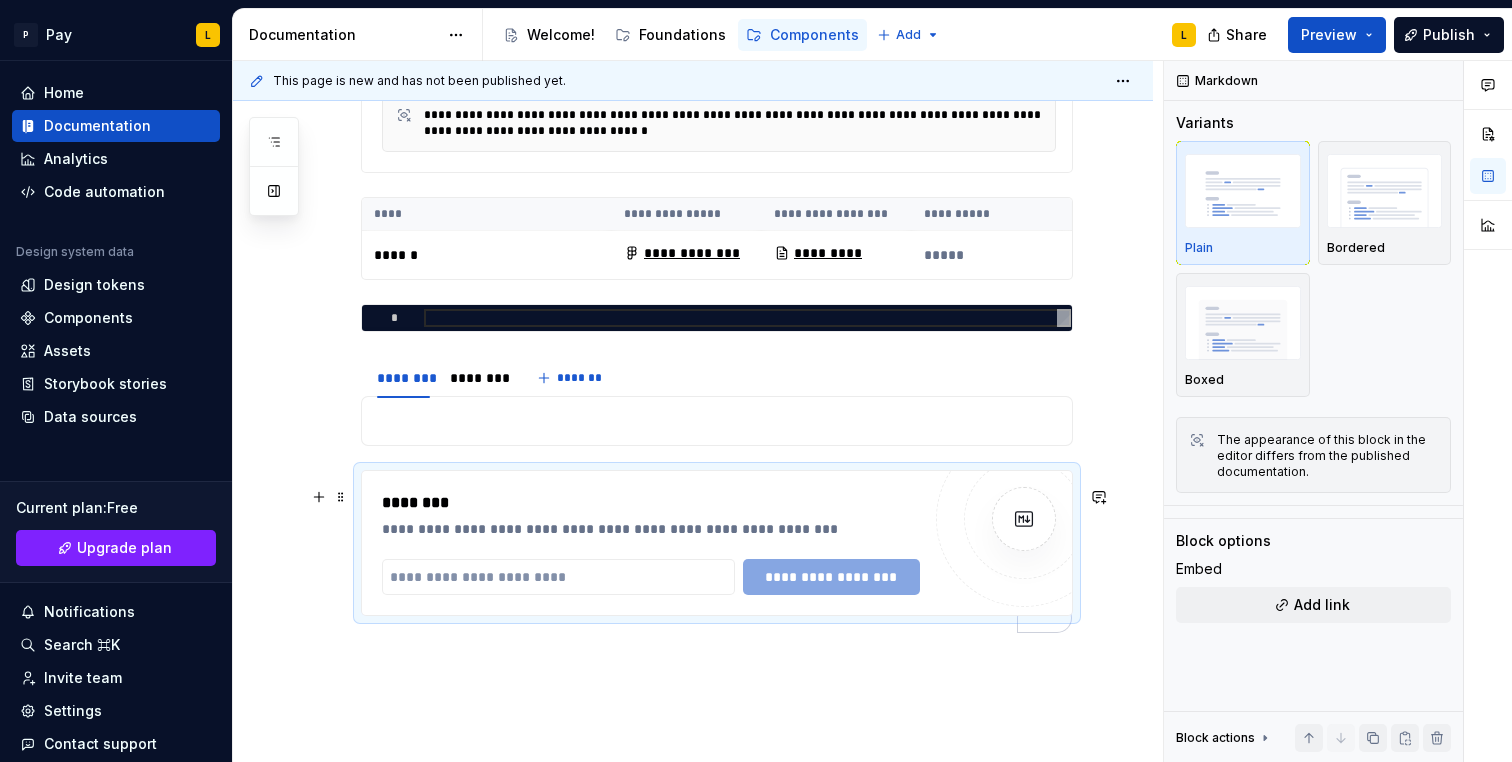 click on "**********" at bounding box center (693, -6) 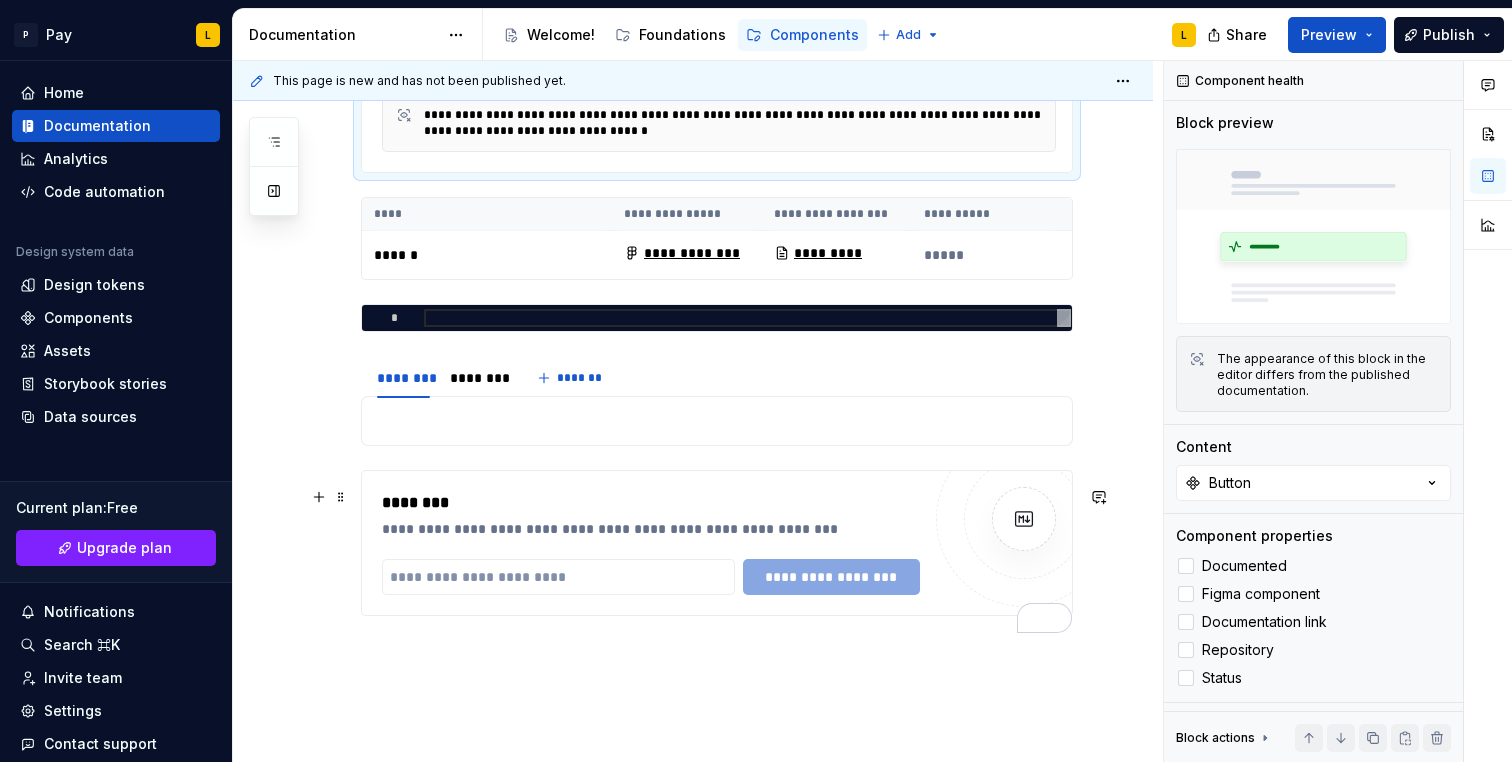 click on "**********" at bounding box center (693, -6) 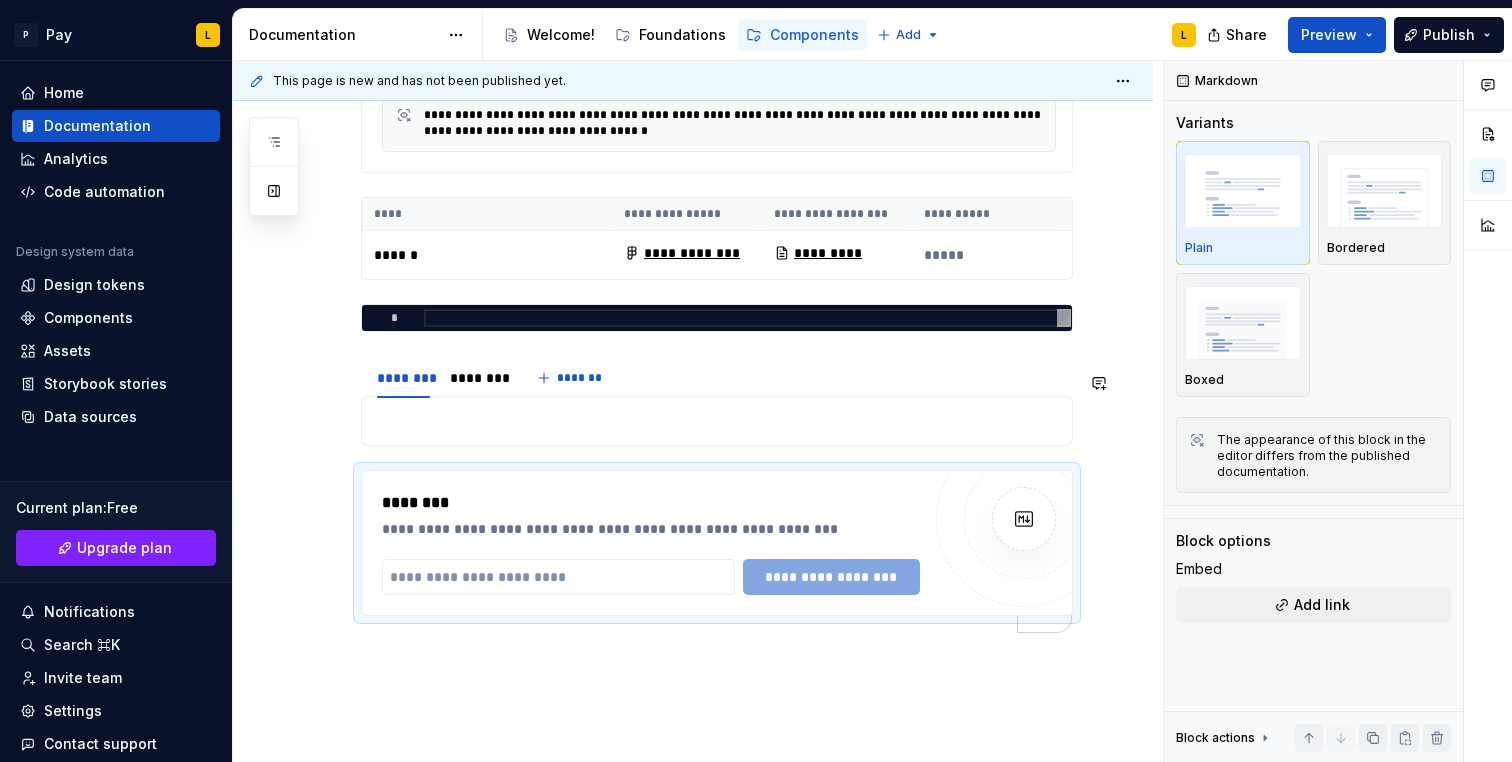 click on "**********" at bounding box center [693, -6] 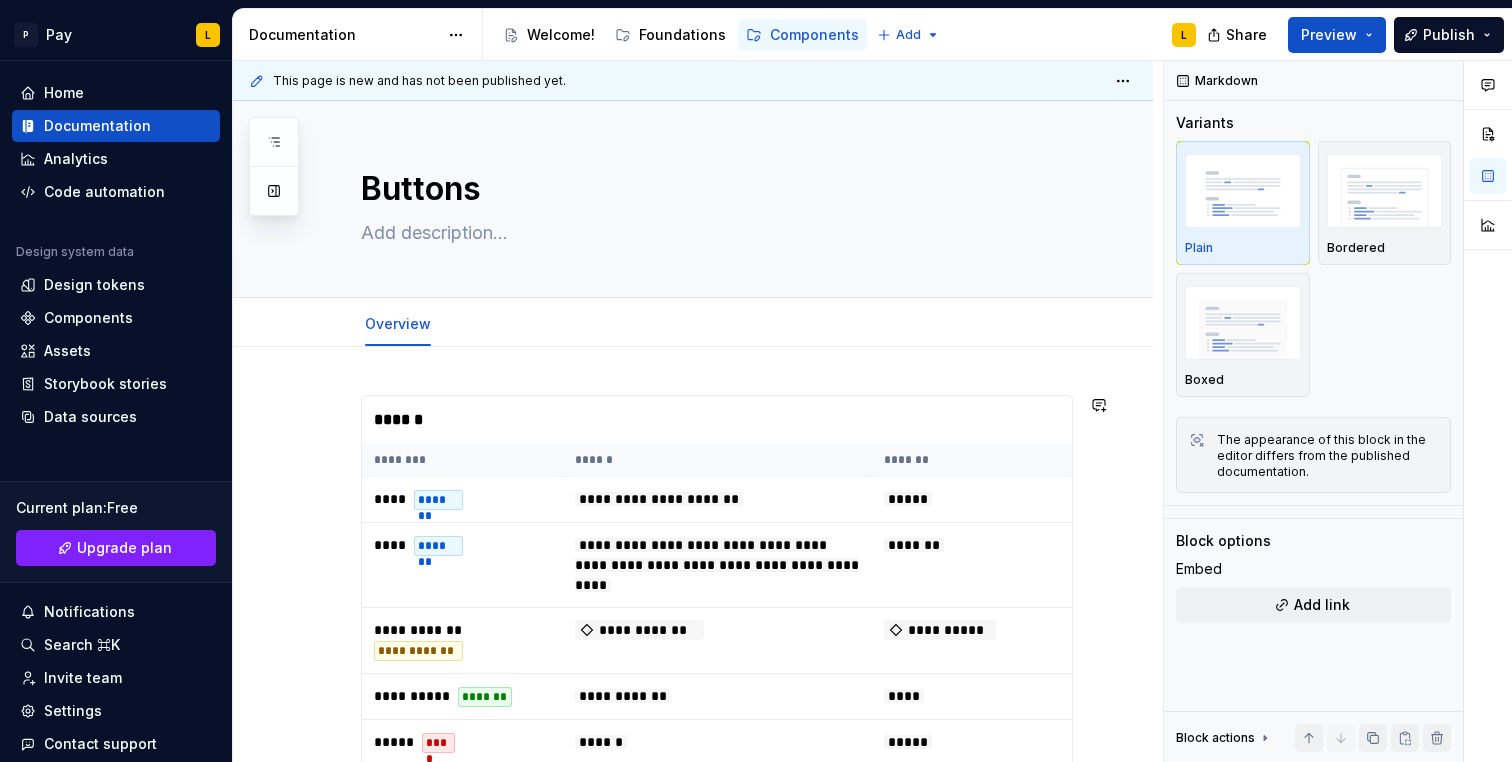 click on "**********" at bounding box center (693, 1222) 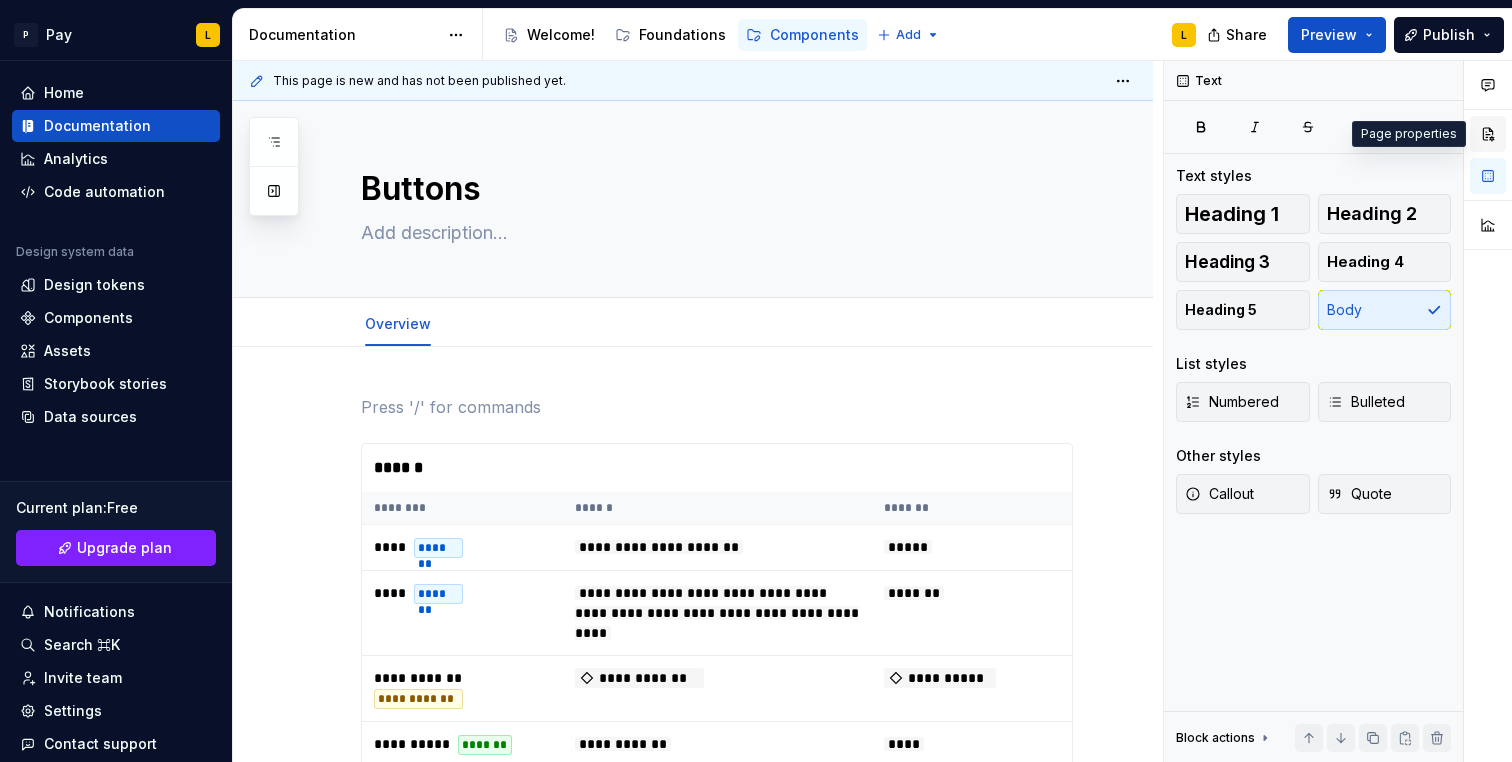 click at bounding box center (1488, 134) 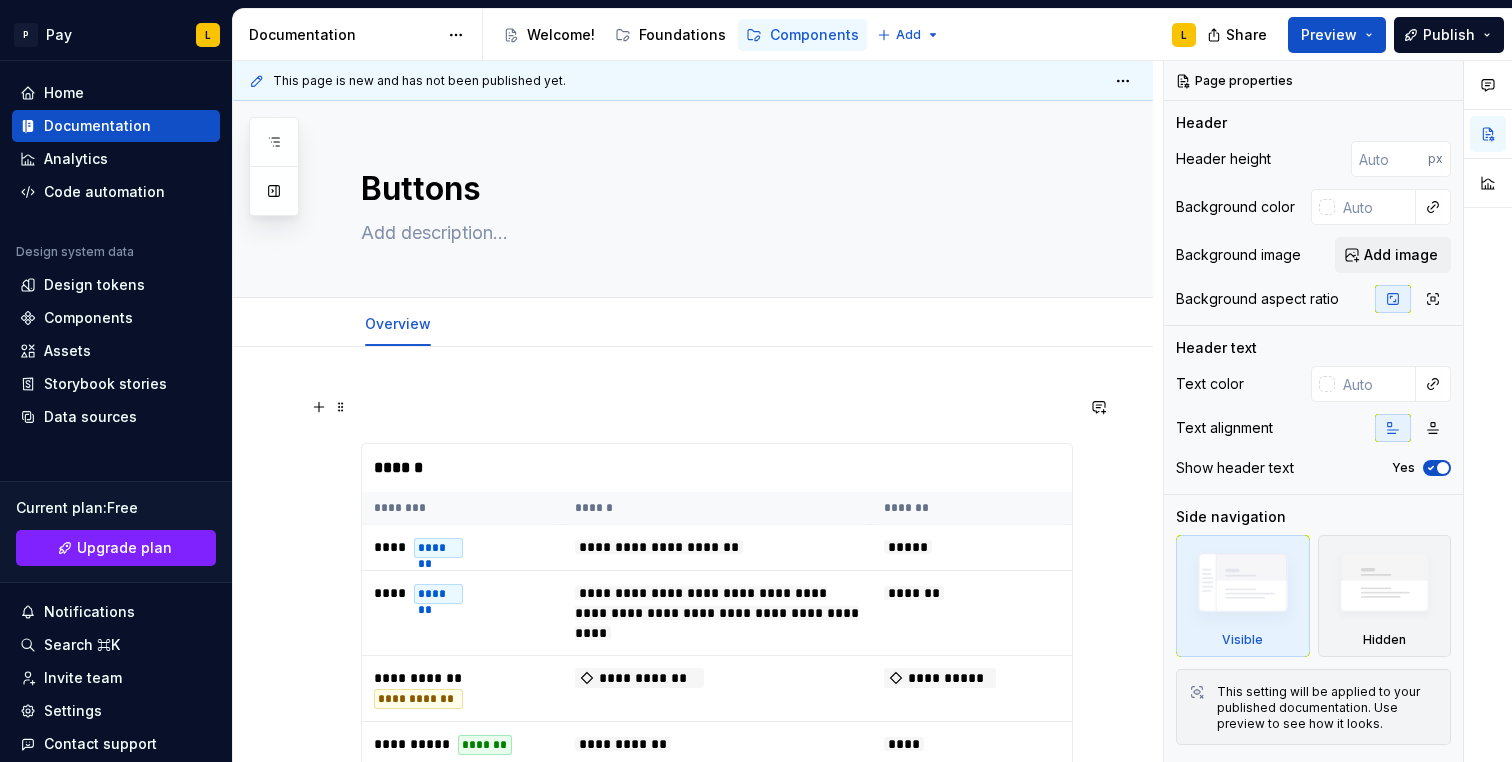 click at bounding box center (717, 407) 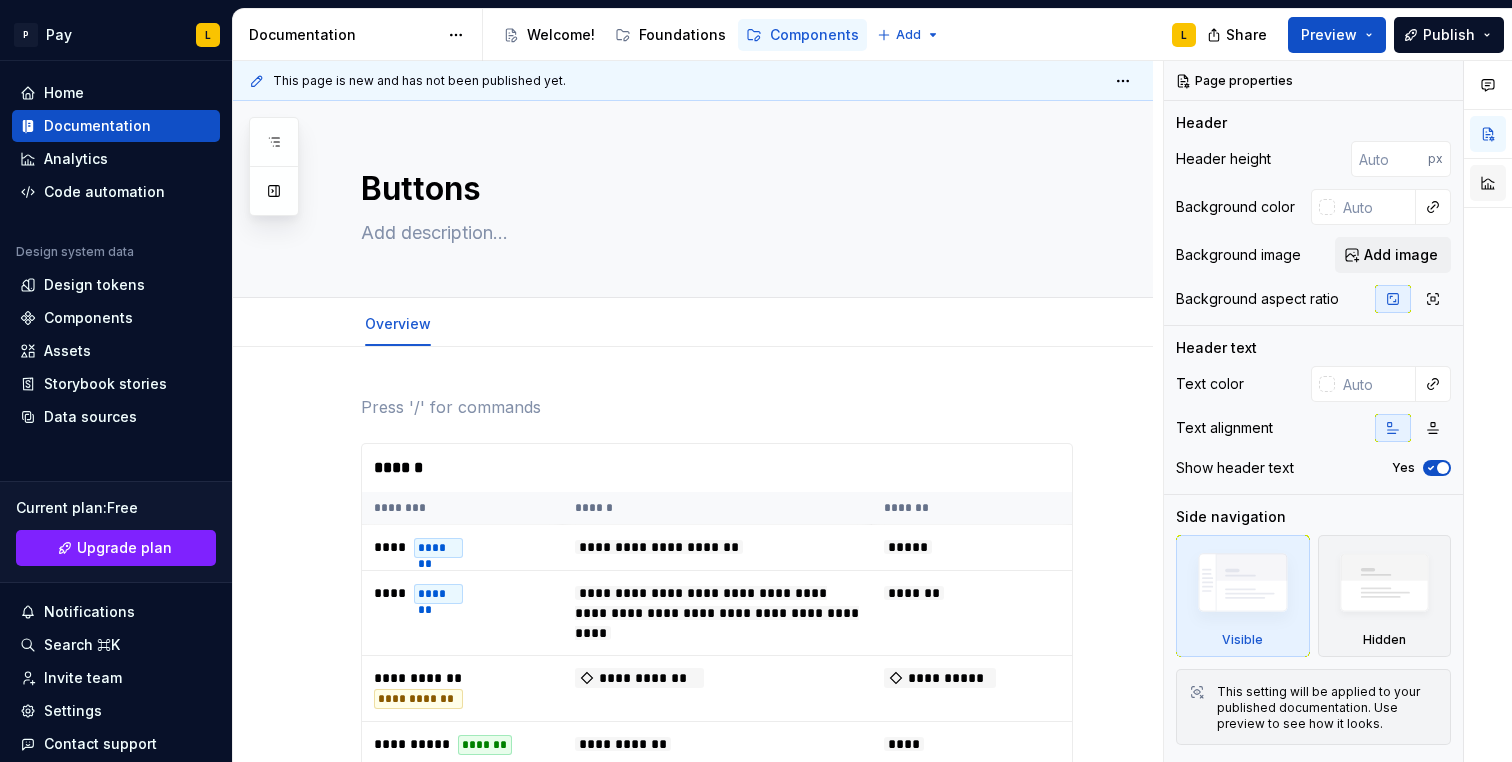 click at bounding box center [1488, 183] 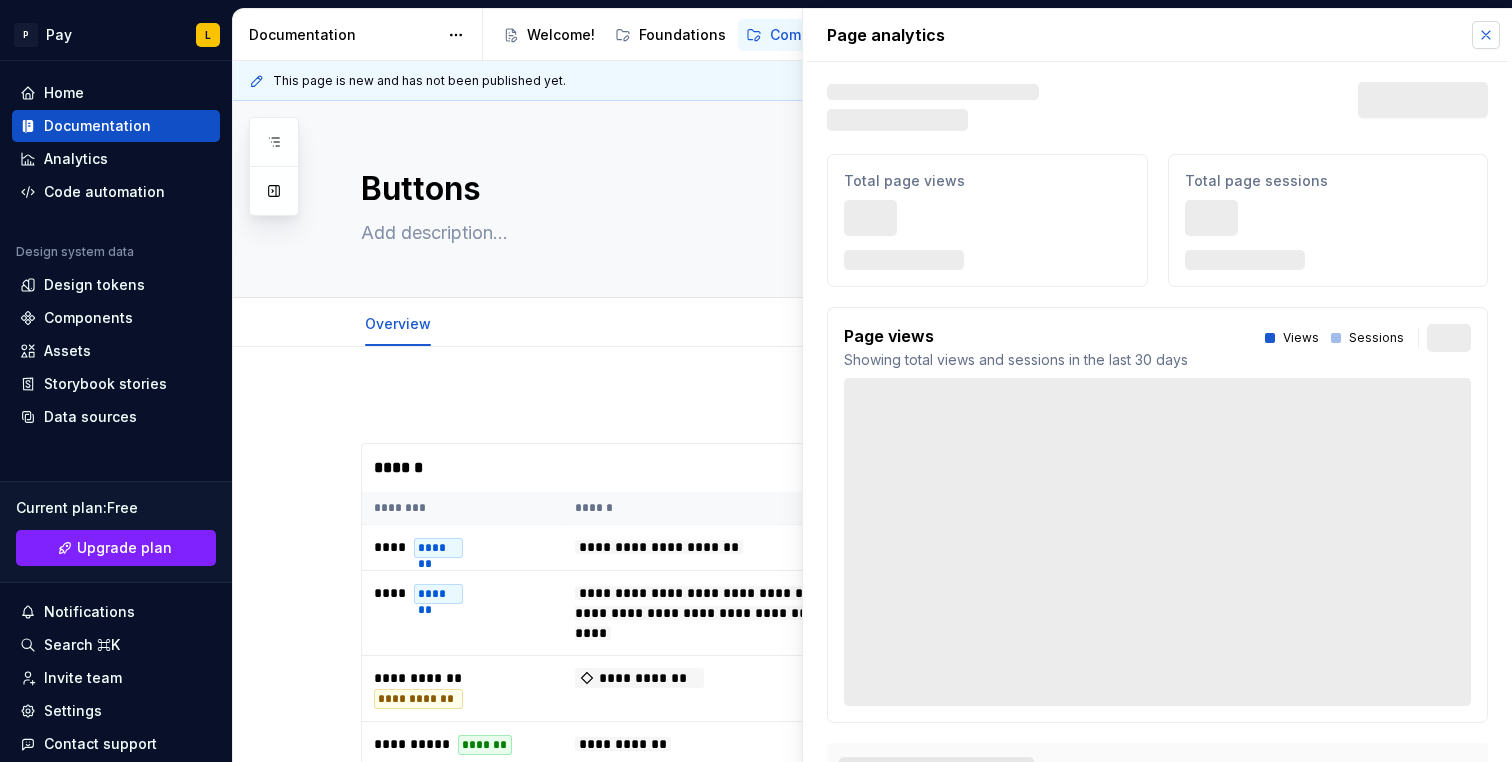 click at bounding box center [1486, 35] 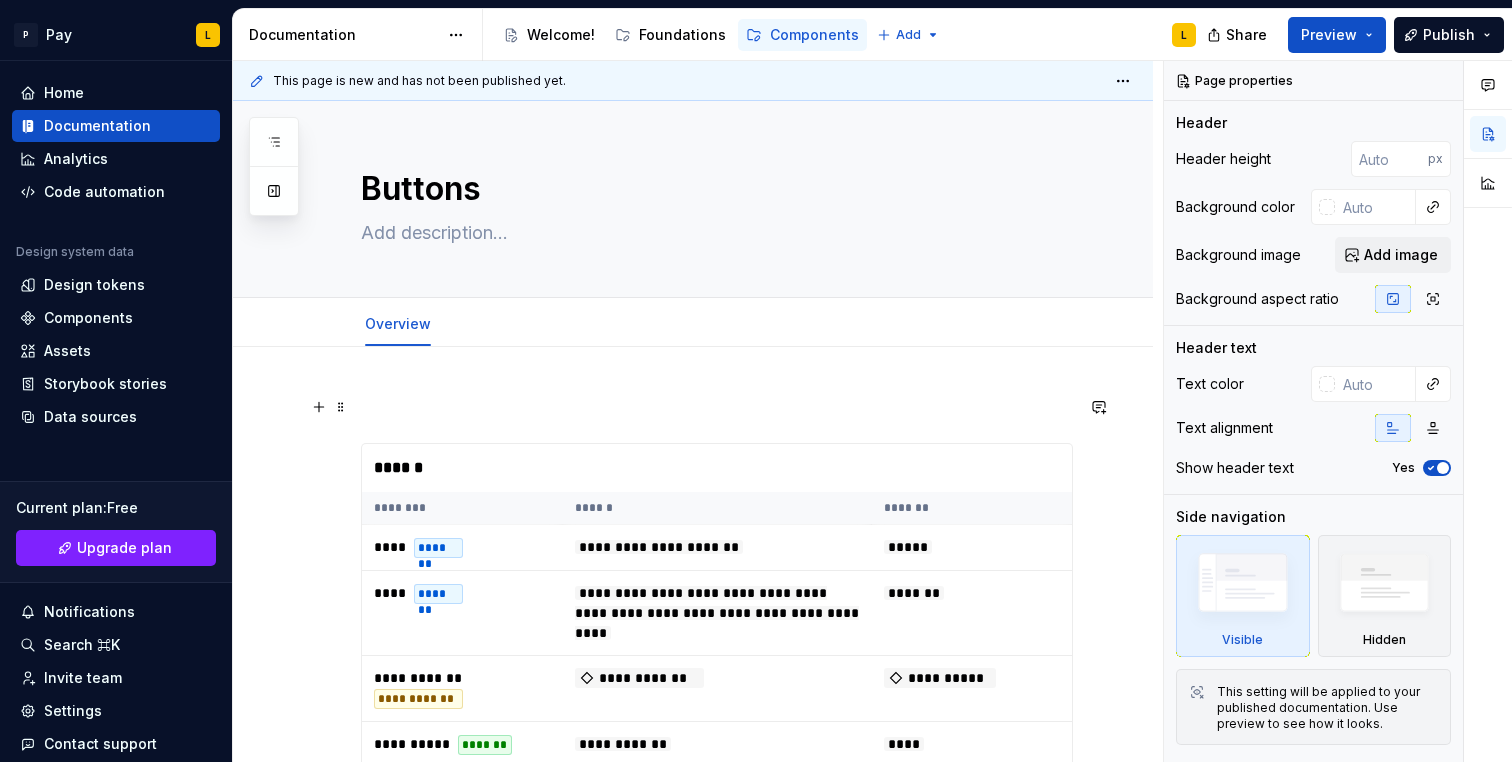 click on "**********" at bounding box center [693, 1246] 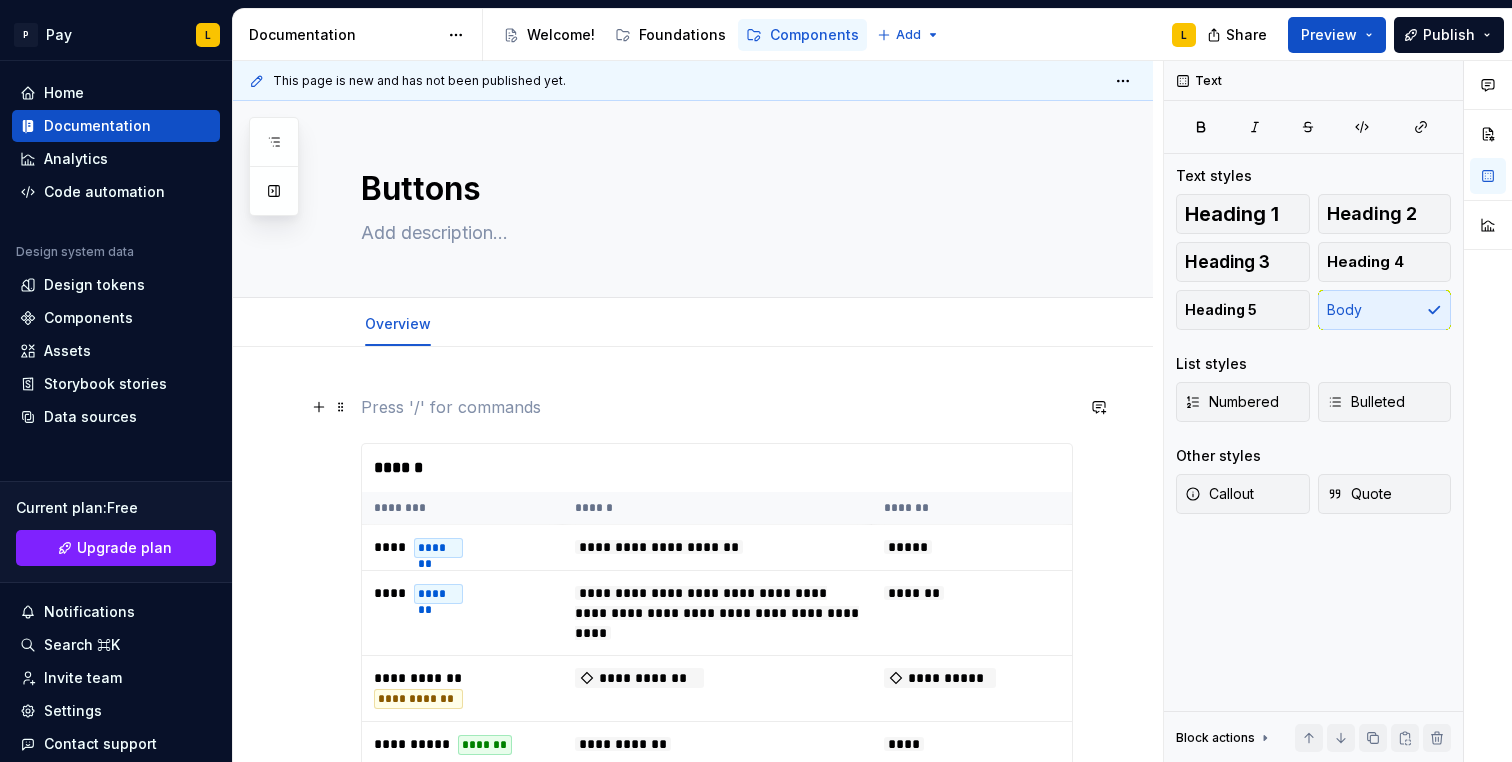 scroll, scrollTop: 156, scrollLeft: 0, axis: vertical 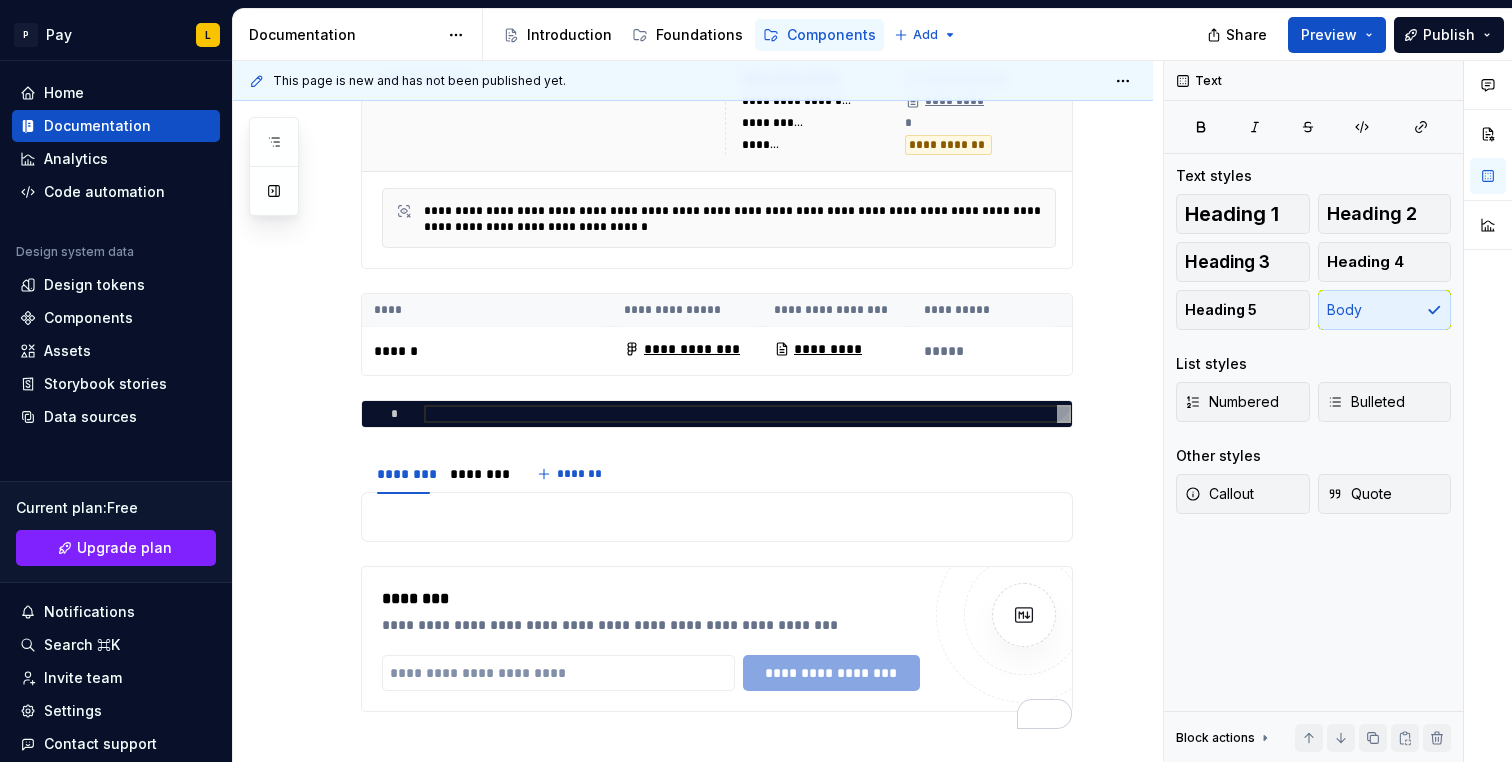 type on "*" 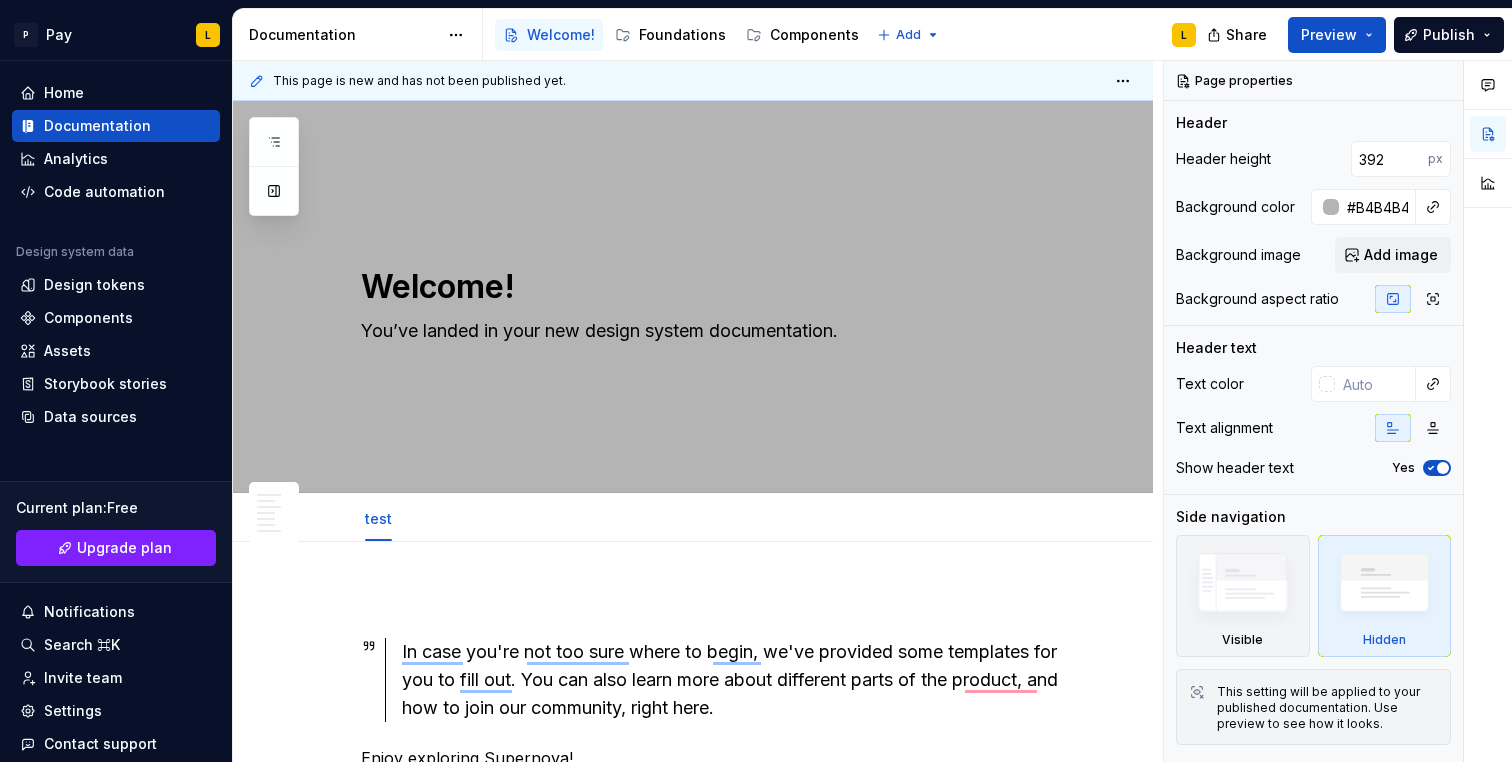 scroll, scrollTop: 0, scrollLeft: 0, axis: both 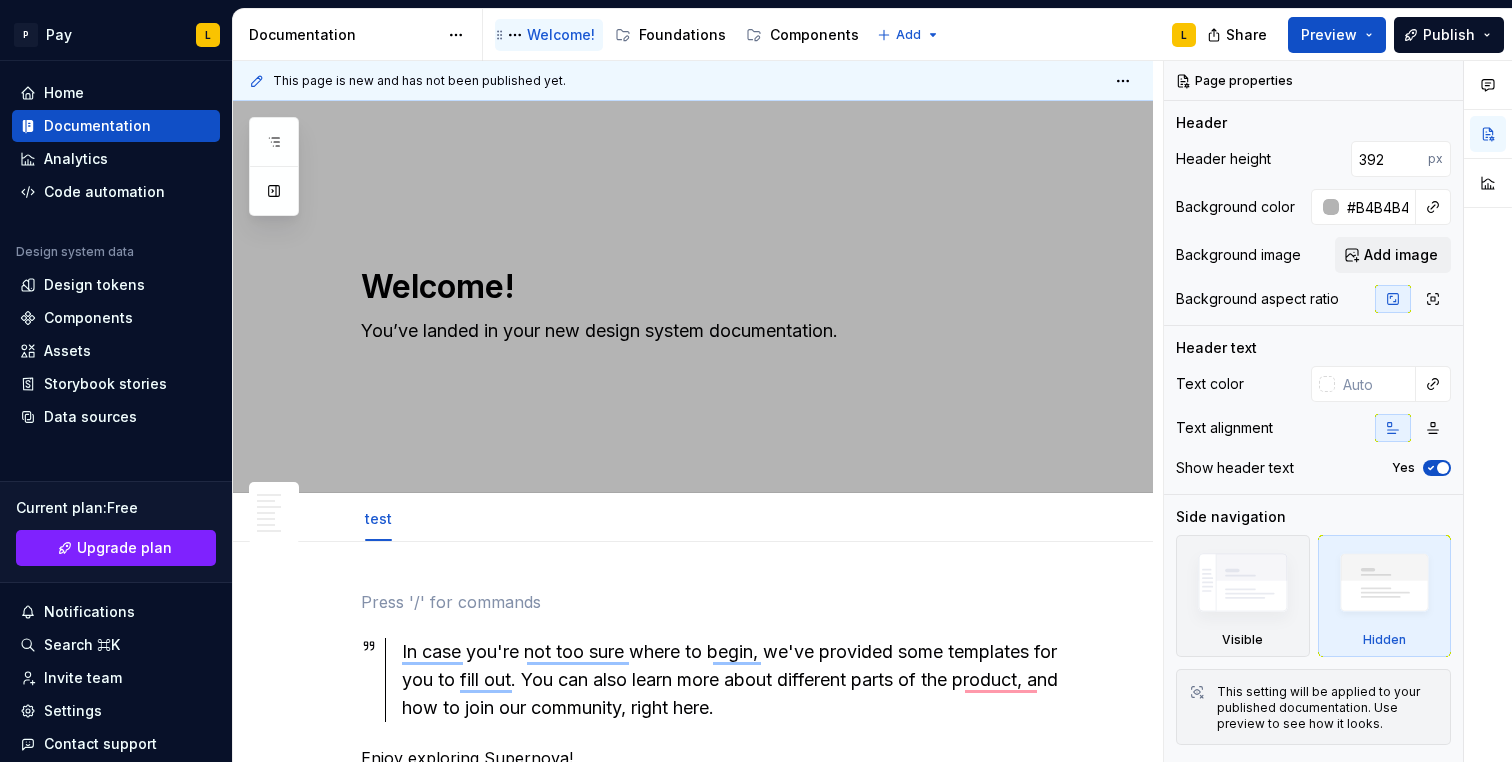 click on "Welcome!" at bounding box center (561, 35) 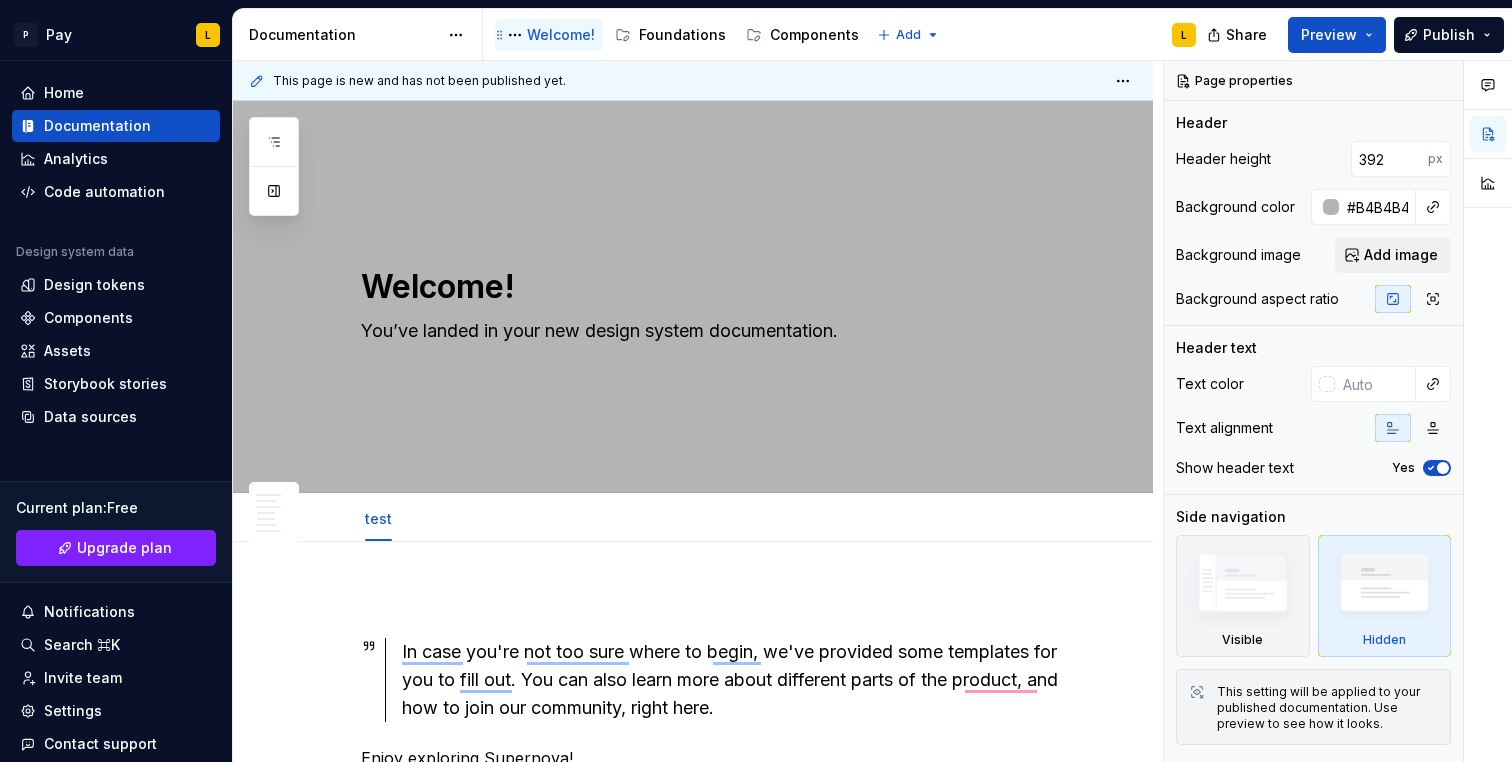 click on "Welcome!" at bounding box center [561, 35] 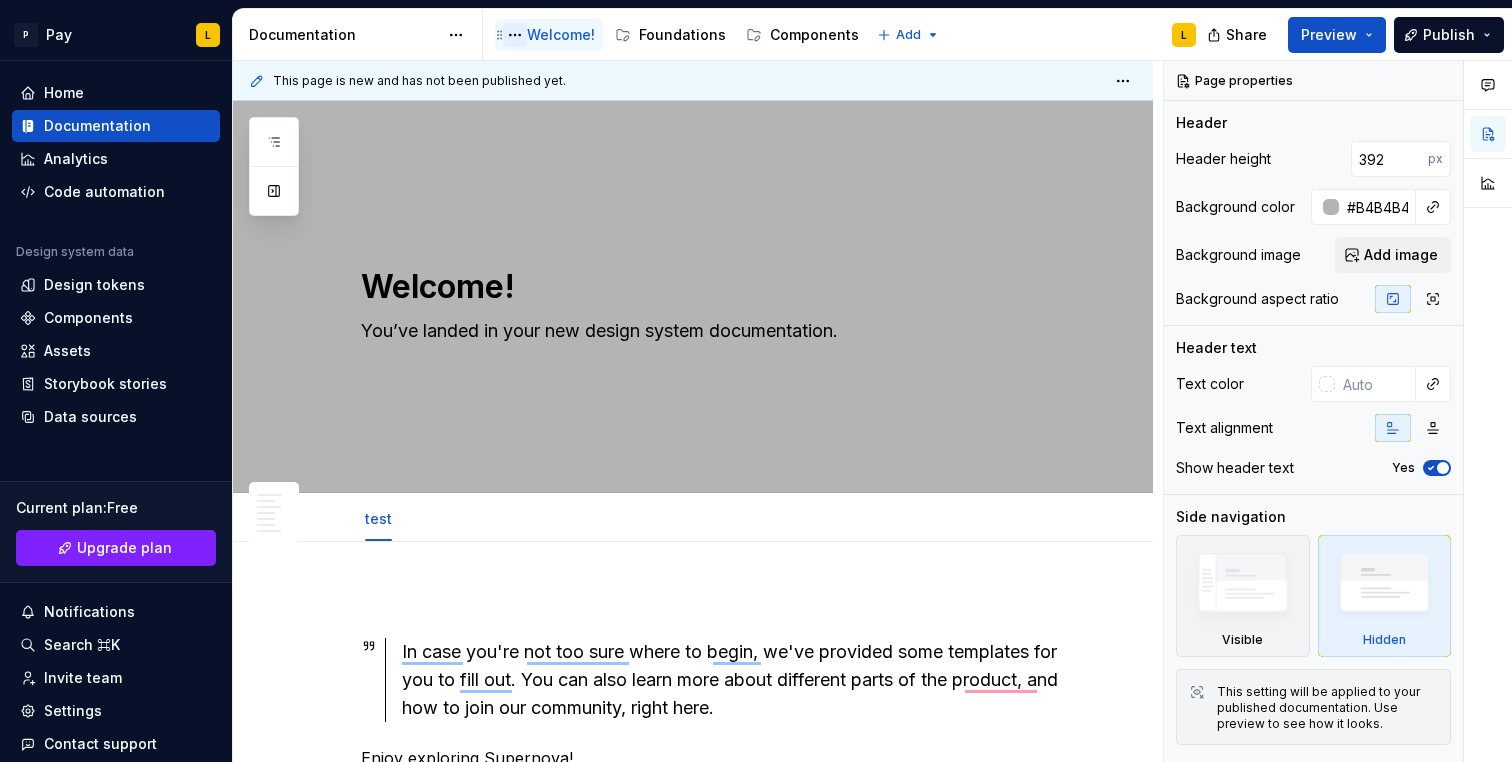 click at bounding box center (515, 35) 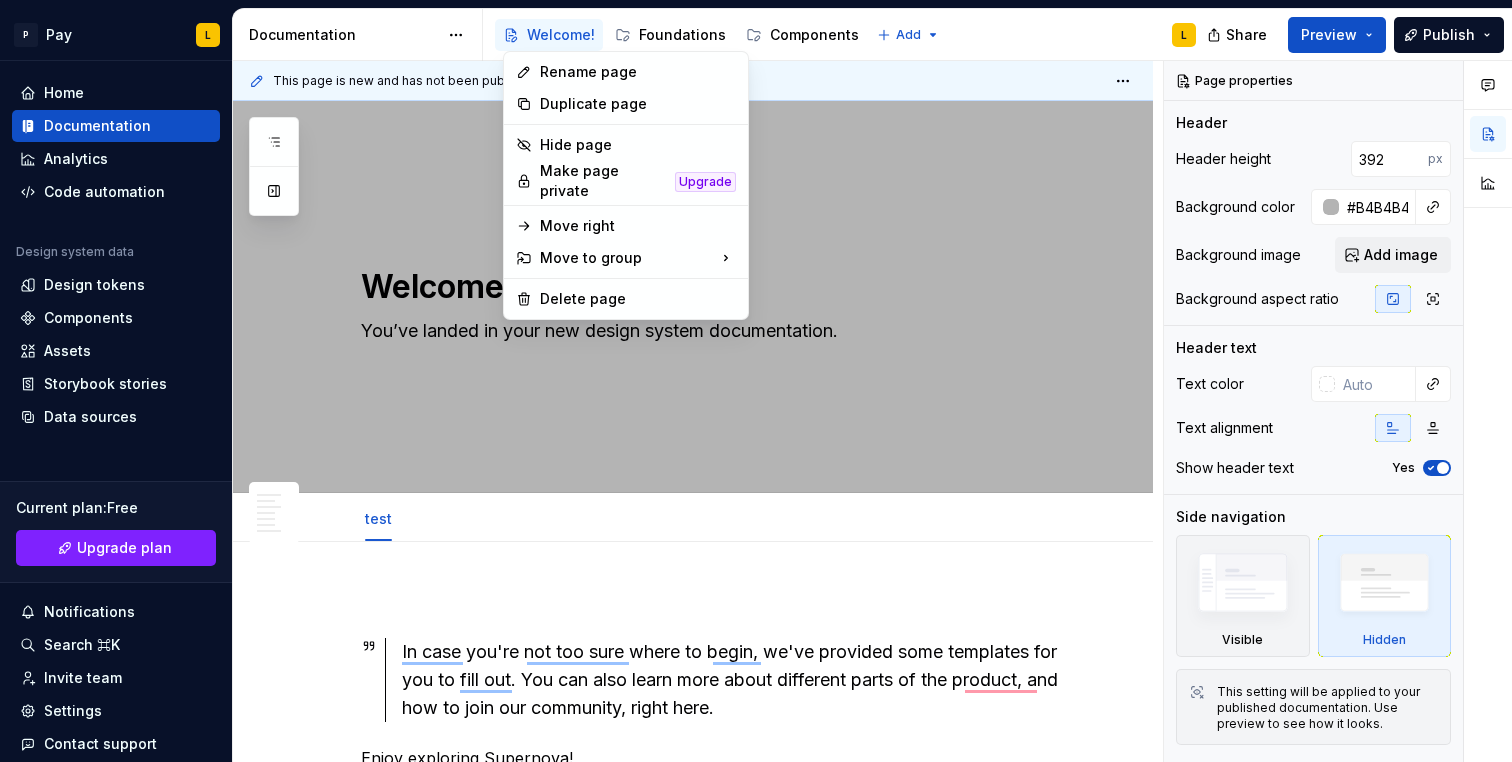 type on "*" 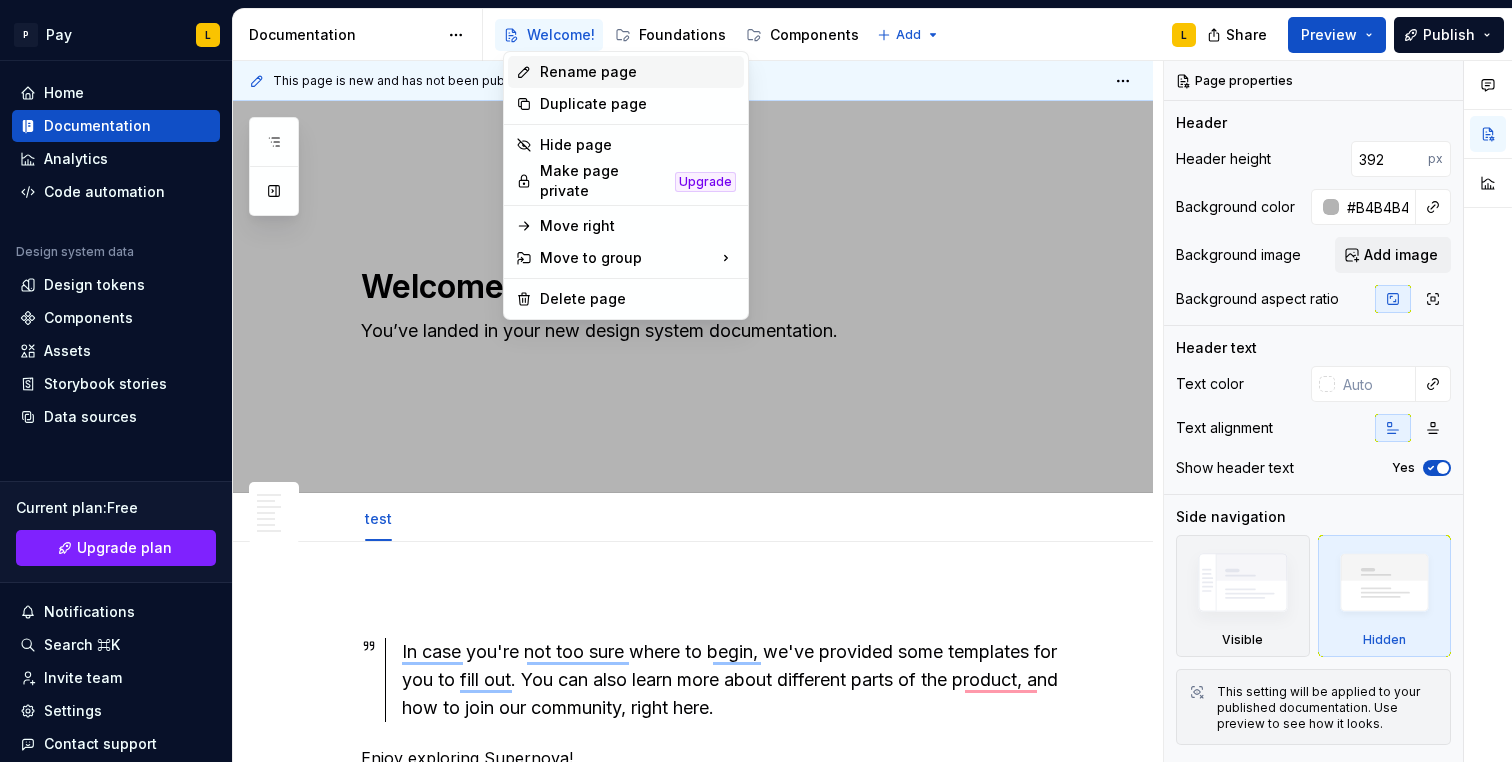 click on "Rename page" at bounding box center (638, 72) 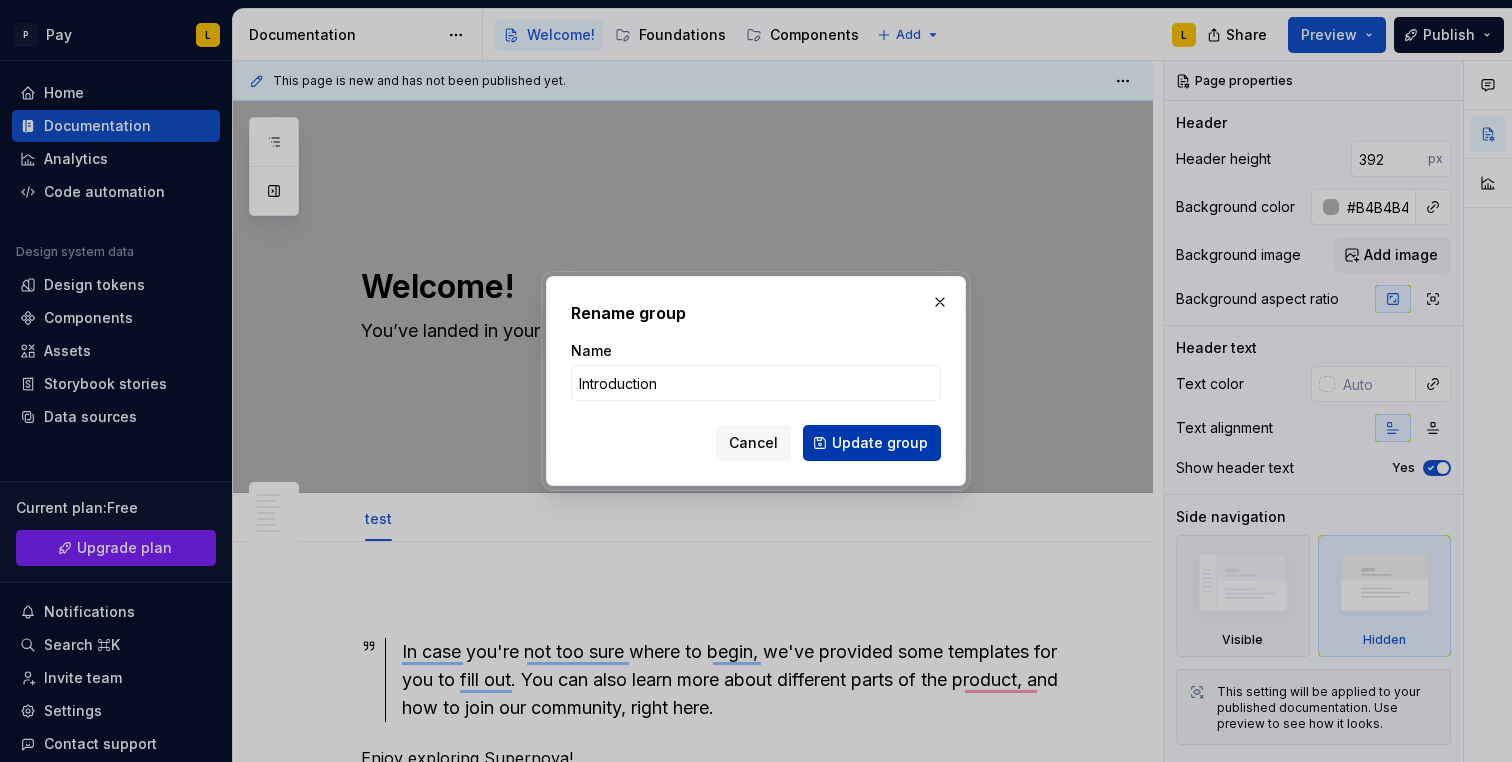 type on "Introduction" 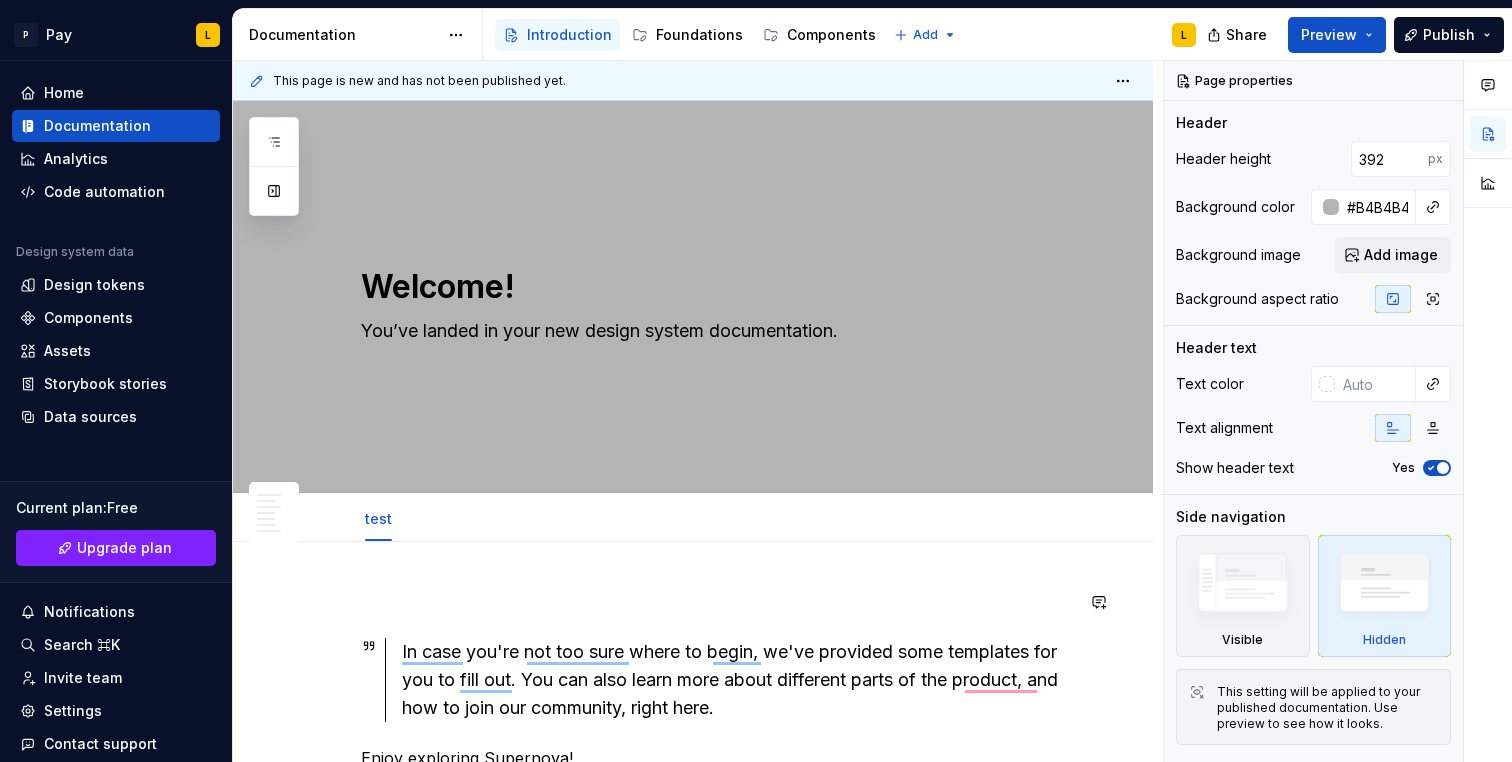 scroll, scrollTop: 356, scrollLeft: 0, axis: vertical 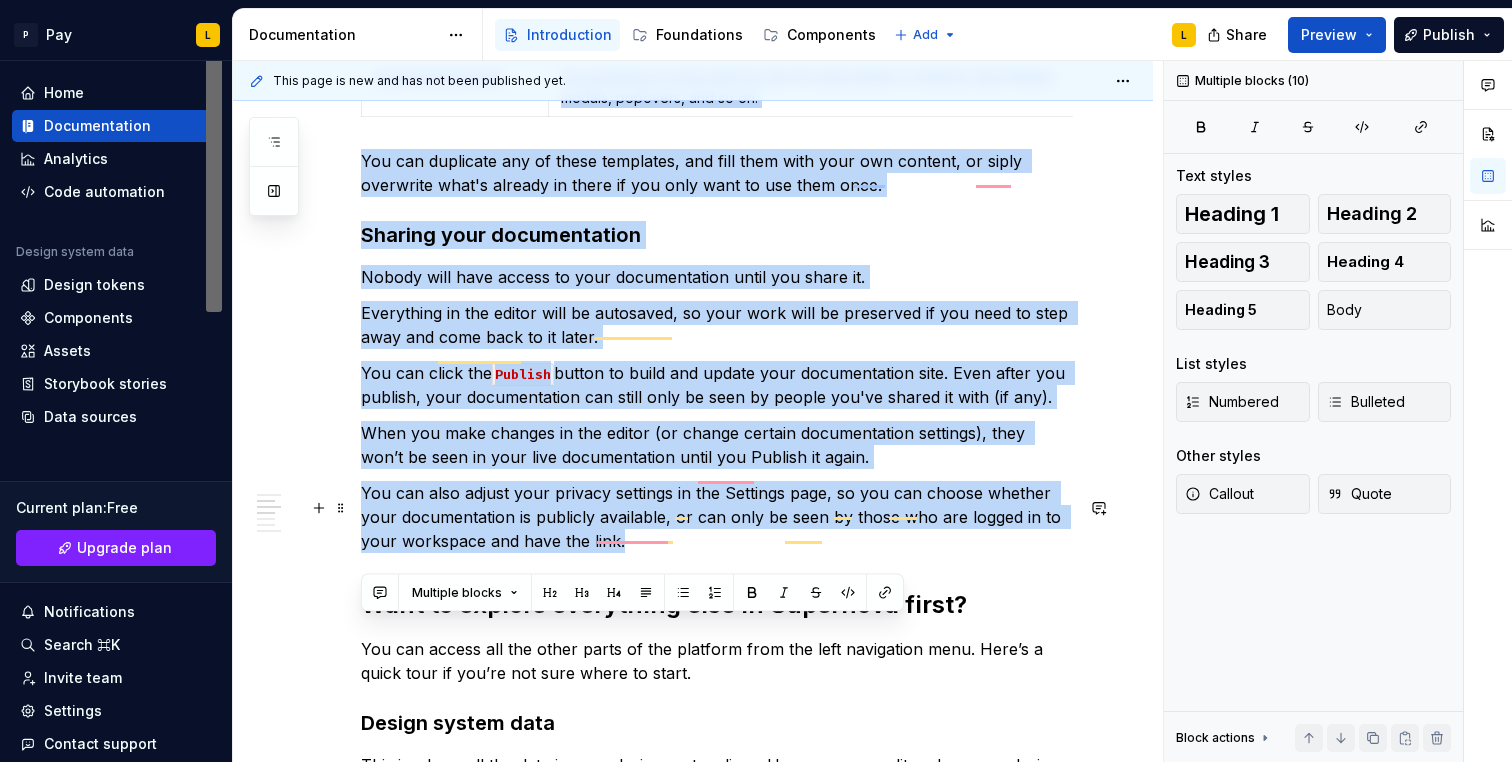 drag, startPoint x: 366, startPoint y: 533, endPoint x: 706, endPoint y: 544, distance: 340.1779 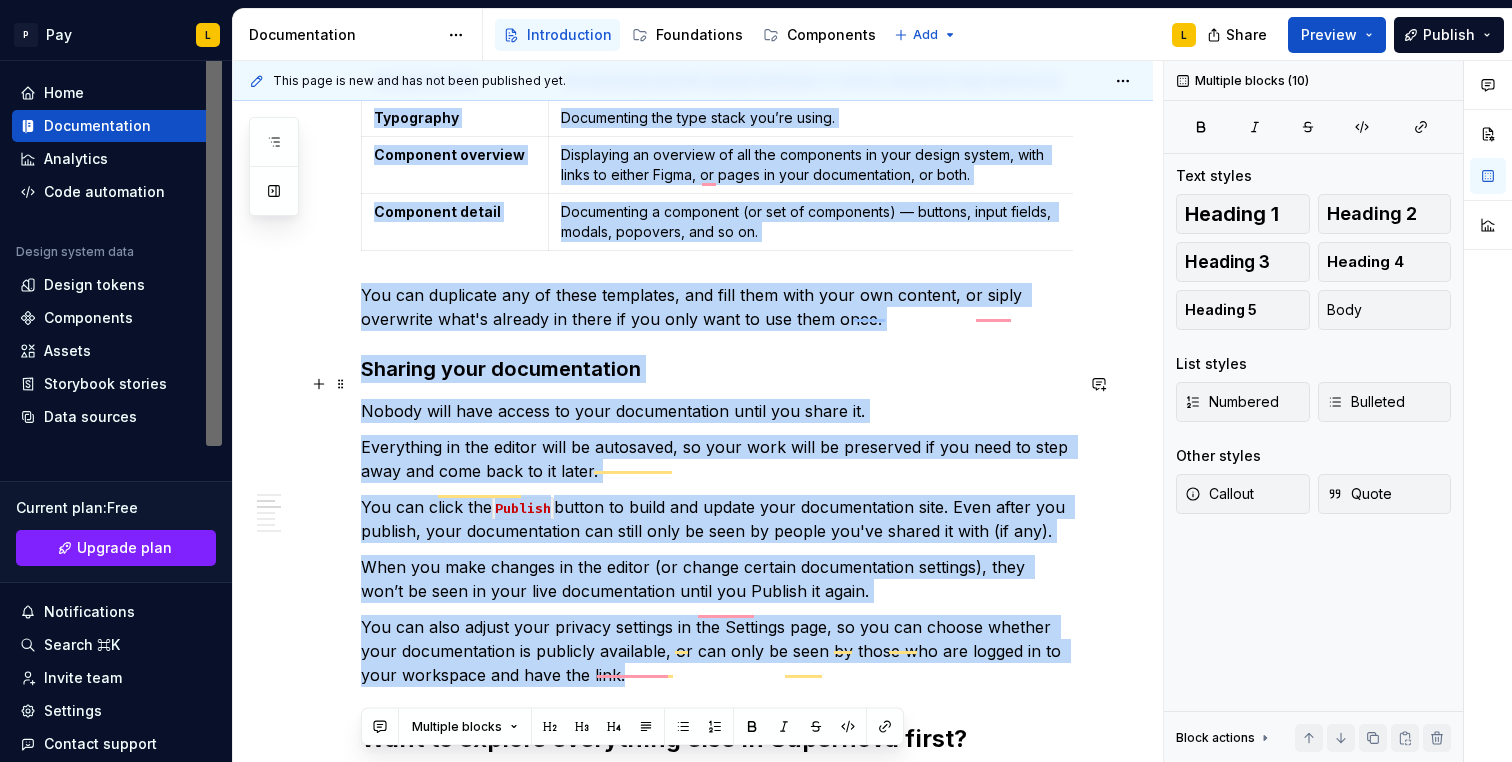 click on "Sharing your documentation" at bounding box center (717, 369) 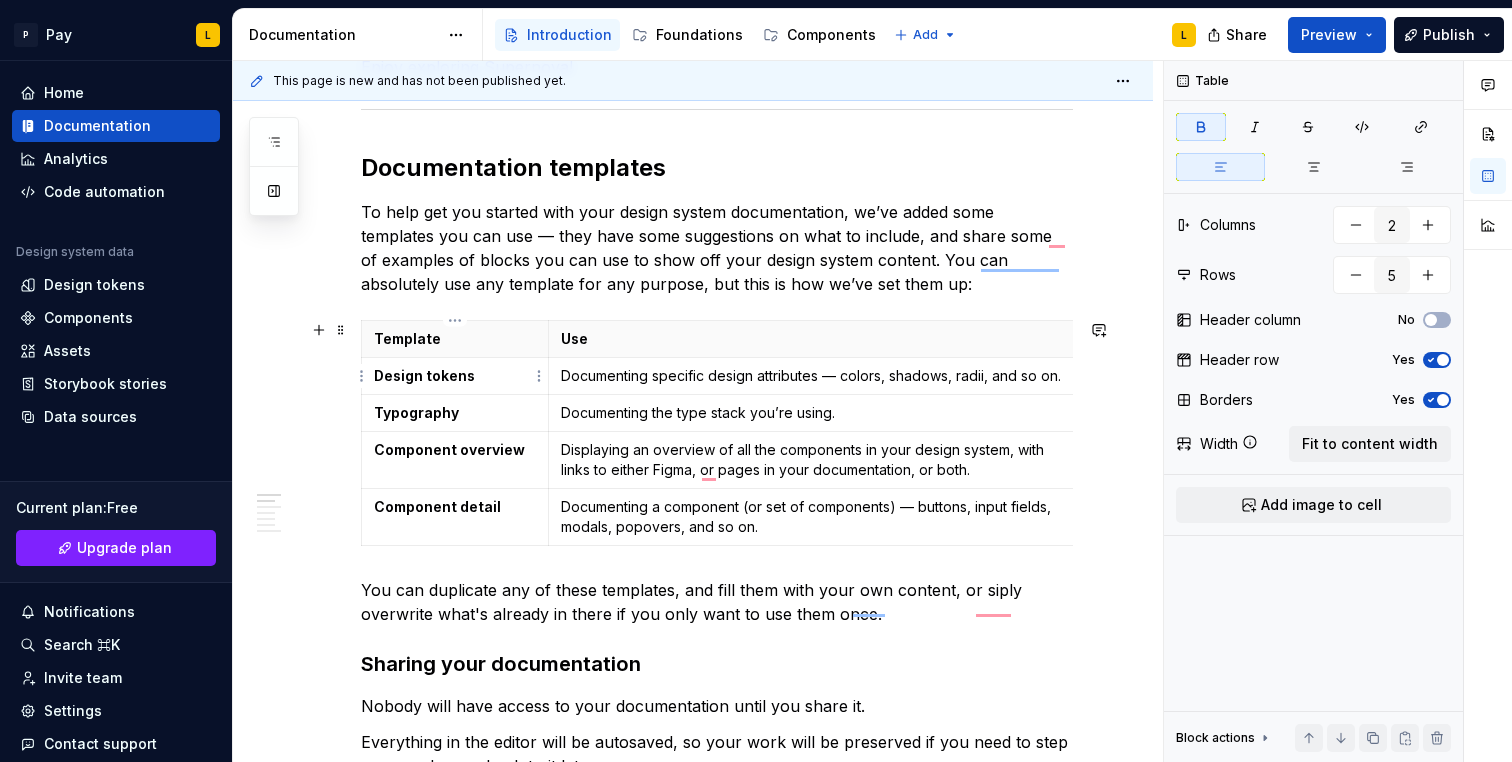 click on "Design tokens" at bounding box center (424, 375) 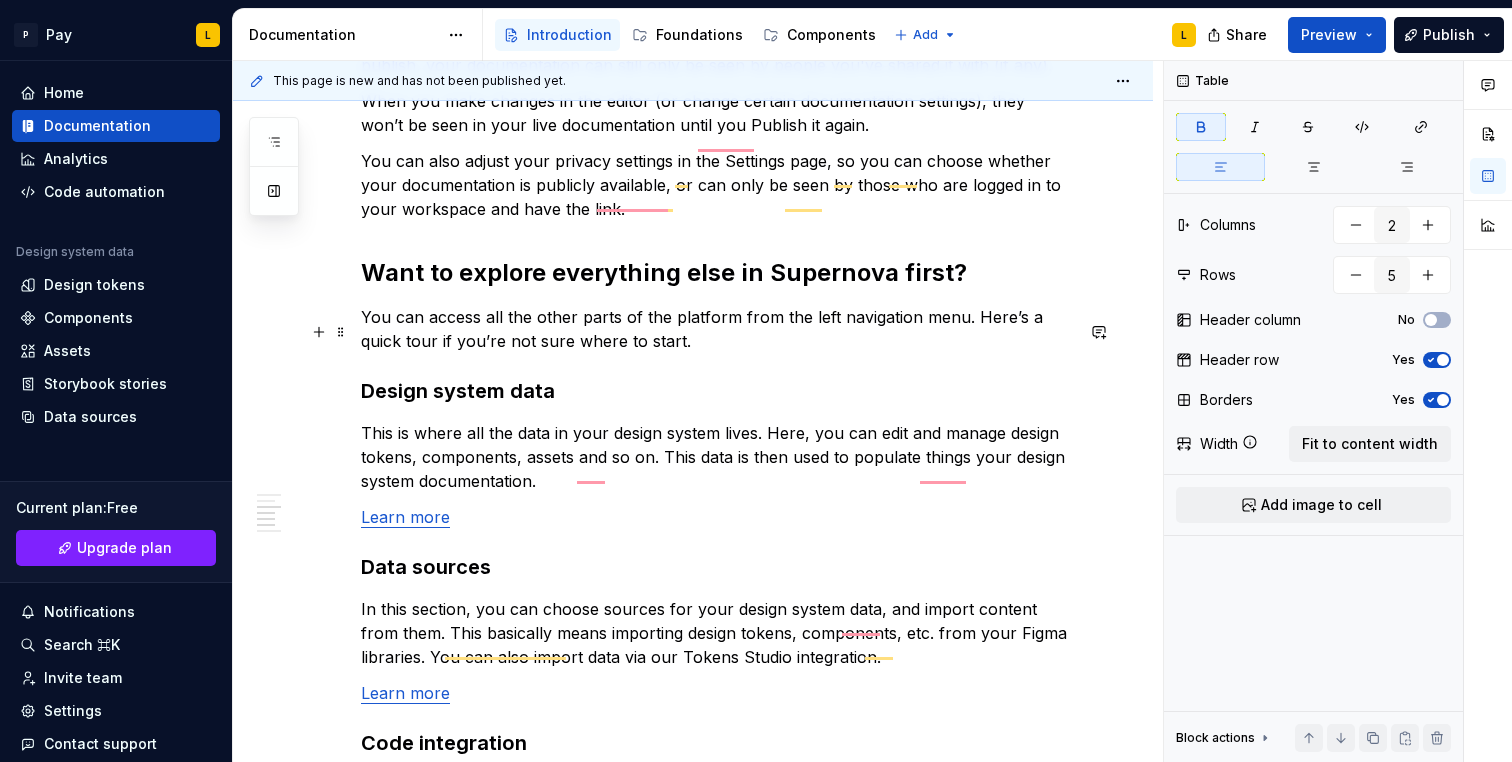 click on "You can access all the other parts of the platform from the left navigation menu. Here’s a quick tour if you’re not sure where to start." at bounding box center (717, 329) 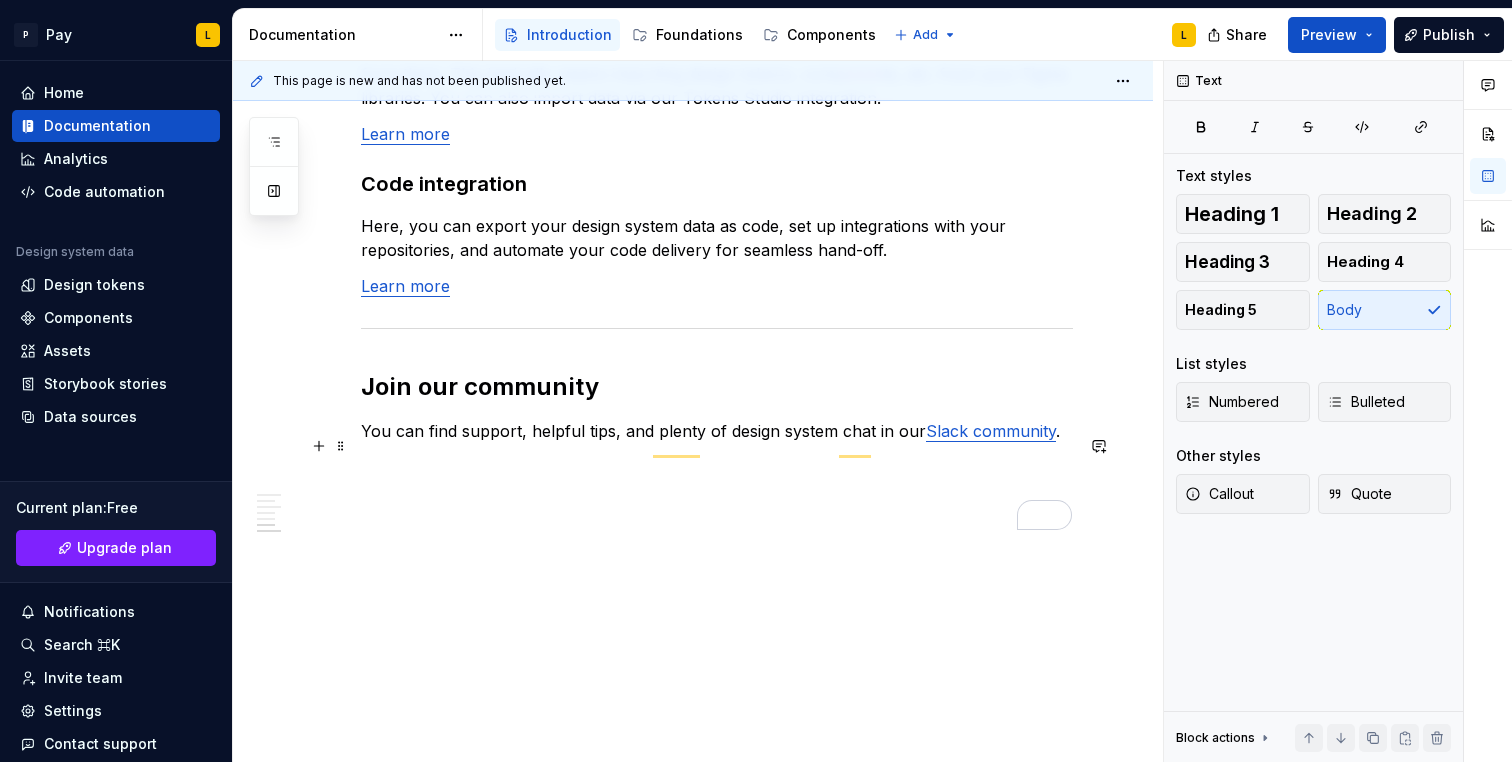 click on "Slack community" at bounding box center [991, 431] 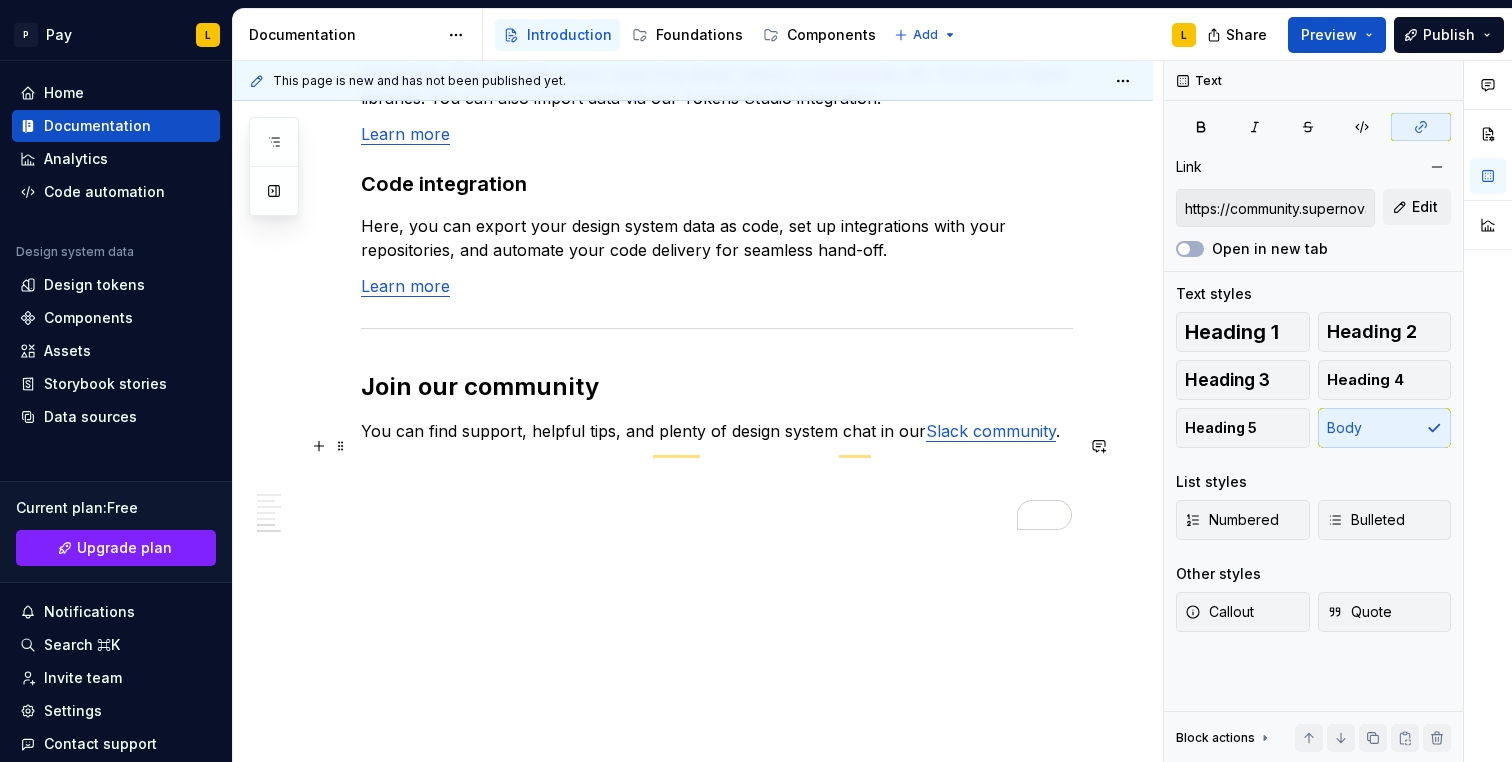 click on "Slack community" at bounding box center [991, 431] 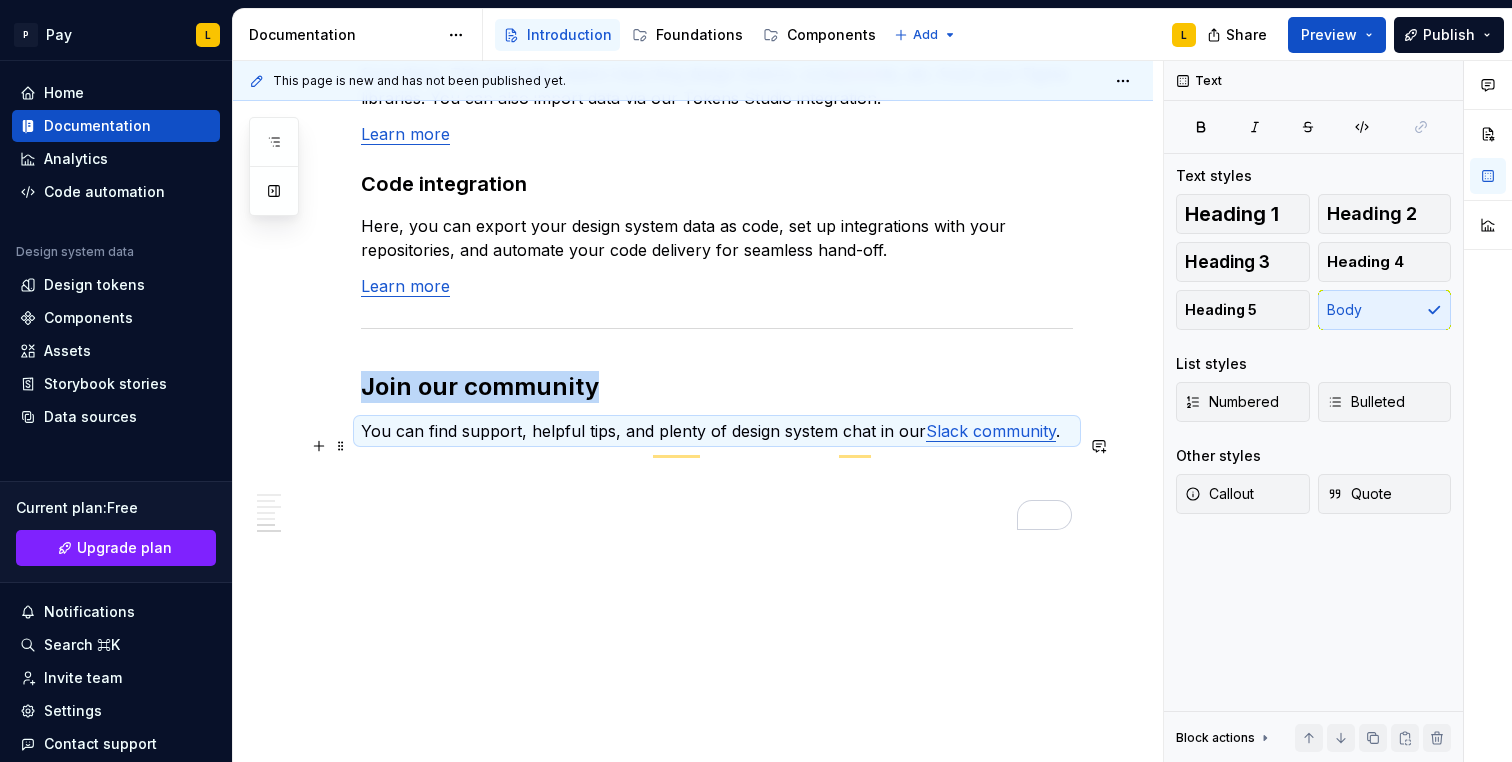 click on "Slack community" at bounding box center [991, 431] 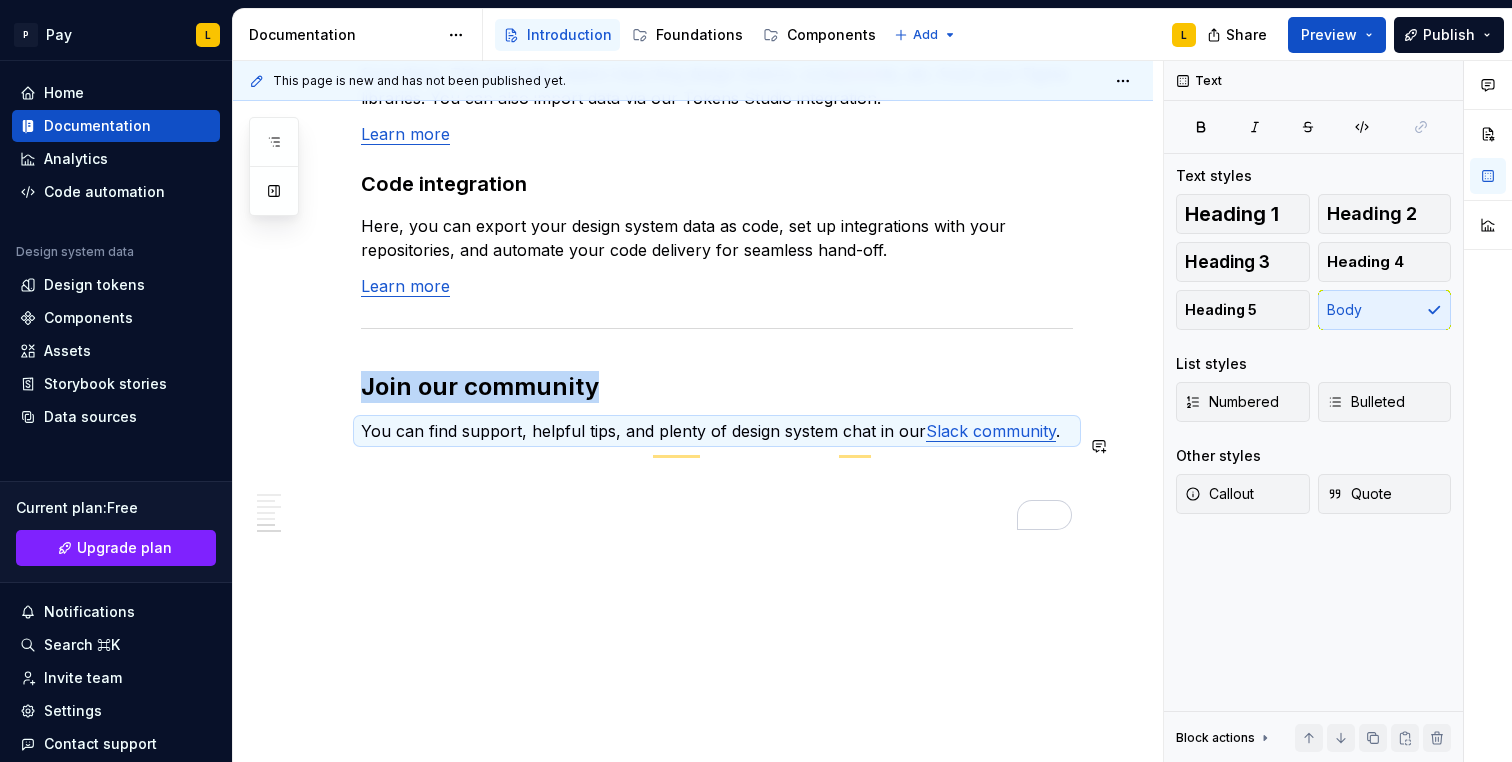 click on "Slack community" at bounding box center (991, 431) 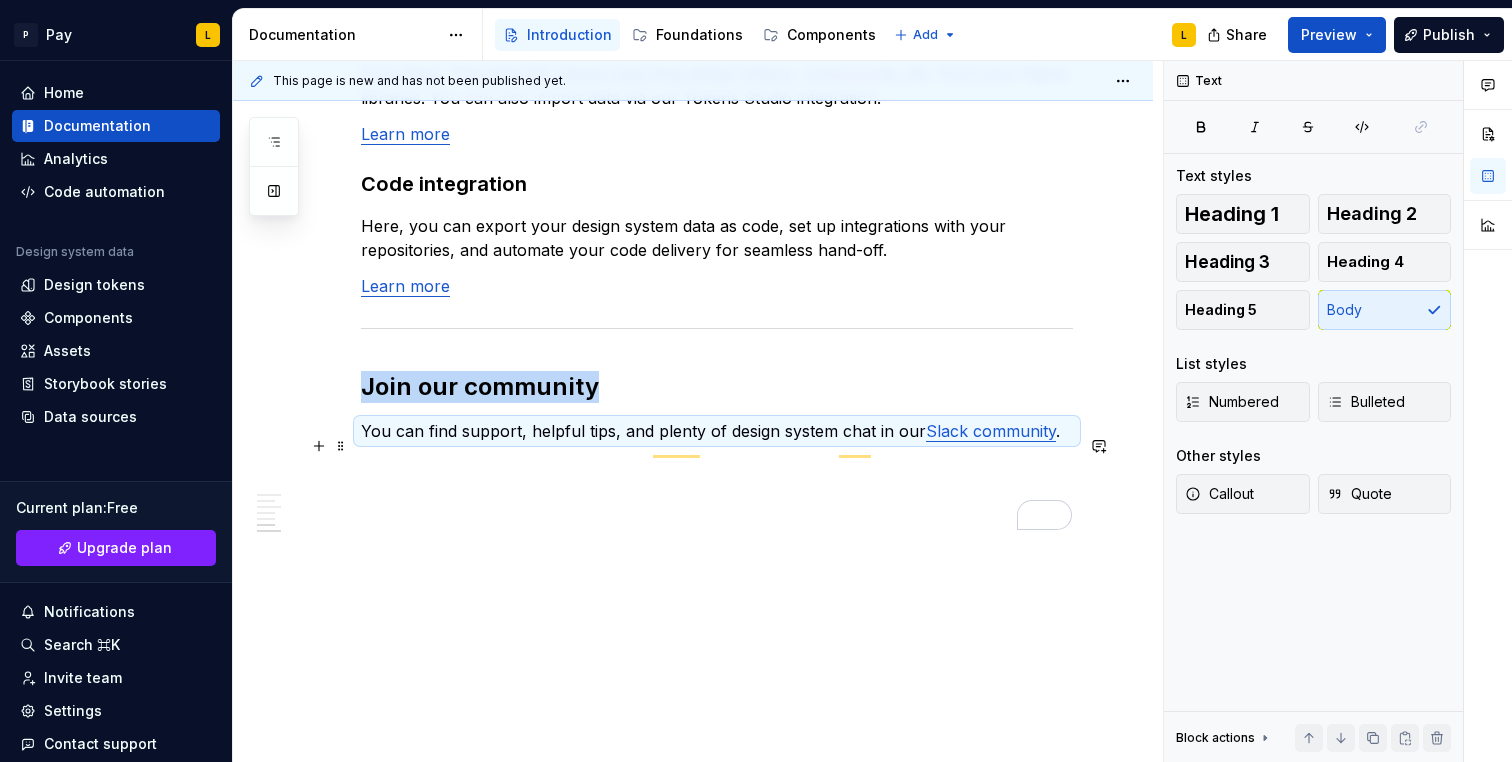 click on "Slack community" at bounding box center (991, 431) 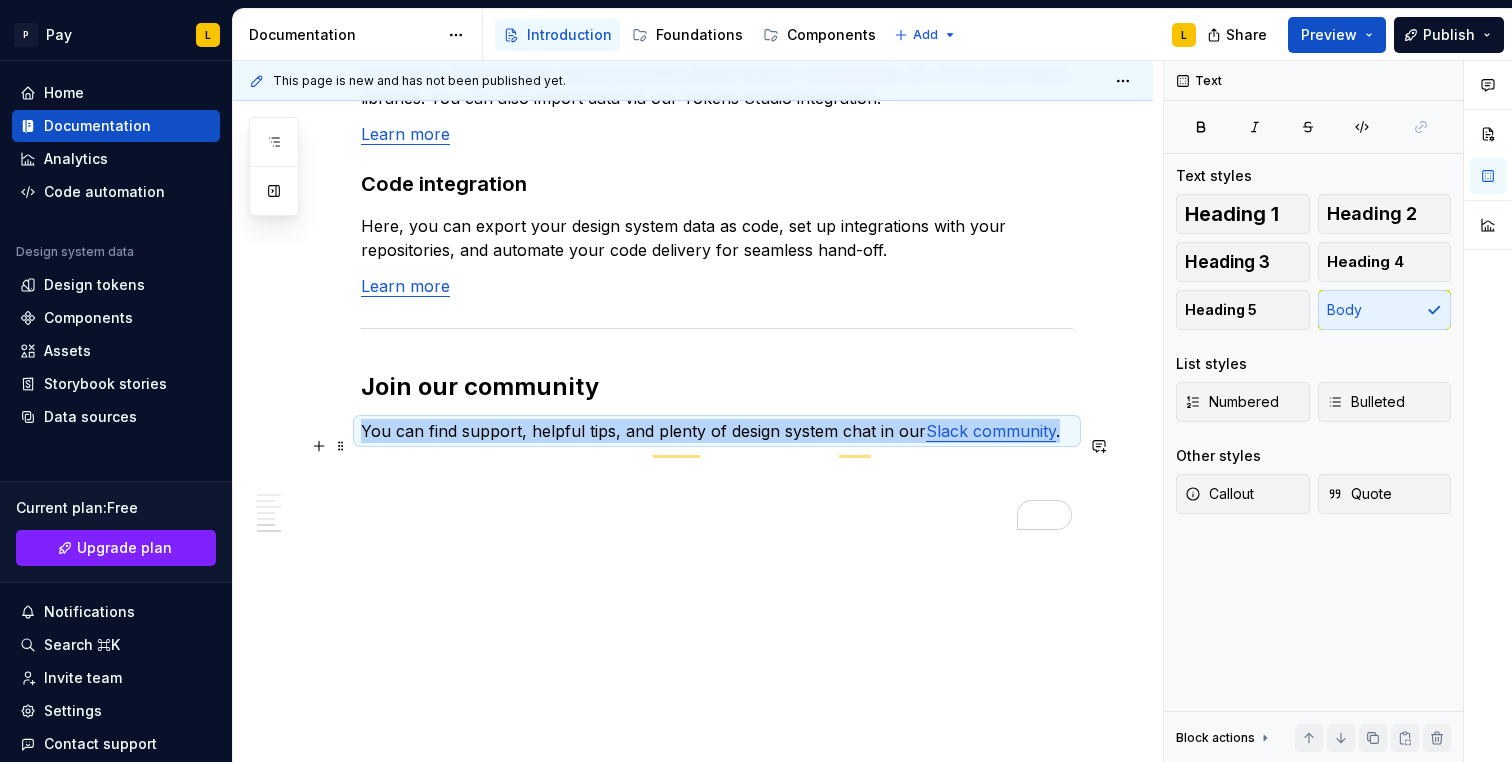 click on "Slack community" at bounding box center (991, 431) 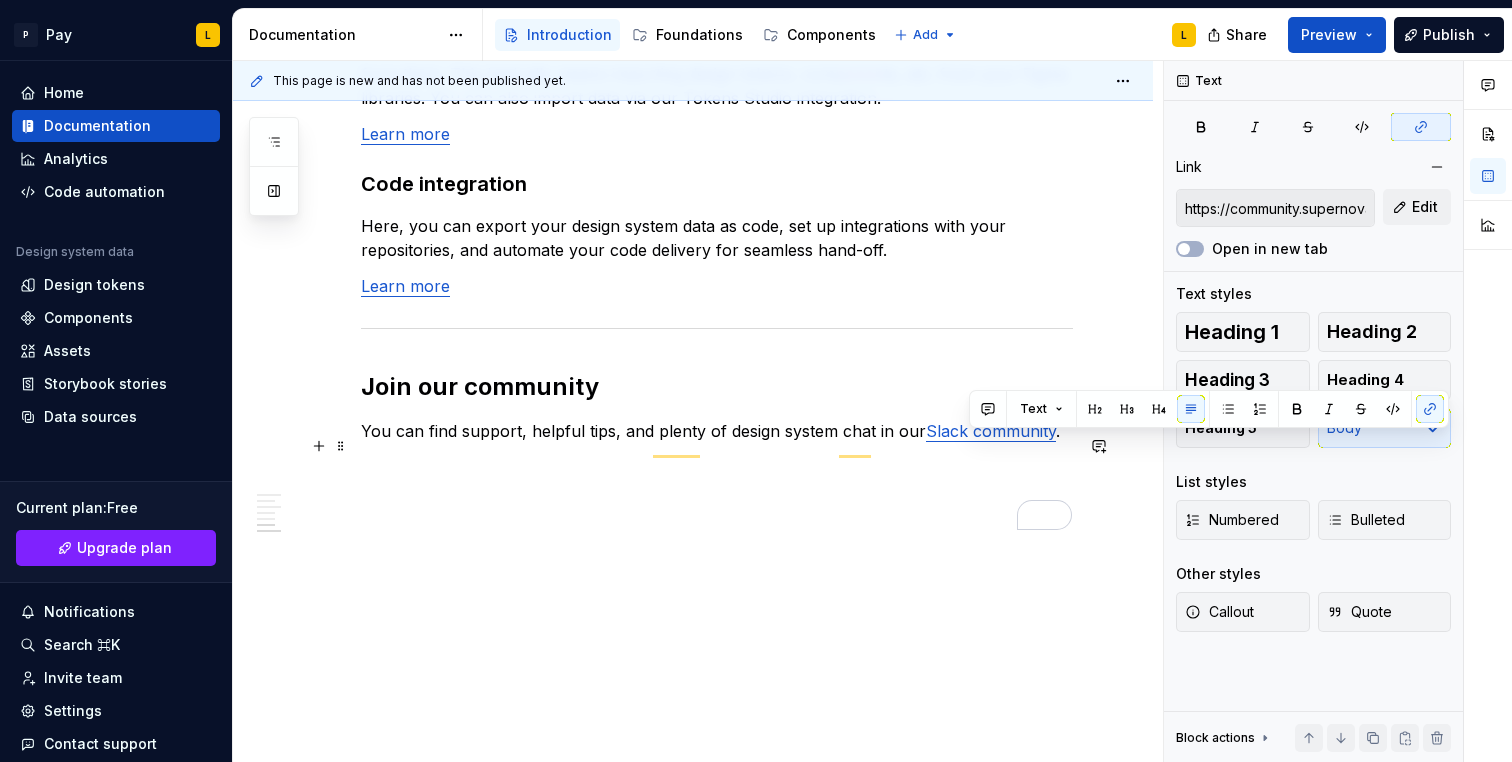 click on "Slack community" at bounding box center (991, 431) 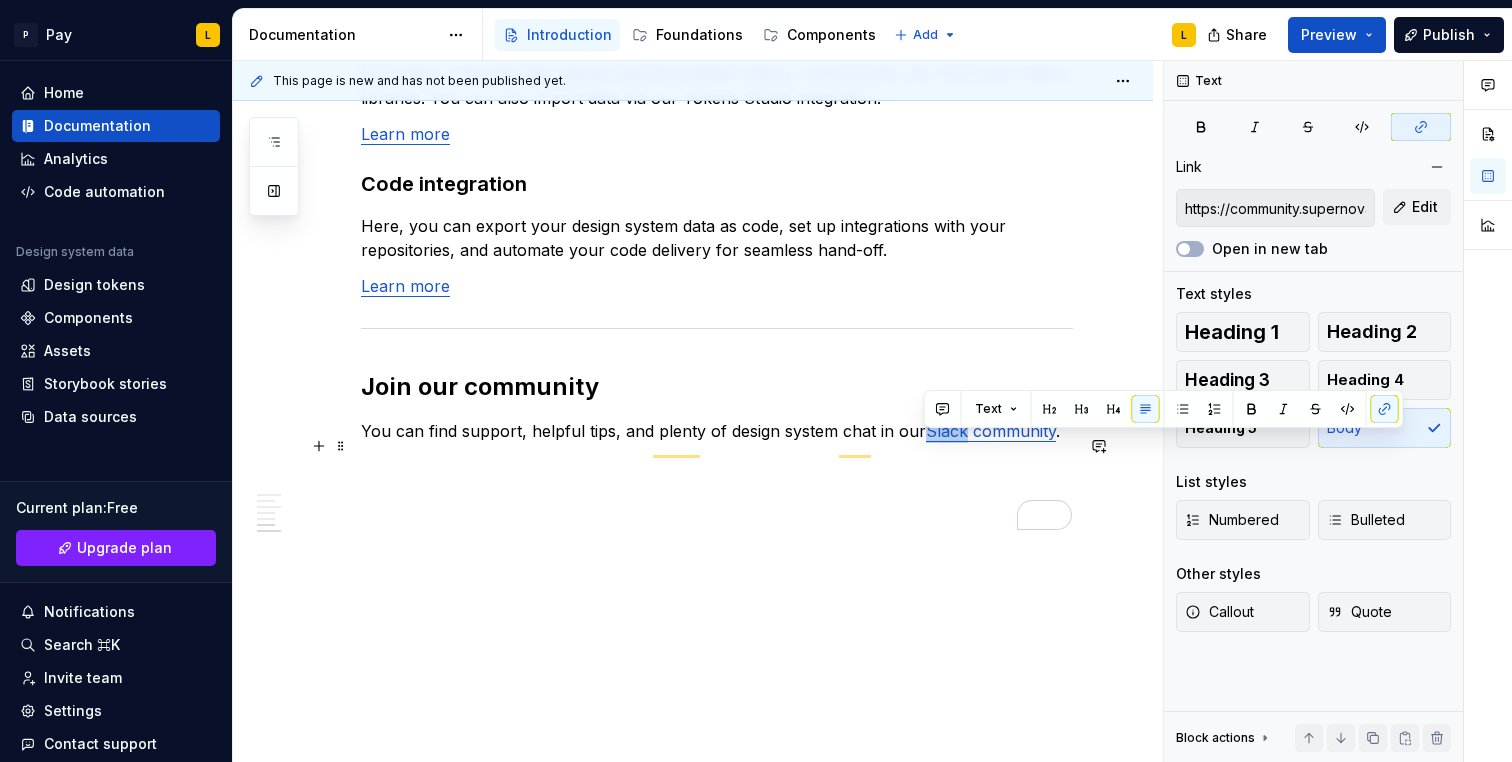 click on "Slack community" at bounding box center [991, 431] 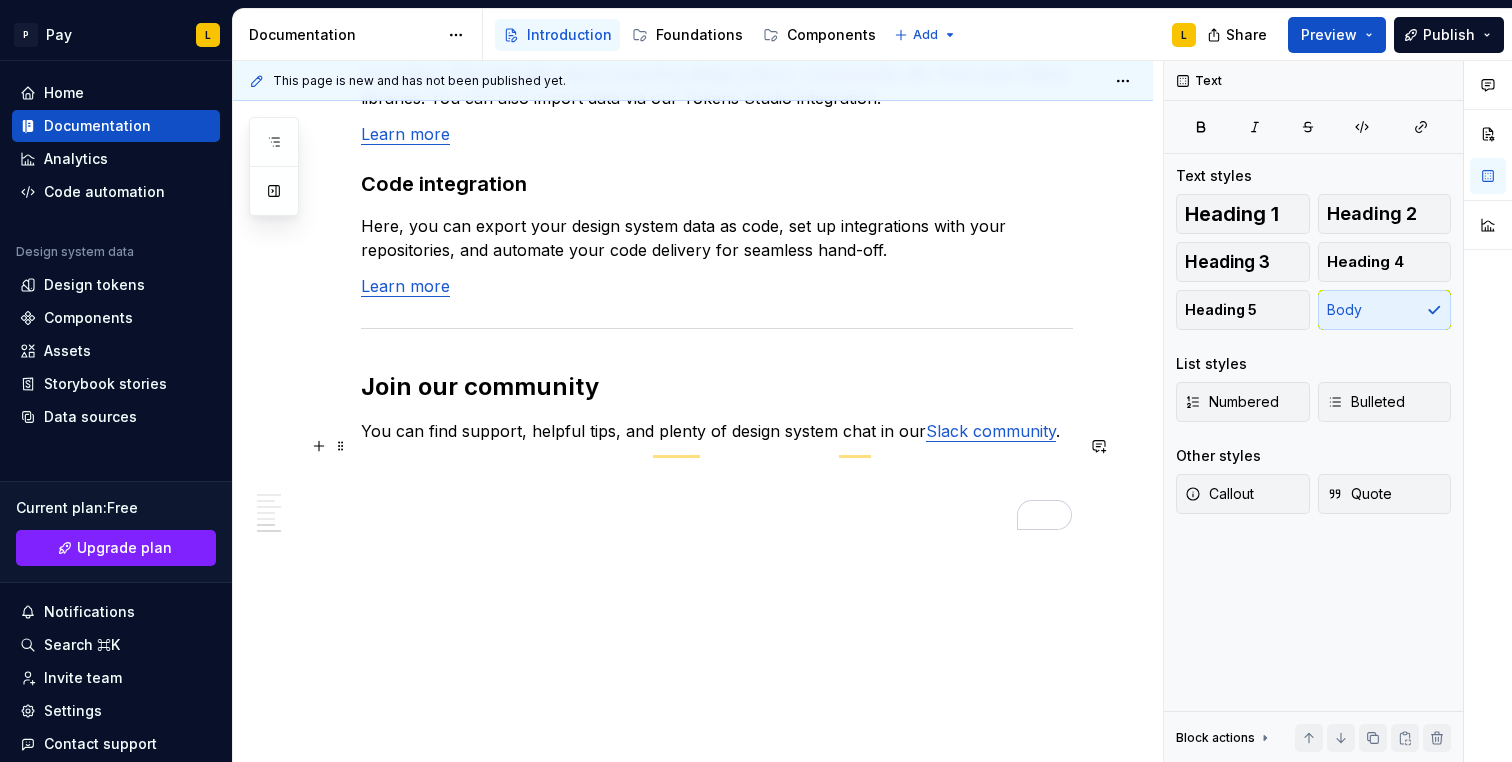 click on "You can find support, helpful tips, and plenty of design system chat in our  Slack community ." at bounding box center (717, 431) 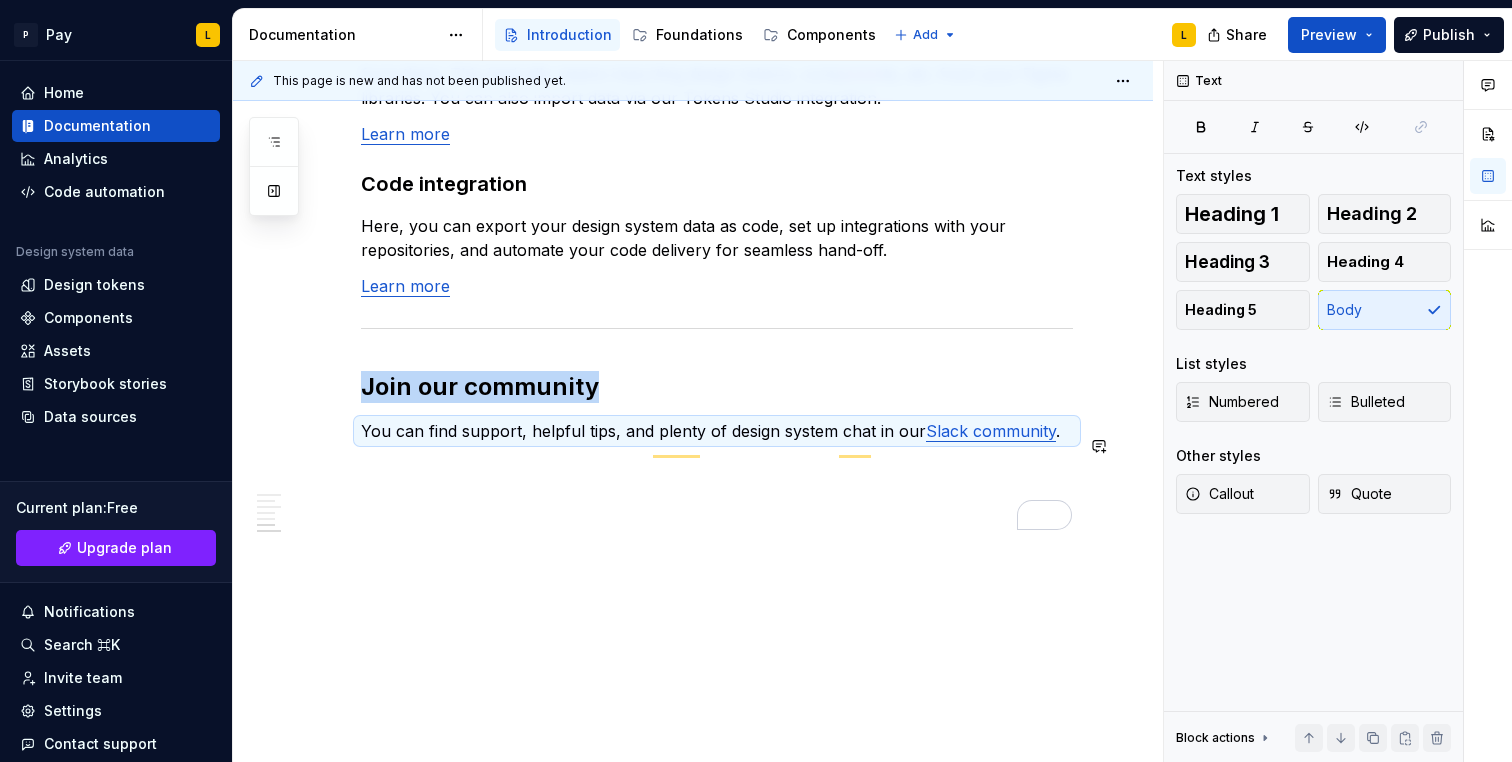 drag, startPoint x: 888, startPoint y: 476, endPoint x: 906, endPoint y: 479, distance: 18.248287 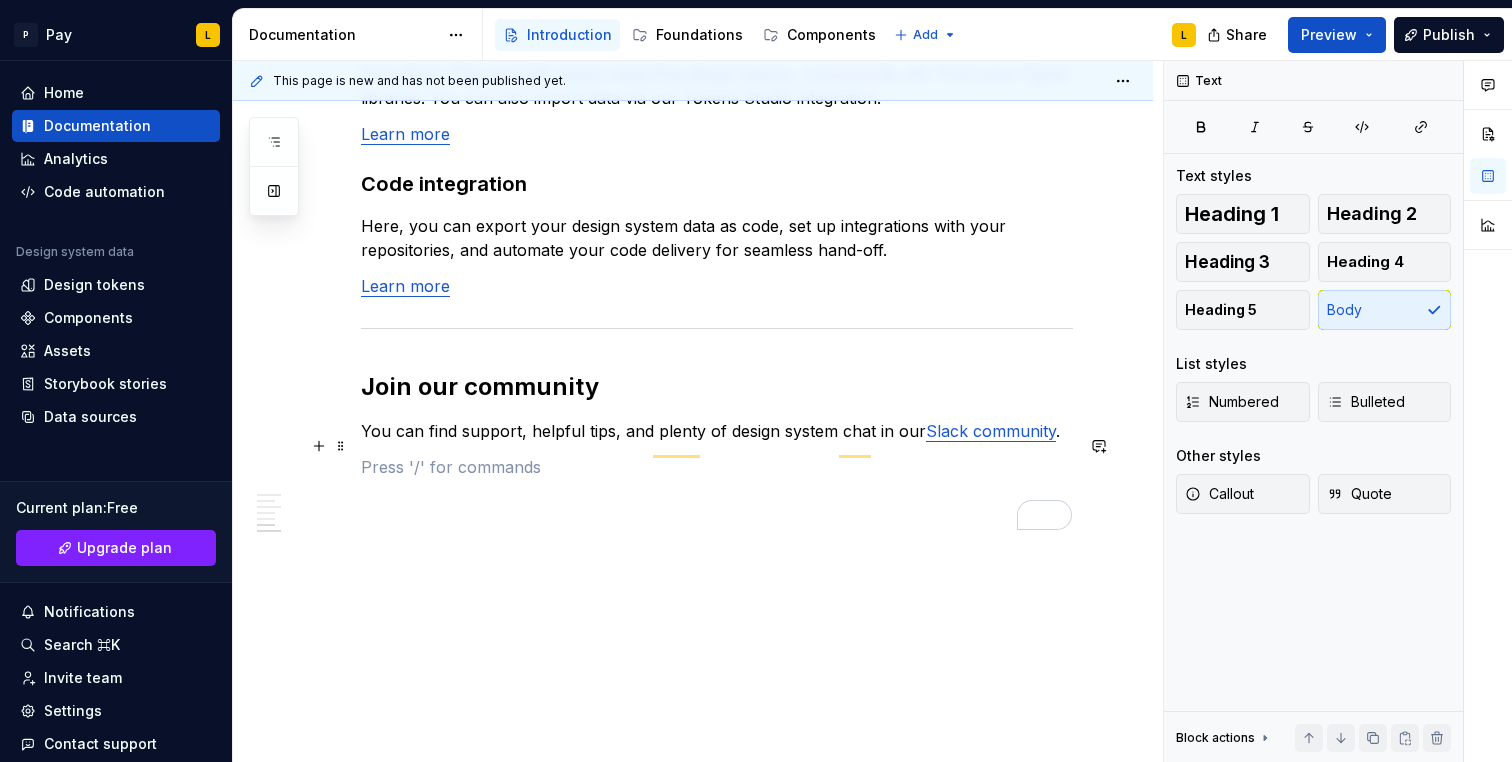 click on "Slack community" at bounding box center [991, 431] 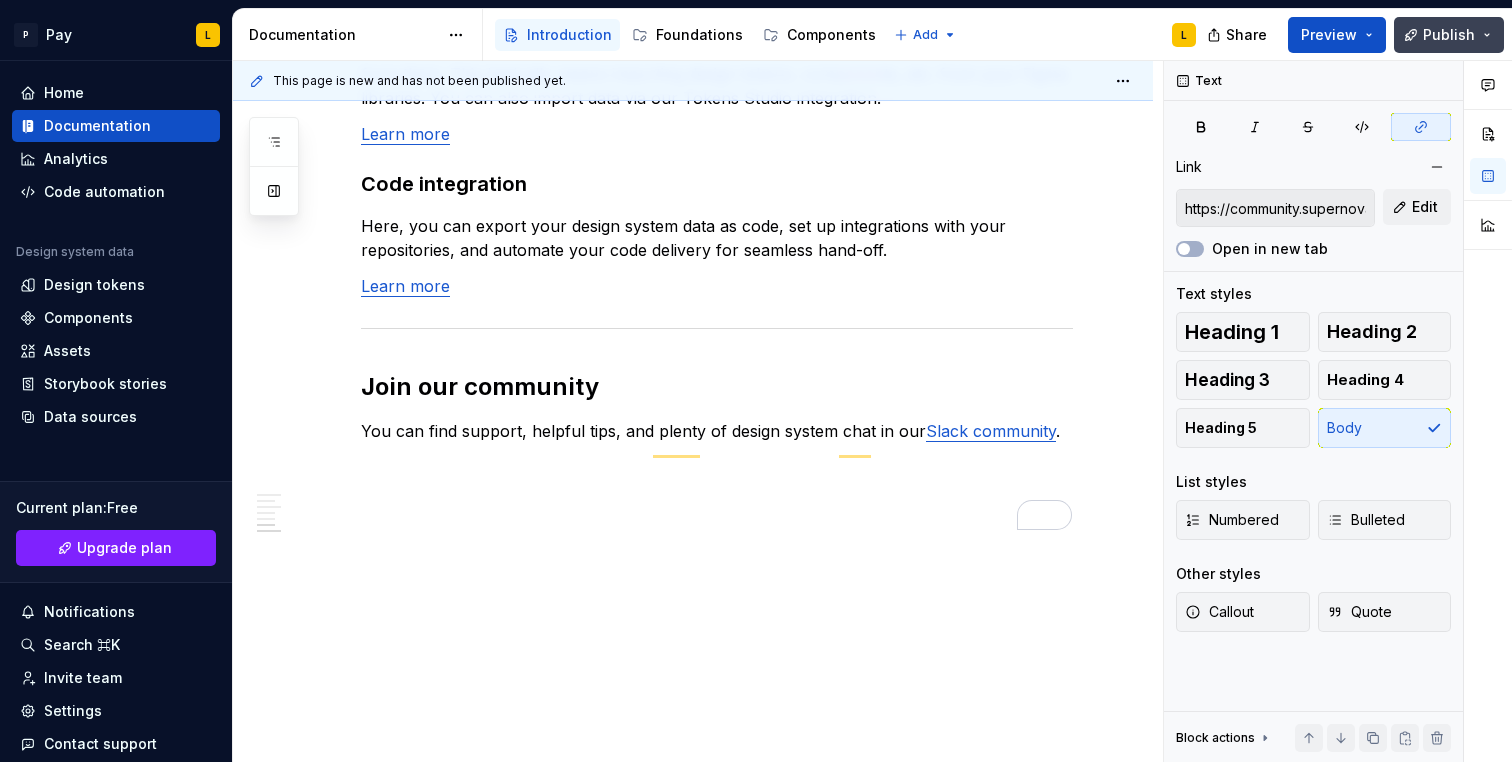 type on "*" 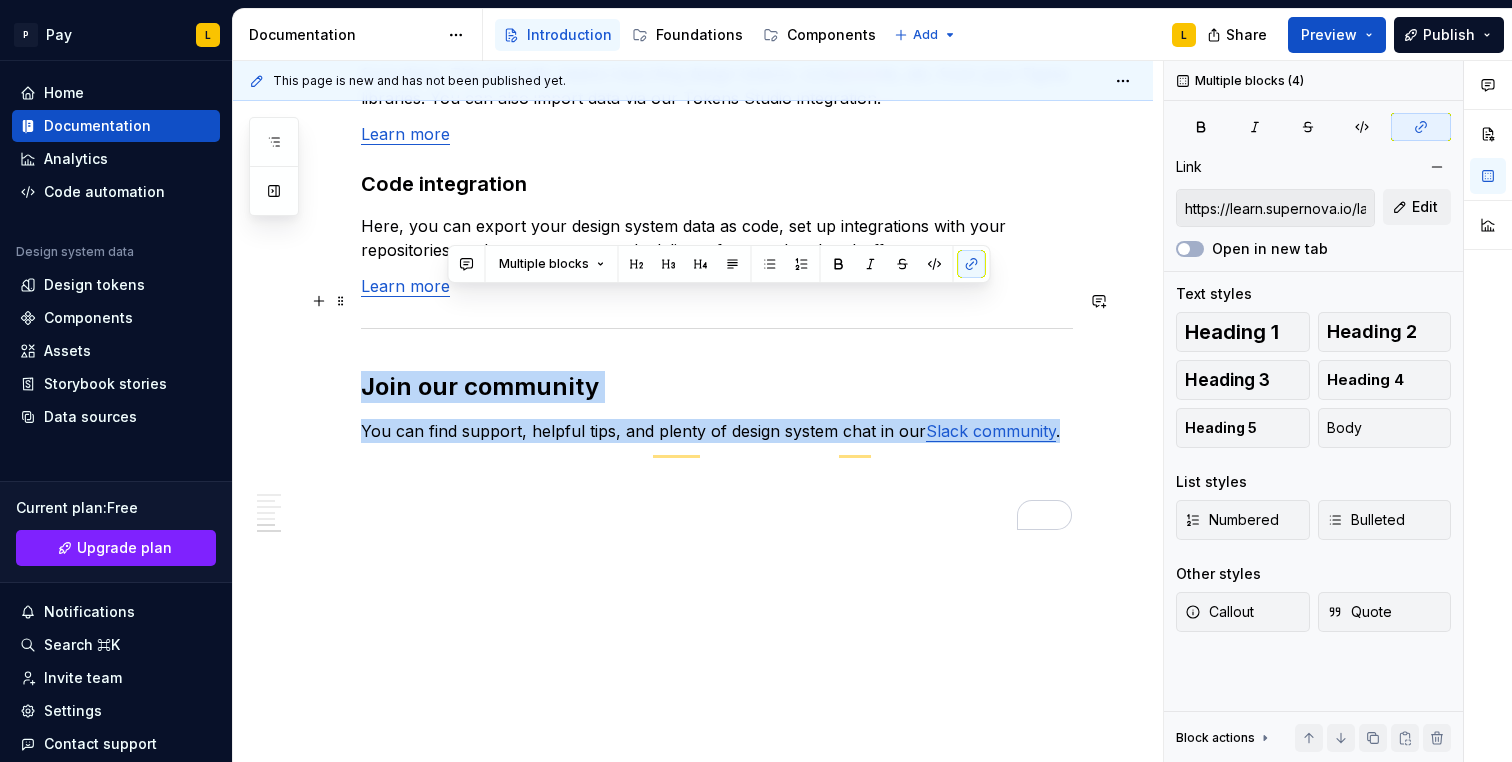 scroll, scrollTop: 1600, scrollLeft: 0, axis: vertical 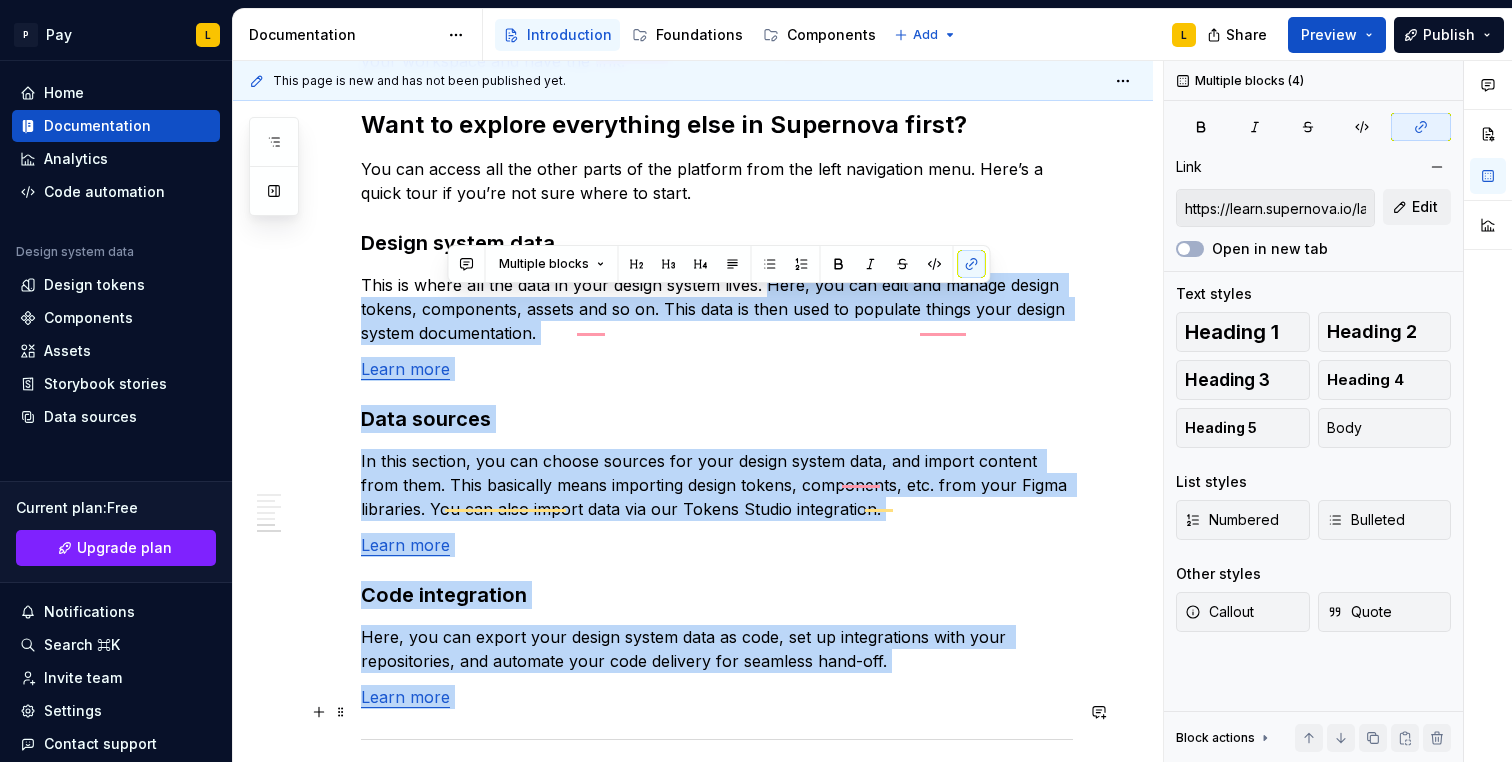 type on "https://learn.supernova.io/latest/design-systems/guide-to-design-systems.html" 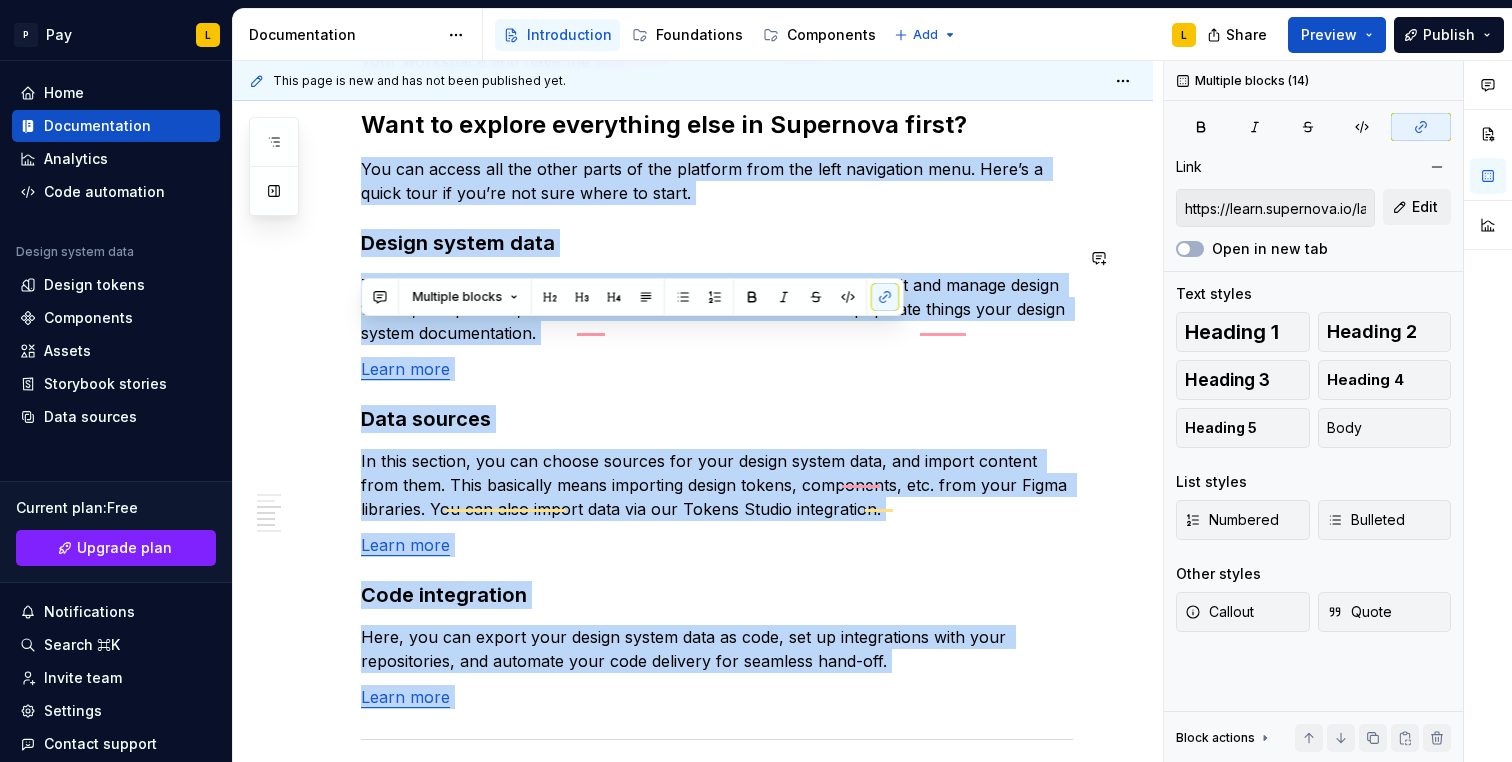 scroll, scrollTop: 1319, scrollLeft: 0, axis: vertical 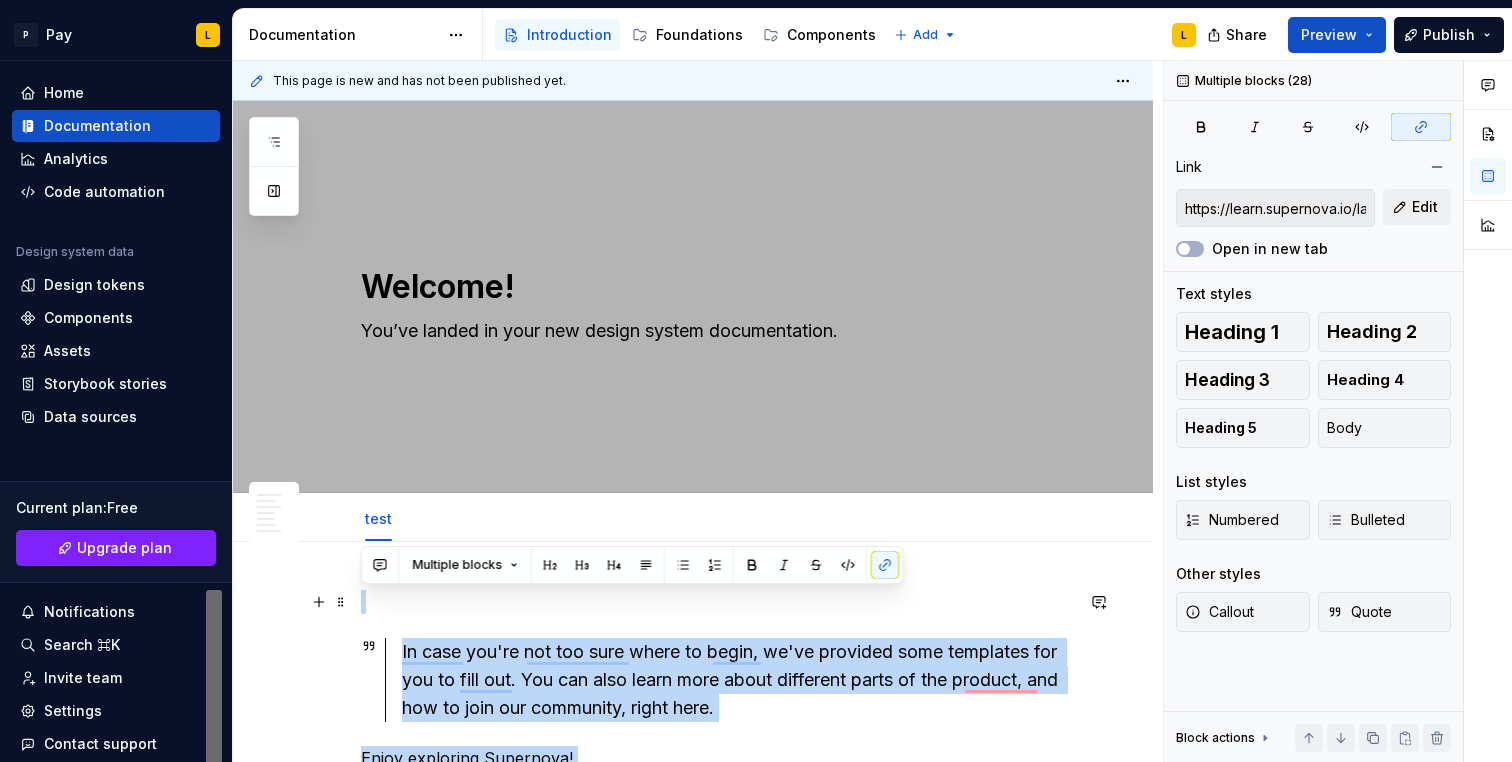 drag, startPoint x: 1071, startPoint y: 446, endPoint x: 371, endPoint y: 604, distance: 717.6099 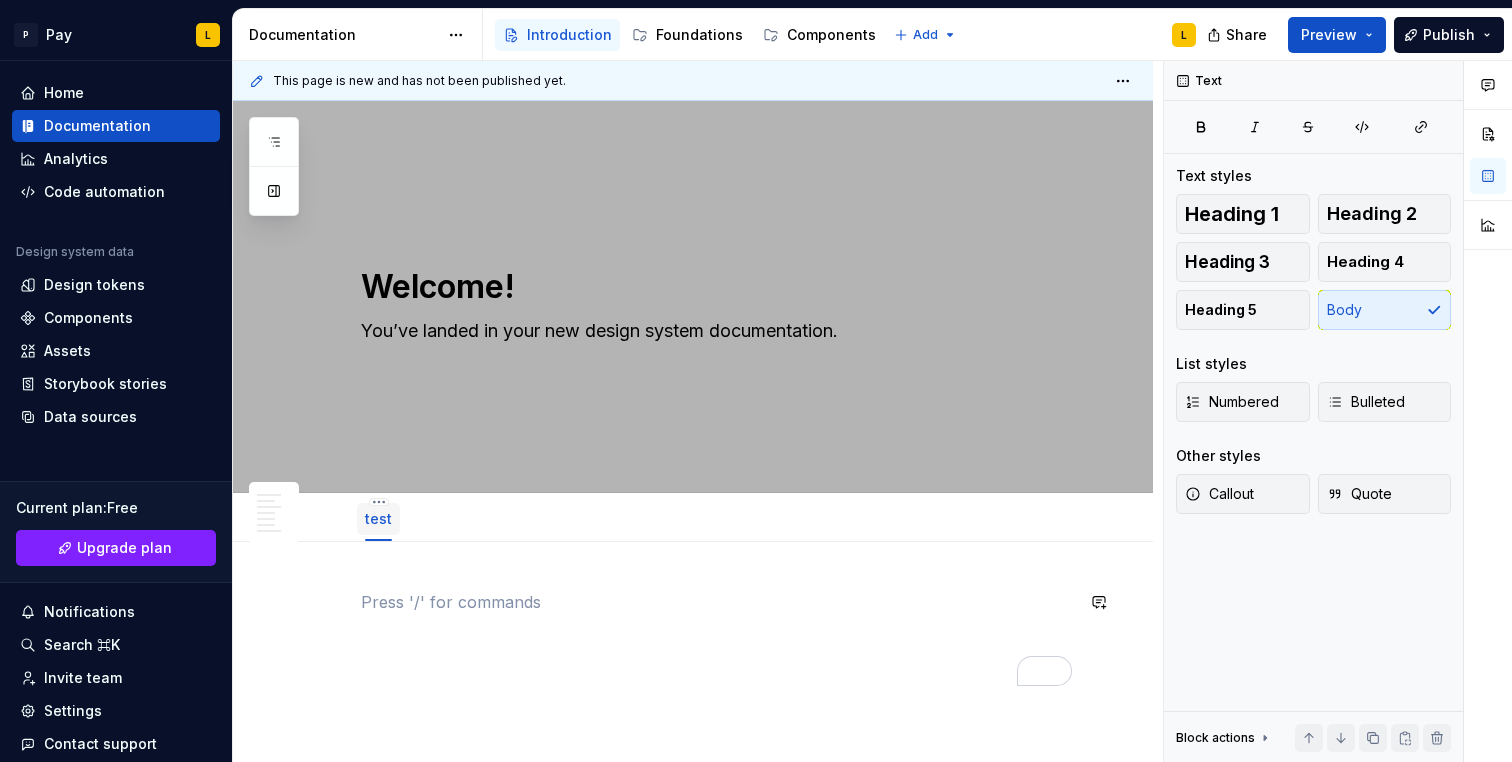 scroll, scrollTop: 2, scrollLeft: 0, axis: vertical 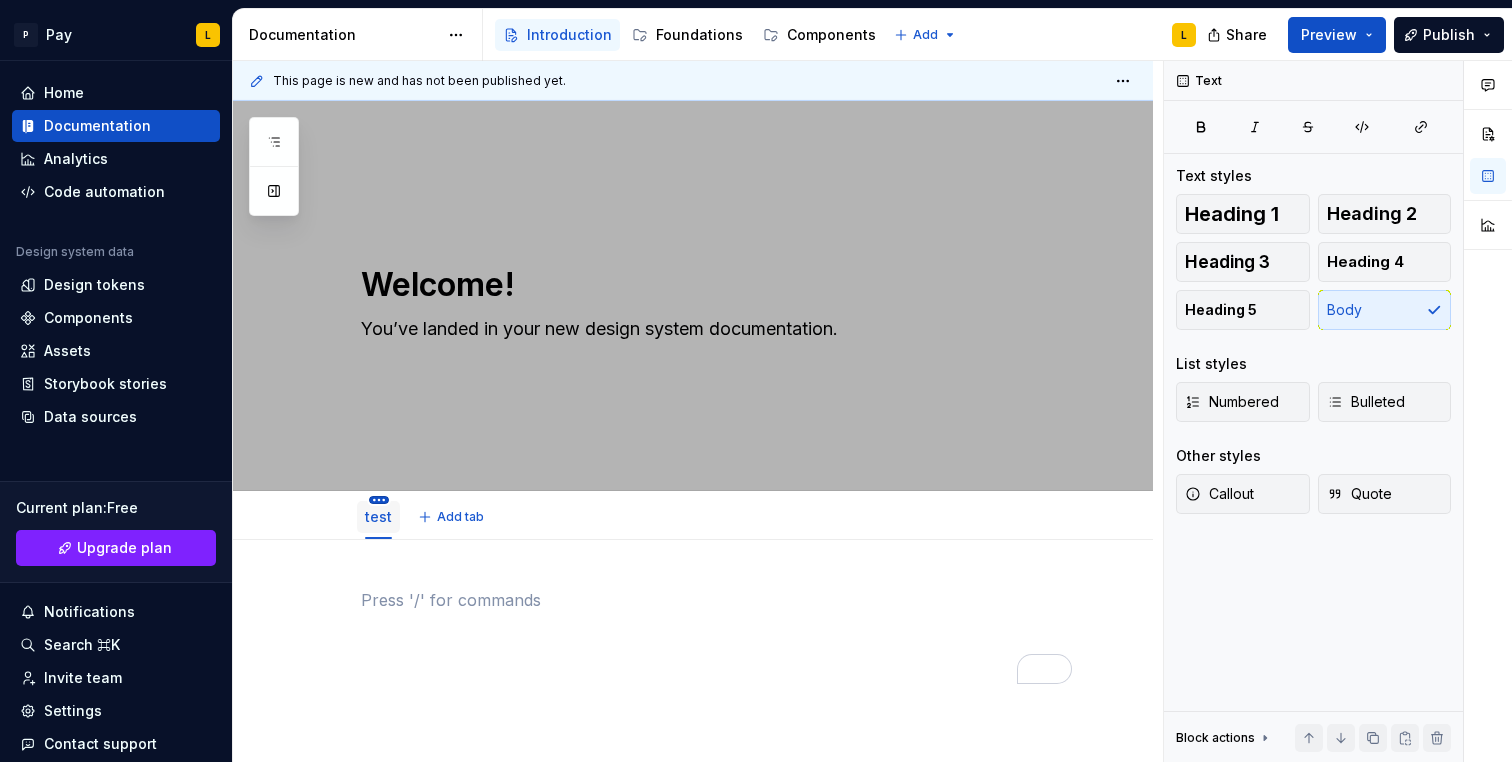 click on "P Pay  L Home Documentation Analytics Code automation Design system data Design tokens Components Assets Storybook stories Data sources Current plan :  Free Upgrade plan Notifications Search ⌘K Invite team Settings Contact support Help Documentation
Accessibility guide for tree Page tree.
Navigate the tree with the arrow keys. Common tree hotkeys apply. Further keybindings are available:
enter to execute primary action on focused item
f2 to start renaming the focused item
escape to abort renaming an item
control+d to start dragging selected items
Introduction Foundations Components Add L Share Preview Publish Pages Add
Accessibility guide for tree Page tree.
Navigate the tree with the arrow keys. Common tree hotkeys apply. Further keybindings are available:
enter to execute primary action on focused item
f2 to start renaming the focused item
escape to abort renaming an item
L" at bounding box center [756, 381] 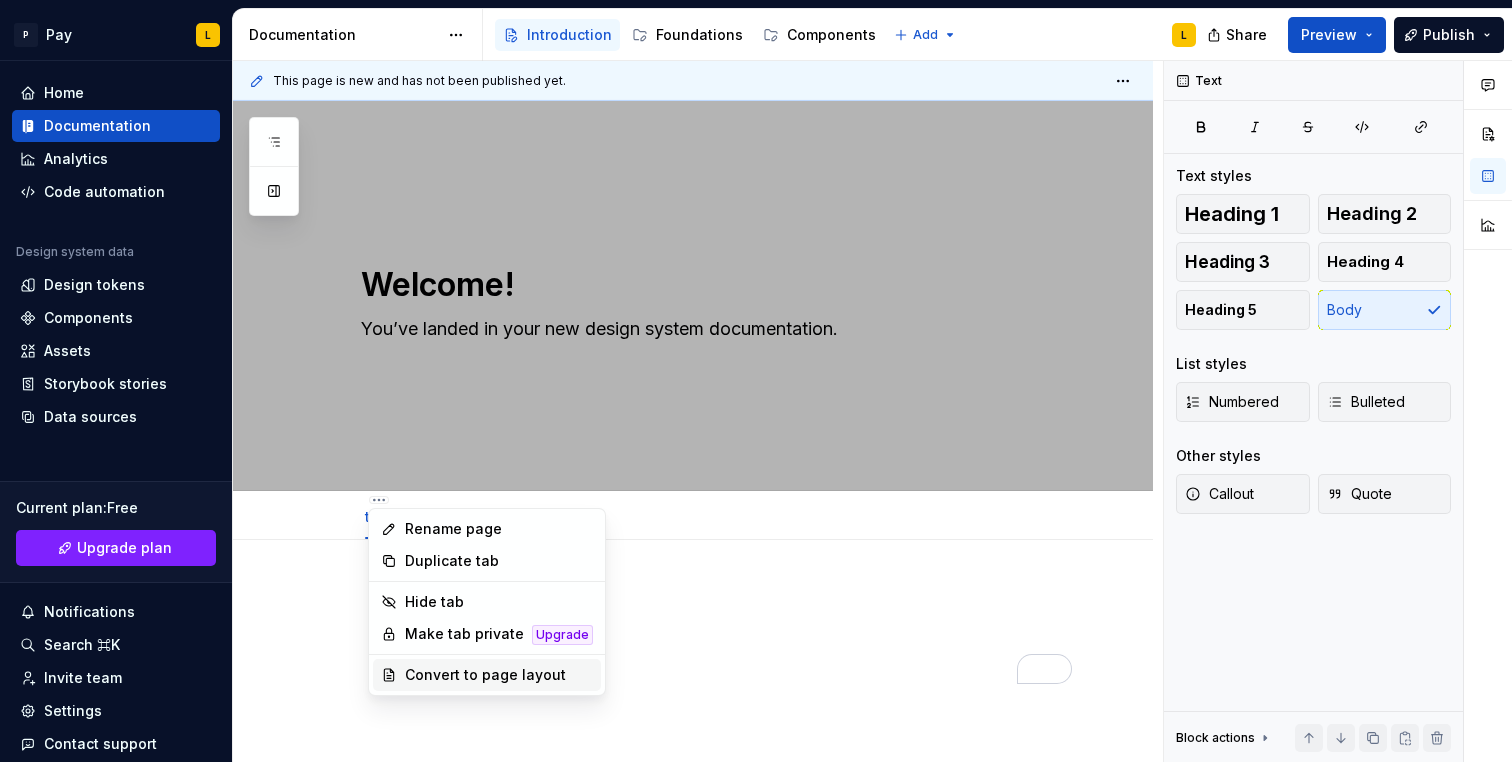 click on "Convert to page layout" at bounding box center [499, 675] 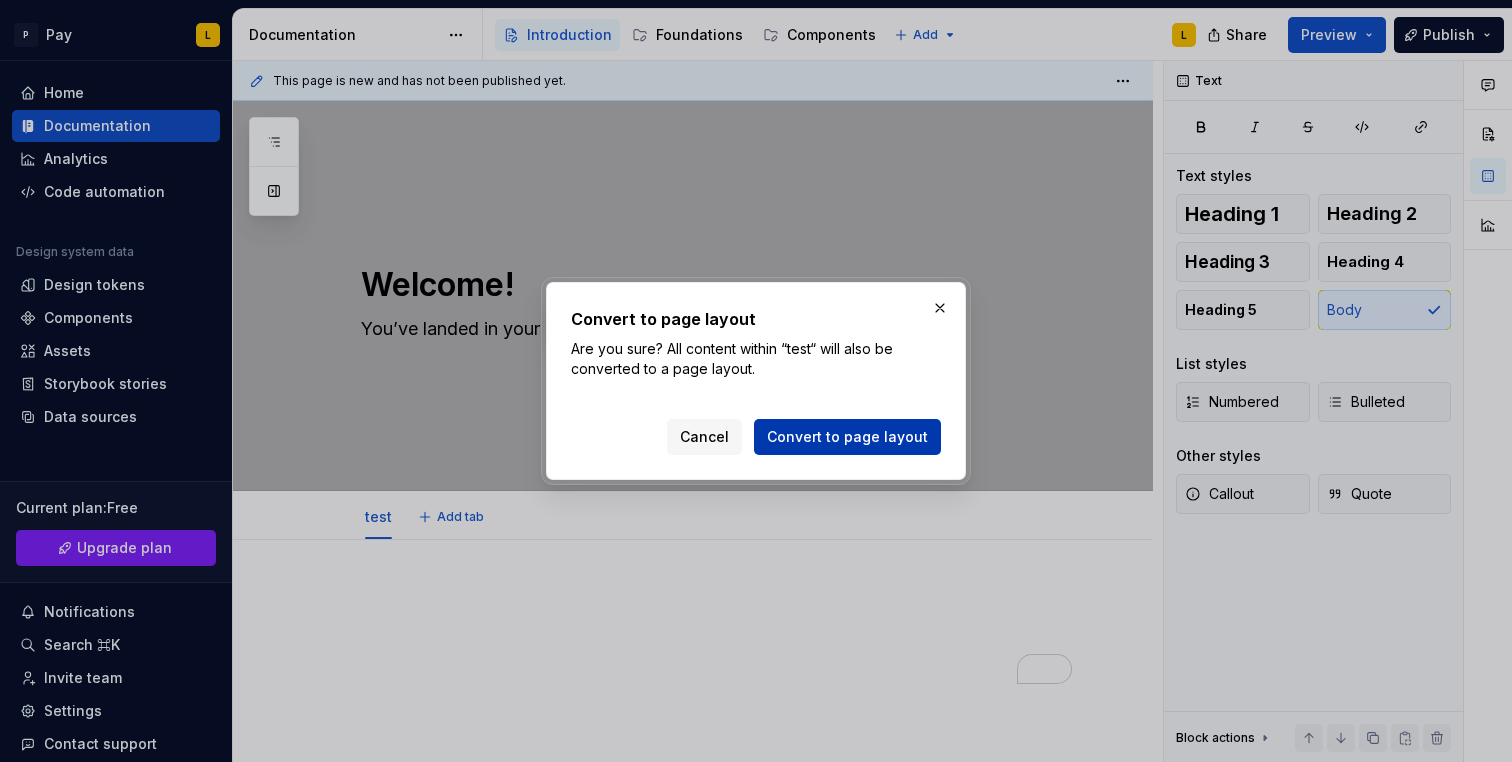 click on "Convert to page layout" at bounding box center [847, 437] 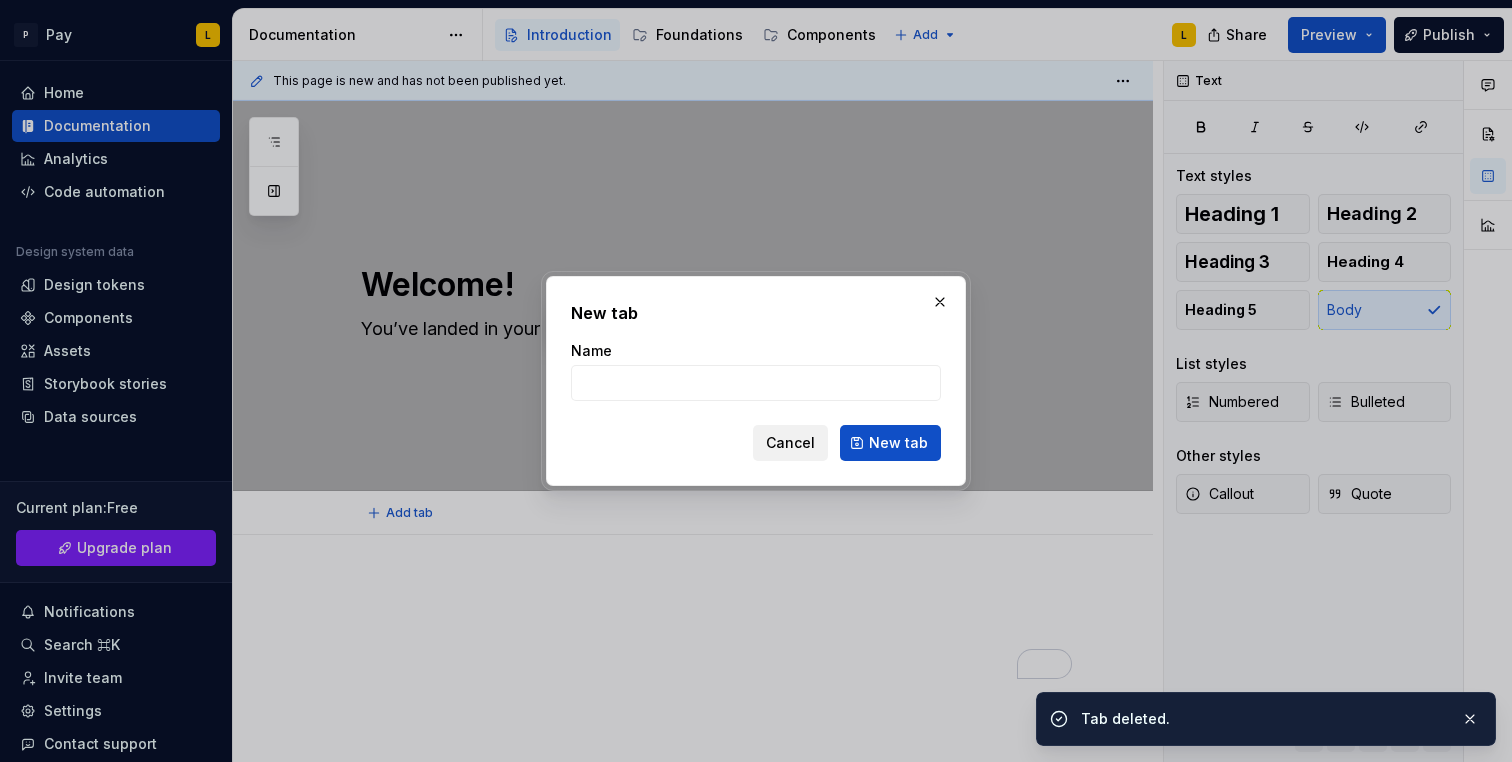 click on "Cancel" at bounding box center (790, 443) 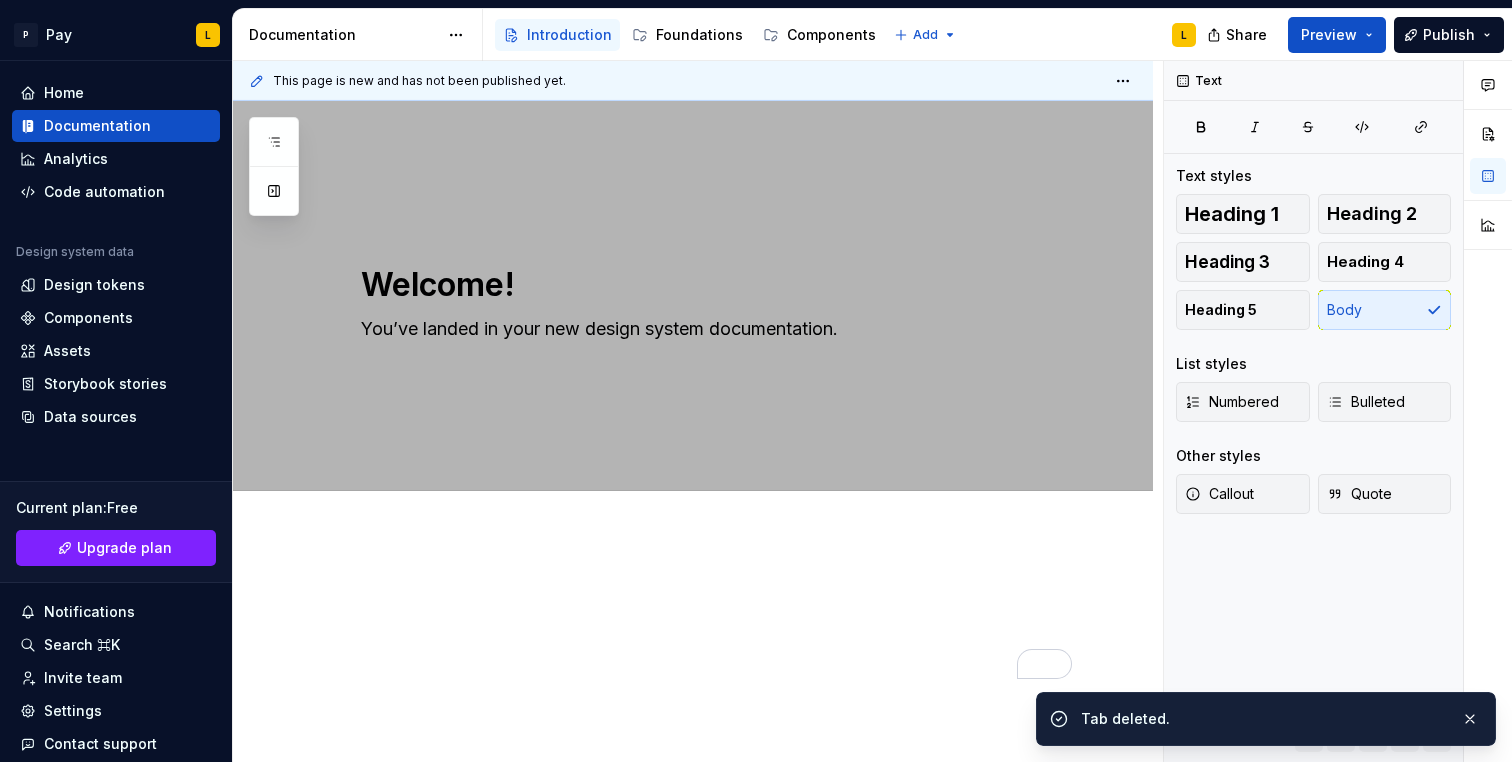 scroll, scrollTop: 60, scrollLeft: 0, axis: vertical 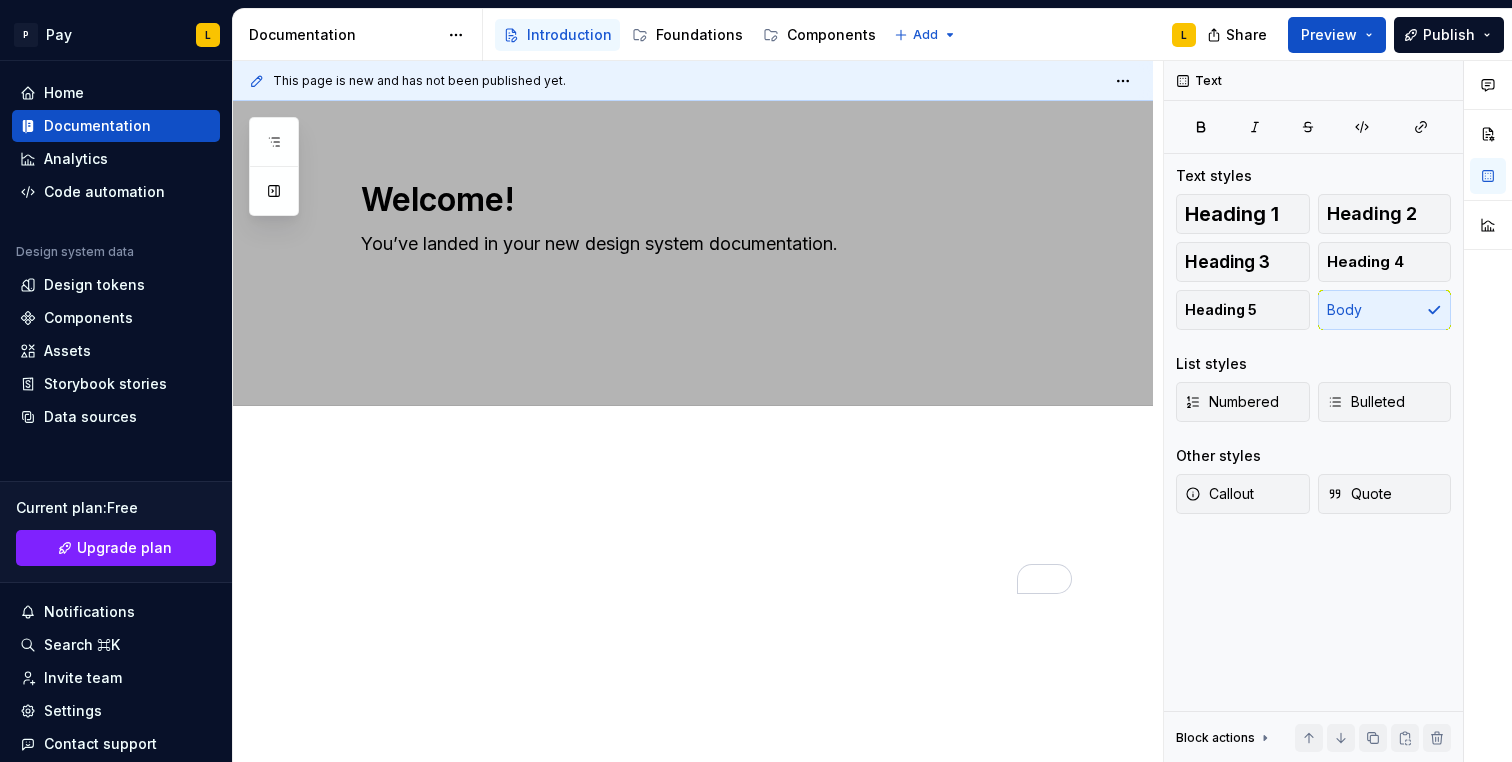 click on "This page is new and has not been published yet. Introduction You’ve landed in your new design system documentation. Edit header" at bounding box center [698, 412] 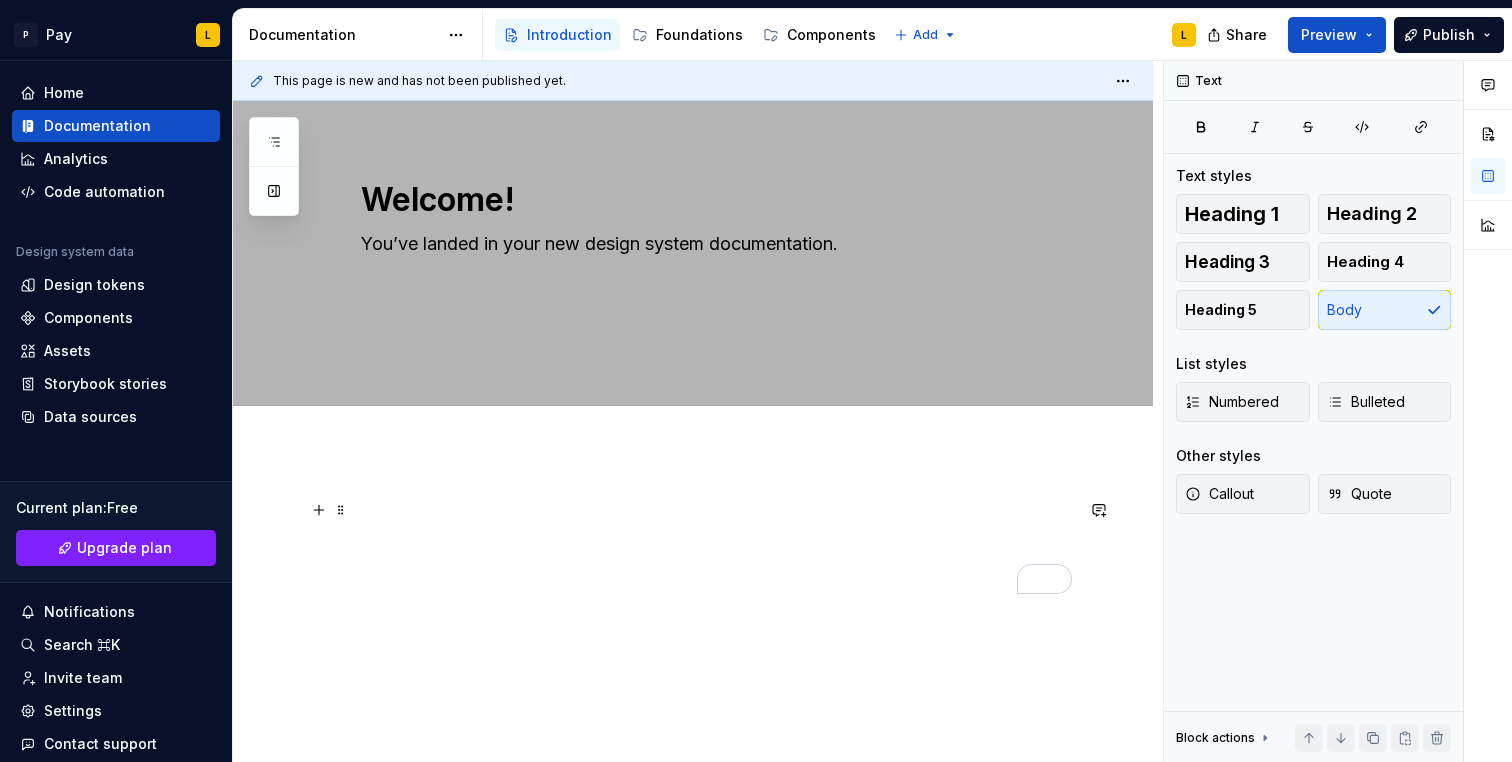 click at bounding box center [717, 510] 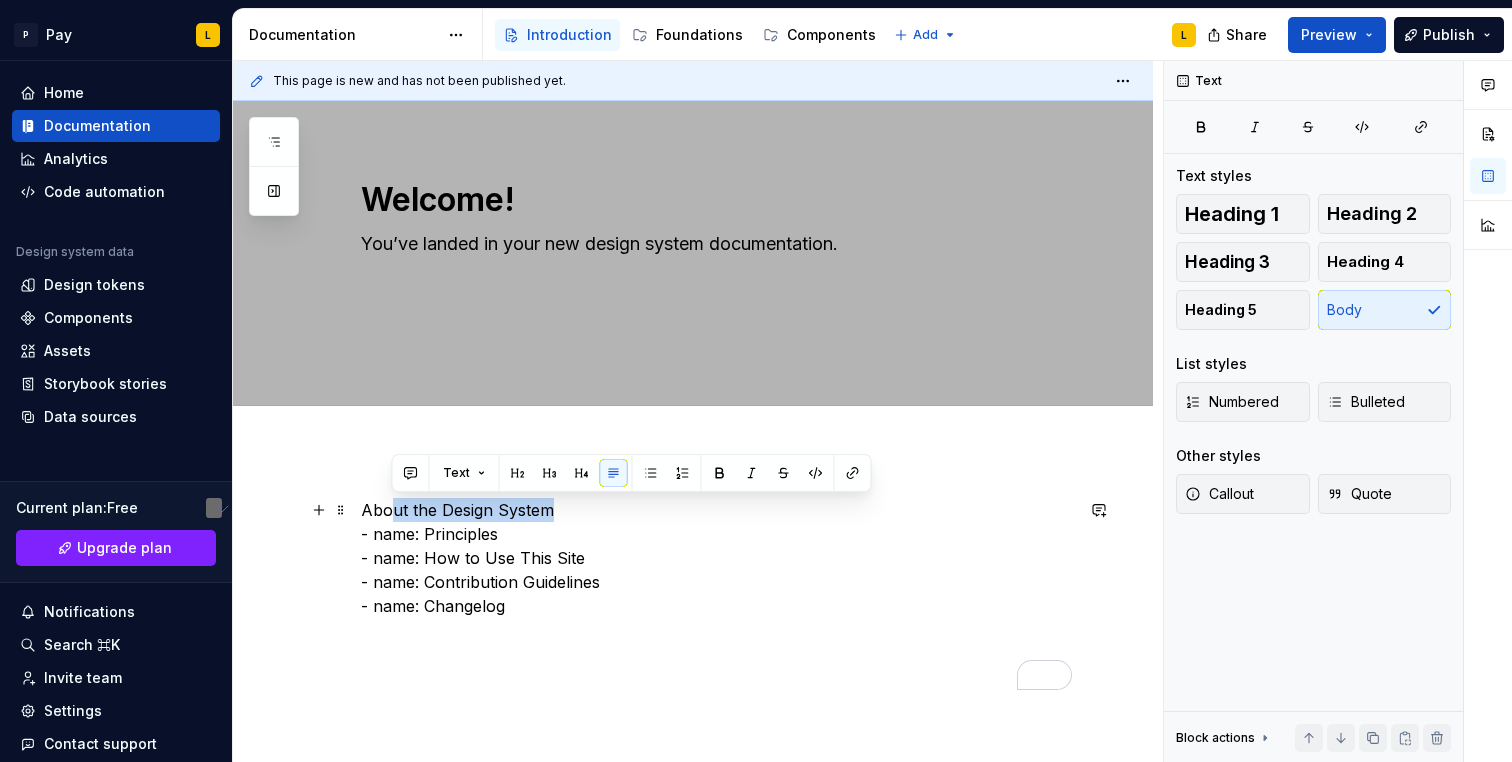 drag, startPoint x: 556, startPoint y: 511, endPoint x: 382, endPoint y: 512, distance: 174.00287 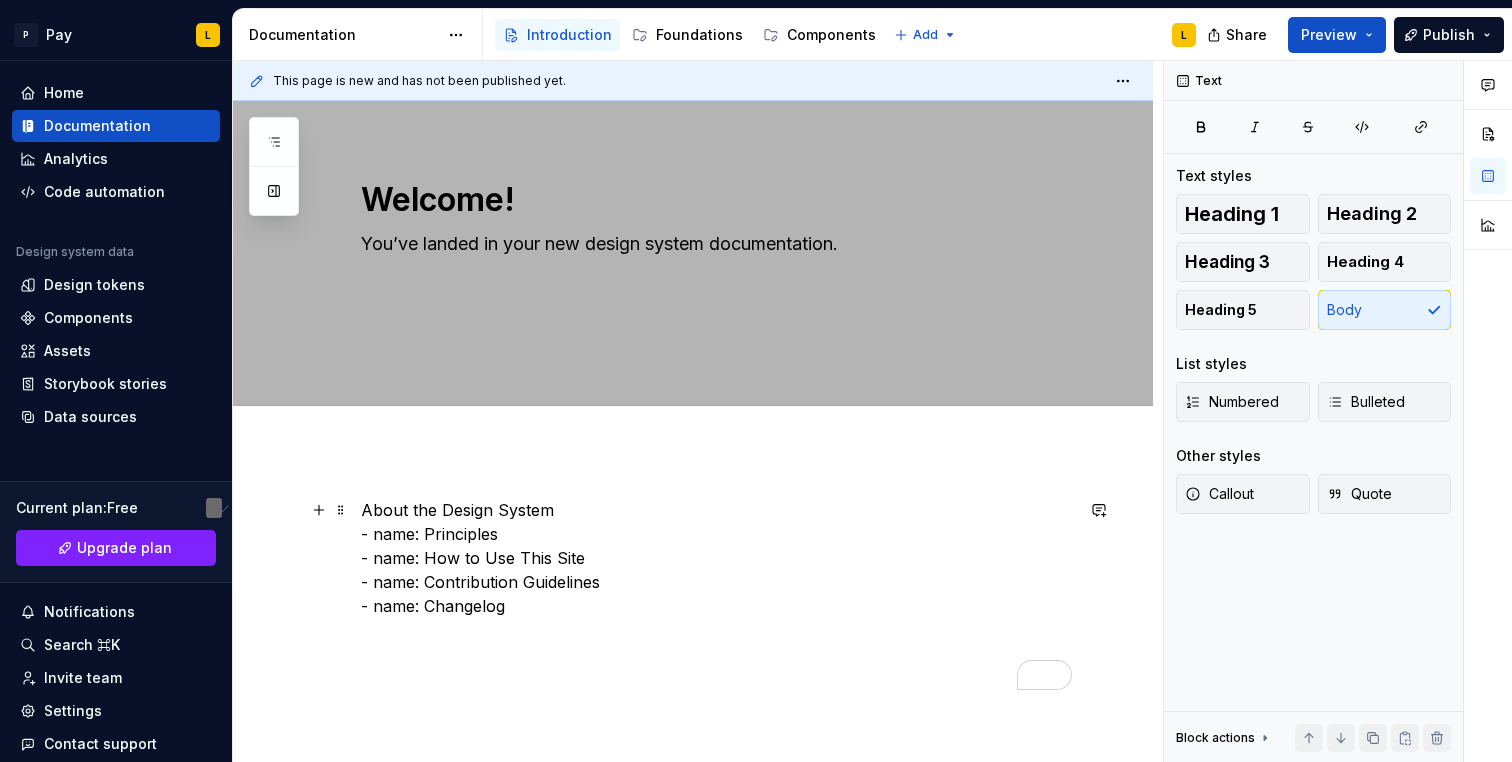 click on "About the Design System       - name: Principles       - name: How to Use This Site       - name: Contribution Guidelines       - name: Changelog" at bounding box center [717, 558] 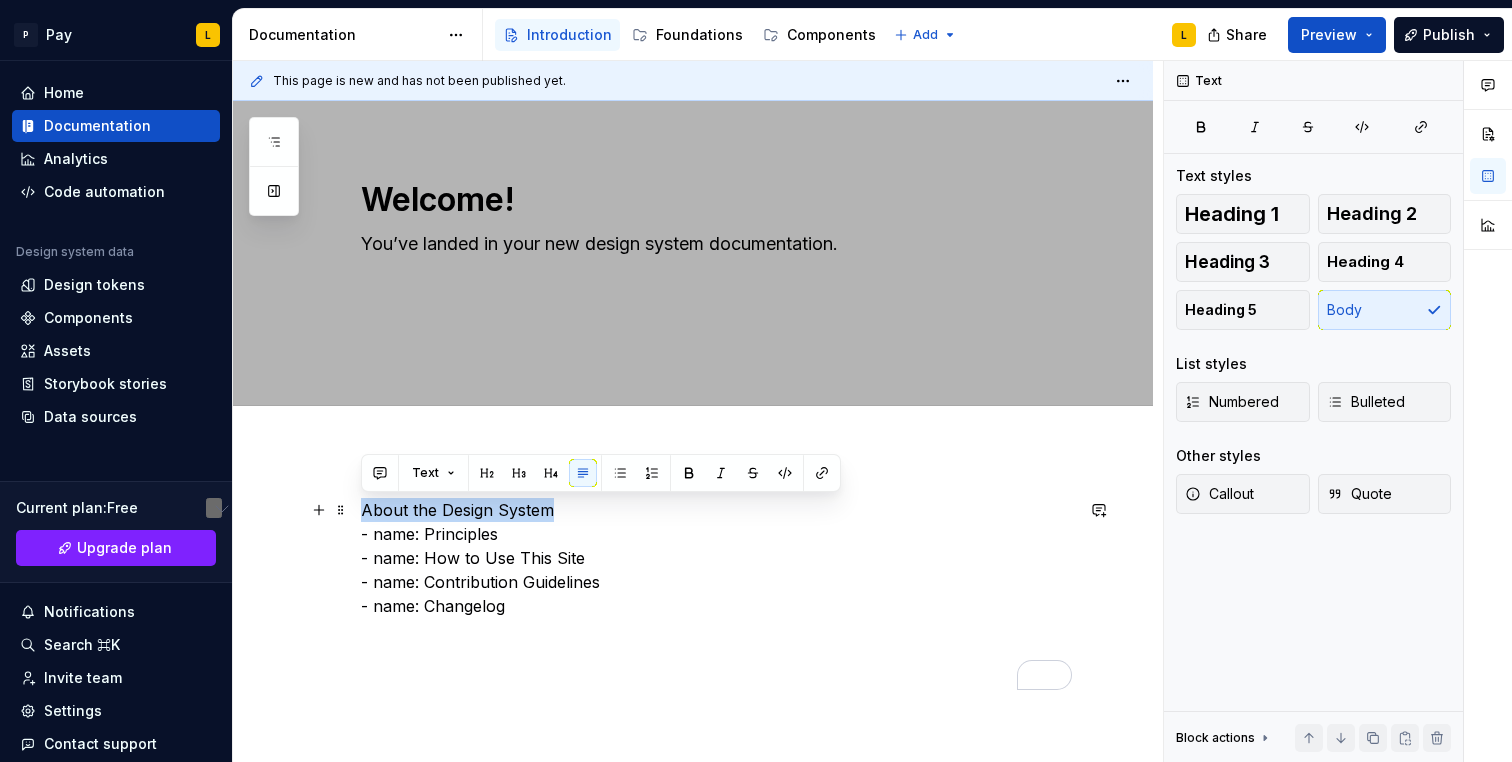 drag, startPoint x: 362, startPoint y: 511, endPoint x: 552, endPoint y: 506, distance: 190.06578 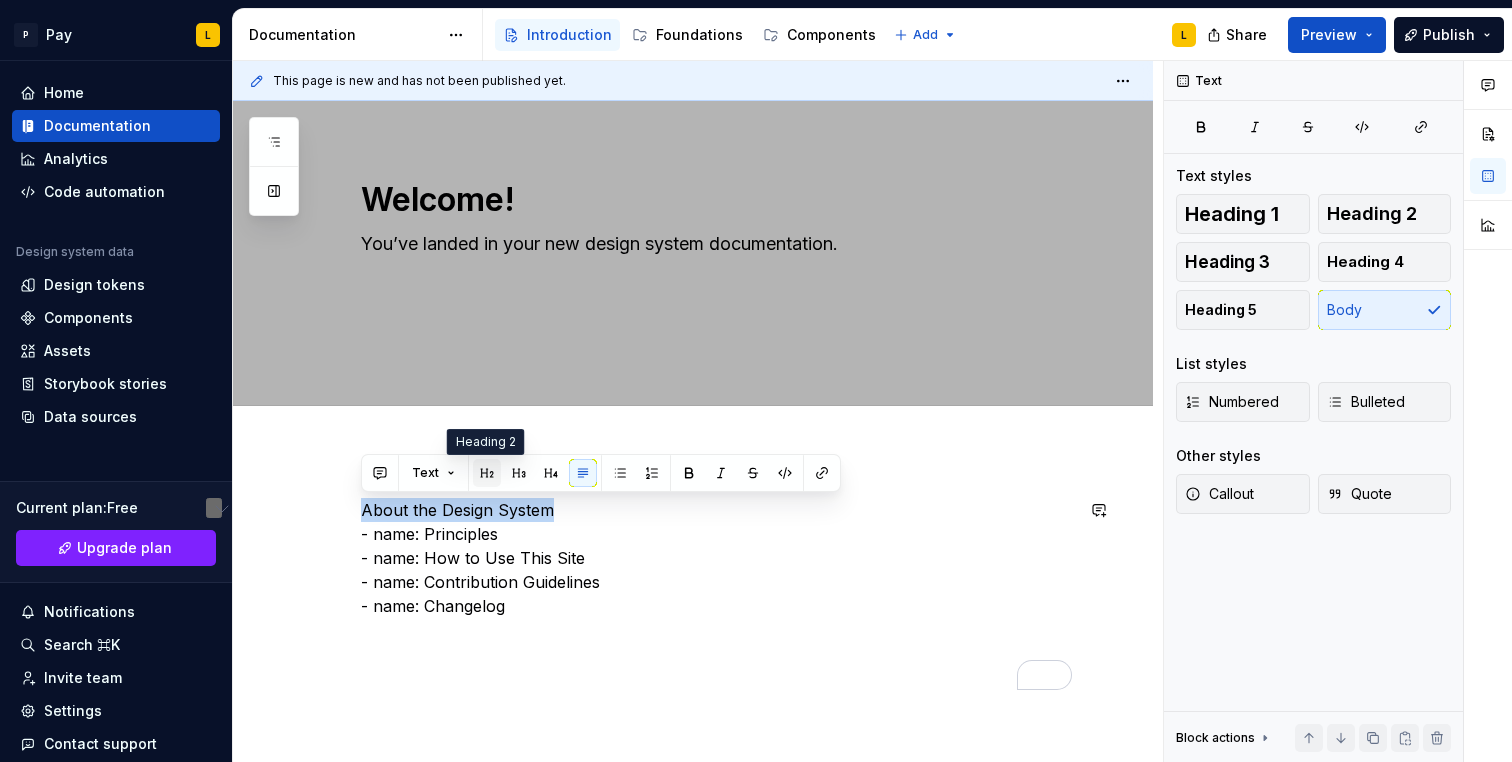 click at bounding box center [487, 473] 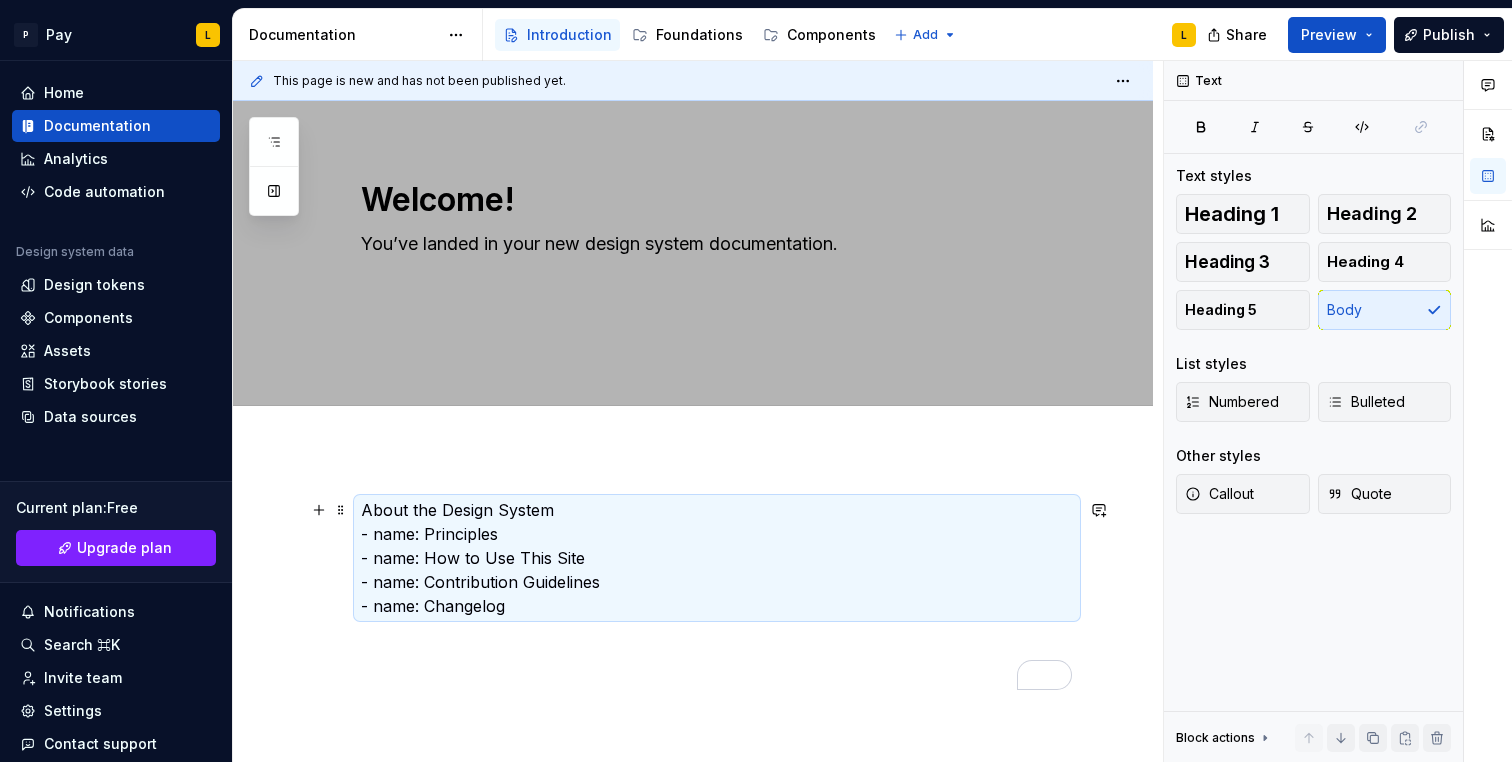 click on "About the Design System       - name: Principles       - name: How to Use This Site       - name: Contribution Guidelines       - name: Changelog" at bounding box center [717, 558] 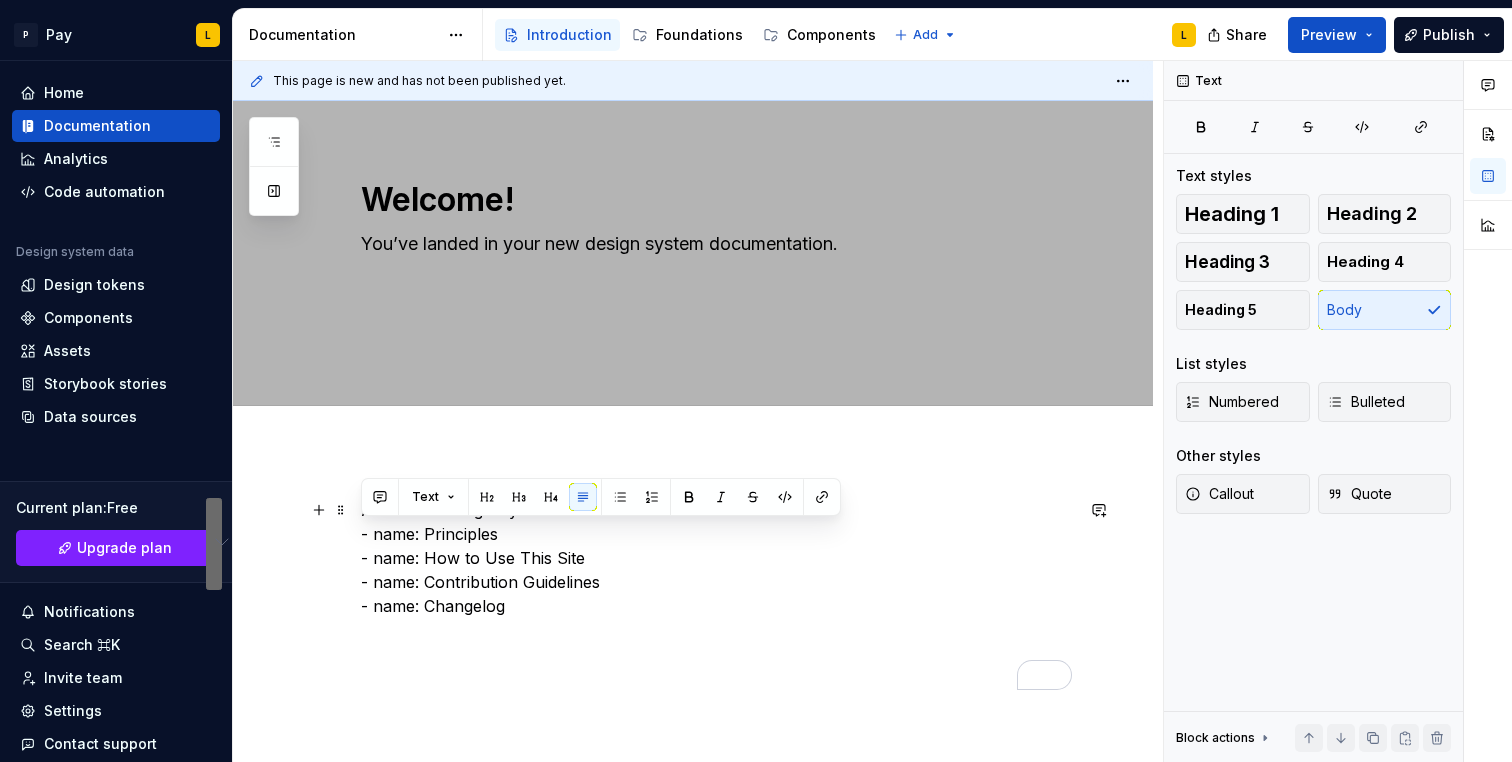 drag, startPoint x: 543, startPoint y: 608, endPoint x: 359, endPoint y: 541, distance: 195.81879 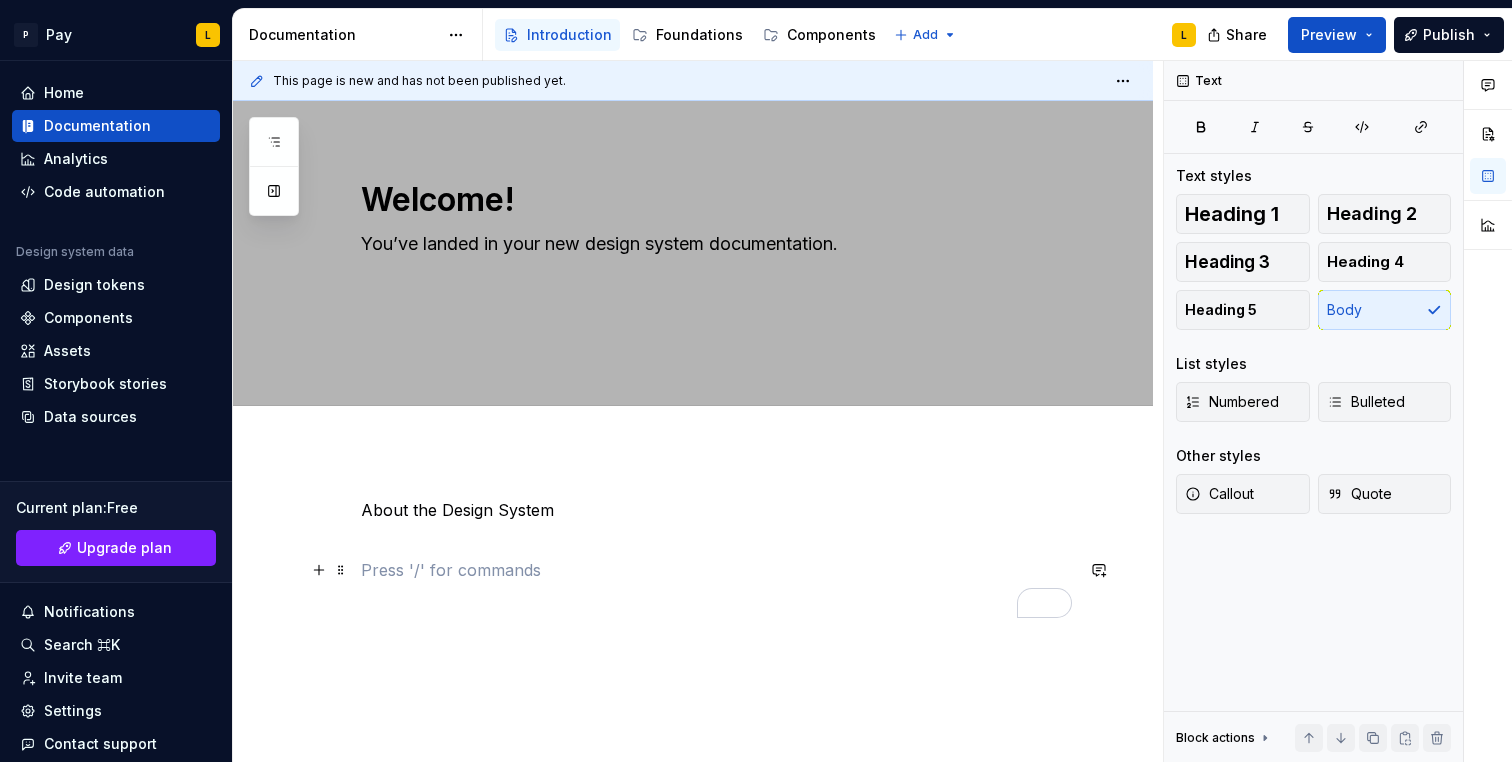 drag, startPoint x: 504, startPoint y: 564, endPoint x: 537, endPoint y: 517, distance: 57.428215 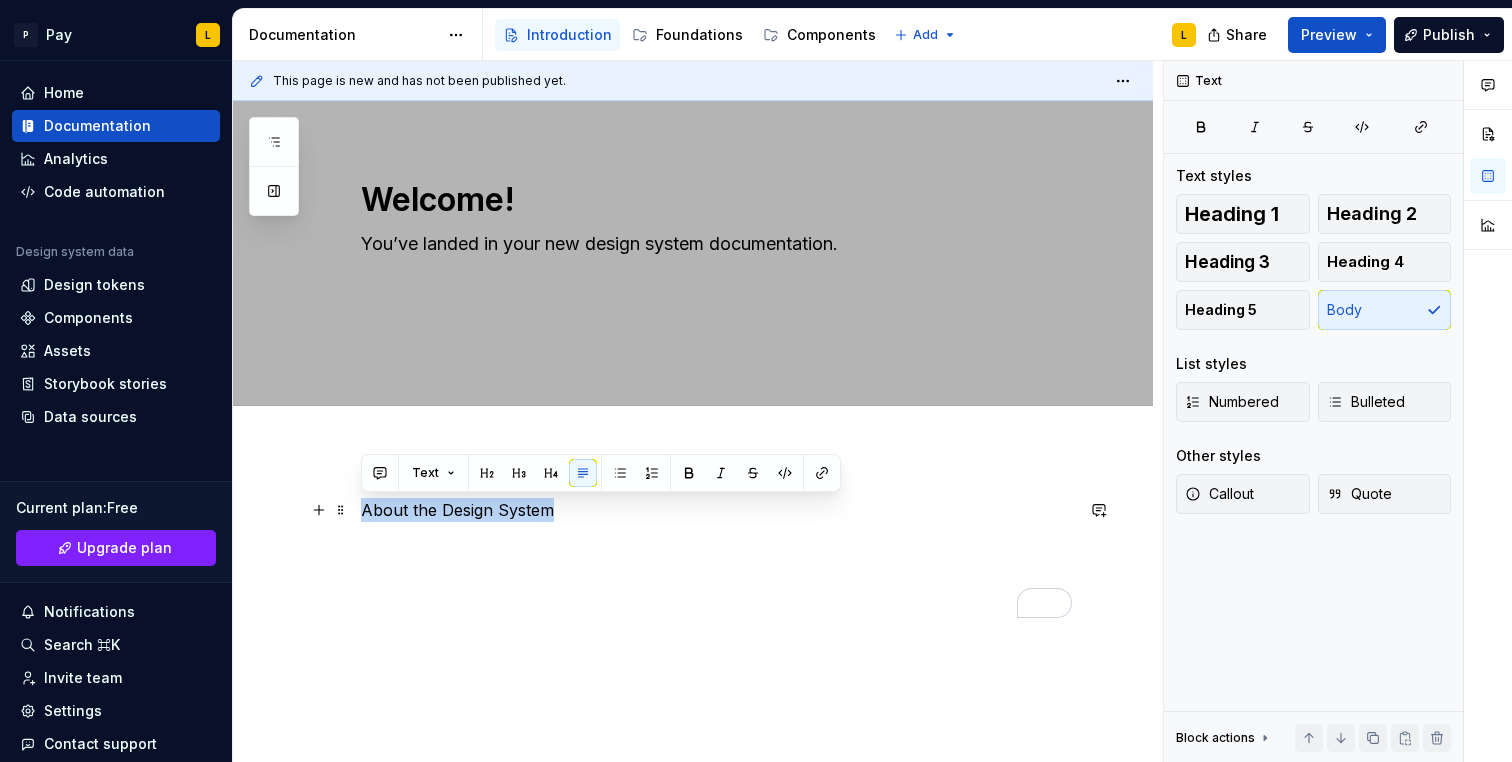 drag, startPoint x: 511, startPoint y: 515, endPoint x: 366, endPoint y: 521, distance: 145.12408 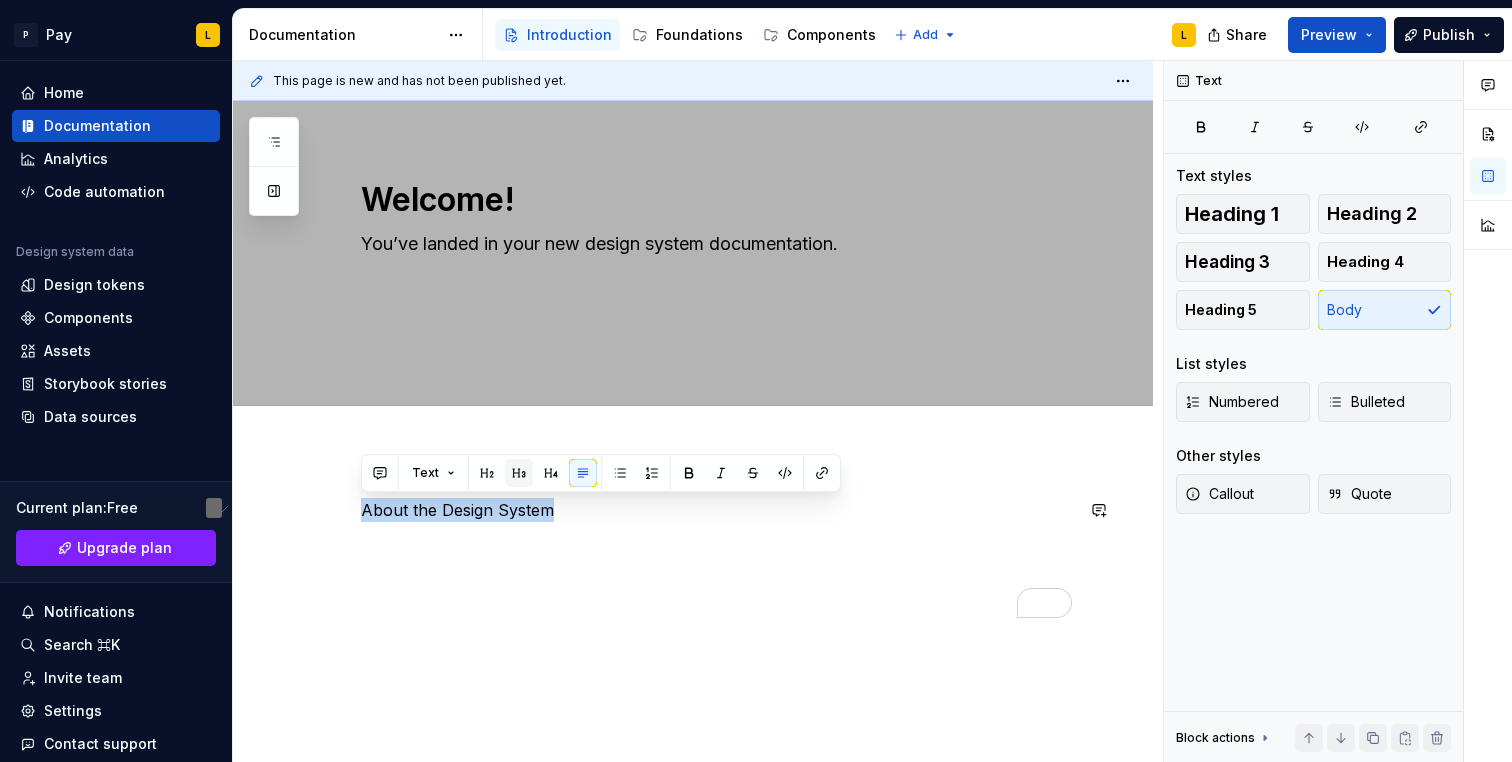 click at bounding box center (519, 473) 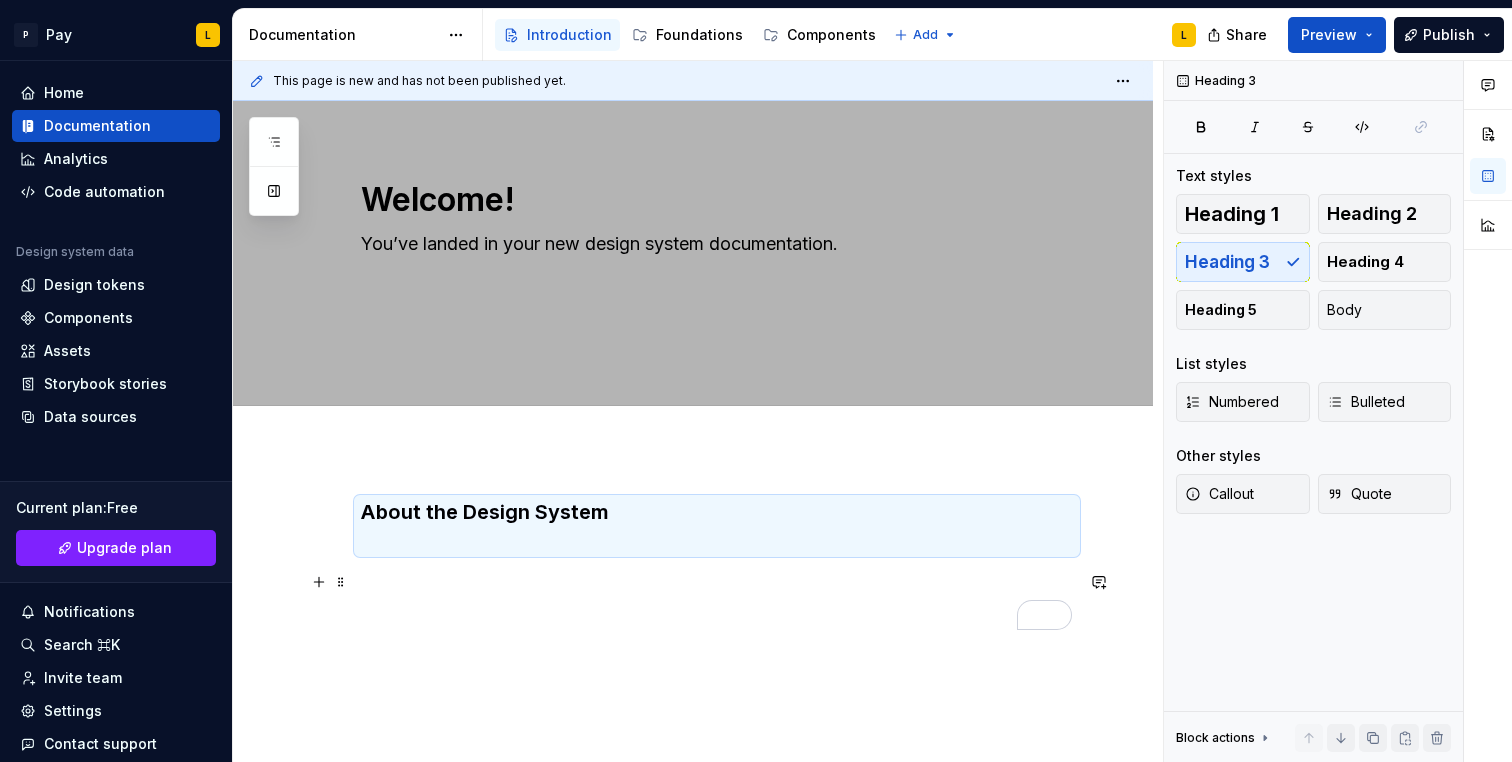 click at bounding box center (717, 582) 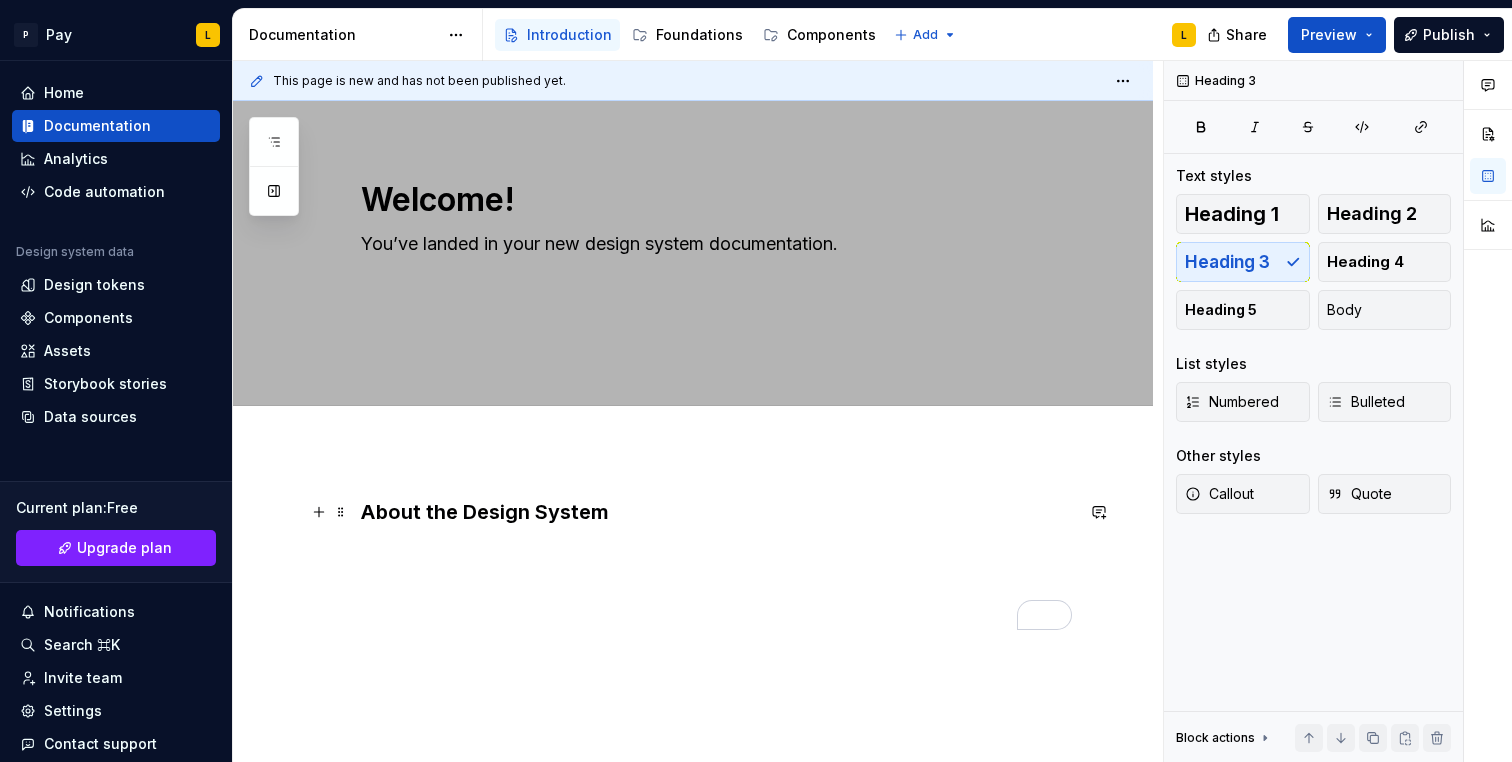 click on "About the Design System" at bounding box center (717, 526) 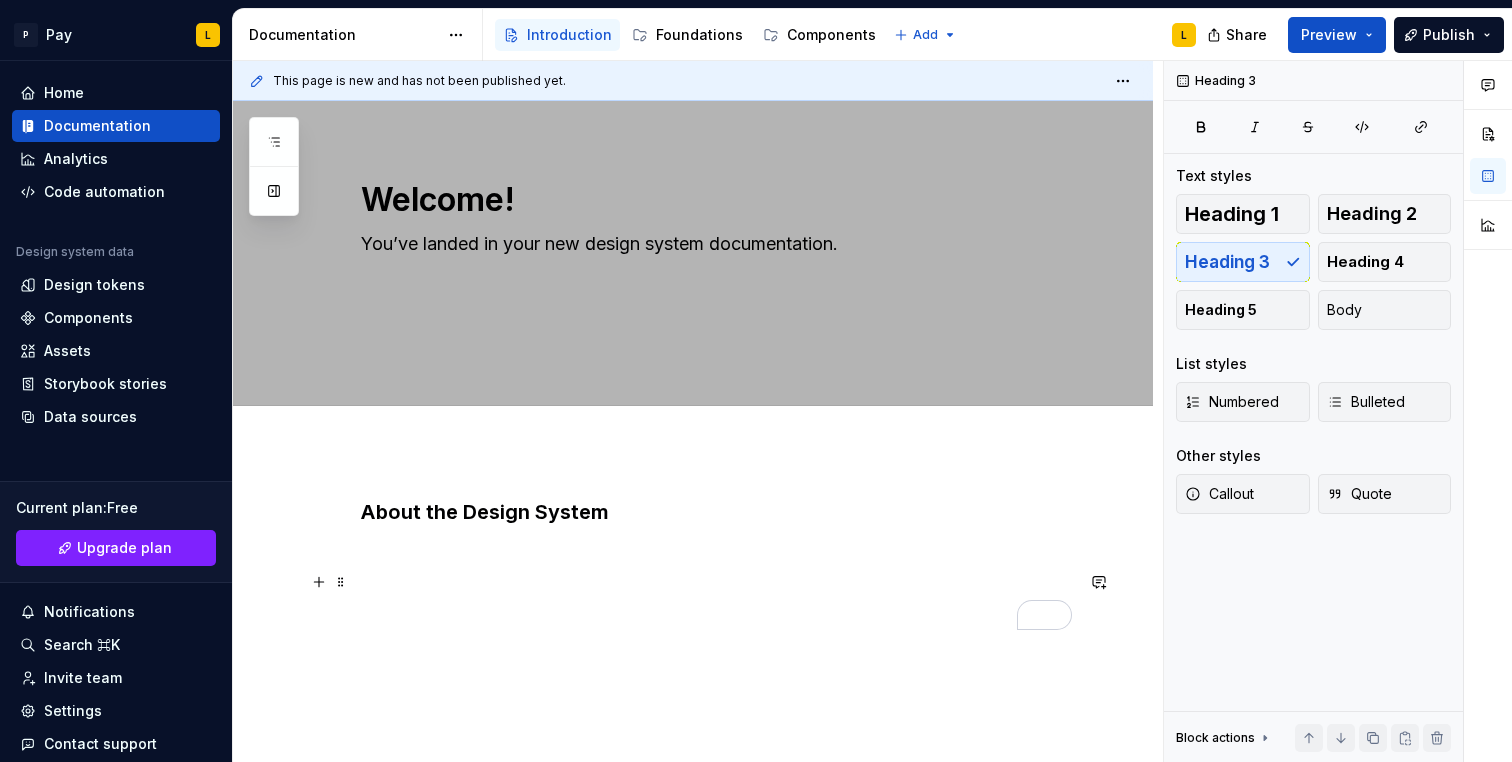 click at bounding box center (717, 582) 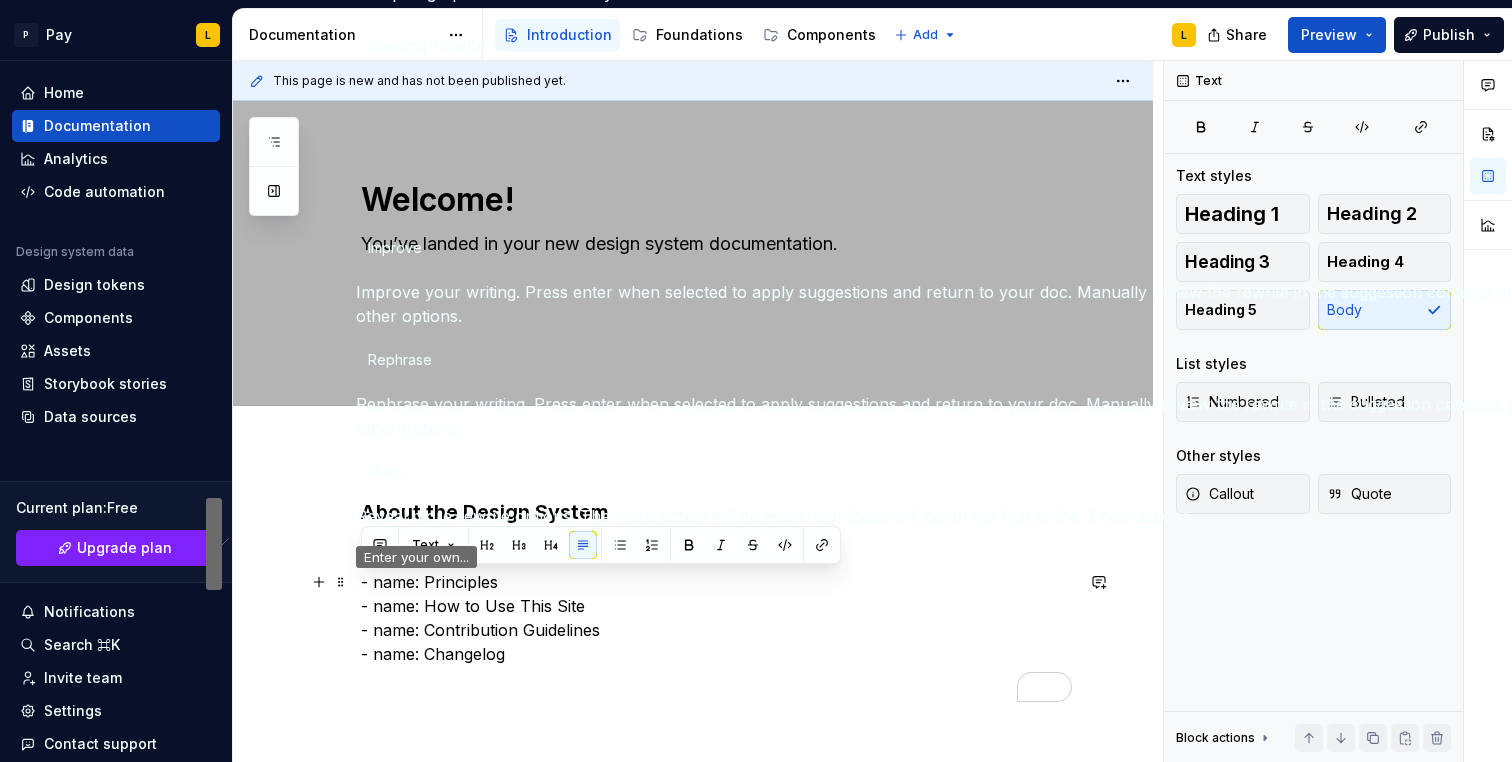 drag, startPoint x: 556, startPoint y: 659, endPoint x: 349, endPoint y: 588, distance: 218.83784 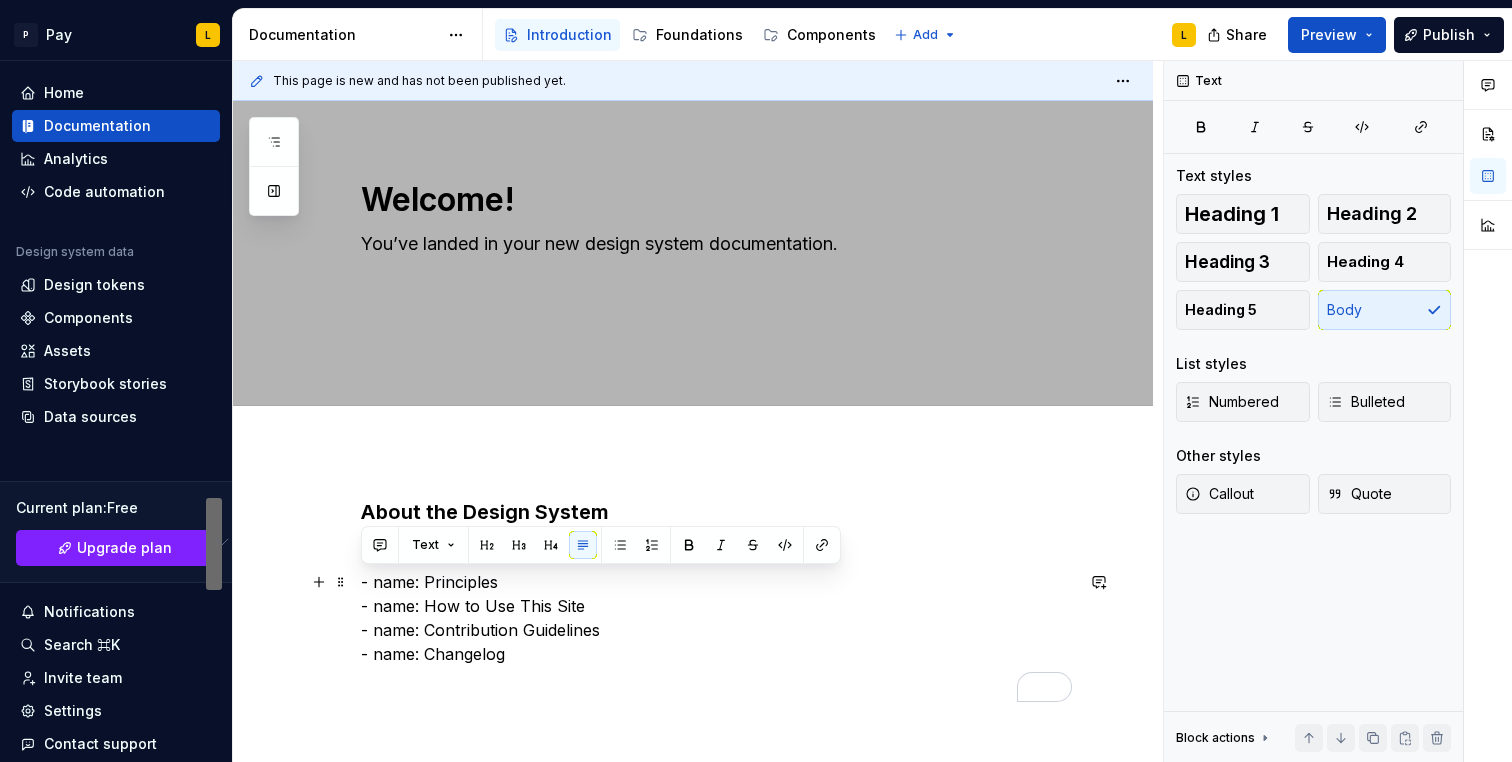 click on "- name: Principles       - name: How to Use This Site       - name: Contribution Guidelines       - name: Changelog" at bounding box center (717, 618) 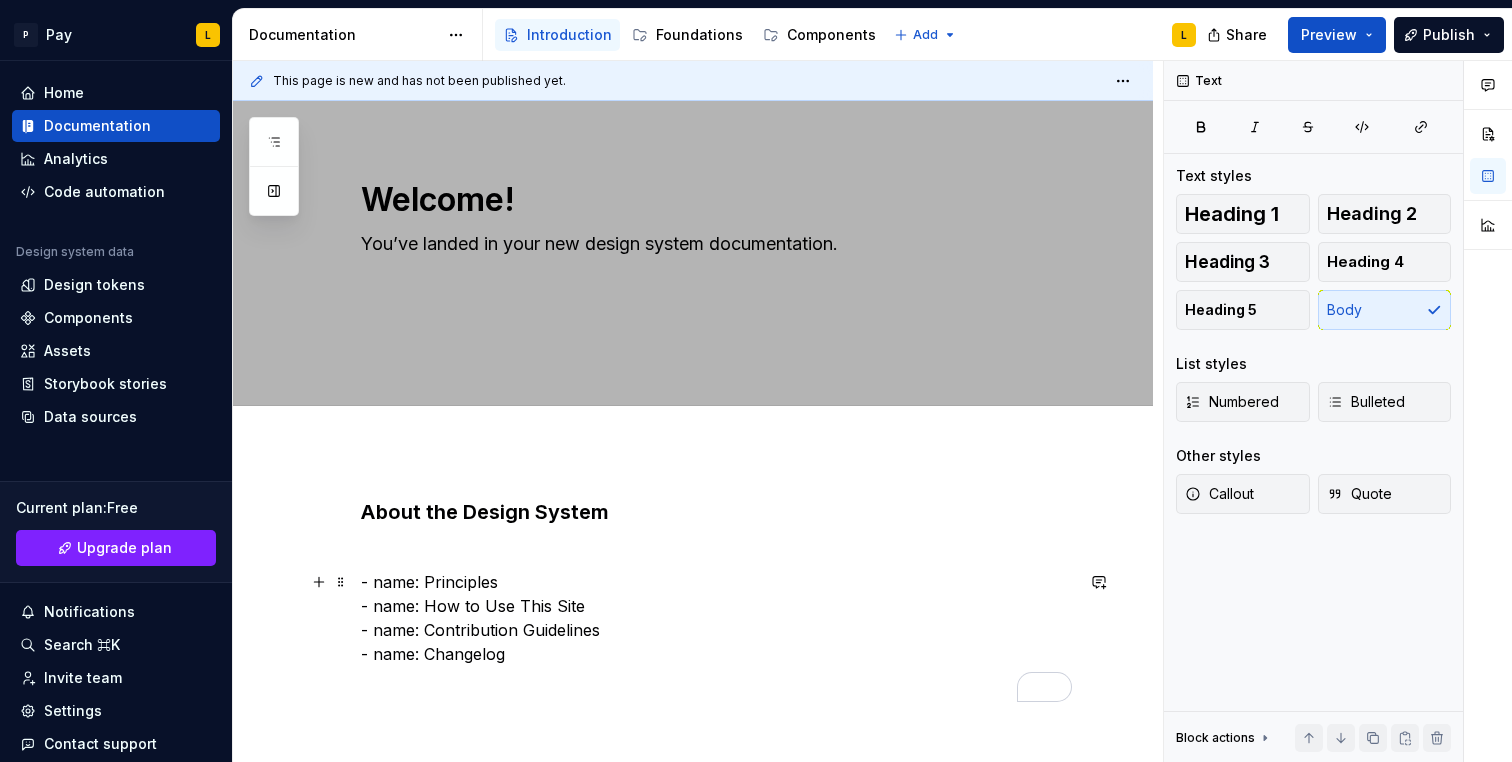 click on "- name: Principles       - name: How to Use This Site       - name: Contribution Guidelines       - name: Changelog" at bounding box center (717, 618) 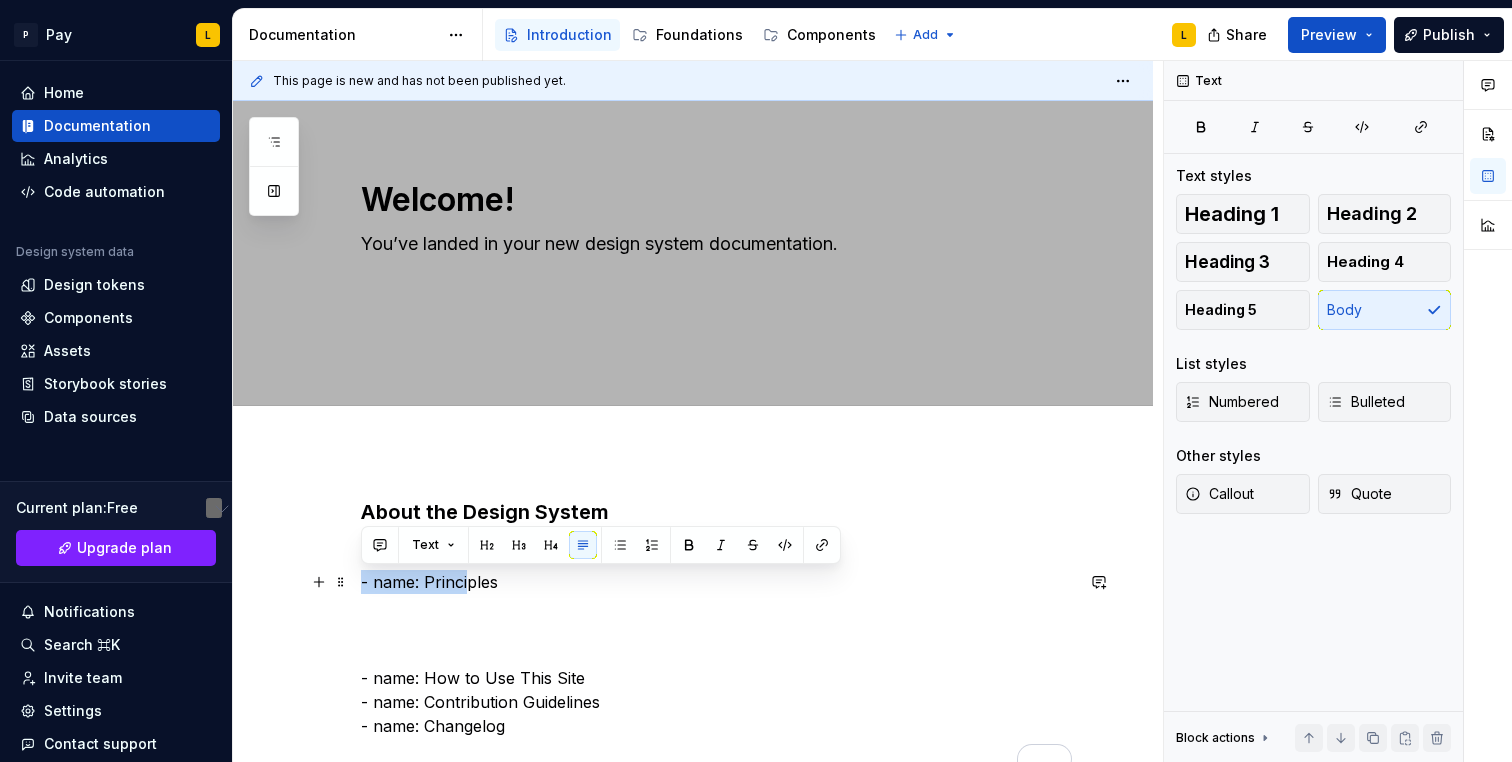 drag, startPoint x: 453, startPoint y: 584, endPoint x: 353, endPoint y: 582, distance: 100.02 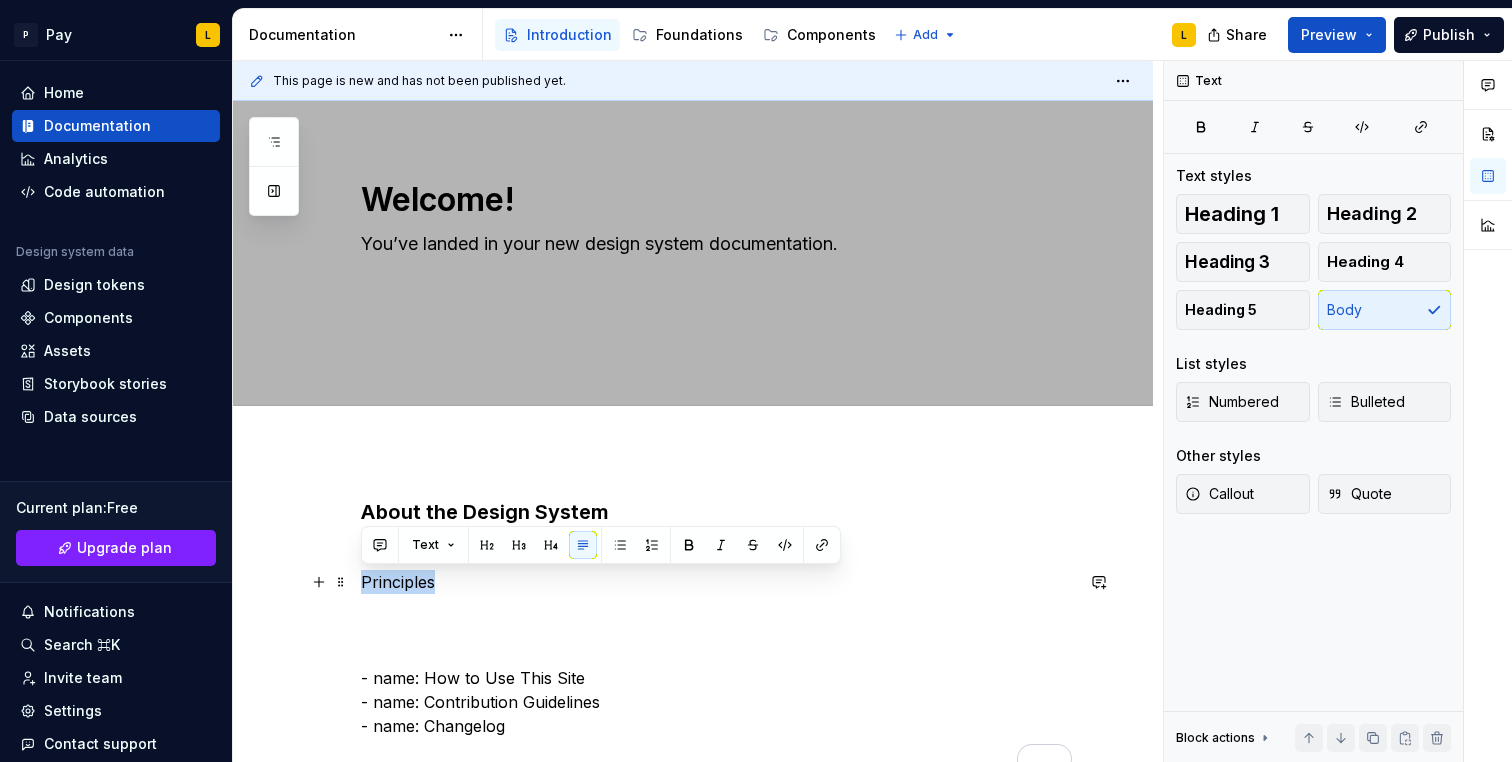 drag, startPoint x: 363, startPoint y: 584, endPoint x: 452, endPoint y: 583, distance: 89.005615 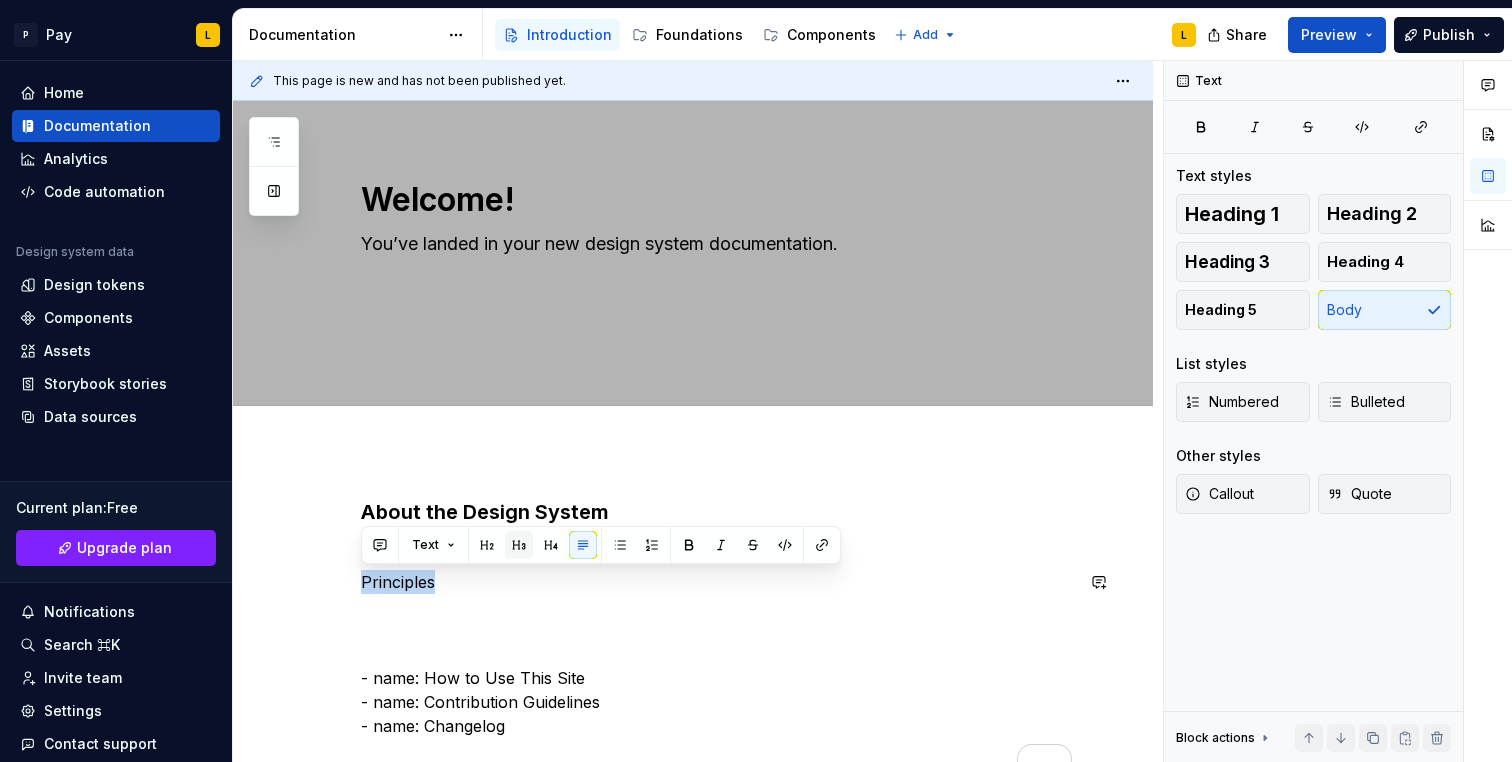 click at bounding box center [519, 545] 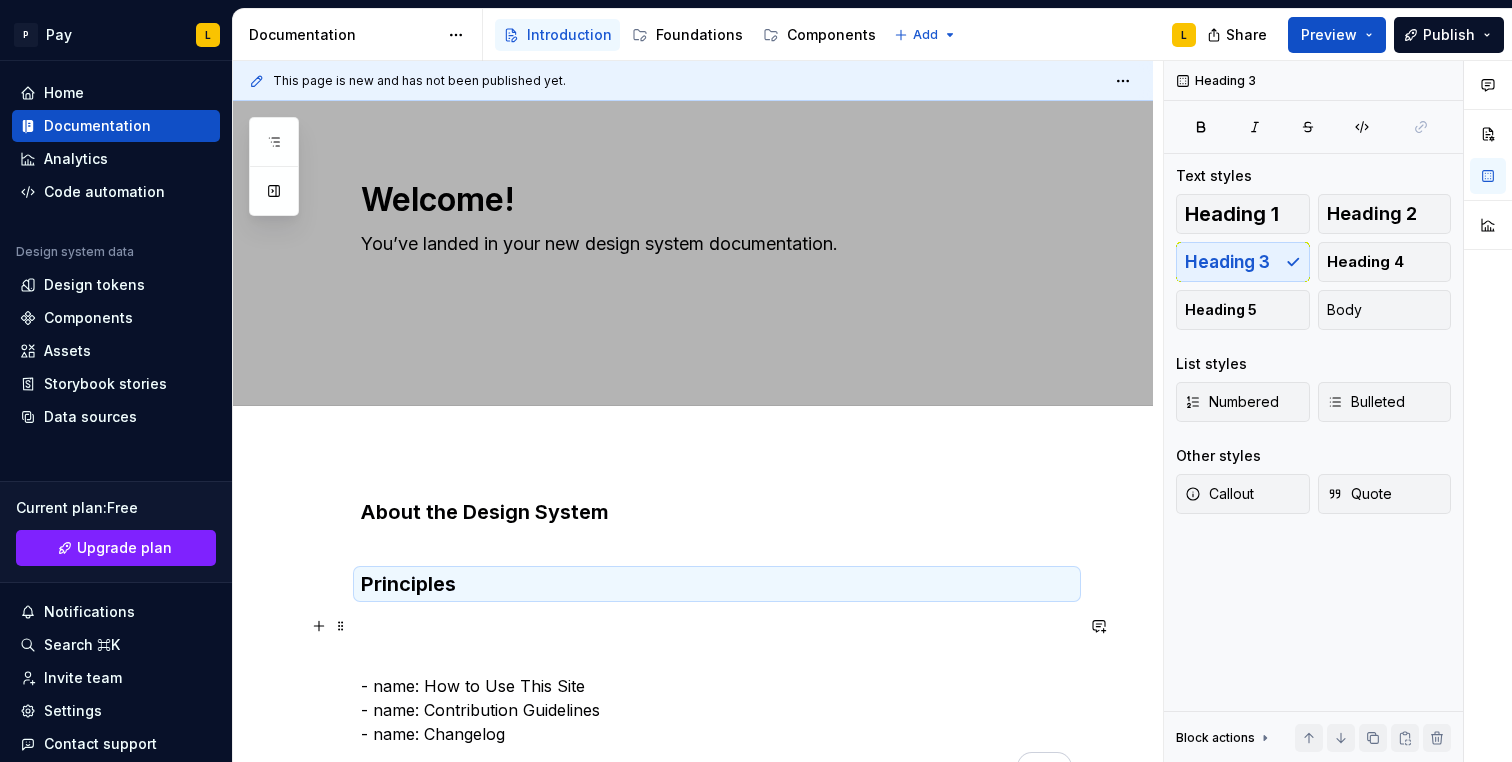 click at bounding box center [717, 626] 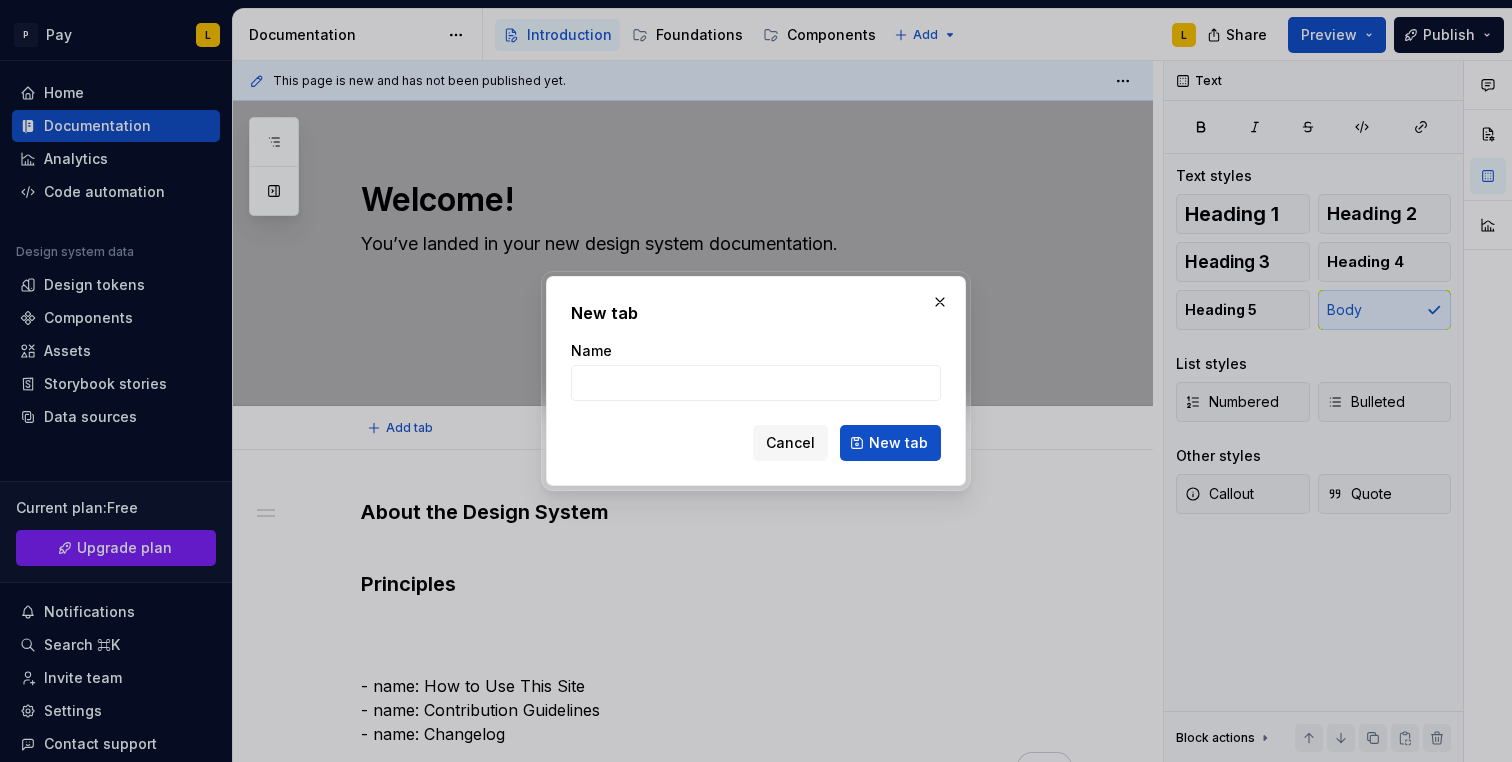 drag, startPoint x: 794, startPoint y: 438, endPoint x: 542, endPoint y: 490, distance: 257.30914 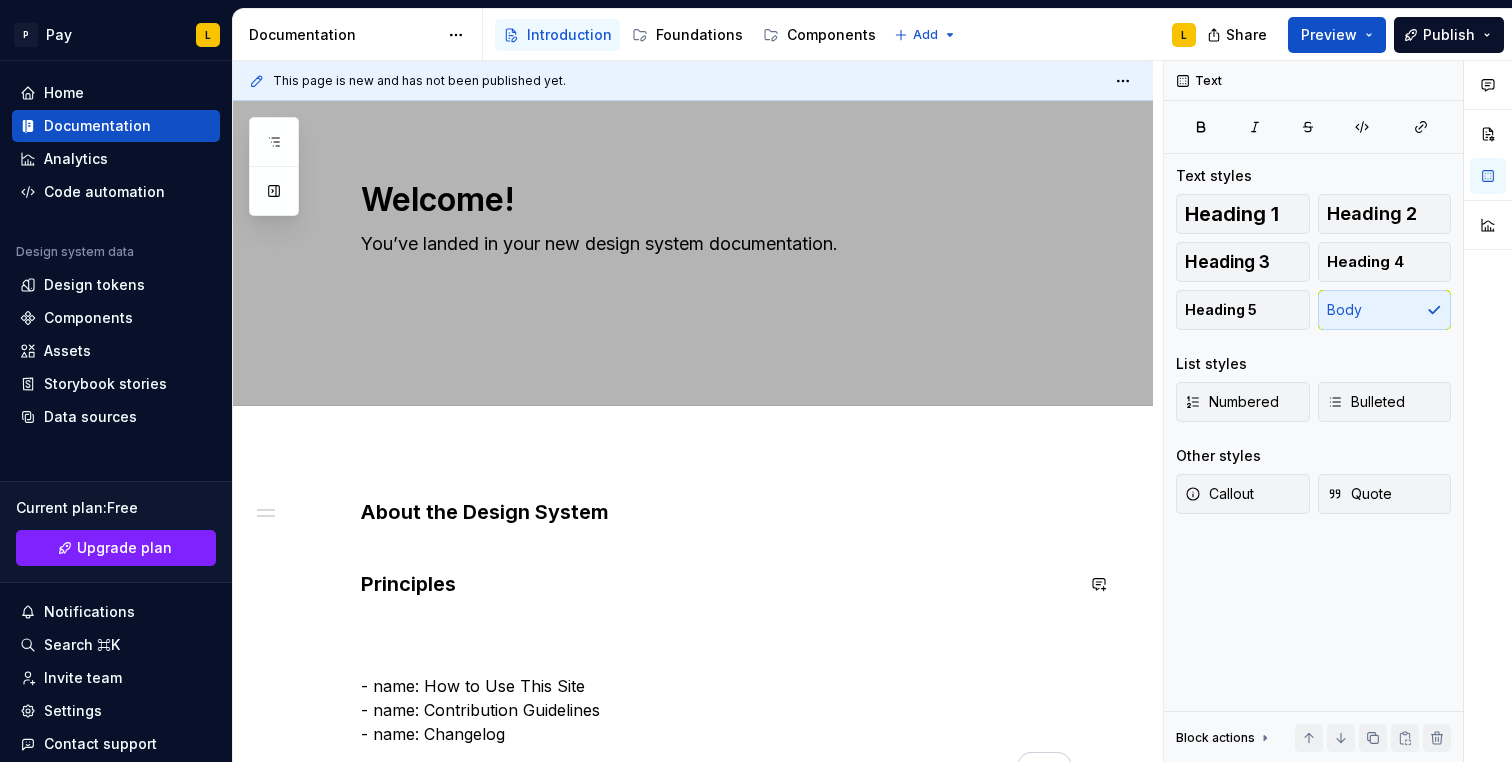 scroll, scrollTop: 128, scrollLeft: 0, axis: vertical 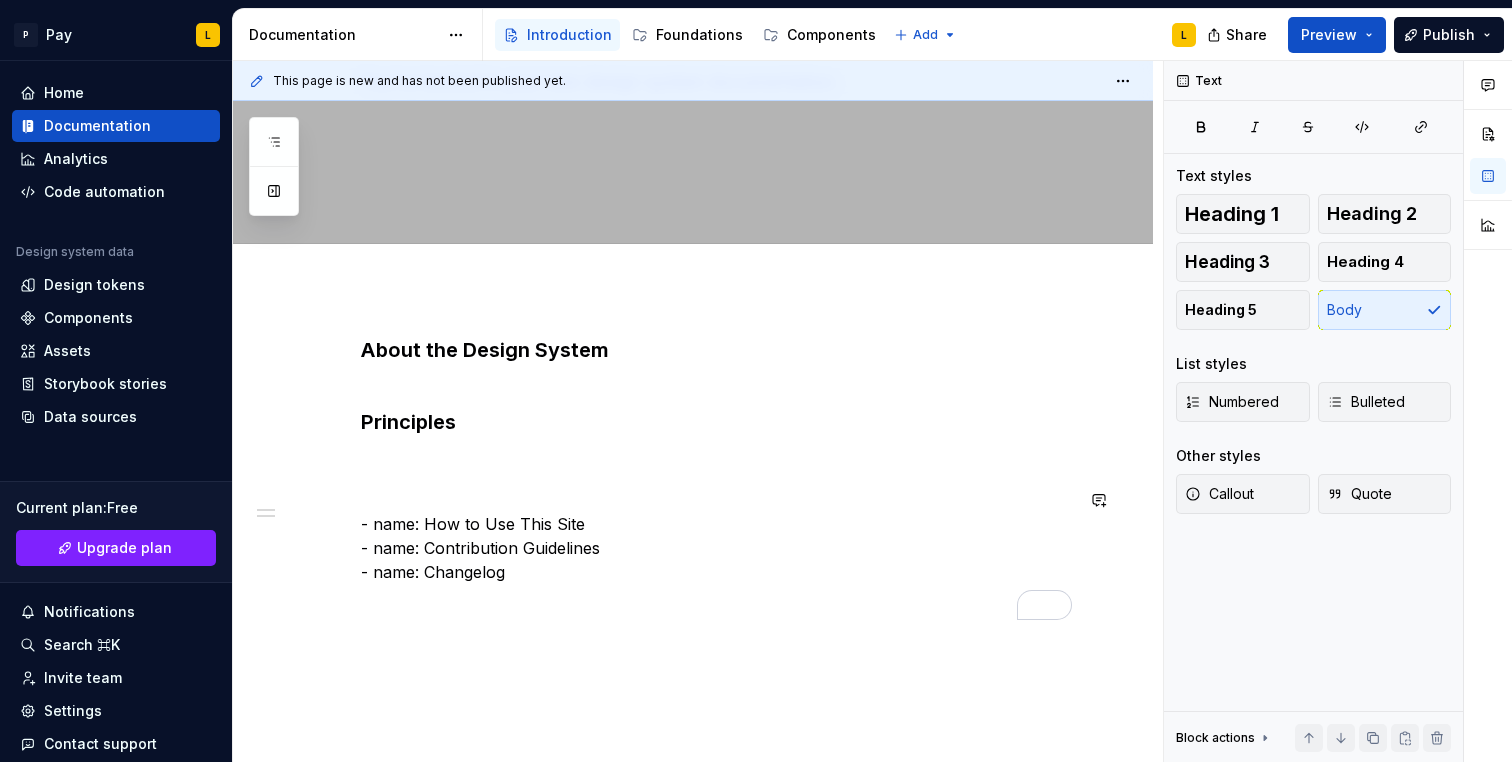 click on "About the Design System Principles       - name: How to Use This Site       - name: Contribution Guidelines       - name: Changelog" at bounding box center (717, 478) 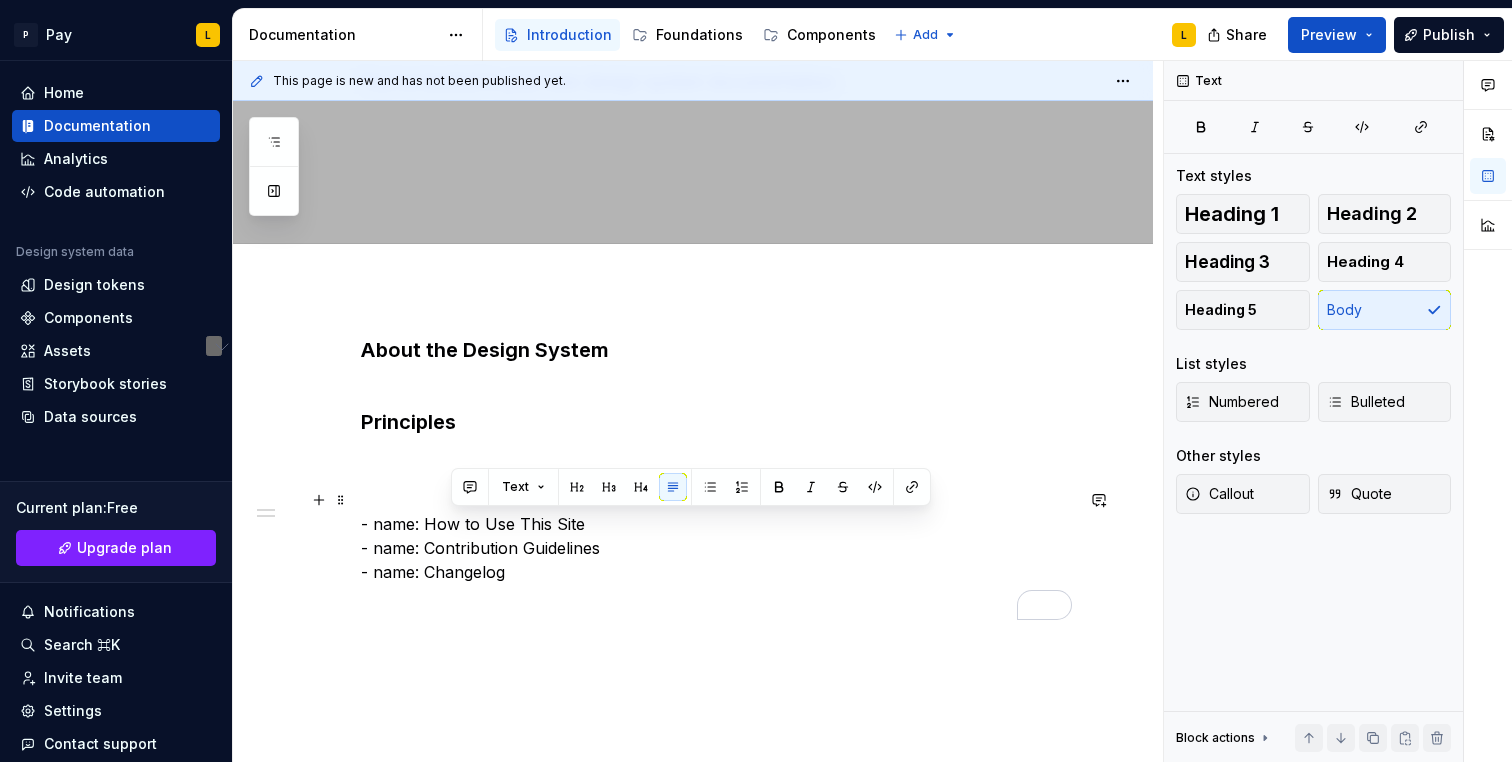 drag, startPoint x: 452, startPoint y: 526, endPoint x: 625, endPoint y: 523, distance: 173.02602 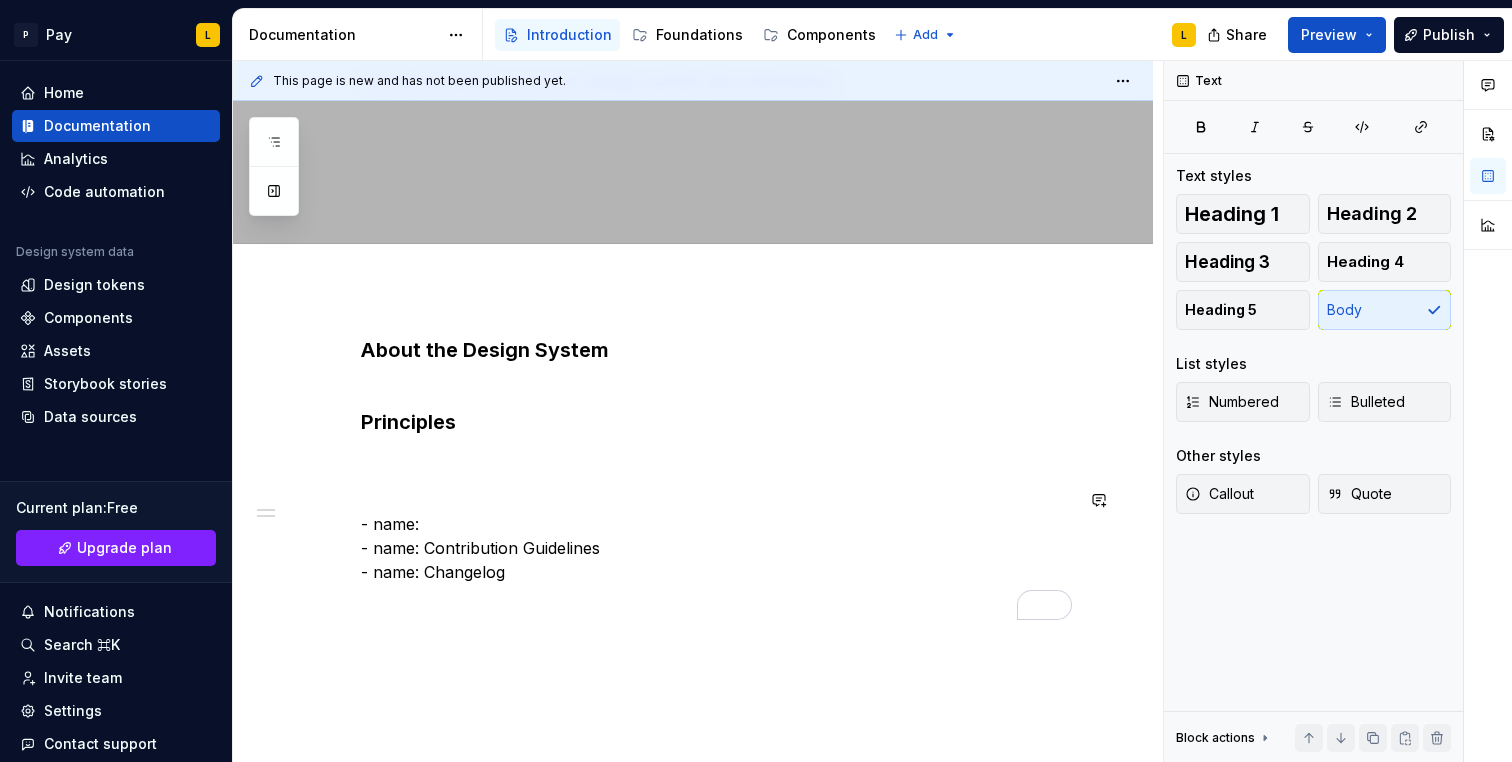 click on "About the Design System Principles       - name:        - name: Contribution Guidelines       - name: Changelog" at bounding box center (717, 478) 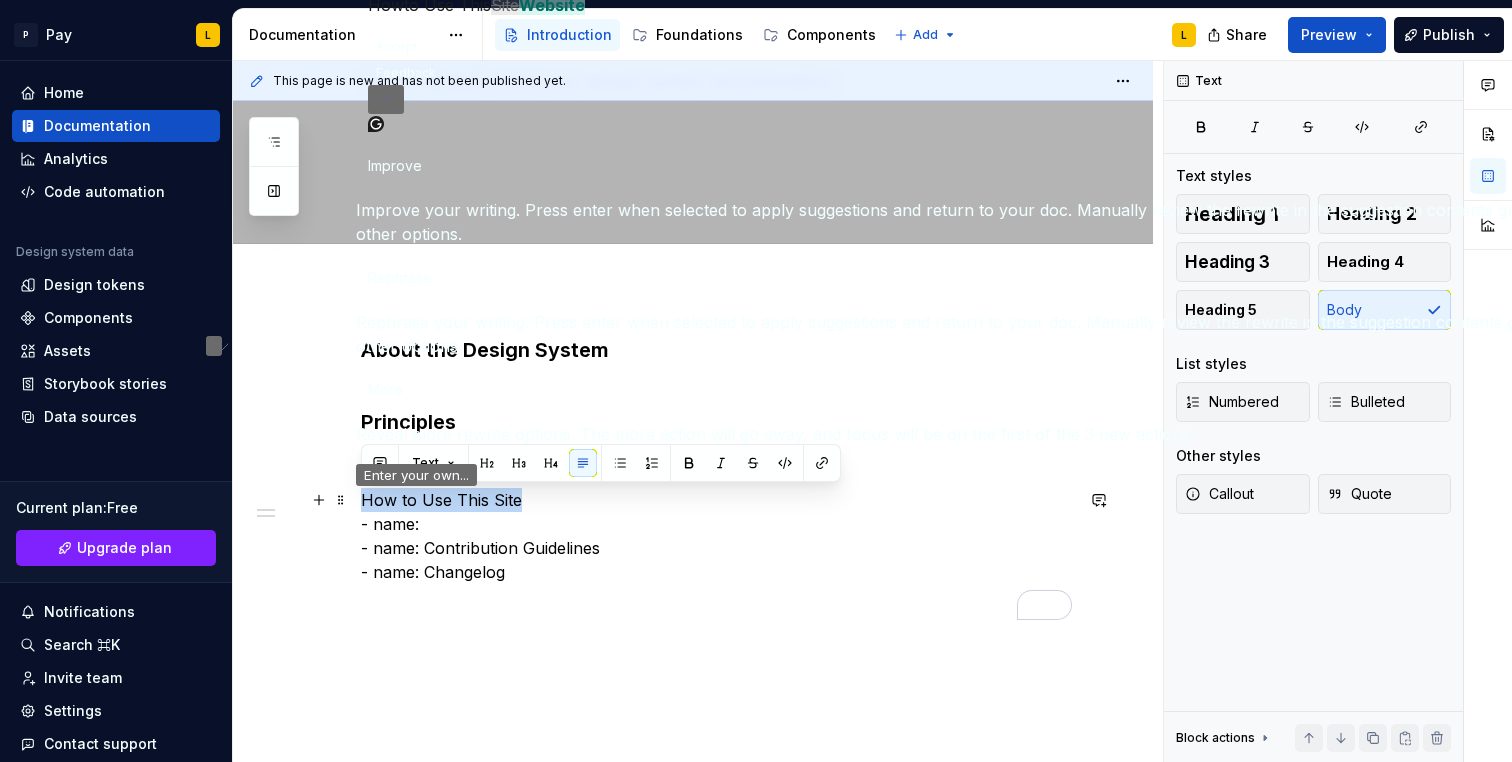 drag, startPoint x: 477, startPoint y: 498, endPoint x: 365, endPoint y: 500, distance: 112.01785 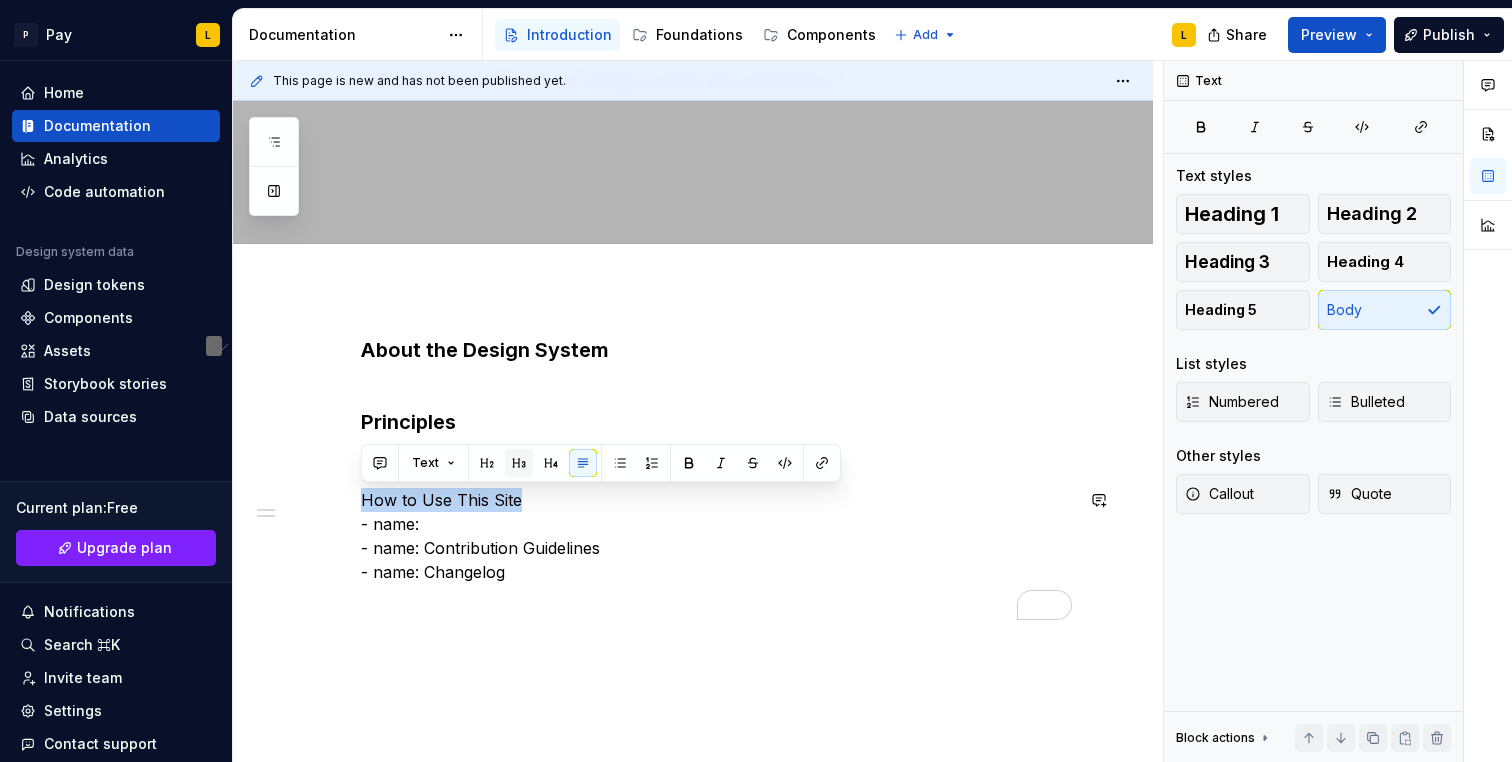 click at bounding box center [519, 463] 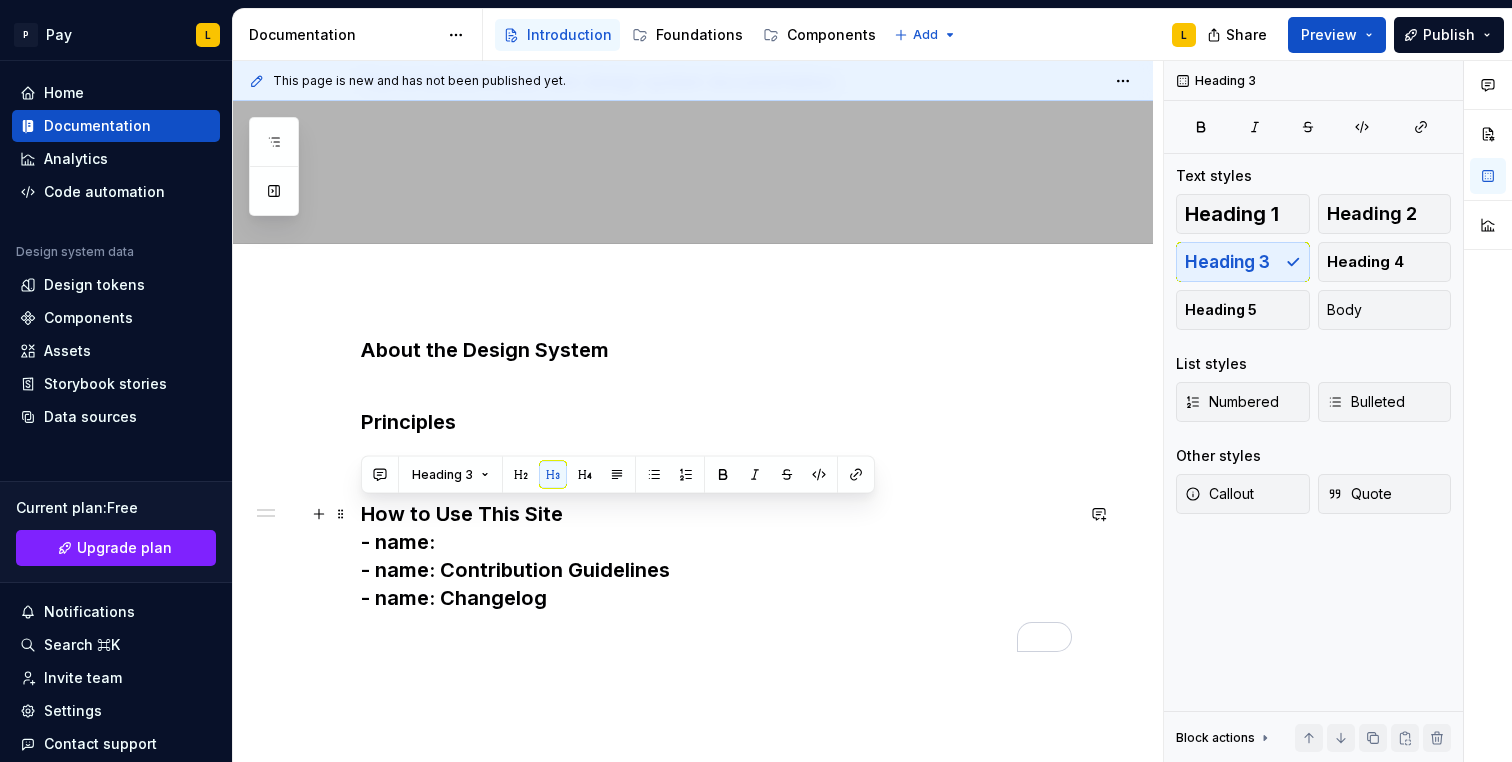 click on "How to Use This Site       - name:        - name: Contribution Guidelines       - name: Changelog" at bounding box center (717, 556) 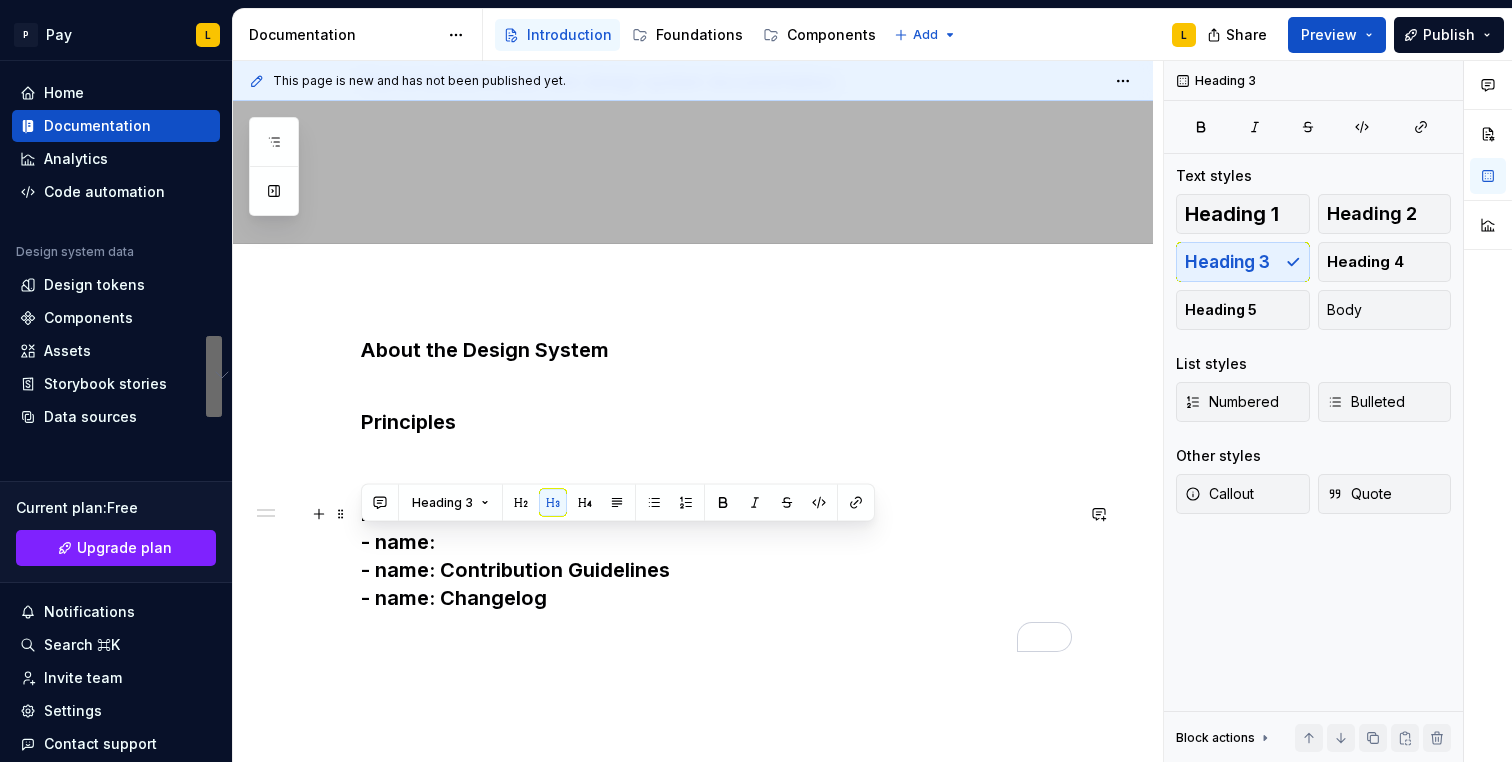drag, startPoint x: 535, startPoint y: 585, endPoint x: 362, endPoint y: 548, distance: 176.91241 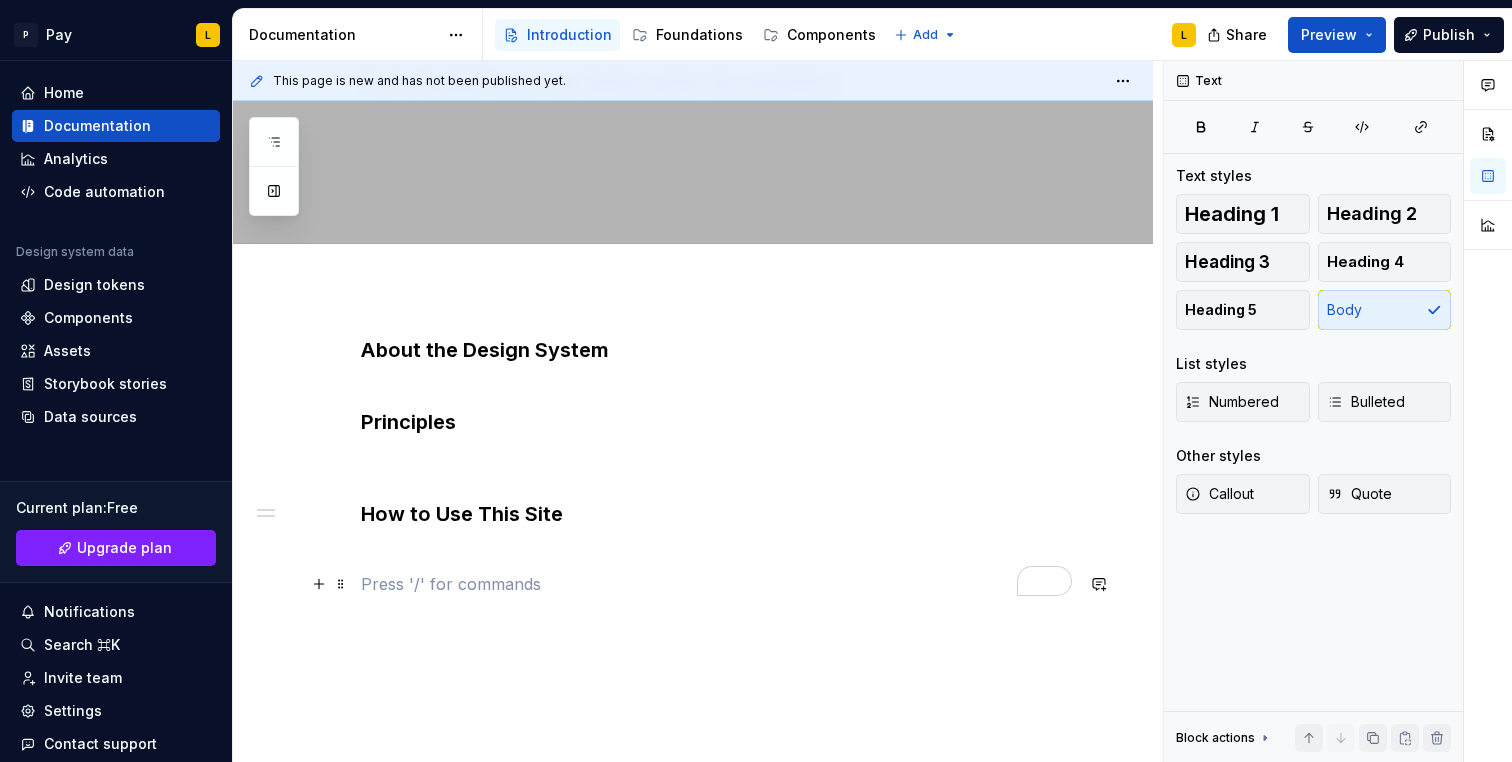 click at bounding box center (717, 584) 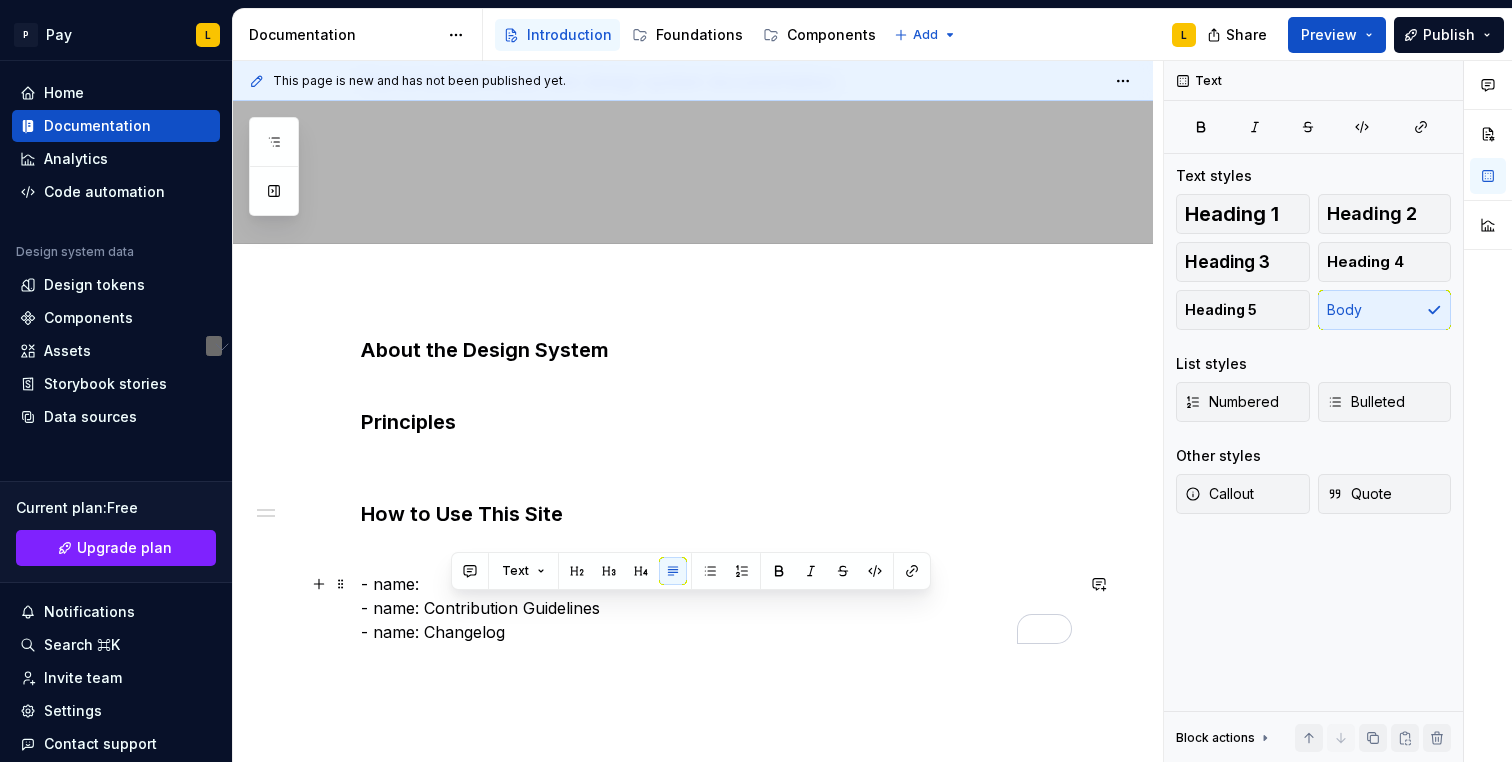 drag, startPoint x: 454, startPoint y: 607, endPoint x: 630, endPoint y: 607, distance: 176 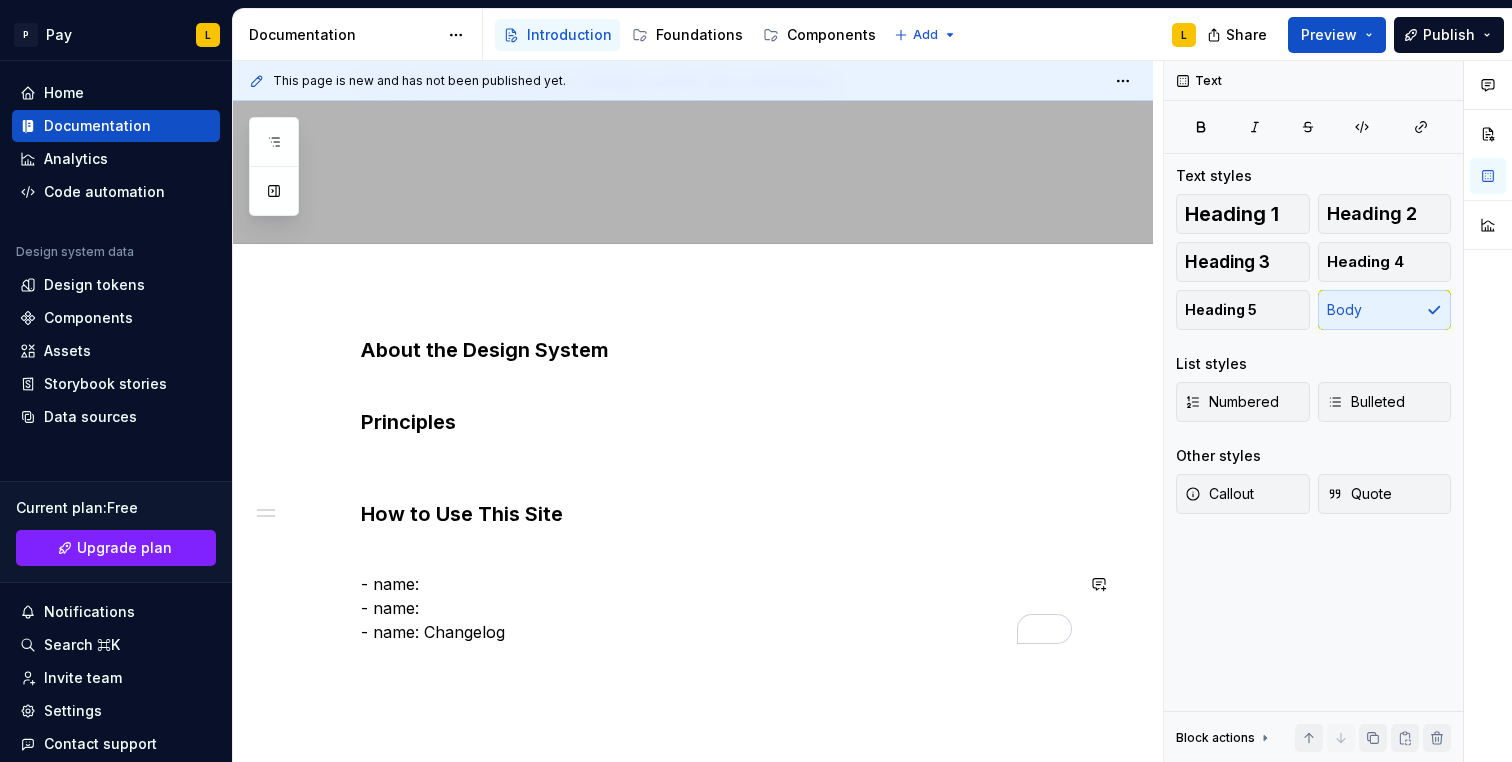 click on "About the Design System Principles How to Use This Site       - name:        - name:        - name: Changelog" at bounding box center [717, 490] 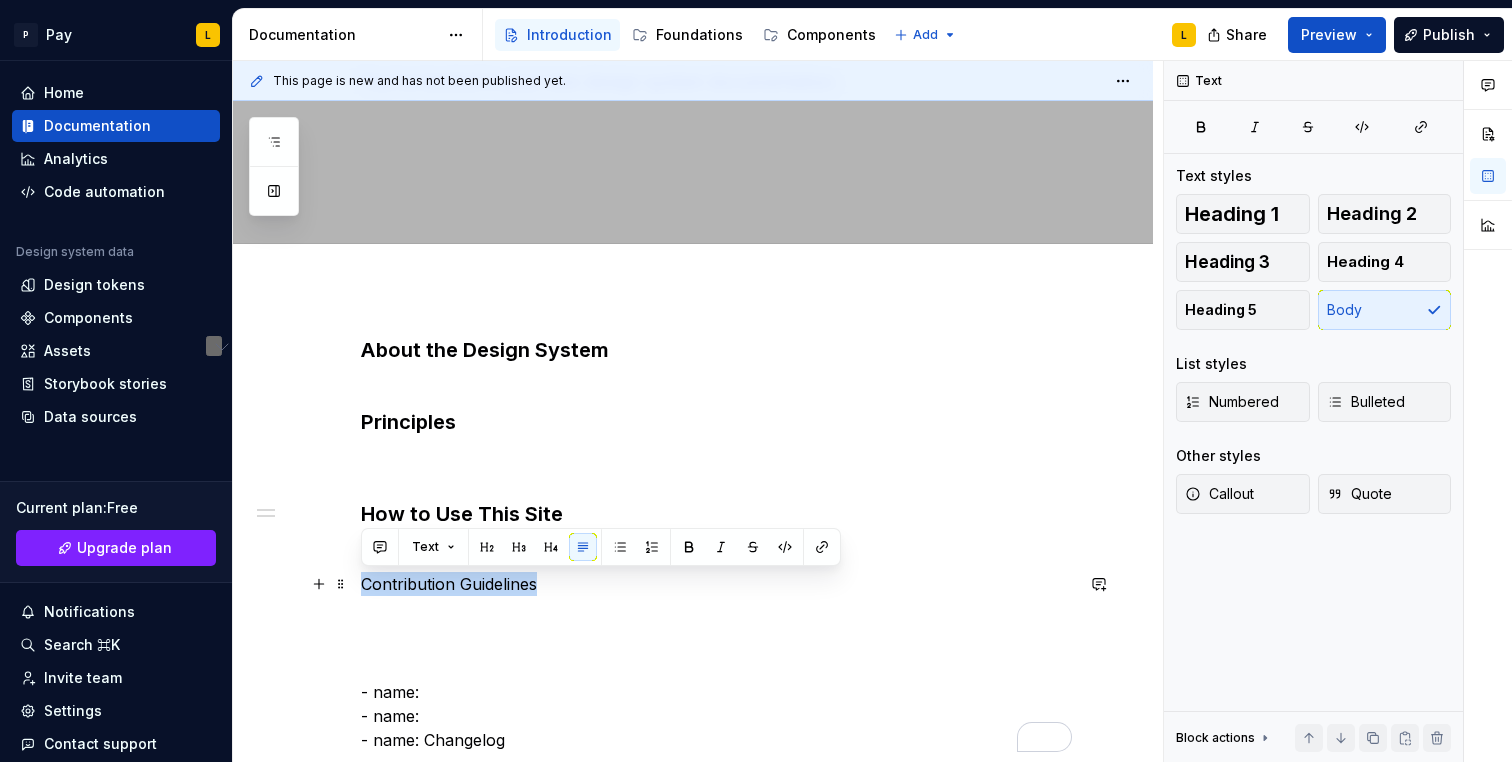 drag, startPoint x: 535, startPoint y: 584, endPoint x: 364, endPoint y: 586, distance: 171.01169 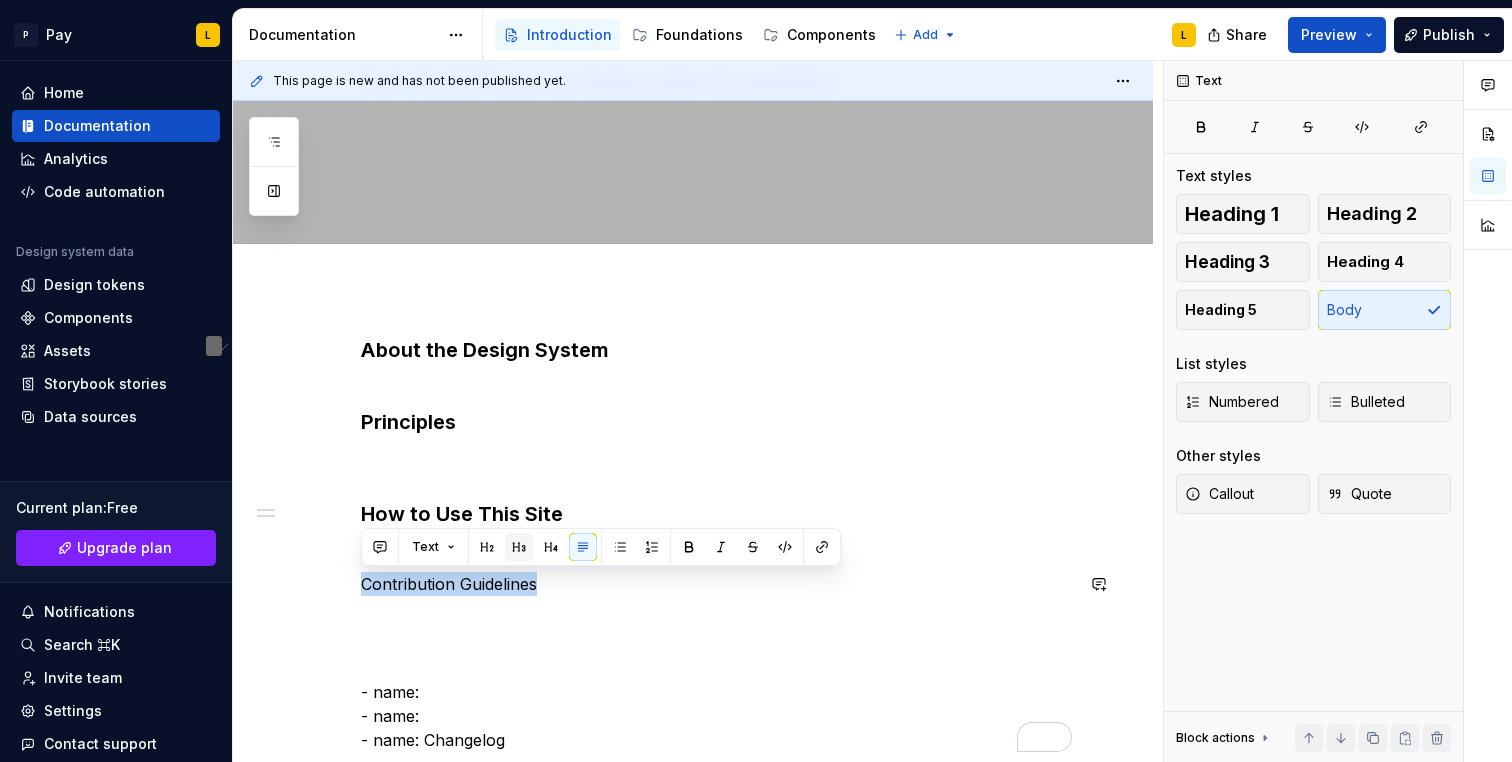 click at bounding box center [519, 547] 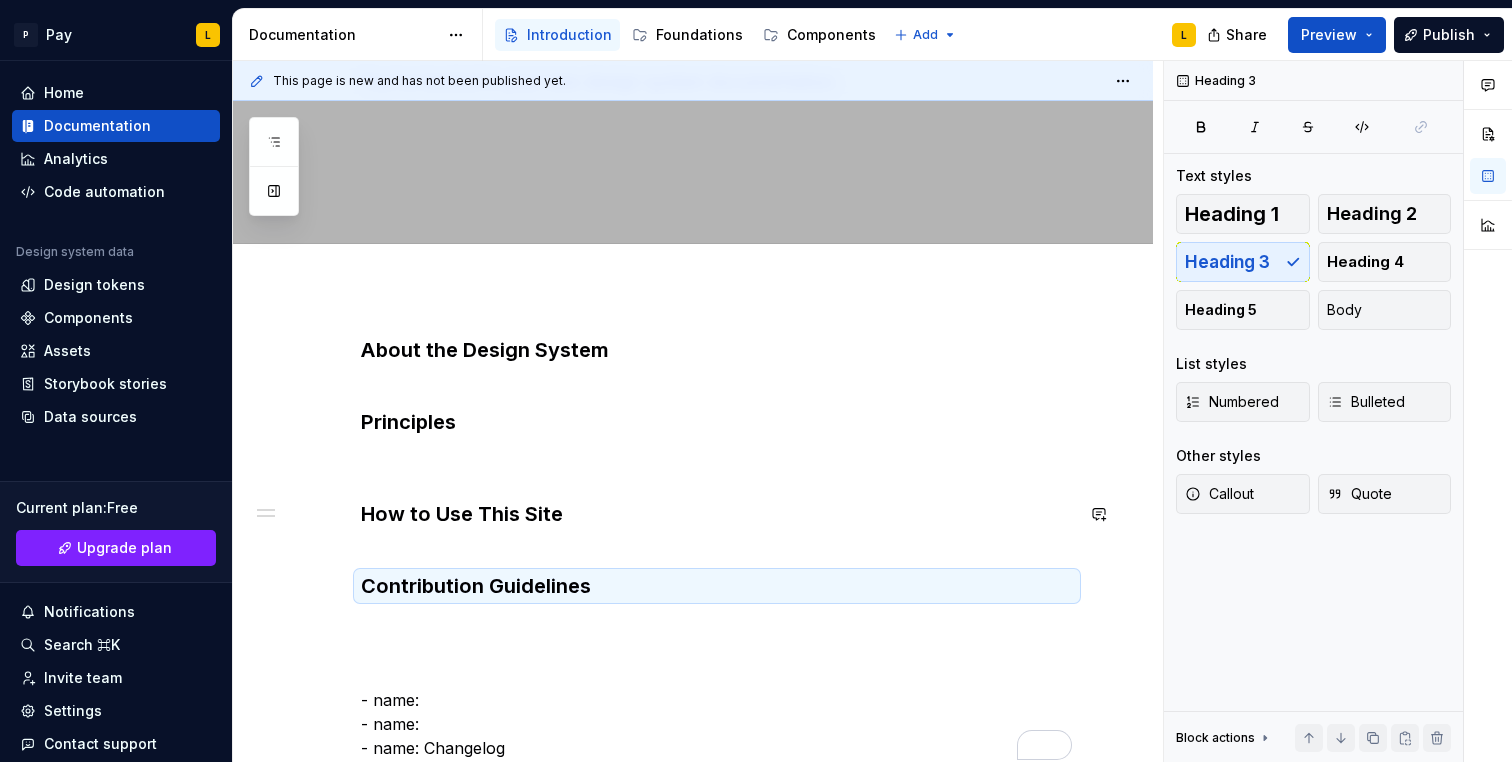 click on "About the Design System Principles How to Use This Site Contribution Guidelines       - name:        - name:        - name: Changelog" at bounding box center [717, 548] 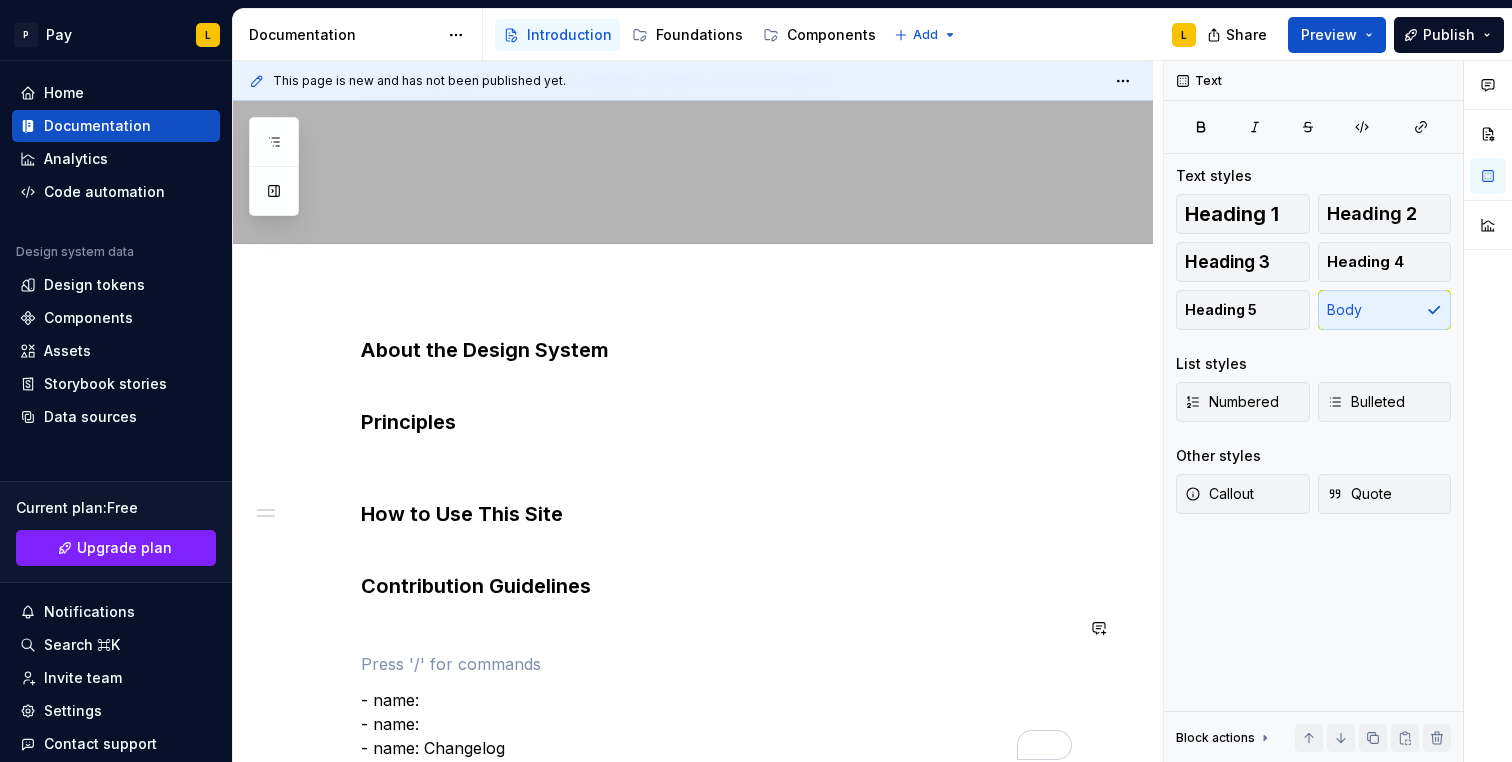 scroll, scrollTop: 498, scrollLeft: 0, axis: vertical 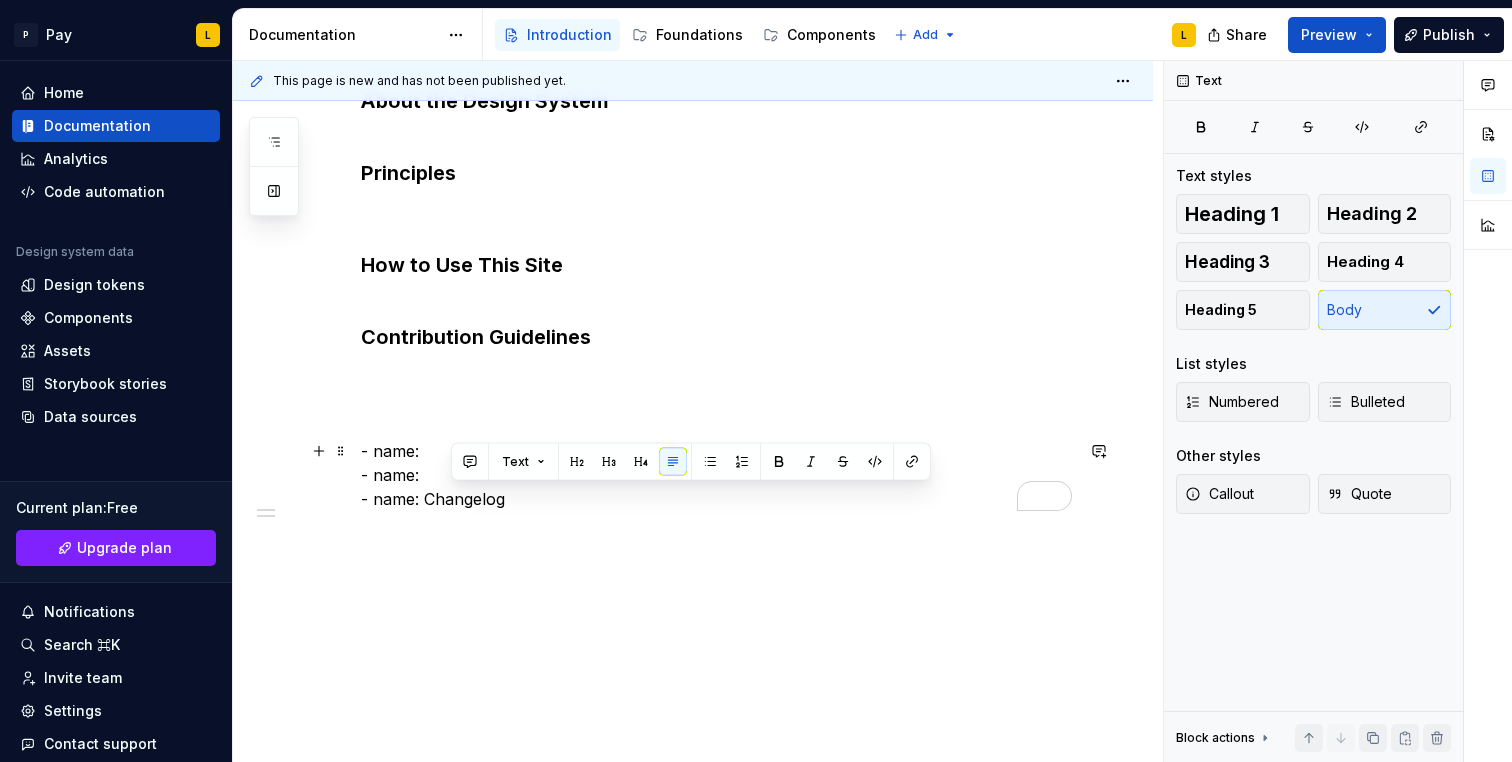 drag, startPoint x: 450, startPoint y: 499, endPoint x: 560, endPoint y: 504, distance: 110.11358 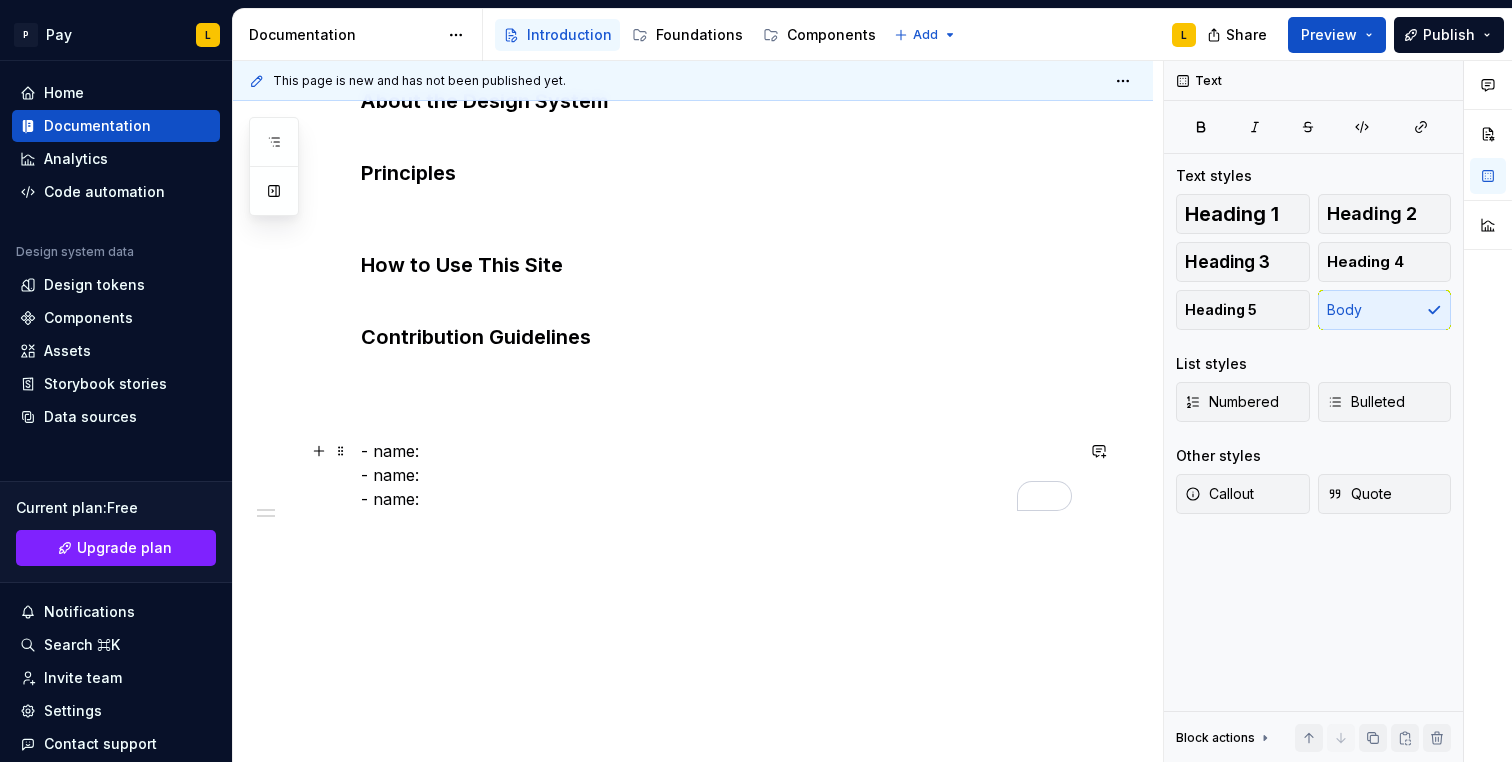 click on "- name:        - name:        - name:" at bounding box center (717, 475) 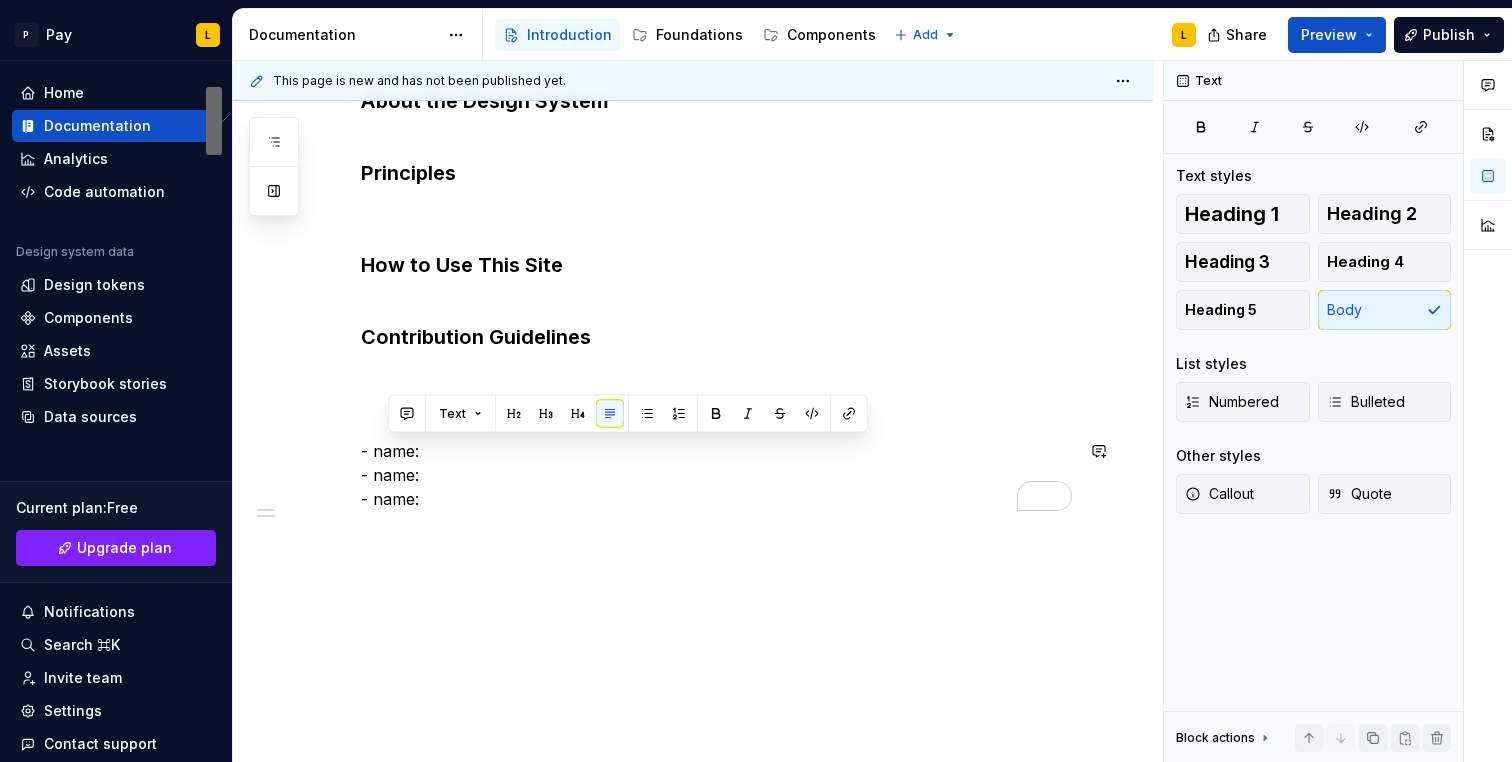 drag, startPoint x: 390, startPoint y: 447, endPoint x: 479, endPoint y: 519, distance: 114.47707 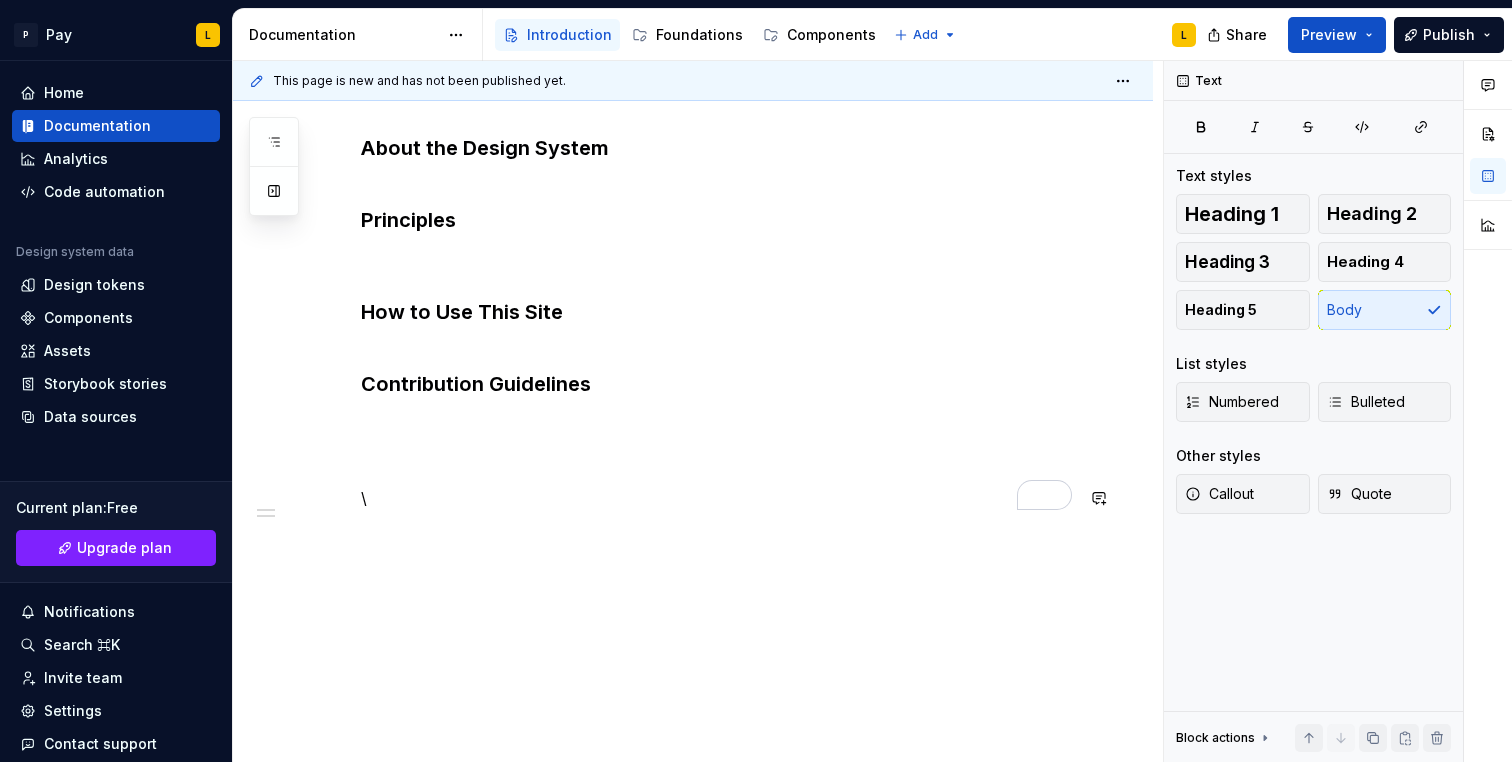 scroll, scrollTop: 450, scrollLeft: 0, axis: vertical 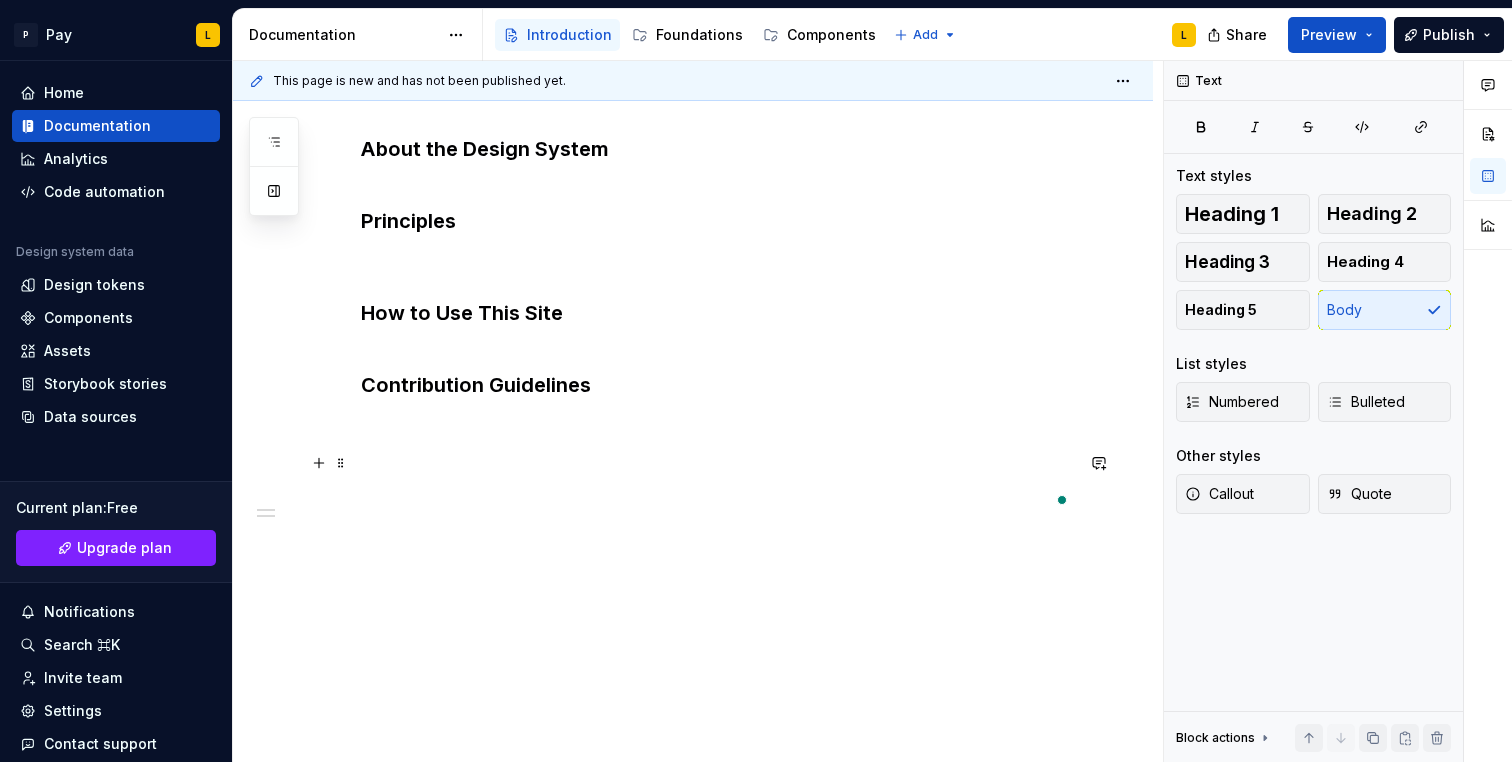 click at bounding box center [717, 463] 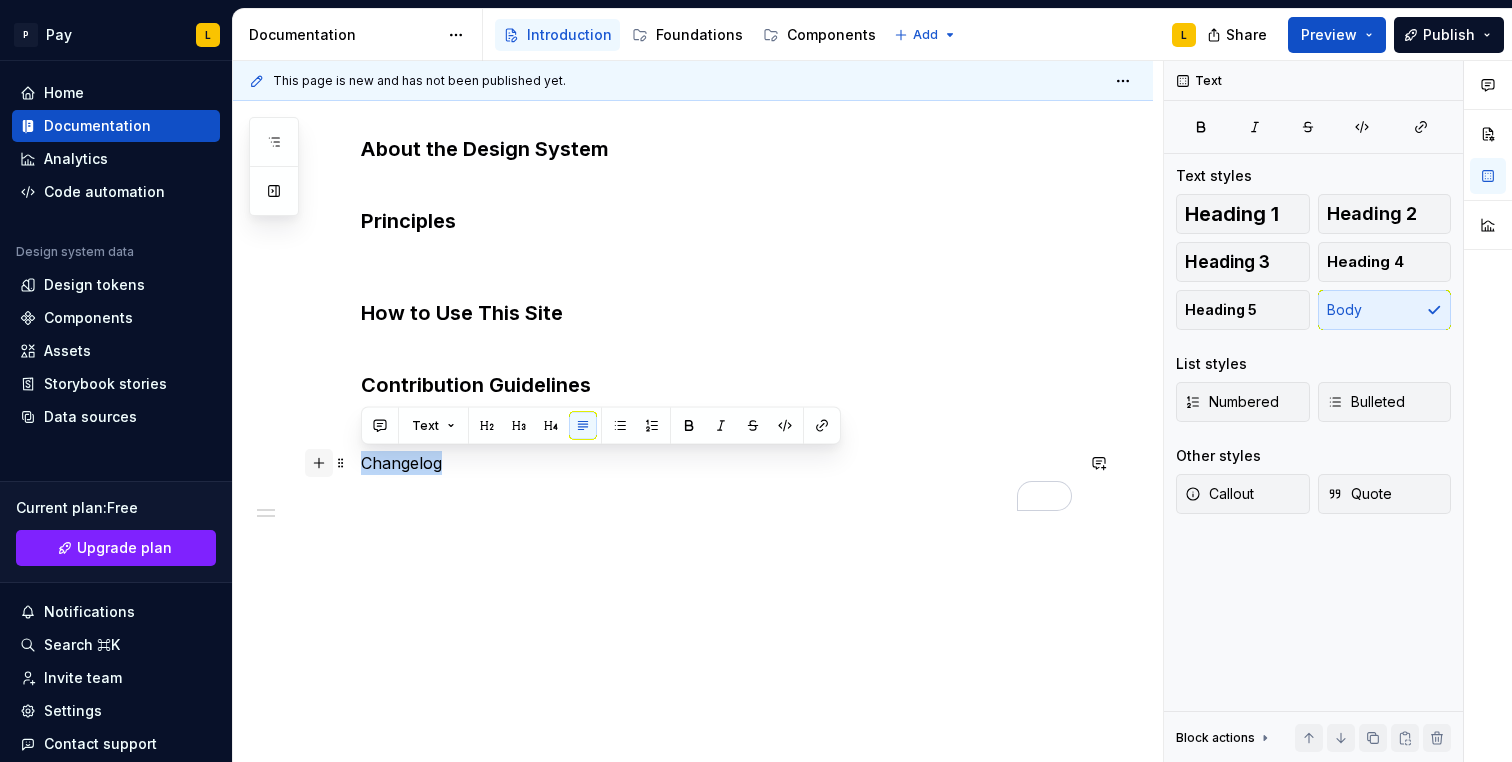 drag, startPoint x: 455, startPoint y: 466, endPoint x: 322, endPoint y: 464, distance: 133.01503 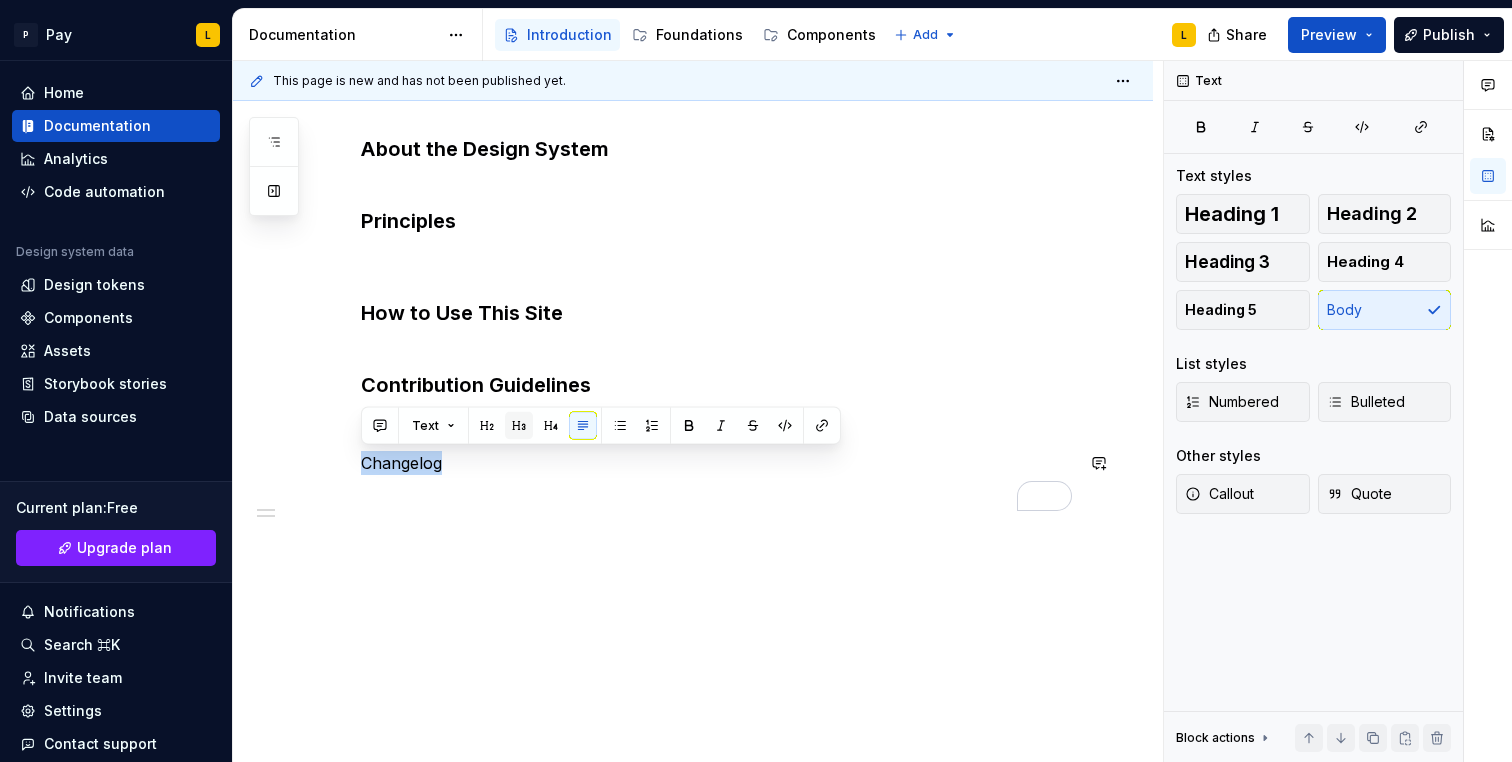 click at bounding box center (519, 426) 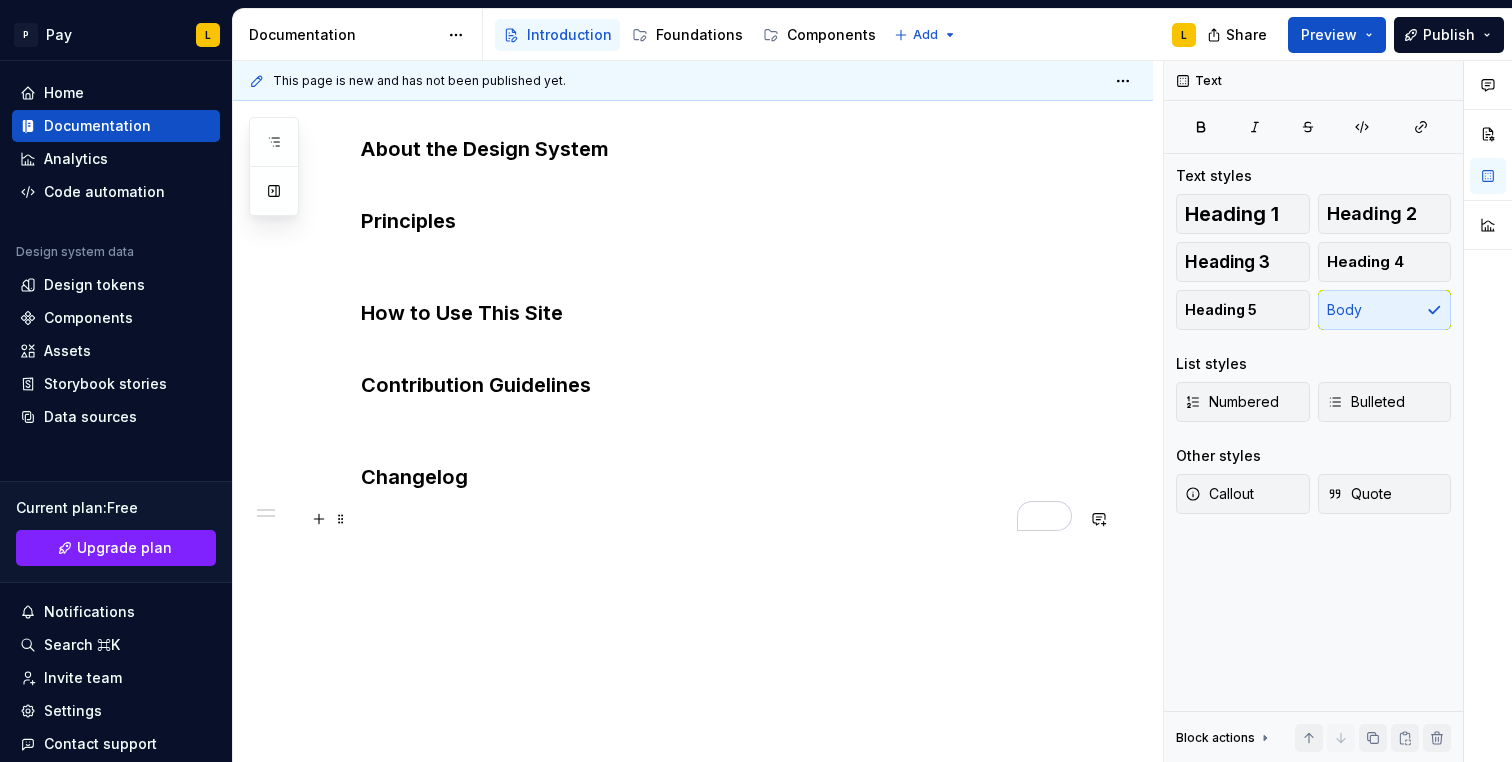 click at bounding box center [717, 519] 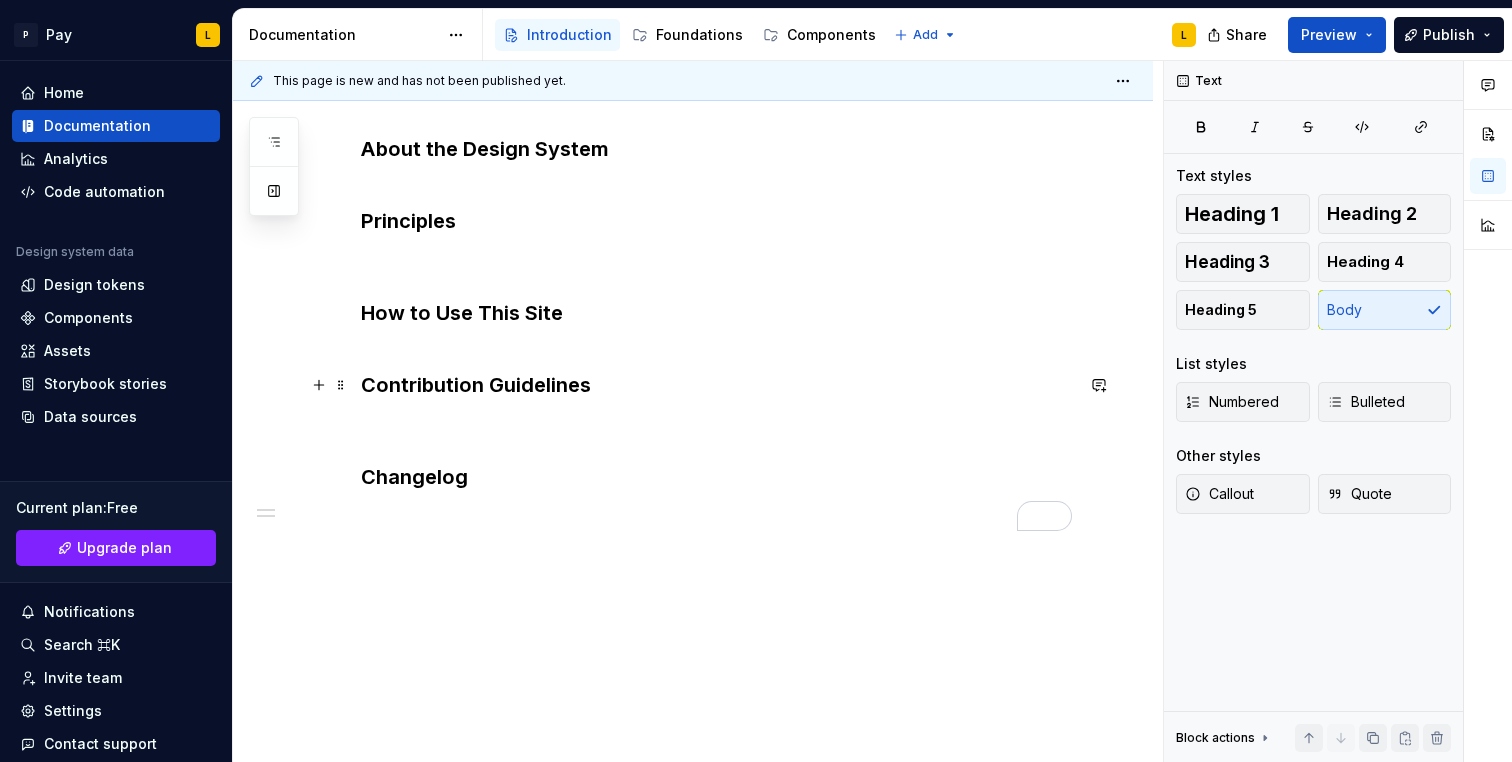 scroll, scrollTop: 405, scrollLeft: 0, axis: vertical 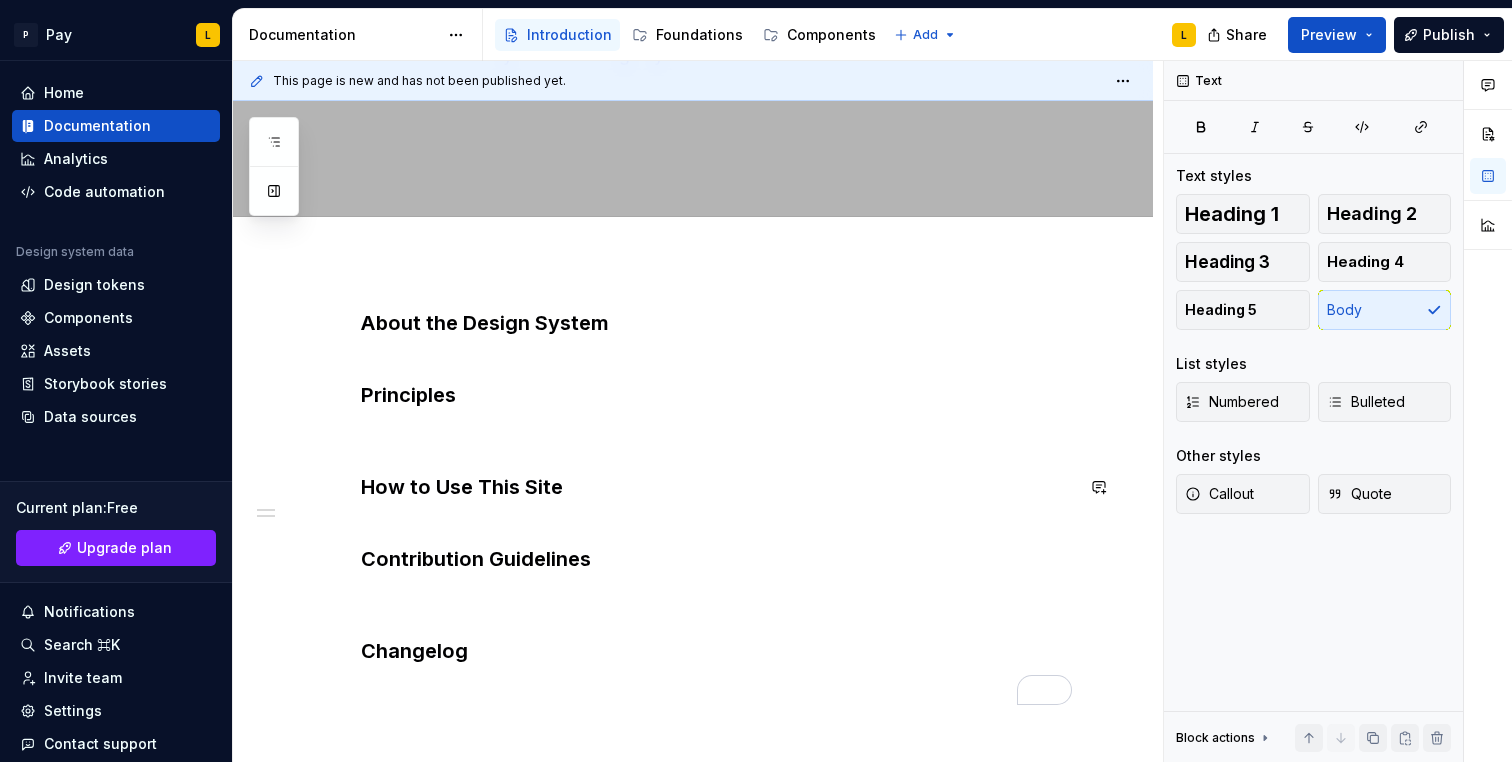 click on "How to Use This Site" at bounding box center [717, 501] 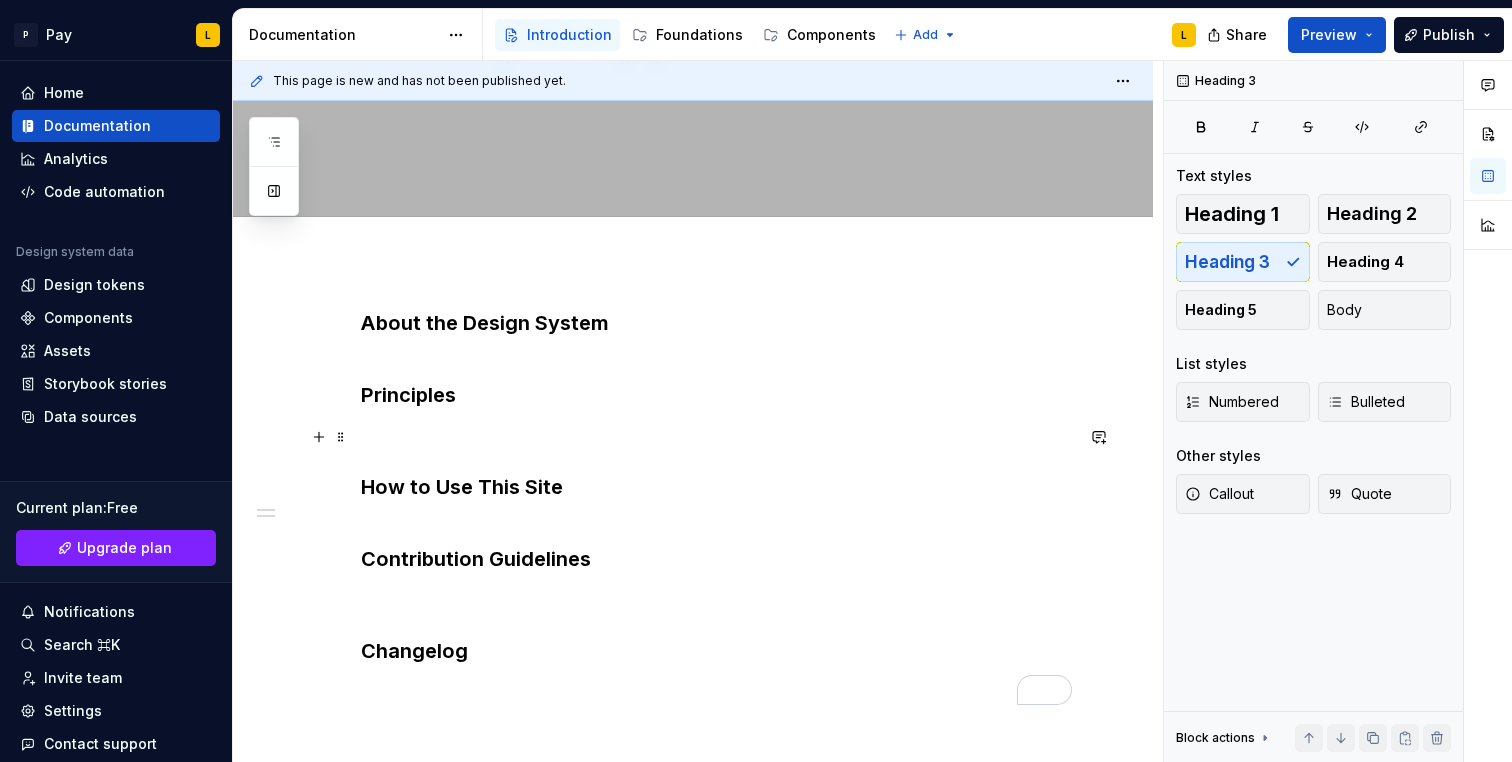 click at bounding box center (717, 437) 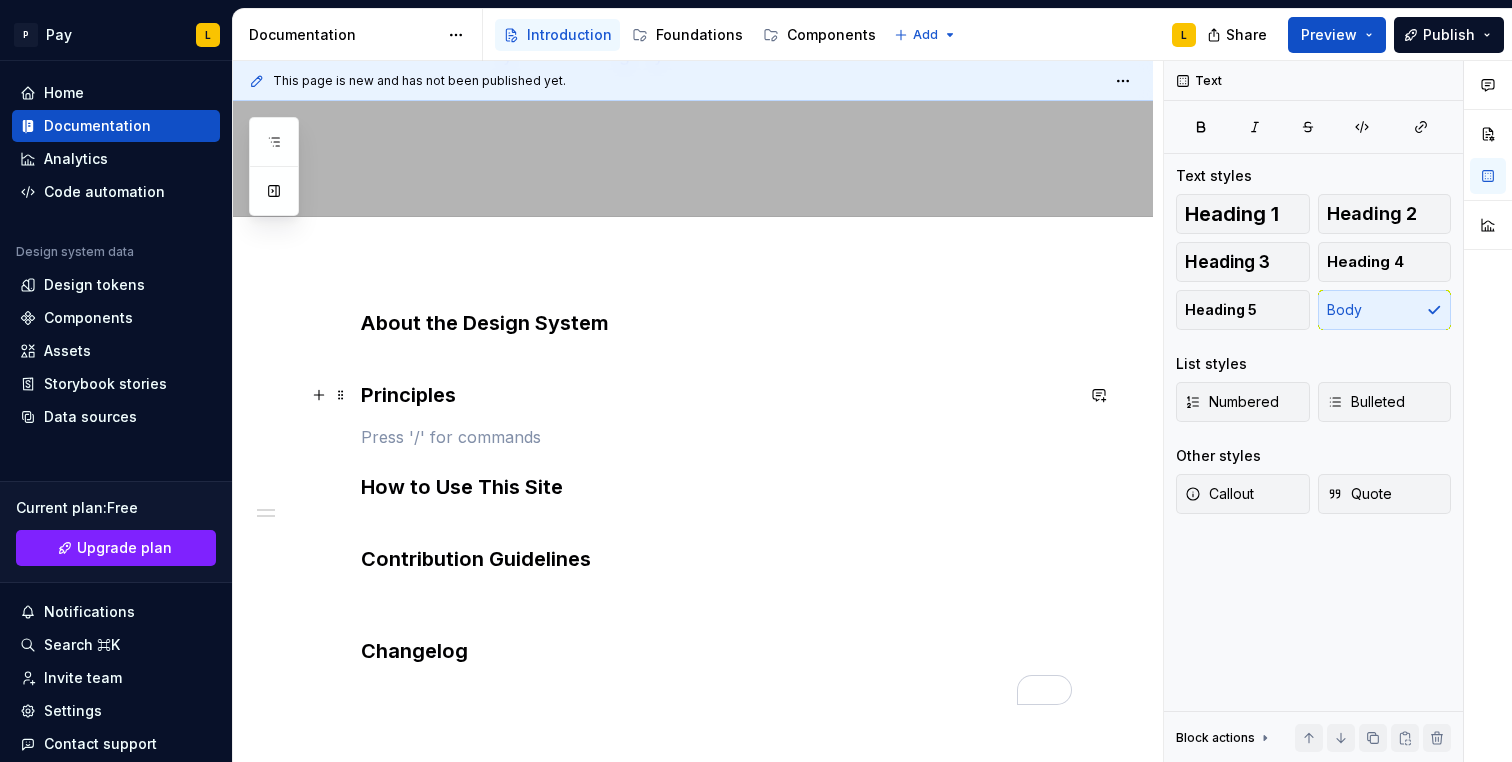 click on "Principles" at bounding box center [717, 395] 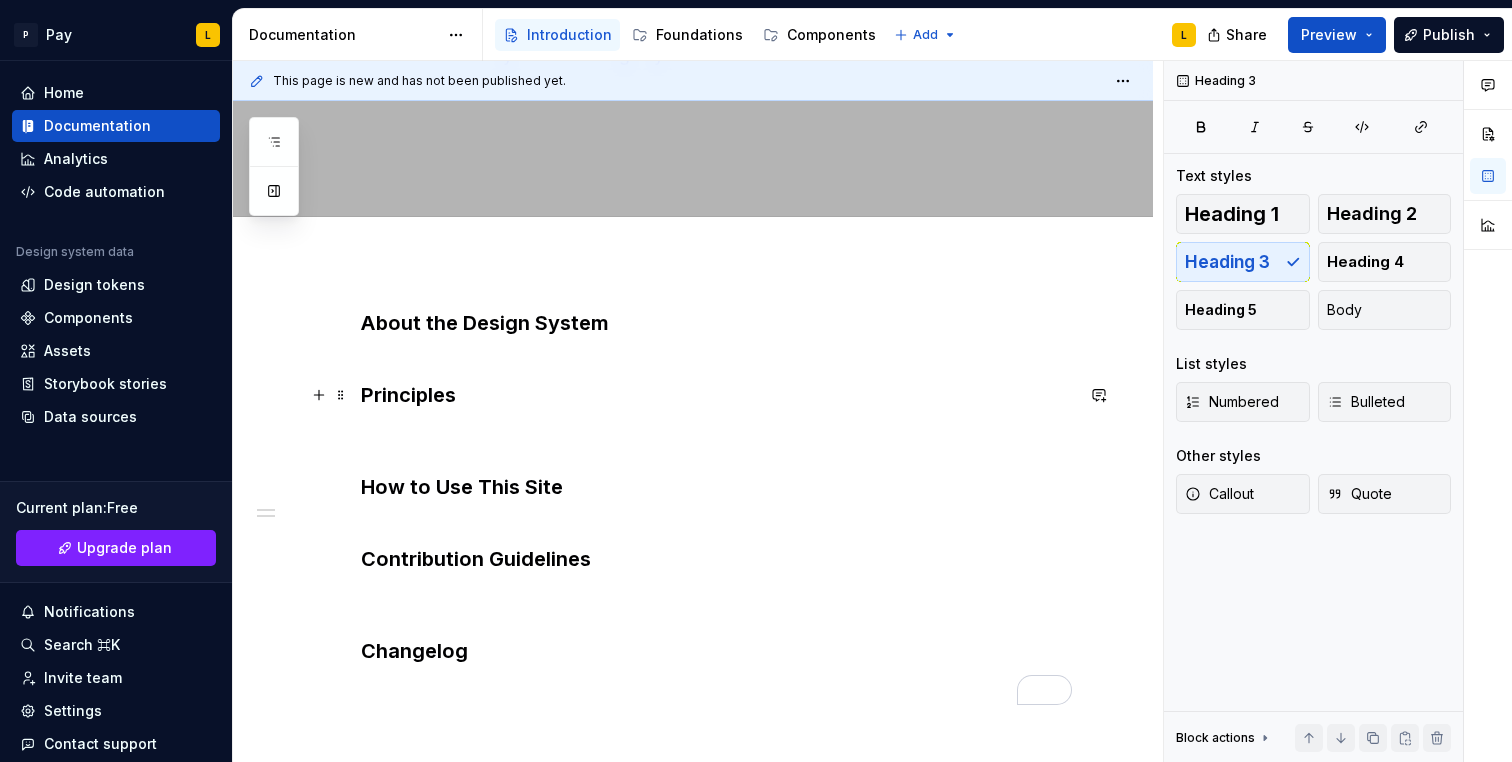 click on "Principles" at bounding box center (717, 395) 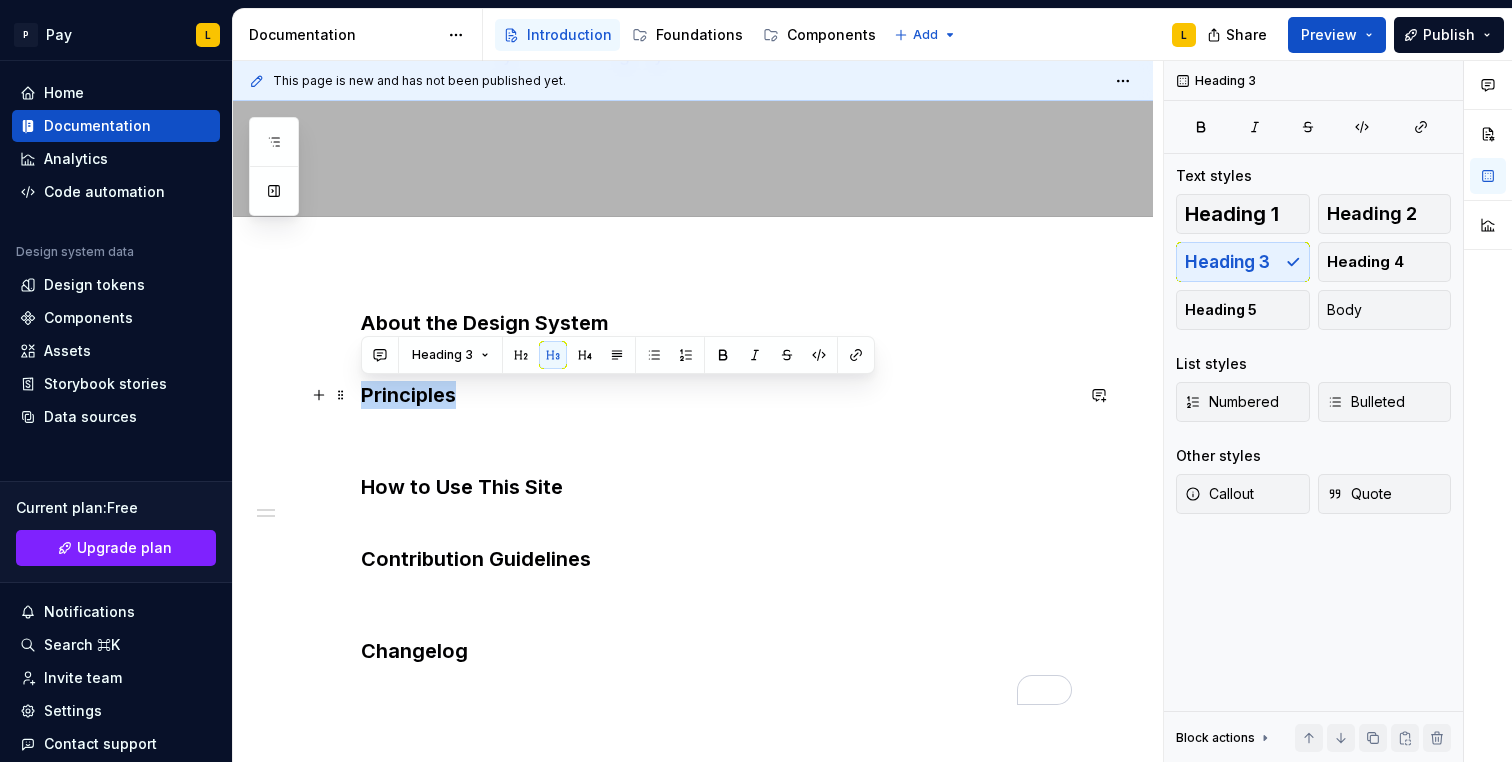 click on "Principles" at bounding box center [717, 395] 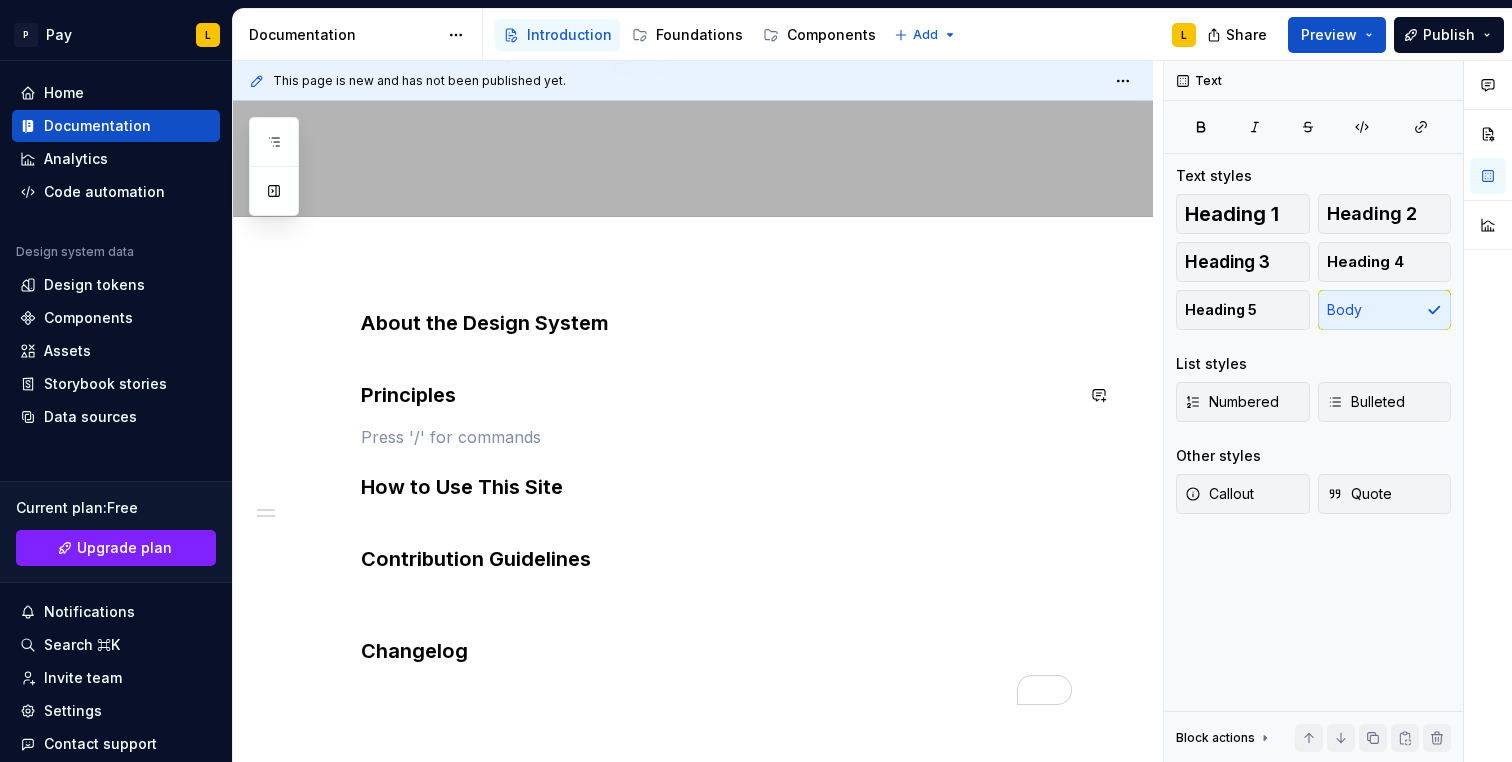 click on "About the Design System Principles How to Use This Site Contribution Guidelines Changelog" at bounding box center (717, 507) 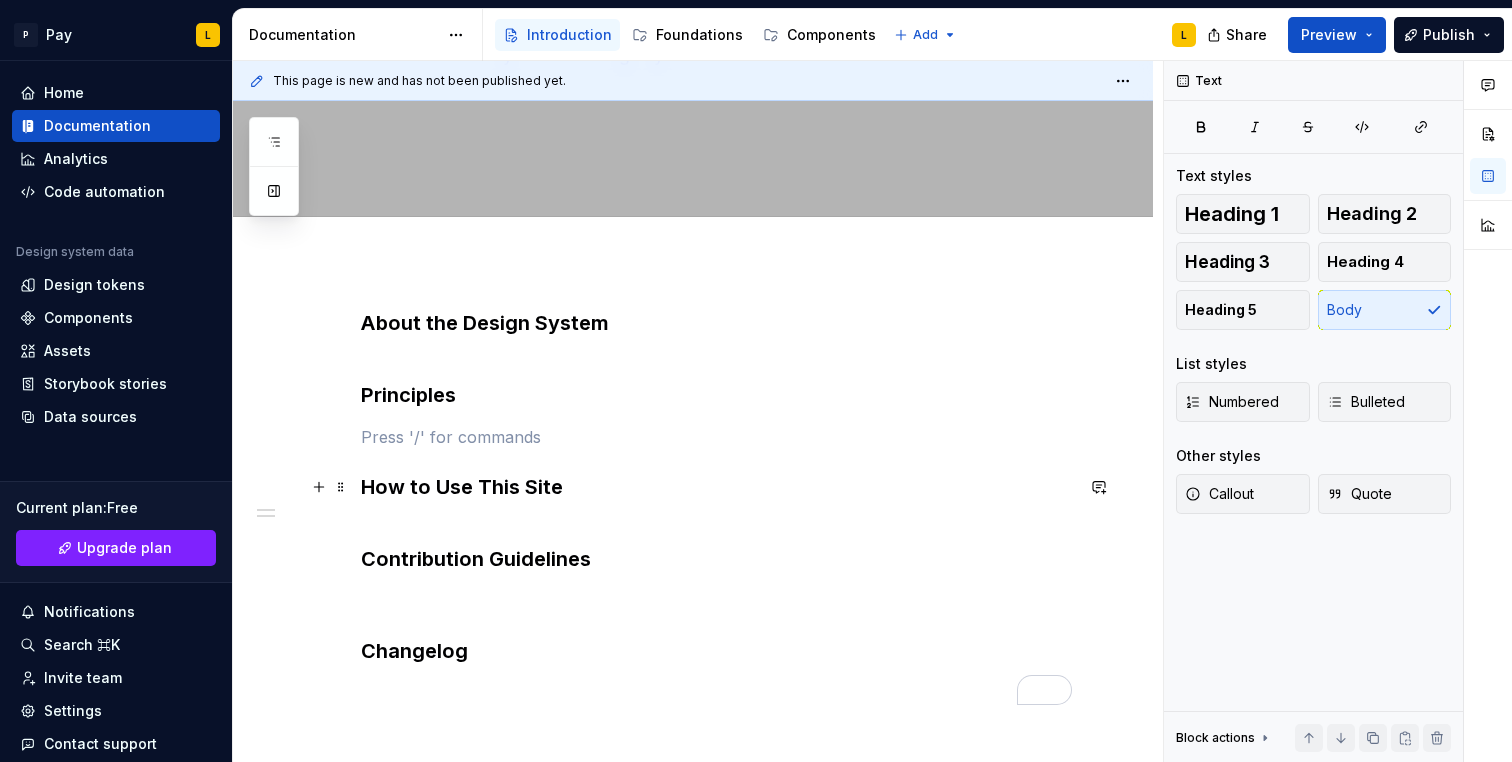 click on "How to Use This Site" at bounding box center [717, 501] 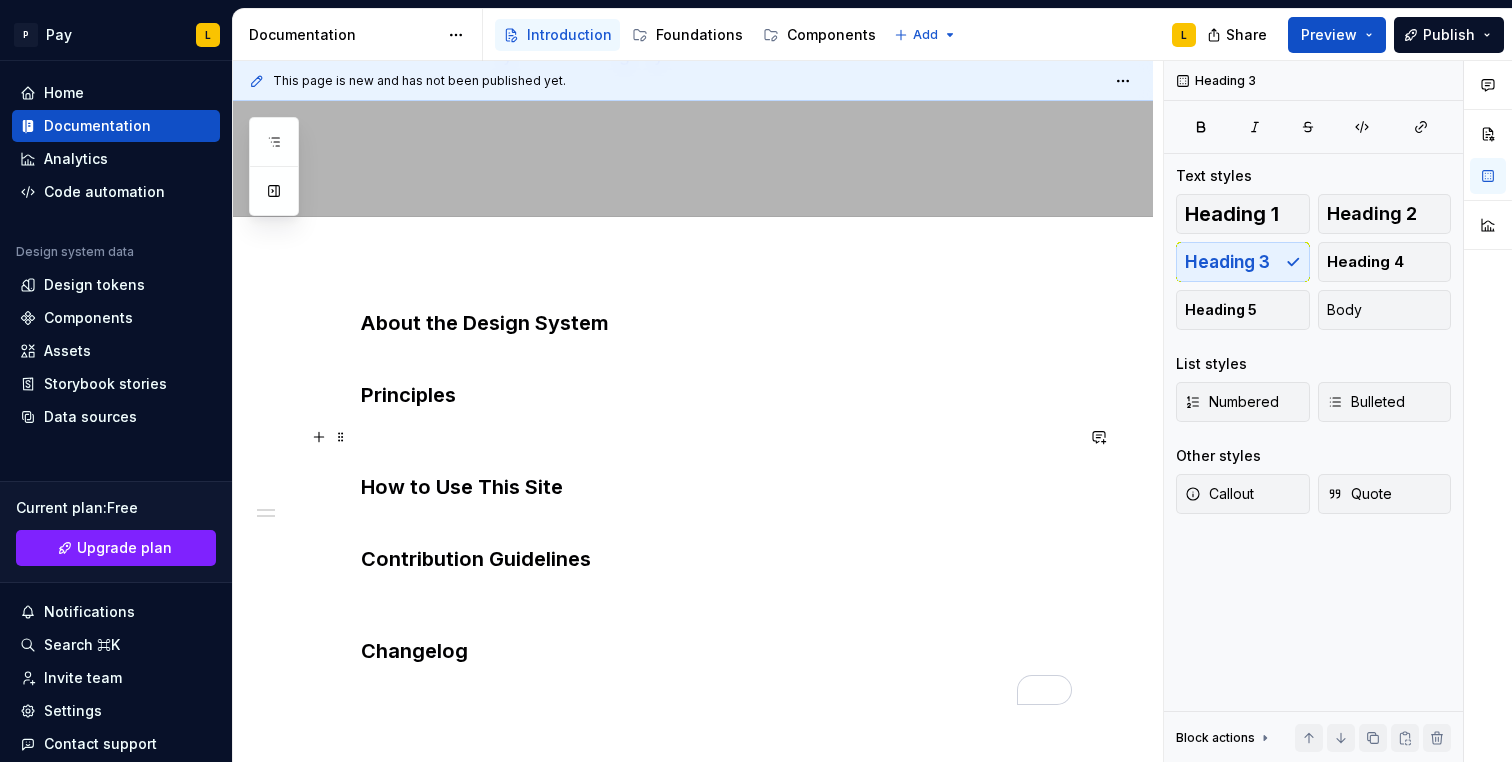 click at bounding box center [717, 437] 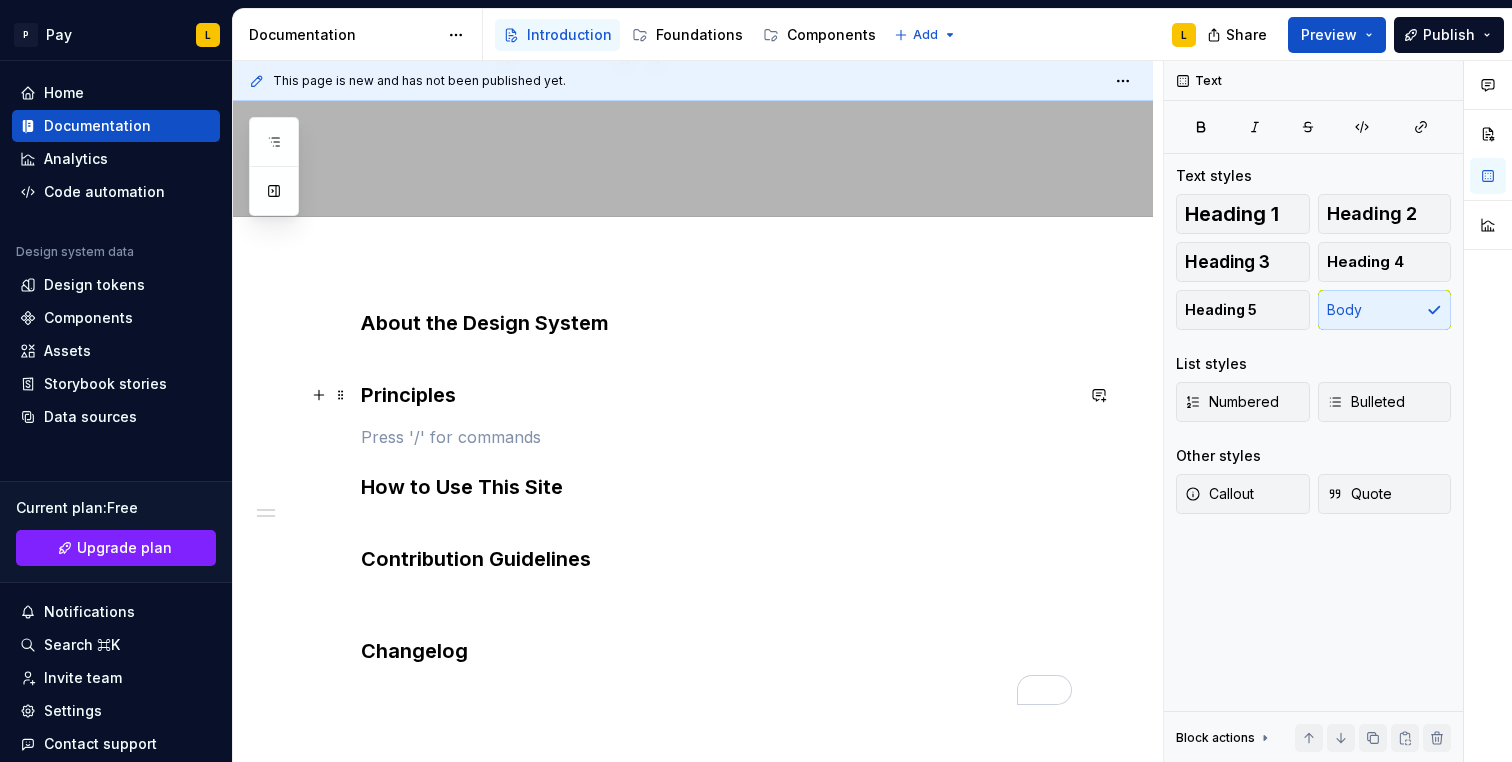 click on "Principles" at bounding box center (717, 395) 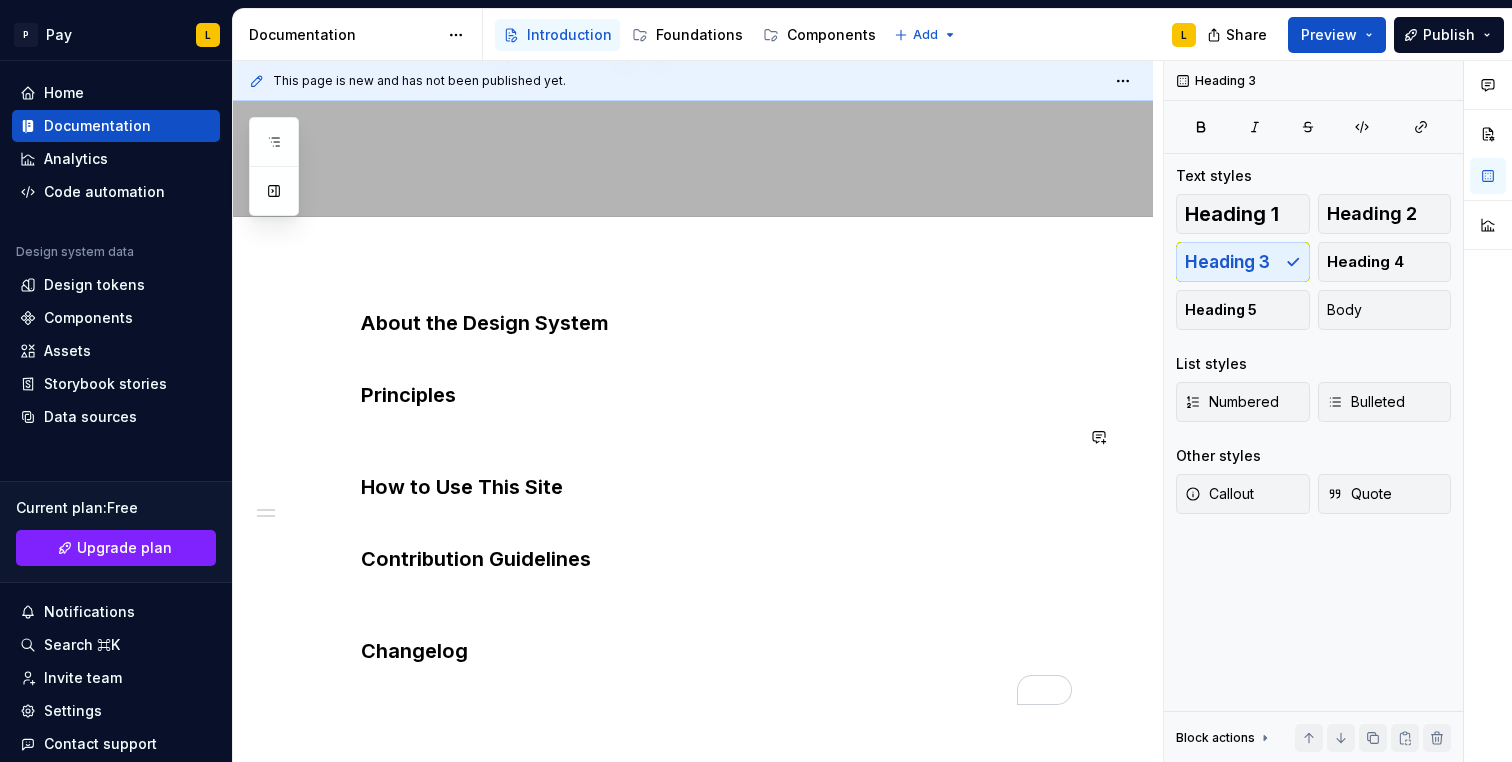 drag, startPoint x: 376, startPoint y: 451, endPoint x: 369, endPoint y: 467, distance: 17.464249 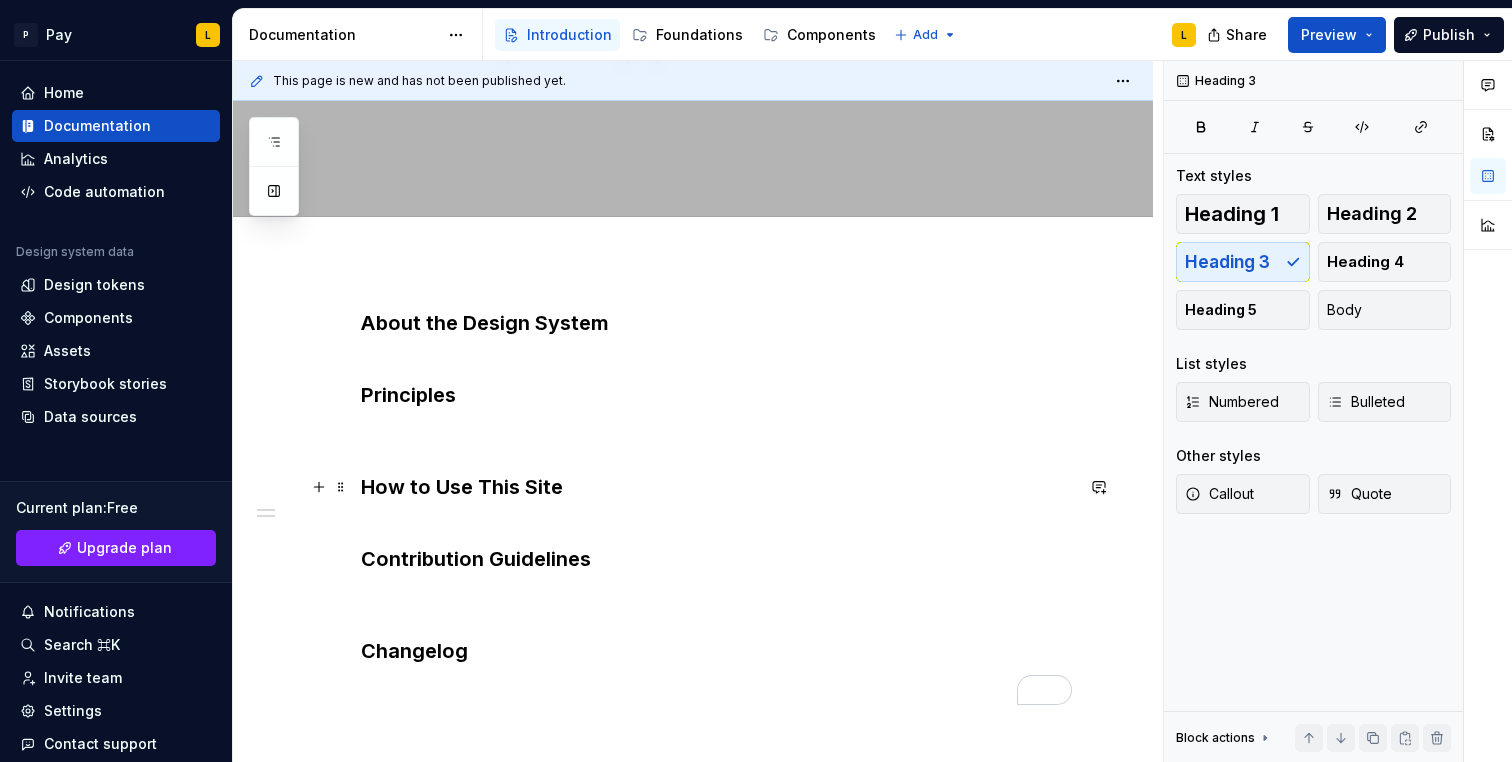 click on "About the Design System Principles How to Use This Site Contribution Guidelines Changelog" at bounding box center [693, 609] 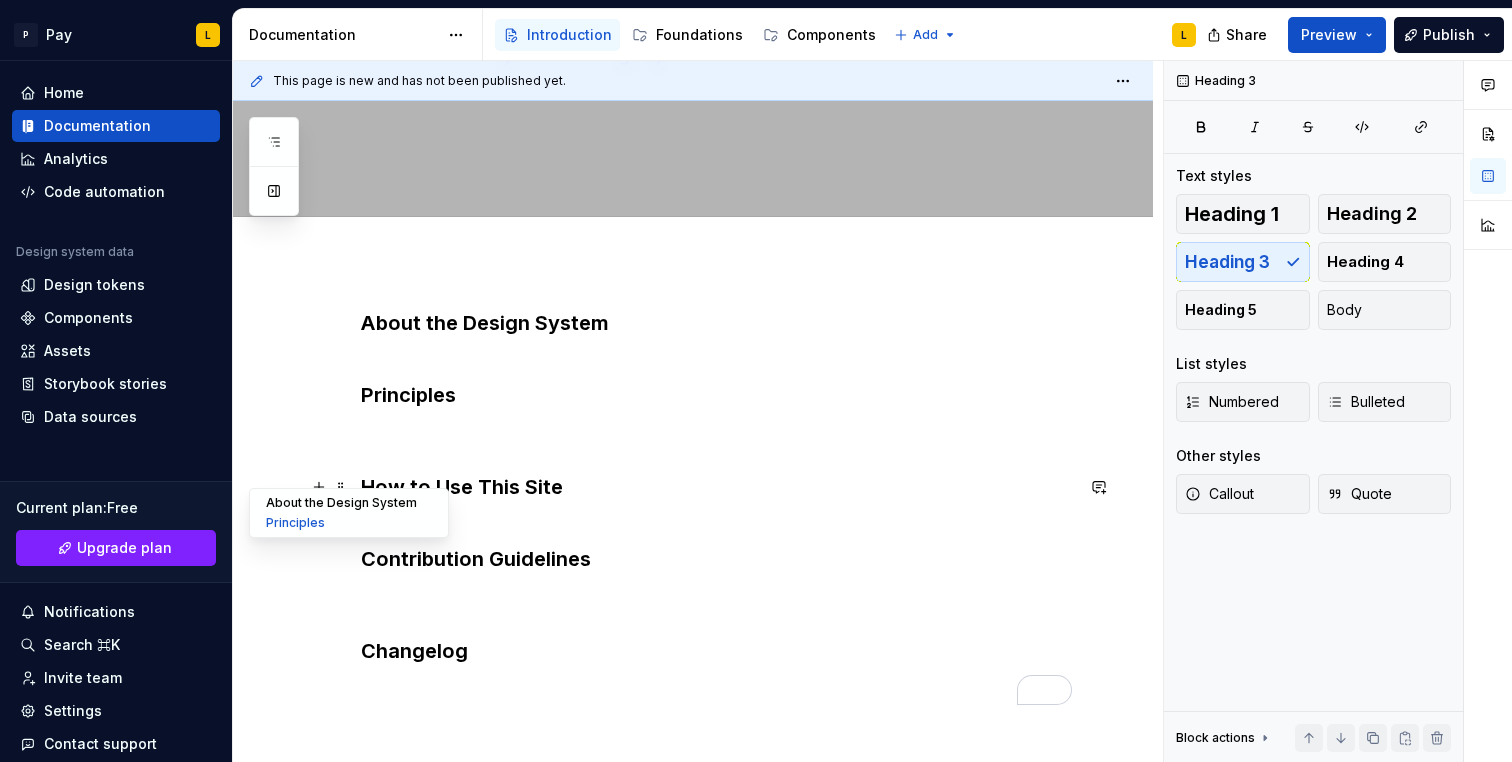click on "About the Design System" at bounding box center (349, 503) 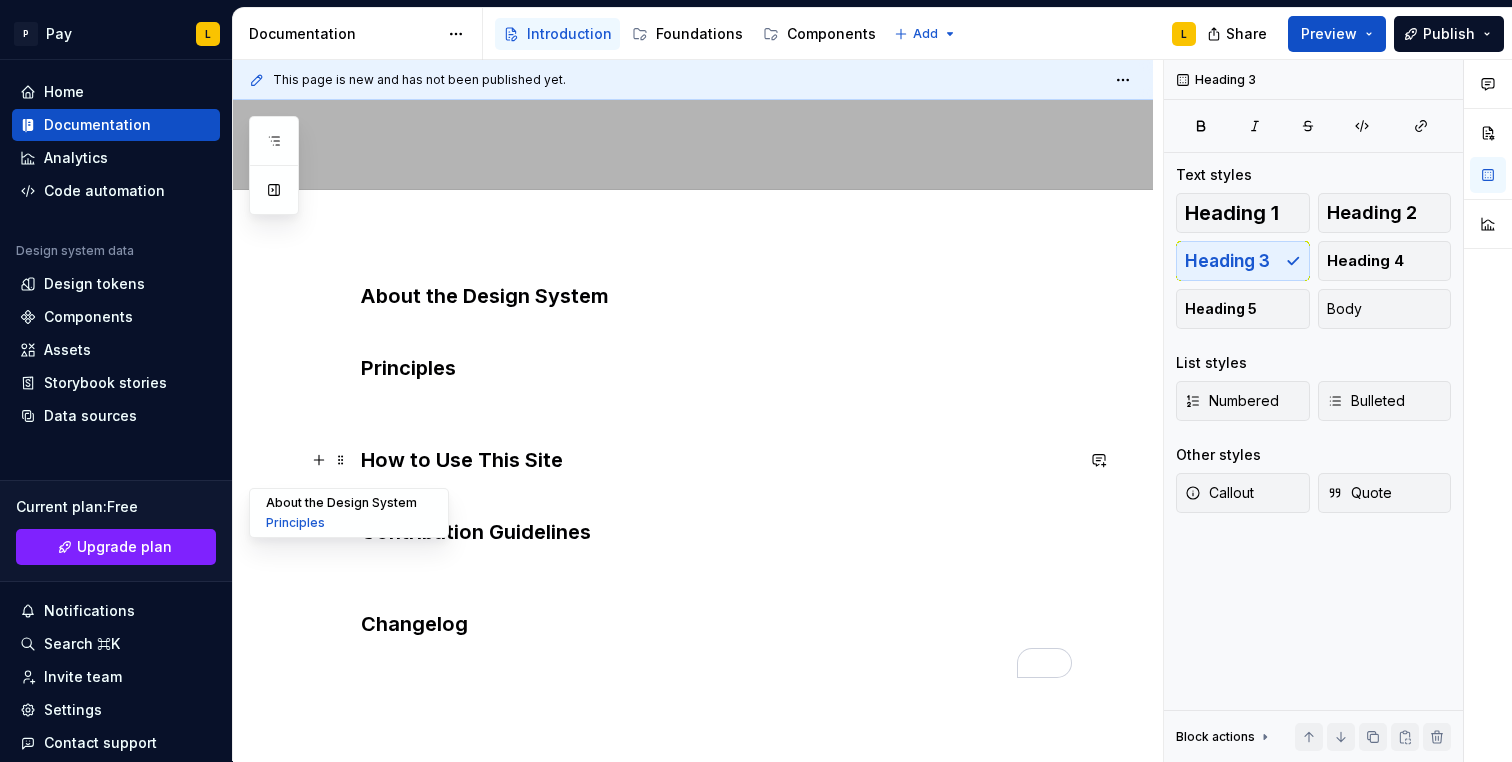 scroll, scrollTop: 371, scrollLeft: 0, axis: vertical 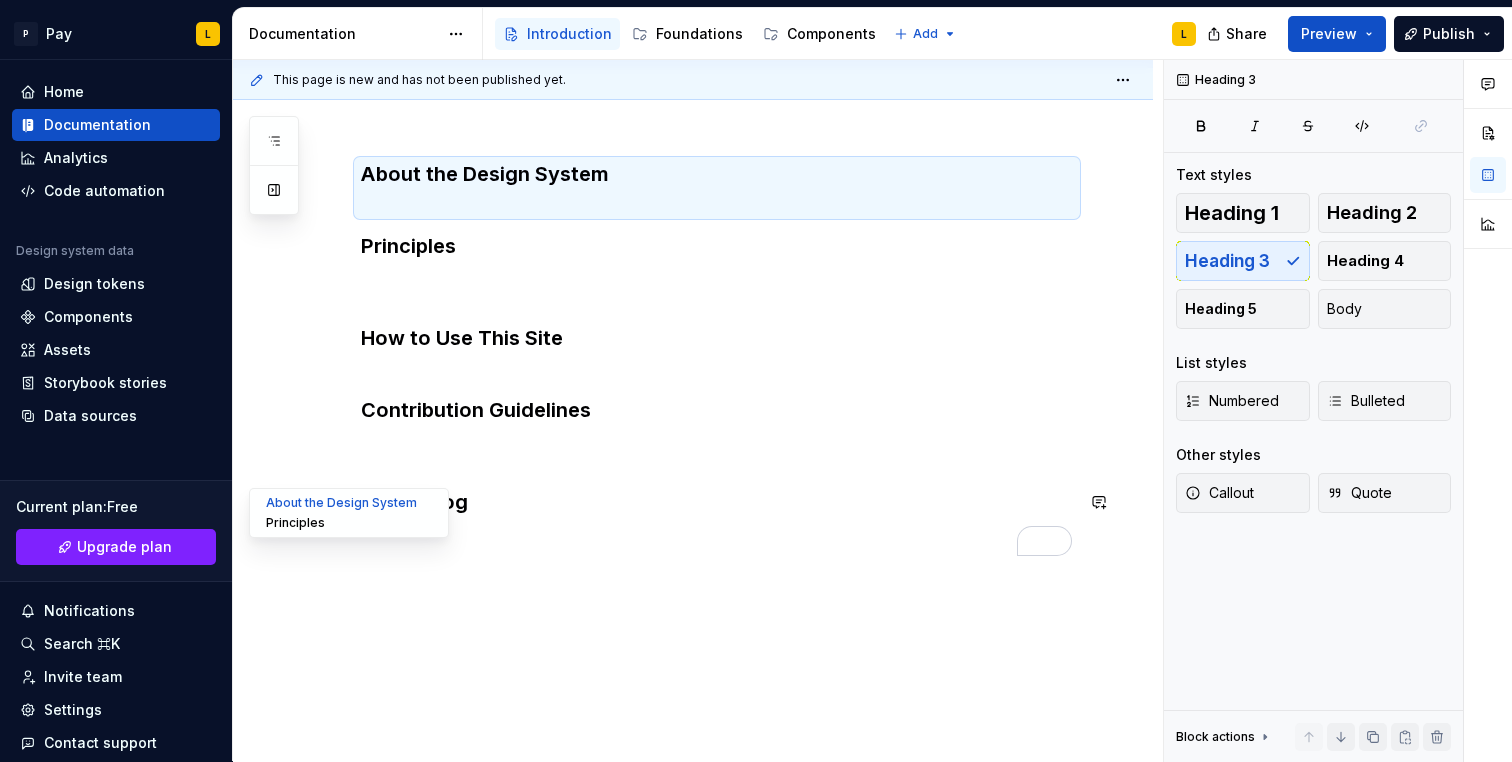 click on "Principles" at bounding box center (349, 523) 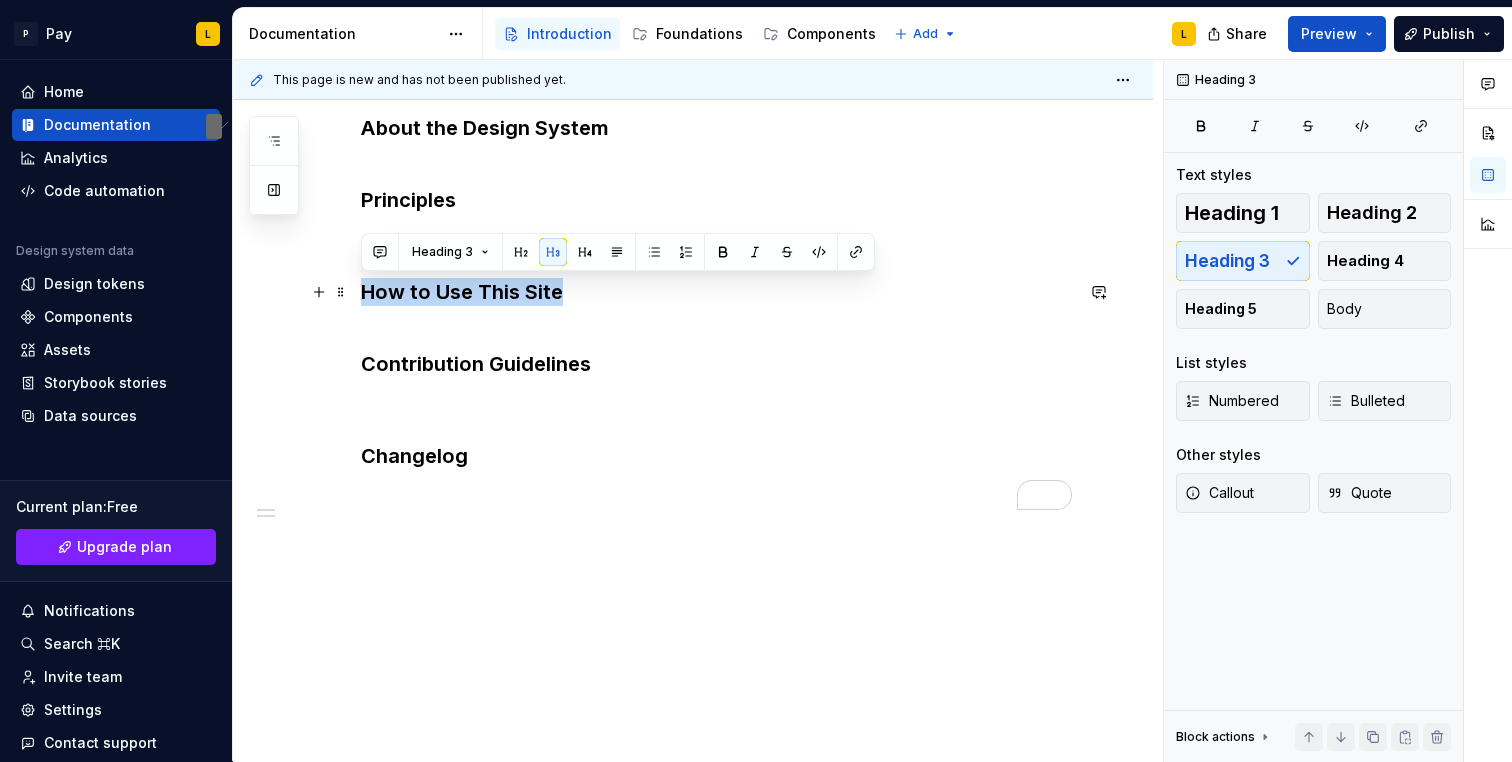 drag, startPoint x: 361, startPoint y: 294, endPoint x: 562, endPoint y: 297, distance: 201.02238 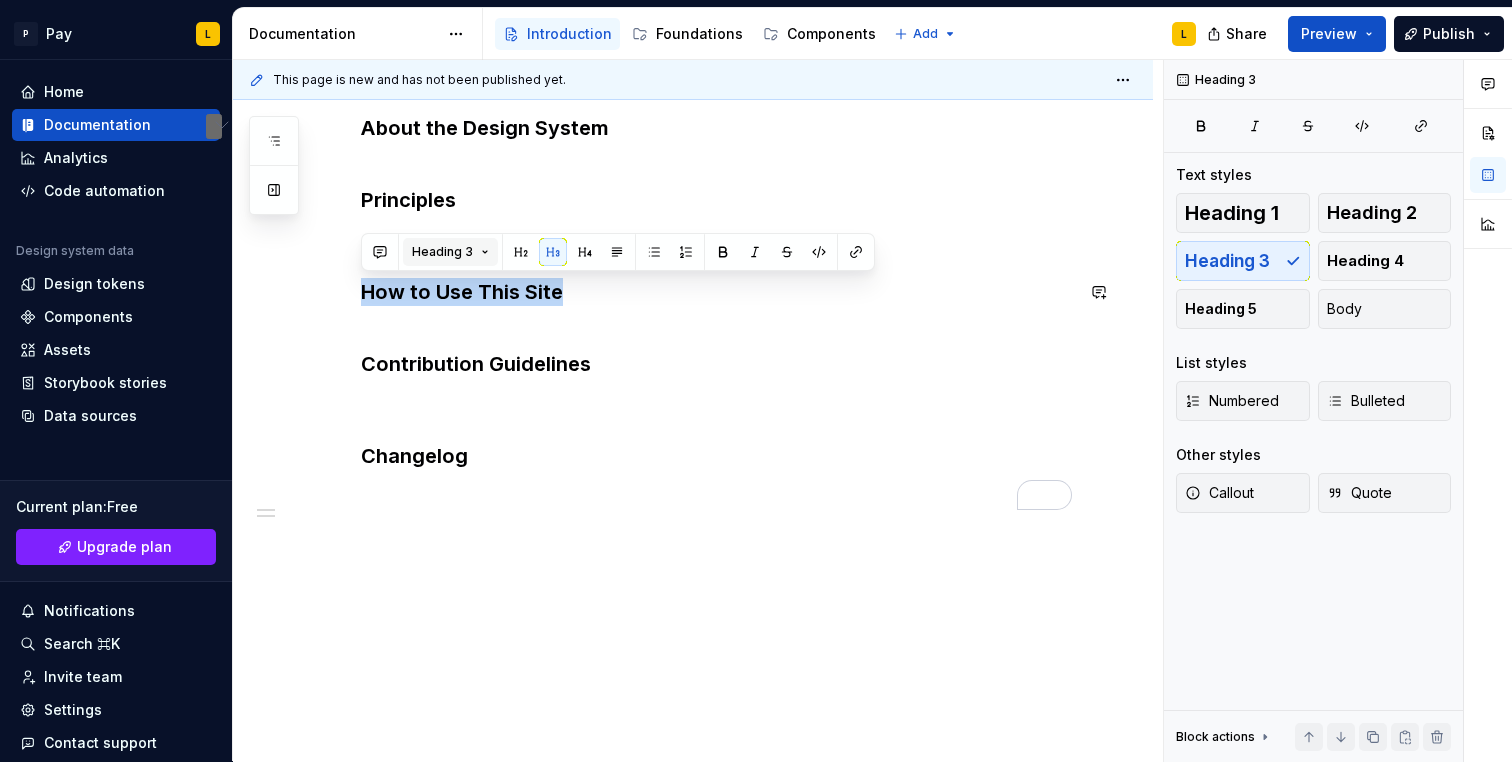 click on "Heading 3" at bounding box center (442, 252) 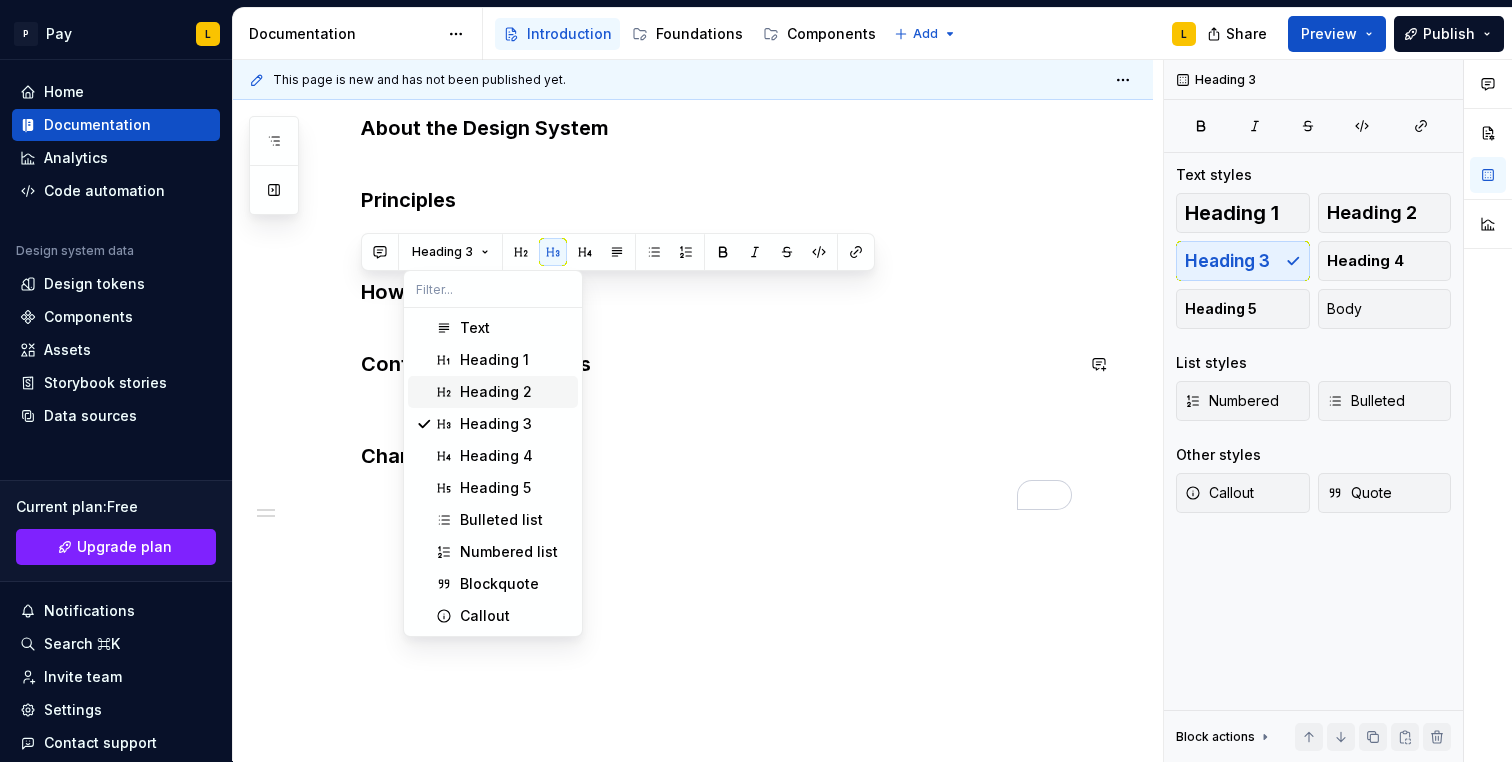 click on "Heading 2" at bounding box center [496, 392] 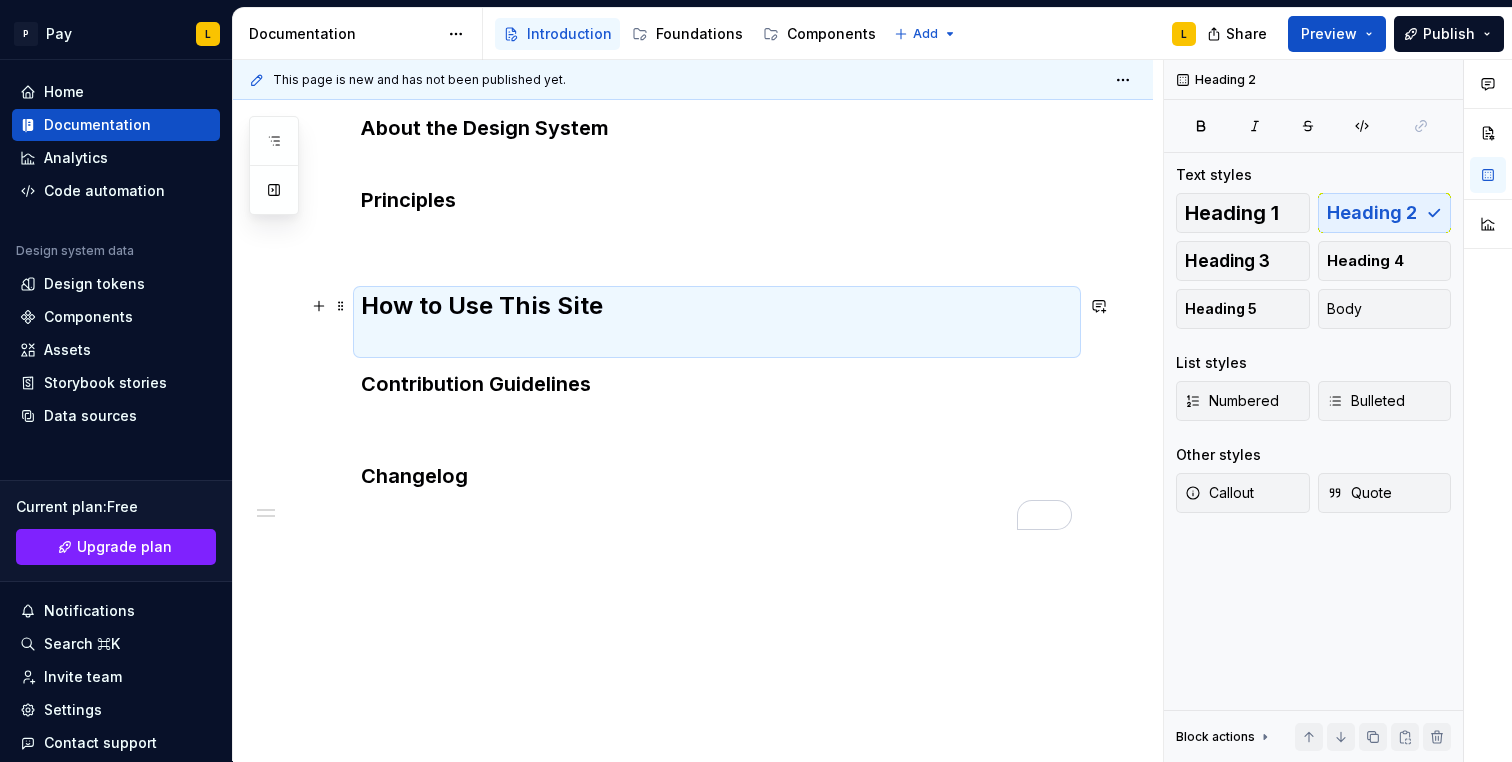 click on "How to Use This Site" at bounding box center [717, 322] 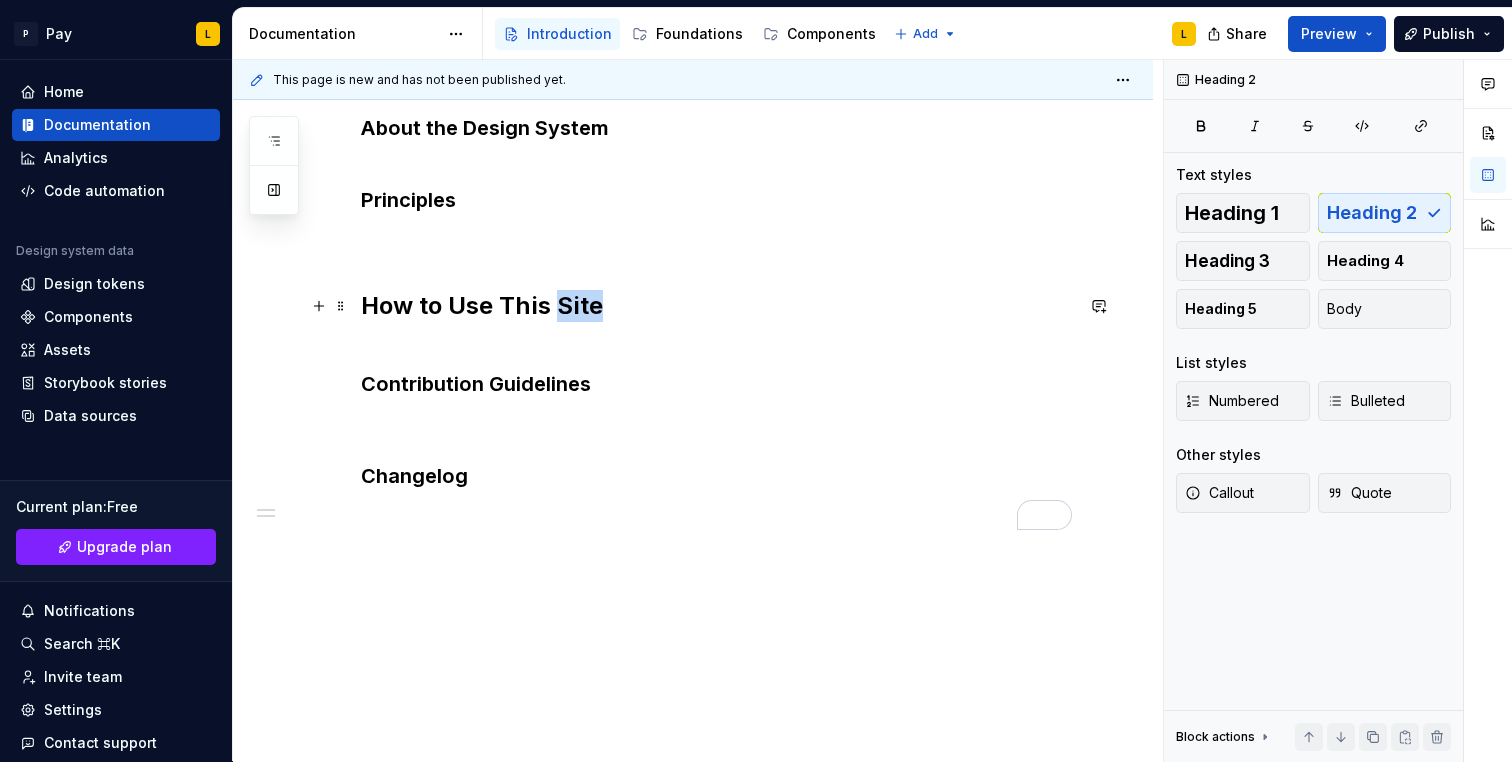 click on "How to Use This Site" at bounding box center (717, 322) 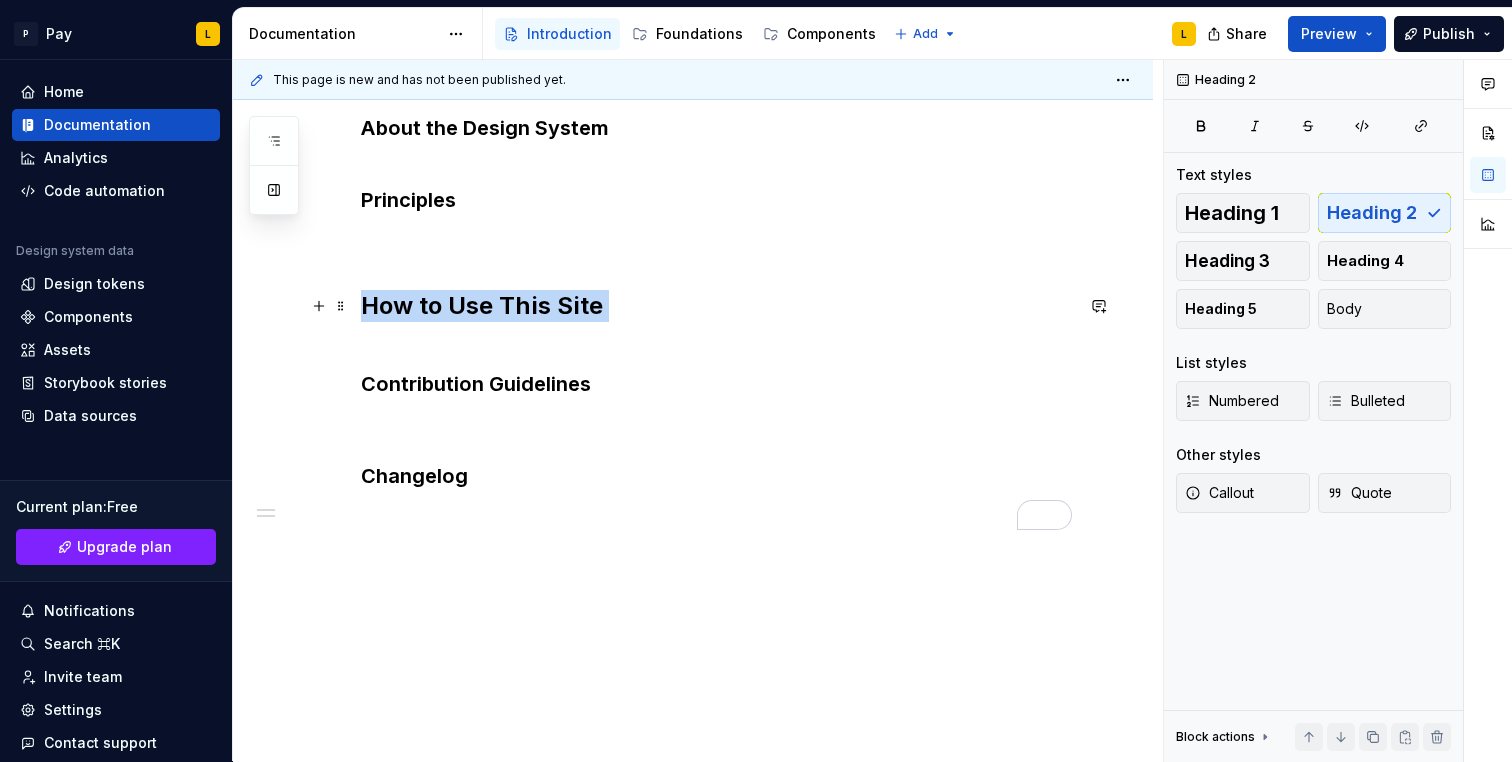 click on "How to Use This Site" at bounding box center [717, 322] 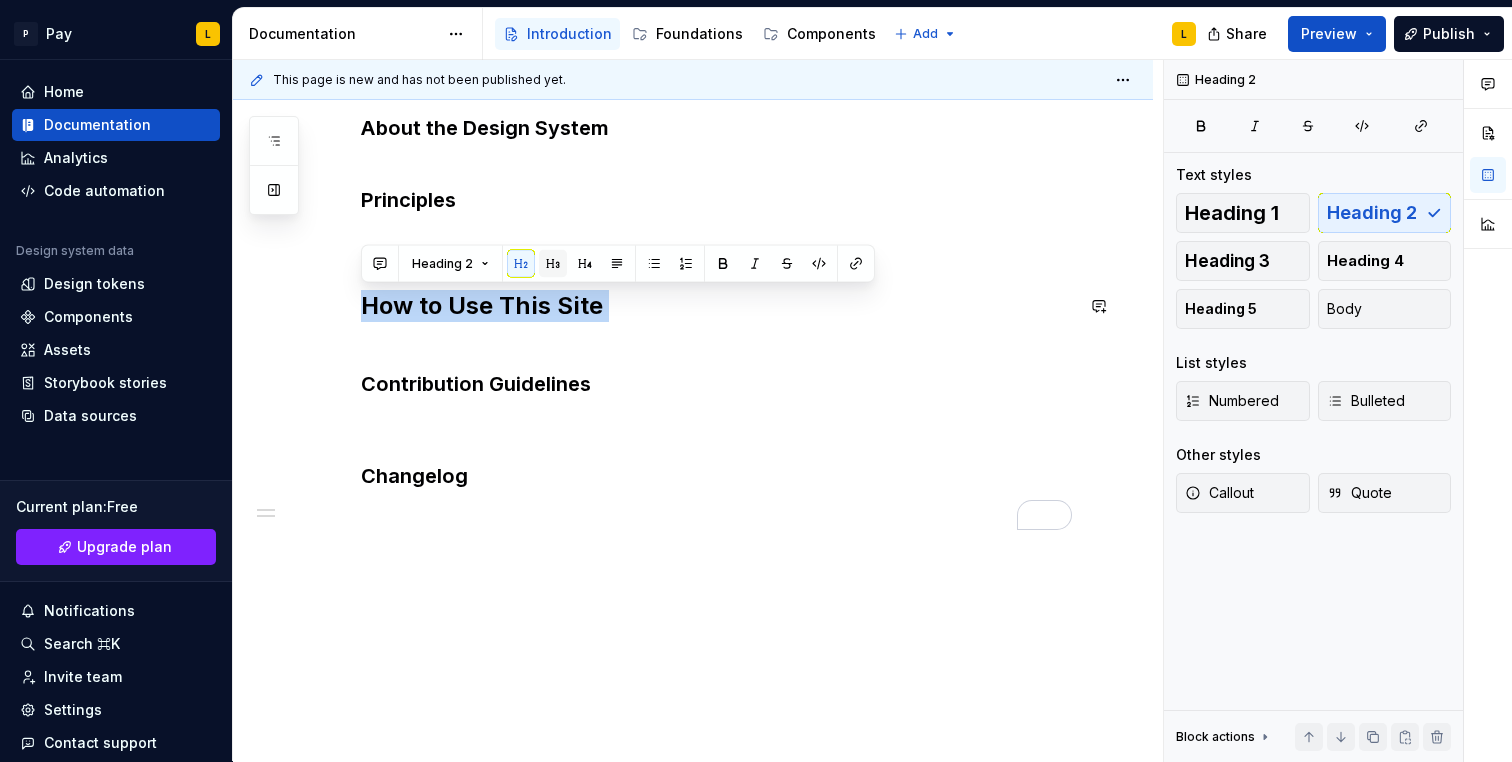 click at bounding box center (553, 264) 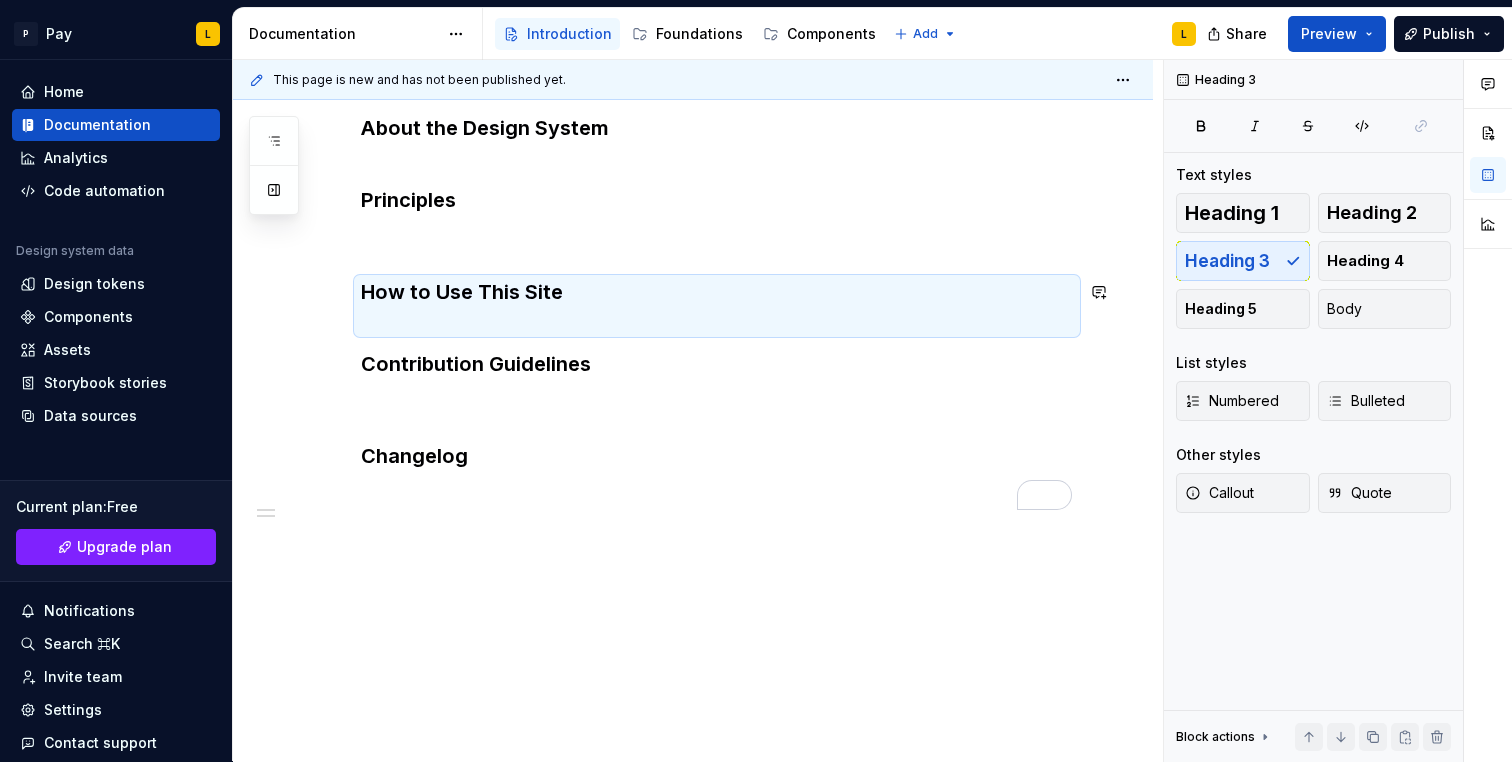 click at bounding box center [717, 242] 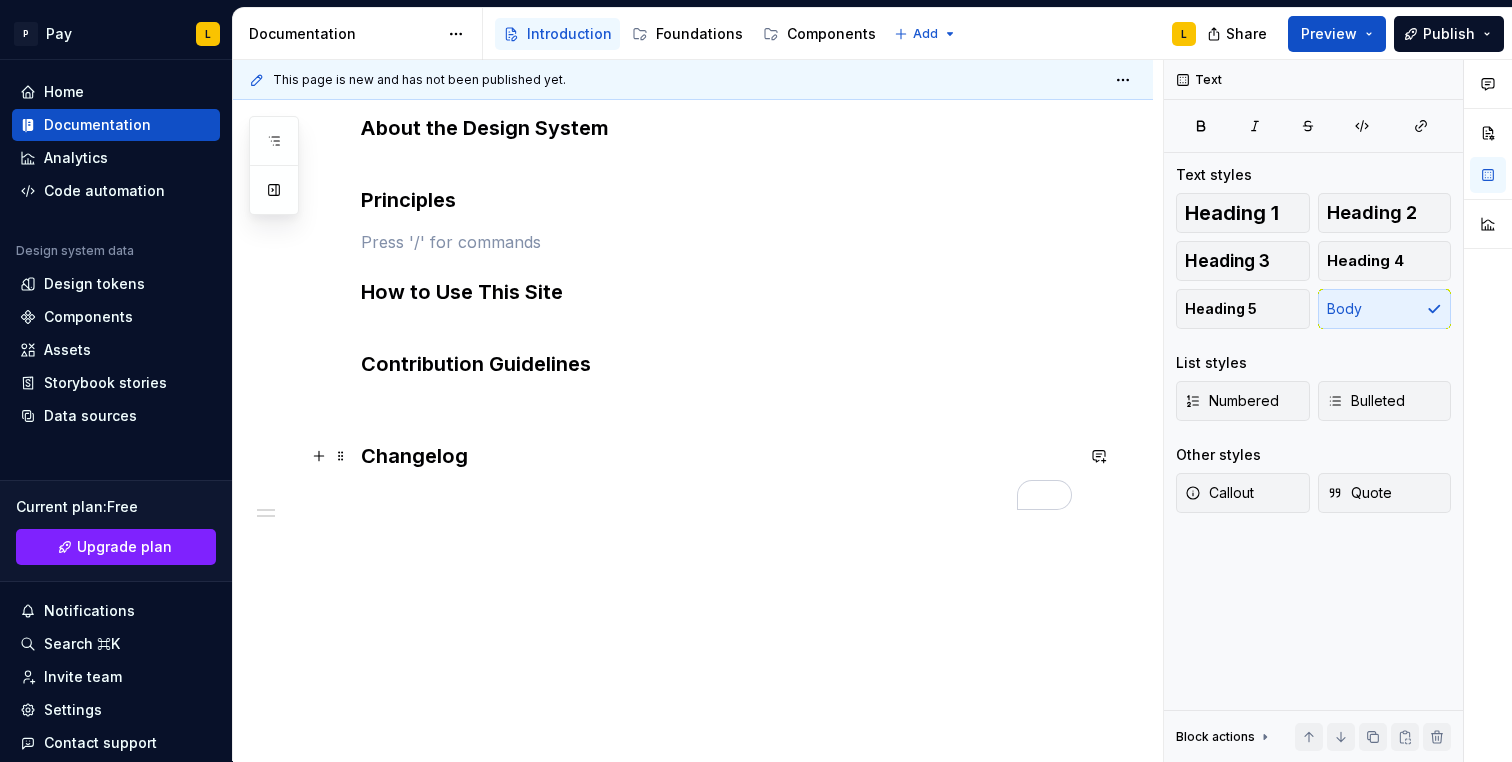 click on "About the Design System Principles How to Use This Site Contribution Guidelines Changelog" at bounding box center (717, 312) 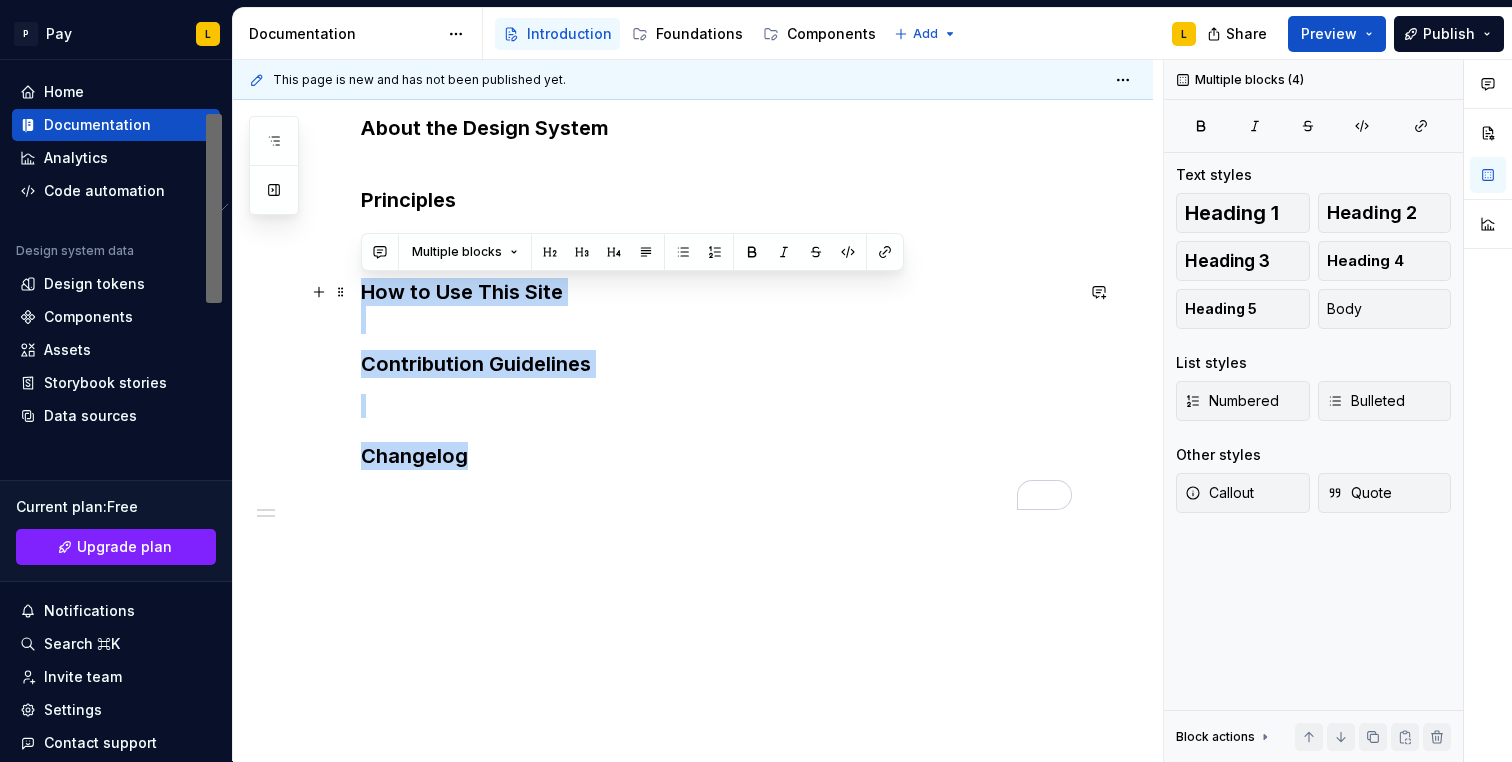 drag, startPoint x: 479, startPoint y: 451, endPoint x: 358, endPoint y: 282, distance: 207.8509 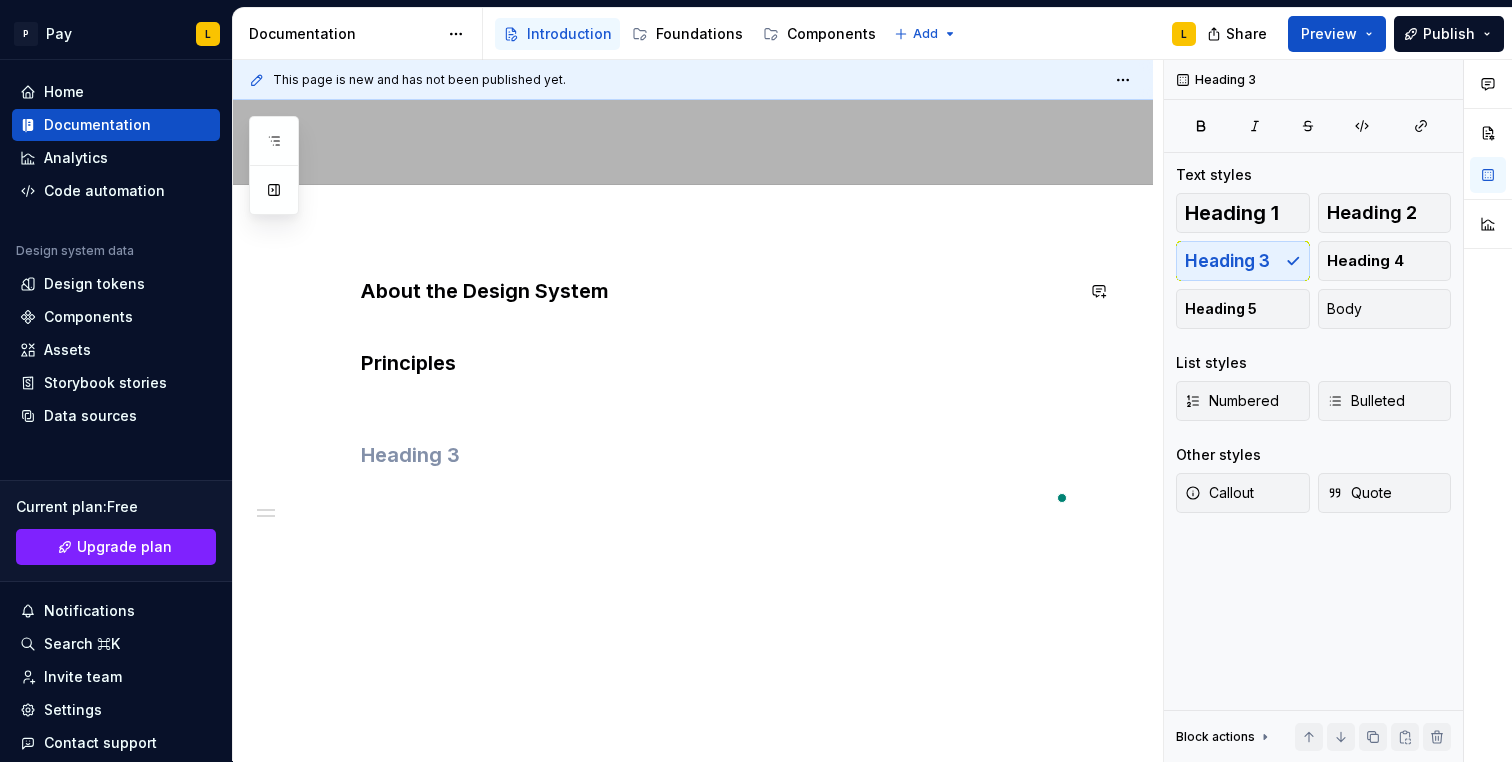 scroll, scrollTop: 306, scrollLeft: 0, axis: vertical 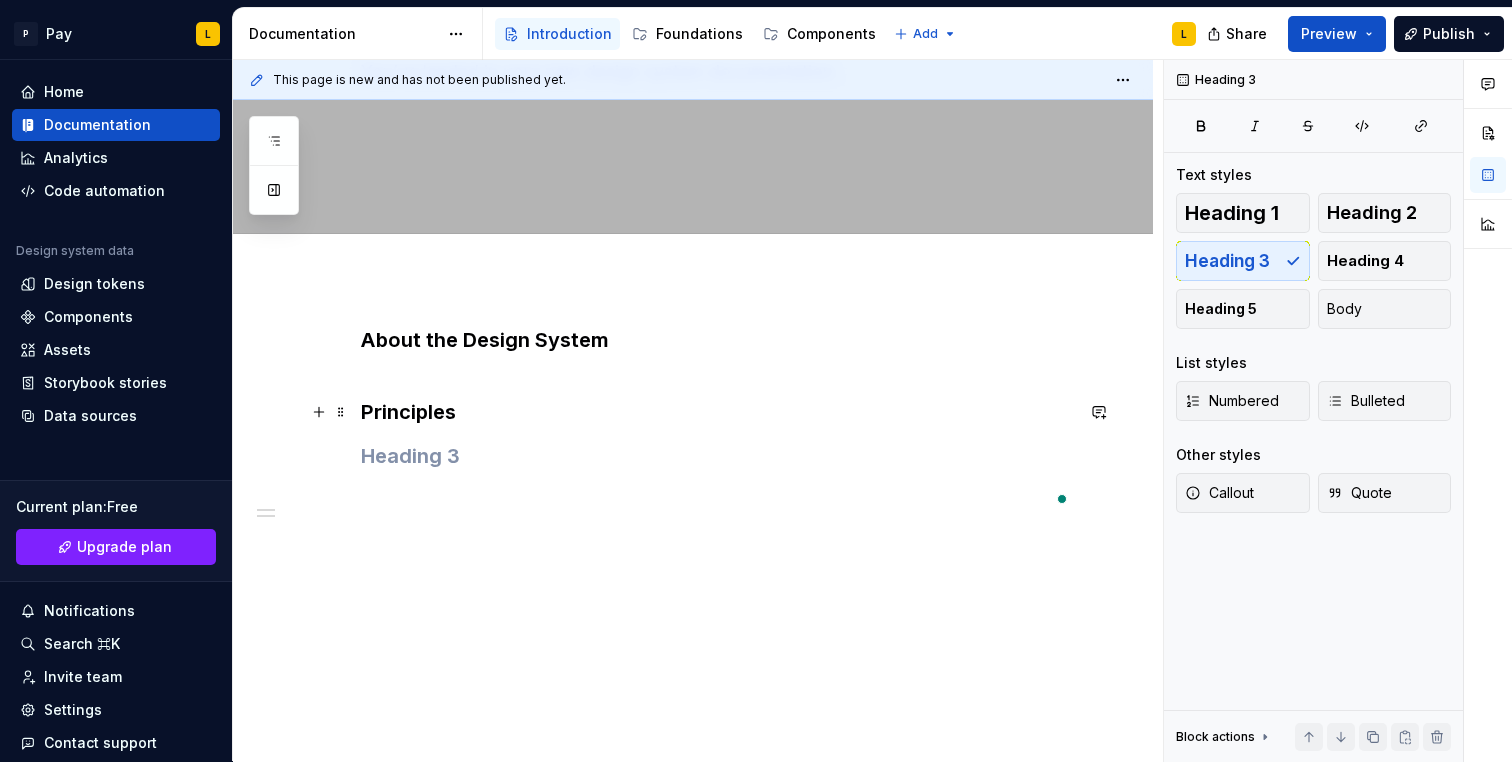 click on "Principles" at bounding box center (717, 412) 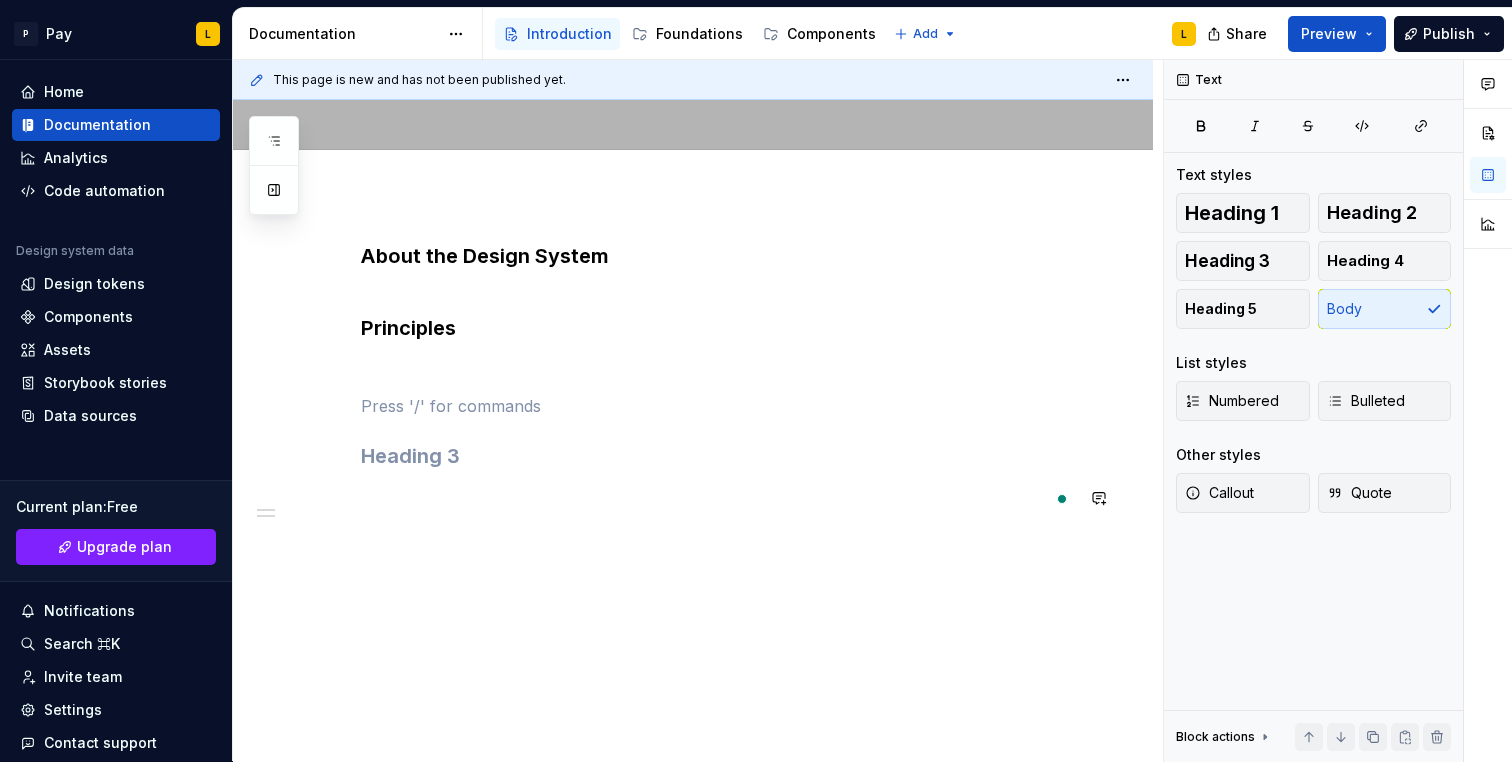 click at bounding box center [717, 456] 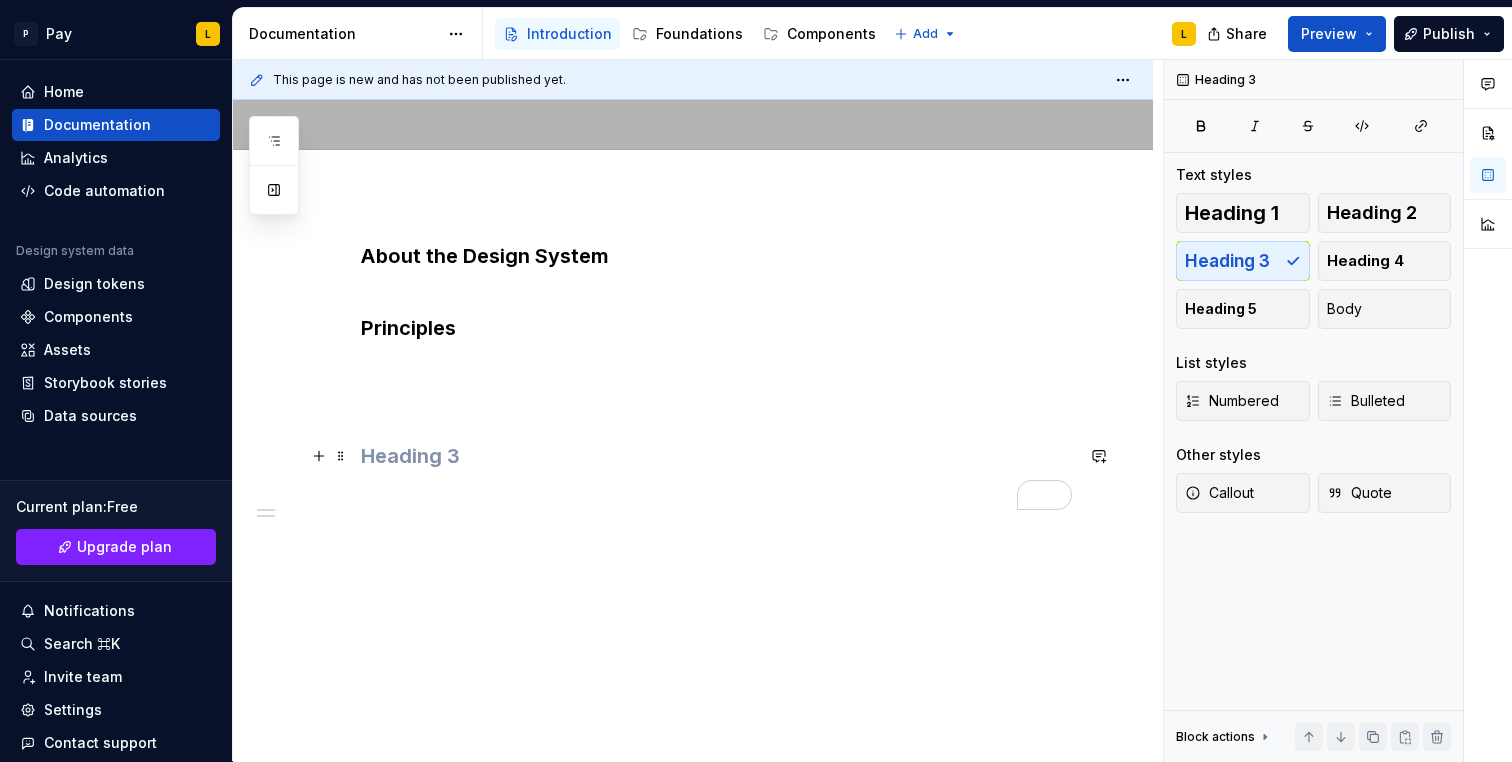 drag, startPoint x: 469, startPoint y: 456, endPoint x: 367, endPoint y: 459, distance: 102.044106 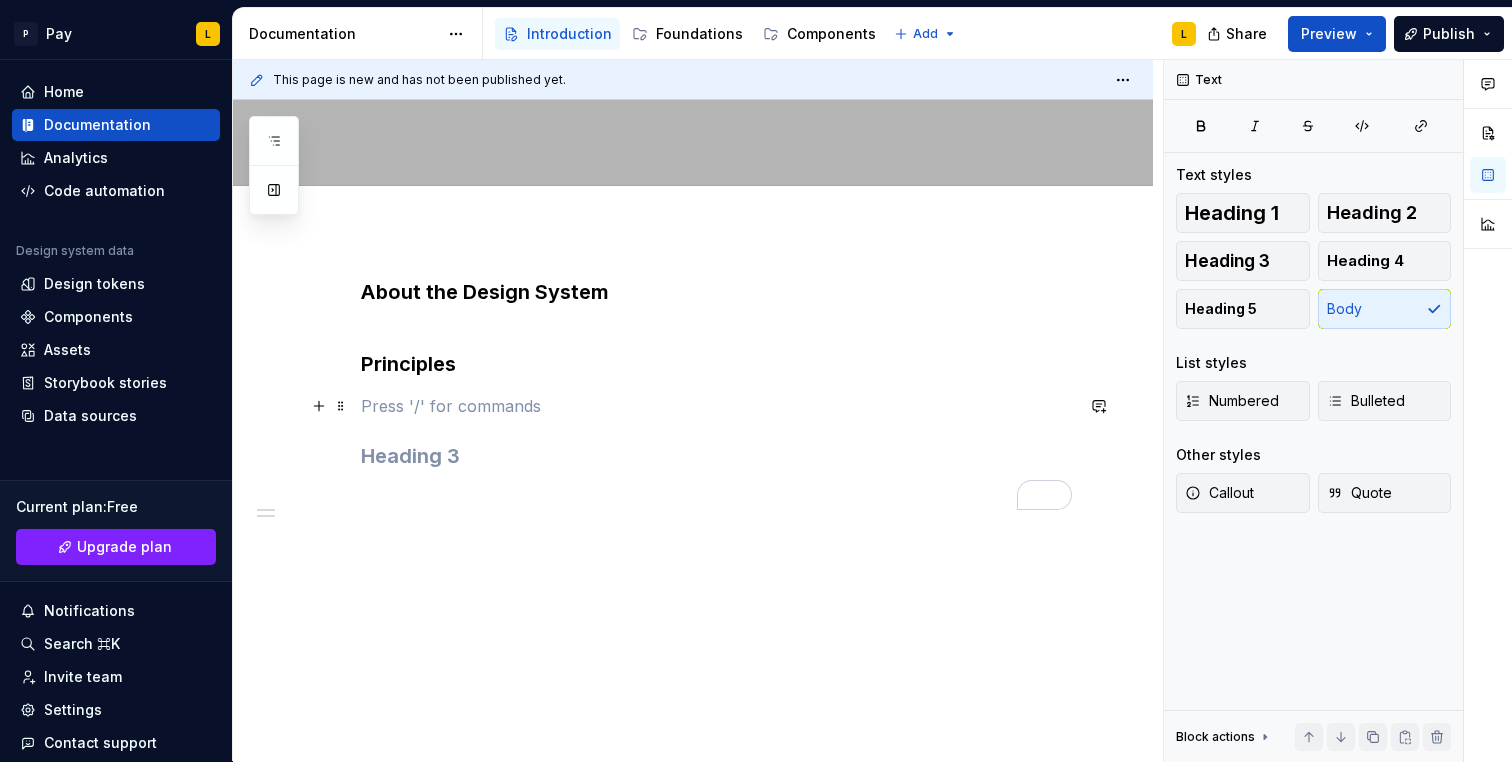 click at bounding box center (717, 406) 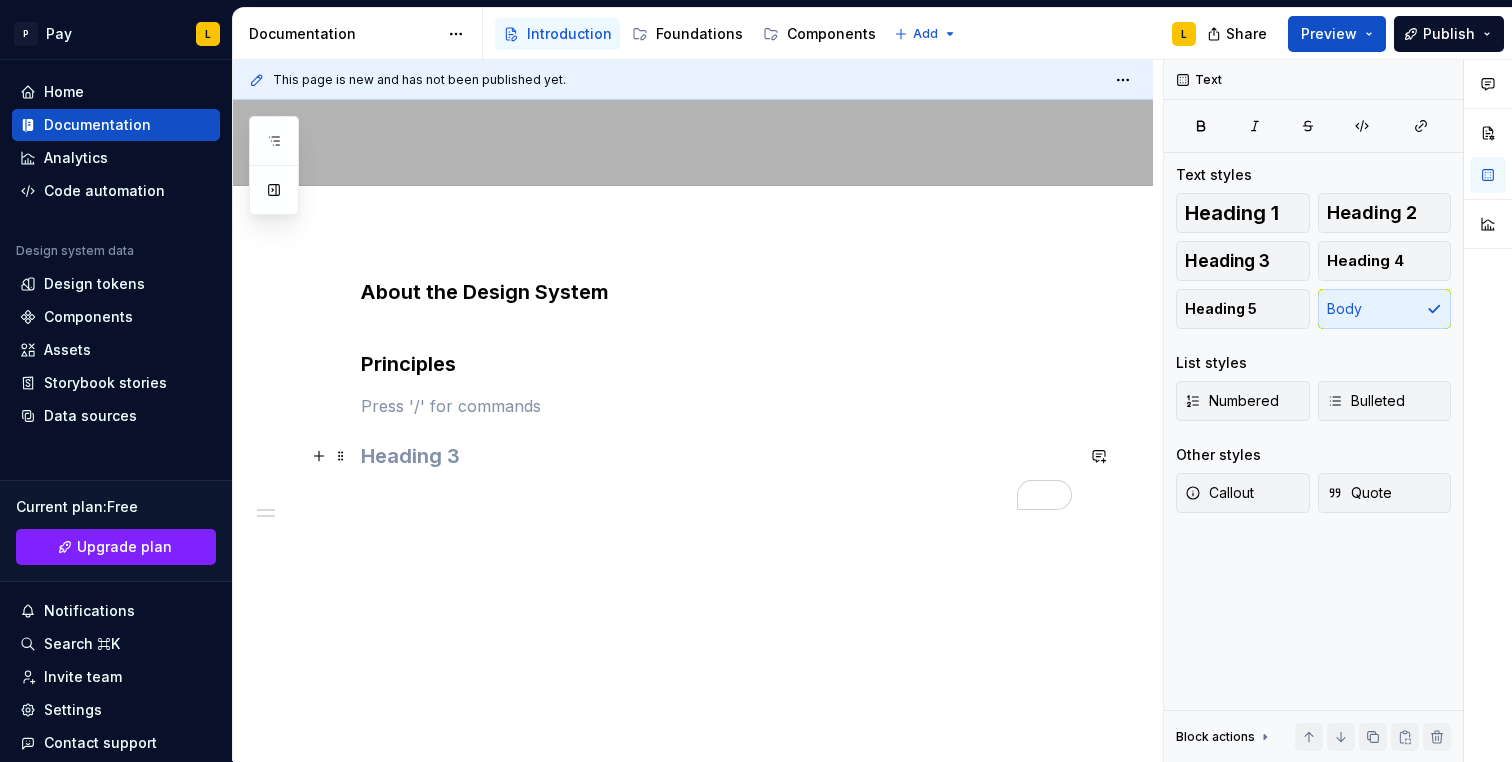 click at bounding box center [717, 456] 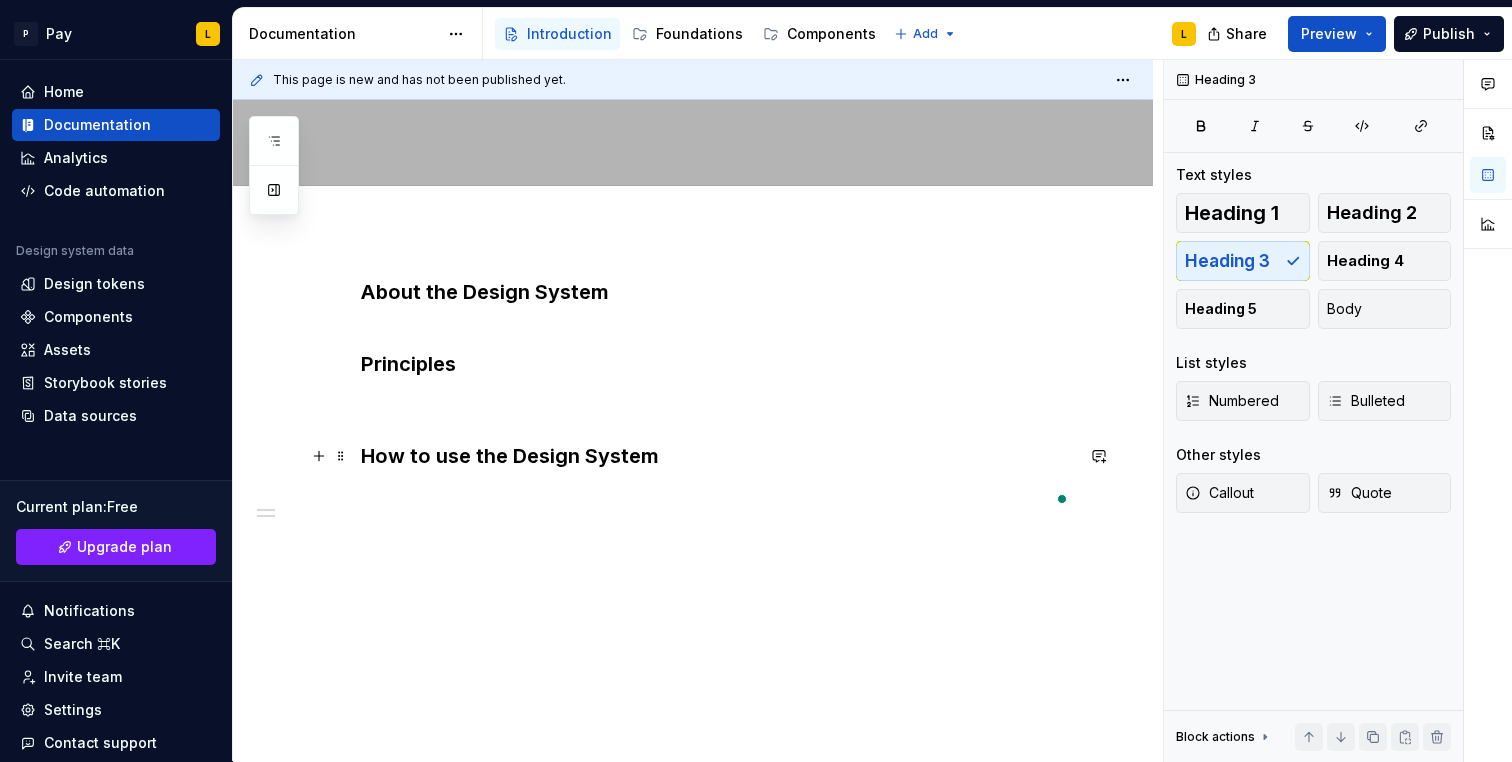 click at bounding box center [717, 498] 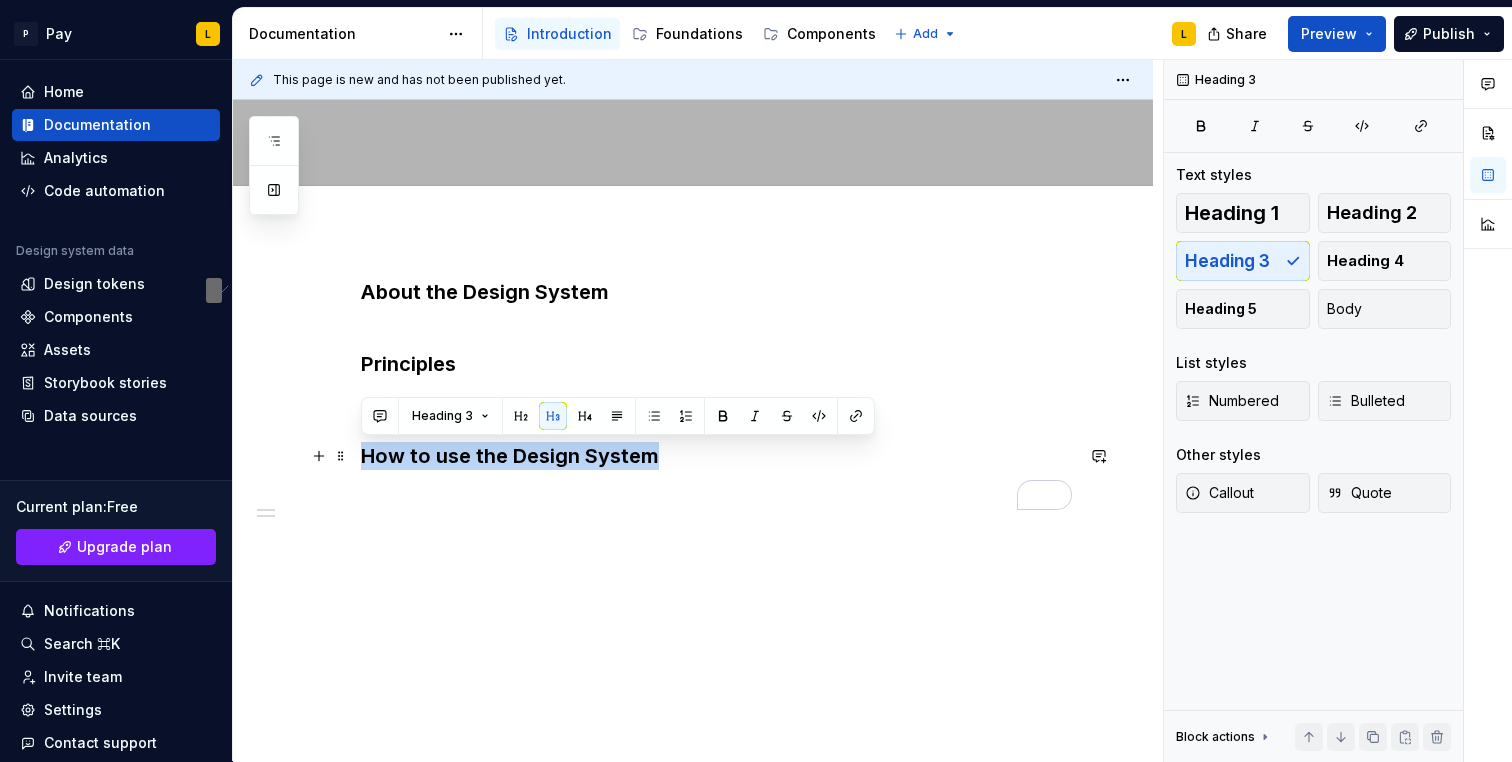 drag, startPoint x: 364, startPoint y: 456, endPoint x: 657, endPoint y: 461, distance: 293.04266 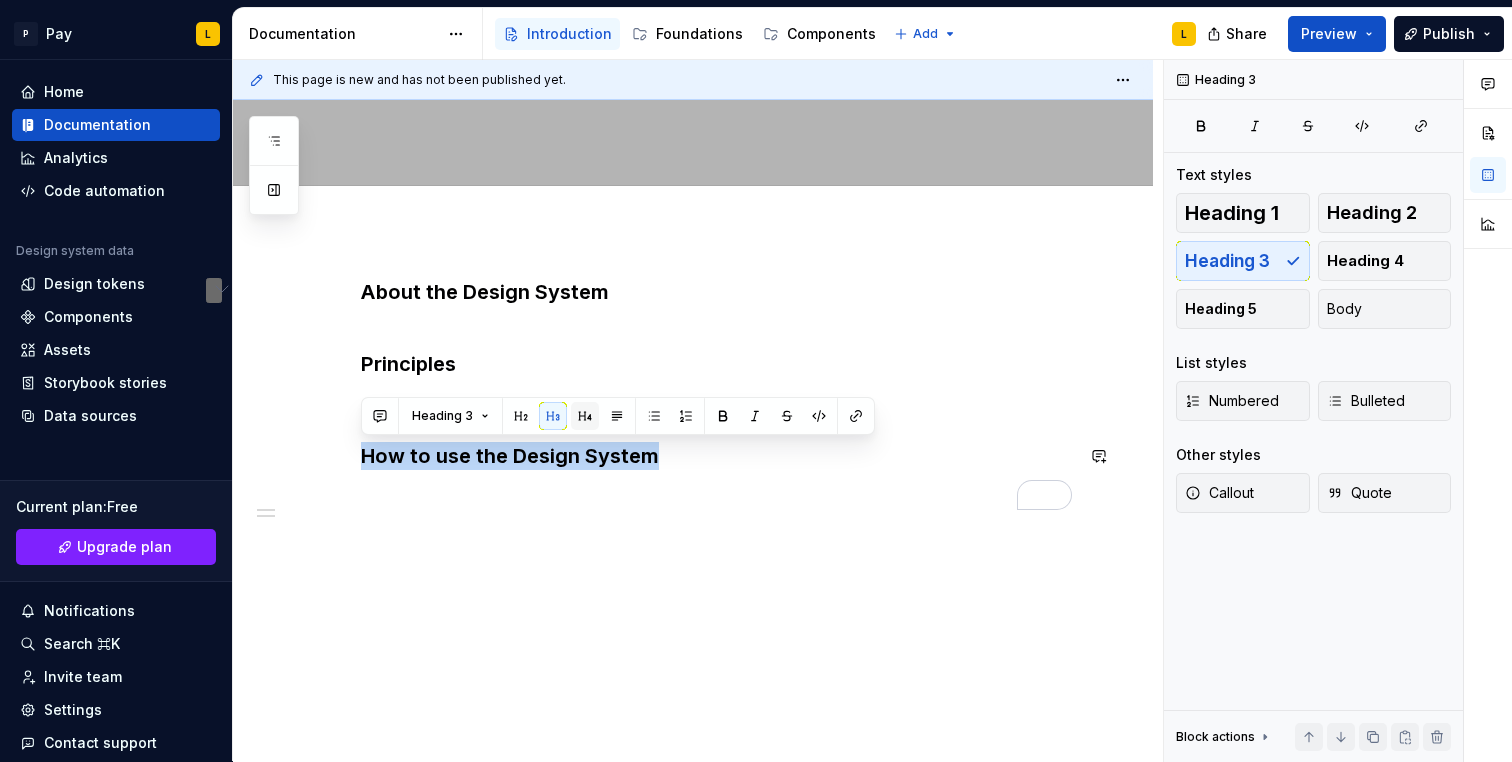 click at bounding box center (585, 416) 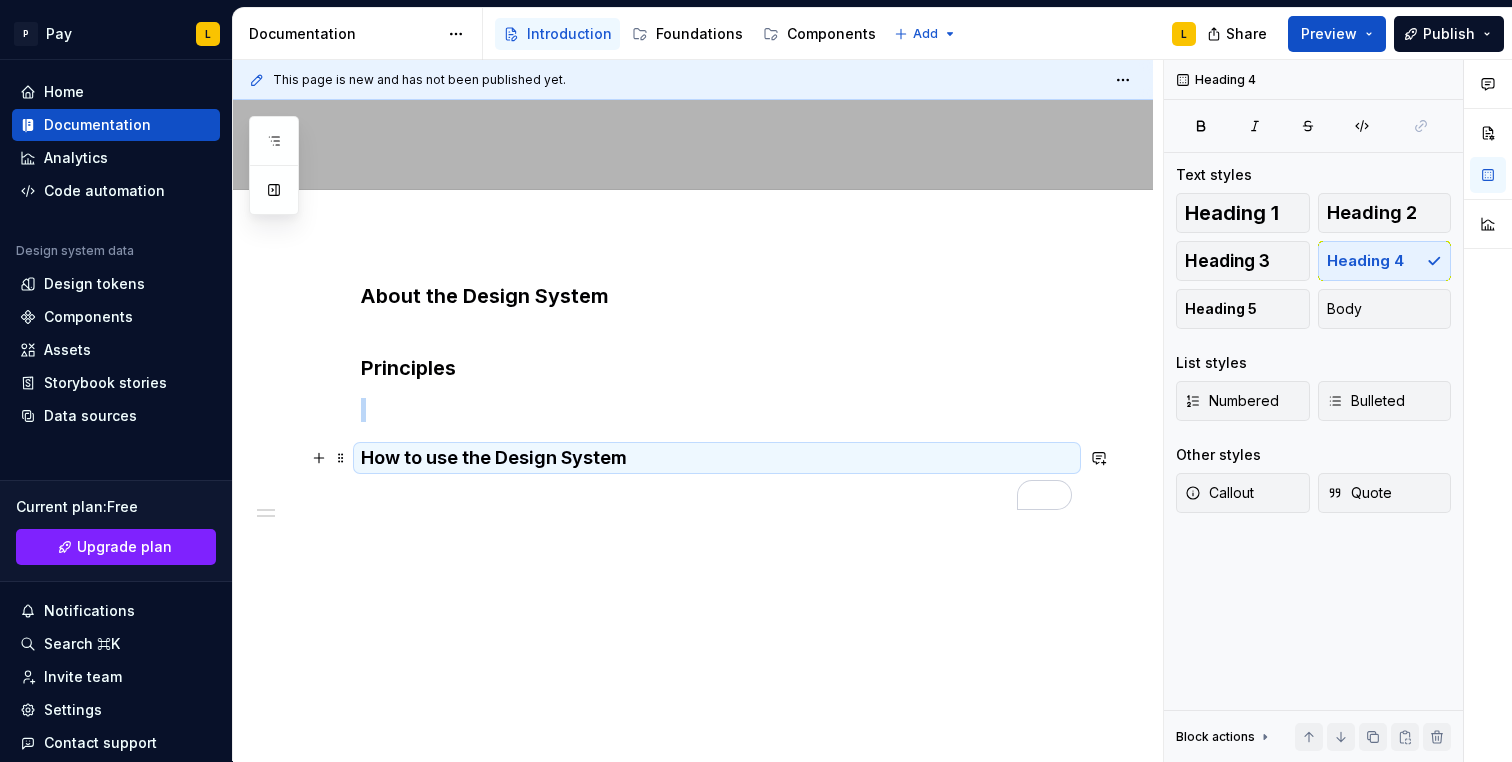 click on "How to use the Design System" at bounding box center (717, 458) 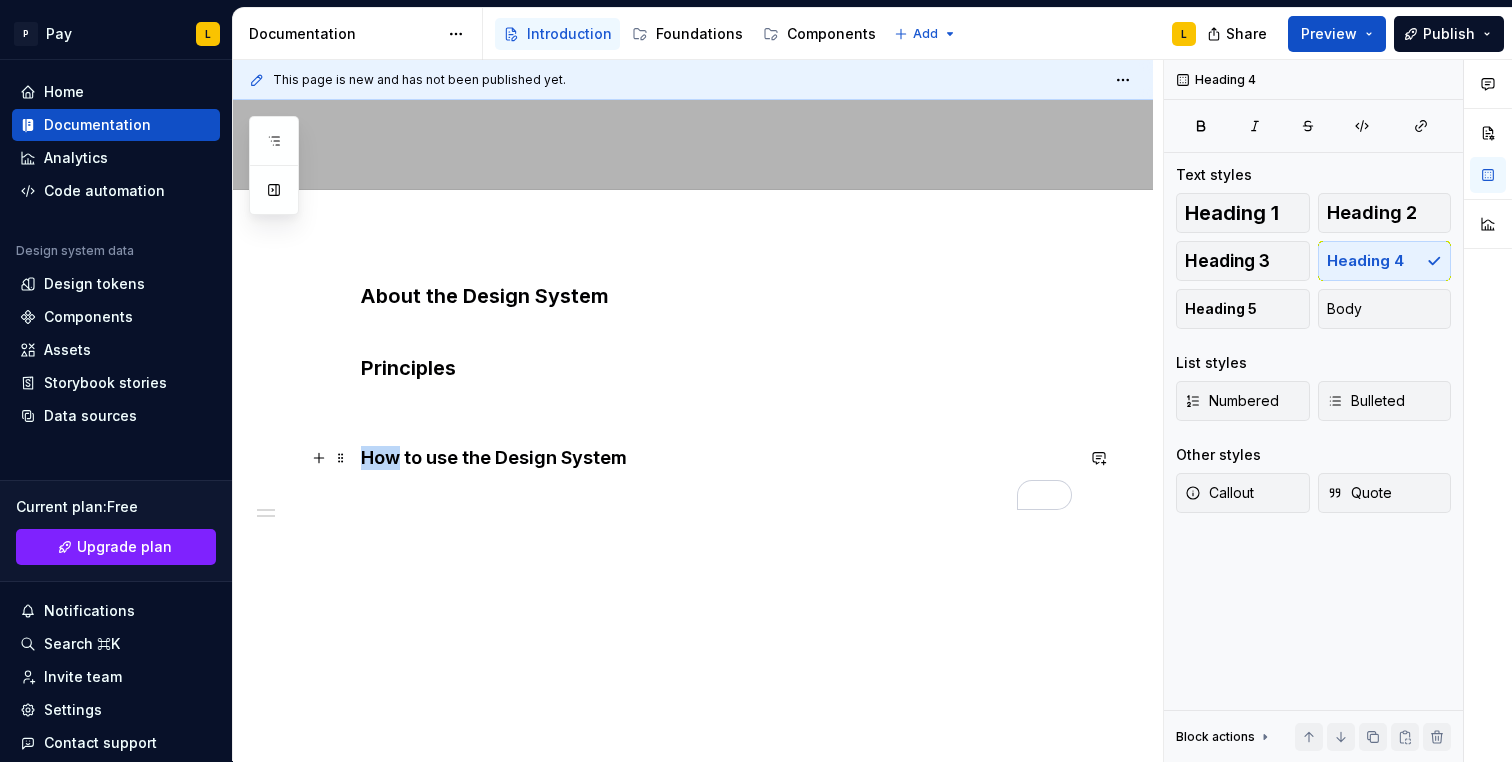 click on "How to use the Design System" at bounding box center (717, 458) 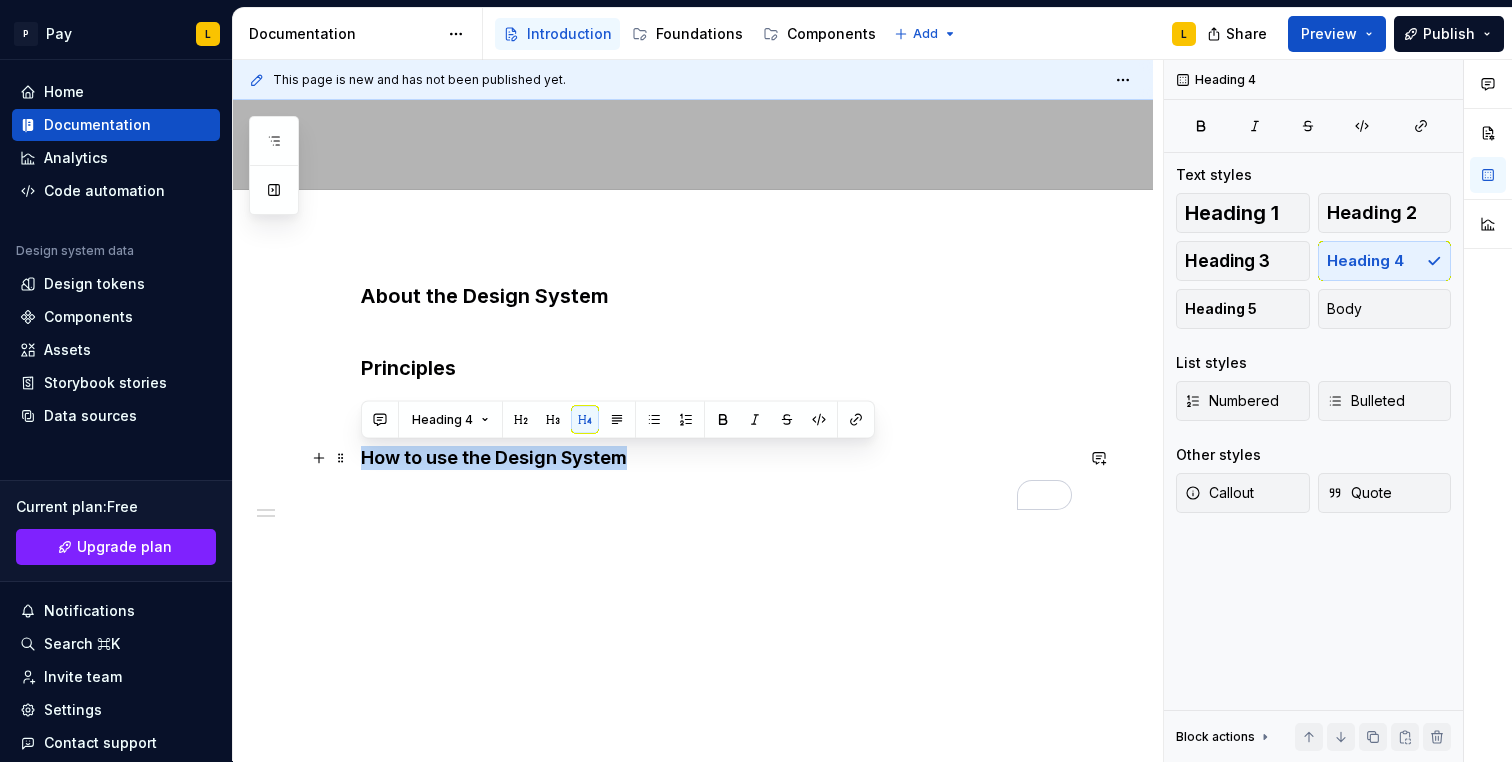 click on "How to use the Design System" at bounding box center [717, 458] 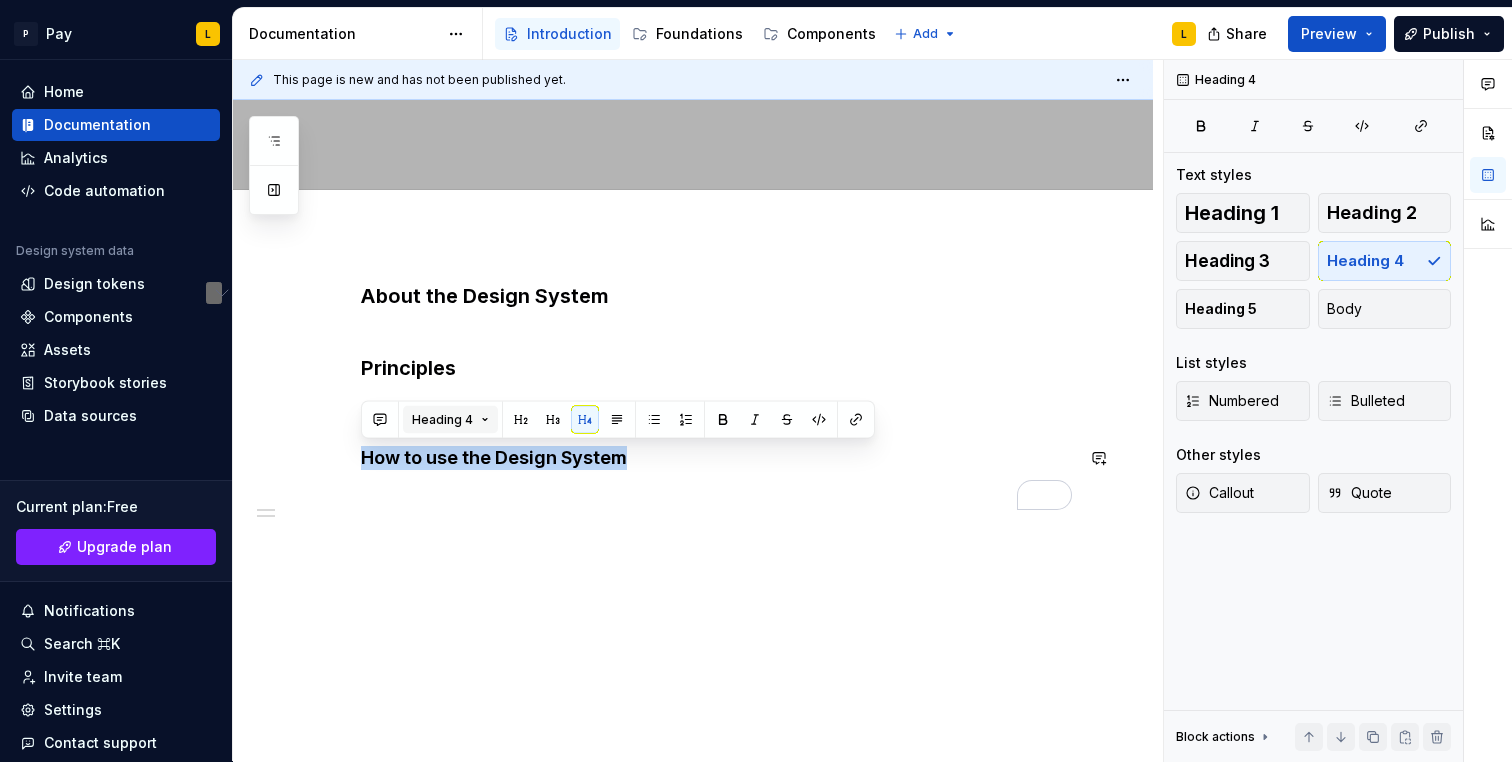 click on "Heading 4" at bounding box center [442, 420] 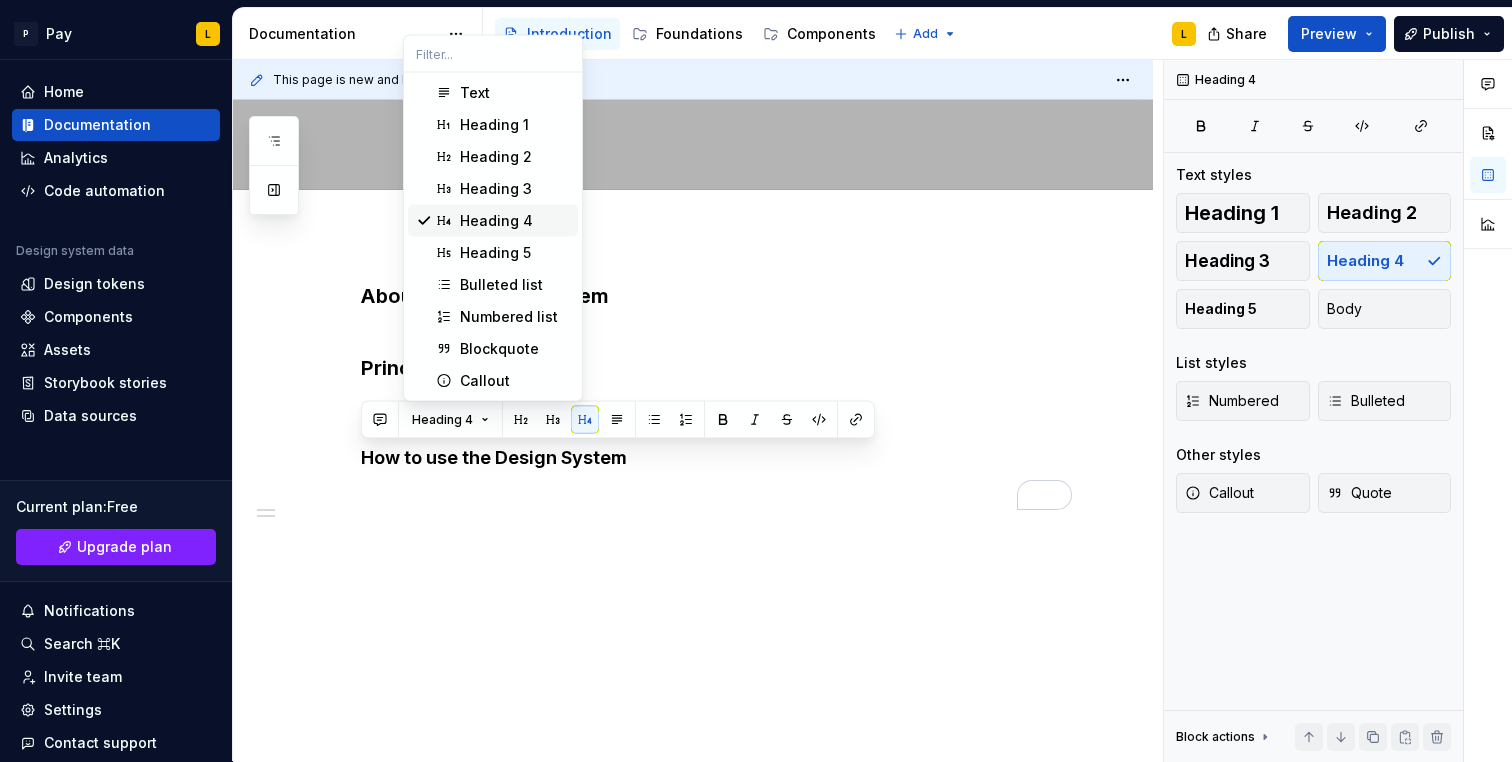 click on "Heading 3" at bounding box center [496, 189] 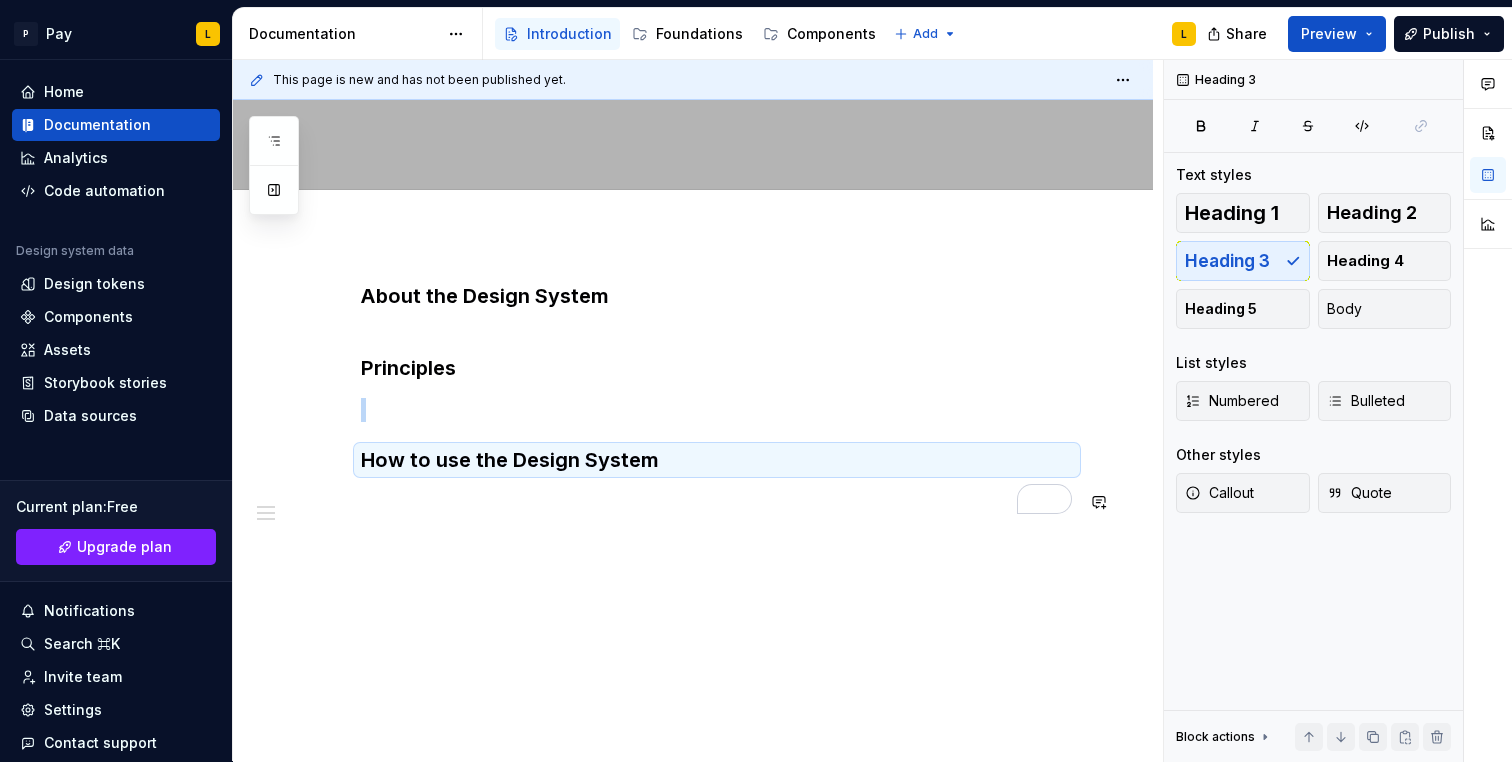 click on "About the Design System Principles How to use the Design System" at bounding box center [717, 410] 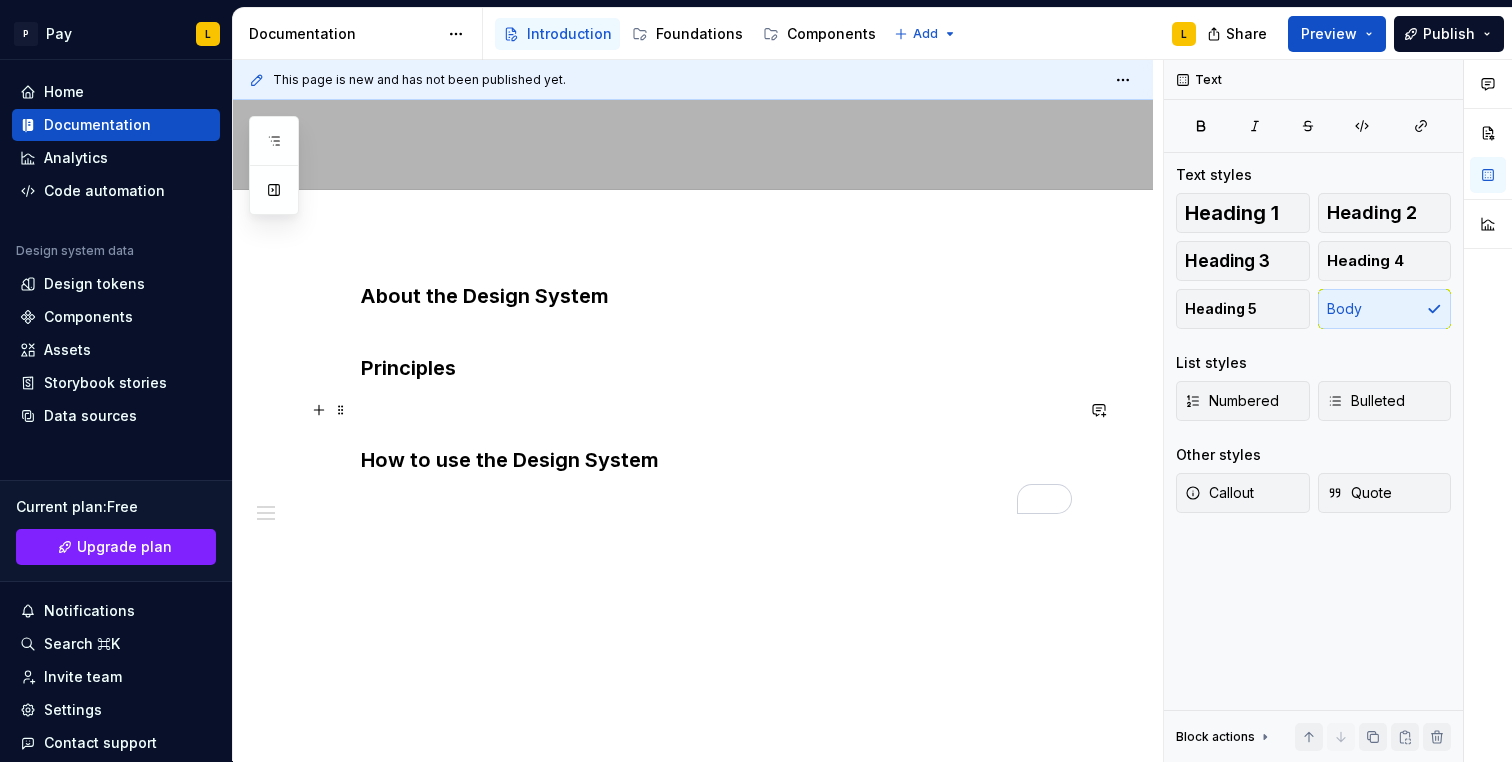 click at bounding box center [717, 410] 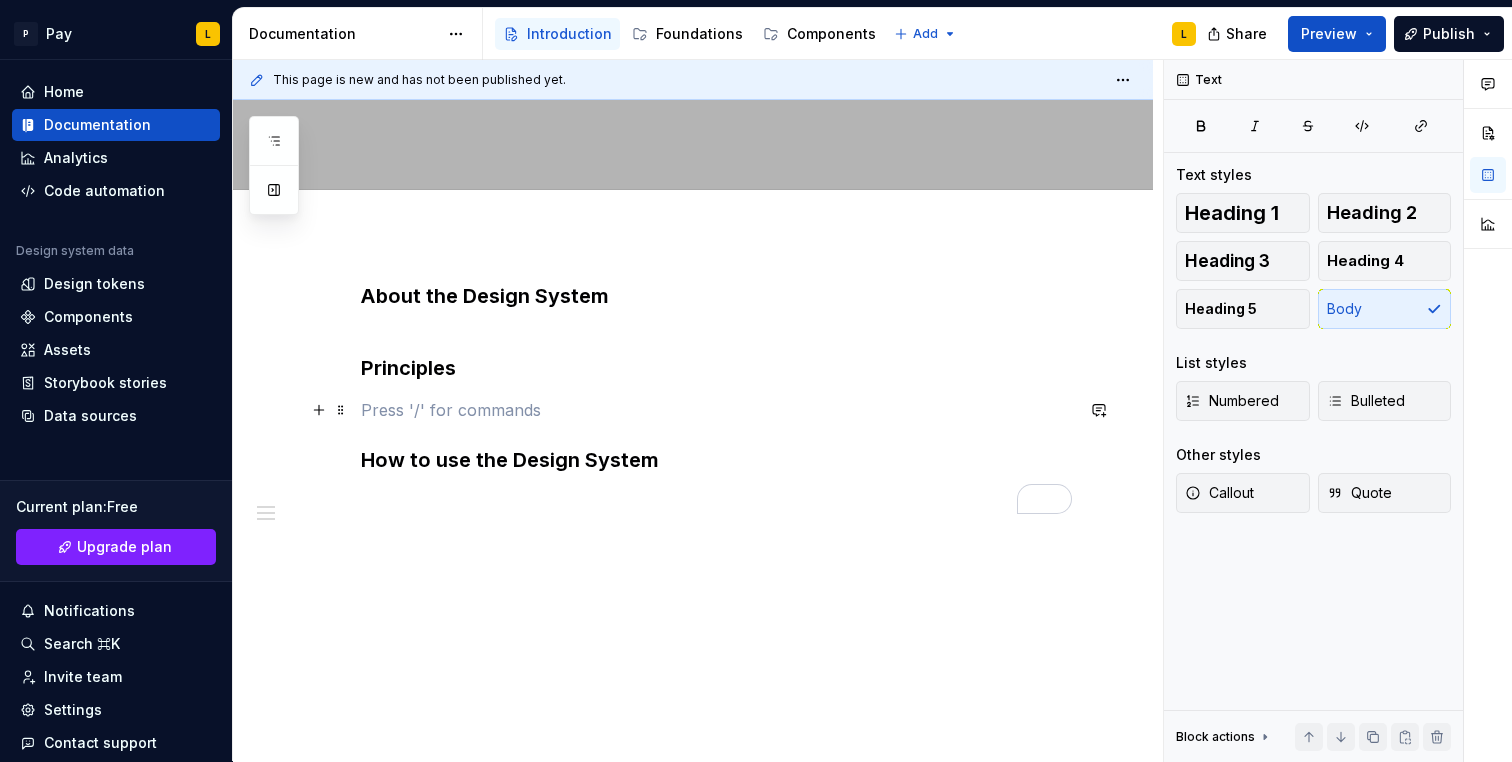scroll, scrollTop: 258, scrollLeft: 0, axis: vertical 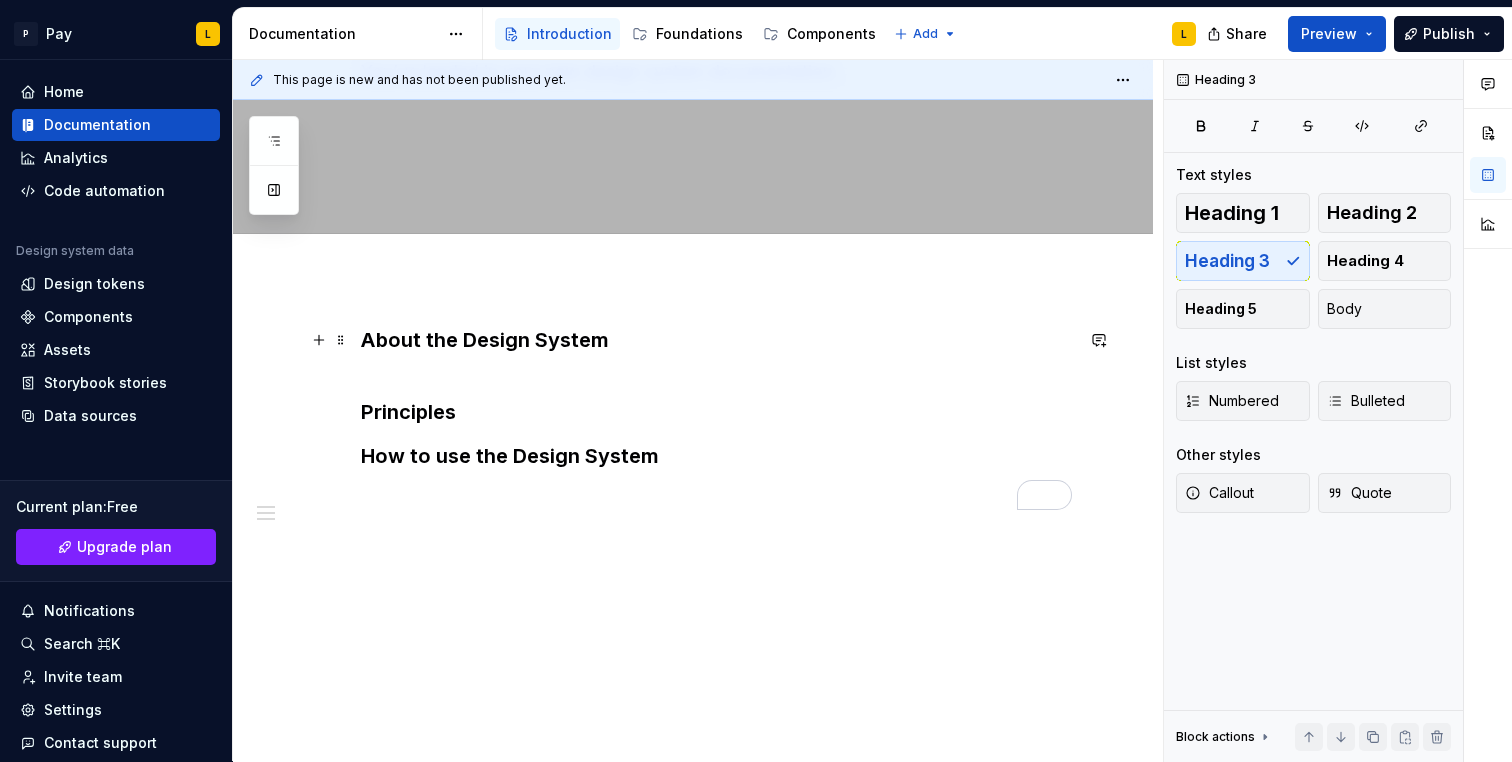 click on "About the Design System" at bounding box center (717, 354) 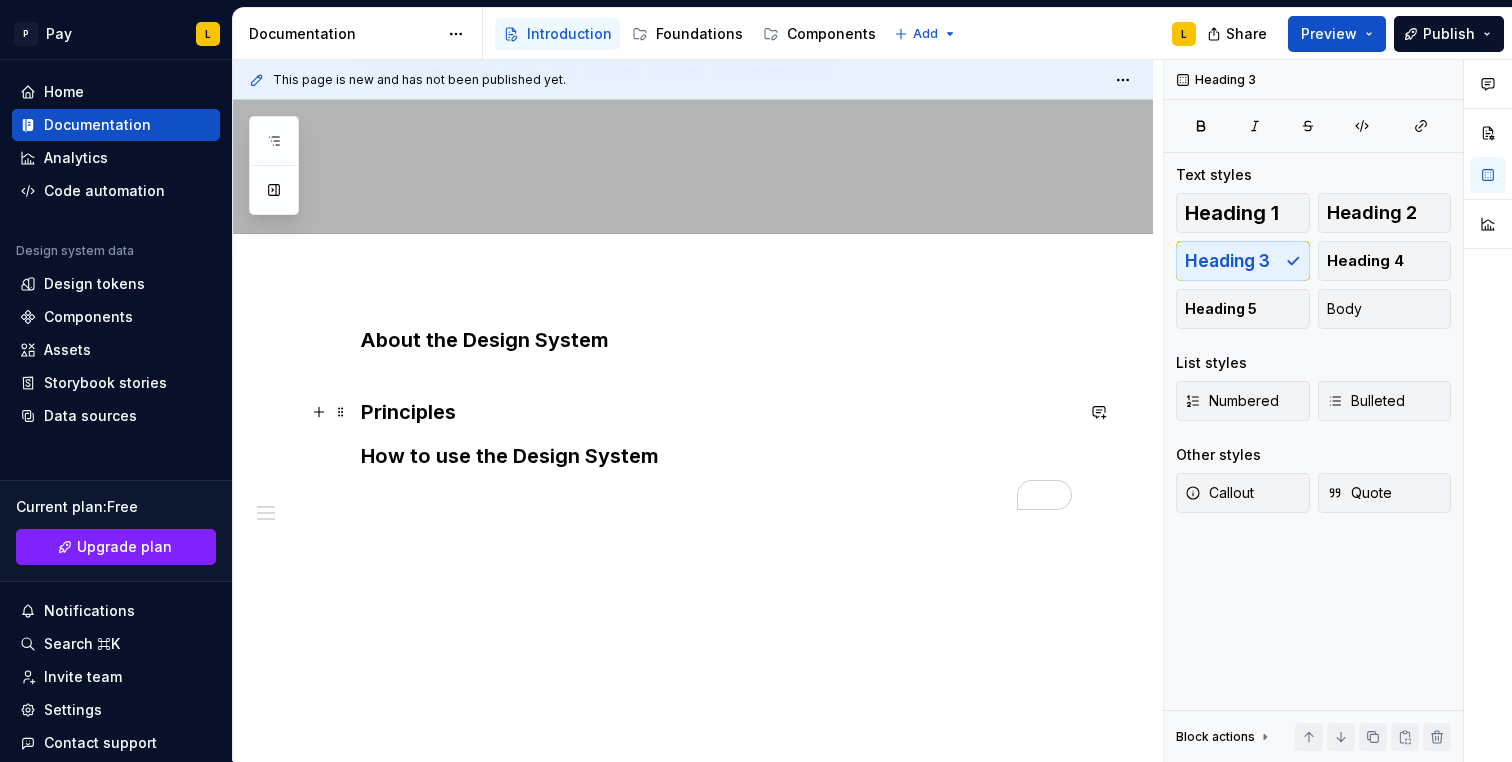 click on "Principles" at bounding box center [717, 412] 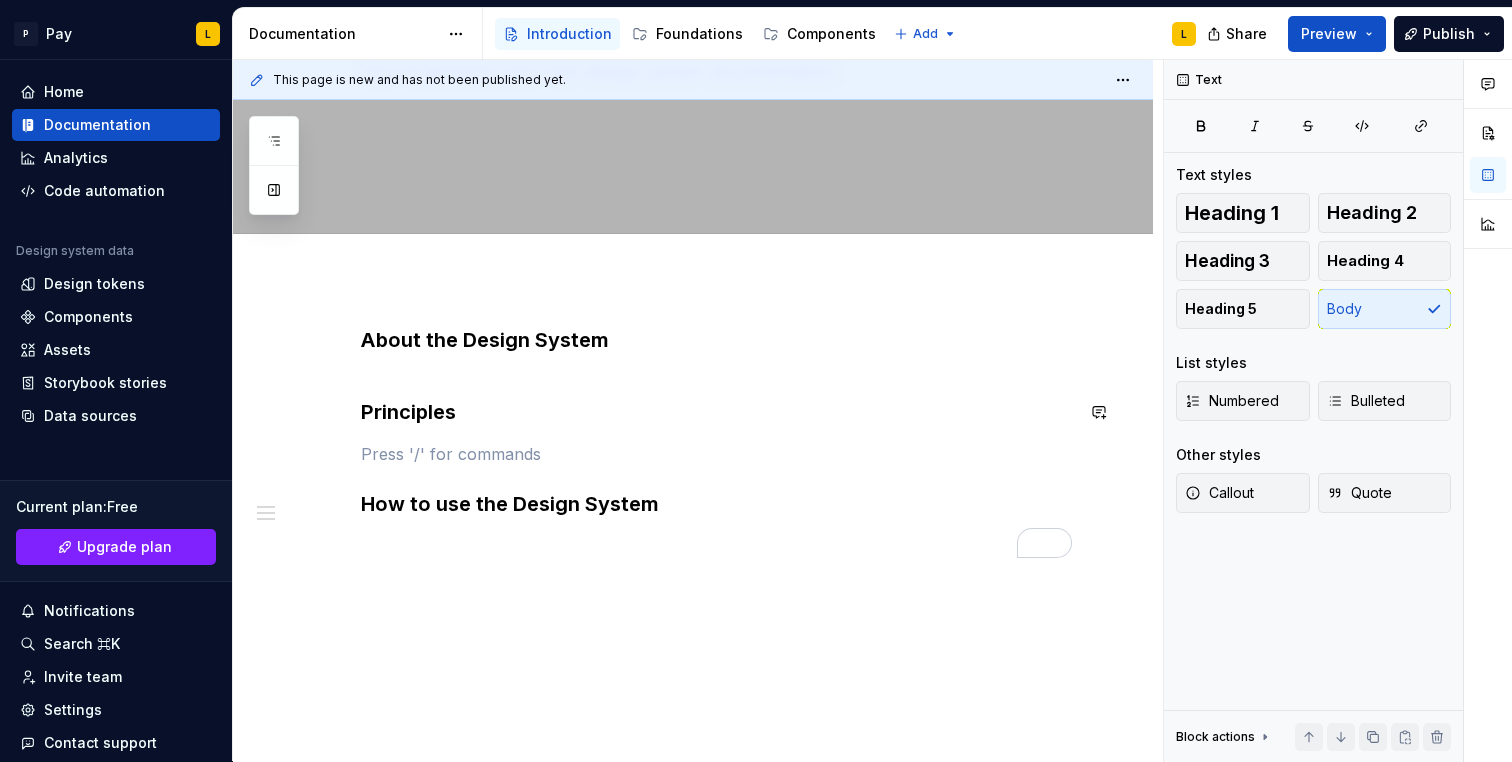 scroll, scrollTop: 302, scrollLeft: 0, axis: vertical 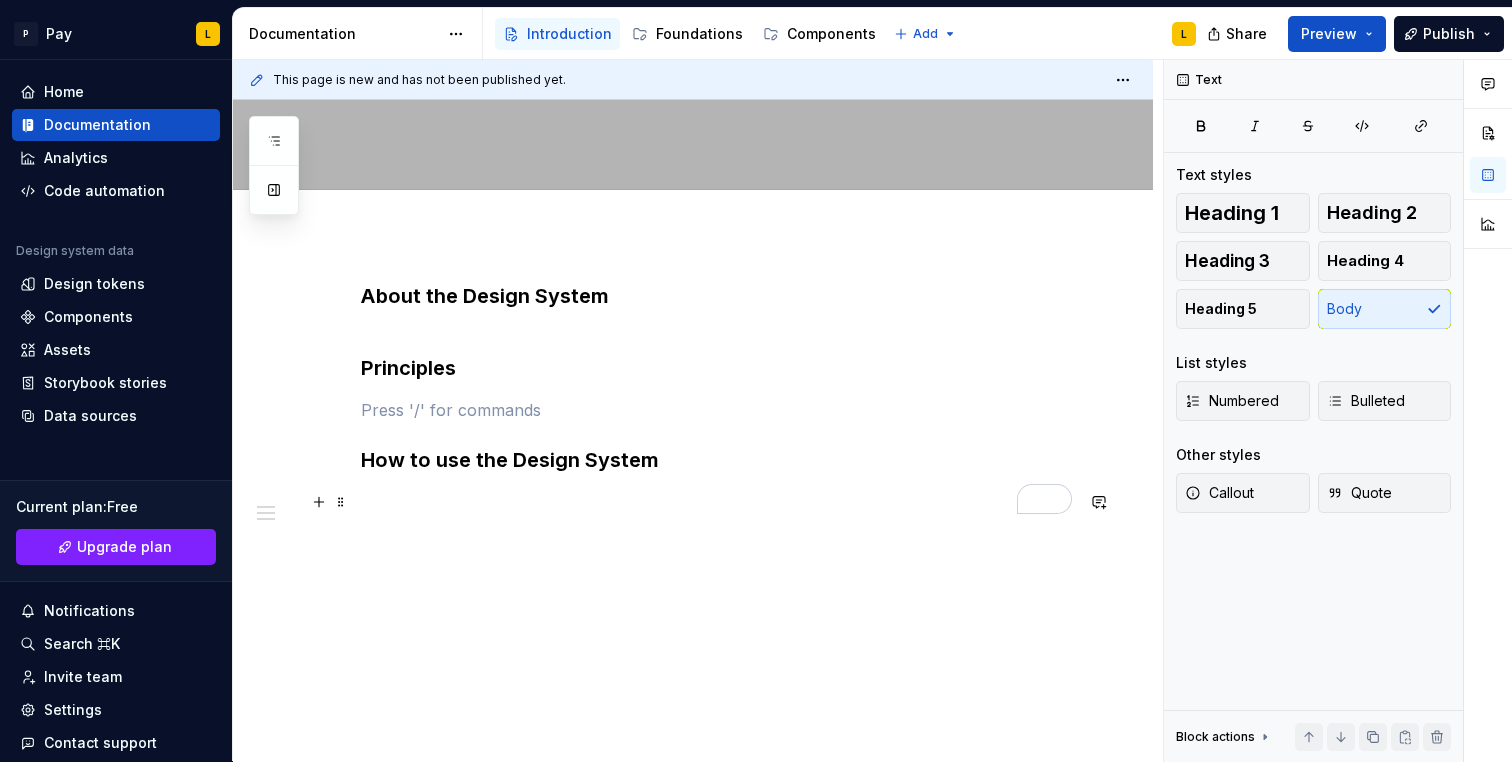 click at bounding box center (717, 502) 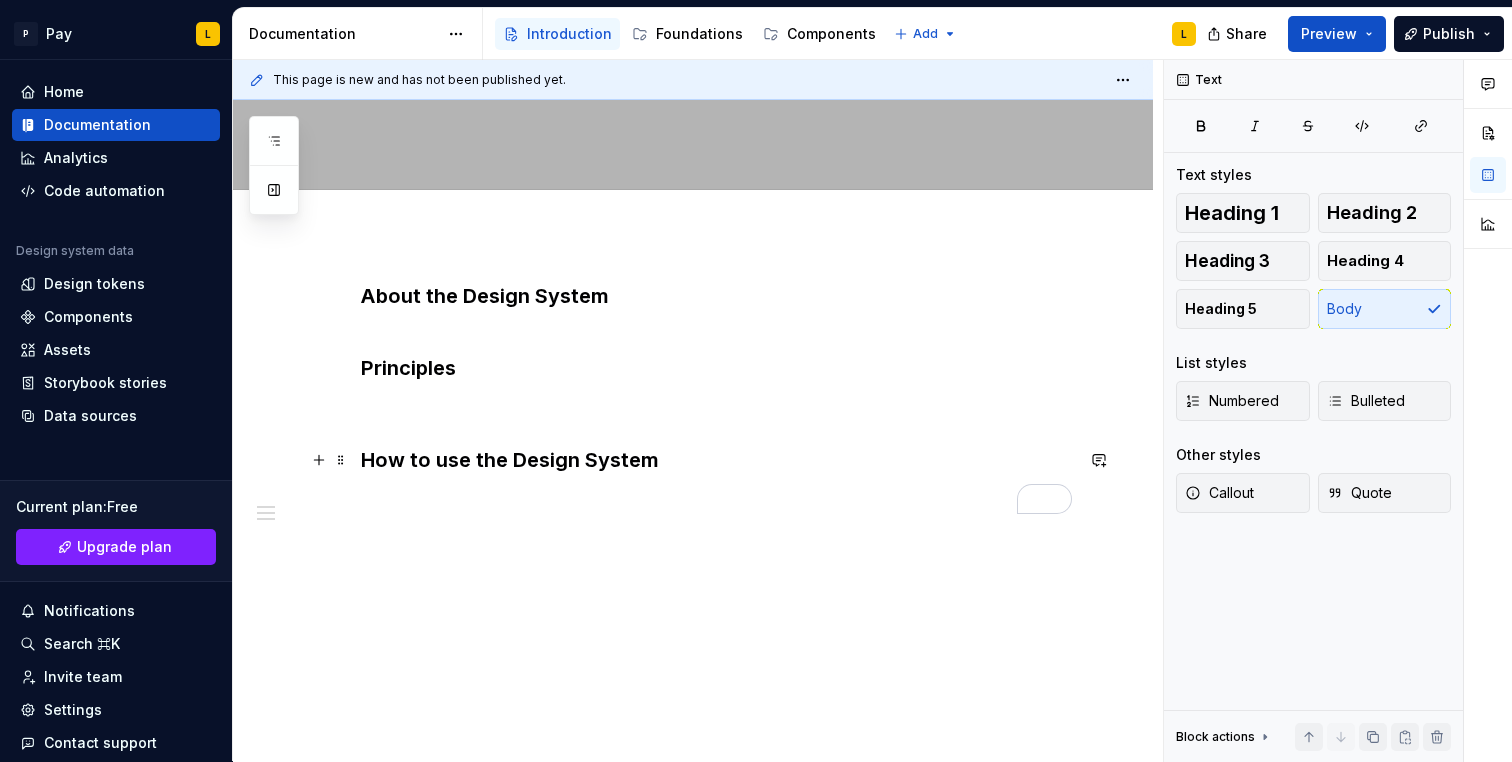 click on "How to use the Design System" at bounding box center (717, 460) 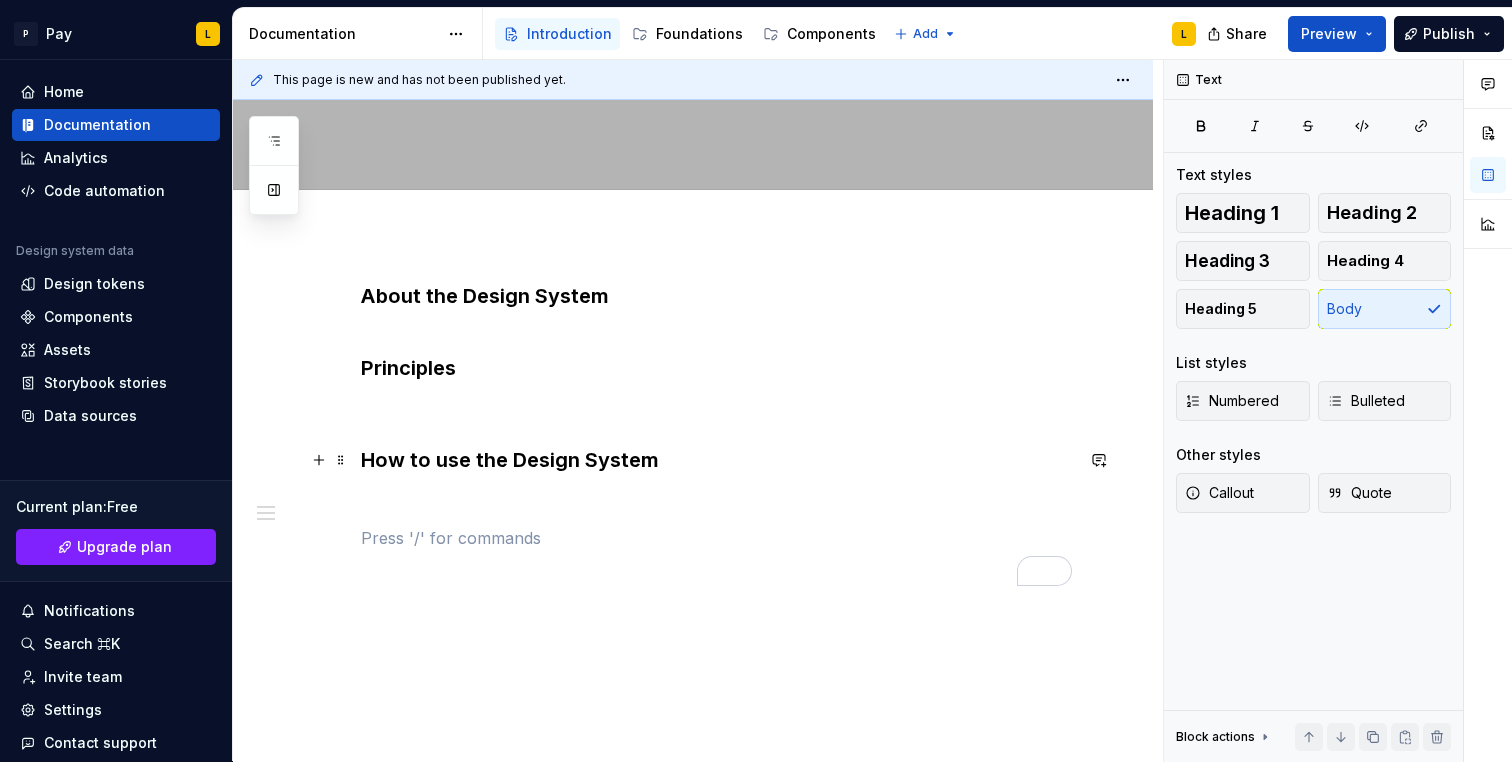click on "How to use the Design System" at bounding box center (717, 460) 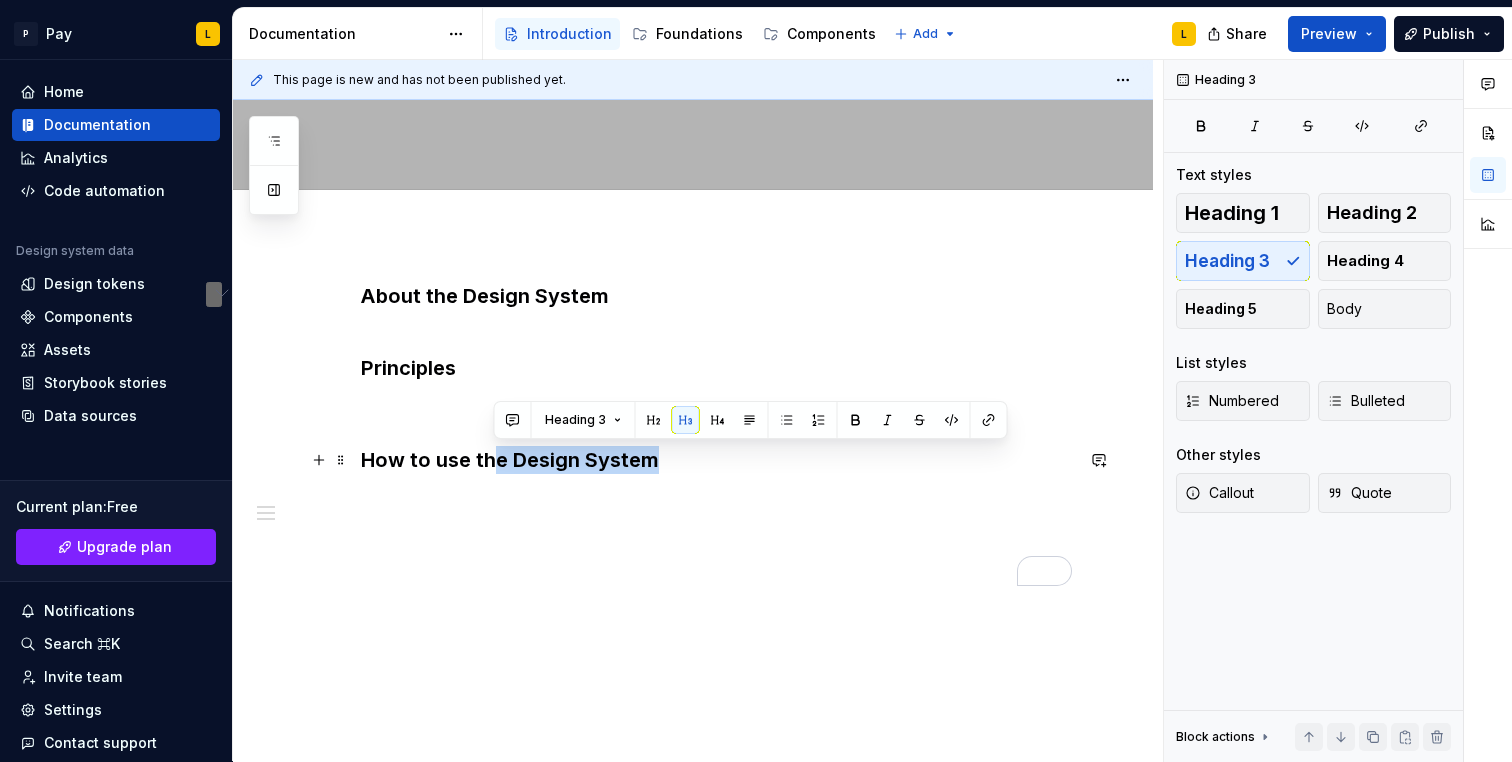 drag, startPoint x: 495, startPoint y: 464, endPoint x: 654, endPoint y: 465, distance: 159.00314 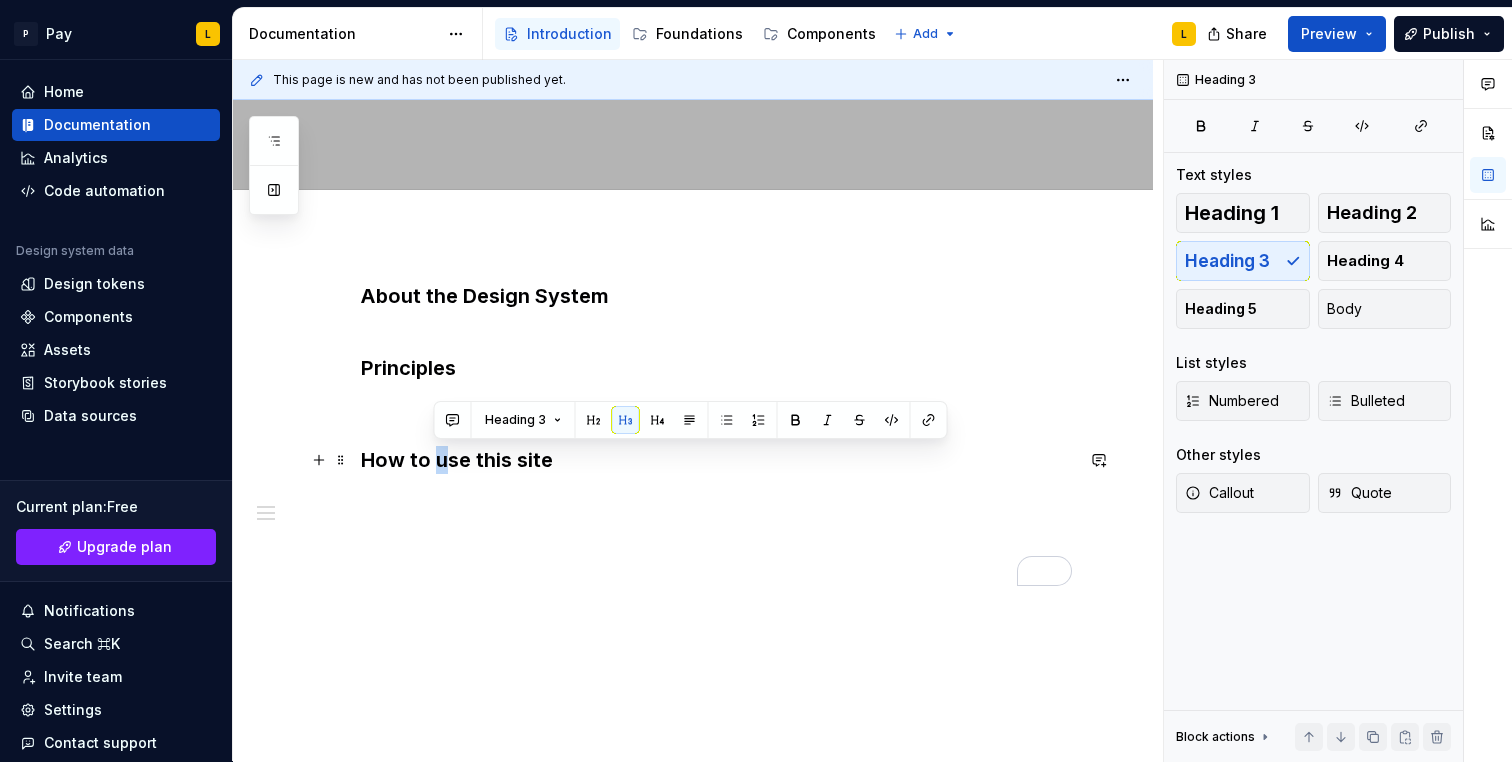 click on "How to use this site" at bounding box center [717, 460] 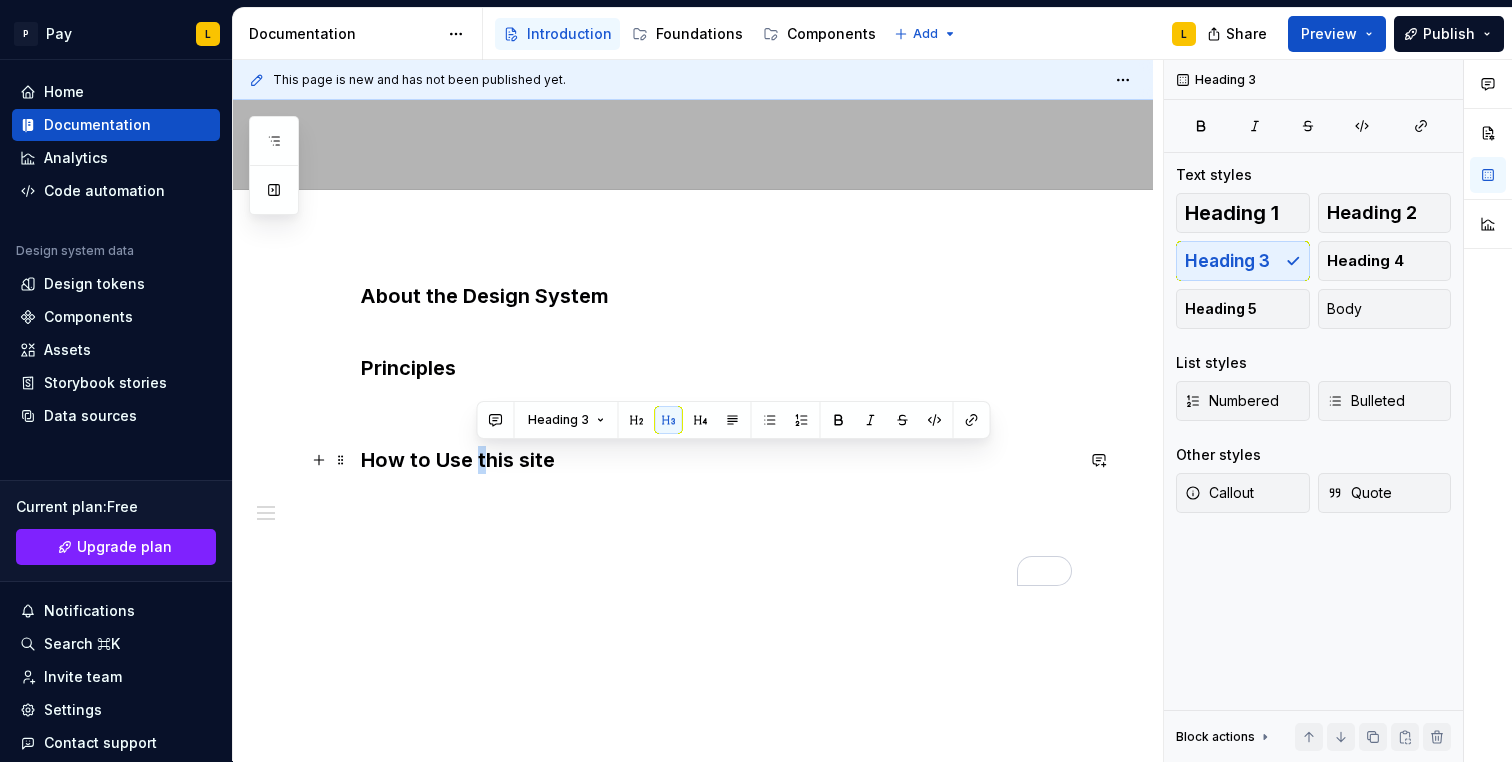 click on "How to Use this site" at bounding box center [717, 460] 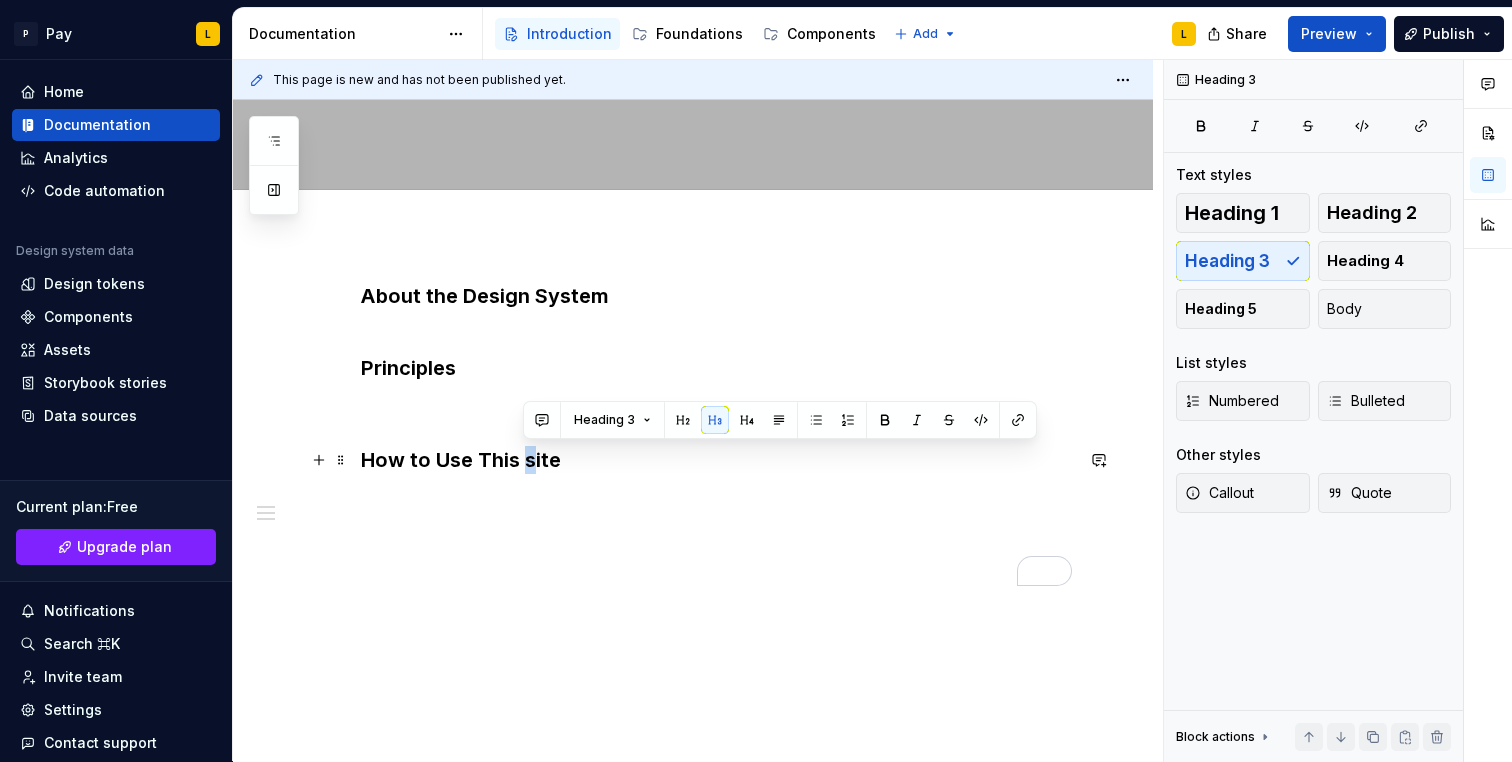 click on "How to Use This site" at bounding box center (717, 460) 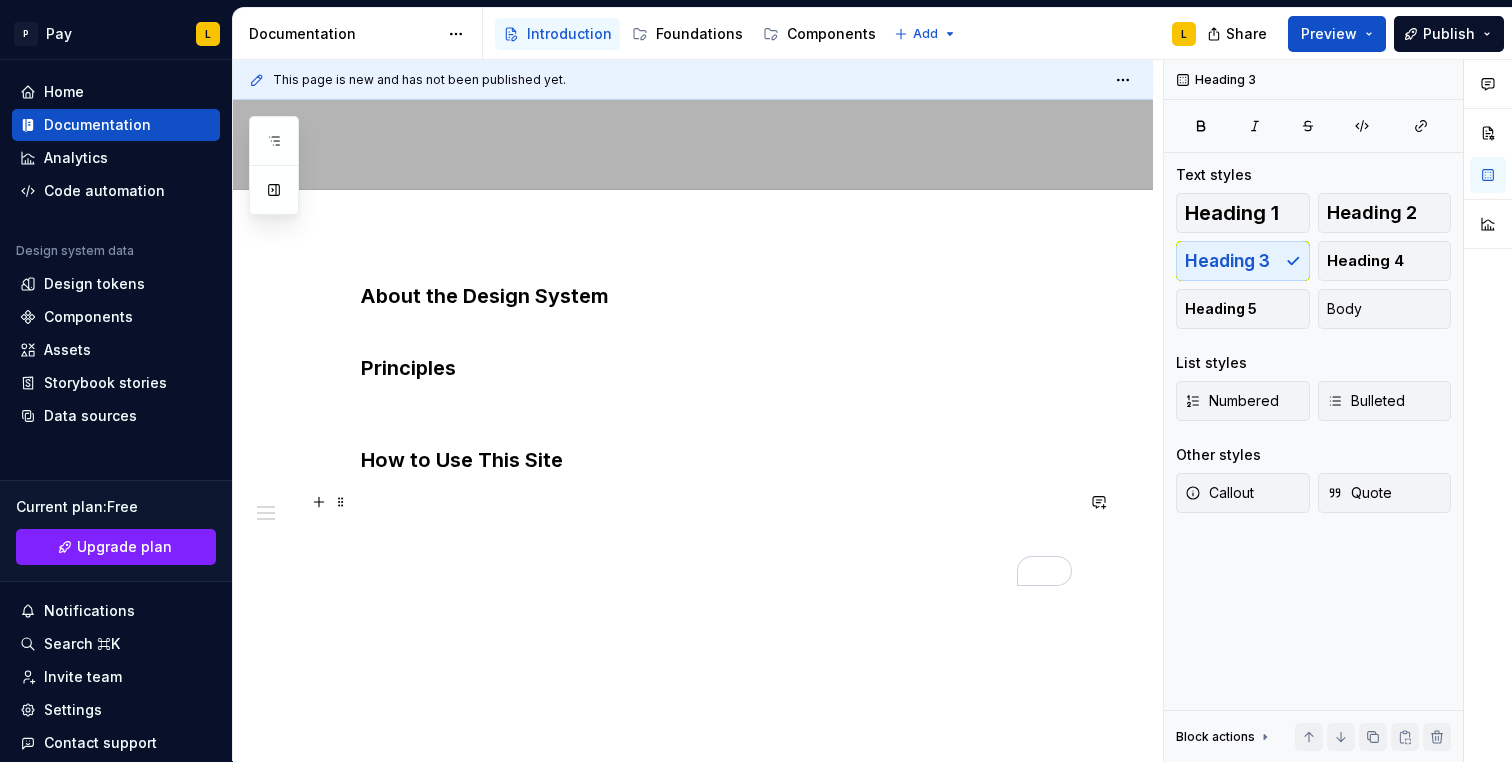 click at bounding box center (717, 502) 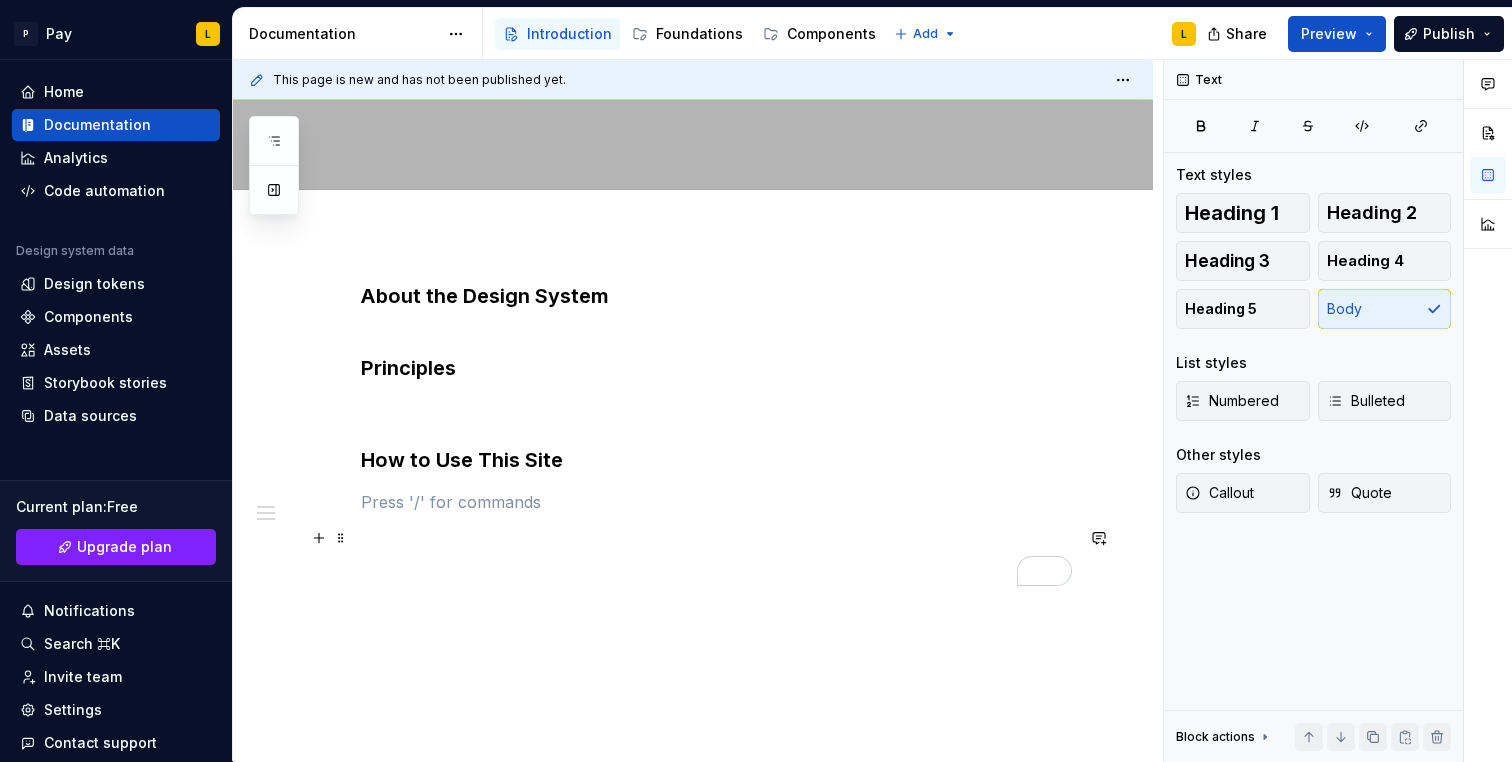 click at bounding box center [717, 538] 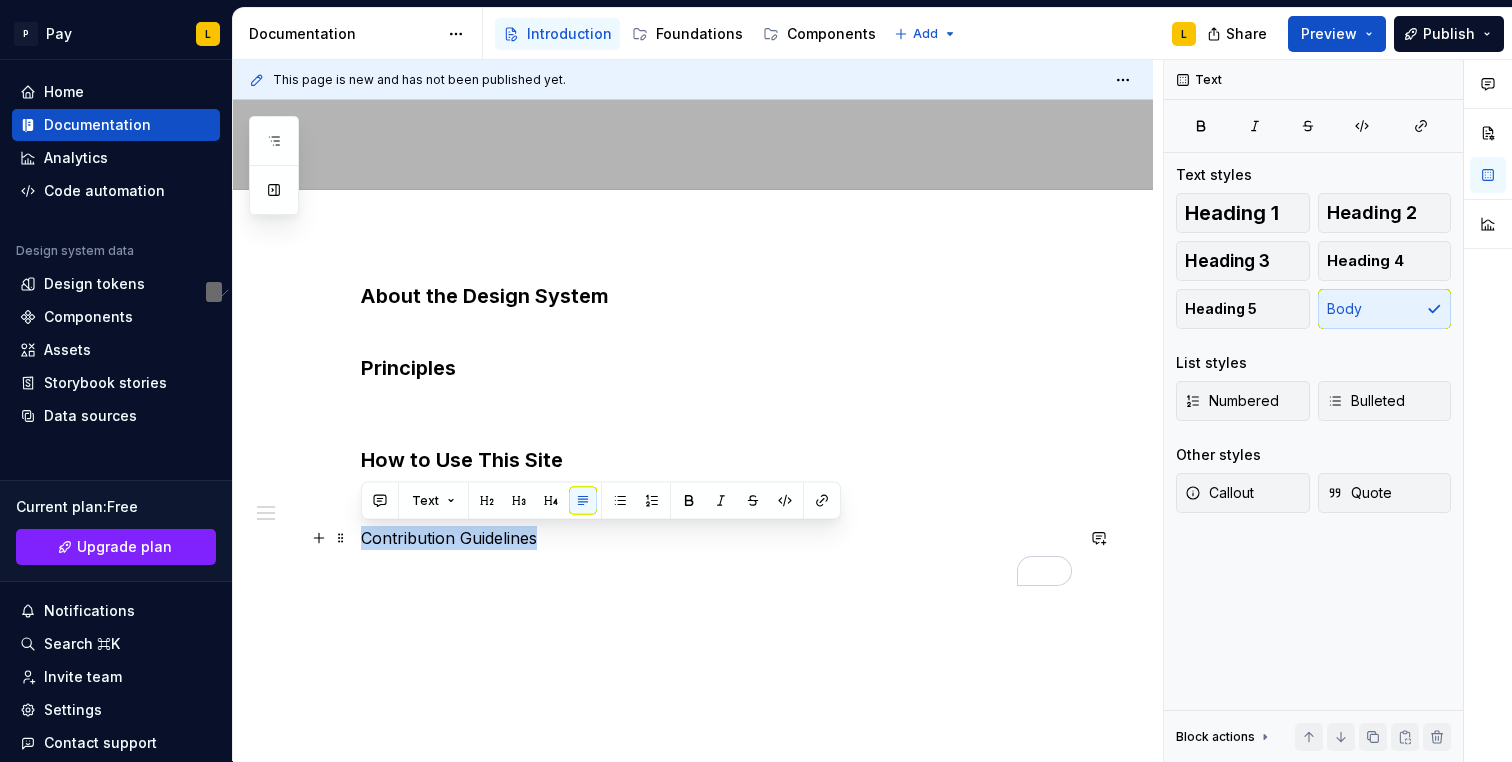 drag, startPoint x: 363, startPoint y: 541, endPoint x: 562, endPoint y: 537, distance: 199.04019 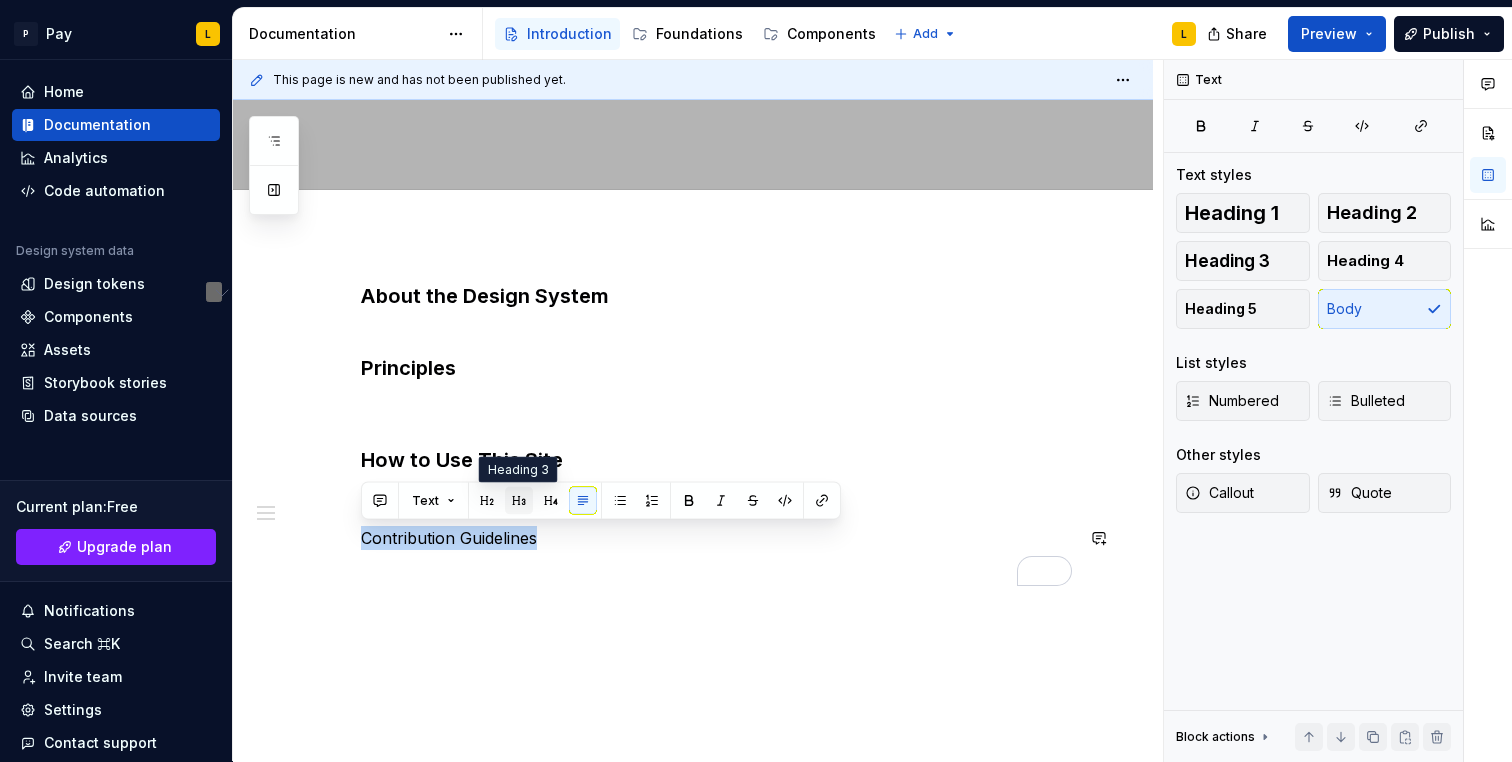 click at bounding box center [519, 501] 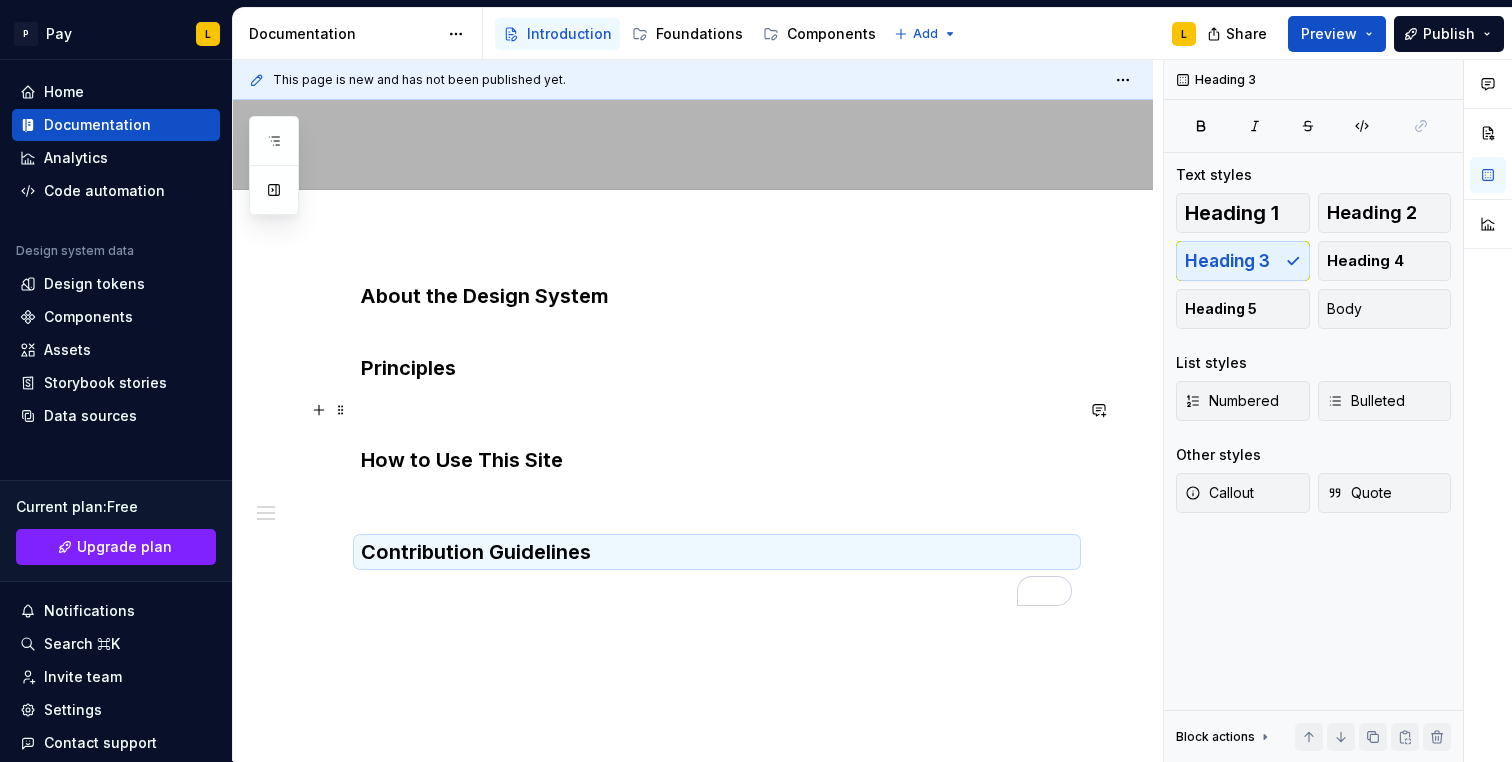 click on "About the Design System Principles How to Use This Site Contribution Guidelines" at bounding box center (717, 444) 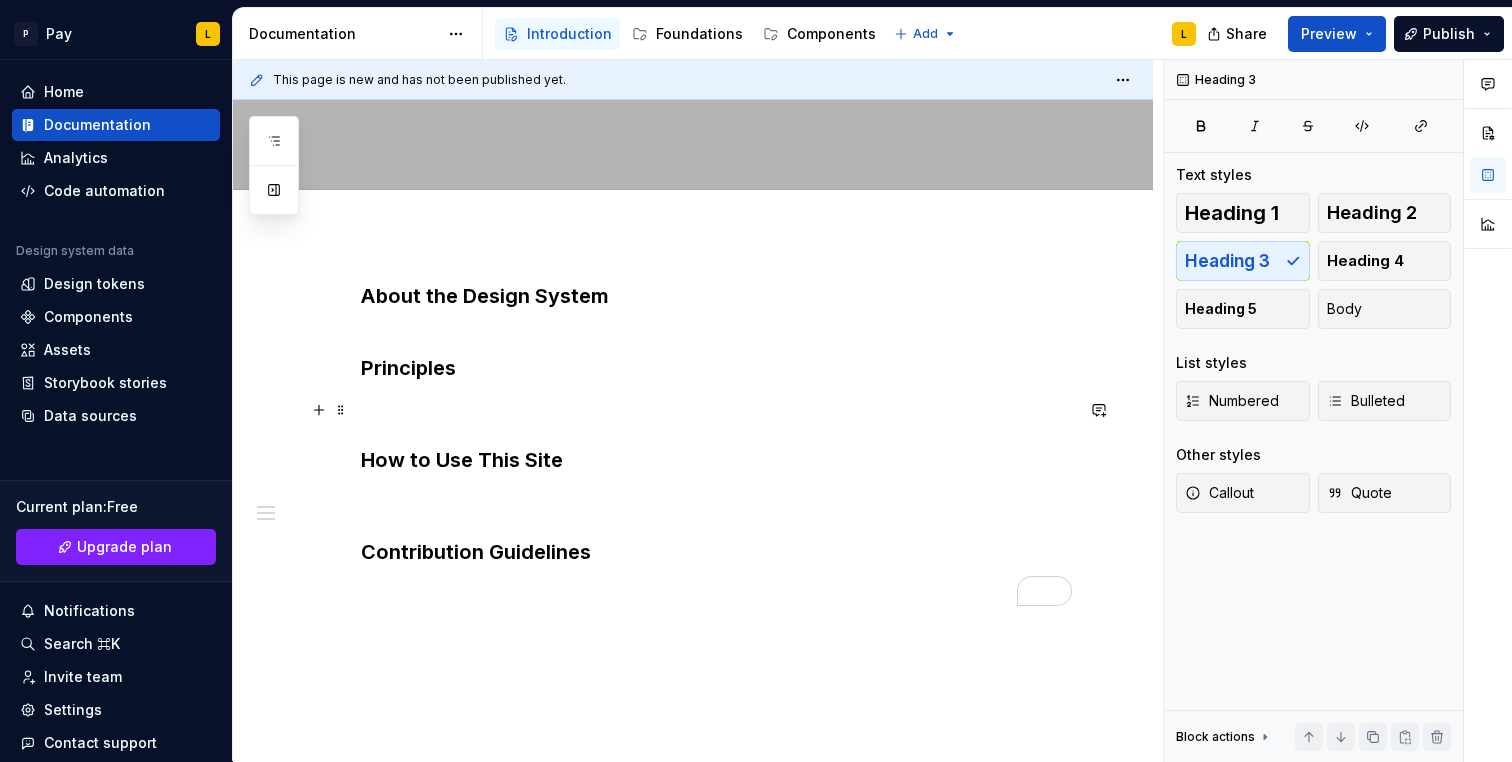 click at bounding box center (717, 410) 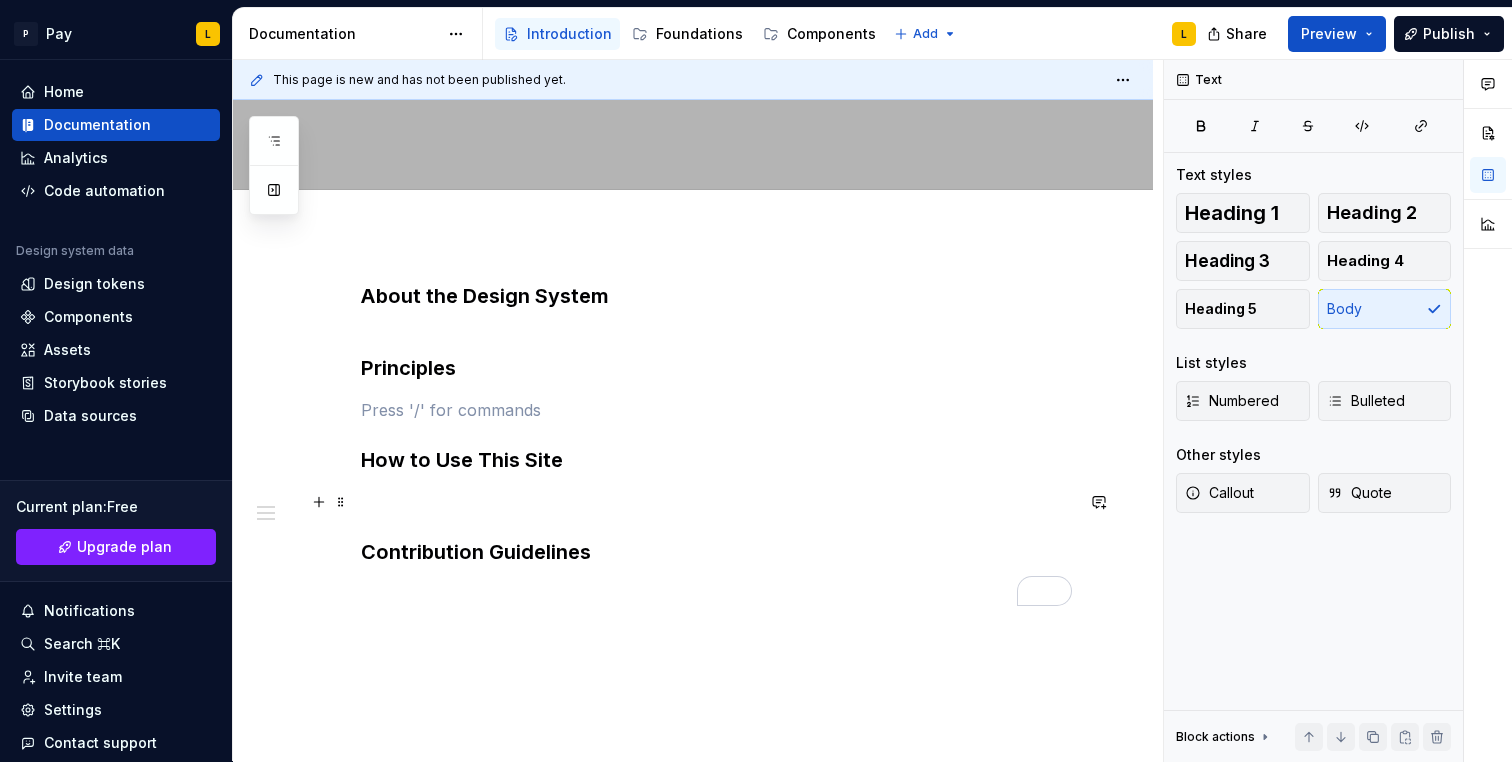 click at bounding box center [717, 502] 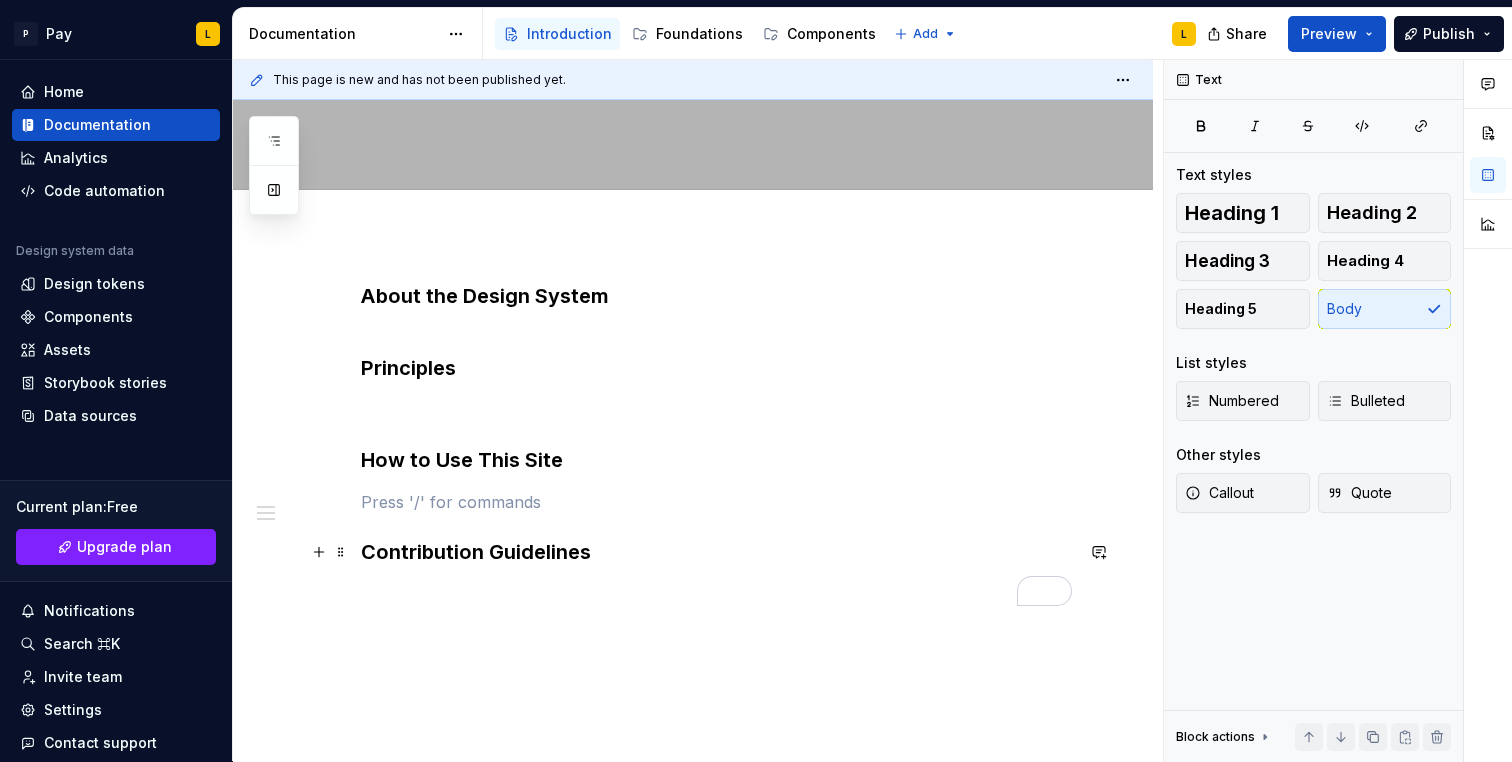 click on "Contribution Guidelines" at bounding box center [717, 552] 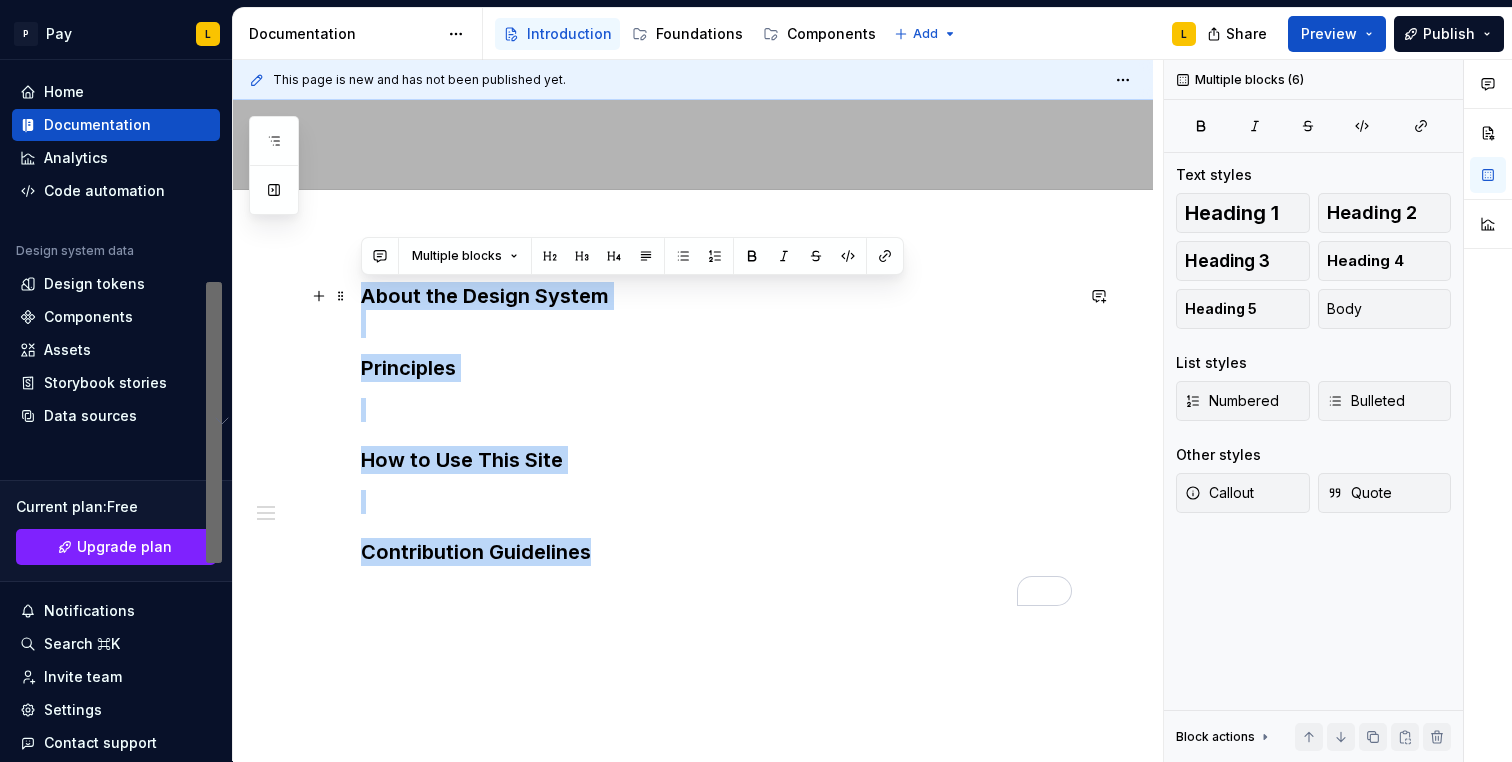 drag, startPoint x: 457, startPoint y: 453, endPoint x: 362, endPoint y: 293, distance: 186.07794 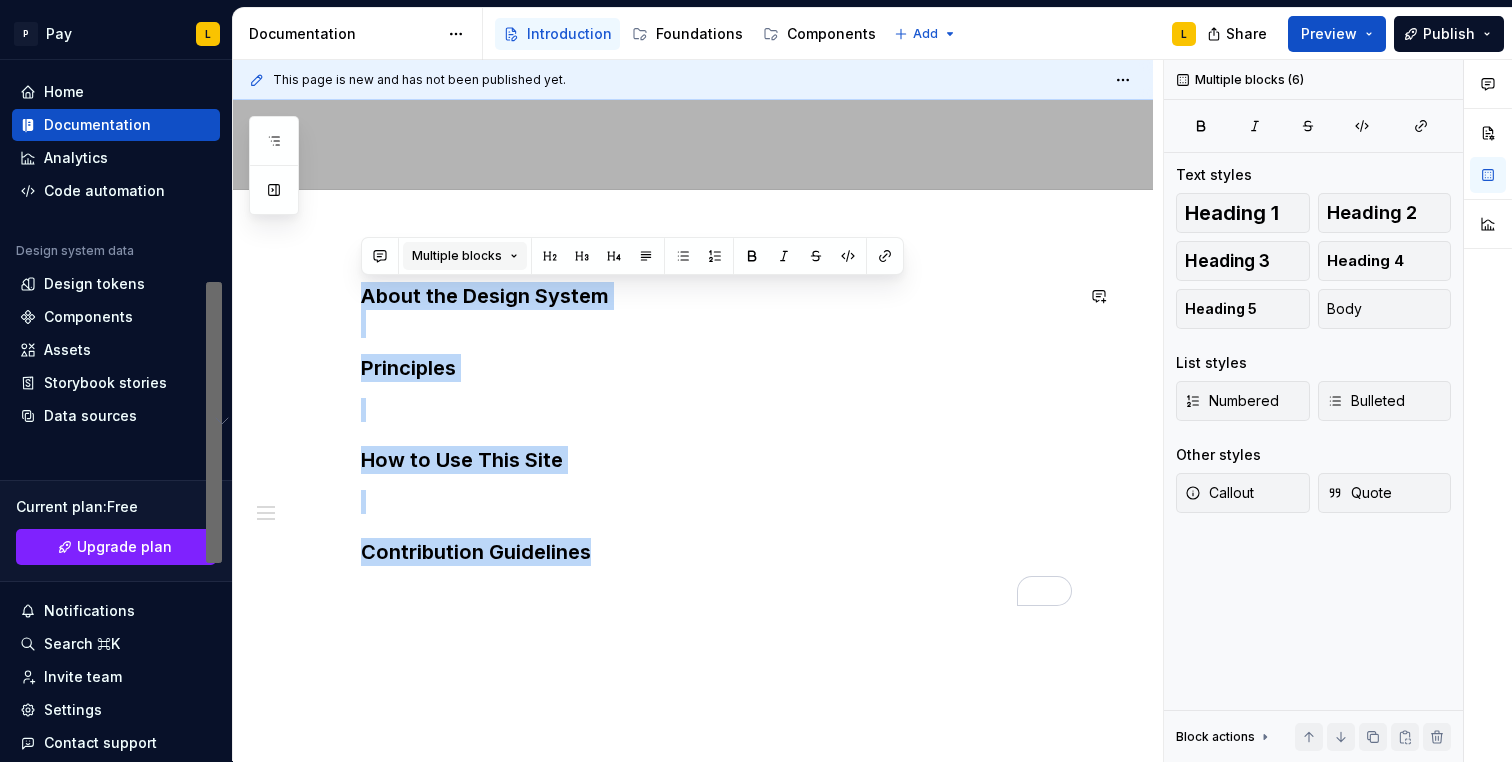 click on "Multiple blocks" at bounding box center [465, 256] 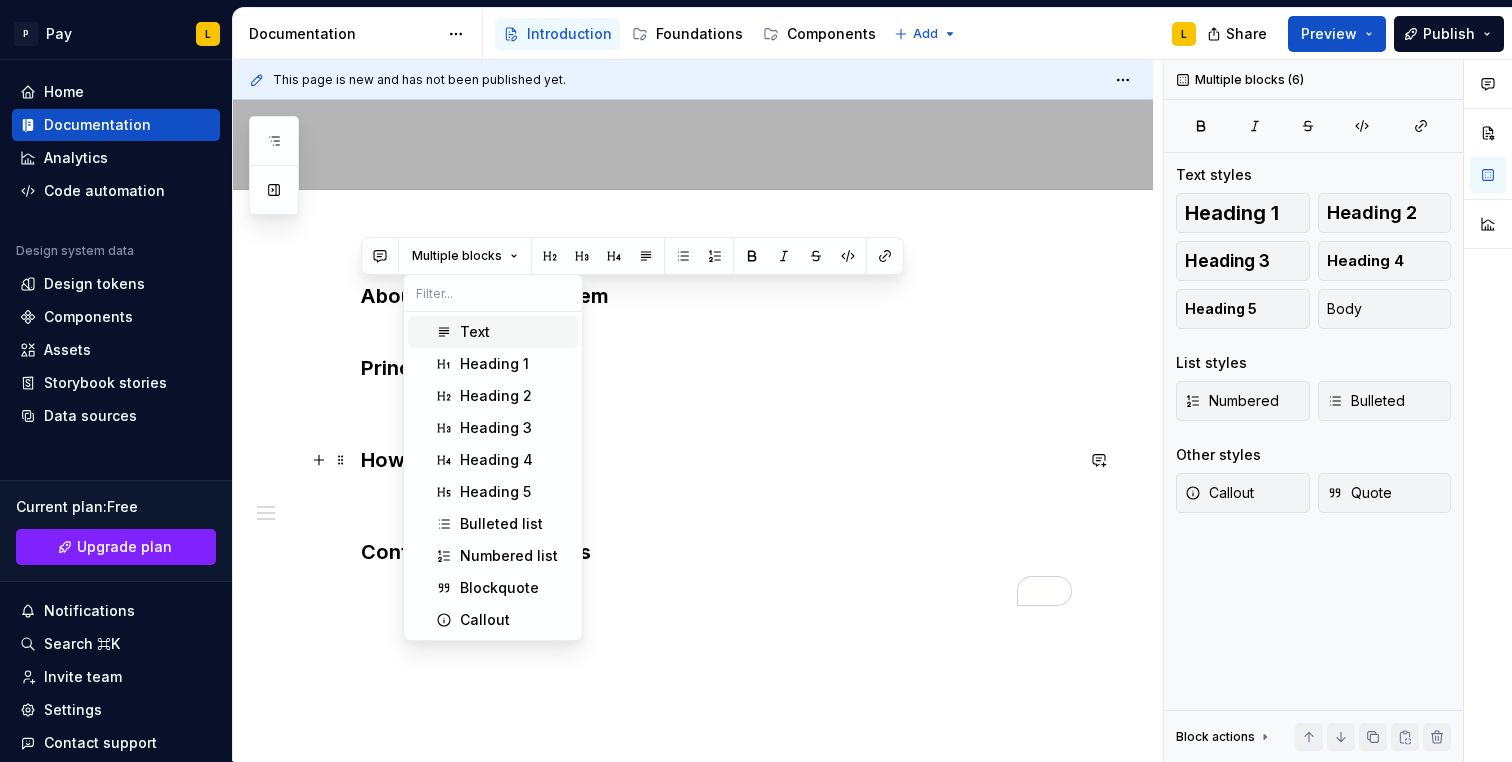 click on "How to Use This Site" at bounding box center (717, 460) 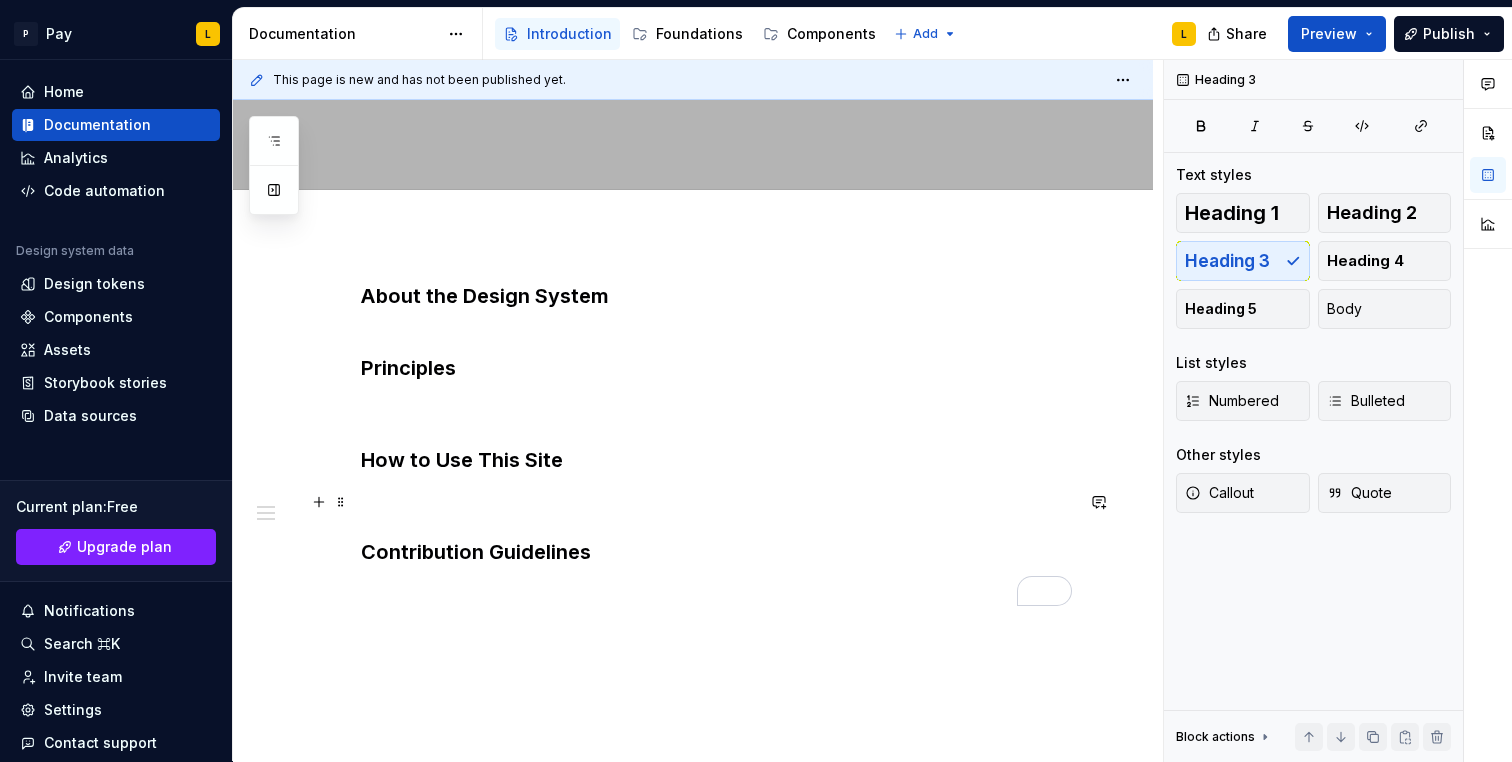 drag, startPoint x: 410, startPoint y: 497, endPoint x: 400, endPoint y: 500, distance: 10.440307 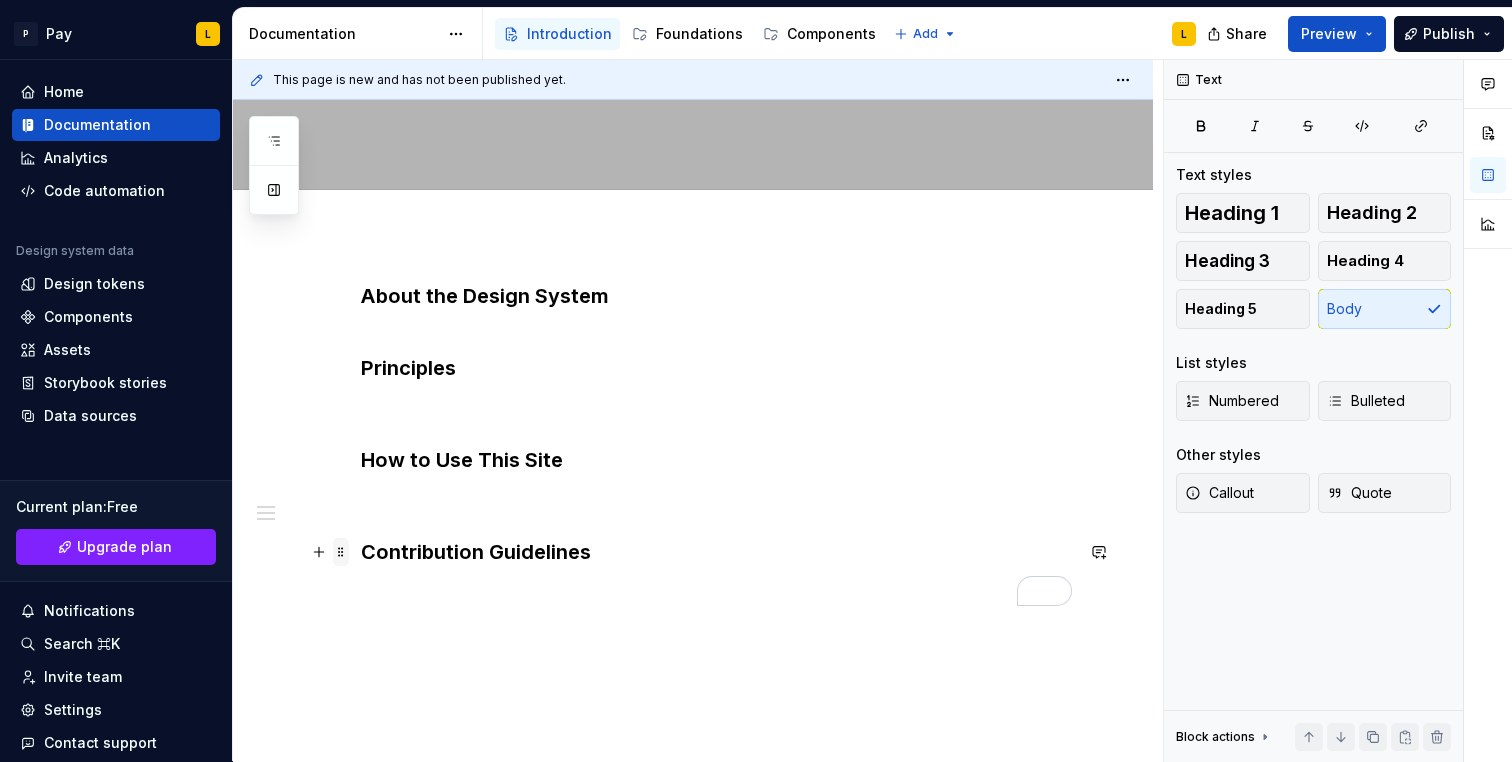 click at bounding box center [341, 552] 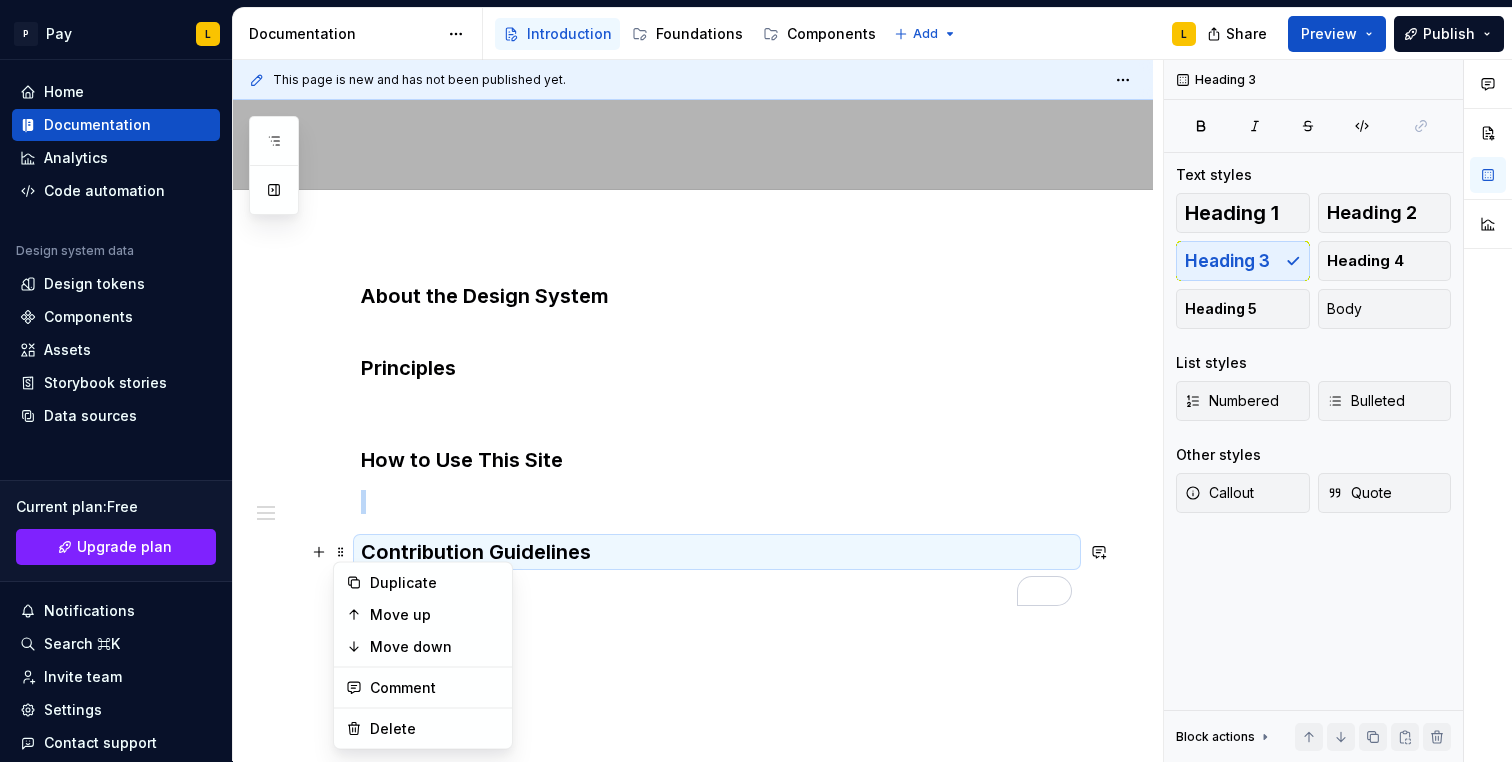 click on "About the Design System Principles How to Use This Site Contribution Guidelines" at bounding box center (693, 546) 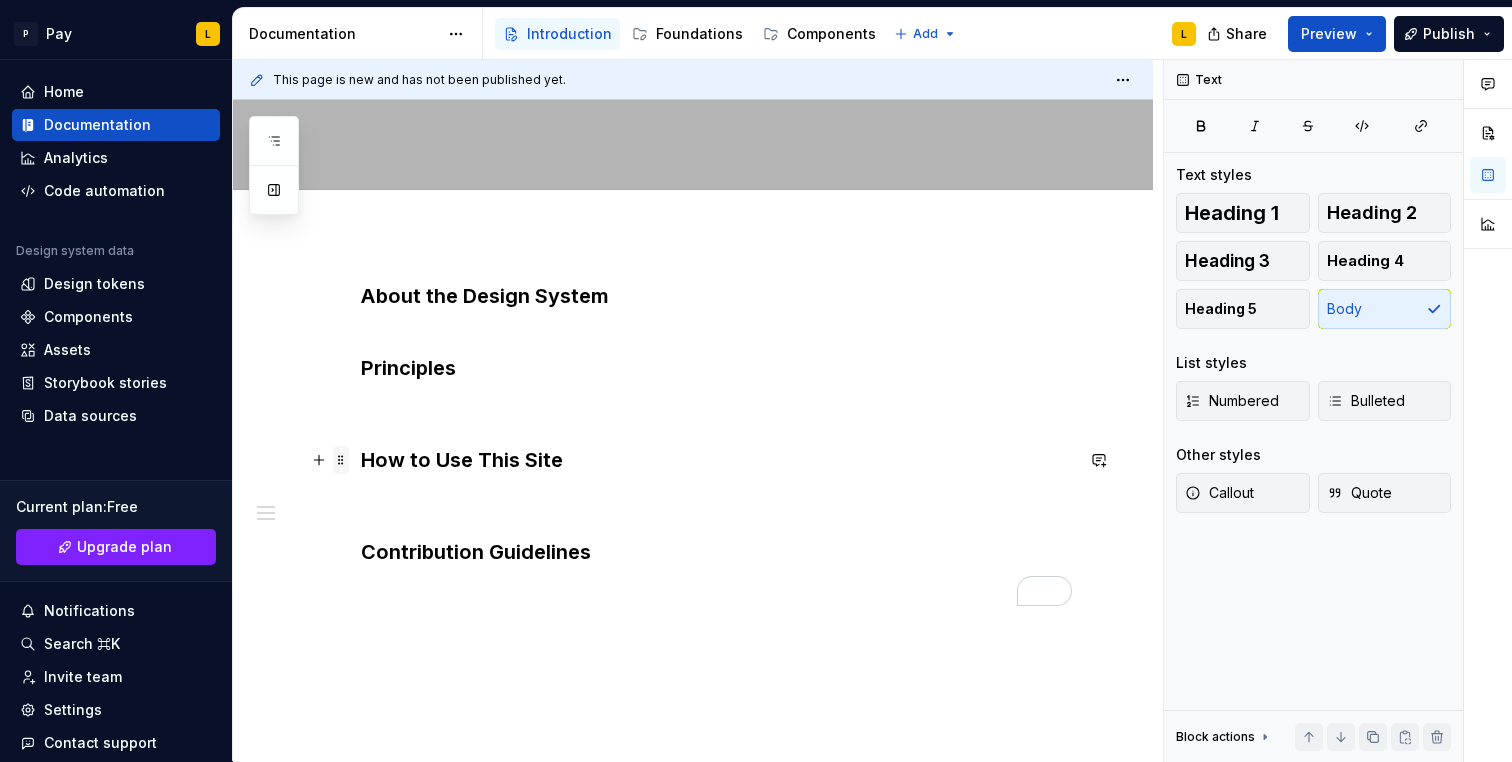 click at bounding box center (341, 460) 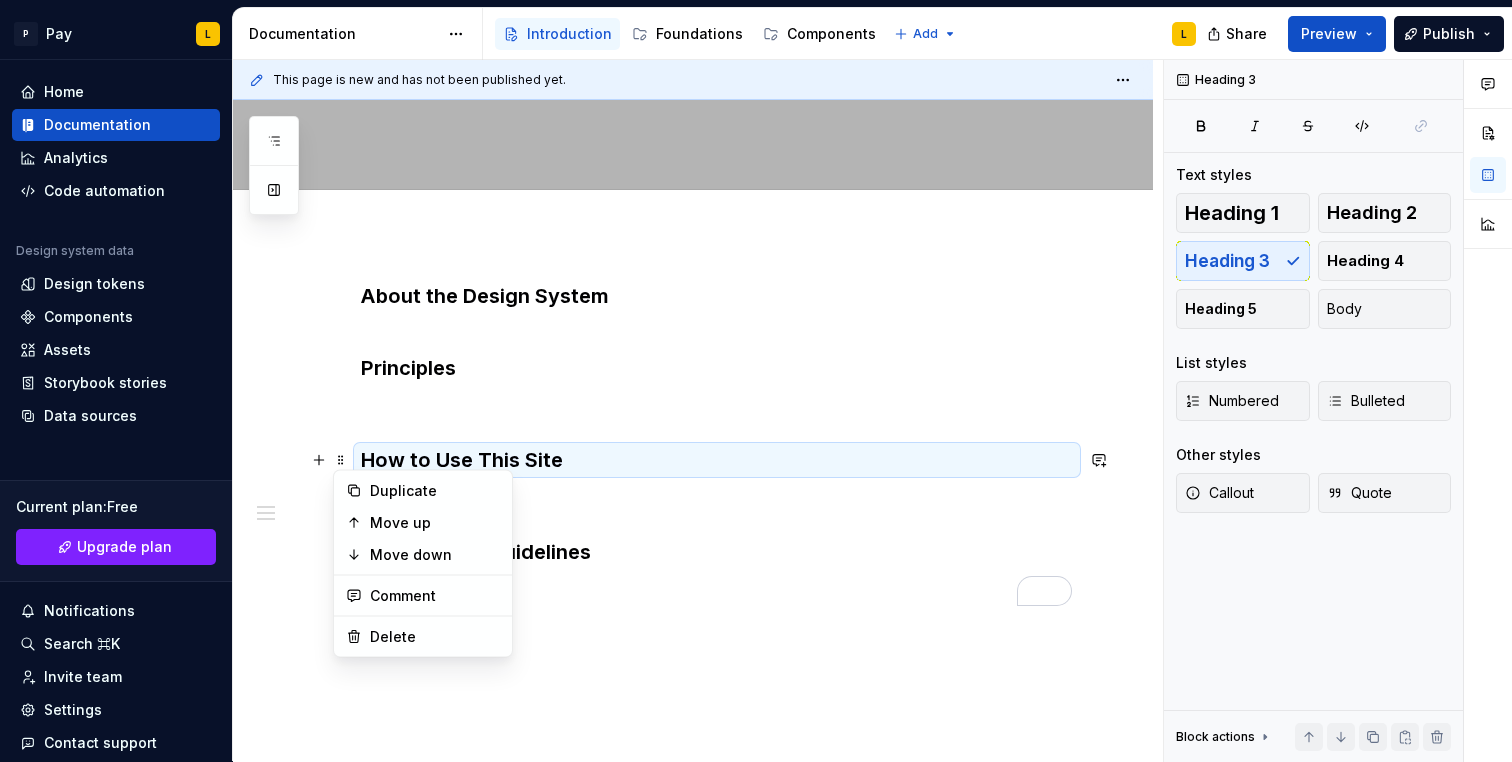click at bounding box center [717, 594] 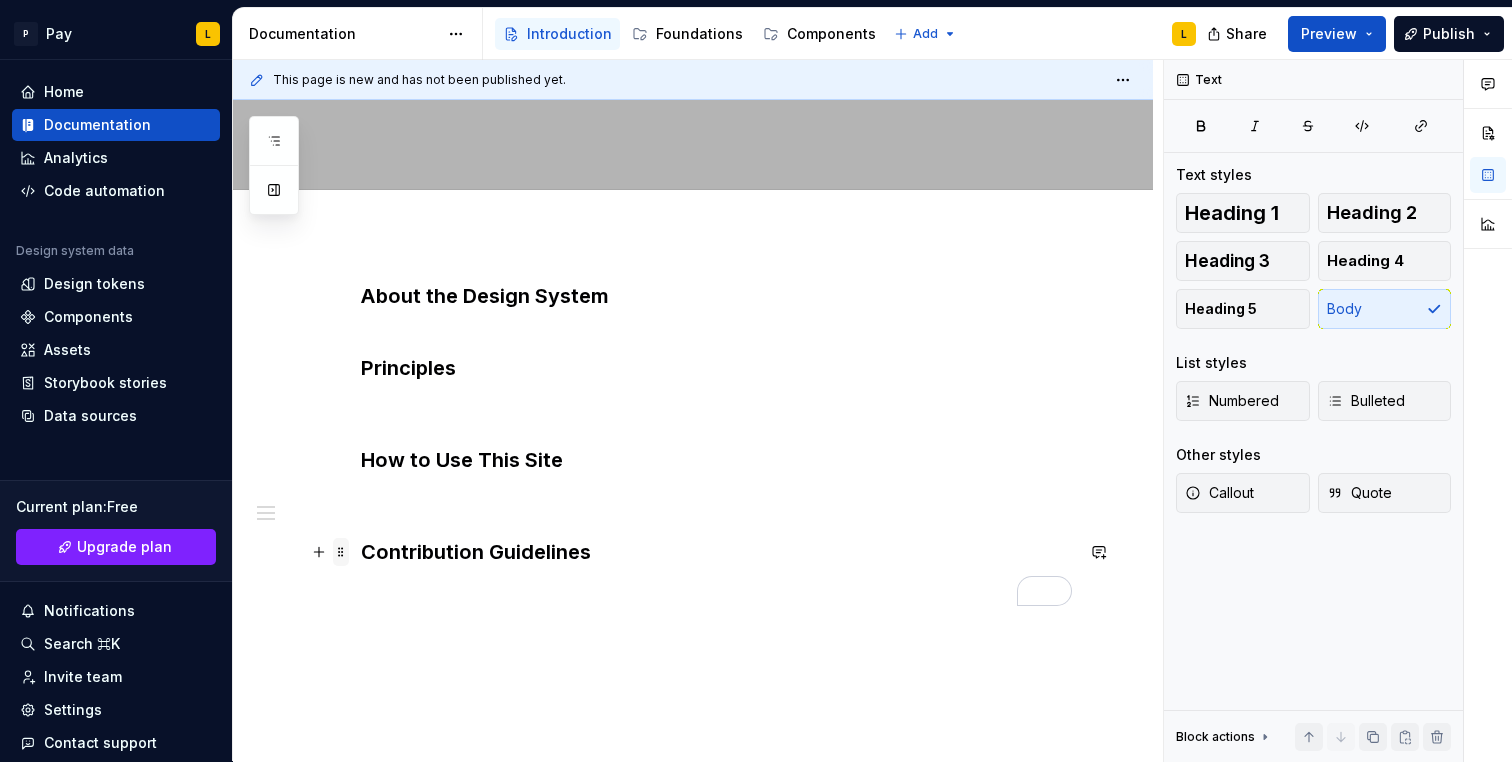 click at bounding box center (341, 552) 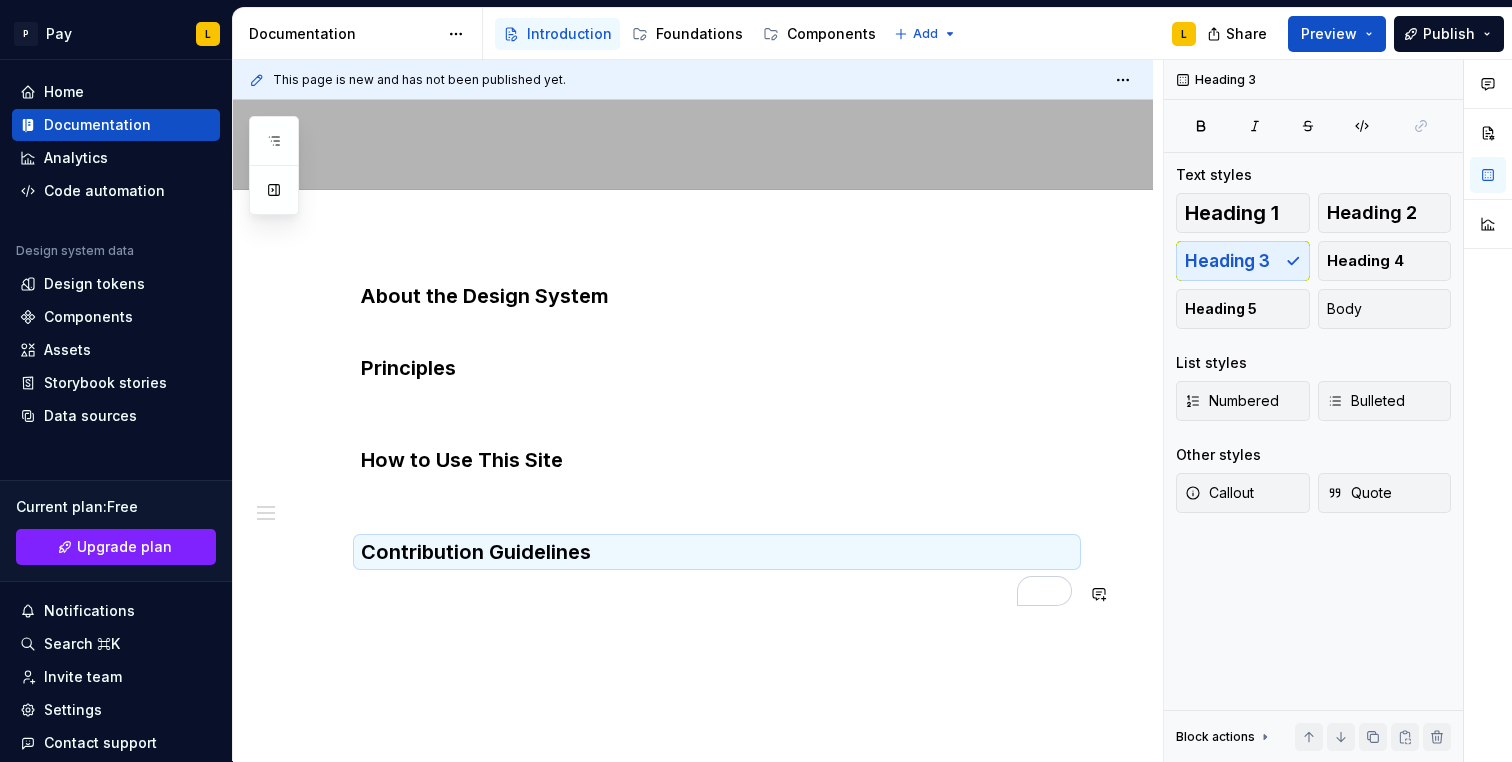 click on "About the Design System Principles How to Use This Site Contribution Guidelines" at bounding box center [717, 456] 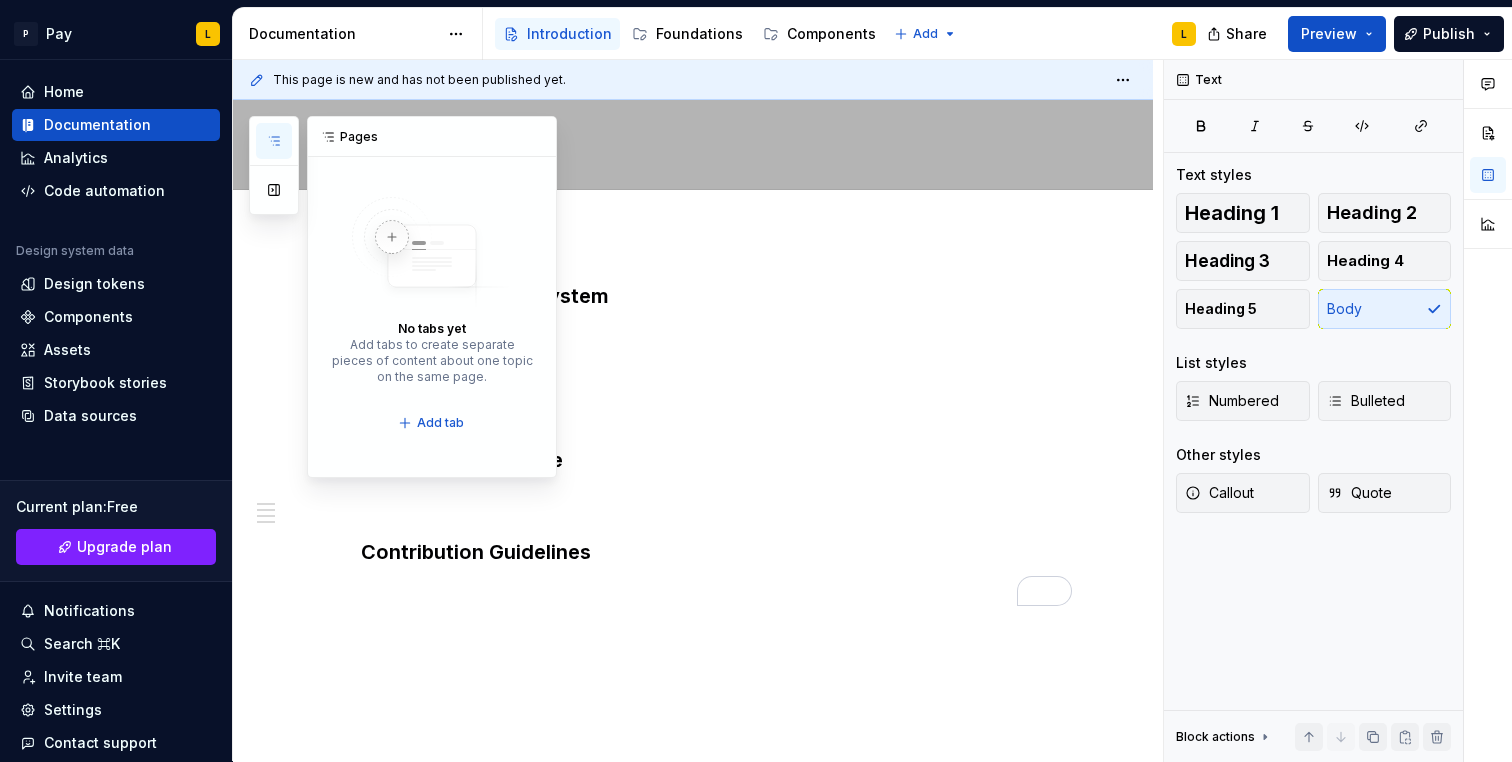 click 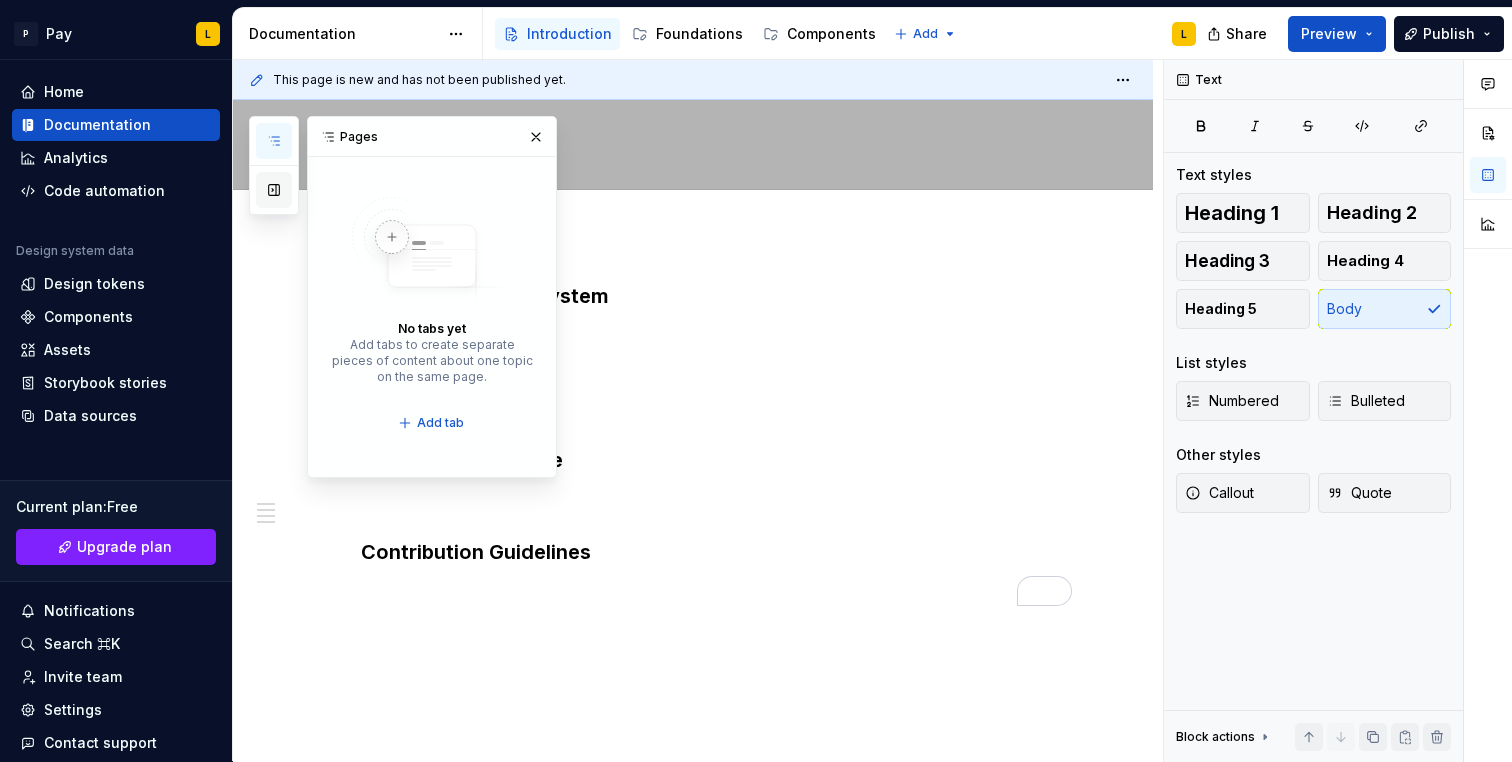click at bounding box center (274, 190) 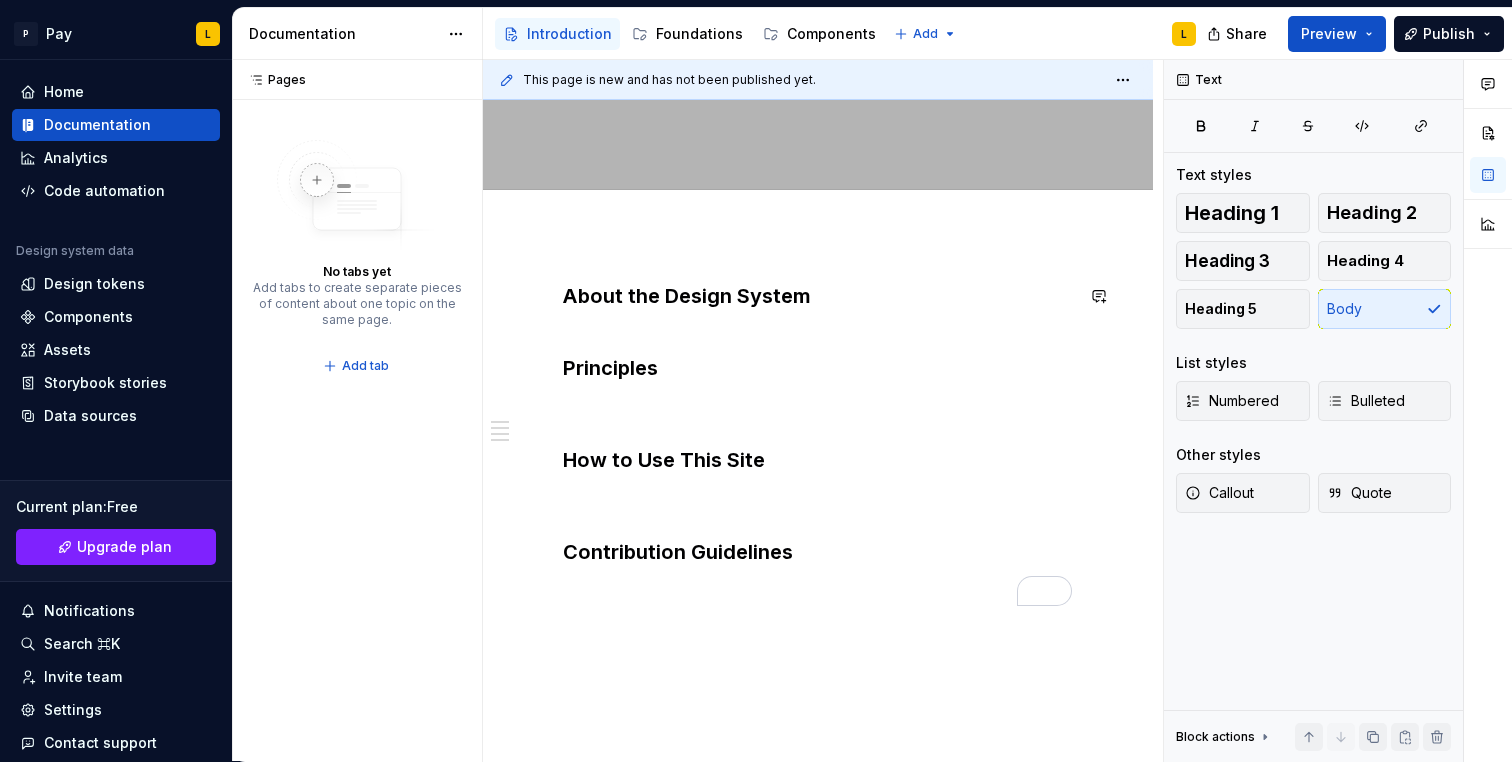 click on "About the Design System Principles How to Use This Site Contribution Guidelines" at bounding box center [818, 546] 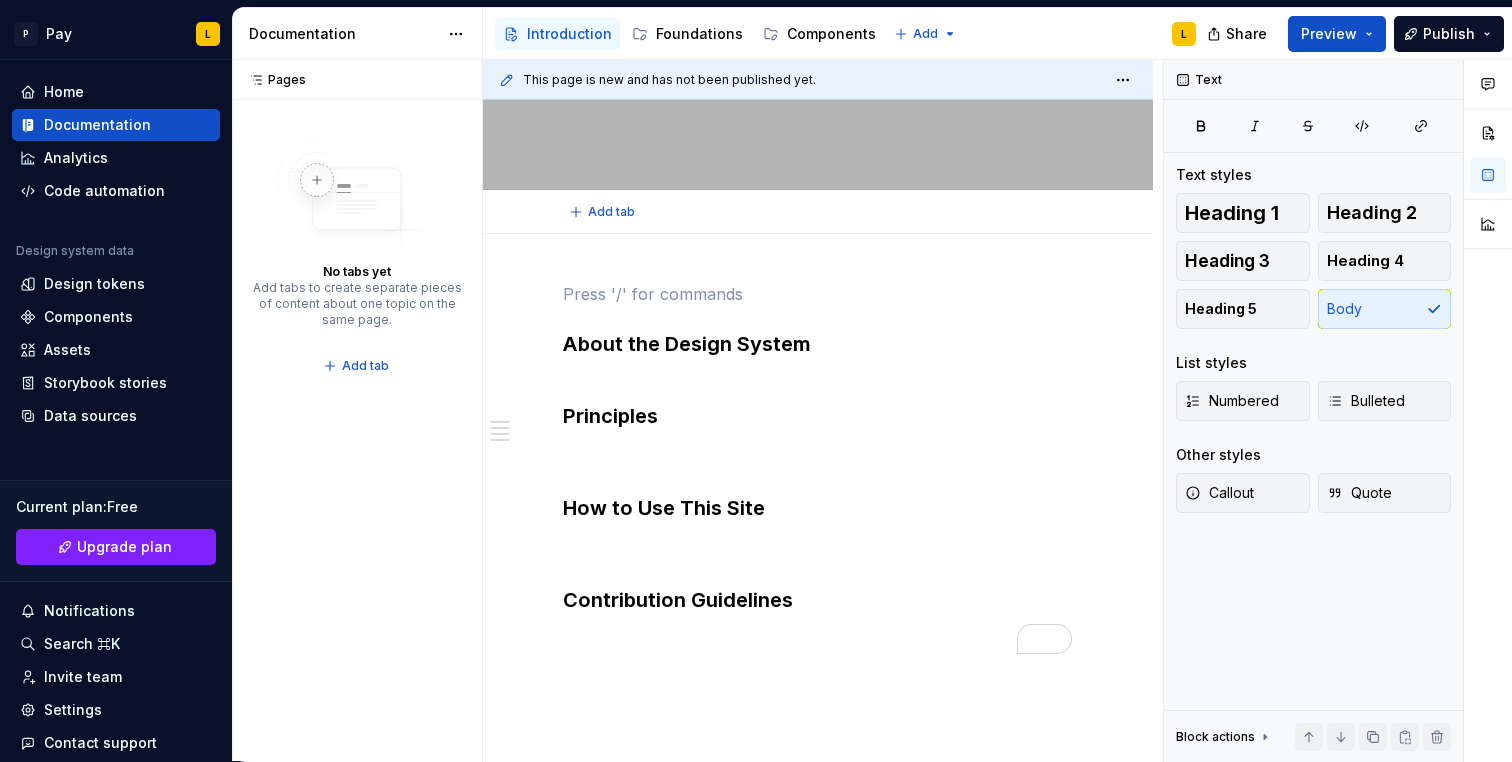 click on "Add tab" at bounding box center [818, 212] 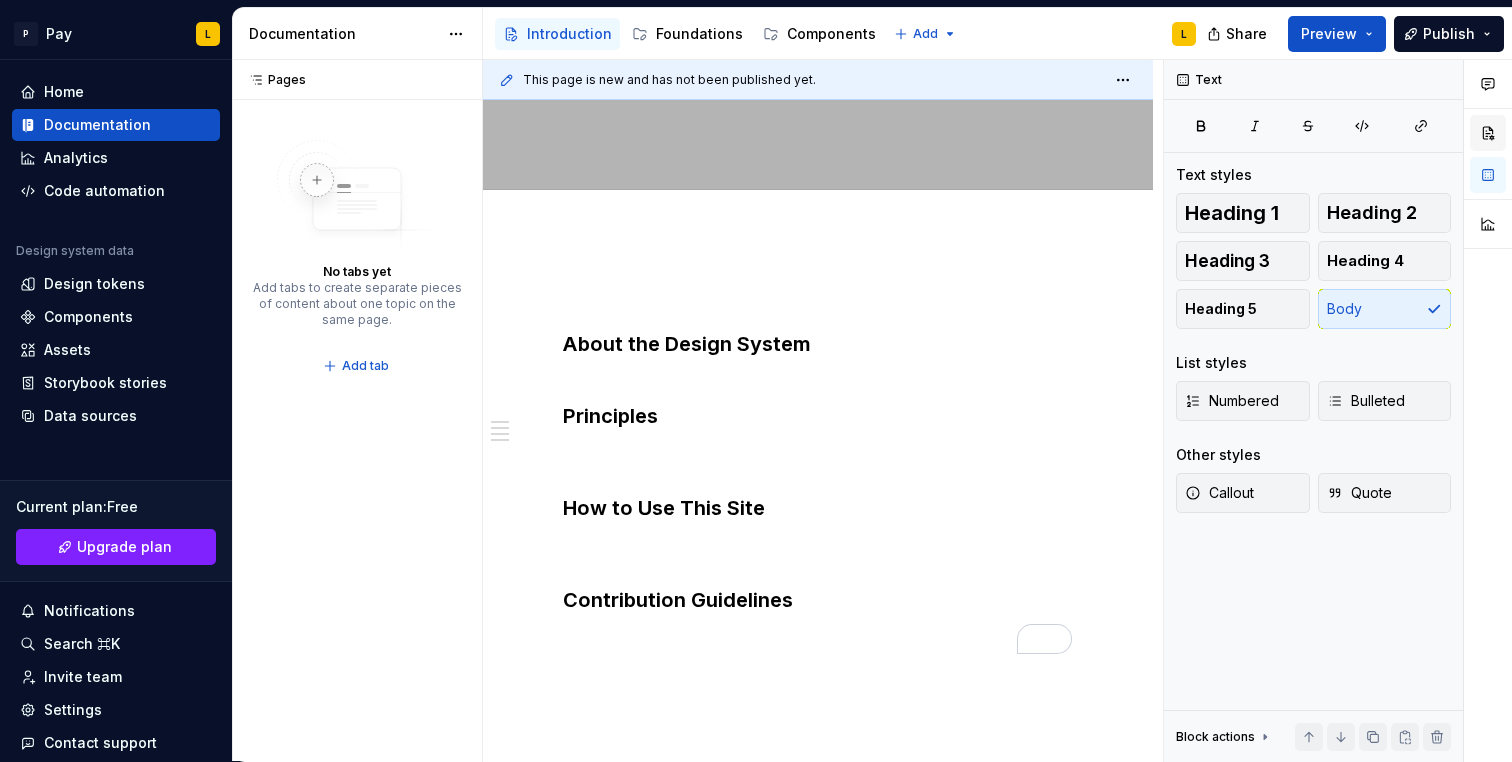 click at bounding box center [1488, 133] 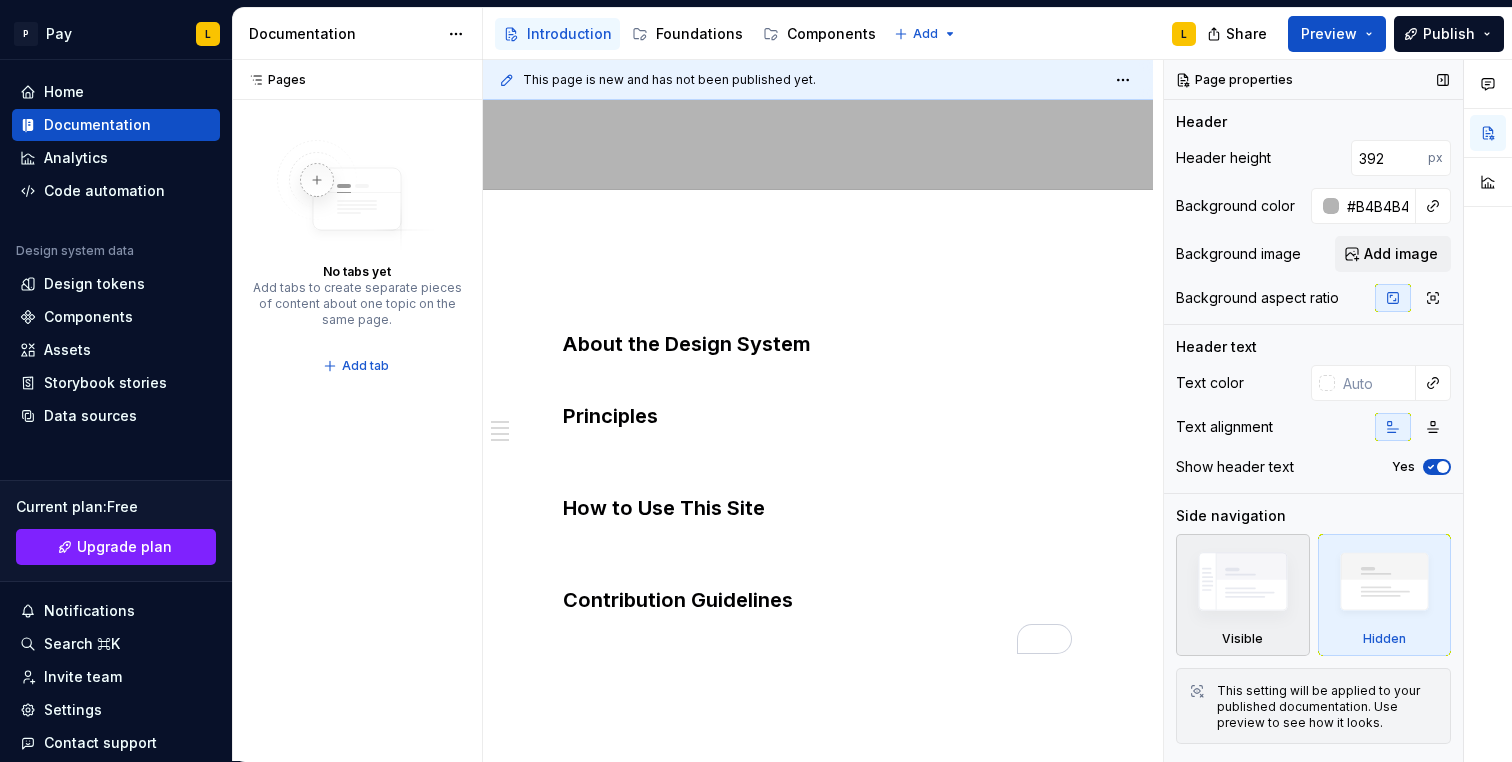 click at bounding box center [1243, 586] 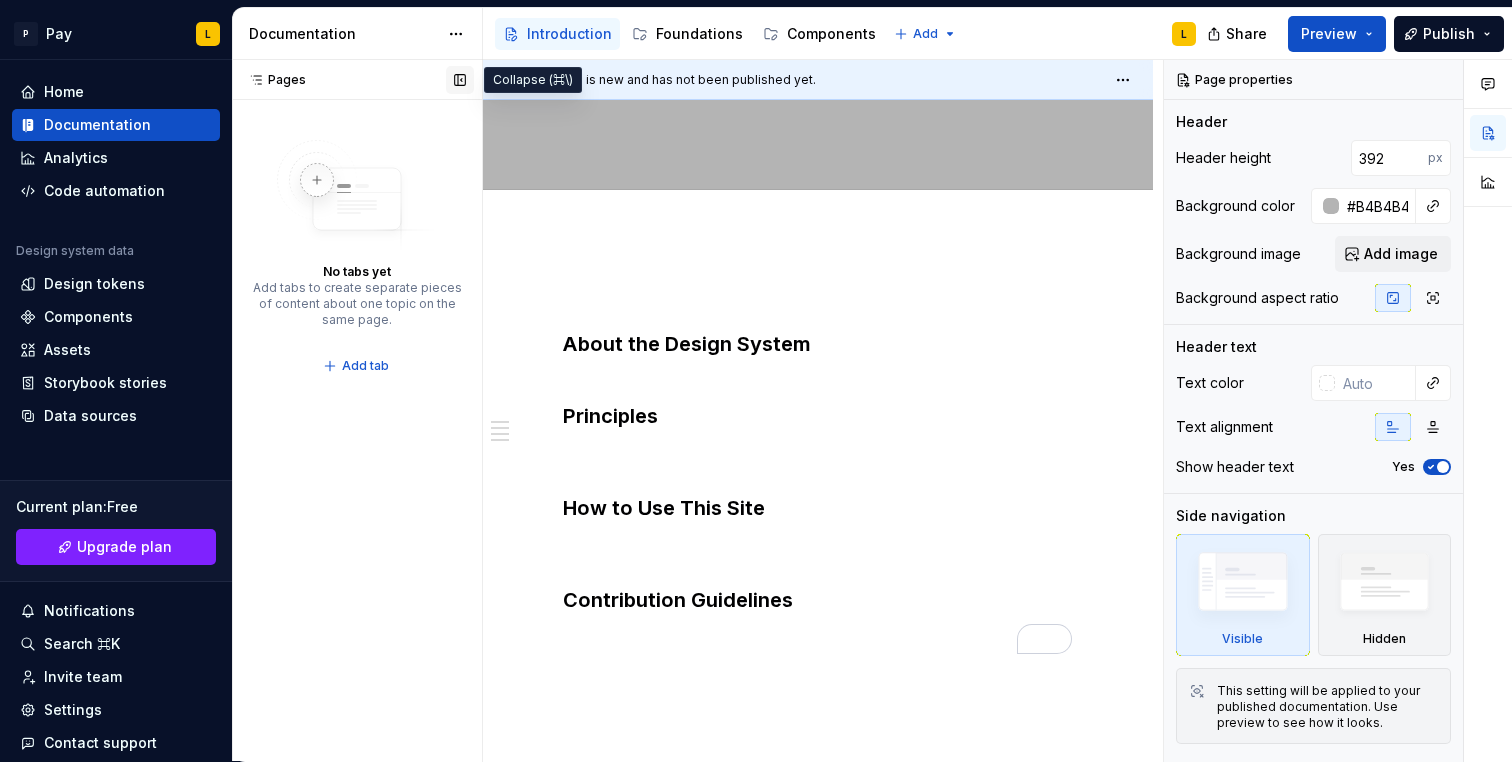 click at bounding box center [460, 80] 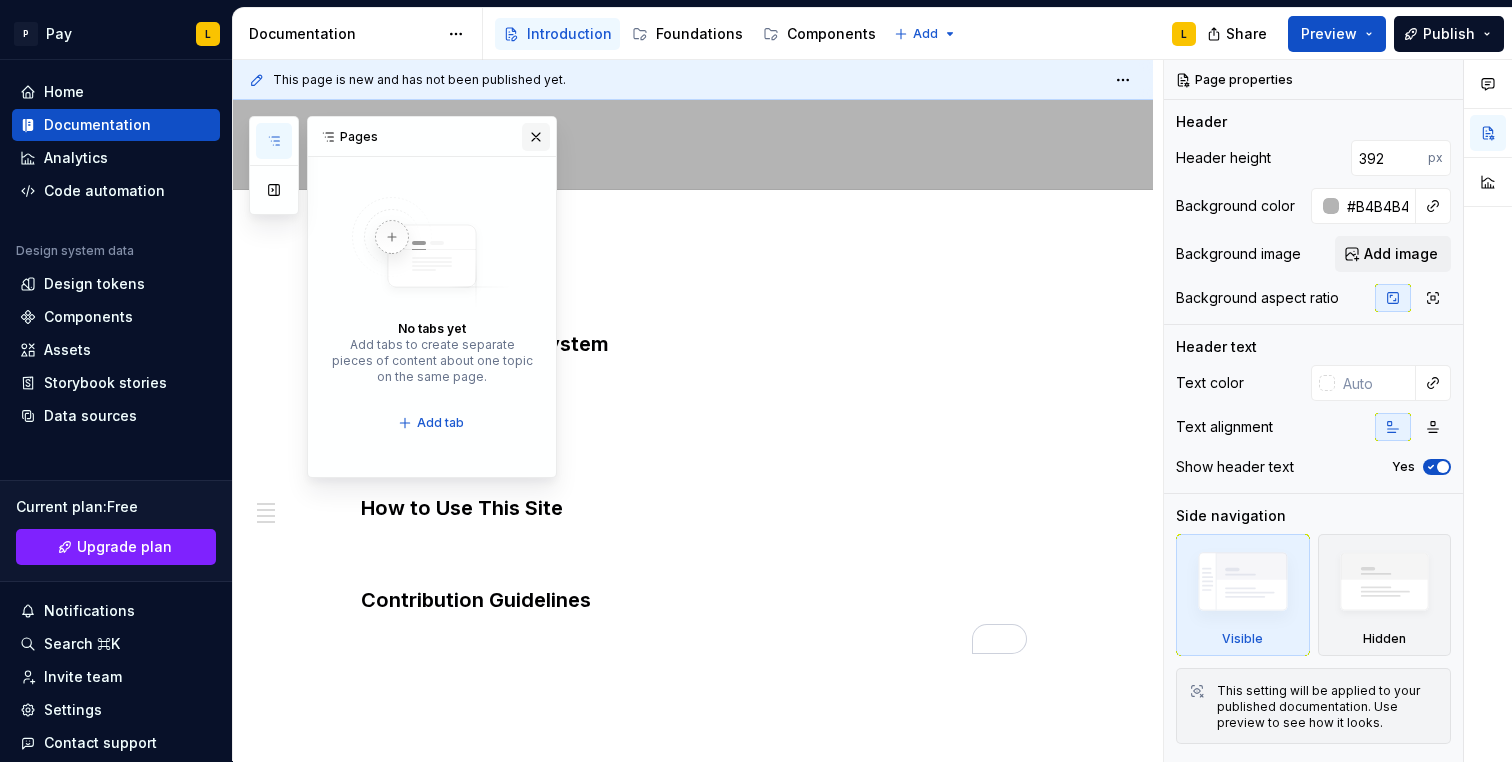 click at bounding box center [536, 137] 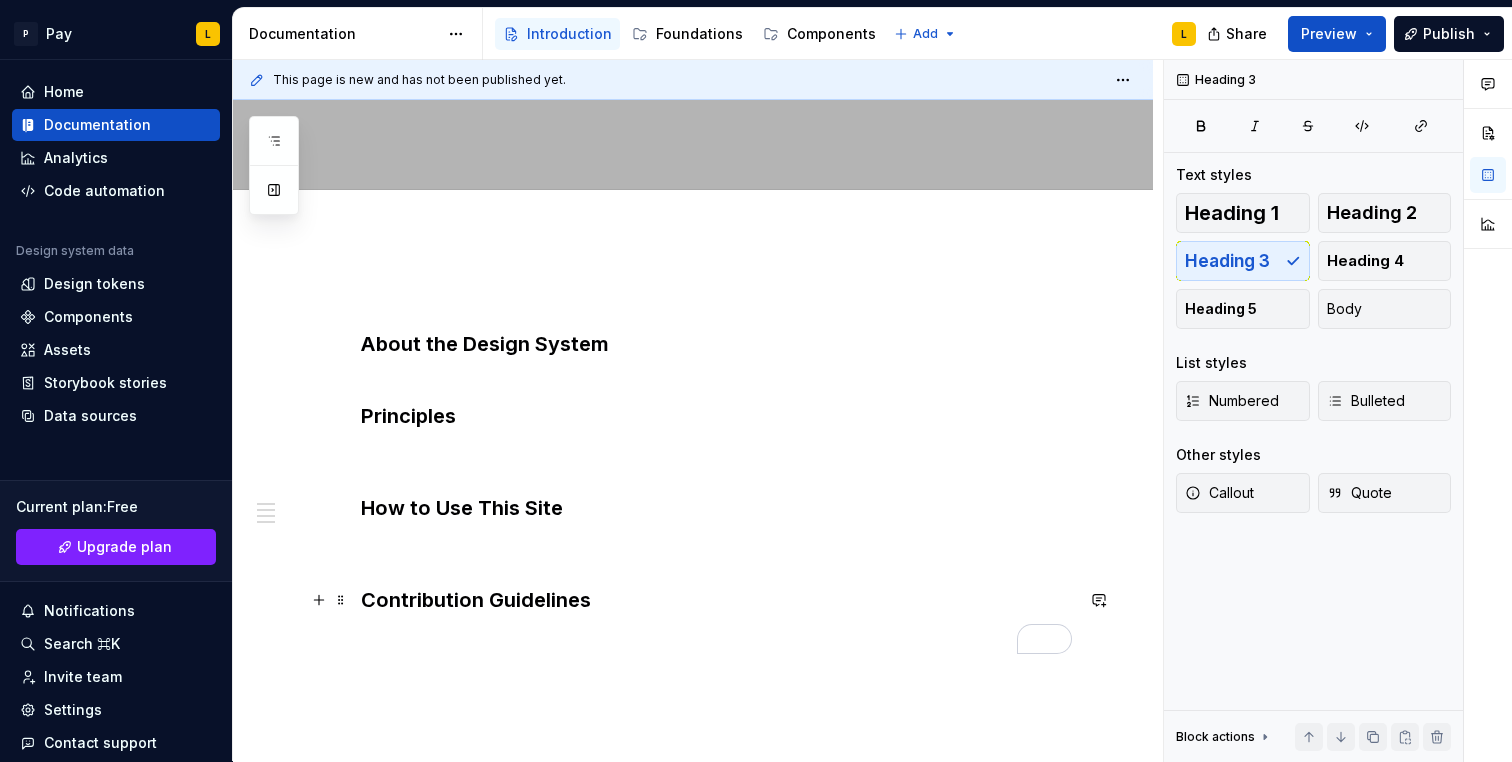 click on "Contribution Guidelines" at bounding box center (717, 600) 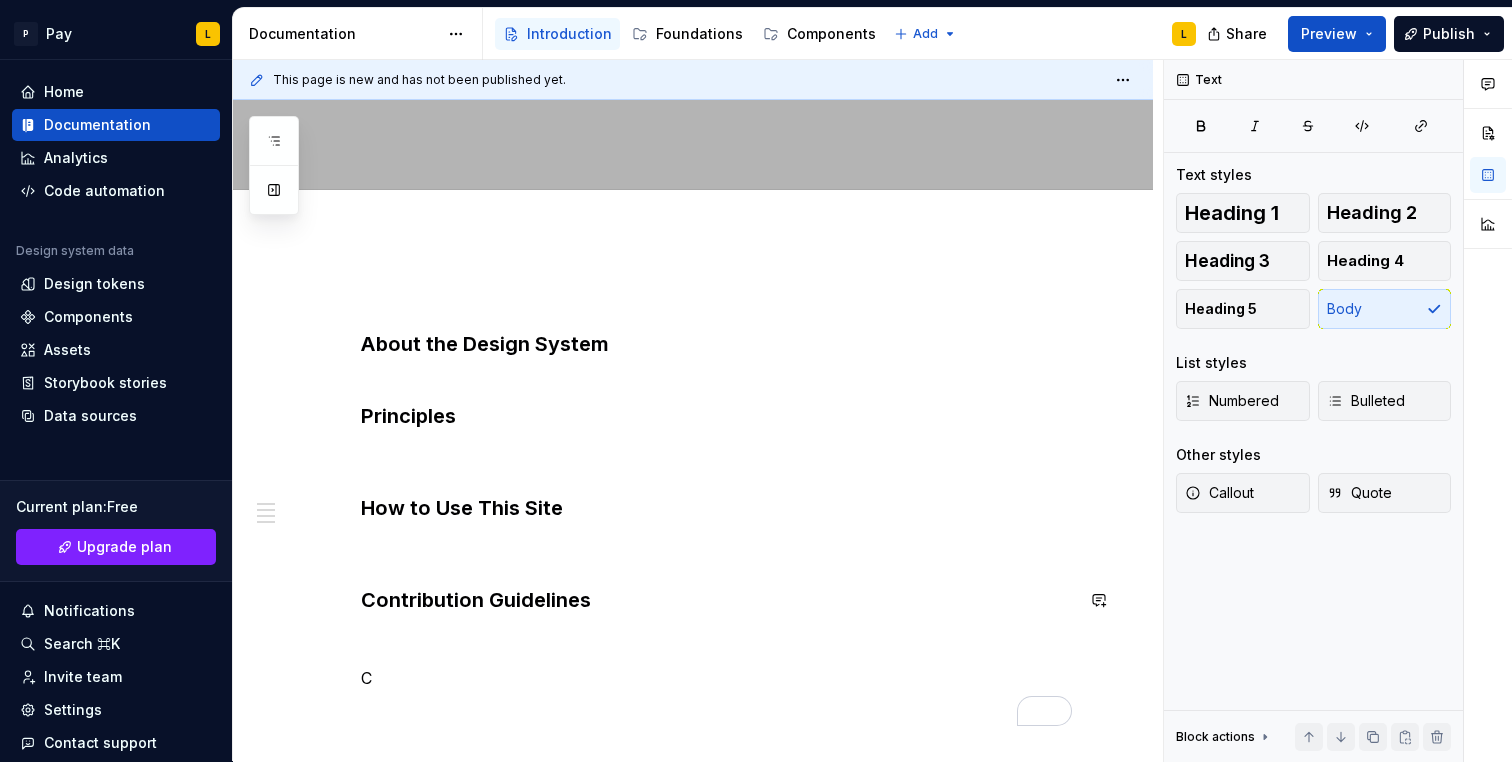 scroll, scrollTop: 327, scrollLeft: 0, axis: vertical 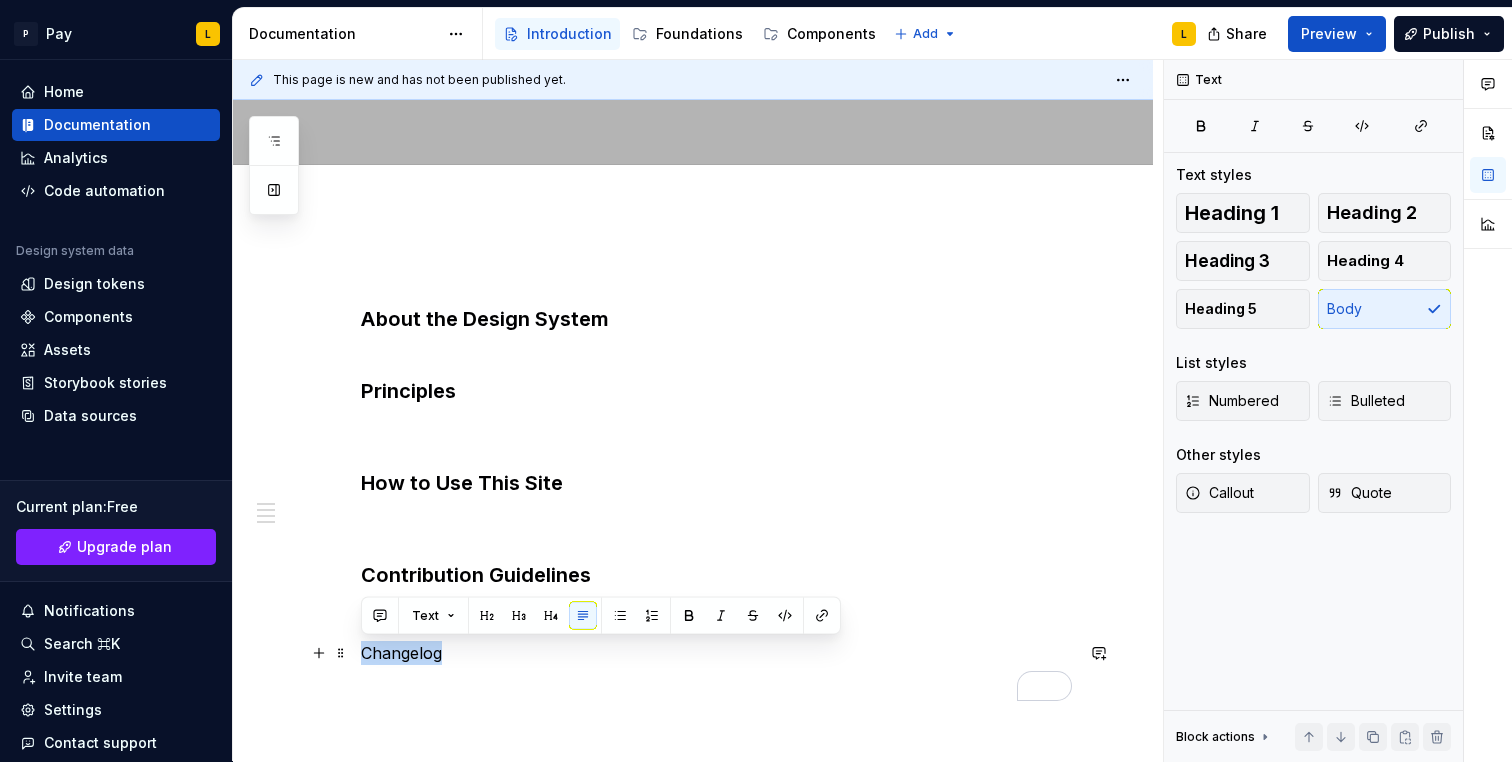 drag, startPoint x: 452, startPoint y: 655, endPoint x: 359, endPoint y: 655, distance: 93 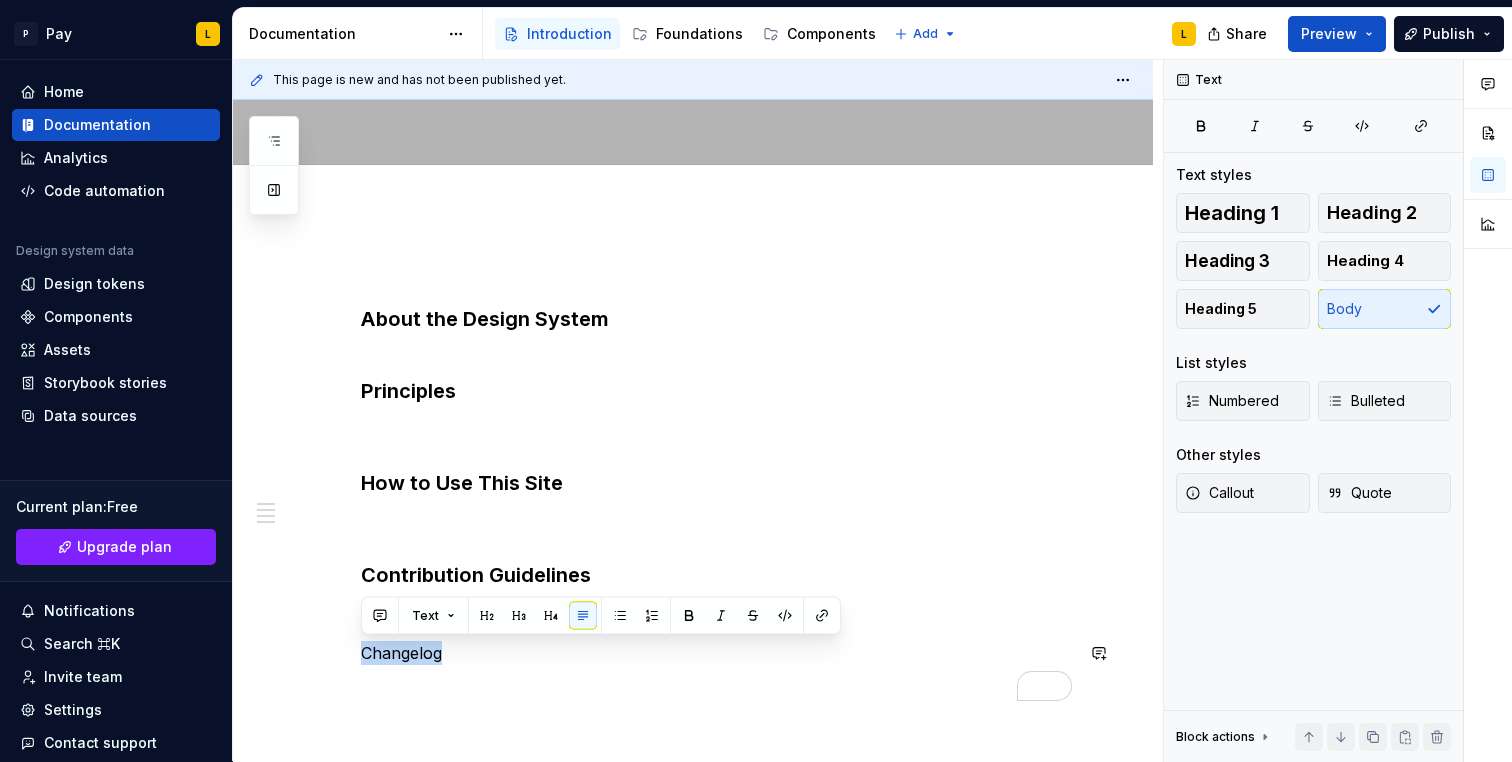 click at bounding box center [519, 616] 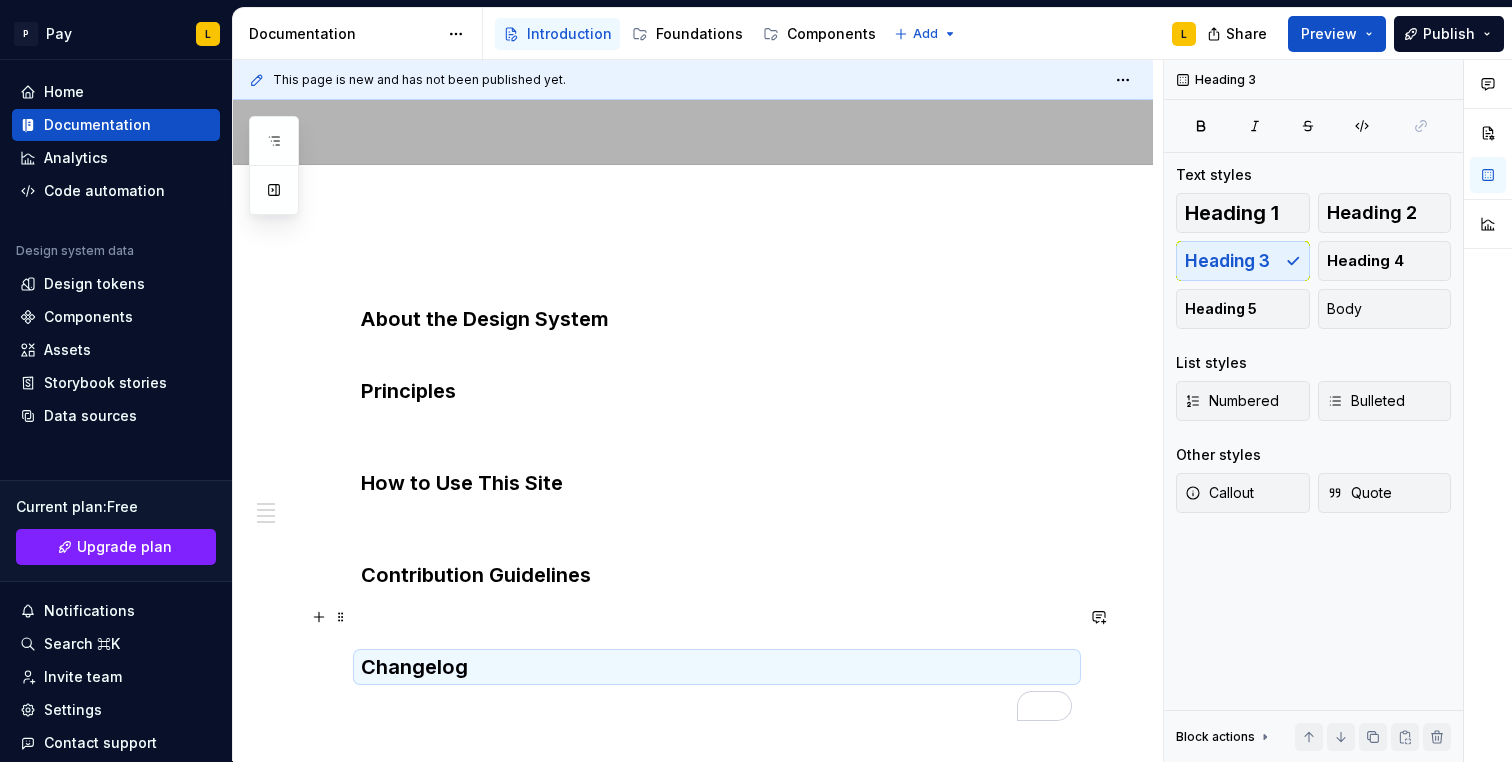 click at bounding box center (717, 617) 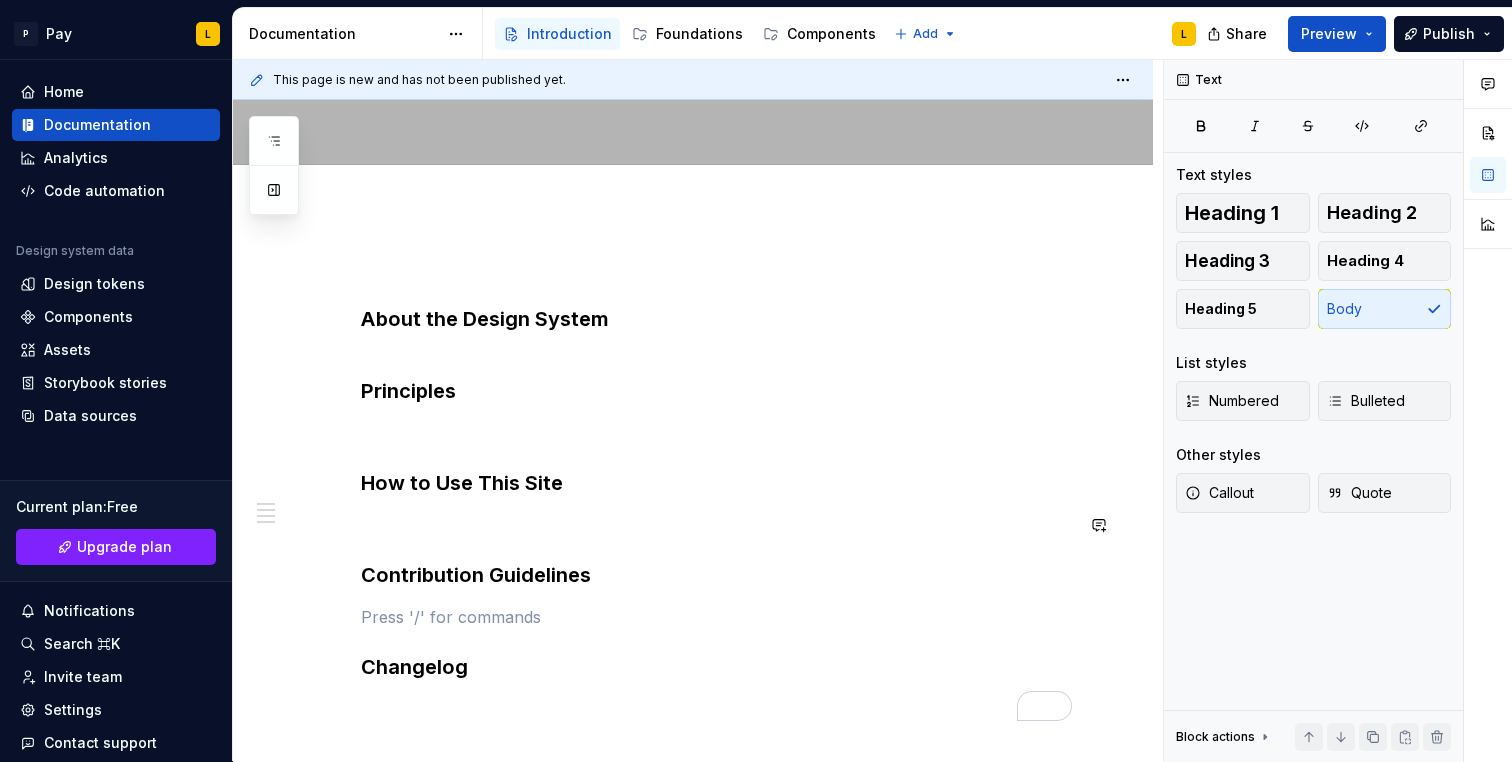 scroll, scrollTop: 506, scrollLeft: 0, axis: vertical 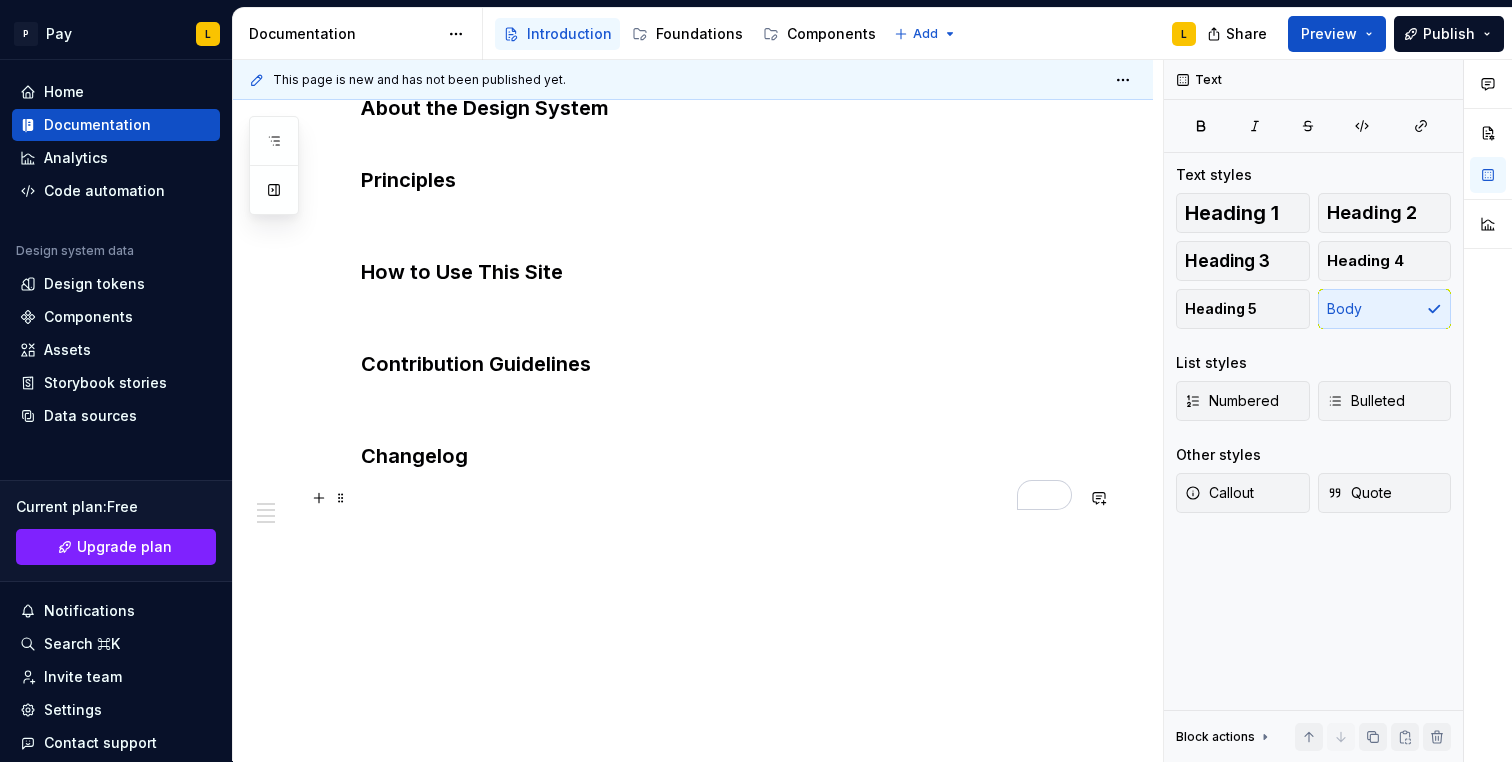 click at bounding box center (717, 498) 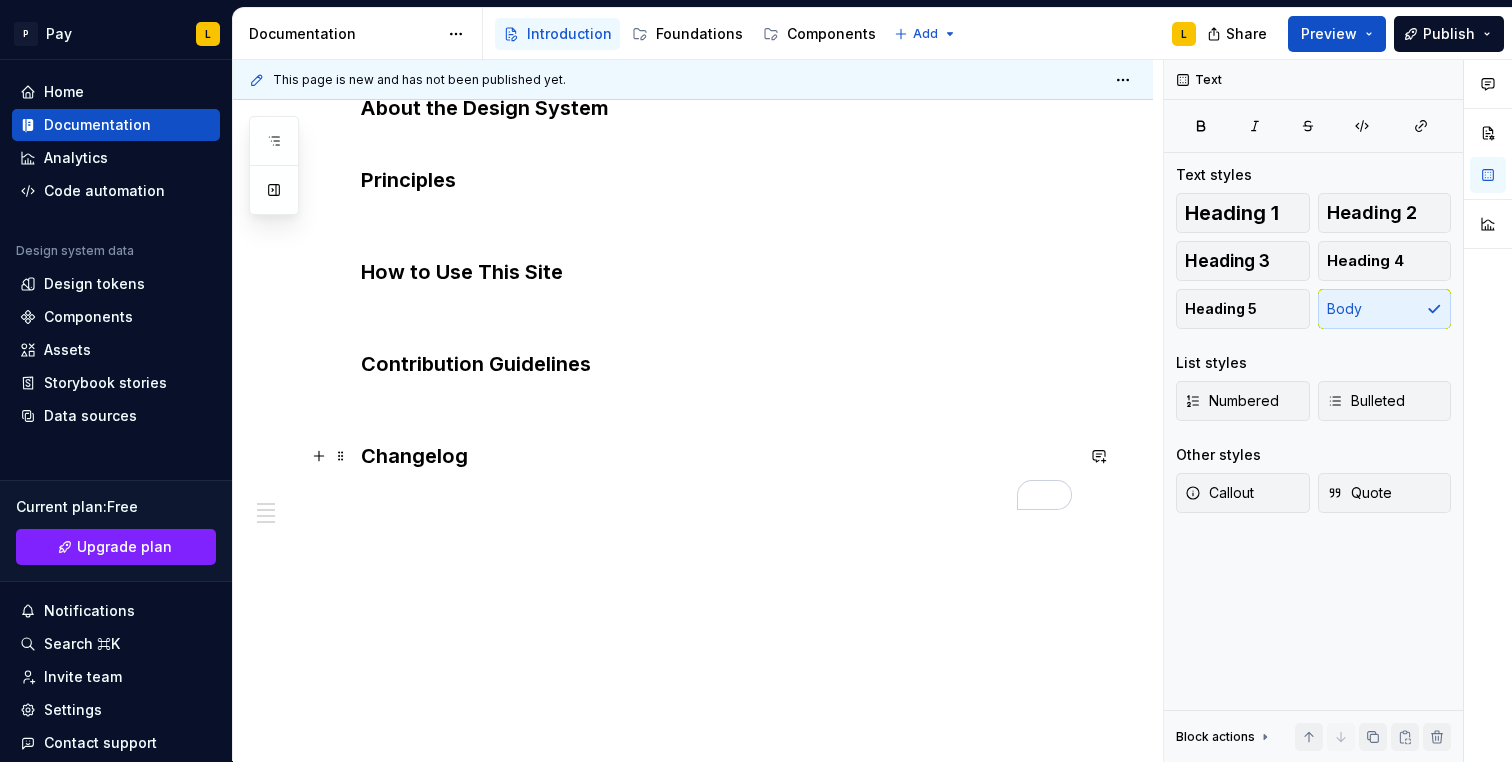 scroll, scrollTop: 445, scrollLeft: 0, axis: vertical 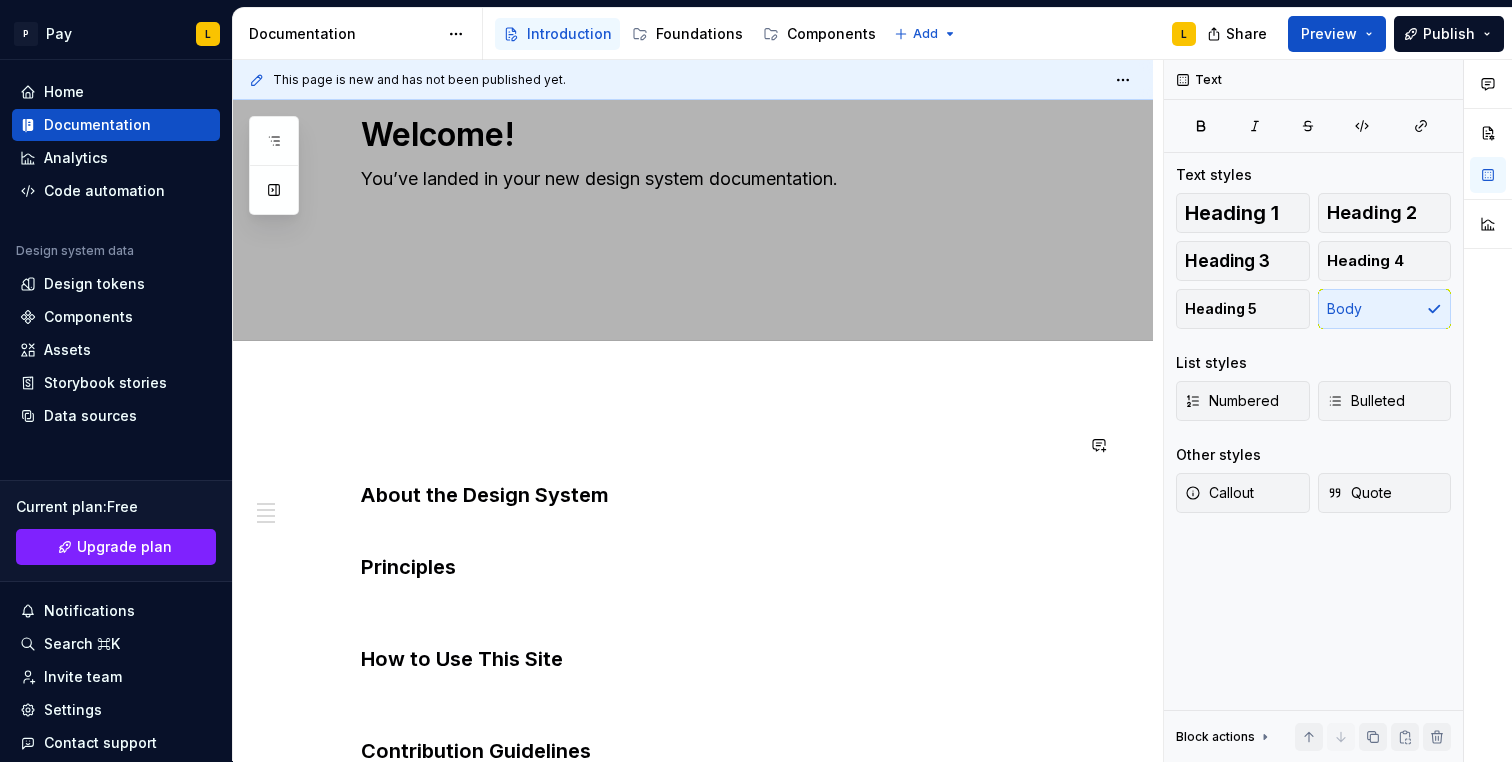 click on "About the Design System Principles How to Use This Site Contribution Guidelines Changelog" at bounding box center [693, 767] 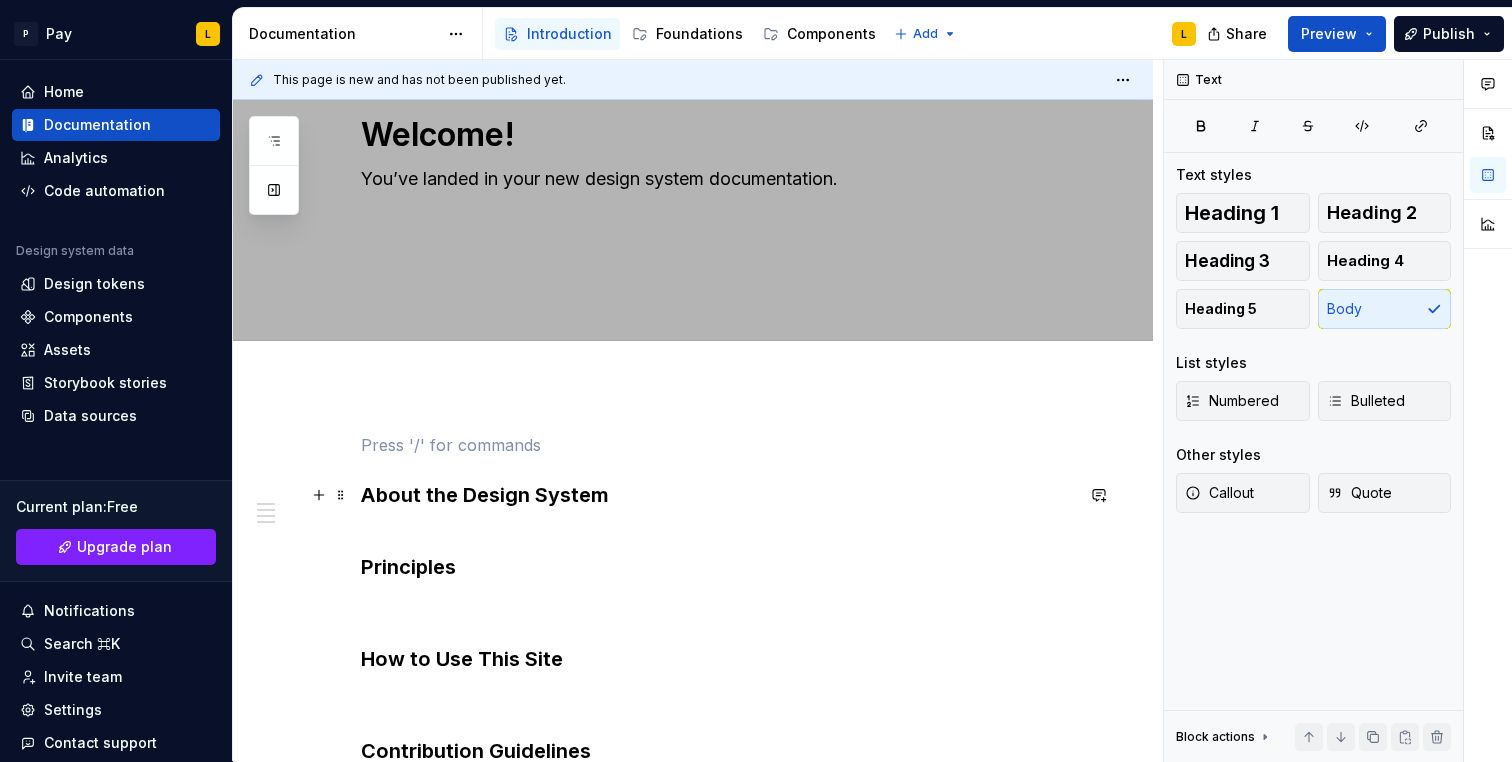click on "About the Design System" at bounding box center [717, 509] 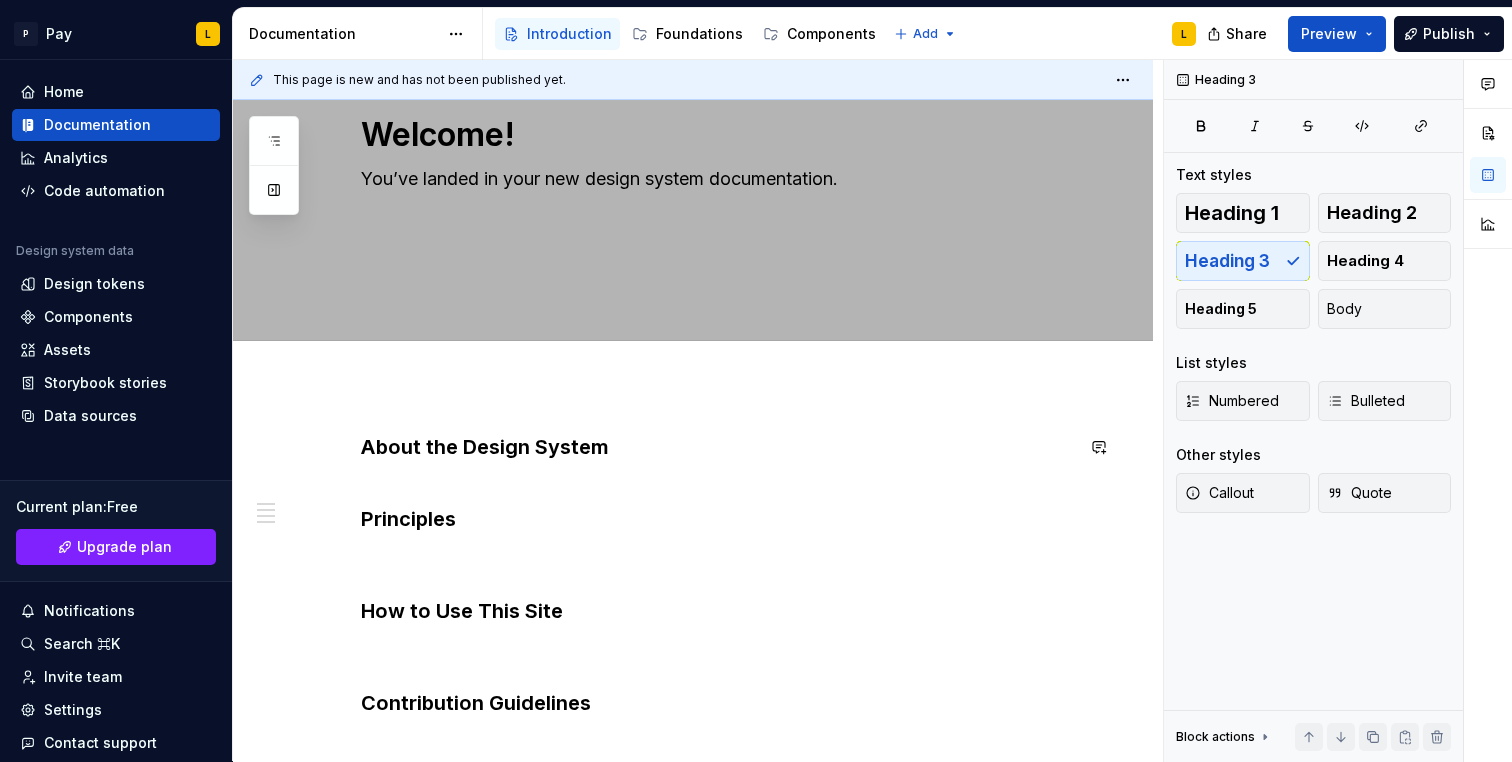 scroll, scrollTop: 331, scrollLeft: 0, axis: vertical 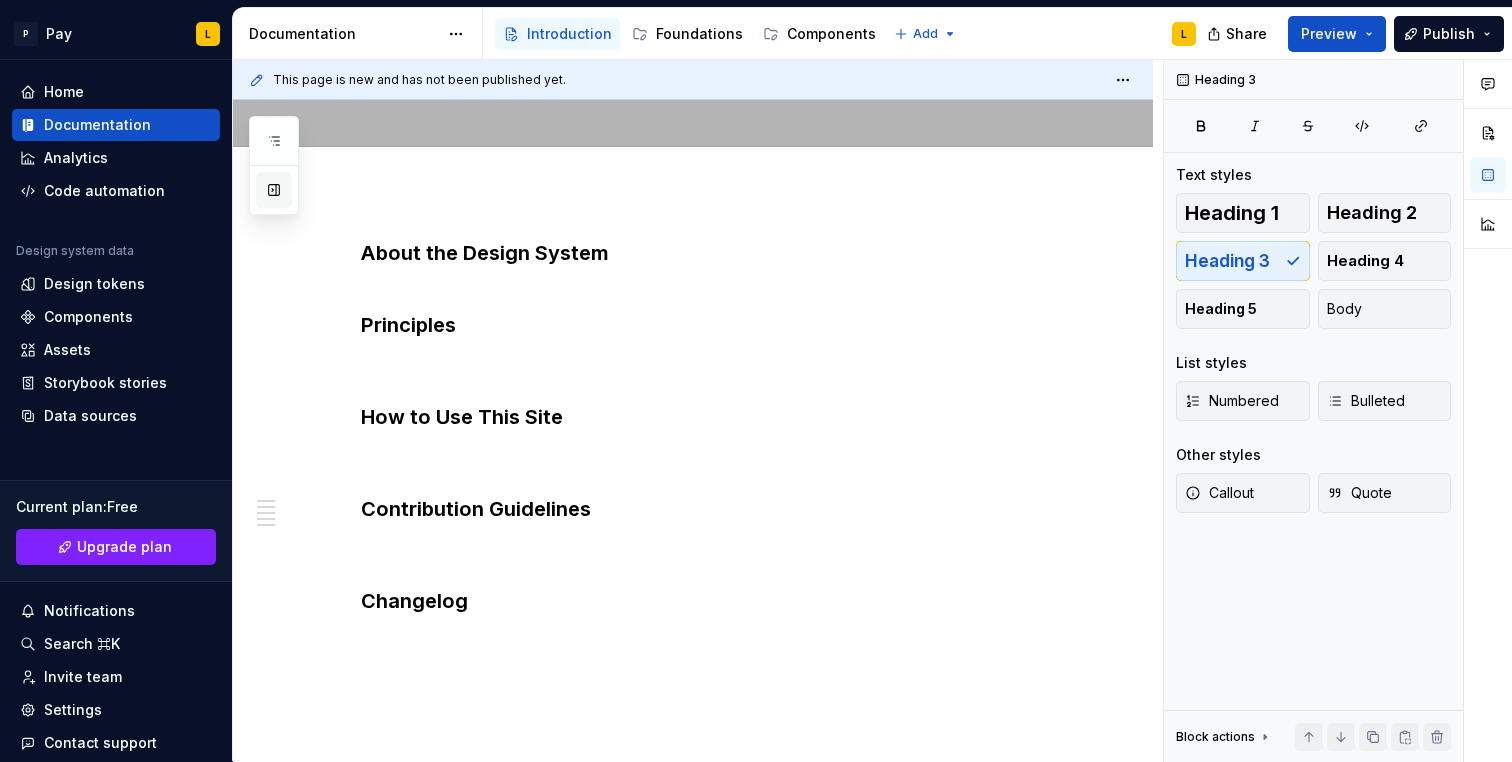 type on "*" 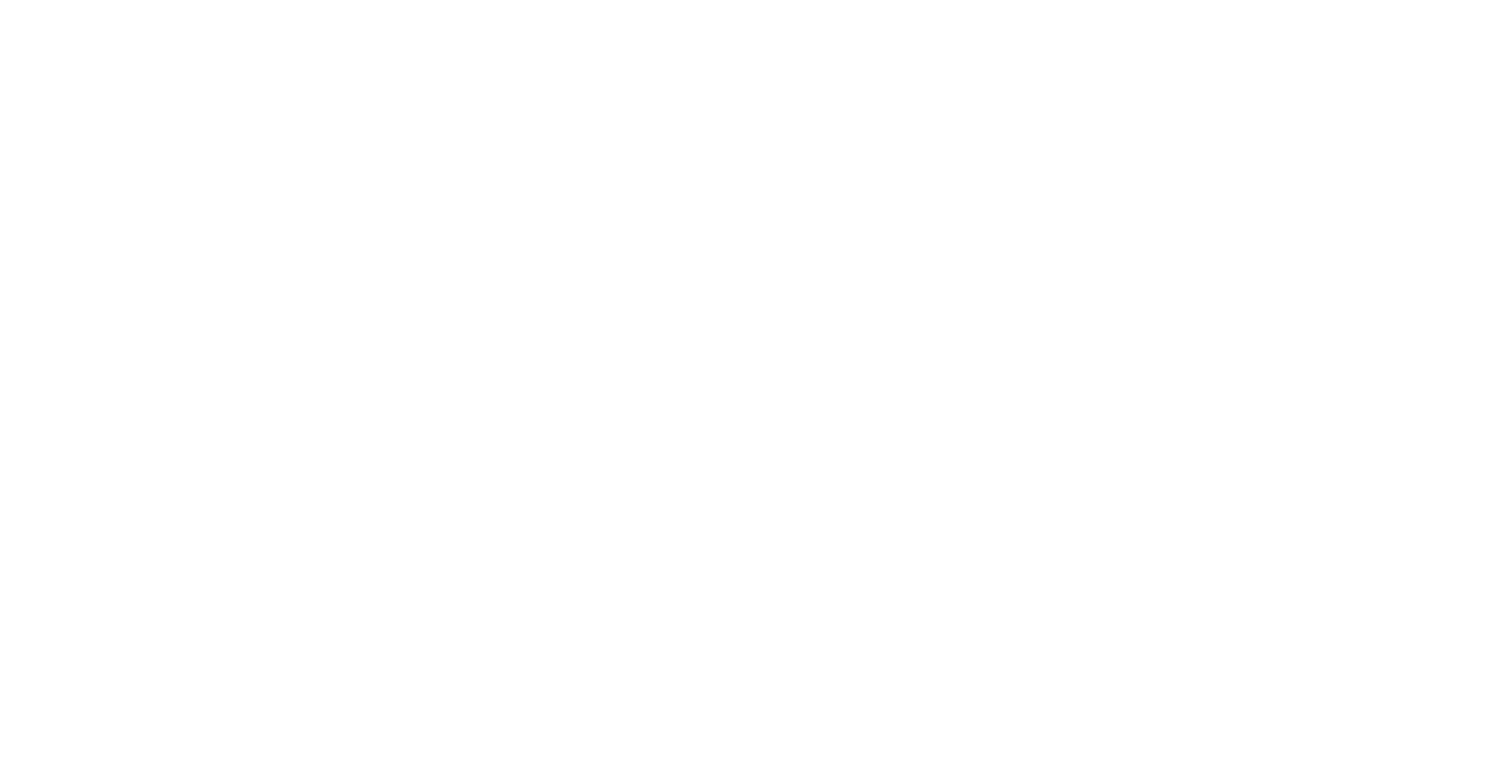 scroll, scrollTop: 0, scrollLeft: 0, axis: both 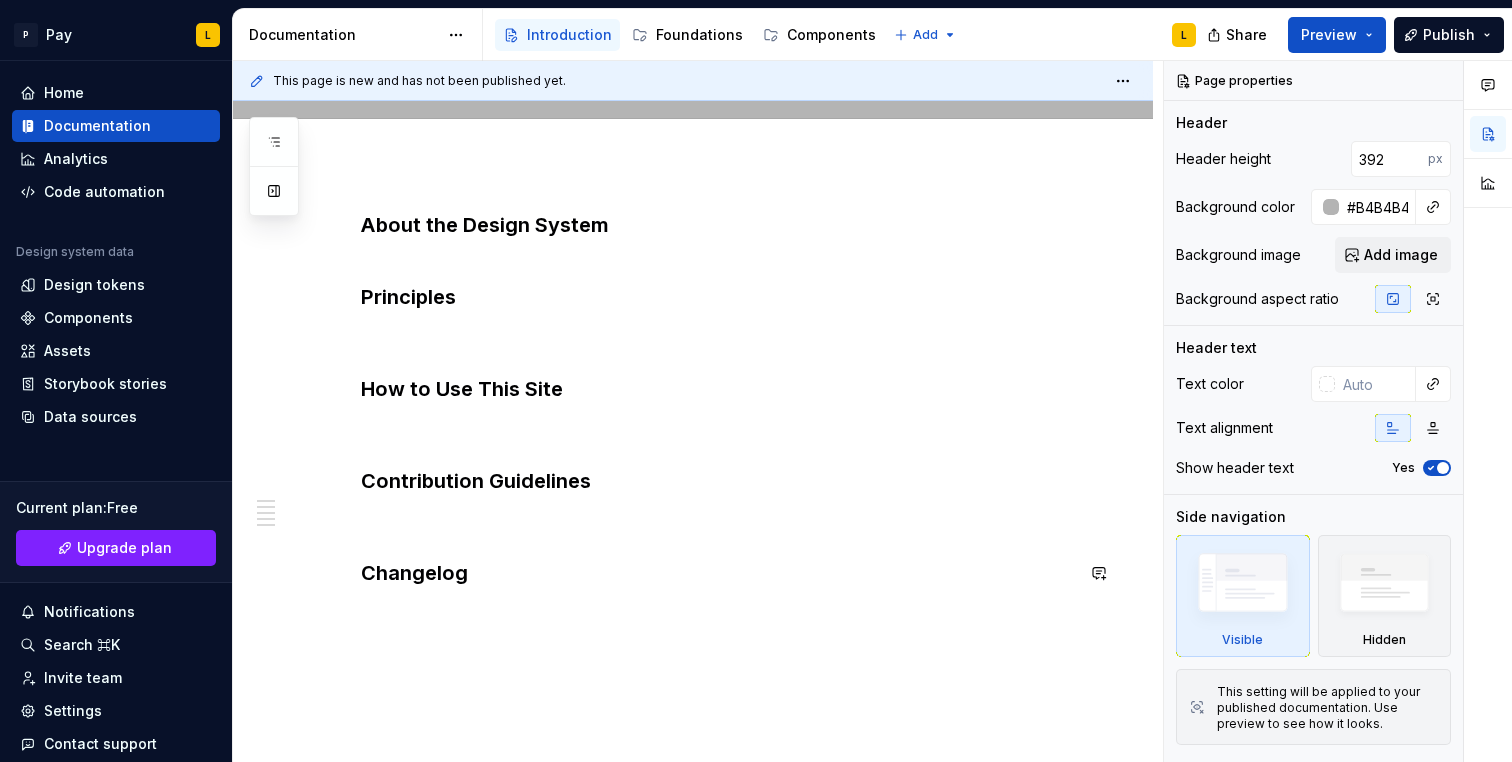 click on "Changelog" at bounding box center [717, 573] 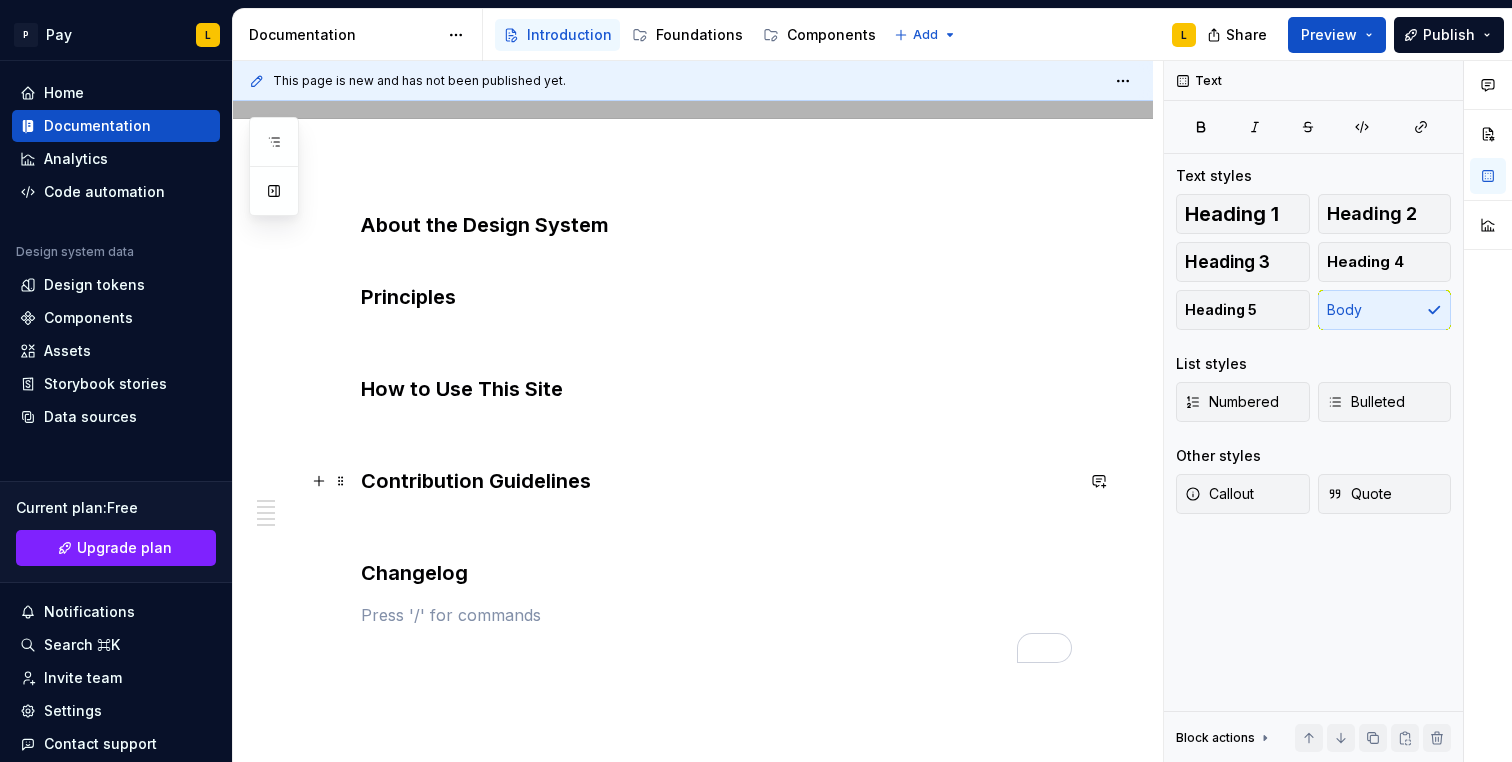 scroll, scrollTop: 374, scrollLeft: 0, axis: vertical 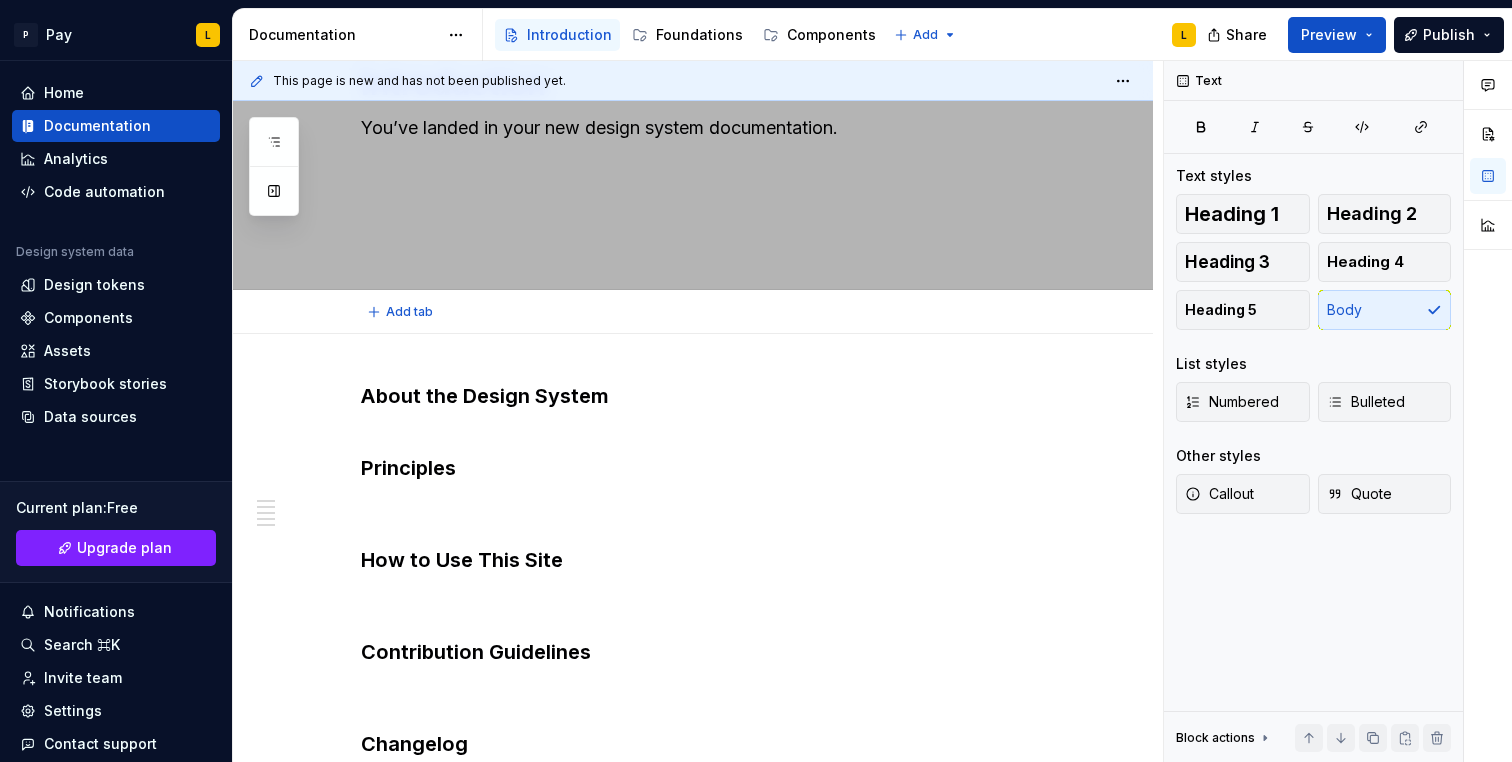click on "Add tab" at bounding box center (717, 312) 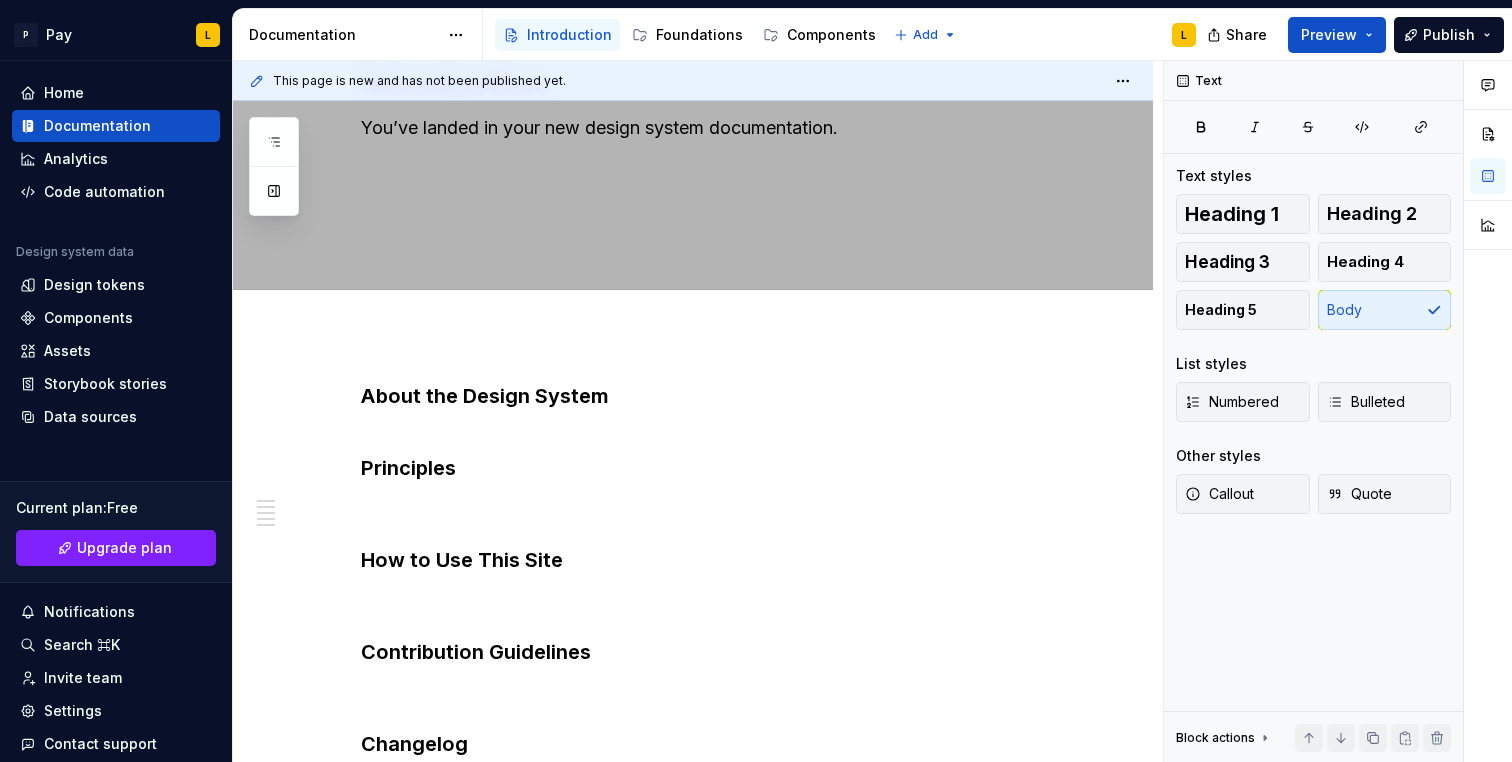 click on "About the Design System Principles How to Use This Site Contribution Guidelines Changelog" at bounding box center [693, 710] 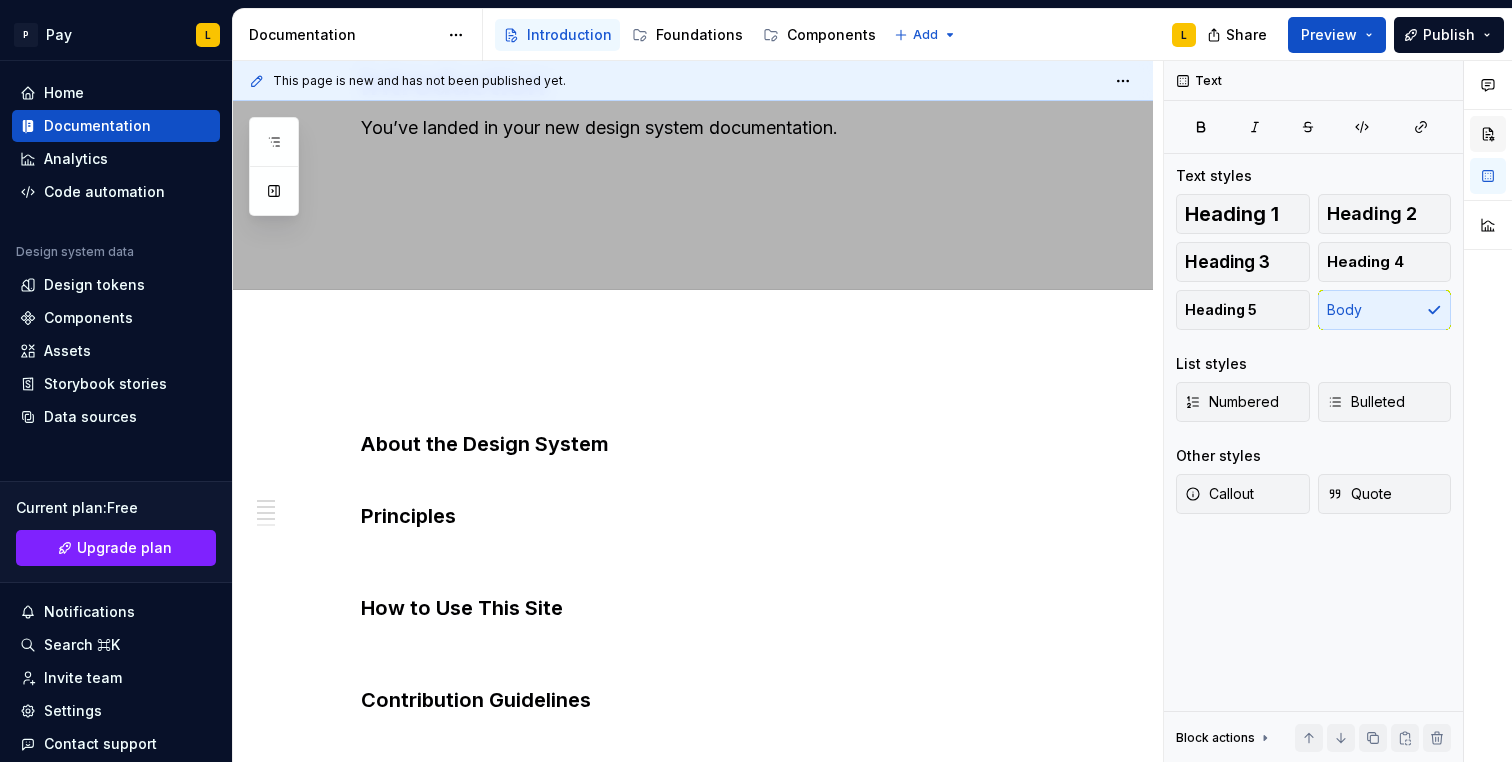 click at bounding box center (1488, 134) 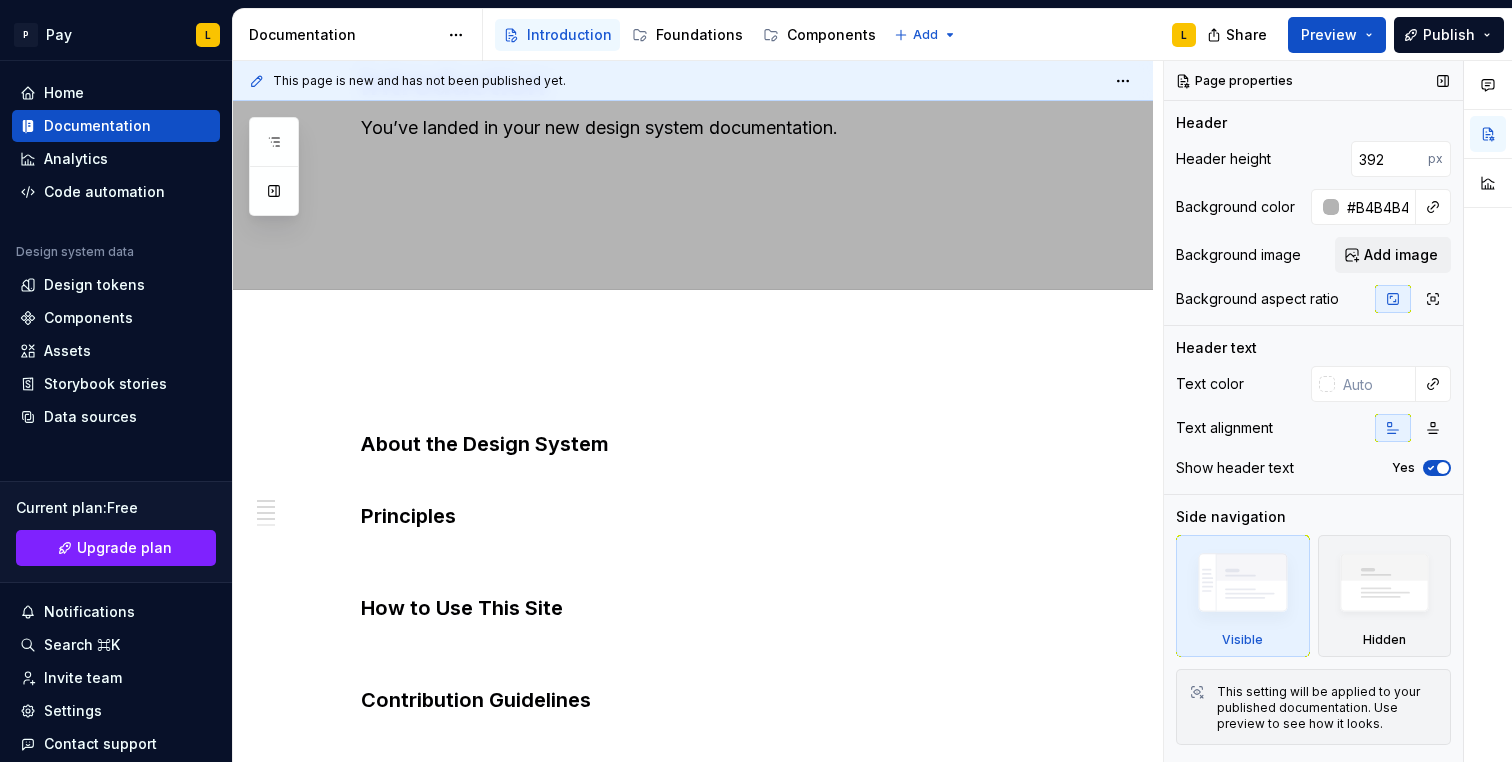 click at bounding box center (1443, 468) 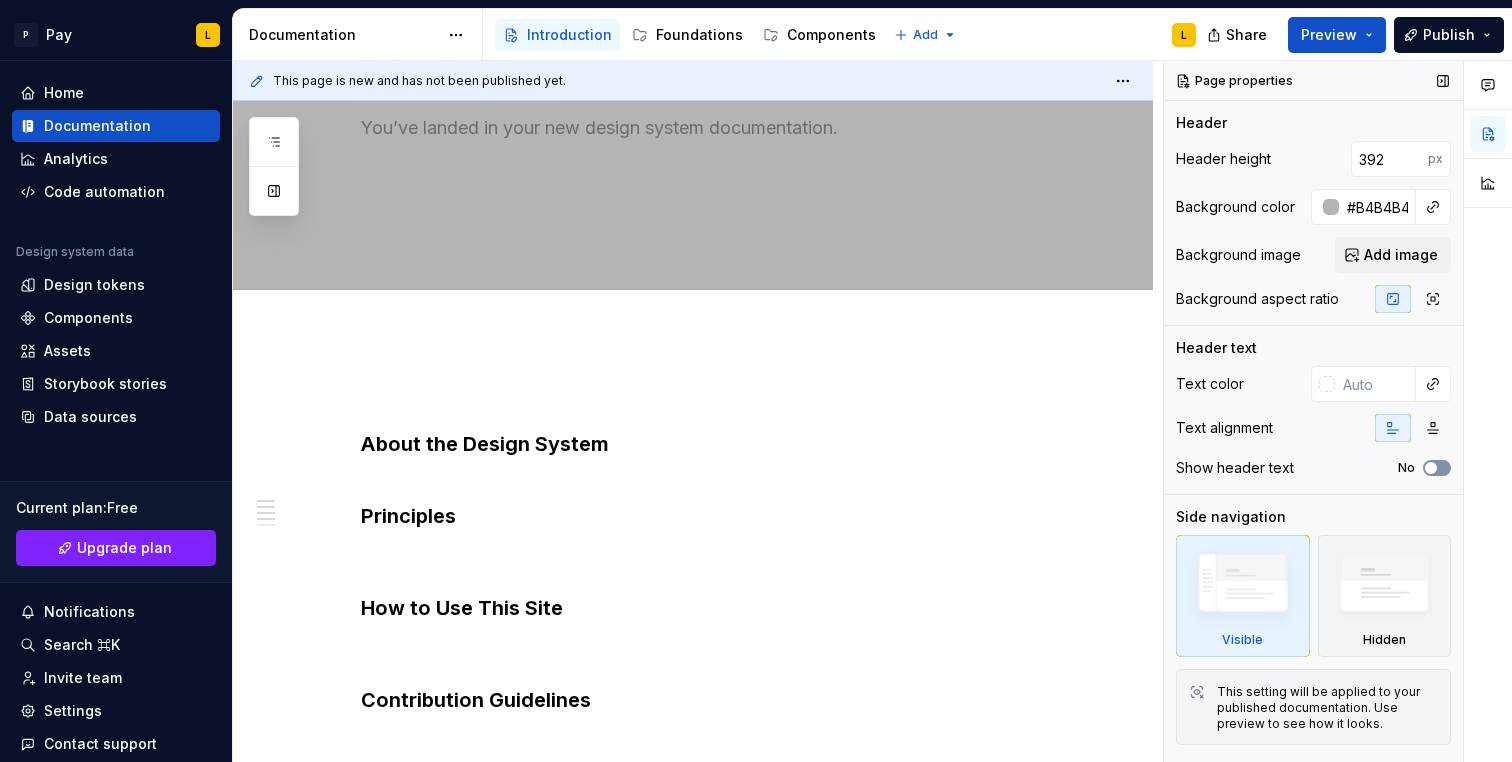 click on "No" at bounding box center [1437, 468] 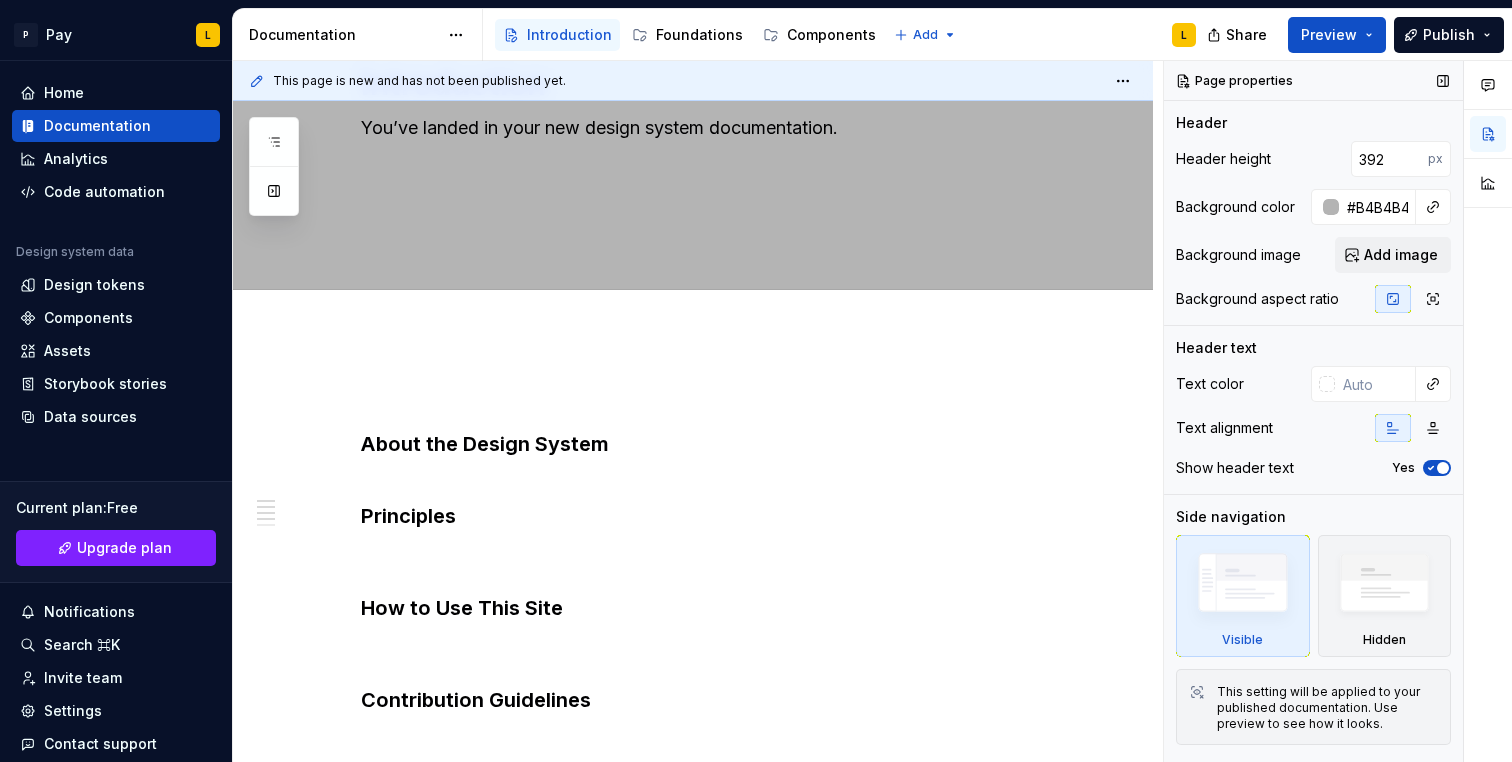 click at bounding box center [1443, 468] 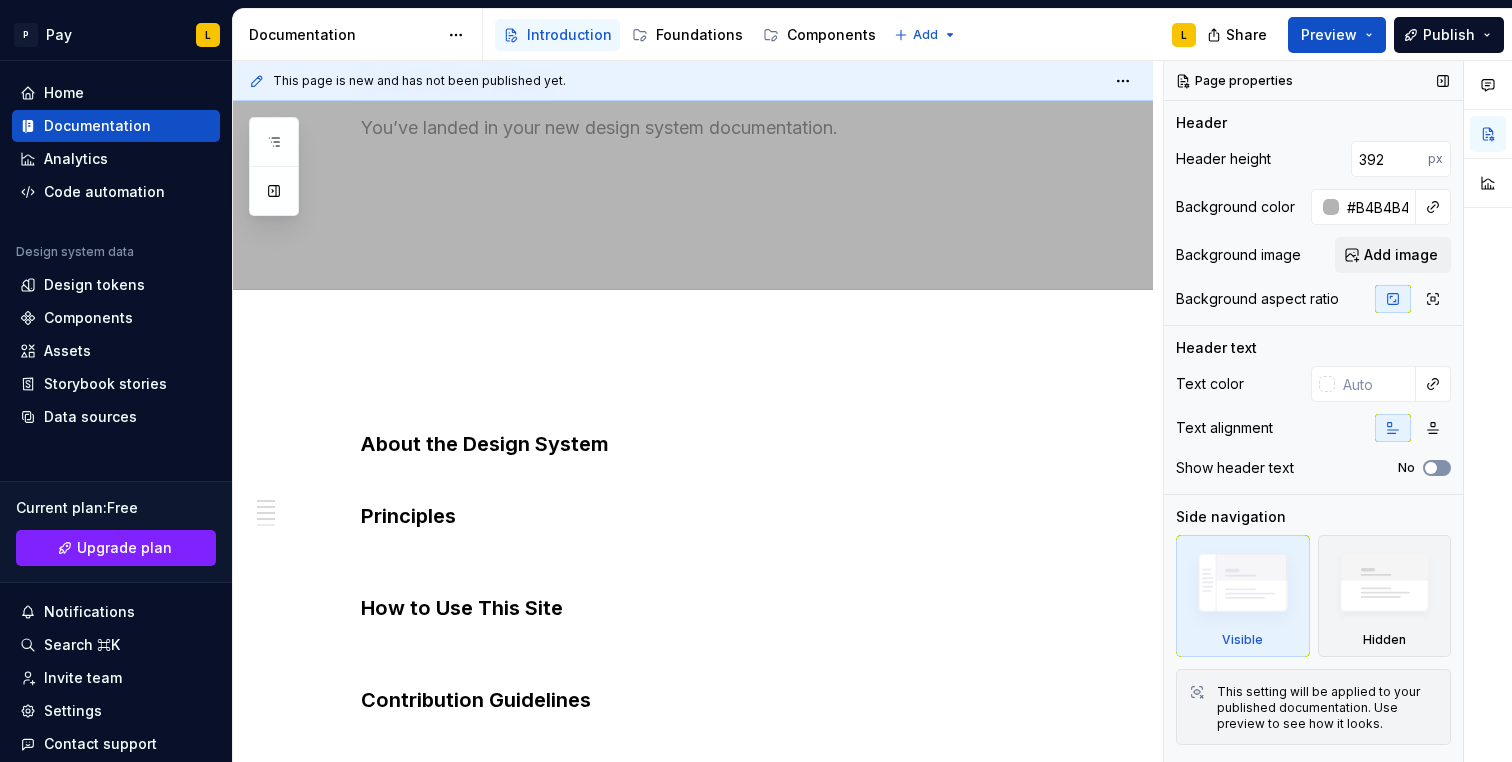 click on "No" at bounding box center [1437, 468] 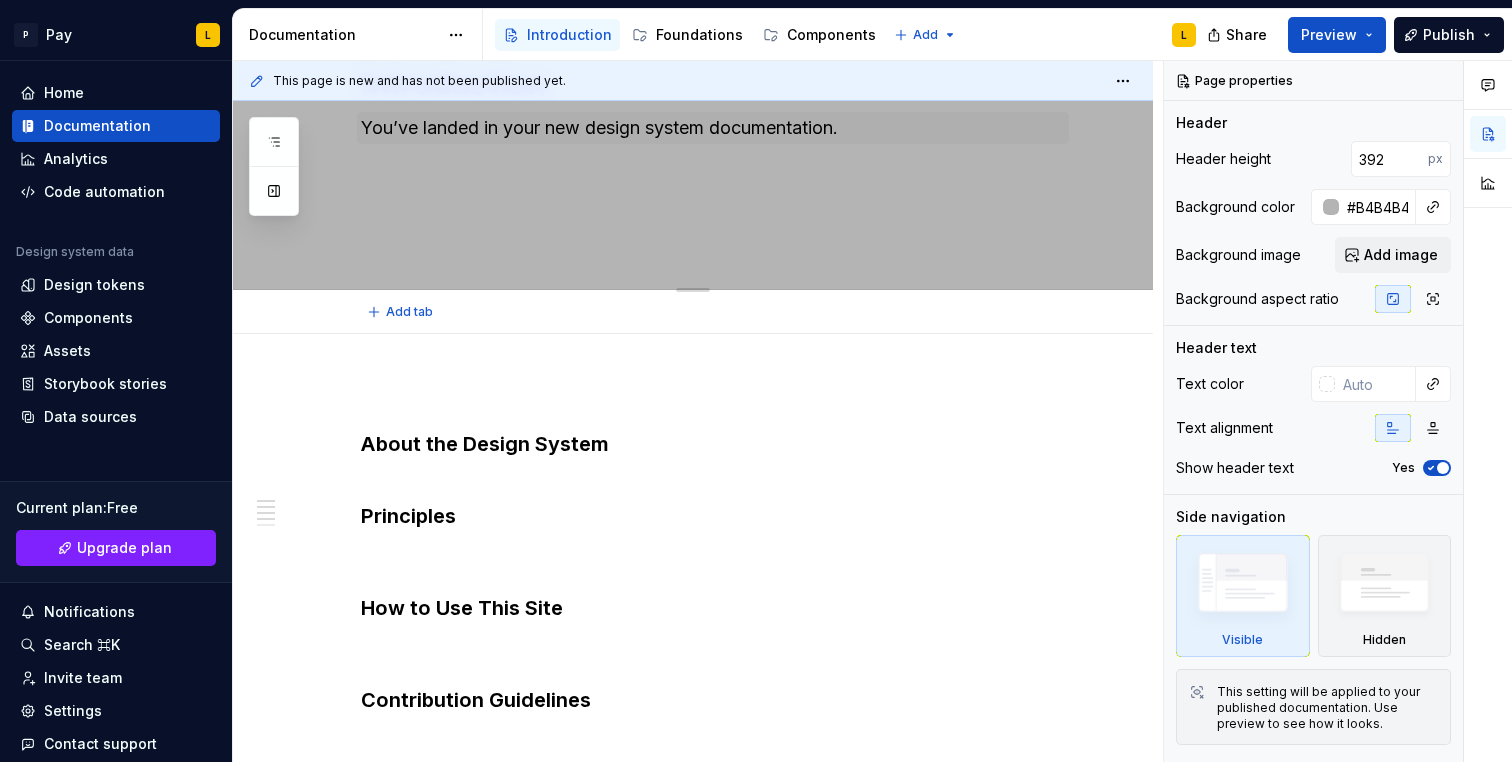 scroll, scrollTop: 0, scrollLeft: 0, axis: both 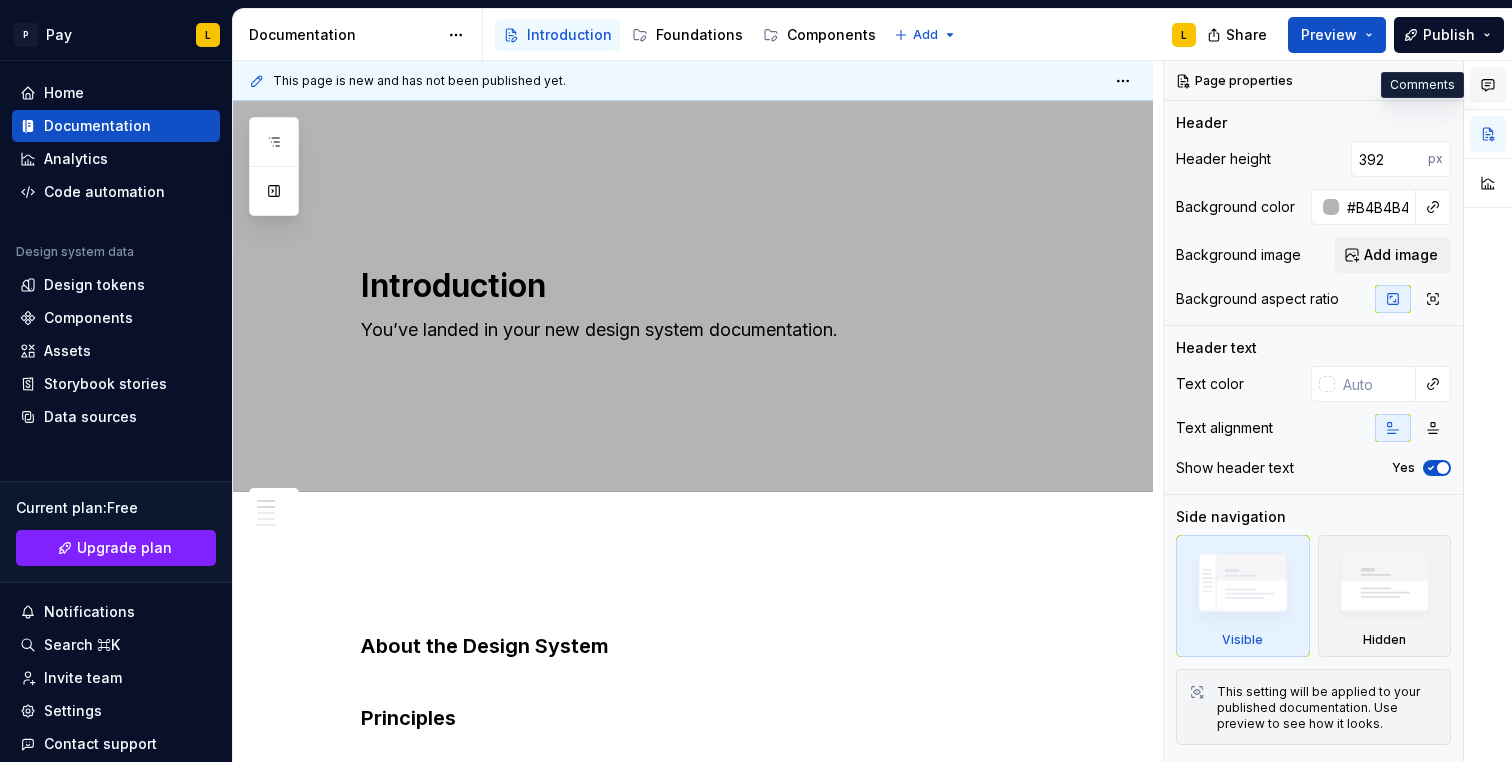 click 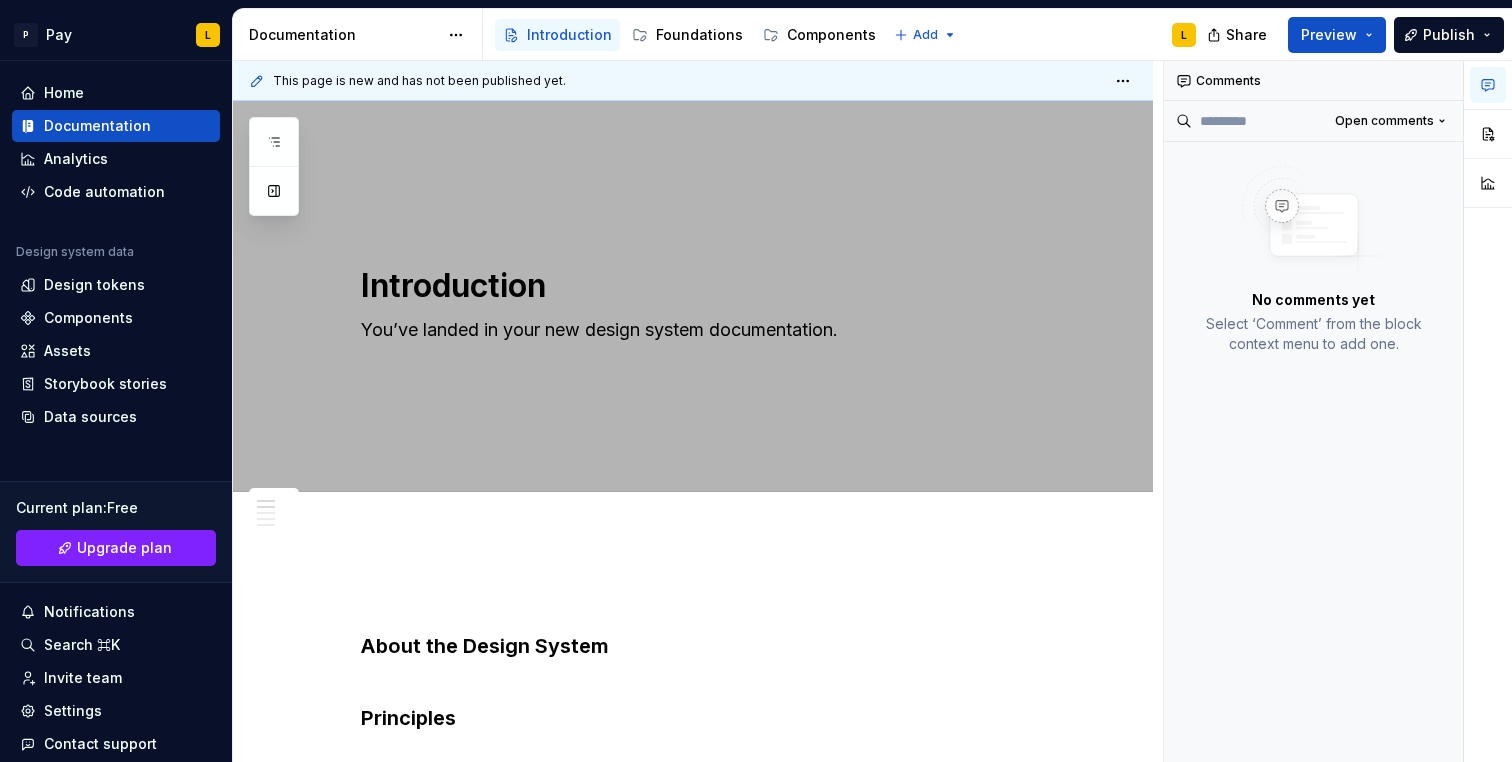 click 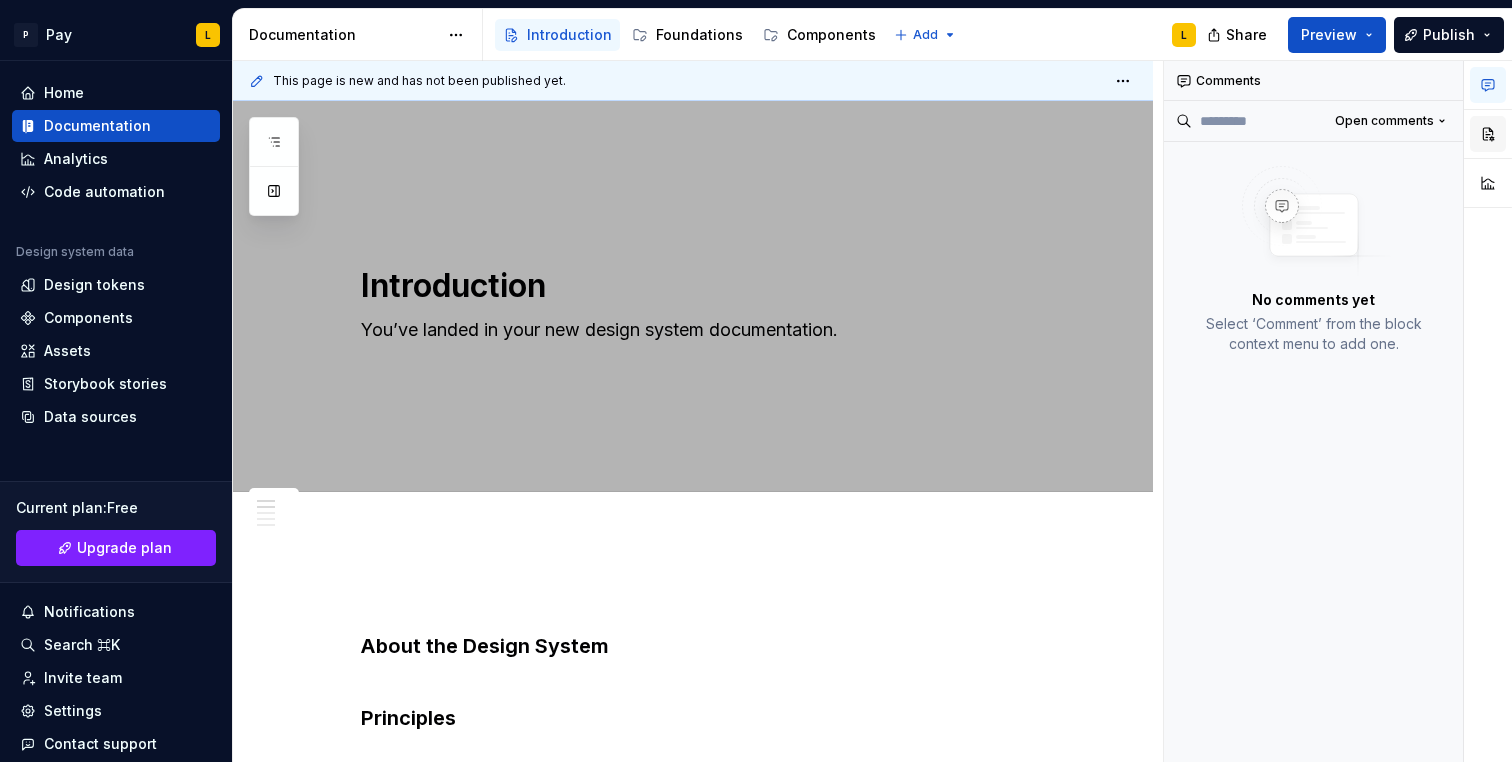click at bounding box center [1488, 134] 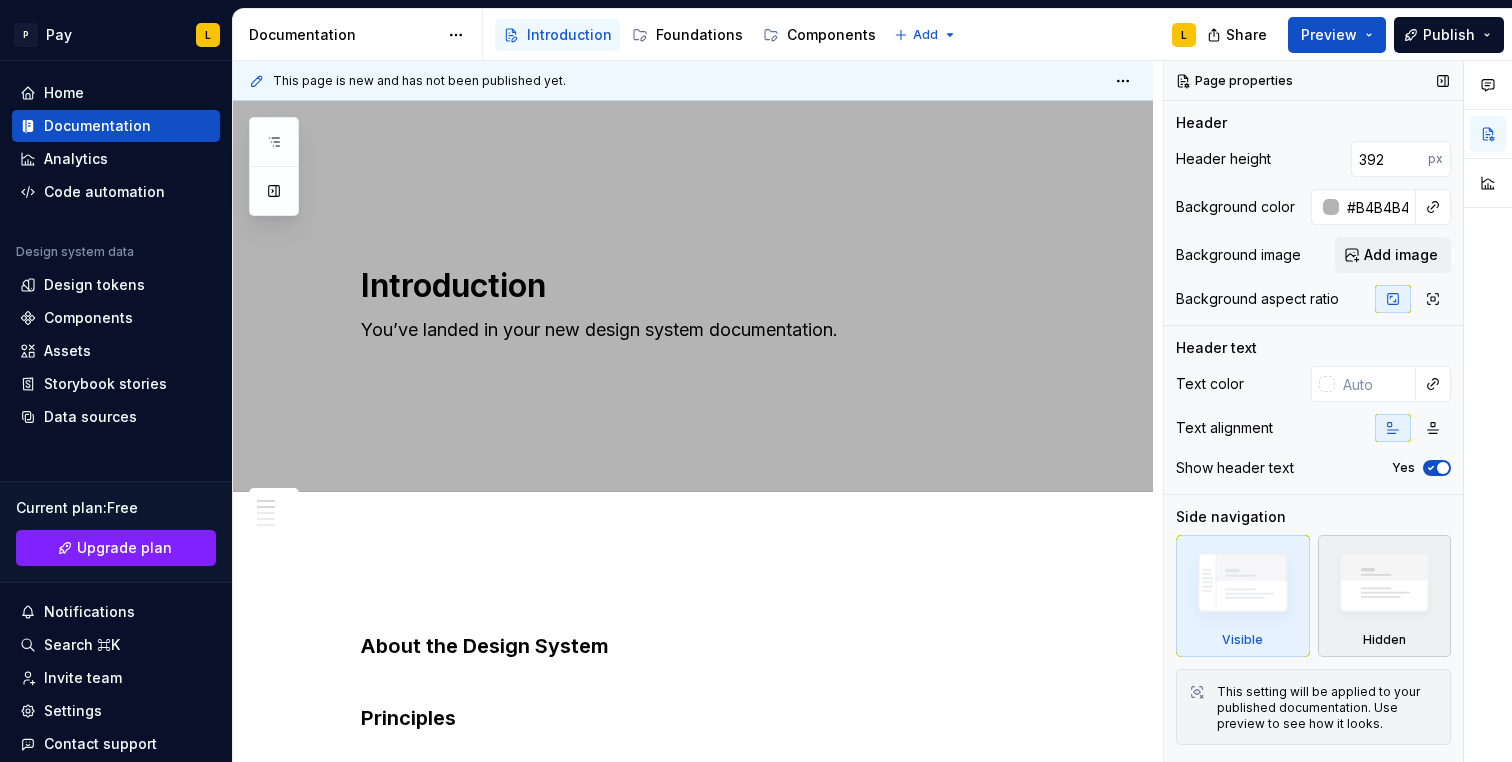 click at bounding box center (1385, 588) 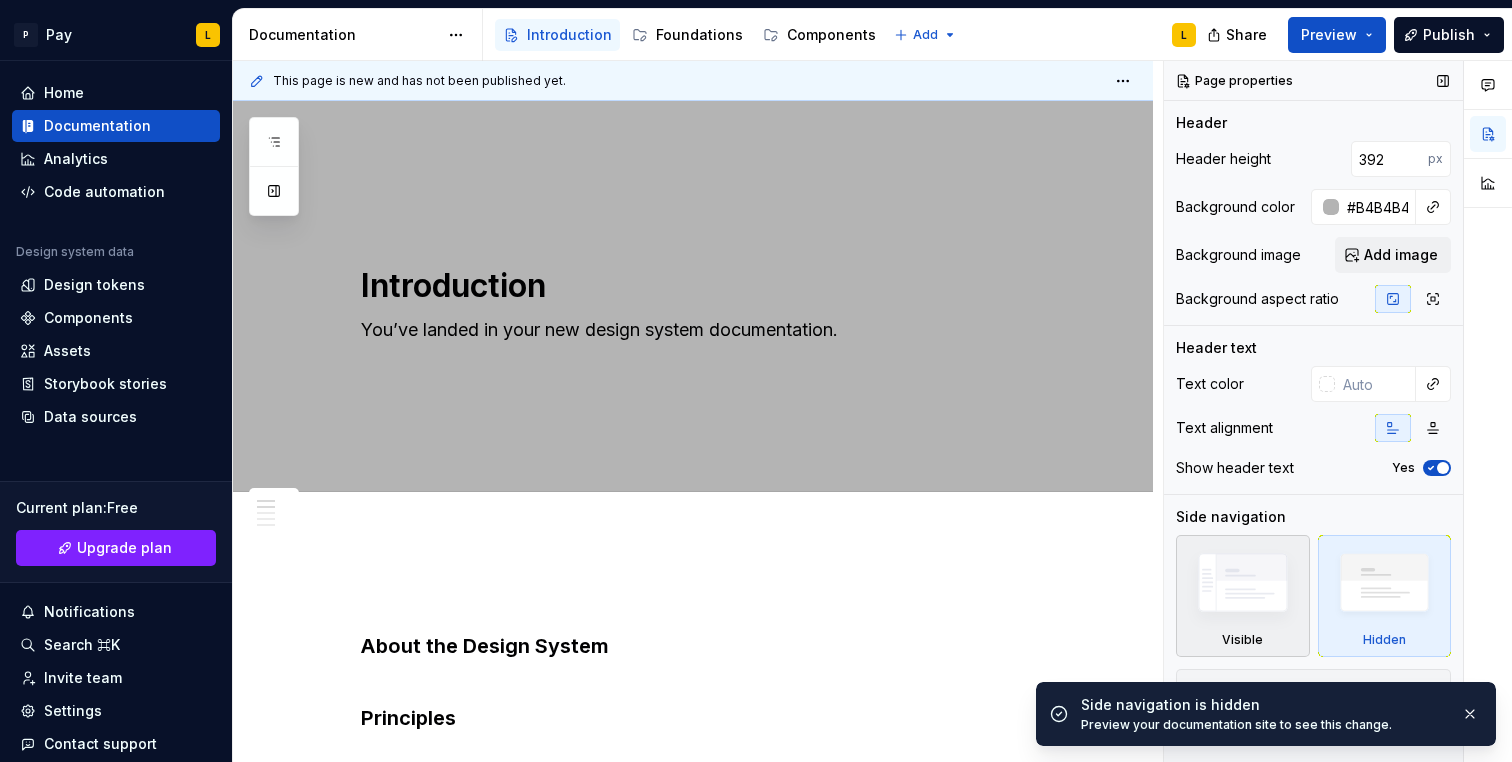 click at bounding box center (1243, 587) 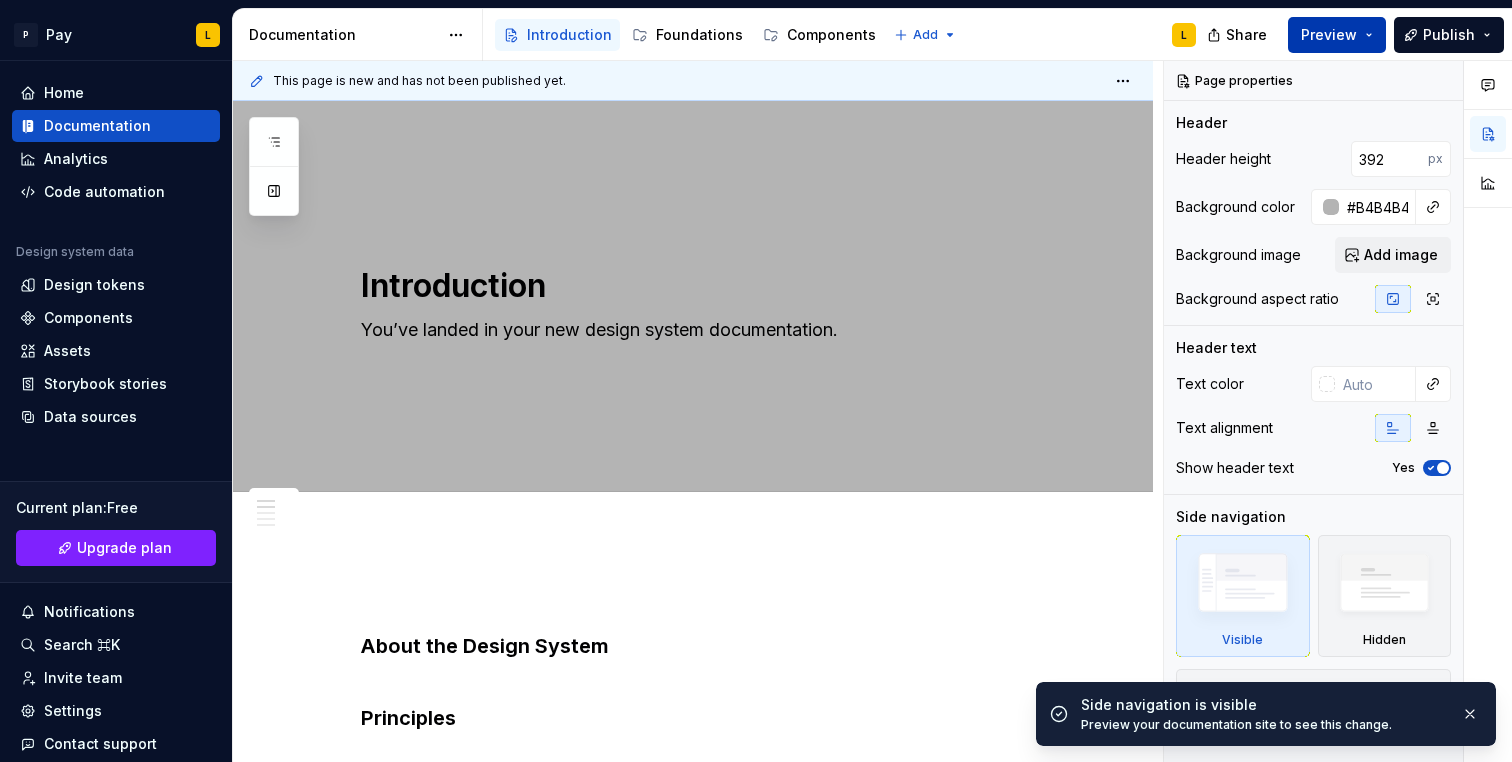 click on "Preview" at bounding box center [1329, 35] 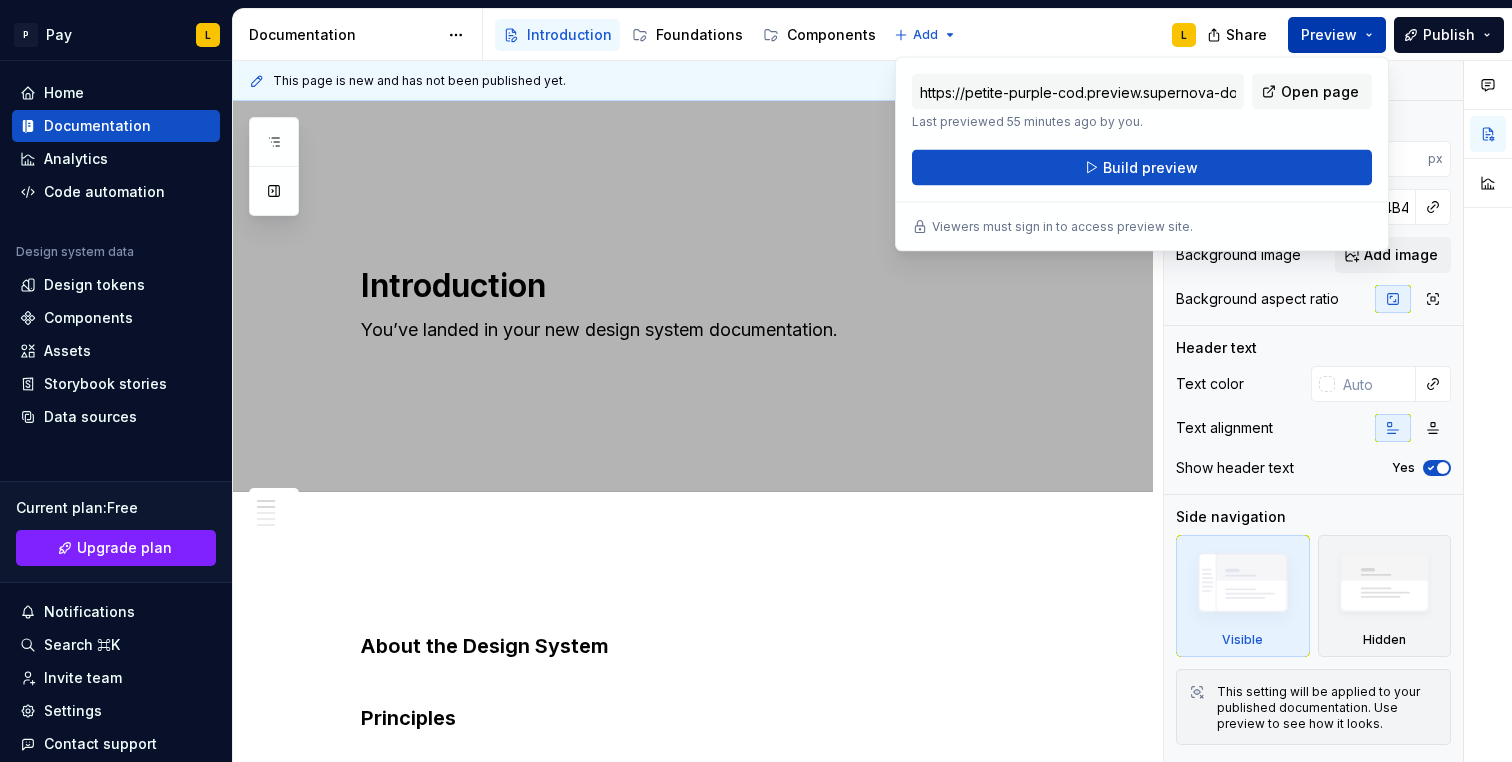 click on "Preview" at bounding box center [1337, 35] 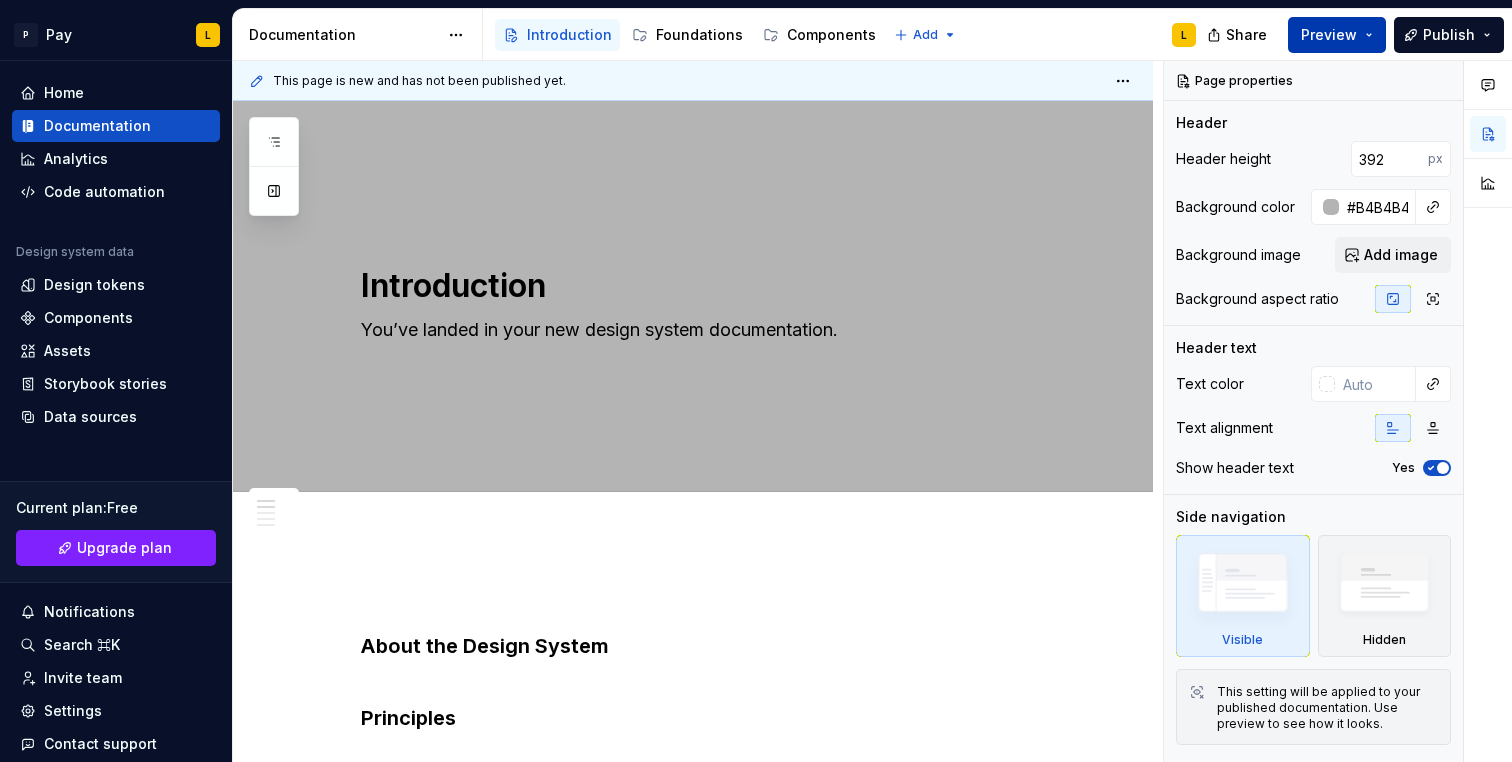 click on "Preview" at bounding box center [1337, 35] 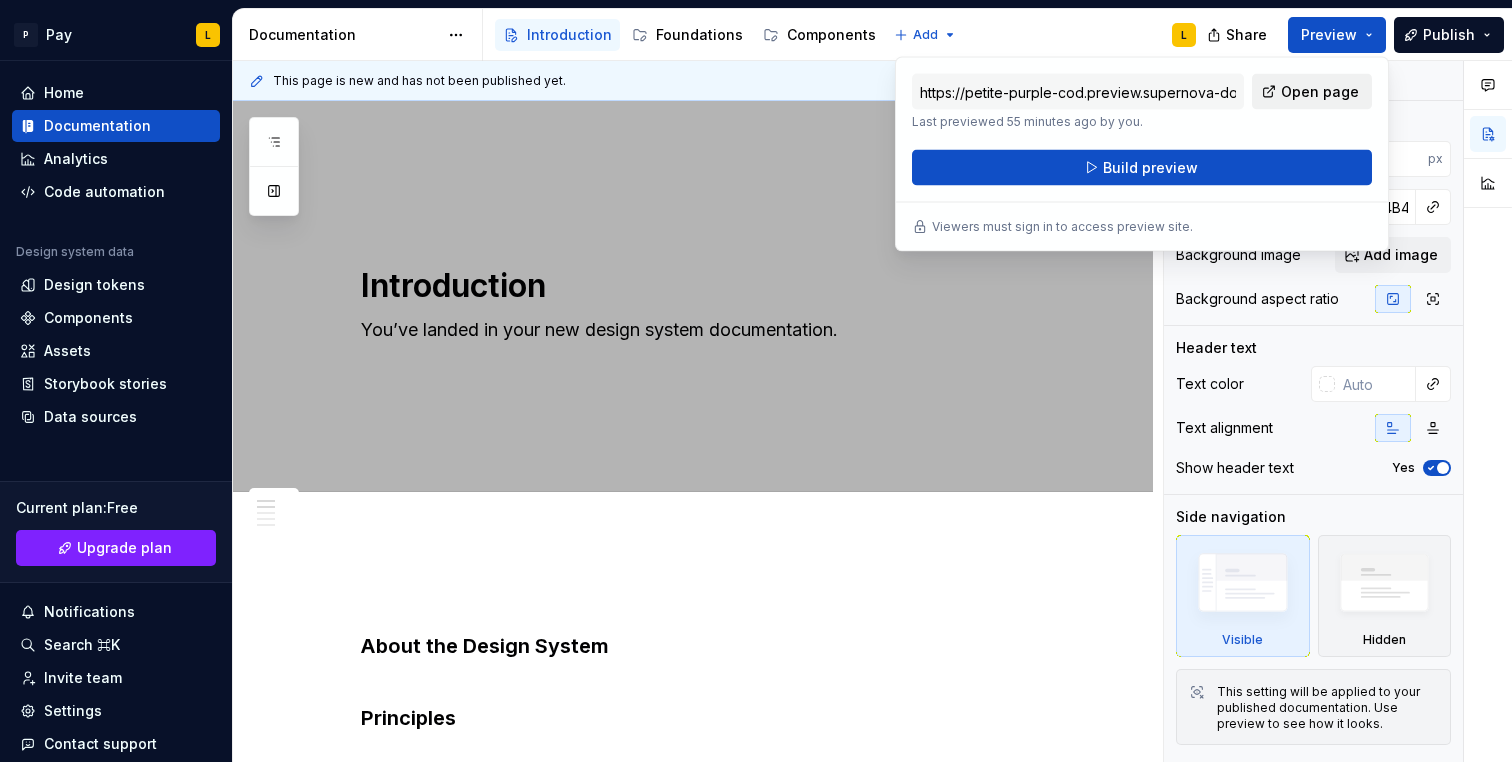 click on "Open page" at bounding box center (1320, 92) 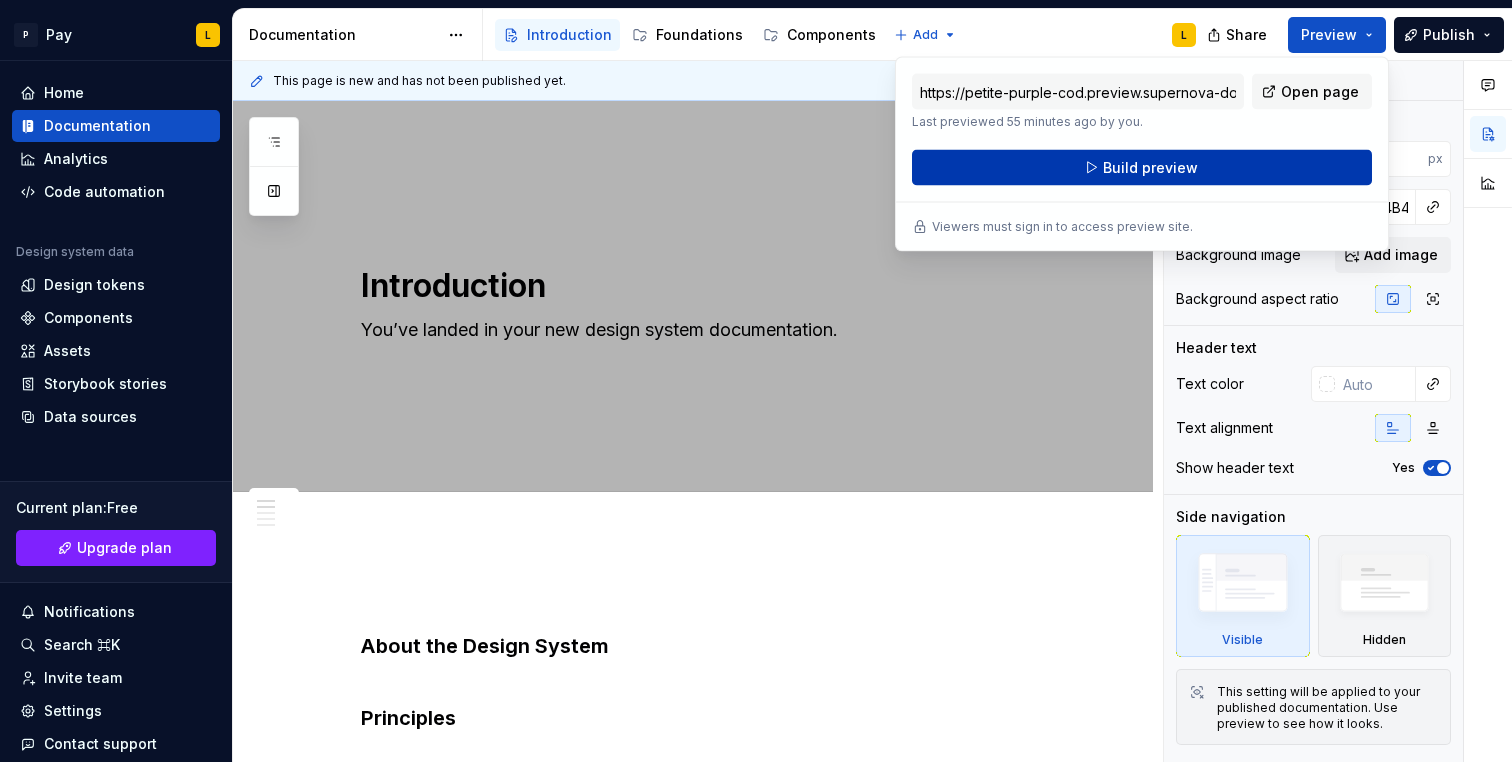click on "Build preview" at bounding box center [1150, 168] 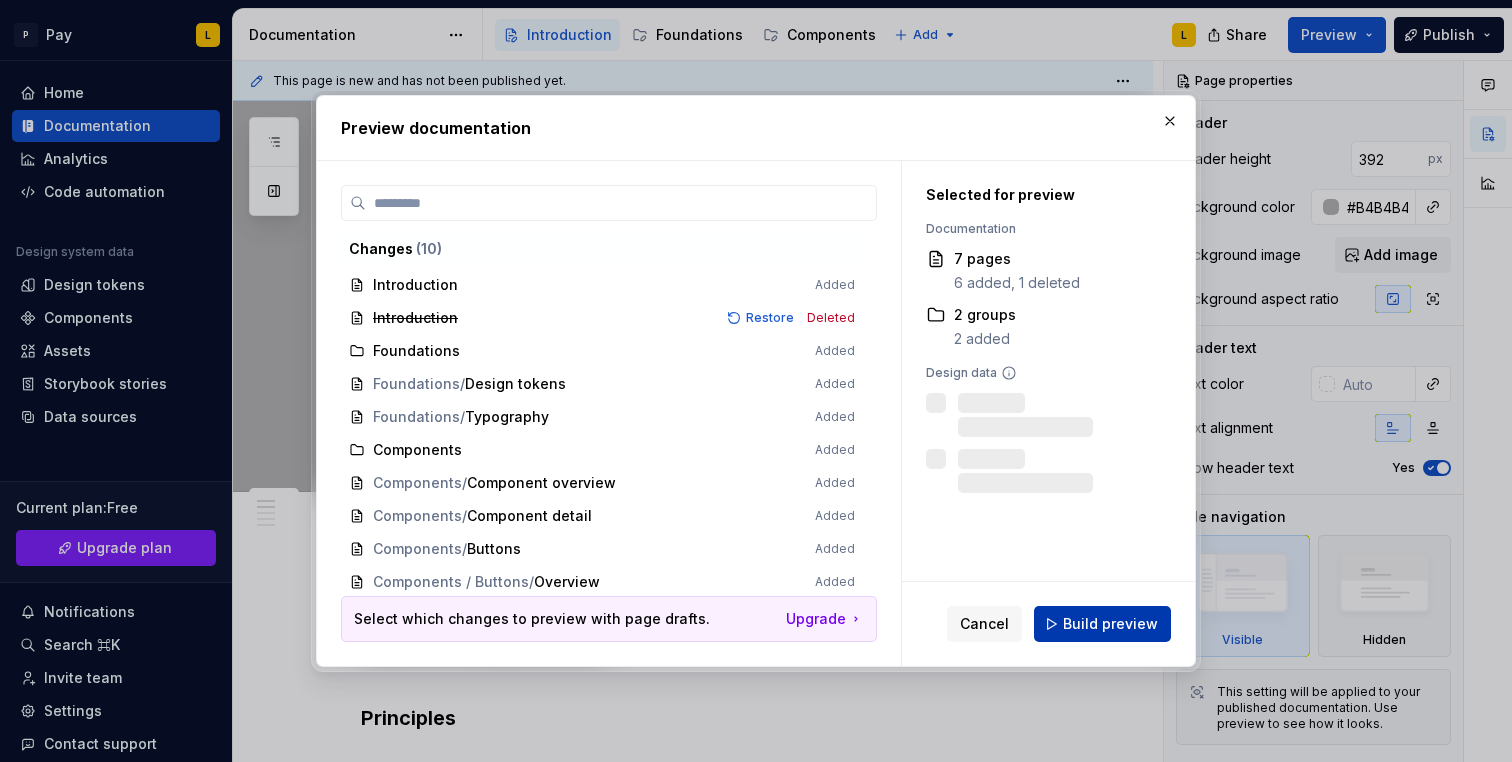click on "Build preview" at bounding box center [1110, 624] 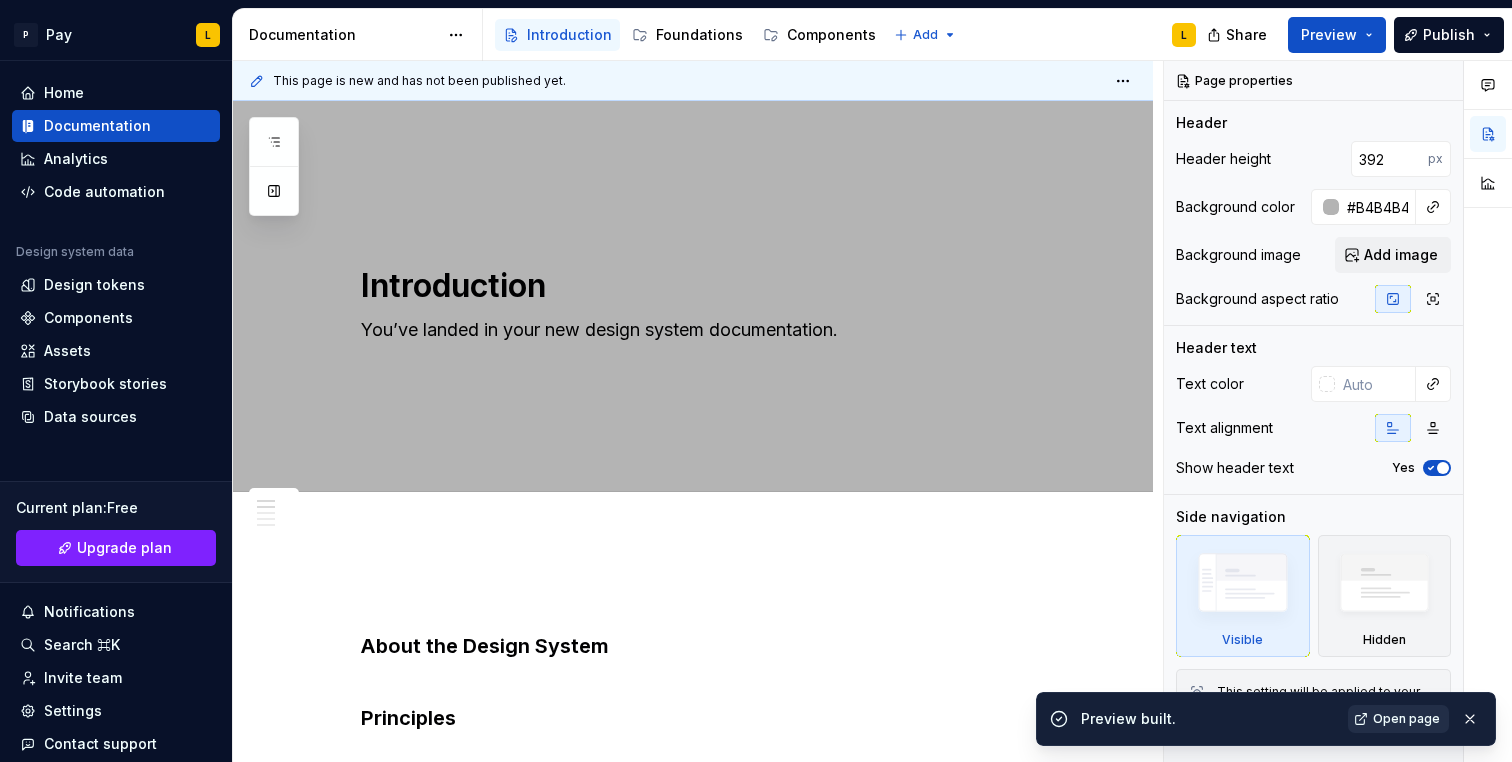click on "Open page" at bounding box center (1406, 719) 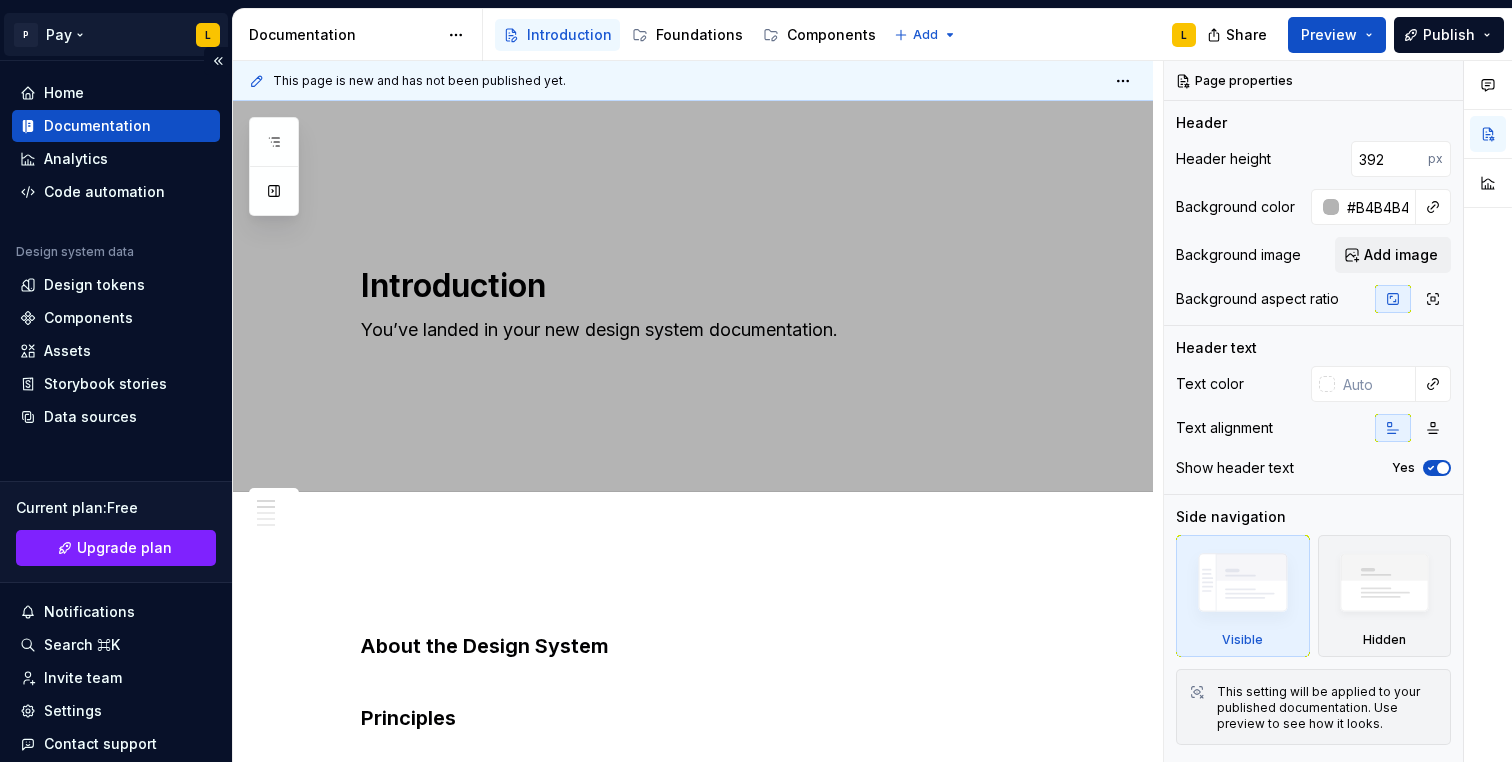 click on "P Pay  L Home Documentation Analytics Code automation Design system data Design tokens Components Assets Storybook stories Data sources Current plan :  Free Upgrade plan Notifications Search ⌘K Invite team Settings Contact support Help Documentation
Accessibility guide for tree Page tree.
Navigate the tree with the arrow keys. Common tree hotkeys apply. Further keybindings are available:
enter to execute primary action on focused item
f2 to start renaming the focused item
escape to abort renaming an item
control+d to start dragging selected items
Introduction Foundations Components Add L Share Preview Publish Pages No tabs yet Add tabs to create separate pieces of content about one topic on the same page. Add tab Changes Introduction Foundations  /  Design tokens Foundations  /  Typography Components  /  Component overview Components  /  Component detail Components / Buttons  /  Overview Learn more Contact us Introduction 392" at bounding box center [756, 381] 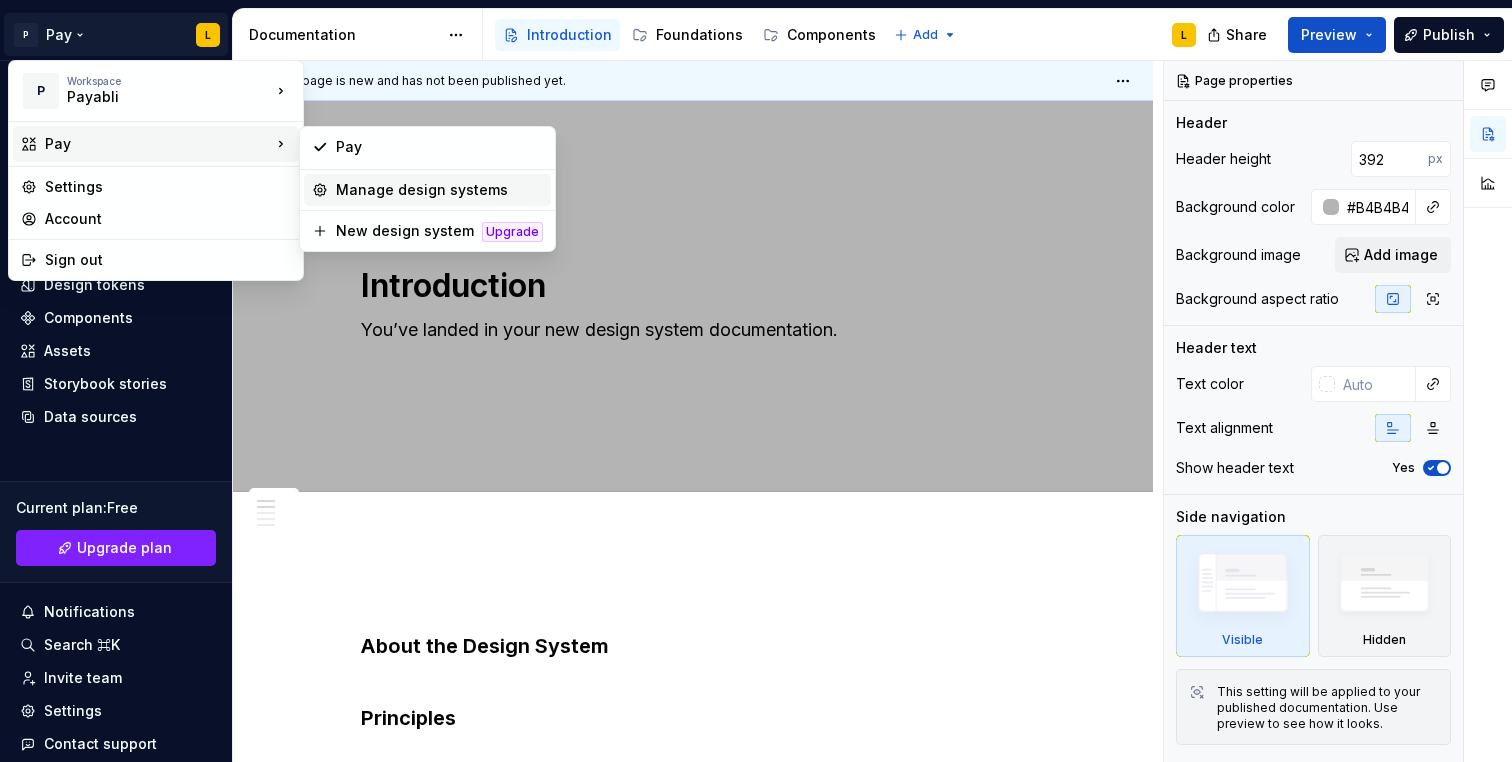 click on "Manage design systems" at bounding box center (439, 190) 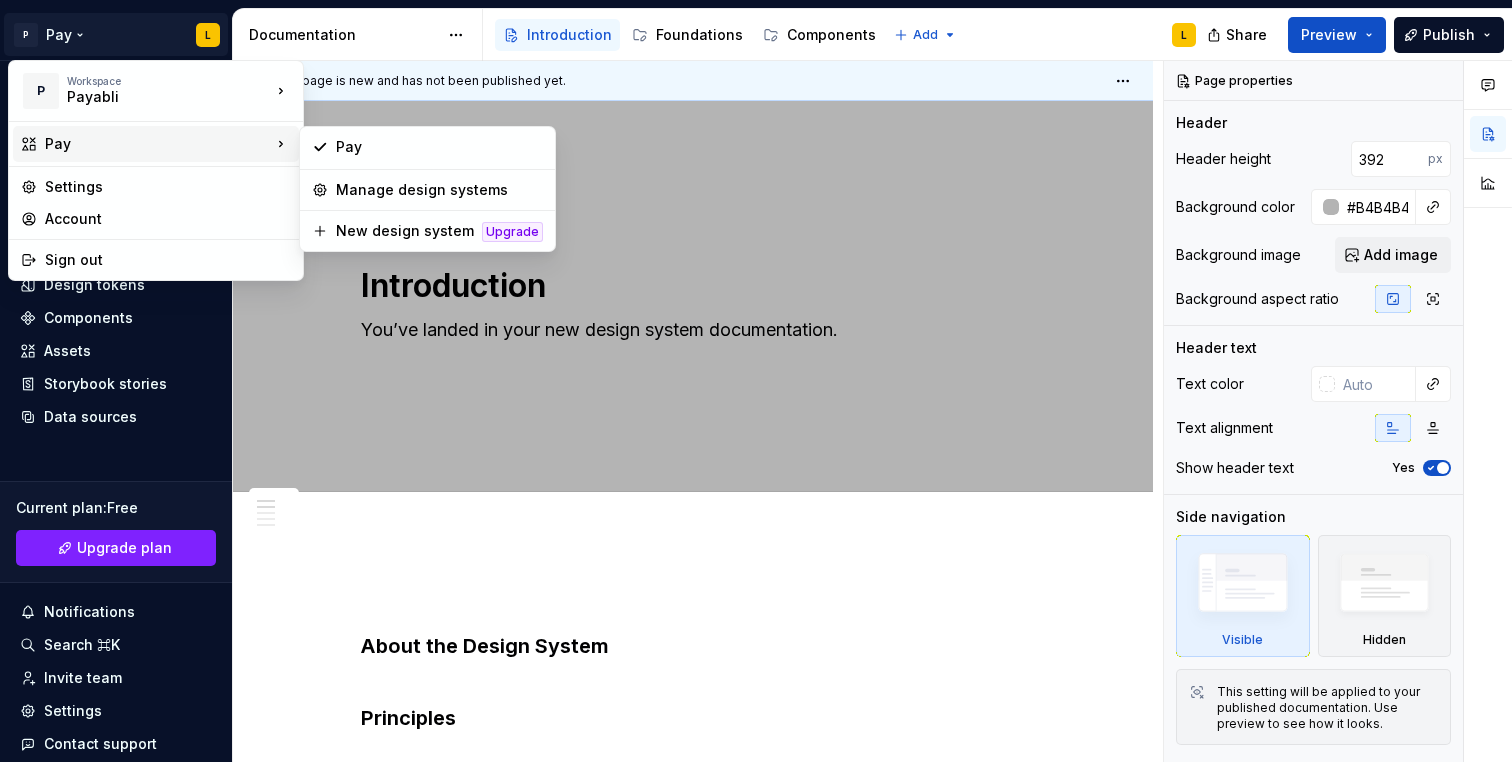 type on "*" 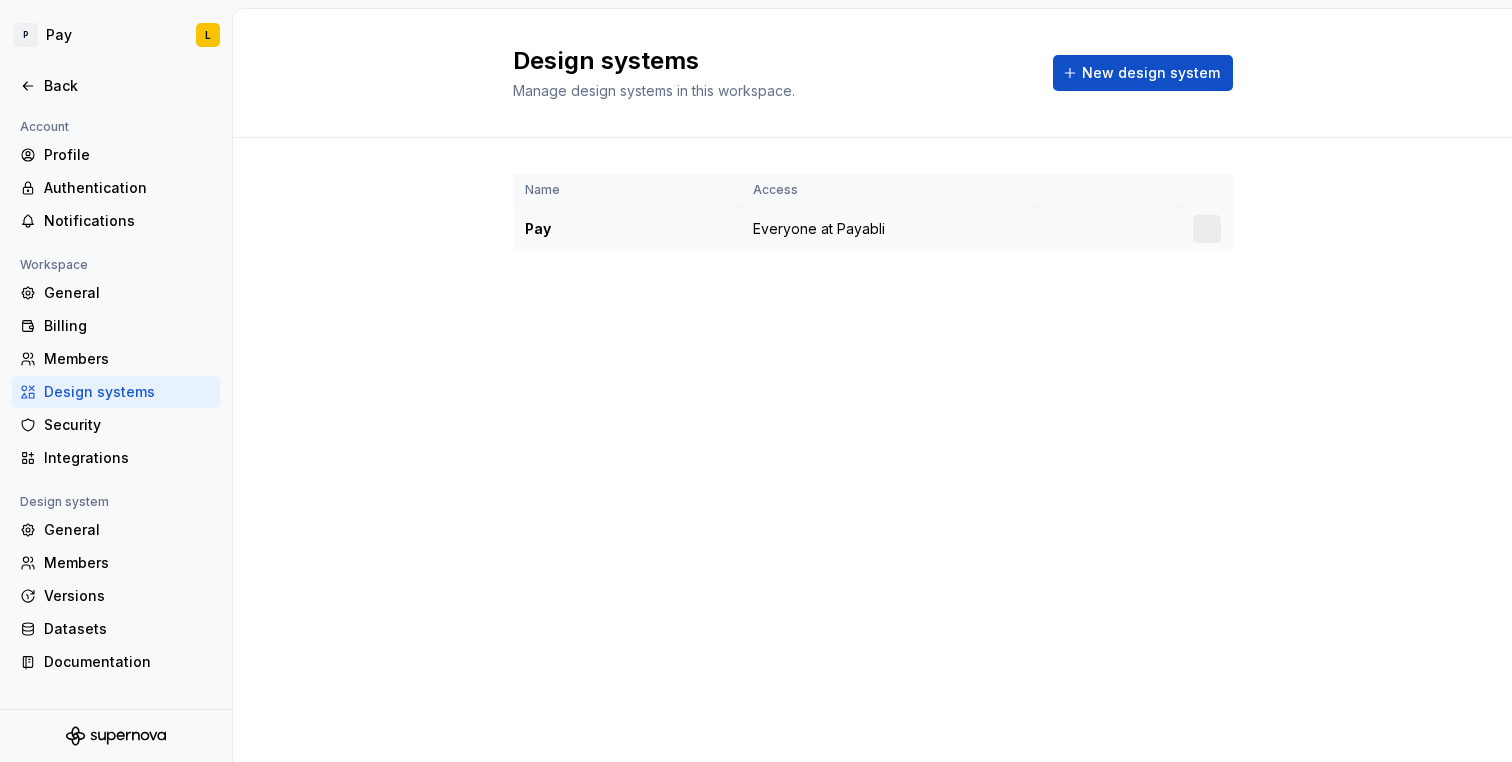 click on "Pay" at bounding box center [627, 229] 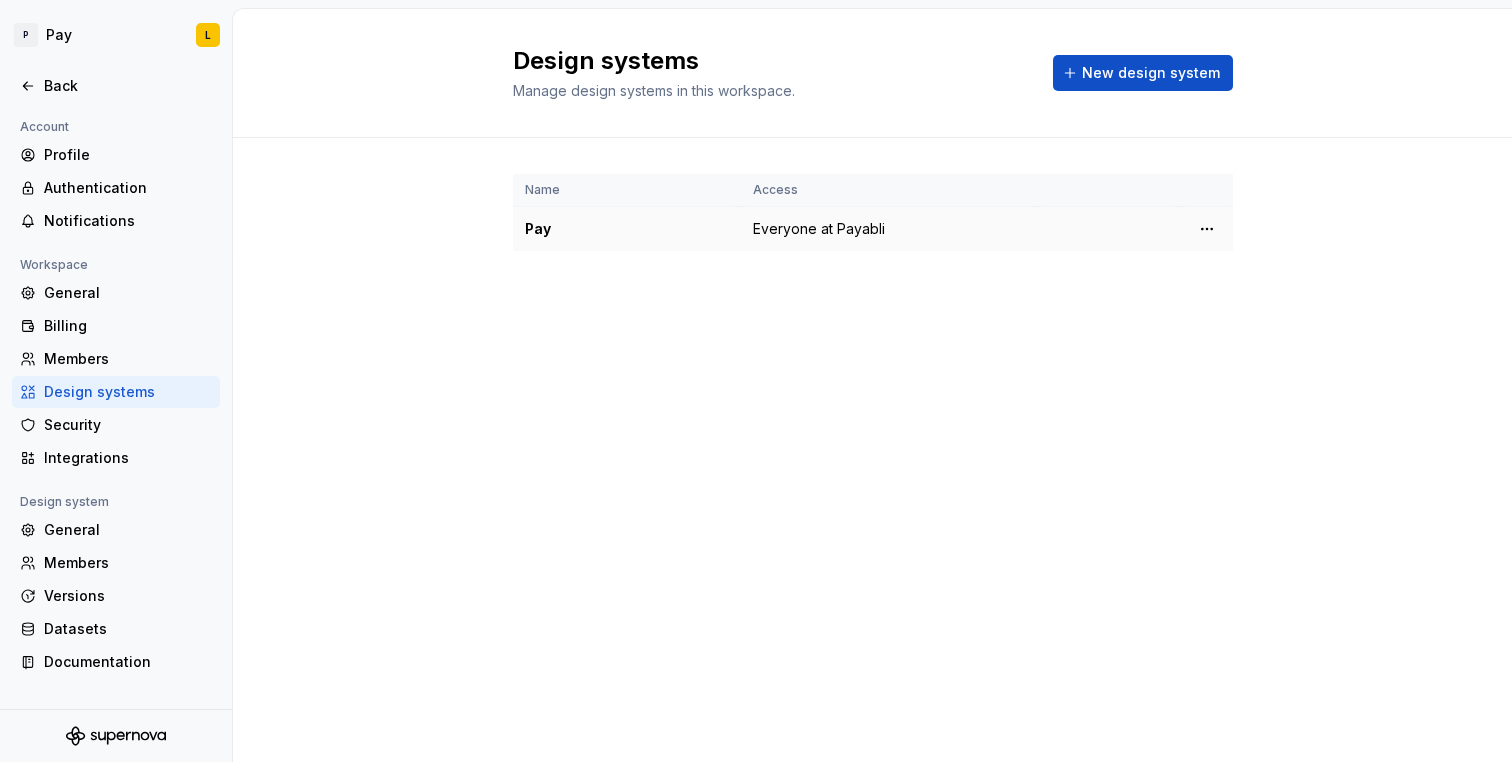 click on "Pay" at bounding box center (627, 229) 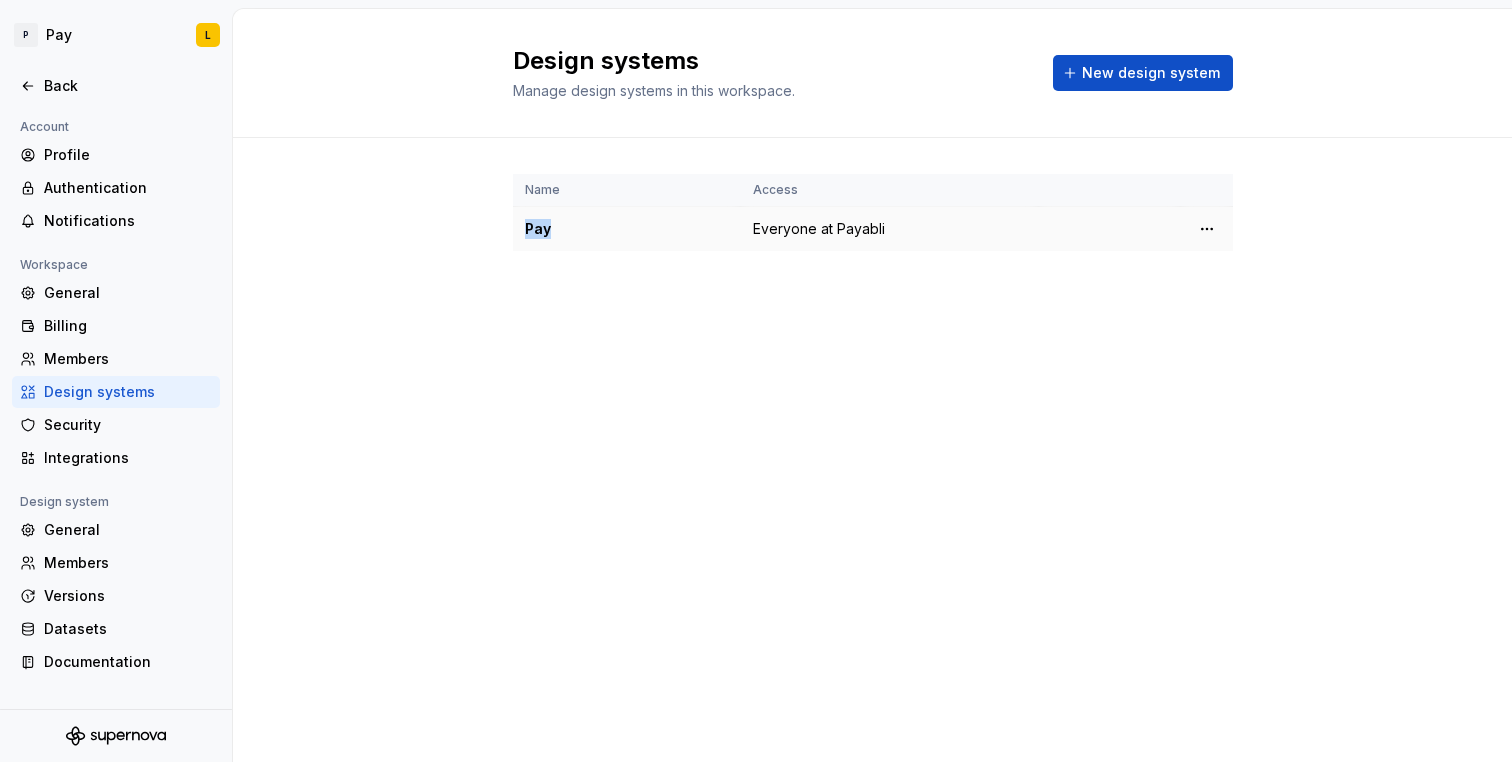 click on "Pay" at bounding box center (627, 229) 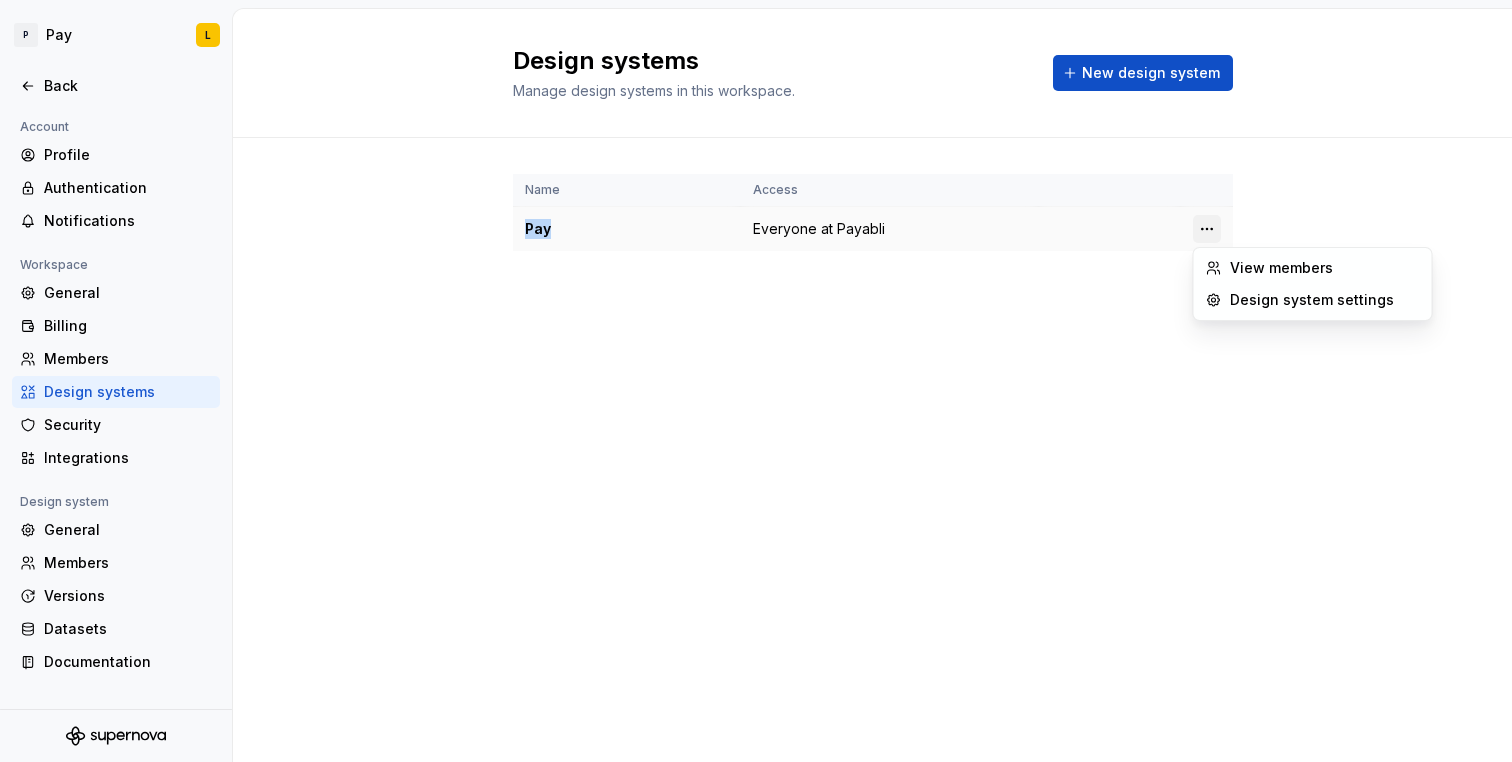 click on "P Pay  L Back Account Profile Authentication Notifications Workspace General Billing Members Design systems Security Integrations Design system General Members Versions Datasets Documentation Design systems Manage design systems in this workspace. New design system Name Access Pay  Everyone at Payabli   * View members Design system settings" at bounding box center [756, 381] 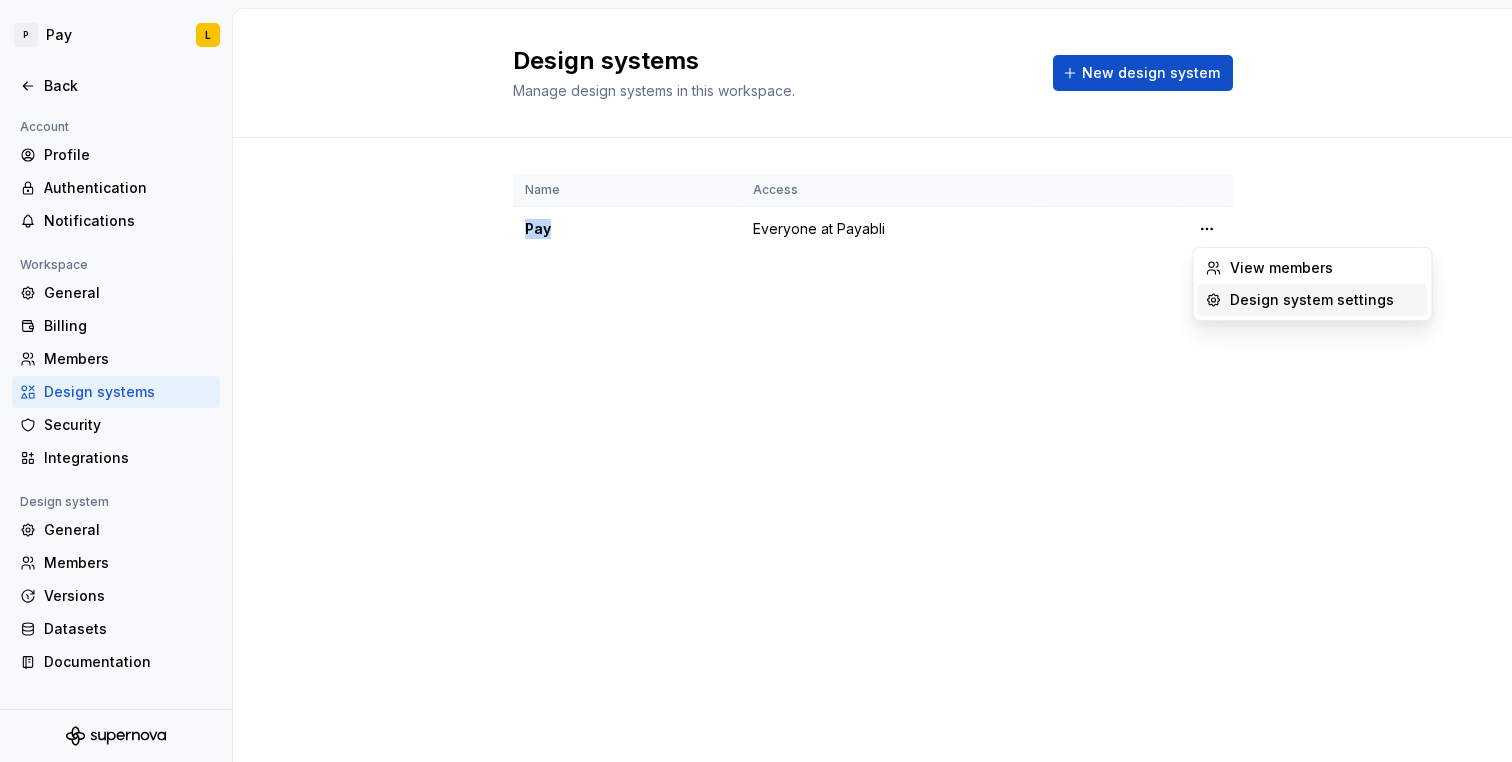 click on "Design system settings" at bounding box center (1325, 300) 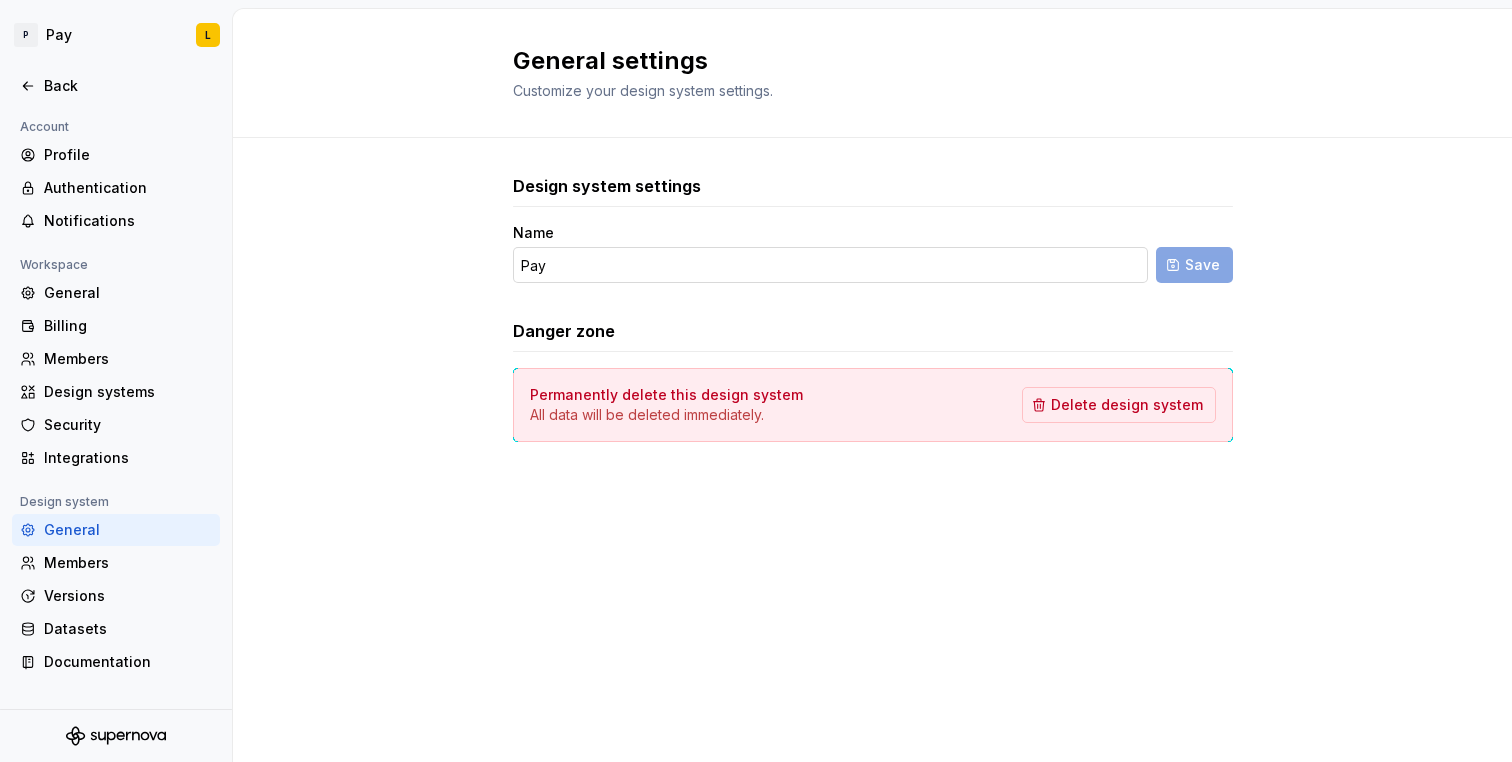 click on "Pay" at bounding box center [830, 265] 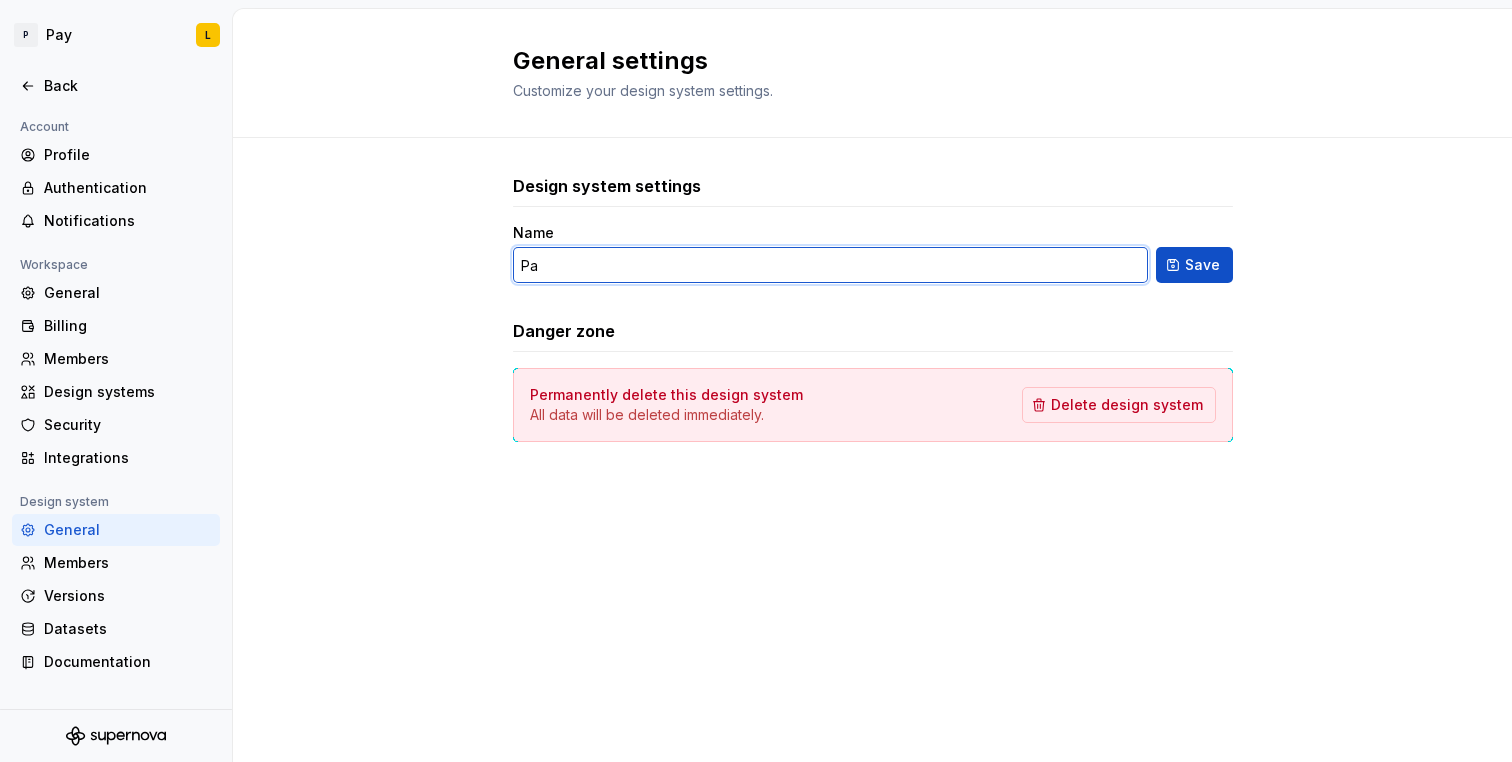 type on "P" 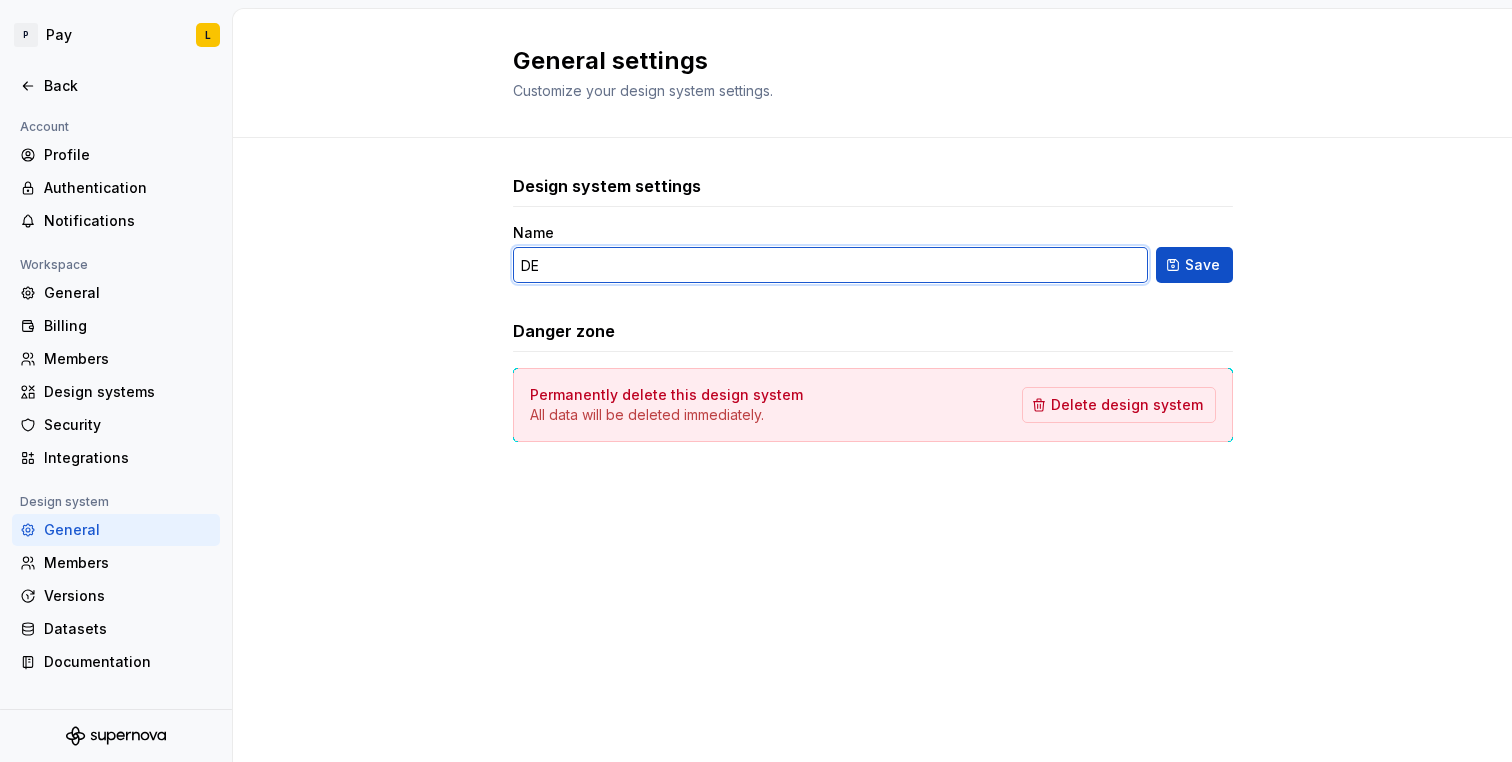 type on "D" 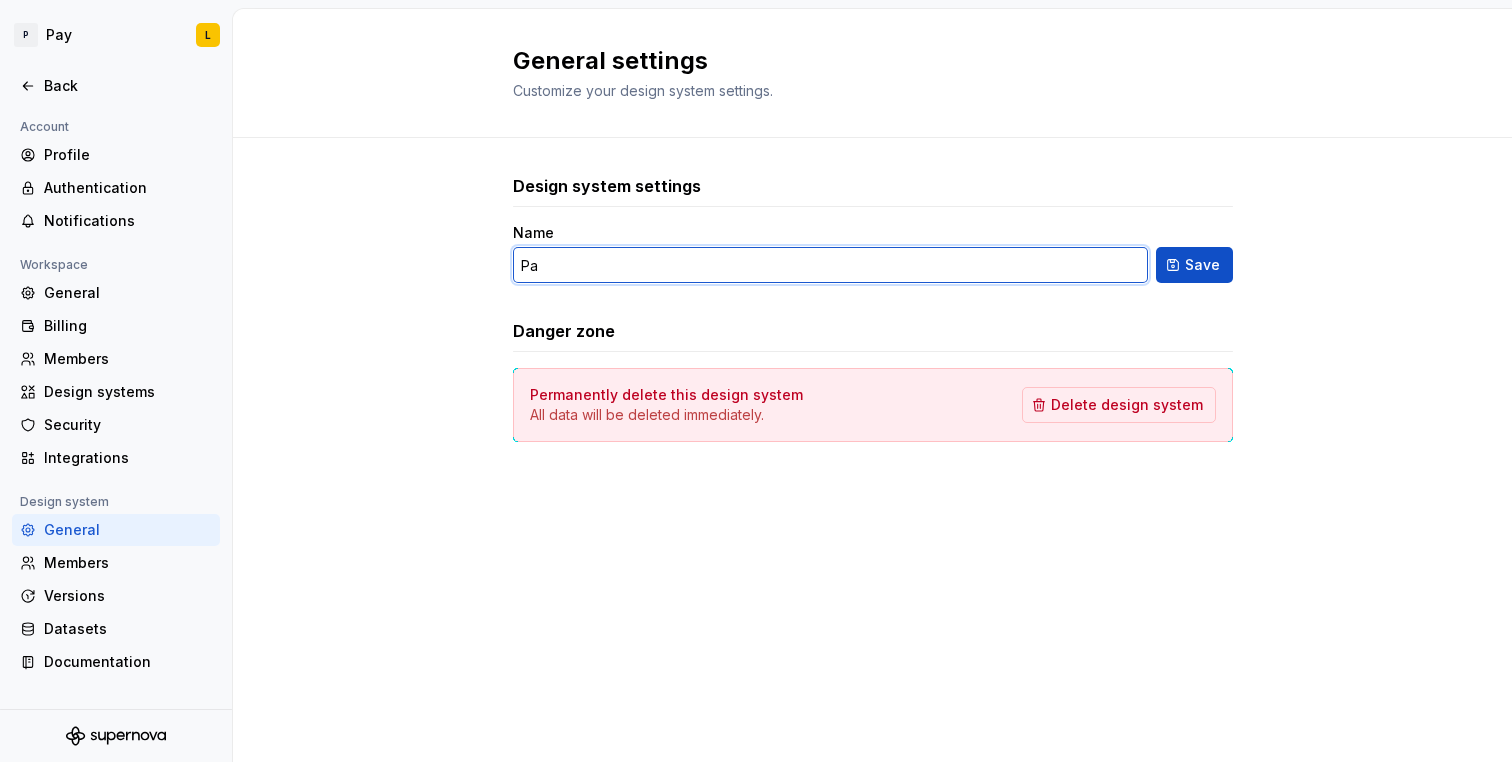 type on "P" 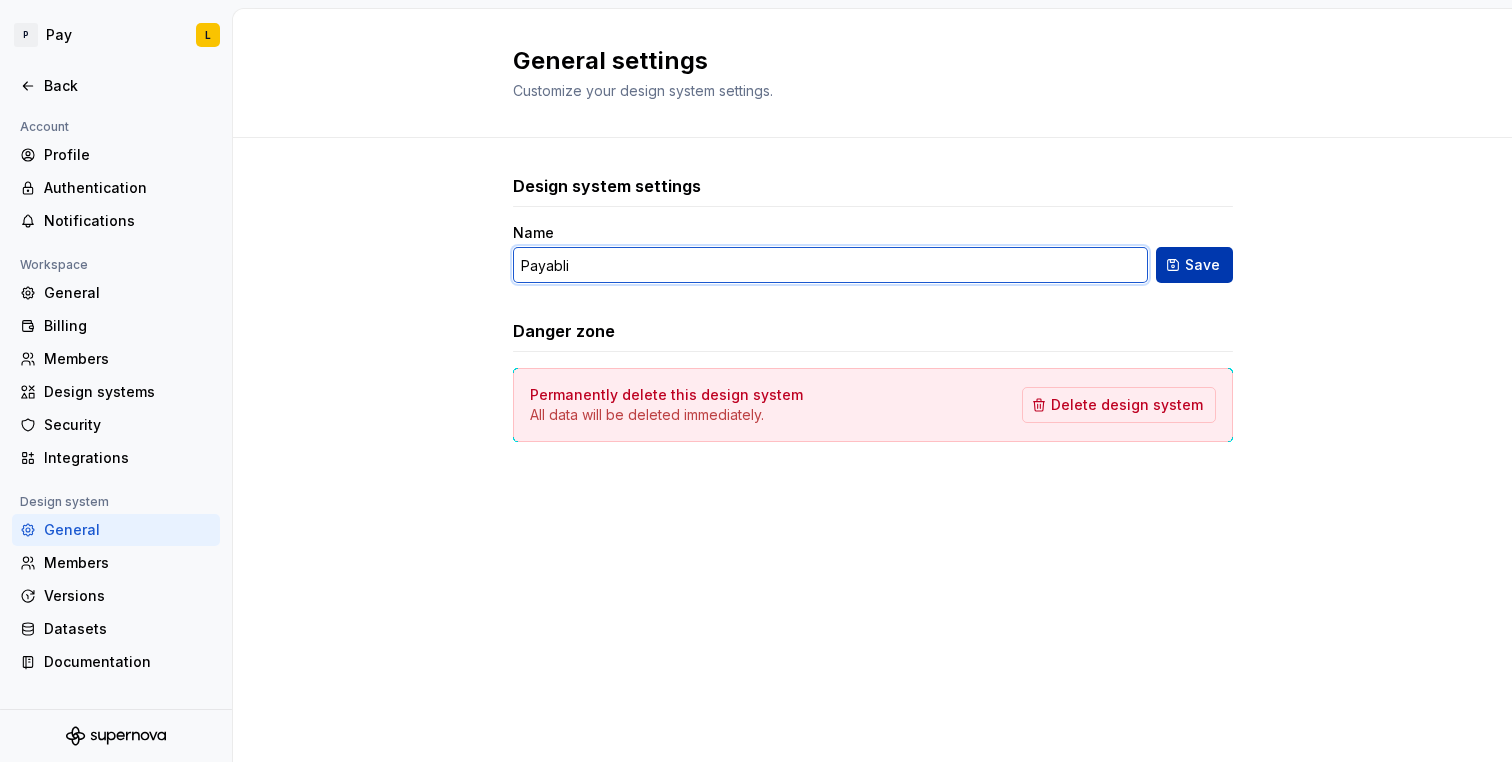 type on "Payabli" 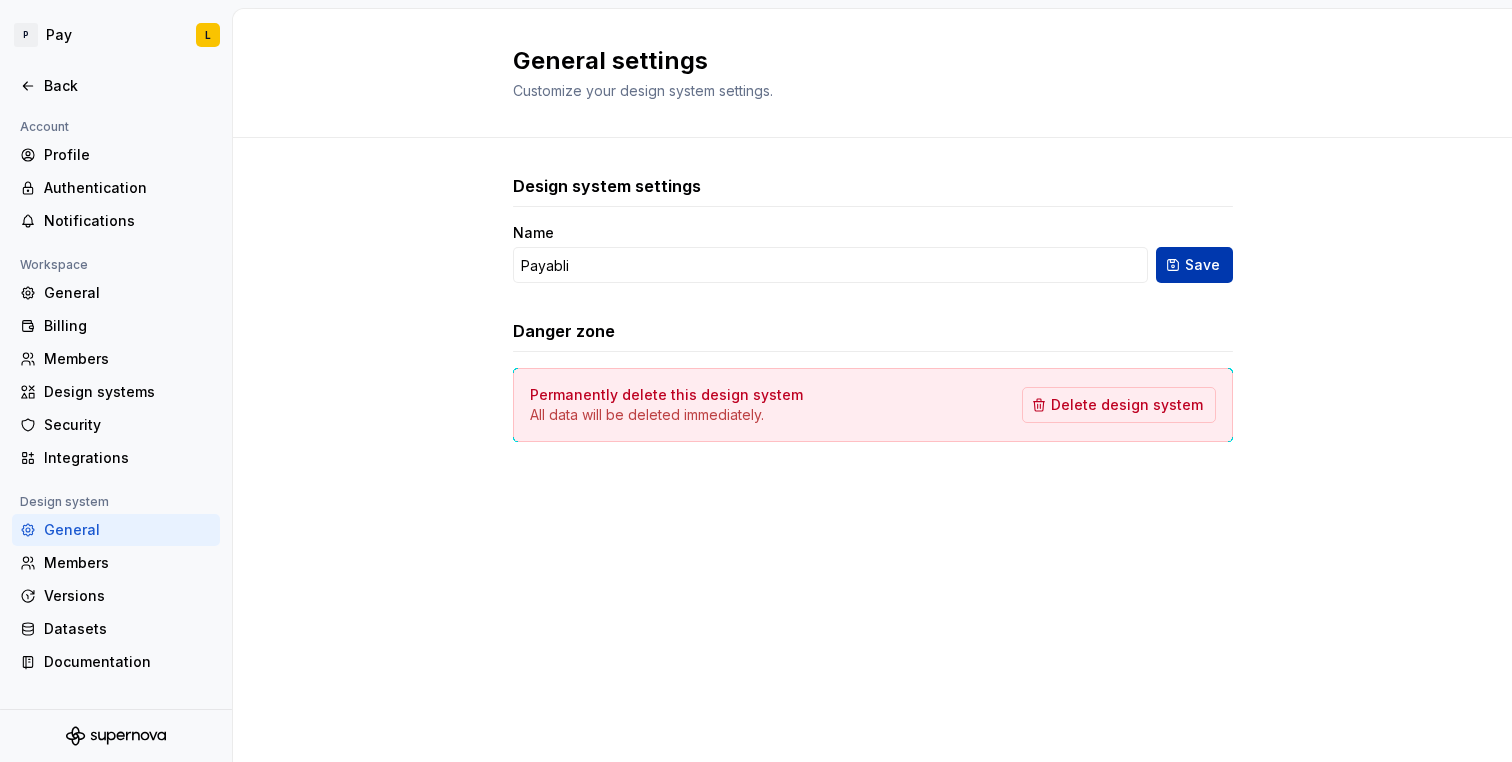 click on "Save" at bounding box center (1194, 265) 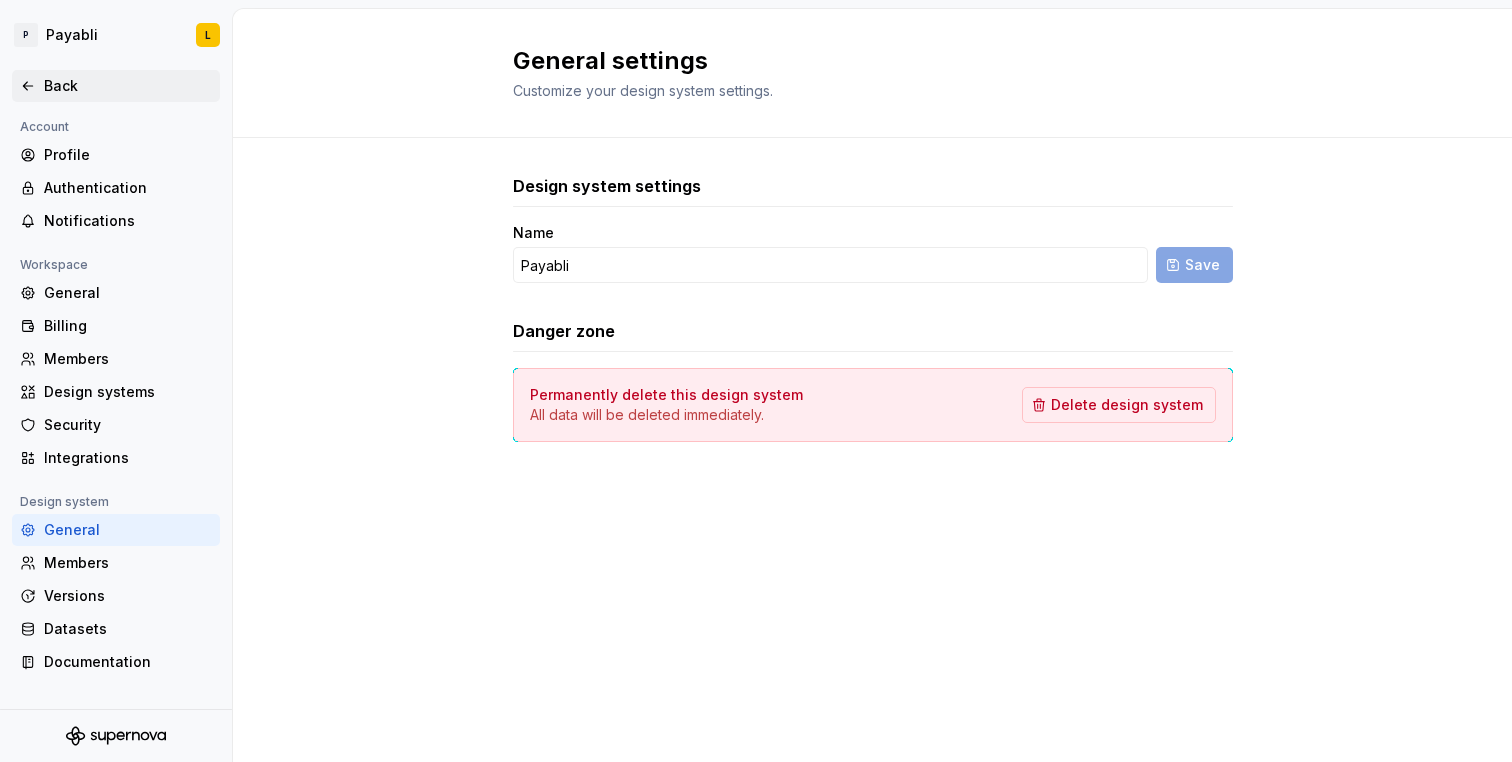 click on "Back" at bounding box center [116, 86] 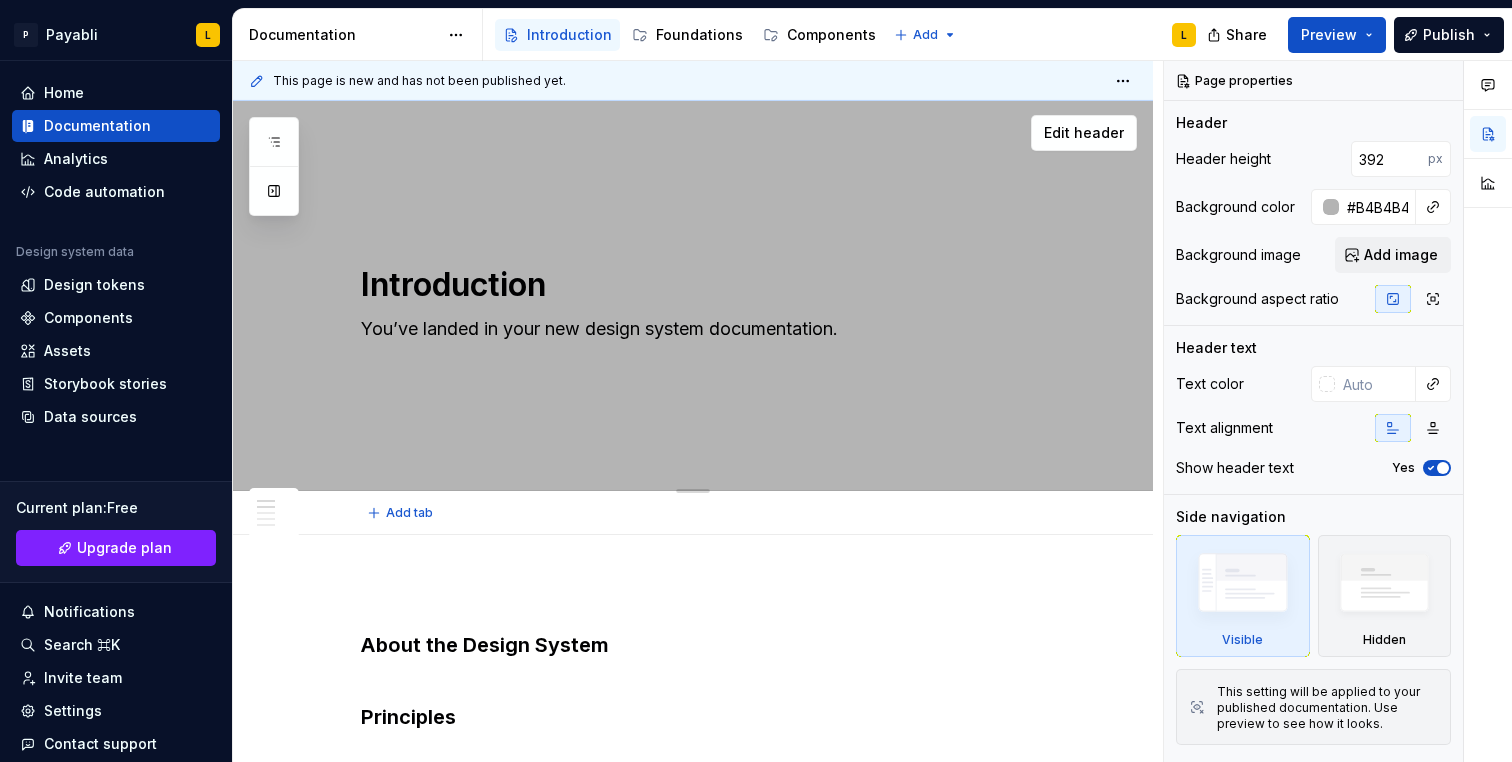 scroll, scrollTop: 0, scrollLeft: 0, axis: both 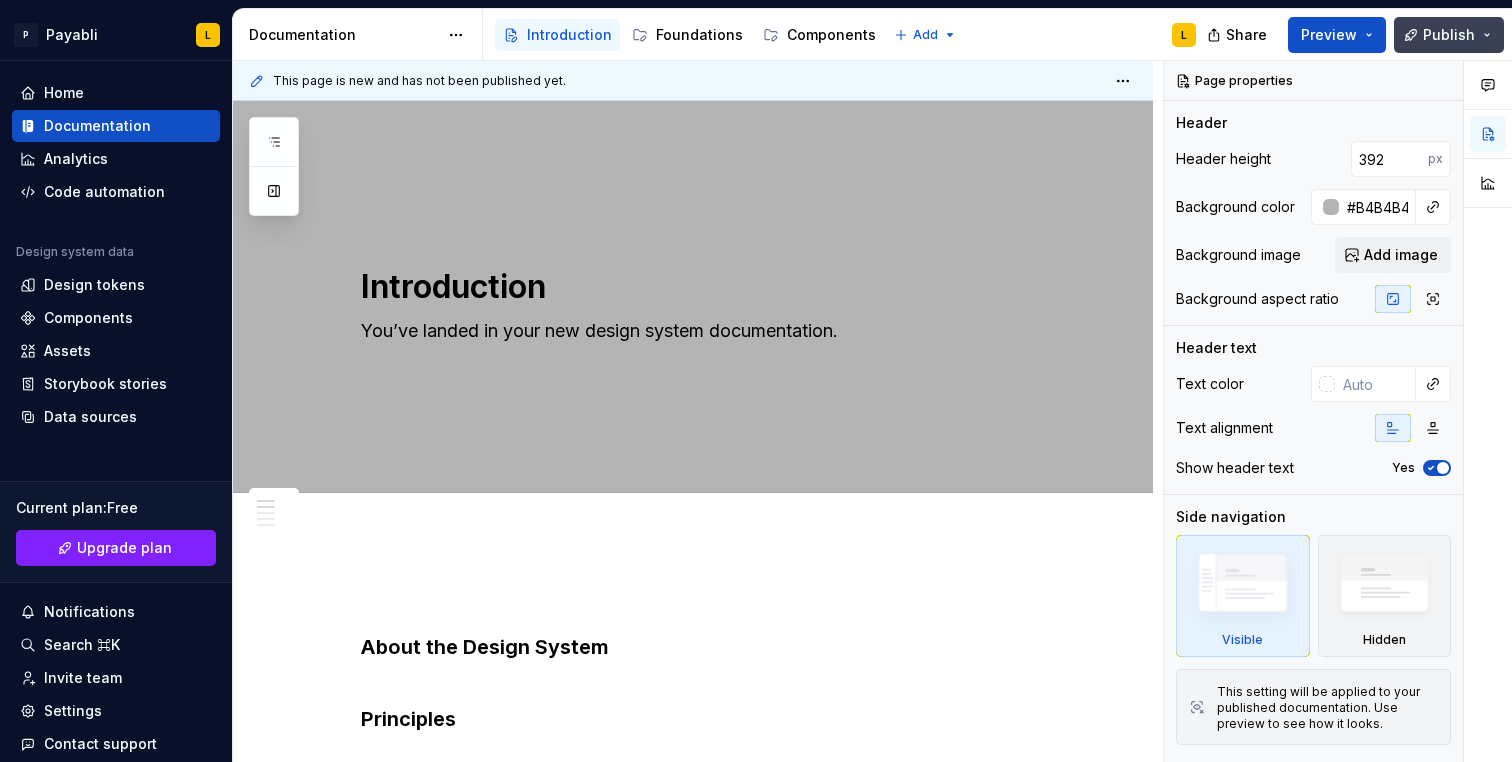 click on "Publish" at bounding box center [1449, 35] 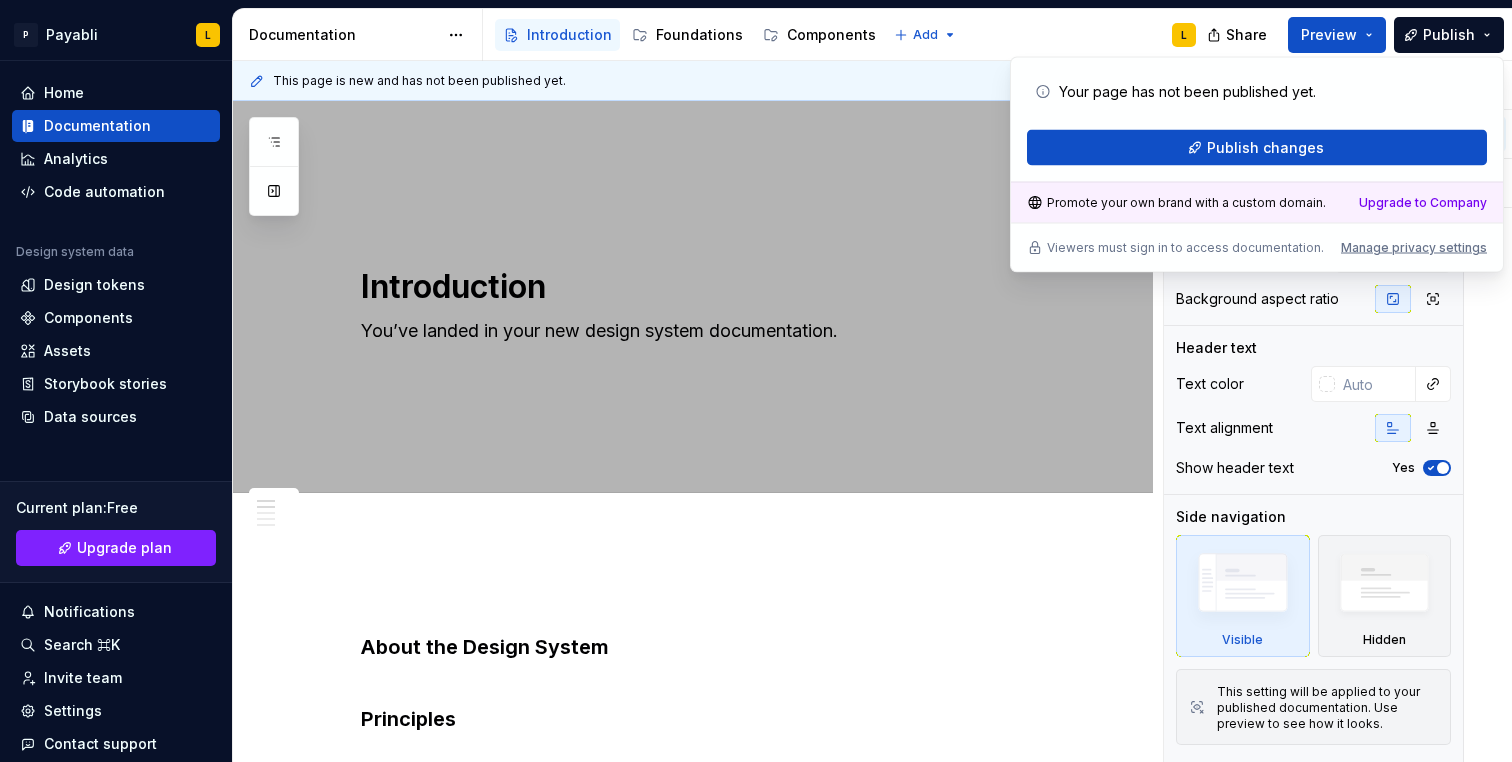 click on "This page is new and has not been published yet." at bounding box center [693, 81] 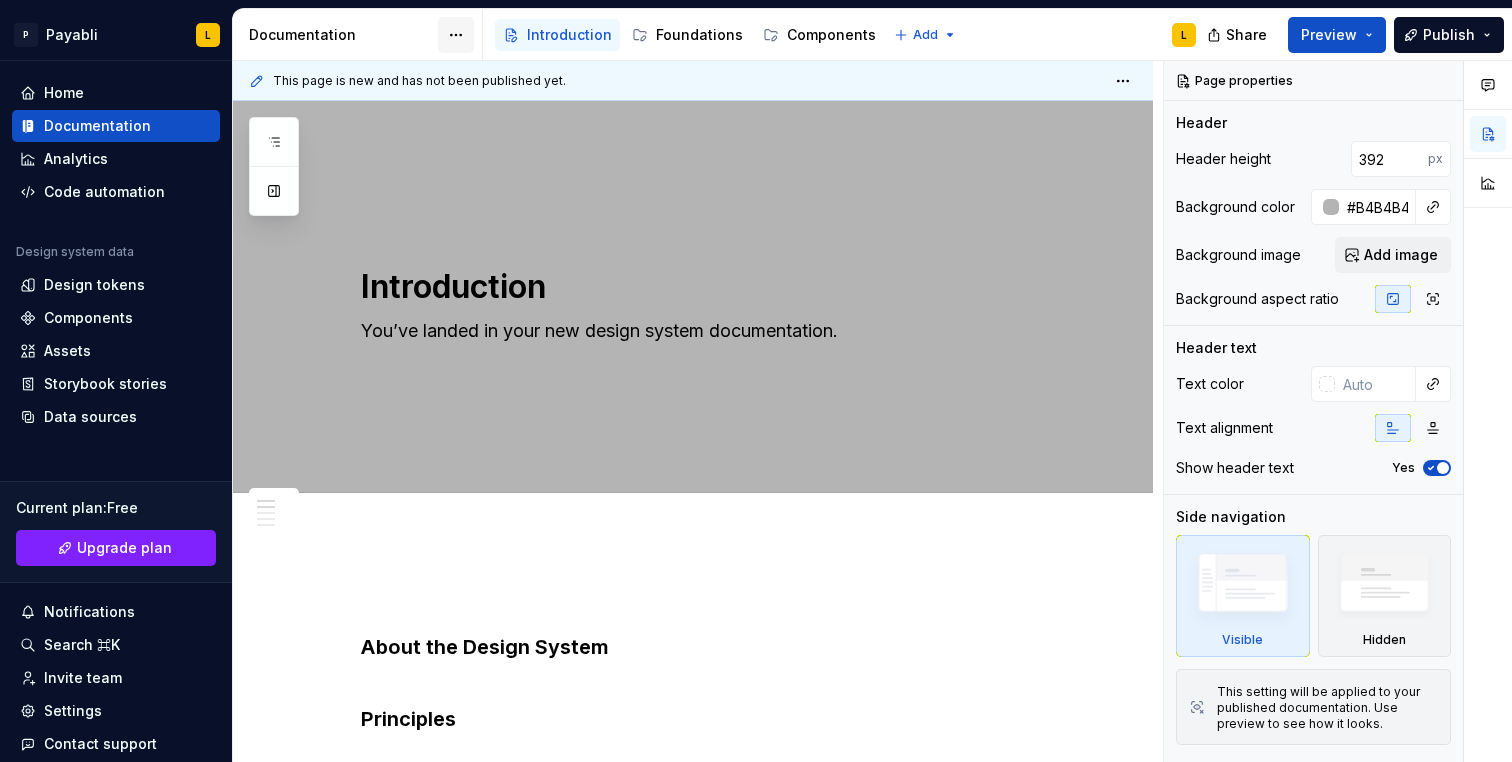 click on "P Payabli L Home Documentation Analytics Code automation Design system data Design tokens Components Assets Storybook stories Data sources Current plan :  Free Upgrade plan Notifications Search ⌘K Invite team Settings Contact support Help Documentation
Accessibility guide for tree Page tree.
Navigate the tree with the arrow keys. Common tree hotkeys apply. Further keybindings are available:
enter to execute primary action on focused item
f2 to start renaming the focused item
escape to abort renaming an item
control+d to start dragging selected items
Introduction Foundations Components Add L Share Preview Publish Pages No tabs yet Add tabs to create separate pieces of content about one topic on the same page. Add tab Changes Introduction Foundations  /  Design tokens Foundations  /  Typography Components  /  Component overview Components  /  Component detail Components / Buttons  /  Overview Learn more Contact us Introduction" at bounding box center (756, 381) 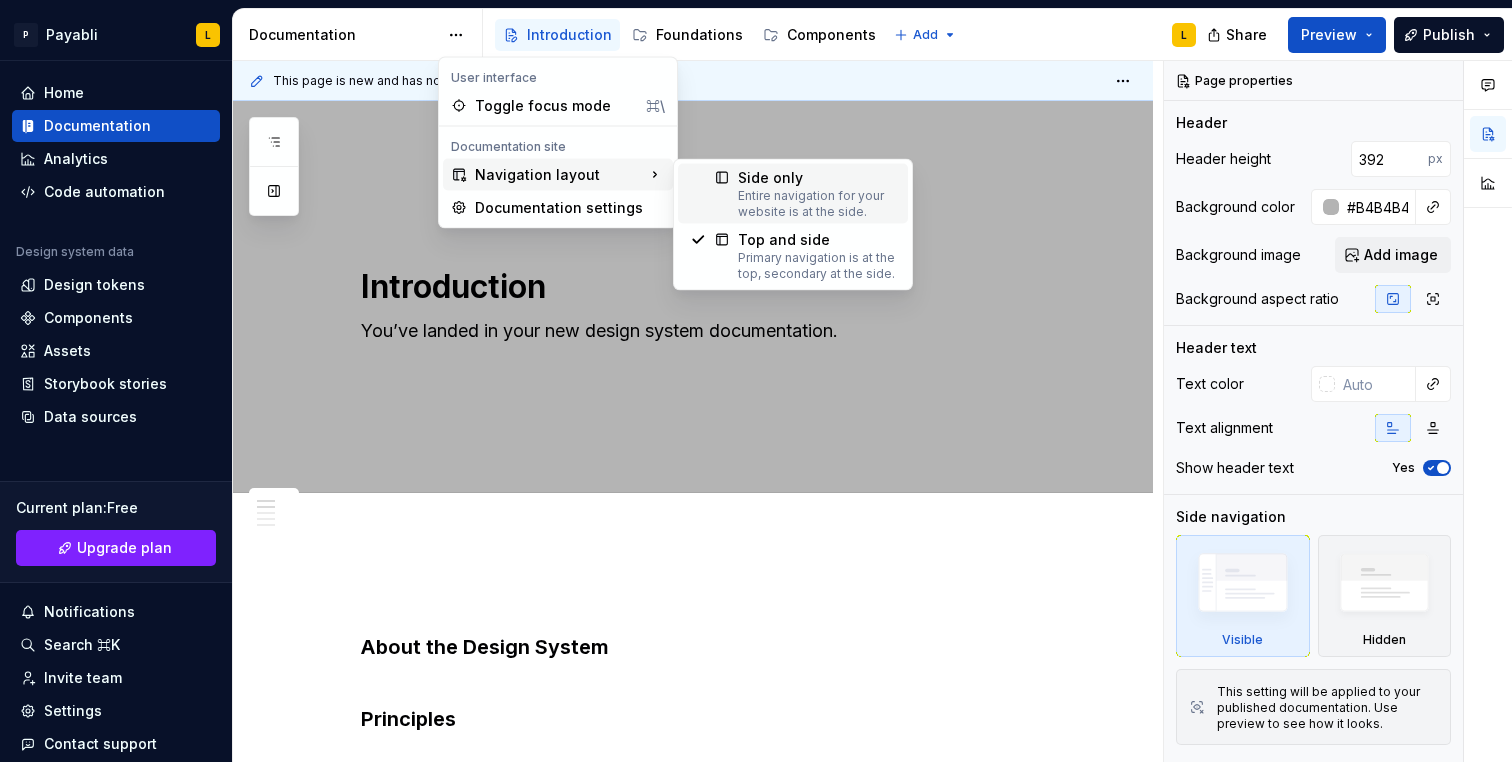 click on "Entire navigation for your website is at the side." at bounding box center (817, 204) 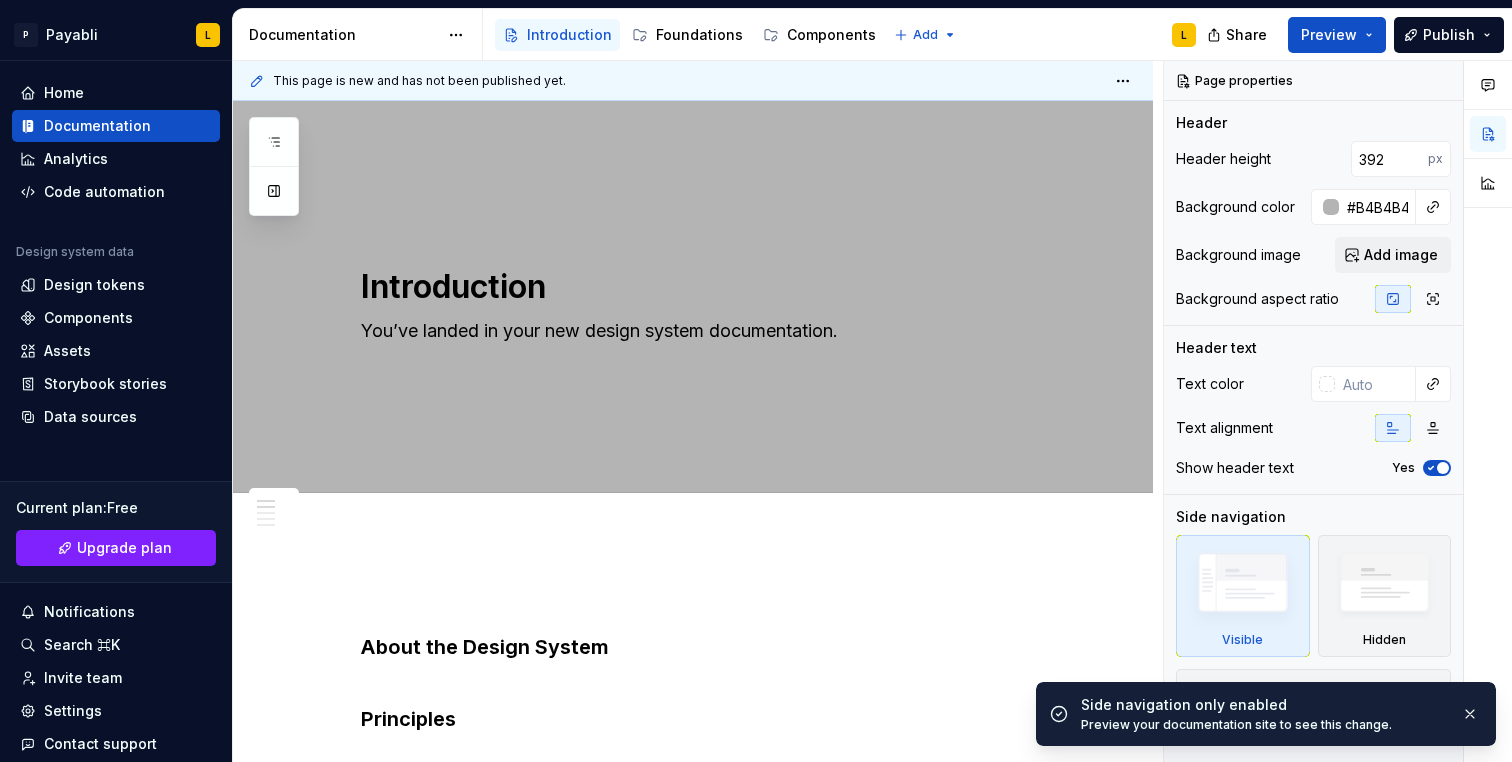 click on "P Payabli L Home Documentation Analytics Code automation Design system data Design tokens Components Assets Storybook stories Data sources Current plan :  Free Upgrade plan Notifications Search ⌘K Invite team Settings Contact support Help Documentation
Accessibility guide for tree Page tree.
Navigate the tree with the arrow keys. Common tree hotkeys apply. Further keybindings are available:
enter to execute primary action on focused item
f2 to start renaming the focused item
escape to abort renaming an item
control+d to start dragging selected items
Introduction Foundations Components Add L Share Preview Publish Pages No tabs yet Add tabs to create separate pieces of content about one topic on the same page. Add tab Changes Introduction Foundations  /  Design tokens Foundations  /  Typography Components  /  Component overview Components  /  Component detail Components / Buttons  /  Overview Learn more Contact us Introduction" at bounding box center (756, 381) 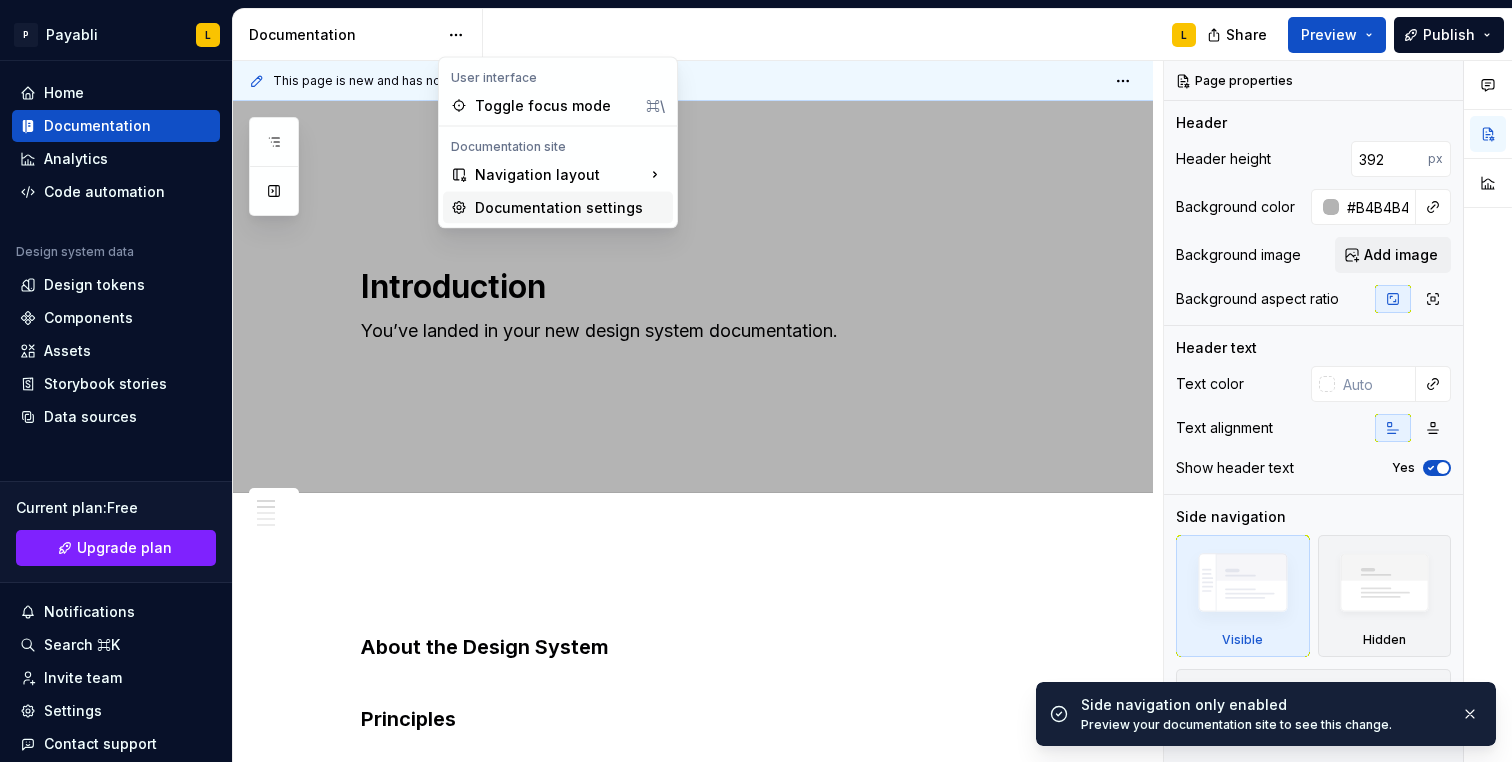 click on "Documentation settings" at bounding box center [570, 208] 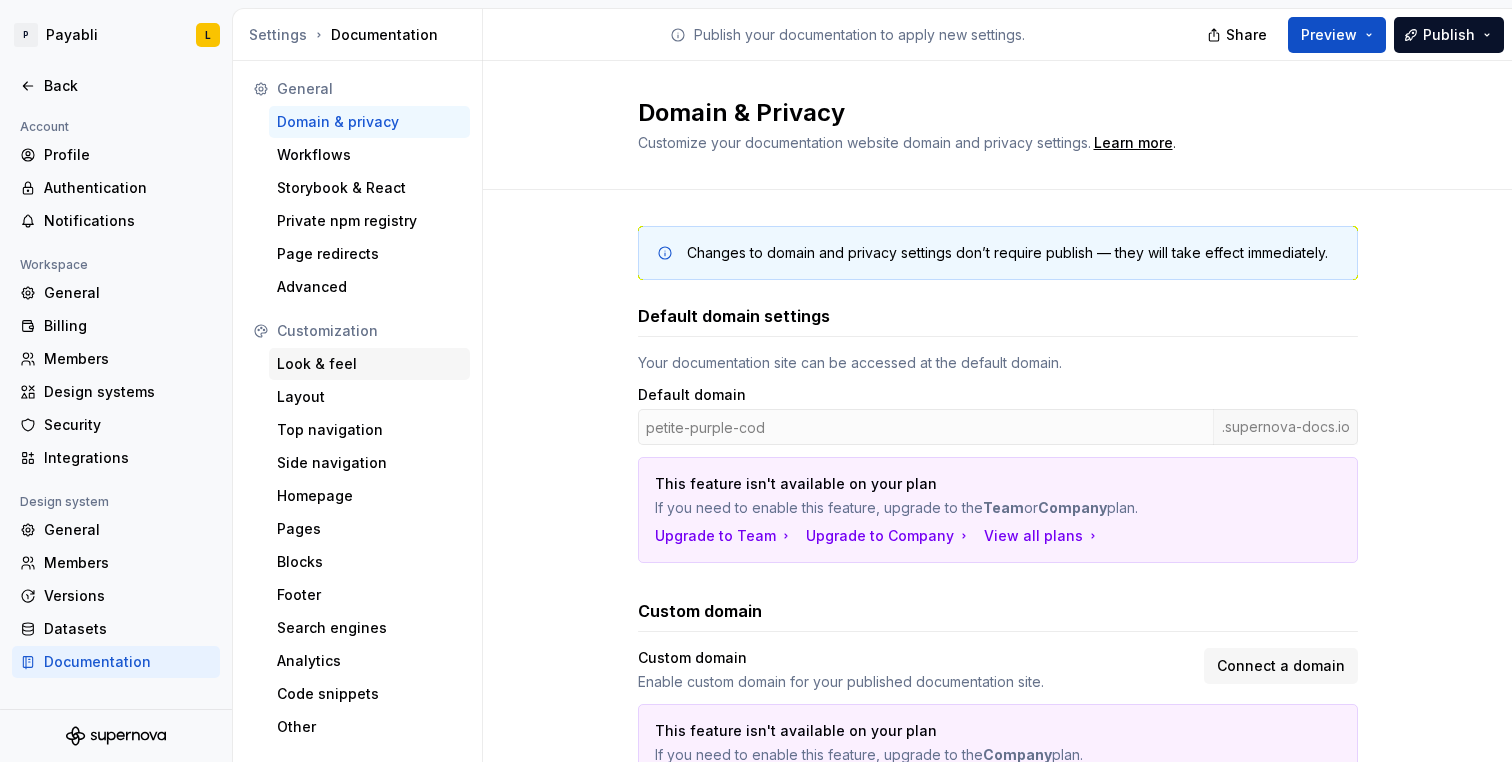 click on "Look & feel" at bounding box center [369, 364] 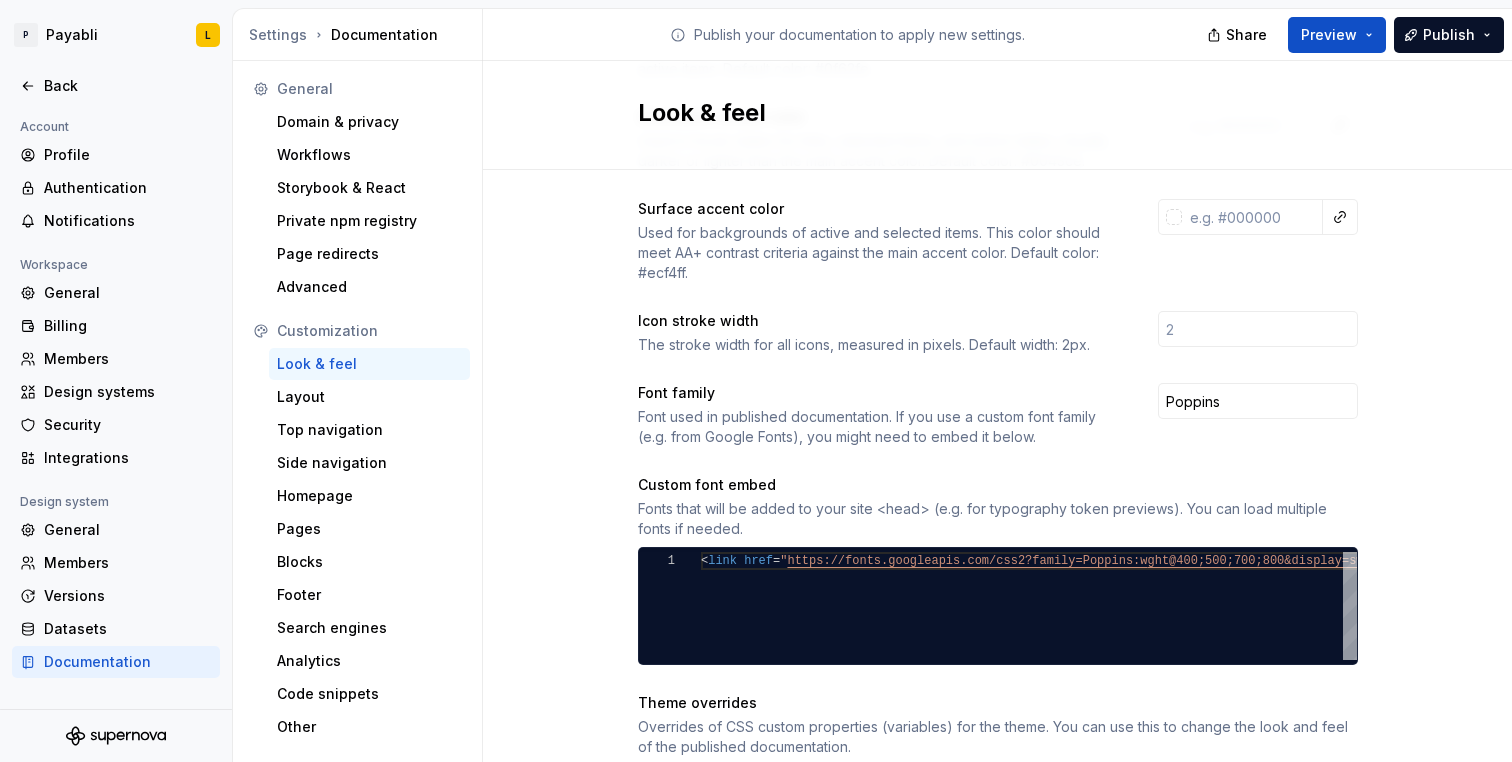 scroll, scrollTop: 646, scrollLeft: 0, axis: vertical 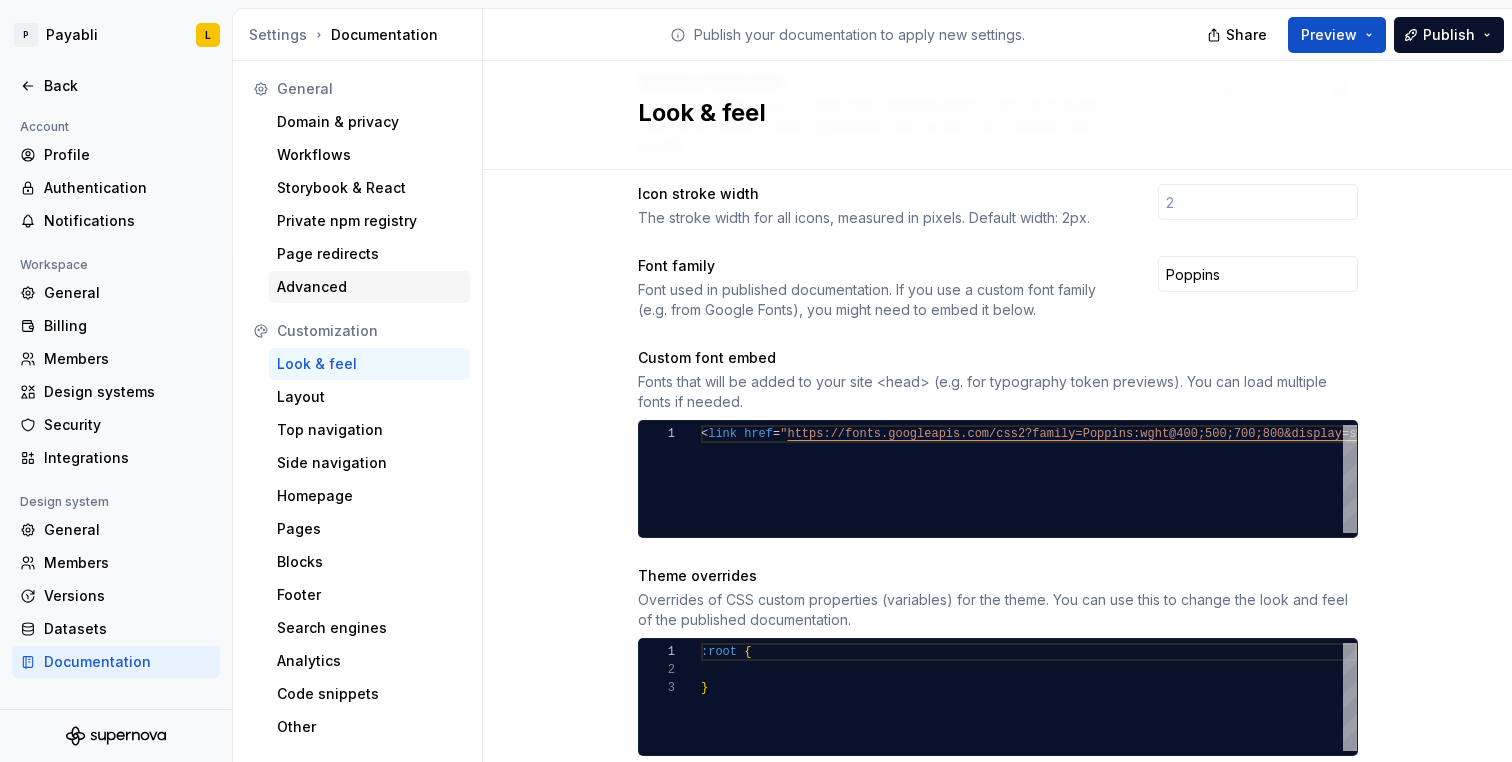 click on "Advanced" at bounding box center (369, 287) 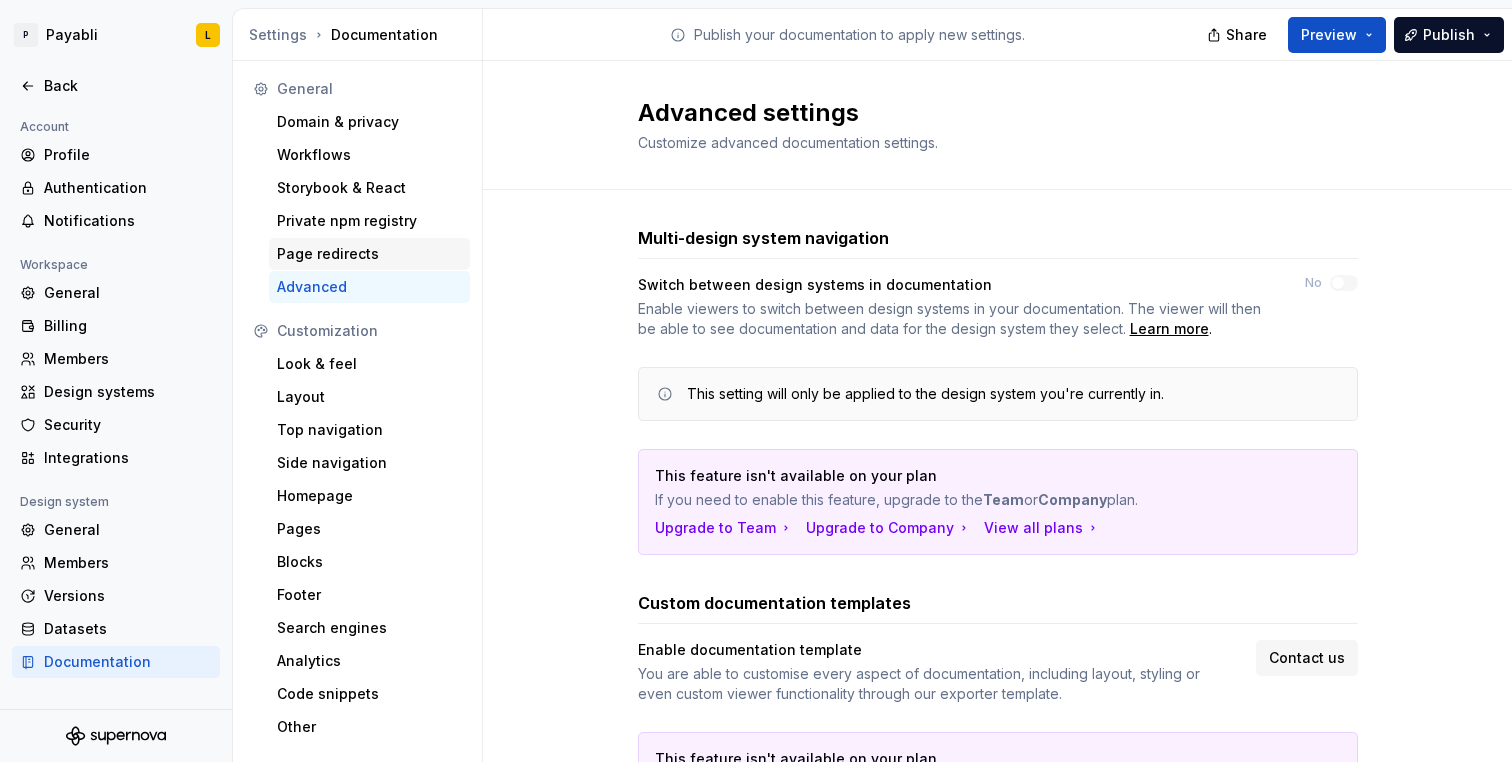 click on "Page redirects" at bounding box center (369, 254) 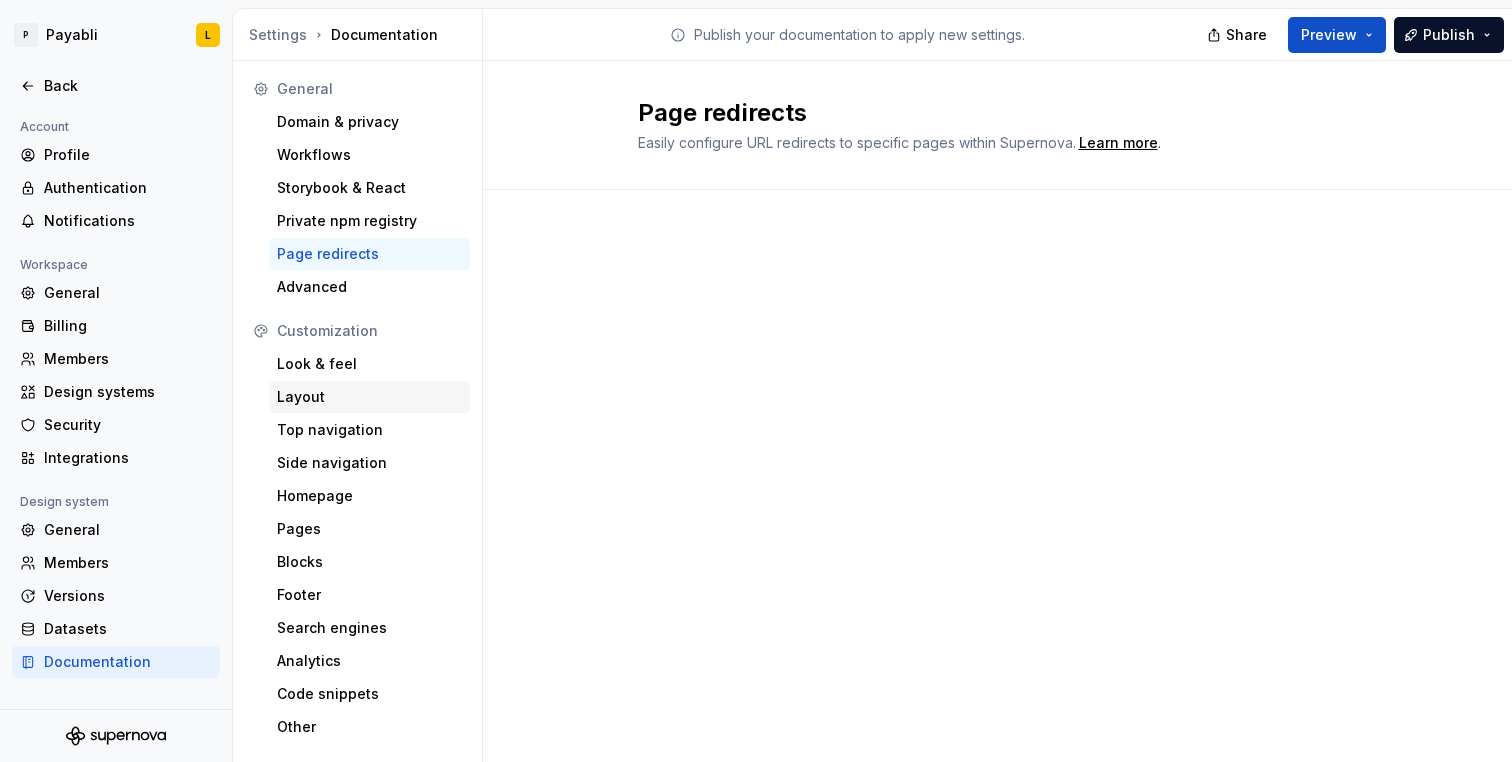 click on "Layout" at bounding box center (369, 397) 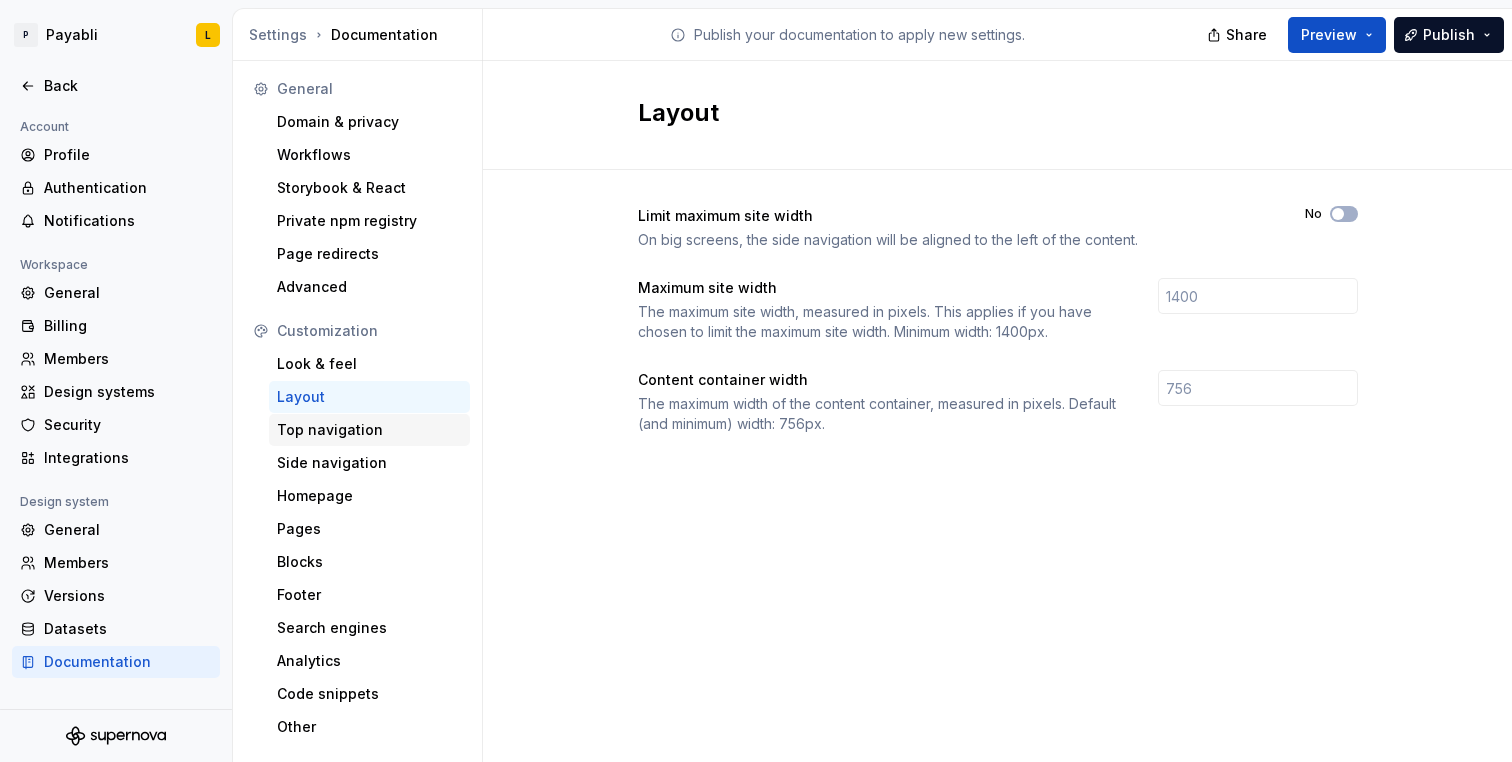 click on "Top navigation" at bounding box center (369, 430) 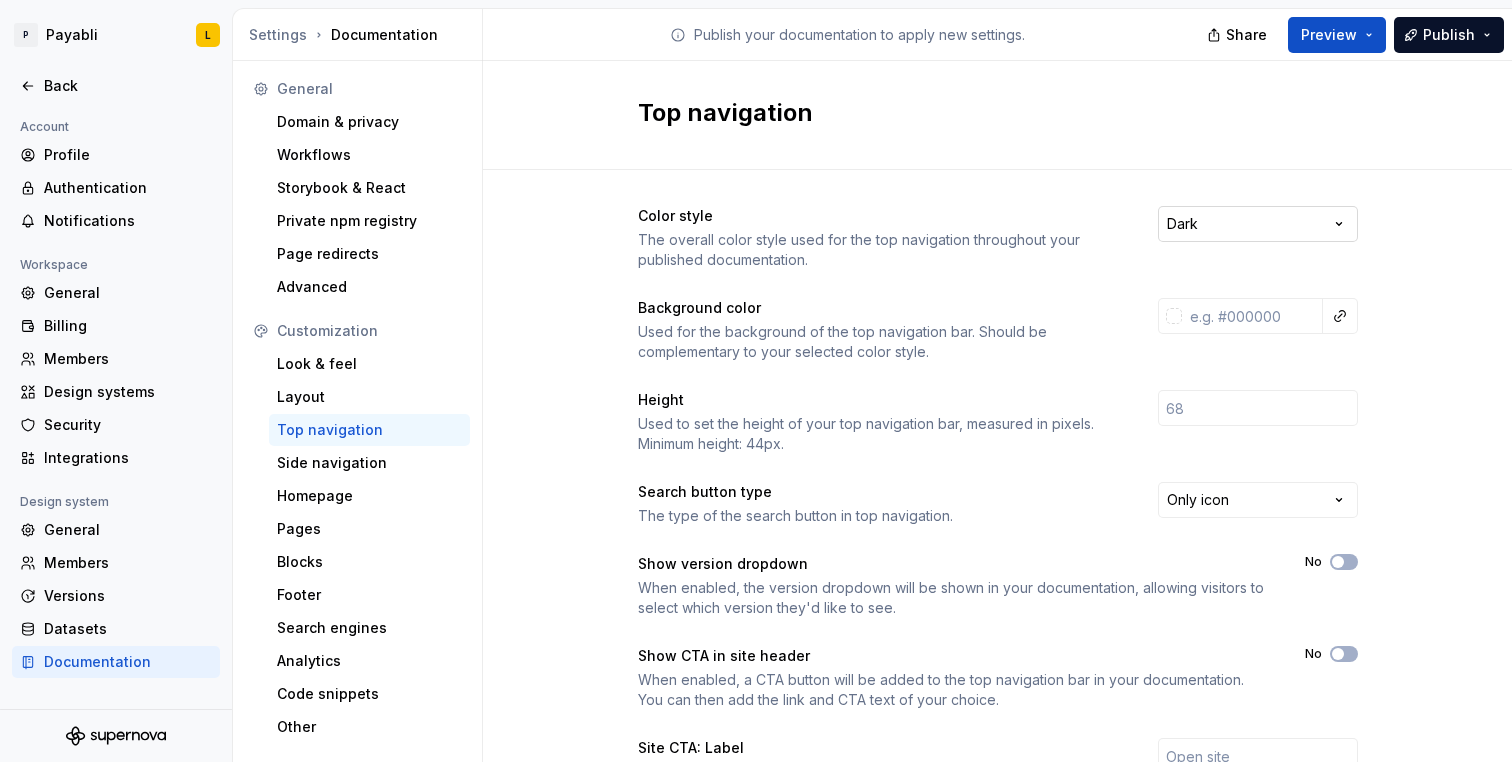 click on "P Payabli L Back Account Profile Authentication Notifications Workspace General Billing Members Design systems Security Integrations Design system General Members Versions Datasets Documentation Settings Documentation Publish your documentation to apply new settings. Share Preview Publish General Domain & privacy Workflows Storybook & React Private npm registry Page redirects Advanced Customization Look & feel Layout Top navigation Side navigation Homepage Pages Blocks Footer Search engines Analytics Code snippets Other Top navigation Color style The overall color style used for the top navigation throughout your published documentation. Dark Background color Used for the background of the top navigation bar. Should be complementary to your selected color style. Height Used to set the height of your top navigation bar, measured in pixels. Minimum height: 44px. Search button type The type of the search button in top navigation. Only icon Show version dropdown No Show CTA in site header No Site CTA: Label Yes" at bounding box center (756, 381) 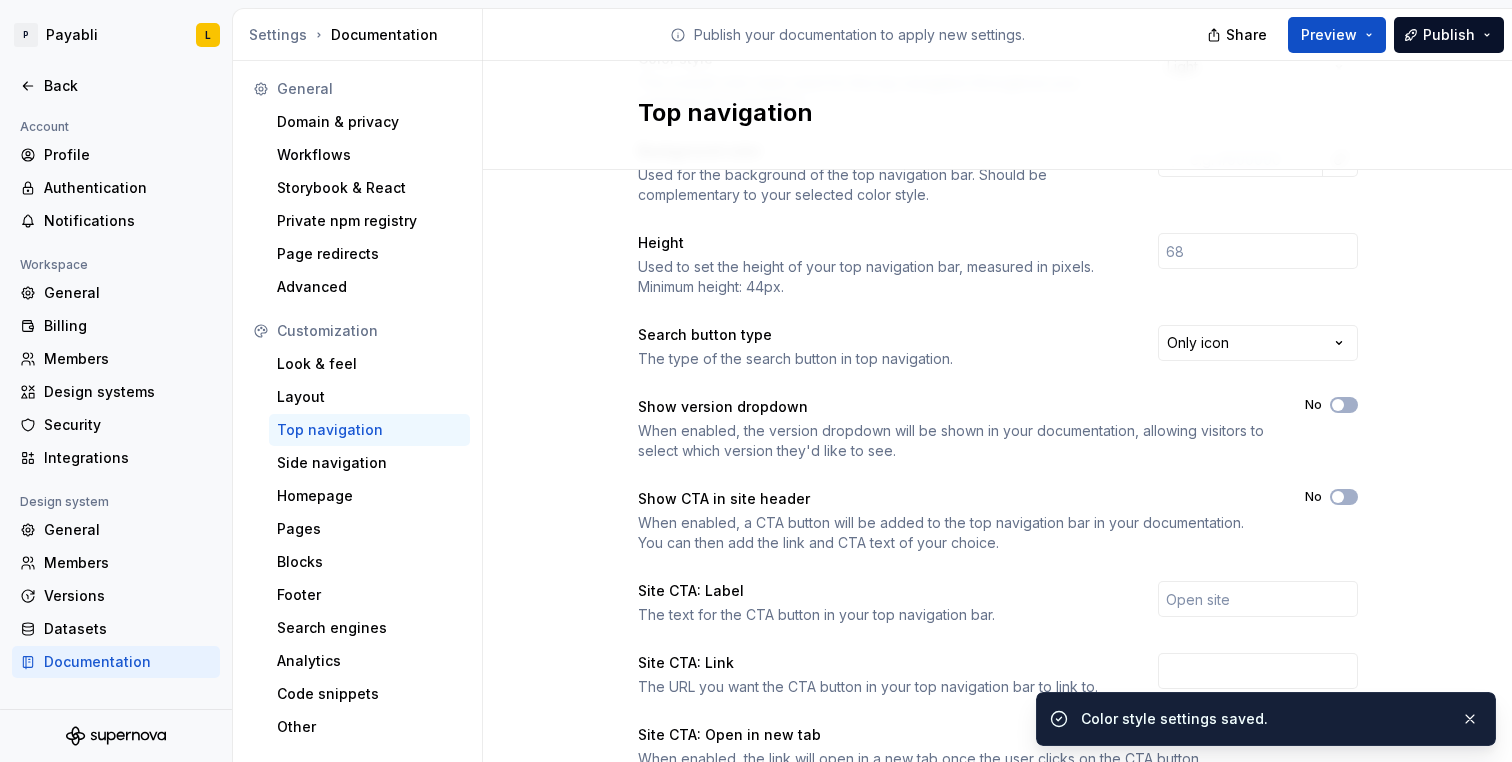 scroll, scrollTop: 170, scrollLeft: 0, axis: vertical 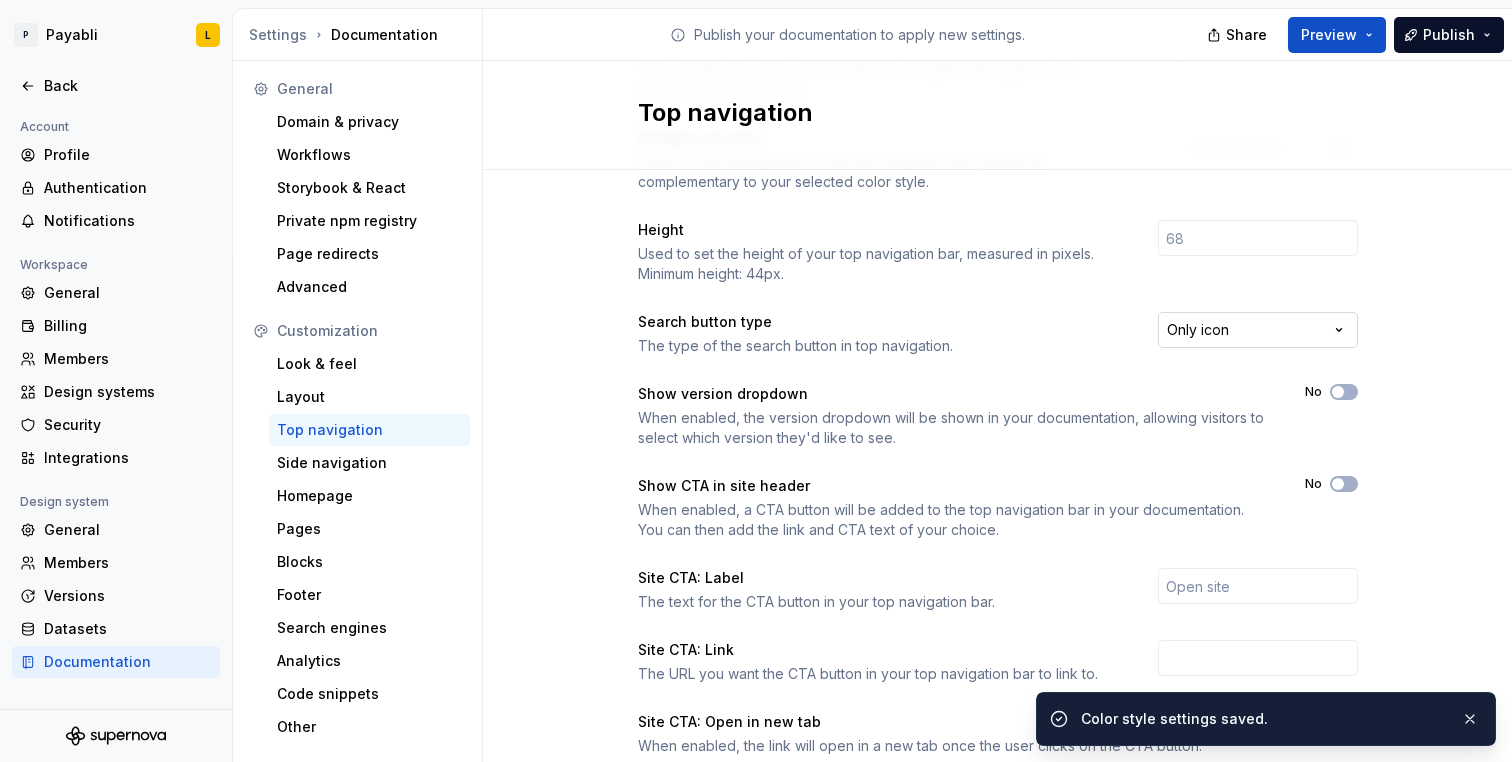 click on "P Payabli L Back Account Profile Authentication Notifications Workspace General Billing Members Design systems Security Integrations Design system General Members Versions Datasets Documentation Settings Documentation Publish your documentation to apply new settings. Share Preview Publish General Domain & privacy Workflows Storybook & React Private npm registry Page redirects Advanced Customization Look & feel Layout Top navigation Side navigation Homepage Pages Blocks Footer Search engines Analytics Code snippets Other Top navigation Color style The overall color style used for the top navigation throughout your published documentation. Light Background color Used for the background of the top navigation bar. Should be complementary to your selected color style. Height Used to set the height of your top navigation bar, measured in pixels. Minimum height: 44px. Search button type The type of the search button in top navigation. Only icon Show version dropdown No Show CTA in site header No Site CTA: Label Yes" at bounding box center (756, 381) 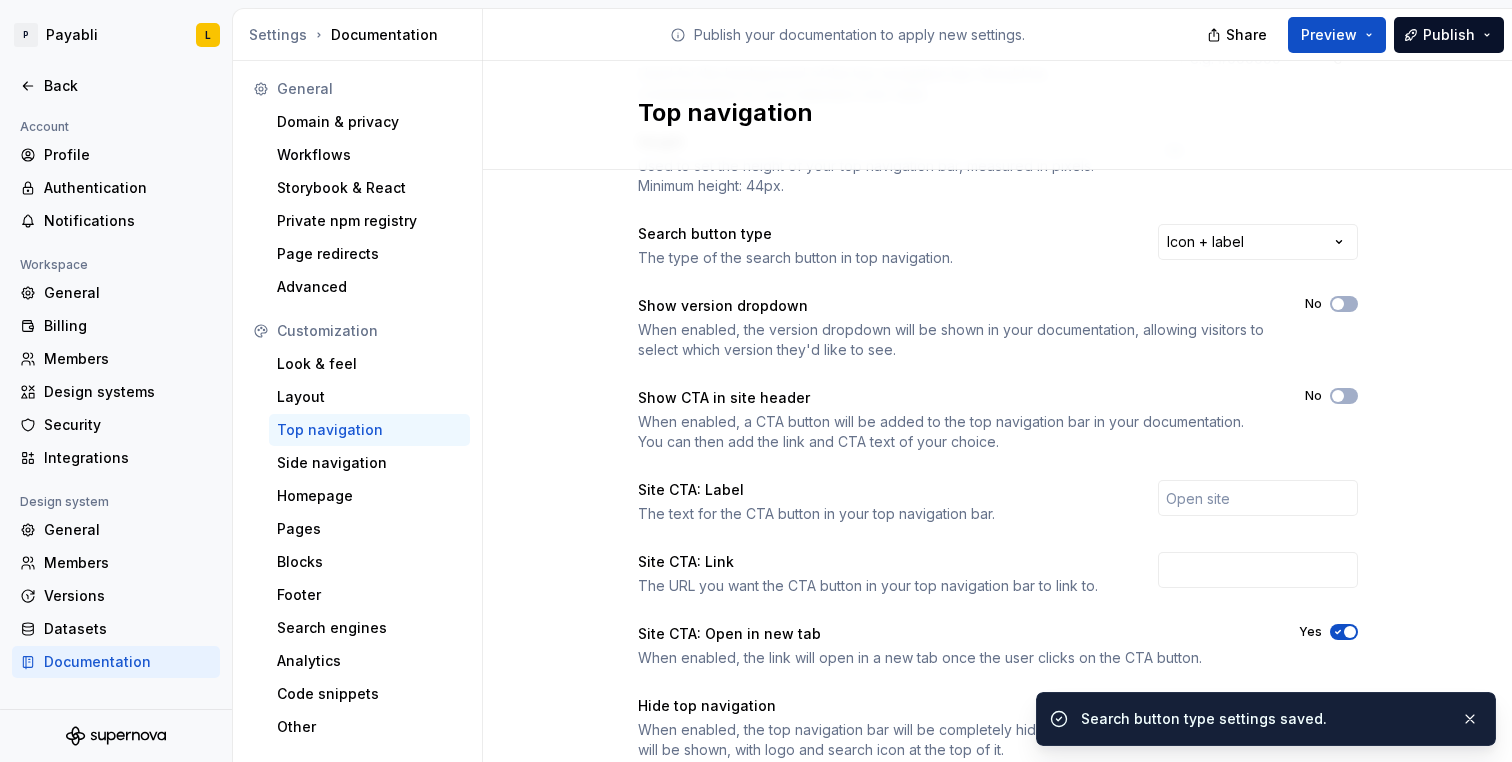 scroll, scrollTop: 282, scrollLeft: 0, axis: vertical 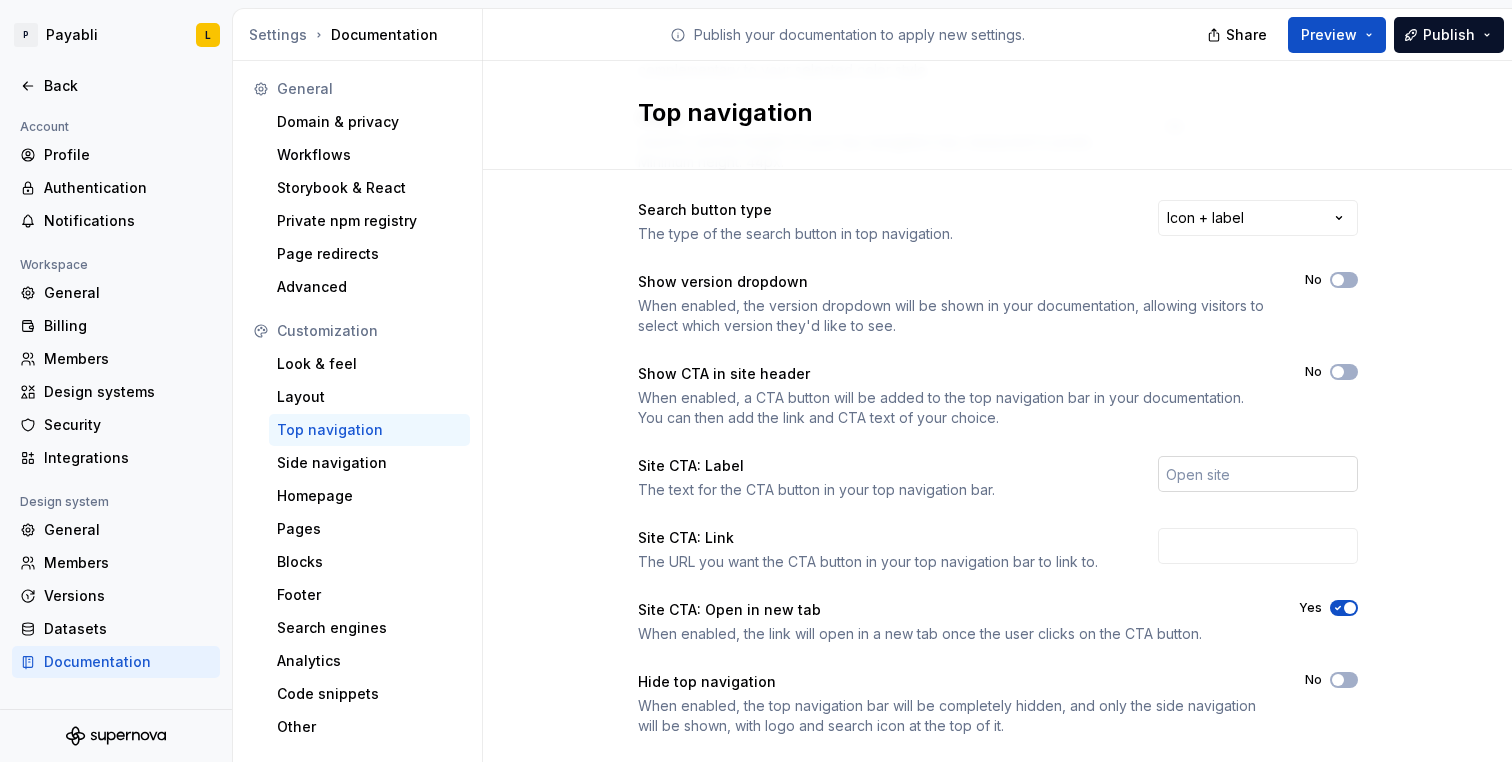 click at bounding box center [1258, 474] 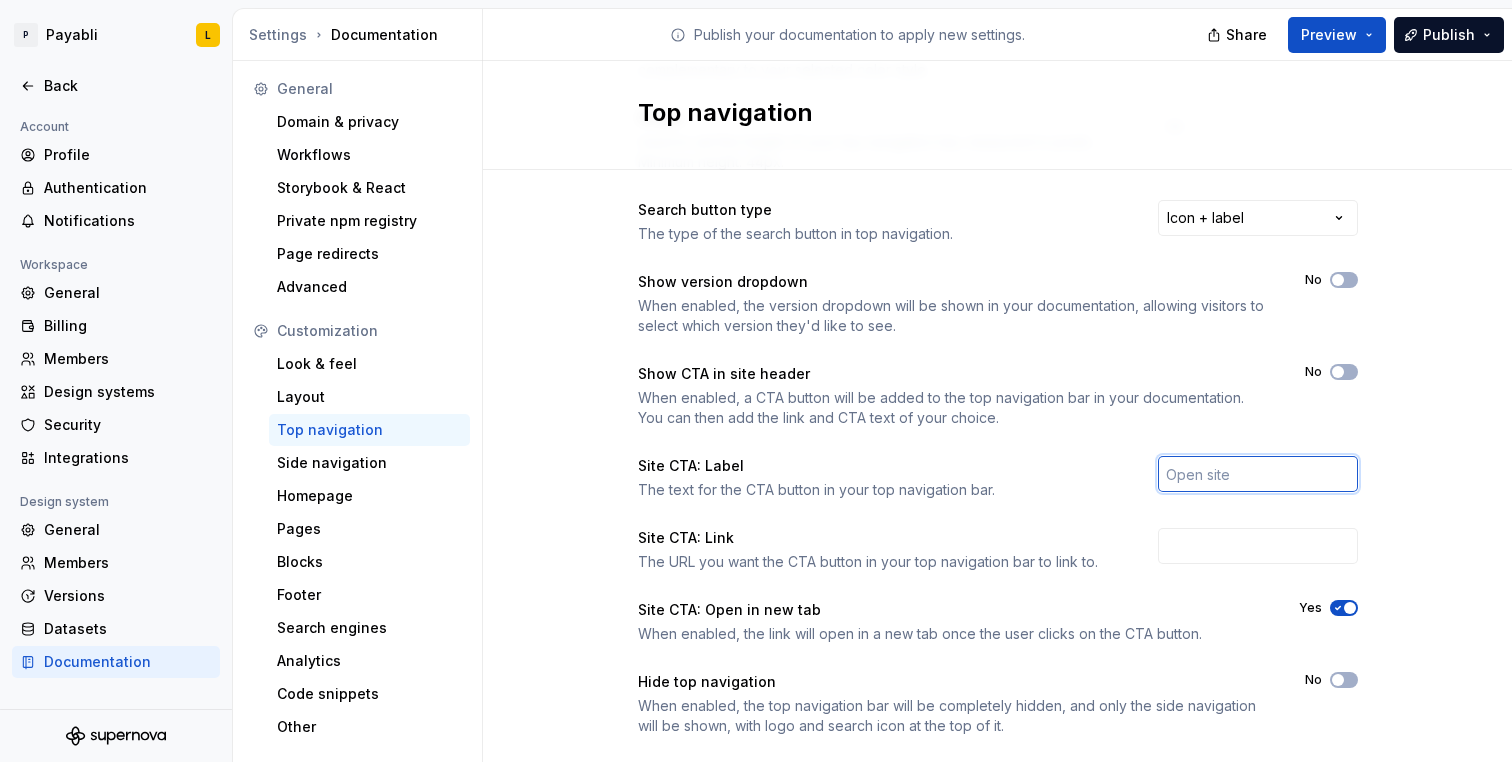 scroll, scrollTop: 323, scrollLeft: 0, axis: vertical 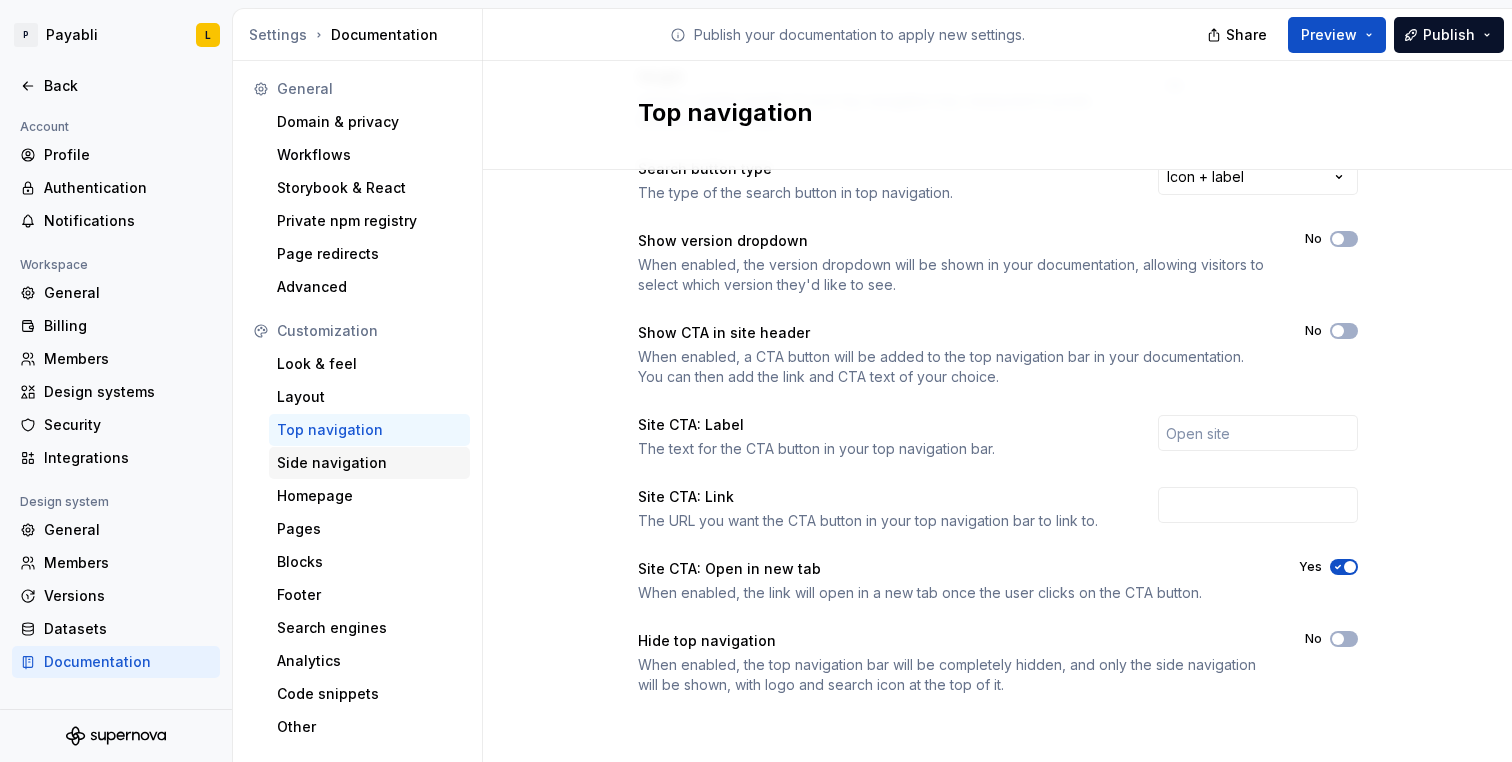 click on "Side navigation" at bounding box center (369, 463) 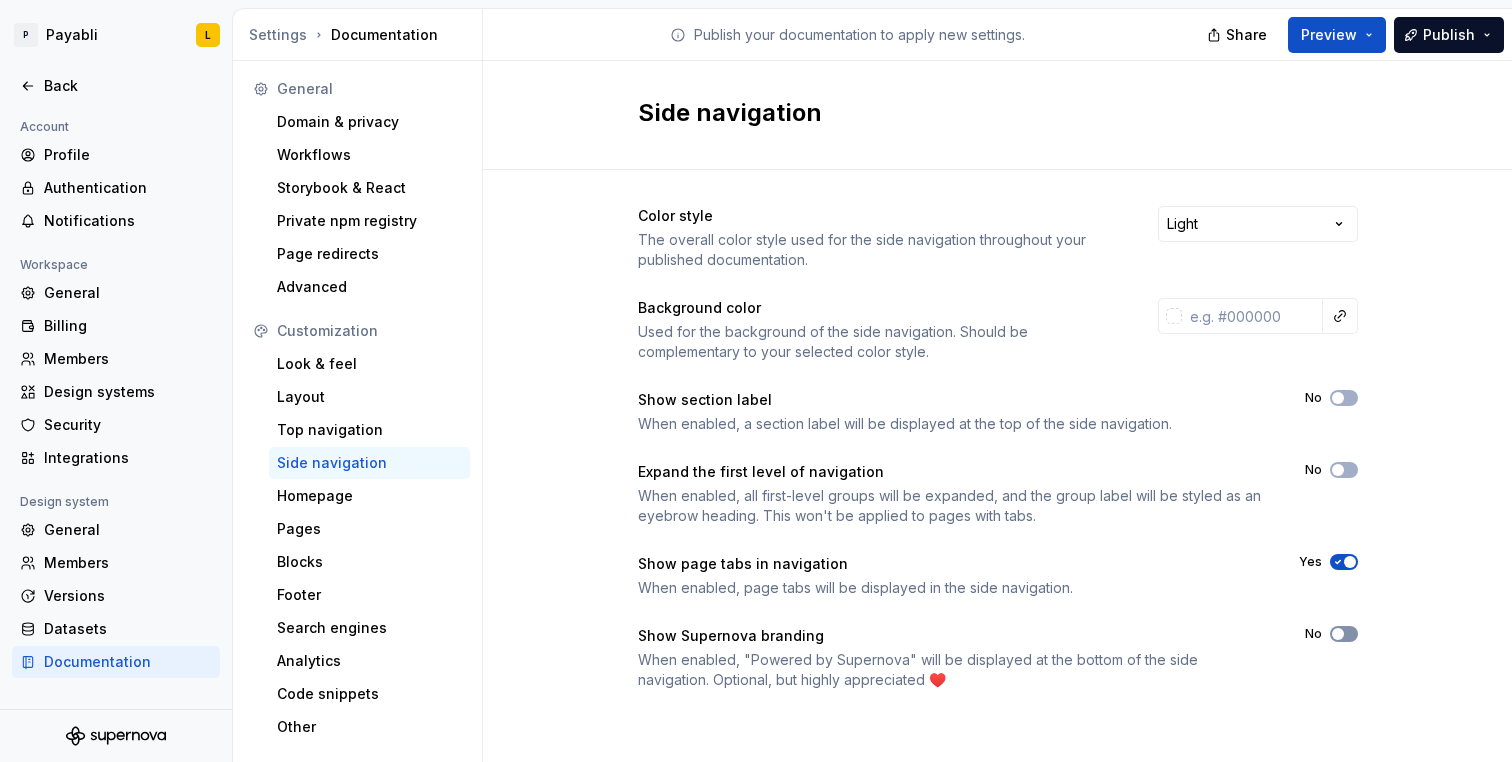 click on "No" at bounding box center (1344, 634) 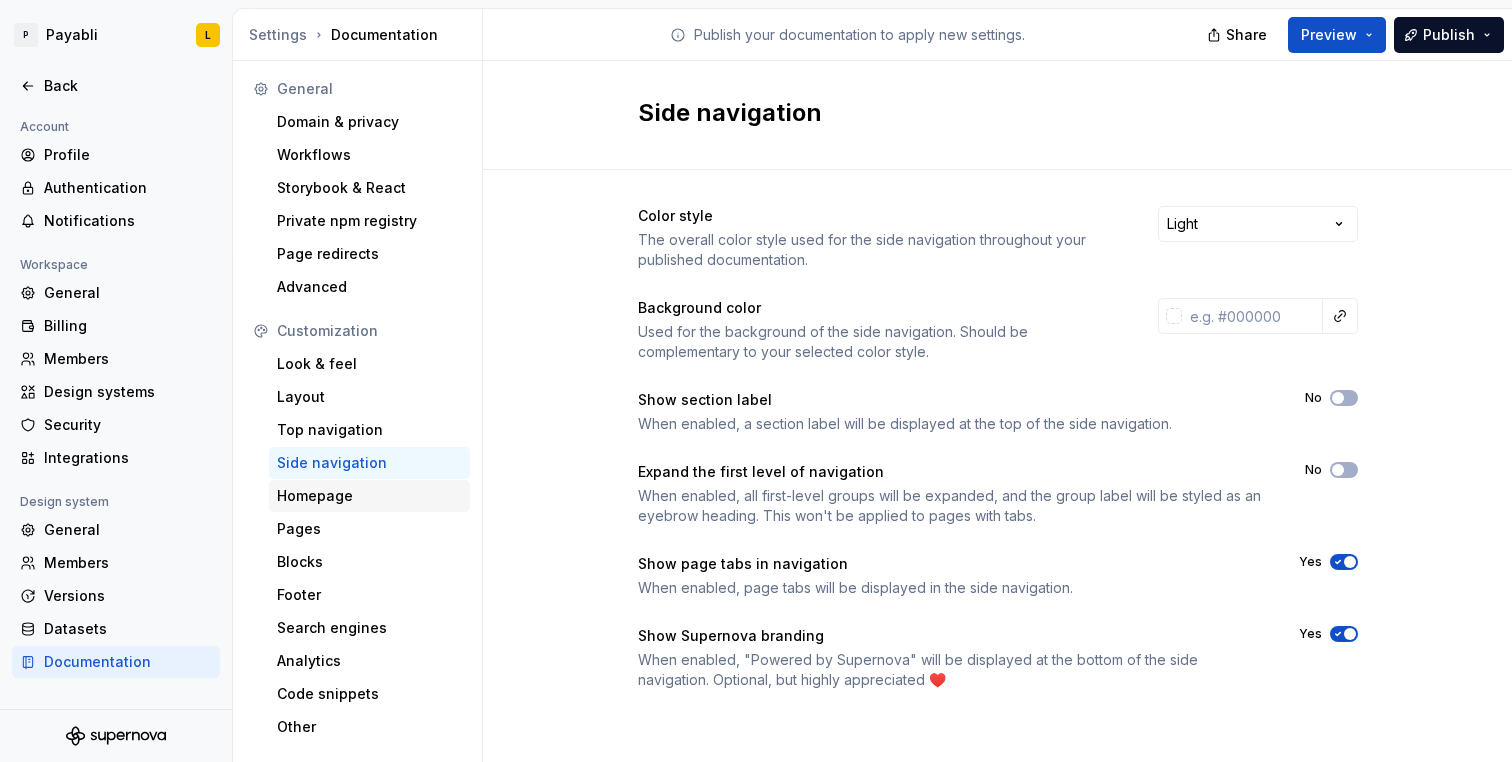 click on "Homepage" at bounding box center [369, 496] 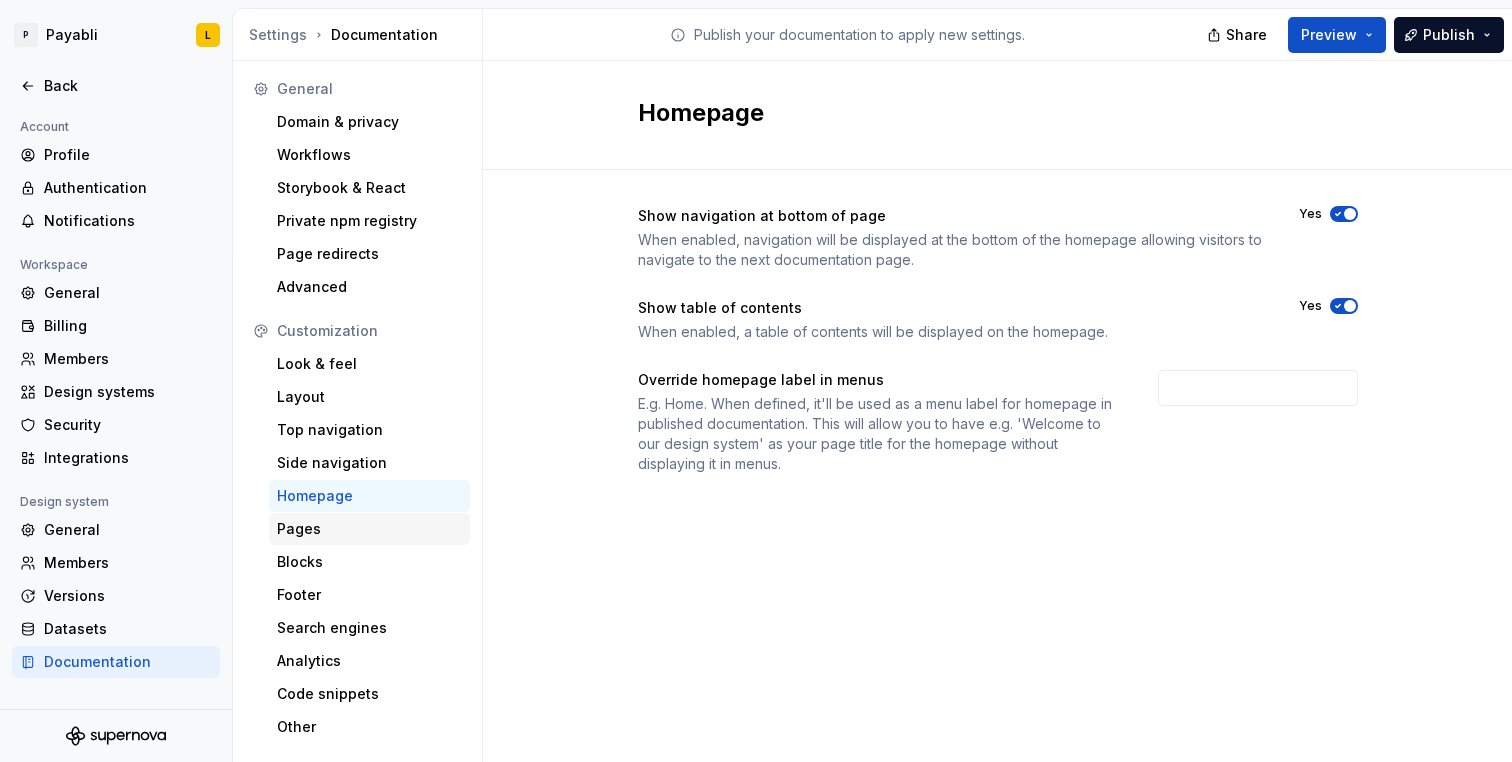 click on "Pages" at bounding box center (369, 529) 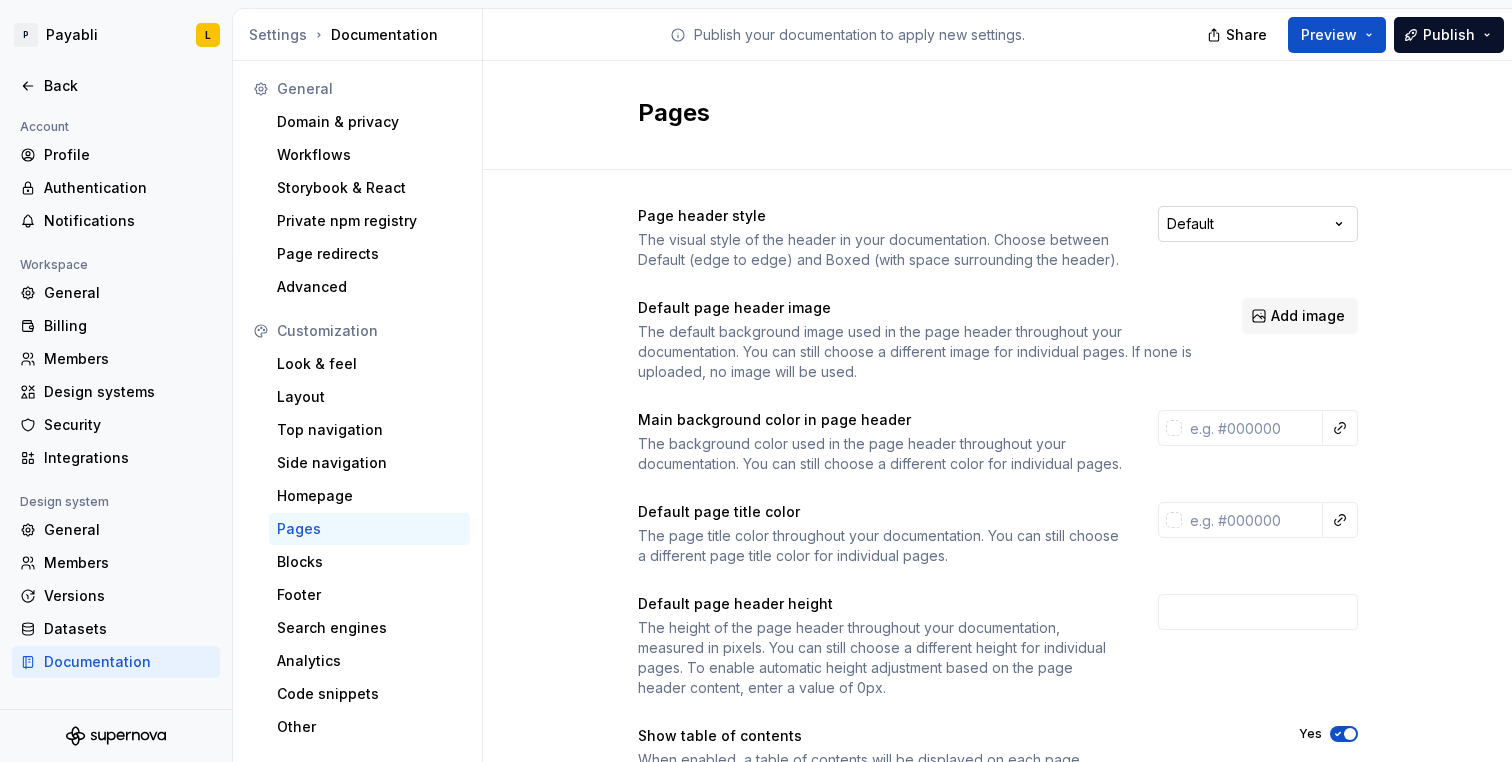 click on "P Payabli L Back Account Profile Authentication Notifications Workspace General Billing Members Design systems Security Integrations Design system General Members Versions Datasets Documentation Settings Documentation Publish your documentation to apply new settings. Share Preview Publish General Domain & privacy Workflows Storybook & React Private npm registry Page redirects Advanced Customization Look & feel Layout Top navigation Side navigation Homepage Pages Blocks Footer Search engines Analytics Code snippets Other Pages Page header style The visual style of the header in your documentation. Choose between Default (edge to edge) and Boxed (with space surrounding the header). Default Default page header image The default background image used in the page header throughout your documentation. You can still choose a different image for individual pages. If none is uploaded, no image will be used. Add image Main background color in page header Default page title color Default page header height Yes No Yes" at bounding box center (756, 381) 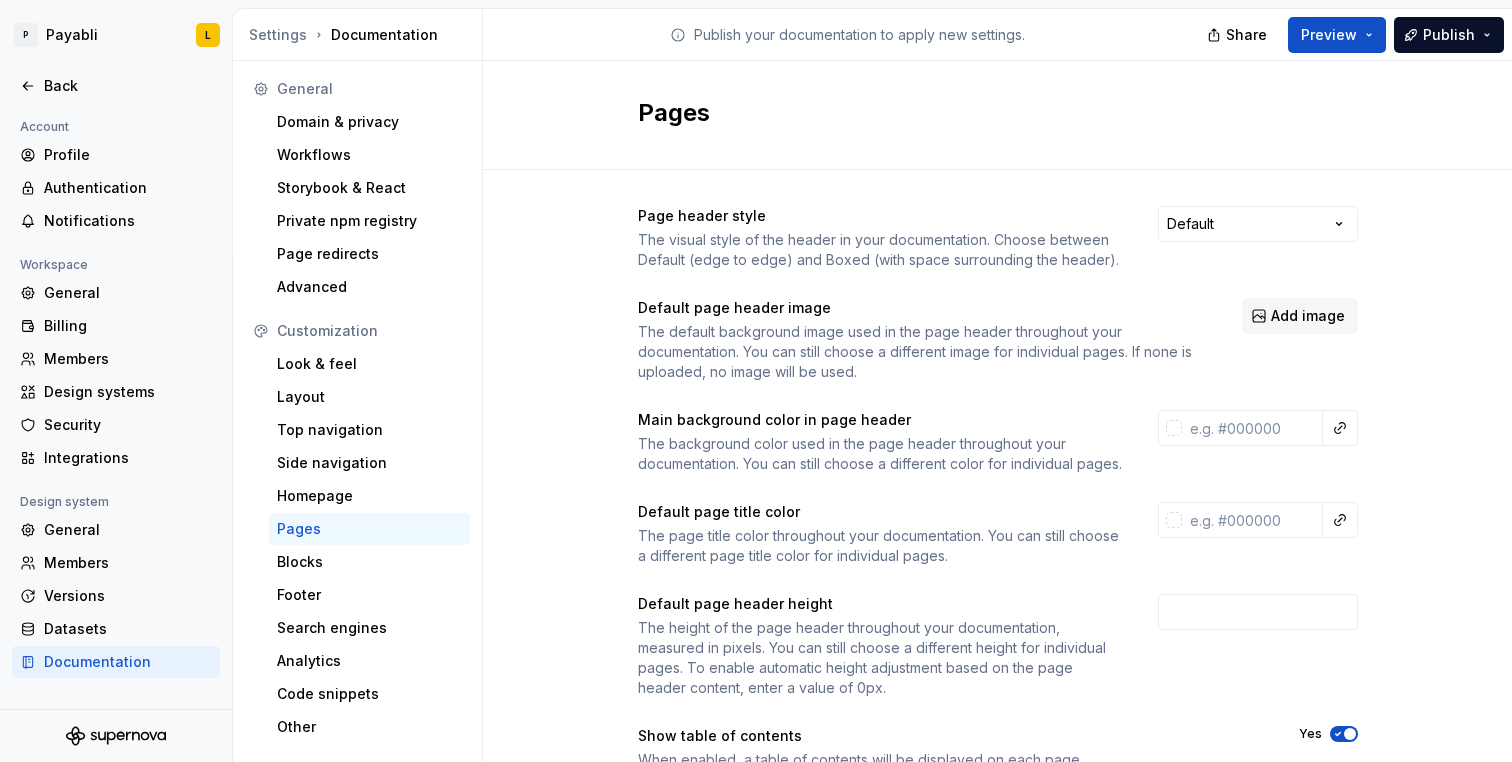 click on "P Payabli L Back Account Profile Authentication Notifications Workspace General Billing Members Design systems Security Integrations Design system General Members Versions Datasets Documentation Settings Documentation Publish your documentation to apply new settings. Share Preview Publish General Domain & privacy Workflows Storybook & React Private npm registry Page redirects Advanced Customization Look & feel Layout Top navigation Side navigation Homepage Pages Blocks Footer Search engines Analytics Code snippets Other Pages Page header style The visual style of the header in your documentation. Choose between Default (edge to edge) and Boxed (with space surrounding the header). Default Default page header image The default background image used in the page header throughout your documentation. You can still choose a different image for individual pages. If none is uploaded, no image will be used. Add image Main background color in page header Default page title color Default page header height Yes No Yes" at bounding box center (756, 381) 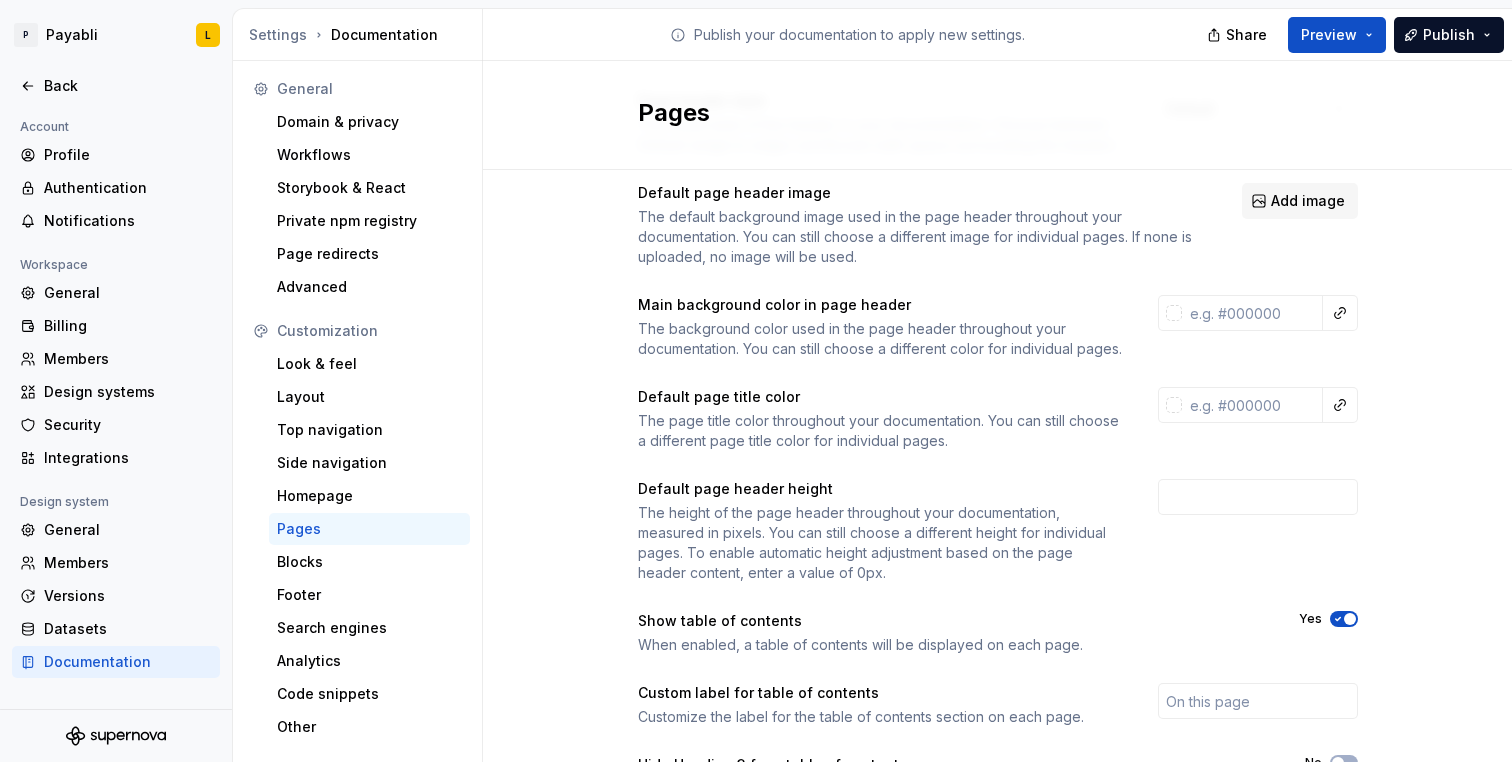 scroll, scrollTop: 191, scrollLeft: 0, axis: vertical 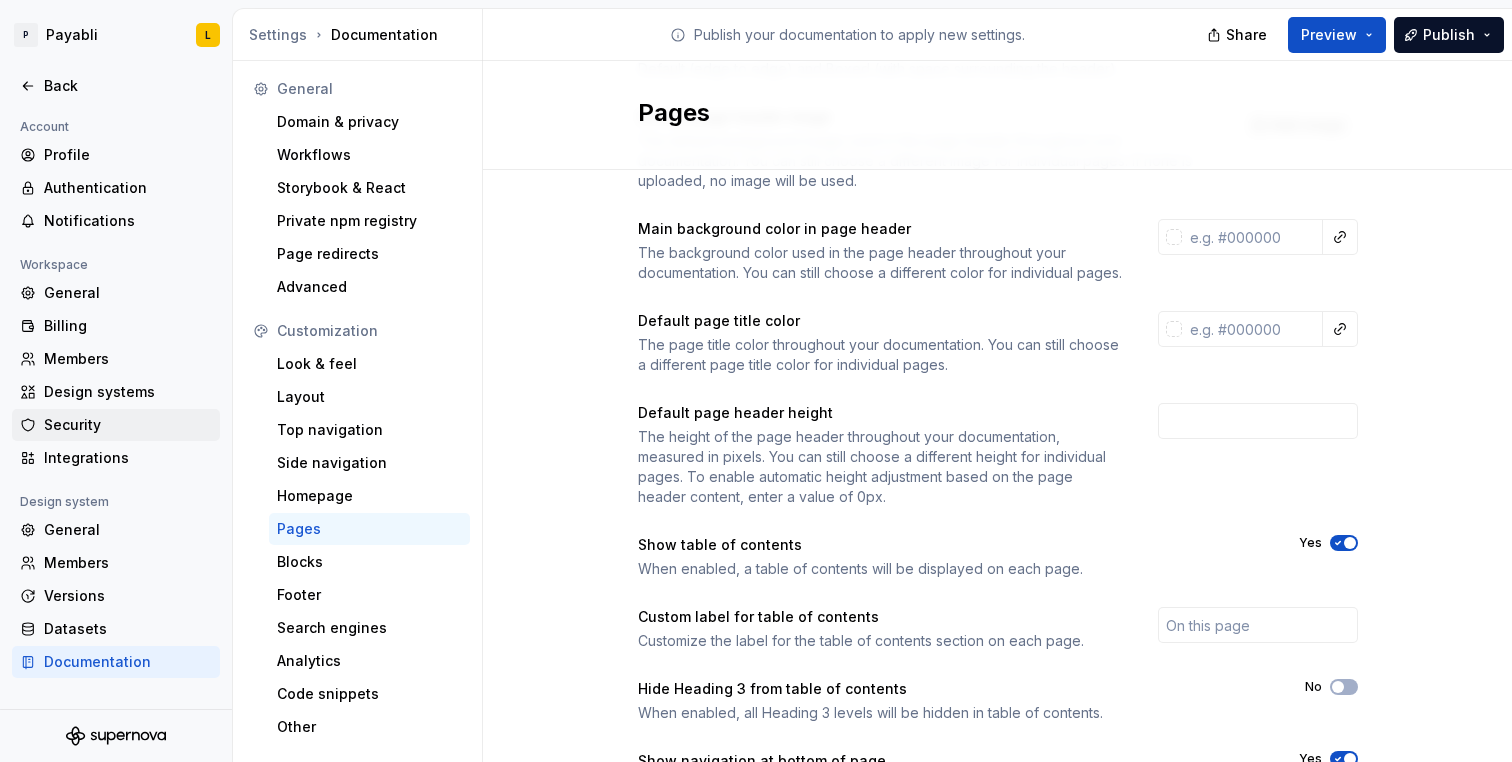 click on "Security" at bounding box center (128, 425) 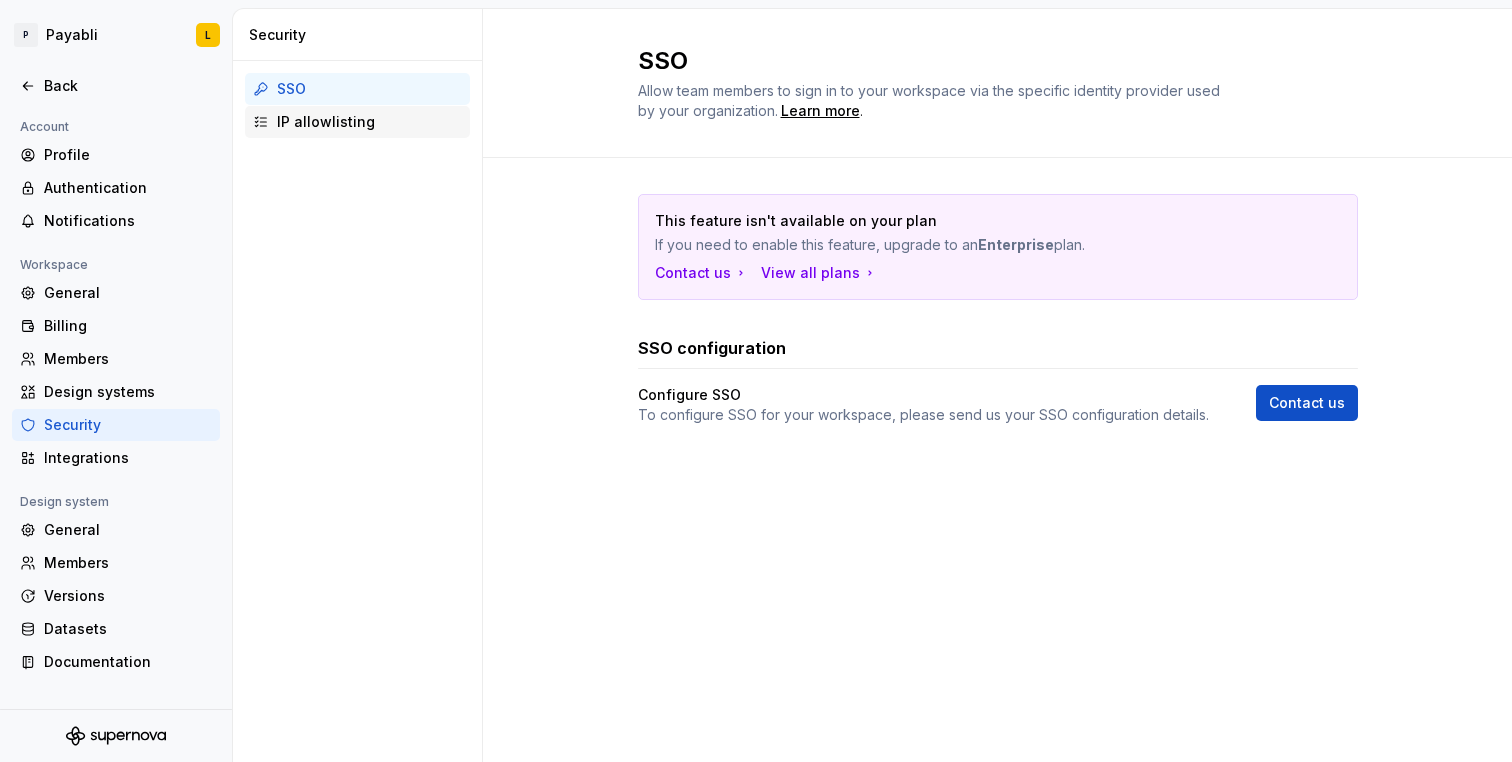 click on "IP allowlisting" at bounding box center [369, 122] 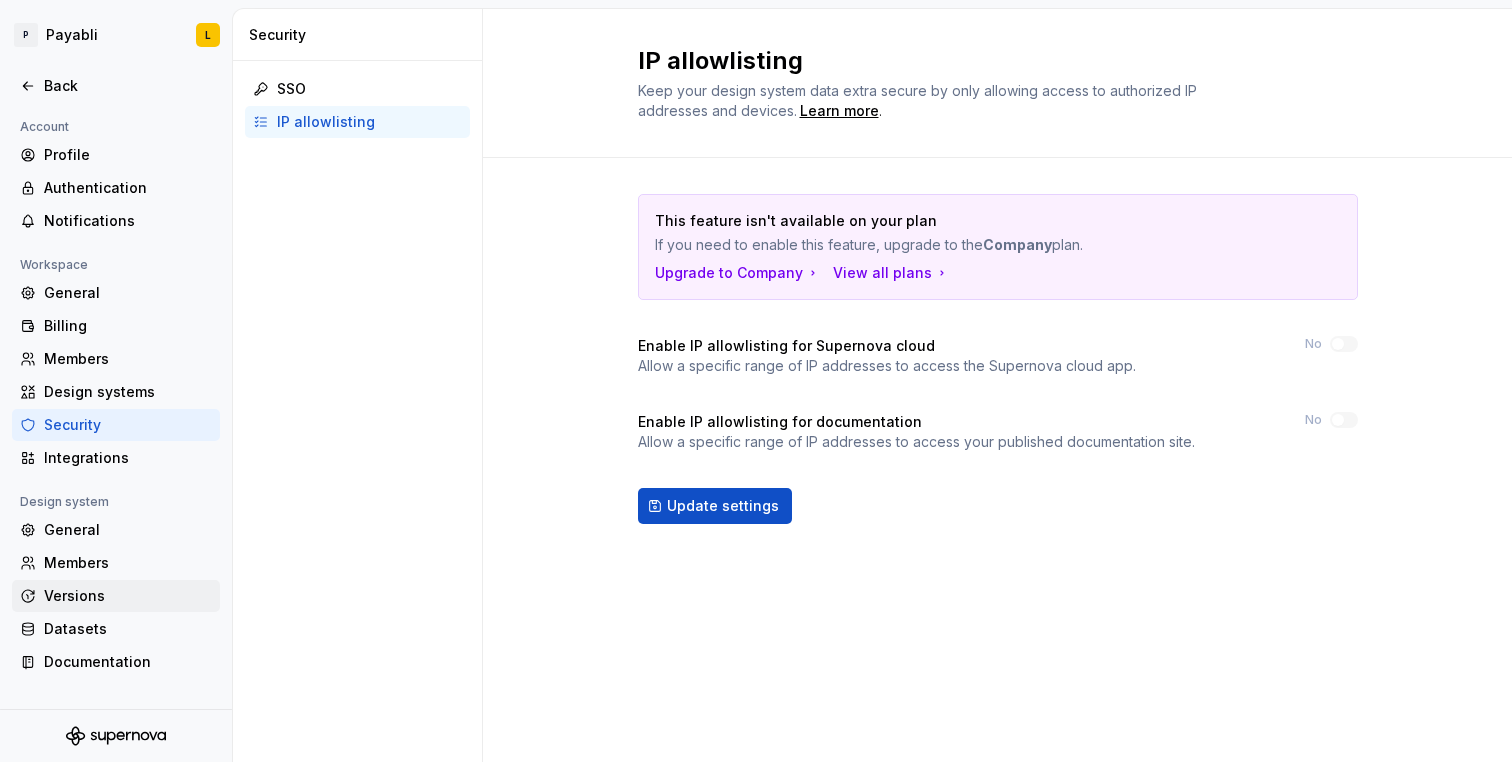 click on "Versions" at bounding box center (128, 596) 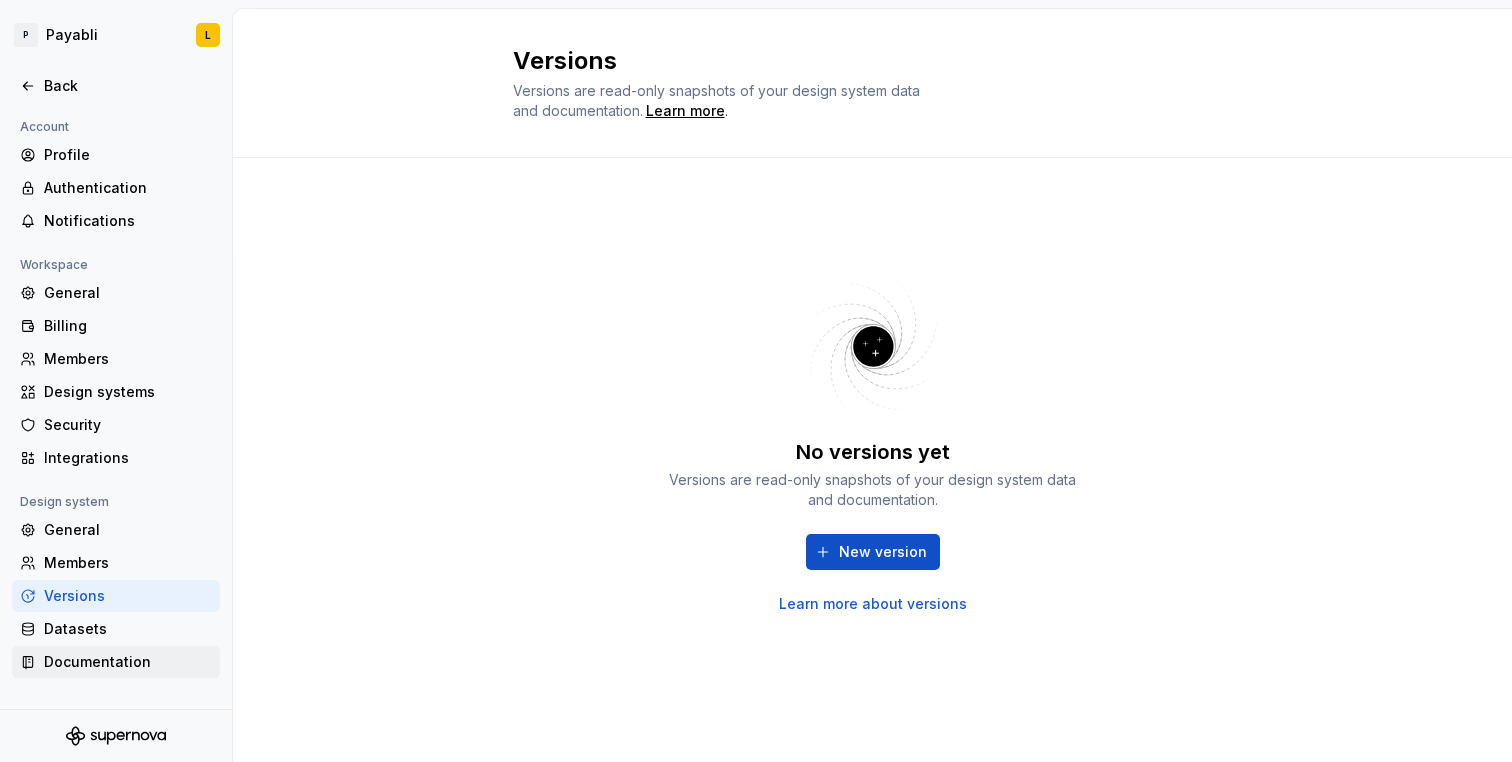 click on "Documentation" at bounding box center (116, 662) 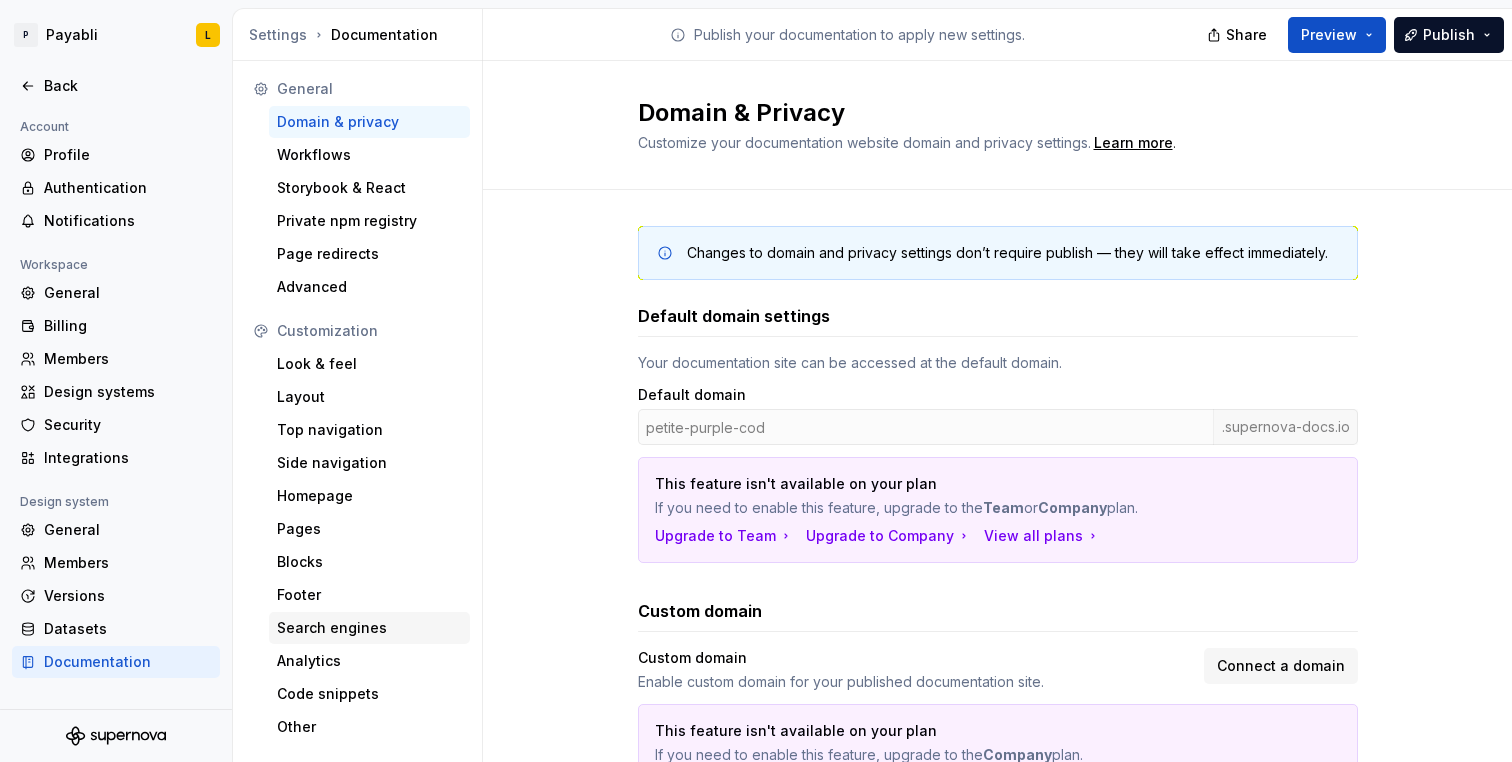 click on "Search engines" at bounding box center (369, 628) 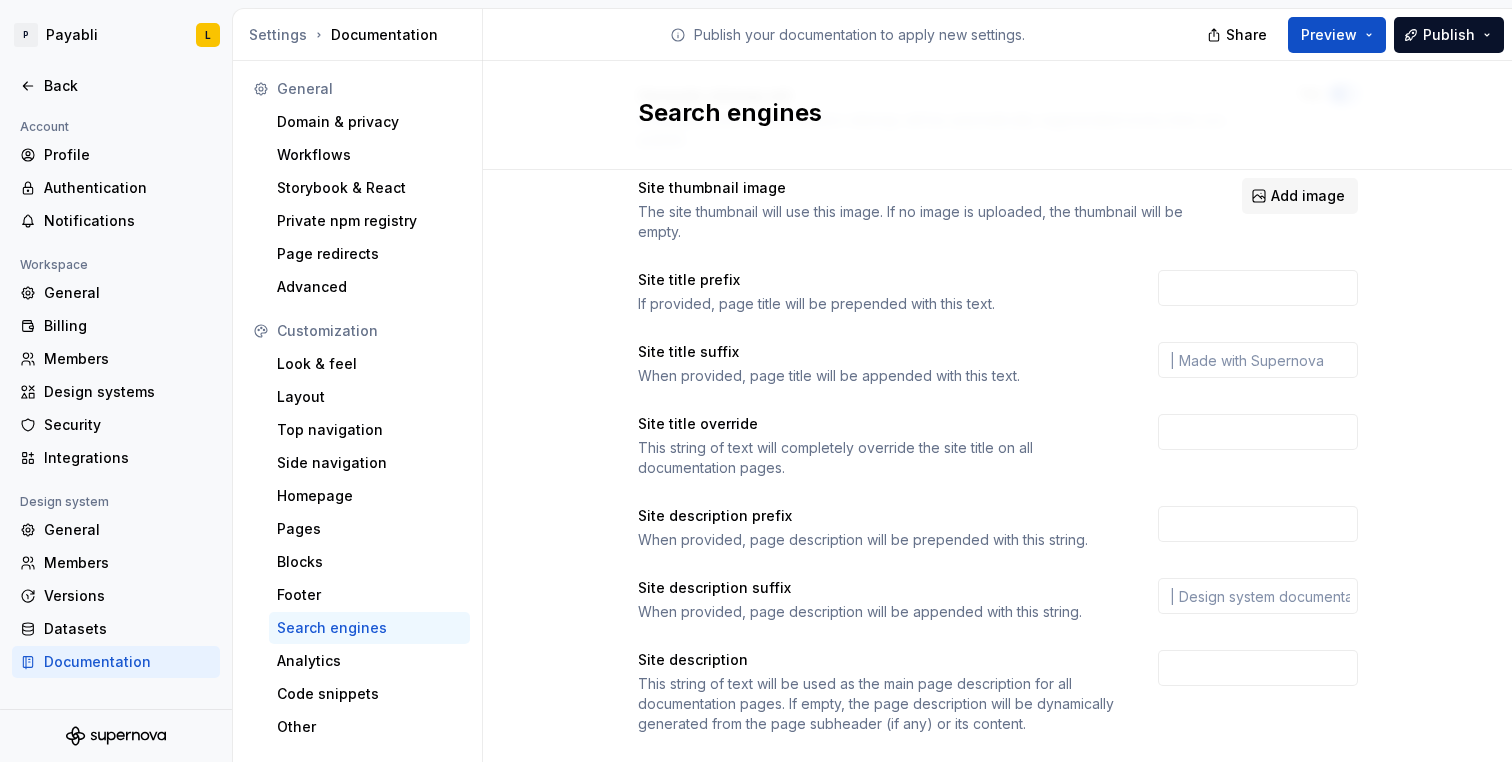 scroll, scrollTop: 323, scrollLeft: 0, axis: vertical 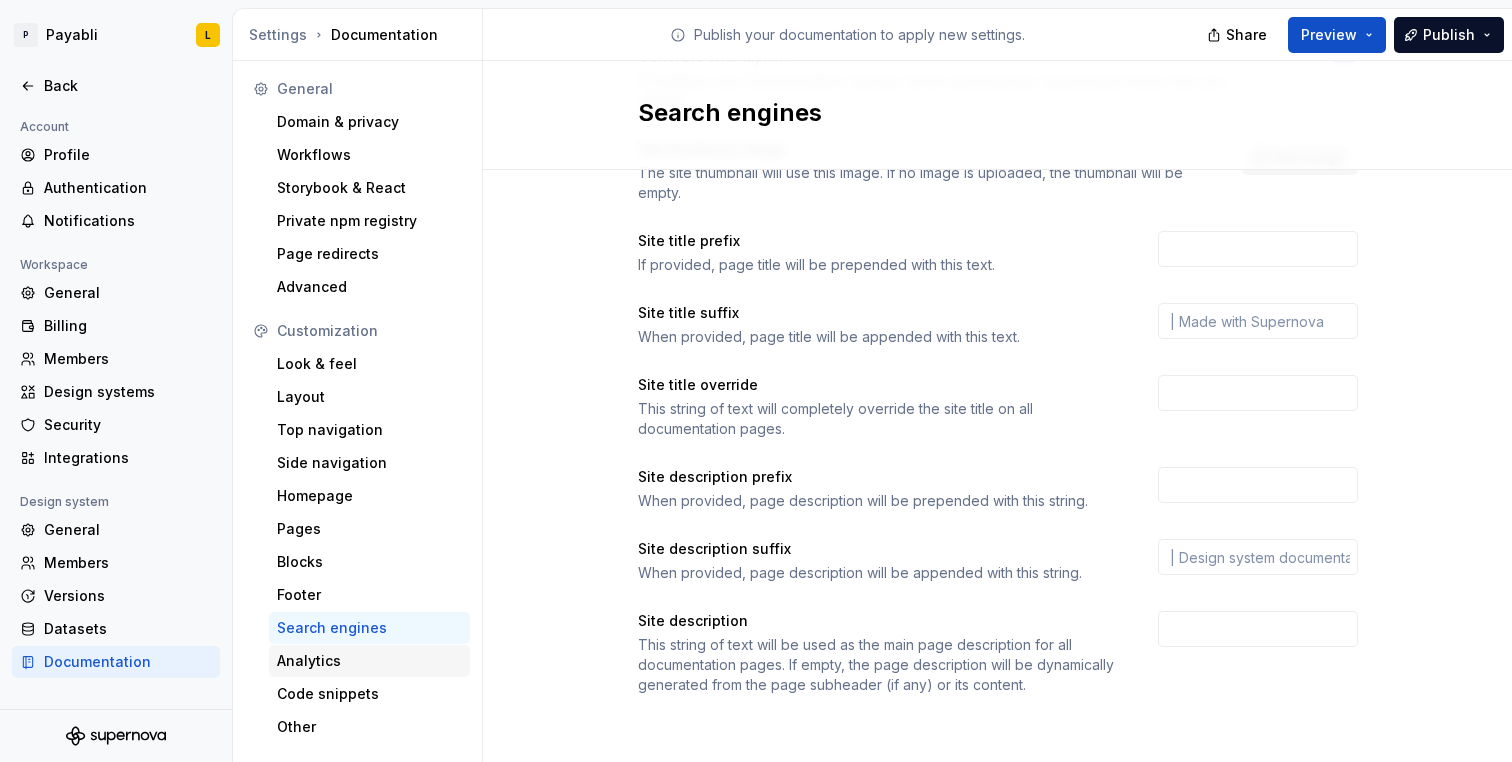 click on "Analytics" at bounding box center (369, 661) 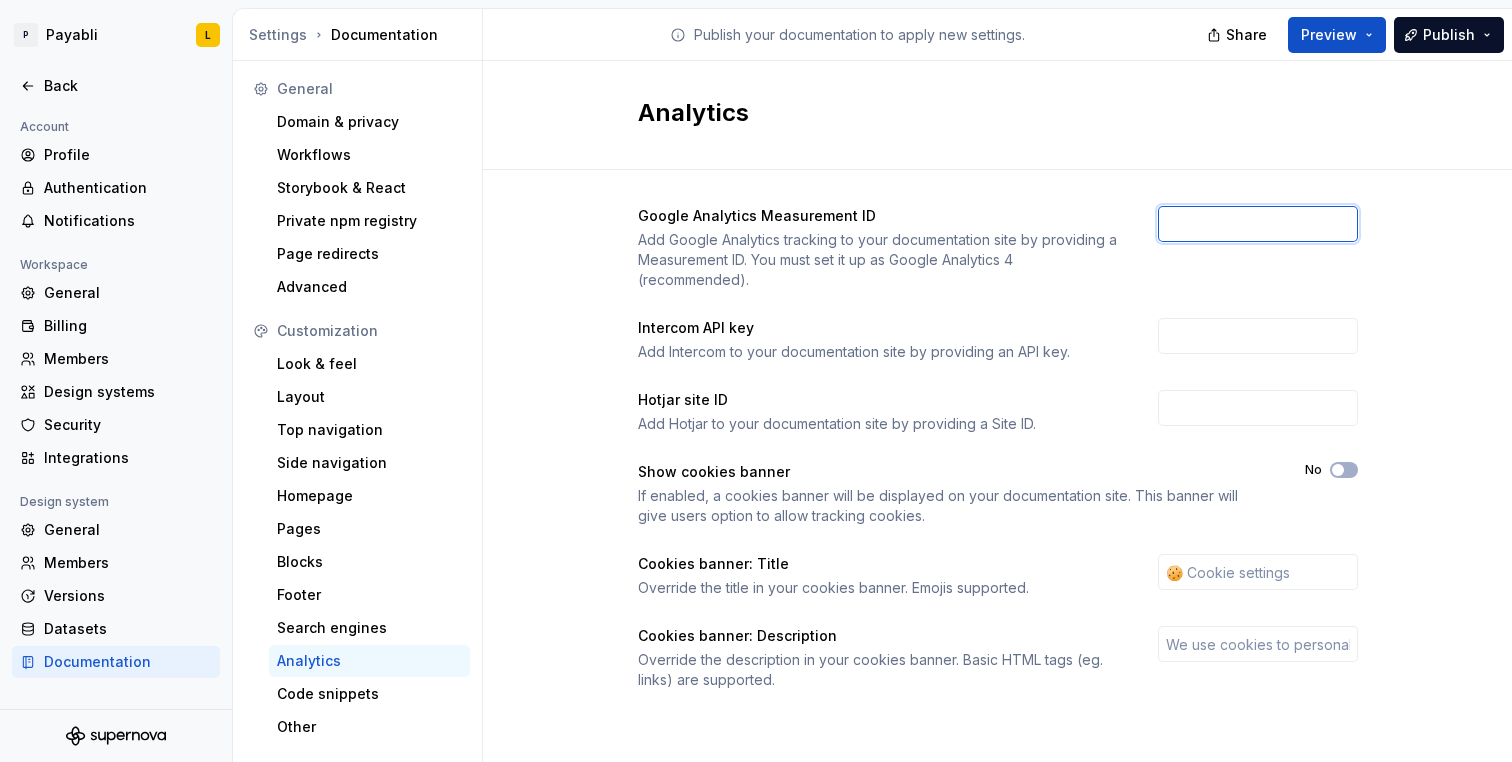 click at bounding box center [1258, 224] 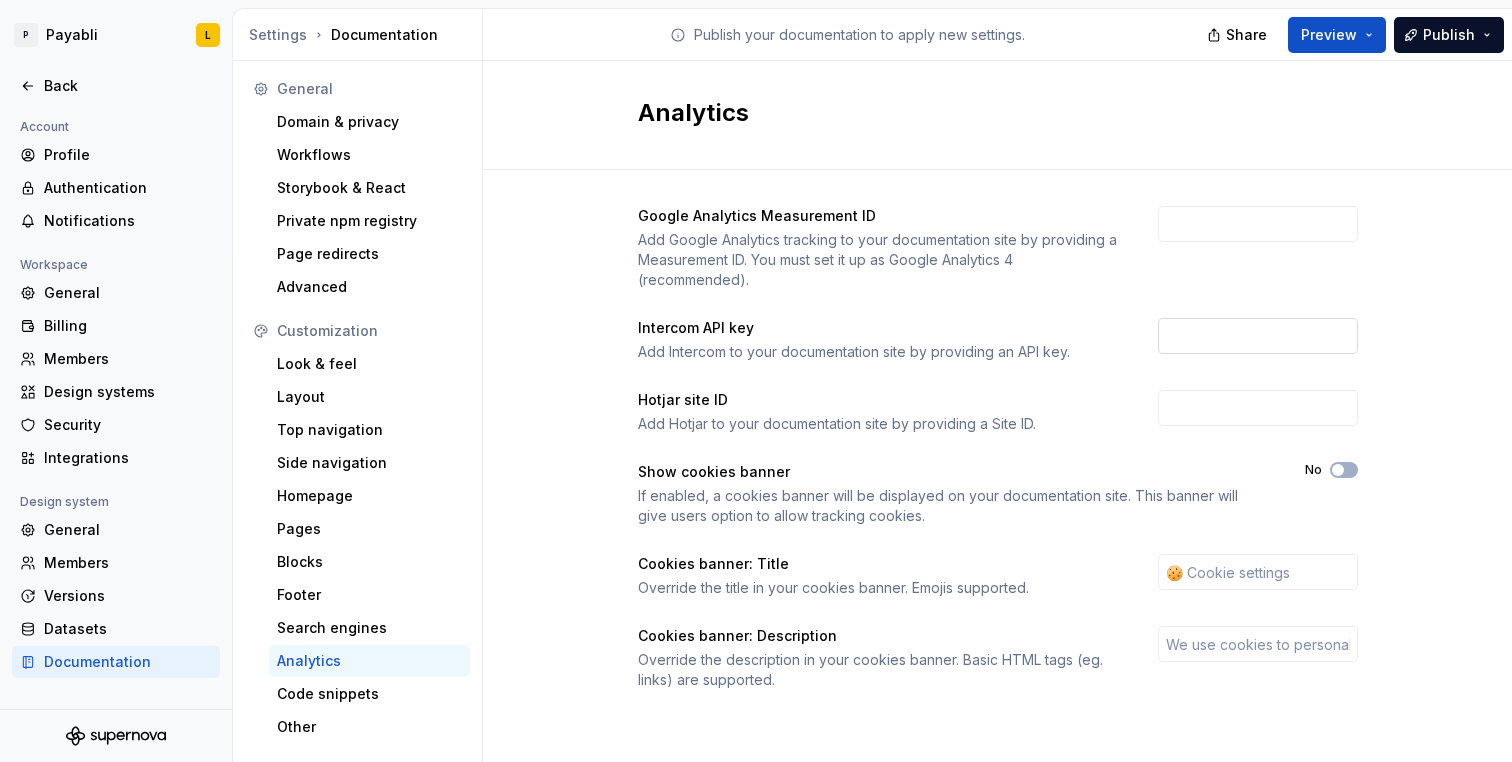 click at bounding box center [1258, 336] 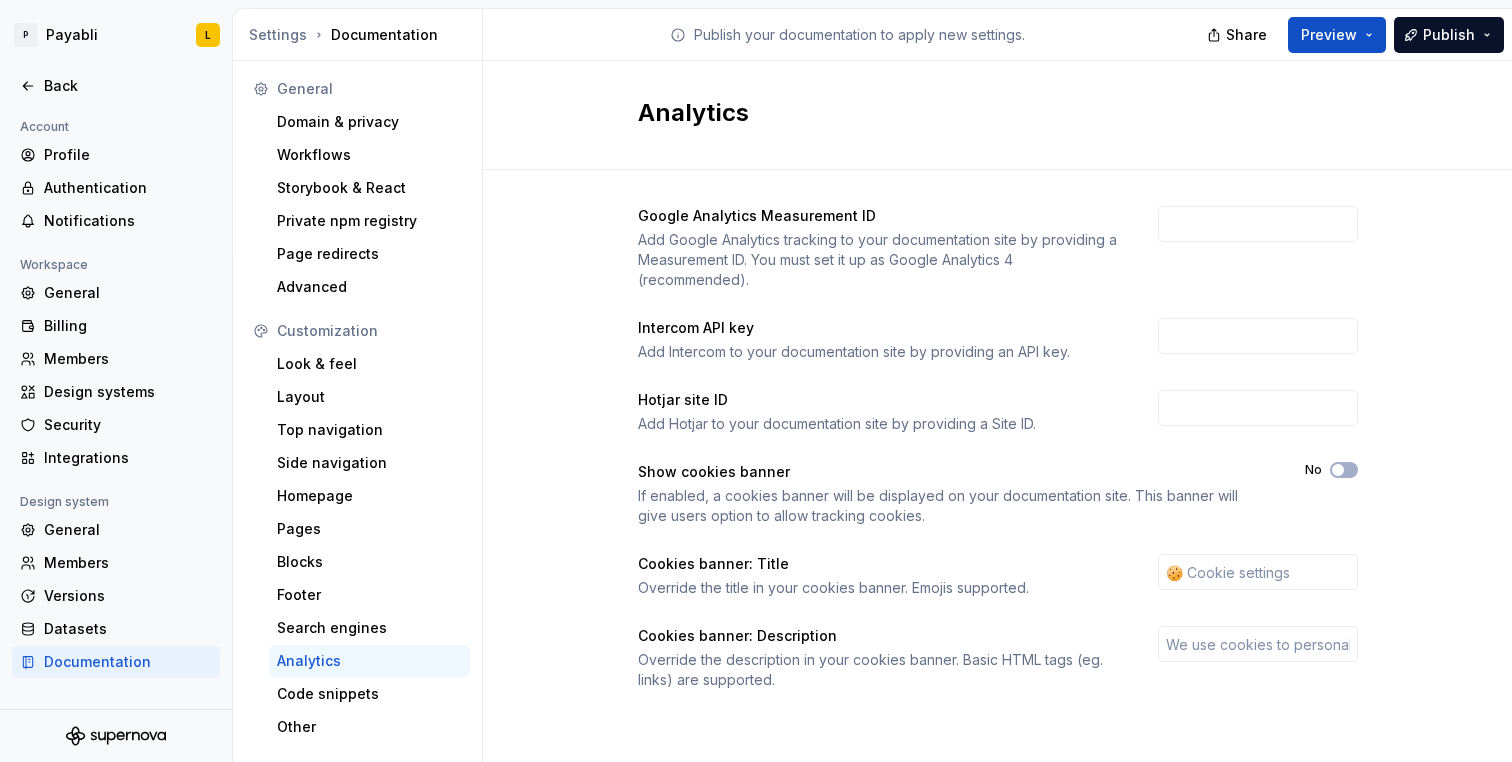 click on "Google Analytics Measurement ID Add Google Analytics tracking to your documentation site by providing a Measurement ID. You must set it up as Google Analytics 4 (recommended). Intercom API key Add Intercom to your documentation site by providing an API key. Hotjar site ID Add Hotjar to your documentation site by providing a Site ID. Show cookies banner If enabled, a cookies banner will be displayed on your documentation site. This banner will give users option to allow tracking cookies. No Cookies banner: Title Override the title in your cookies banner. Emojis supported. Cookies banner: Description Override the description in your cookies banner. Basic HTML tags (eg. links) are supported." at bounding box center [997, 468] 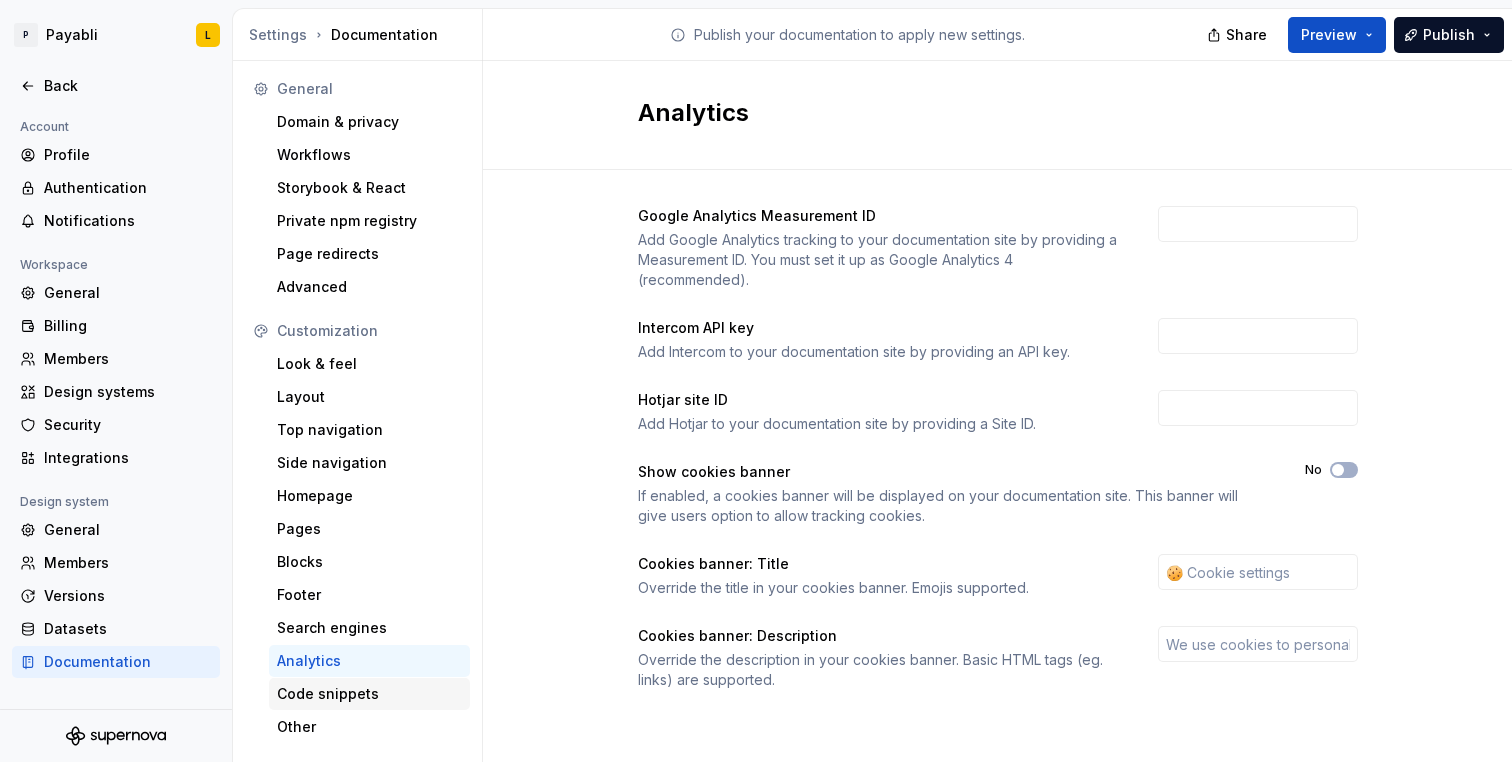 click on "Code snippets" at bounding box center (369, 694) 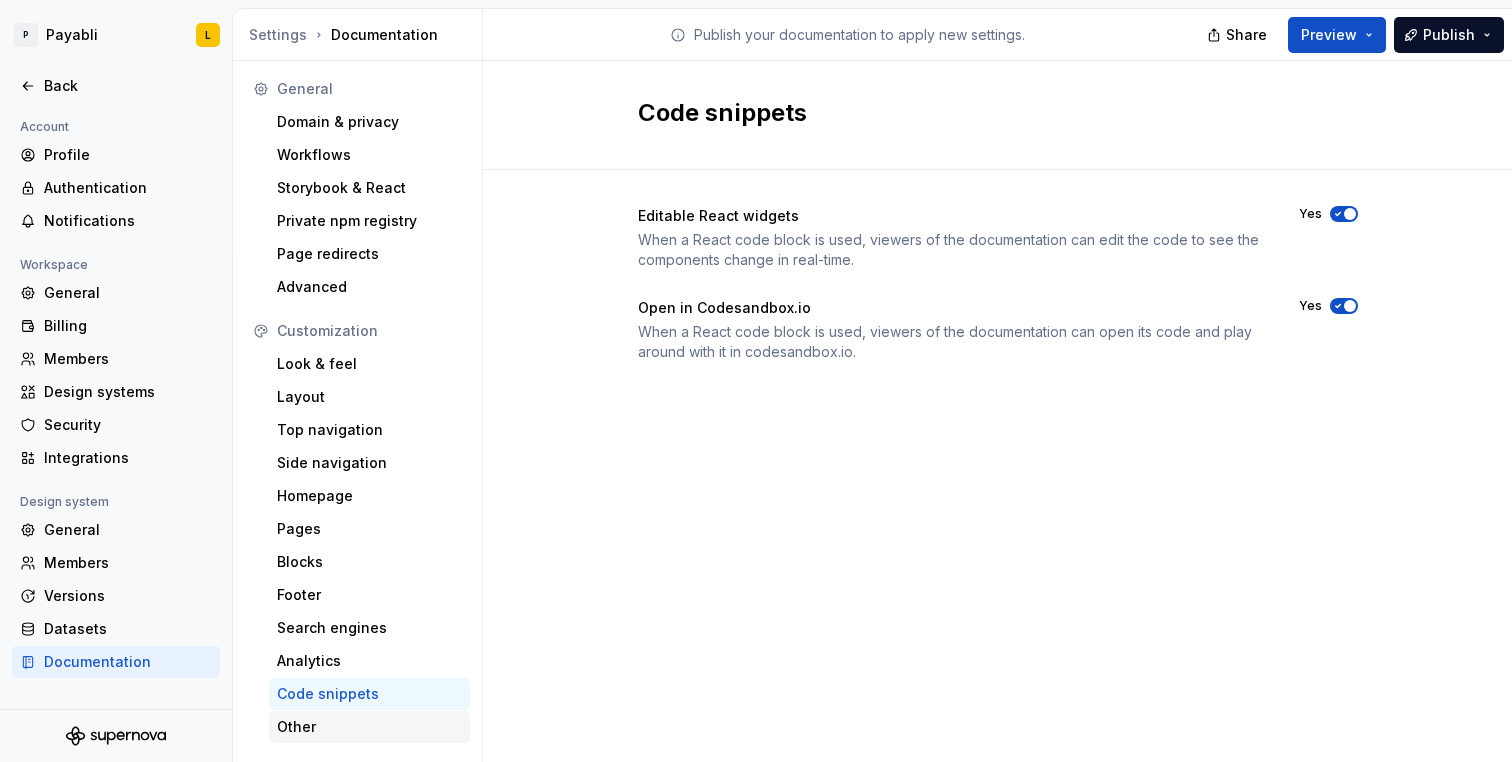 click on "Other" at bounding box center (369, 727) 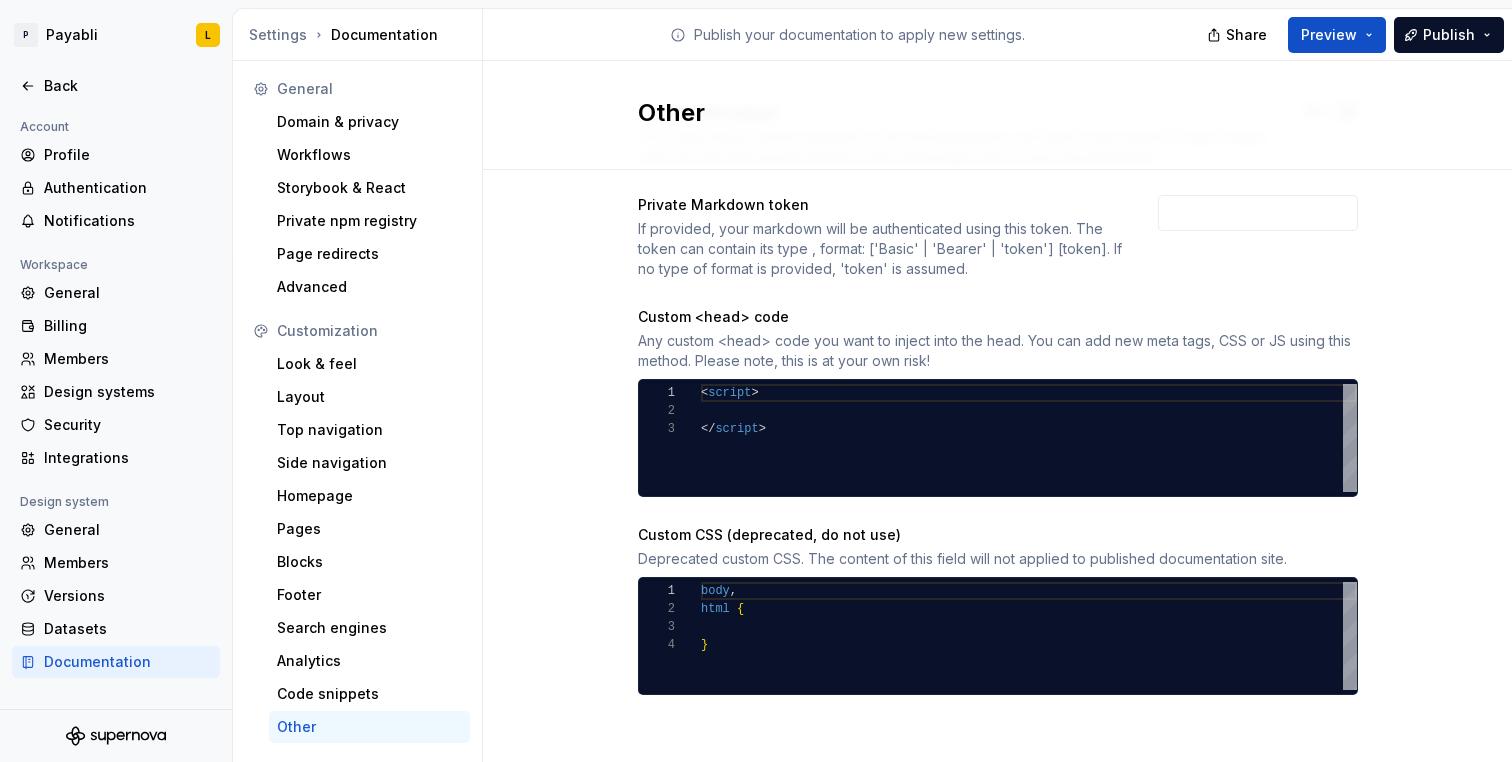 scroll, scrollTop: 0, scrollLeft: 0, axis: both 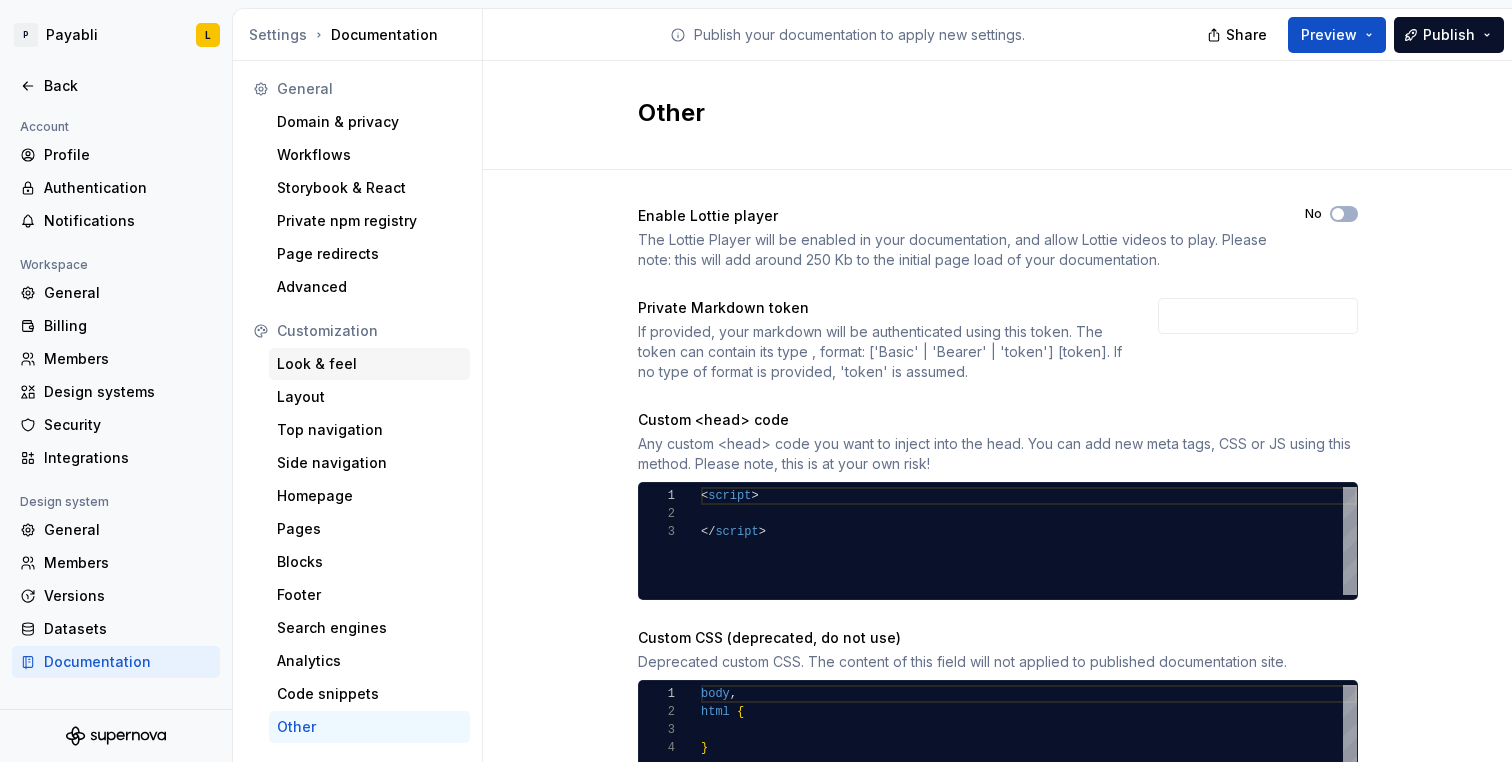 click on "Look & feel" at bounding box center (369, 364) 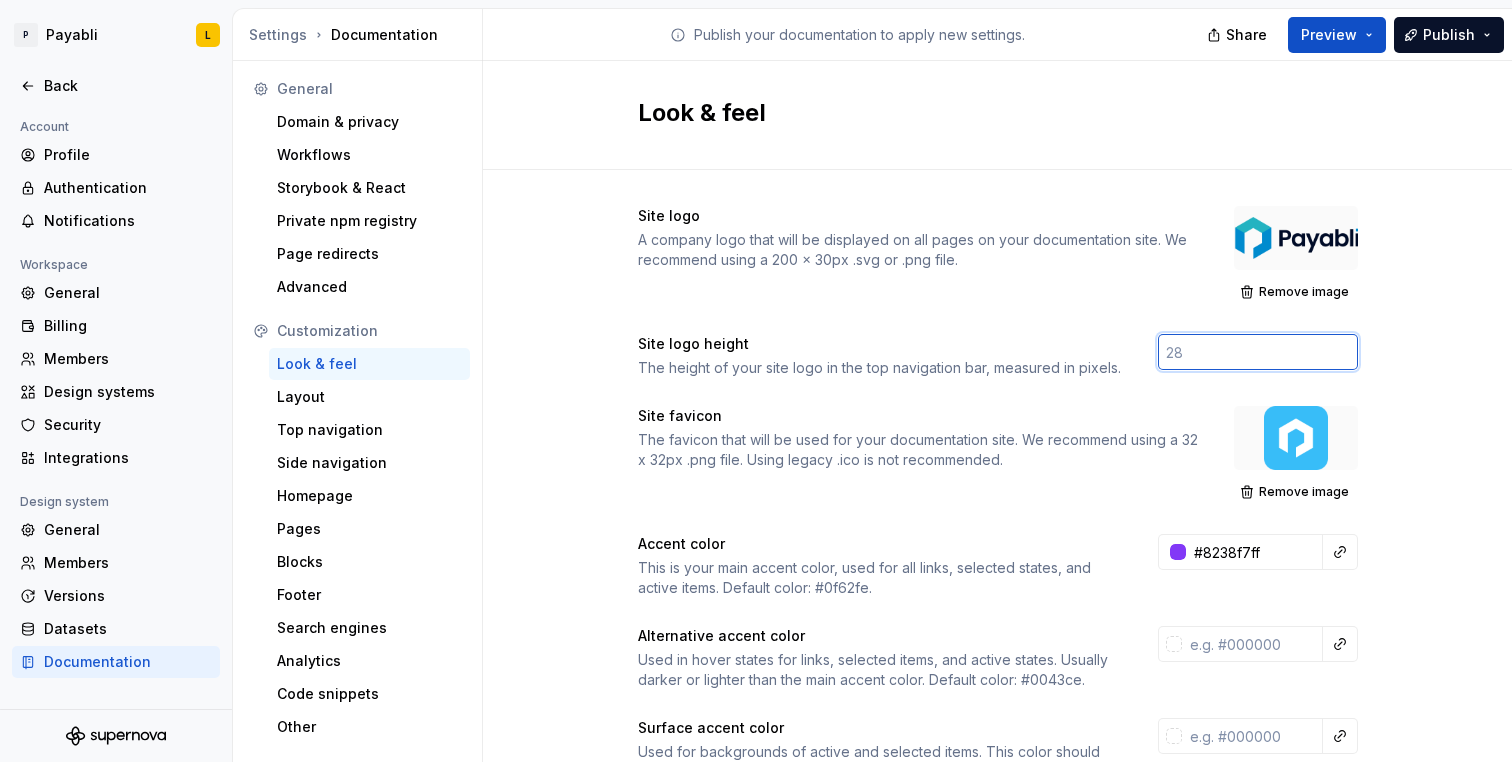 click at bounding box center [1258, 352] 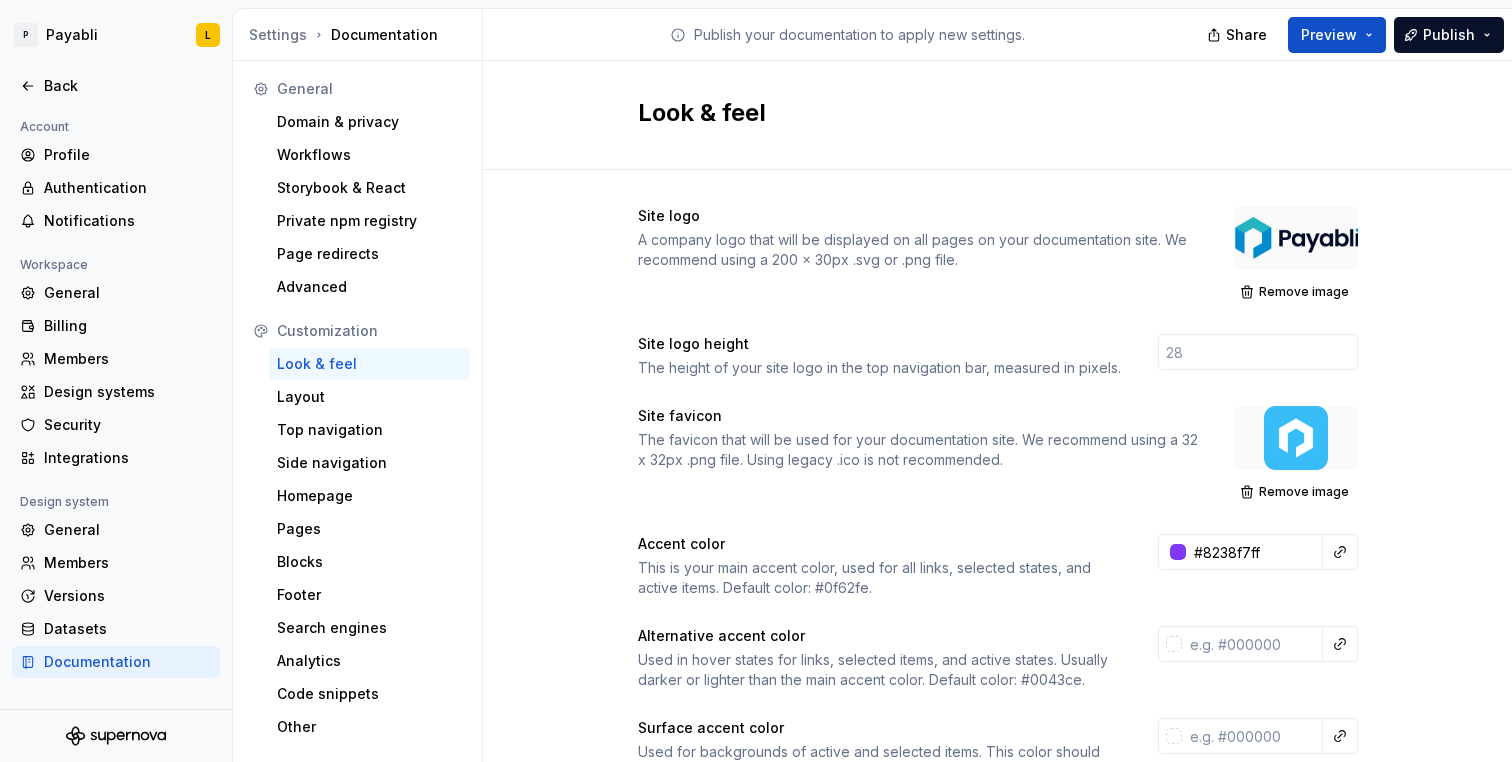 click on "Site logo A company logo that will be displayed on all pages on your documentation site. We recommend using a 200 x 30px .svg or .png file.         Remove image Site logo height The height of your site logo in the top navigation bar, measured in pixels. Site favicon The favicon that will be used for your documentation site. We recommend using a 32 x 32px .png file. Using legacy .ico is not recommended. Remove image Accent color This is your main accent color, used for all links, selected states, and active items. Default color: #0f62fe. #8238f7ff Alternative accent color Used in hover states for links, selected items, and active states. Usually darker or lighter than the main accent color. Default color: #0043ce. Surface accent color Used for backgrounds of active and selected items. This color should meet AA+ contrast criteria against the main accent color. Default color: #ecf4ff. Icon stroke width The stroke width for all icons, measured in pixels. Default width: 2px. Font family Poppins Custom font embed 1" at bounding box center [997, 933] 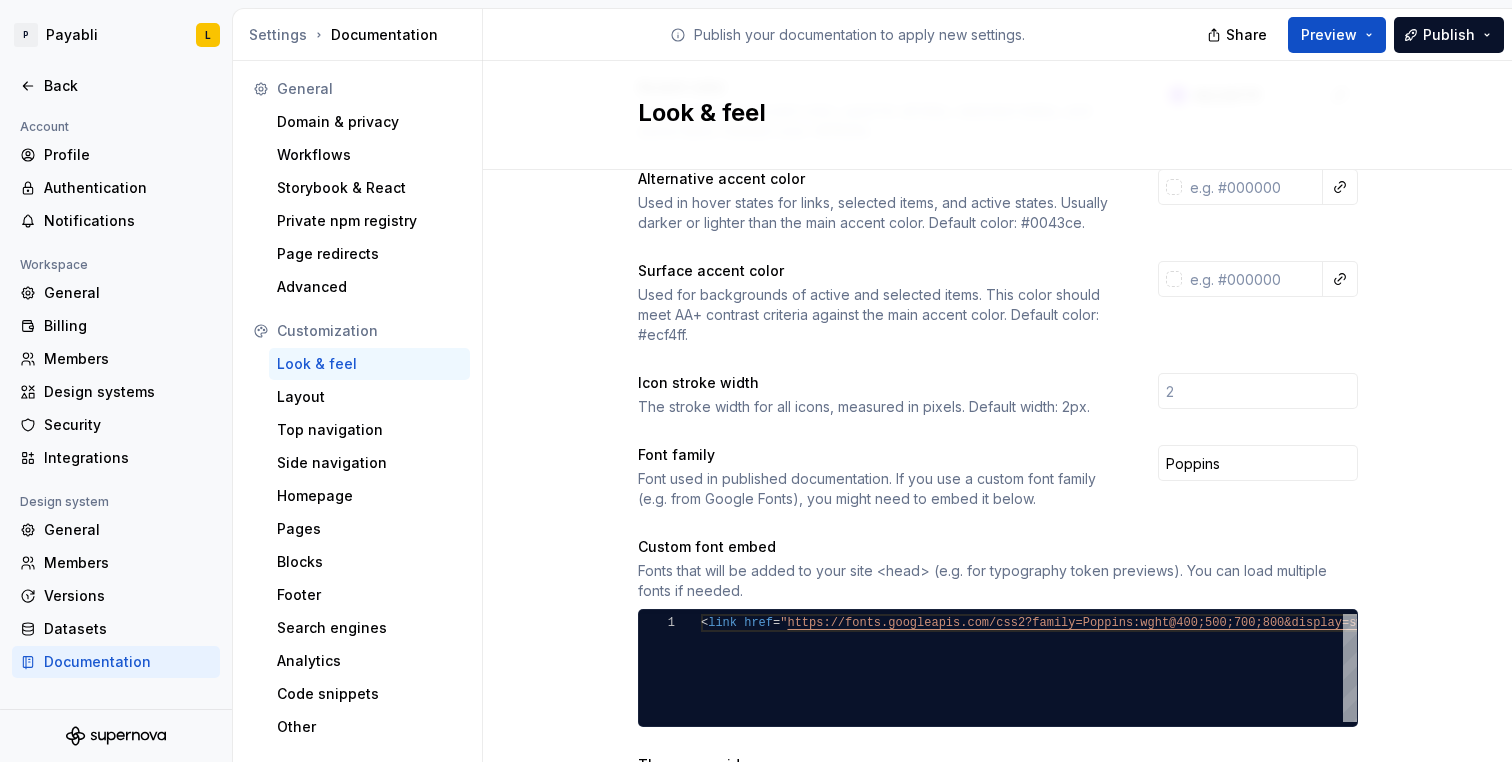 scroll, scrollTop: 459, scrollLeft: 0, axis: vertical 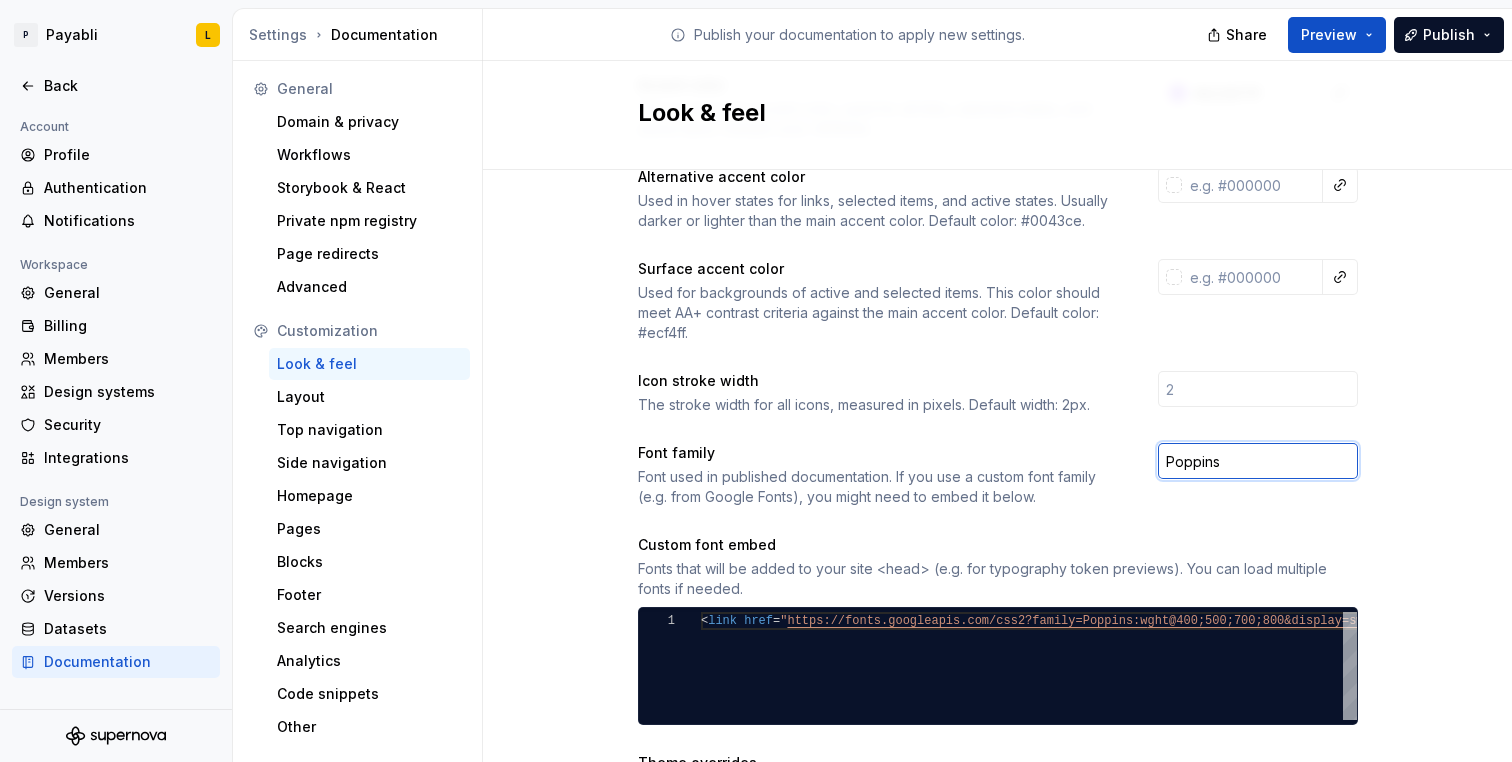 click on "Poppins" at bounding box center [1258, 461] 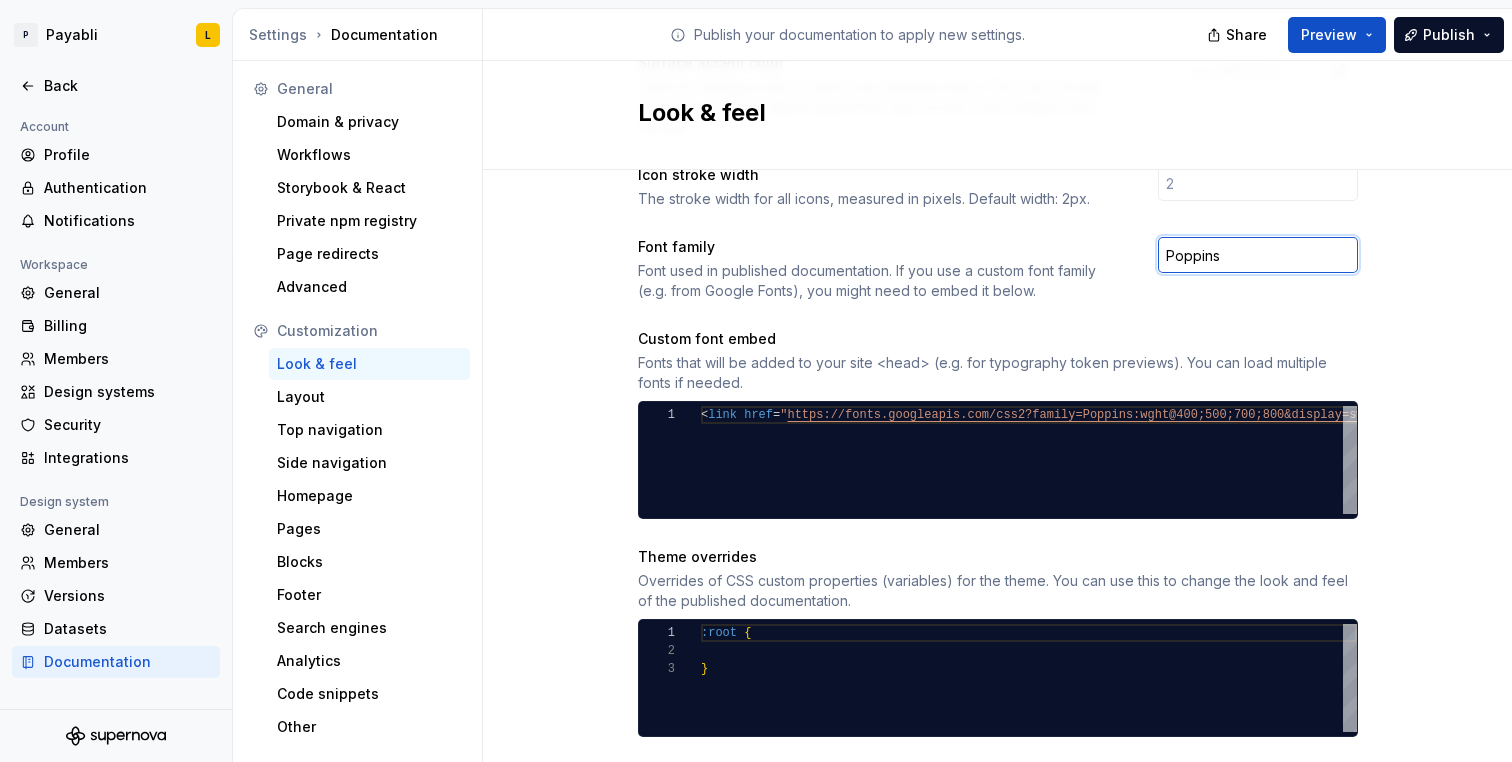 scroll, scrollTop: 925, scrollLeft: 0, axis: vertical 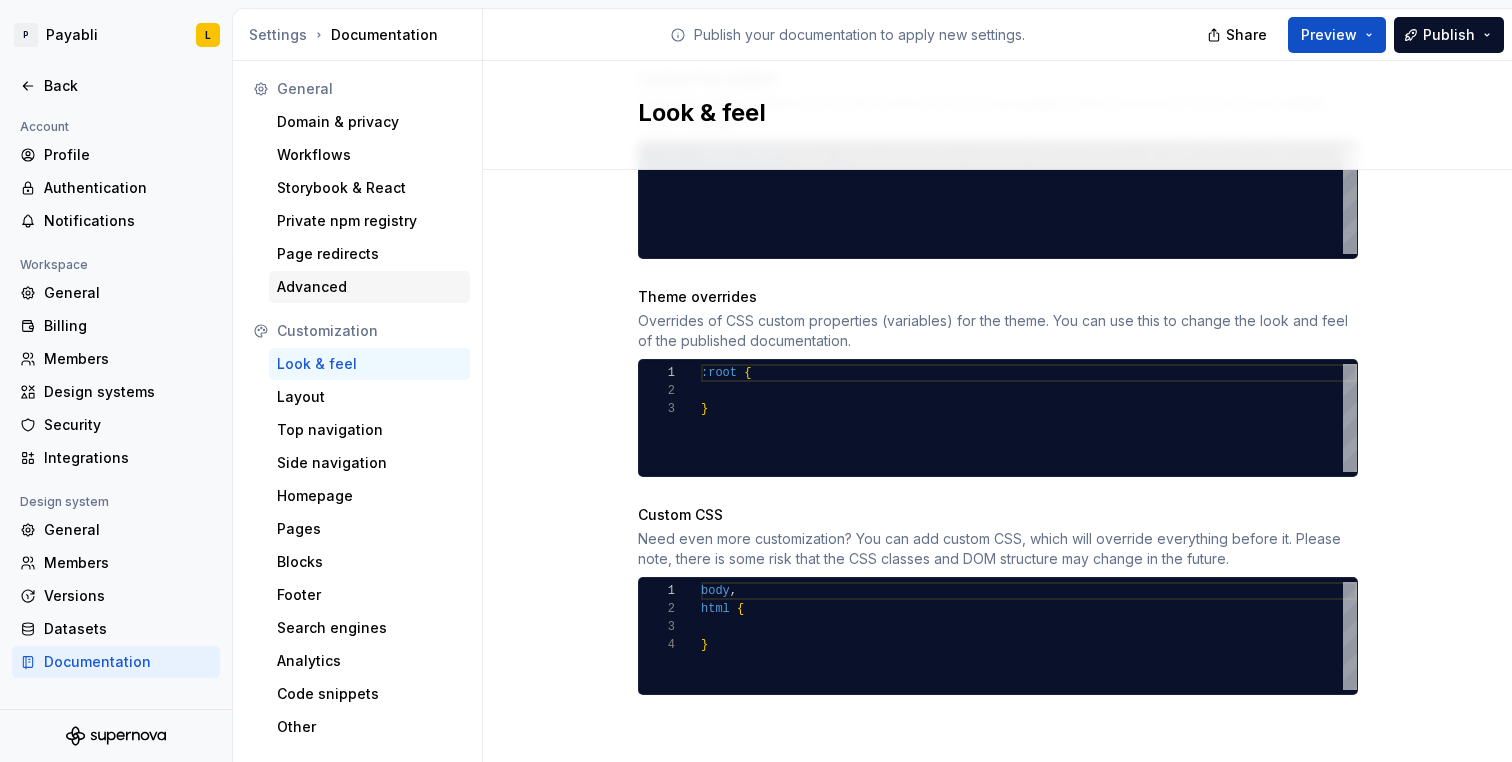 click on "Advanced" at bounding box center [369, 287] 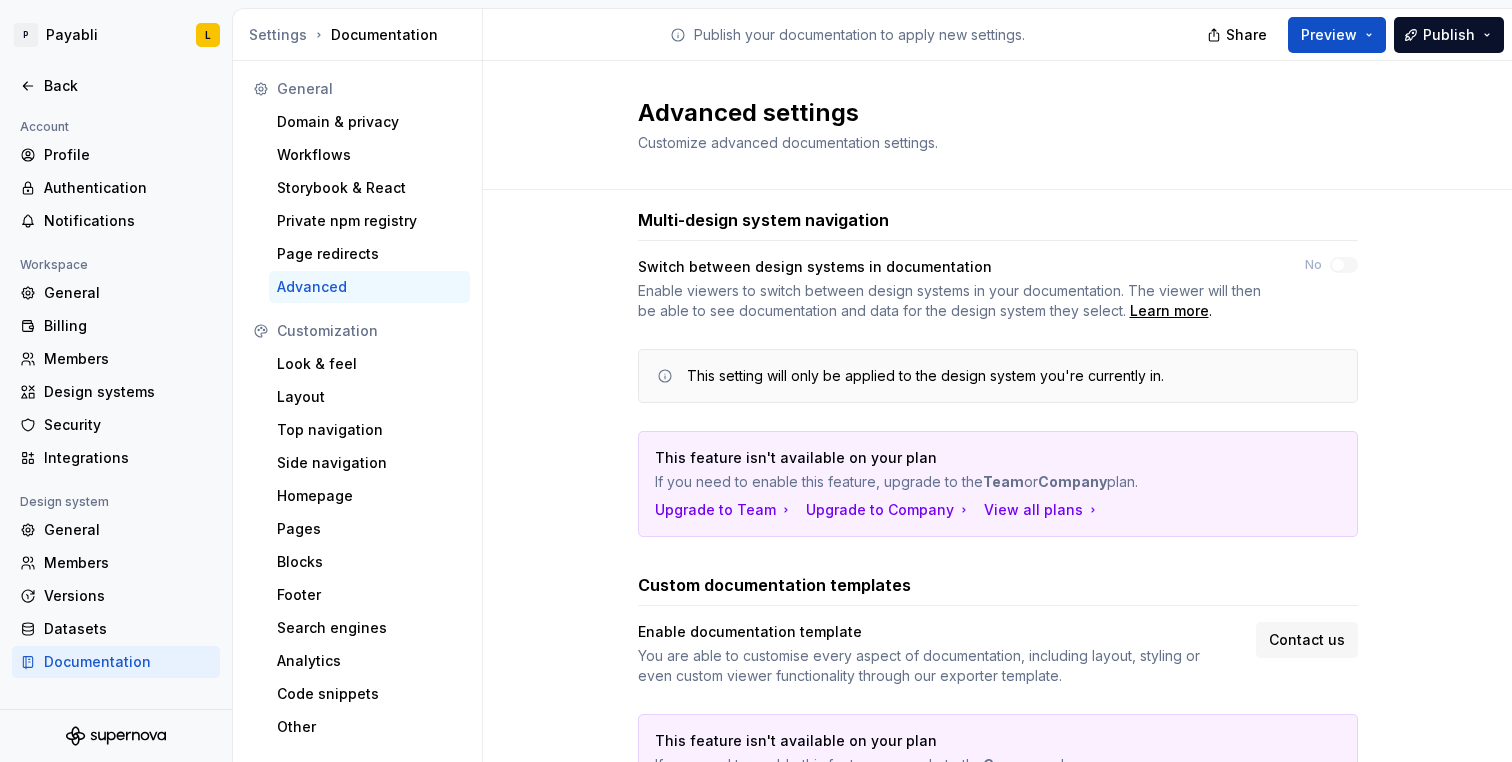 scroll, scrollTop: 143, scrollLeft: 0, axis: vertical 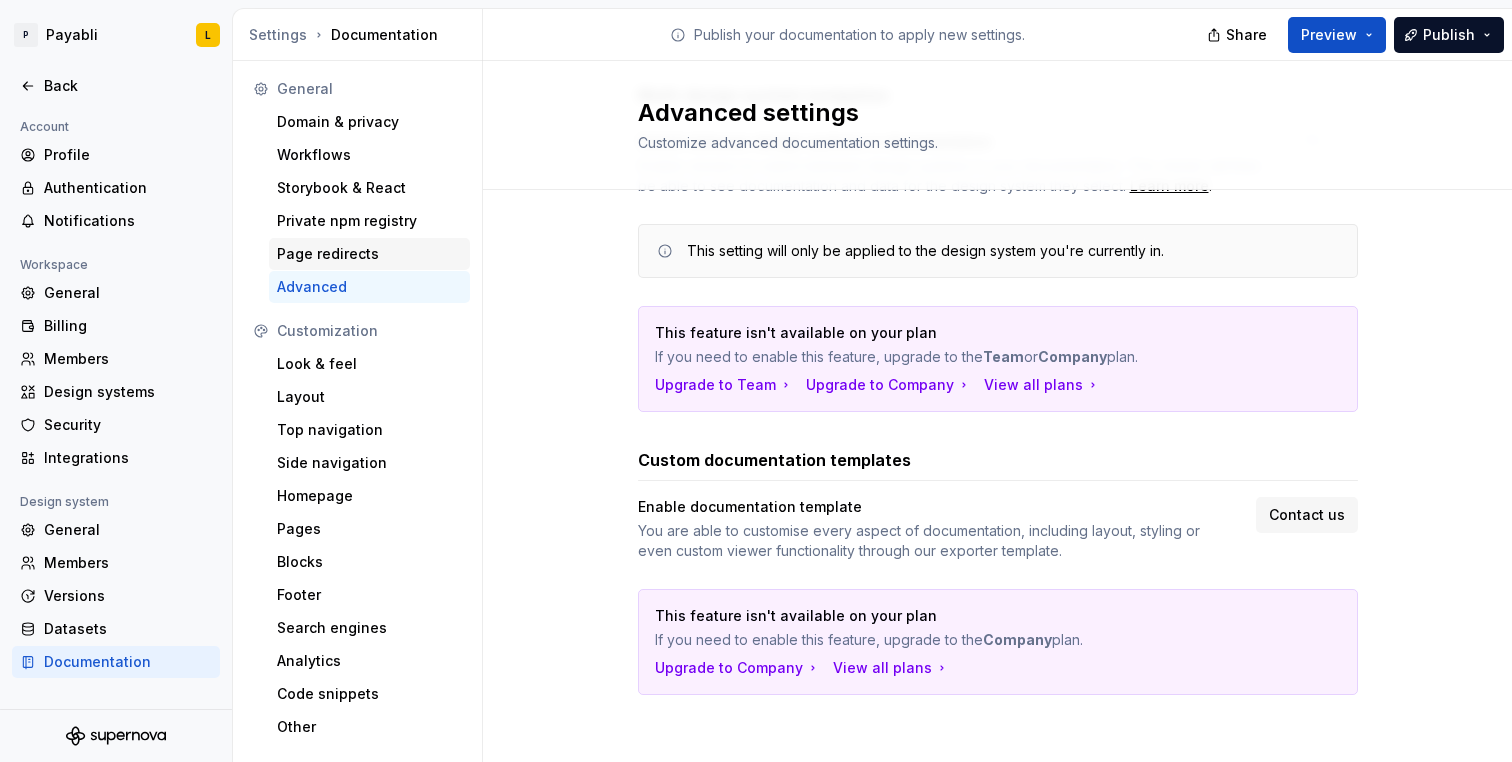 click on "Page redirects" at bounding box center [369, 254] 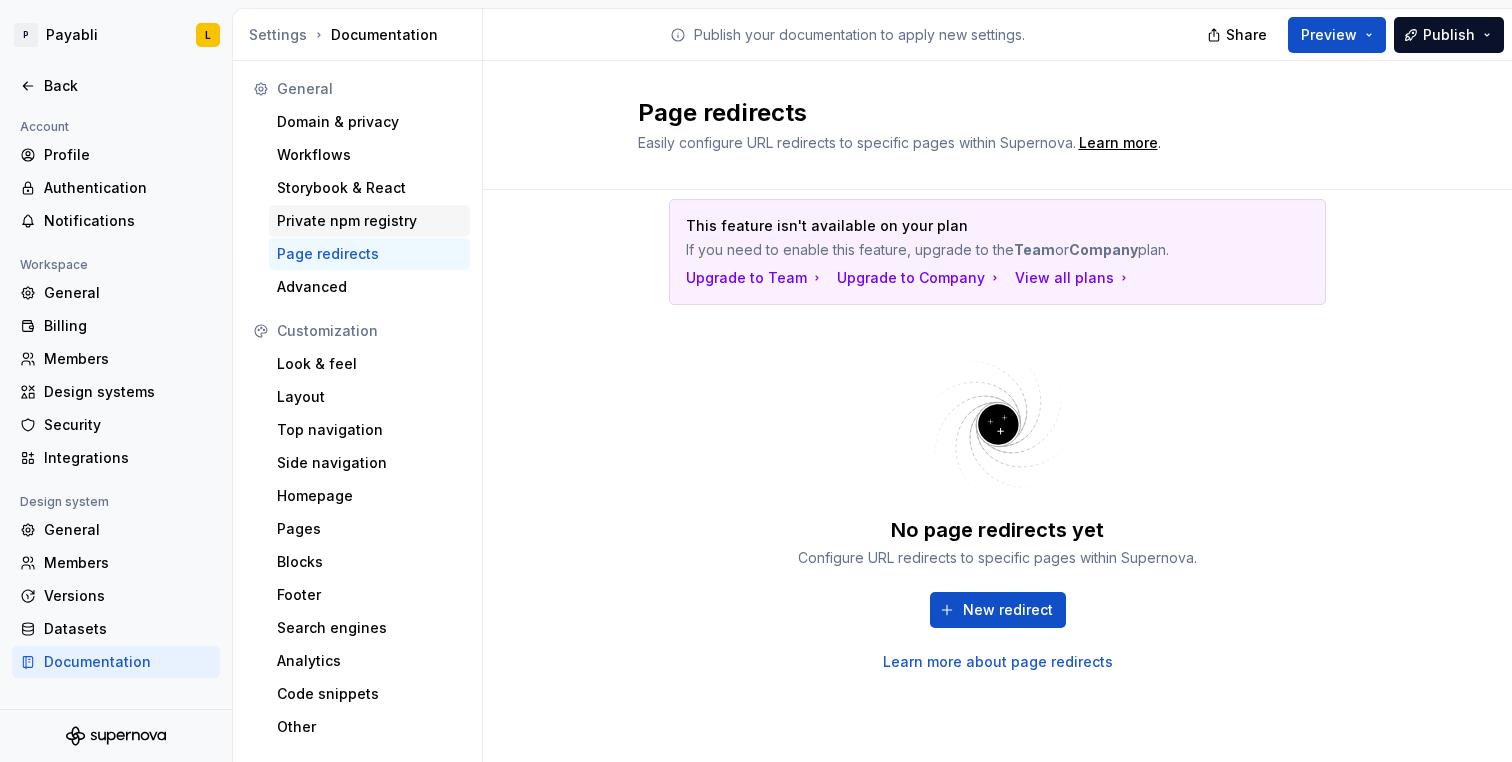 click on "Private npm registry" at bounding box center [369, 221] 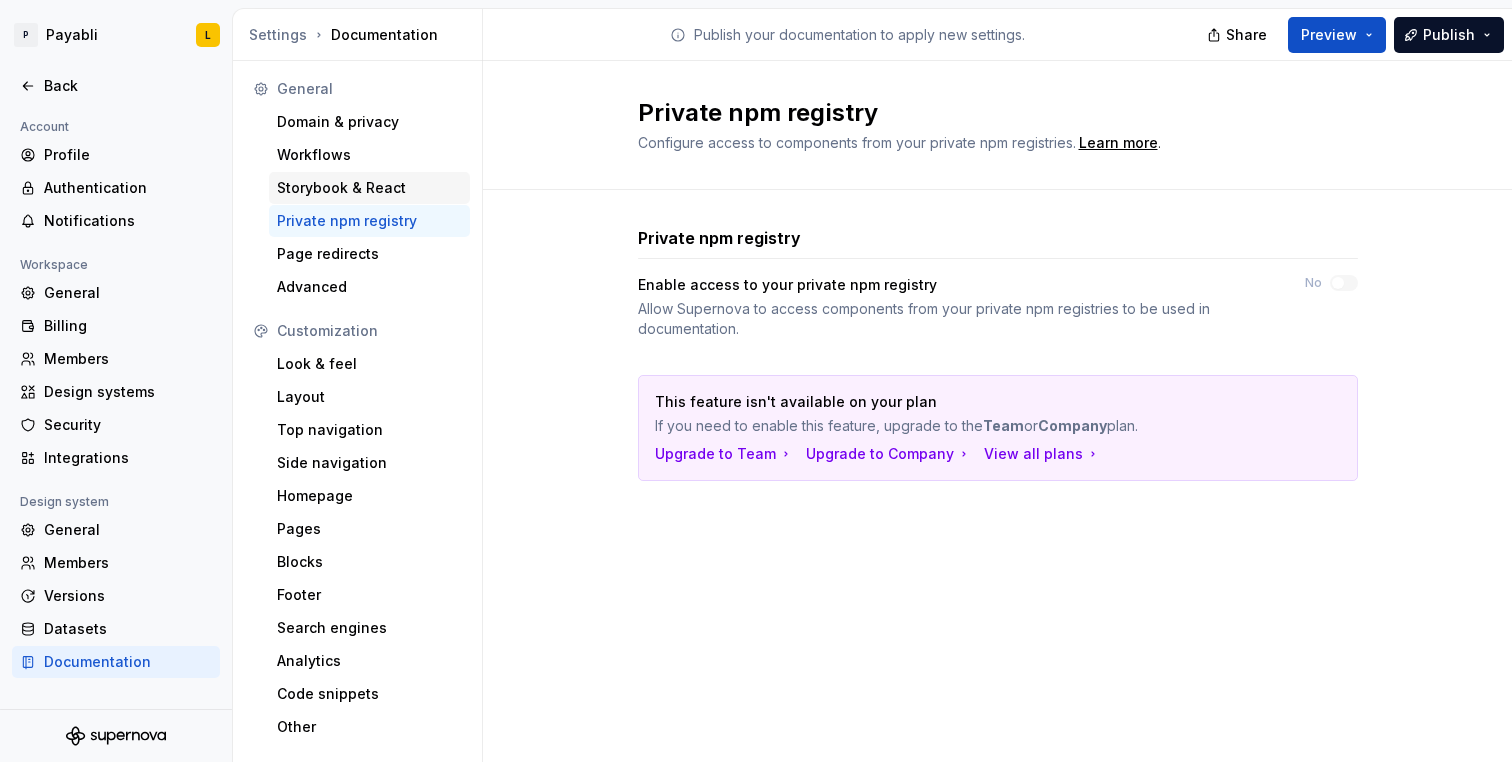 click on "Storybook & React" at bounding box center [369, 188] 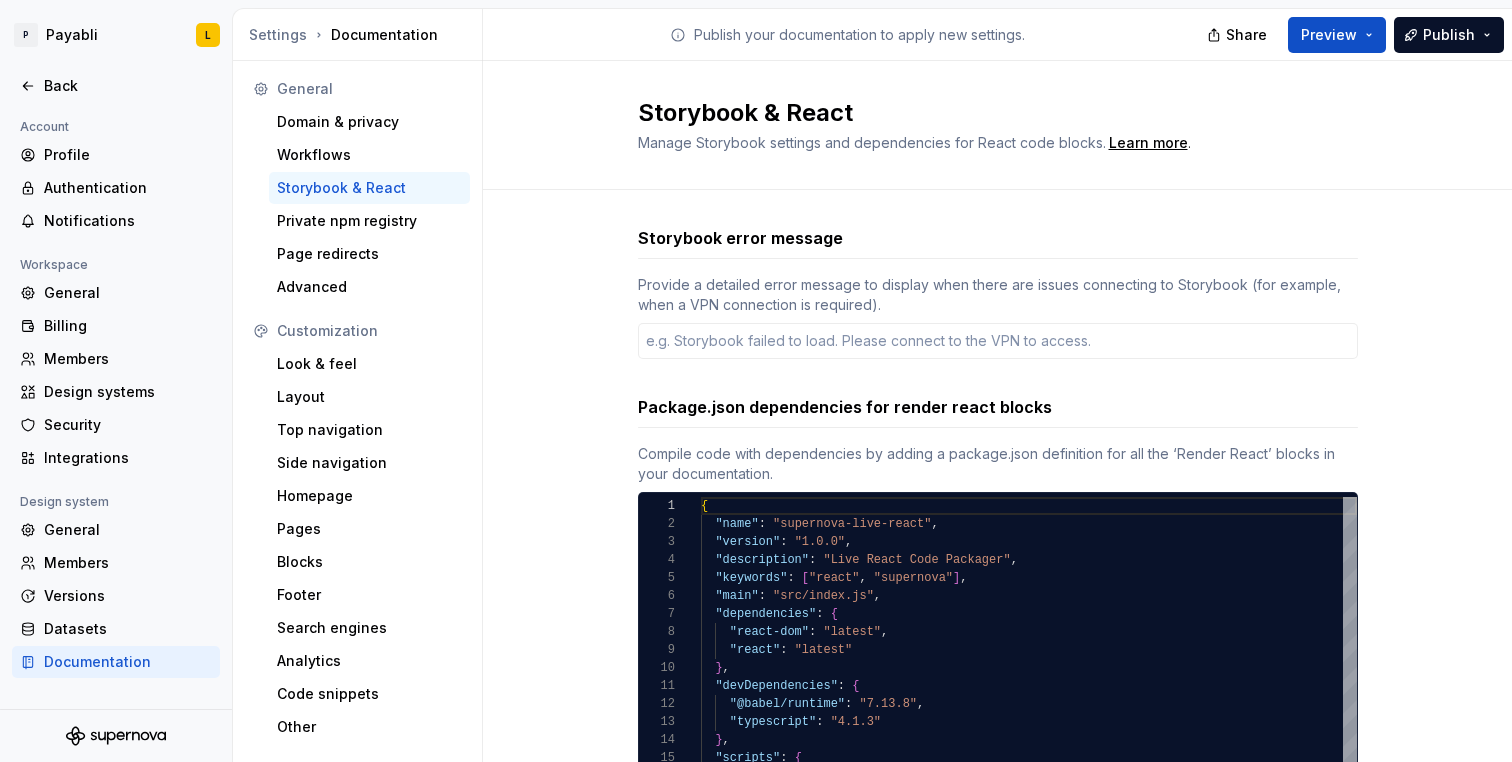 scroll, scrollTop: 203, scrollLeft: 0, axis: vertical 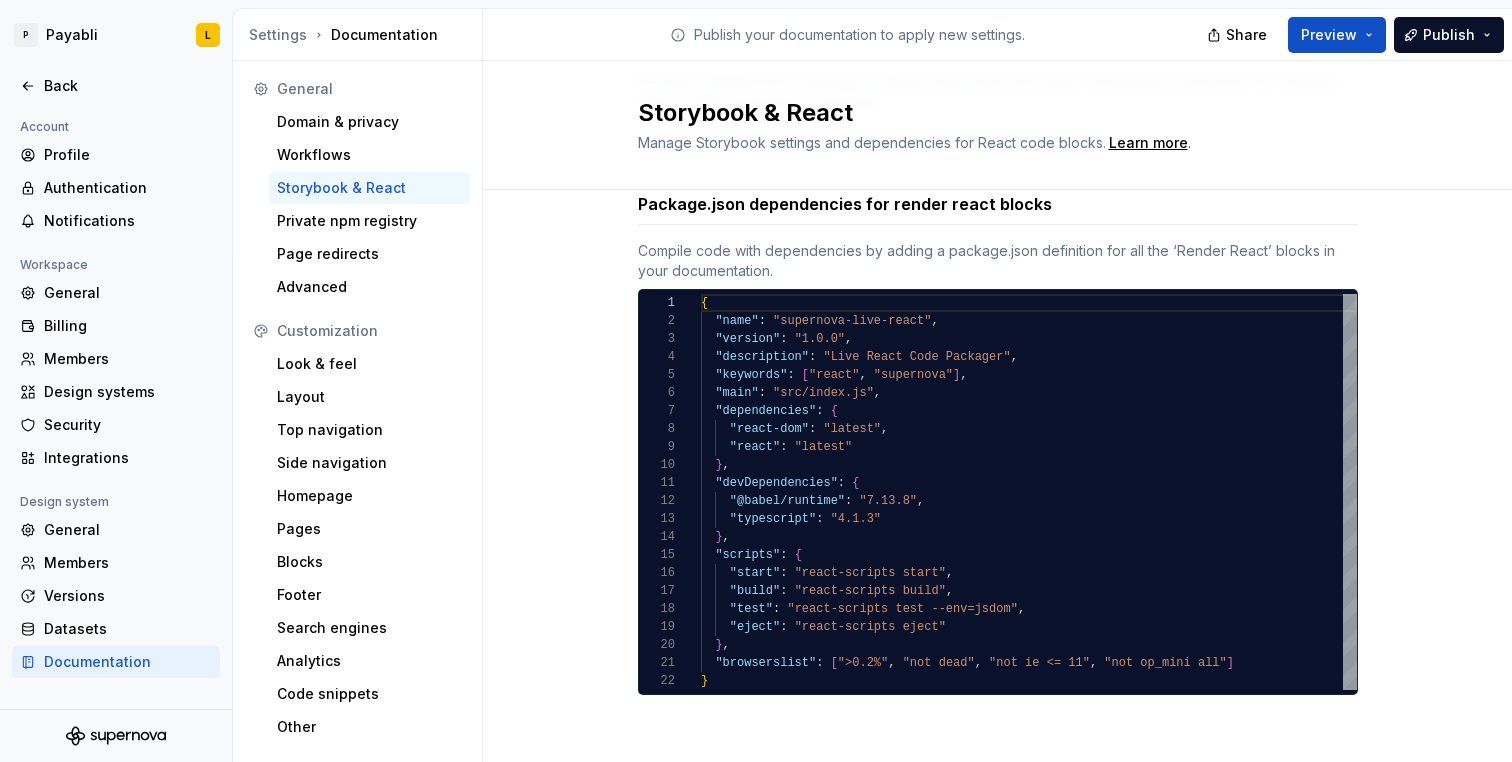 click on "Storybook error message Provide a detailed error message to display when there are issues connecting to Storybook (for example, when a VPN connection is required). Package.json dependencies for render react blocks Compile code with dependencies by adding a package.json definition for all the ‘Render React’ blocks in your documentation. 1 2 3 4 5 6 7 8 9 10 11 12 13 14 15 16 17 18 19 20 21 22 {    "name" :   "supernova-live-react" ,    "version" :   "1.0.0" ,    "description" :   "Live React Code Packager" ,    "keywords" :   [ "react" ,   "supernova" ] ,    "main" :   "src/index.js" ,    "dependencies" :   {      "react-dom" :   "latest" ,      "react" :   "latest"    } ,    "devDependencies" :   {      "@babel/runtime" :   "7.13.8" ,      "typescript" :   "4.1.3"    } ,    "scripts" :   {      "start" :   "react-scripts start" ,      "build" :   "react-scripts build" ,      "test" :   "react-scripts test --env=jsdom" ,      :   }" at bounding box center (997, 379) 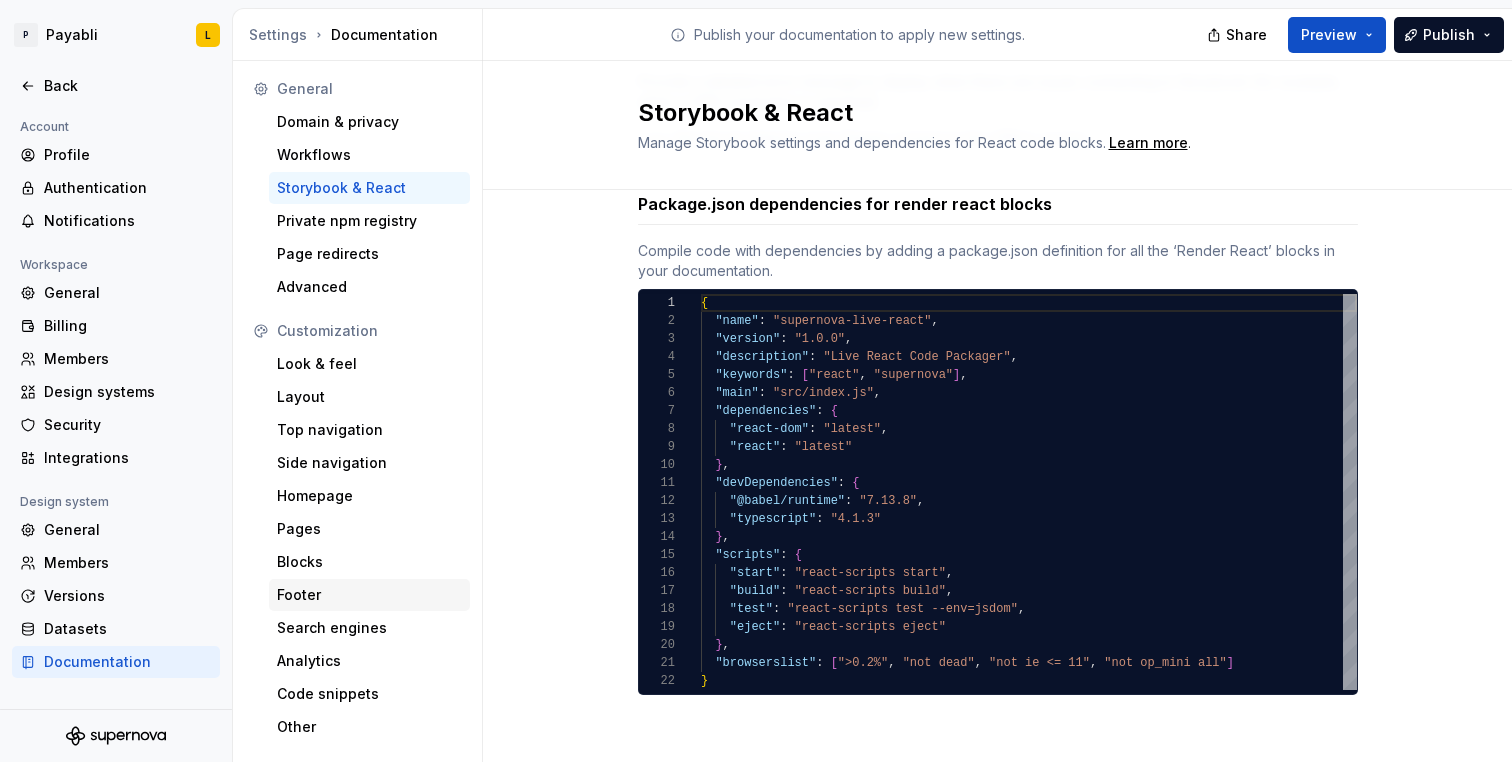 click on "Footer" at bounding box center [369, 595] 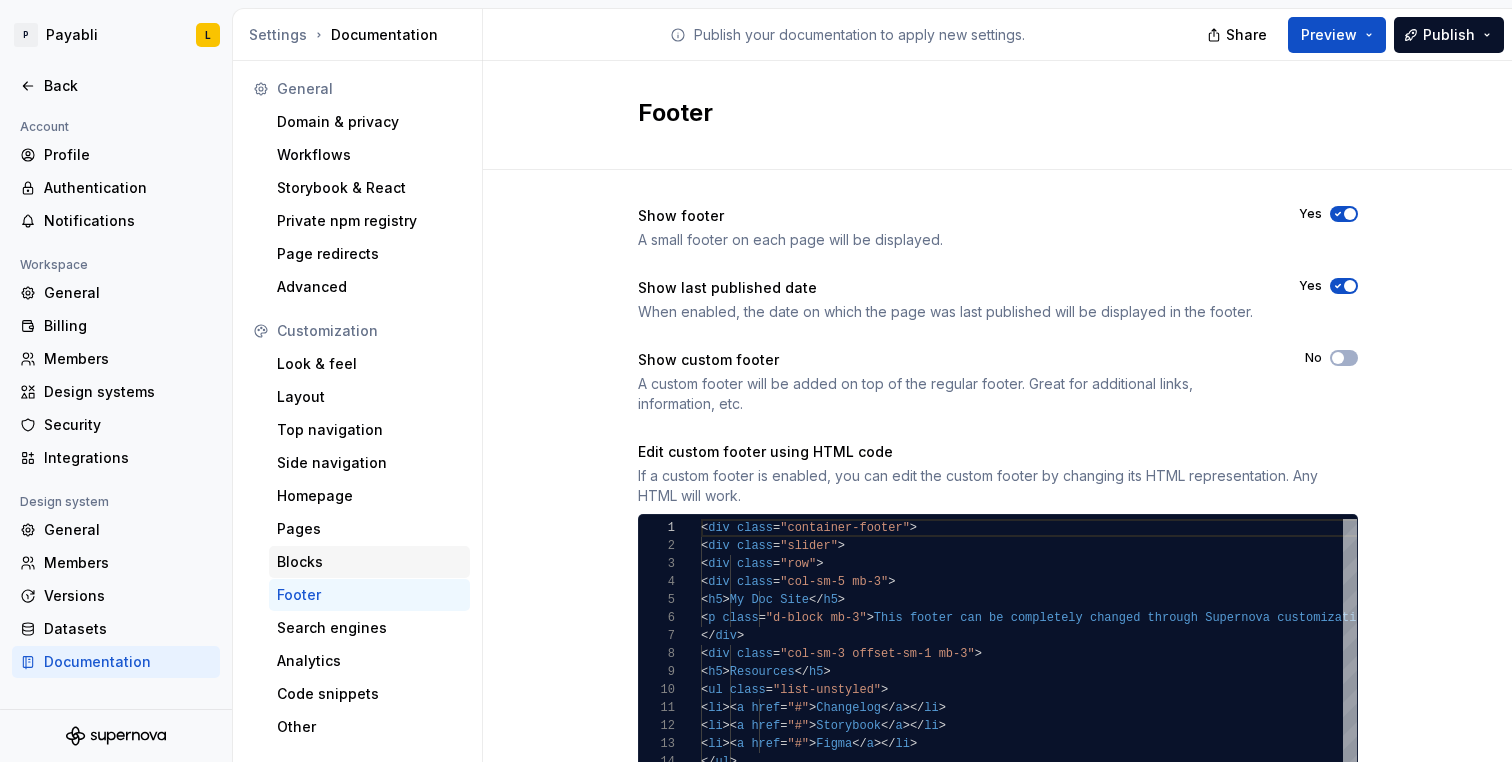 click on "Blocks" at bounding box center (369, 562) 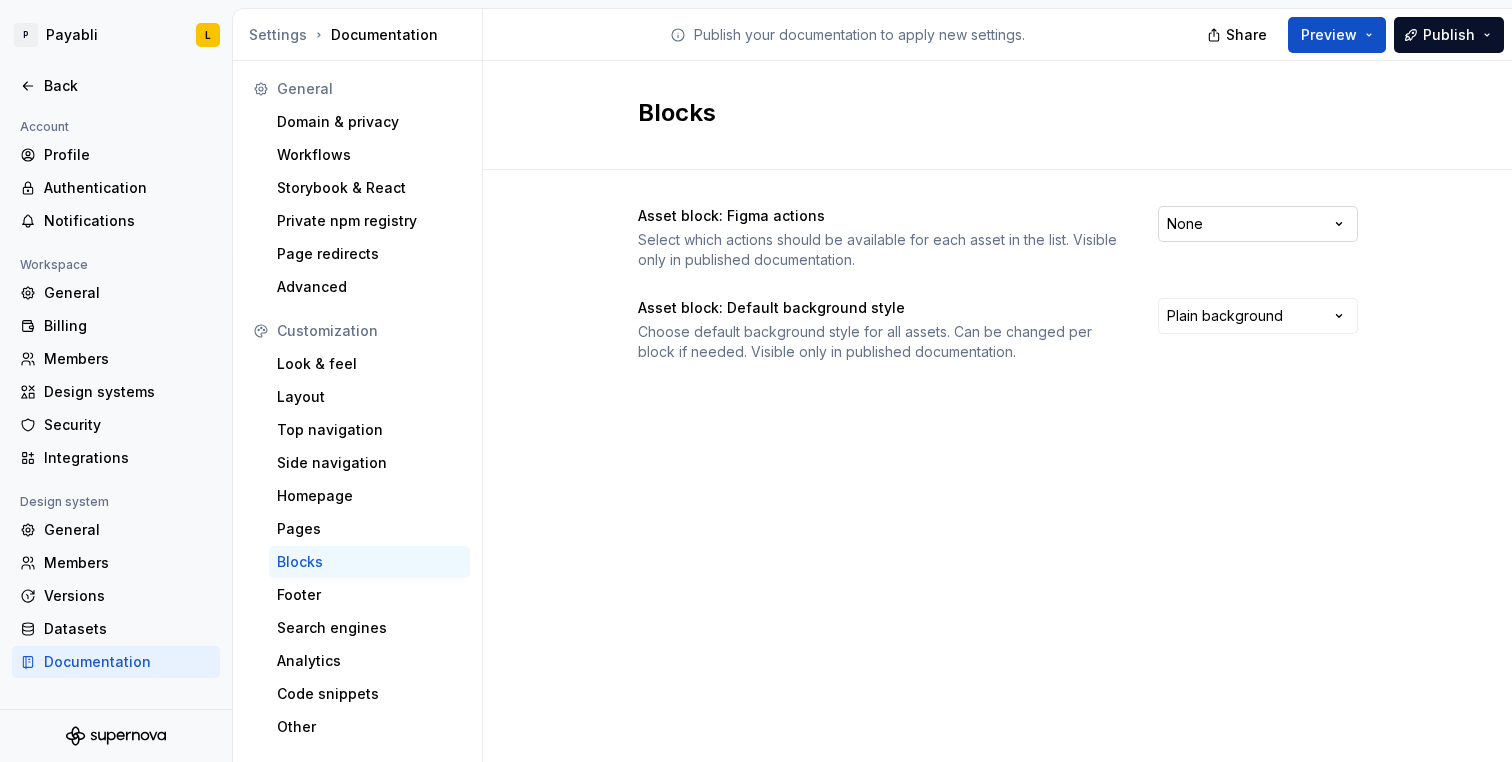 click on "P Payabli L Back Account Profile Authentication Notifications Workspace General Billing Members Design systems Security Integrations Design system General Members Versions Datasets Documentation Settings Documentation Publish your documentation to apply new settings. Share Preview Publish General Domain & privacy Workflows Storybook & React Private npm registry Page redirects Advanced Customization Look & feel Layout Top navigation Side navigation Homepage Pages Blocks Footer Search engines Analytics Code snippets Other Blocks Asset block: Figma actions Select which actions should be available for each asset in the list. Visible only in published documentation. None Asset block: Default background style Choose default background style for all assets. Can be changed per block if needed. Visible only in published documentation. Plain background   *" at bounding box center [756, 381] 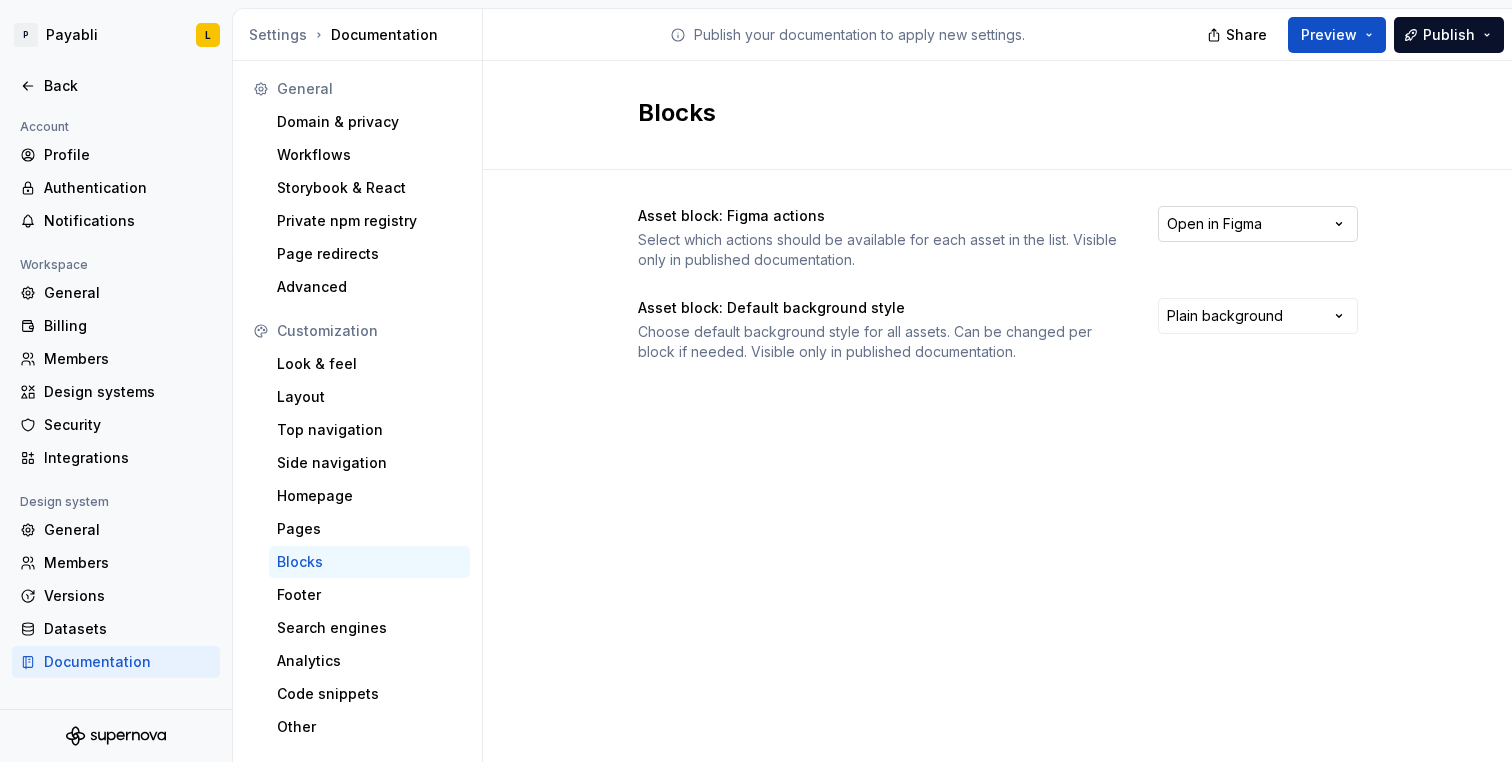 click on "P Payabli L Back Account Profile Authentication Notifications Workspace General Billing Members Design systems Security Integrations Design system General Members Versions Datasets Documentation Settings Documentation Publish your documentation to apply new settings. Share Preview Publish General Domain & privacy Workflows Storybook & React Private npm registry Page redirects Advanced Customization Look & feel Layout Top navigation Side navigation Homepage Pages Blocks Footer Search engines Analytics Code snippets Other Blocks Asset block: Figma actions Select which actions should be available for each asset in the list. Visible only in published documentation. Open in Figma Asset block: Default background style Choose default background style for all assets. Can be changed per block if needed. Visible only in published documentation. Plain background   *" at bounding box center (756, 381) 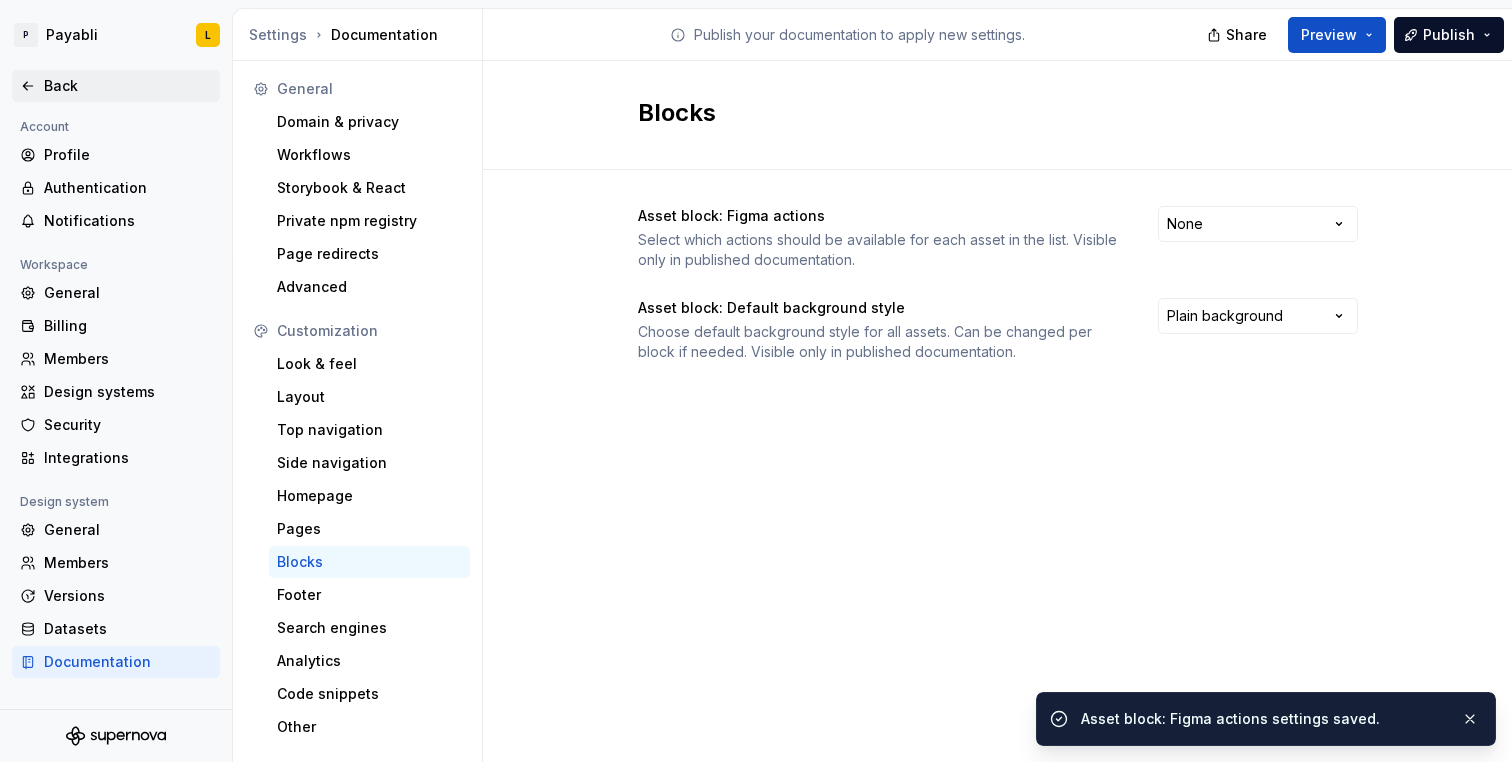 click on "Back" at bounding box center (128, 86) 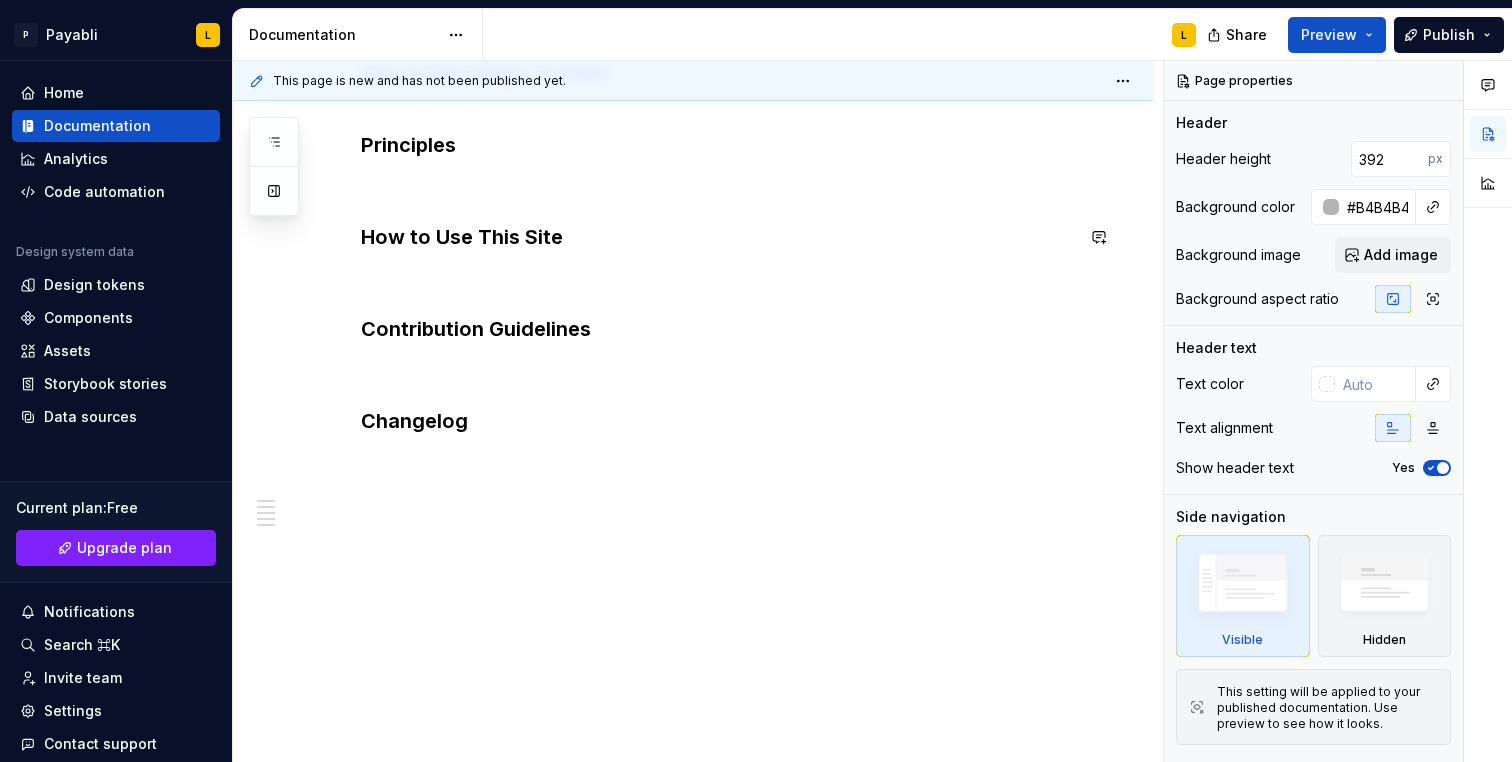 scroll, scrollTop: 0, scrollLeft: 0, axis: both 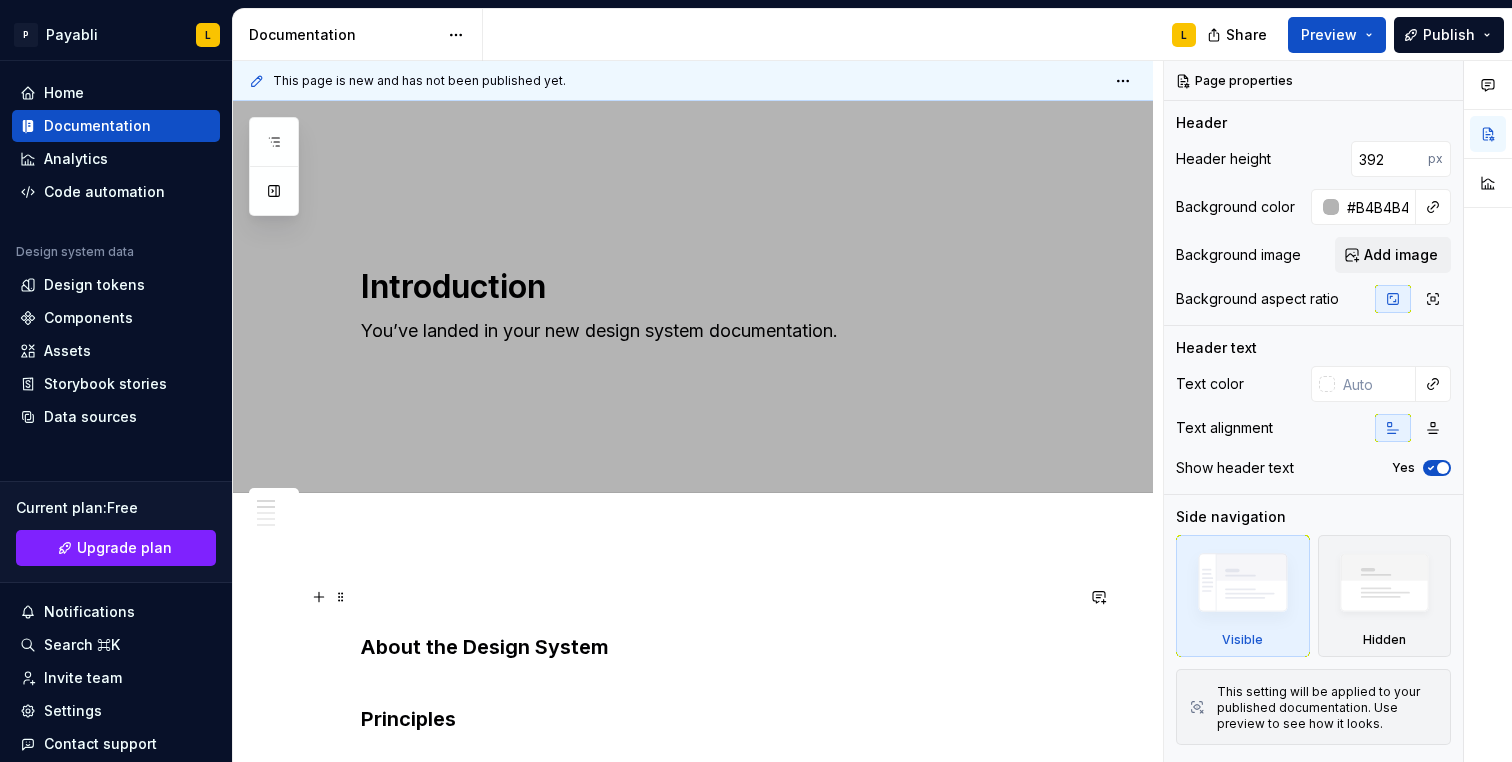 click at bounding box center (717, 597) 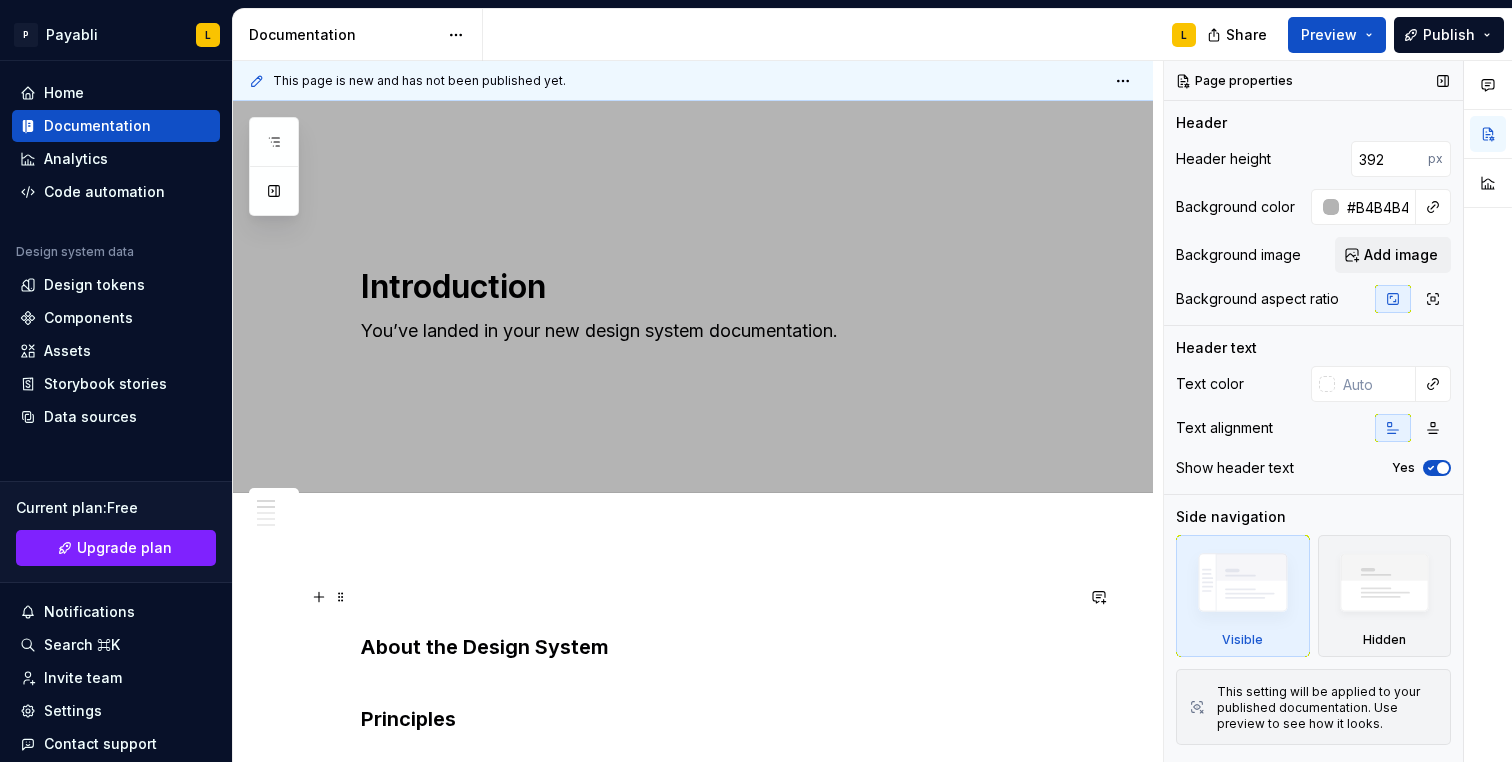 click on "About the Design System Principles How to Use This Site Contribution Guidelines Changelog" at bounding box center [717, 835] 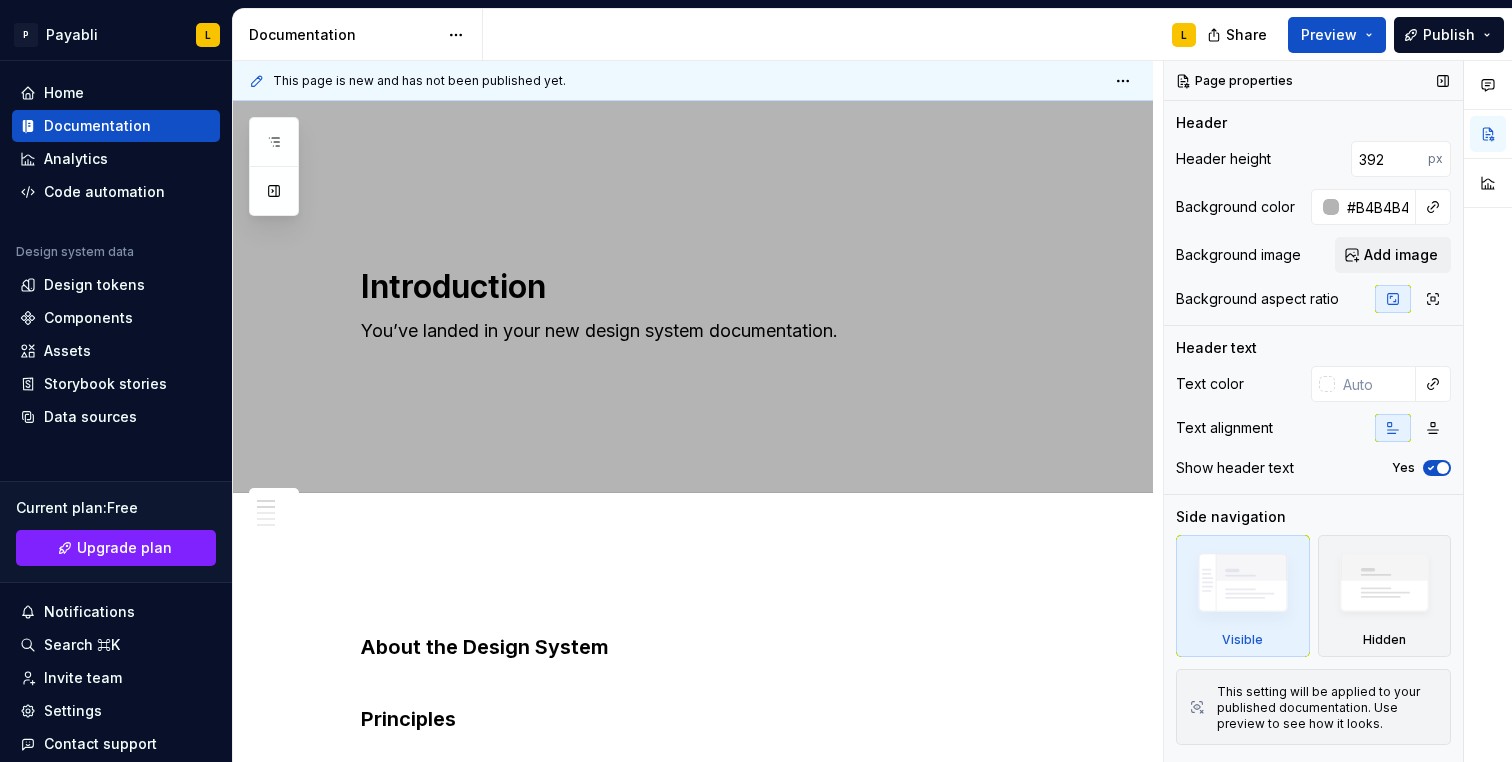 type on "*" 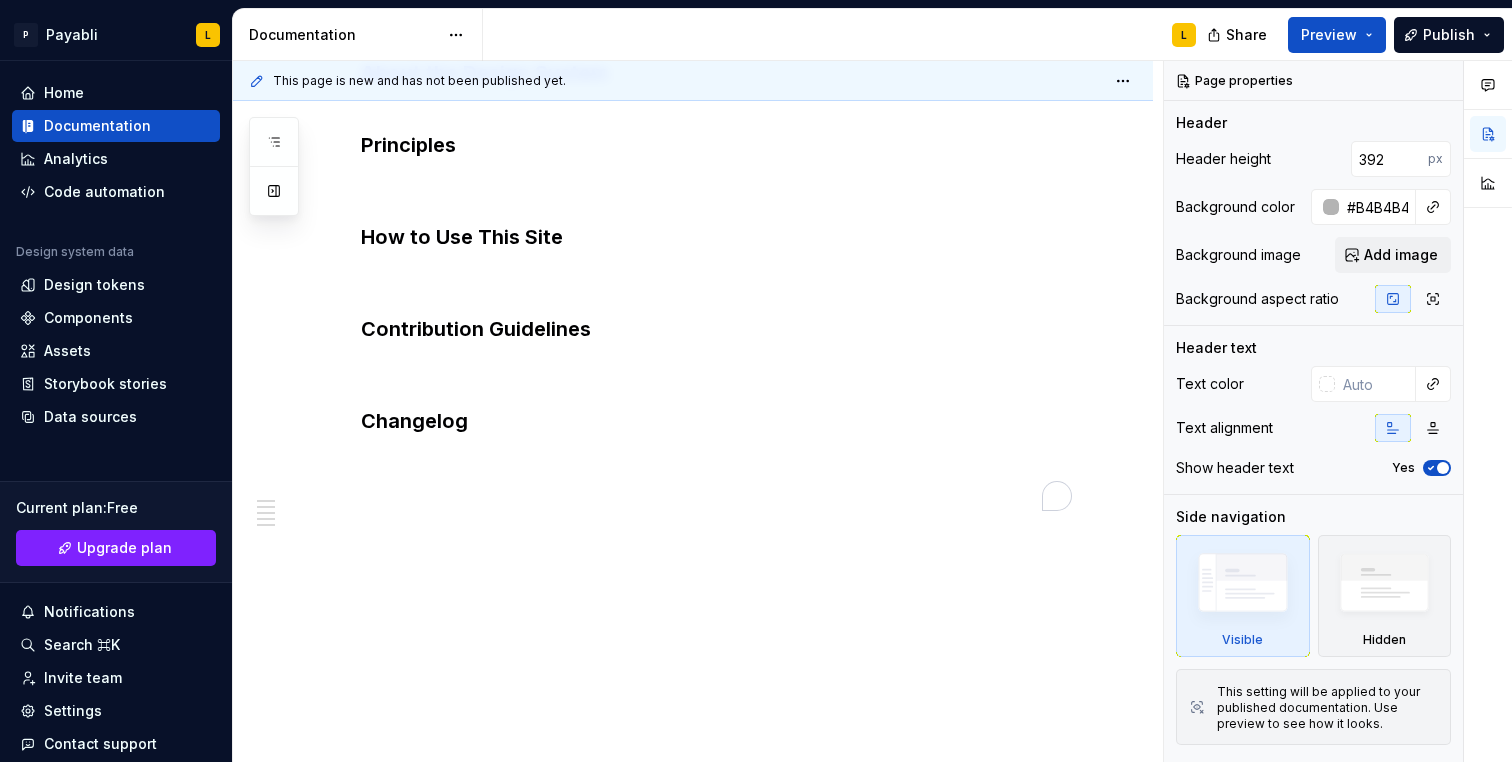 click on "This page is new and has not been published yet. Introduction You’ve landed in your new design system documentation. Edit header About the Design System Principles How to Use This Site Contribution Guidelines Changelog About the Design System Principles How to Use This Site Contribution Guidelines Changelog" at bounding box center (698, 412) 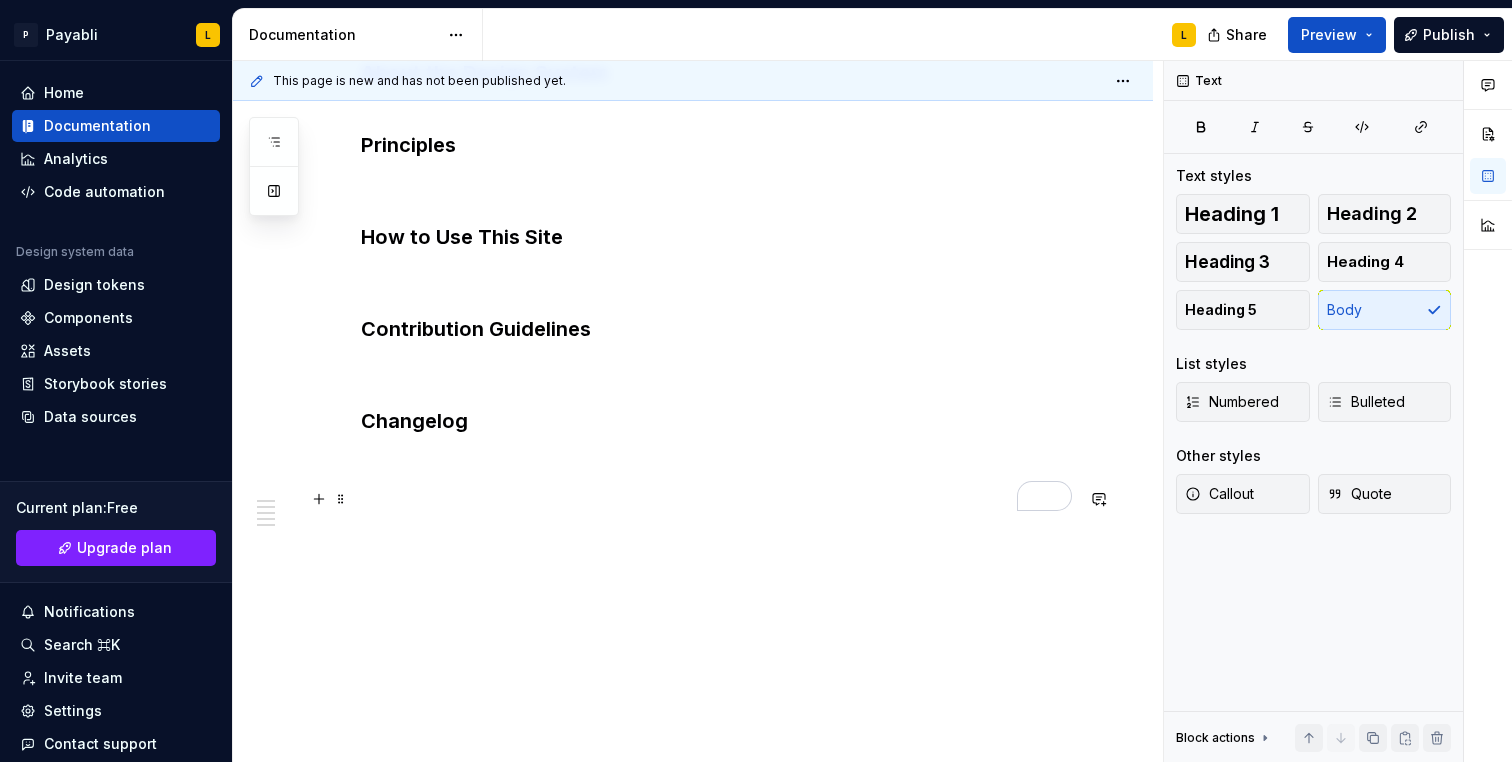 scroll, scrollTop: 574, scrollLeft: 0, axis: vertical 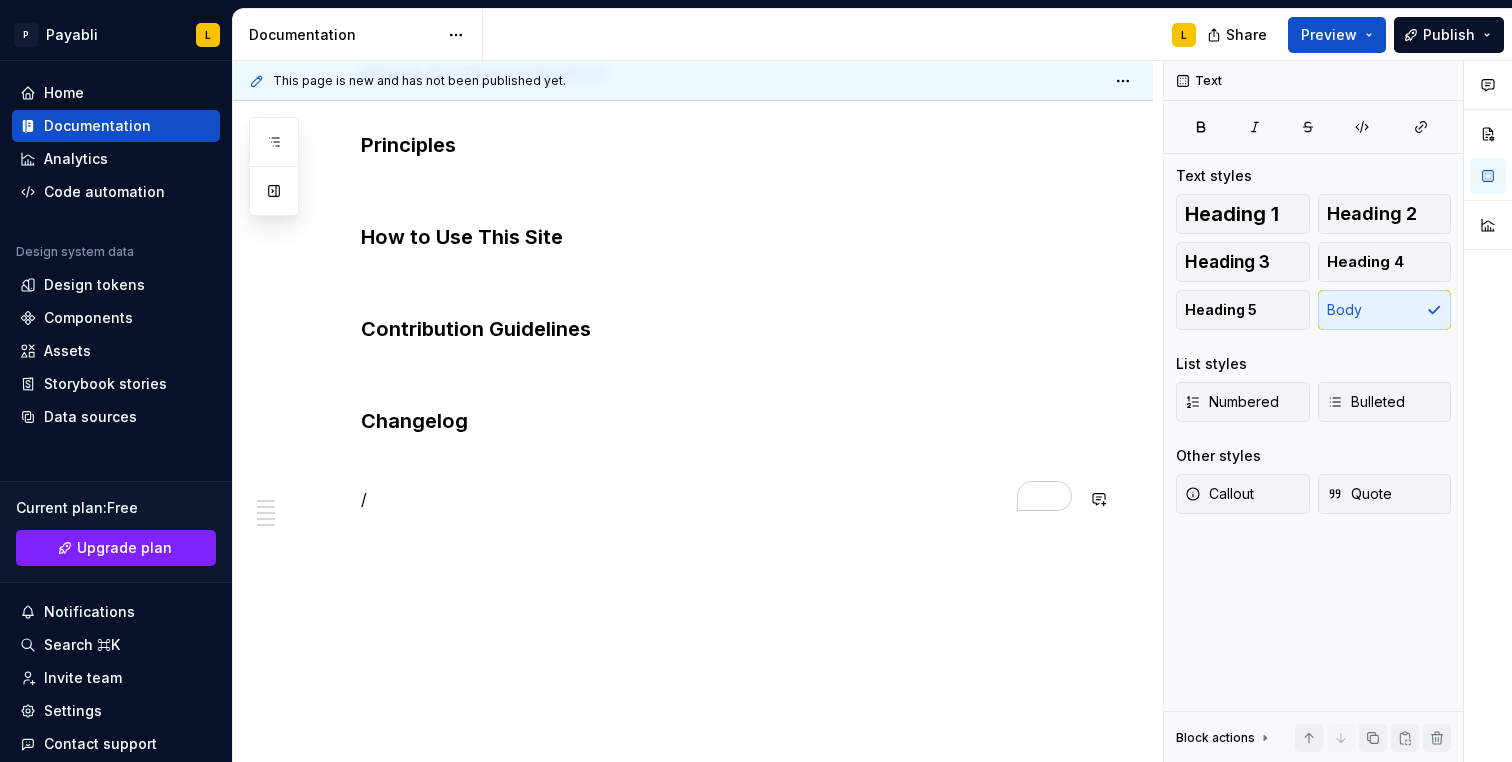 click on "About the Design System Principles How to Use This Site Contribution Guidelines Changelog /" at bounding box center (717, 273) 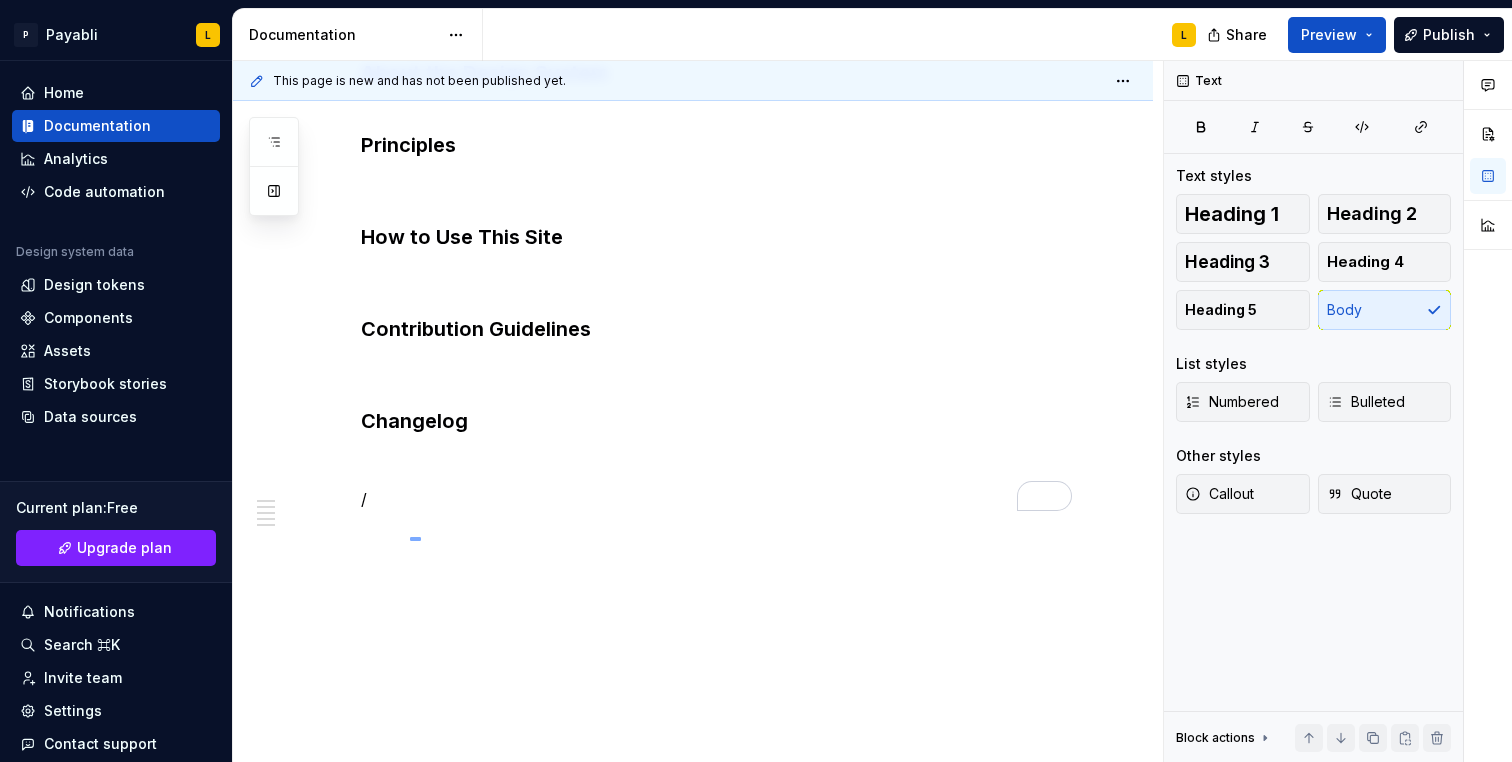 click on "This page is new and has not been published yet. Introduction You’ve landed in your new design system documentation. Edit header About the Design System Principles How to Use This Site Contribution Guidelines Changelog About the Design System Principles How to Use This Site Contribution Guidelines Changelog /" at bounding box center [698, 412] 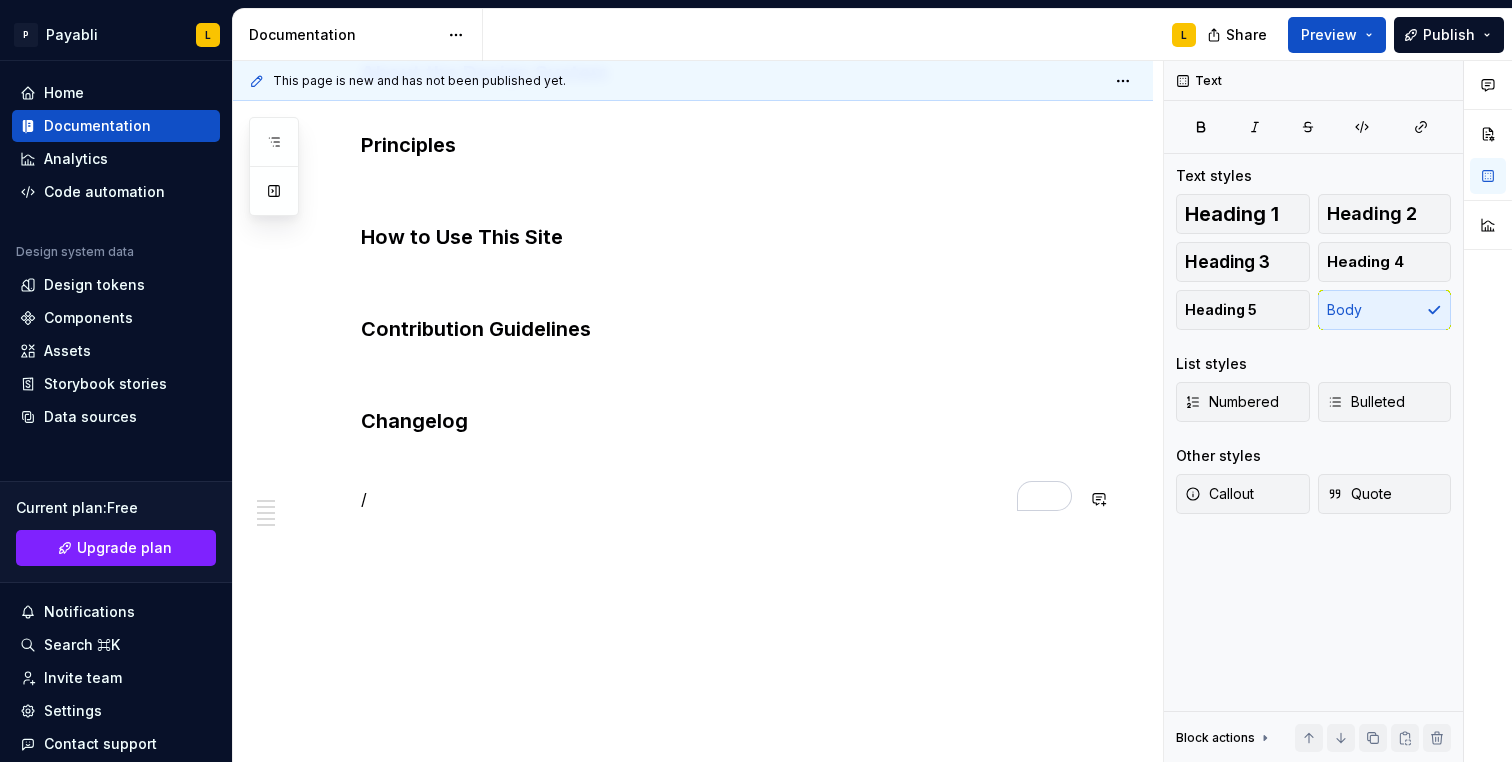 click on "About the Design System Principles How to Use This Site Contribution Guidelines Changelog /" at bounding box center [693, 363] 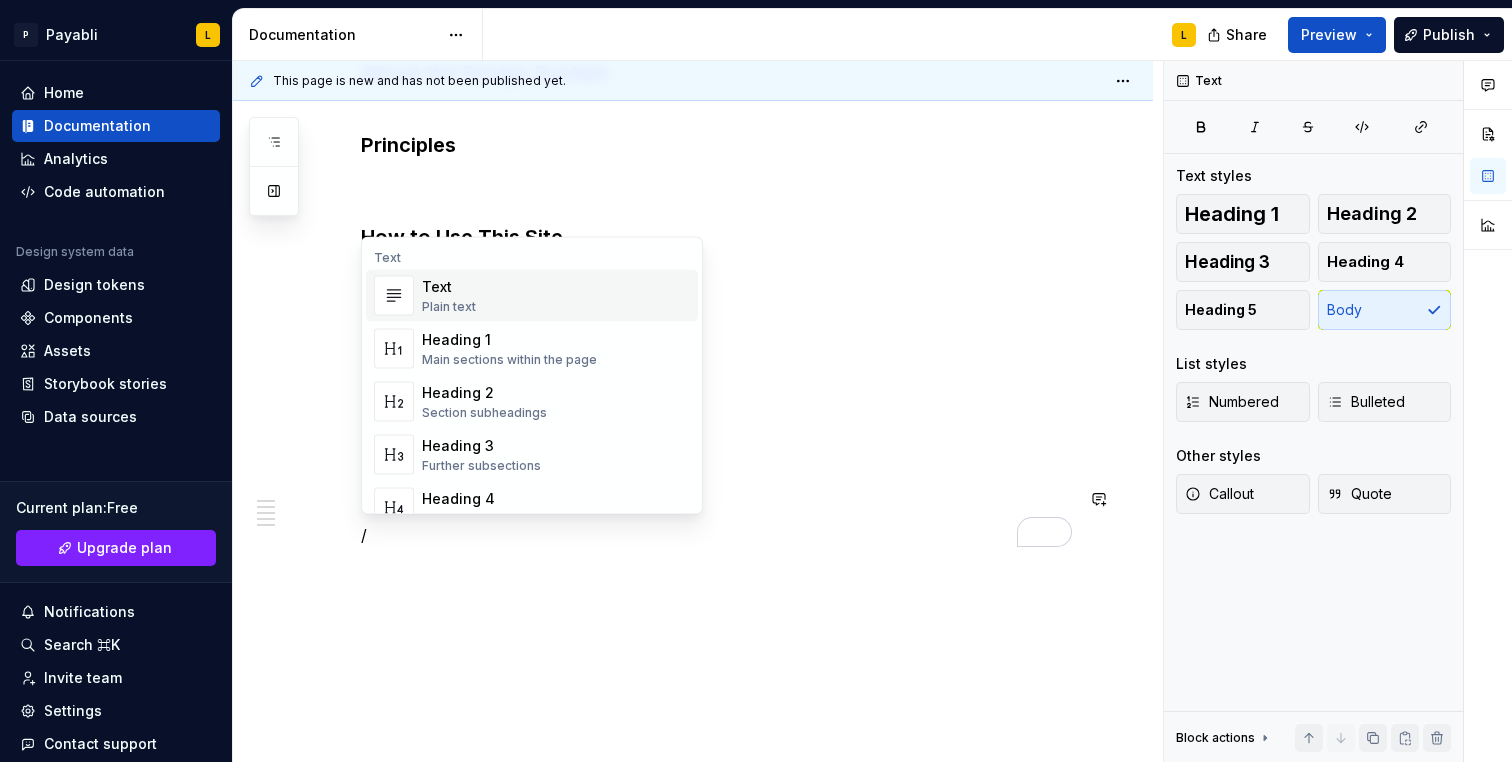 scroll, scrollTop: 585, scrollLeft: 0, axis: vertical 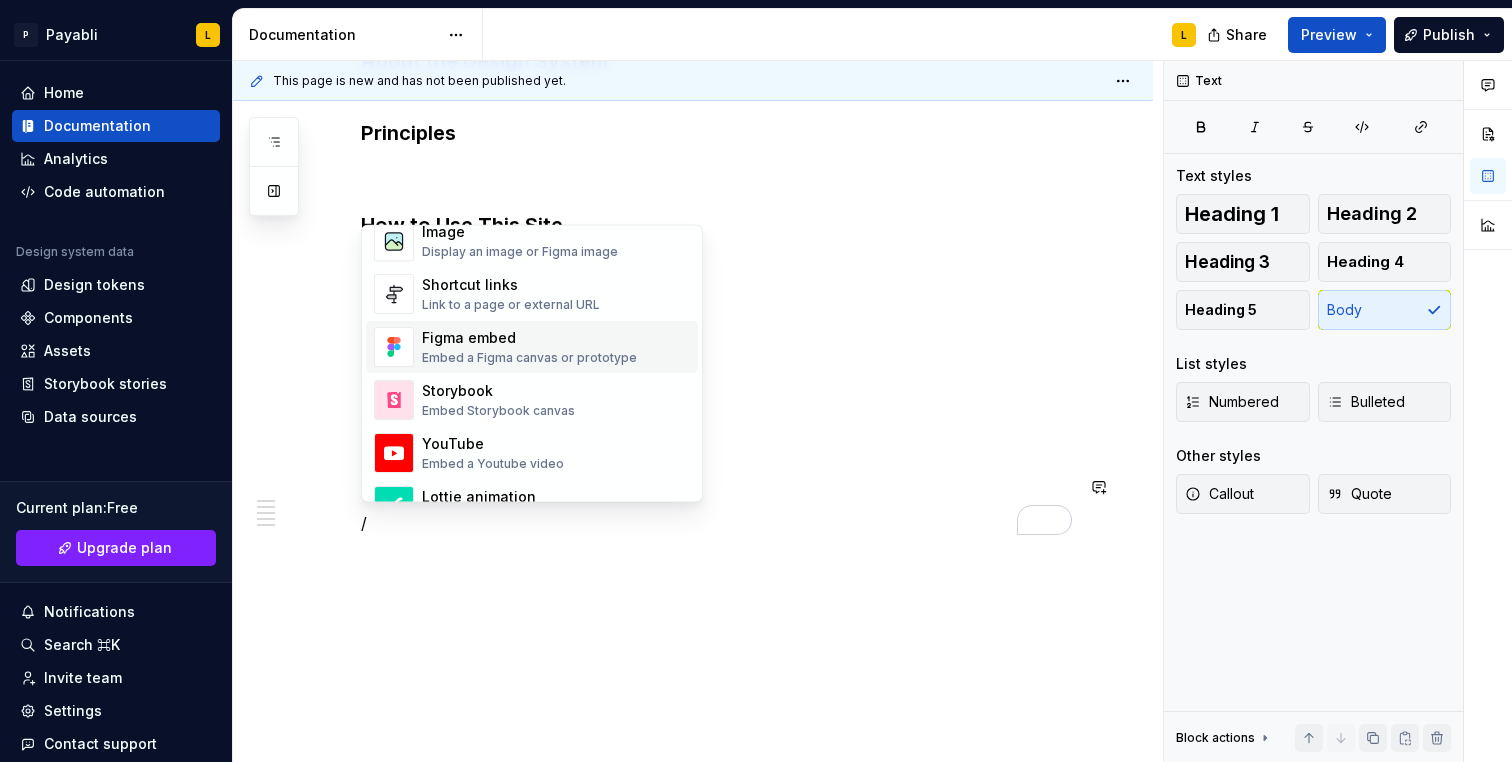 click on "Figma embed Embed a Figma canvas or prototype" at bounding box center (529, 348) 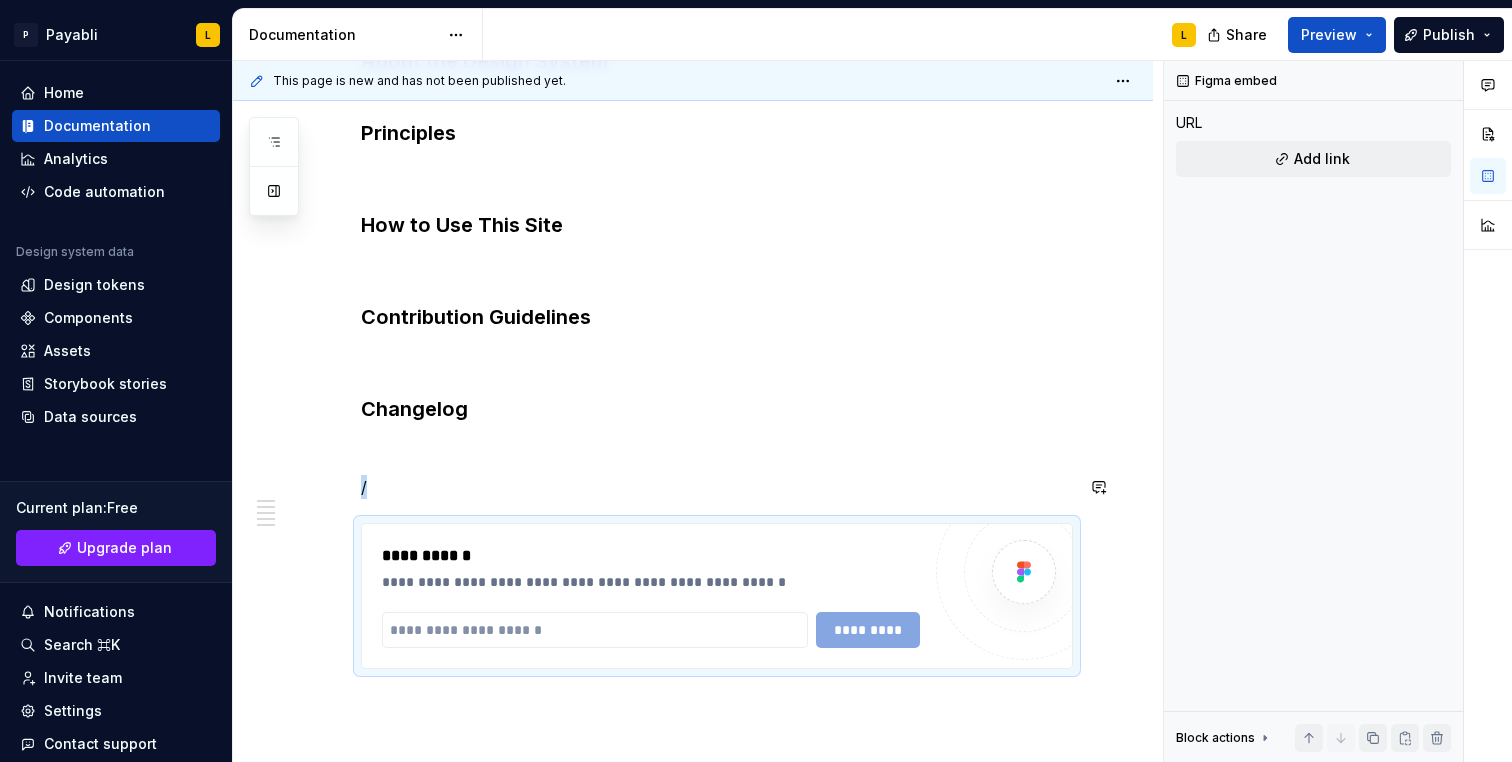 type on "*" 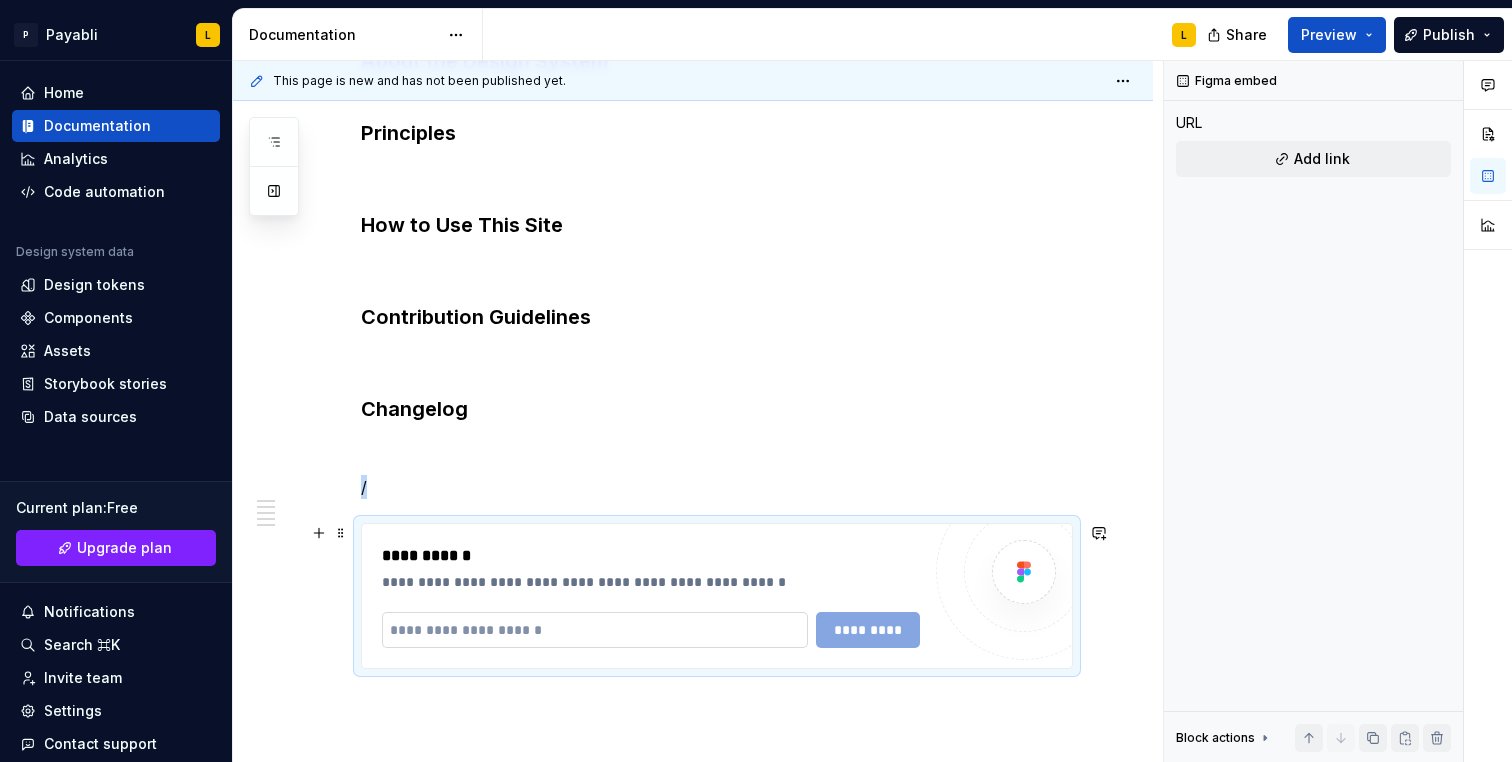 scroll, scrollTop: 665, scrollLeft: 0, axis: vertical 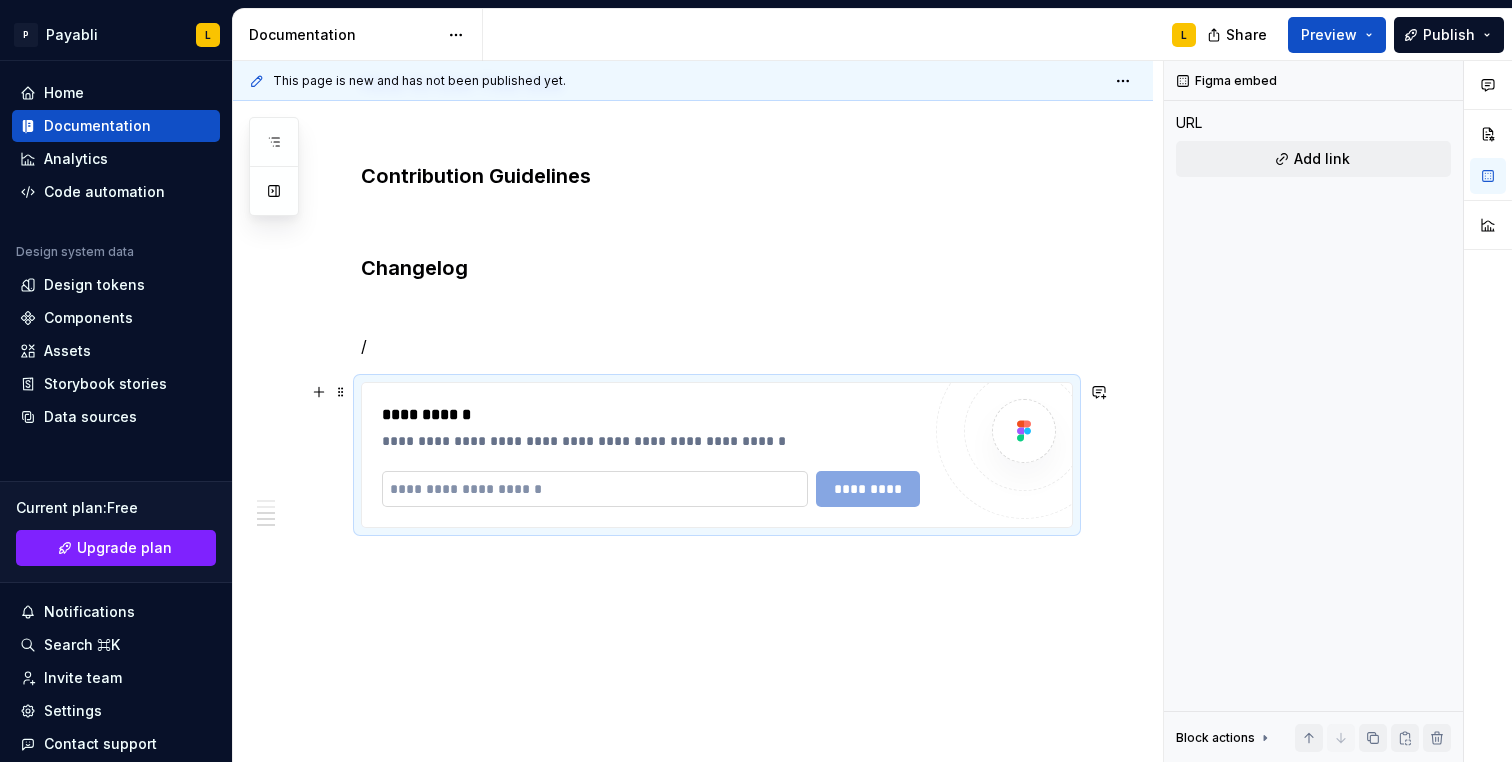 click at bounding box center [595, 489] 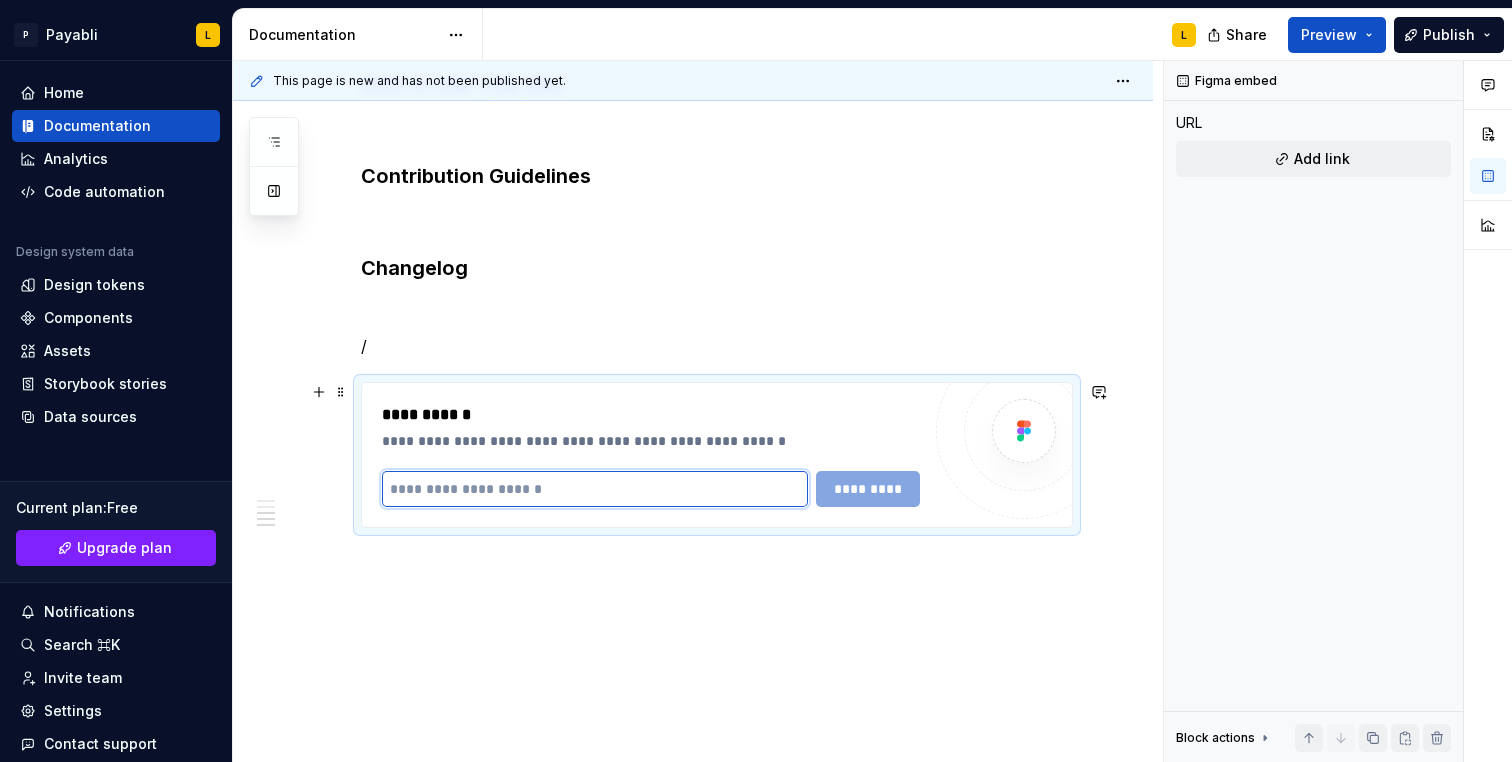 paste on "**********" 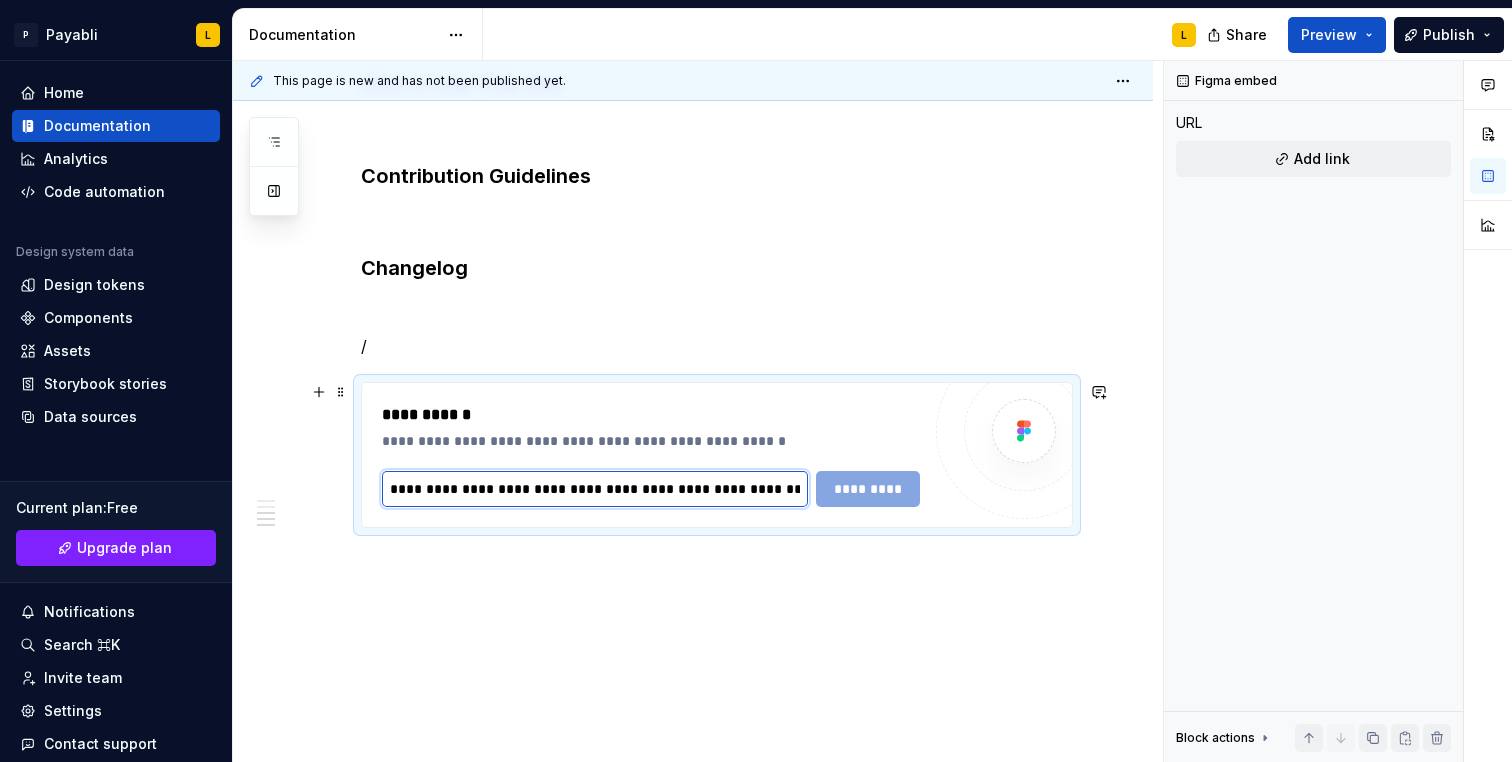scroll, scrollTop: 0, scrollLeft: 293, axis: horizontal 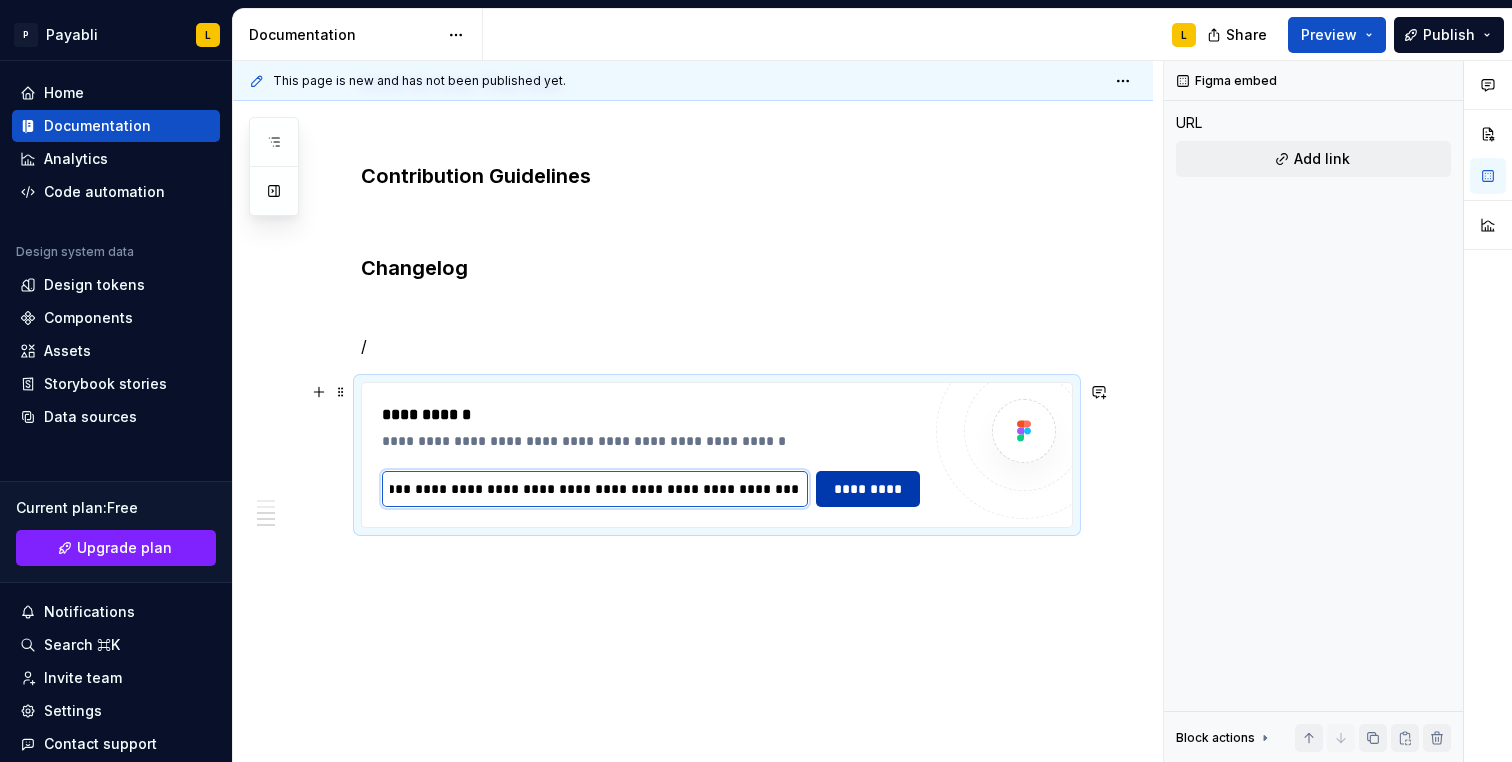 type on "**********" 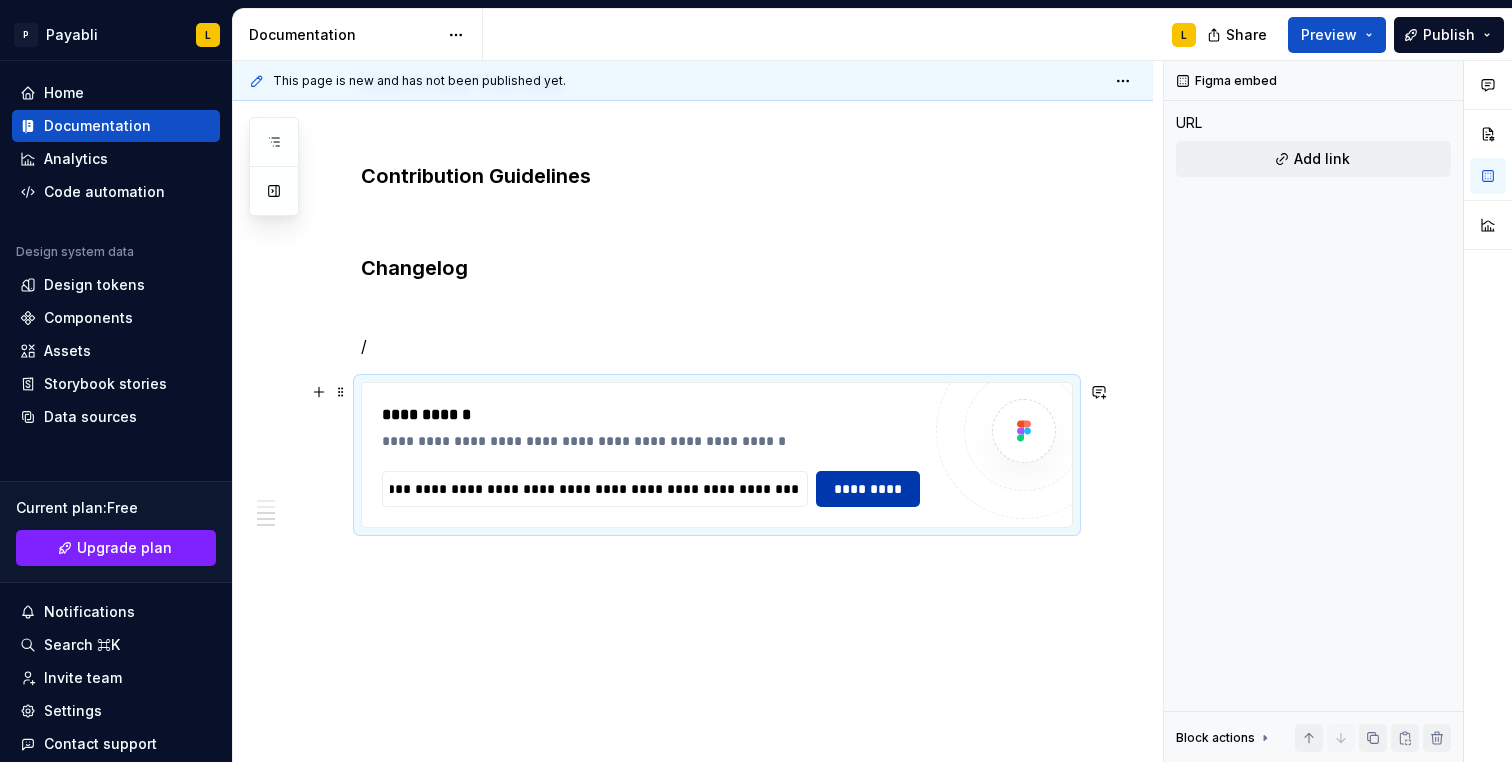 scroll, scrollTop: 0, scrollLeft: 0, axis: both 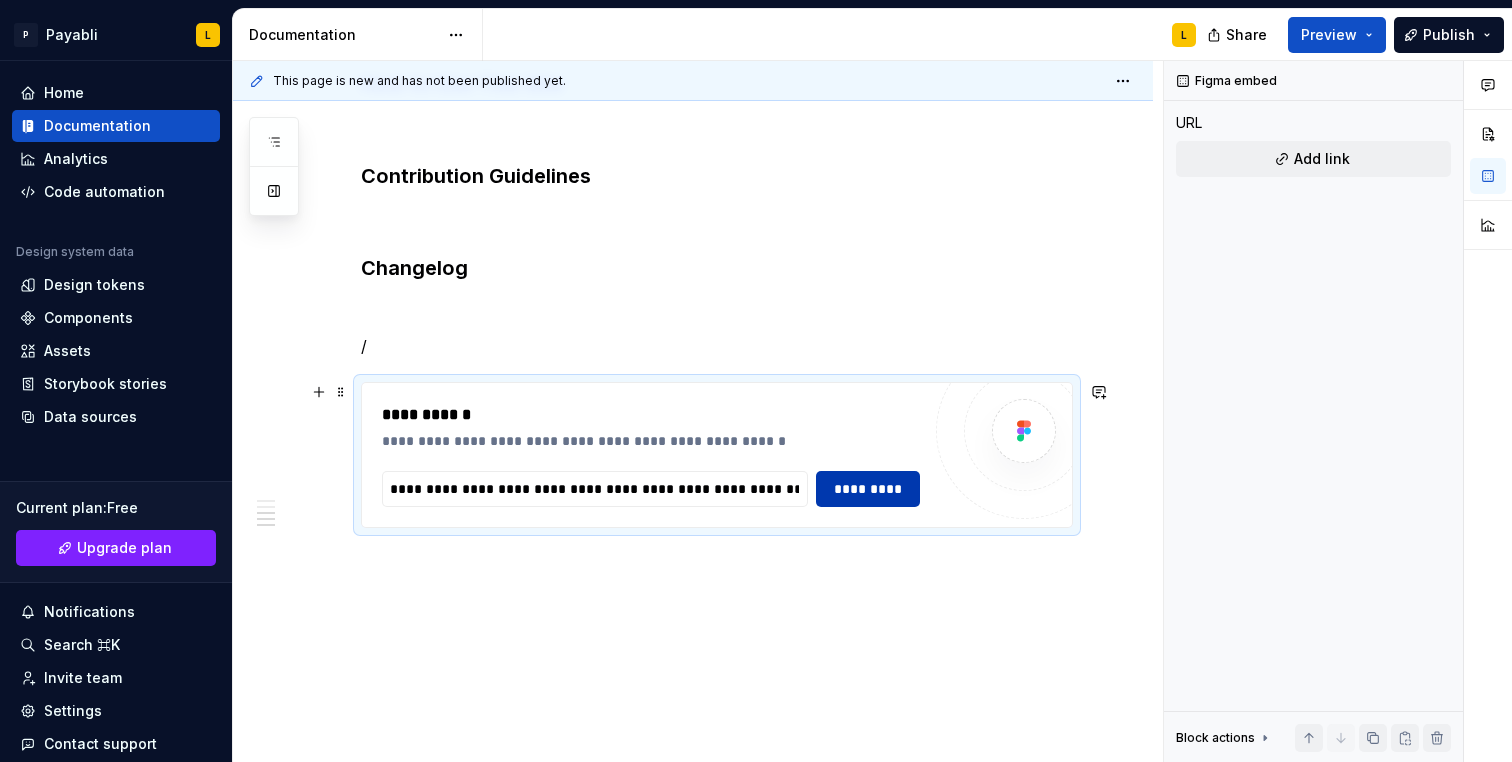 click on "*********" at bounding box center [868, 489] 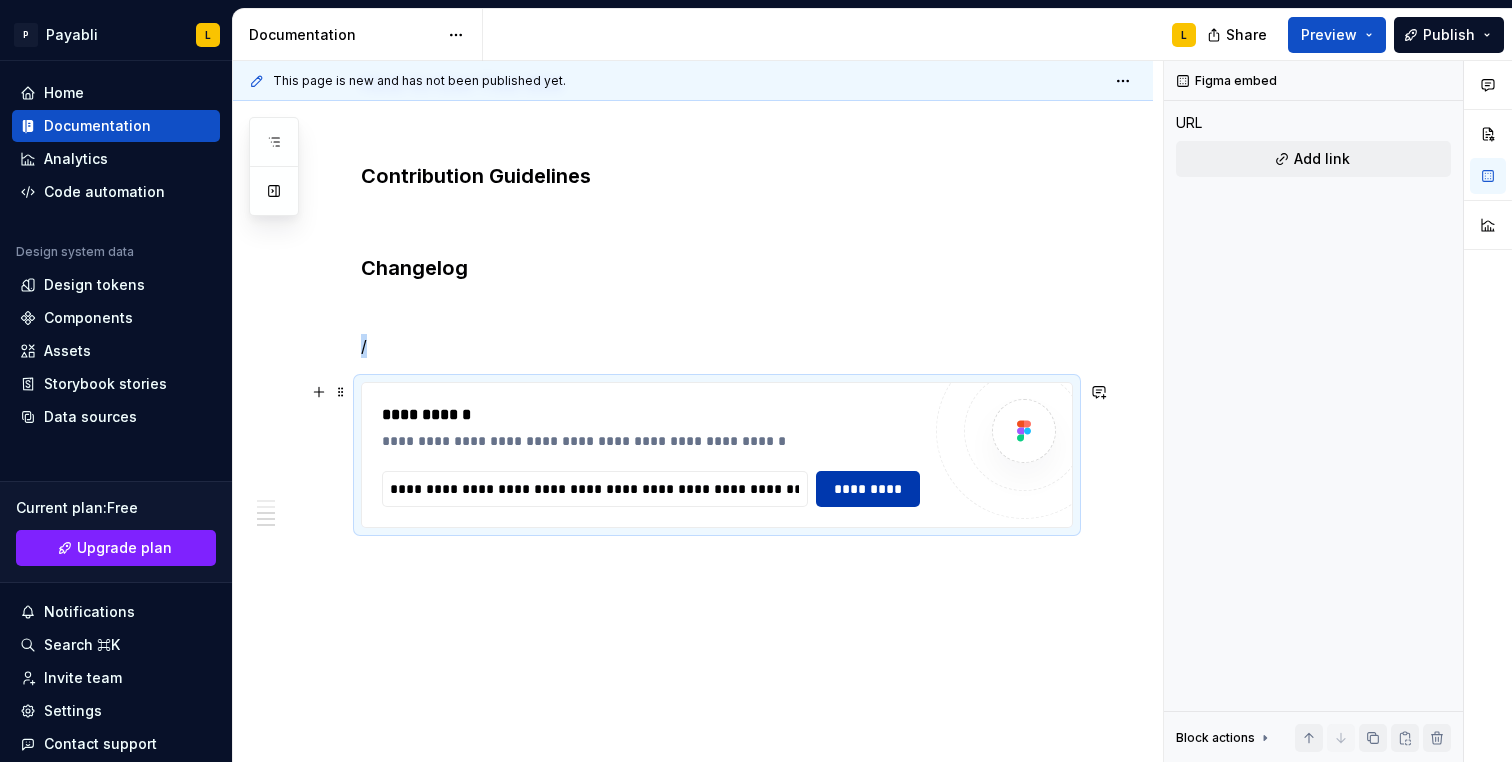 scroll, scrollTop: 749, scrollLeft: 0, axis: vertical 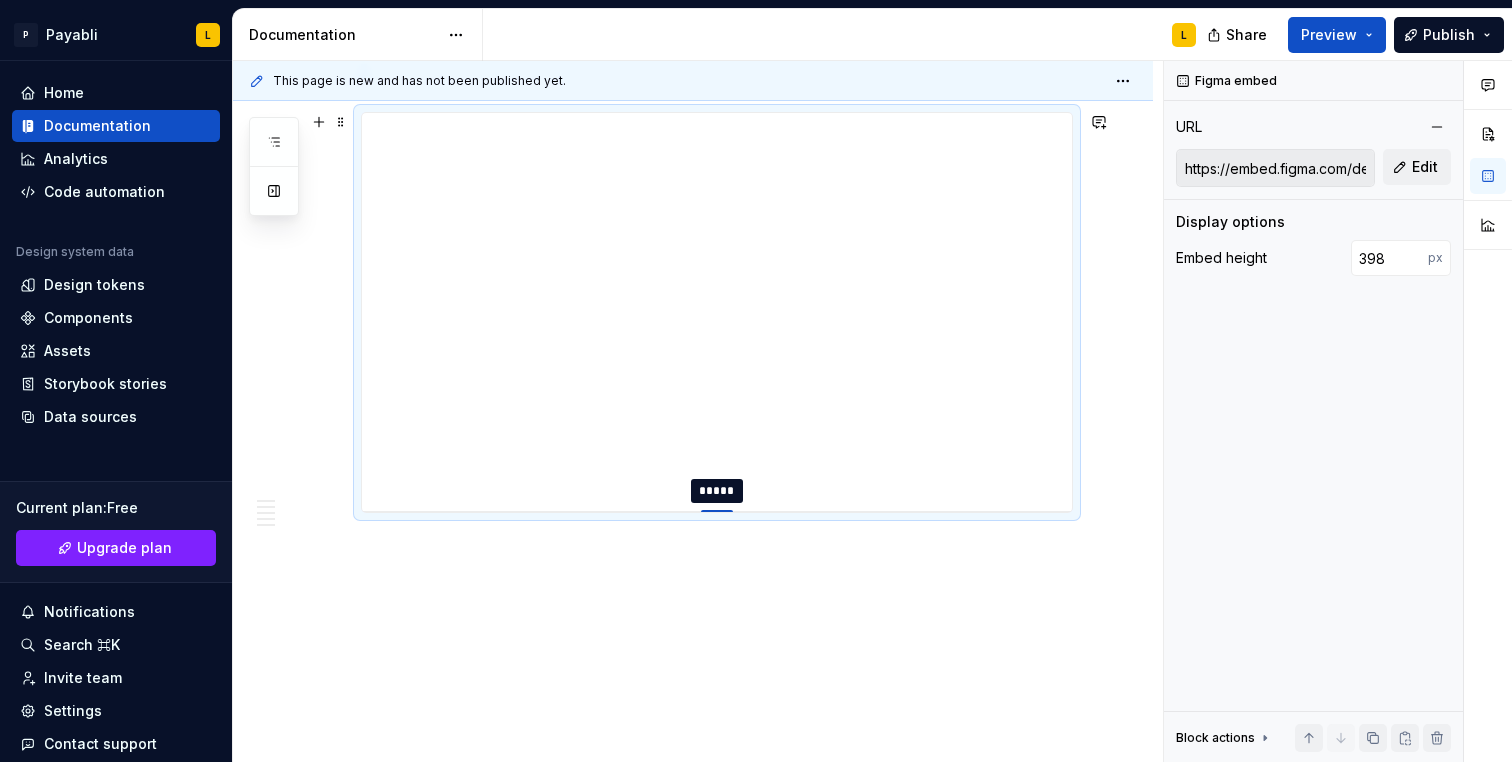 type on "407" 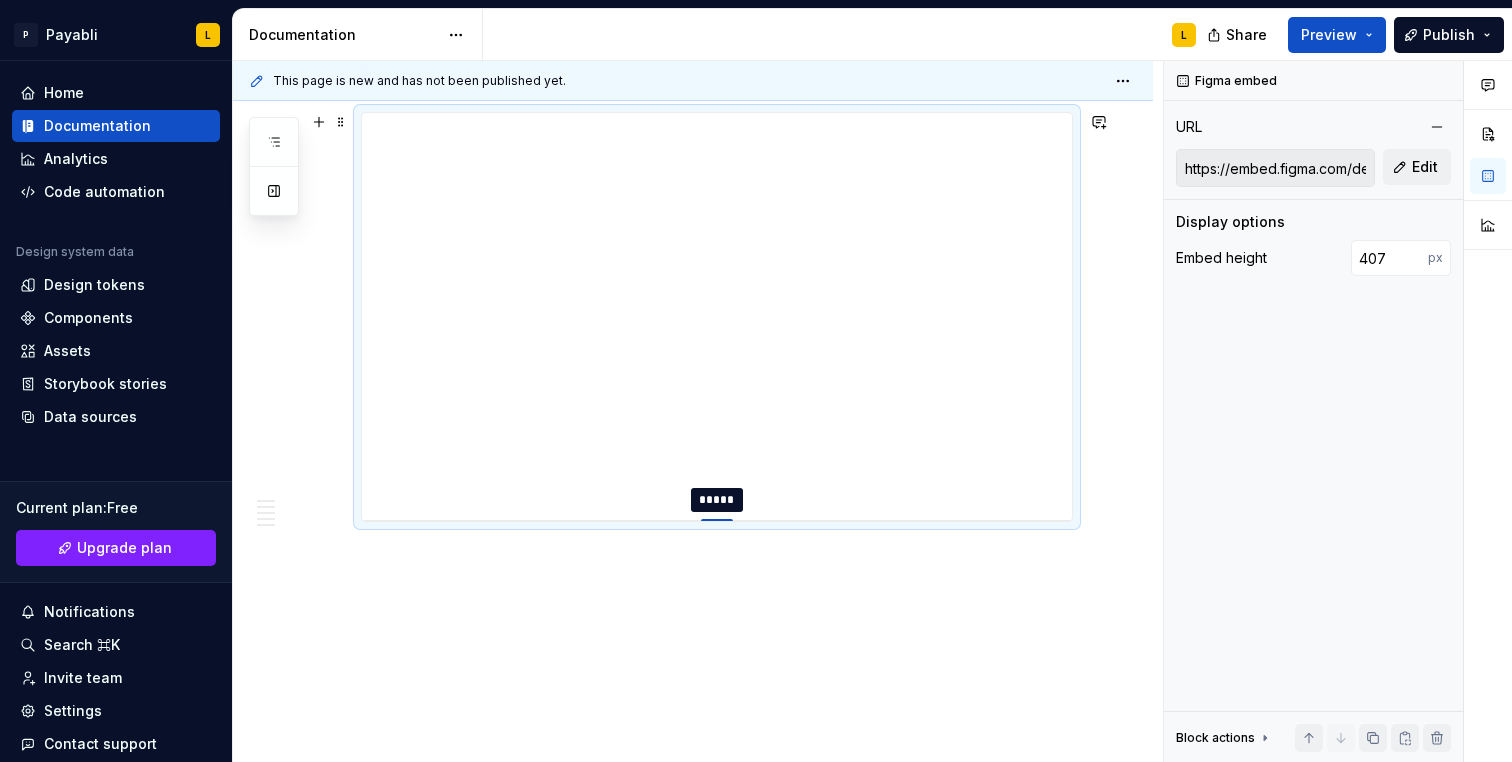 drag, startPoint x: 713, startPoint y: 511, endPoint x: 728, endPoint y: 520, distance: 17.492855 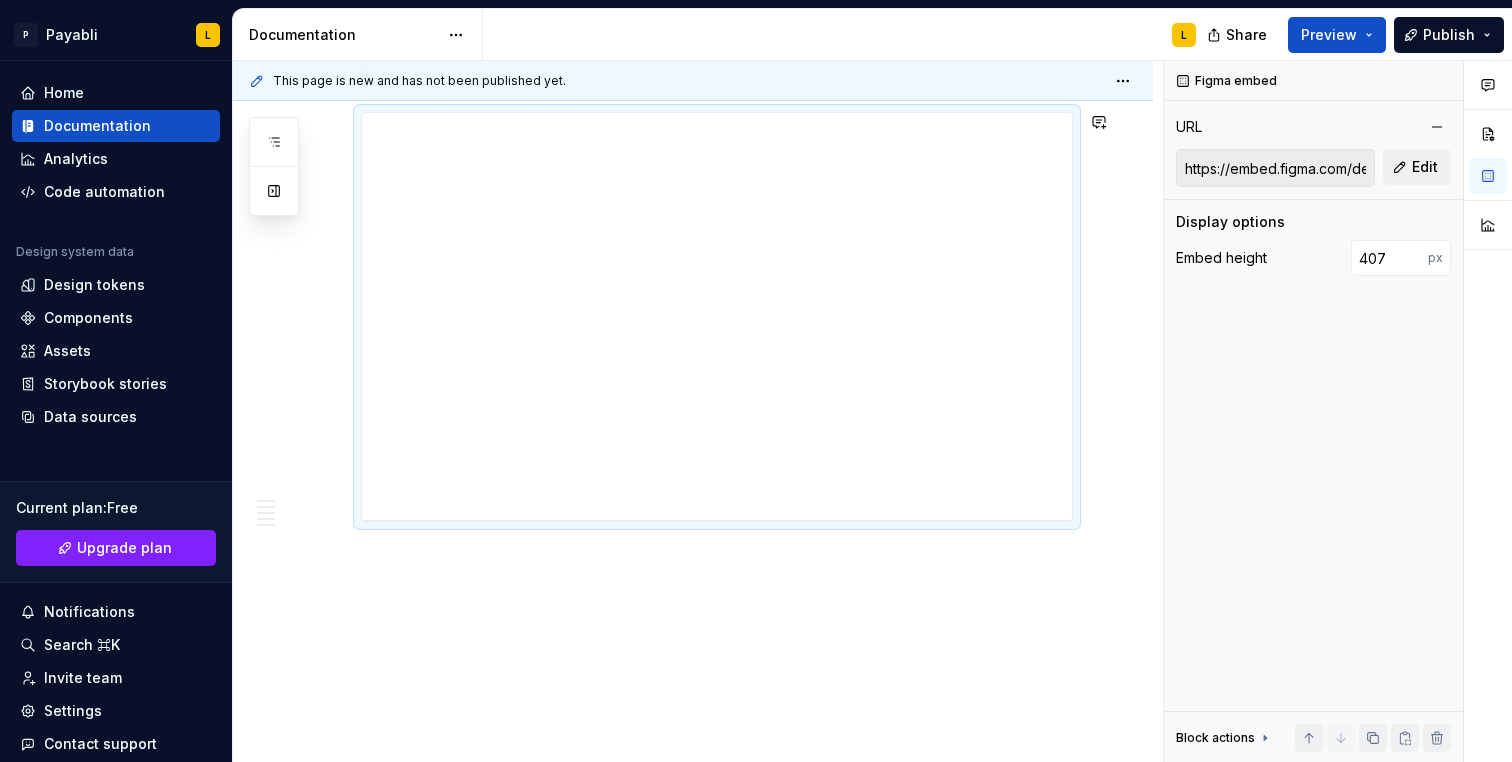 click on "**********" at bounding box center [693, 157] 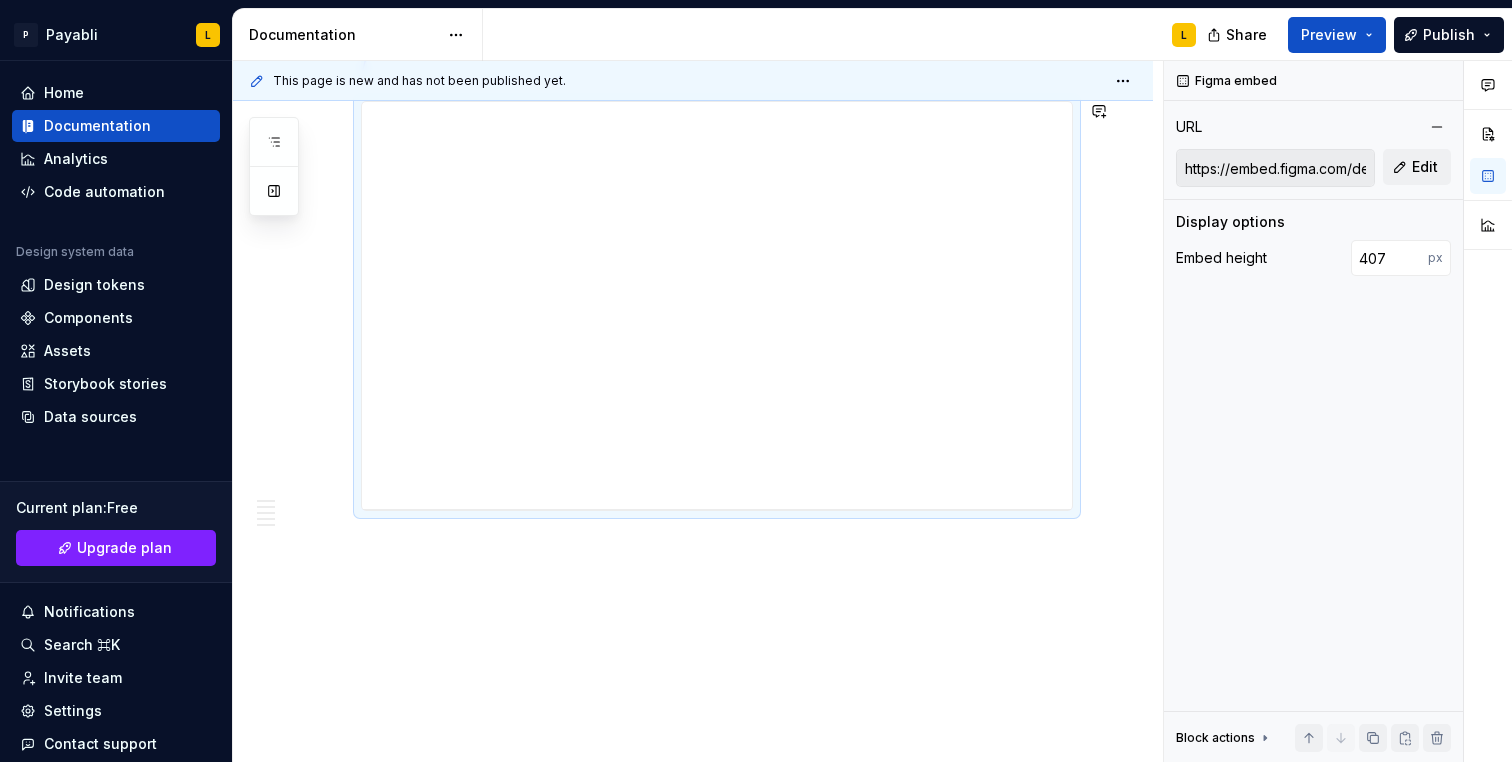 click on "**********" at bounding box center (693, 146) 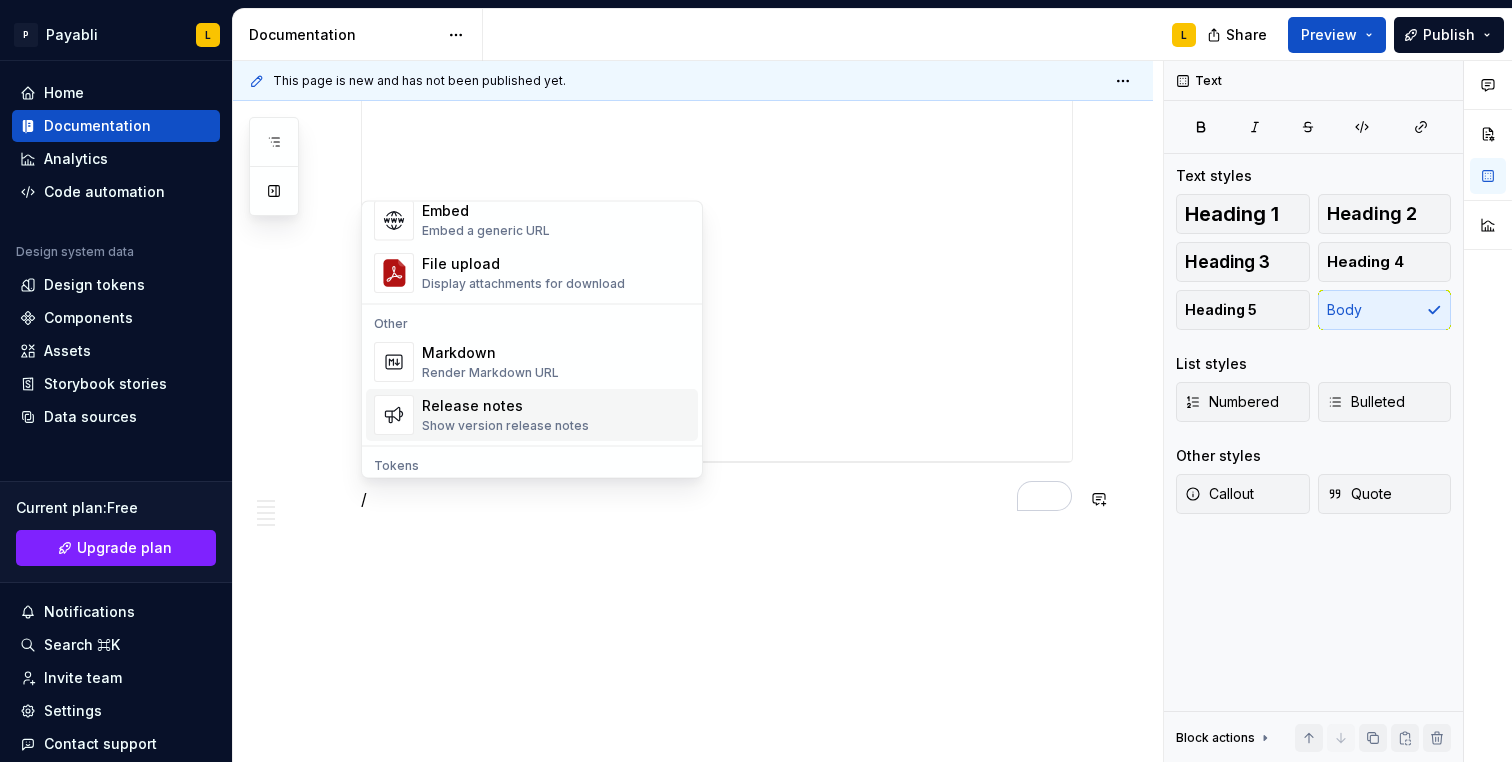 click on "Release notes" at bounding box center (505, 407) 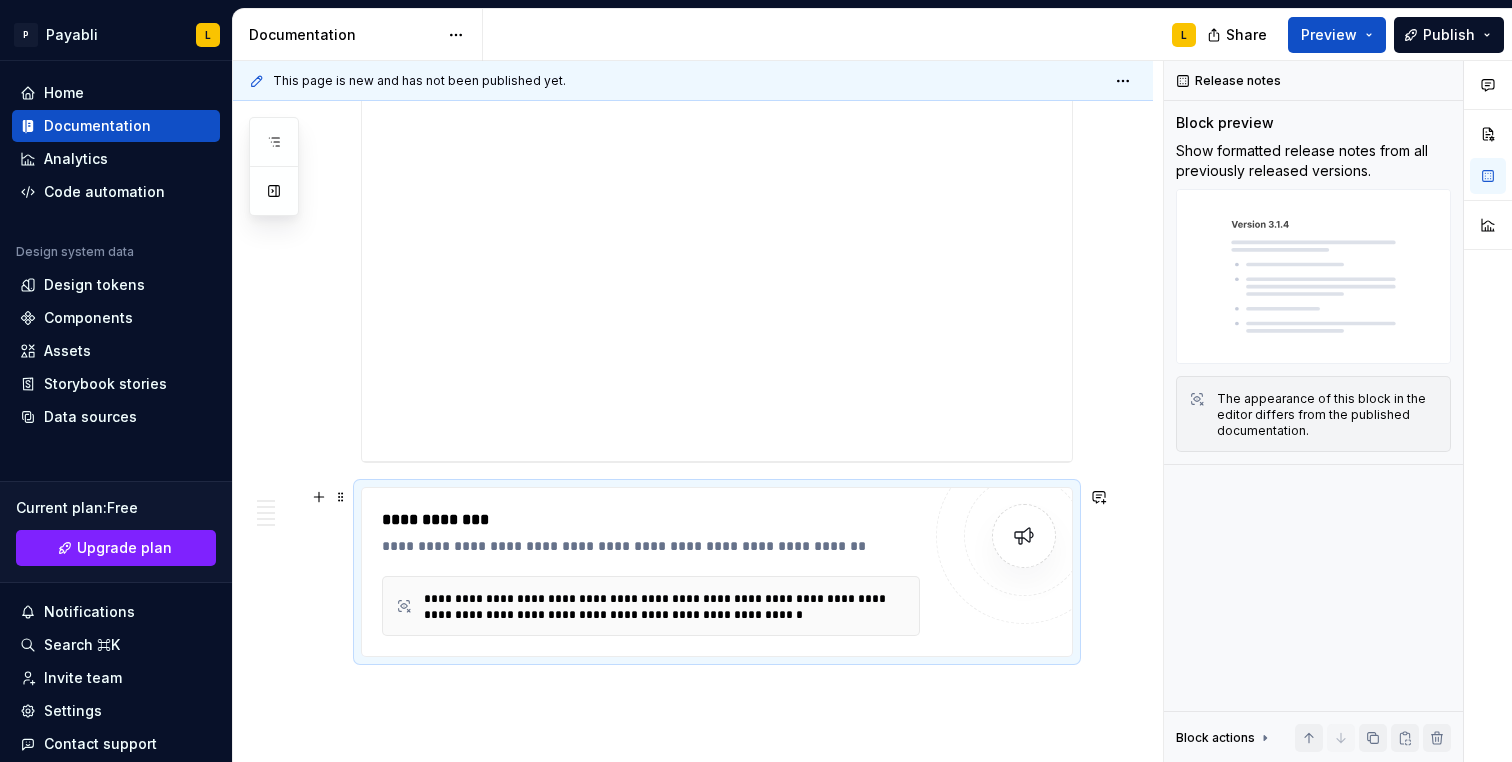 click on "**********" at bounding box center (665, 607) 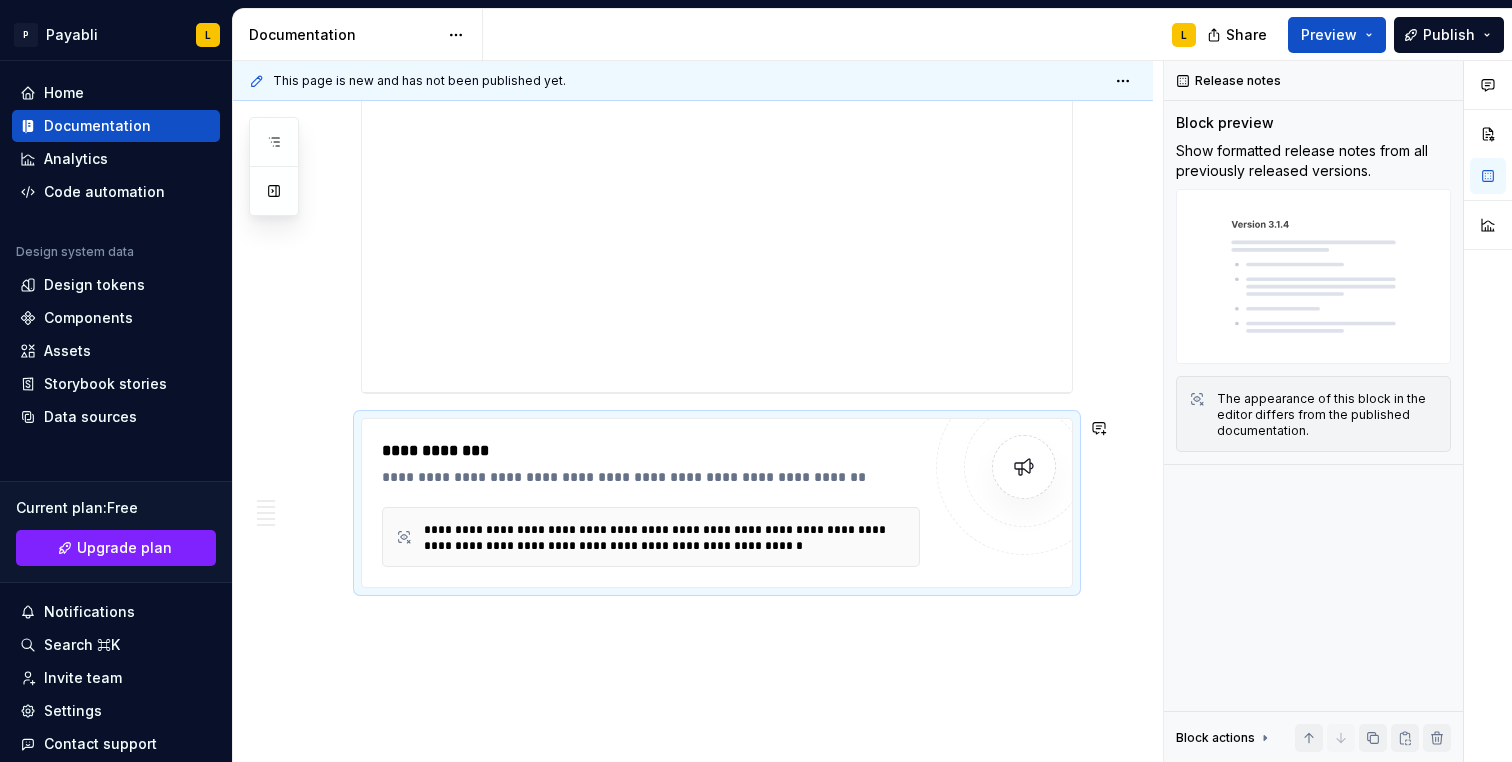 click on "**********" at bounding box center [693, 126] 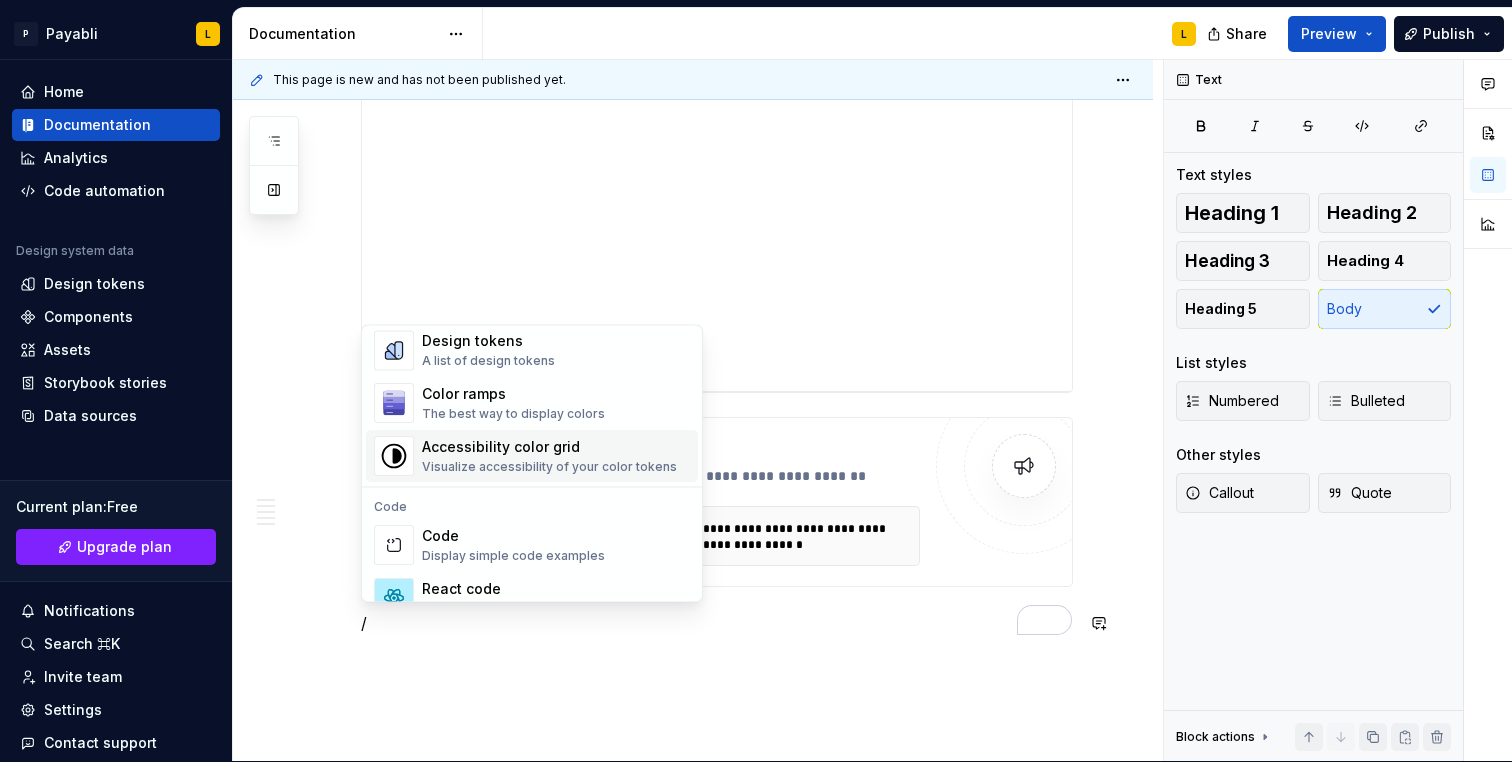 click on "Accessibility color grid Visualize accessibility of your color tokens" at bounding box center (549, 457) 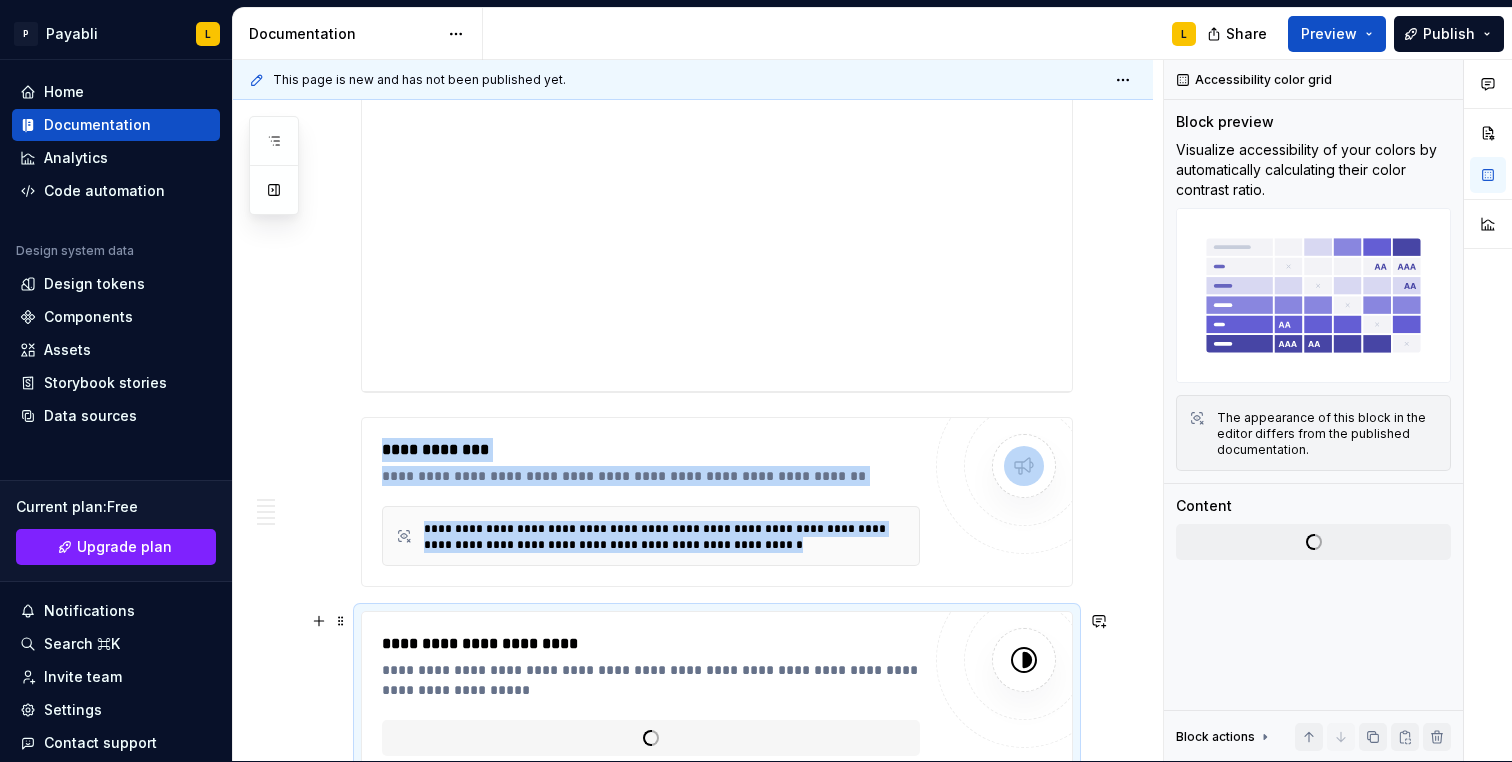 scroll, scrollTop: 1185, scrollLeft: 0, axis: vertical 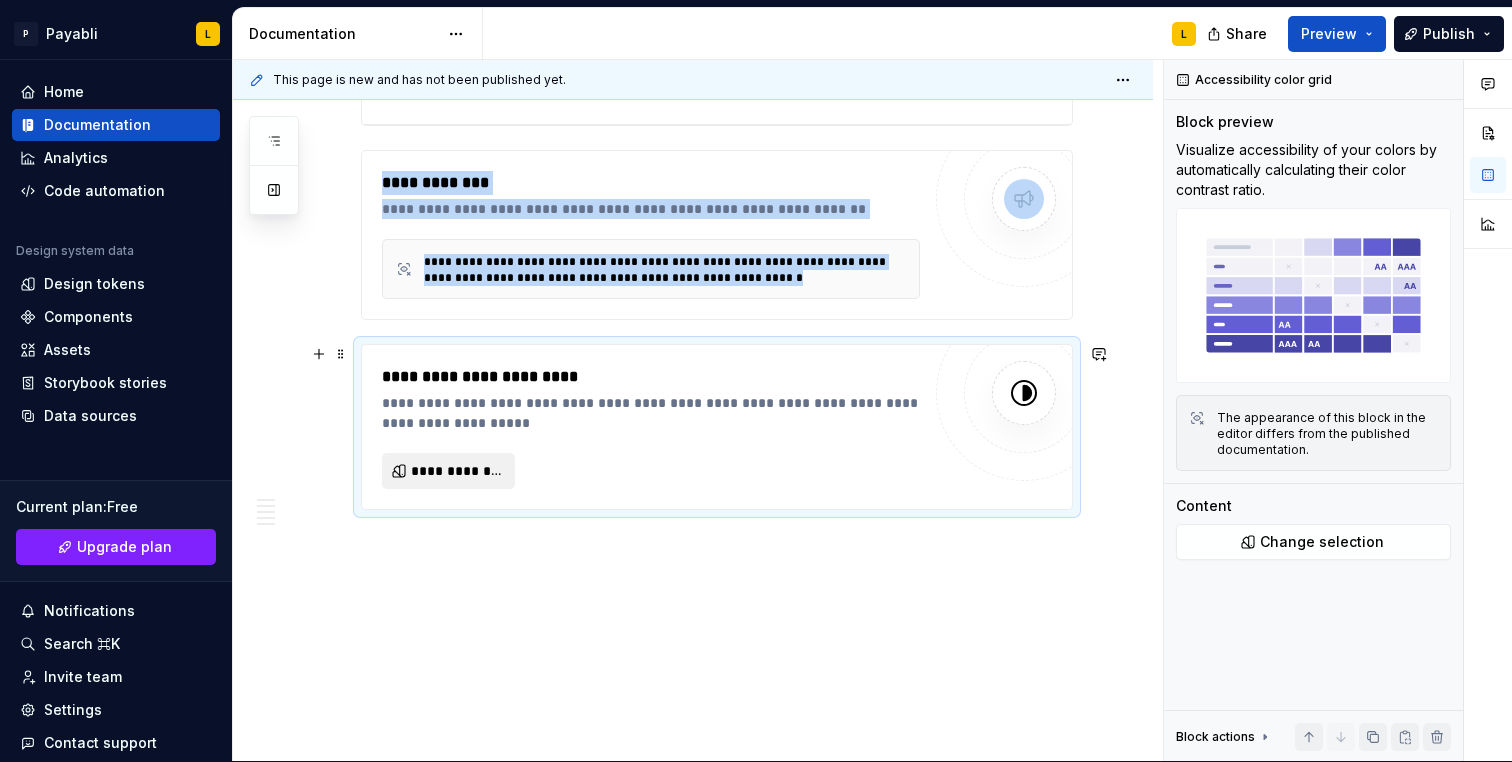 click on "**********" at bounding box center [456, 471] 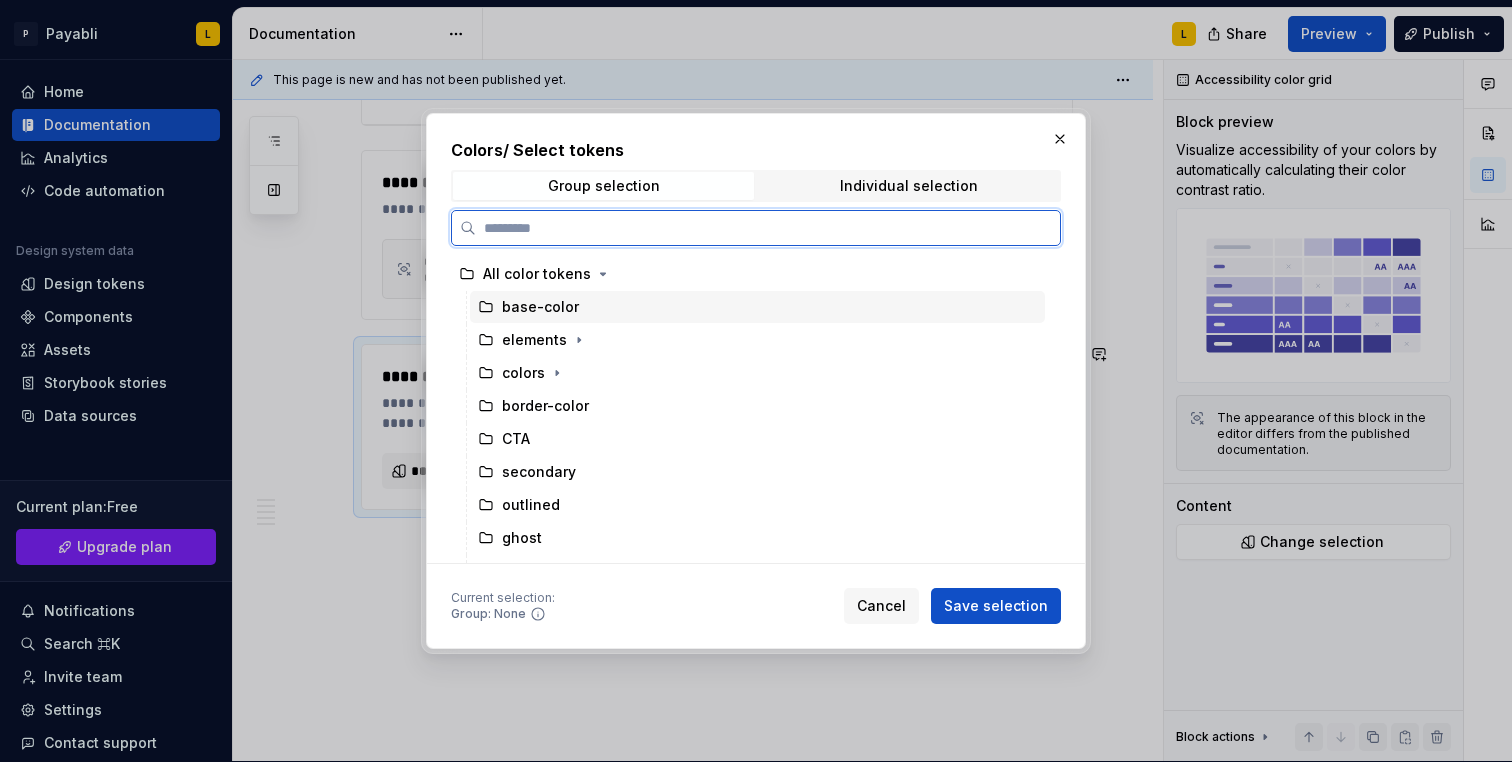 click on "base-color" at bounding box center [540, 307] 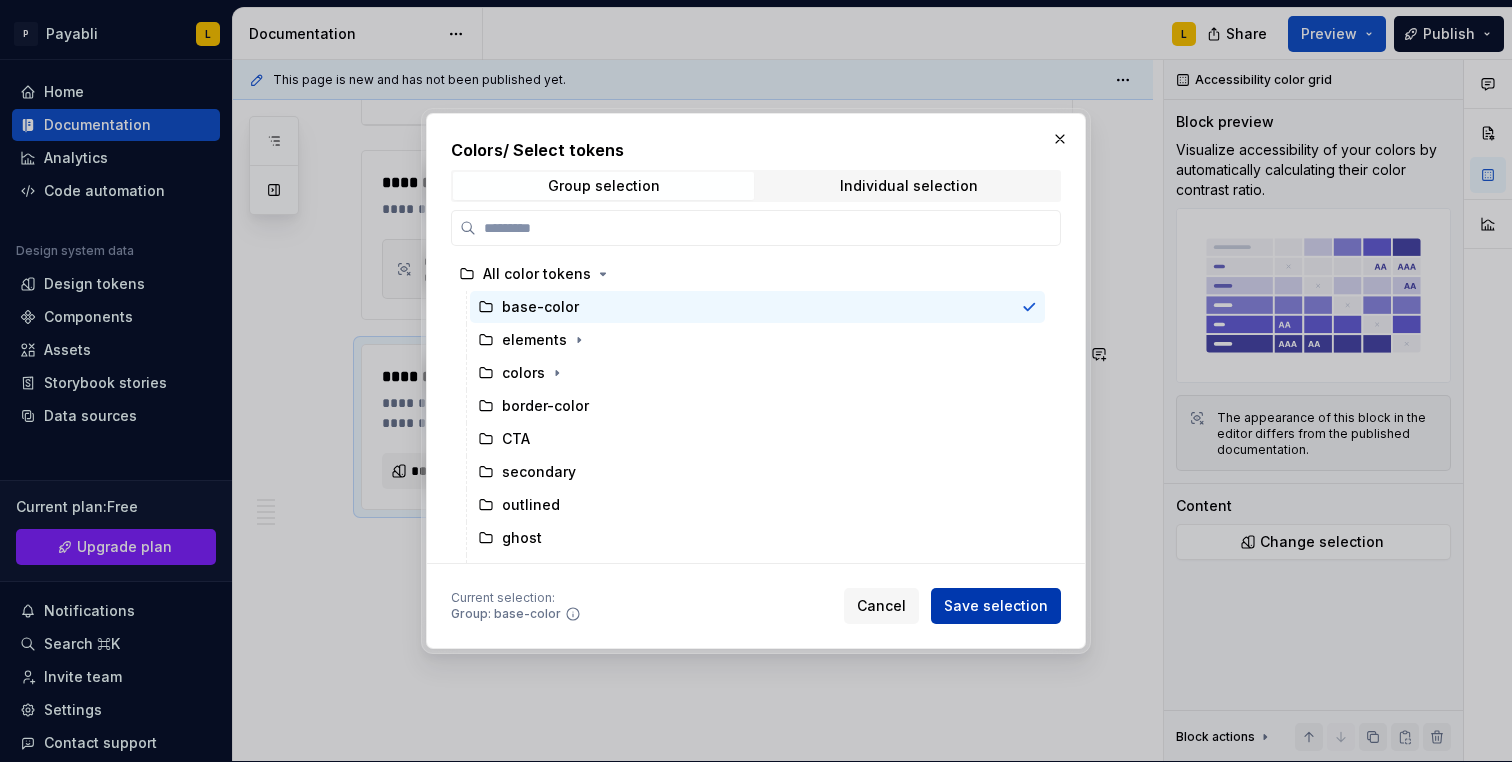 click on "Save selection" at bounding box center [996, 606] 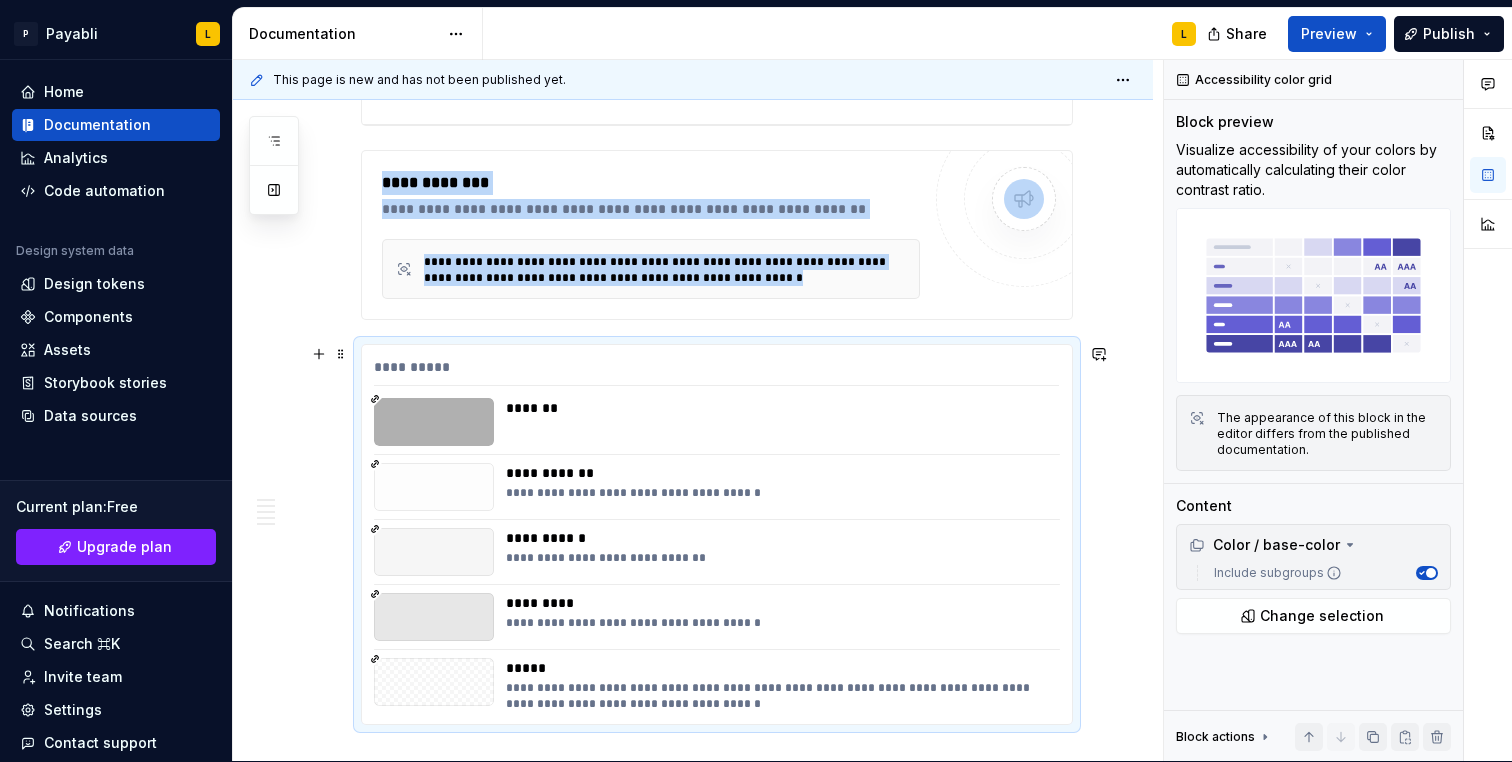 scroll, scrollTop: 1524, scrollLeft: 0, axis: vertical 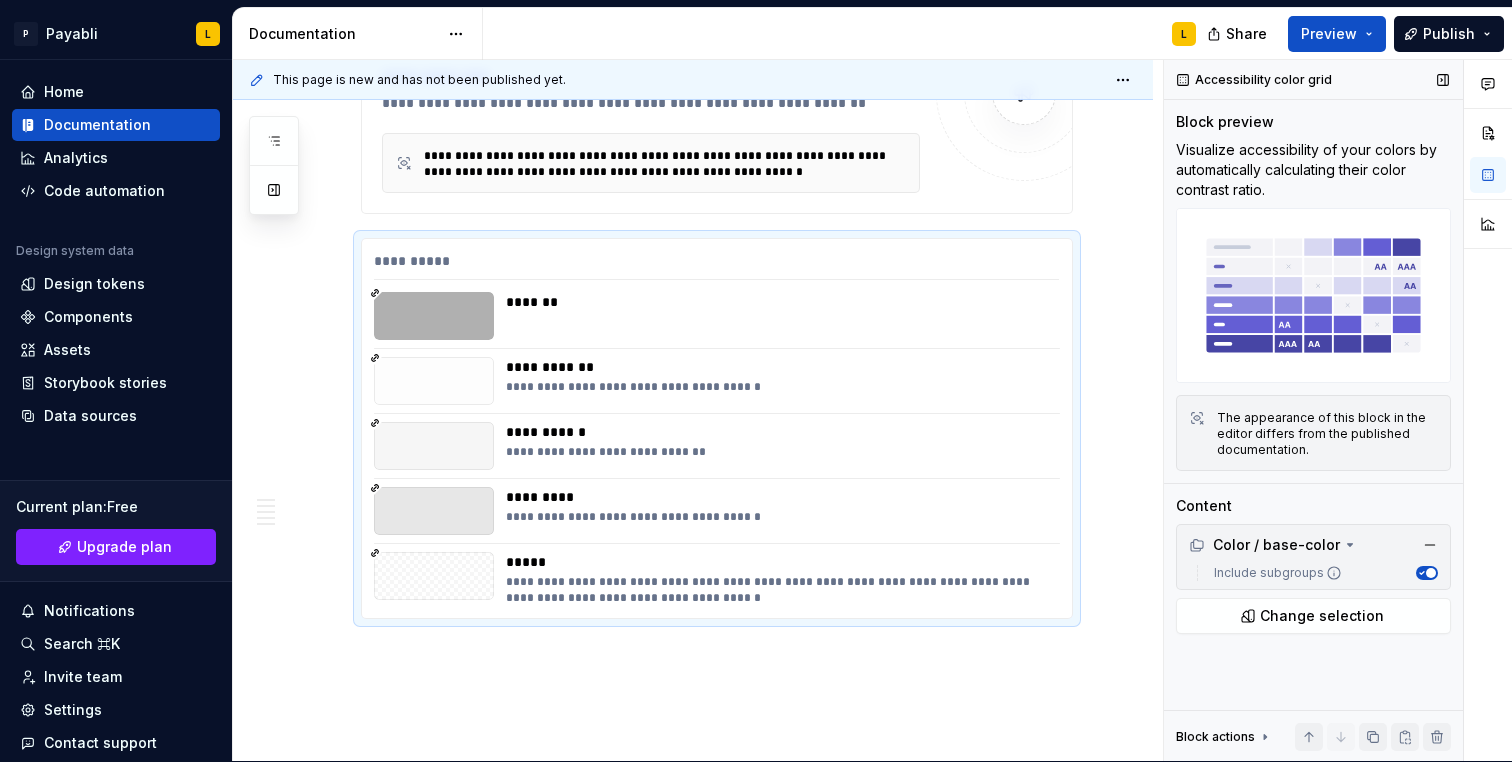 click on "The appearance of this block in the editor differs from the published documentation." at bounding box center (1327, 434) 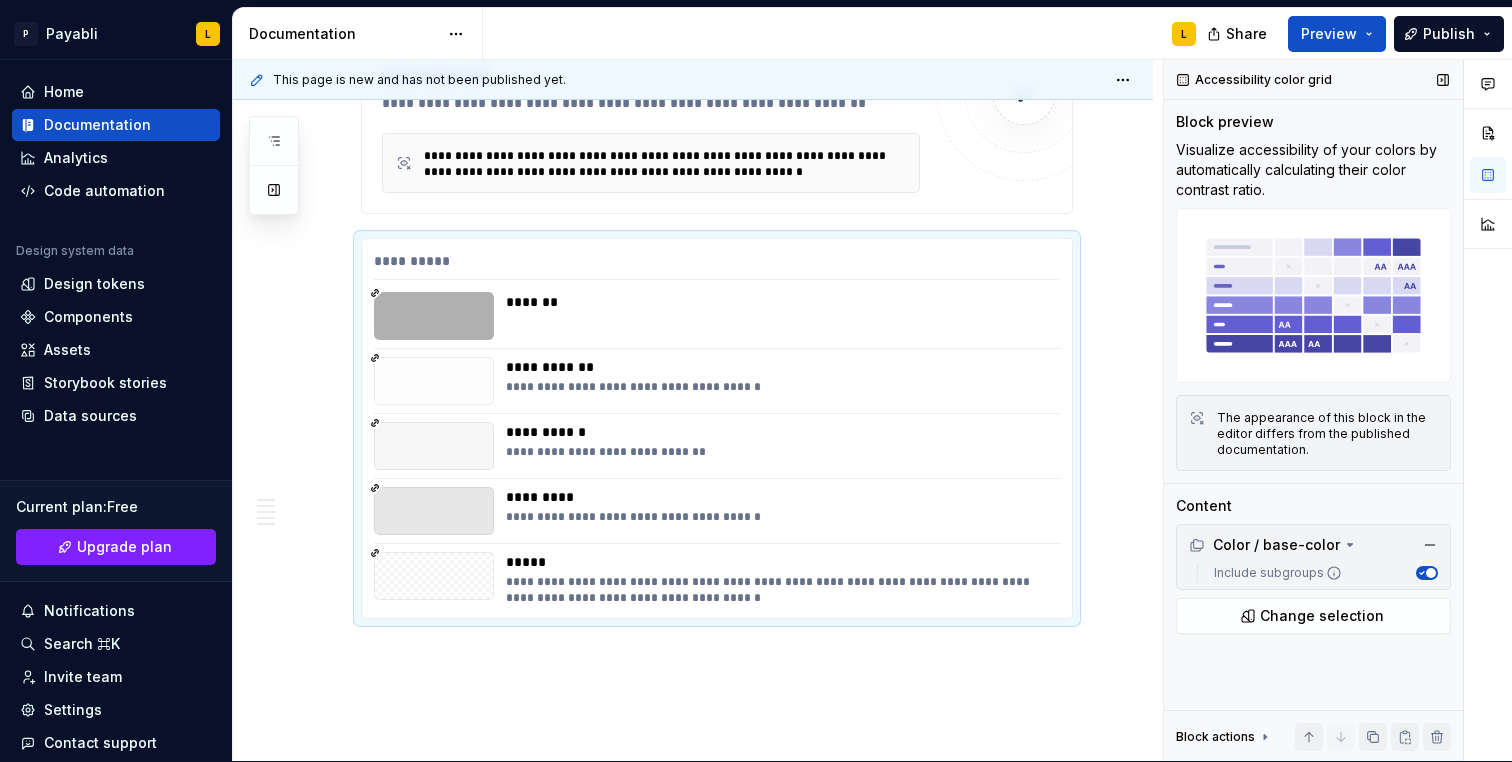click at bounding box center [1313, 295] 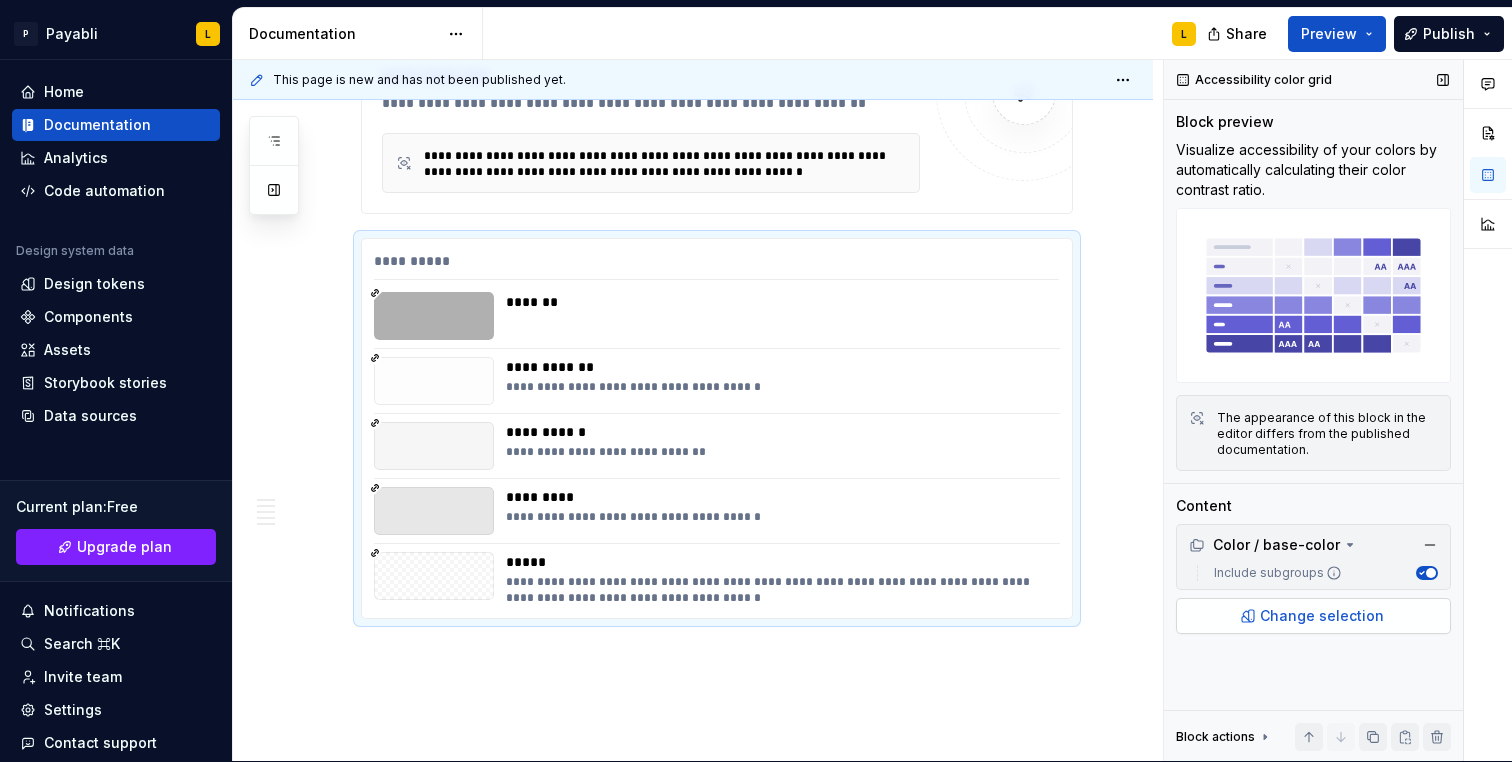click on "Change selection" at bounding box center (1322, 616) 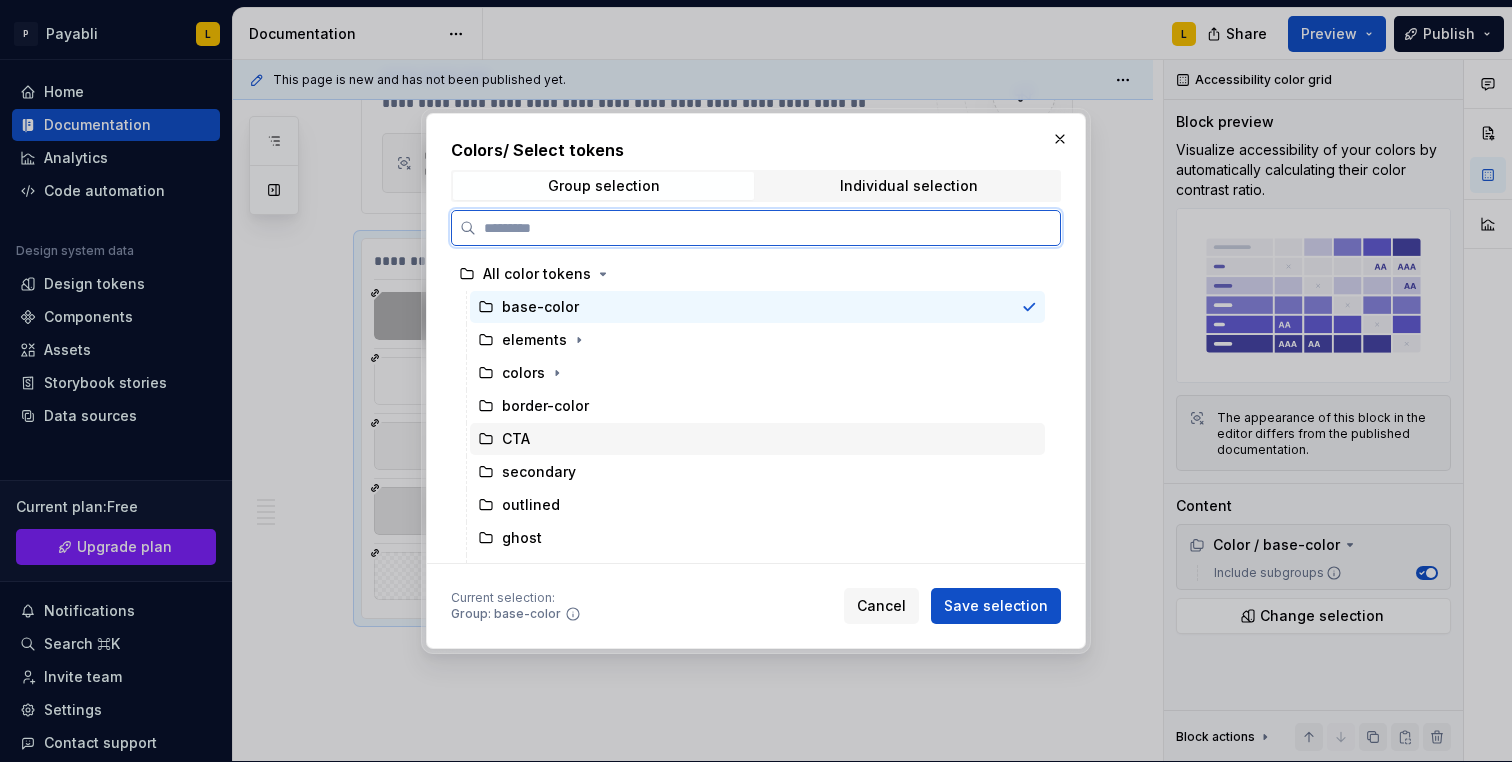 click on "CTA" at bounding box center (757, 439) 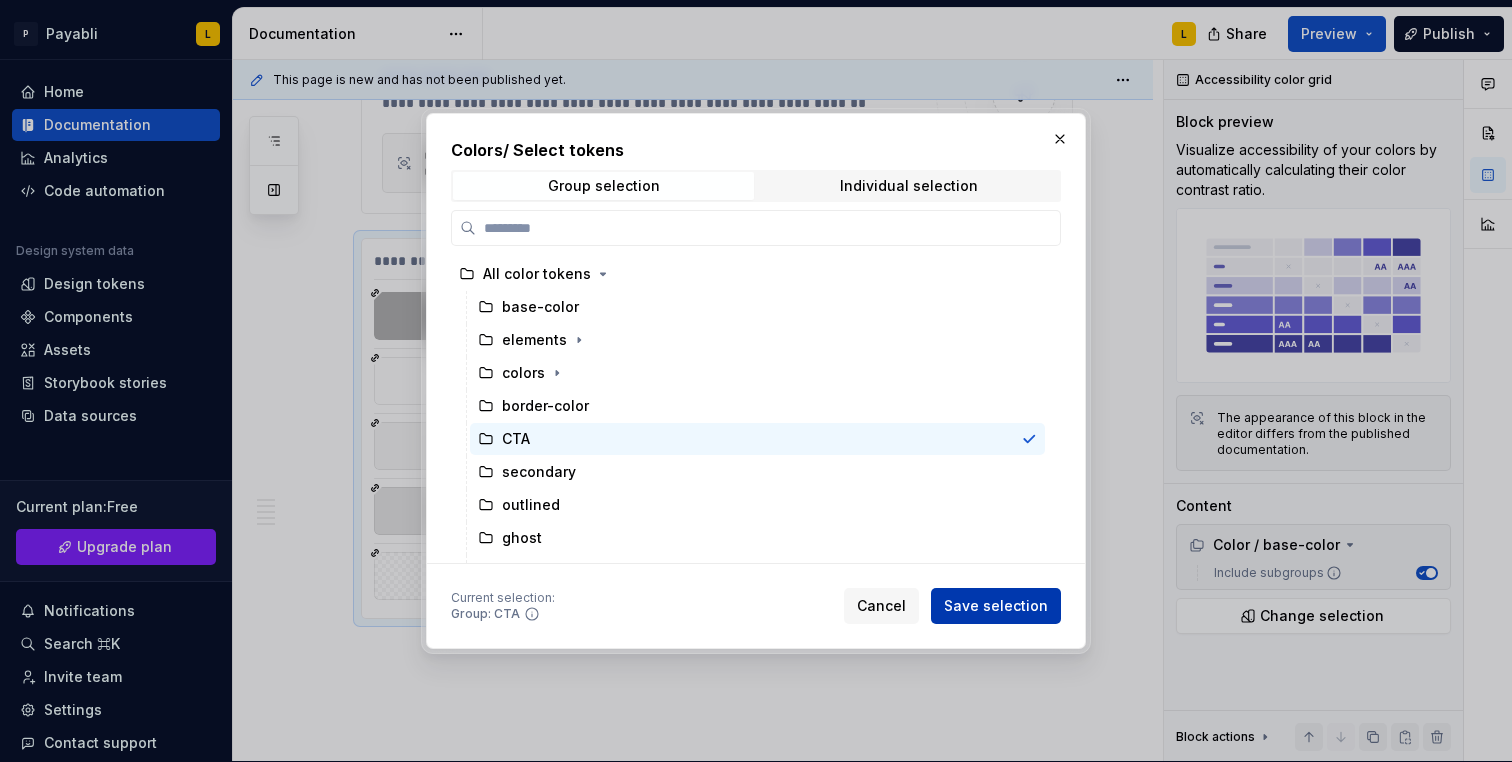click on "Save selection" at bounding box center [996, 606] 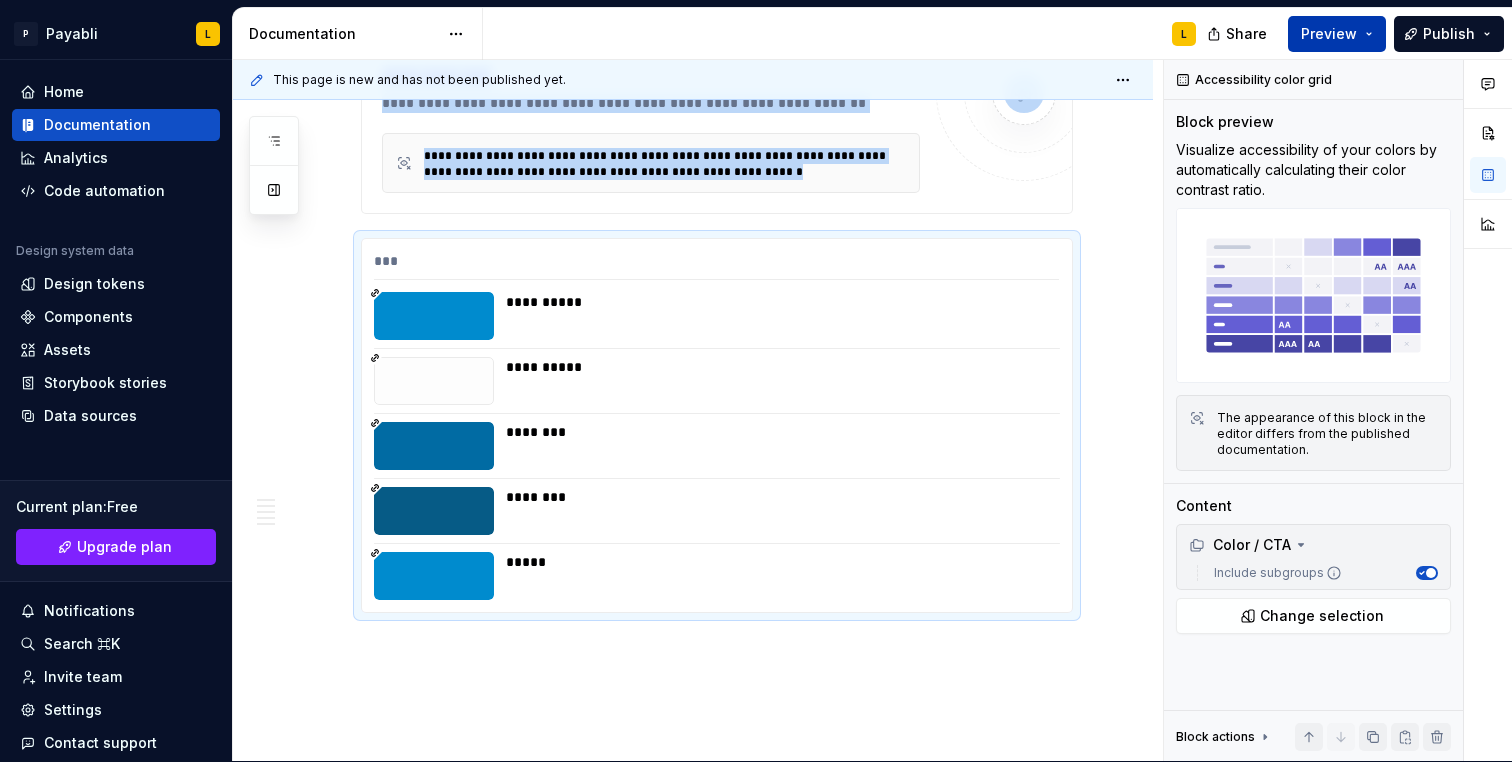 click on "Preview" at bounding box center (1329, 34) 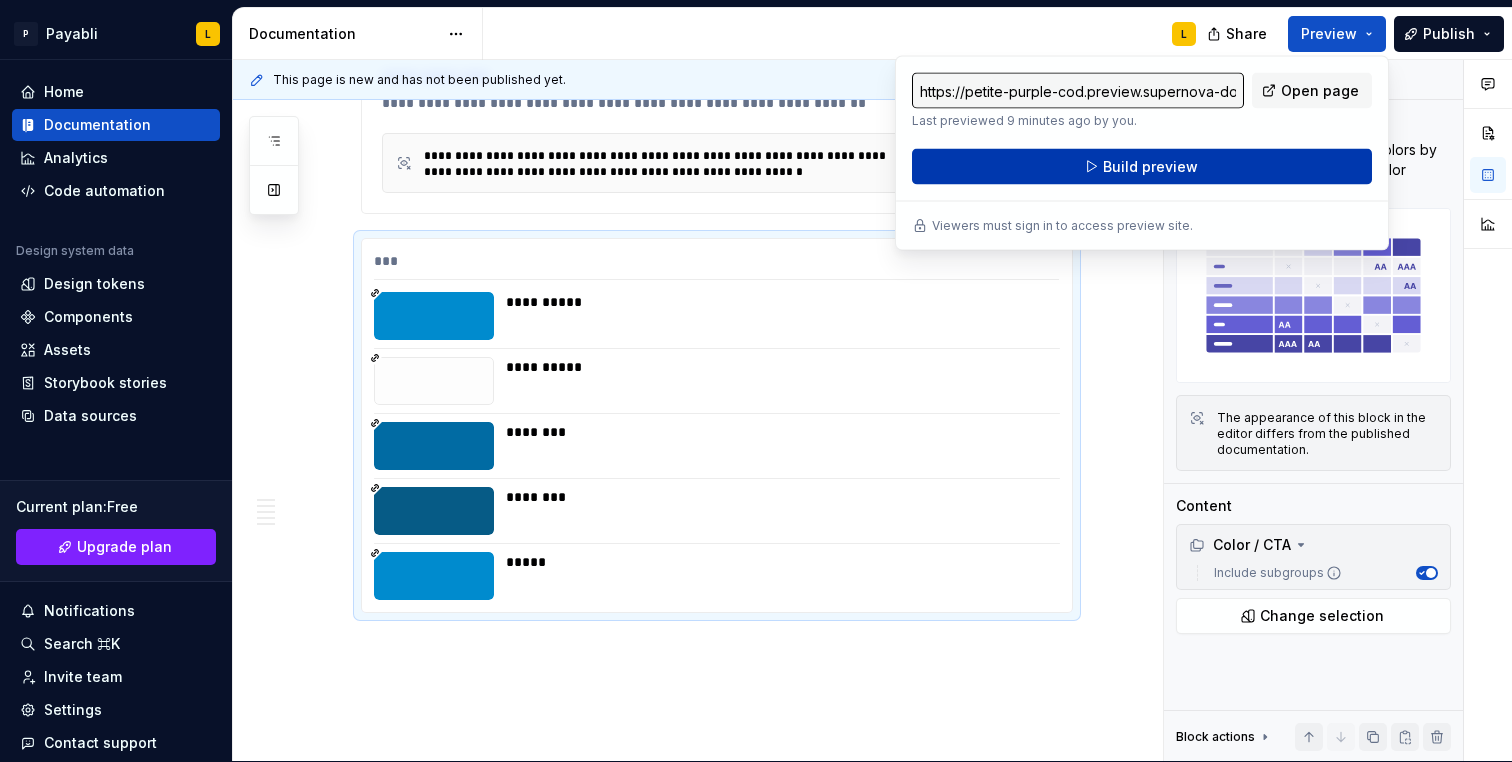 click on "Build preview" at bounding box center (1150, 167) 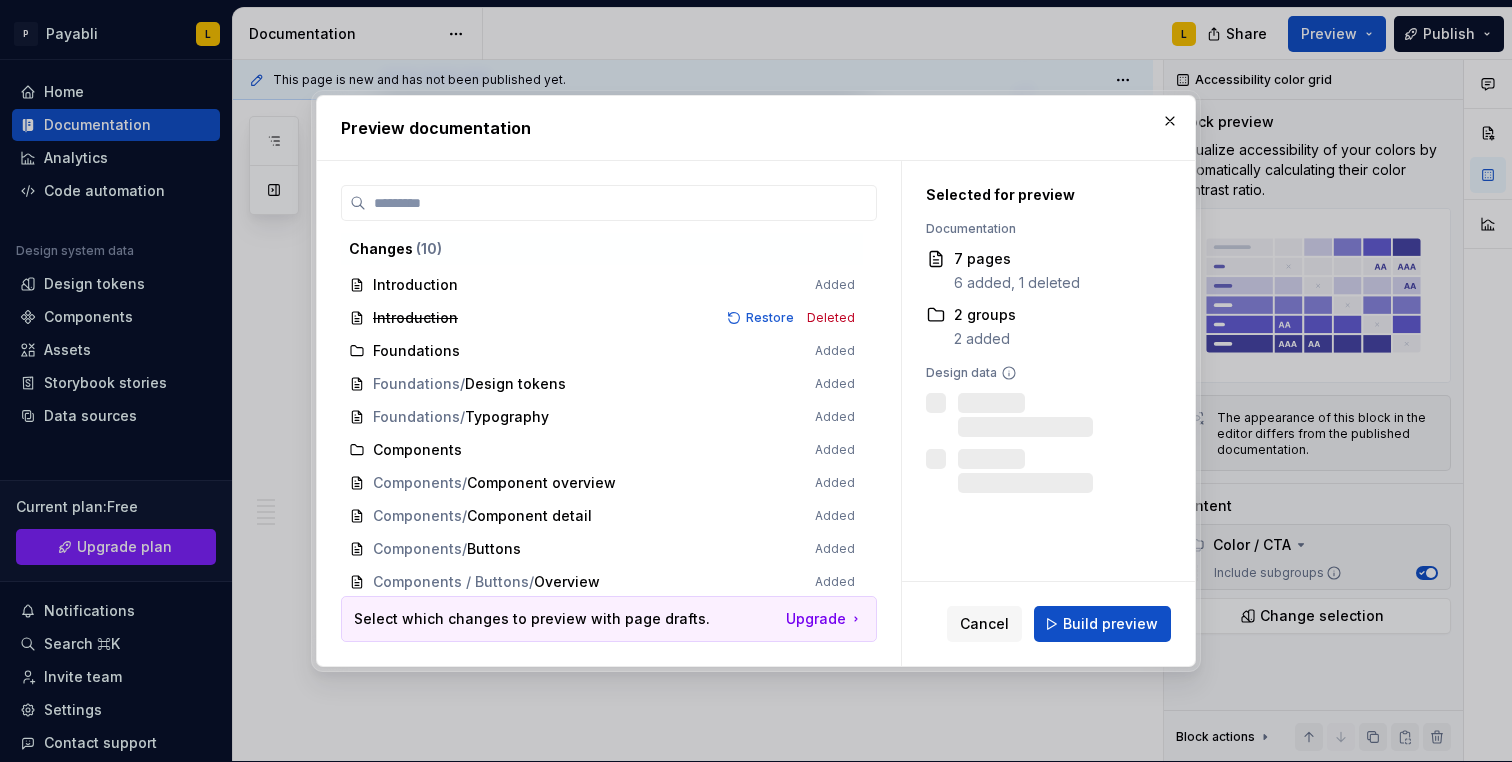 click on "Build preview" at bounding box center [1102, 624] 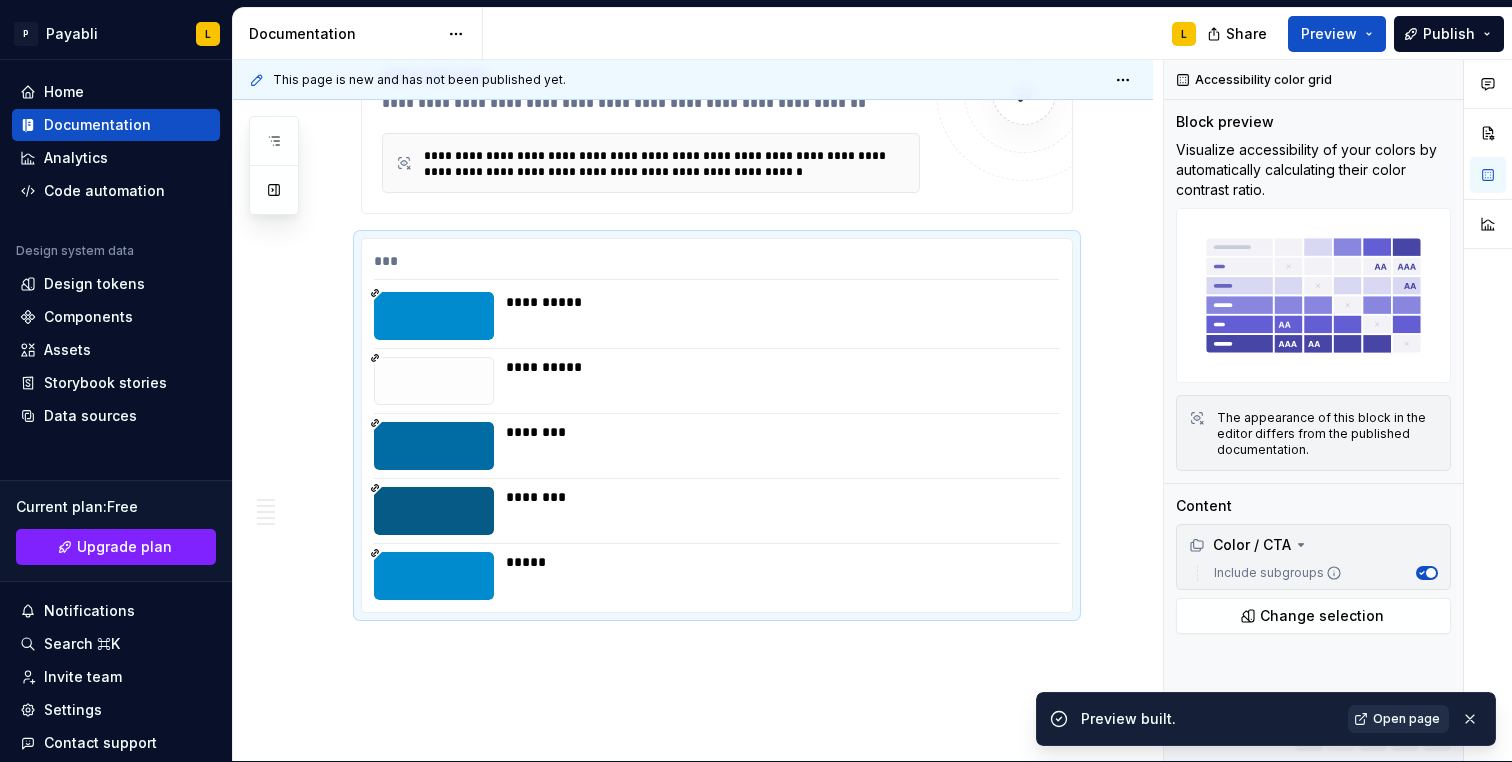 click on "Open page" at bounding box center (1406, 719) 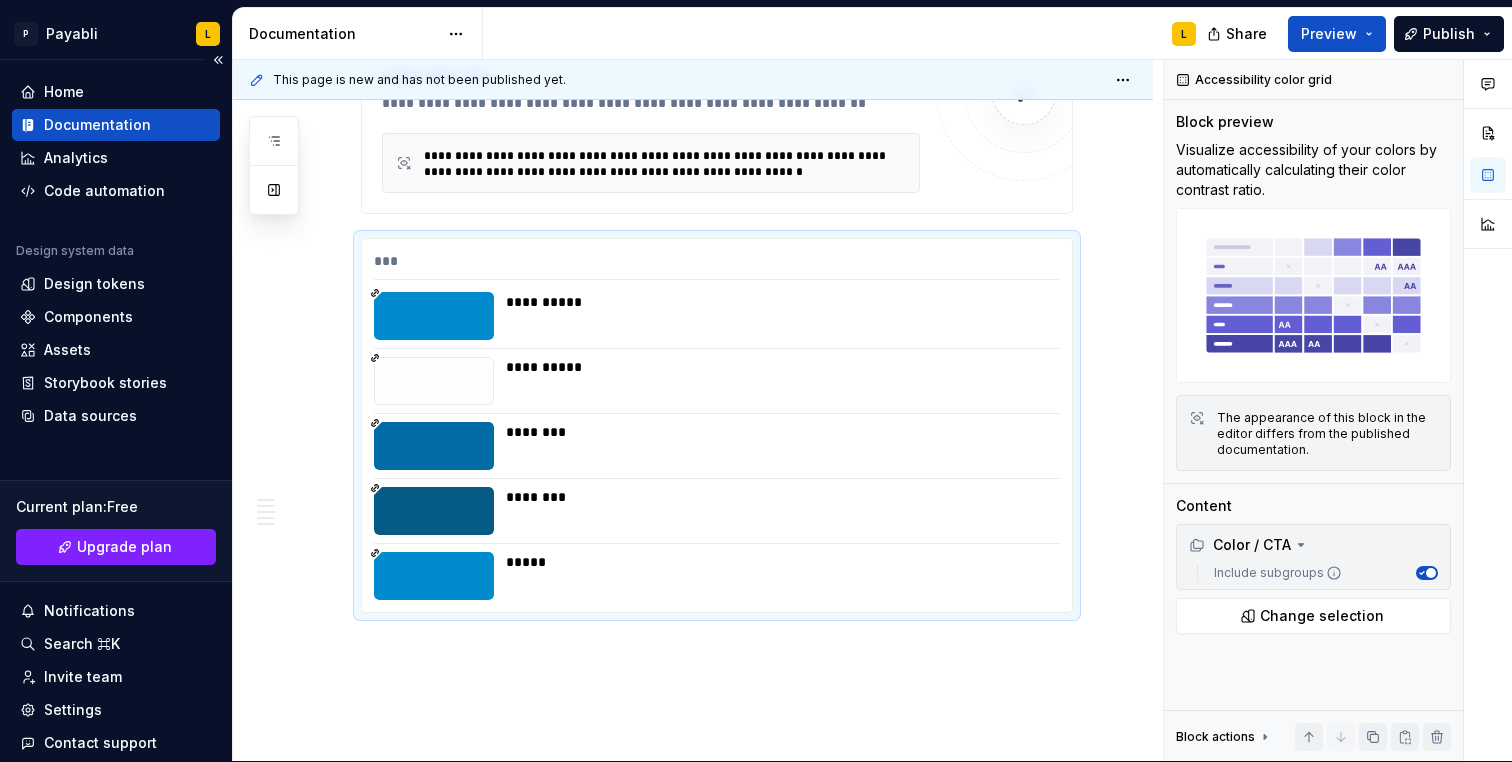 click on "Documentation" at bounding box center [116, 125] 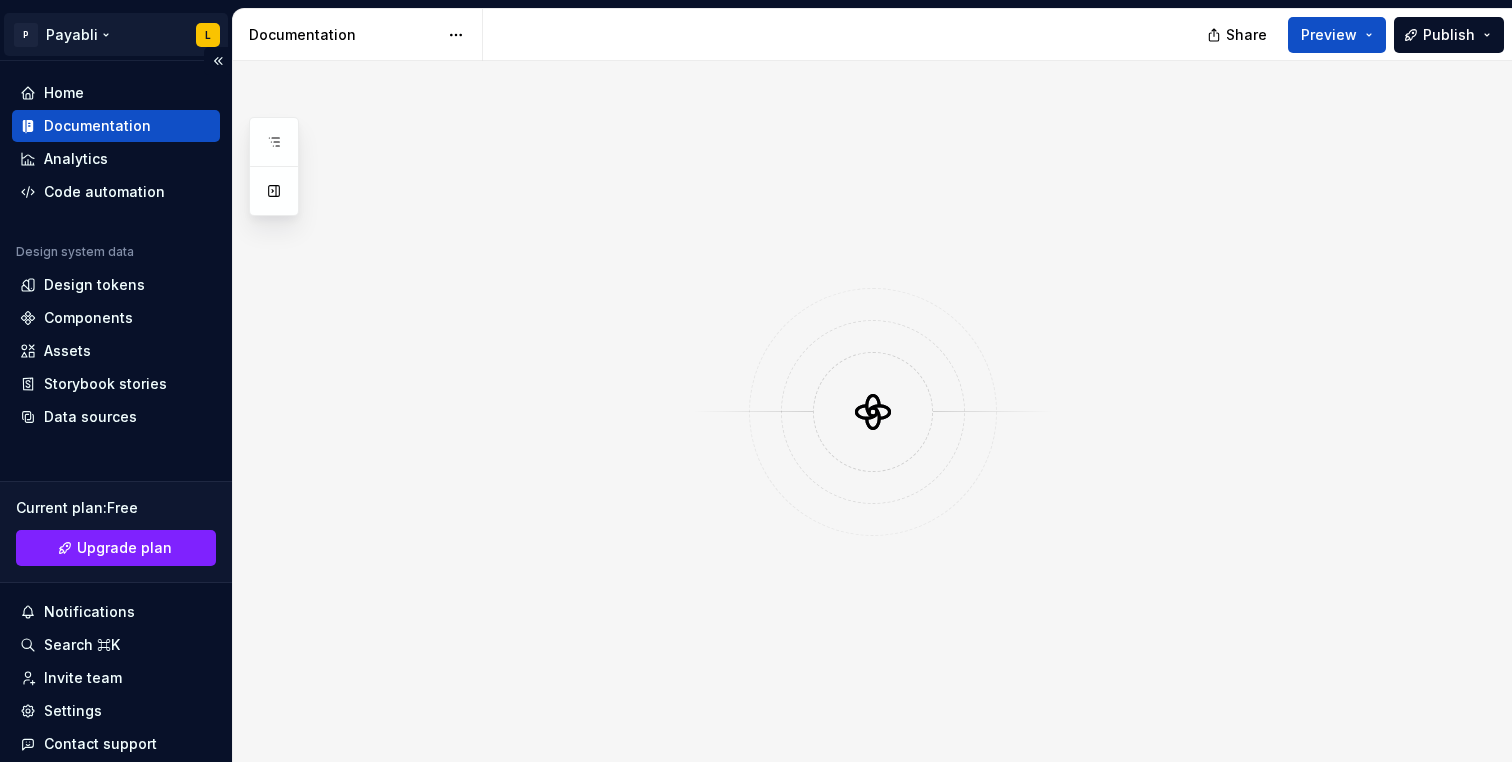 scroll, scrollTop: 0, scrollLeft: 0, axis: both 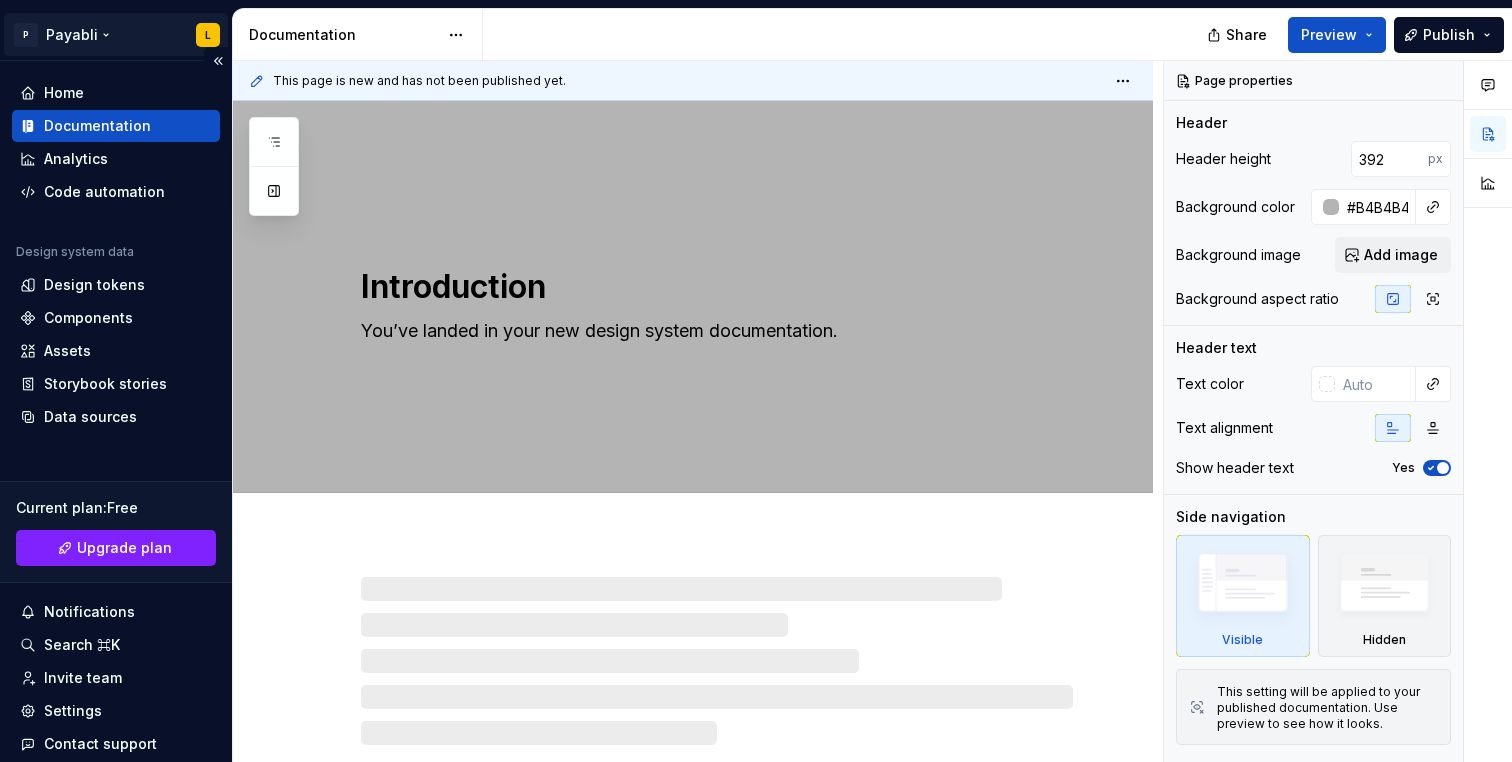click on "P Payabli L Home Documentation Analytics Code automation Design system data Design tokens Components Assets Storybook stories Data sources Current plan :  Free Upgrade plan Notifications Search ⌘K Invite team Settings Contact support Help Documentation L Share Preview Publish Pages Add
Accessibility guide for tree Page tree.
Navigate the tree with the arrow keys. Common tree hotkeys apply. Further keybindings are available:
enter to execute primary action on focused item
f2 to start renaming the focused item
escape to abort renaming an item
control+d to start dragging selected items
Introduction L Foundations Design tokens Typography Components Component overview Component detail Buttons Overview L Changes Introduction Foundations  /  Design tokens Foundations  /  Typography Components  /  Component overview Components  /  Component detail Components / Buttons  /  Overview Upgrade to Enterprise to turn on approval workflow 392" at bounding box center (756, 381) 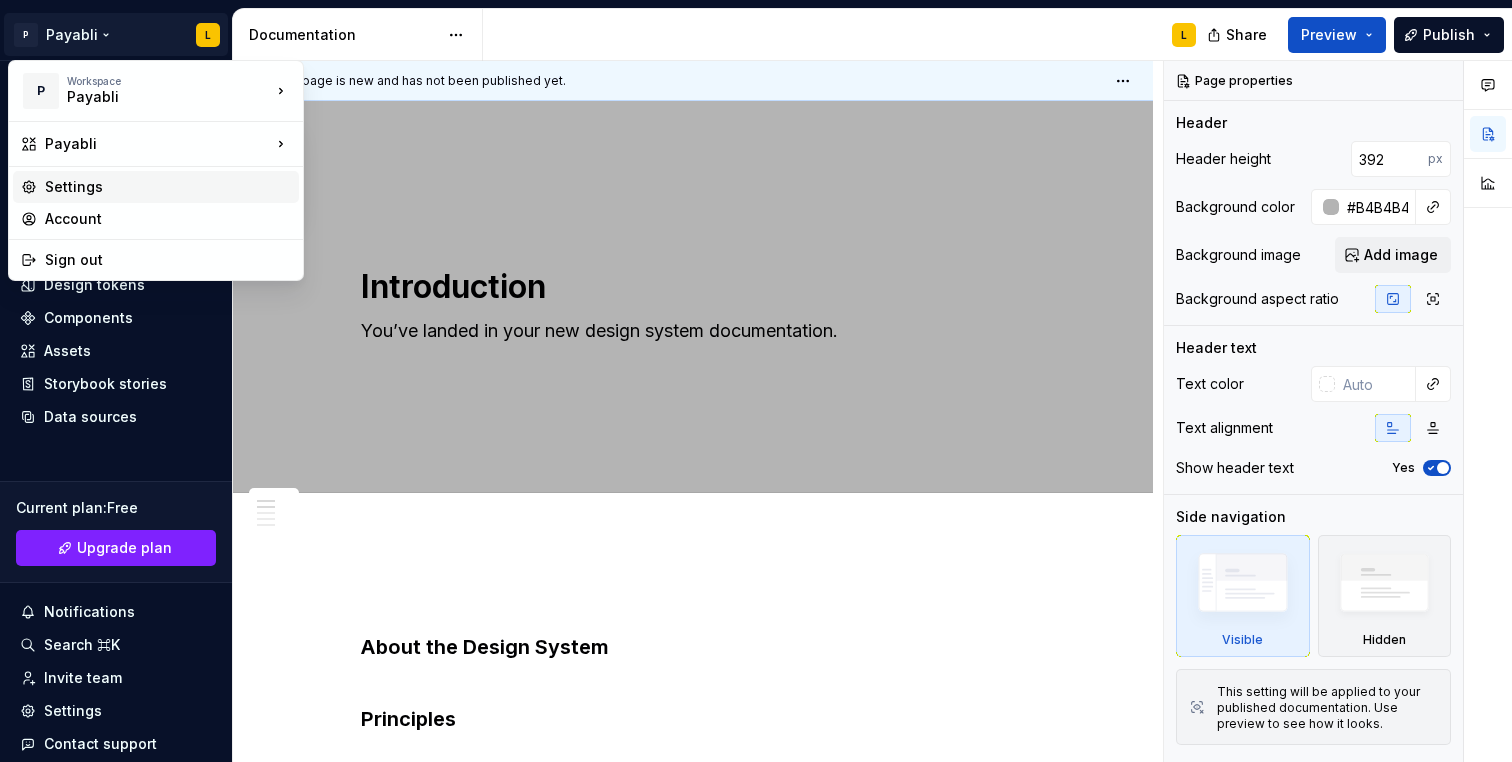 click on "Settings" at bounding box center [168, 187] 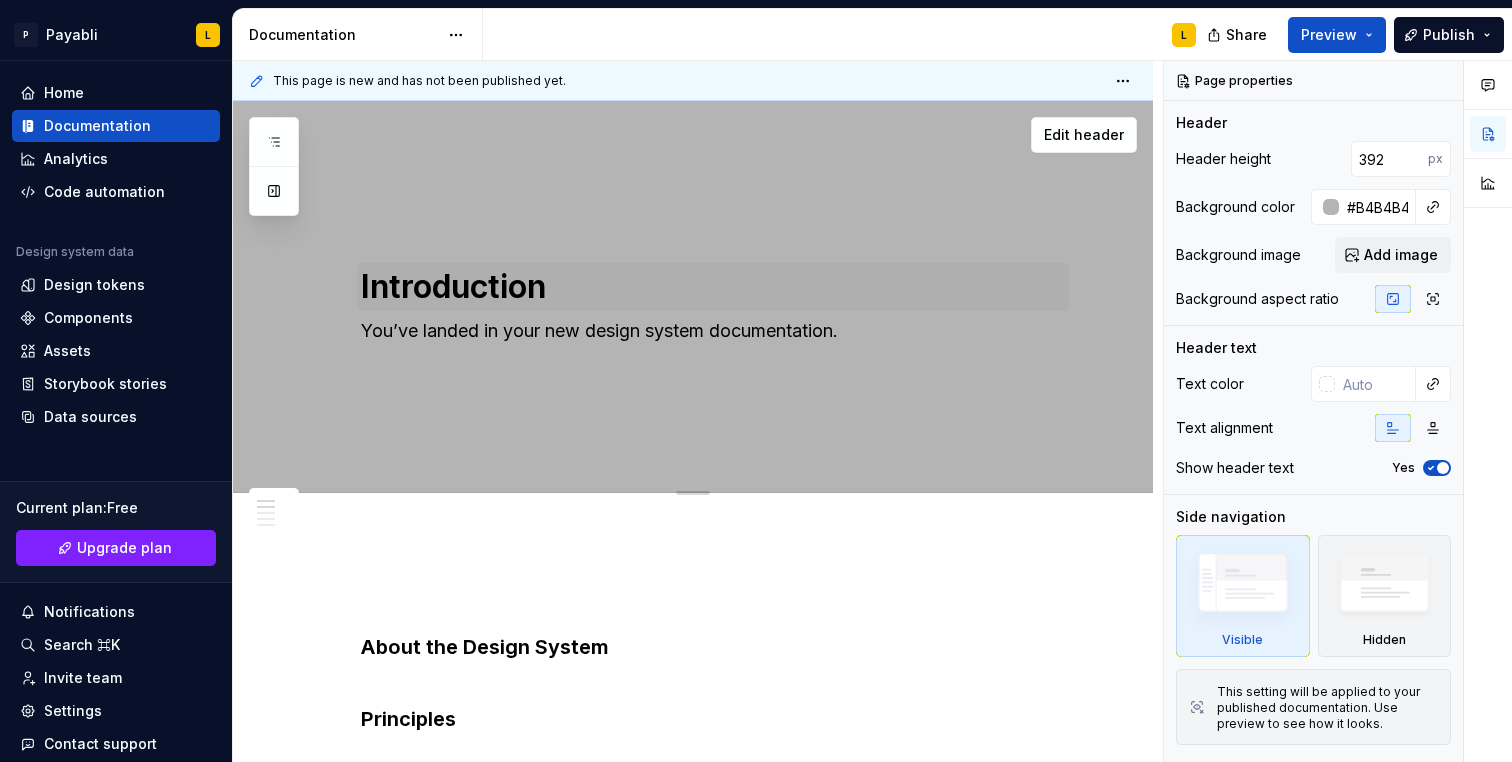 type on "*" 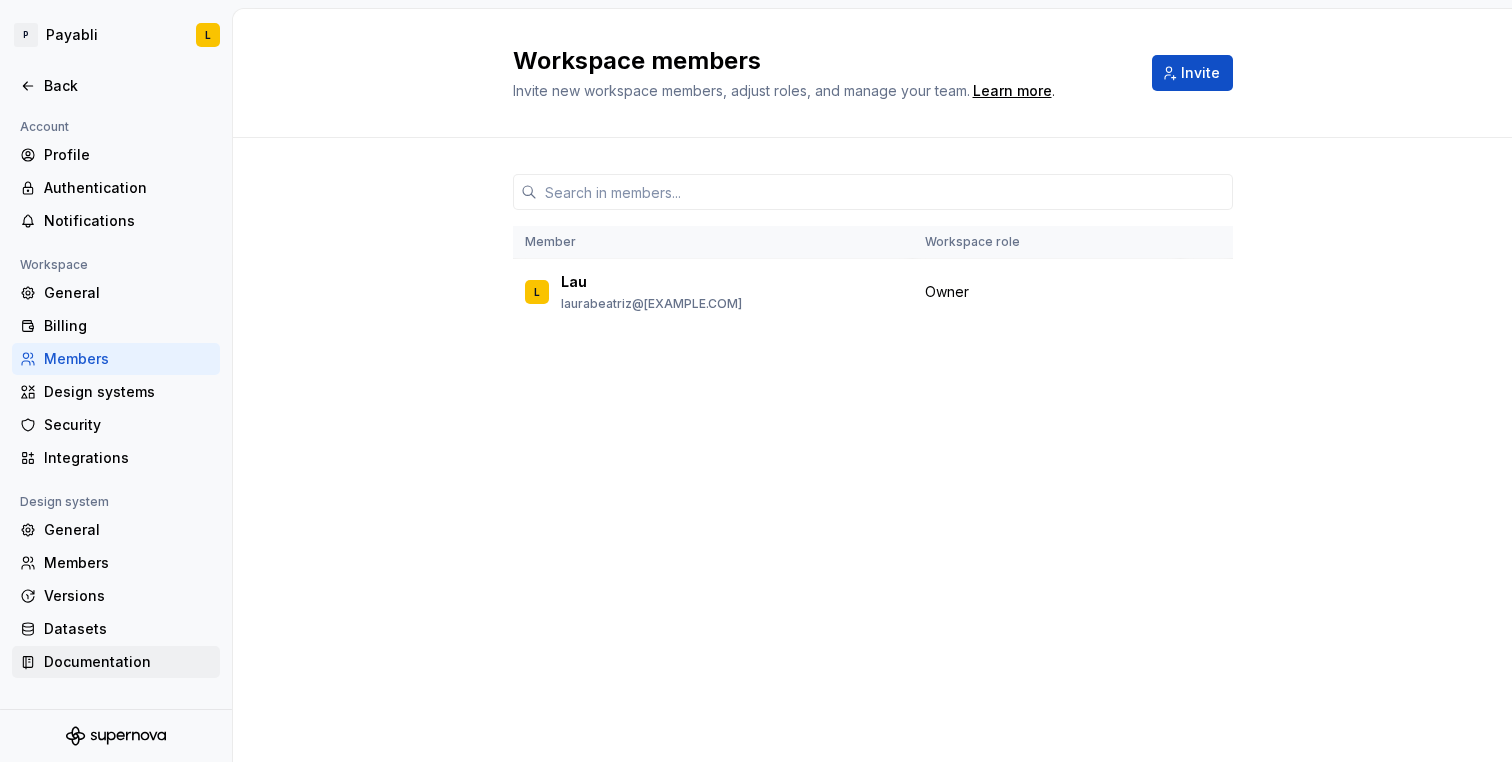 click on "Documentation" at bounding box center [116, 662] 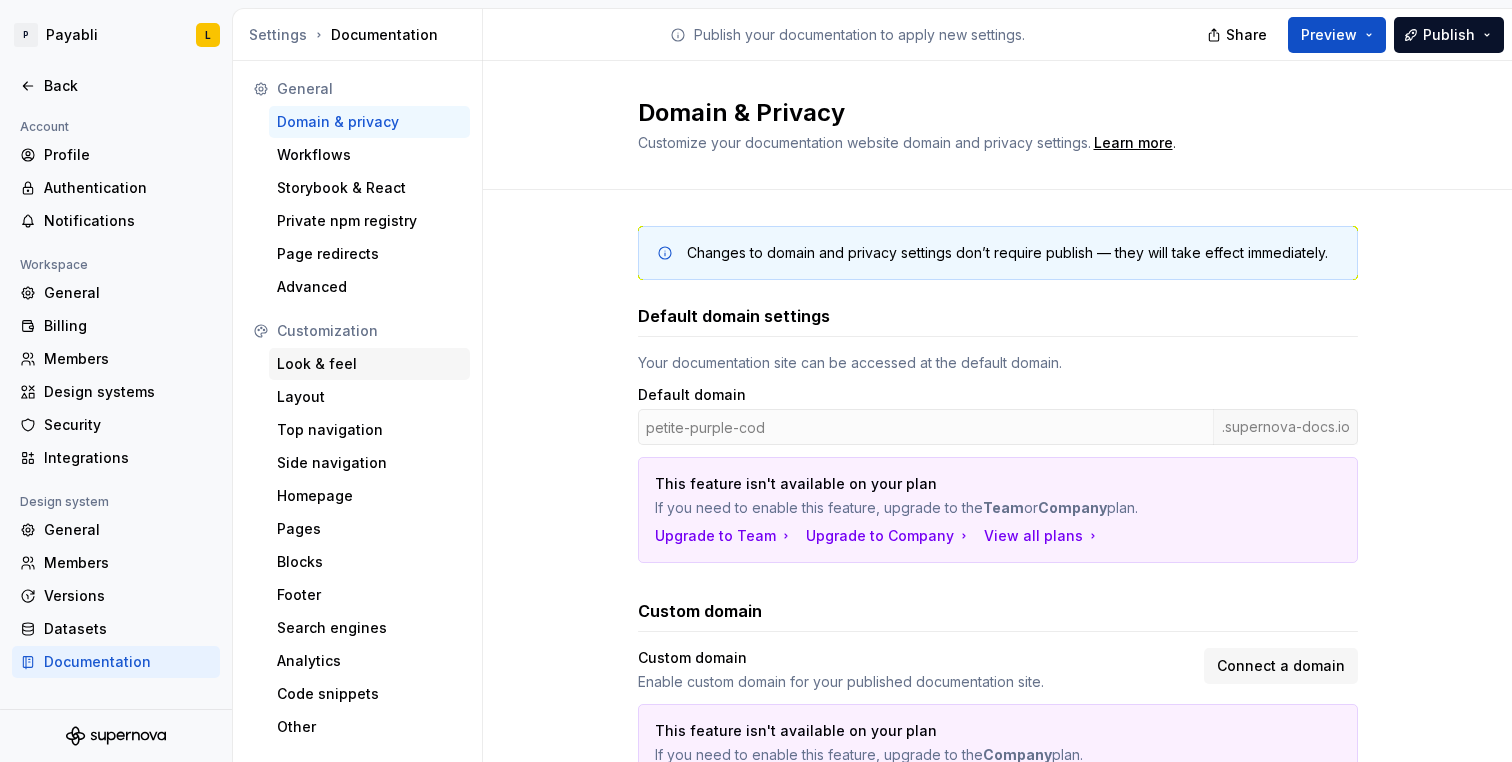 click on "Look & feel" at bounding box center (369, 364) 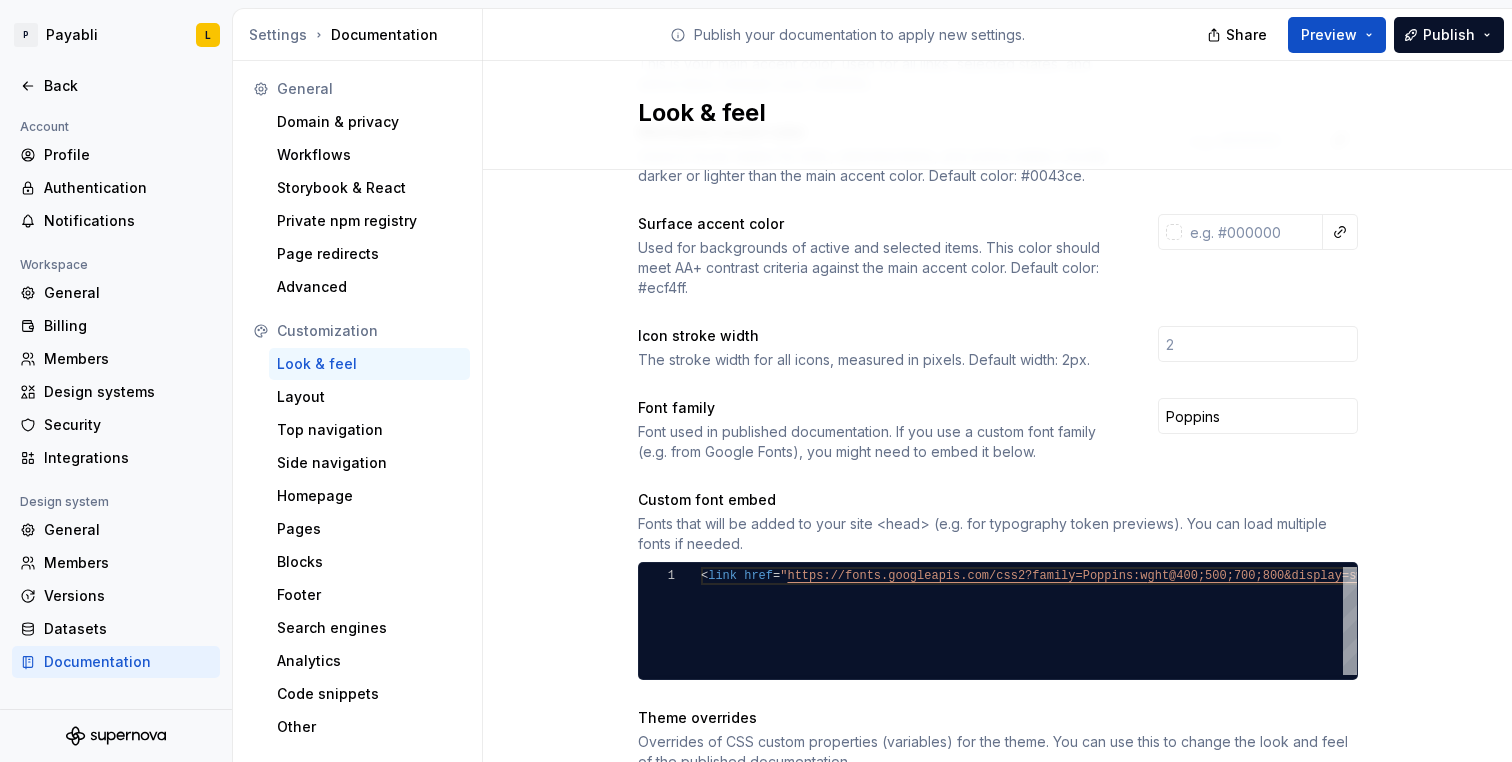 scroll, scrollTop: 531, scrollLeft: 0, axis: vertical 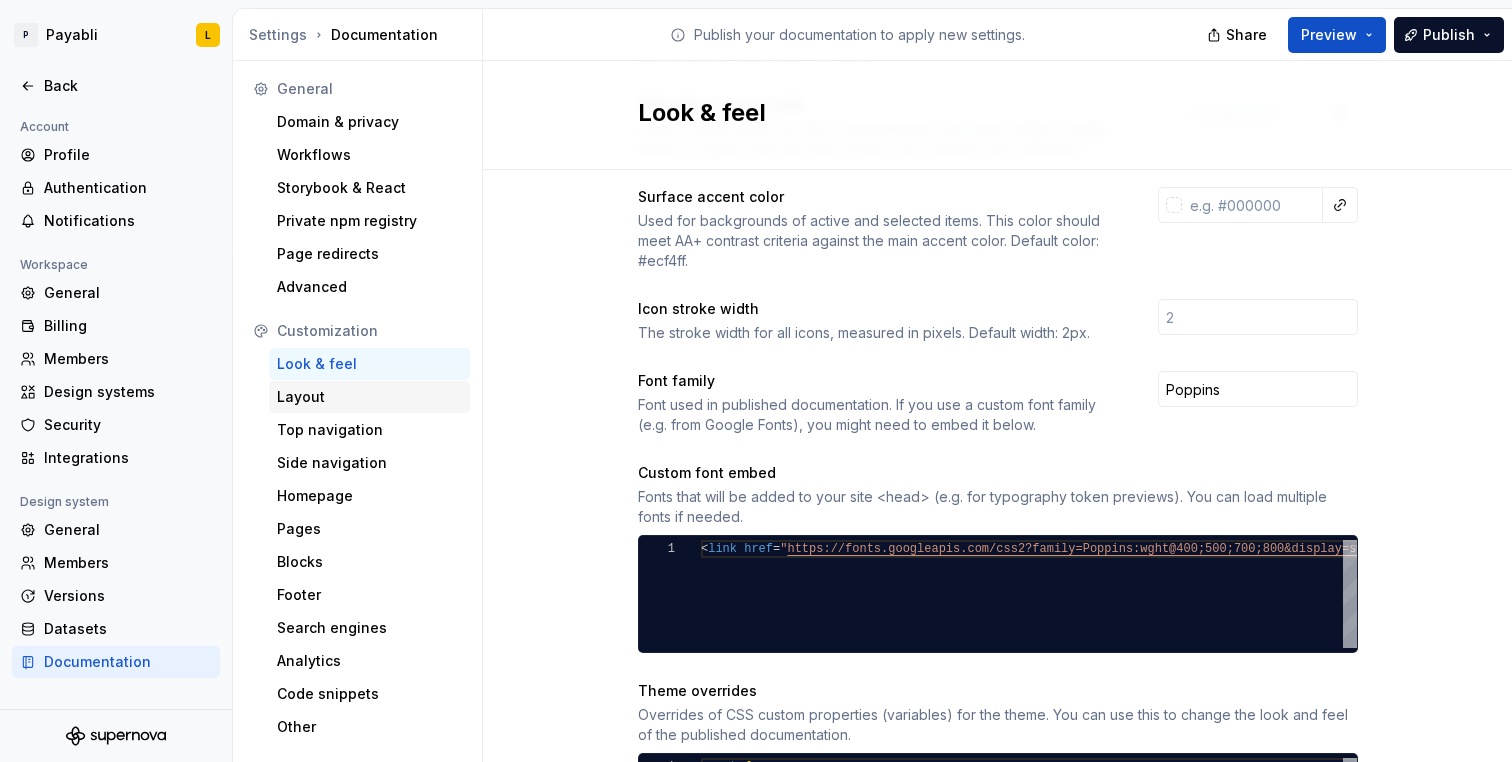 click on "Layout" at bounding box center [369, 397] 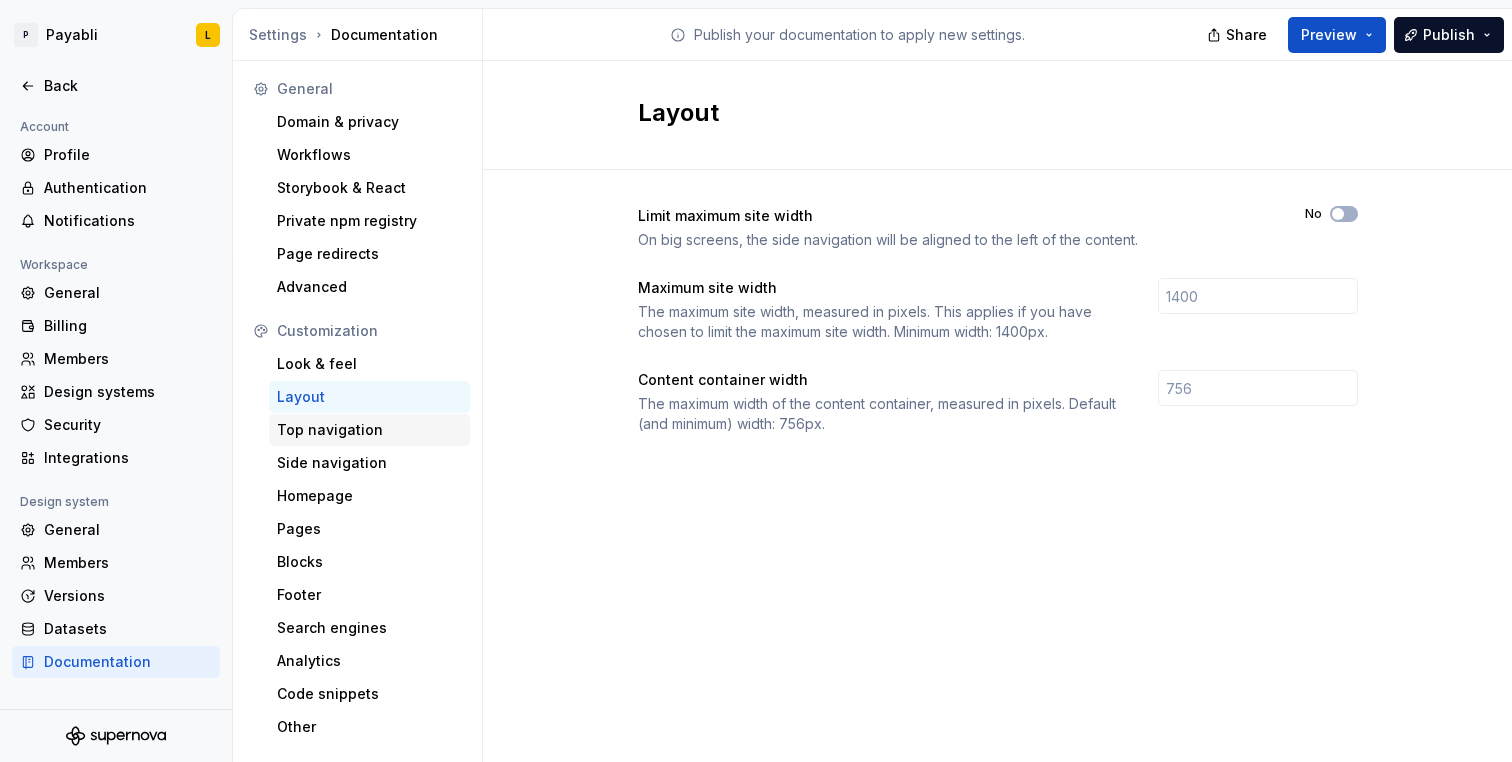 click on "Top navigation" at bounding box center (369, 430) 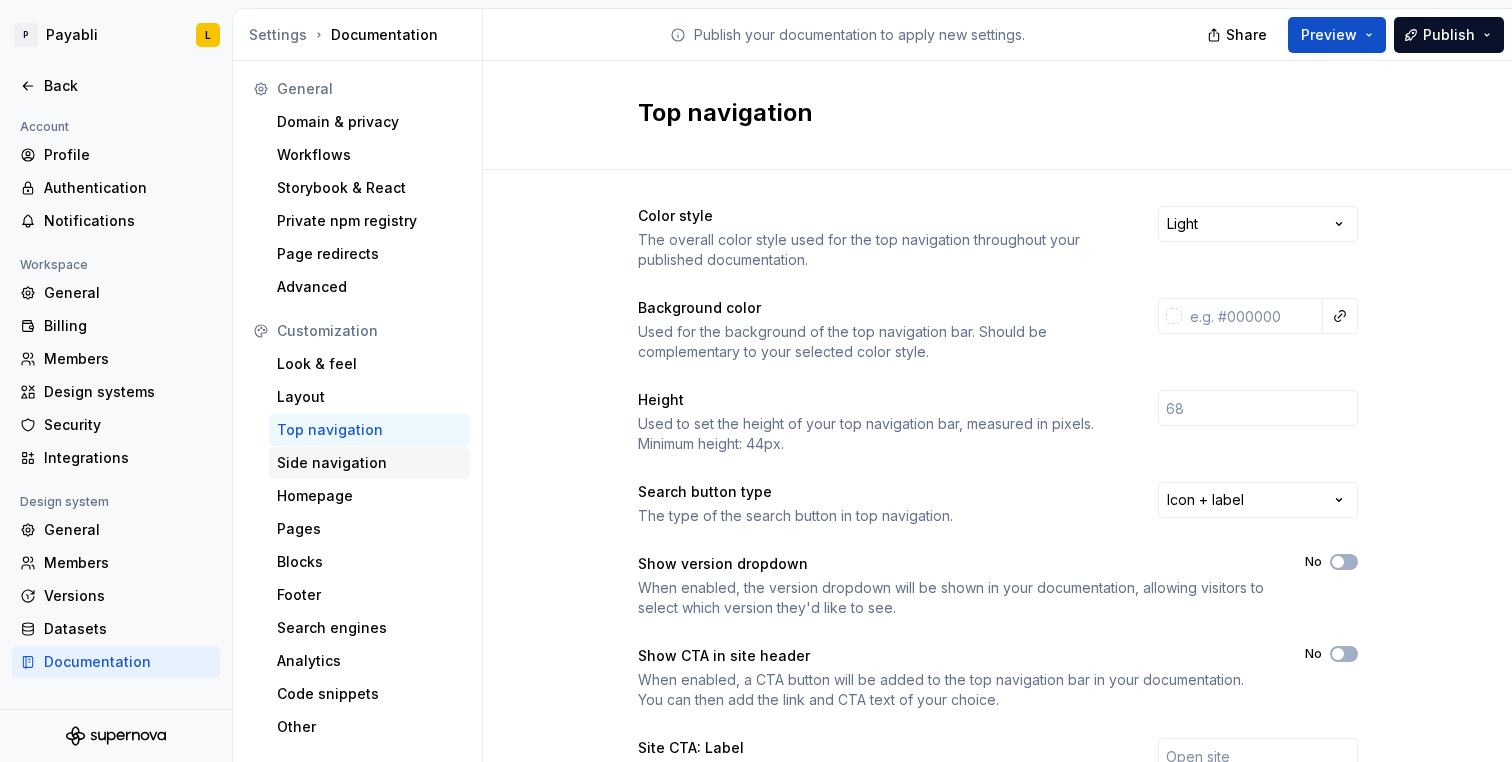 click on "Side navigation" at bounding box center [369, 463] 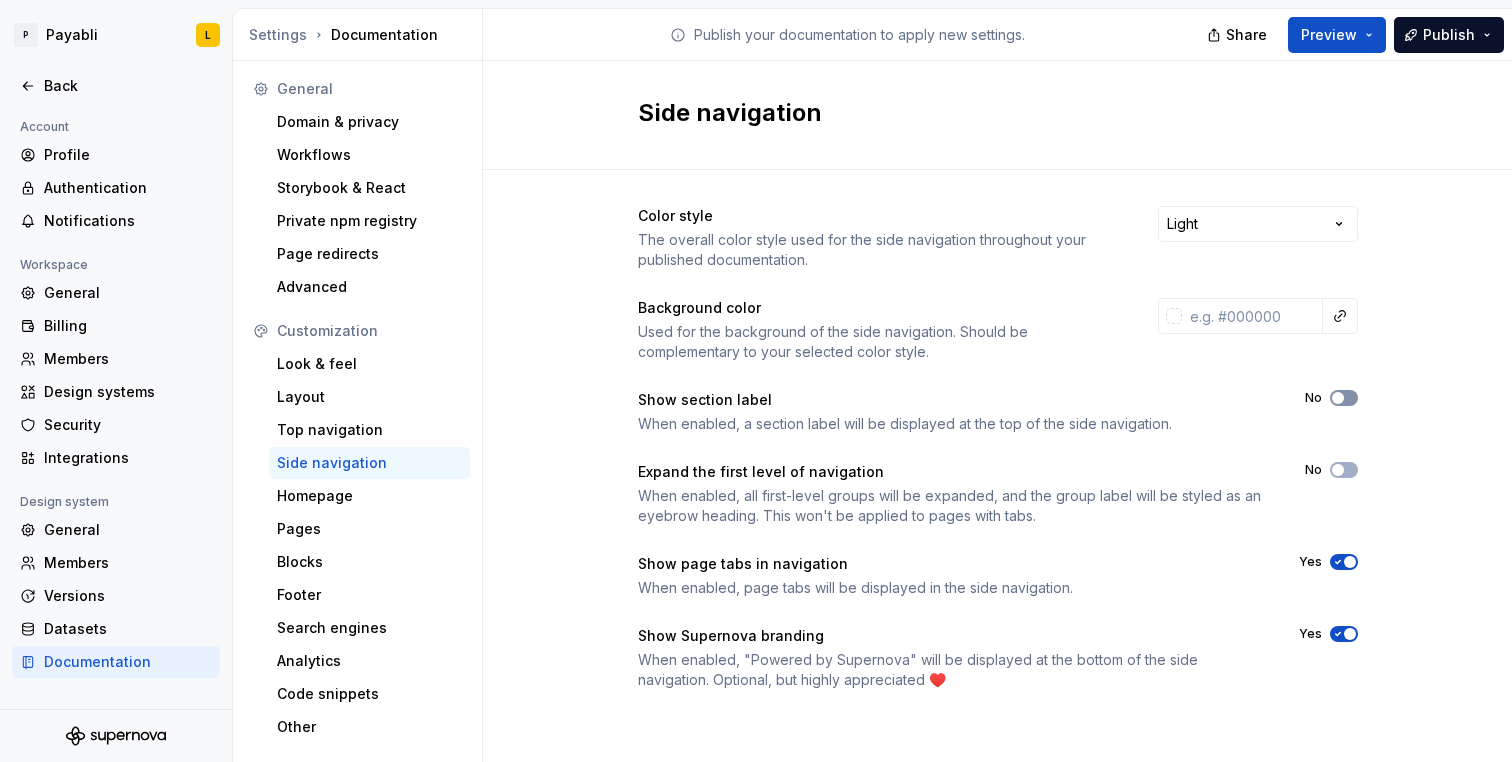 click at bounding box center (1338, 398) 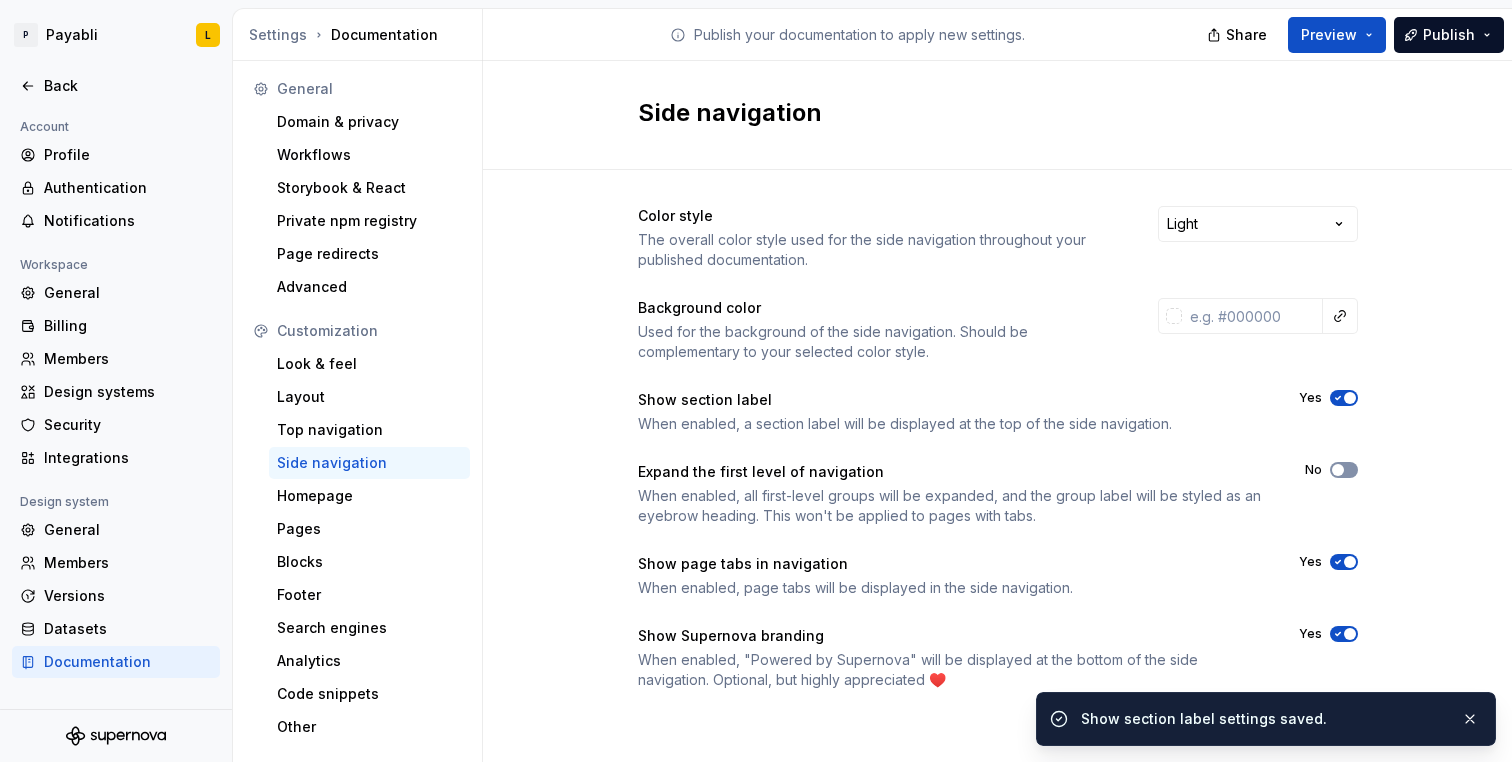 click at bounding box center [1338, 470] 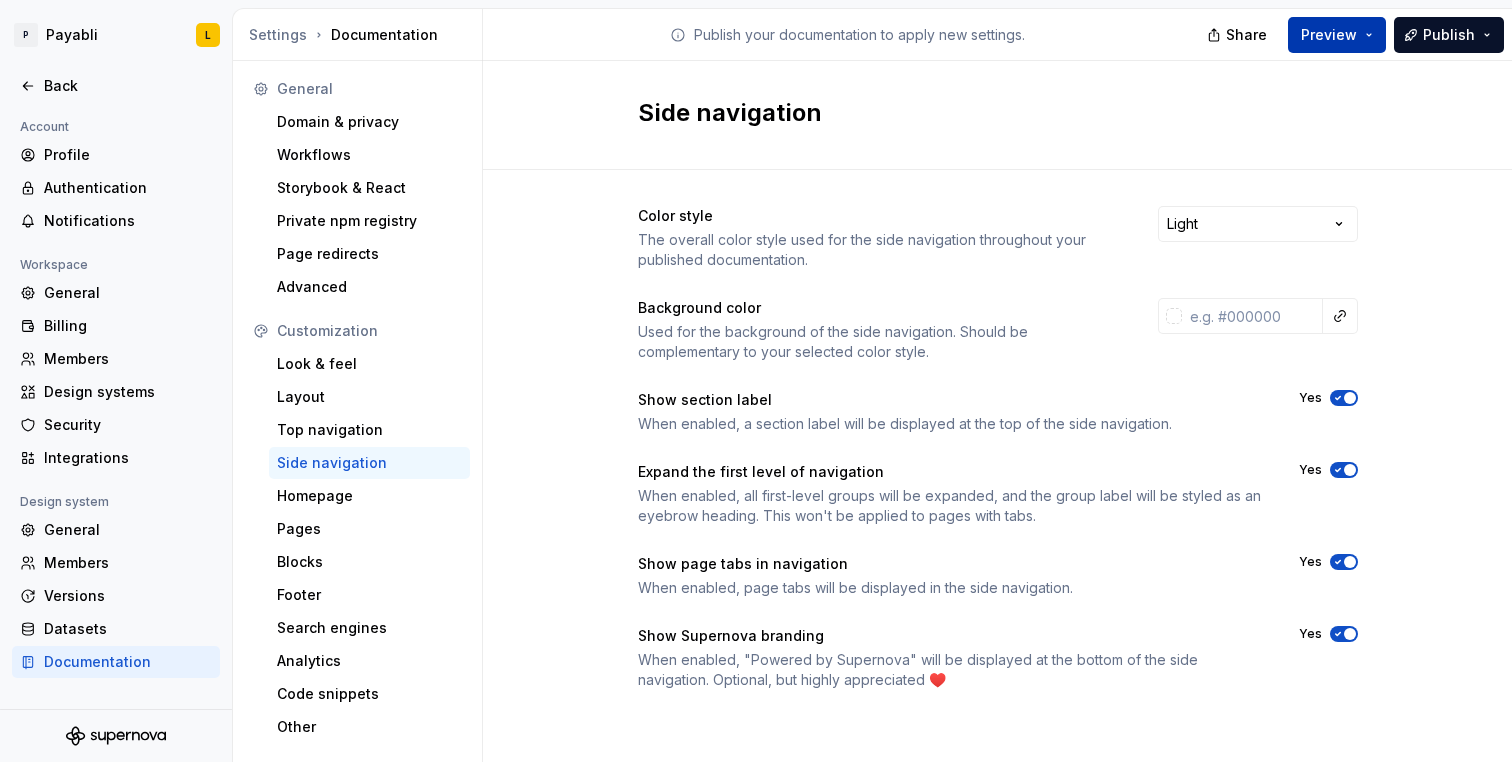 click on "Preview" at bounding box center (1337, 35) 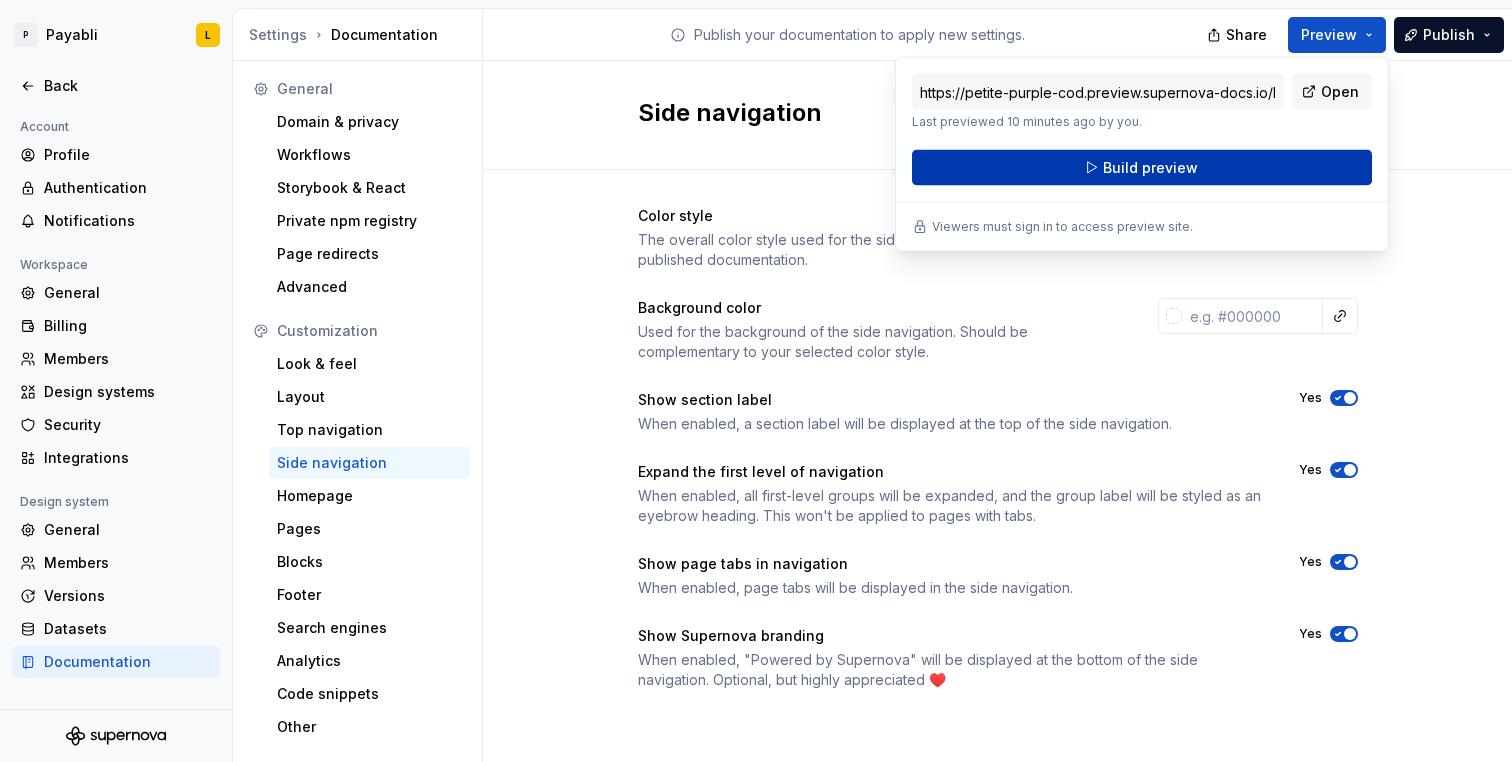 click on "Build preview" at bounding box center [1150, 168] 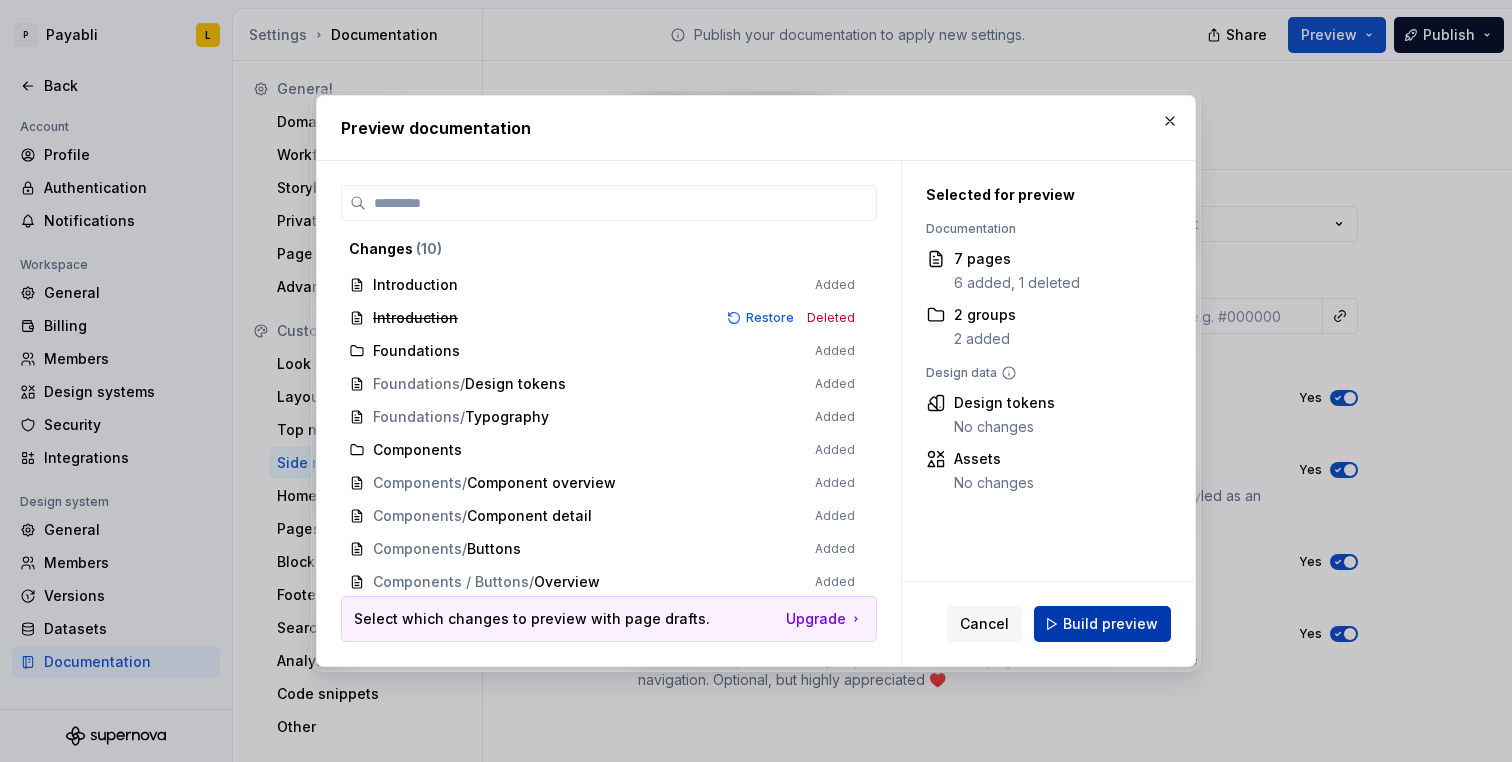 click on "Build preview" at bounding box center [1110, 624] 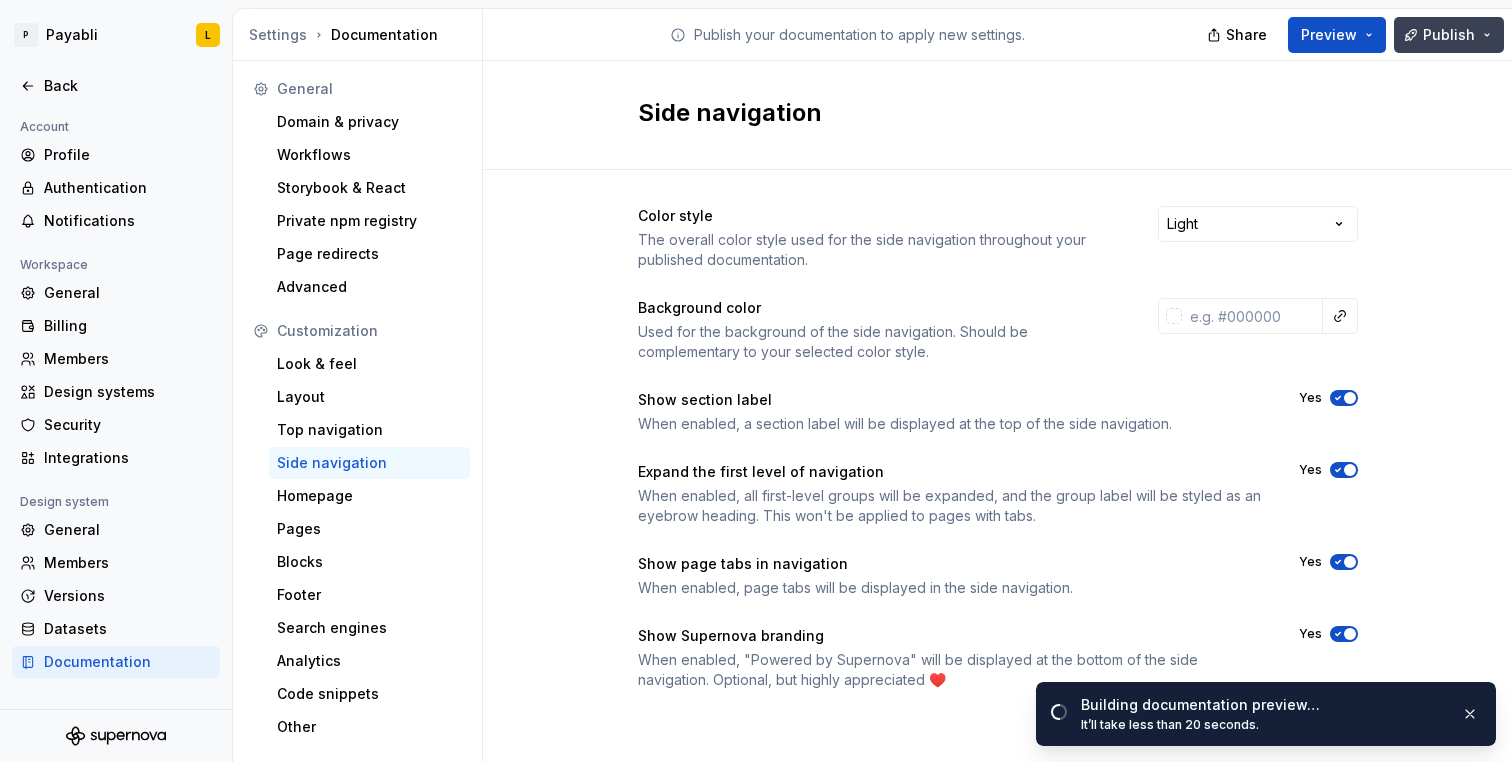 click on "Publish" at bounding box center [1449, 35] 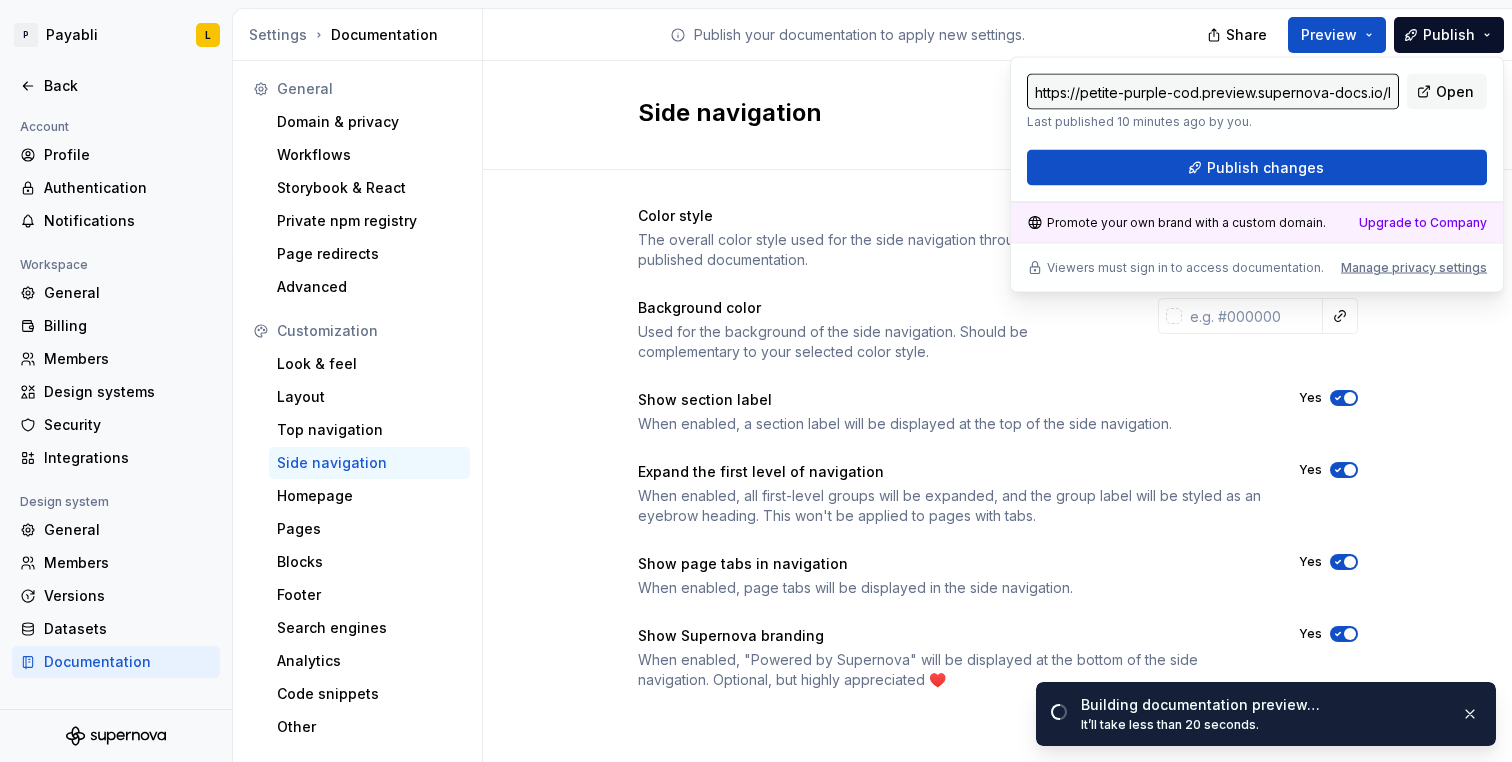 click on "Side navigation" at bounding box center [997, 115] 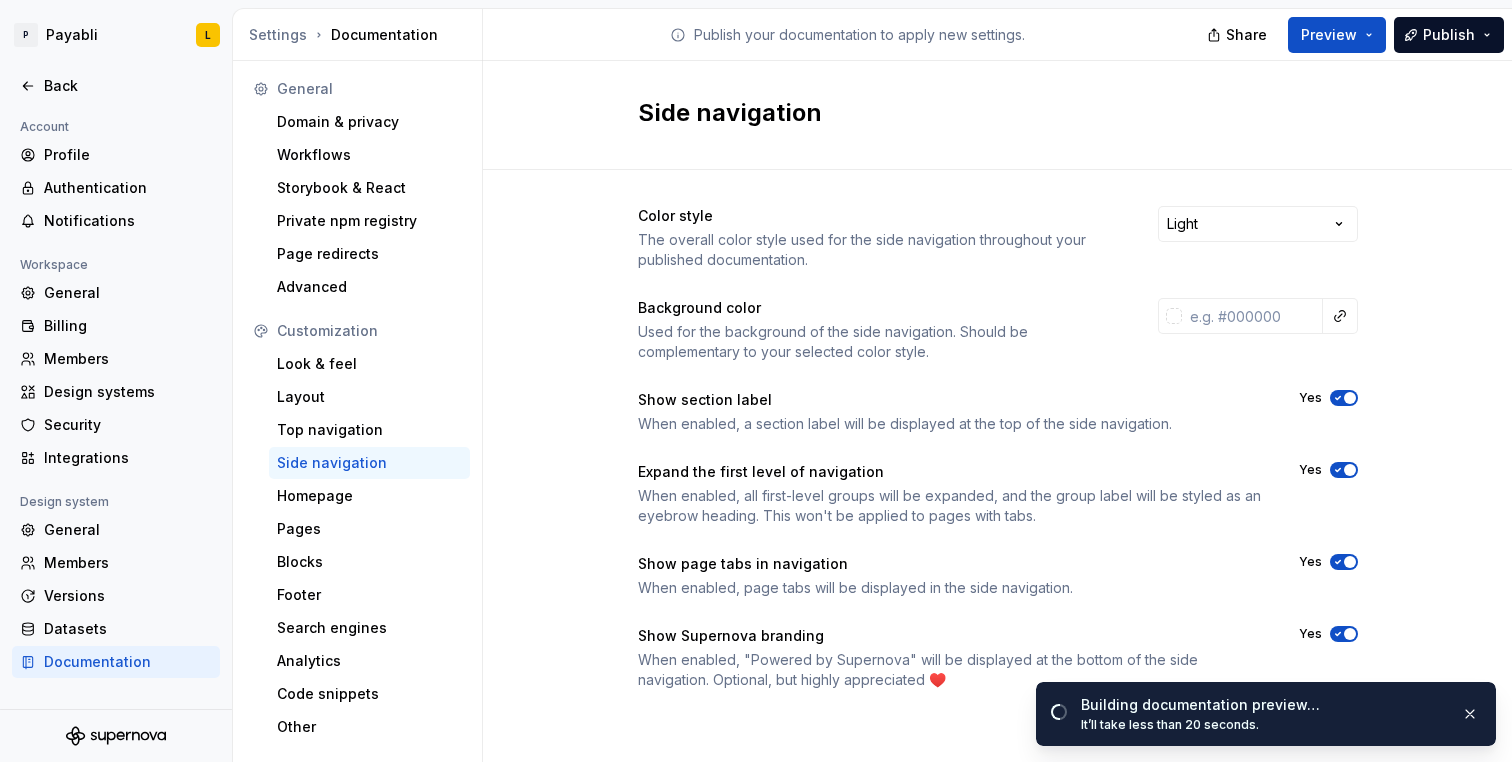click on "Side navigation" at bounding box center [997, 115] 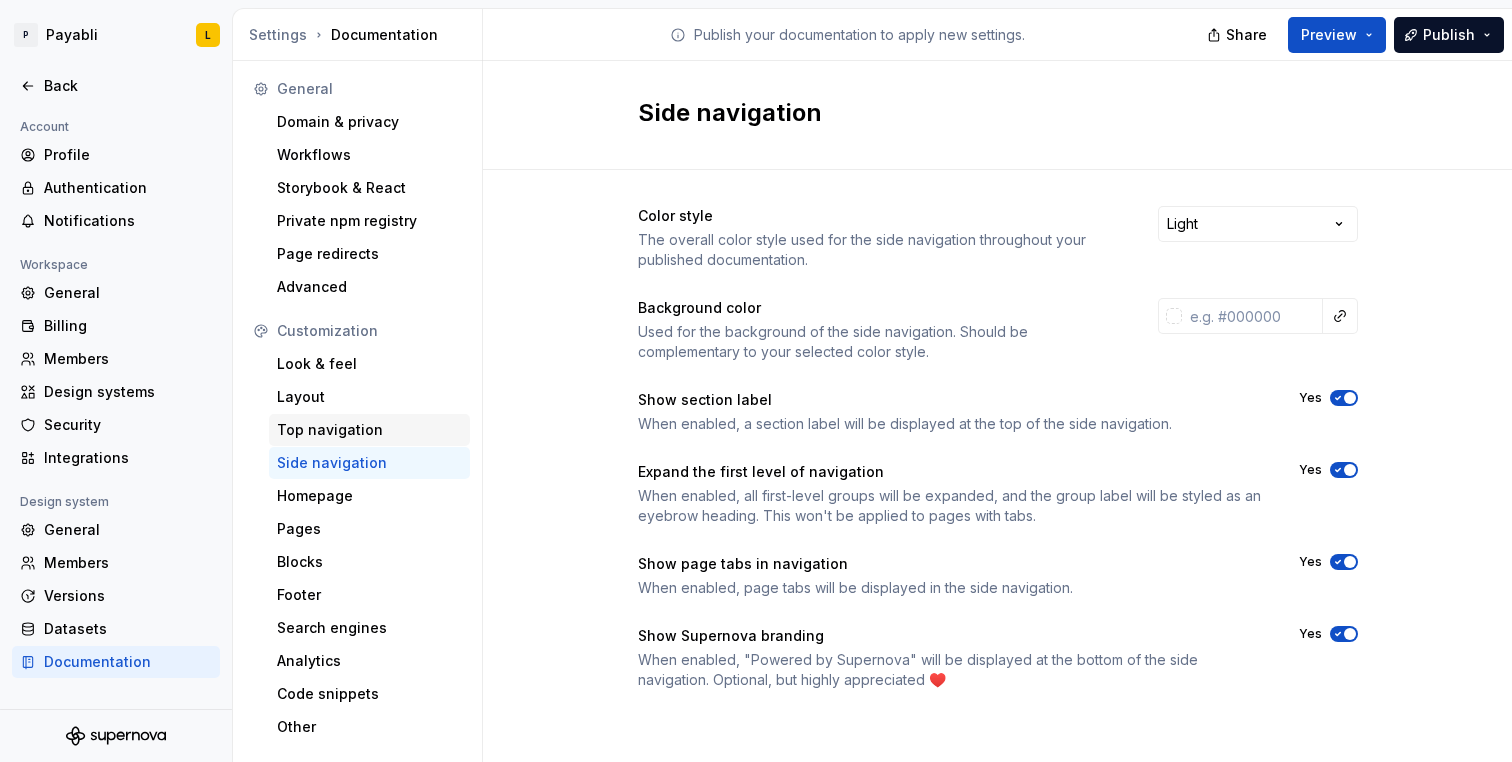 click on "Top navigation" at bounding box center [369, 430] 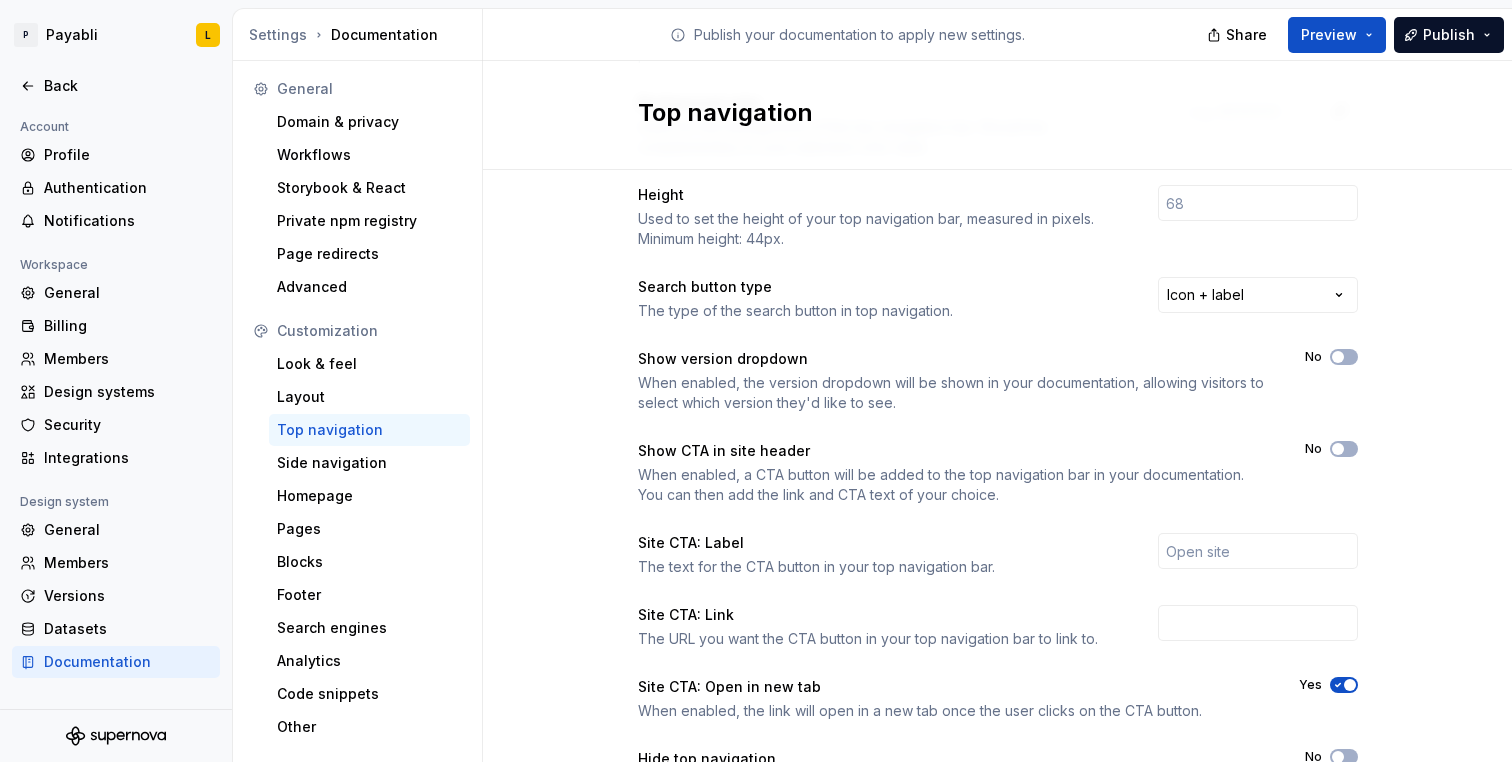 scroll, scrollTop: 218, scrollLeft: 0, axis: vertical 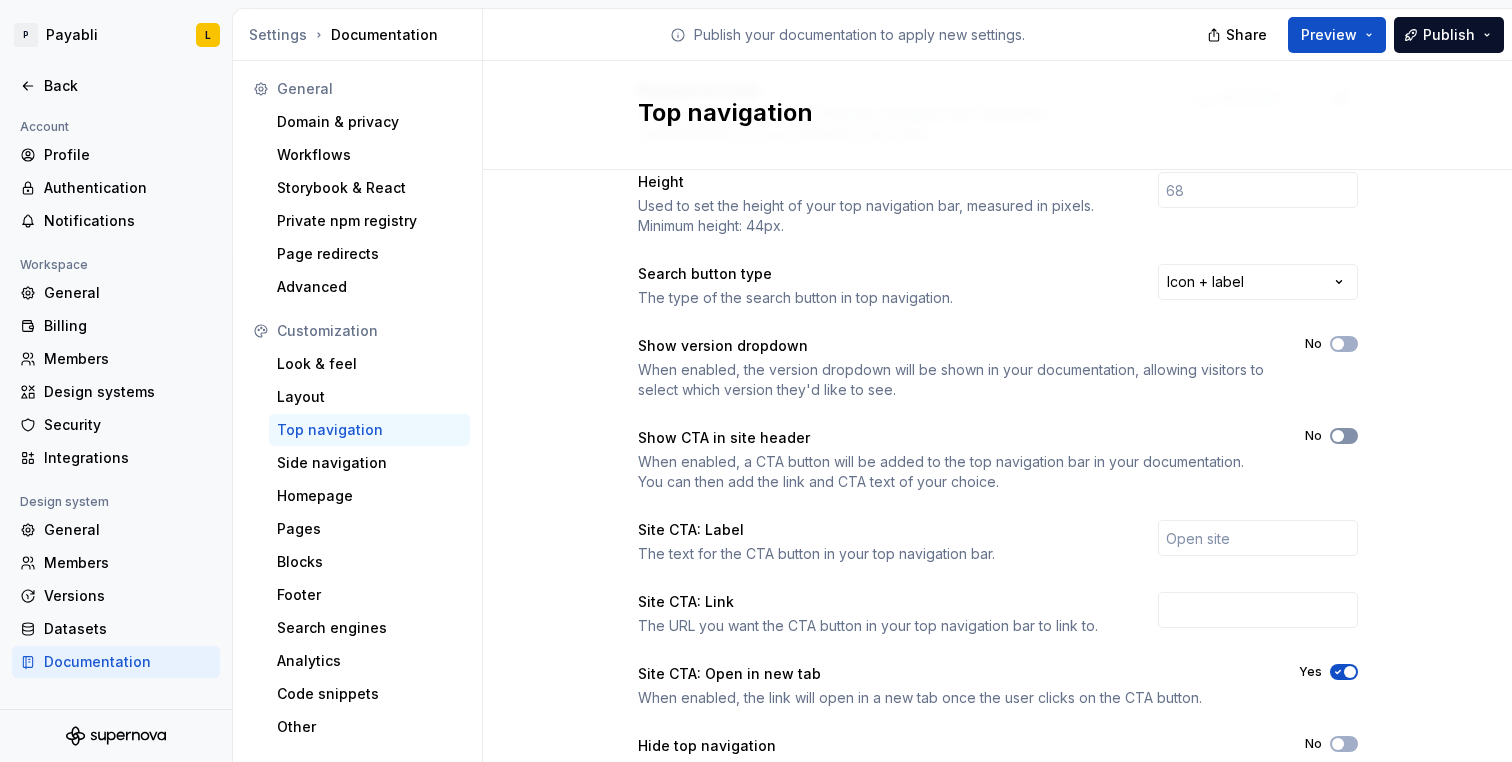 click at bounding box center (1338, 436) 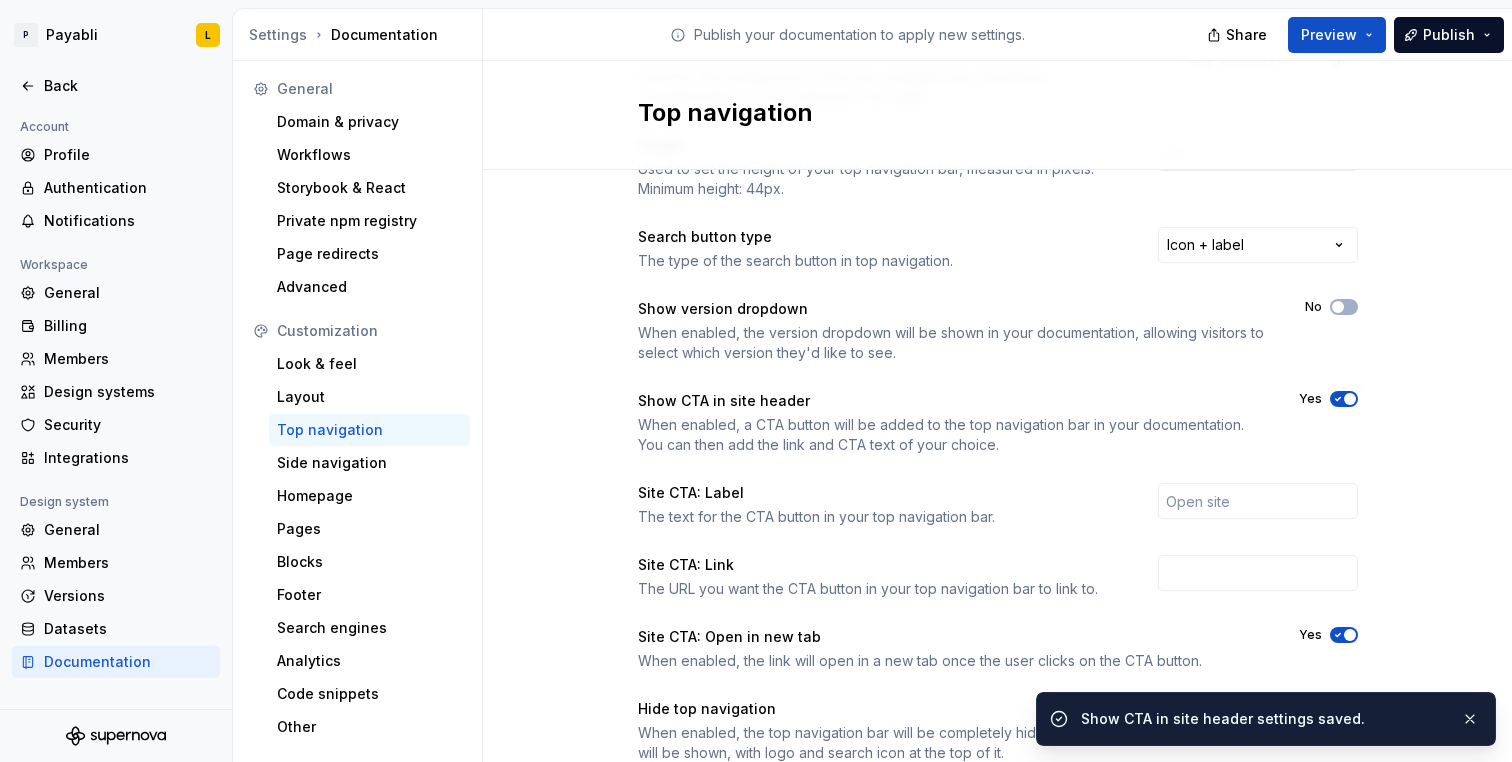scroll, scrollTop: 323, scrollLeft: 0, axis: vertical 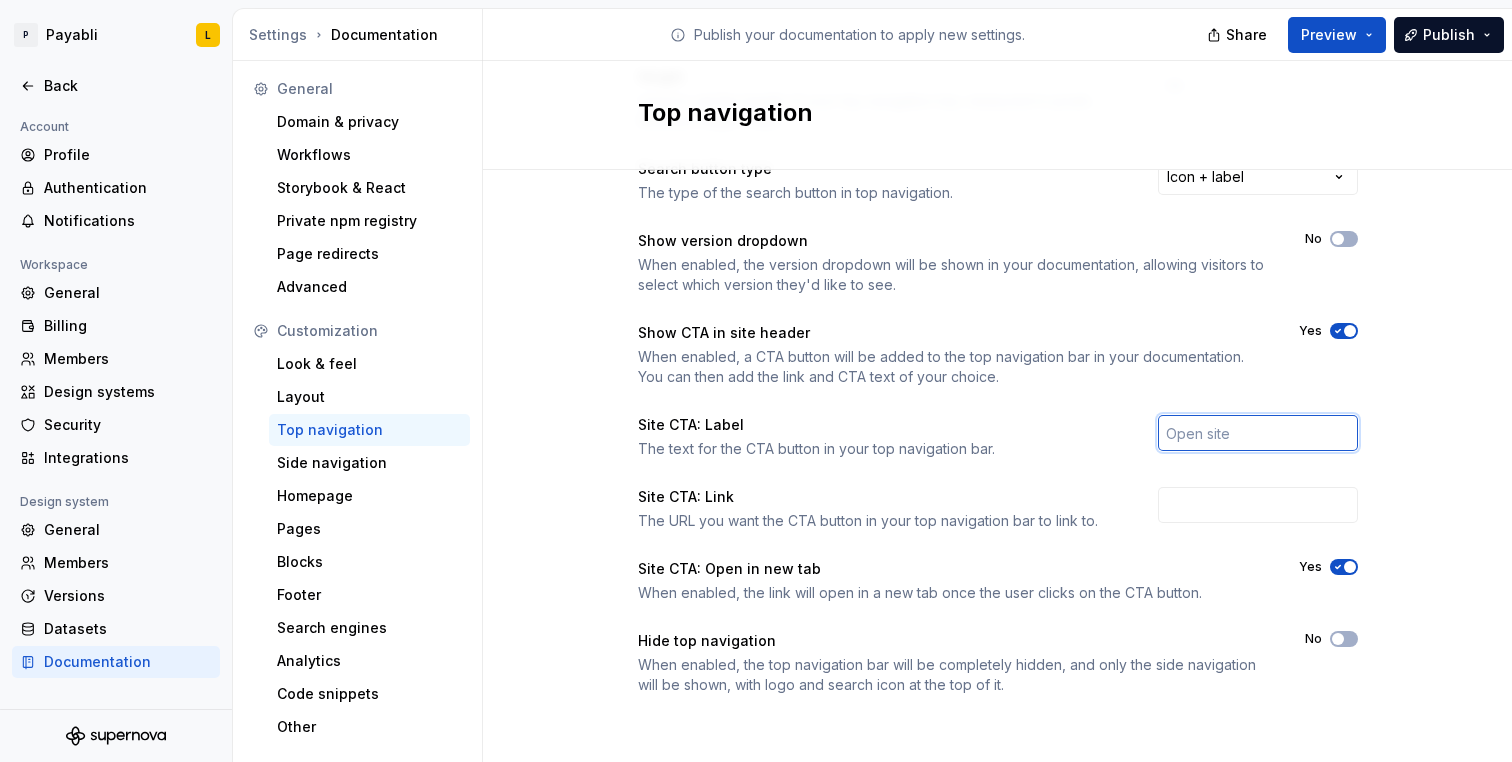 click at bounding box center [1258, 433] 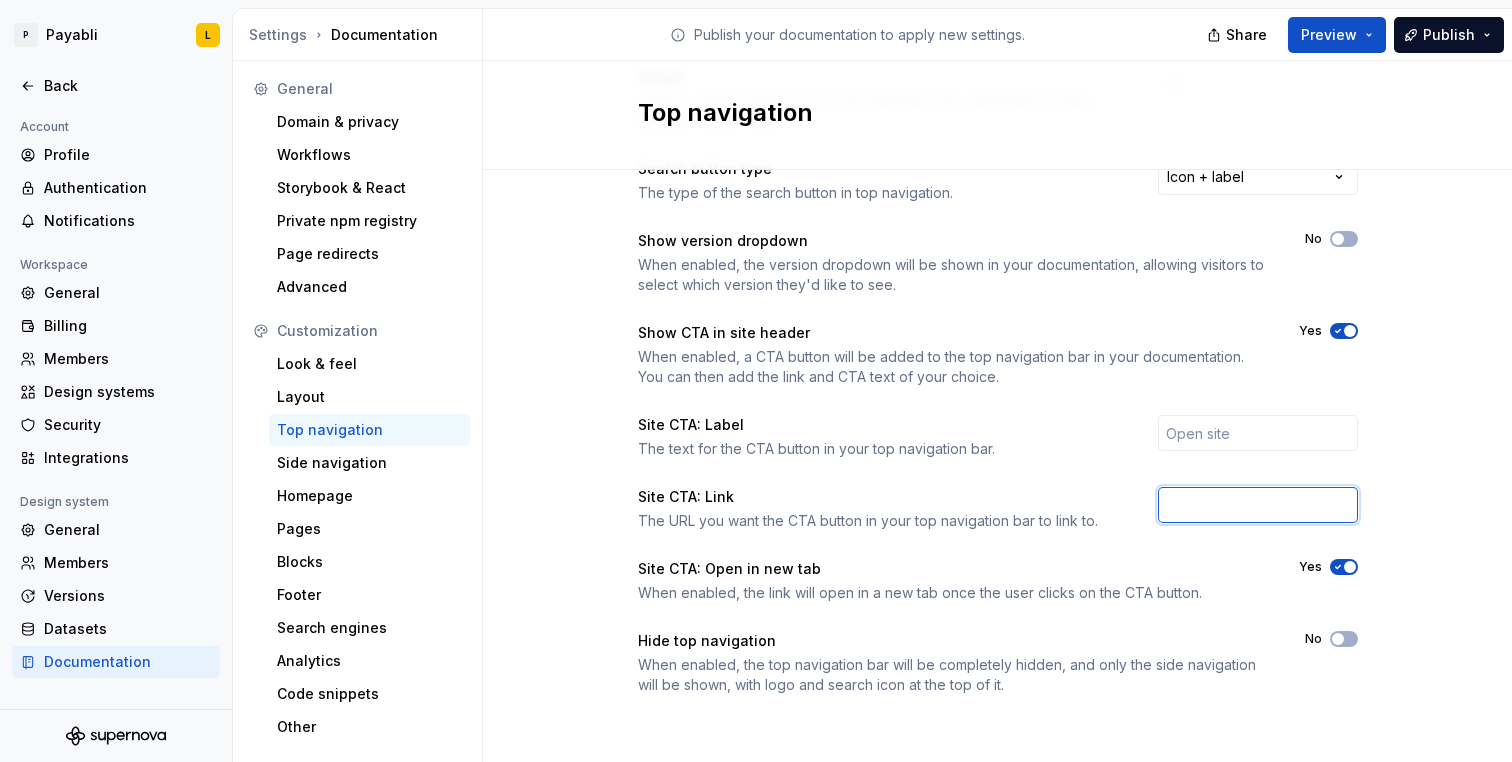 click at bounding box center [1258, 505] 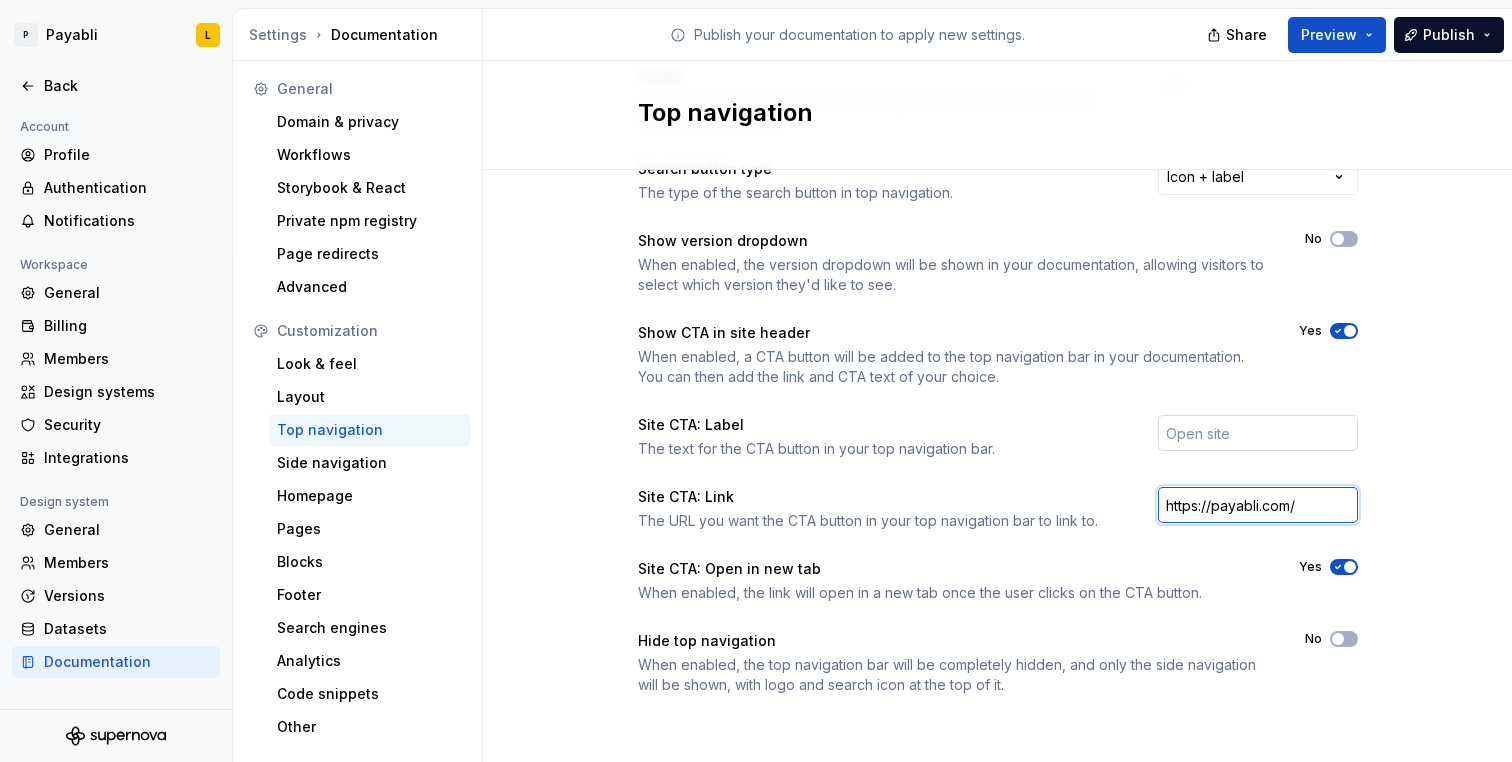 type on "https://payabli.com/" 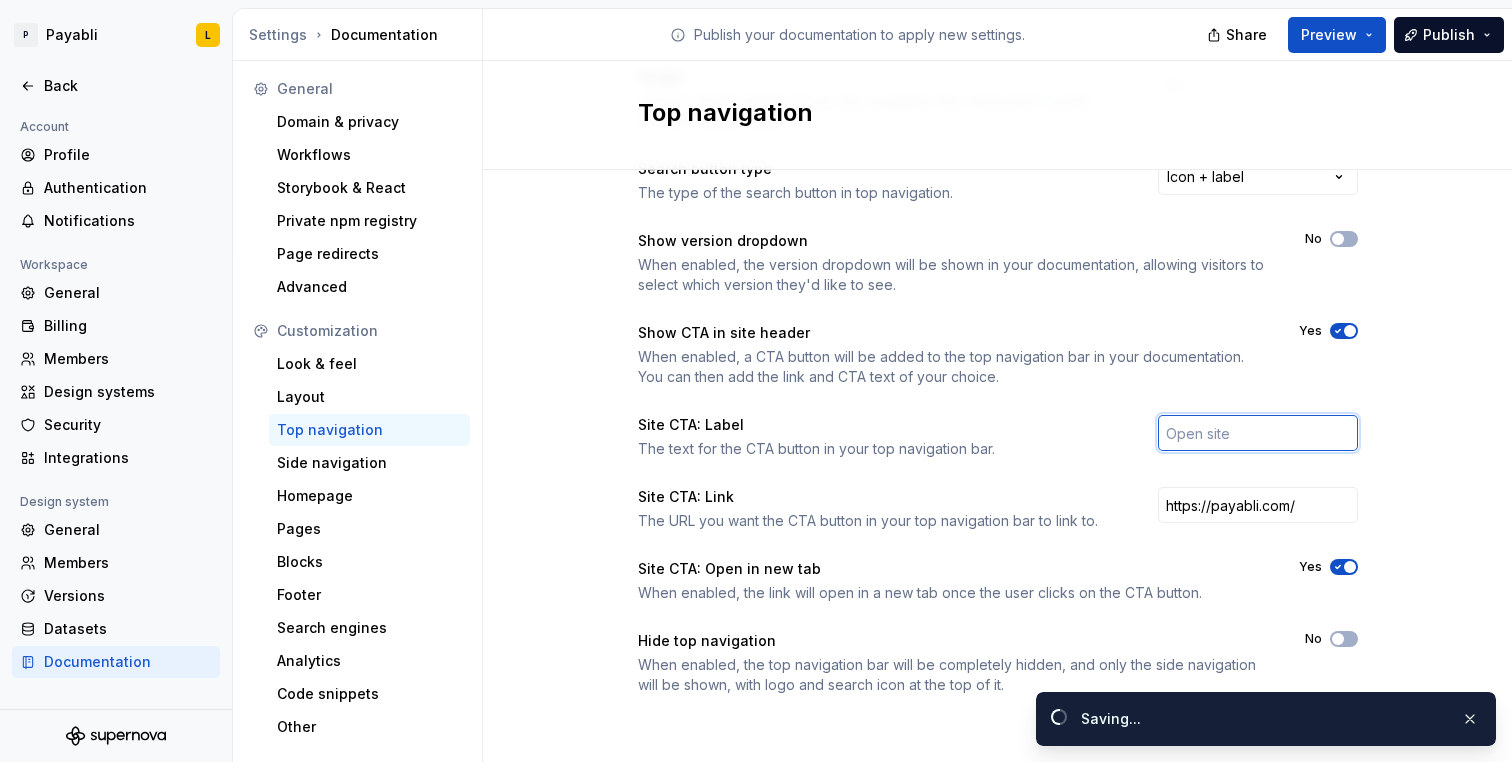 click at bounding box center [1258, 433] 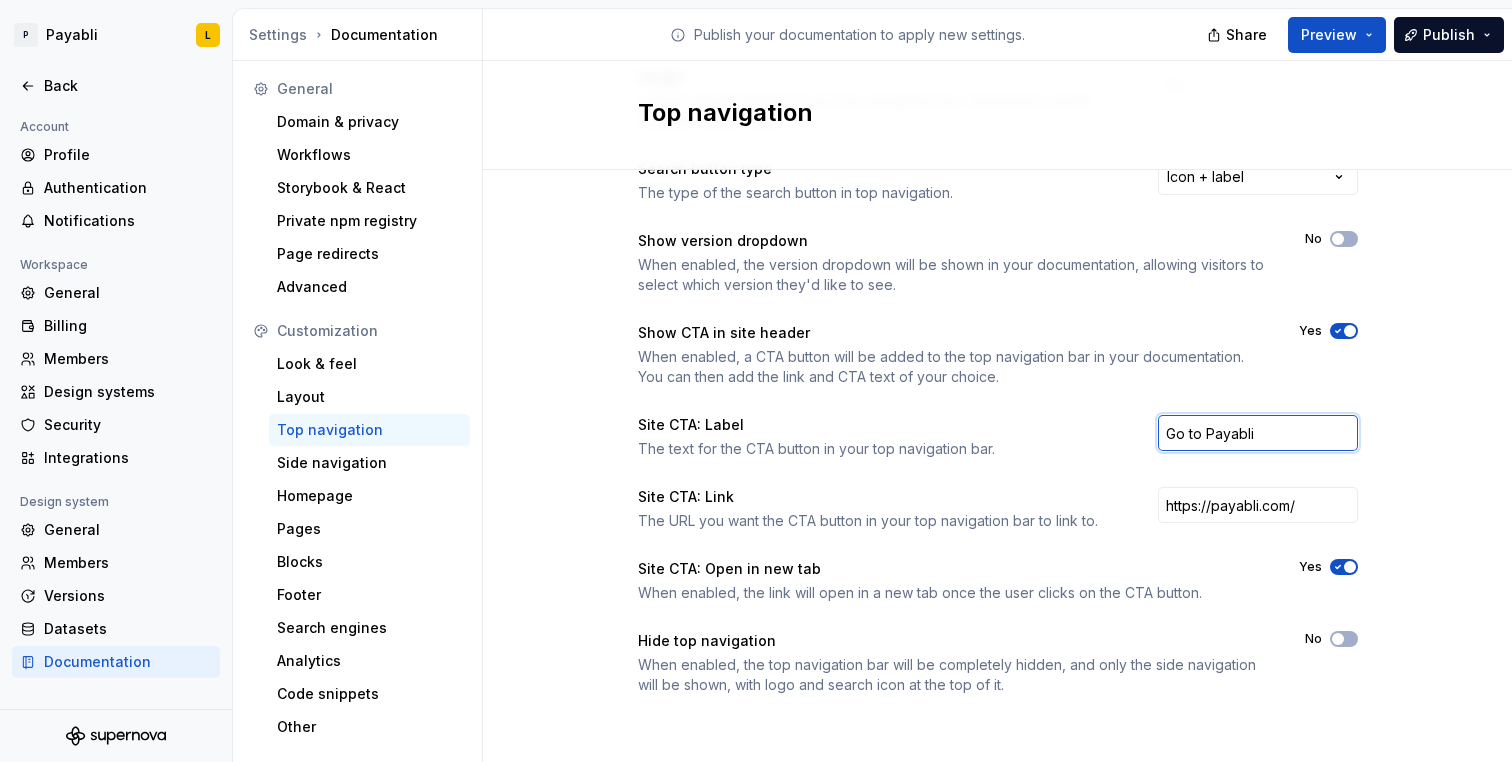 type on "Go to Payabli" 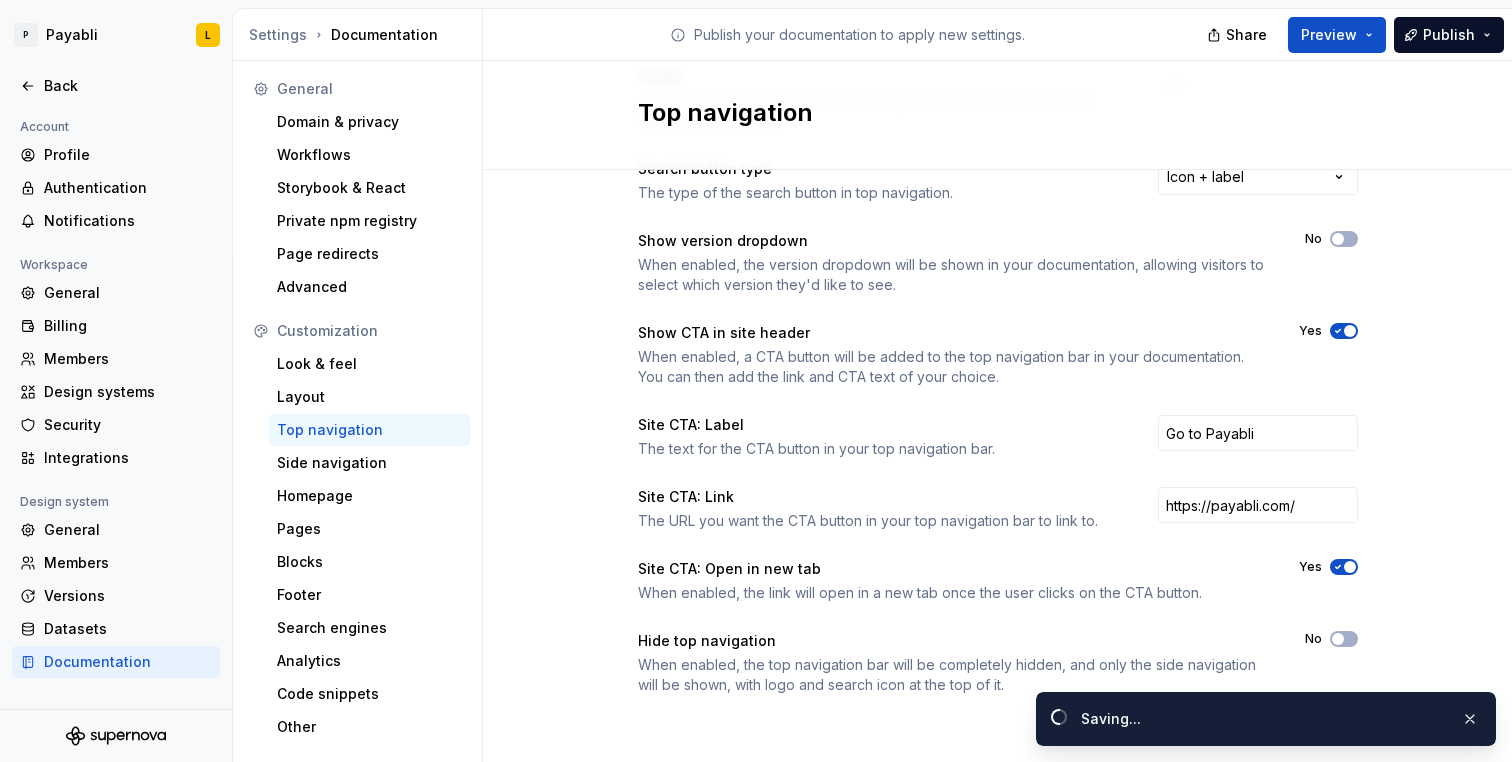 click on "Color style The overall color style used for the top navigation throughout your published documentation. Light Background color Used for the background of the top navigation bar. Should be complementary to your selected color style. Height Used to set the height of your top navigation bar, measured in pixels. Minimum height: 44px. Search button type The type of the search button in top navigation. Icon + label Show version dropdown When enabled, the version dropdown will be shown in your documentation, allowing visitors to select which version they'd like to see. No Show CTA in site header When enabled, a CTA button will be added to the top navigation bar in your documentation. You can then  add the link and CTA text of your choice. Yes Site CTA: Label The text for the CTA button in your top navigation bar. Go to Payabli Site CTA: Link The URL you want the CTA button in your top navigation bar to link to. https://payabli.com/ Site CTA: Open in new tab Yes Hide top navigation No" at bounding box center [997, 309] 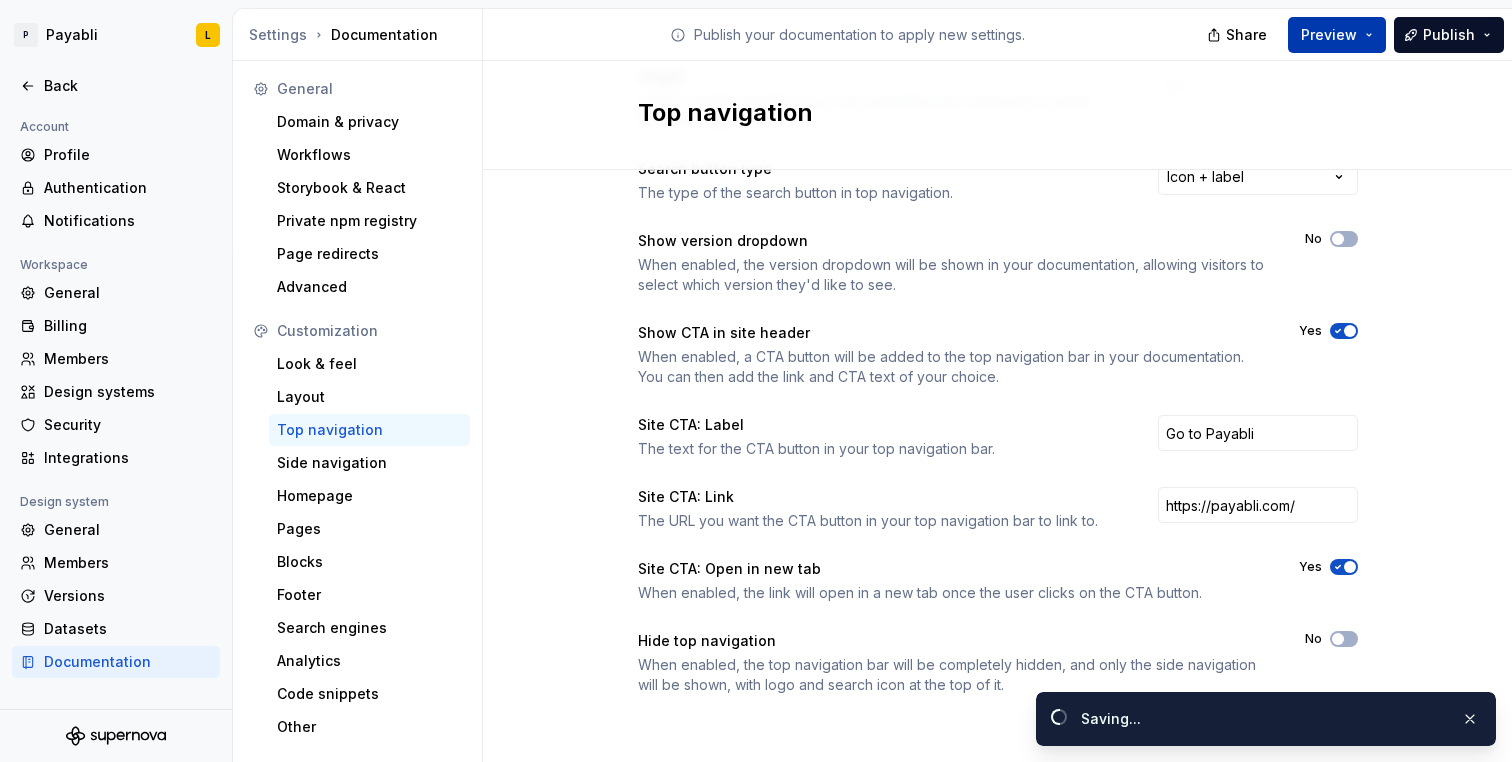 click on "Preview" at bounding box center (1329, 35) 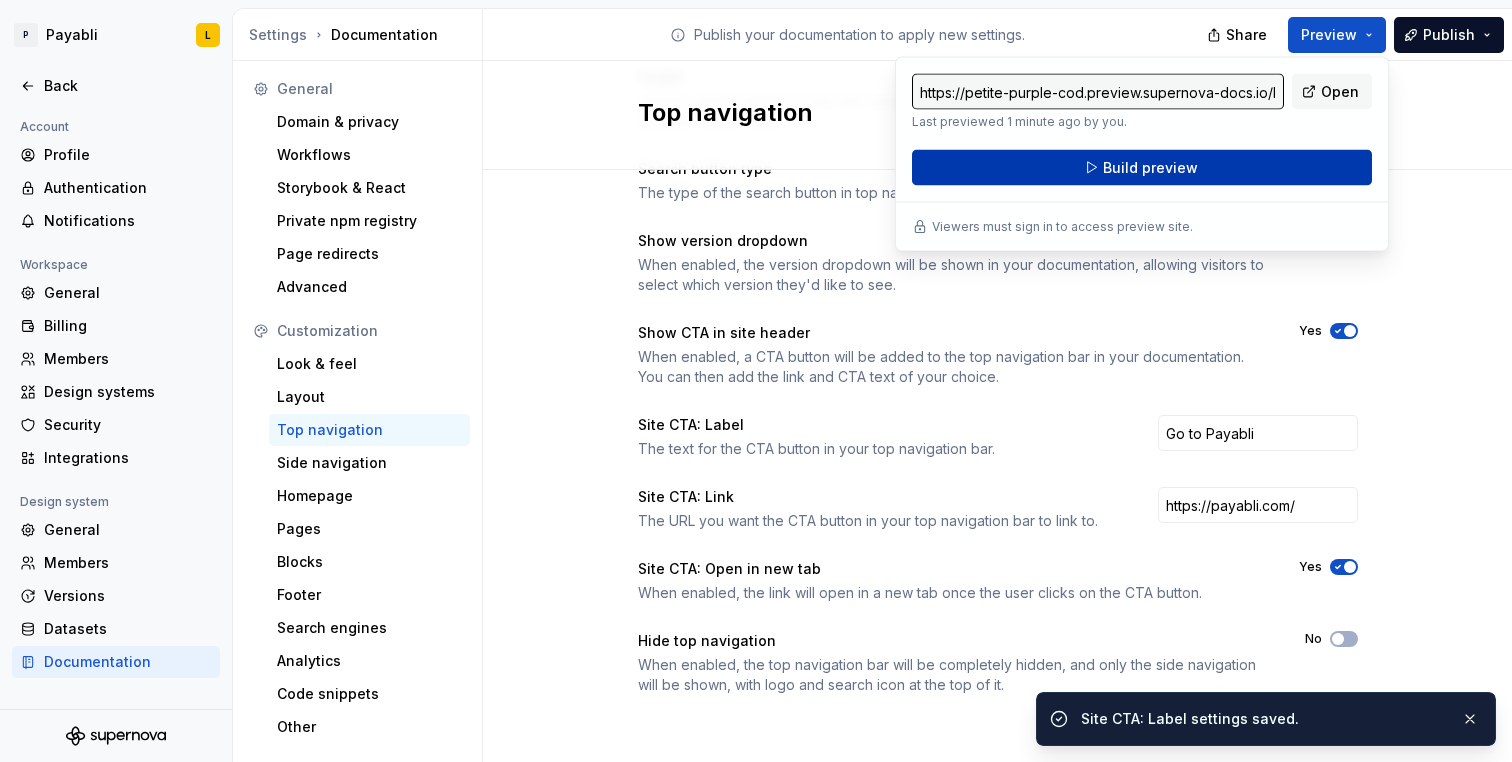 click on "Build preview" at bounding box center (1142, 168) 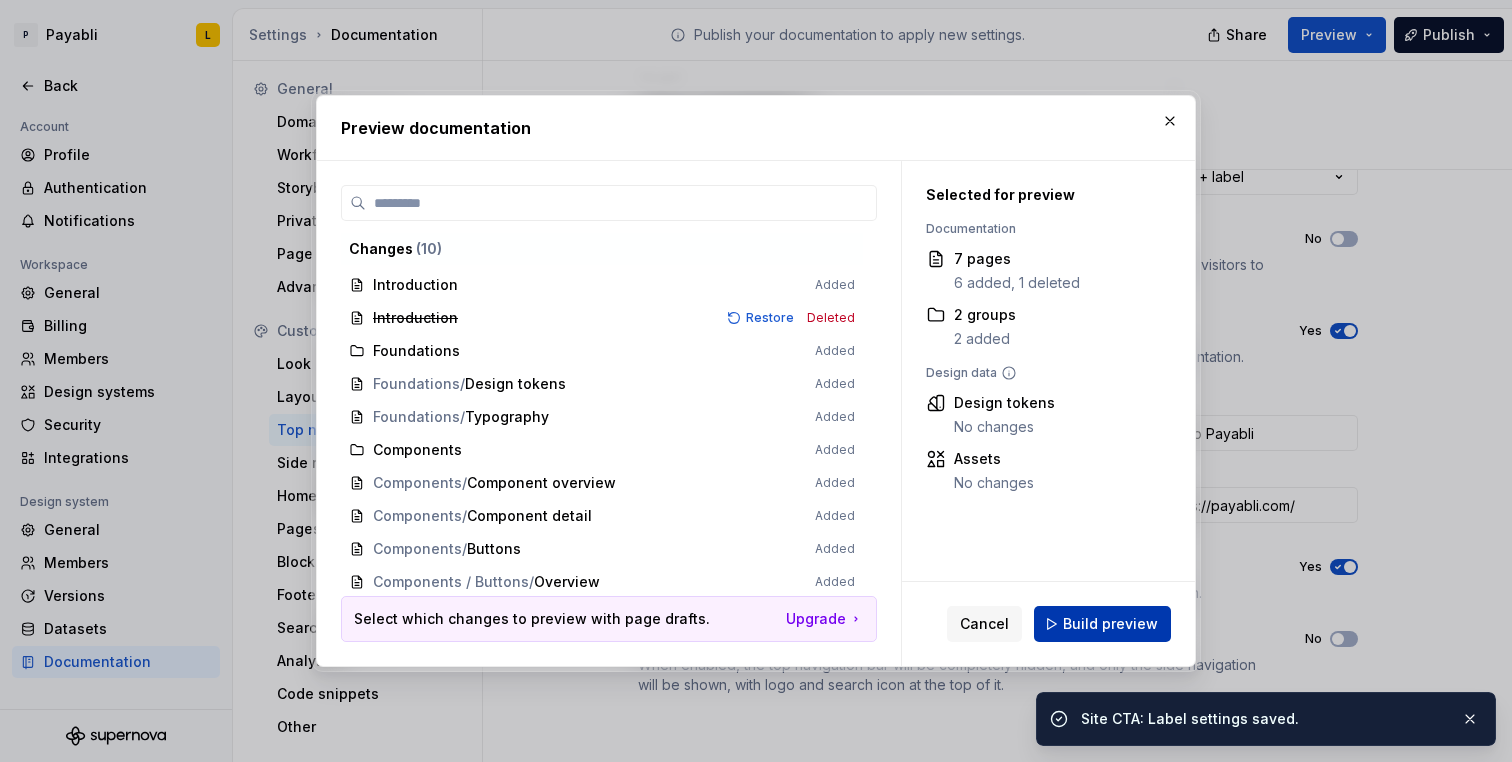 click on "Build preview" at bounding box center [1110, 624] 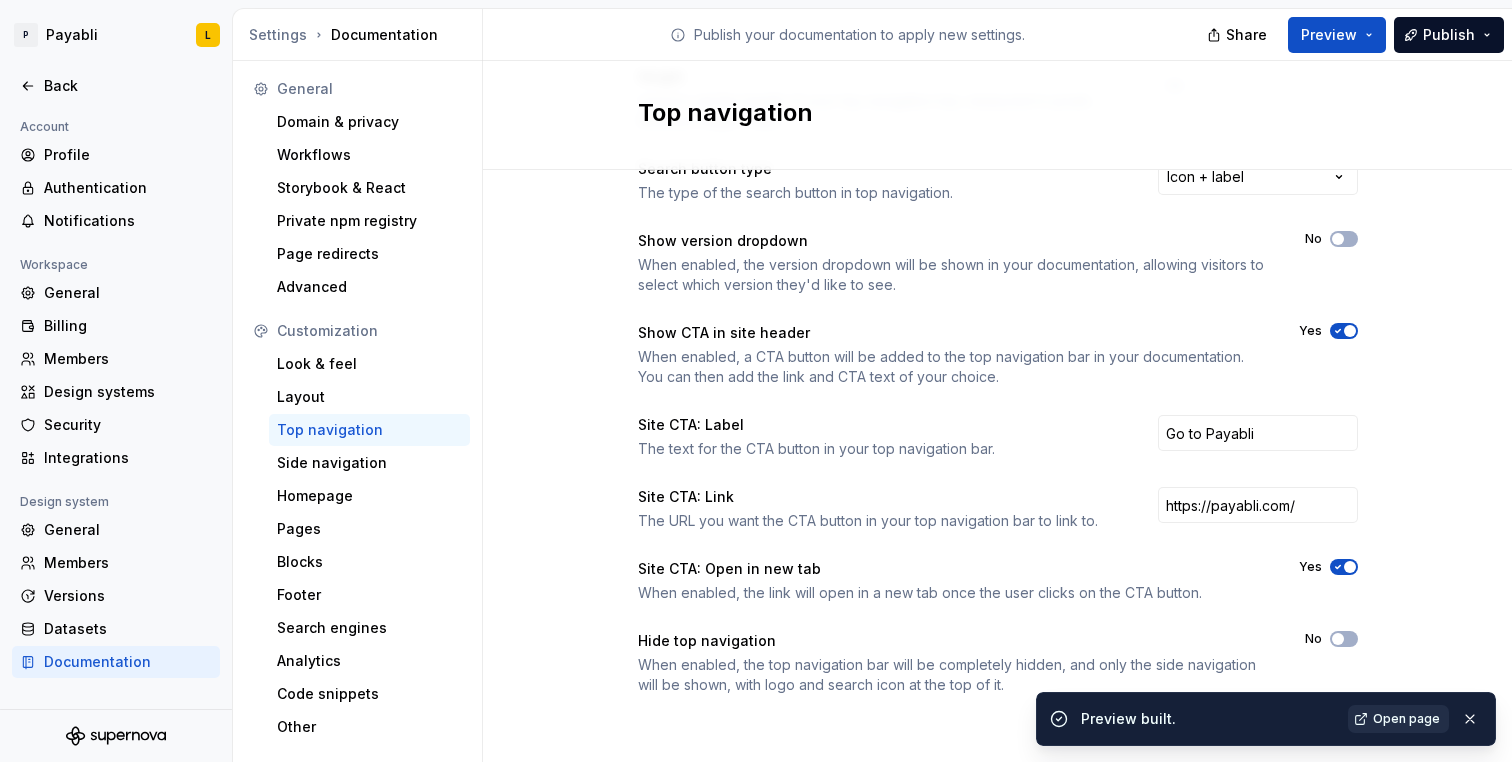 click on "Open page" at bounding box center (1406, 719) 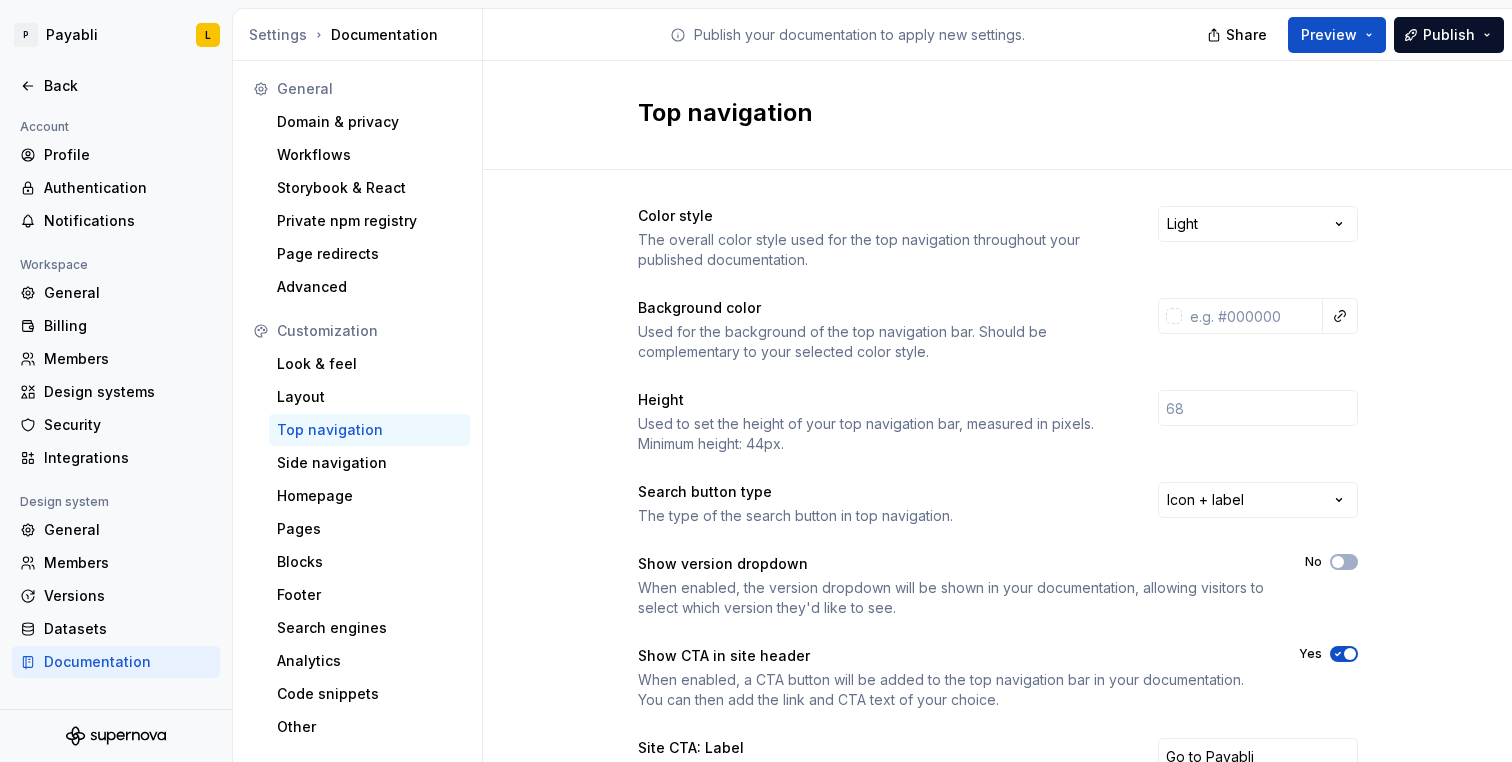 scroll, scrollTop: 4, scrollLeft: 0, axis: vertical 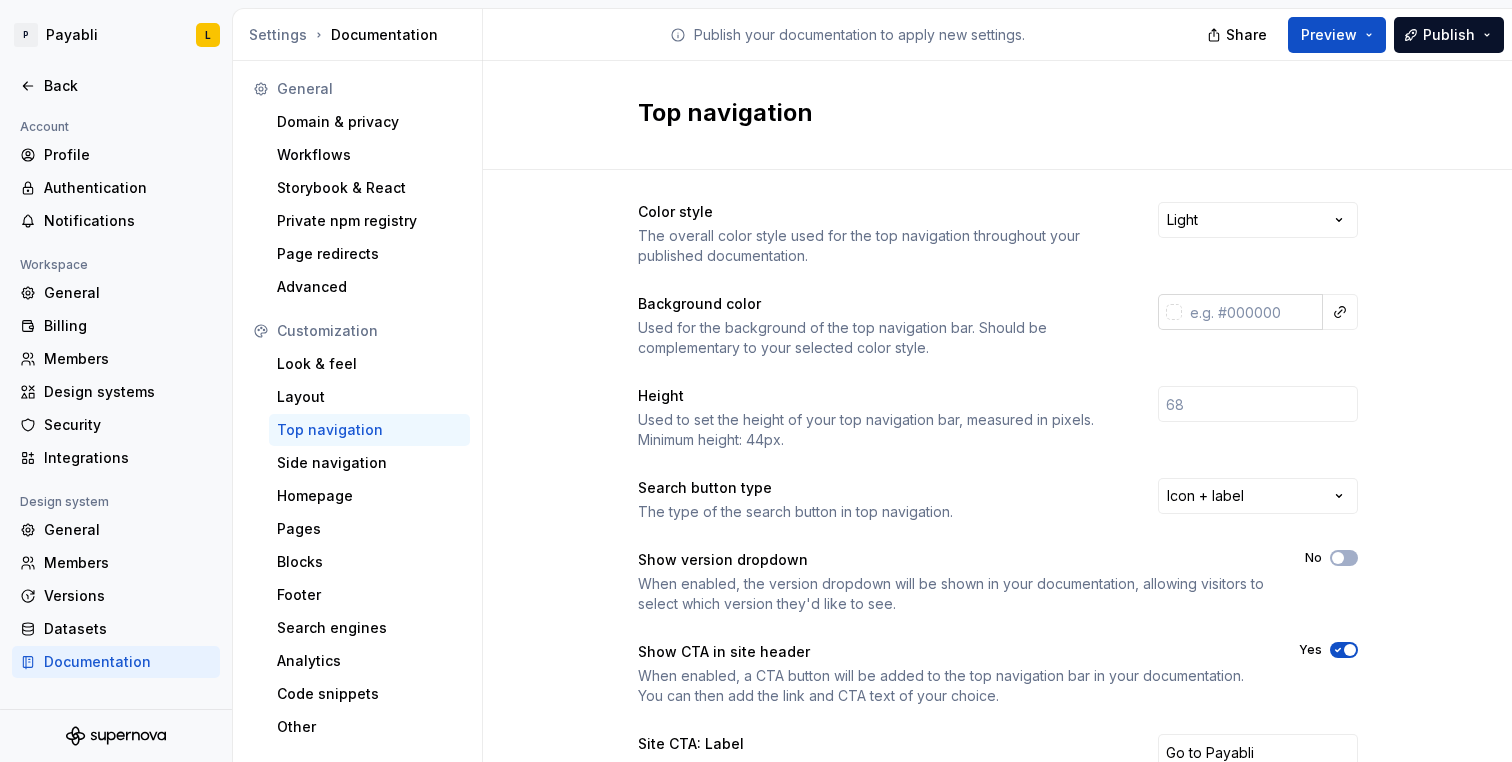 click at bounding box center [1252, 312] 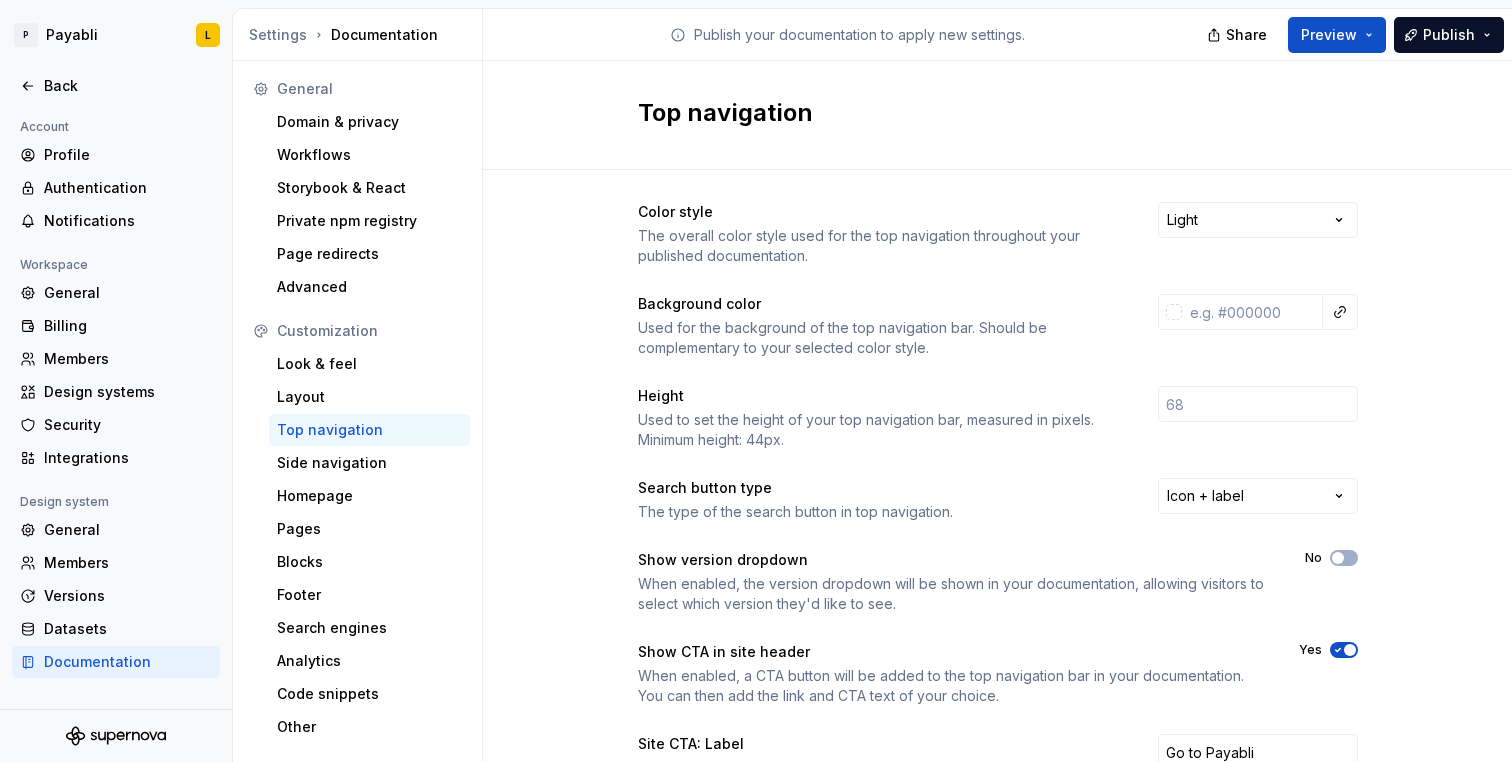 click at bounding box center [1174, 312] 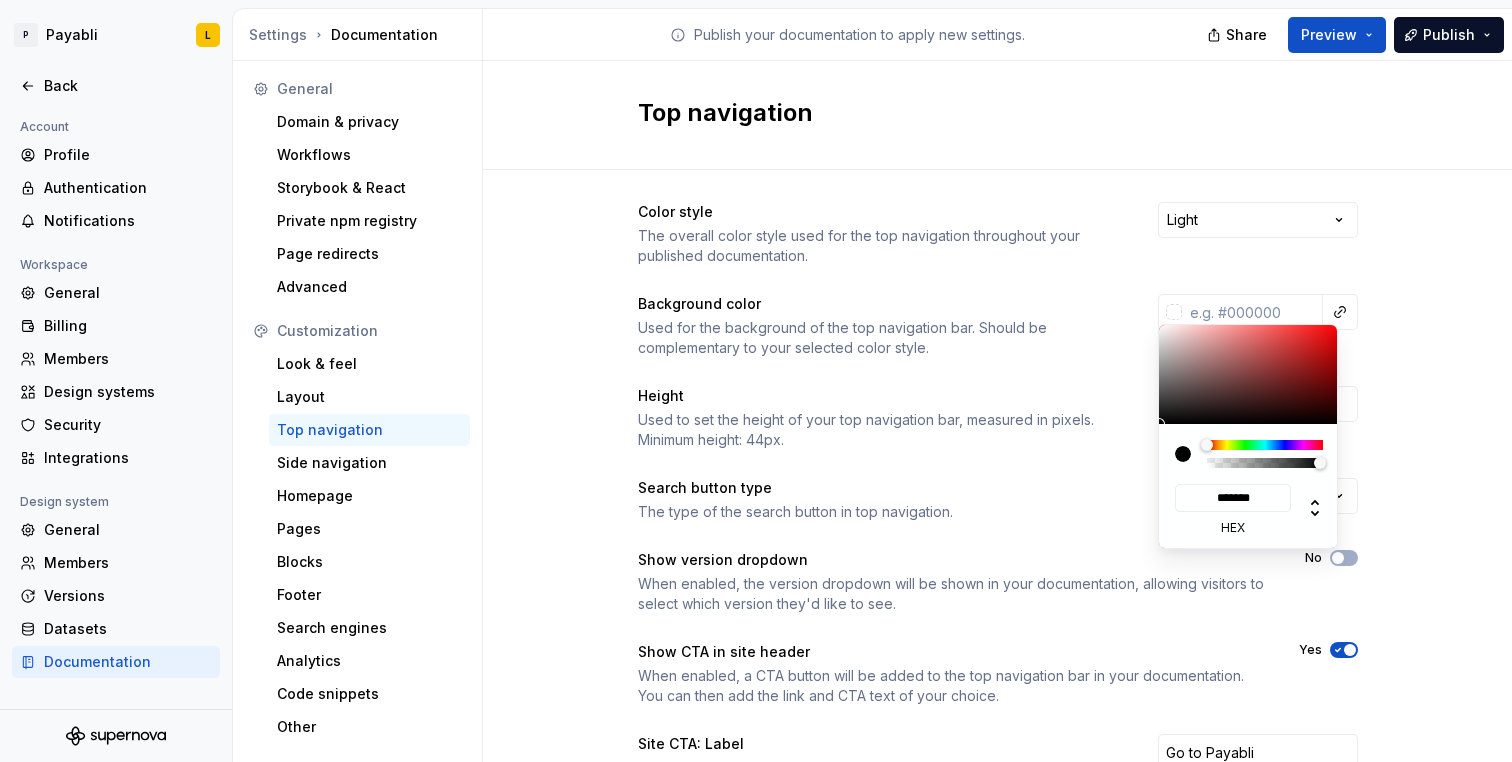 type on "#0A0A0A" 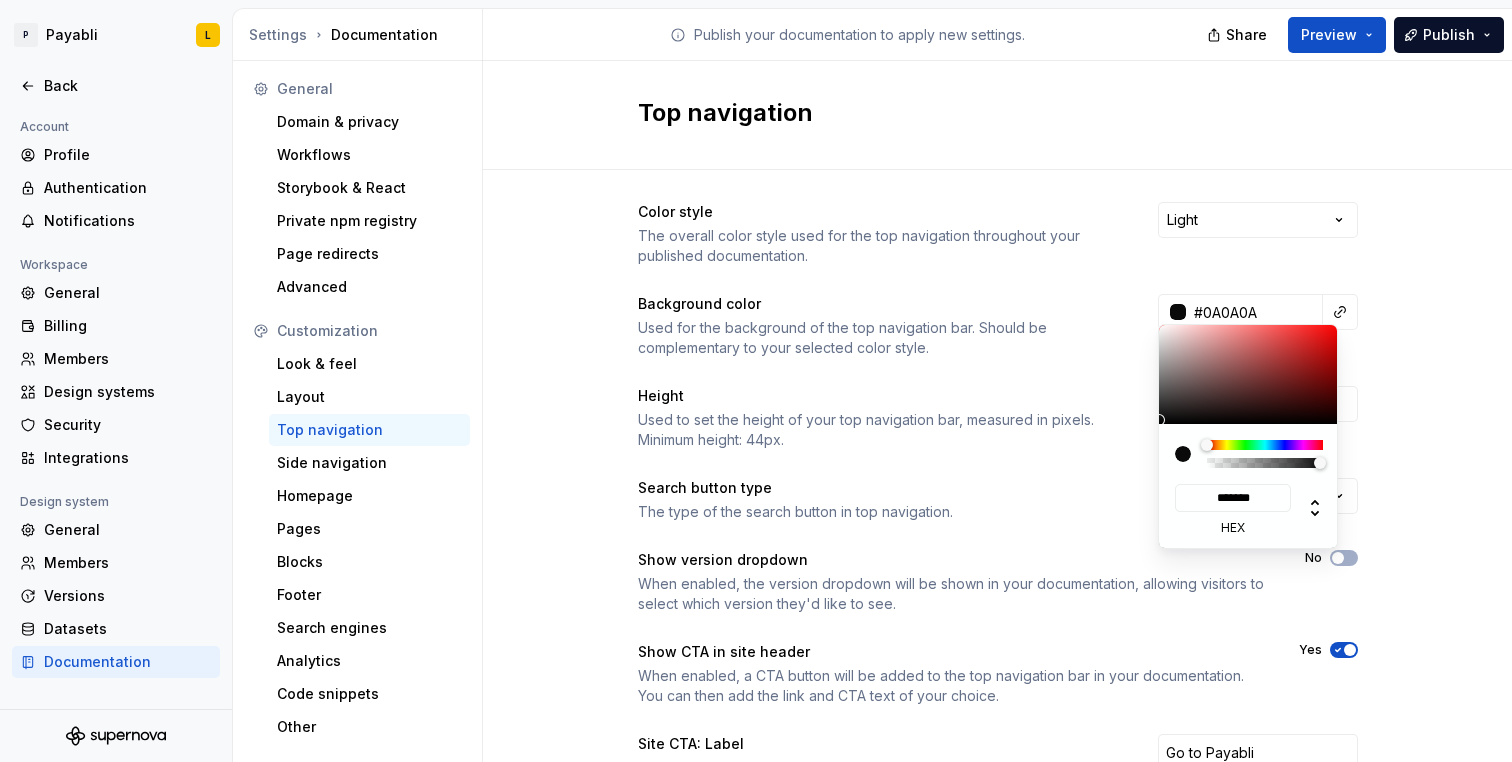 type on "#2C2C2C" 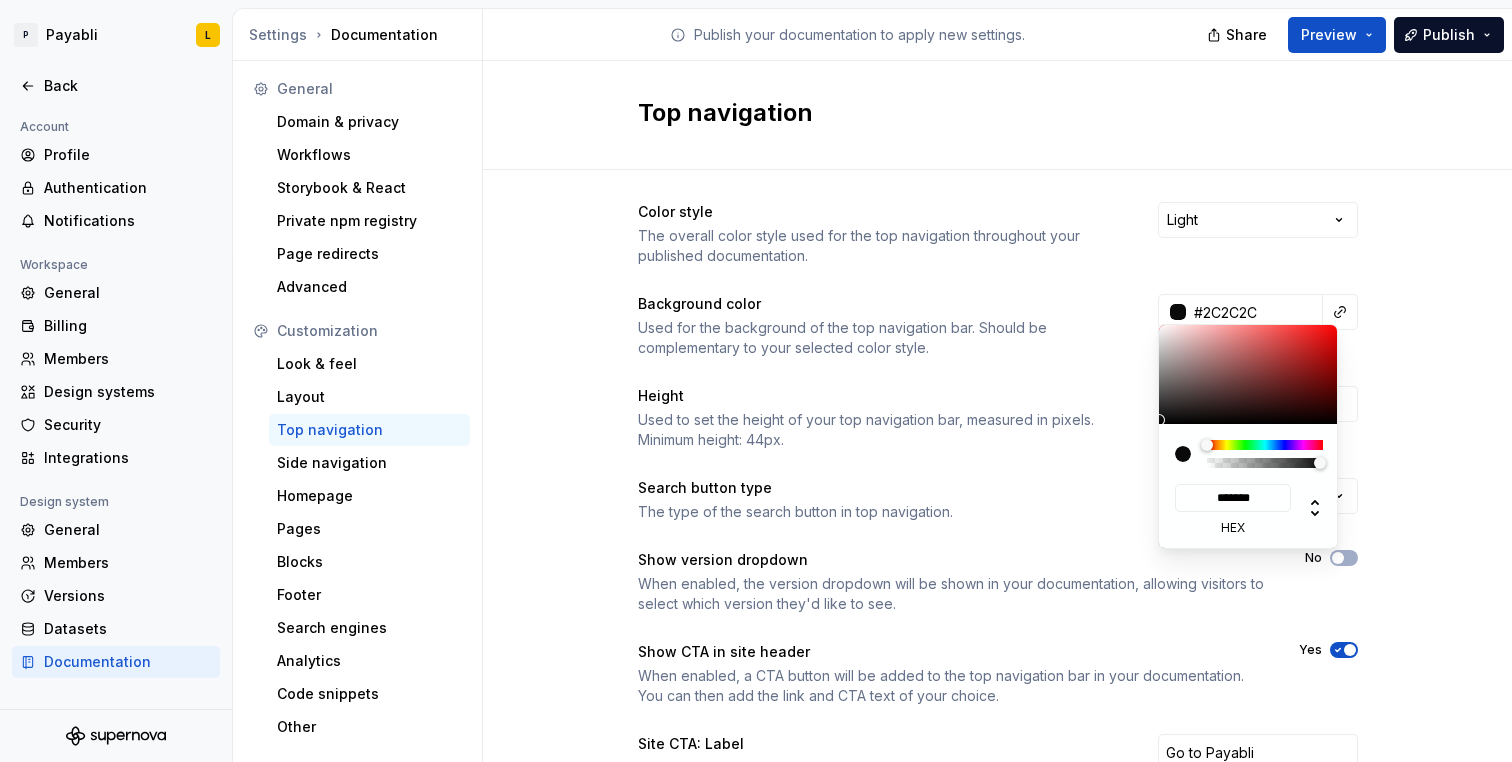 type on "#767676" 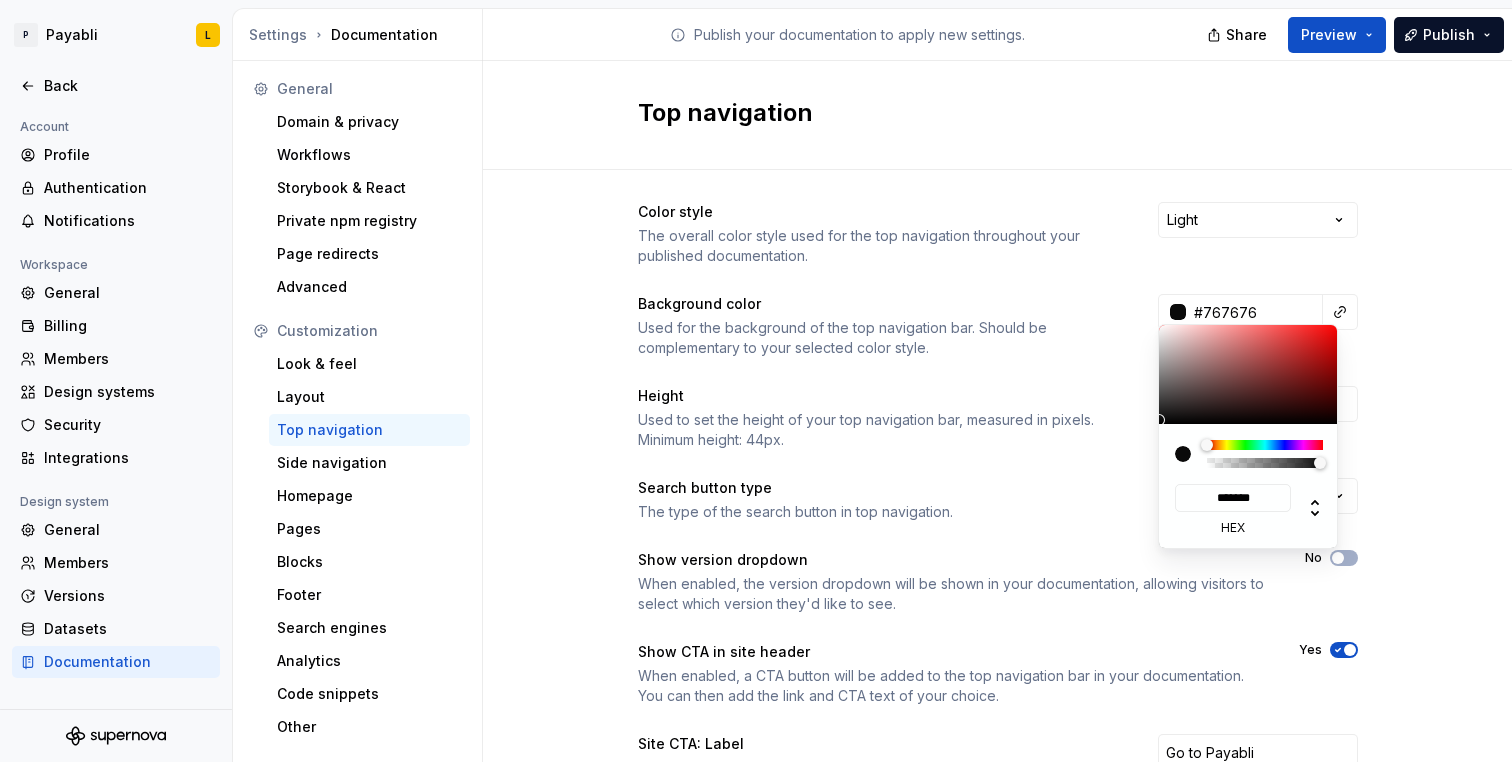 type on "#AFABAB" 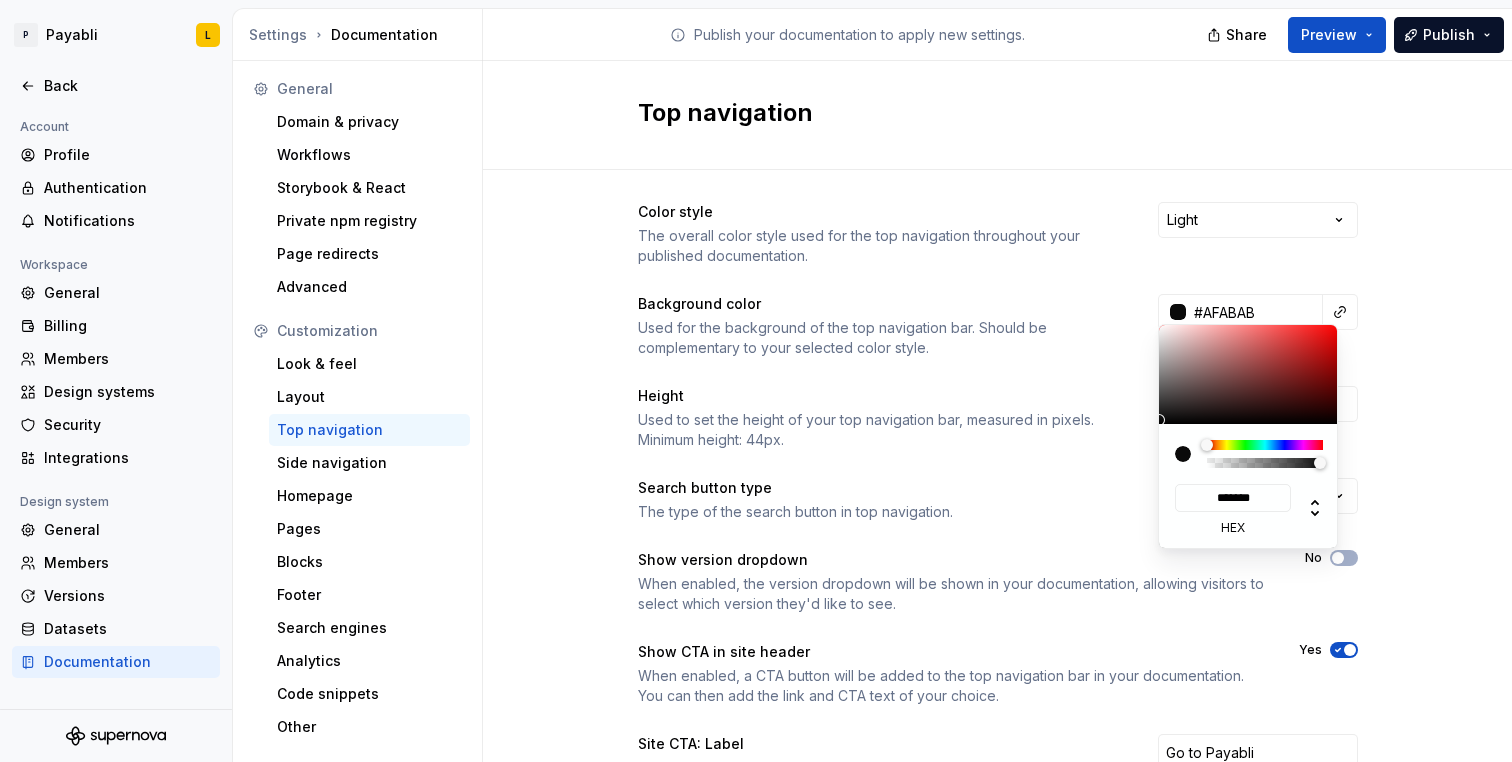 type on "#CEC7C7" 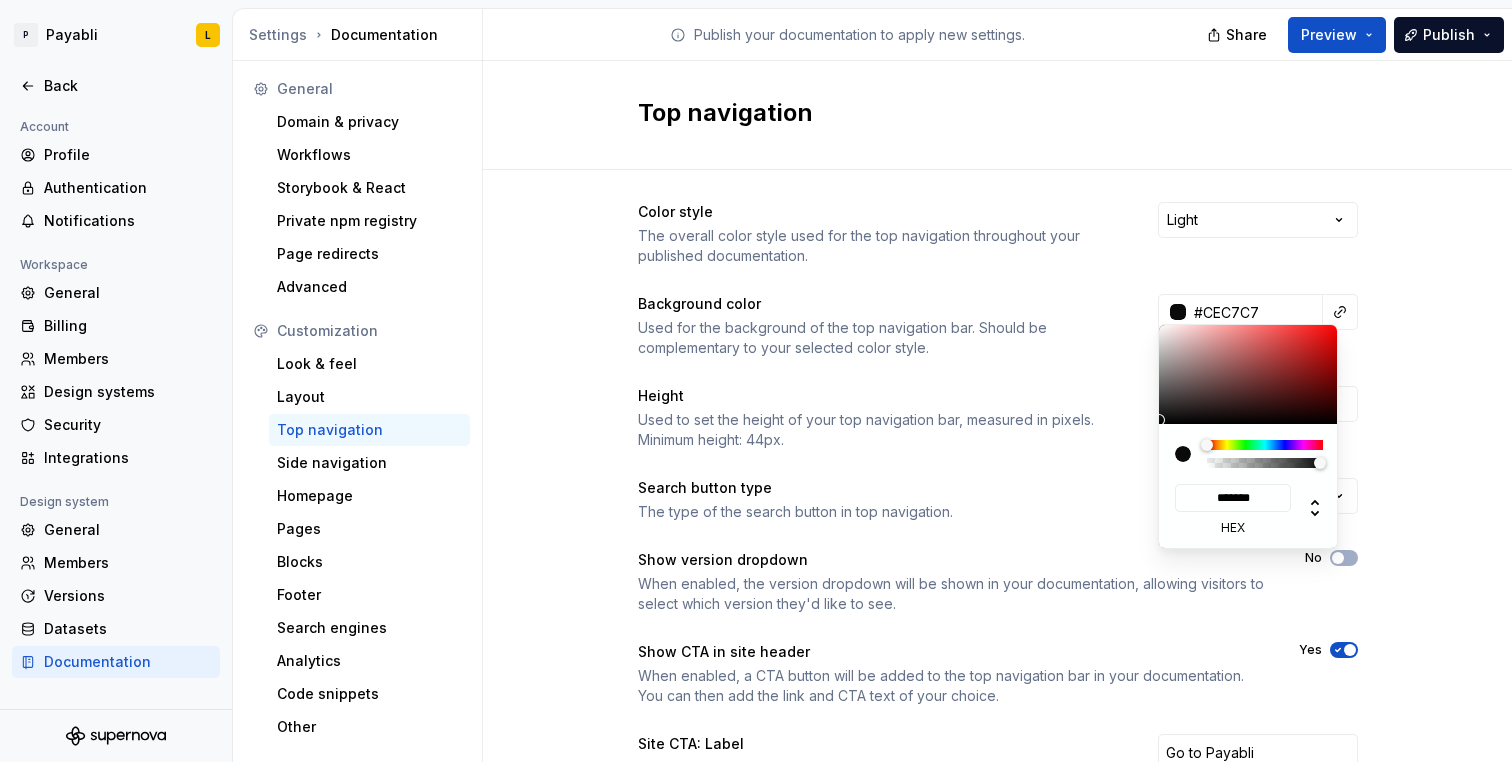 type on "#D6CFCF" 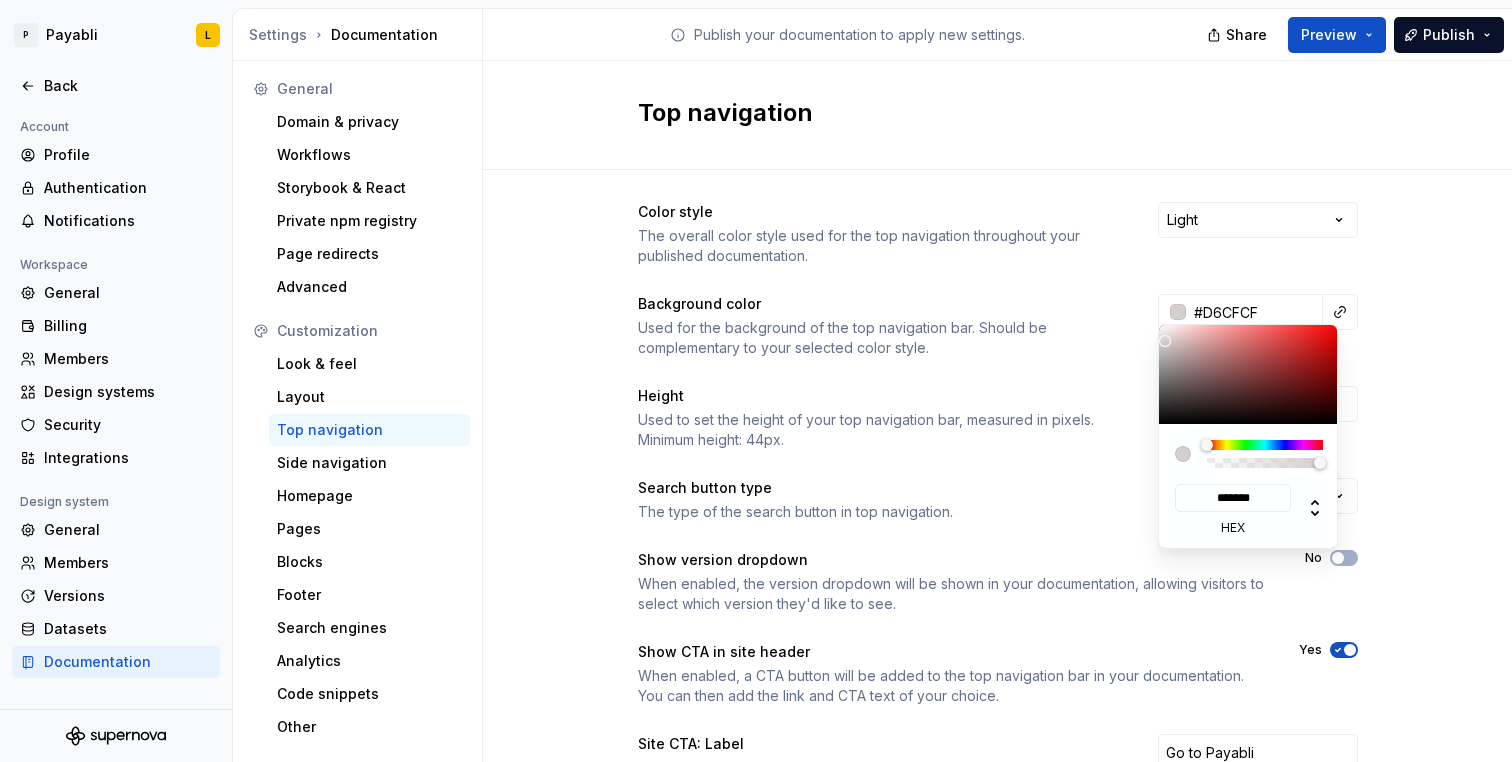 type on "#DDD7D7" 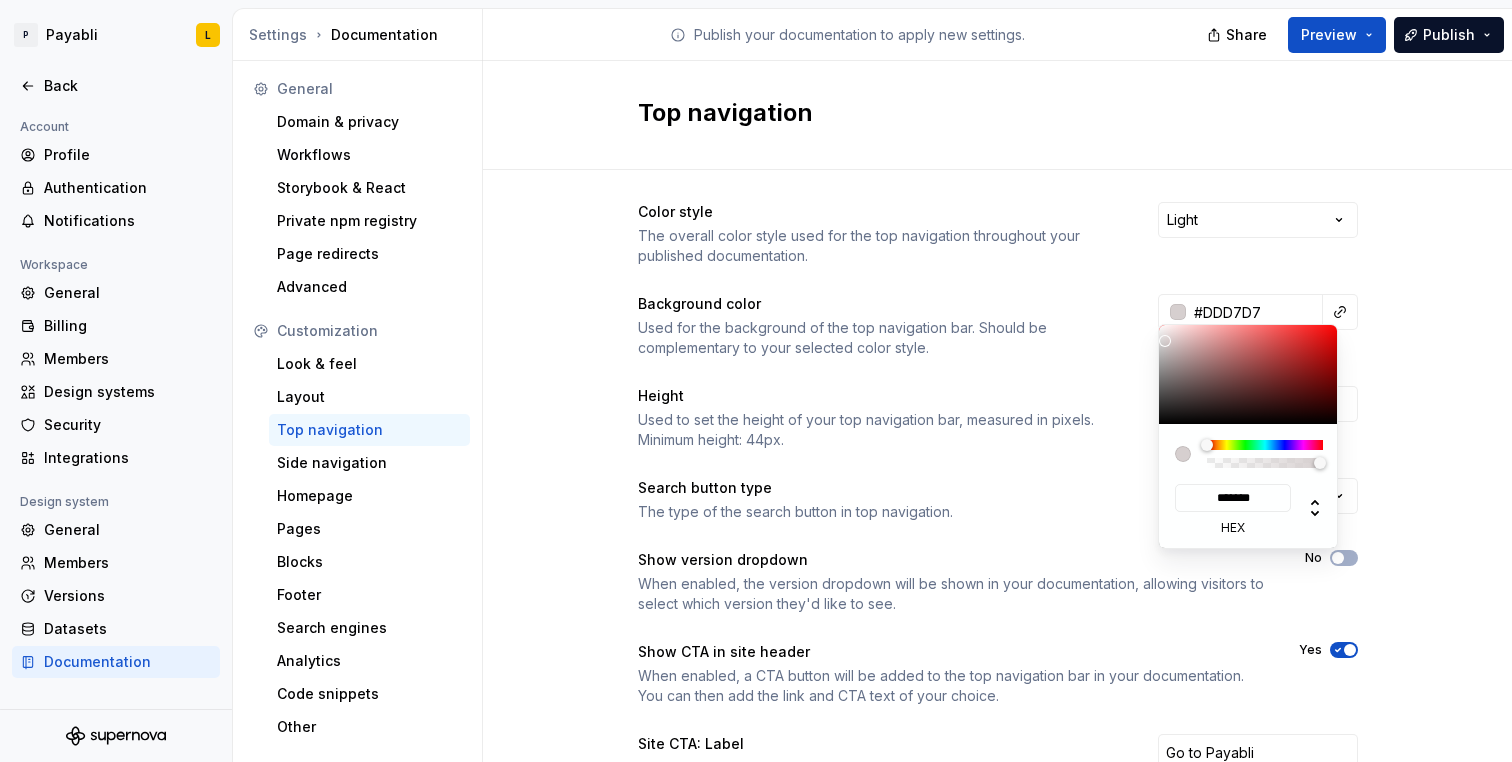 type on "#E3DFDF" 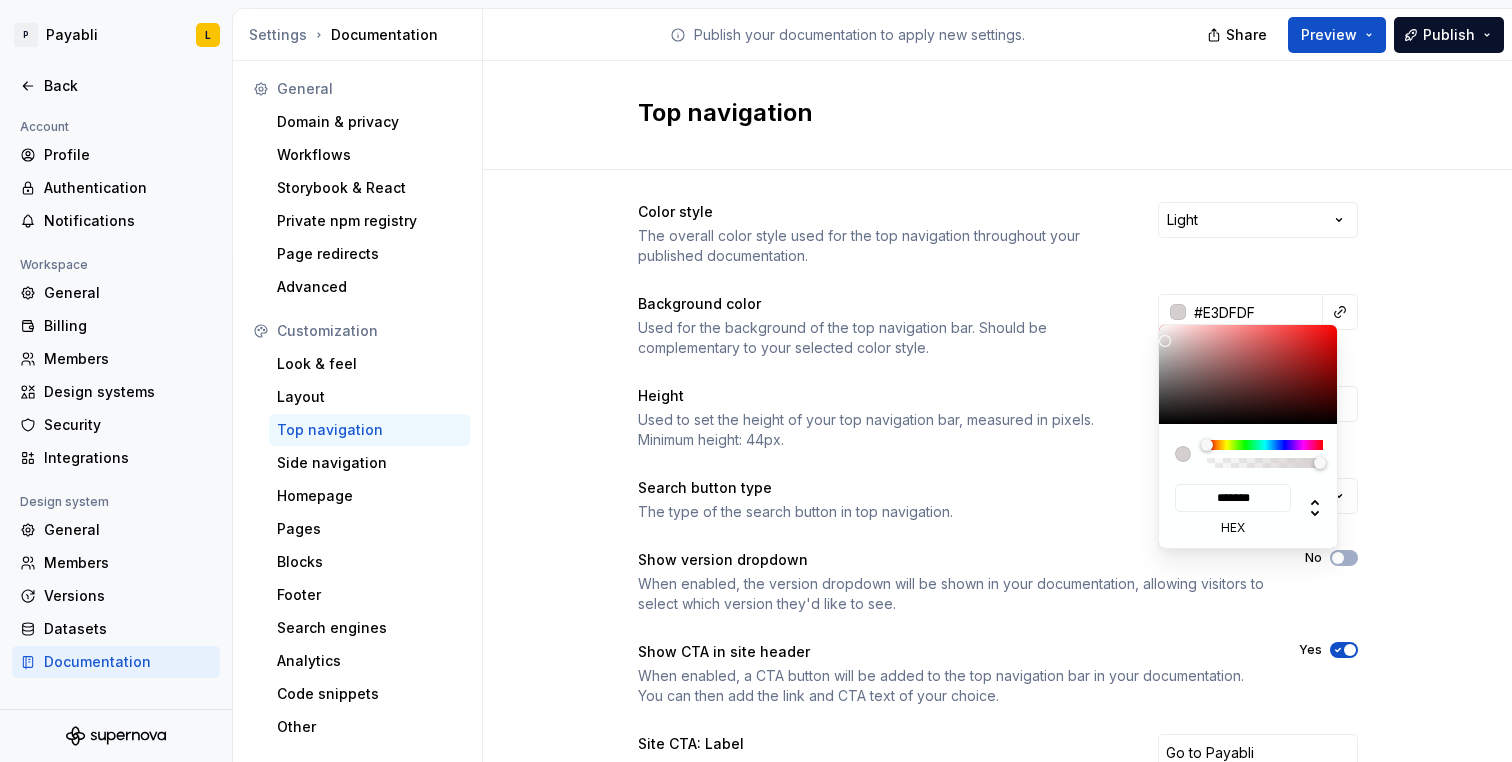 type on "#EAEAEA" 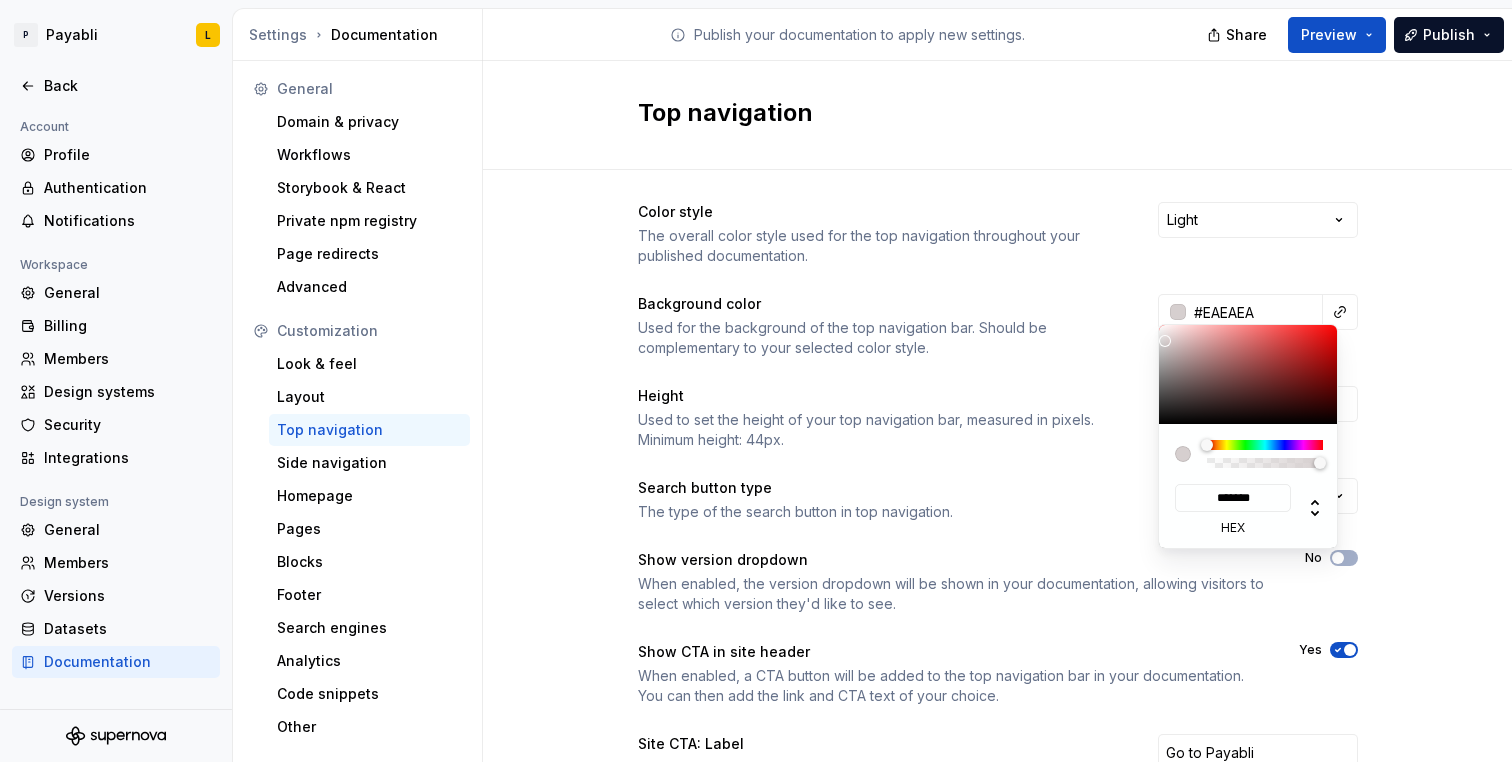 type on "#EDEDED" 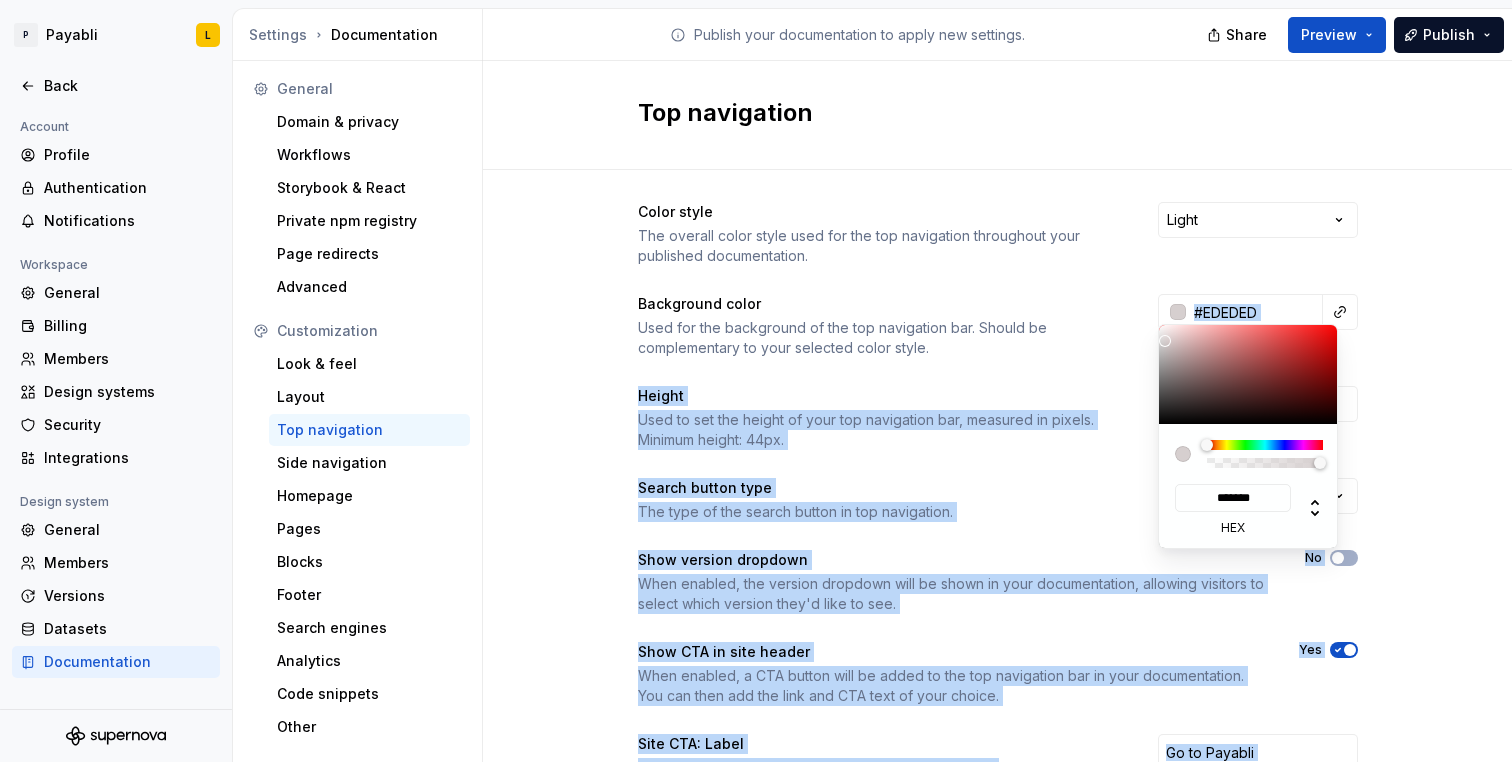 type on "#F0F0F0" 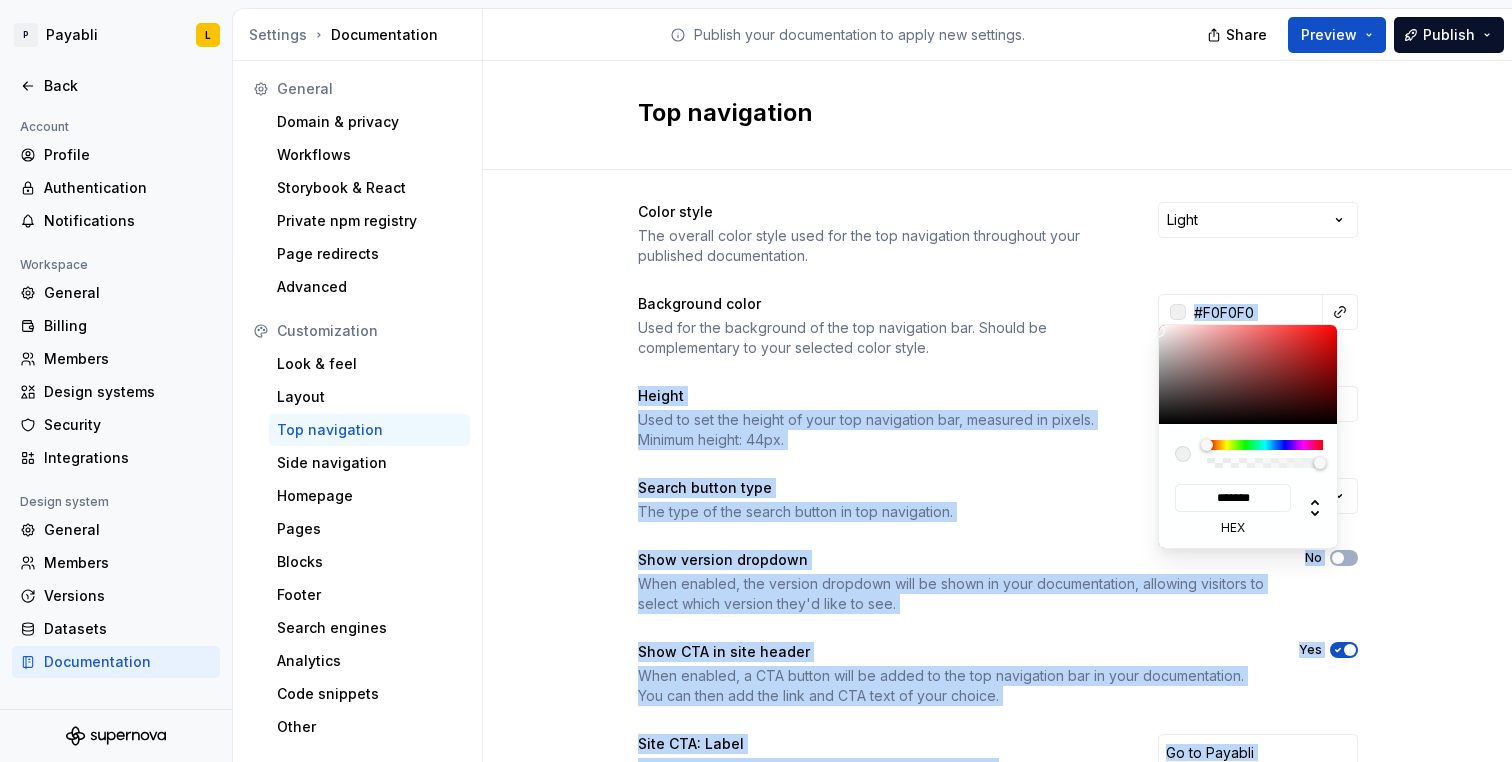 type on "#F2F2F2" 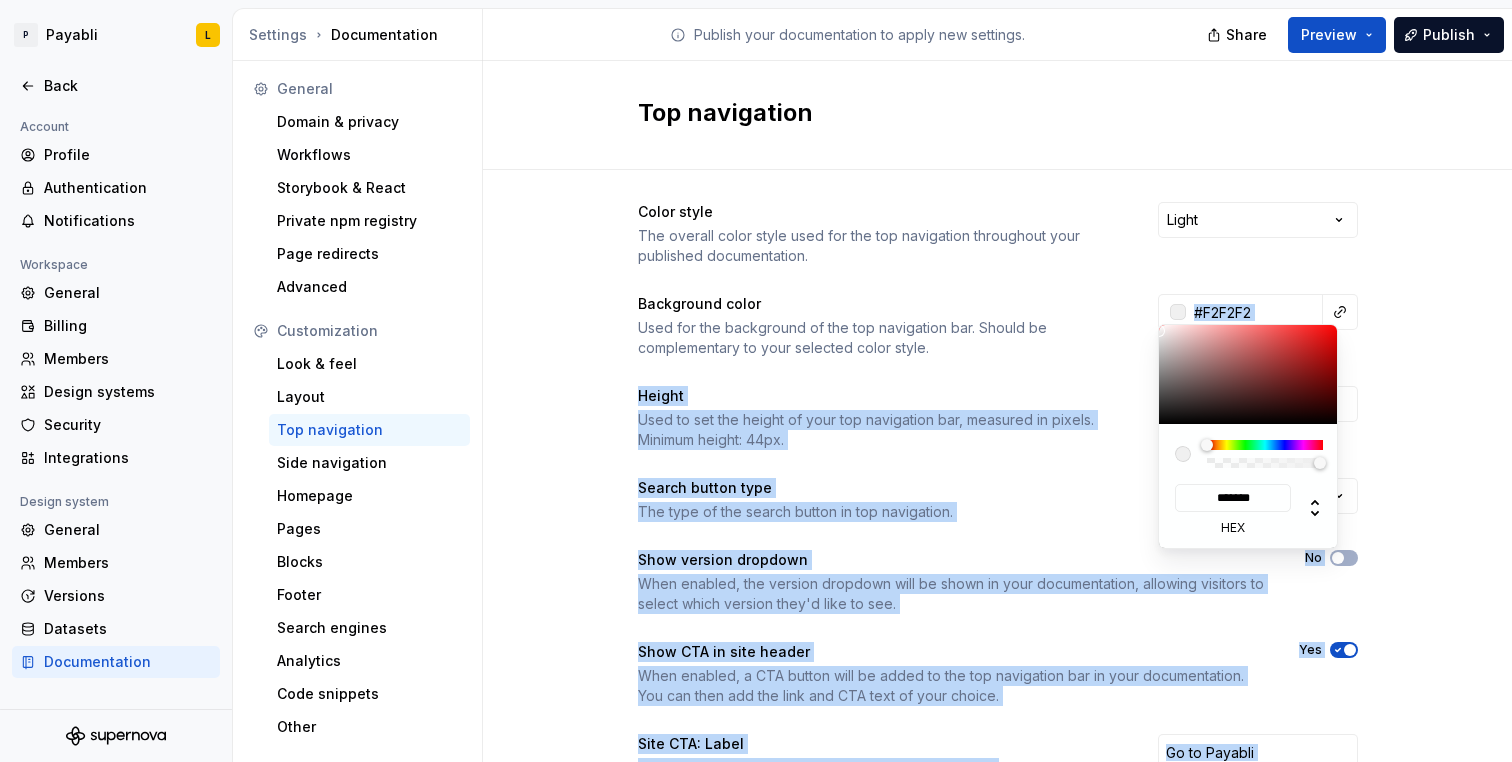 type on "#F5F5F5" 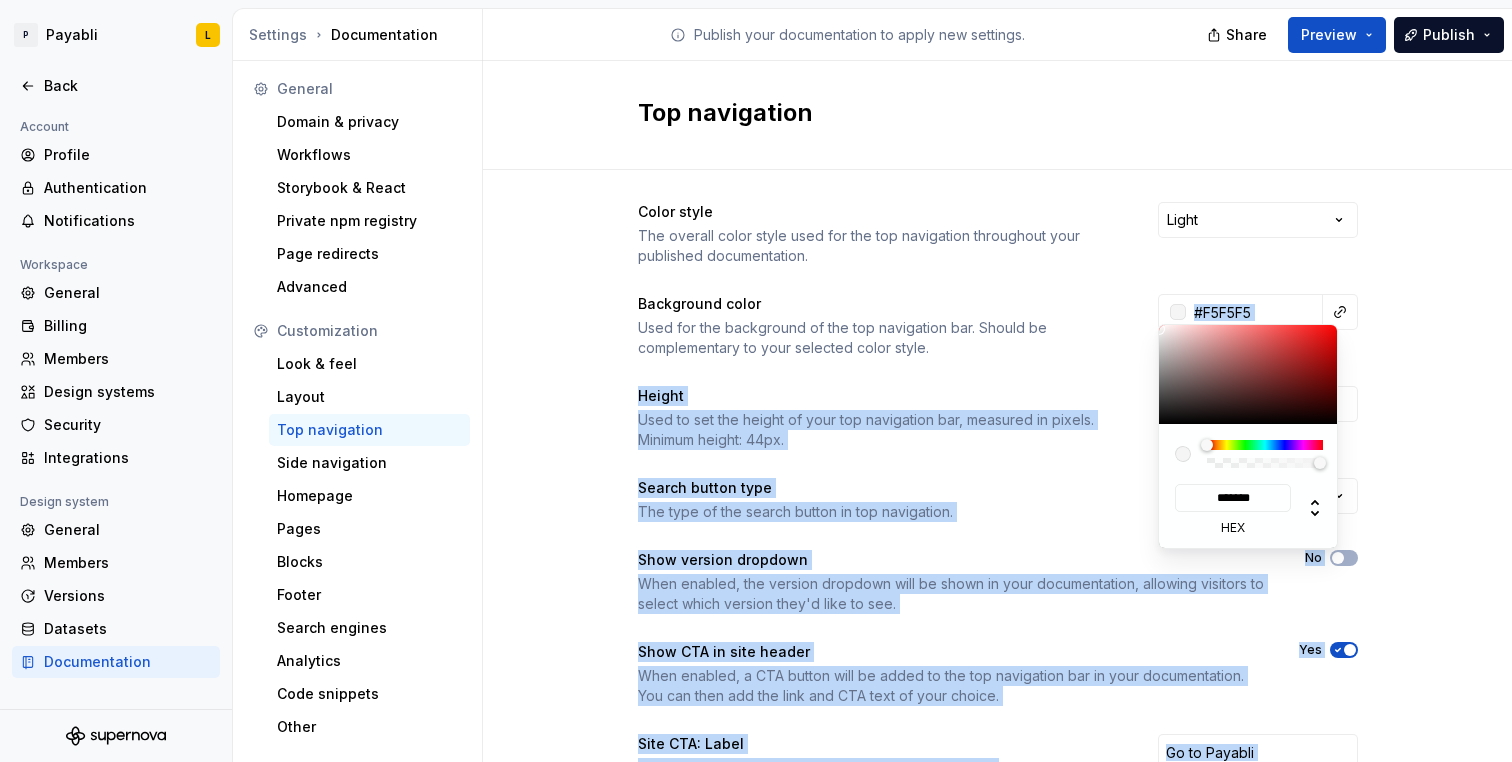 type on "#F2F2F2" 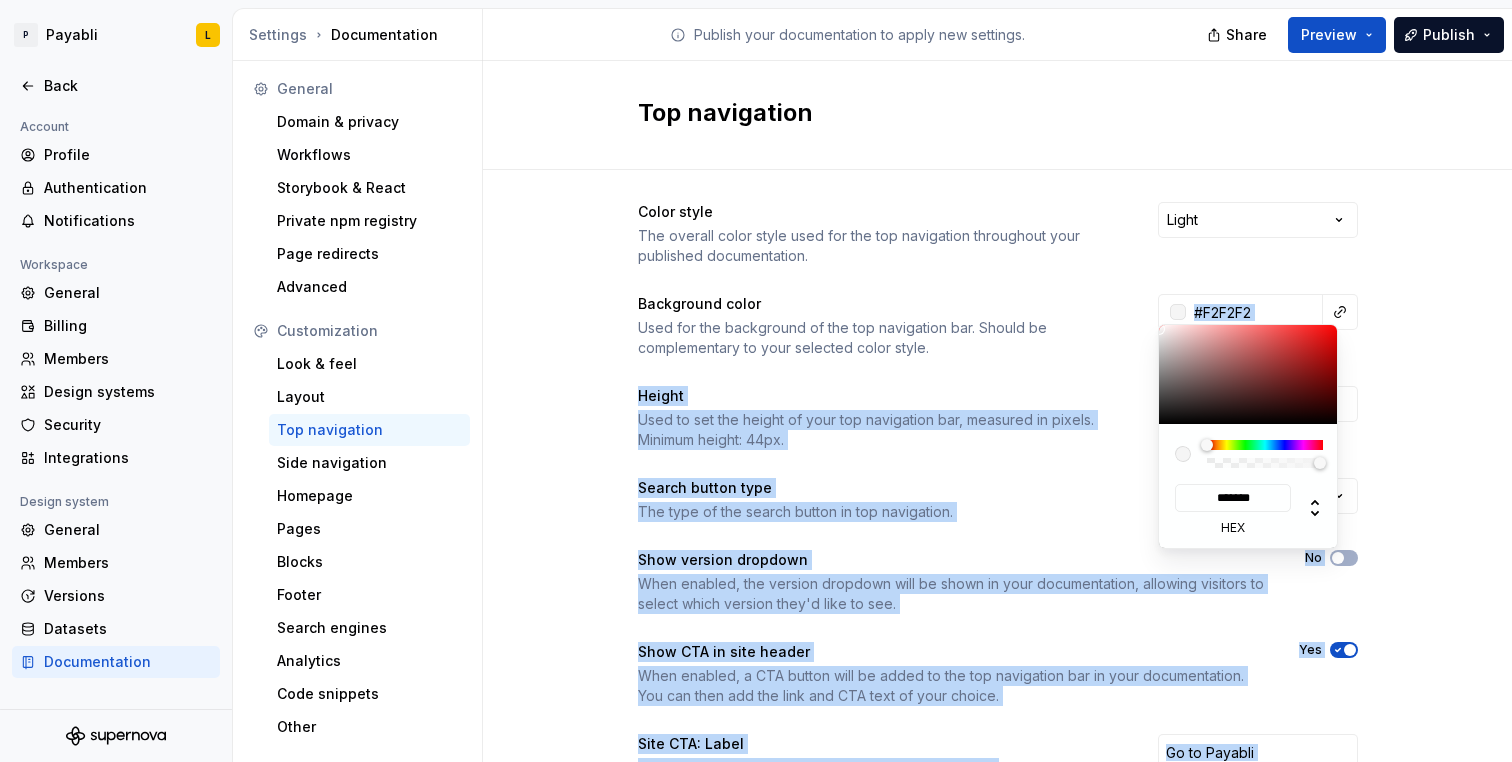 type on "#F0F0F0" 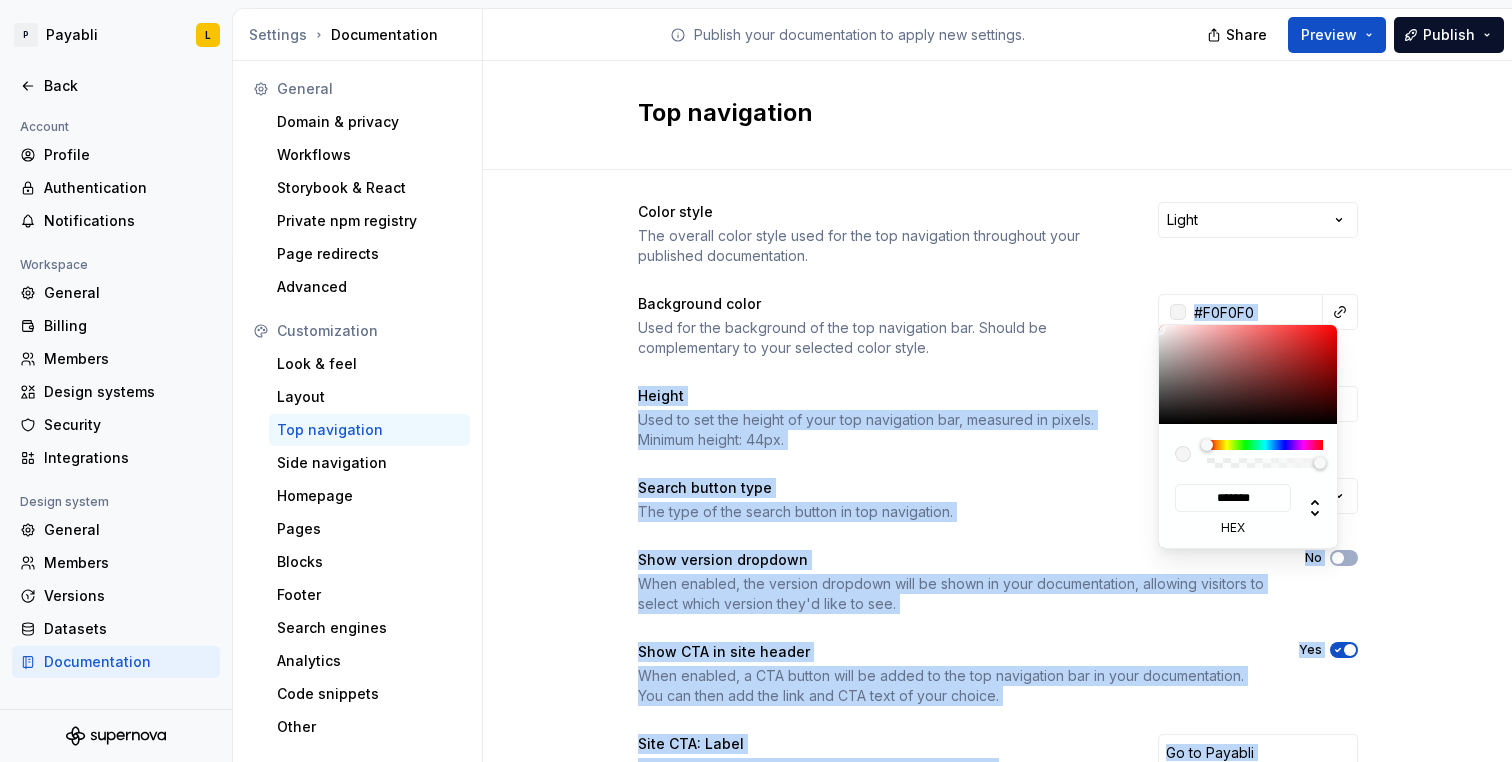 type on "#EAEAEA" 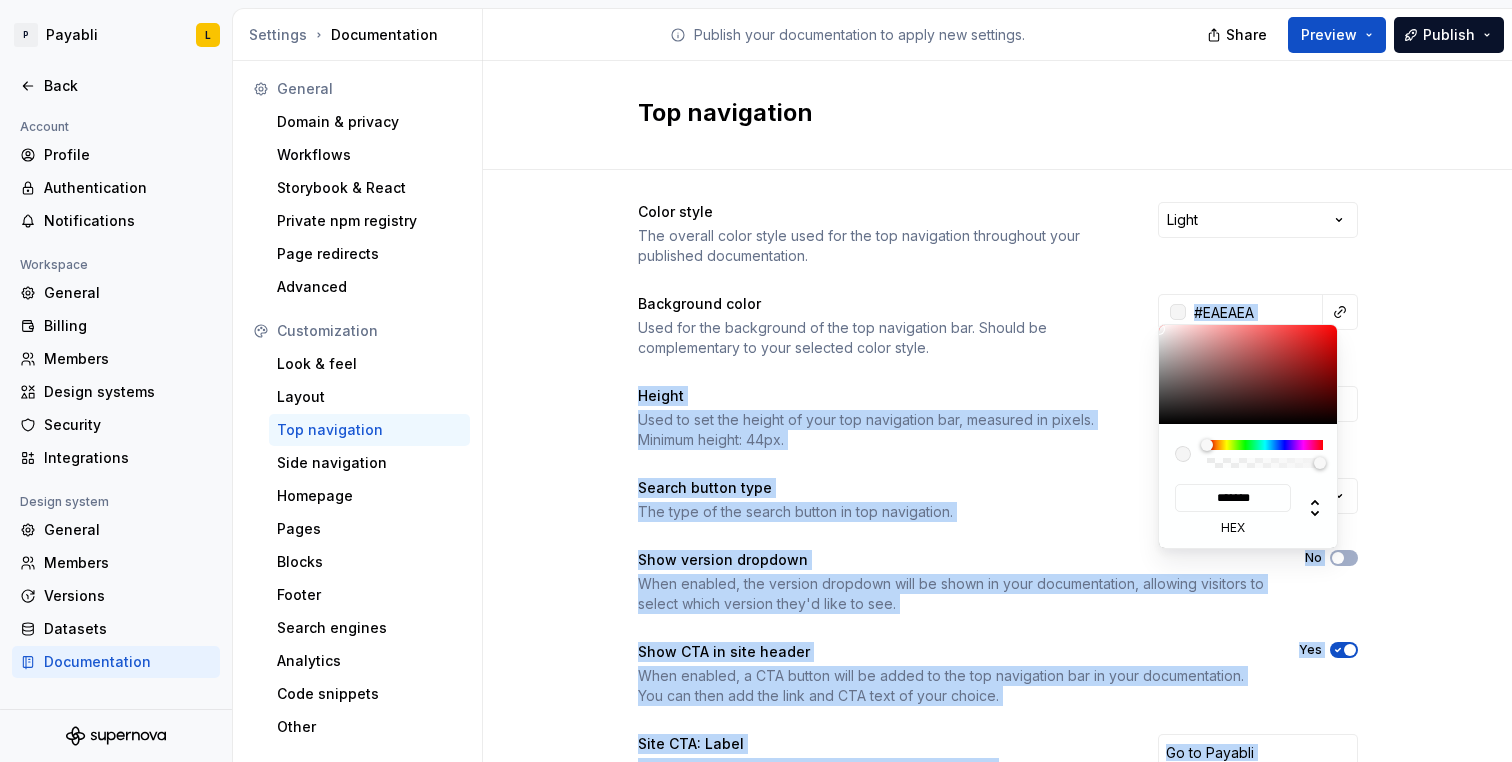 type on "#E8E8E8" 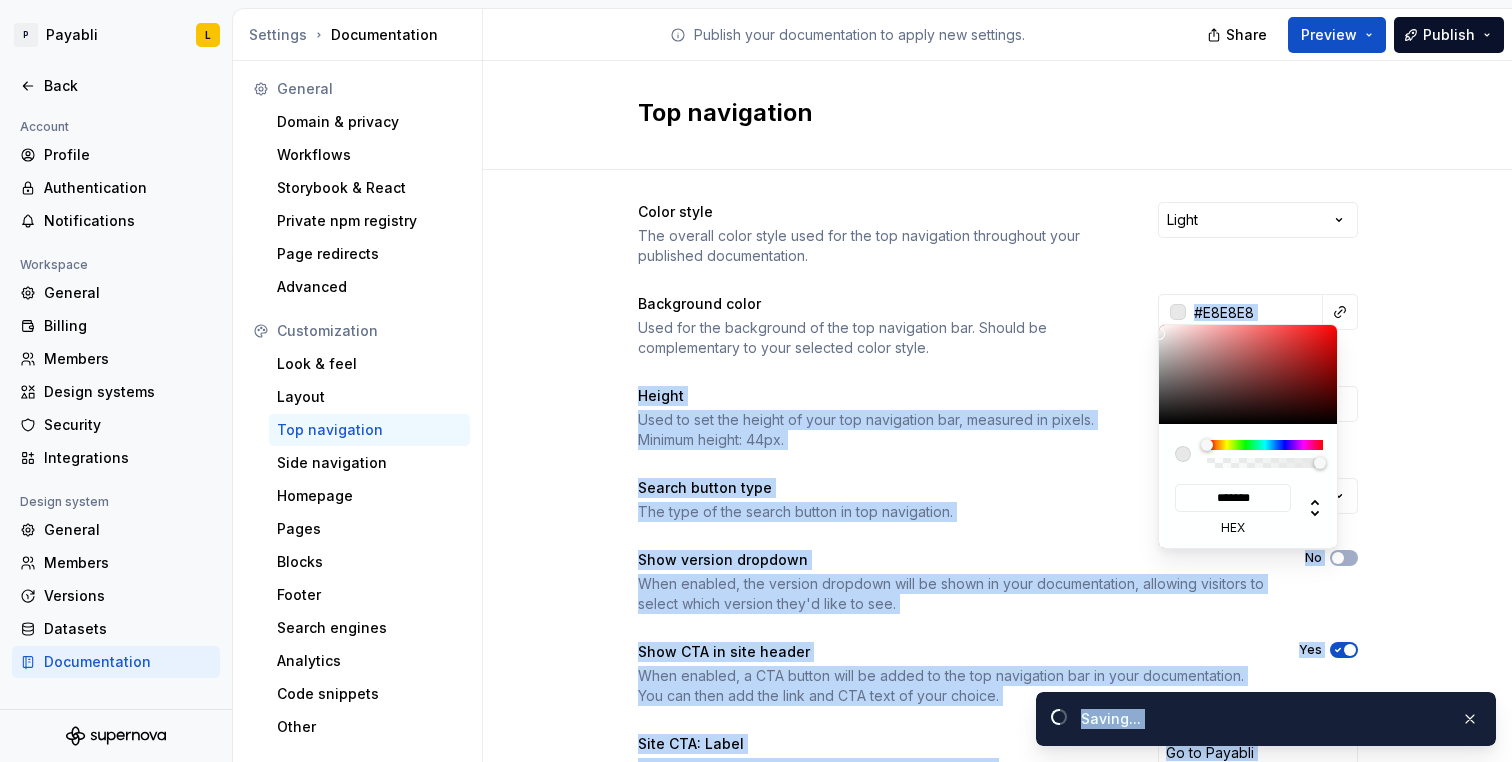 type on "#E5E5E5" 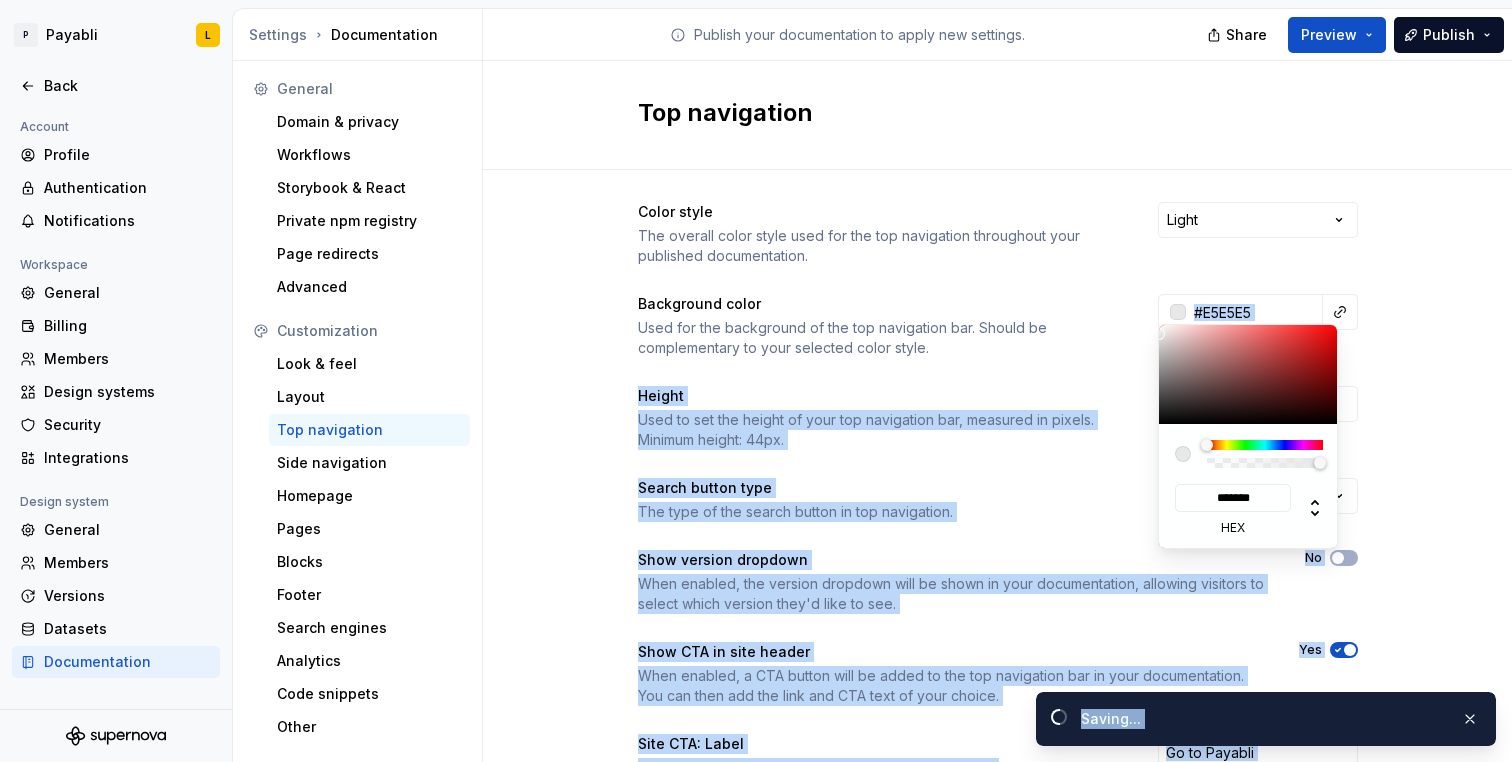 type on "#E3E3E3" 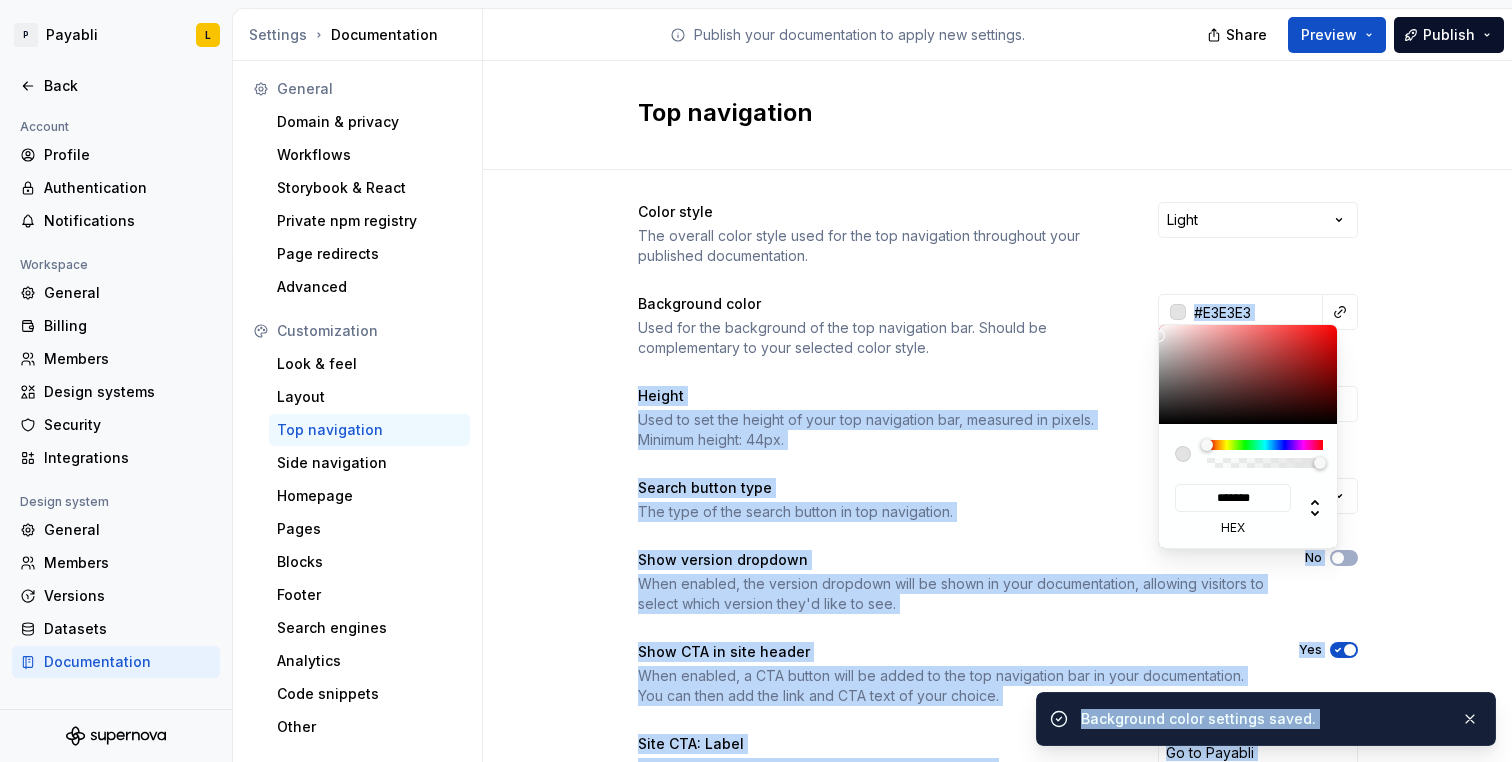 type on "#E5E5E5" 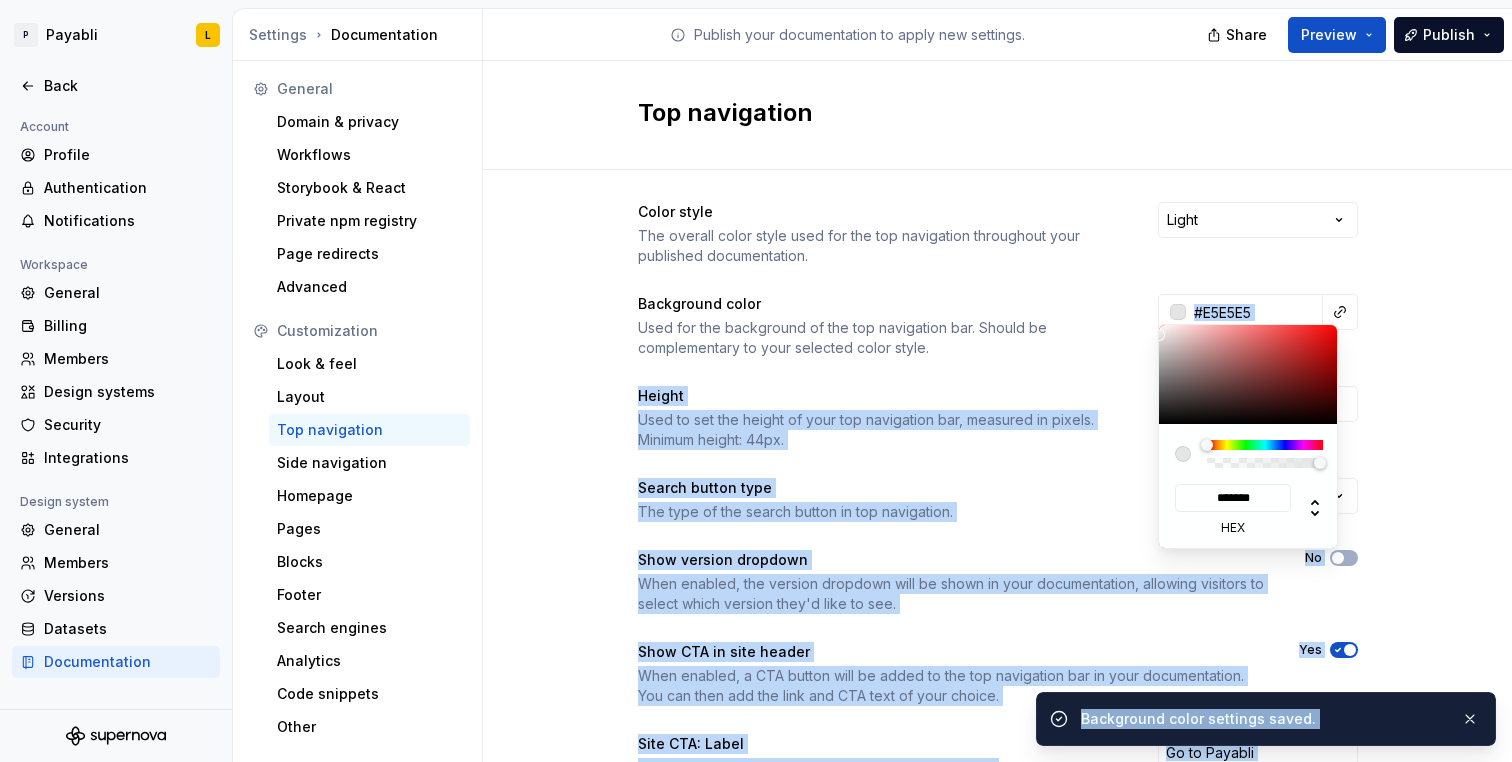 type on "#E8E8E8" 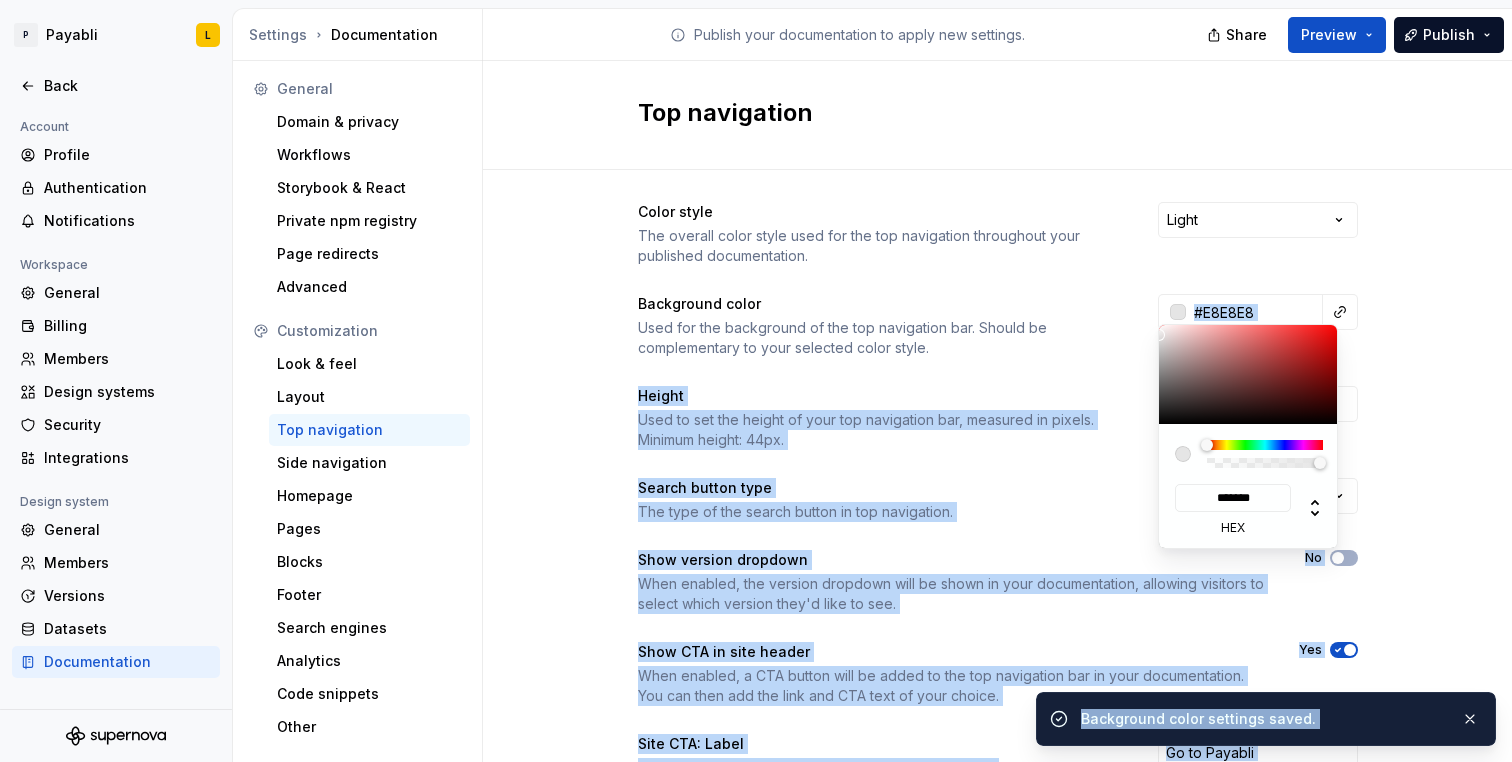 type on "#e3e3e3ff" 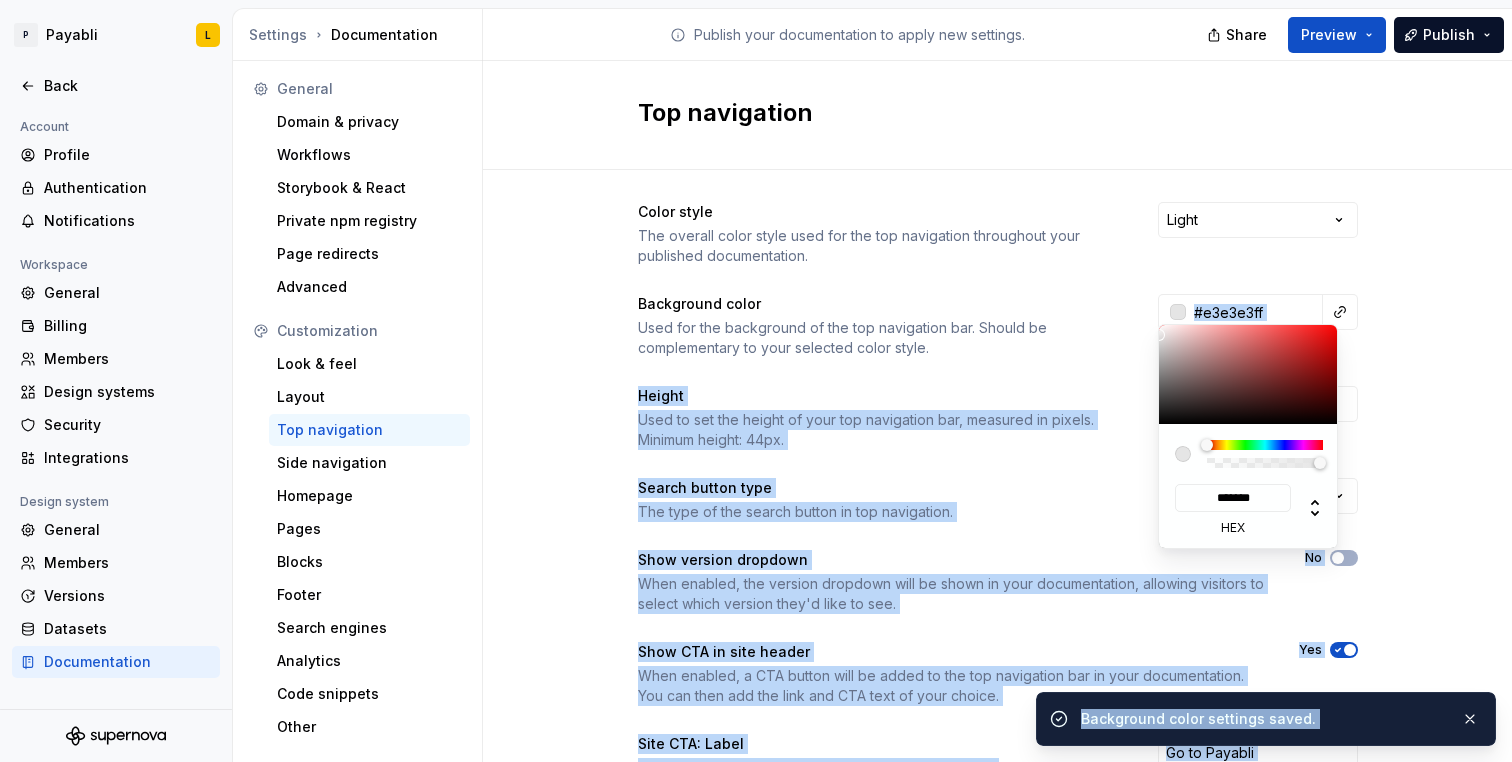 type on "#EAEAEA" 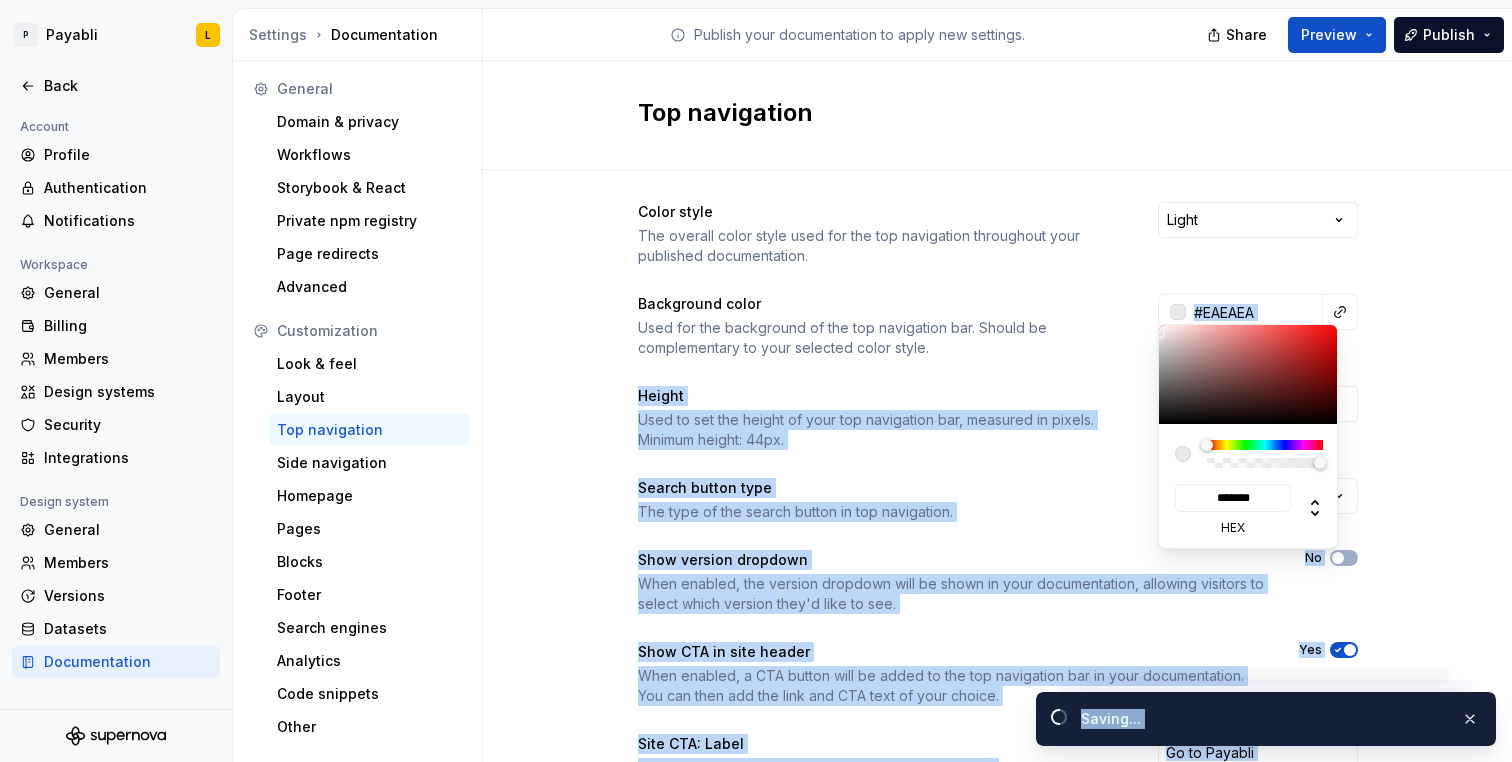 drag, startPoint x: 1163, startPoint y: 420, endPoint x: 1146, endPoint y: 333, distance: 88.64536 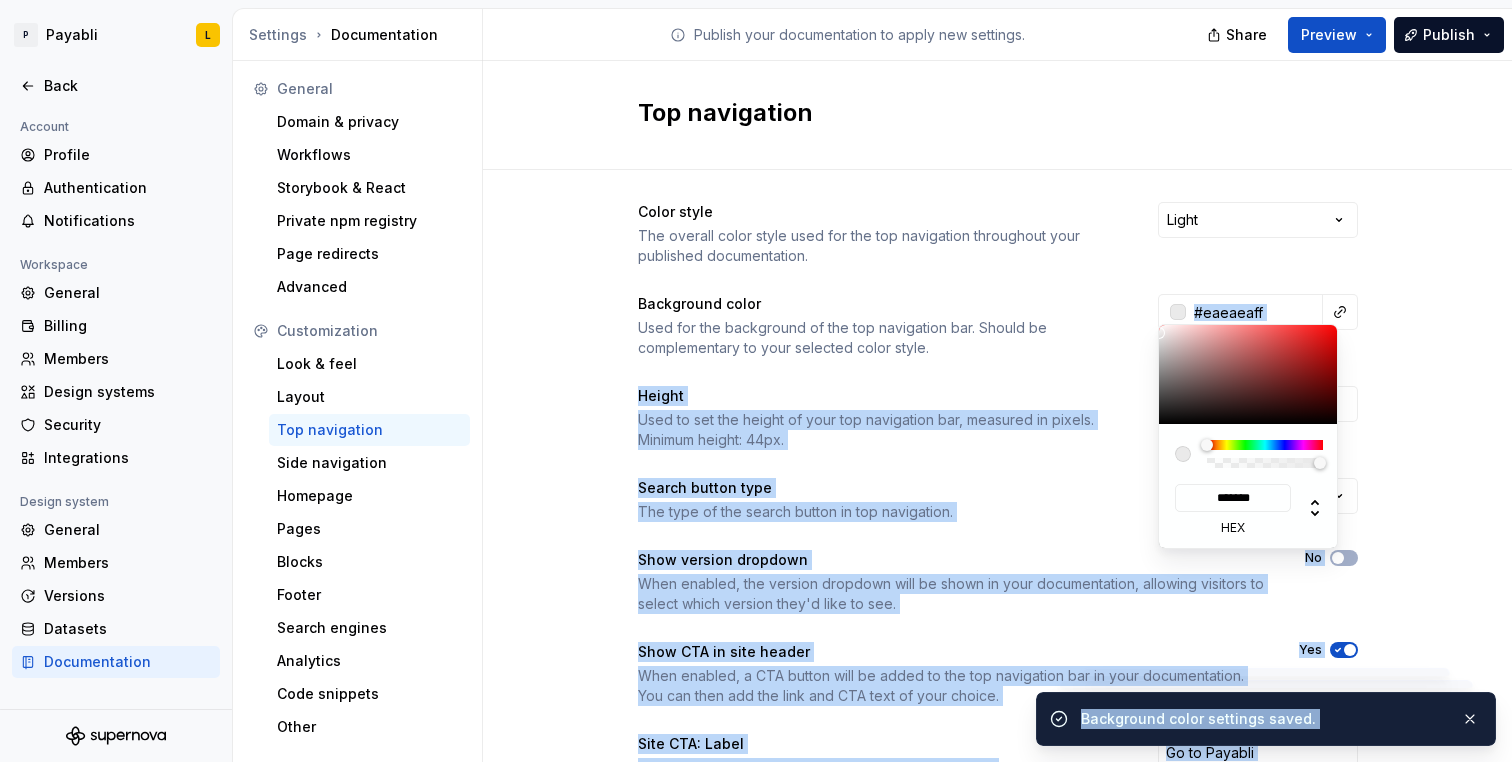 click on "P Payabli L Back Account Profile Authentication Notifications Workspace General Billing Members Design systems Security Integrations Design system General Members Versions Datasets Documentation Settings Documentation Publish your documentation to apply new settings. Share Preview Publish General Domain & privacy Workflows Storybook & React Private npm registry Page redirects Advanced Customization Look & feel Layout Top navigation Side navigation Homepage Pages Blocks Footer Search engines Analytics Code snippets Other Top navigation Color style The overall color style used for the top navigation throughout your published documentation. Light Background color Used for the background of the top navigation bar. Should be complementary to your selected color style. #eaeaeaff Height Used to set the height of your top navigation bar, measured in pixels. Minimum height: 44px. Search button type The type of the search button in top navigation. Icon + label Show version dropdown No Show CTA in site header Yes Yes No" at bounding box center (756, 381) 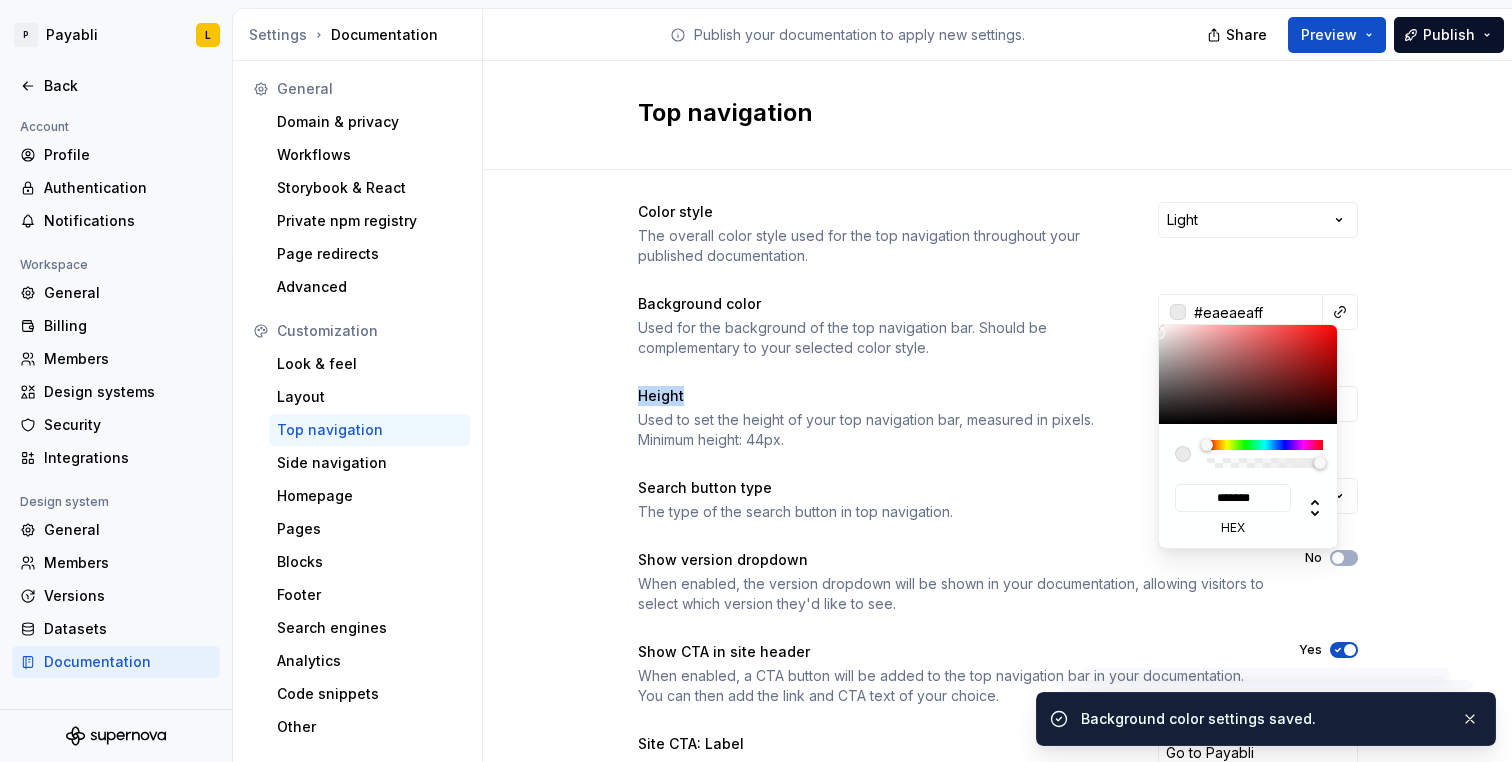 click on "P Payabli L Back Account Profile Authentication Notifications Workspace General Billing Members Design systems Security Integrations Design system General Members Versions Datasets Documentation Settings Documentation Publish your documentation to apply new settings. Share Preview Publish General Domain & privacy Workflows Storybook & React Private npm registry Page redirects Advanced Customization Look & feel Layout Top navigation Side navigation Homepage Pages Blocks Footer Search engines Analytics Code snippets Other Top navigation Color style The overall color style used for the top navigation throughout your published documentation. Light Background color Used for the background of the top navigation bar. Should be complementary to your selected color style. #eaeaeaff Height Used to set the height of your top navigation bar, measured in pixels. Minimum height: 44px. Search button type The type of the search button in top navigation. Icon + label Show version dropdown No Show CTA in site header Yes Yes No" at bounding box center [756, 381] 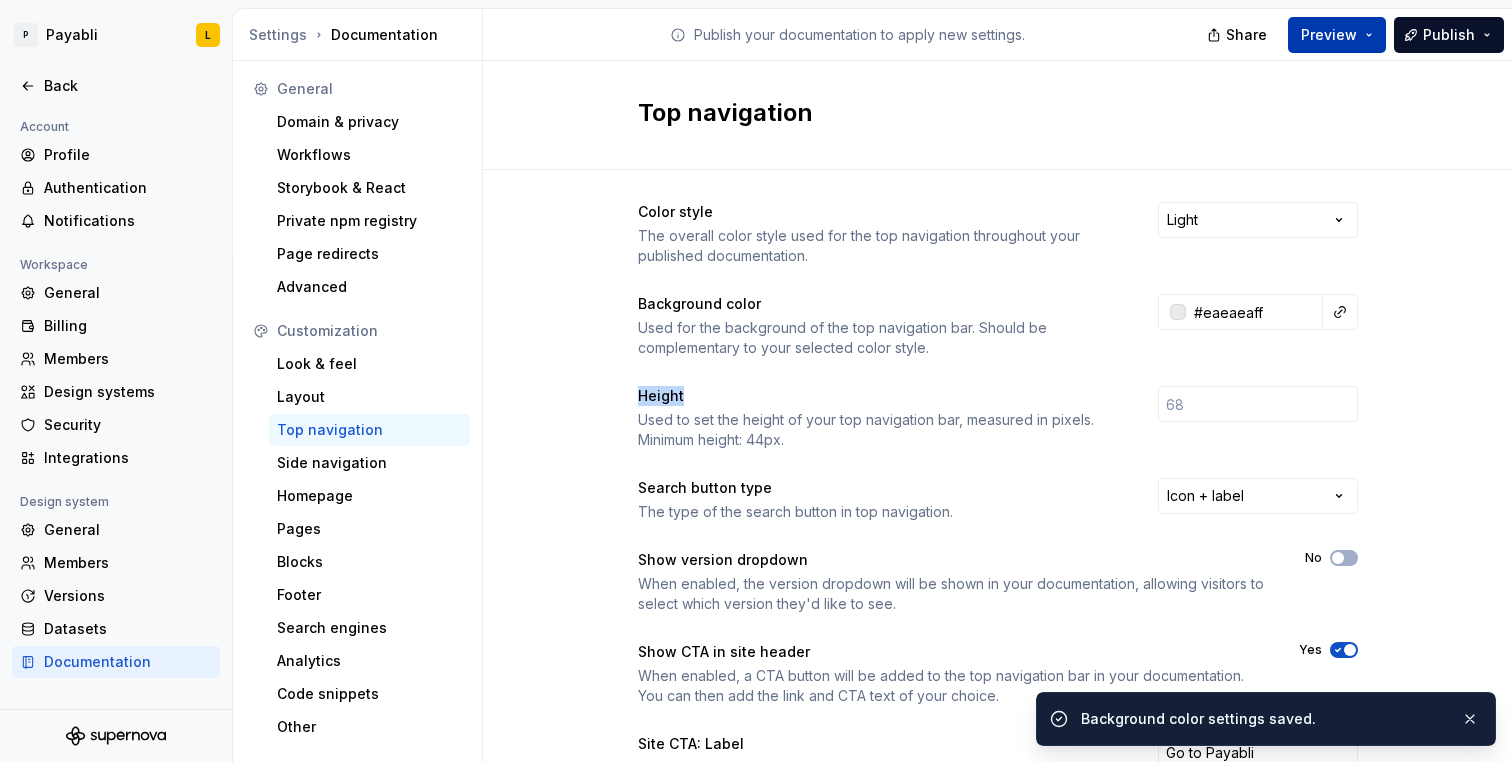 click on "Preview" at bounding box center (1337, 35) 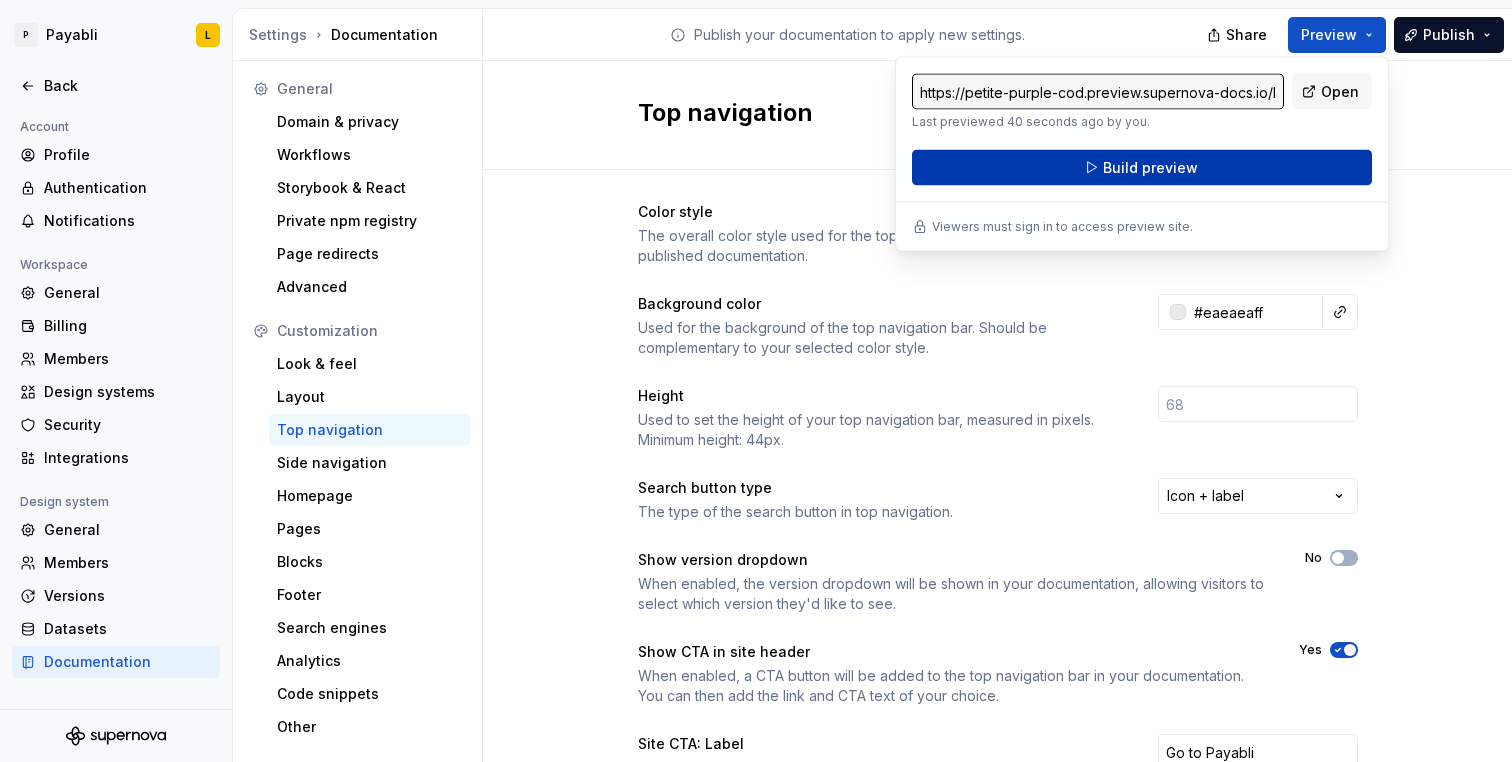 click on "Build preview" at bounding box center (1142, 168) 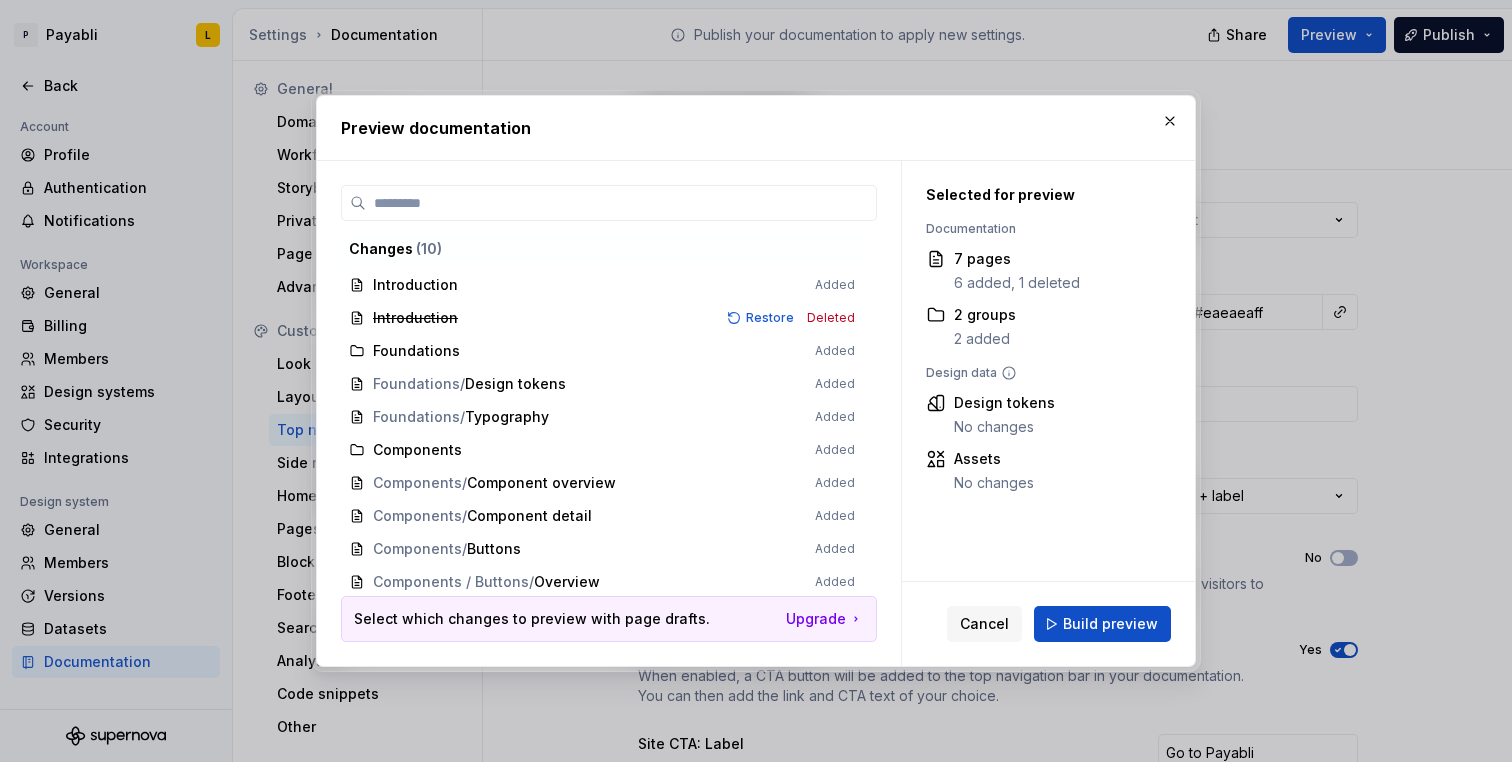 click on "Build preview" at bounding box center [1102, 624] 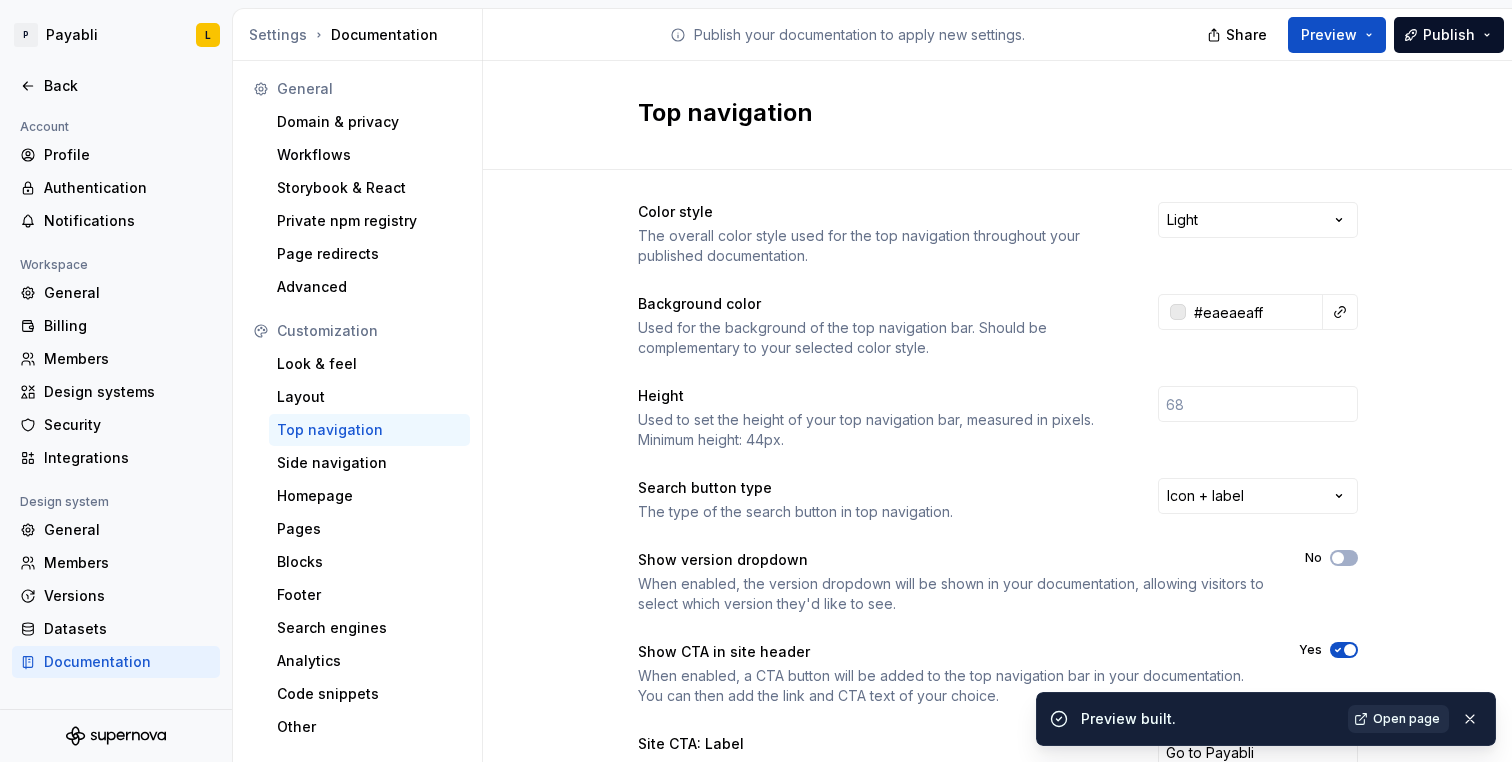 click on "Open page" at bounding box center (1406, 719) 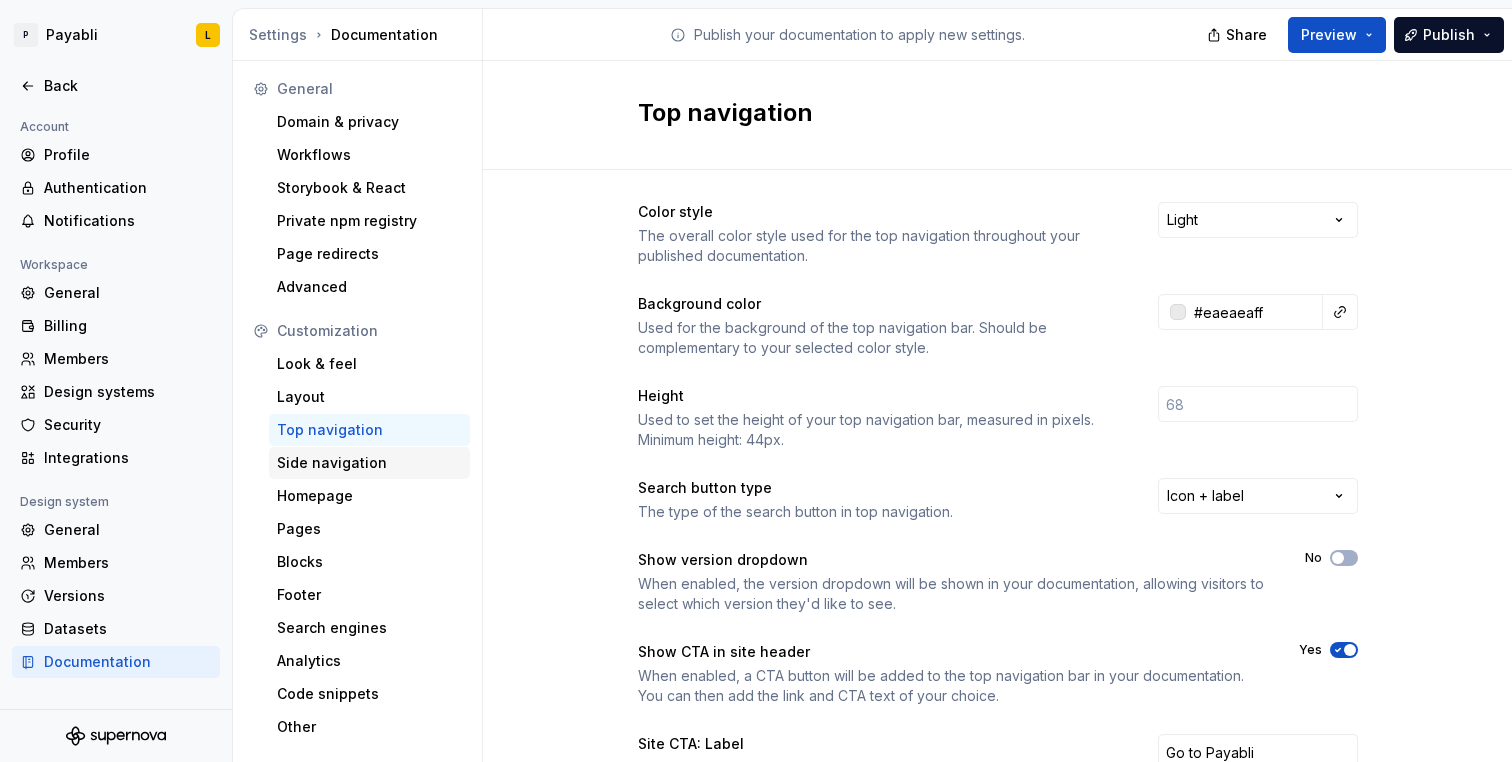 click on "Side navigation" at bounding box center (369, 463) 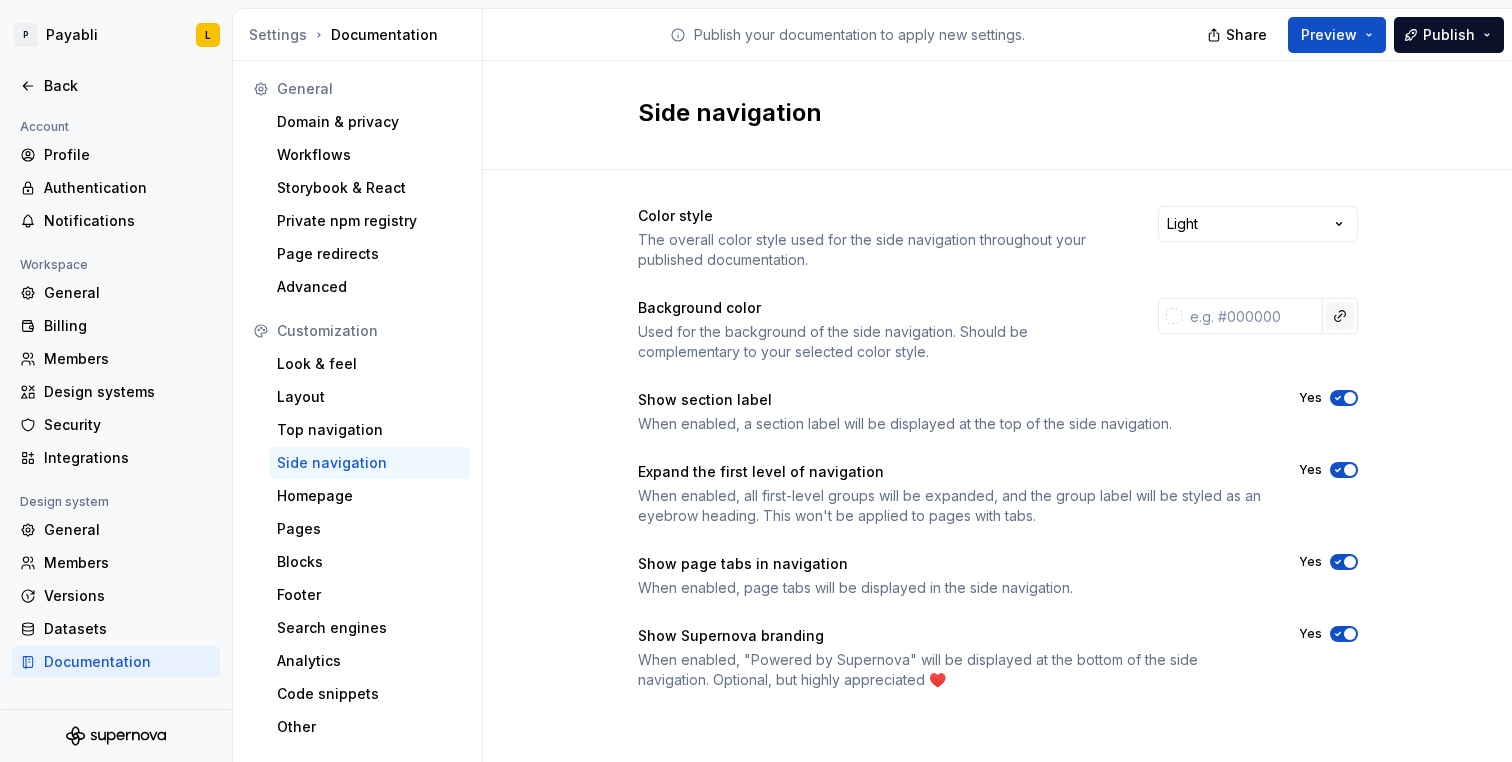 click at bounding box center [1340, 316] 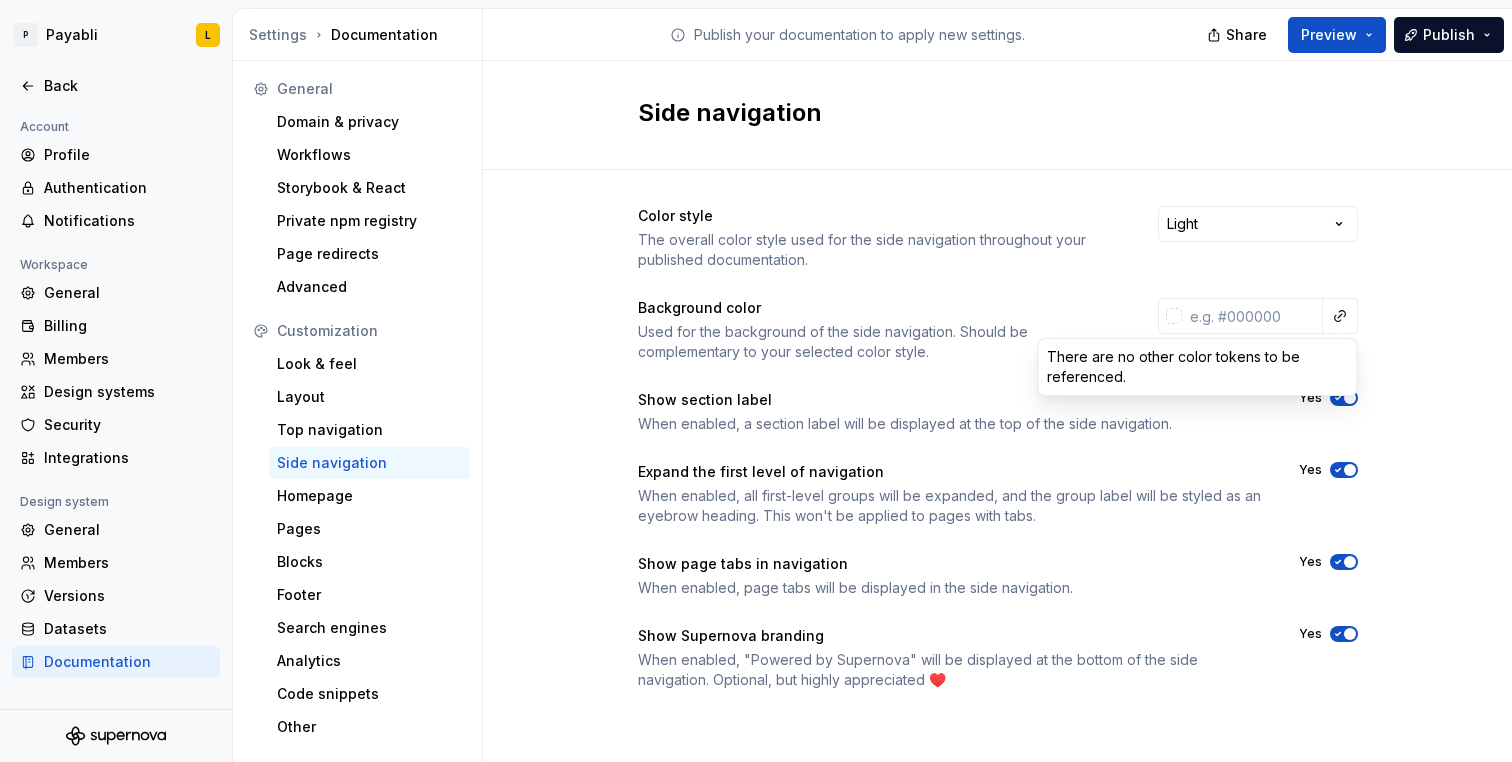 click on "There are no other color tokens to be referenced." at bounding box center [1198, 367] 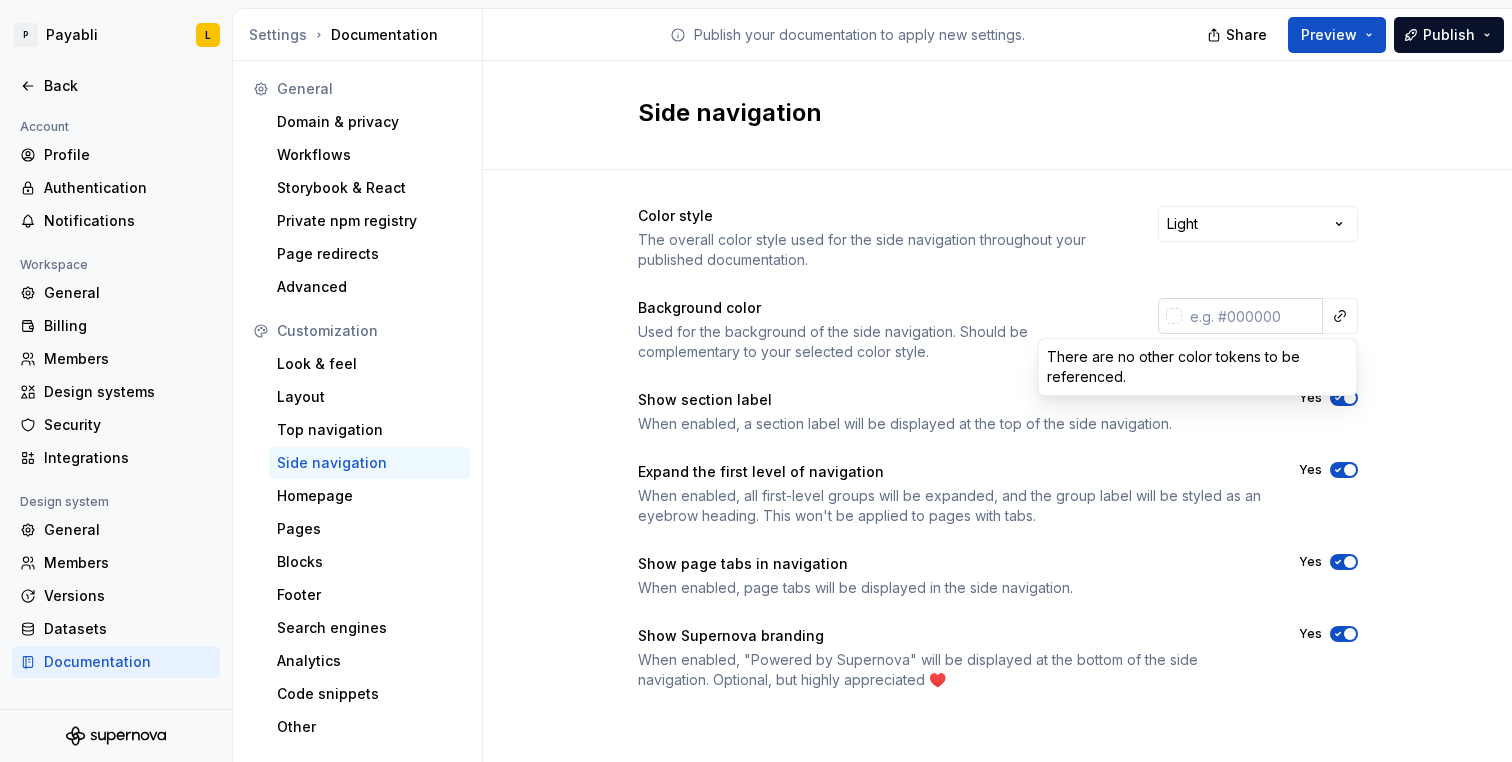 click on "P Payabli L Back Account Profile Authentication Notifications Workspace General Billing Members Design systems Security Integrations Design system General Members Versions Datasets Documentation Settings Documentation Publish your documentation to apply new settings. Share Preview Publish General Domain & privacy Workflows Storybook & React Private npm registry Page redirects Advanced Customization Look & feel Layout Top navigation Side navigation Homepage Pages Blocks Footer Search engines Analytics Code snippets Other Side navigation Color style The overall color style used for the side navigation throughout your published documentation. Light Background color Used for the background of the side navigation. Should be complementary to your selected color style. Show section label When enabled, a section label will be displayed at the top of the side navigation. Yes Expand the first level of navigation Yes Show page tabs in navigation When enabled, page tabs will be displayed in the side navigation. Yes Yes" at bounding box center [756, 381] 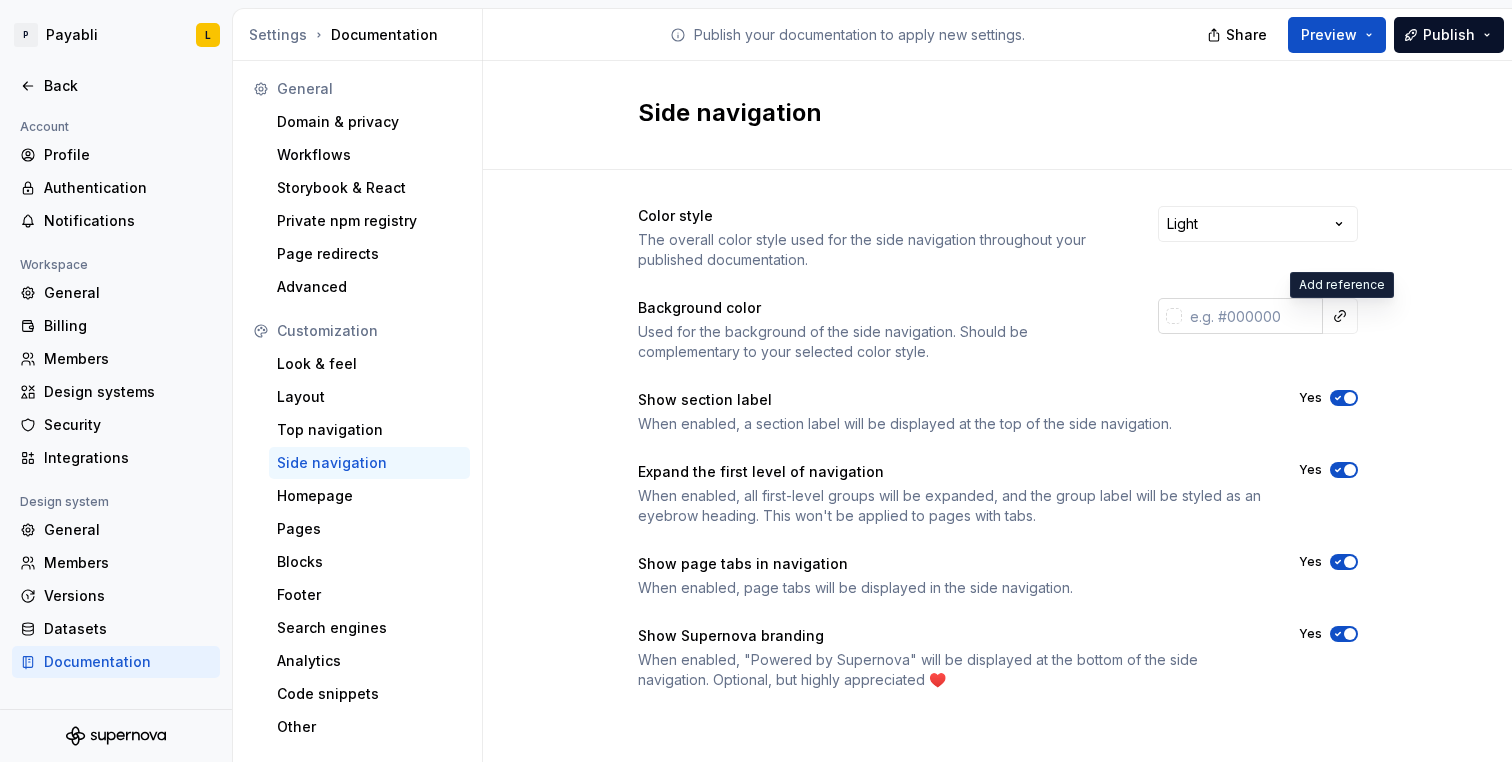 click at bounding box center [1174, 316] 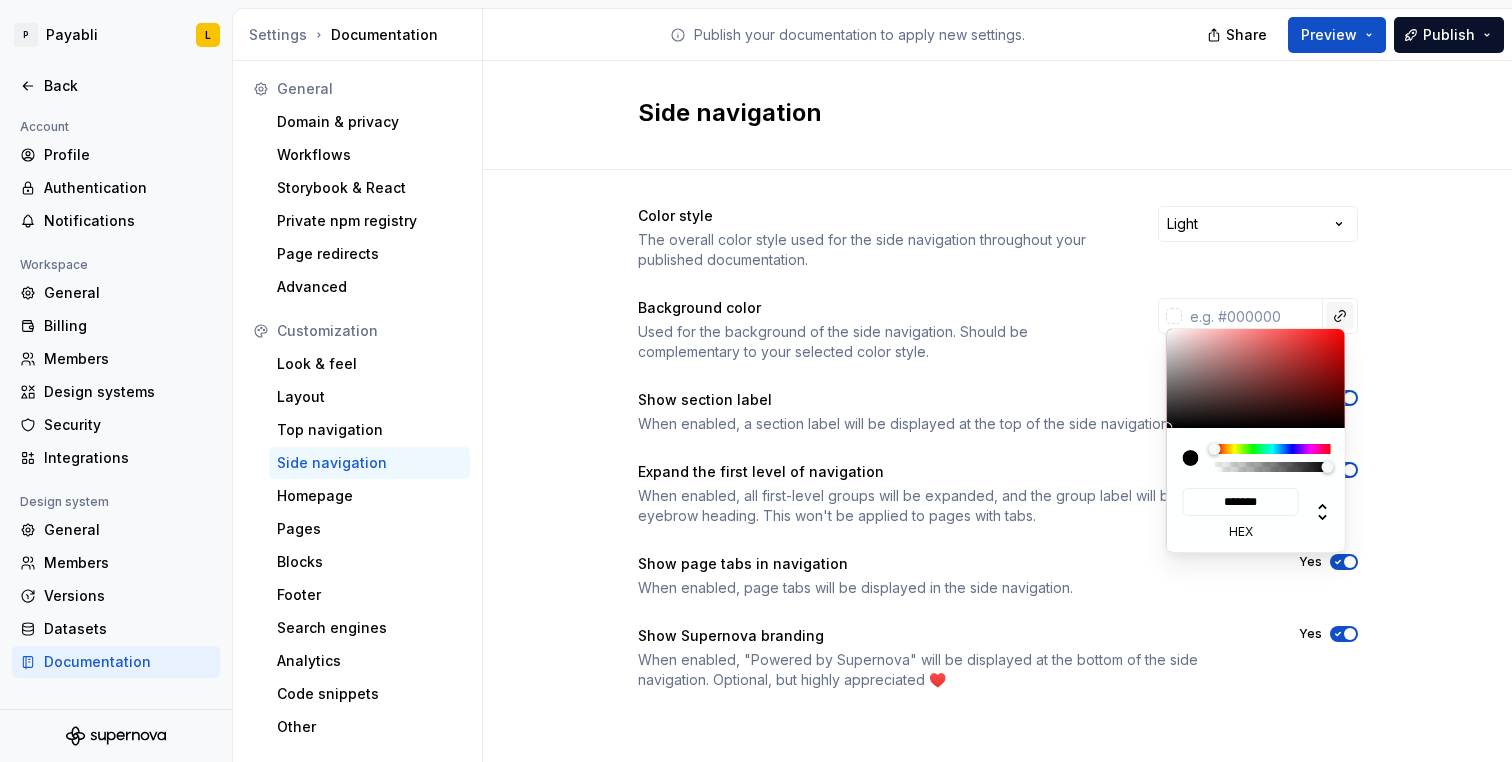 click on "P Payabli L Back Account Profile Authentication Notifications Workspace General Billing Members Design systems Security Integrations Design system General Members Versions Datasets Documentation Settings Documentation Publish your documentation to apply new settings. Share Preview Publish General Domain & privacy Workflows Storybook & React Private npm registry Page redirects Advanced Customization Look & feel Layout Top navigation Side navigation Homepage Pages Blocks Footer Search engines Analytics Code snippets Other Side navigation Color style The overall color style used for the side navigation throughout your published documentation. Light Background color Used for the background of the side navigation. Should be complementary to your selected color style. Show section label When enabled, a section label will be displayed at the top of the side navigation. Yes Expand the first level of navigation Yes Show page tabs in navigation When enabled, page tabs will be displayed in the side navigation. Yes Yes" at bounding box center [756, 381] 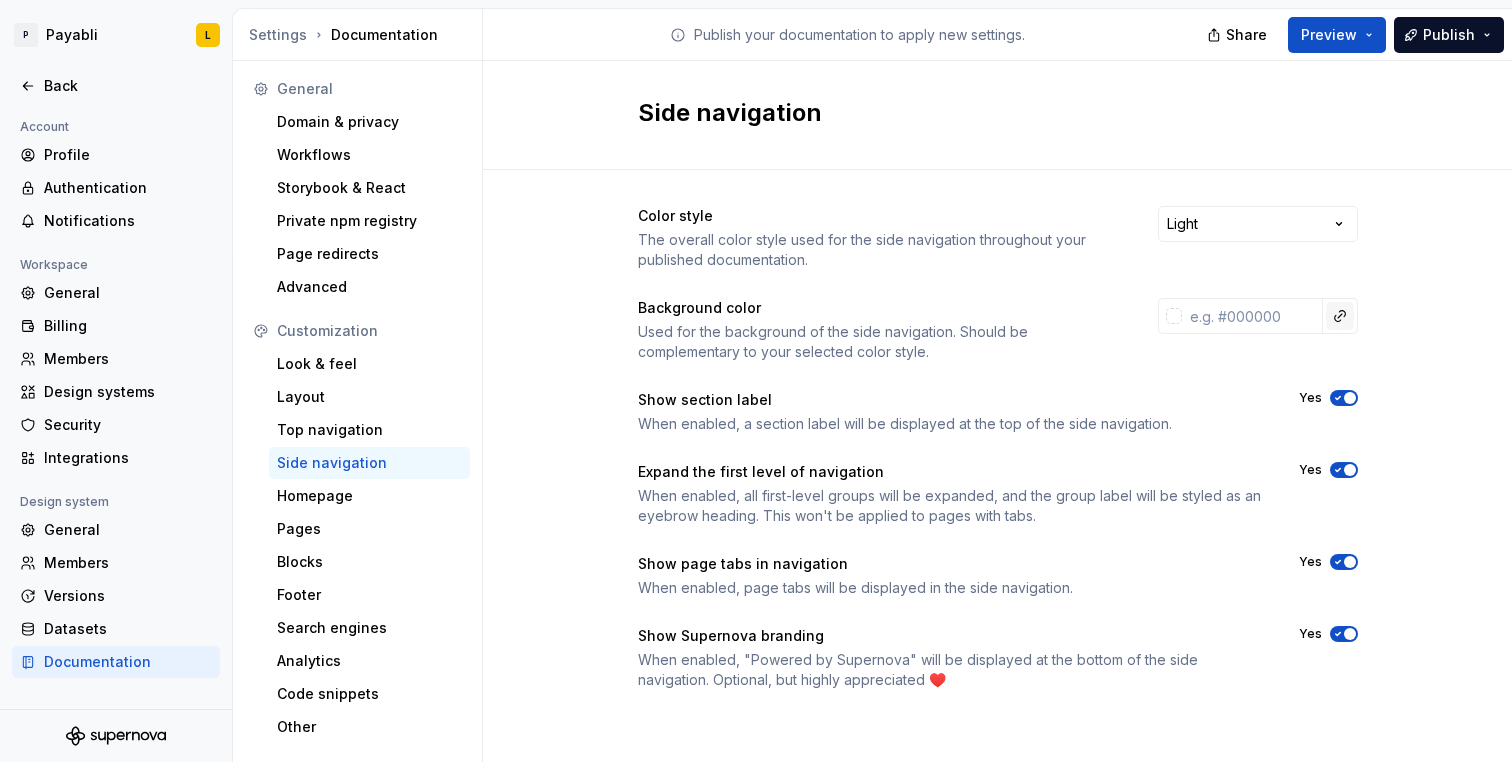 click at bounding box center [1340, 316] 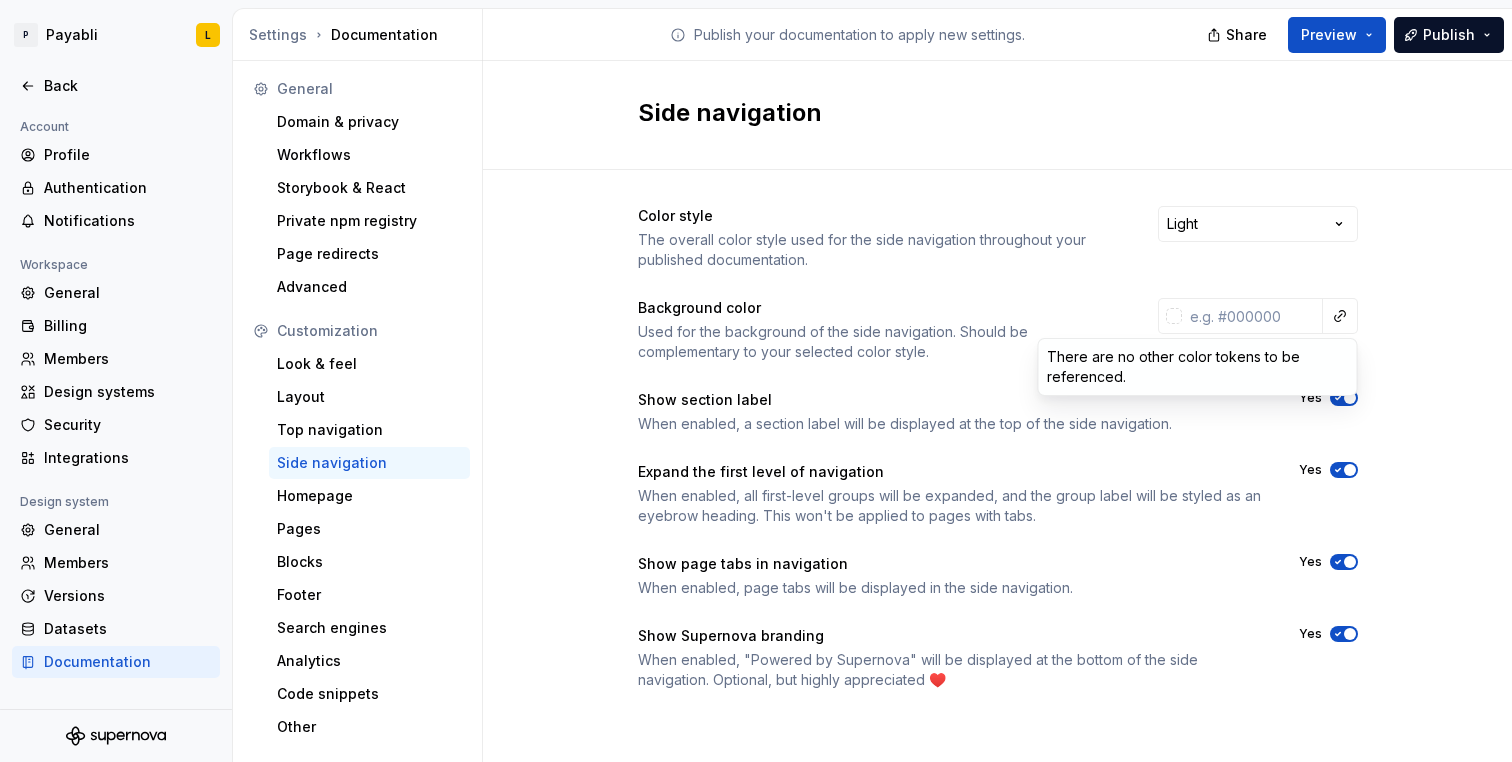 click on "P Payabli L Back Account Profile Authentication Notifications Workspace General Billing Members Design systems Security Integrations Design system General Members Versions Datasets Documentation Settings Documentation Publish your documentation to apply new settings. Share Preview Publish General Domain & privacy Workflows Storybook & React Private npm registry Page redirects Advanced Customization Look & feel Layout Top navigation Side navigation Homepage Pages Blocks Footer Search engines Analytics Code snippets Other Side navigation Color style The overall color style used for the side navigation throughout your published documentation. Light Background color Used for the background of the side navigation. Should be complementary to your selected color style. Show section label When enabled, a section label will be displayed at the top of the side navigation. Yes Expand the first level of navigation Yes Show page tabs in navigation When enabled, page tabs will be displayed in the side navigation. Yes Yes" at bounding box center [756, 381] 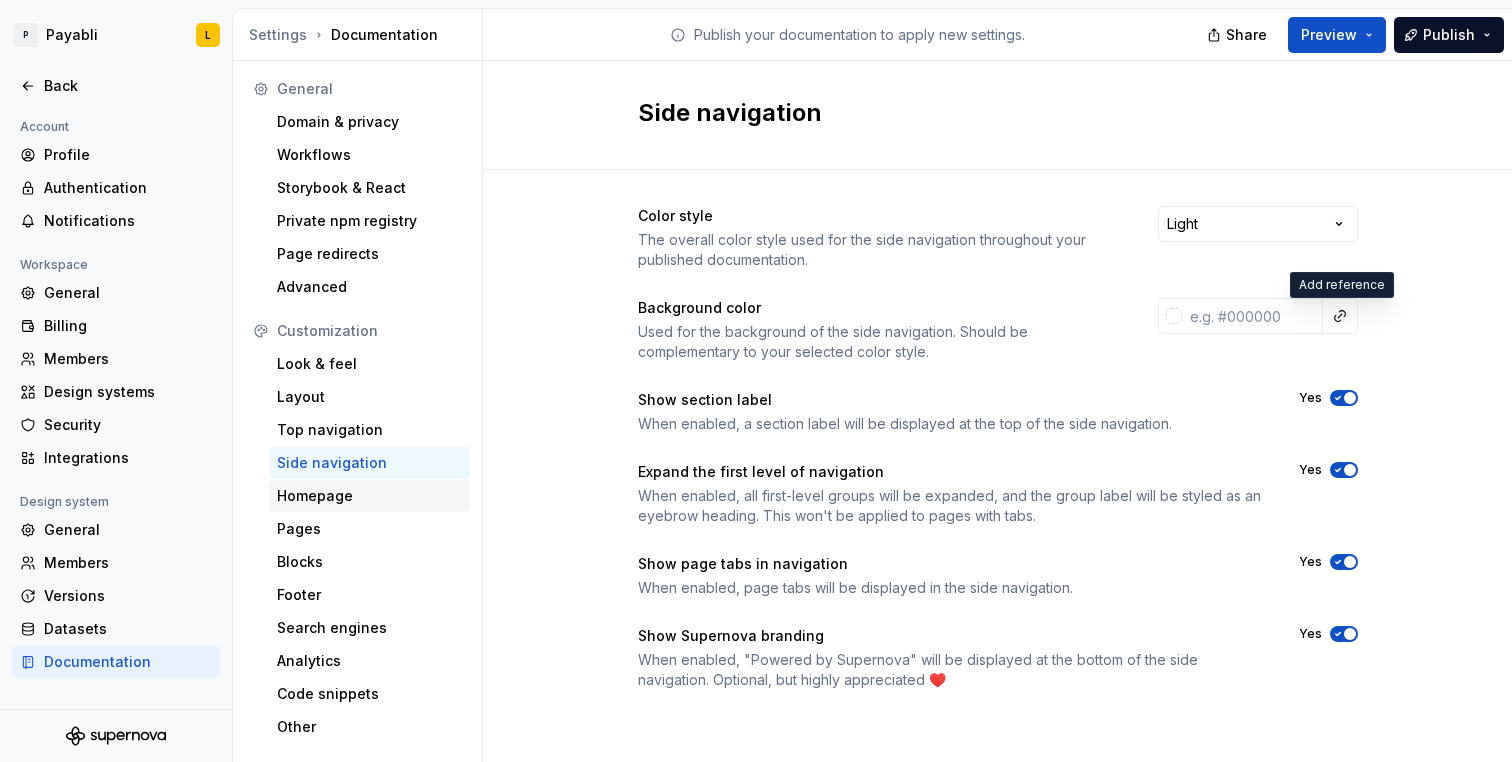 click on "Homepage" at bounding box center (369, 496) 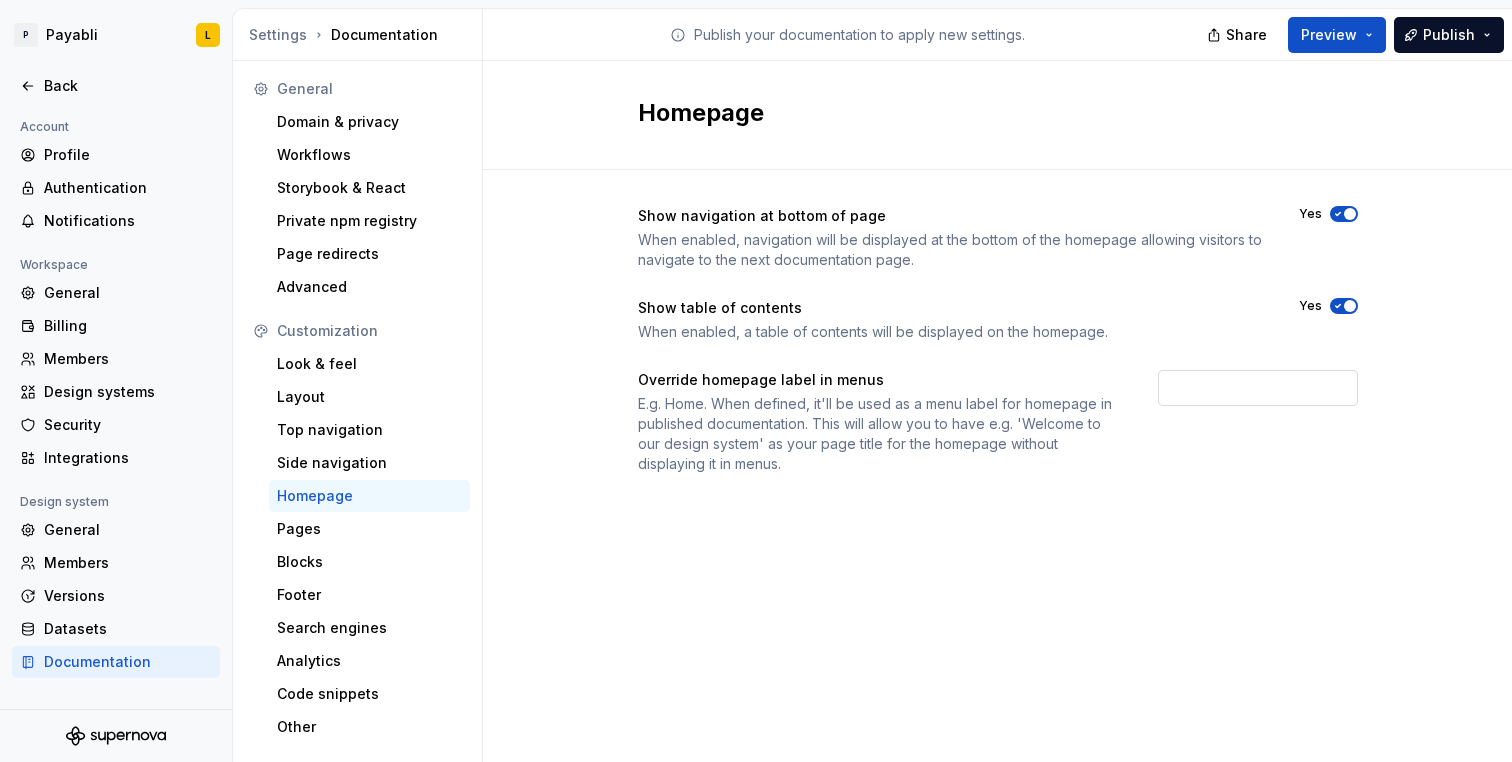 click at bounding box center (1258, 388) 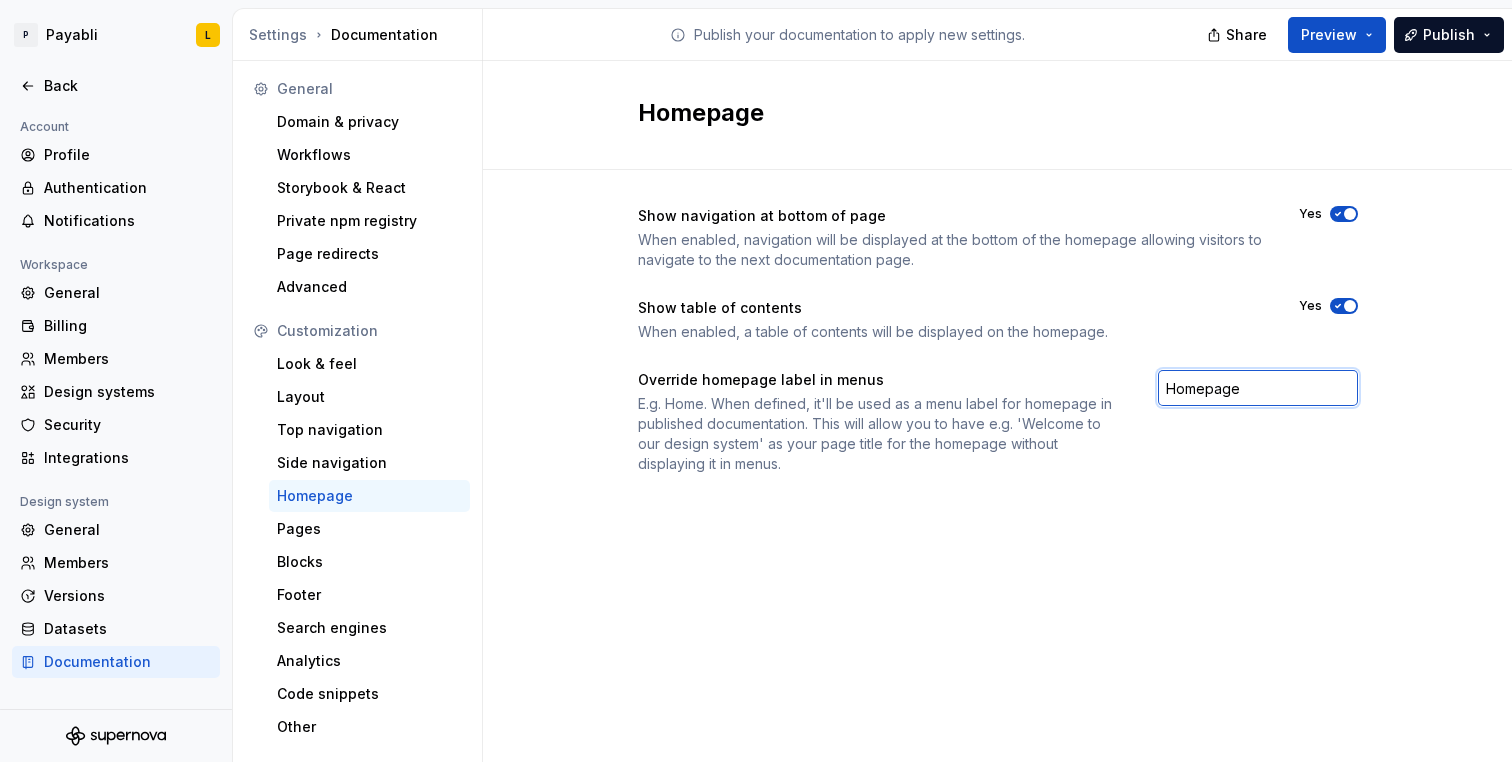 type on "Homepage" 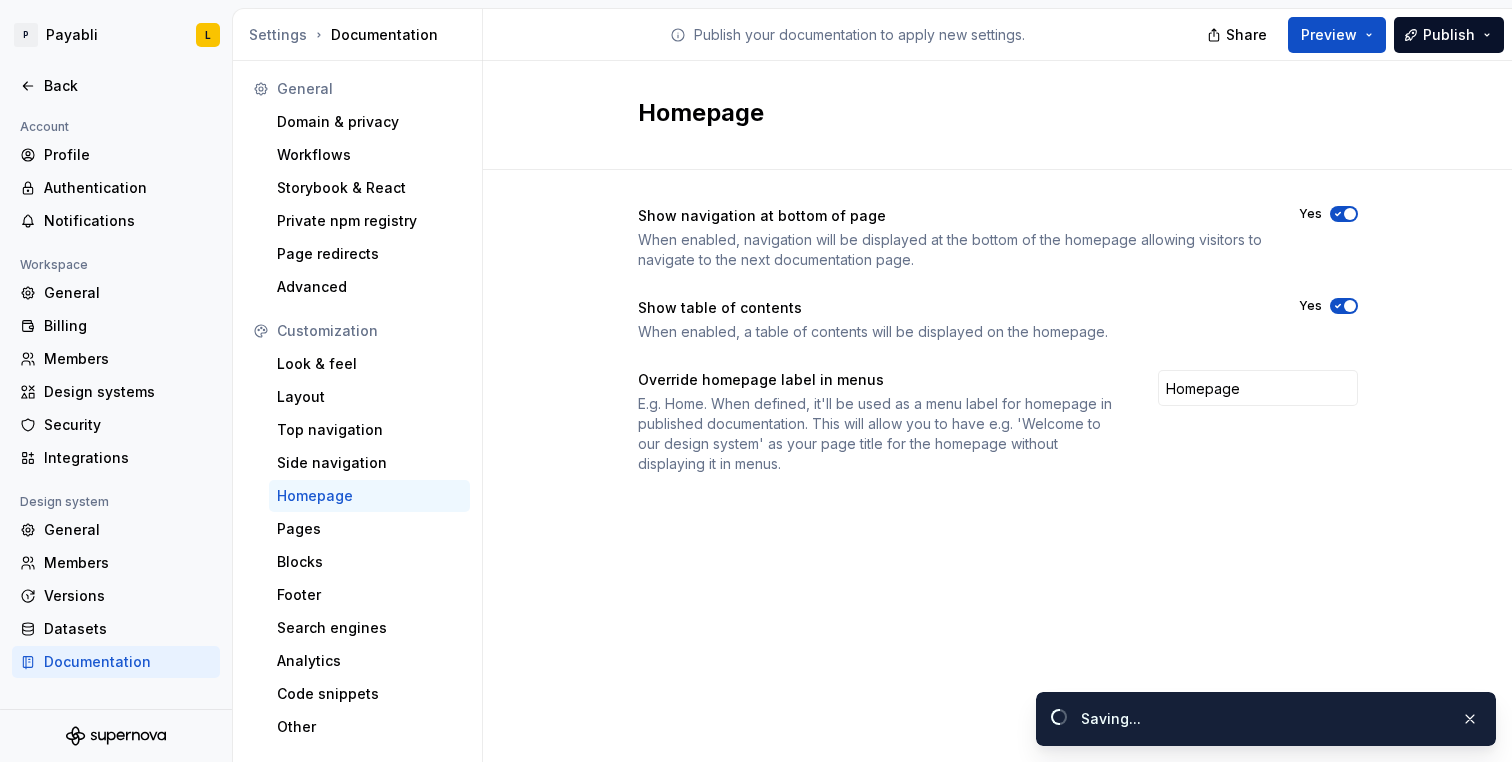 click on "Show navigation at bottom of page When enabled, navigation will be displayed at the bottom of the homepage allowing visitors to navigate to the next documentation page. Yes Show table of contents When enabled, a table of contents will be displayed on the homepage. Yes Override homepage label in menus E.g. Home. When defined, it'll be used as a menu label for homepage in published documentation. This will allow you to have e.g. 'Welcome to our design system' as your page title for the homepage without displaying it in menus. Homepage" at bounding box center [998, 360] 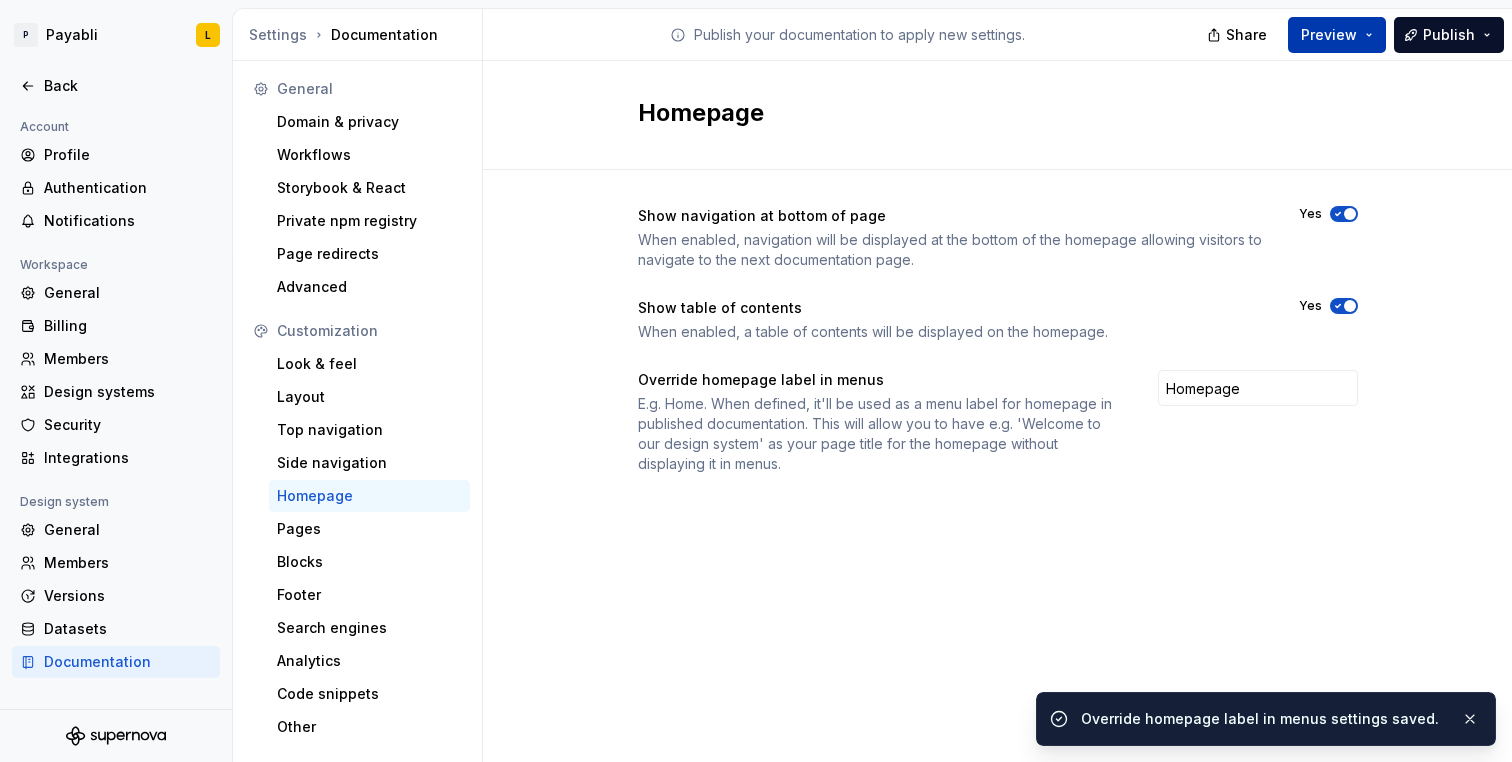 click on "Preview" at bounding box center (1329, 35) 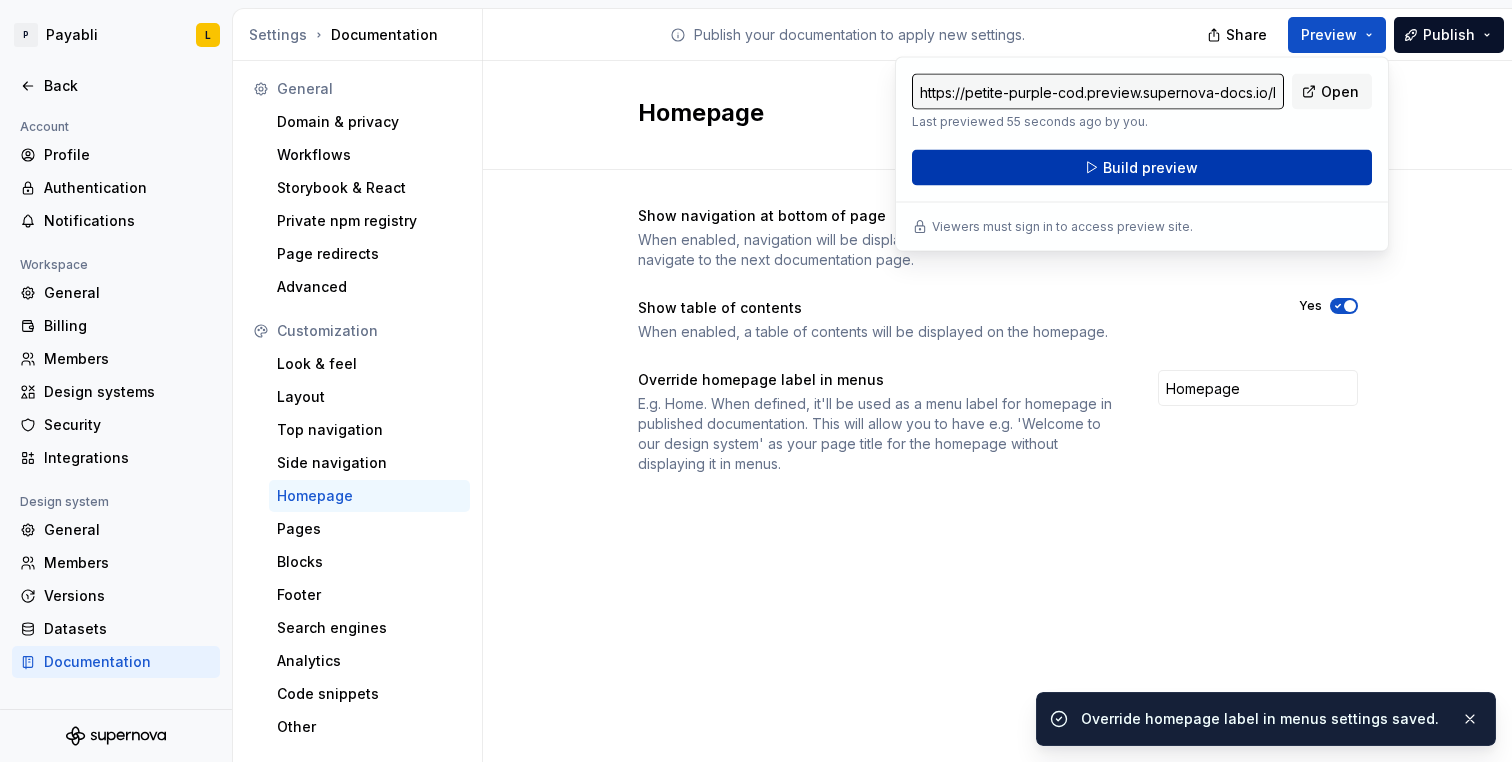 click on "Build preview" at bounding box center (1142, 168) 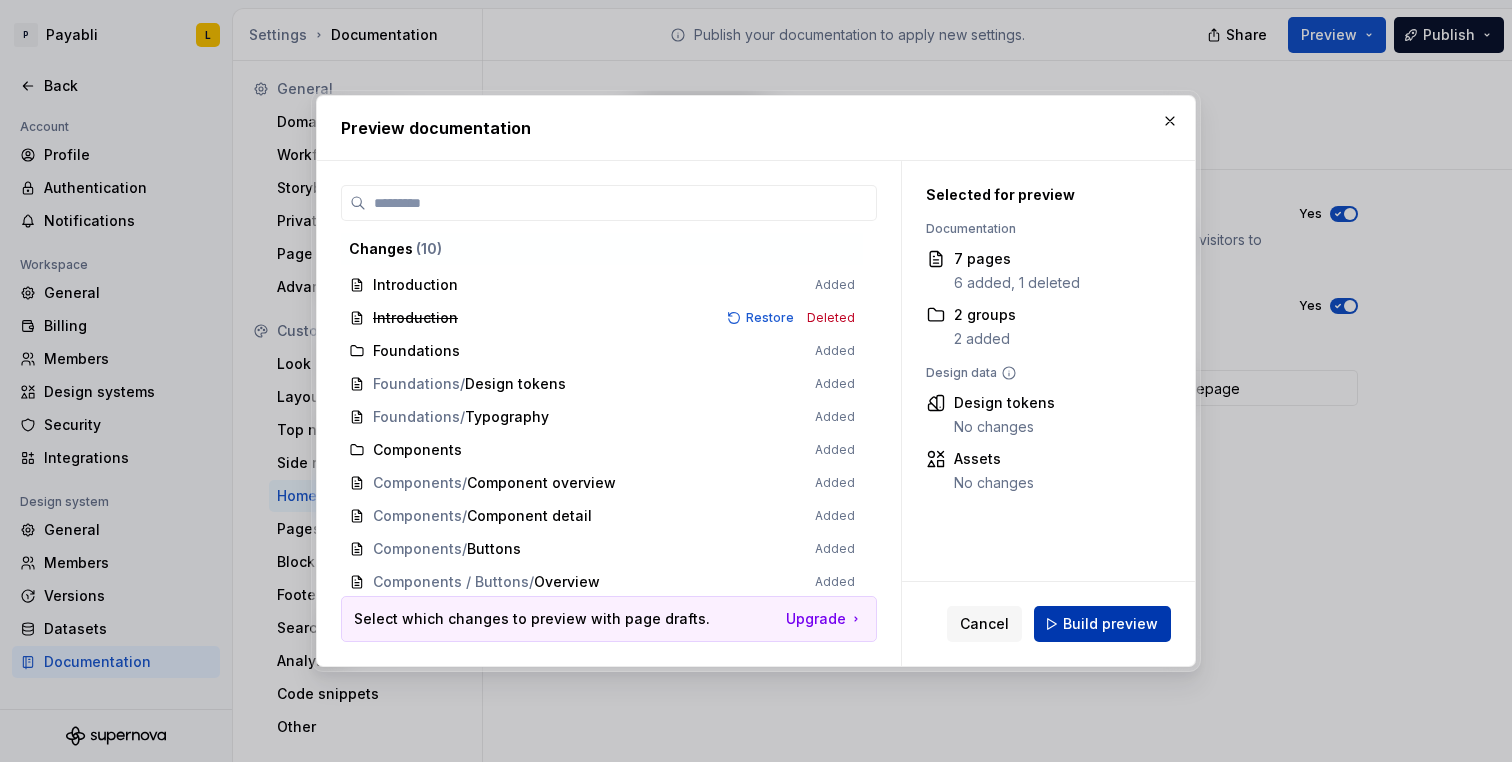 click on "Build preview" at bounding box center [1110, 624] 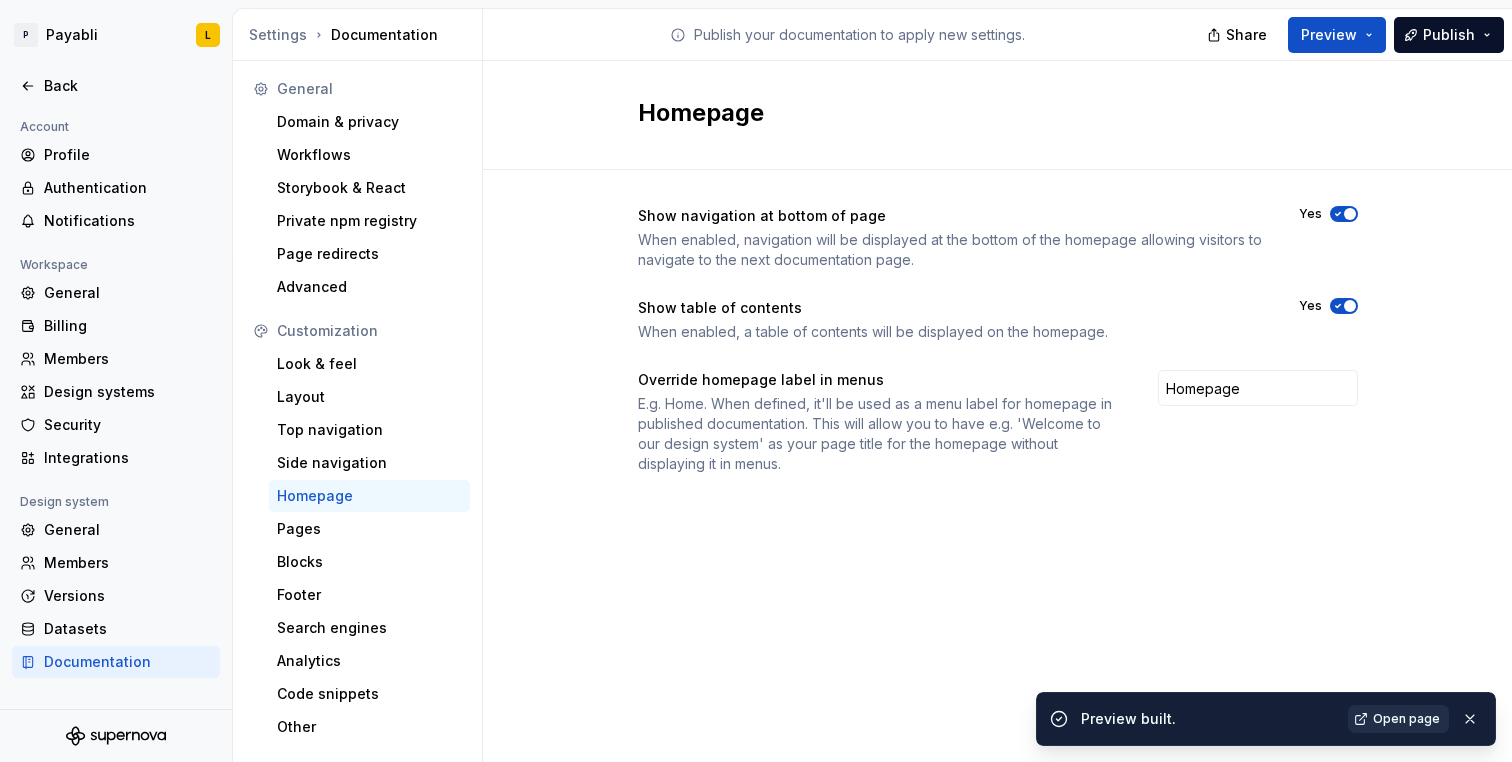 click on "Open page" at bounding box center (1406, 719) 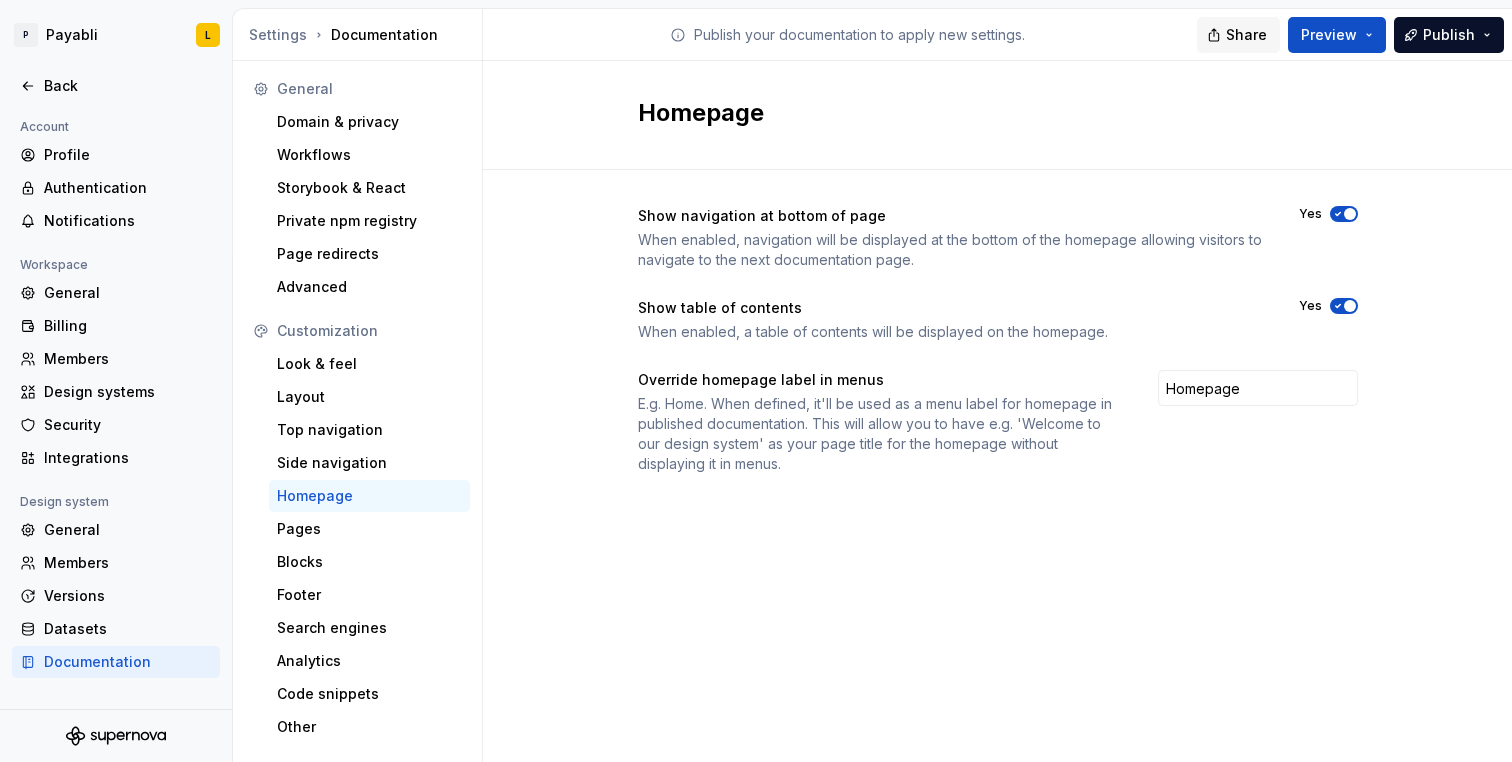 click on "Share" at bounding box center (1246, 35) 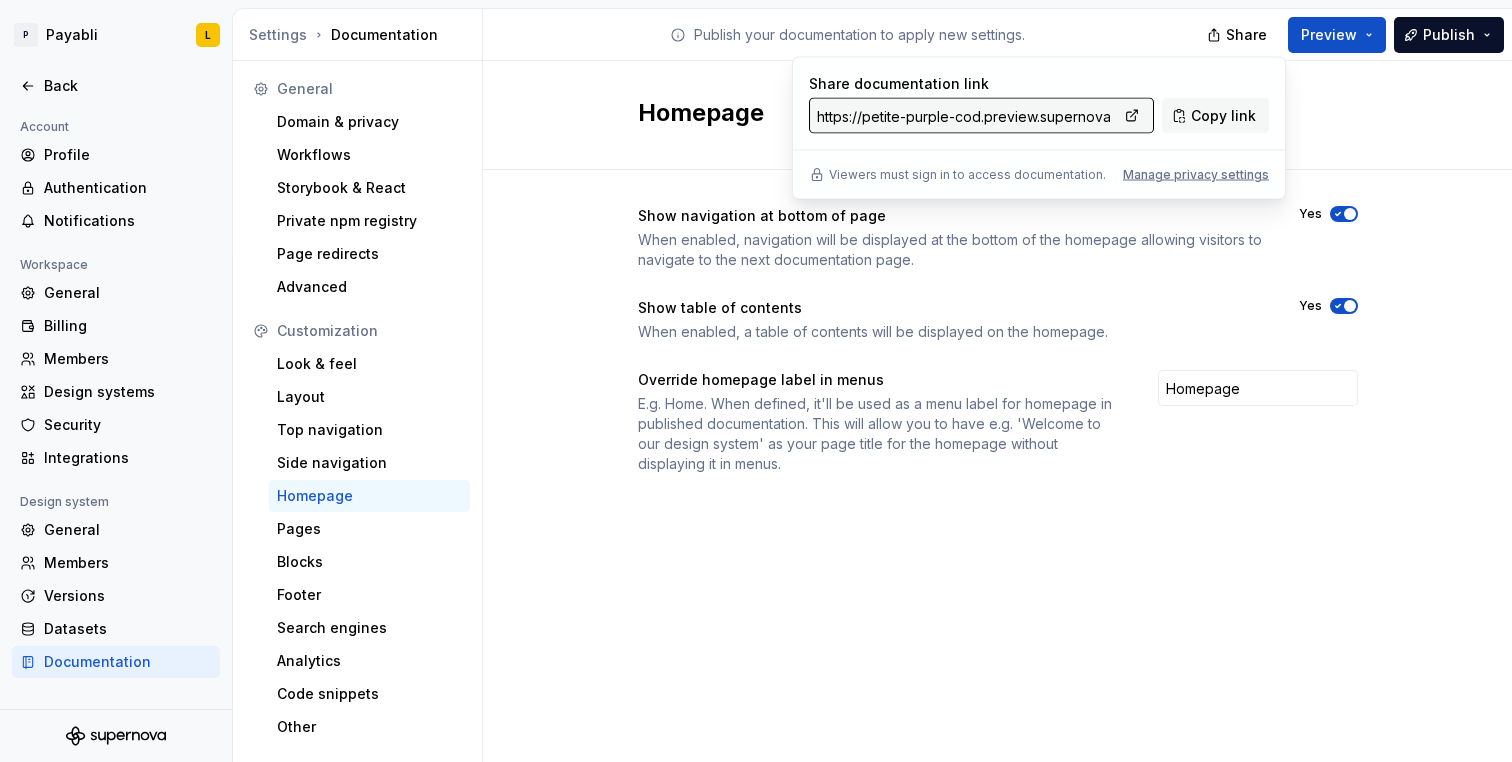 click on "Homepage" at bounding box center [997, 115] 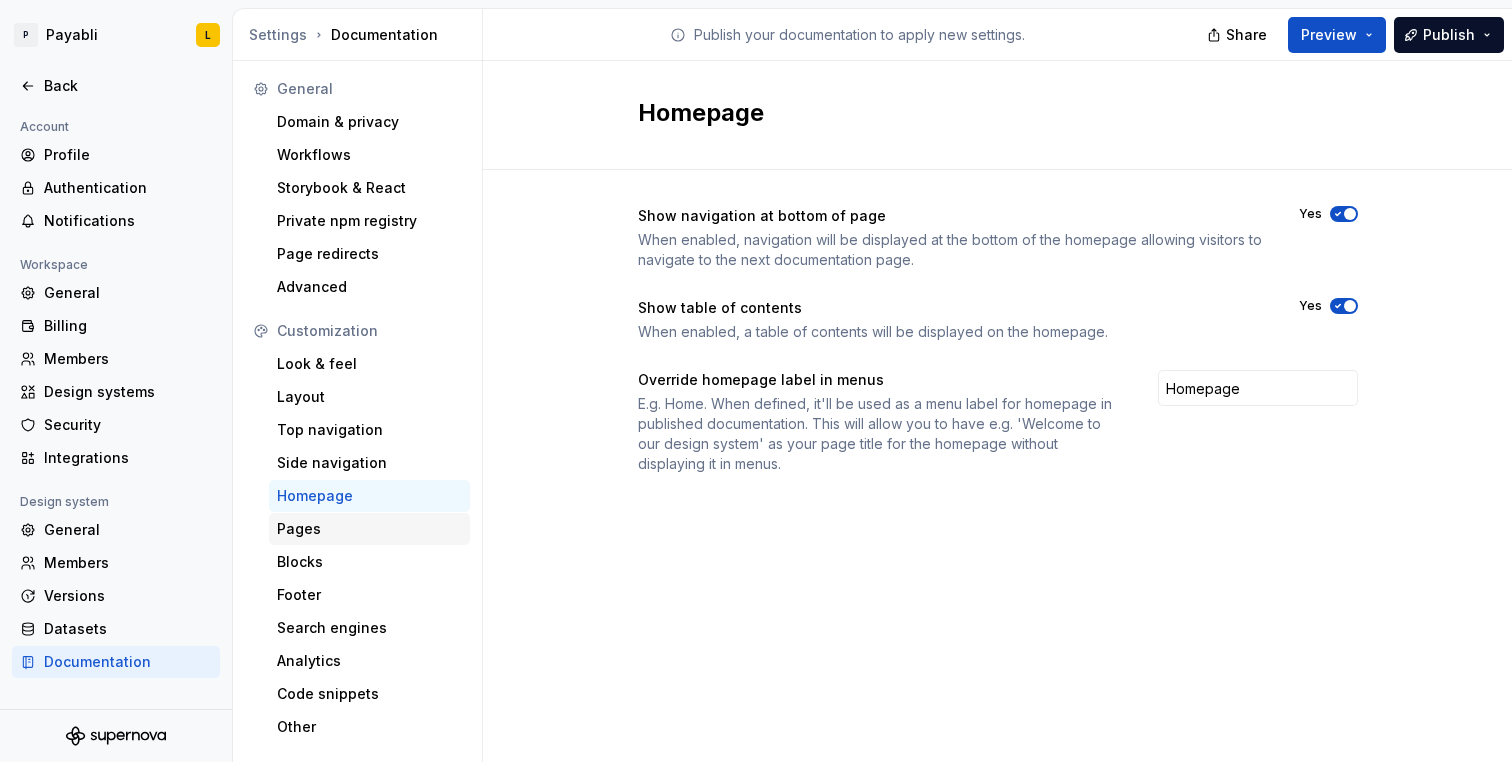 click on "Pages" at bounding box center (369, 529) 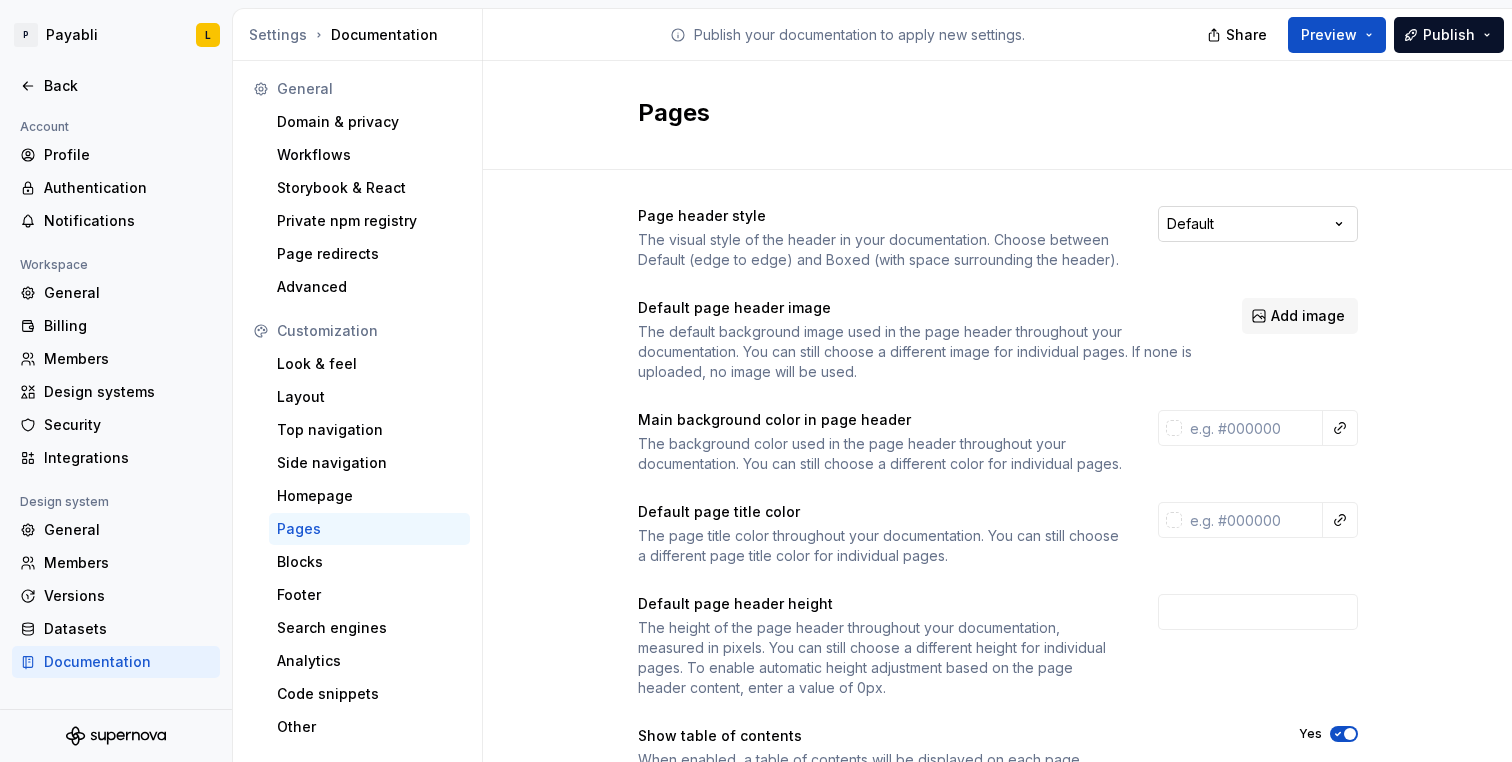 click on "P Payabli L Back Account Profile Authentication Notifications Workspace General Billing Members Design systems Security Integrations Design system General Members Versions Datasets Documentation Settings Documentation Publish your documentation to apply new settings. Share Preview Publish General Domain & privacy Workflows Storybook & React Private npm registry Page redirects Advanced Customization Look & feel Layout Top navigation Side navigation Homepage Pages Blocks Footer Search engines Analytics Code snippets Other Pages Page header style The visual style of the header in your documentation. Choose between Default (edge to edge) and Boxed (with space surrounding the header). Default Default page header image The default background image used in the page header throughout your documentation. You can still choose a different image for individual pages. If none is uploaded, no image will be used. Add image Main background color in page header Default page title color Default page header height Yes No Yes" at bounding box center [756, 381] 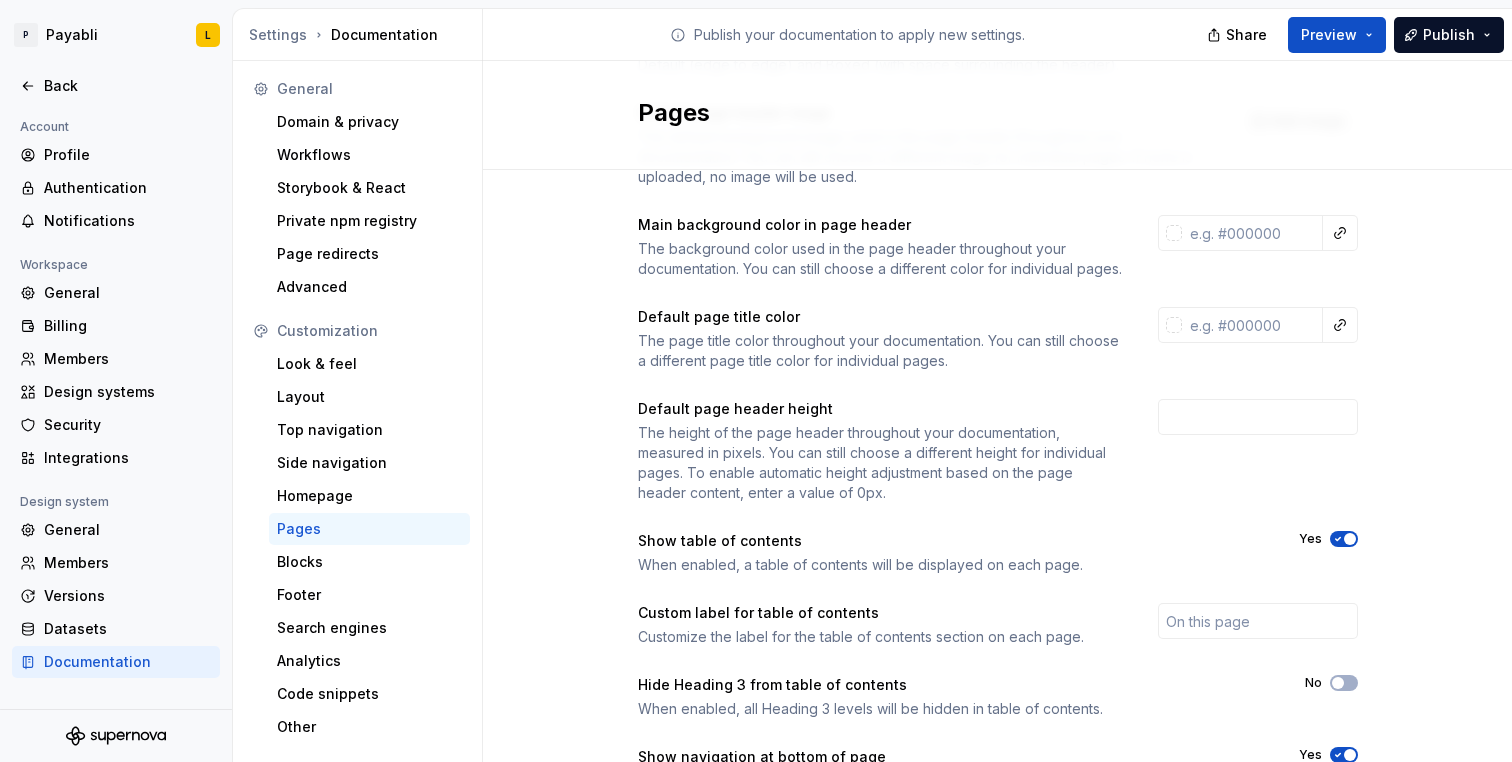 scroll, scrollTop: 210, scrollLeft: 0, axis: vertical 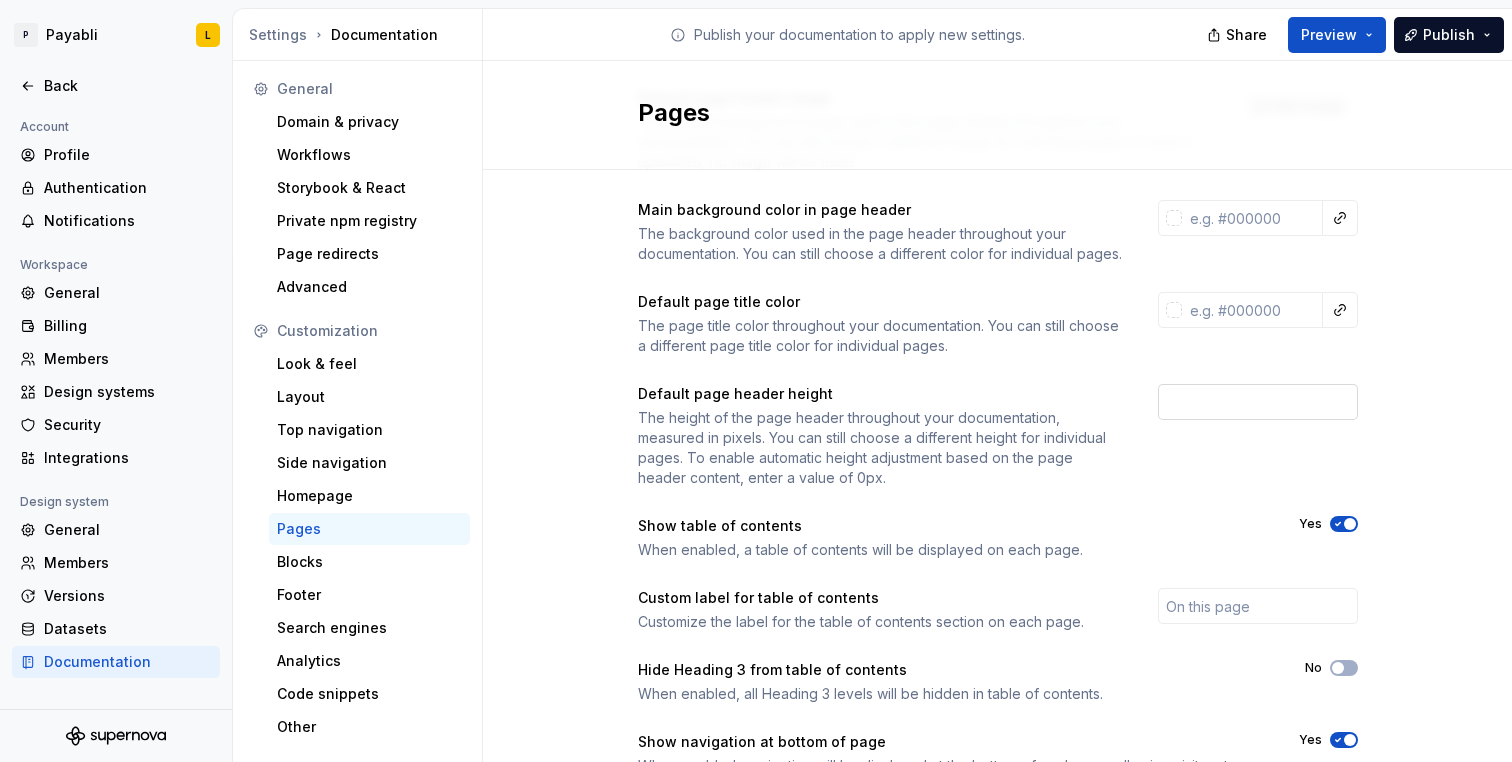click at bounding box center [1258, 402] 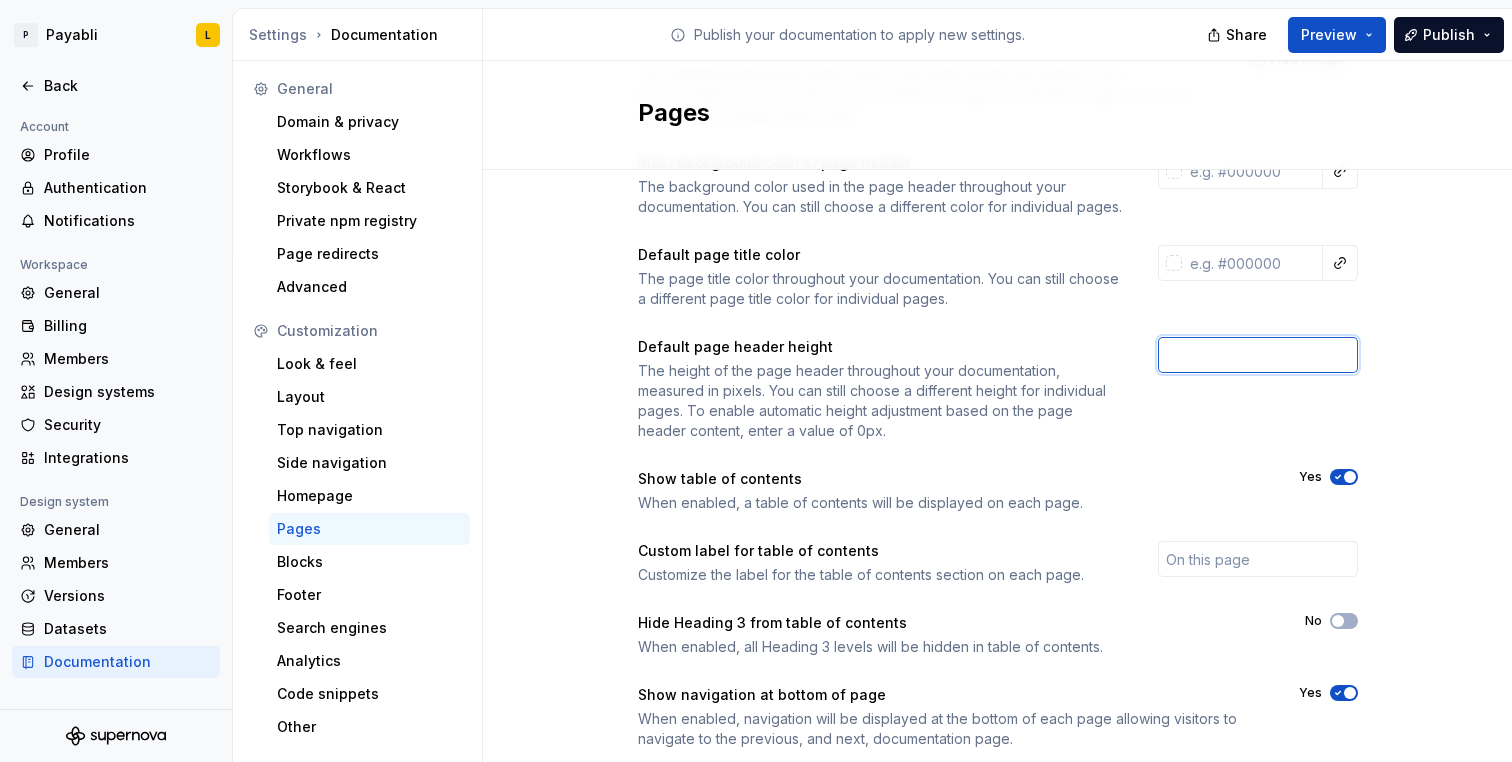 scroll, scrollTop: 331, scrollLeft: 0, axis: vertical 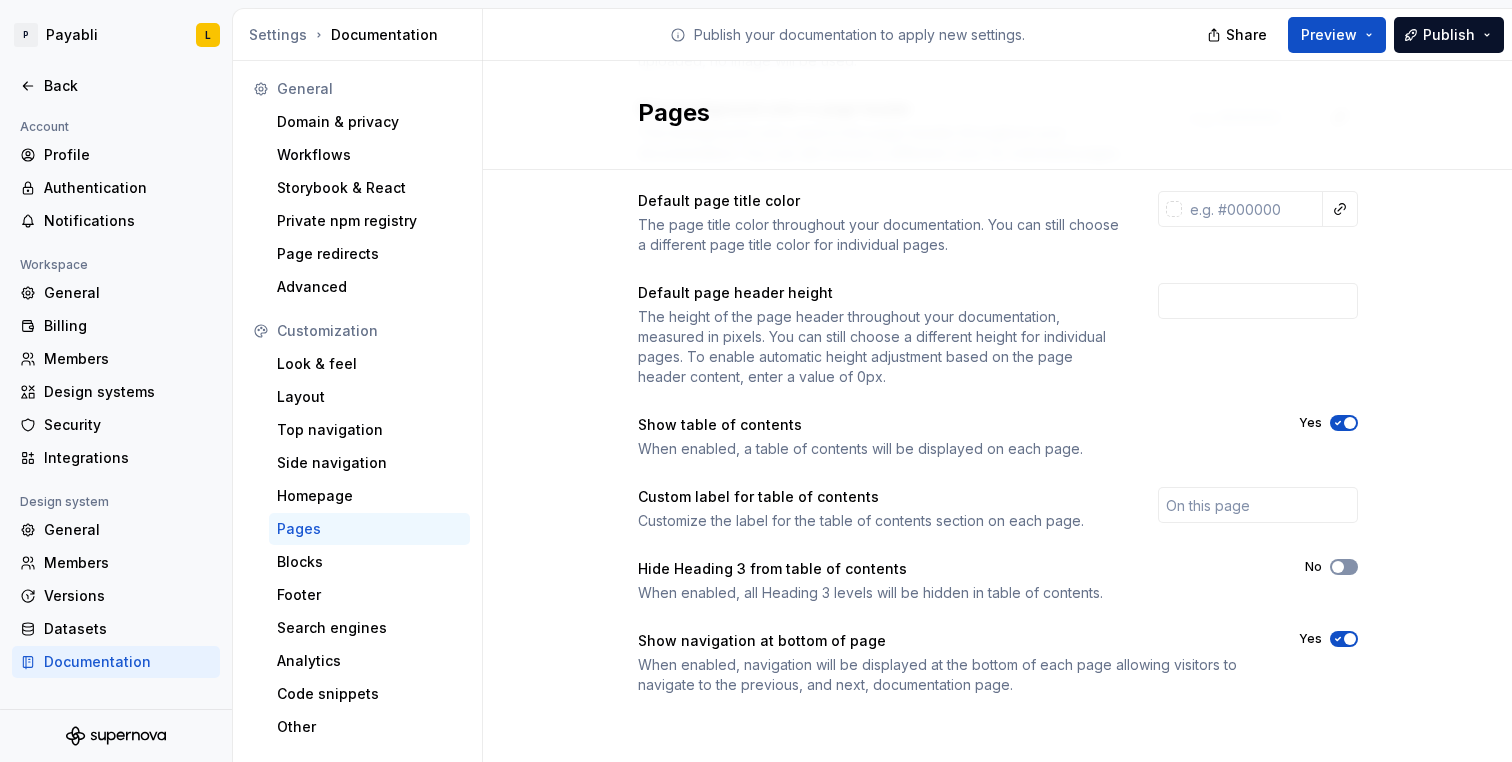 click at bounding box center [1338, 567] 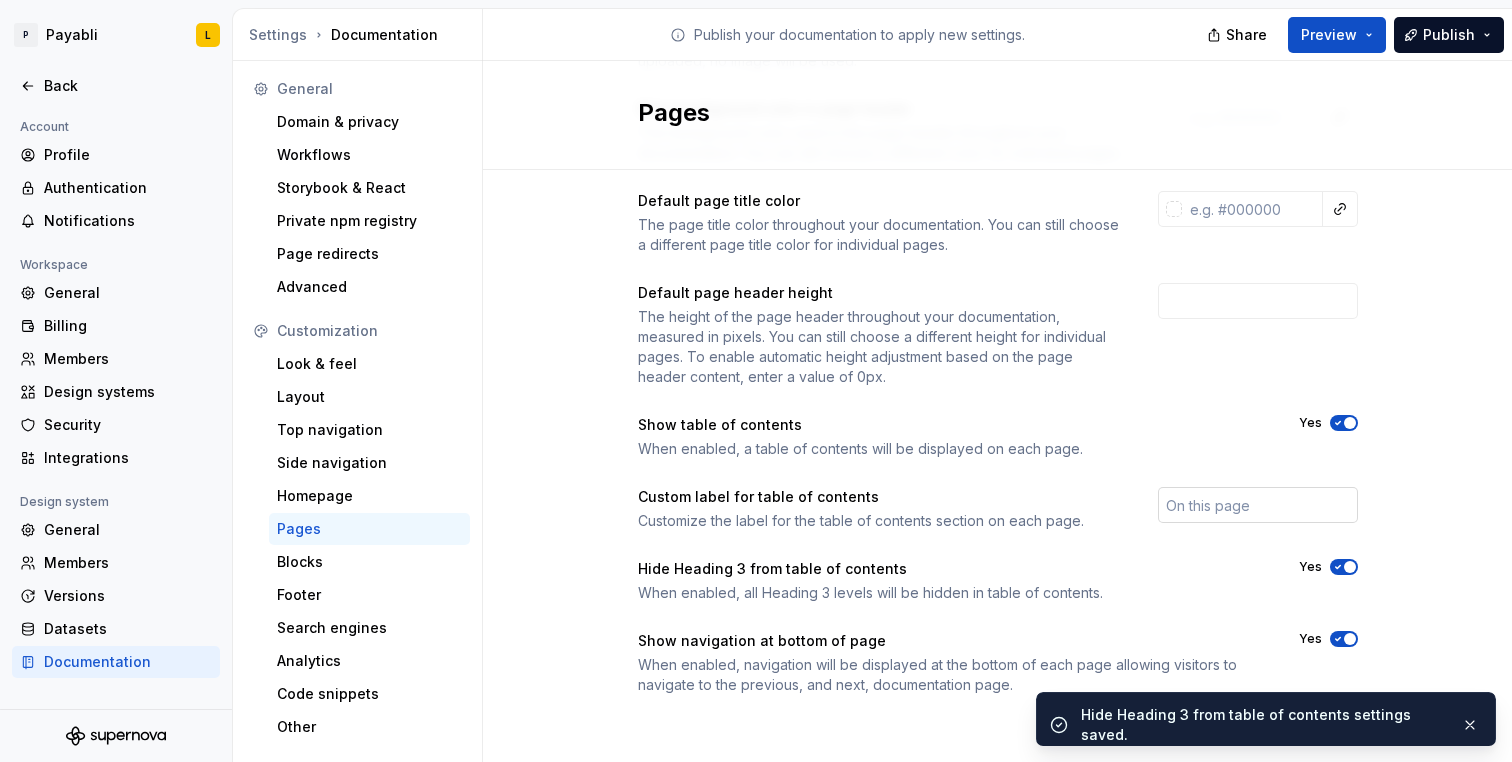 click at bounding box center [1258, 505] 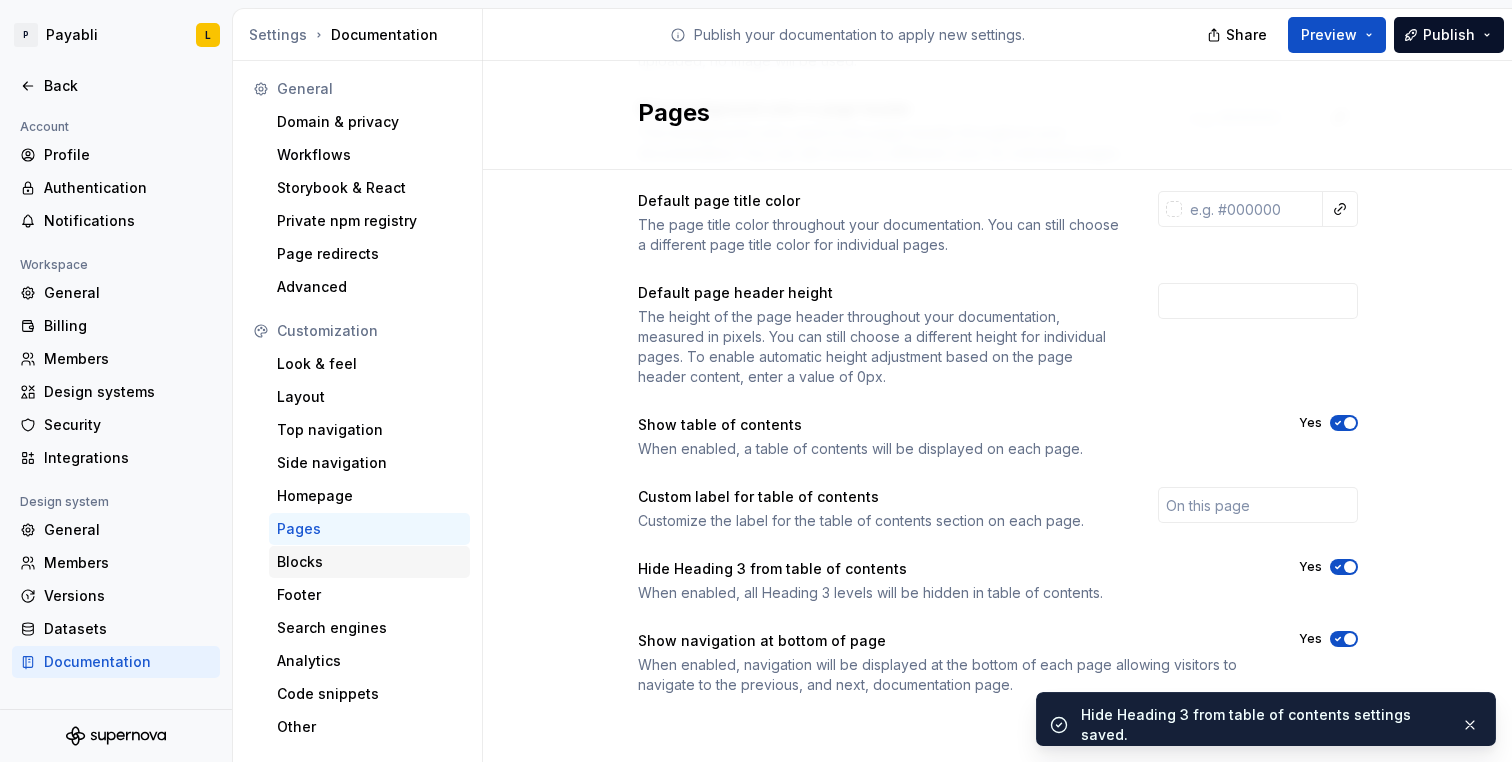 click on "Blocks" at bounding box center [369, 562] 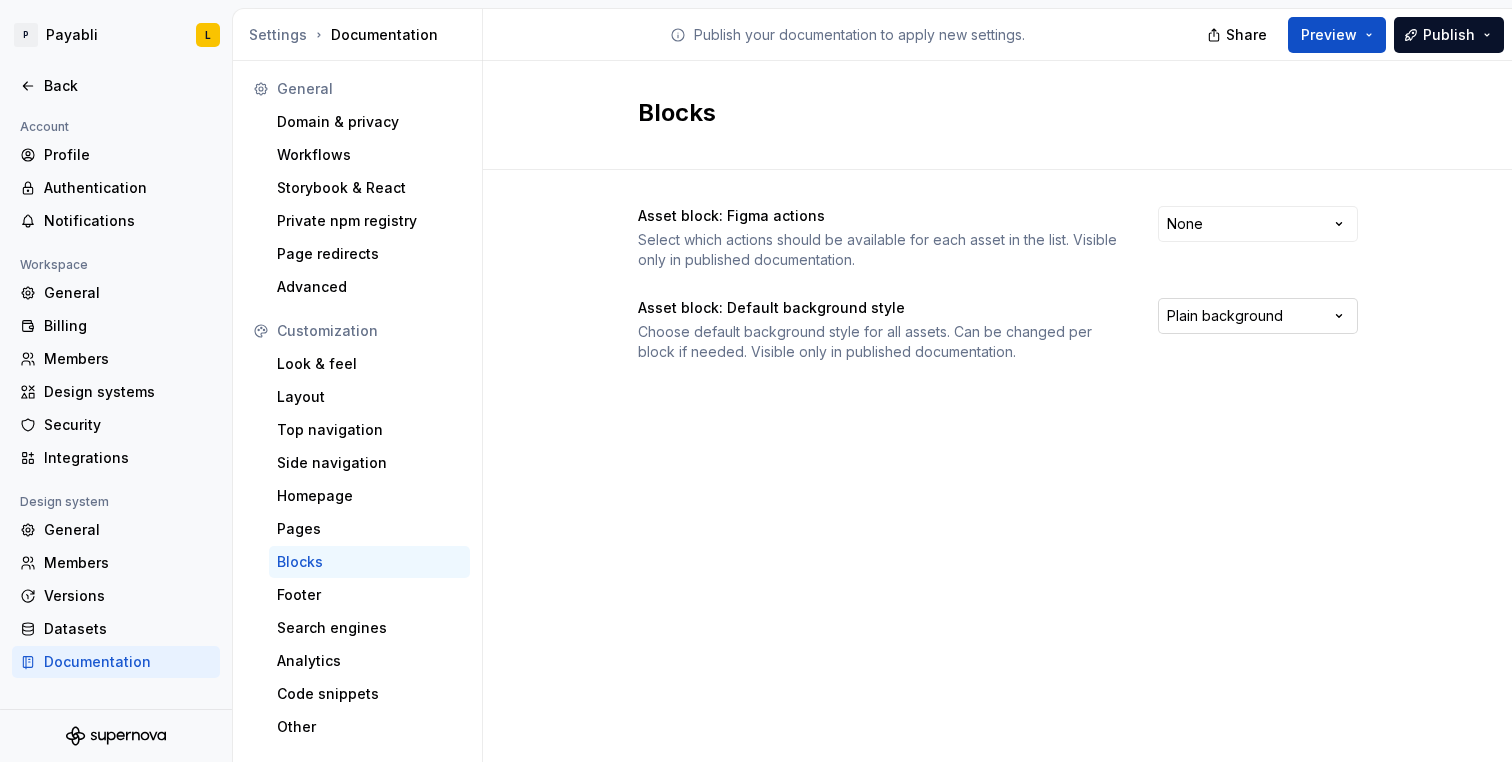 click on "P Payabli L Back Account Profile Authentication Notifications Workspace General Billing Members Design systems Security Integrations Design system General Members Versions Datasets Documentation Settings Documentation Publish your documentation to apply new settings. Share Preview Publish General Domain & privacy Workflows Storybook & React Private npm registry Page redirects Advanced Customization Look & feel Layout Top navigation Side navigation Homepage Pages Blocks Footer Search engines Analytics Code snippets Other Blocks Asset block: Figma actions Select which actions should be available for each asset in the list. Visible only in published documentation. None Asset block: Default background style Choose default background style for all assets. Can be changed per block if needed. Visible only in published documentation. Plain background   *" at bounding box center (756, 381) 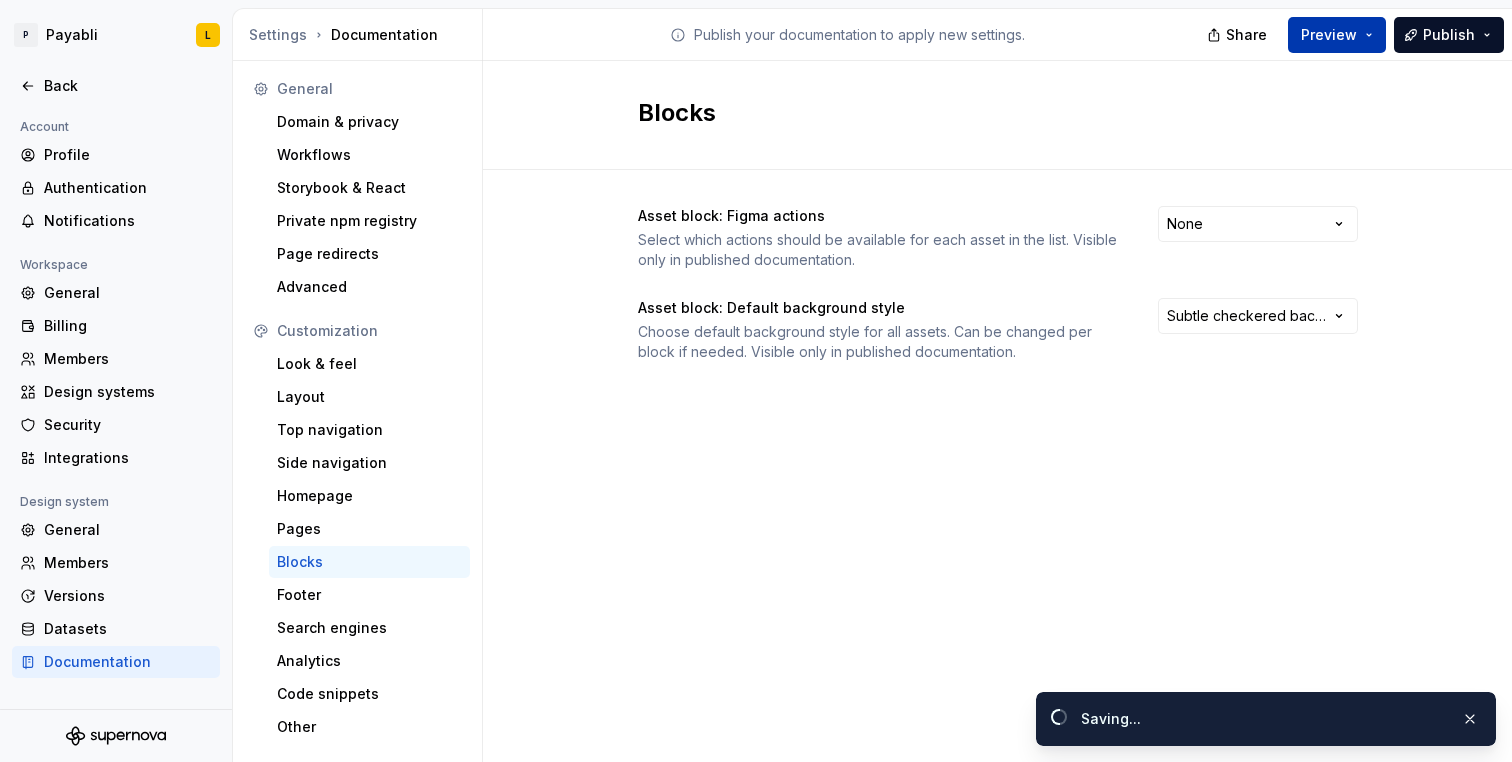 click on "Preview" at bounding box center [1329, 35] 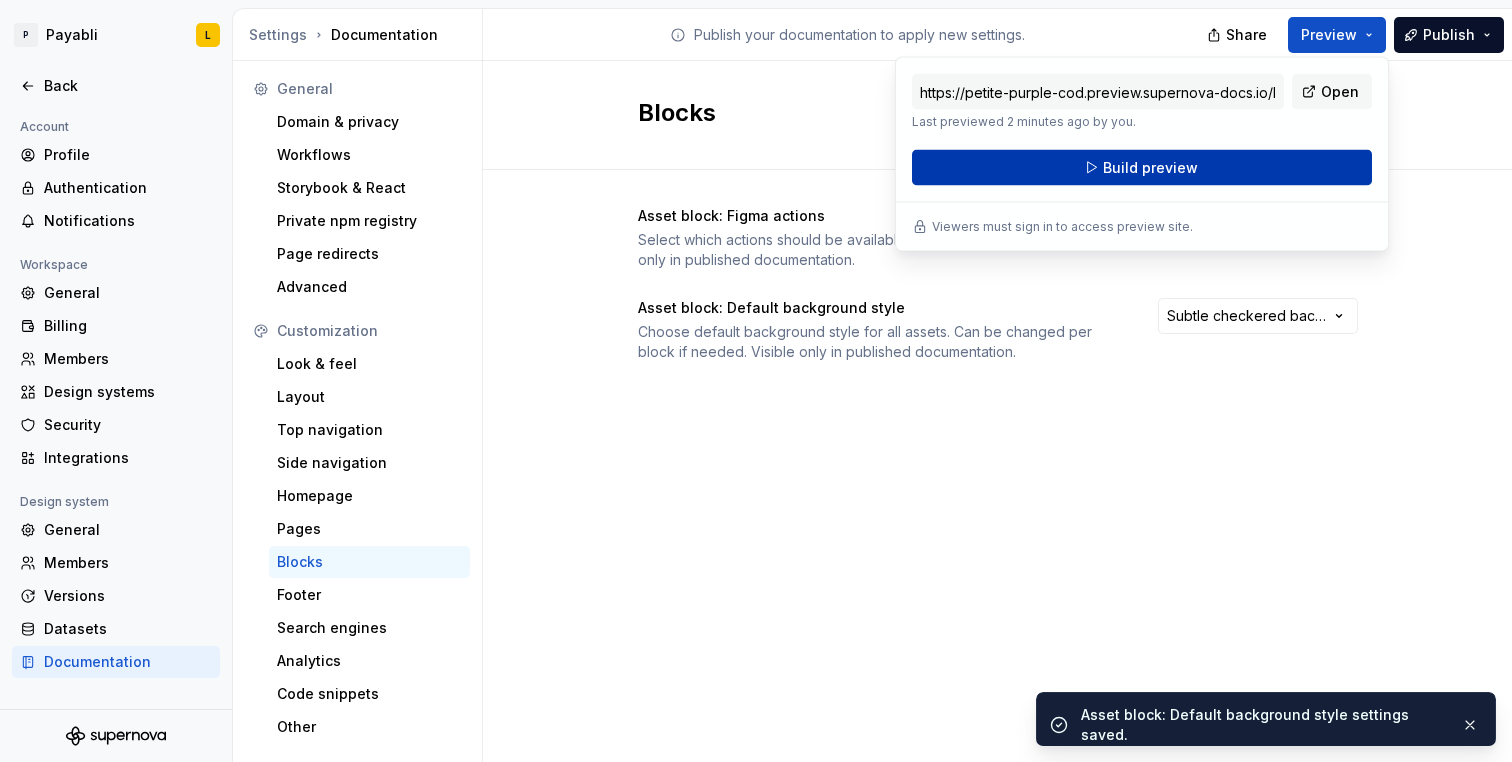 click on "Build preview" at bounding box center [1142, 168] 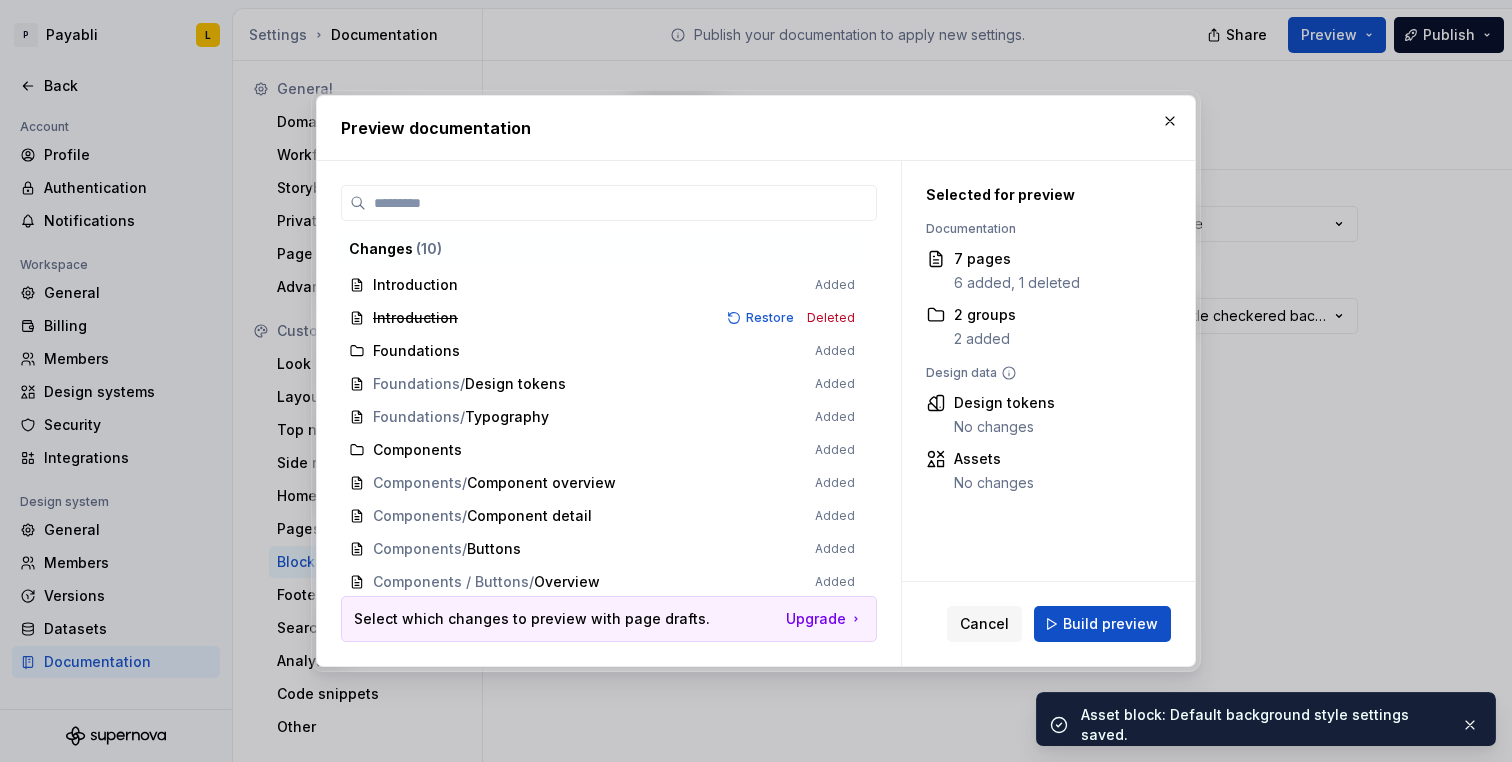click on "Build preview" at bounding box center (1110, 624) 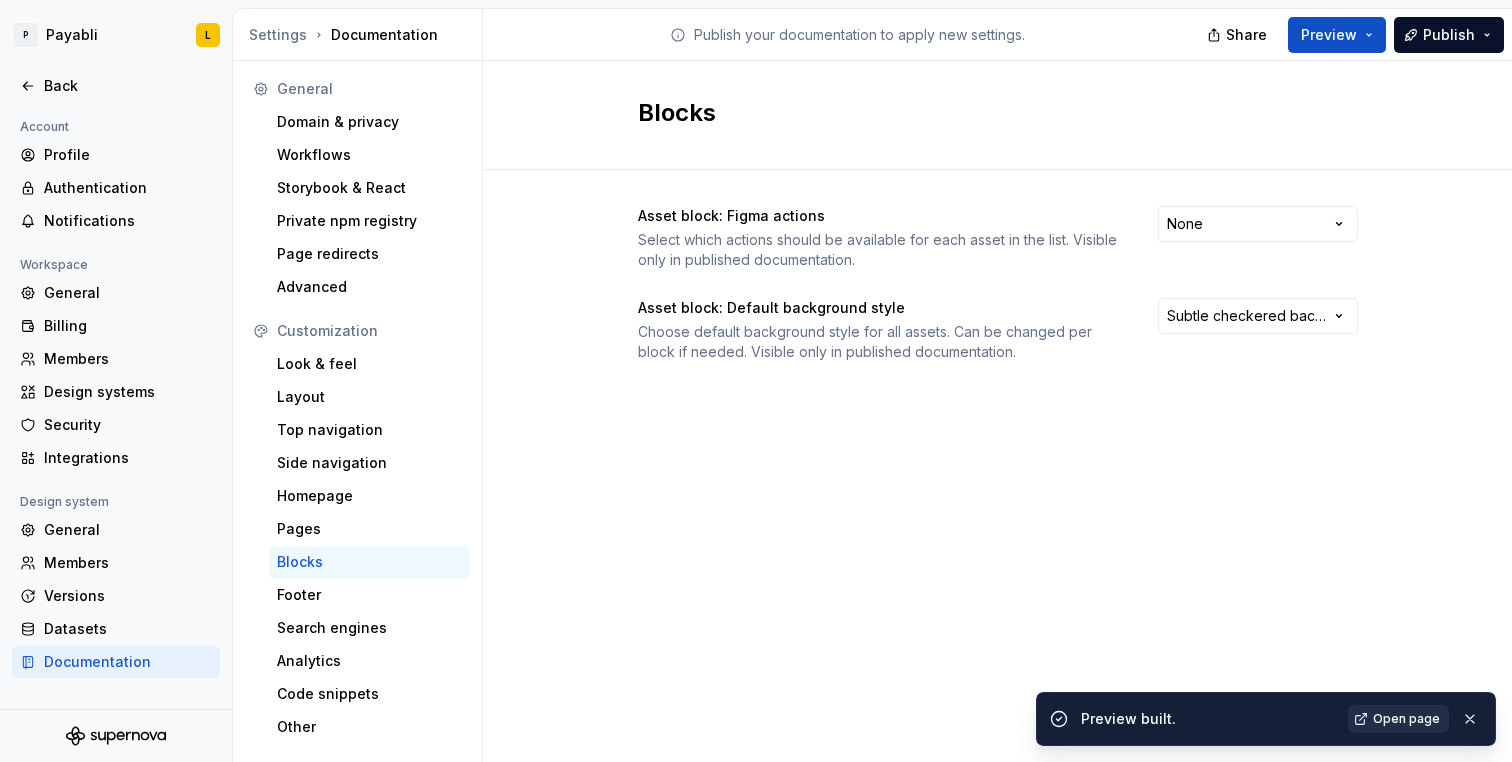 click on "Open page" at bounding box center [1398, 719] 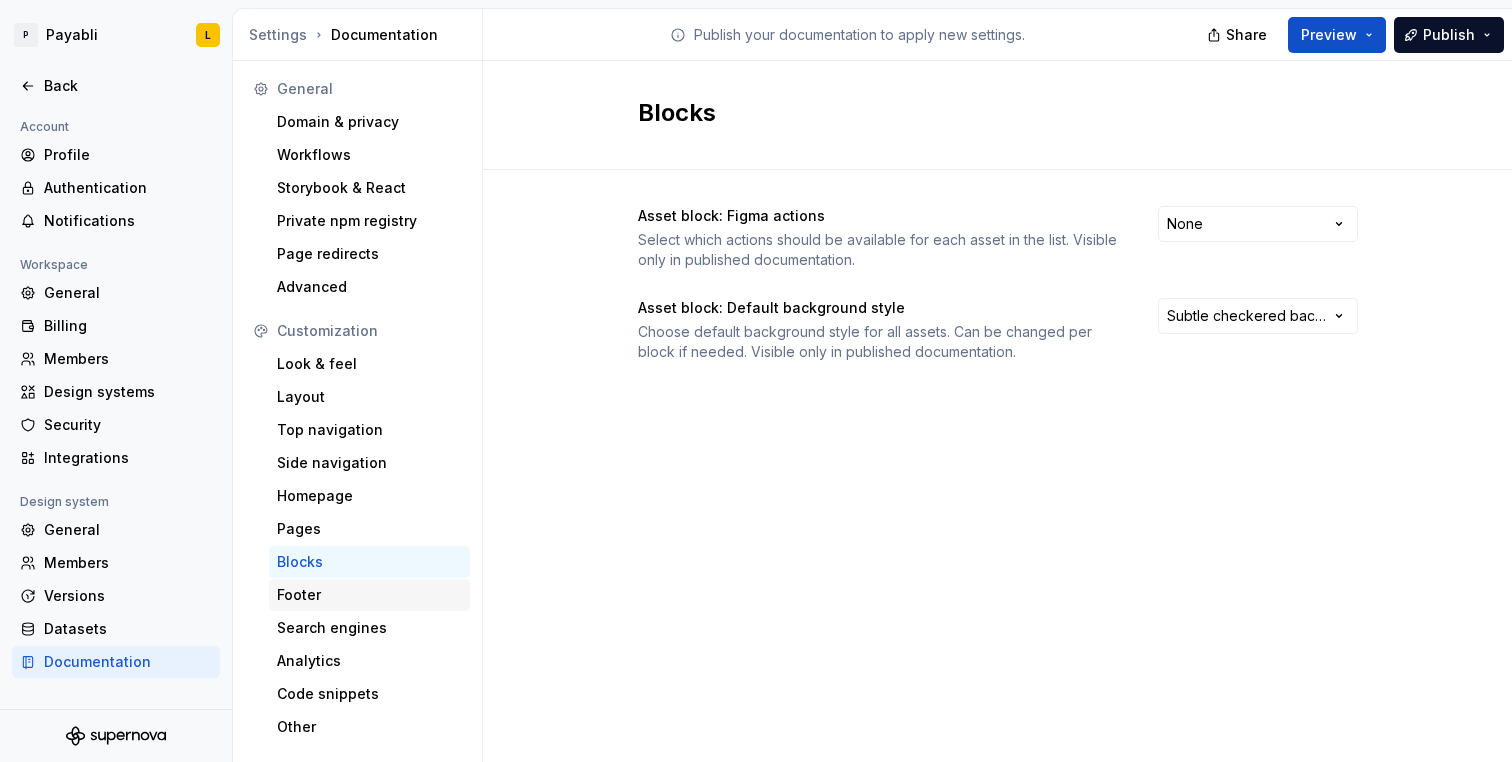 click on "Footer" at bounding box center [369, 595] 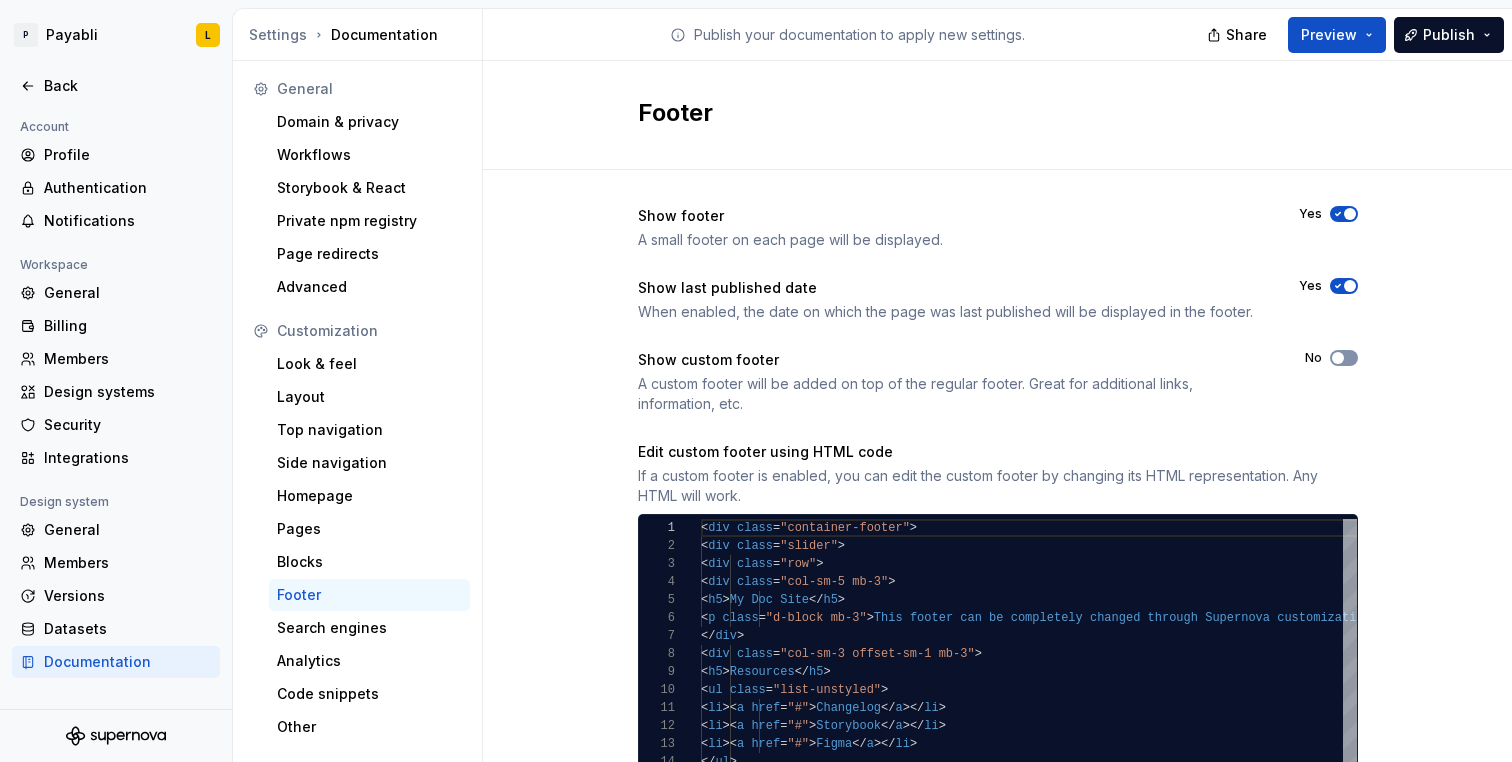 click at bounding box center [1338, 358] 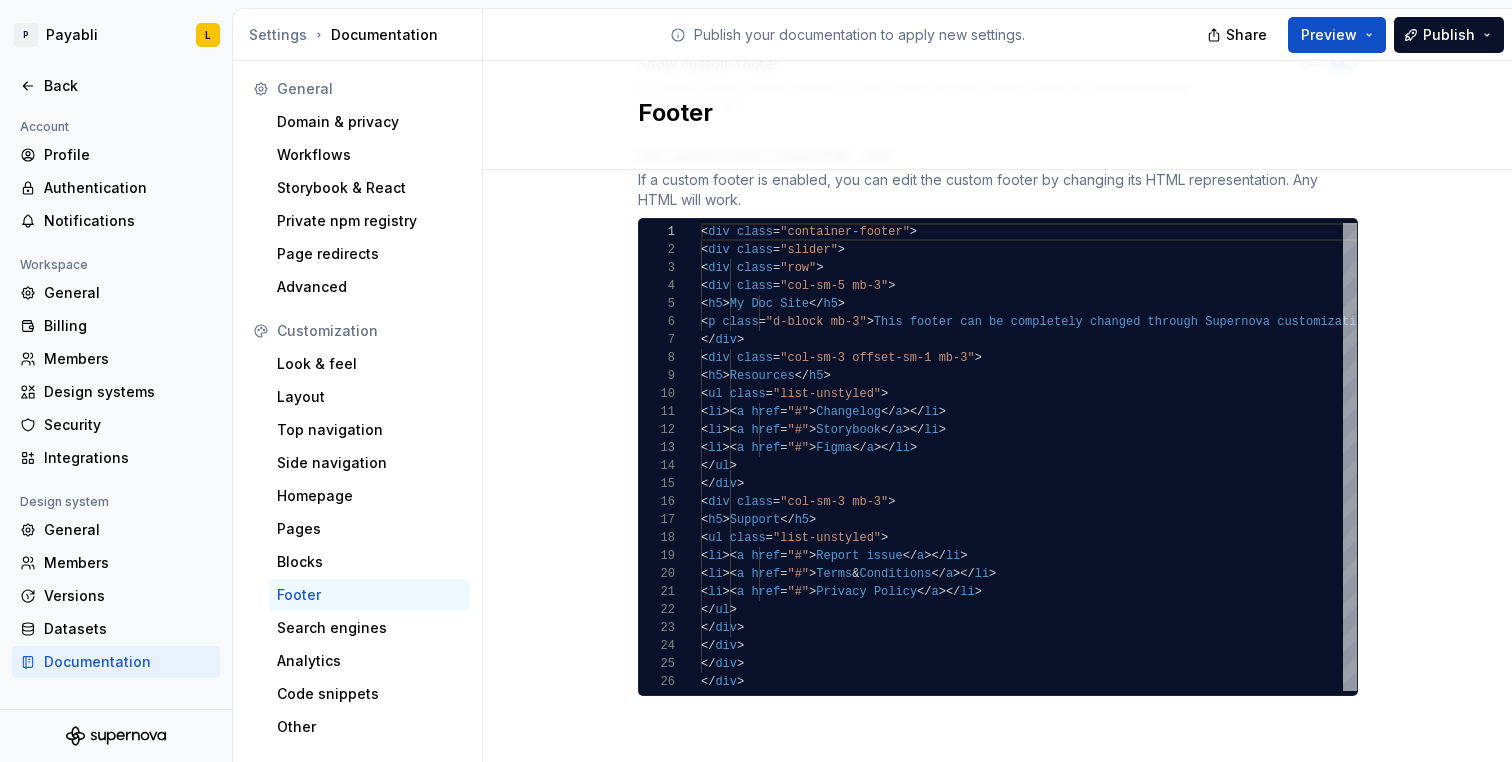 scroll, scrollTop: 297, scrollLeft: 0, axis: vertical 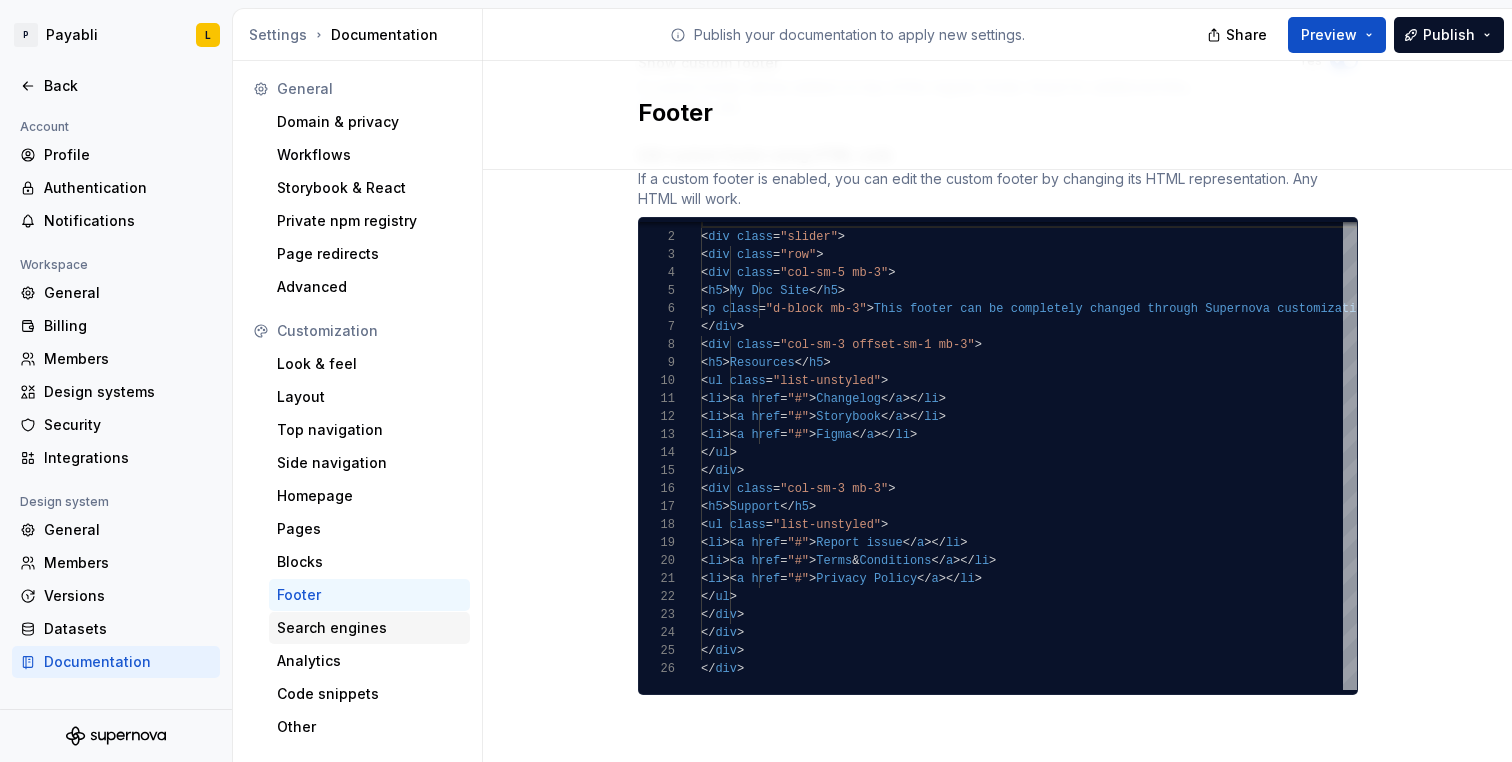click on "Search engines" at bounding box center [369, 628] 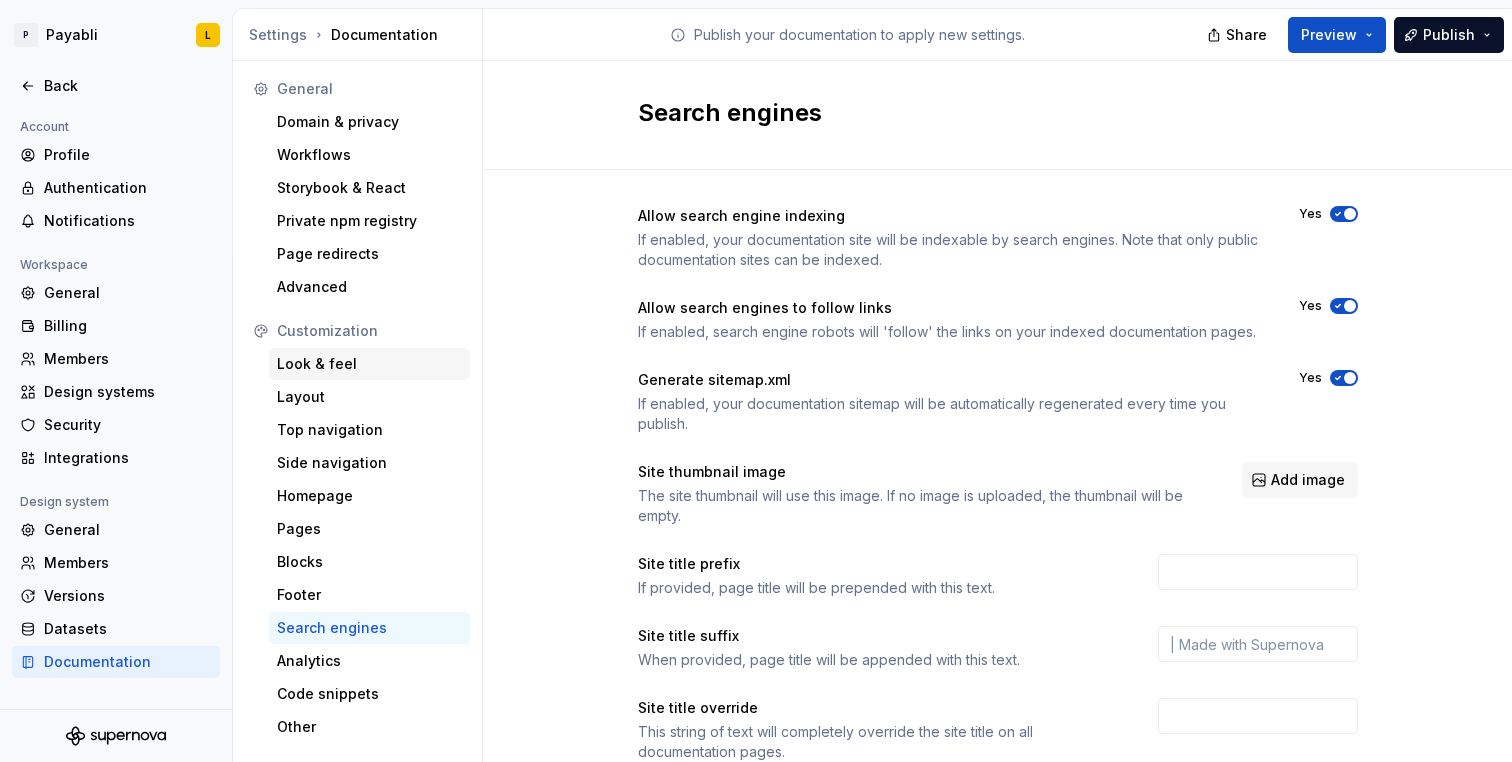 click on "Look & feel" at bounding box center (369, 364) 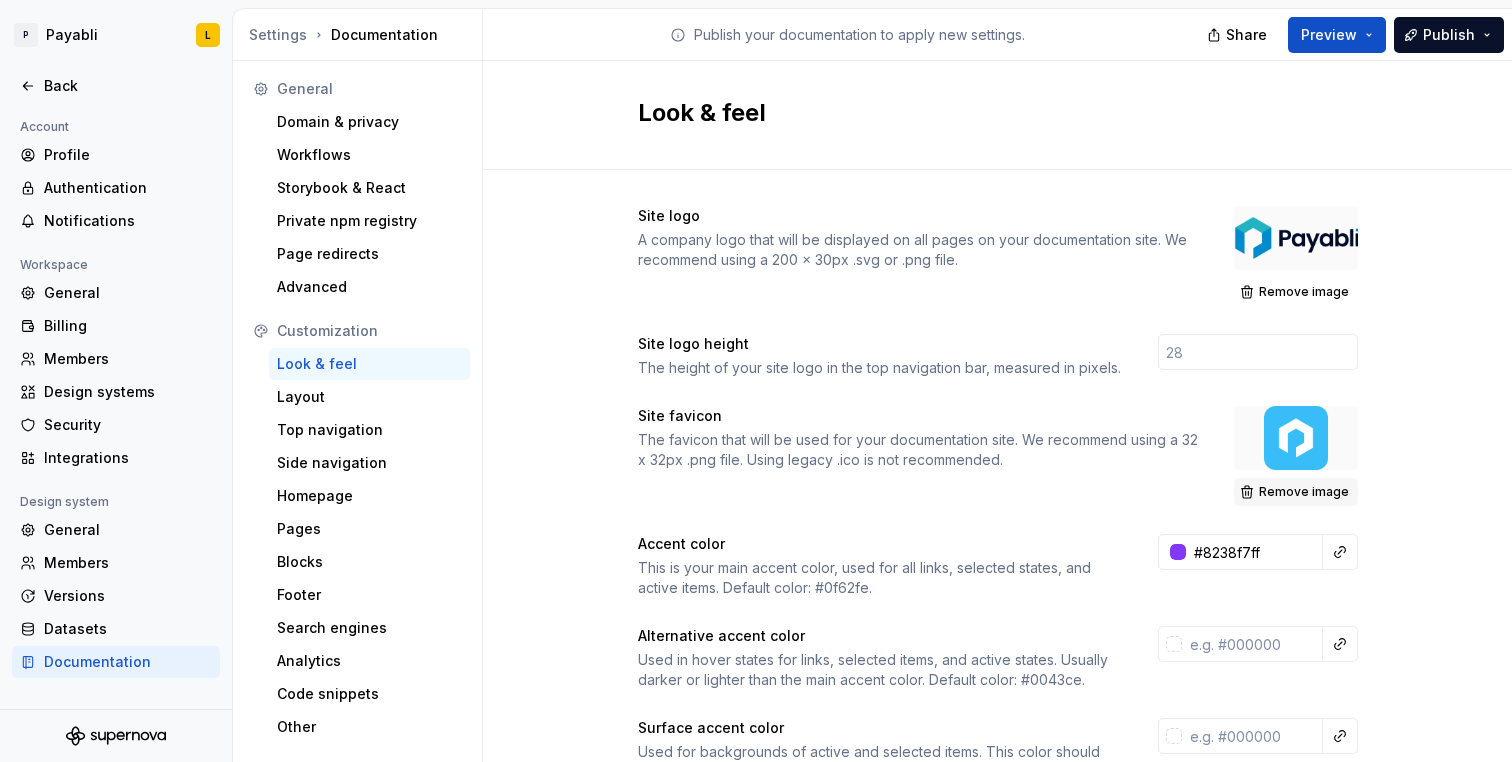 click on "Remove image" at bounding box center (1304, 492) 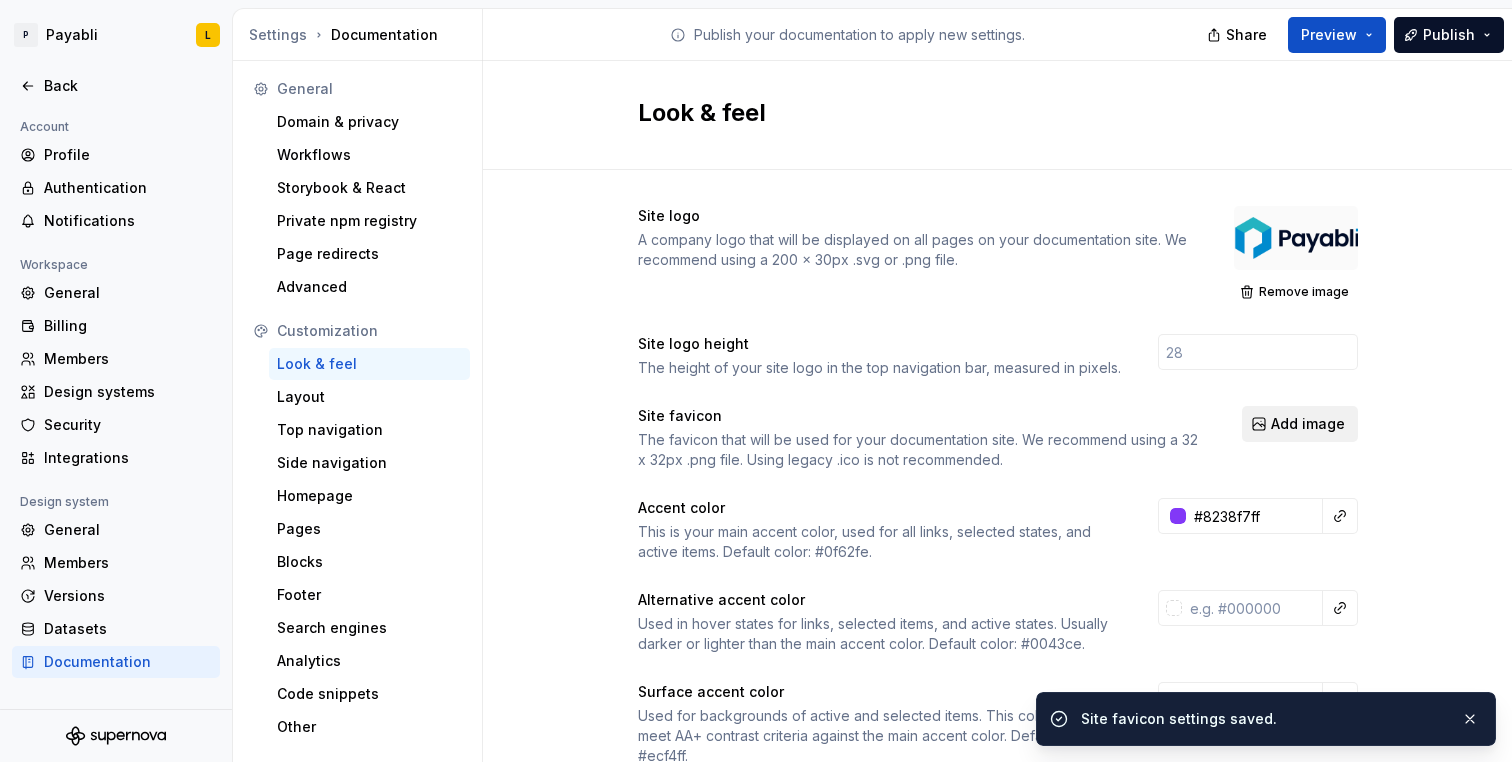 click on "Add image" at bounding box center (1308, 424) 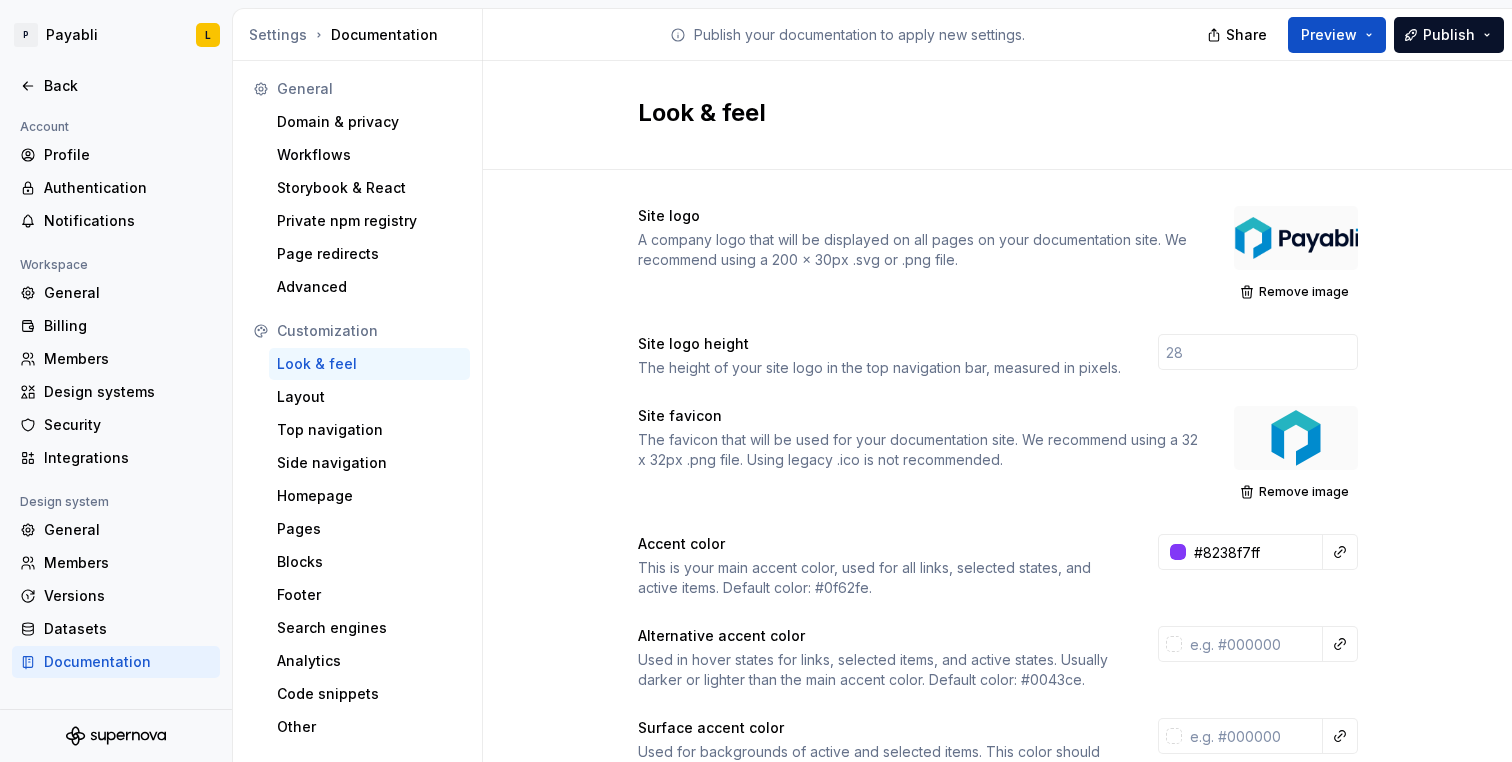click at bounding box center (1296, 238) 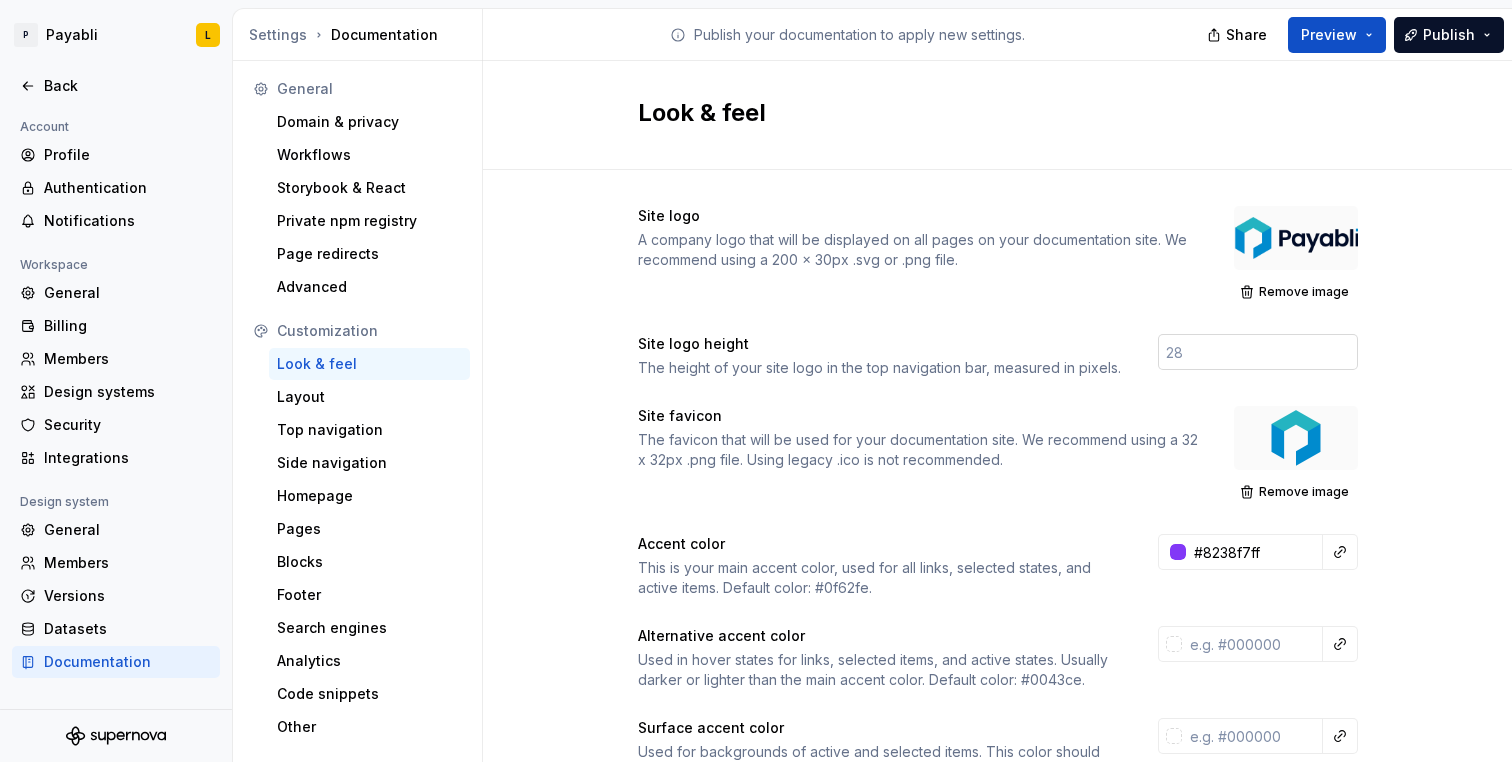 click at bounding box center (1258, 352) 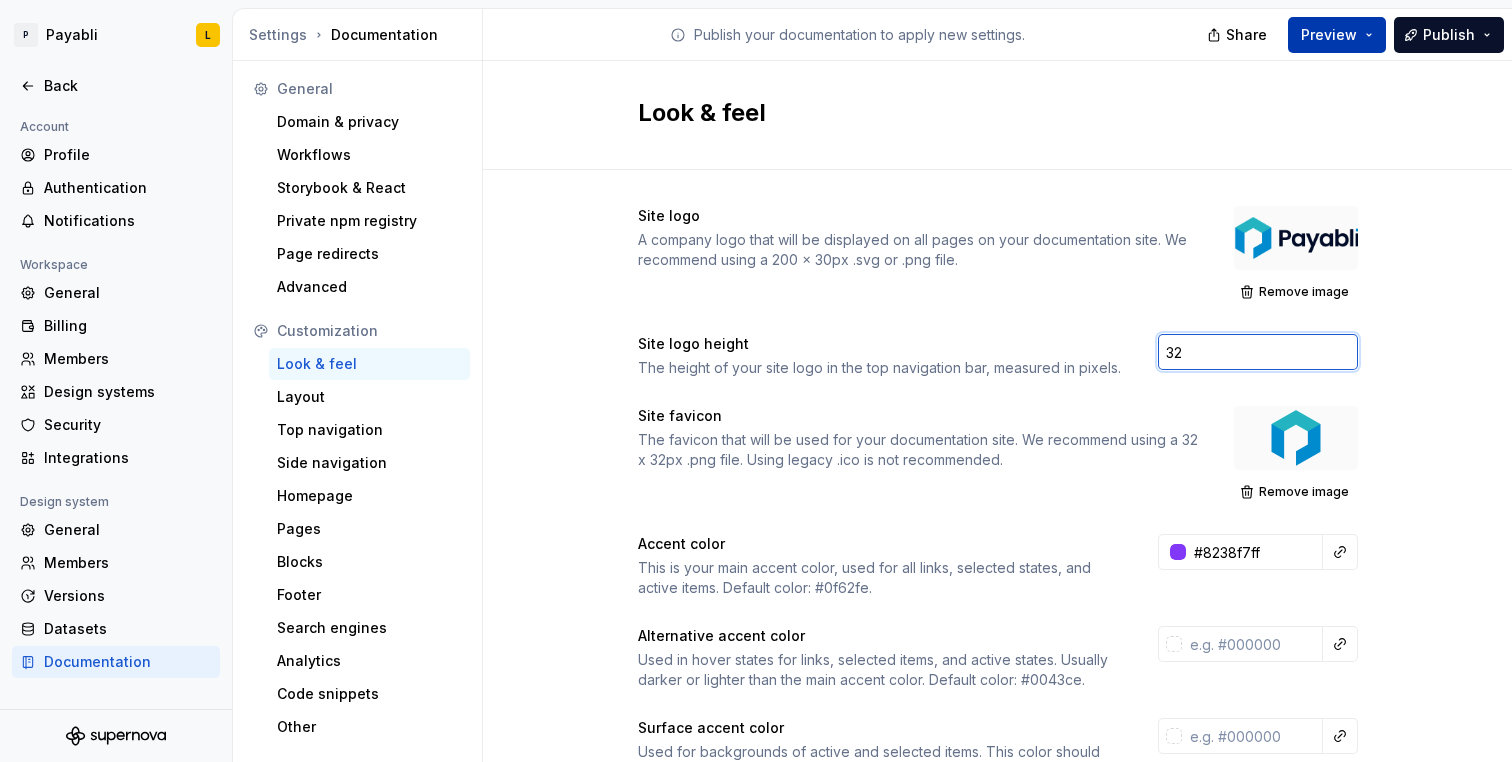 type on "32" 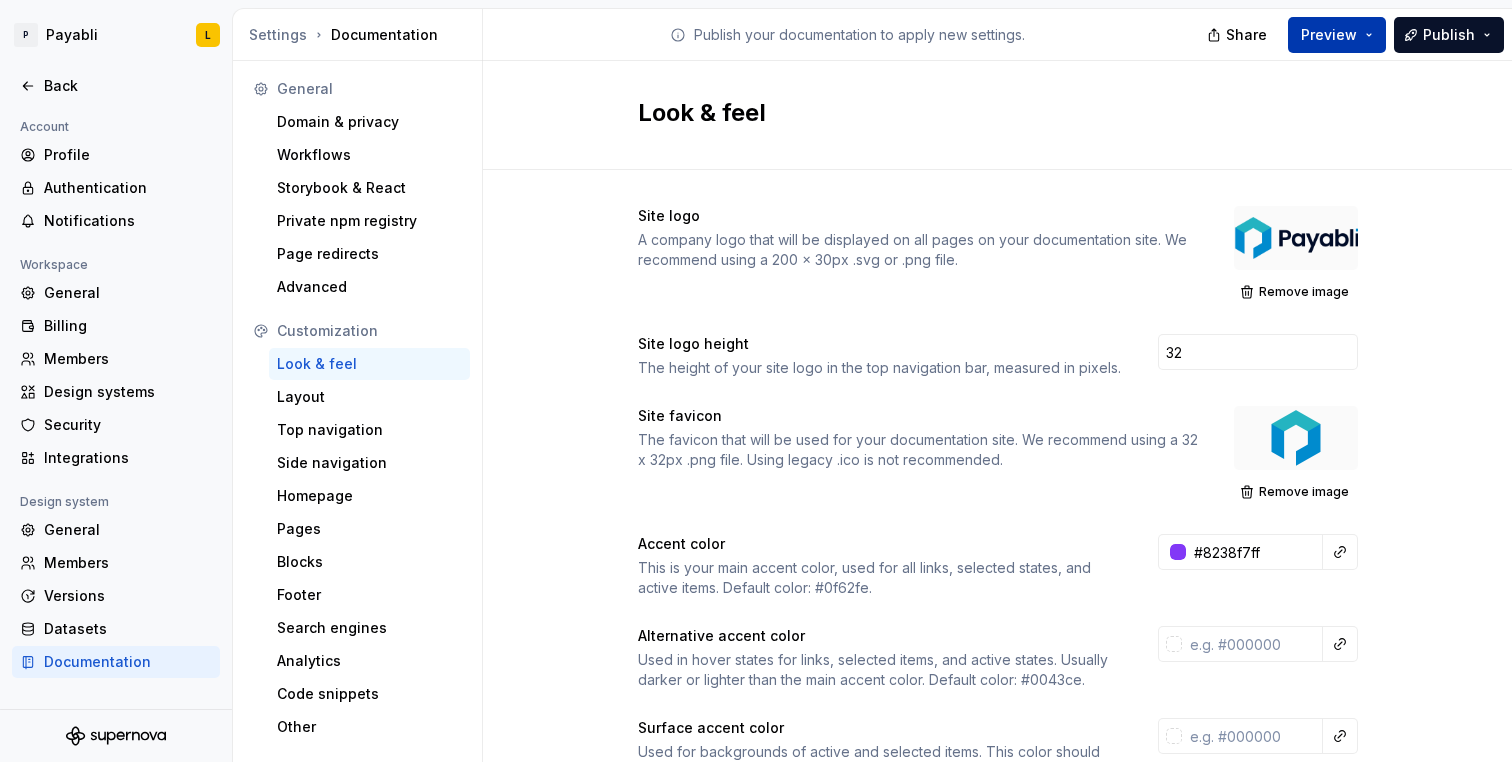 click on "Preview" at bounding box center [1337, 35] 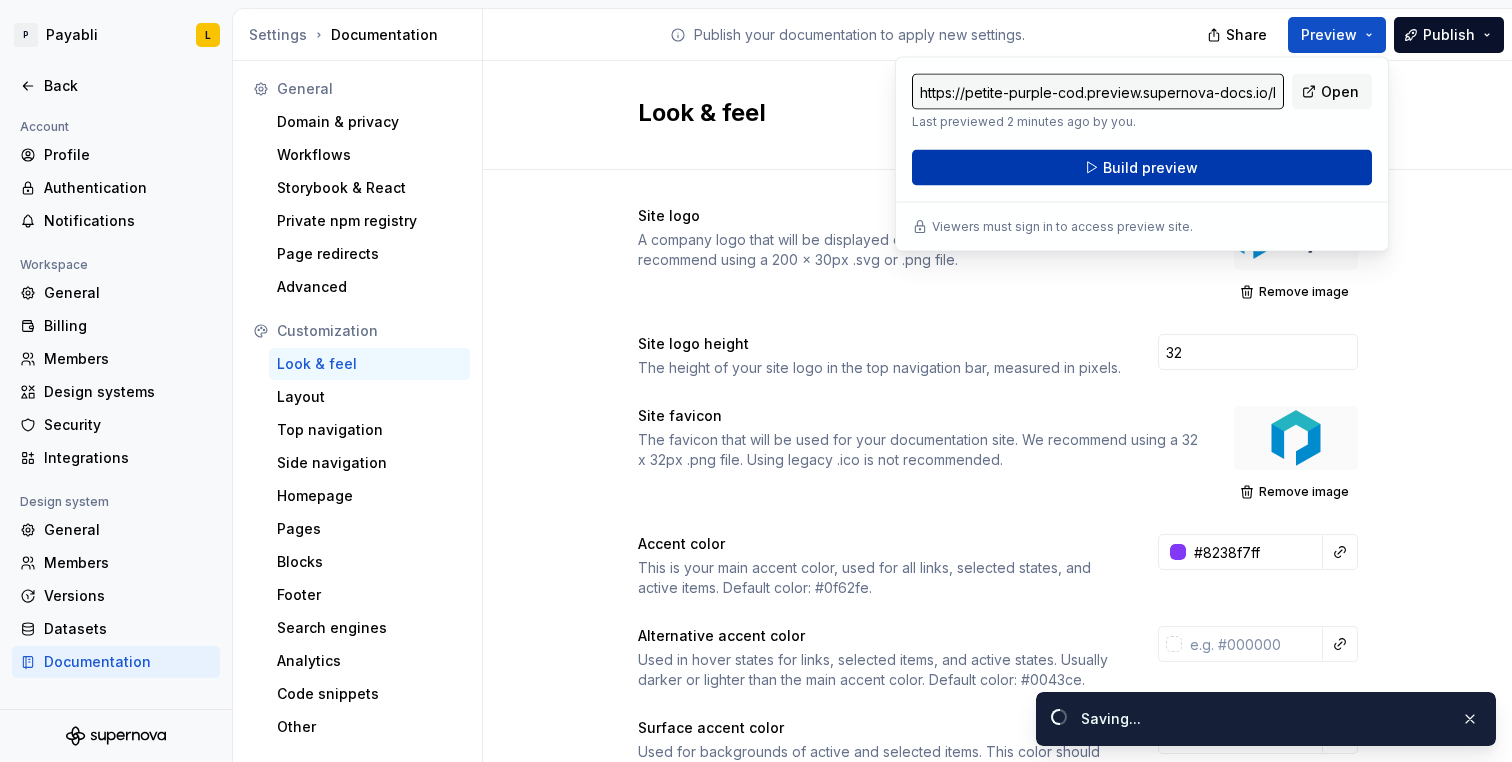 click on "Build preview" at bounding box center (1150, 168) 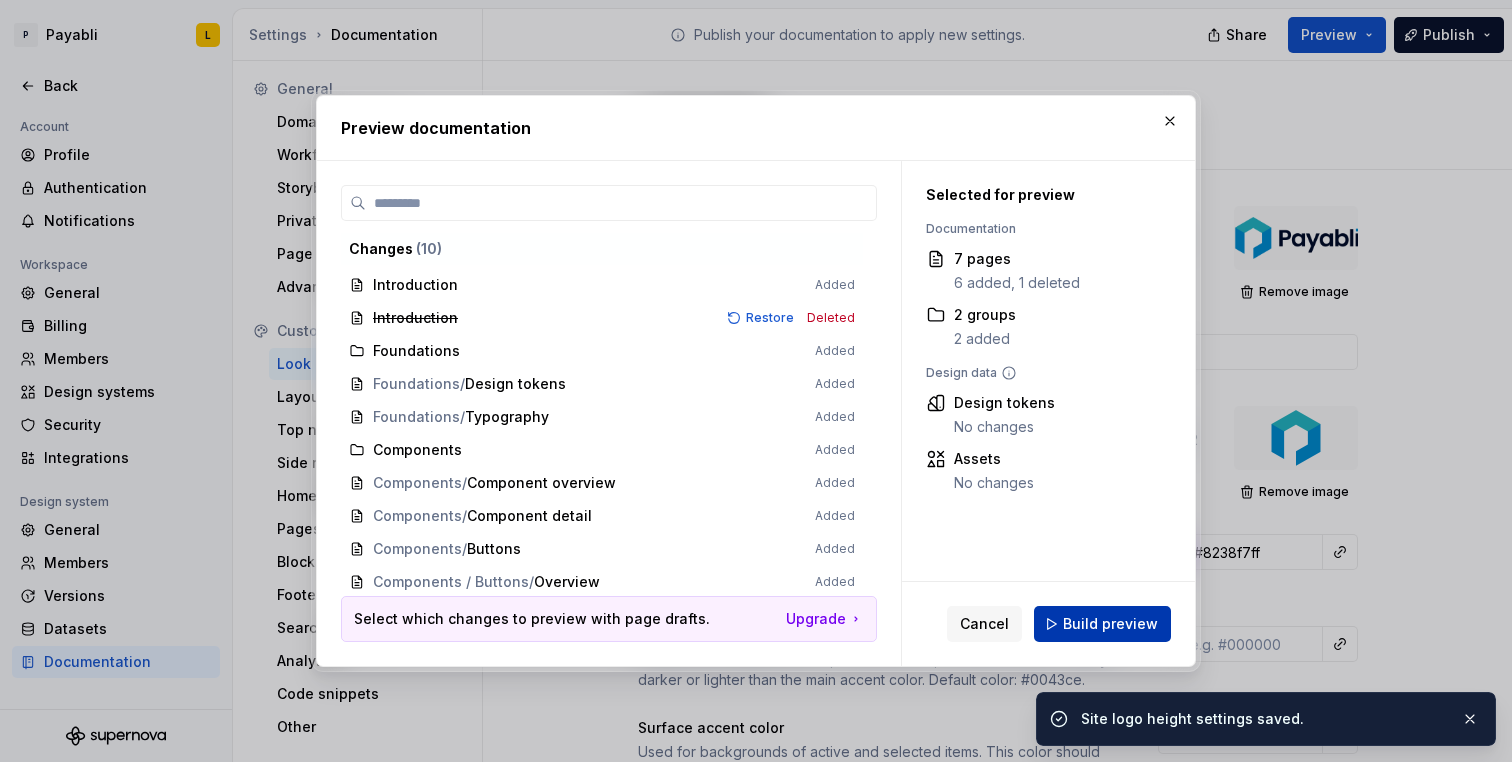 click on "Build preview" at bounding box center [1110, 624] 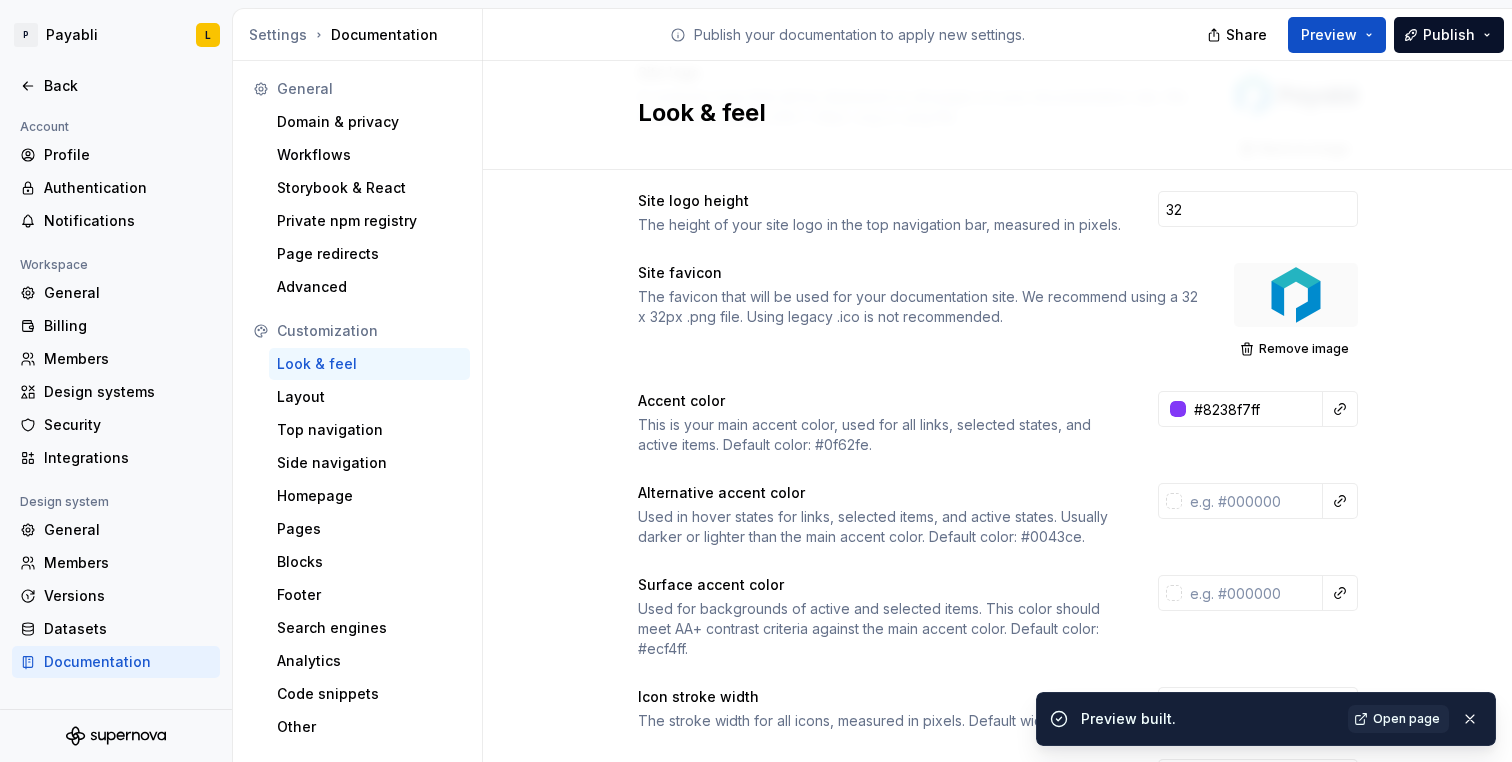 scroll, scrollTop: 246, scrollLeft: 0, axis: vertical 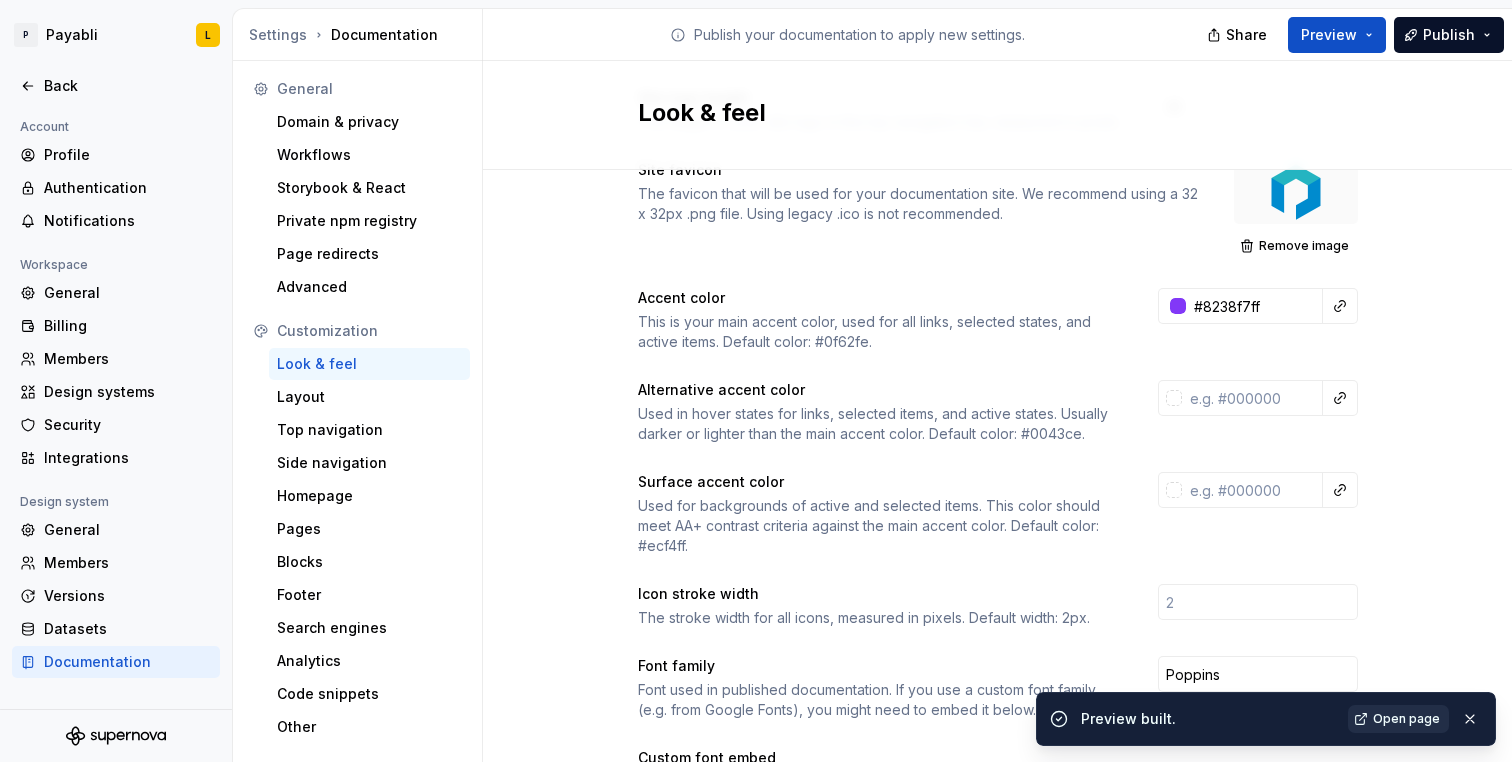 click on "Open page" at bounding box center [1406, 719] 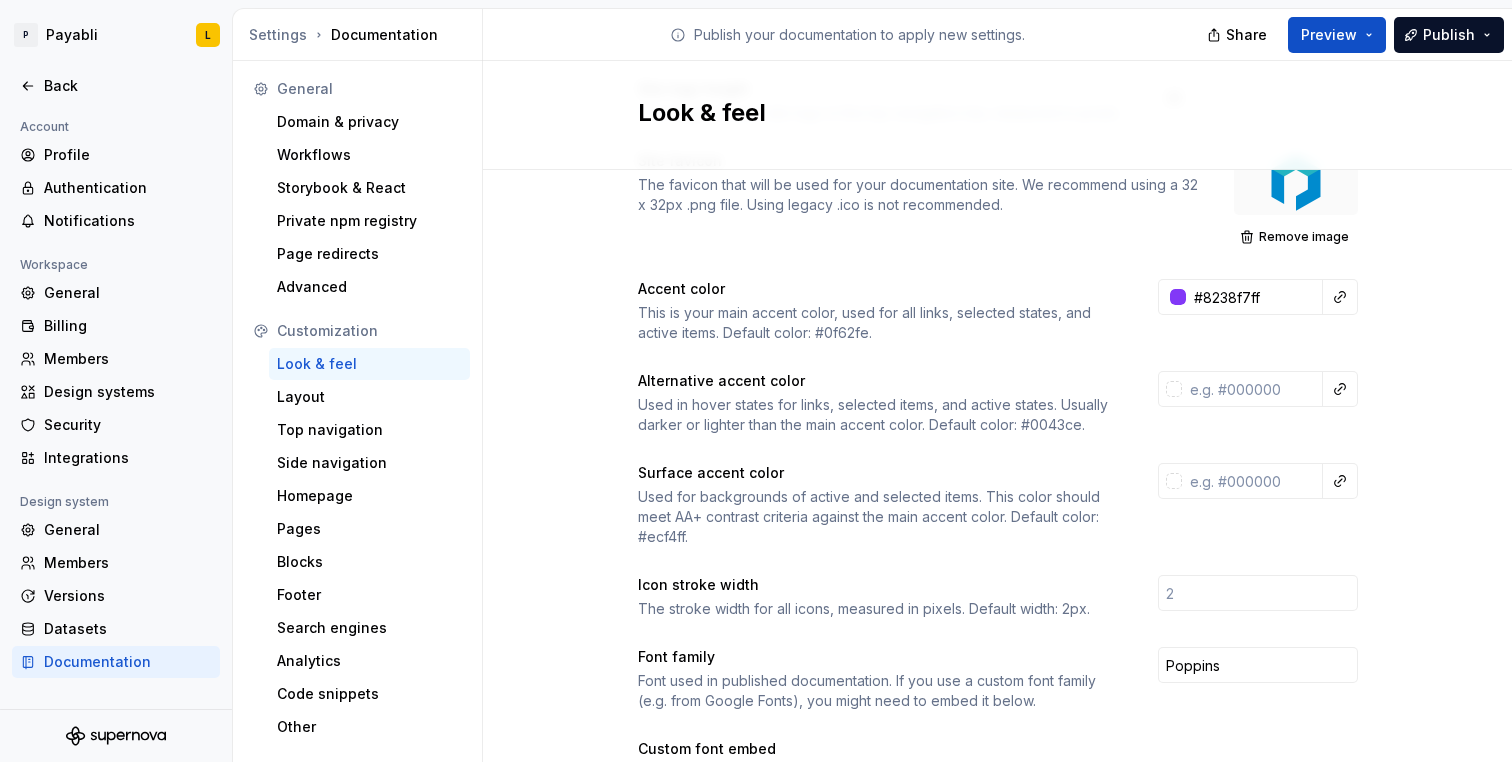 scroll, scrollTop: 259, scrollLeft: 0, axis: vertical 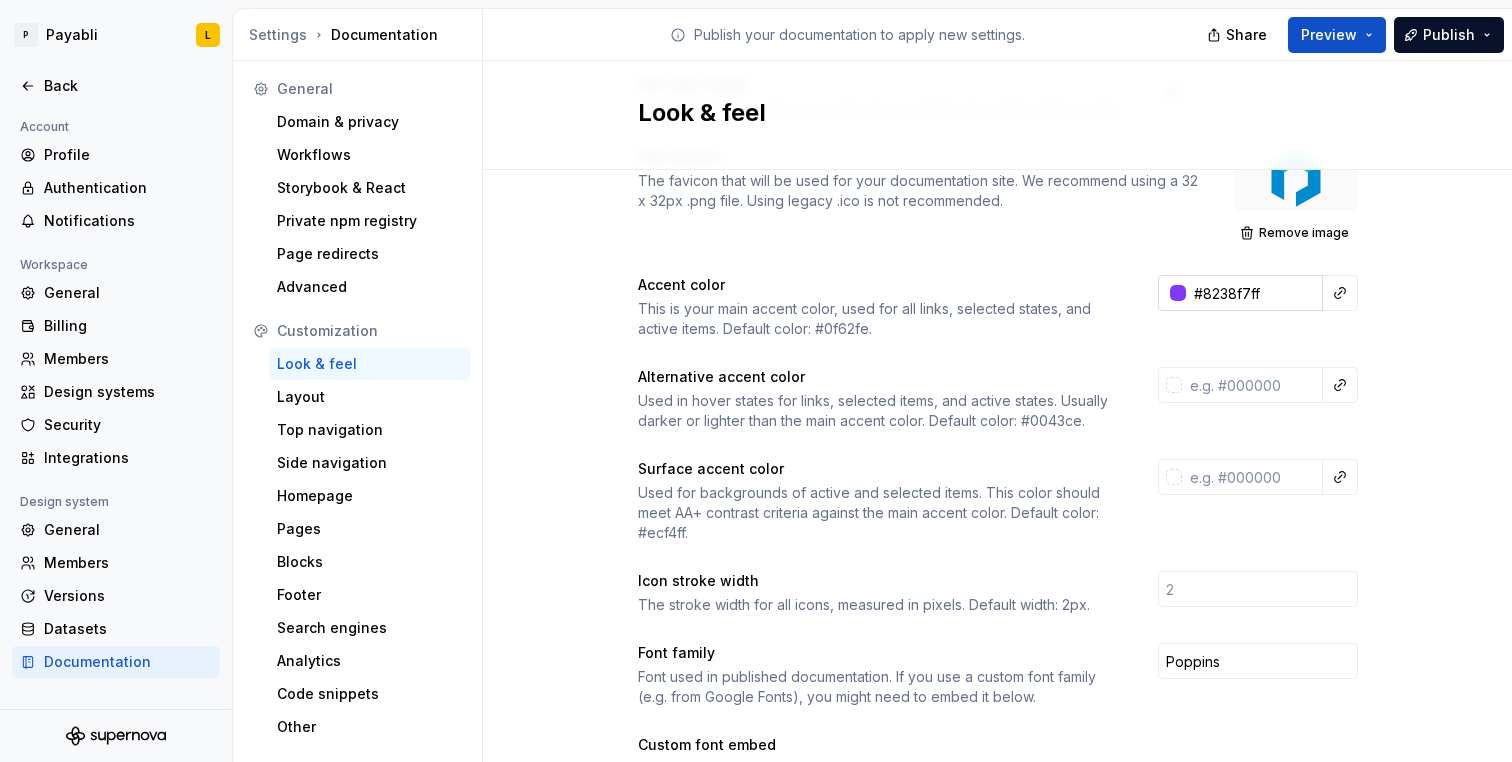 click on "#8238f7ff" at bounding box center [1254, 293] 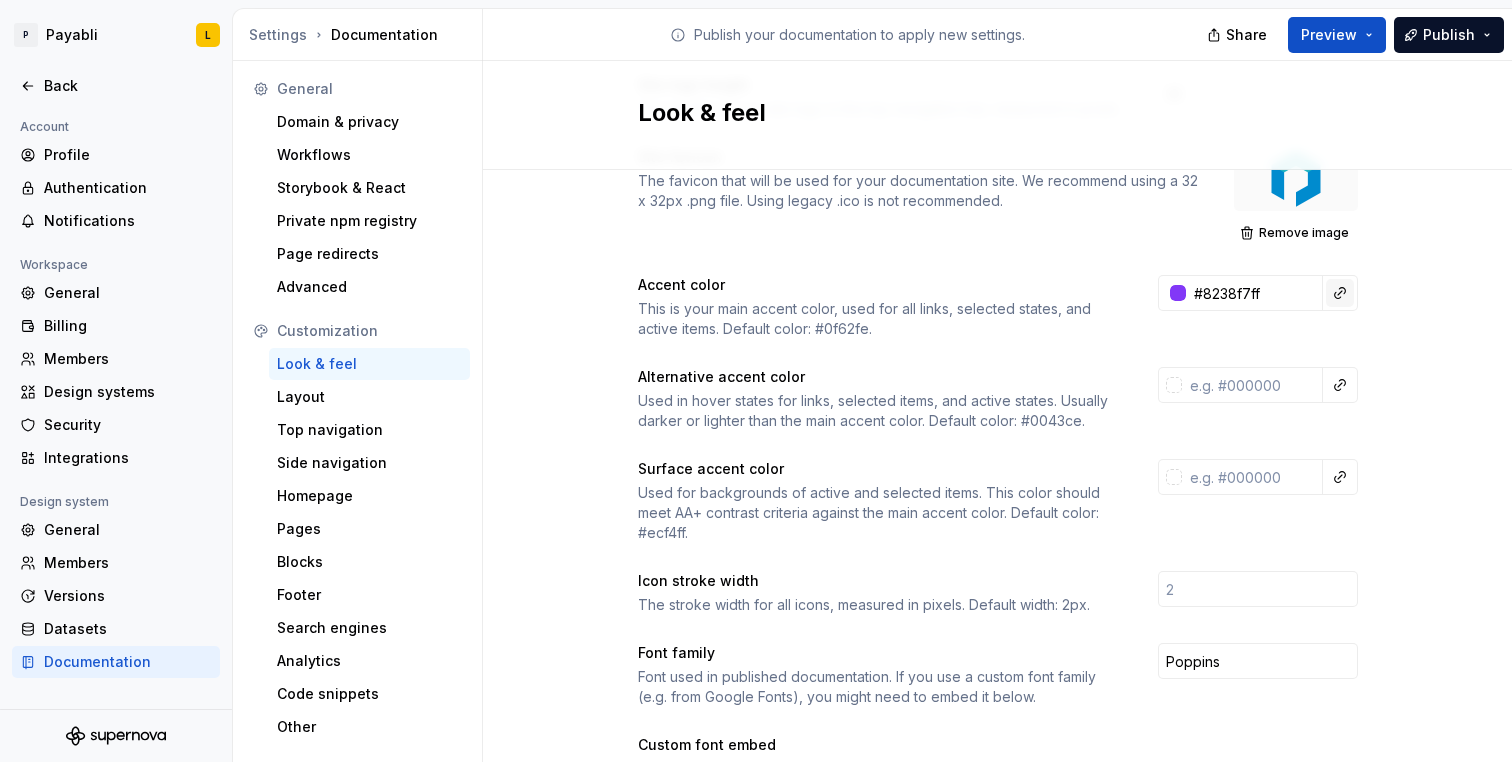 type on "#8238F7FF" 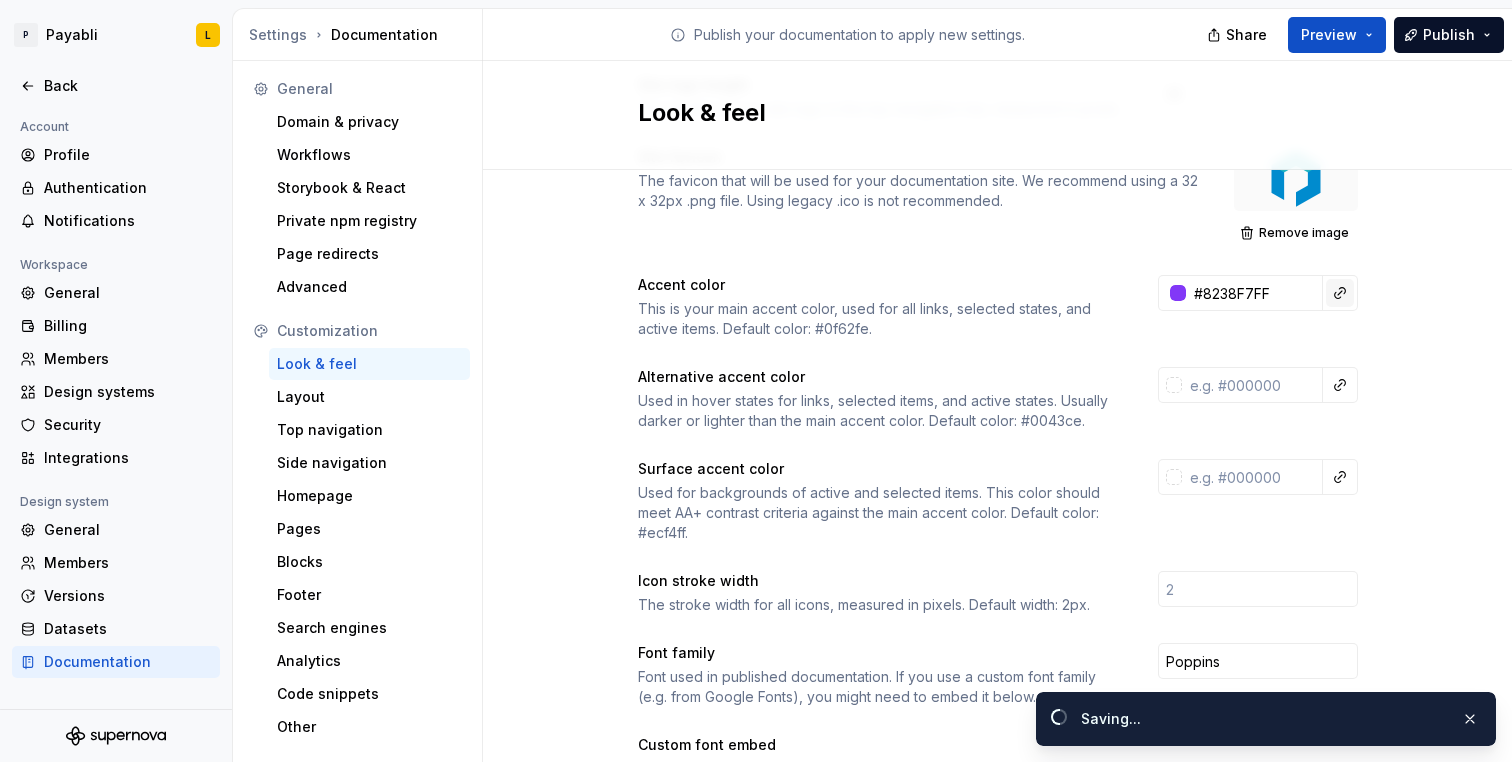 click at bounding box center [1340, 293] 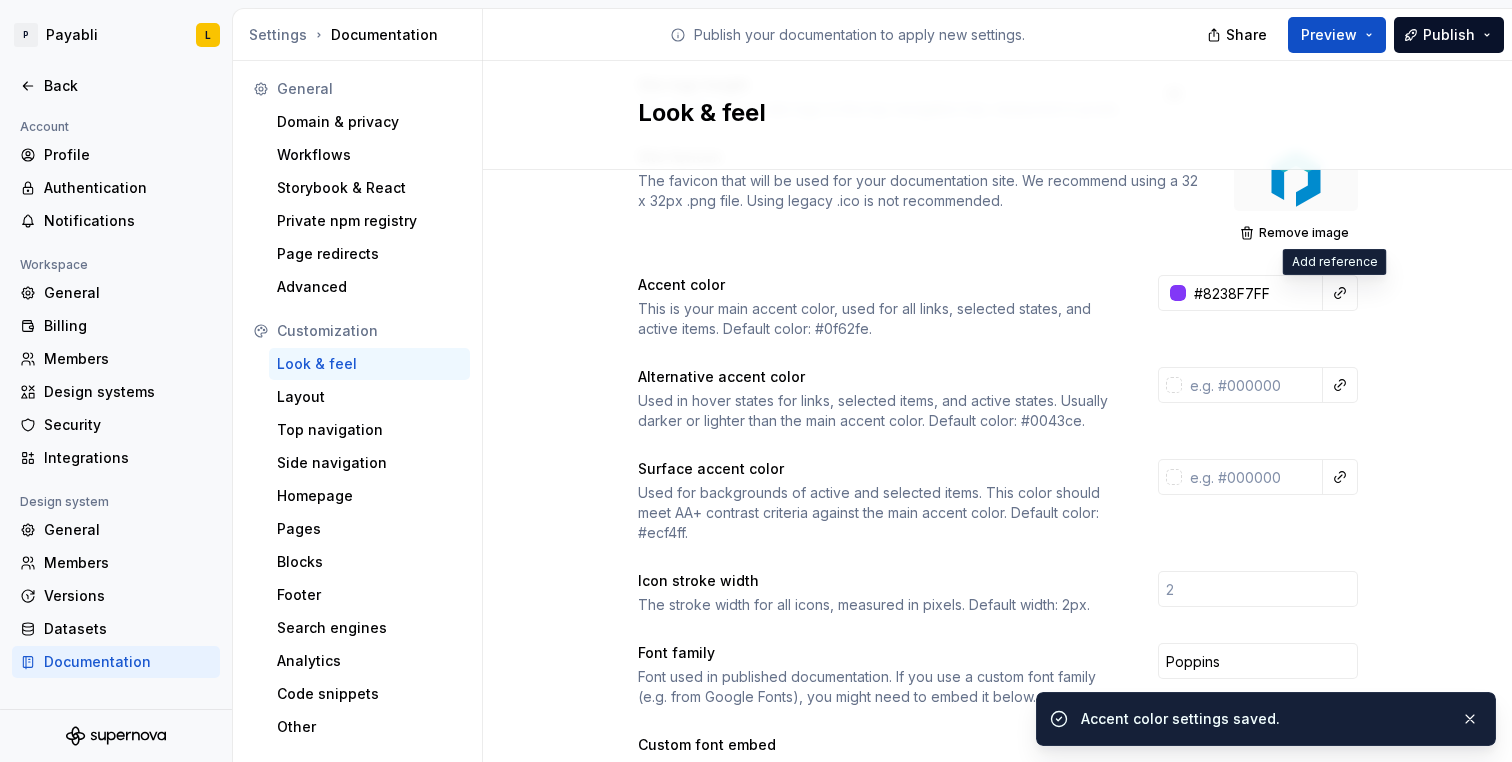 click on "P Payabli L Back Account Profile Authentication Notifications Workspace General Billing Members Design systems Security Integrations Design system General Members Versions Datasets Documentation Settings Documentation Publish your documentation to apply new settings. Share Preview Publish General Domain & privacy Workflows Storybook & React Private npm registry Page redirects Advanced Customization Look & feel Layout Top navigation Side navigation Homepage Pages Blocks Footer Search engines Analytics Code snippets Other Look & feel Site logo A company logo that will be displayed on all pages on your documentation site. We recommend using a 200 x 30px .svg or .png file.         Remove image Site logo height The height of your site logo in the top navigation bar, measured in pixels. 32 Site favicon The favicon that will be used for your documentation site. We recommend using a 32 x 32px .png file. Using legacy .ico is not recommended. Remove image Accent color #8238F7FF Alternative accent color Font family 1 <" at bounding box center [756, 381] 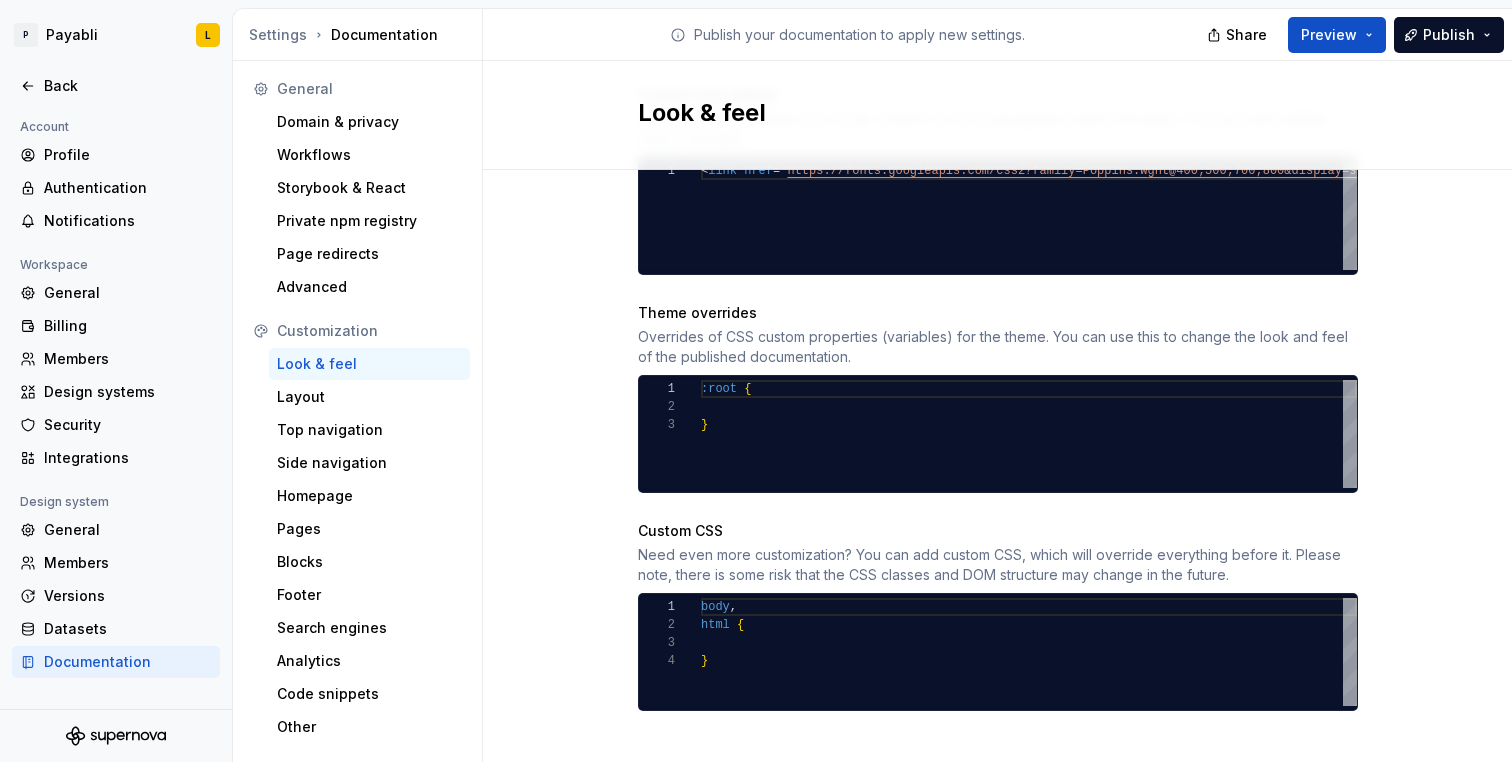 scroll, scrollTop: 925, scrollLeft: 0, axis: vertical 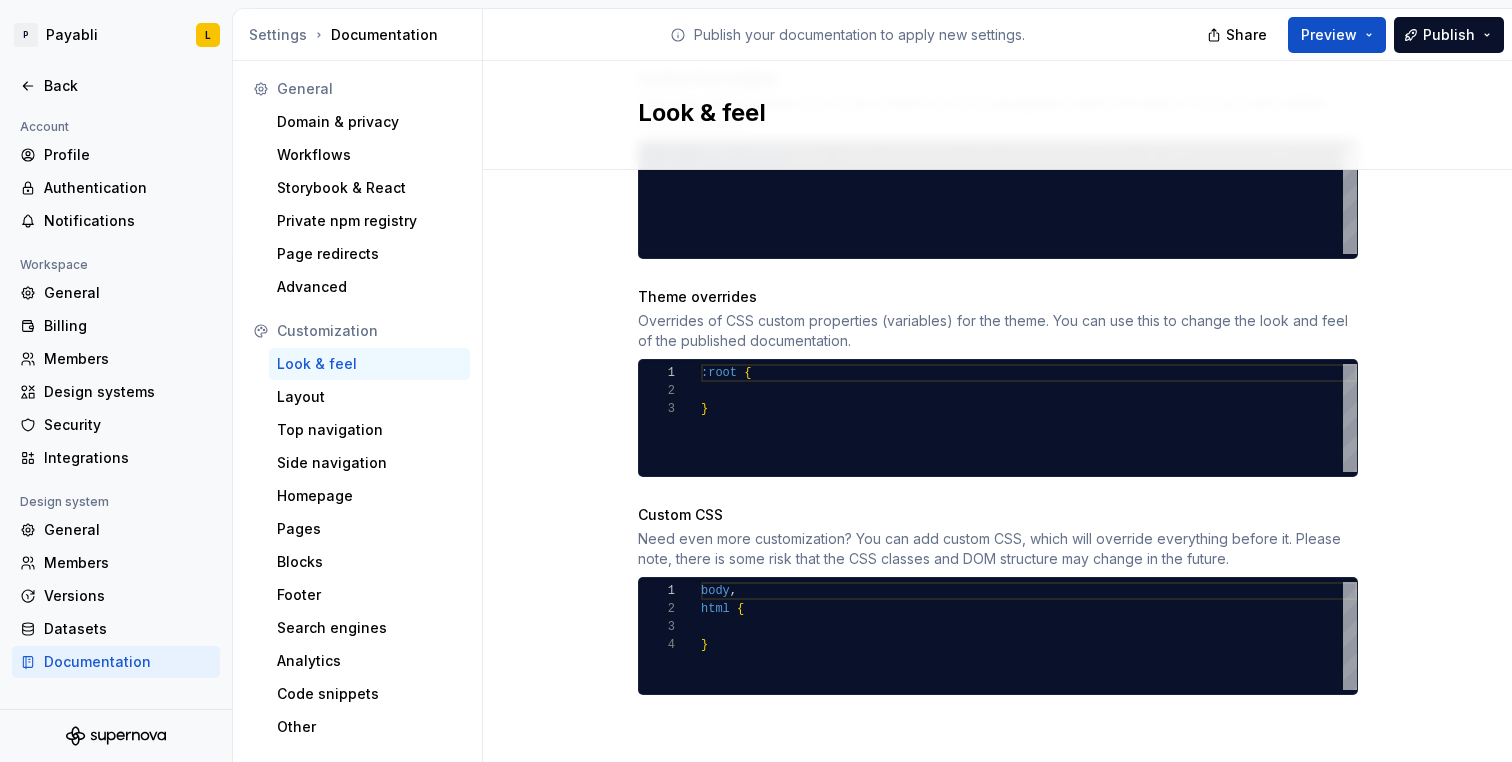 type on "*******
**
*" 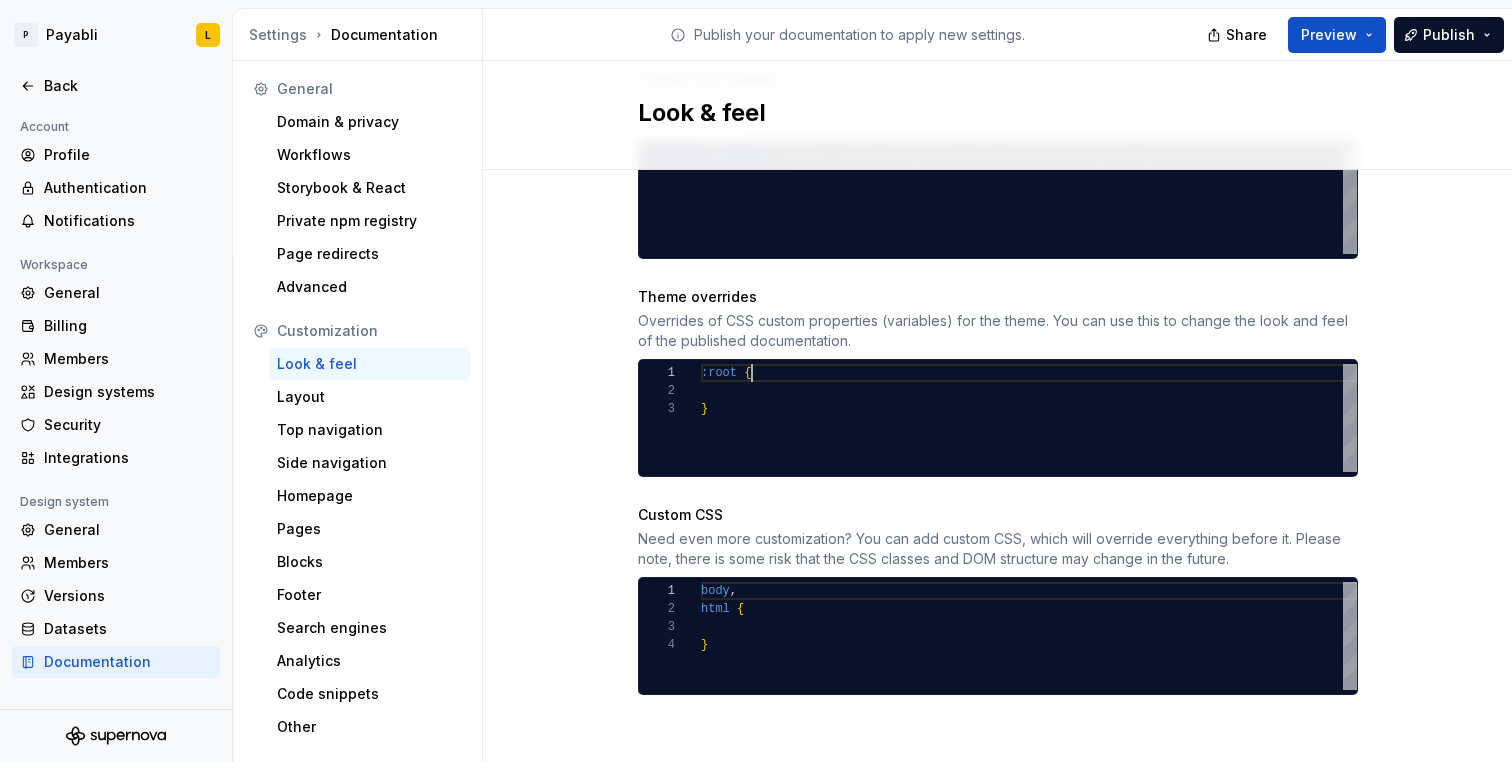 click on ":root   {    }" at bounding box center [1029, 418] 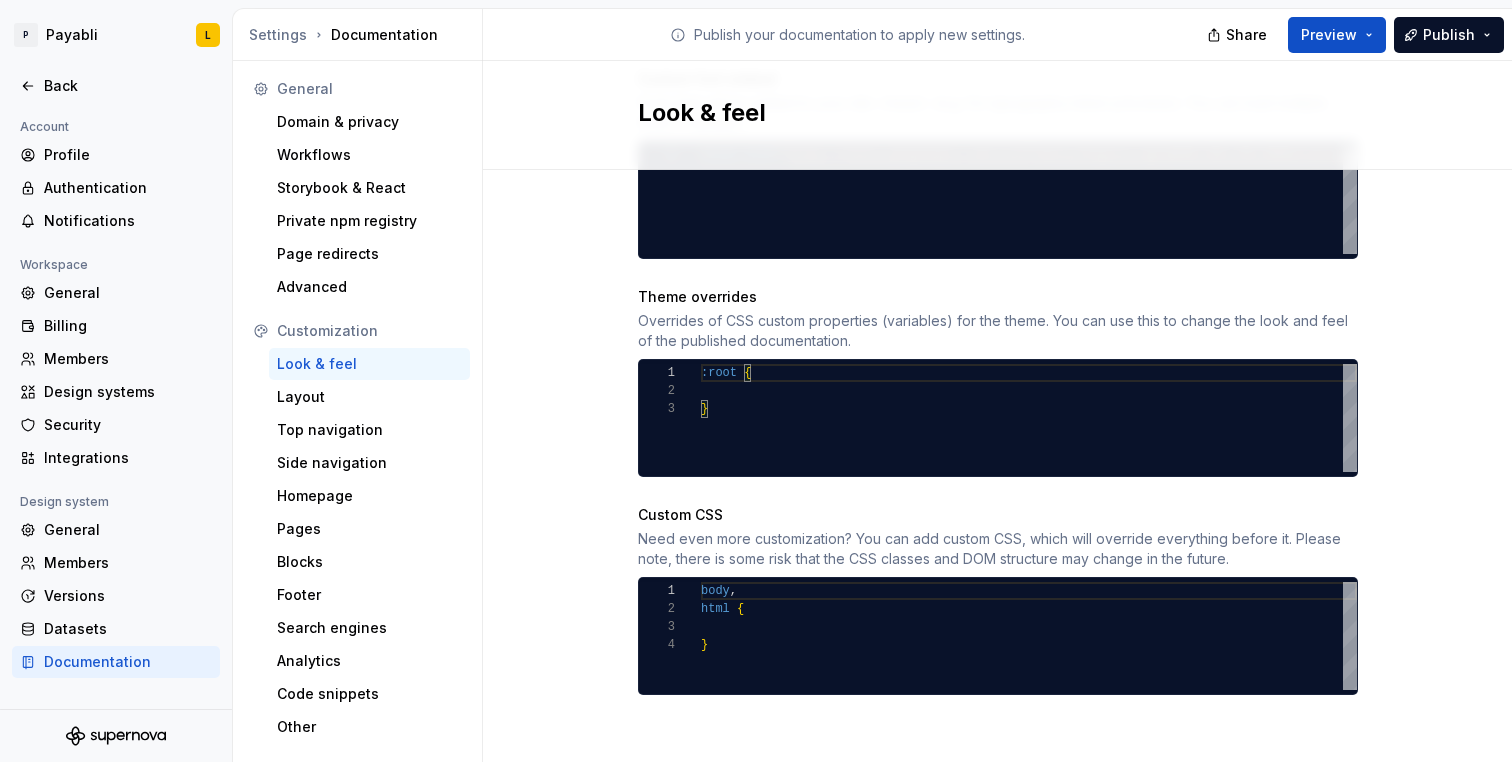 click on "Site logo A company logo that will be displayed on all pages on your documentation site. We recommend using a 200 x 30px .svg or .png file.         Remove image Site logo height The height of your site logo in the top navigation bar, measured in pixels. 32 Site favicon The favicon that will be used for your documentation site. We recommend using a 32 x 32px .png file. Using legacy .ico is not recommended. Remove image Accent color This is your main accent color, used for all links, selected states, and active items. Default color: #0f62fe. #8238F7FF Alternative accent color Used in hover states for links, selected items, and active states. Usually darker or lighter than the main accent color. Default color: #0043ce. Surface accent color Used for backgrounds of active and selected items. This color should meet AA+ contrast criteria against the main accent color. Default color: #ecf4ff. Icon stroke width The stroke width for all icons, measured in pixels. Default width: 2px. Font family Poppins 1 < link   href" at bounding box center (997, 8) 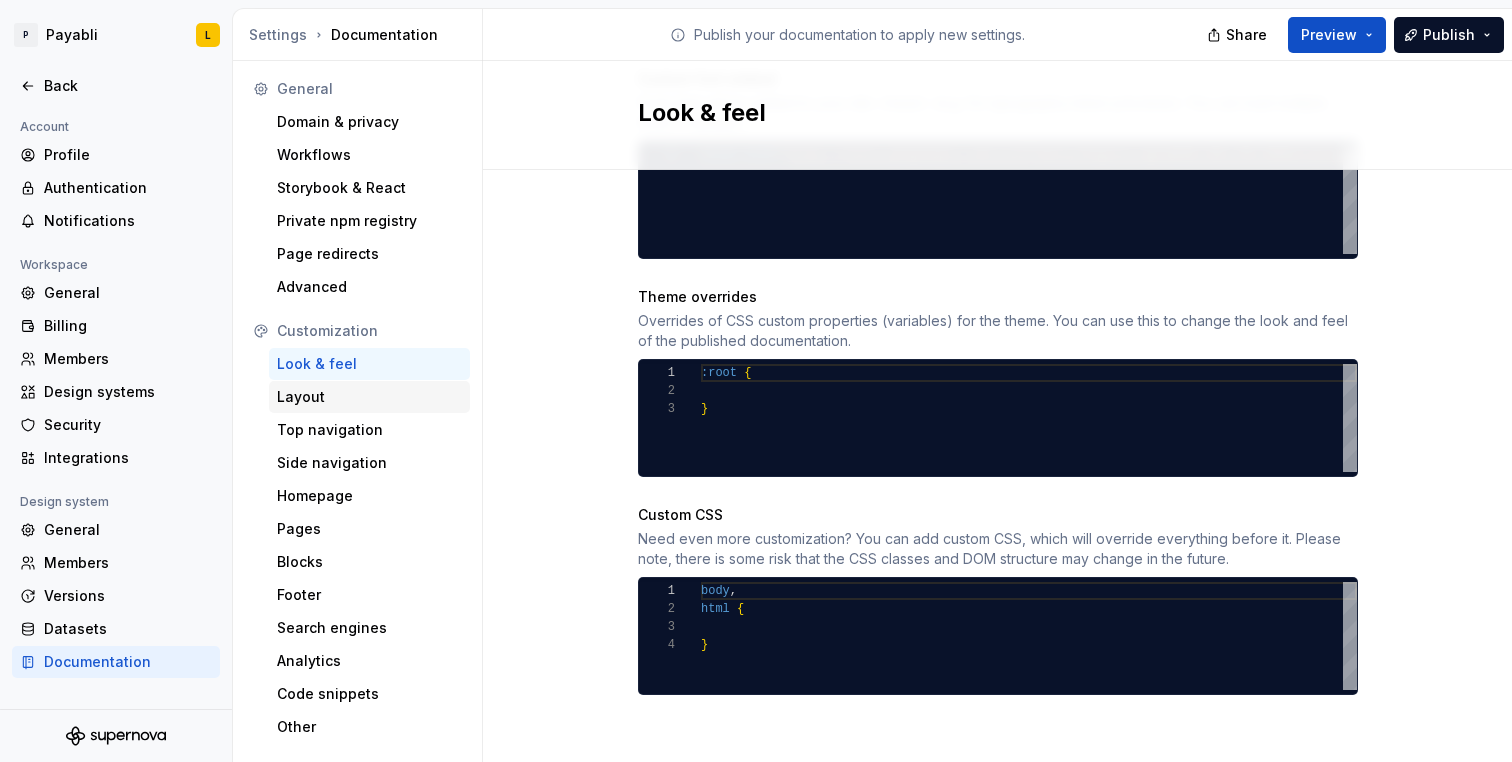 click on "Layout" at bounding box center [369, 397] 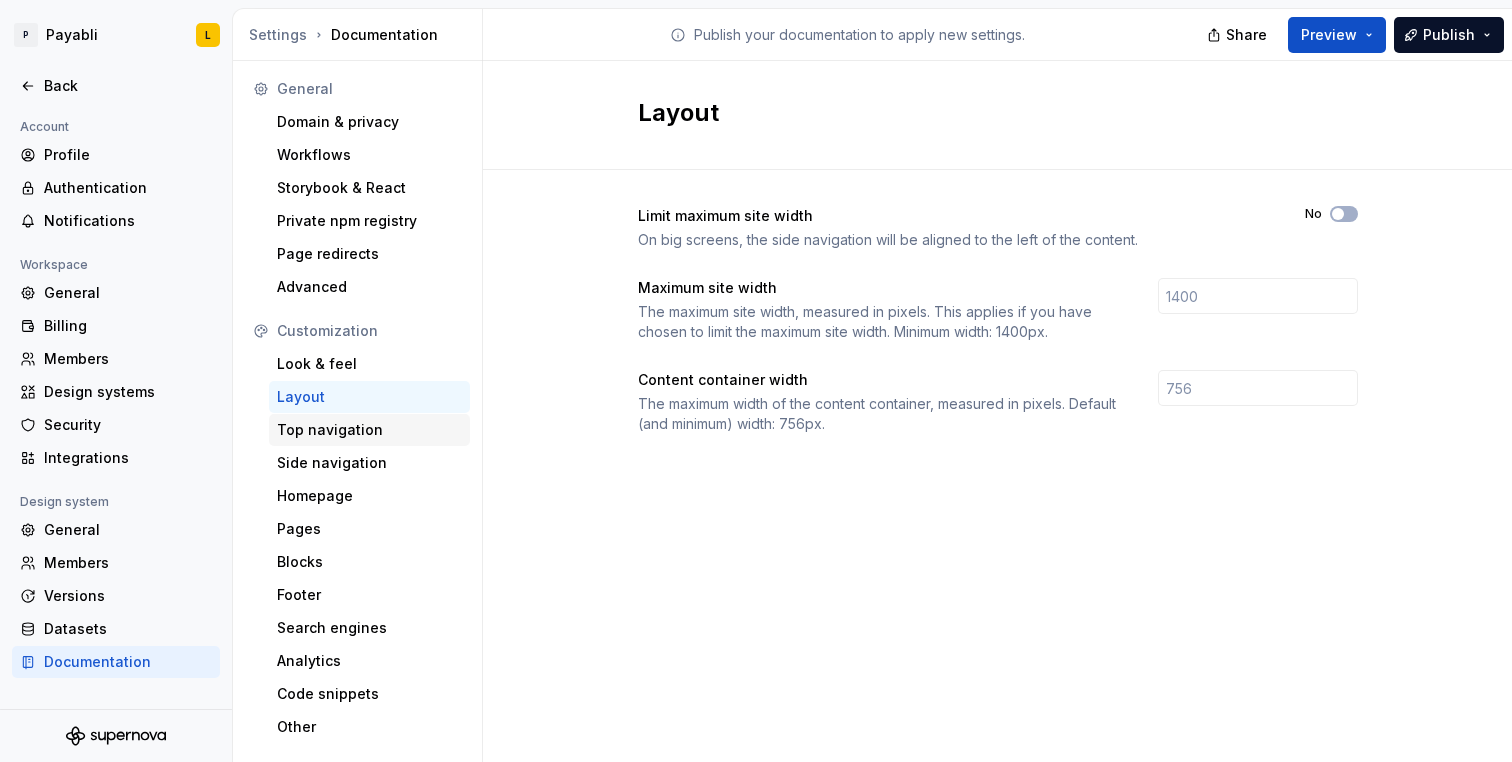click on "Top navigation" at bounding box center (369, 430) 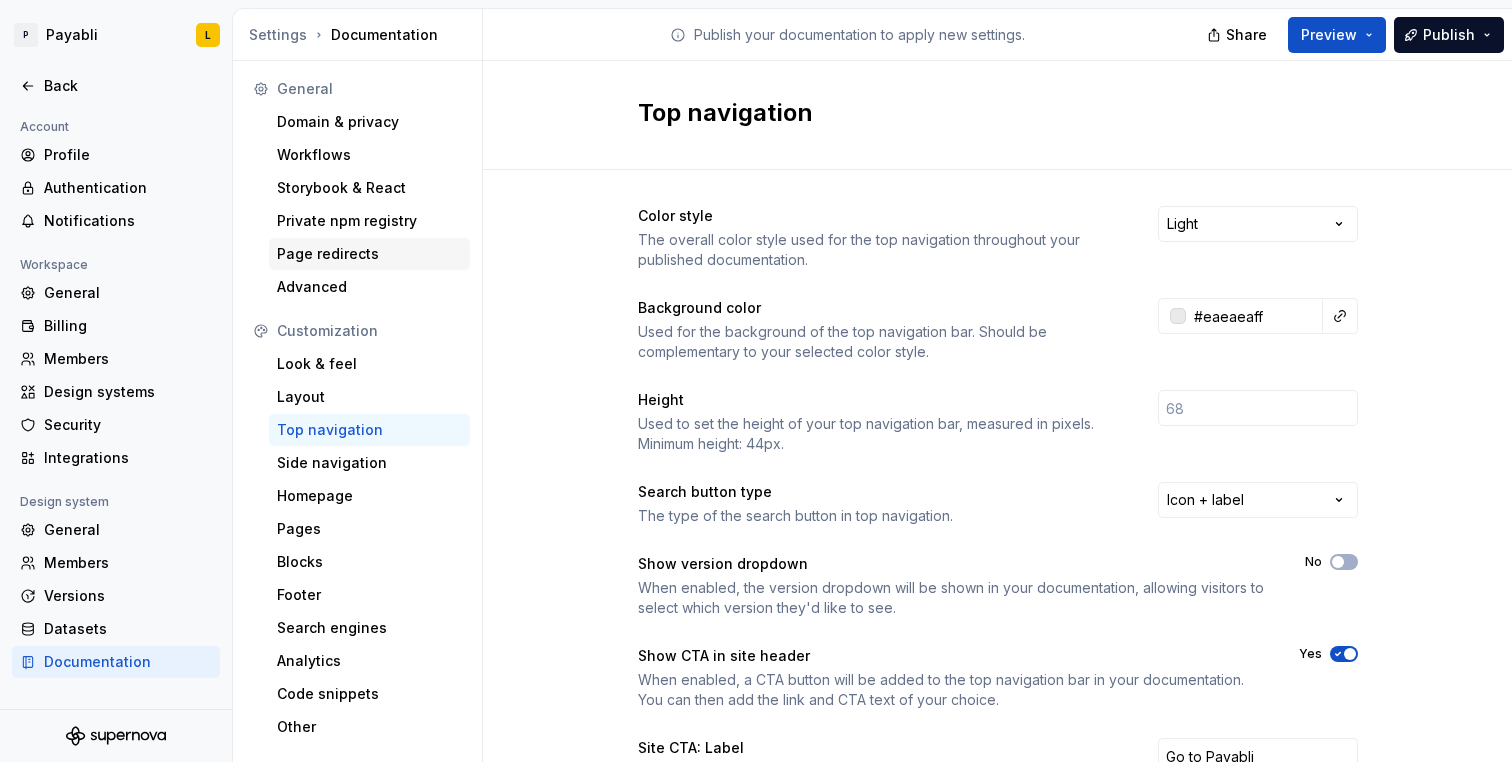 click on "Page redirects" at bounding box center [369, 254] 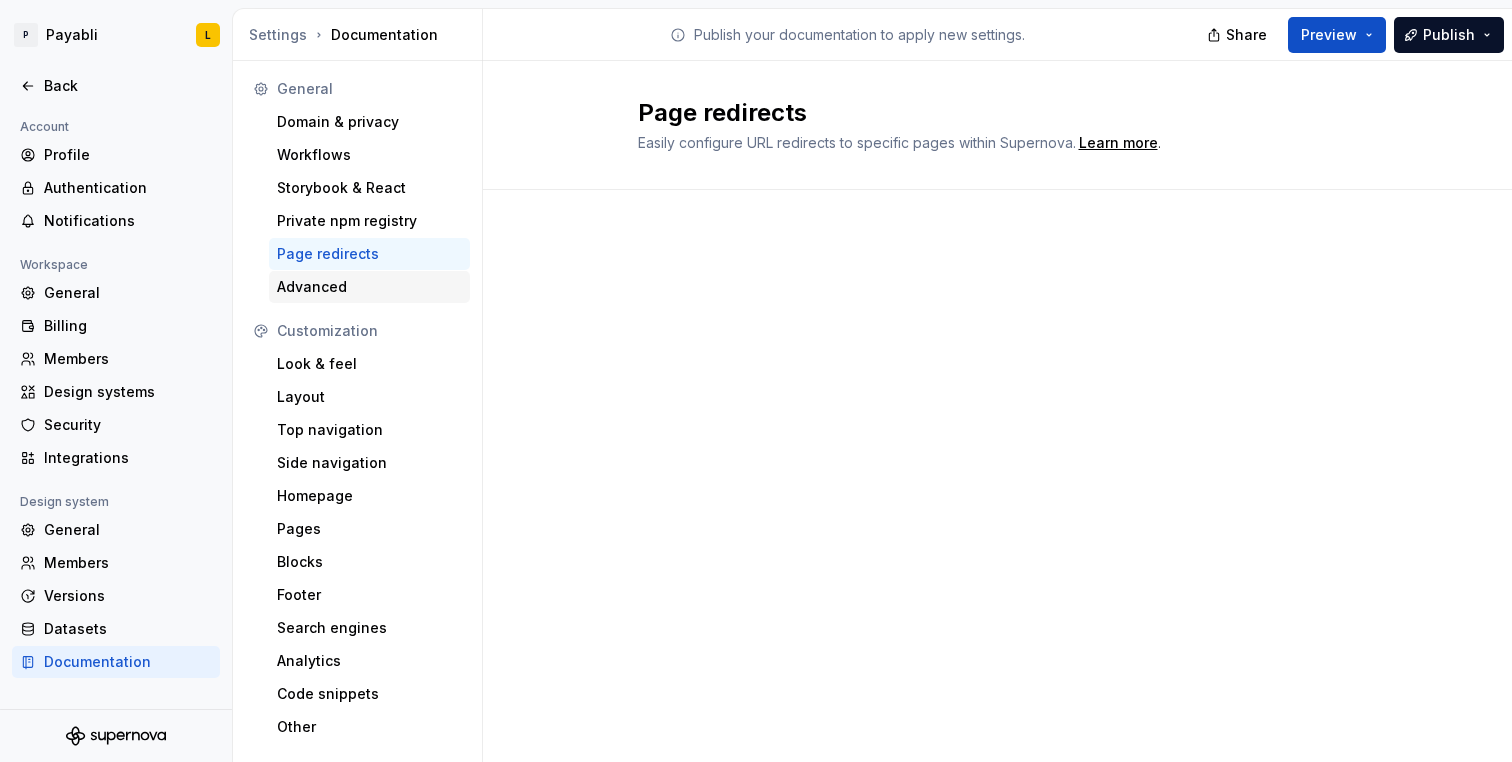 click on "Advanced" at bounding box center [369, 287] 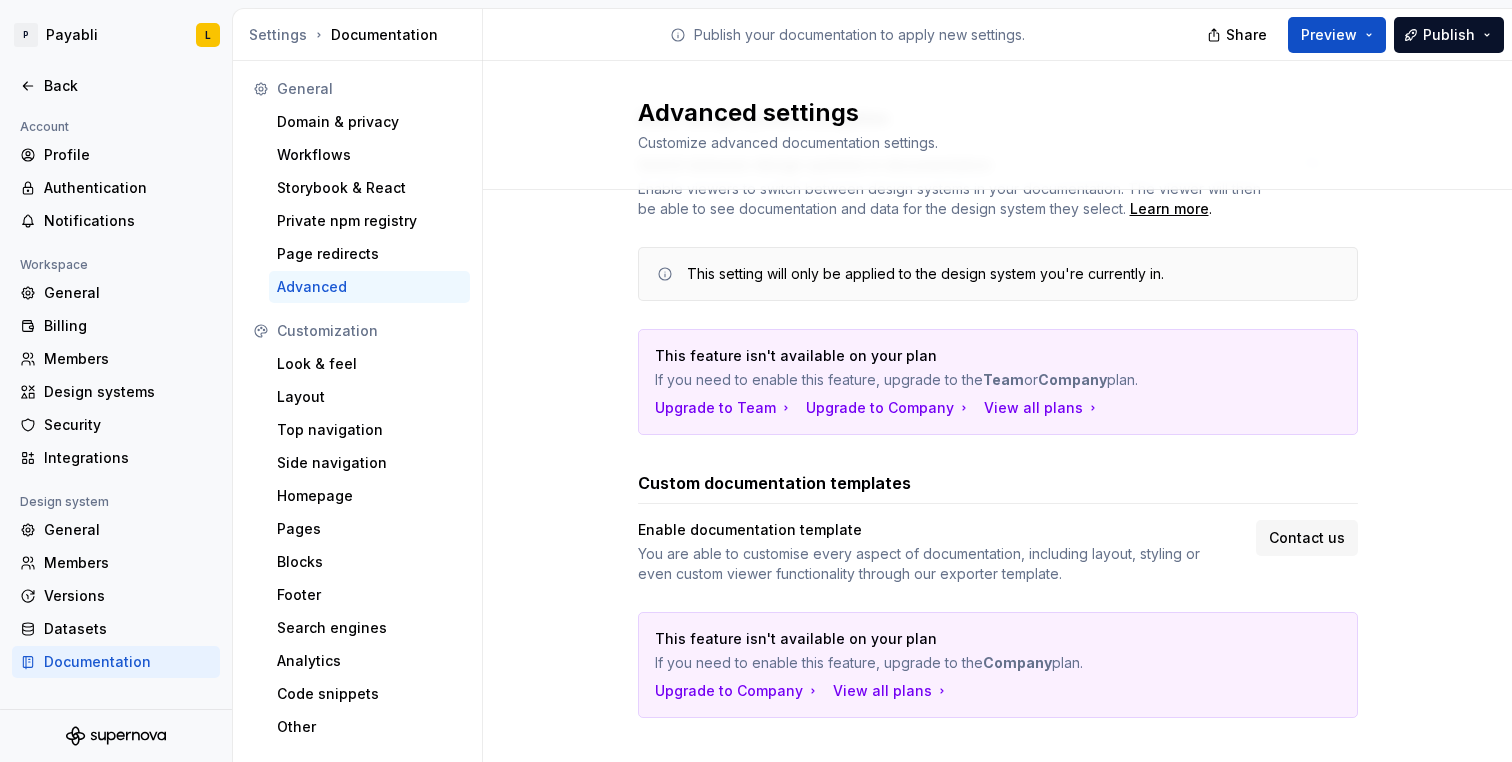 scroll, scrollTop: 143, scrollLeft: 0, axis: vertical 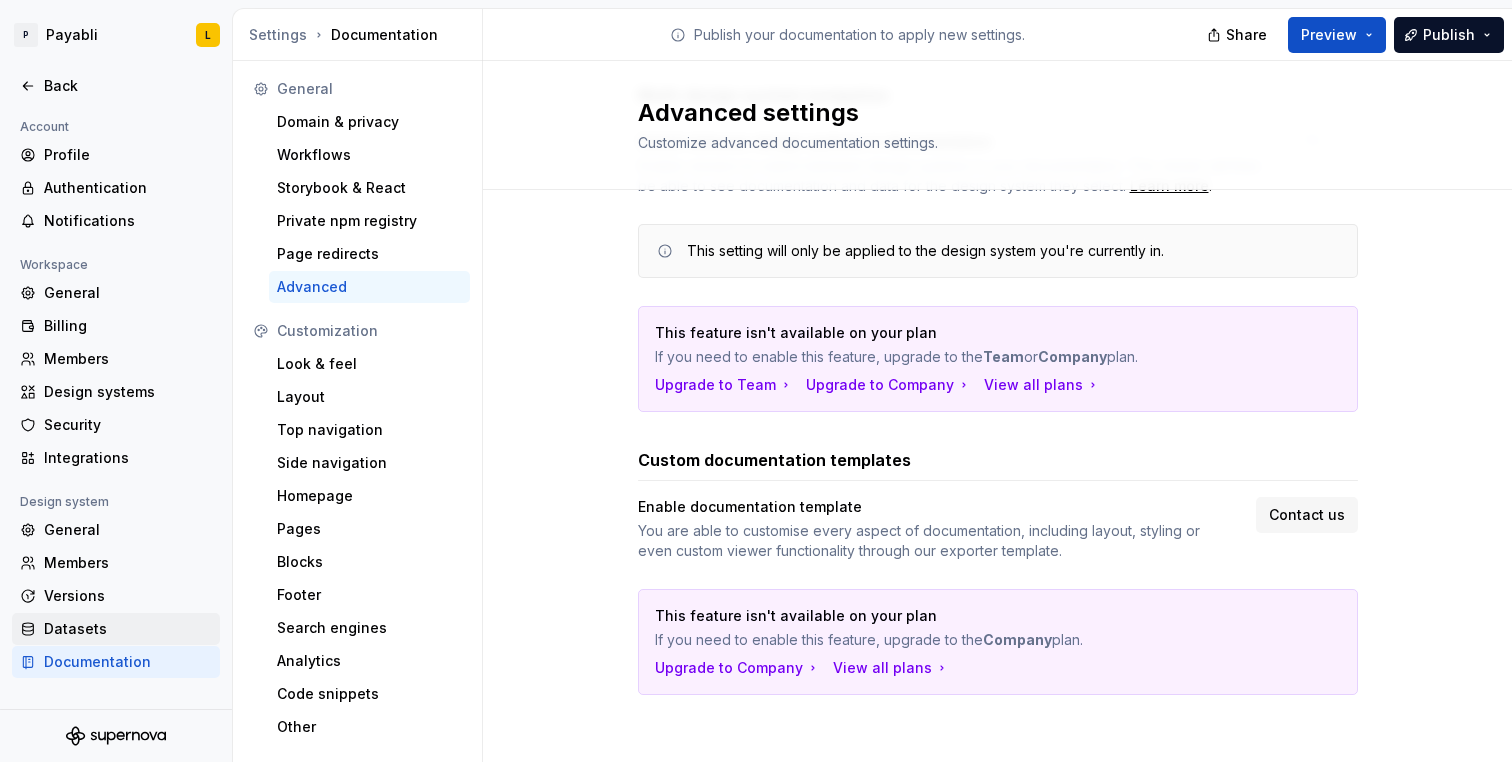 click on "Datasets" at bounding box center (128, 629) 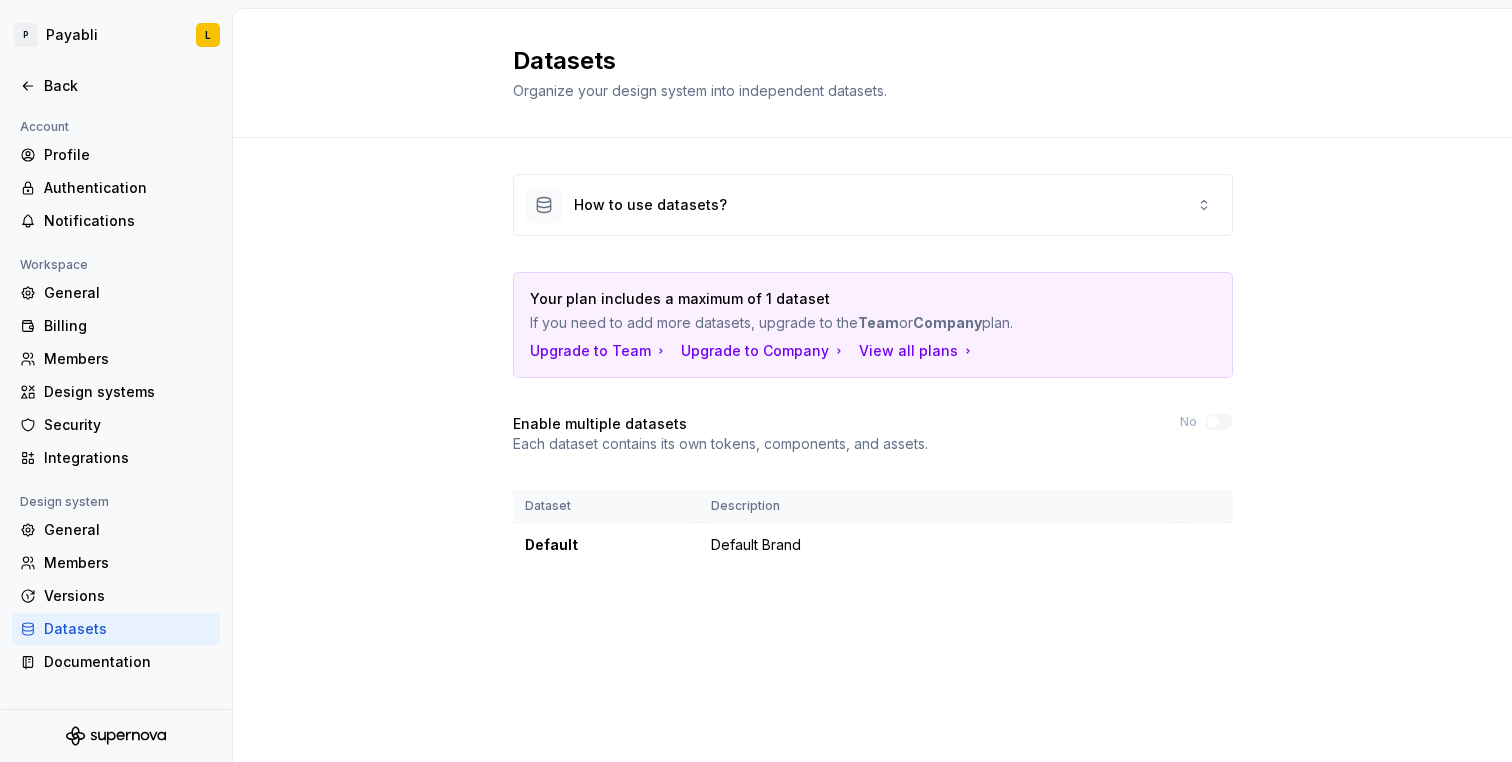 click on "P Payabli L Back Account Profile Authentication Notifications Workspace General Billing Members Design systems Security Integrations Design system General Members Versions Datasets Documentation Datasets Organize your design system into independent datasets. How to use datasets? Your plan includes a maximum of 1 dataset If you need to add more datasets, upgrade to the  Team  or  Company  plan. Upgrade to Team Upgrade to Company View all plans Enable multiple datasets Each dataset contains its own tokens, components, and assets. No Dataset Description Default Default Brand   *" at bounding box center [756, 381] 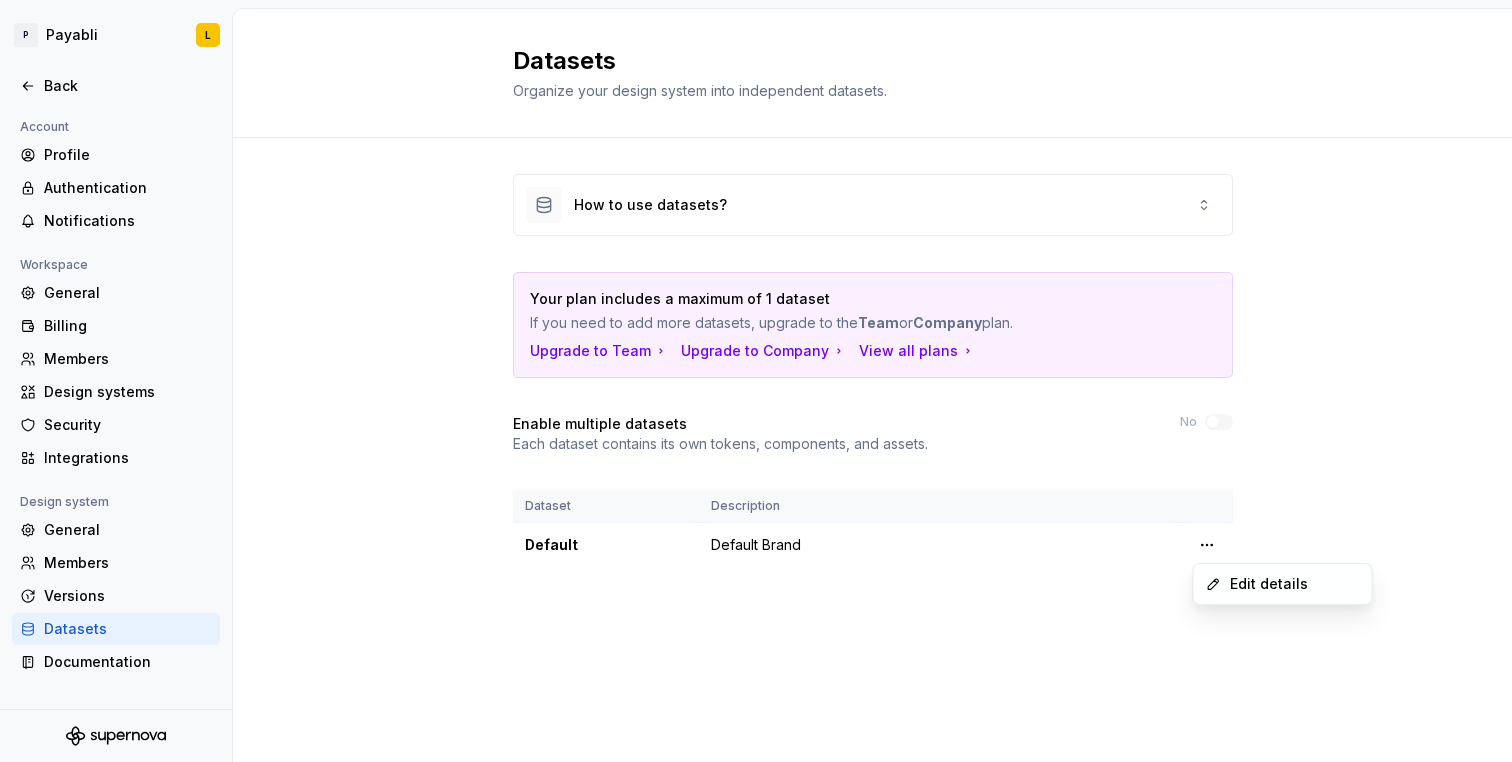 drag, startPoint x: 590, startPoint y: 630, endPoint x: 580, endPoint y: 631, distance: 10.049875 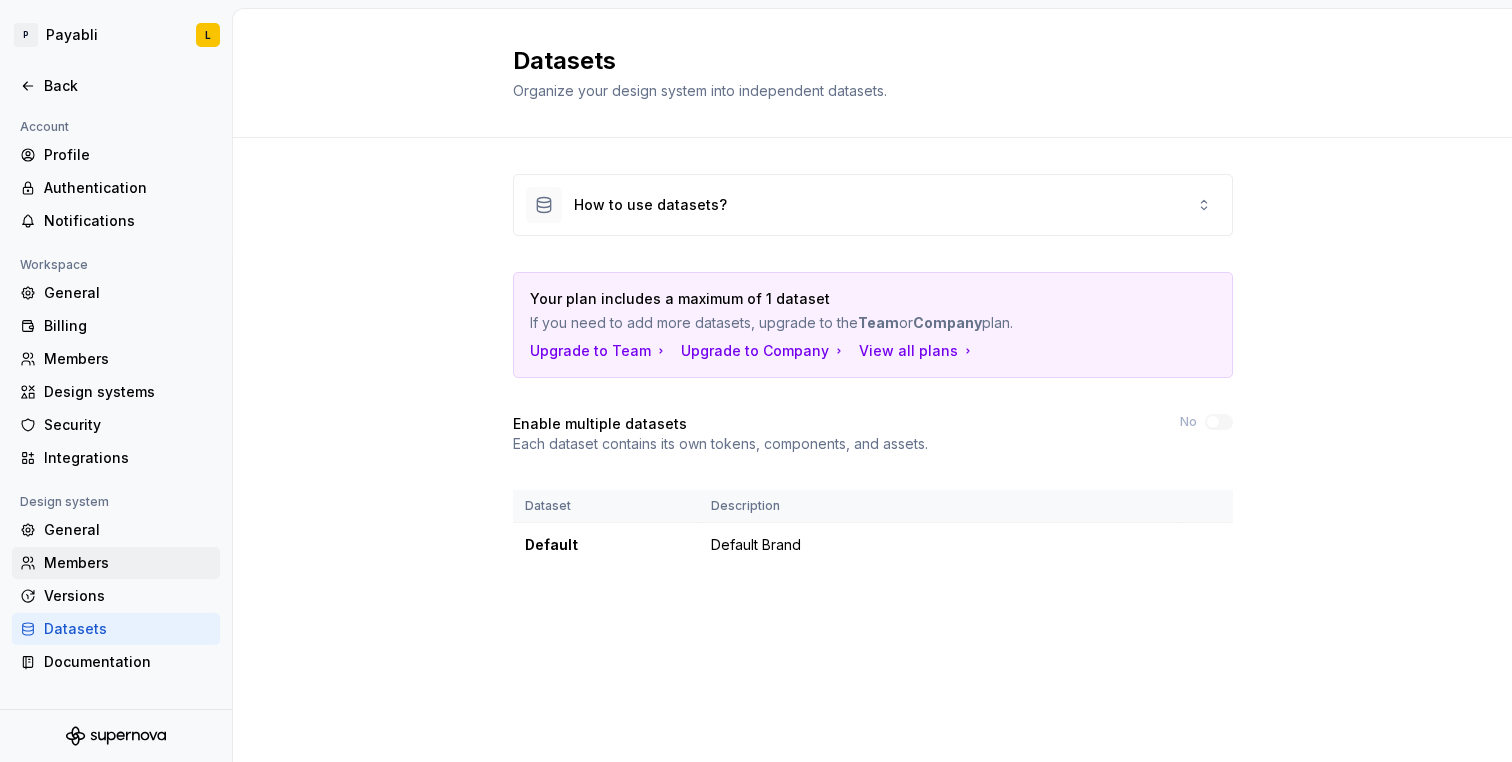 click on "Members" at bounding box center (128, 563) 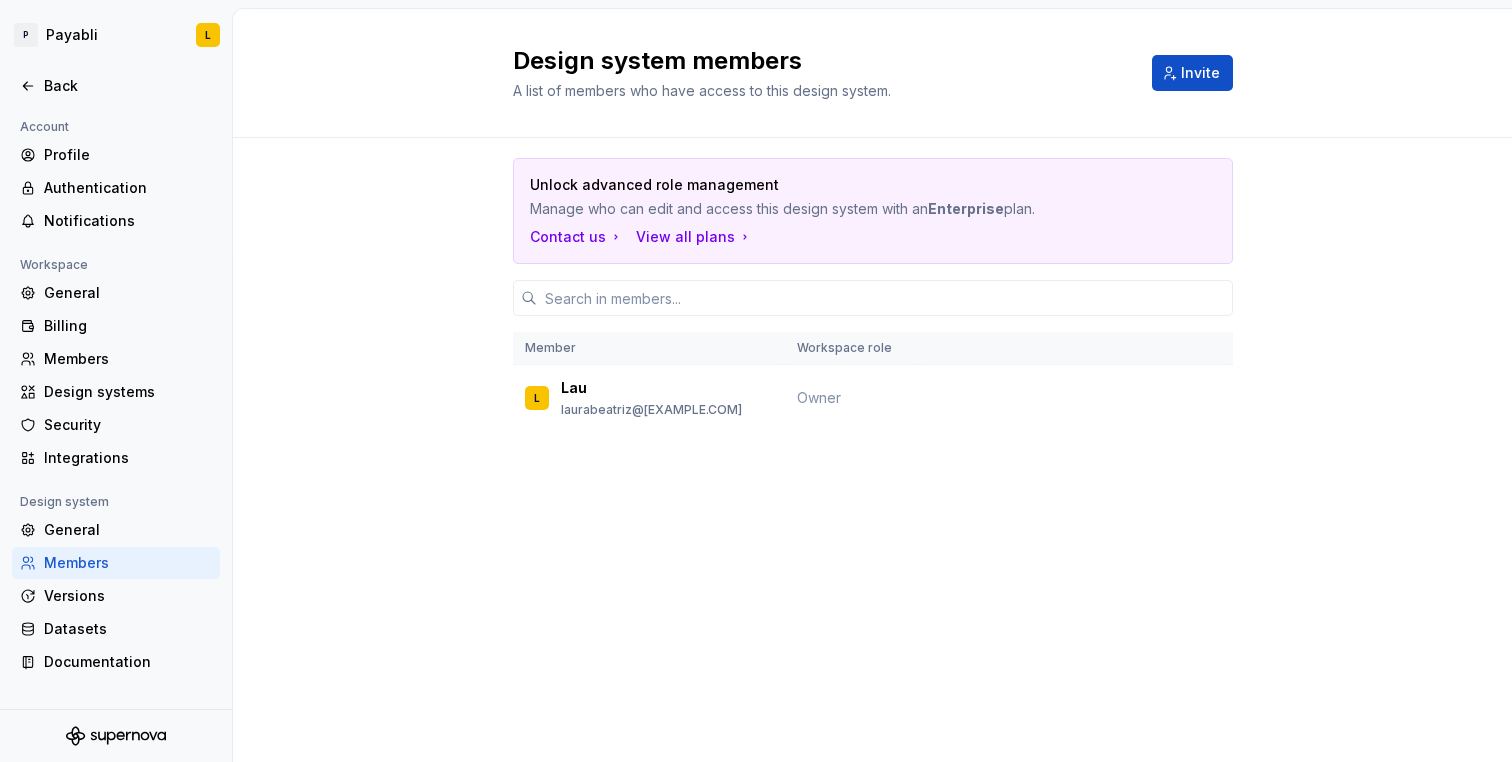 click 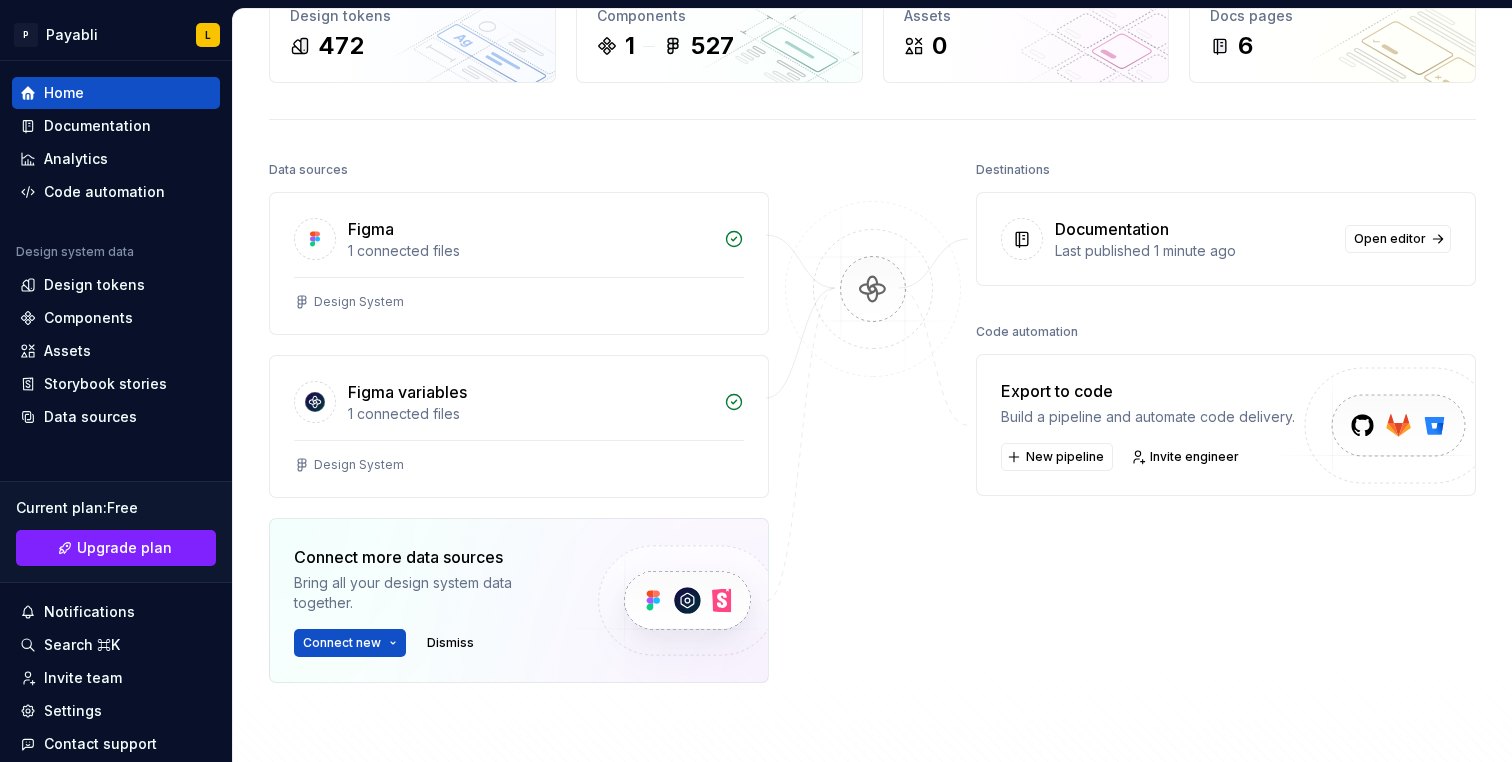 scroll, scrollTop: 0, scrollLeft: 0, axis: both 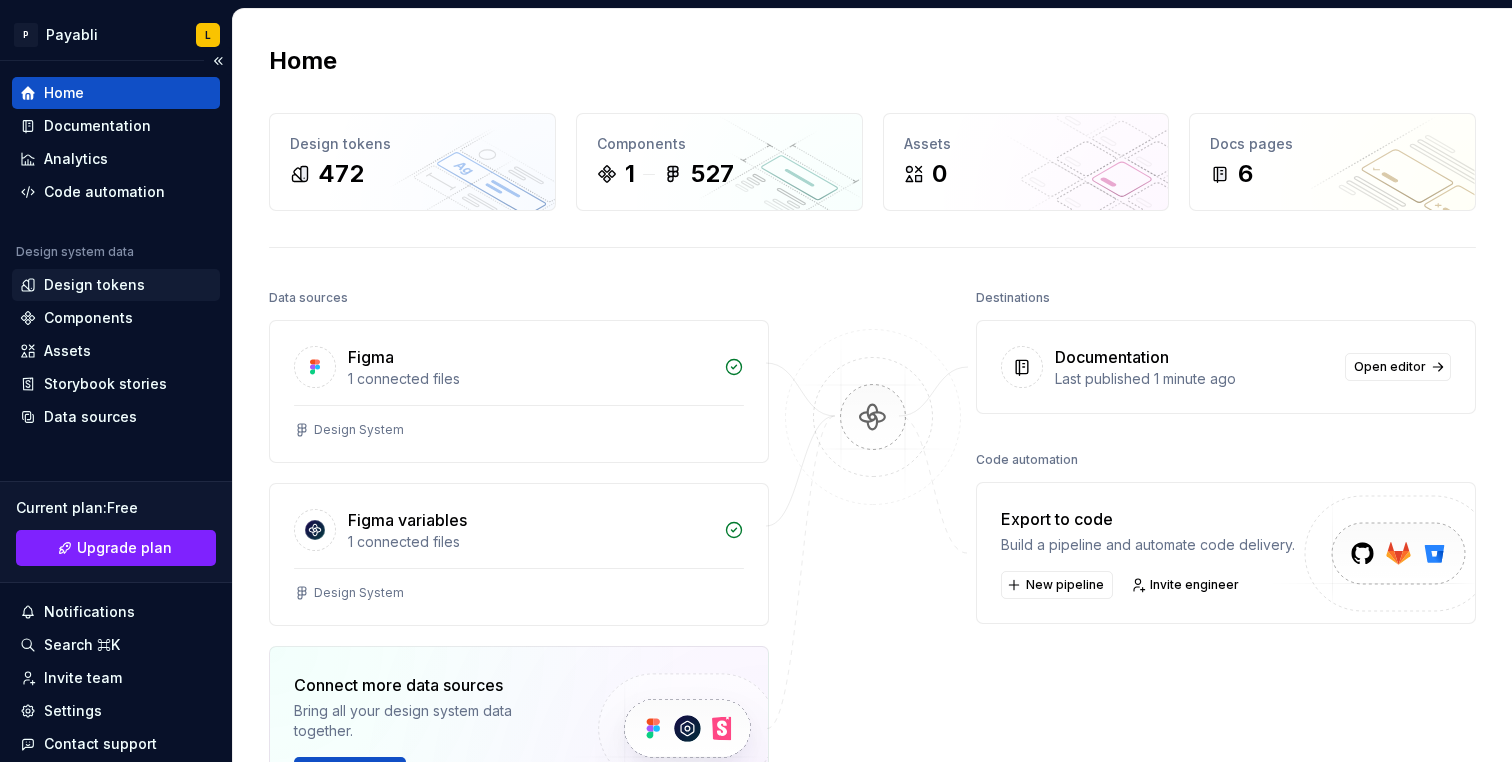 click on "Design tokens" at bounding box center (94, 285) 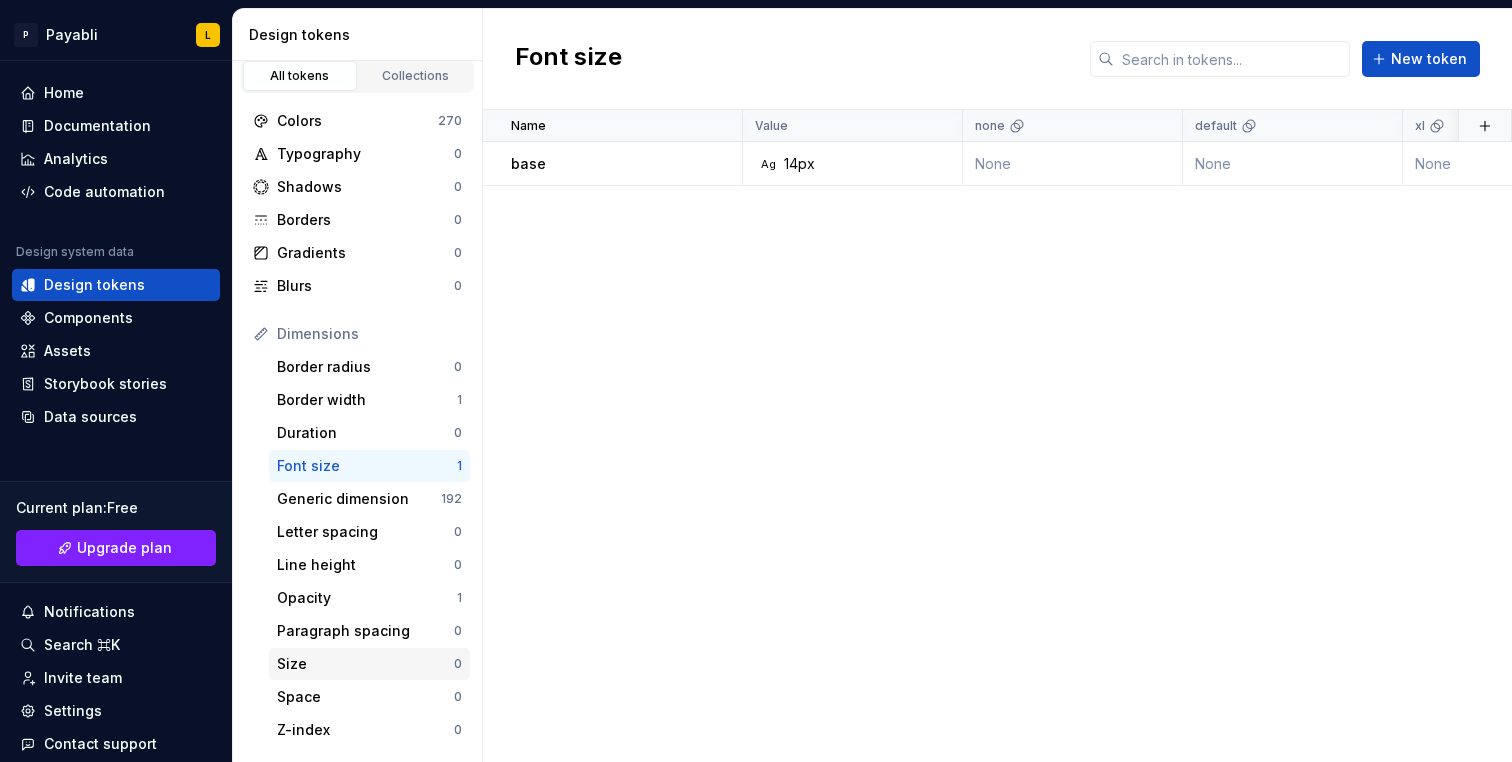 scroll, scrollTop: 0, scrollLeft: 0, axis: both 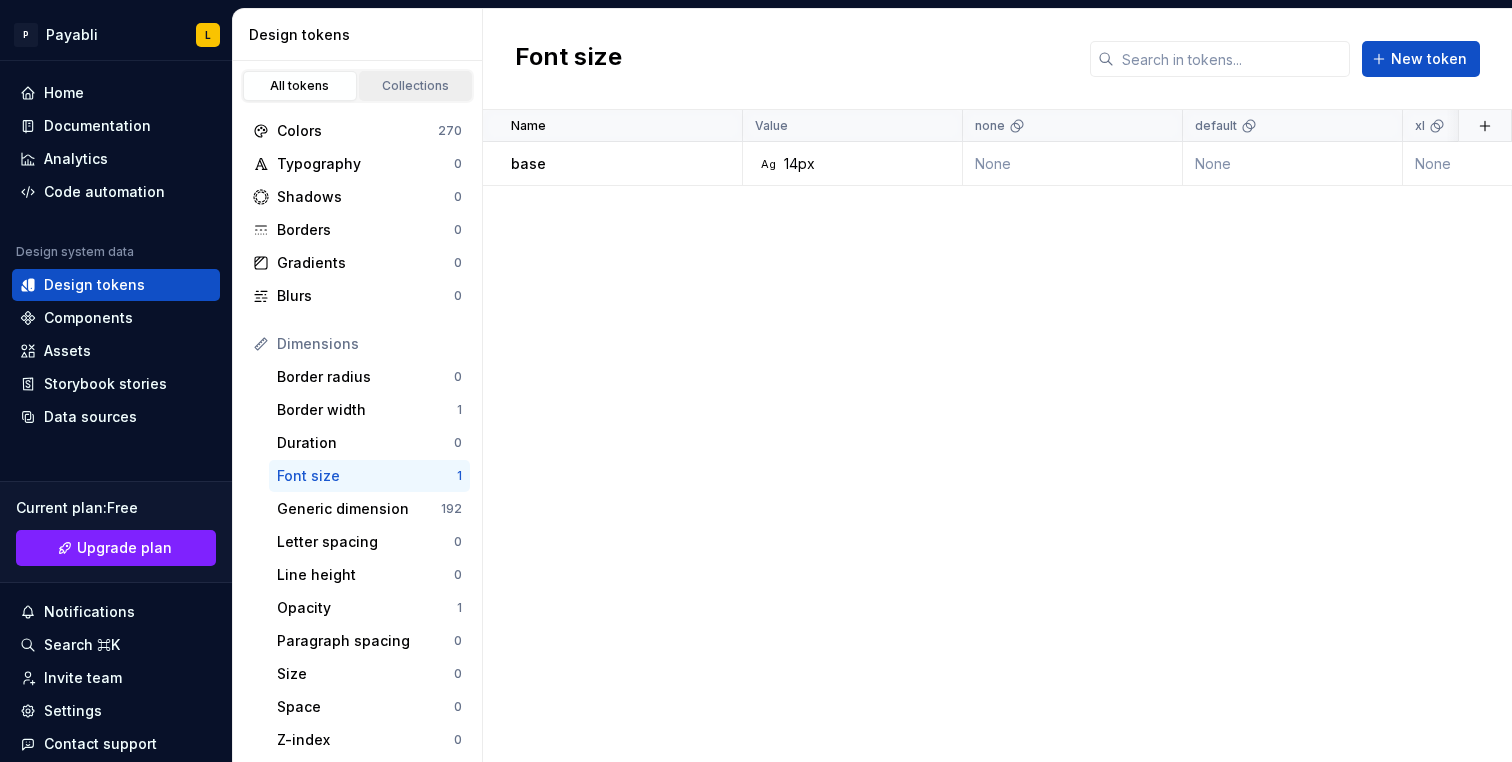 click on "Collections" at bounding box center [416, 86] 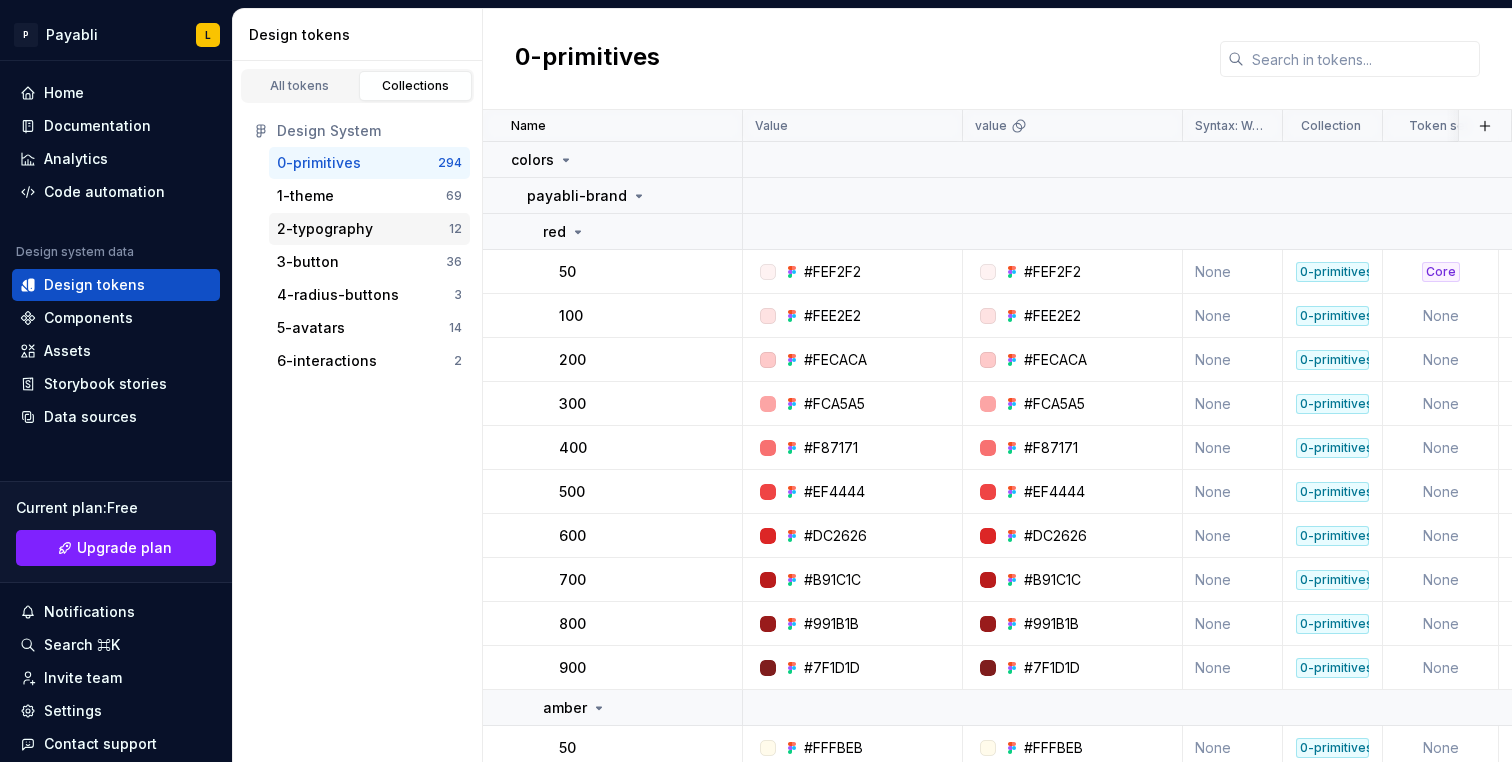 click on "2-typography" at bounding box center [363, 229] 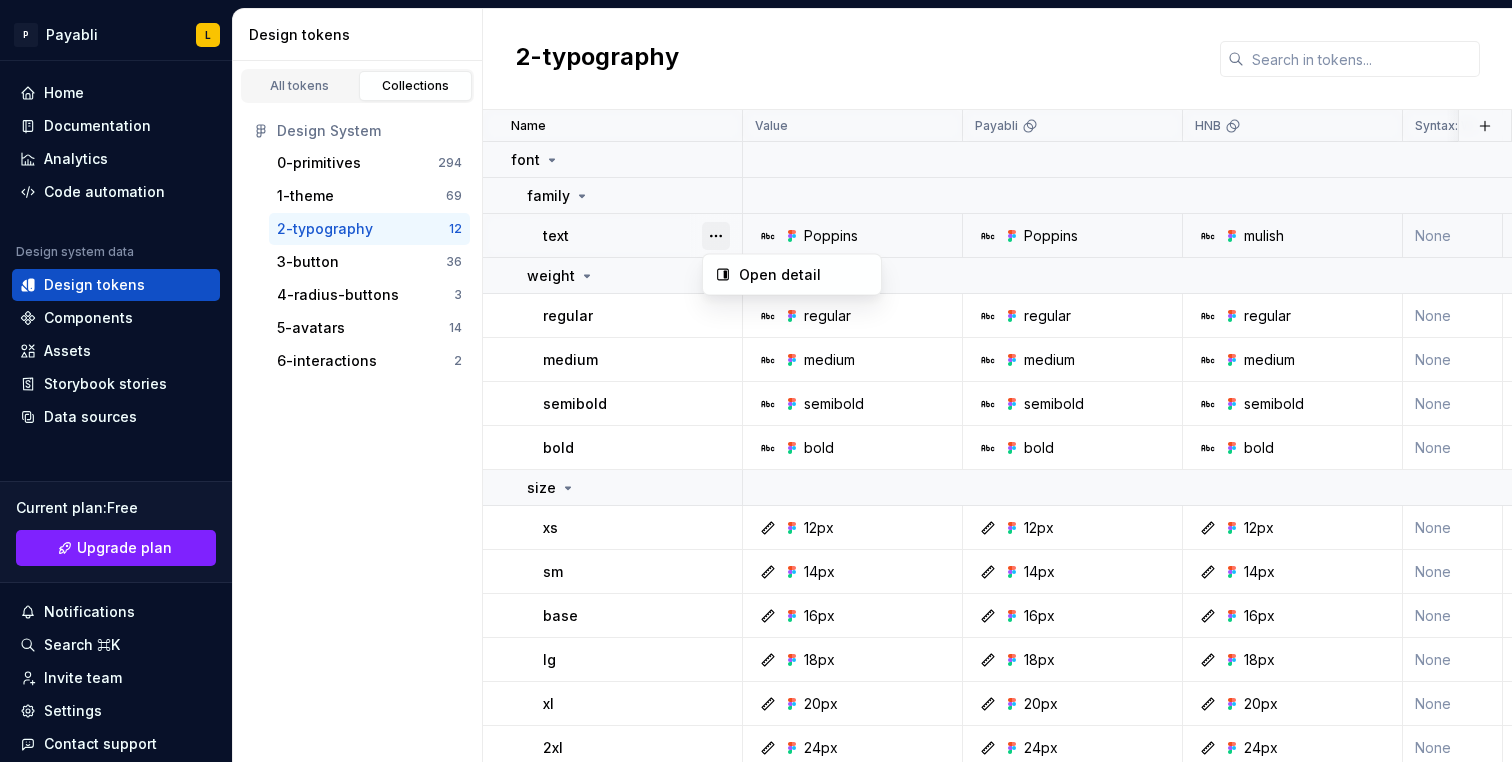 click at bounding box center (716, 236) 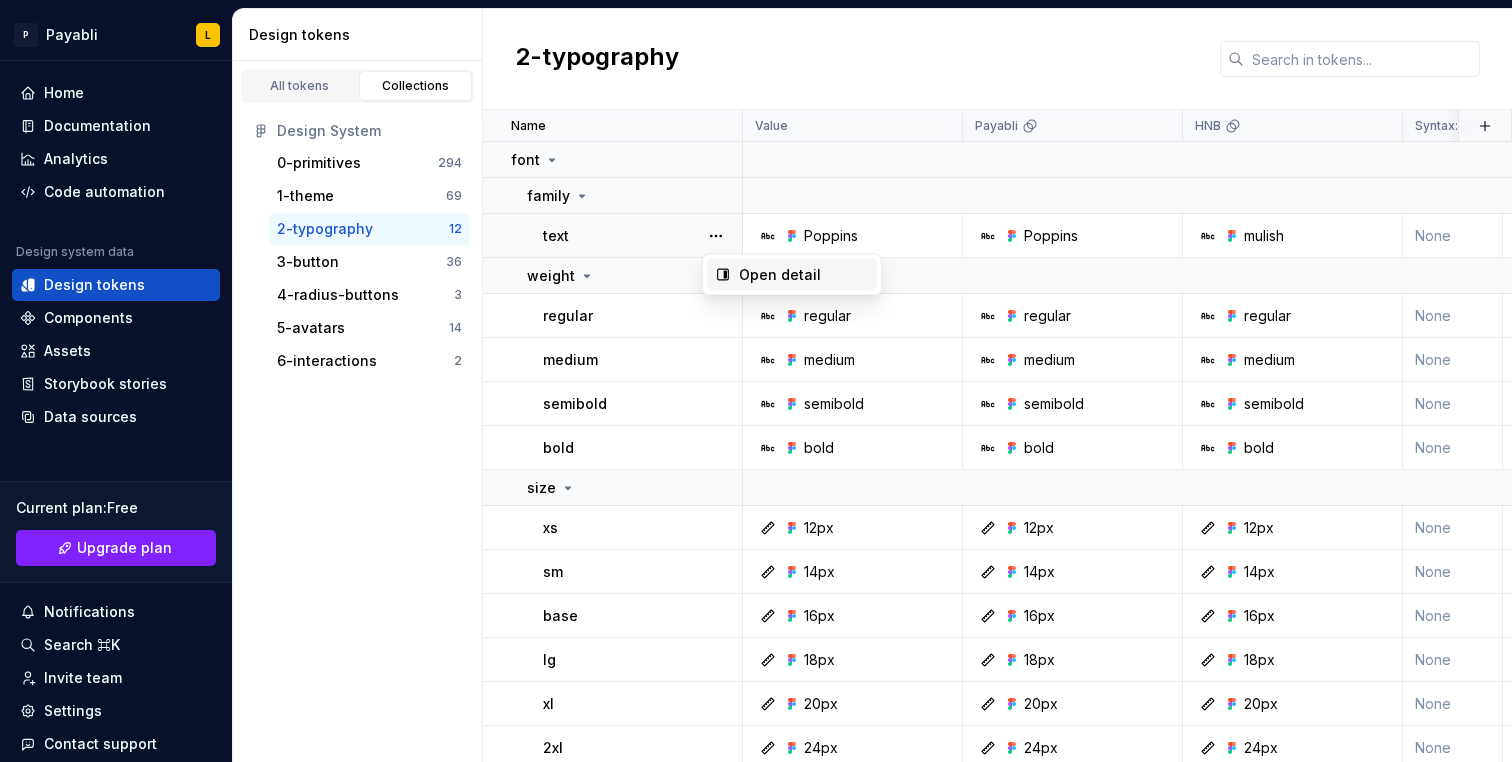 click 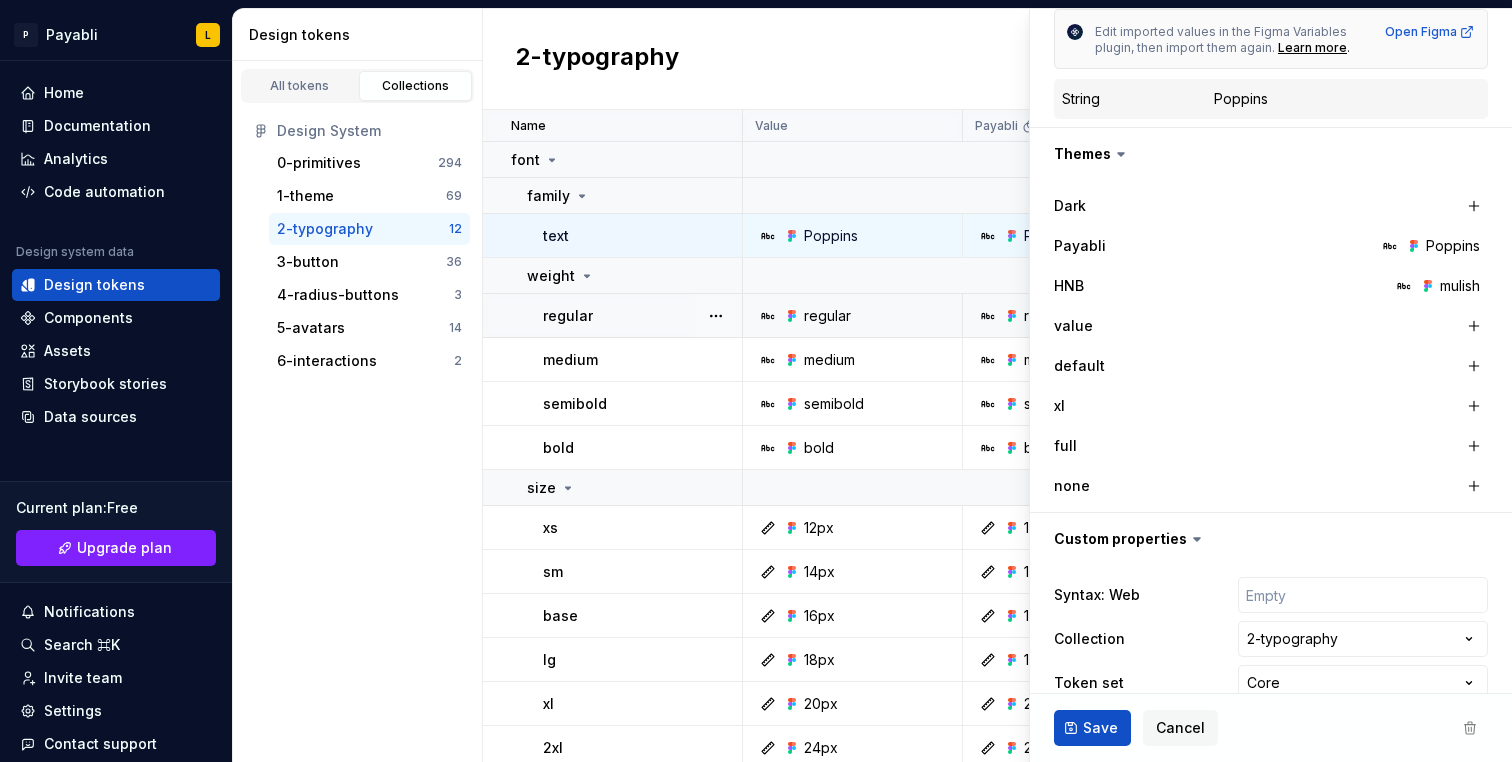 scroll, scrollTop: 427, scrollLeft: 0, axis: vertical 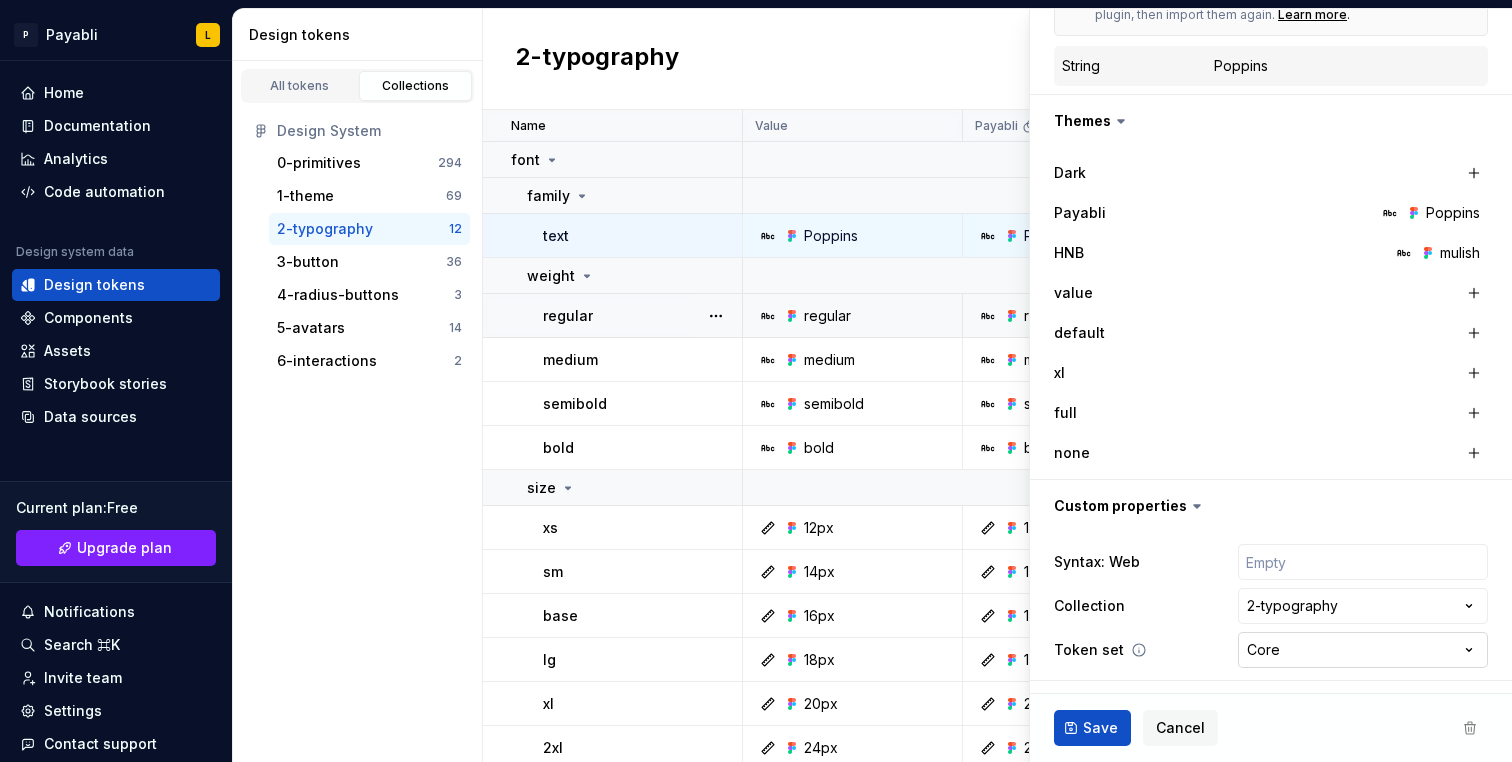 click on "P Payabli L Home Documentation Analytics Code automation Design system data Design tokens Components Assets Storybook stories Data sources Current plan :  Free Upgrade plan Notifications Search ⌘K Invite team Settings Contact support Help Design tokens All tokens Collections Design System 0-primitives 294 1-theme 69 2-typography 12 3-button 36 4-radius-buttons 3 5-avatars 14 6-interactions 2 2-typography Name Value Payabli HNB Syntax: Web Collection Token set Description Last updated font family text Poppins Poppins mulish None 2-typography Core about 1 hour ago weight regular regular regular regular None 2-typography None about 1 hour ago medium medium medium medium None 2-typography None about 1 hour ago semibold semibold semibold semibold None 2-typography None about 1 hour ago bold bold bold bold None 2-typography None about 1 hour ago size xs 12px 12px 12px None 2-typography Core about 1 hour ago sm 14px 14px 14px None 2-typography None about 1 hour ago base 16px 16px 16px None 2-typography None lg xl" at bounding box center (756, 381) 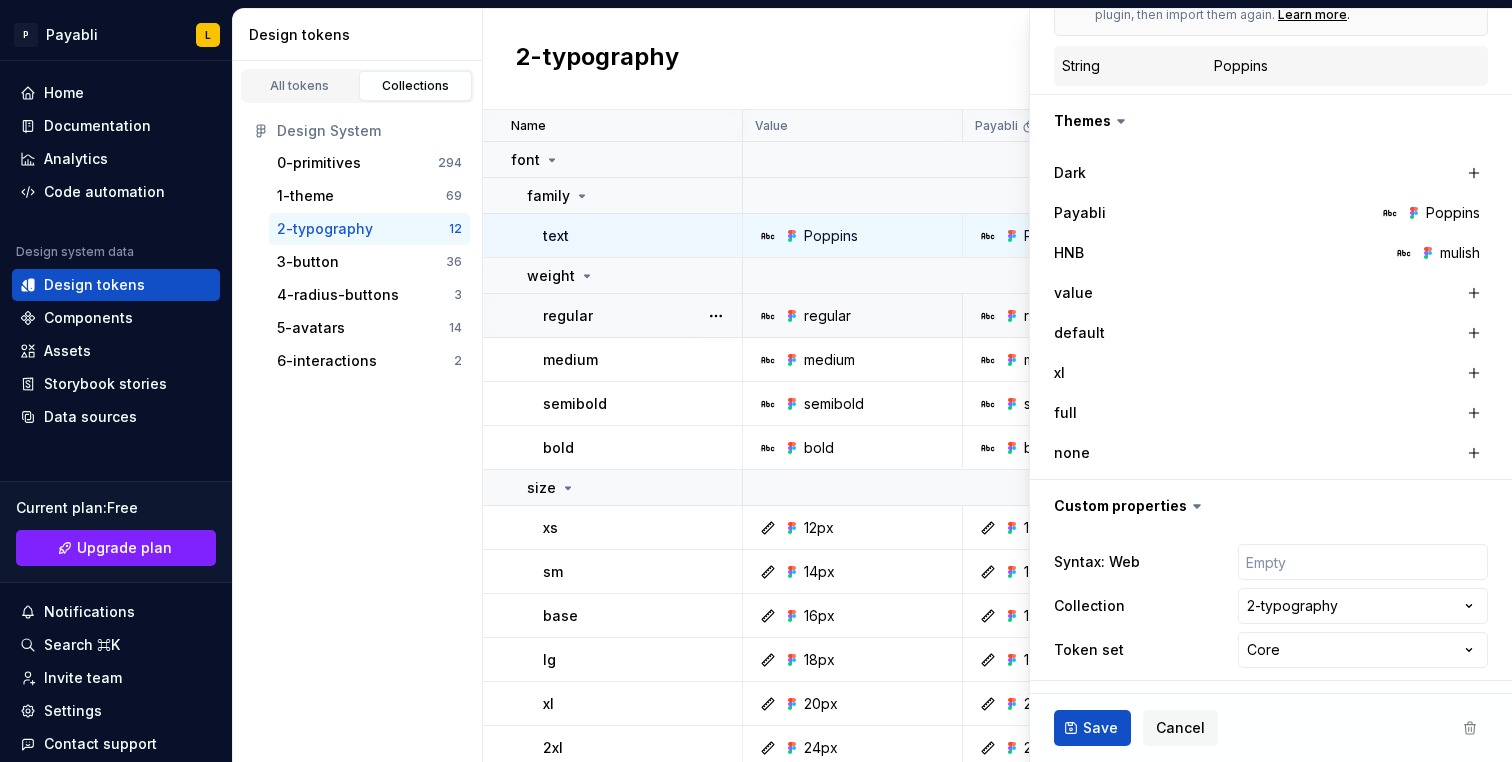 click on "P Payabli L Home Documentation Analytics Code automation Design system data Design tokens Components Assets Storybook stories Data sources Current plan :  Free Upgrade plan Notifications Search ⌘K Invite team Settings Contact support Help Design tokens All tokens Collections Design System 0-primitives 294 1-theme 69 2-typography 12 3-button 36 4-radius-buttons 3 5-avatars 14 6-interactions 2 2-typography Name Value Payabli HNB Syntax: Web Collection Token set Description Last updated font family text Poppins Poppins mulish None 2-typography Core about 1 hour ago weight regular regular regular regular None 2-typography None about 1 hour ago medium medium medium medium None 2-typography None about 1 hour ago semibold semibold semibold semibold None 2-typography None about 1 hour ago bold bold bold bold None 2-typography None about 1 hour ago size xs 12px 12px 12px None 2-typography Core about 1 hour ago sm 14px 14px 14px None 2-typography None about 1 hour ago base 16px 16px 16px None 2-typography None lg xl" at bounding box center [756, 381] 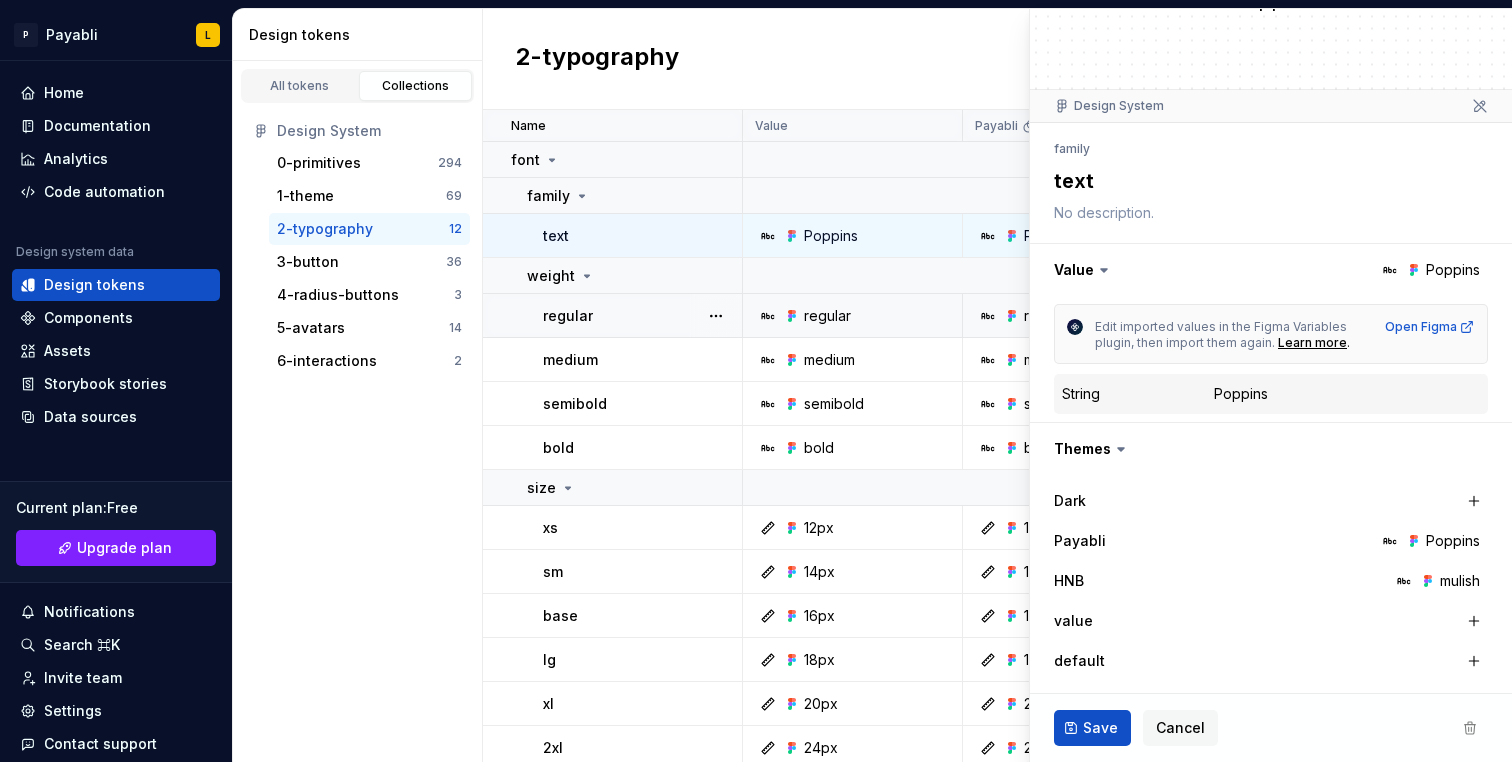 scroll, scrollTop: 270, scrollLeft: 0, axis: vertical 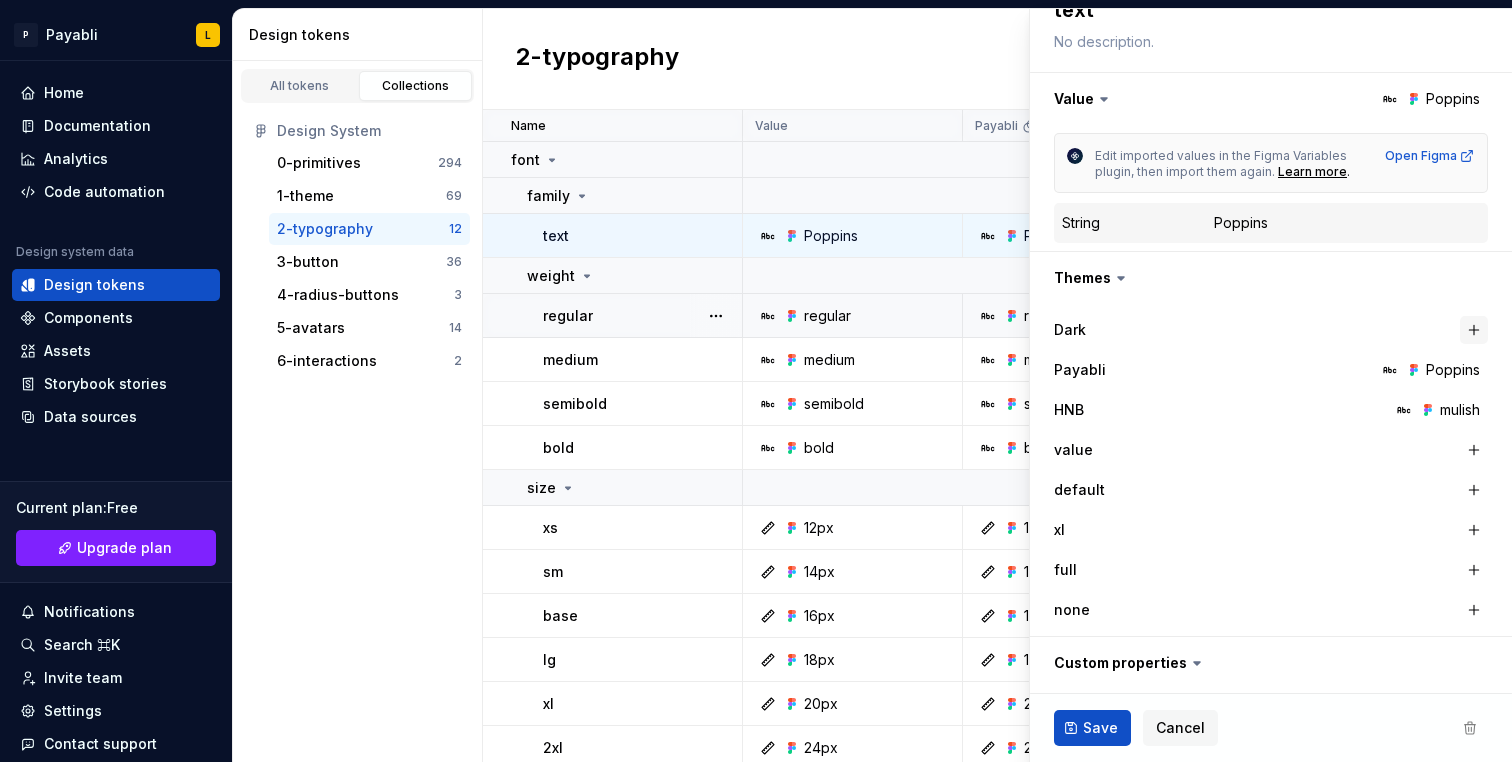 click at bounding box center [1474, 330] 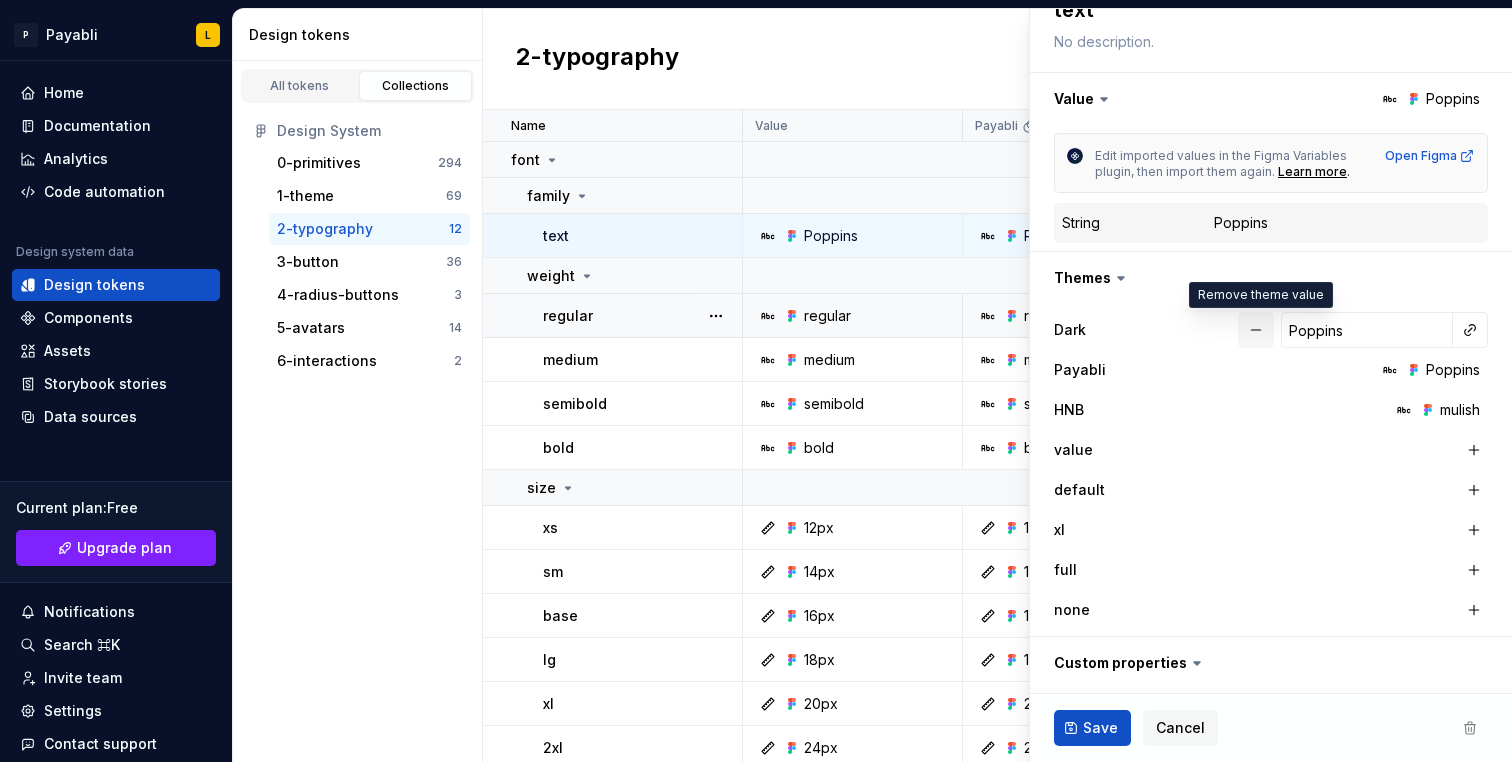 click at bounding box center (1256, 330) 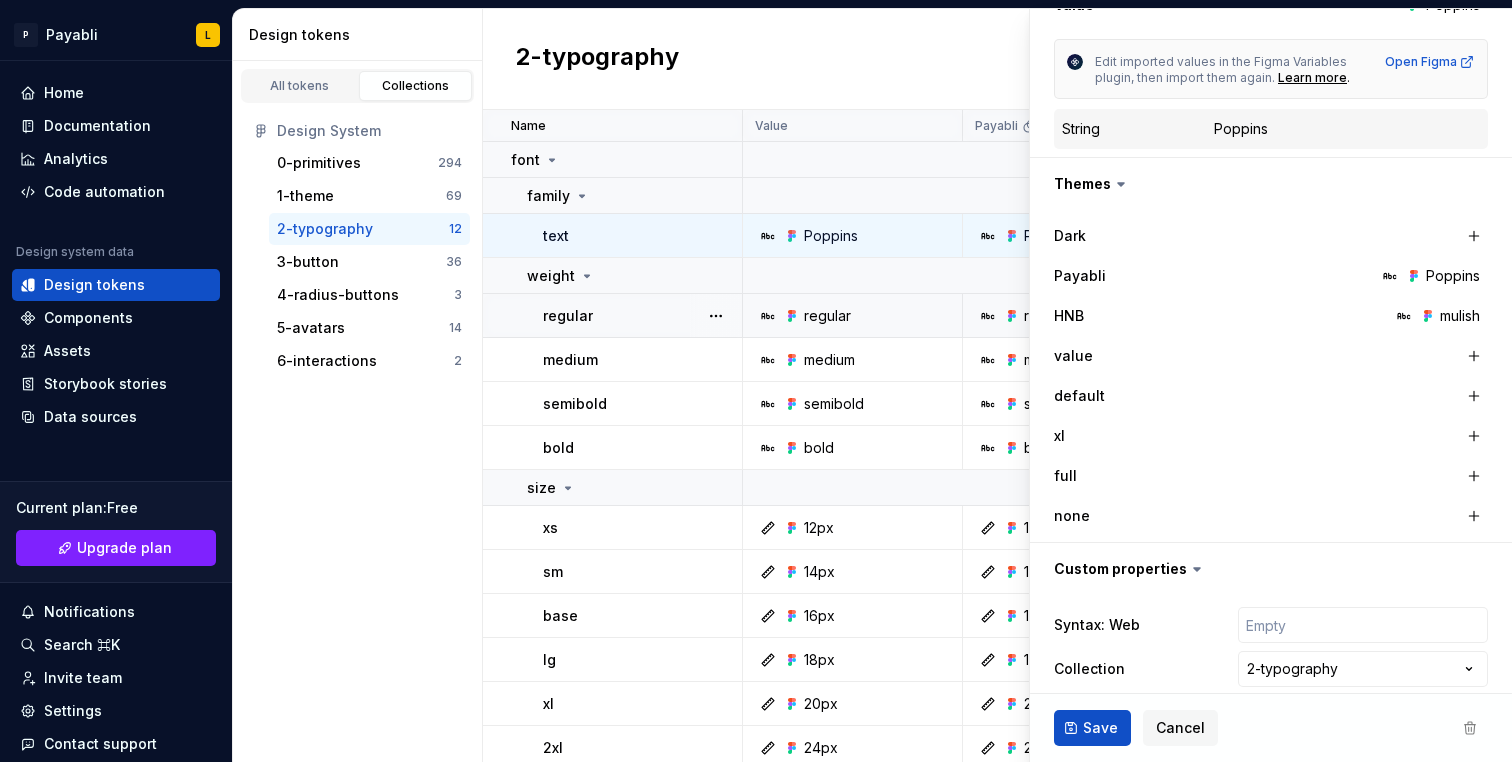 scroll, scrollTop: 390, scrollLeft: 0, axis: vertical 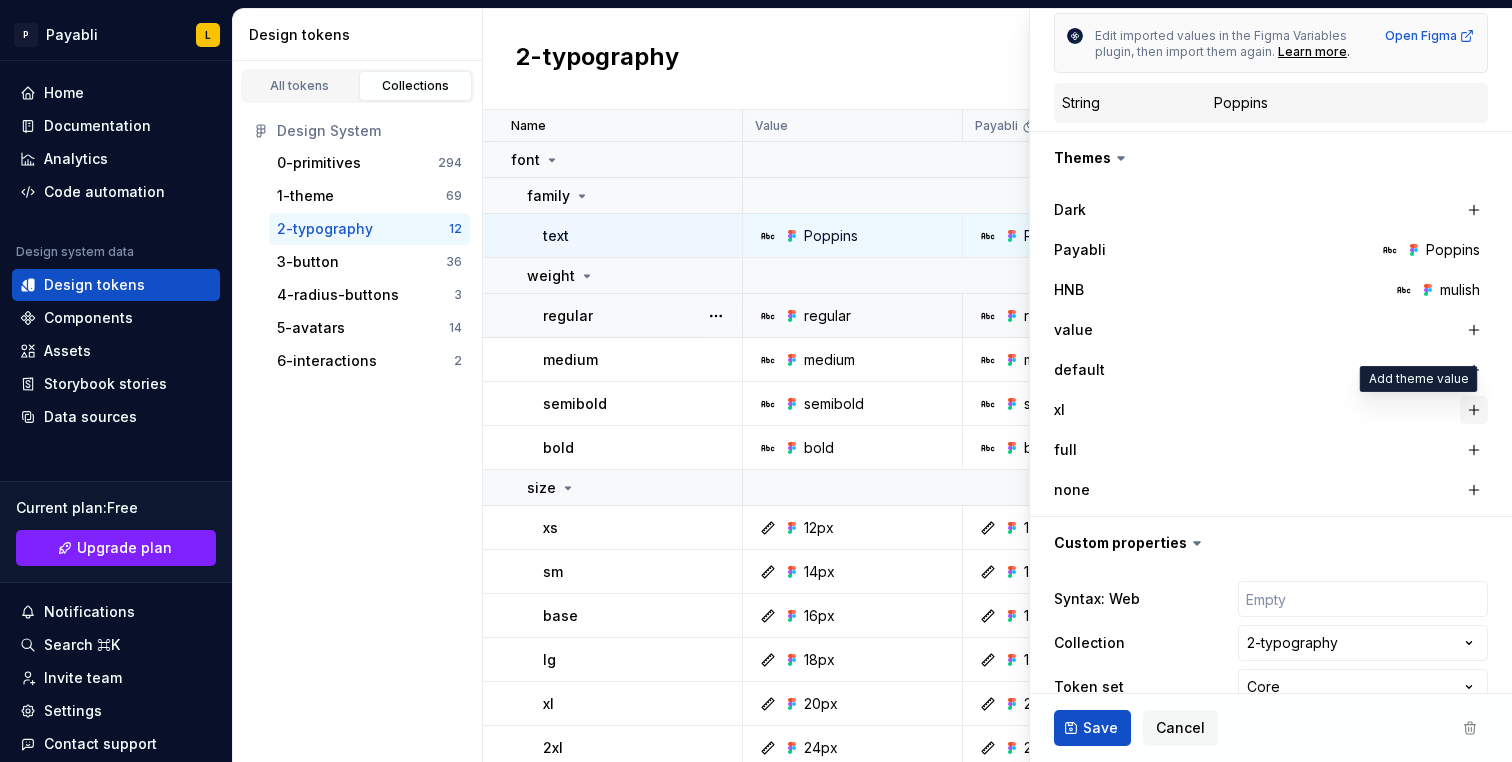click at bounding box center (1474, 410) 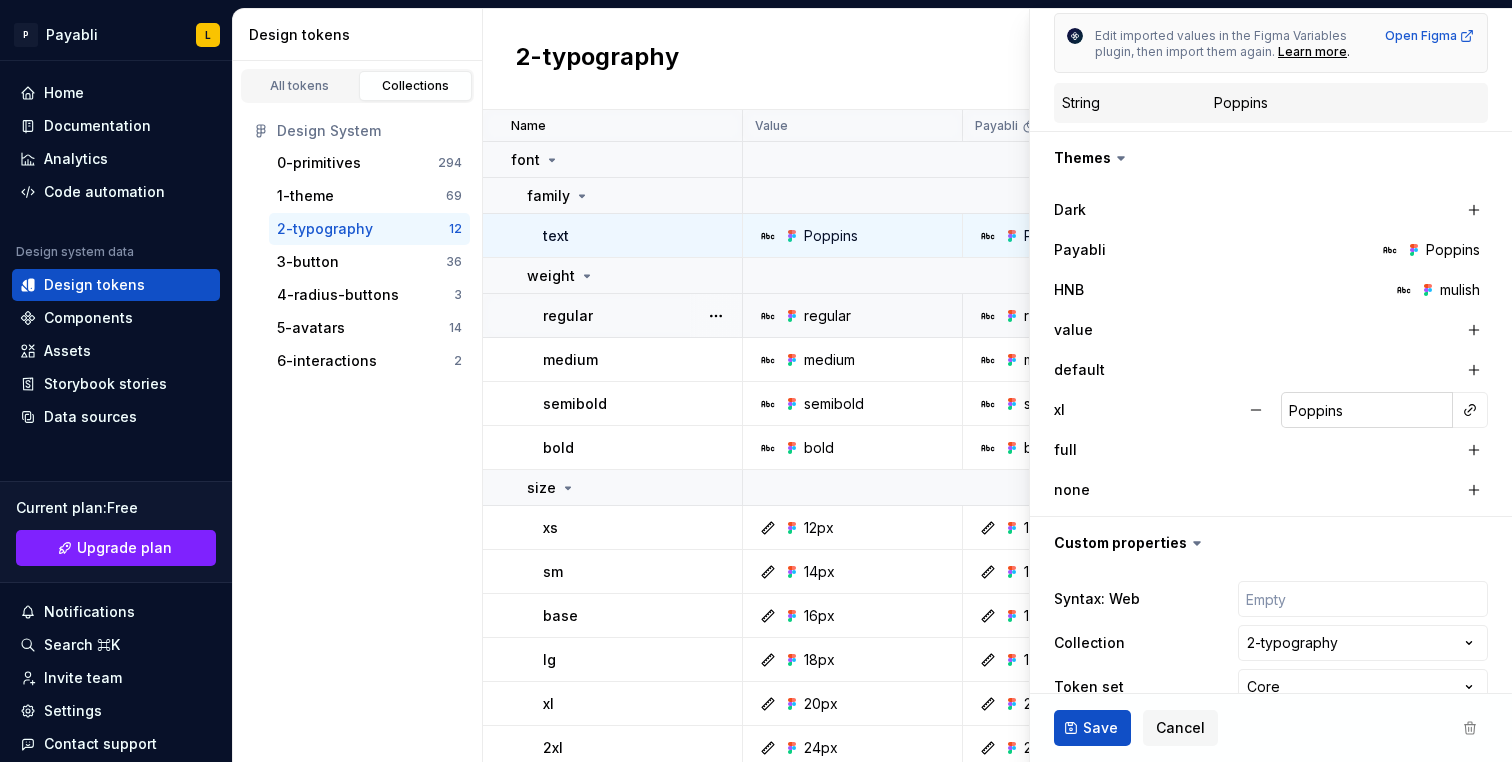 click on "Poppins" at bounding box center (1367, 410) 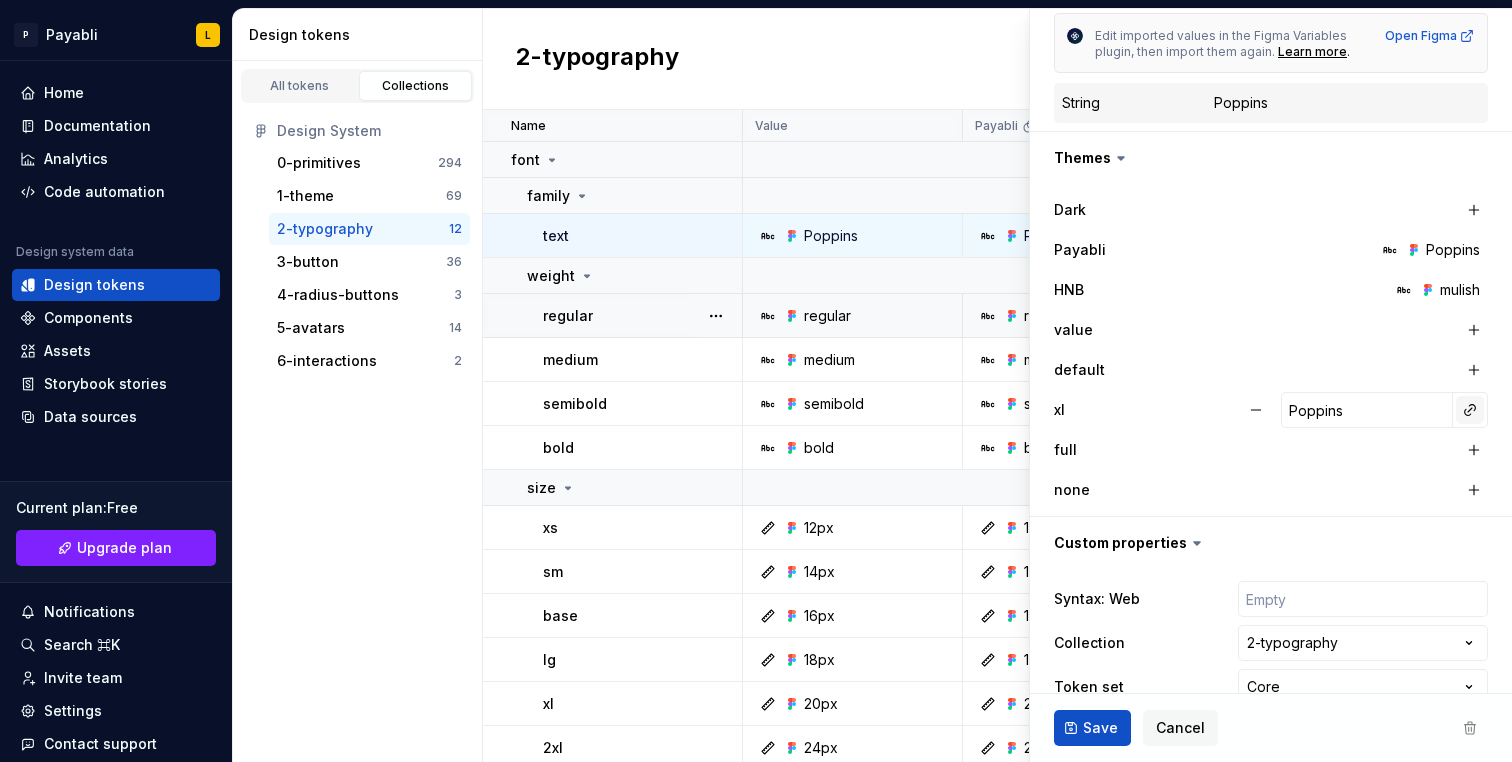 click at bounding box center (1470, 410) 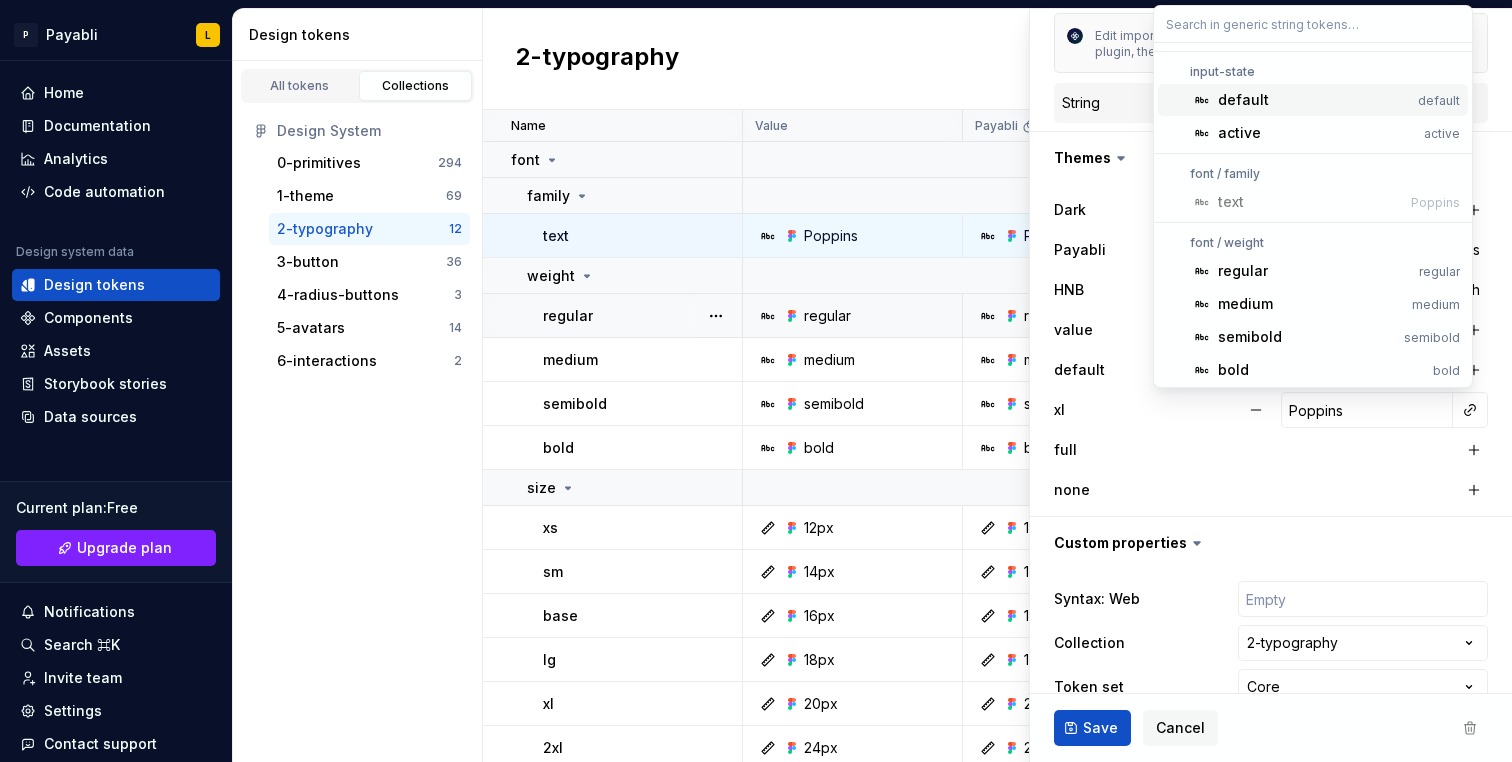 click on "P Payabli L Home Documentation Analytics Code automation Design system data Design tokens Components Assets Storybook stories Data sources Current plan :  Free Upgrade plan Notifications Search ⌘K Invite team Settings Contact support Help Design tokens All tokens Collections Design System 0-primitives 294 1-theme 69 2-typography 12 3-button 36 4-radius-buttons 3 5-avatars 14 6-interactions 2 2-typography Name Value Payabli HNB Syntax: Web Collection Token set Description Last updated font family text Poppins Poppins mulish None 2-typography Core about 1 hour ago weight regular regular regular regular None 2-typography None about 1 hour ago medium medium medium medium None 2-typography None about 1 hour ago semibold semibold semibold semibold None 2-typography None about 1 hour ago bold bold bold bold None 2-typography None about 1 hour ago size xs 12px 12px 12px None 2-typography Core about 1 hour ago sm 14px 14px 14px None 2-typography None about 1 hour ago base 16px 16px 16px None 2-typography None lg xl" at bounding box center (756, 381) 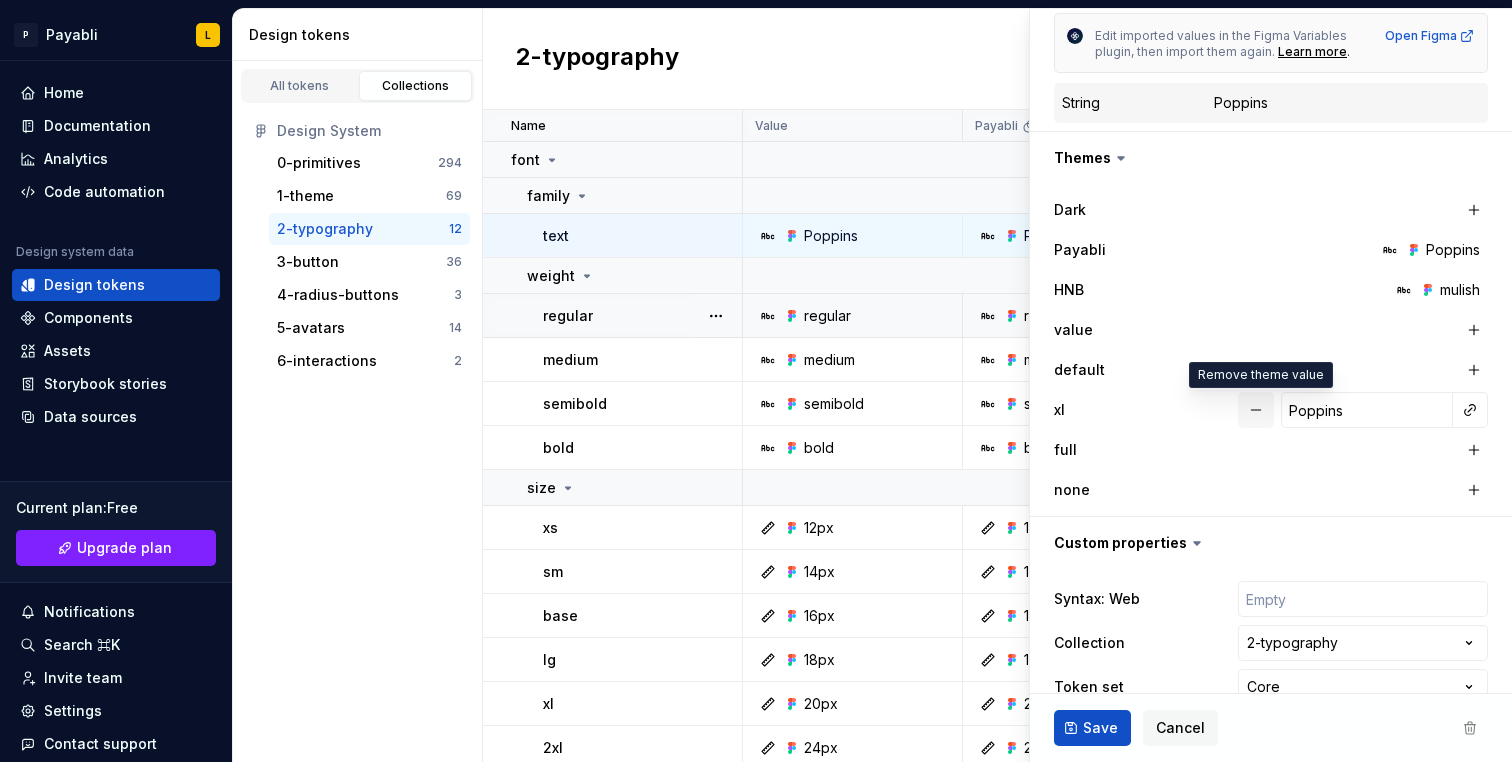 click at bounding box center [1256, 410] 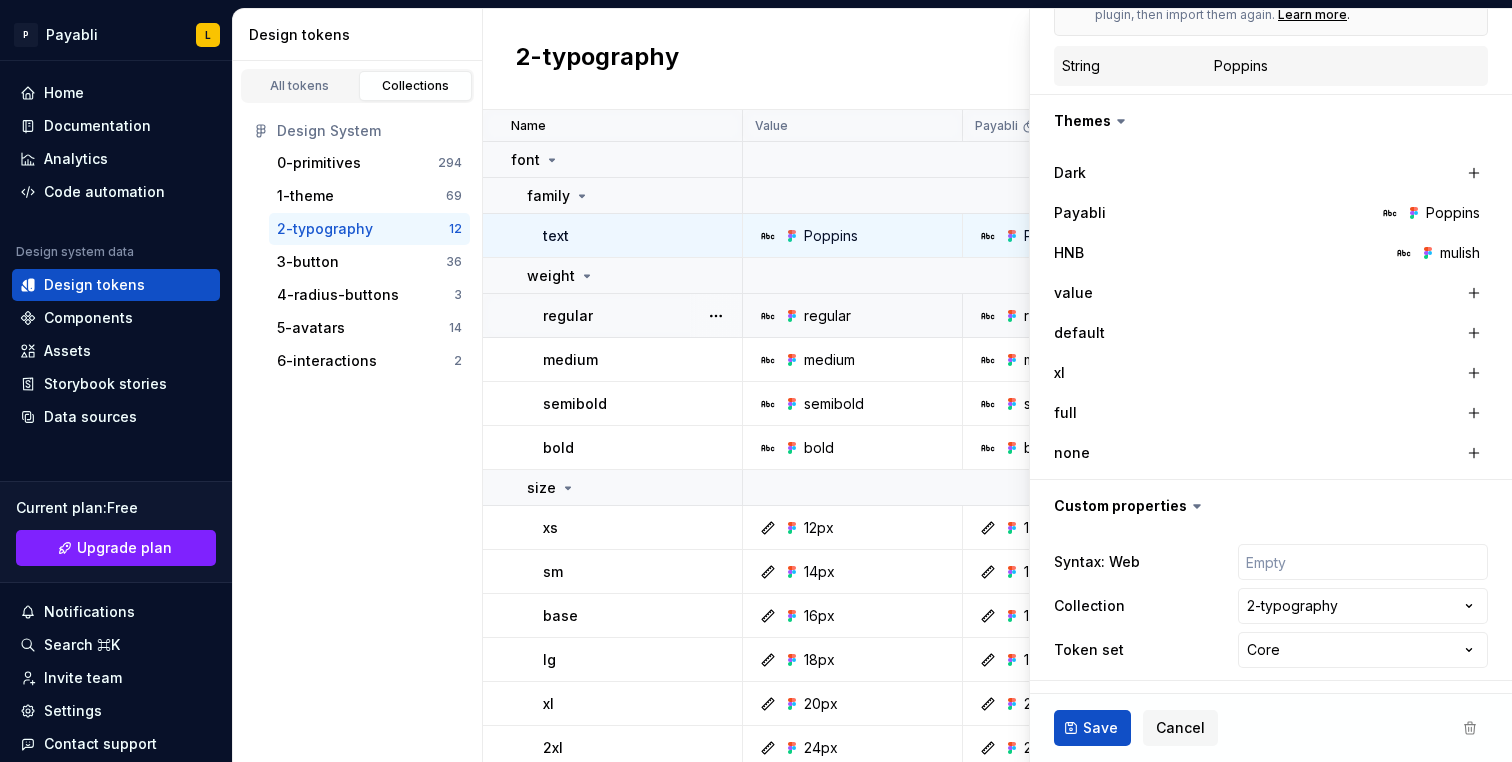 scroll, scrollTop: 0, scrollLeft: 0, axis: both 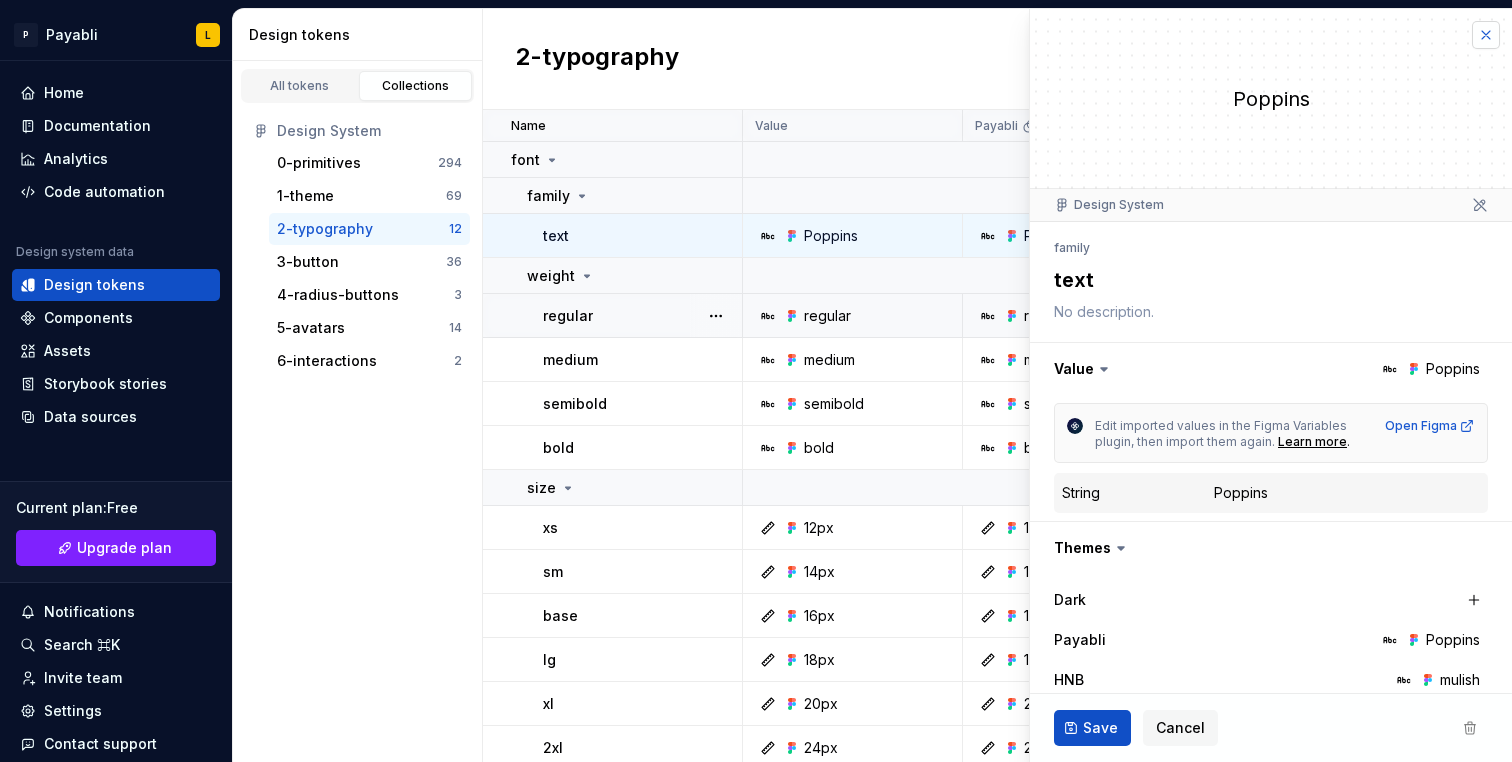 click at bounding box center (1486, 35) 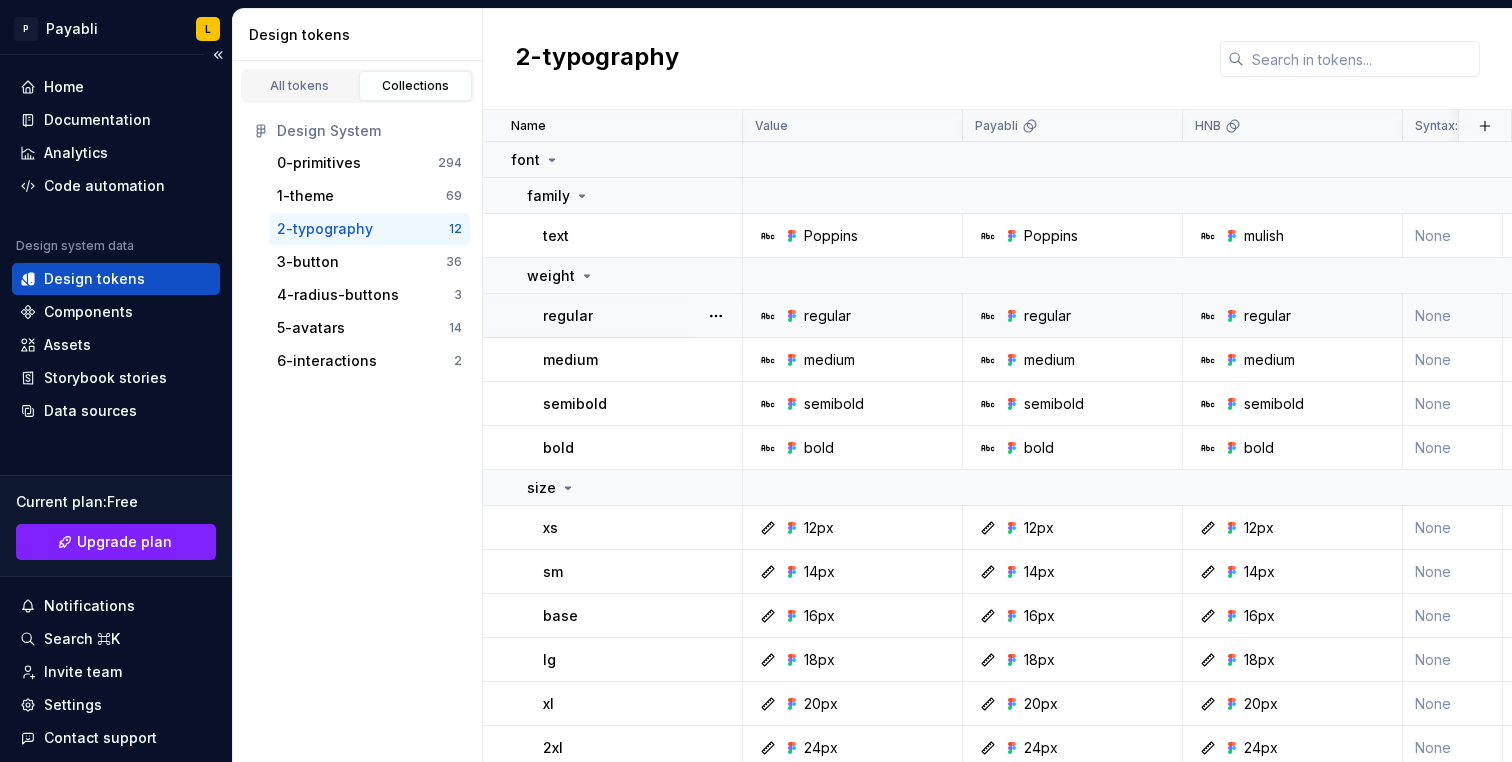 scroll, scrollTop: 0, scrollLeft: 0, axis: both 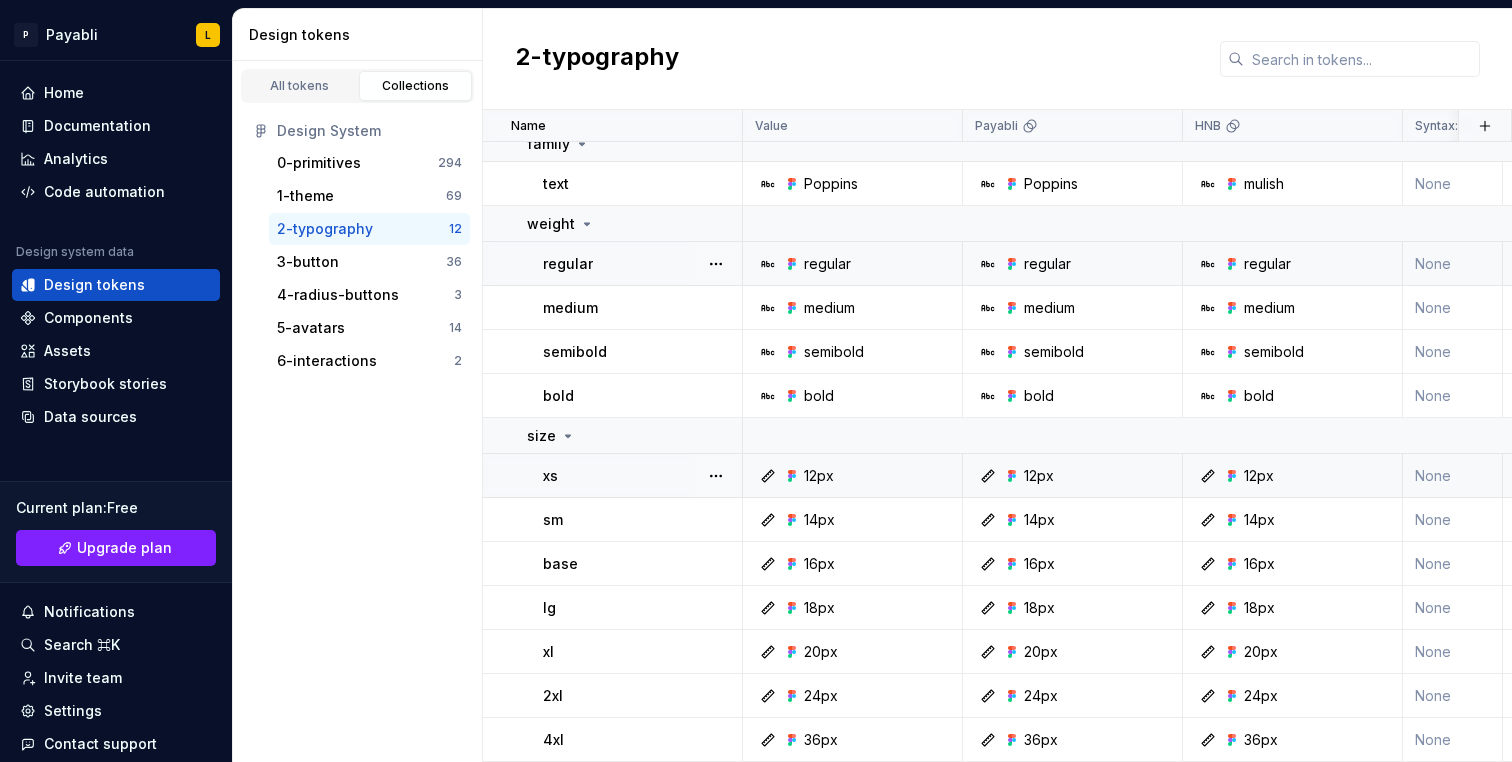 click on "12px" at bounding box center [858, 476] 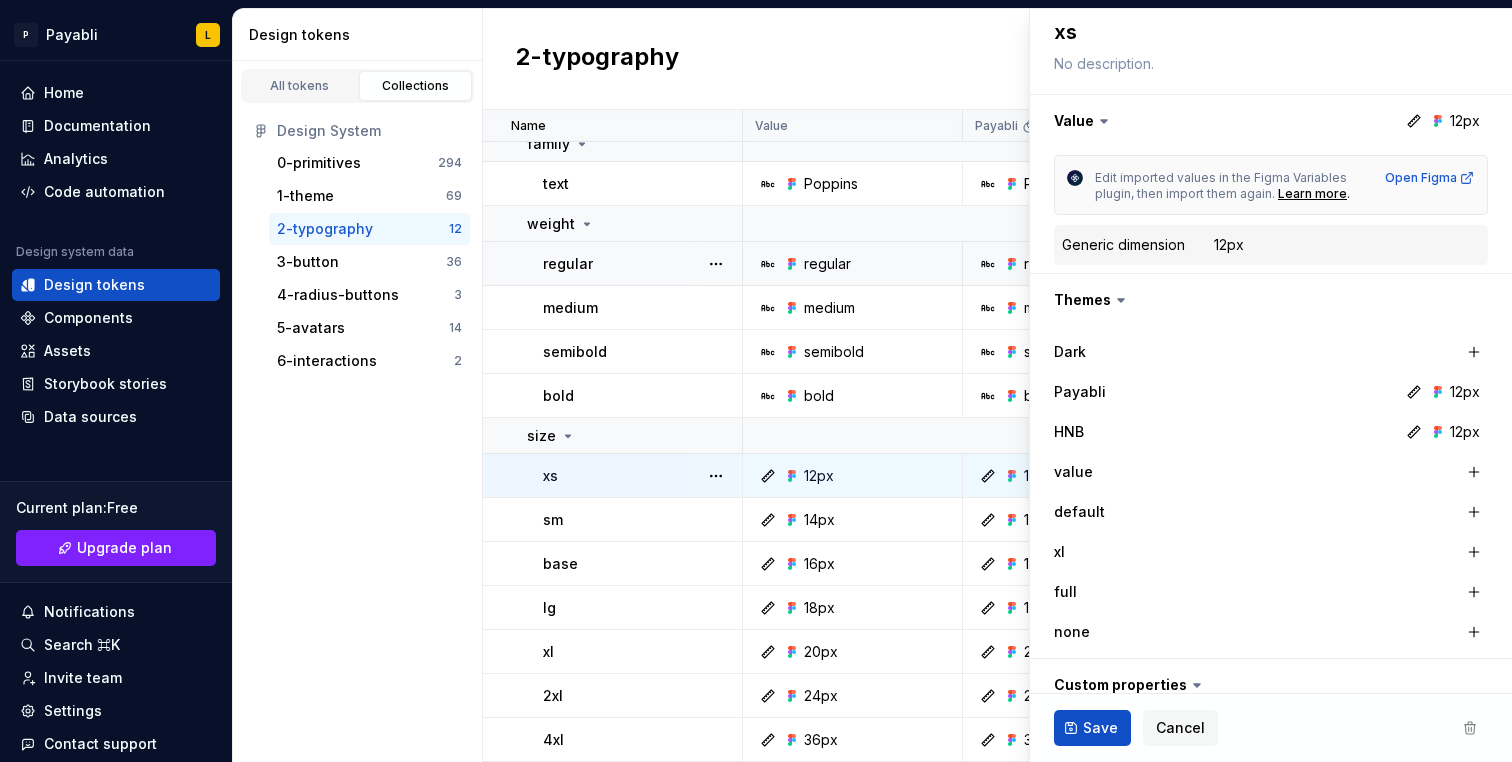 scroll, scrollTop: 0, scrollLeft: 0, axis: both 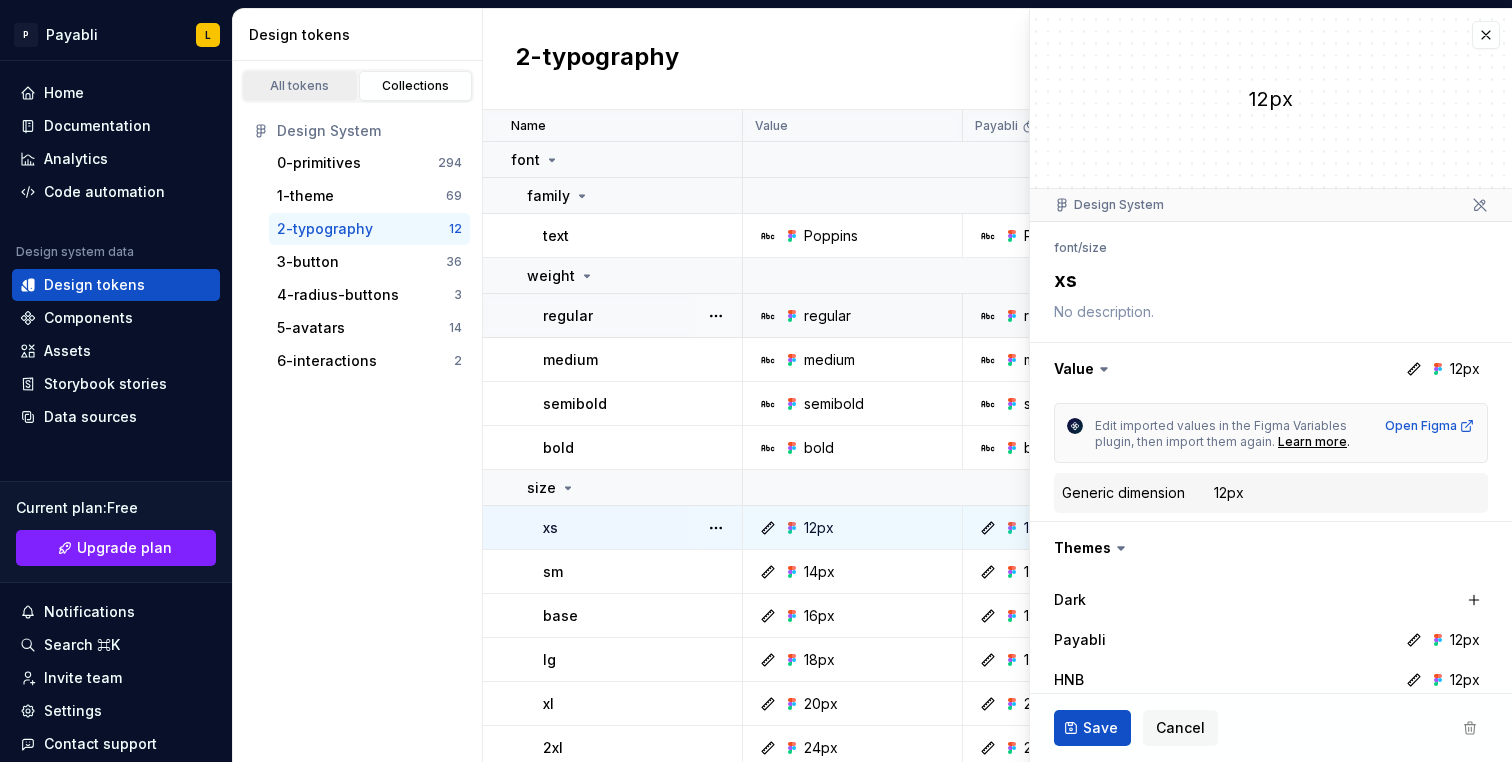 click on "All tokens" at bounding box center [300, 86] 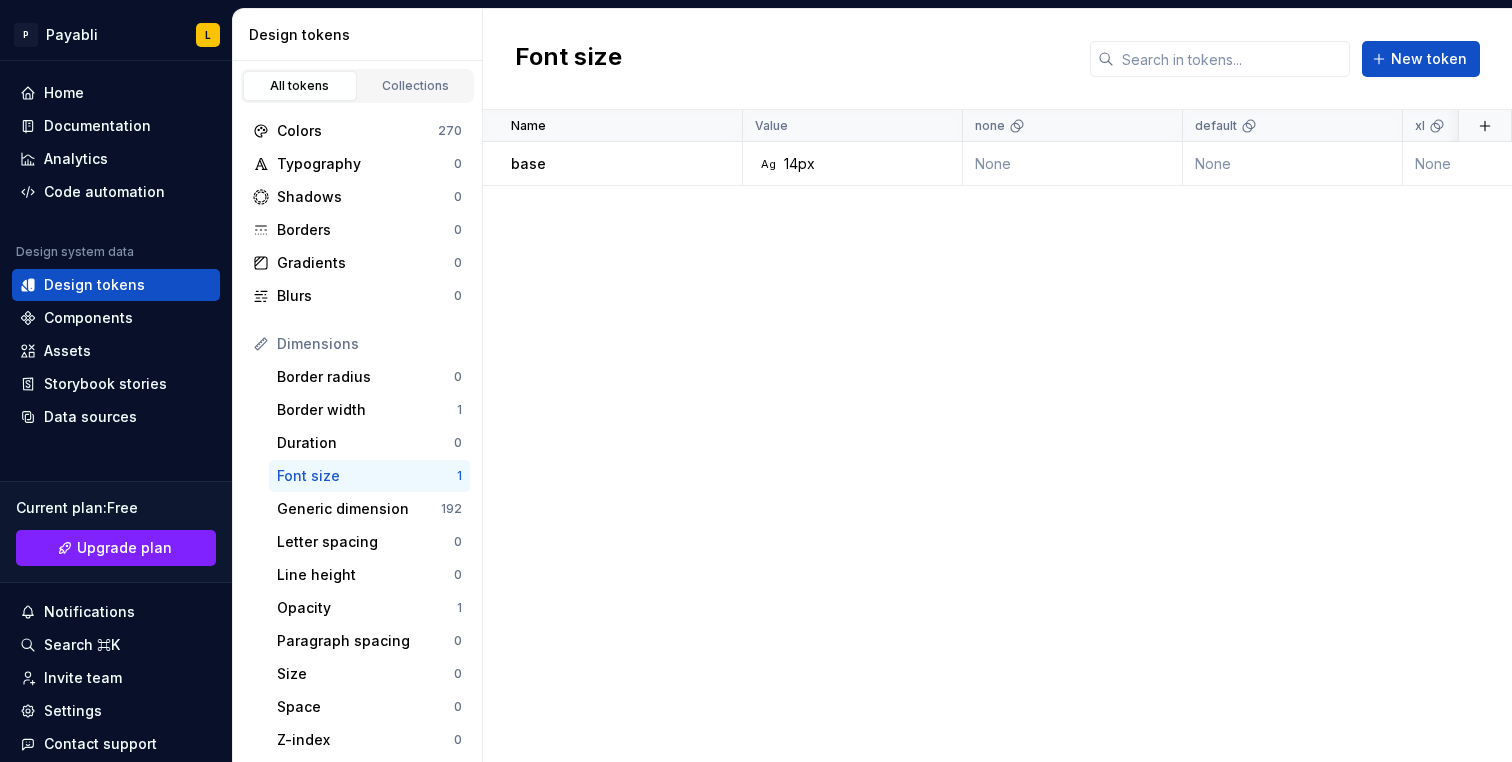 scroll, scrollTop: 4, scrollLeft: 0, axis: vertical 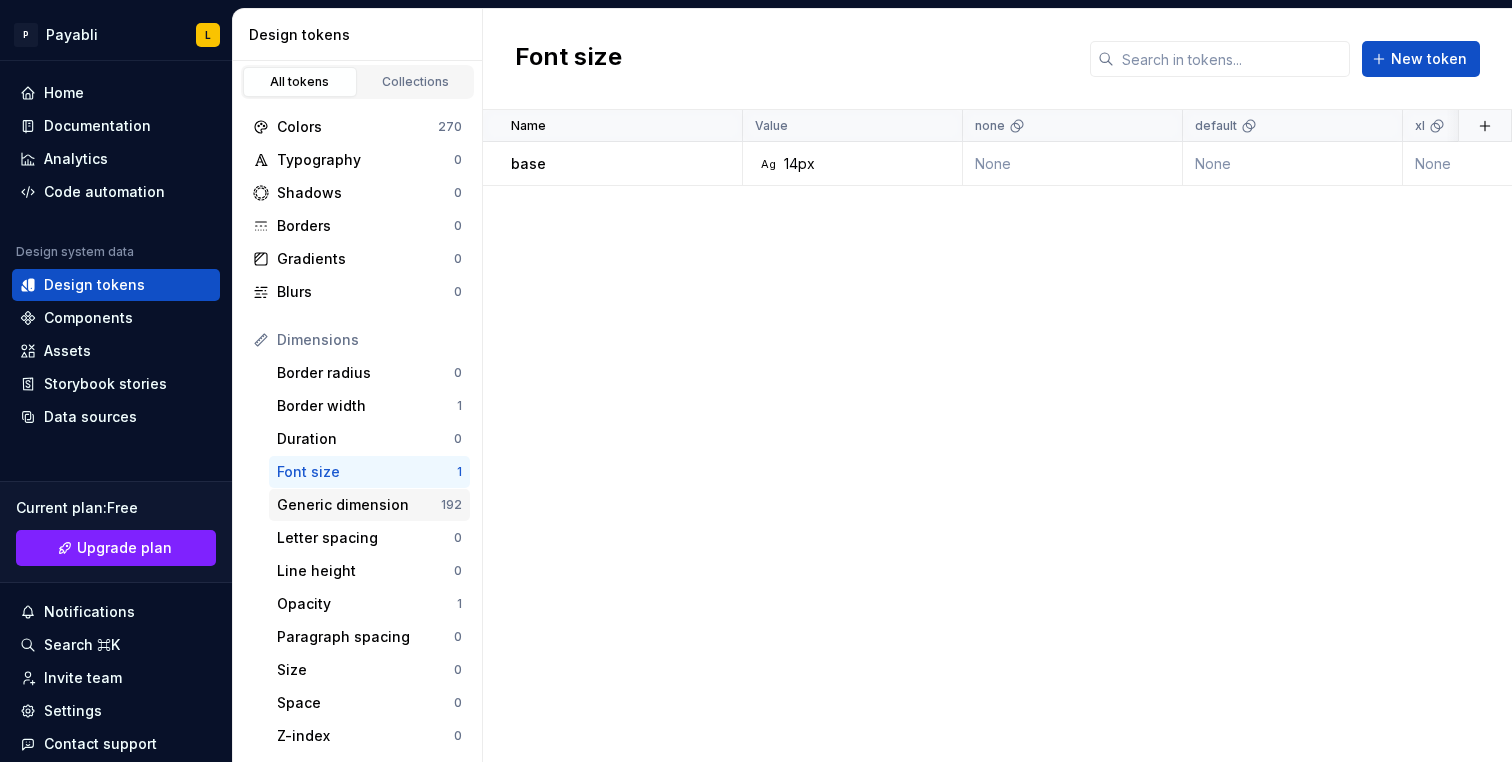 click on "Generic dimension" at bounding box center [359, 505] 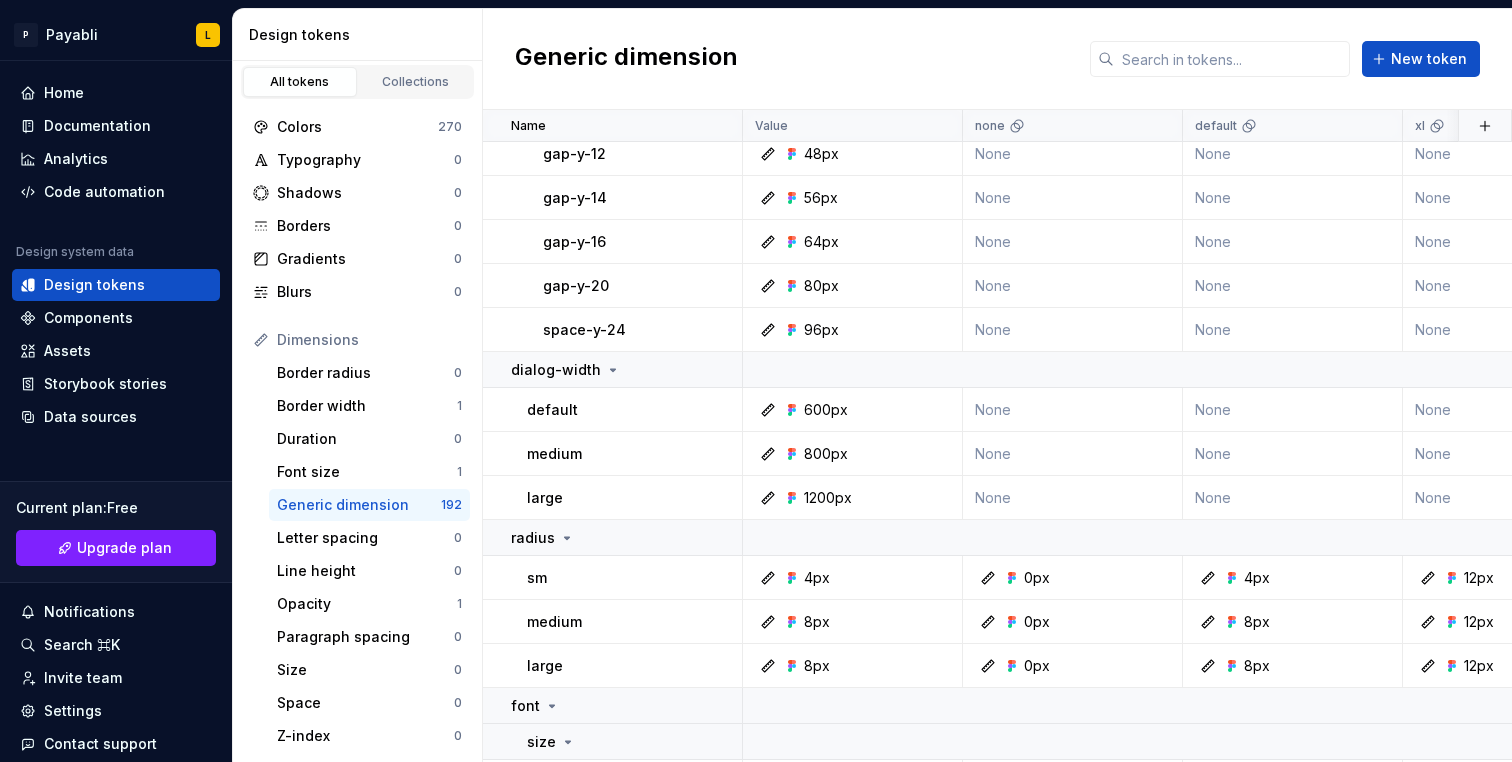 scroll, scrollTop: 8775, scrollLeft: 0, axis: vertical 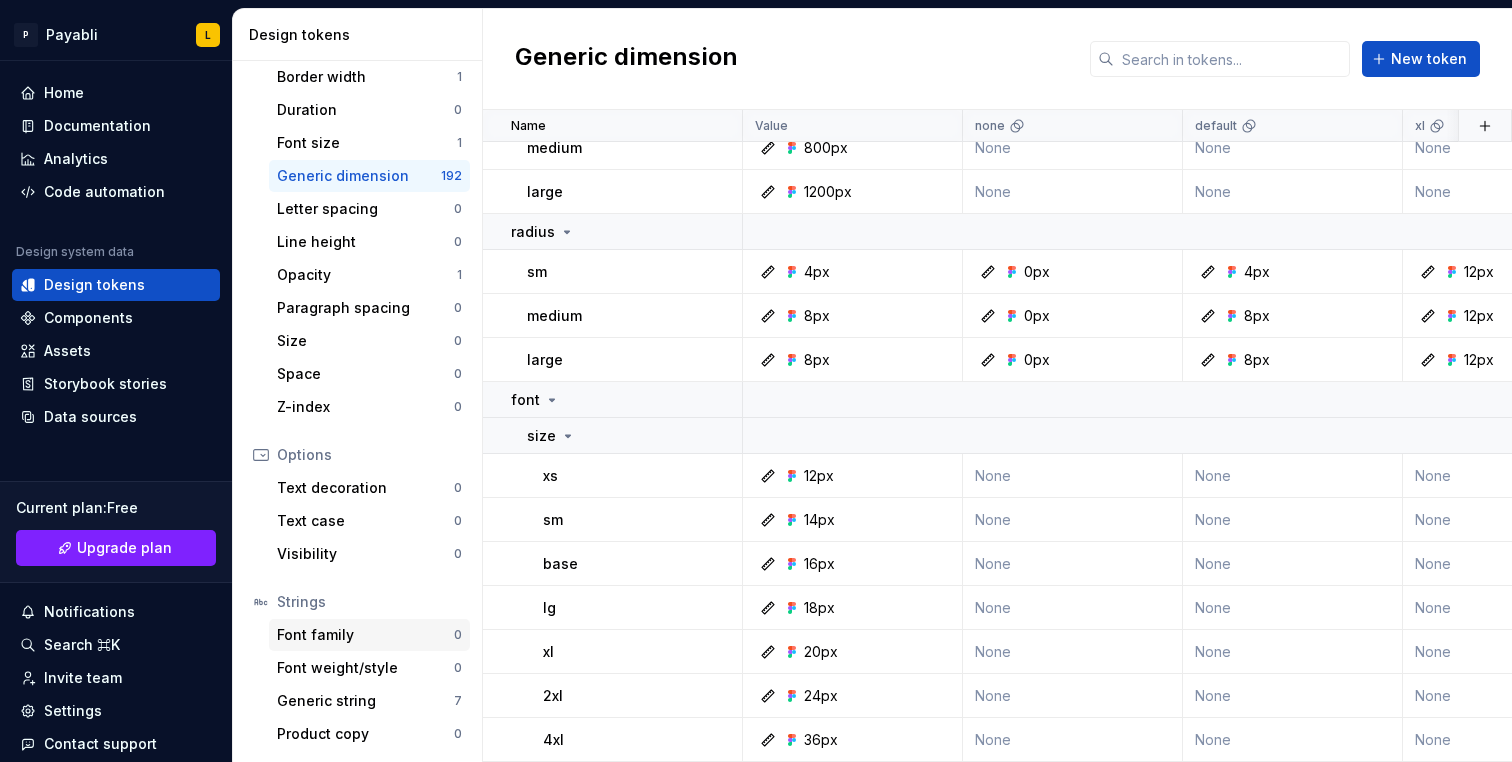 click on "Font family" at bounding box center (365, 635) 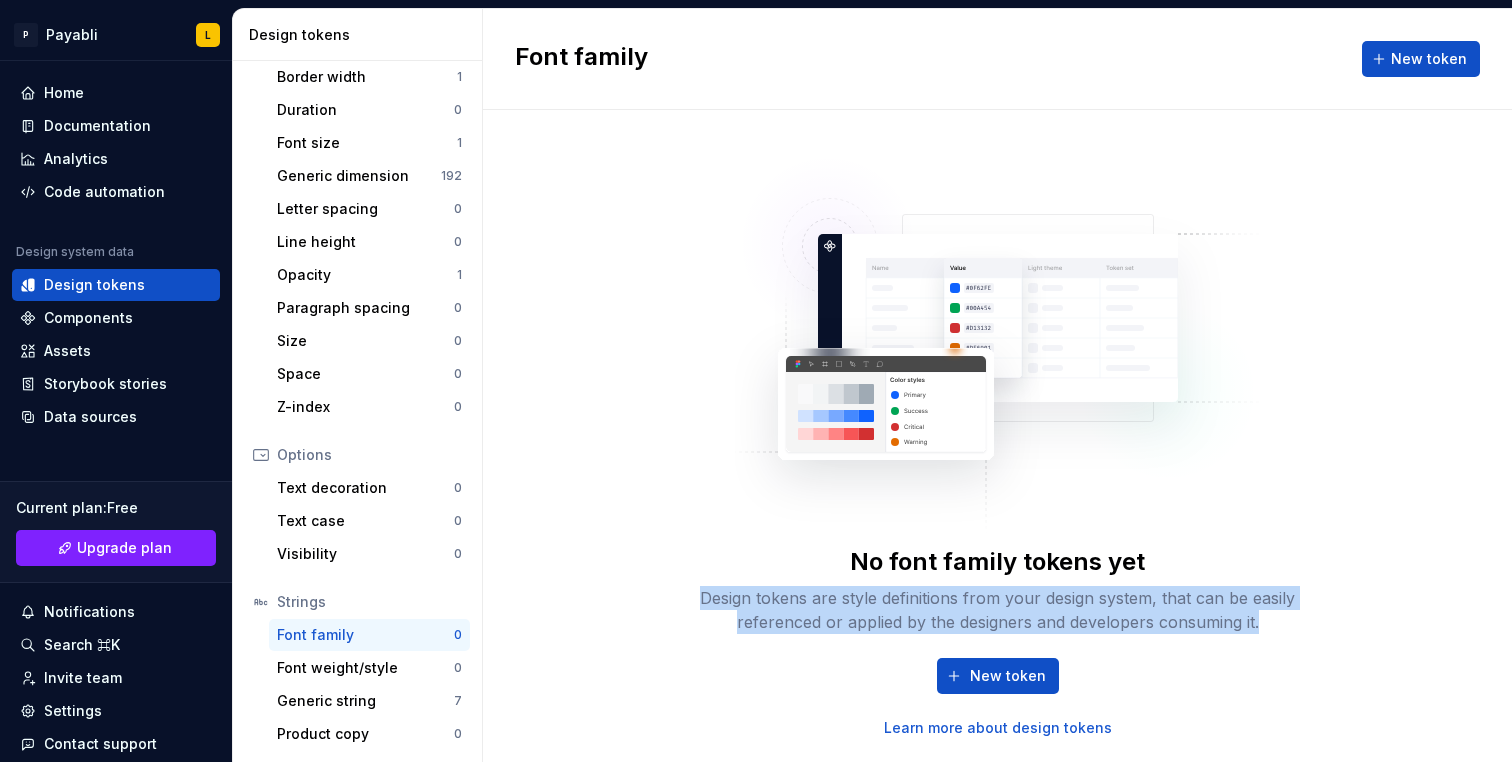drag, startPoint x: 823, startPoint y: 602, endPoint x: 1342, endPoint y: 624, distance: 519.46606 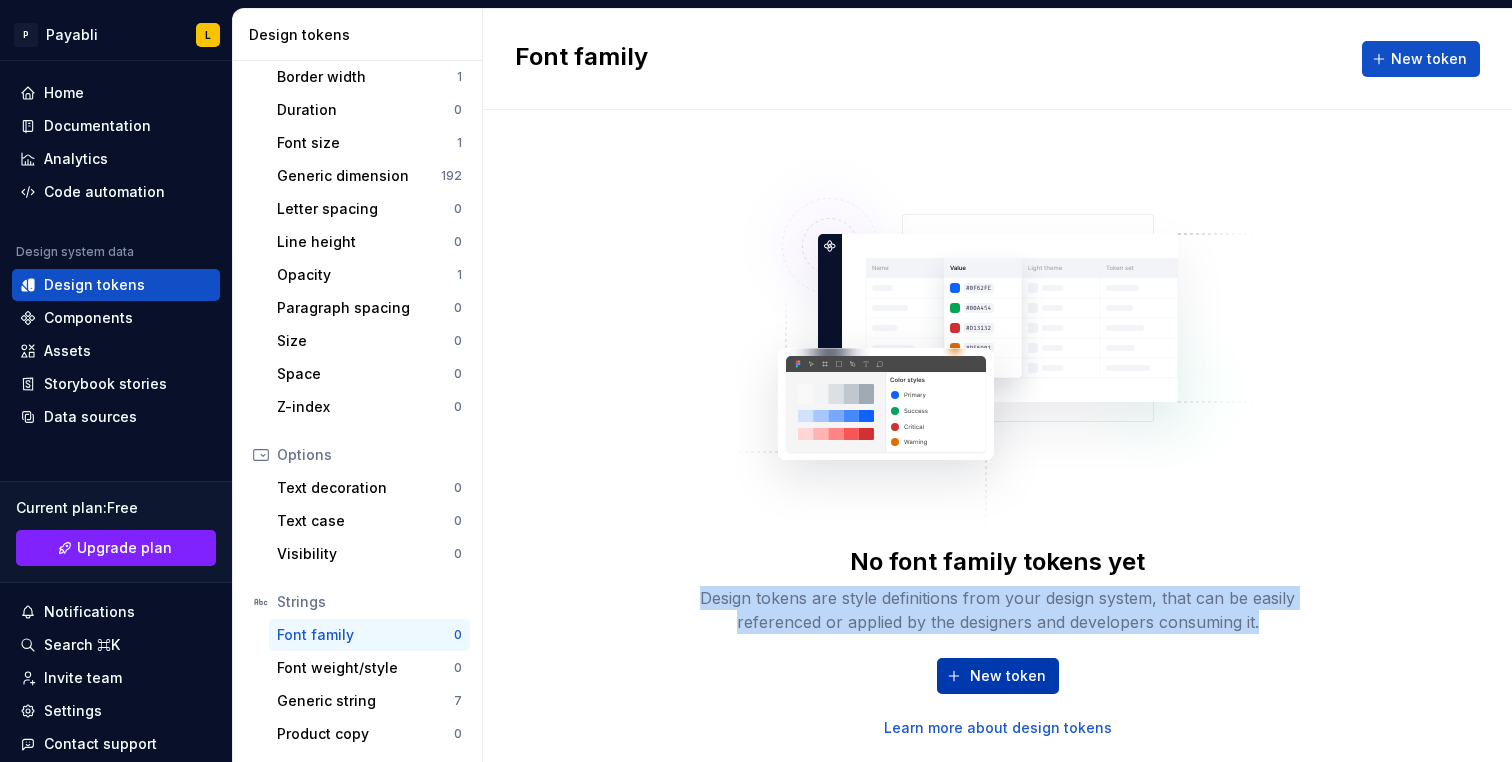 click on "New token" at bounding box center [1008, 676] 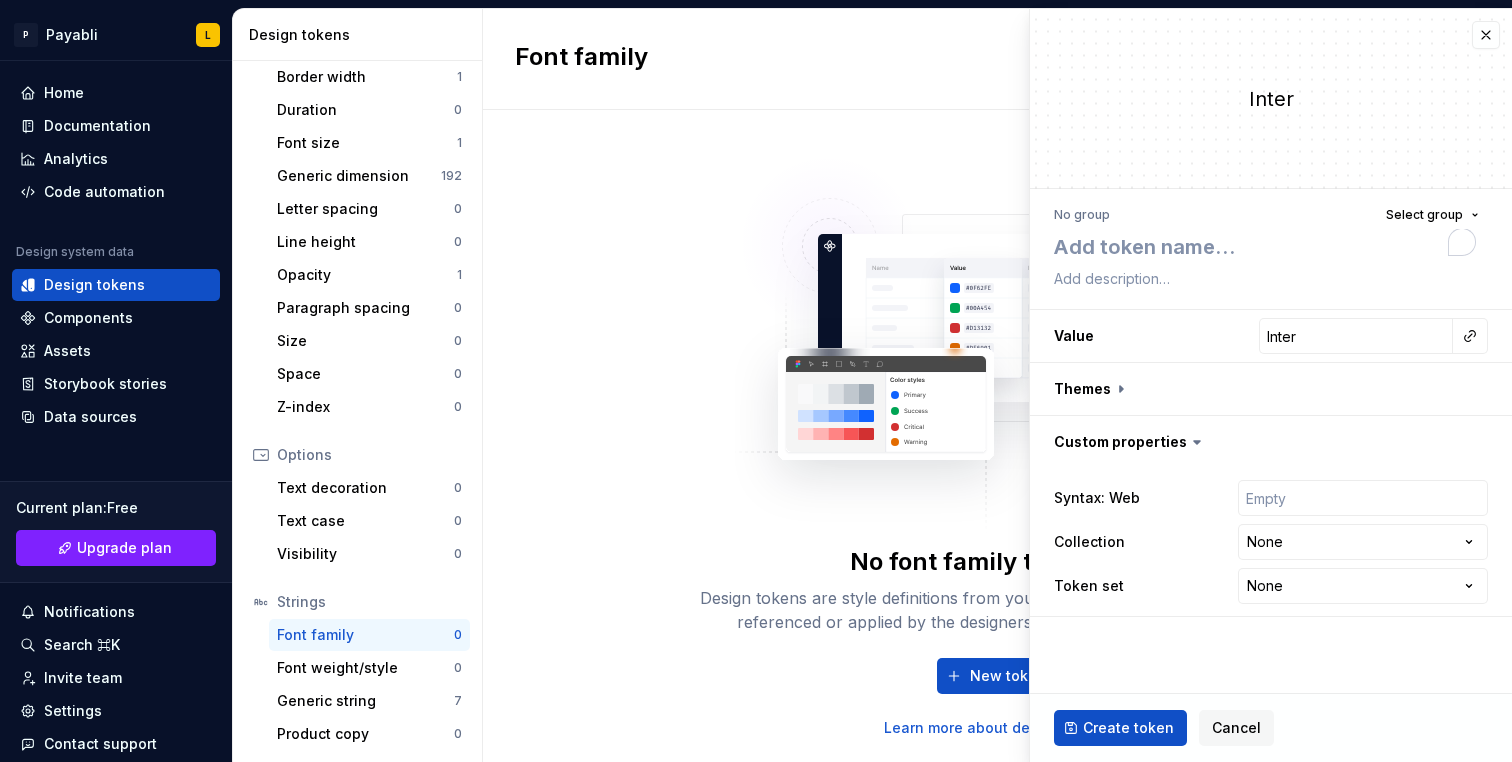 click on "Inter" at bounding box center (1356, 336) 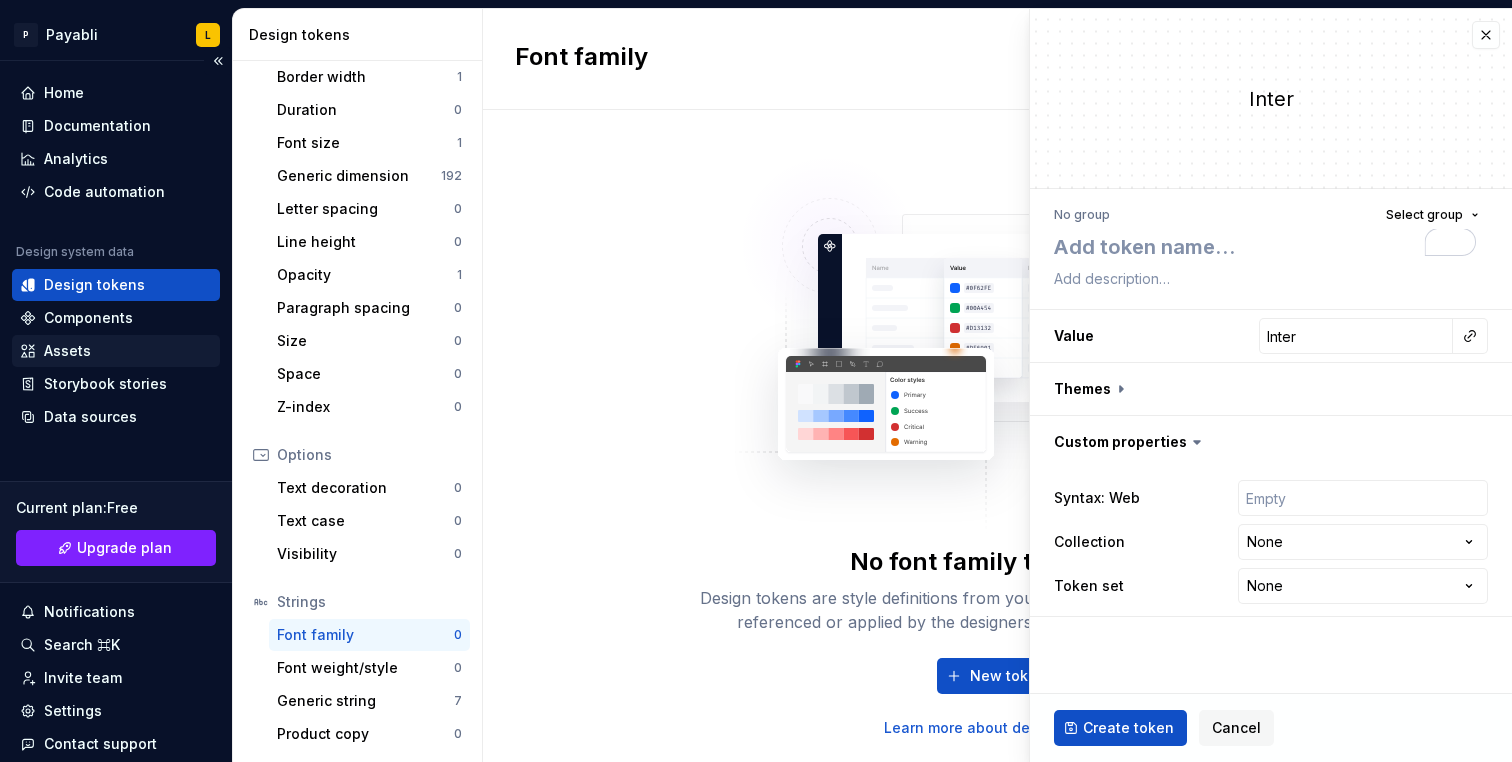 click on "Assets" at bounding box center (116, 351) 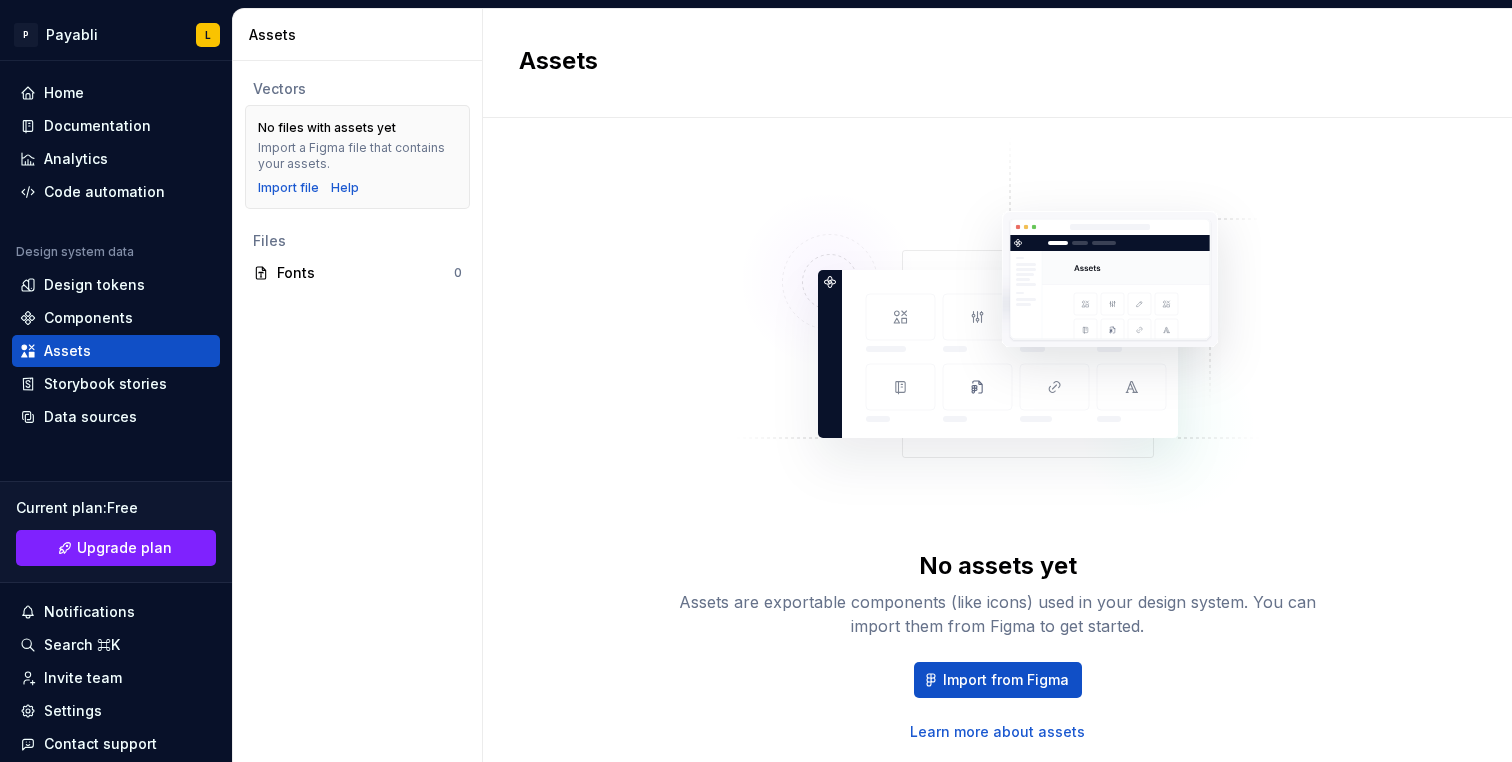 scroll, scrollTop: 72, scrollLeft: 0, axis: vertical 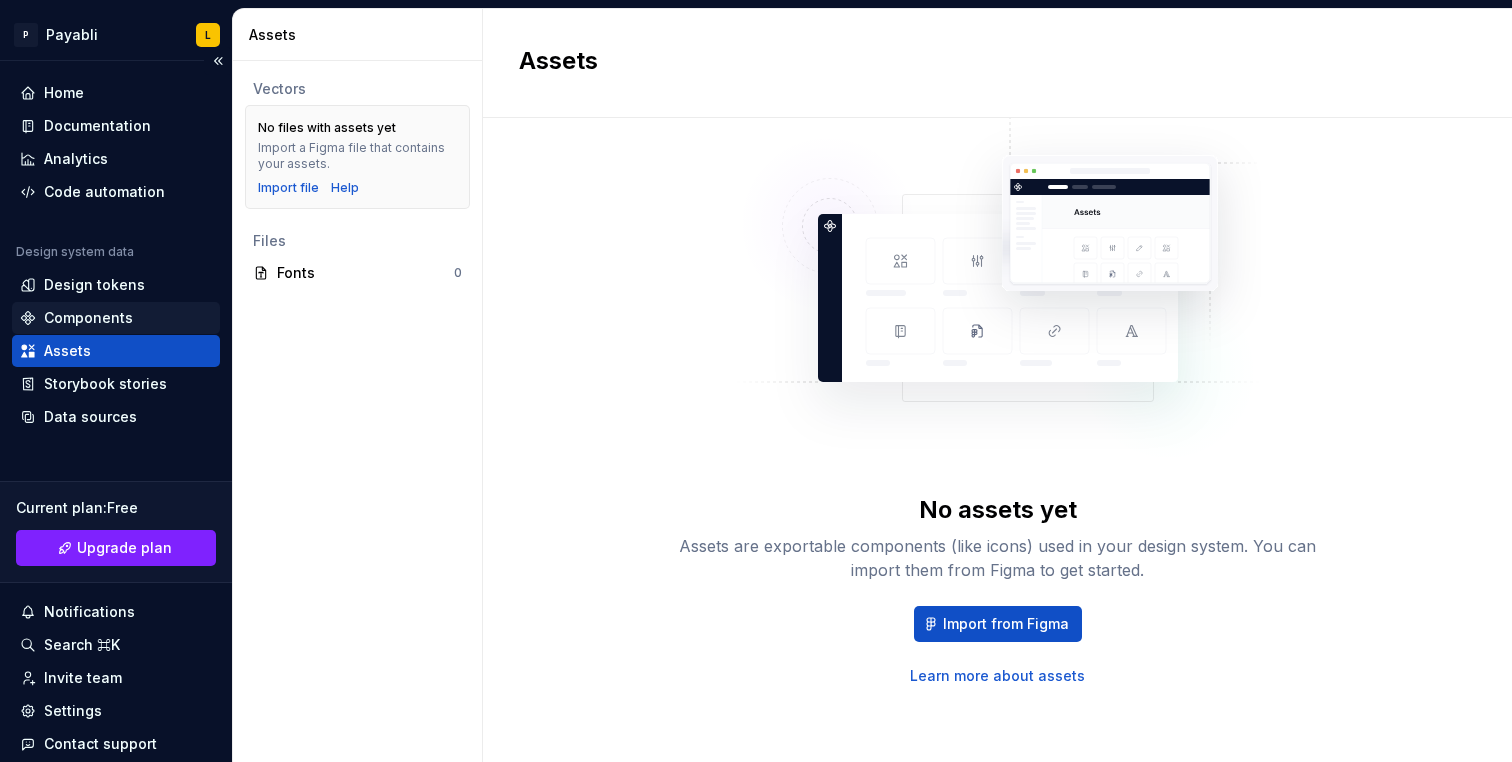 click on "Components" at bounding box center (88, 318) 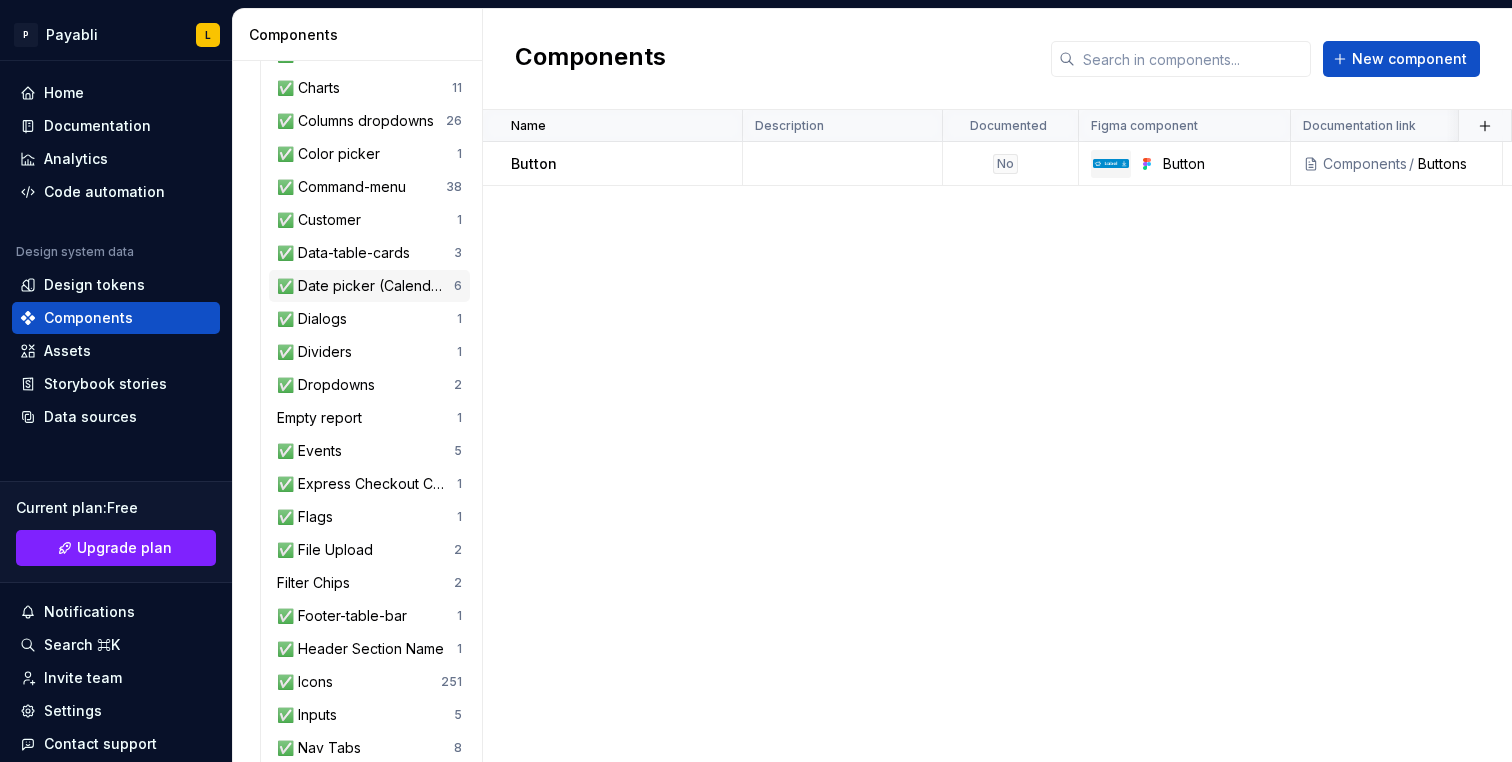 scroll, scrollTop: 575, scrollLeft: 0, axis: vertical 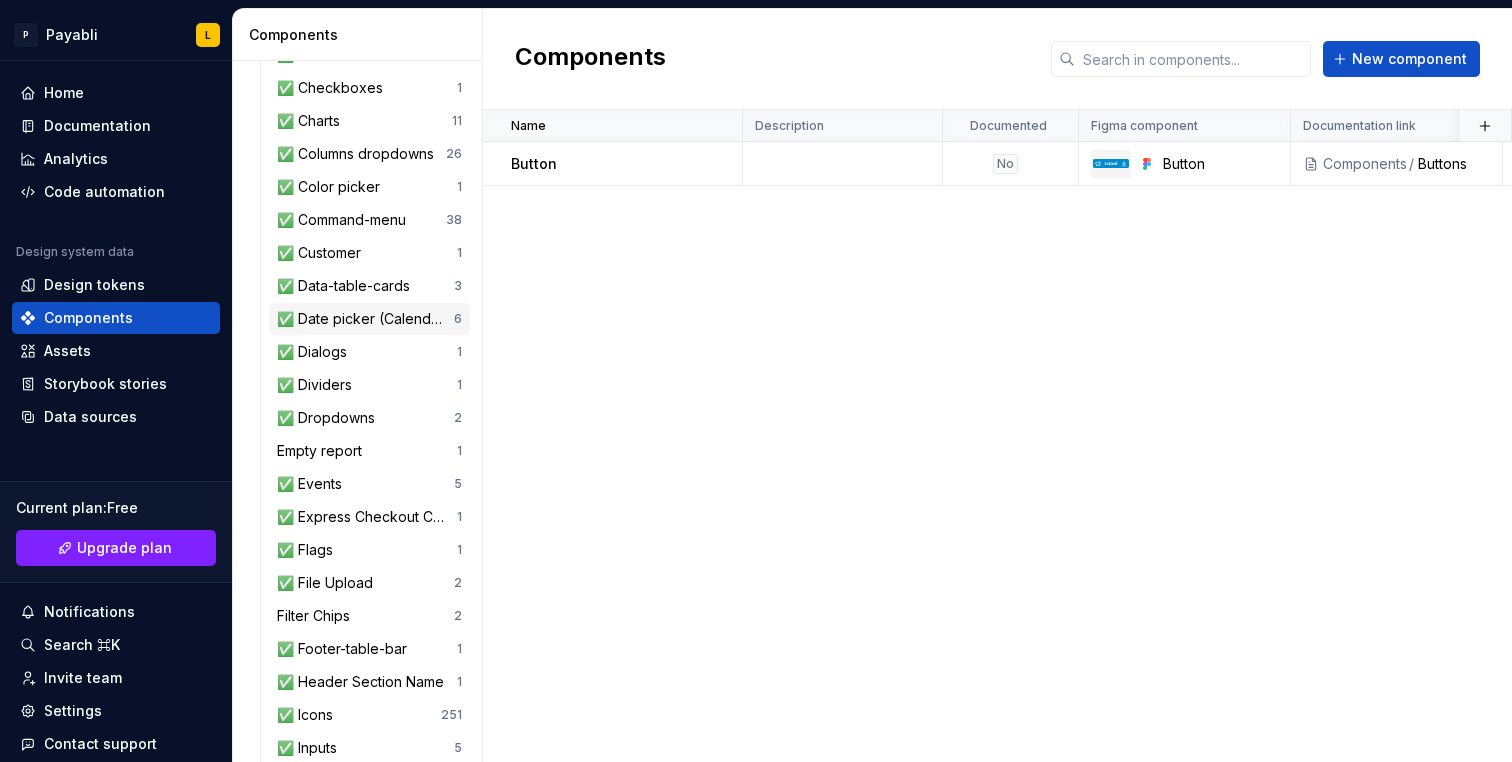 click on "✅ Date picker (Calendar)" at bounding box center [365, 319] 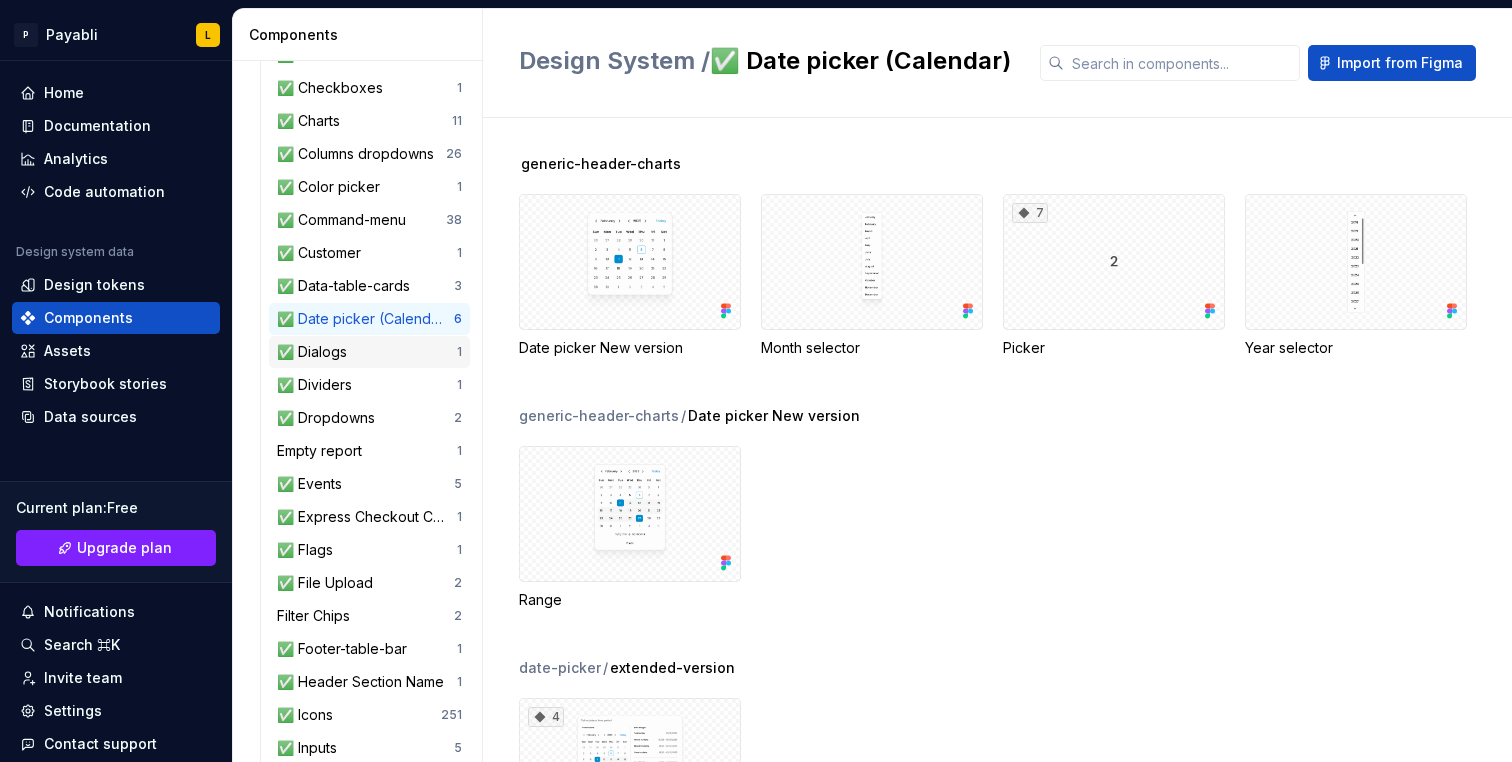 click on "✅ Dialogs" at bounding box center (367, 352) 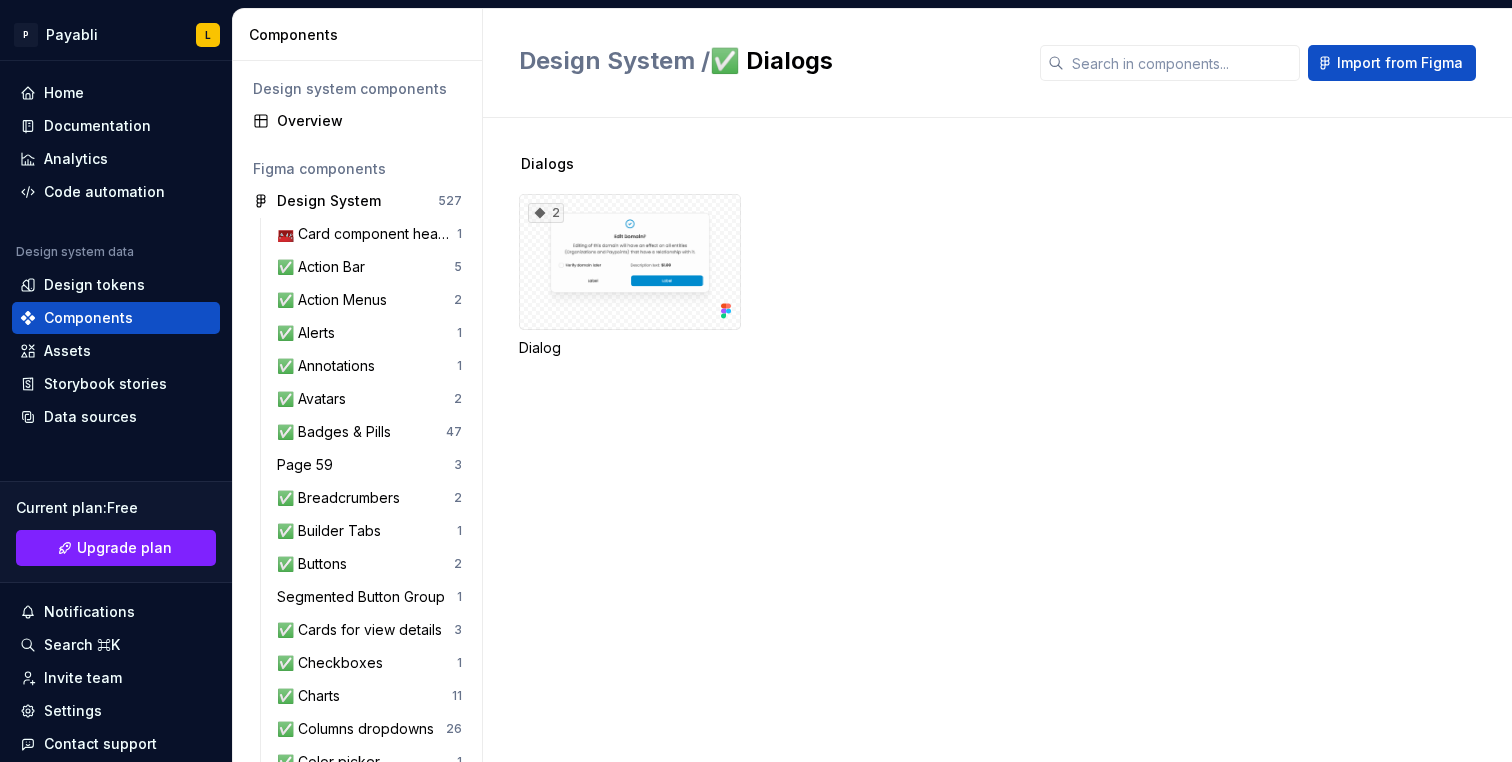 scroll, scrollTop: 19, scrollLeft: 0, axis: vertical 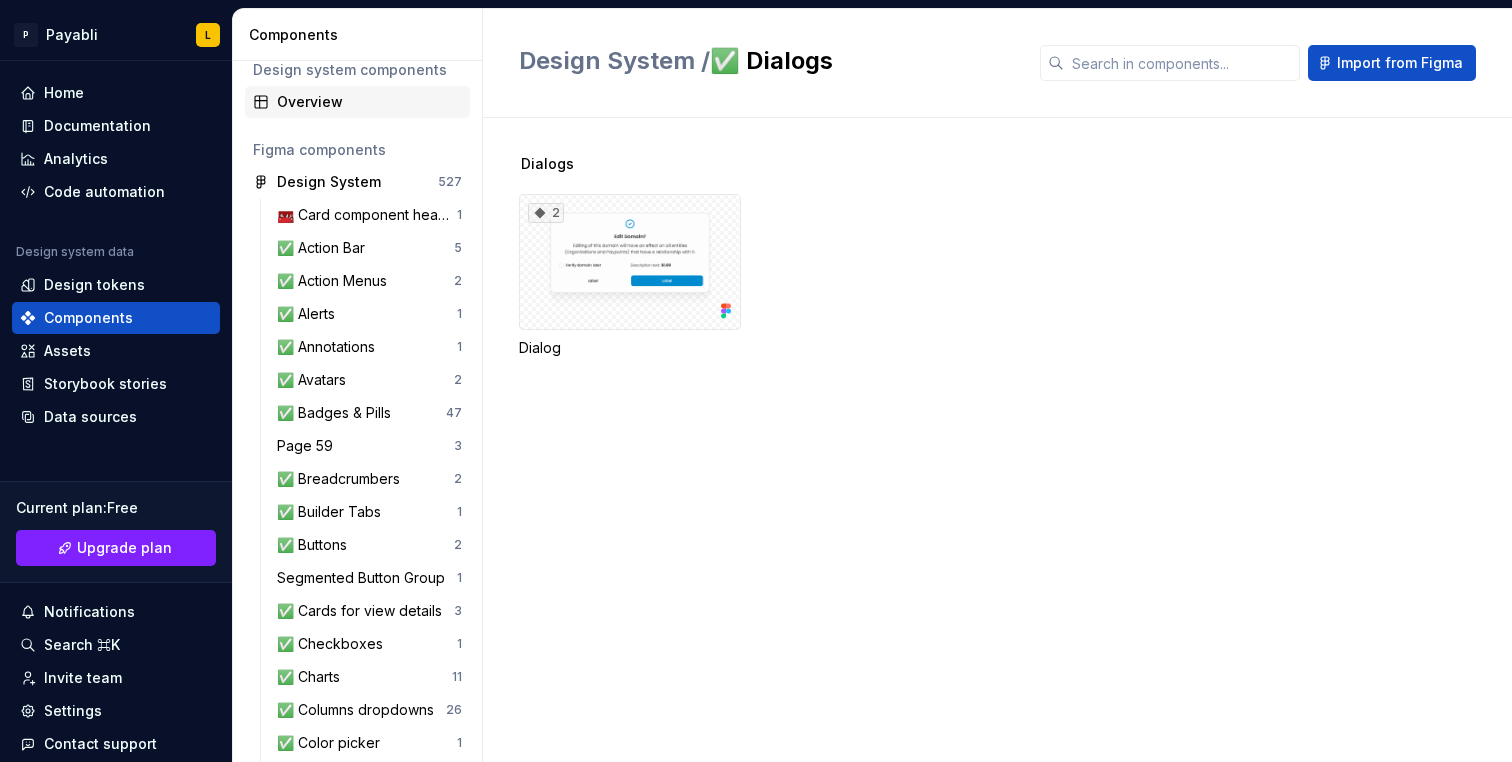click on "Overview" at bounding box center [369, 102] 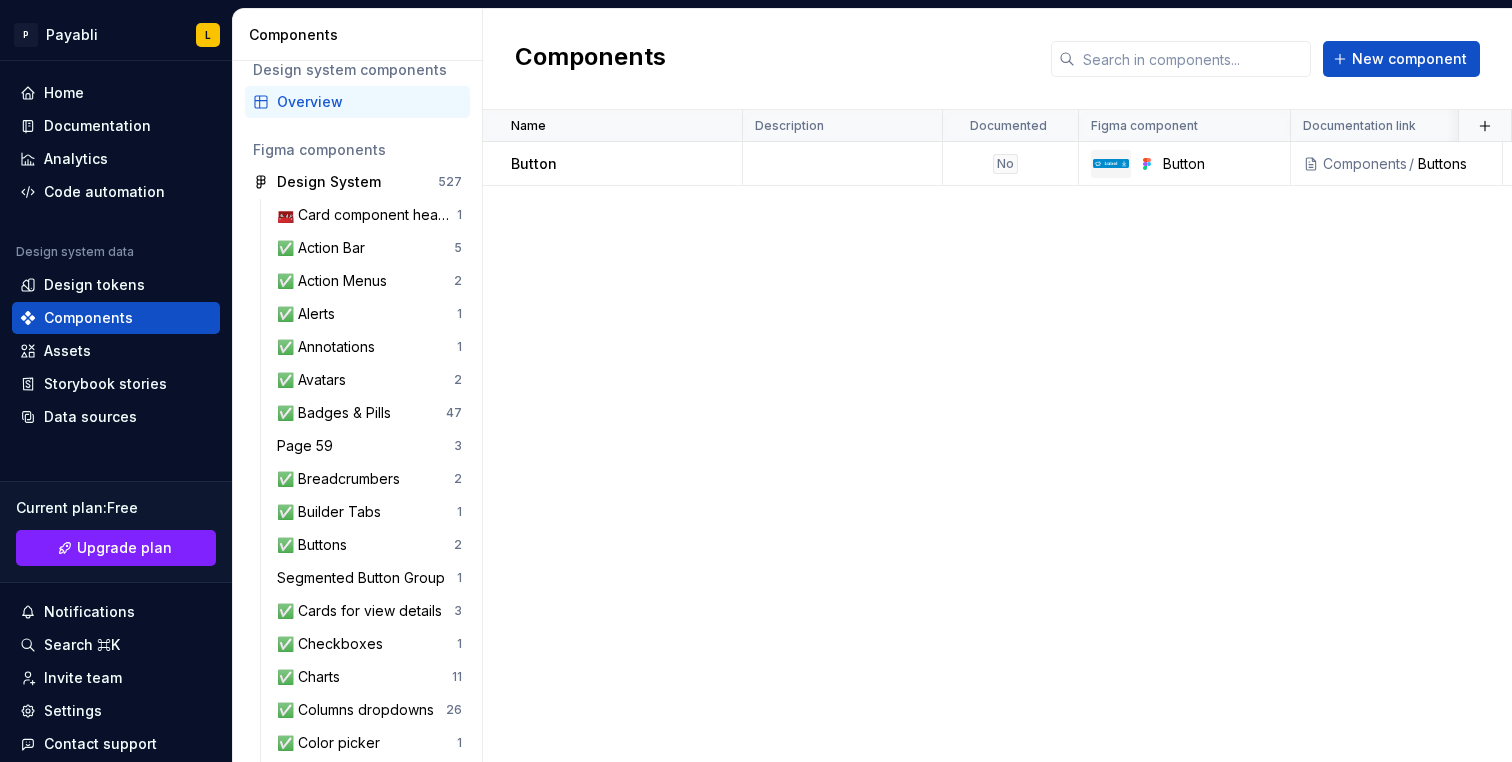 scroll, scrollTop: 0, scrollLeft: 0, axis: both 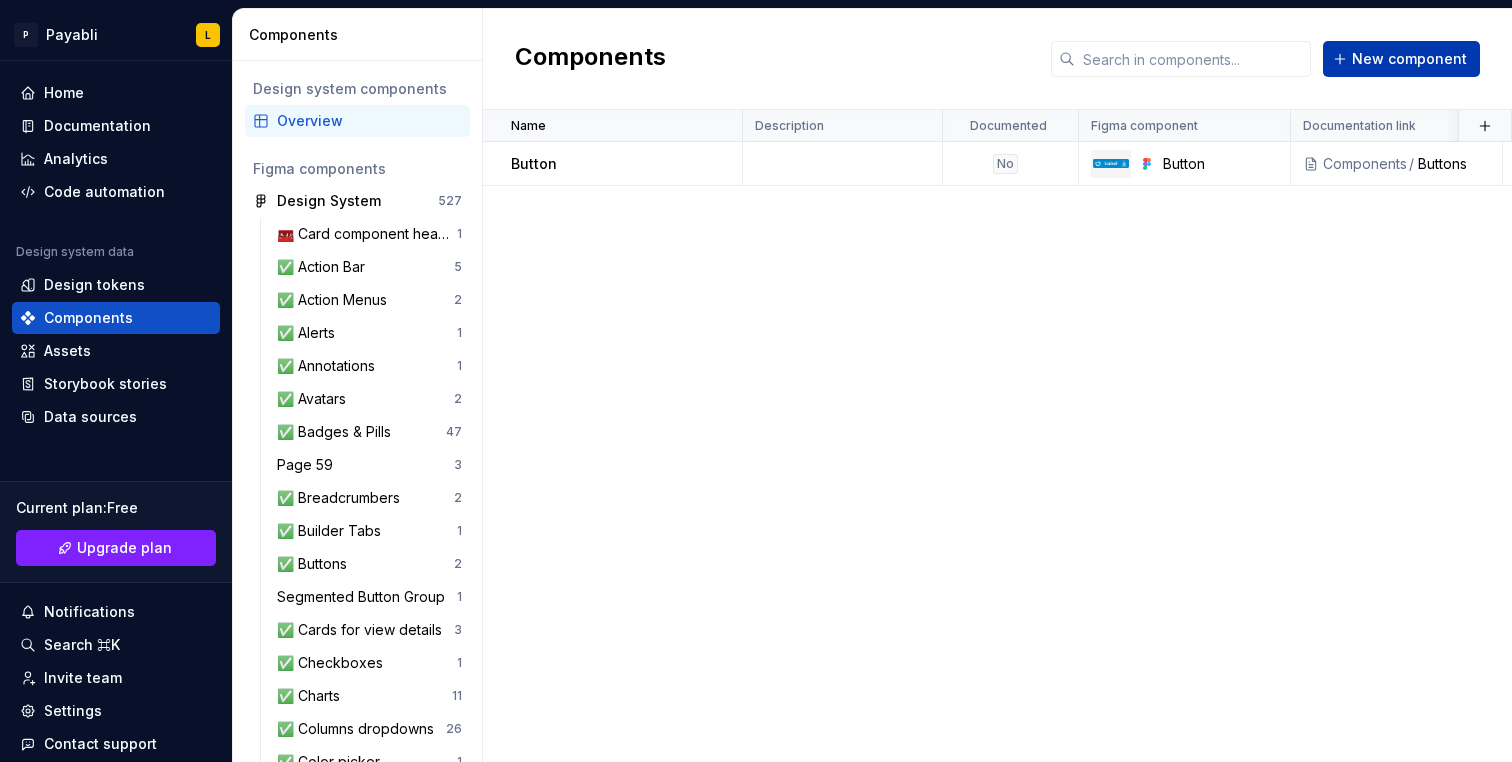 click on "New component" at bounding box center (1401, 59) 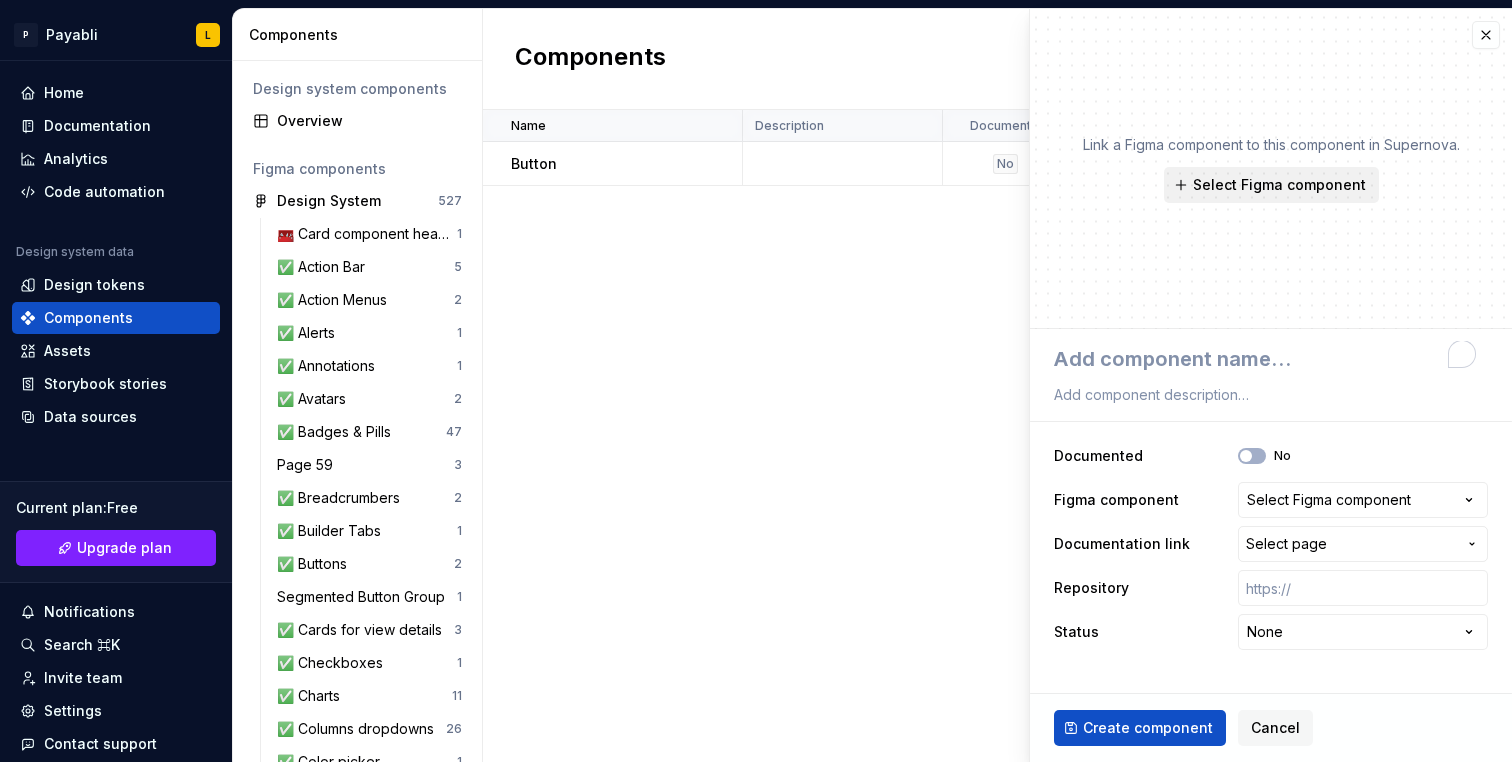 click on "Select Figma component" at bounding box center (1279, 185) 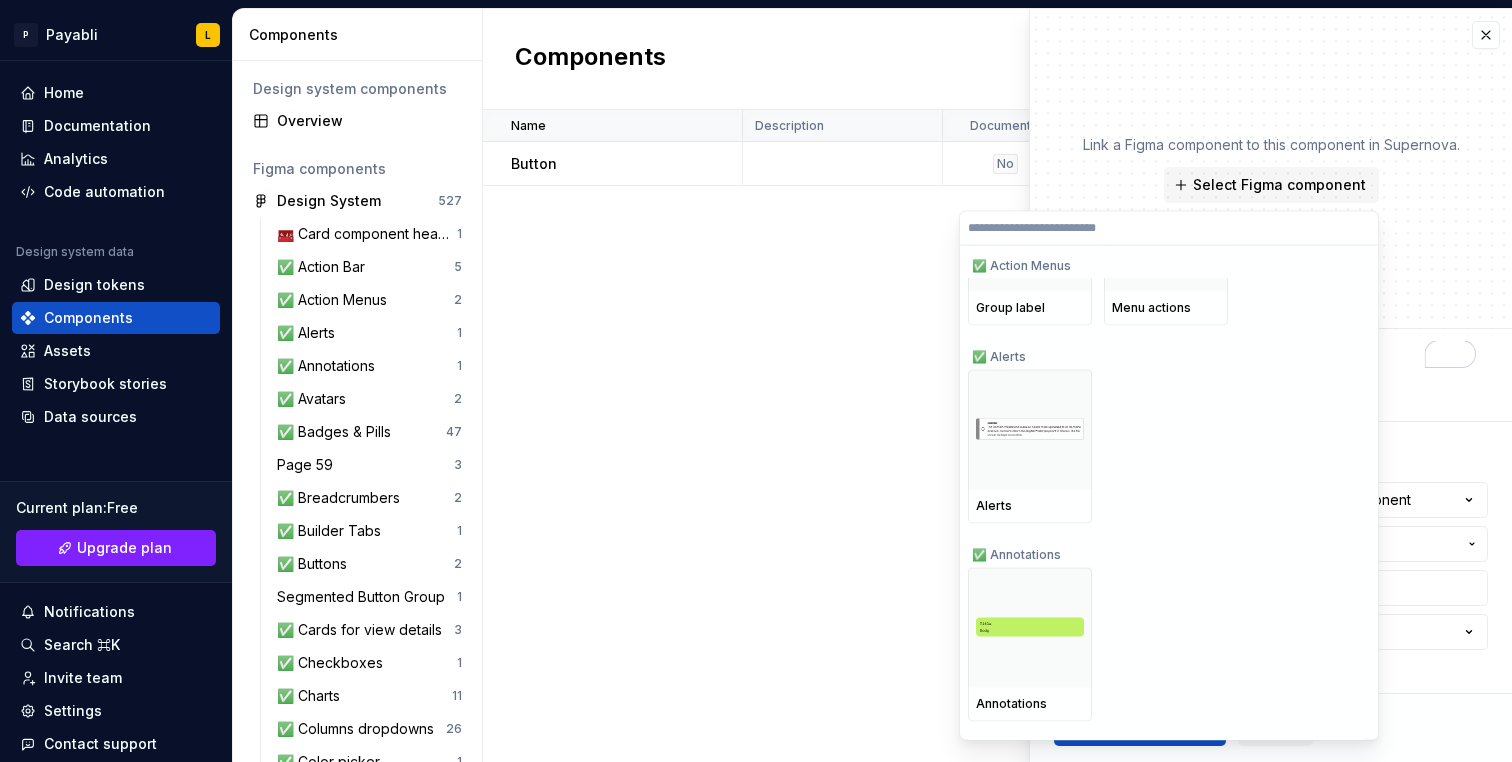 scroll, scrollTop: 681, scrollLeft: 0, axis: vertical 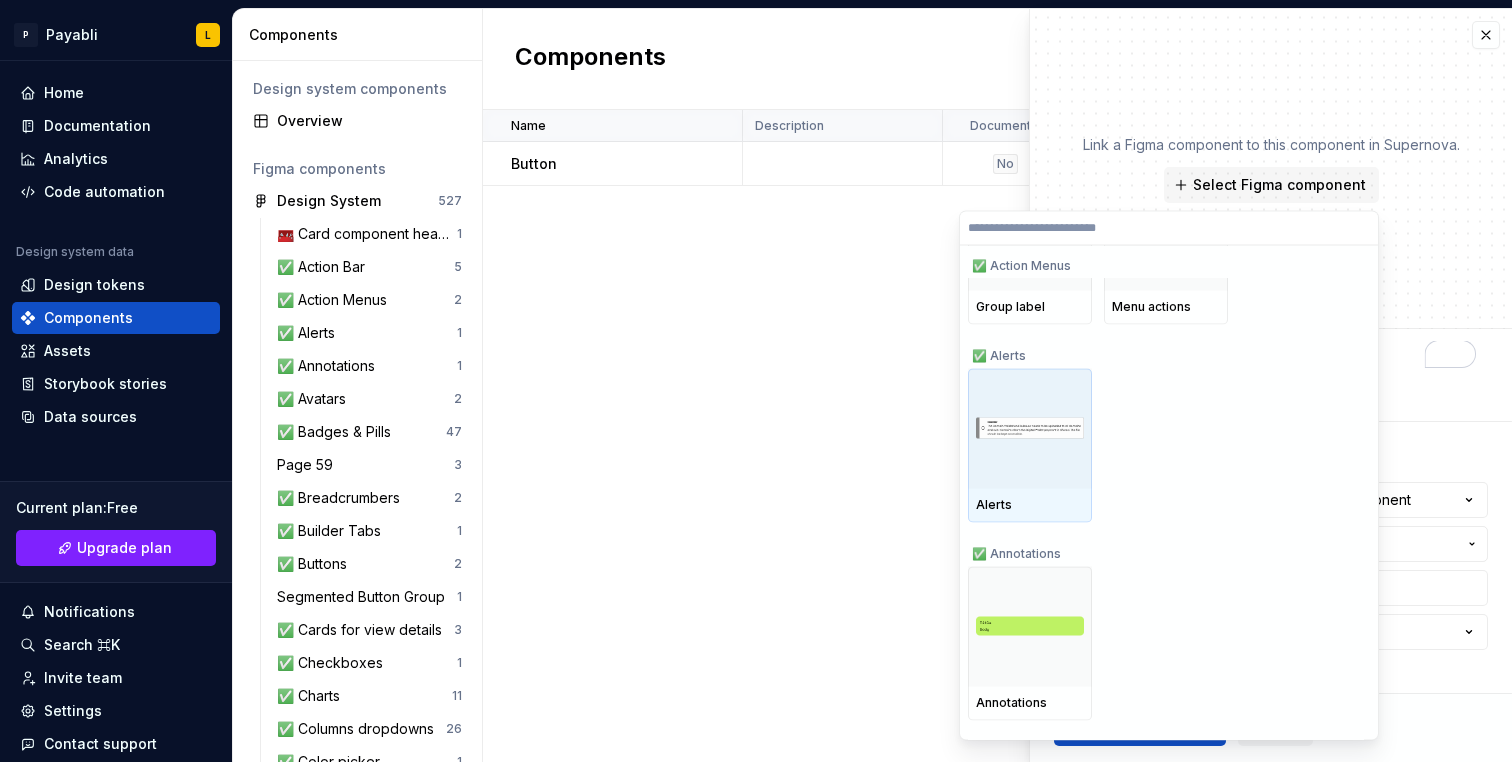 click at bounding box center (1030, 428) 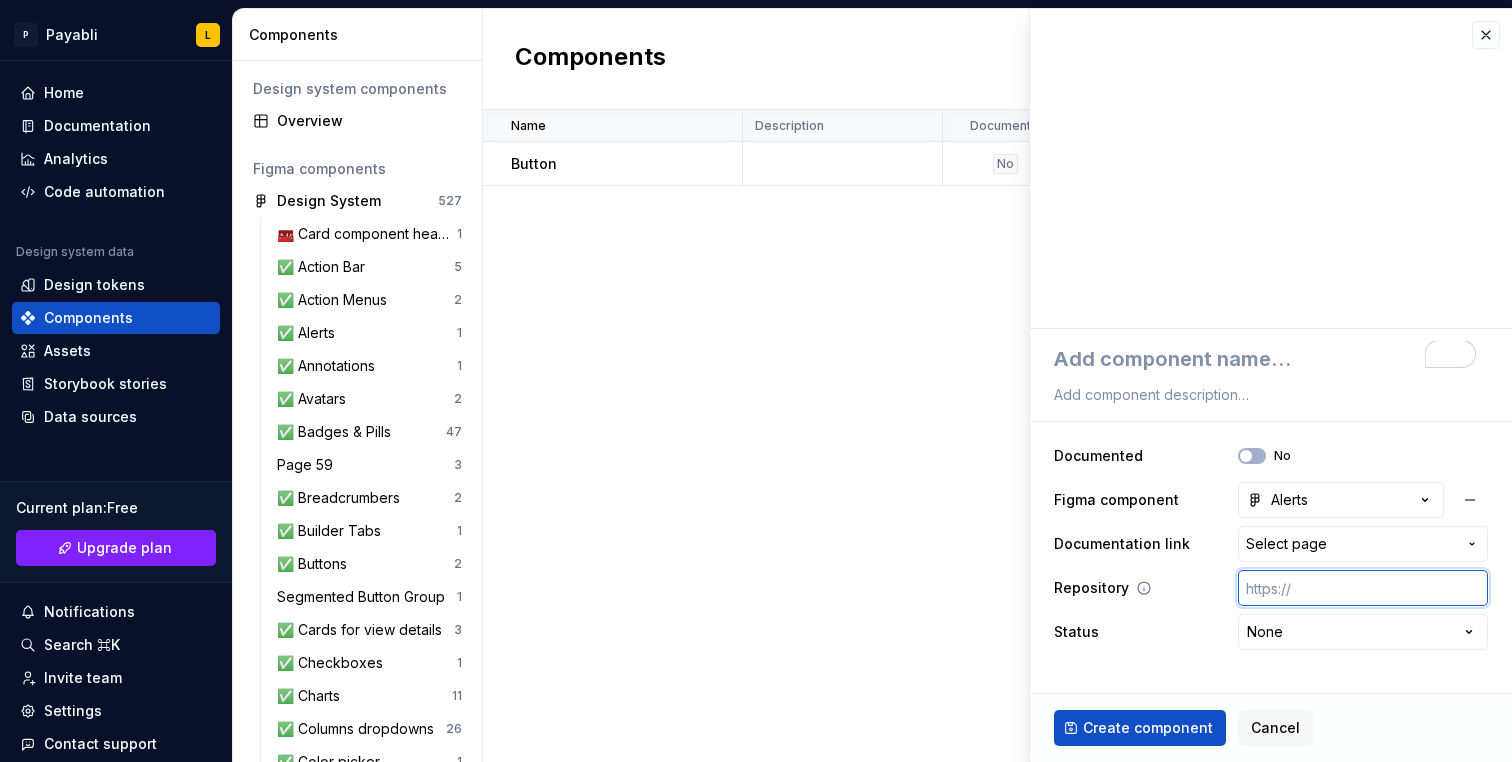 click at bounding box center [1363, 588] 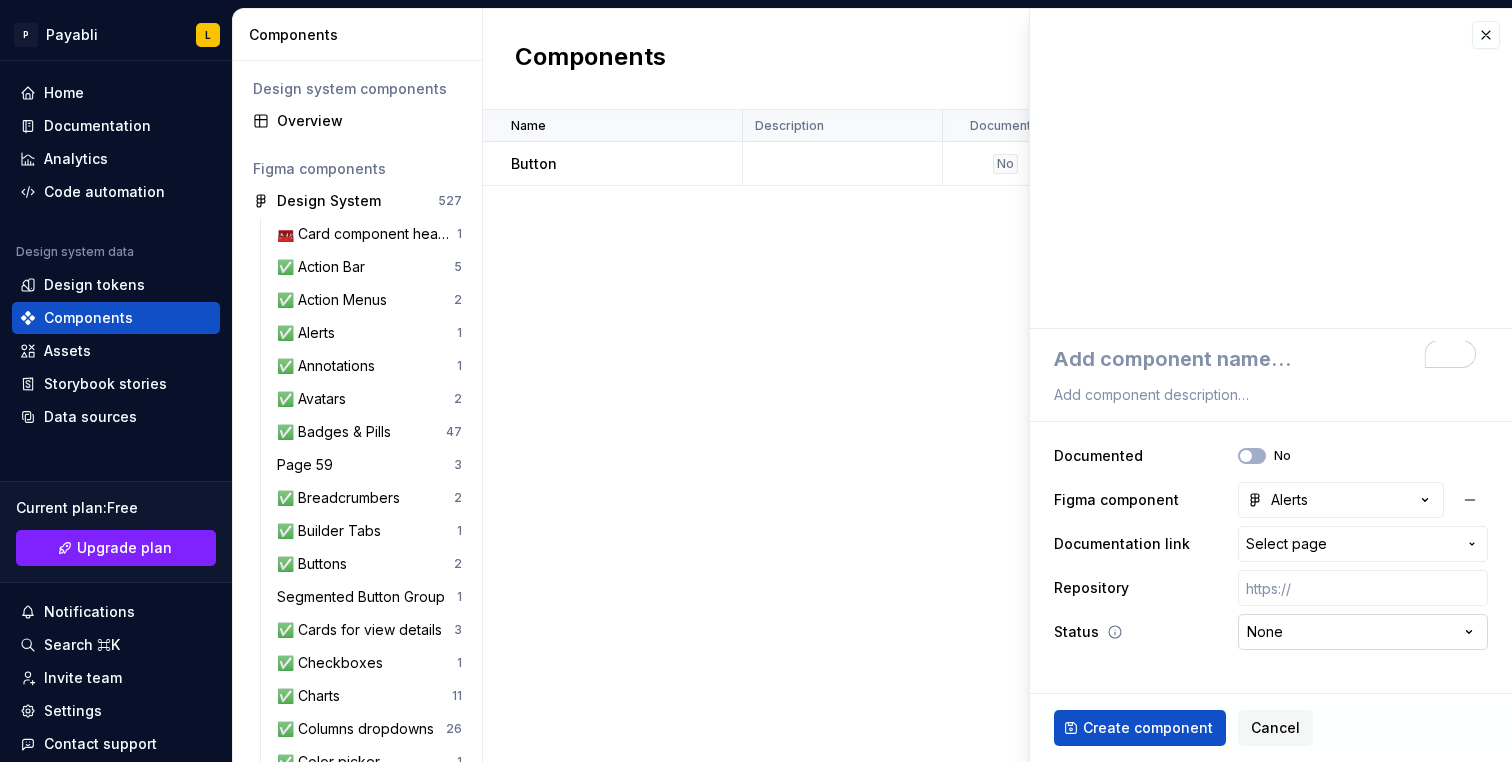 click on "P Payabli L Home Documentation Analytics Code automation Design system data Design tokens Components Assets Storybook stories Data sources Current plan :  Free Upgrade plan Notifications Search ⌘K Invite team Settings Contact support Help Components Design system components Overview Figma components Design System 527 🧰 Card component headings (internal) 1 ✅ Action Bar 5 ✅ Action Menus 2 ✅ Alerts 1 ✅ Annotations 1 ✅ Avatars 2 ✅ Badges & Pills 47 Page 59 3 ✅ Breadcrumbers 2 ✅ Builder Tabs 1 ✅ Buttons 2 Segmented Button Group 1 ✅ Cards for view details 3 ✅ Checkboxes 1 ✅ Charts 11 ✅ Columns dropdowns 26 ✅ Color picker 1 ✅ Command-menu 38 ✅ Customer 1 ✅ Data-table-cards 3 ✅ Date picker (Calendar) 6 ✅ Dialogs 1 ✅ Dividers 1 ✅ Dropdowns 2 Empty report 1 ✅ Events 5 ✅ Express Checkout Component 1 ✅ Flags 1 ✅ File Upload 2 Filter Chips 2 ✅ Footer-table-bar 1 ✅ Header Section Name 1 ✅ Icons 251 ✅ Inputs 5 ✅ Nav Tabs 8 ✅ Payment Methods 3 16 1 1 22 1 1 1" at bounding box center [756, 381] 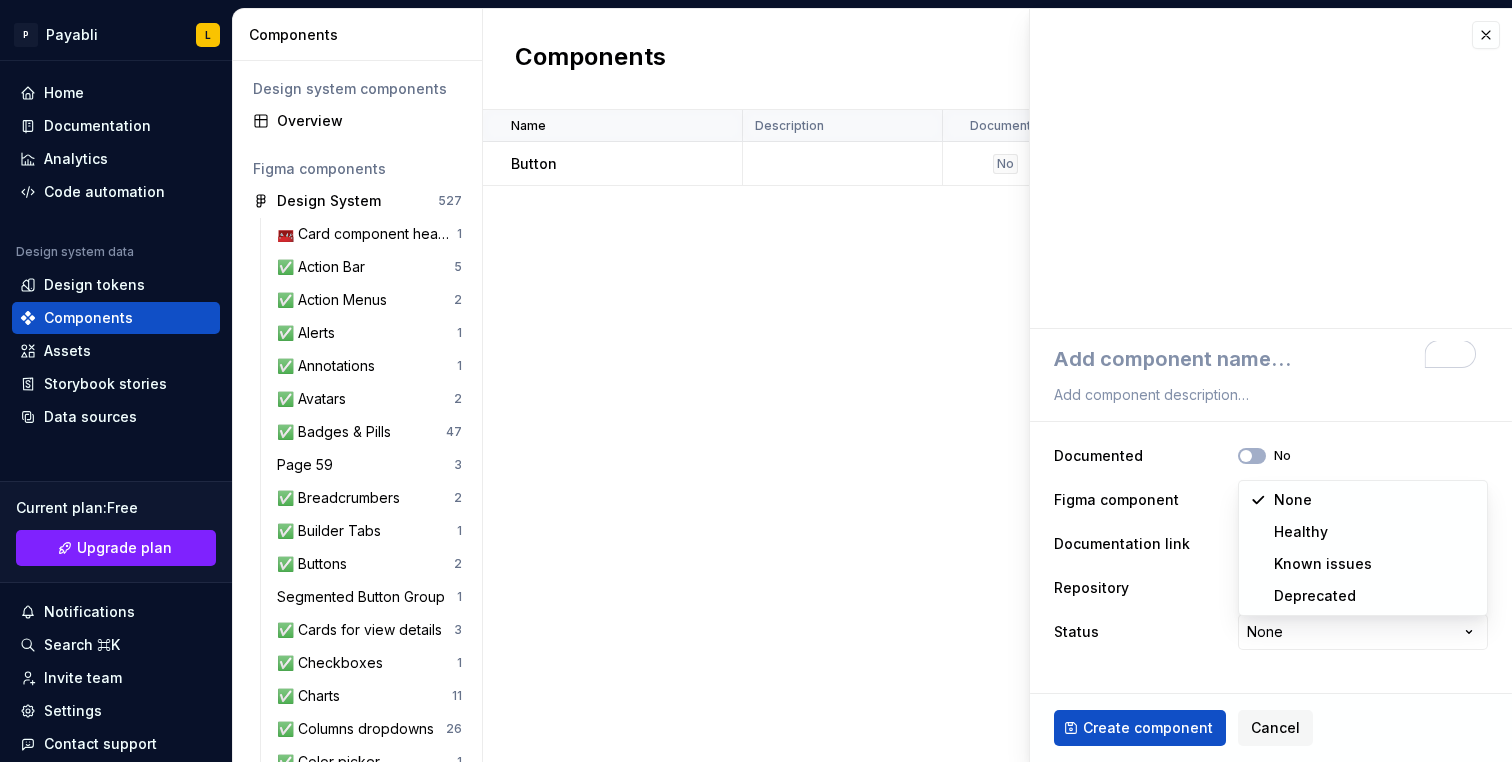 click on "P Payabli L Home Documentation Analytics Code automation Design system data Design tokens Components Assets Storybook stories Data sources Current plan :  Free Upgrade plan Notifications Search ⌘K Invite team Settings Contact support Help Components Design system components Overview Figma components Design System 527 🧰 Card component headings (internal) 1 ✅ Action Bar 5 ✅ Action Menus 2 ✅ Alerts 1 ✅ Annotations 1 ✅ Avatars 2 ✅ Badges & Pills 47 Page 59 3 ✅ Breadcrumbers 2 ✅ Builder Tabs 1 ✅ Buttons 2 Segmented Button Group 1 ✅ Cards for view details 3 ✅ Checkboxes 1 ✅ Charts 11 ✅ Columns dropdowns 26 ✅ Color picker 1 ✅ Command-menu 38 ✅ Customer 1 ✅ Data-table-cards 3 ✅ Date picker (Calendar) 6 ✅ Dialogs 1 ✅ Dividers 1 ✅ Dropdowns 2 Empty report 1 ✅ Events 5 ✅ Express Checkout Component 1 ✅ Flags 1 ✅ File Upload 2 Filter Chips 2 ✅ Footer-table-bar 1 ✅ Header Section Name 1 ✅ Icons 251 ✅ Inputs 5 ✅ Nav Tabs 8 ✅ Payment Methods 3 16 1 1 22 1 1 1" at bounding box center (756, 381) 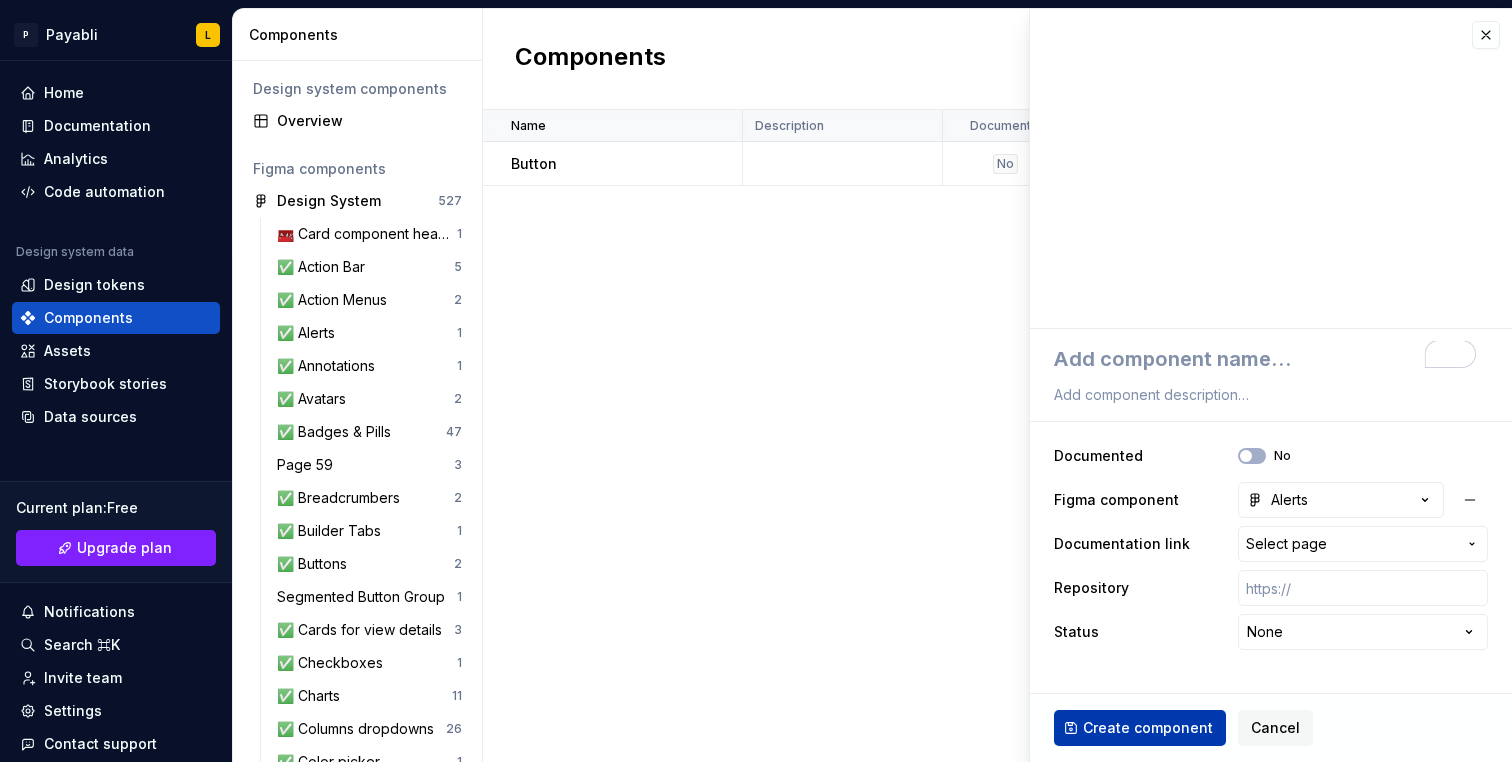 click on "Create component" at bounding box center (1148, 728) 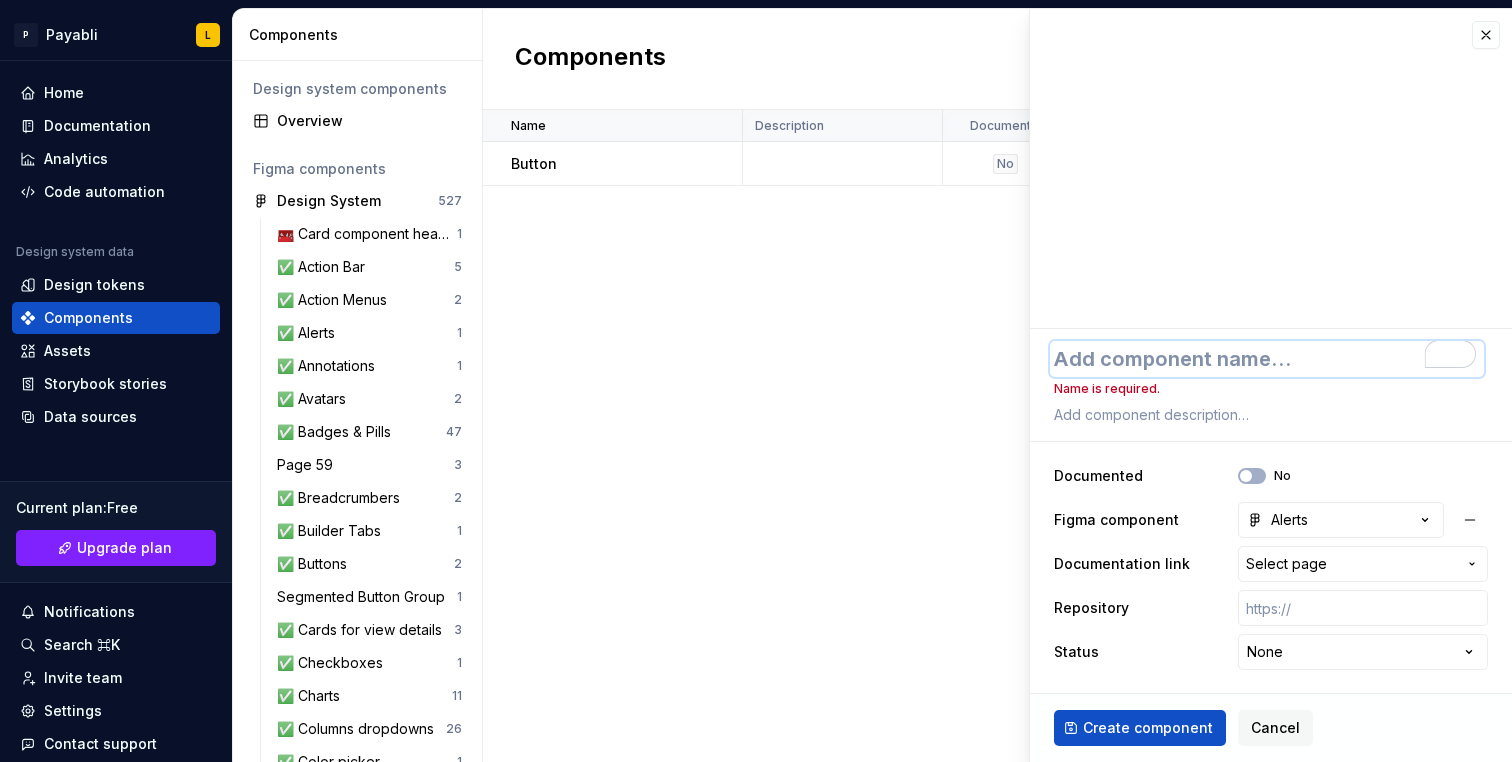 type on "*" 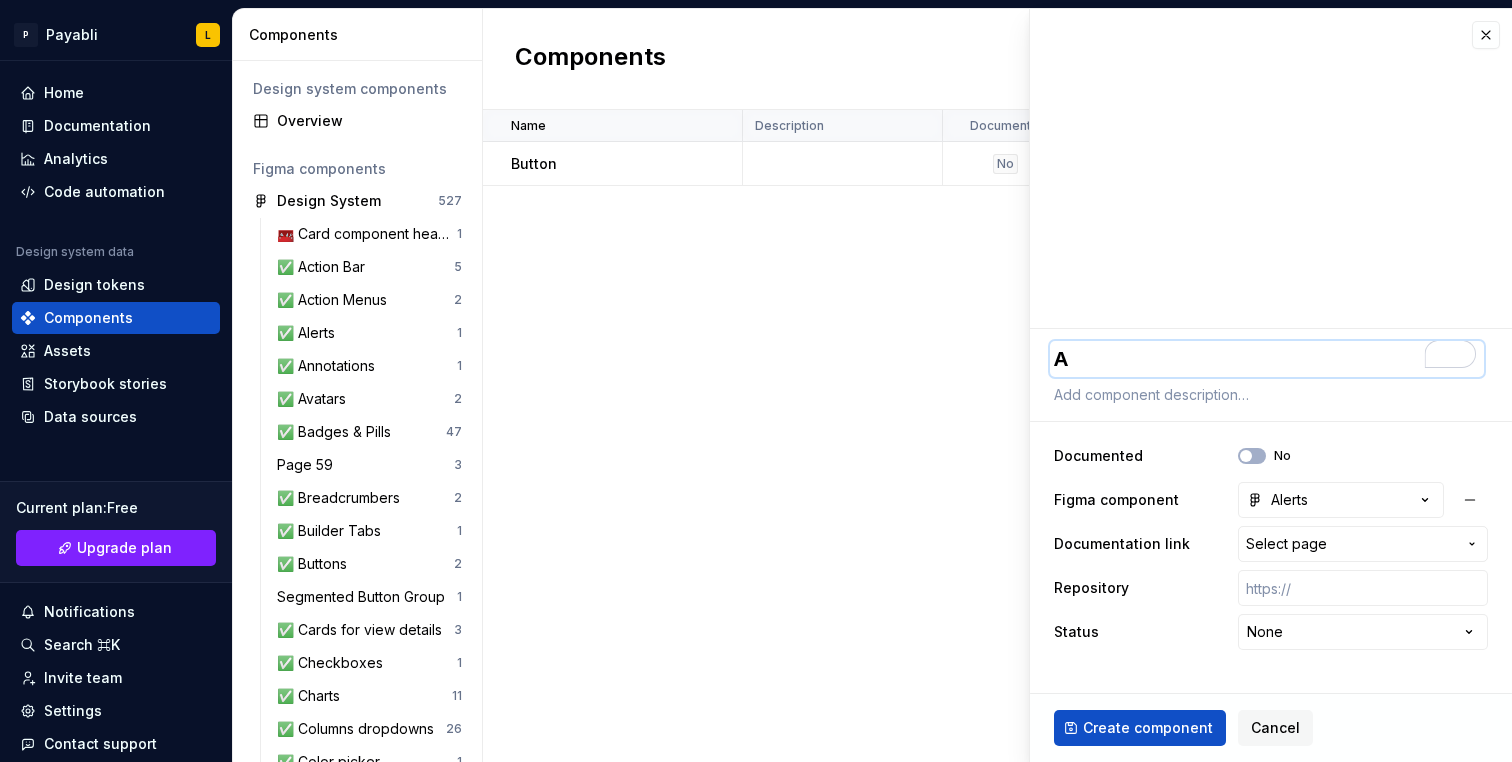 type on "*" 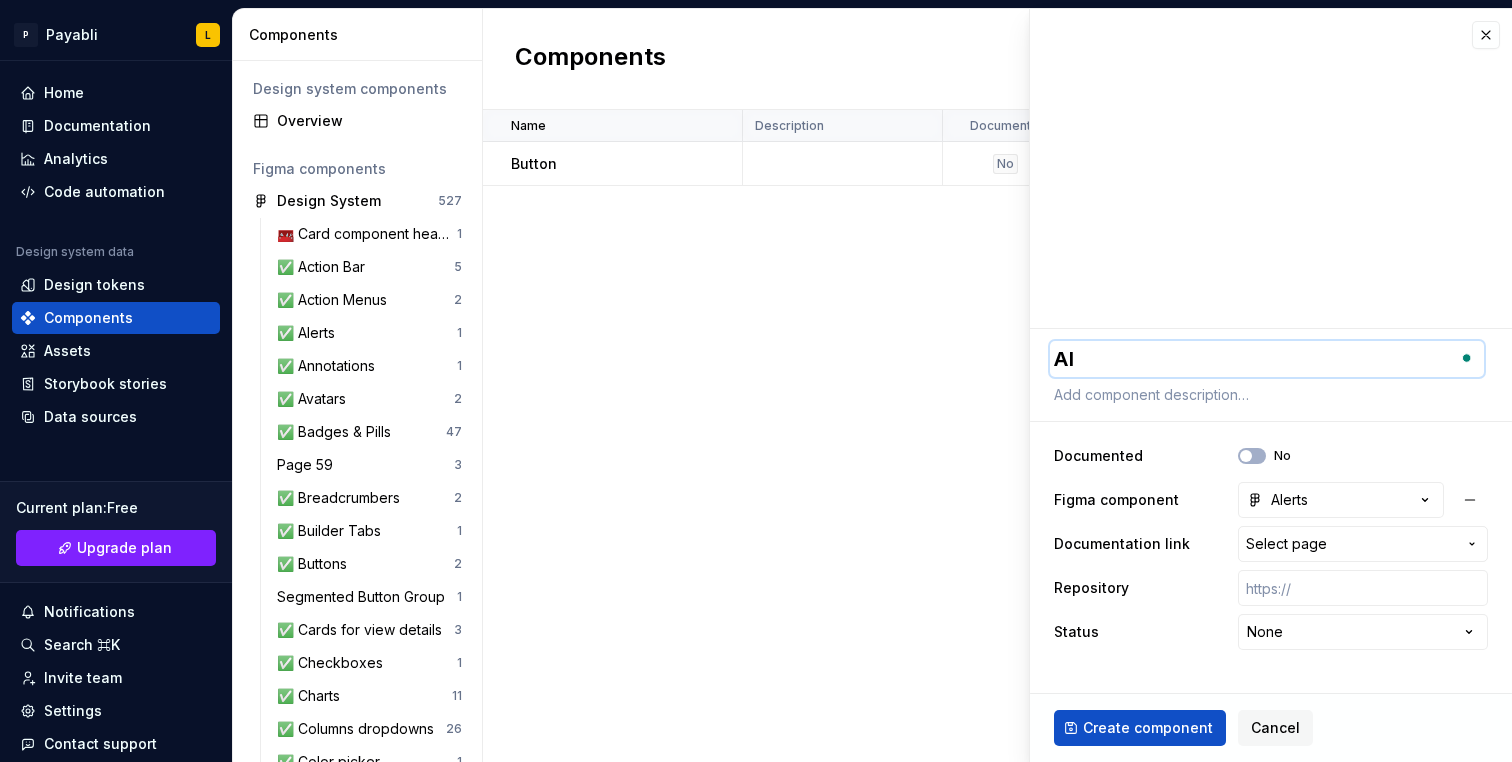 type on "*" 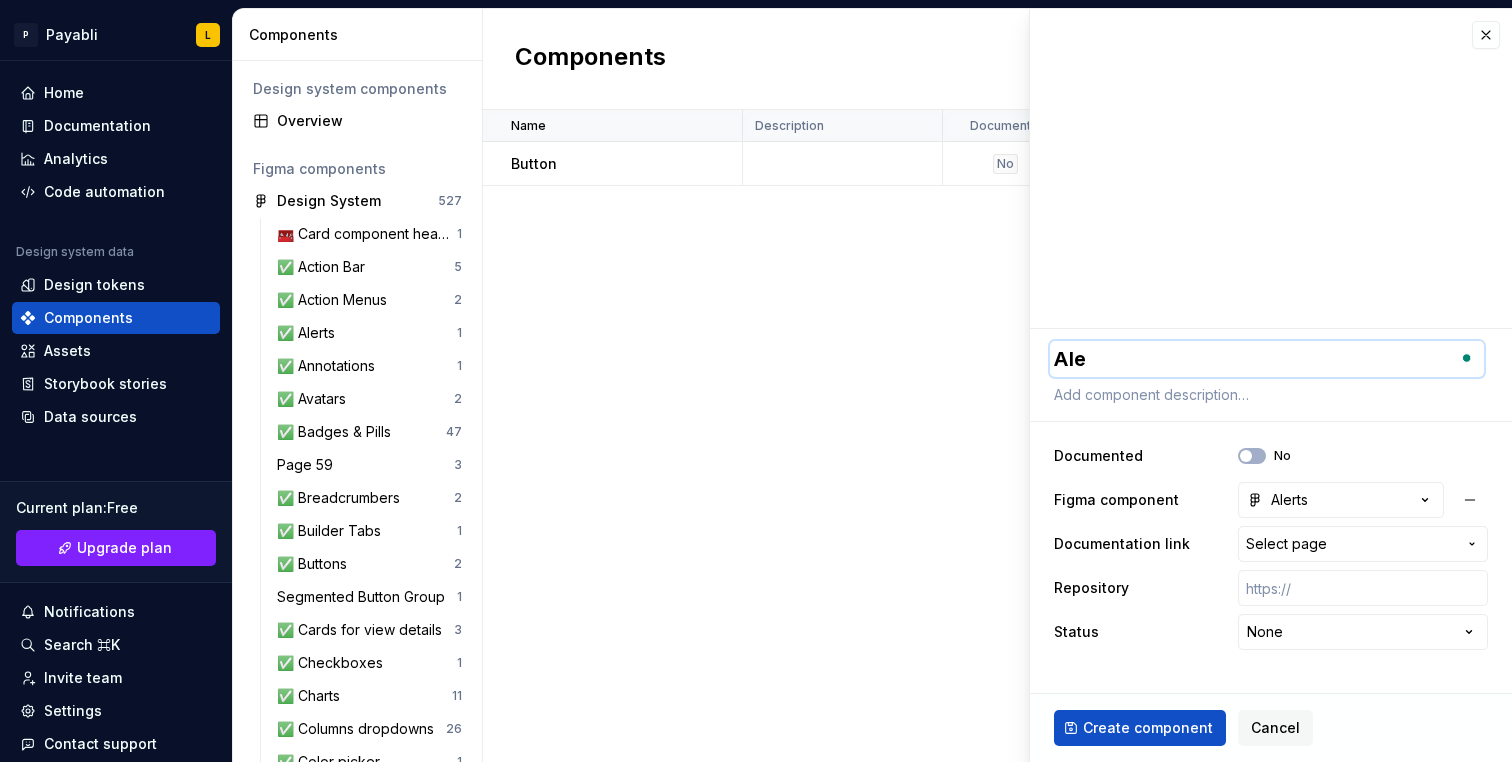 type on "*" 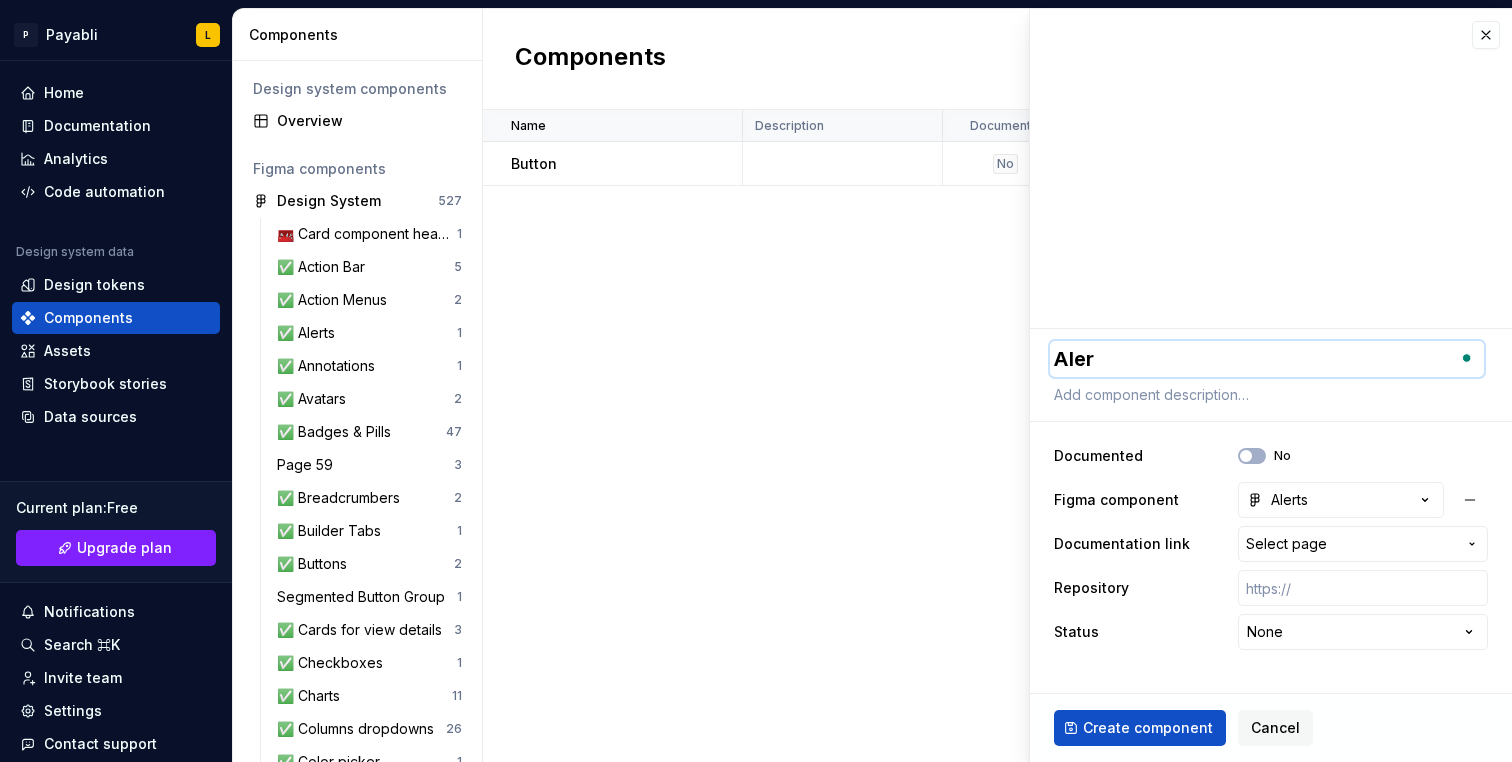 type on "*" 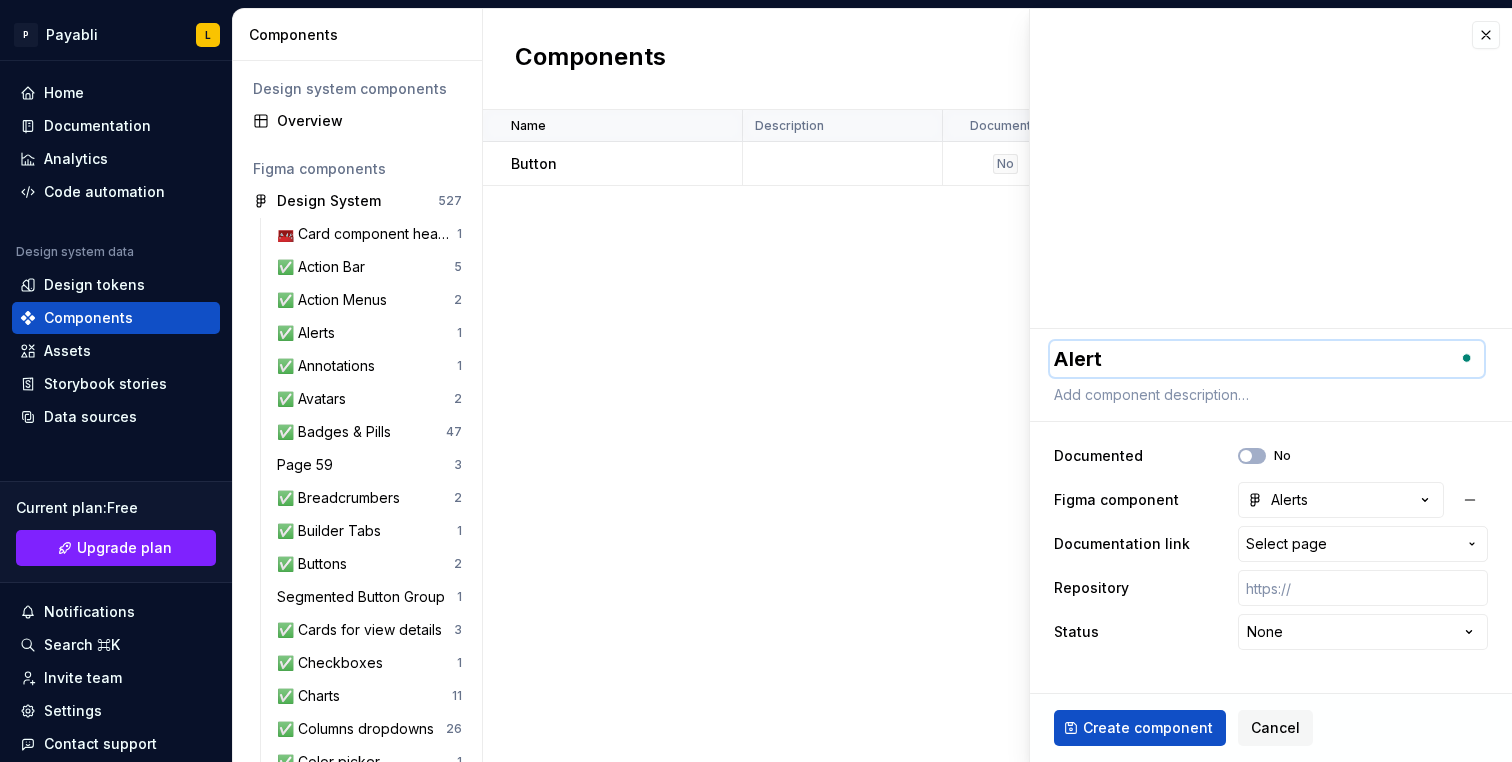type on "*" 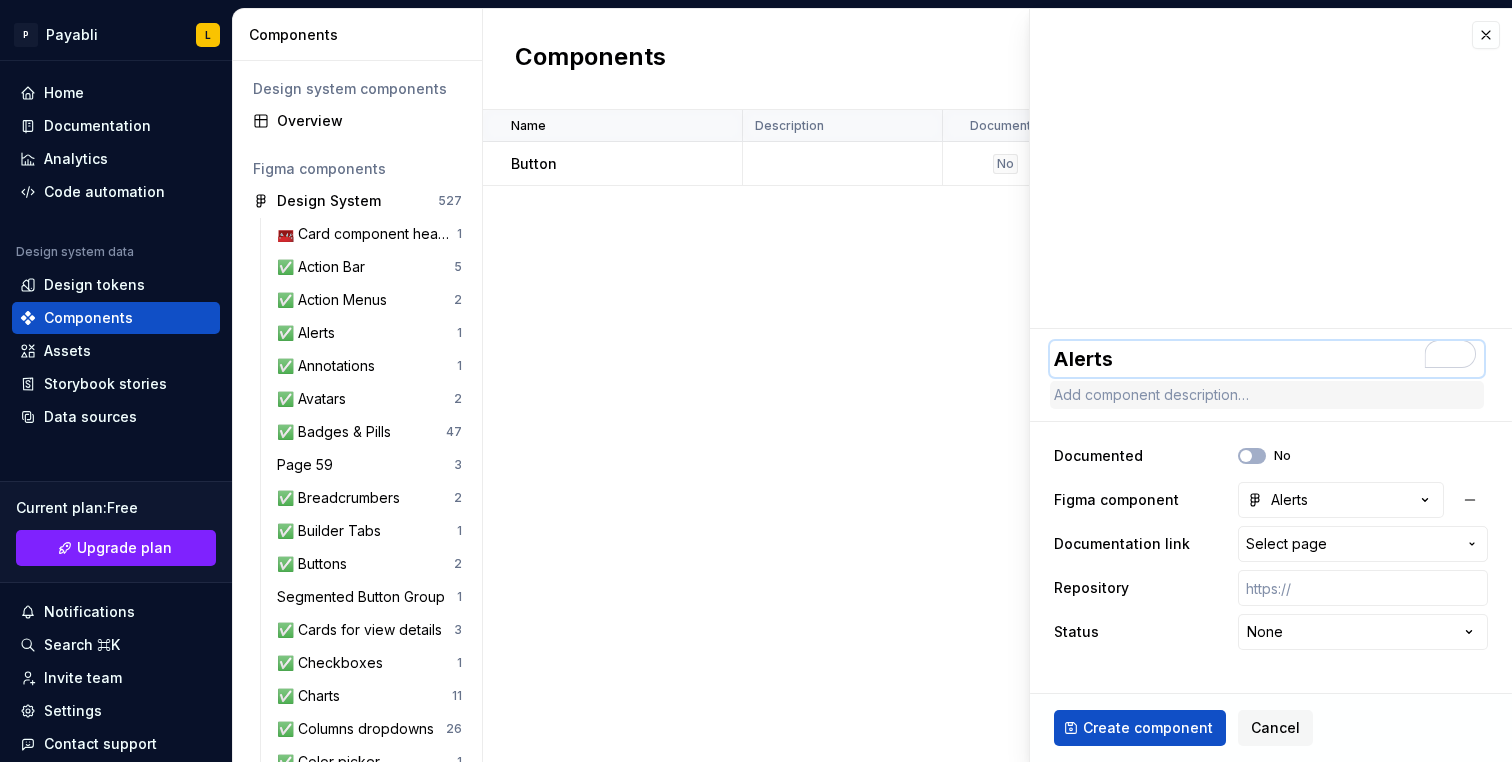type on "Alerts" 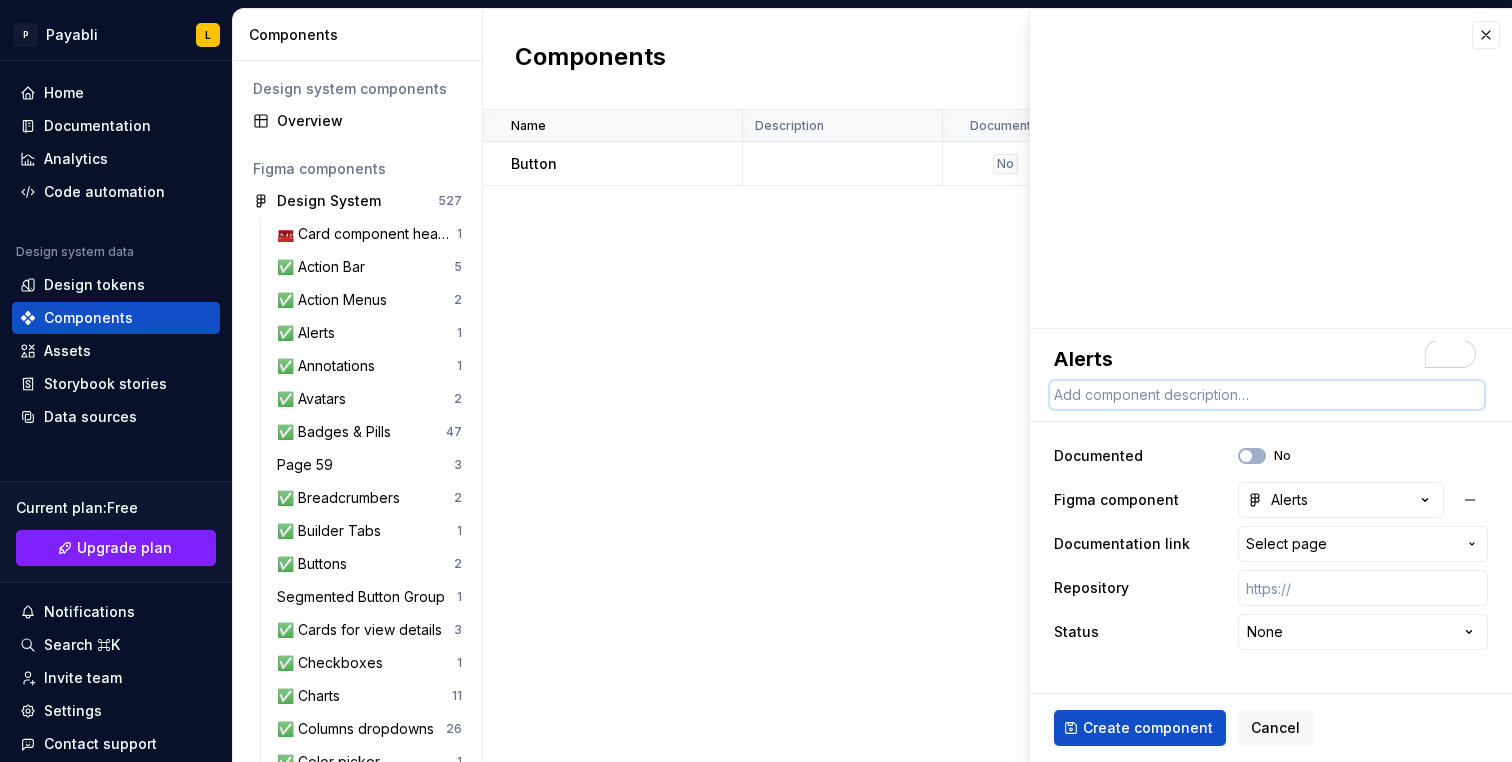 click at bounding box center (1267, 395) 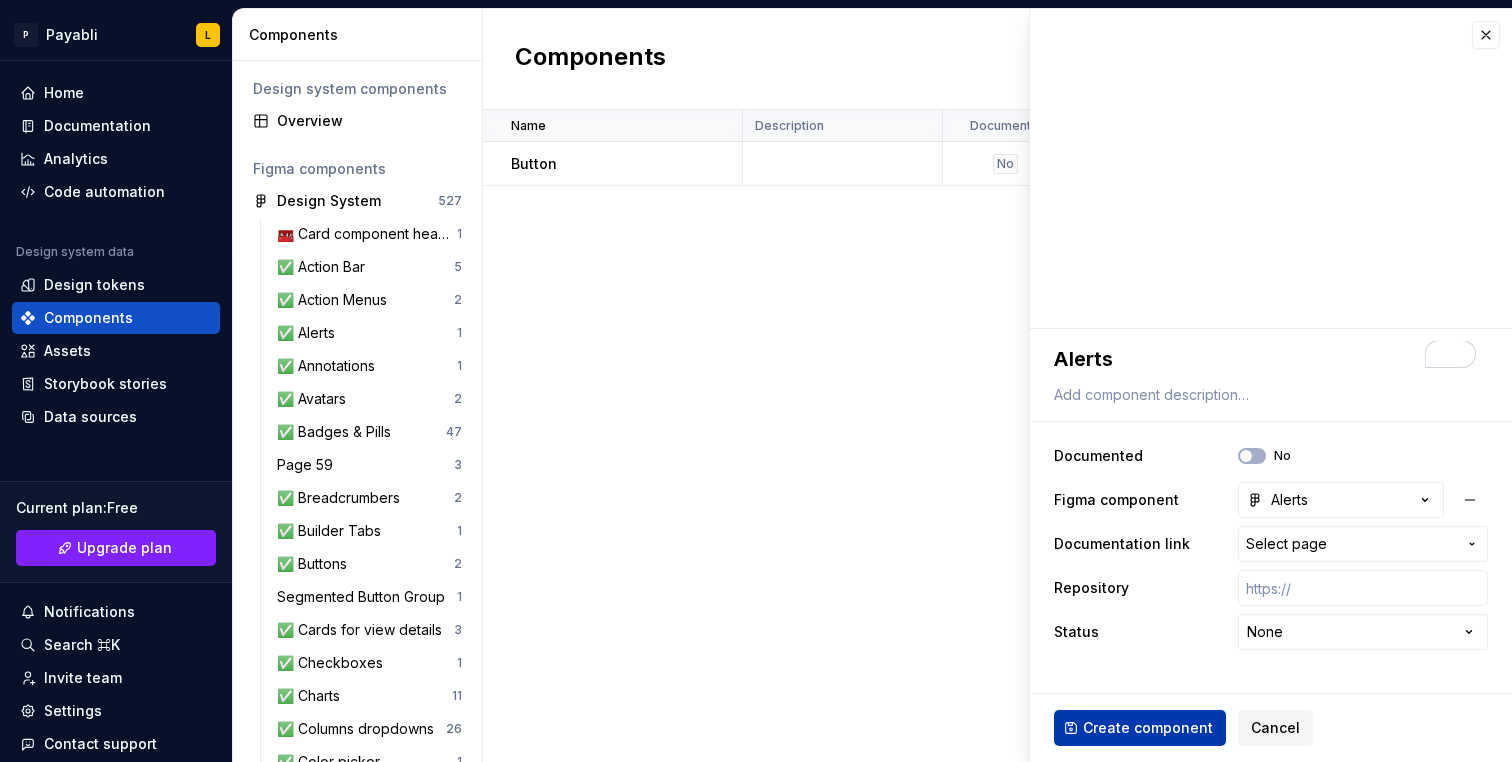 click on "Create component" at bounding box center (1148, 728) 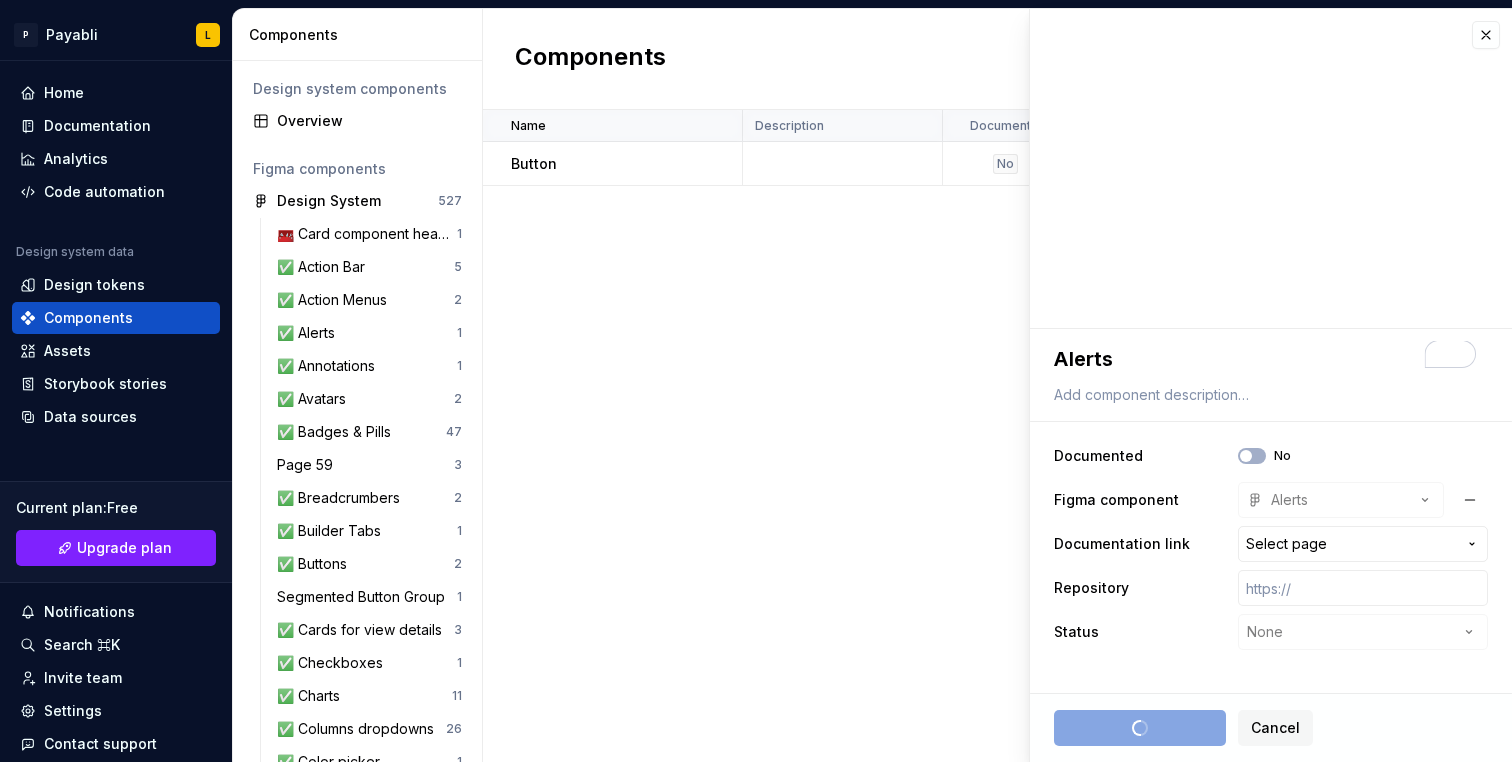type on "*" 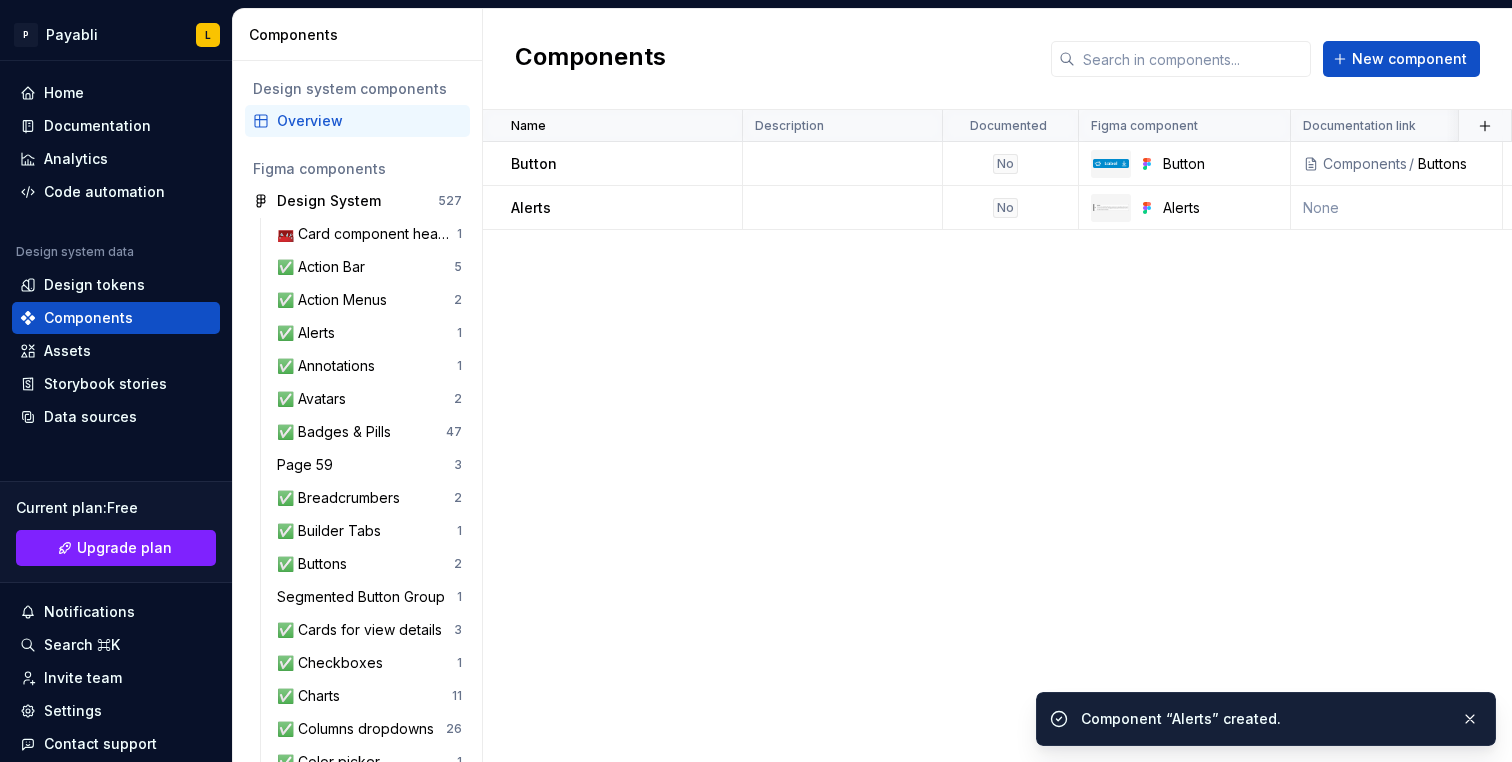 click on "Name Description Documented Figma component Documentation link Repository Status Last updated Button No Button Components / Buttons None Known issues about 1 hour ago Alerts No Alerts None None None less than a minute ago" at bounding box center (997, 436) 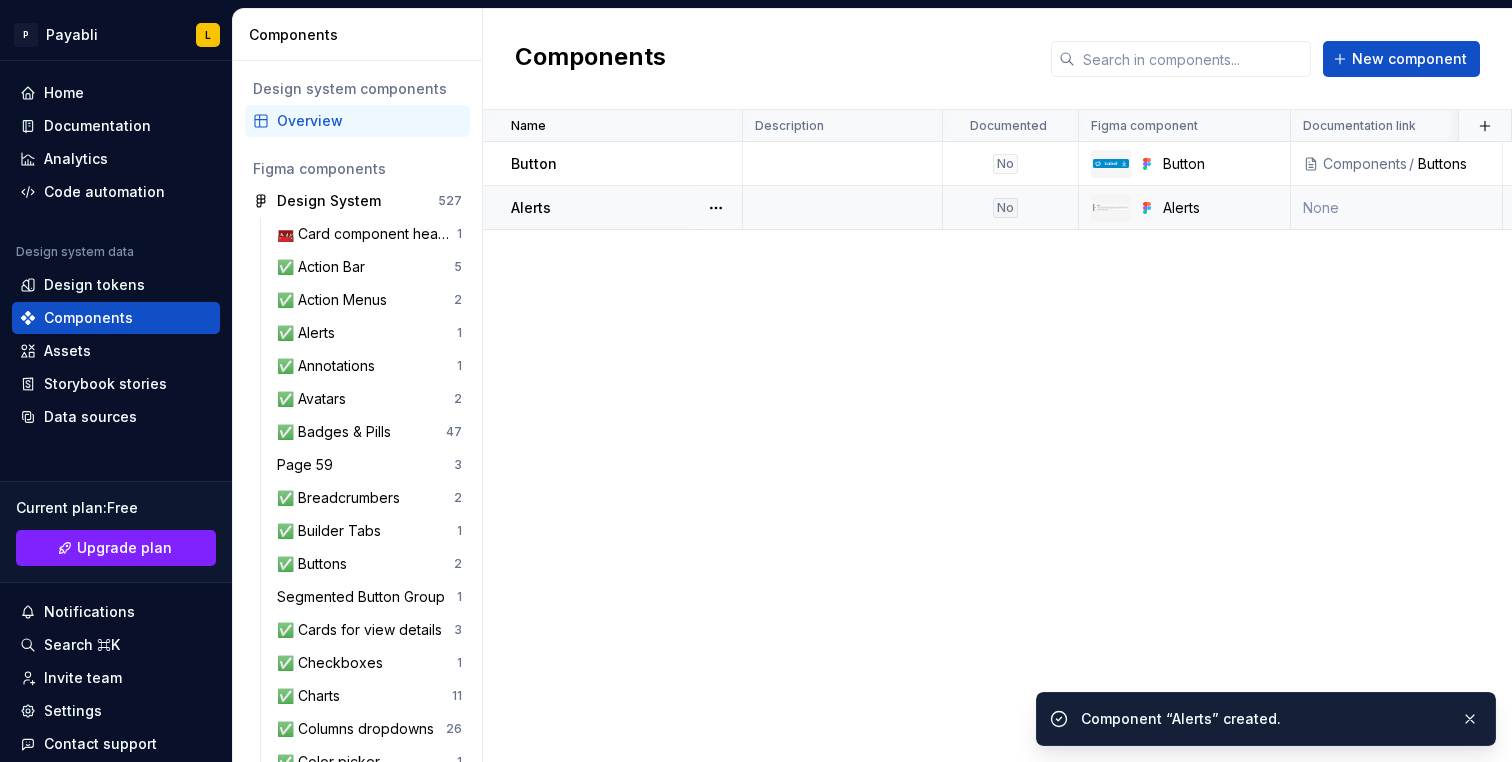 click on "Alerts" at bounding box center [626, 208] 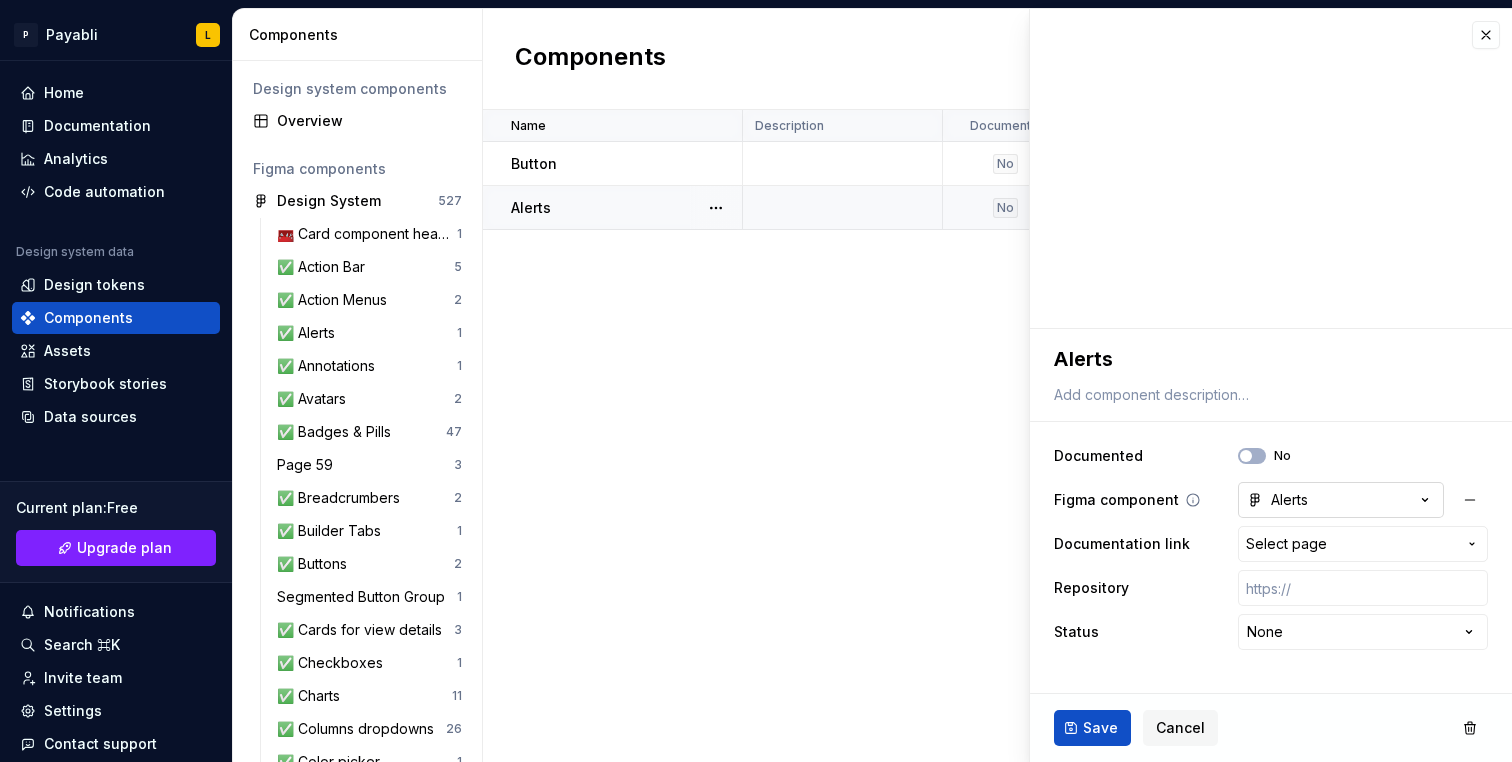 click on "Alerts" at bounding box center (1341, 500) 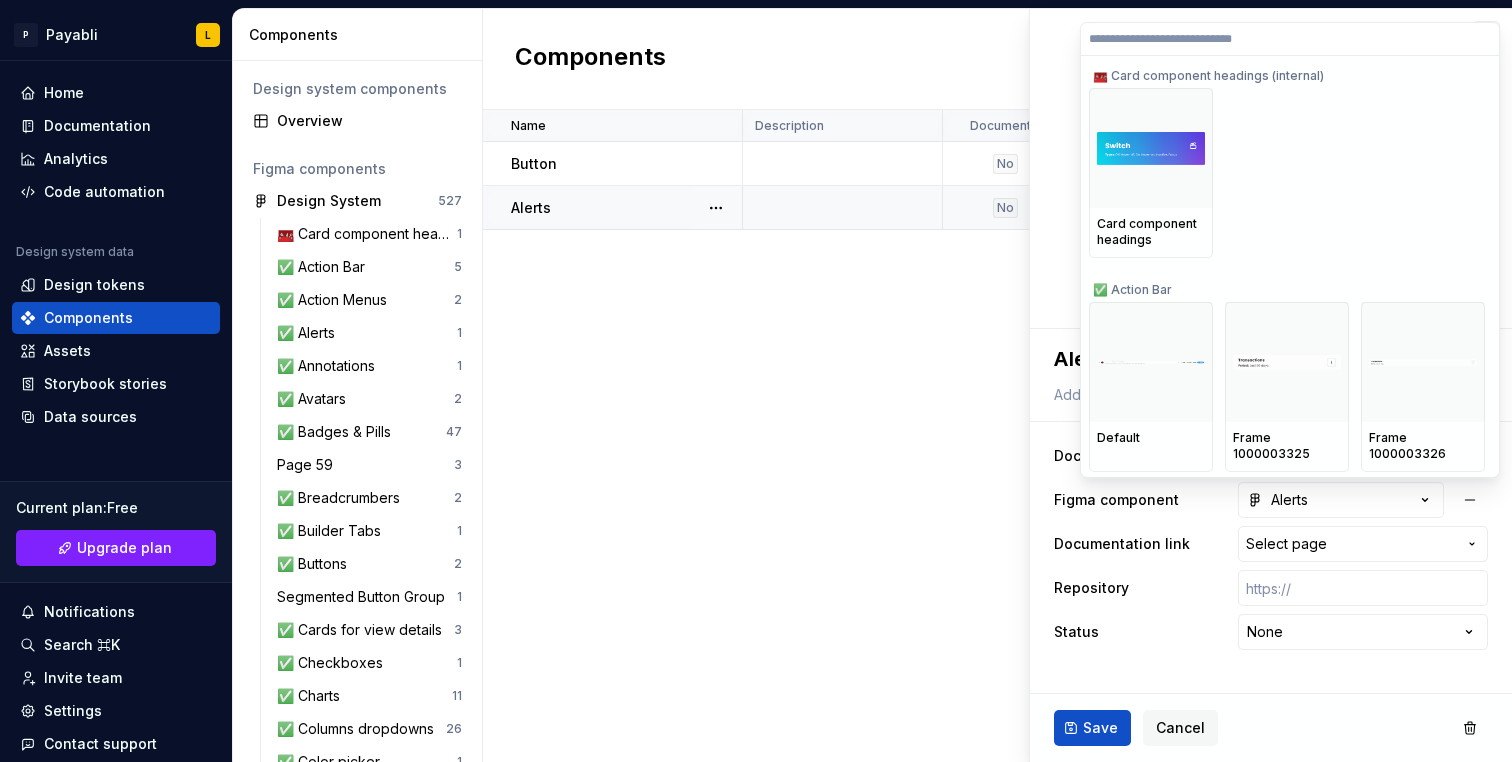 click on "P Payabli L Home Documentation Analytics Code automation Design system data Design tokens Components Assets Storybook stories Data sources Current plan :  Free Upgrade plan Notifications Search ⌘K Invite team Settings Contact support Help Components Design system components Overview Figma components Design System 527 🧰 Card component headings (internal) 1 ✅ Action Bar 5 ✅ Action Menus 2 ✅ Alerts 1 ✅ Annotations 1 ✅ Avatars 2 ✅ Badges & Pills 47 Page 59 3 ✅ Breadcrumbers 2 ✅ Builder Tabs 1 ✅ Buttons 2 Segmented Button Group 1 ✅ Cards for view details 3 ✅ Checkboxes 1 ✅ Charts 11 ✅ Columns dropdowns 26 ✅ Color picker 1 ✅ Command-menu 38 ✅ Customer 1 ✅ Data-table-cards 3 ✅ Date picker (Calendar) 6 ✅ Dialogs 1 ✅ Dividers 1 ✅ Dropdowns 2 Empty report 1 ✅ Events 5 ✅ Express Checkout Component 1 ✅ Flags 1 ✅ File Upload 2 Filter Chips 2 ✅ Footer-table-bar 1 ✅ Header Section Name 1 ✅ Icons 251 ✅ Inputs 5 ✅ Nav Tabs 8 ✅ Payment Methods 3 16 1 1 22 1 1 1" at bounding box center [756, 381] 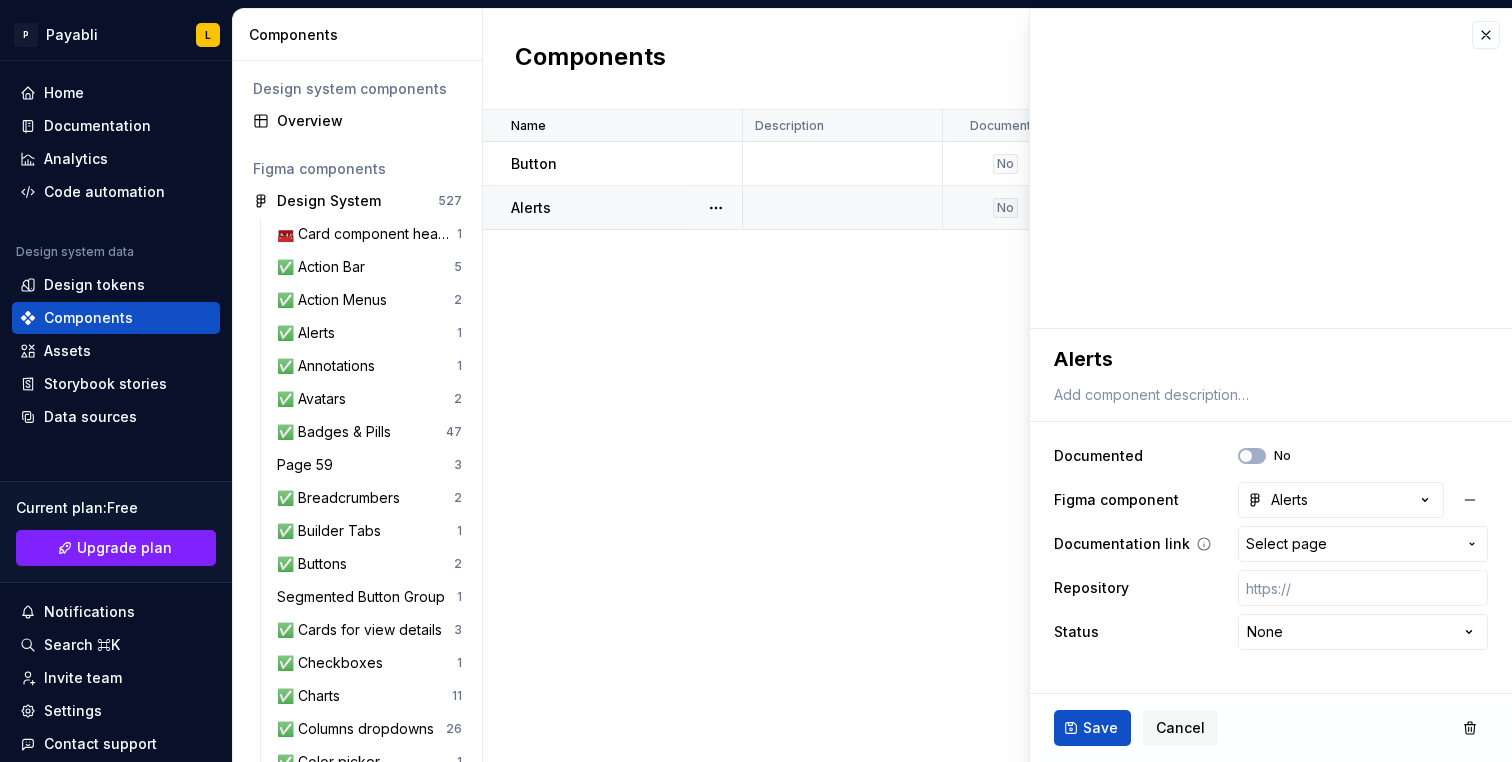 click on "Select page" at bounding box center [1286, 544] 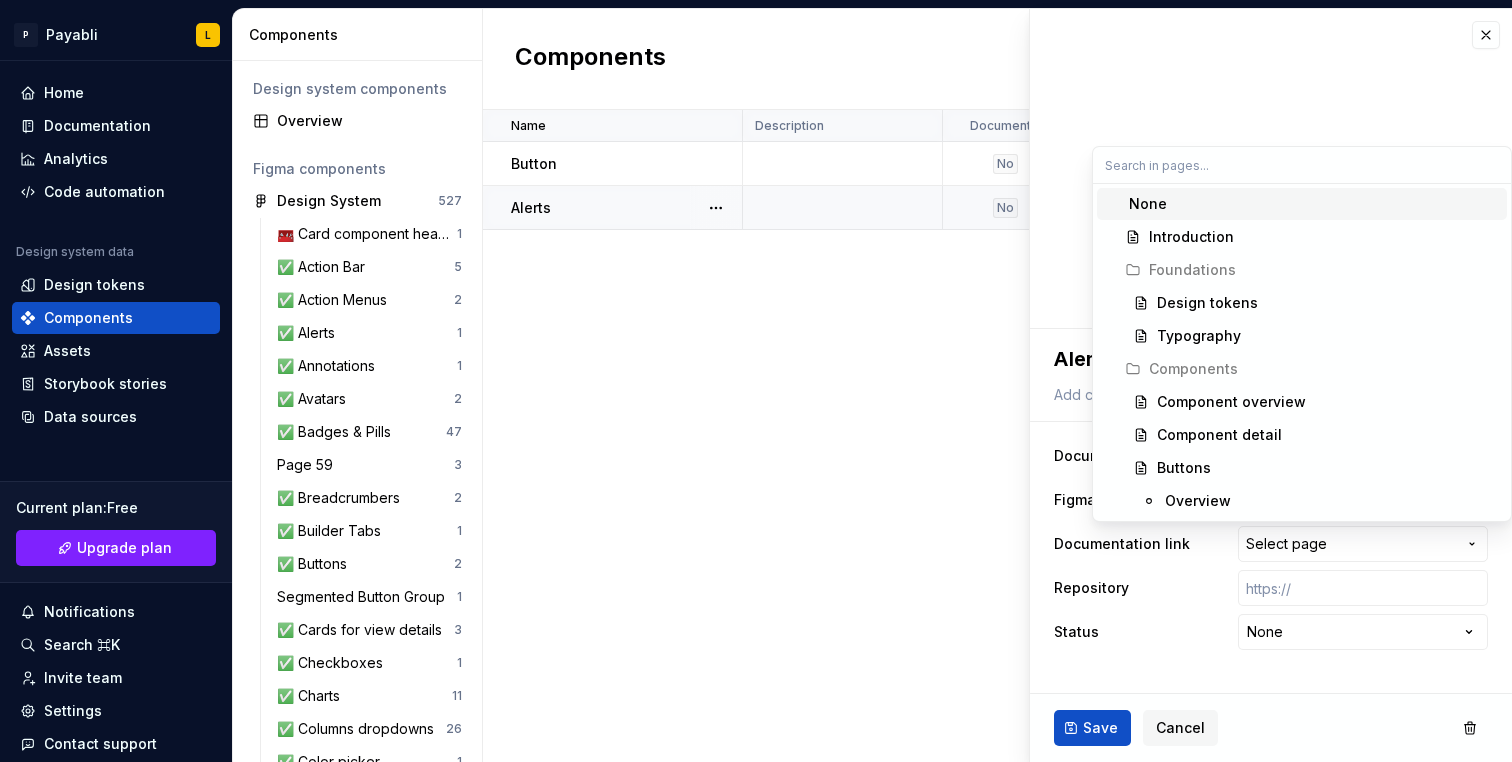 click on "P Payabli L Home Documentation Analytics Code automation Design system data Design tokens Components Assets Storybook stories Data sources Current plan :  Free Upgrade plan Notifications Search ⌘K Invite team Settings Contact support Help Components Design system components Overview Figma components Design System 527 🧰 Card component headings (internal) 1 ✅ Action Bar 5 ✅ Action Menus 2 ✅ Alerts 1 ✅ Annotations 1 ✅ Avatars 2 ✅ Badges & Pills 47 Page 59 3 ✅ Breadcrumbers 2 ✅ Builder Tabs 1 ✅ Buttons 2 Segmented Button Group 1 ✅ Cards for view details 3 ✅ Checkboxes 1 ✅ Charts 11 ✅ Columns dropdowns 26 ✅ Color picker 1 ✅ Command-menu 38 ✅ Customer 1 ✅ Data-table-cards 3 ✅ Date picker (Calendar) 6 ✅ Dialogs 1 ✅ Dividers 1 ✅ Dropdowns 2 Empty report 1 ✅ Events 5 ✅ Express Checkout Component 1 ✅ Flags 1 ✅ File Upload 2 Filter Chips 2 ✅ Footer-table-bar 1 ✅ Header Section Name 1 ✅ Icons 251 ✅ Inputs 5 ✅ Nav Tabs 8 ✅ Payment Methods 3 16 1 1 22 1 1 1" at bounding box center (756, 381) 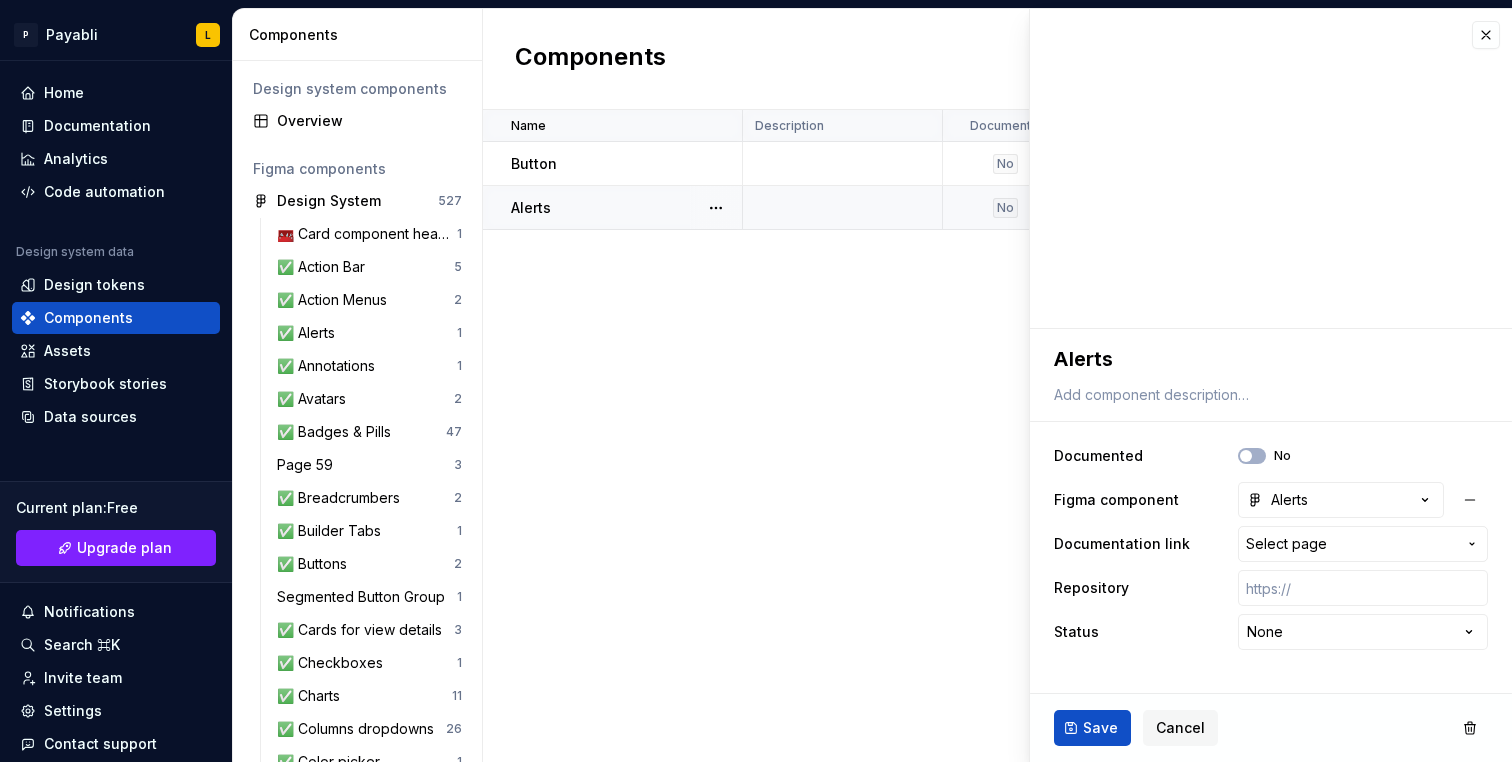 click on "Name Description Documented Figma component Documentation link Repository Status Last updated Button No Button Components / Buttons None Known issues about 1 hour ago Alerts No Alerts None None None less than a minute ago" at bounding box center (997, 436) 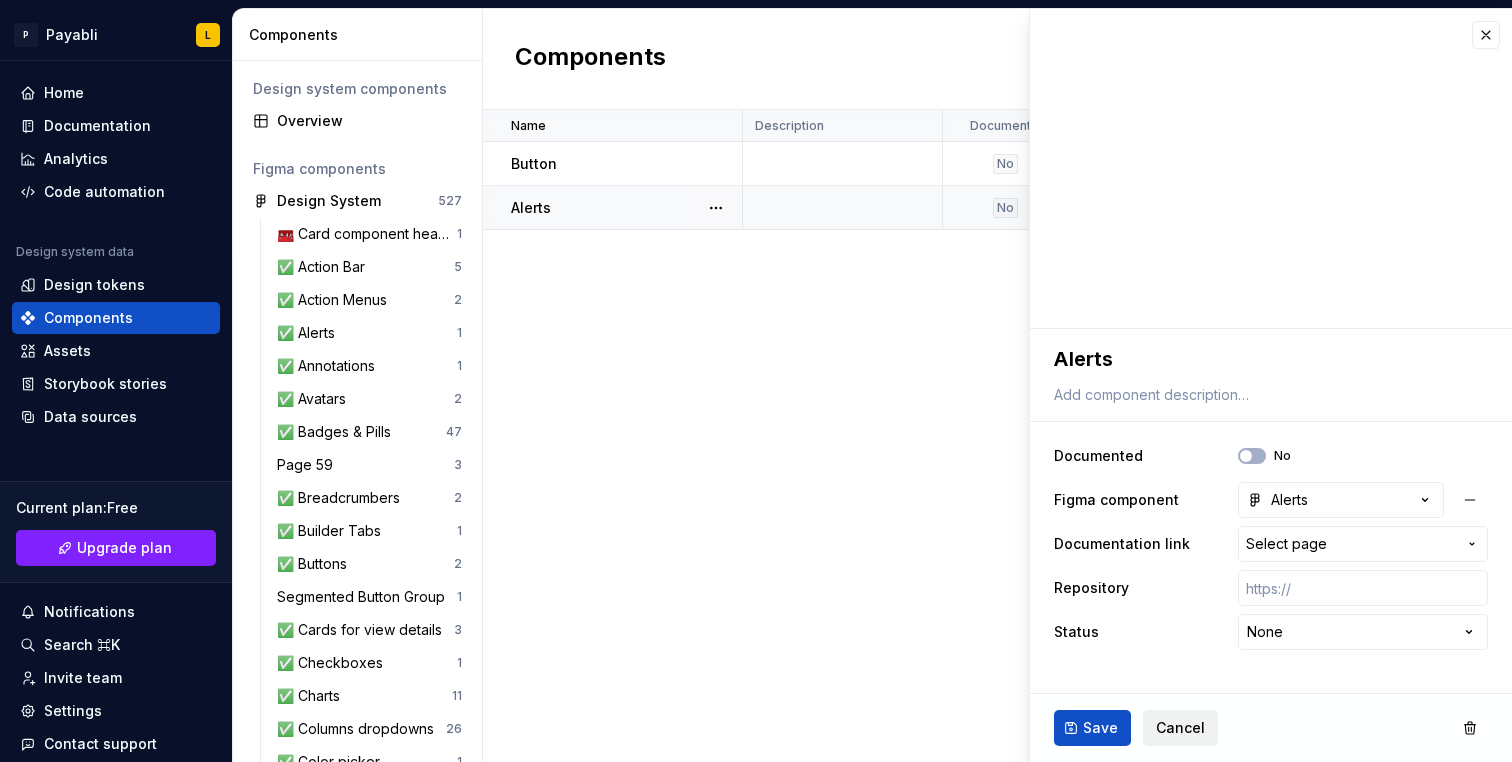 click on "Cancel" at bounding box center [1180, 728] 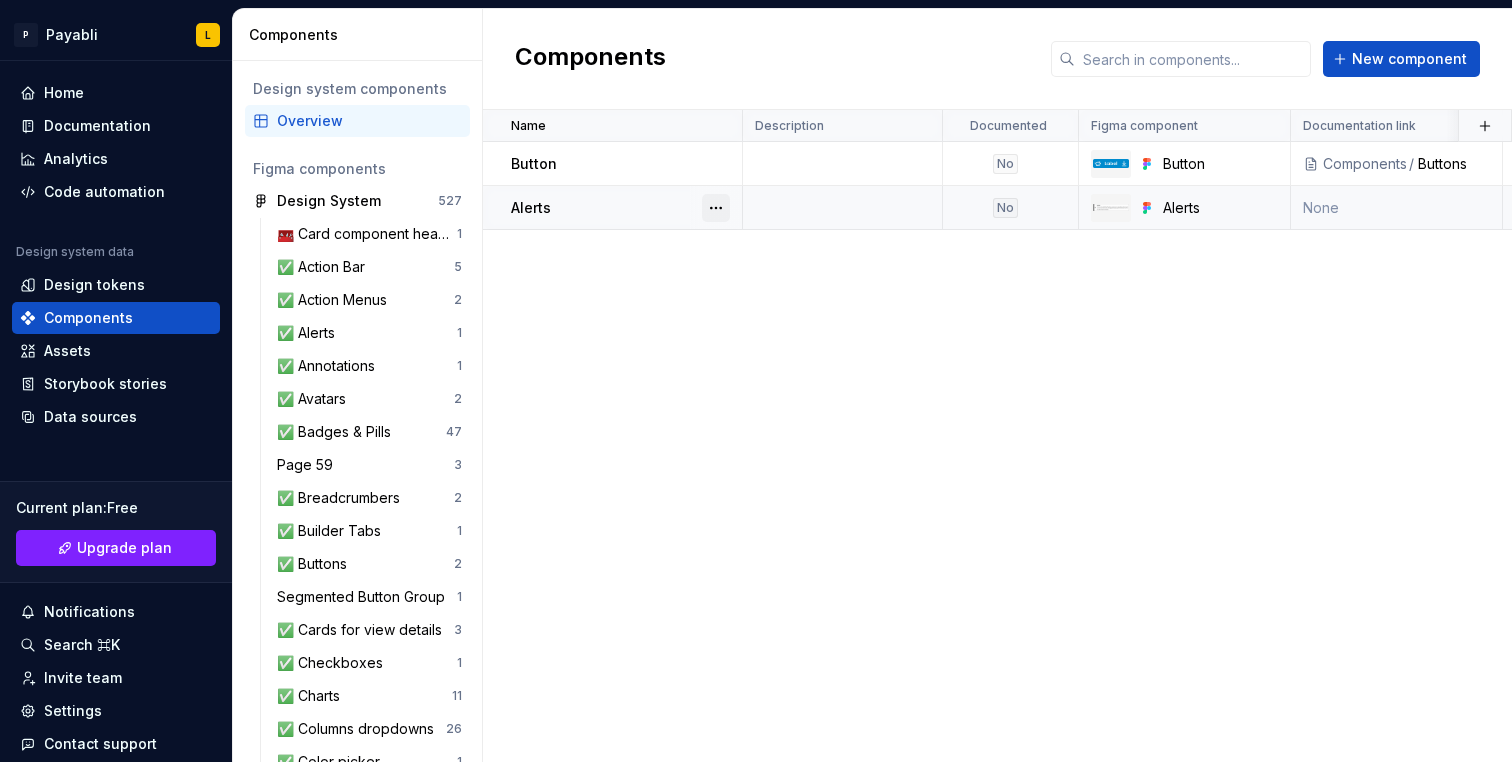 click at bounding box center (716, 208) 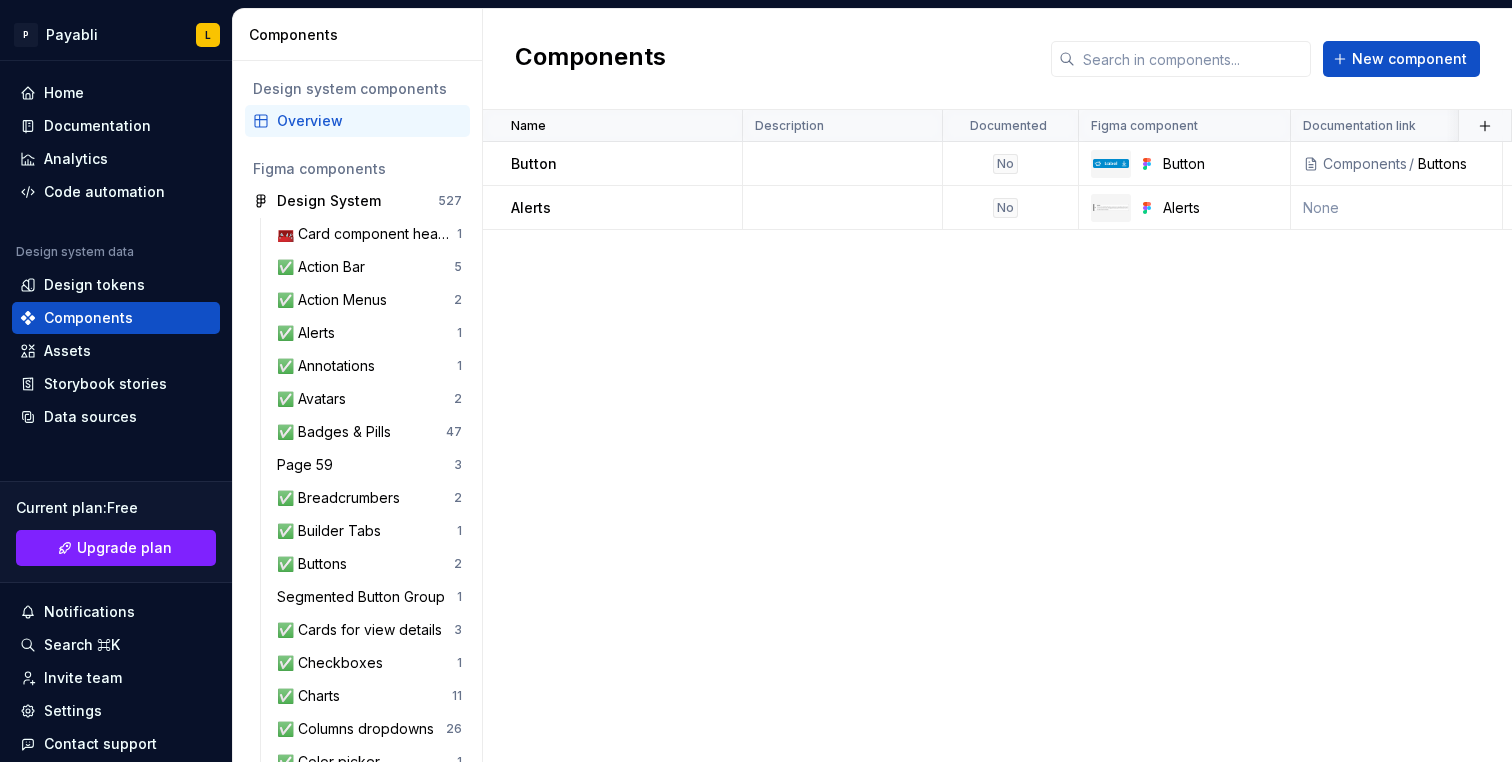 click on "P Payabli L Home Documentation Analytics Code automation Design system data Design tokens Components Assets Storybook stories Data sources Current plan :  Free Upgrade plan Notifications Search ⌘K Invite team Settings Contact support Help Components Design system components Overview Figma components Design System 527 🧰 Card component headings (internal) 1 ✅ Action Bar 5 ✅ Action Menus 2 ✅ Alerts 1 ✅ Annotations 1 ✅ Avatars 2 ✅ Badges & Pills 47 Page 59 3 ✅ Breadcrumbers 2 ✅ Builder Tabs 1 ✅ Buttons 2 Segmented Button Group 1 ✅ Cards for view details 3 ✅ Checkboxes 1 ✅ Charts 11 ✅ Columns dropdowns 26 ✅ Color picker 1 ✅ Command-menu 38 ✅ Customer 1 ✅ Data-table-cards 3 ✅ Date picker (Calendar) 6 ✅ Dialogs 1 ✅ Dividers 1 ✅ Dropdowns 2 Empty report 1 ✅ Events 5 ✅ Express Checkout Component 1 ✅ Flags 1 ✅ File Upload 2 Filter Chips 2 ✅ Footer-table-bar 1 ✅ Header Section Name 1 ✅ Icons 251 ✅ Inputs 5 ✅ Nav Tabs 8 ✅ Payment Methods 3 16 1 1 22 1 1 1" at bounding box center [756, 381] 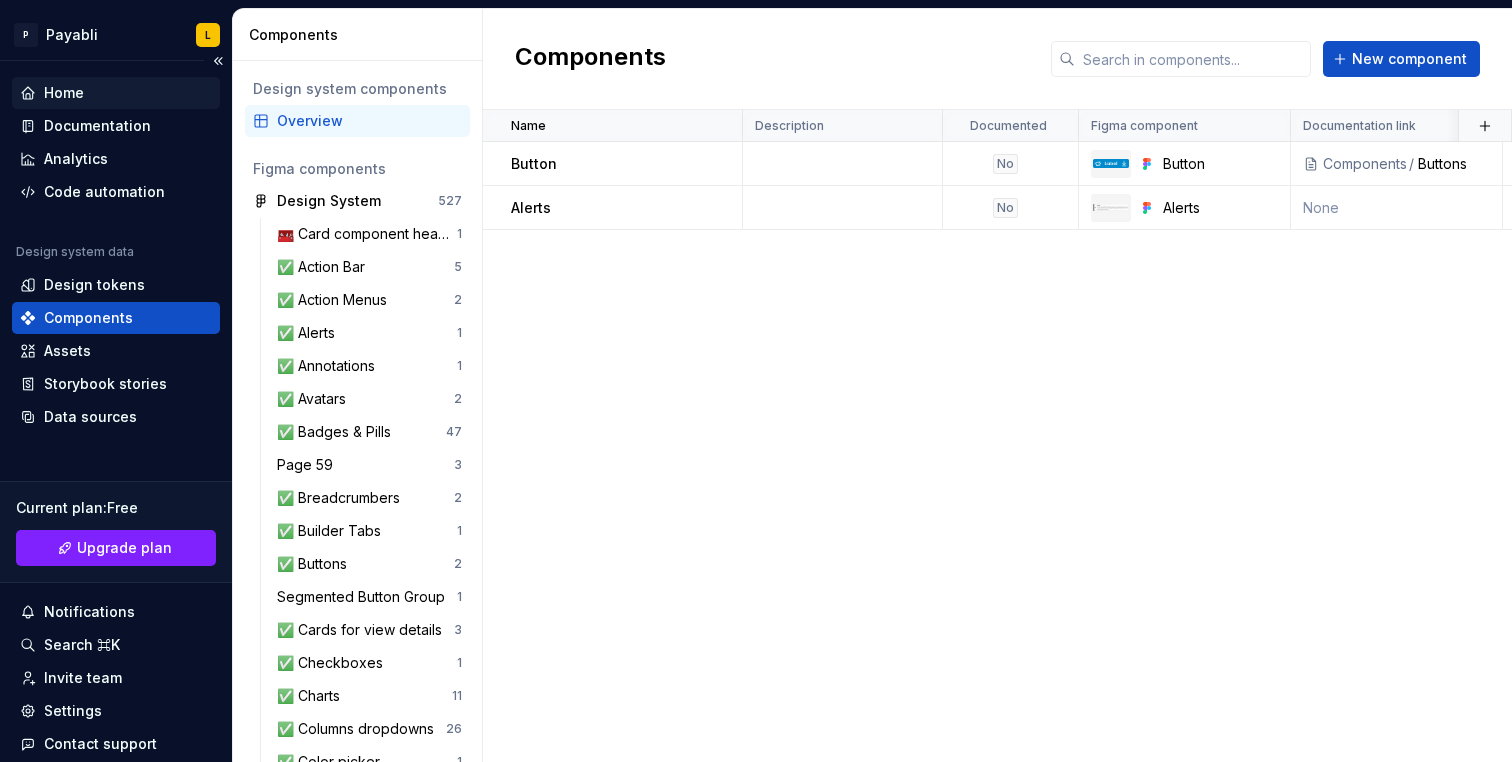 click on "Home" at bounding box center [64, 93] 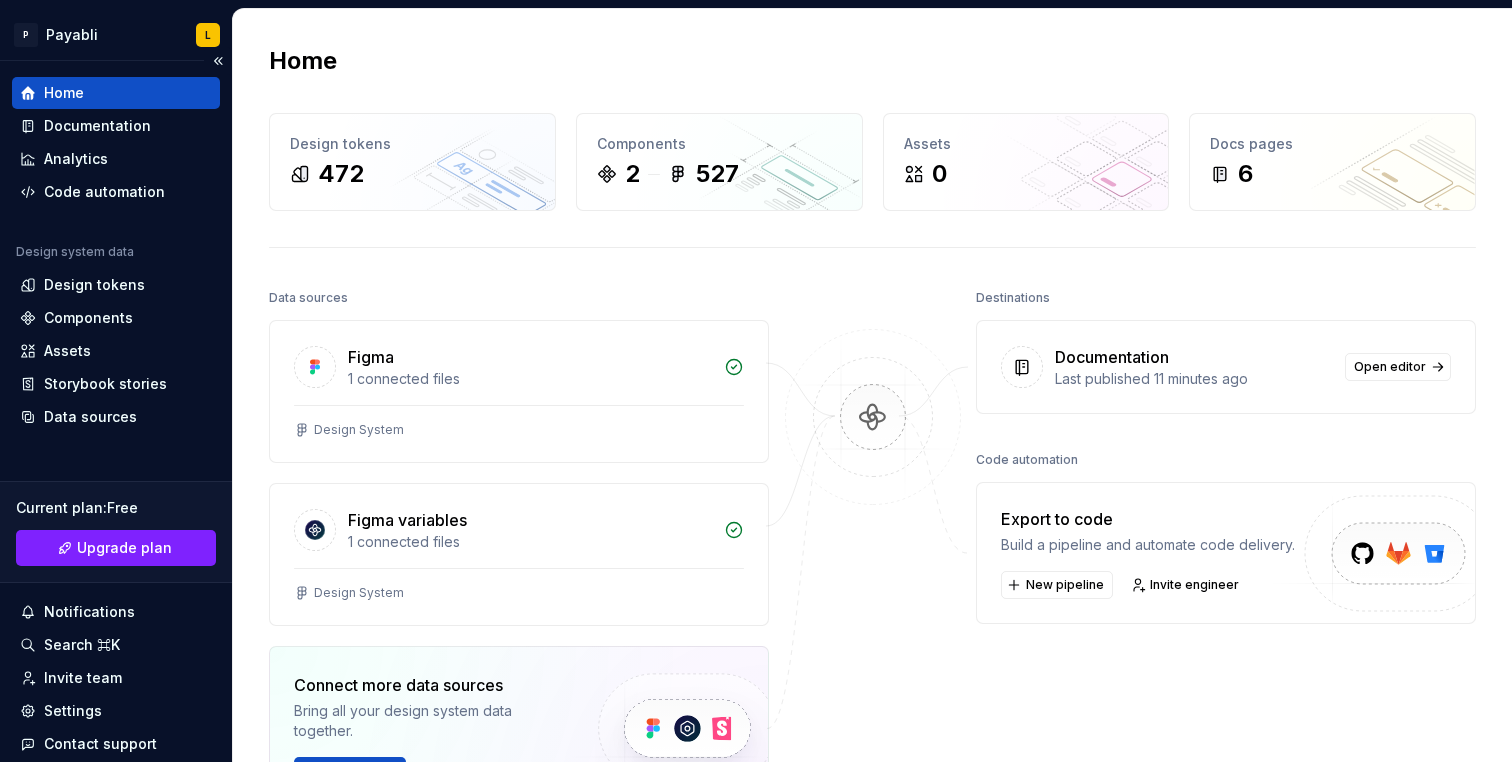 scroll, scrollTop: 100, scrollLeft: 0, axis: vertical 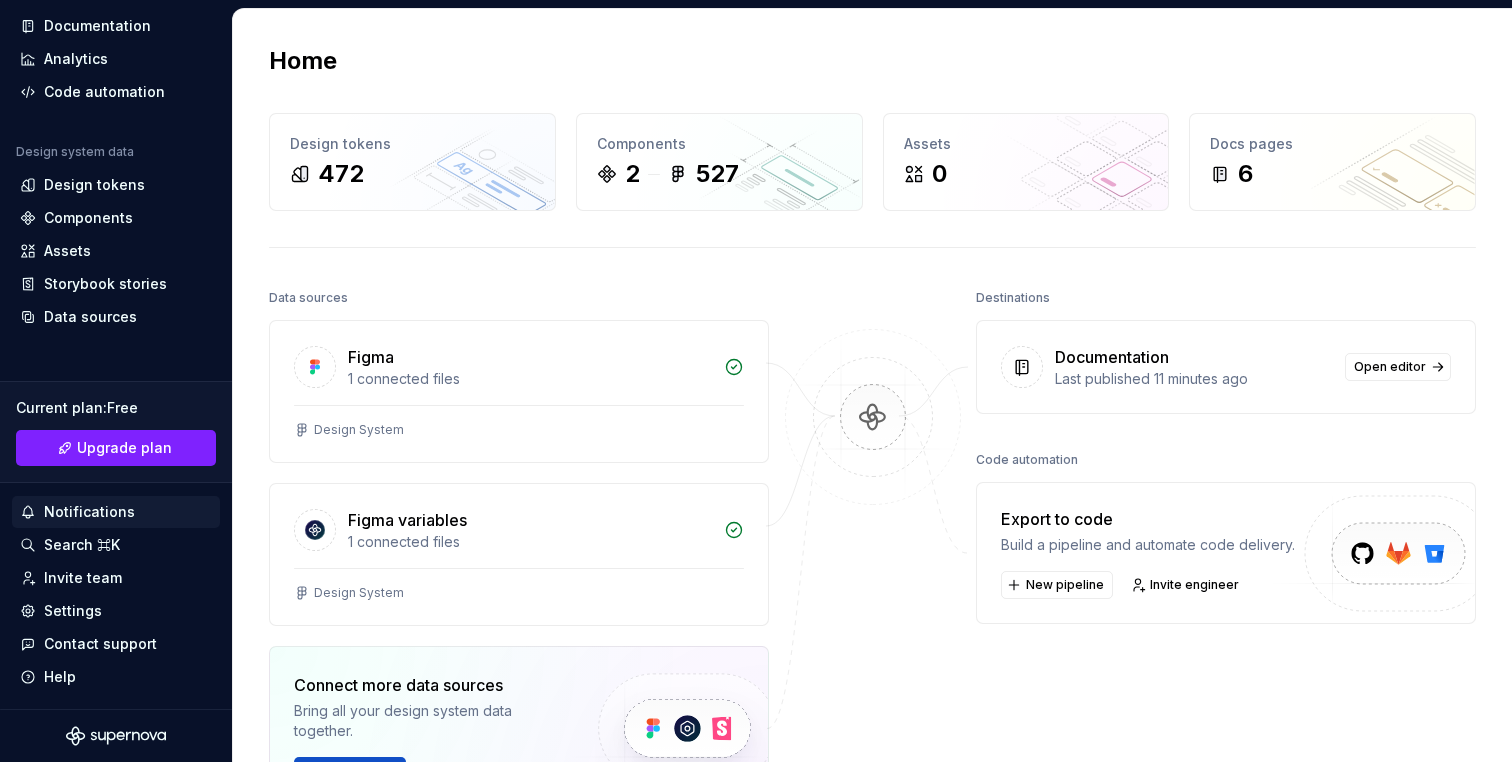 click on "Notifications" at bounding box center [89, 512] 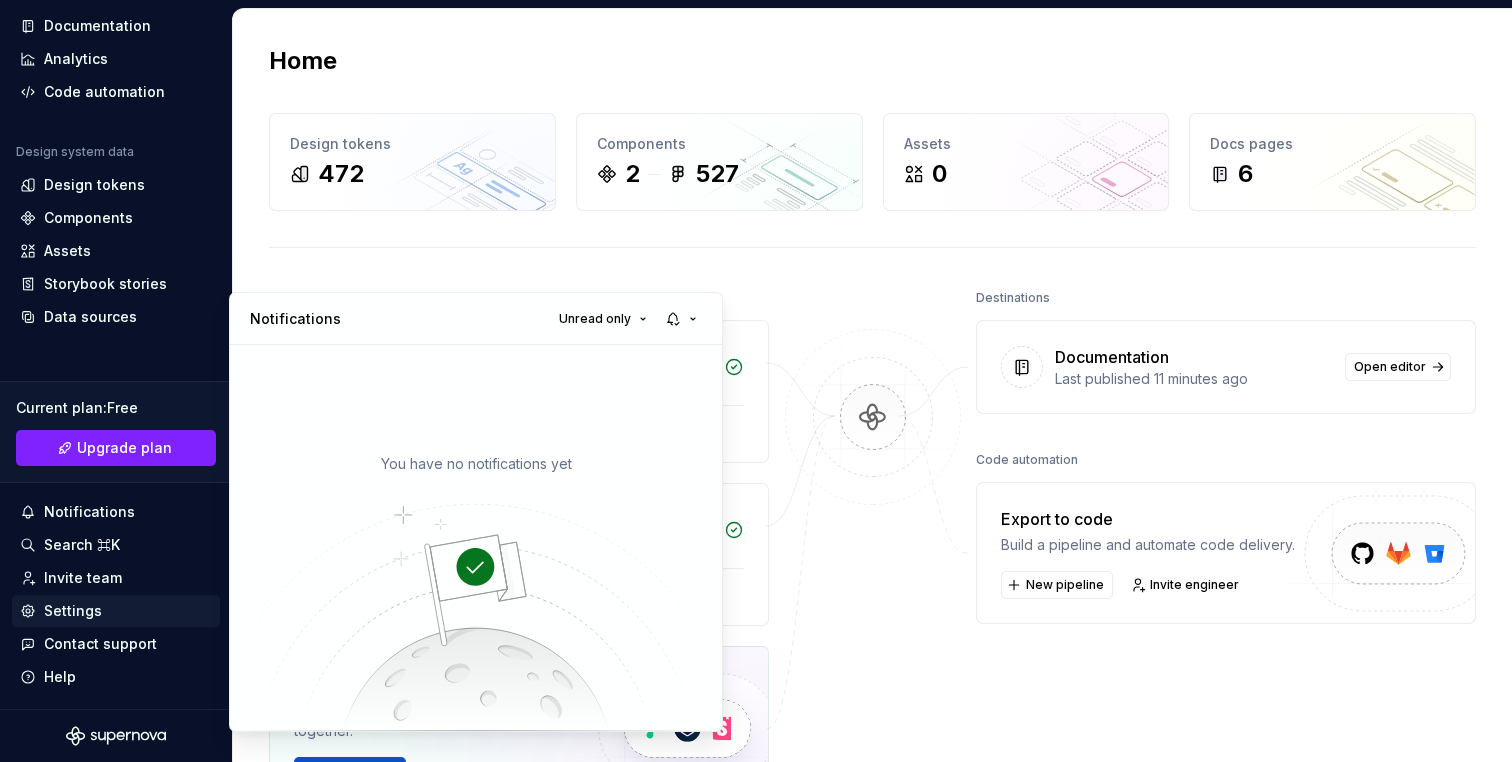 drag, startPoint x: 124, startPoint y: 599, endPoint x: 113, endPoint y: 611, distance: 16.27882 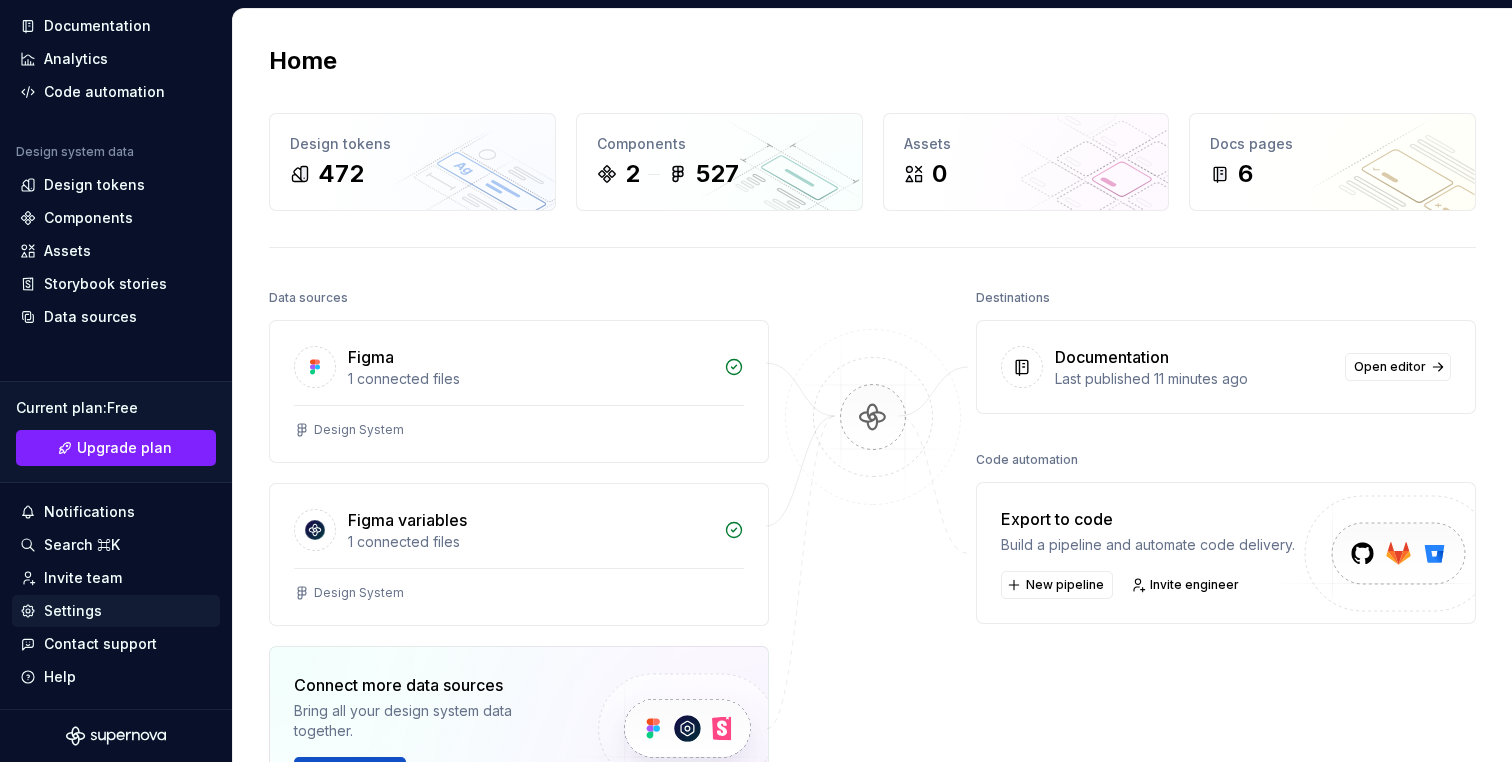 click on "Settings" at bounding box center [116, 611] 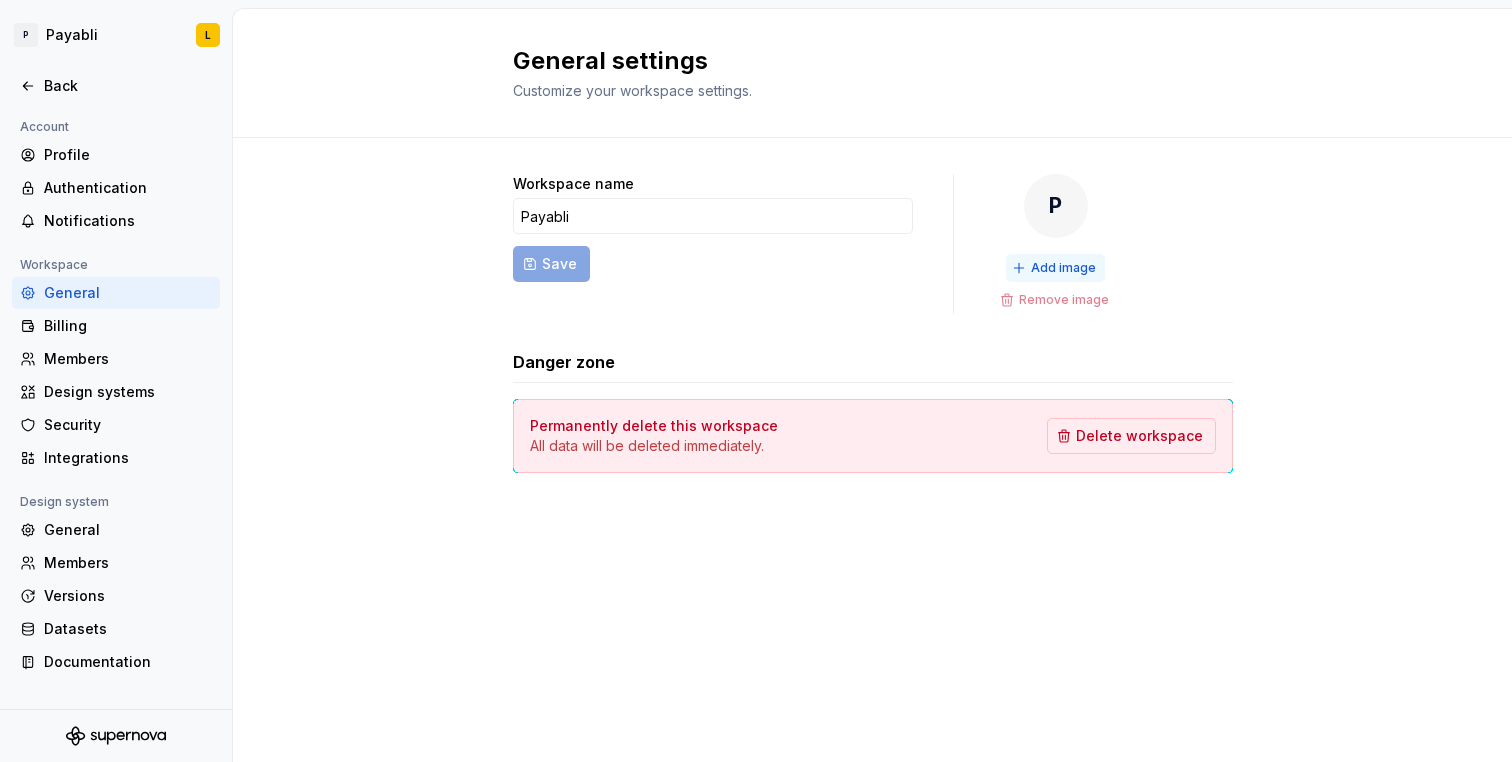click on "Add image" at bounding box center (1063, 268) 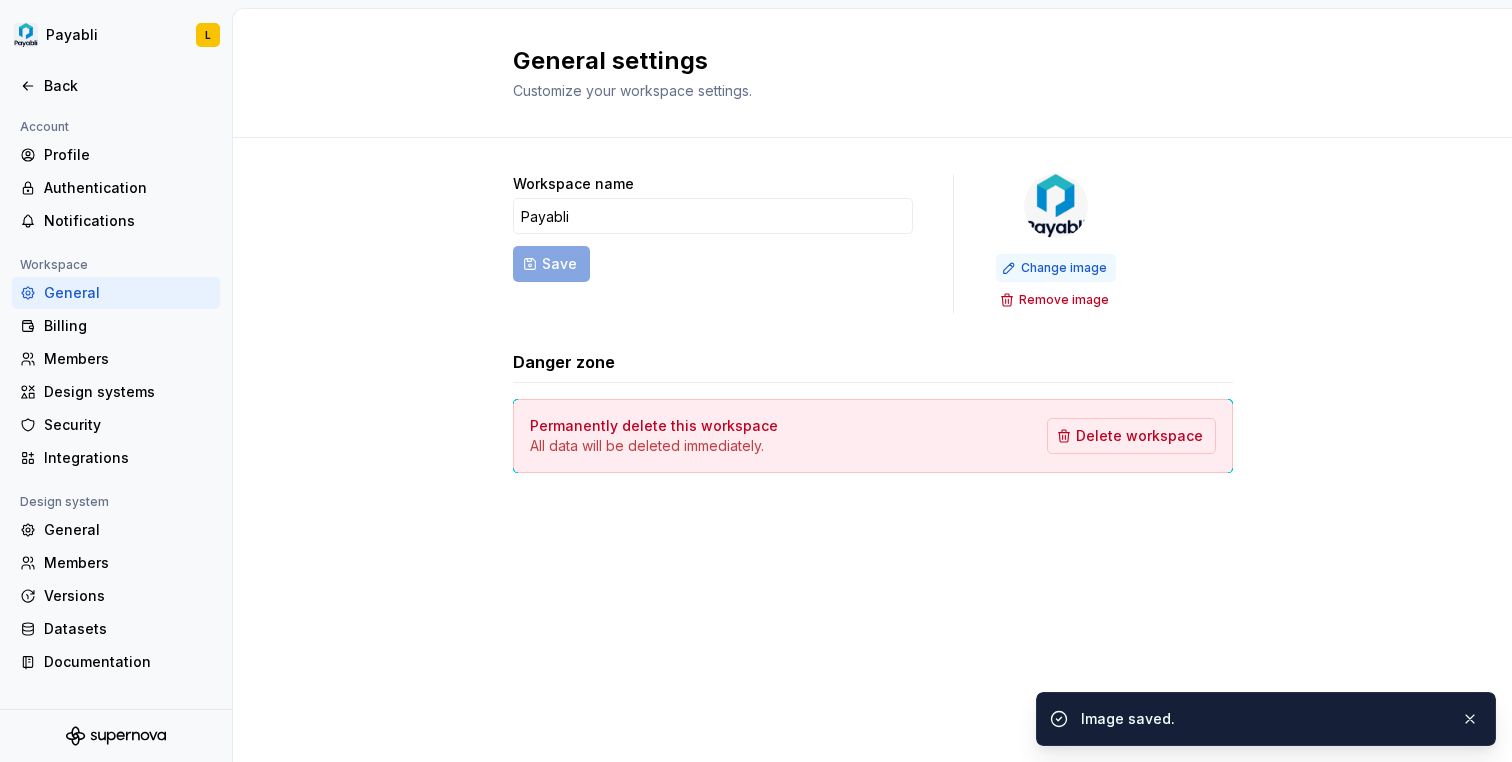 click on "Change image" at bounding box center (1064, 268) 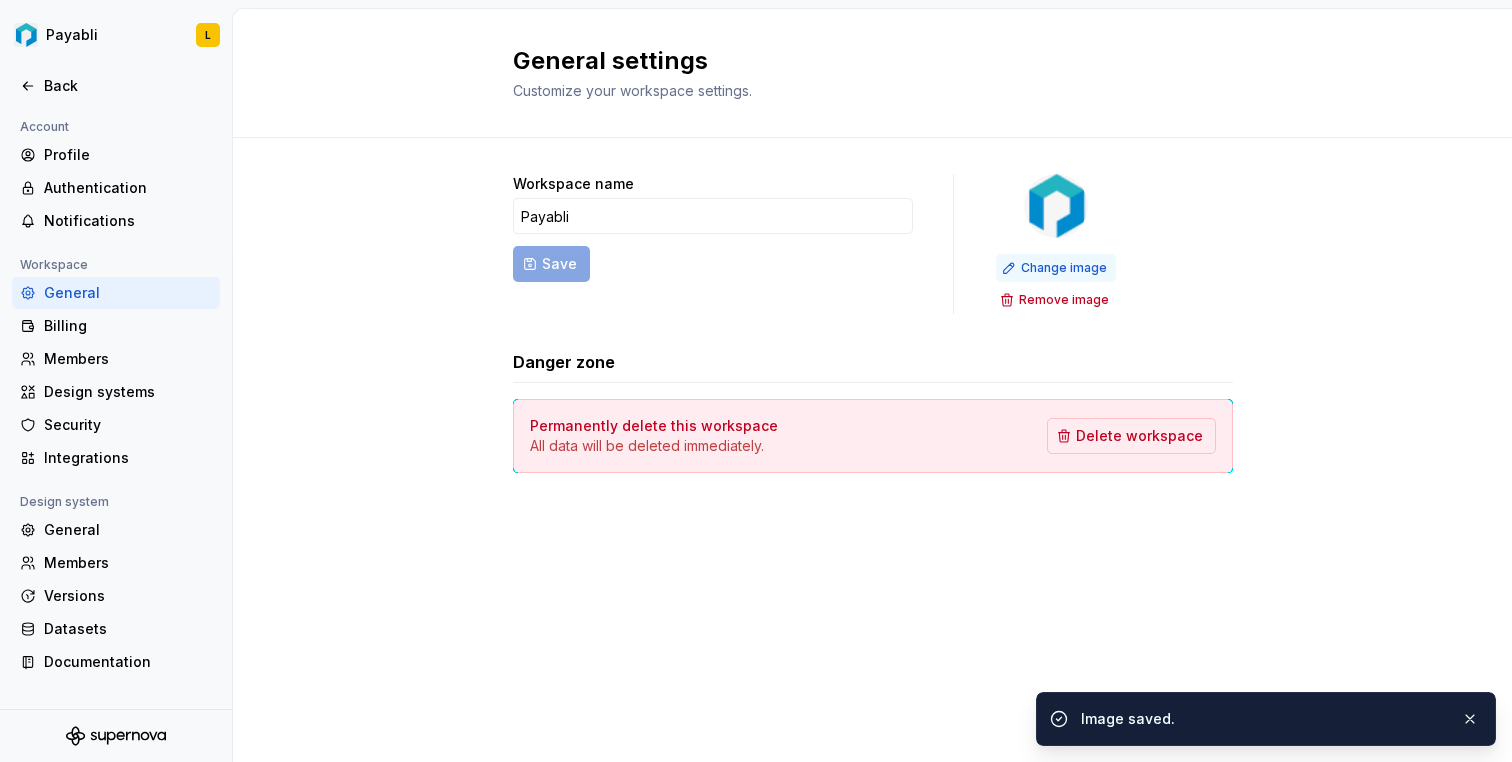 click on "Change image" at bounding box center [1064, 268] 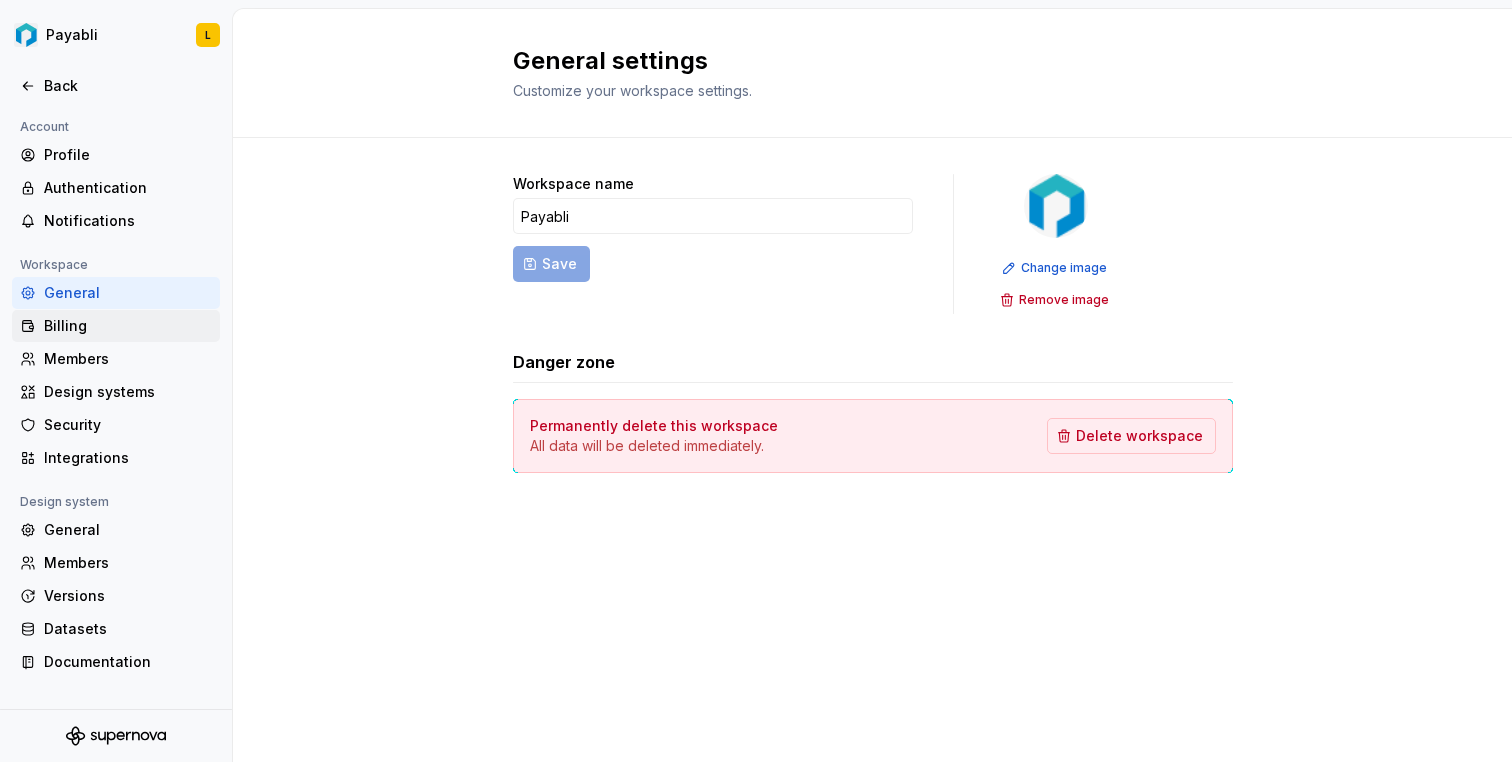 click on "Billing" at bounding box center [116, 326] 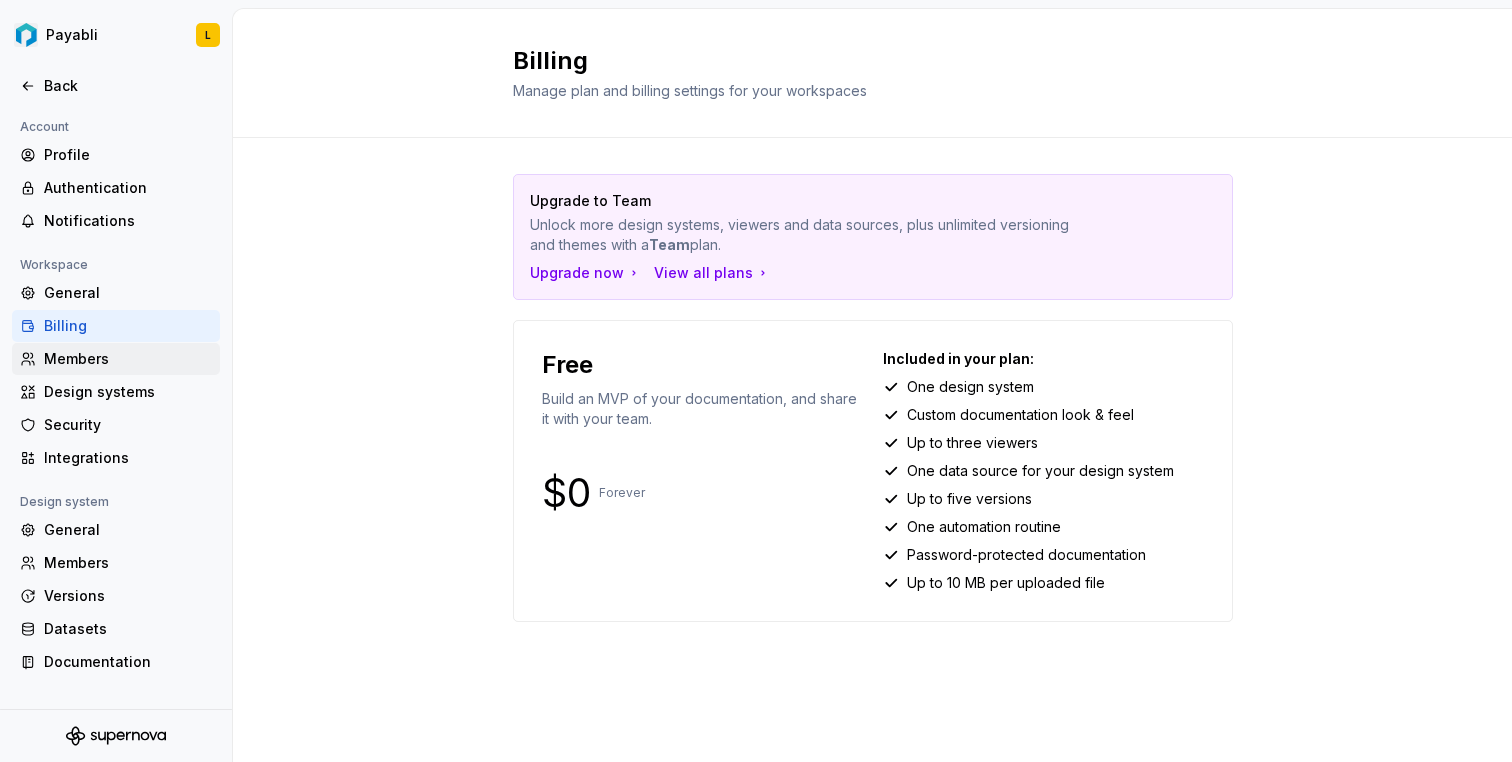 click on "Members" at bounding box center (128, 359) 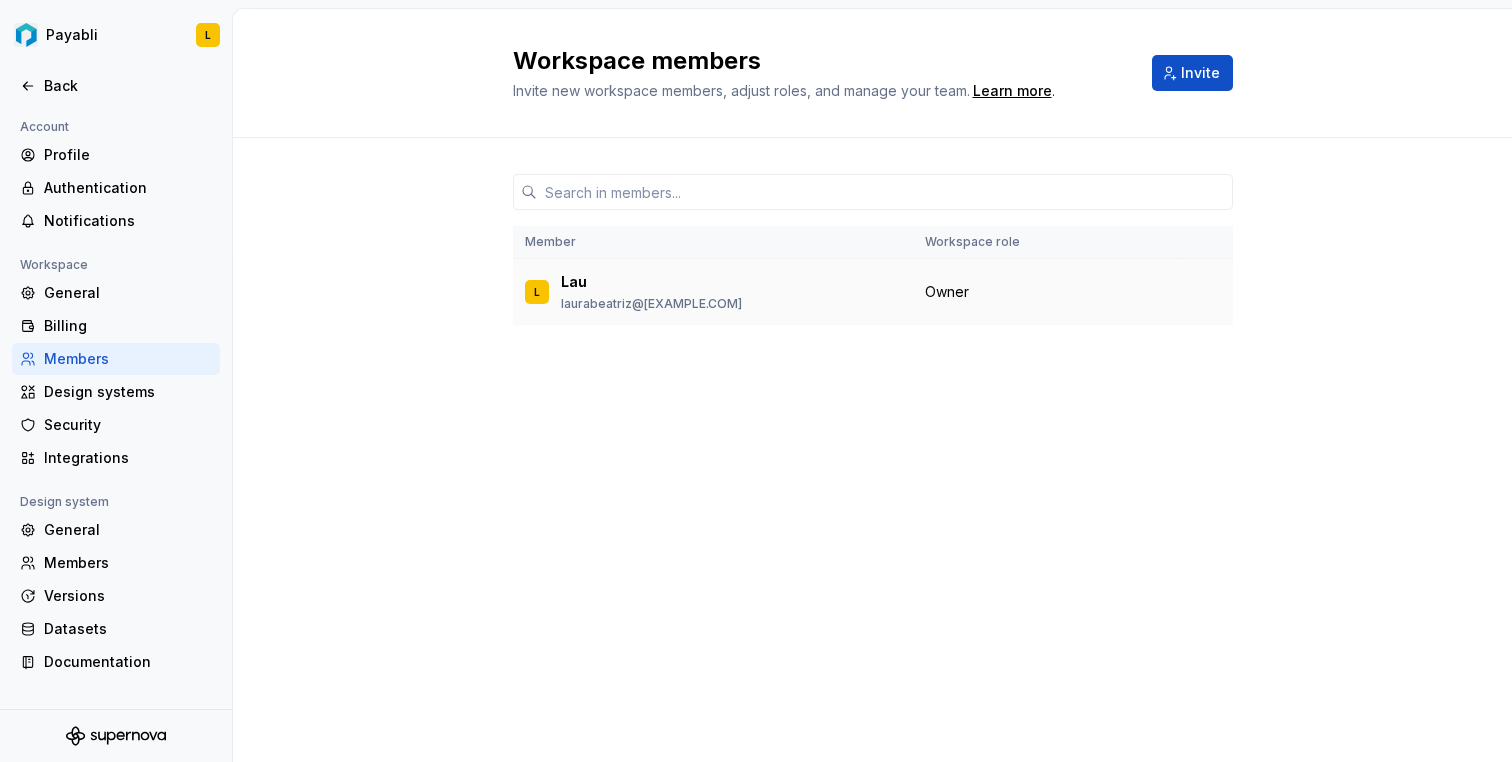 click on "L" at bounding box center [537, 292] 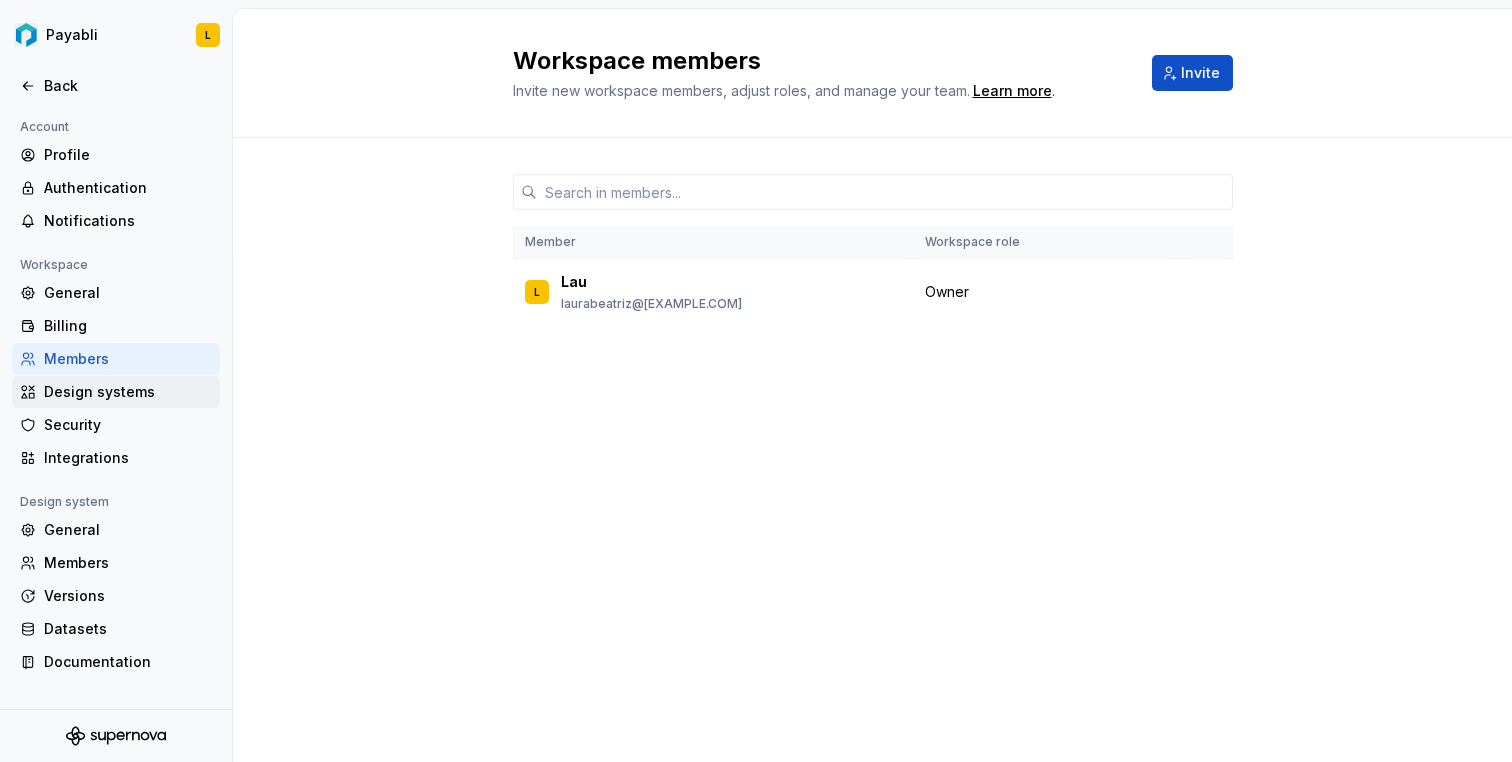 click on "Design systems" at bounding box center [128, 392] 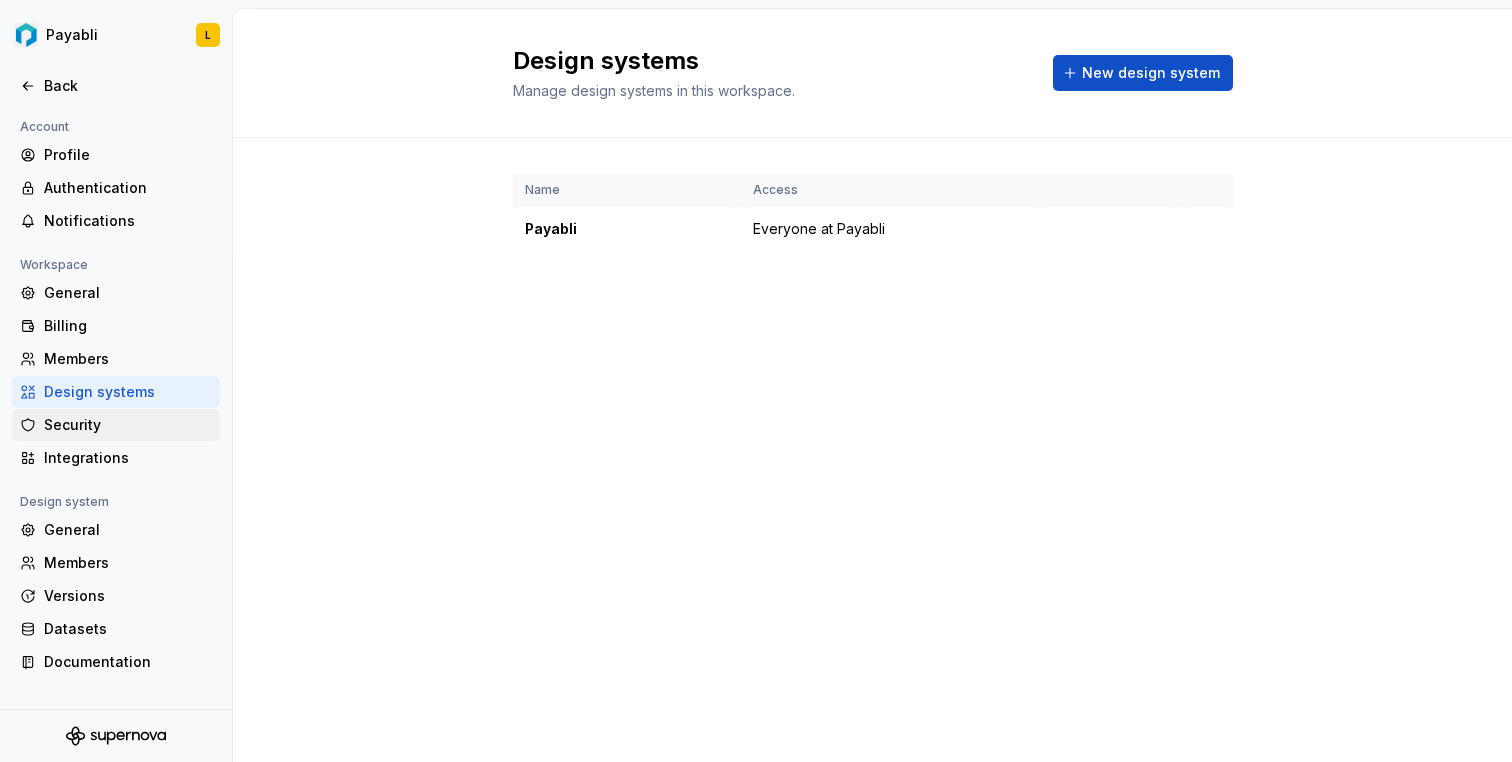 click on "Security" at bounding box center (128, 425) 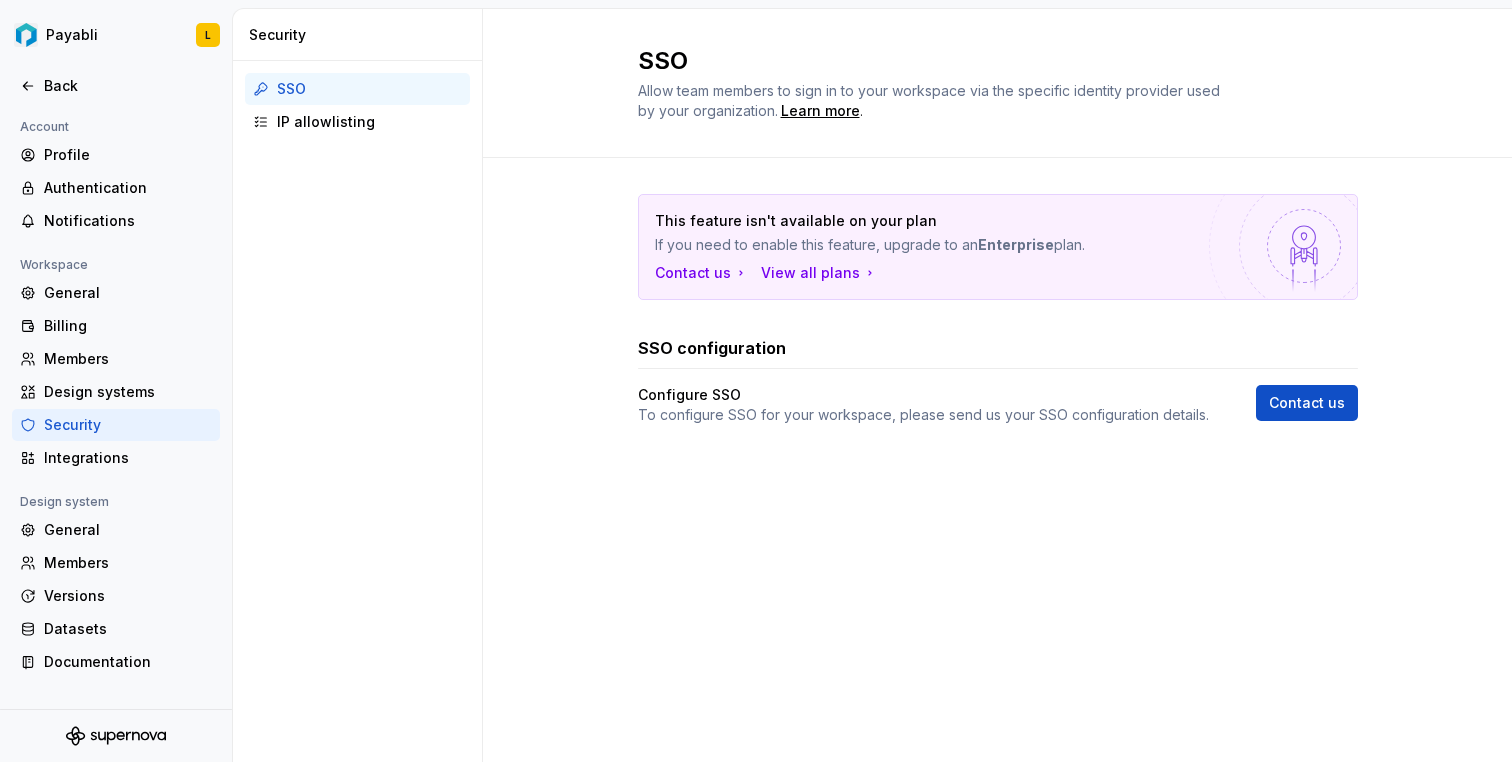 scroll, scrollTop: 0, scrollLeft: 0, axis: both 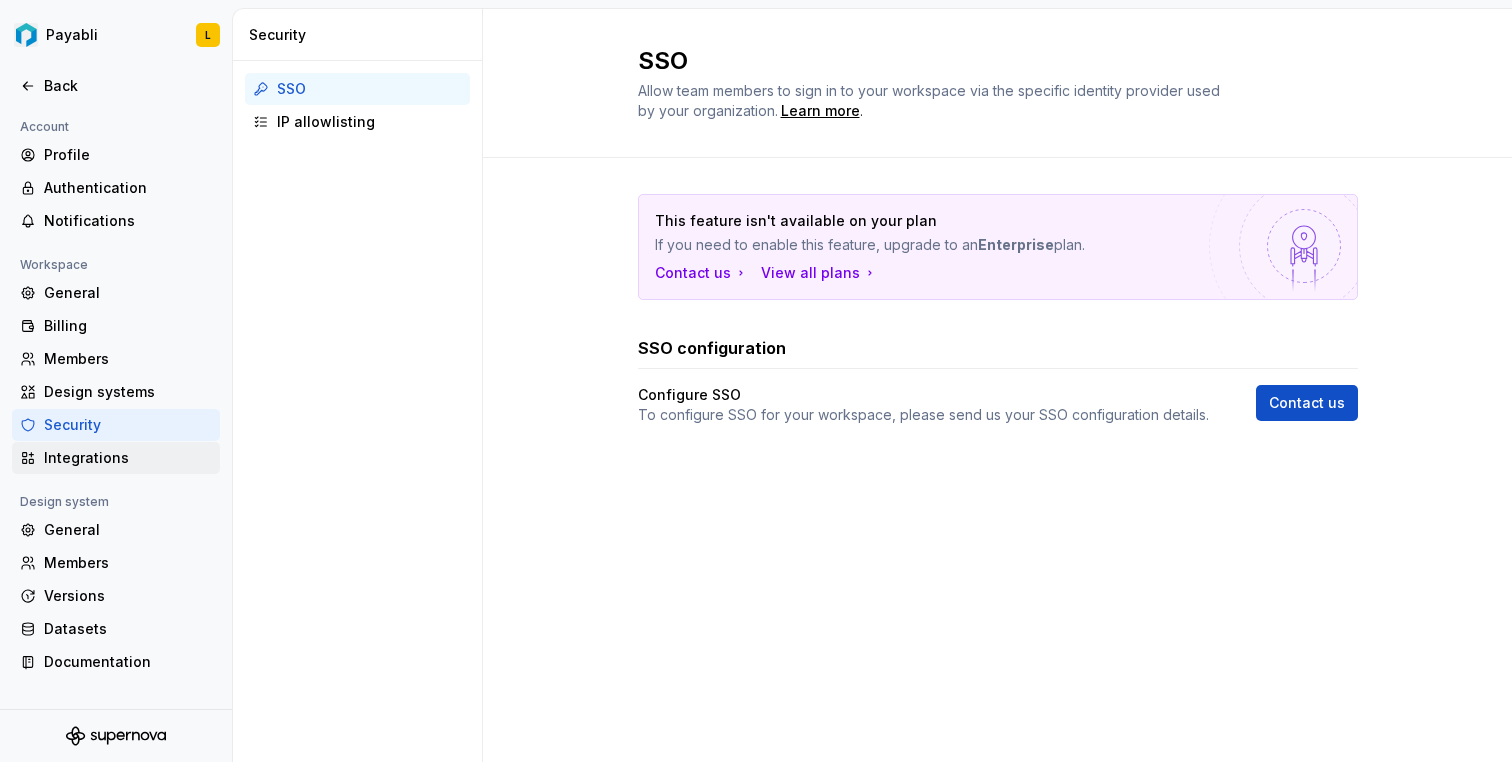 click on "Integrations" at bounding box center [128, 458] 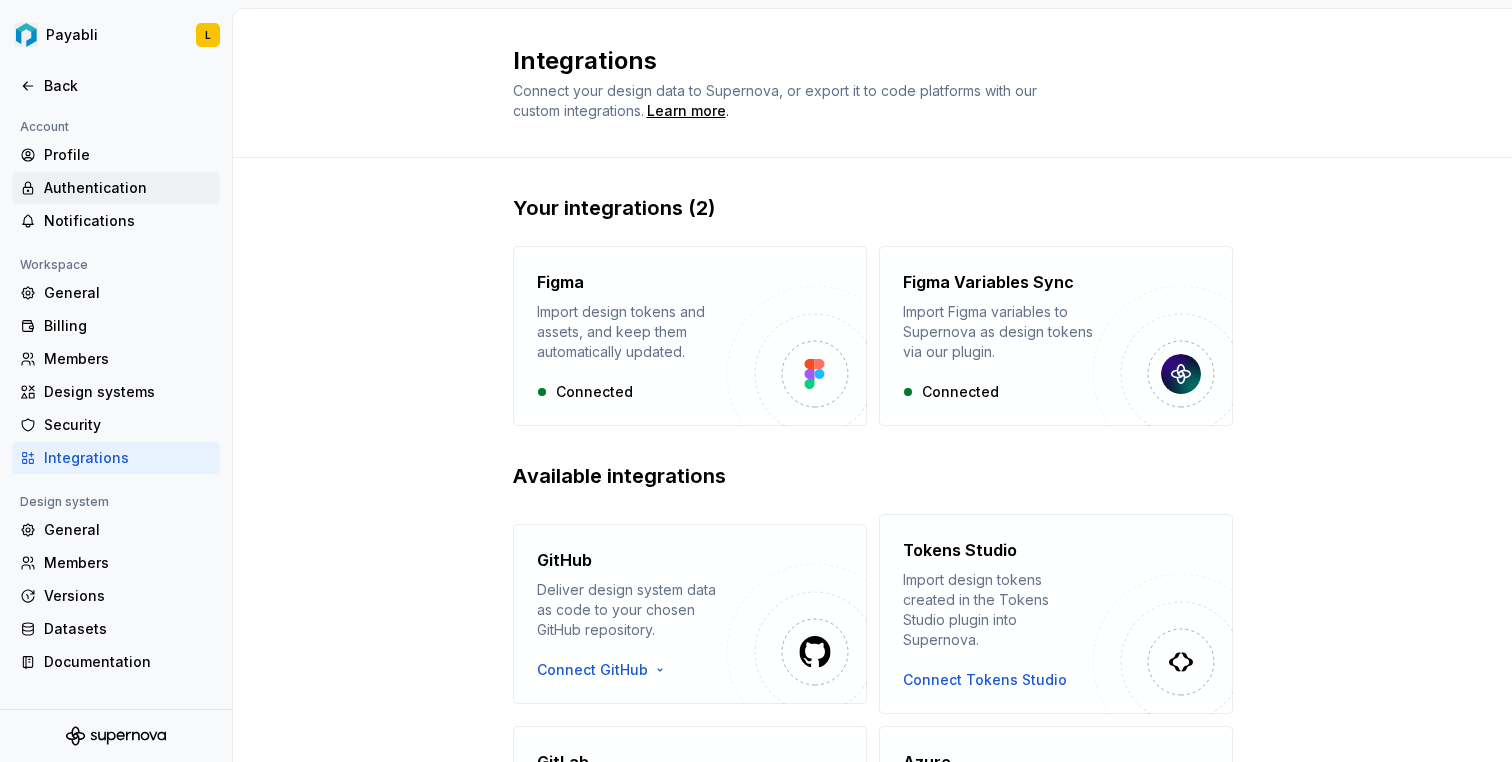 click on "Authentication" at bounding box center [128, 188] 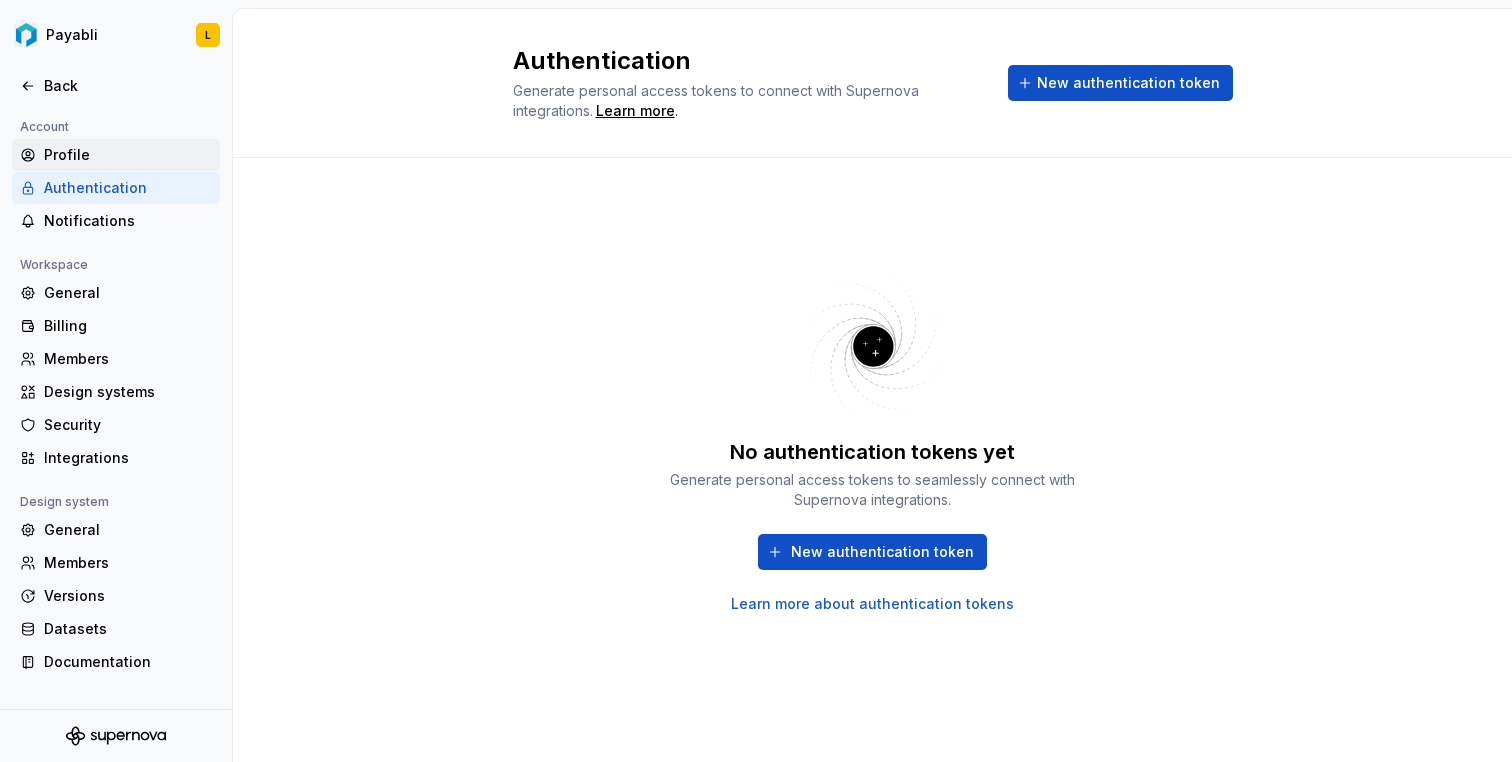 click on "Profile" at bounding box center (128, 155) 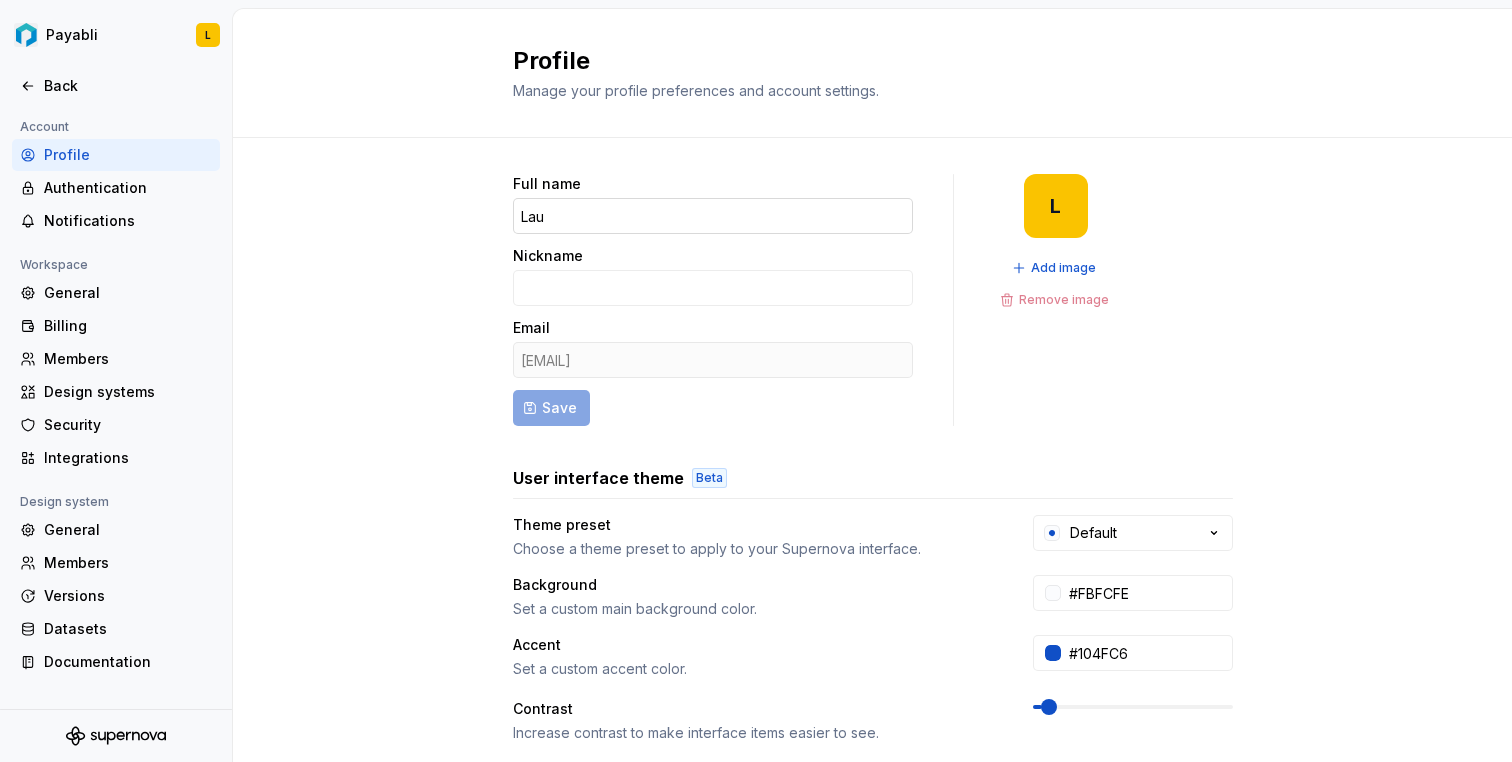 click on "Lau" at bounding box center [713, 216] 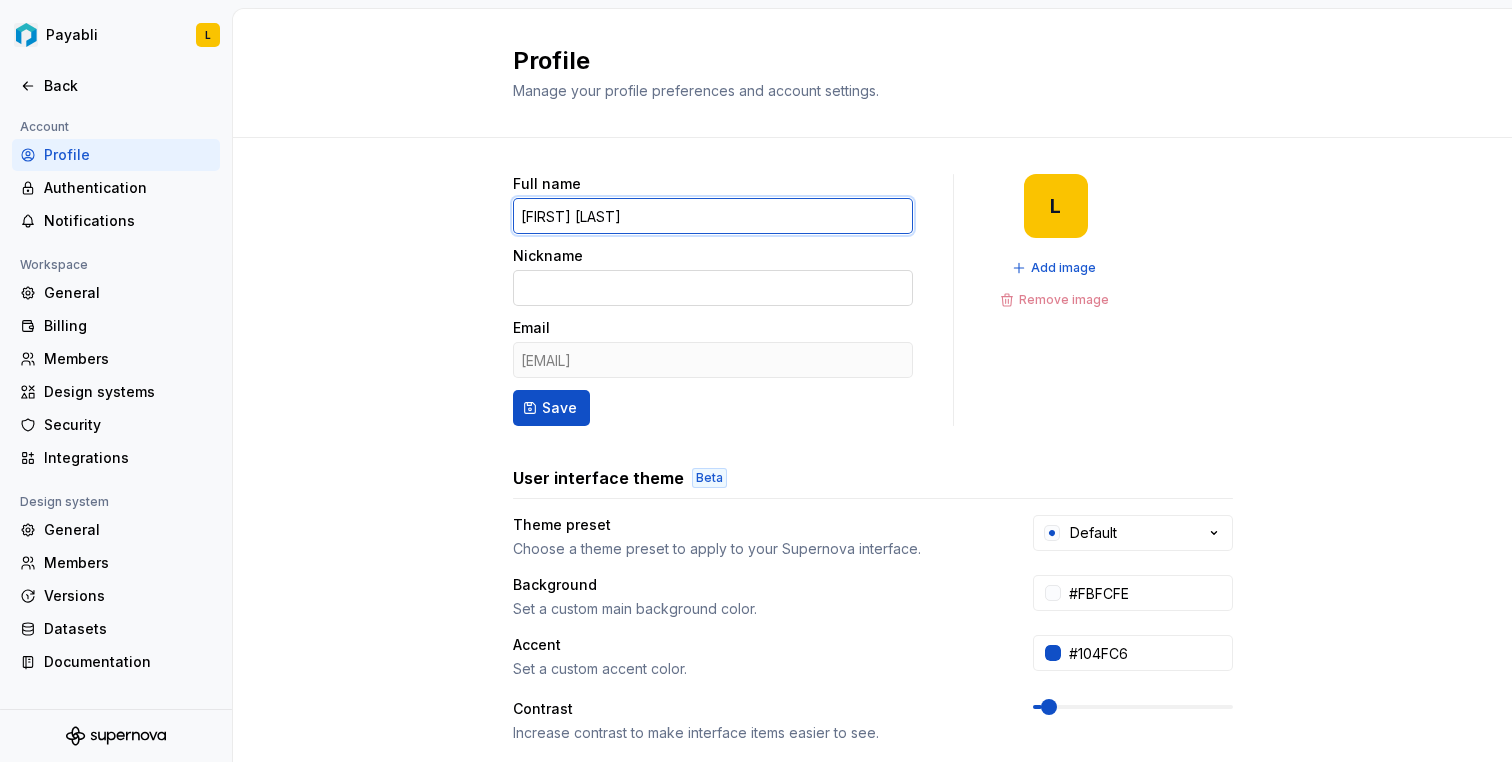 type on "[FIRST] [LAST]" 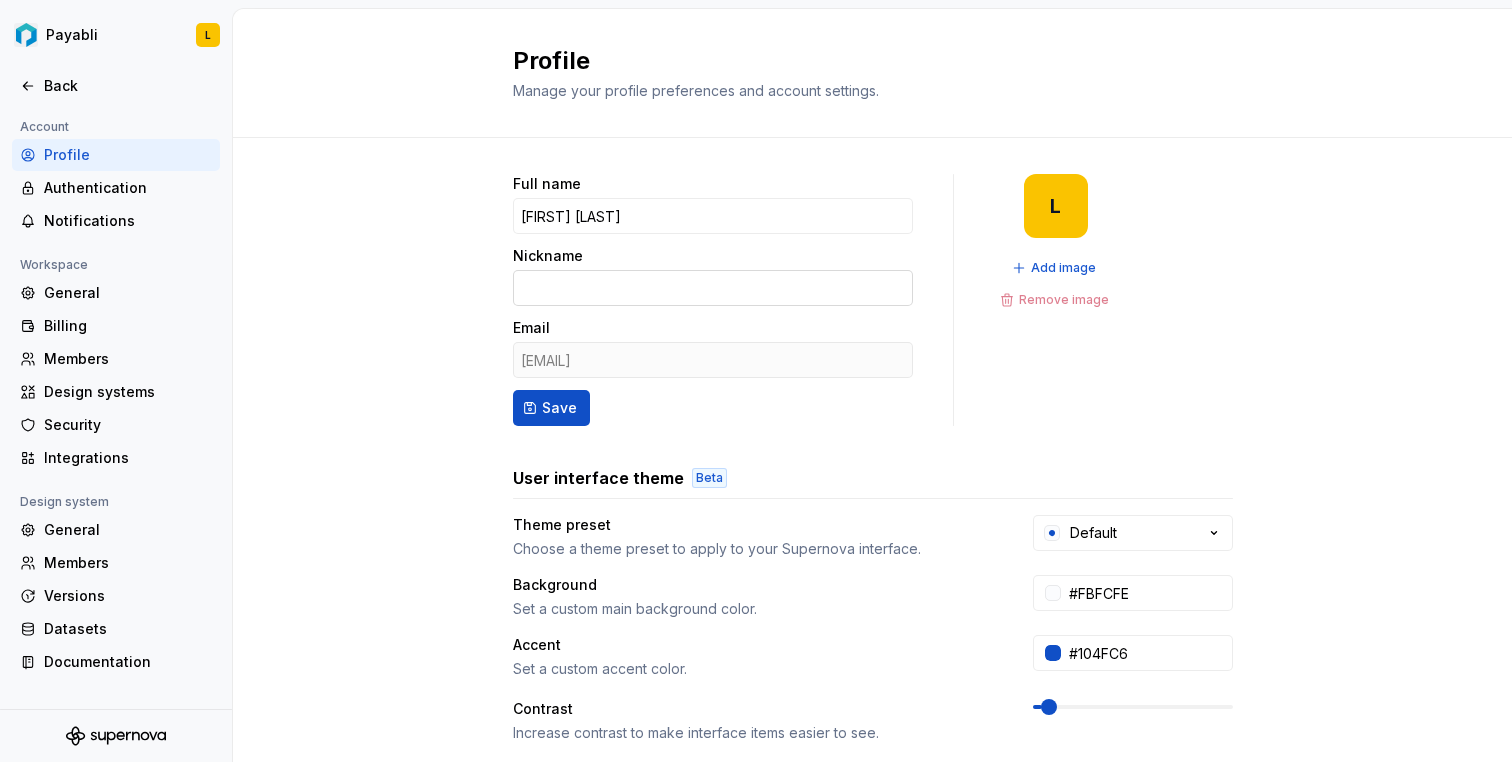 click on "Nickname" at bounding box center (713, 288) 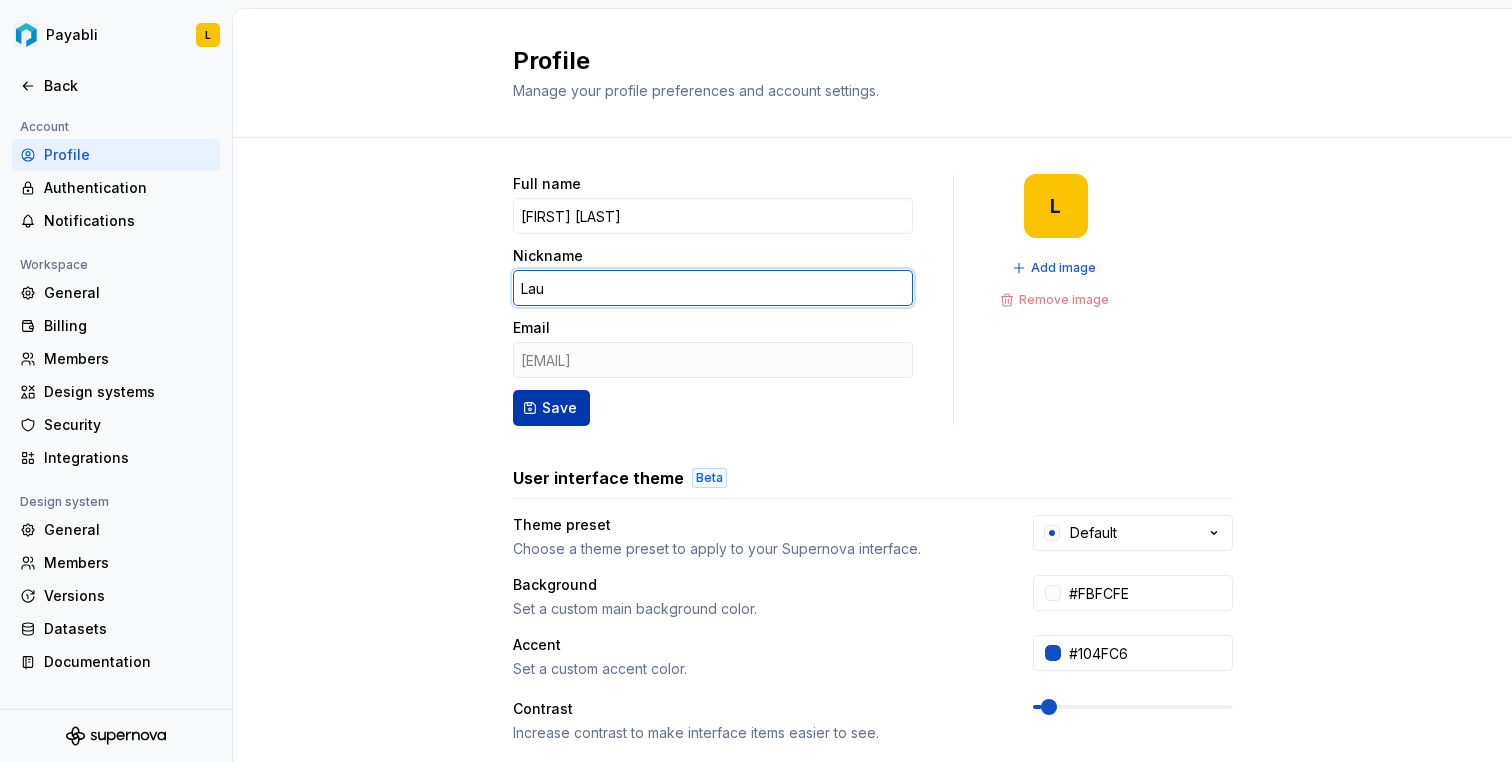 type on "Lau" 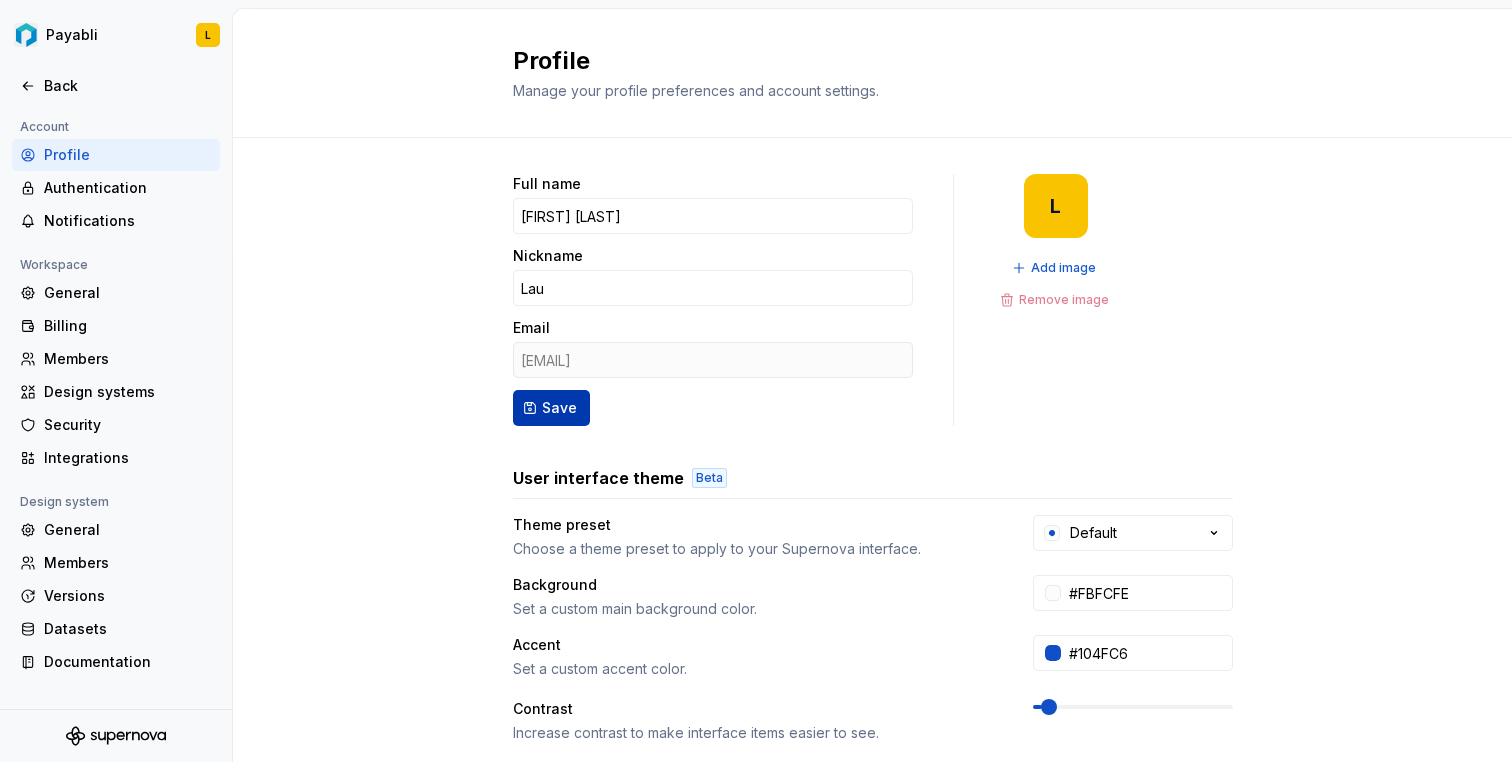 click on "Save" at bounding box center [559, 408] 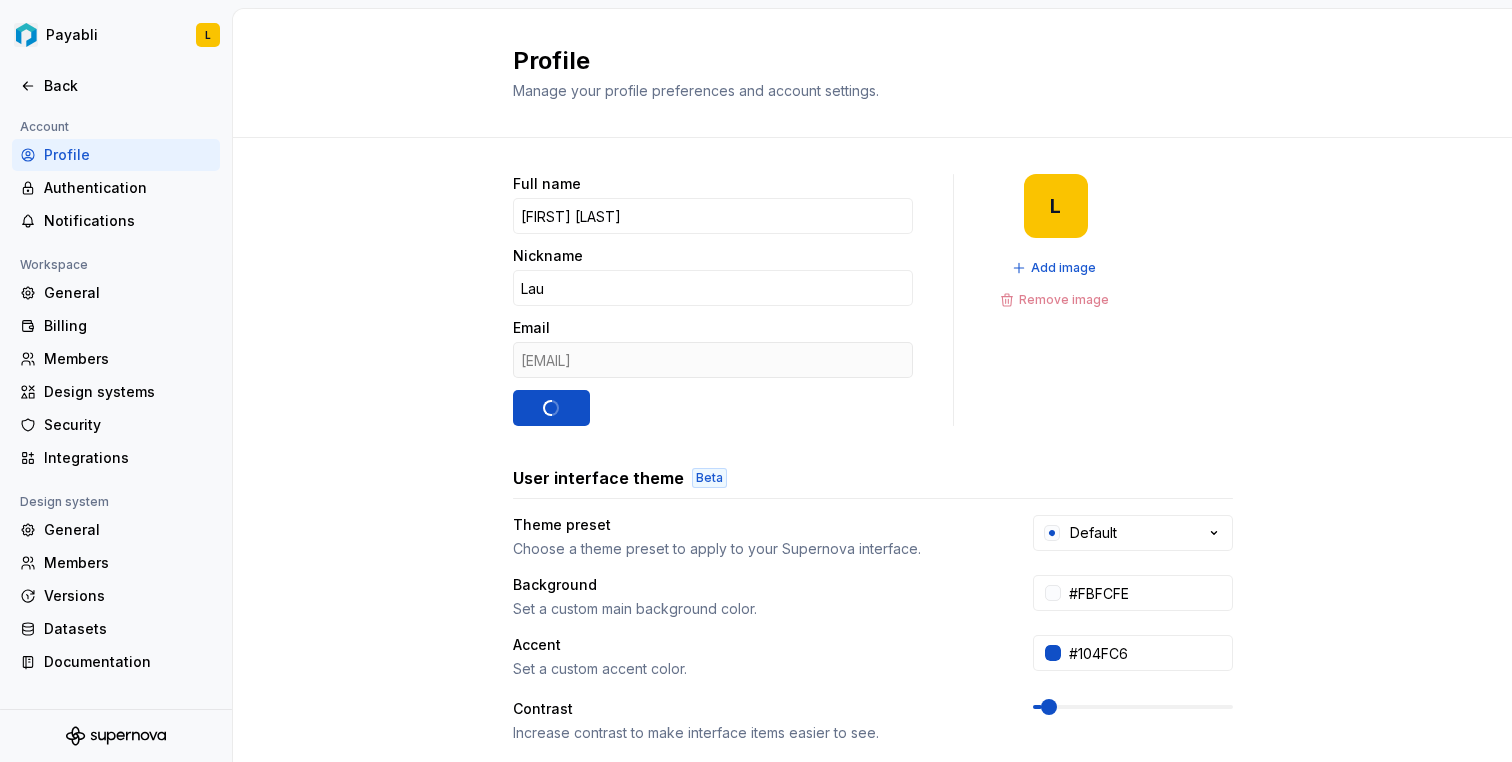 type on "[FIRST] [LAST]" 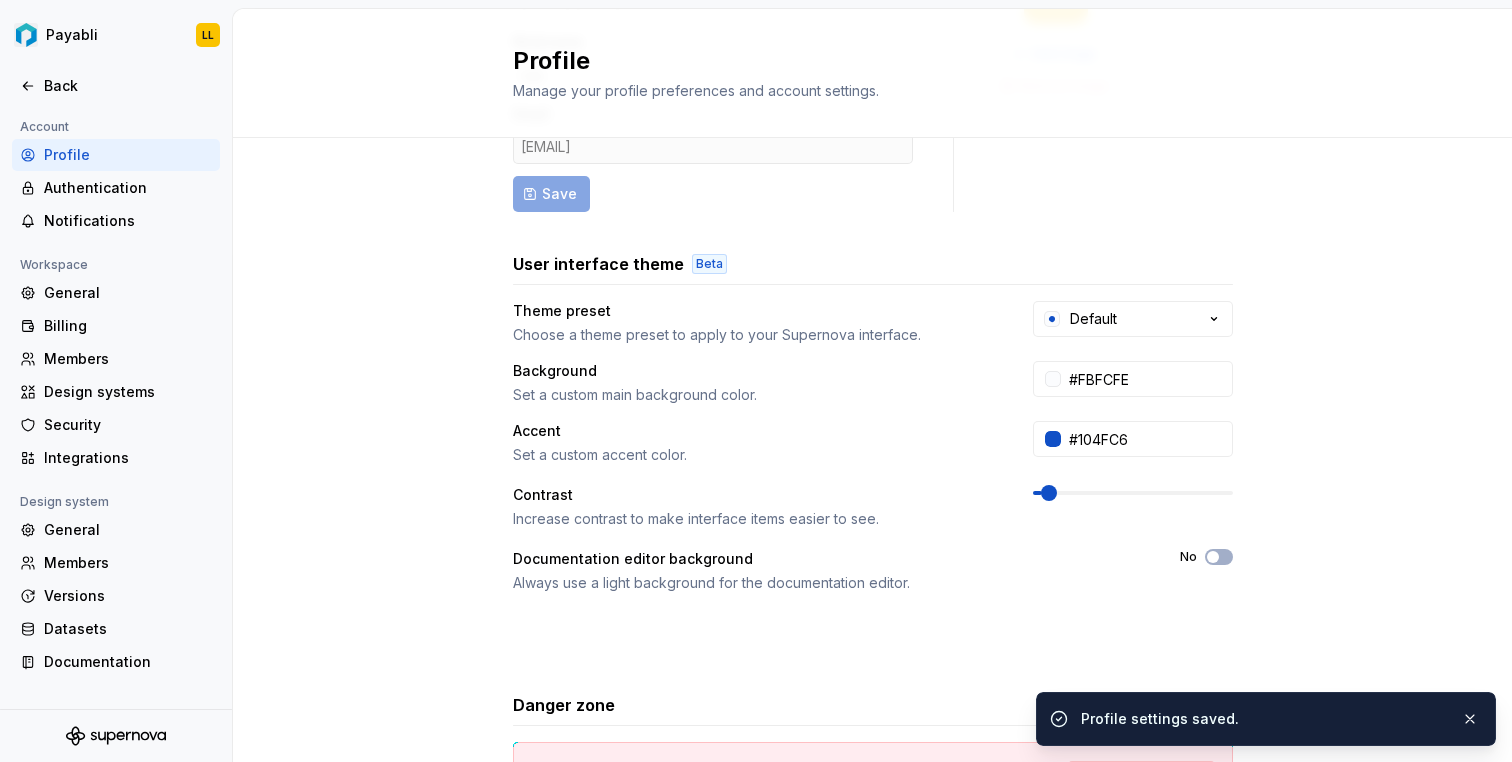 scroll, scrollTop: 216, scrollLeft: 0, axis: vertical 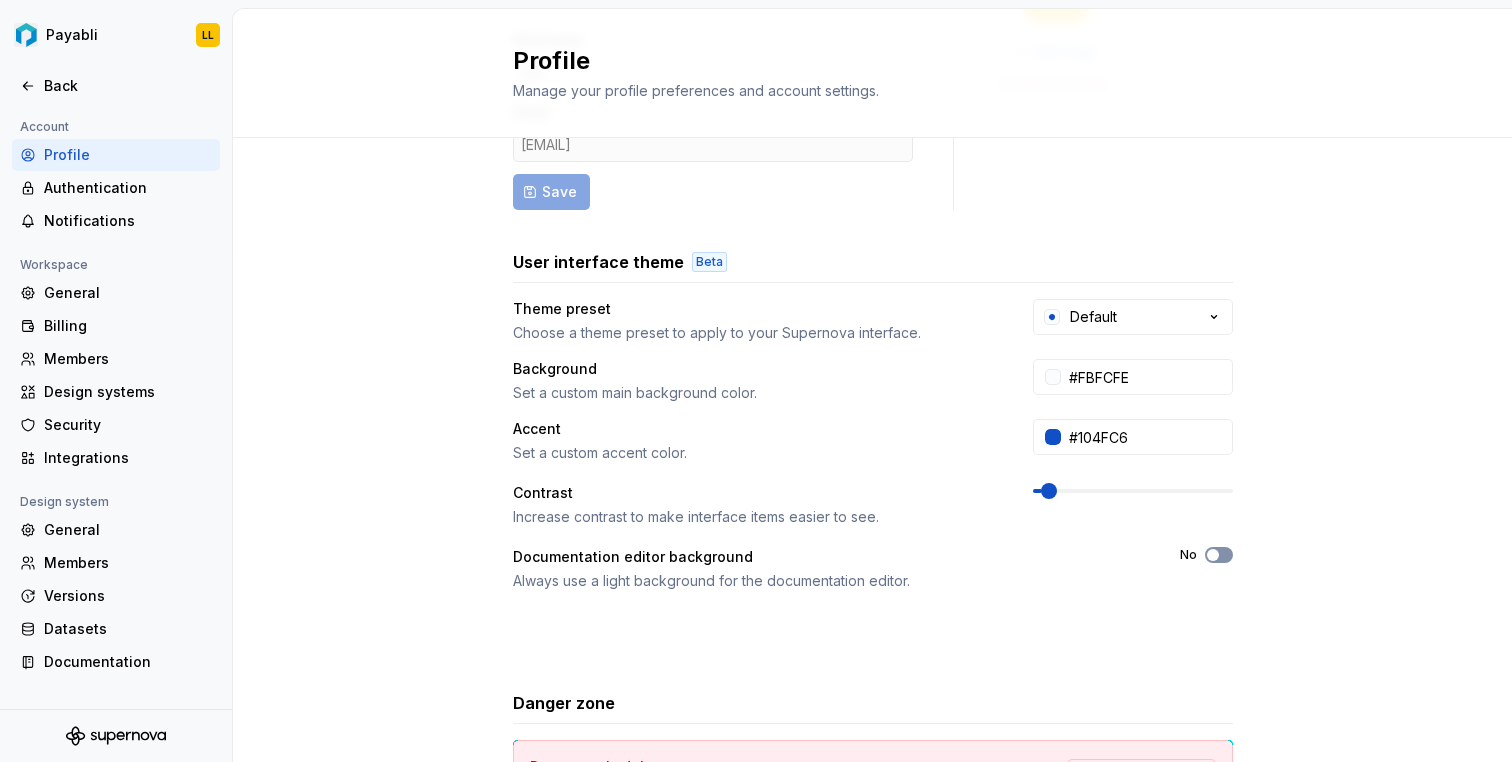 click at bounding box center [1213, 555] 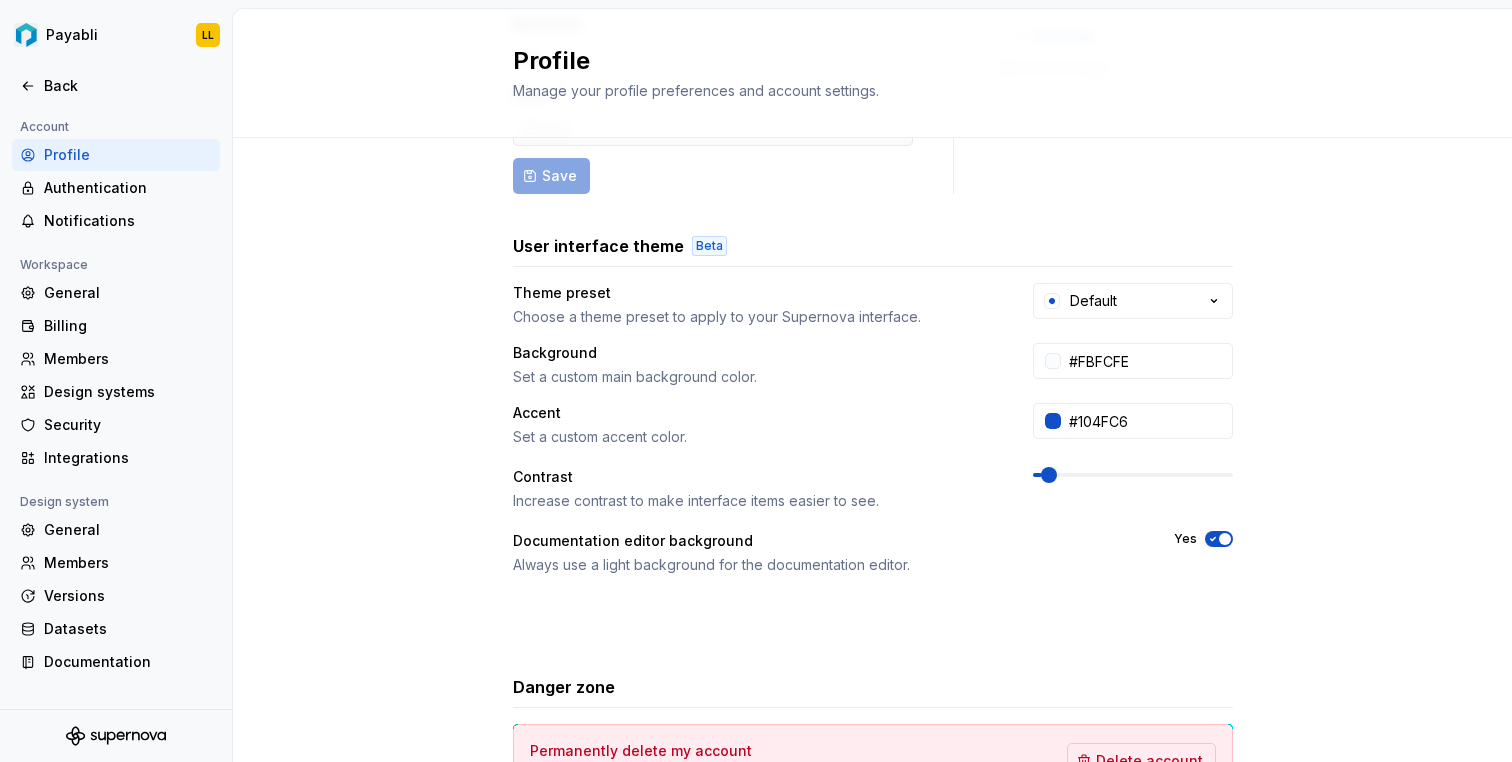 scroll, scrollTop: 197, scrollLeft: 0, axis: vertical 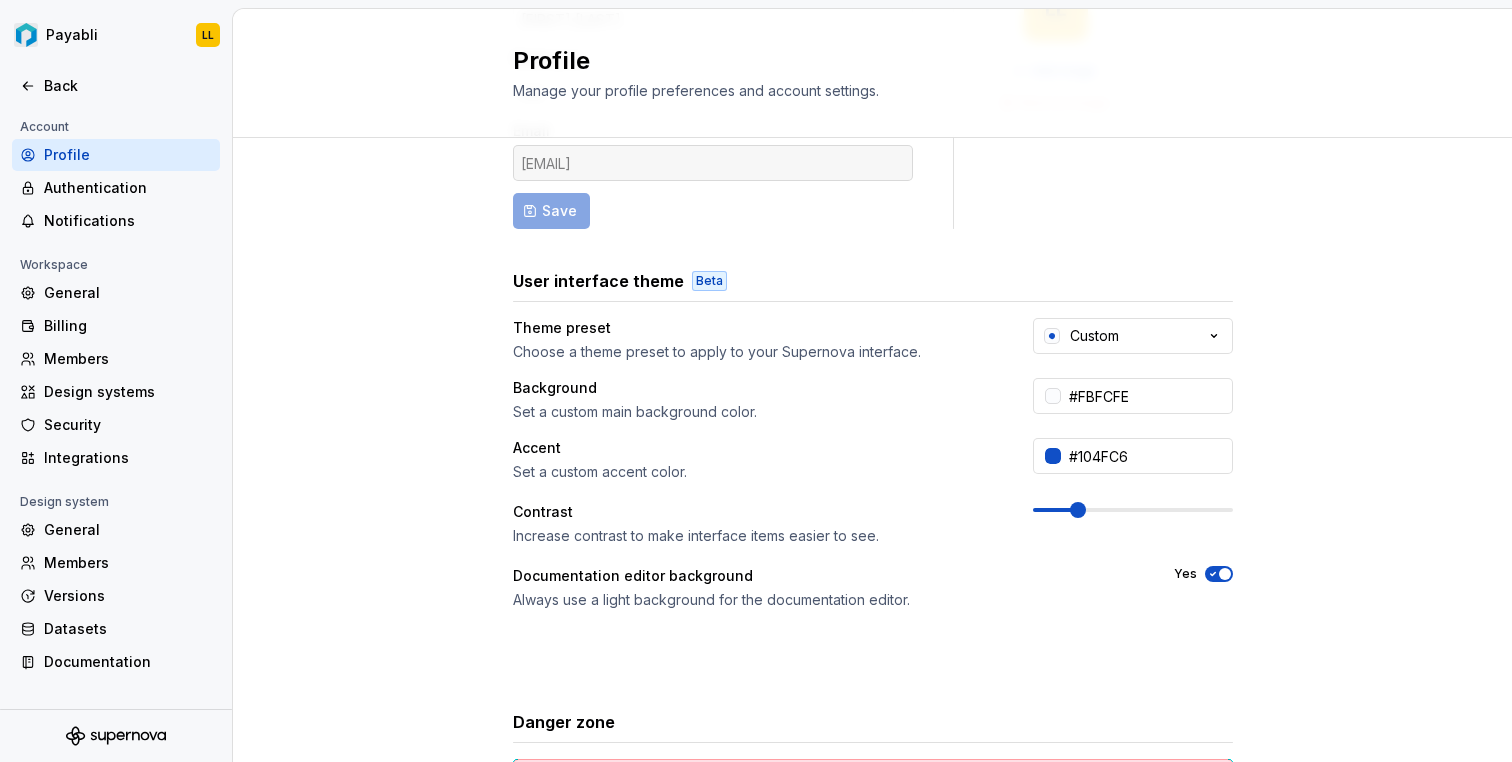 click at bounding box center [1078, 510] 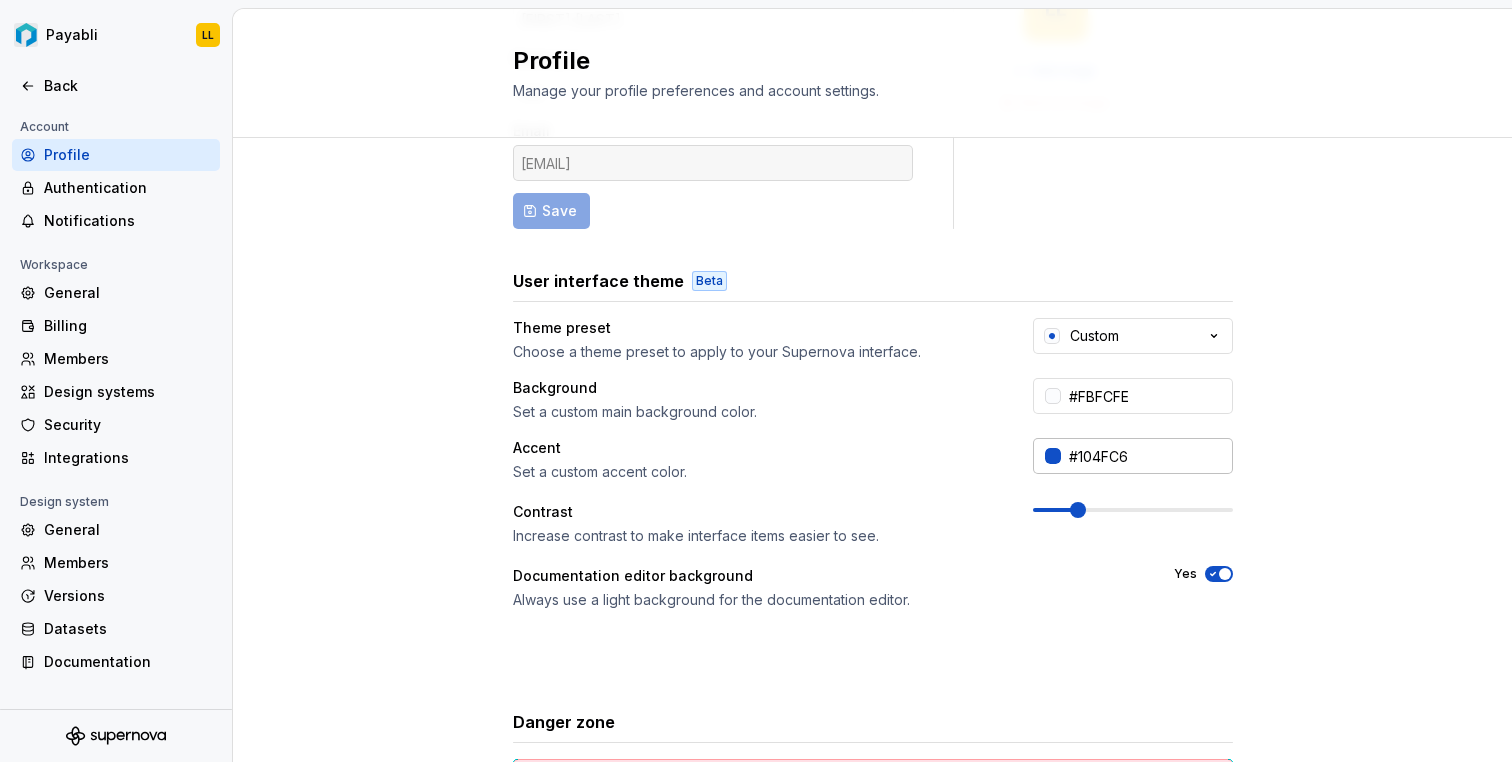 click at bounding box center [1053, 456] 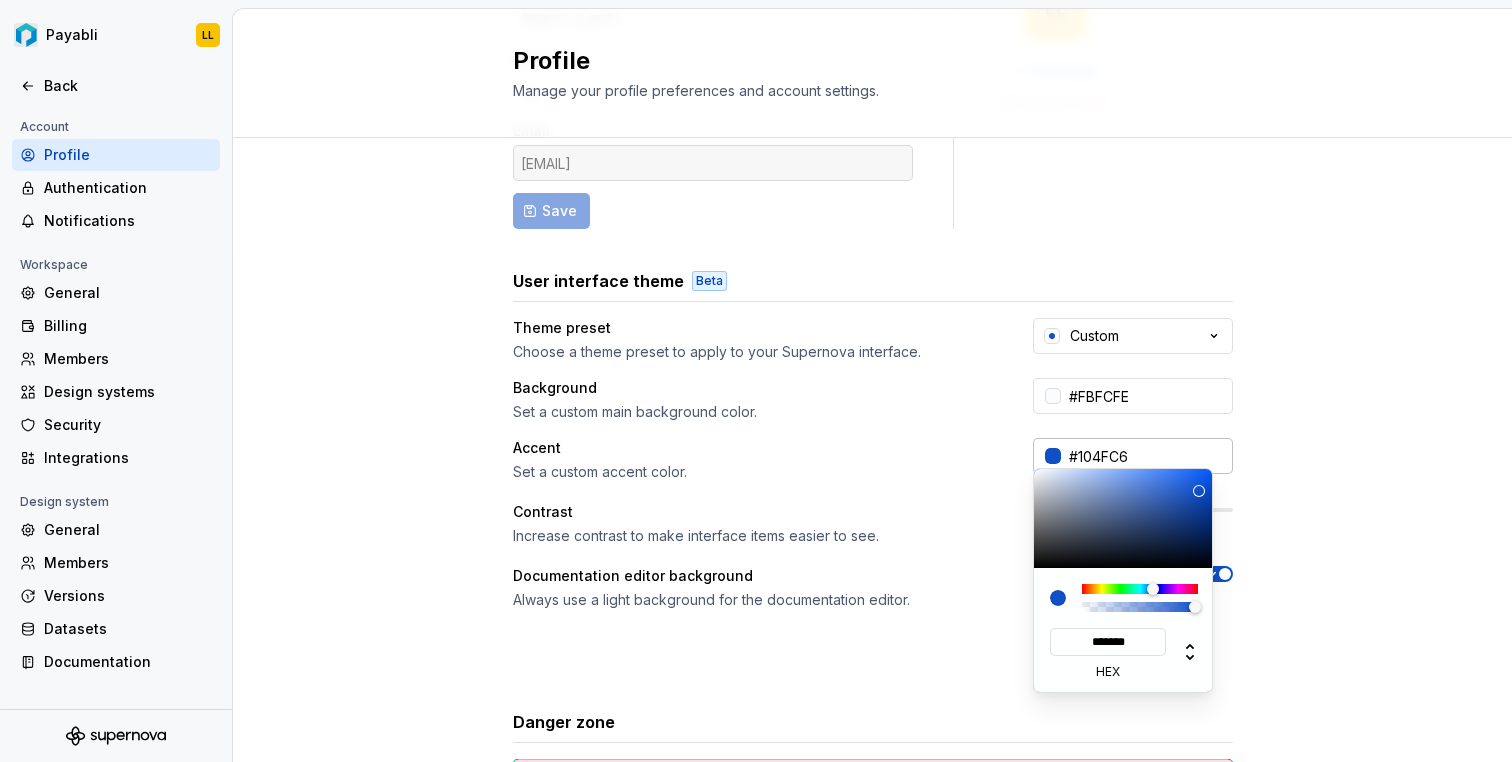 click on "Payabli LL Back Account Profile Authentication Notifications Workspace General Billing Members Design systems Security Integrations Design system General Members Versions Datasets Documentation Profile Manage your profile preferences and account settings. Full name [FIRST] [LAST] Nickname [FIRST] Email [EMAIL] Save LL Add image Remove image User interface theme Beta Theme preset Choose a theme preset to apply to your Supernova interface. Custom Background Set a custom main background color. #FBFCFE Accent Set a custom accent color. #104FC6 Contrast Increase contrast to make interface items easier to see. Documentation editor background Always use a light background for the documentation editor. Yes Danger zone Permanently delete my account All data will be deleted immediately. Delete account For information on how we use your data, please refer to our Privacy Policy. * ******* hex" at bounding box center [756, 381] 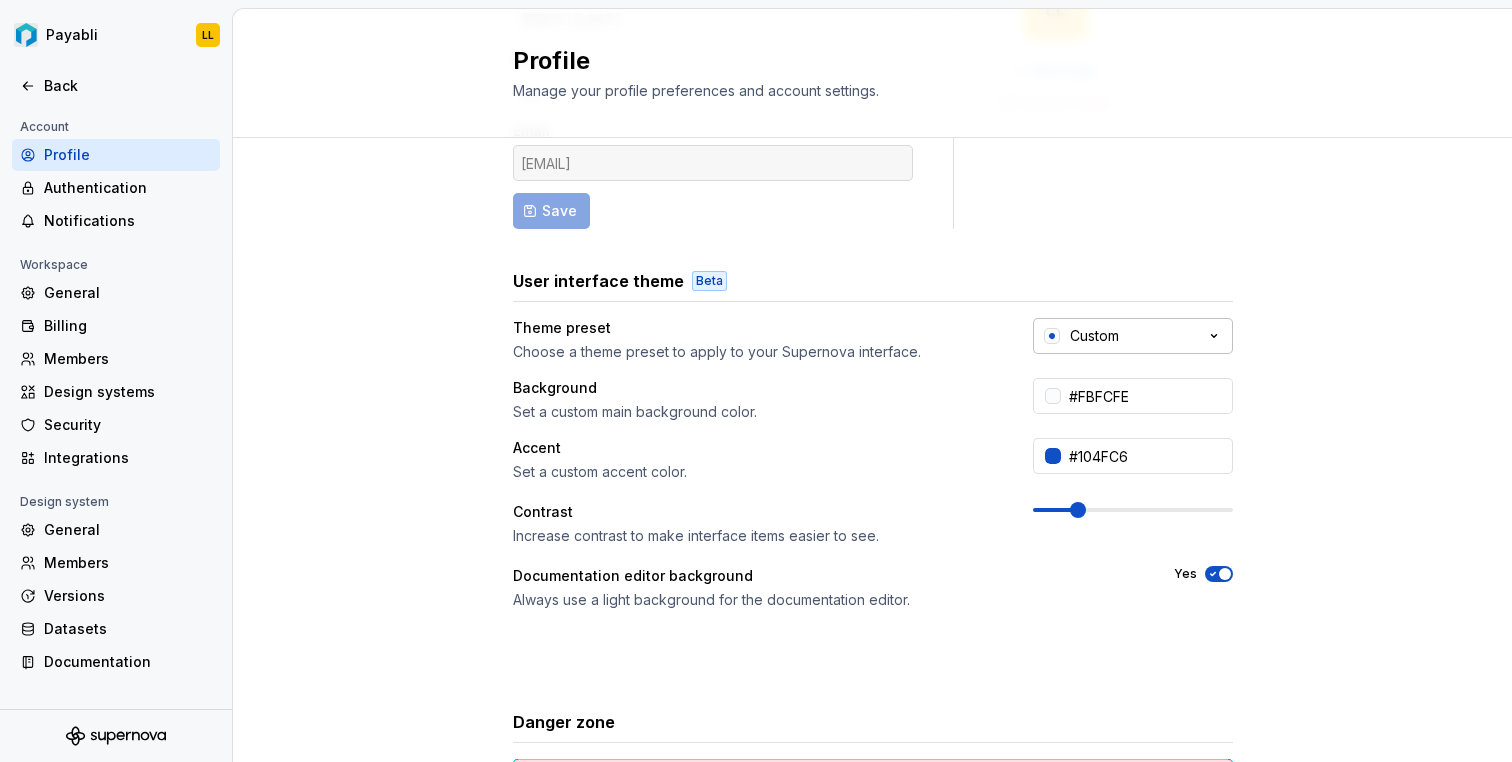 click at bounding box center [1052, 336] 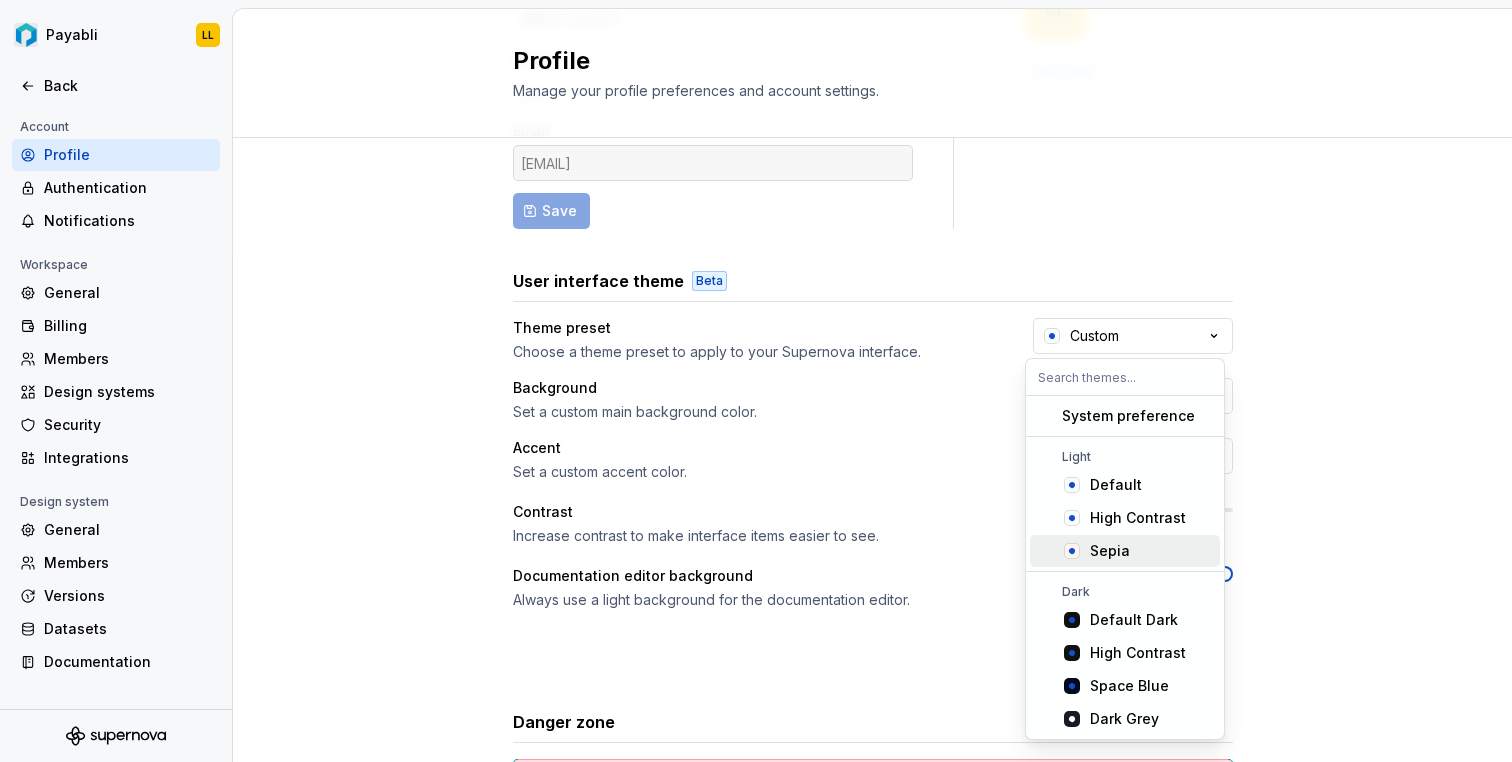 click on "Sepia" at bounding box center [1151, 551] 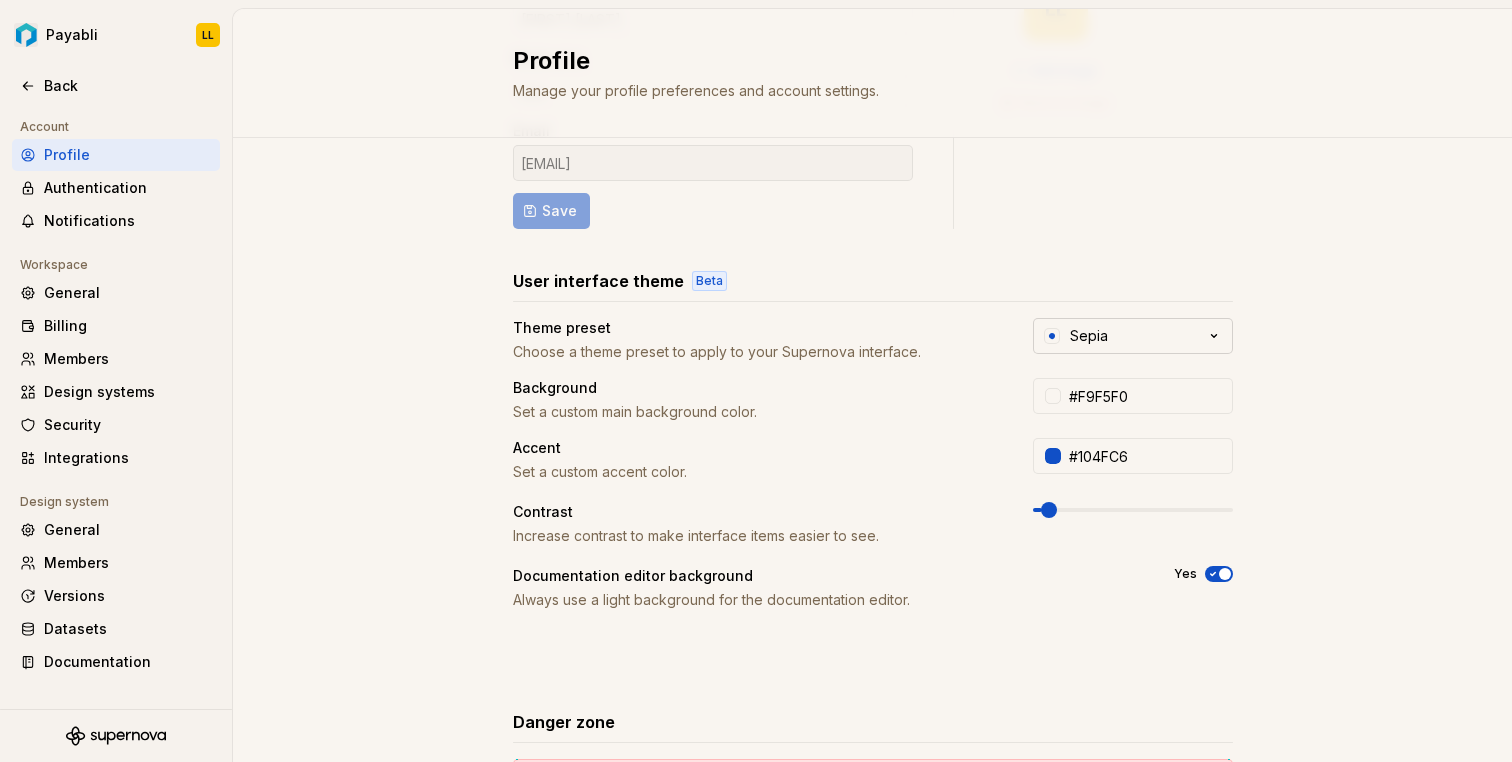click on "Sepia" at bounding box center [1133, 336] 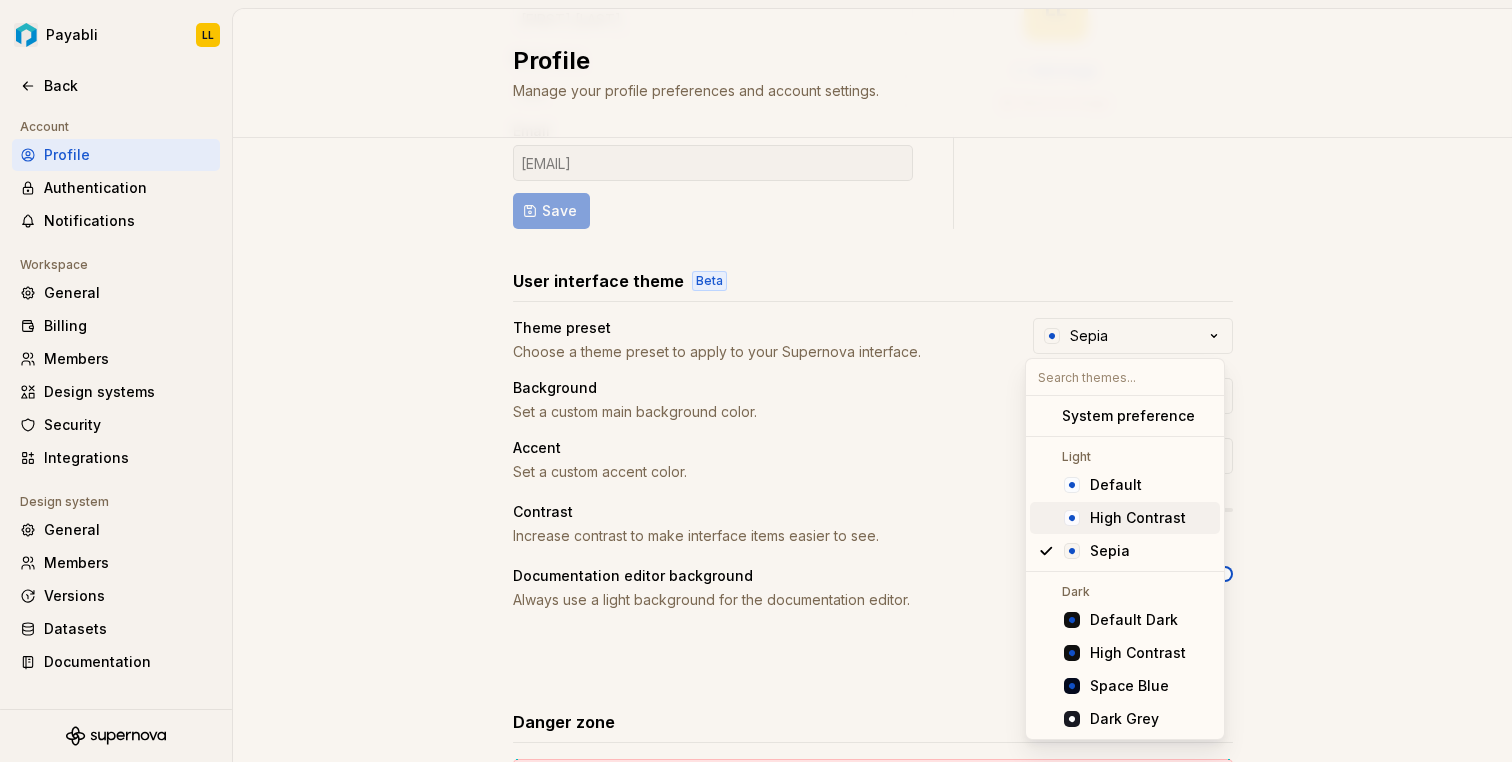 click on "High Contrast" at bounding box center (1138, 518) 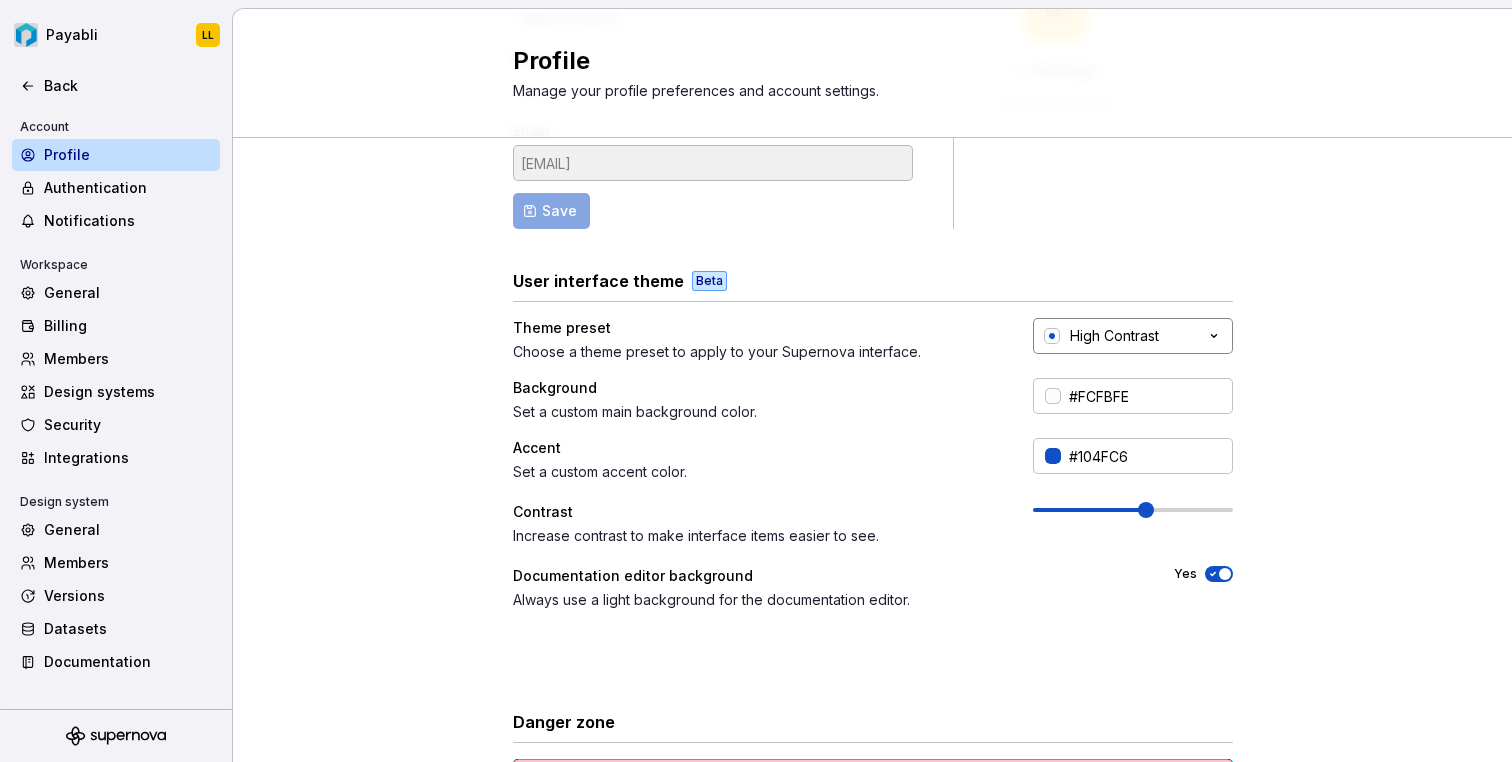 click on "High Contrast" at bounding box center (1133, 336) 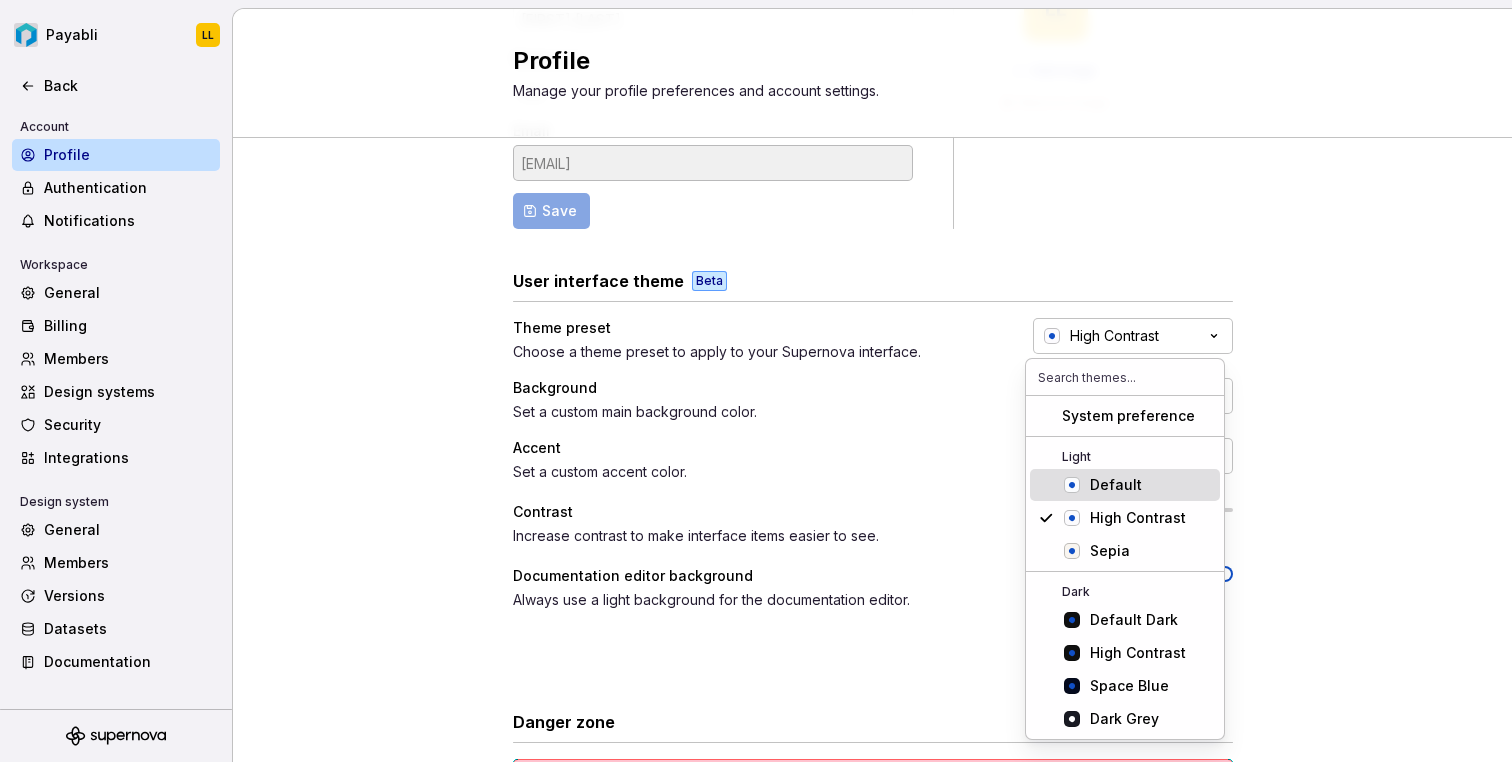 click on "Default" at bounding box center [1116, 485] 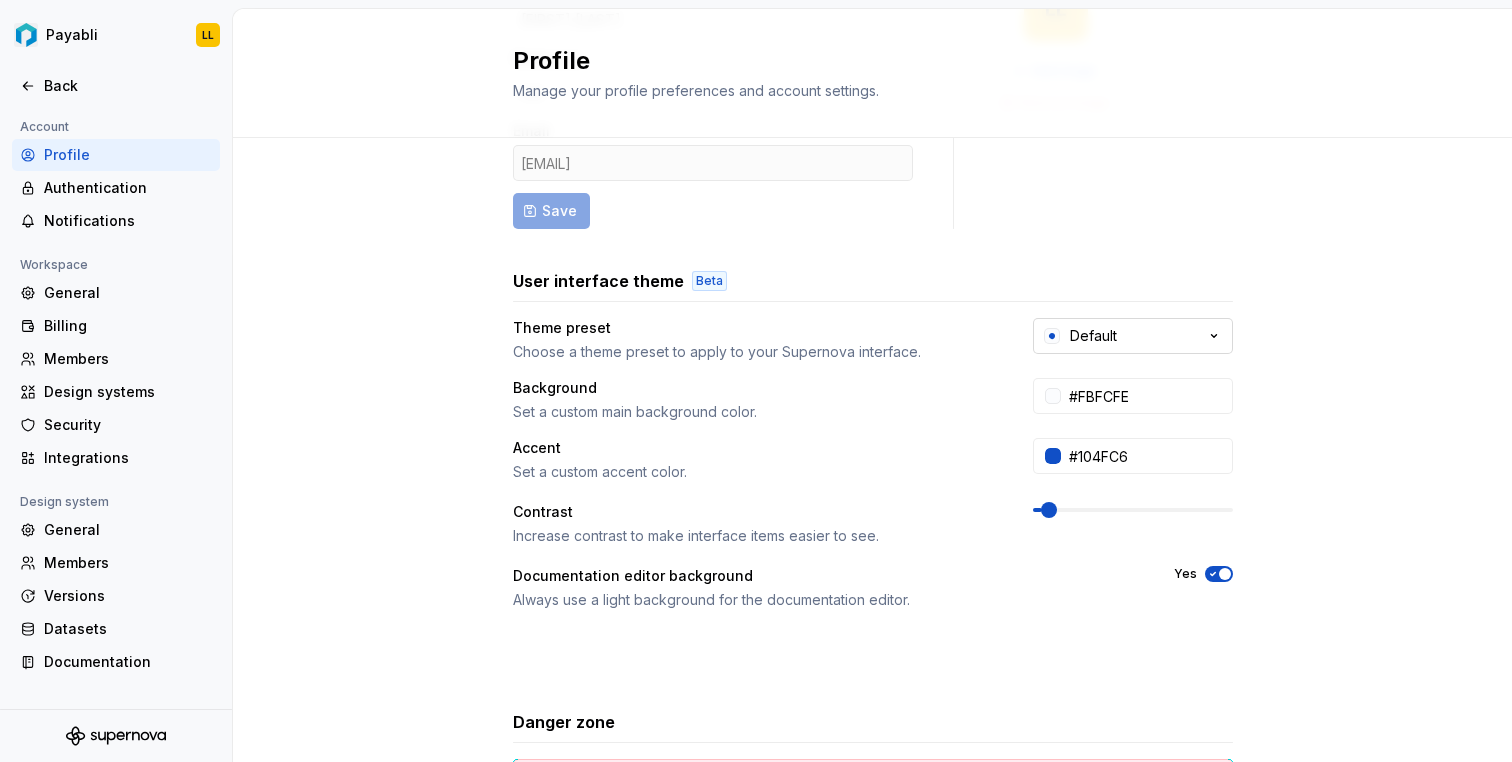 click on "Default" at bounding box center (1093, 336) 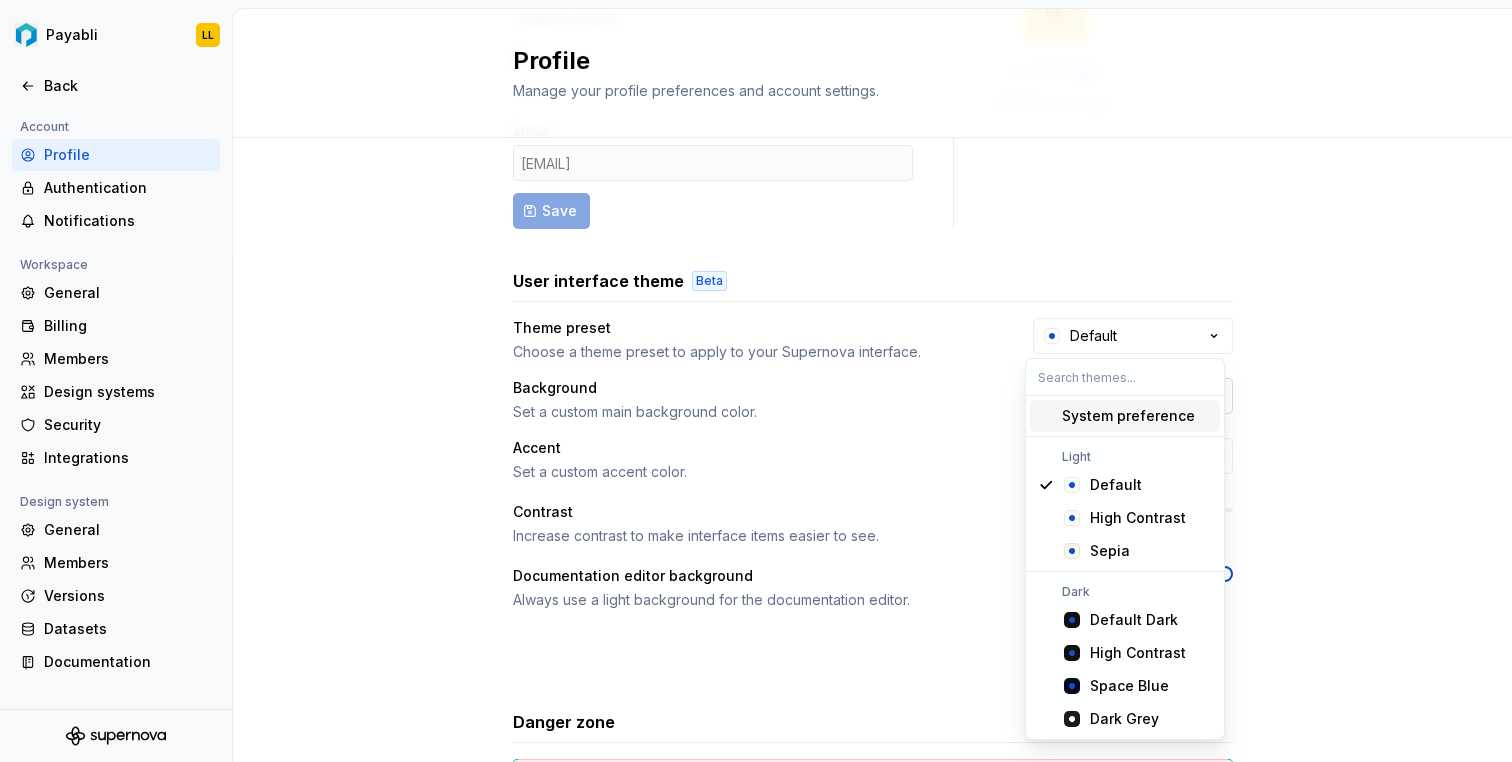 click on "System preference" at bounding box center [1128, 416] 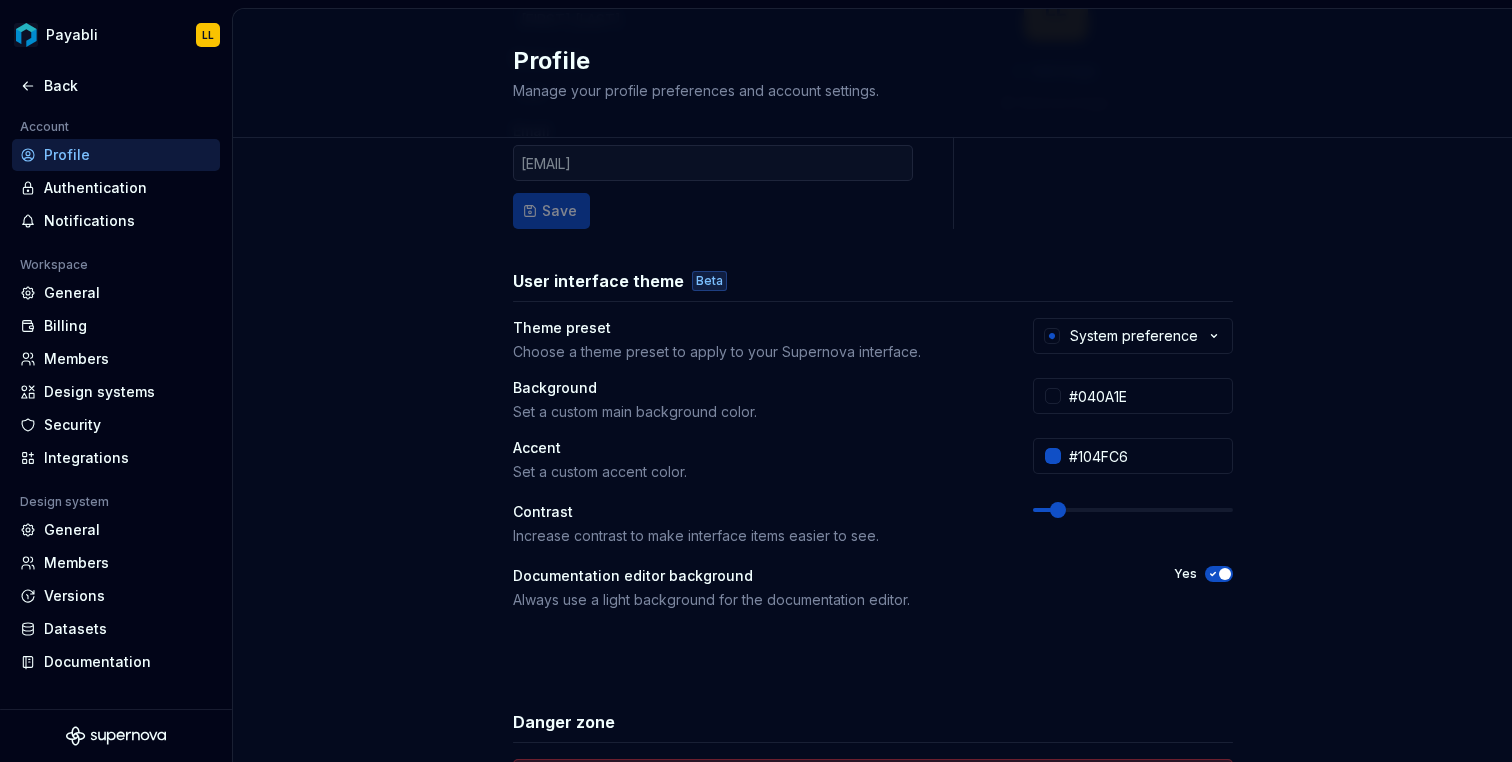 click on "Full name [FIRST] [LAST] Nickname [FIRST] Email [EMAIL] Save LL Add image Remove image User interface theme Beta Theme preset Choose a theme preset to apply to your Supernova interface. System preference Background Set a custom main background color. #040A1E Accent Set a custom accent color. #104FC6 Contrast Increase contrast to make interface items easier to see. Documentation editor background Always use a light background for the documentation editor. Yes Danger zone Permanently delete my account All data will be deleted immediately. Delete account For information on how we use your data, please refer to our Privacy Policy." at bounding box center [872, 445] 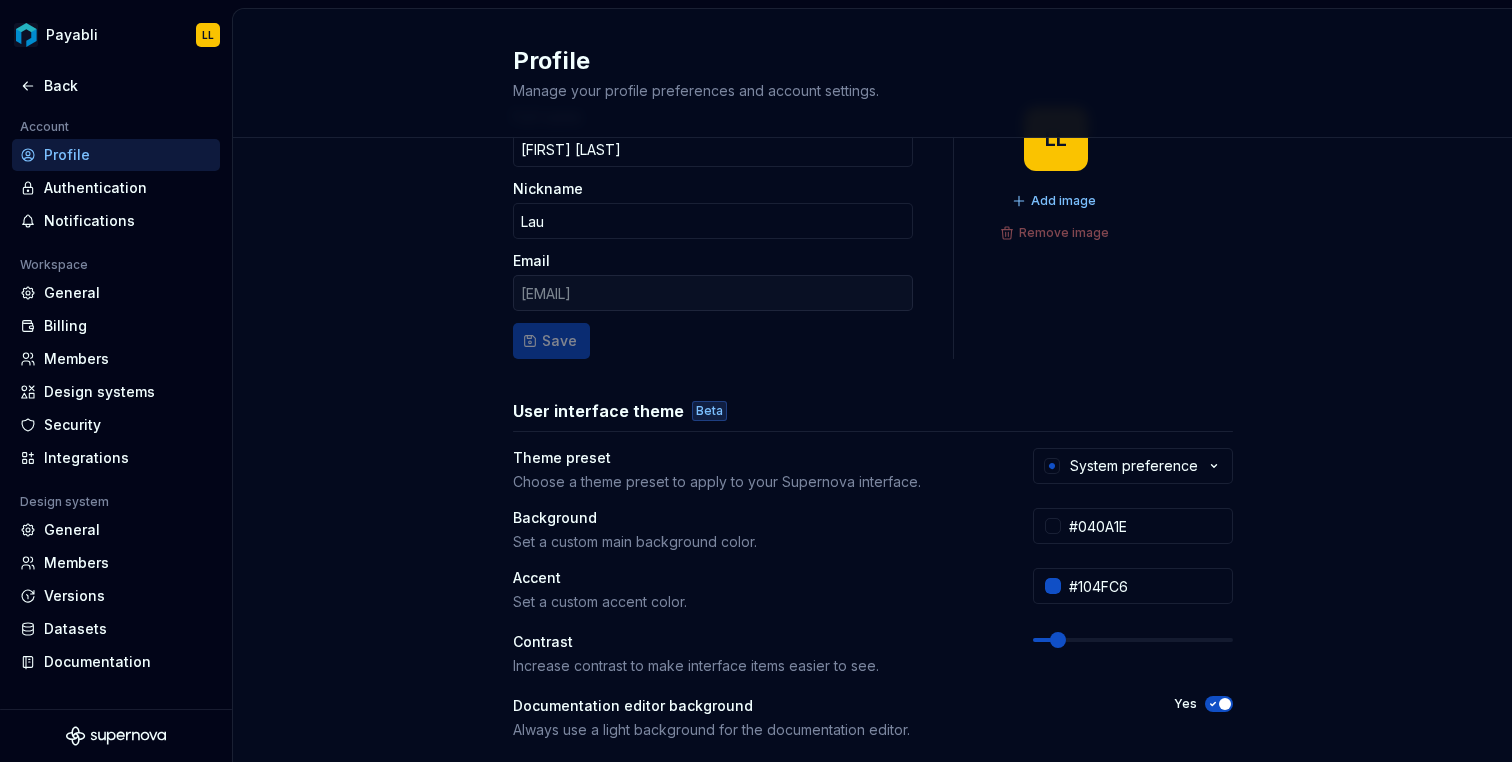 scroll, scrollTop: 0, scrollLeft: 0, axis: both 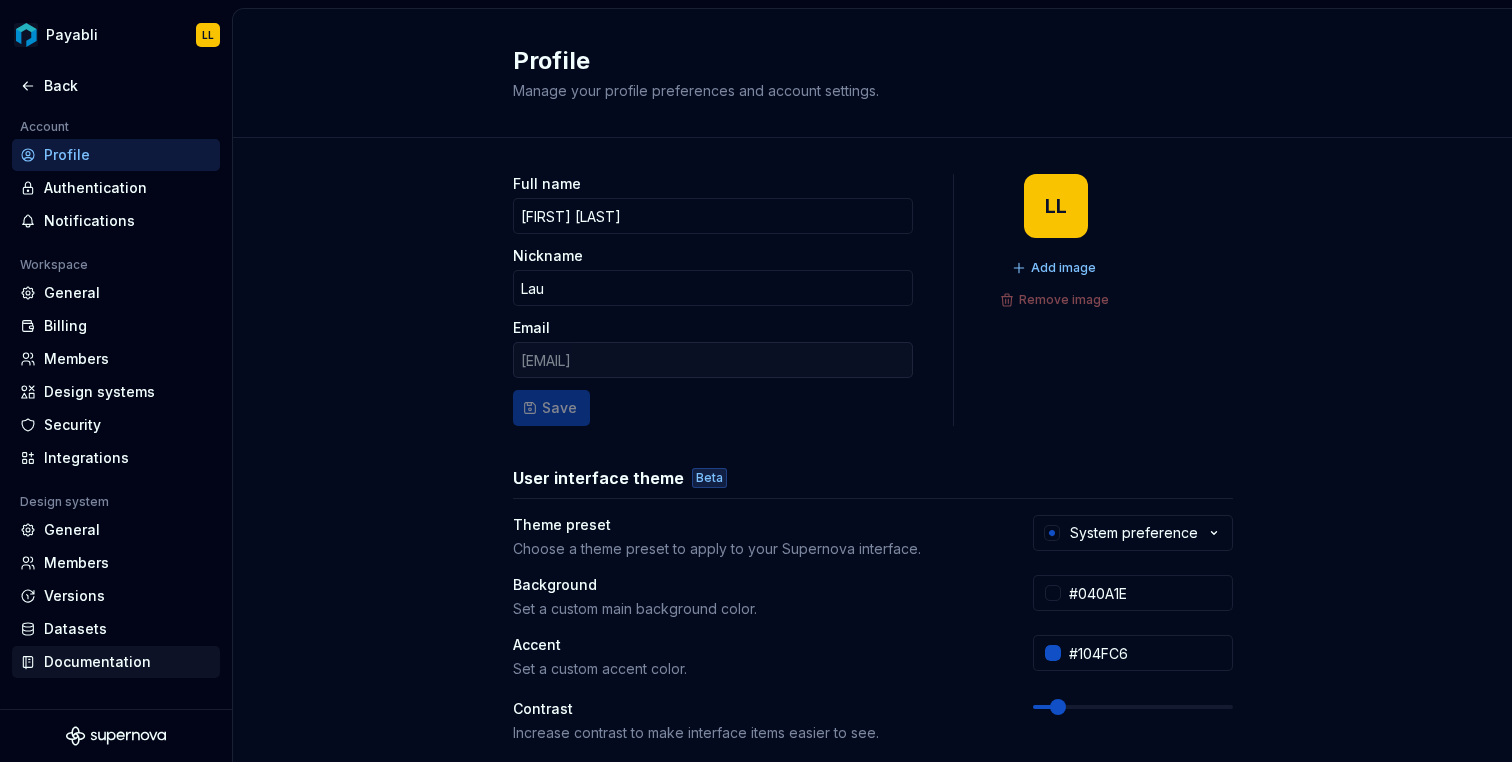 click on "Documentation" at bounding box center [128, 662] 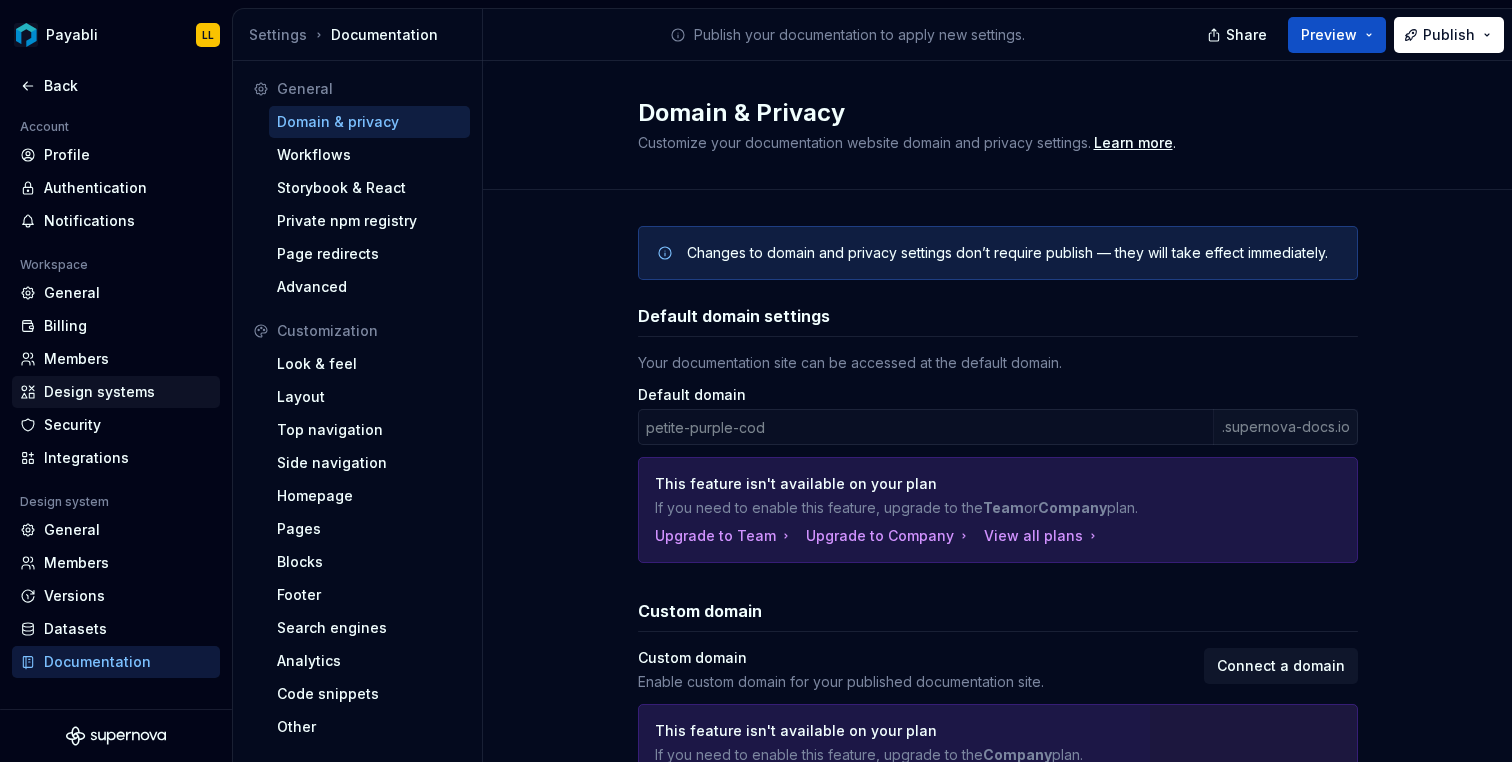 click on "Design systems" at bounding box center (128, 392) 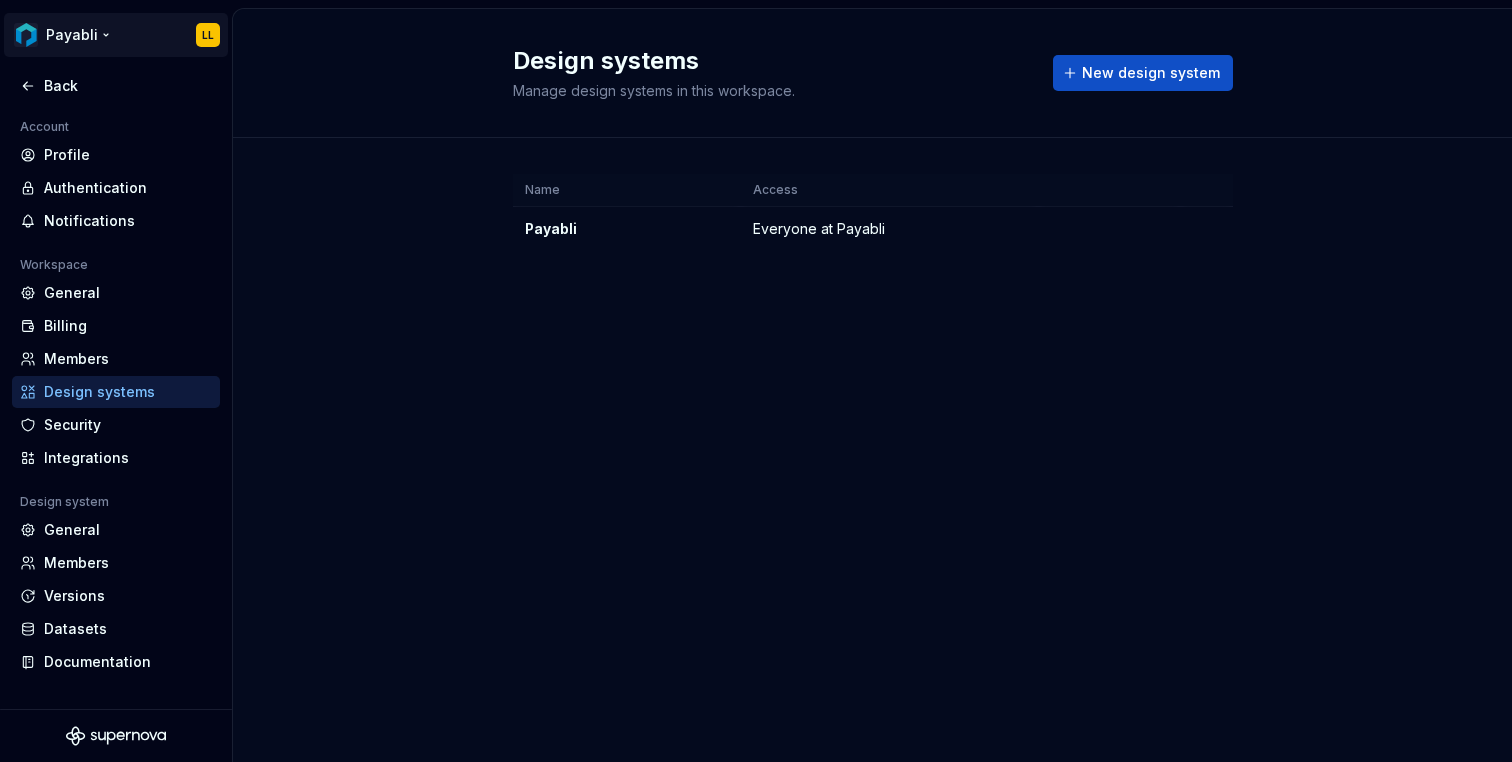 click on "Payabli LL Back Account Profile Authentication Notifications Workspace General Billing Members Design systems Security Integrations Design system General Members Versions Datasets Documentation Design systems Manage design systems in this workspace. New design system Name Access Payabli Everyone at Payabli *" at bounding box center (756, 381) 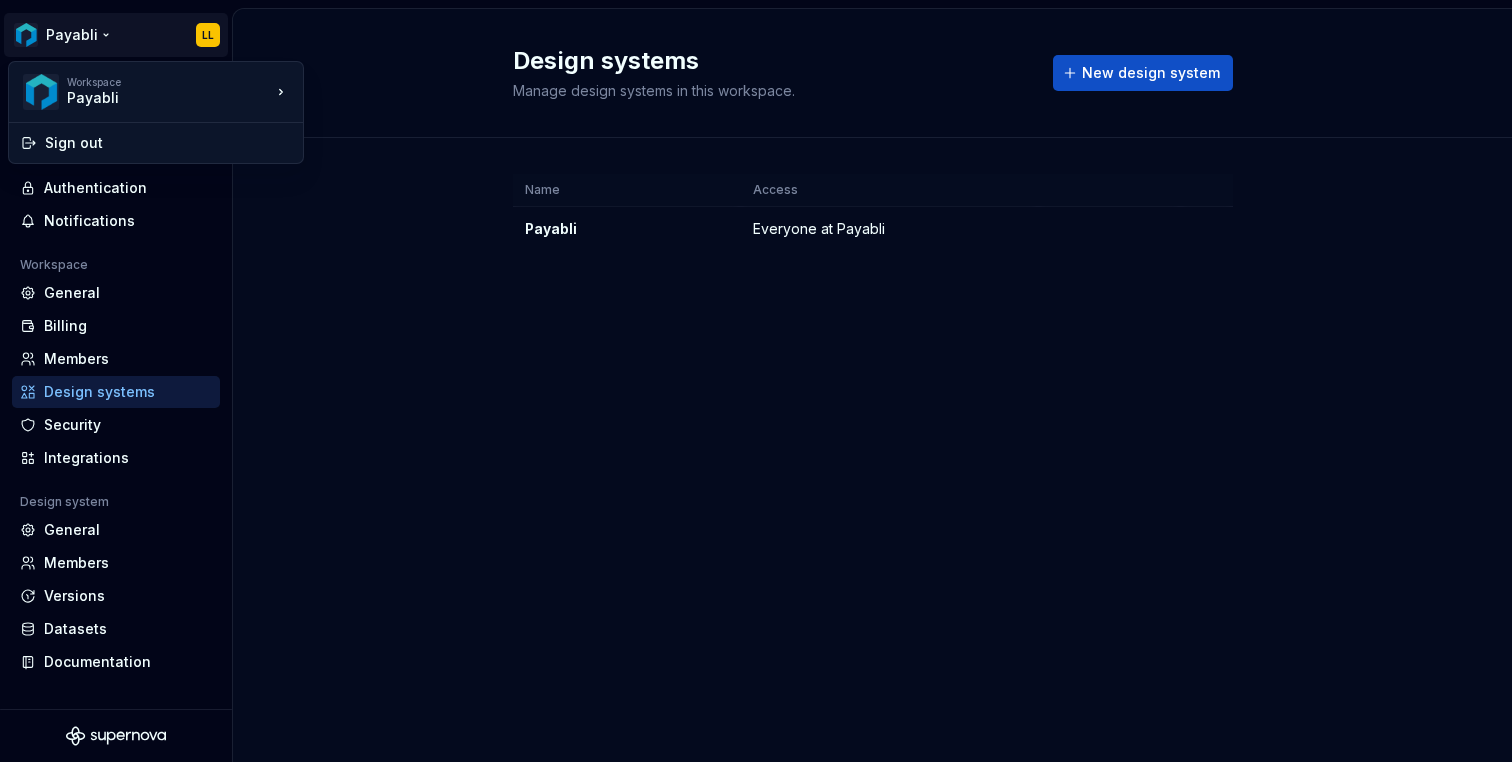 click on "Payabli LL Back Account Profile Authentication Notifications Workspace General Billing Members Design systems Security Integrations Design system General Members Versions Datasets Documentation Design systems Manage design systems in this workspace. New design system Name Access Payabli Everyone at Payabli * Workspace Payabli Sign out" at bounding box center [756, 381] 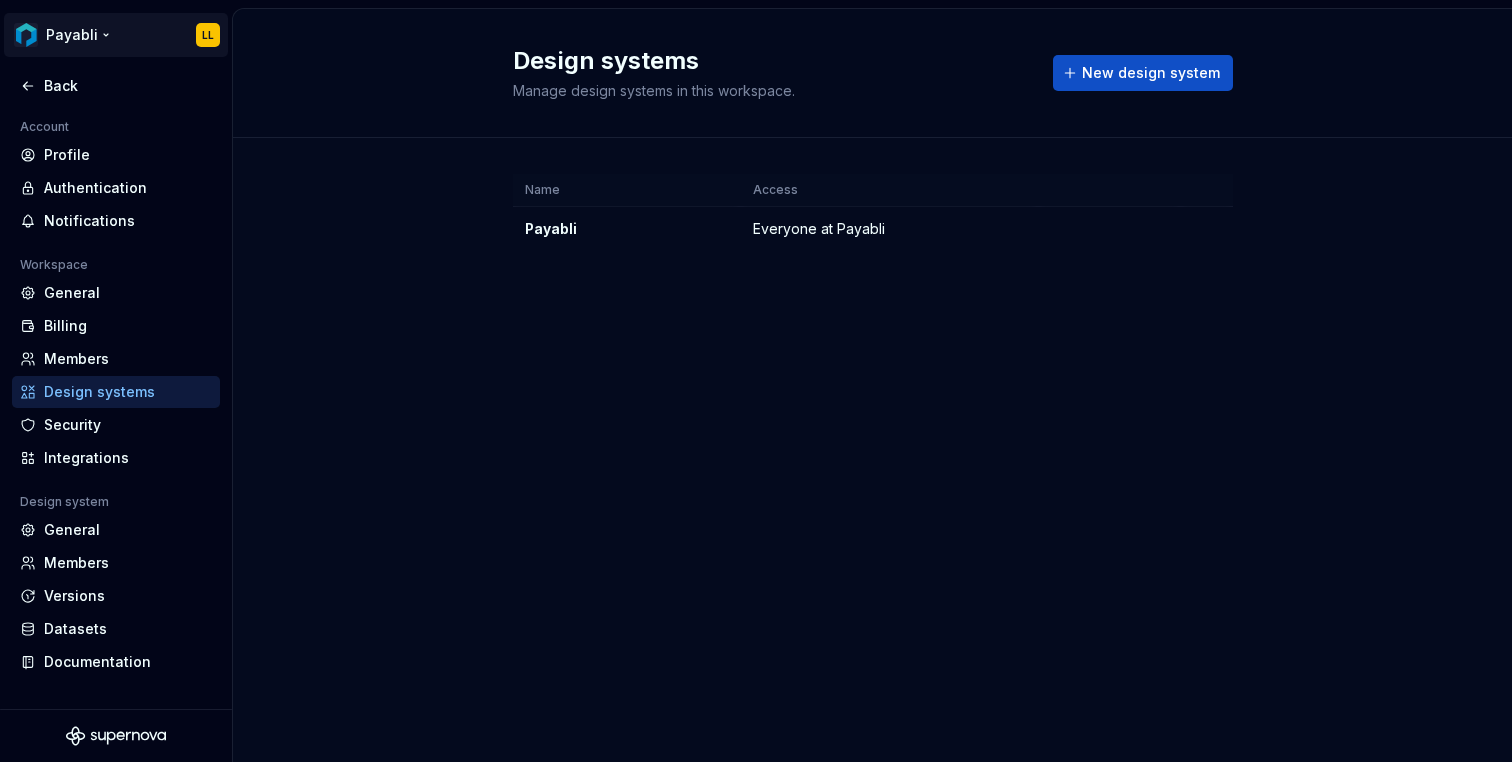 click on "Payabli LL Back Account Profile Authentication Notifications Workspace General Billing Members Design systems Security Integrations Design system General Members Versions Datasets Documentation Design systems Manage design systems in this workspace. New design system Name Access Payabli Everyone at Payabli *" at bounding box center (756, 381) 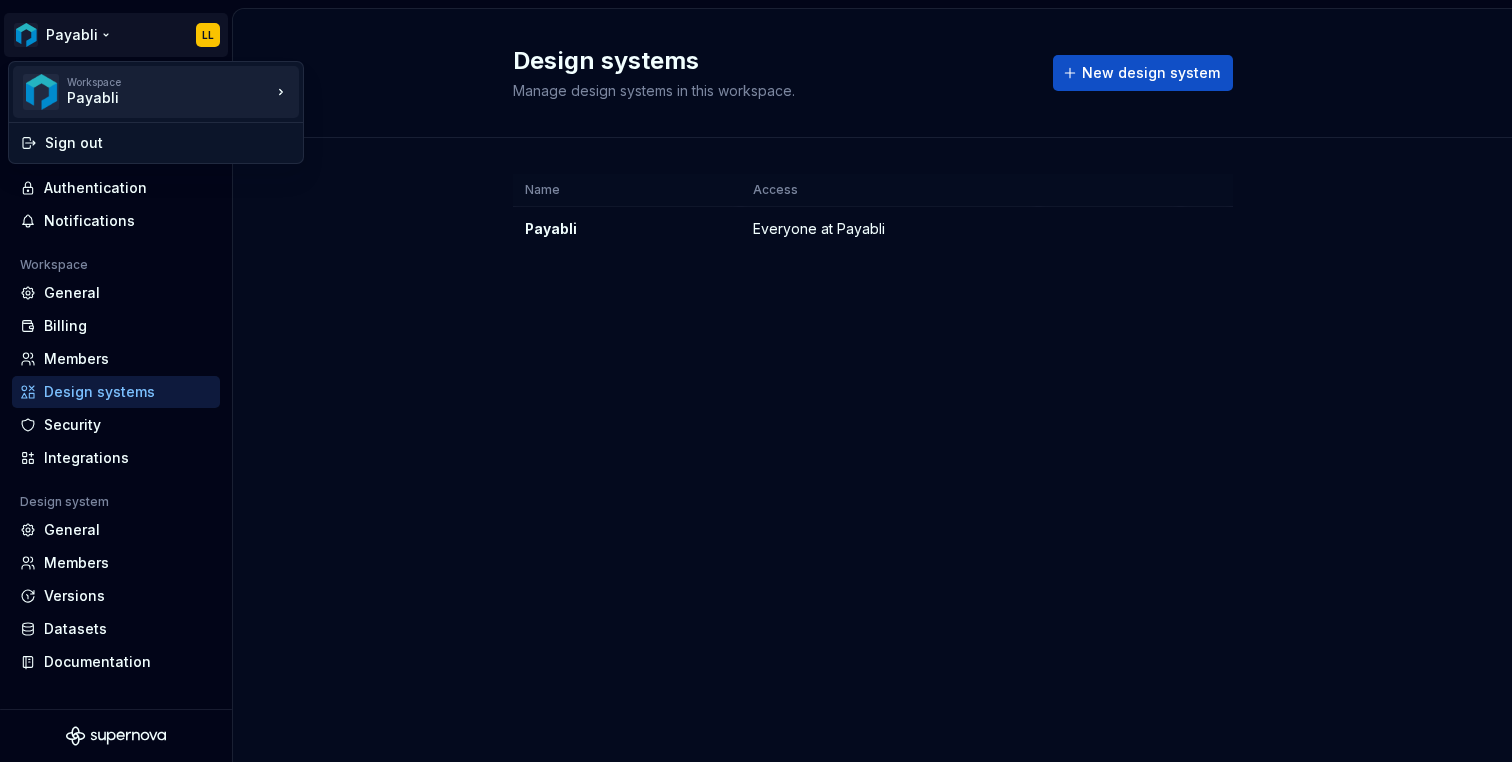 click on "Payabli" at bounding box center (152, 98) 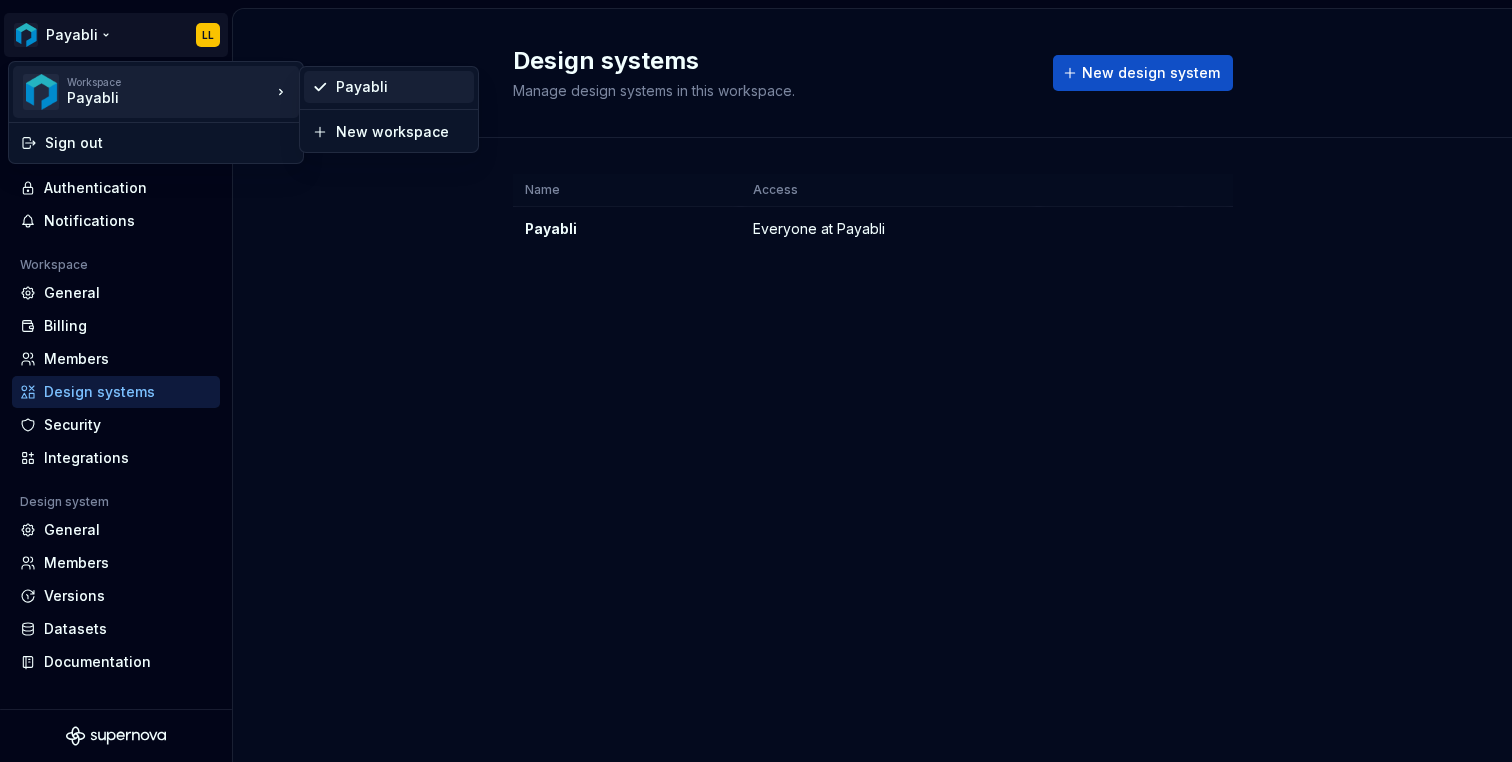 click on "Payabli" at bounding box center (401, 87) 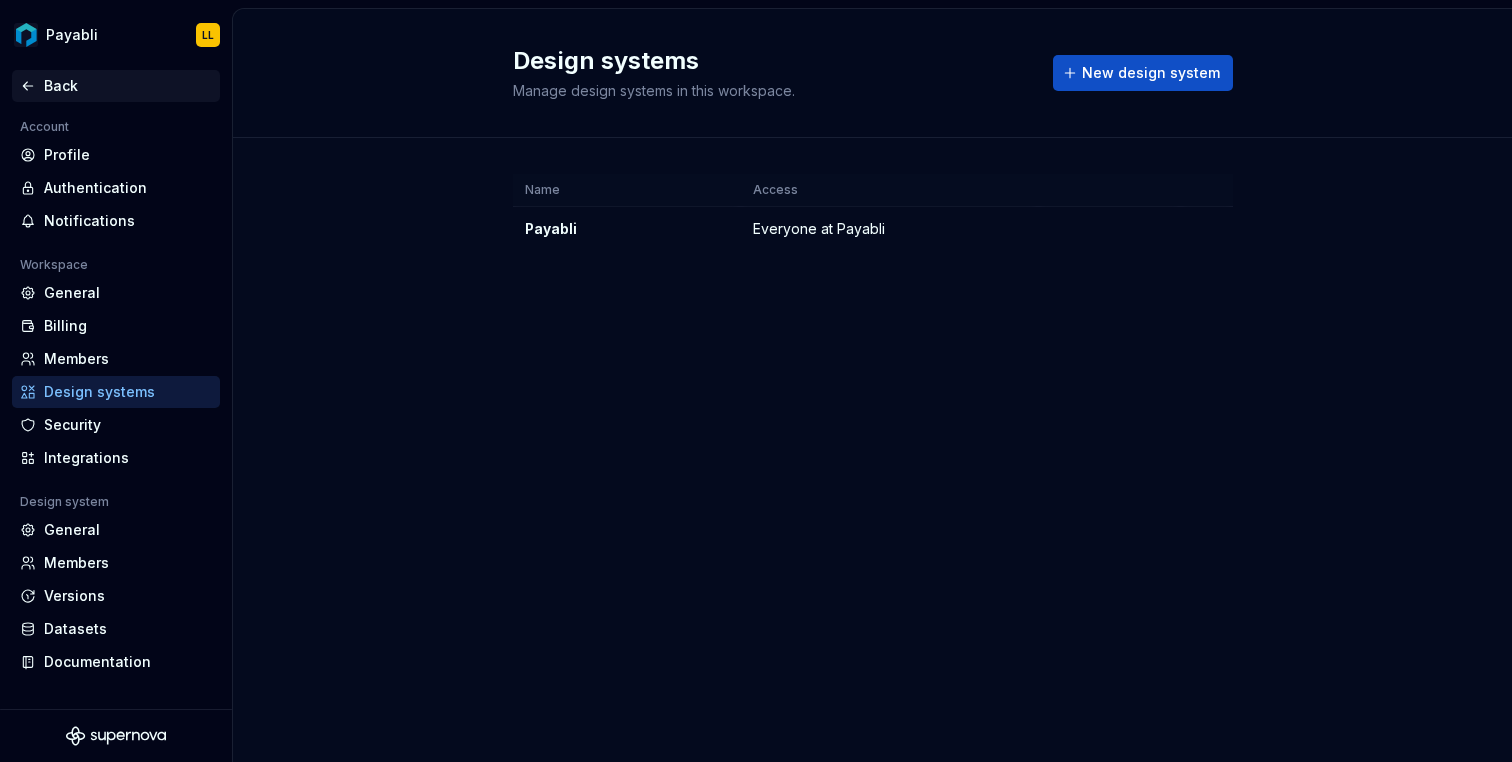 click on "Back" at bounding box center [128, 86] 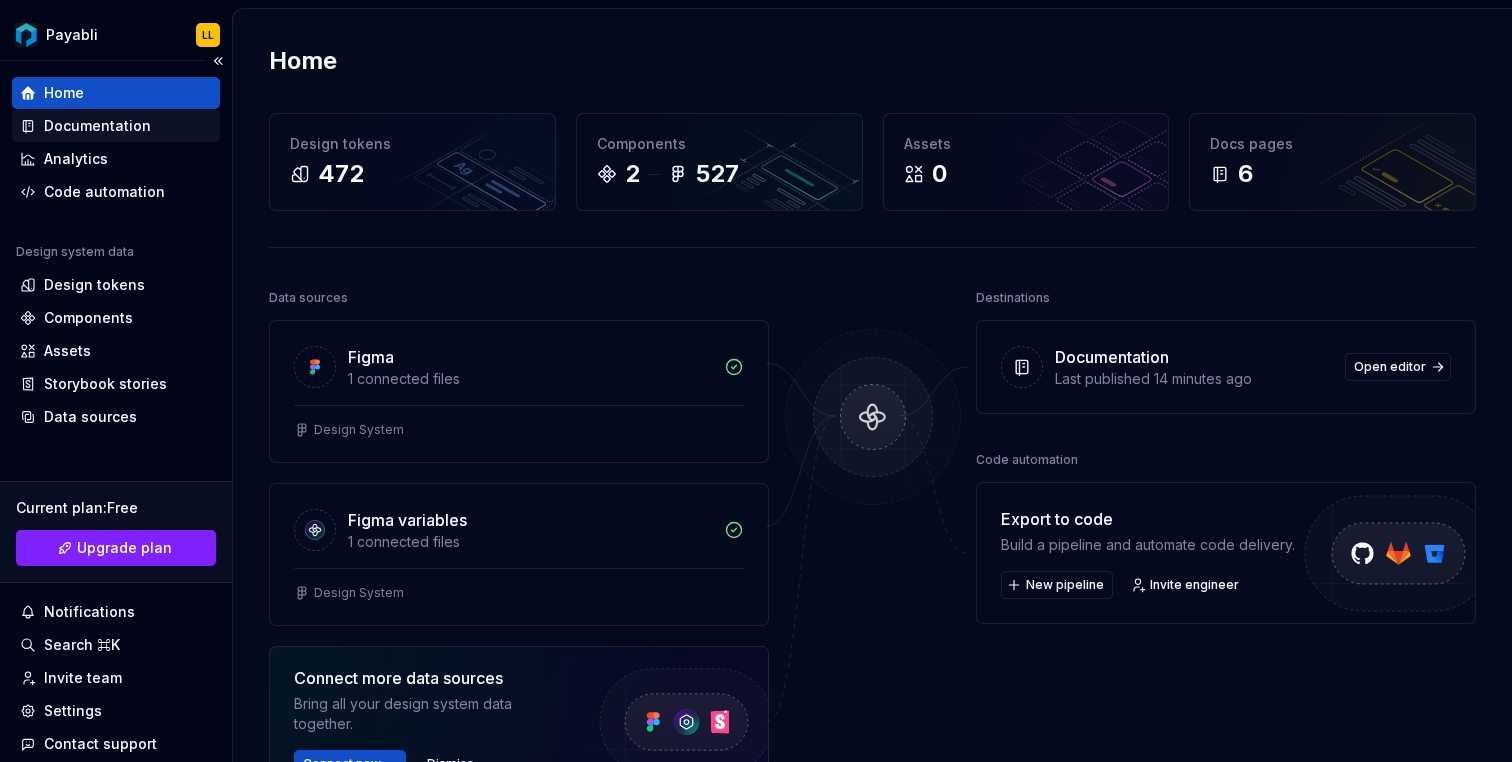 click on "Documentation" at bounding box center (97, 126) 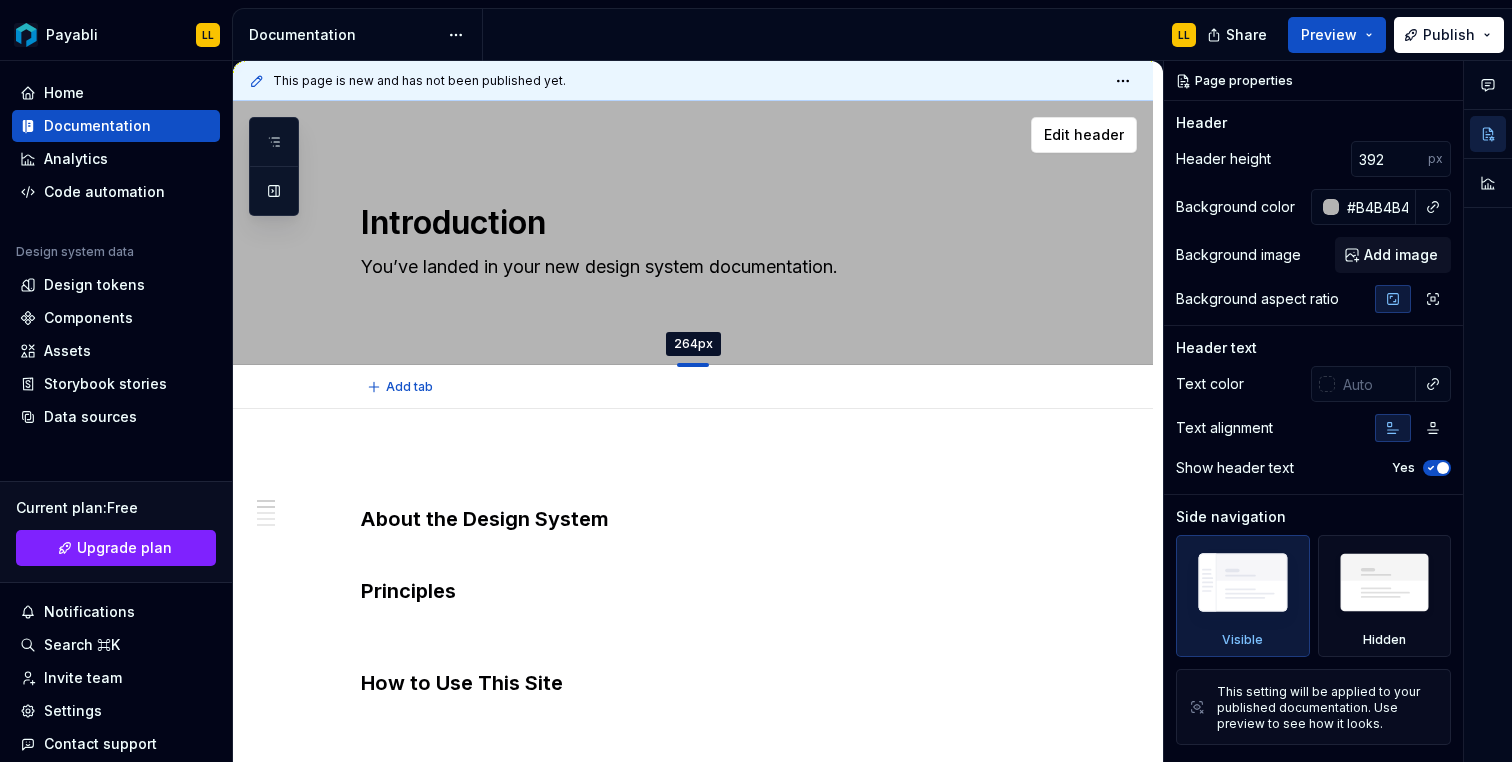 drag, startPoint x: 691, startPoint y: 492, endPoint x: 692, endPoint y: 365, distance: 127.00394 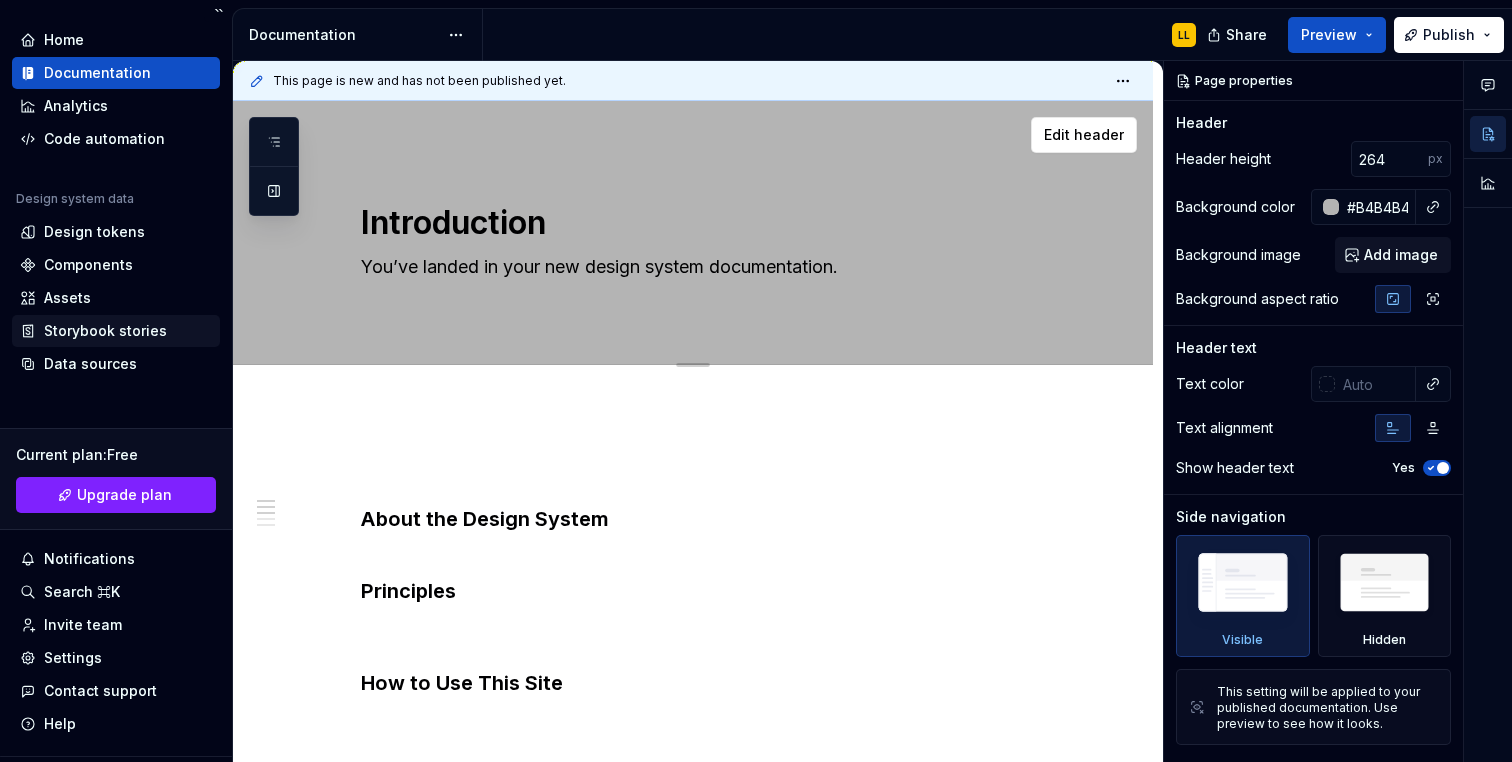 scroll, scrollTop: 0, scrollLeft: 0, axis: both 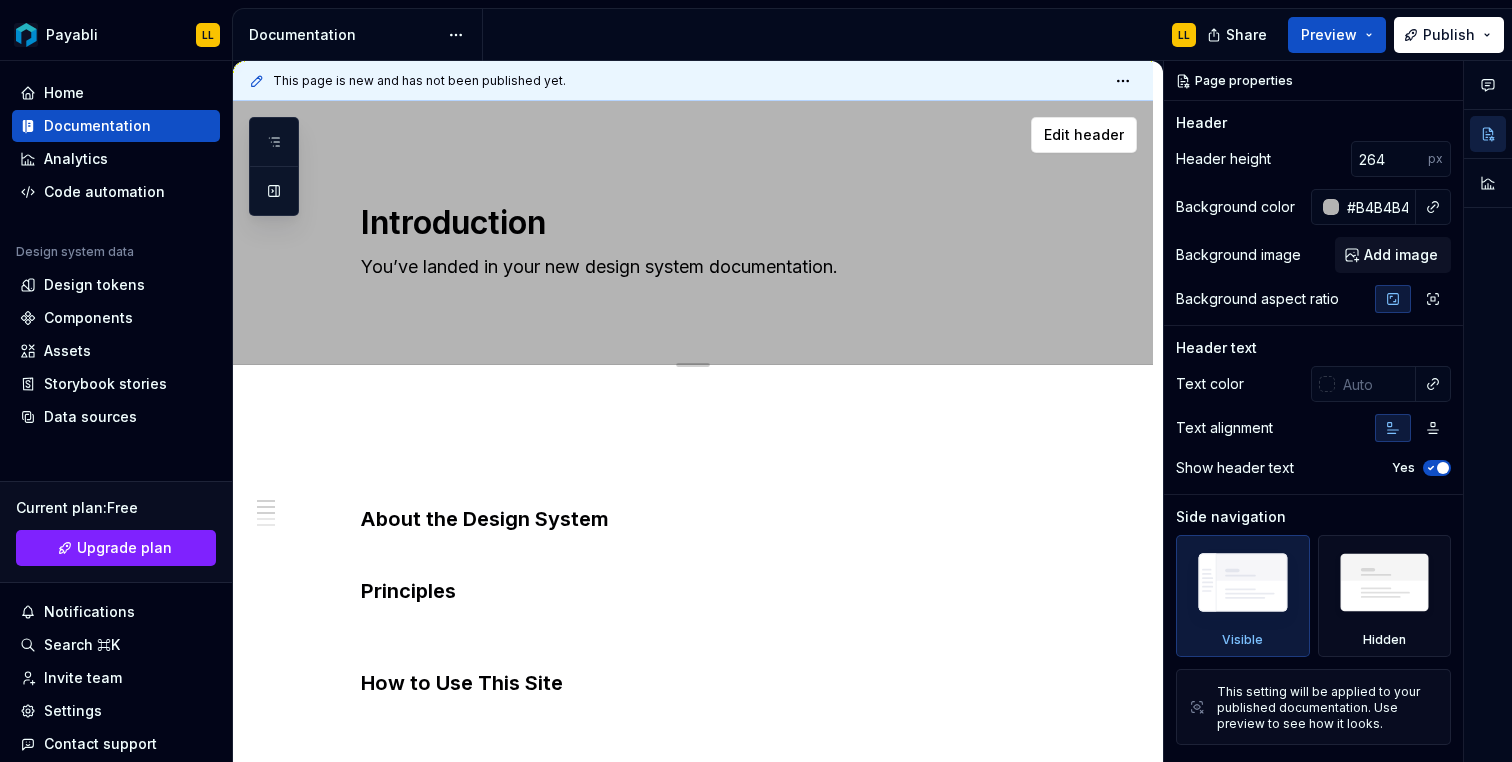 type on "*" 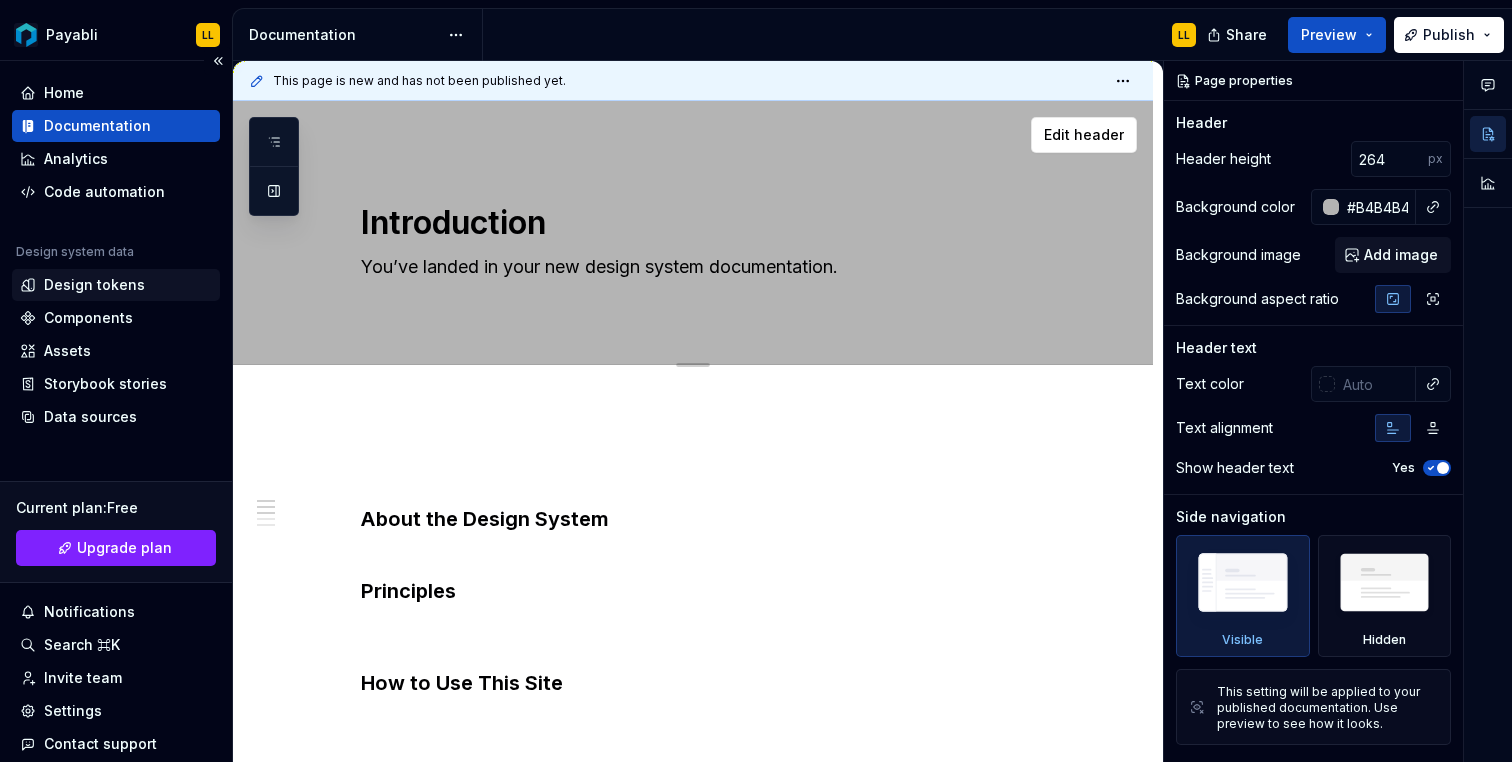 click on "Design tokens" at bounding box center (94, 285) 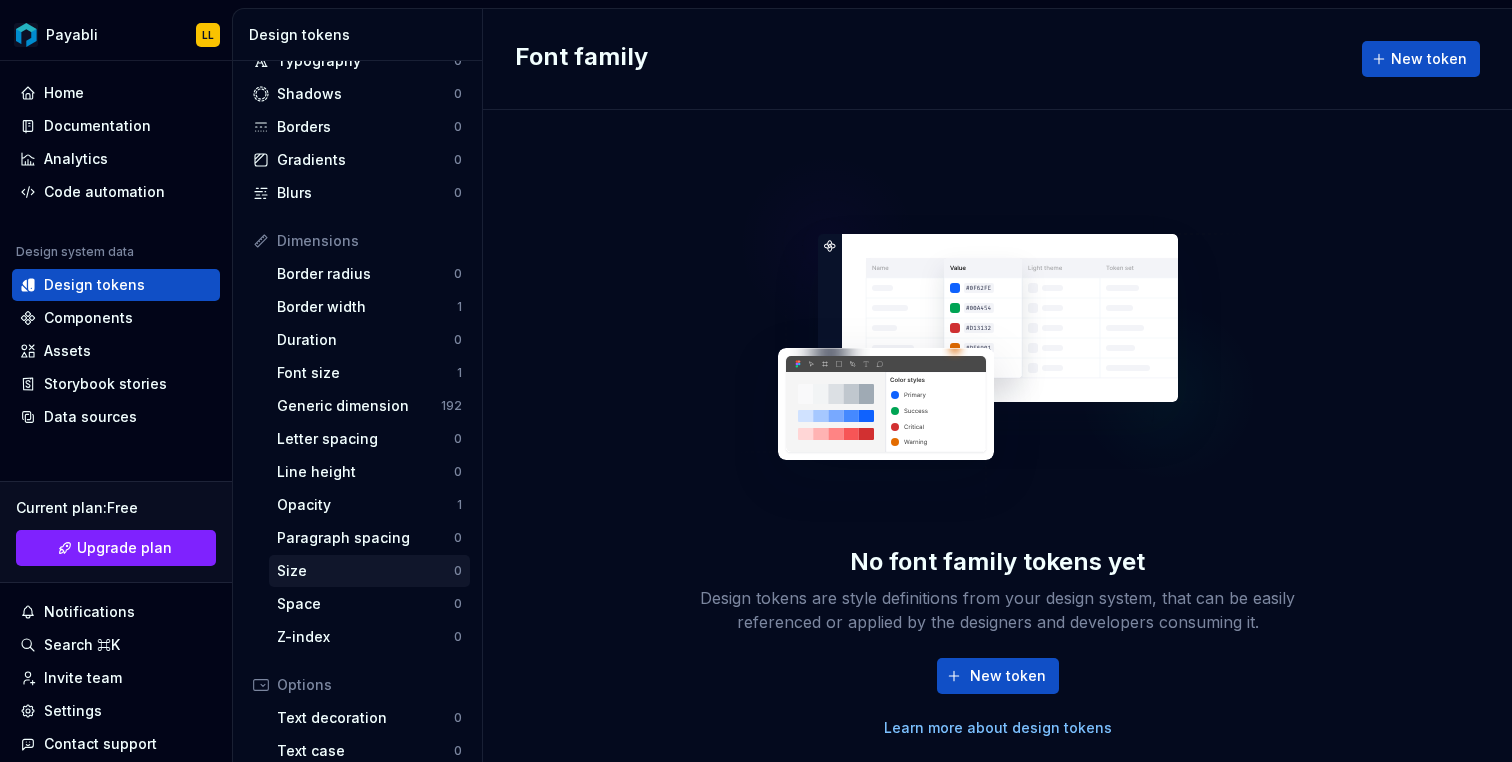 scroll, scrollTop: 0, scrollLeft: 0, axis: both 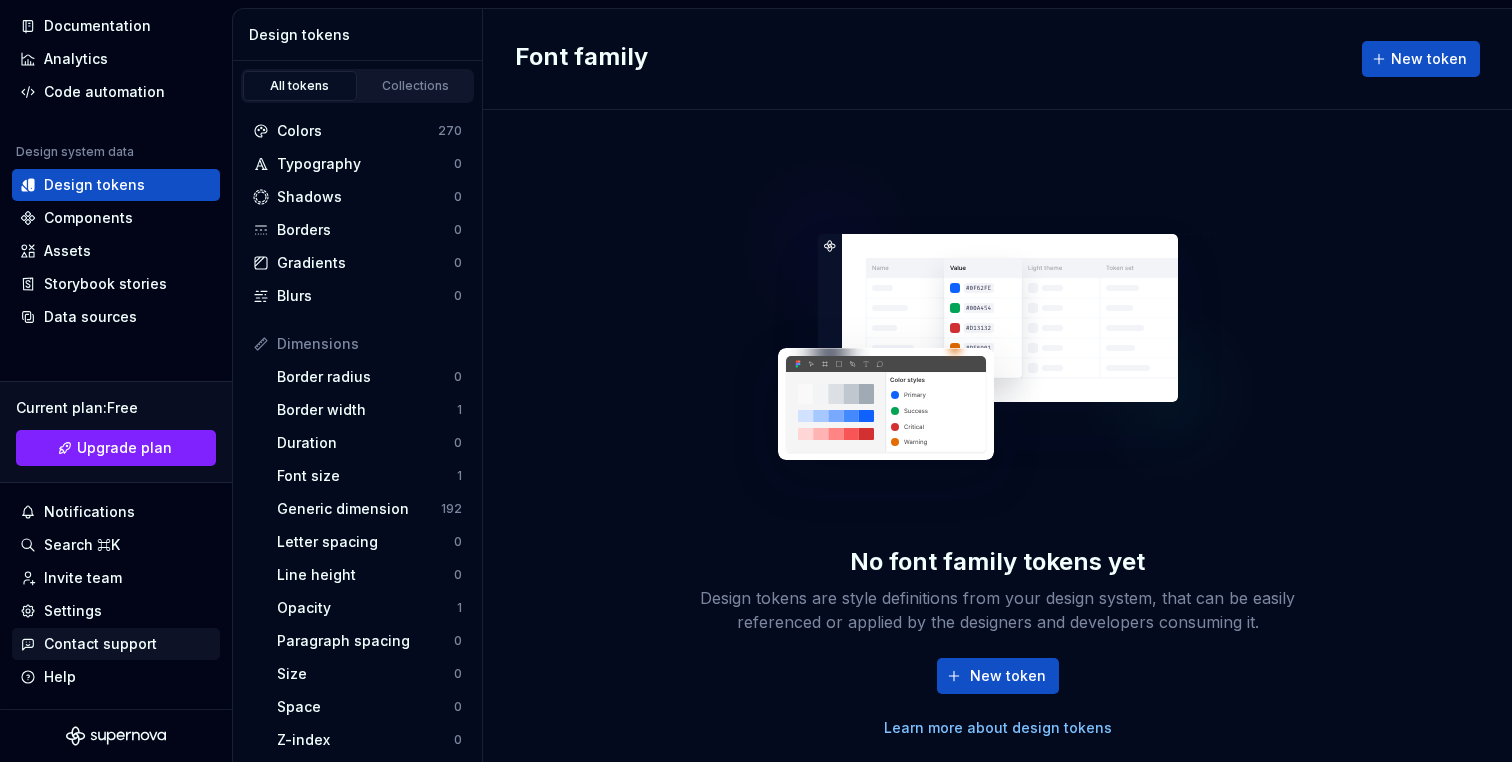 click on "Contact support" at bounding box center (100, 644) 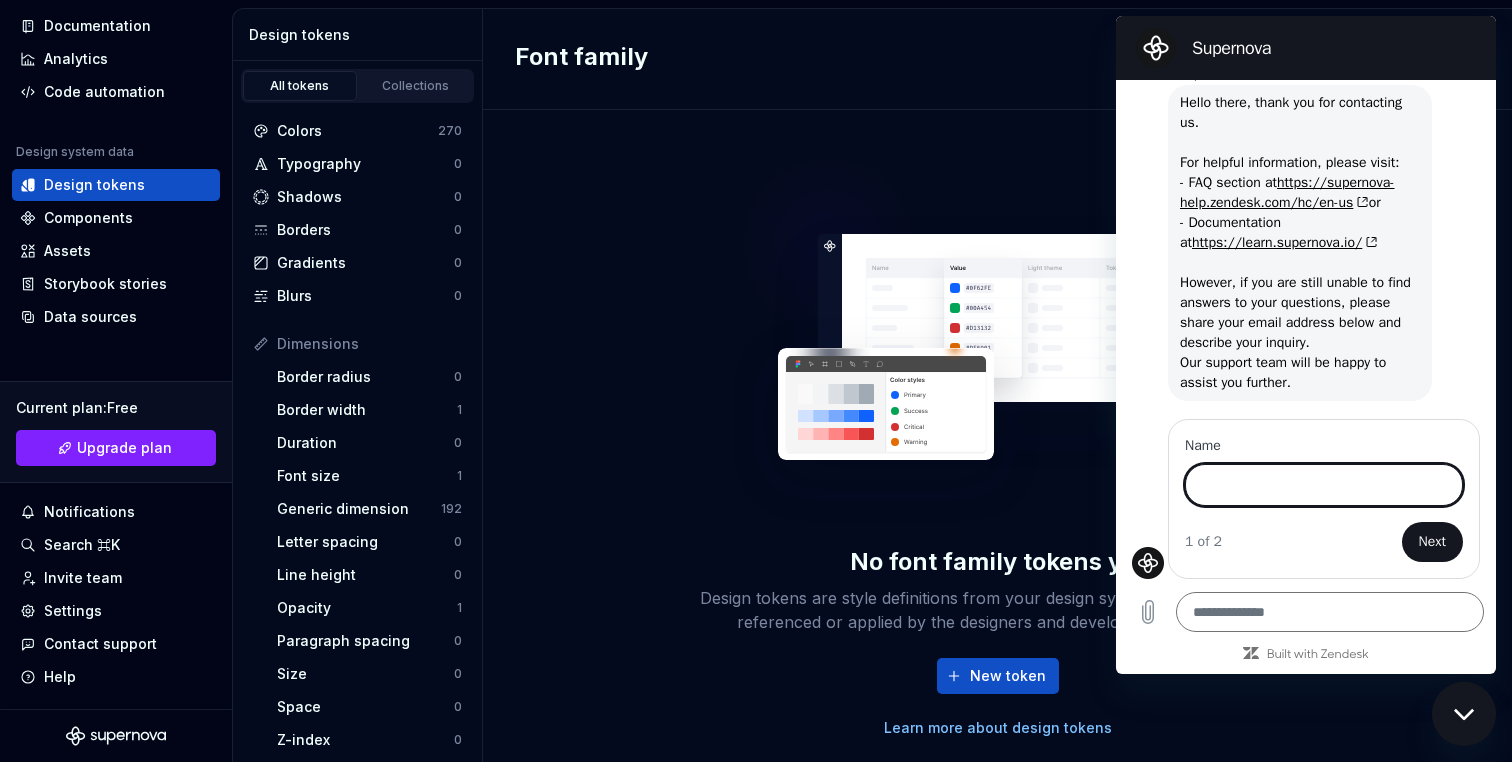scroll, scrollTop: 91, scrollLeft: 0, axis: vertical 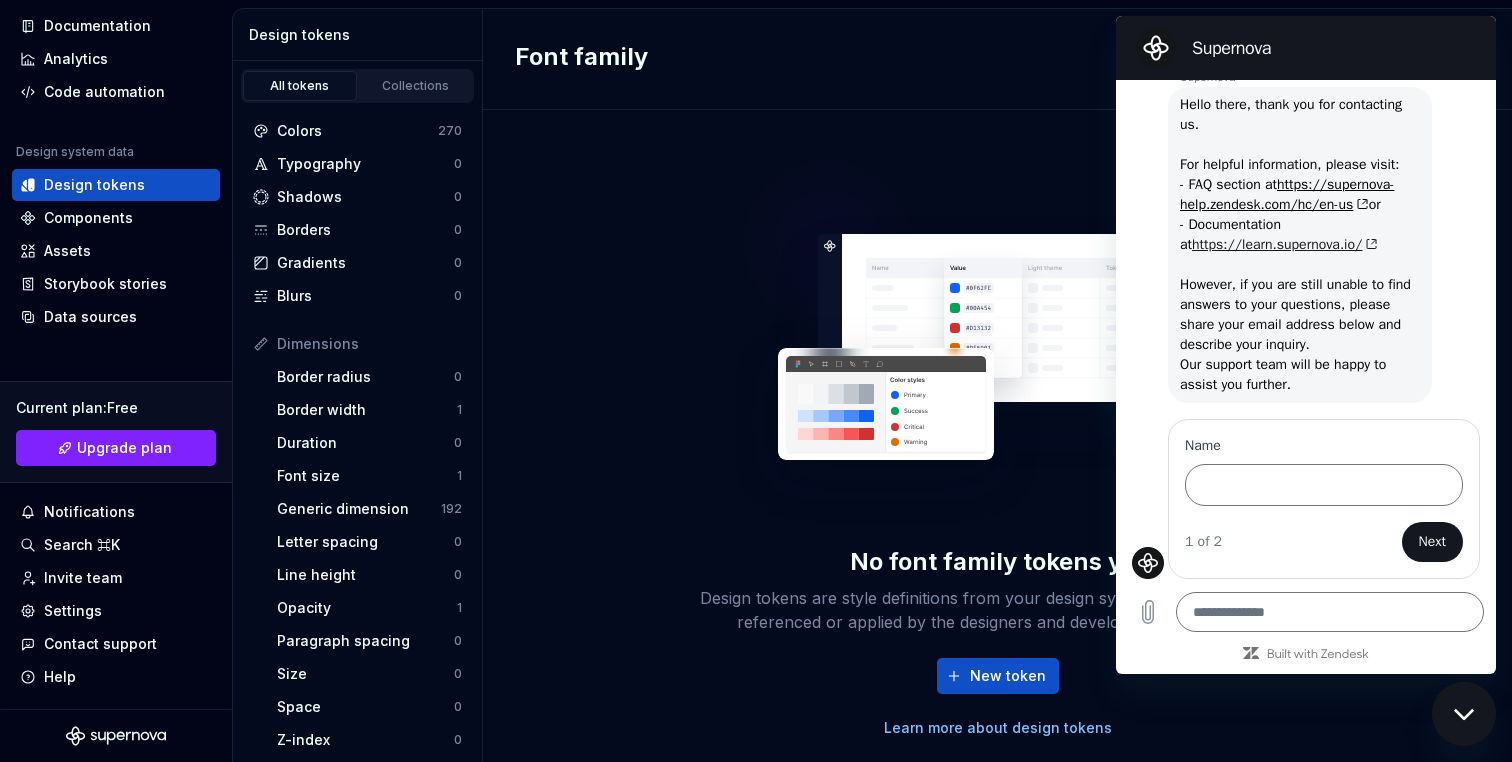 click on "https://learn.supernova.io/" at bounding box center [1285, 244] 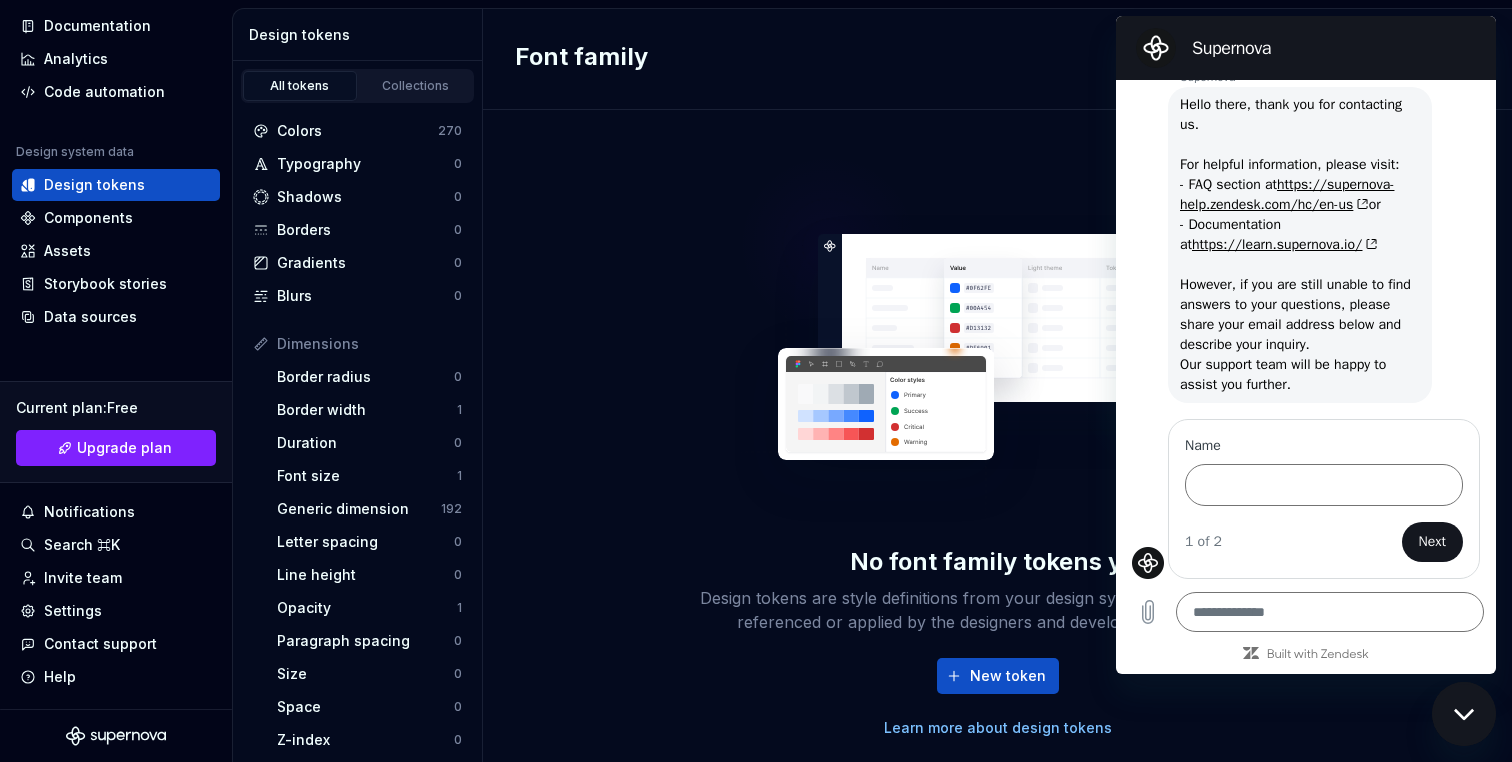 type on "*" 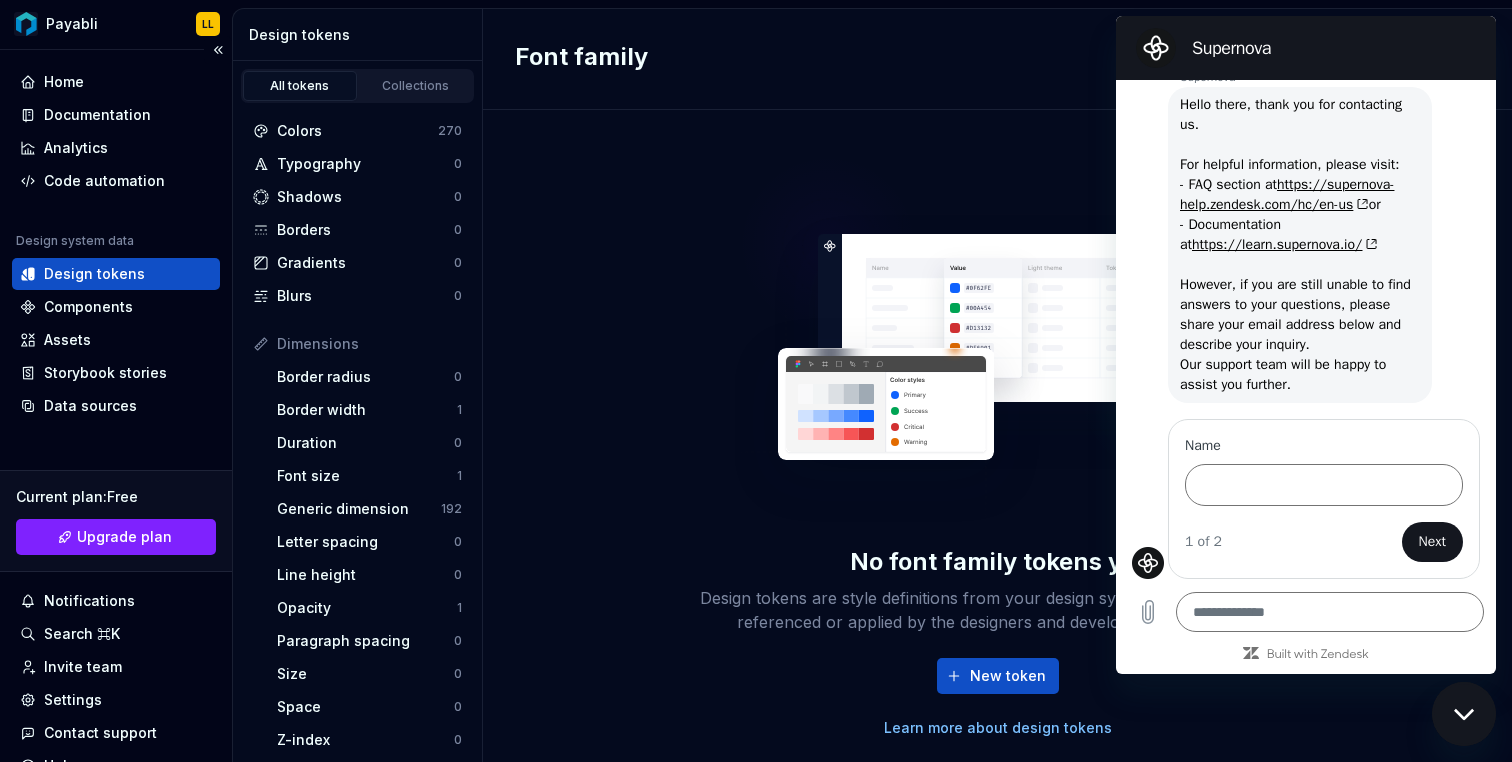 scroll, scrollTop: 0, scrollLeft: 0, axis: both 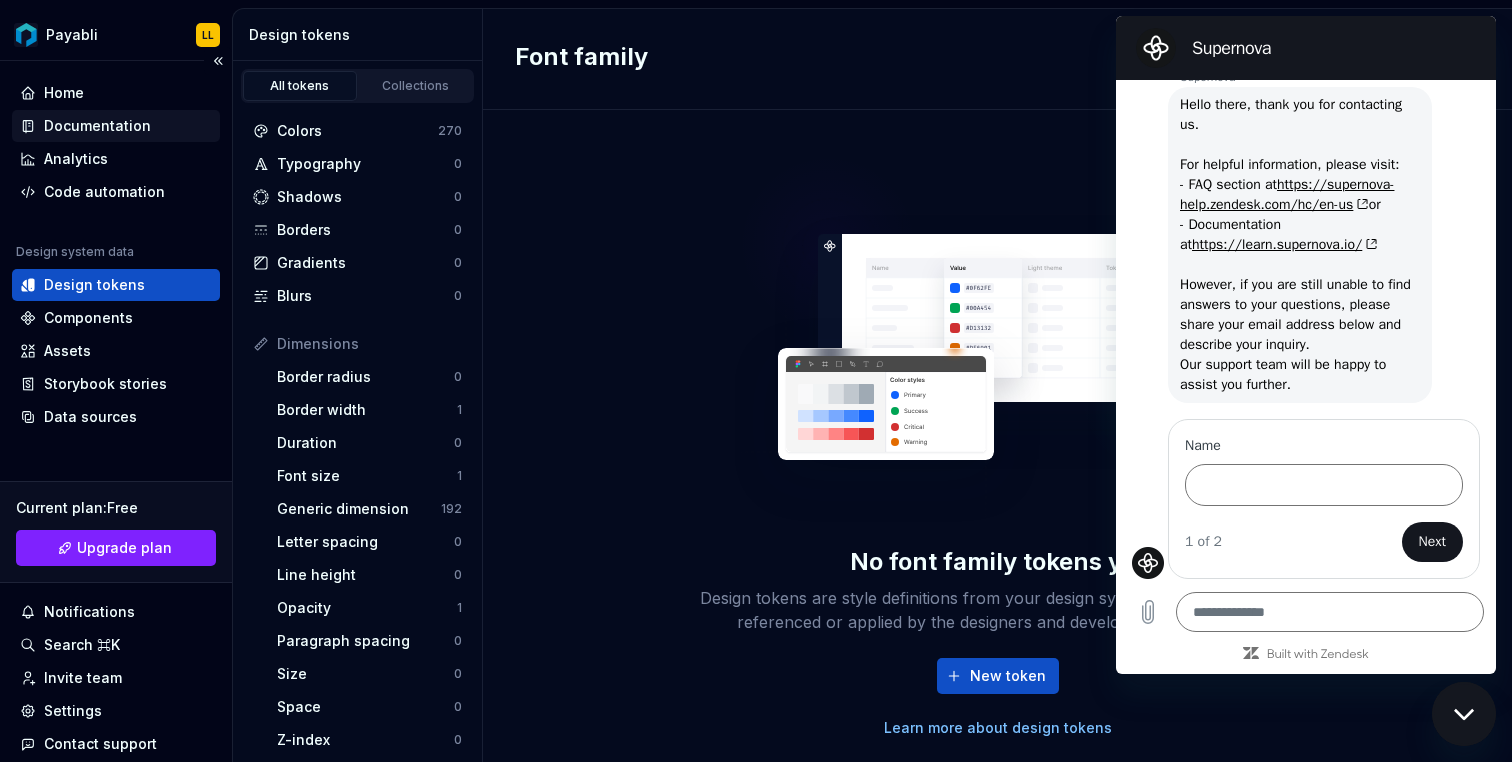 click on "Documentation" at bounding box center (97, 126) 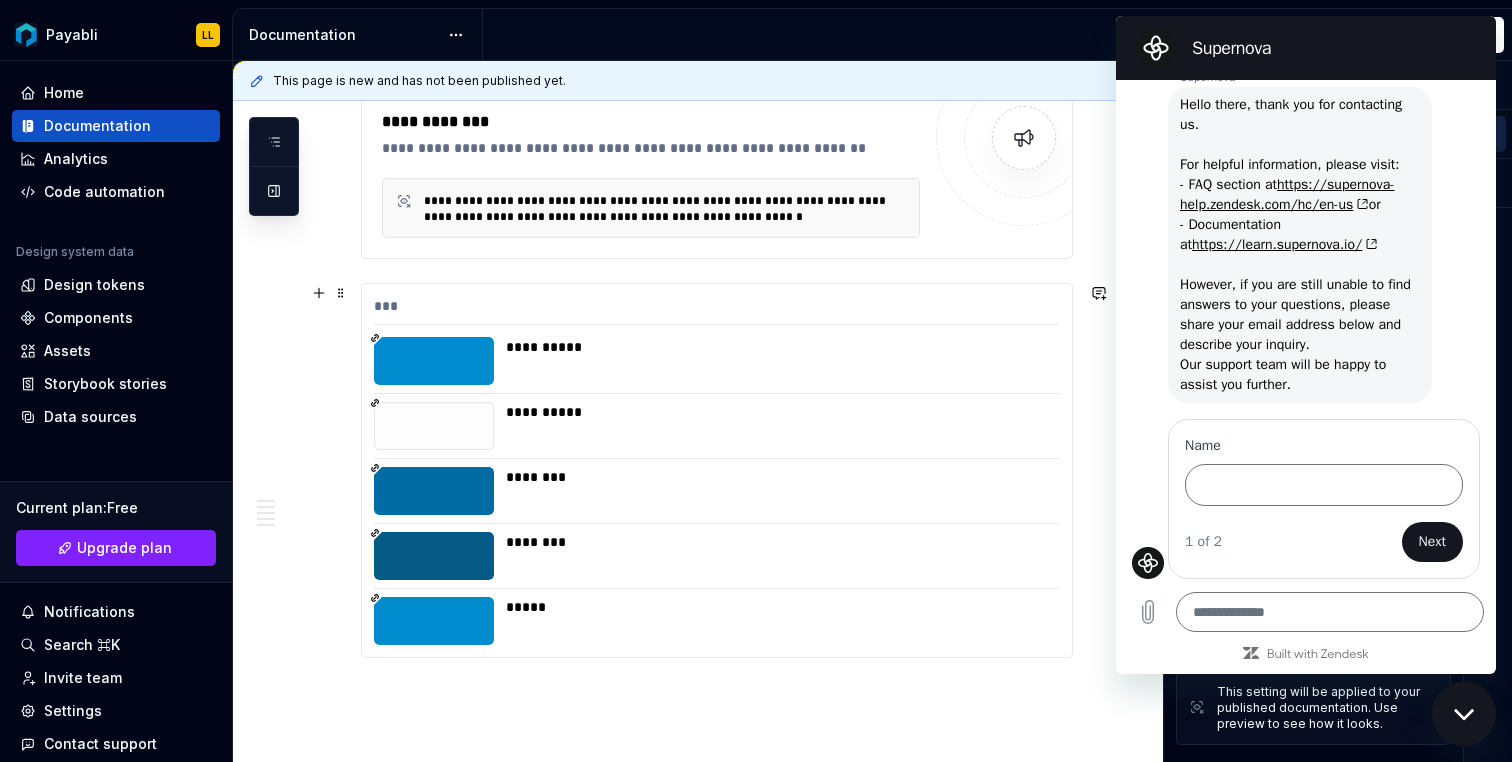 scroll, scrollTop: 1473, scrollLeft: 0, axis: vertical 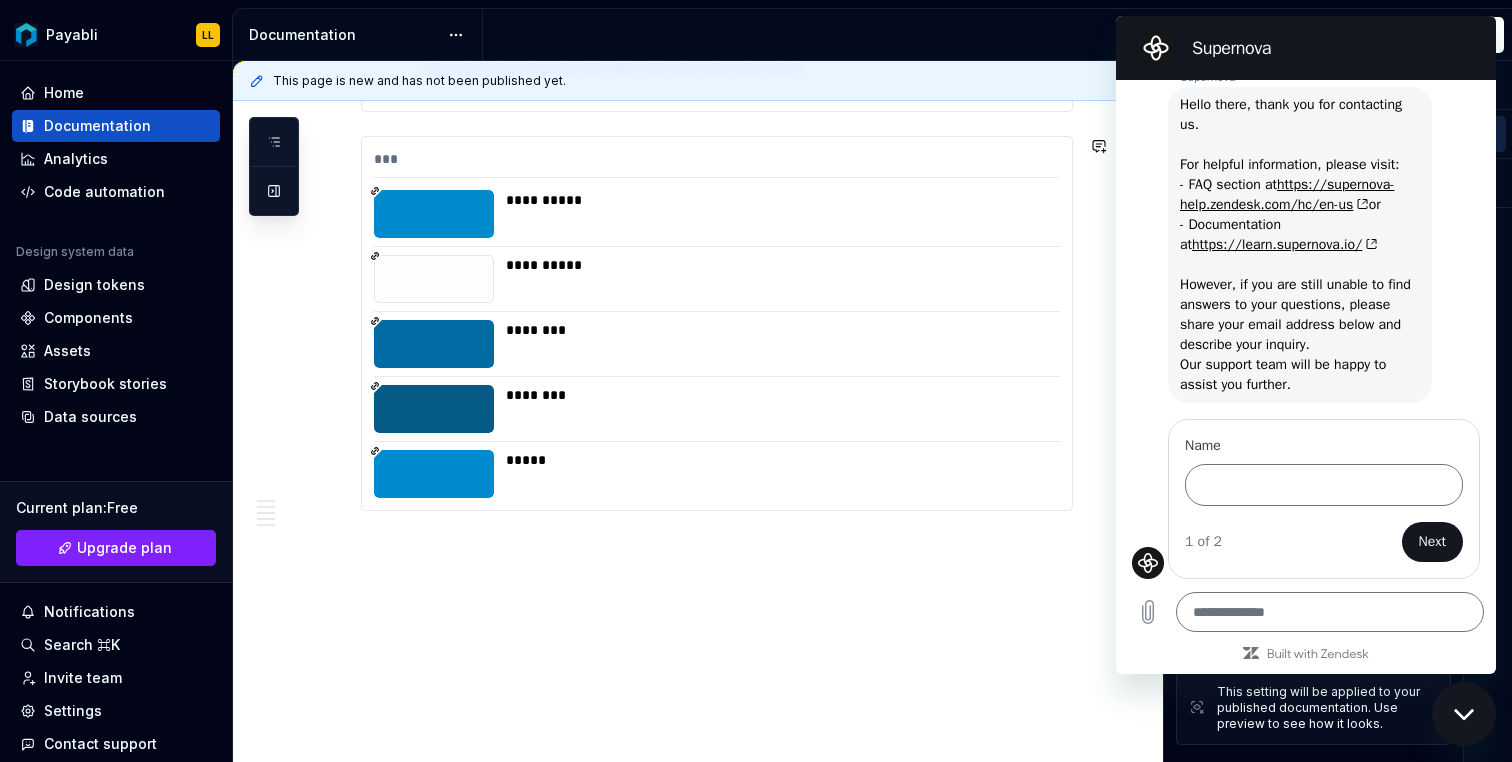 click on "**********" at bounding box center [693, -150] 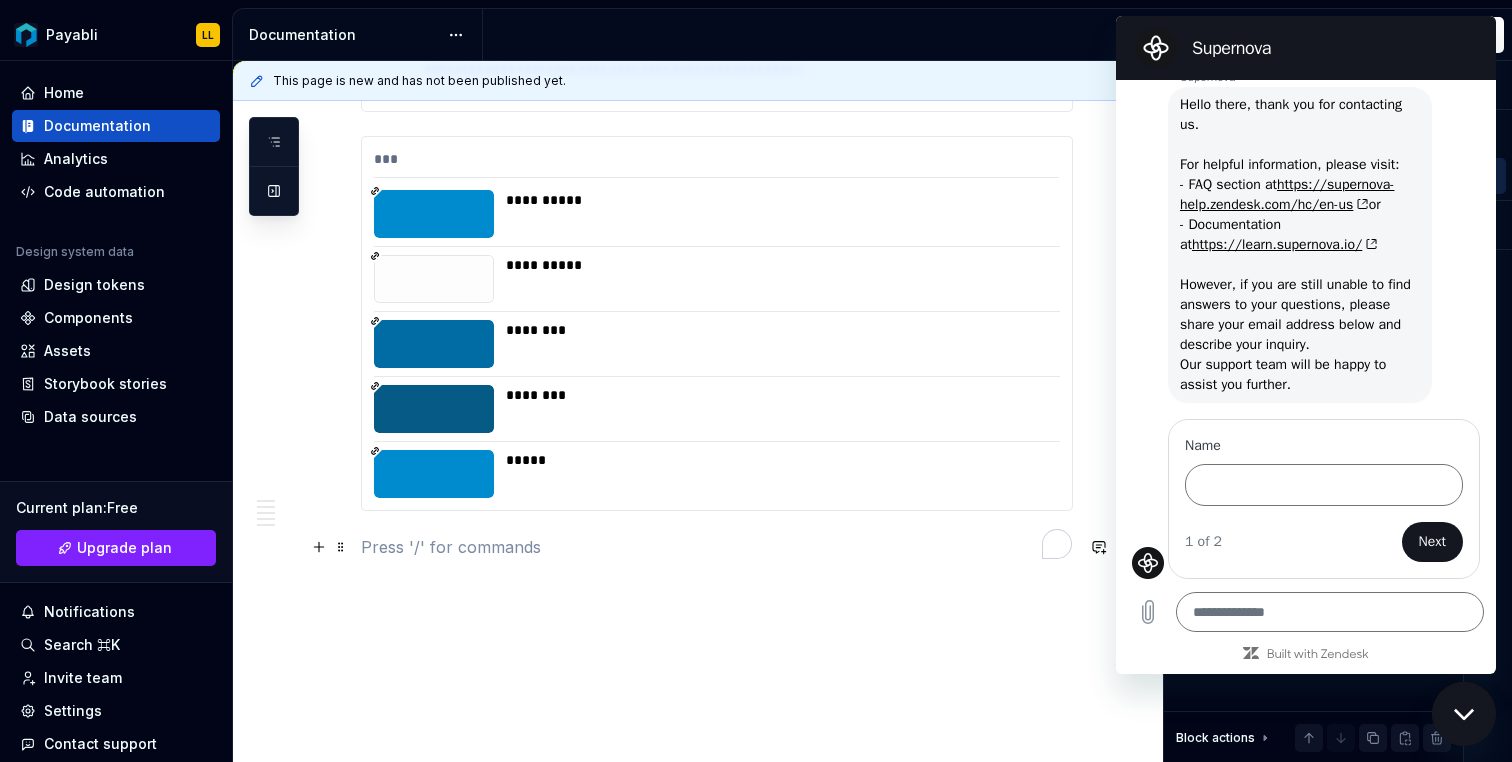 click on "**********" at bounding box center [693, -126] 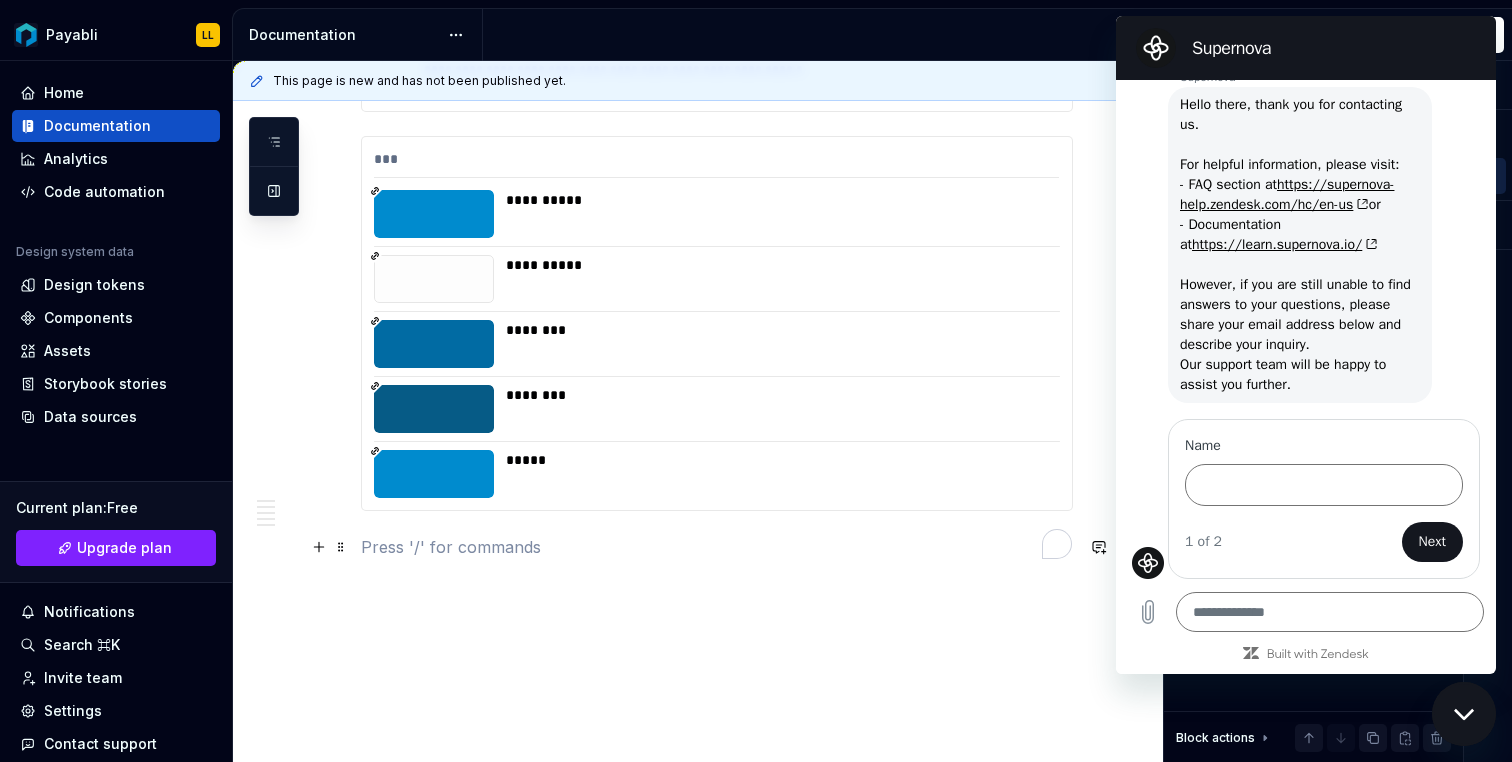click at bounding box center (717, 547) 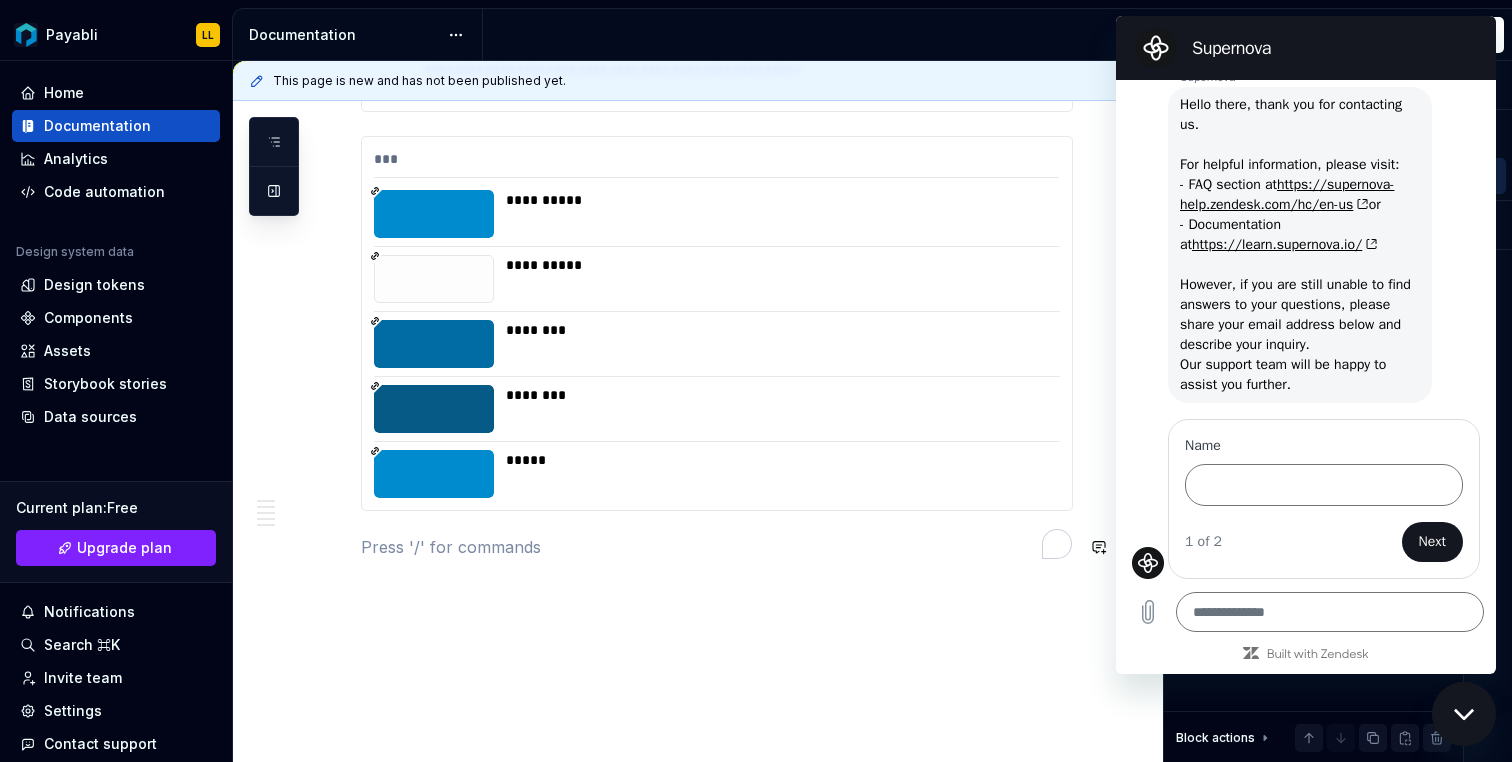 click on "**********" at bounding box center [693, -126] 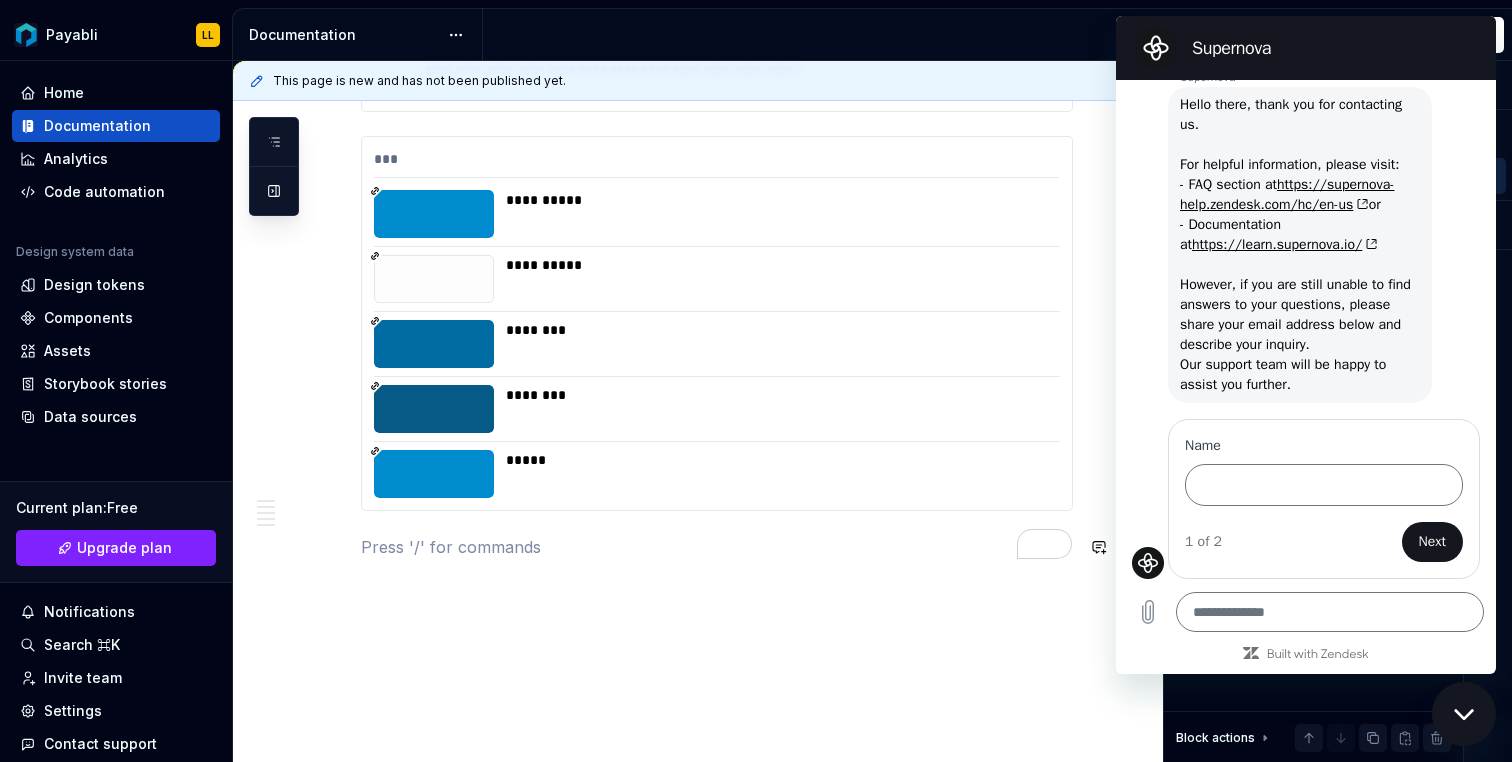 scroll, scrollTop: 1516, scrollLeft: 0, axis: vertical 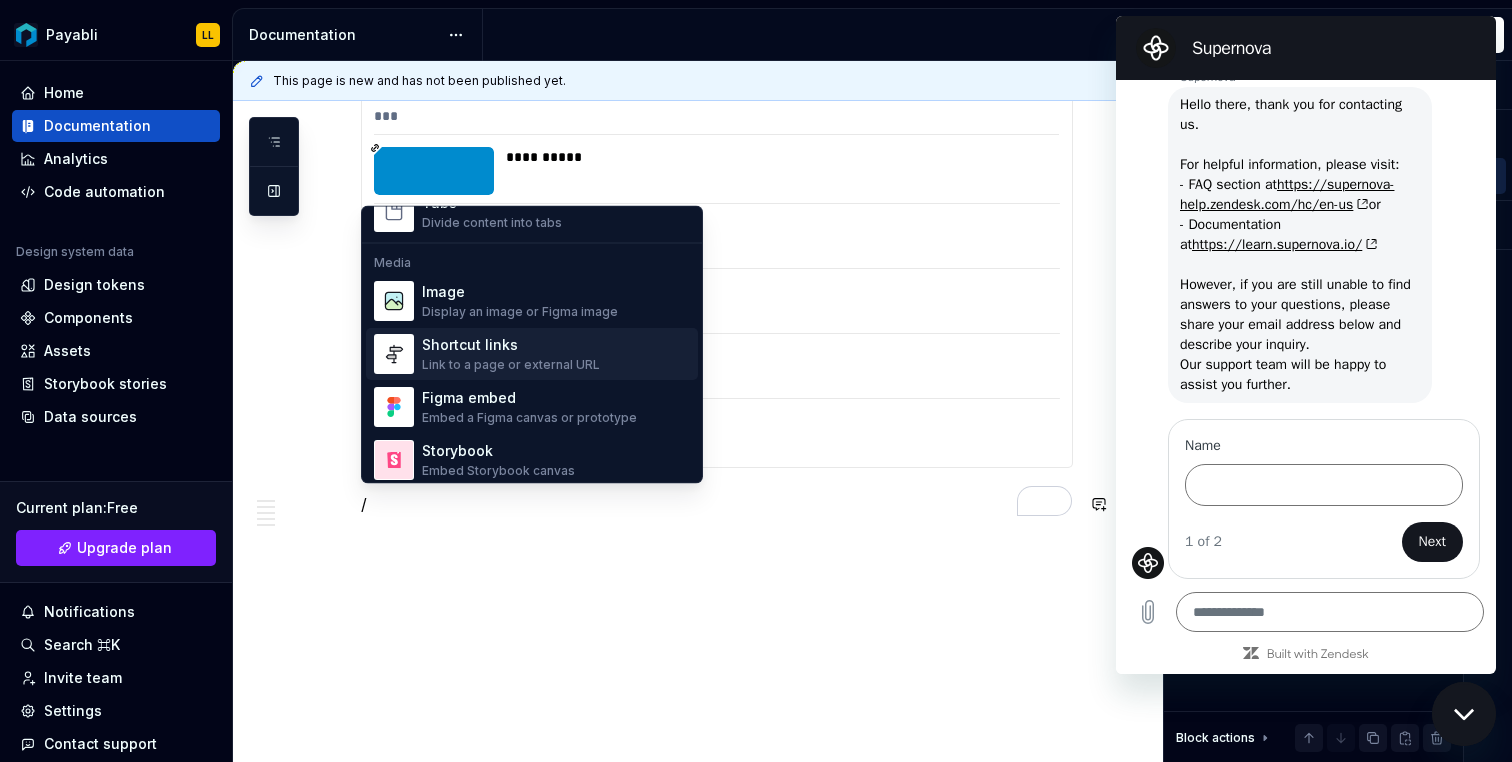 click on "Link to a page or external URL" at bounding box center [511, 366] 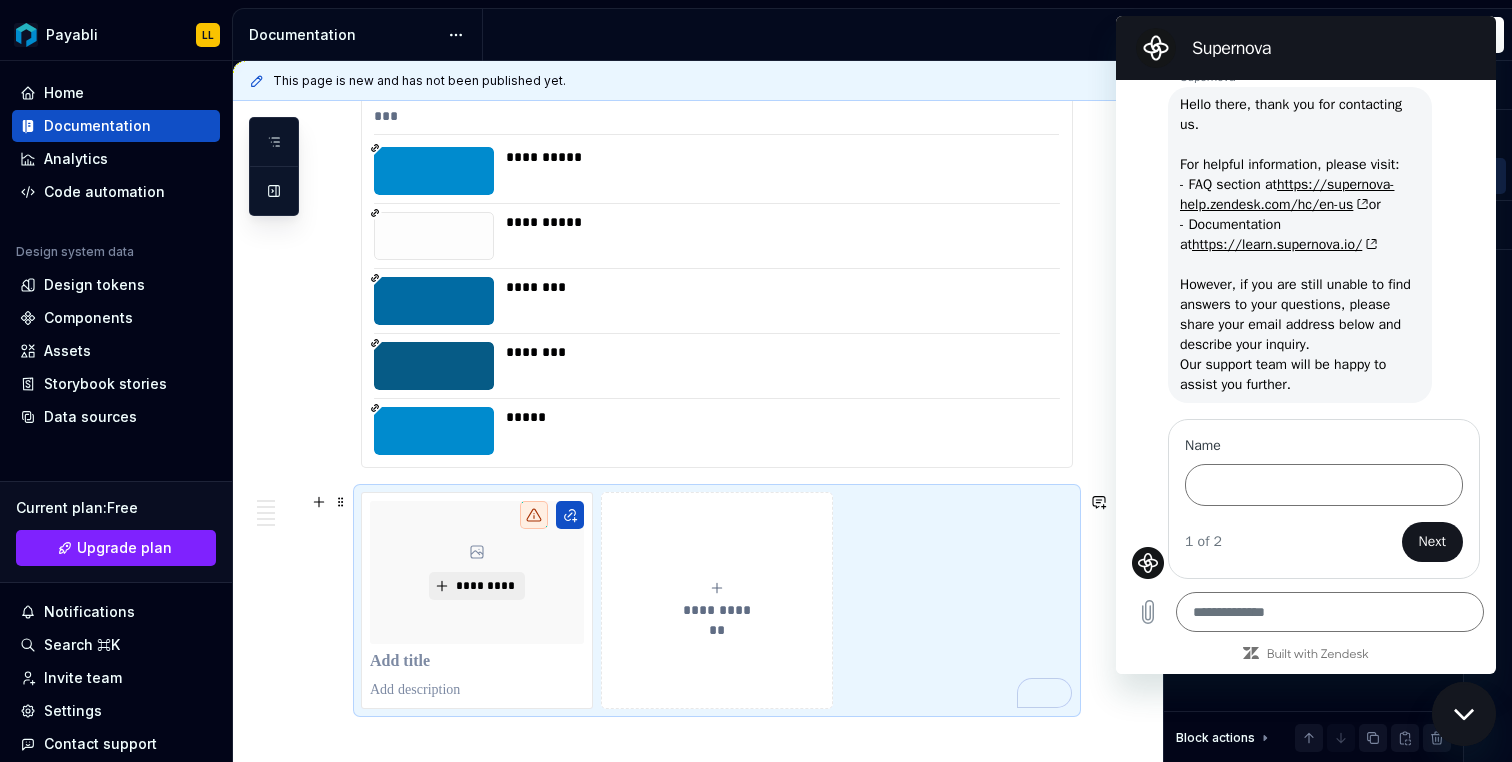 click on "**********" at bounding box center [717, 600] 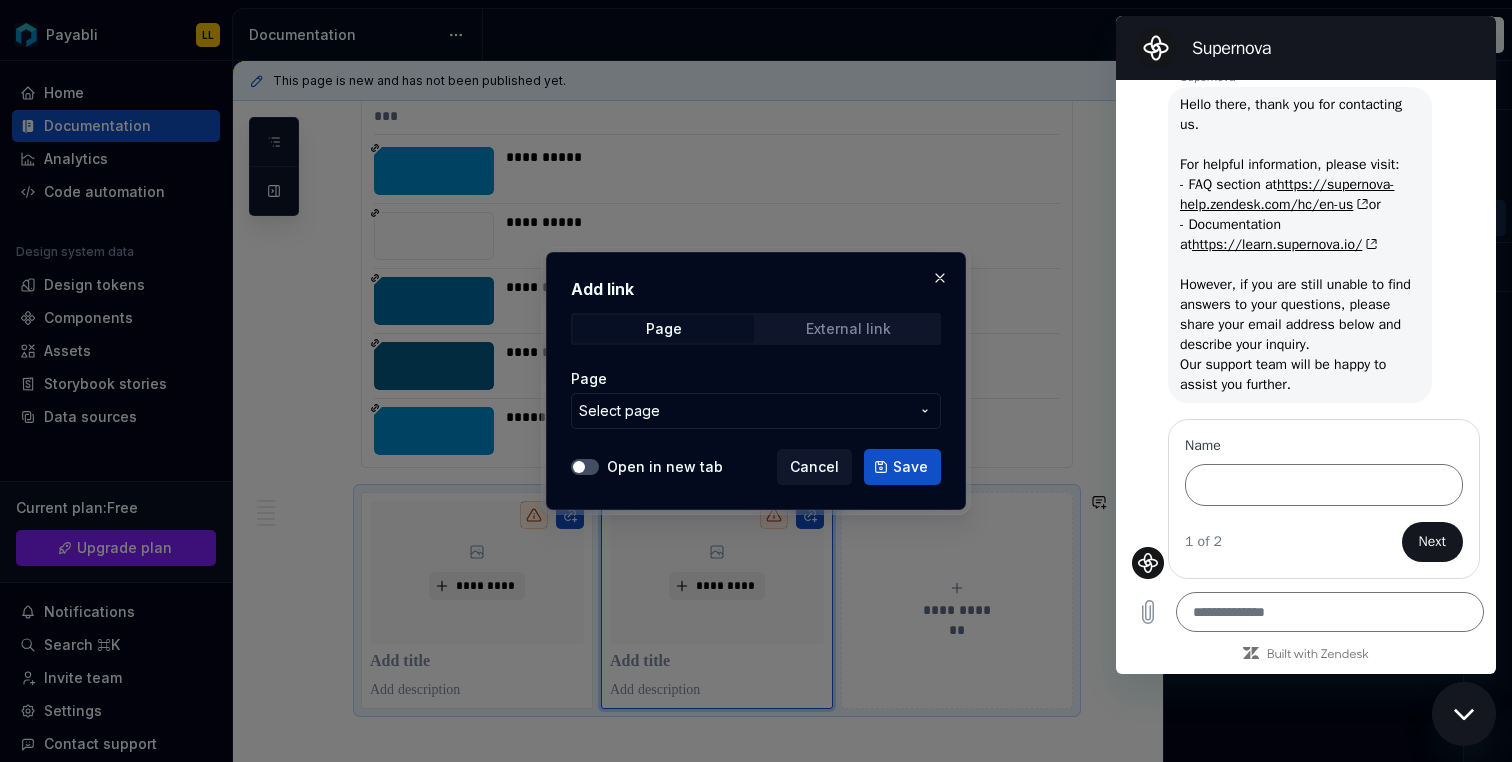 click on "External link" at bounding box center (848, 329) 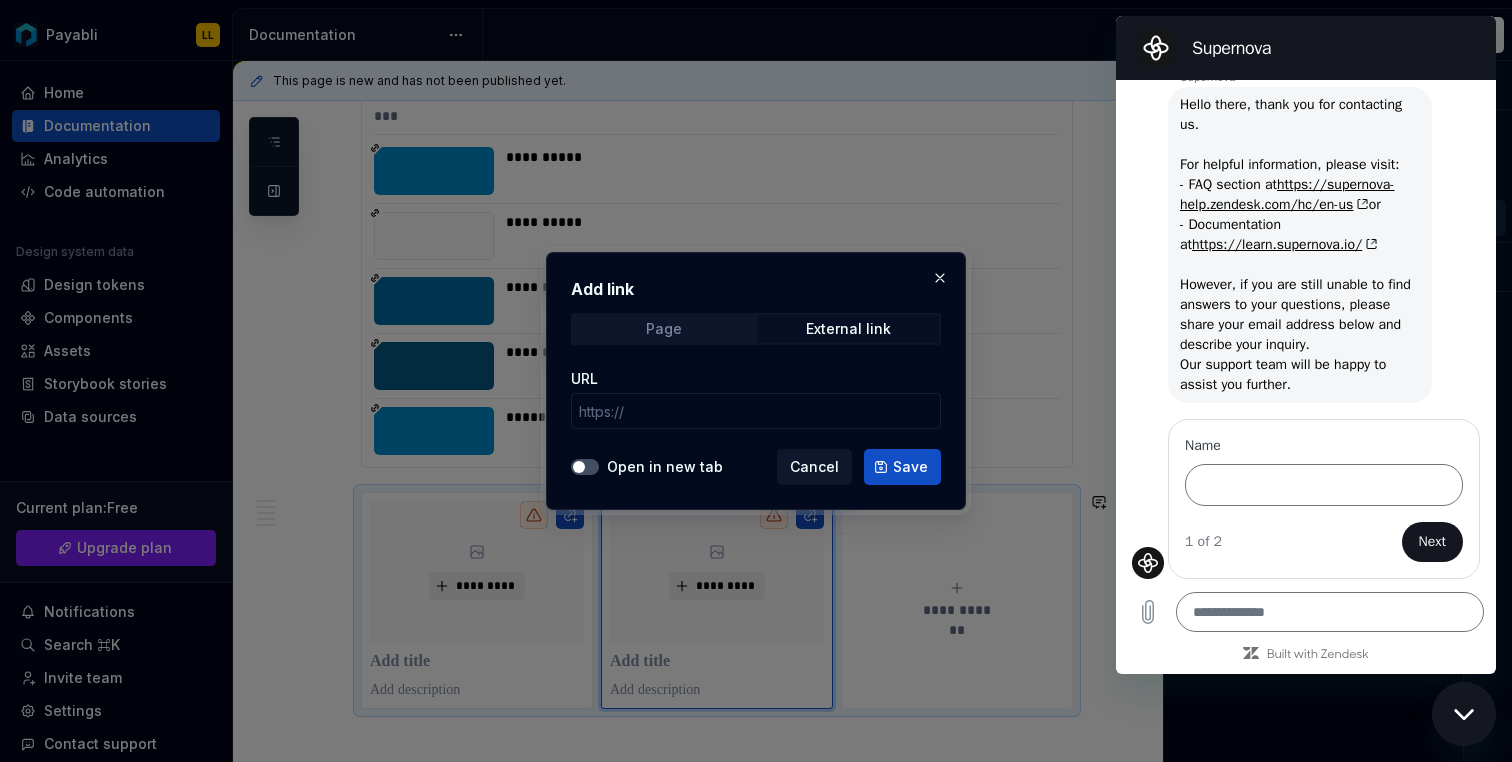 click on "Page" at bounding box center (663, 329) 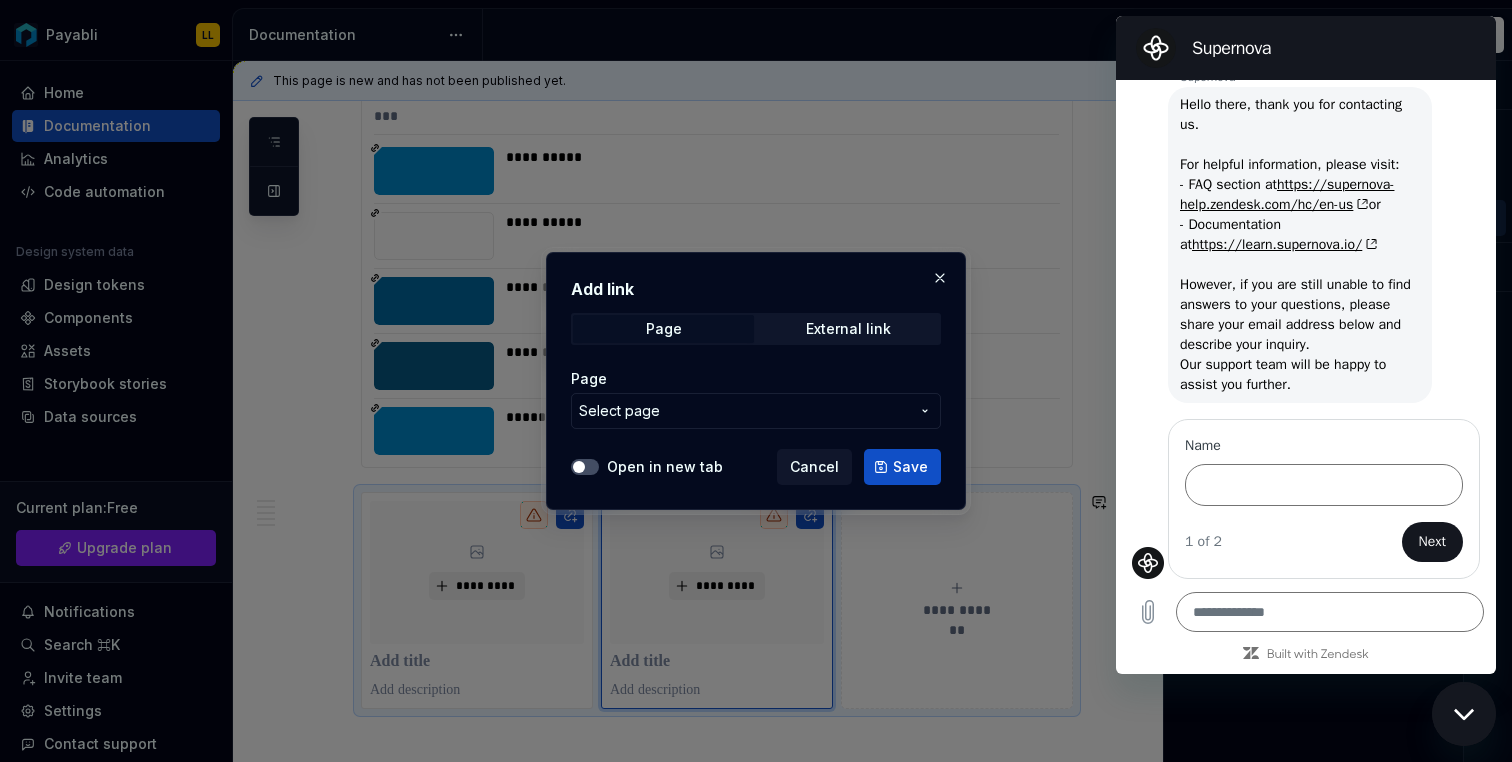click 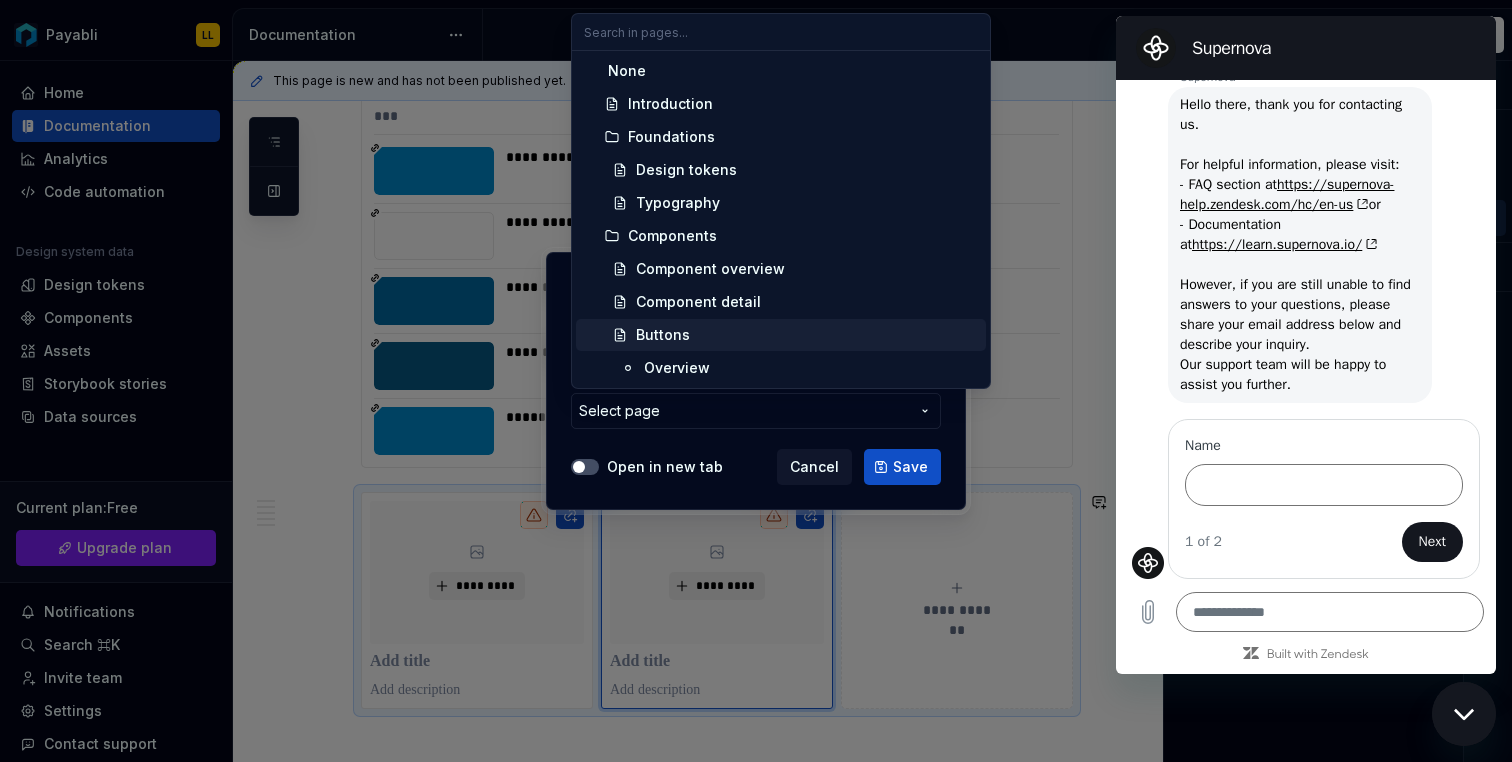 click on "Buttons" at bounding box center [807, 335] 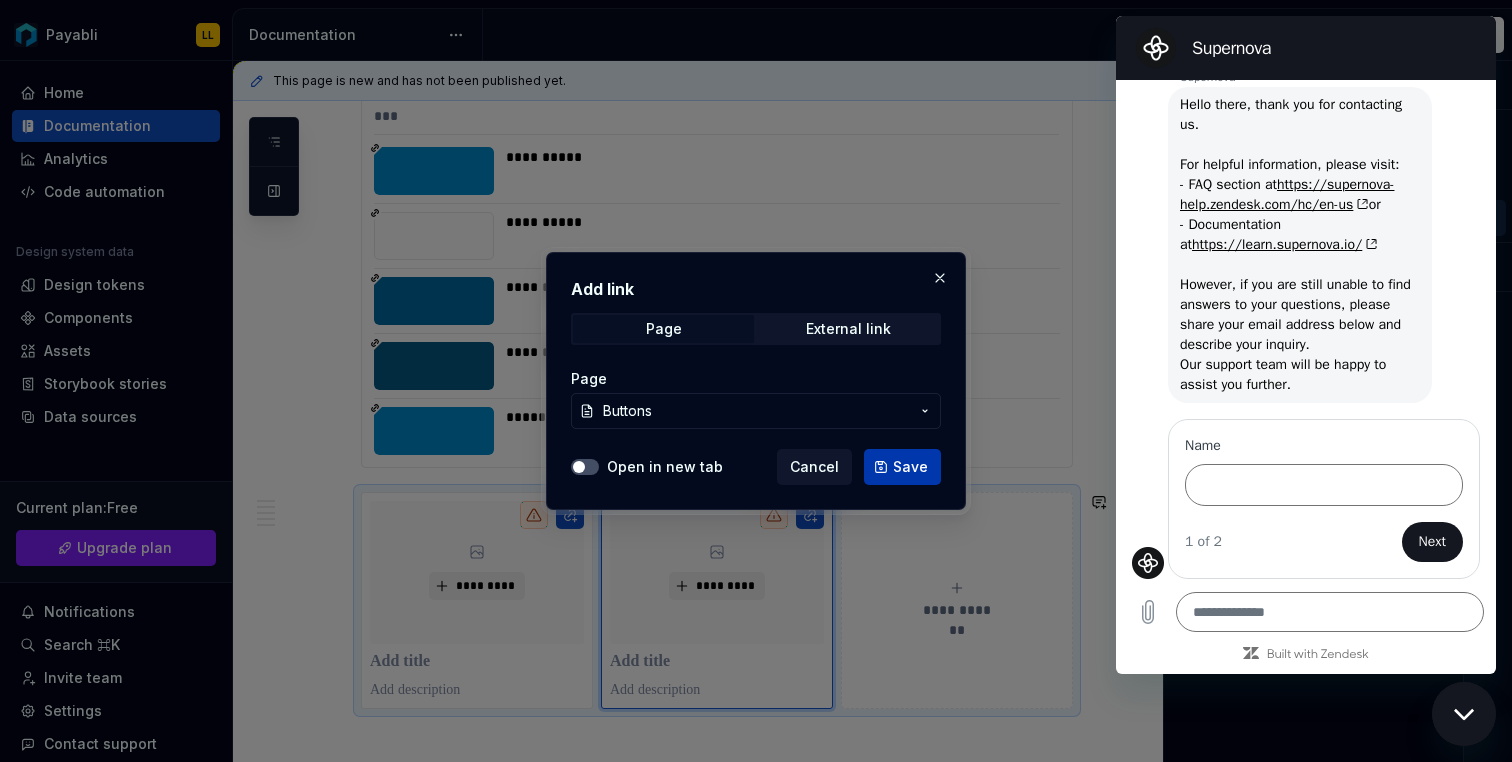 click on "Save" at bounding box center (902, 467) 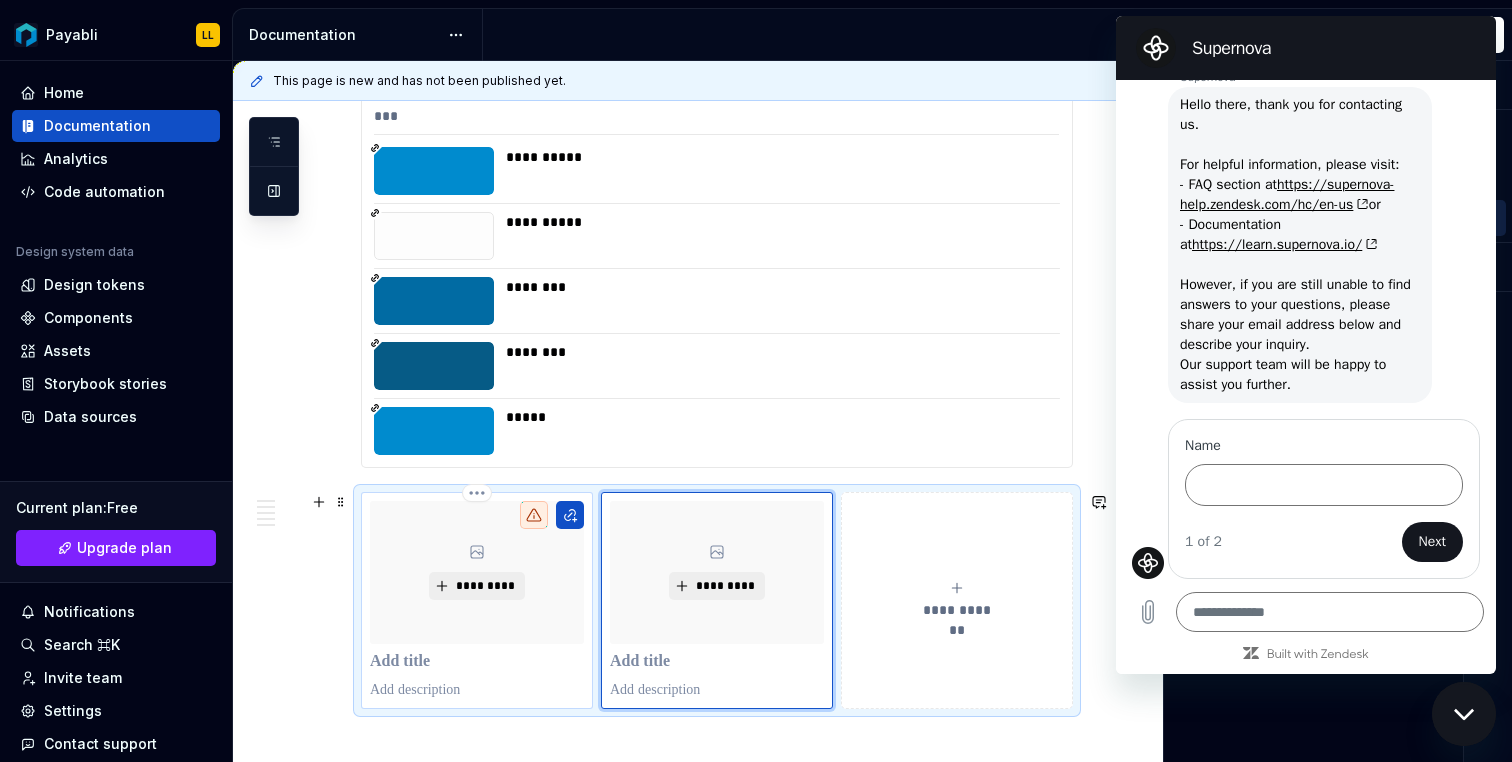 type on "*" 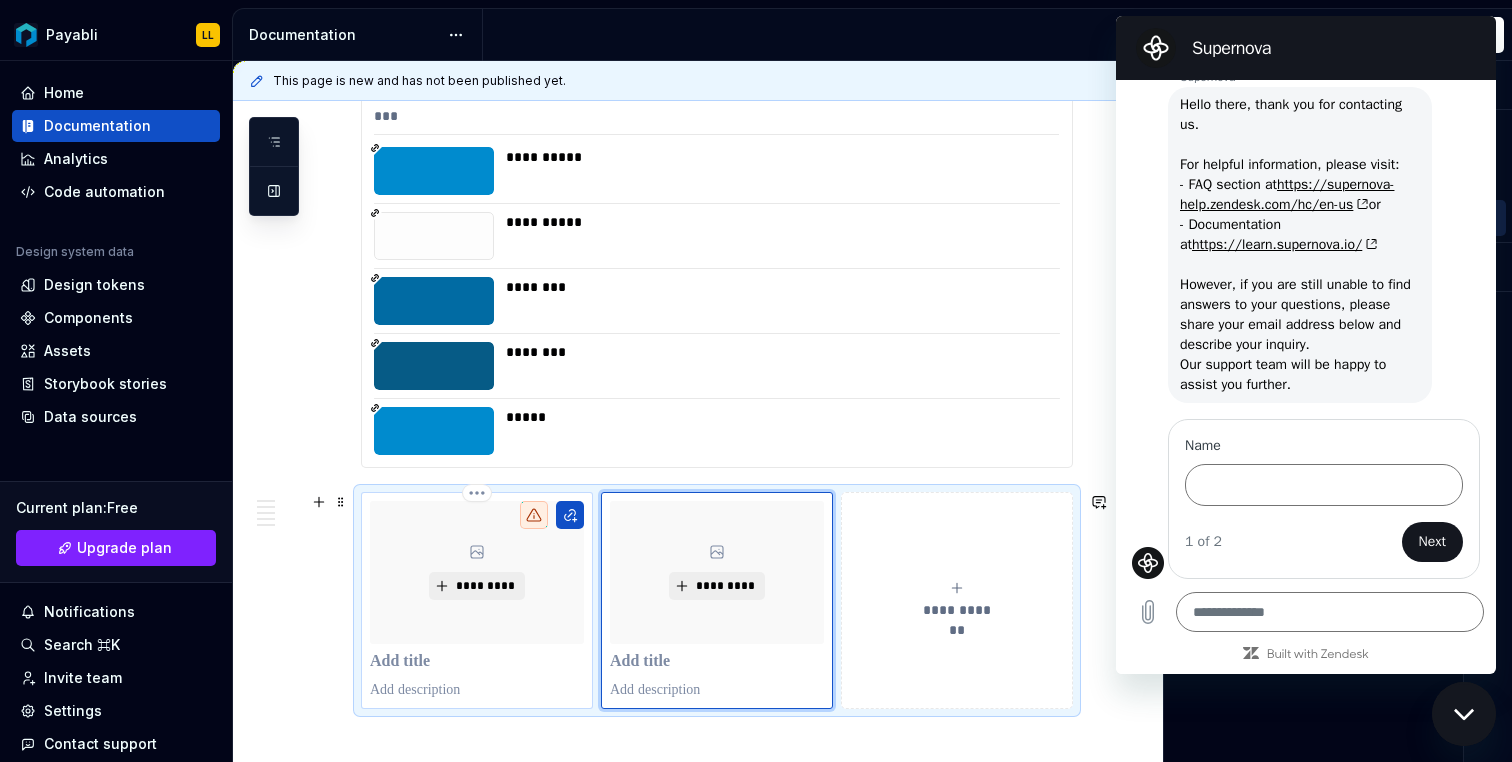 type on "Buttons" 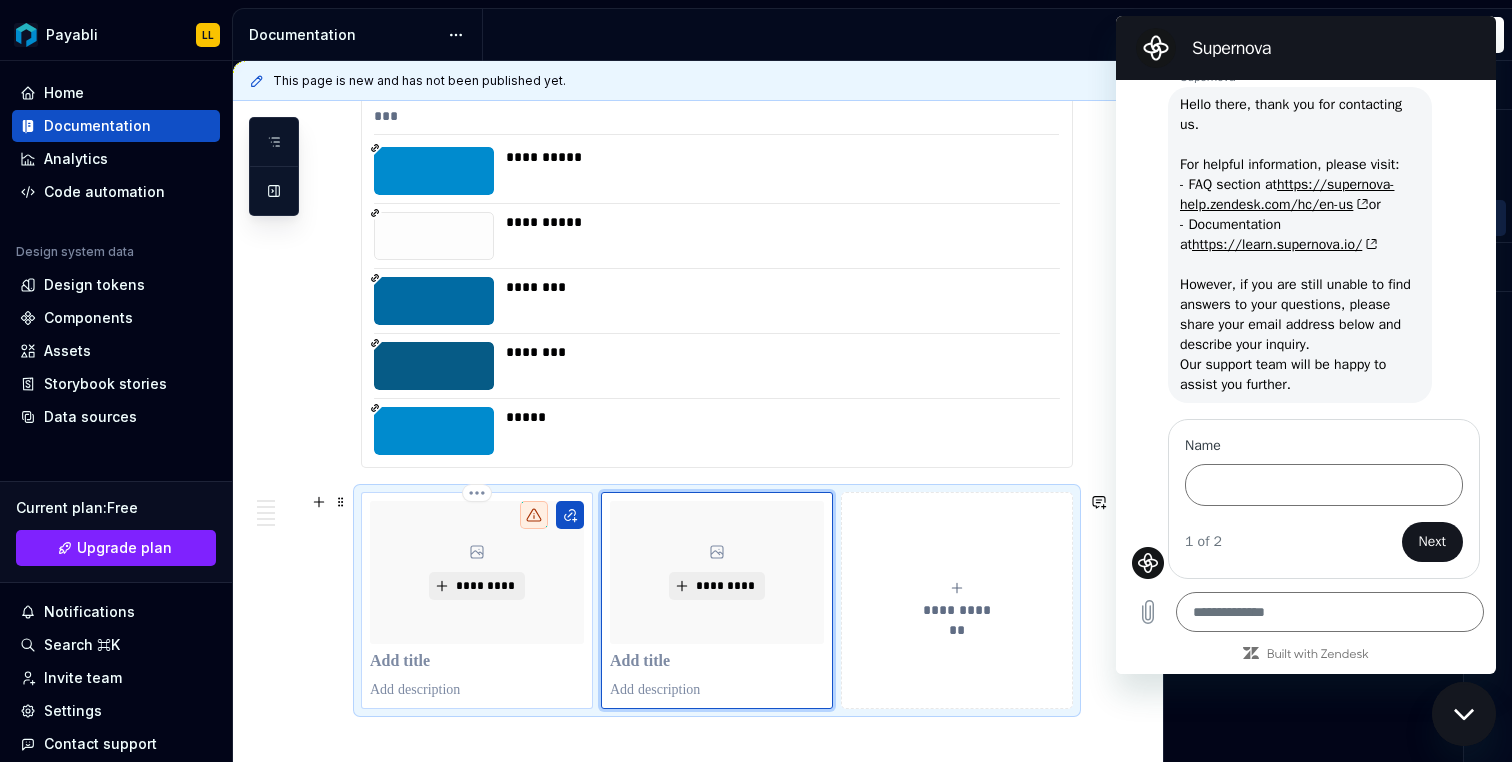 type on "*" 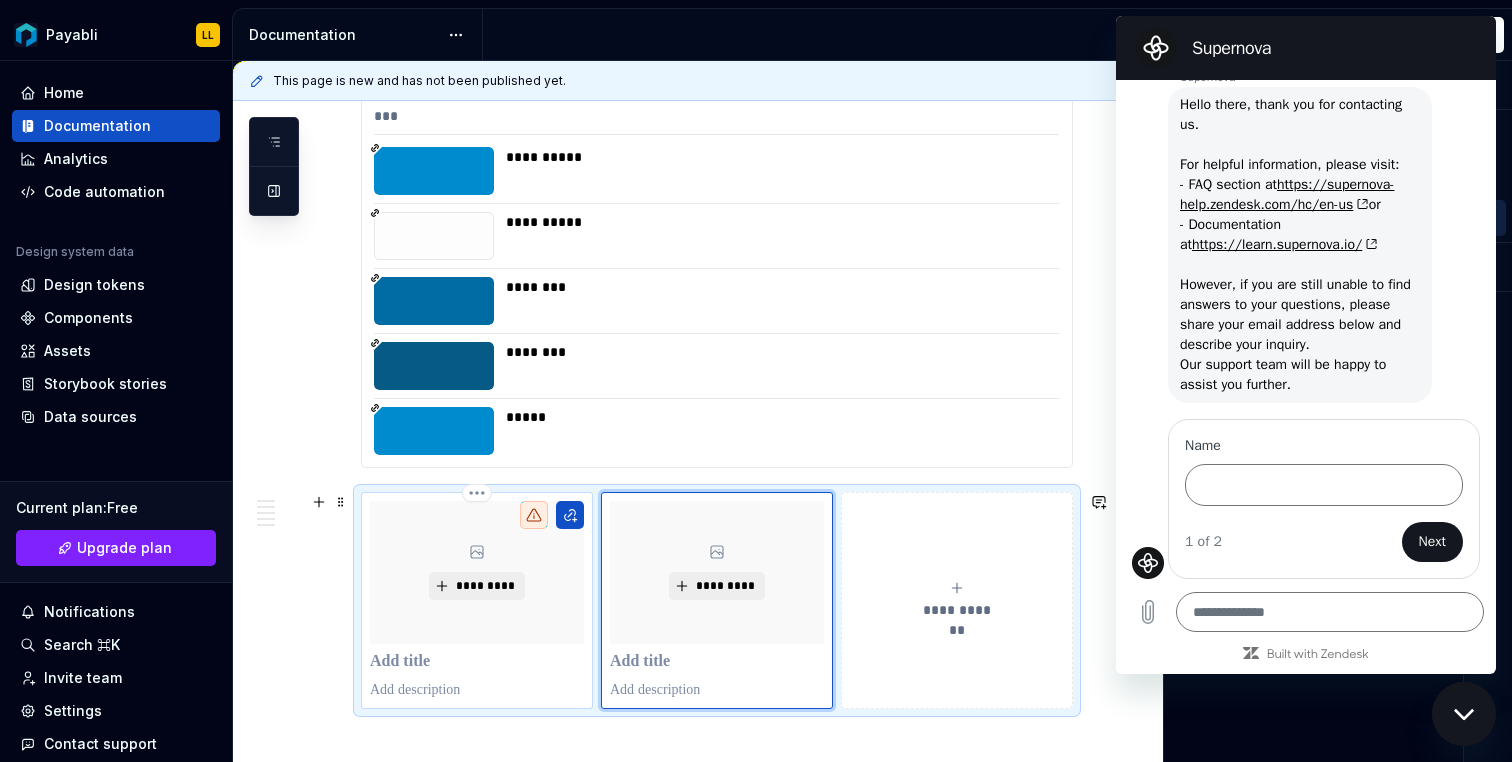 type 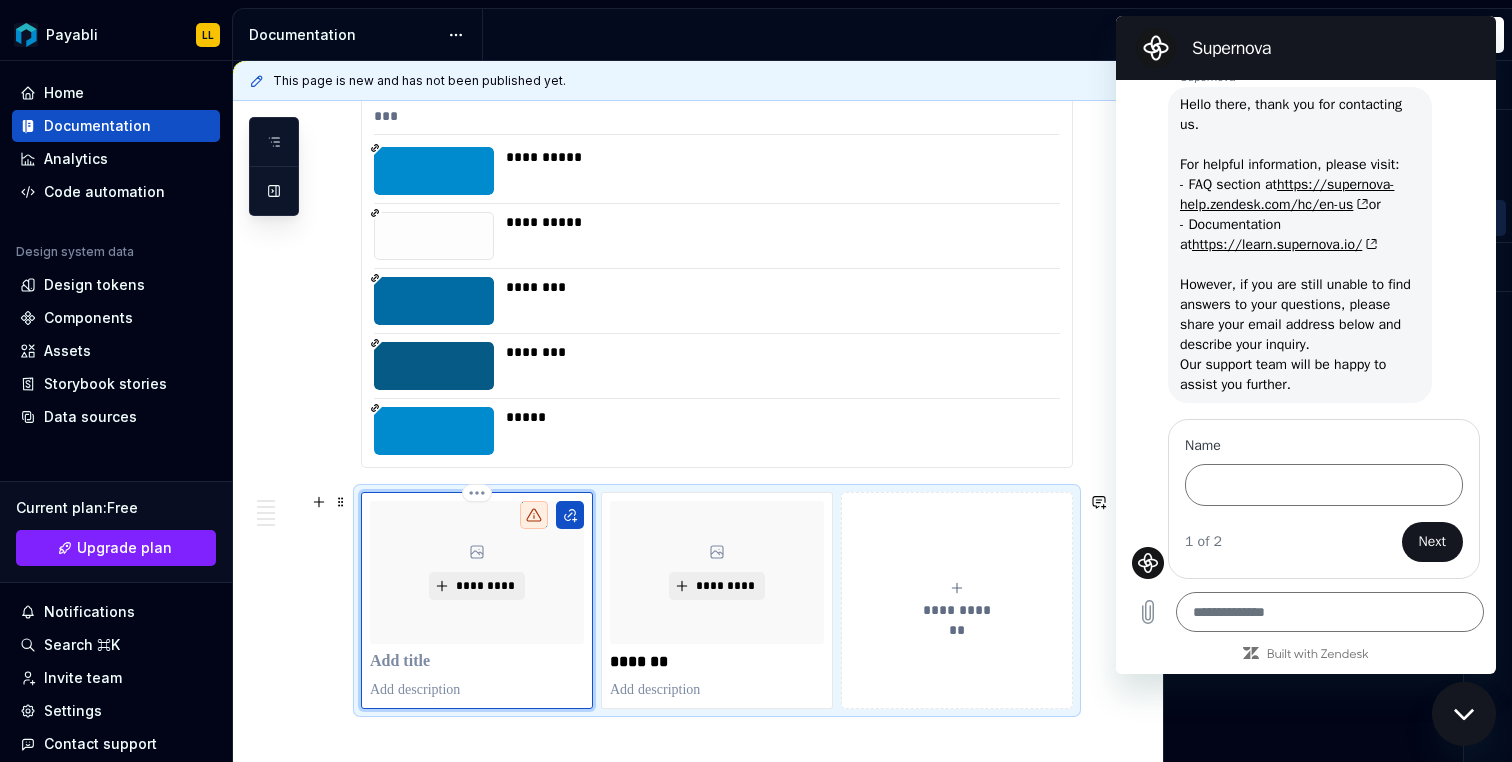 click 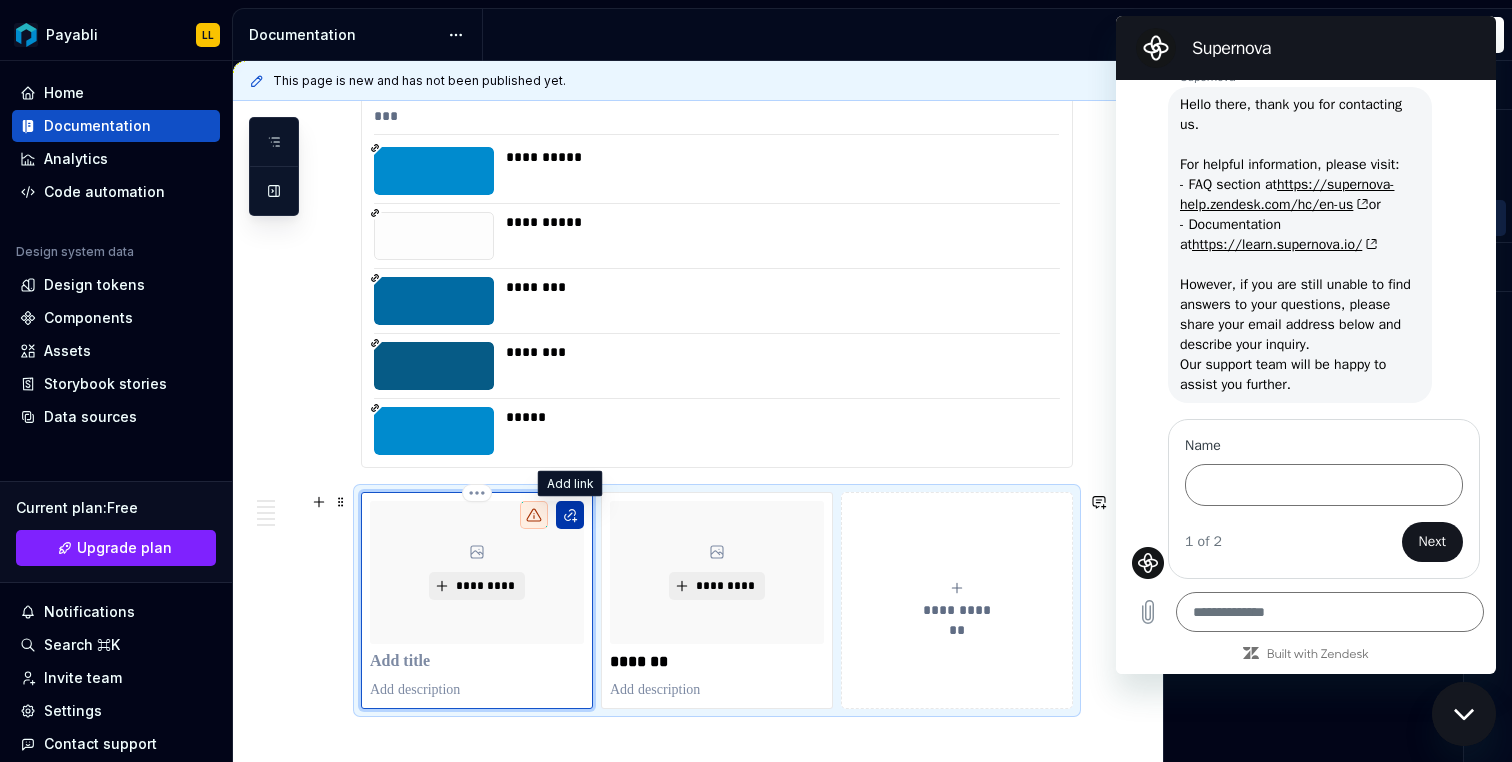 click at bounding box center [570, 515] 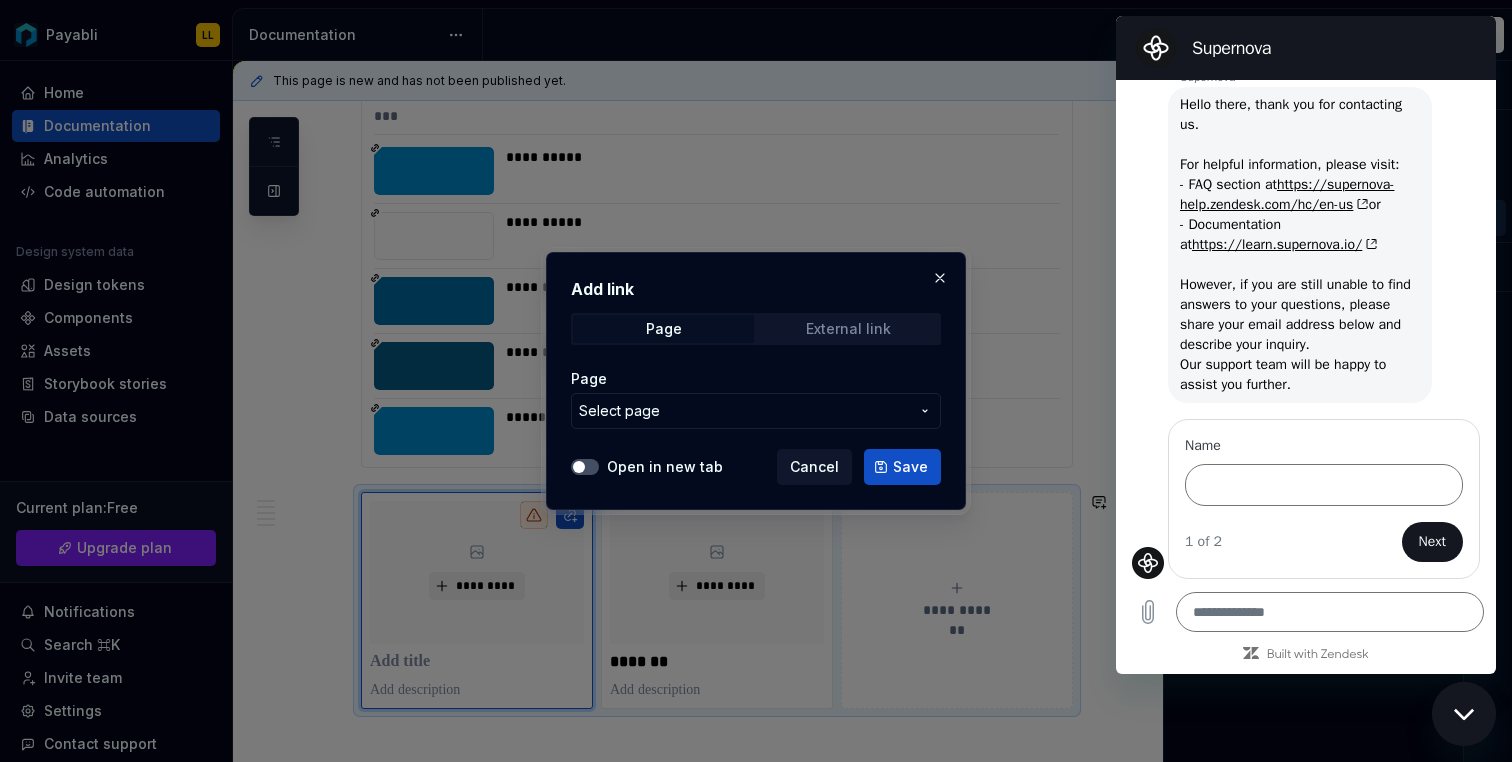 click on "External link" at bounding box center (848, 329) 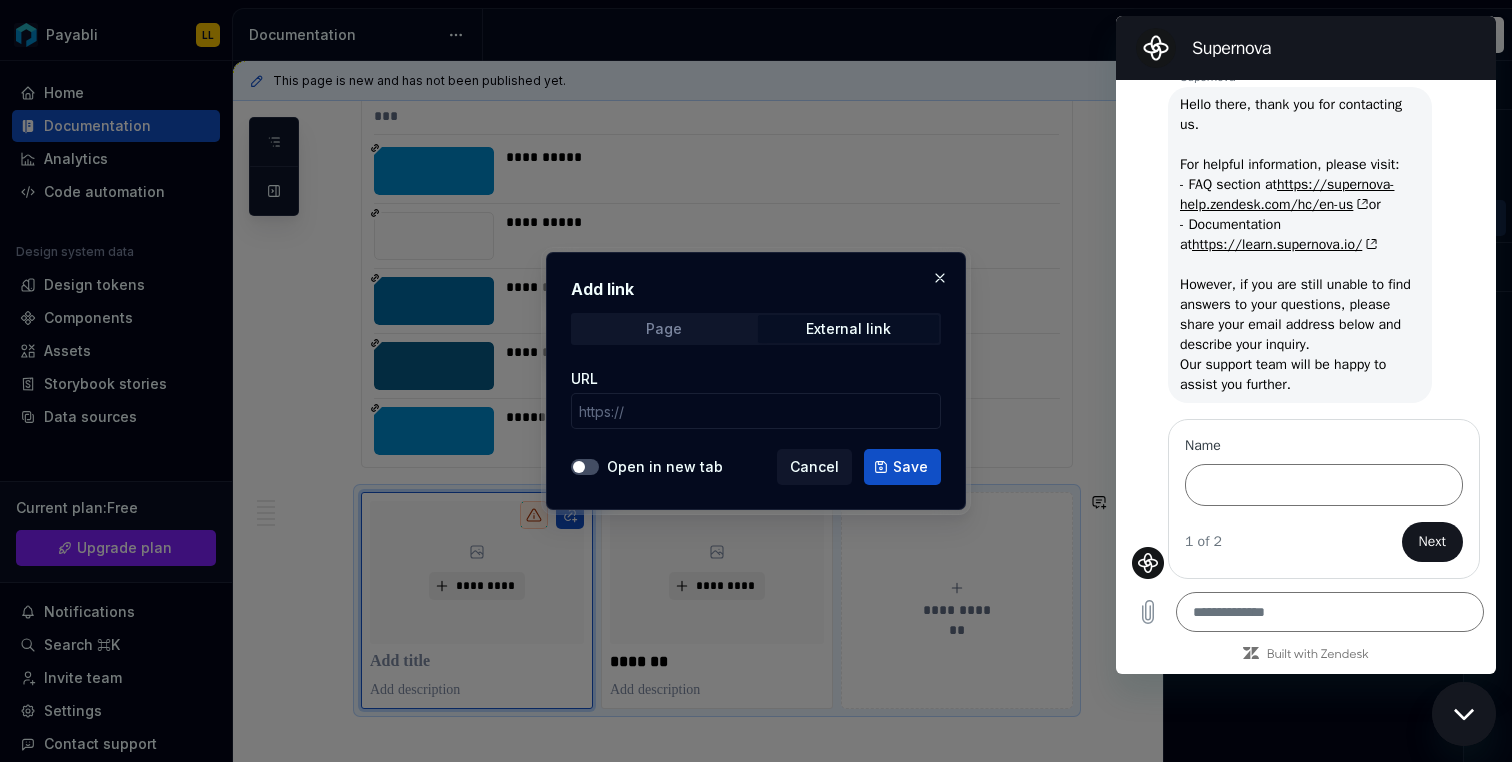 click on "Page" at bounding box center (663, 329) 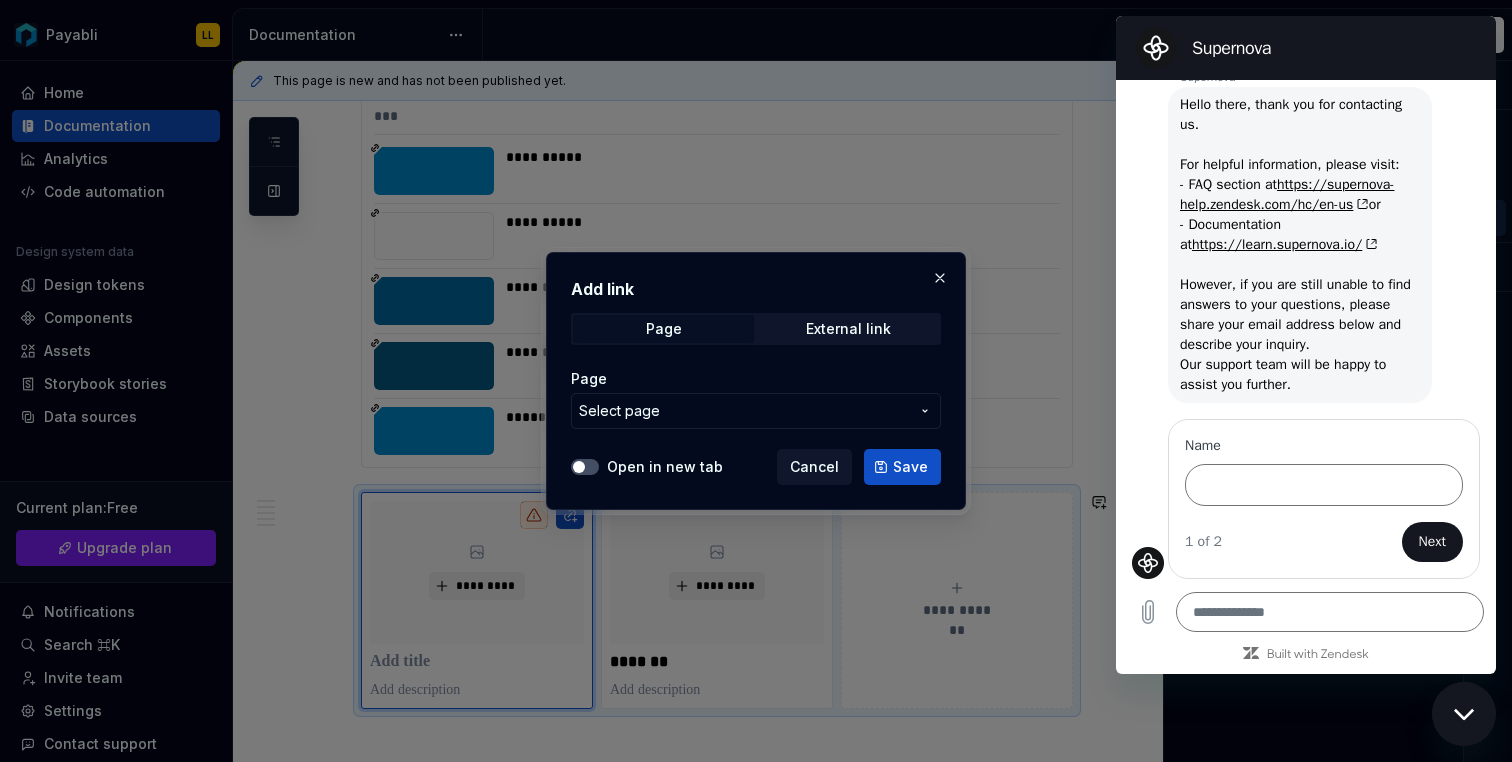 click on "Select page" at bounding box center (756, 411) 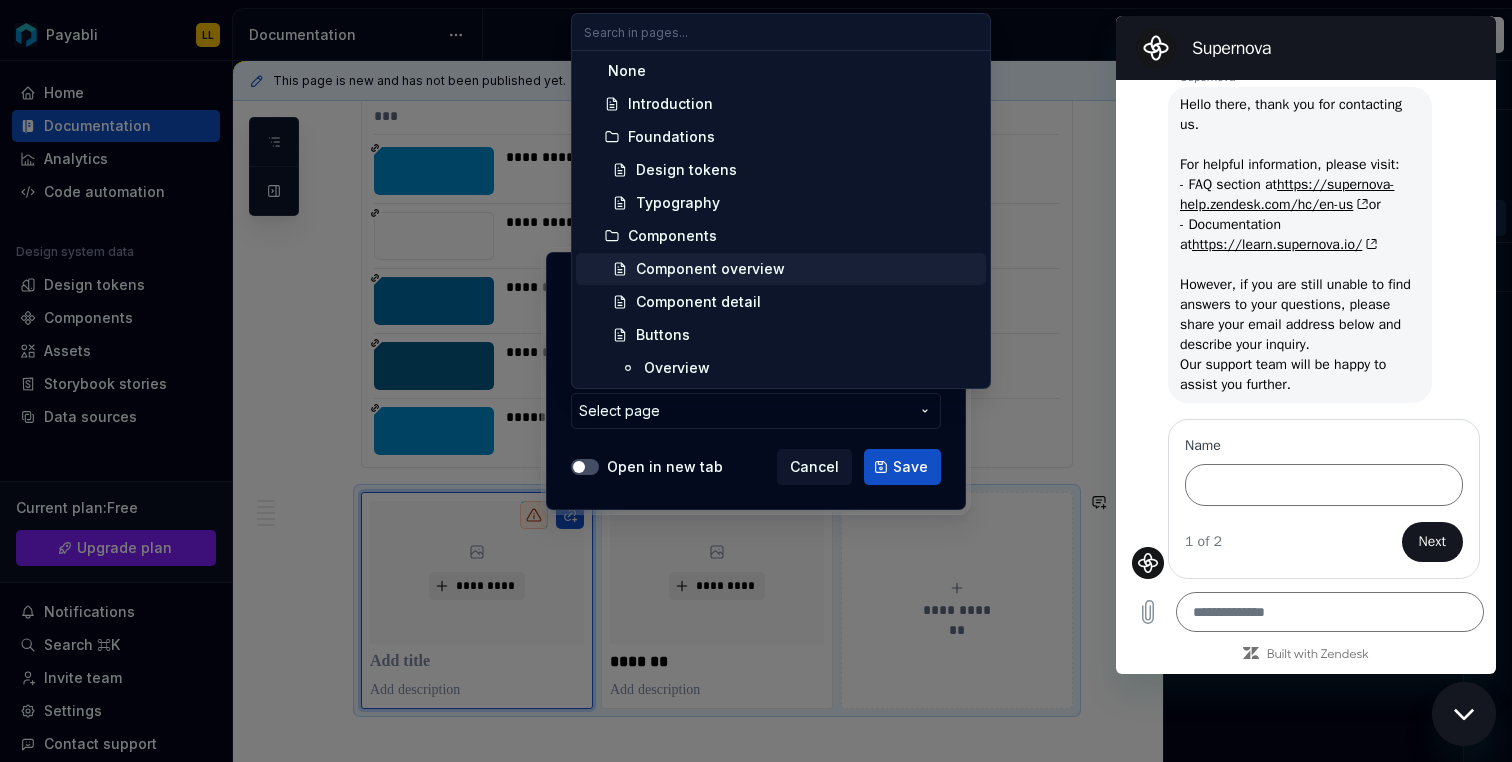 click on "Component overview" at bounding box center [807, 269] 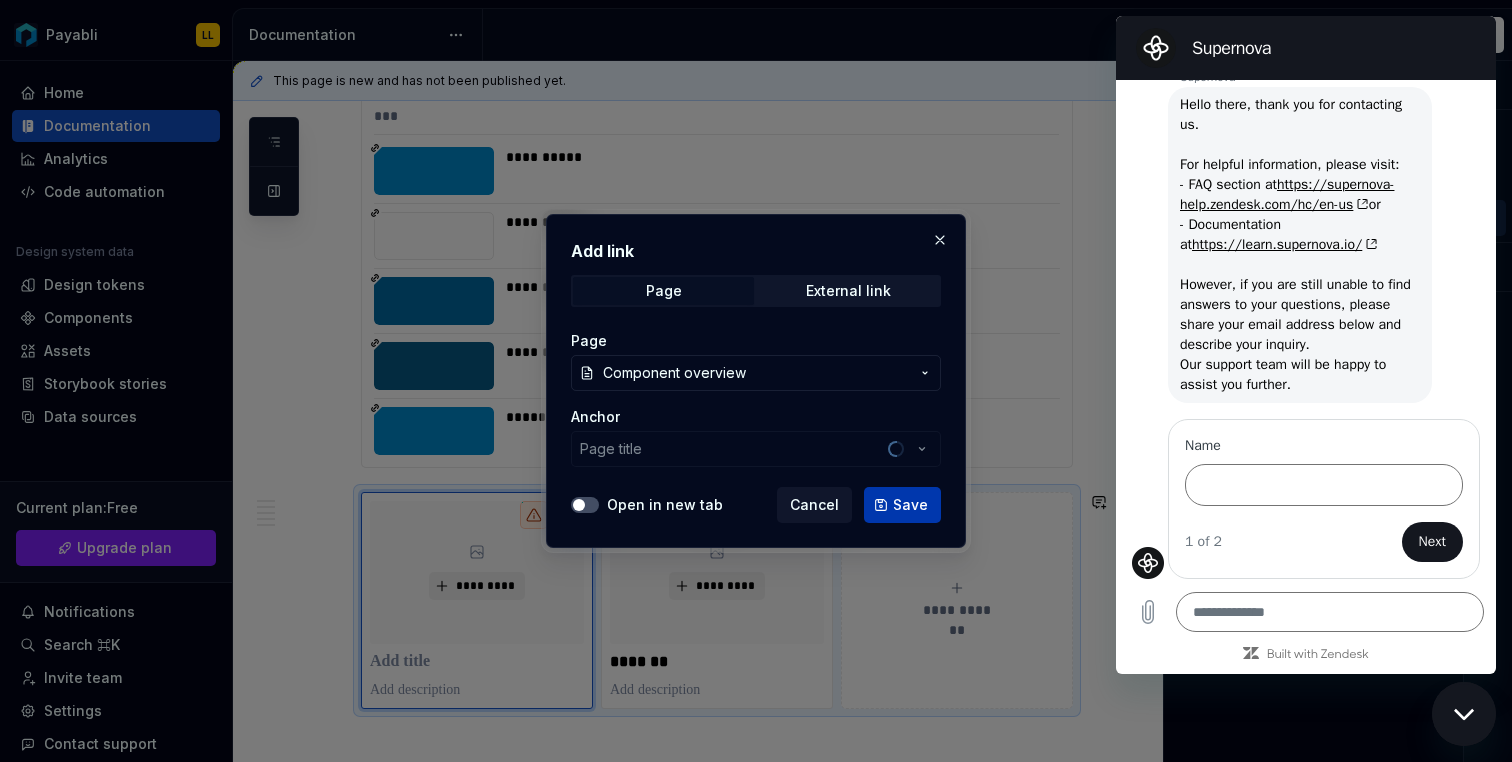 click on "Save" at bounding box center (902, 505) 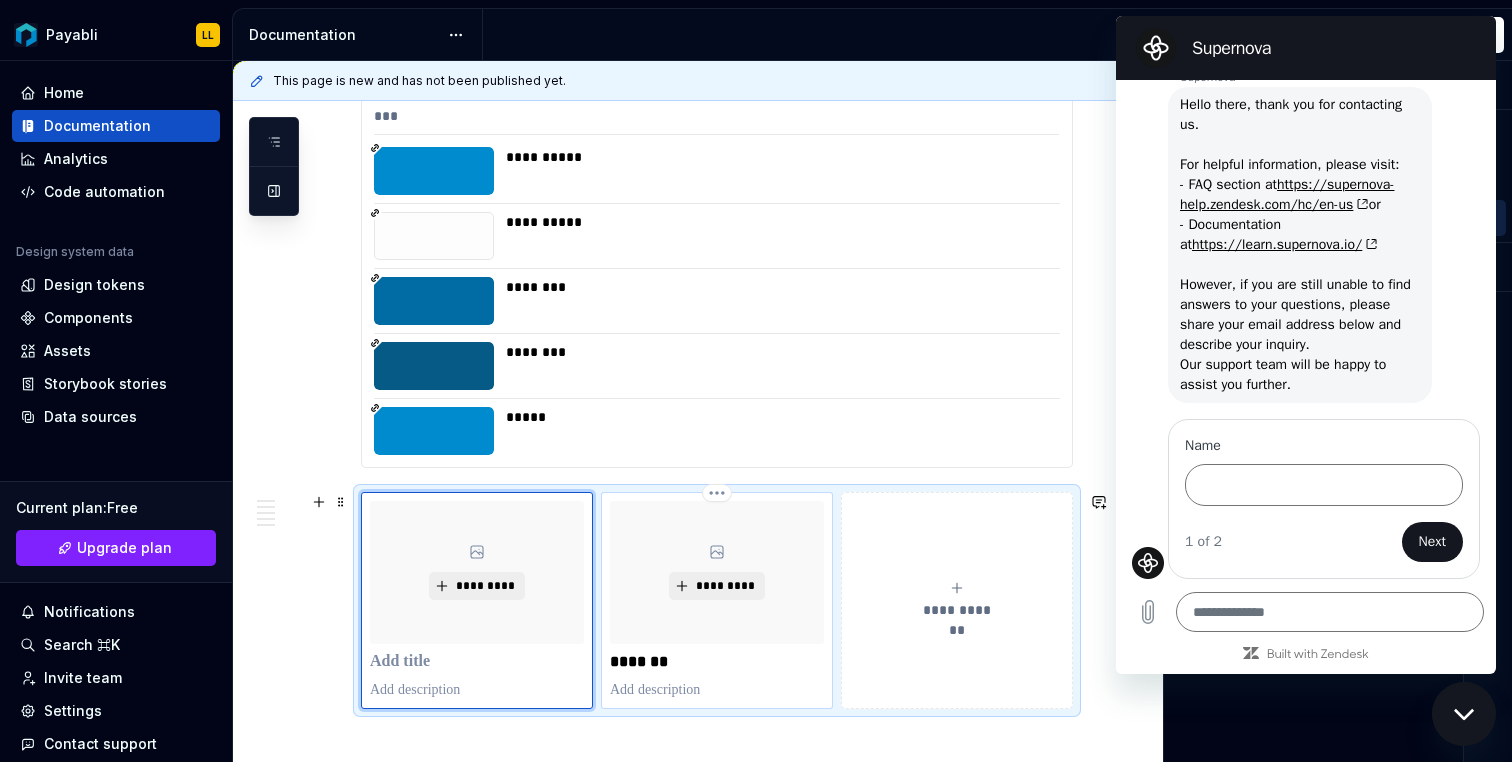 type on "*" 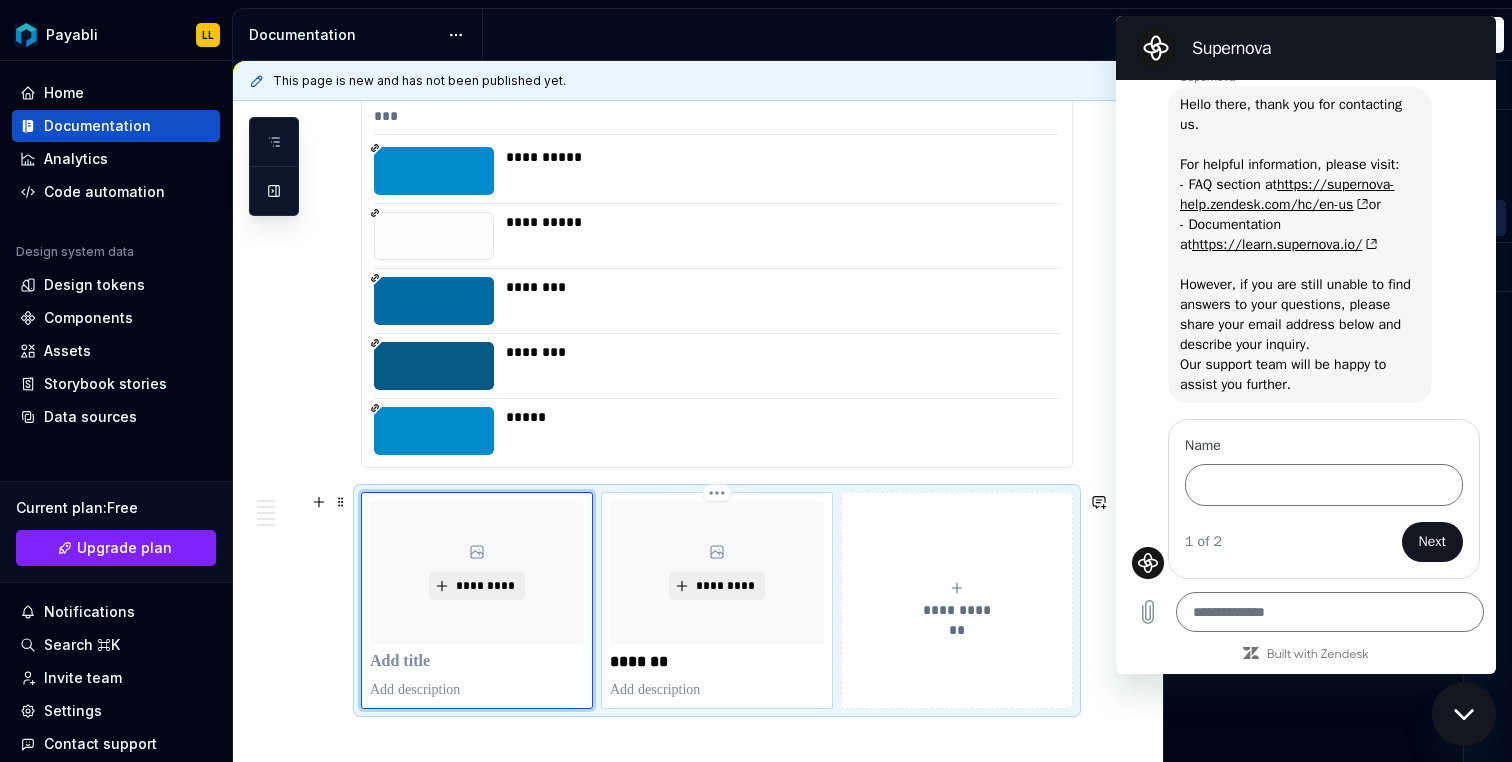 type on "Component overview" 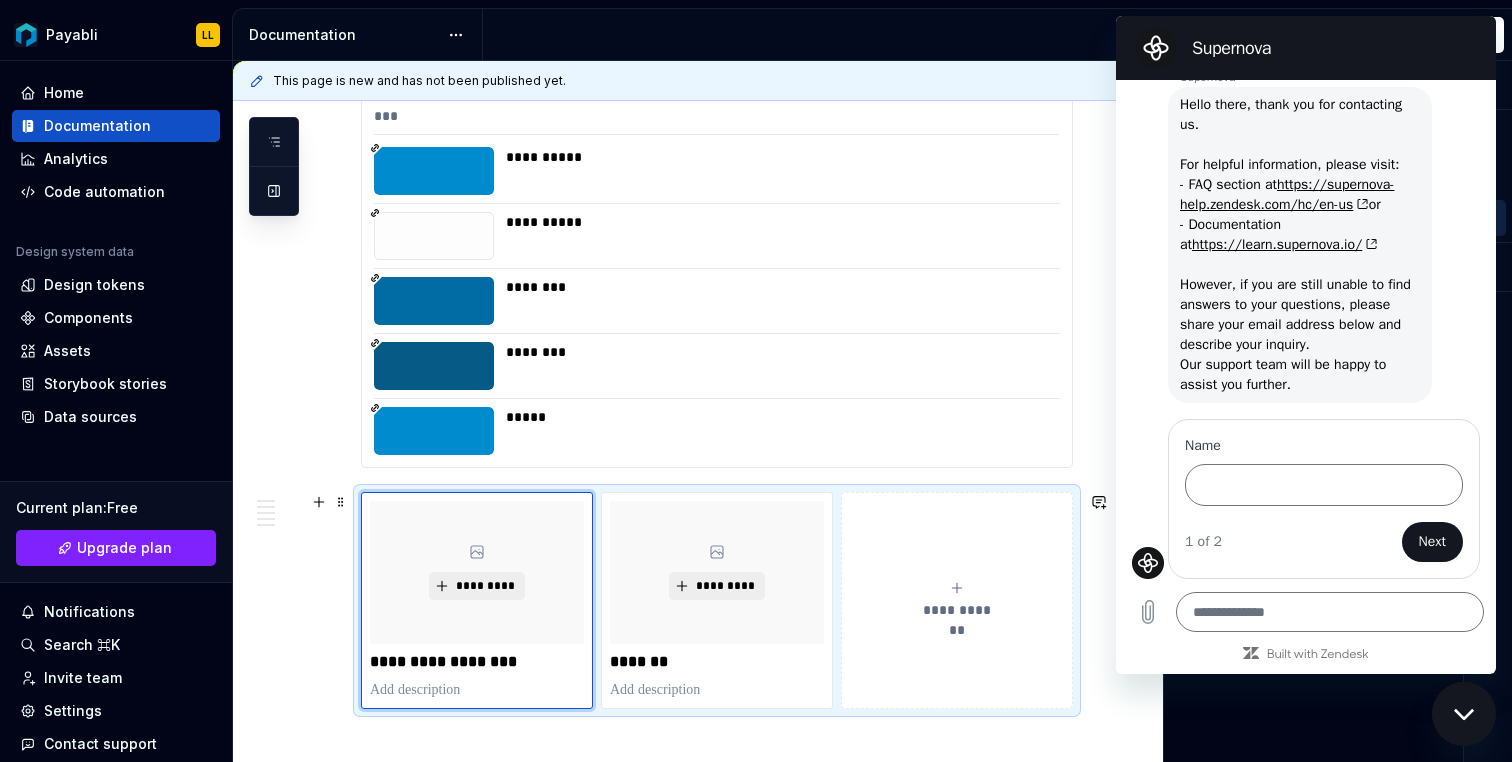 click on "**********" at bounding box center (693, -73) 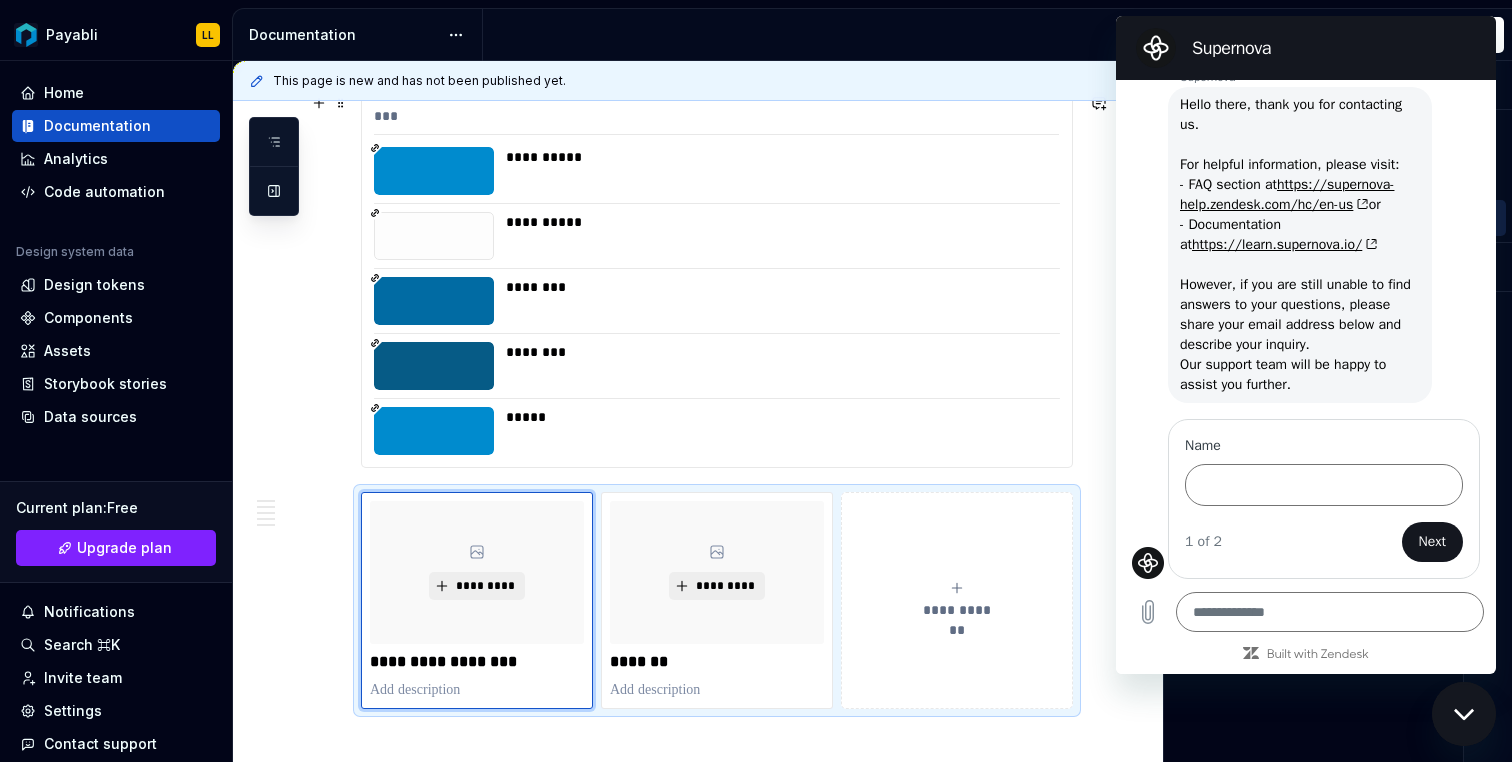 scroll, scrollTop: 1607, scrollLeft: 0, axis: vertical 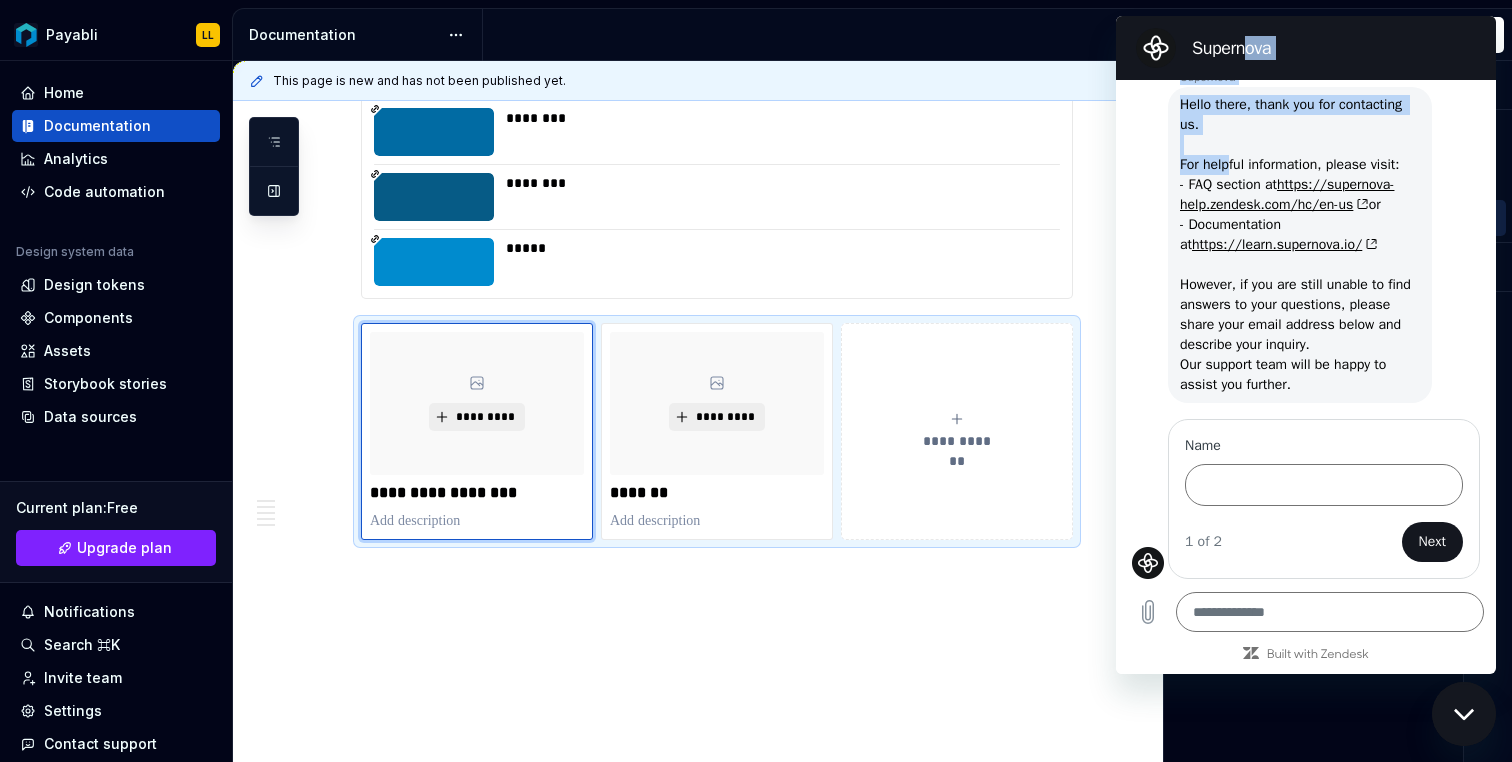 drag, startPoint x: 1254, startPoint y: 46, endPoint x: 1232, endPoint y: 123, distance: 80.08121 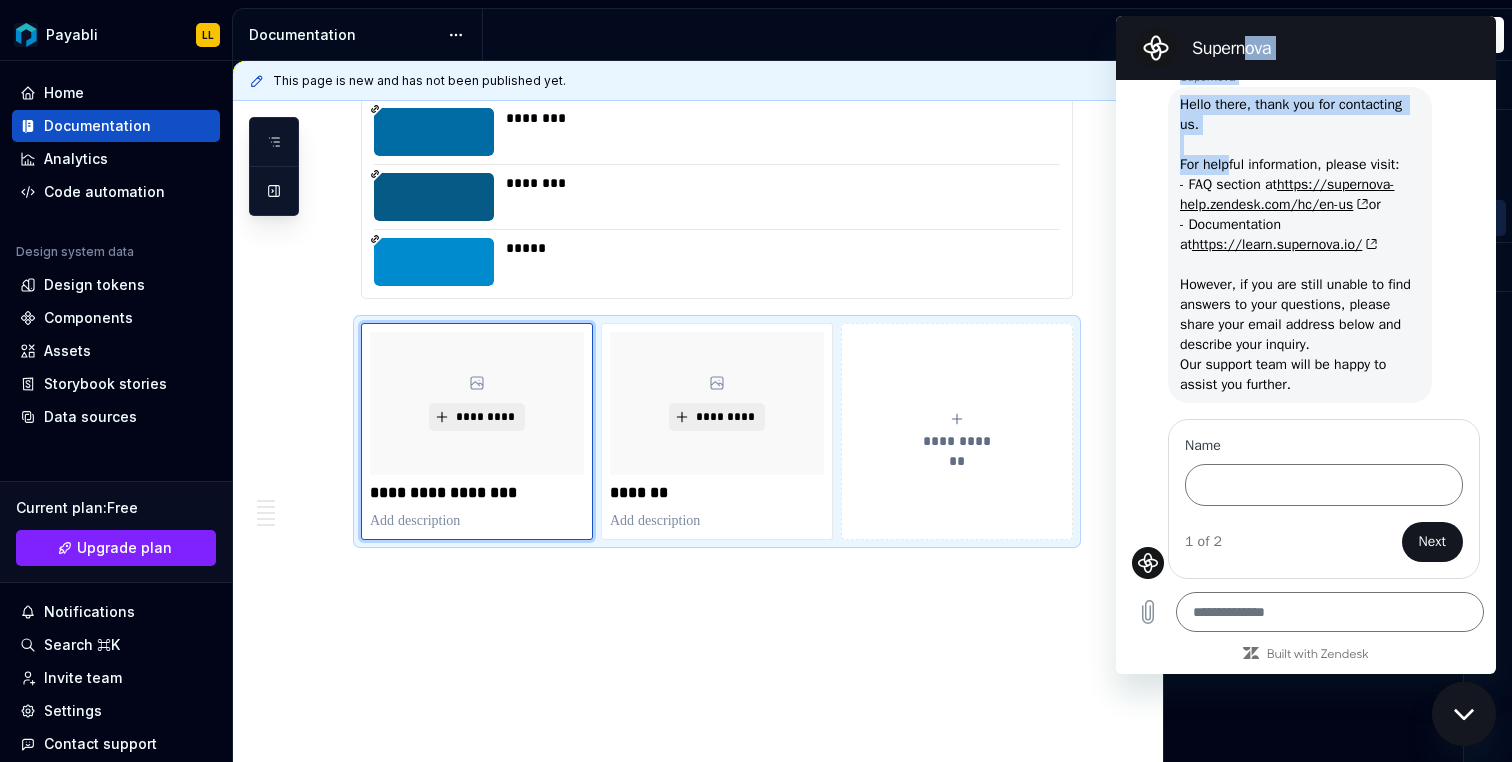 click on "Supernova 12:24 AM Supernova Supernova says: Hello there, thank you for contacting us.
For helpful information, please visit:
- FAQ section at https://supernova-help.zendesk.com/hc/en-us or
- Documentation at https://learn.supernova.io/
However, if you are still unable to find answers to your questions, please share your email address below and describe your inquiry.
Our support team will be happy to assist you further. 12:24 AM Name 1 of 2 Next Type a message *" at bounding box center [1306, 345] 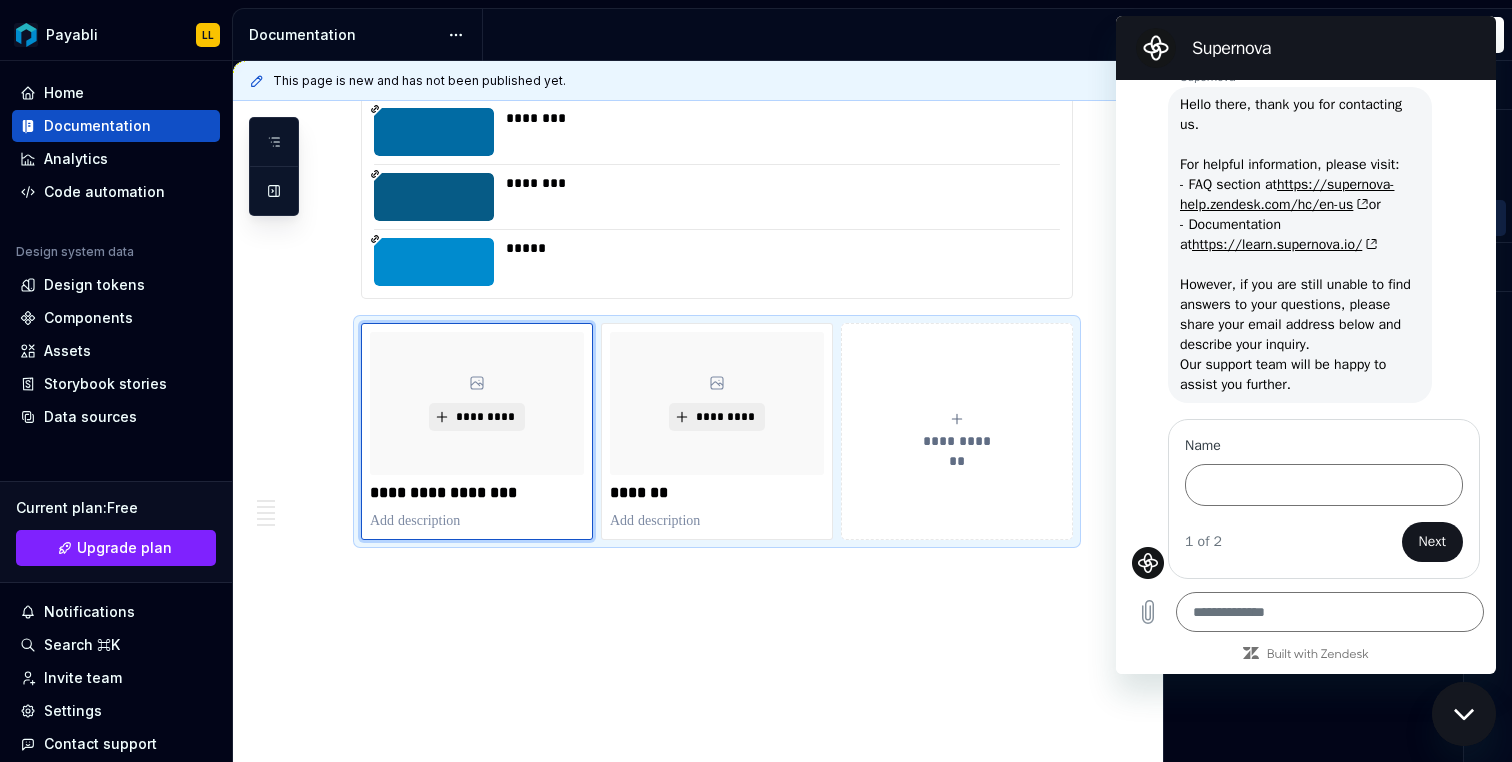 click on "Supernova" at bounding box center (1306, 48) 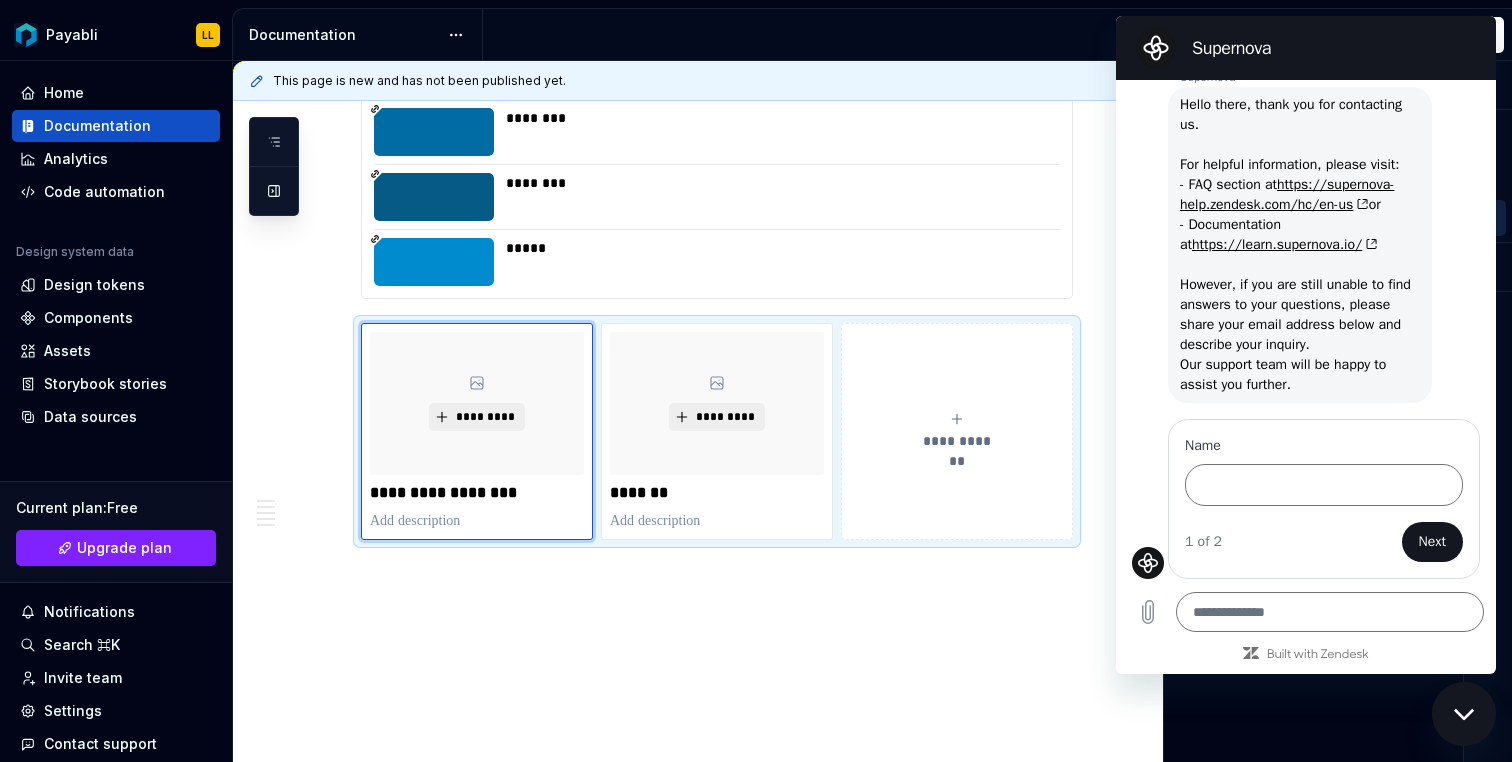 click at bounding box center [1464, 714] 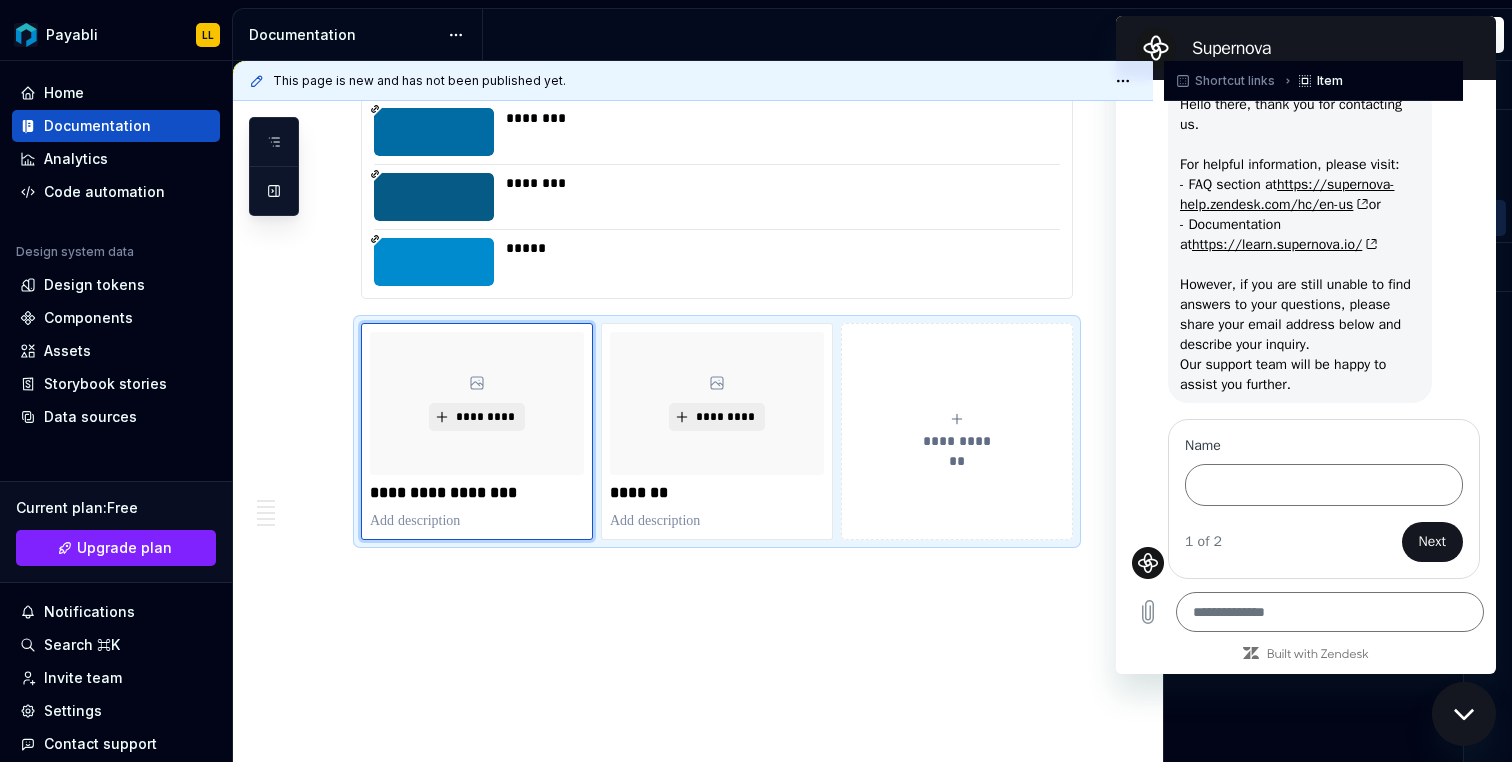 type on "*" 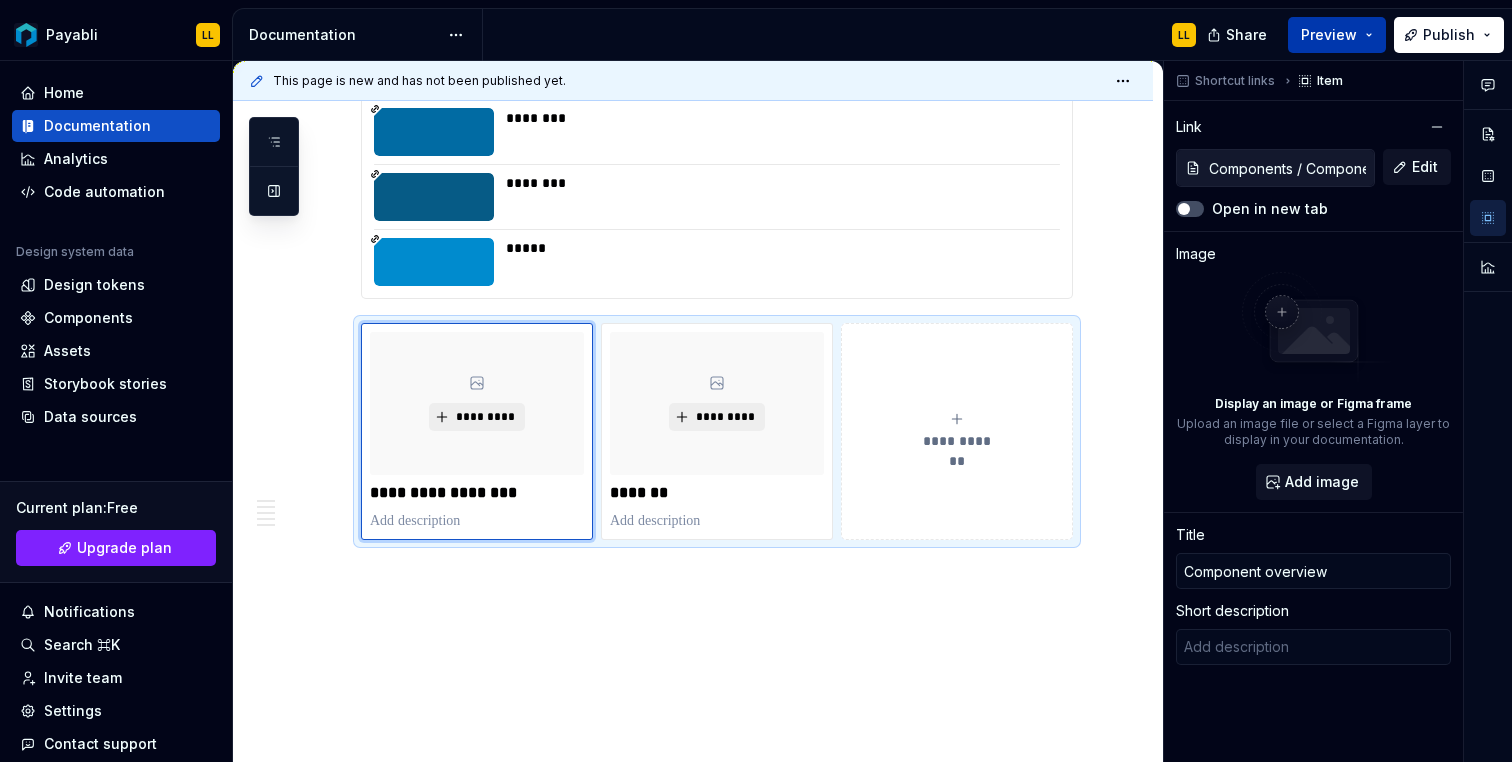 click on "Preview" at bounding box center [1337, 35] 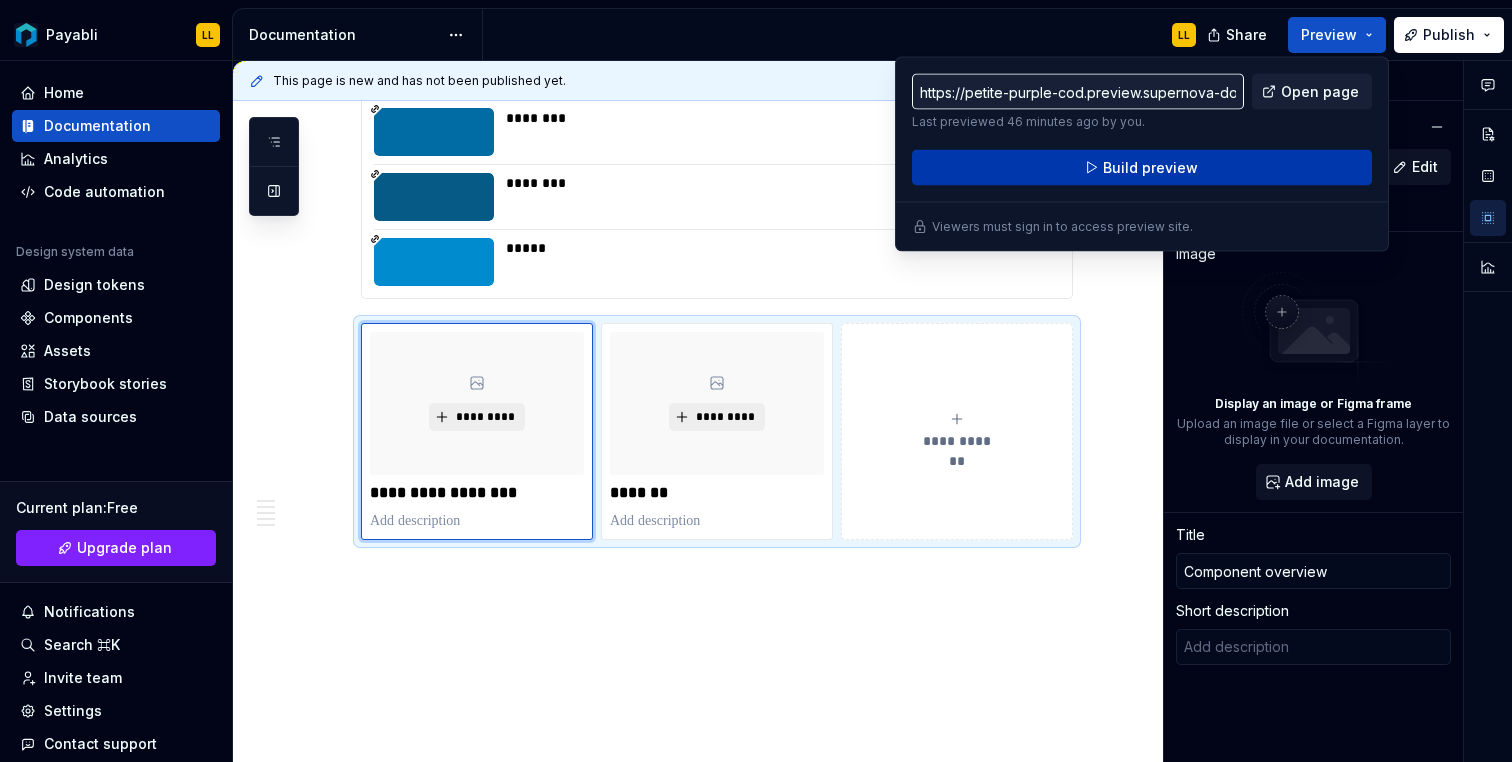 click on "Build preview" at bounding box center (1142, 168) 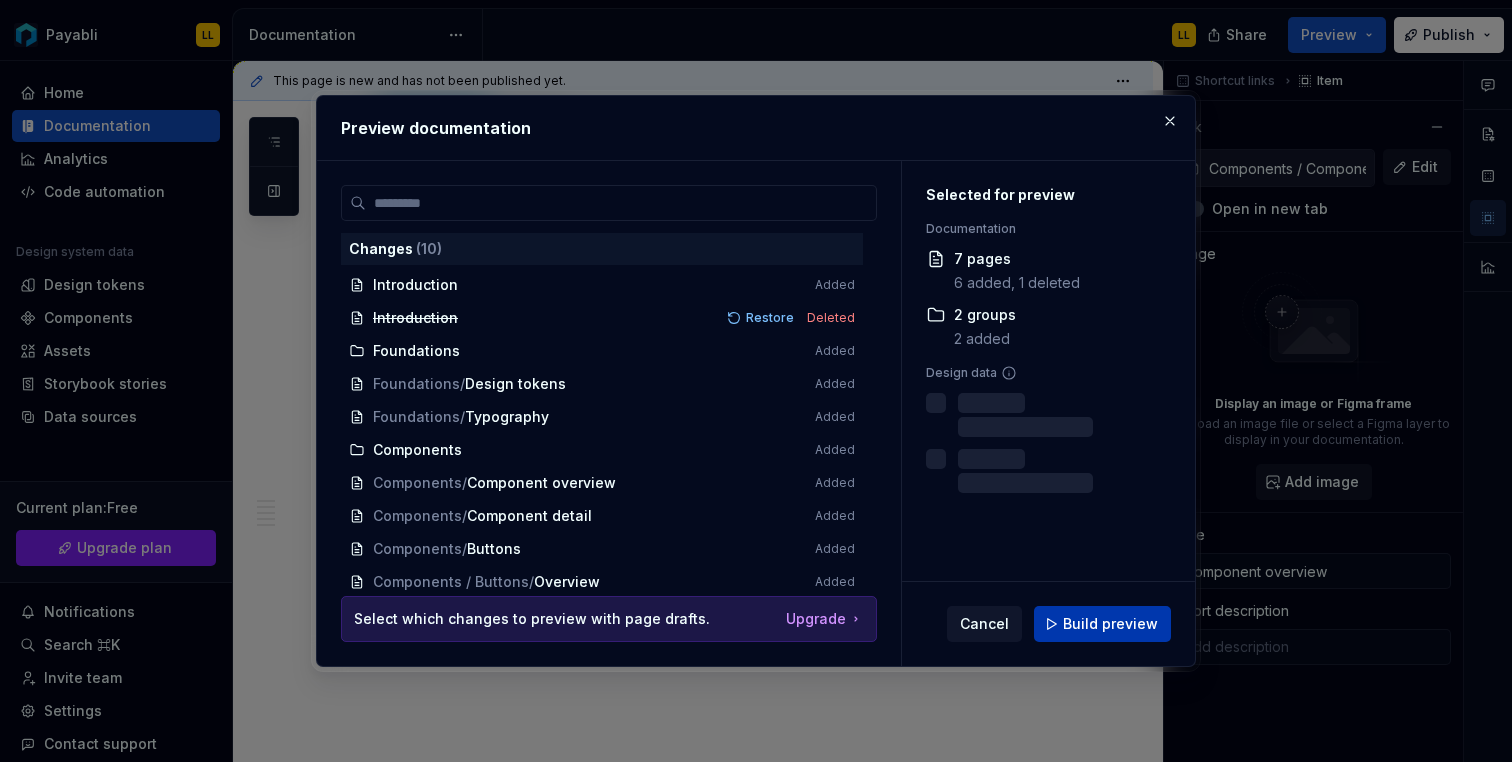 click on "Build preview" at bounding box center [1102, 624] 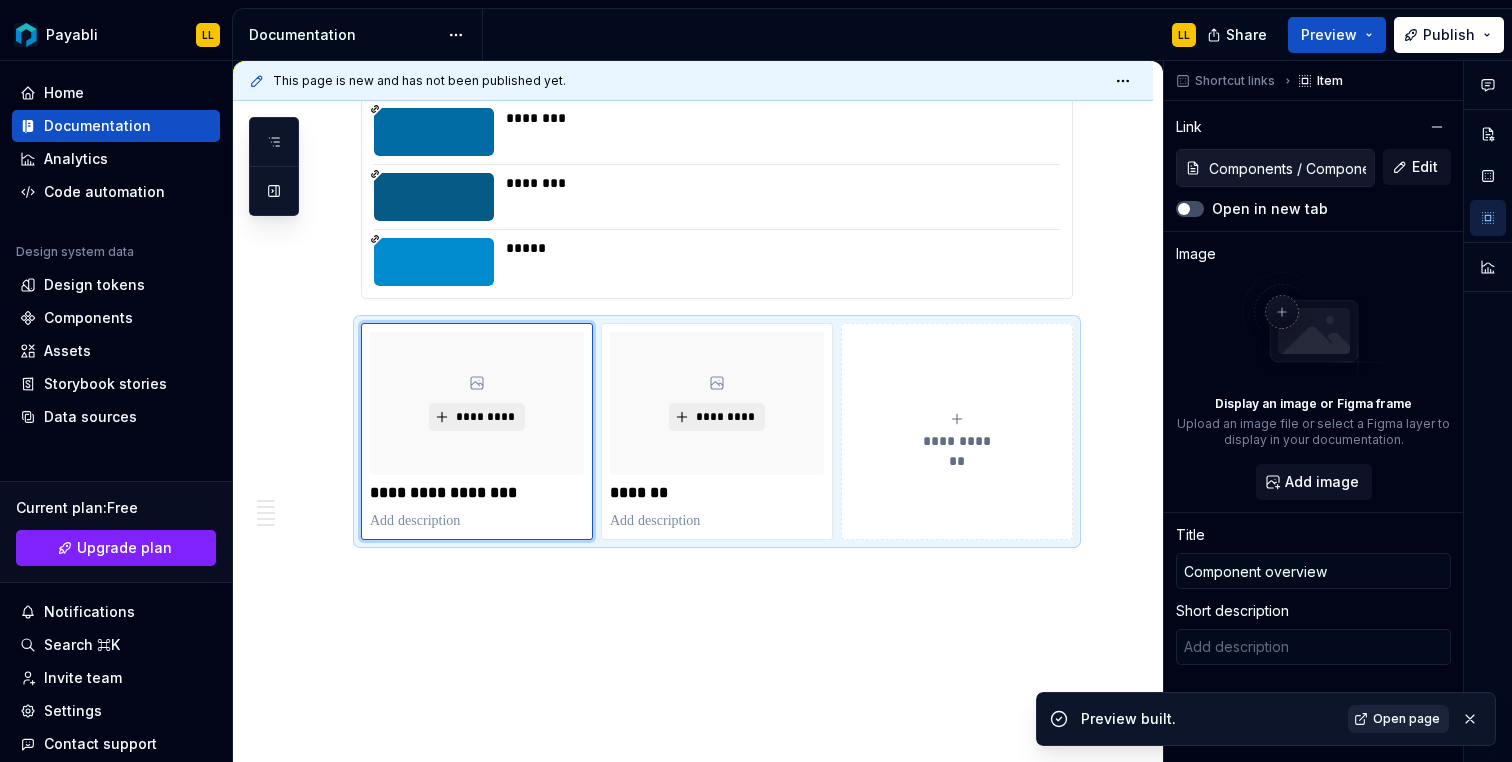 click on "Open page" at bounding box center (1406, 719) 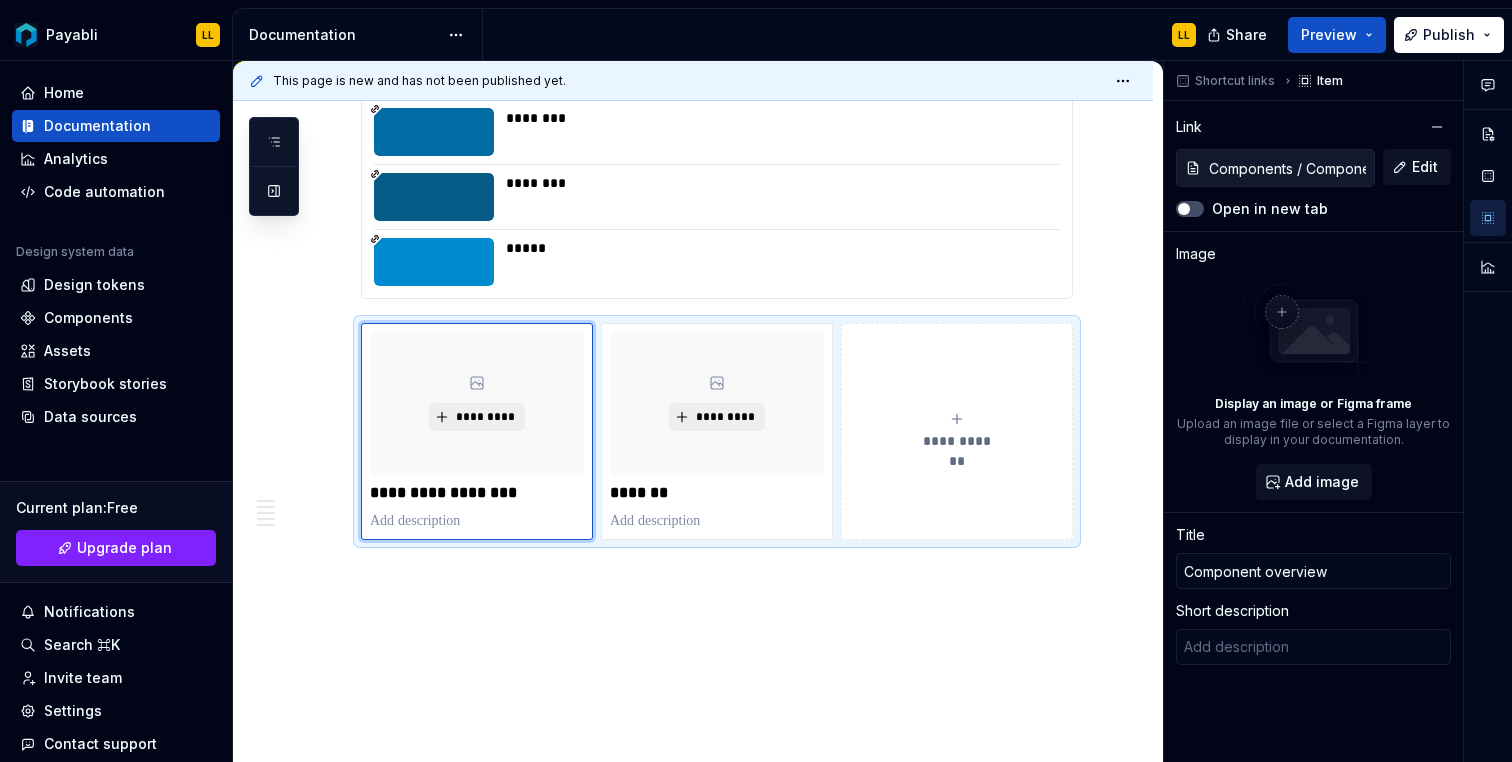 type on "*" 